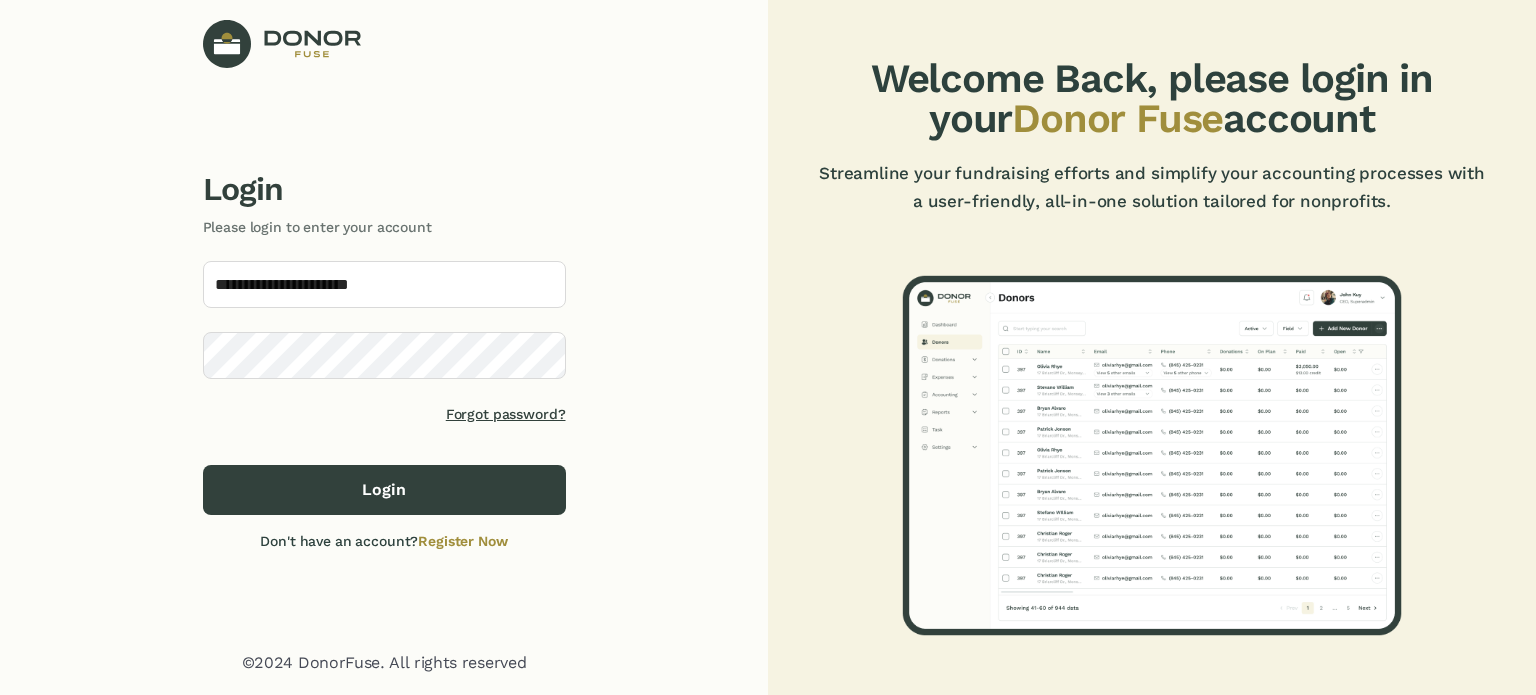 scroll, scrollTop: 0, scrollLeft: 0, axis: both 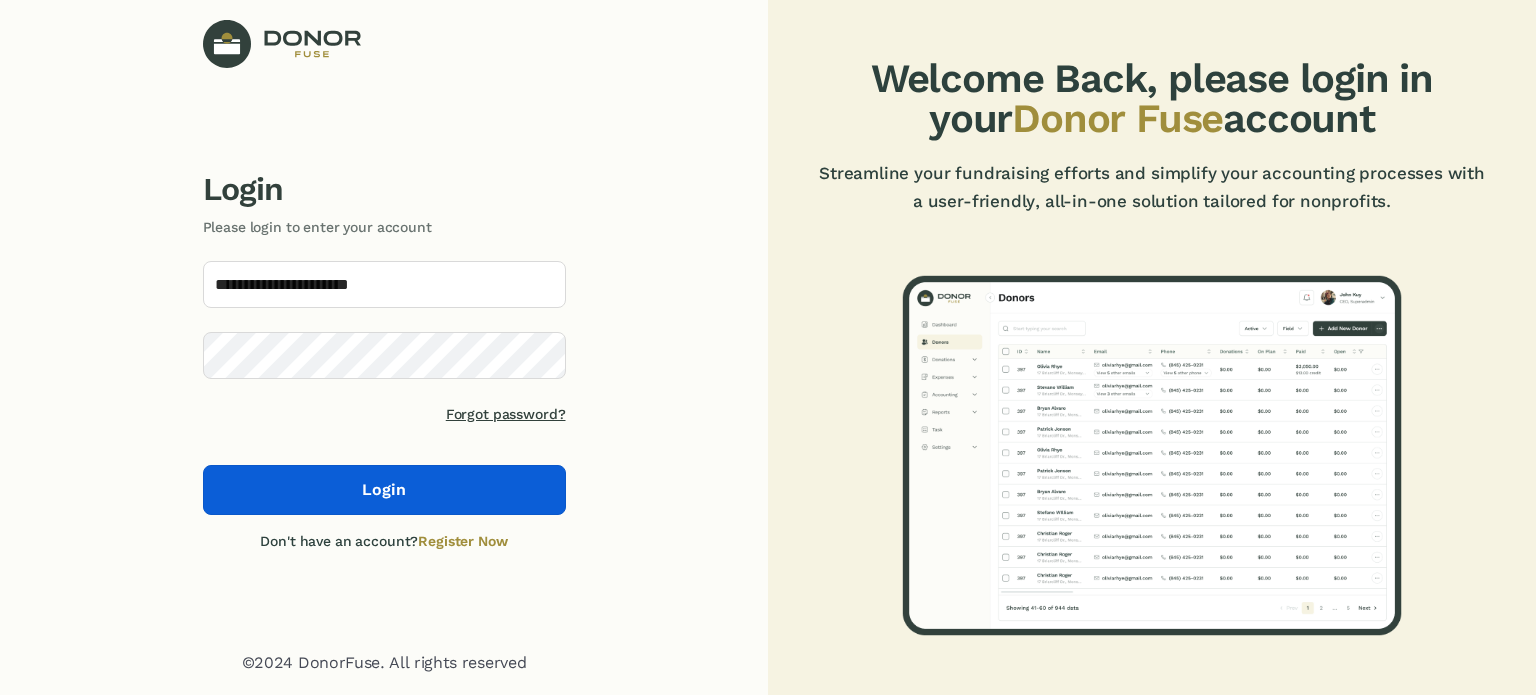 click on "Login" 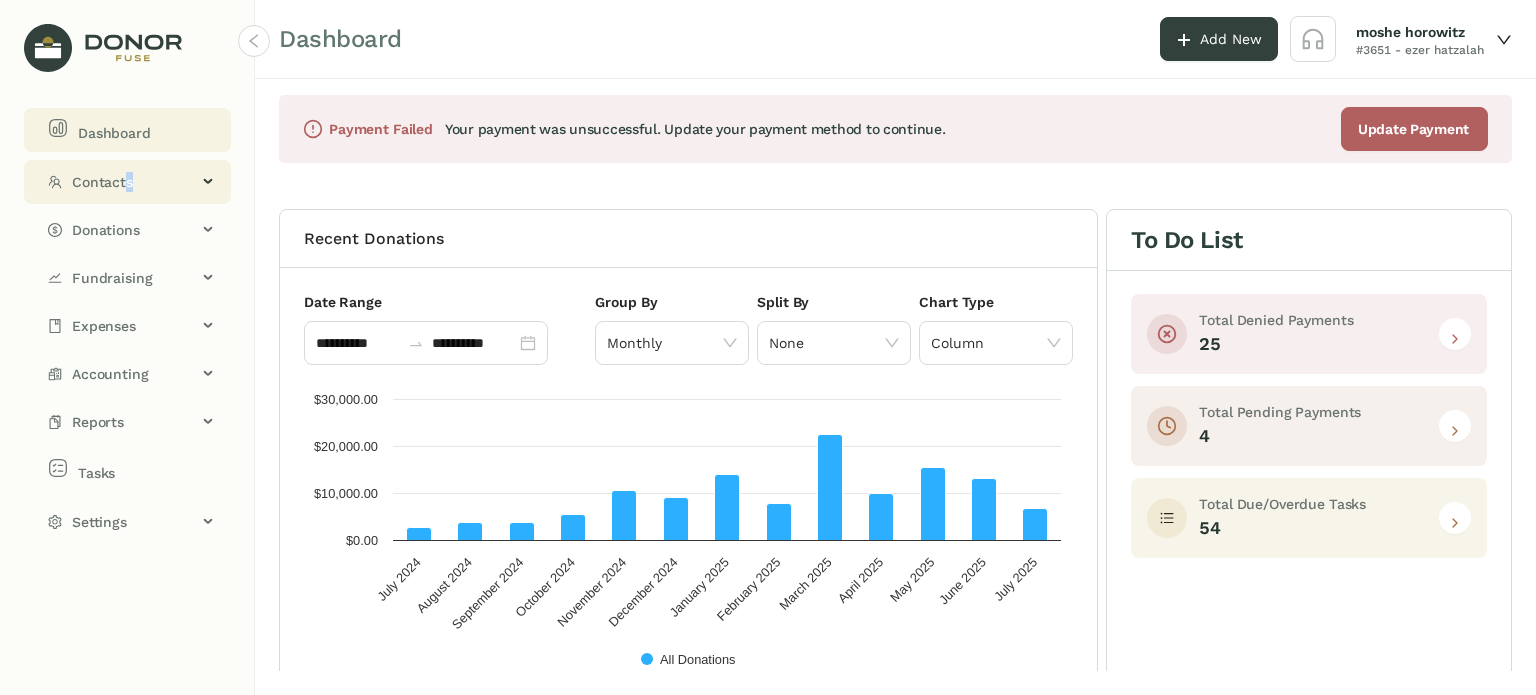 click on "Contacts" 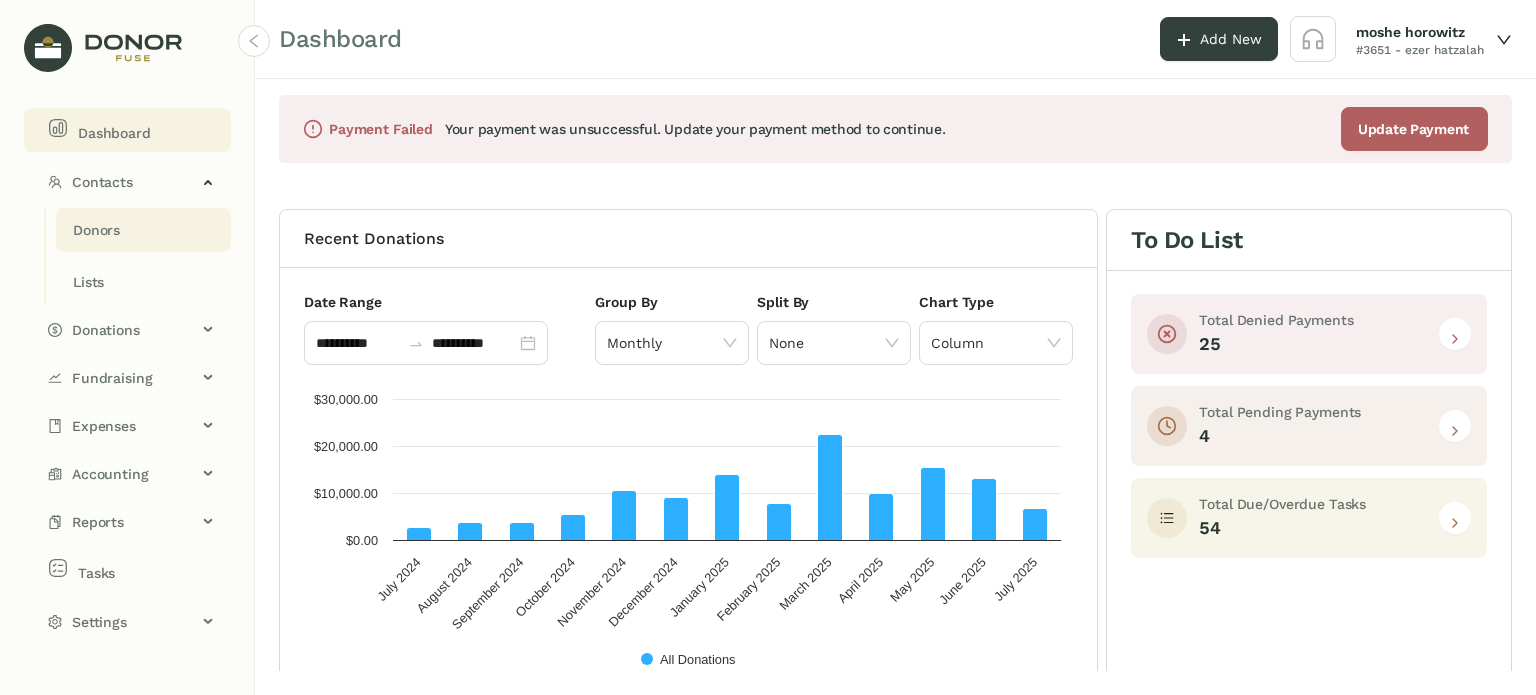 click on "Donors" 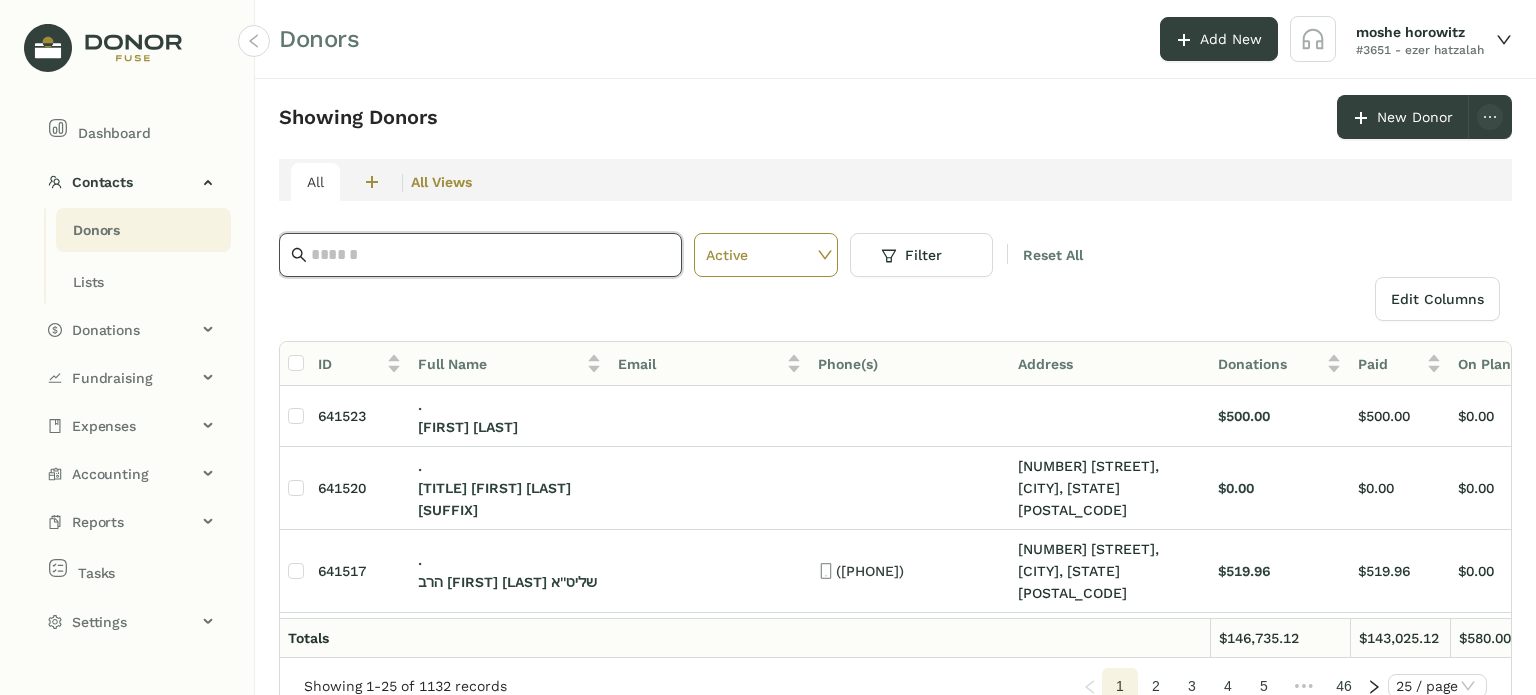 click 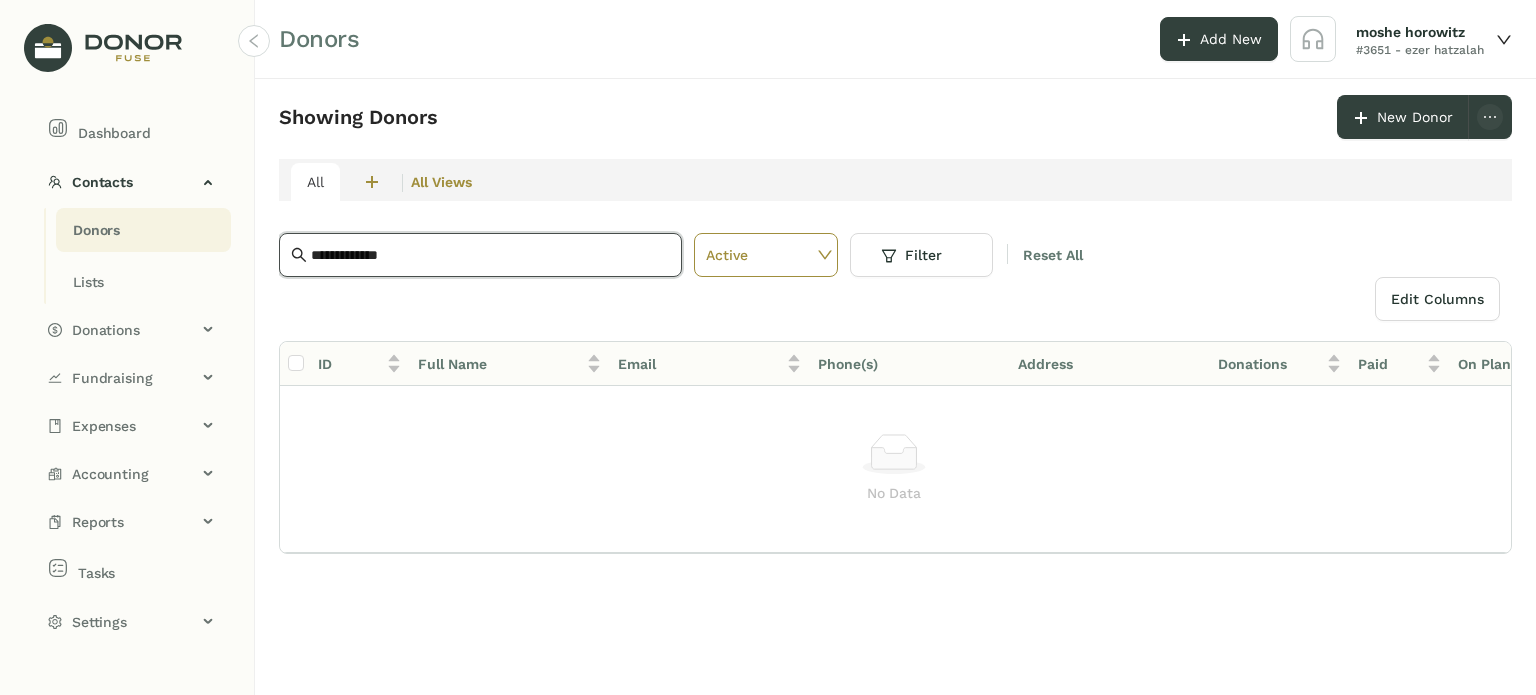drag, startPoint x: 116, startPoint y: 223, endPoint x: 174, endPoint y: 223, distance: 58 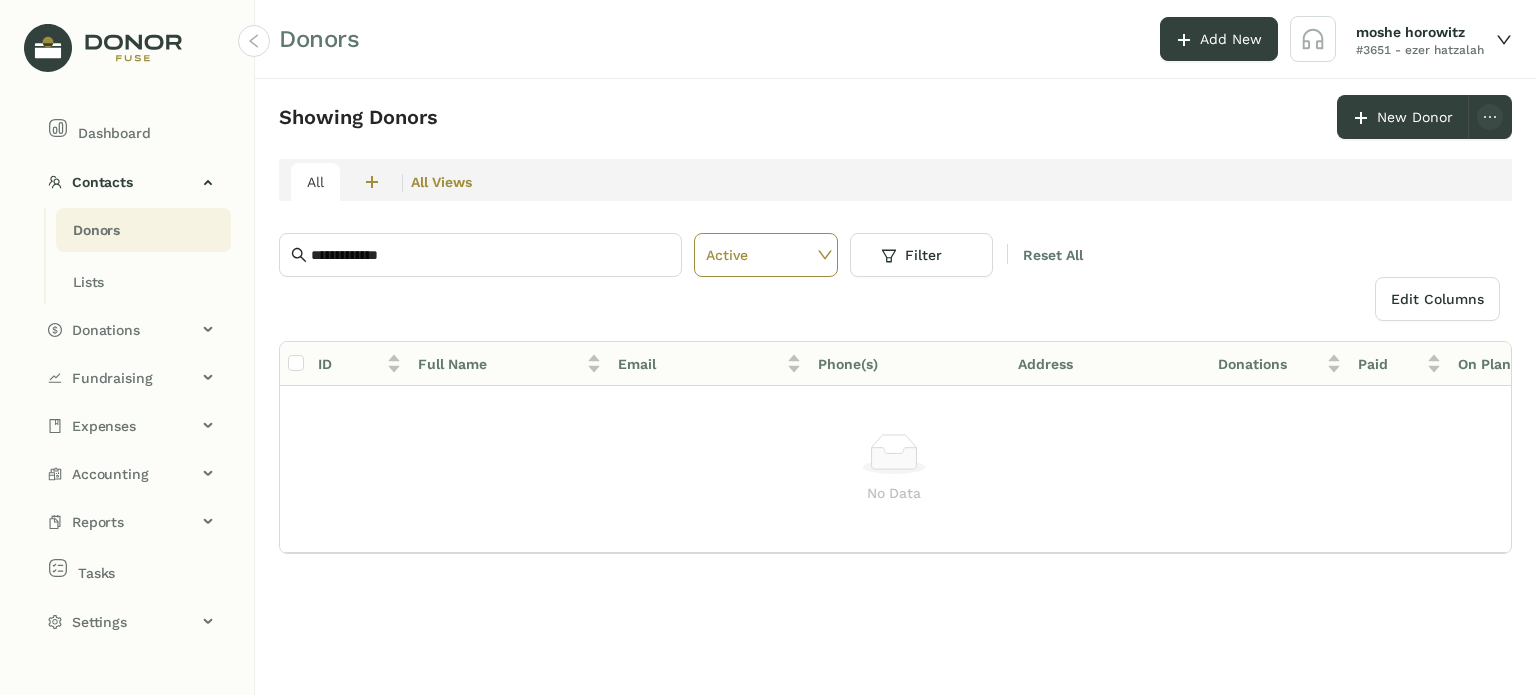 click on "Donors" 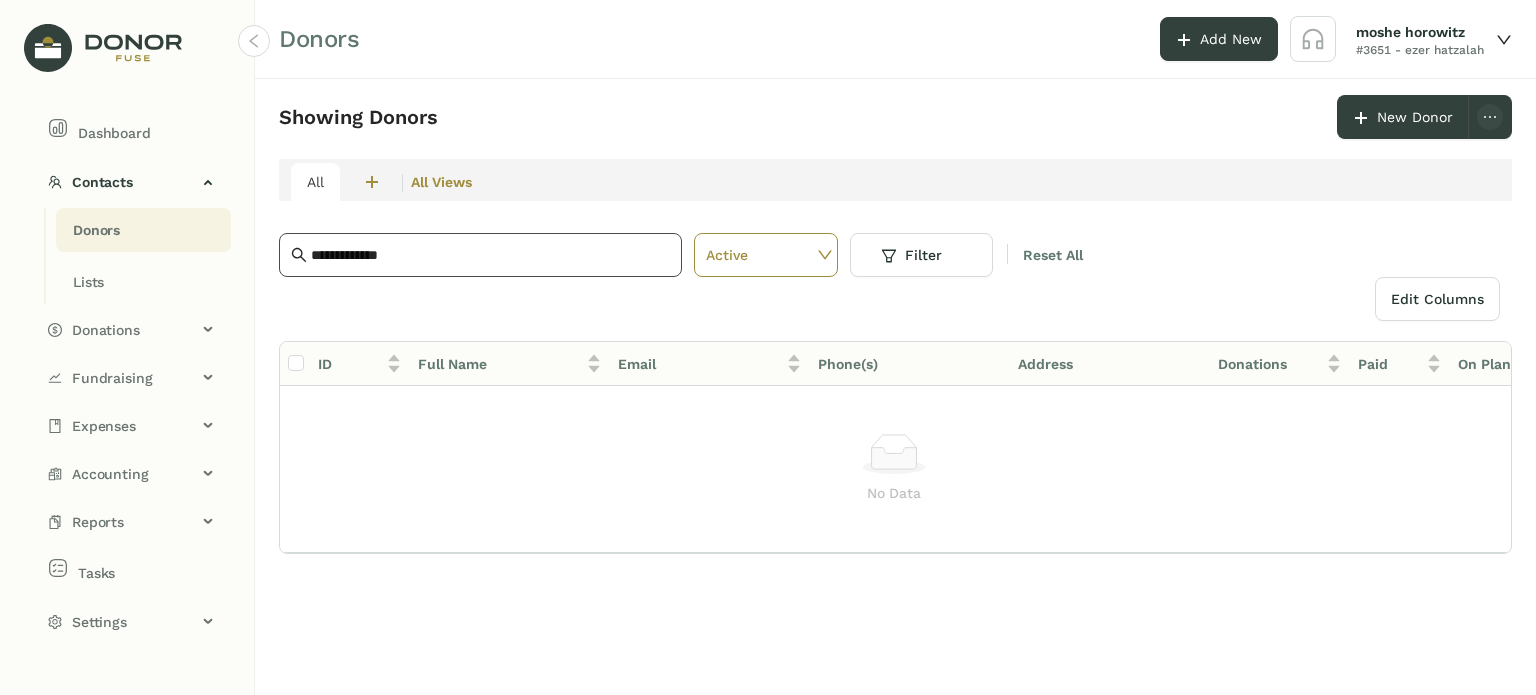 click on "**********" 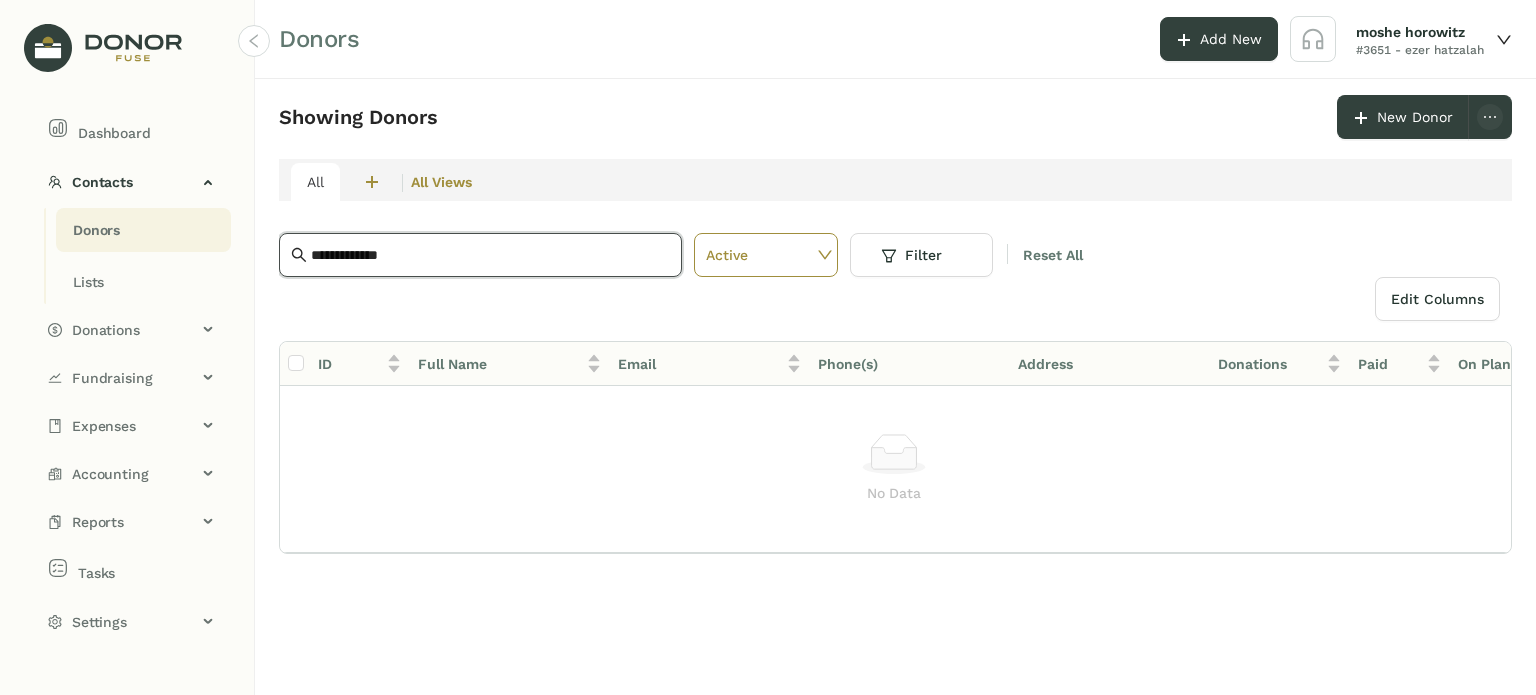 click on "**********" 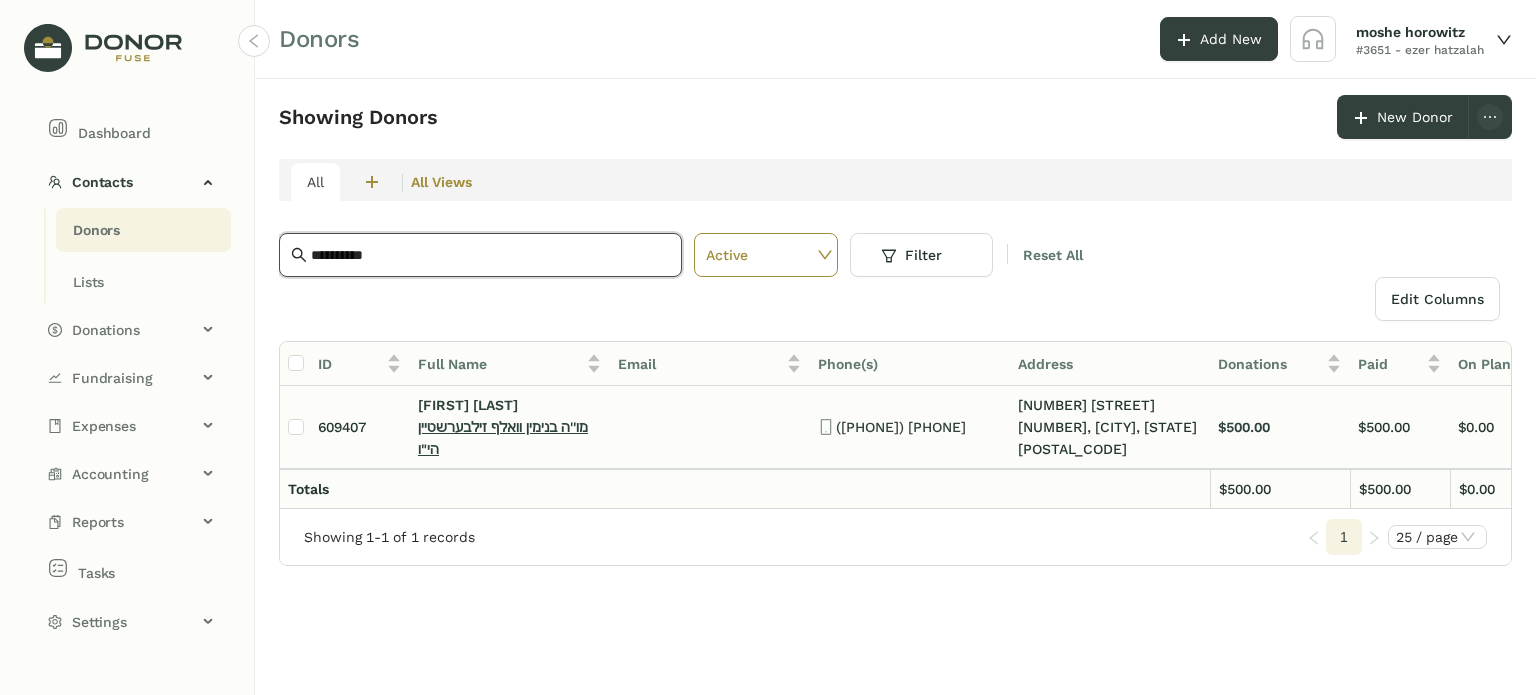 type on "**********" 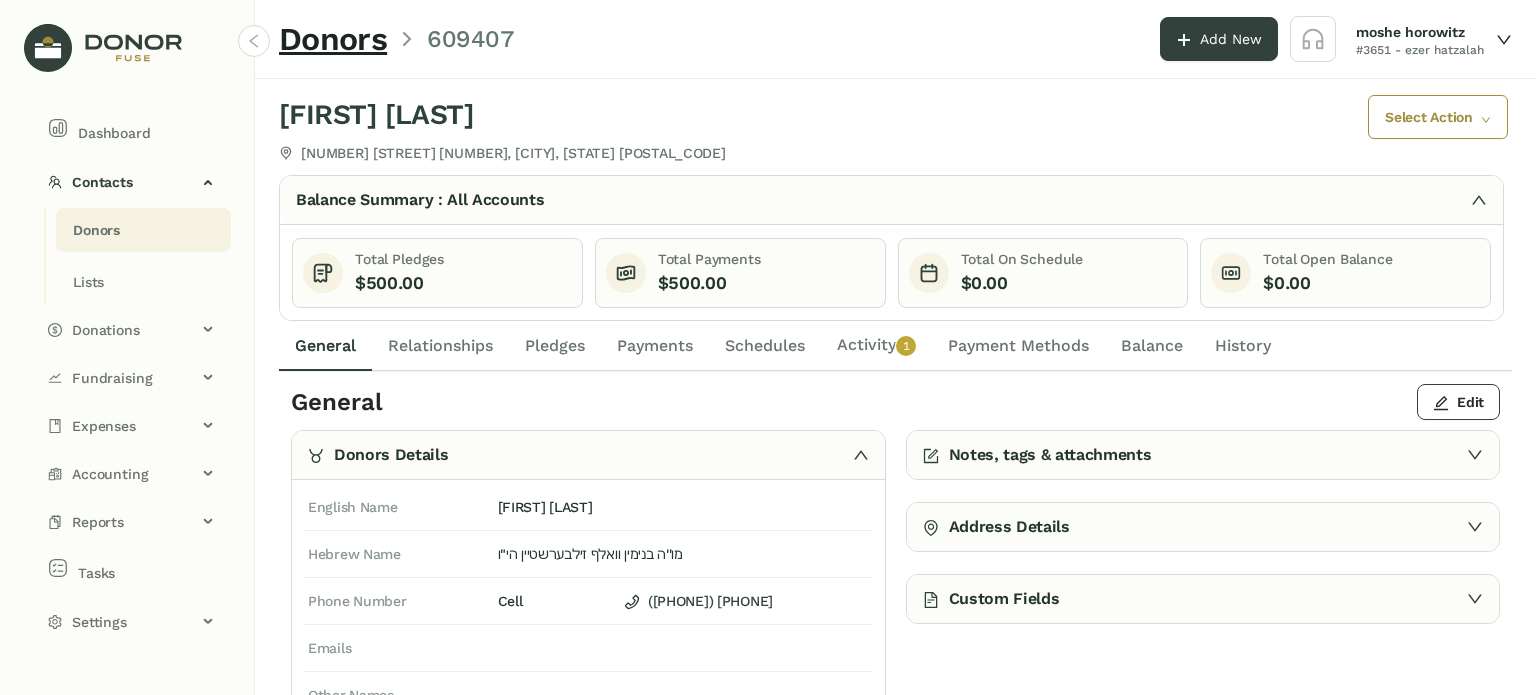click on "Payments" 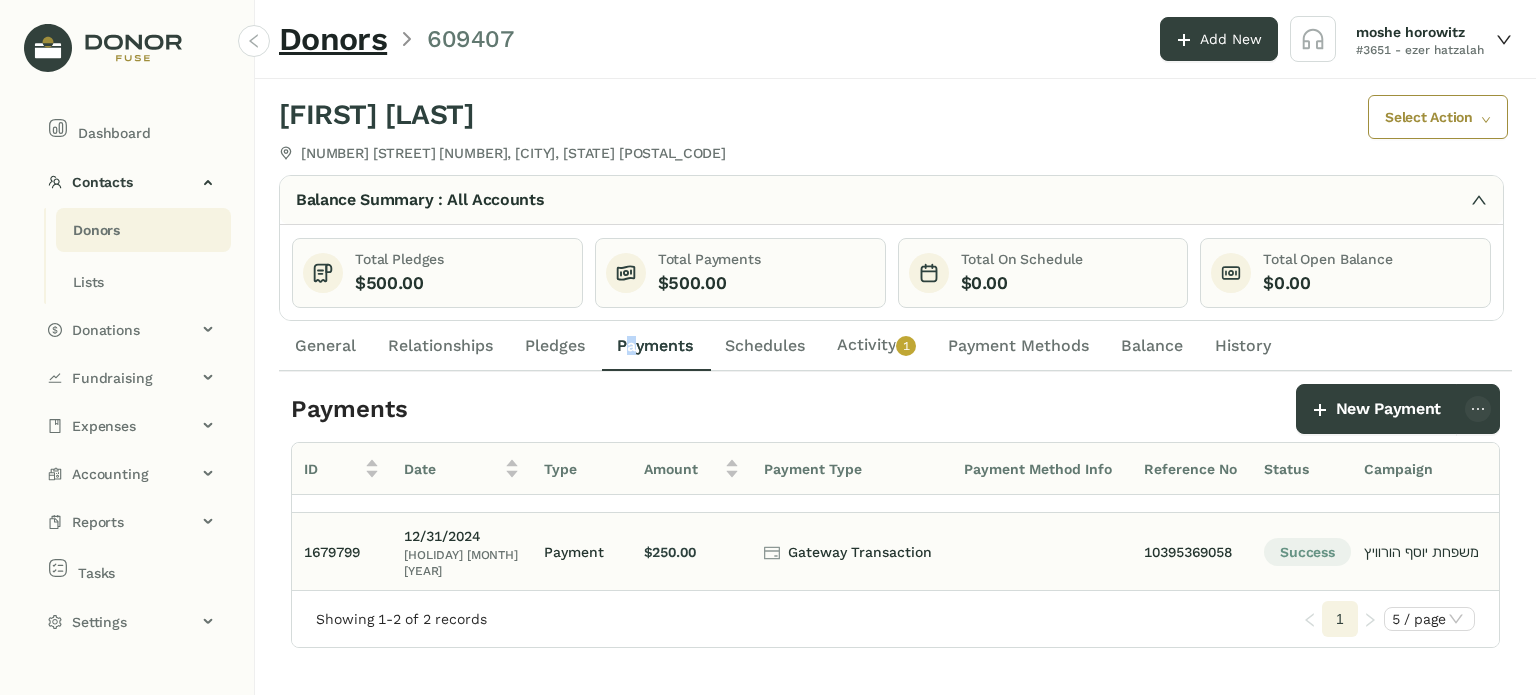scroll, scrollTop: 0, scrollLeft: 0, axis: both 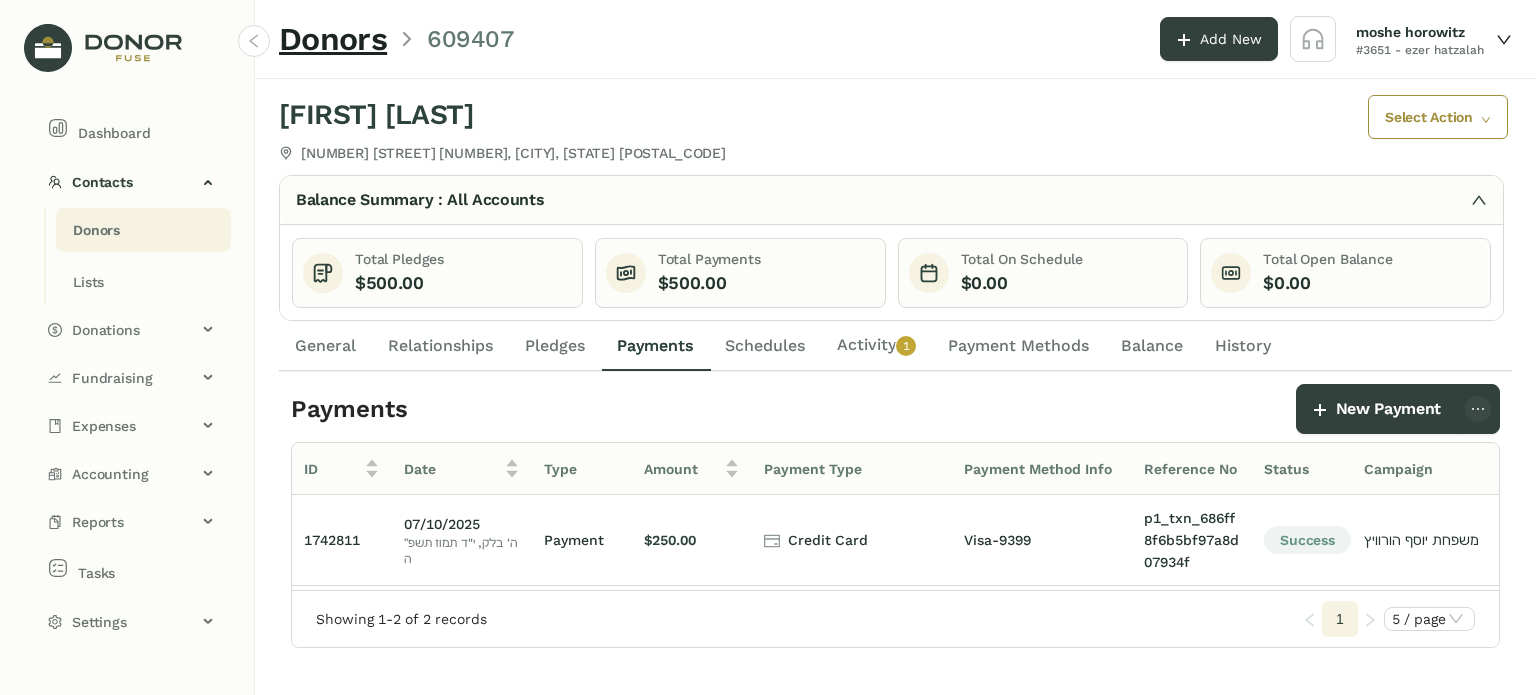 drag, startPoint x: 184, startPoint y: 221, endPoint x: 212, endPoint y: 225, distance: 28.284271 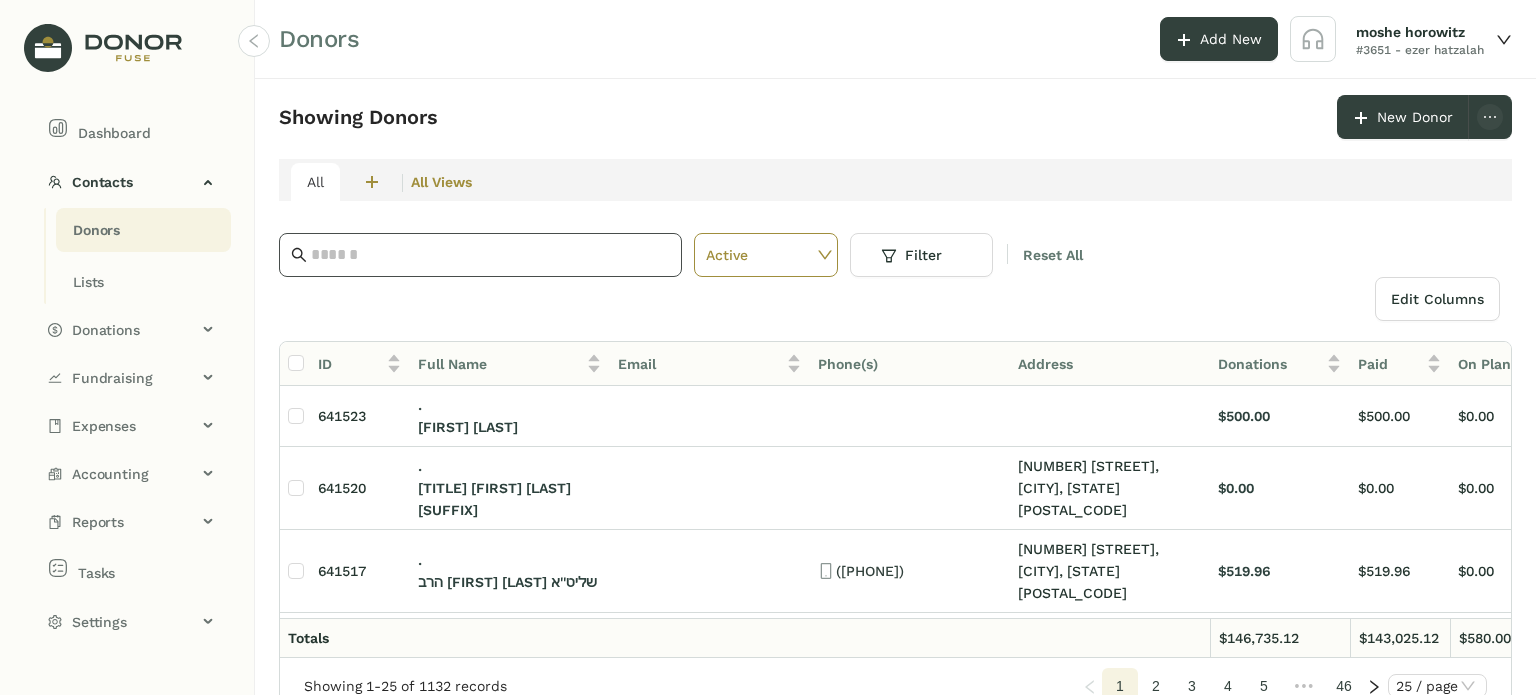 click 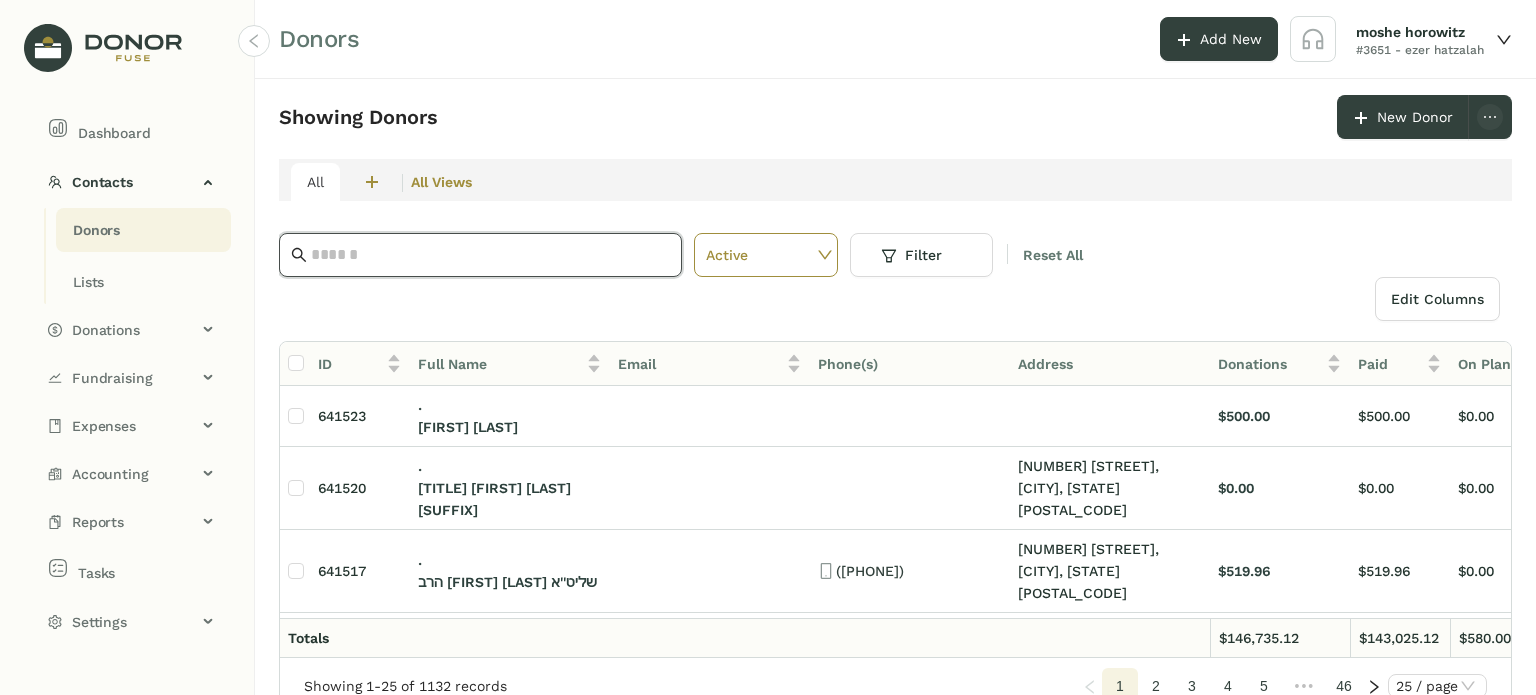 paste on "**********" 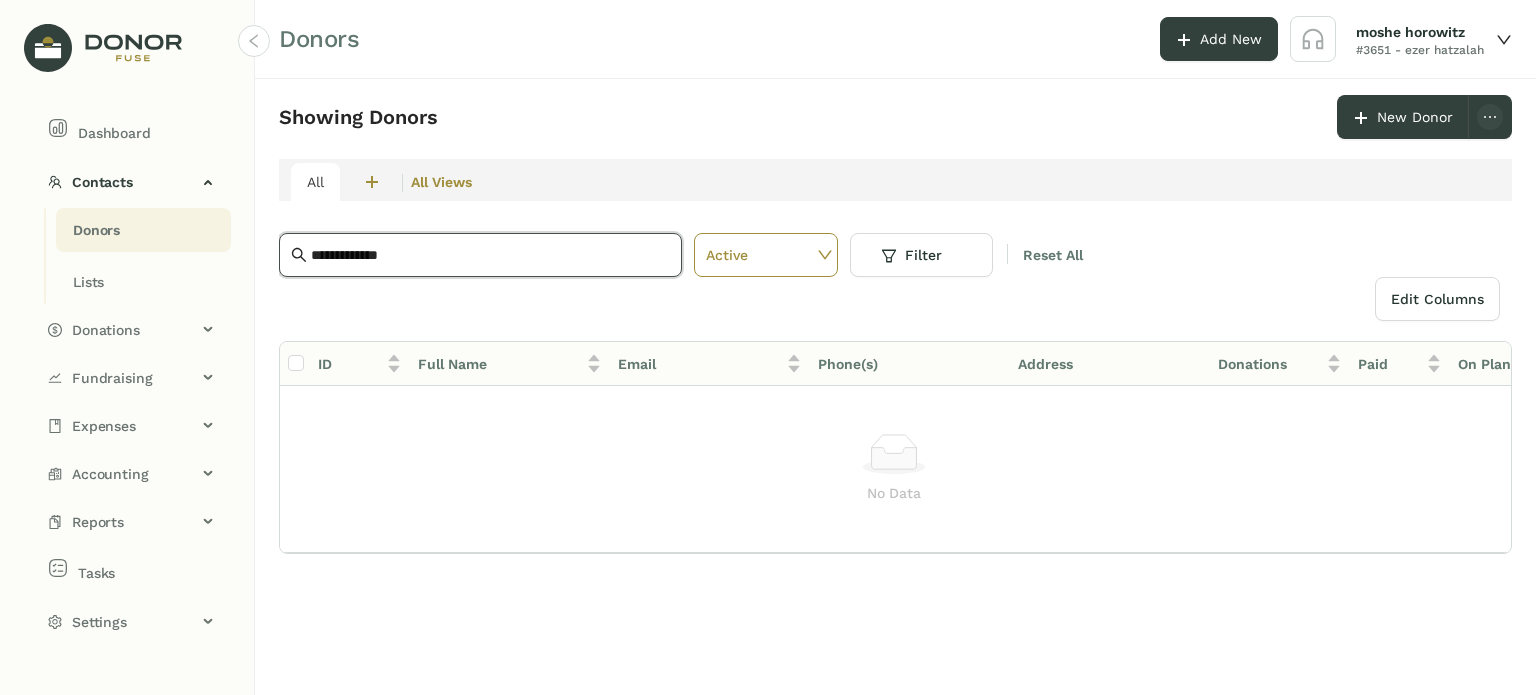 type on "**********" 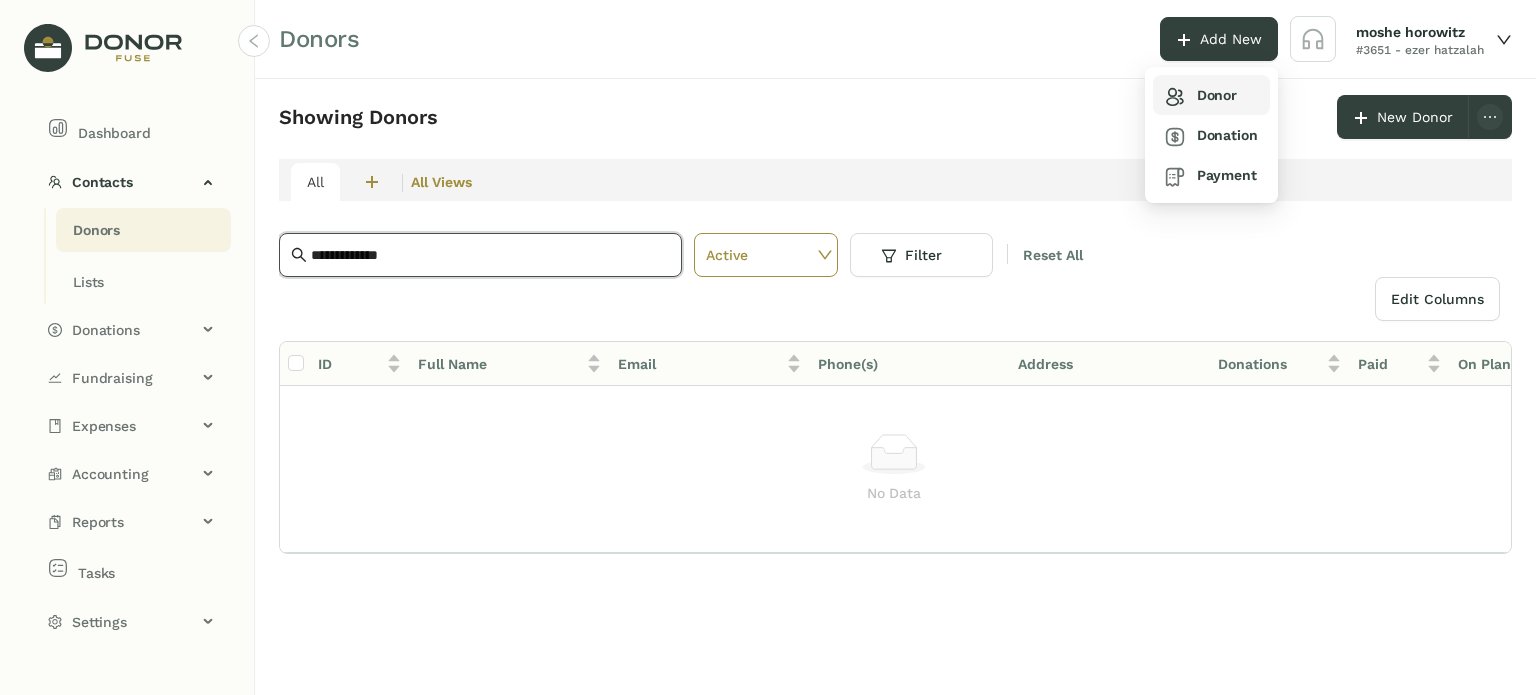 click on "Donor" at bounding box center [1201, 95] 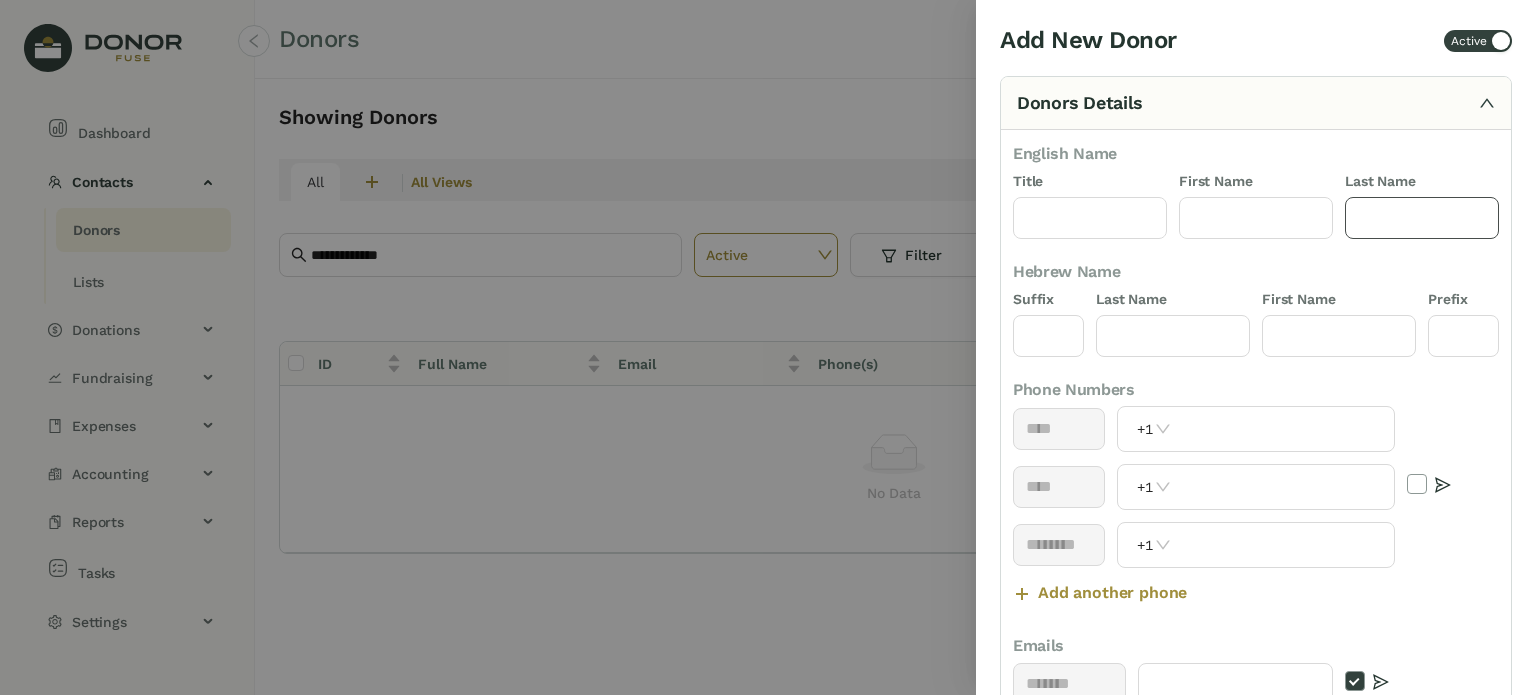 click 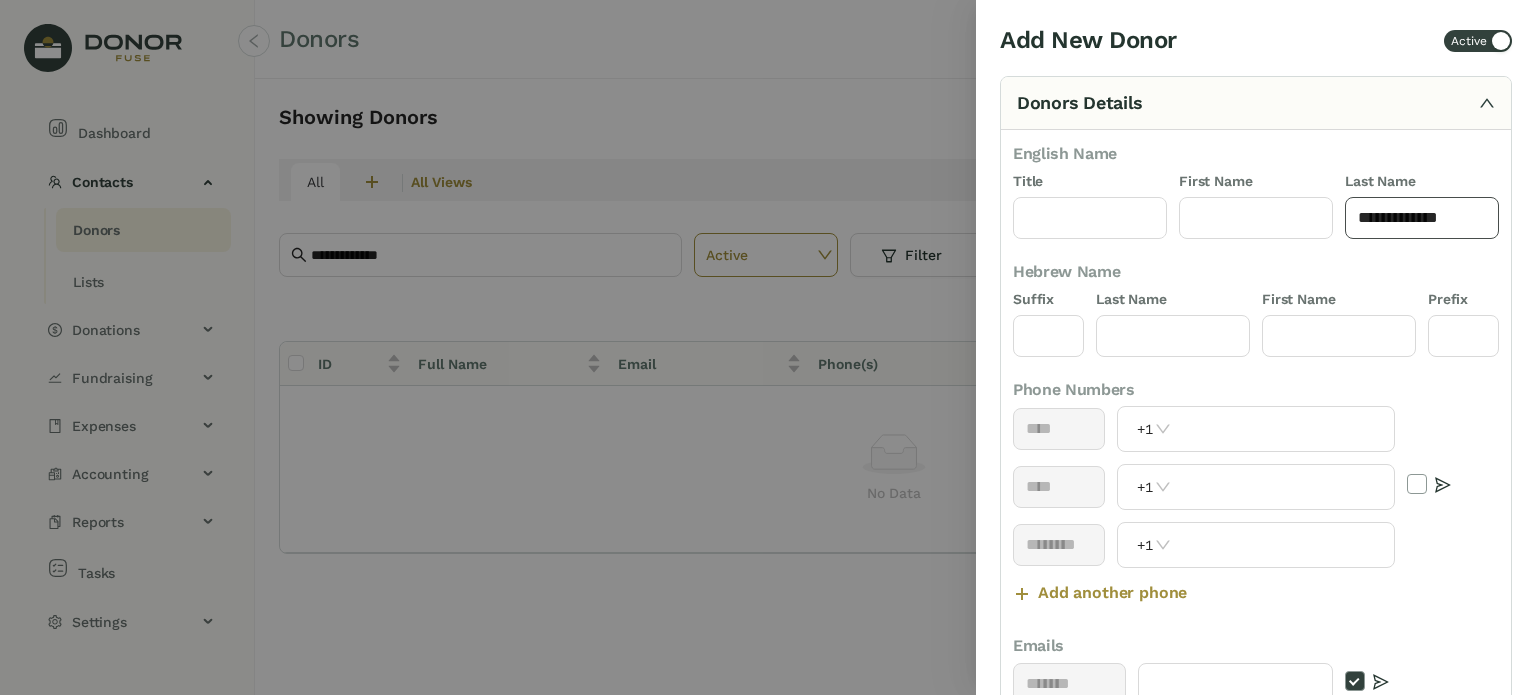 click on "**********" 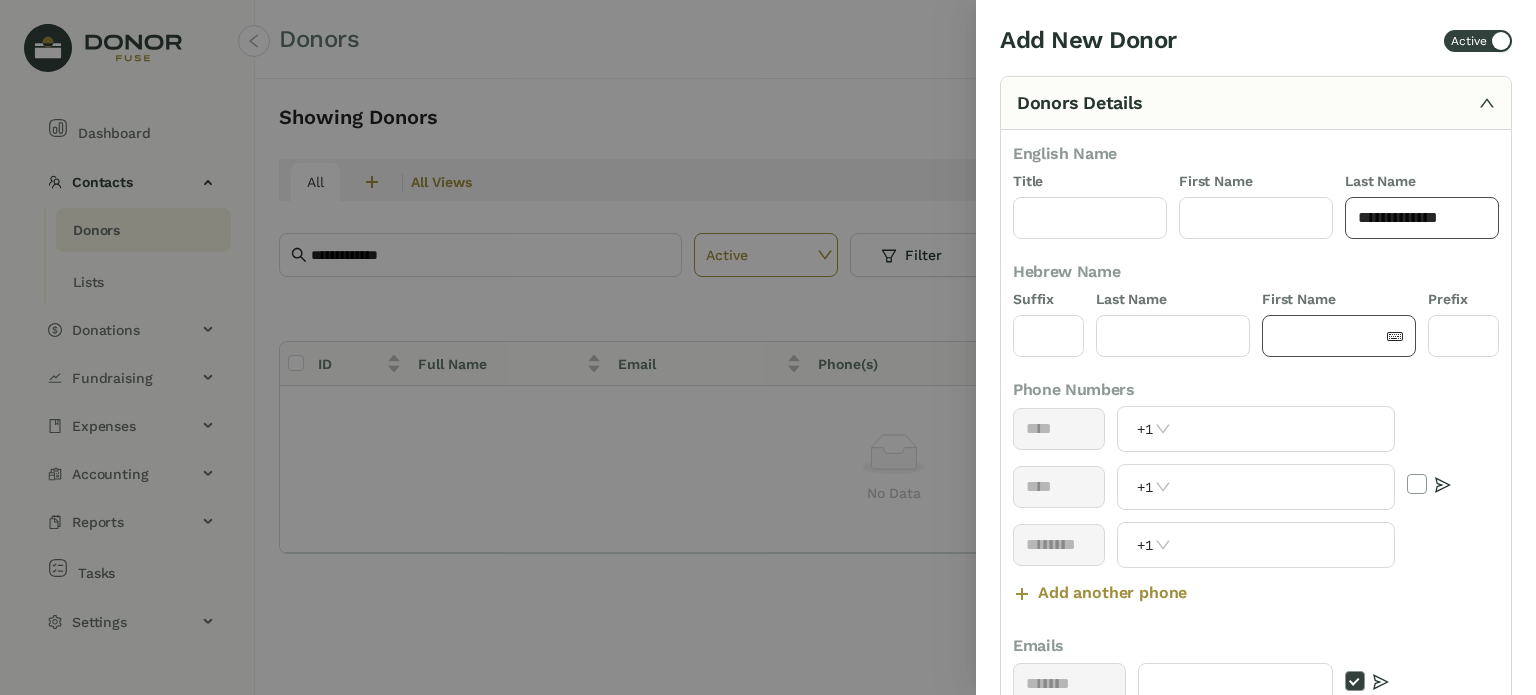 type on "**********" 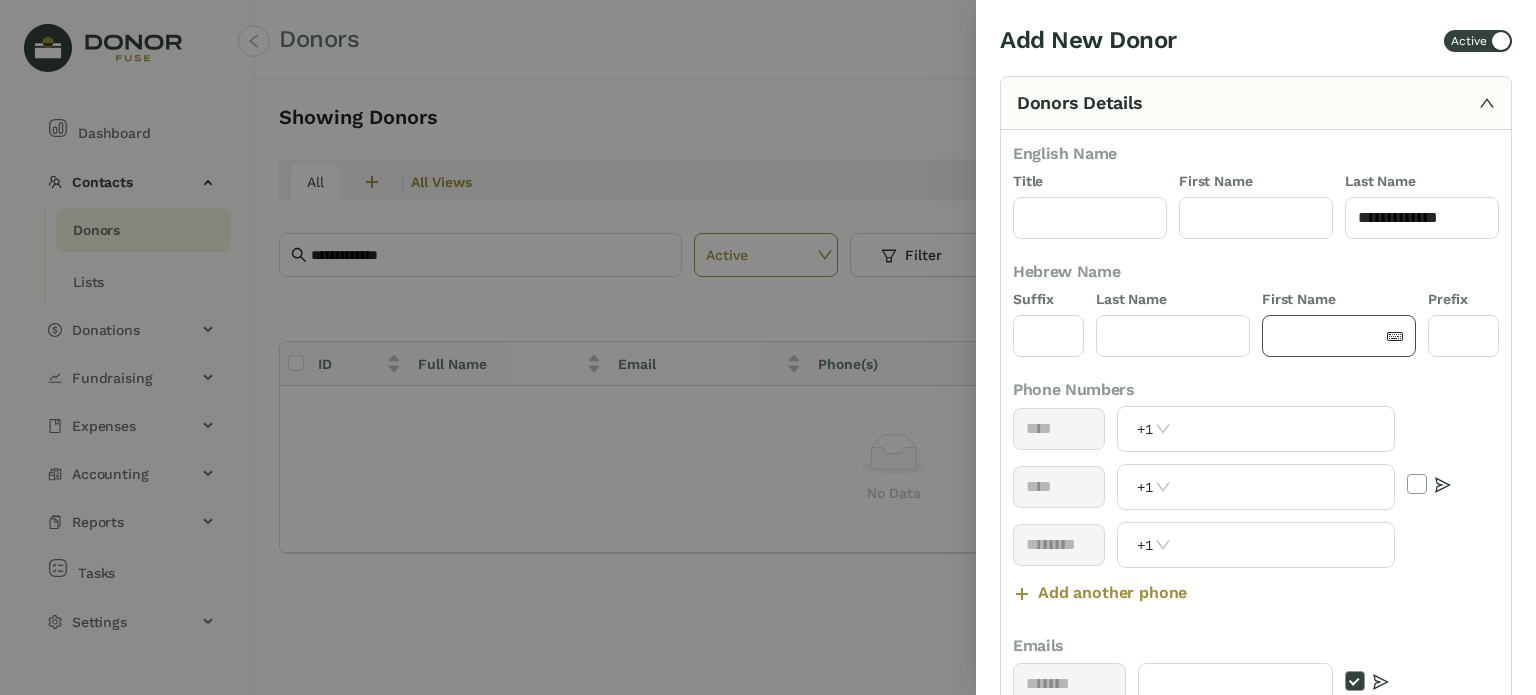 click 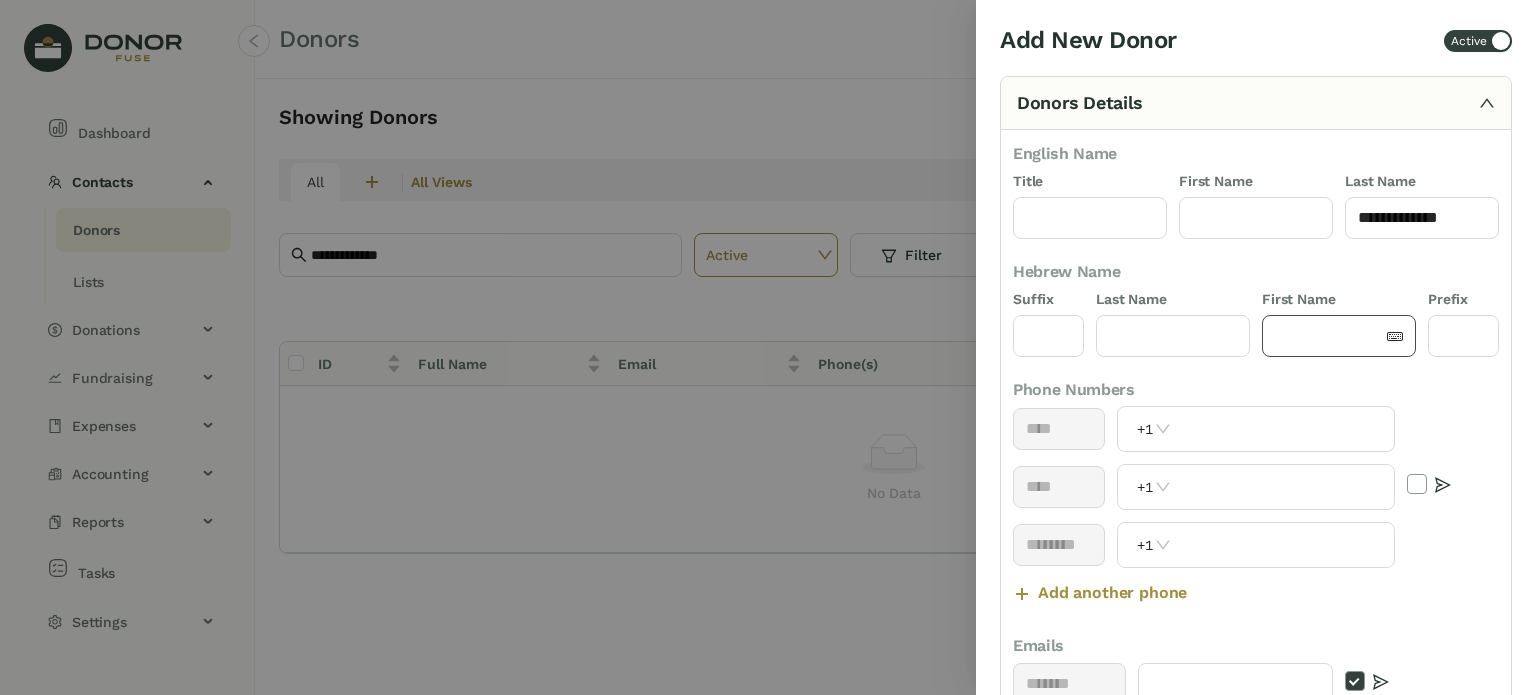 click 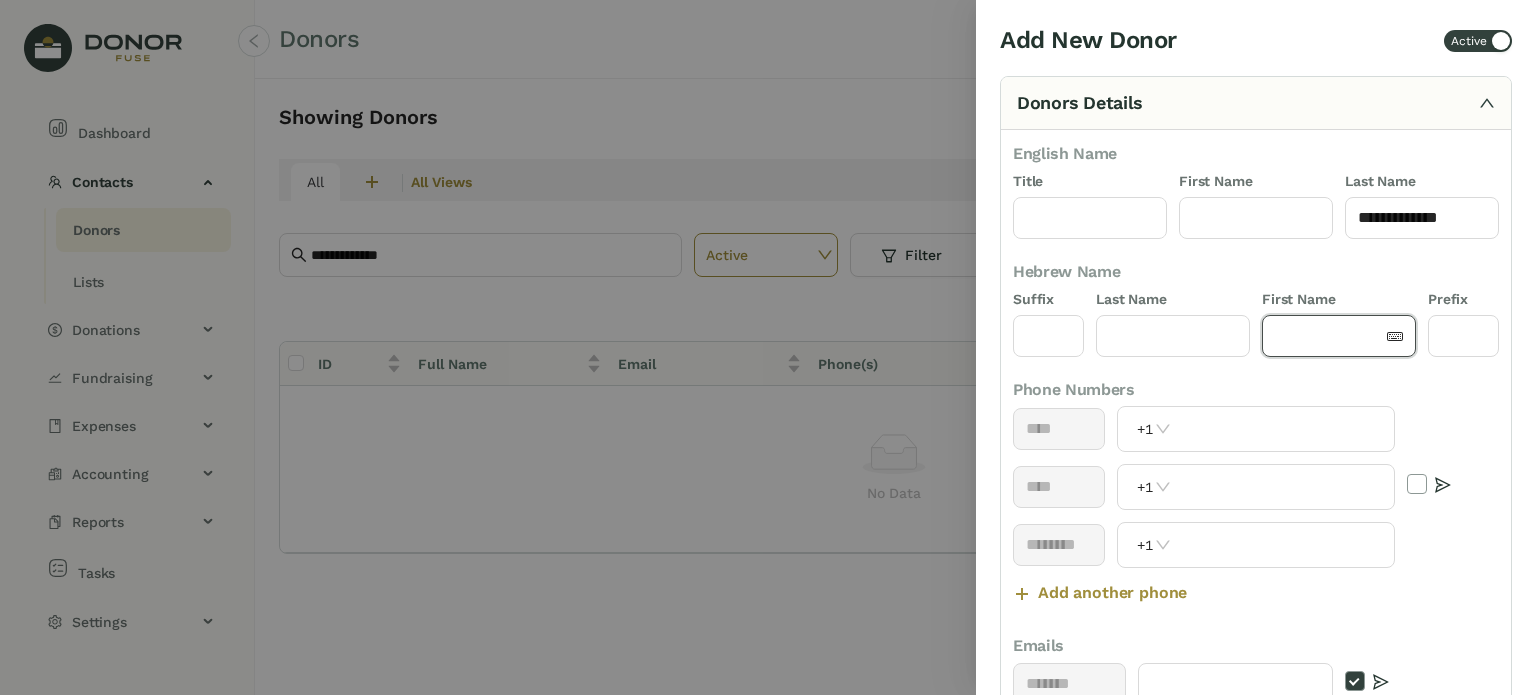 paste on "**********" 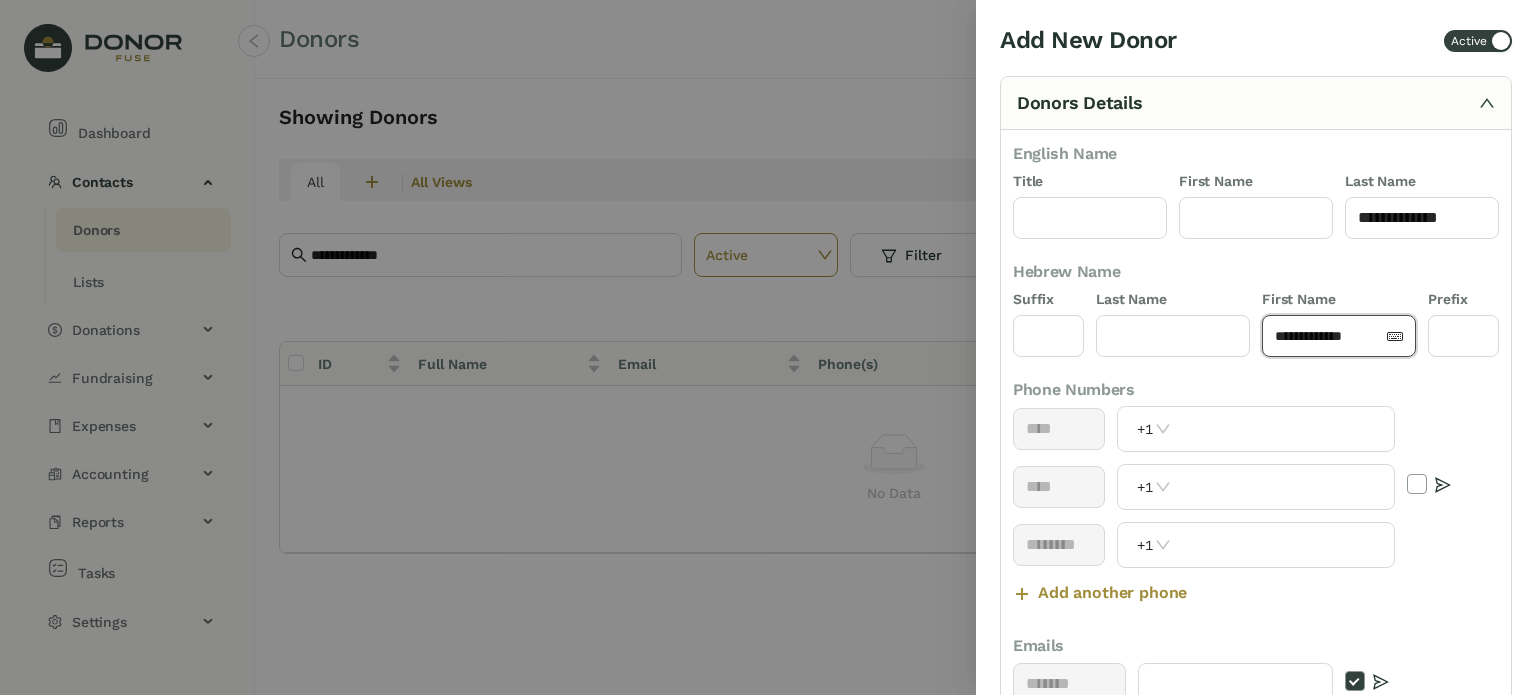 click on "**********" 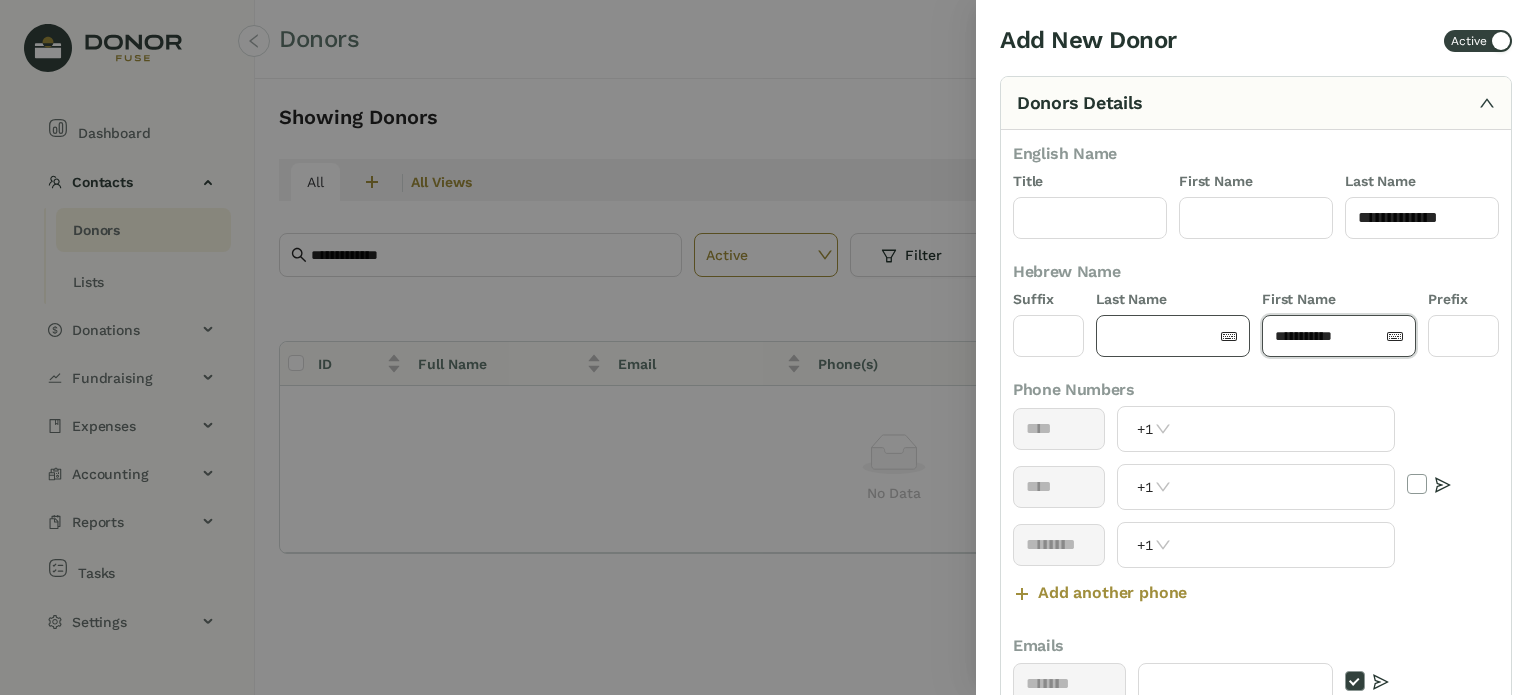 type on "**********" 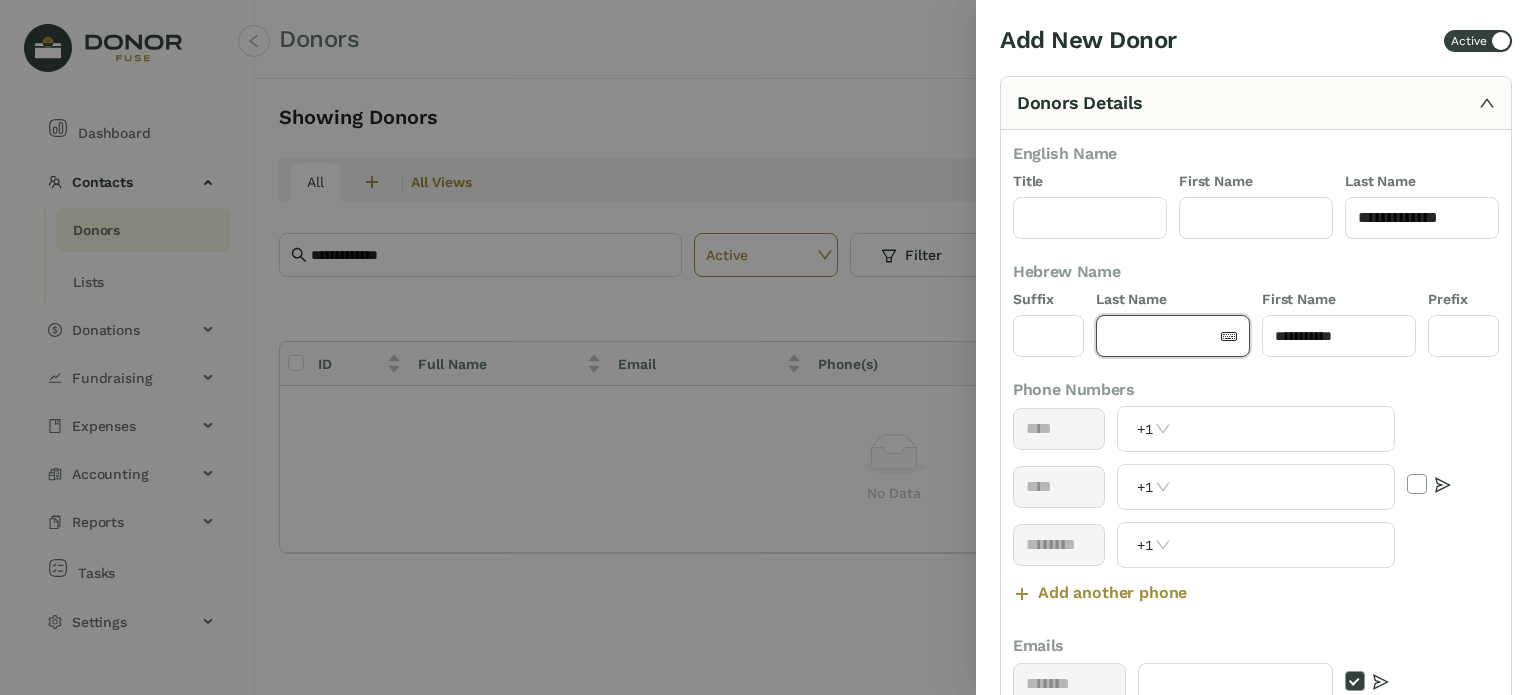 paste on "**" 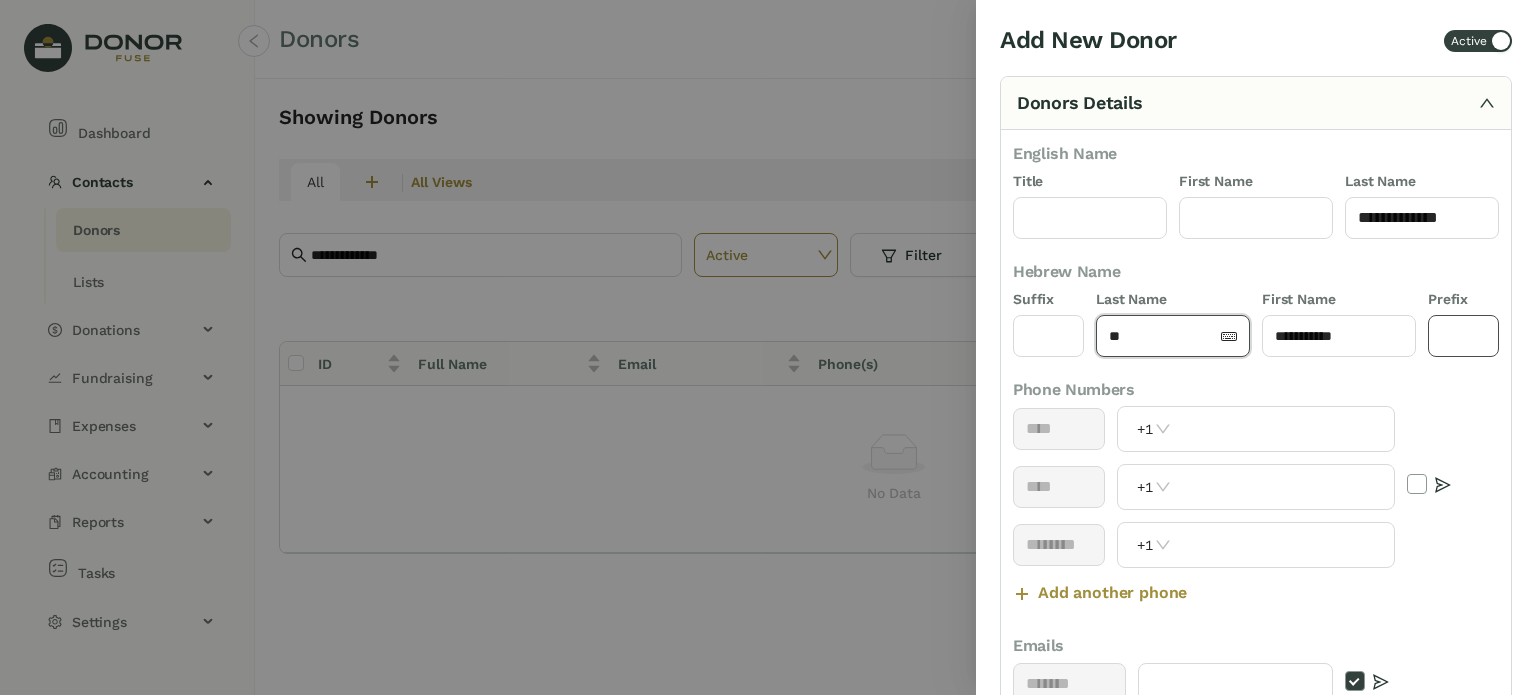 type on "**" 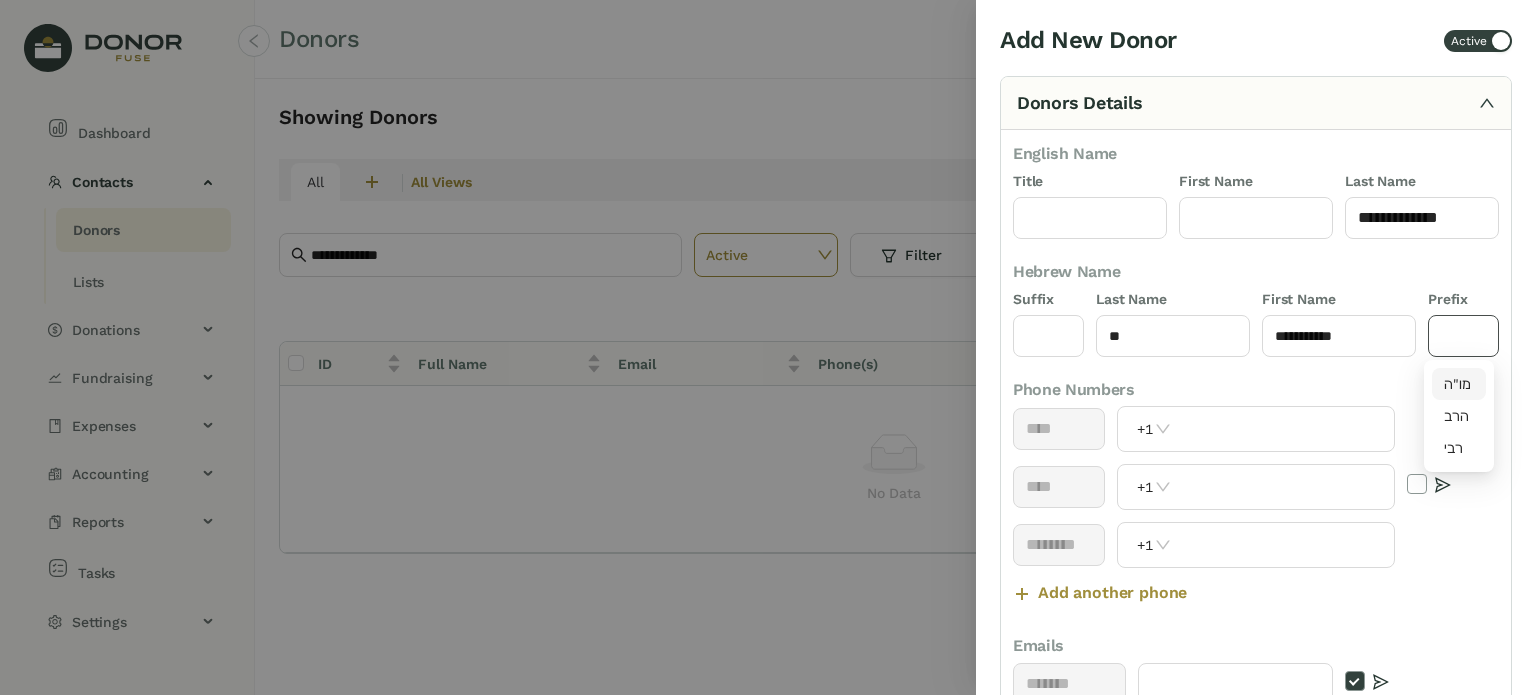 click 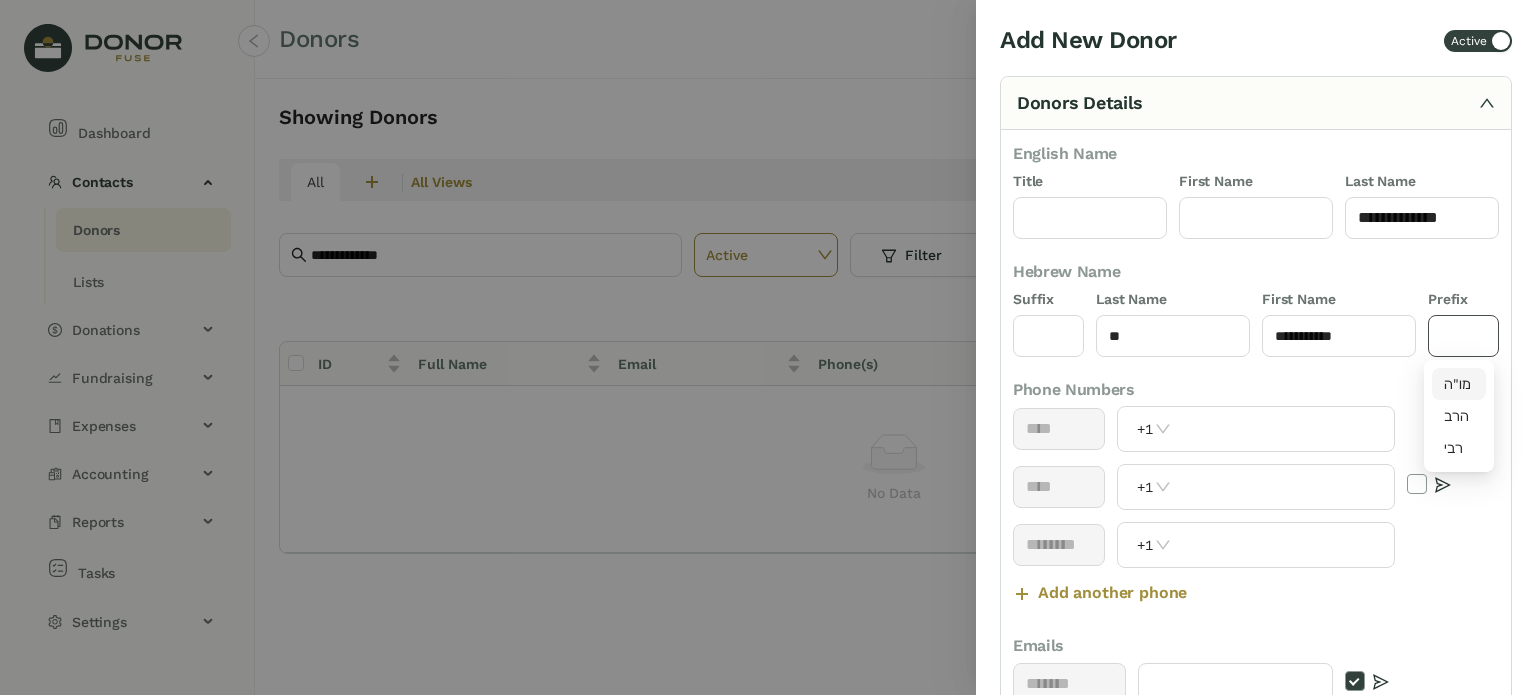 click on "מו"ה" at bounding box center (1459, 384) 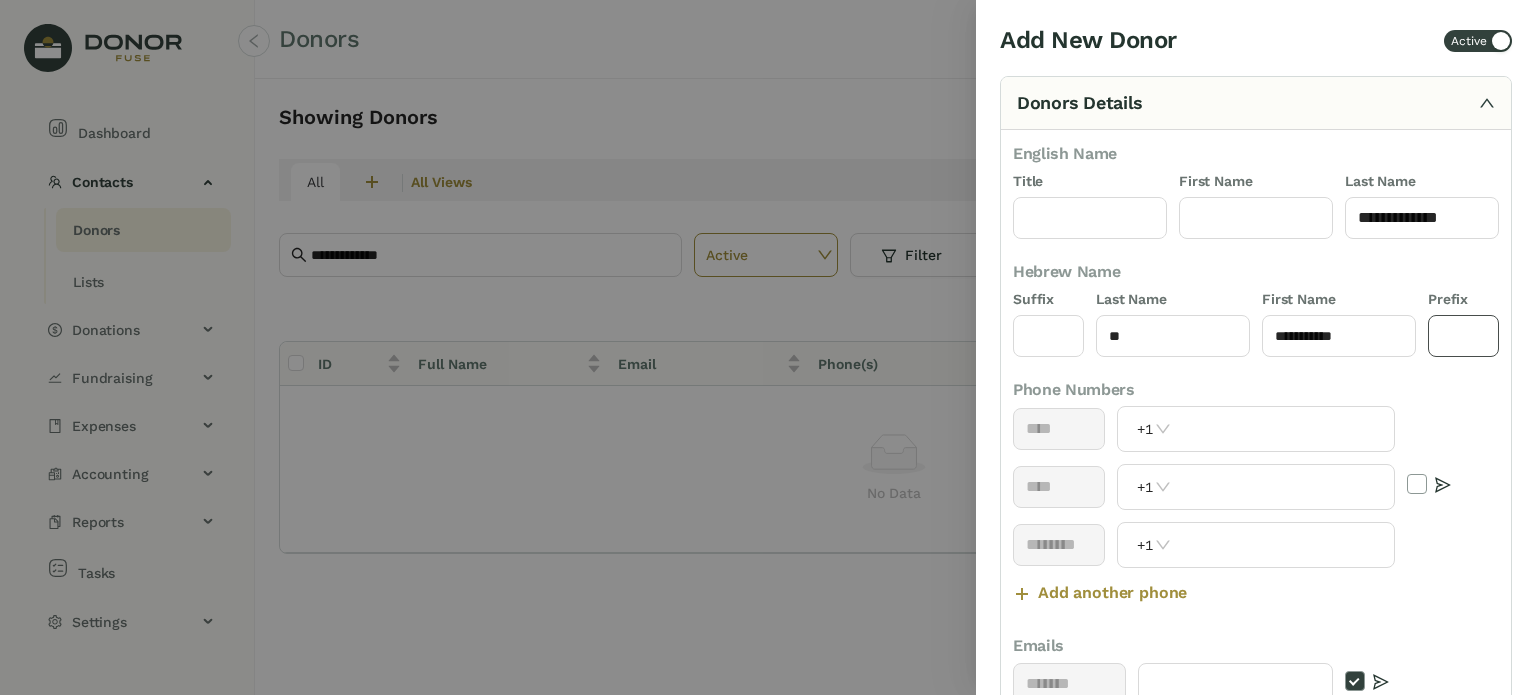 type on "****" 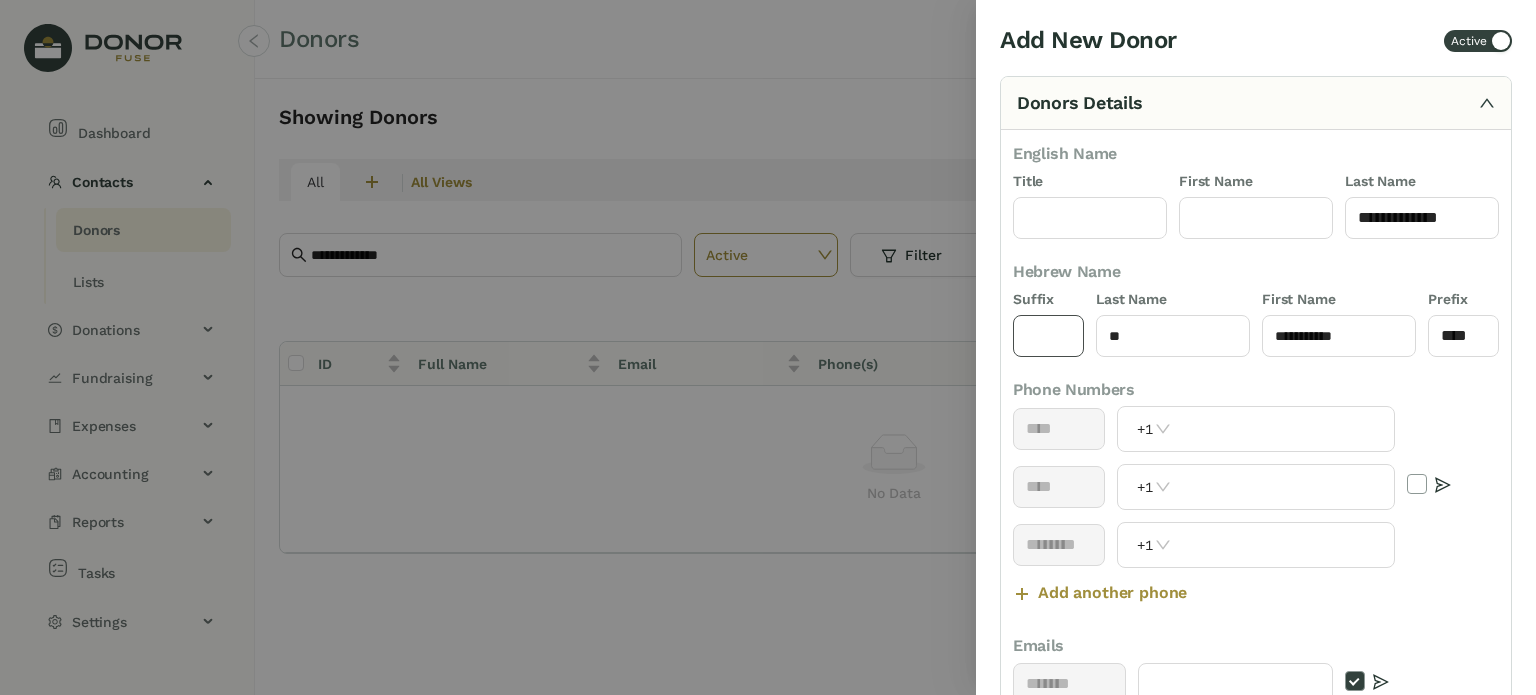 click 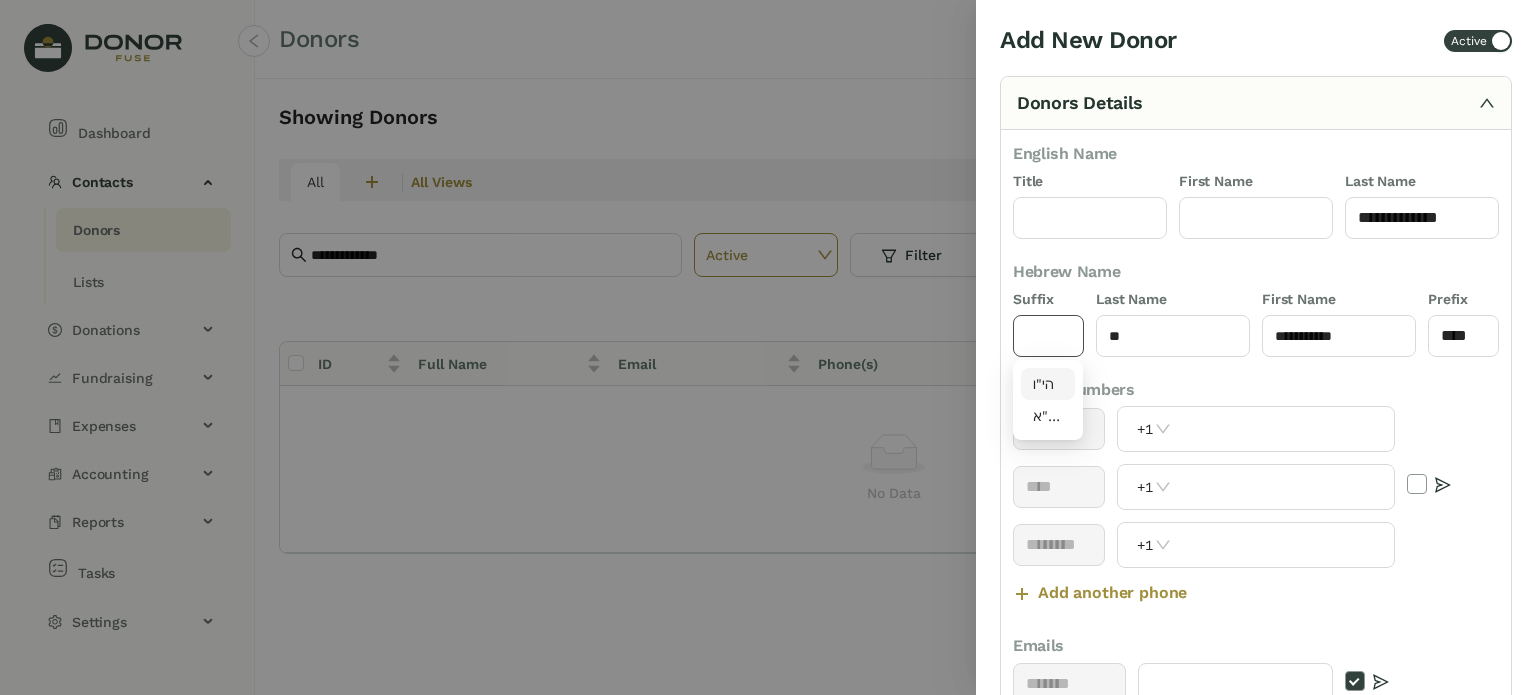click on "הי"ו" at bounding box center [1048, 384] 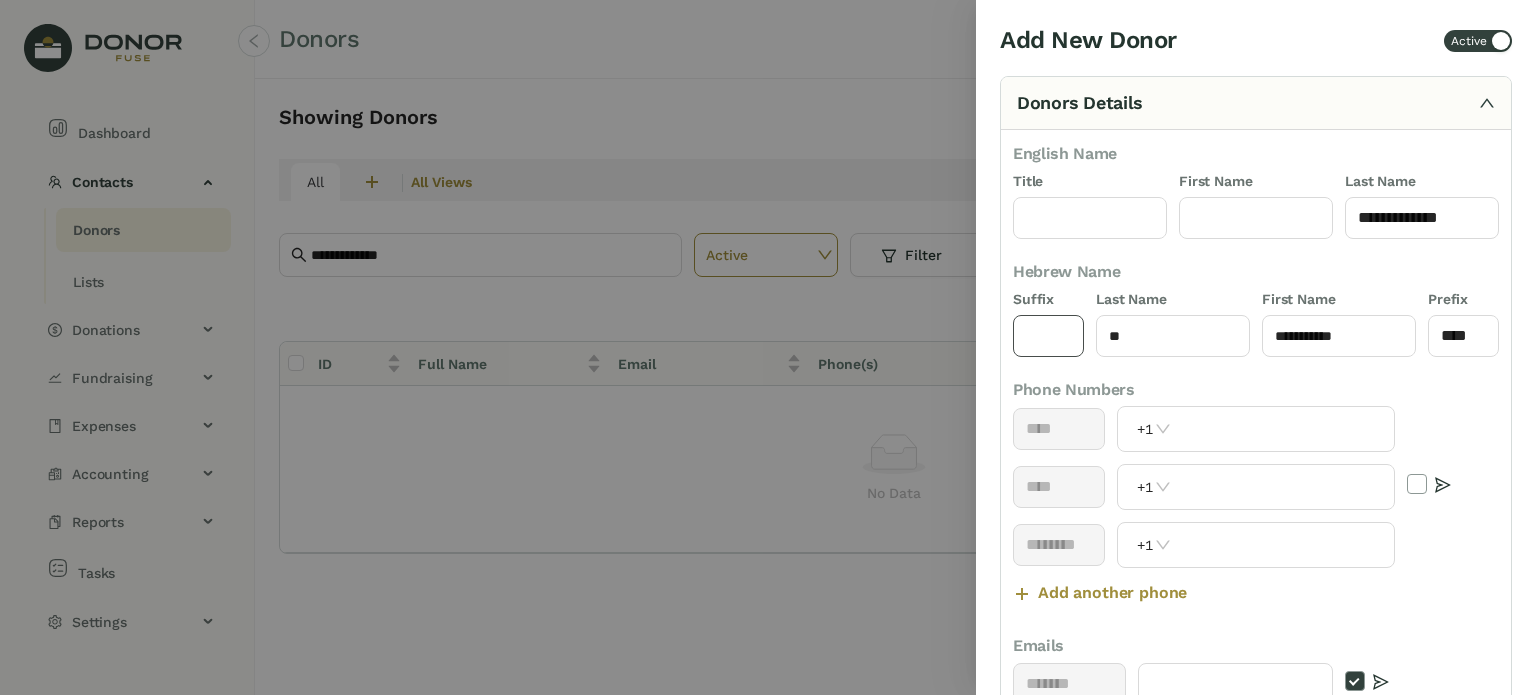type on "****" 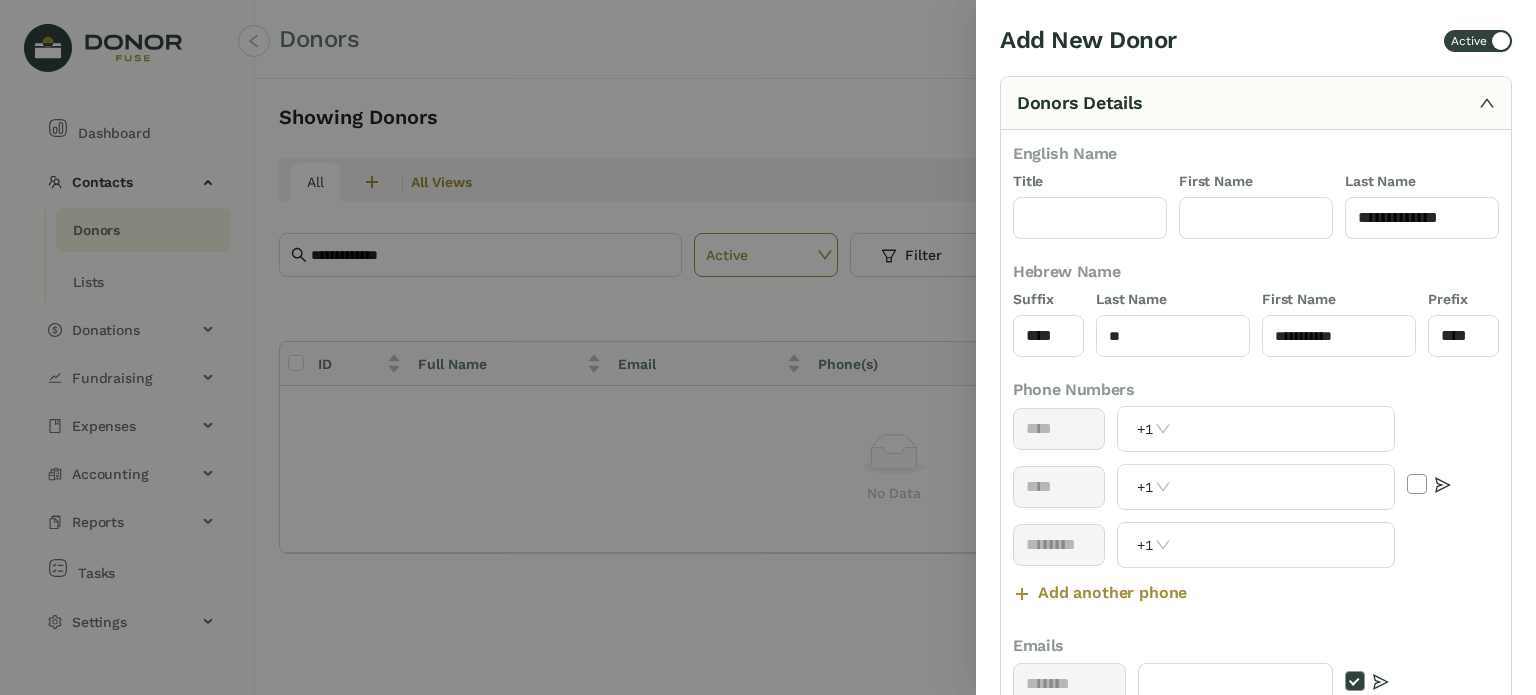 drag, startPoint x: 1236, startPoint y: 483, endPoint x: 1018, endPoint y: 121, distance: 422.57306 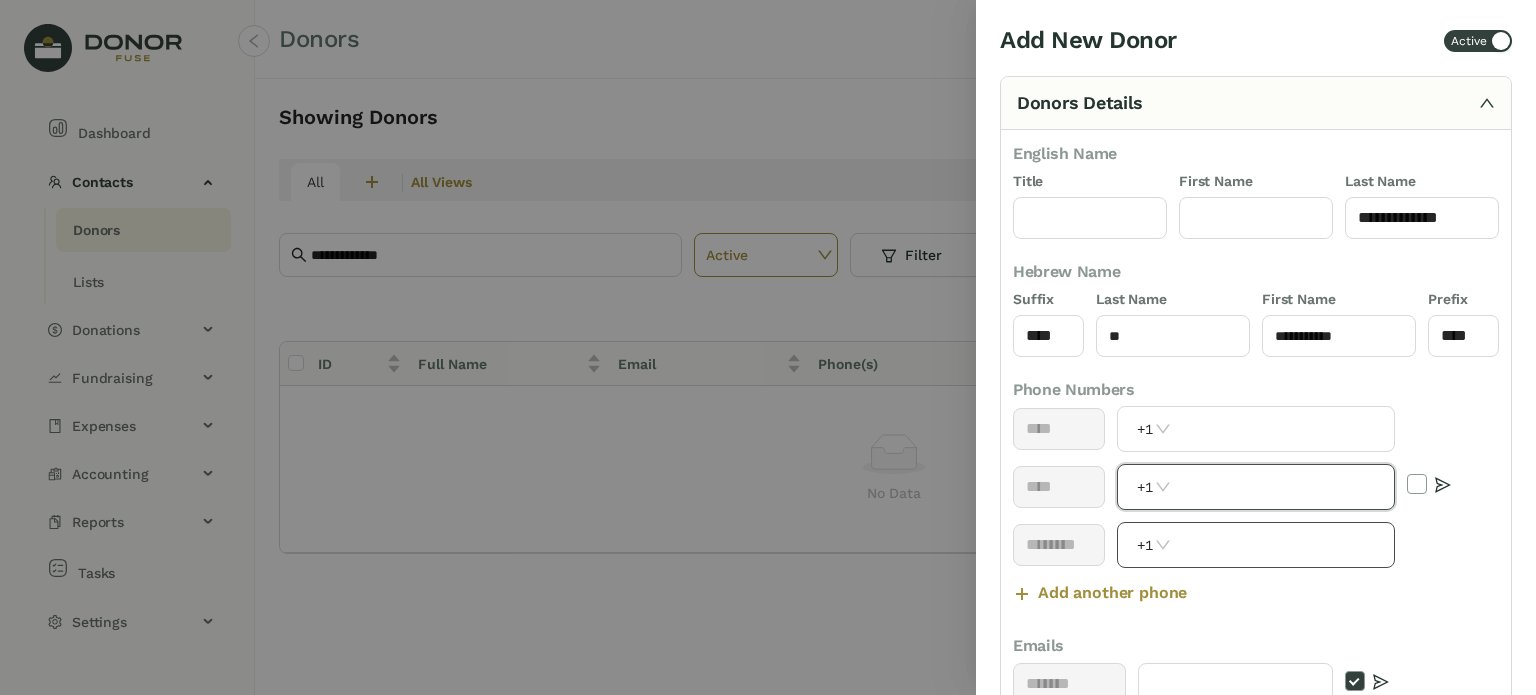 paste on "**********" 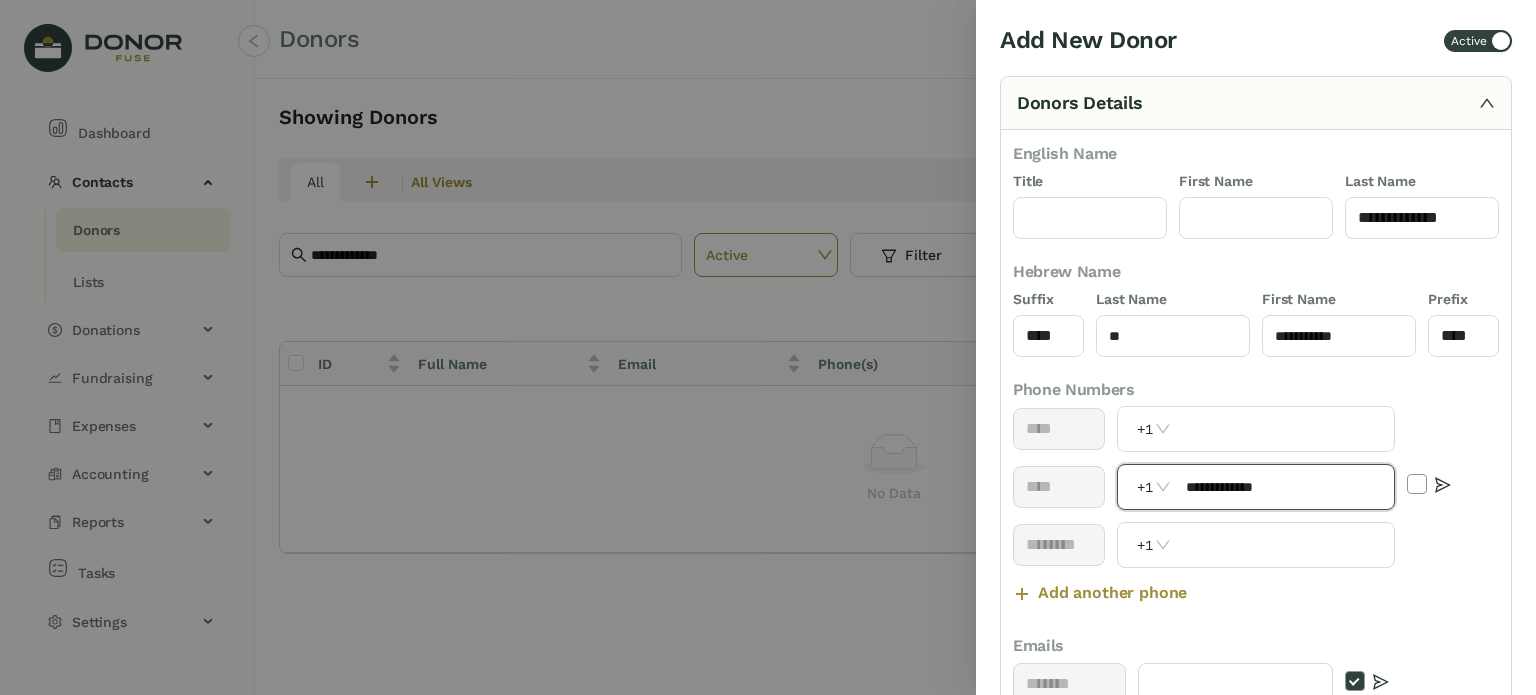 scroll, scrollTop: 500, scrollLeft: 0, axis: vertical 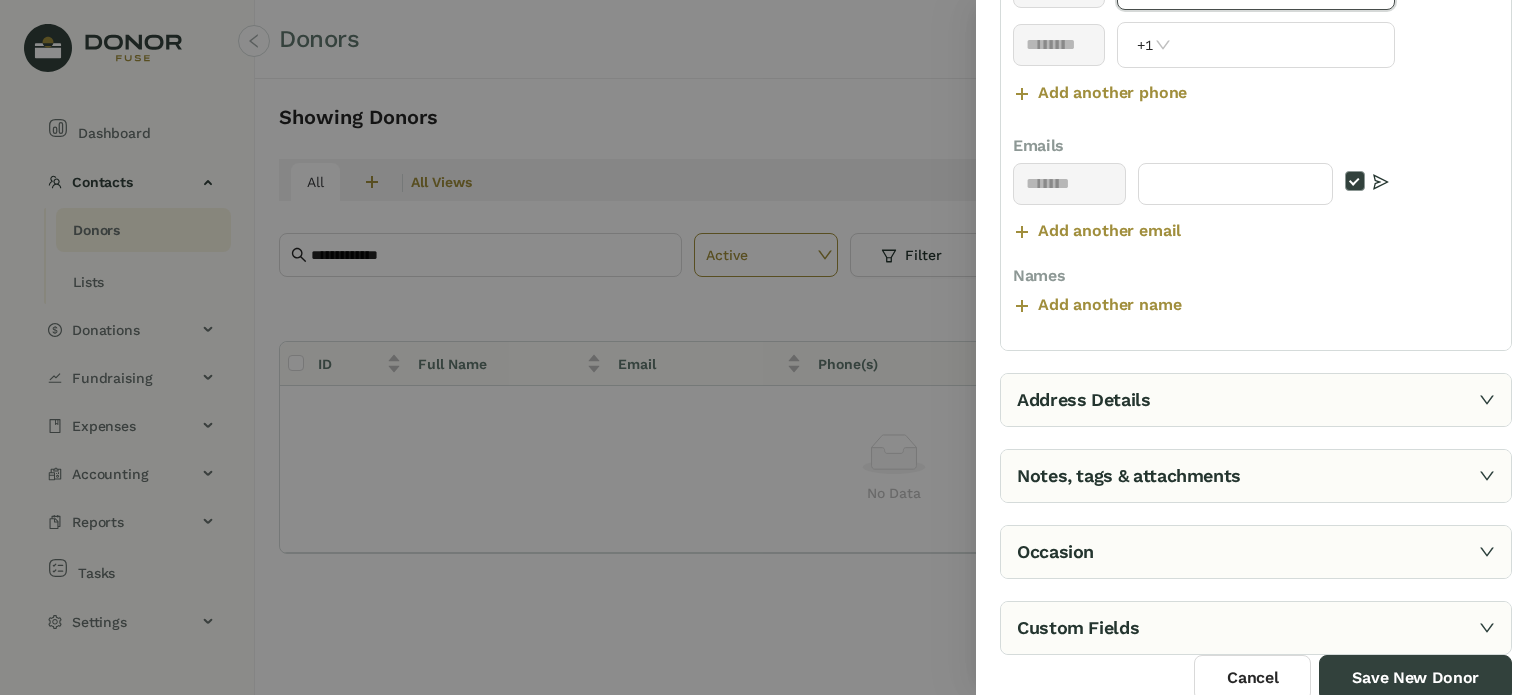 type on "**********" 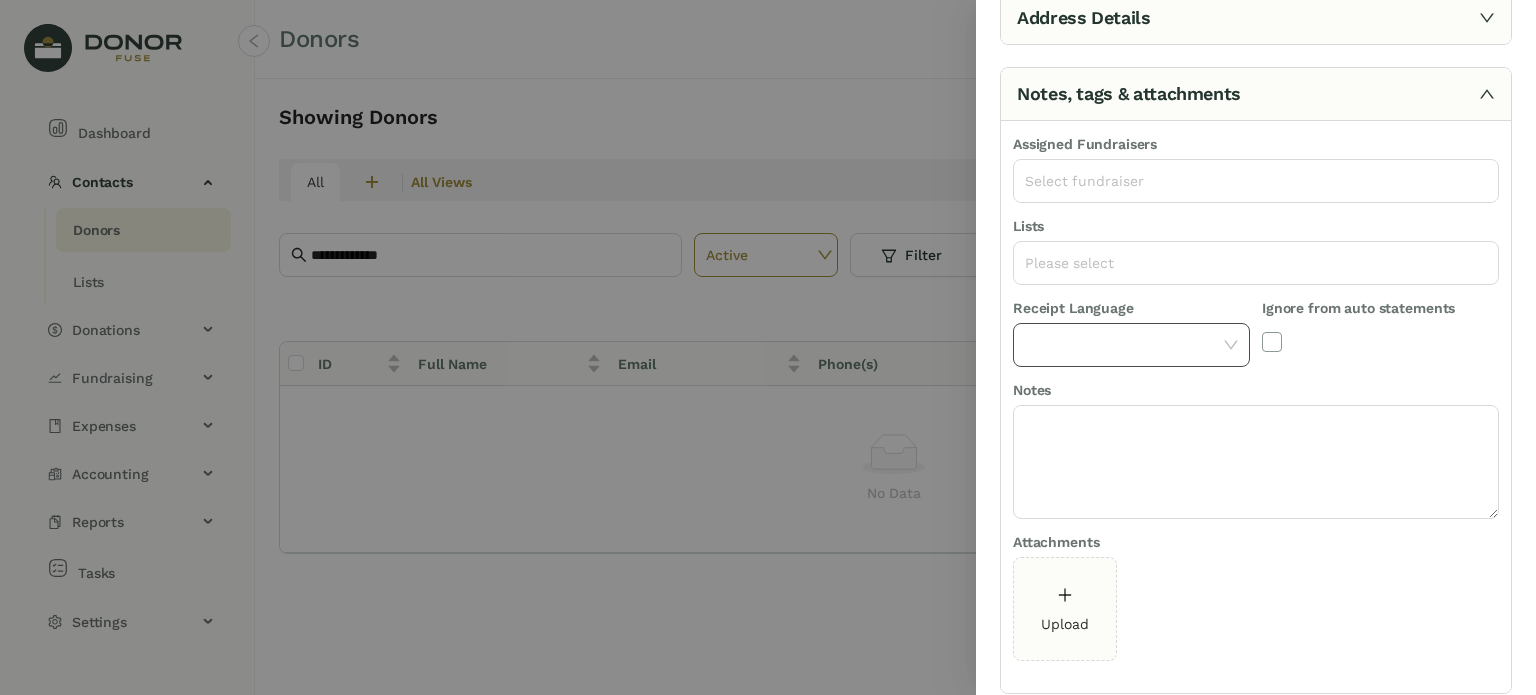 scroll, scrollTop: 0, scrollLeft: 0, axis: both 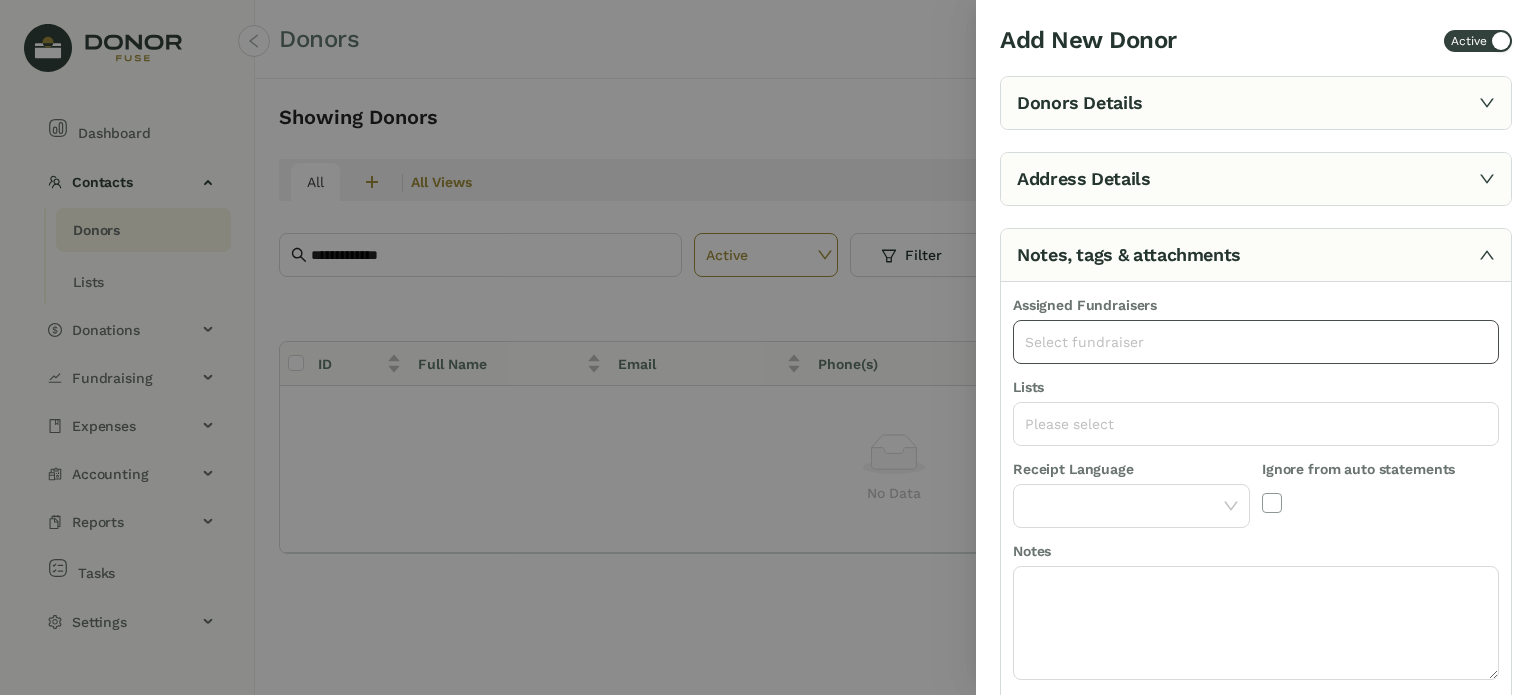 click on "Select fundraiser" 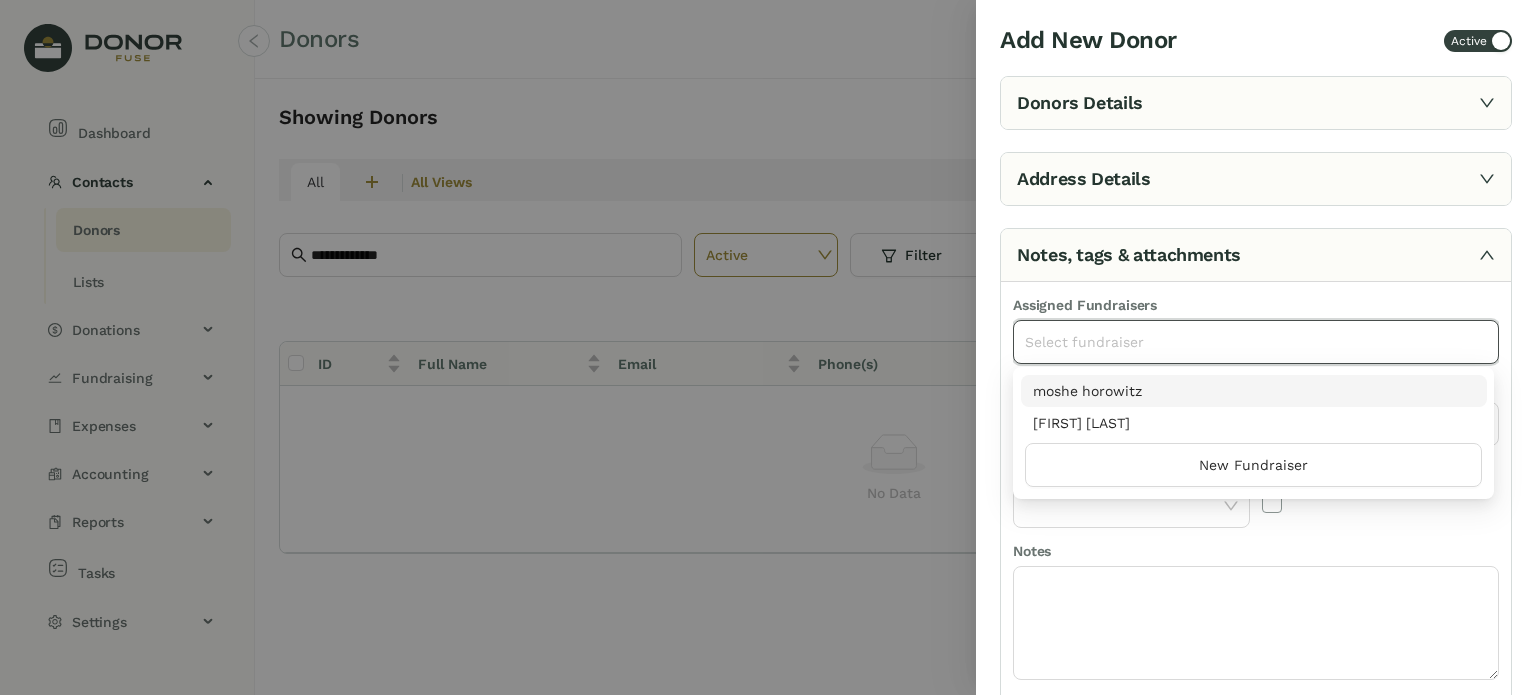 click on "moshe horowitz" at bounding box center [1254, 391] 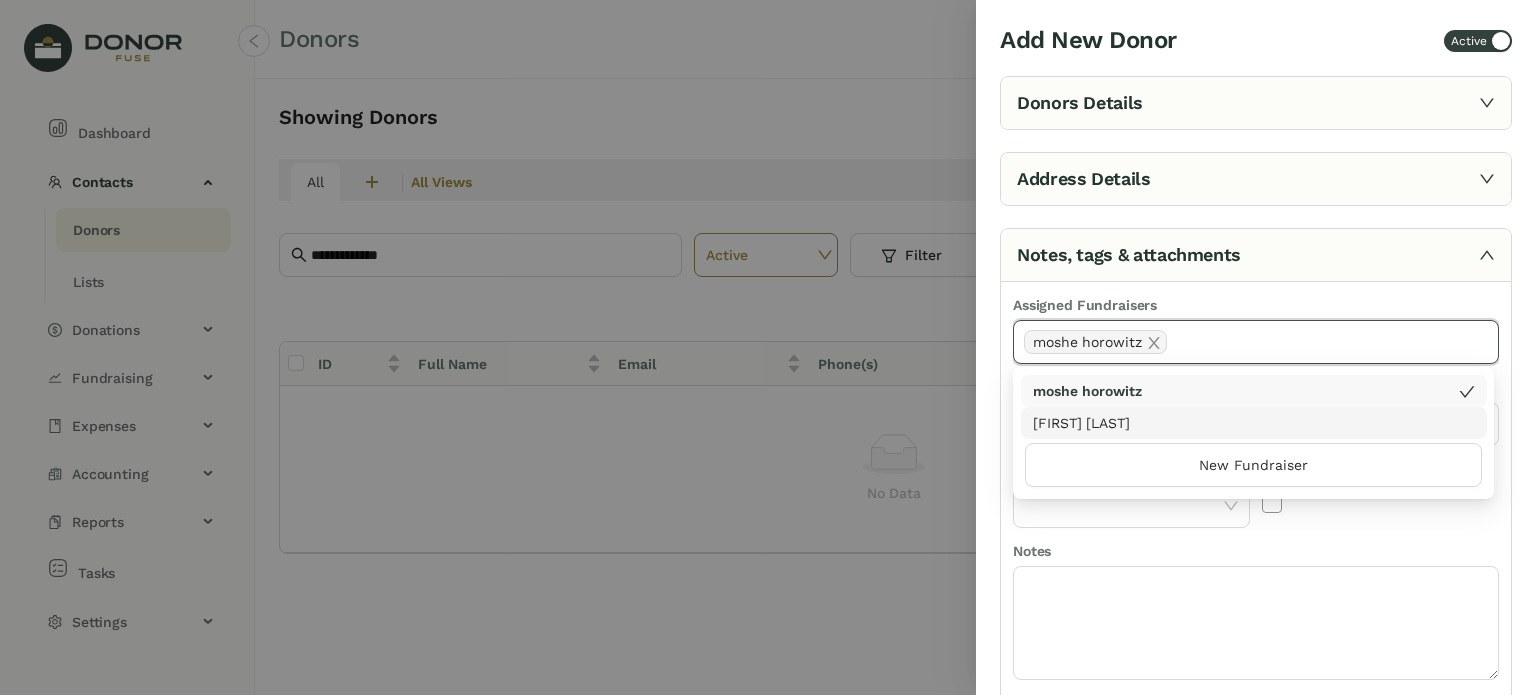 drag, startPoint x: 1314, startPoint y: 535, endPoint x: 1299, endPoint y: 515, distance: 25 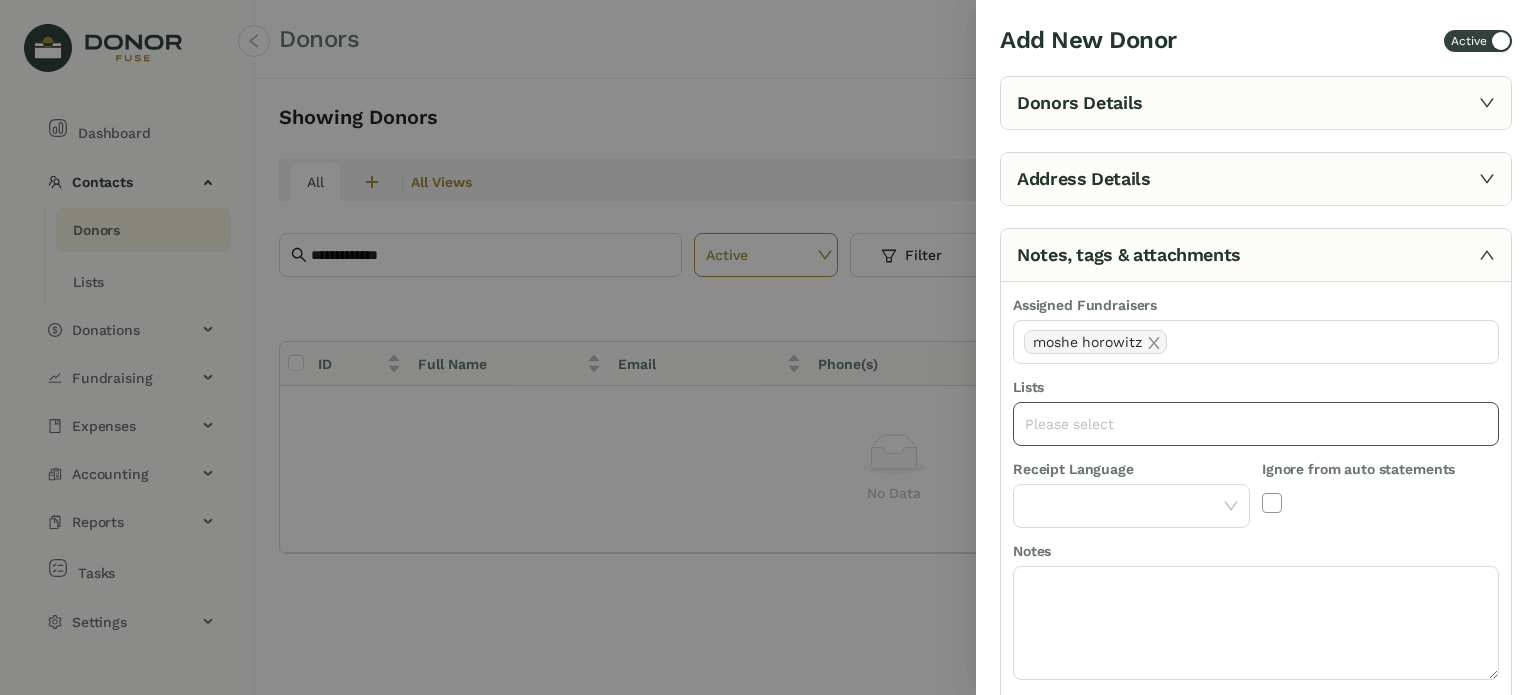 click on "Please select" 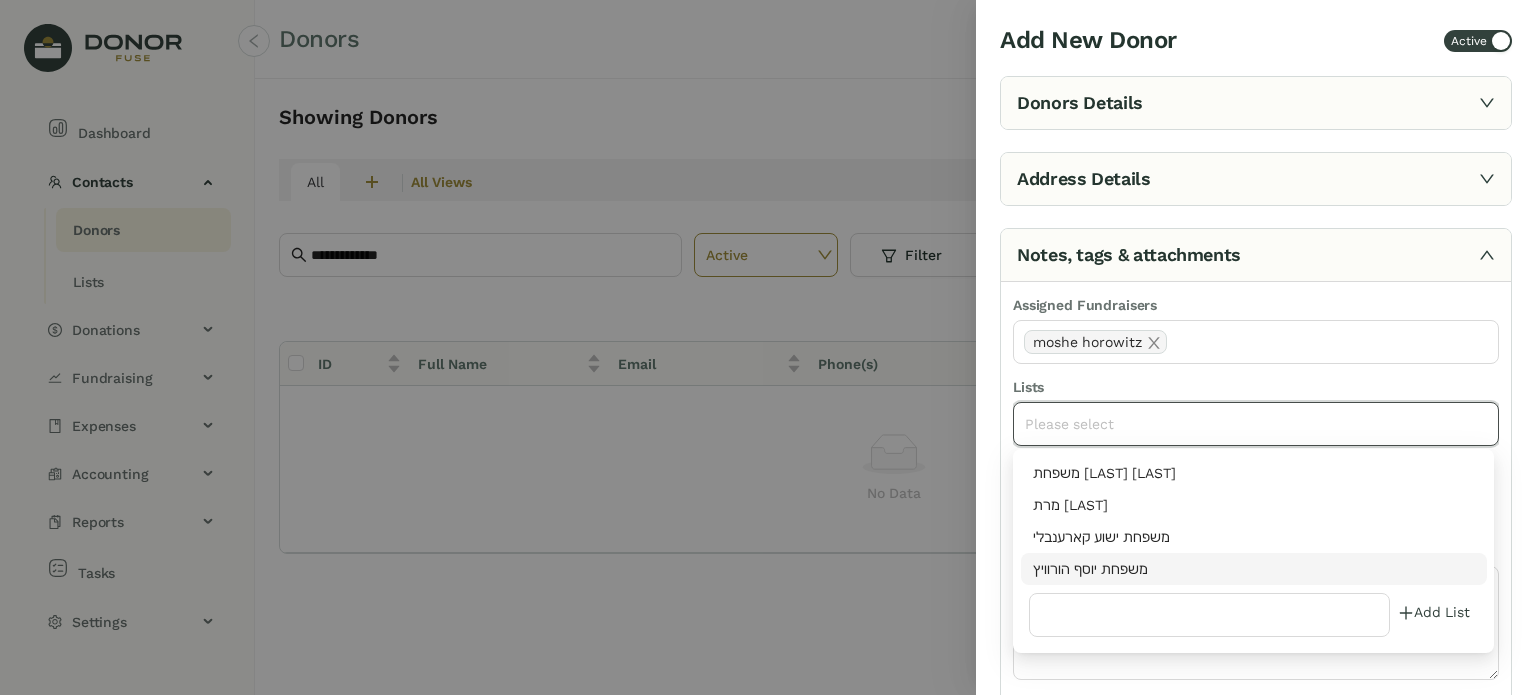 click on "משפחת יוסף הורוויץ" at bounding box center [1254, 569] 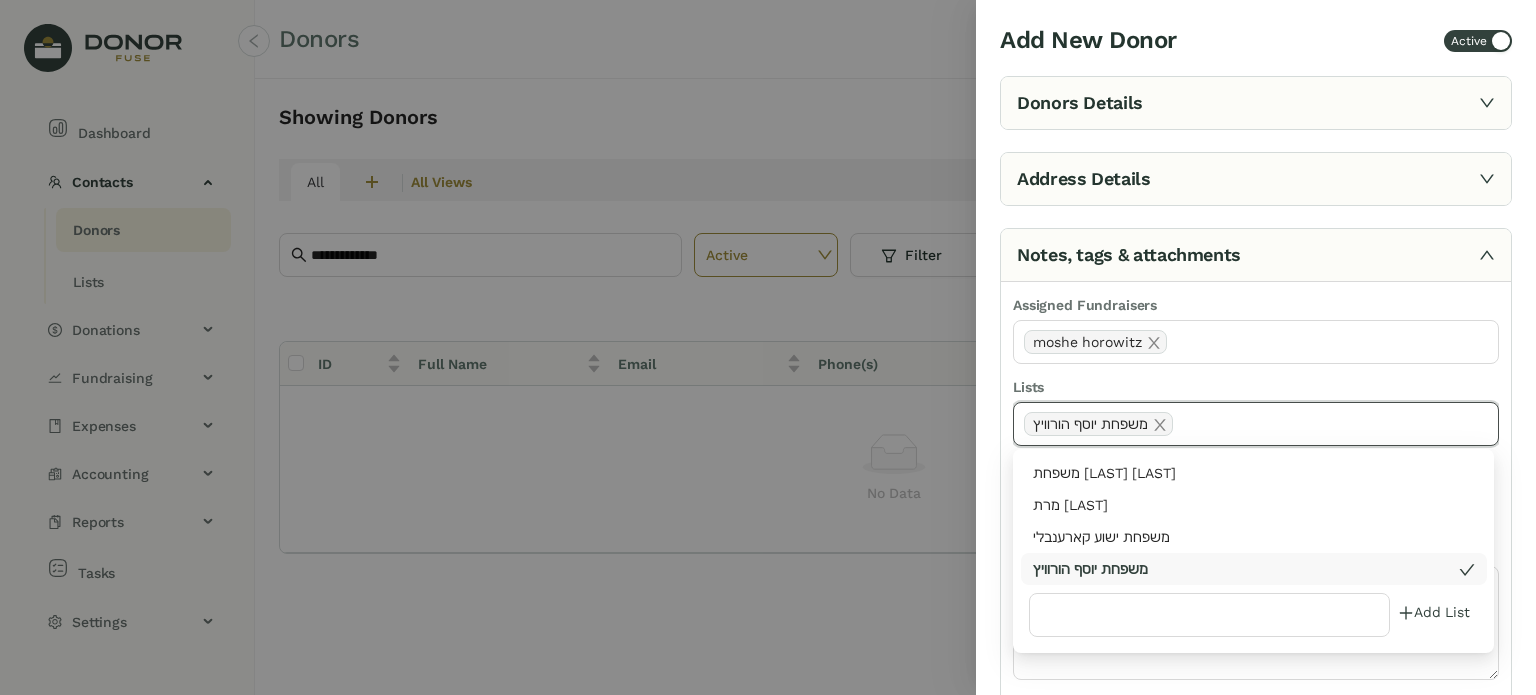 click at bounding box center [768, 347] 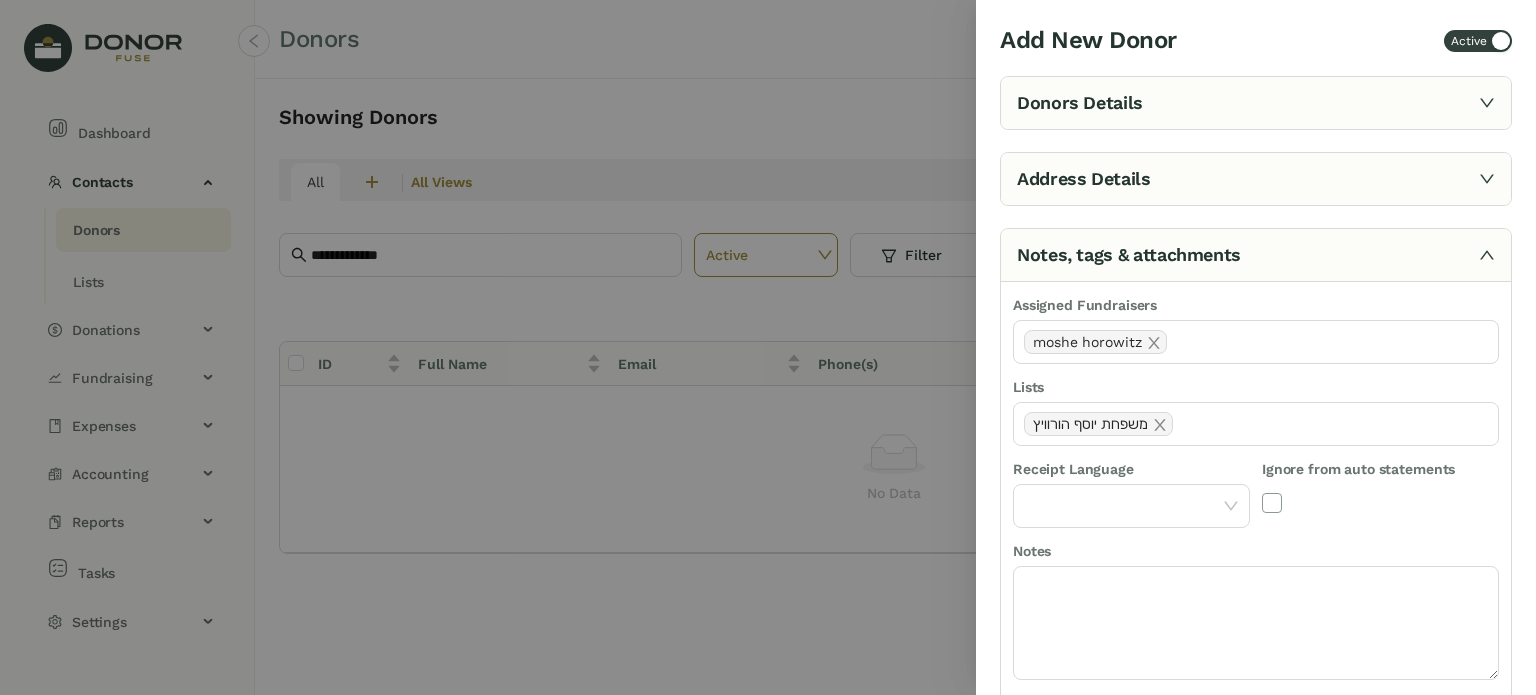scroll, scrollTop: 355, scrollLeft: 0, axis: vertical 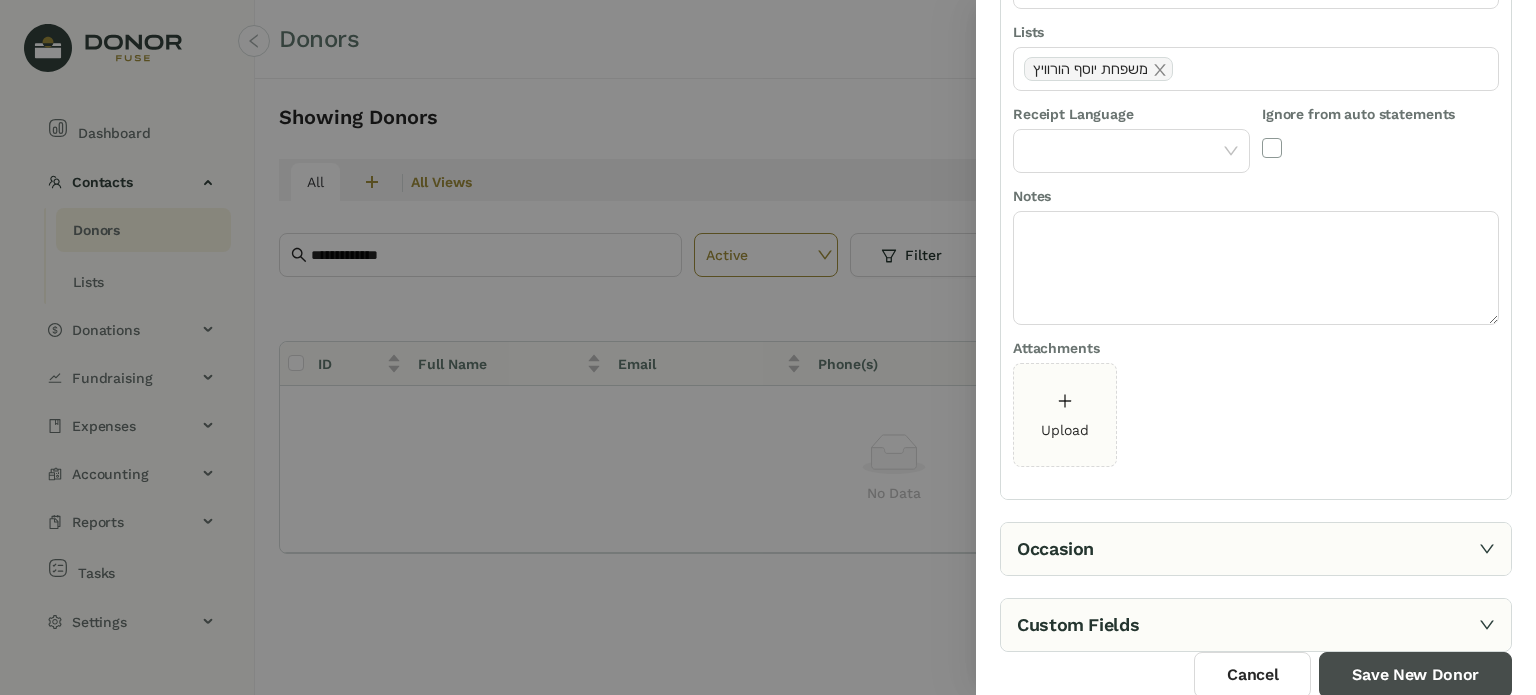 click on "Save New Donor" at bounding box center [1415, 675] 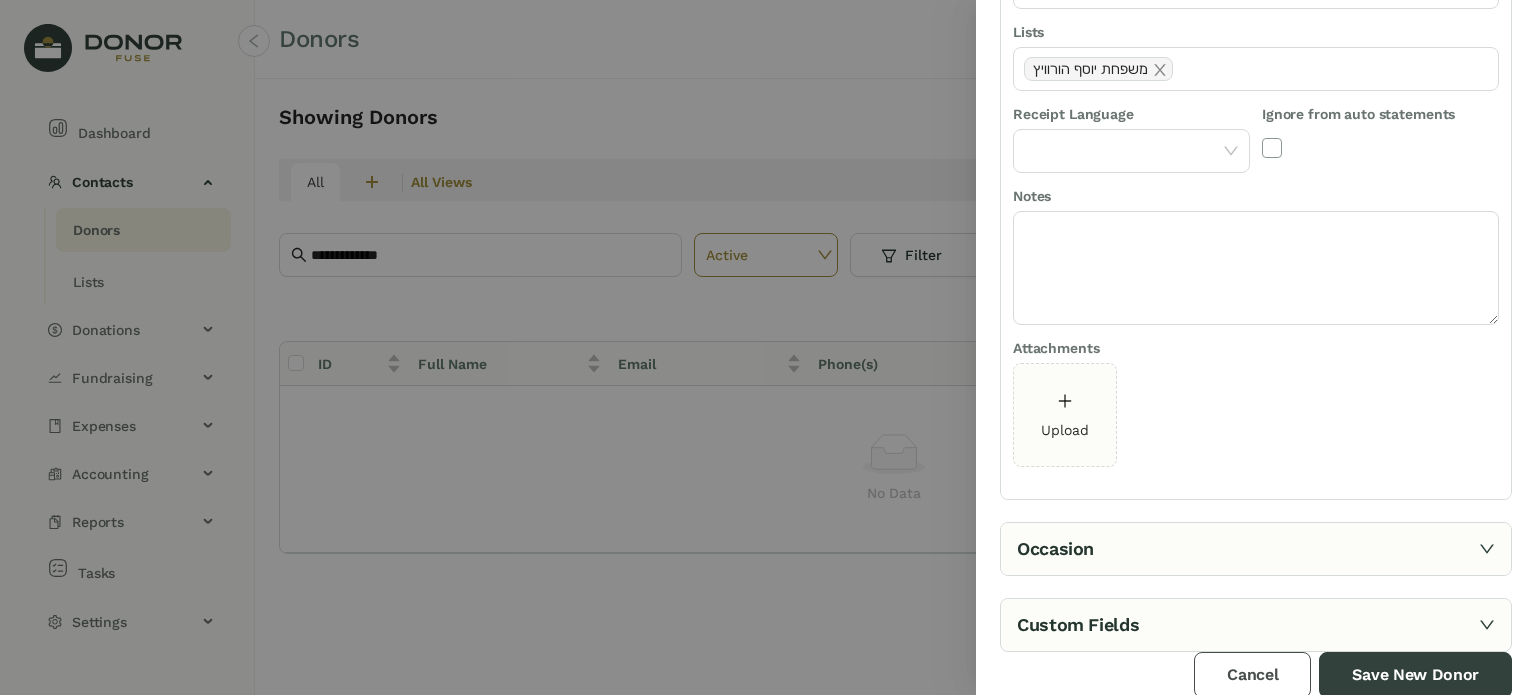 click on "Cancel" at bounding box center [1252, 675] 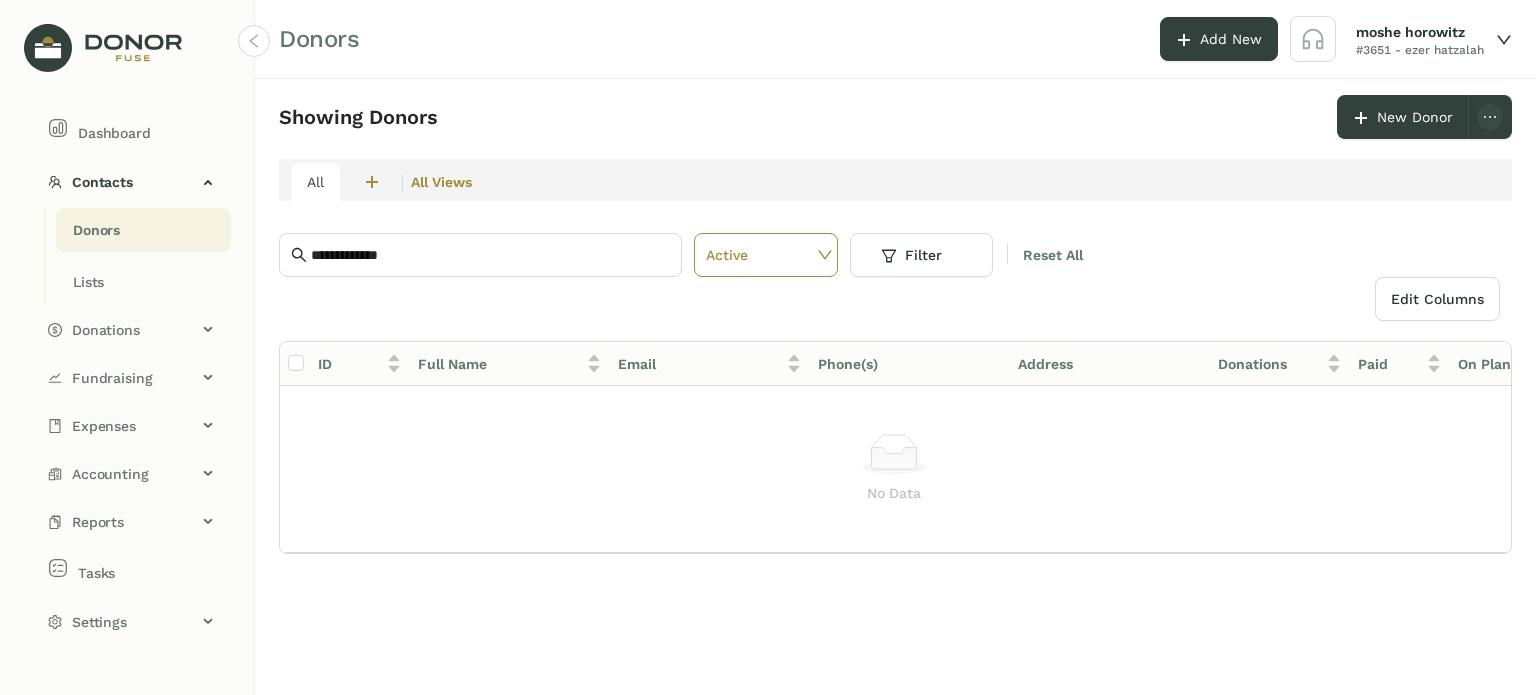 click on "Donors" 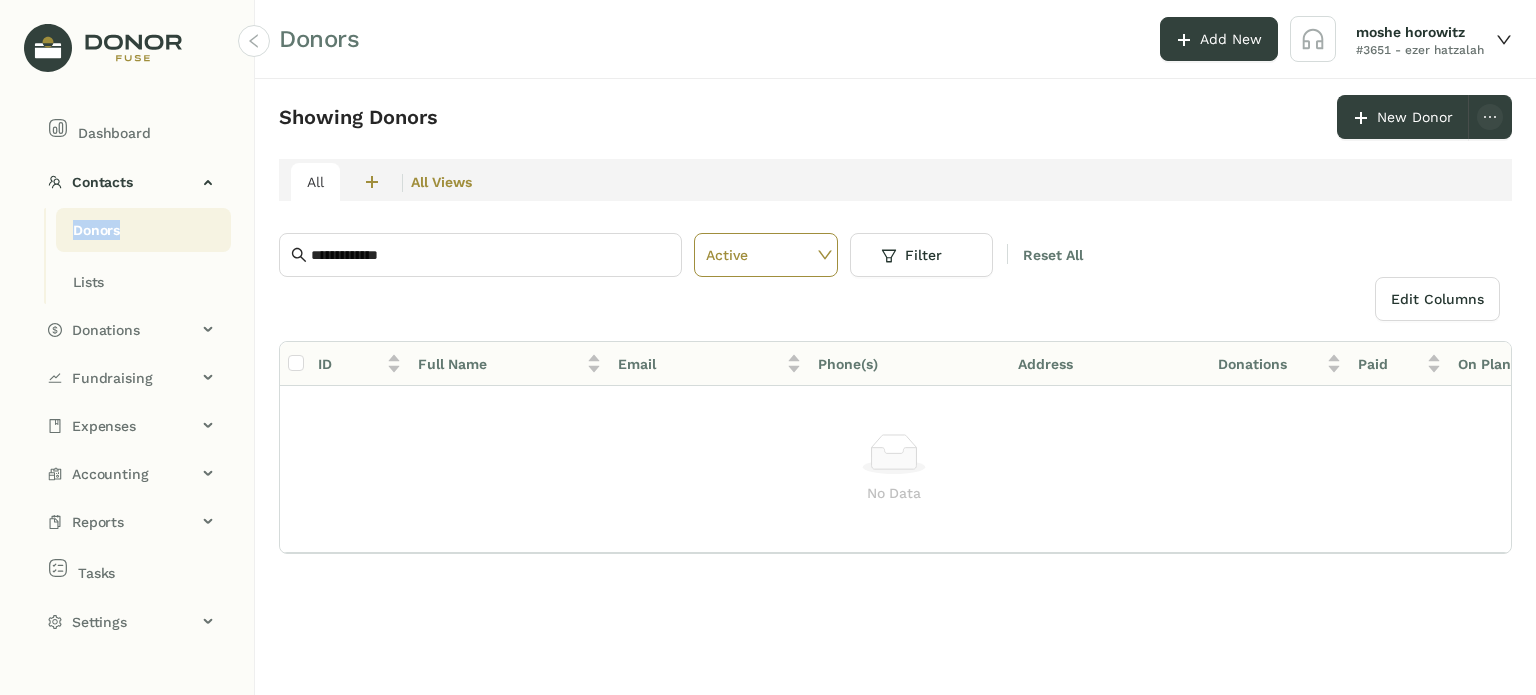 click on "Donors" 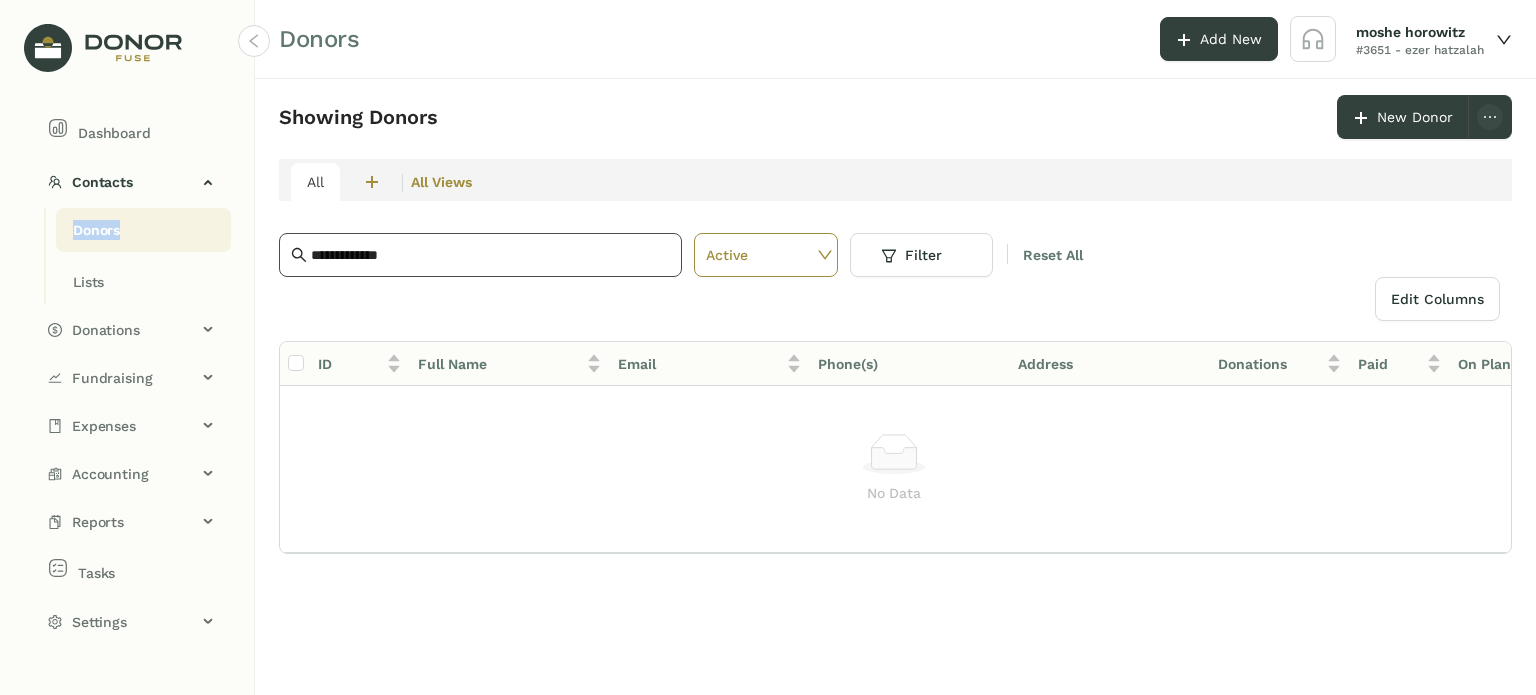 click on "**********" 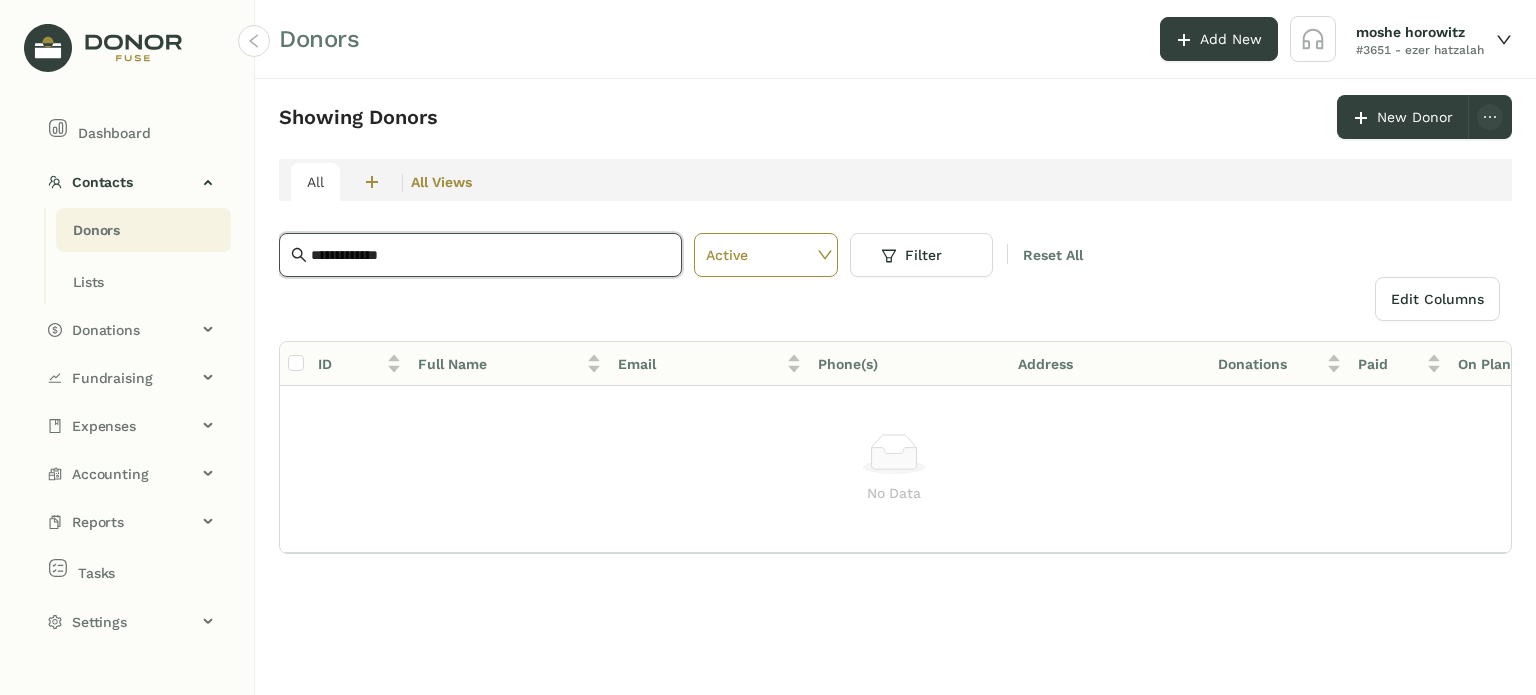 click on "**********" 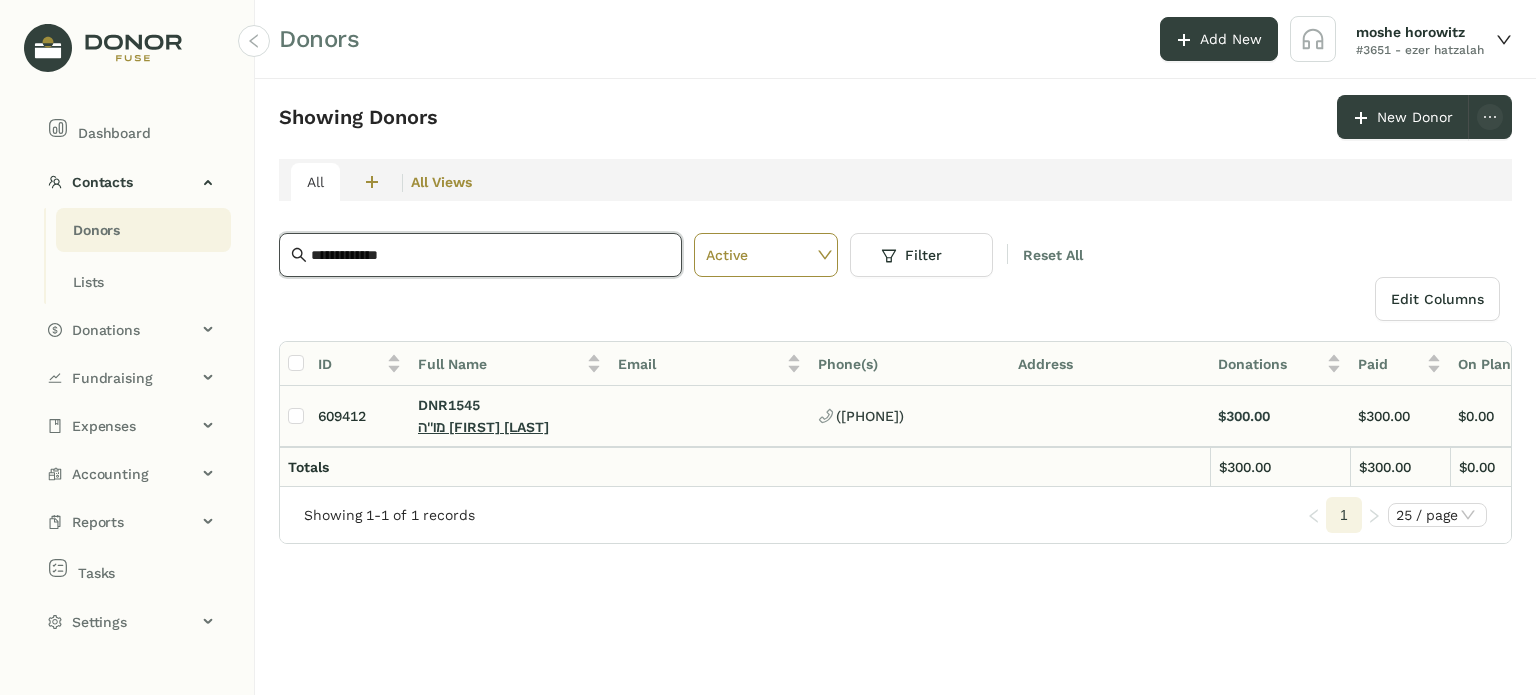 type on "**********" 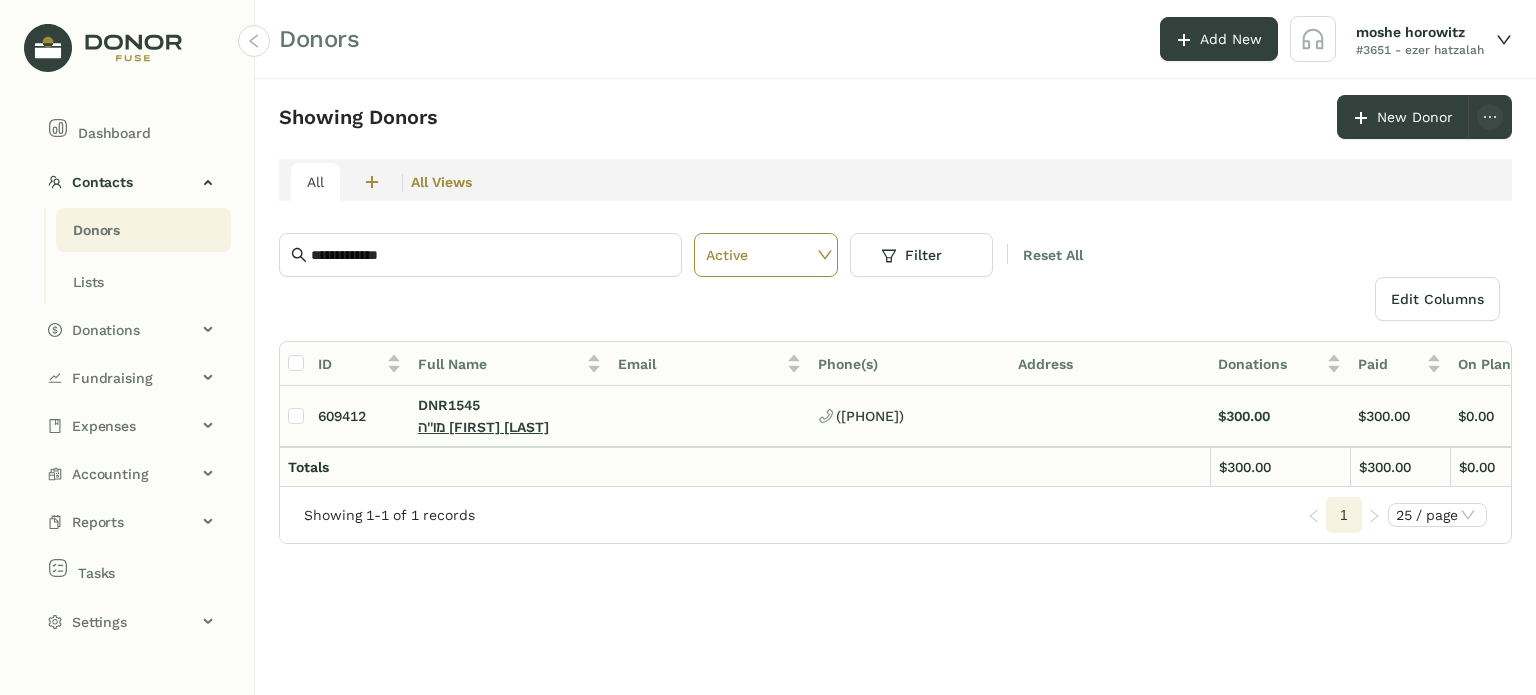click on "מו''ה [FIRST] [LAST]" 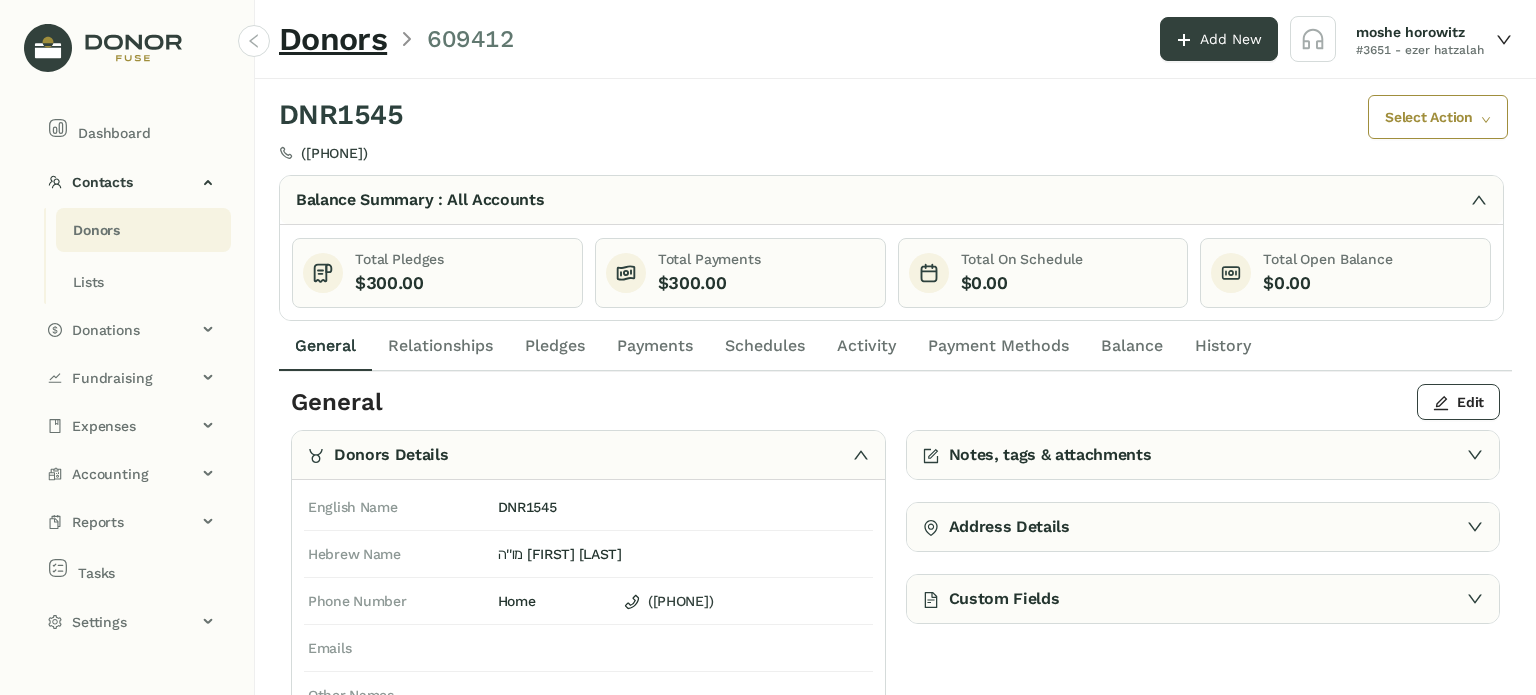 click on "Payments" 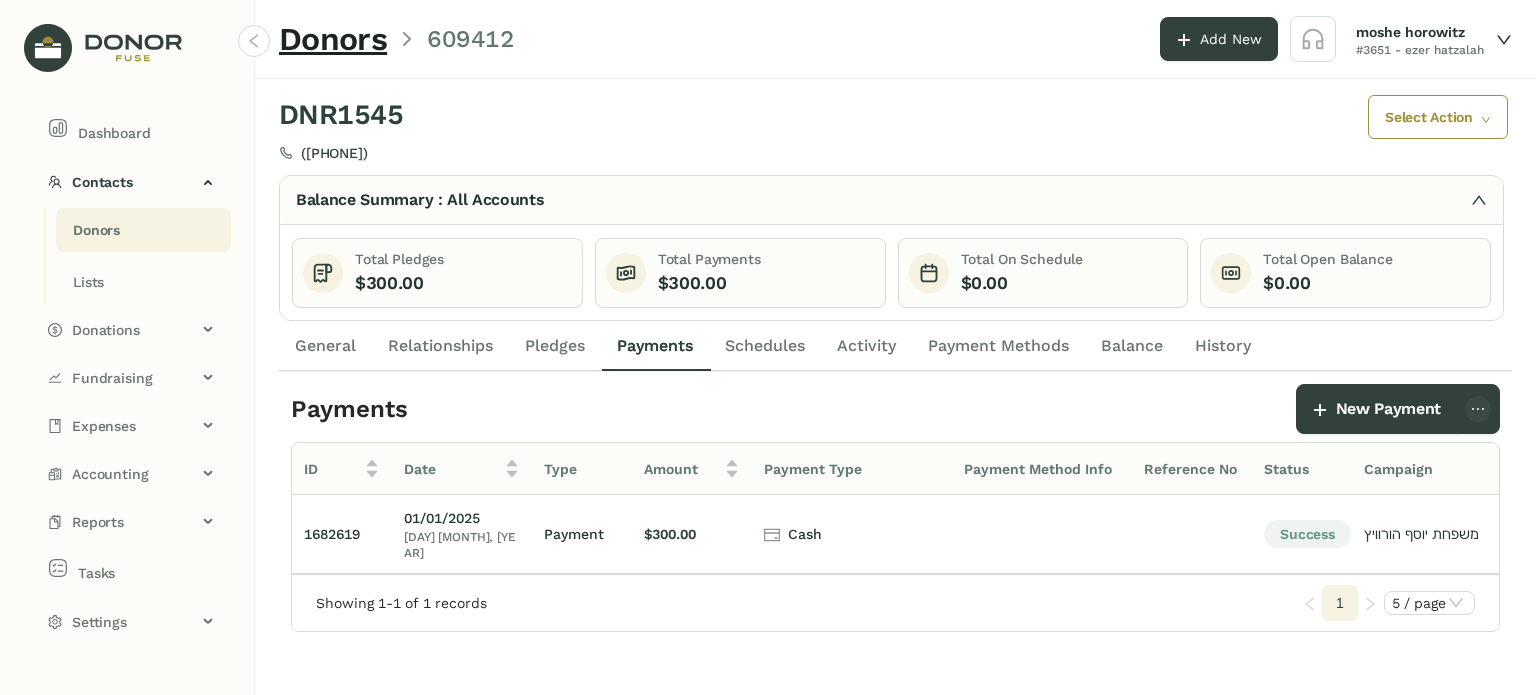 scroll, scrollTop: 0, scrollLeft: 59, axis: horizontal 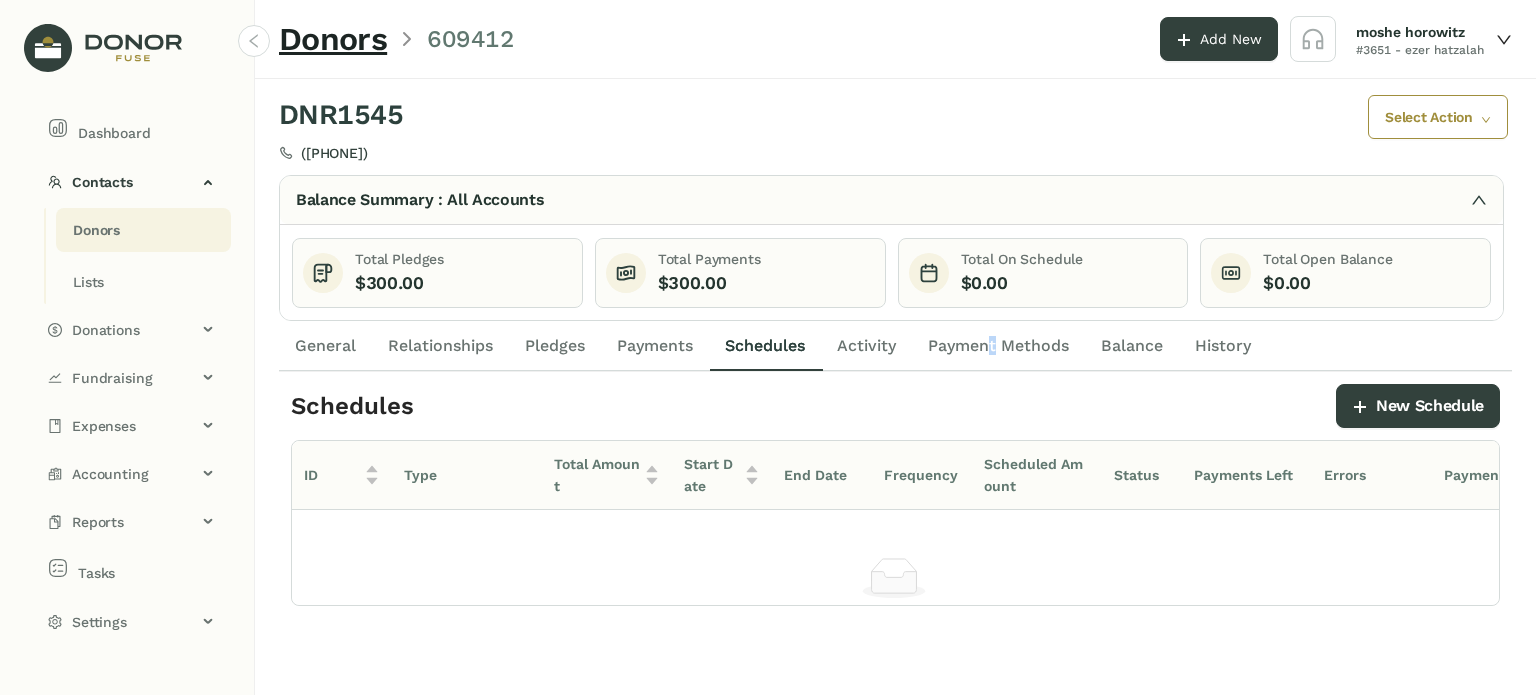 drag, startPoint x: 1000, startPoint y: 346, endPoint x: 800, endPoint y: 338, distance: 200.15994 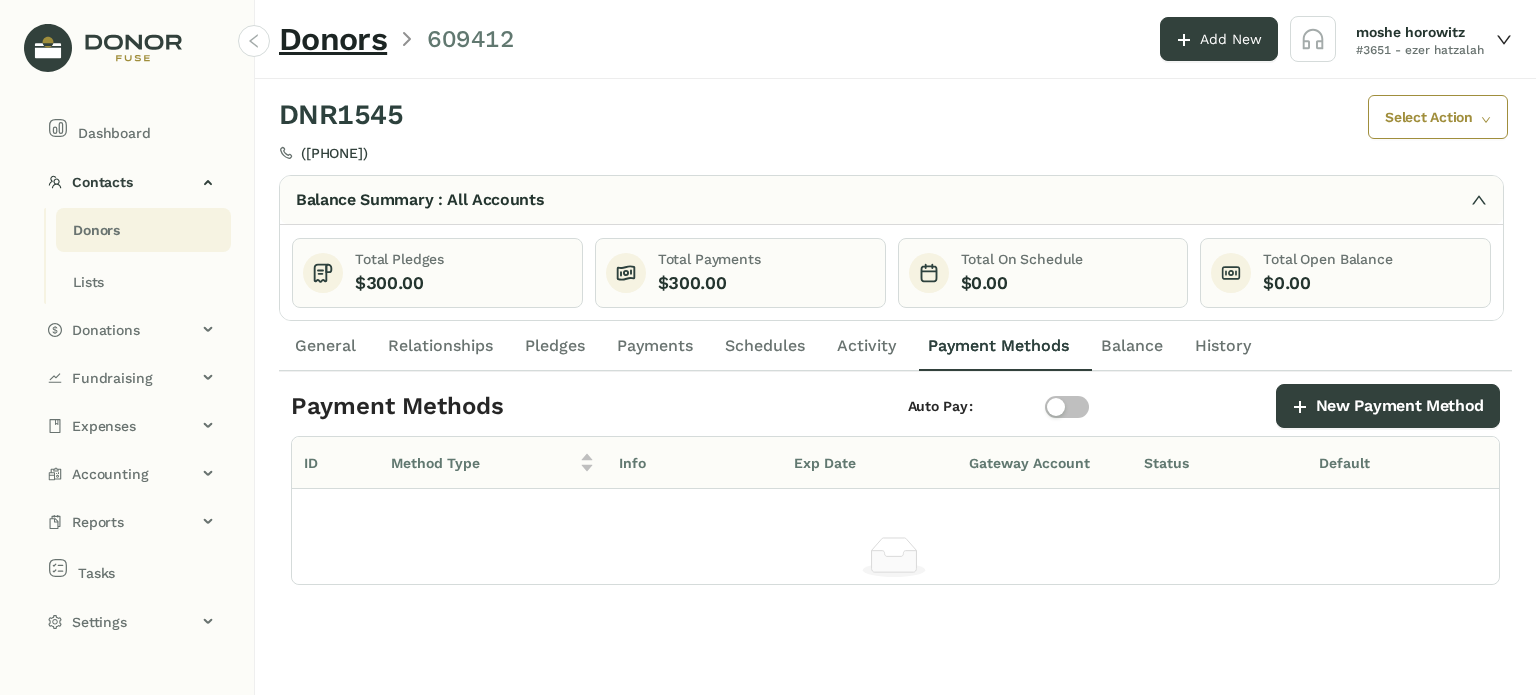 click on "Relationships" 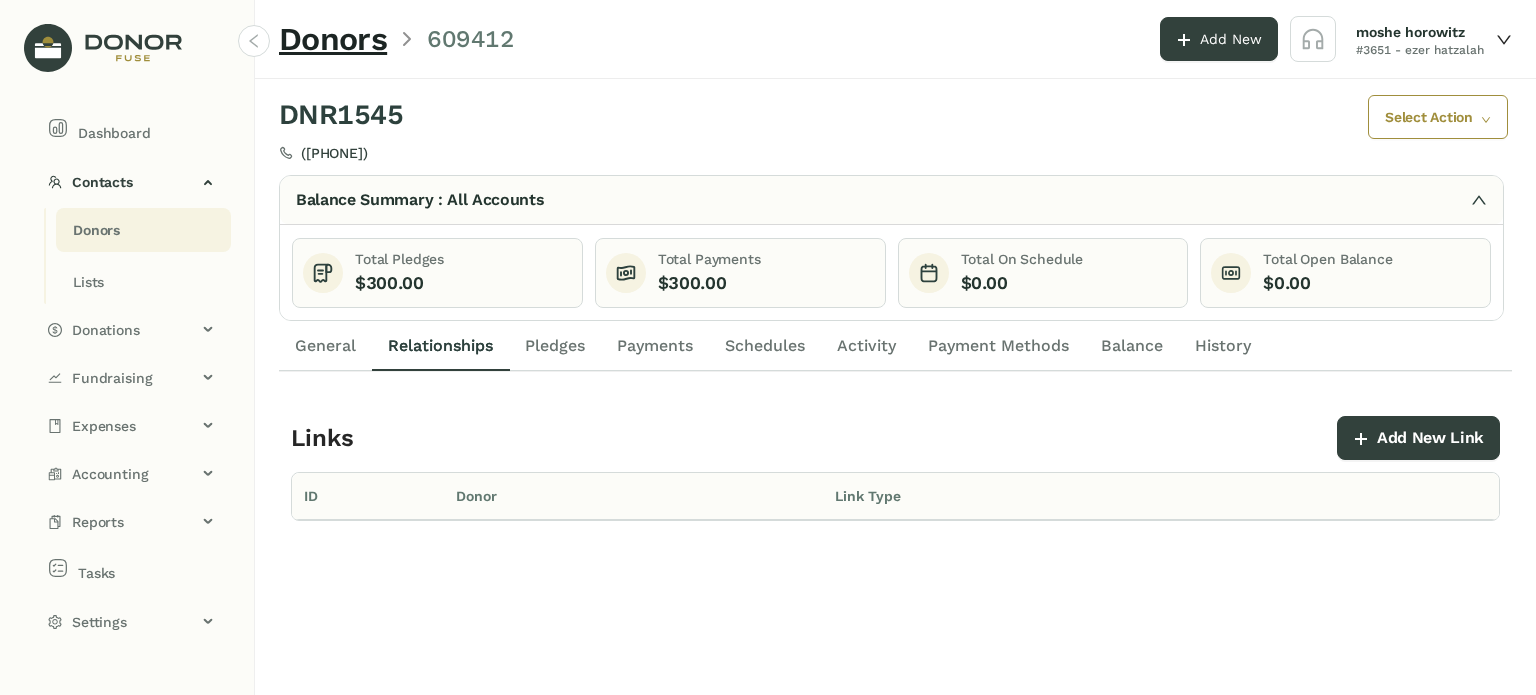 click on "Activity" 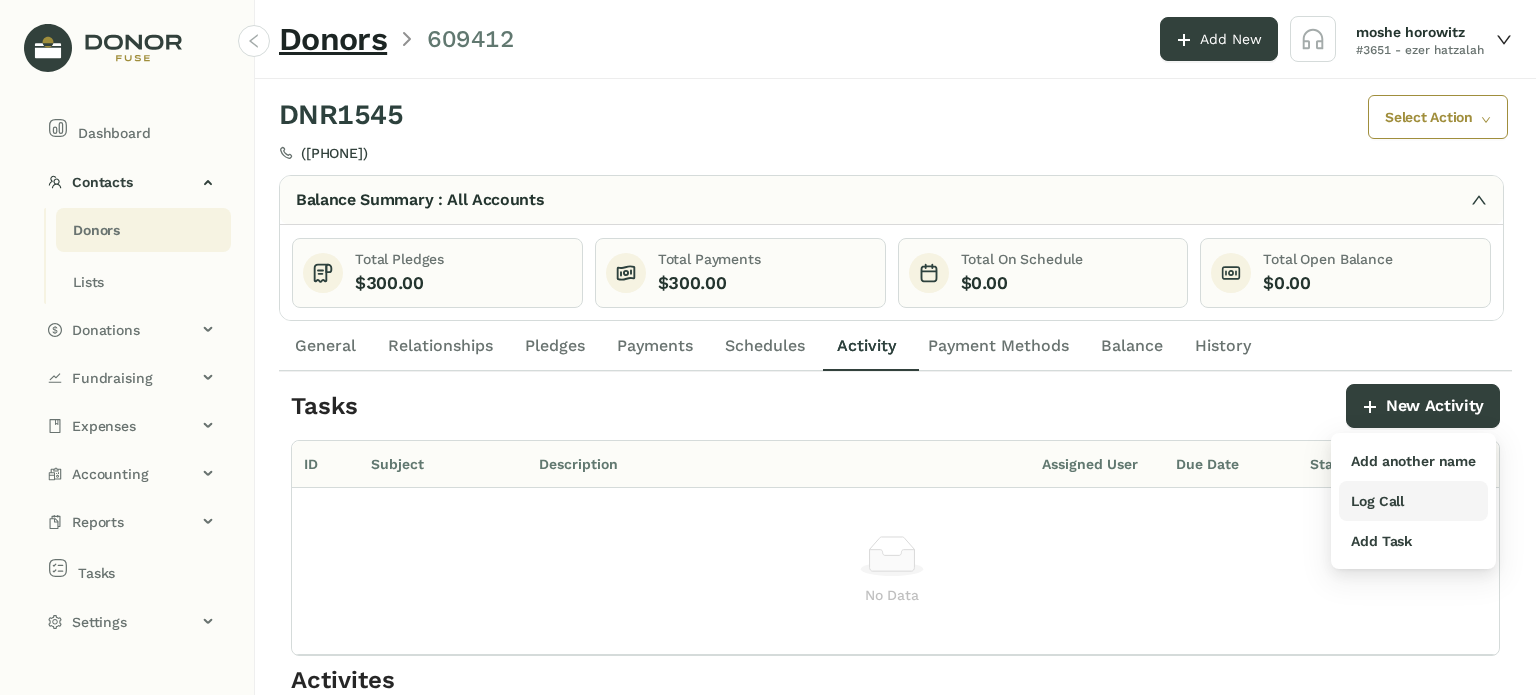 click on "Log Call" at bounding box center [1377, 501] 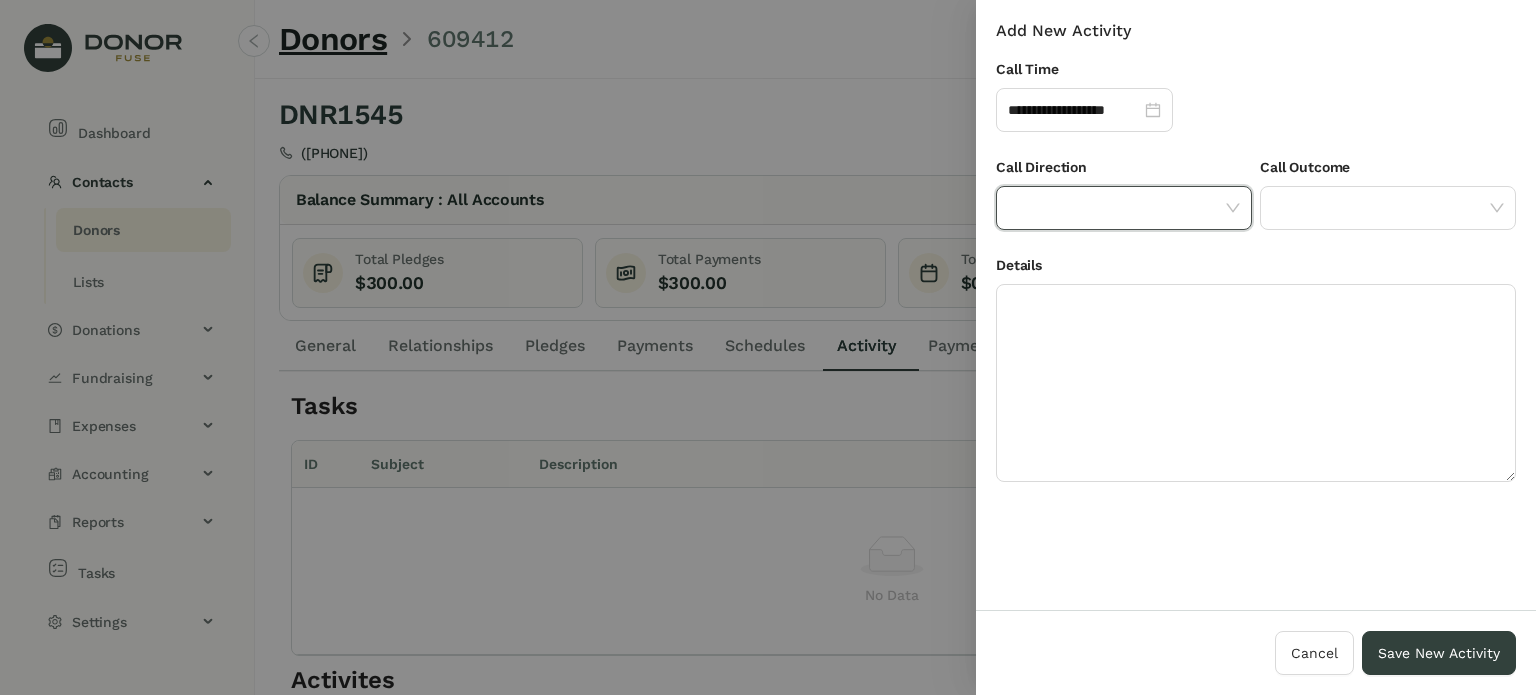 click 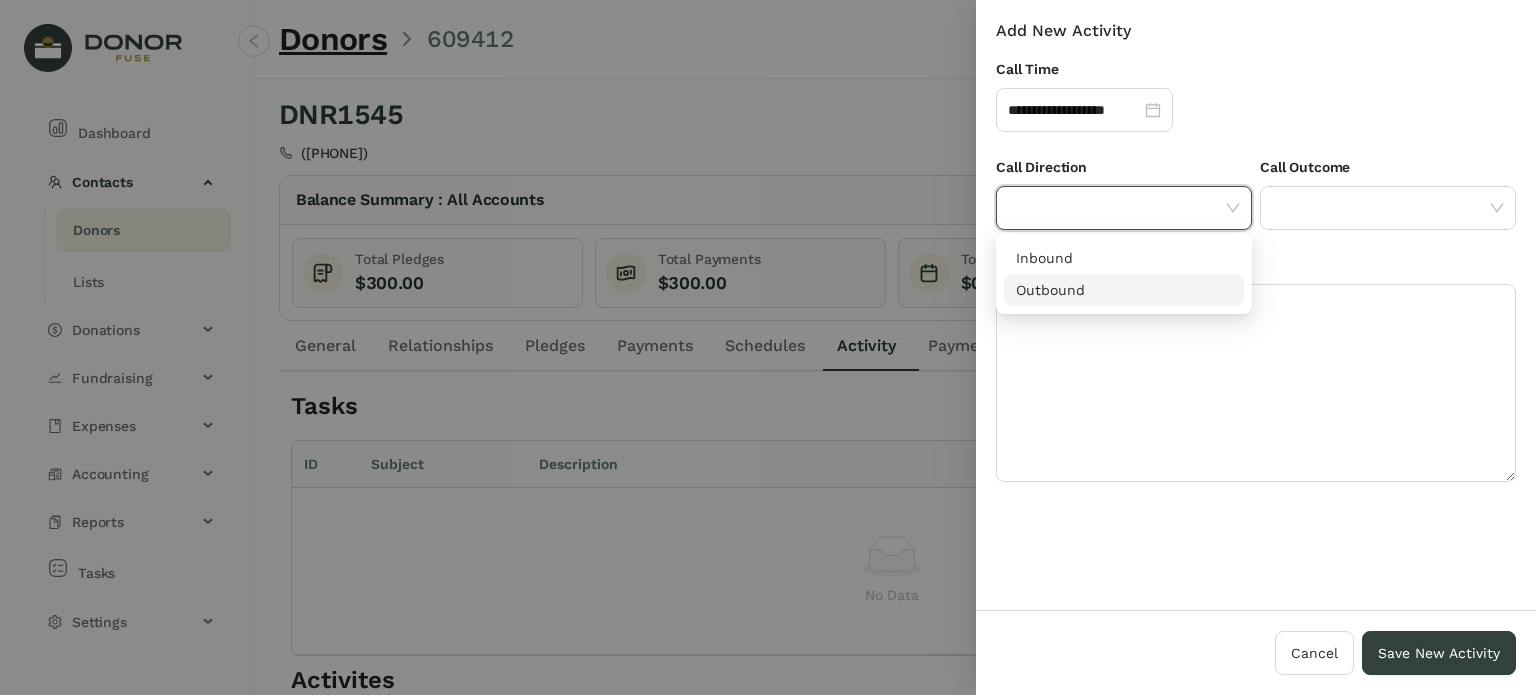 click on "Outbound" at bounding box center [1124, 290] 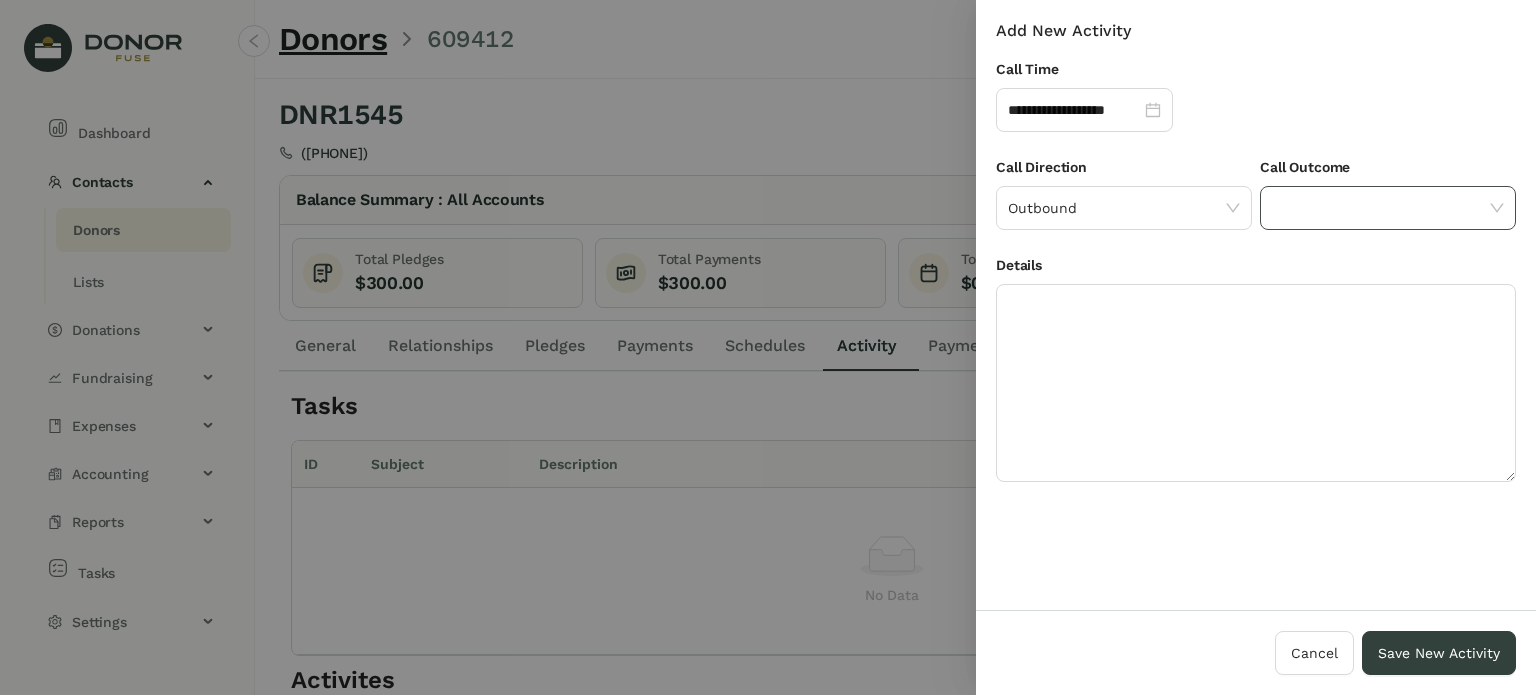 click 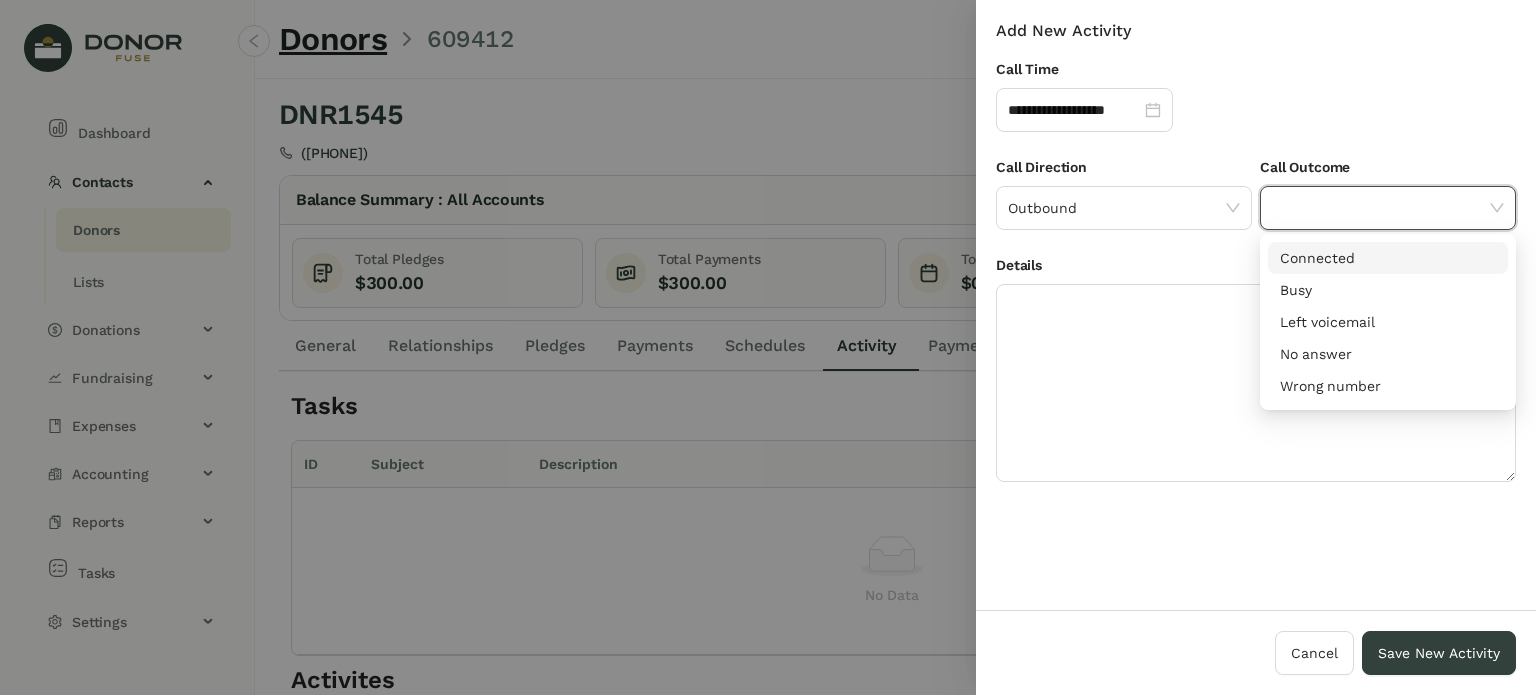 click on "Connected" at bounding box center (1388, 258) 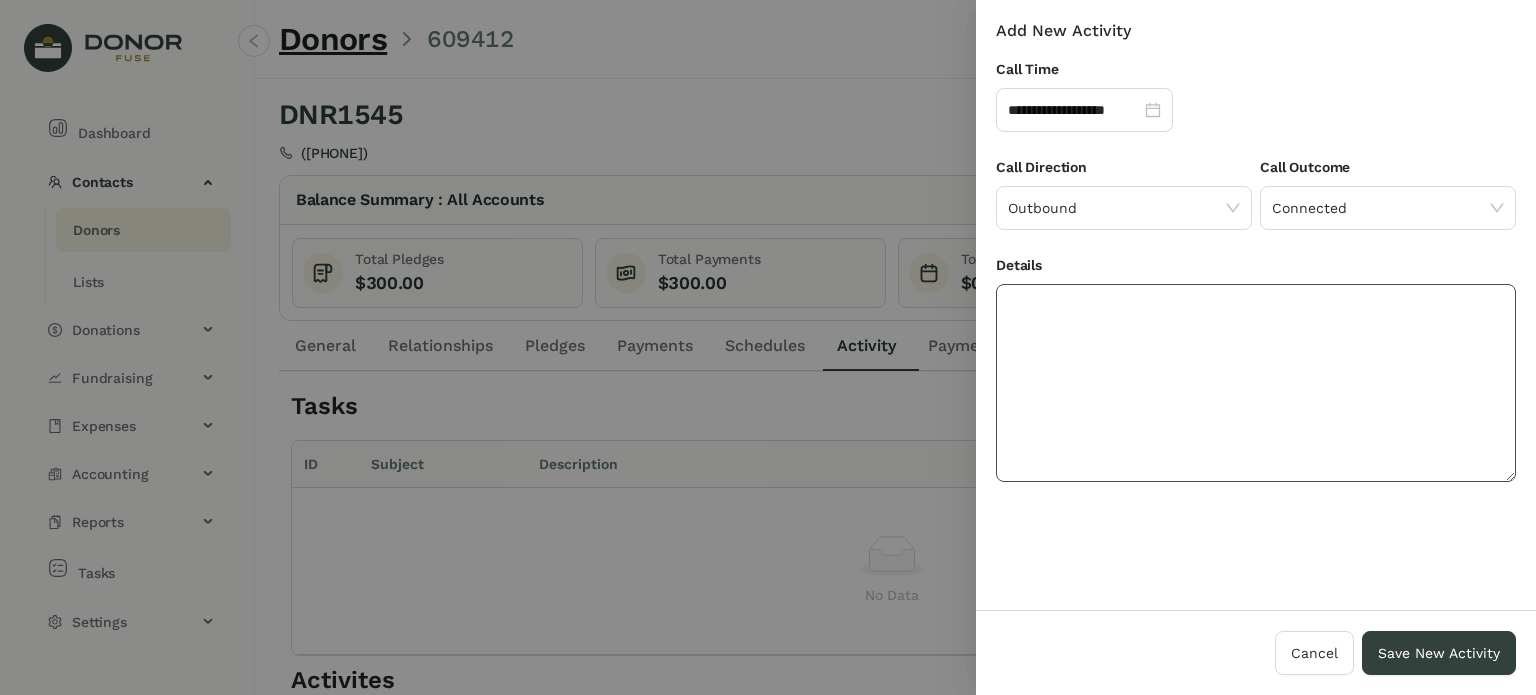 drag, startPoint x: 1187, startPoint y: 335, endPoint x: 1216, endPoint y: 339, distance: 29.274563 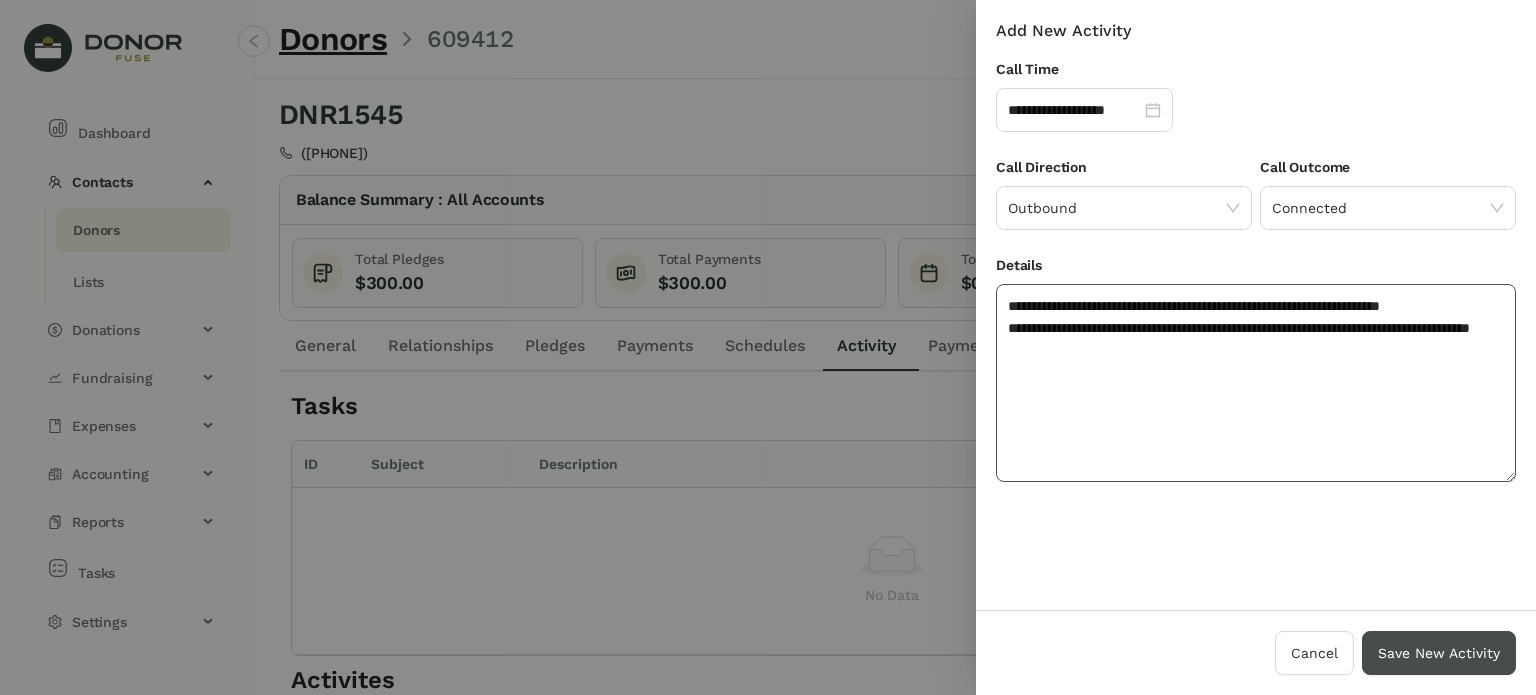 type on "**********" 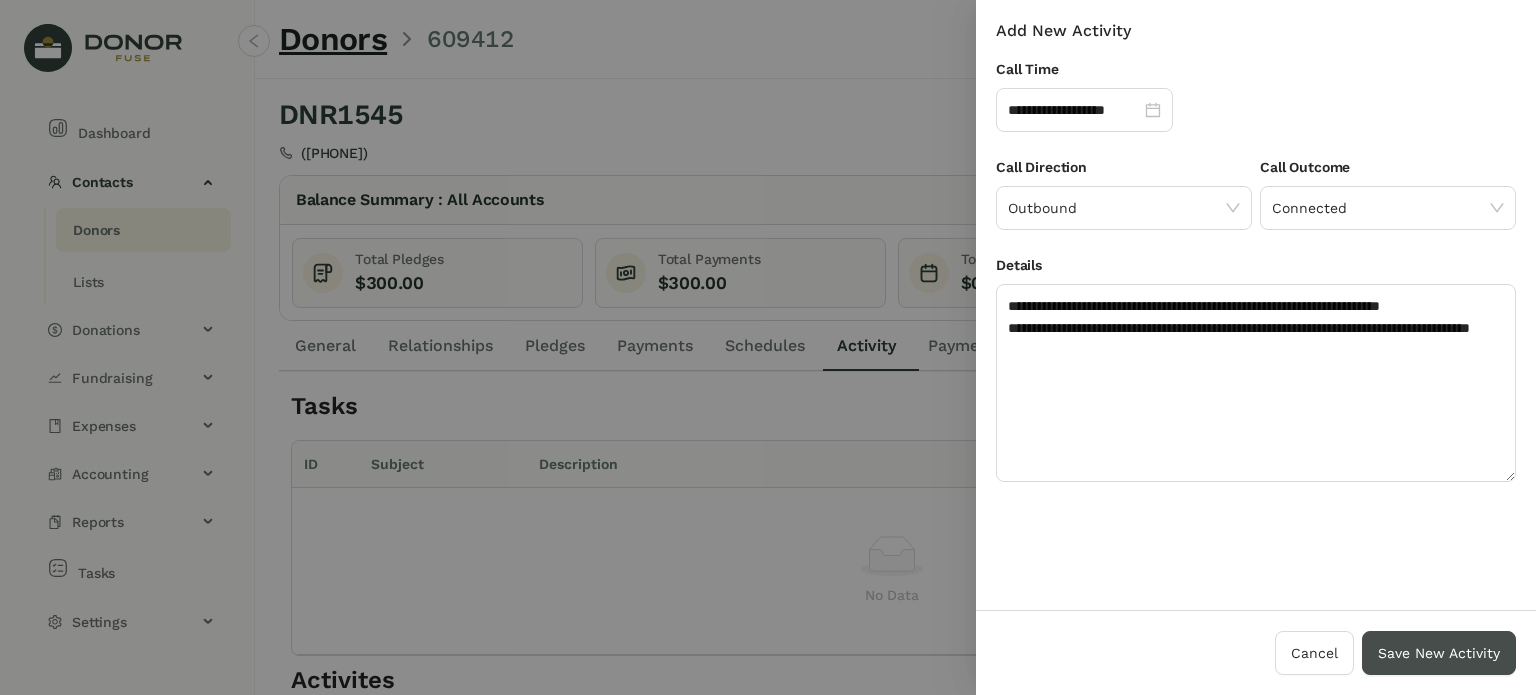 click on "Save New Activity" at bounding box center [1439, 653] 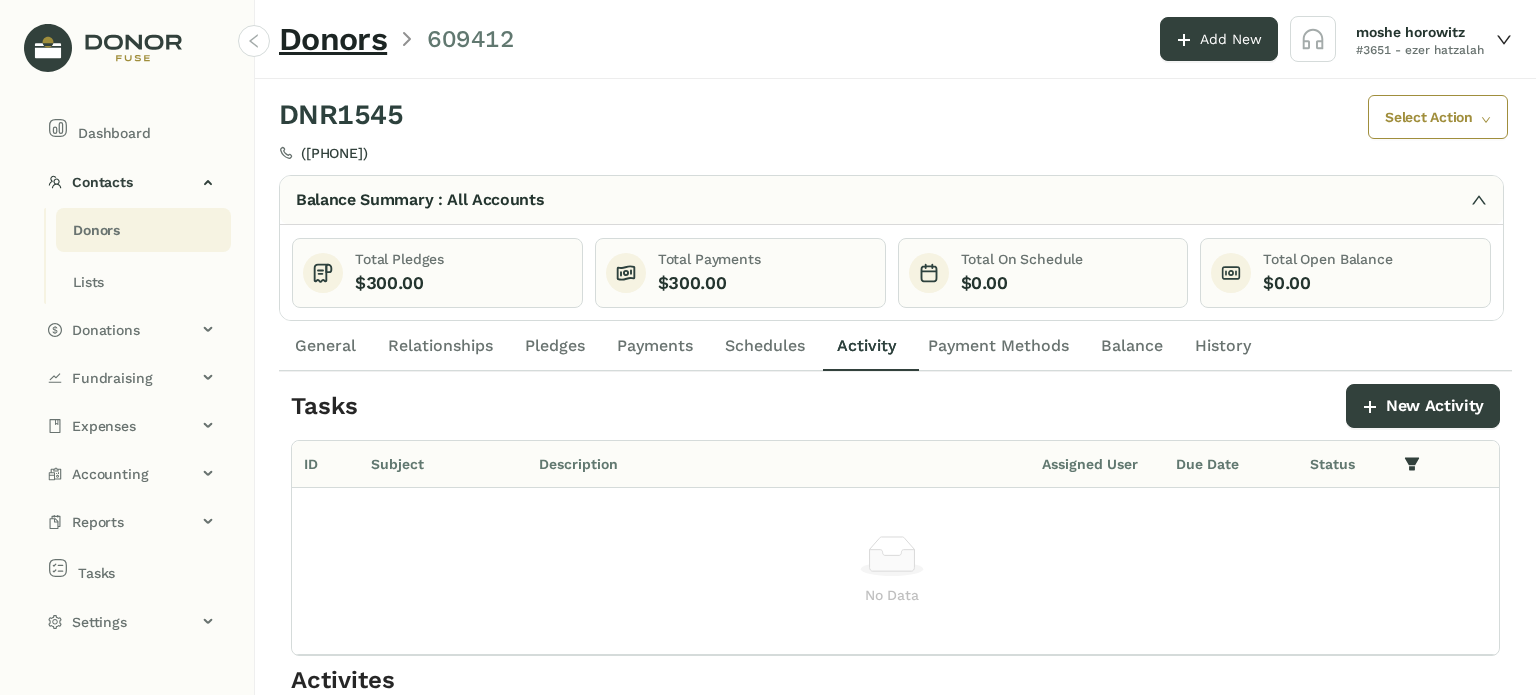 click on "Donors" 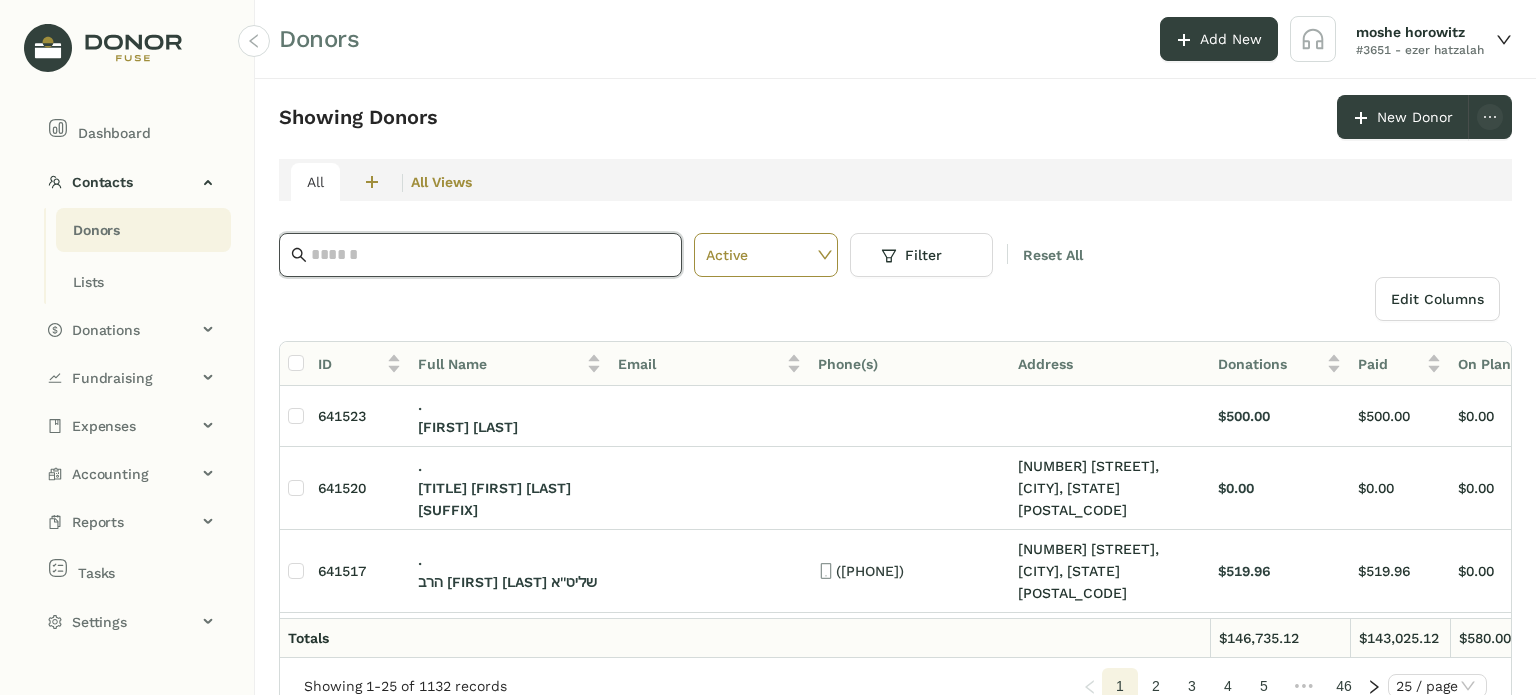 click 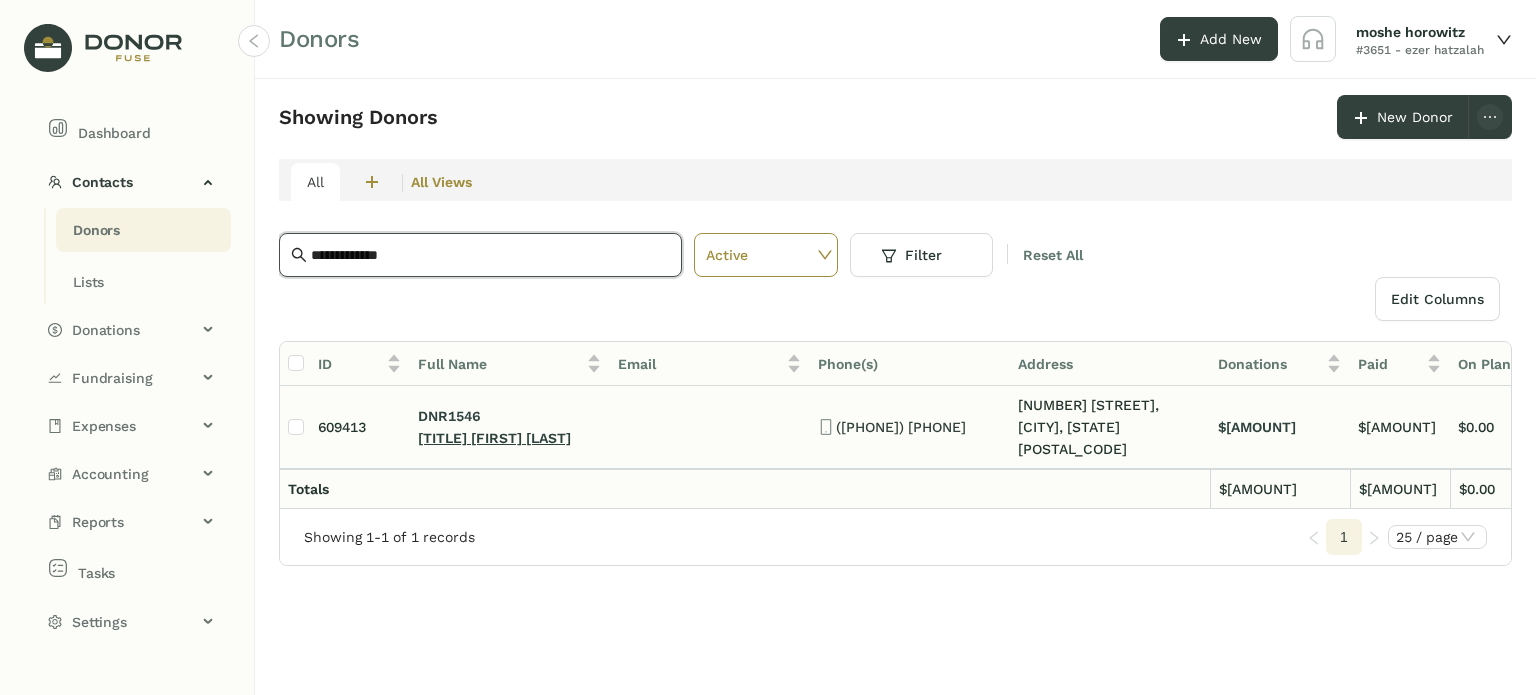 type on "**********" 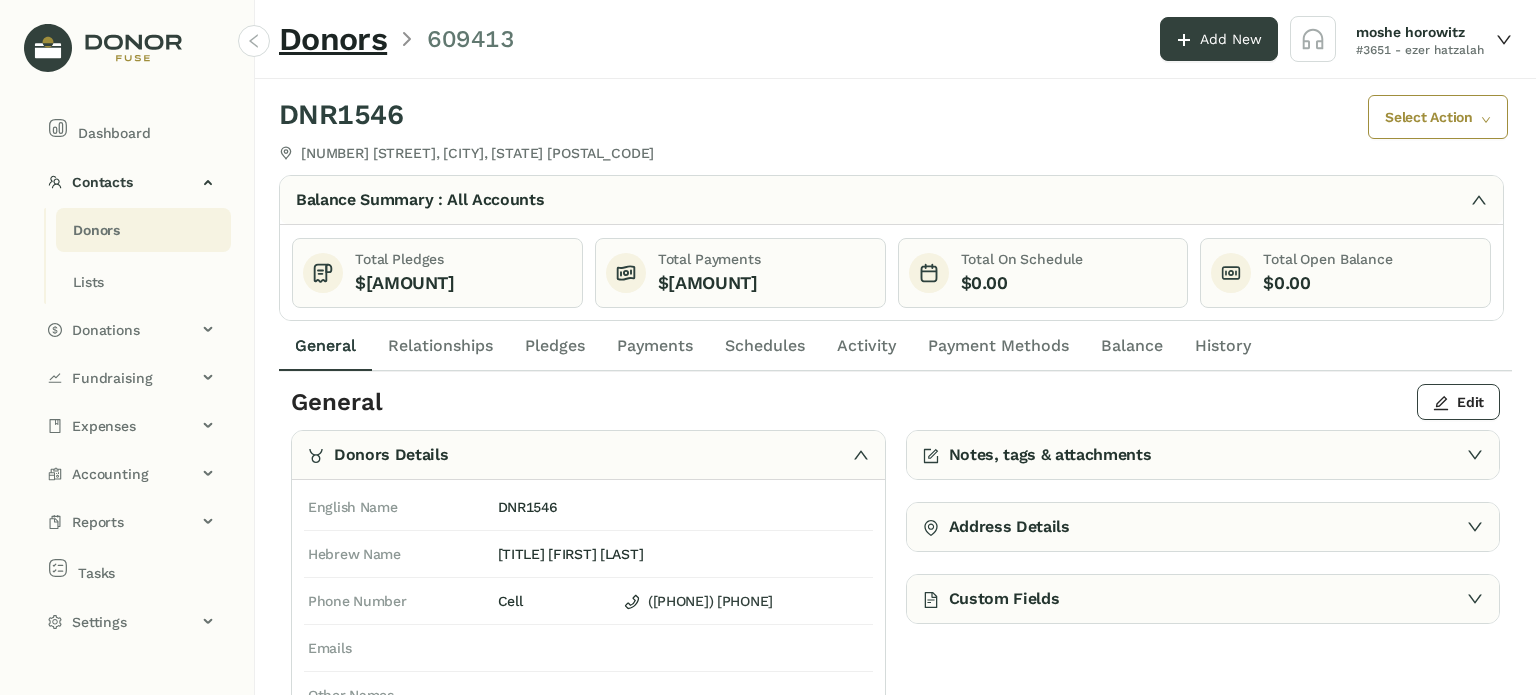click on "Payments" 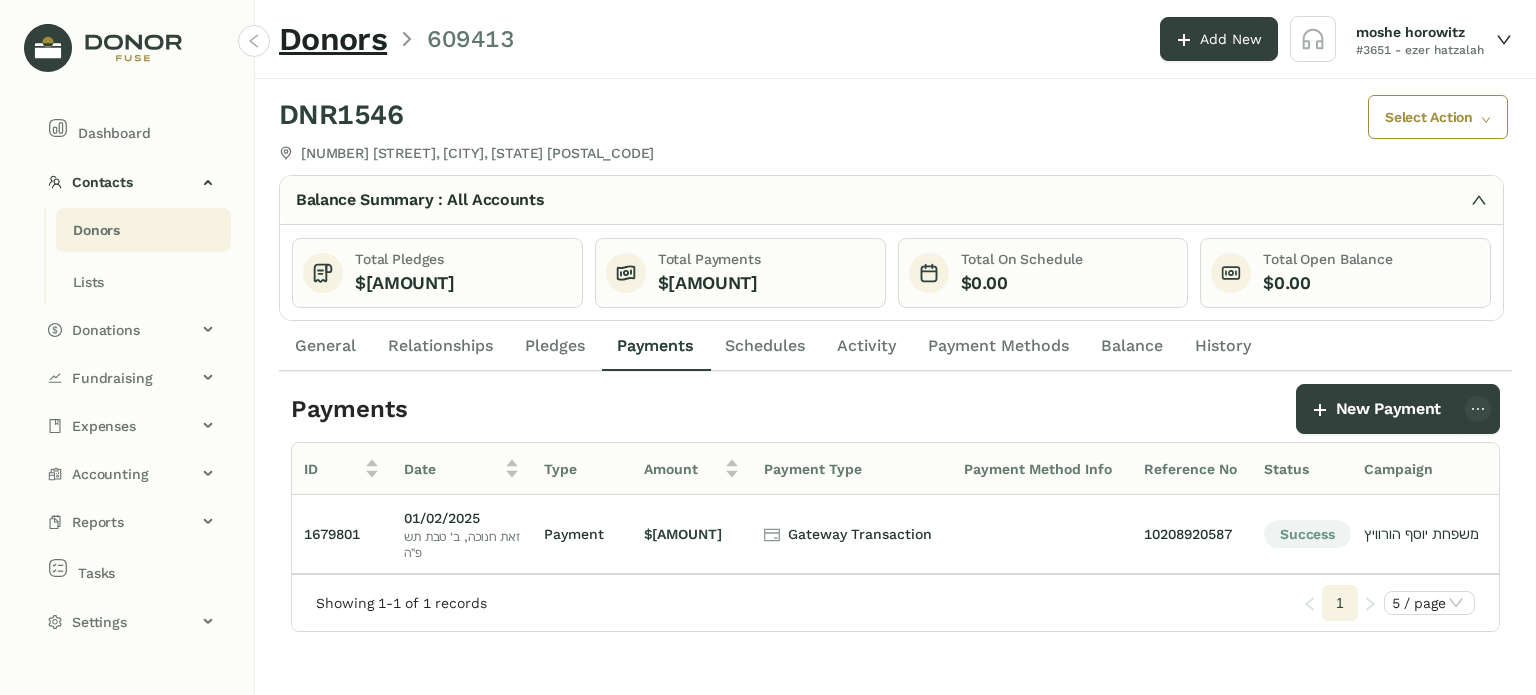 scroll, scrollTop: 0, scrollLeft: 57, axis: horizontal 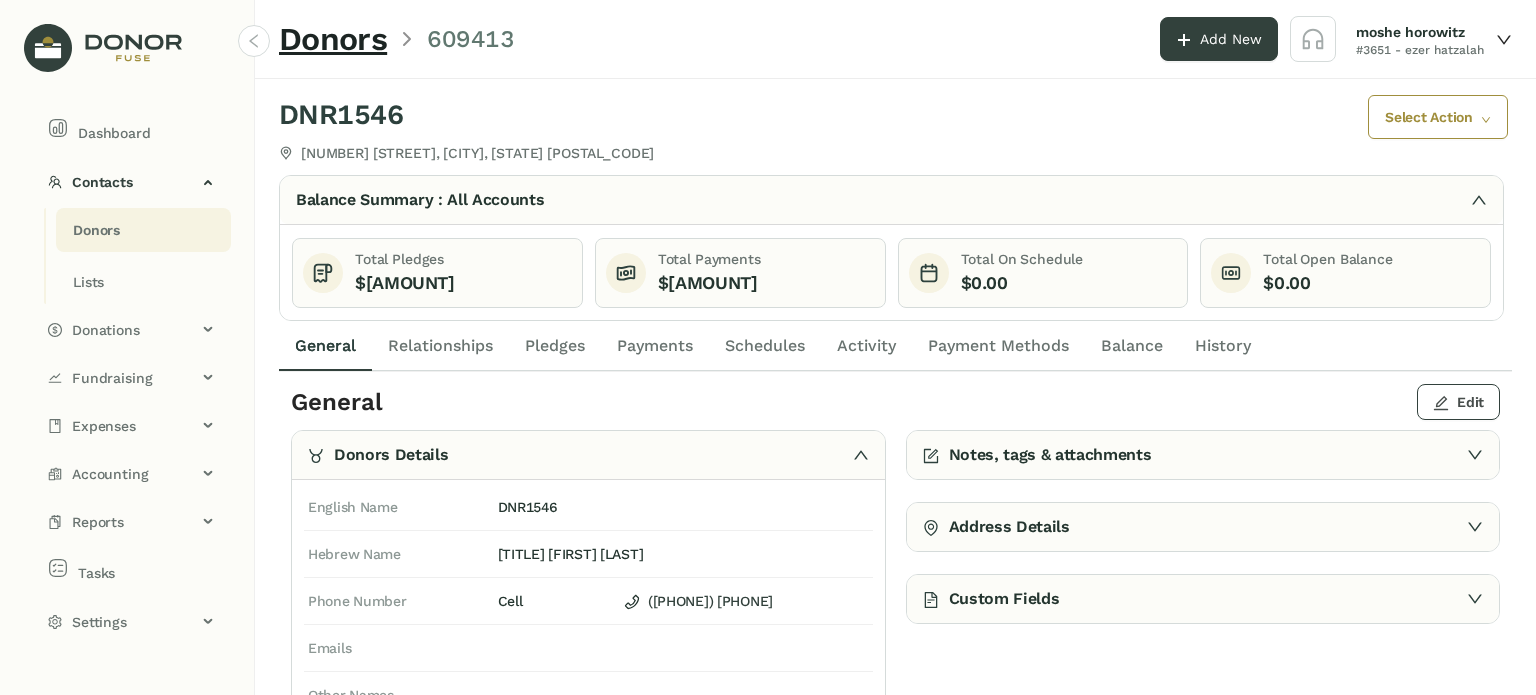 click on "Edit" 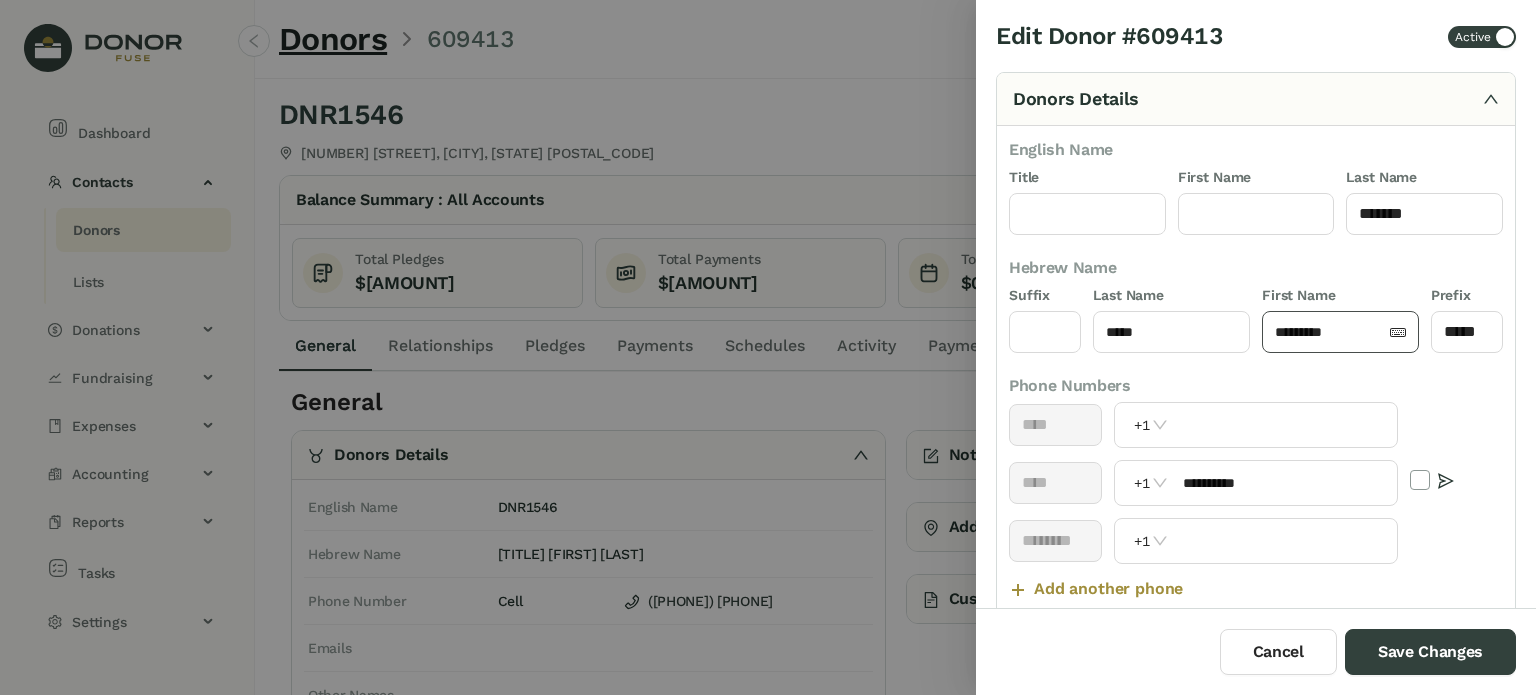 click on "*********" 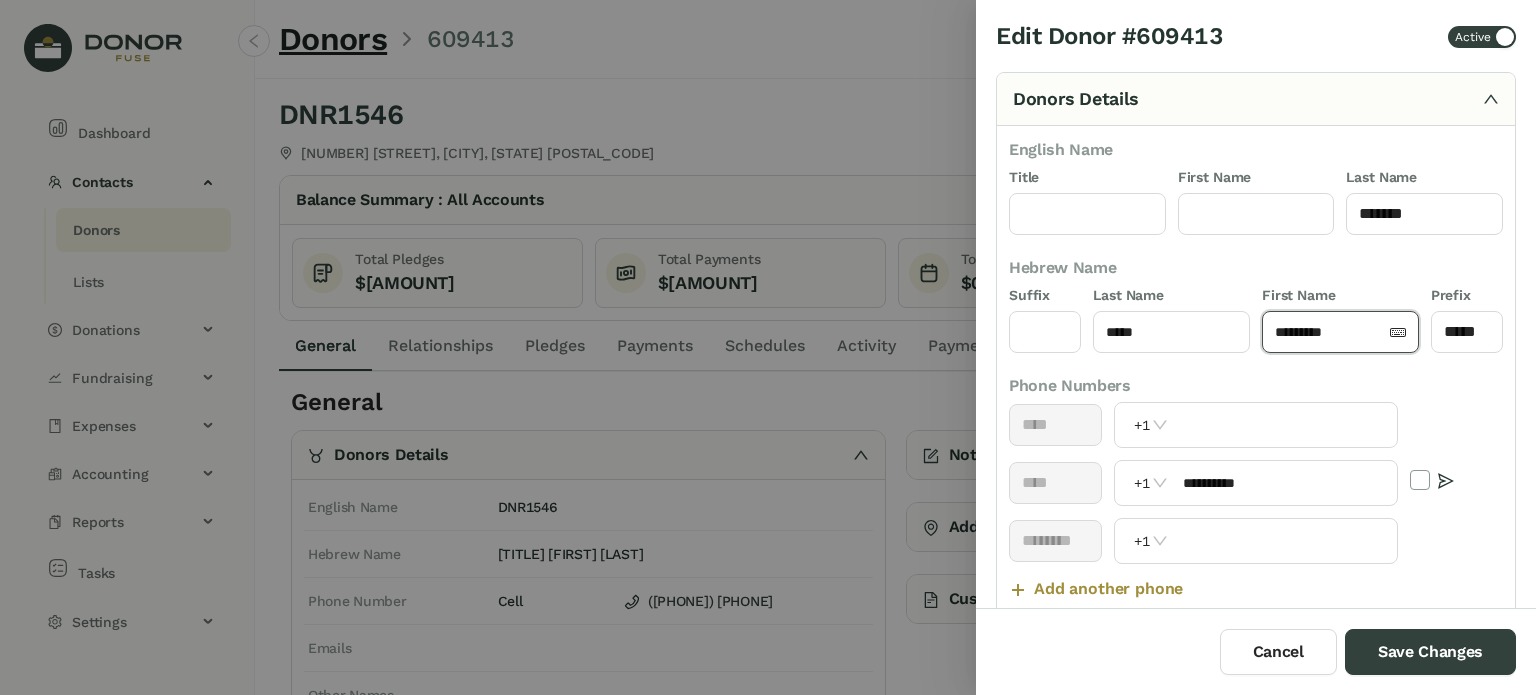 click on "*********" 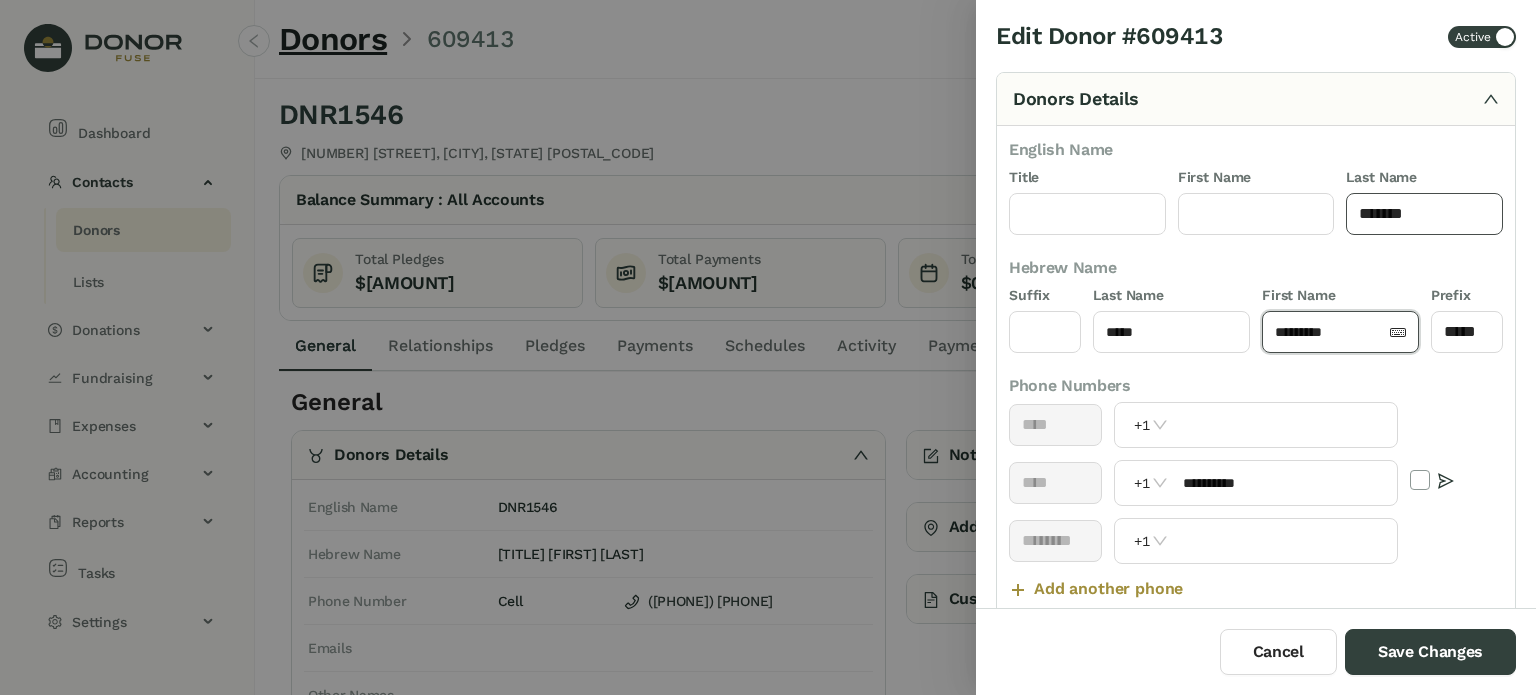 click on "*******" 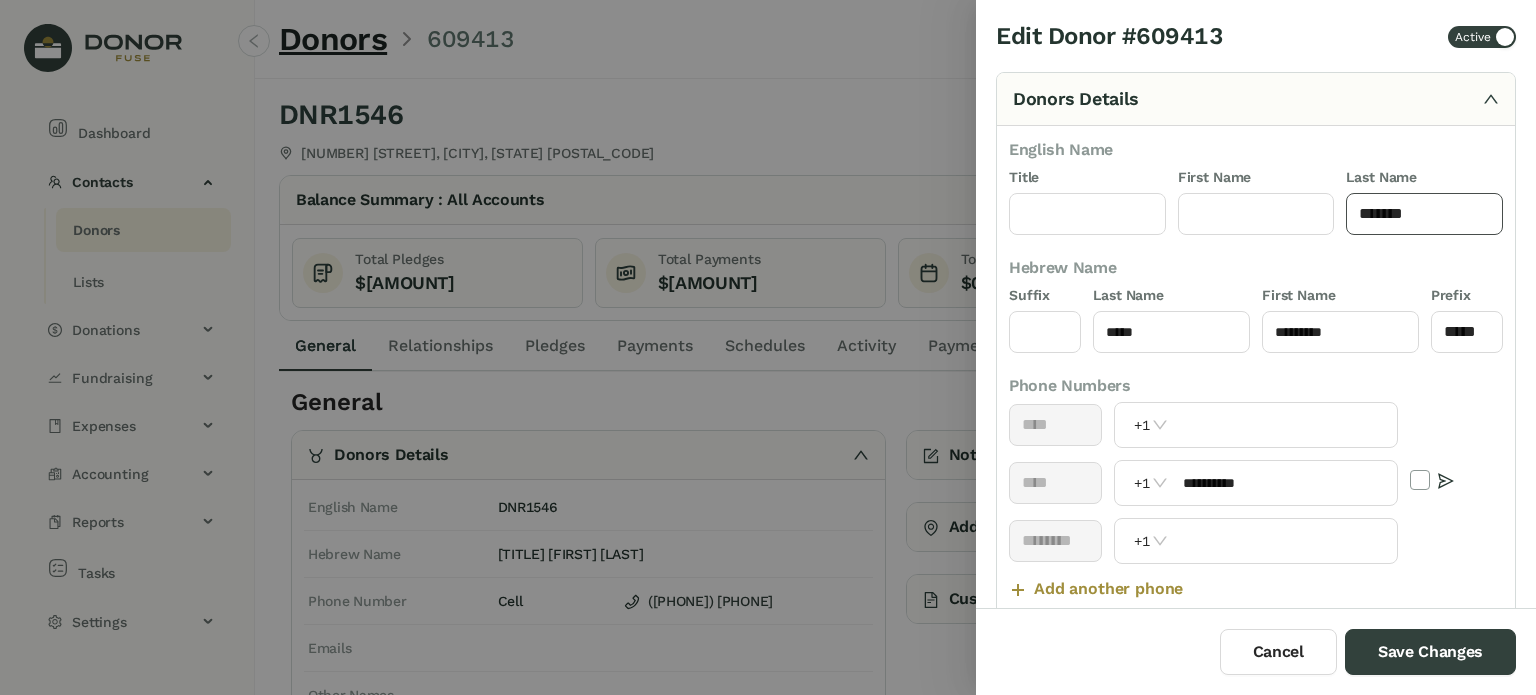 click on "*******" 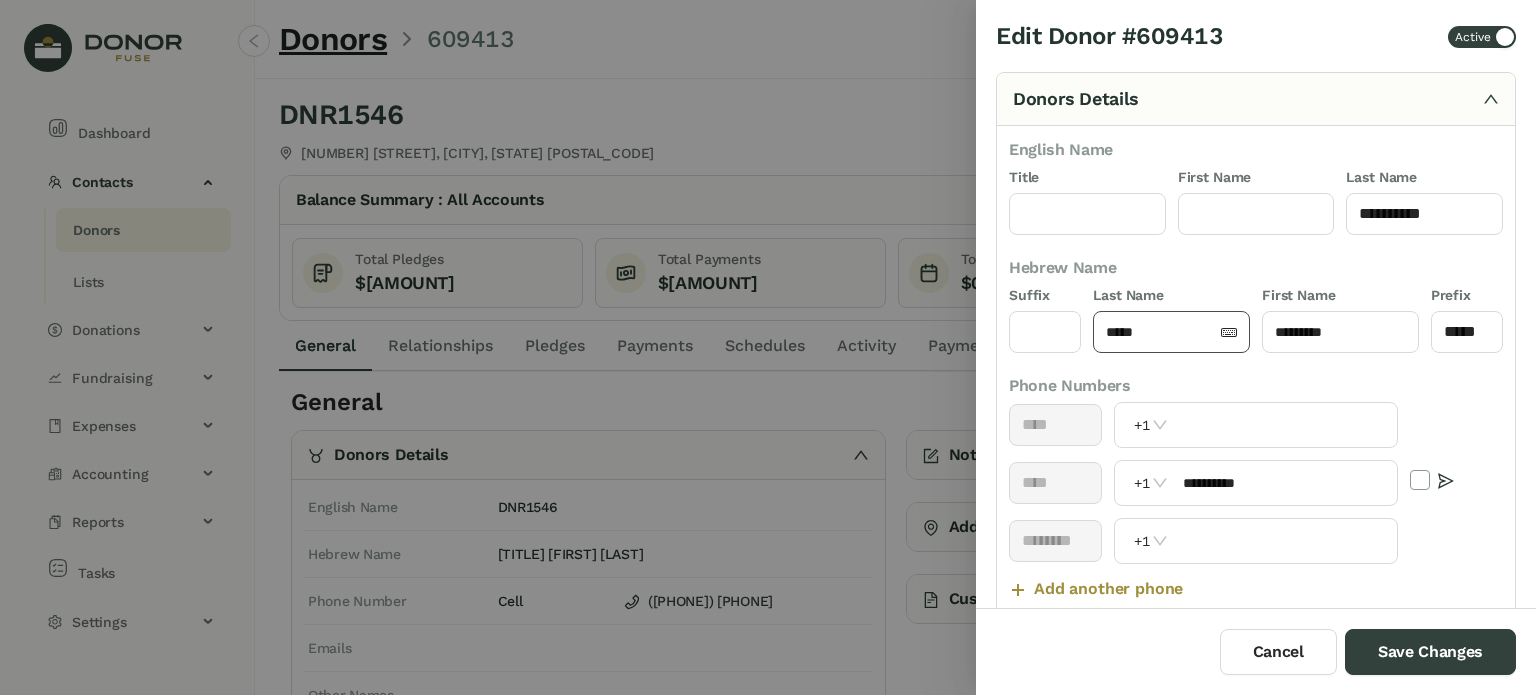 click on "*****" 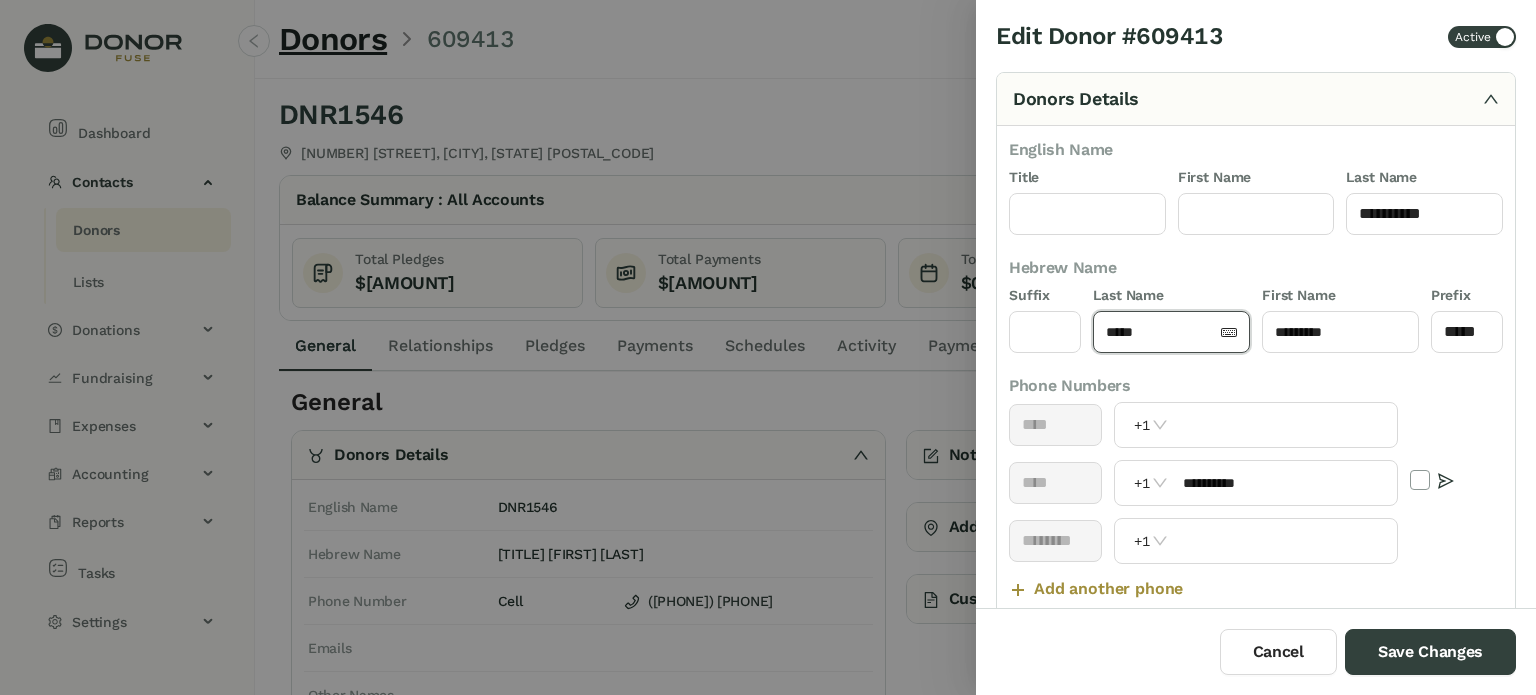 click on "*****" 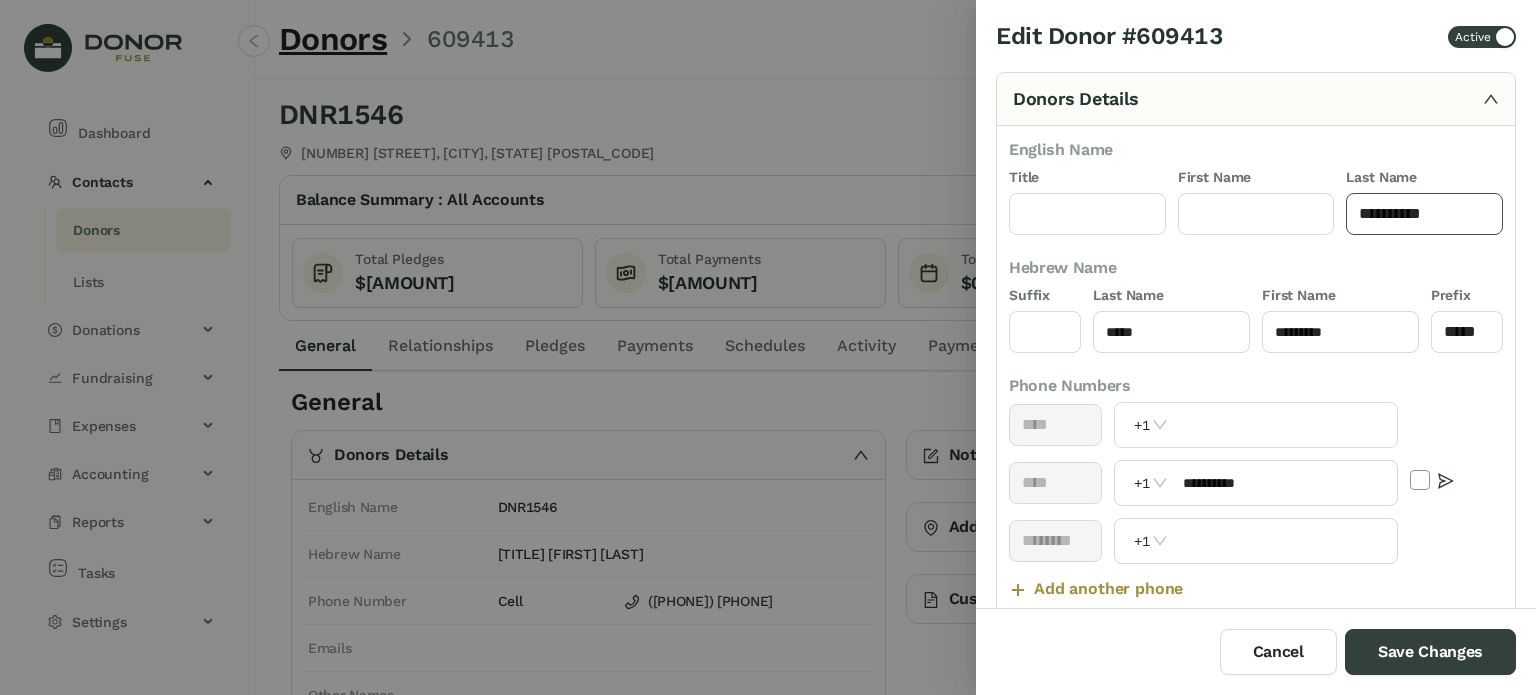 click on "*********" 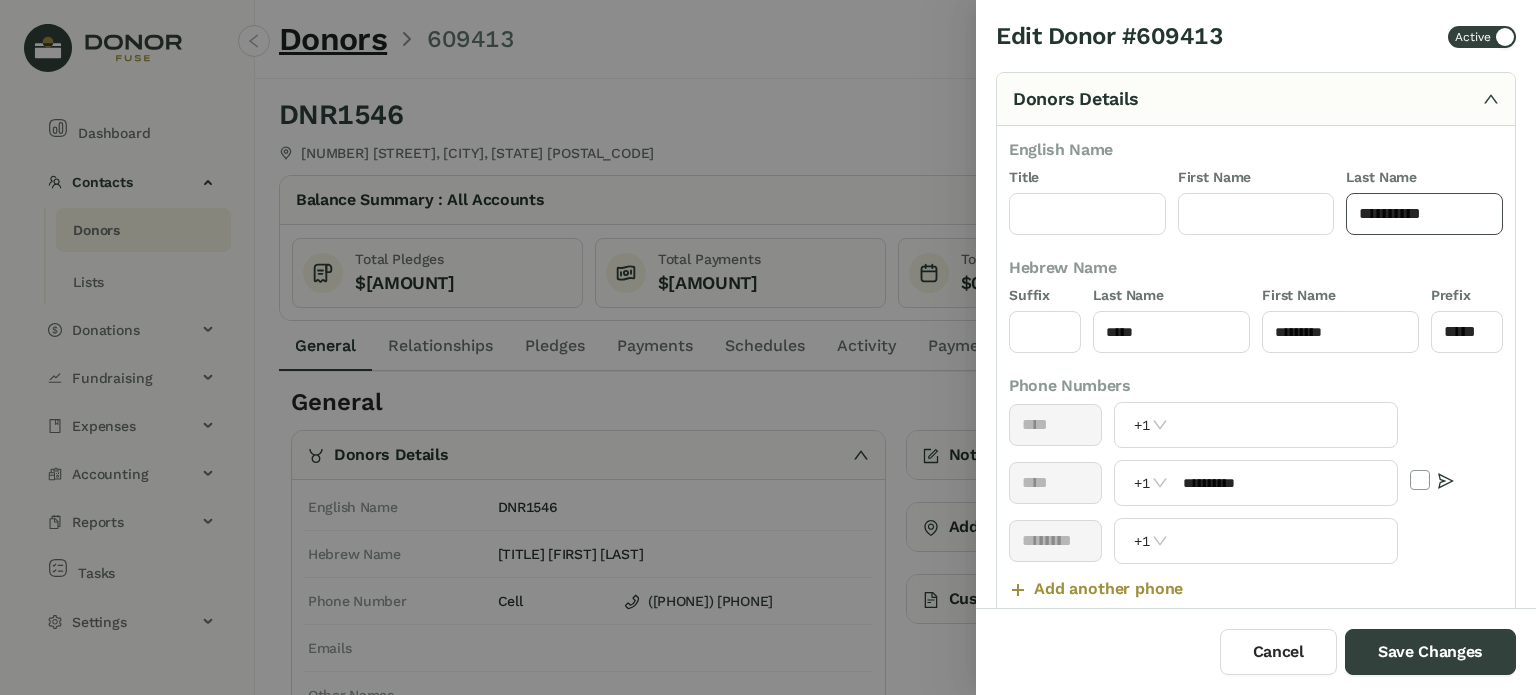 paste on "******" 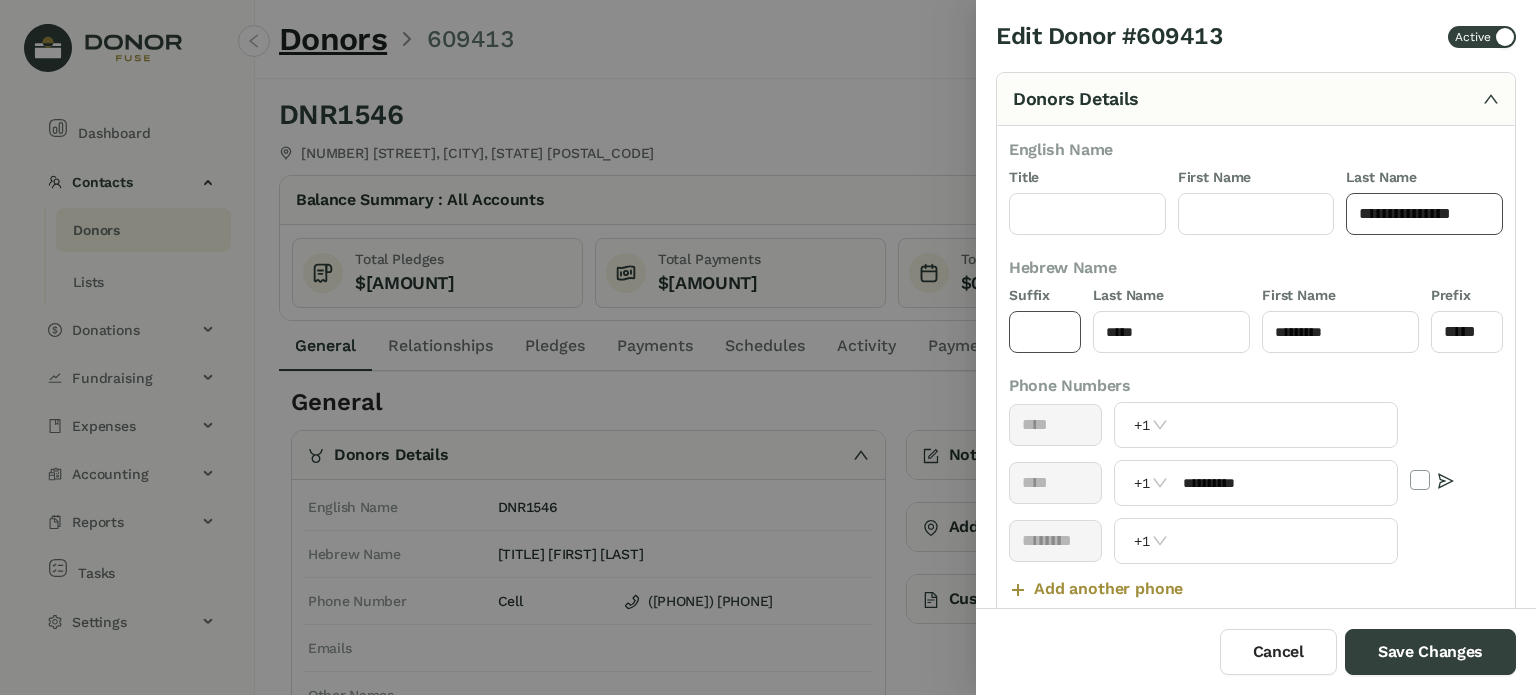 type on "**********" 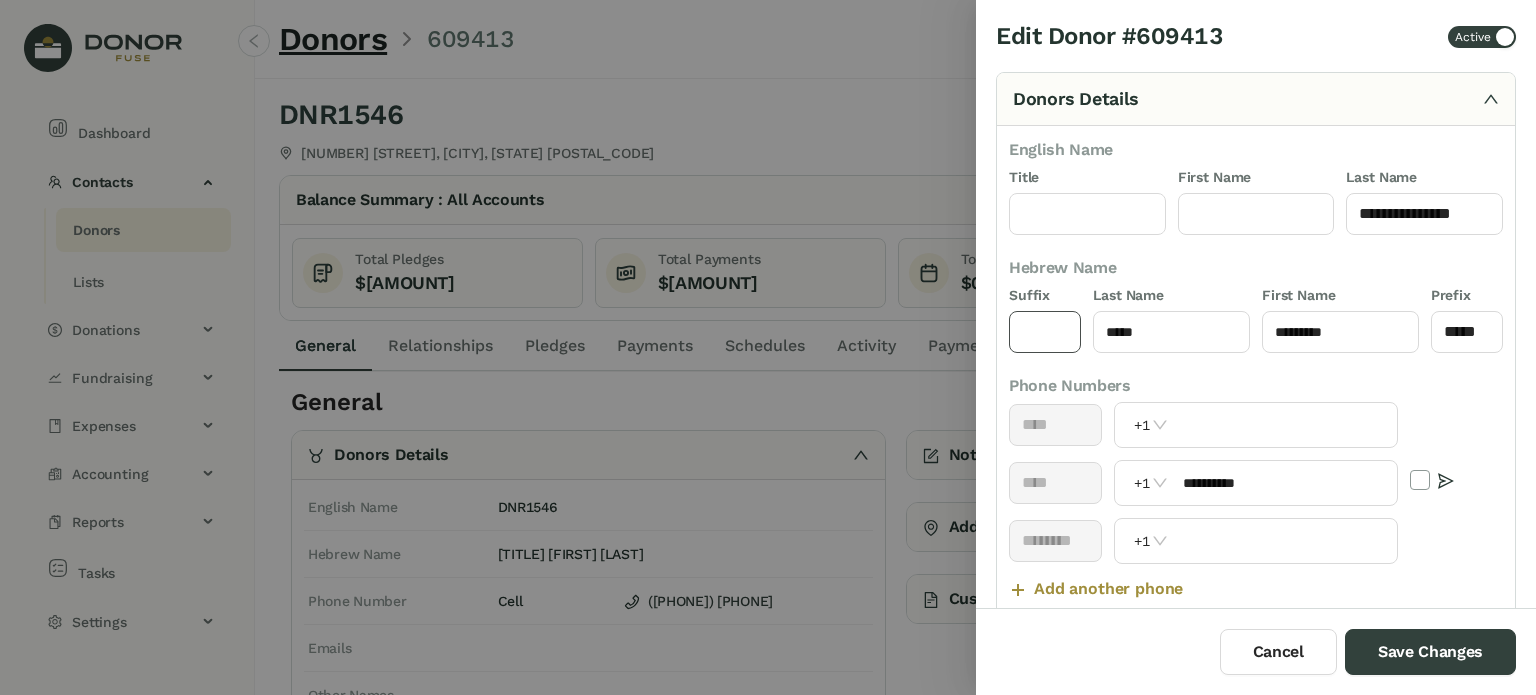 click 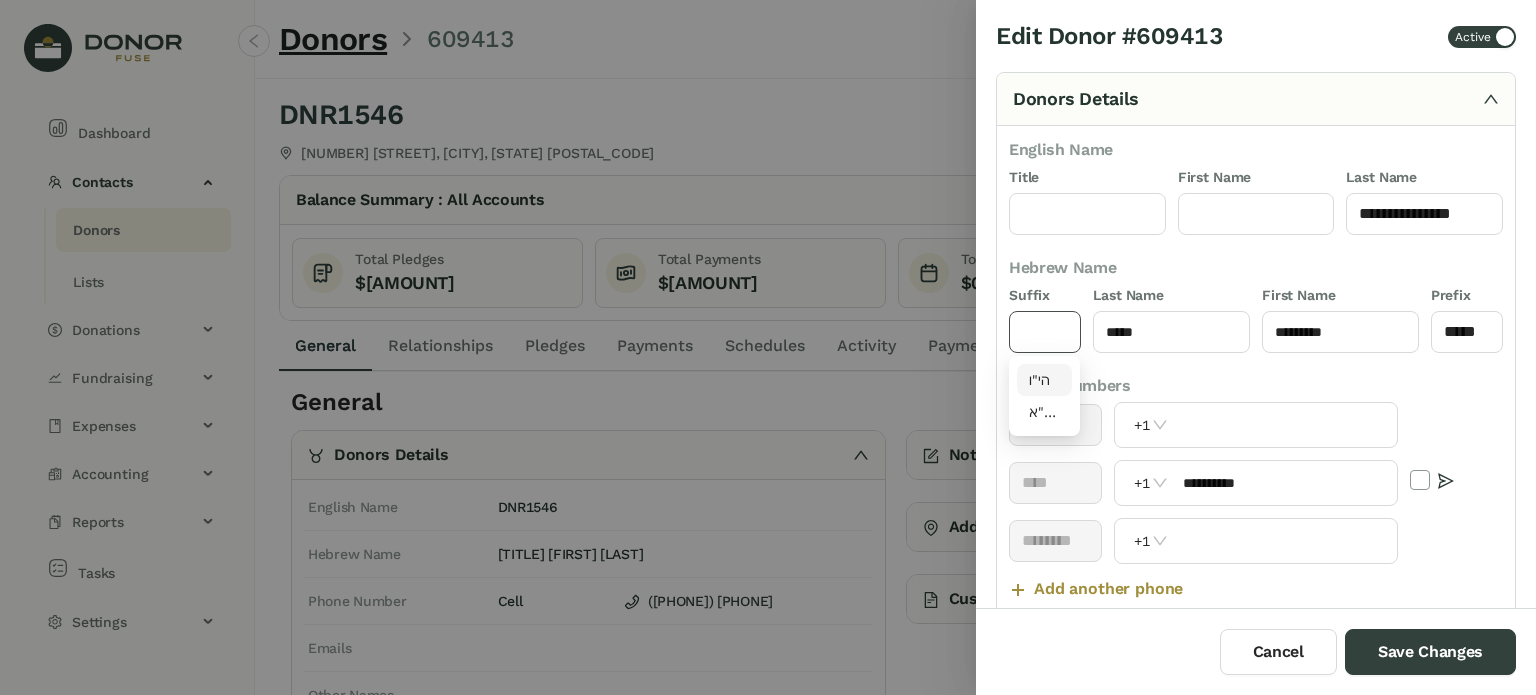 click on "הי"ו" at bounding box center (1045, 380) 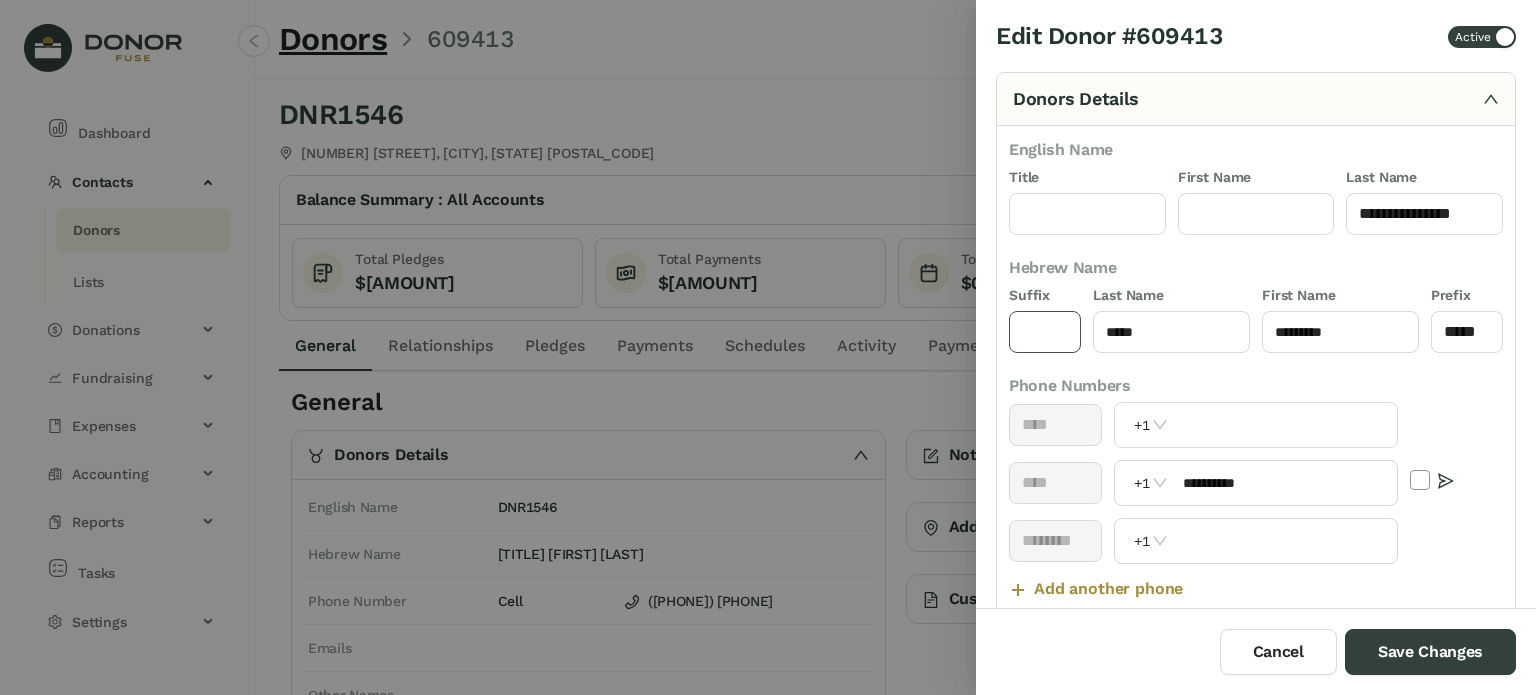 type on "****" 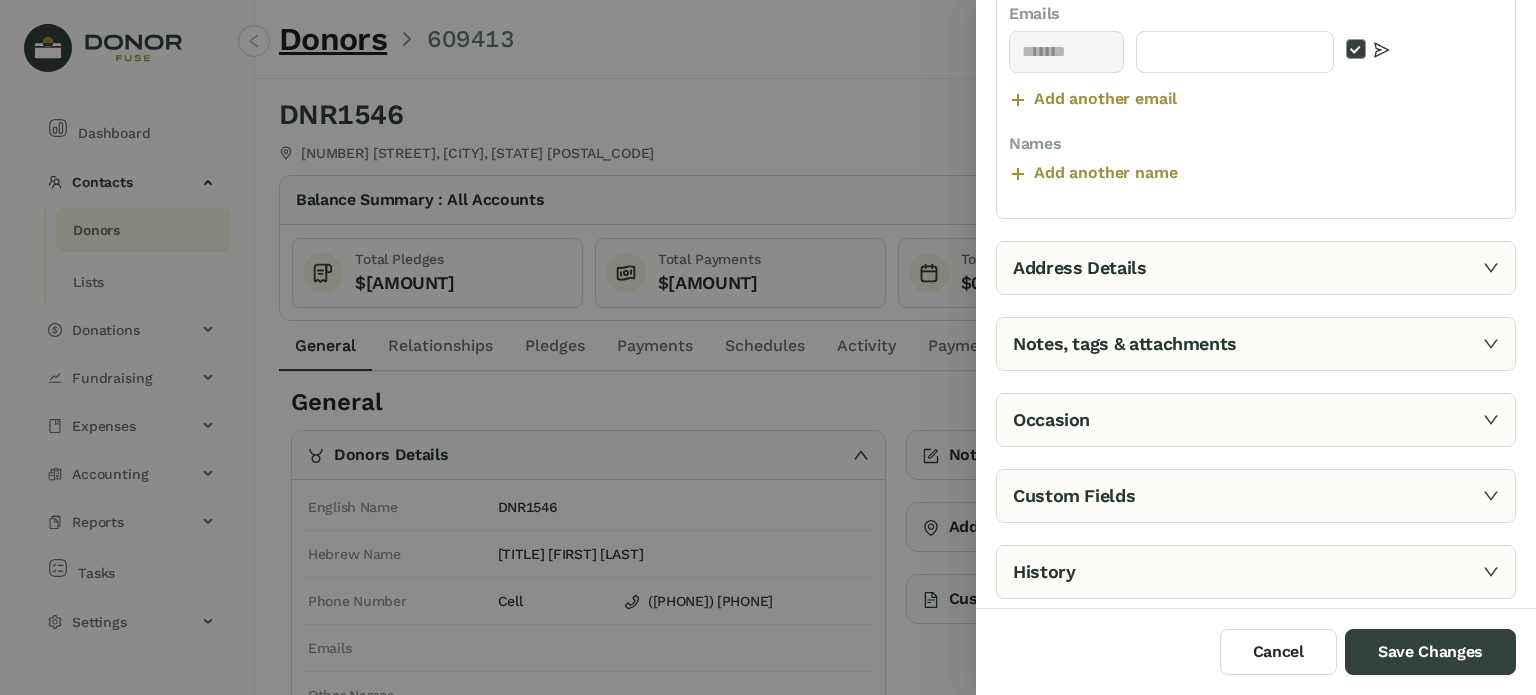 scroll, scrollTop: 633, scrollLeft: 0, axis: vertical 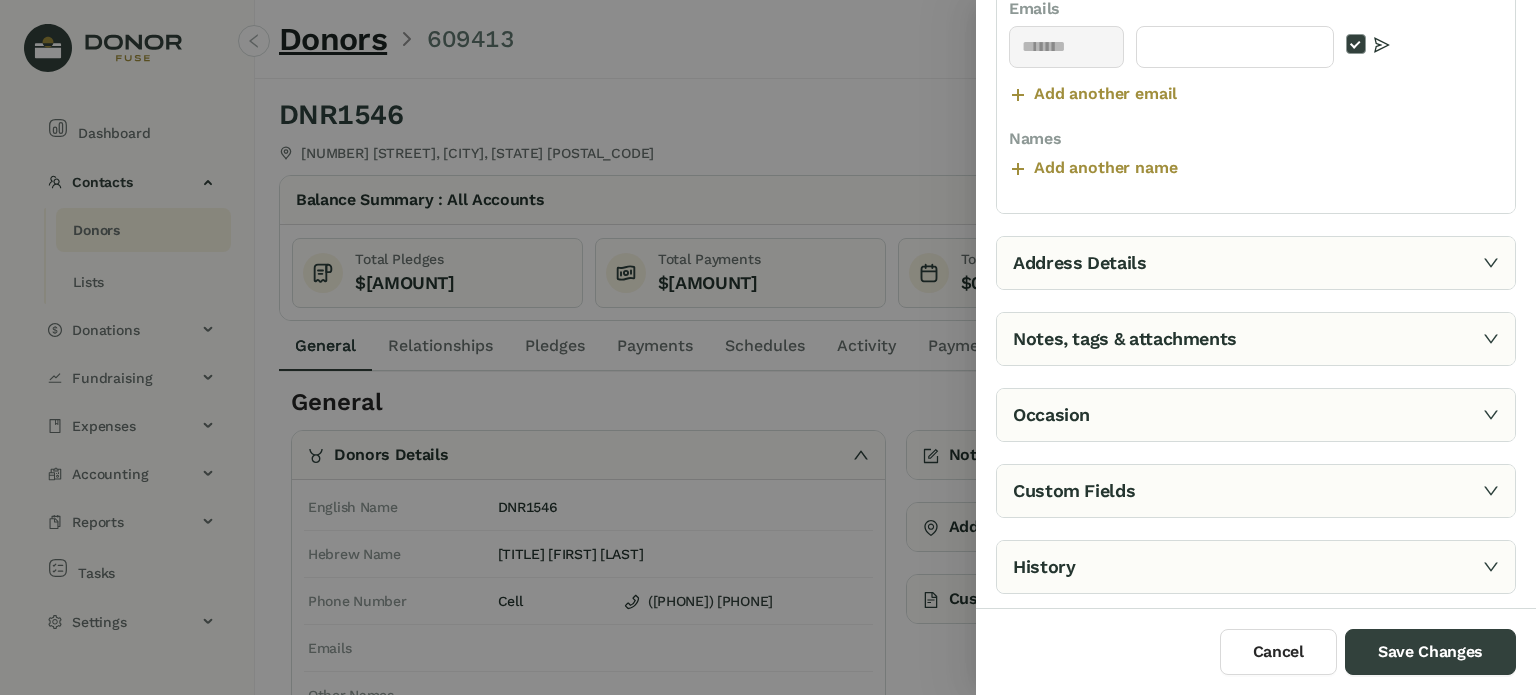 click on "Notes, tags & attachments" at bounding box center [1256, 339] 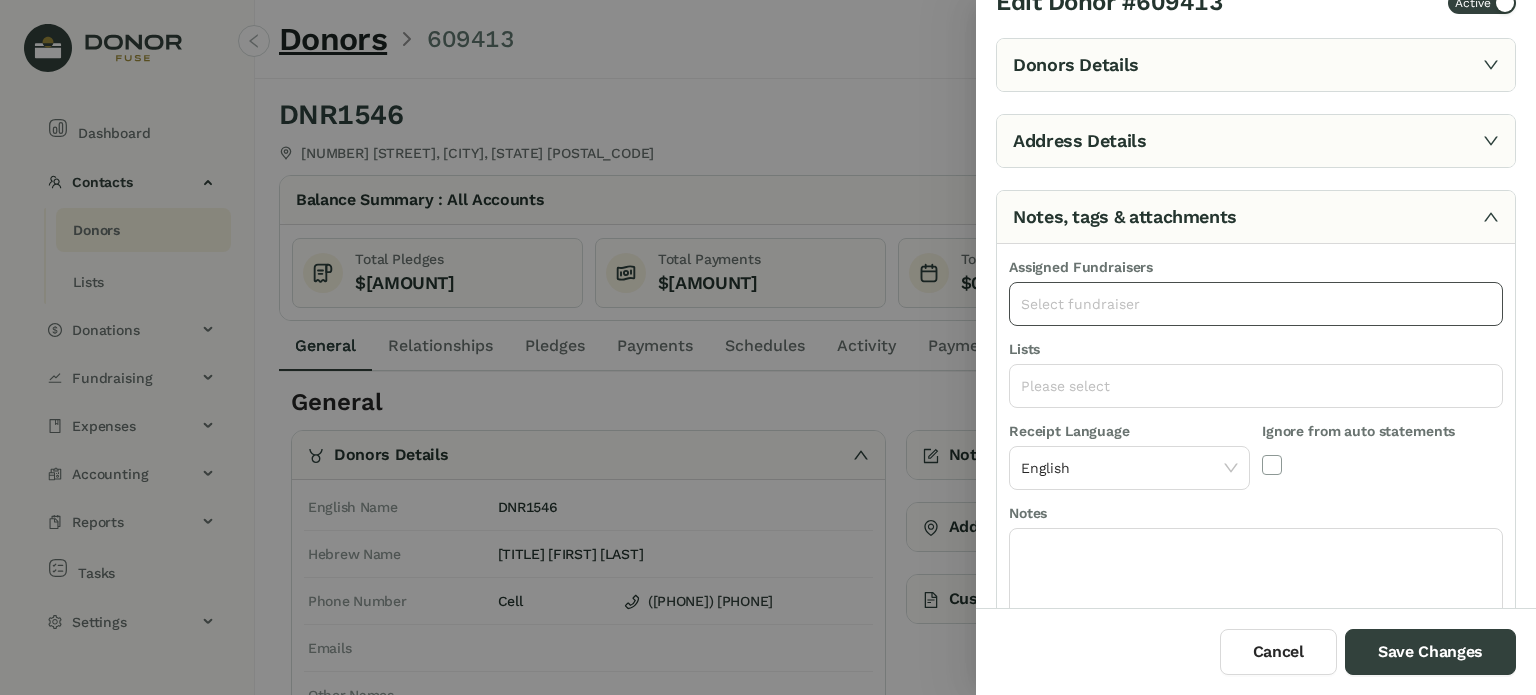scroll, scrollTop: 0, scrollLeft: 0, axis: both 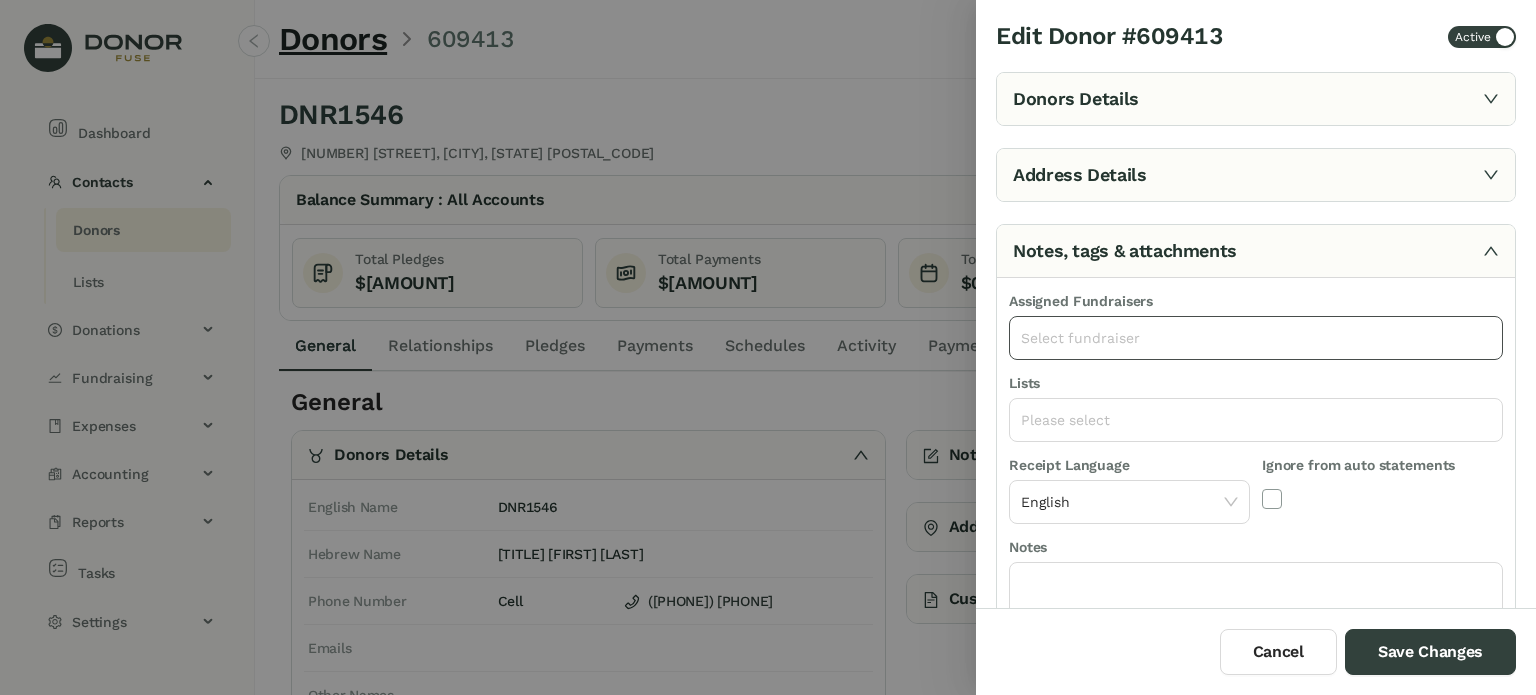 click on "Select fundraiser" 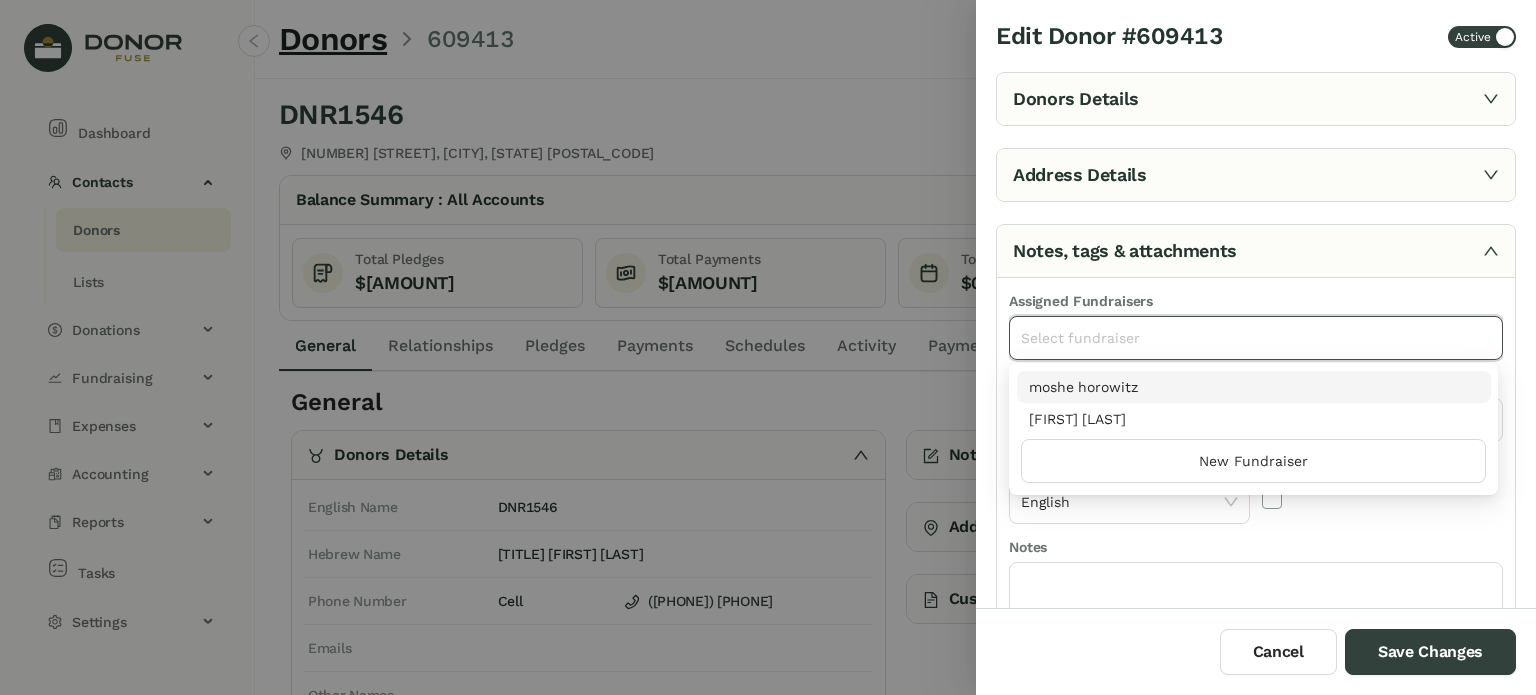 click on "moshe horowitz" at bounding box center [1254, 387] 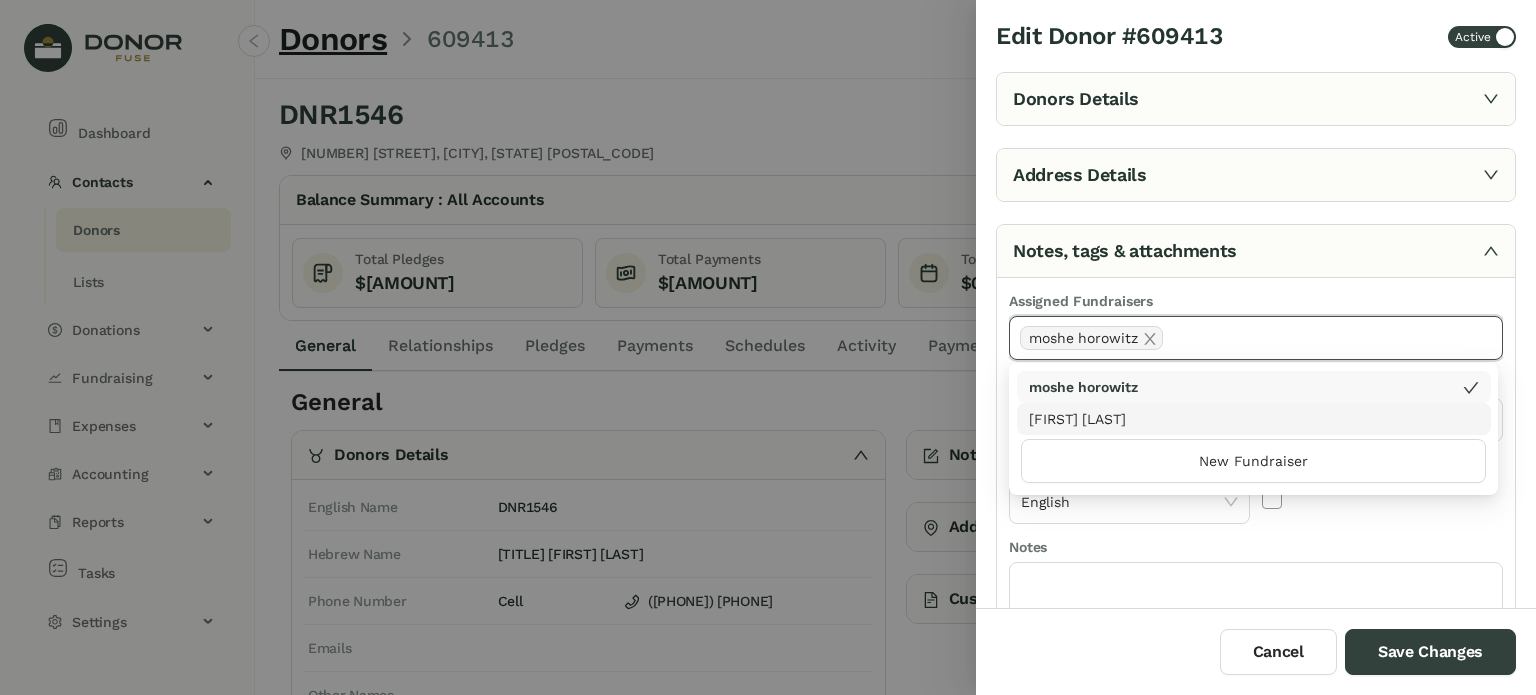 click 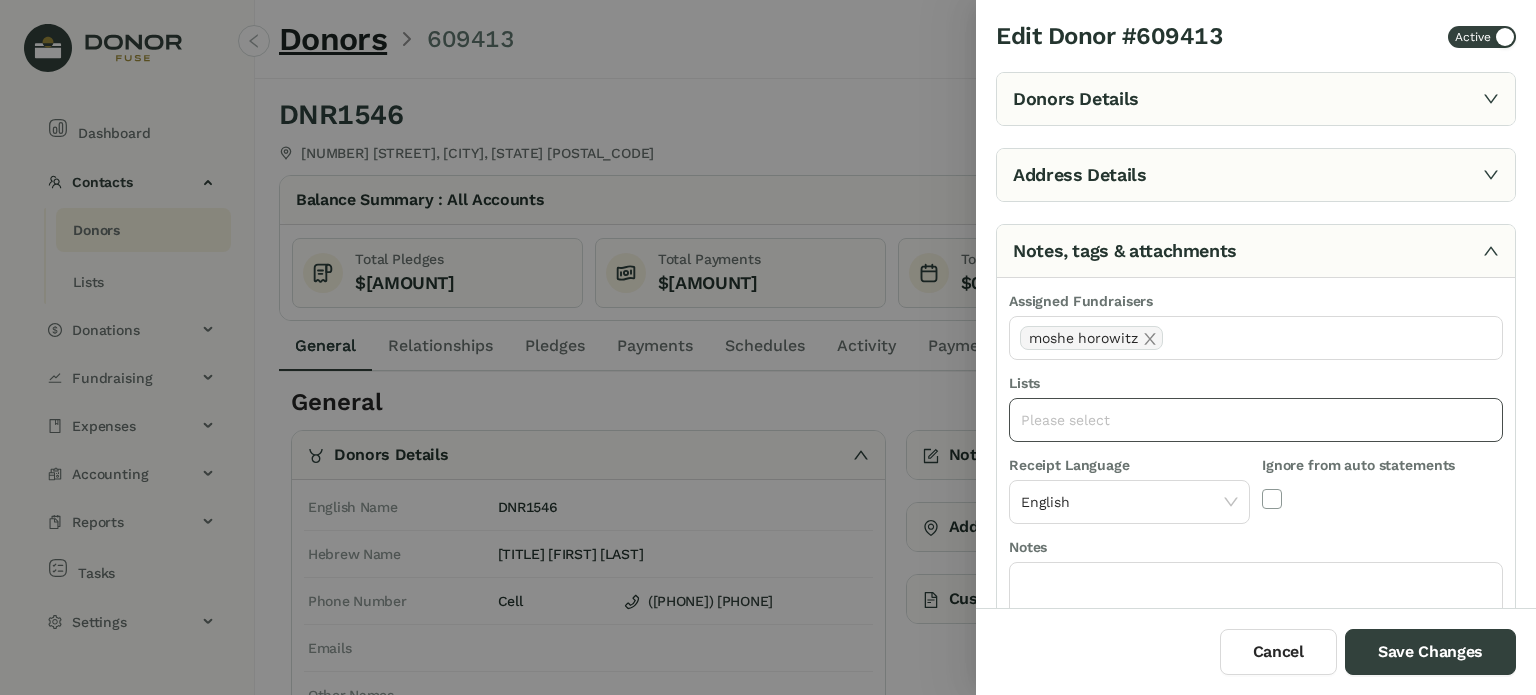 click on "Please select" 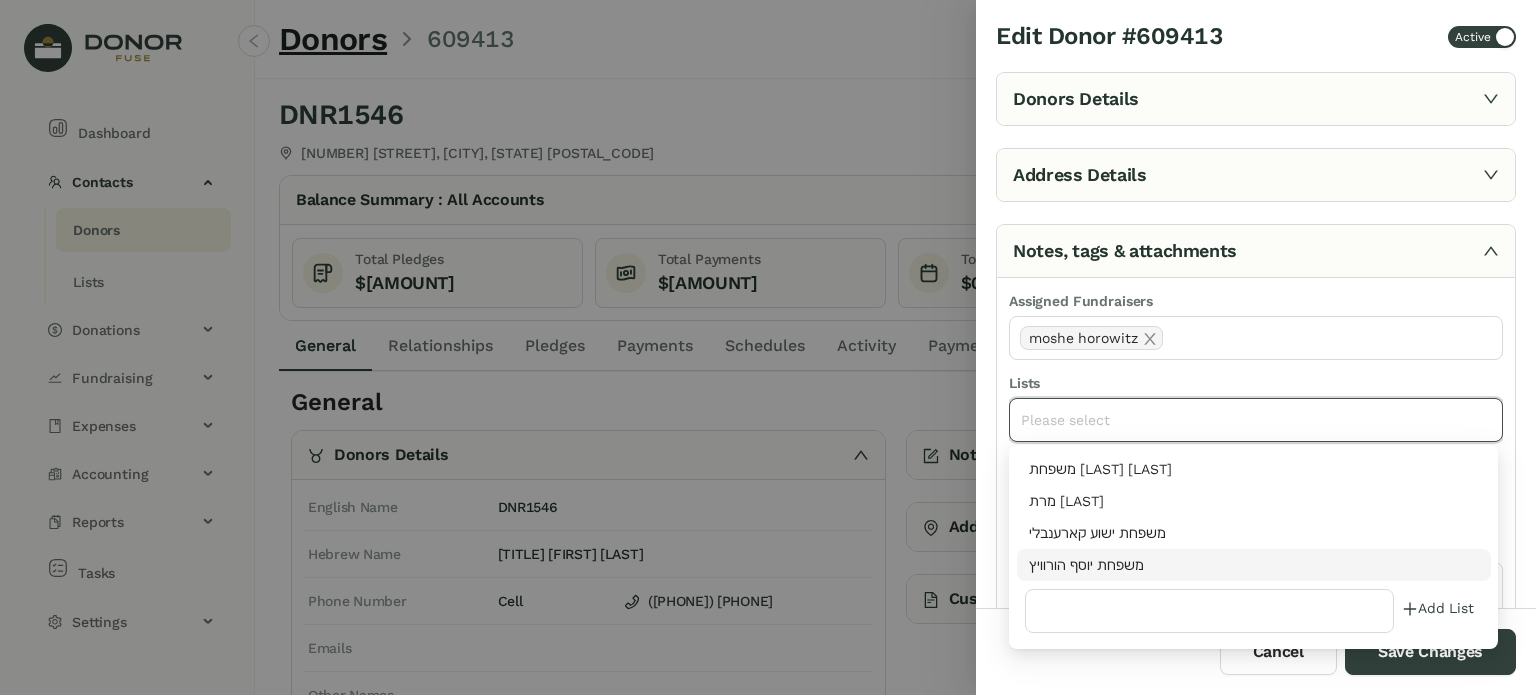 click on "משפחת יוסף הורוויץ" at bounding box center (1254, 565) 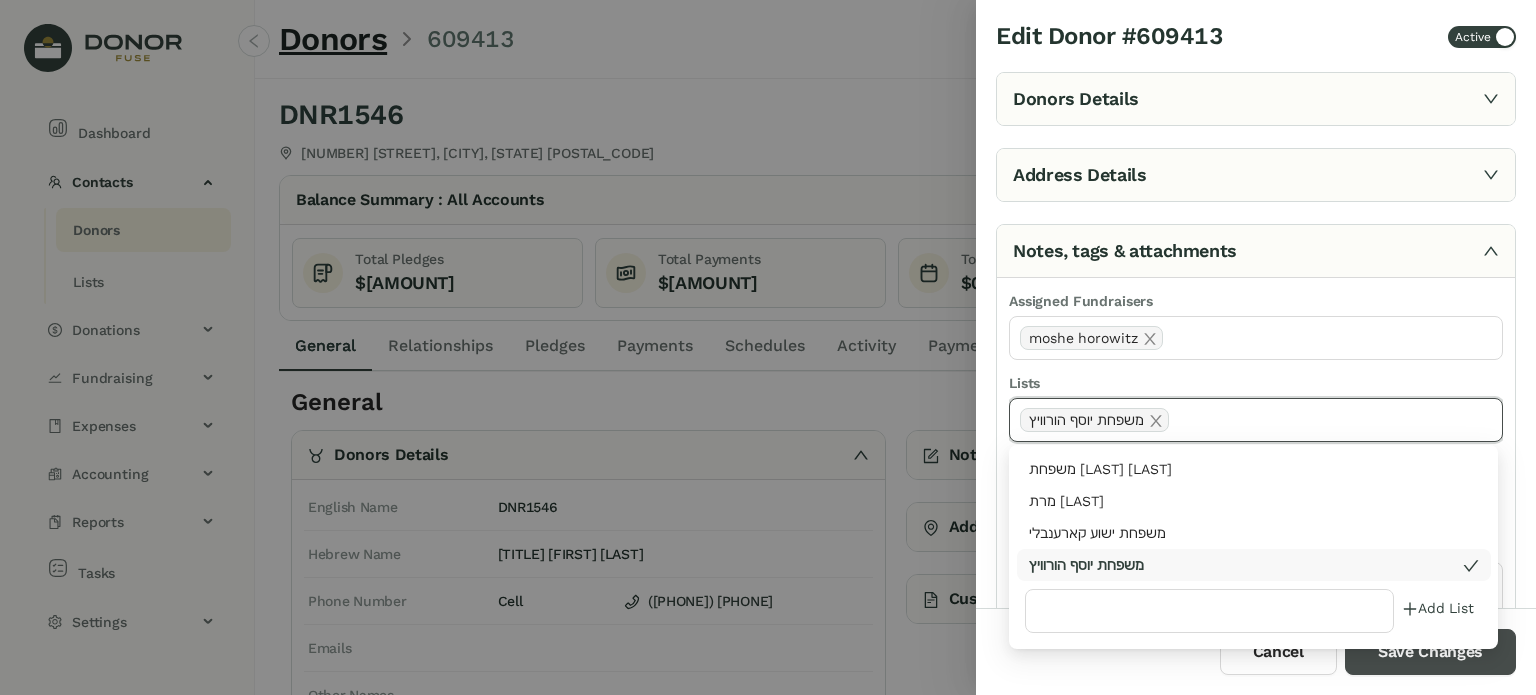 click on "Save Changes" at bounding box center [1430, 652] 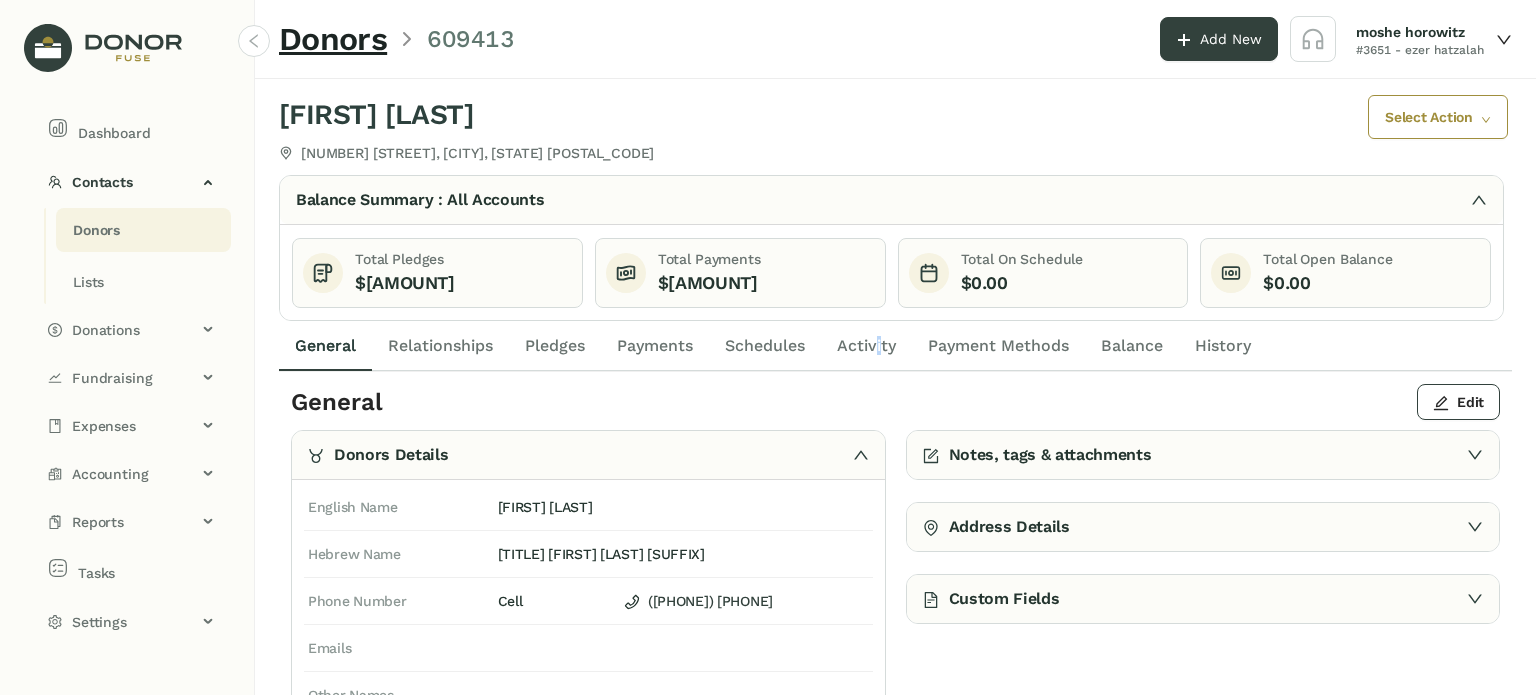 click on "Activity" 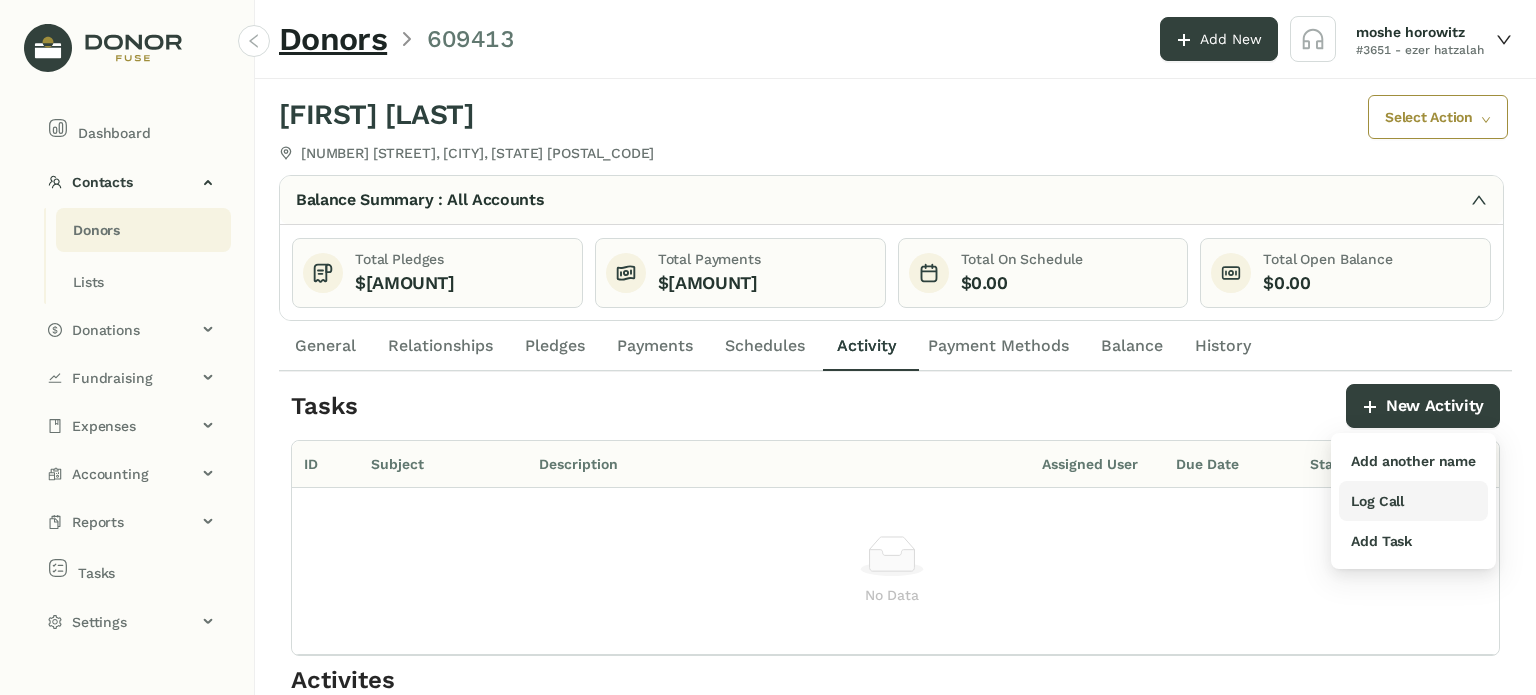 click on "Log Call" at bounding box center (1377, 501) 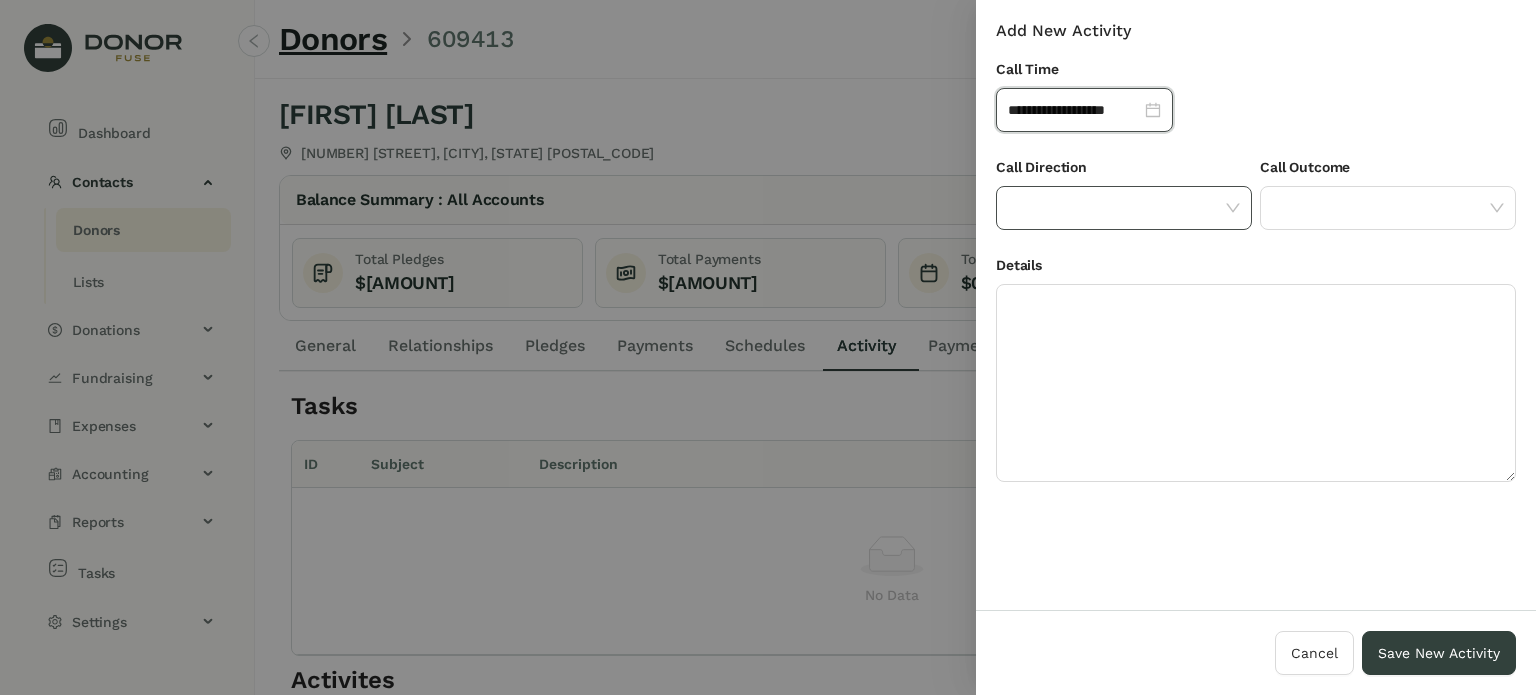 click 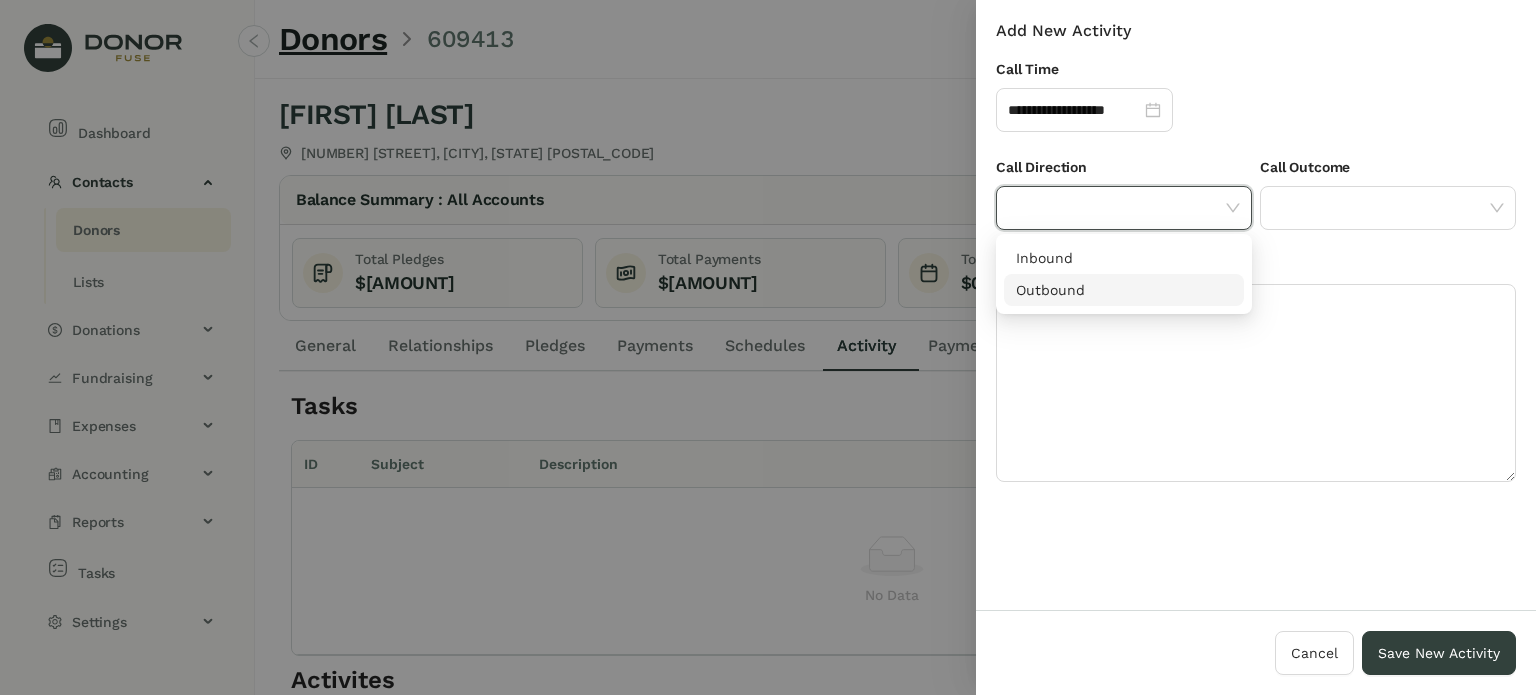 click on "Outbound" at bounding box center (1124, 290) 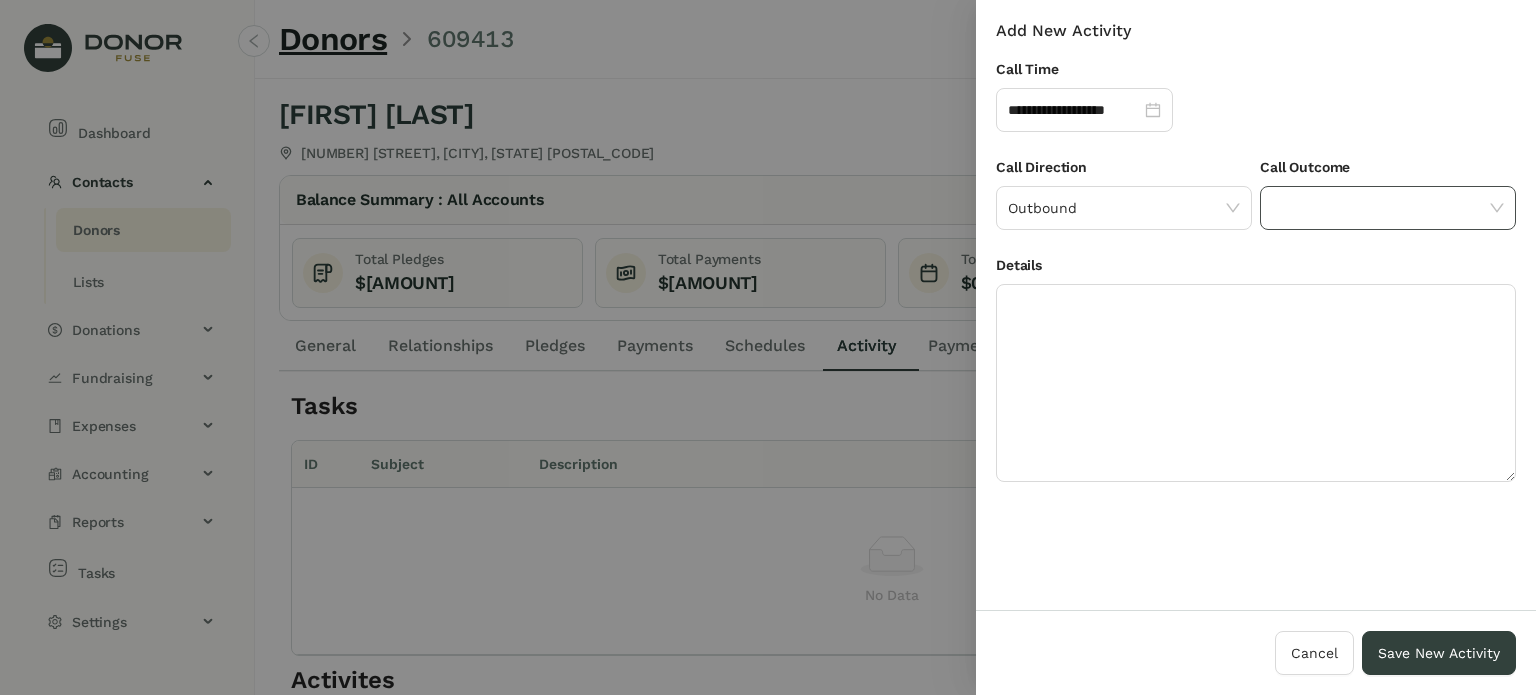 click 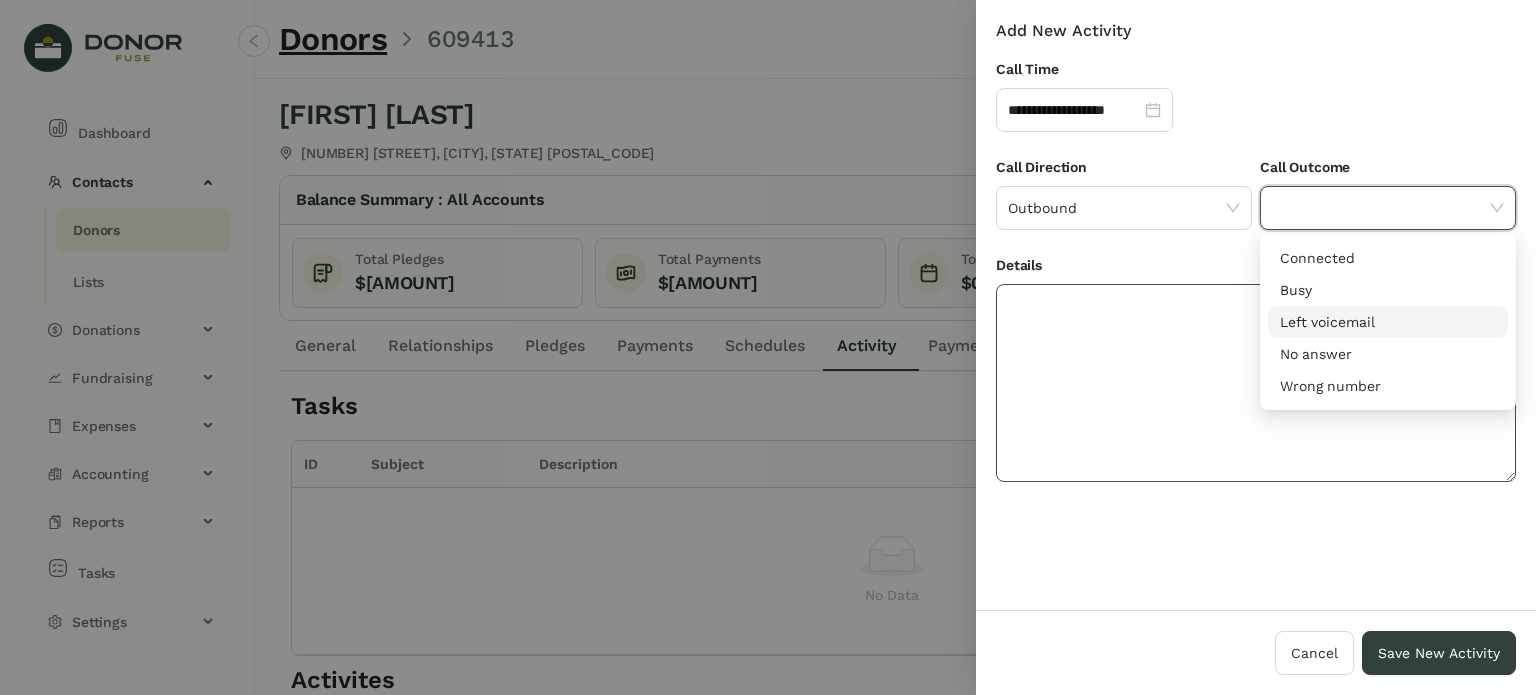 drag, startPoint x: 1304, startPoint y: 312, endPoint x: 1264, endPoint y: 345, distance: 51.855568 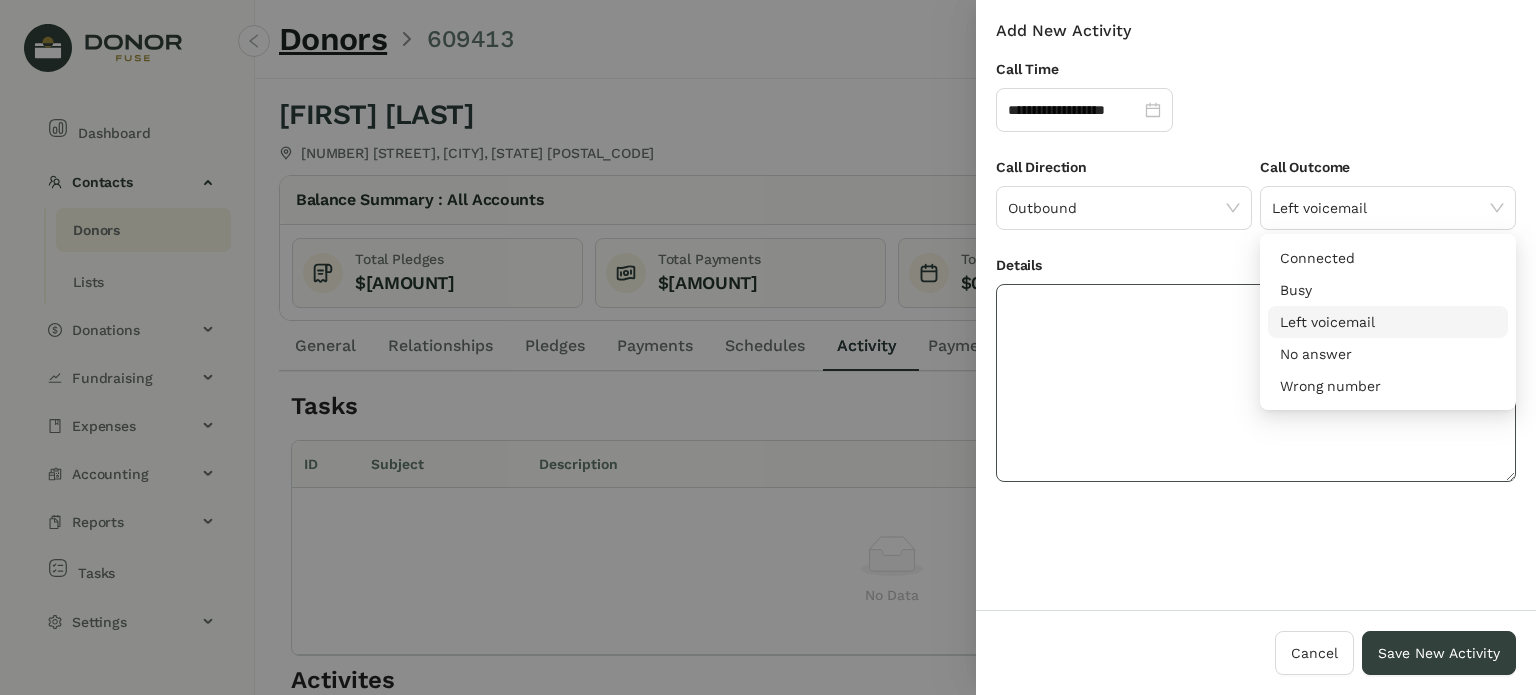 click 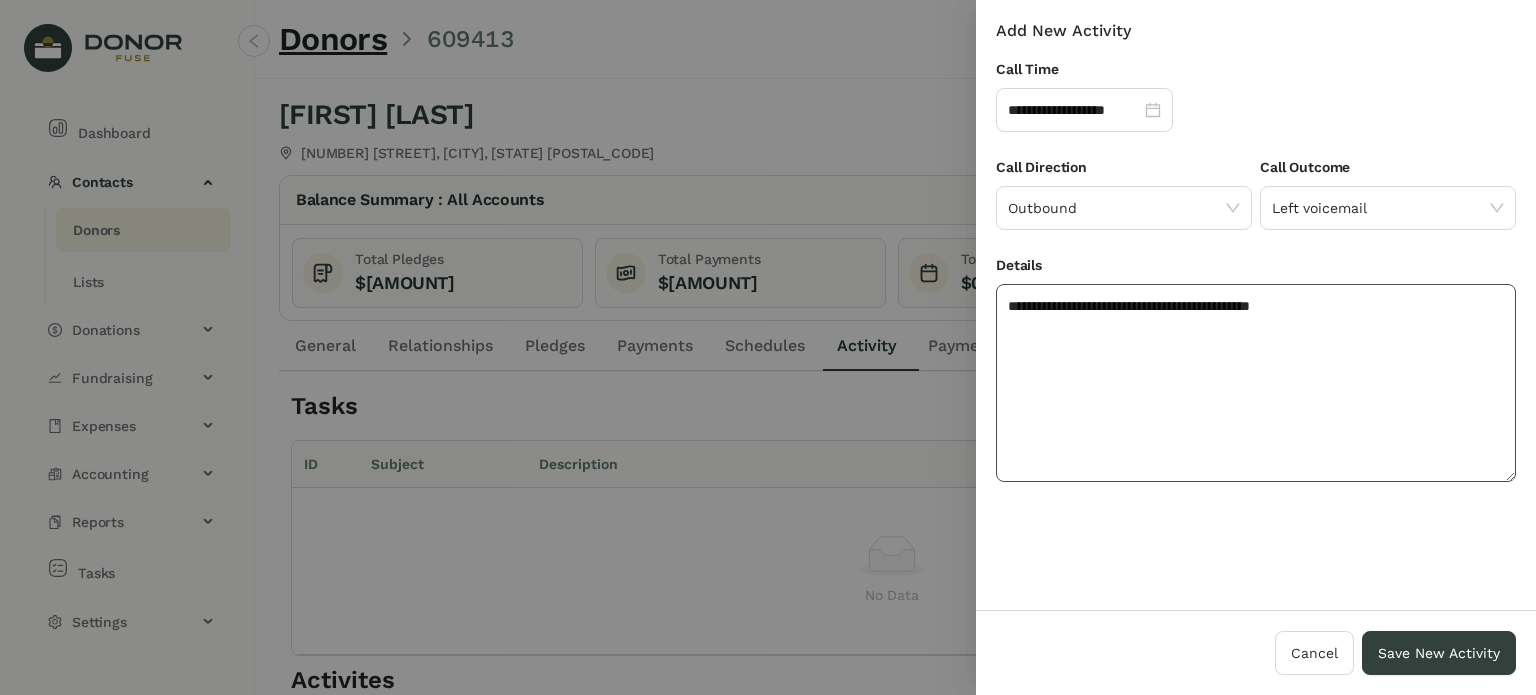 click on "**********" 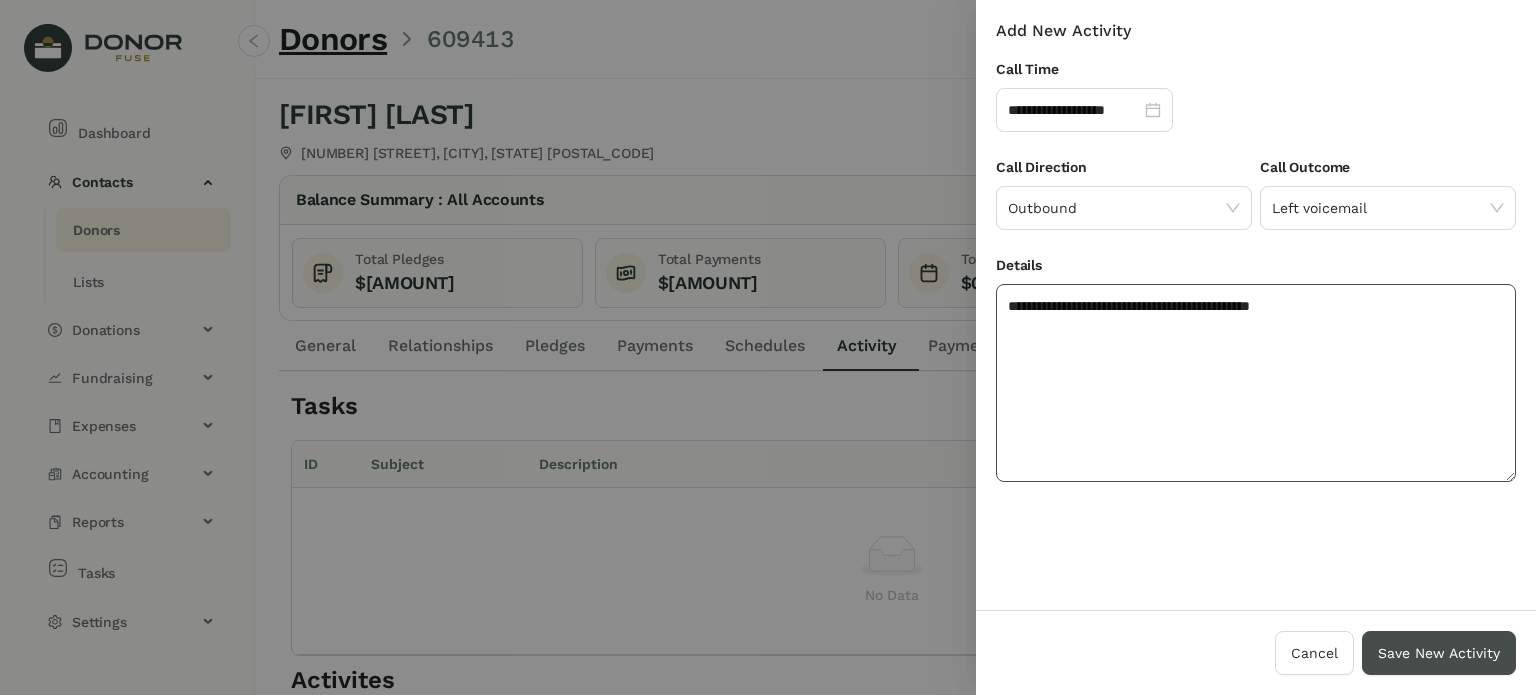 type on "**********" 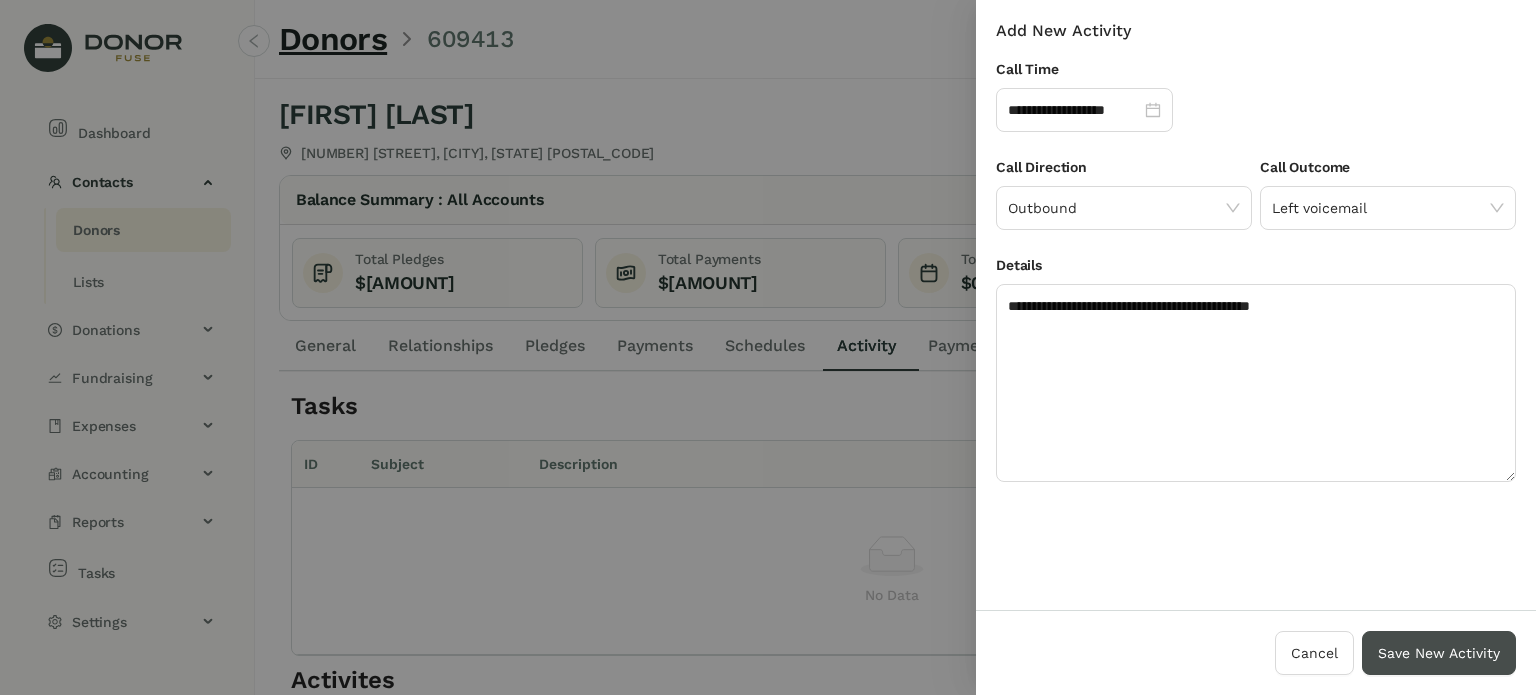 click on "Save New Activity" at bounding box center (1439, 653) 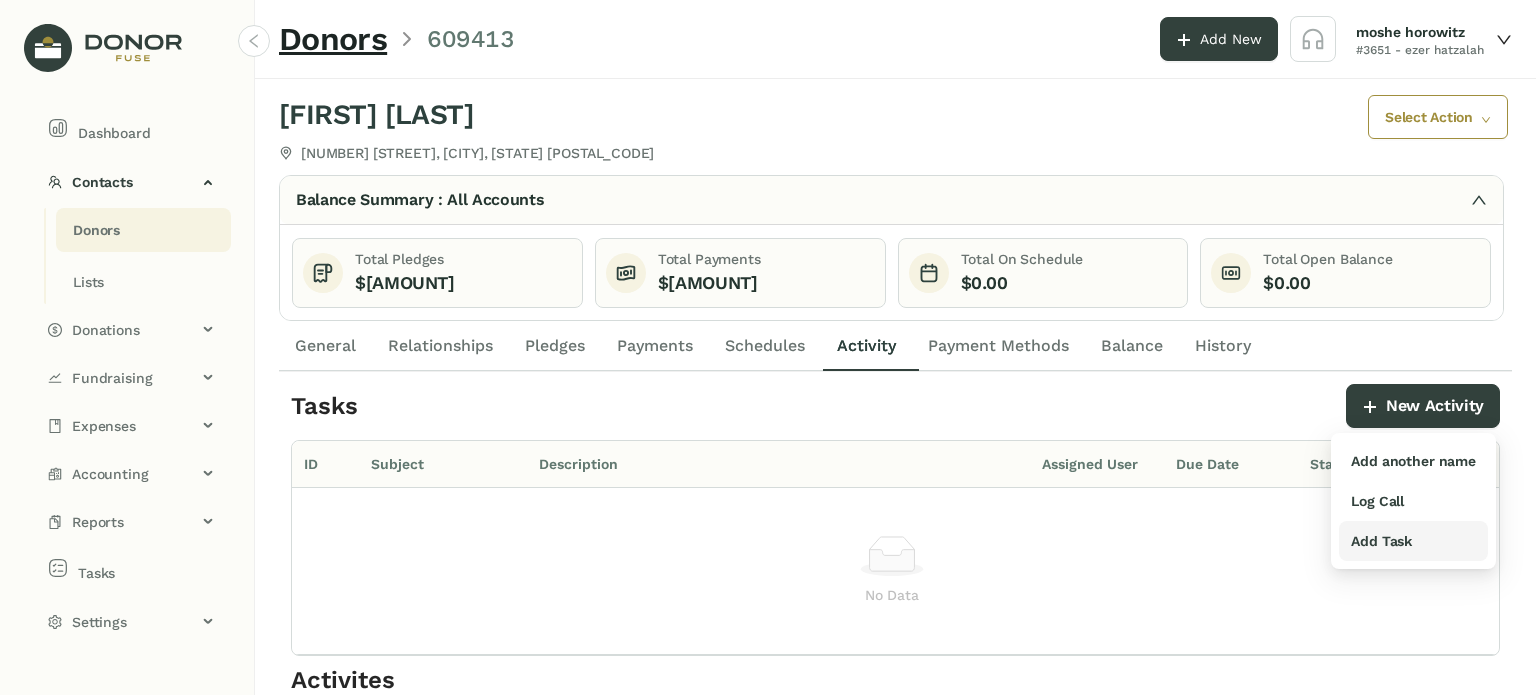 click on "Add Task" at bounding box center [1381, 541] 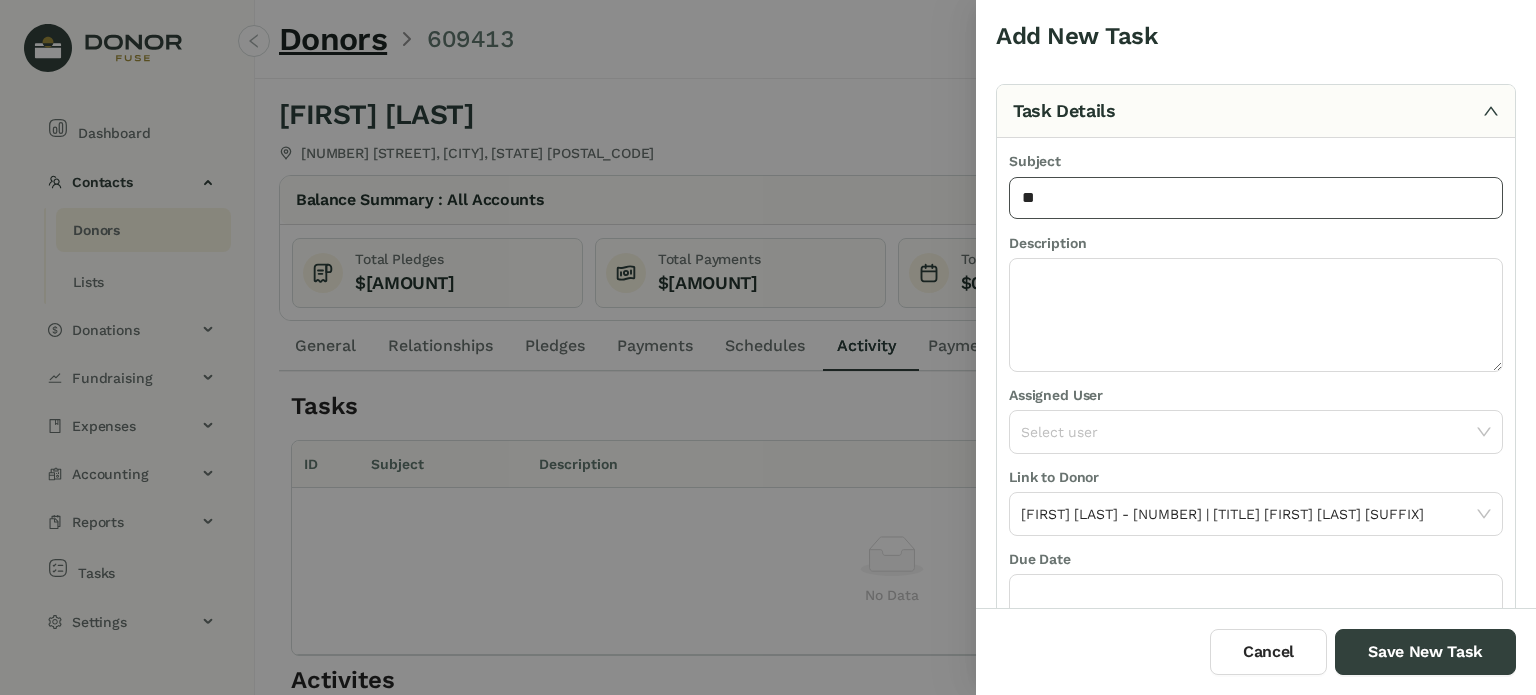 type on "**********" 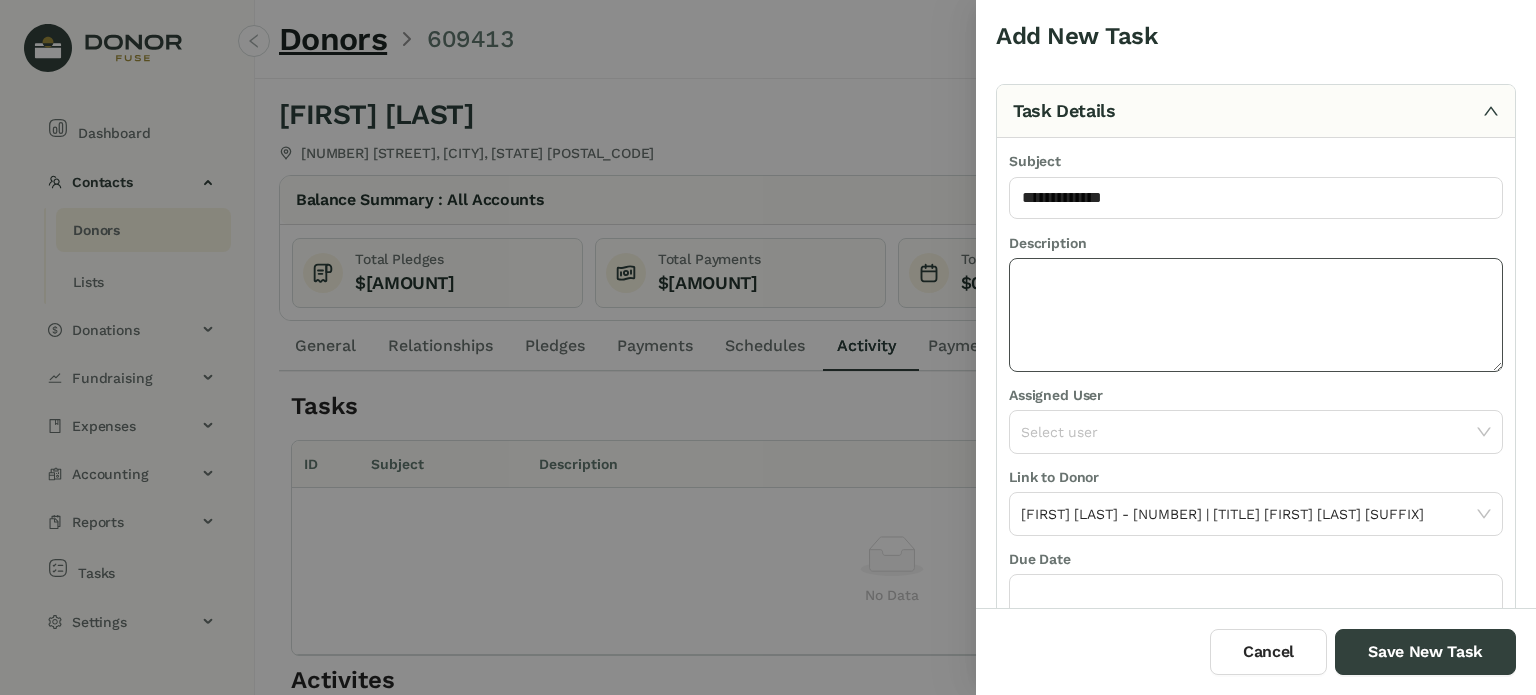 click 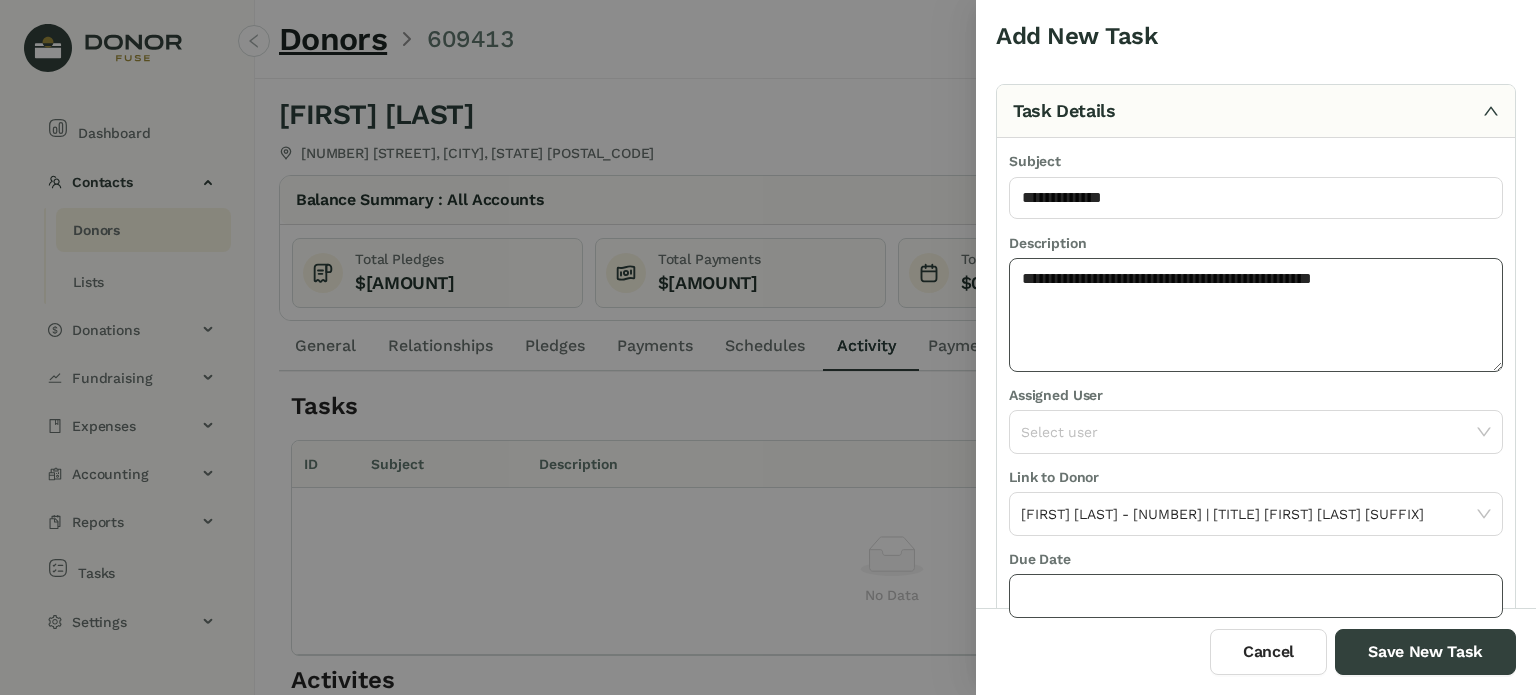 type on "**********" 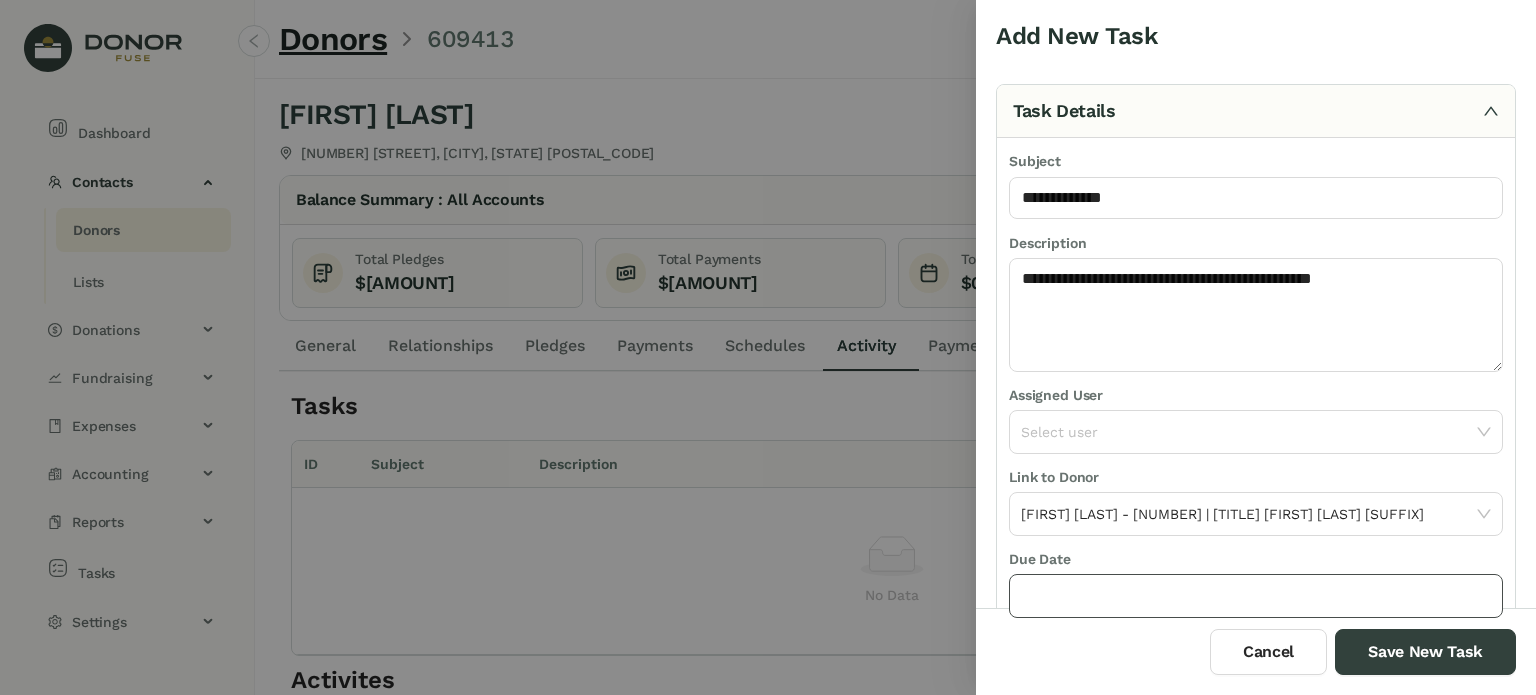 click 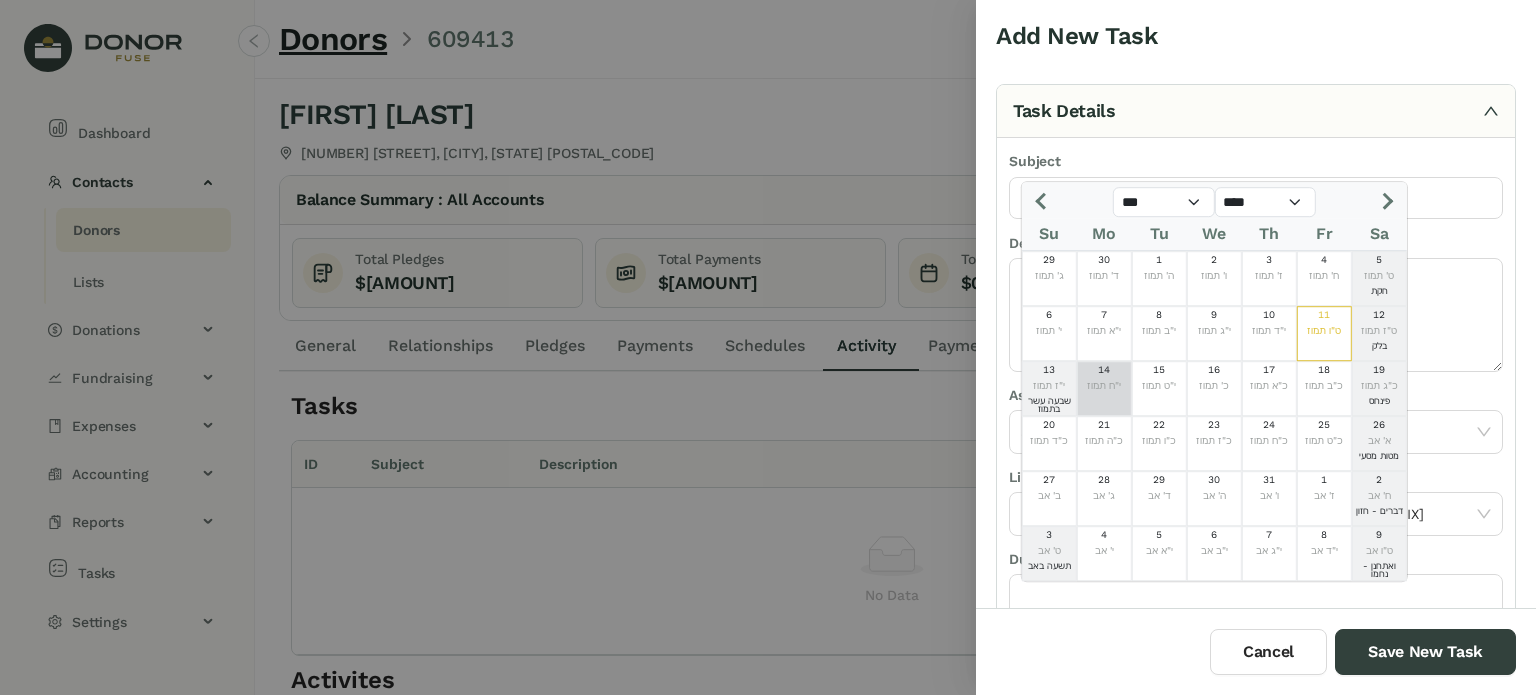 click on "י"ח תמוז" 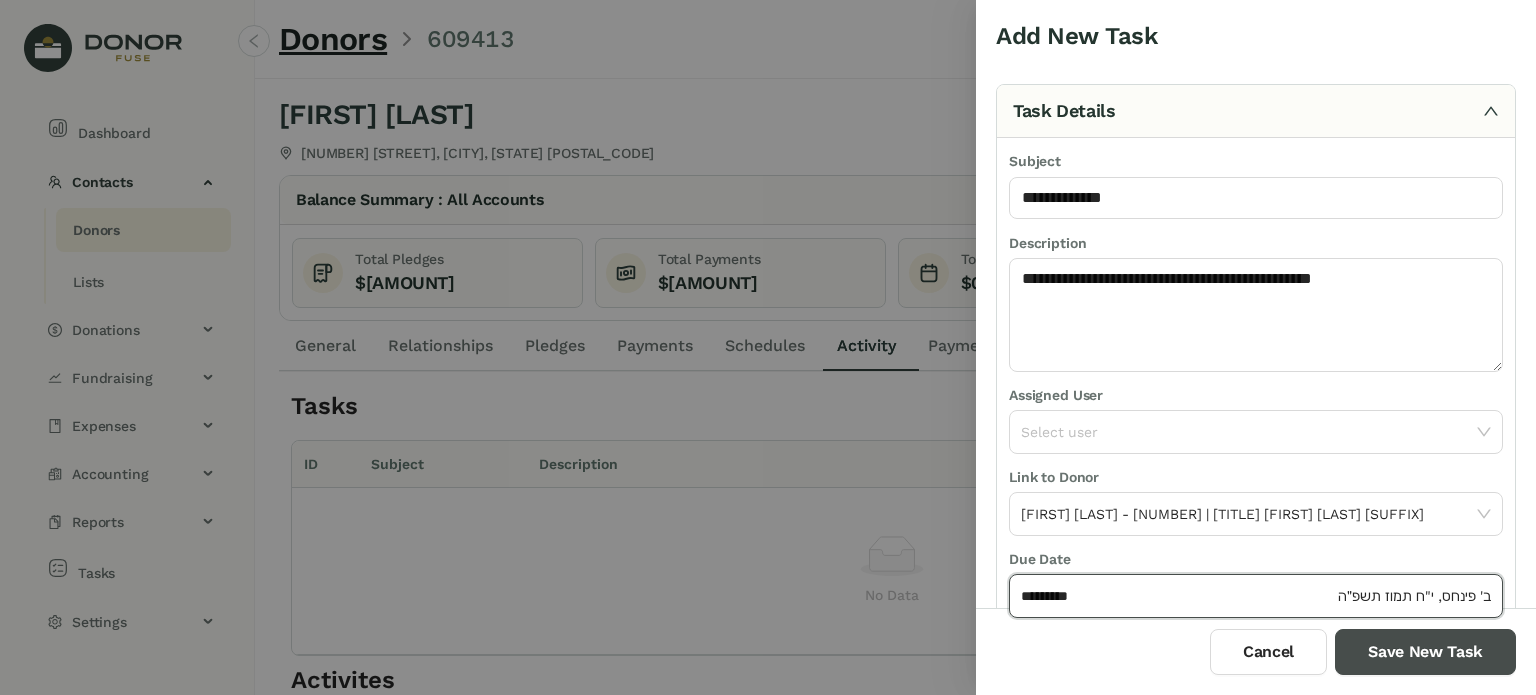 click on "Save New Task" at bounding box center (1425, 652) 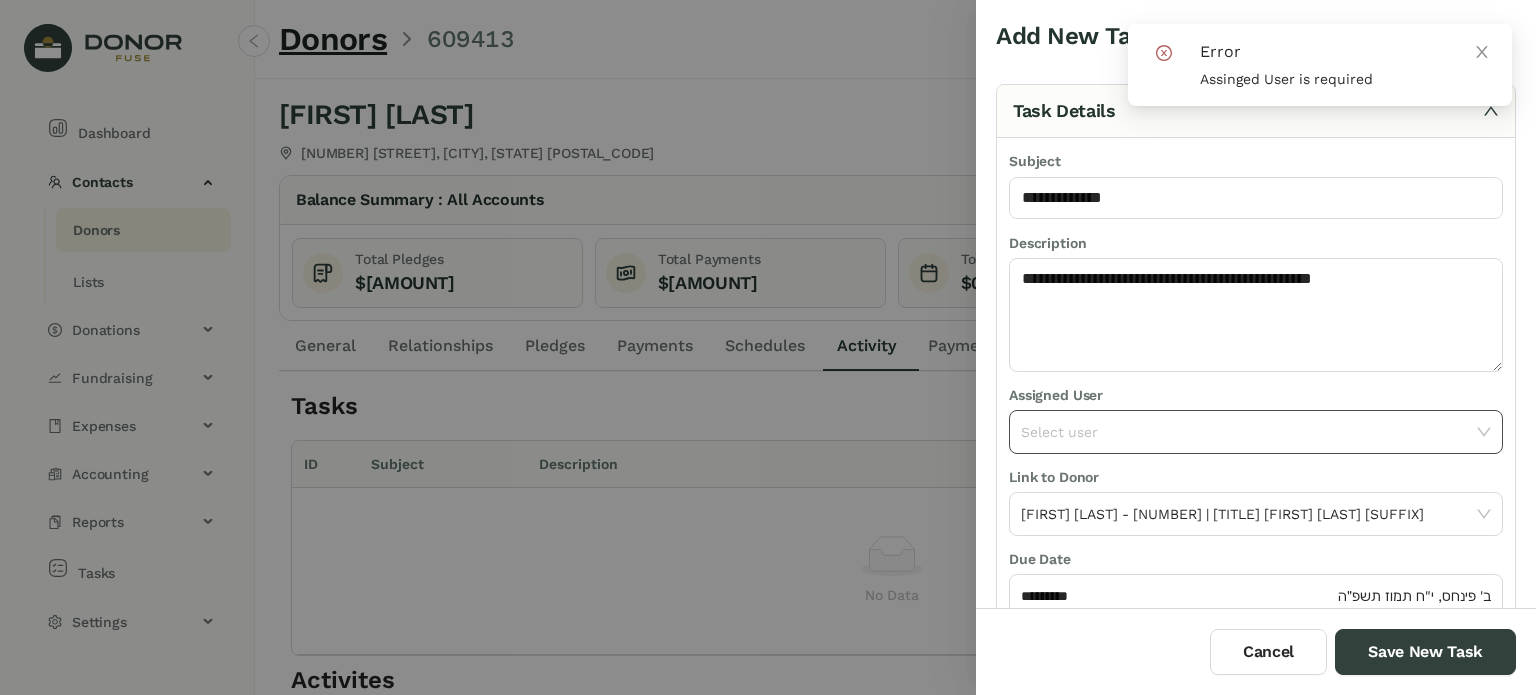 click 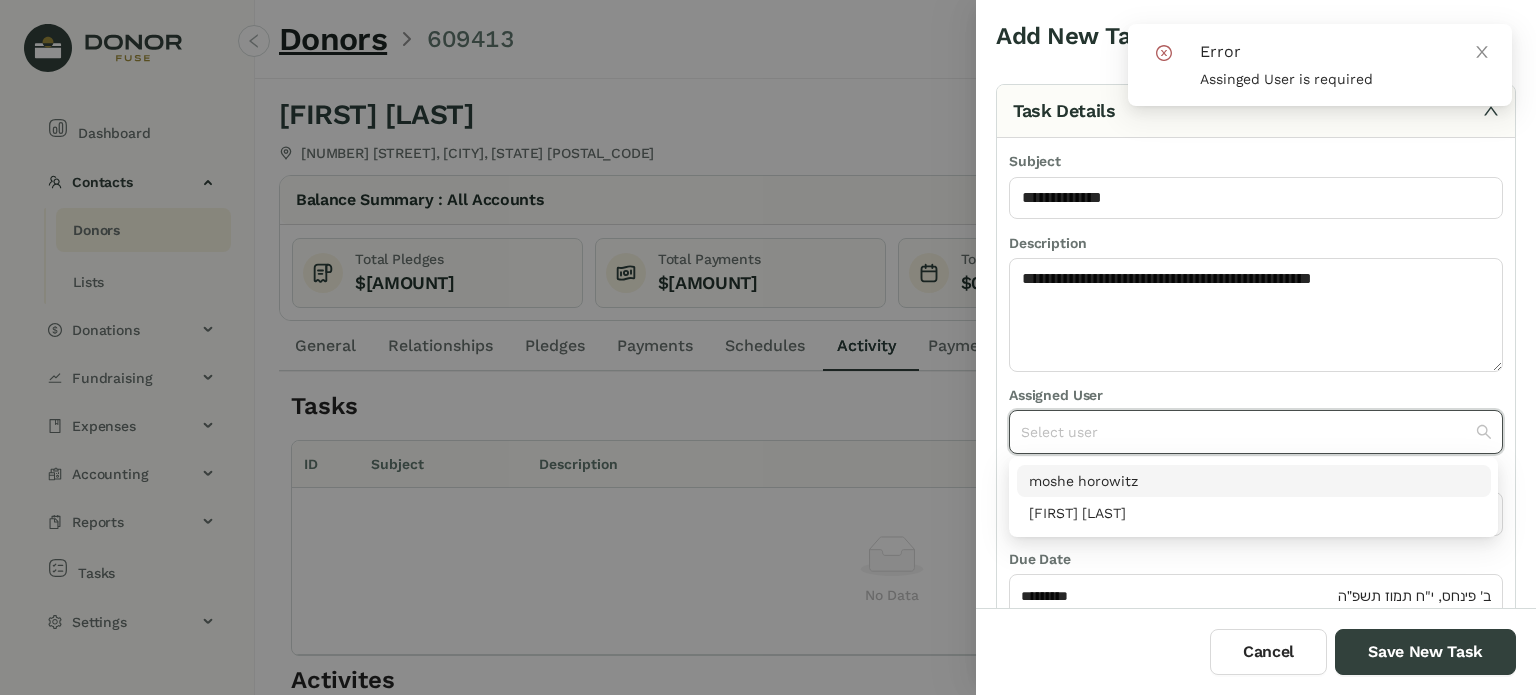 click on "moshe horowitz" at bounding box center (1254, 481) 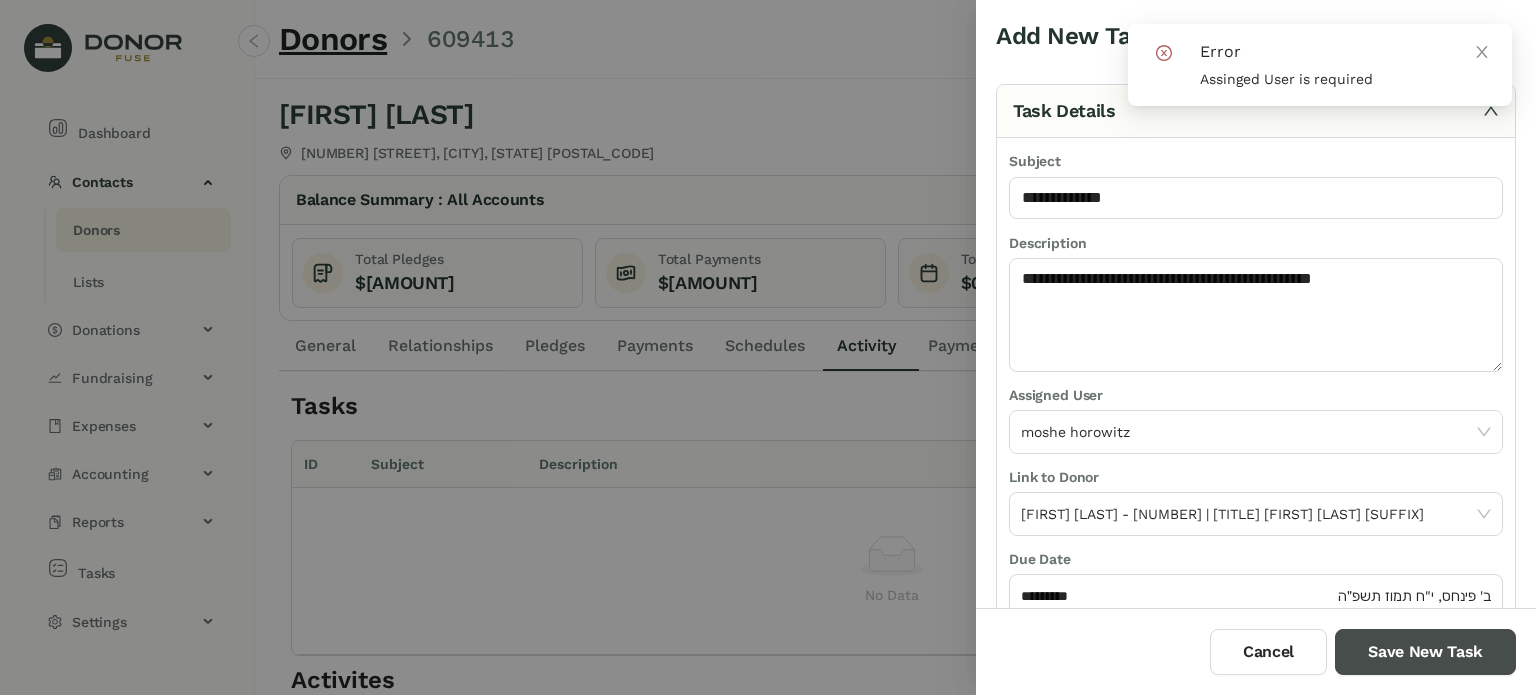 click on "Save New Task" at bounding box center [1425, 652] 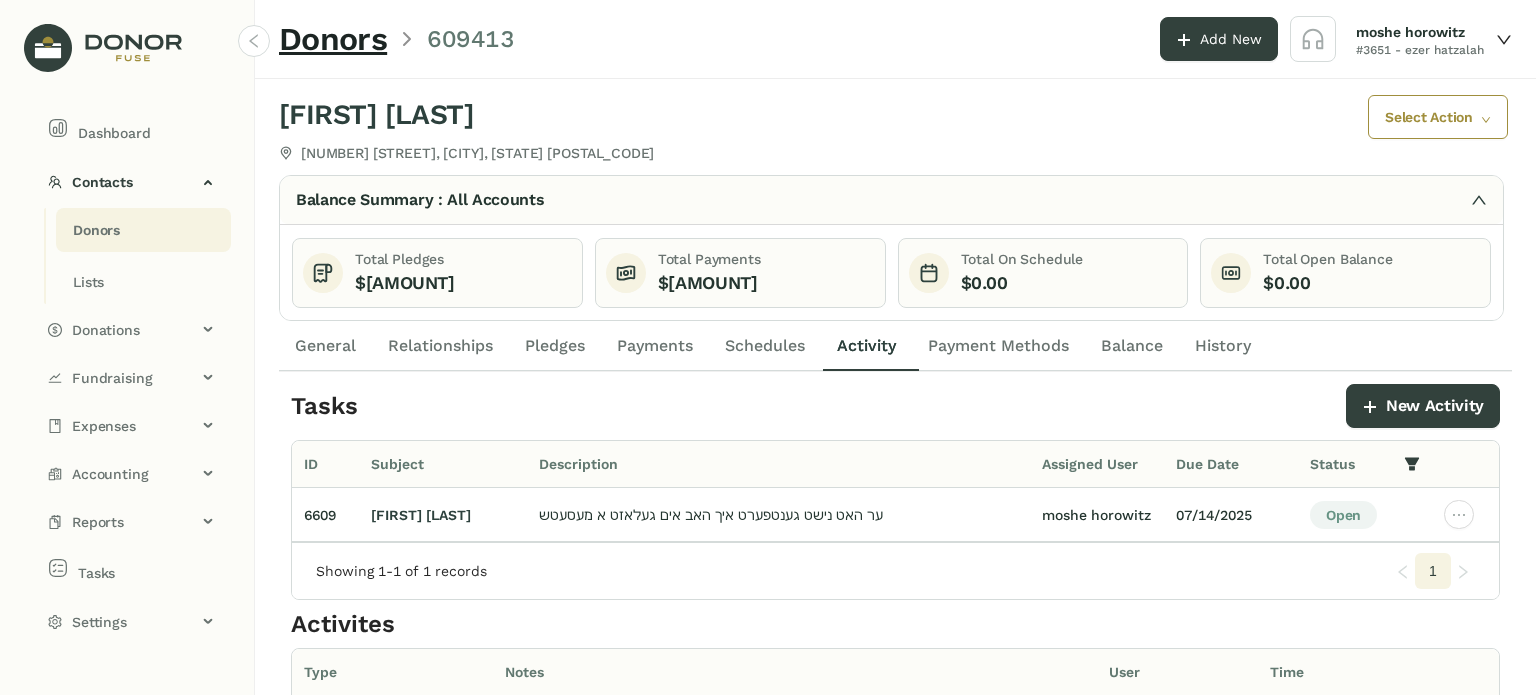 click on "General" 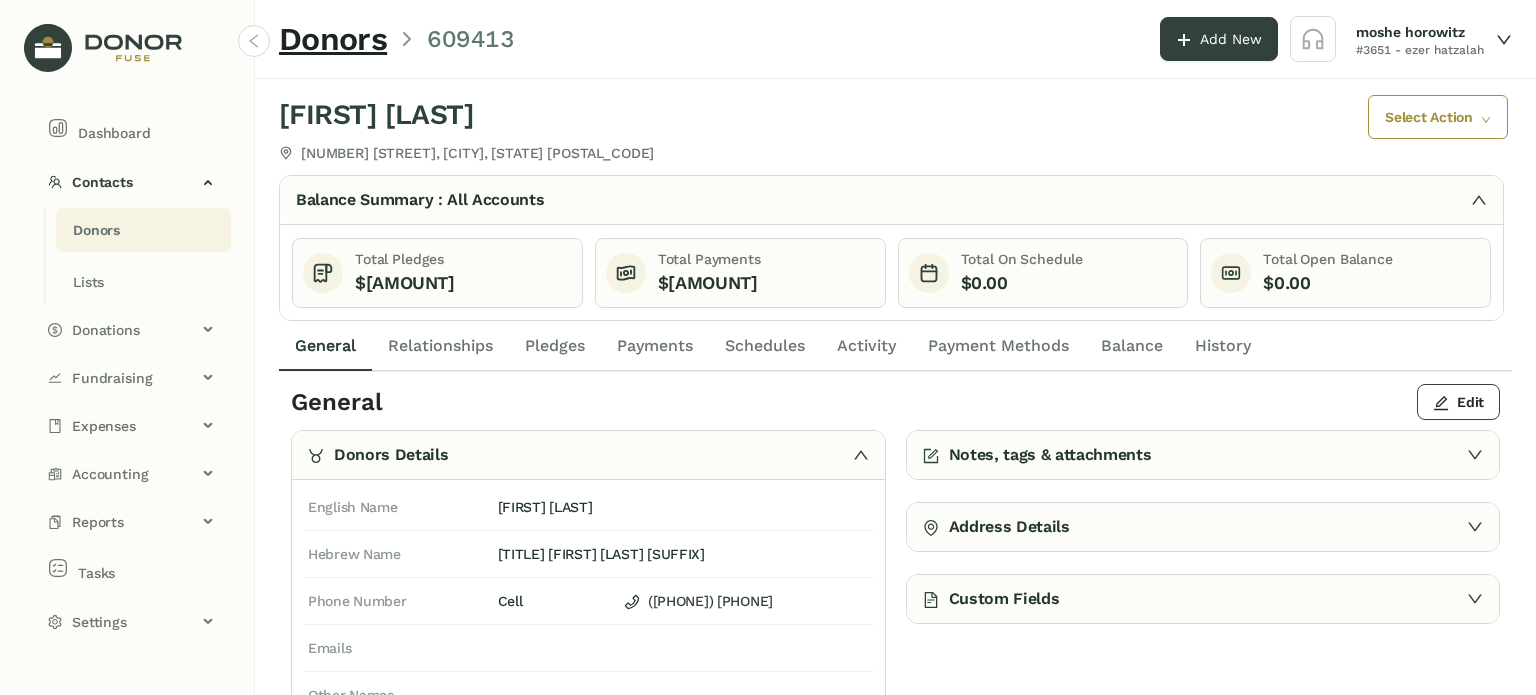 click on "Donors" 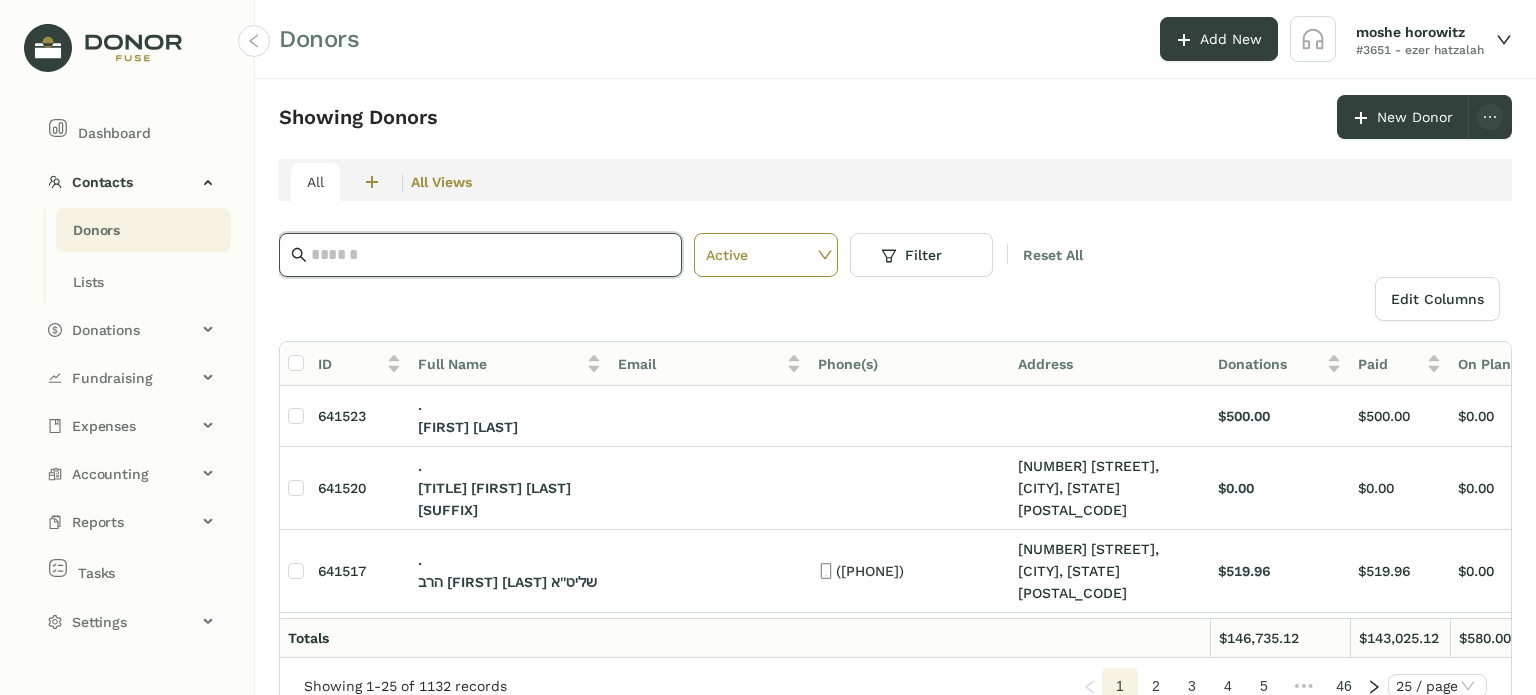 click 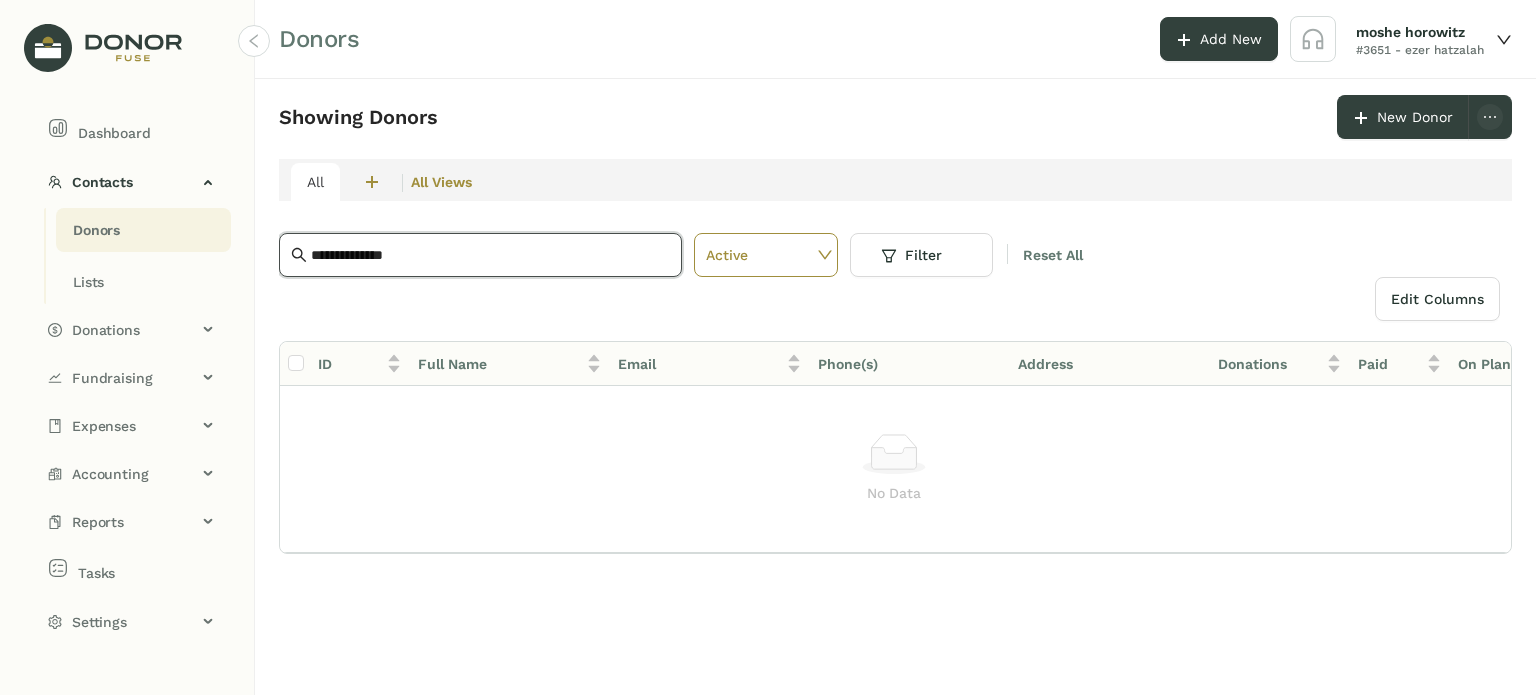 type on "**********" 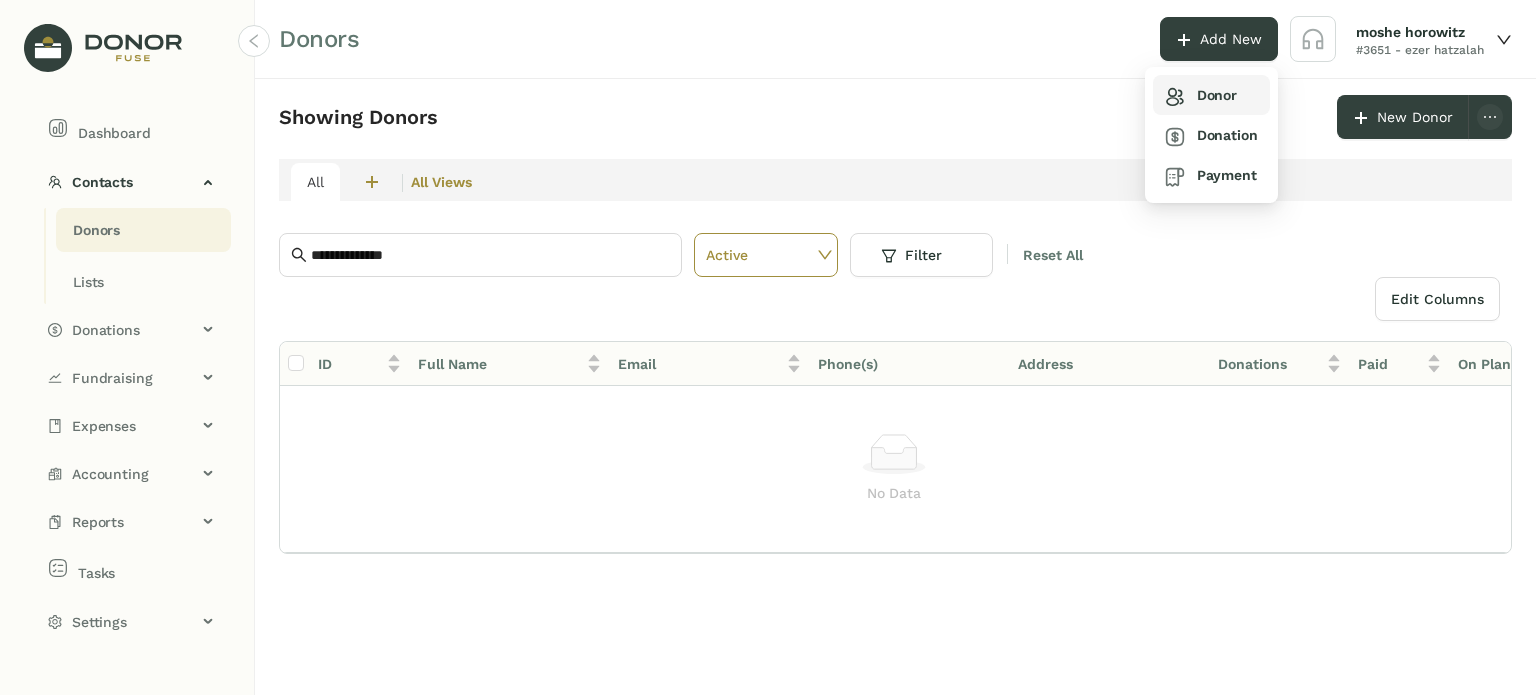 click on "Donor" at bounding box center [1211, 95] 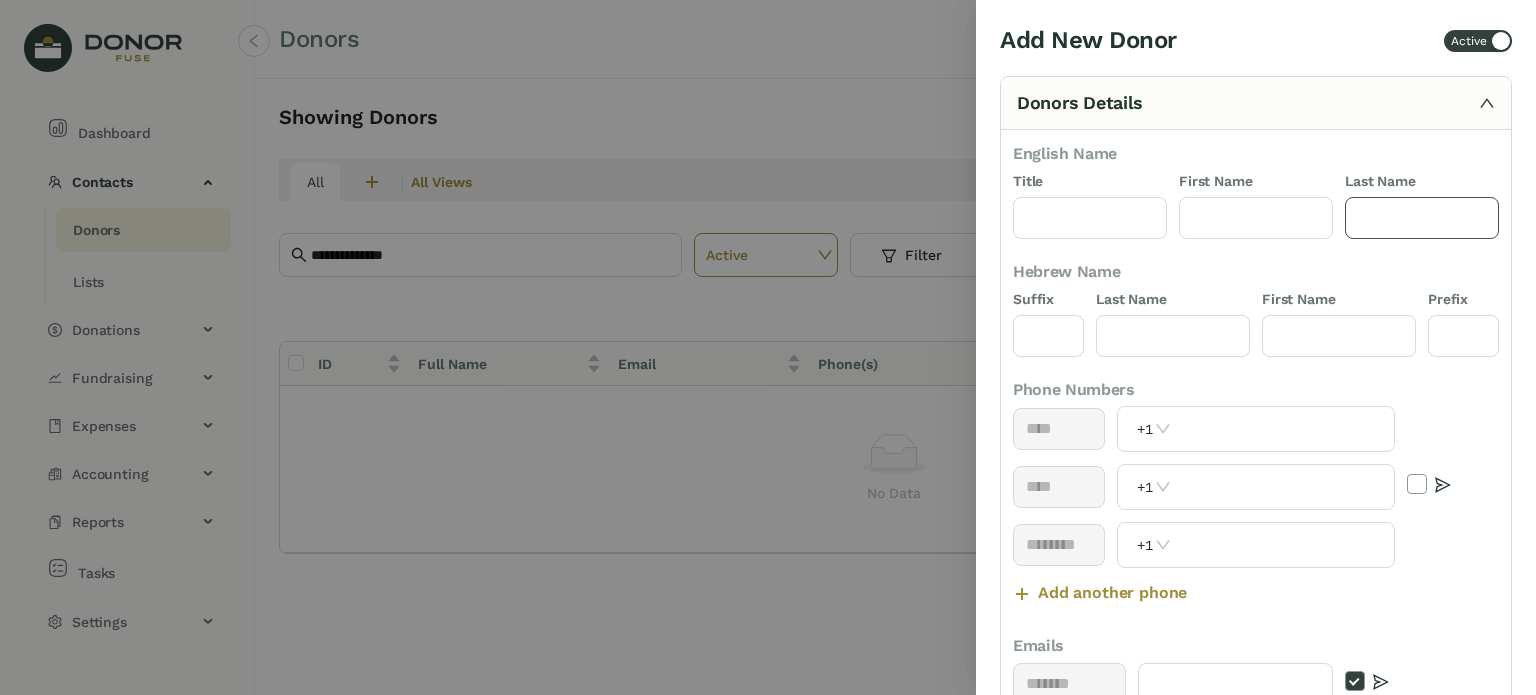 drag, startPoint x: 1392, startPoint y: 207, endPoint x: 1387, endPoint y: 190, distance: 17.720045 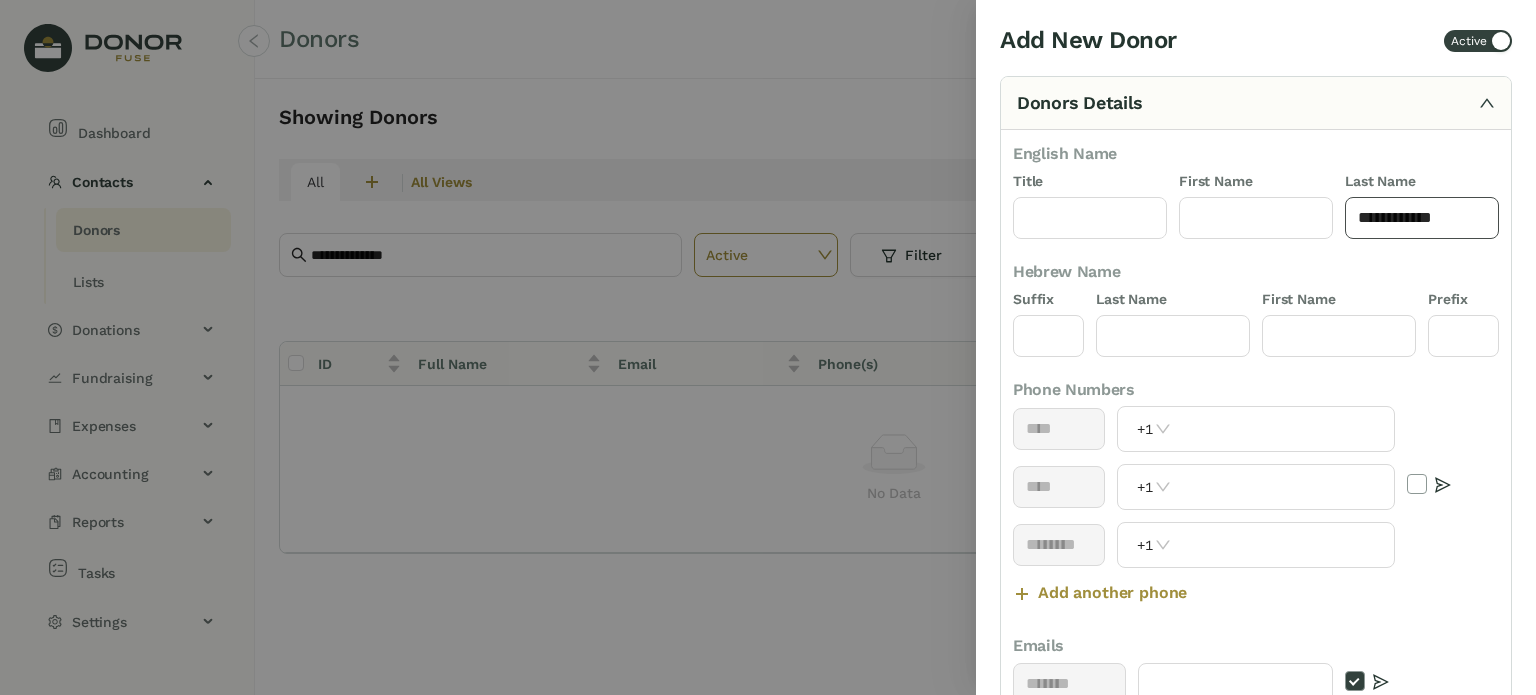 click on "**********" 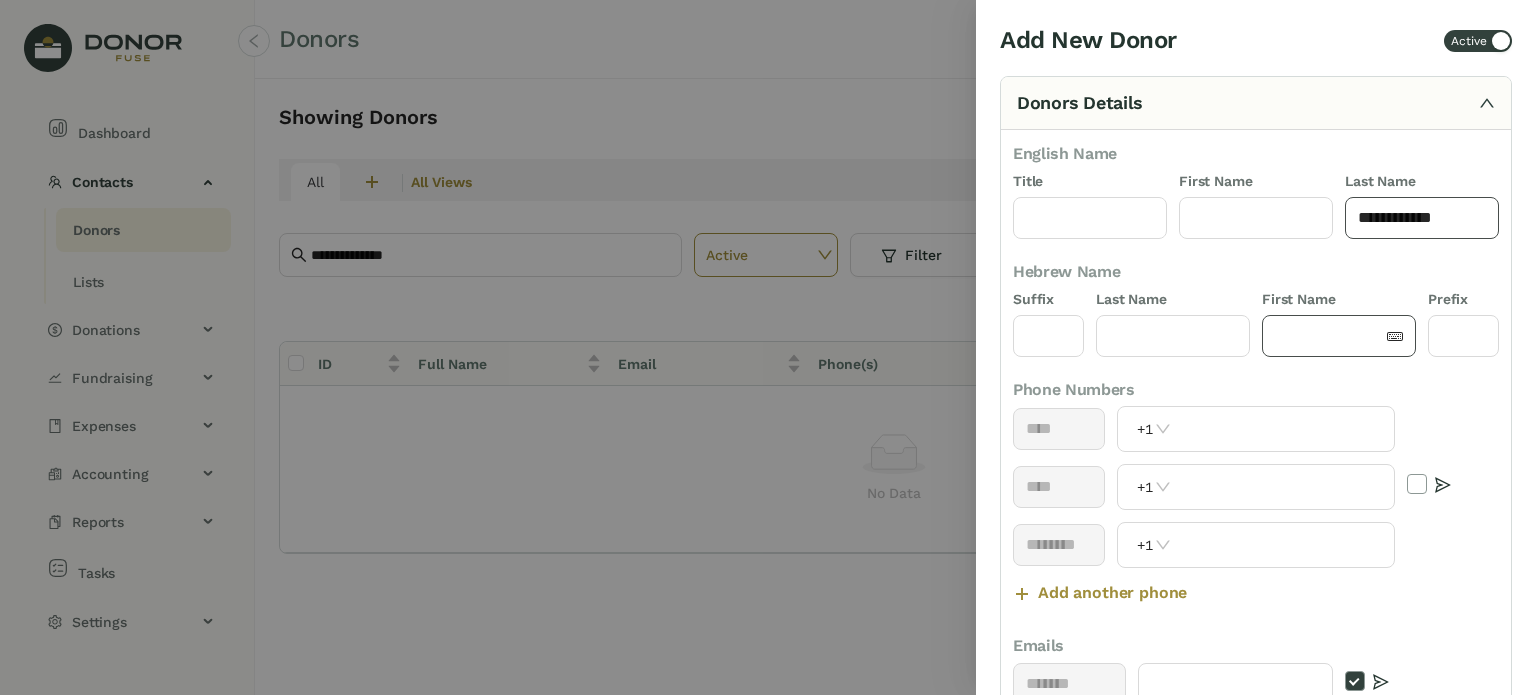 type on "**********" 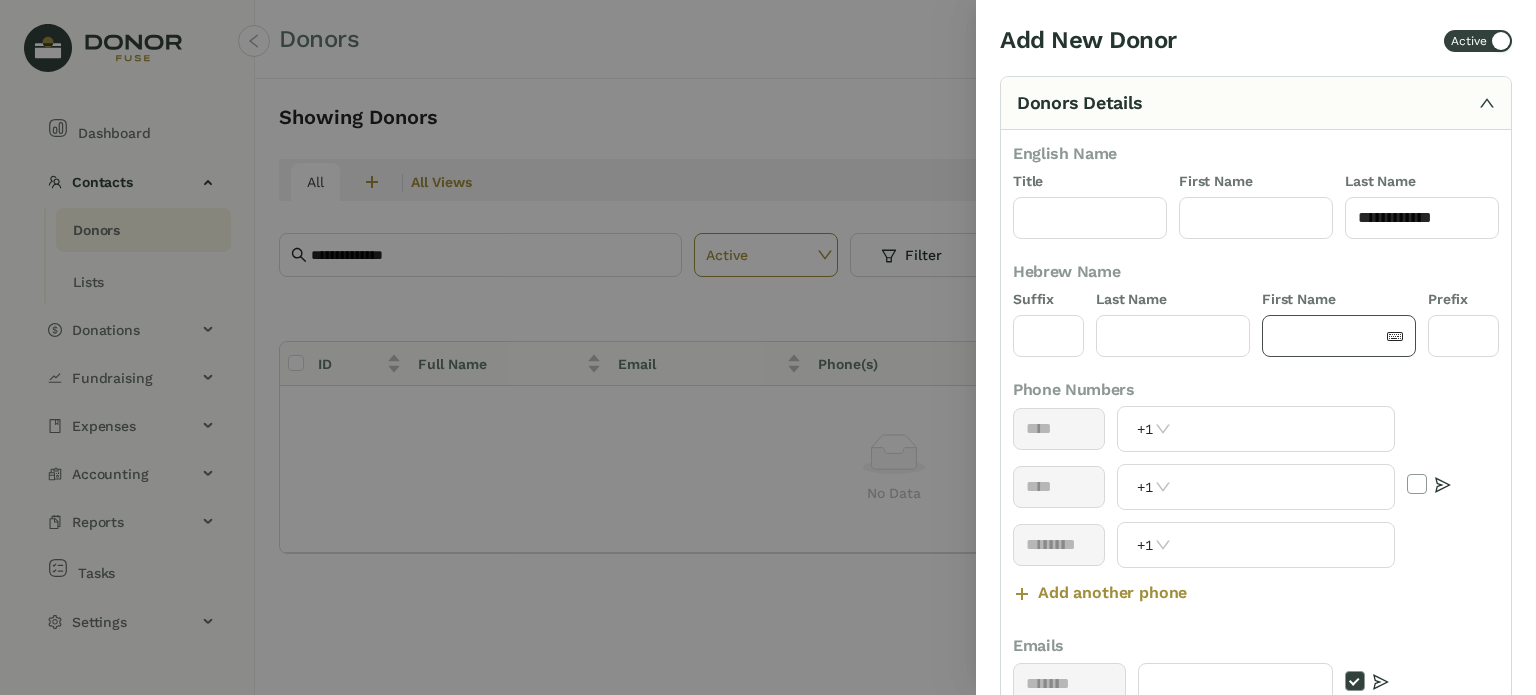 click 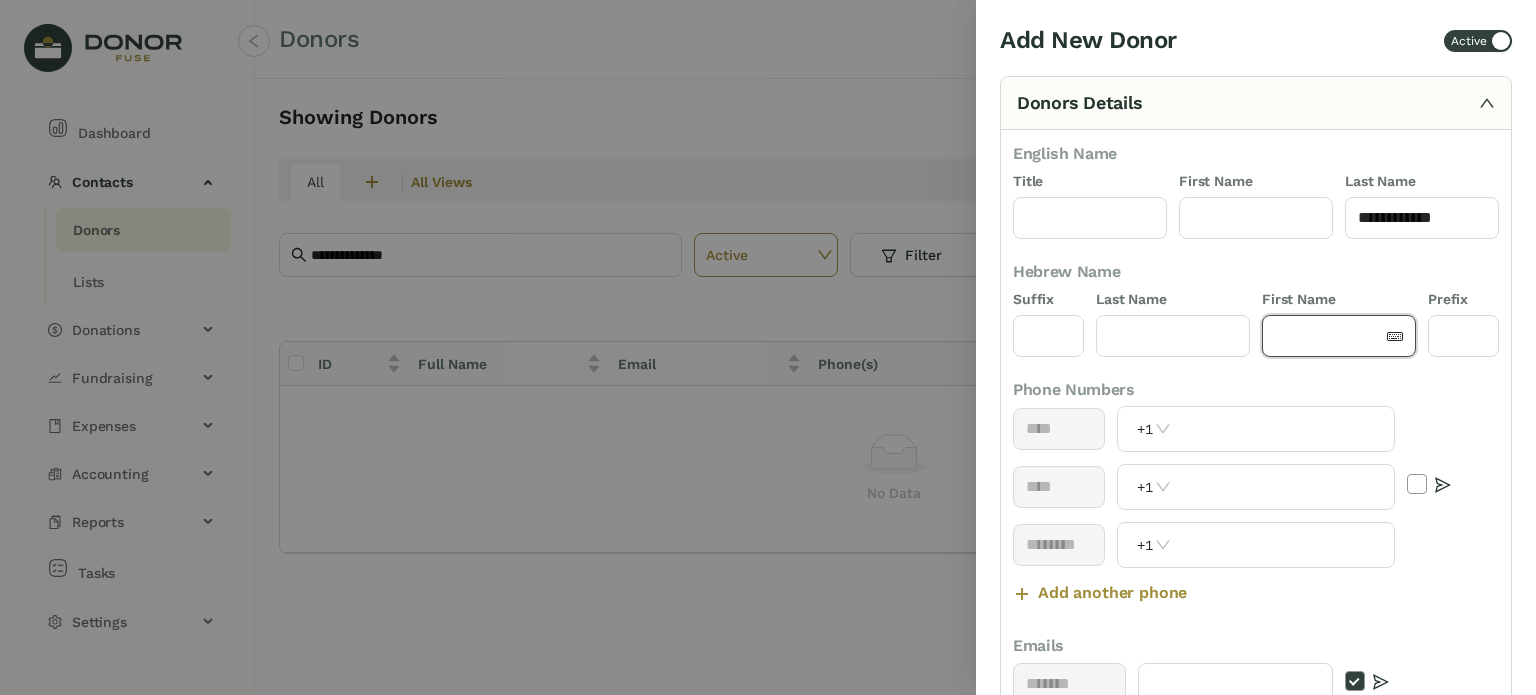 paste on "**********" 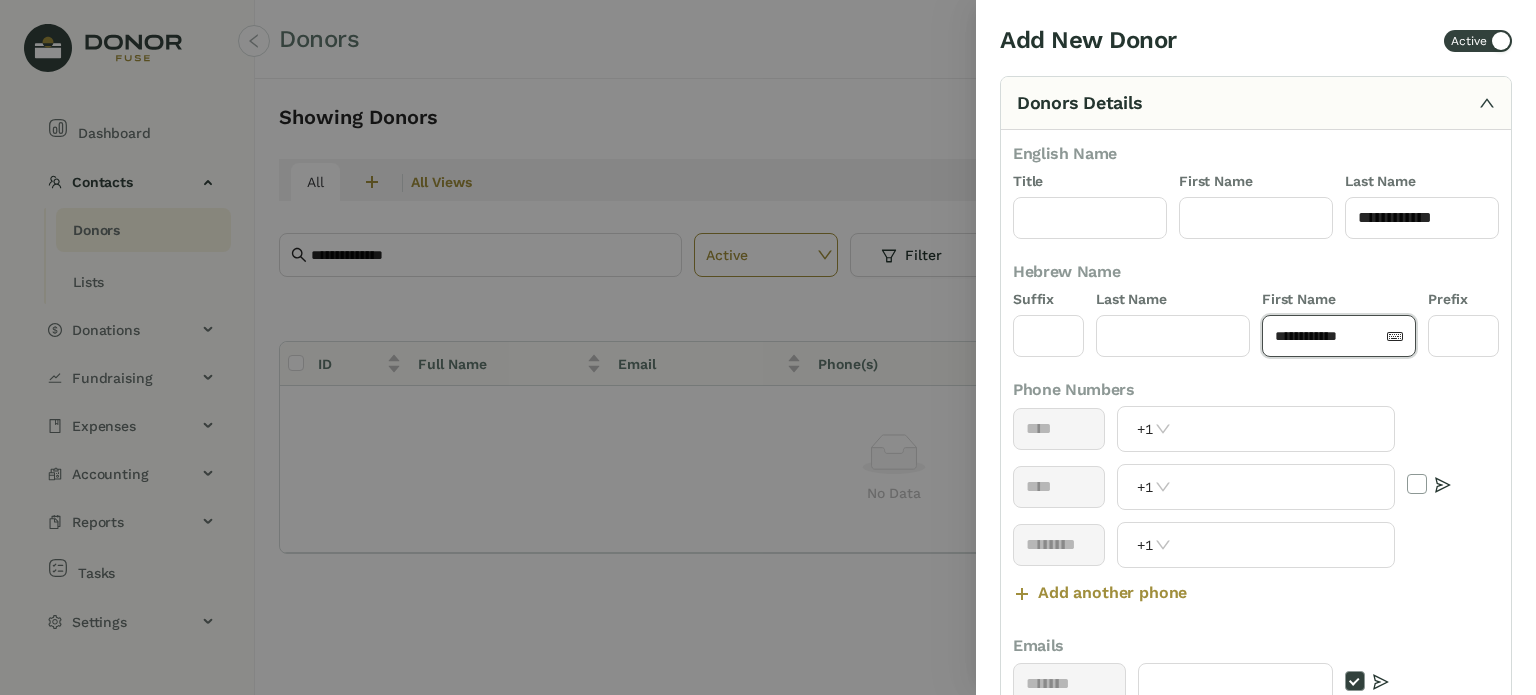 click on "**********" 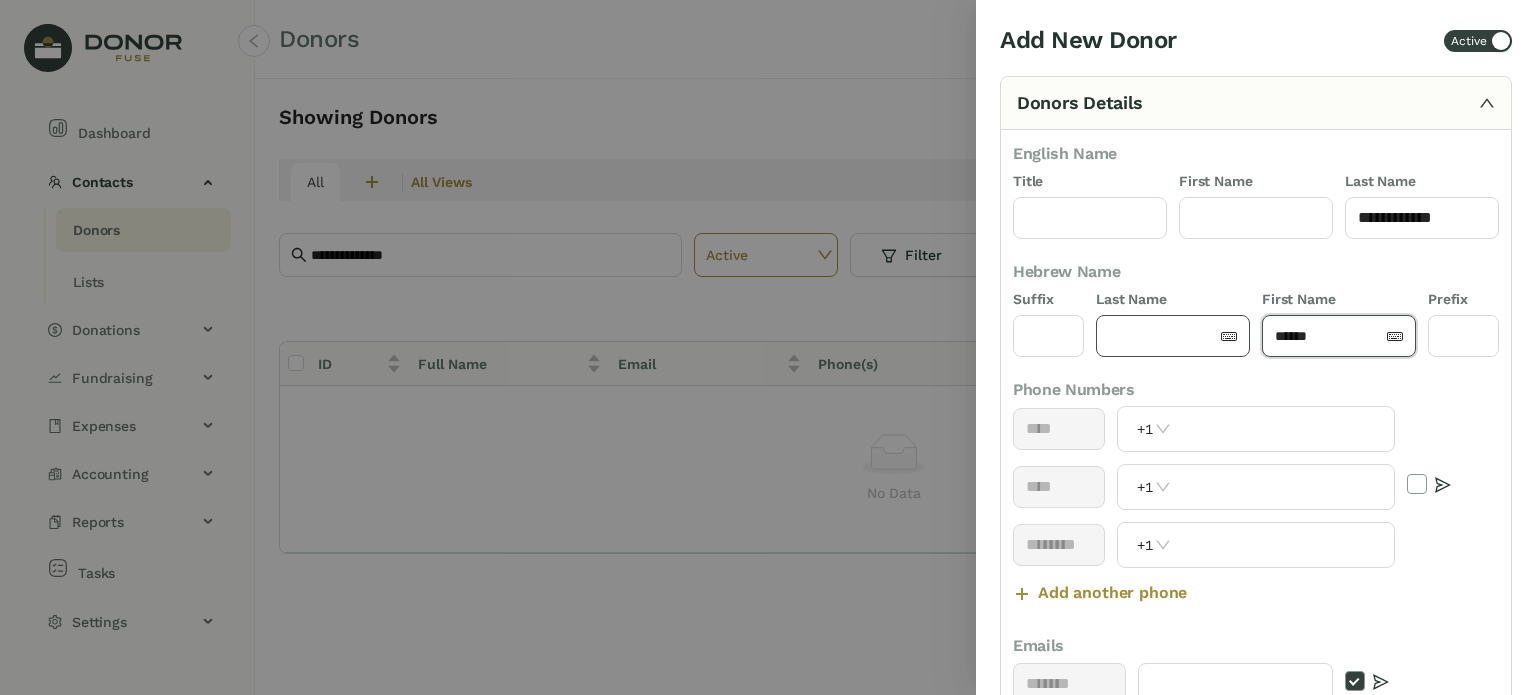 type on "*****" 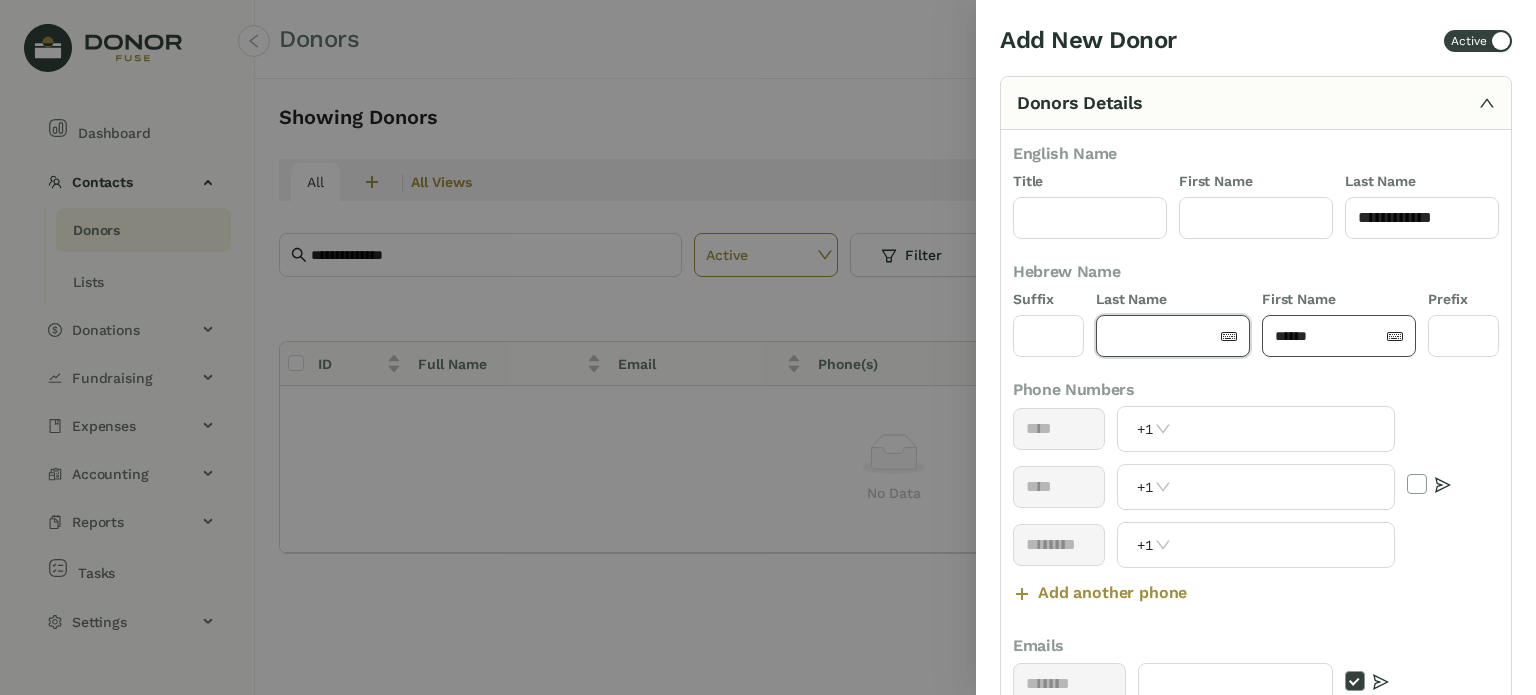 paste on "******" 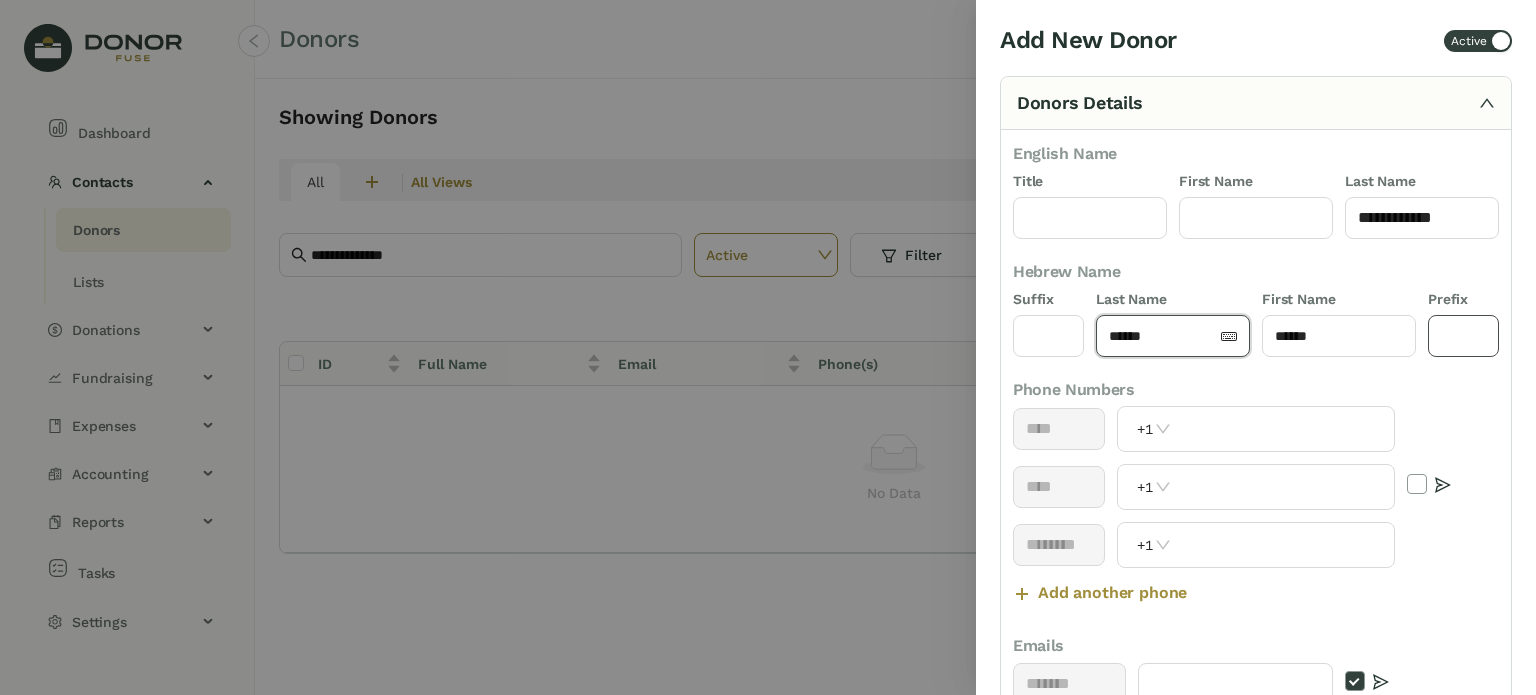 type on "******" 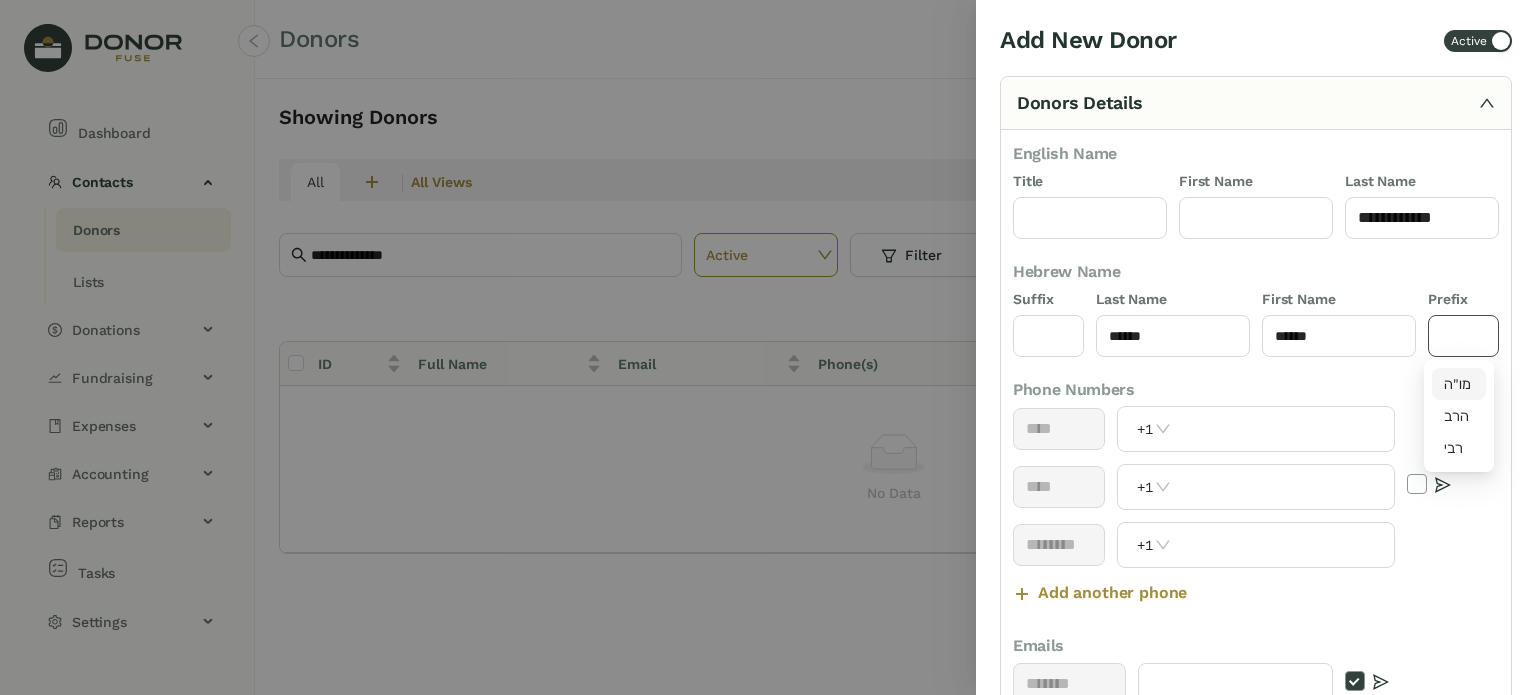 drag, startPoint x: 1456, startPoint y: 324, endPoint x: 1458, endPoint y: 354, distance: 30.066593 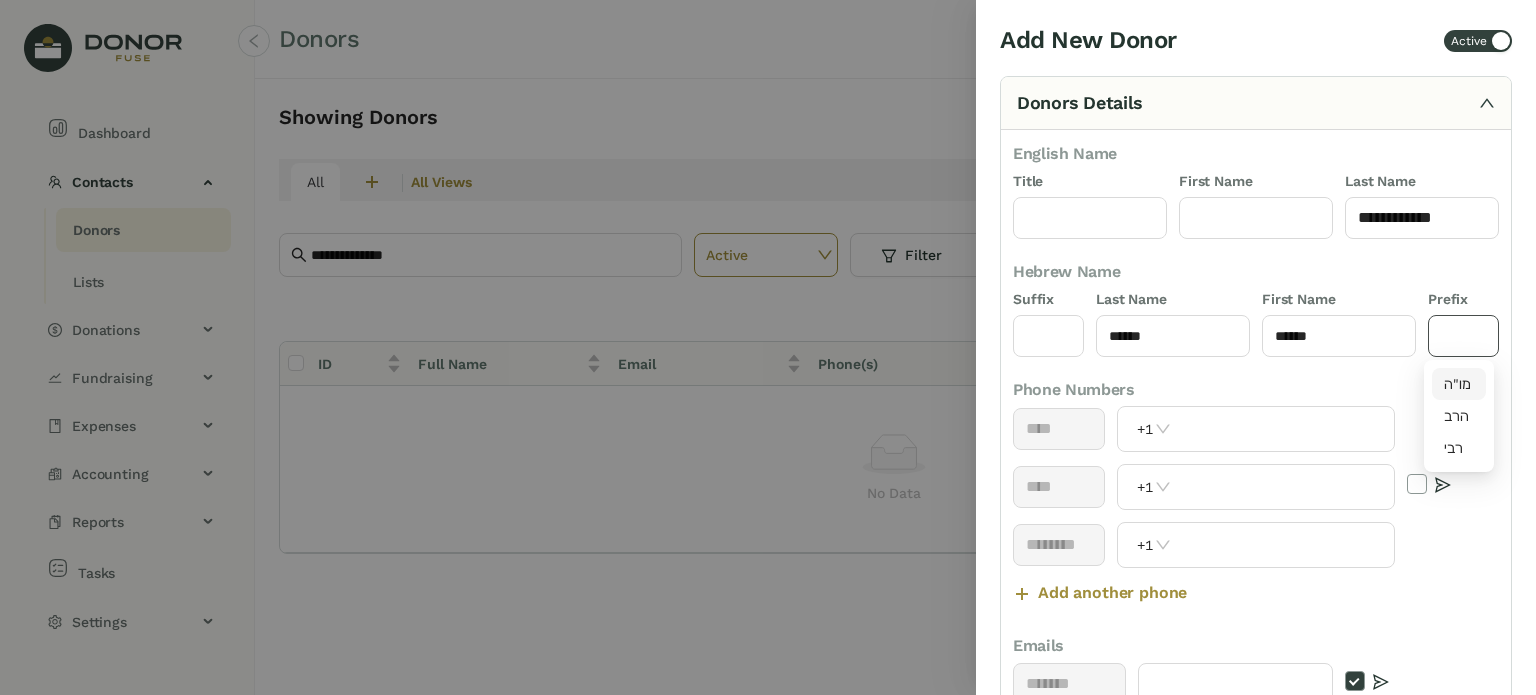 click 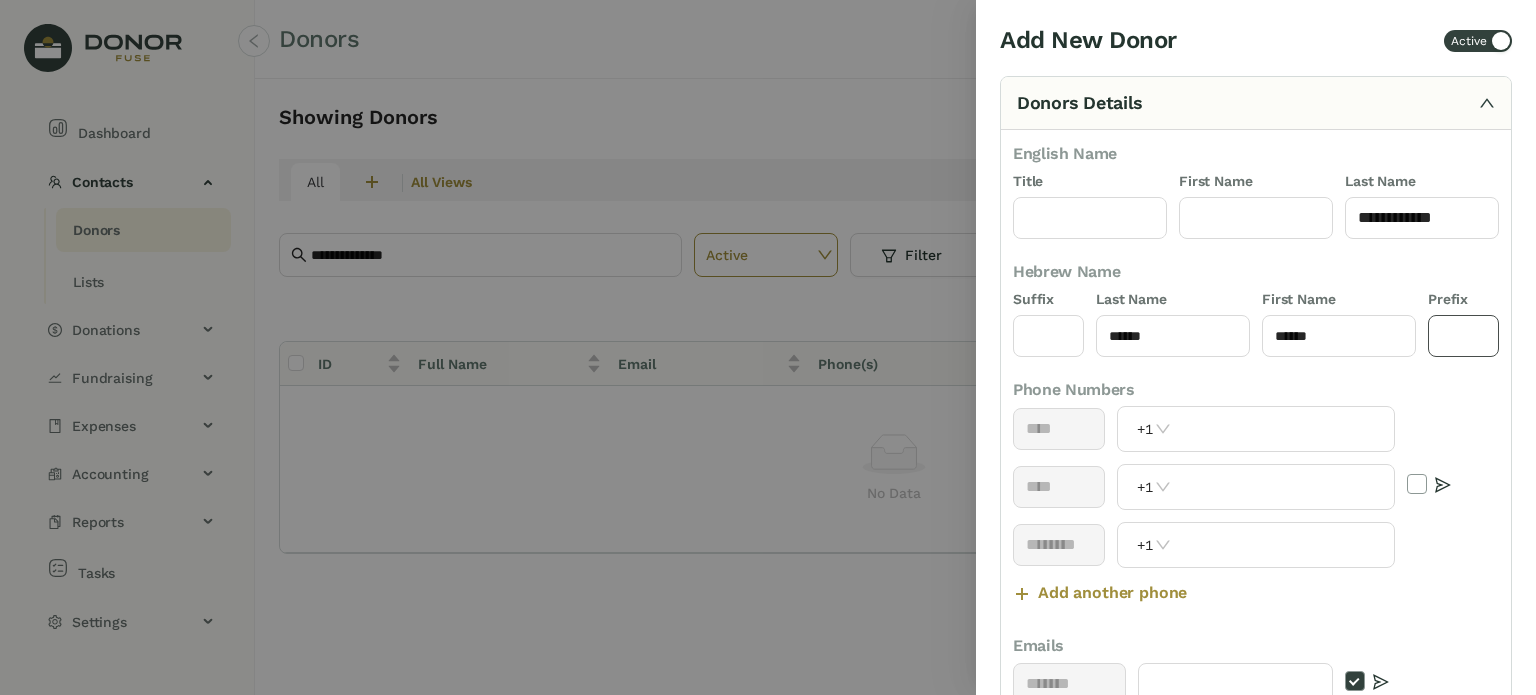 type on "****" 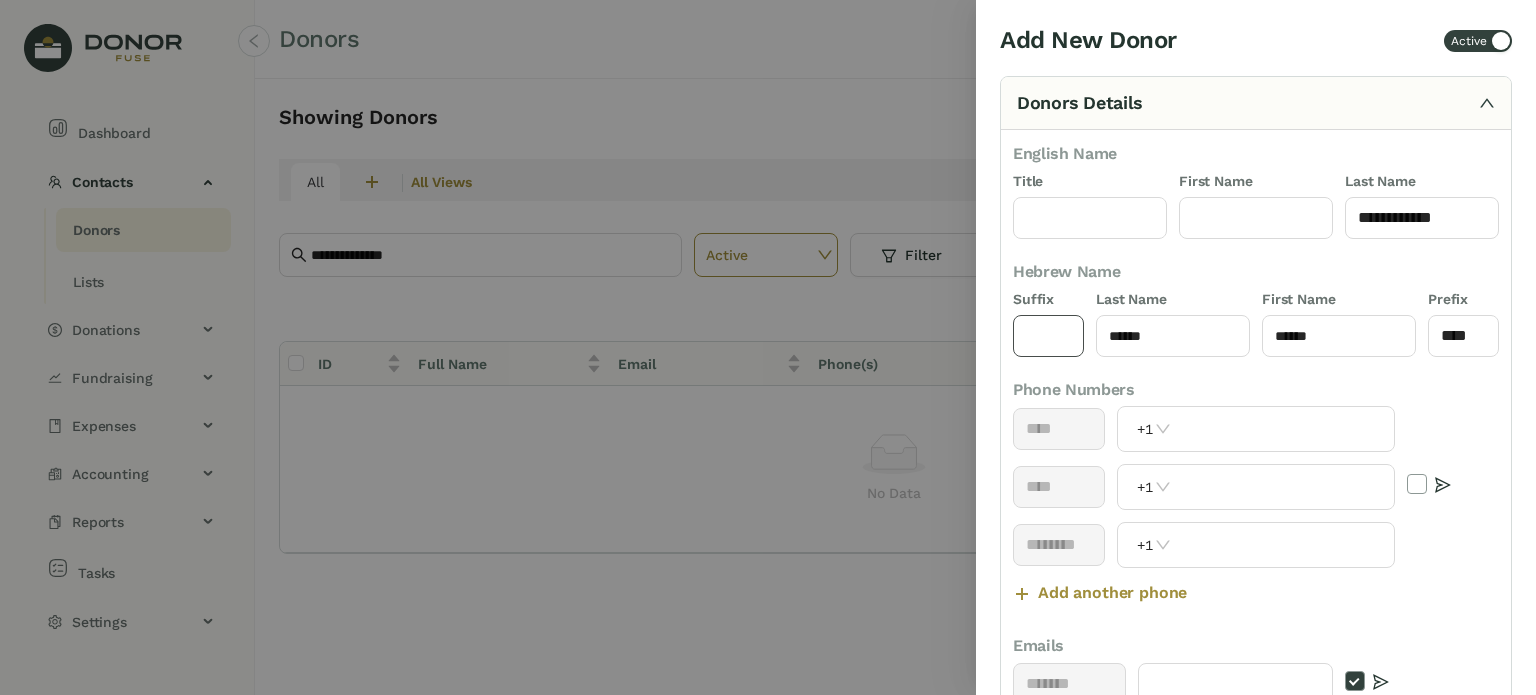 click 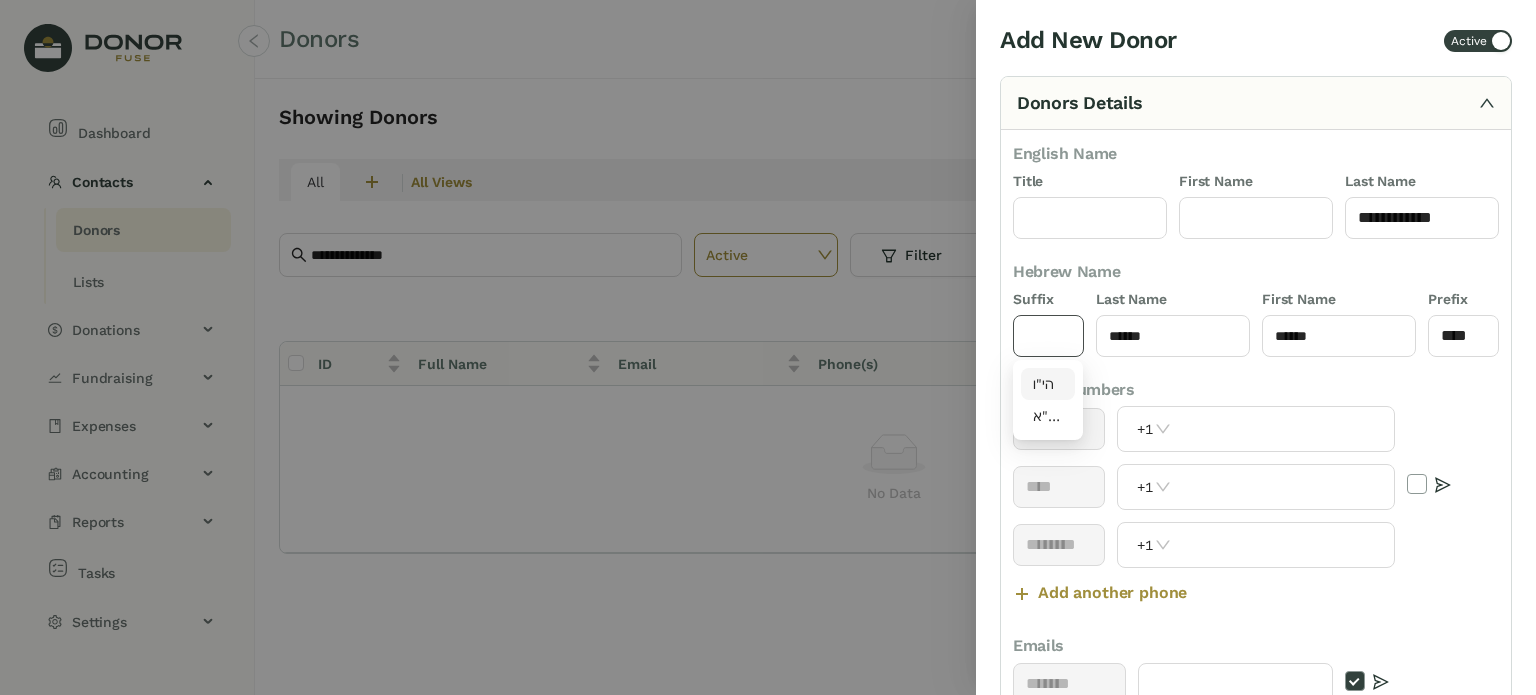 click on "הי"ו" at bounding box center [1048, 384] 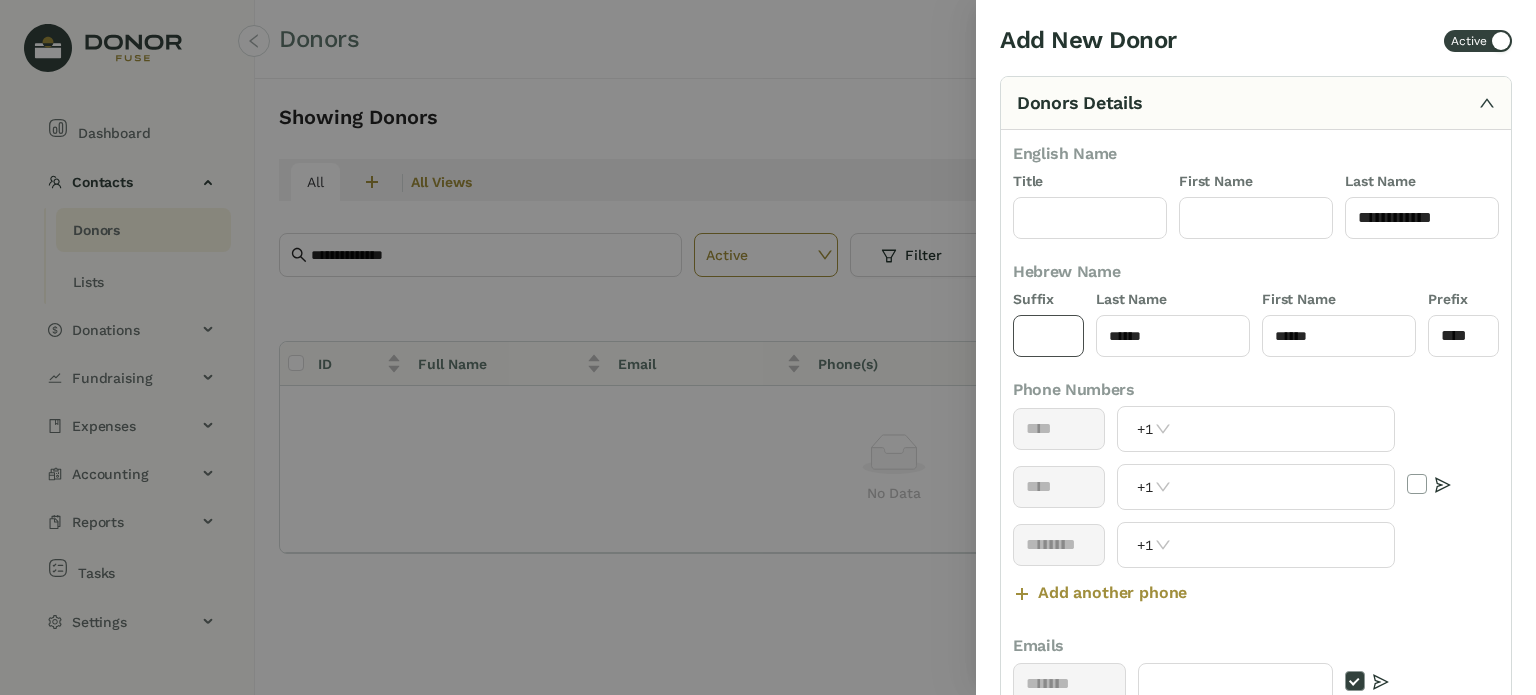 type on "****" 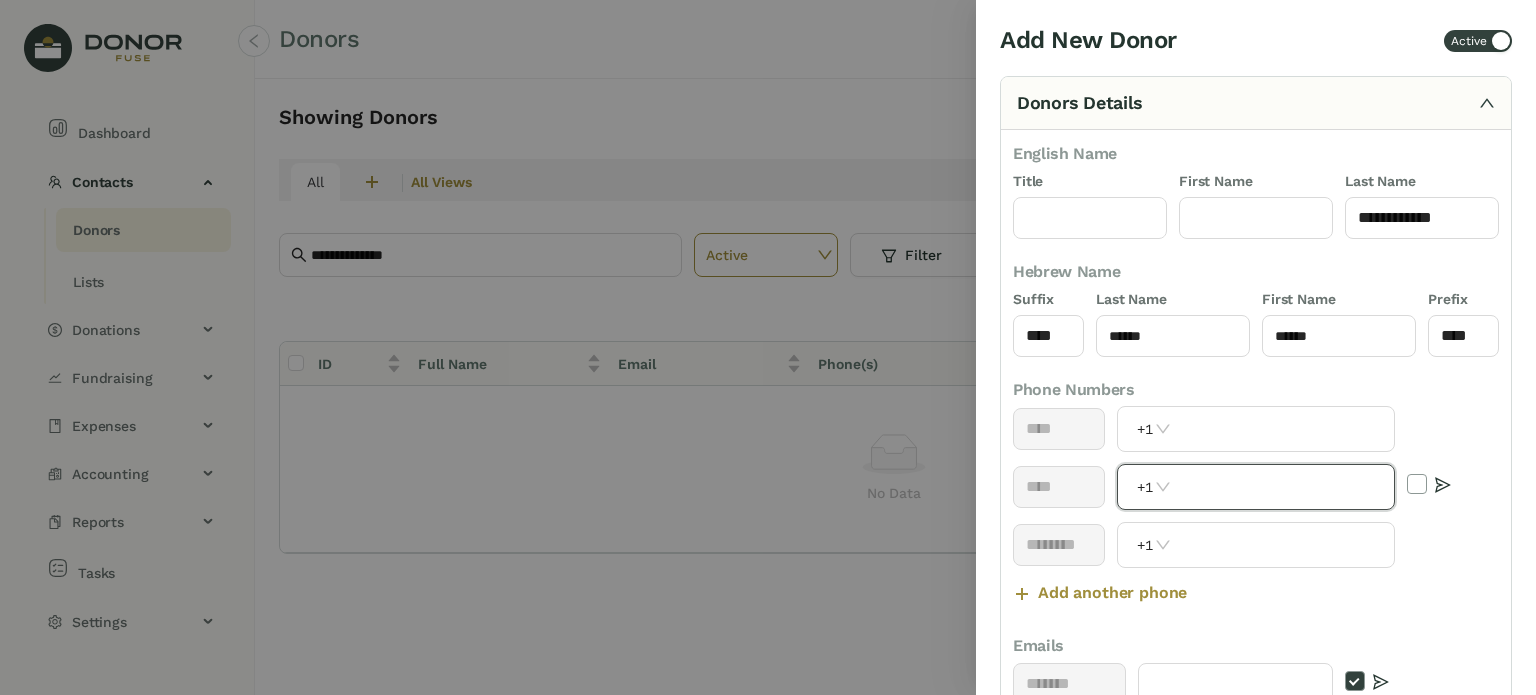 click at bounding box center (1285, 487) 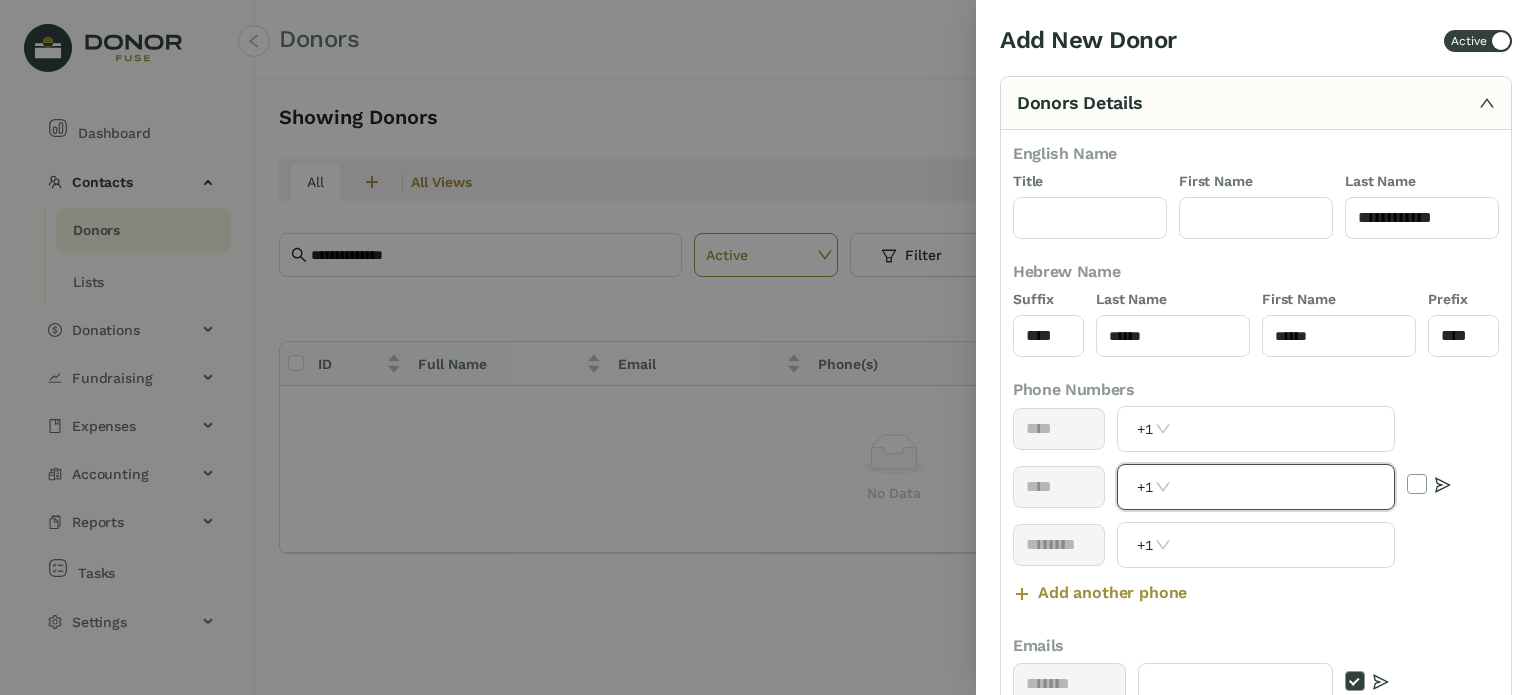 paste on "**********" 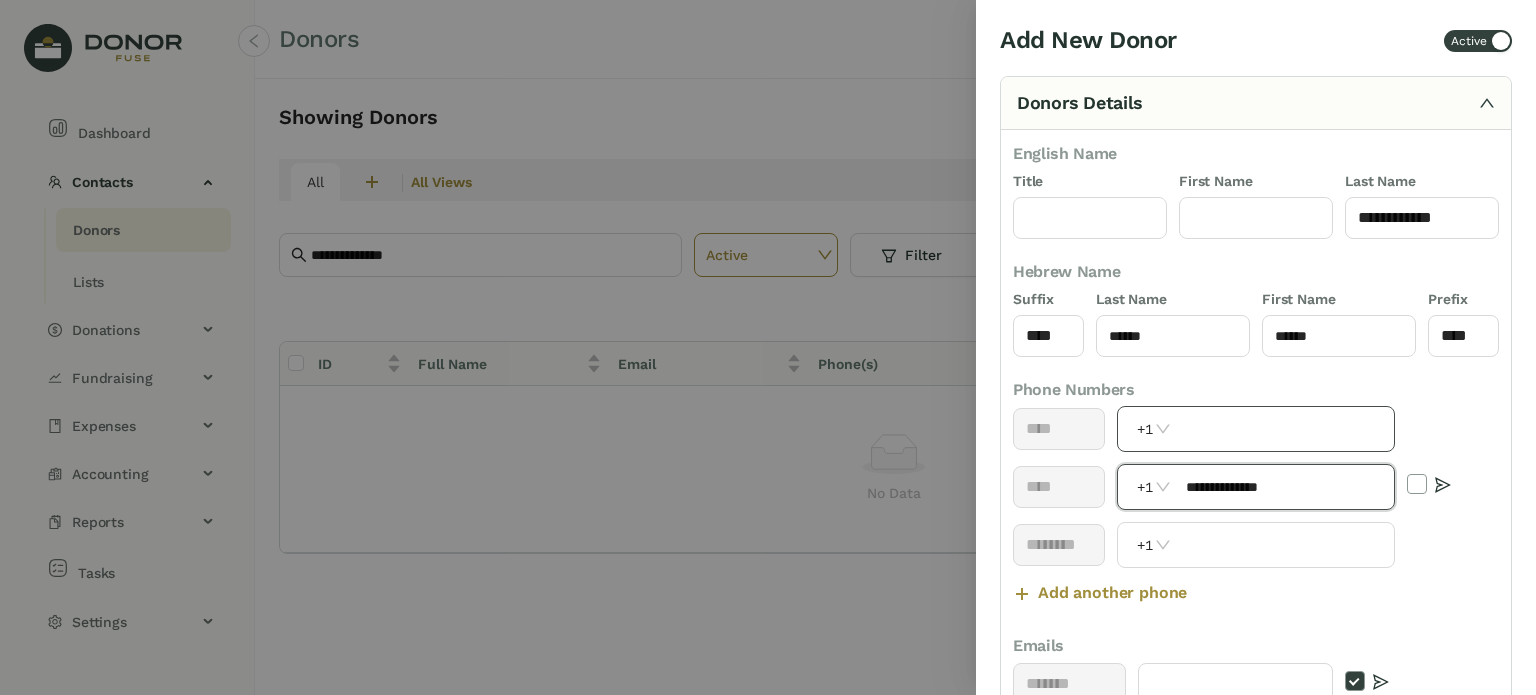 scroll, scrollTop: 400, scrollLeft: 0, axis: vertical 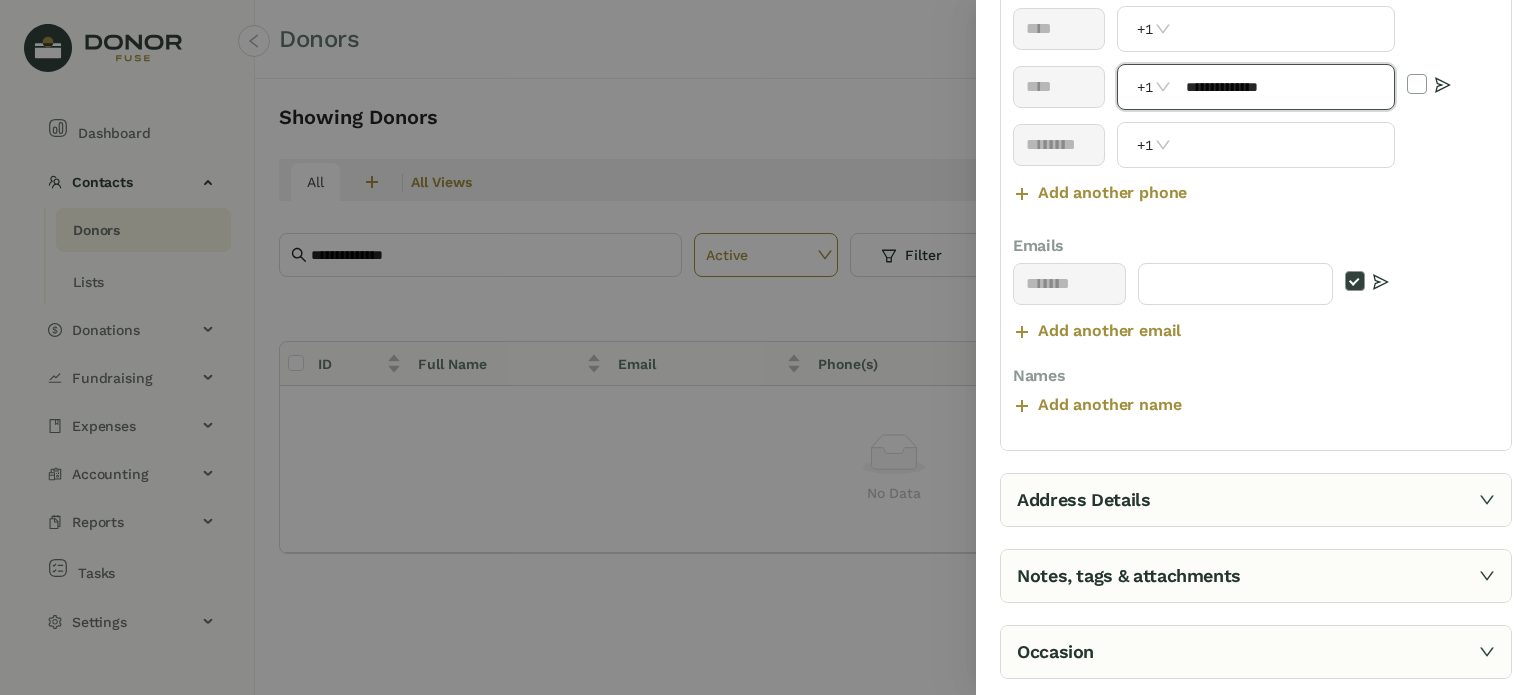 type on "**********" 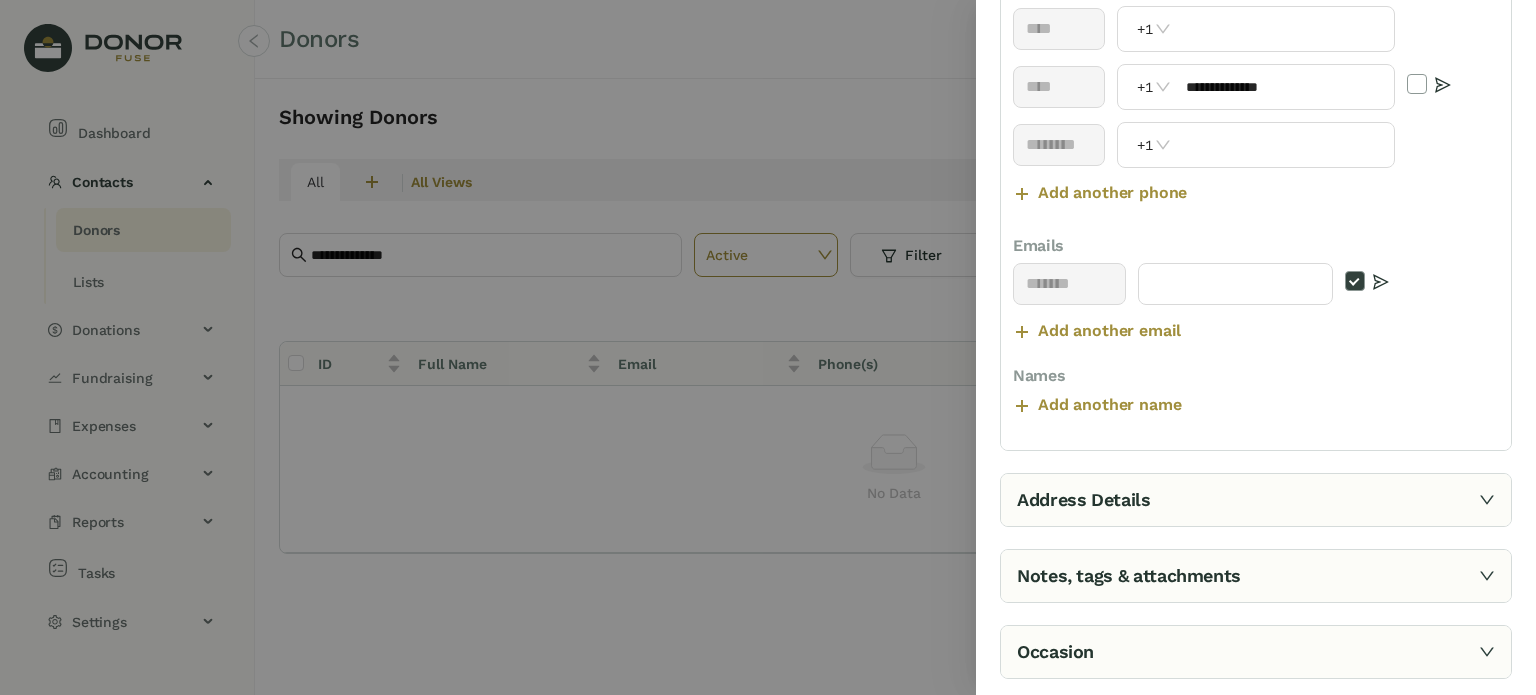 drag, startPoint x: 1161, startPoint y: 564, endPoint x: 1156, endPoint y: 540, distance: 24.5153 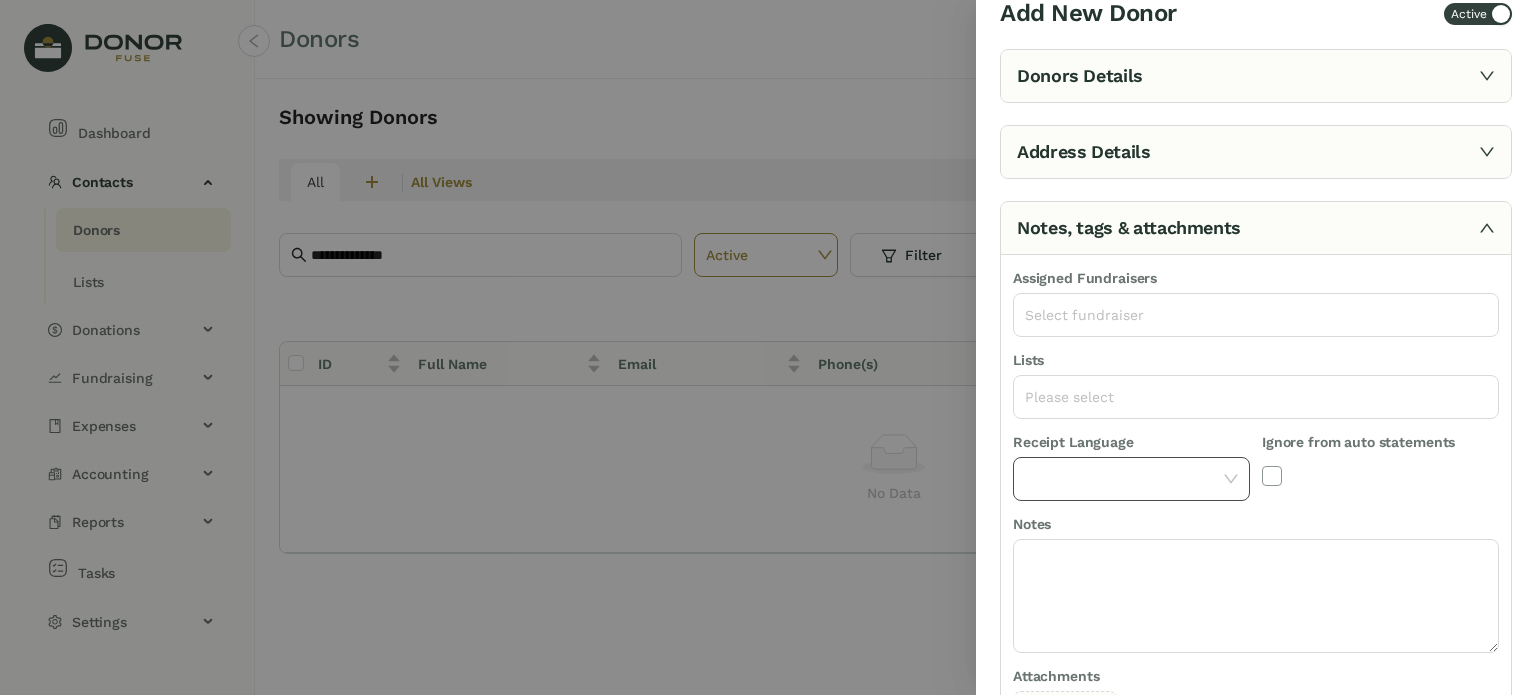 scroll, scrollTop: 0, scrollLeft: 0, axis: both 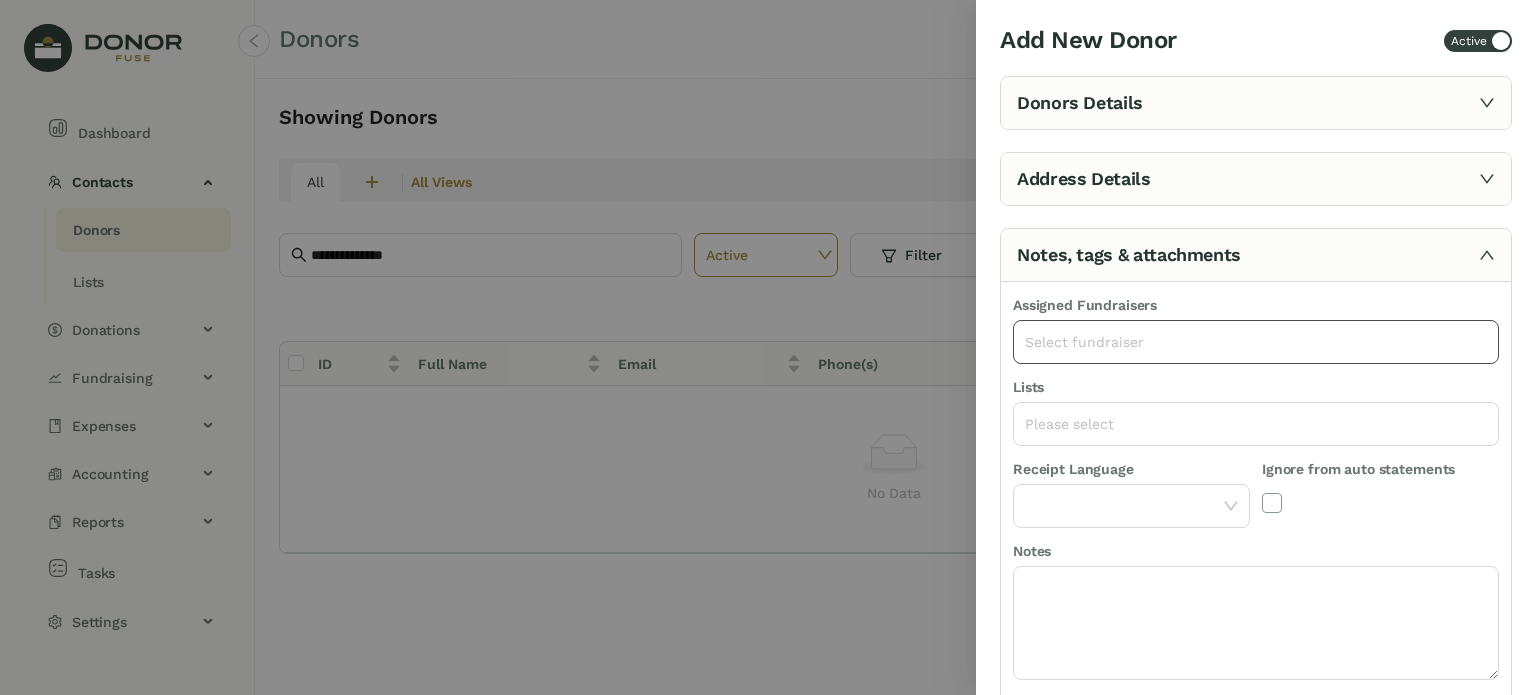click on "Select fundraiser" 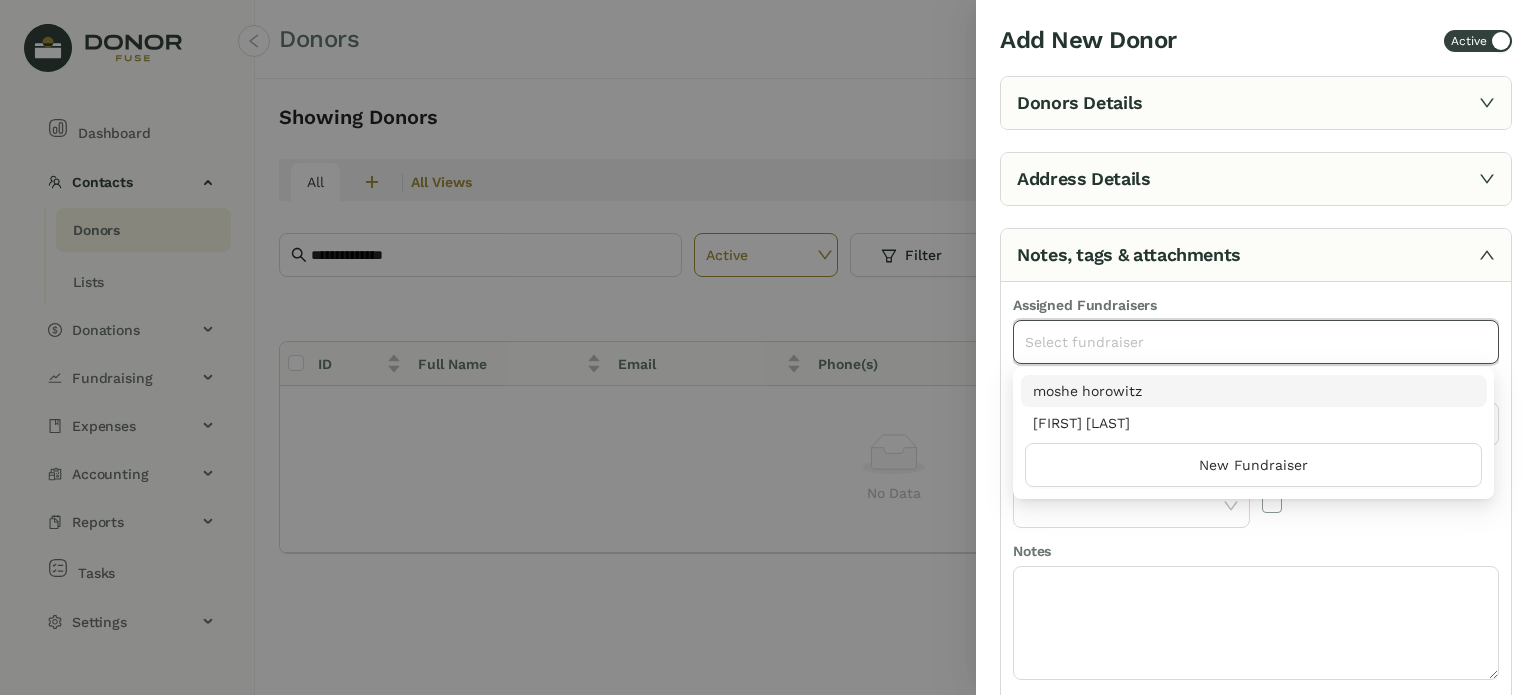 click on "moshe horowitz" at bounding box center [1254, 391] 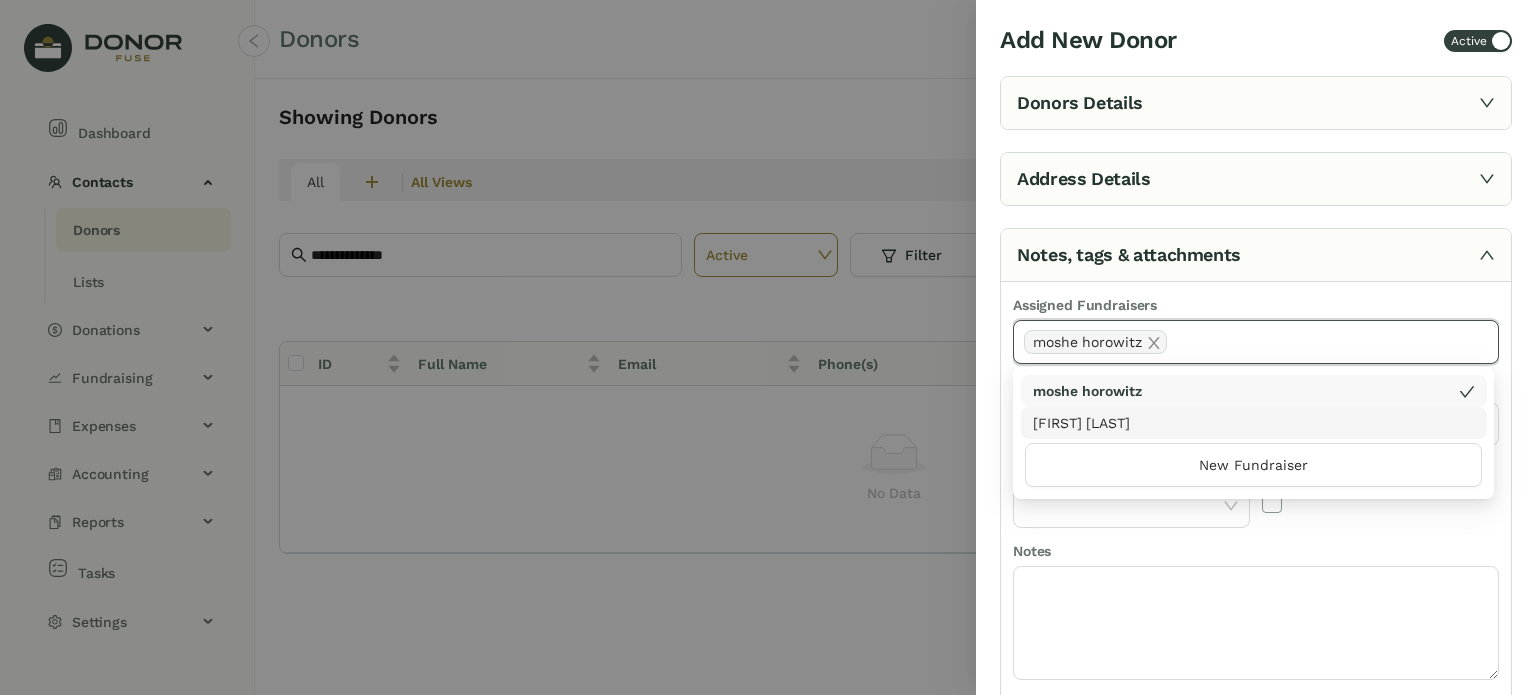 drag, startPoint x: 1301, startPoint y: 543, endPoint x: 1281, endPoint y: 534, distance: 21.931713 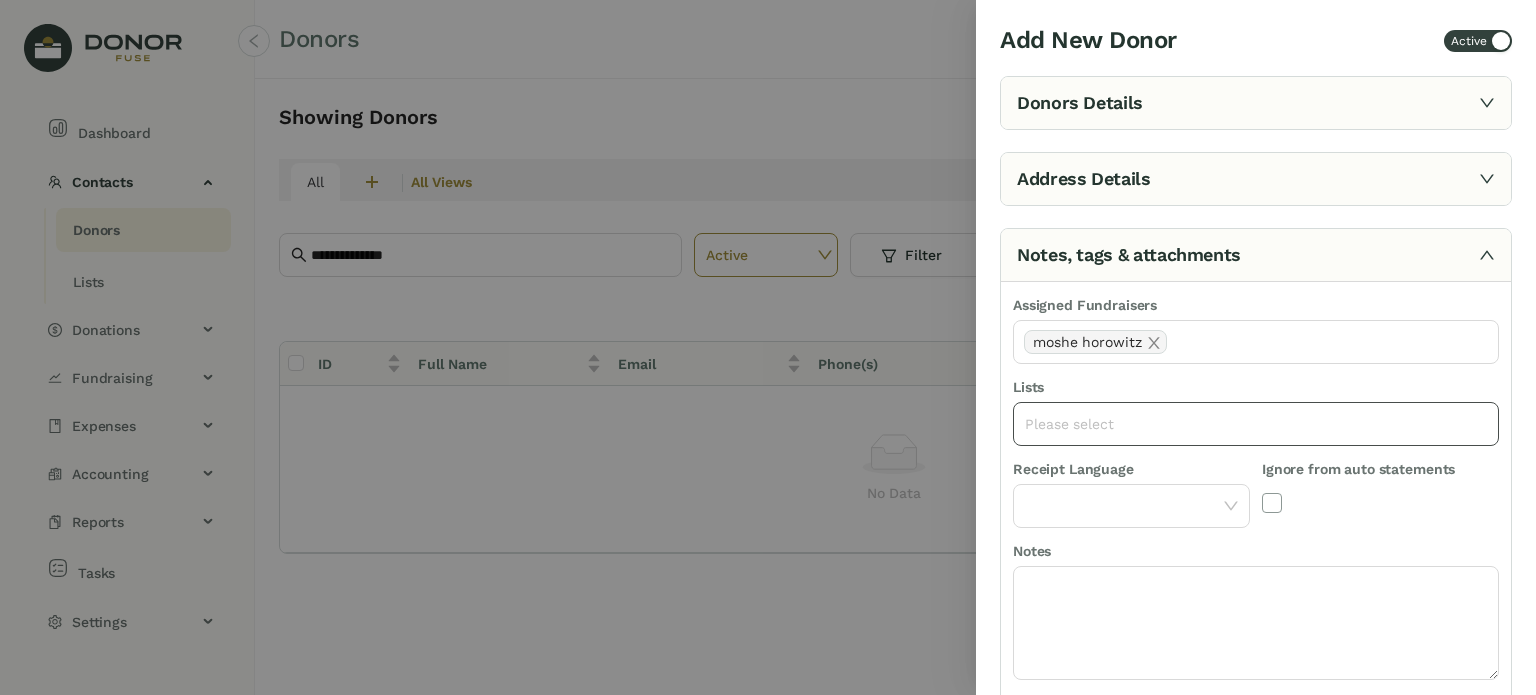 drag, startPoint x: 1156, startPoint y: 422, endPoint x: 1149, endPoint y: 434, distance: 13.892444 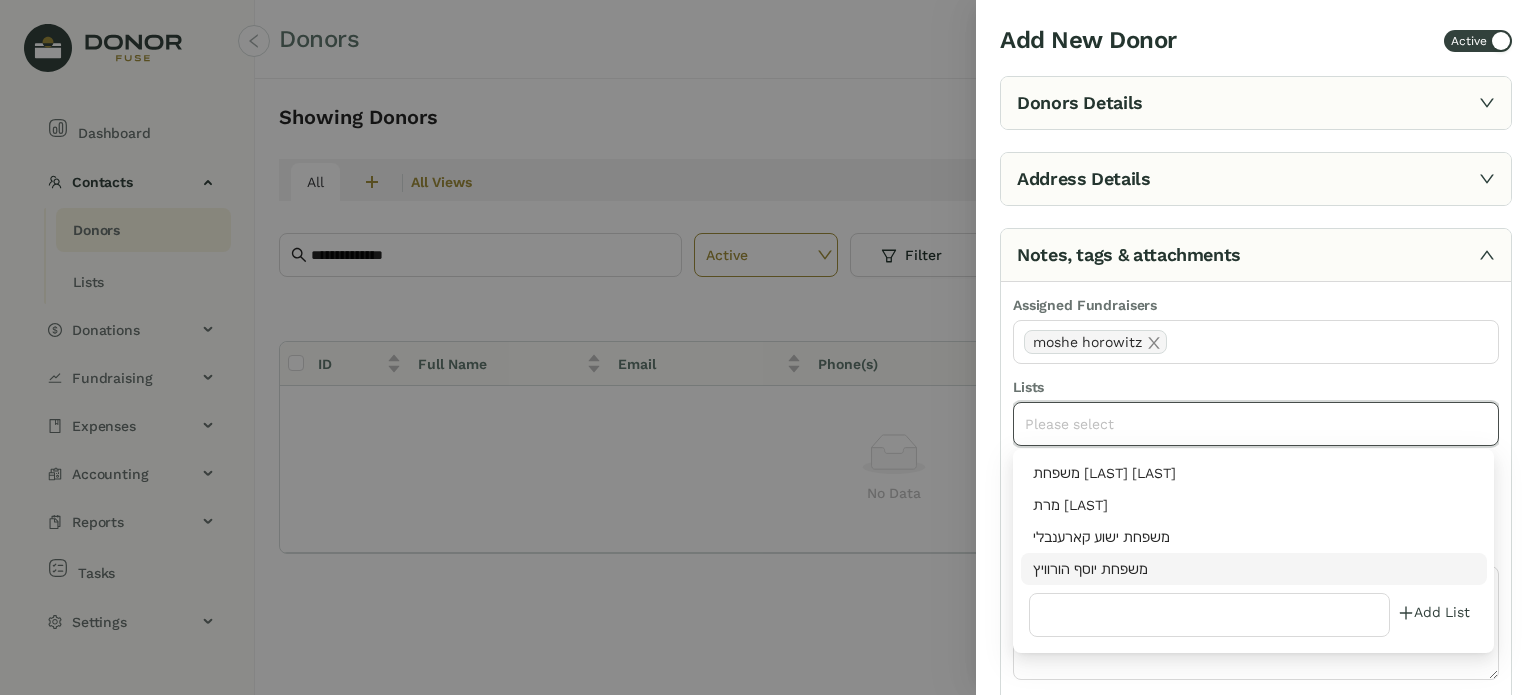 click on "משפחת יוסף הורוויץ" at bounding box center (1254, 569) 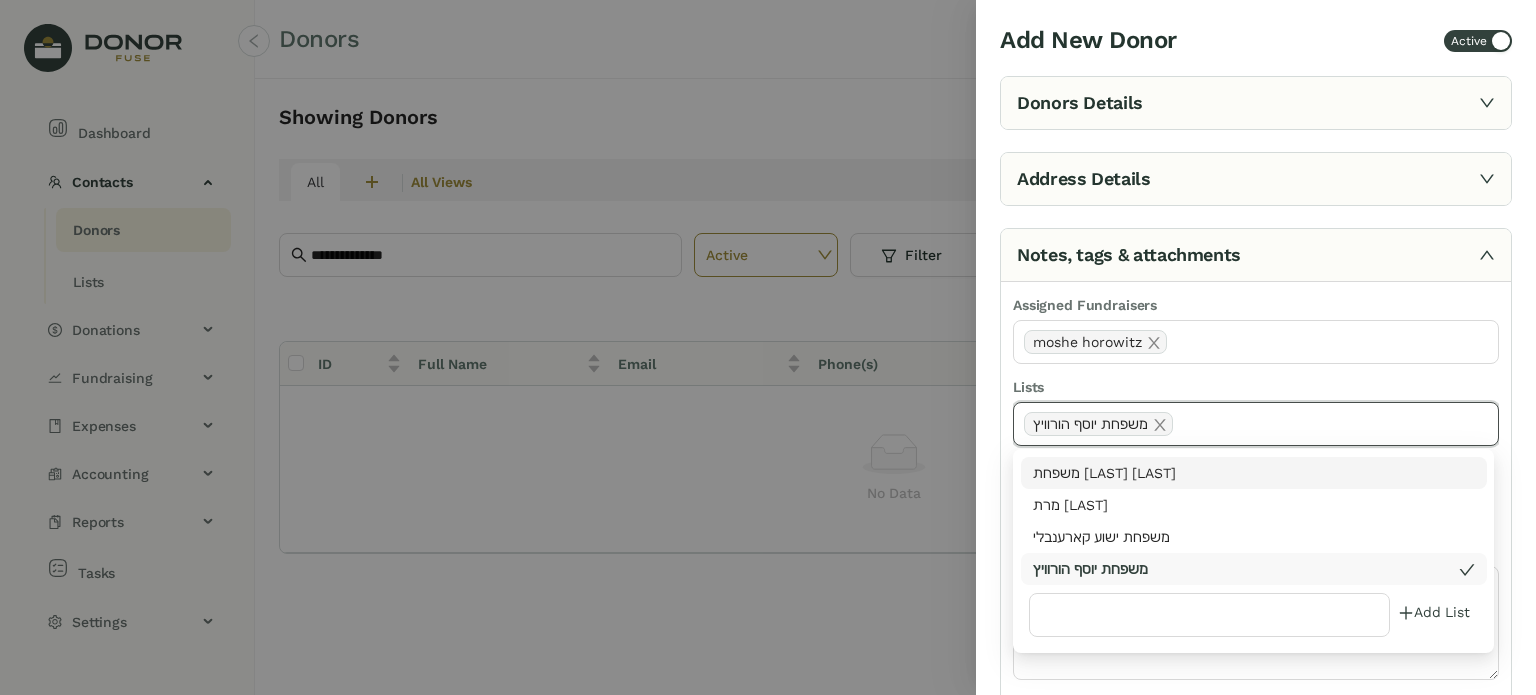 click at bounding box center [768, 347] 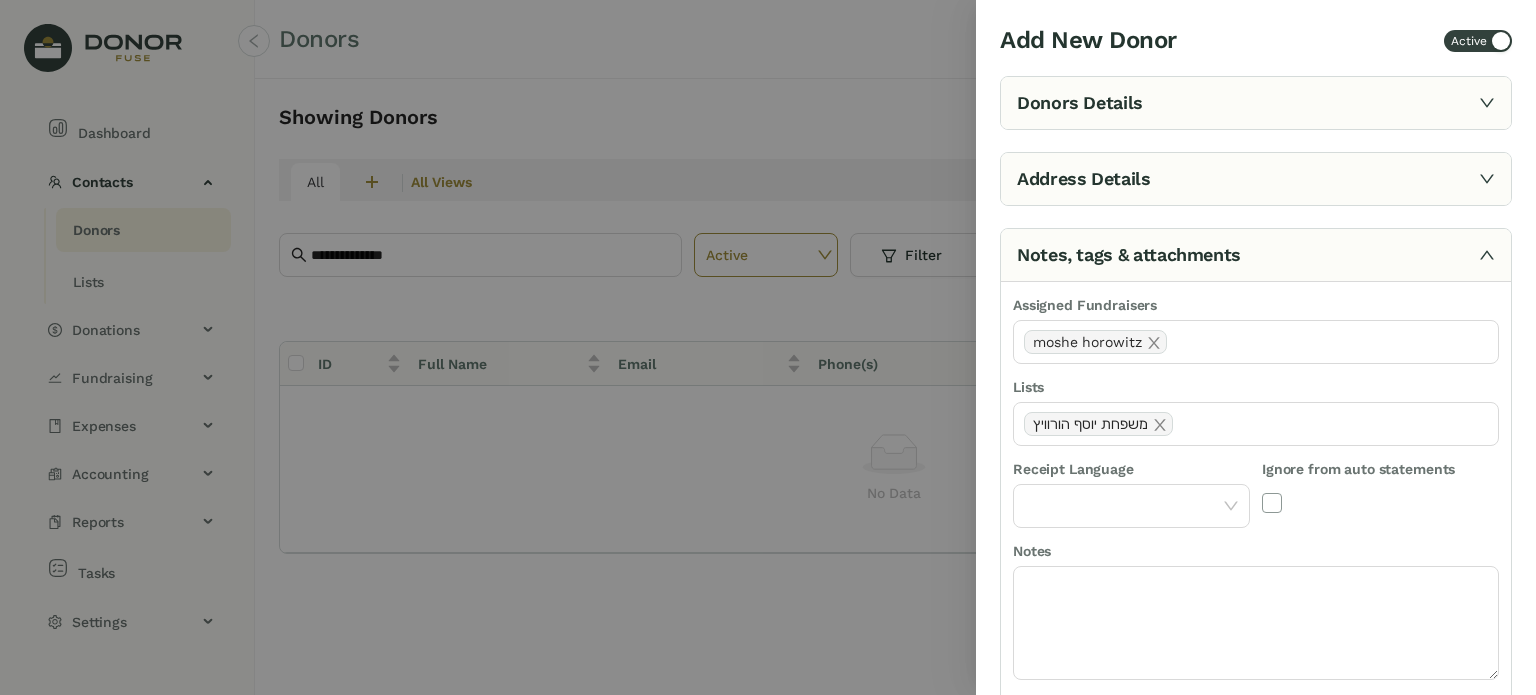 scroll, scrollTop: 355, scrollLeft: 0, axis: vertical 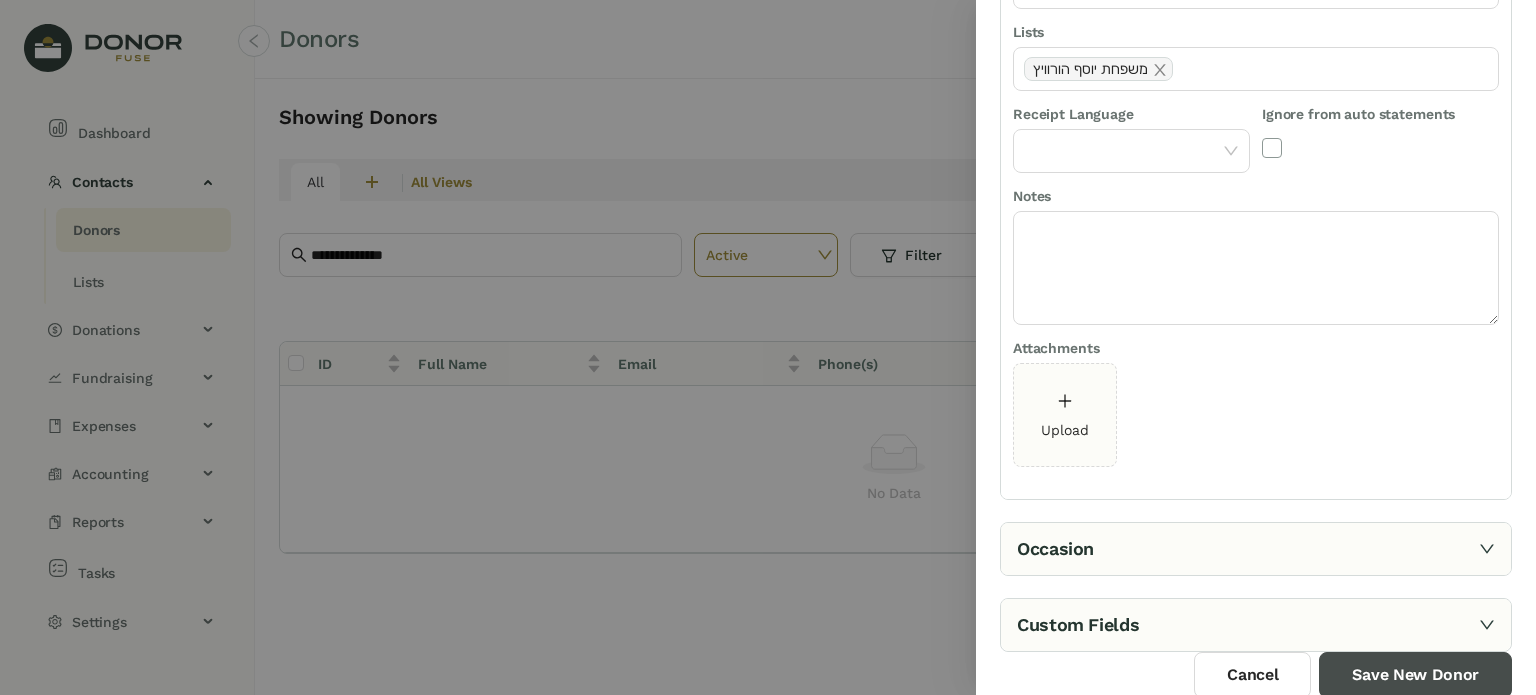click on "Save New Donor" at bounding box center (1415, 675) 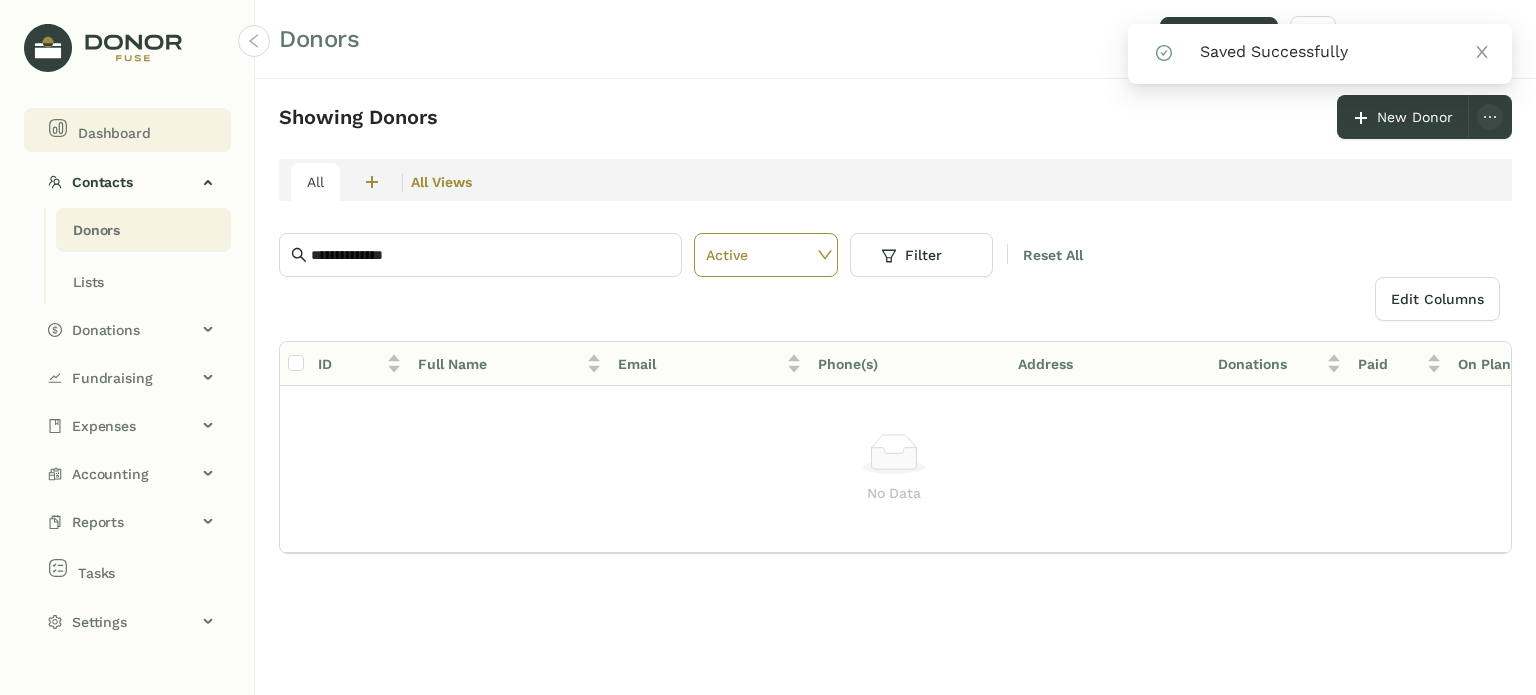 click on "Dashboard" 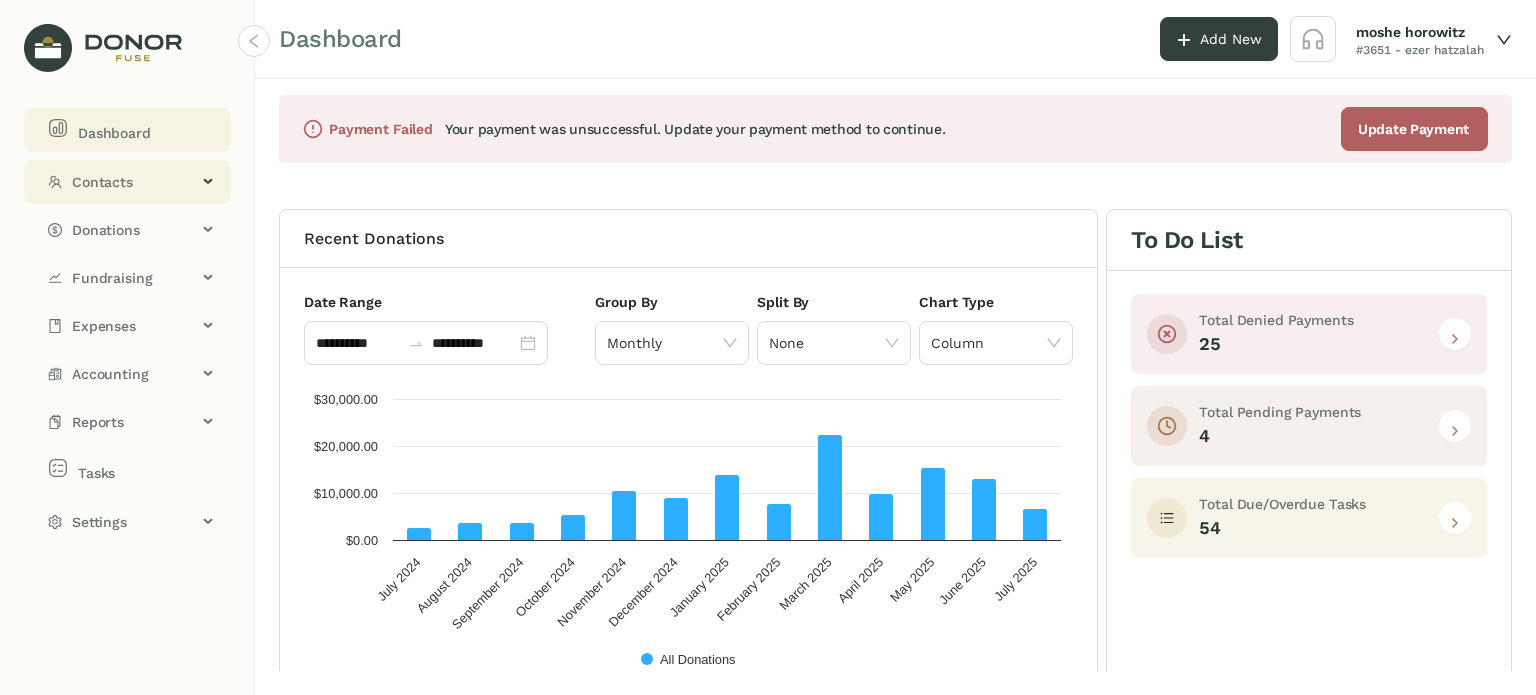 click on "Contacts" 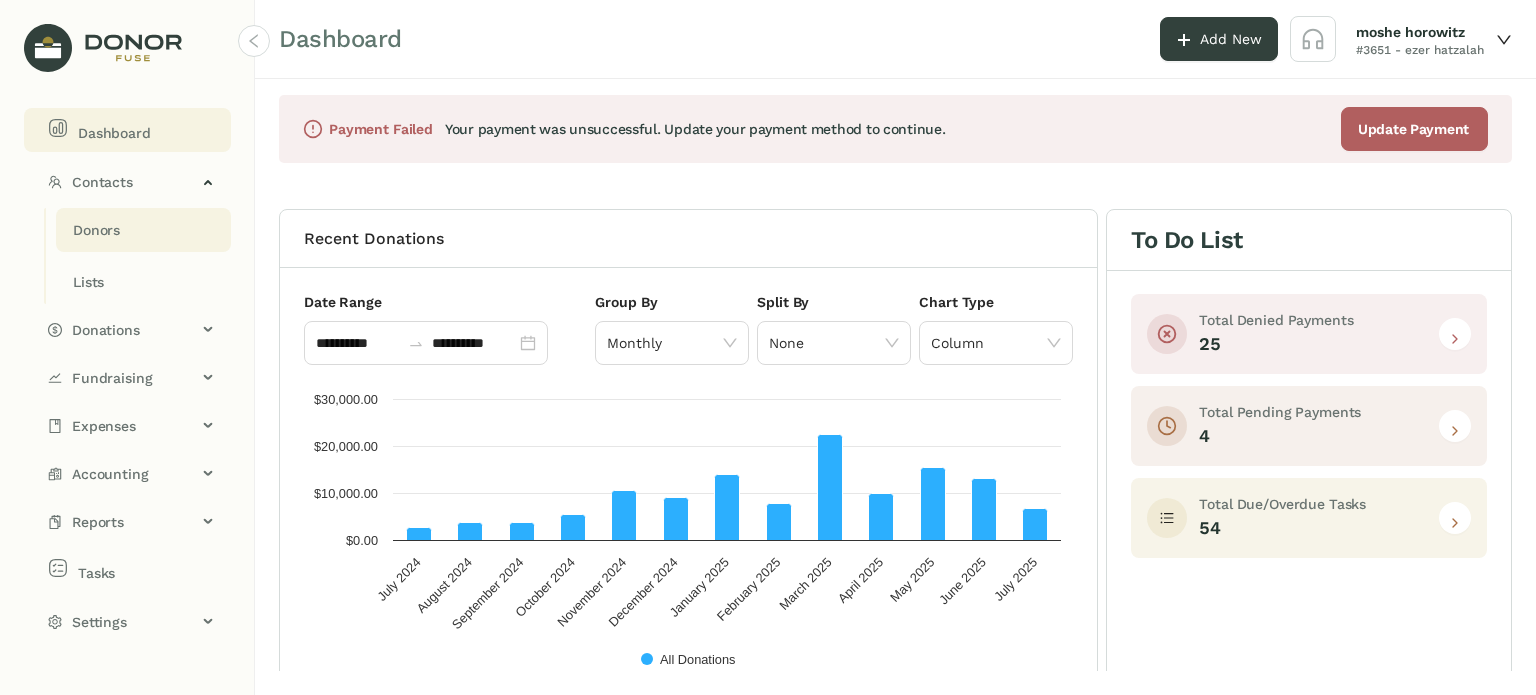 click on "Donors" 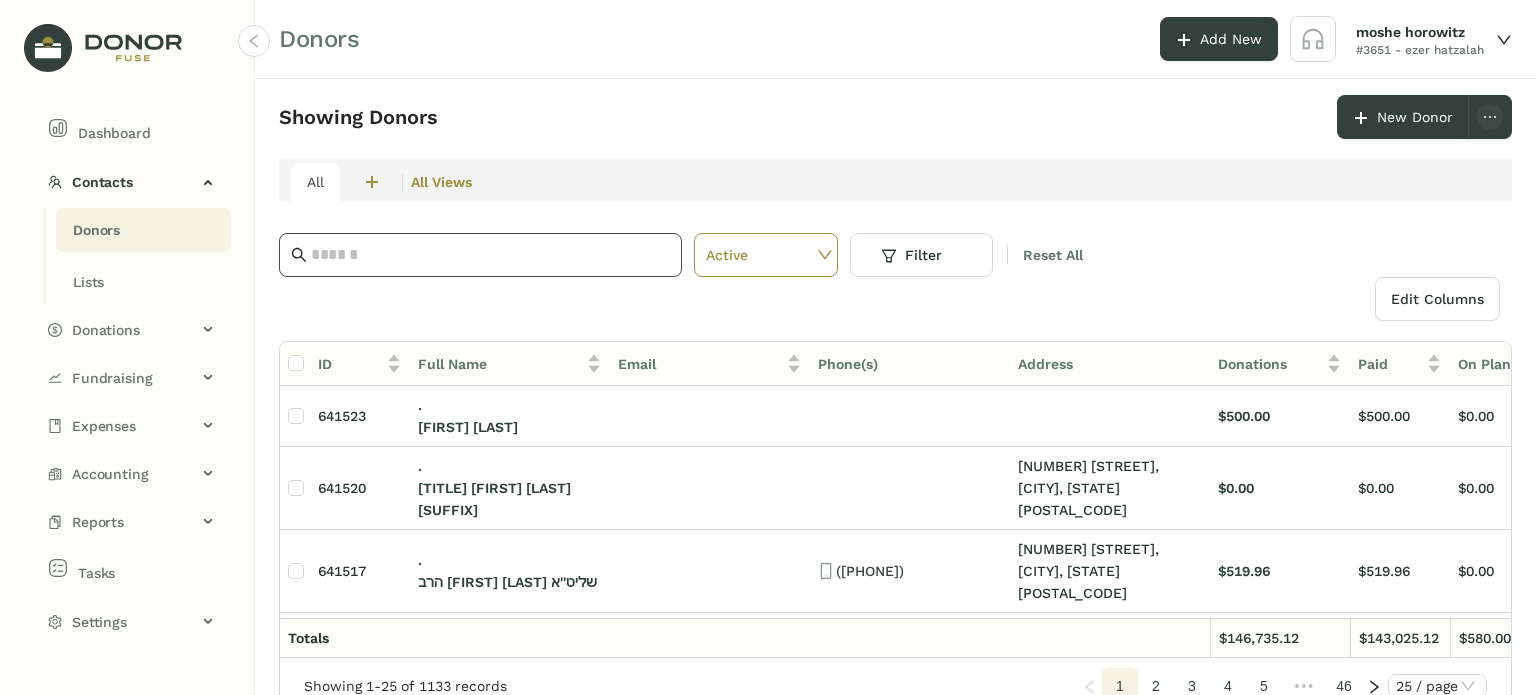 click 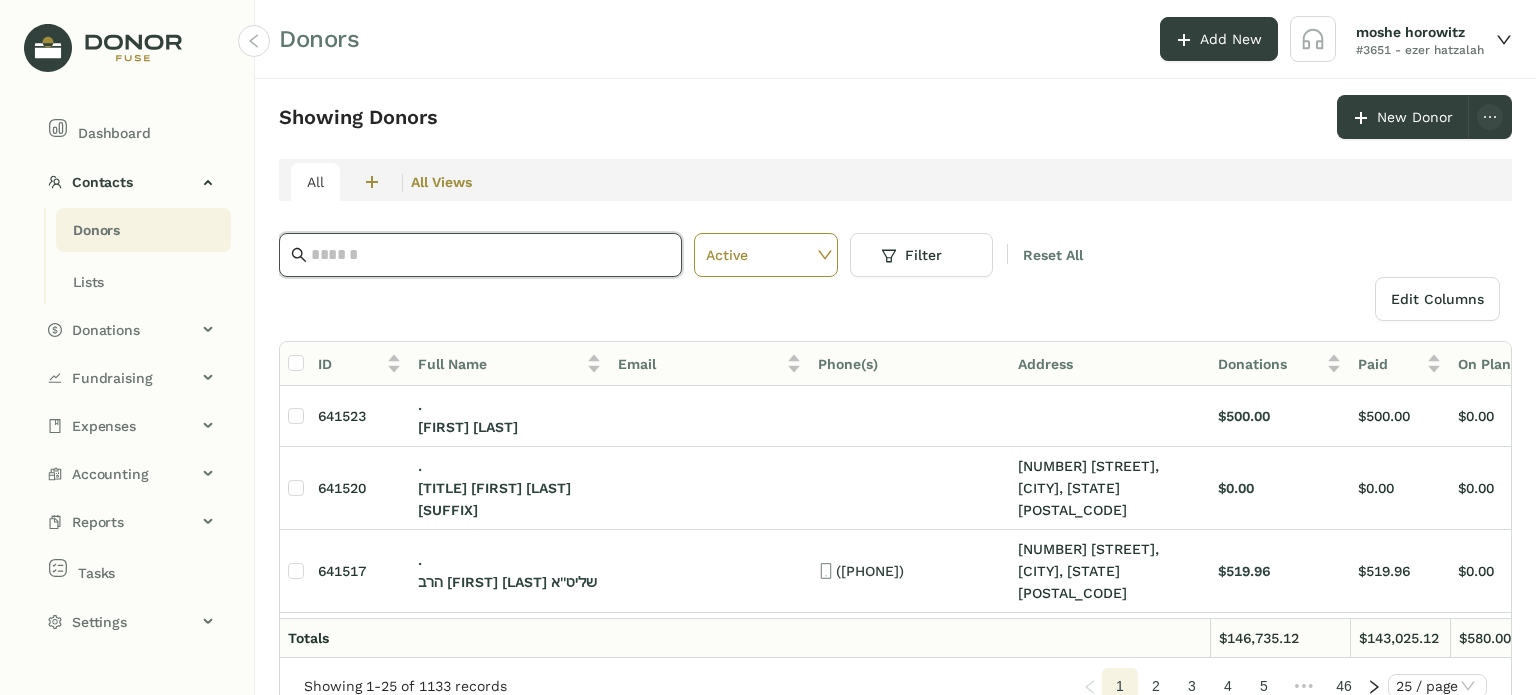 paste on "**********" 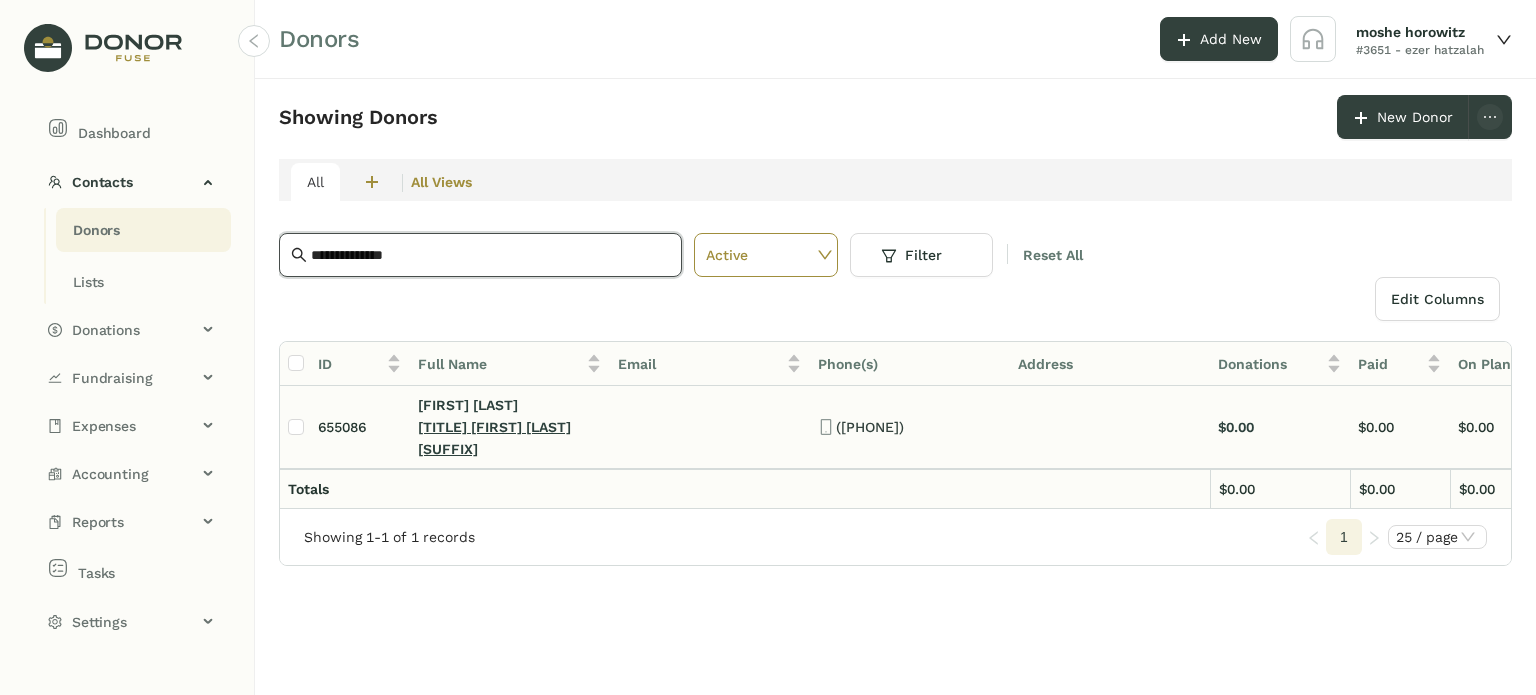 type on "**********" 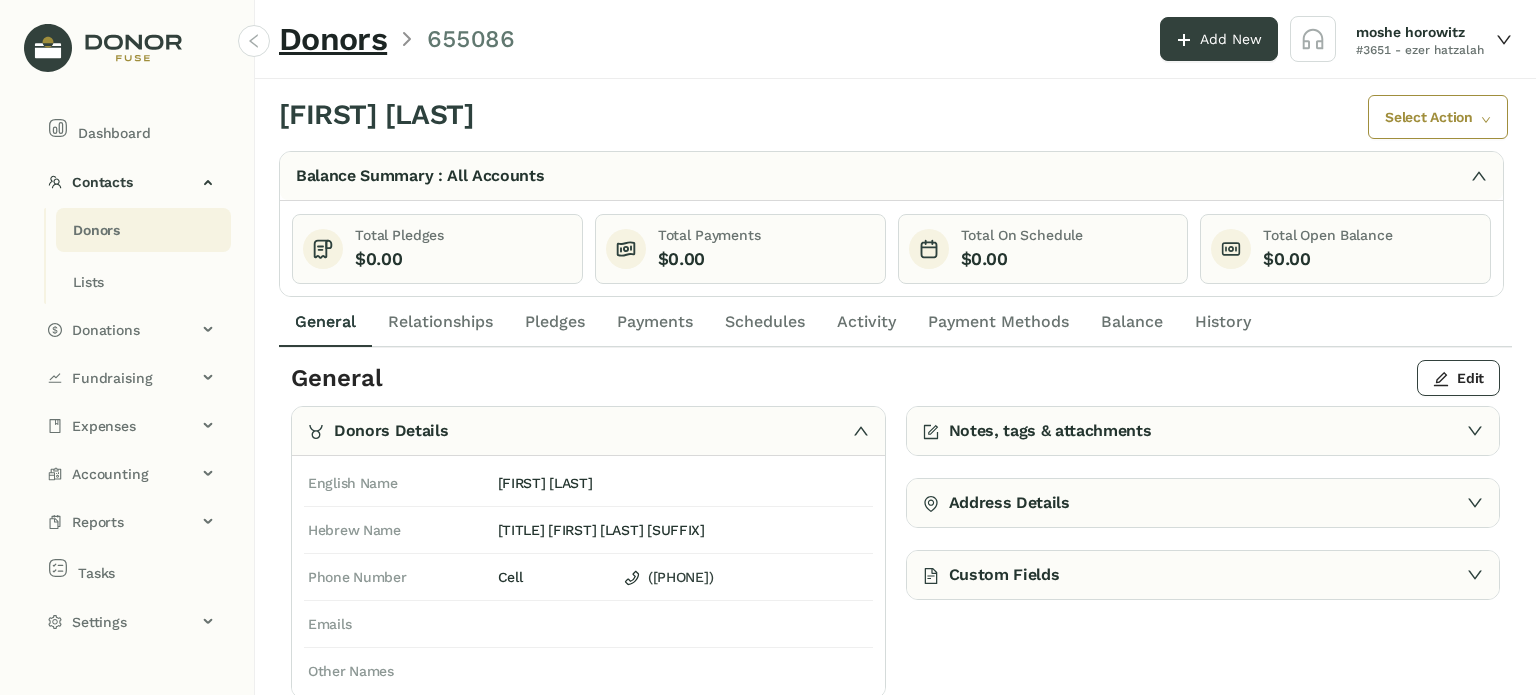 click on "Activity" 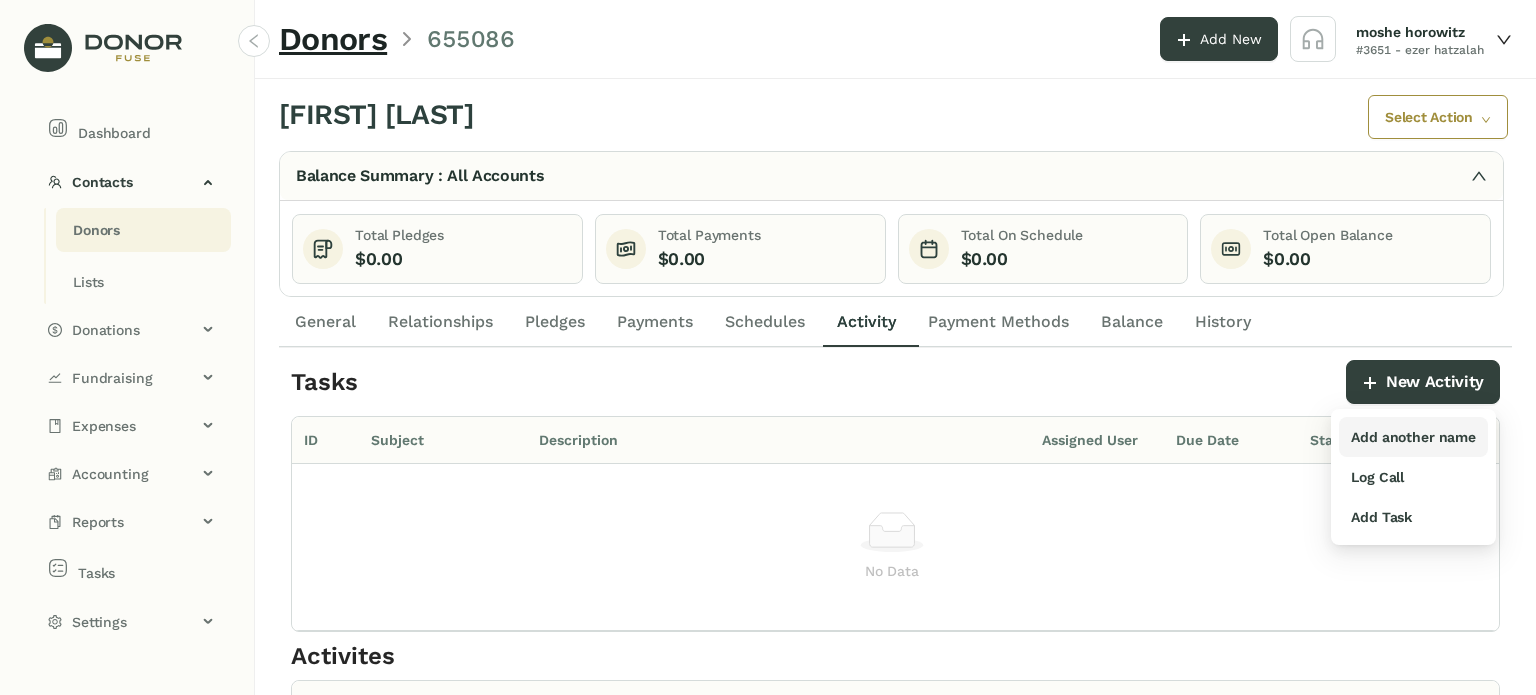 click on "Add another name" at bounding box center (1413, 437) 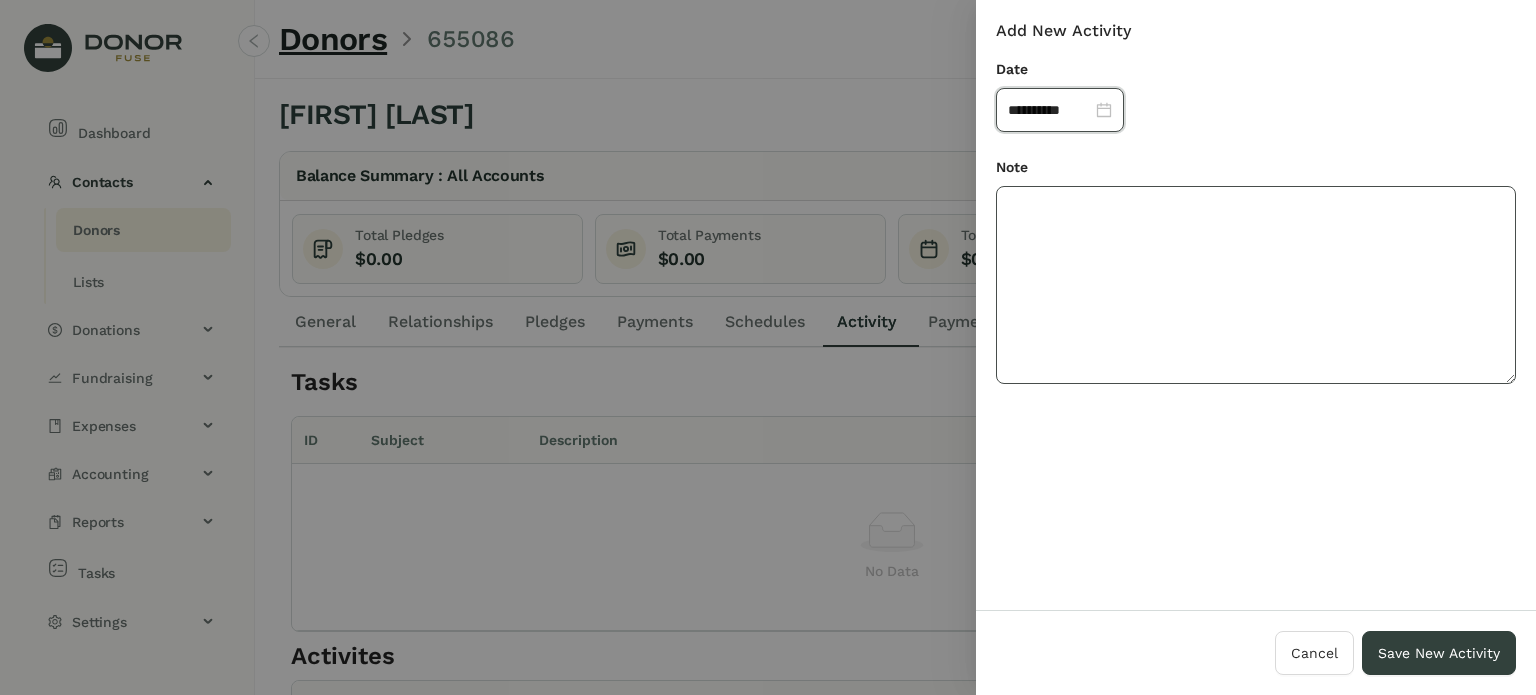 drag, startPoint x: 1116, startPoint y: 286, endPoint x: 987, endPoint y: 228, distance: 141.43903 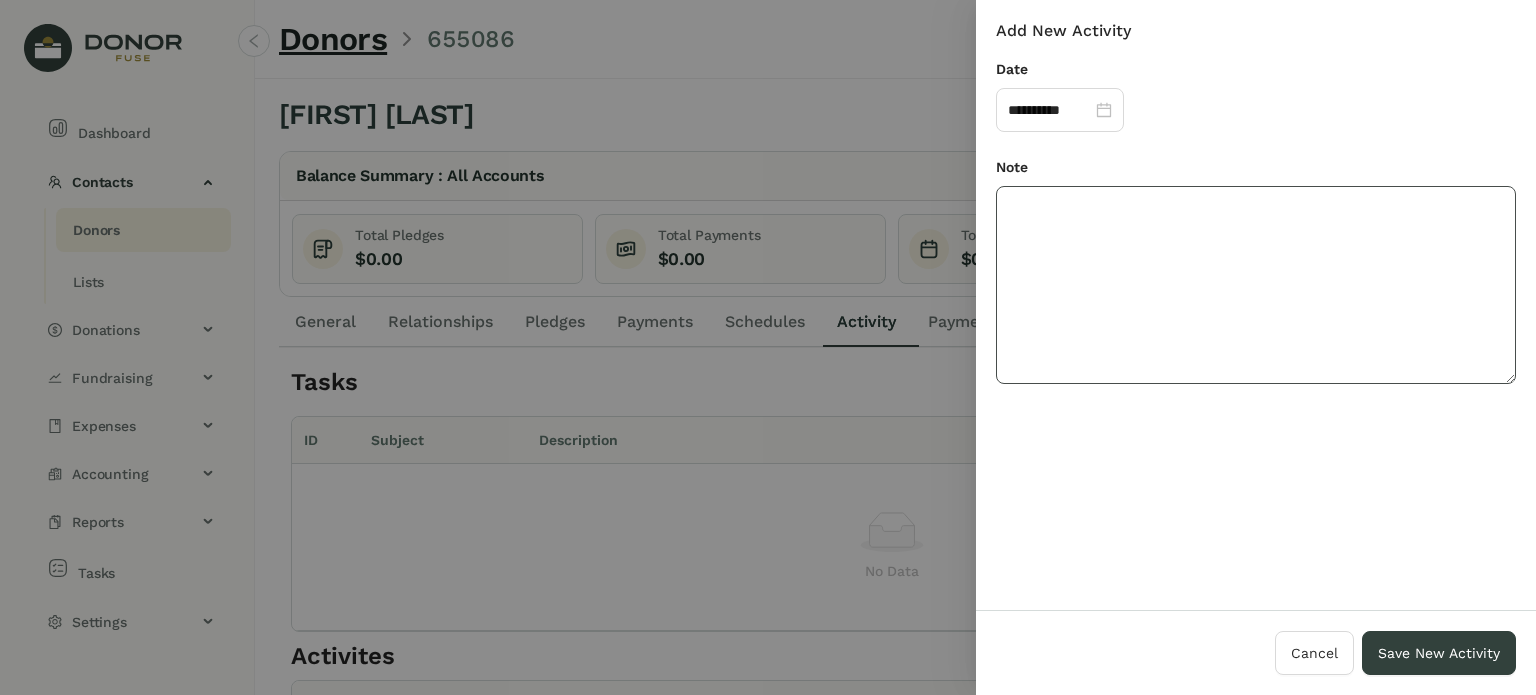 paste on "**********" 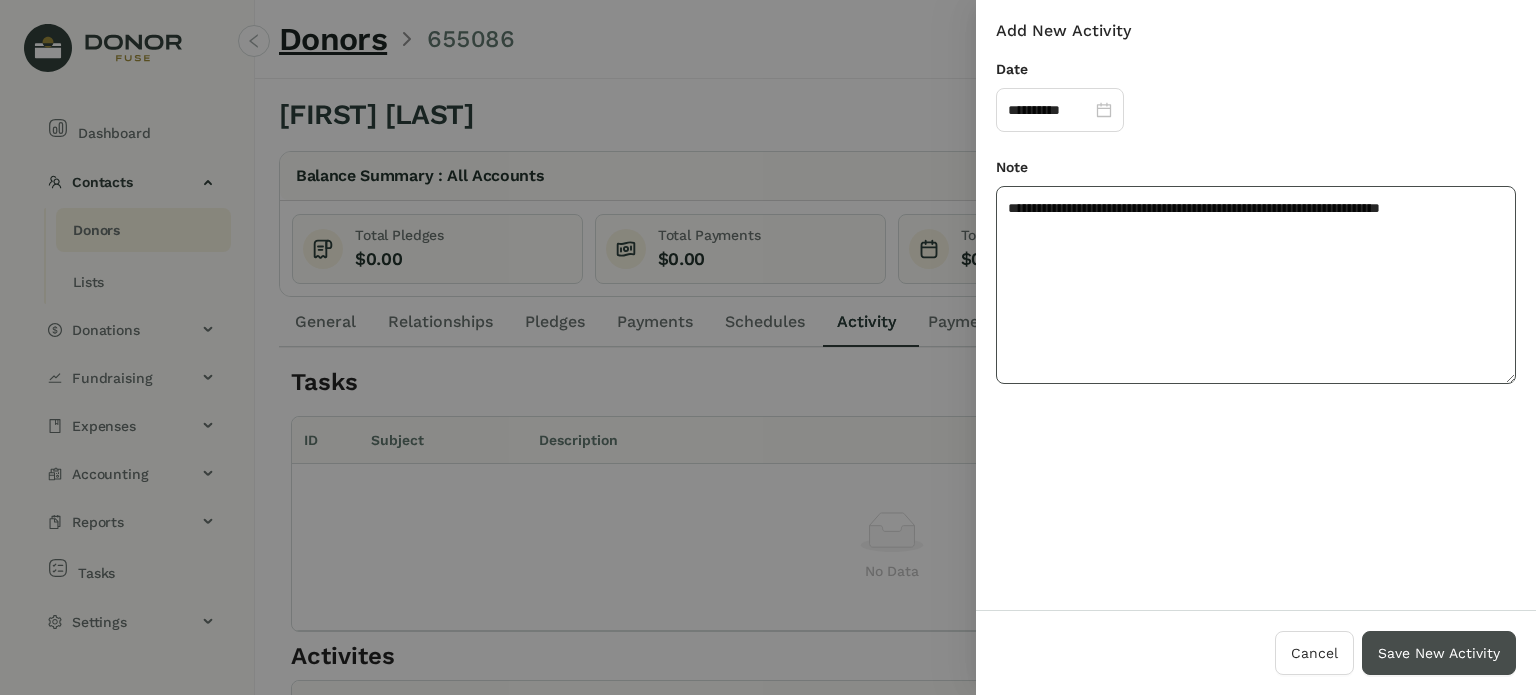 type on "**********" 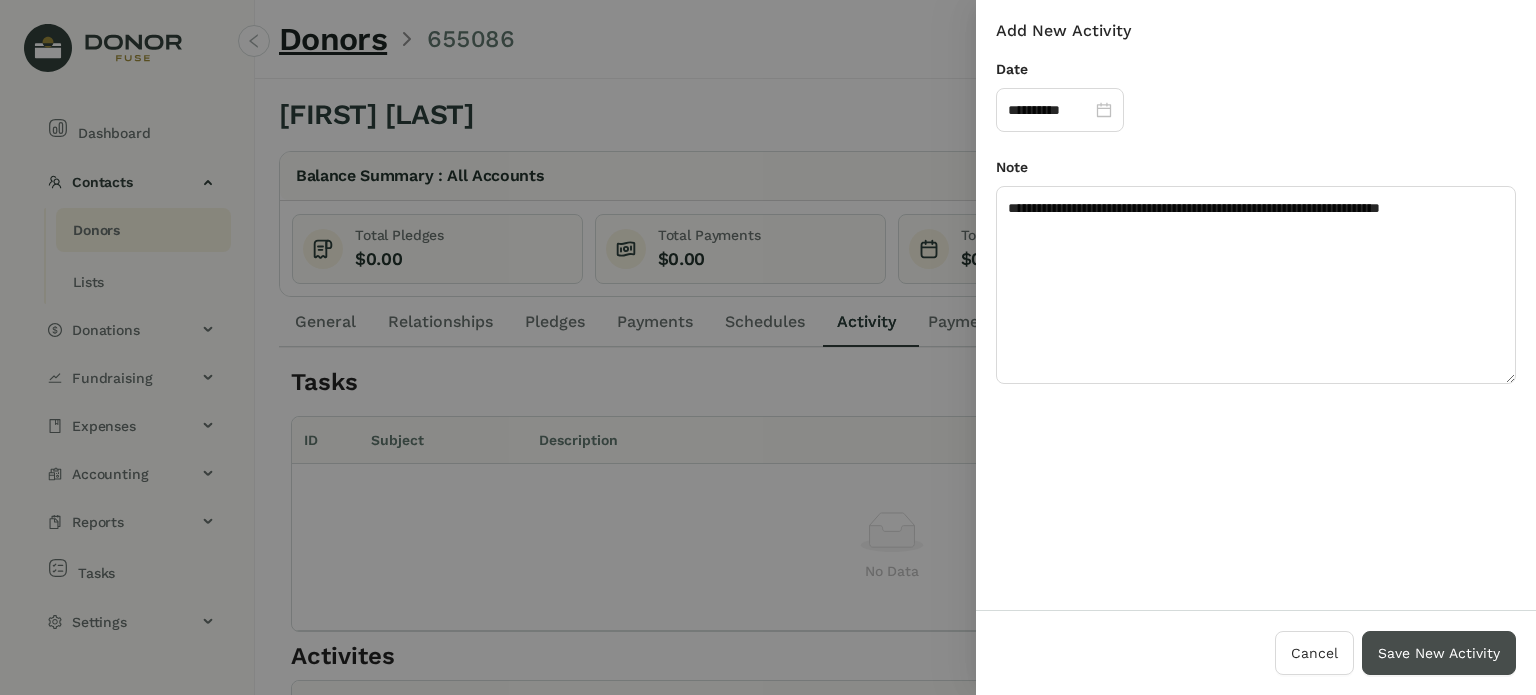 click on "Save New Activity" at bounding box center [1439, 653] 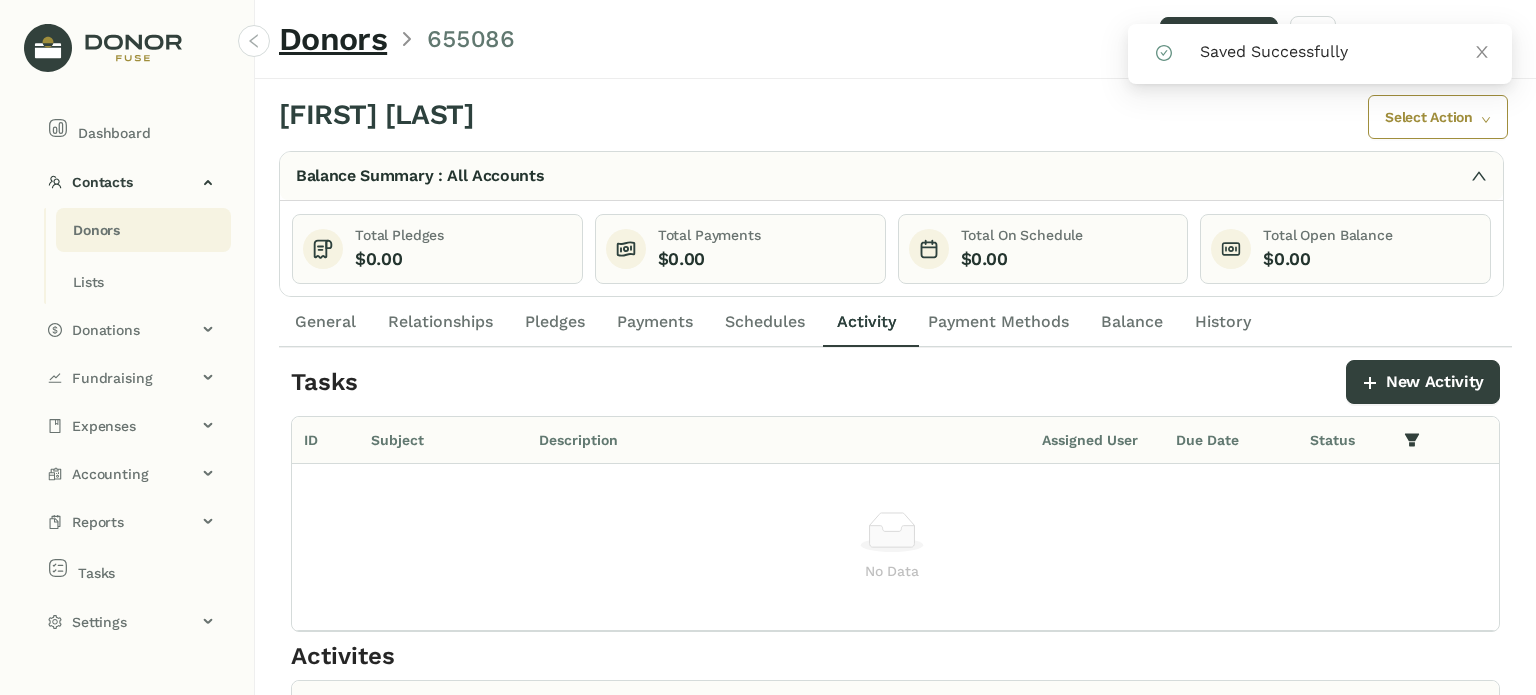 click on "Pledges" 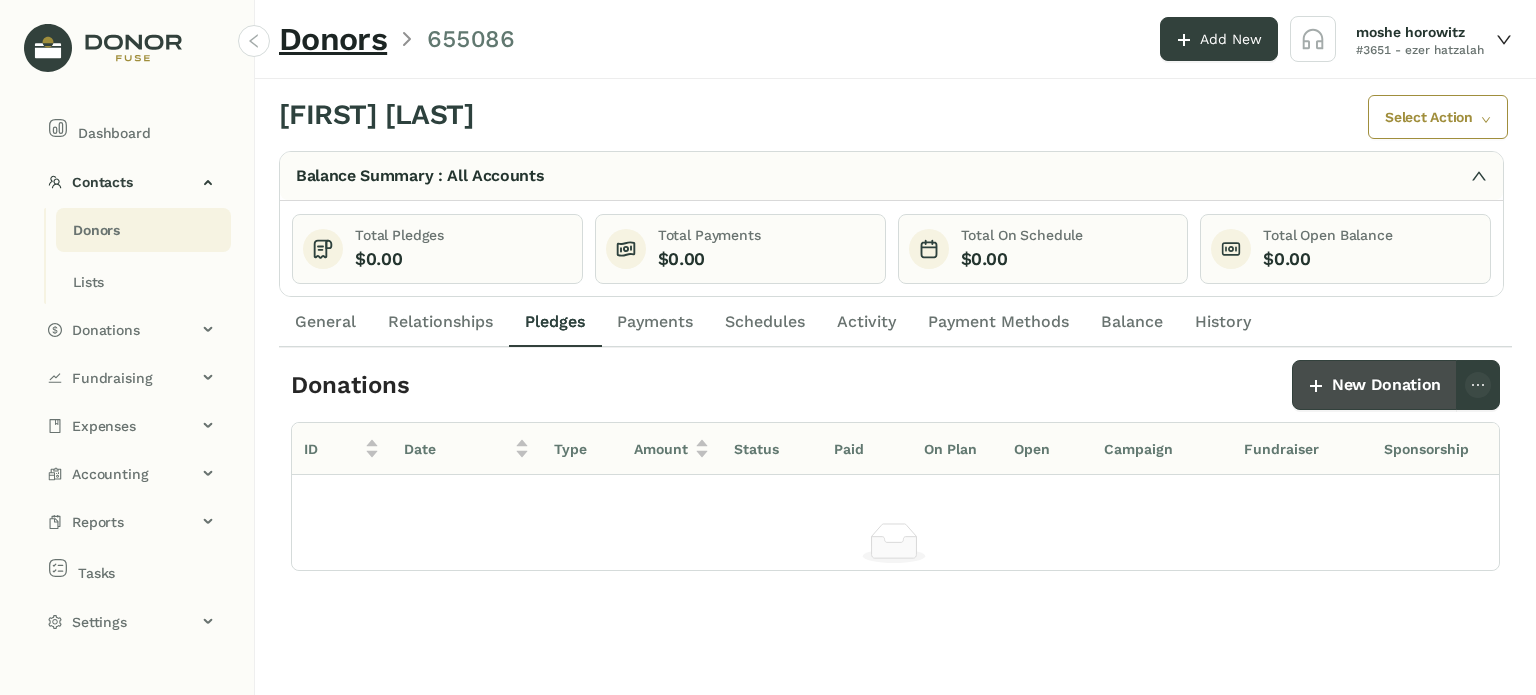 click on "New Donation" 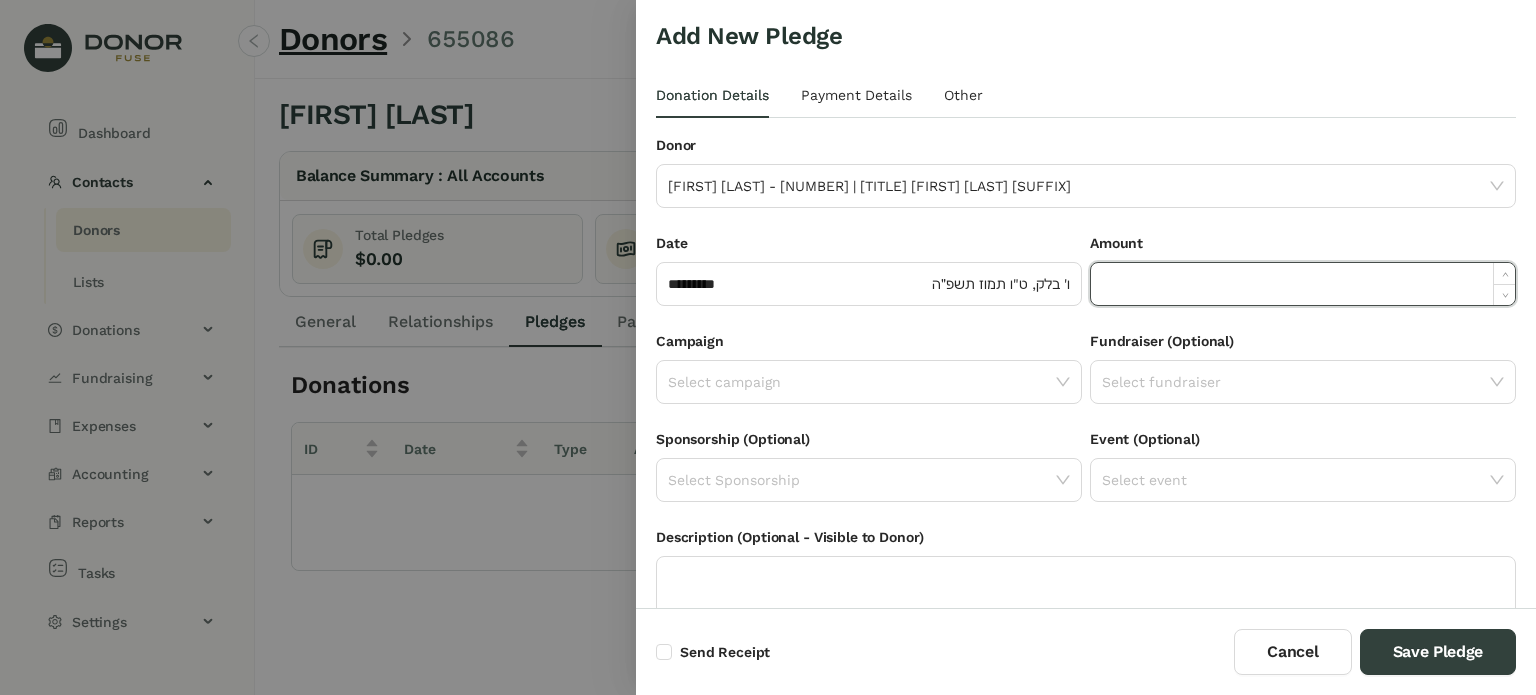 click 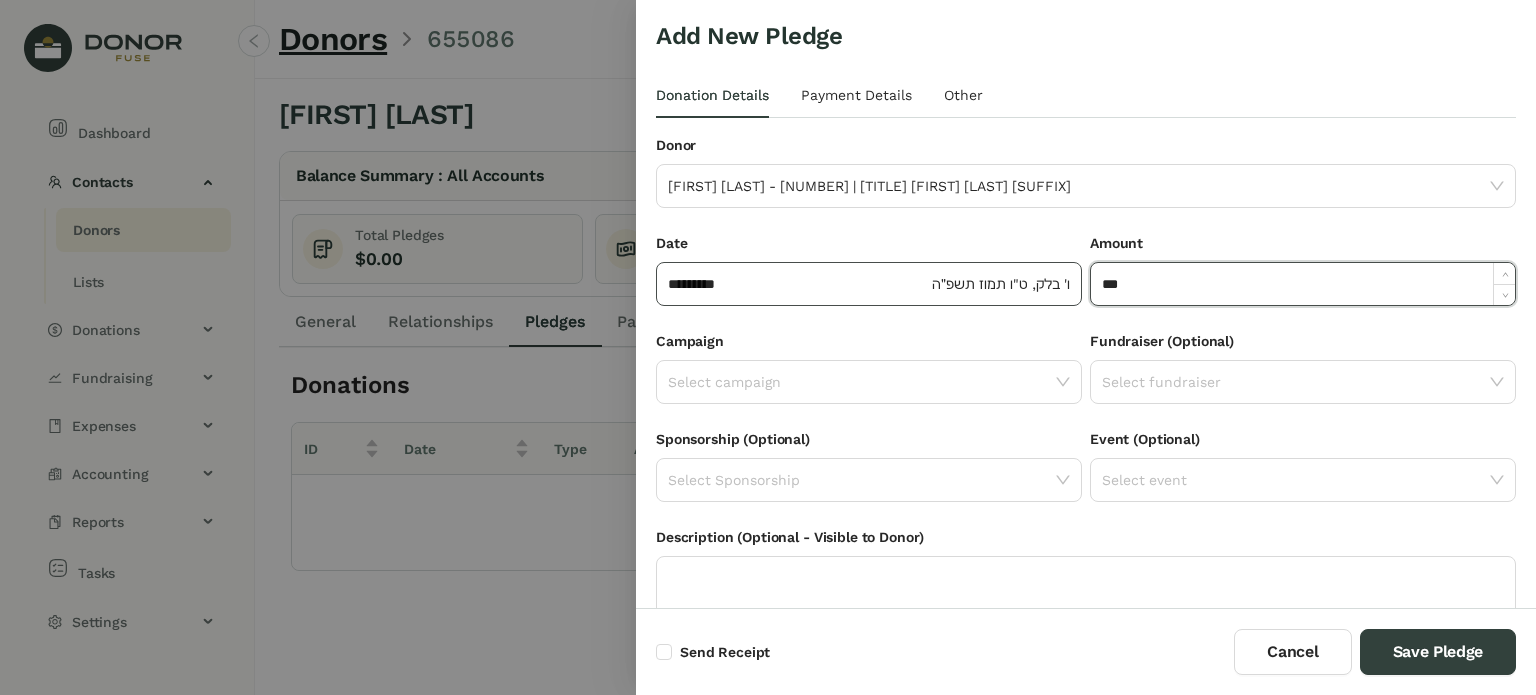 type on "*******" 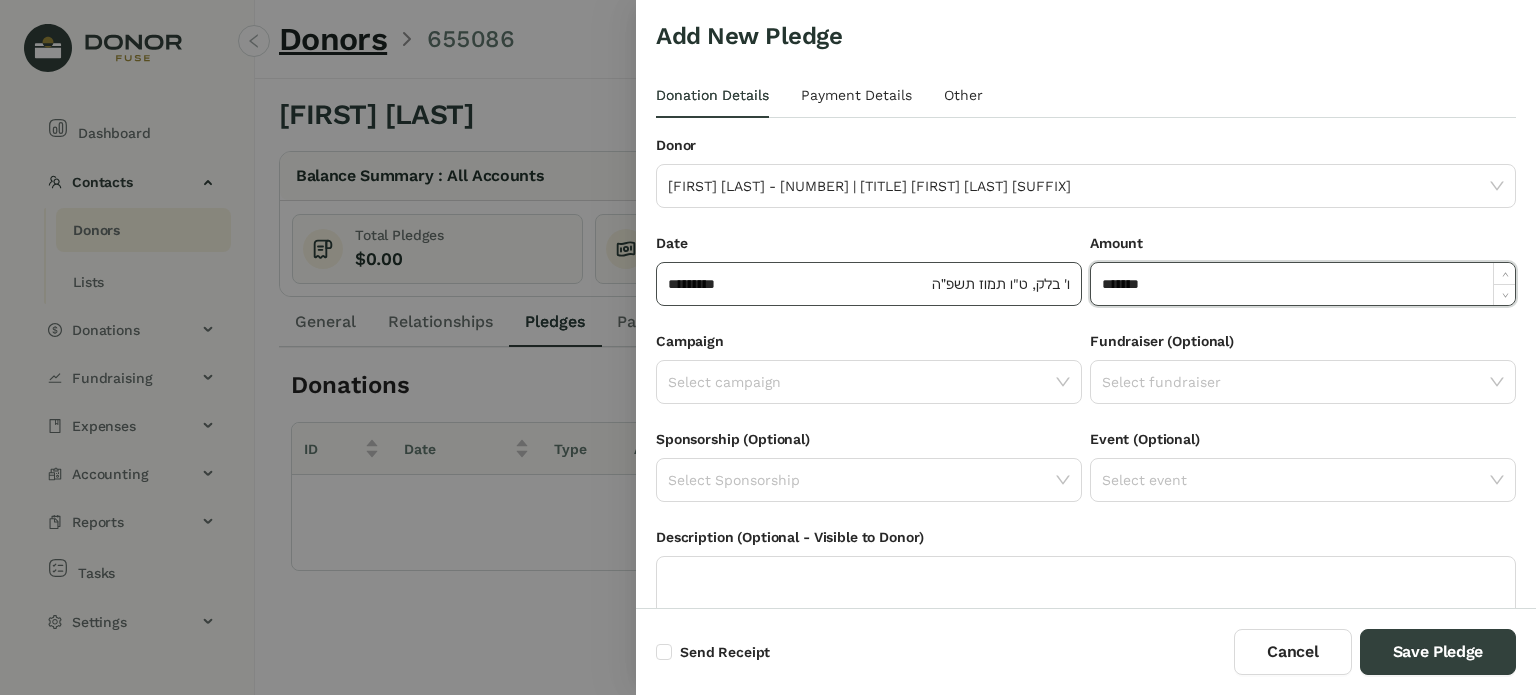 click on "*********" 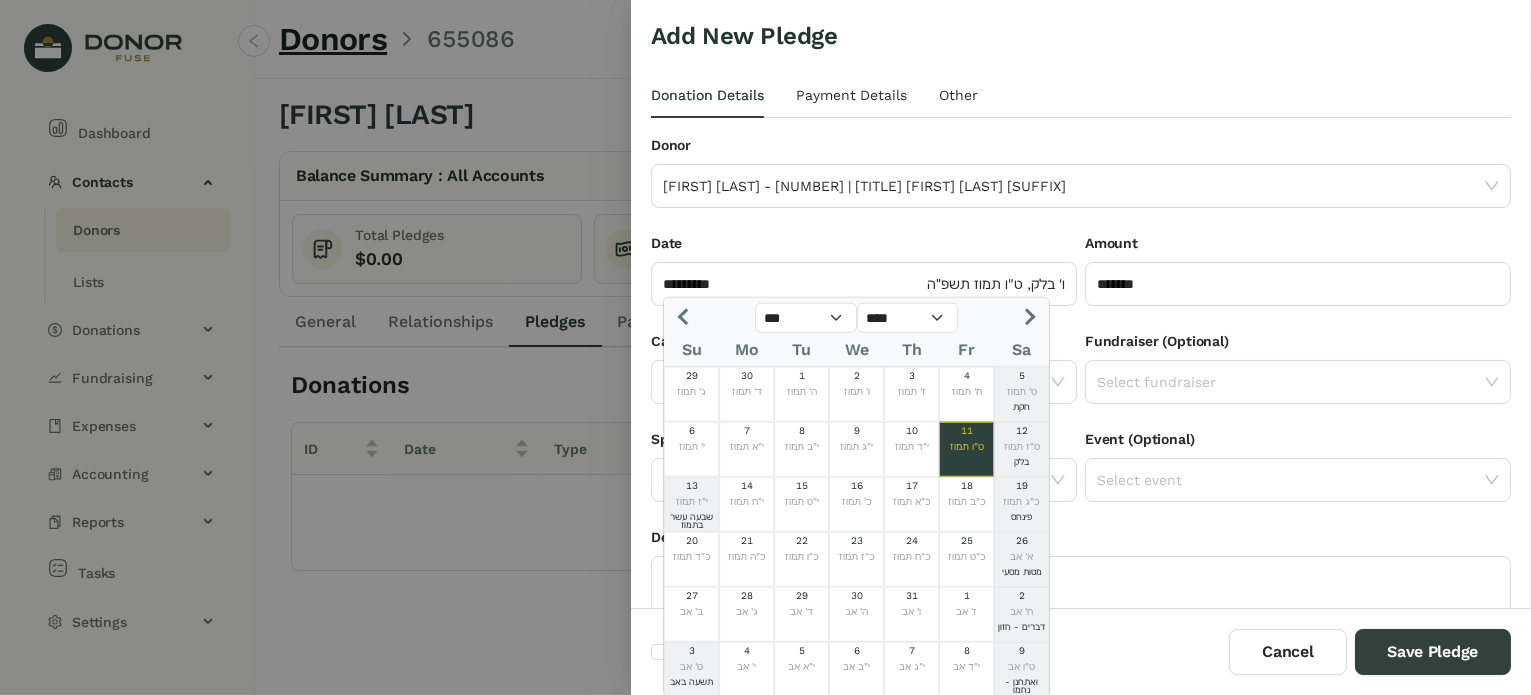 click 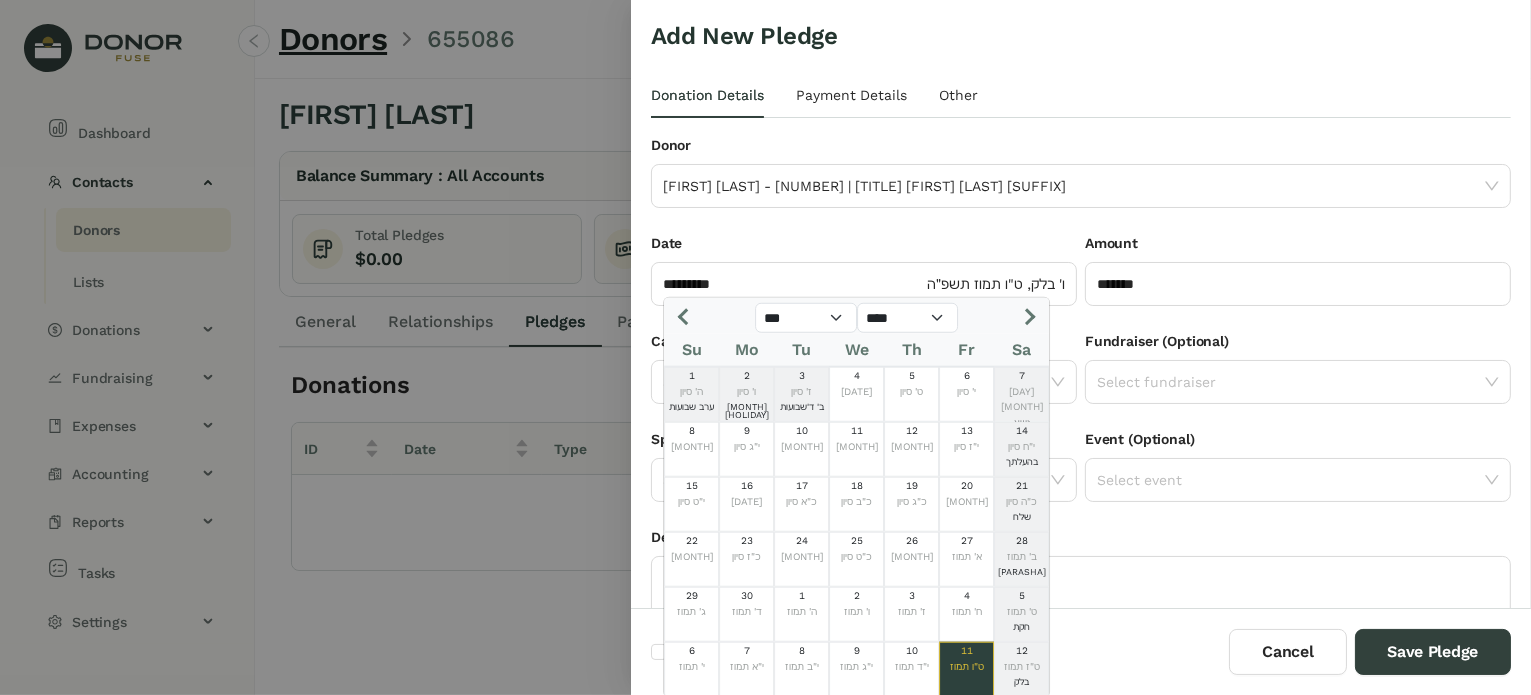 click 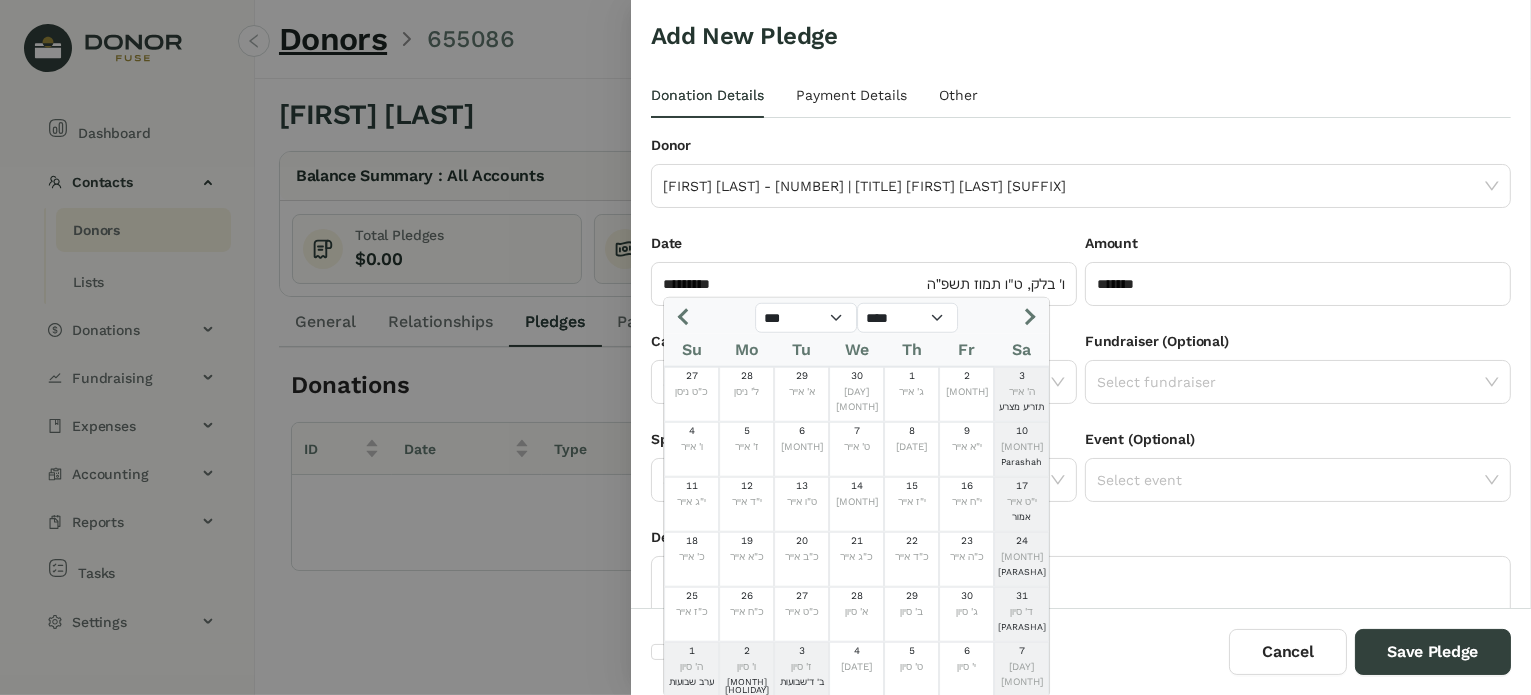 click 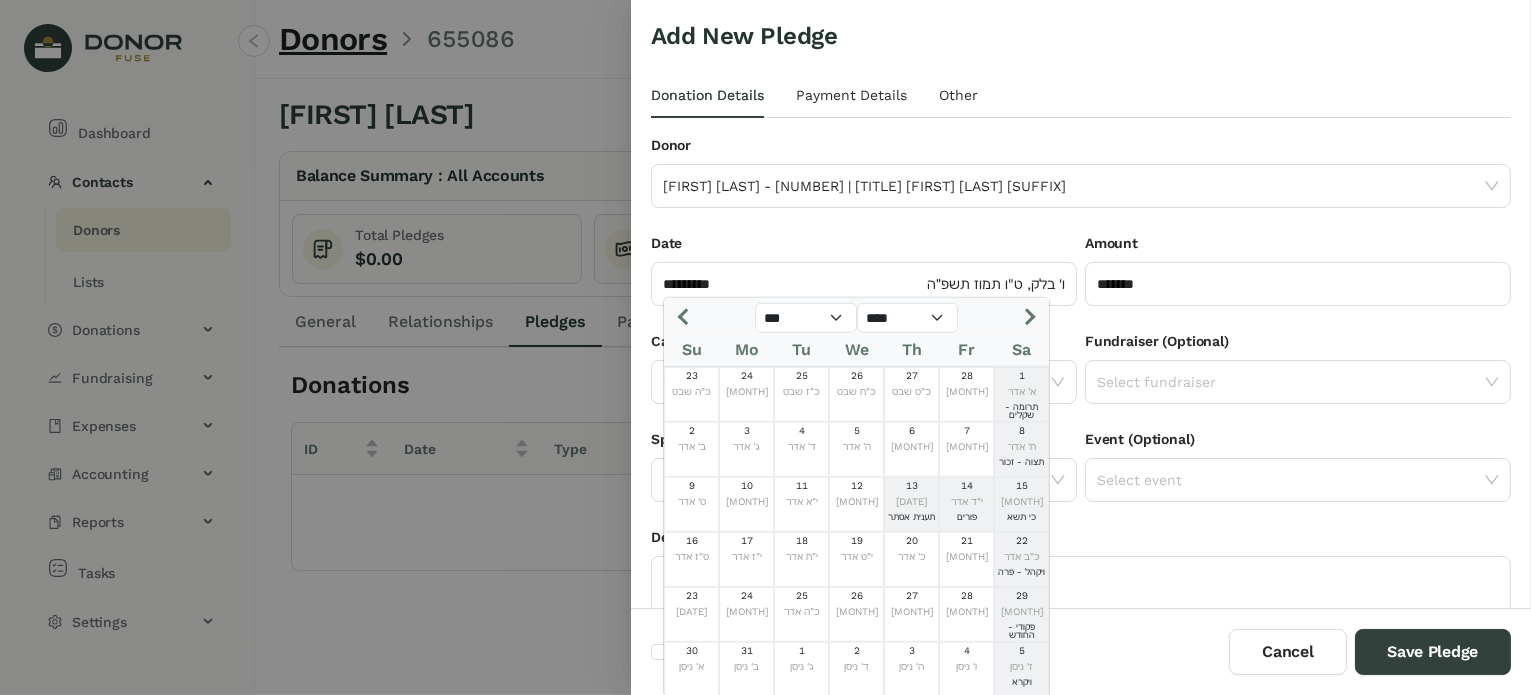 click 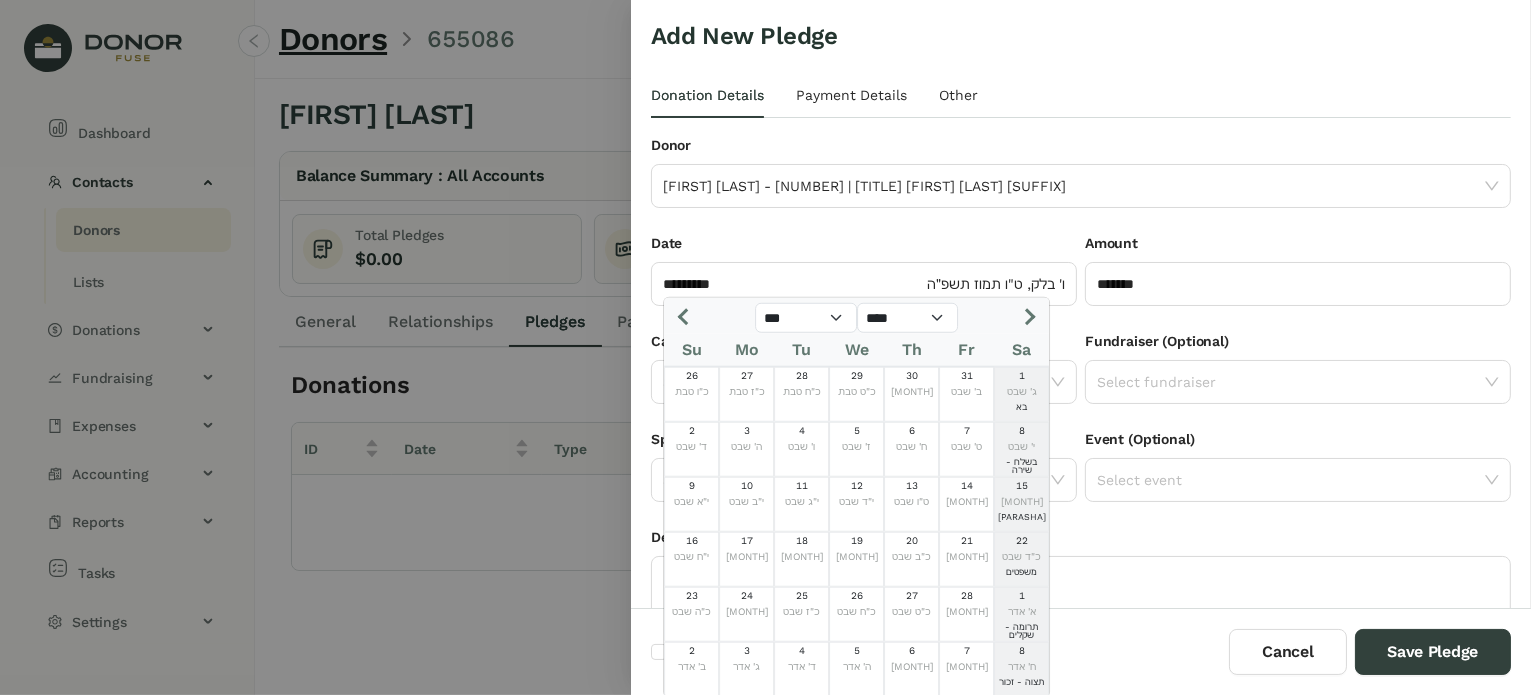 click 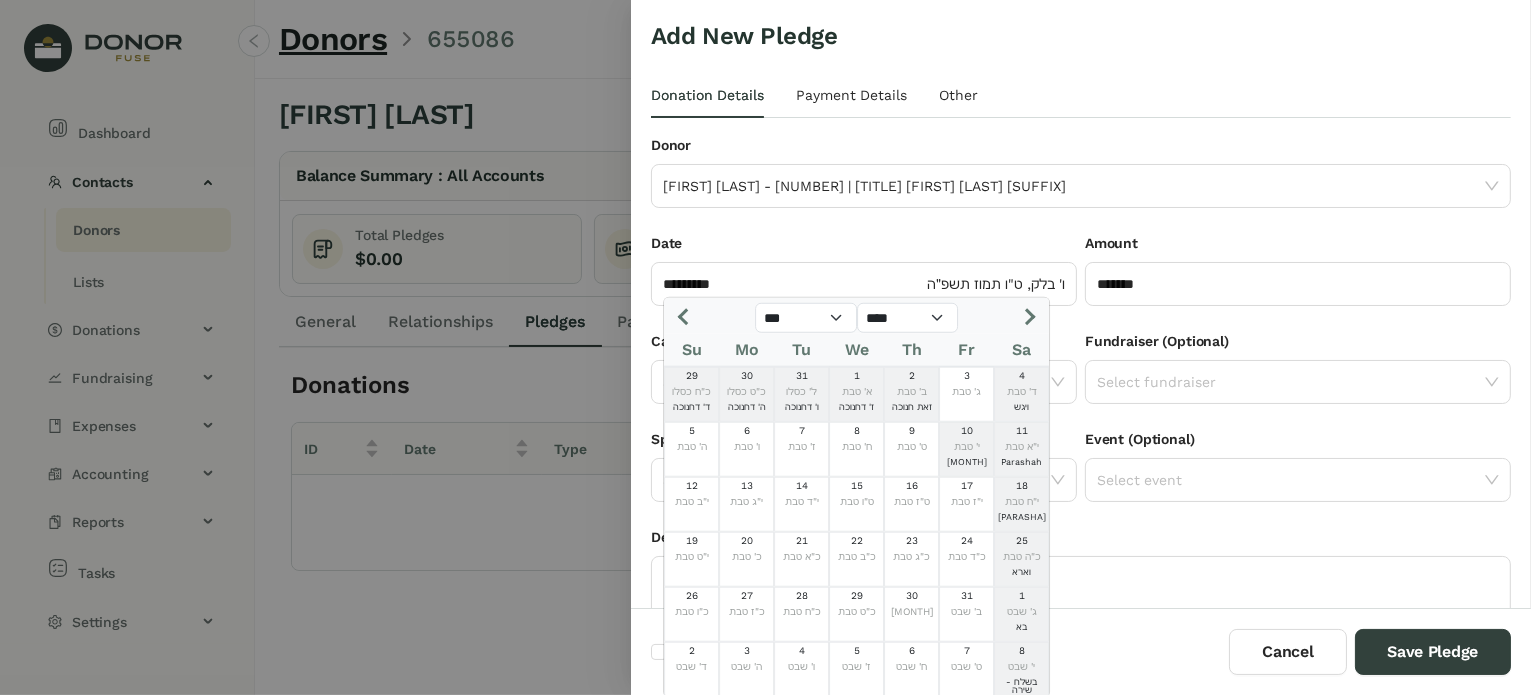 click 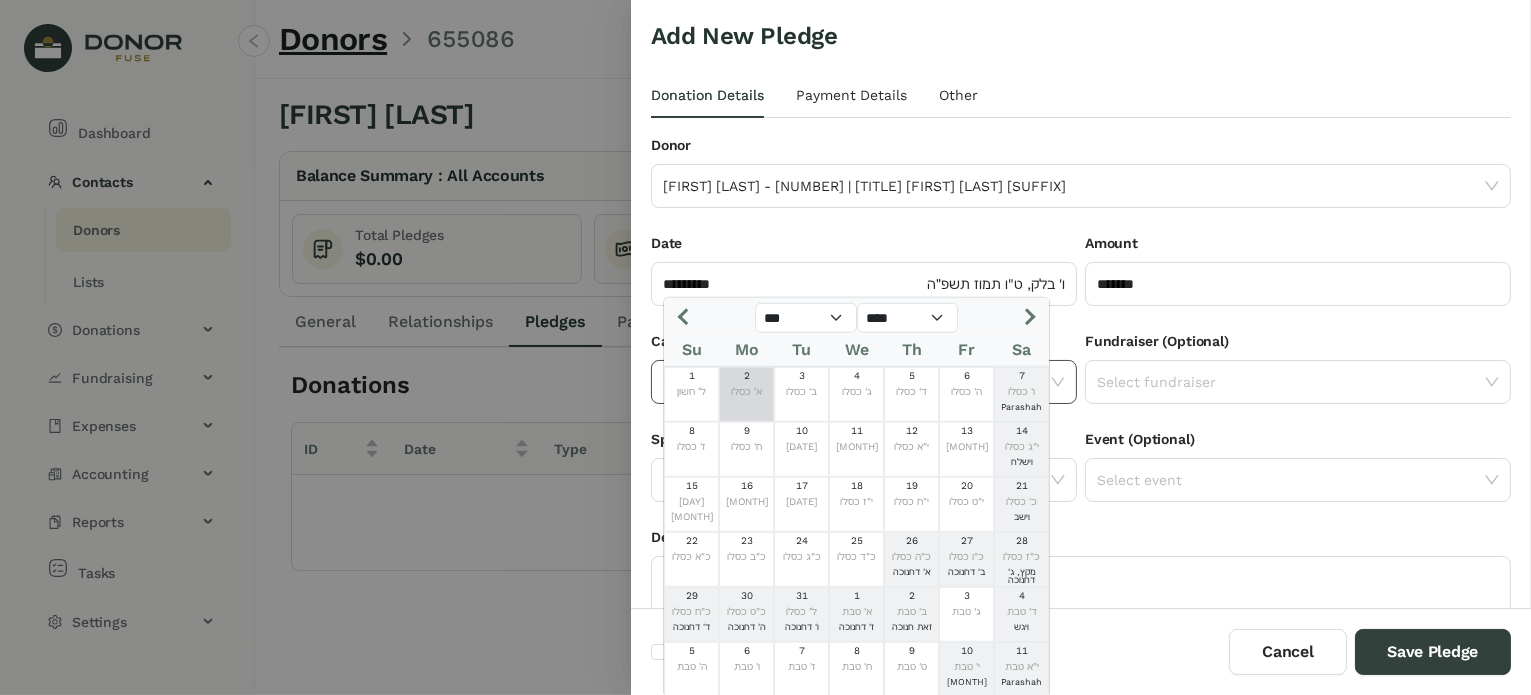 click on "א' כסלו" 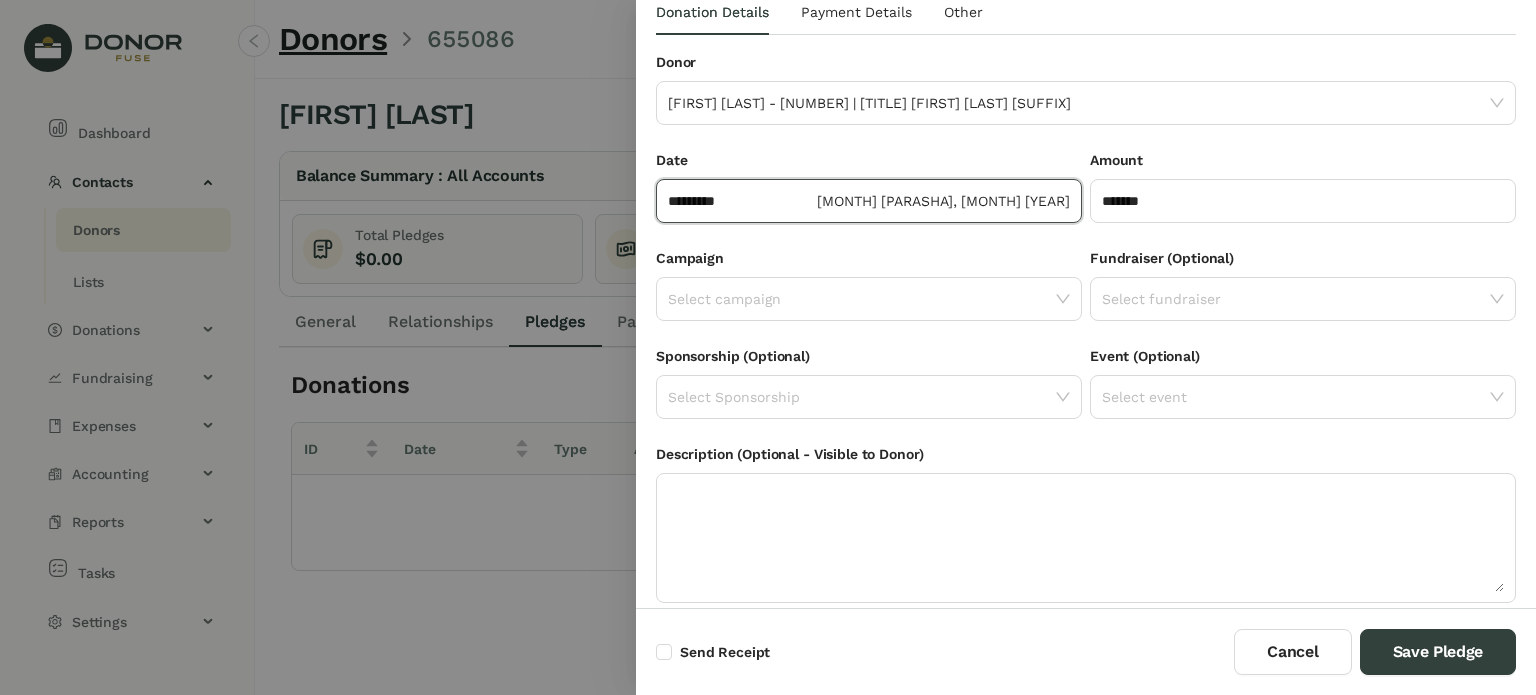 scroll, scrollTop: 120, scrollLeft: 0, axis: vertical 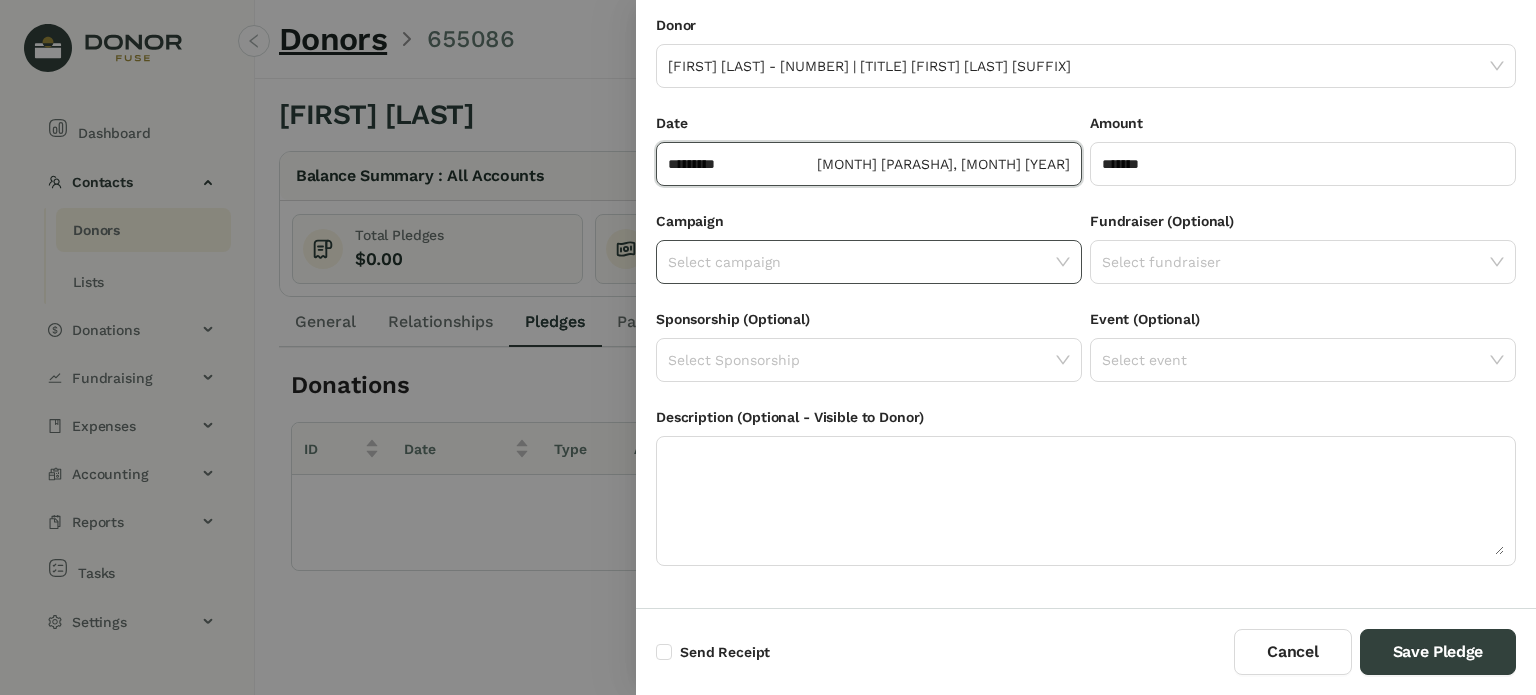 click 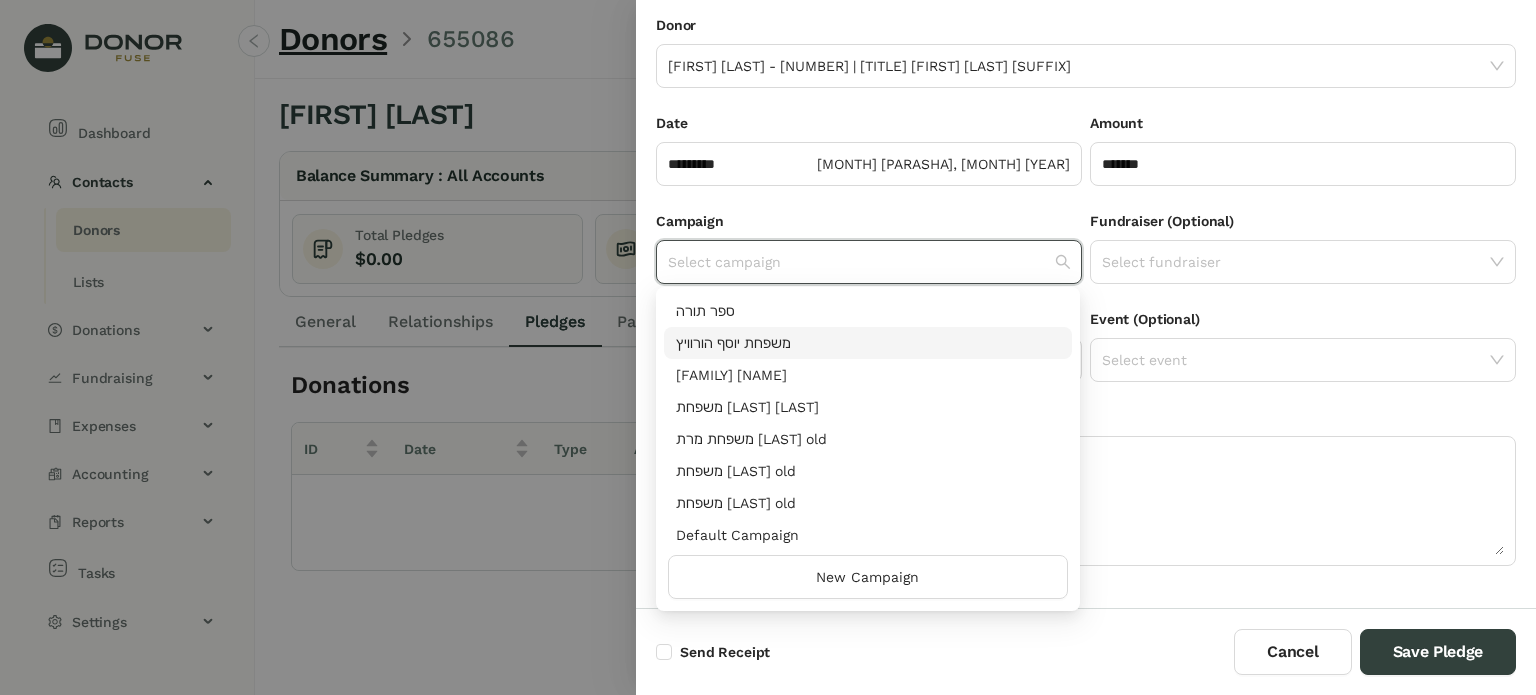 click on "משפחת יוסף הורוויץ" at bounding box center [868, 343] 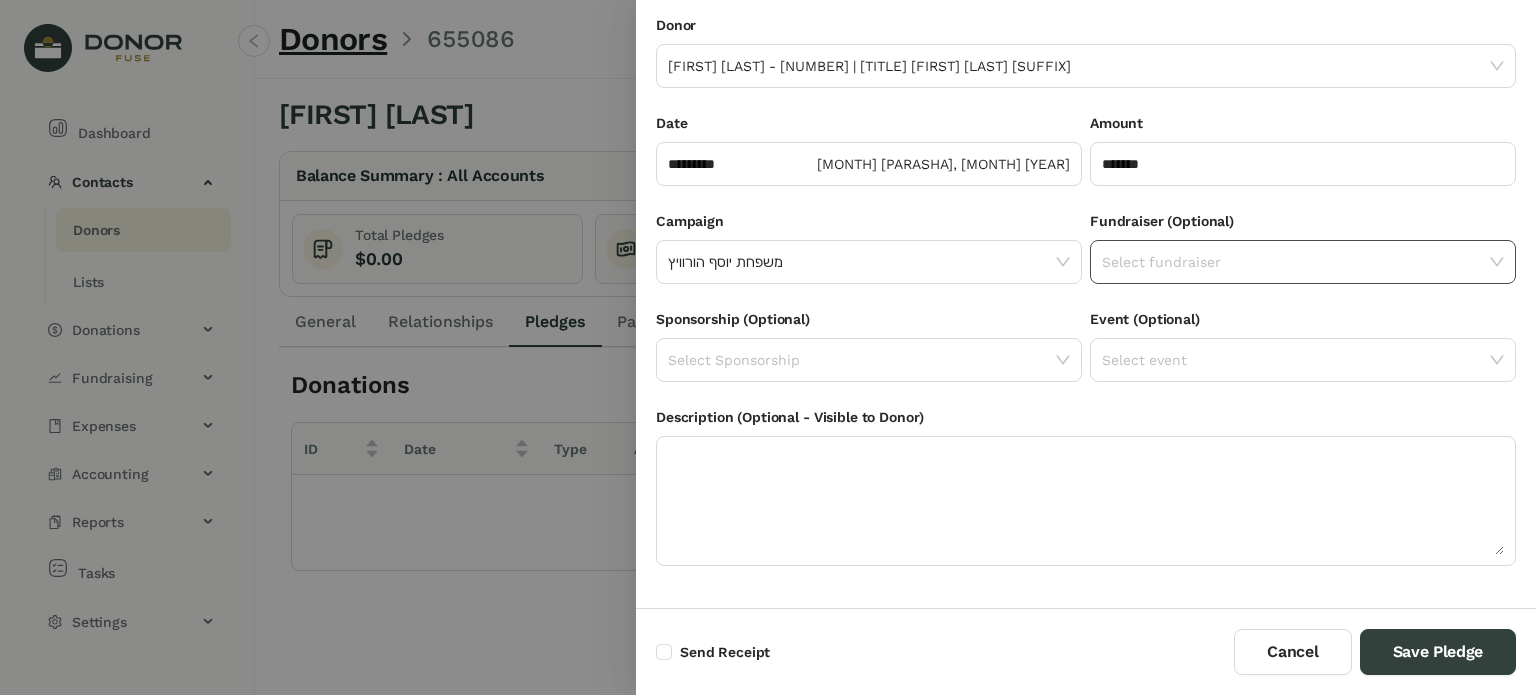 drag, startPoint x: 1130, startPoint y: 271, endPoint x: 1122, endPoint y: 279, distance: 11.313708 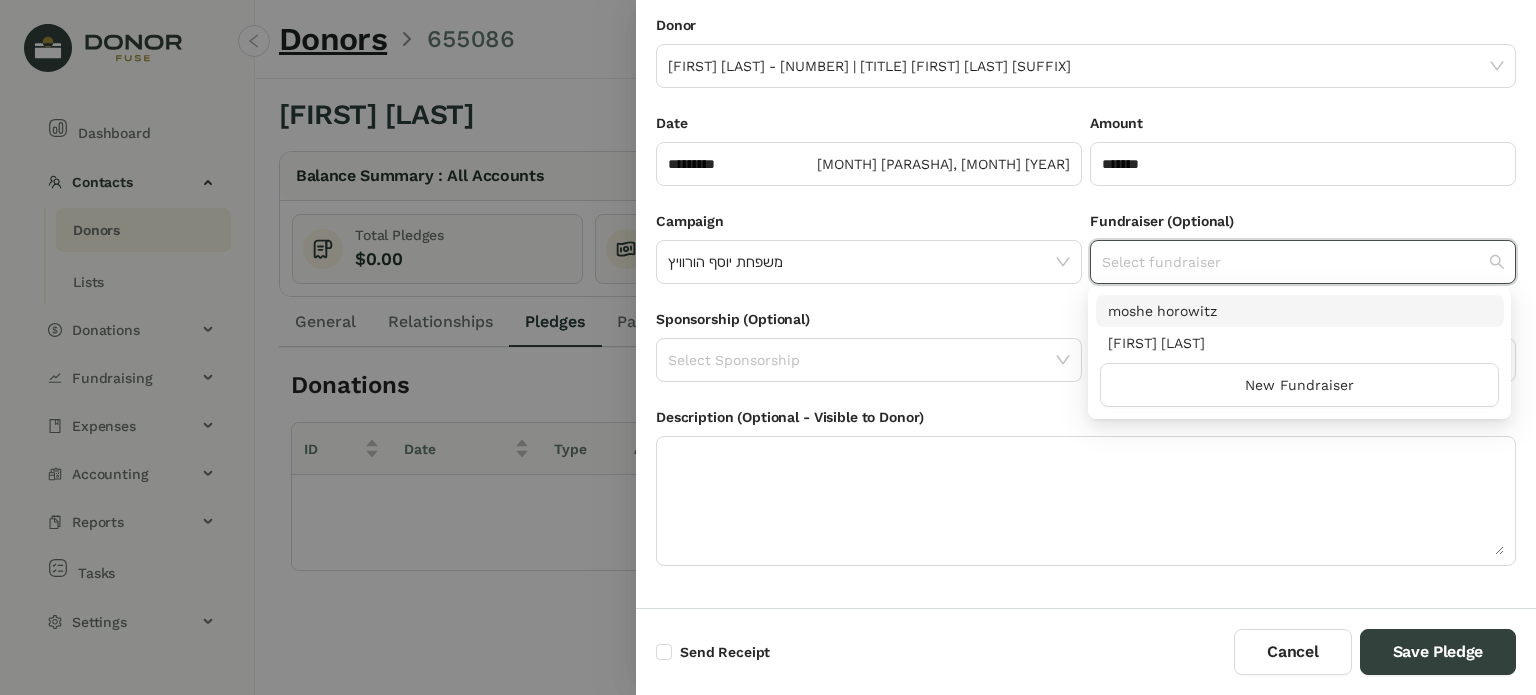 click on "moshe horowitz" at bounding box center (1300, 311) 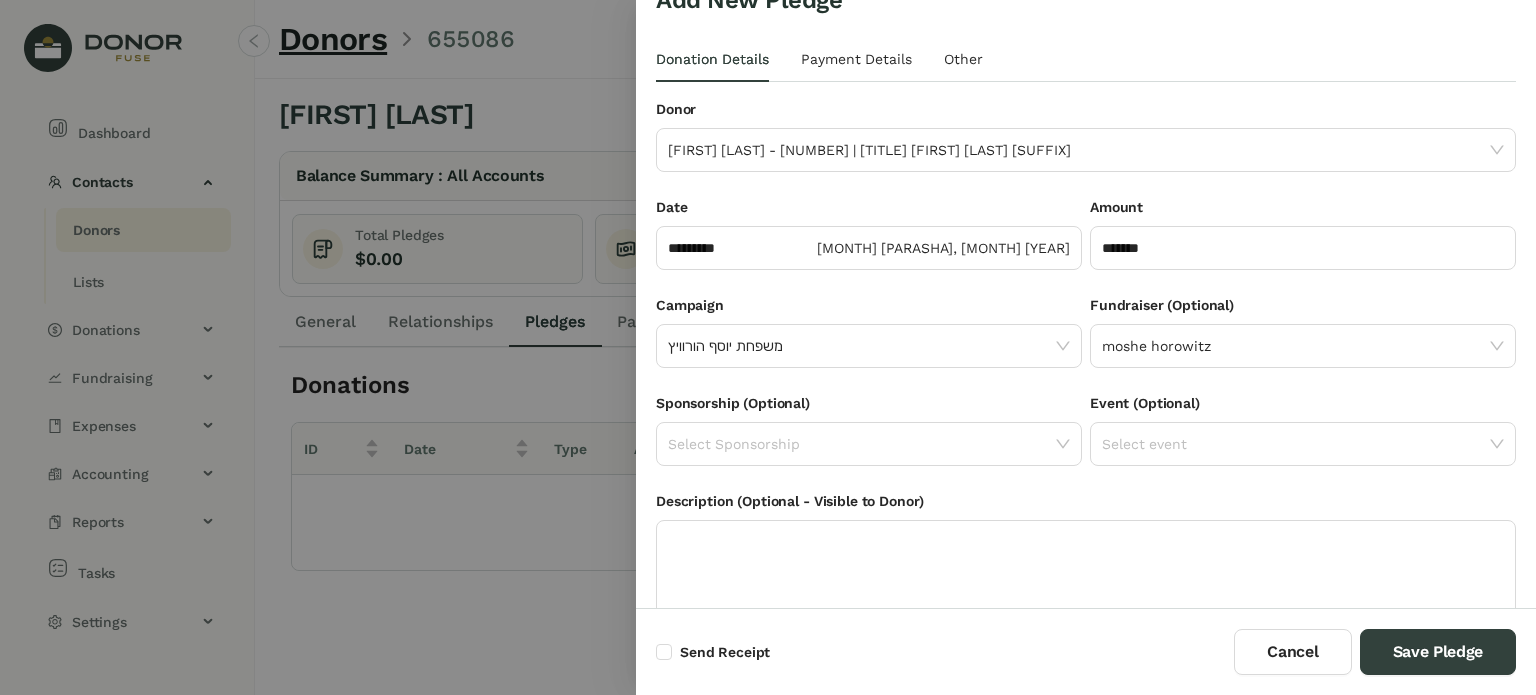 scroll, scrollTop: 0, scrollLeft: 0, axis: both 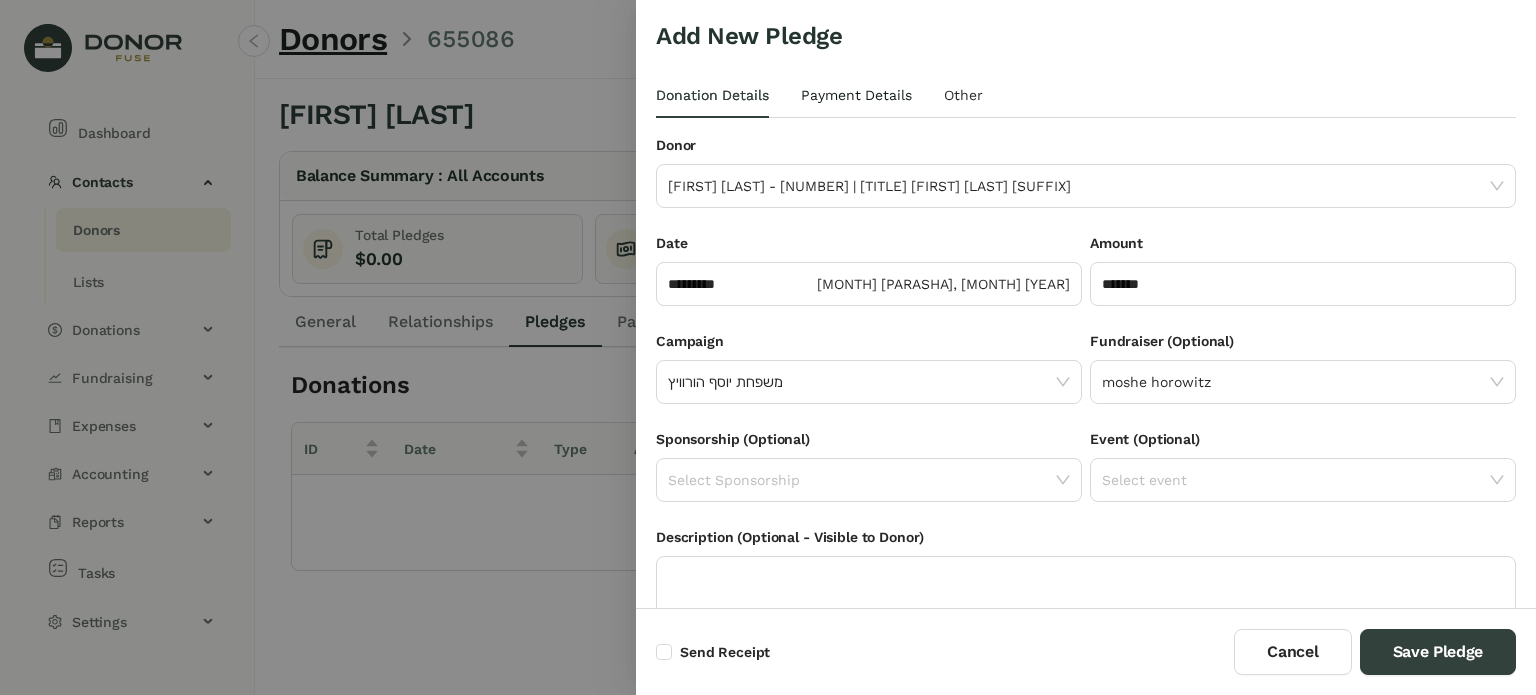 click on "Payment Details" at bounding box center [856, 95] 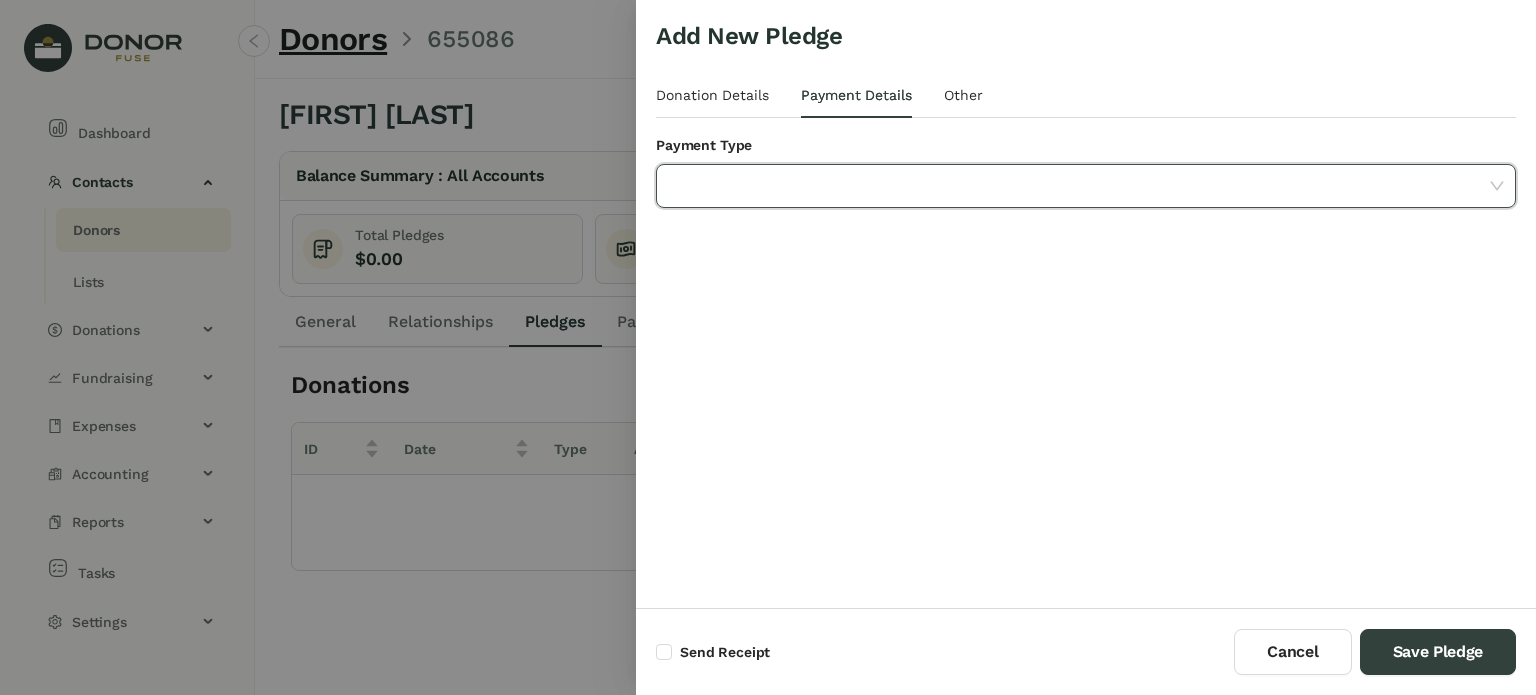 click 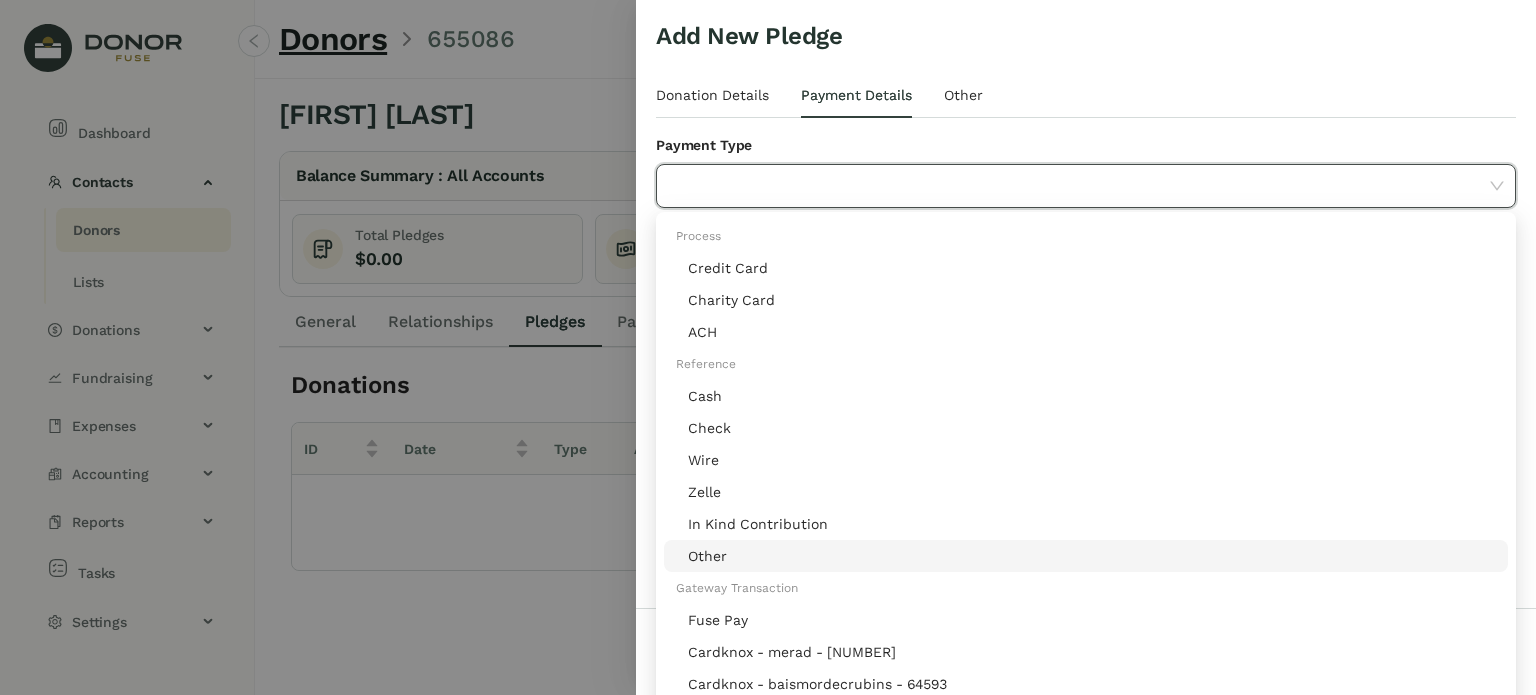 drag, startPoint x: 719, startPoint y: 549, endPoint x: 716, endPoint y: 520, distance: 29.15476 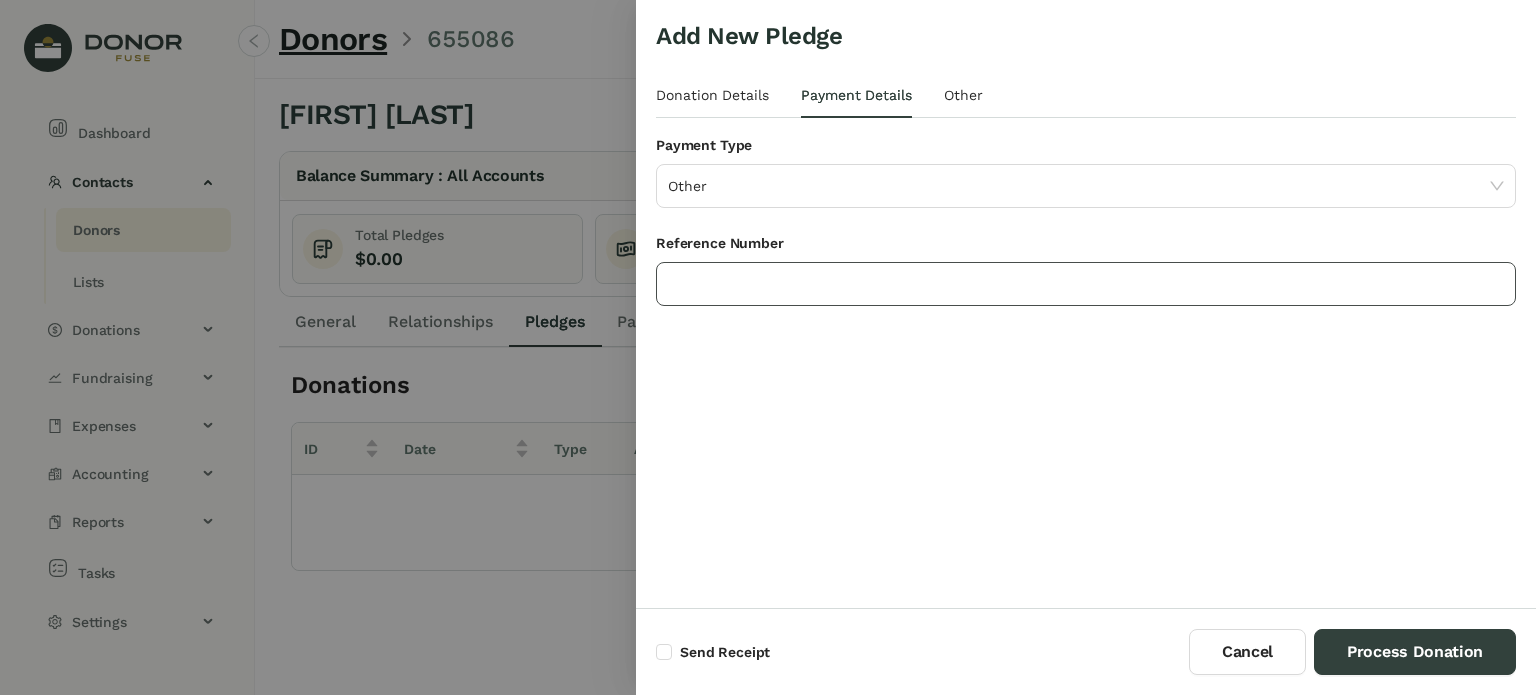 click 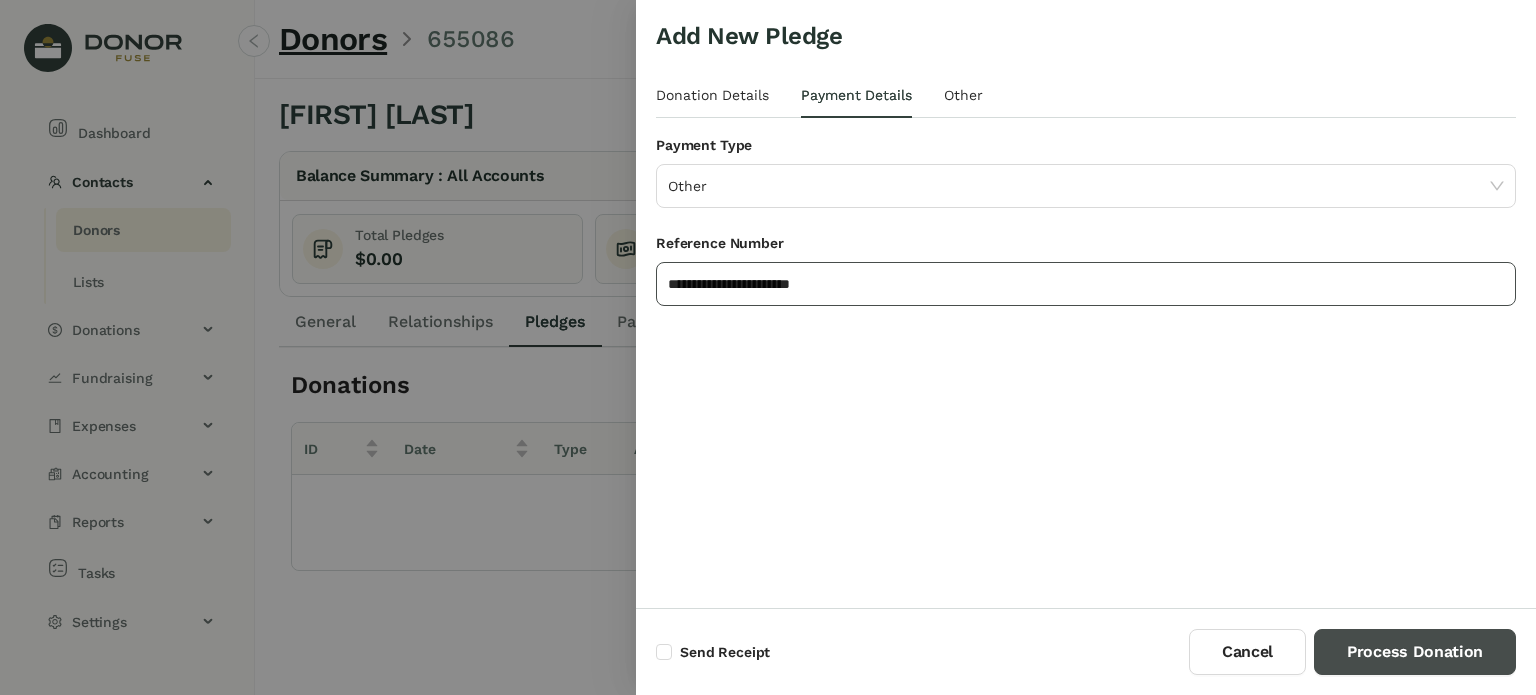 type on "**********" 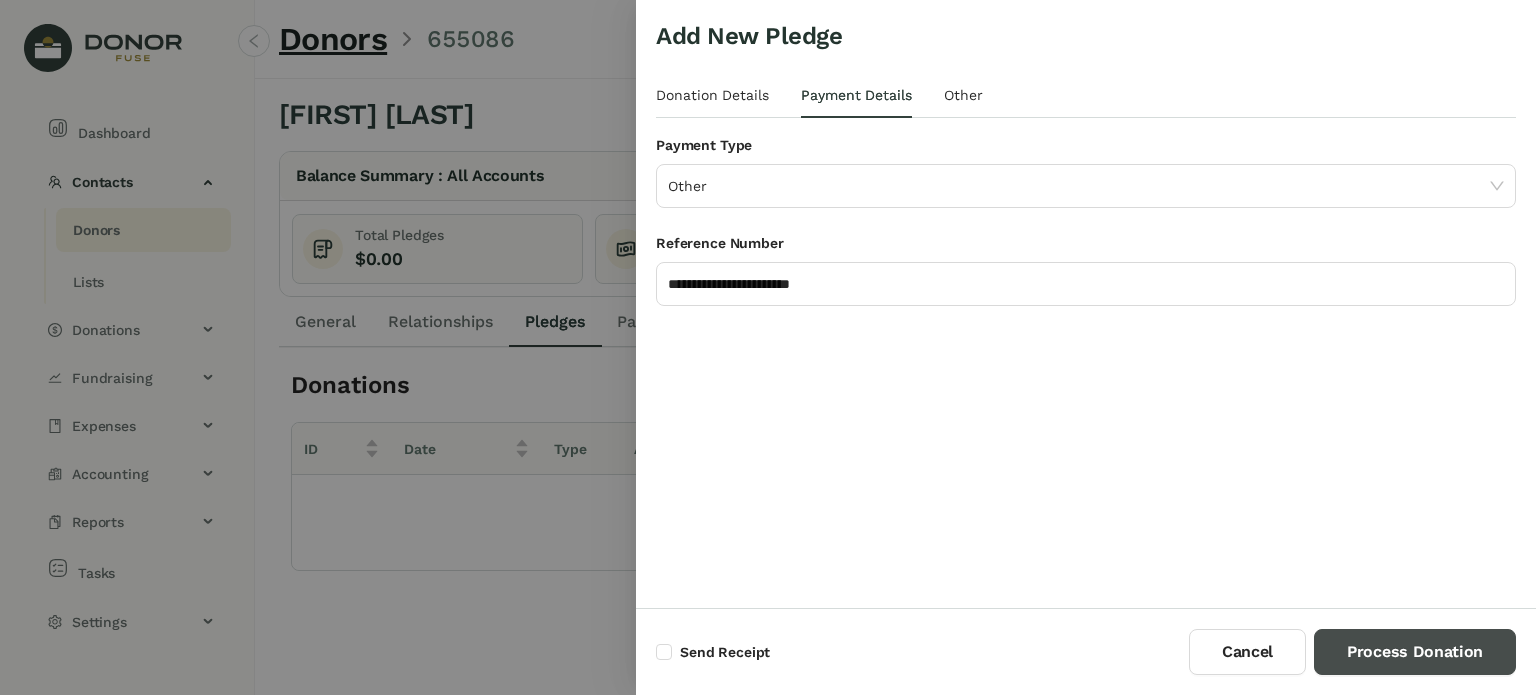 click on "Process Donation" at bounding box center [1415, 652] 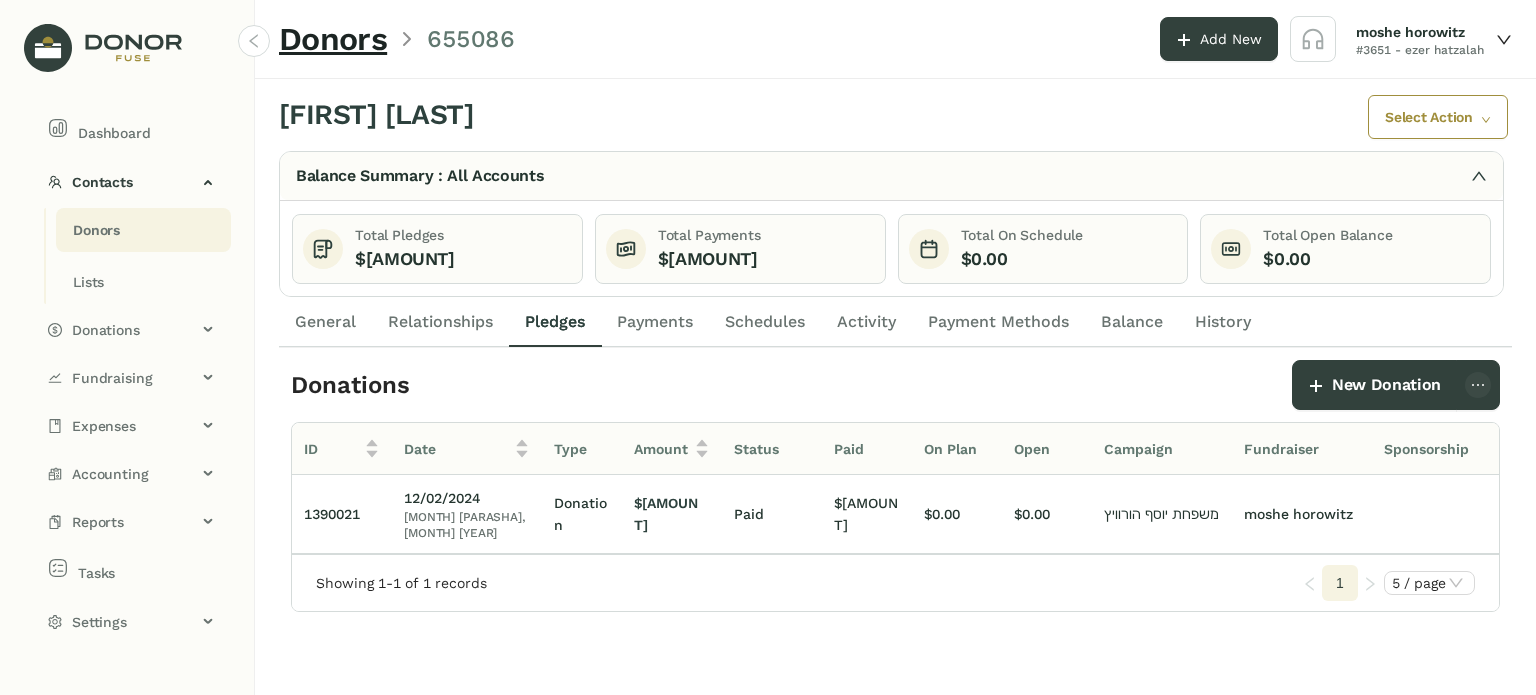 click on "$[AMOUNT]" 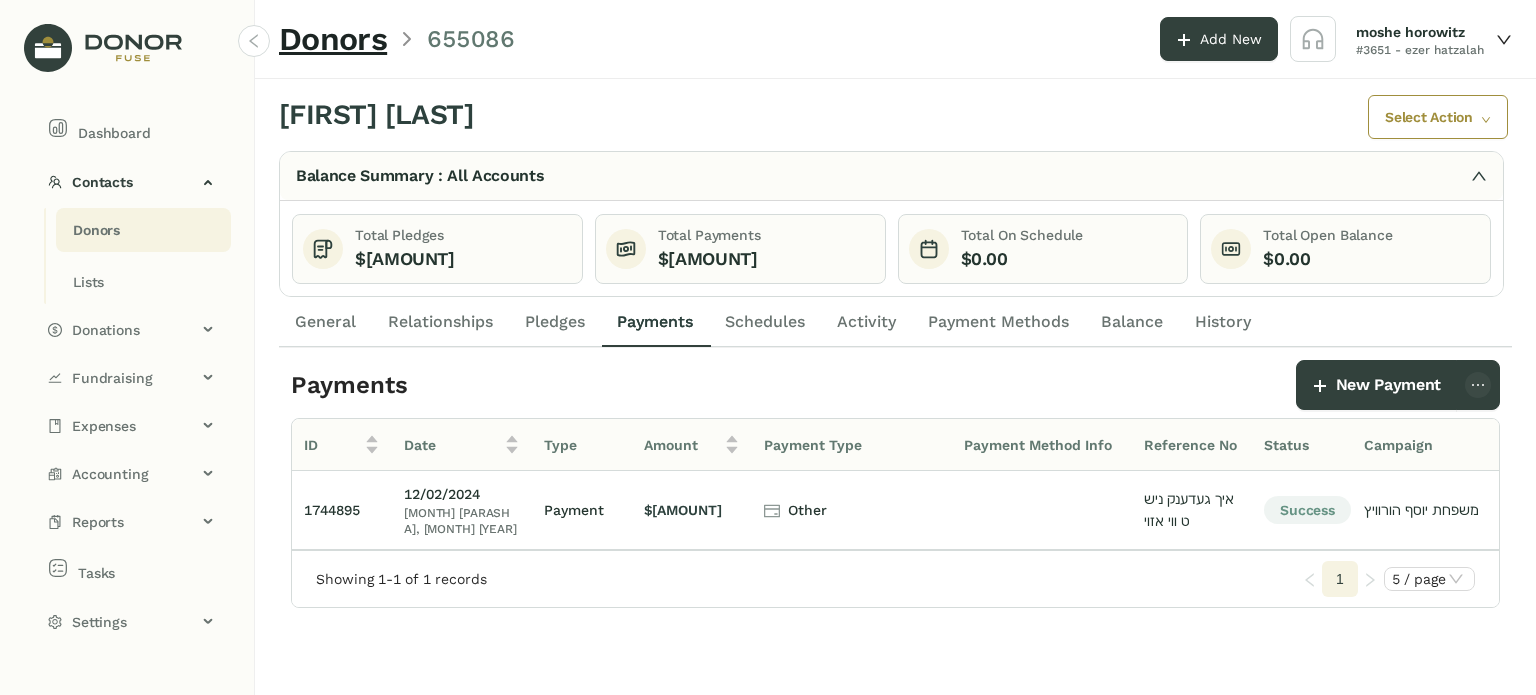 click on "Activity" 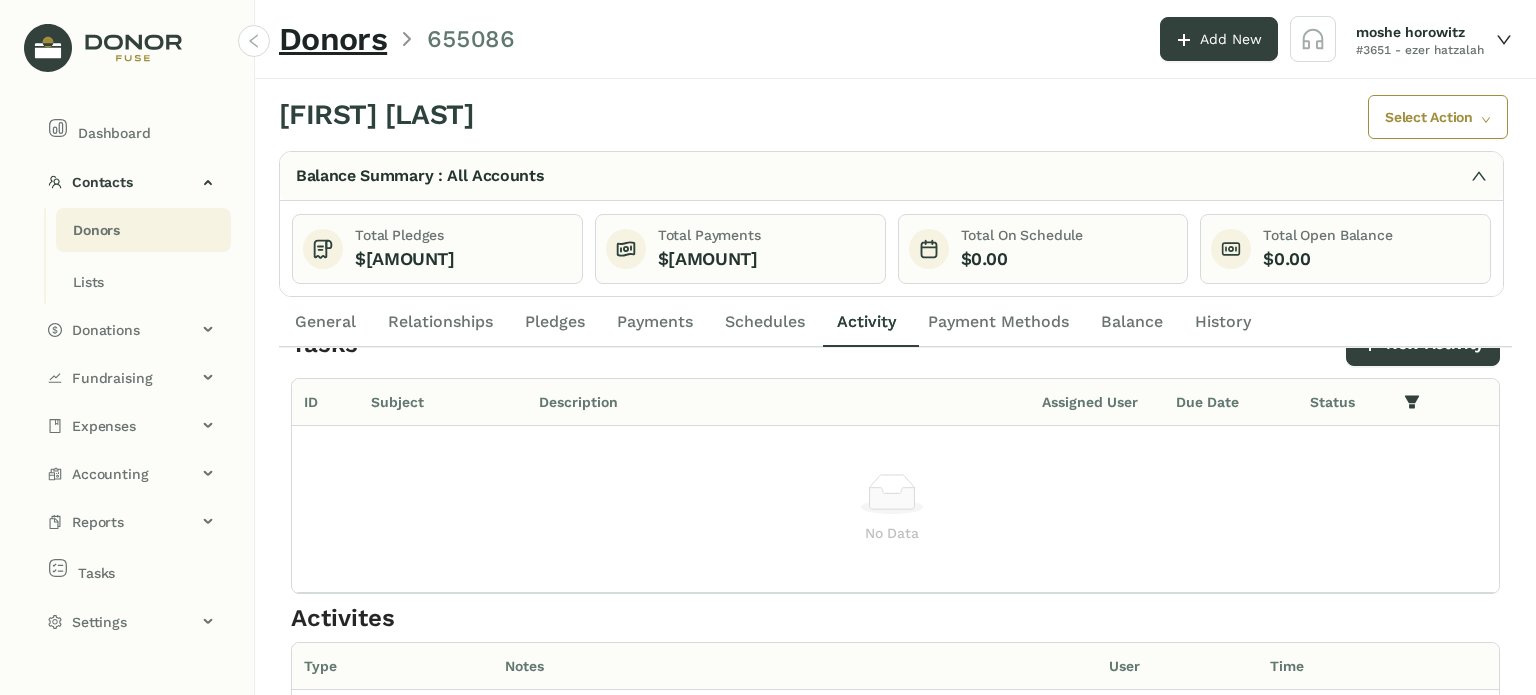 scroll, scrollTop: 0, scrollLeft: 0, axis: both 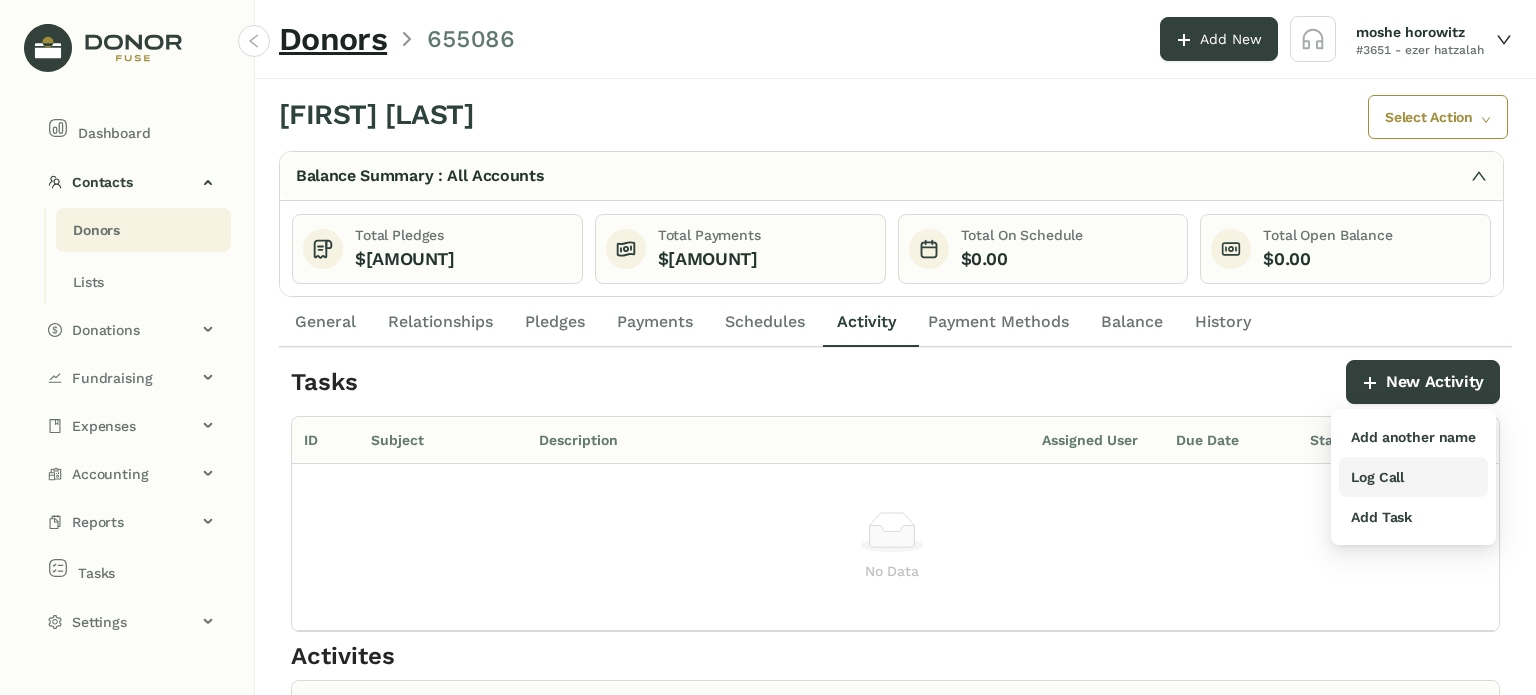 click on "Log Call" at bounding box center (1377, 477) 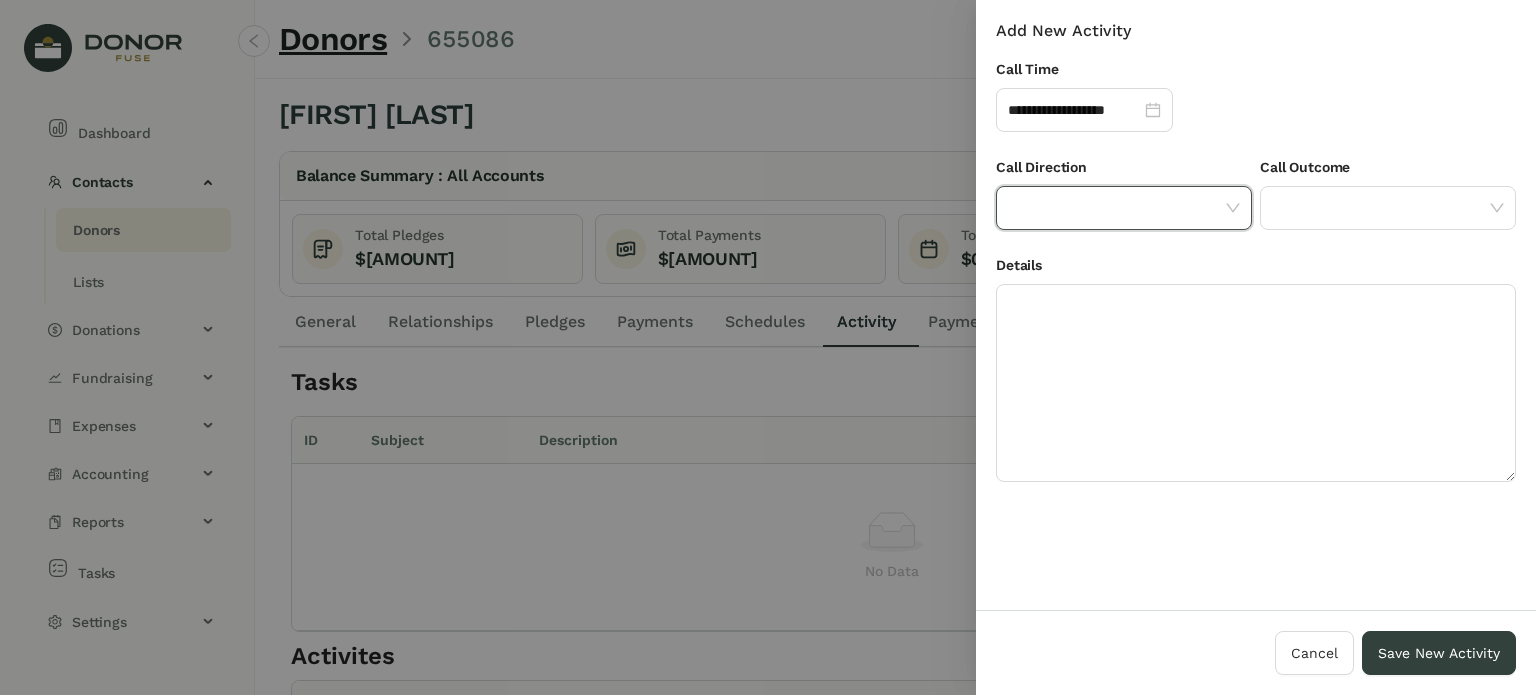 click 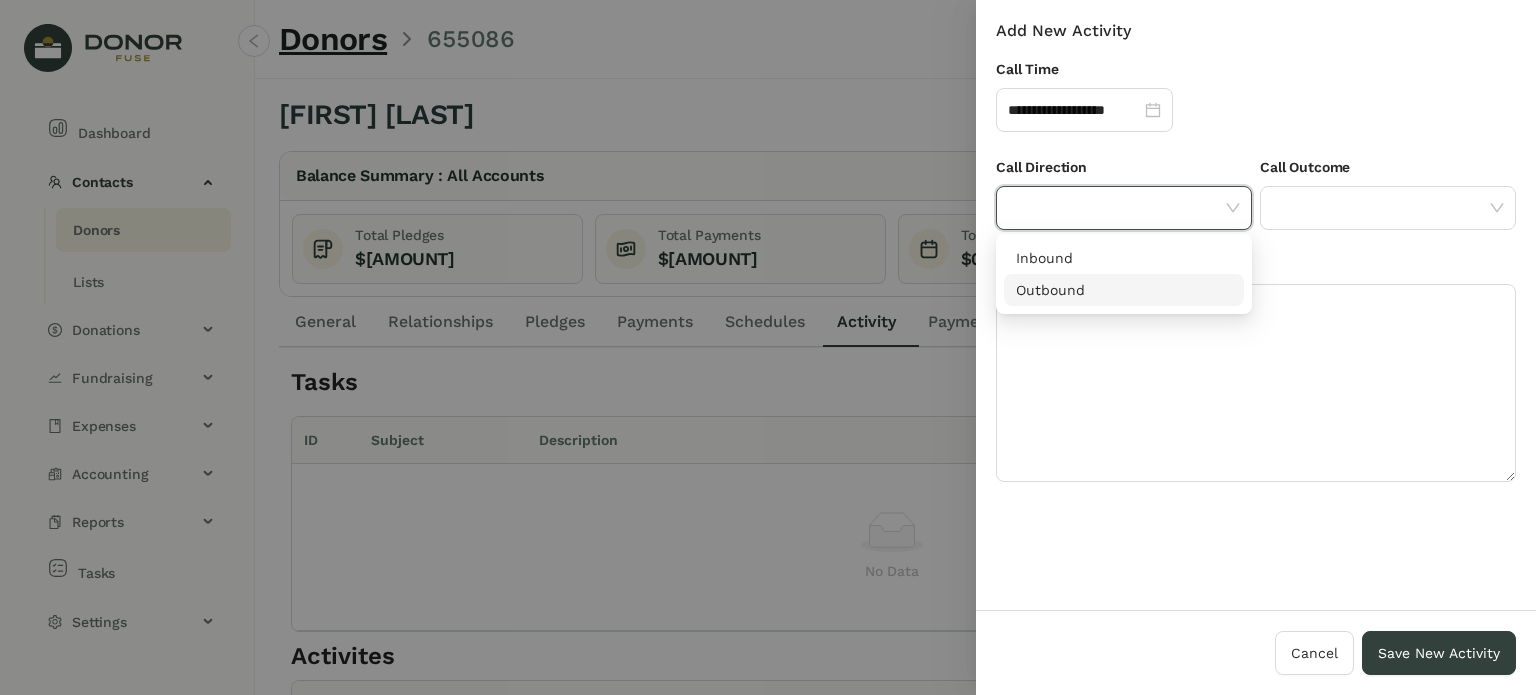 click on "Outbound" at bounding box center (1124, 290) 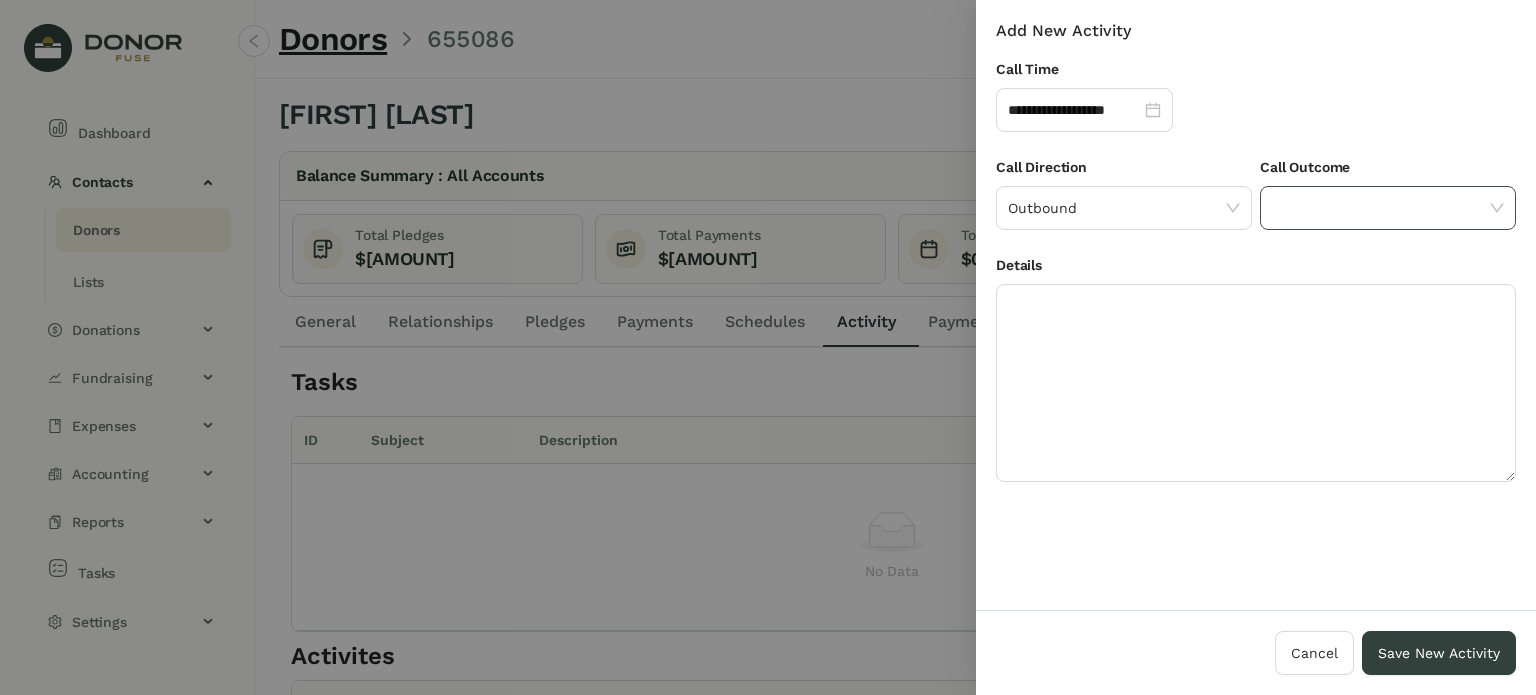 click 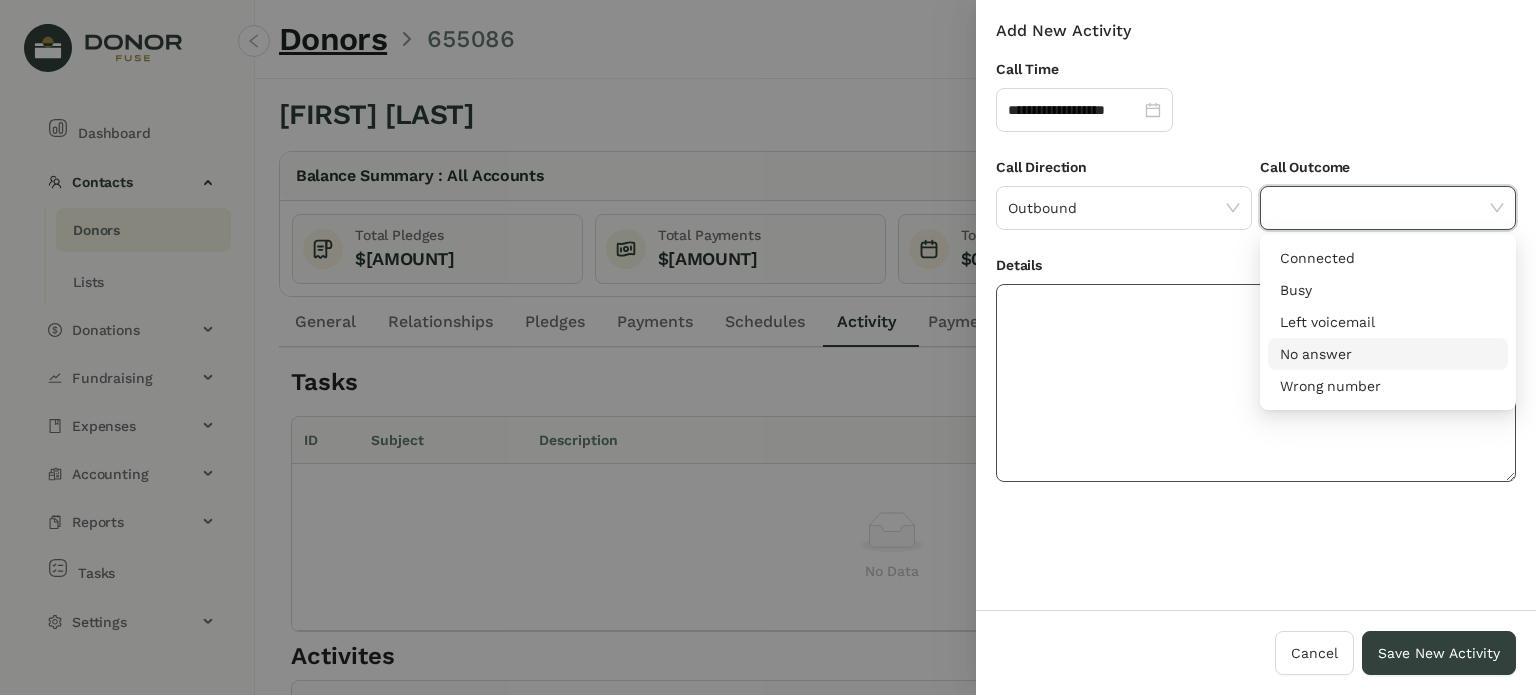 drag, startPoint x: 1312, startPoint y: 356, endPoint x: 1289, endPoint y: 351, distance: 23.537205 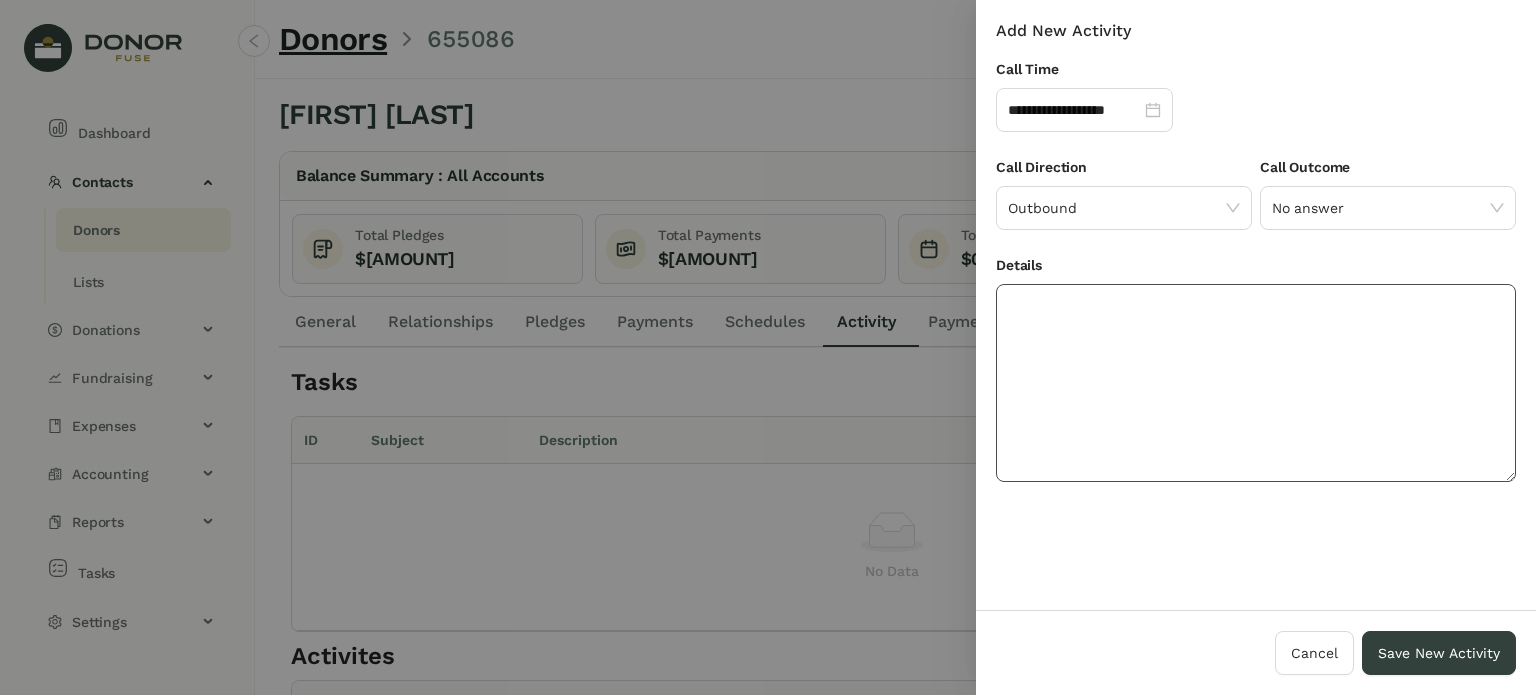 click 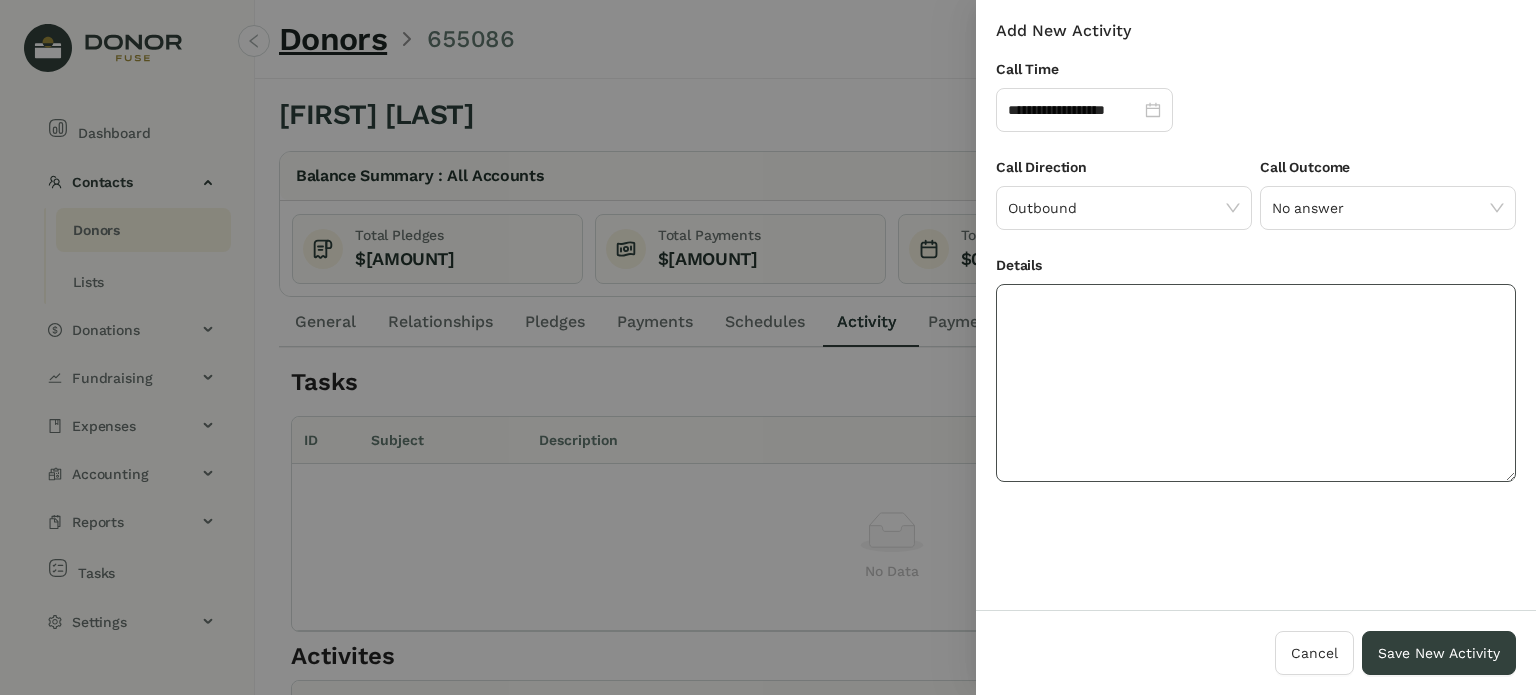 paste on "**********" 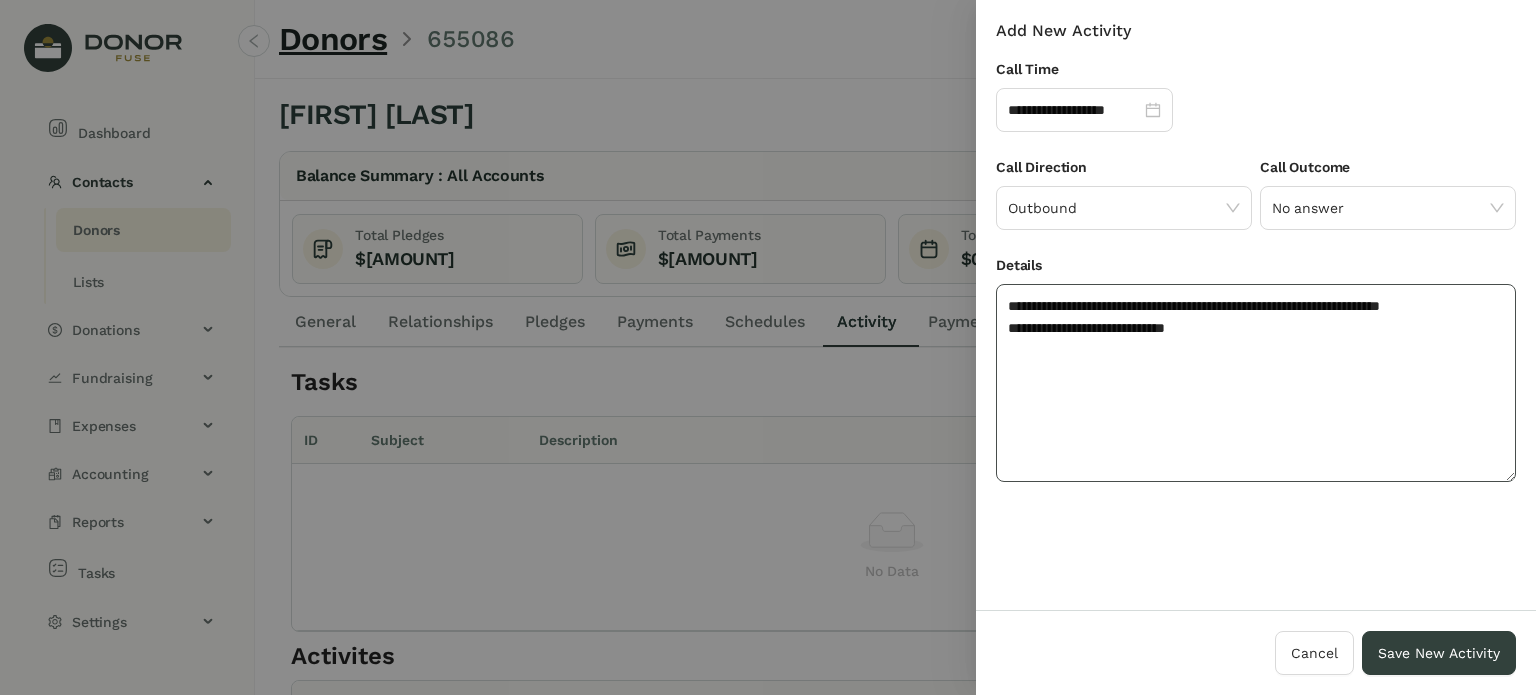 click on "**********" 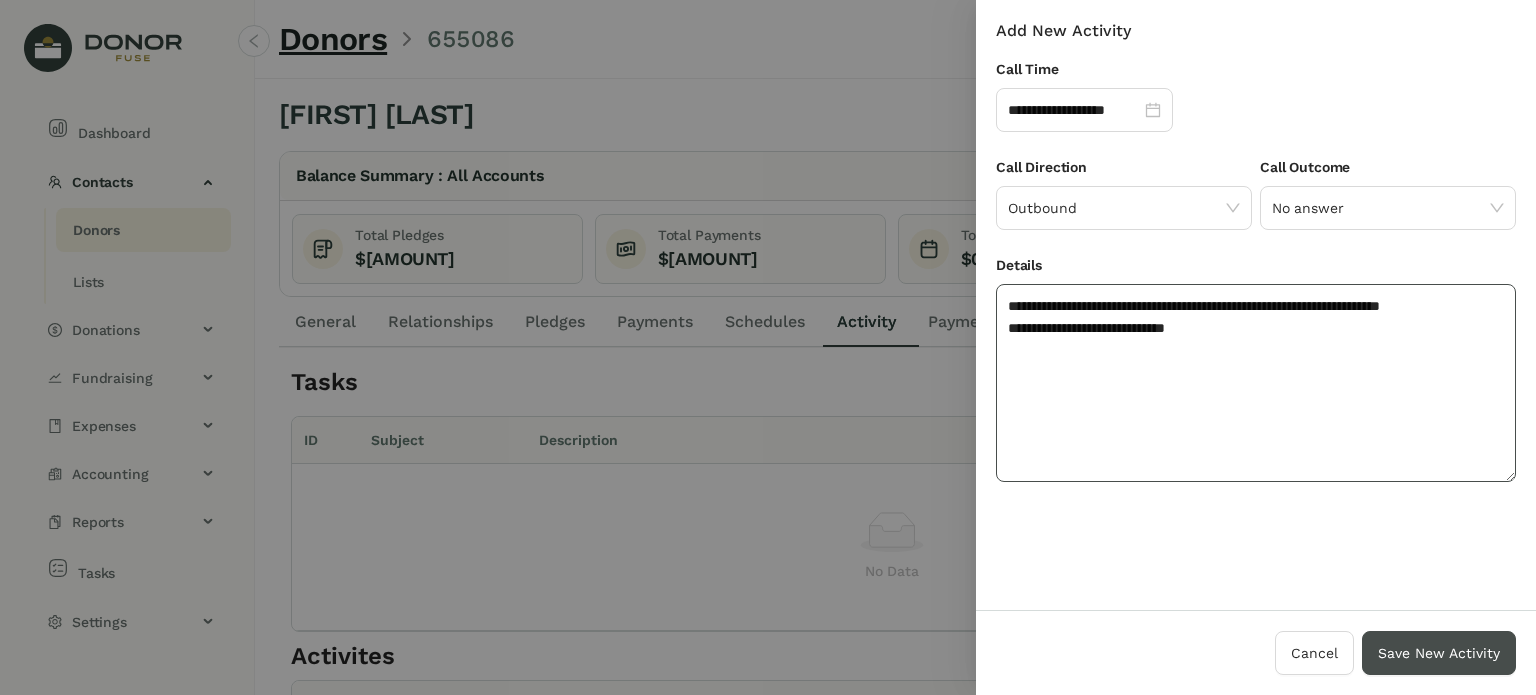 type on "**********" 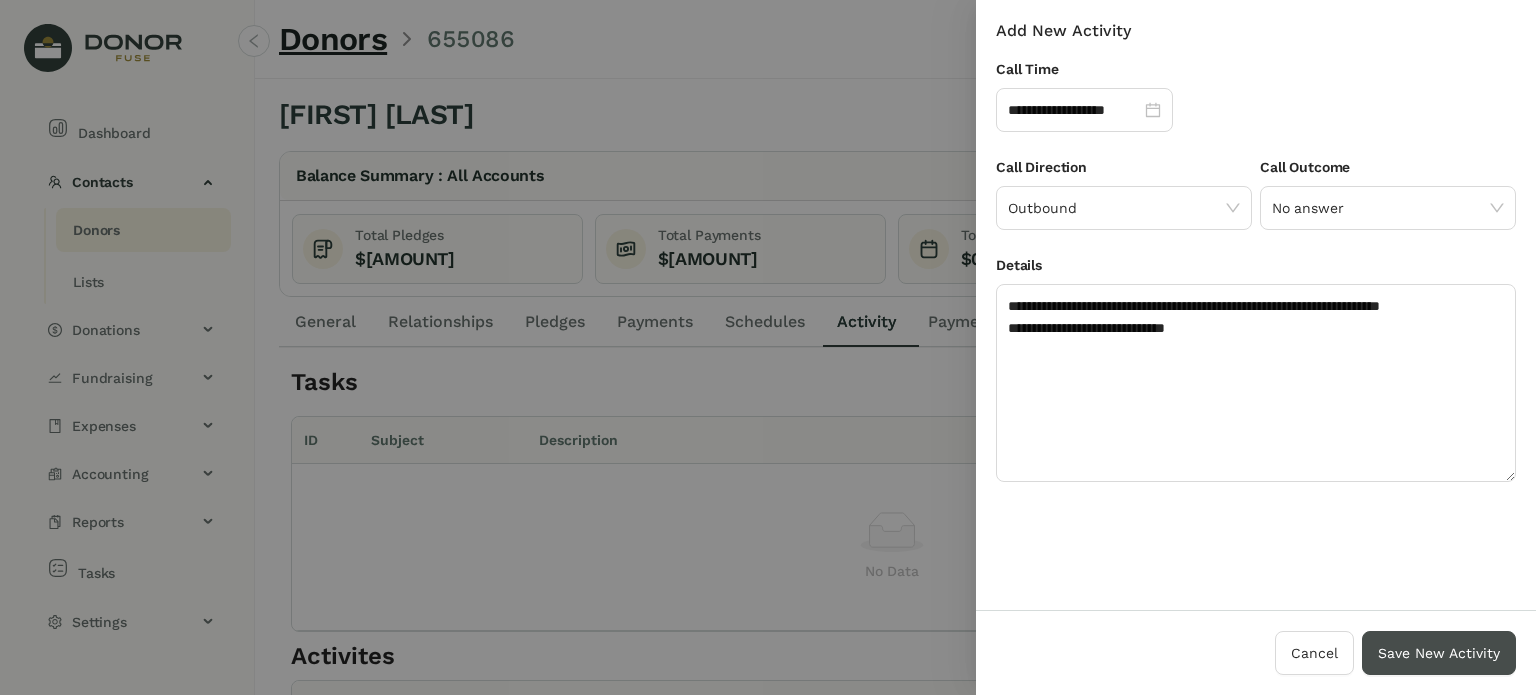click on "Save New Activity" at bounding box center [1439, 653] 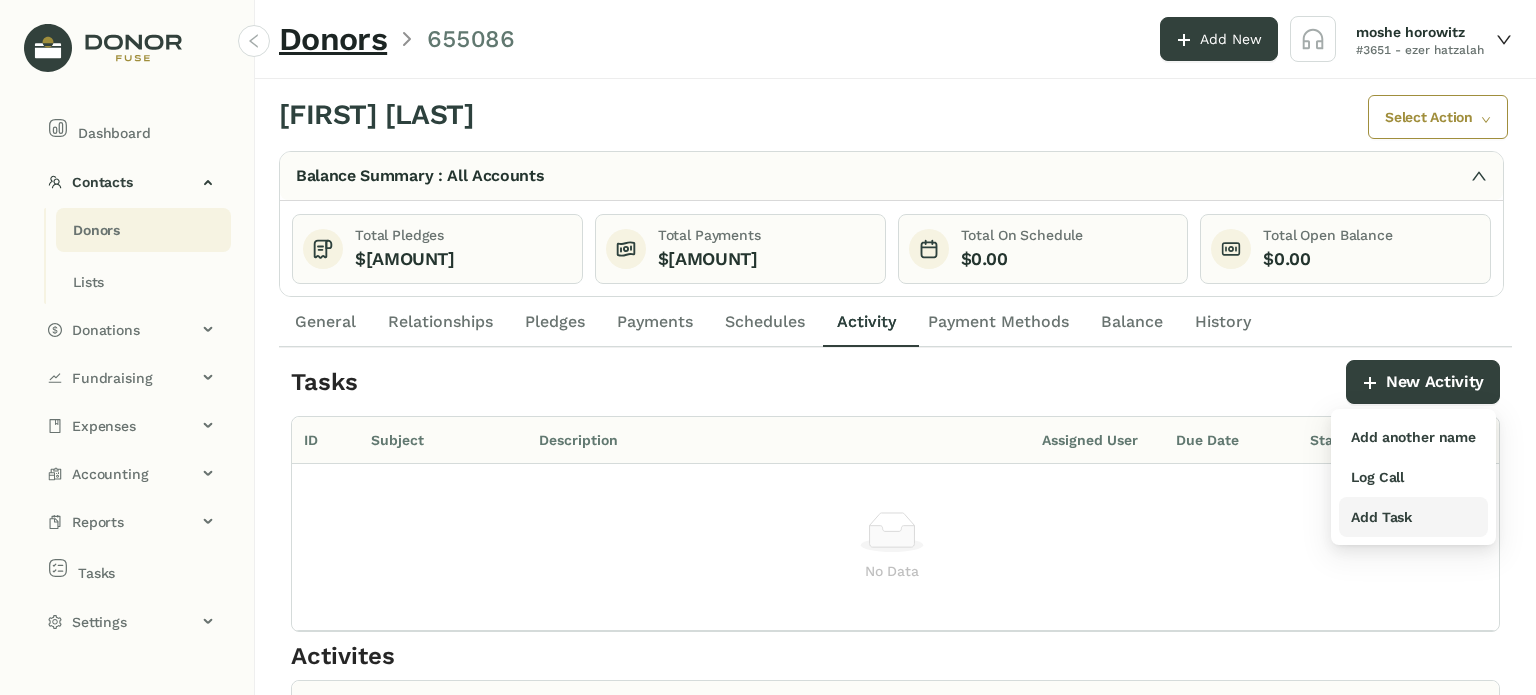 click on "Add Task" at bounding box center [1381, 517] 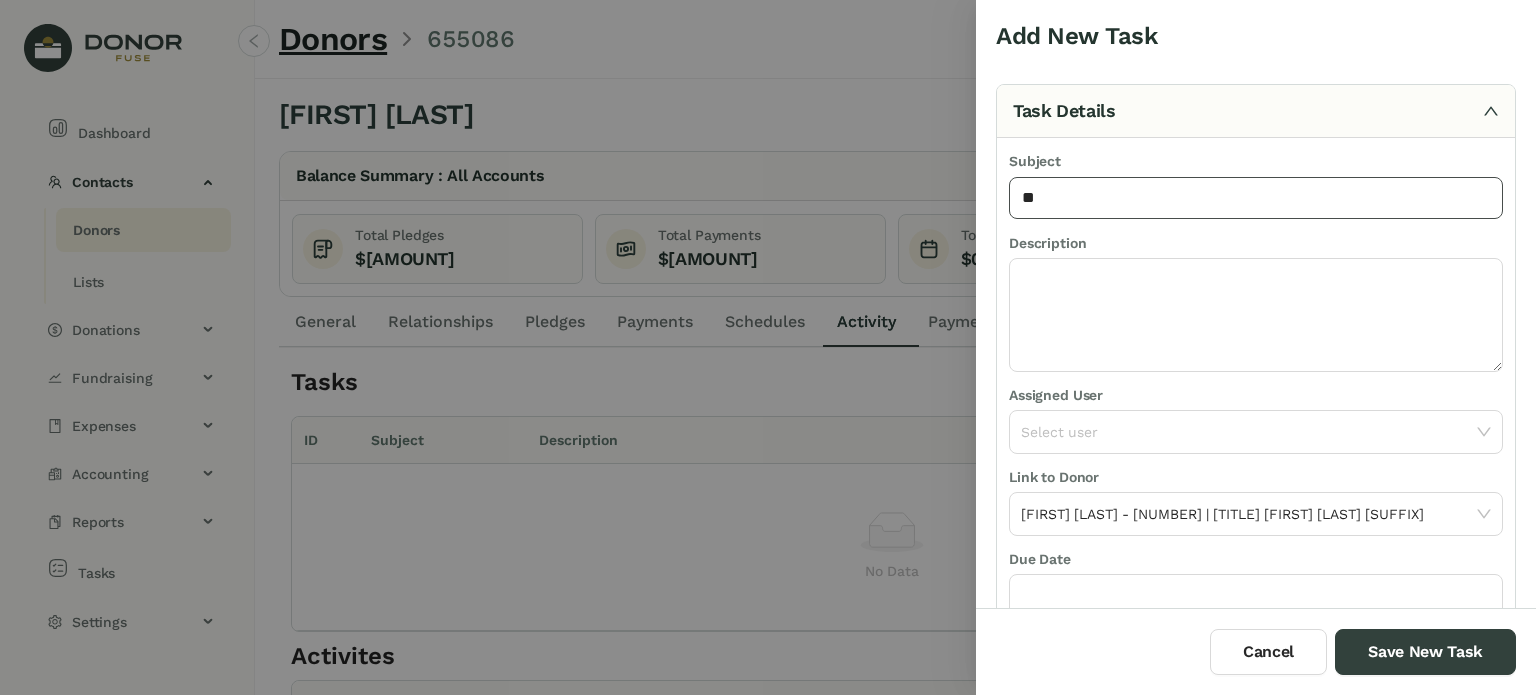 type on "**********" 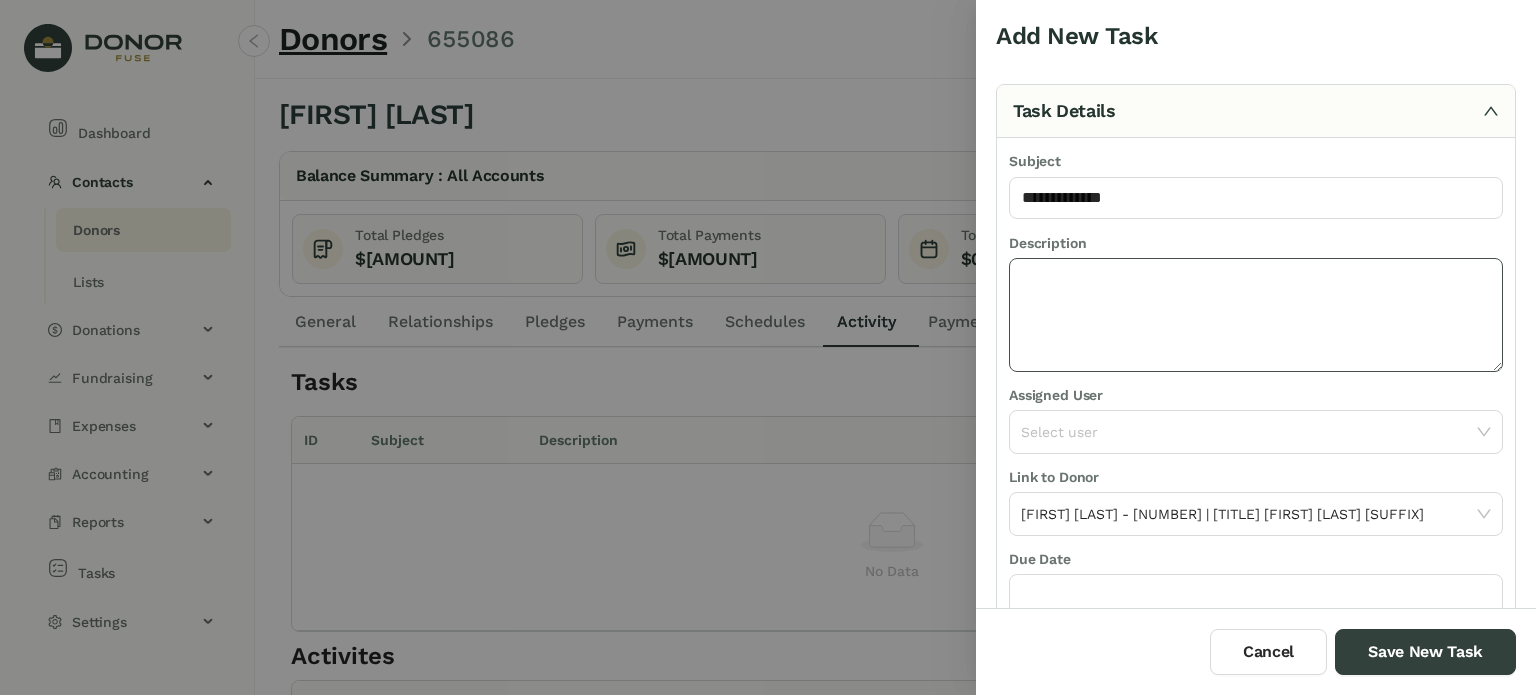click 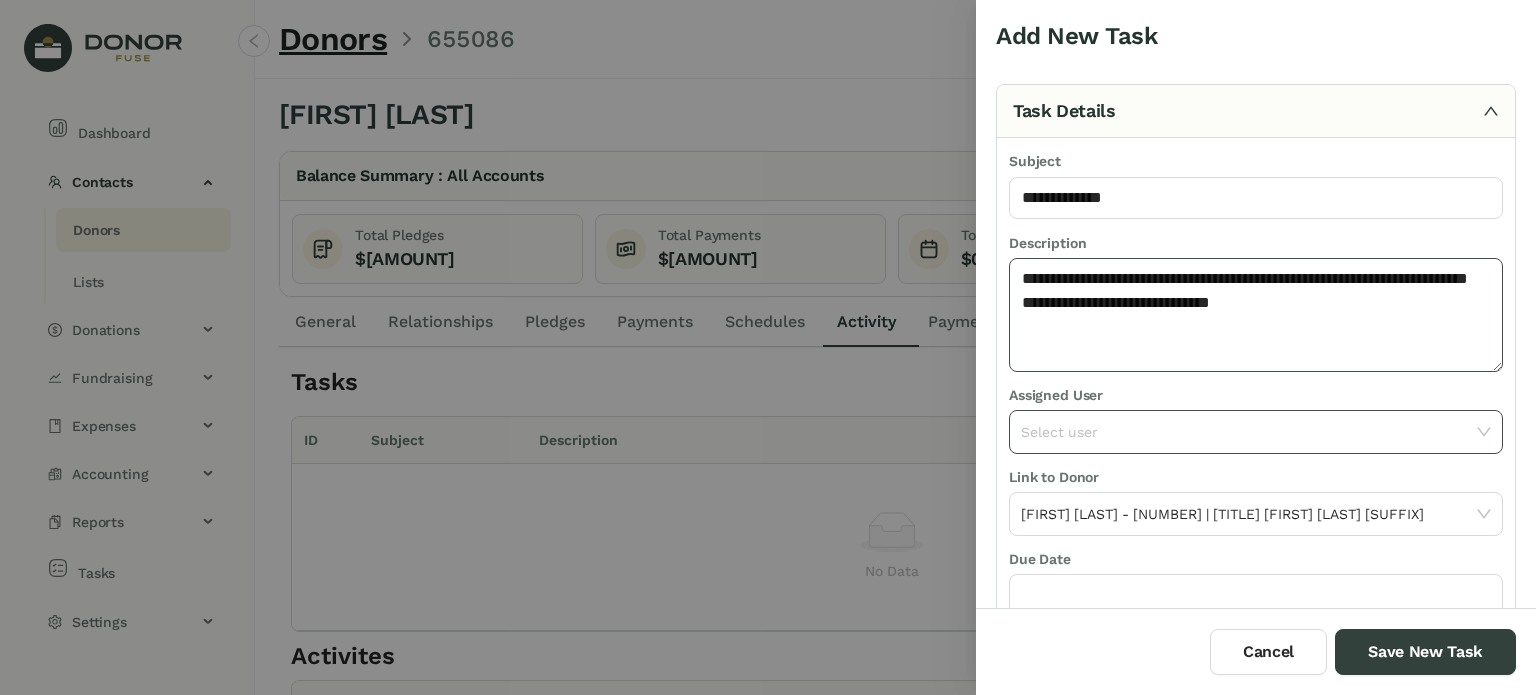 type on "**********" 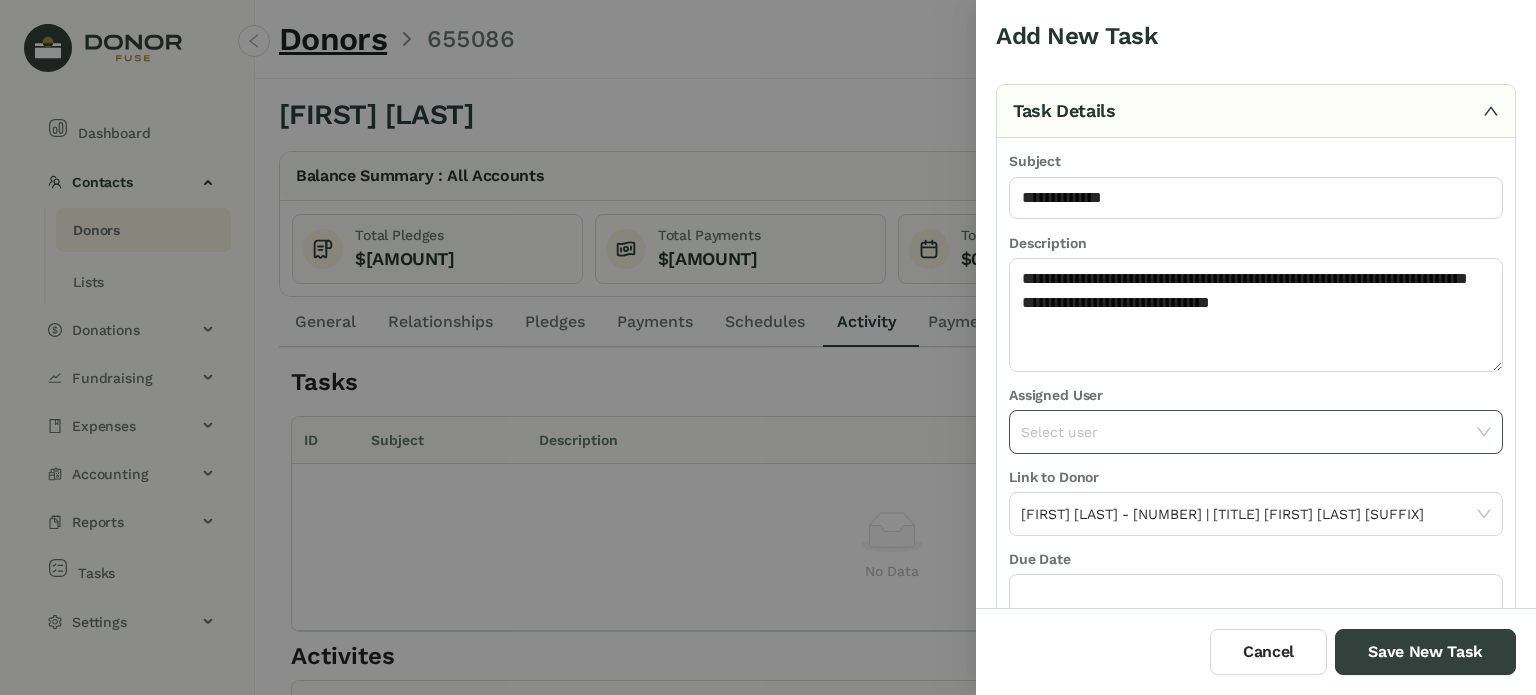 click 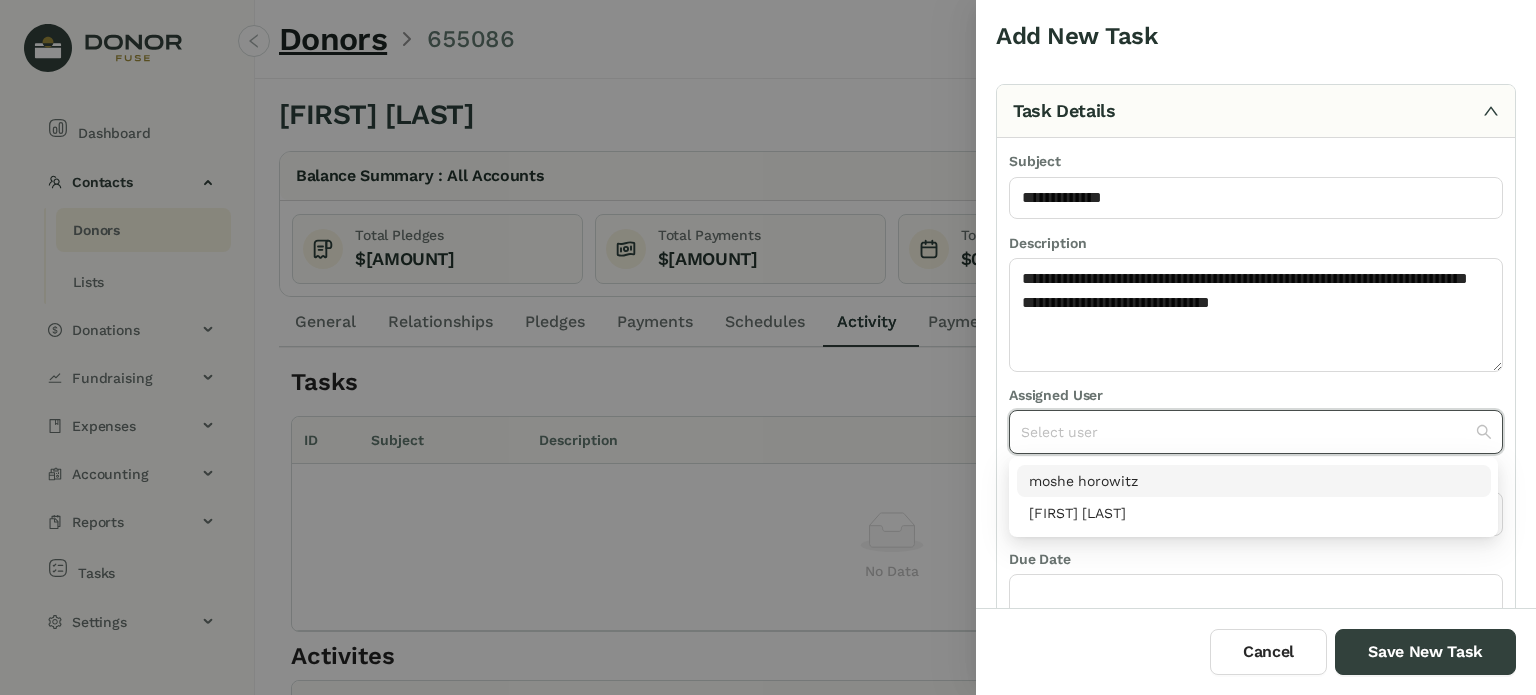 click on "moshe horowitz" at bounding box center (1254, 481) 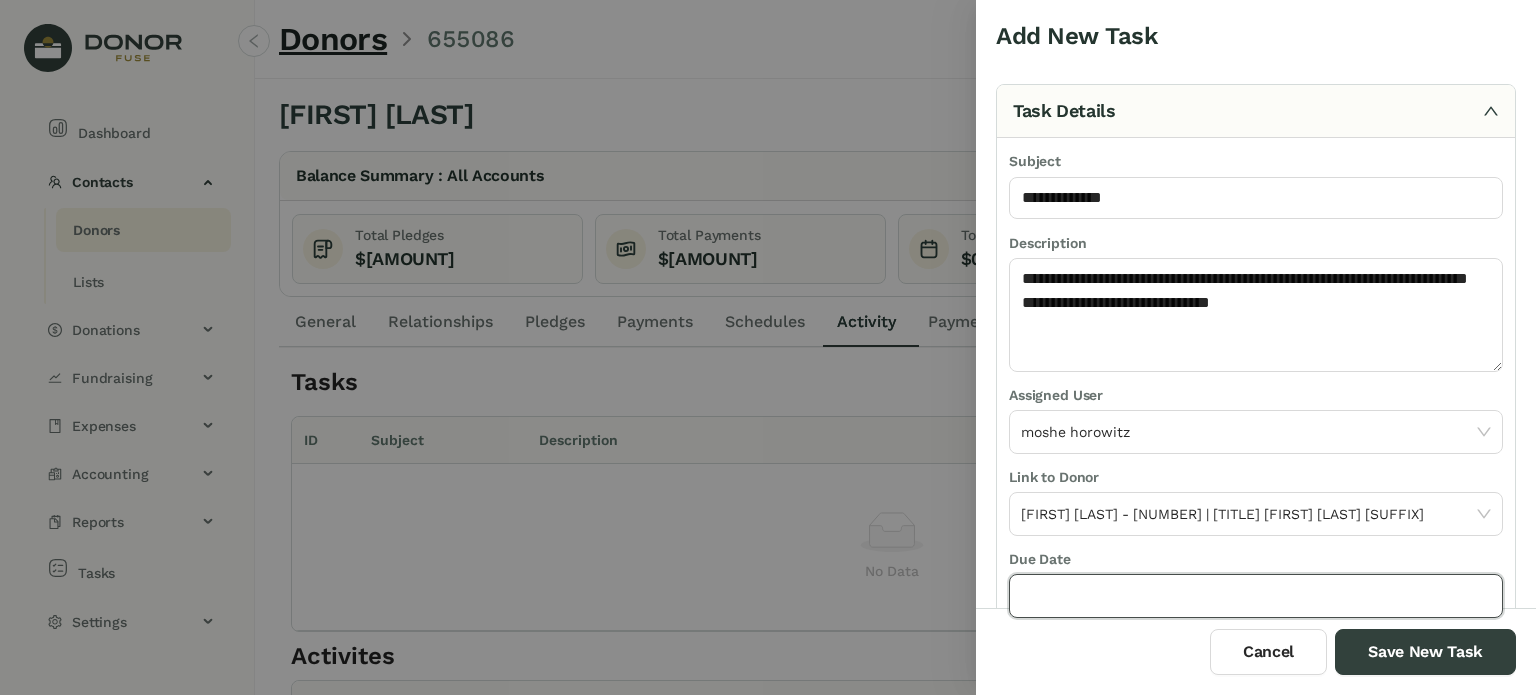 click 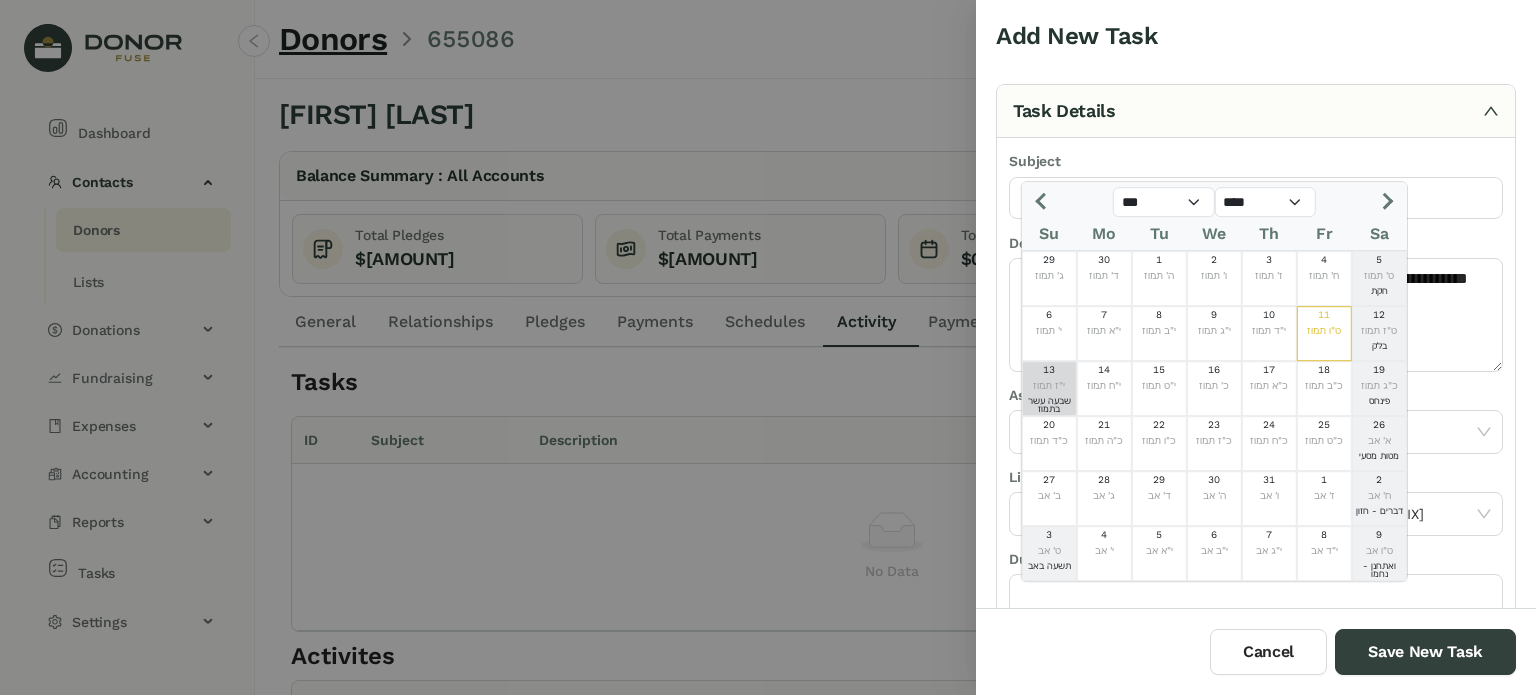 click on "י"ז תמוז" 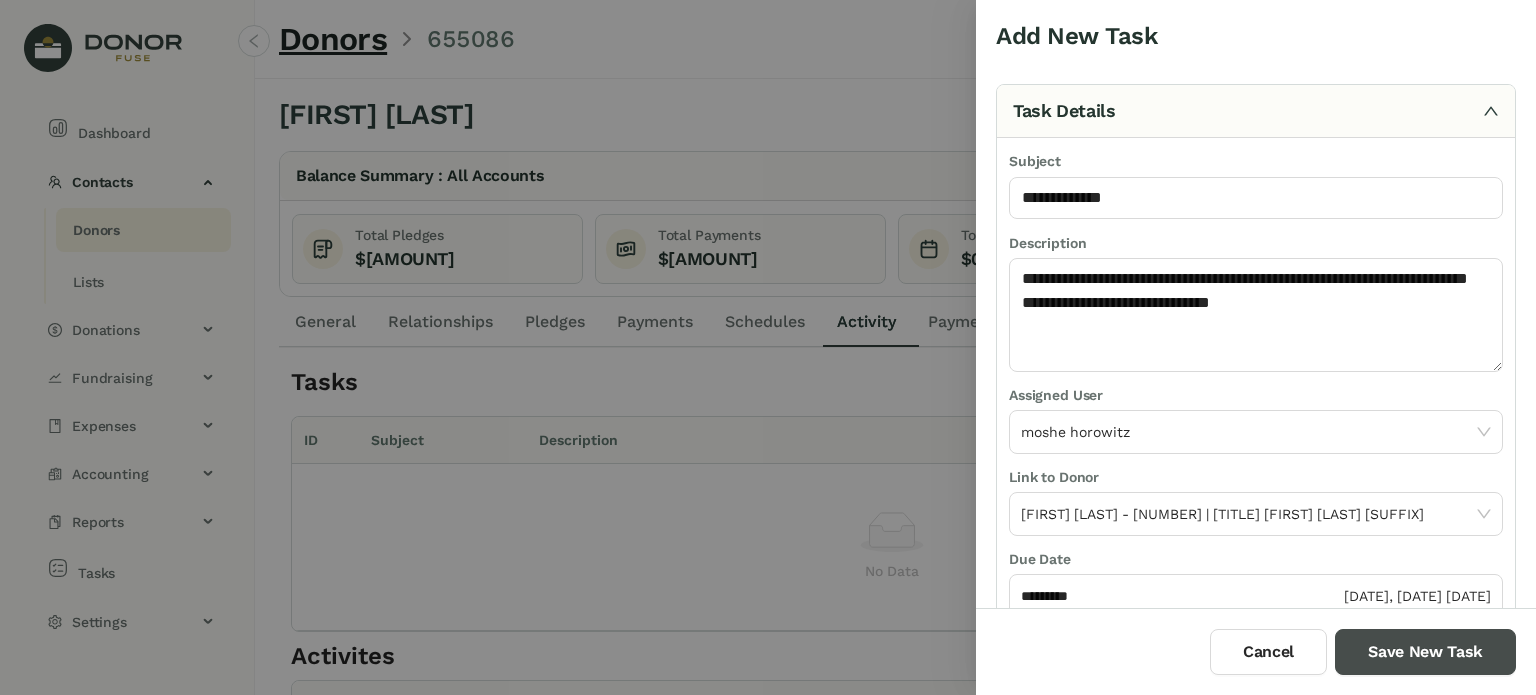 click on "Save New Task" at bounding box center (1425, 652) 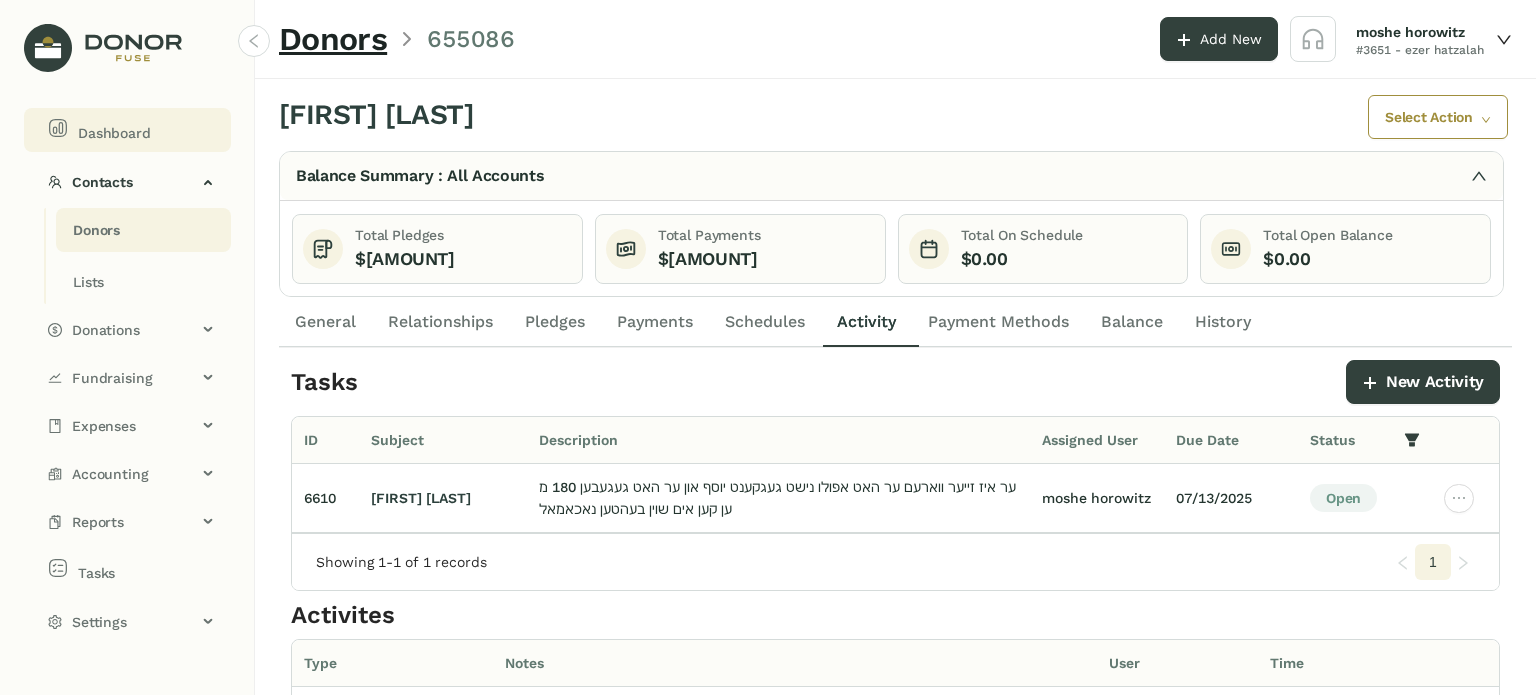 click on "Dashboard" 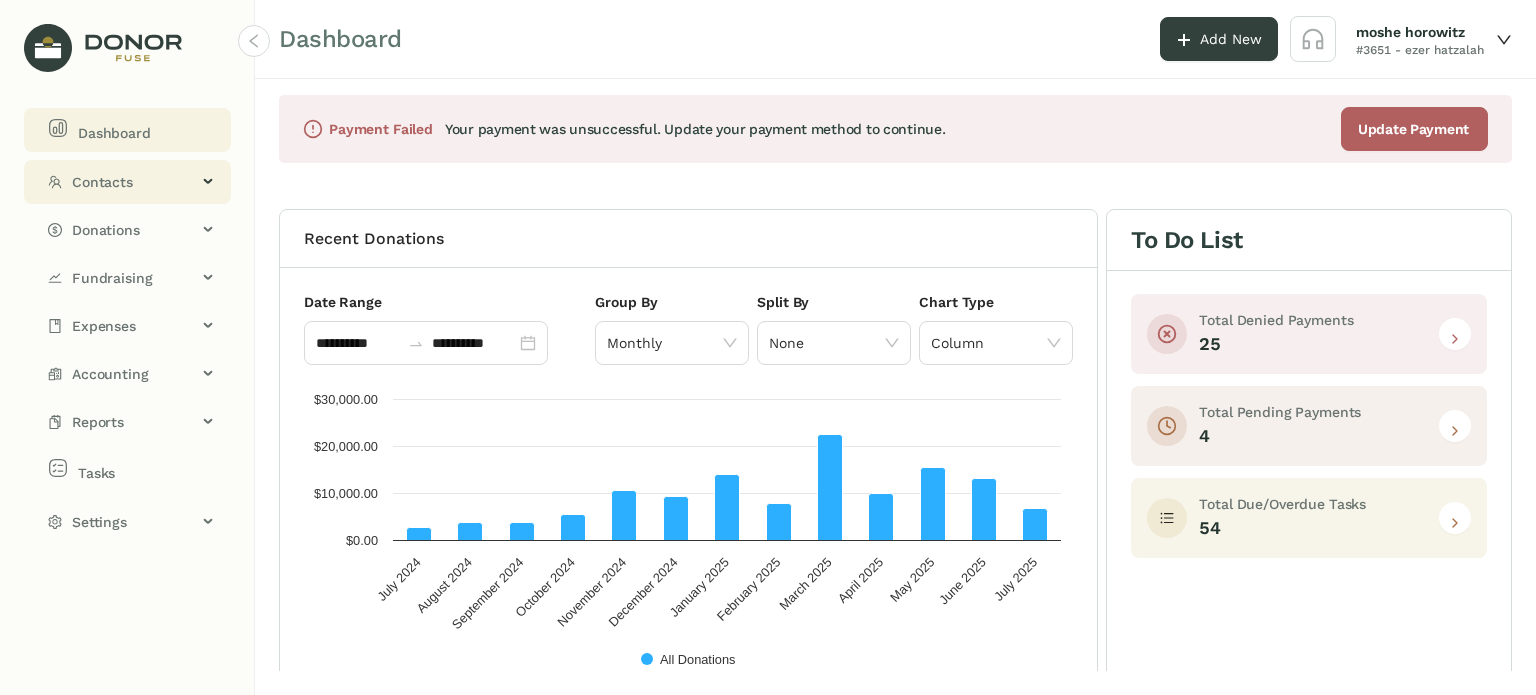 click on "Contacts" 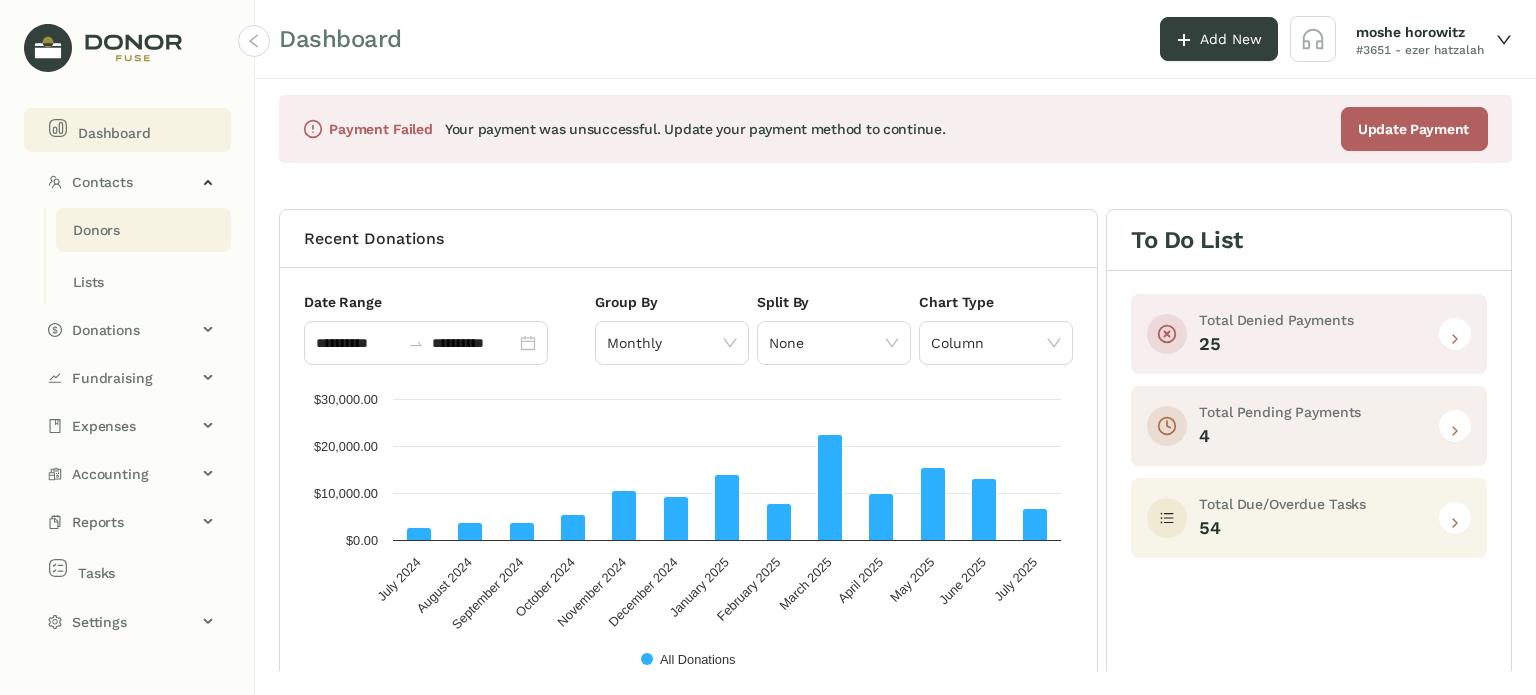 click on "Donors" 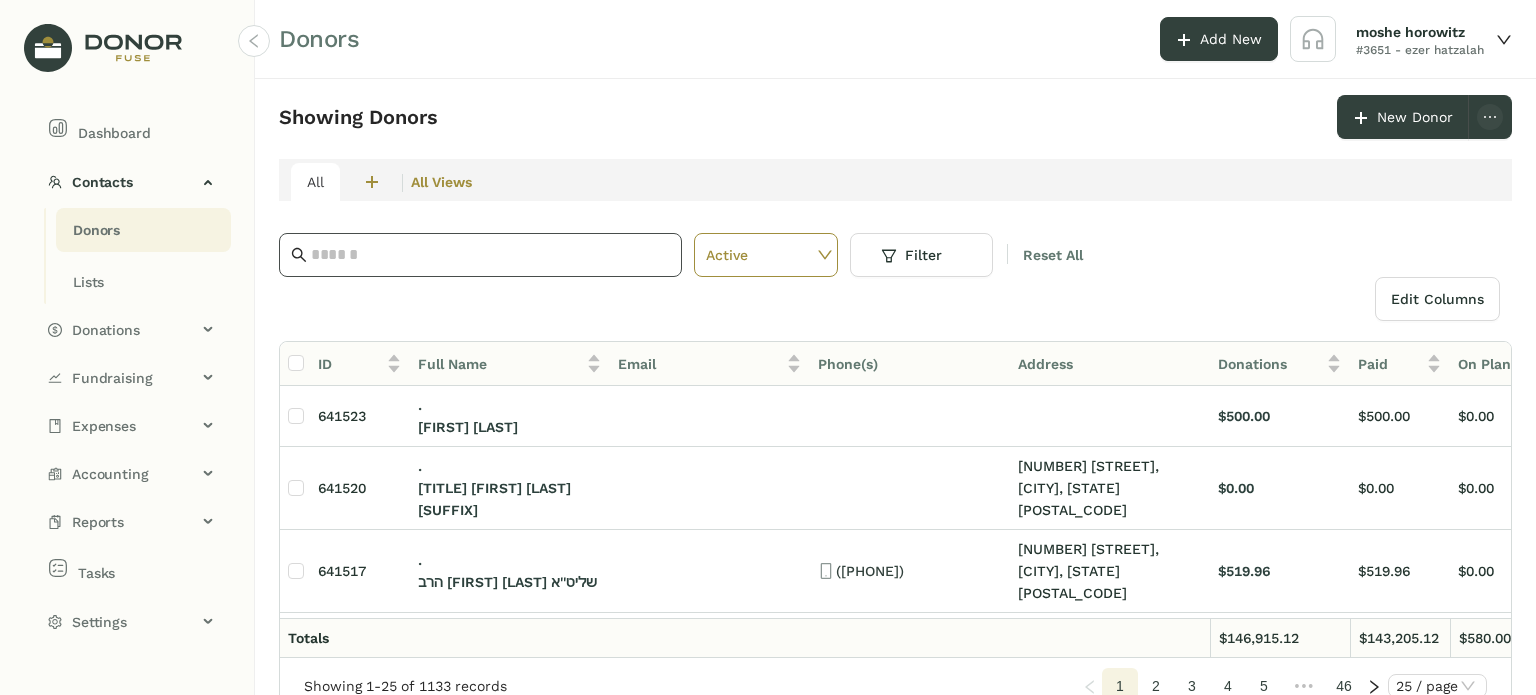 click 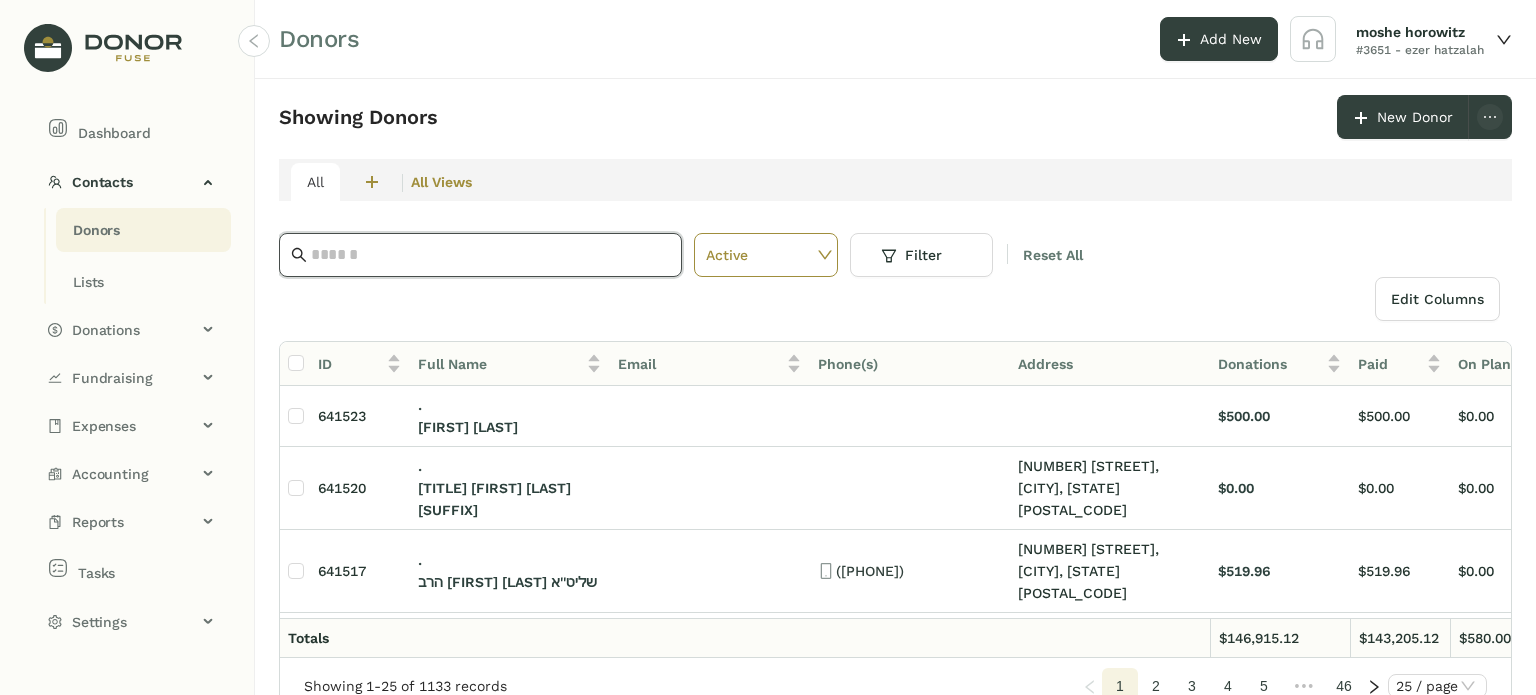 paste on "**********" 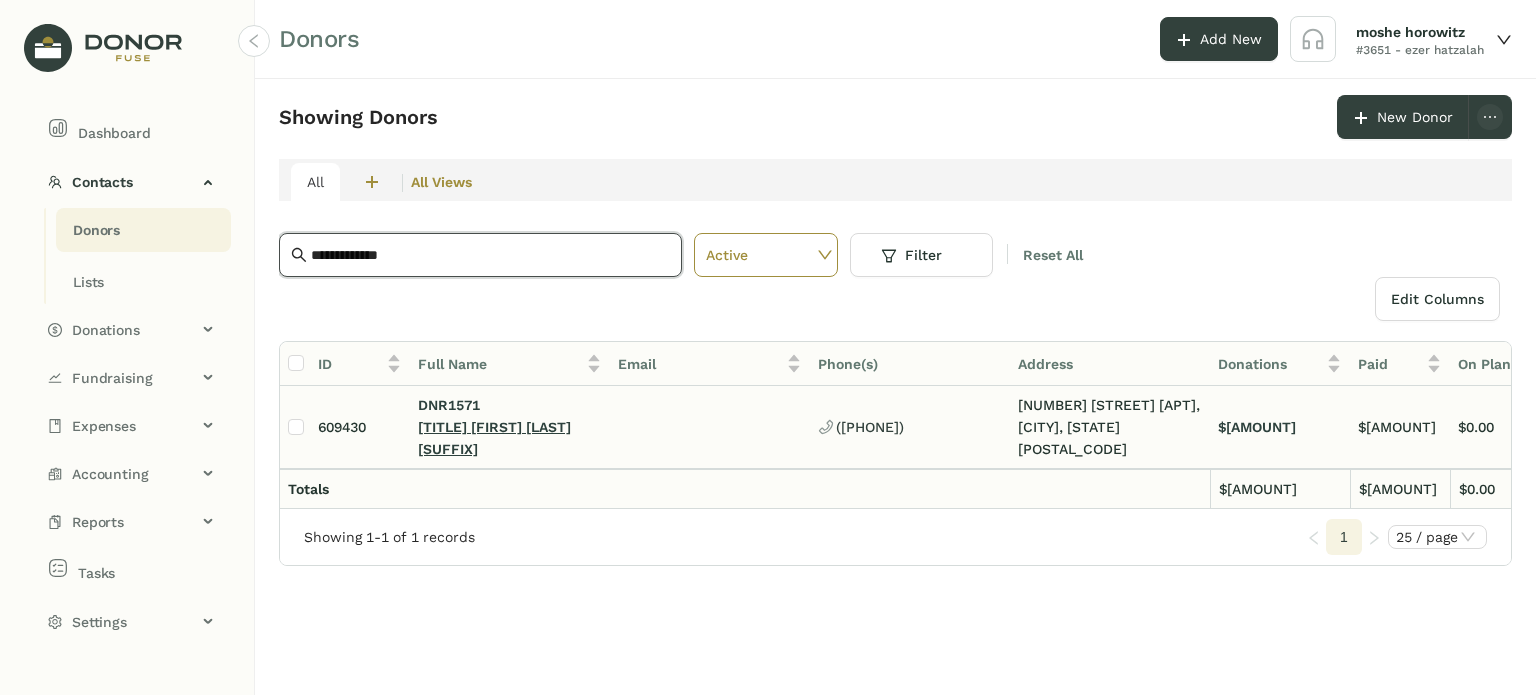 type on "**********" 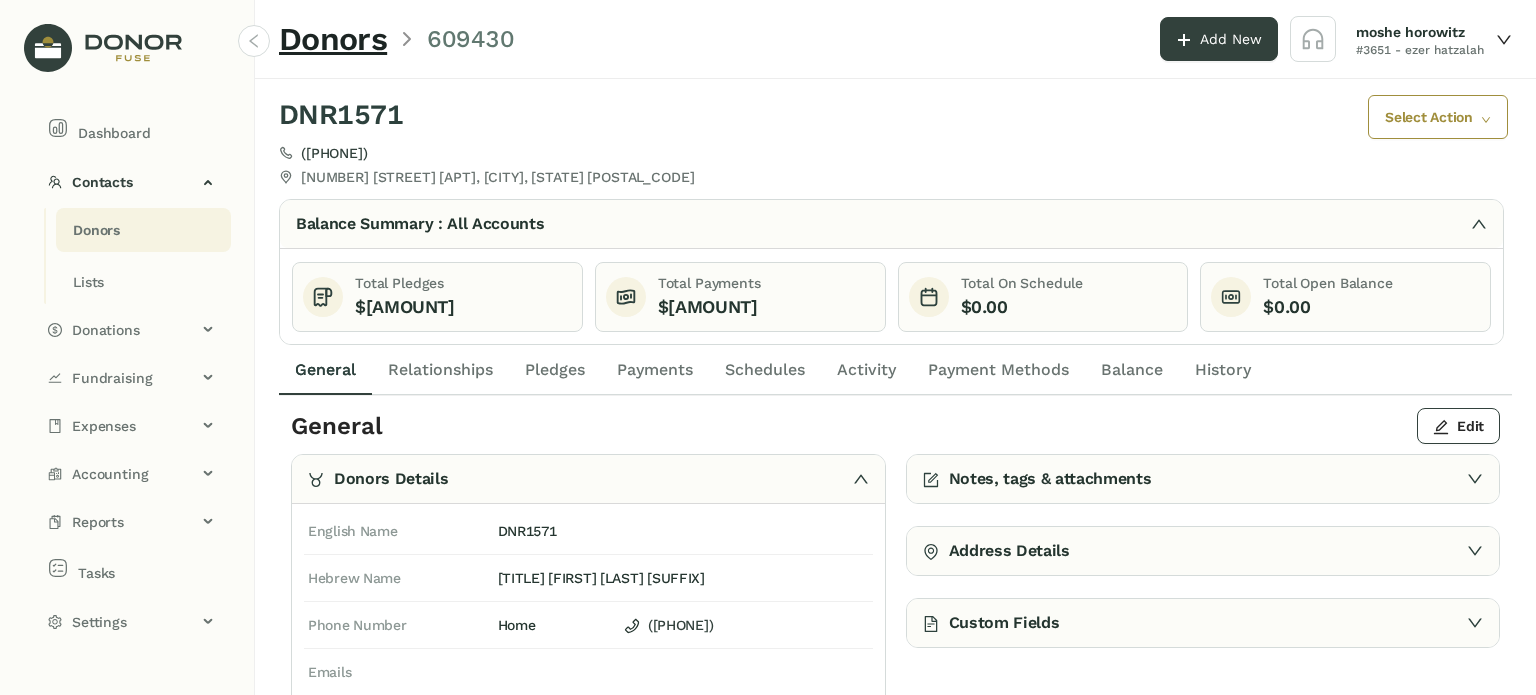 click on "Payments" 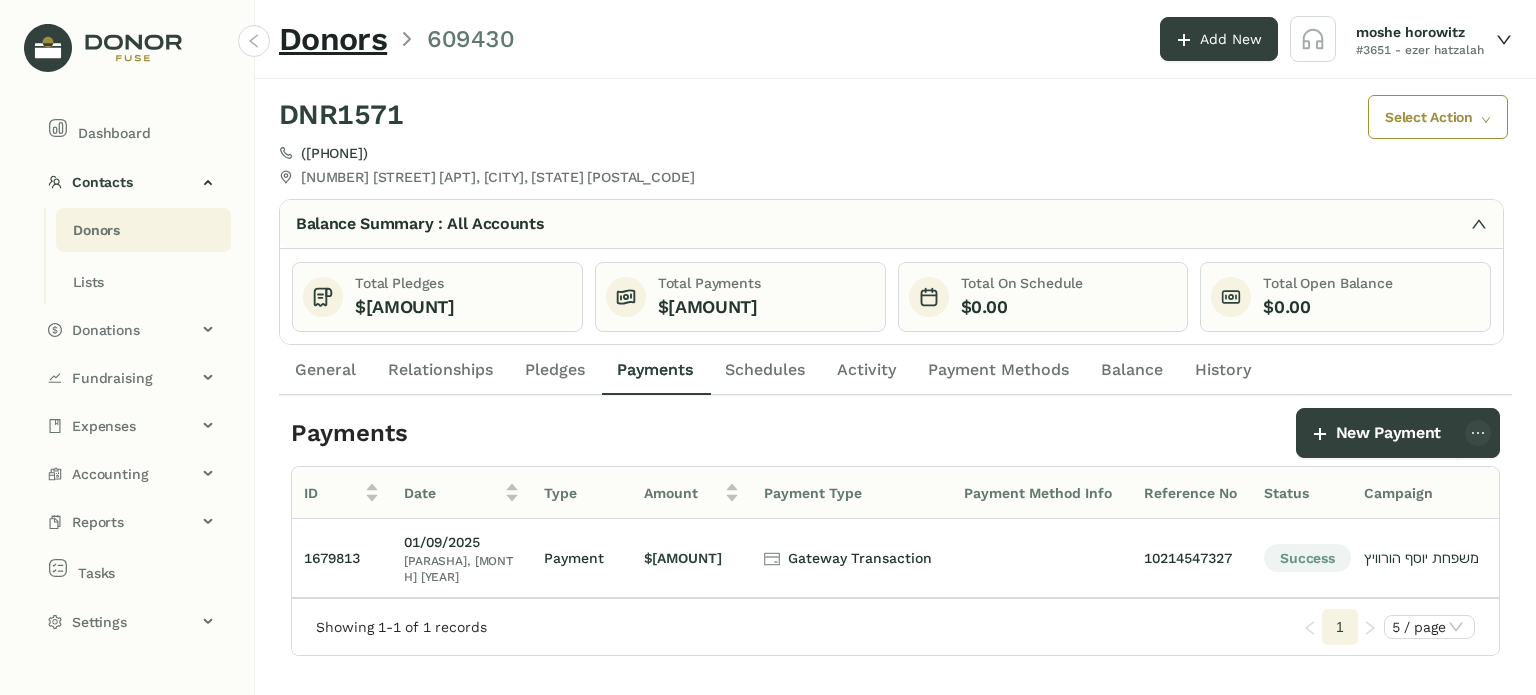 click on "General" 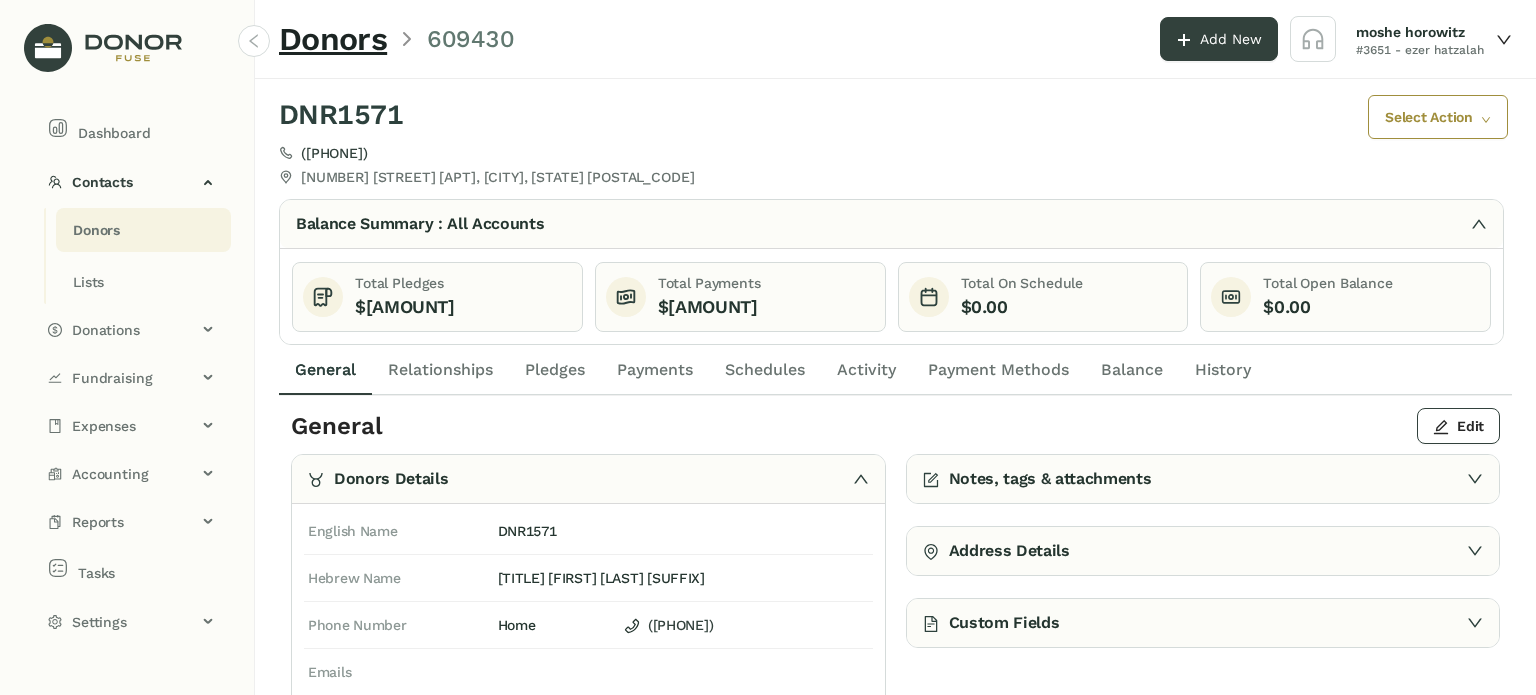 click on "Activity" 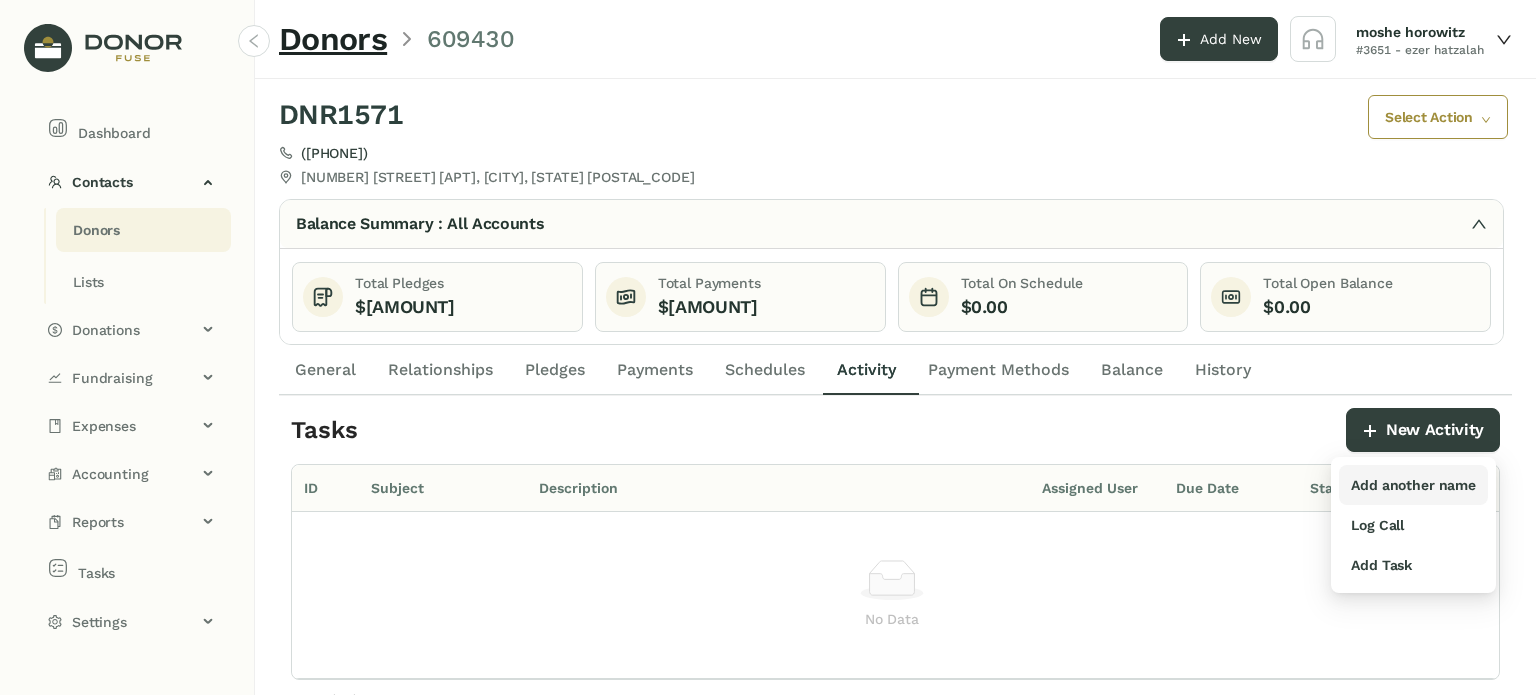 click on "Add another name" at bounding box center (1413, 485) 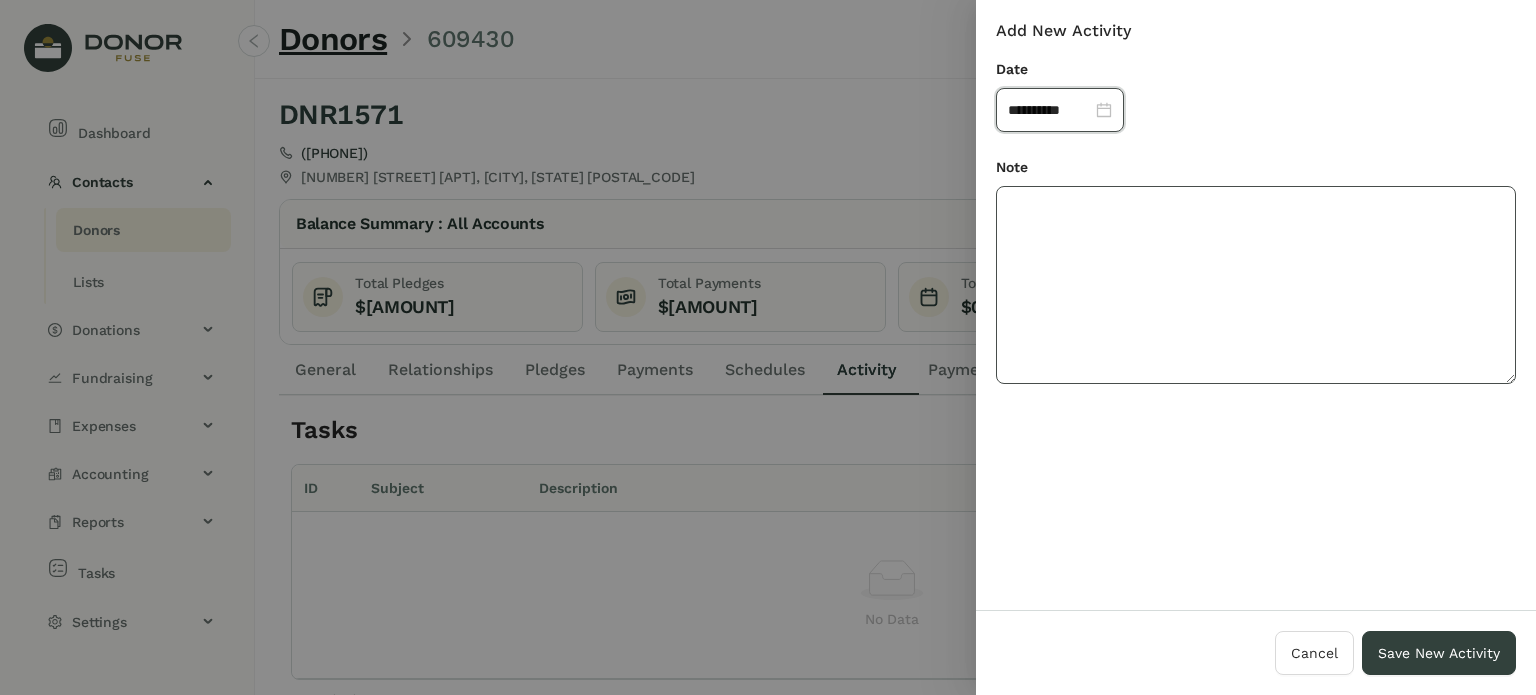 click 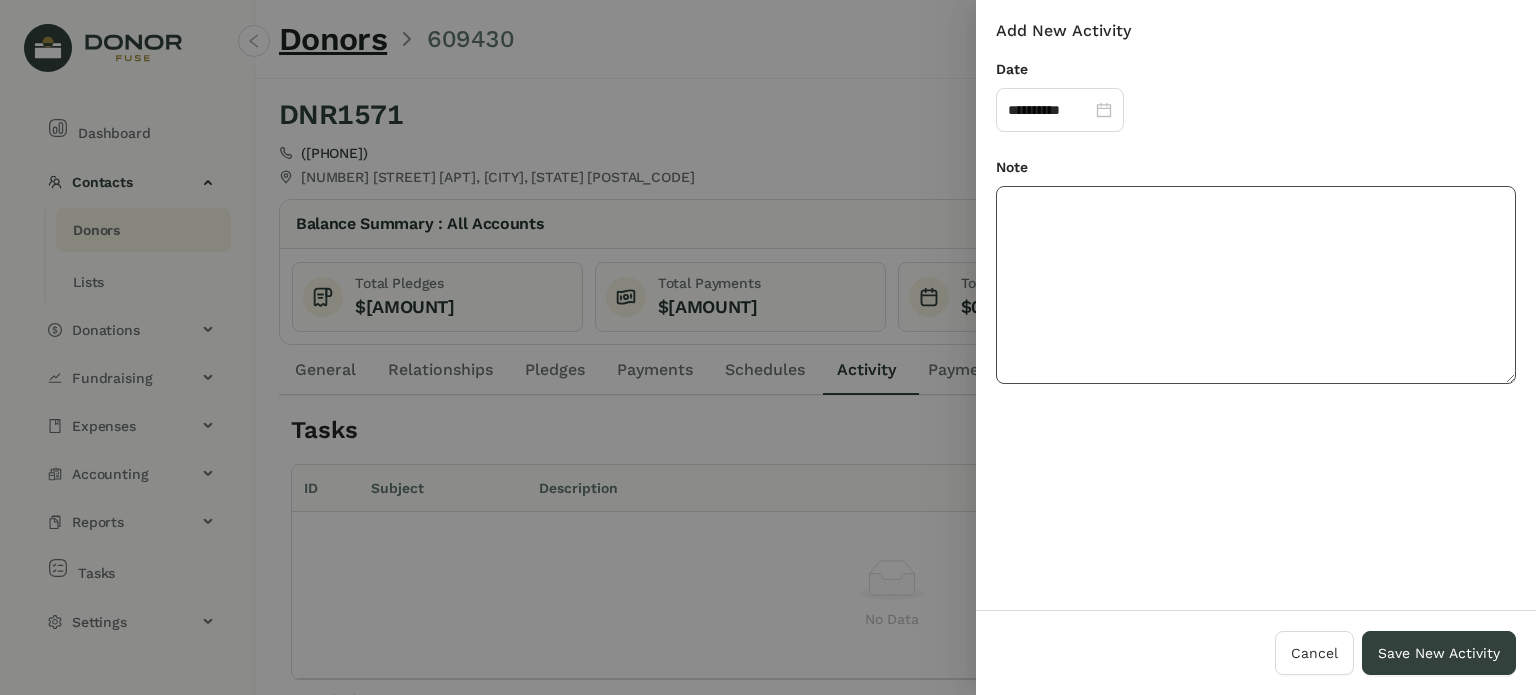 paste on "**********" 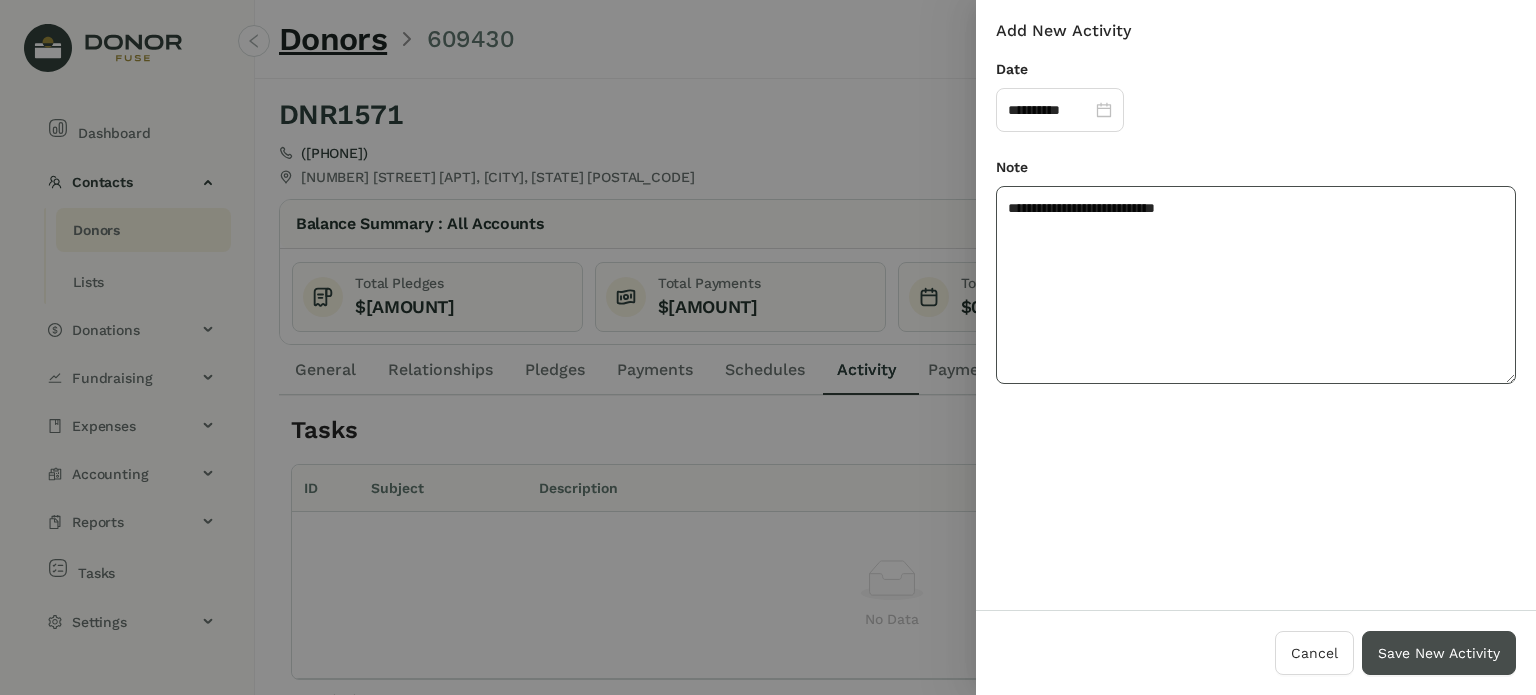 type on "**********" 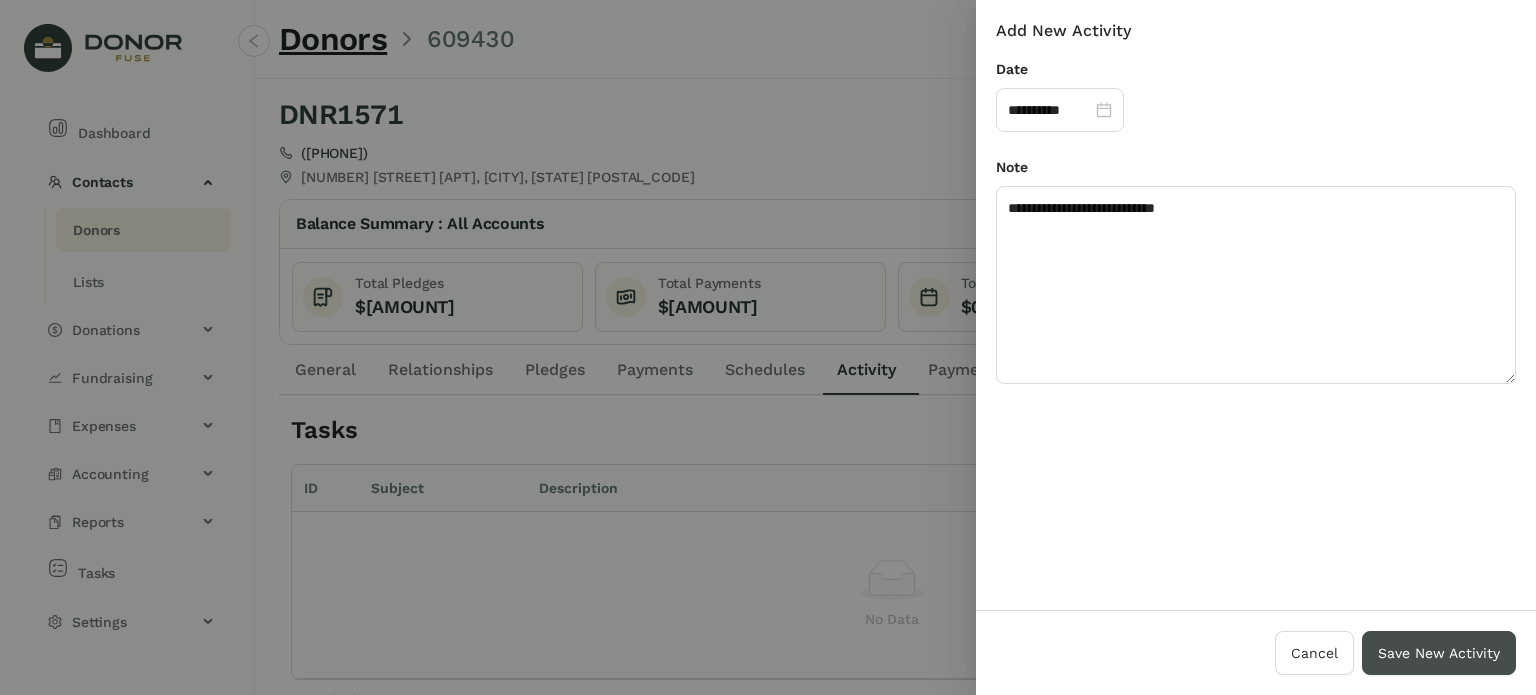 click on "Save New Activity" at bounding box center (1439, 653) 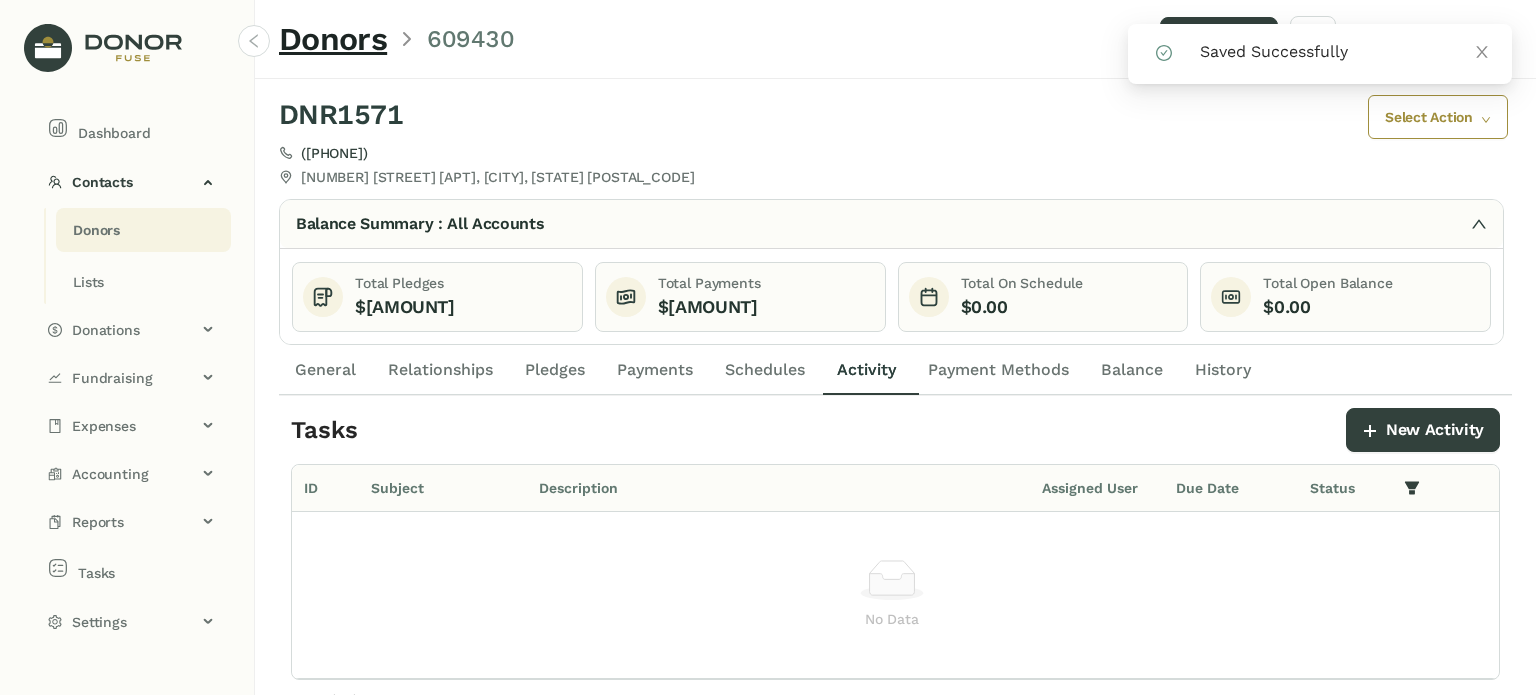 click on "General" 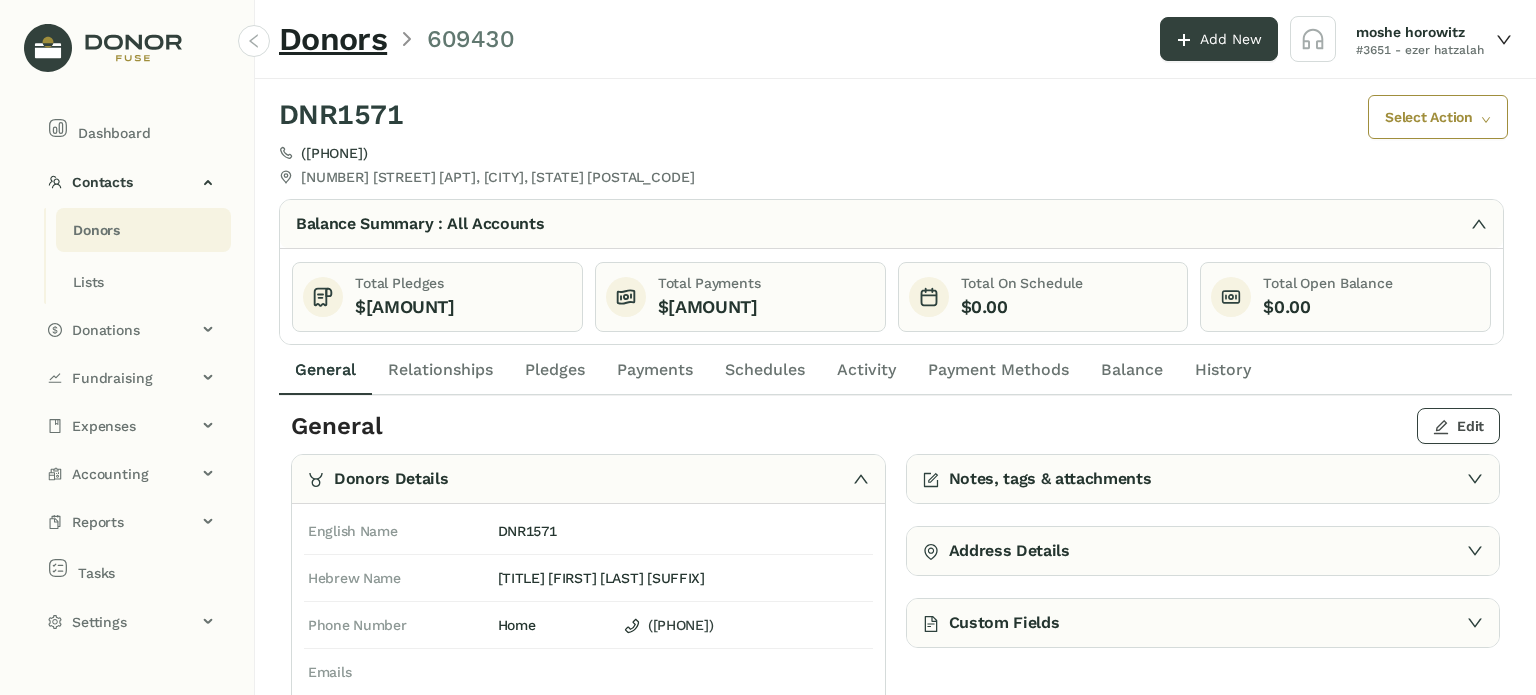 click on "Edit" 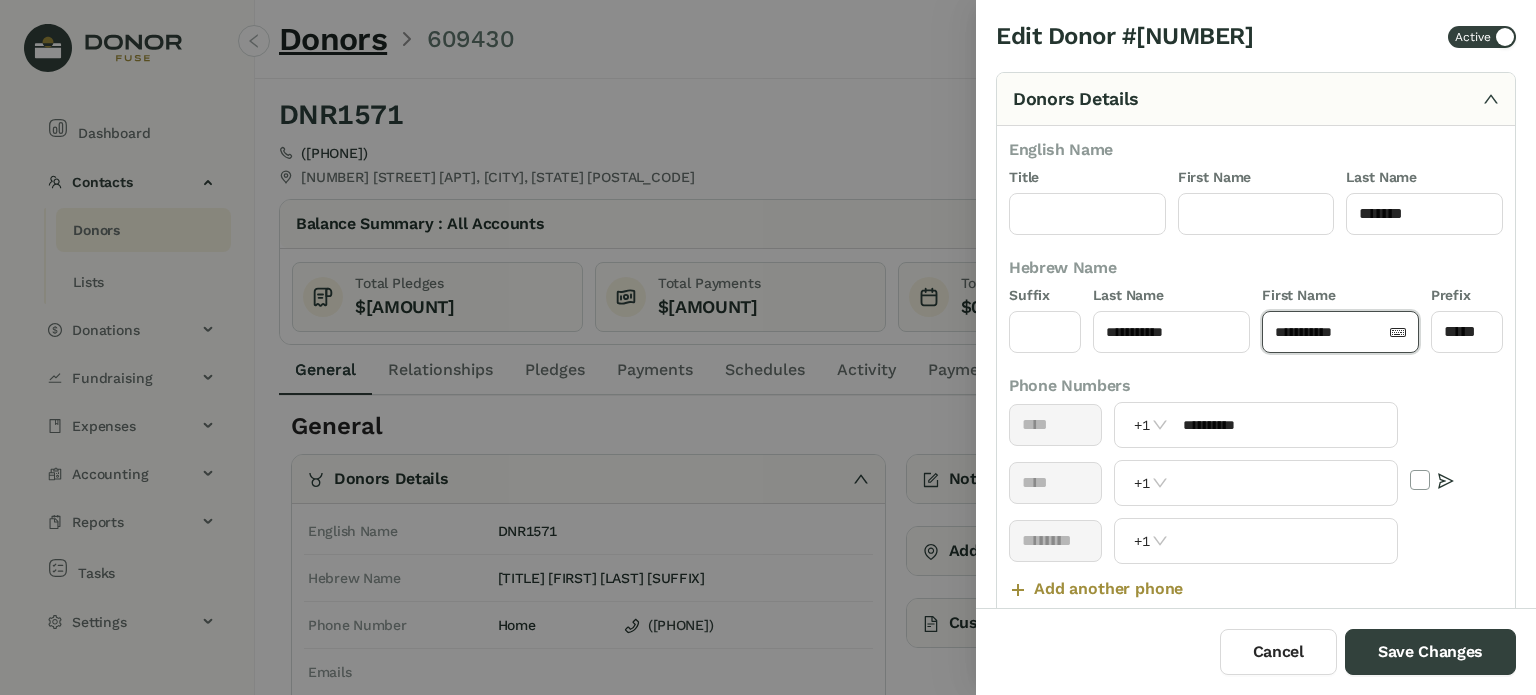 drag, startPoint x: 1325, startPoint y: 327, endPoint x: 1338, endPoint y: 331, distance: 13.601471 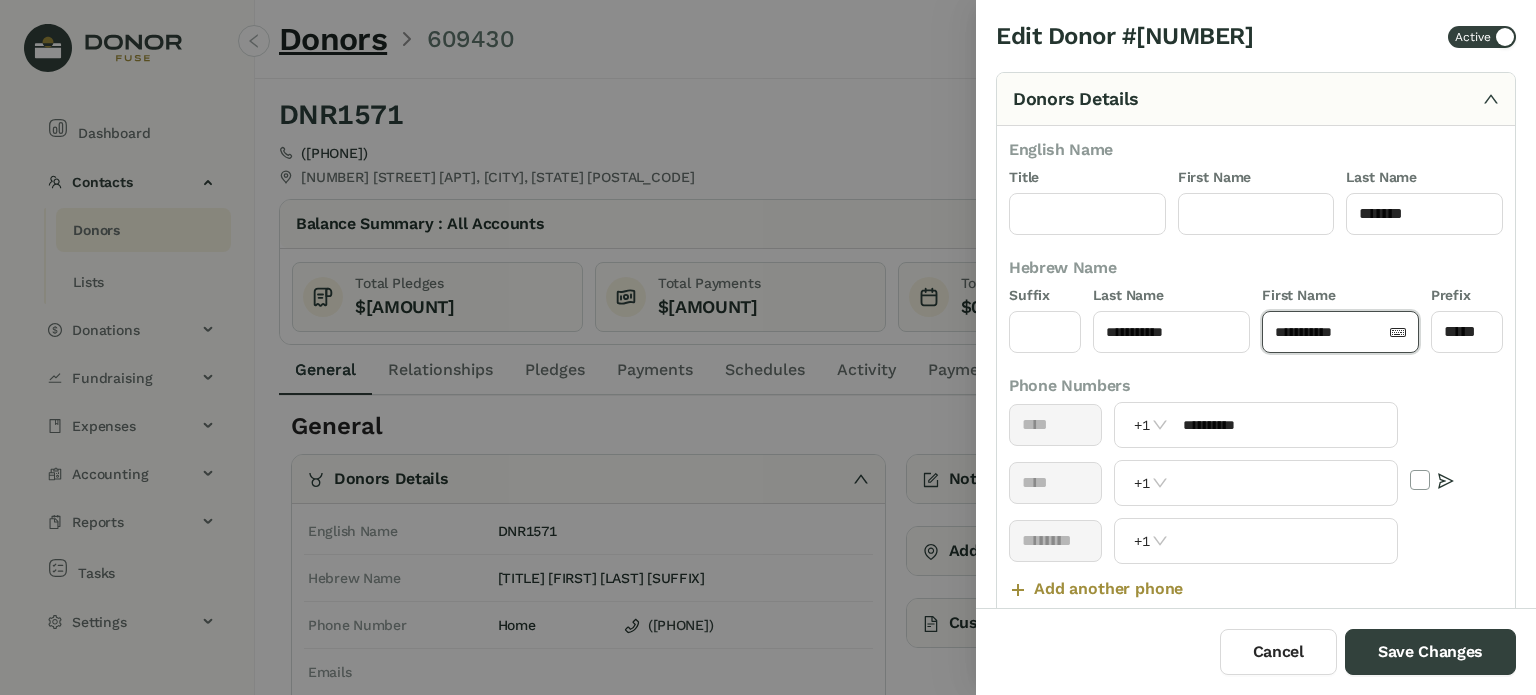 click on "**********" 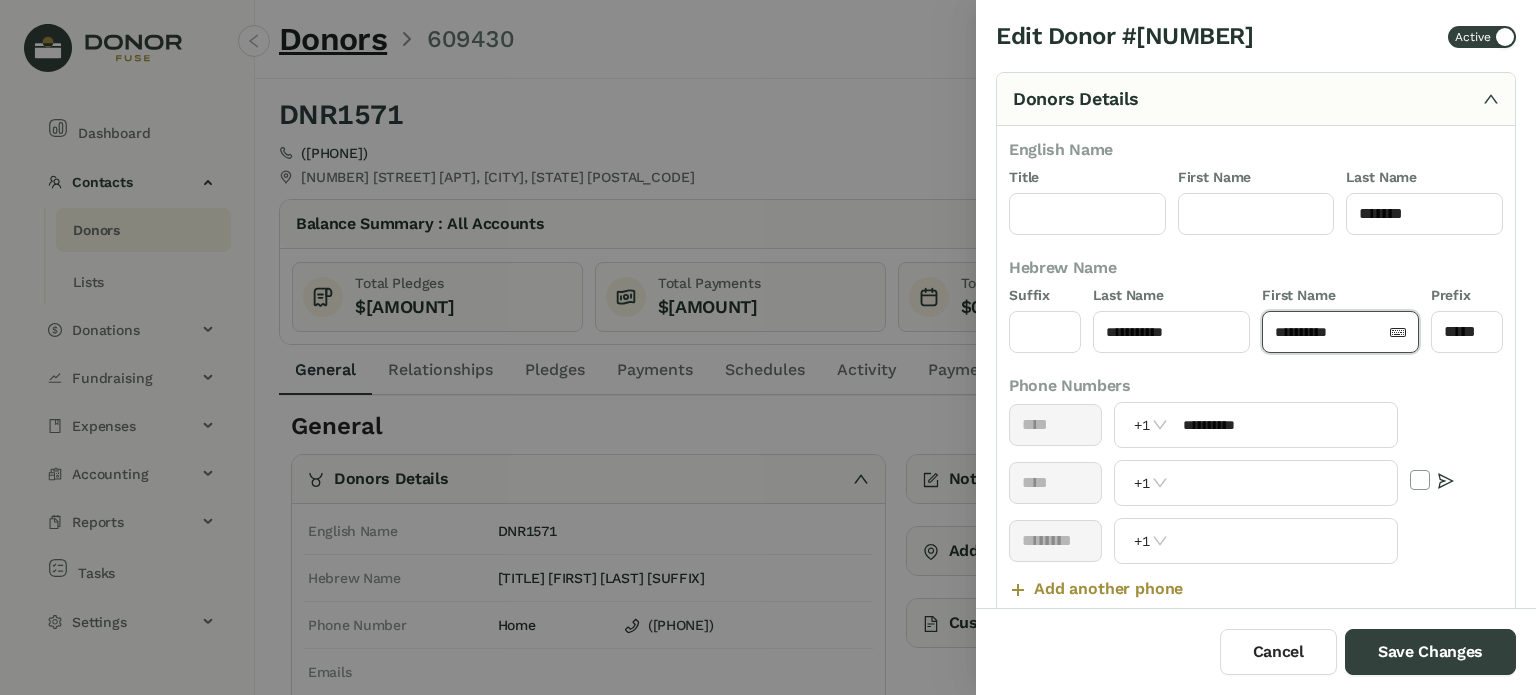 click on "**********" 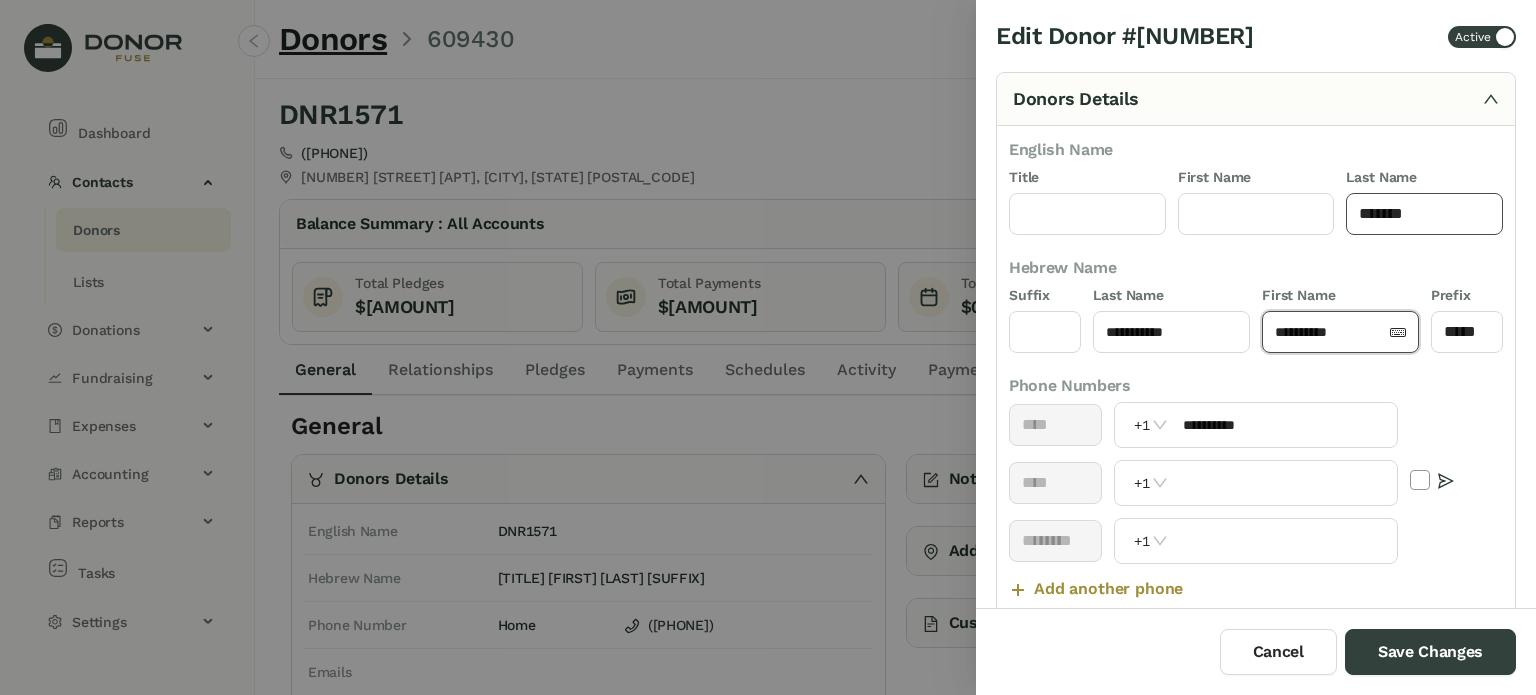 type on "**********" 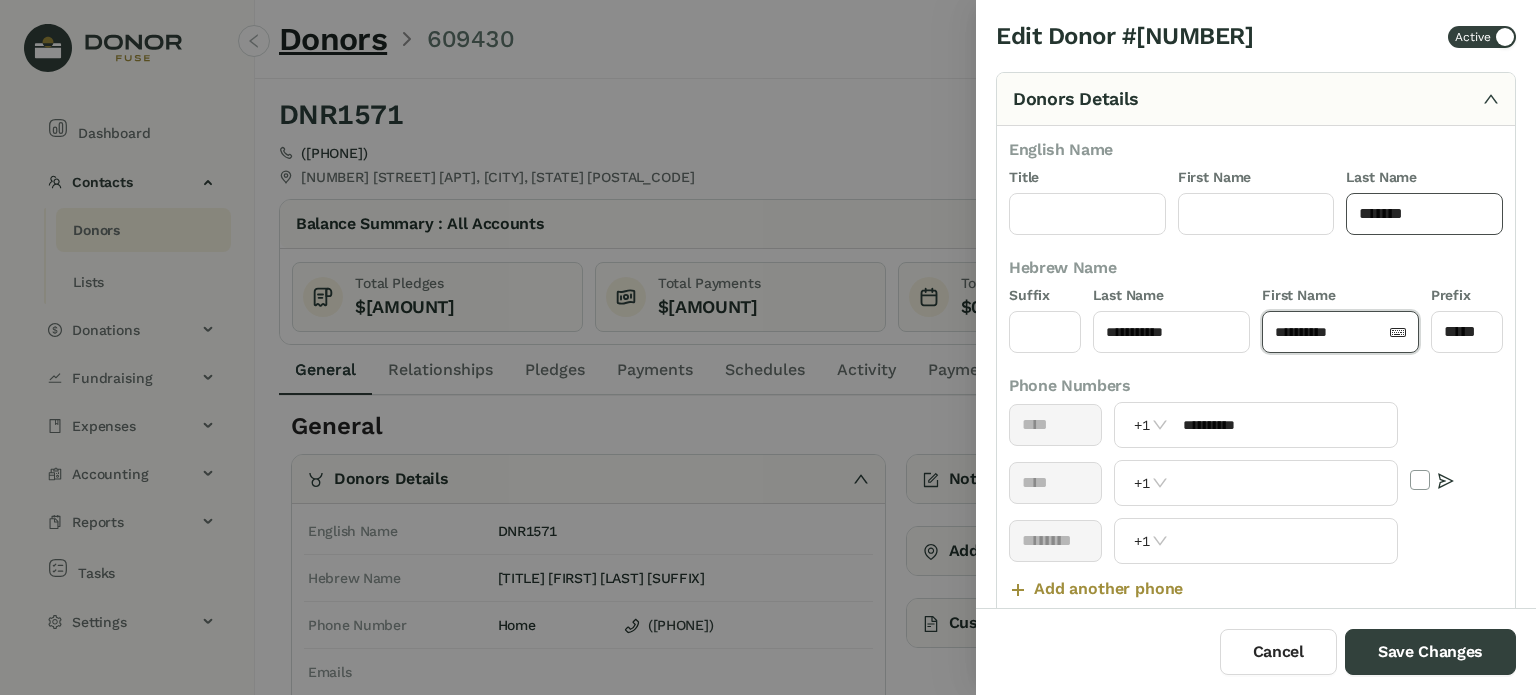 click on "*******" 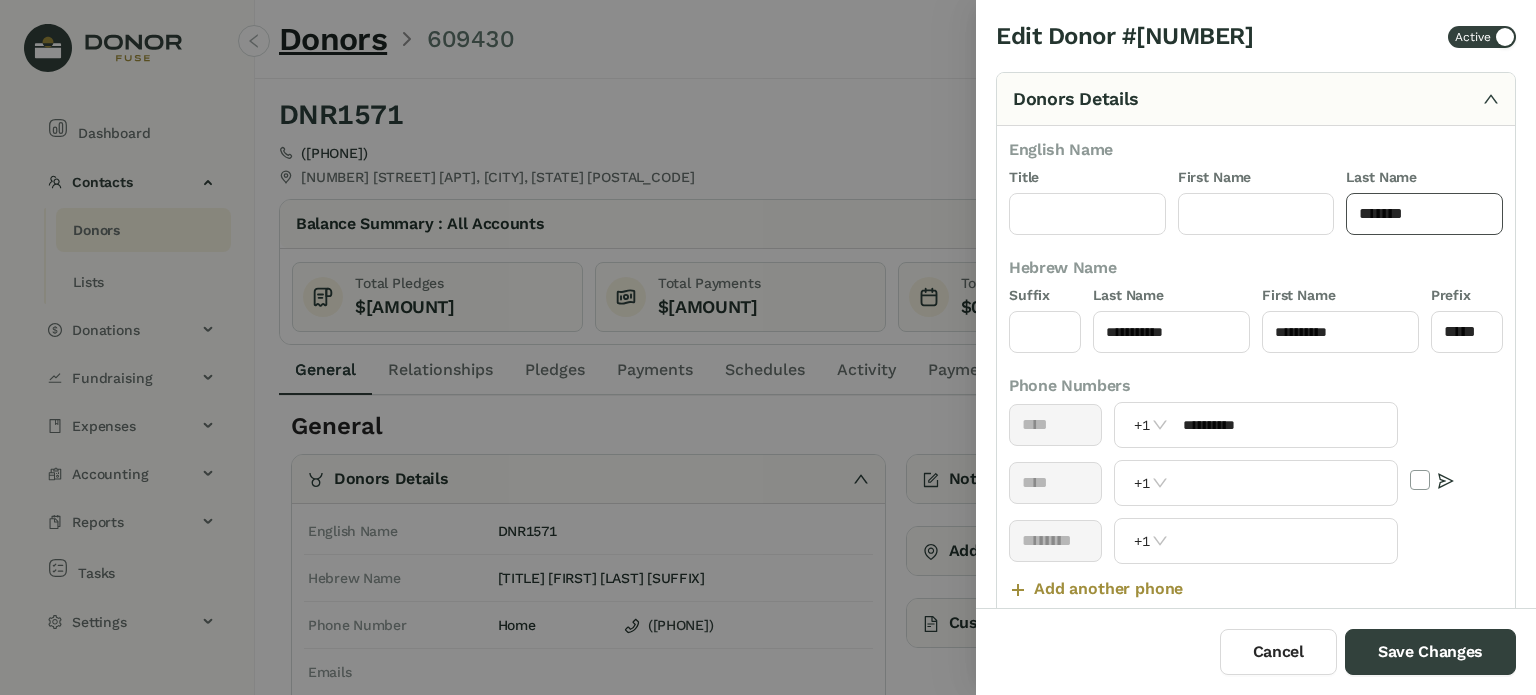 click on "*******" 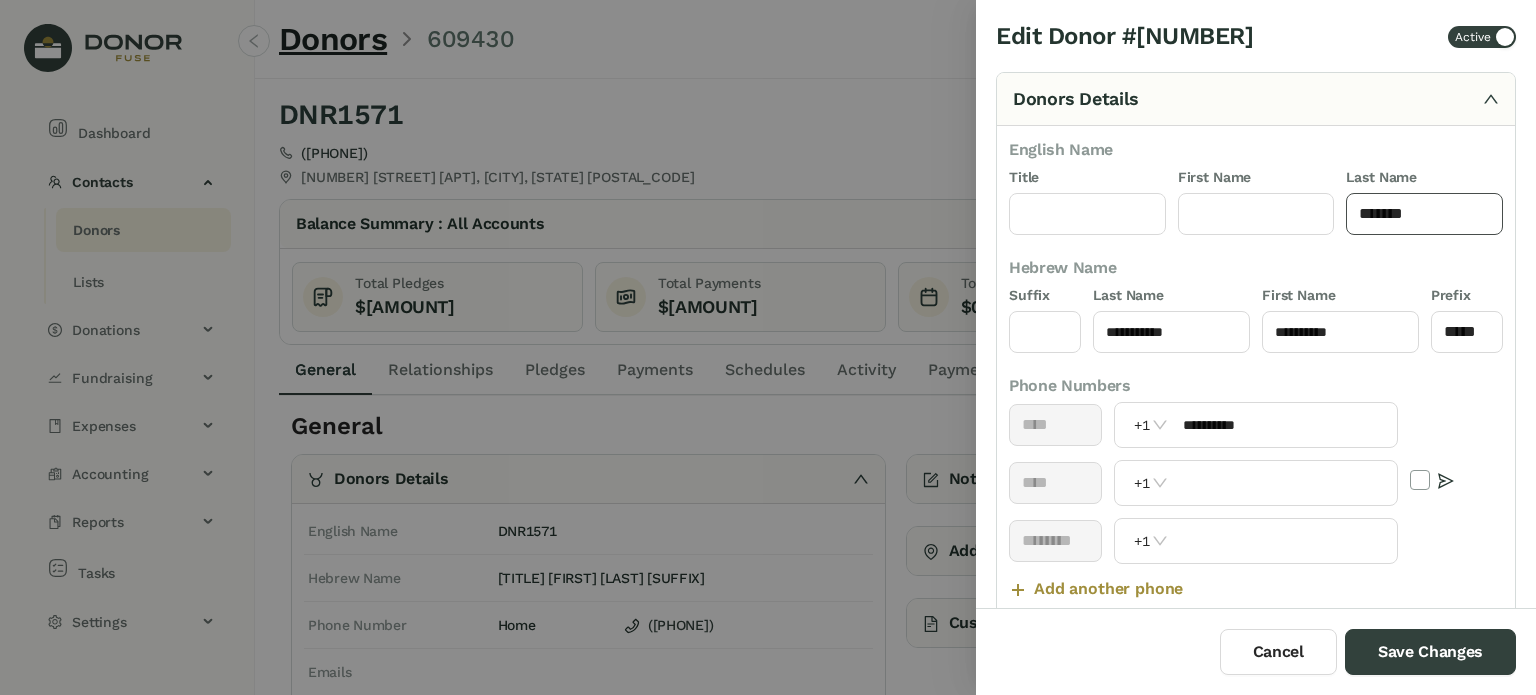 click on "*******" 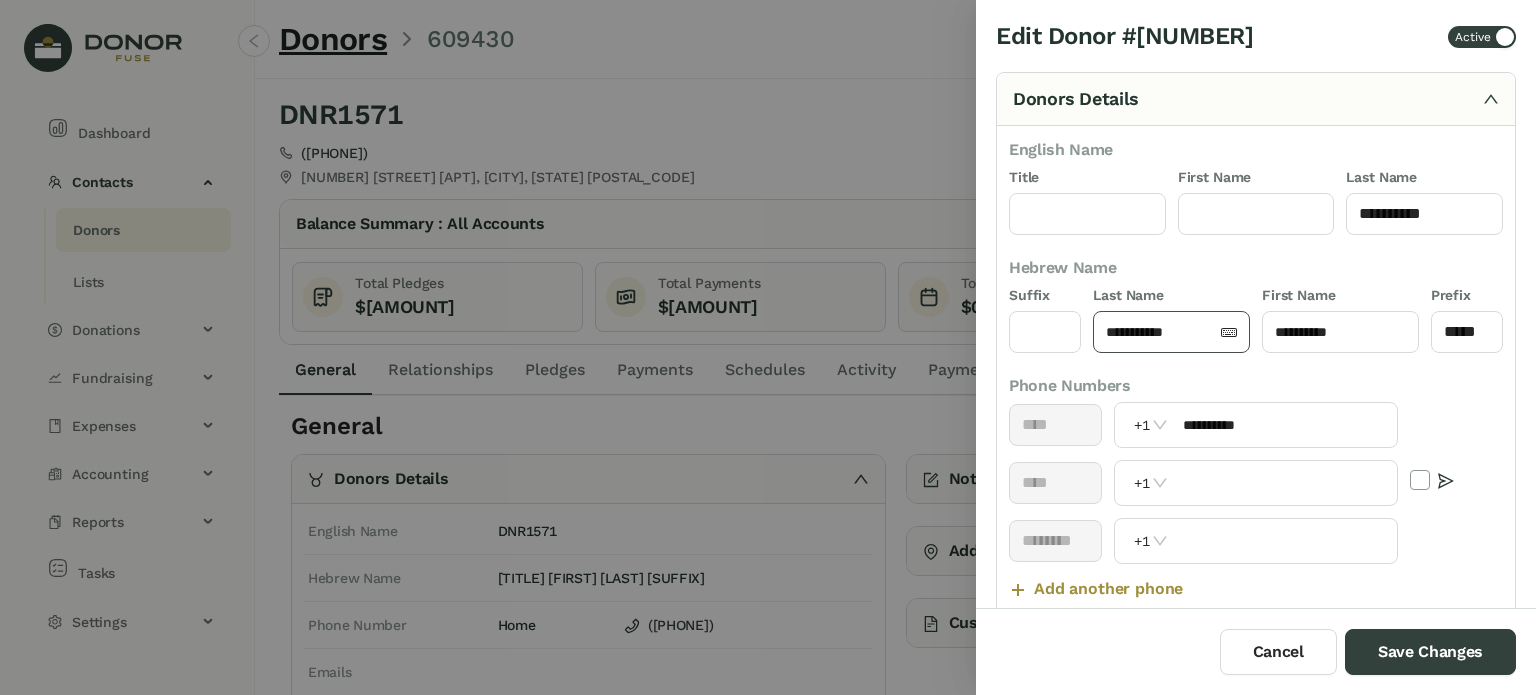 click on "**********" 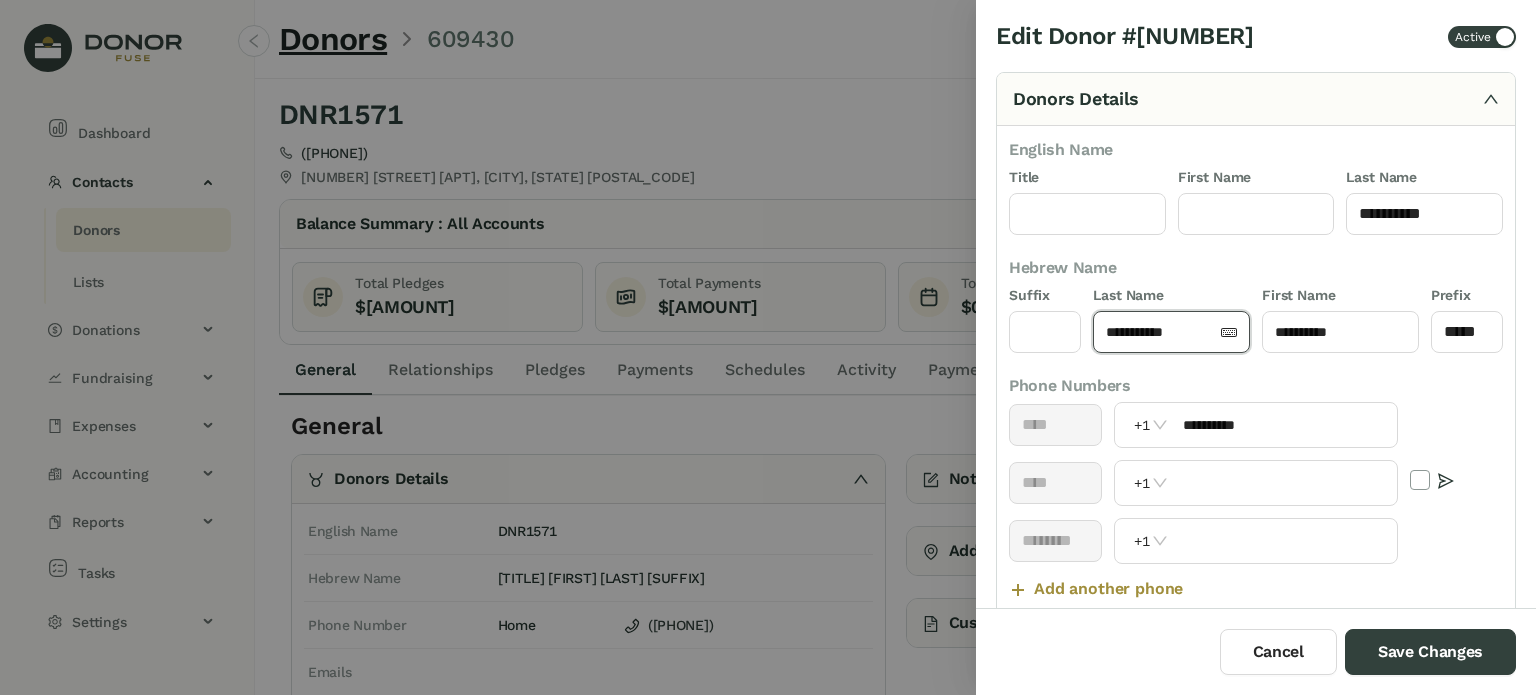 click on "**********" 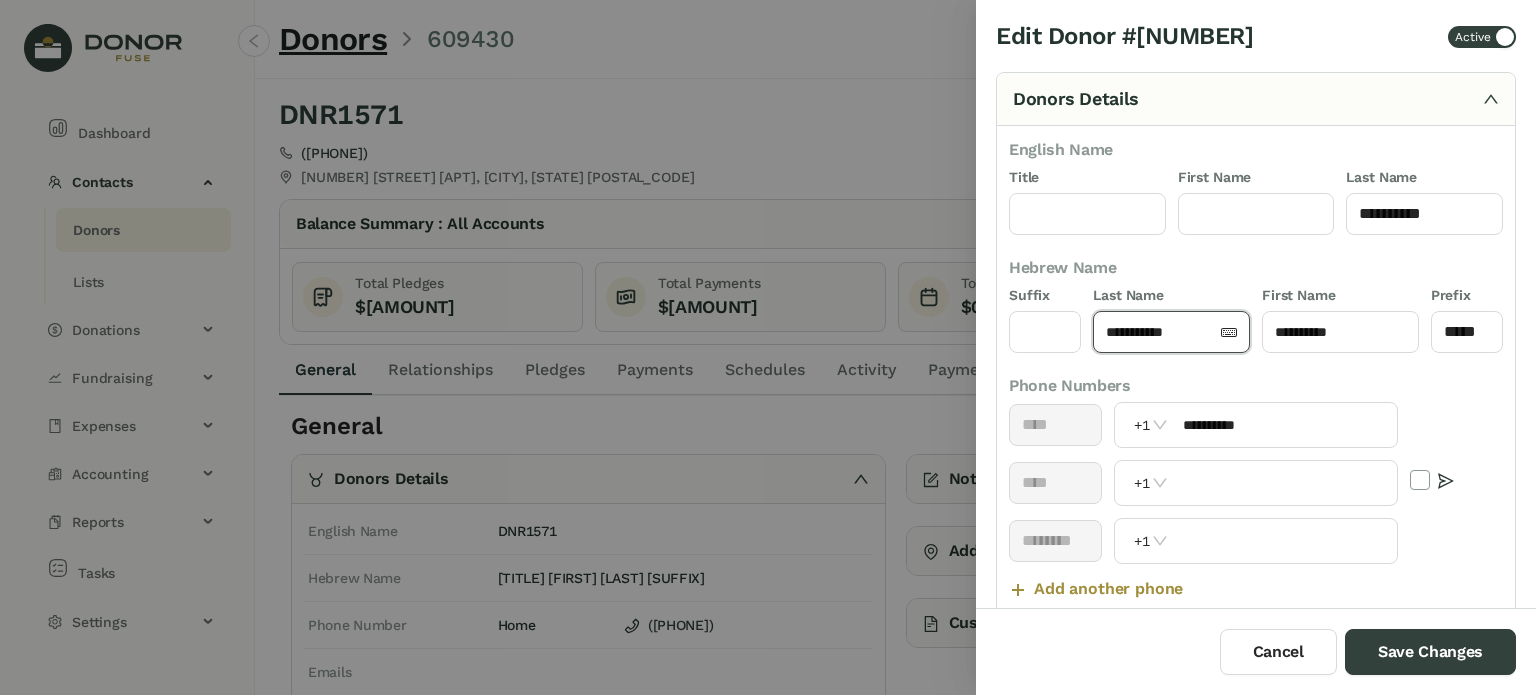 click on "**********" 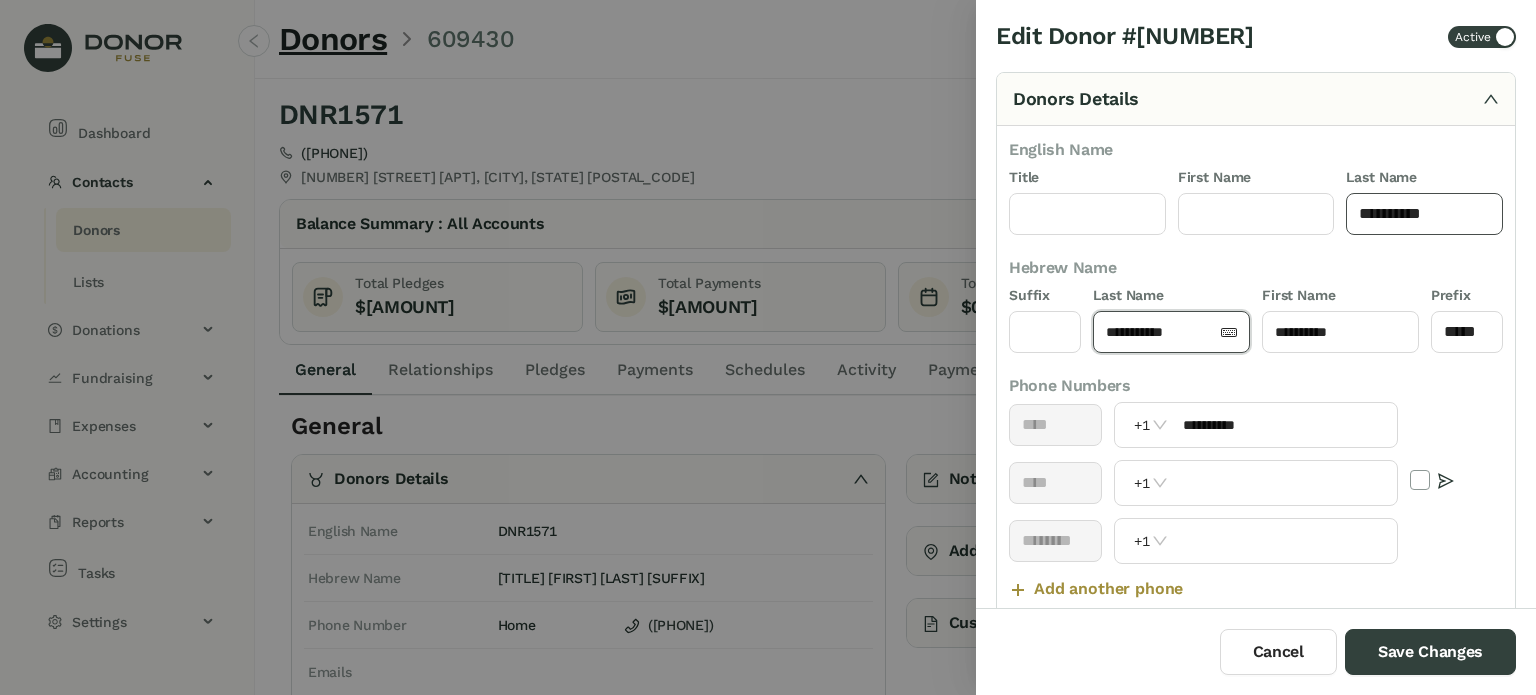click on "**********" 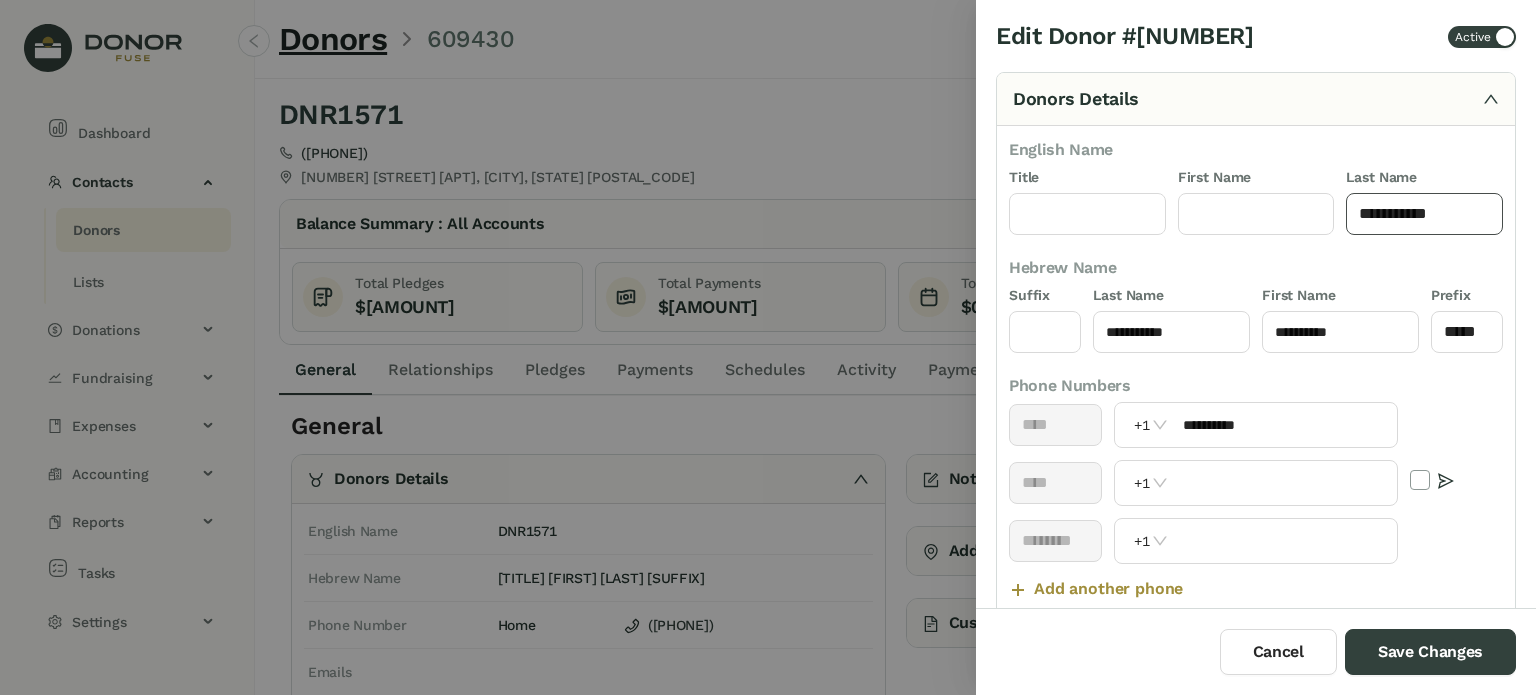 paste on "**********" 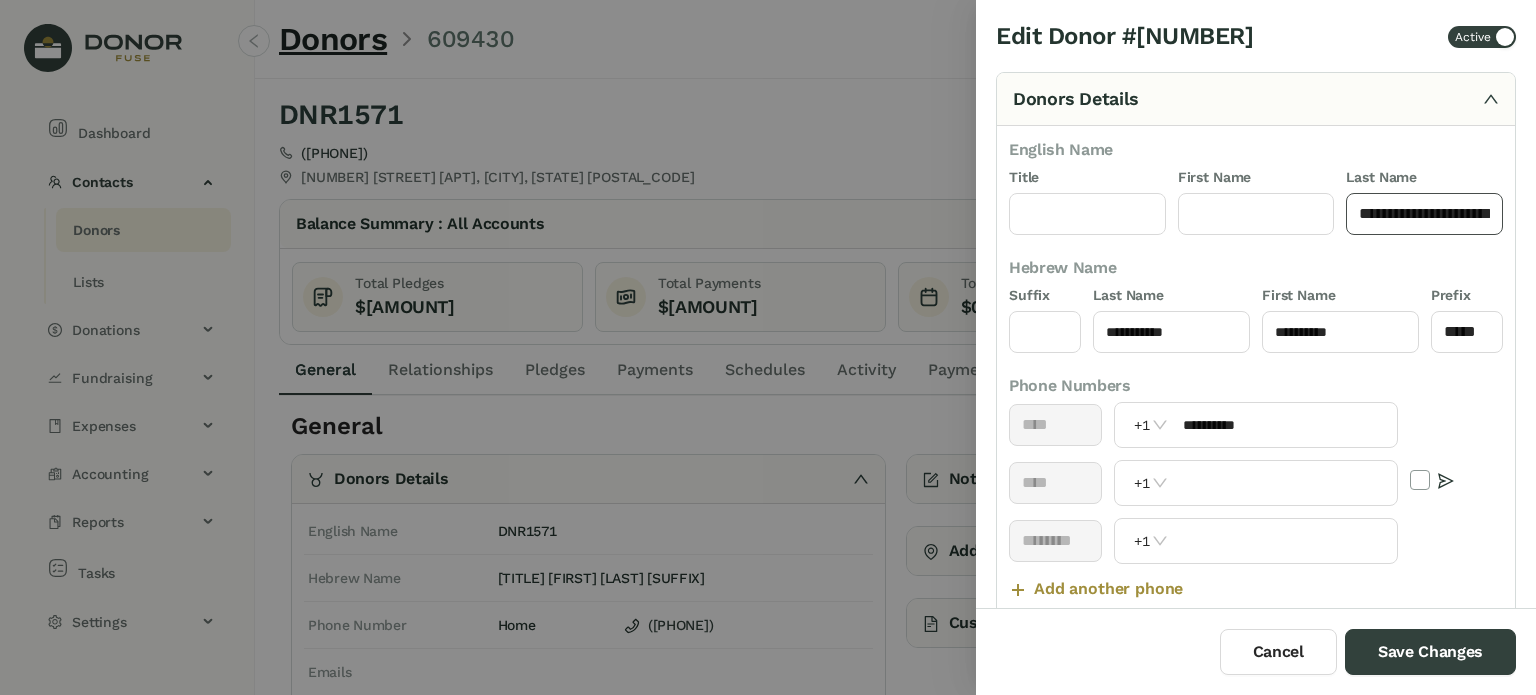 scroll, scrollTop: 0, scrollLeft: 12, axis: horizontal 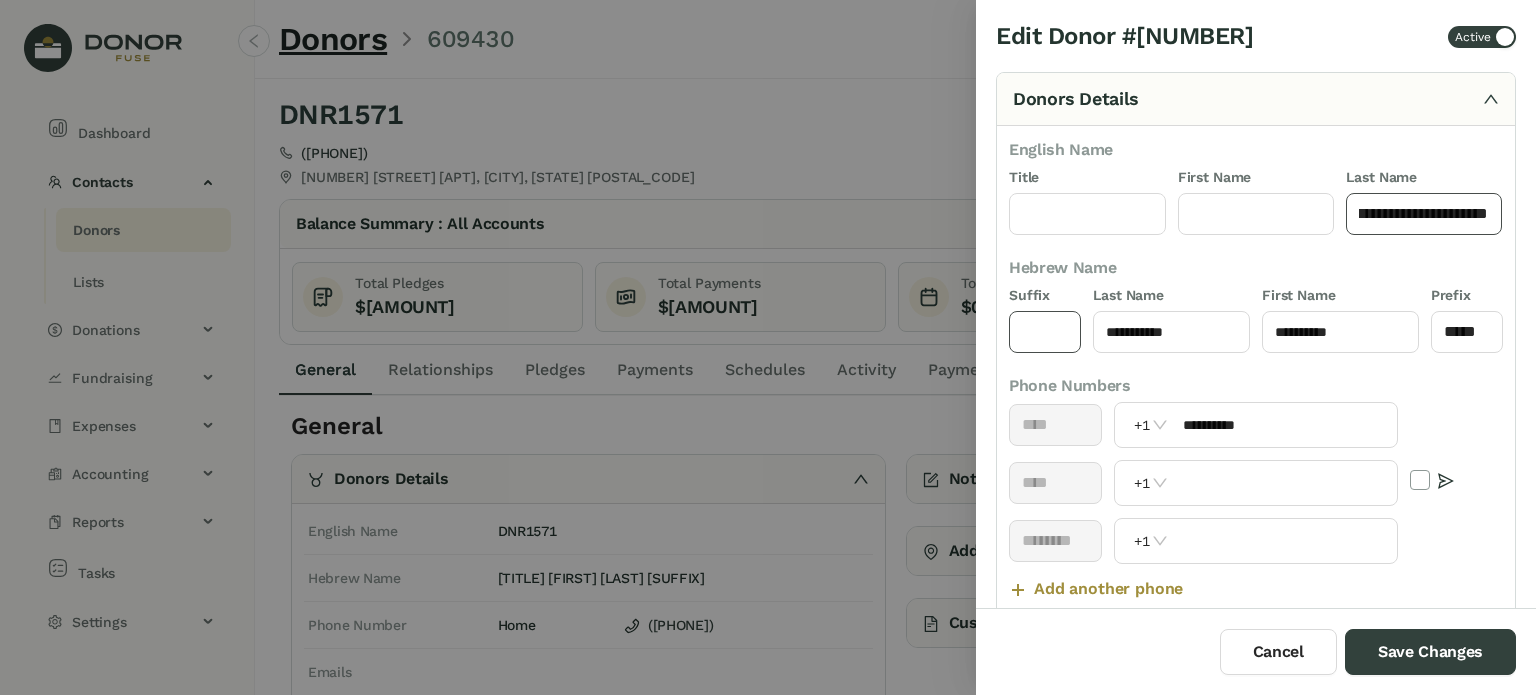 type on "**********" 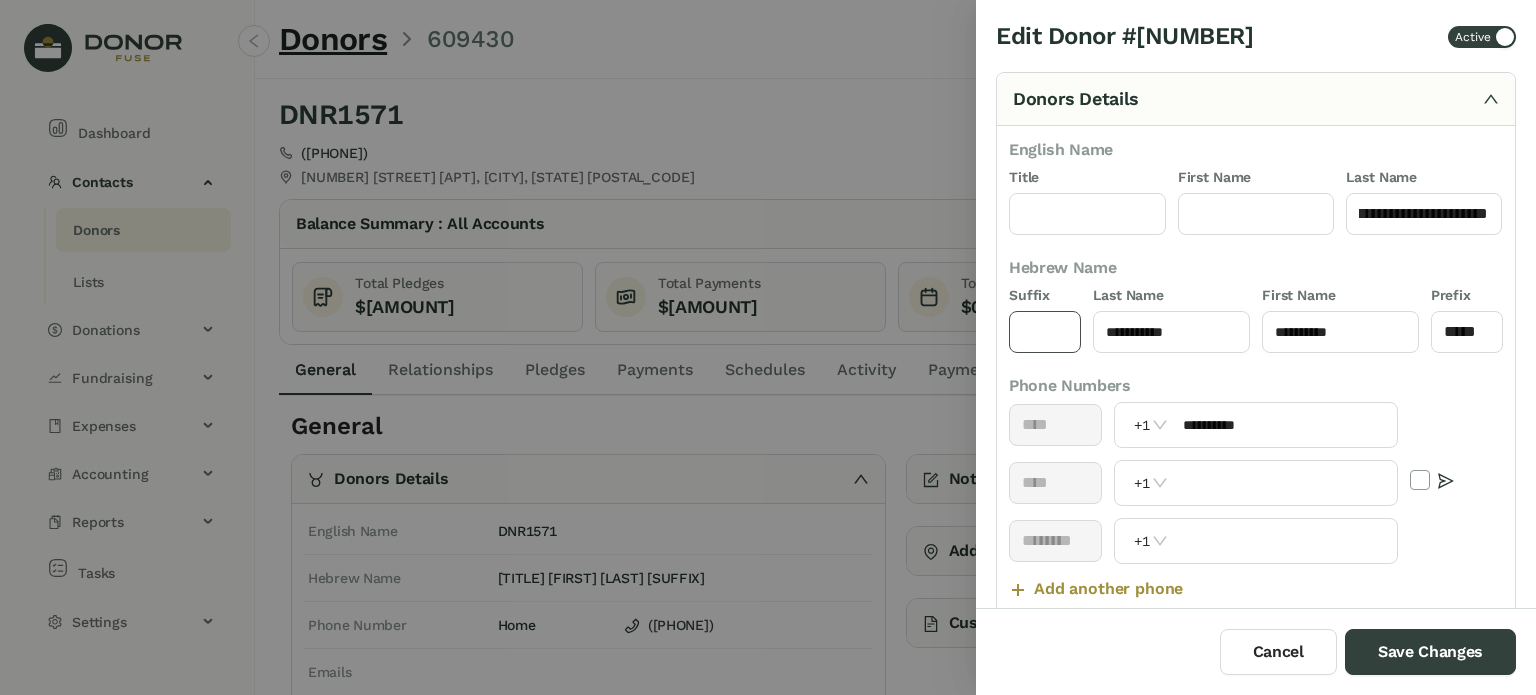 click 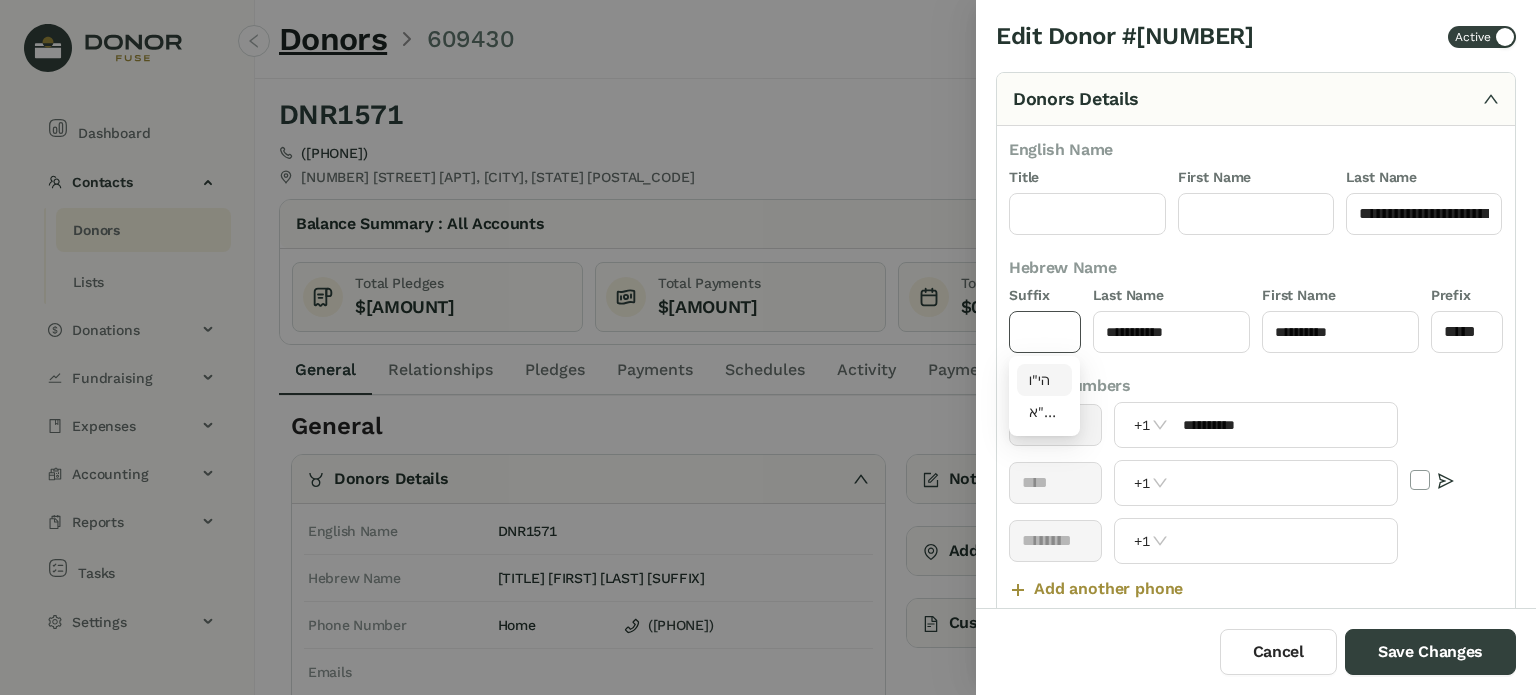 click on "הי"ו" at bounding box center (1045, 380) 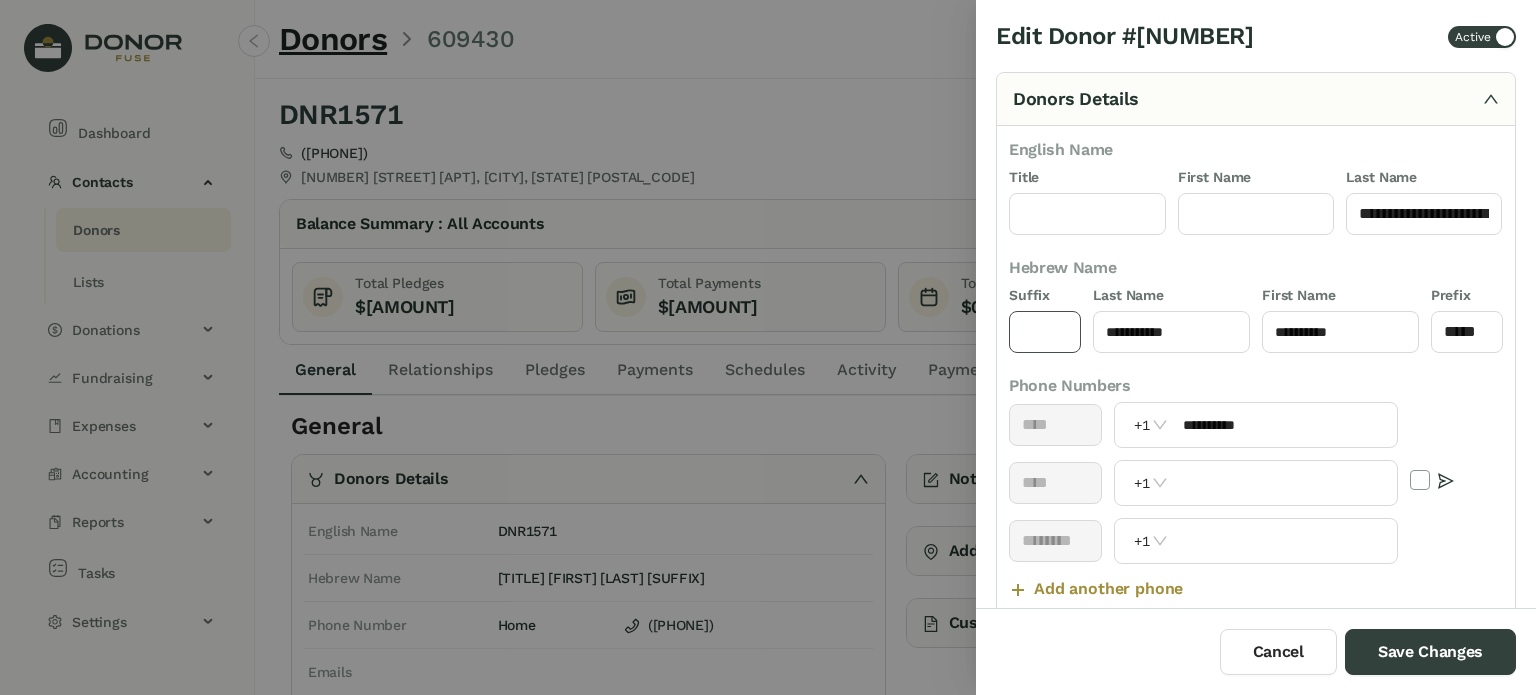 type on "****" 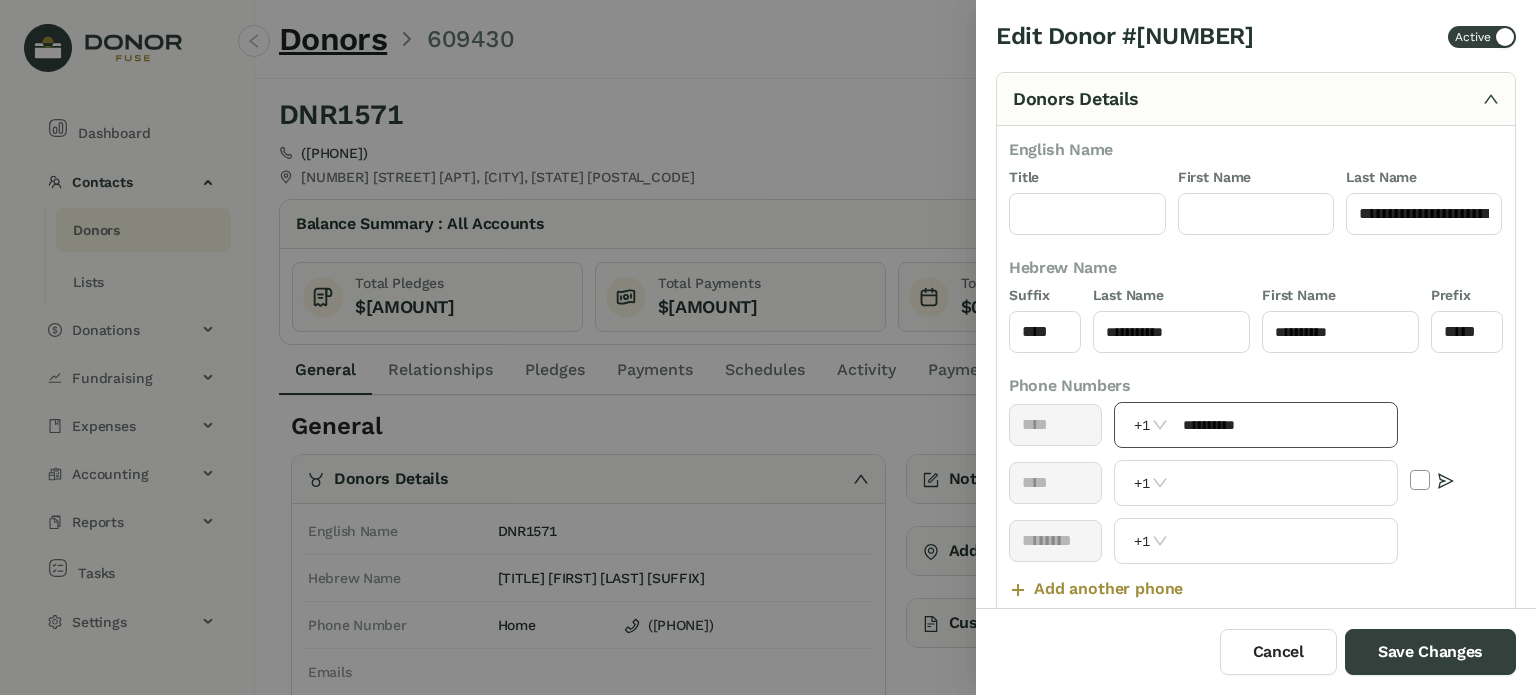 click on "**********" at bounding box center (1284, 425) 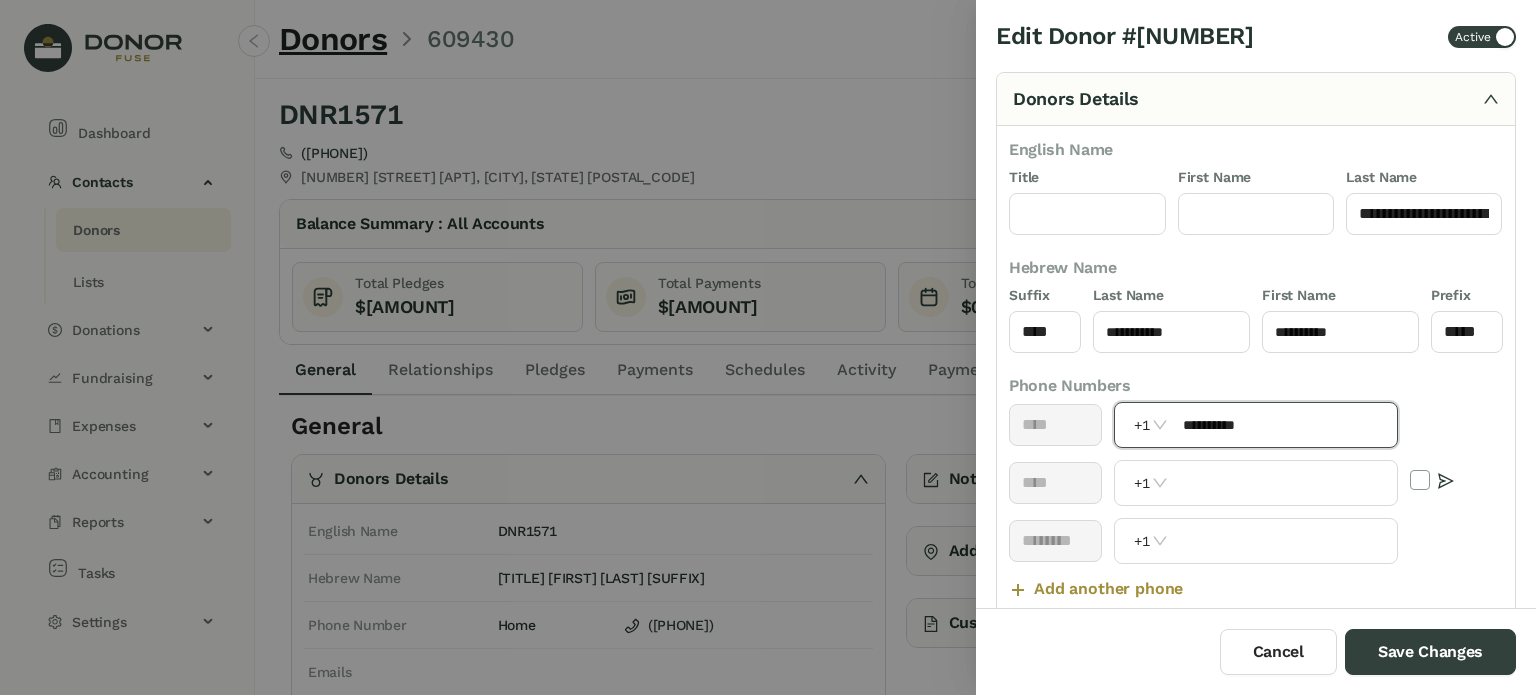 click on "**********" at bounding box center [1284, 425] 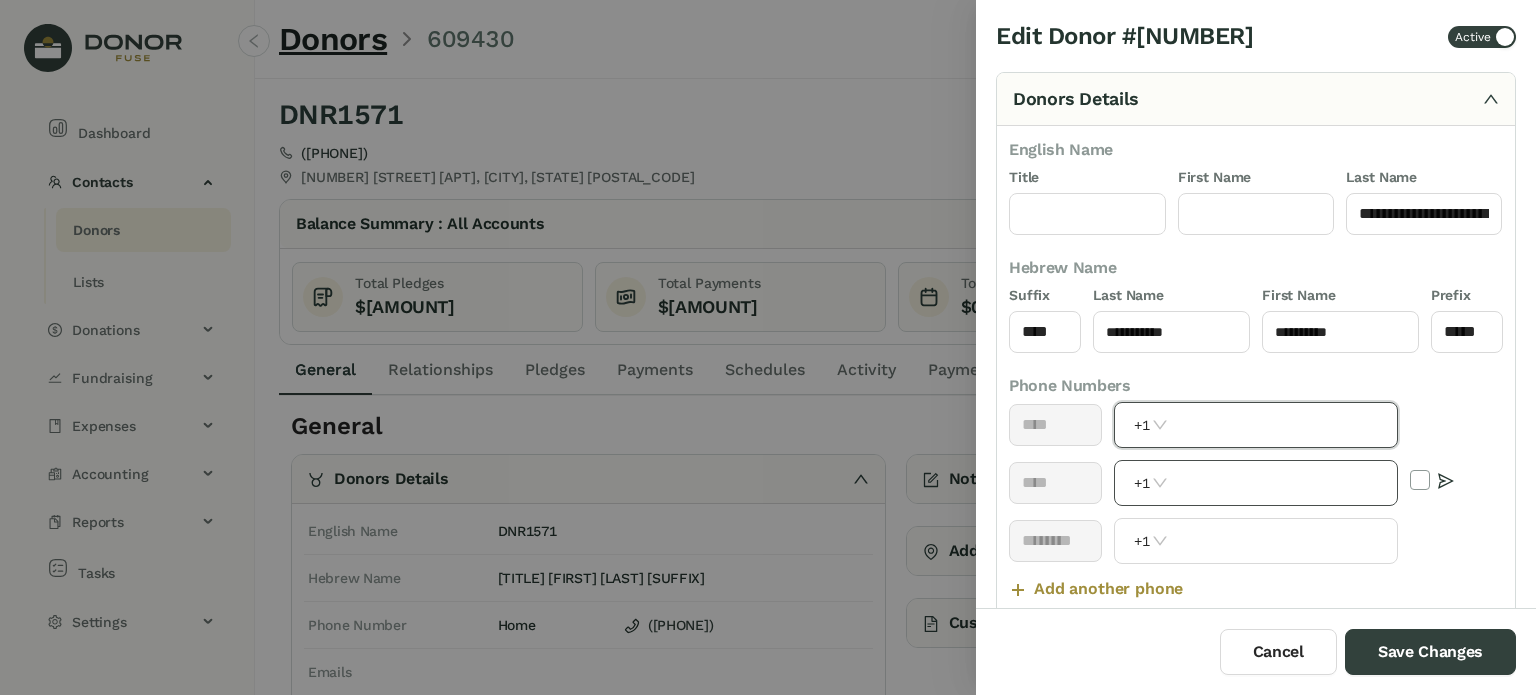 type 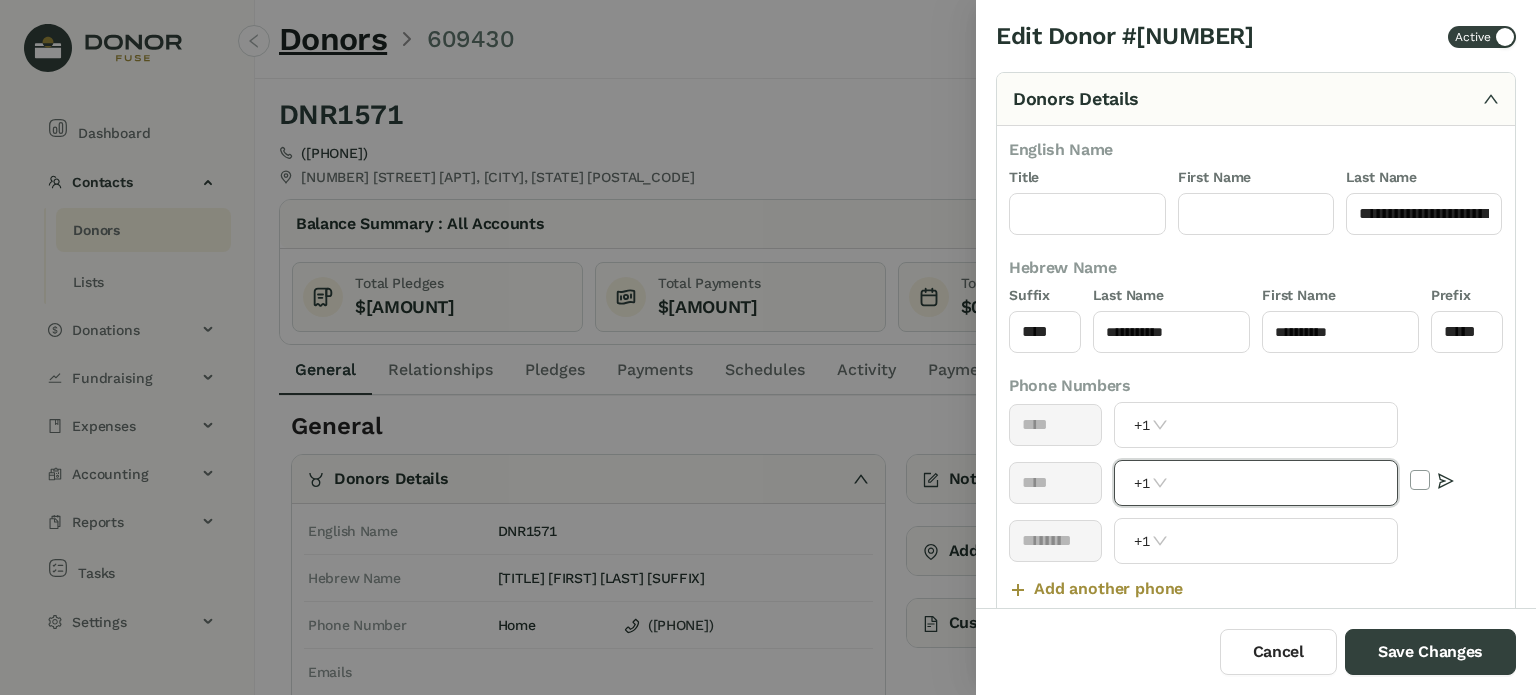 paste on "**********" 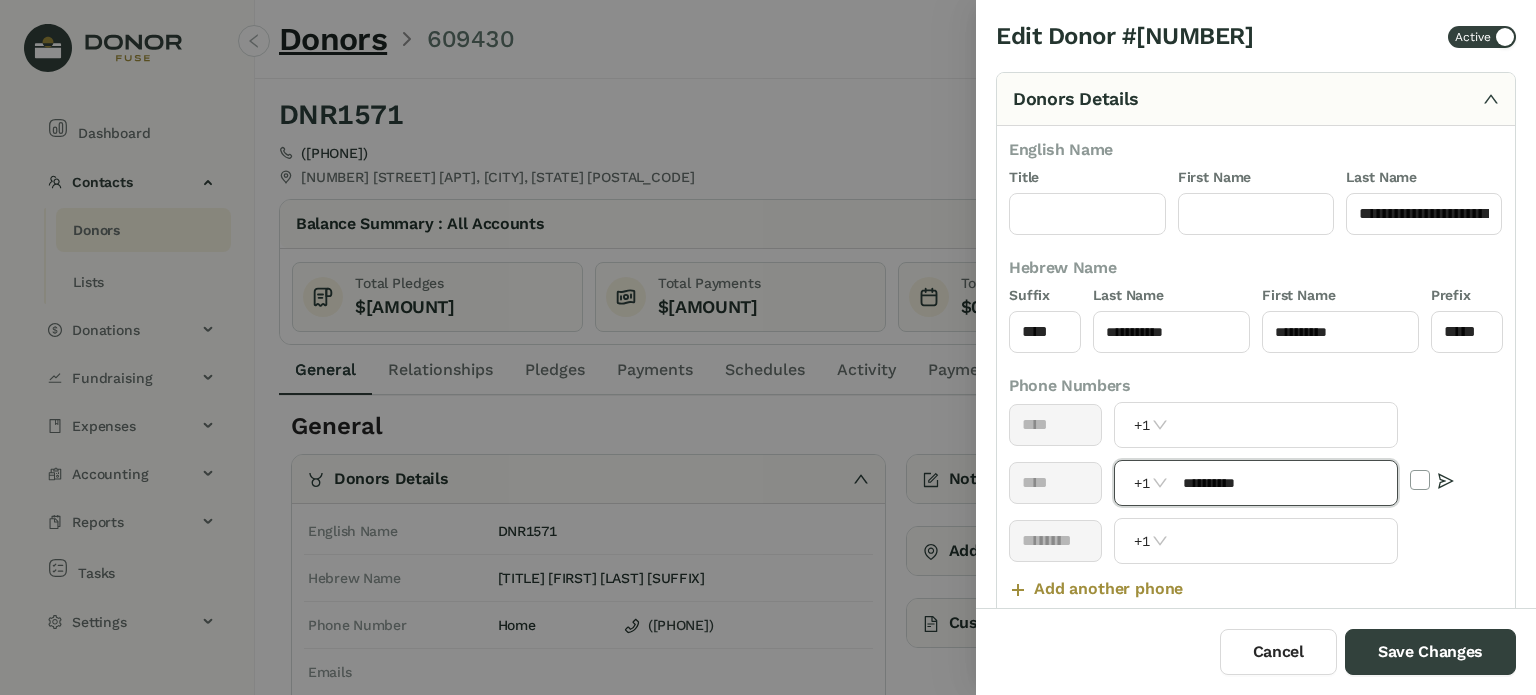 drag, startPoint x: 1253, startPoint y: 479, endPoint x: 1327, endPoint y: 571, distance: 118.06778 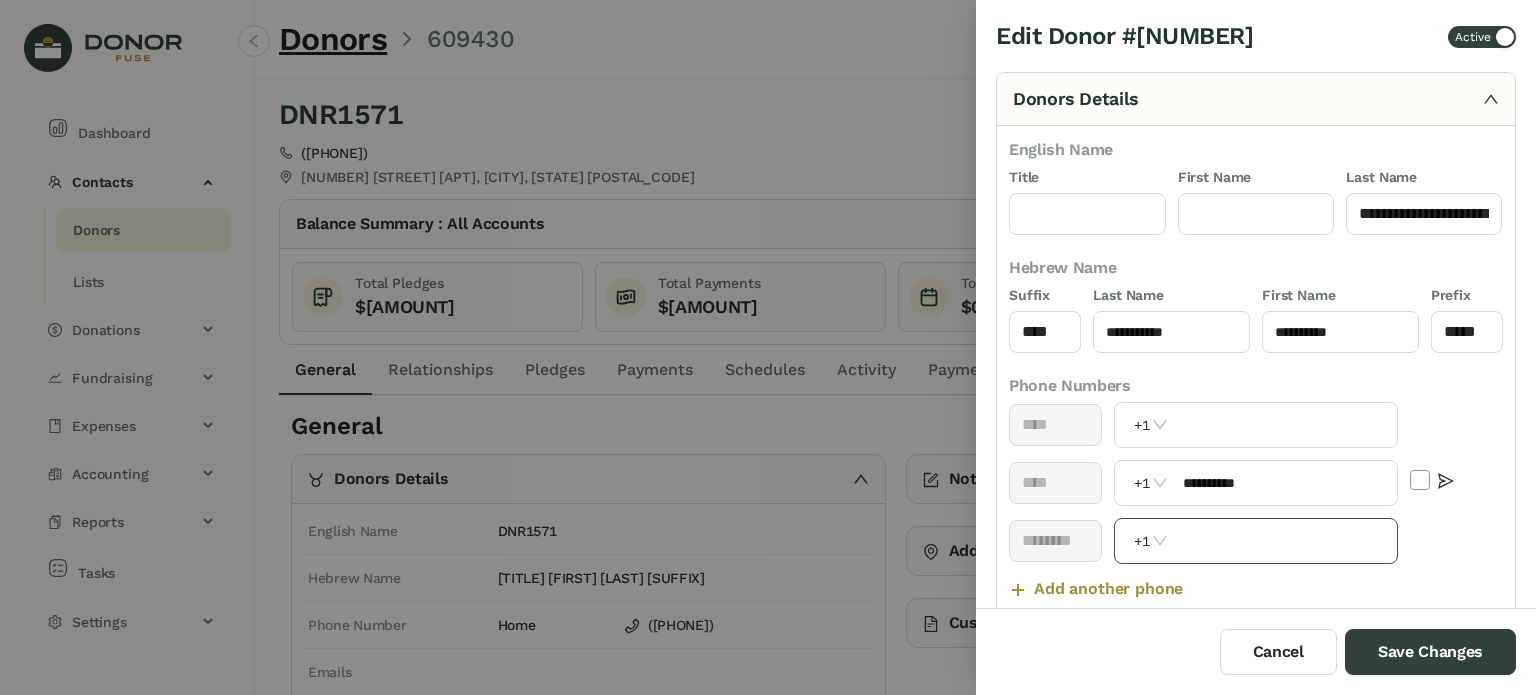 scroll, scrollTop: 633, scrollLeft: 0, axis: vertical 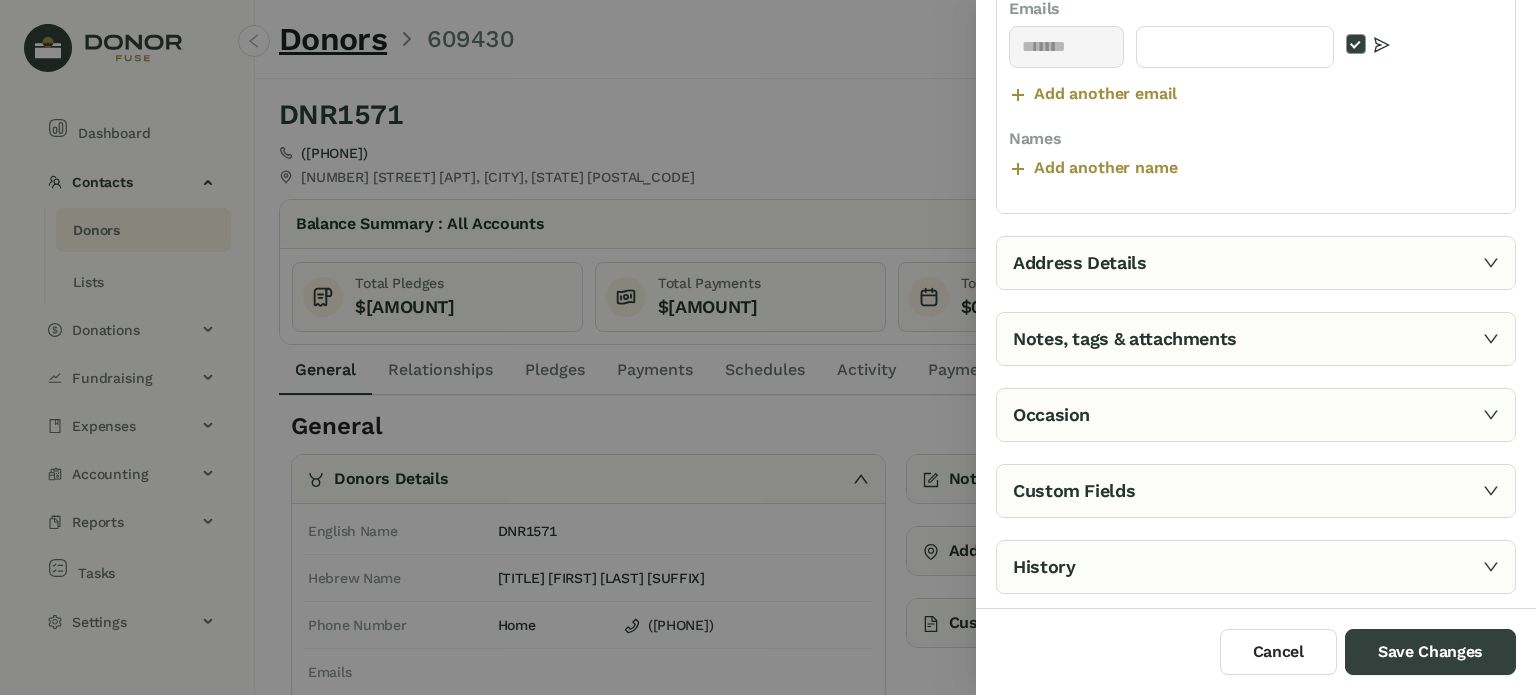 click on "Notes, tags & attachments" at bounding box center (1256, 339) 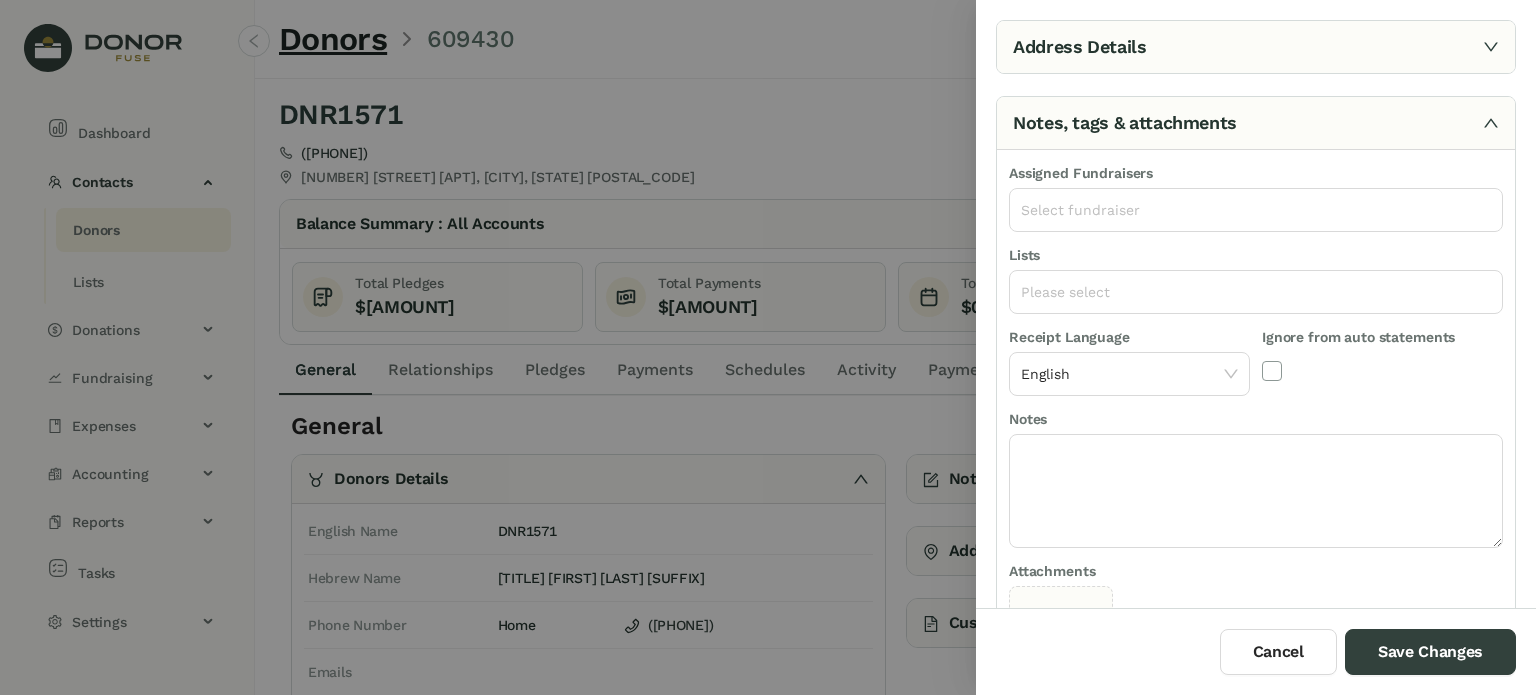 scroll, scrollTop: 0, scrollLeft: 0, axis: both 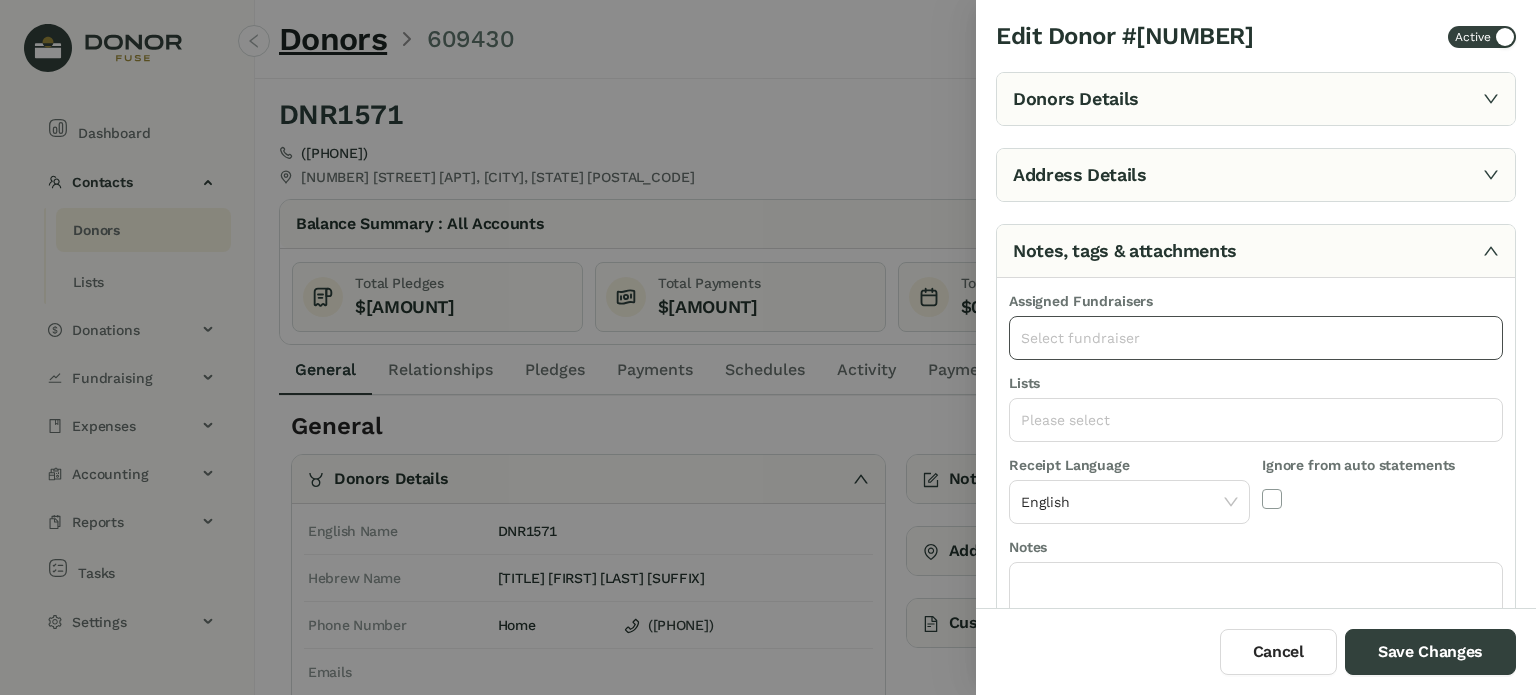 click on "Select fundraiser" 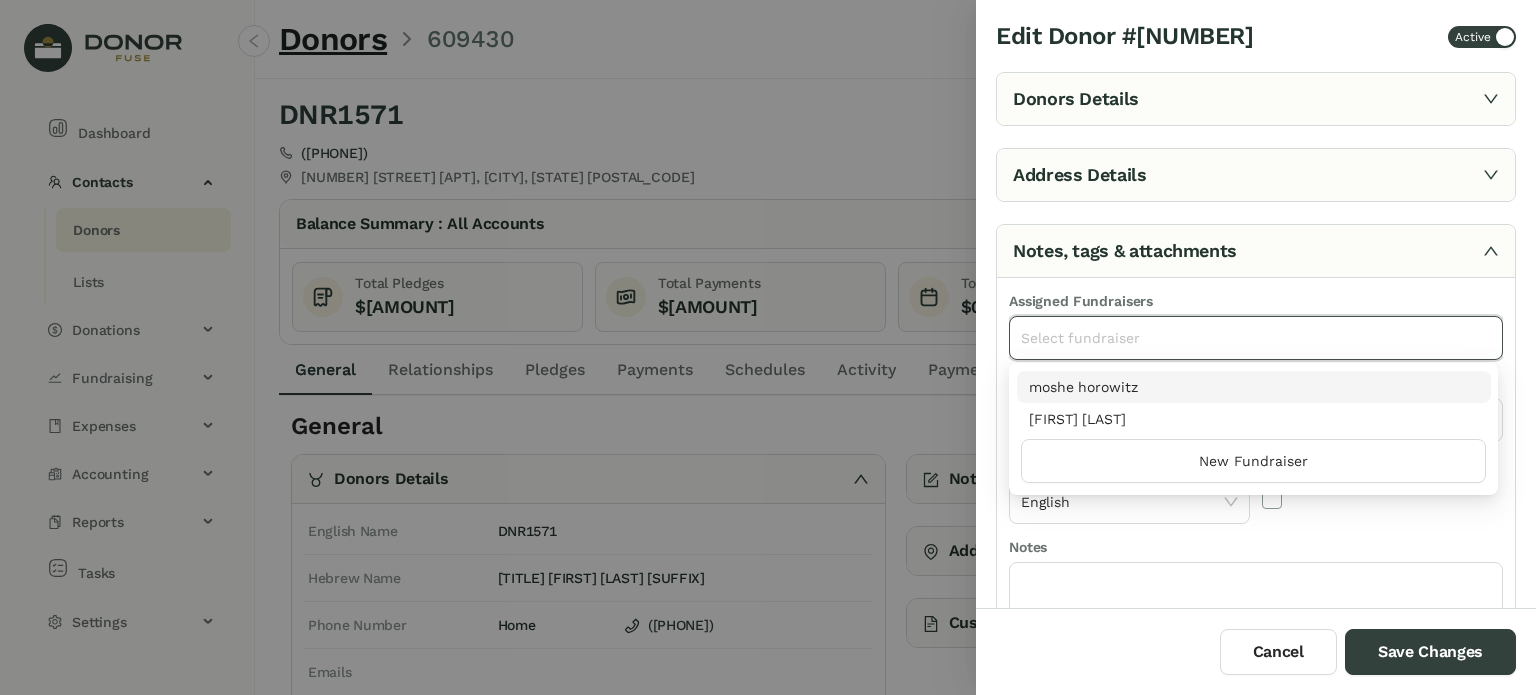 click on "moshe horowitz" at bounding box center (1254, 387) 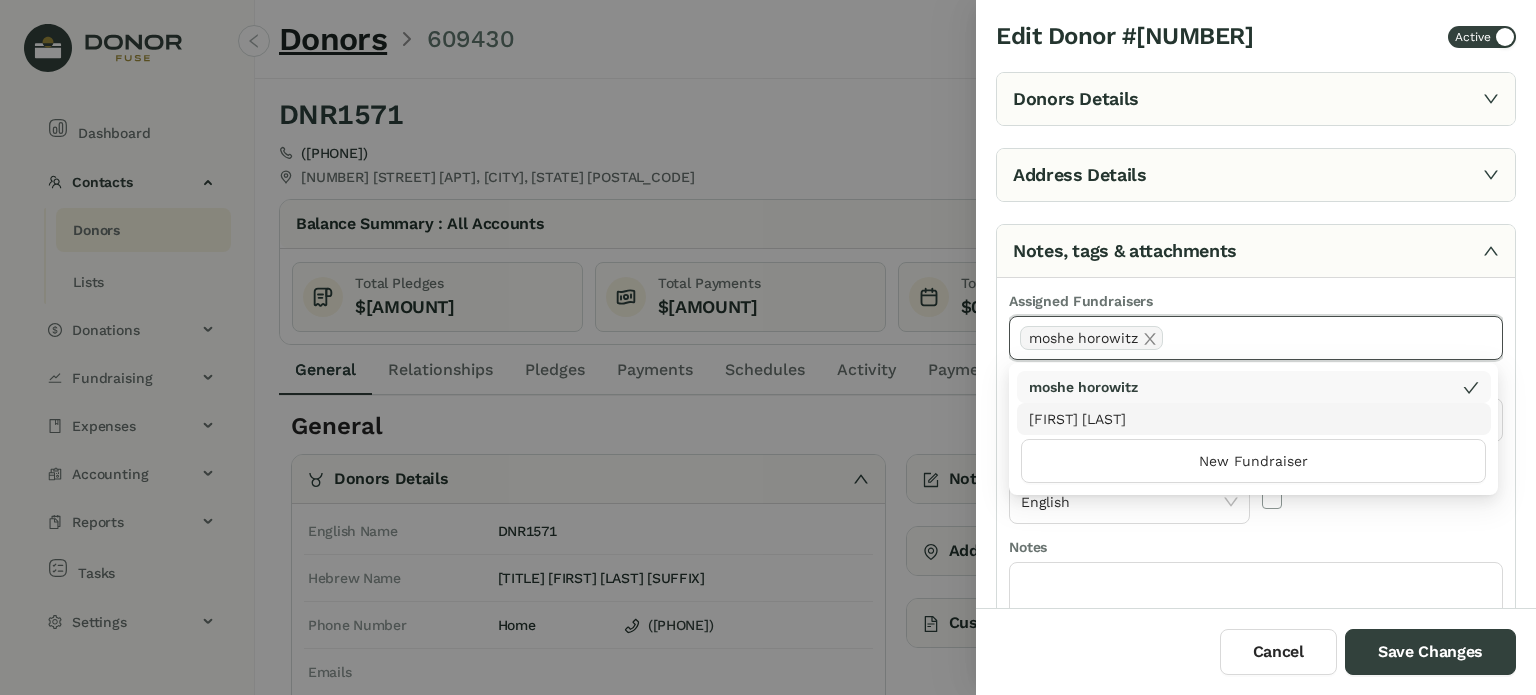 click 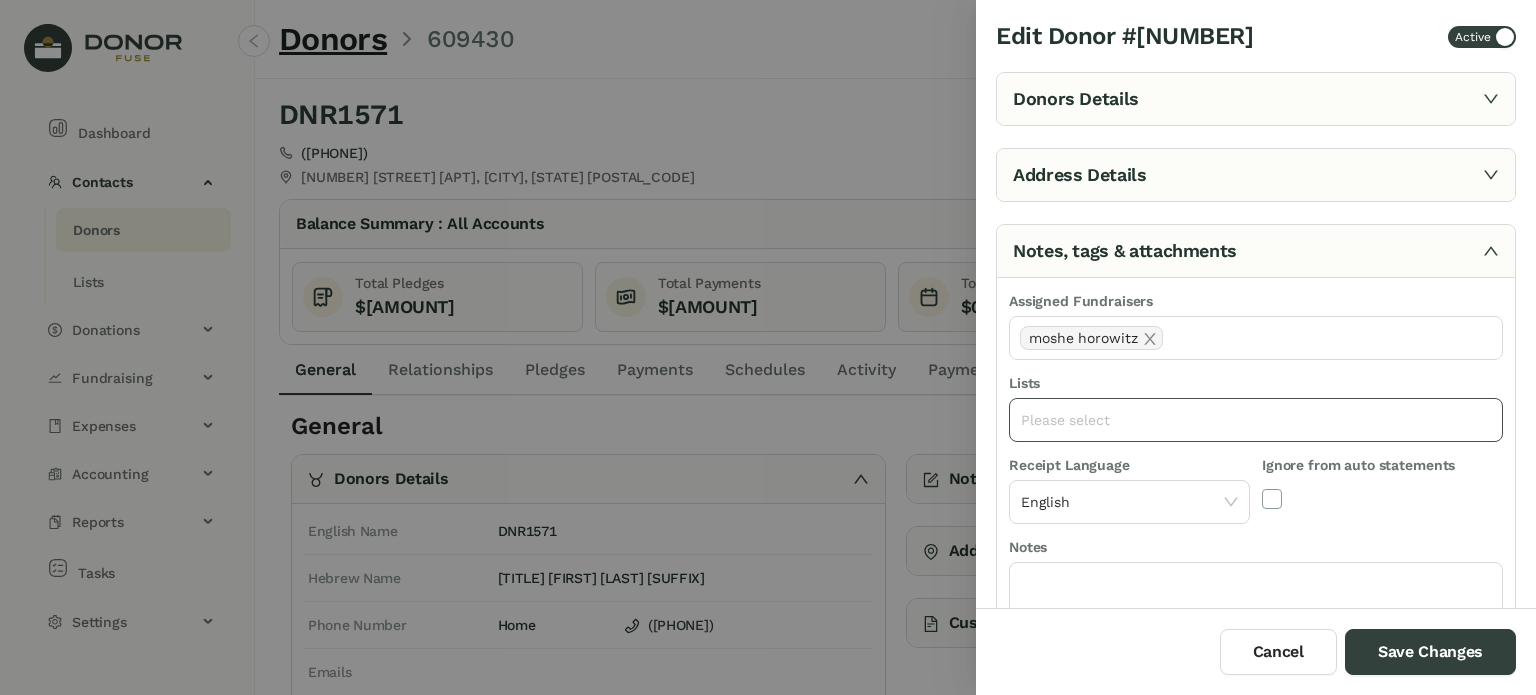 click on "Please select" 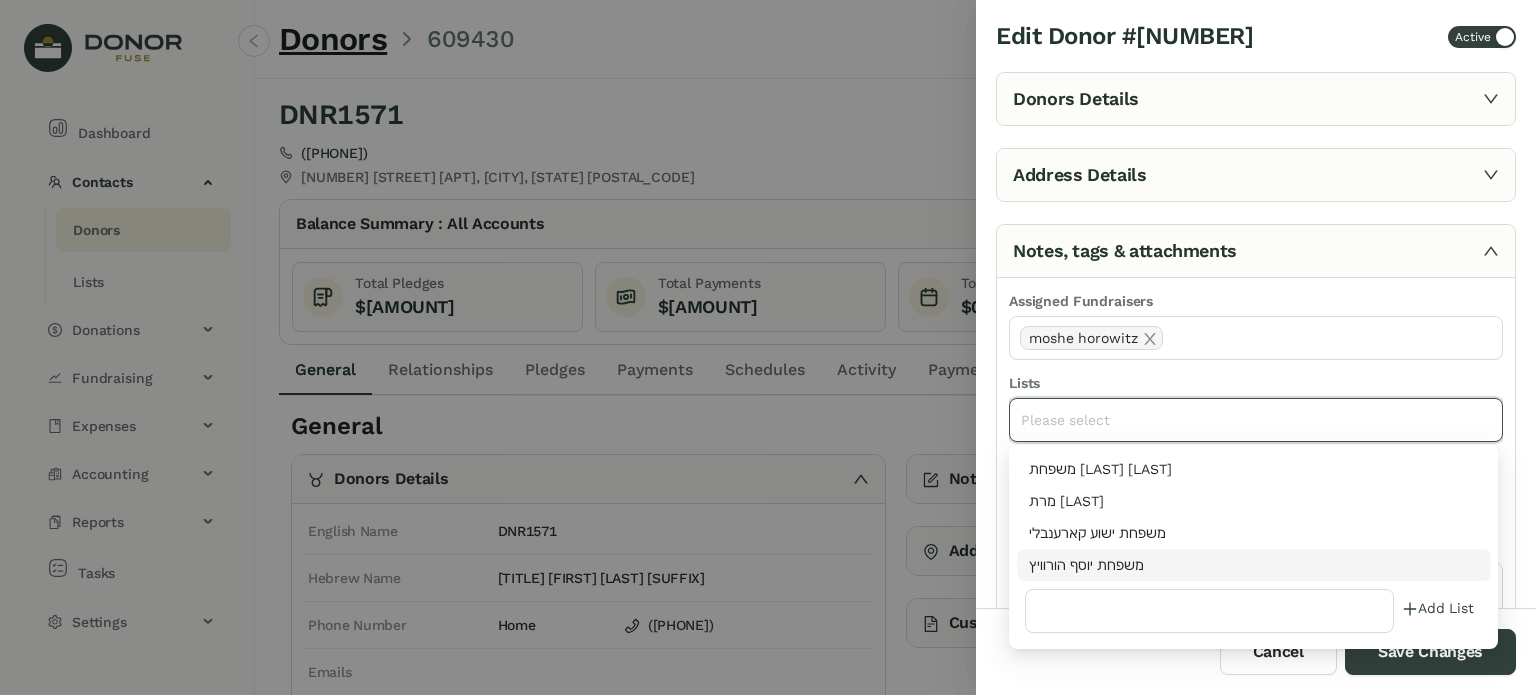 click on "משפחת יוסף הורוויץ" at bounding box center [1254, 565] 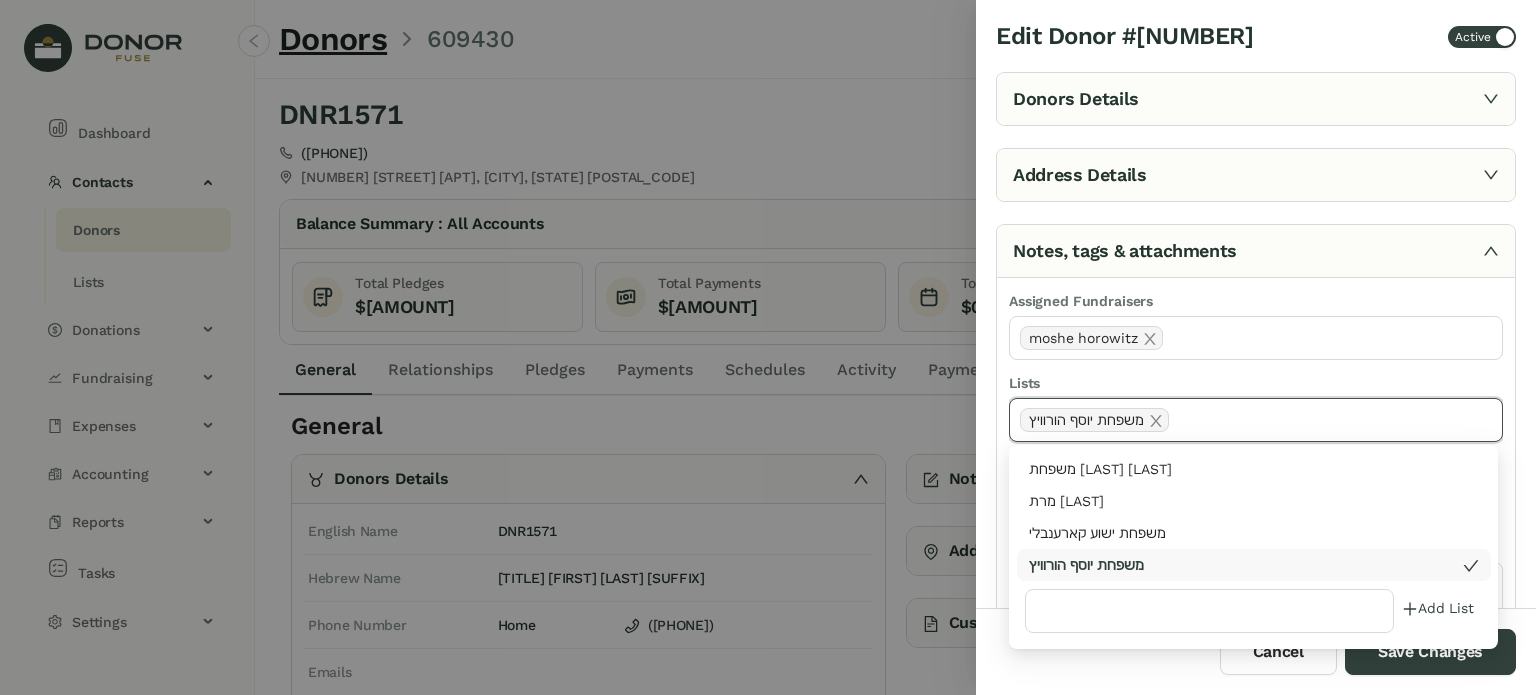 click on "Cancel Save Changes" at bounding box center [1256, 651] 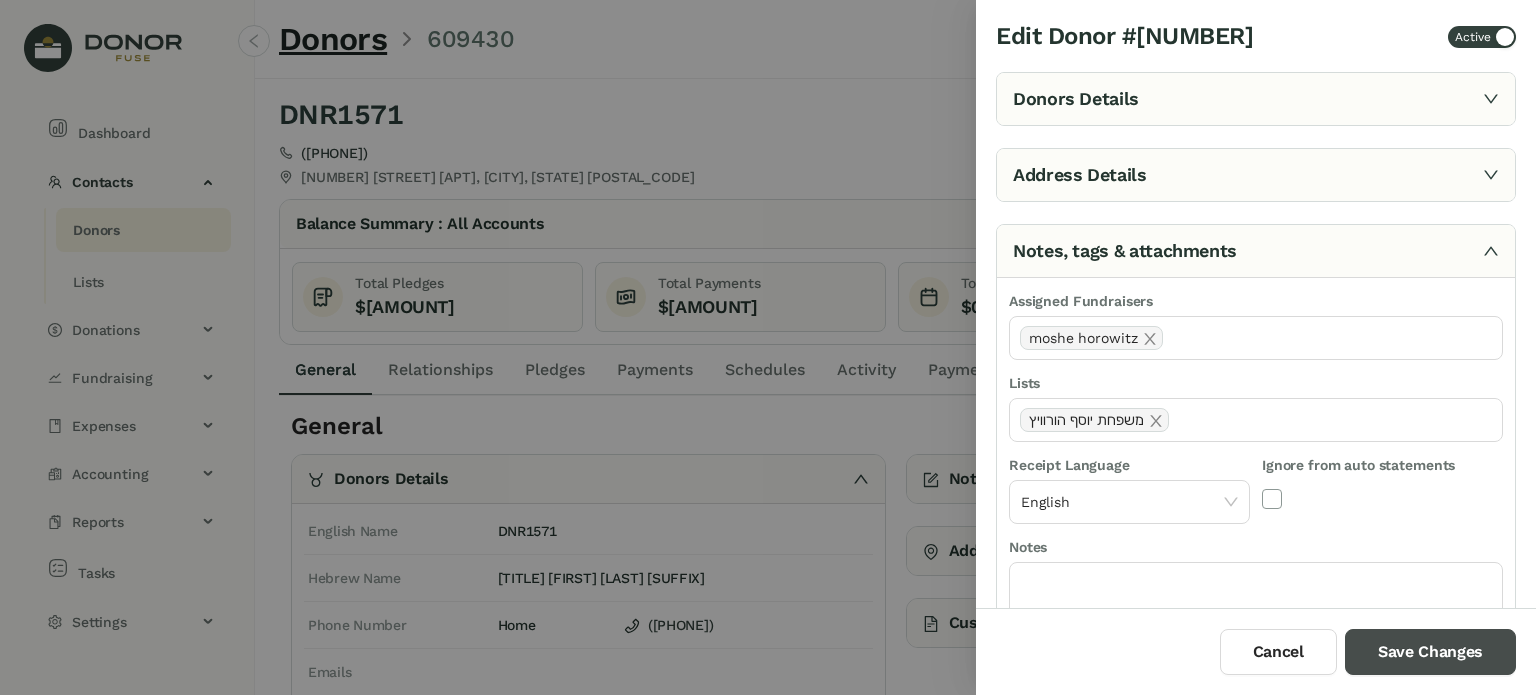 click on "Save Changes" at bounding box center [1430, 652] 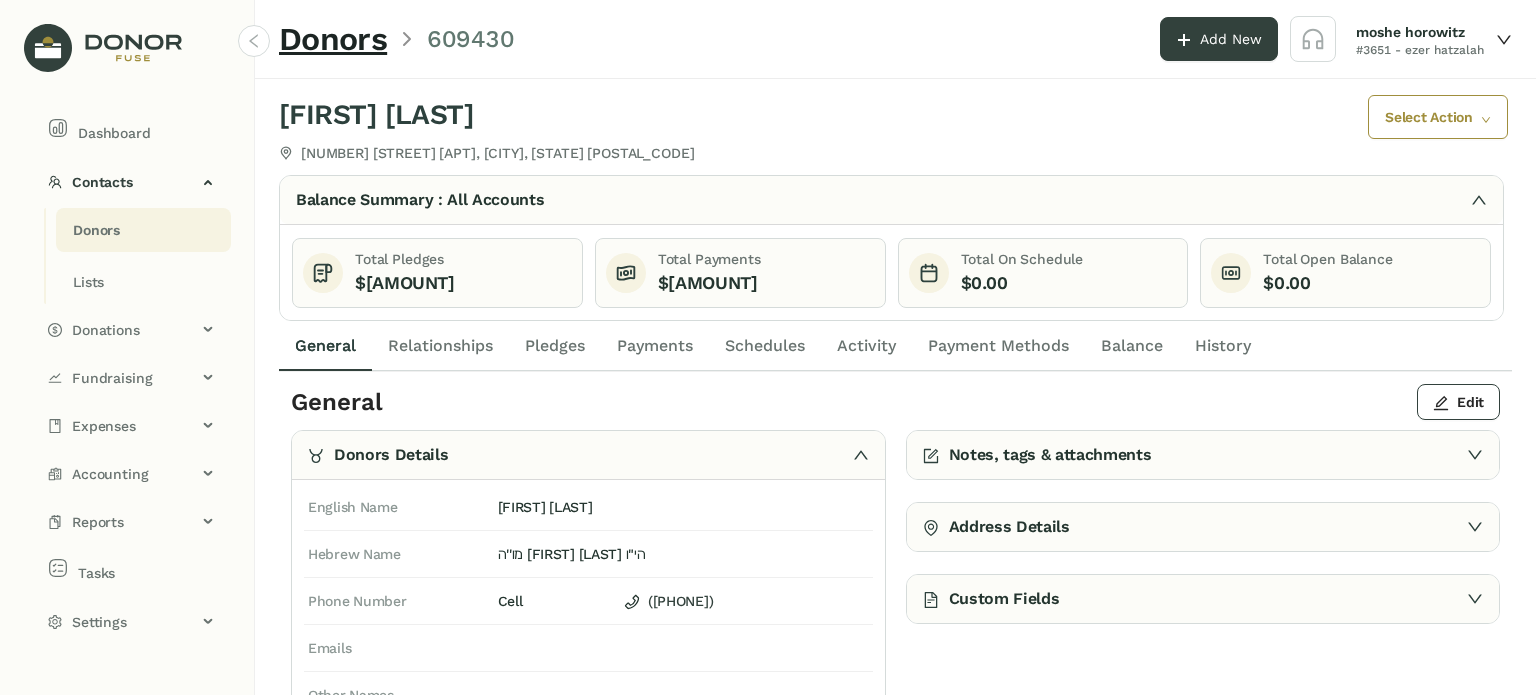 click on "Activity" 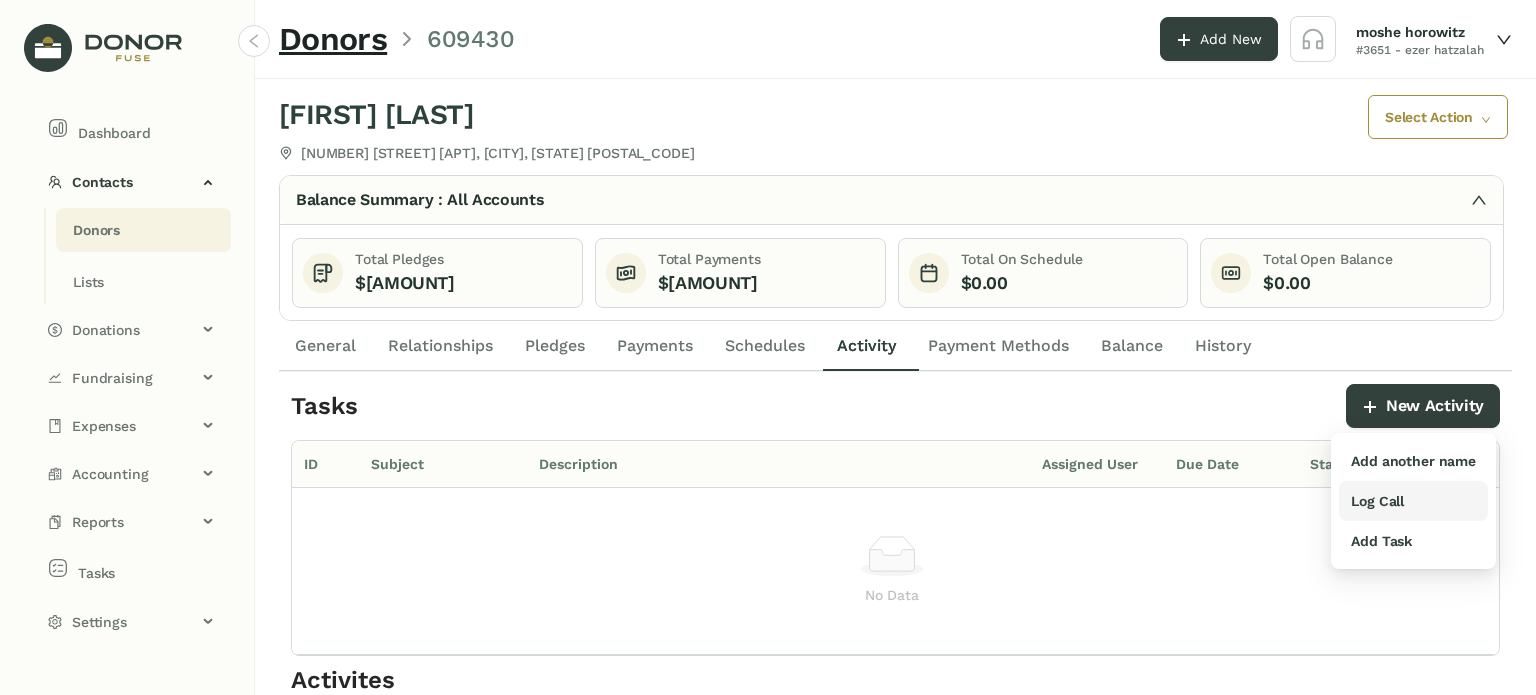 click on "Log Call" at bounding box center (1377, 501) 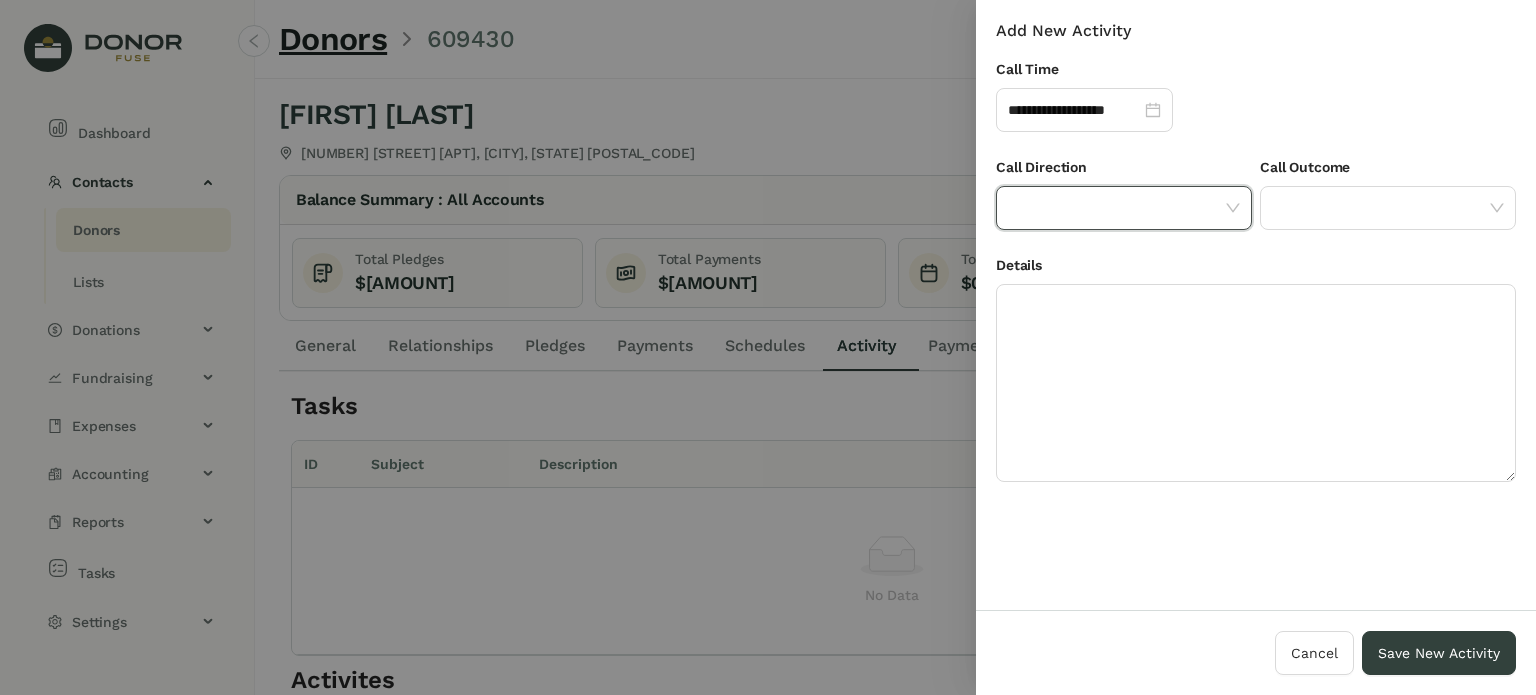 click 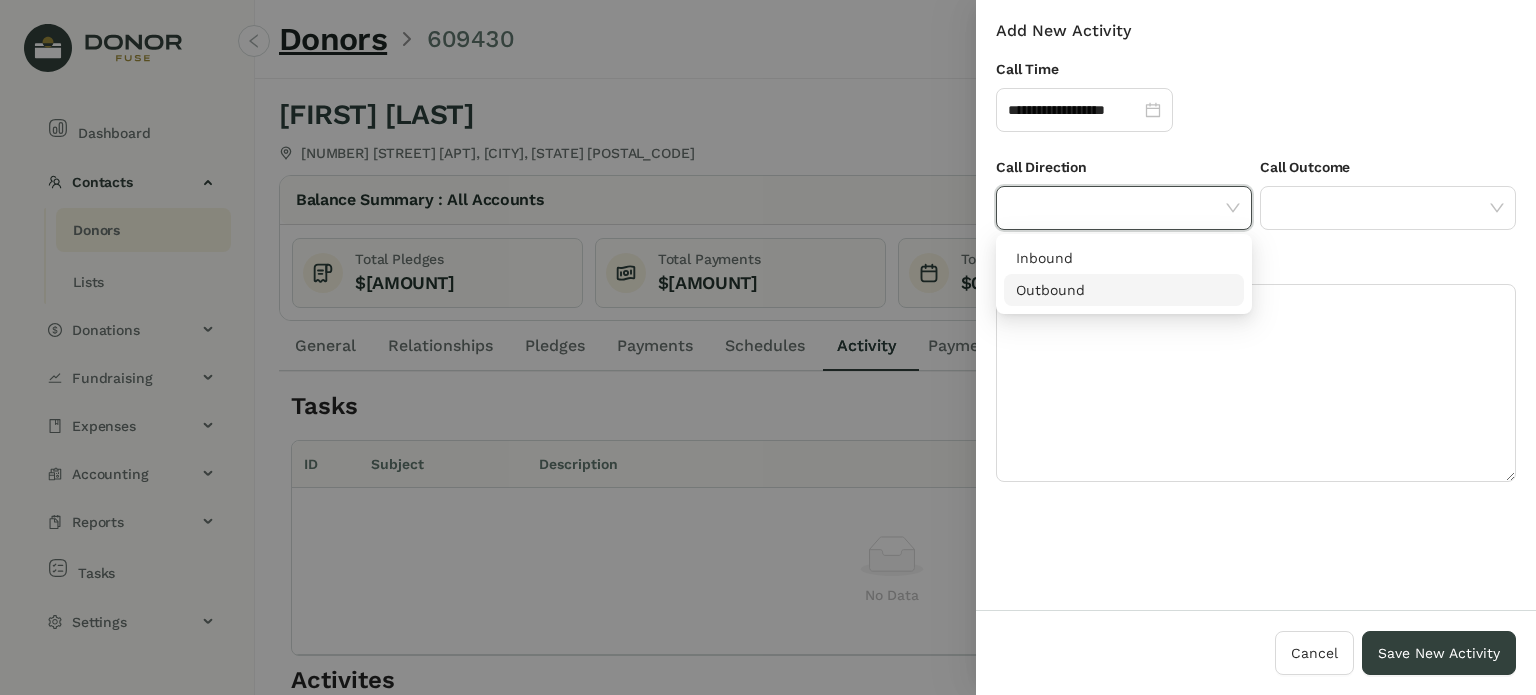 click on "Outbound" at bounding box center (1124, 290) 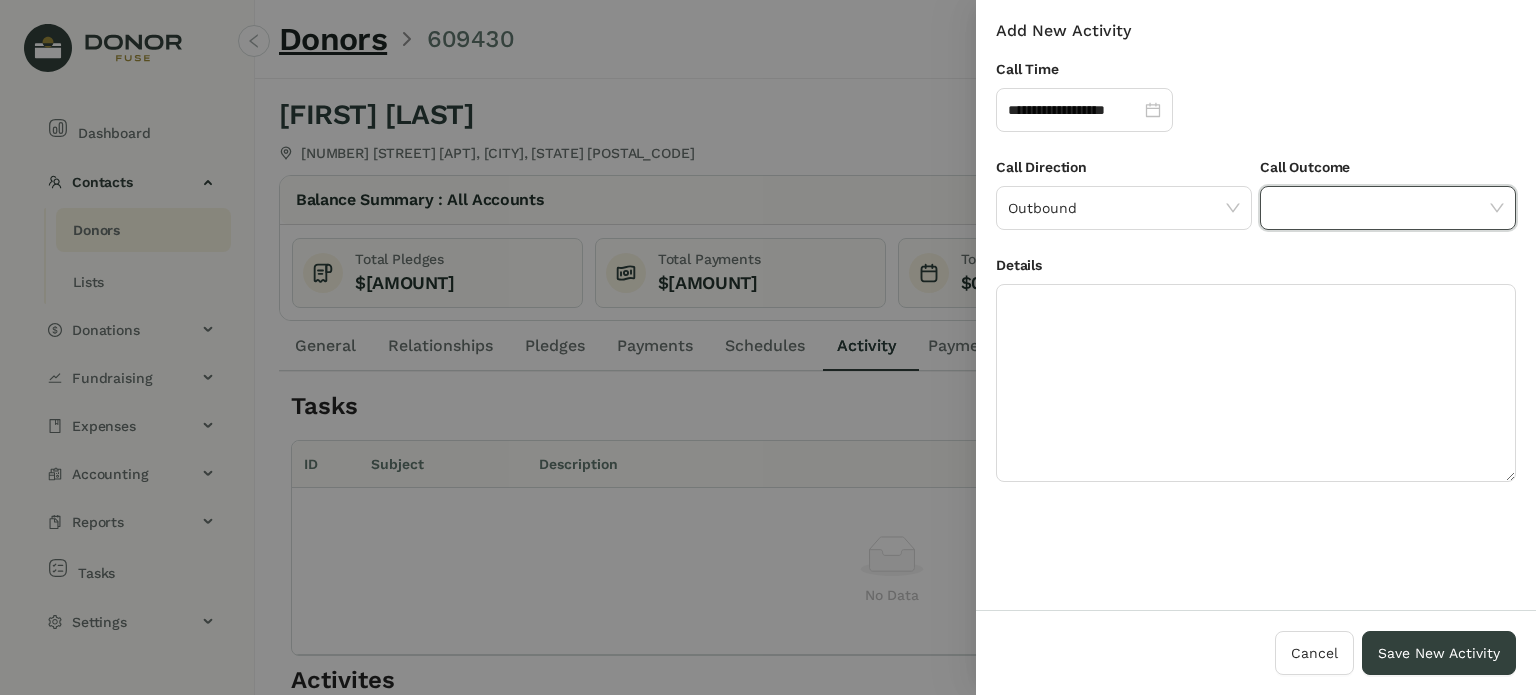 click 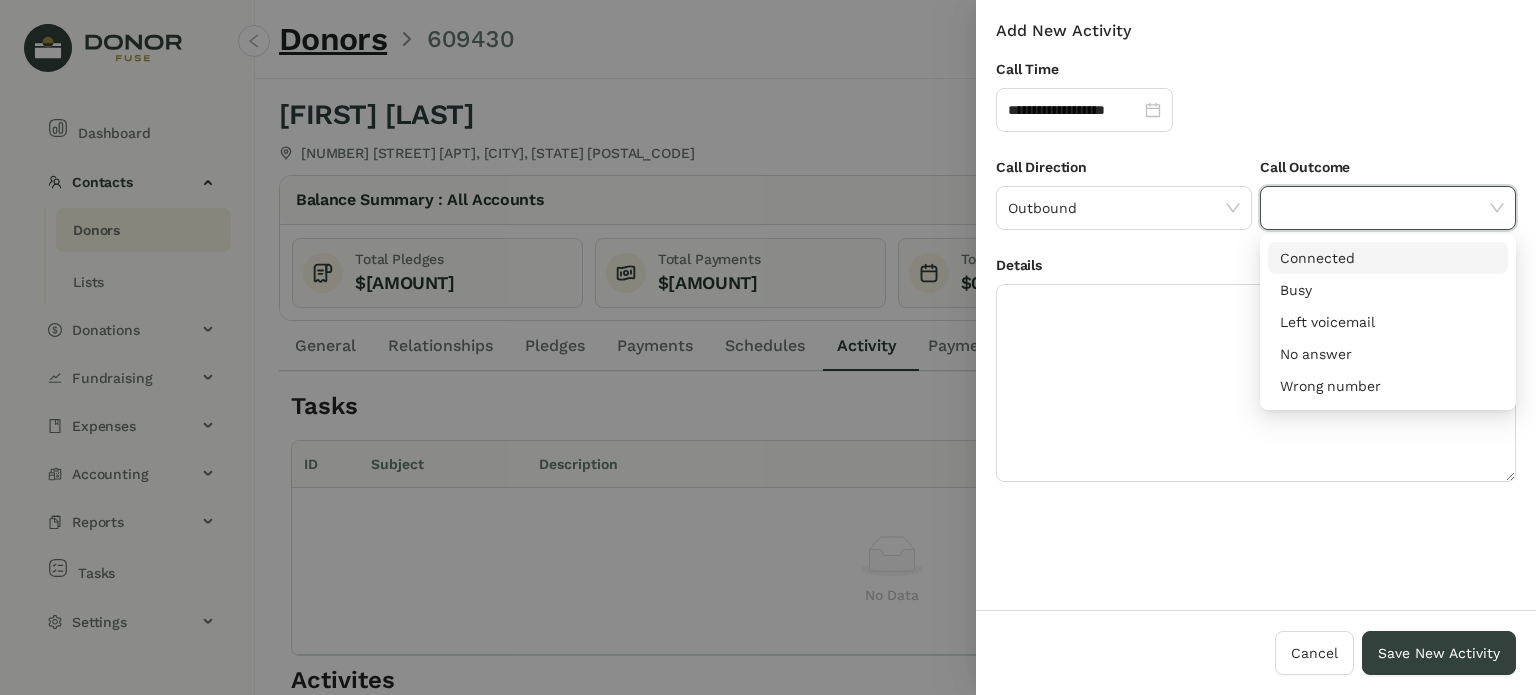 click on "Connected" at bounding box center [1388, 258] 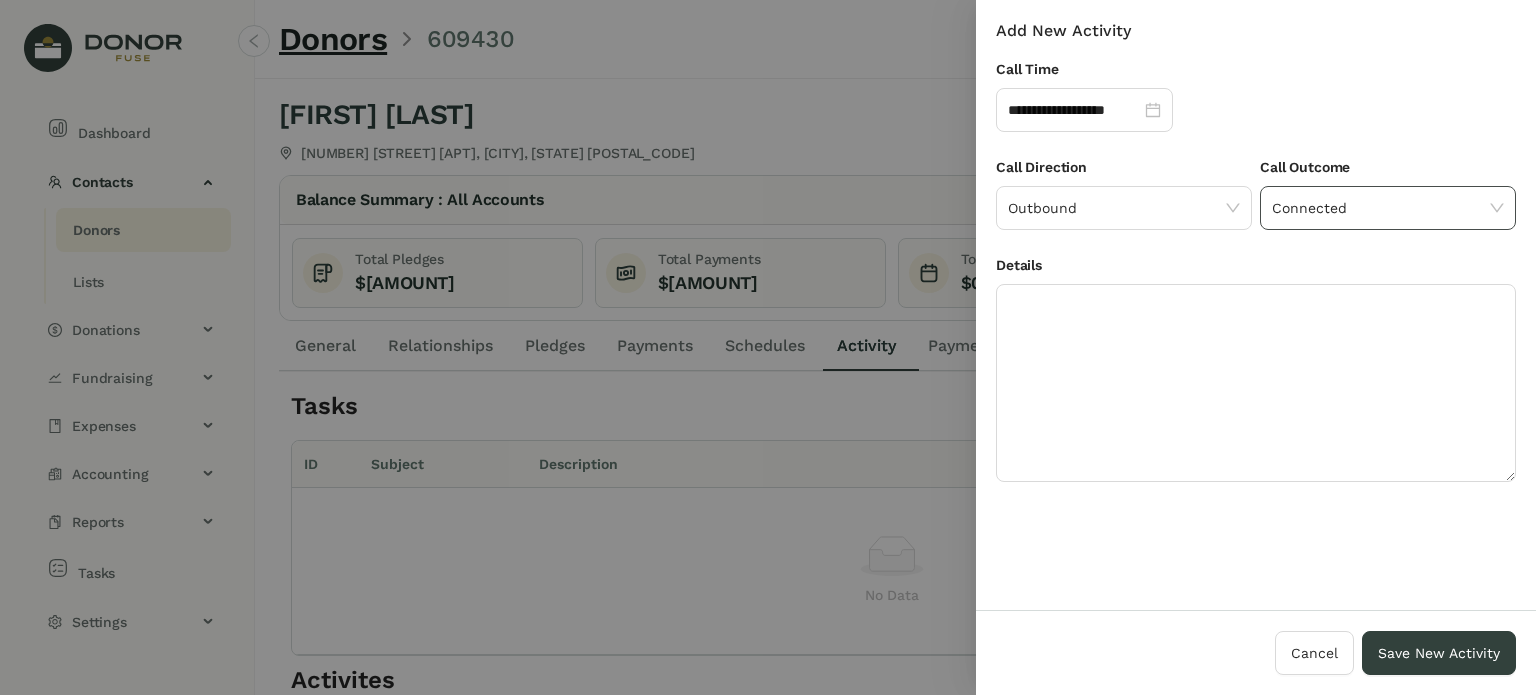click on "Connected" 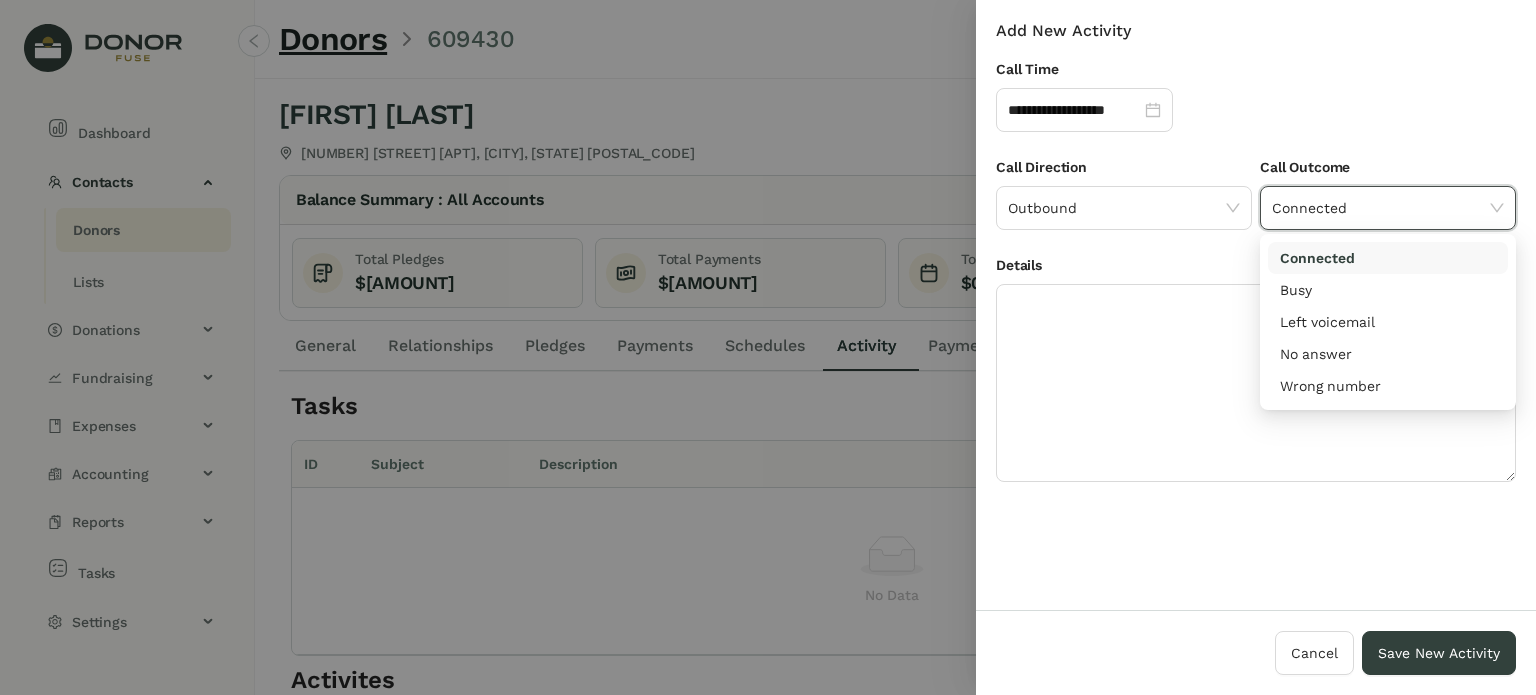 click on "Connected" at bounding box center [1388, 258] 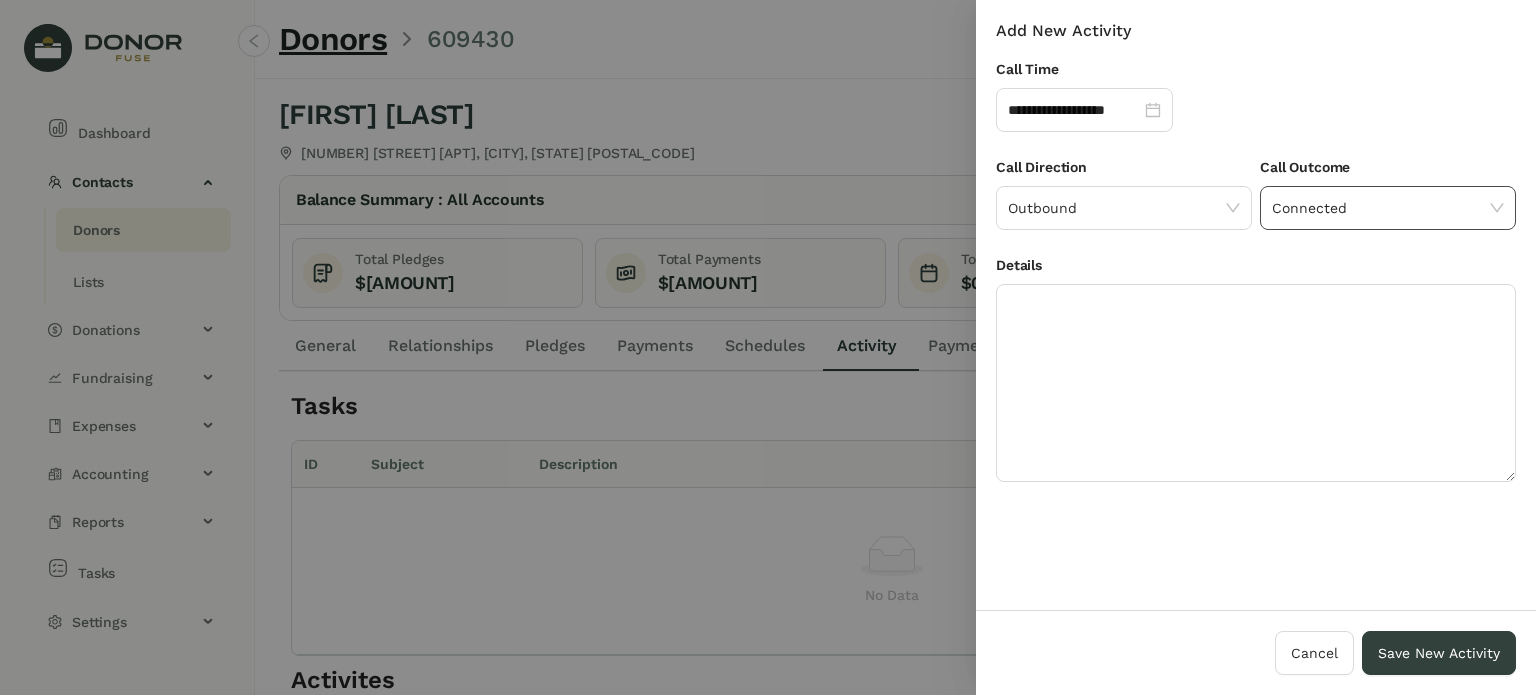 click on "Connected" 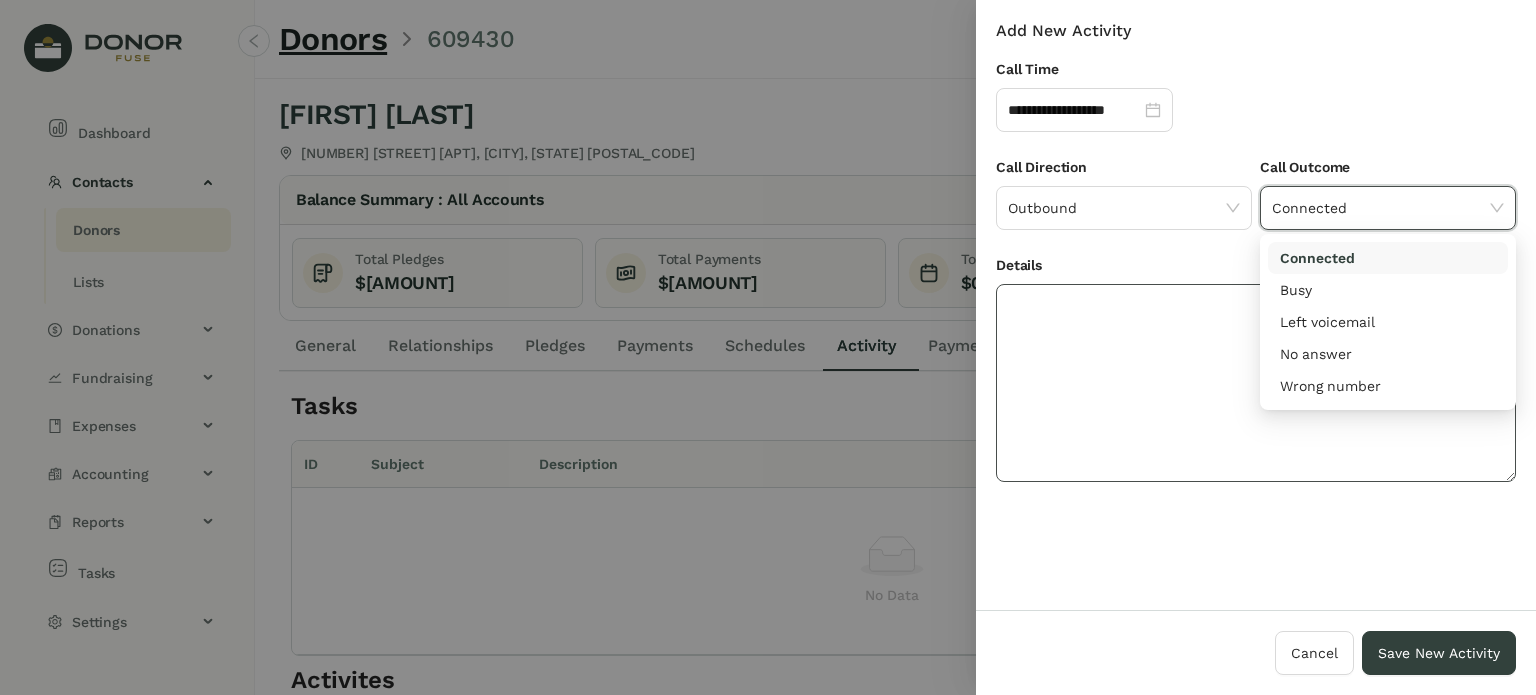 click 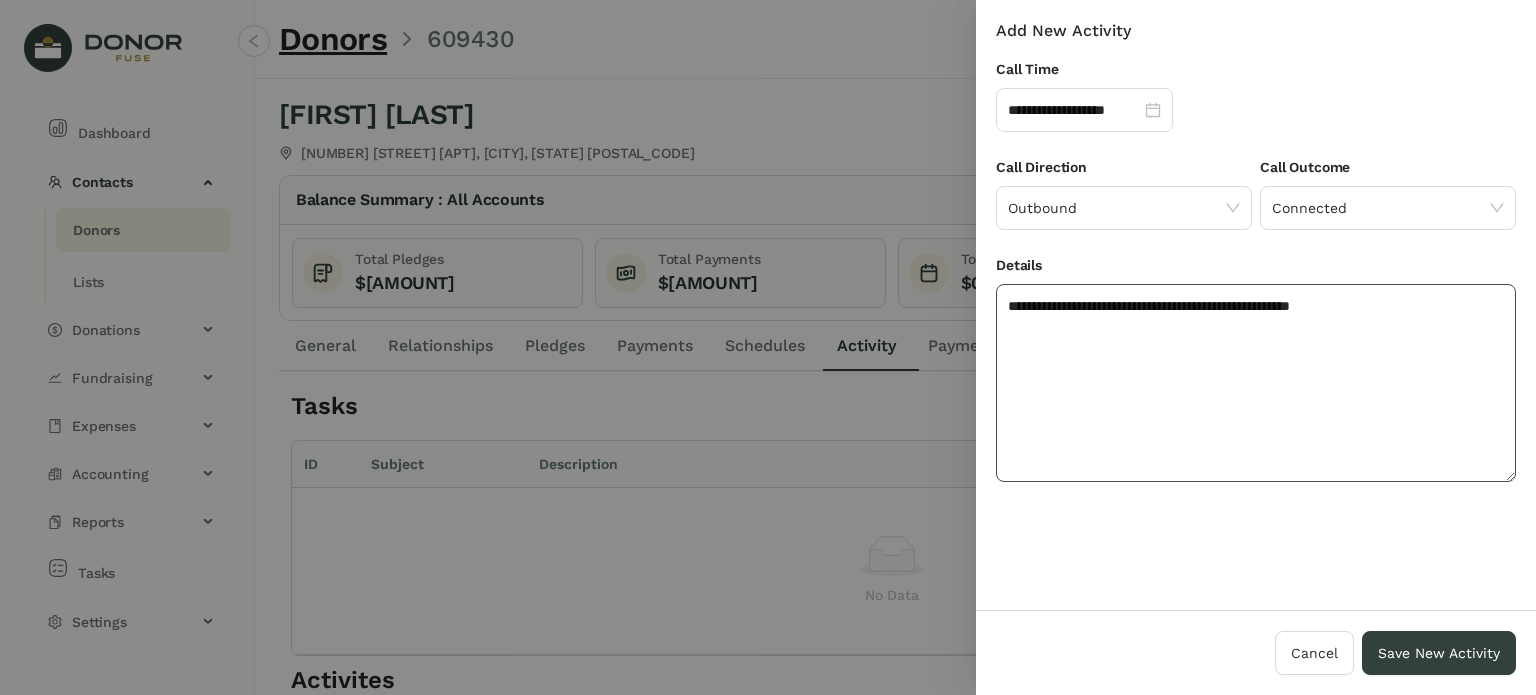 click on "**********" 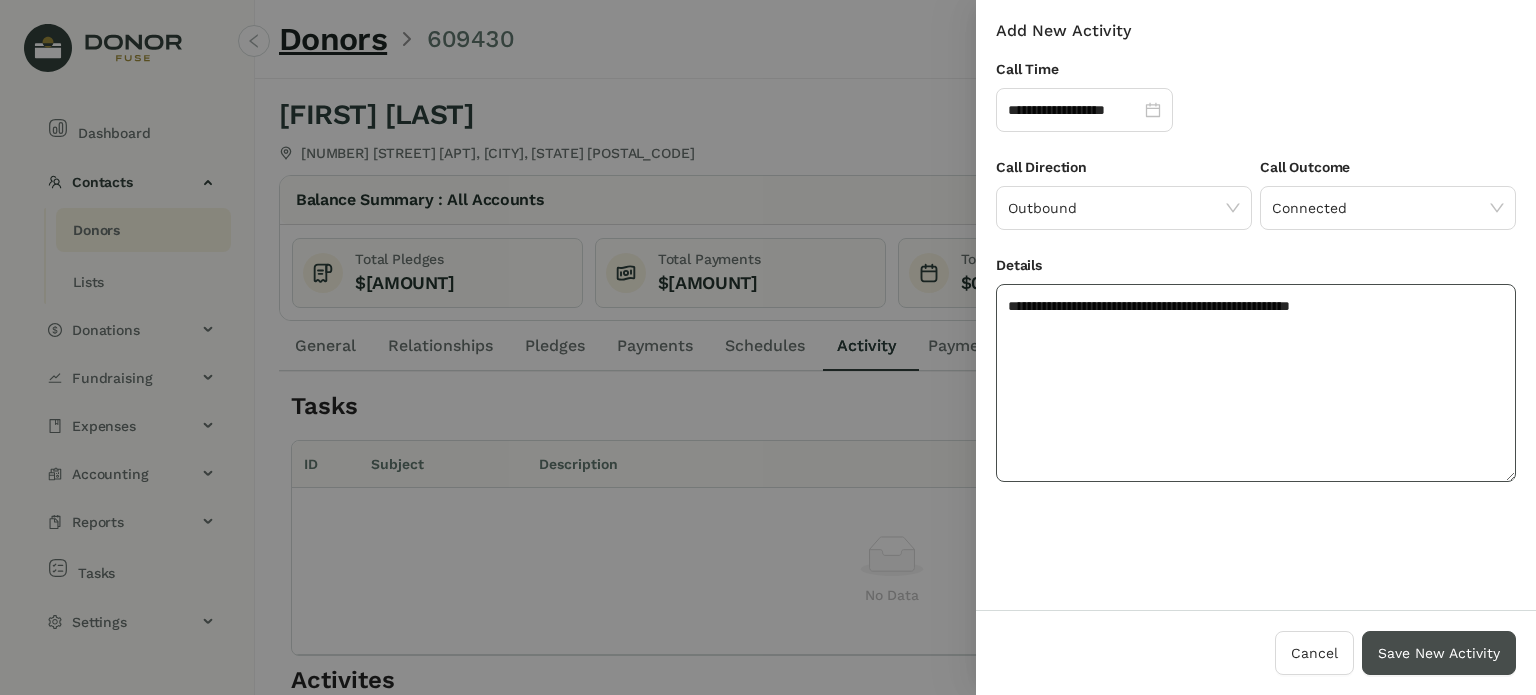 type on "**********" 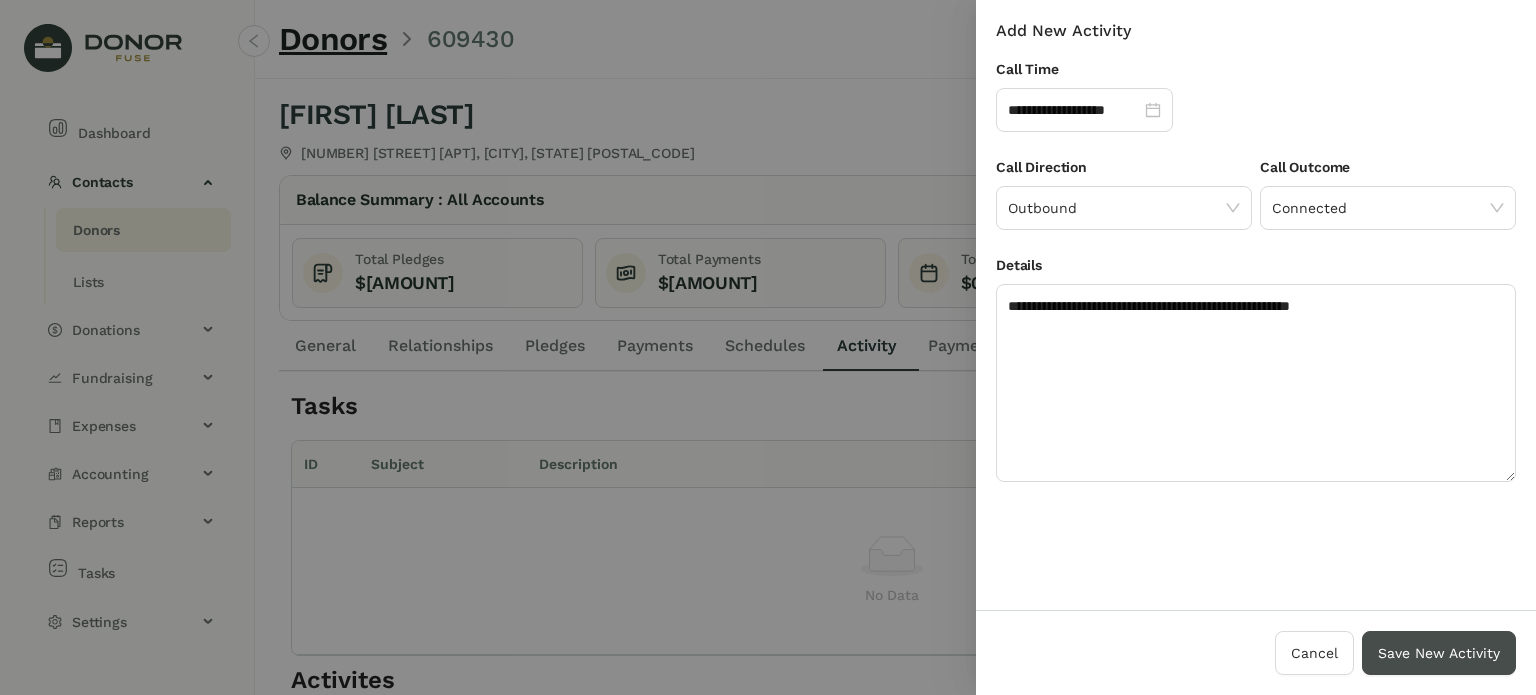 click on "Save New Activity" at bounding box center (1439, 653) 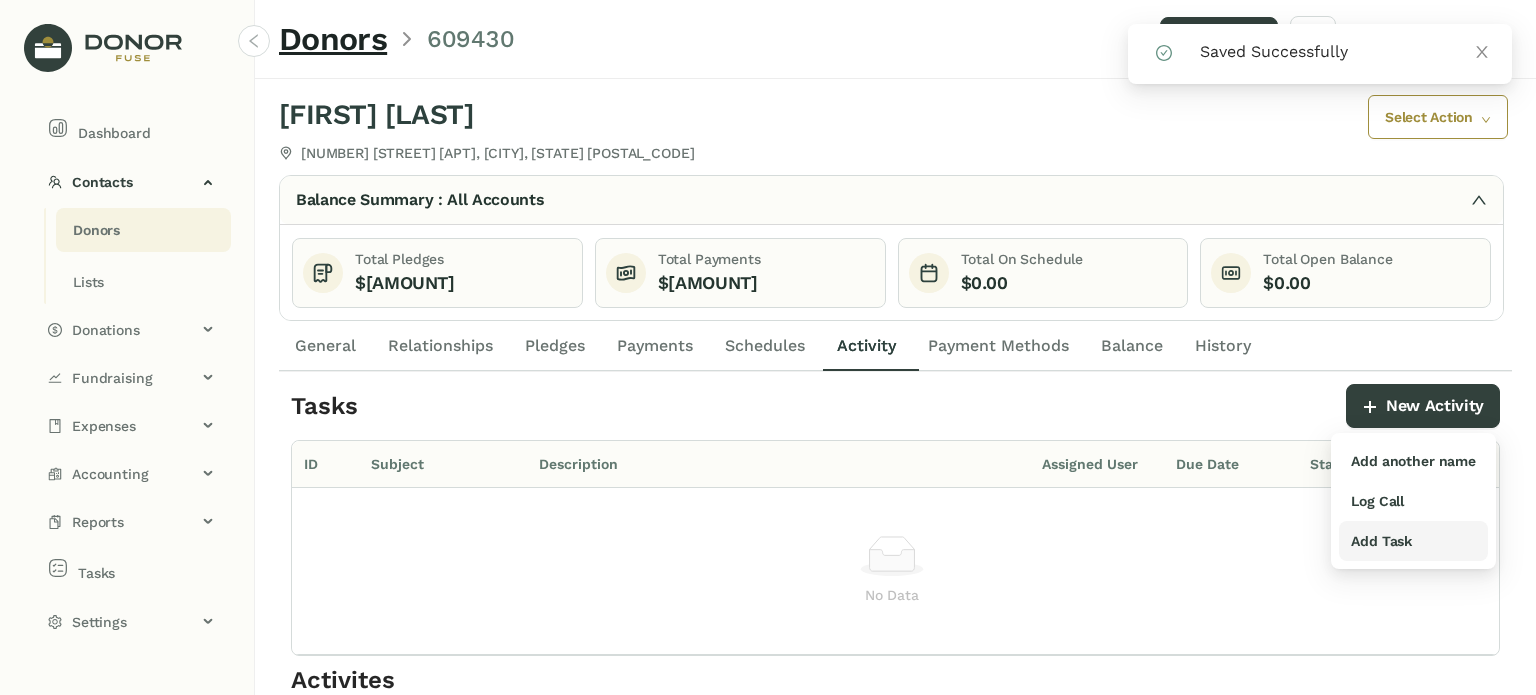 click on "Add Task" at bounding box center [1381, 541] 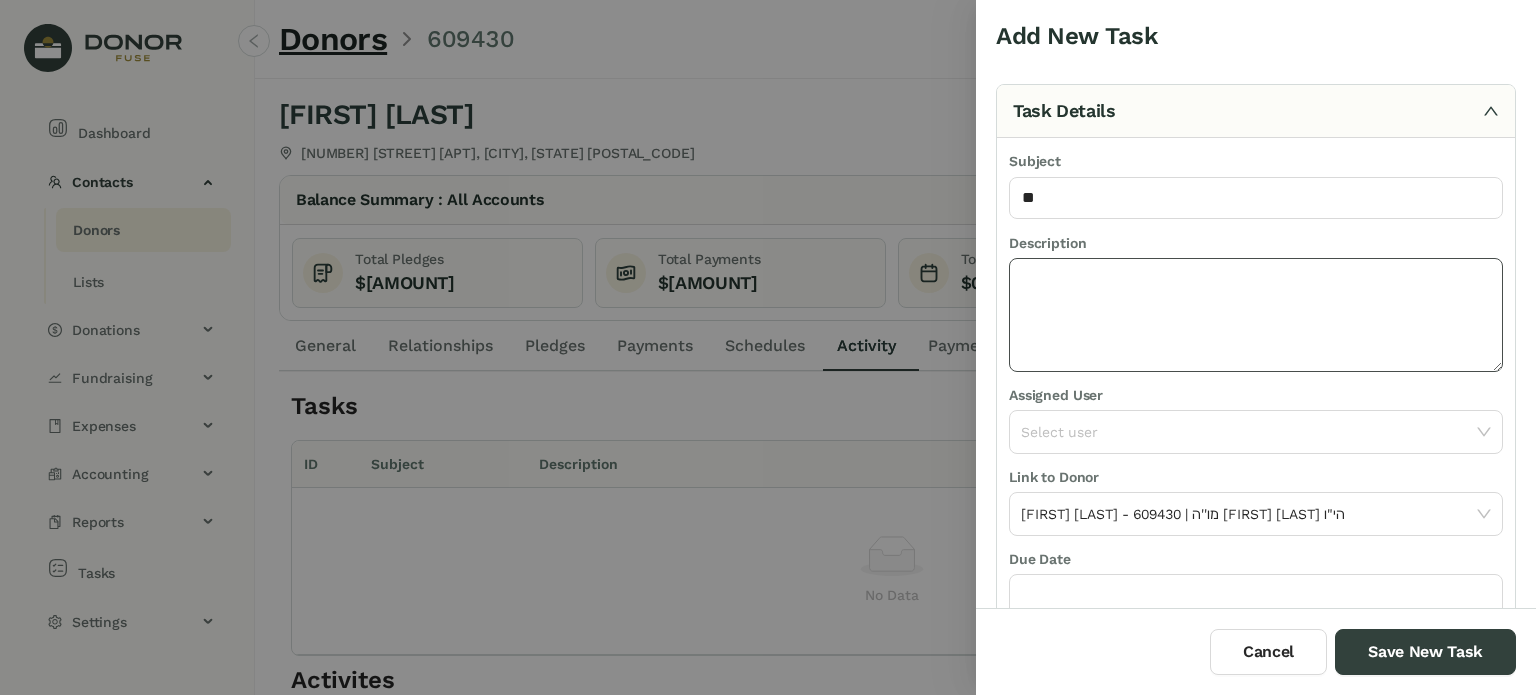 type on "**********" 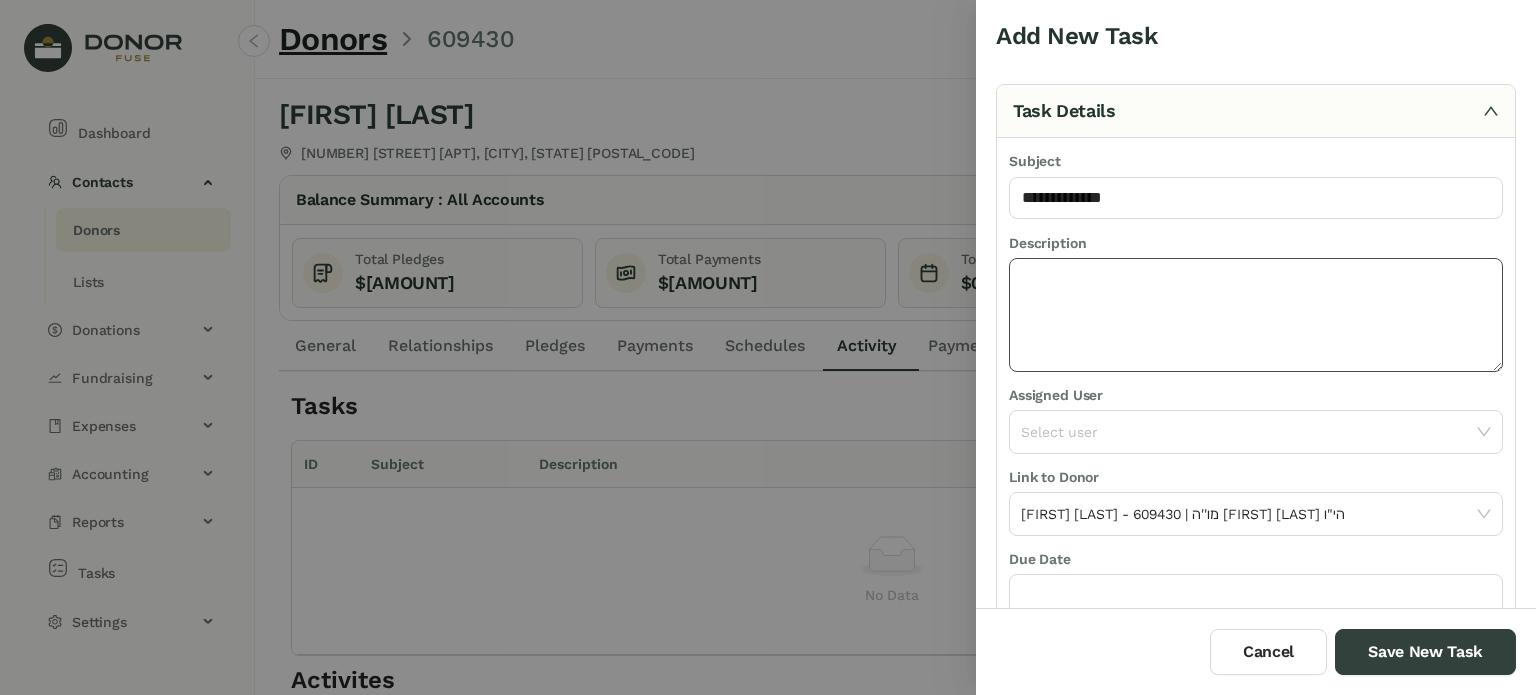 click 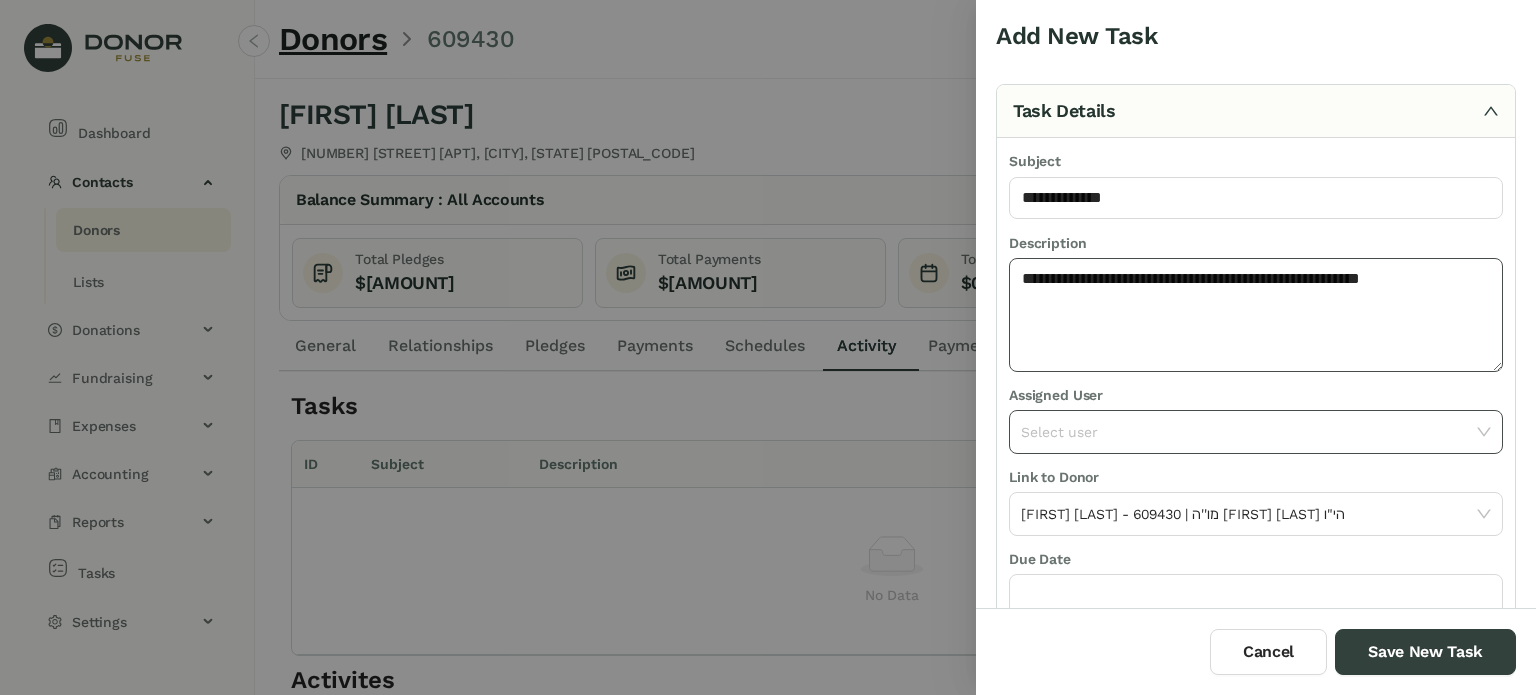type on "**********" 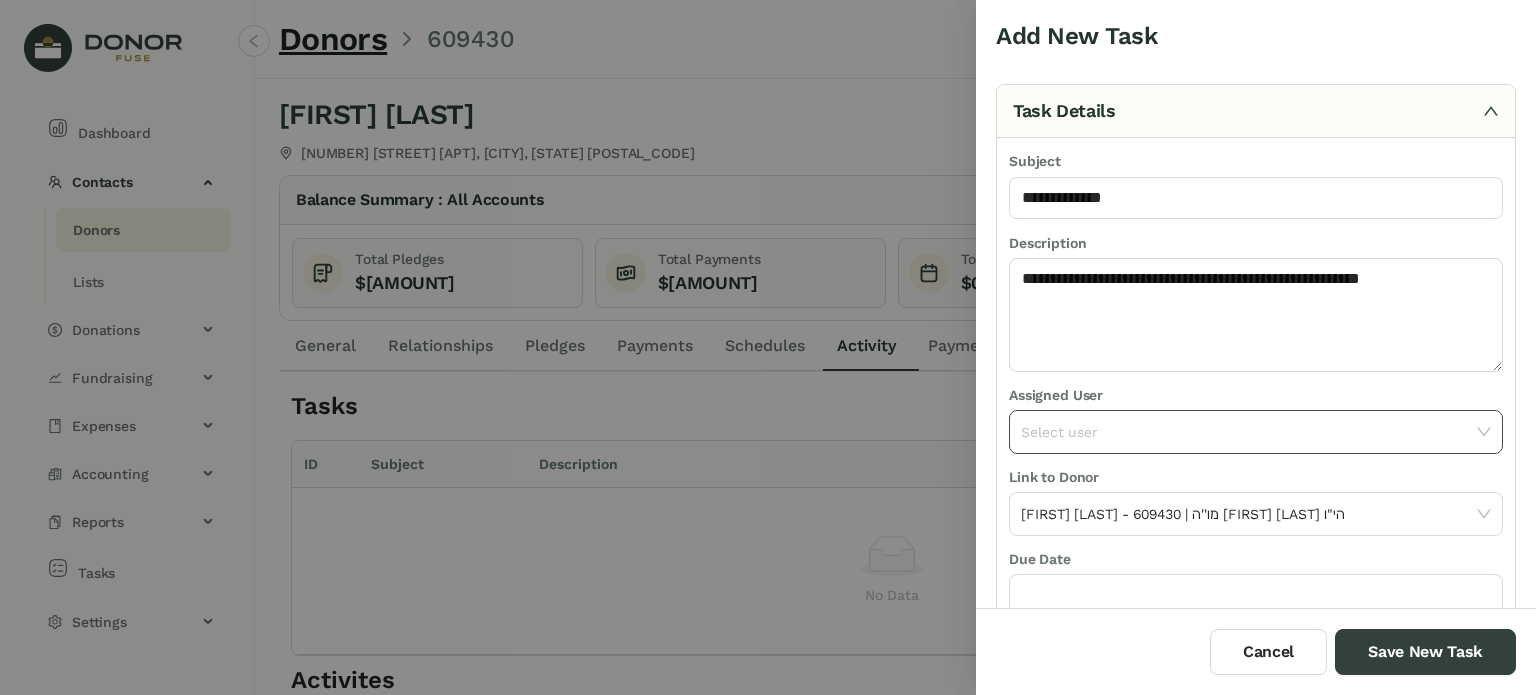 click 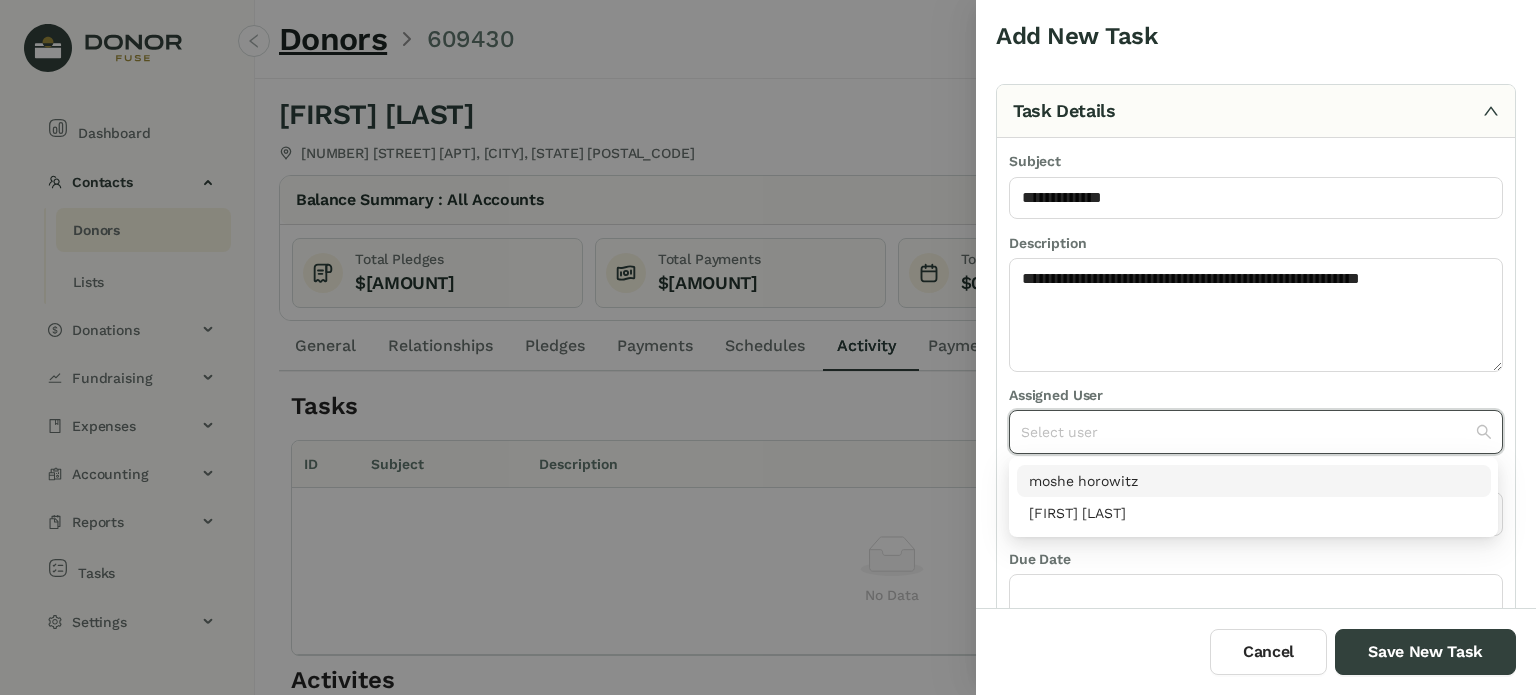 click on "moshe horowitz" at bounding box center [1254, 481] 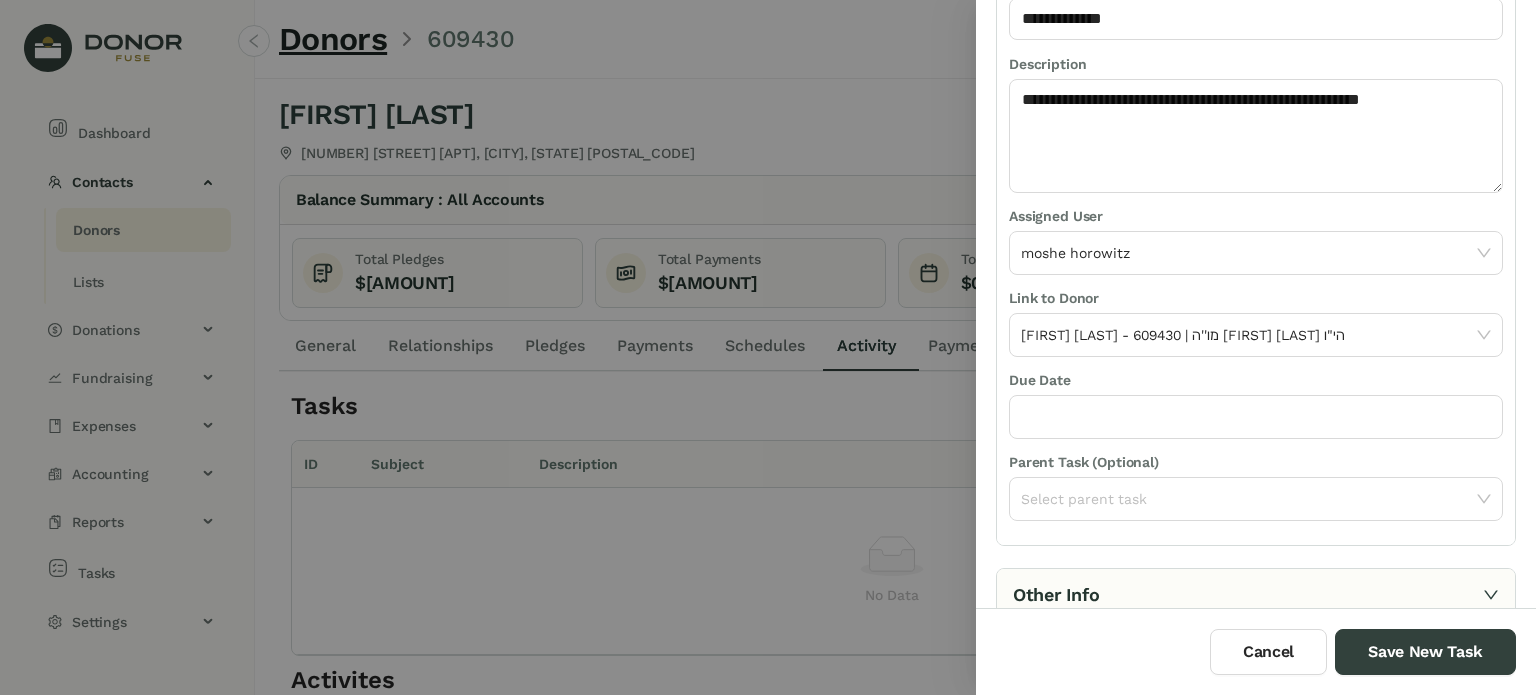 scroll, scrollTop: 211, scrollLeft: 0, axis: vertical 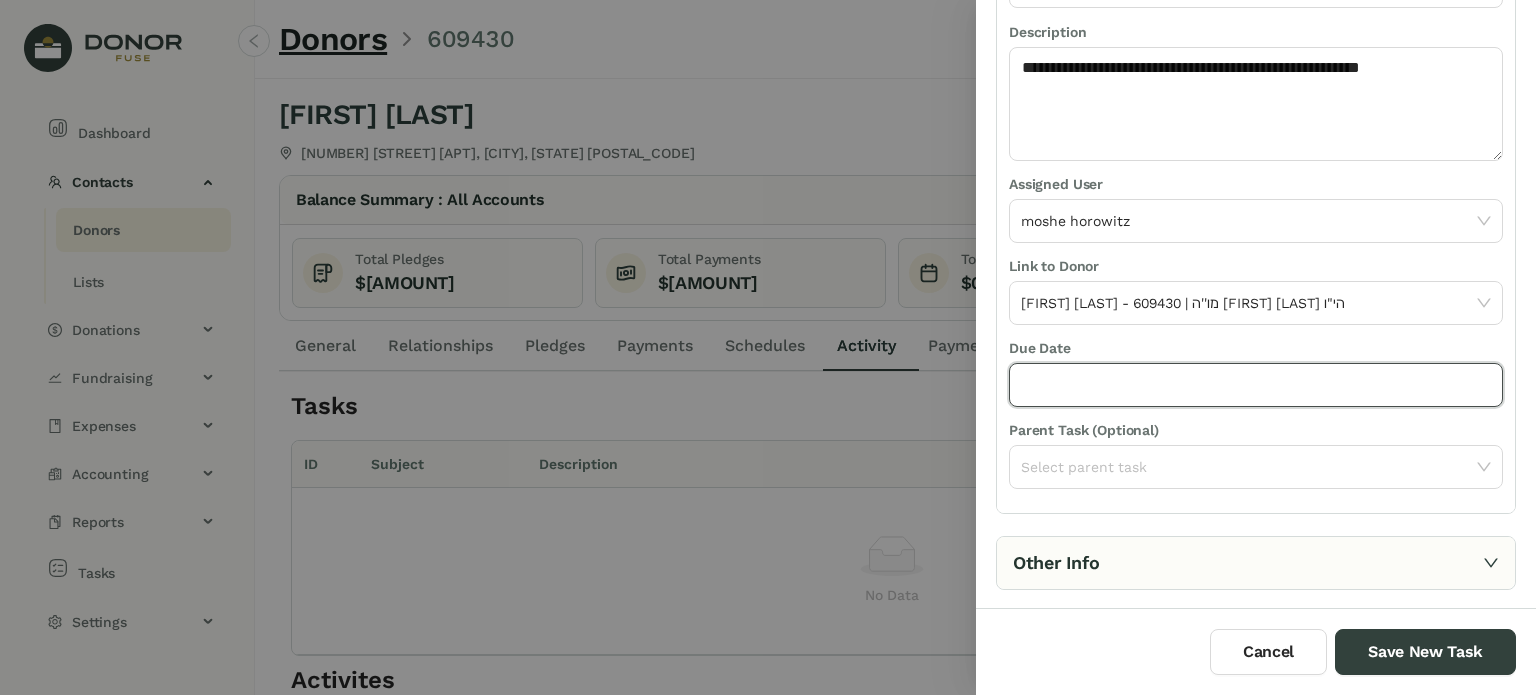 click 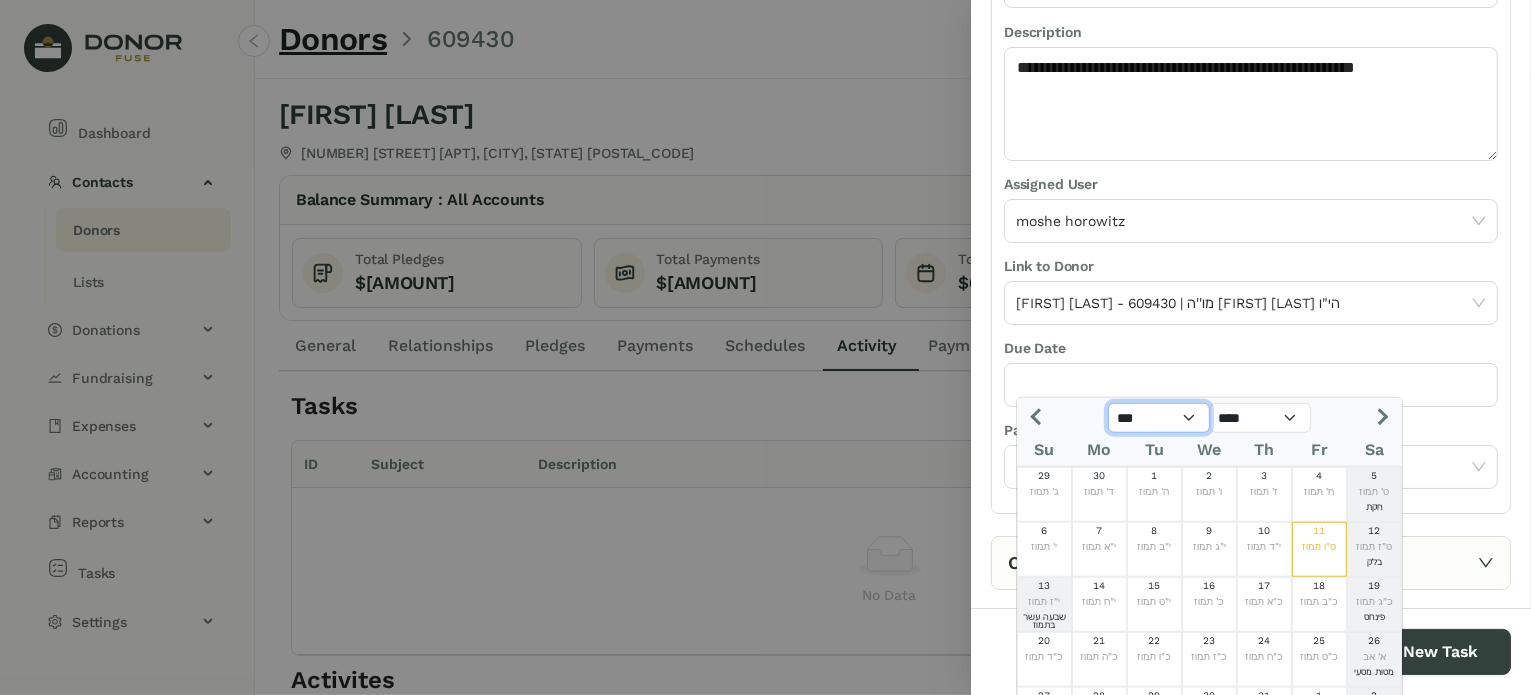 click on "*** *** *** *** *** *** *** *** *** *** *** ***" 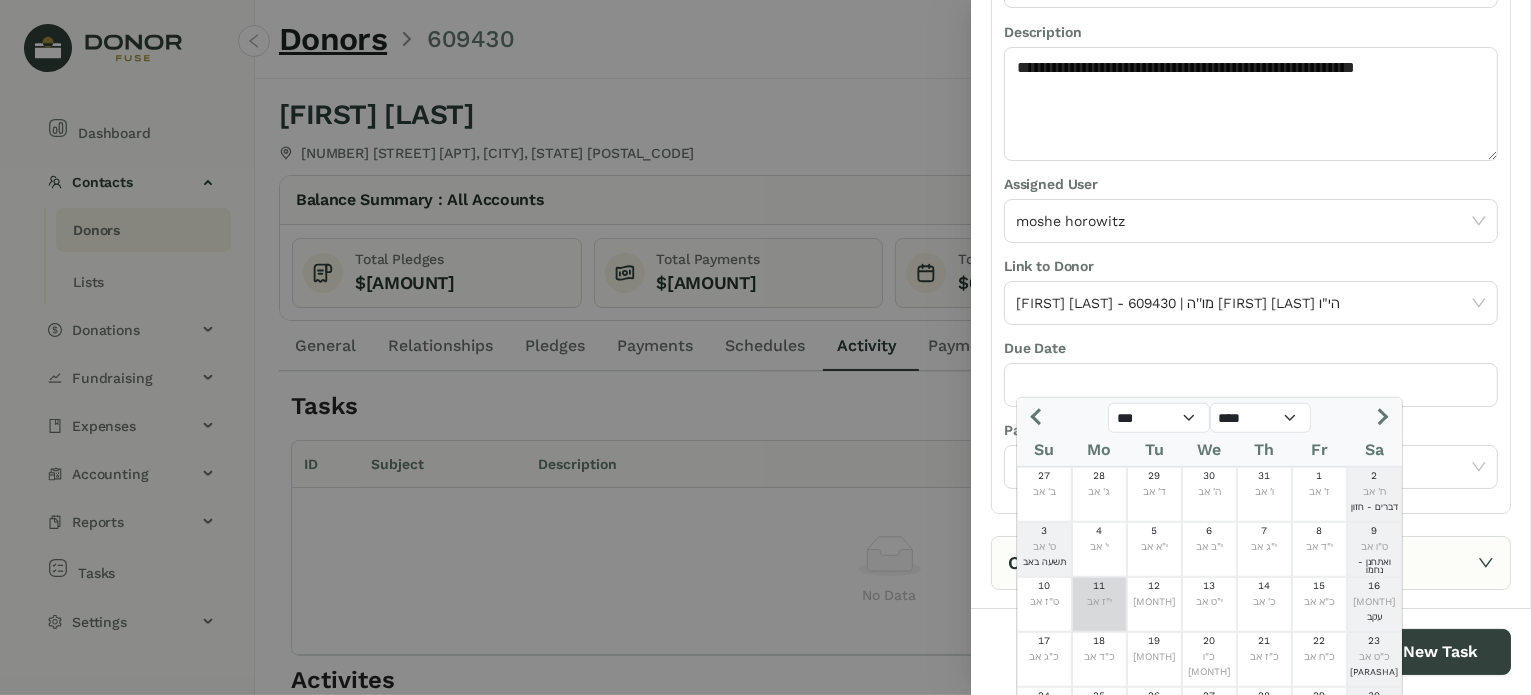 drag, startPoint x: 1100, startPoint y: 594, endPoint x: 1128, endPoint y: 579, distance: 31.764761 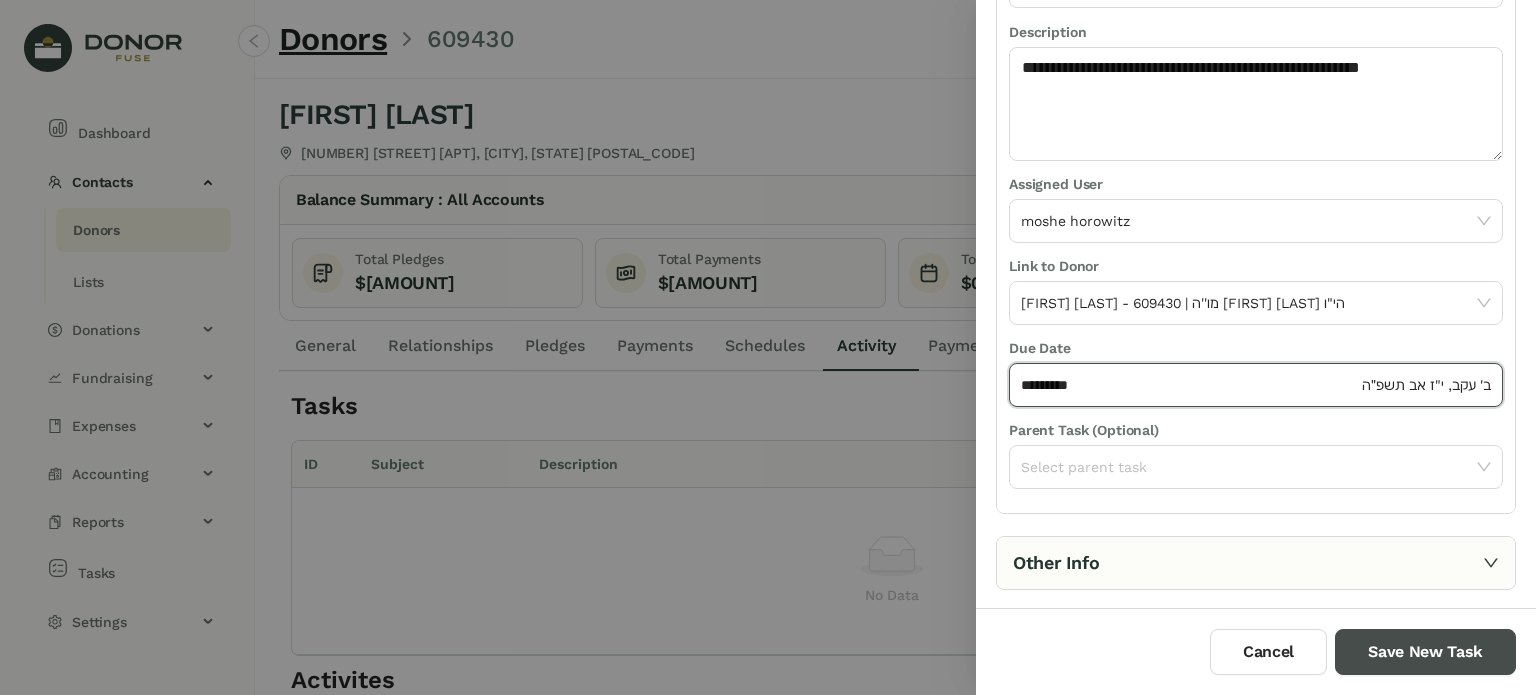 drag, startPoint x: 1475, startPoint y: 650, endPoint x: 1466, endPoint y: 635, distance: 17.492855 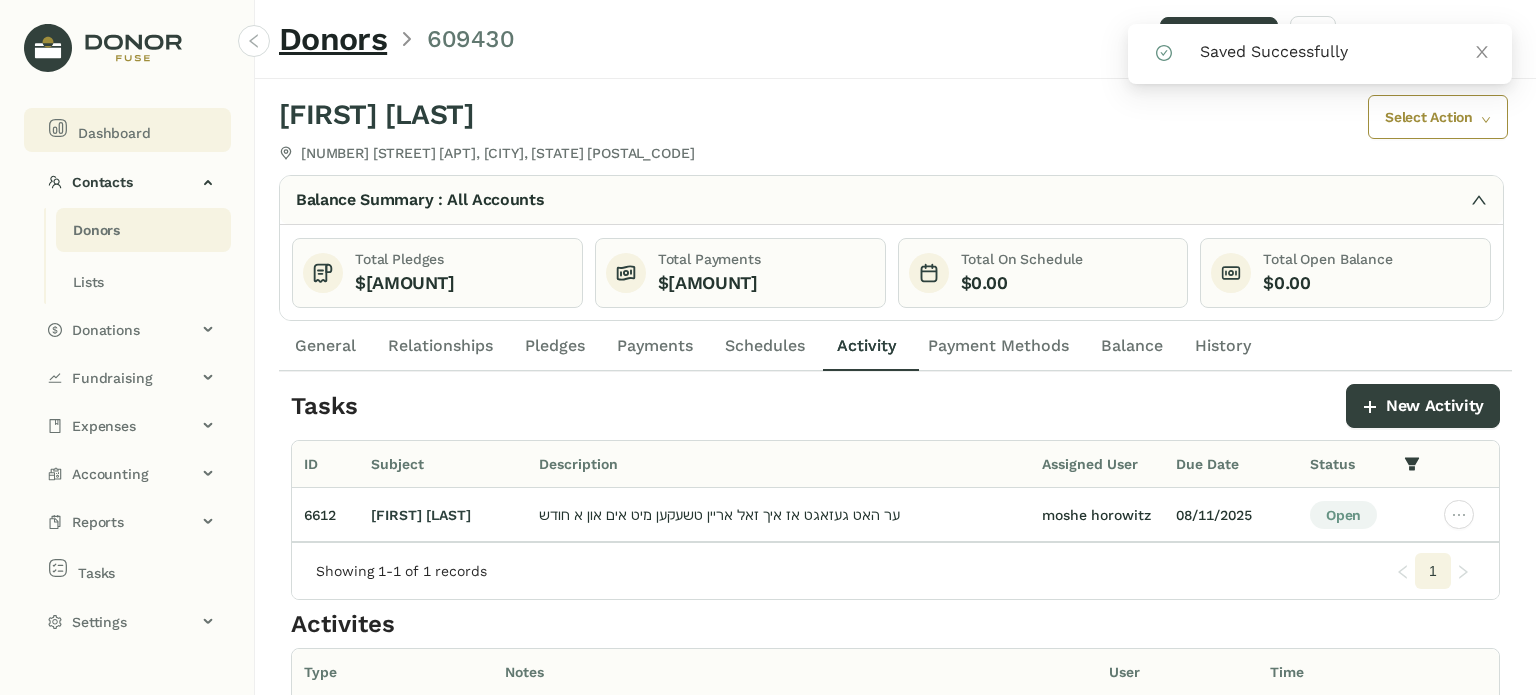 click on "Dashboard" 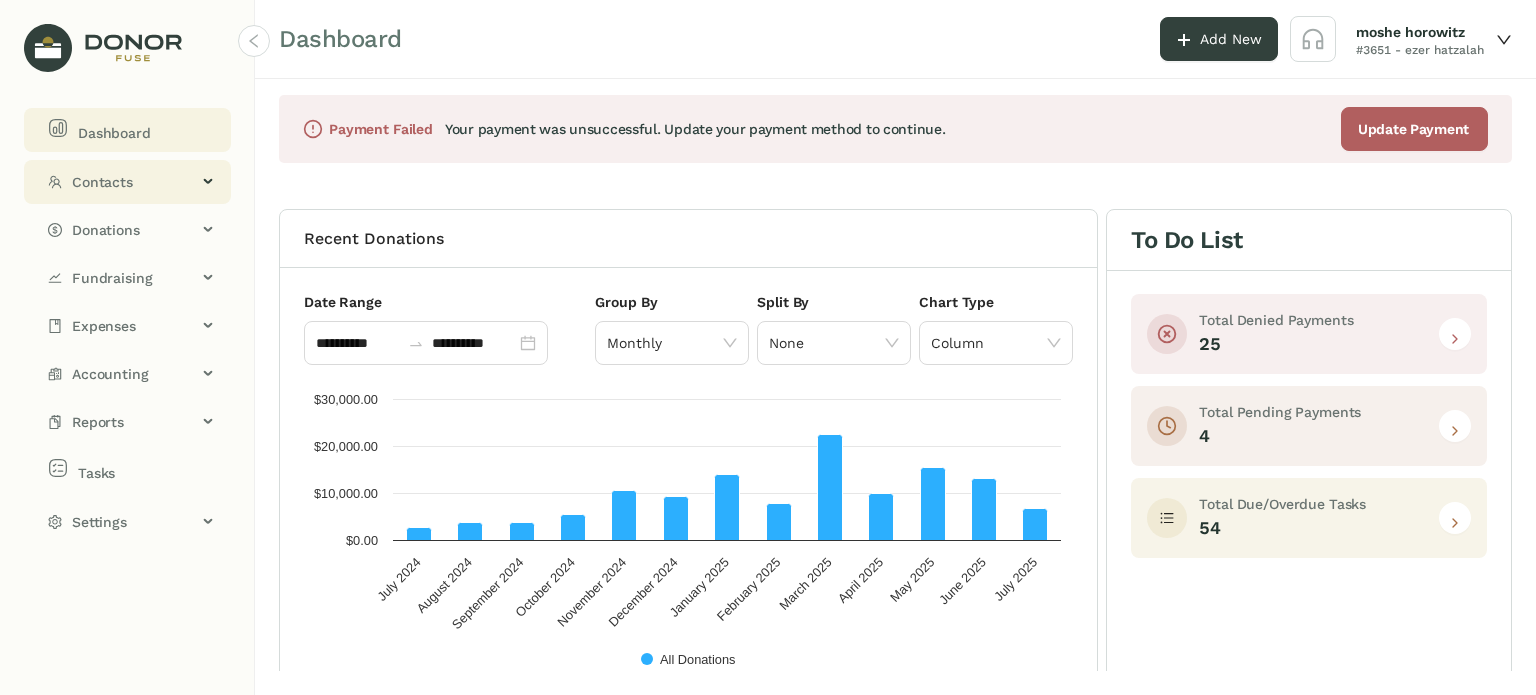 click on "Contacts" 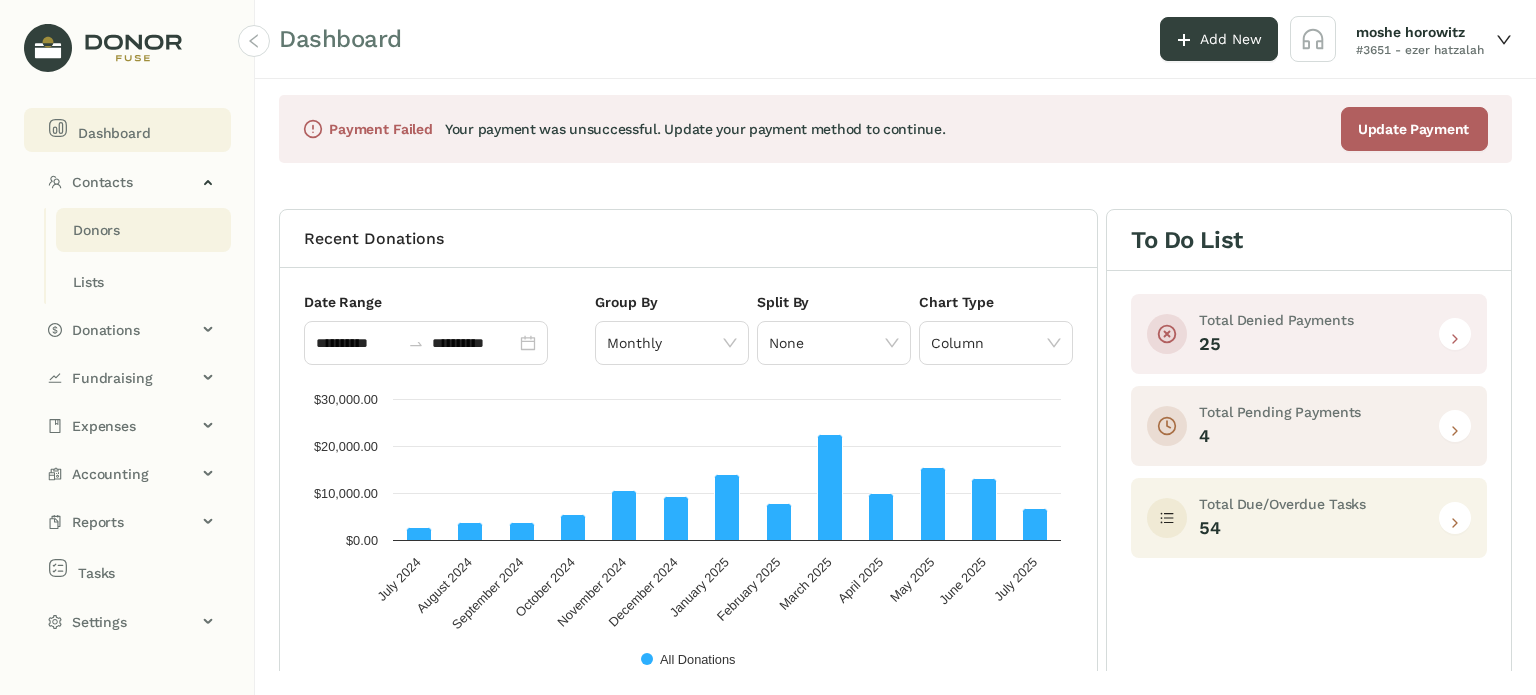 click on "Donors" 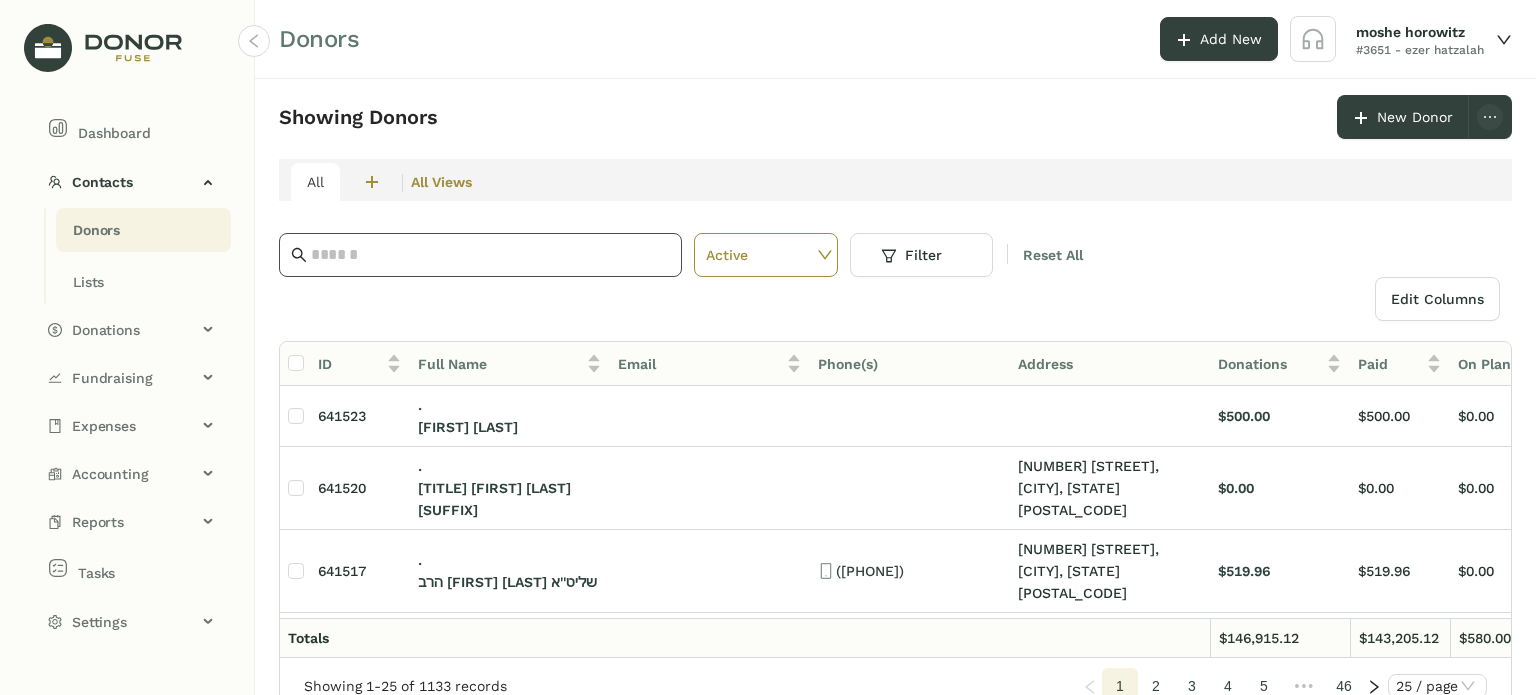 click 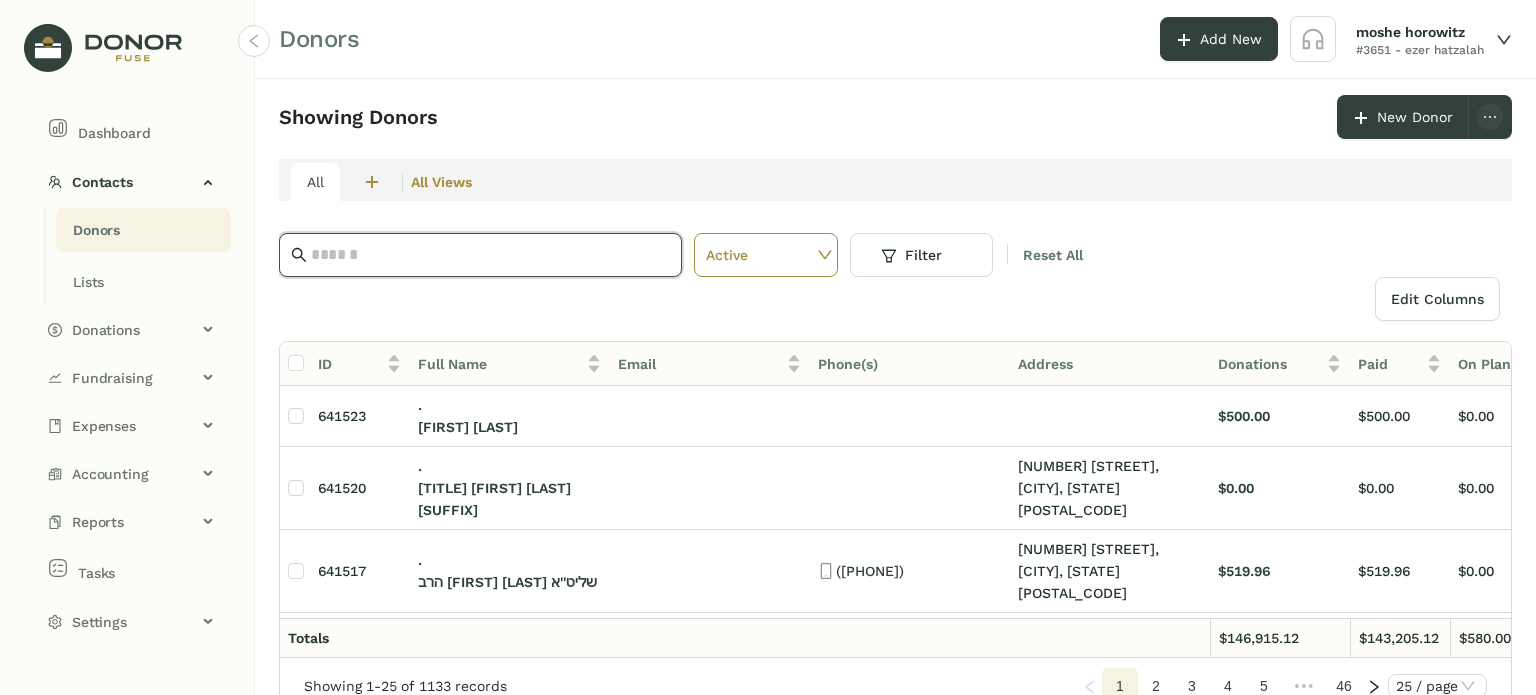 paste on "**********" 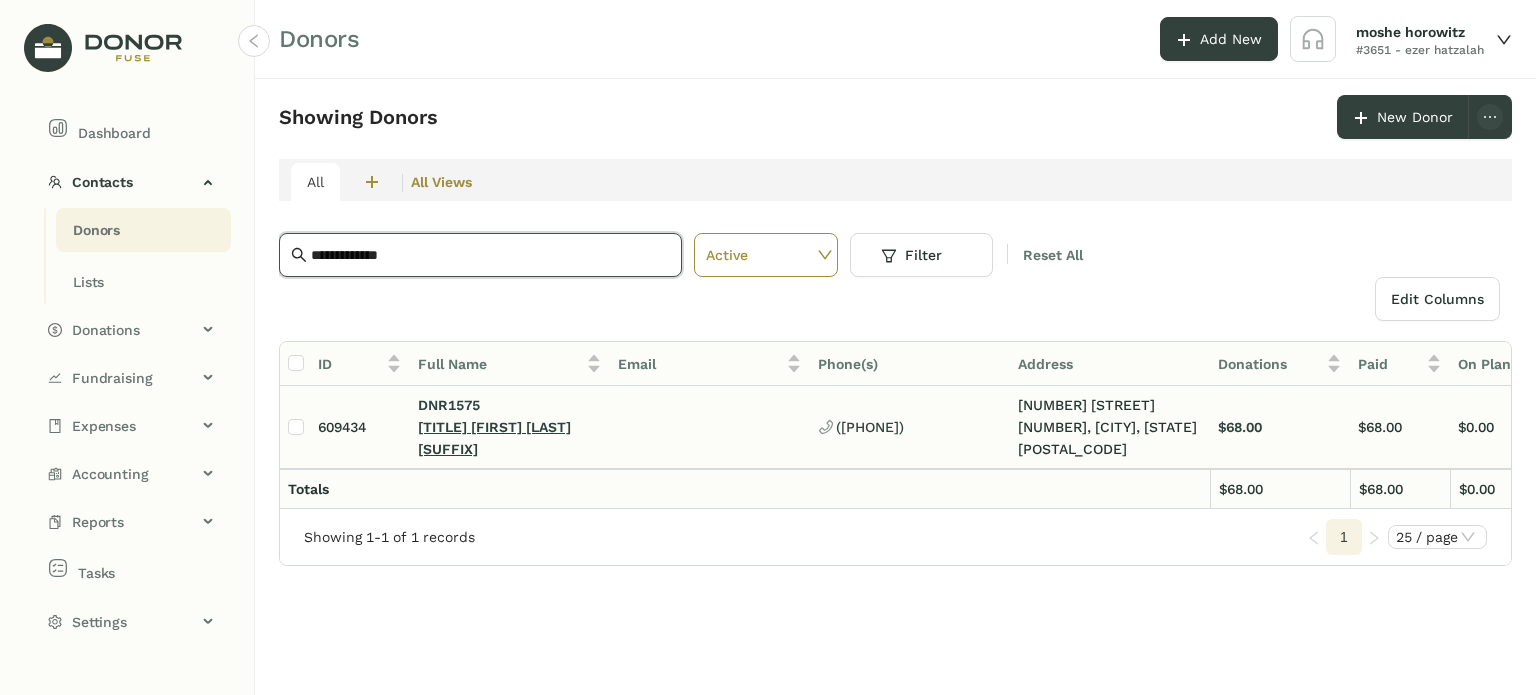 type on "**********" 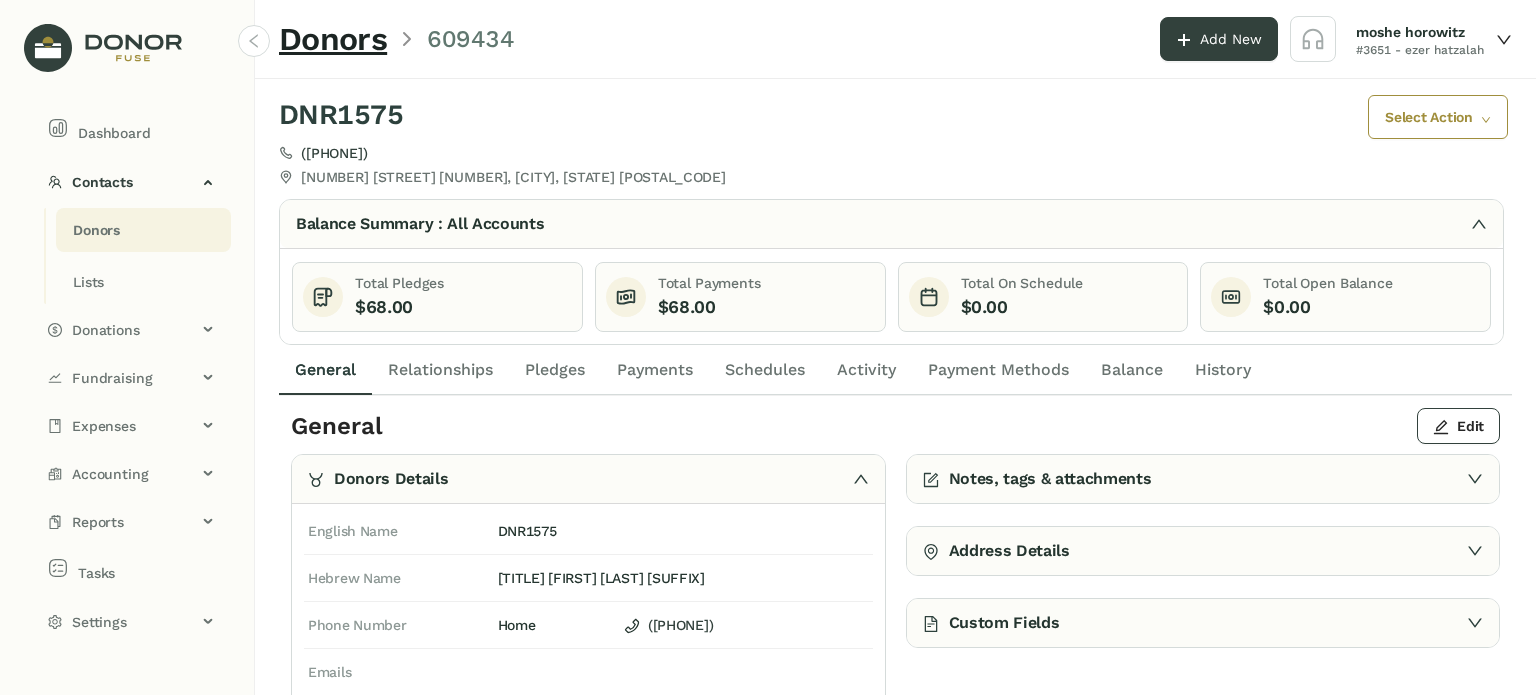 click on "Payments" 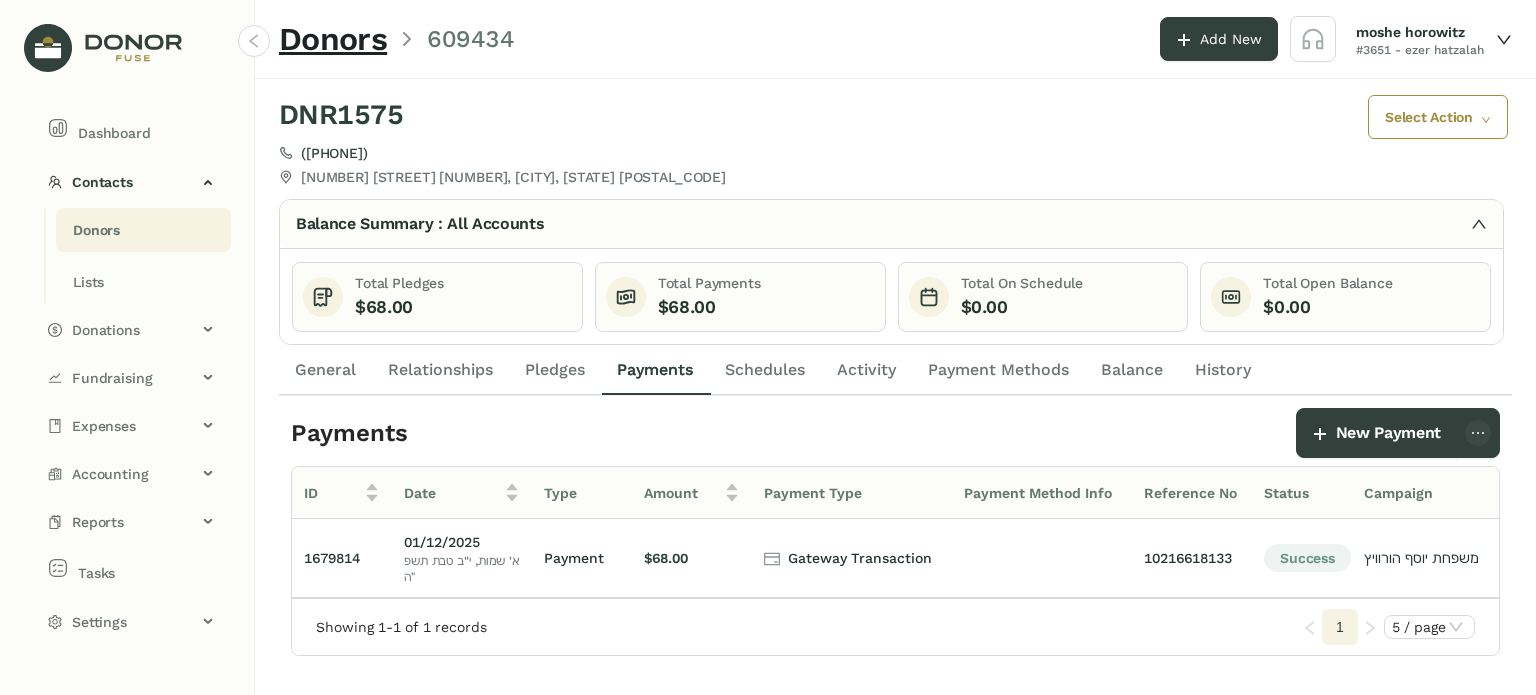 click on "General" 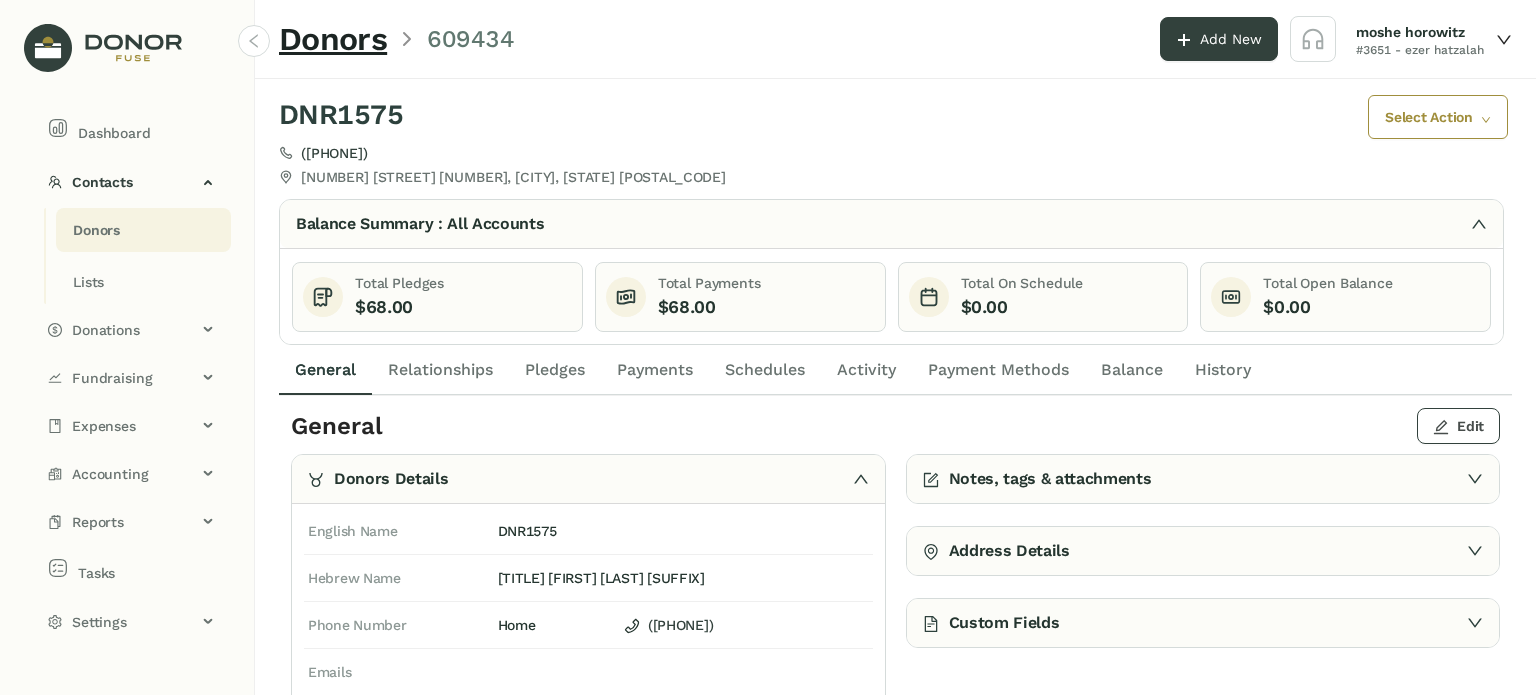 click on "Edit" 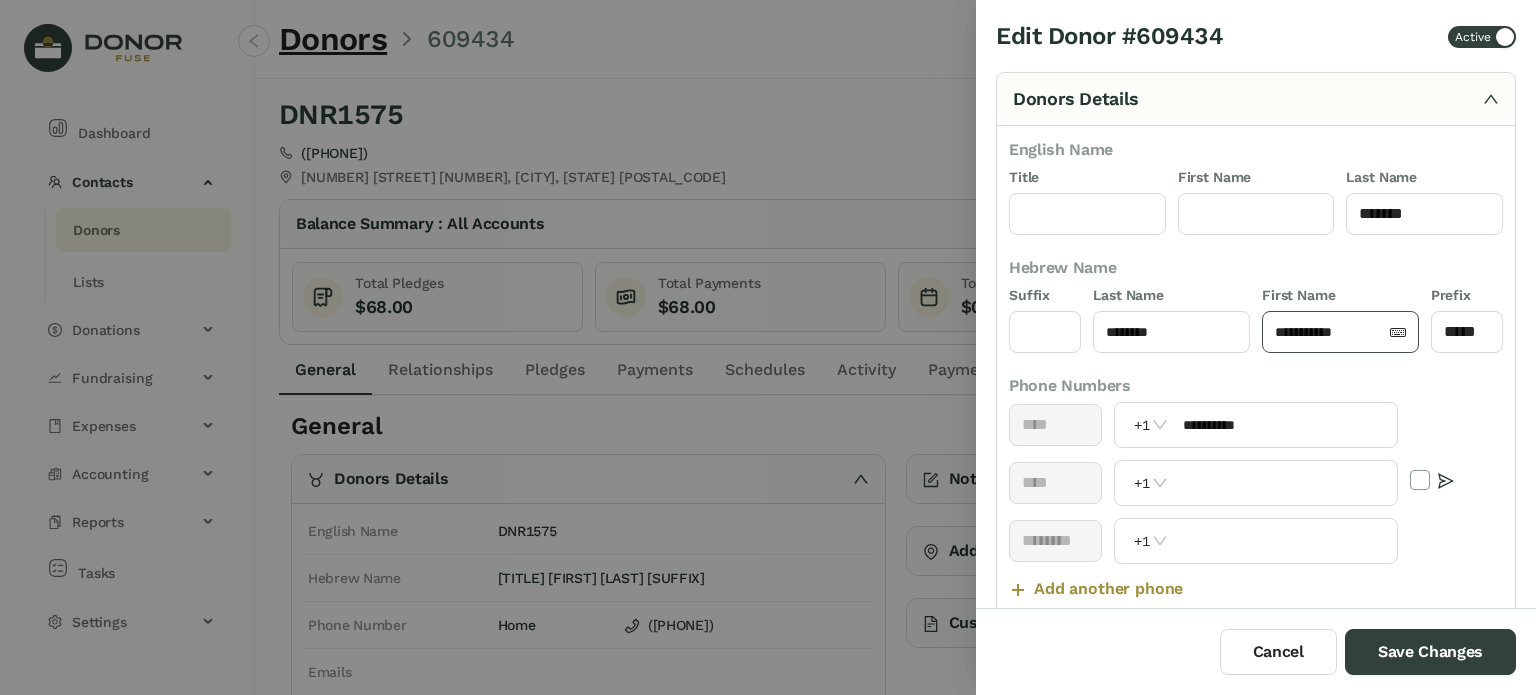 click on "**********" 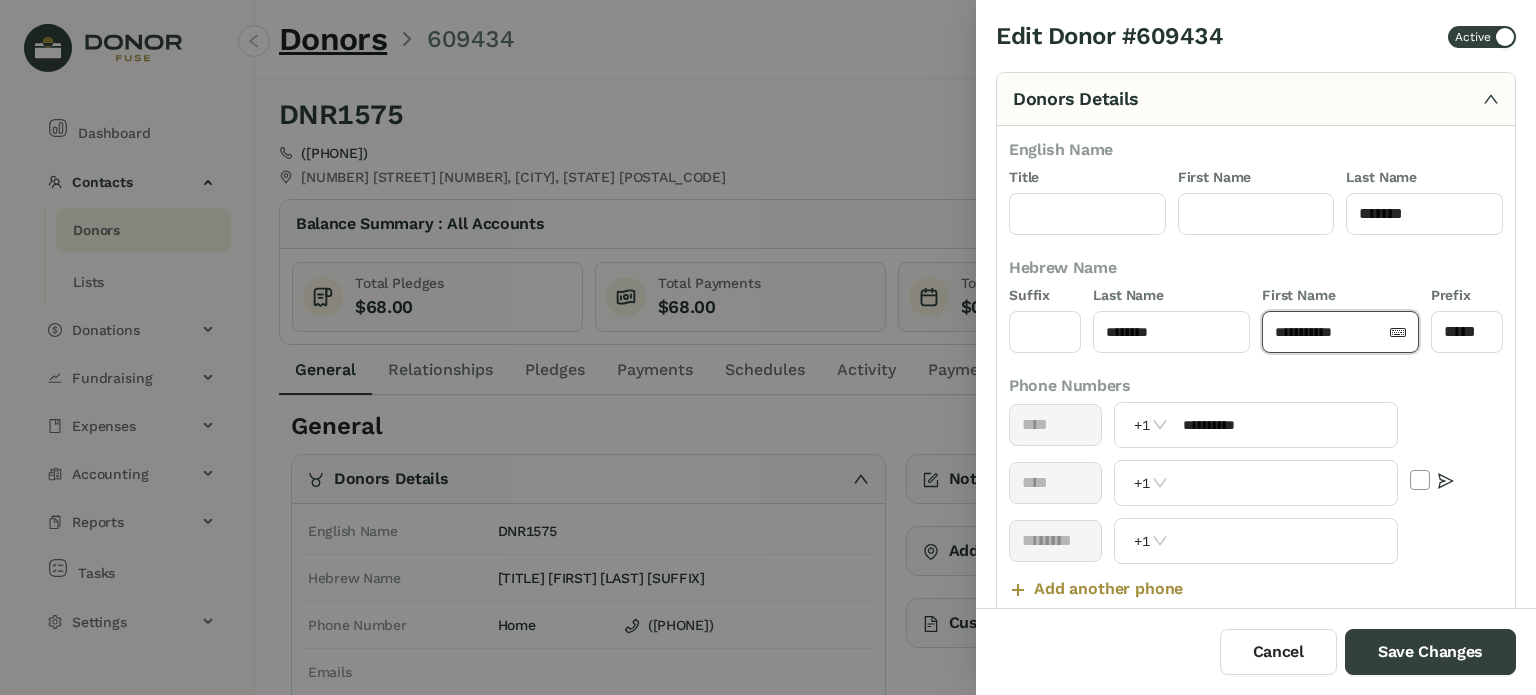 click on "**********" 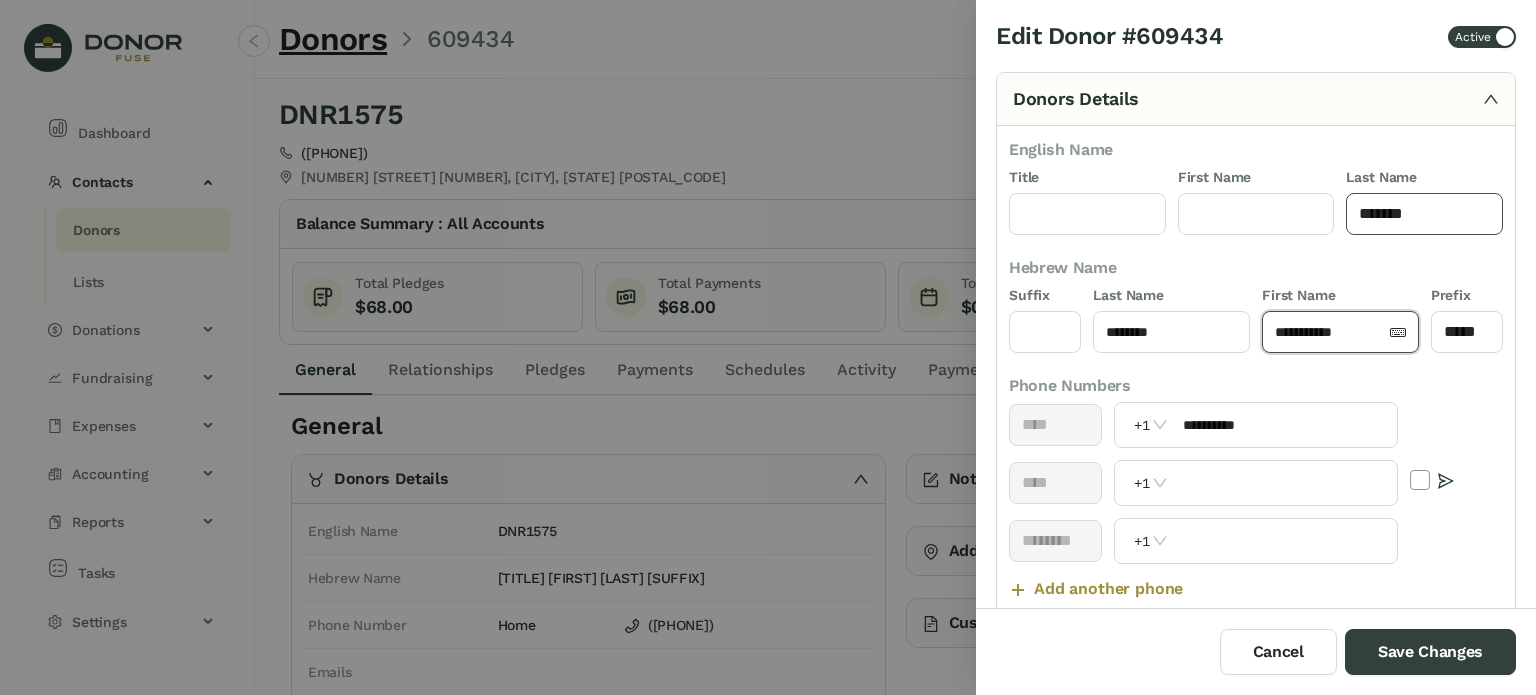 click on "*******" 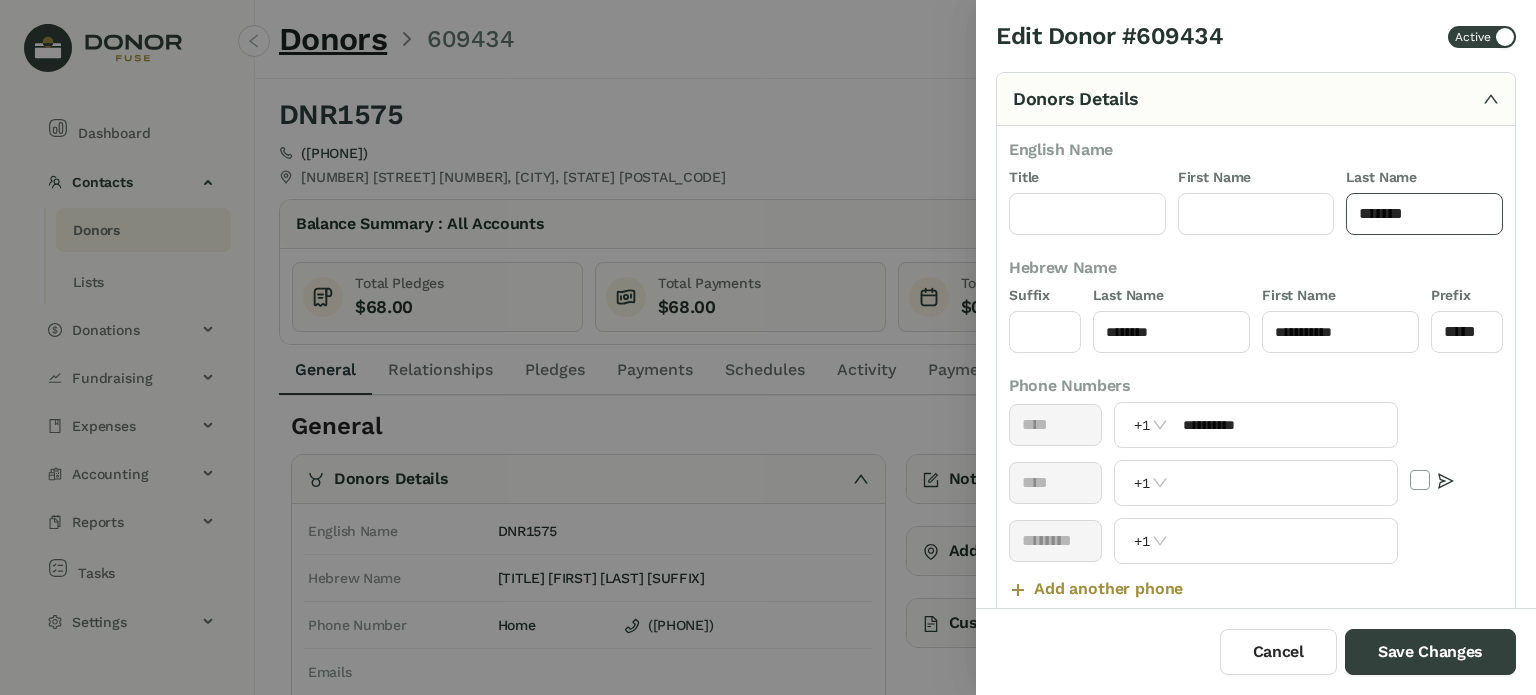click on "*******" 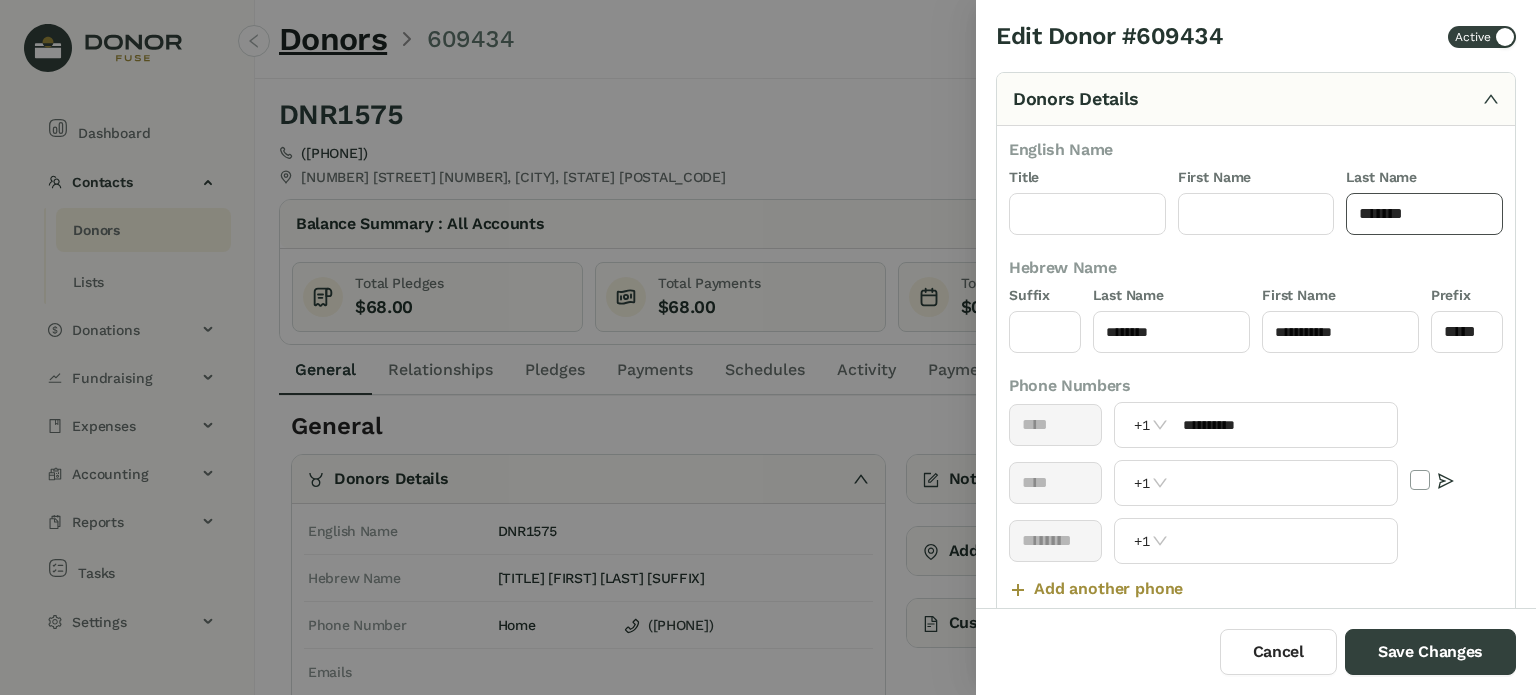 paste on "****" 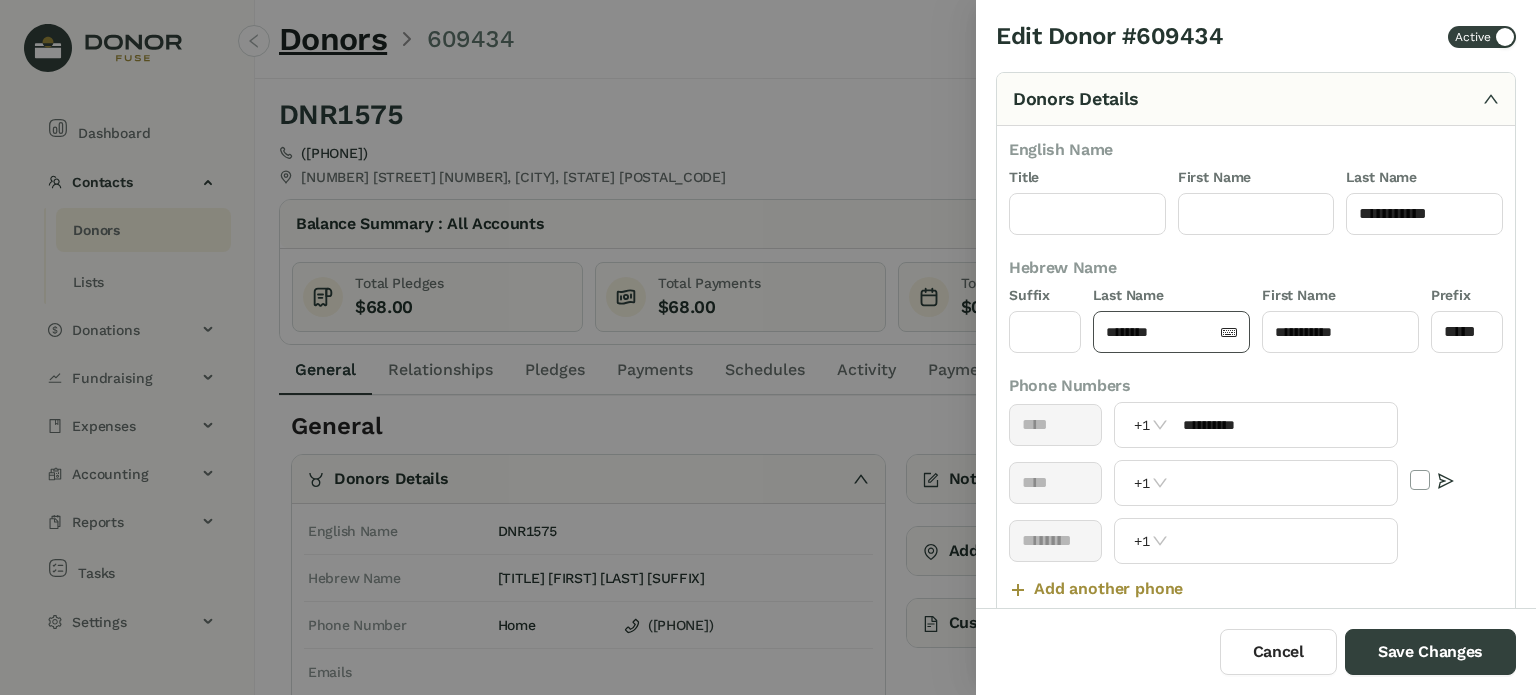 click on "********" 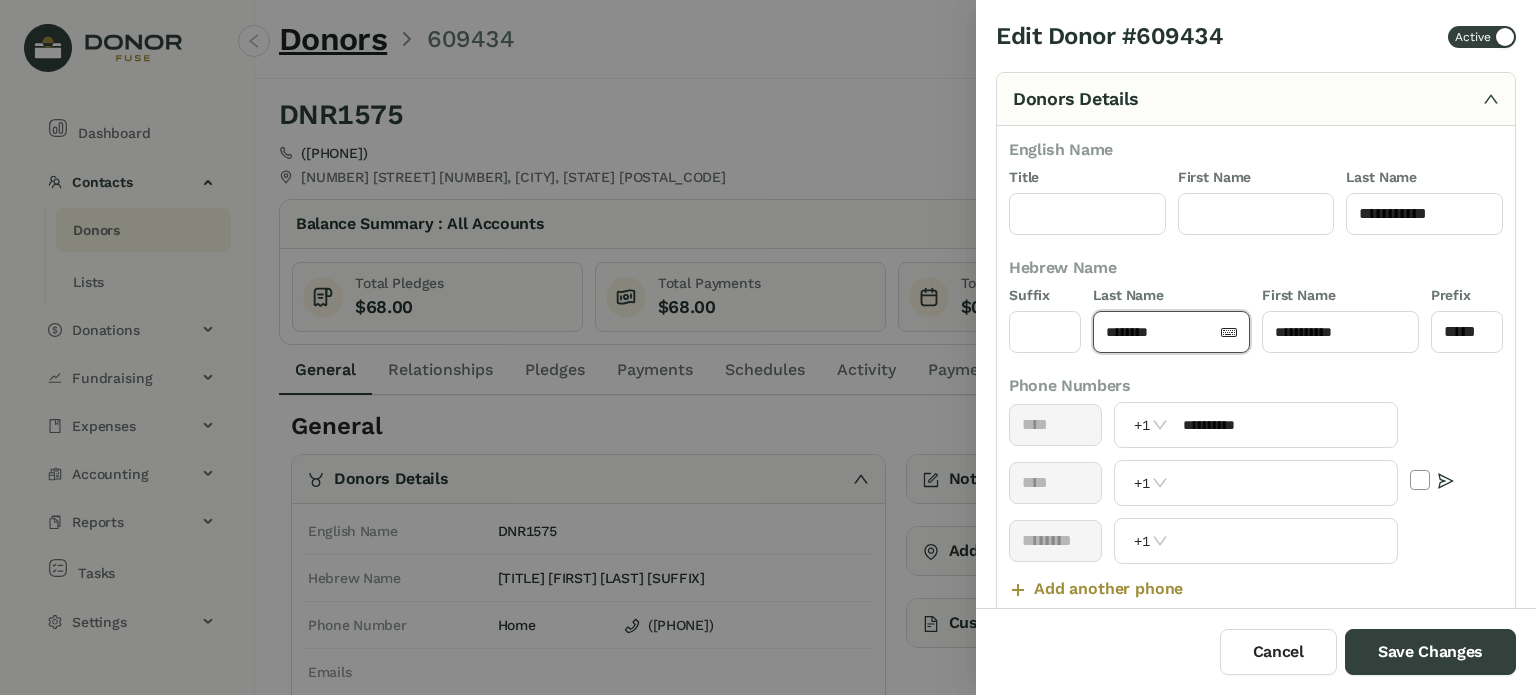 click on "********" 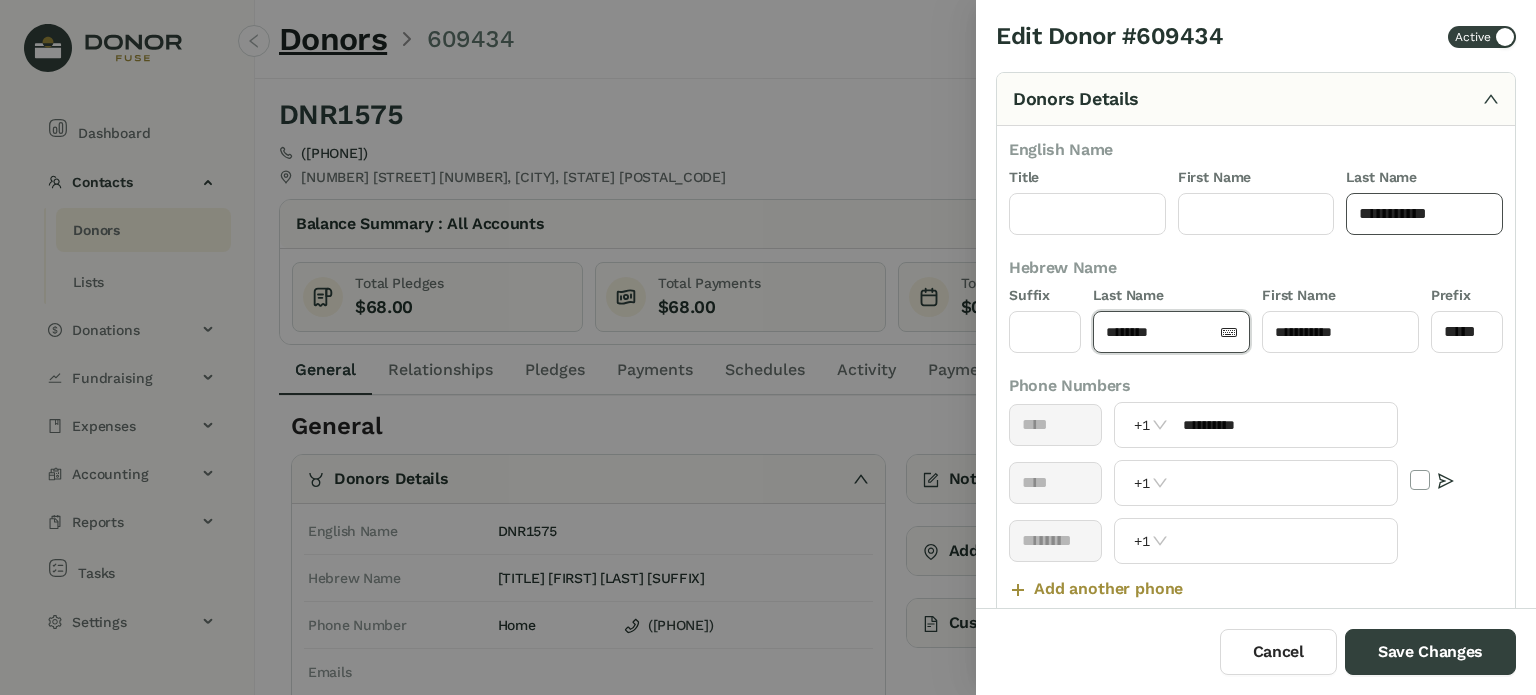 click on "**********" 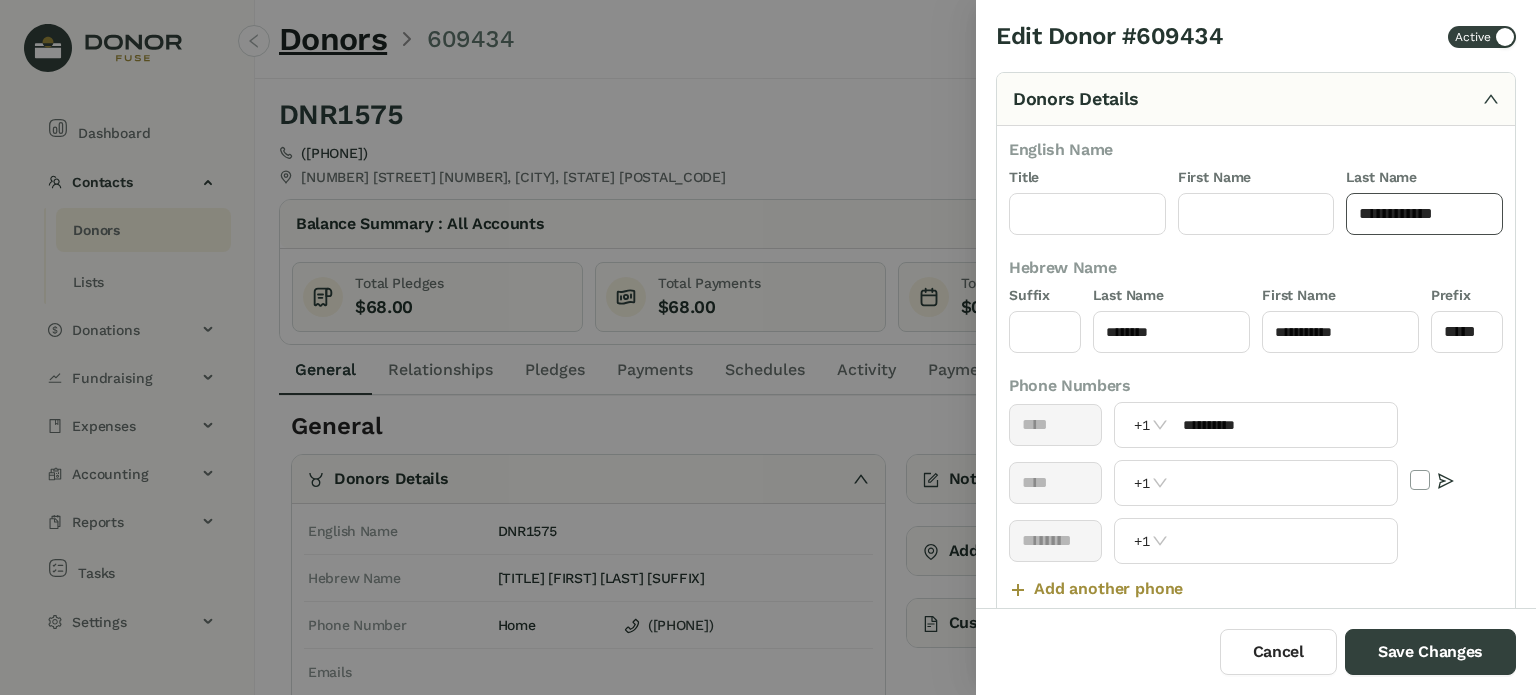 paste on "*********" 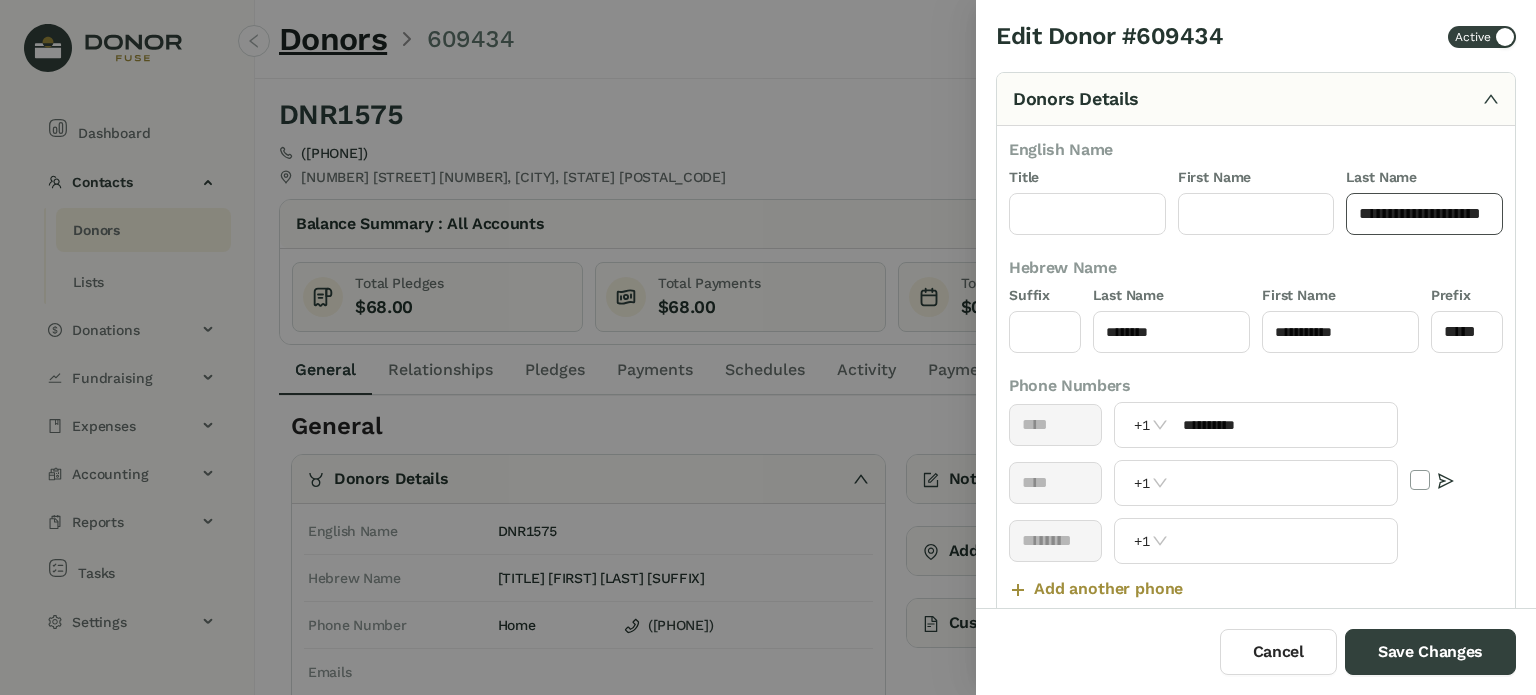 scroll, scrollTop: 0, scrollLeft: 8, axis: horizontal 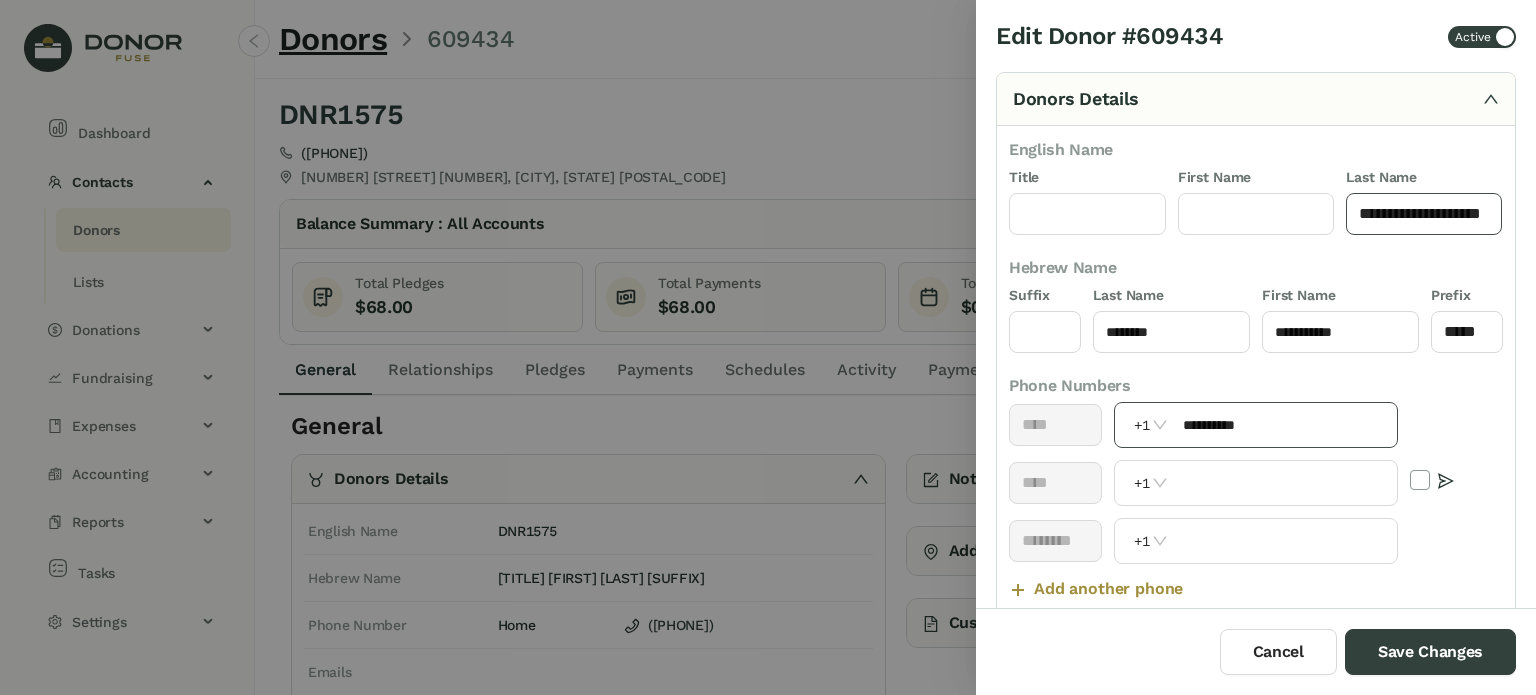 type on "**********" 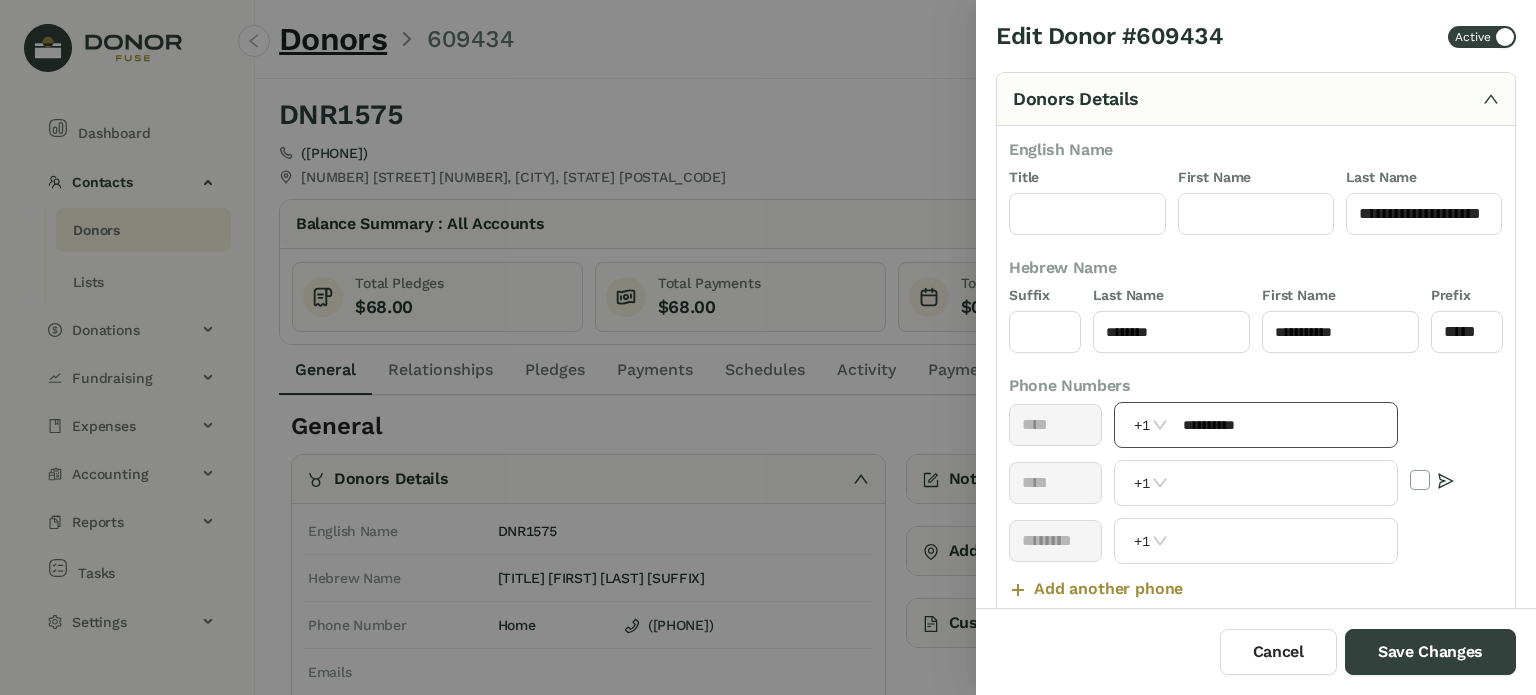 click on "**********" at bounding box center (1255, 425) 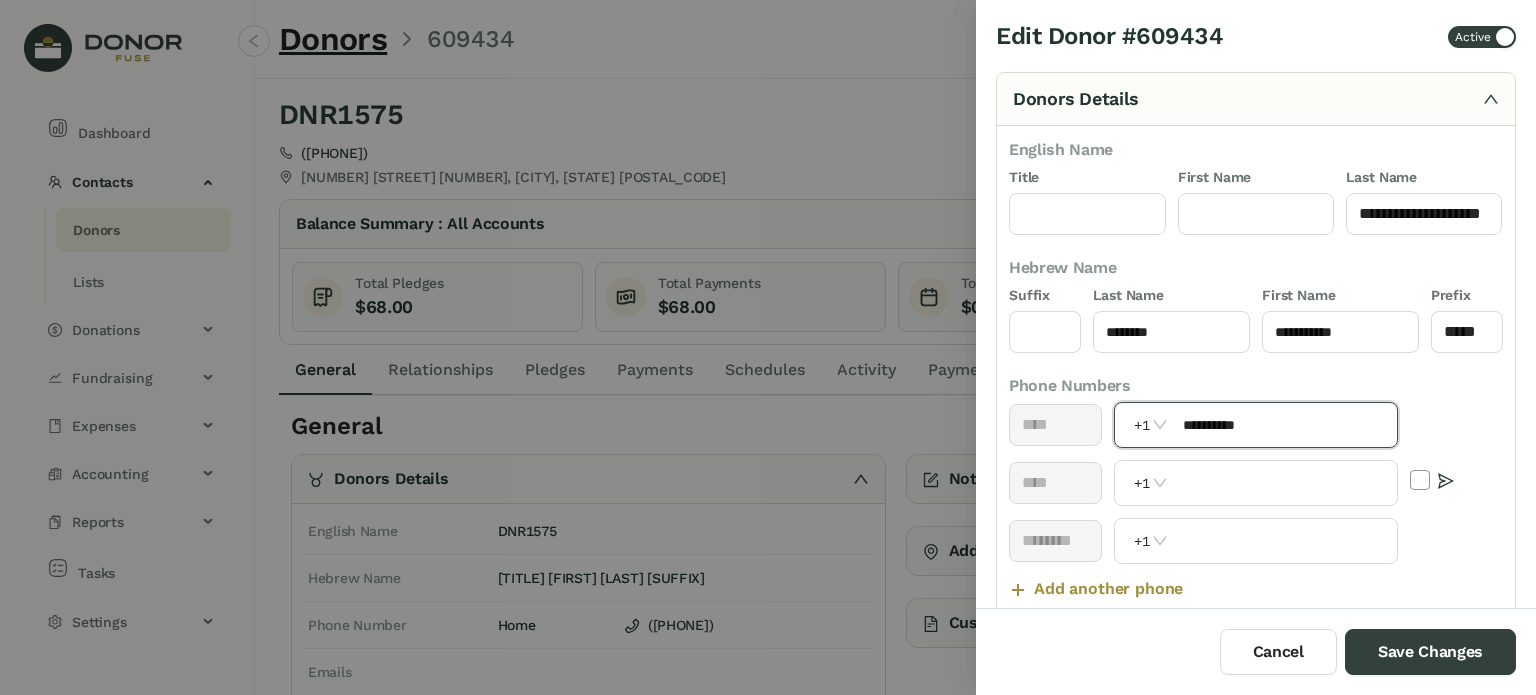 click on "**********" at bounding box center (1284, 425) 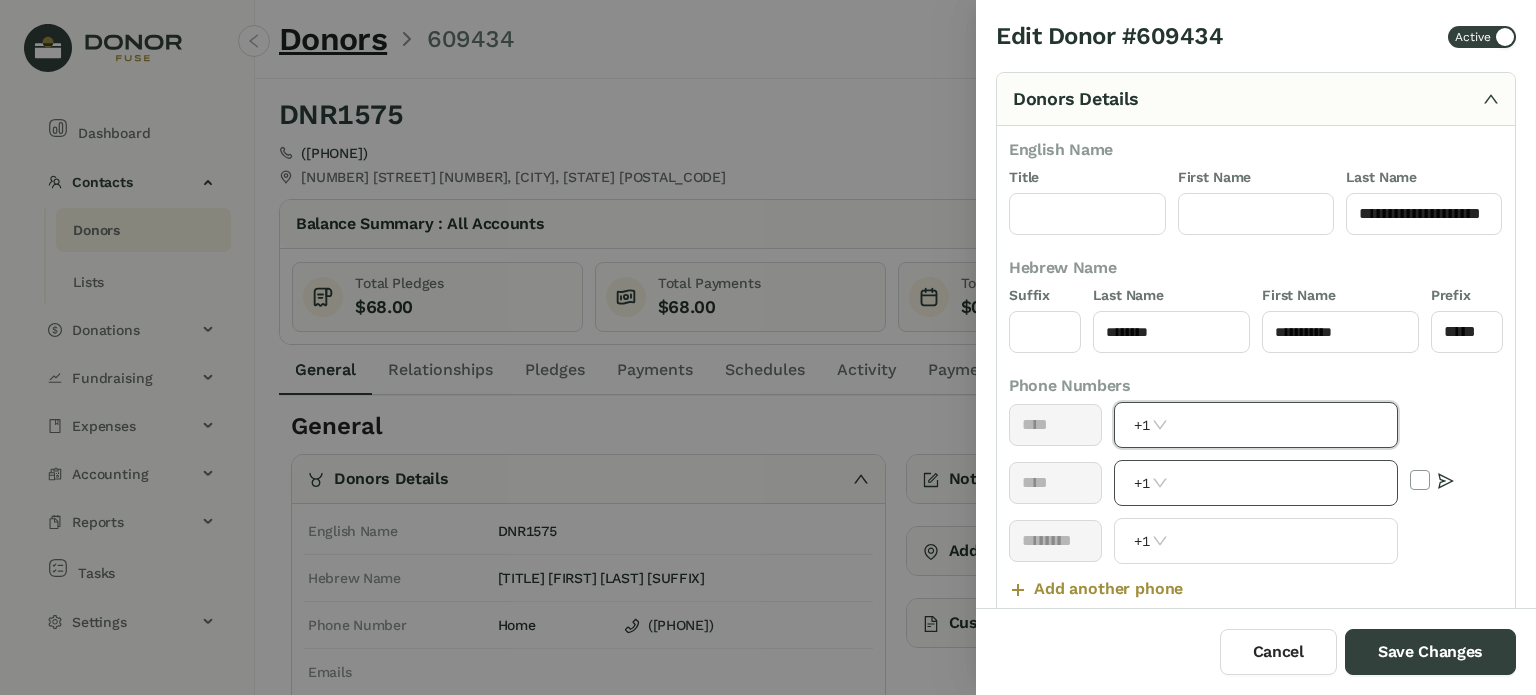 type 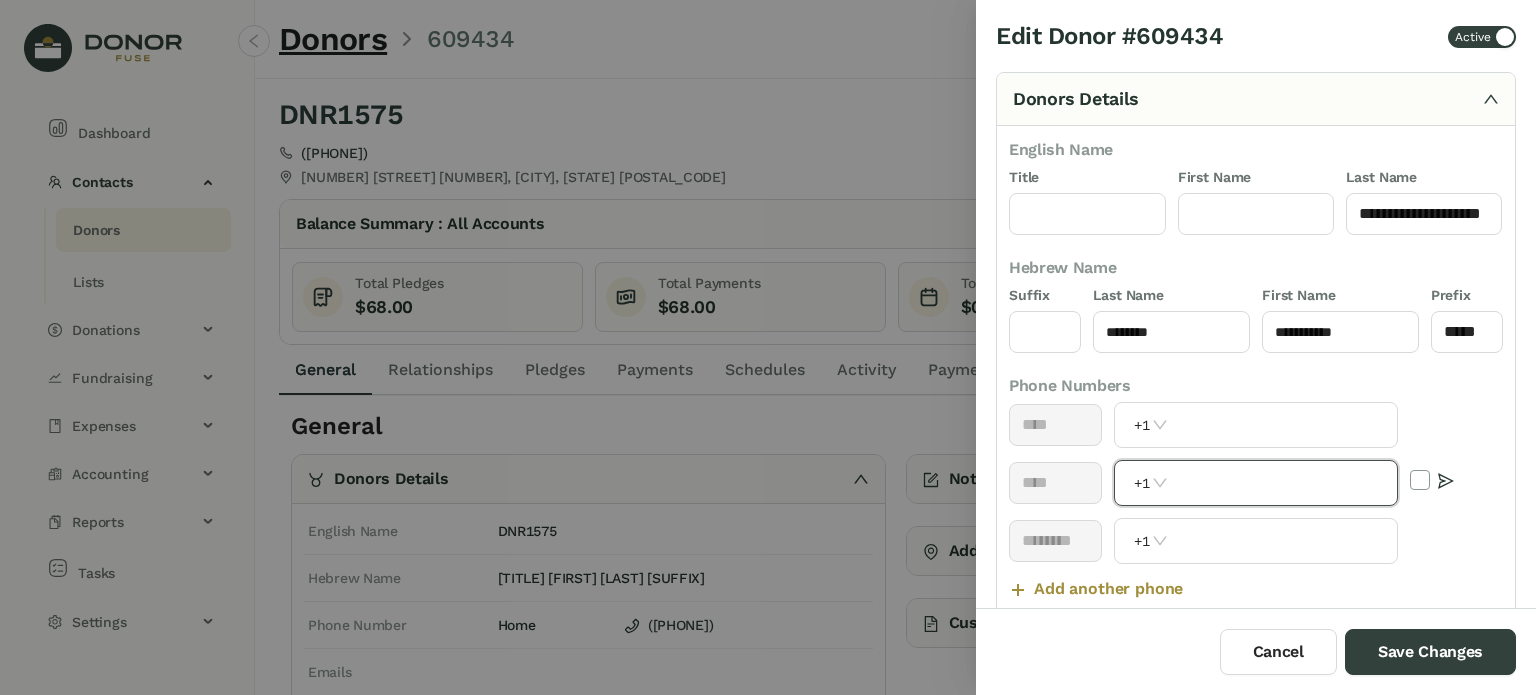 click at bounding box center [1284, 483] 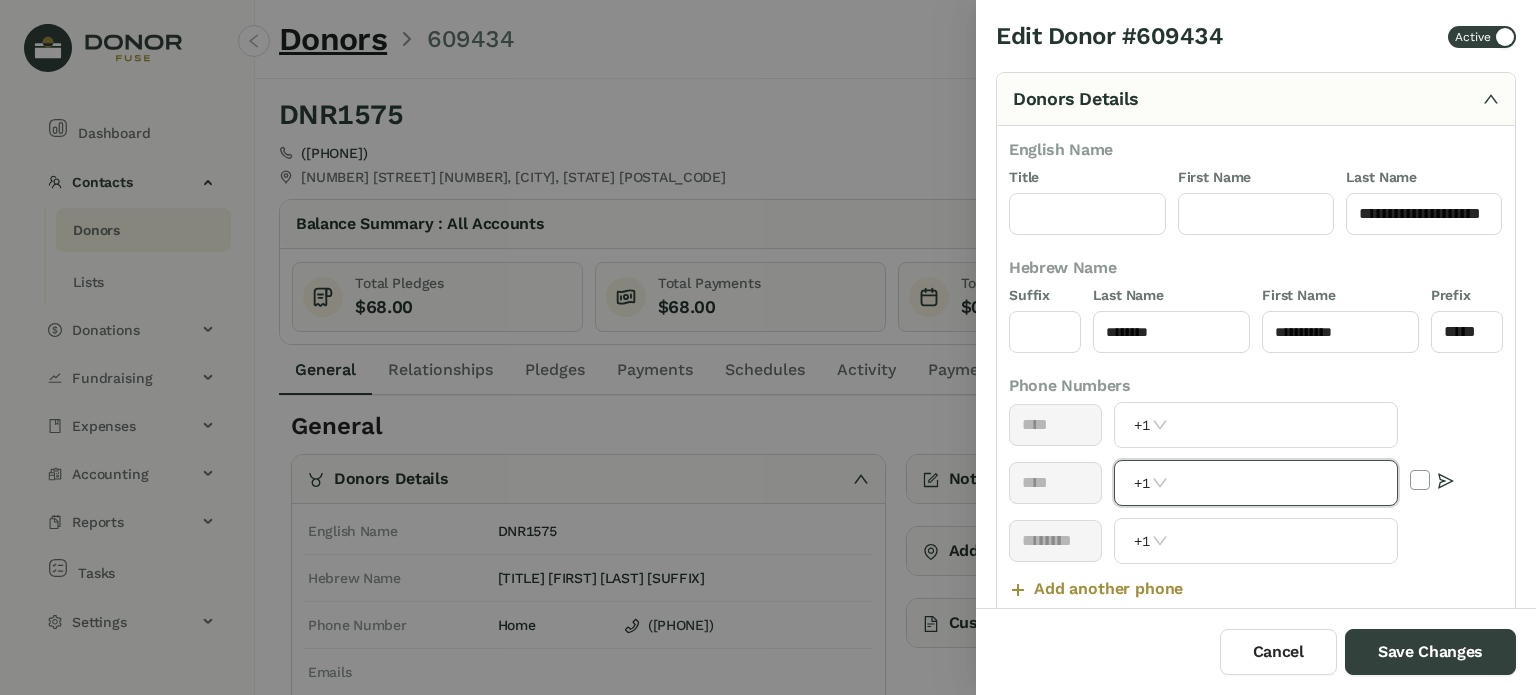 paste on "**********" 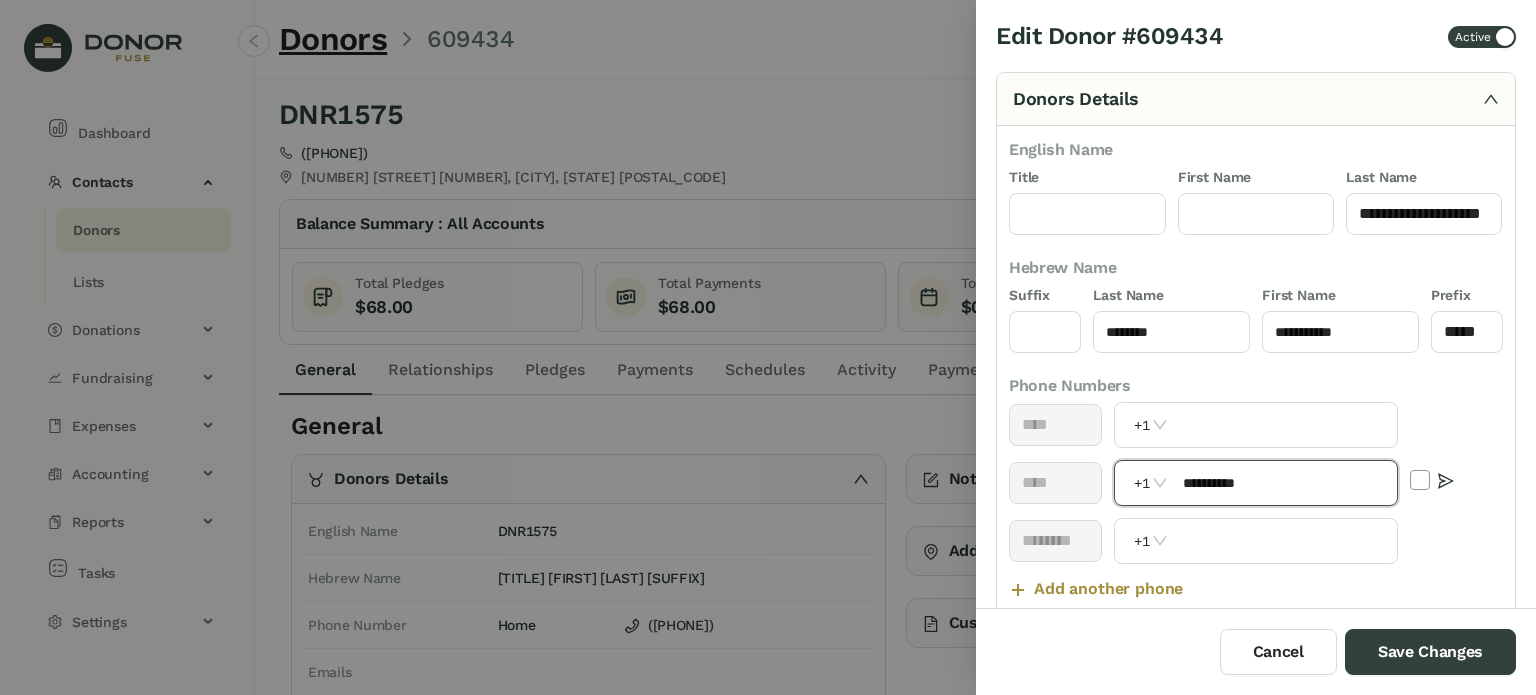 scroll, scrollTop: 633, scrollLeft: 0, axis: vertical 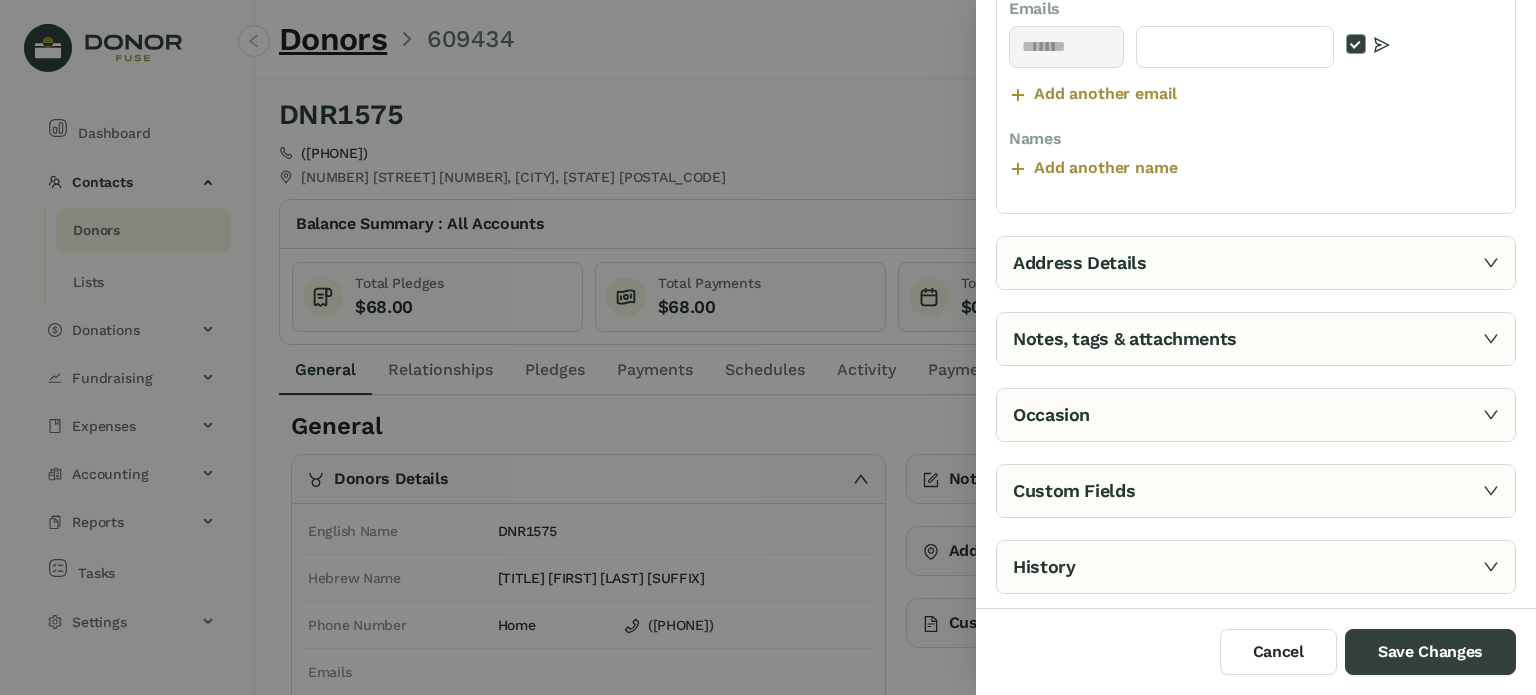 type on "**********" 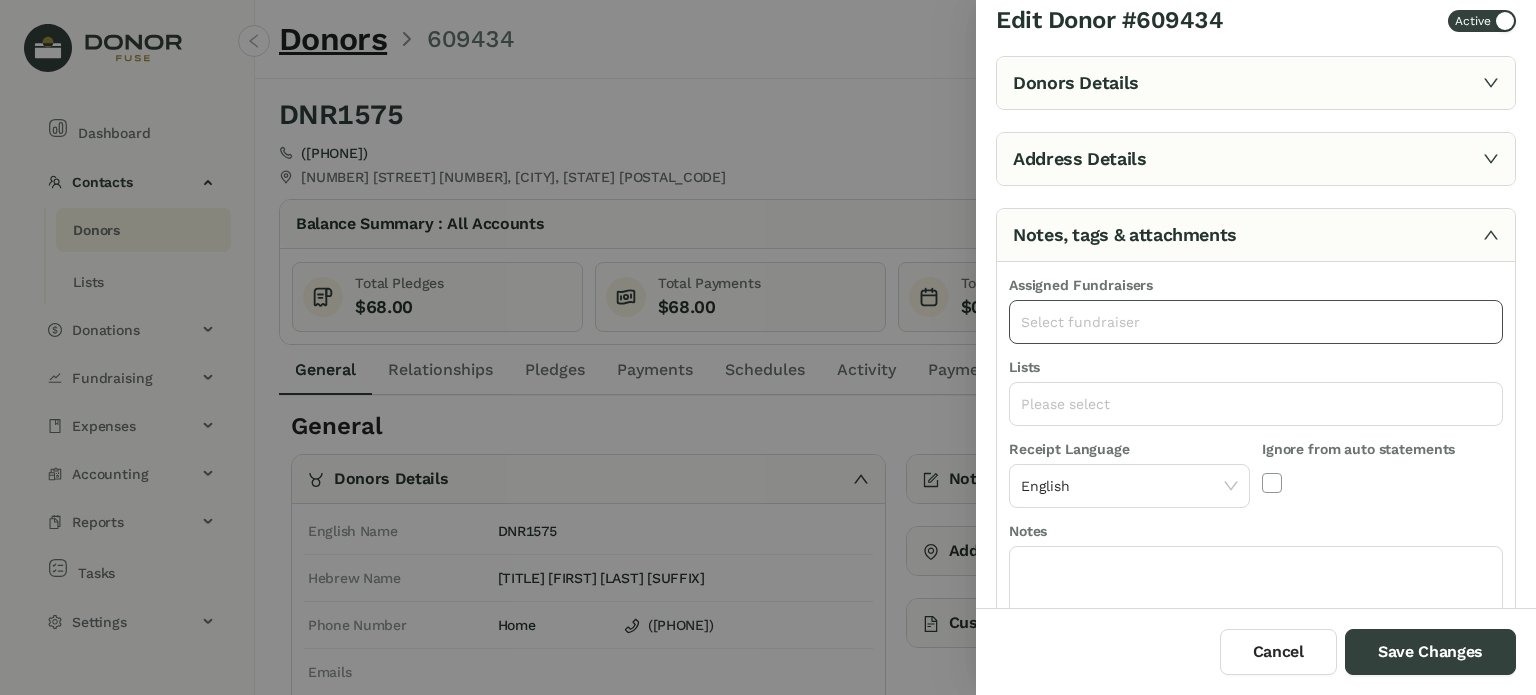 scroll, scrollTop: 0, scrollLeft: 0, axis: both 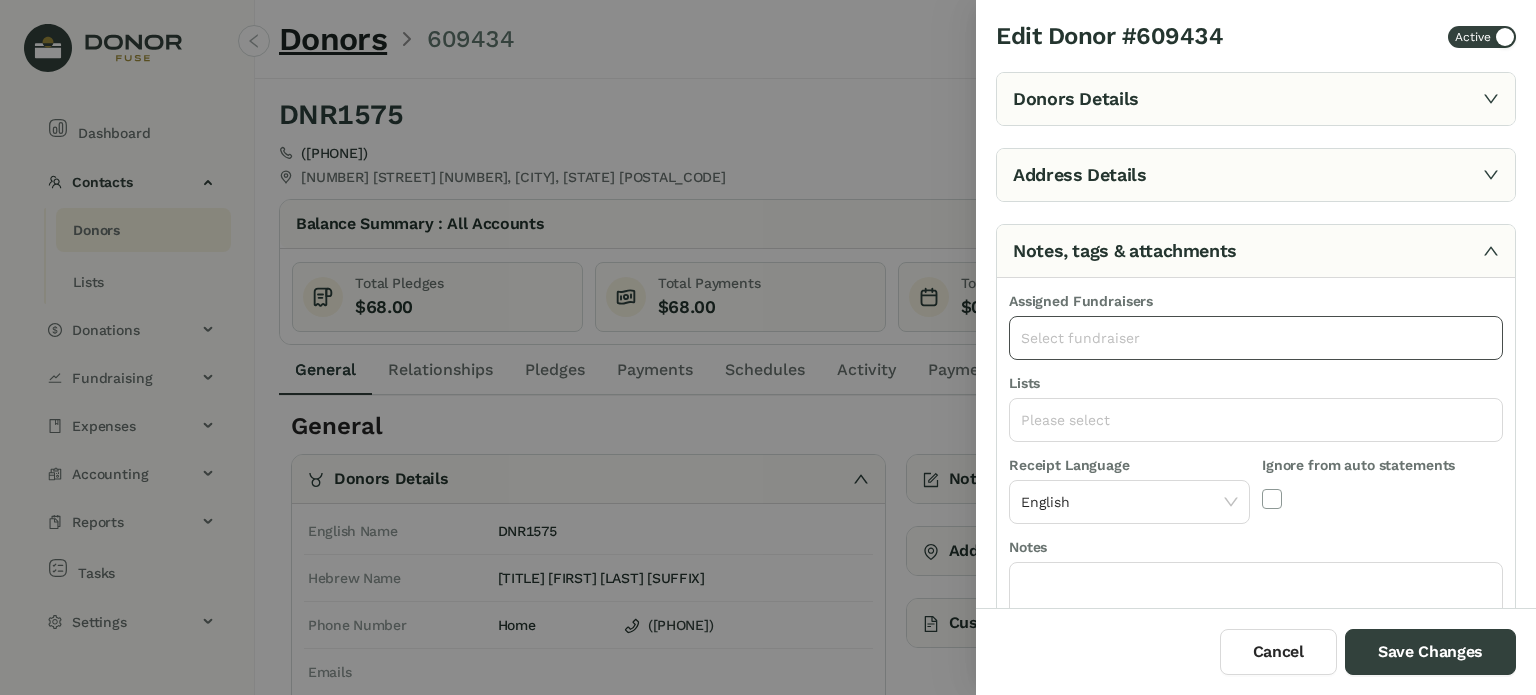 click on "Select fundraiser" 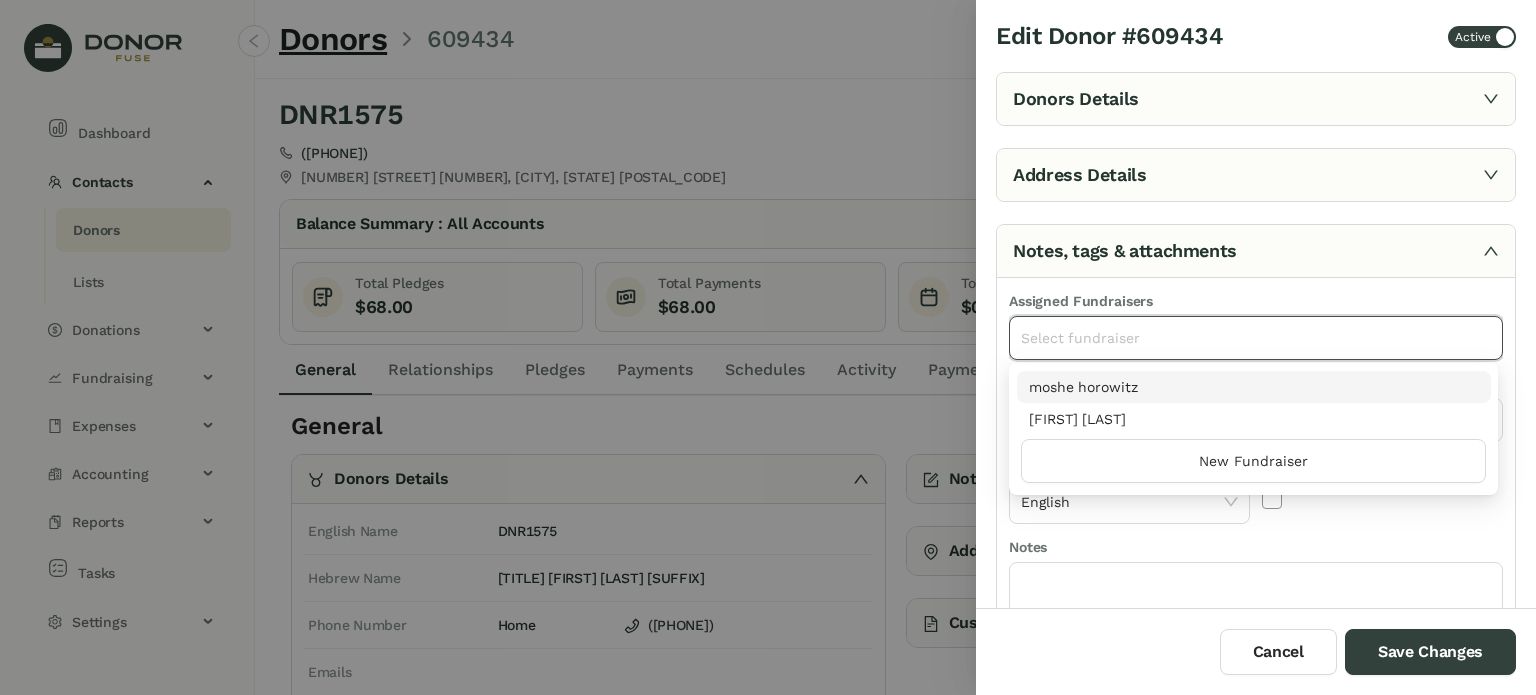 click on "moshe horowitz" at bounding box center [1254, 387] 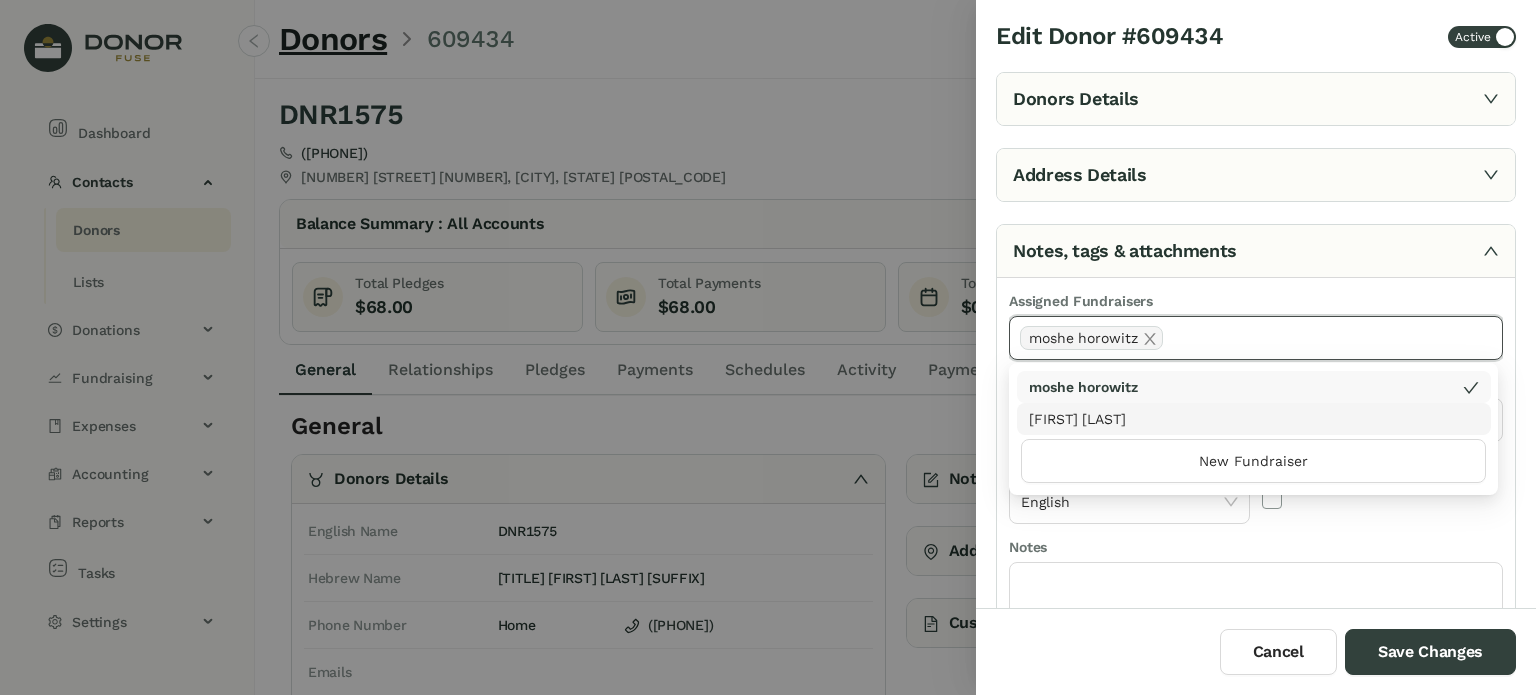 drag, startPoint x: 1315, startPoint y: 533, endPoint x: 1287, endPoint y: 512, distance: 35 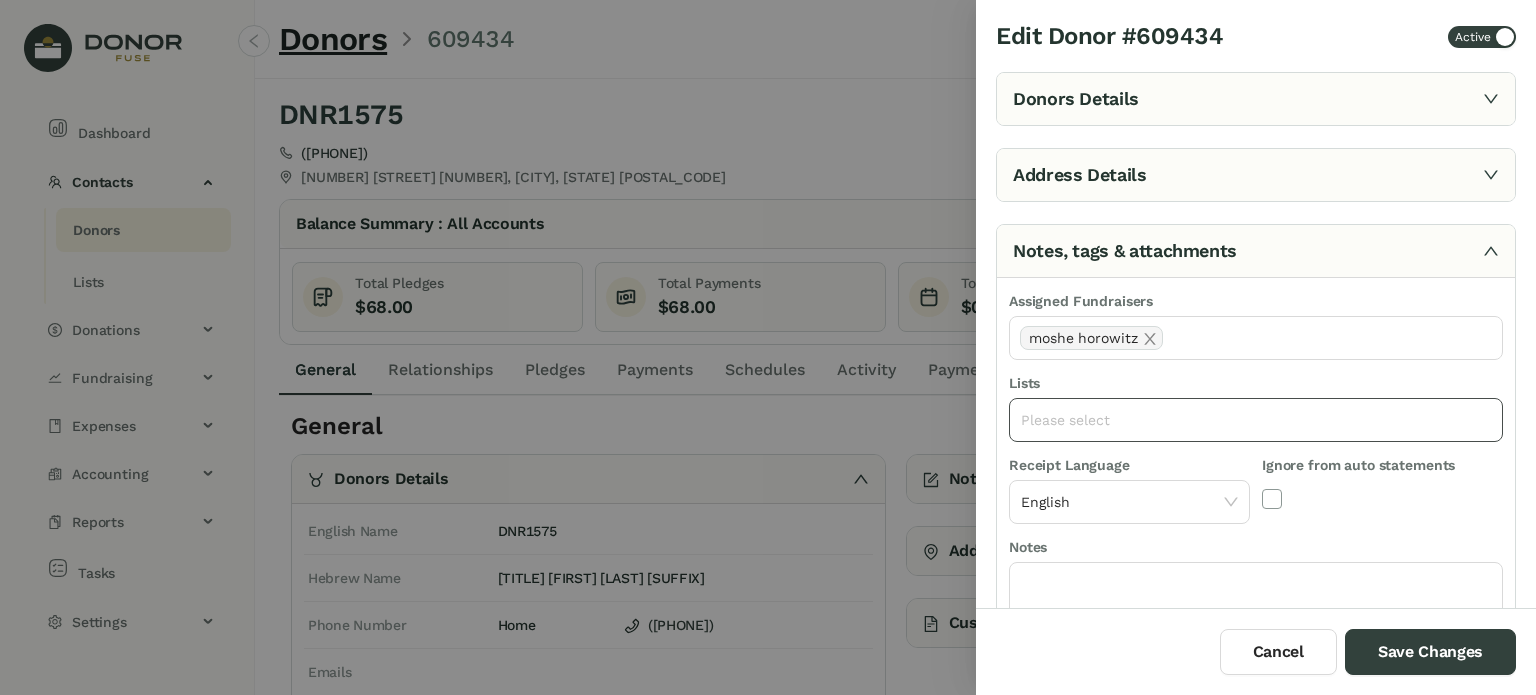 click on "Please select" 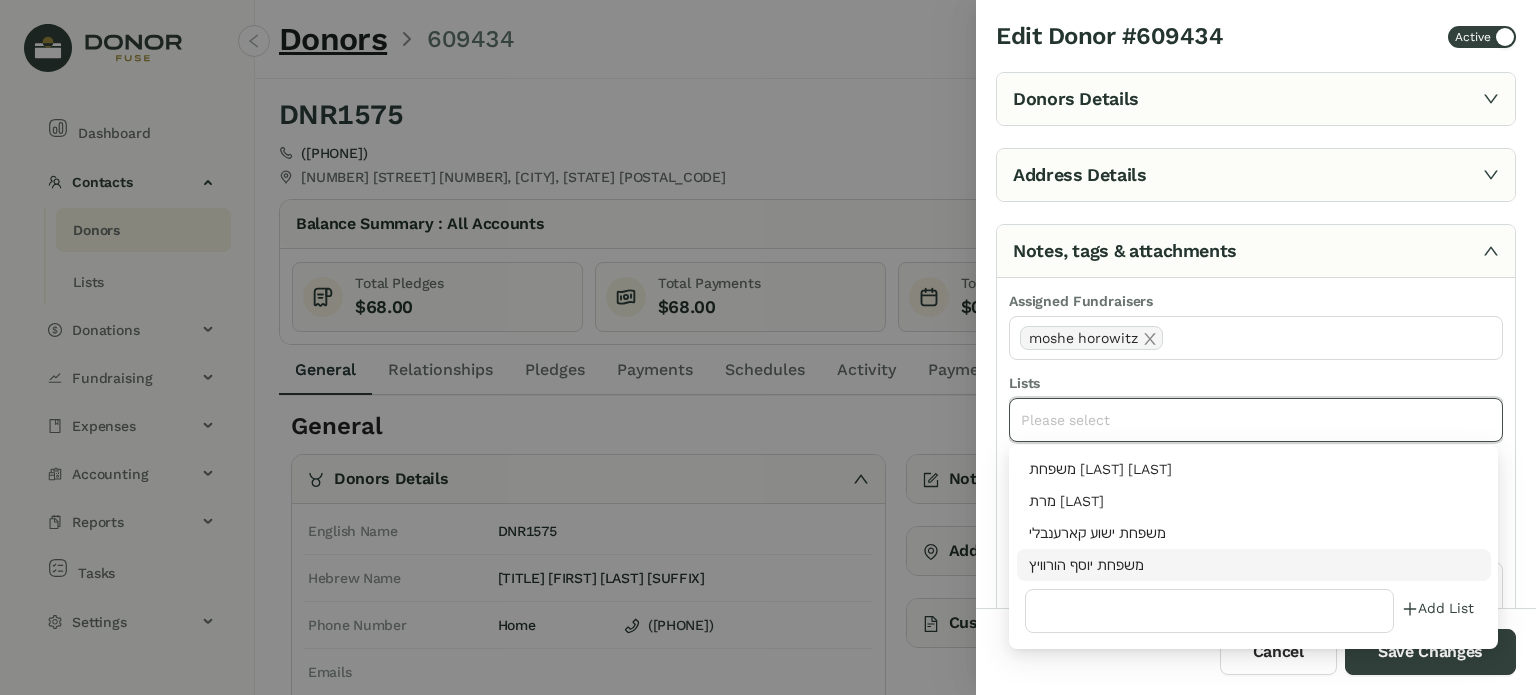 click on "משפחת יוסף הורוויץ" at bounding box center (1254, 565) 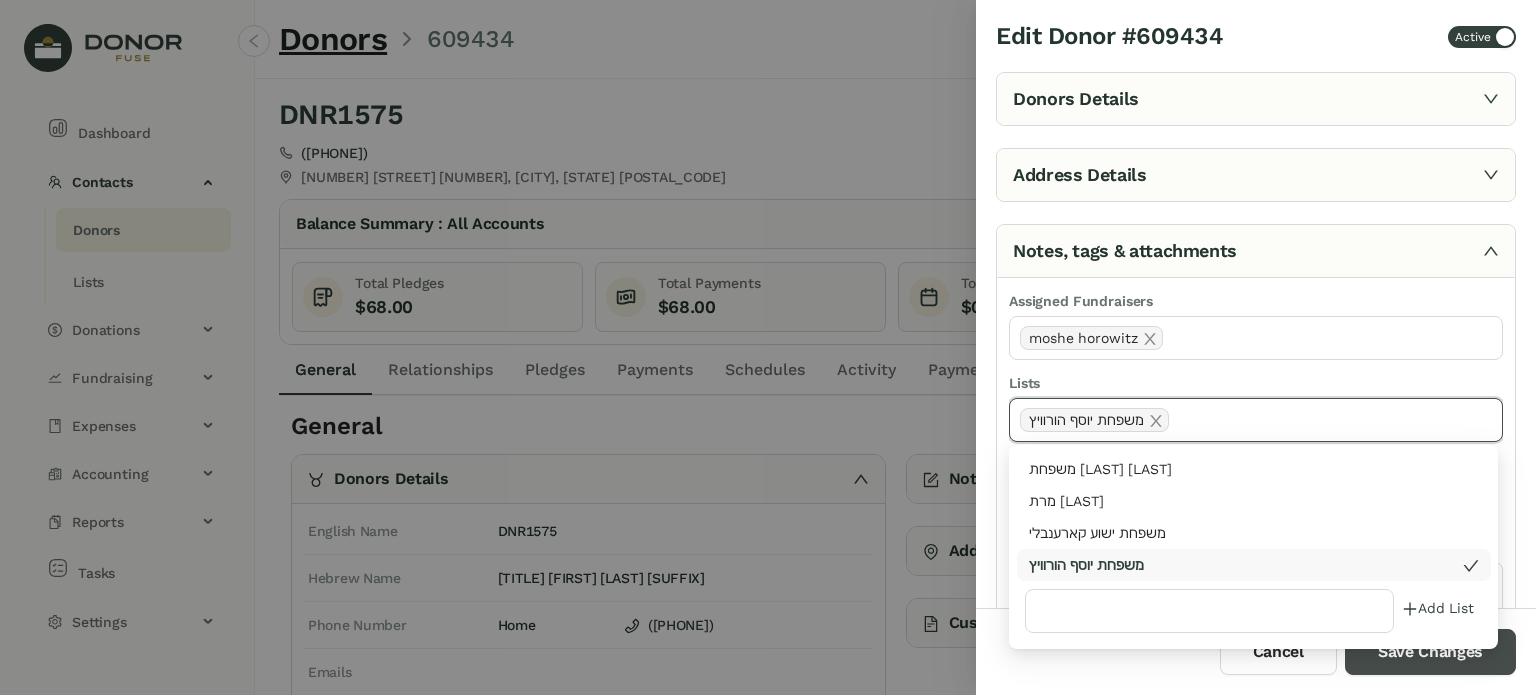 click on "Save Changes" at bounding box center (1430, 652) 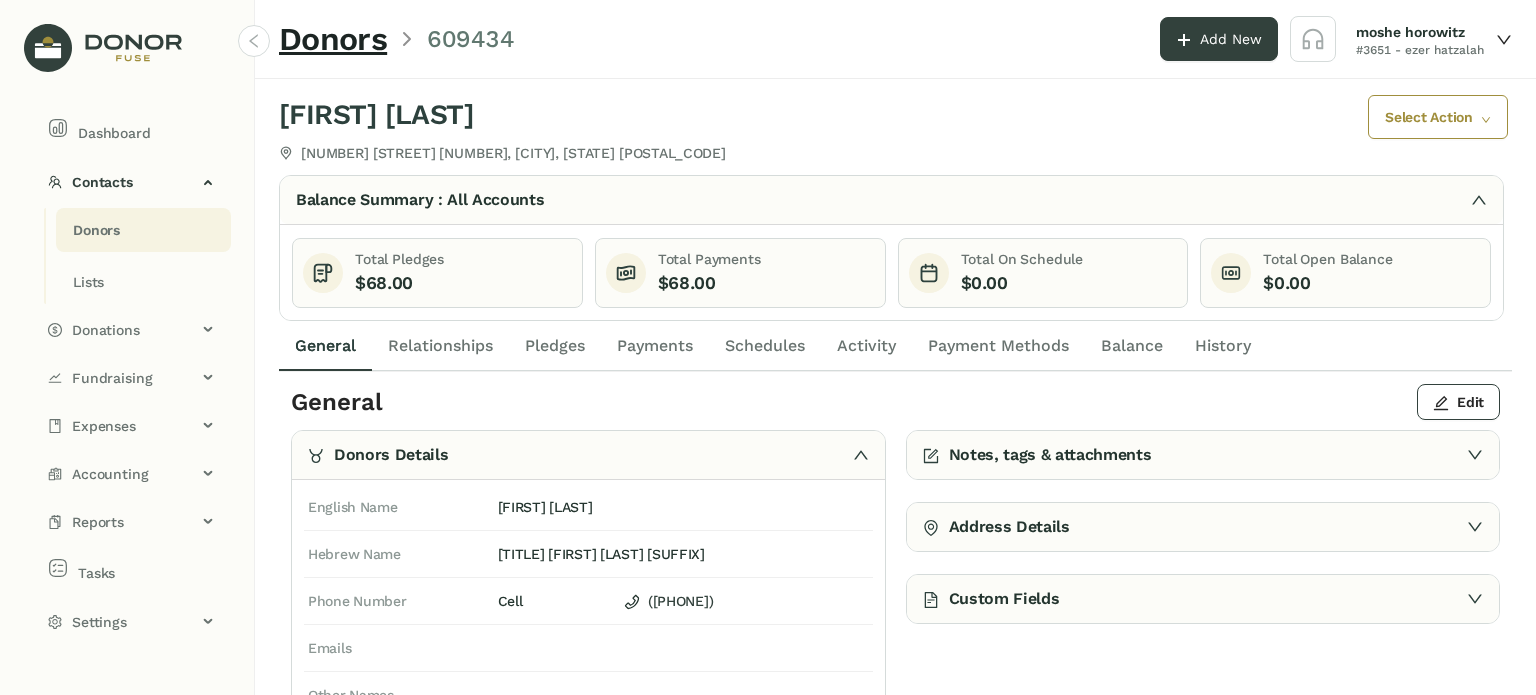 click on "Activity" 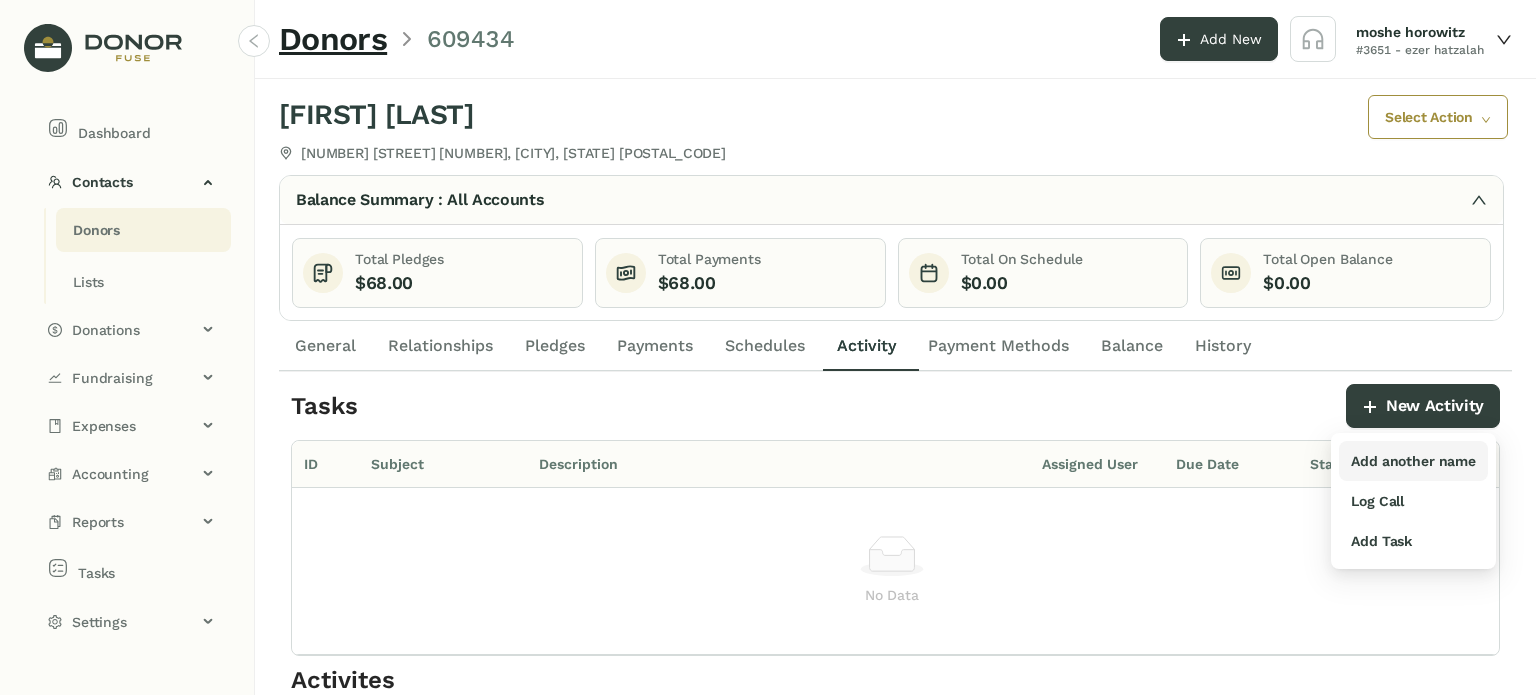 click on "Add another name" at bounding box center (1413, 461) 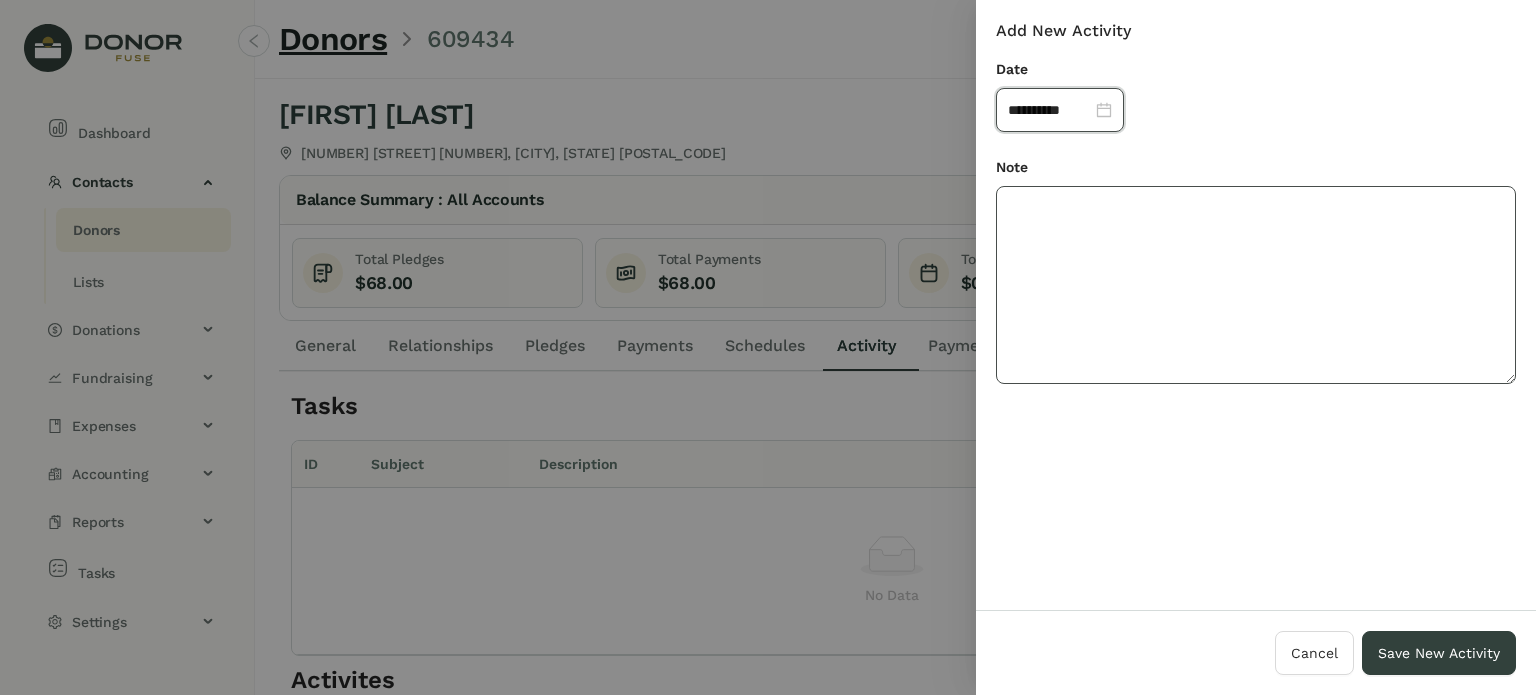 drag, startPoint x: 1102, startPoint y: 340, endPoint x: 952, endPoint y: 213, distance: 196.54262 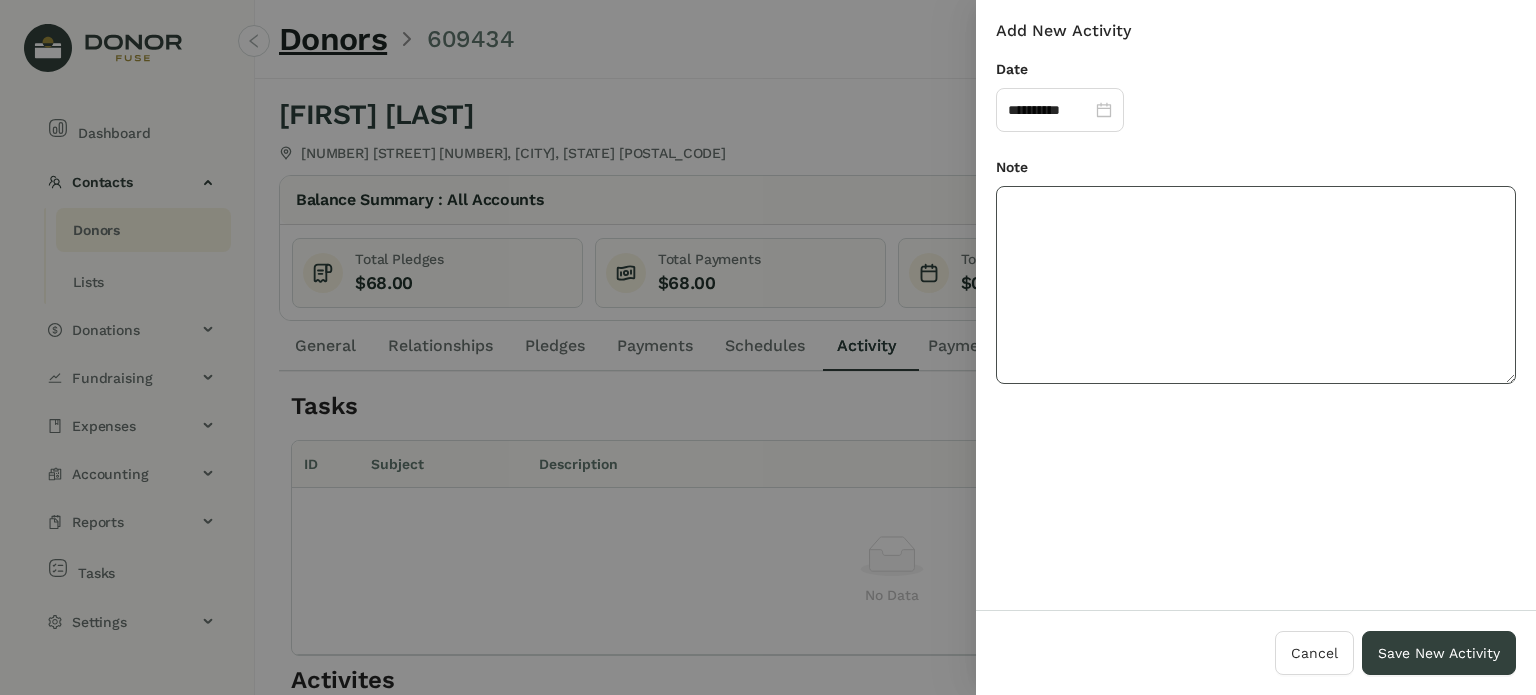 paste on "**********" 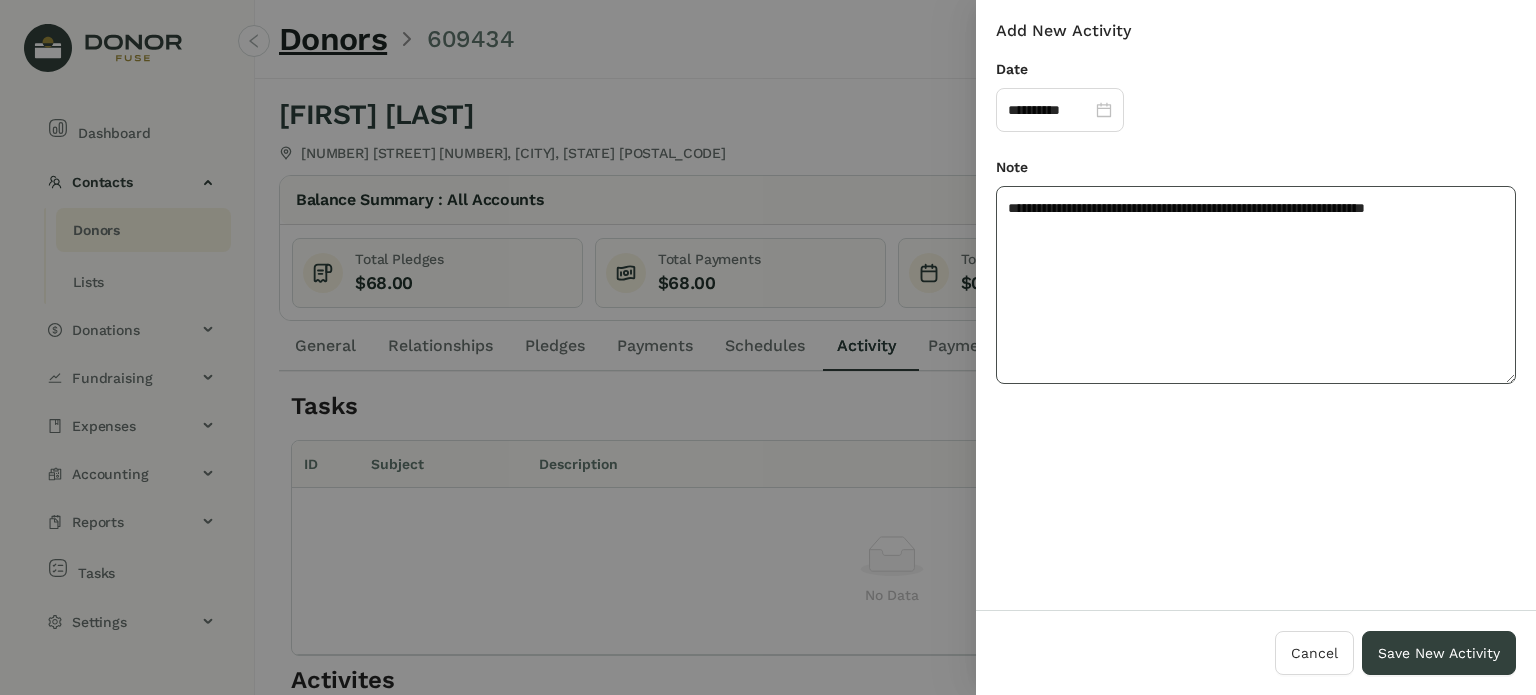 drag, startPoint x: 1096, startPoint y: 332, endPoint x: 1177, endPoint y: 444, distance: 138.22084 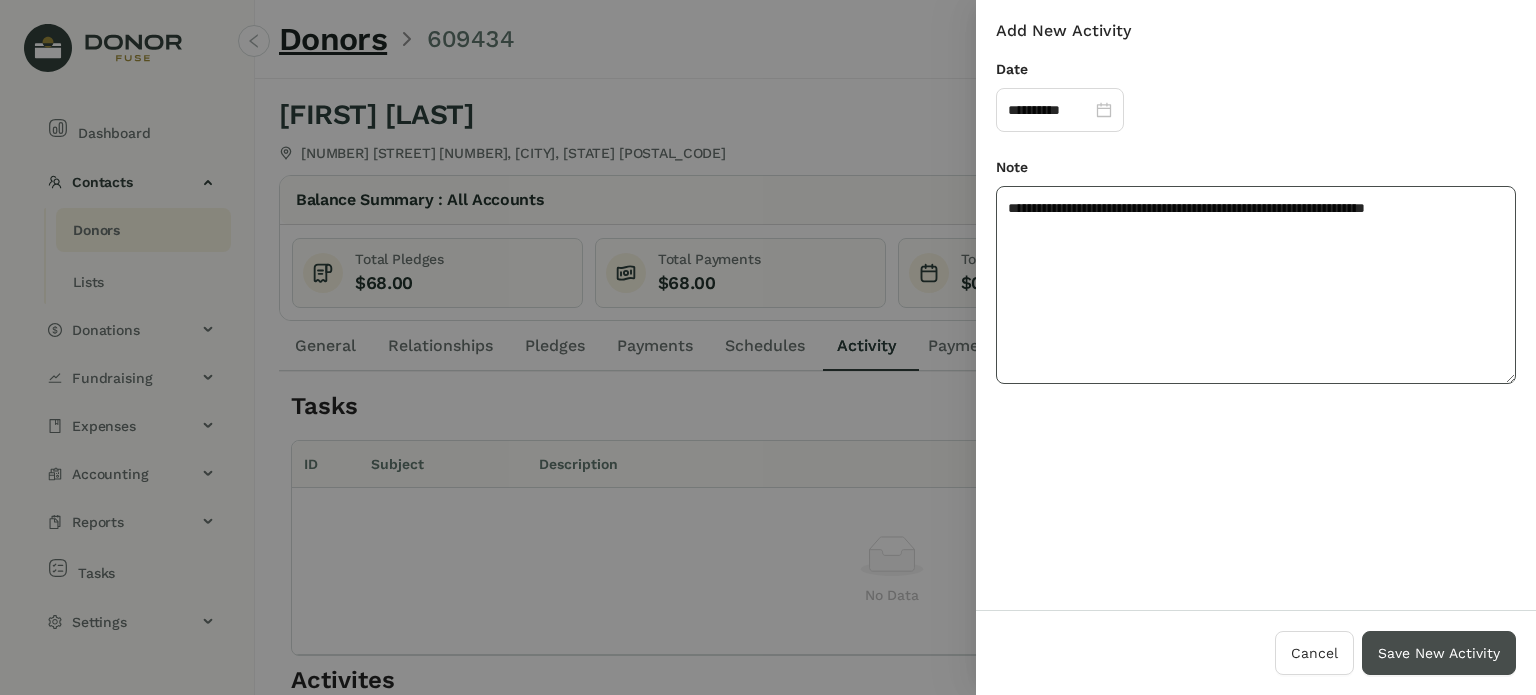 type on "**********" 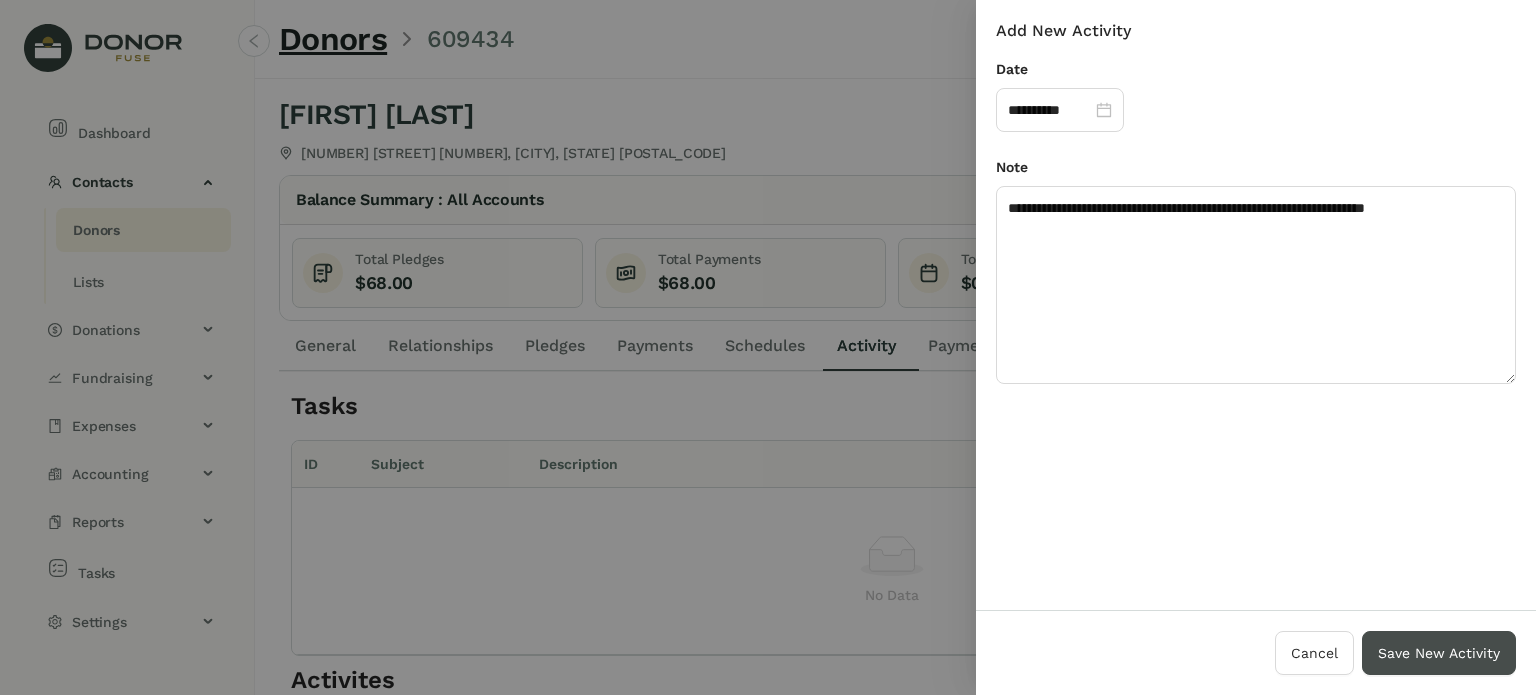 click on "Save New Activity" at bounding box center (1439, 653) 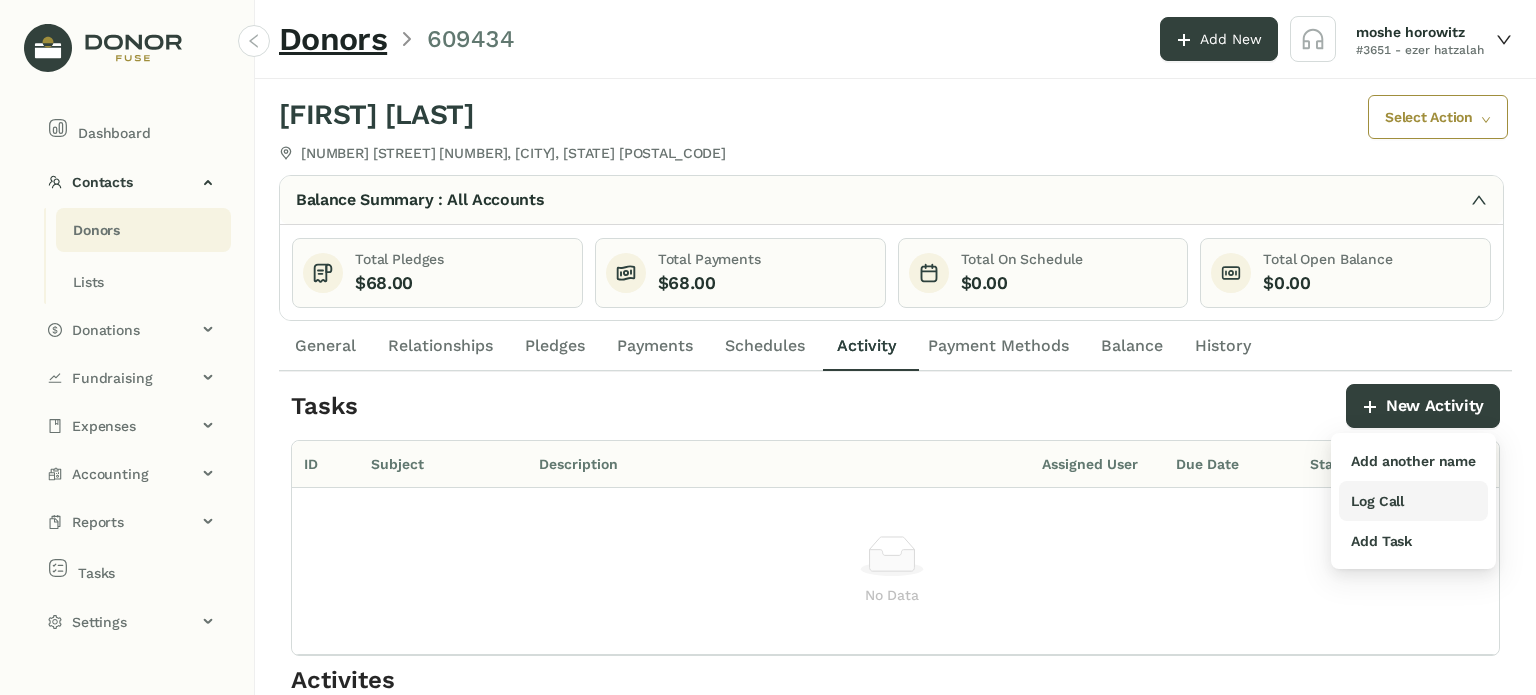 click on "Log Call" at bounding box center (1377, 501) 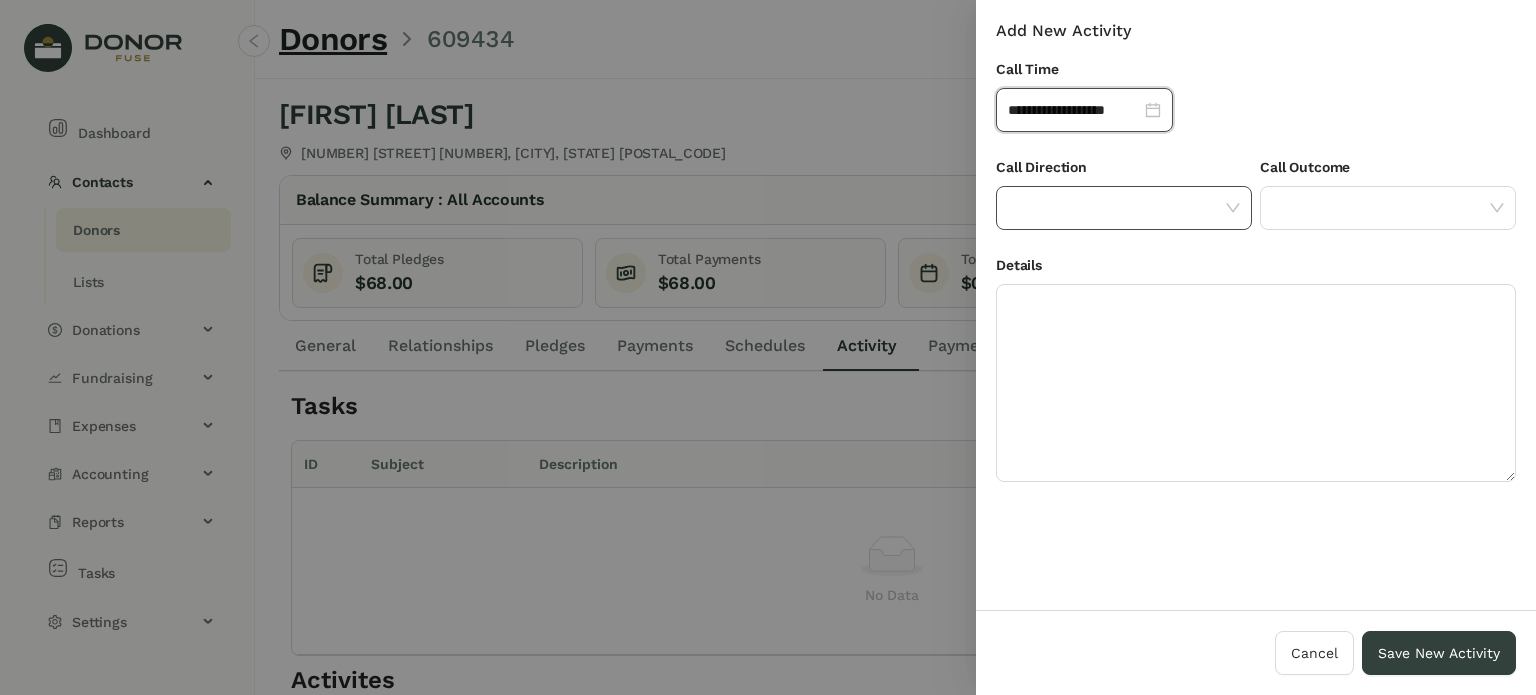 click 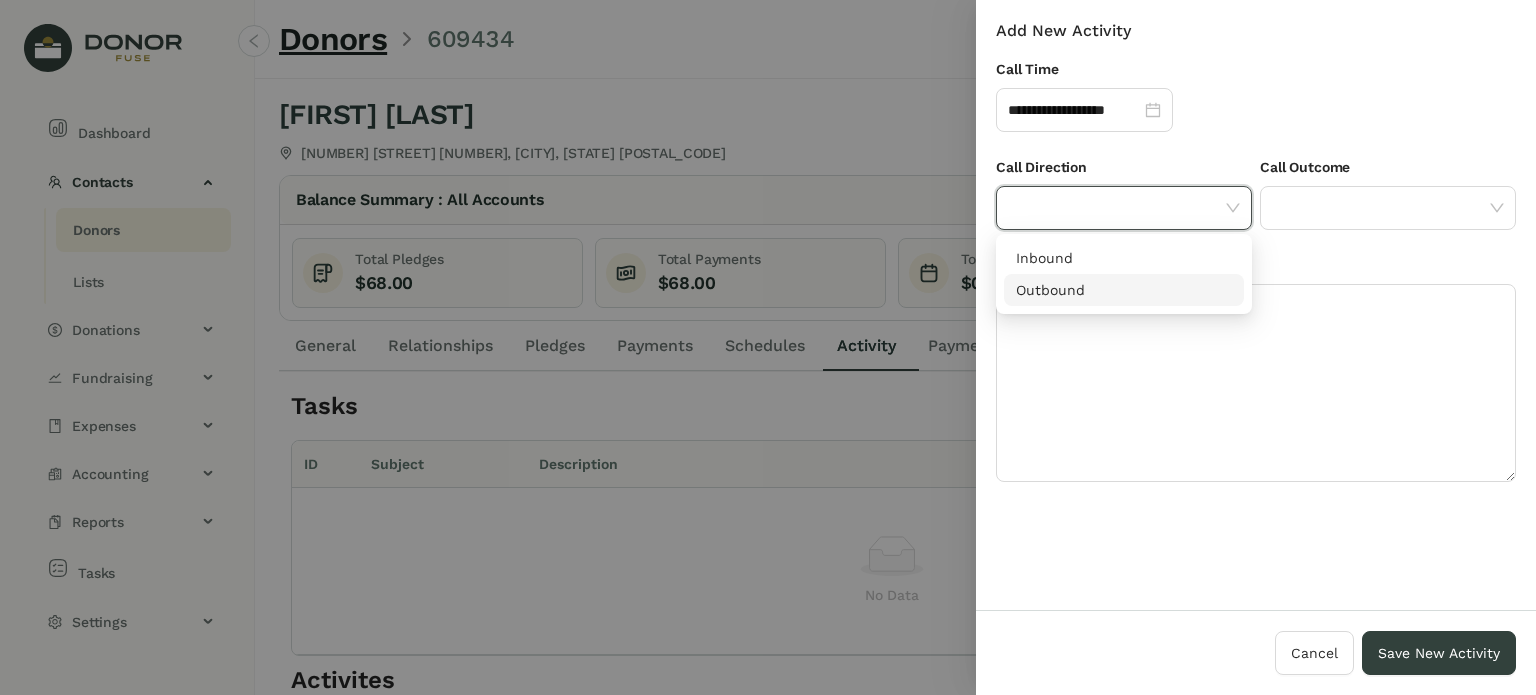click on "Outbound" at bounding box center (1124, 290) 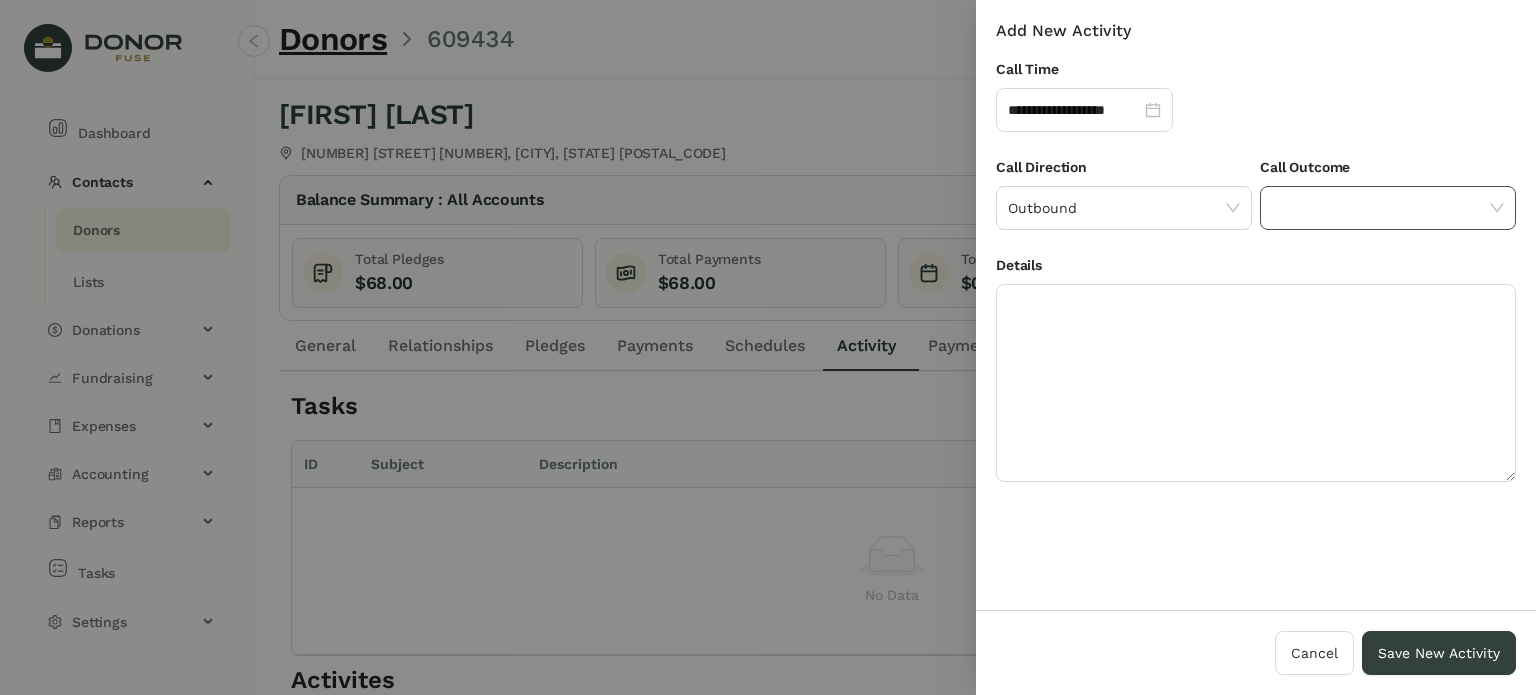 click 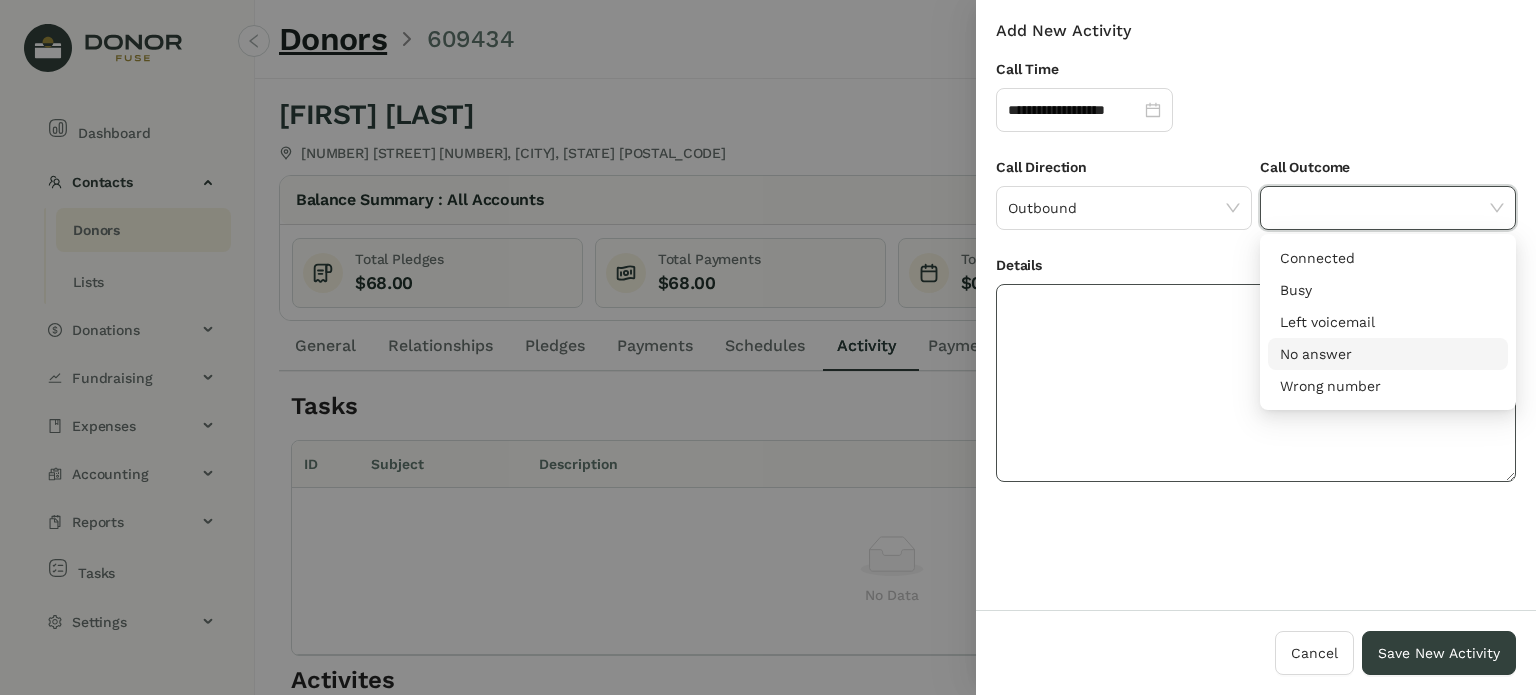 click on "No answer" at bounding box center [1388, 354] 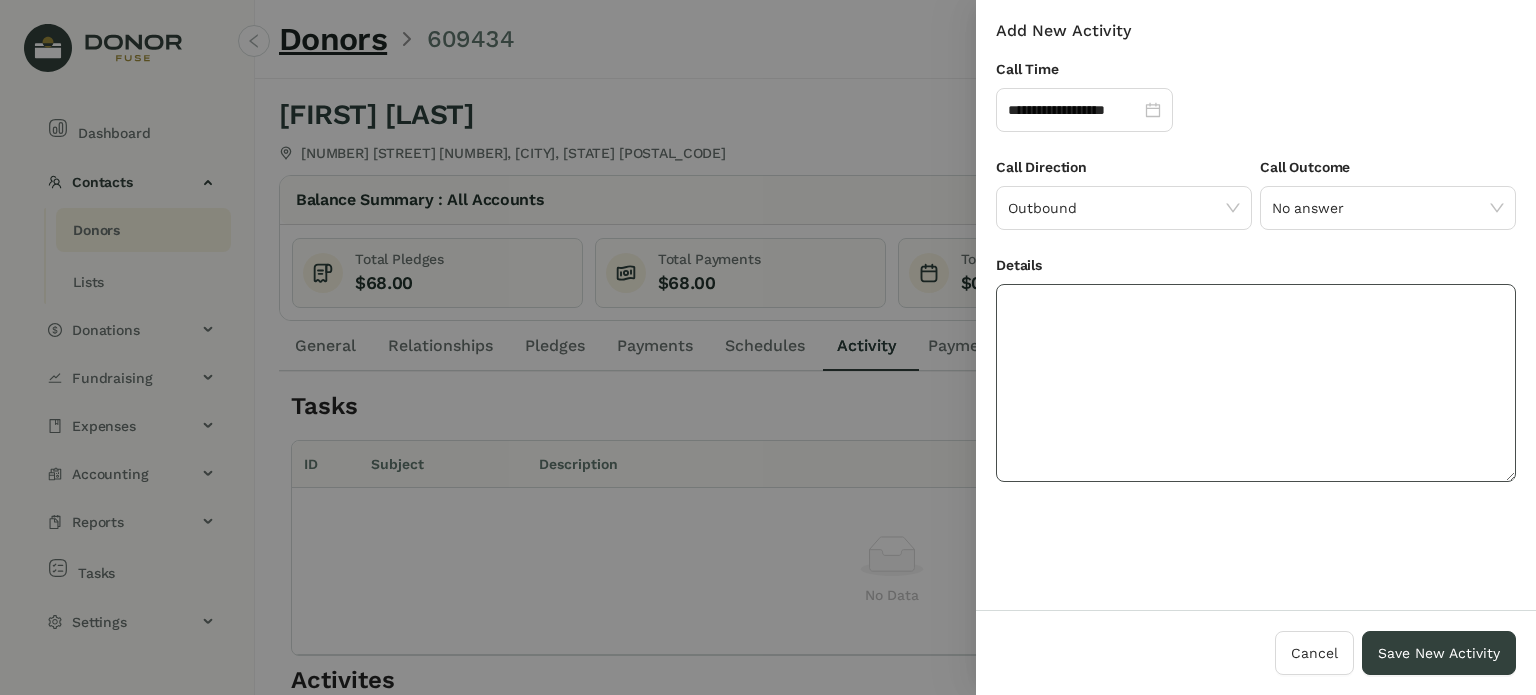 click 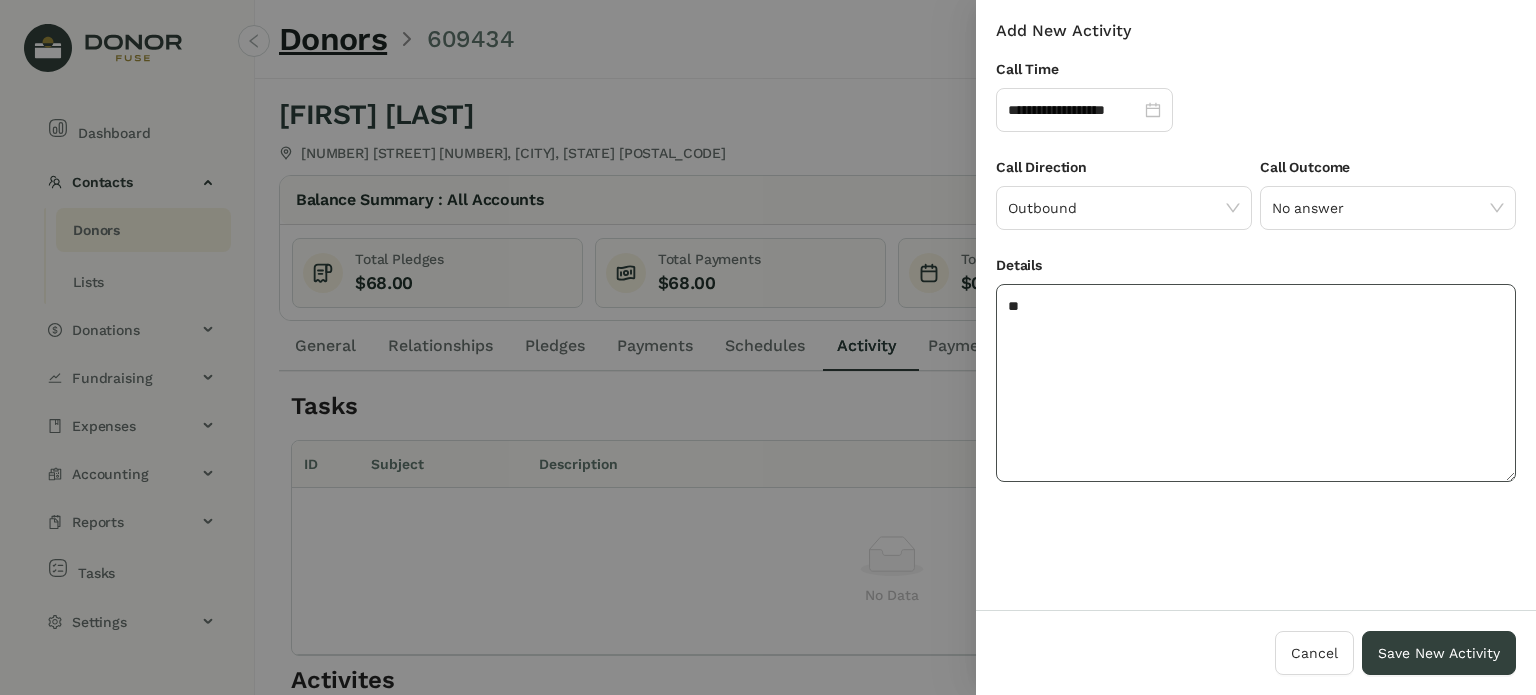 type on "*" 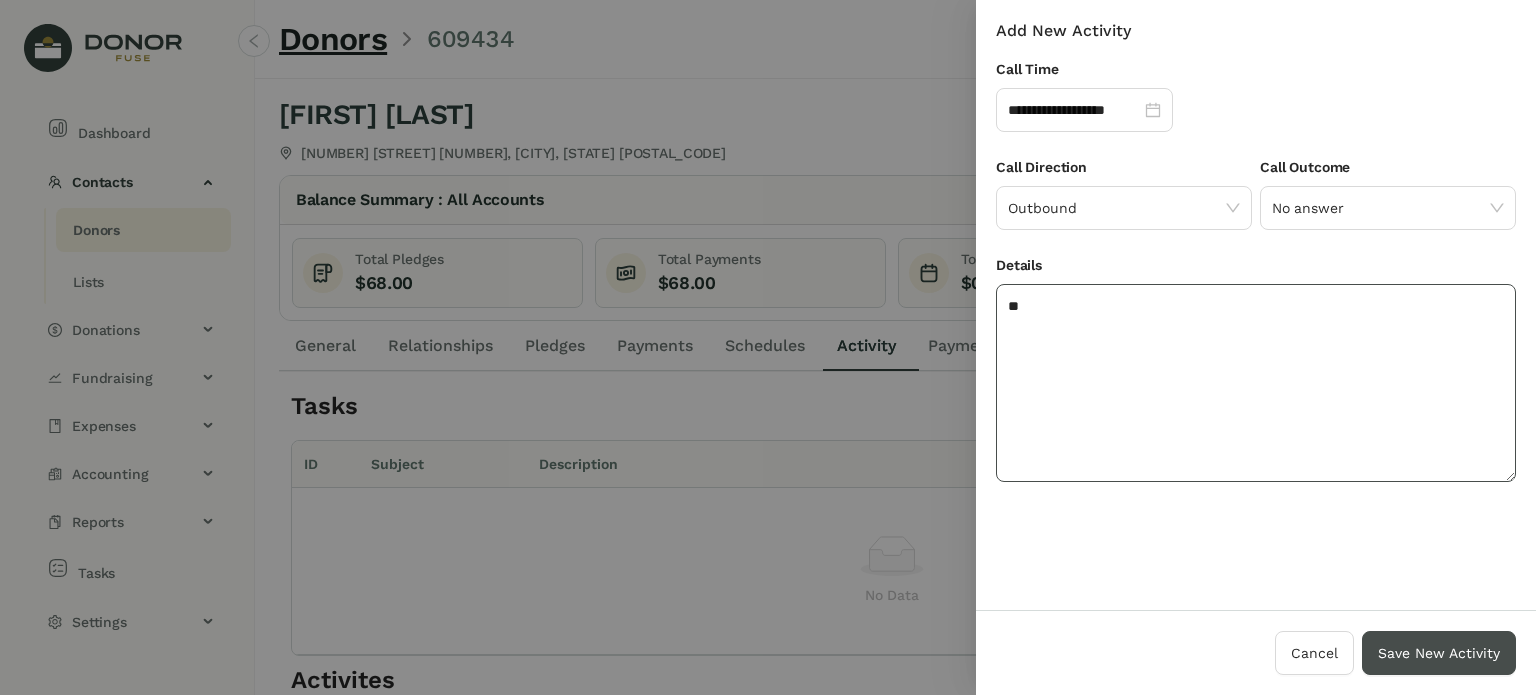type on "**" 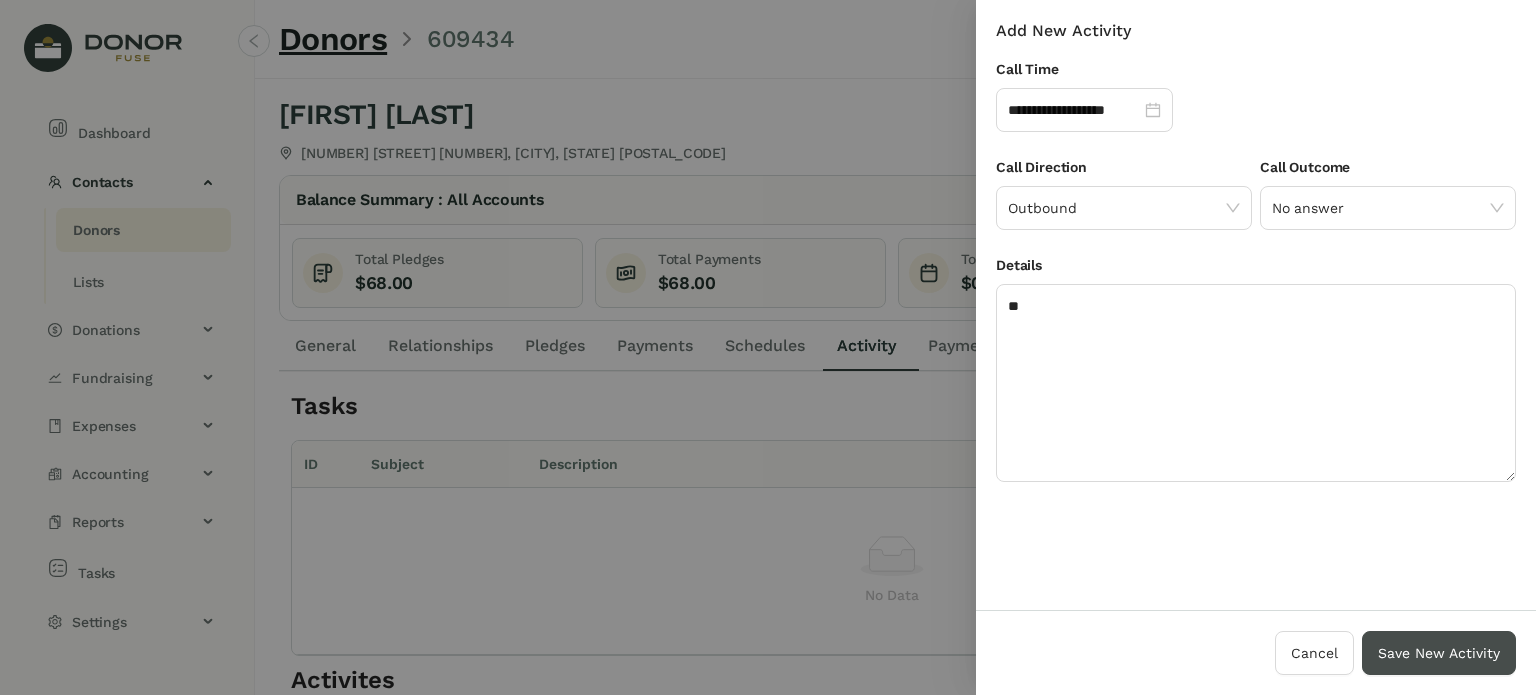 click on "Save New Activity" at bounding box center [1439, 653] 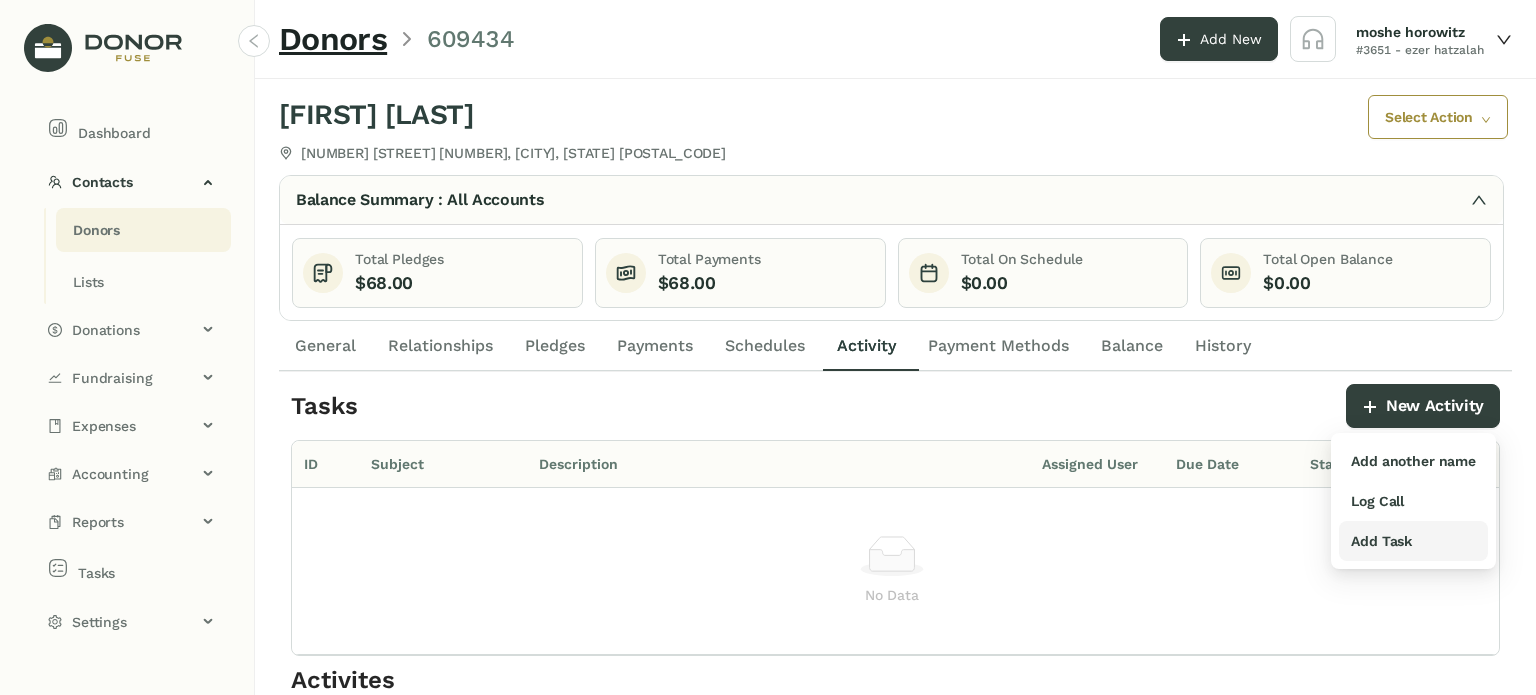 click on "Add Task" at bounding box center [1381, 541] 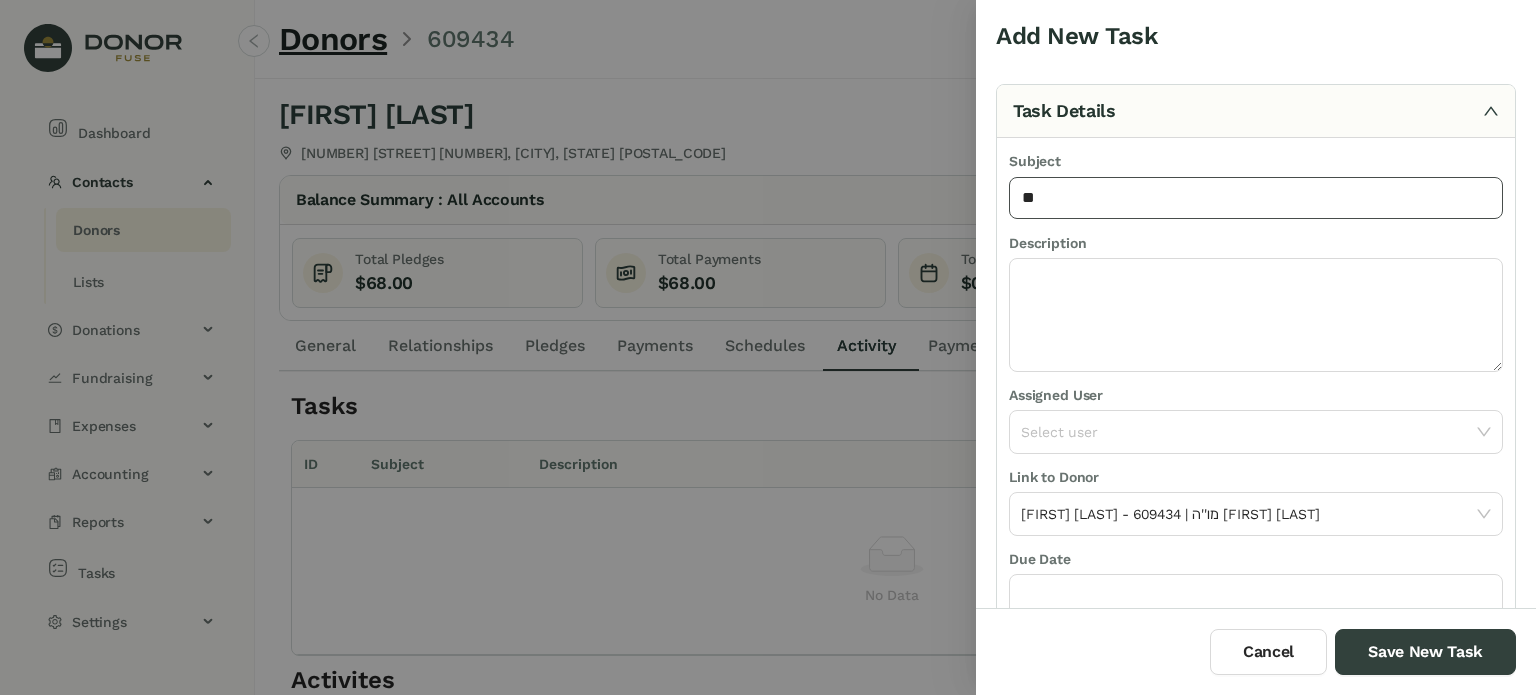type on "**********" 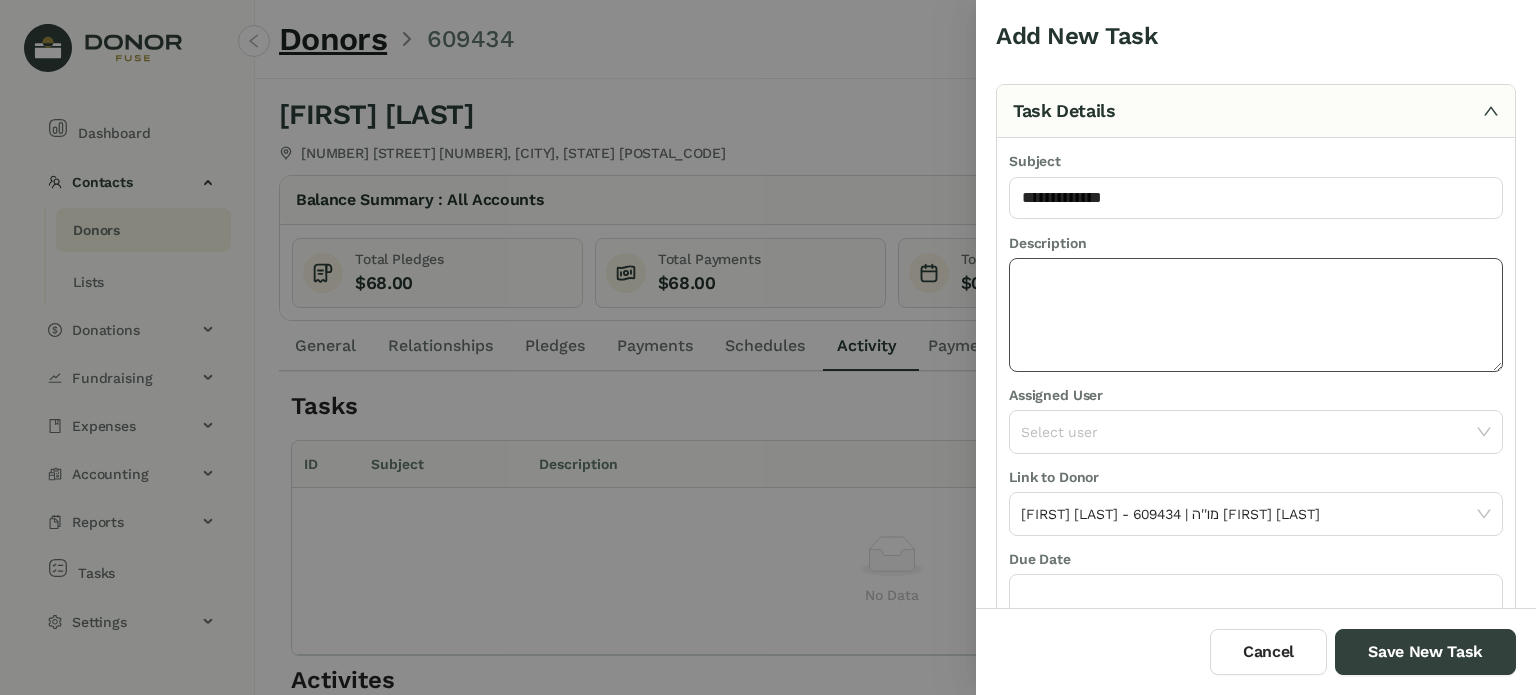 drag, startPoint x: 1144, startPoint y: 323, endPoint x: 1069, endPoint y: 307, distance: 76.687675 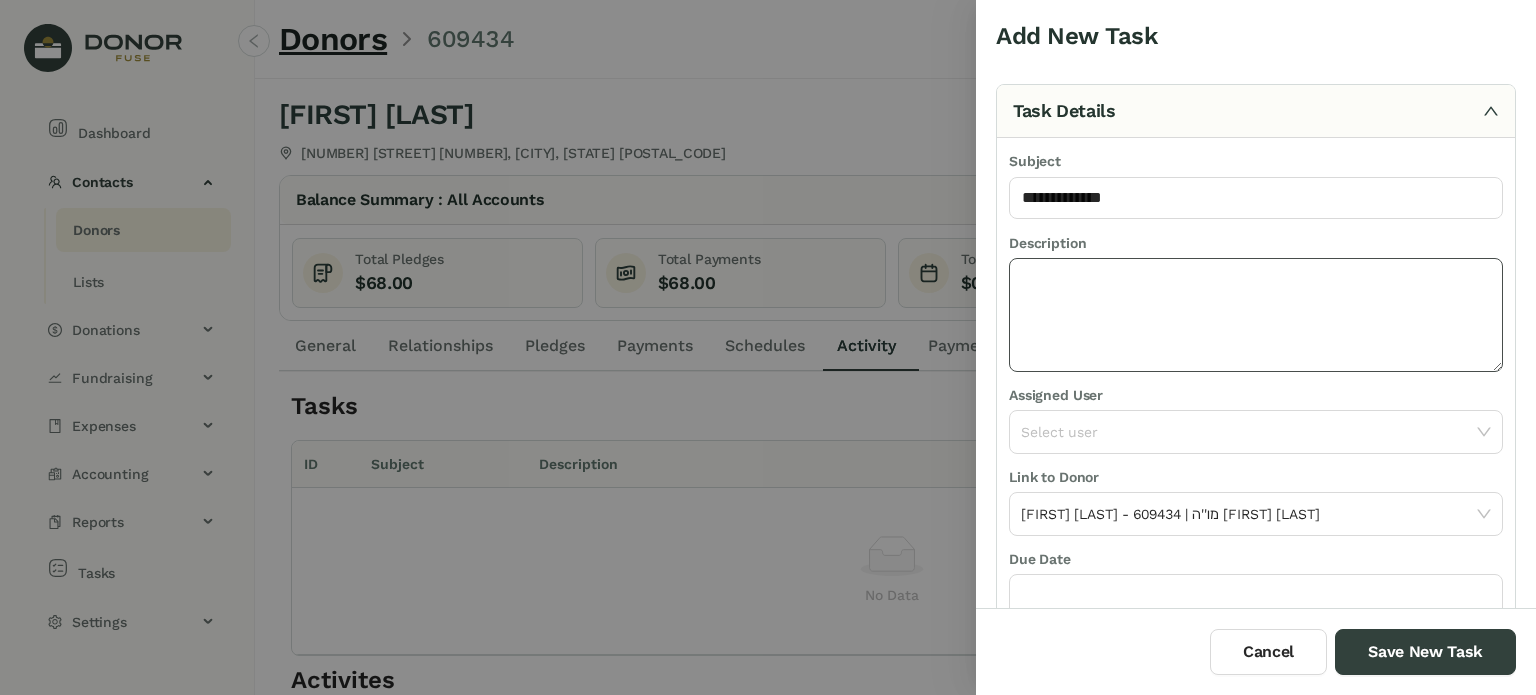 paste on "**********" 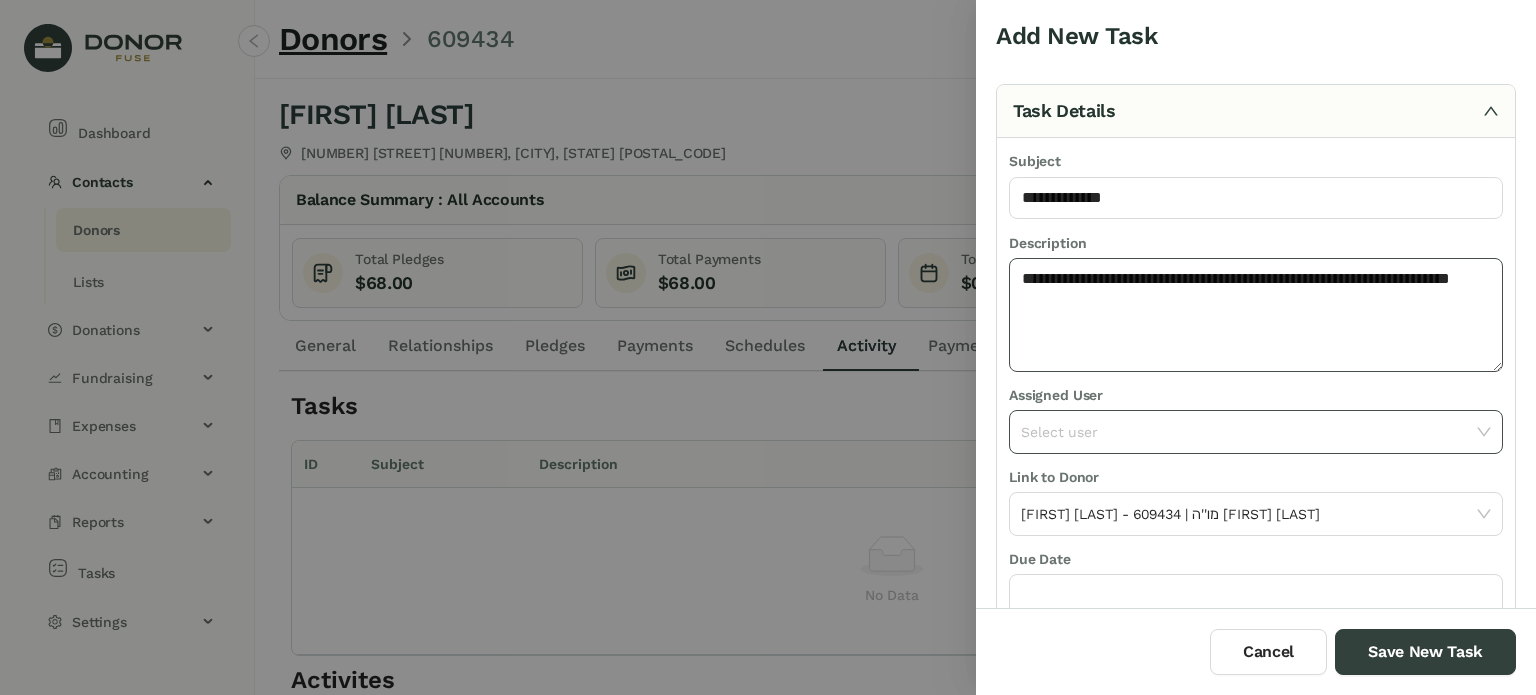 type on "**********" 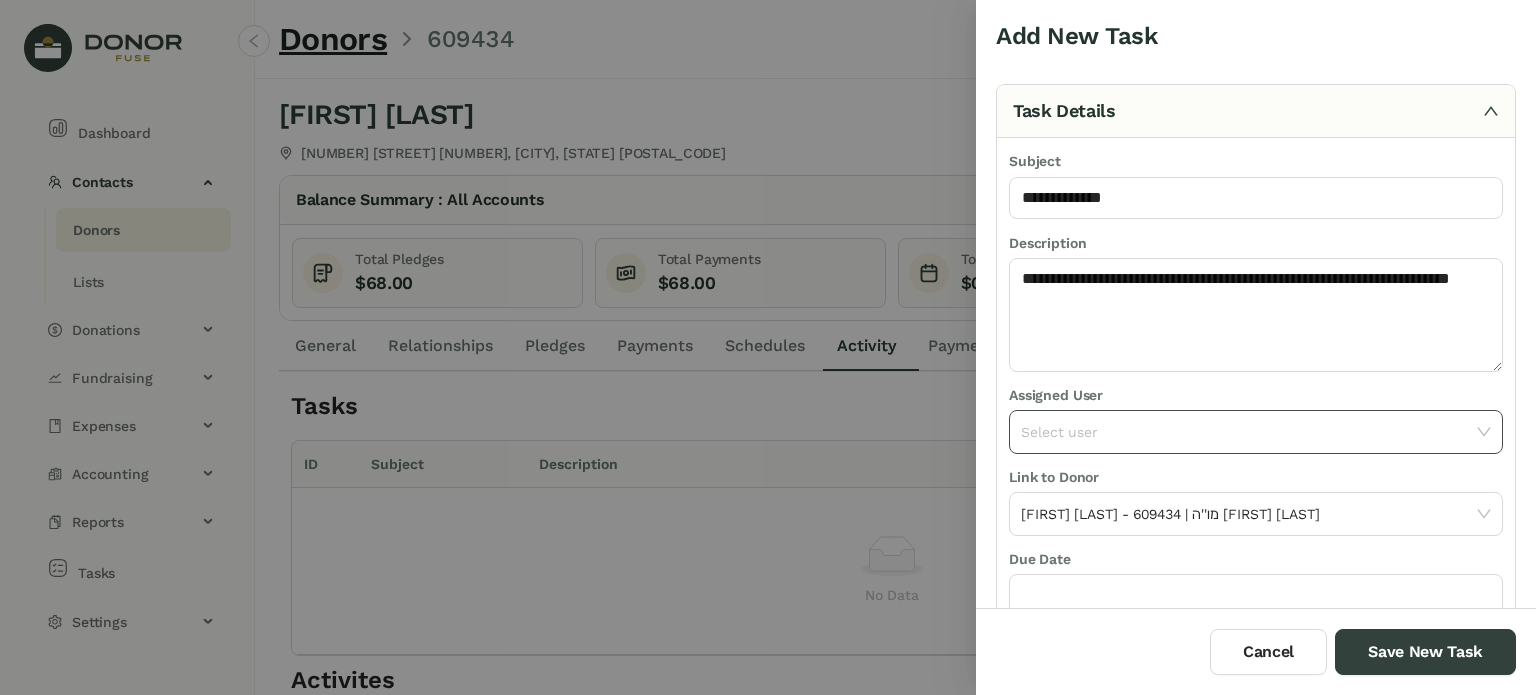 drag, startPoint x: 1066, startPoint y: 427, endPoint x: 1055, endPoint y: 413, distance: 17.804493 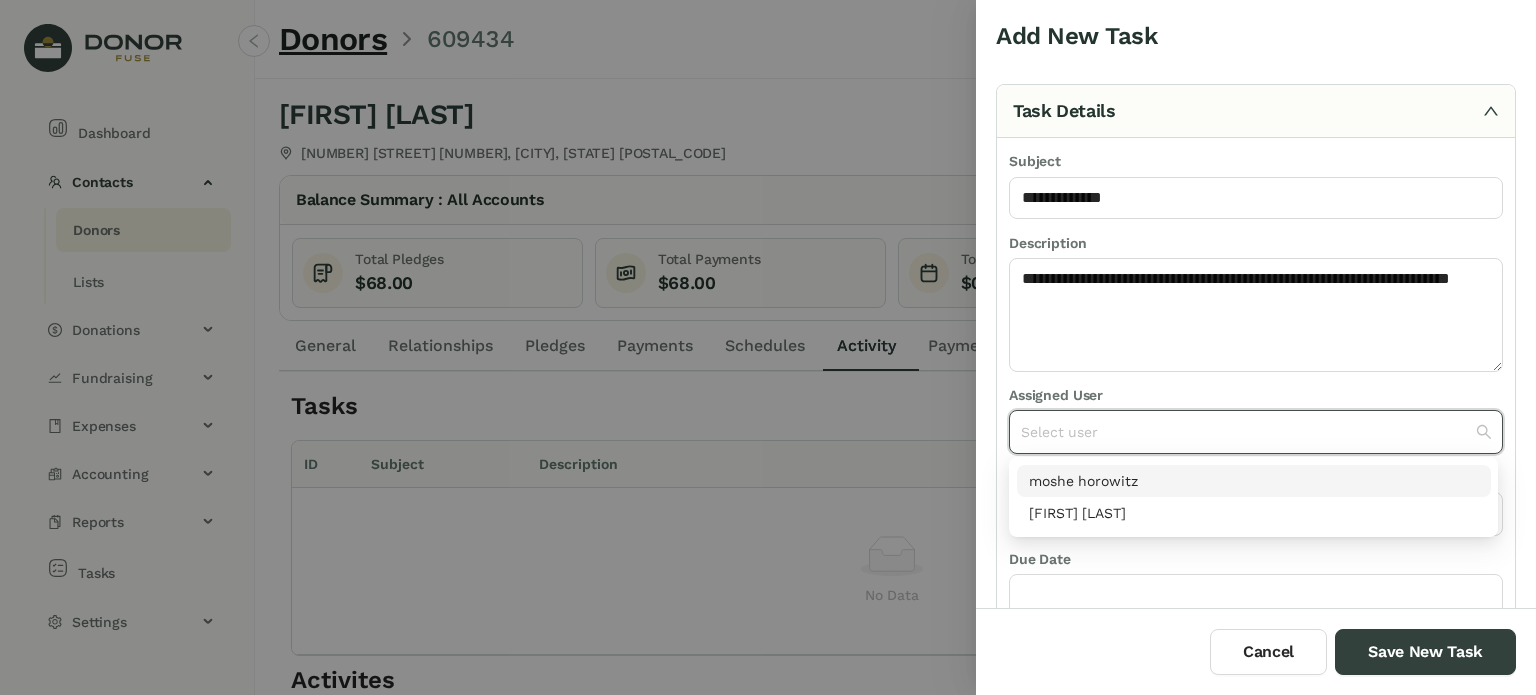 click on "moshe horowitz" at bounding box center (1254, 481) 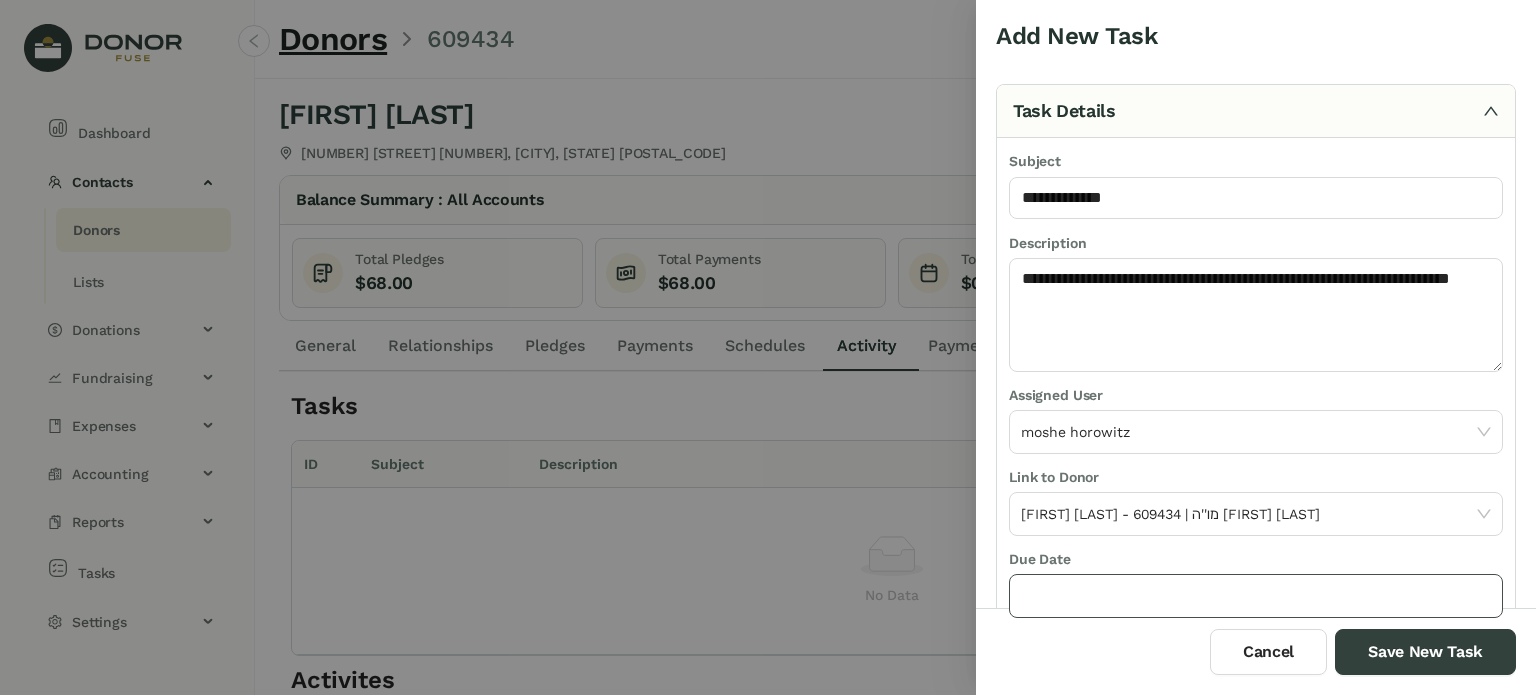 click 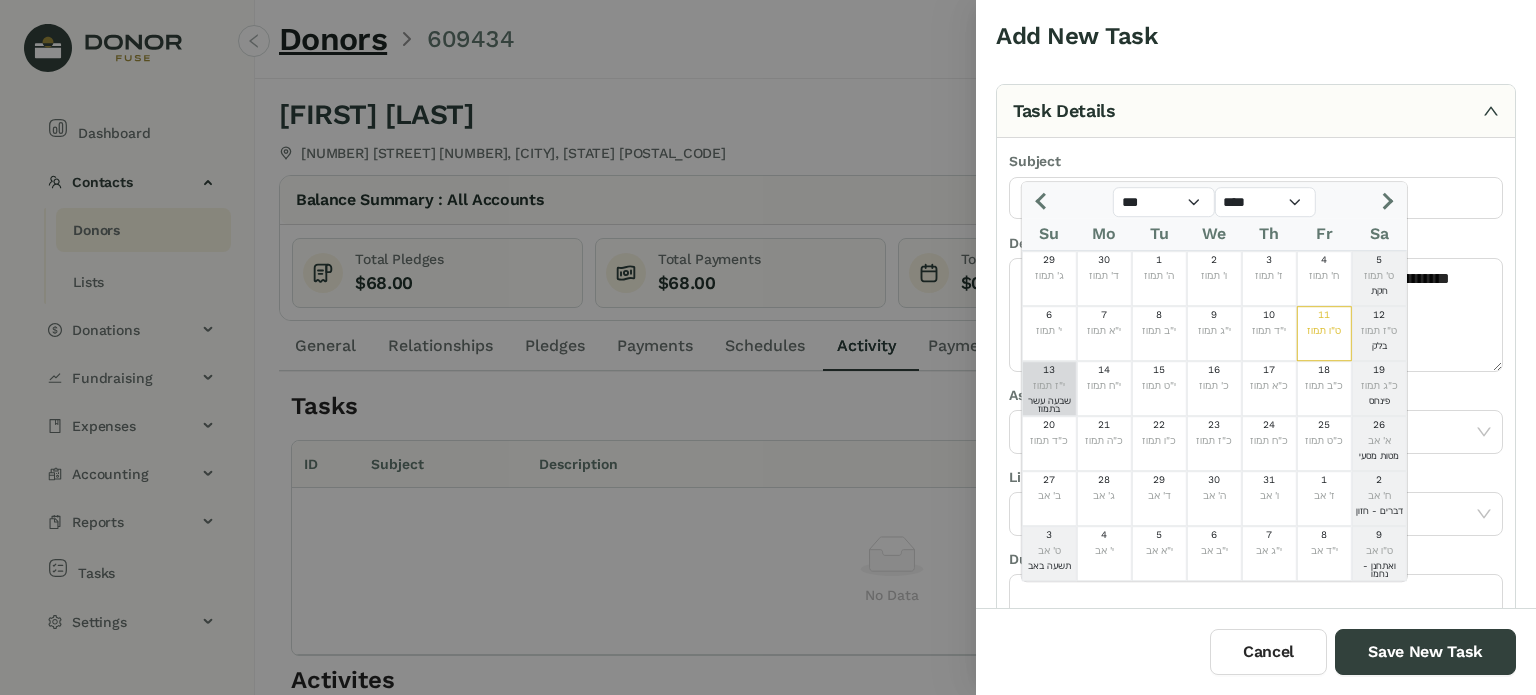 click on "י"ז תמוז" 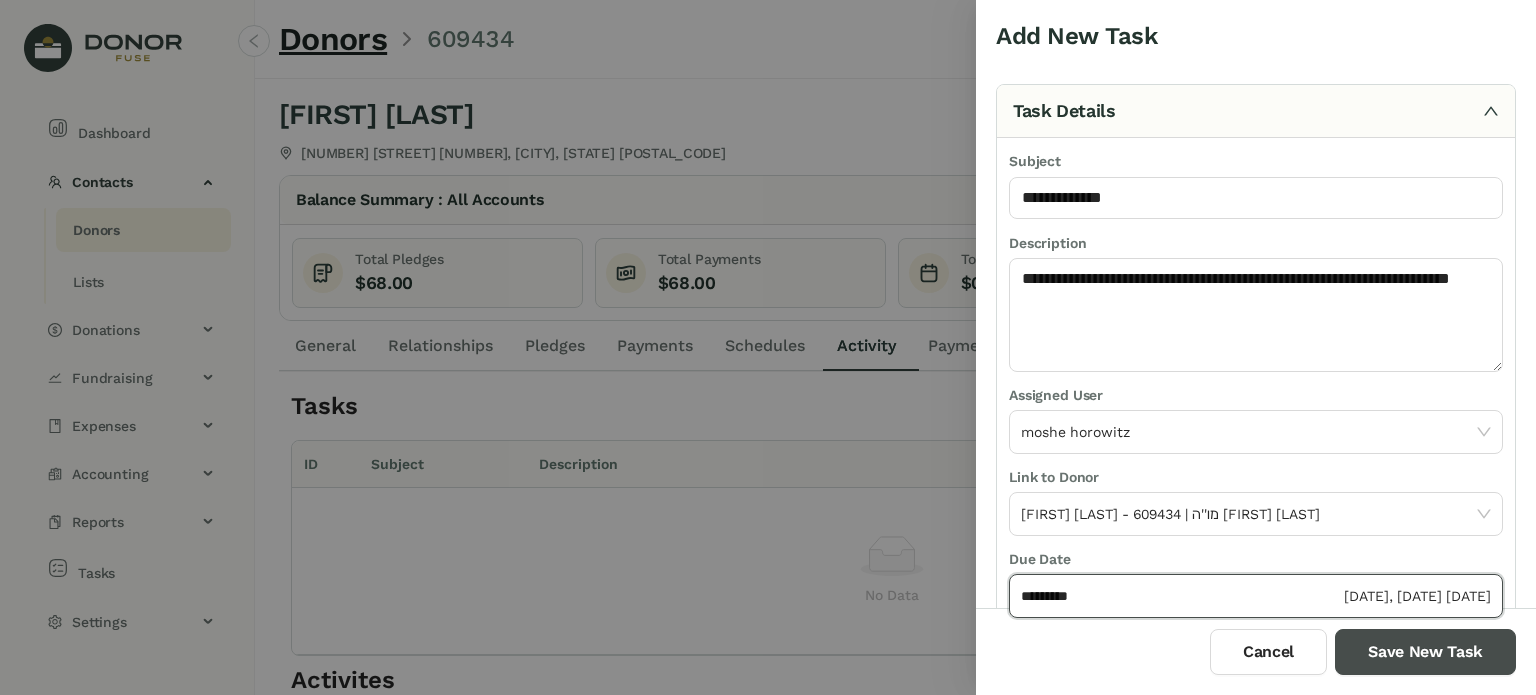 click on "Save New Task" at bounding box center [1425, 652] 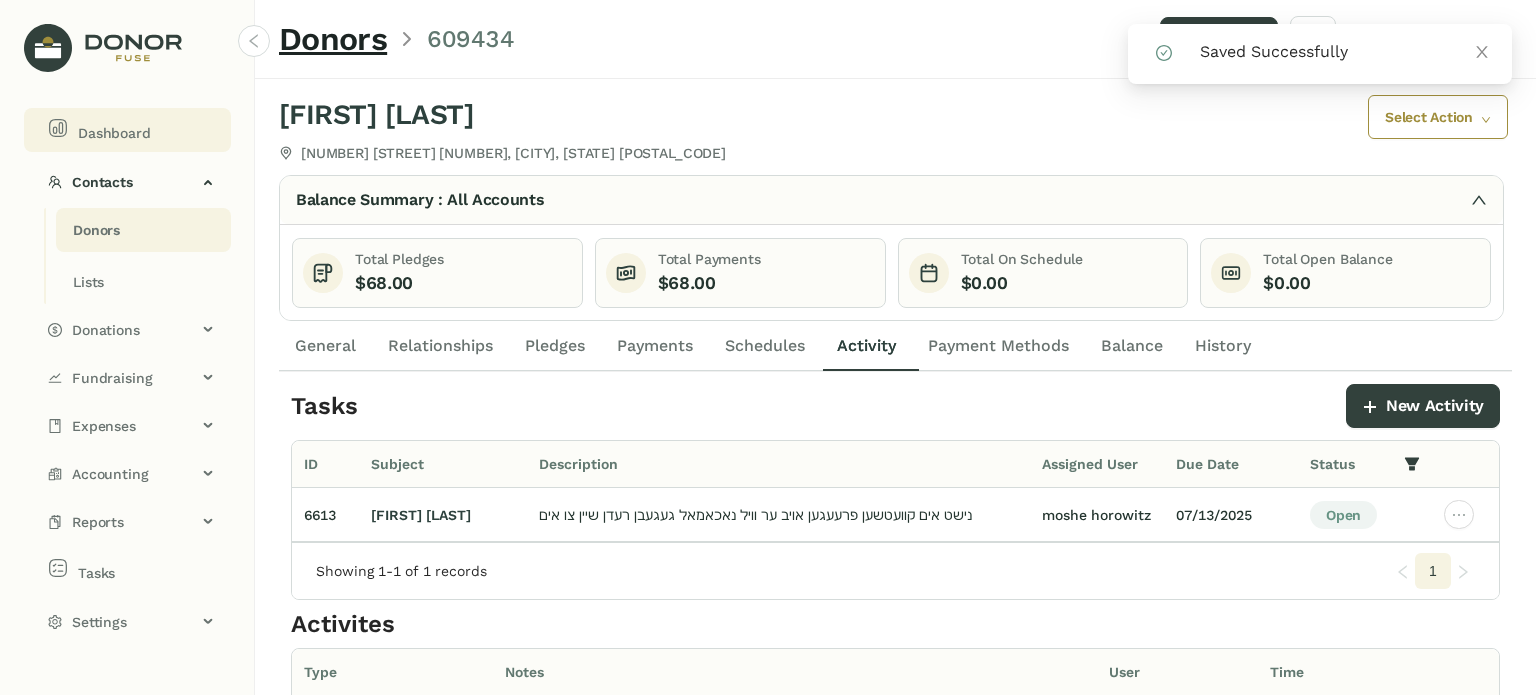 click on "Dashboard" 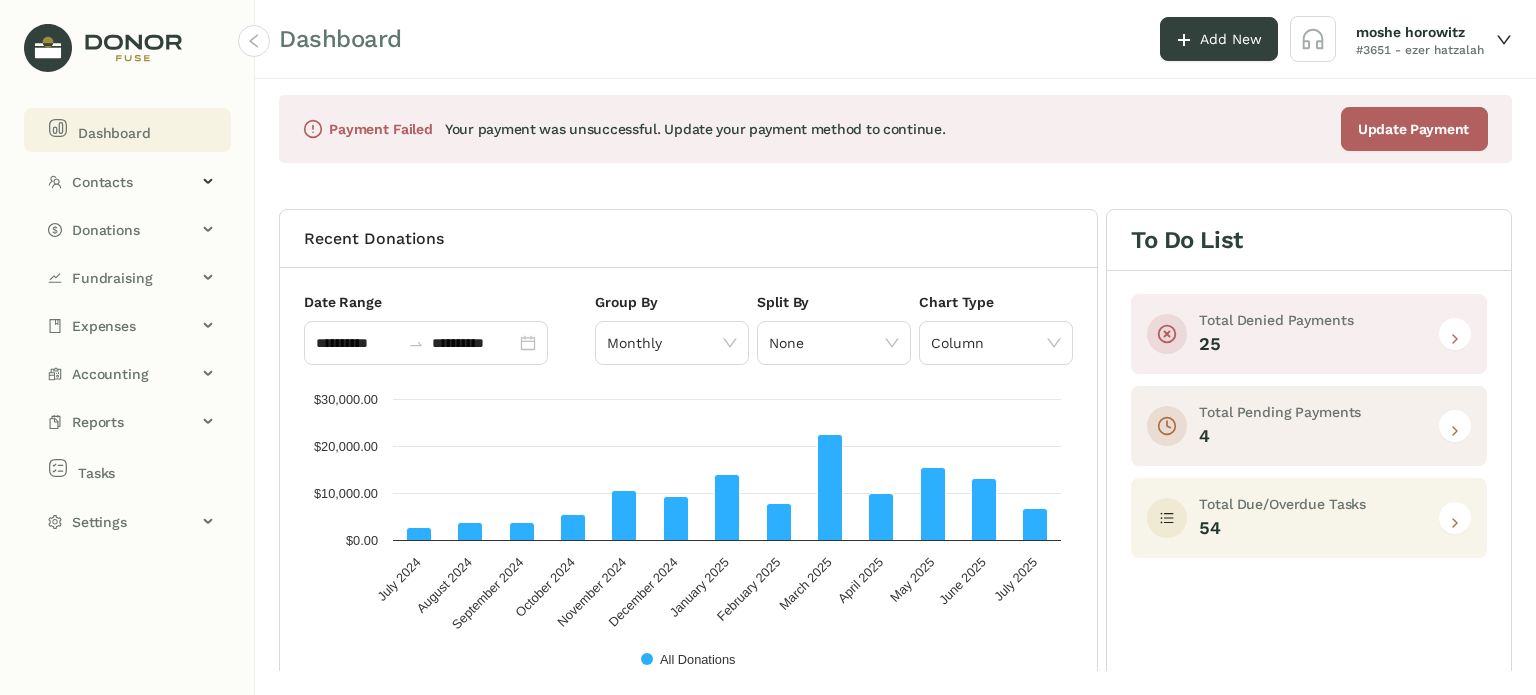 drag, startPoint x: 117, startPoint y: 167, endPoint x: 116, endPoint y: 223, distance: 56.008926 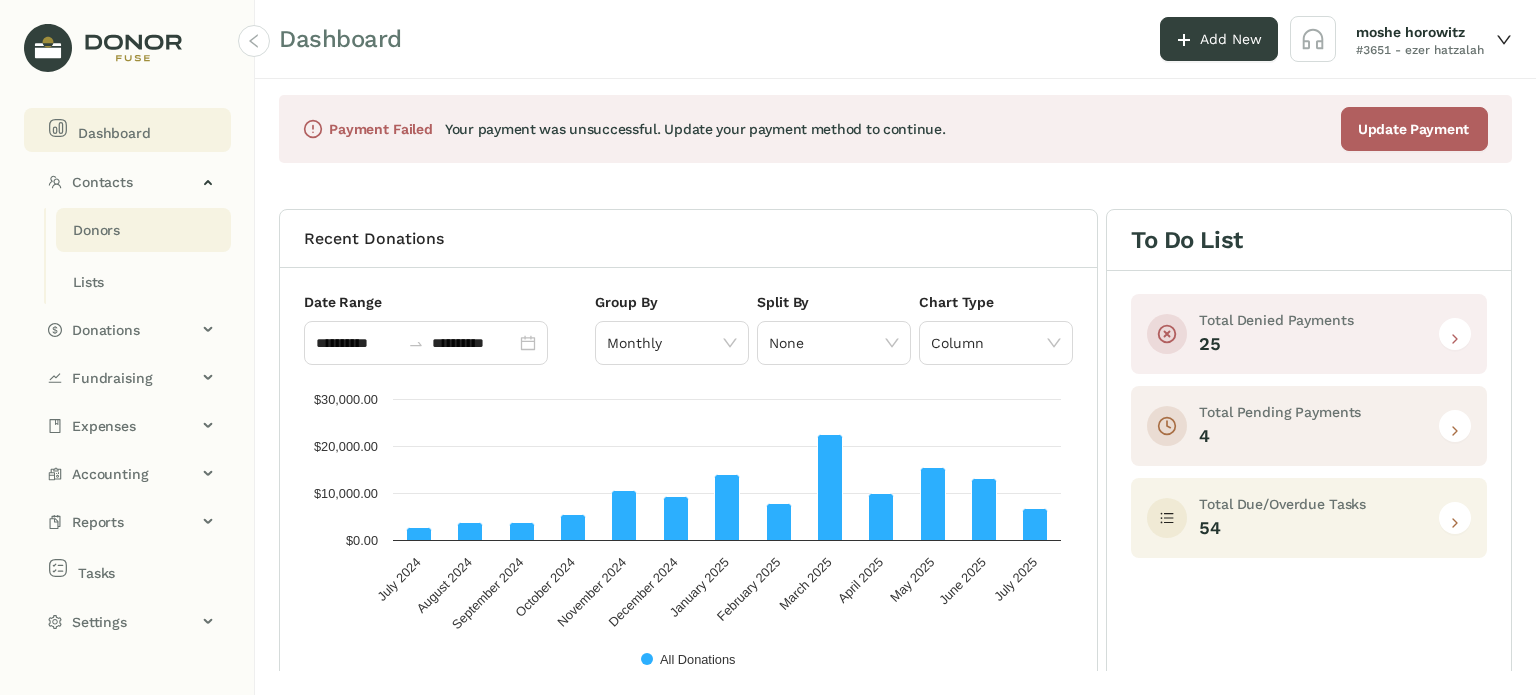 click on "Donors" 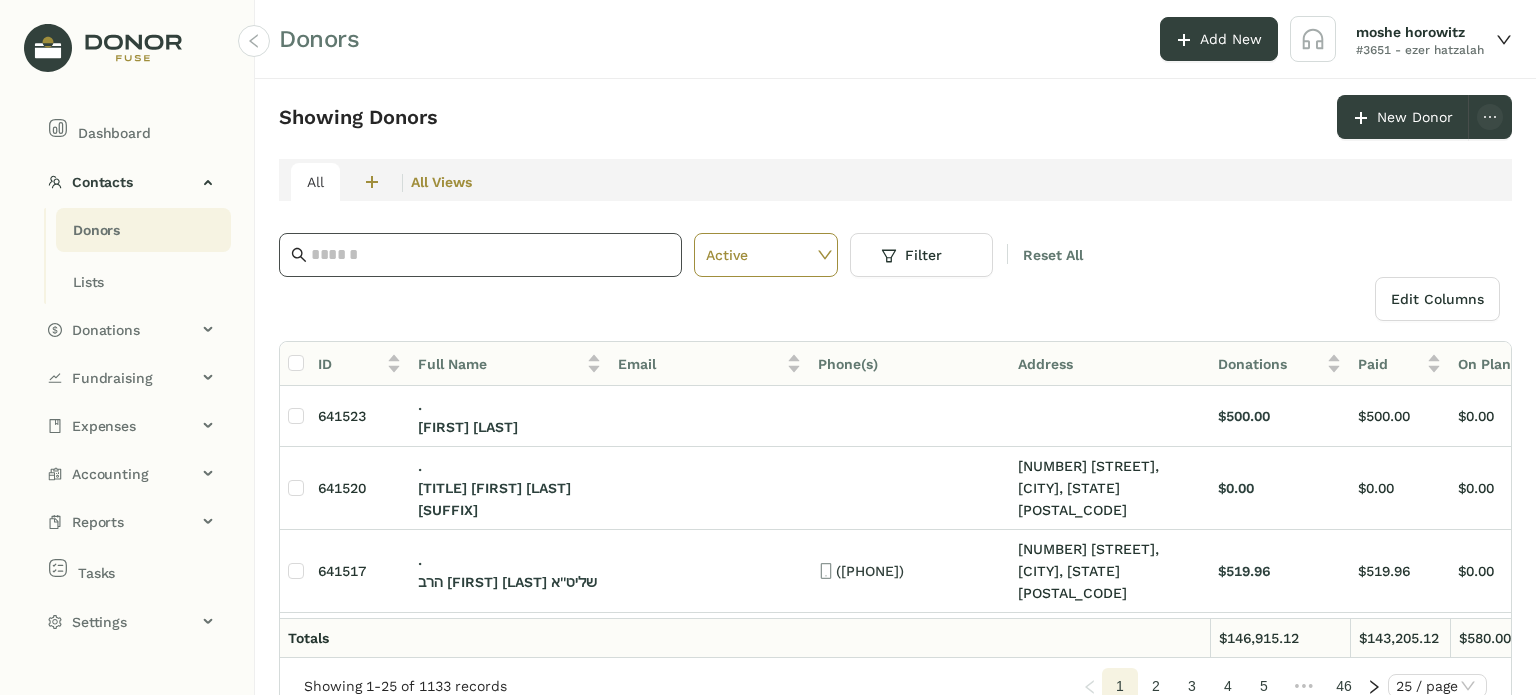 click 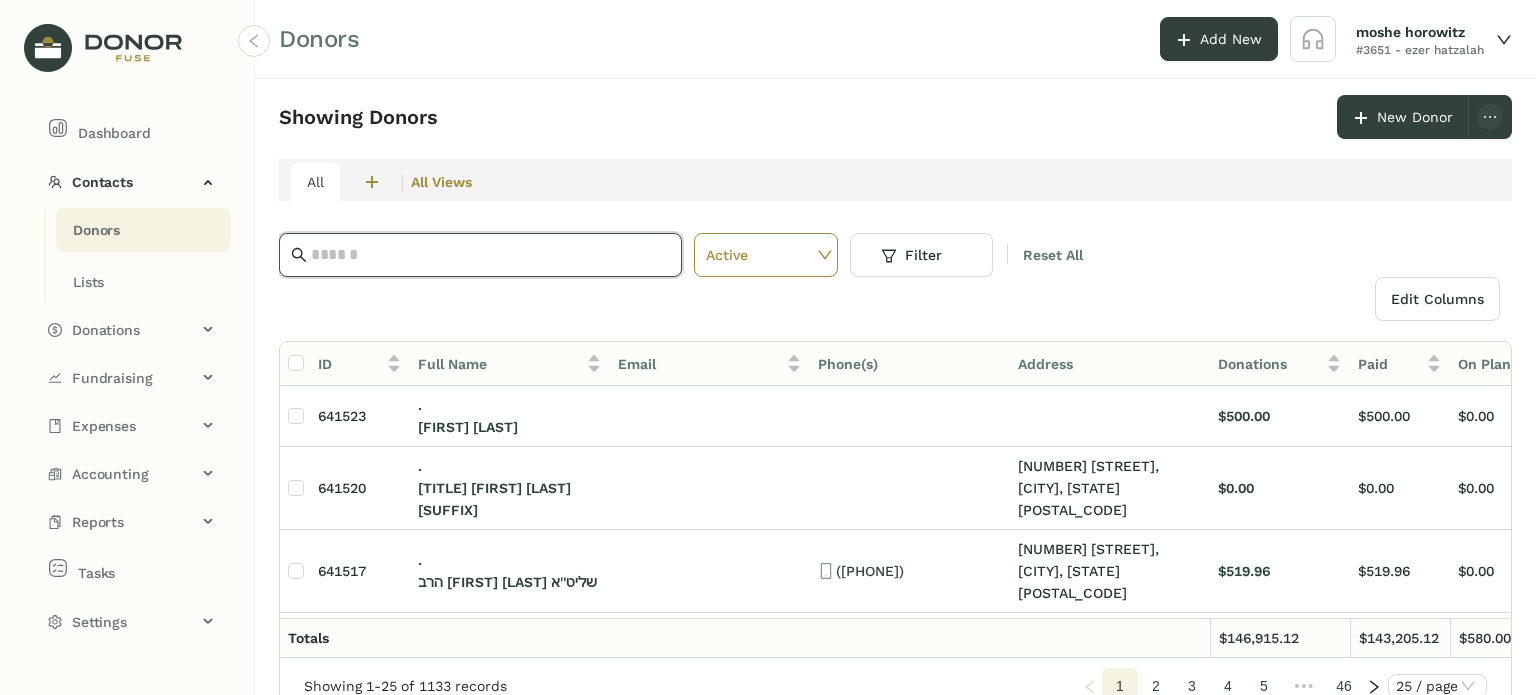 paste on "**********" 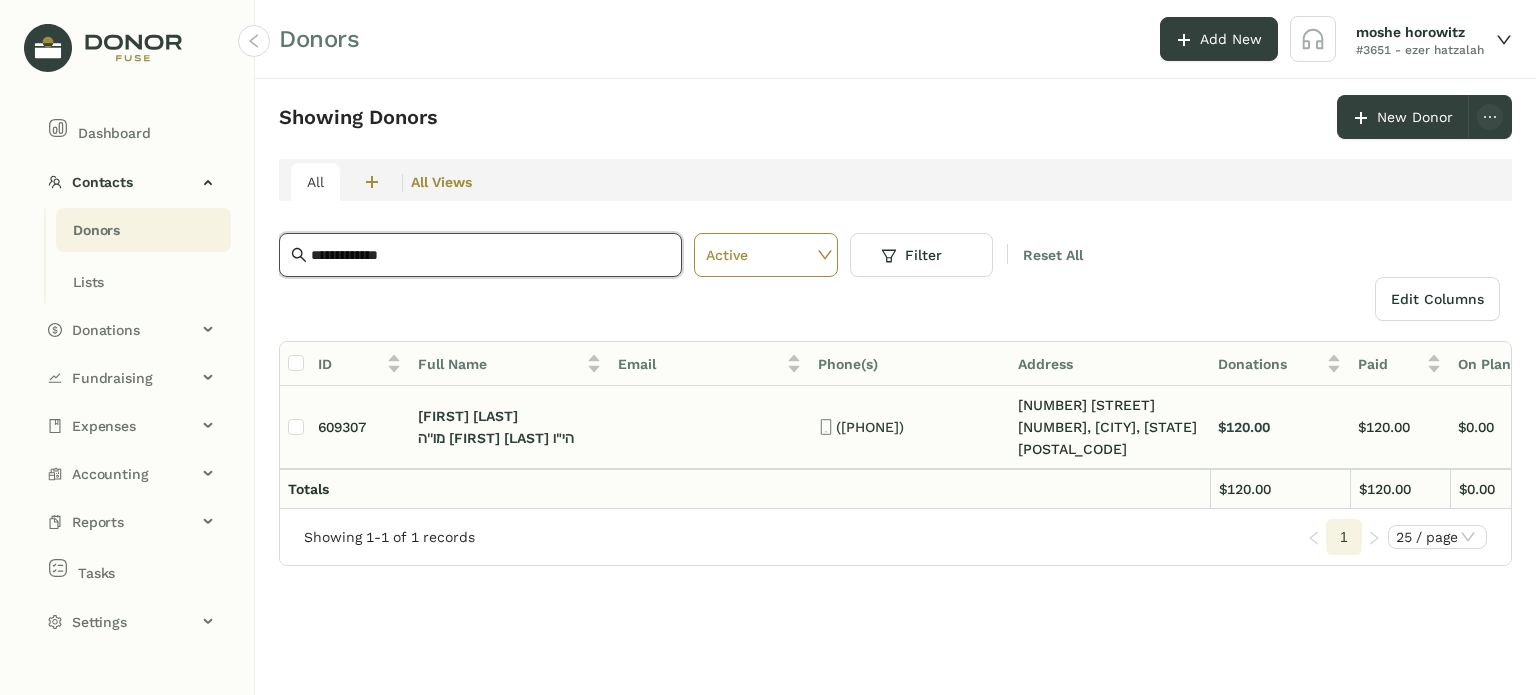 type on "**********" 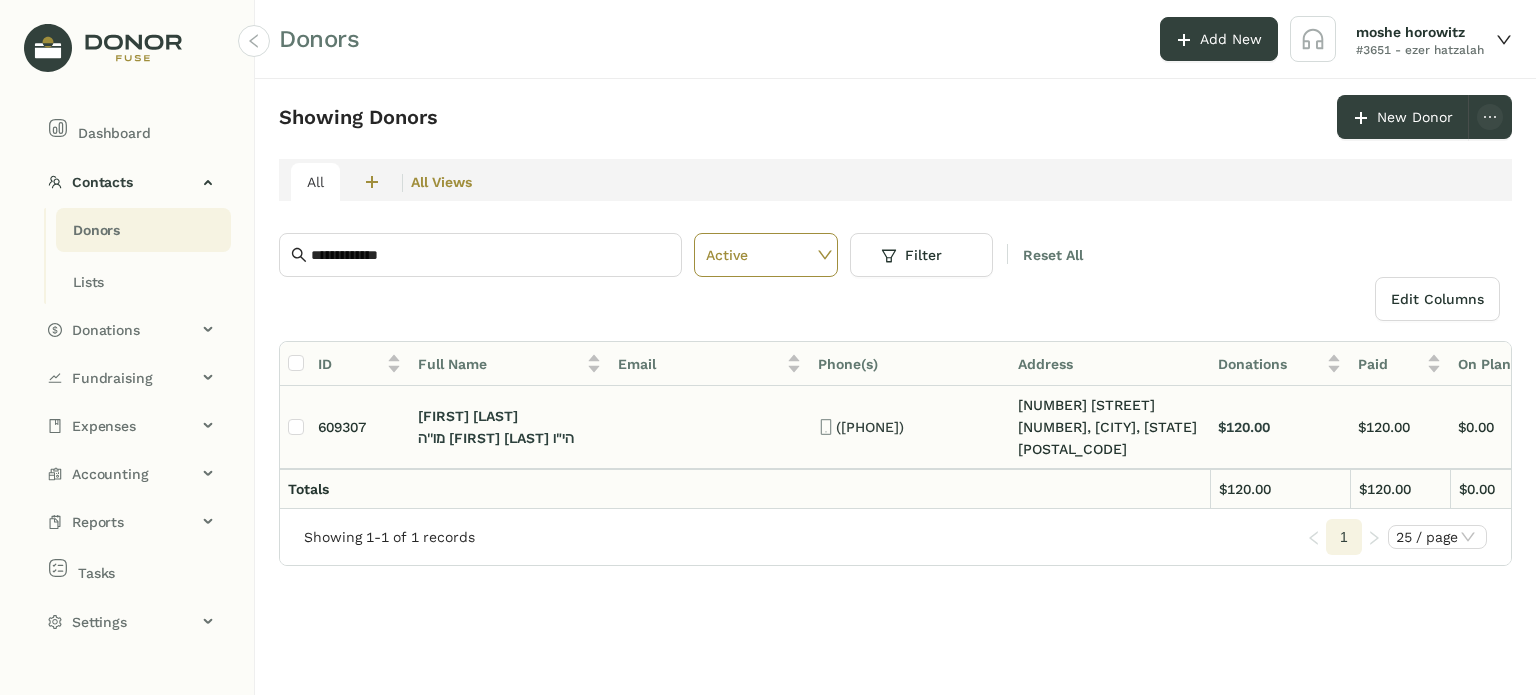 click on "[FIRST] [LAST]" 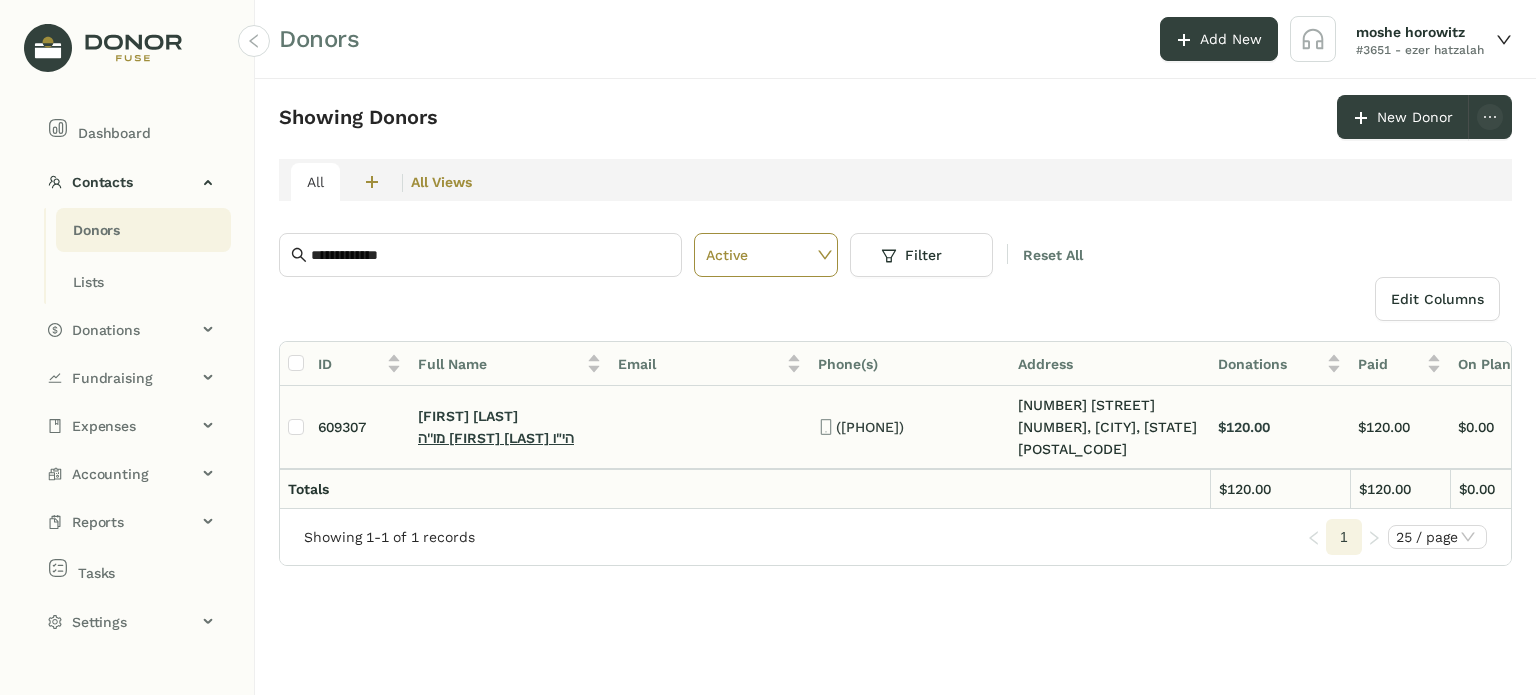 click on "מו''ה [FIRST] [LAST] הי"ו" 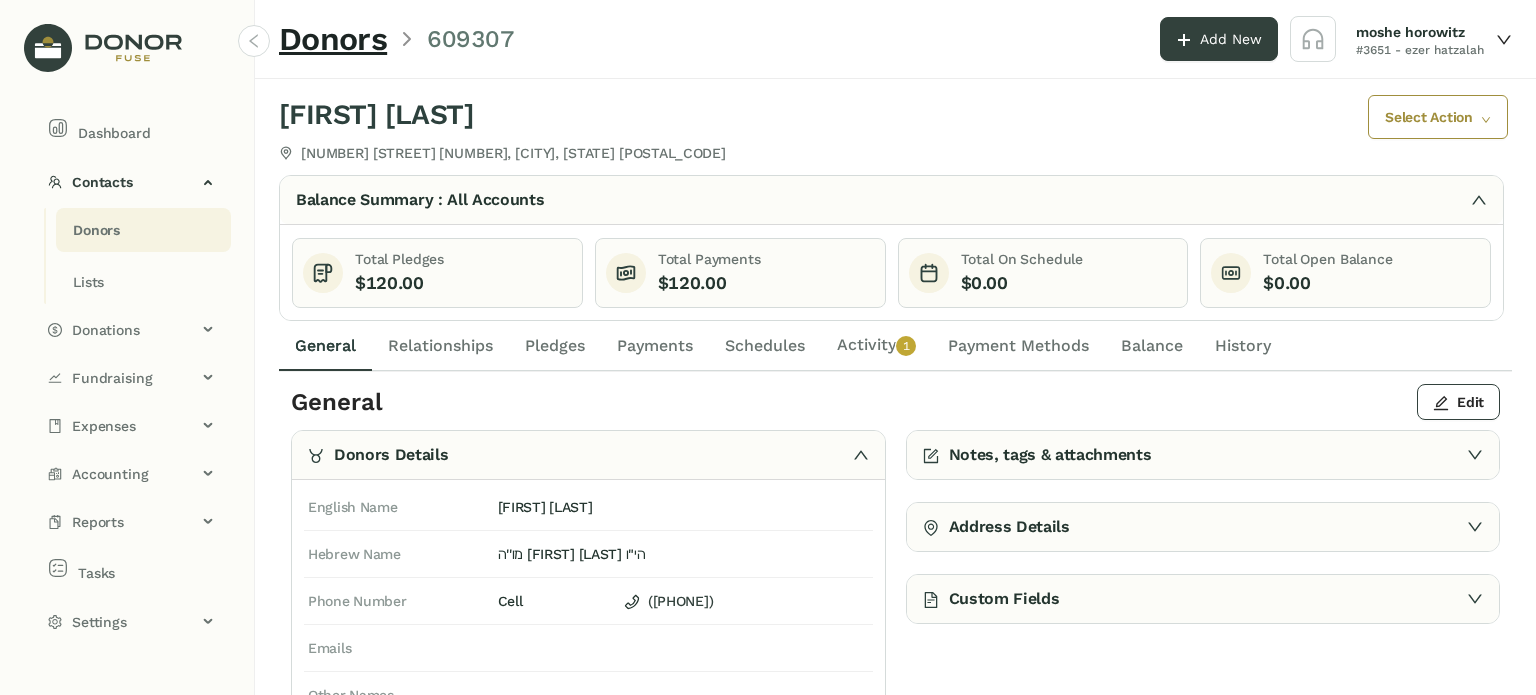 click on "Payments" 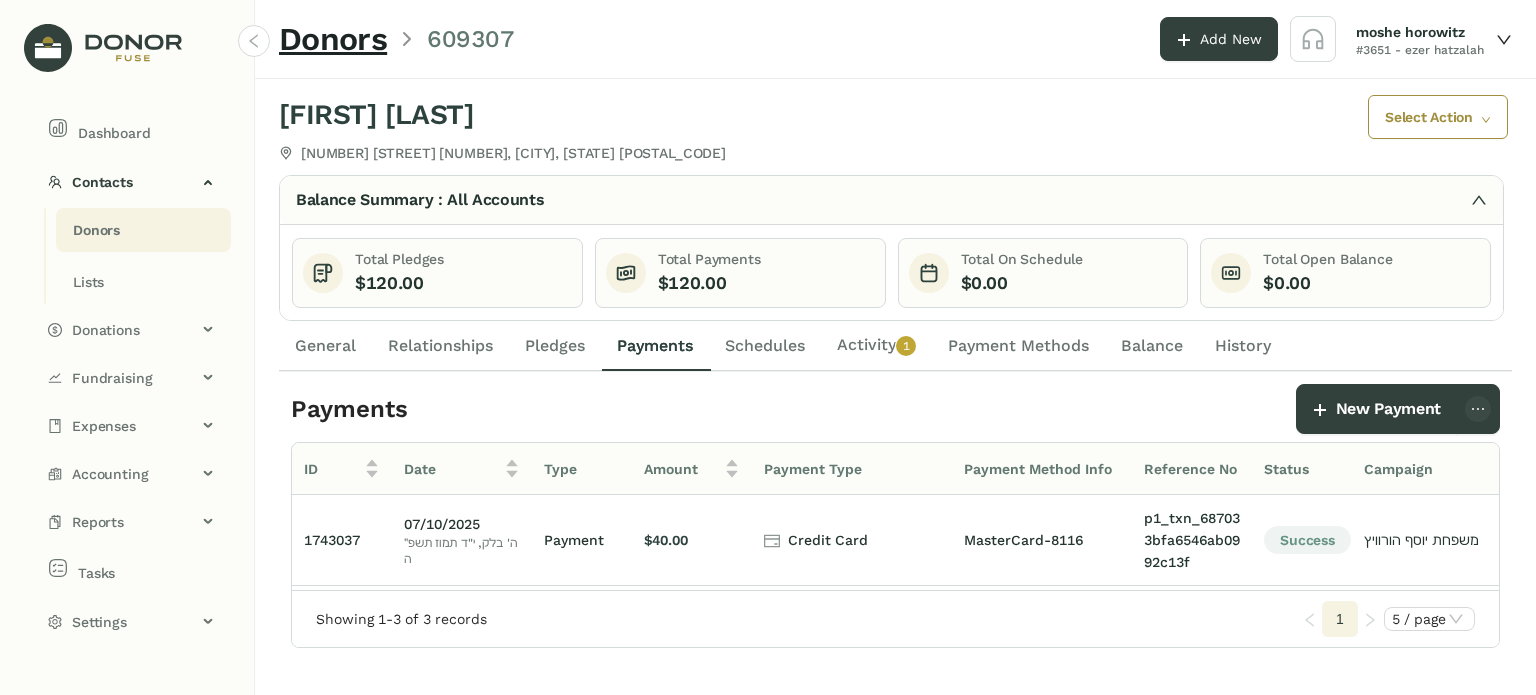 click on "Donors" 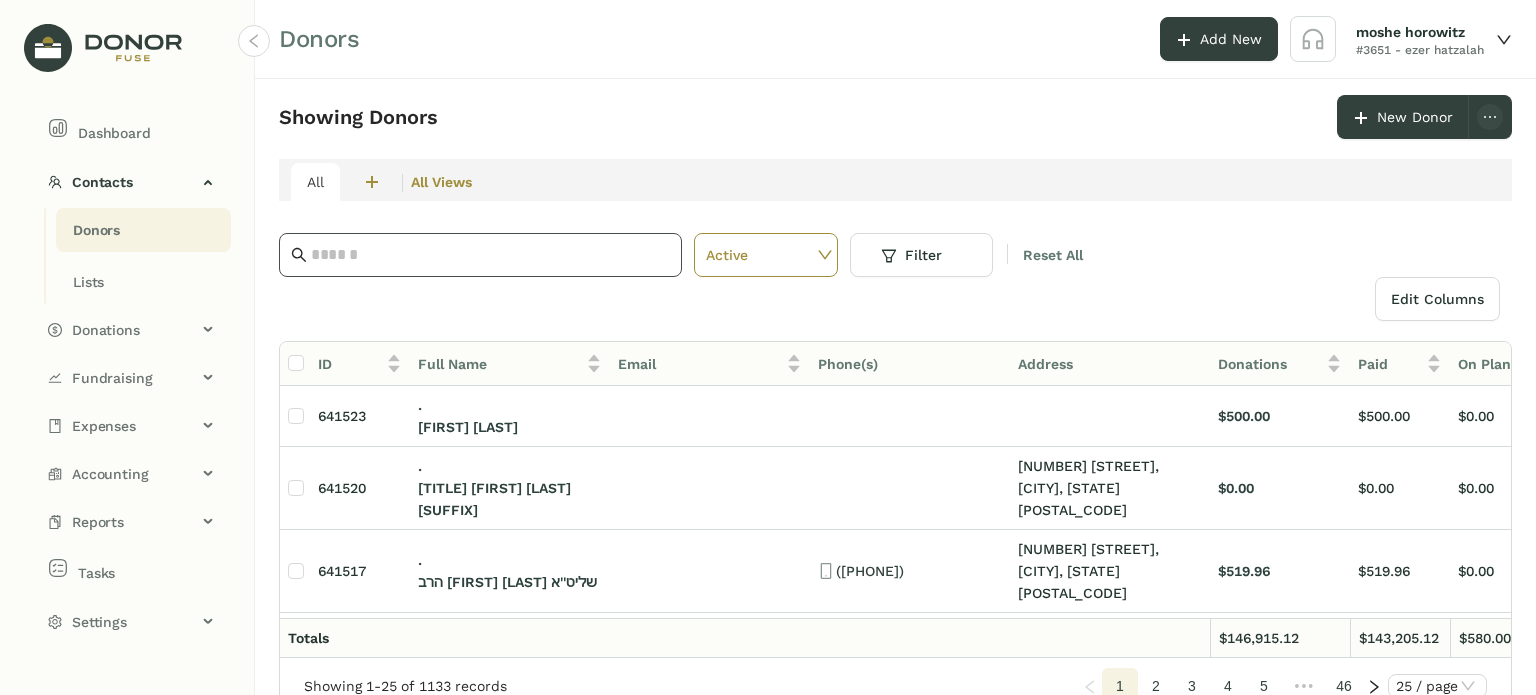click 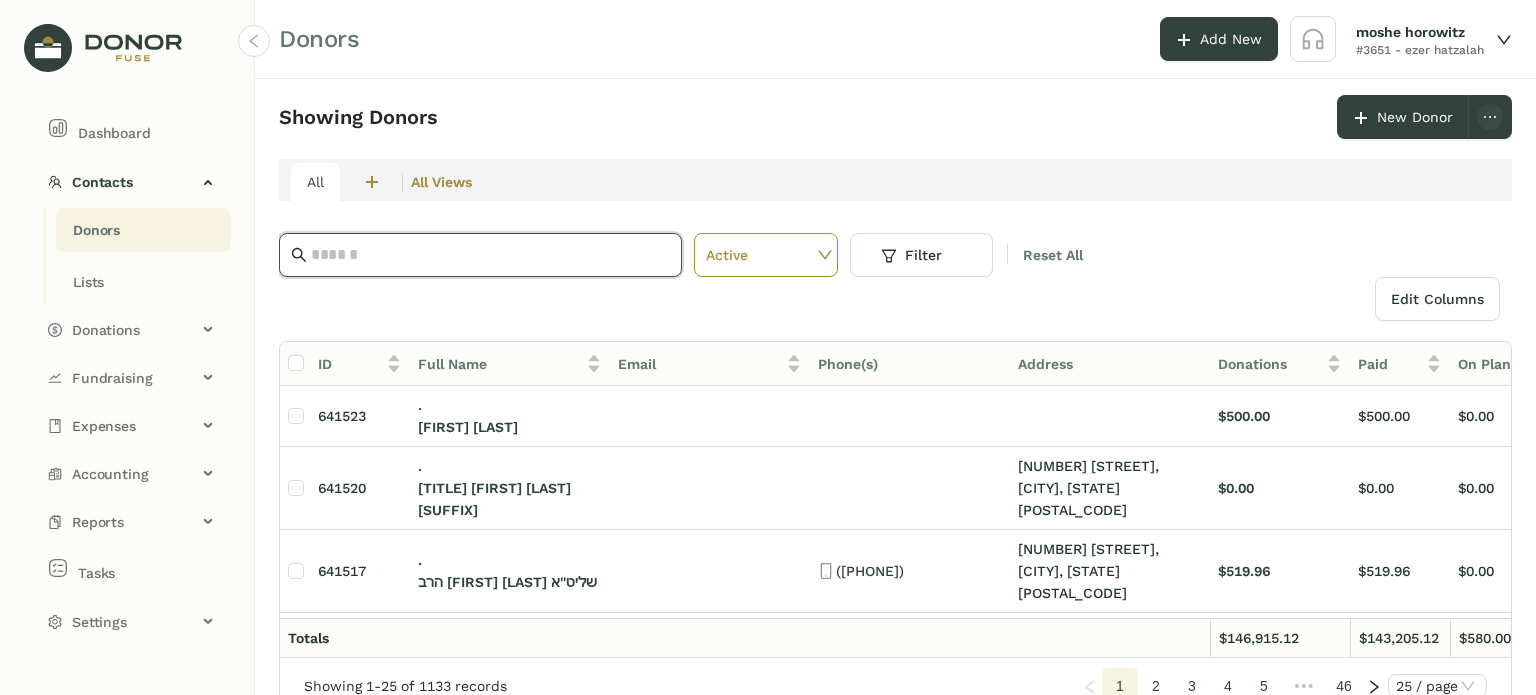 paste on "**********" 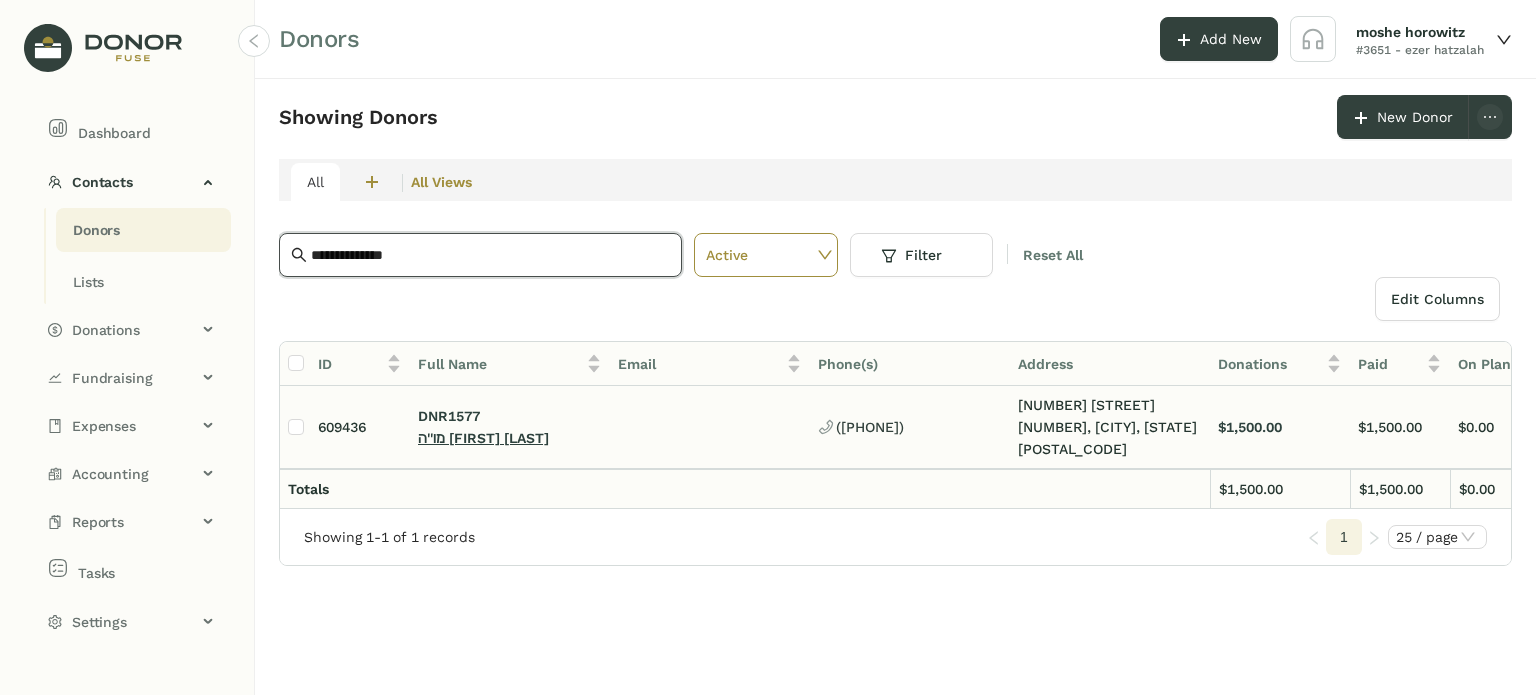 type on "**********" 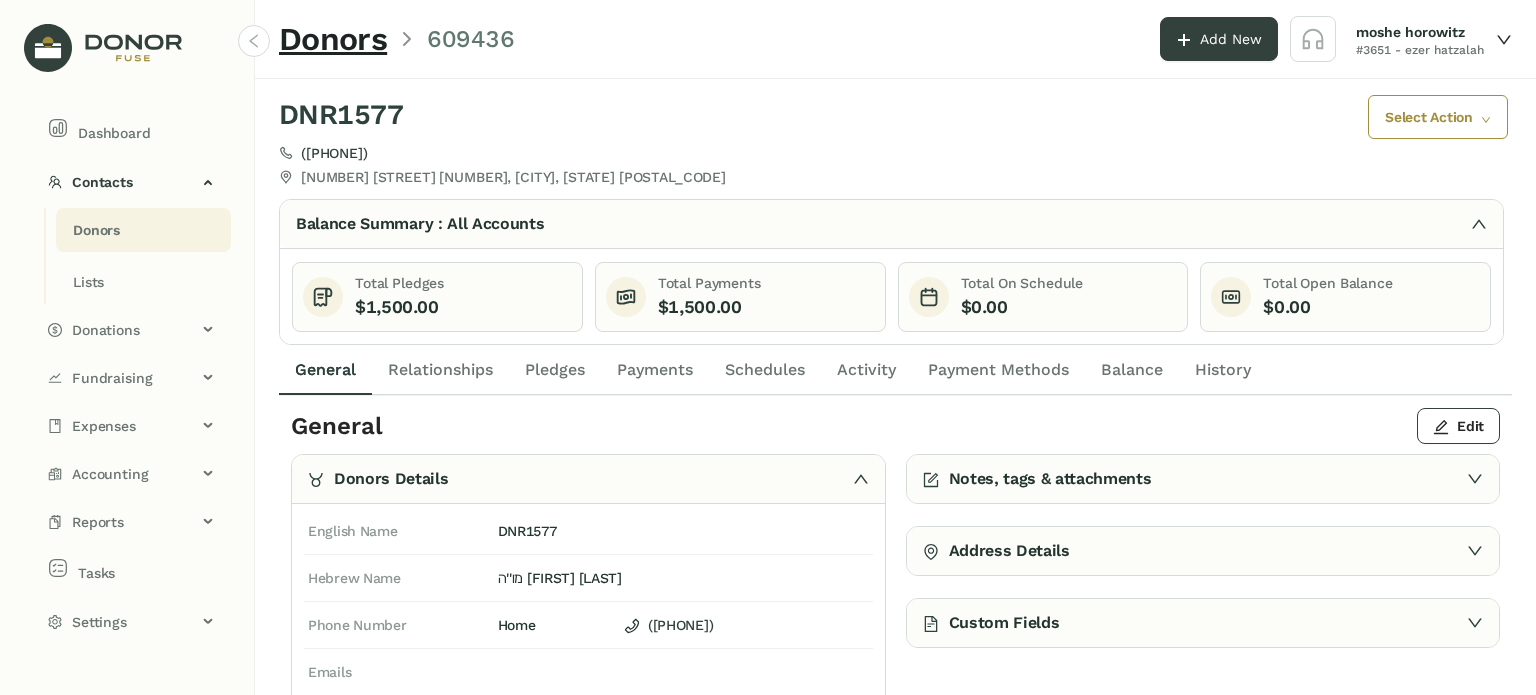click on "Payments" 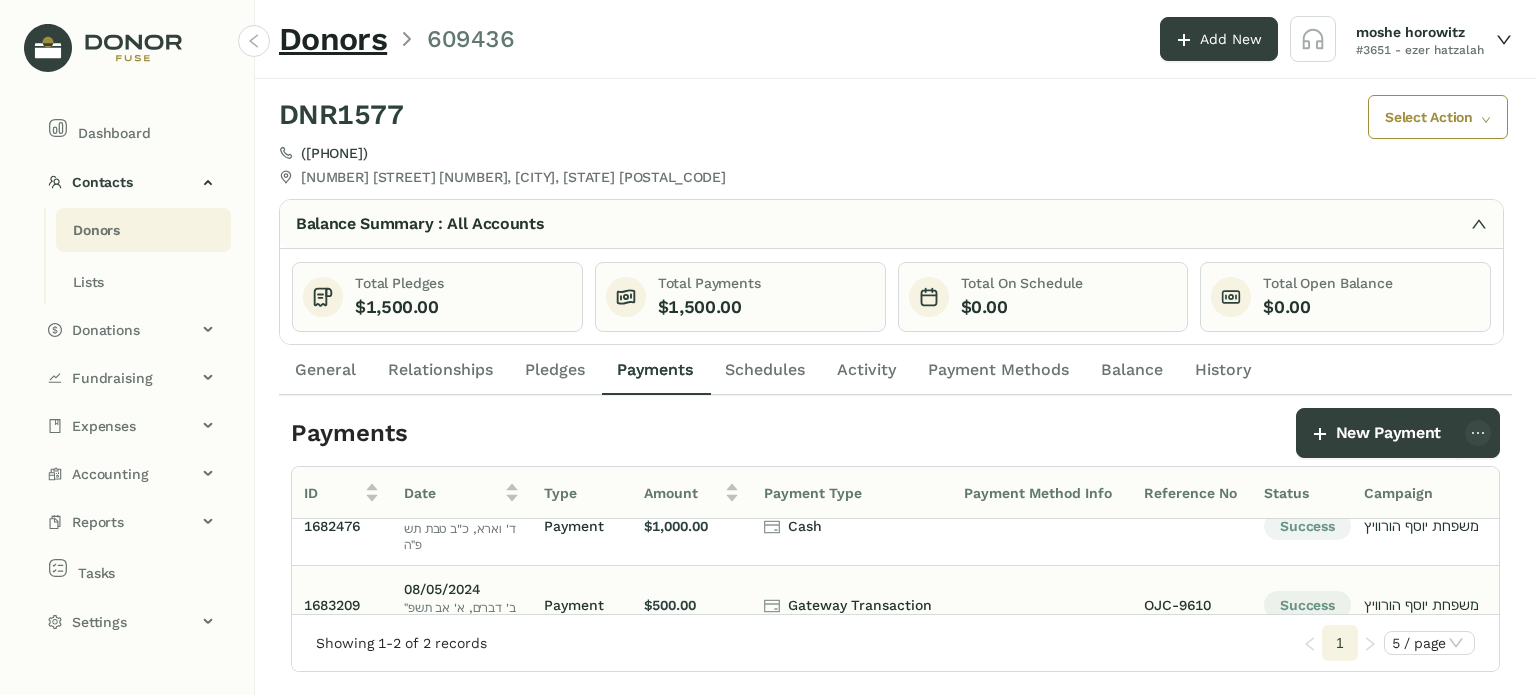 scroll, scrollTop: 0, scrollLeft: 0, axis: both 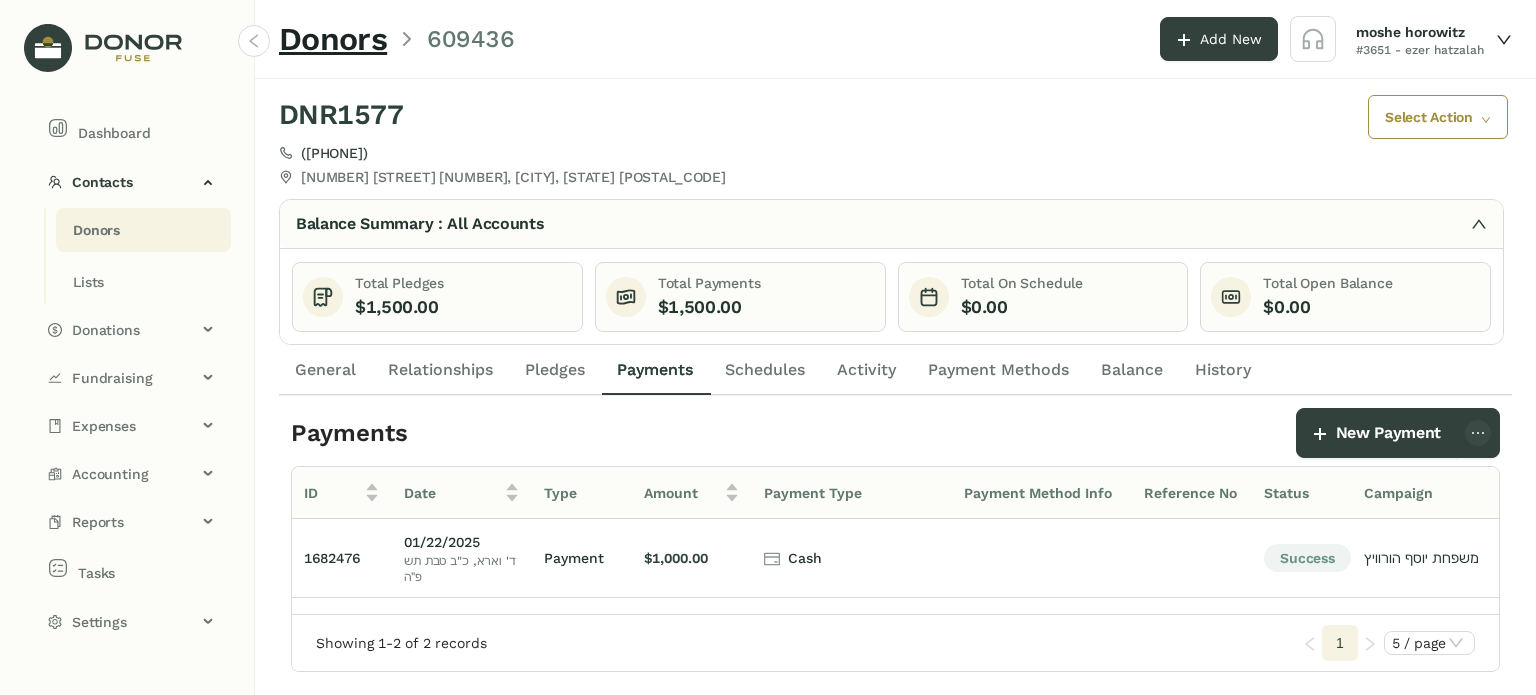 click on "General" 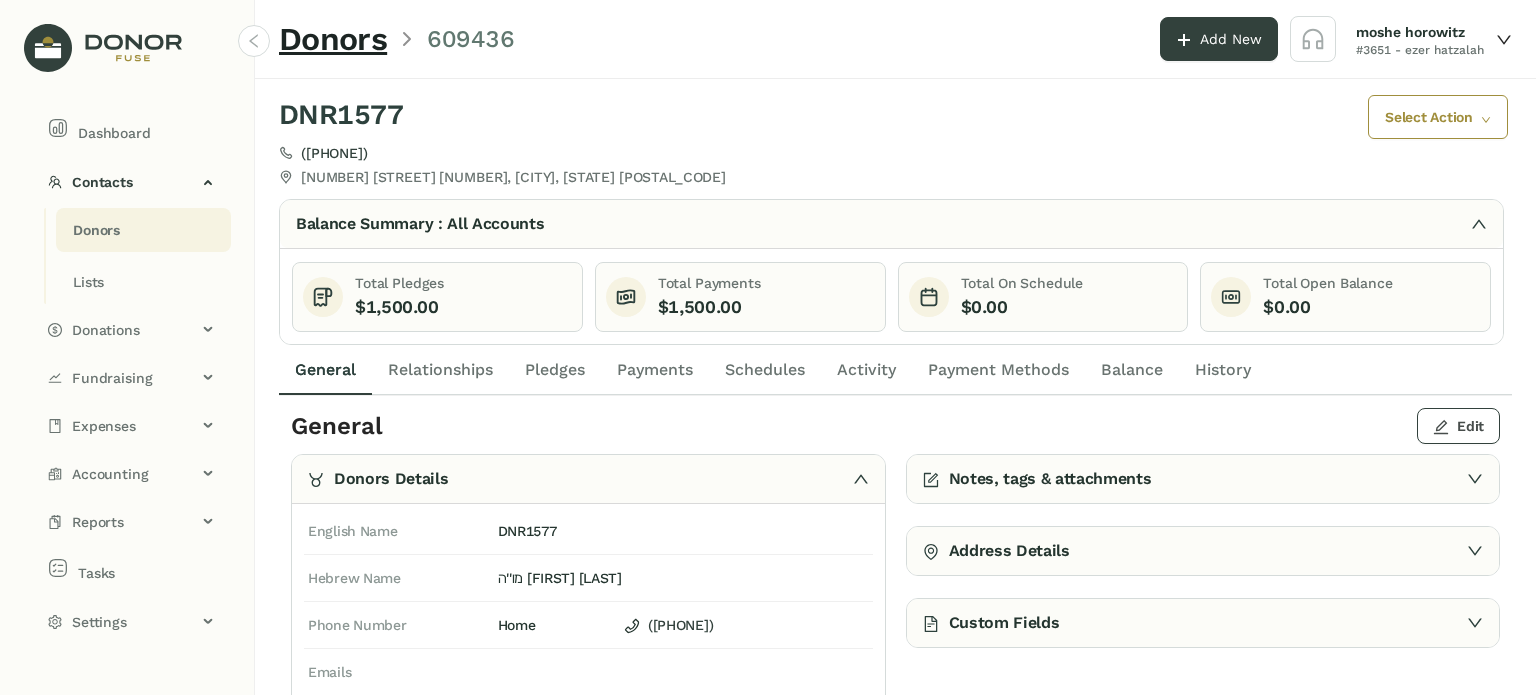 click on "Edit" 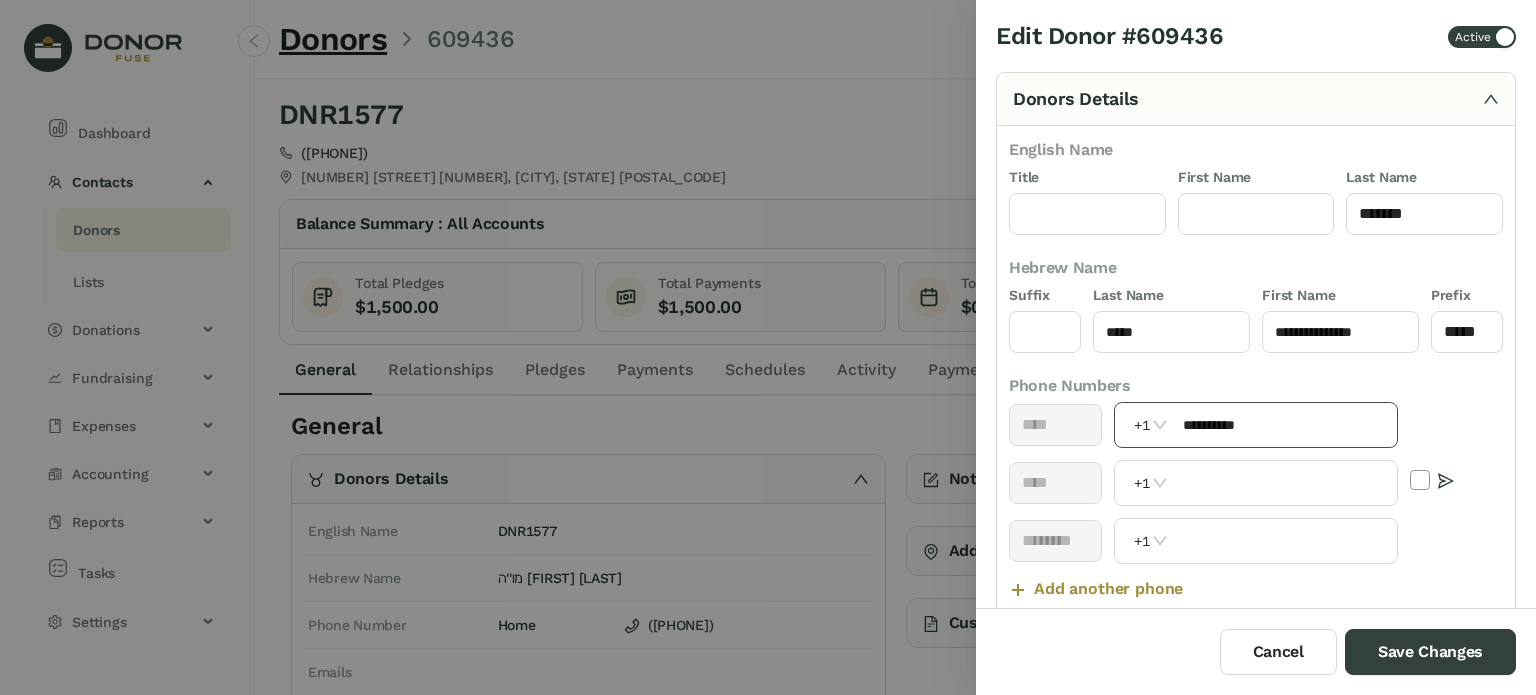 click on "**********" at bounding box center (1284, 425) 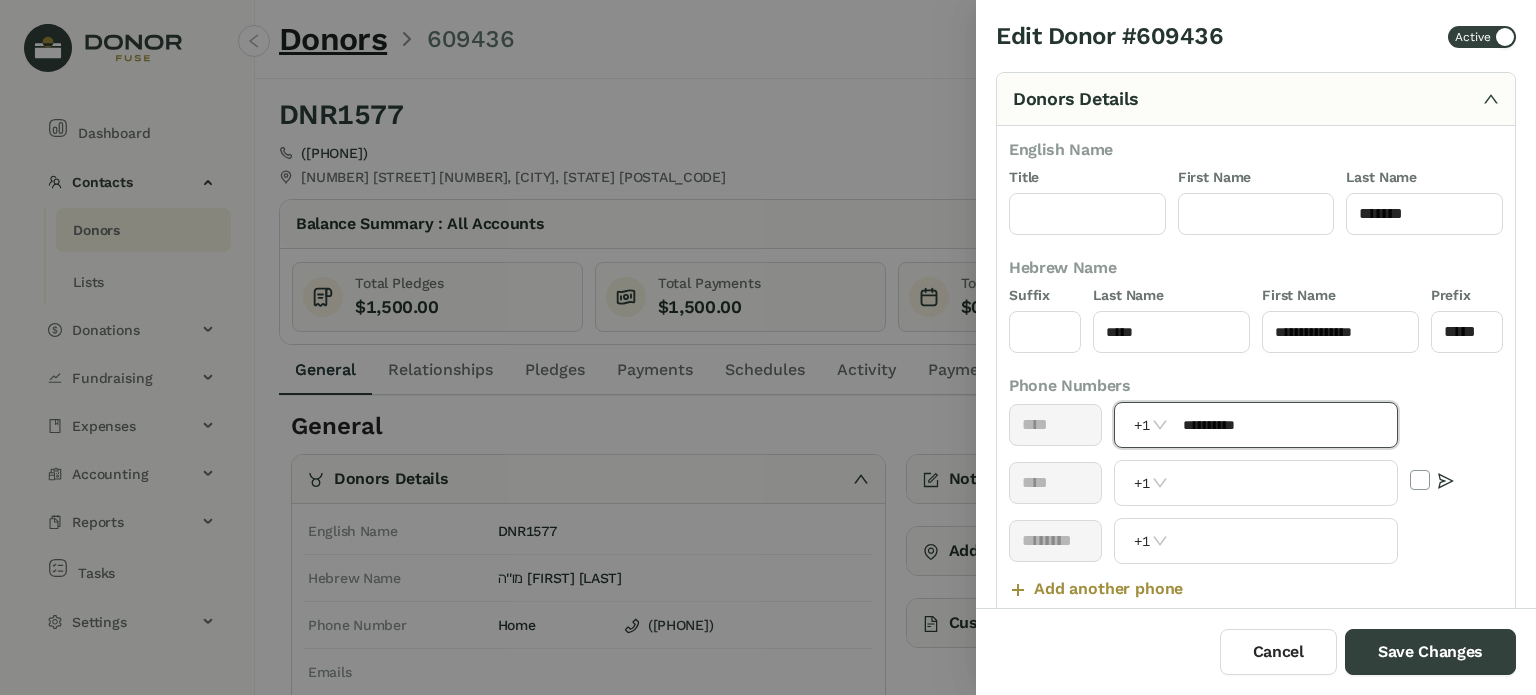 click on "**********" at bounding box center [1284, 425] 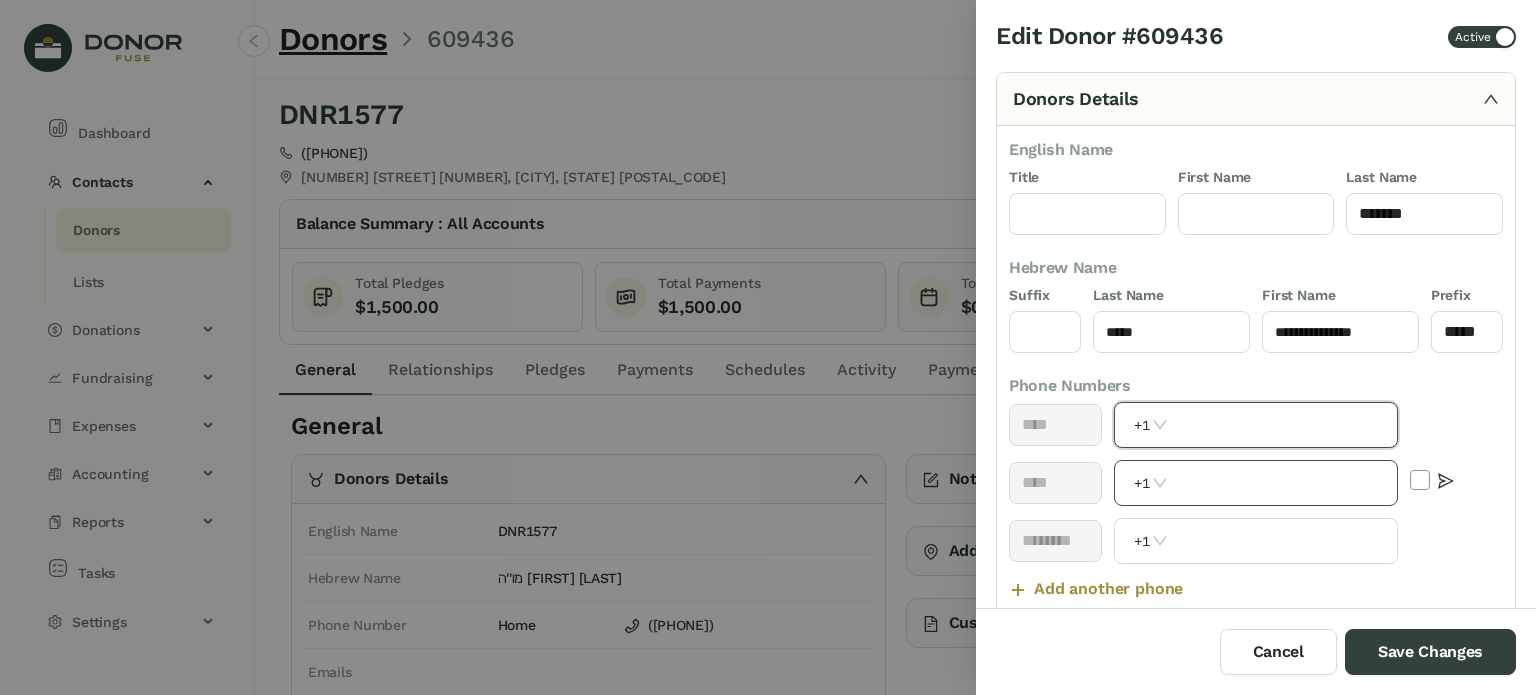type 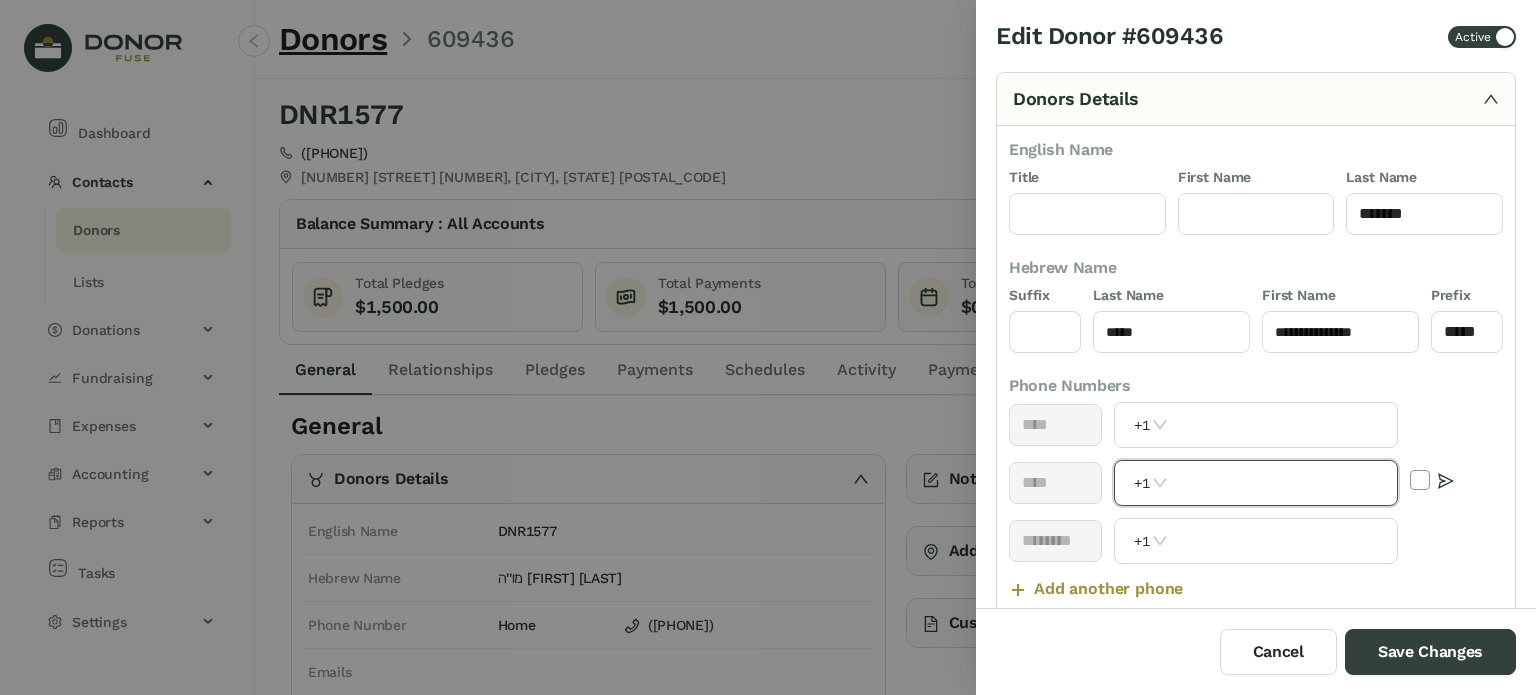 paste on "**********" 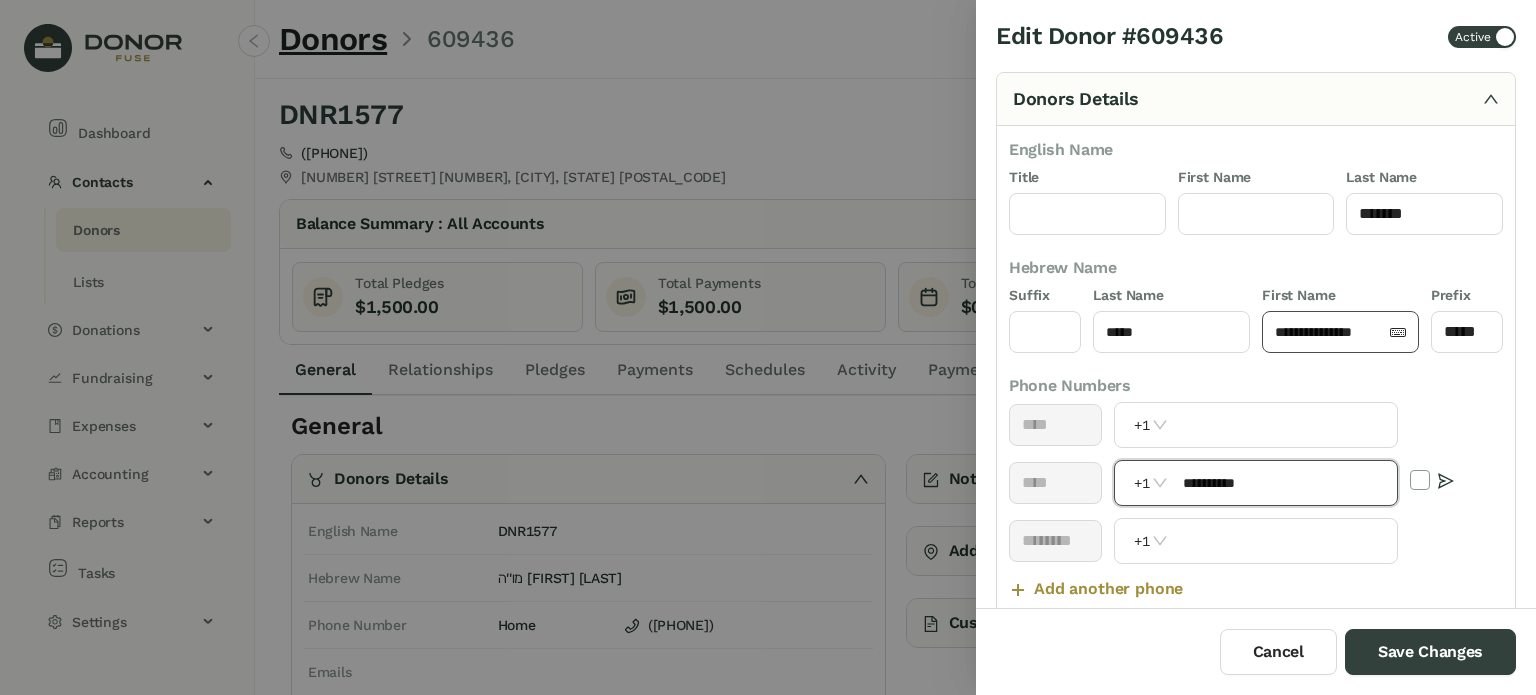 type on "**********" 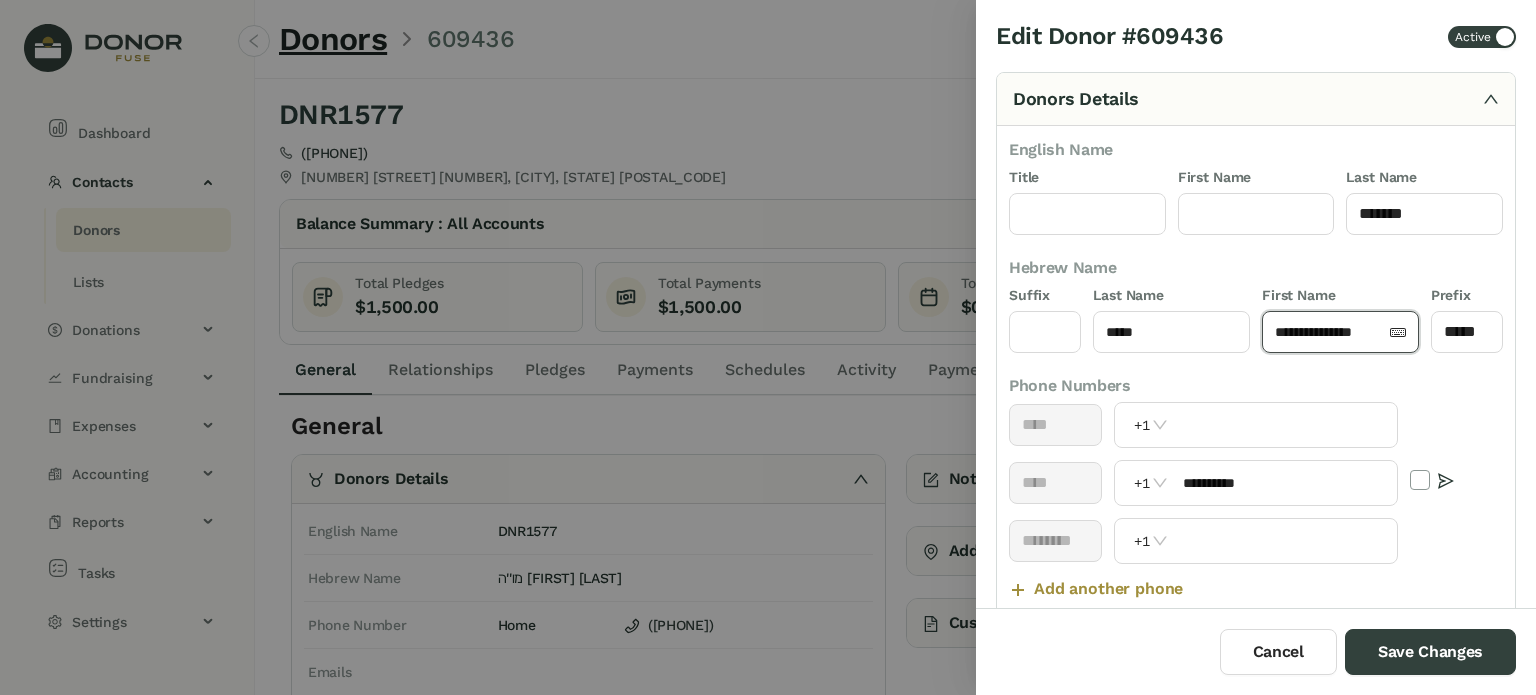 click on "**********" 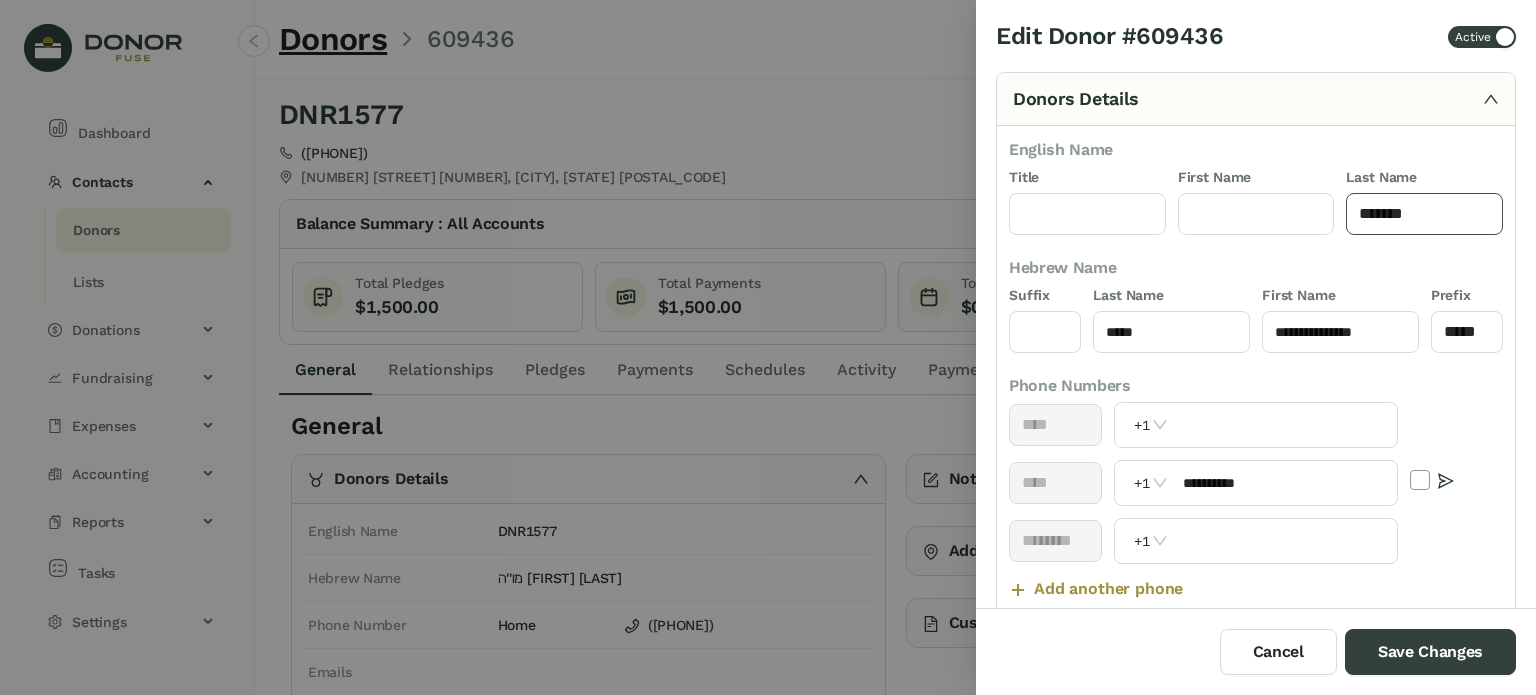click on "*******" 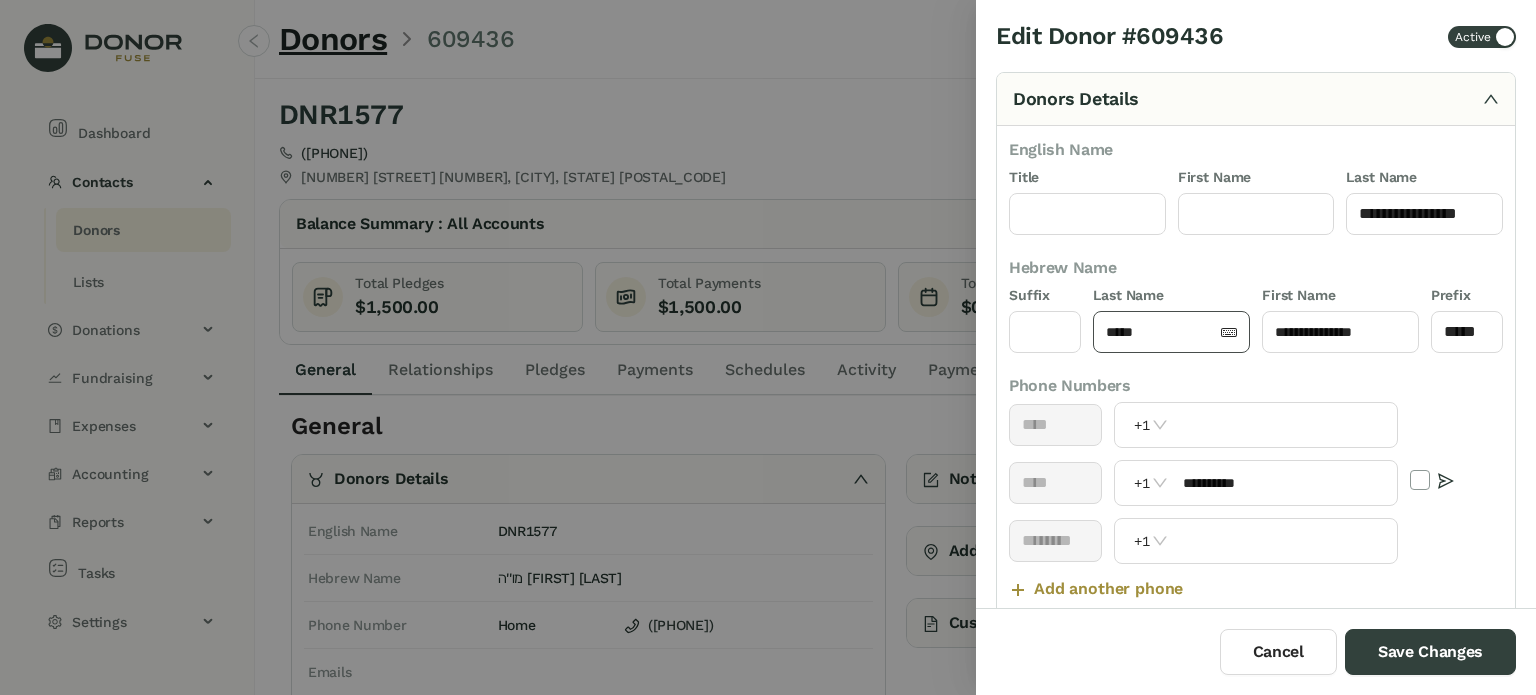 click on "*****" 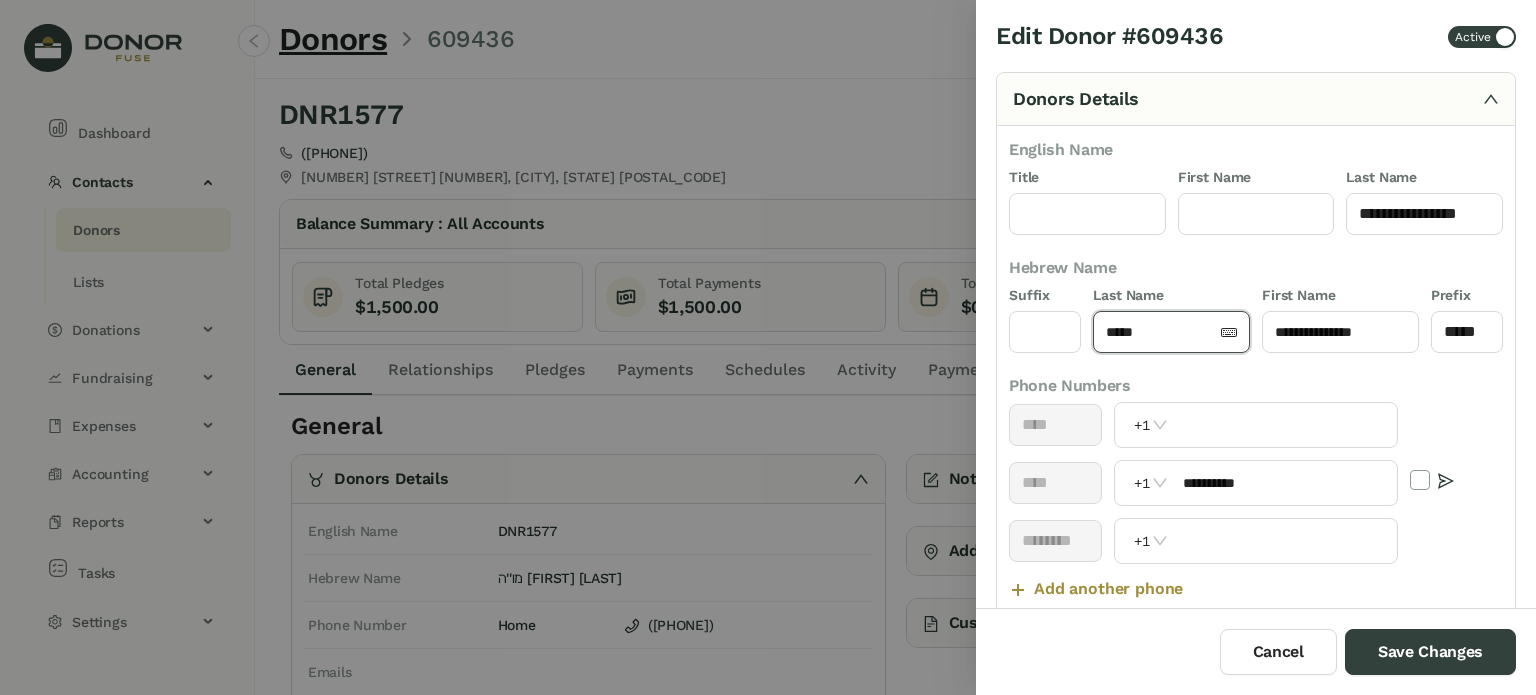 click on "*****" 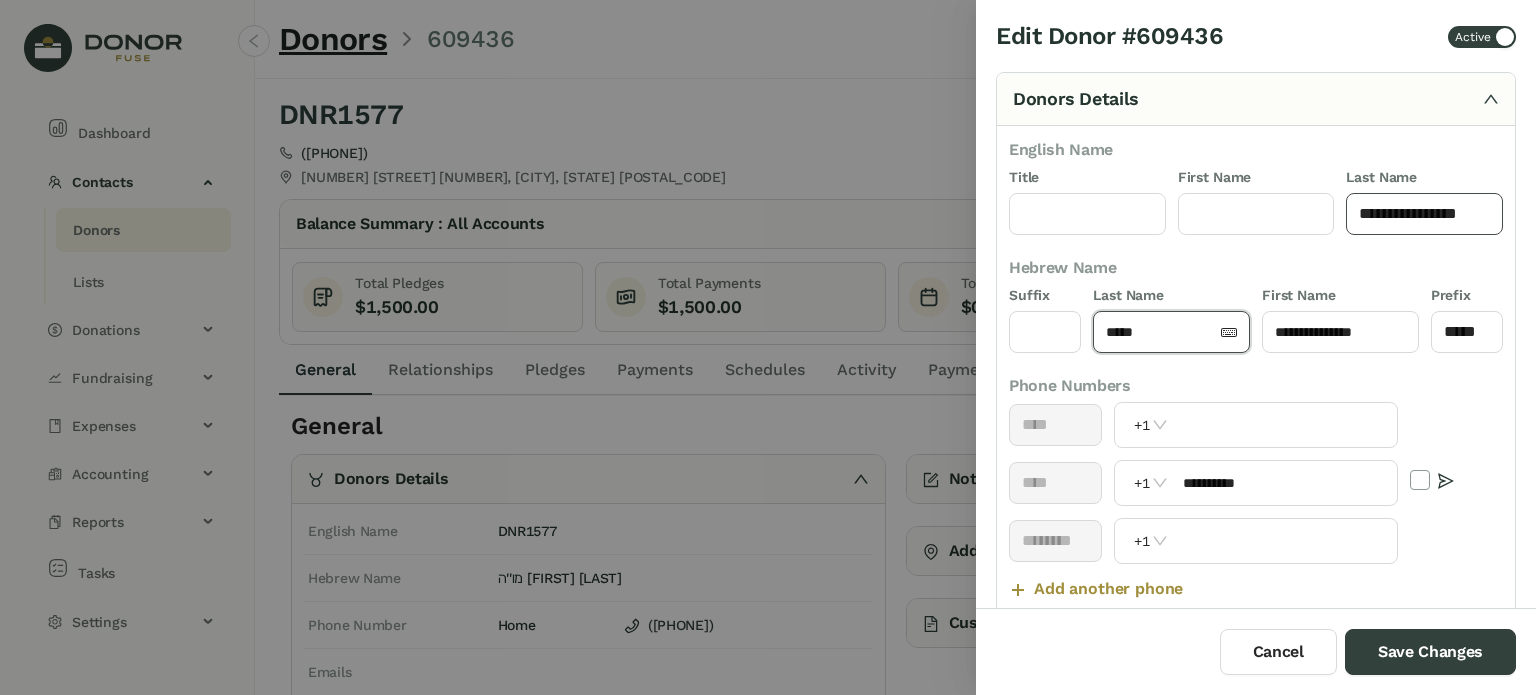 click on "**********" 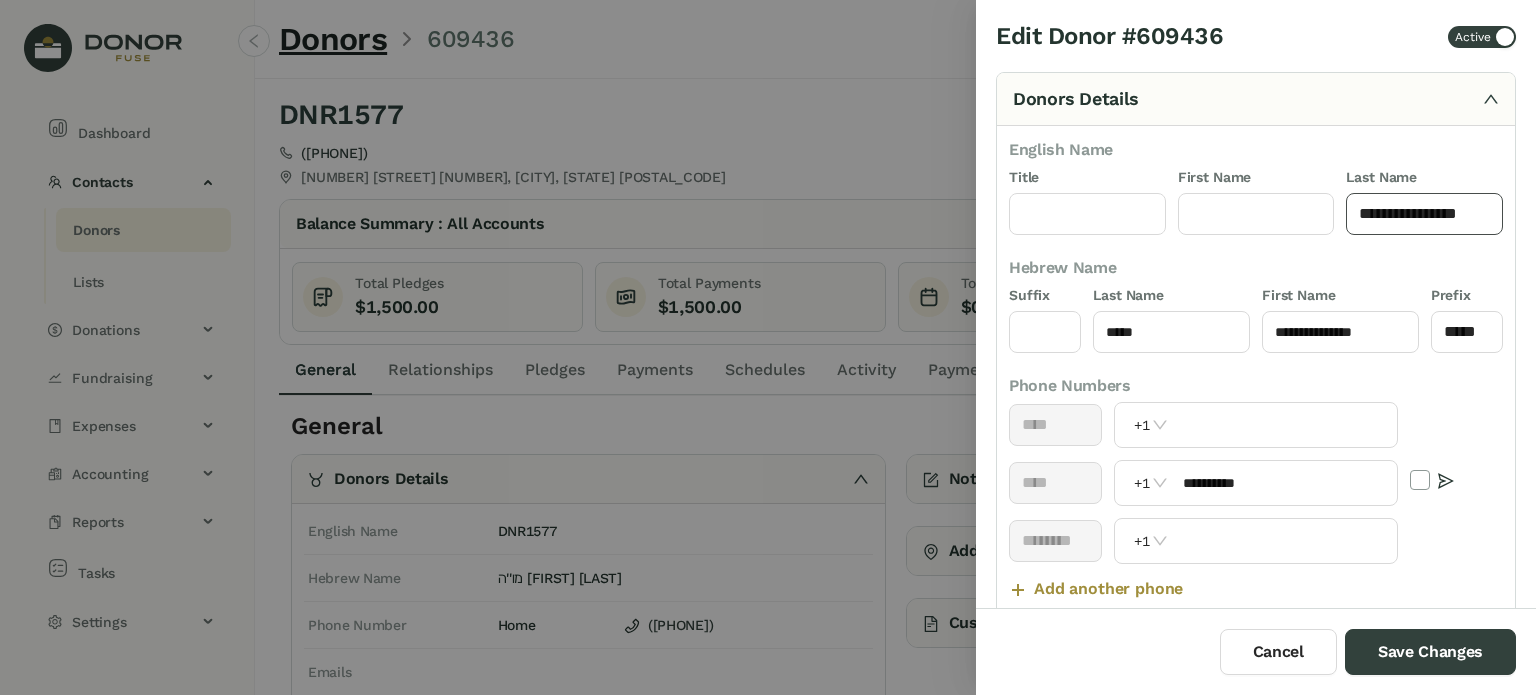 paste on "******" 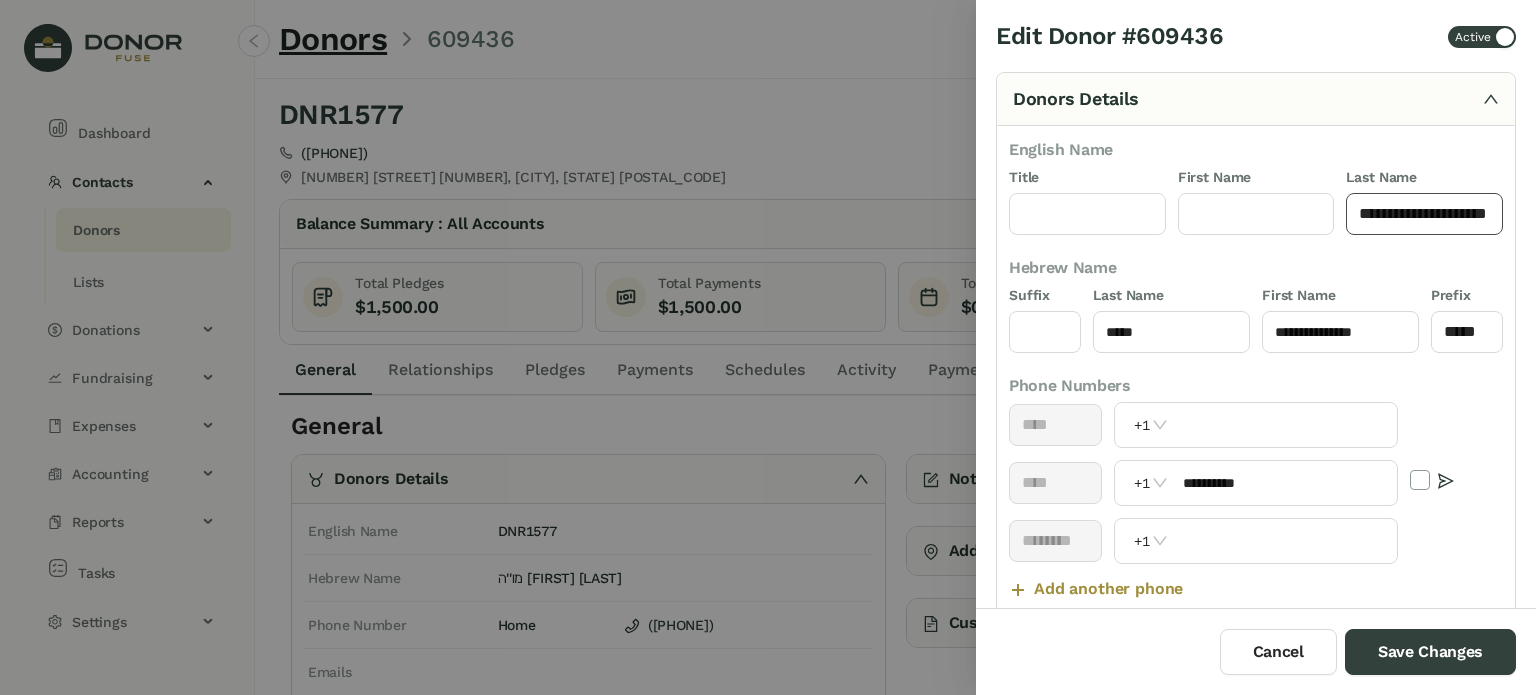 scroll, scrollTop: 0, scrollLeft: 11, axis: horizontal 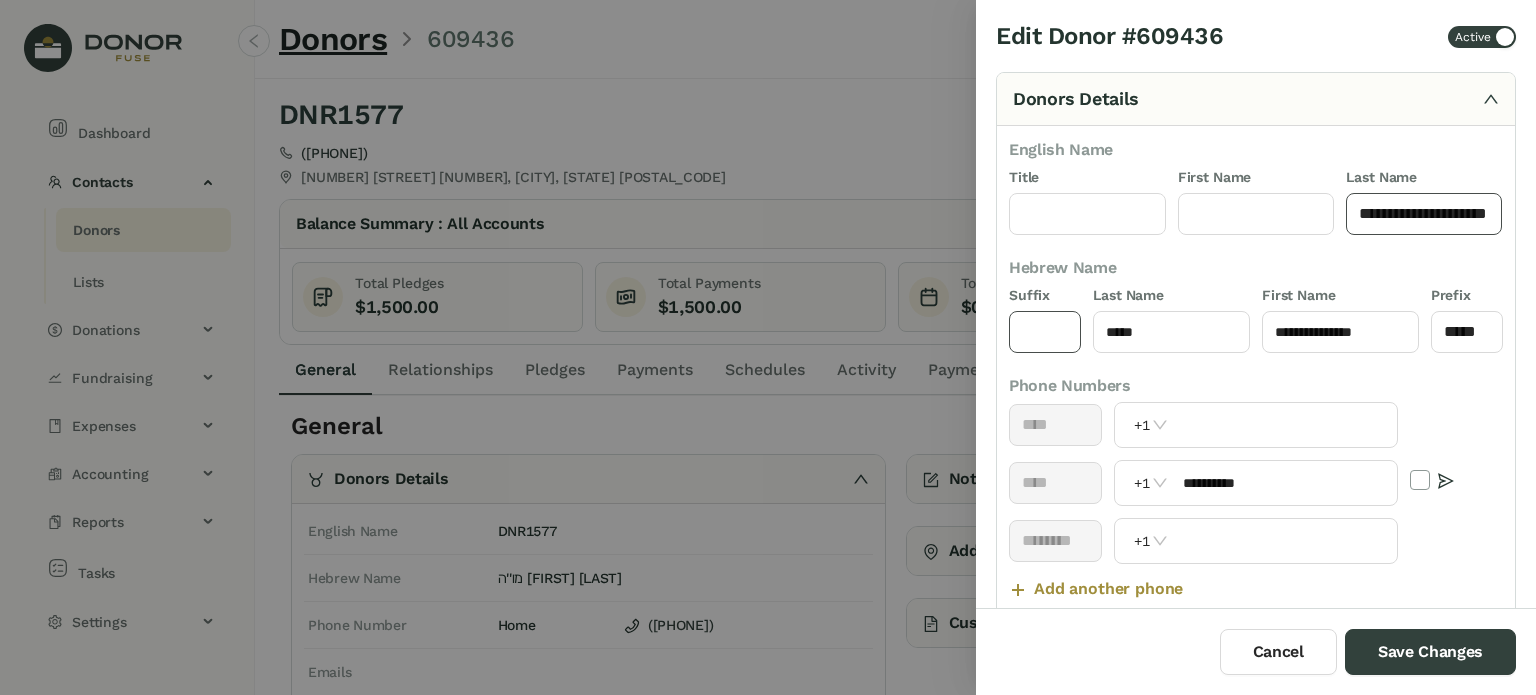 type on "**********" 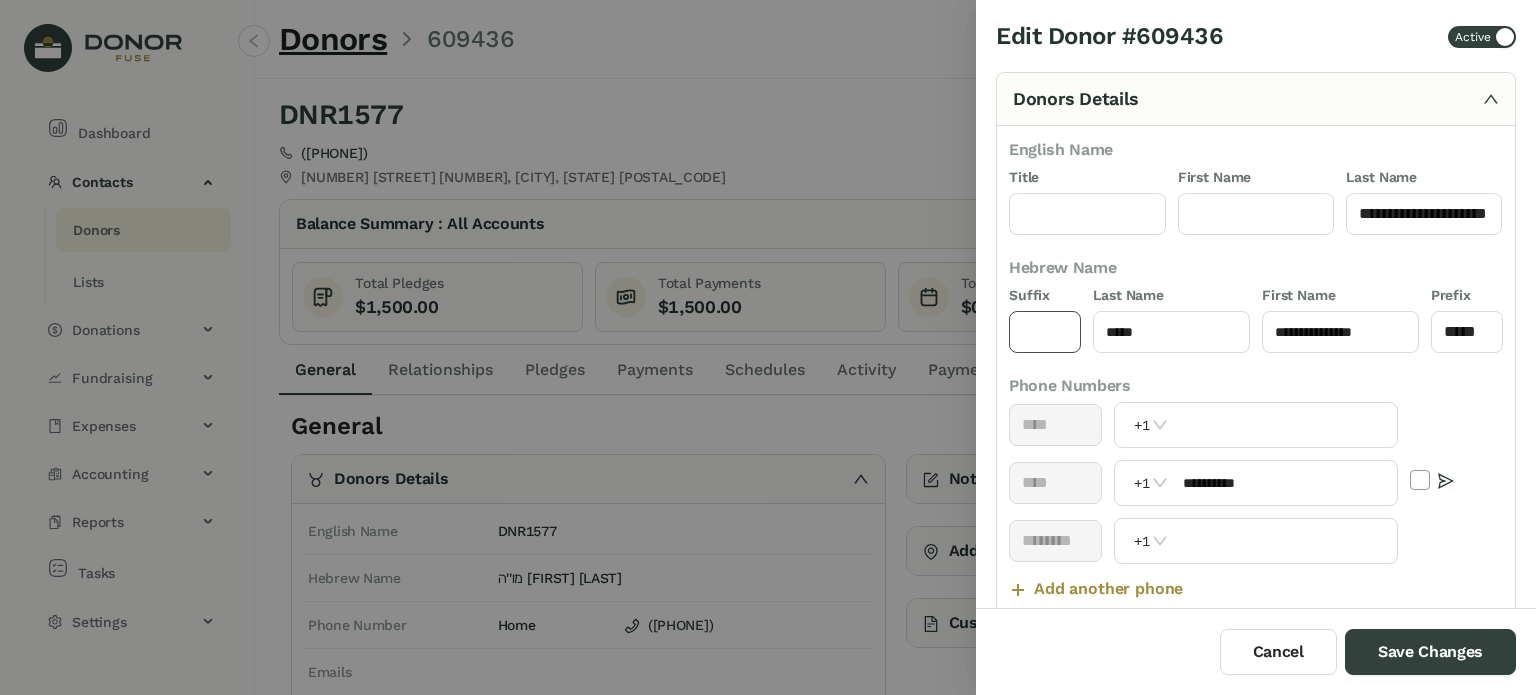 click 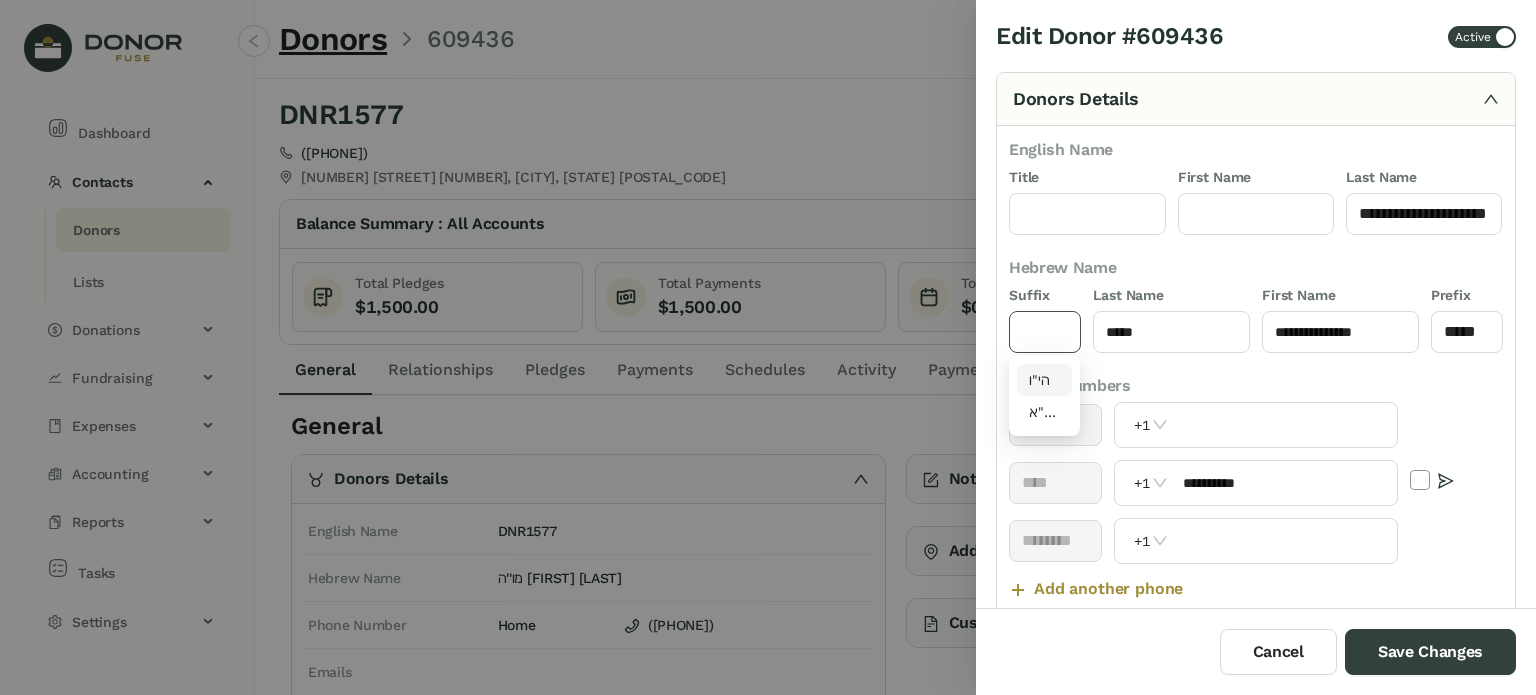 click on "הי"ו" at bounding box center [1045, 380] 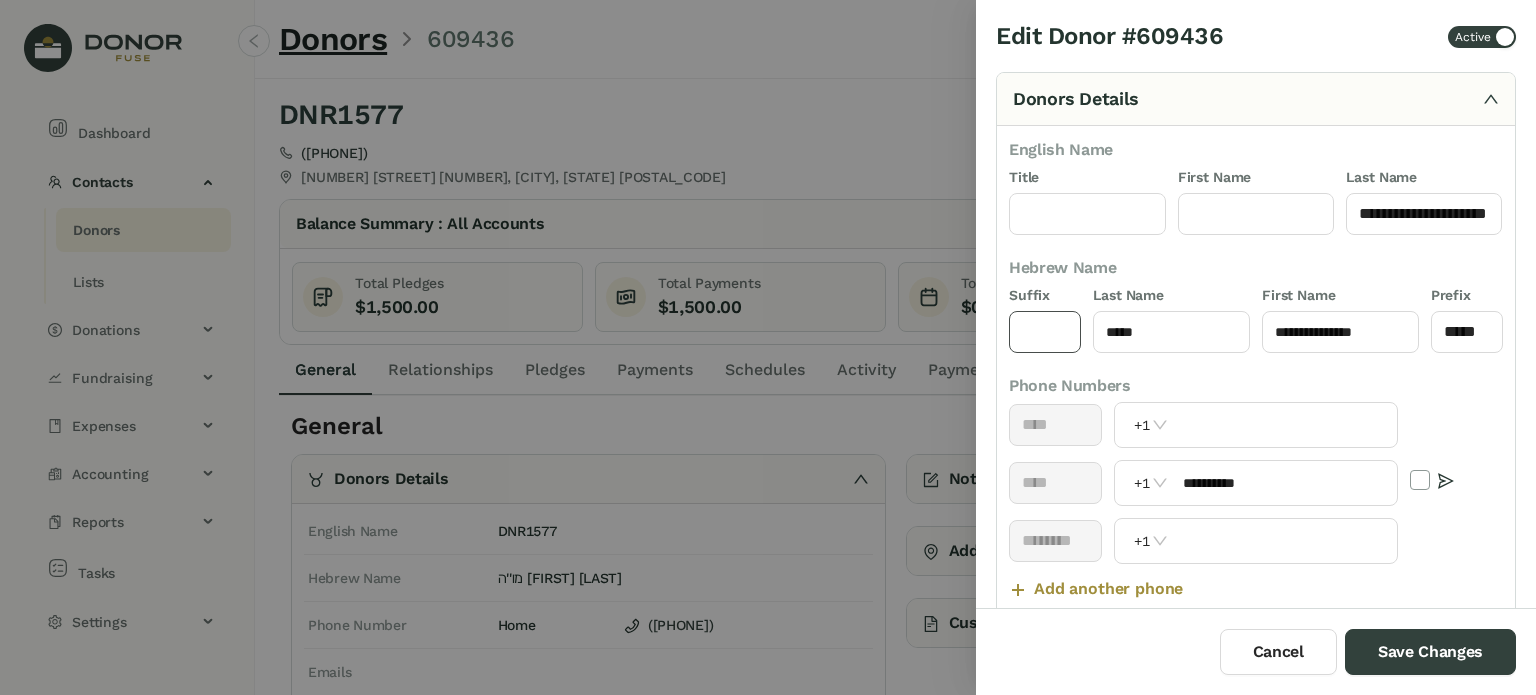 type on "****" 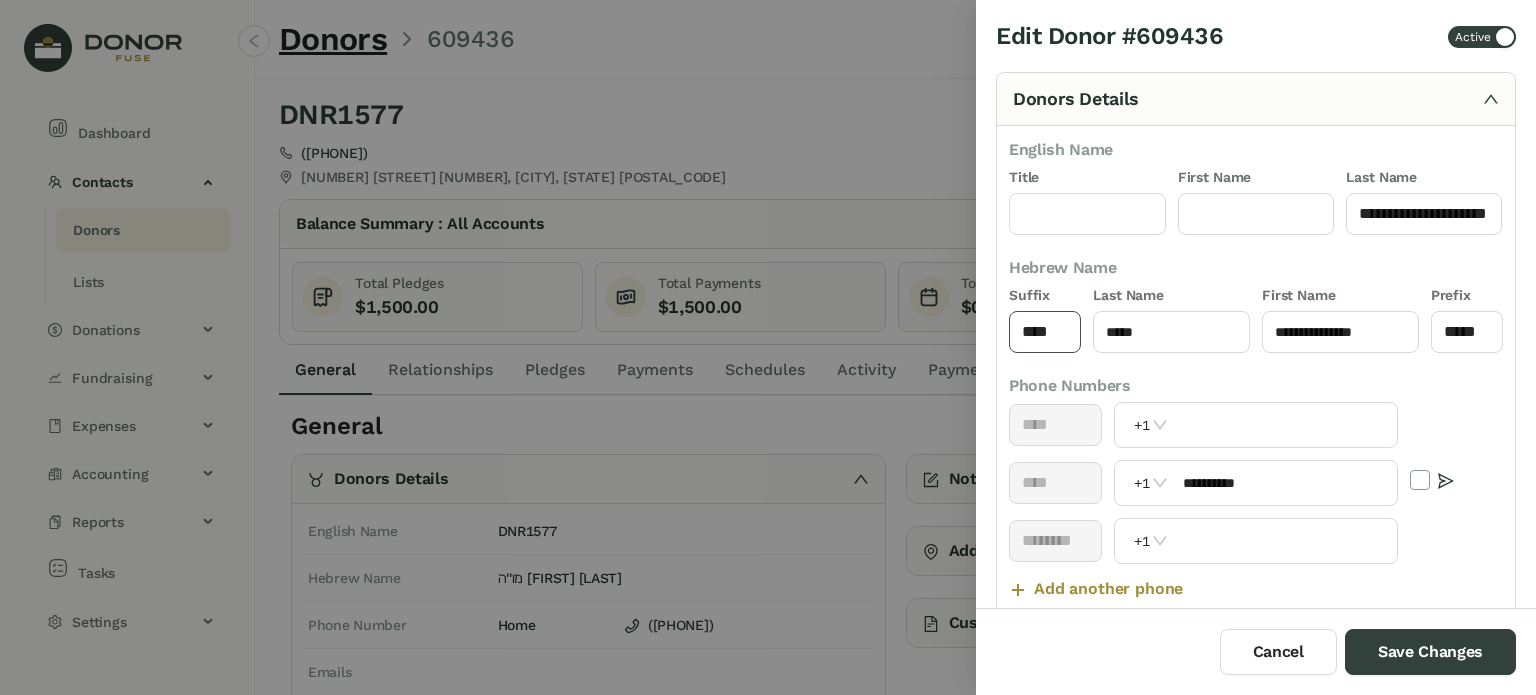 scroll, scrollTop: 400, scrollLeft: 0, axis: vertical 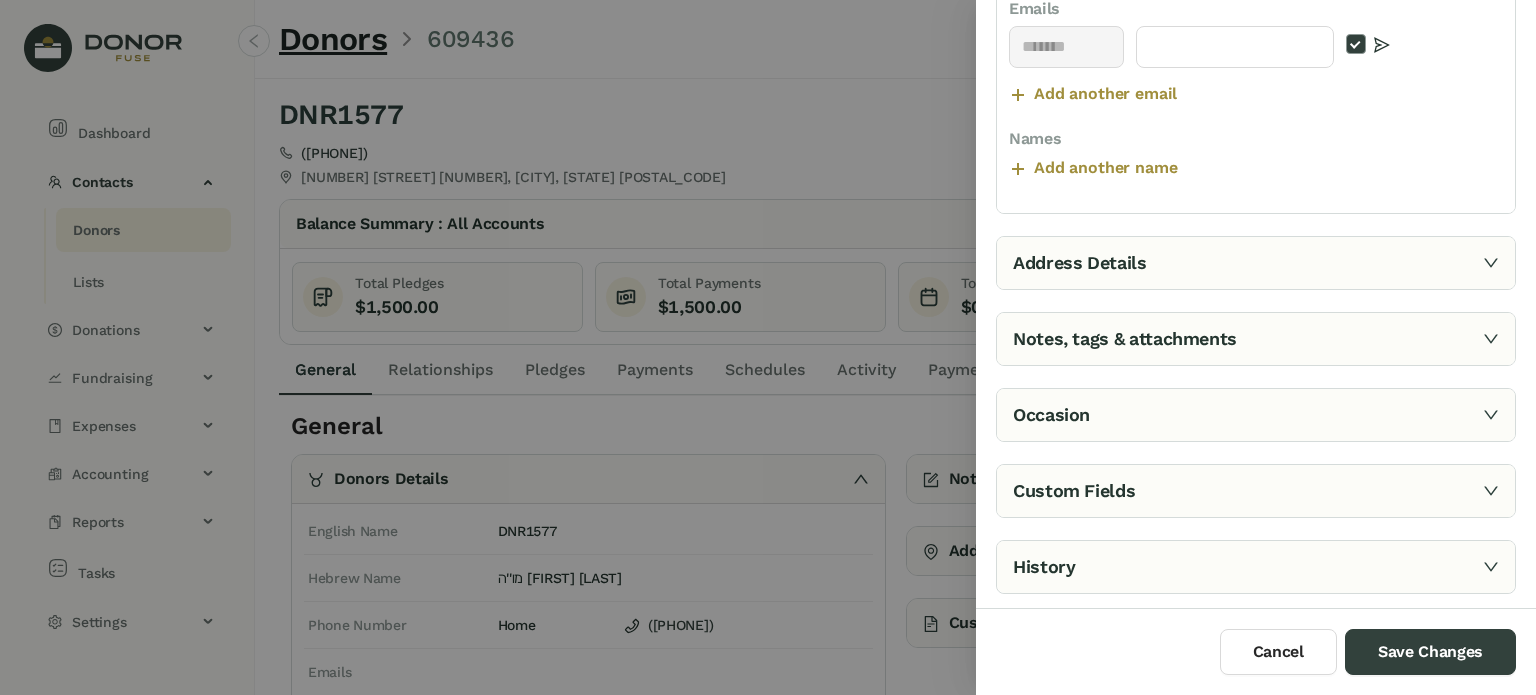 click on "Notes, tags & attachments" at bounding box center [1256, 339] 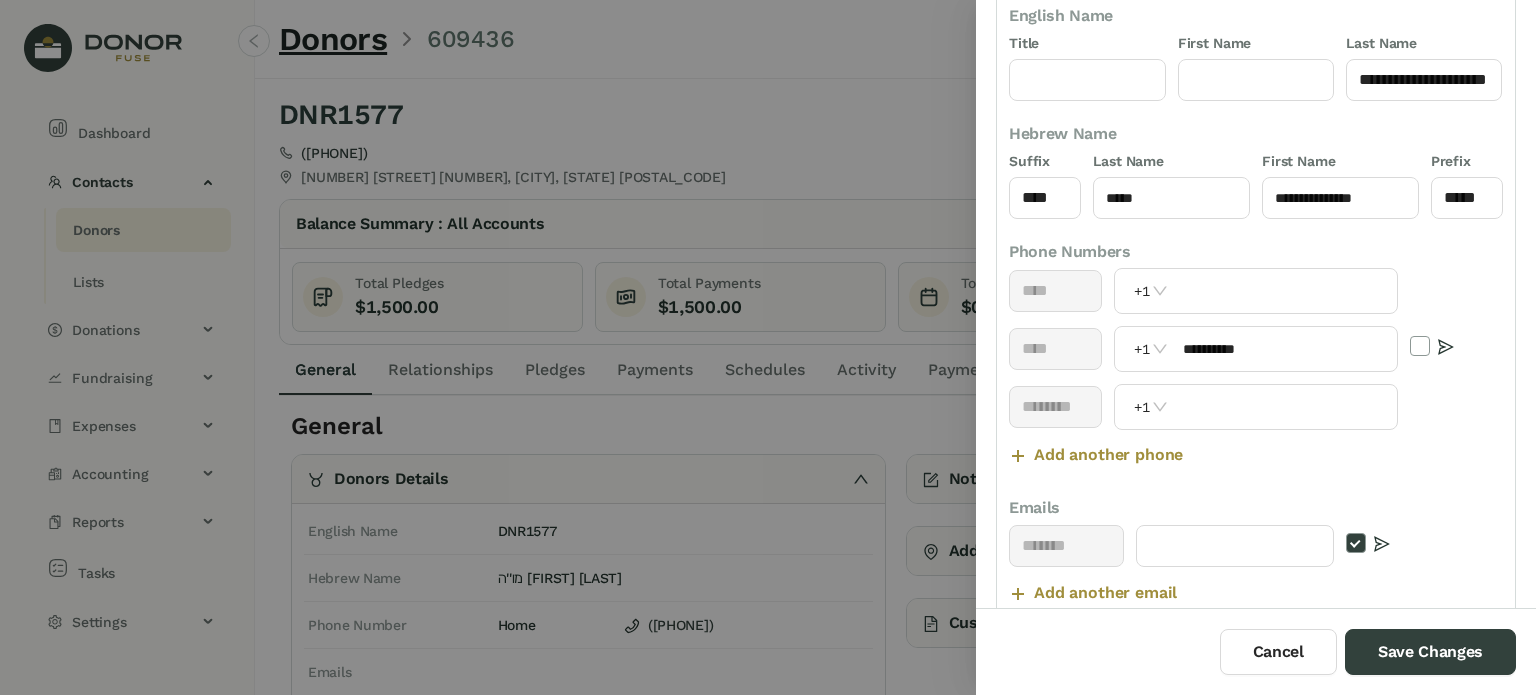 scroll, scrollTop: 127, scrollLeft: 0, axis: vertical 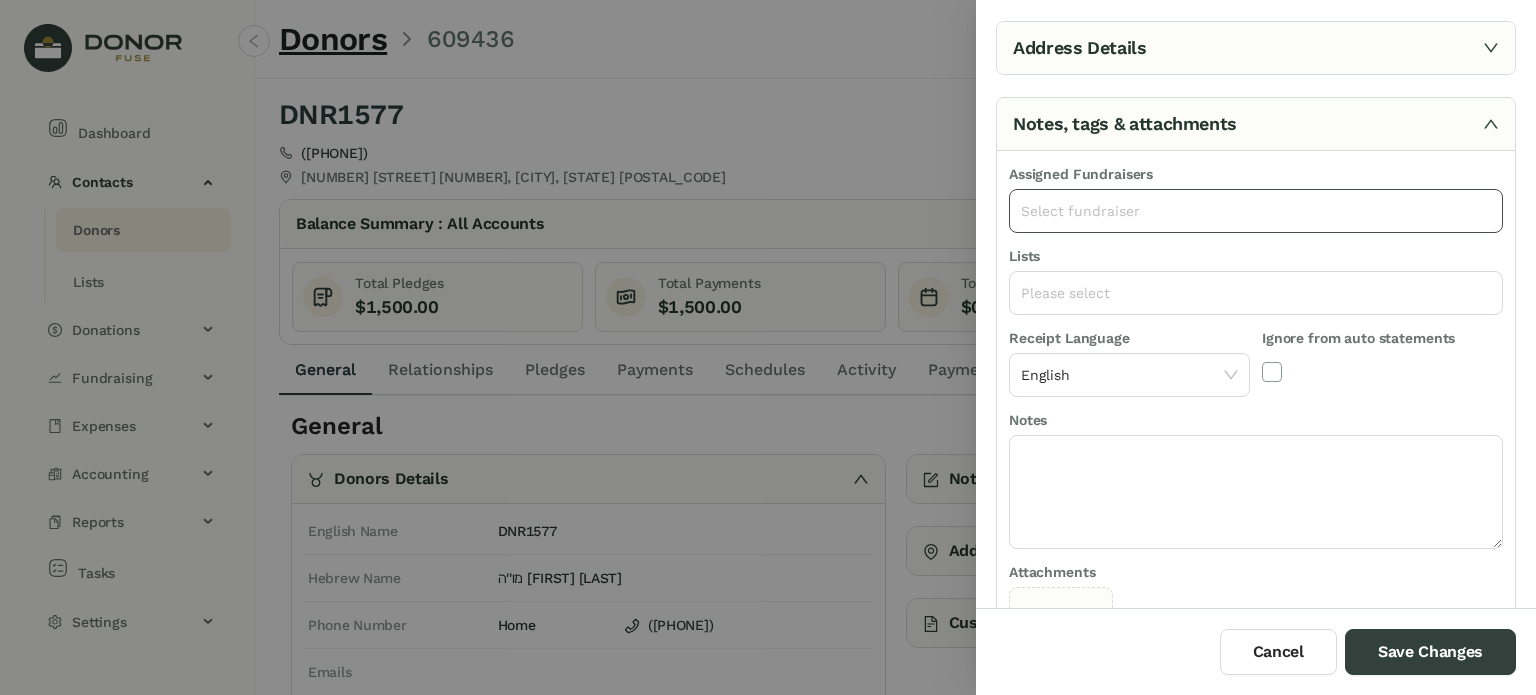click on "Select fundraiser" 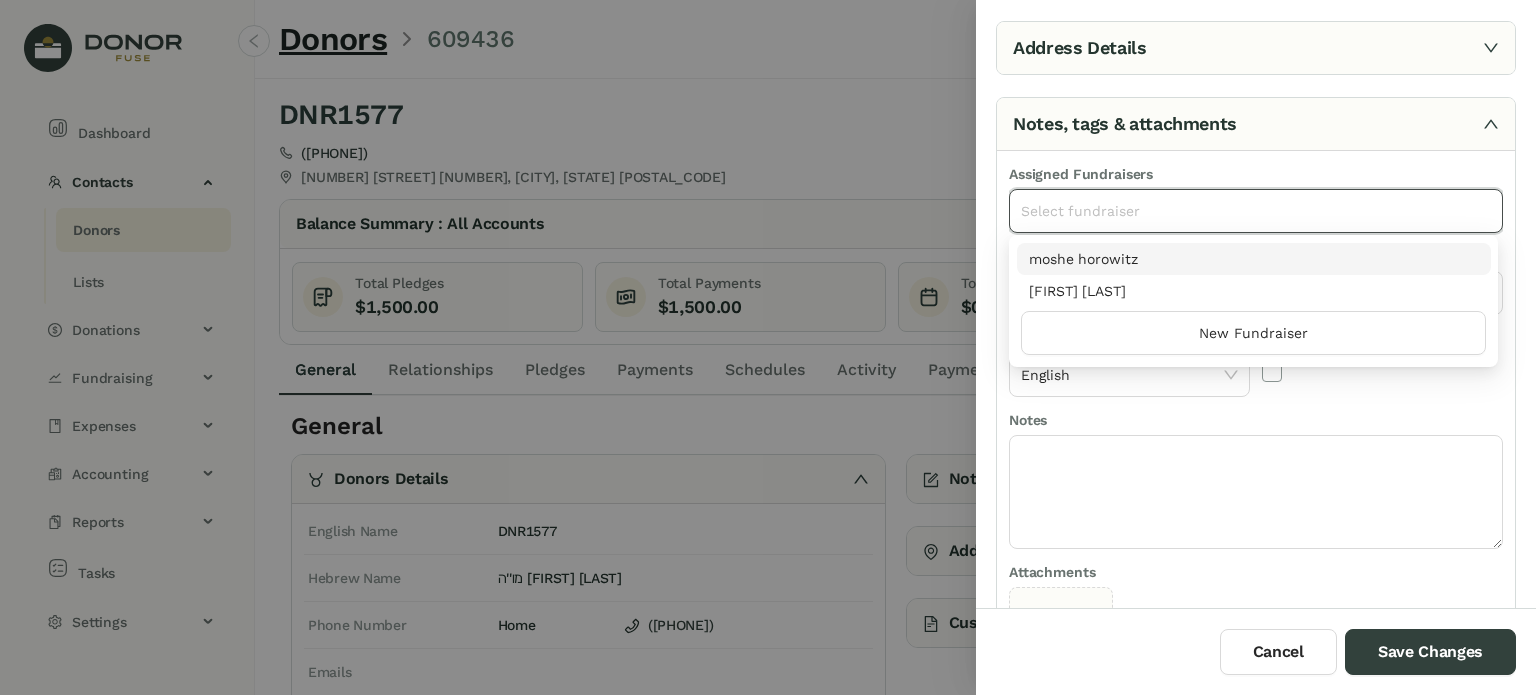 click on "moshe horowitz" at bounding box center [1254, 259] 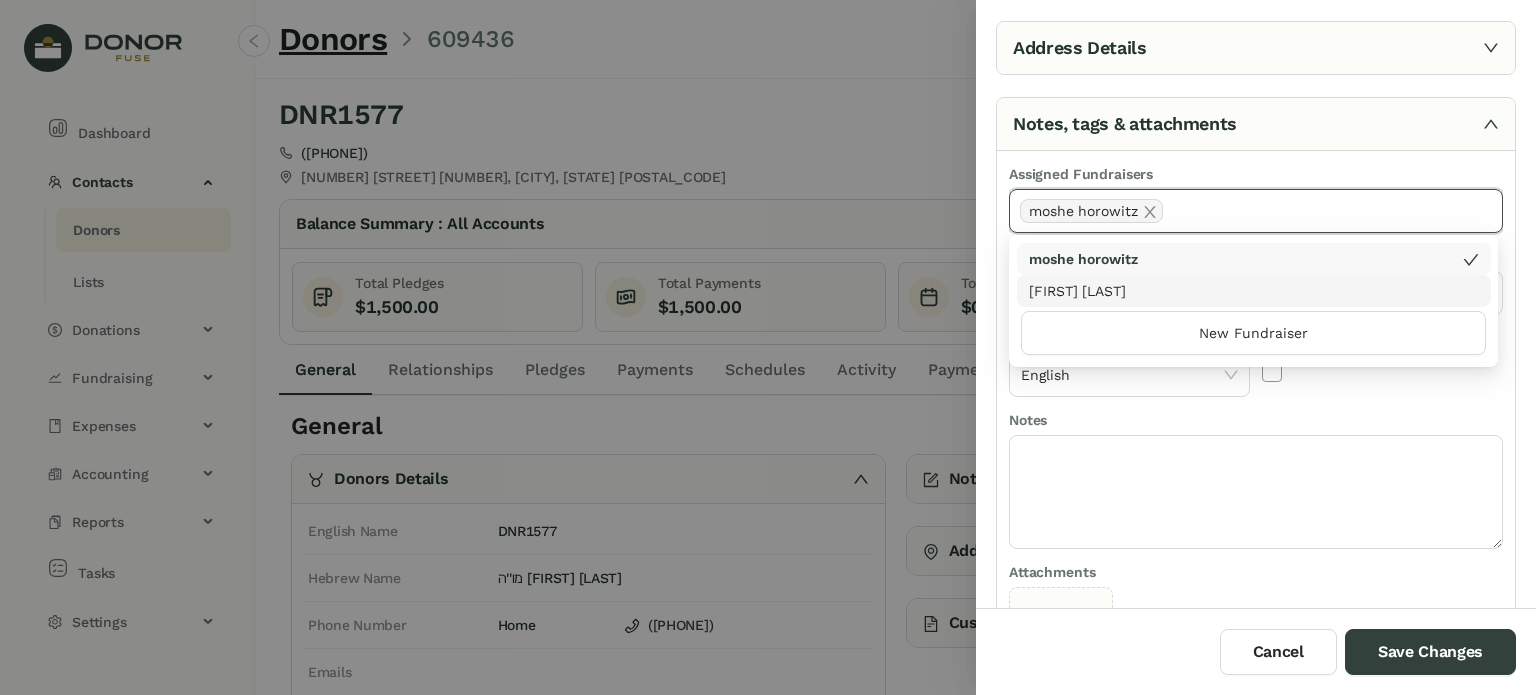 click on "Notes" at bounding box center (1256, 422) 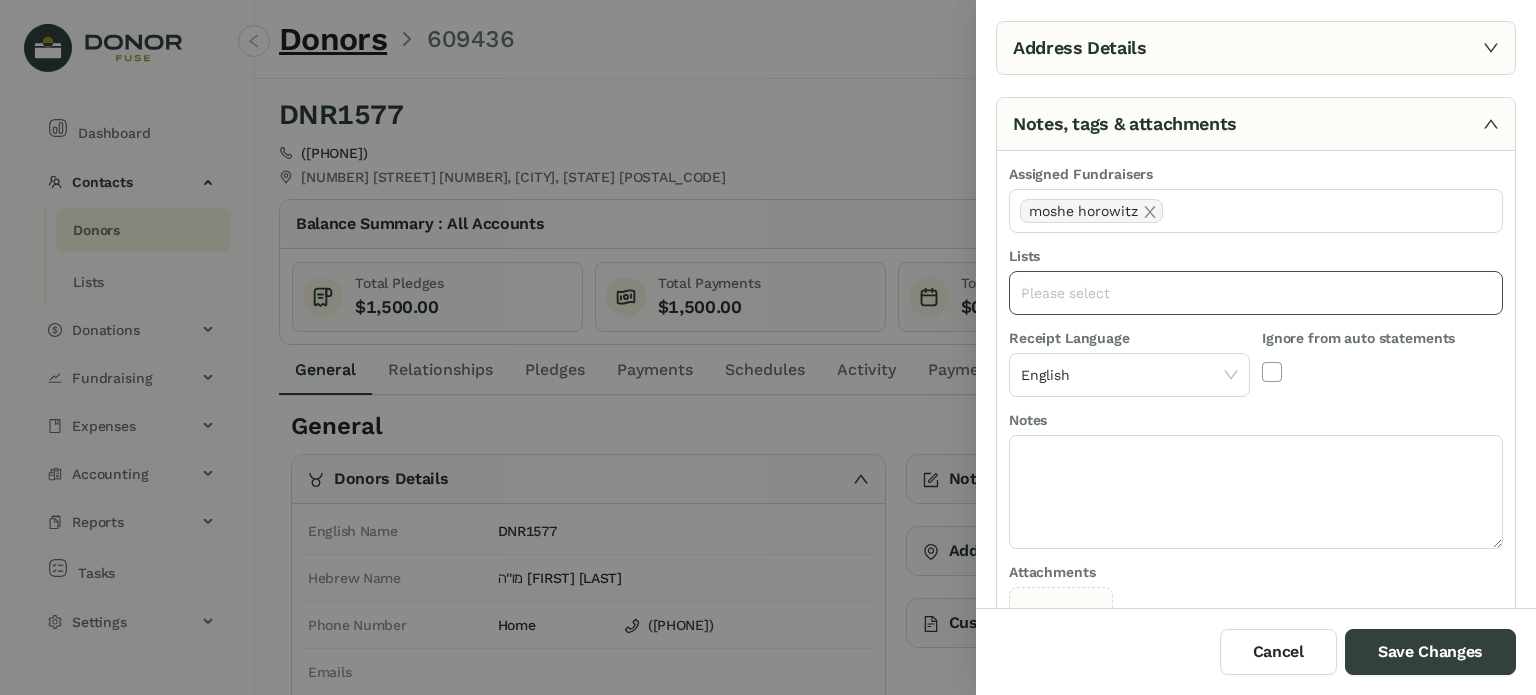 click on "Please select" 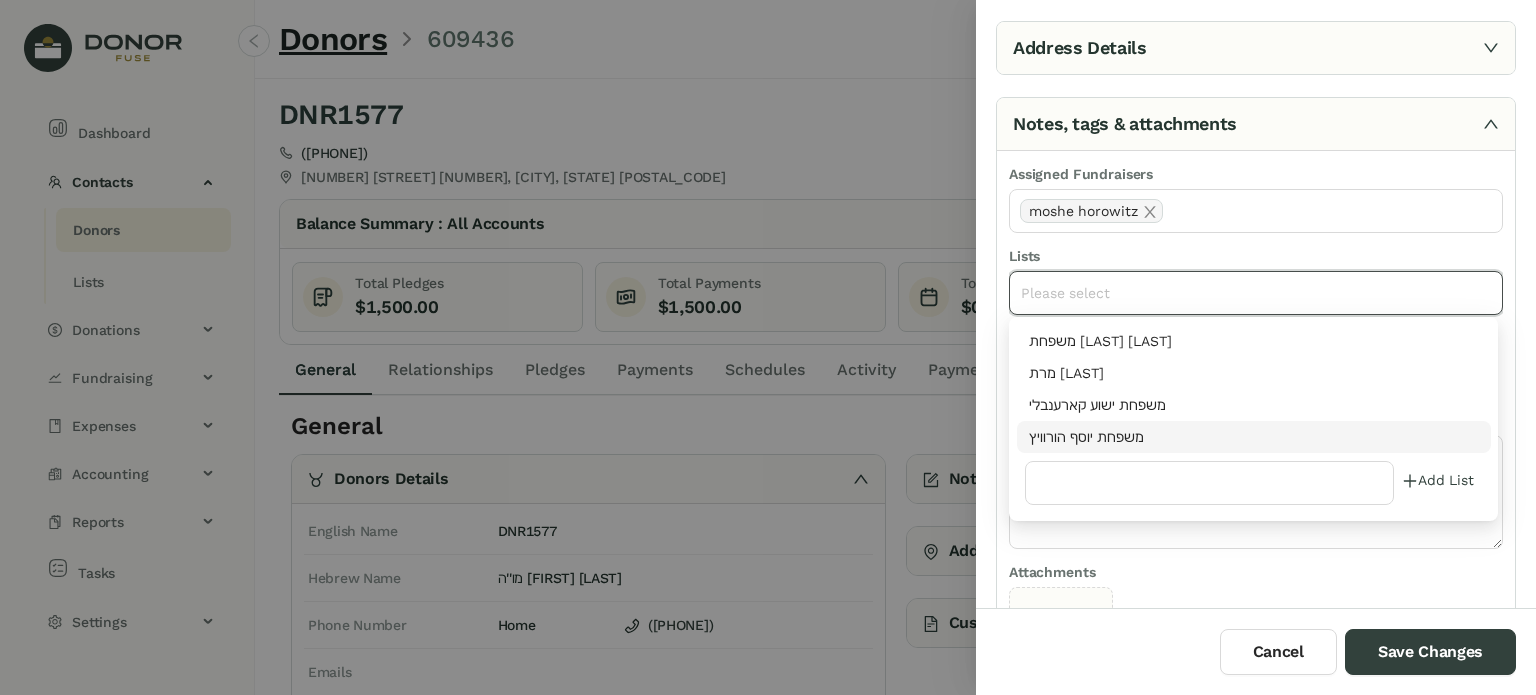 click on "משפחת יוסף הורוויץ" at bounding box center (1254, 437) 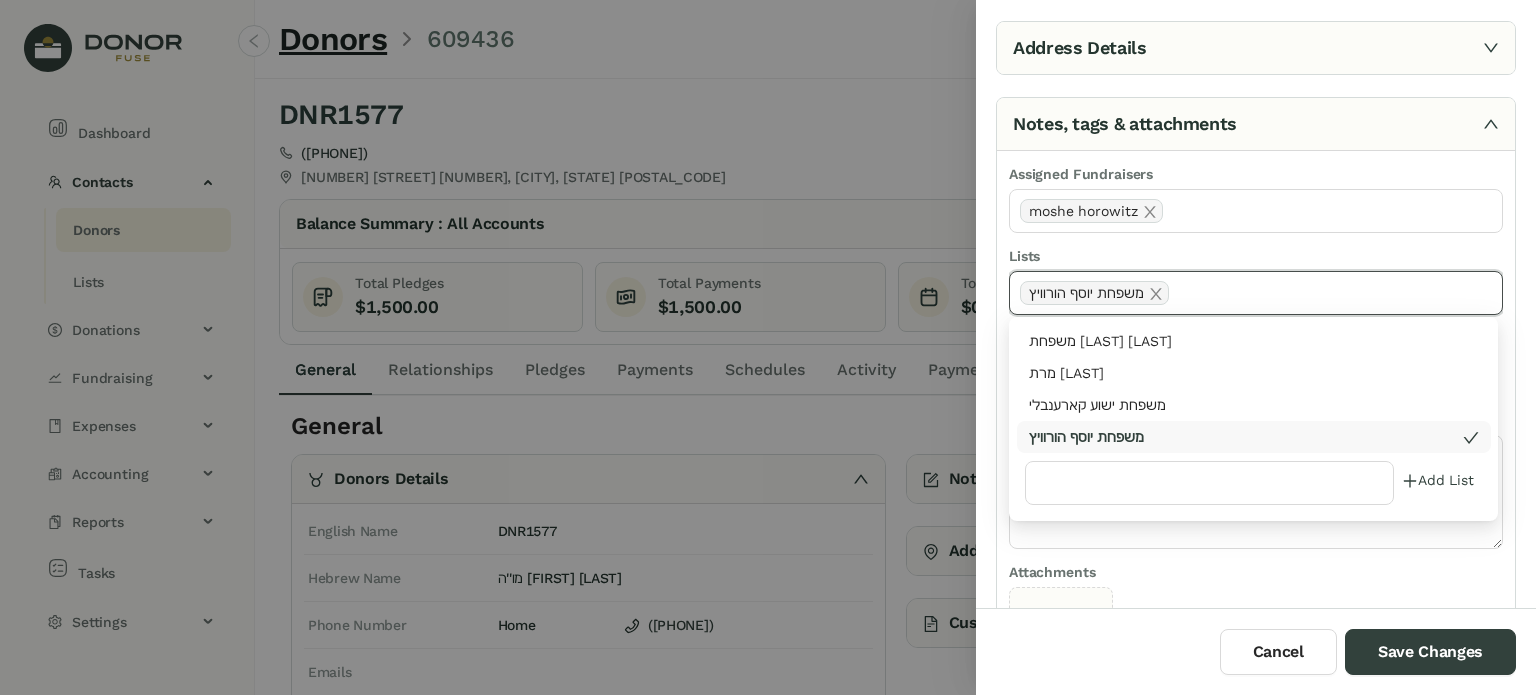 click on "Attachments" at bounding box center (1256, 574) 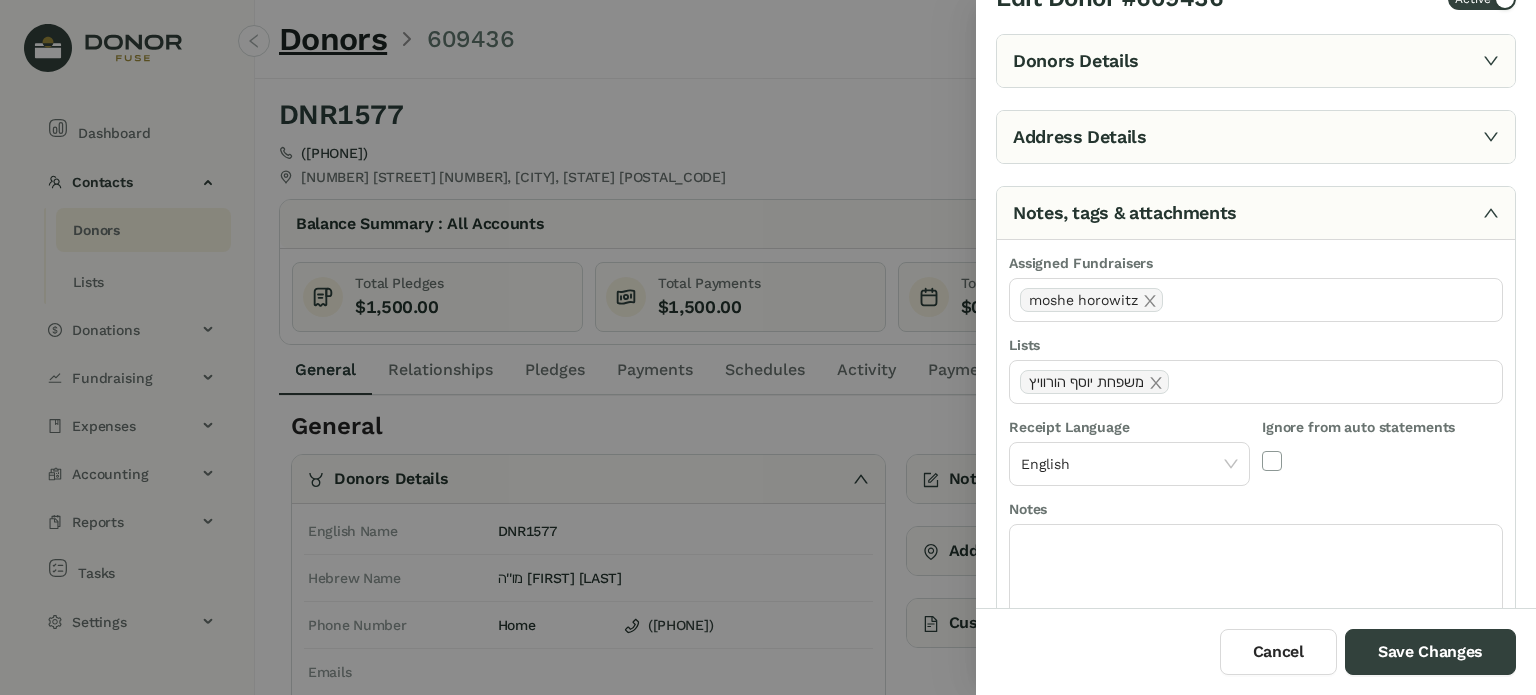 scroll, scrollTop: 0, scrollLeft: 0, axis: both 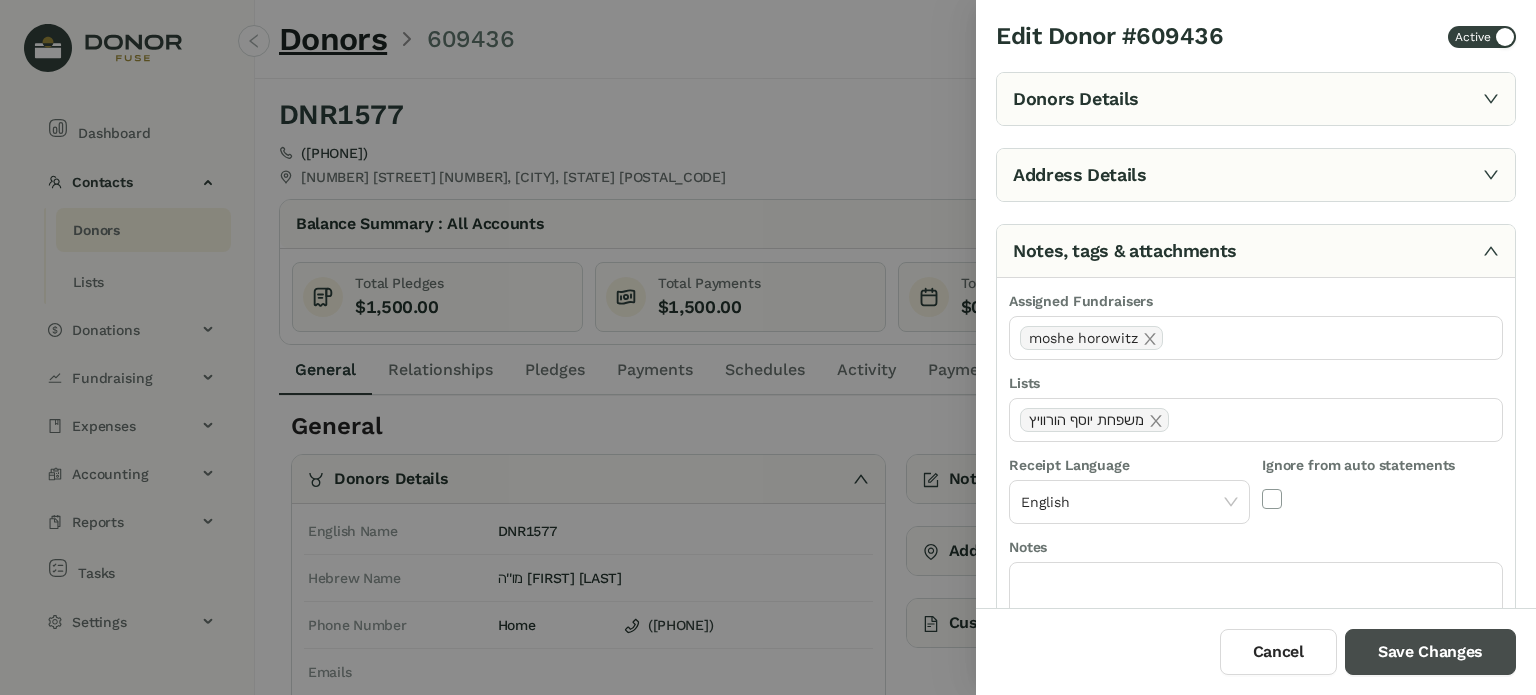 click on "Save Changes" at bounding box center [1430, 652] 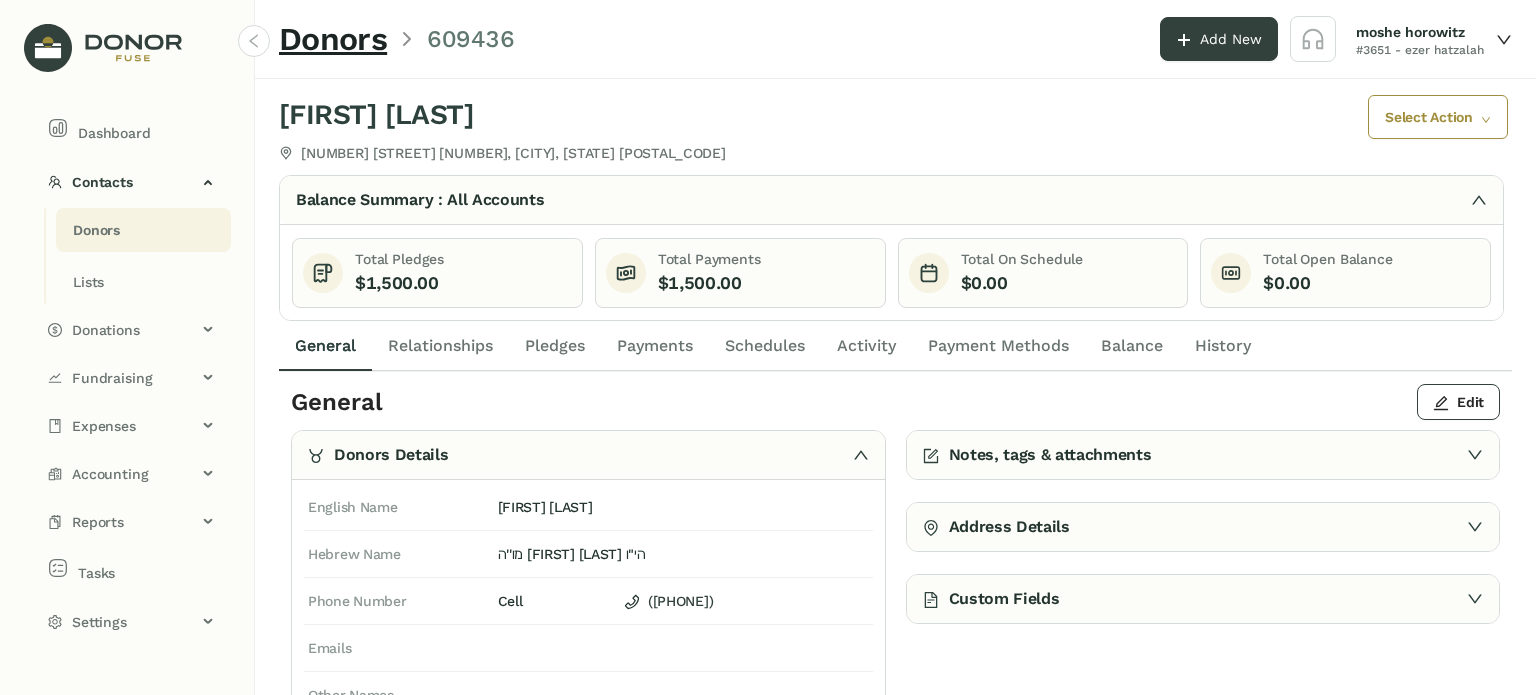 click on "Activity" 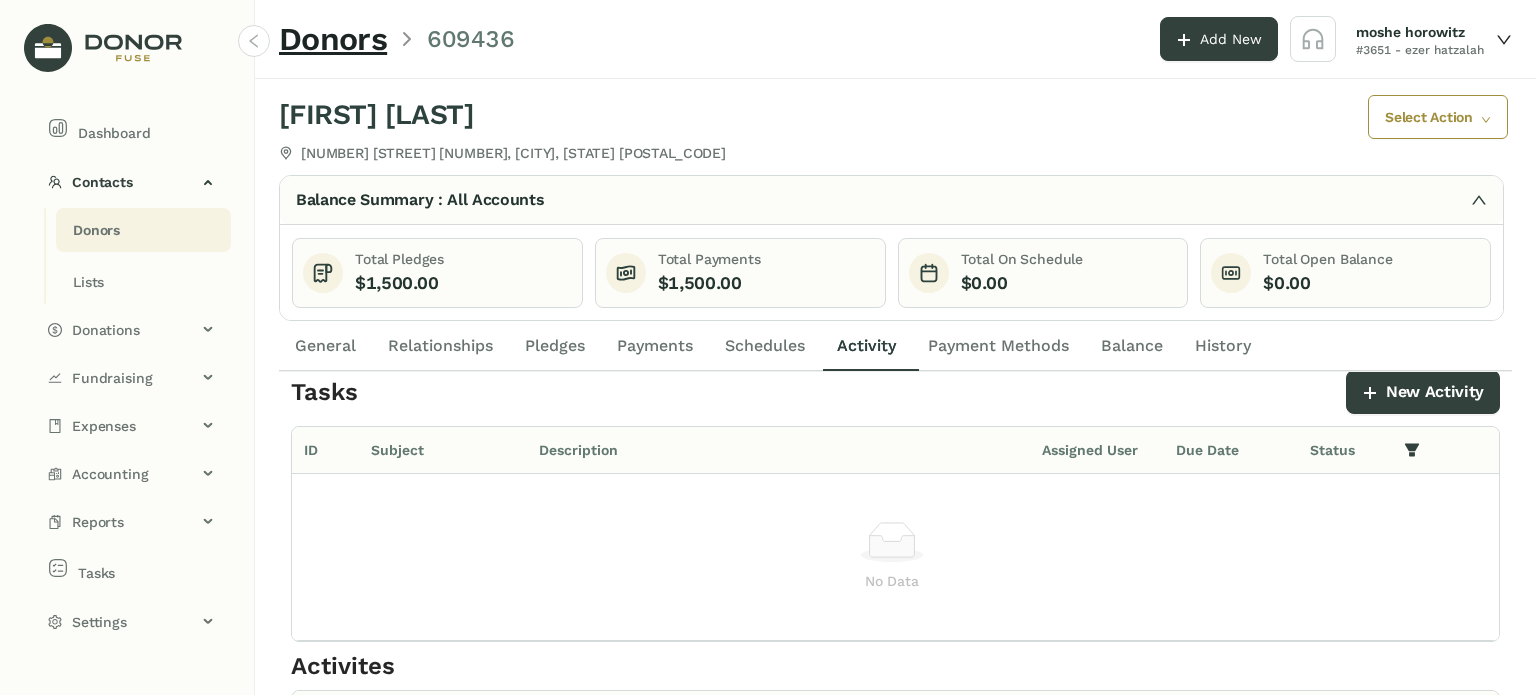 scroll, scrollTop: 0, scrollLeft: 0, axis: both 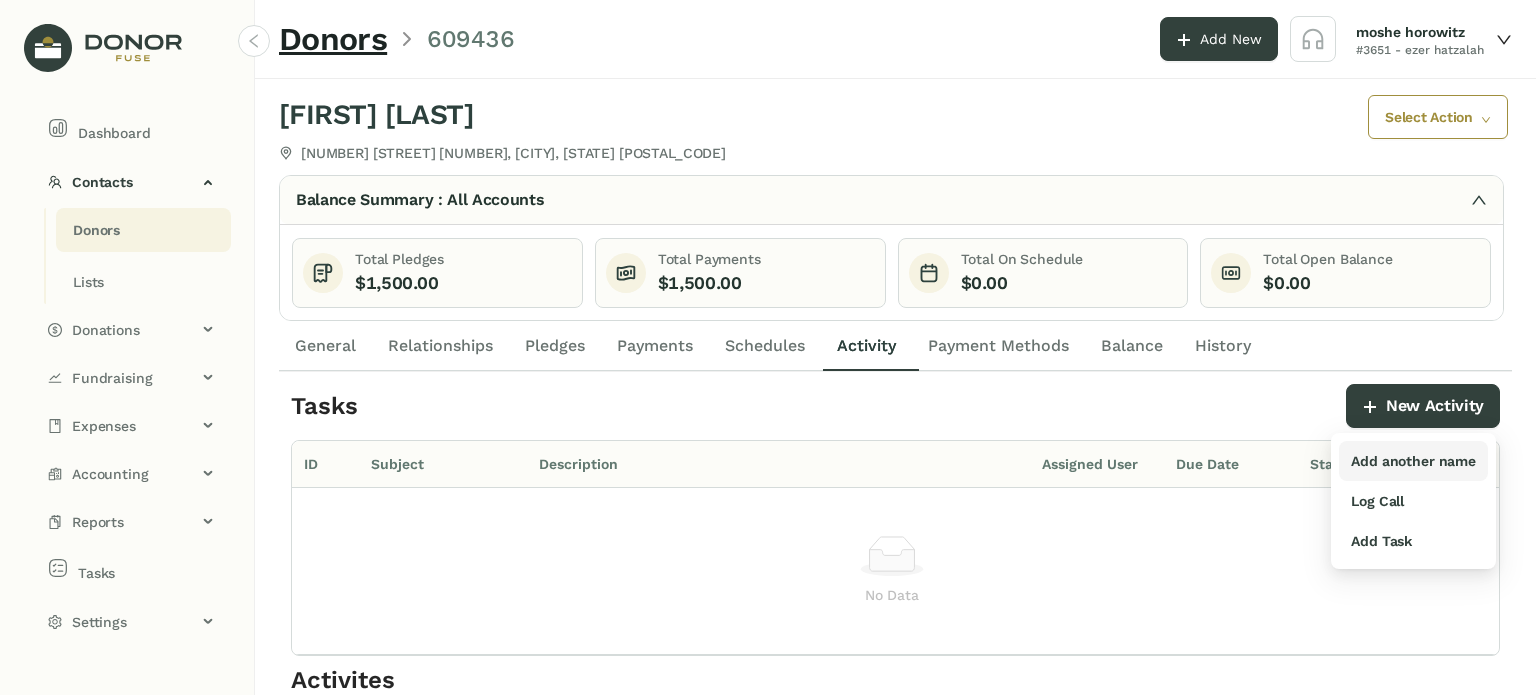 click on "Add another name" at bounding box center (1413, 461) 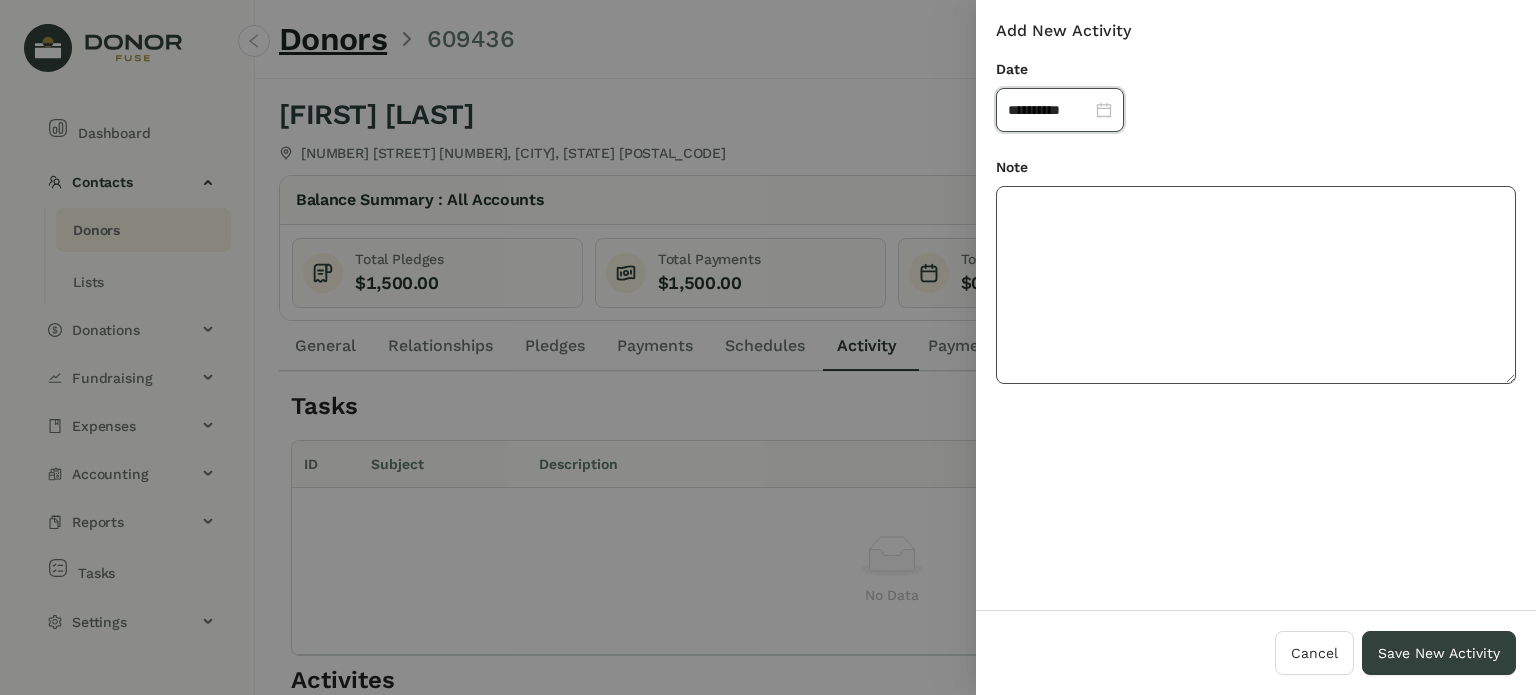 click 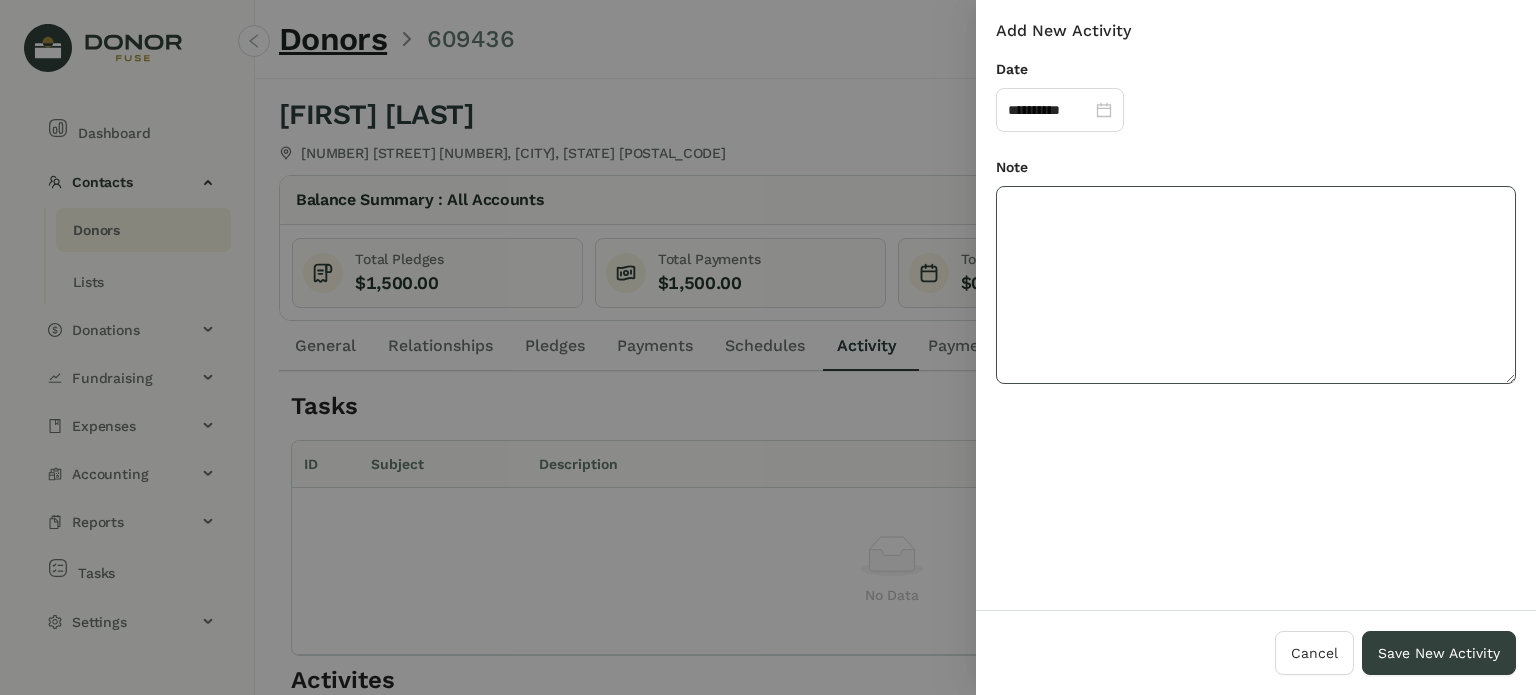 paste on "**********" 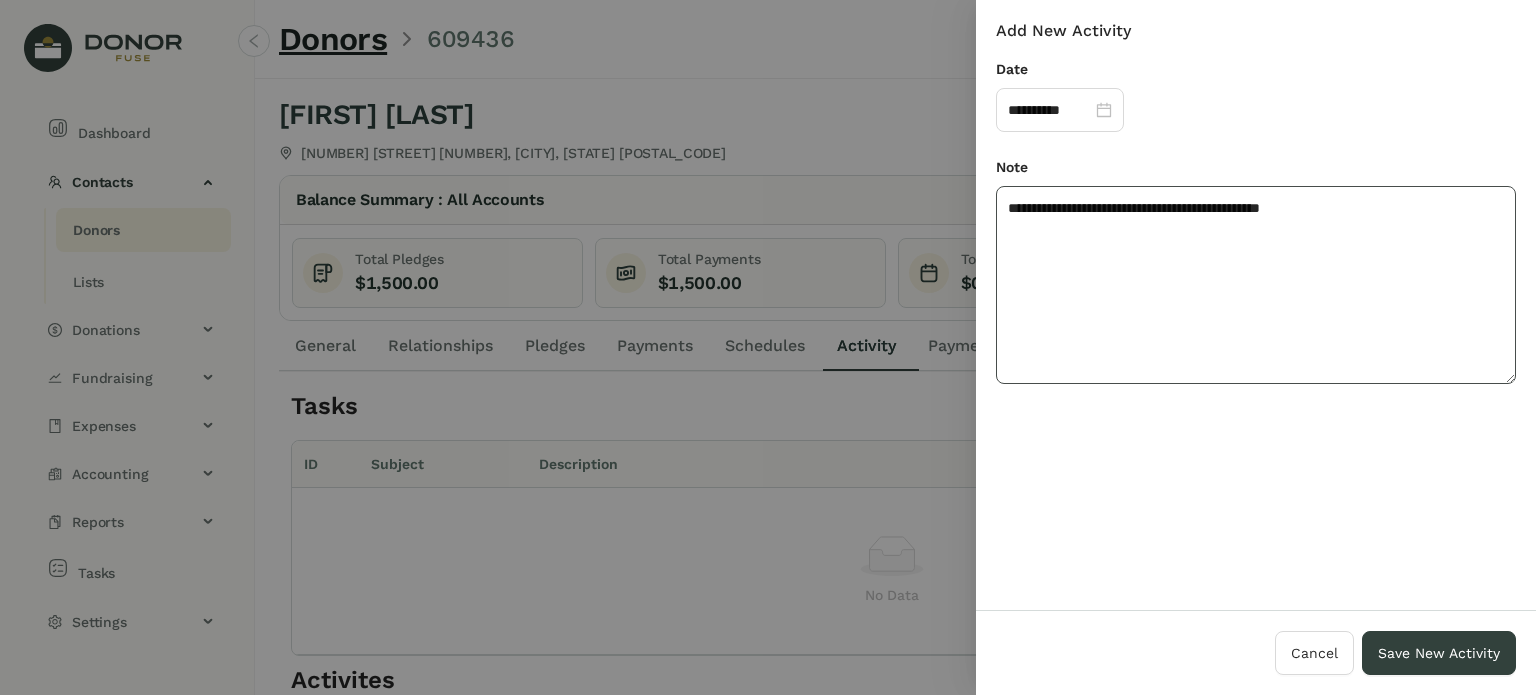 drag, startPoint x: 1000, startPoint y: 215, endPoint x: 1016, endPoint y: 239, distance: 28.84441 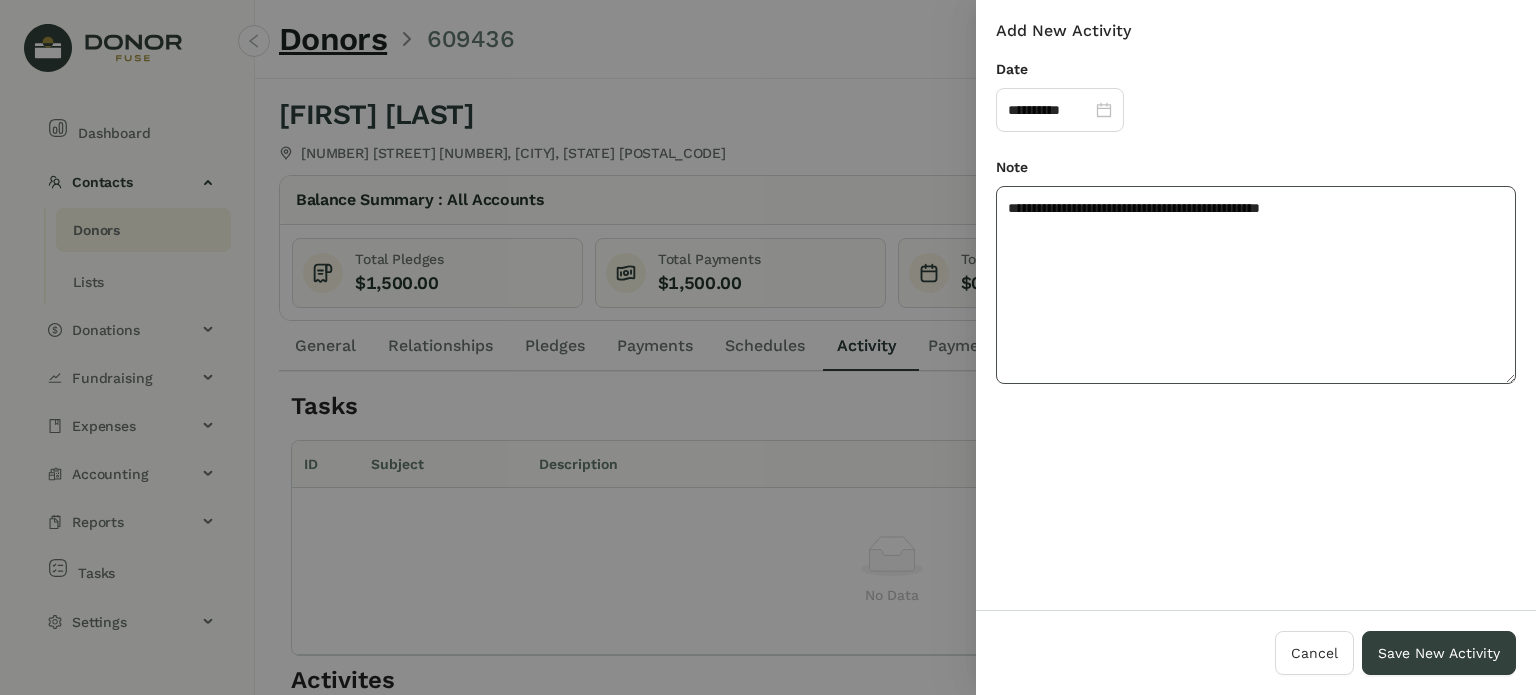 click on "**********" 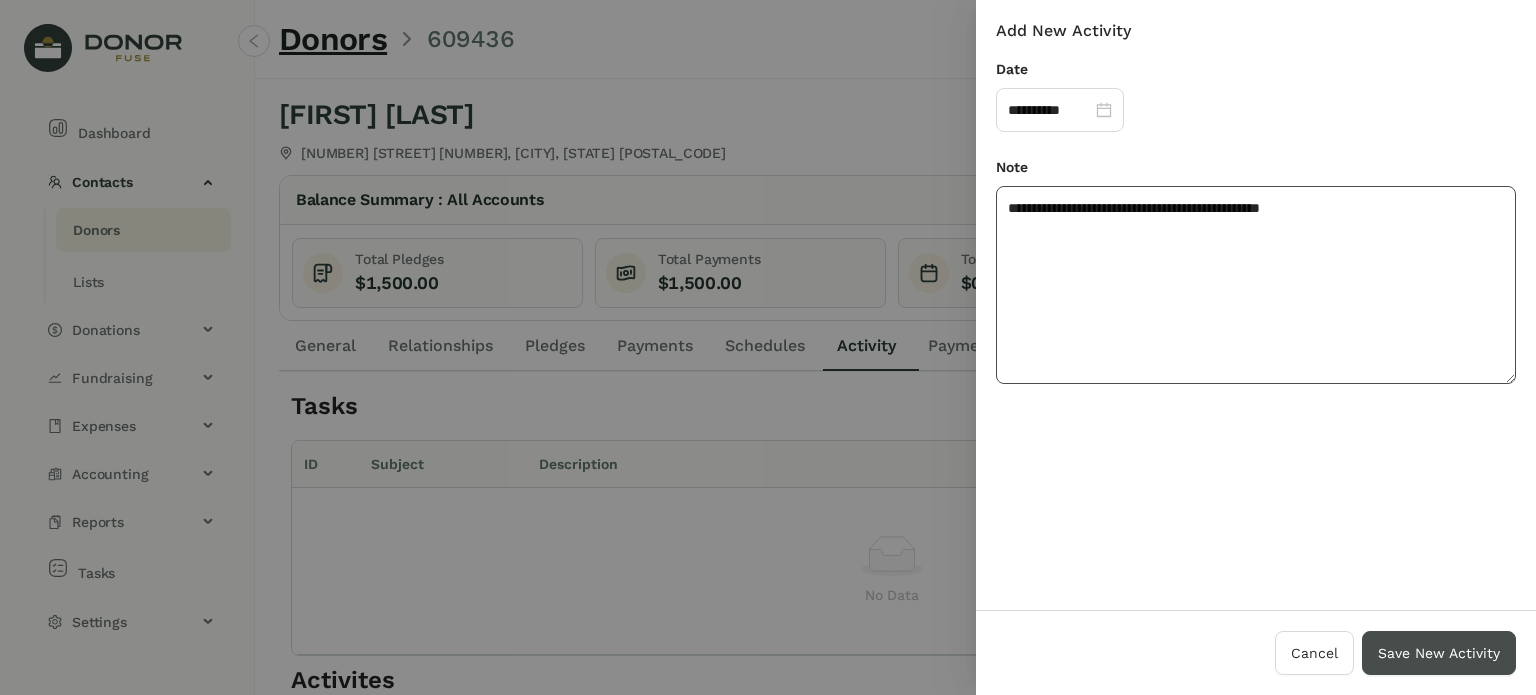 type on "**********" 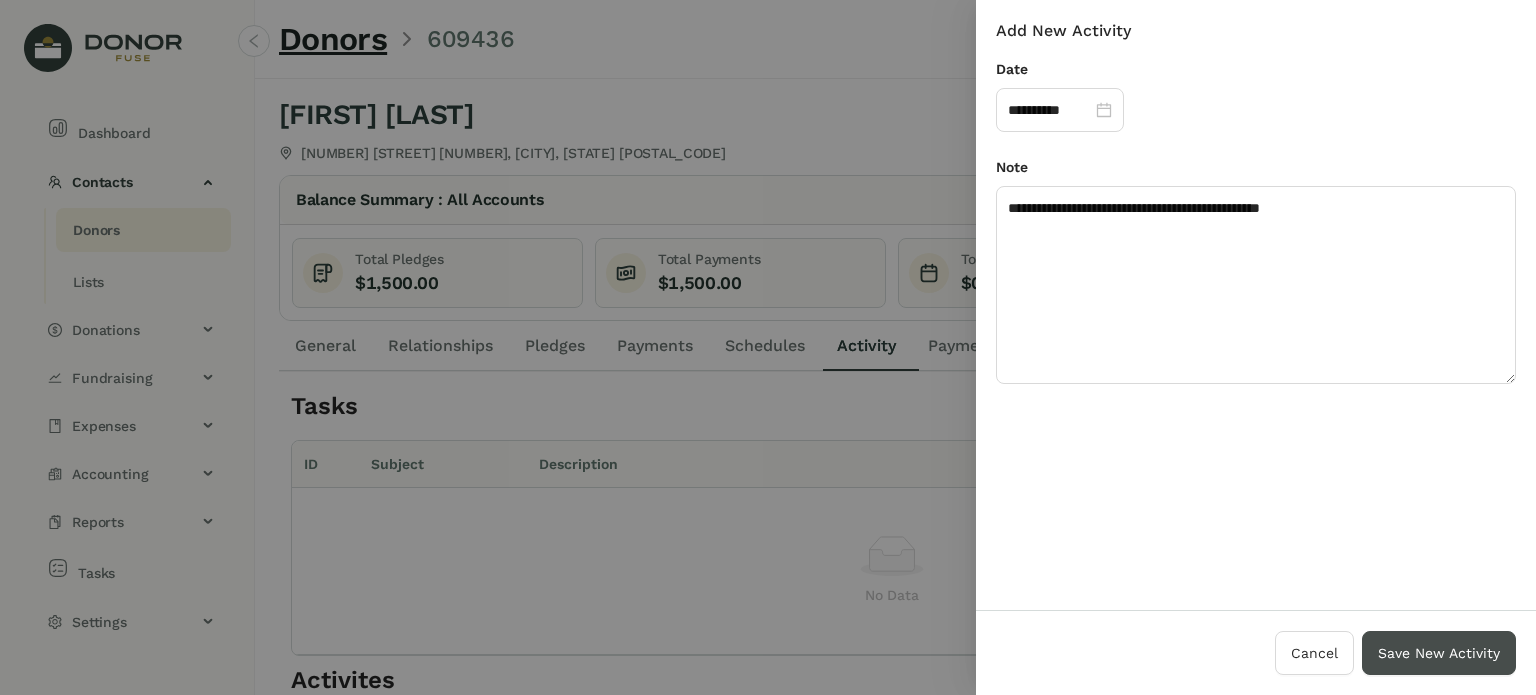 click on "Save New Activity" at bounding box center (1439, 653) 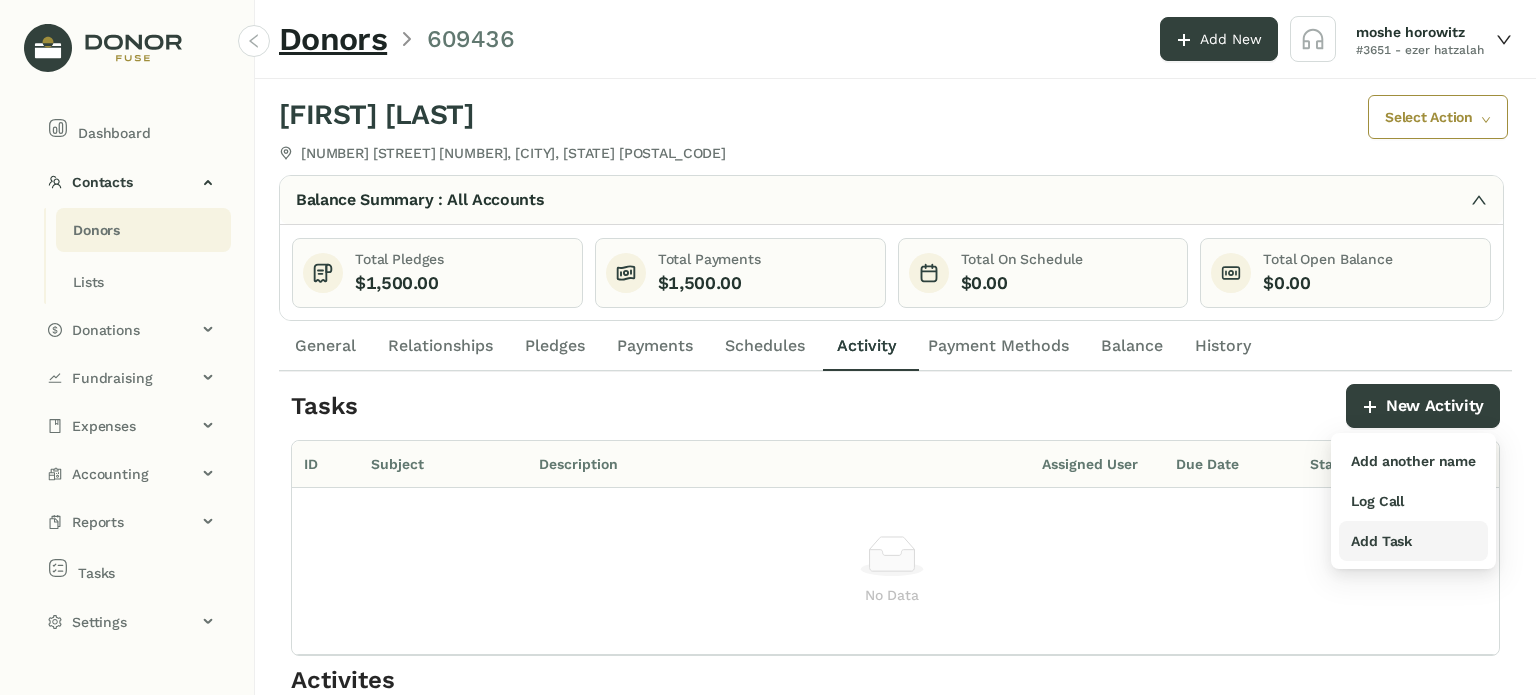 click on "Add Task" at bounding box center [1381, 541] 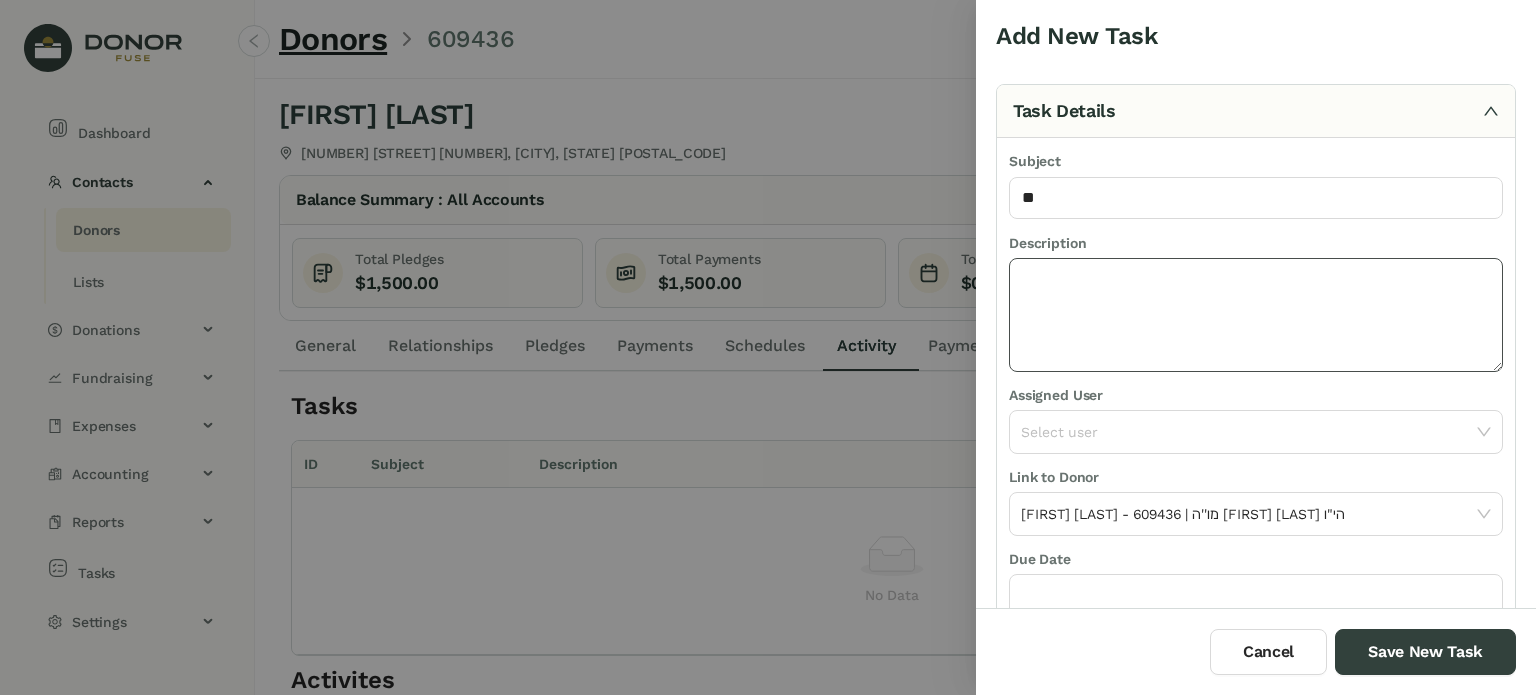 type on "**********" 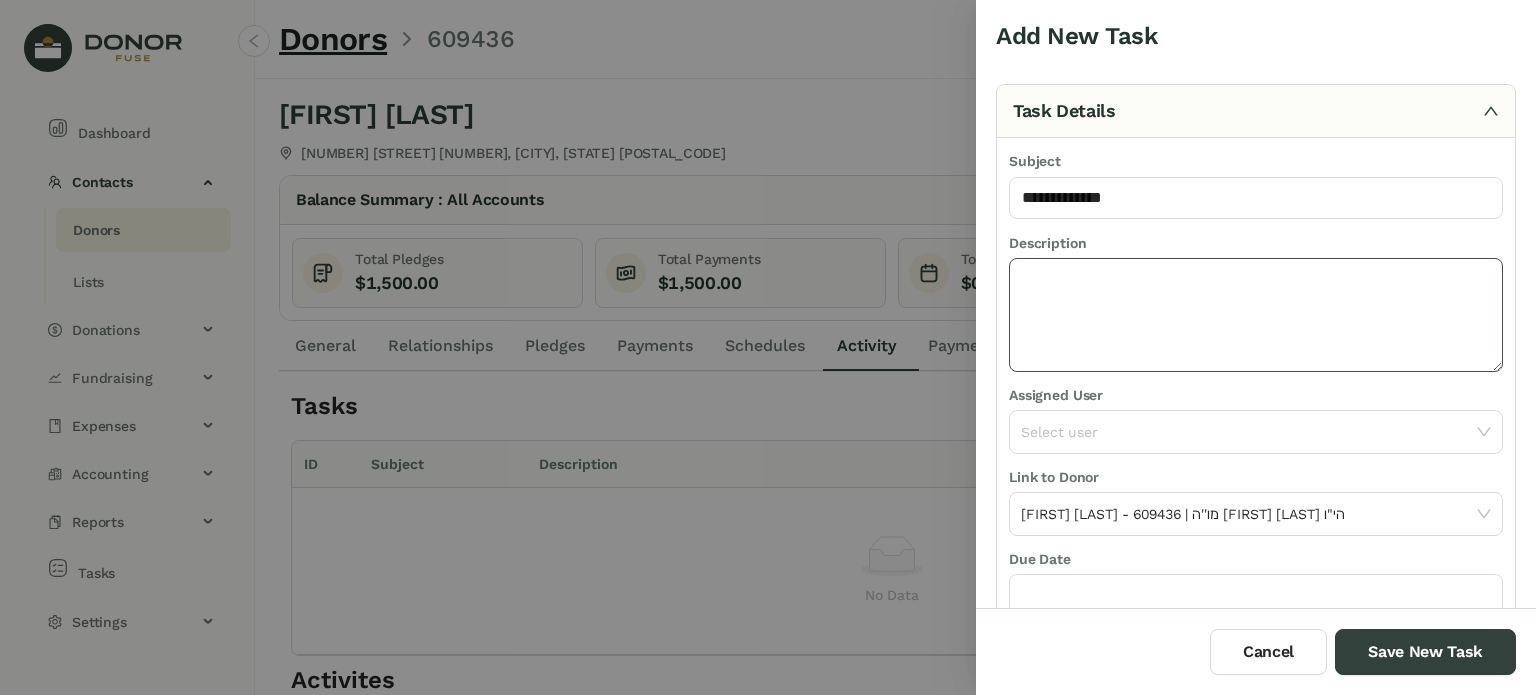 click 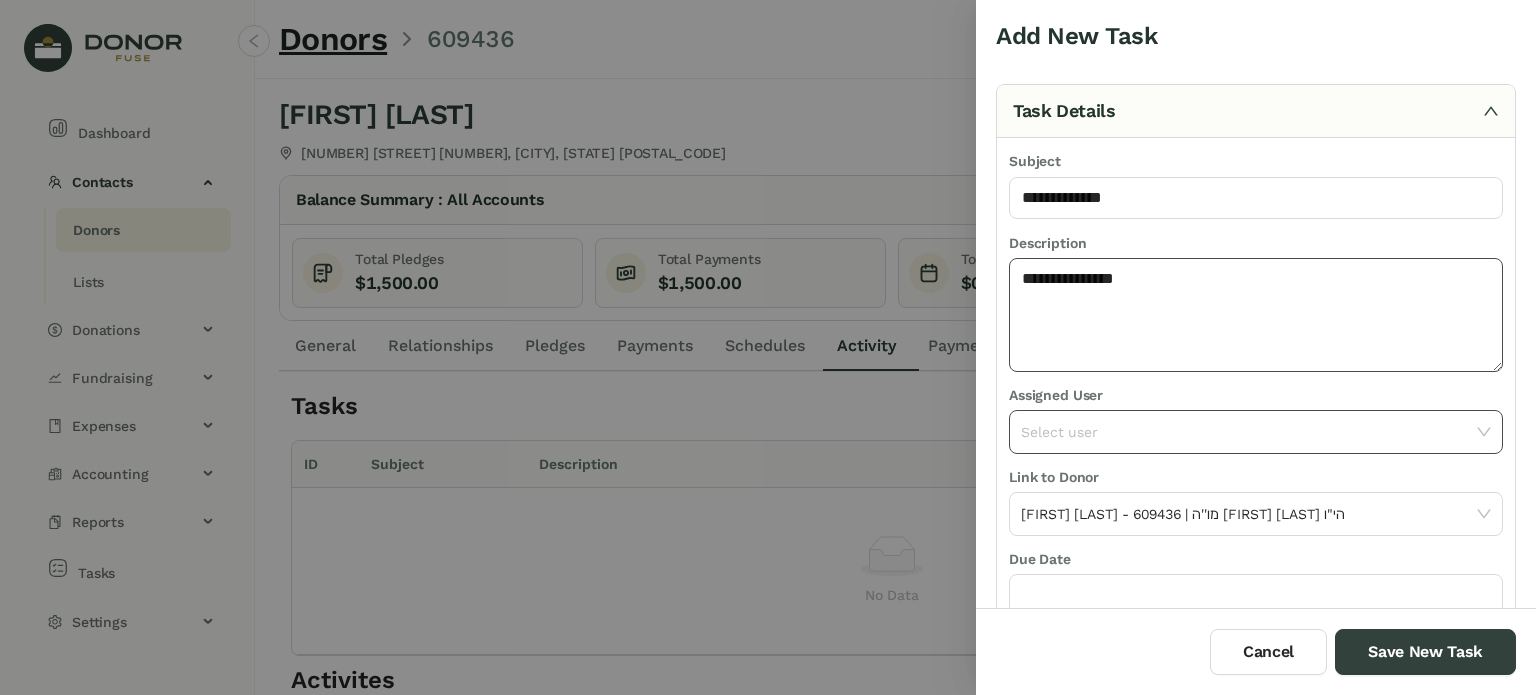 type on "**********" 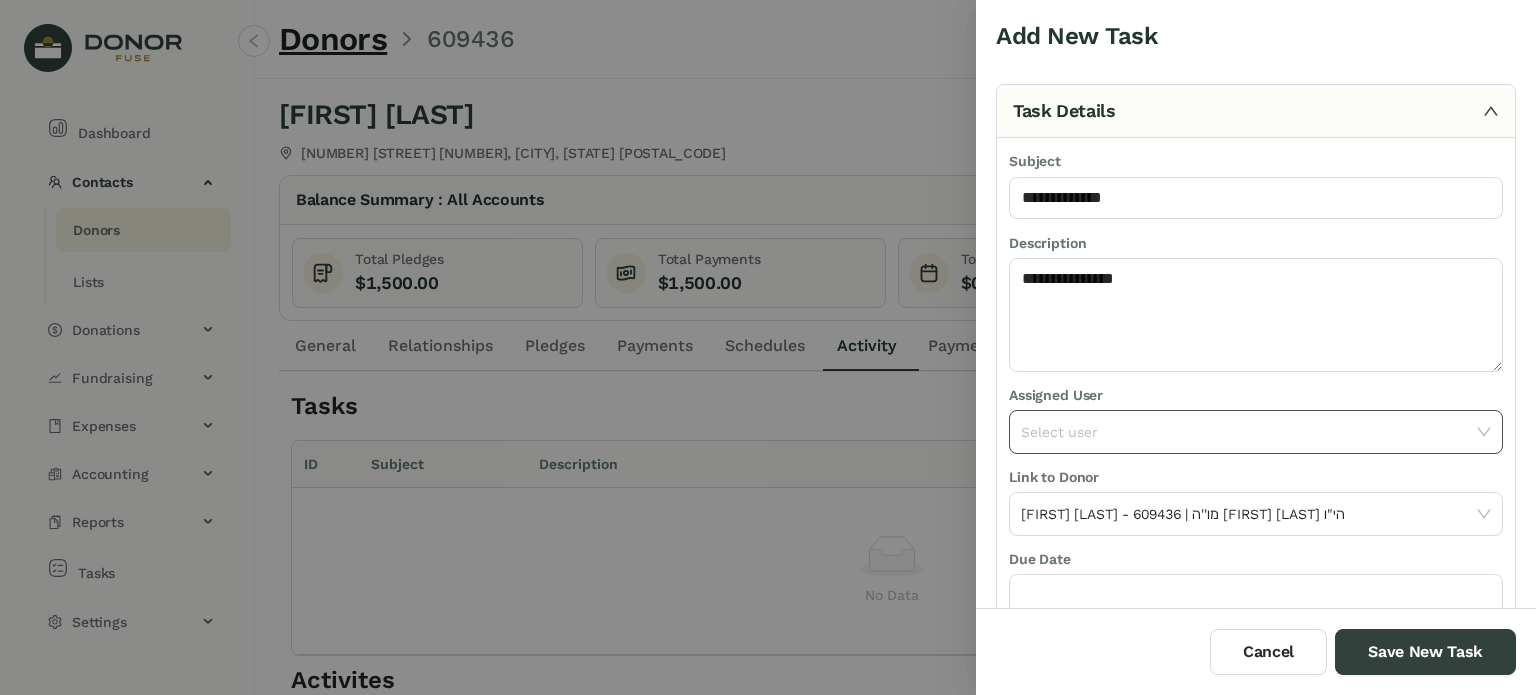 click 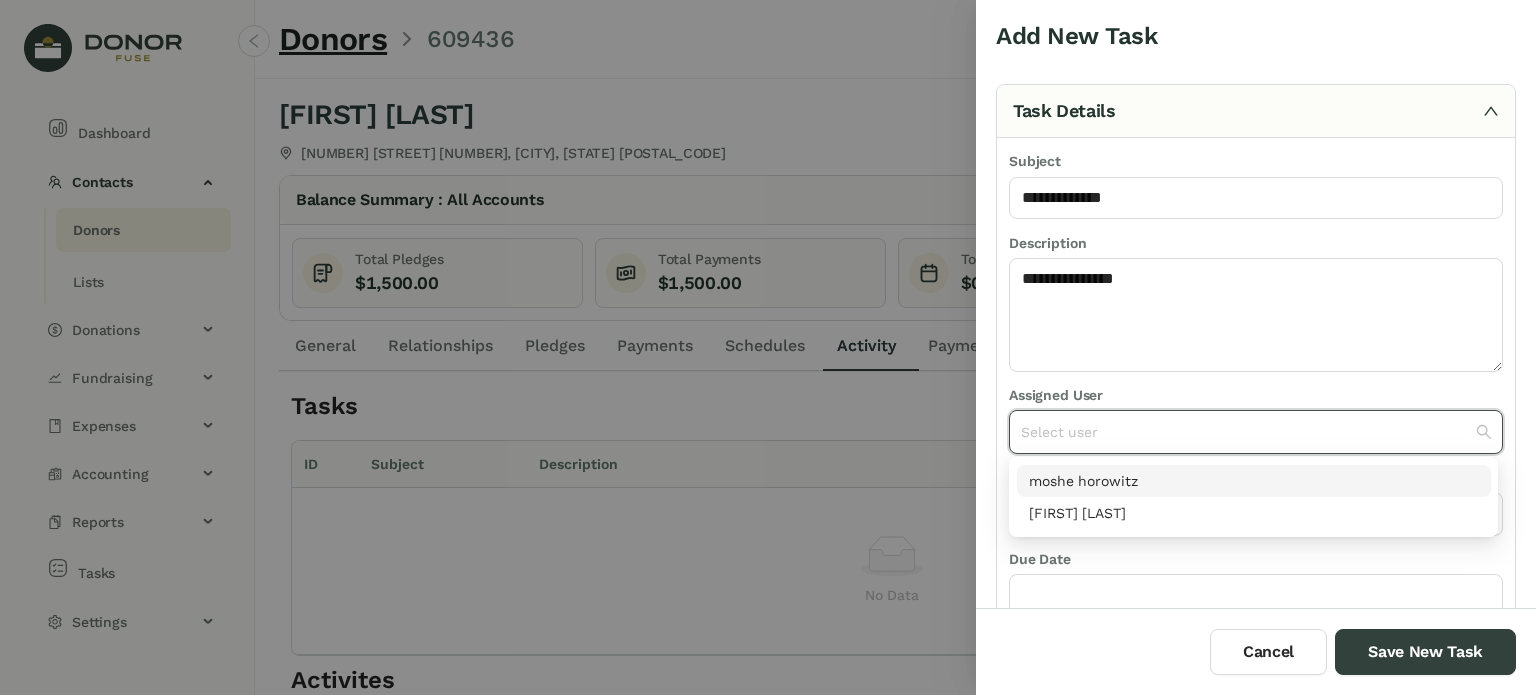 click on "[FIRST] [LAST] [FIRST] [LAST]" at bounding box center [1254, 497] 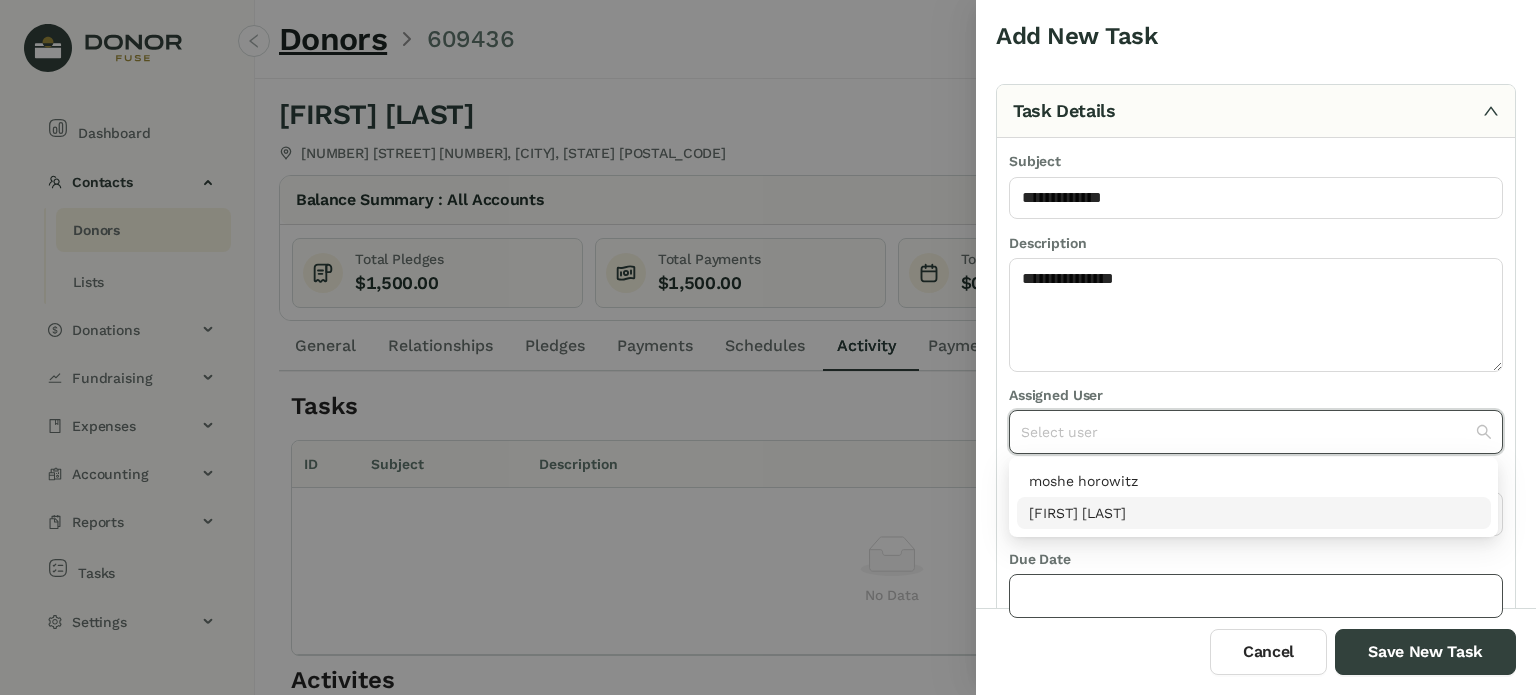 click 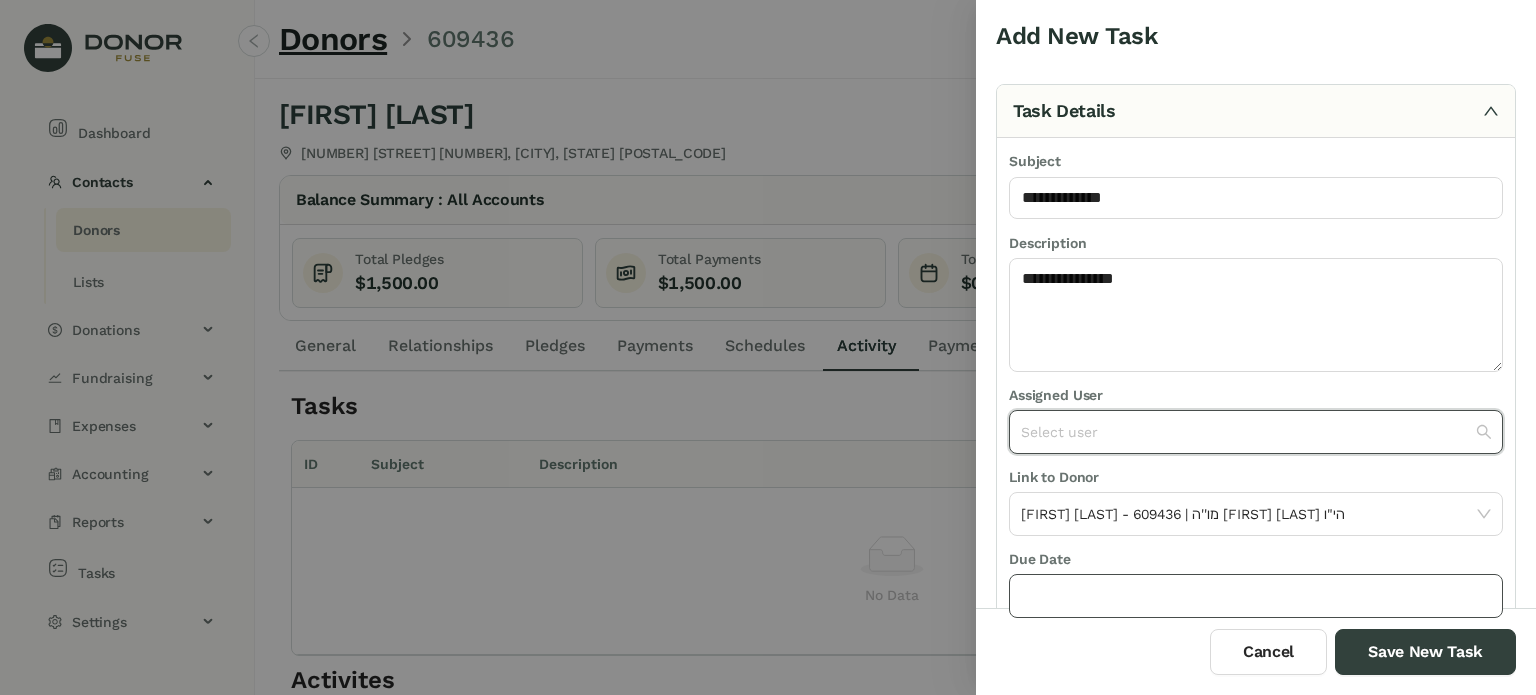 select on "*" 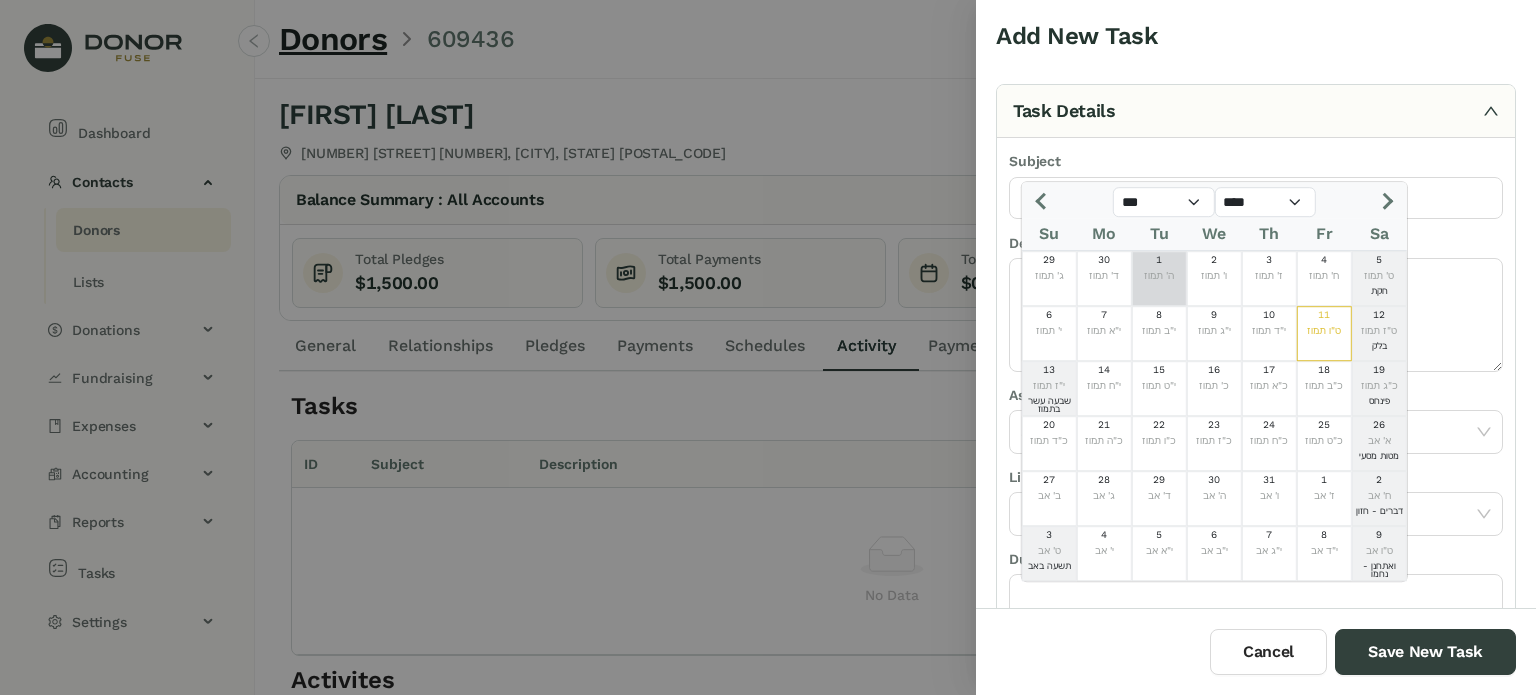 click 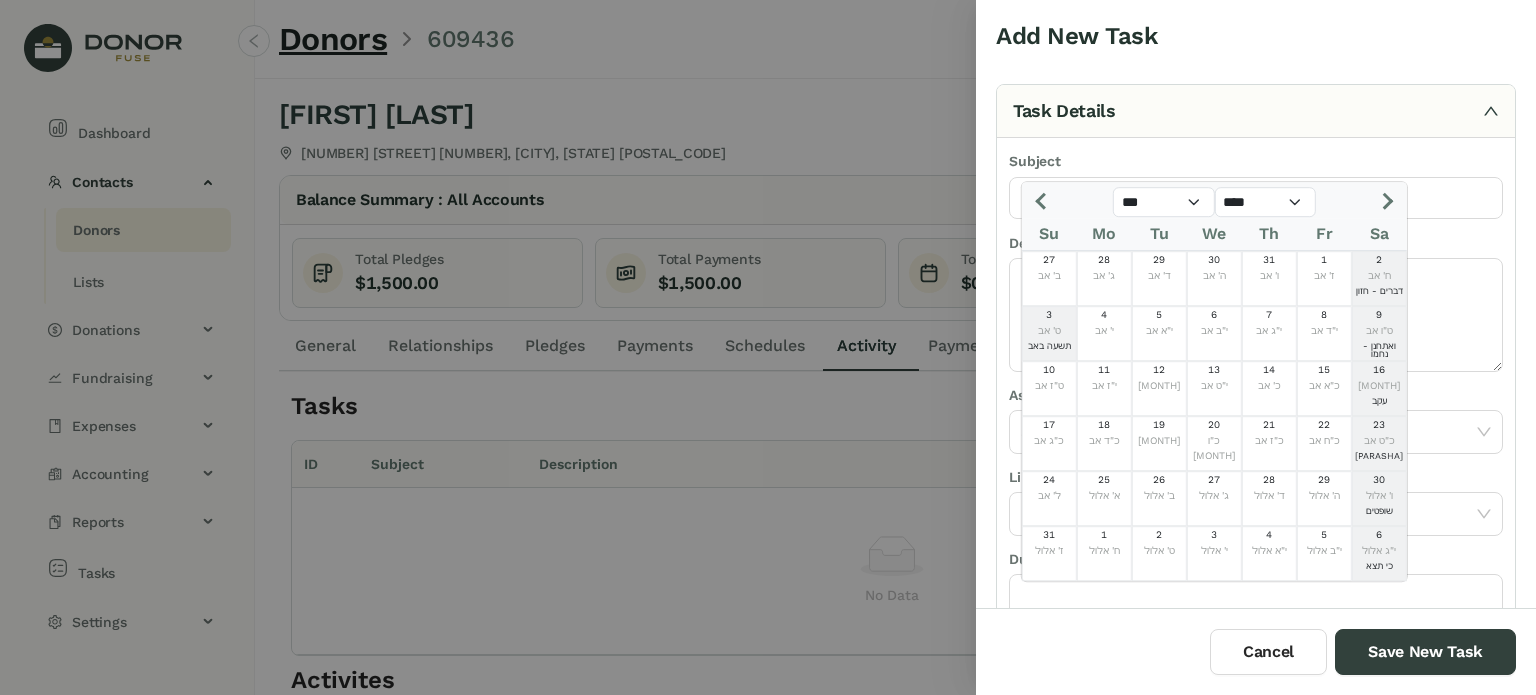 click 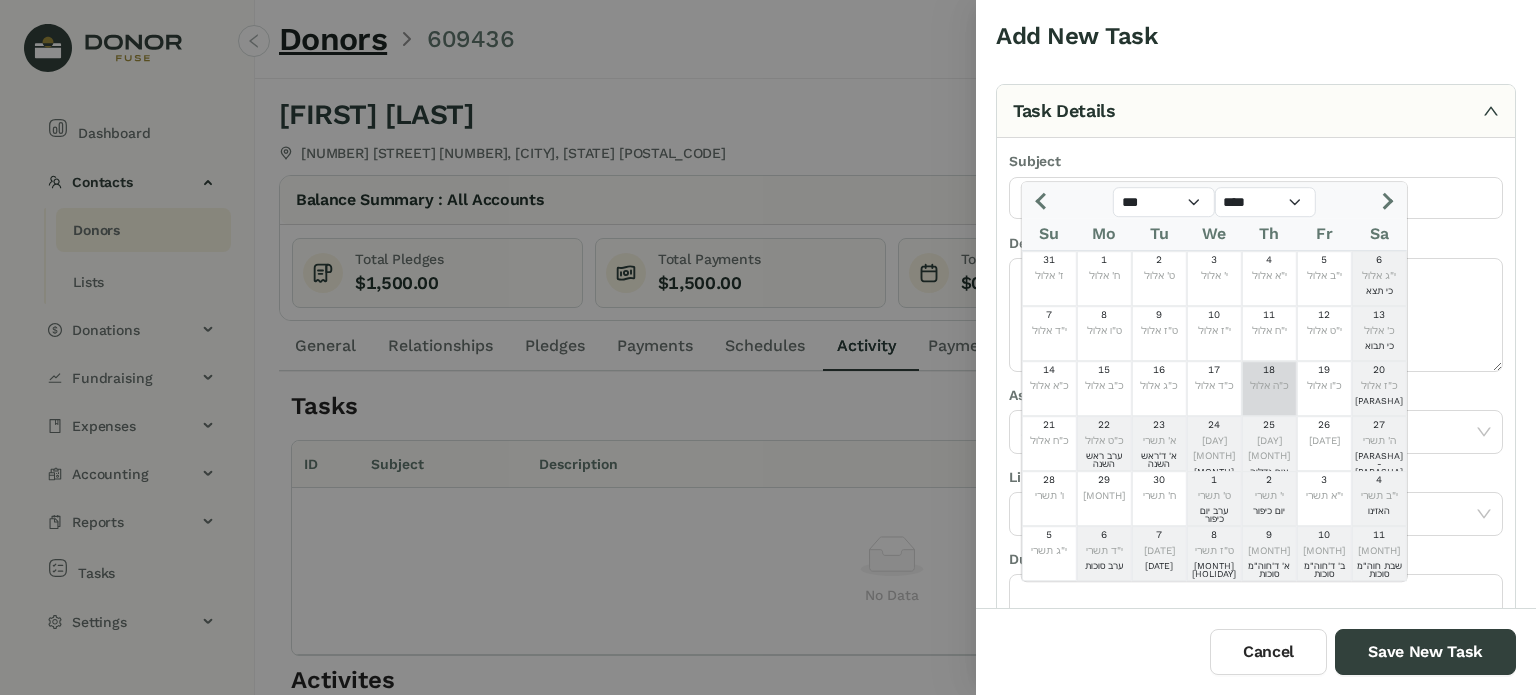 click on "[NUMBER] [DATE]" 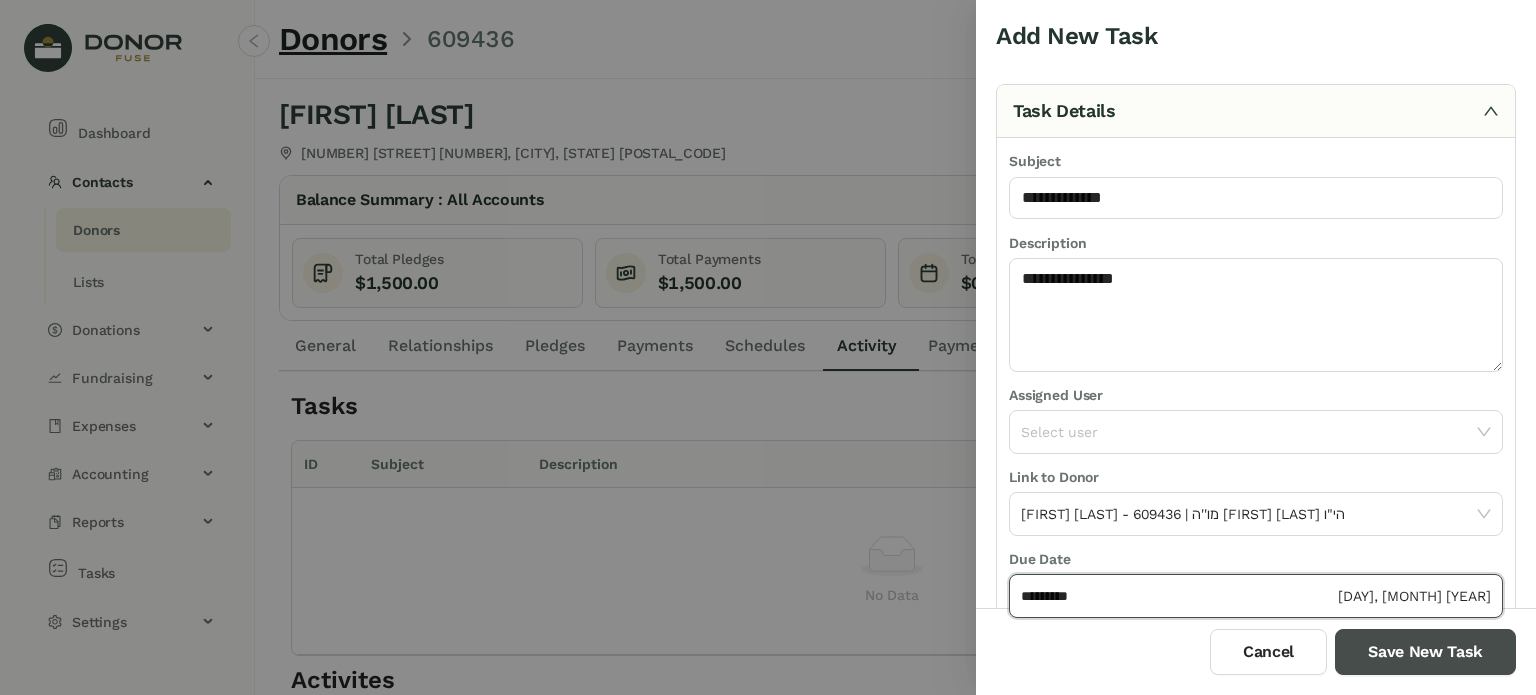 click on "Save New Task" at bounding box center (1425, 652) 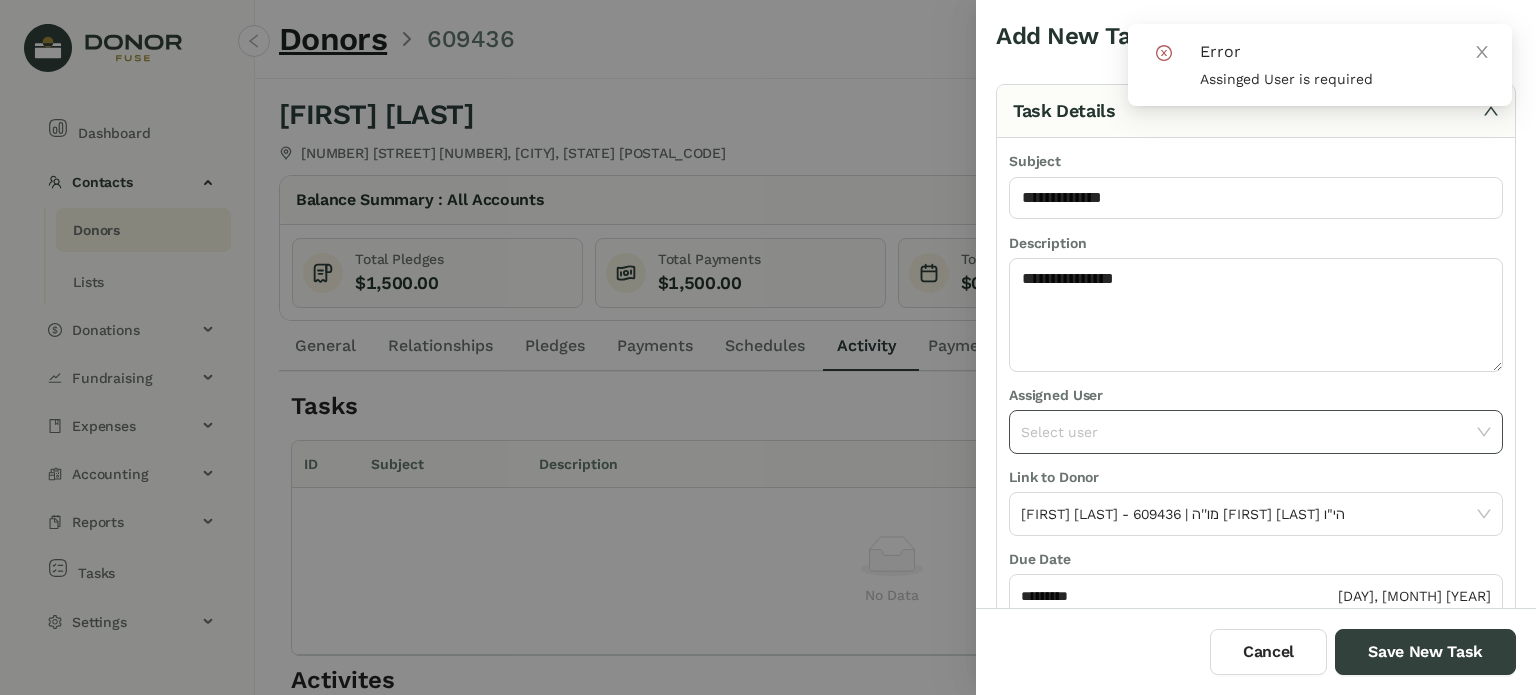 click 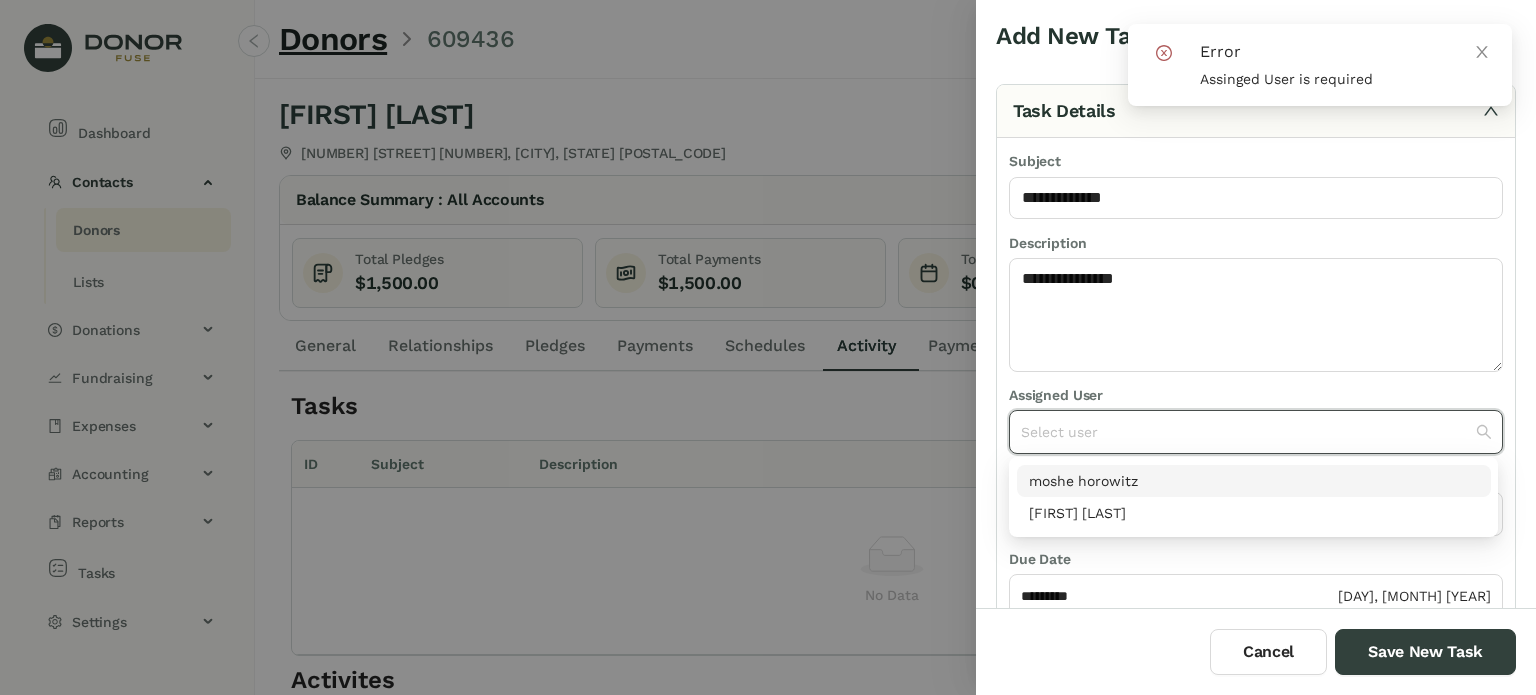 click on "moshe horowitz" at bounding box center [1254, 481] 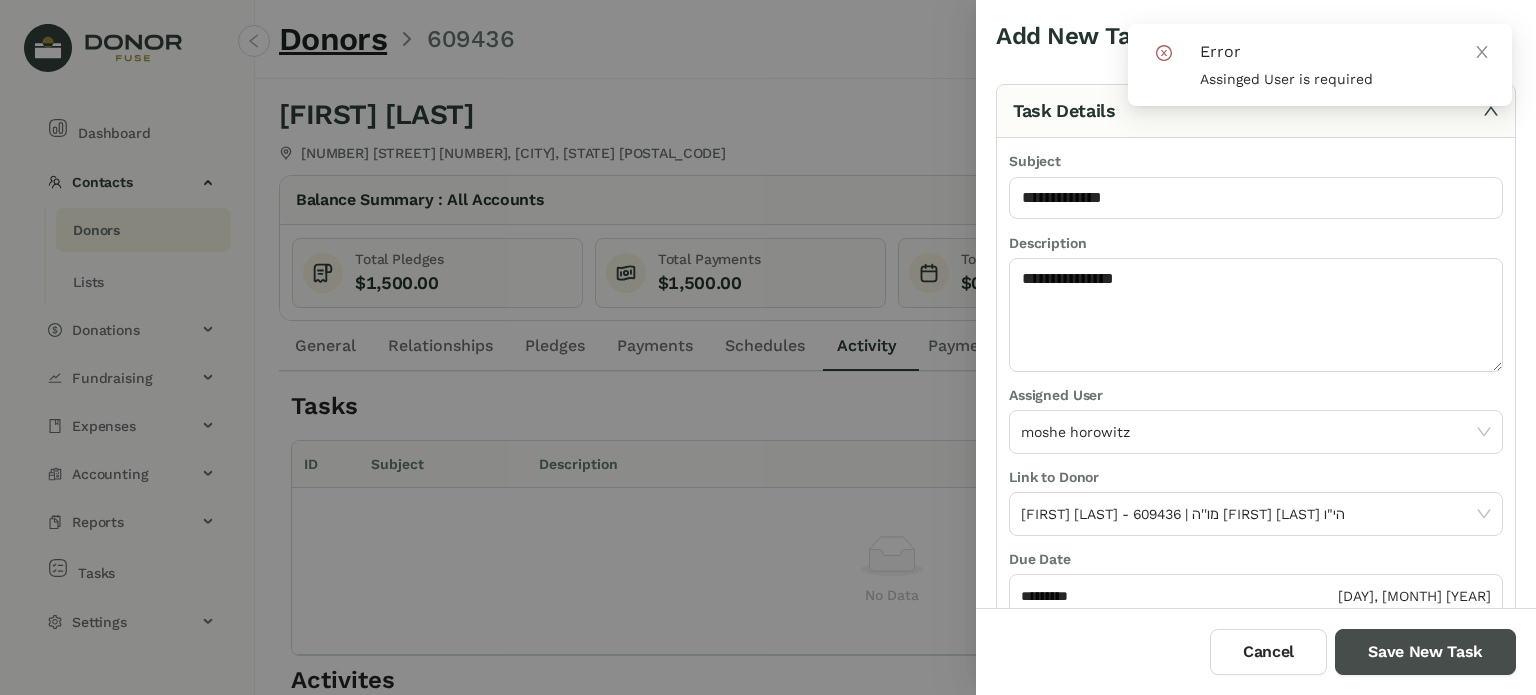 click on "Save New Task" at bounding box center (1425, 652) 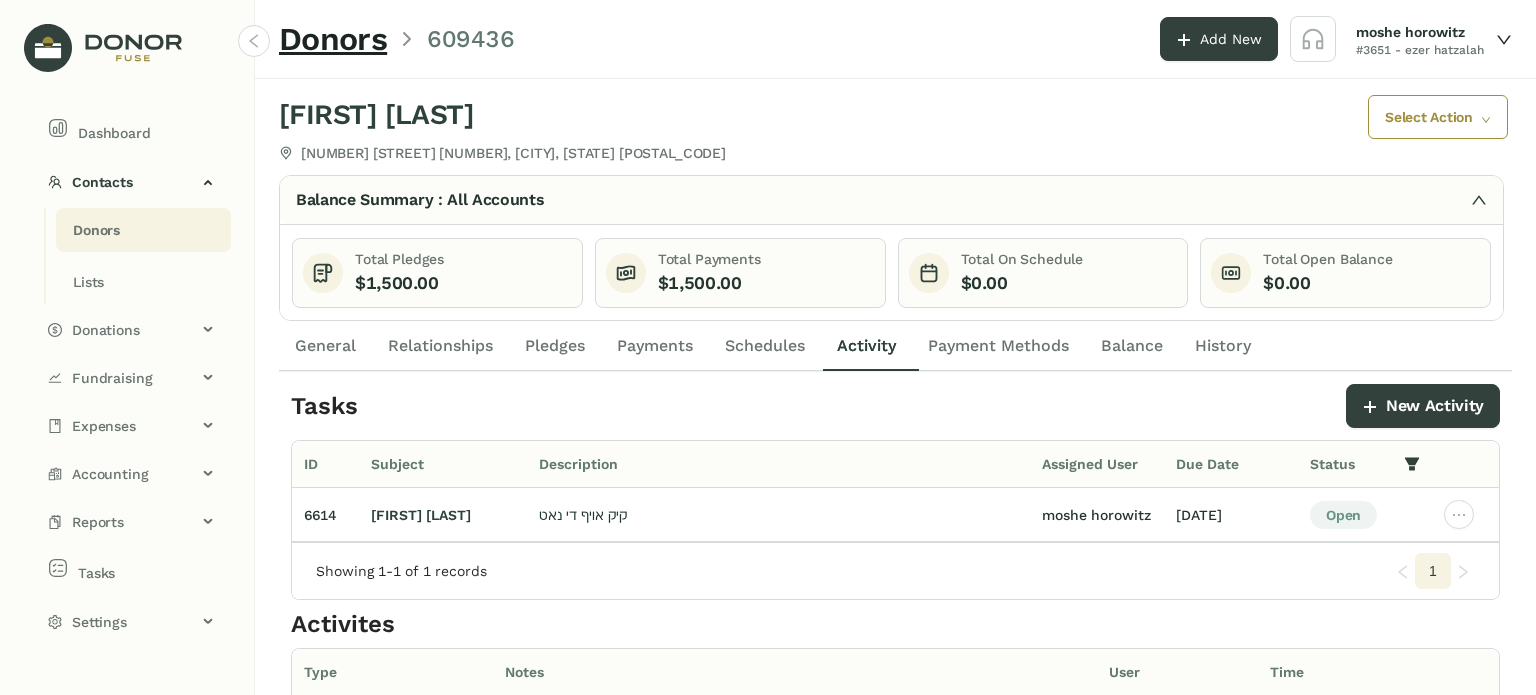click on "Donors" 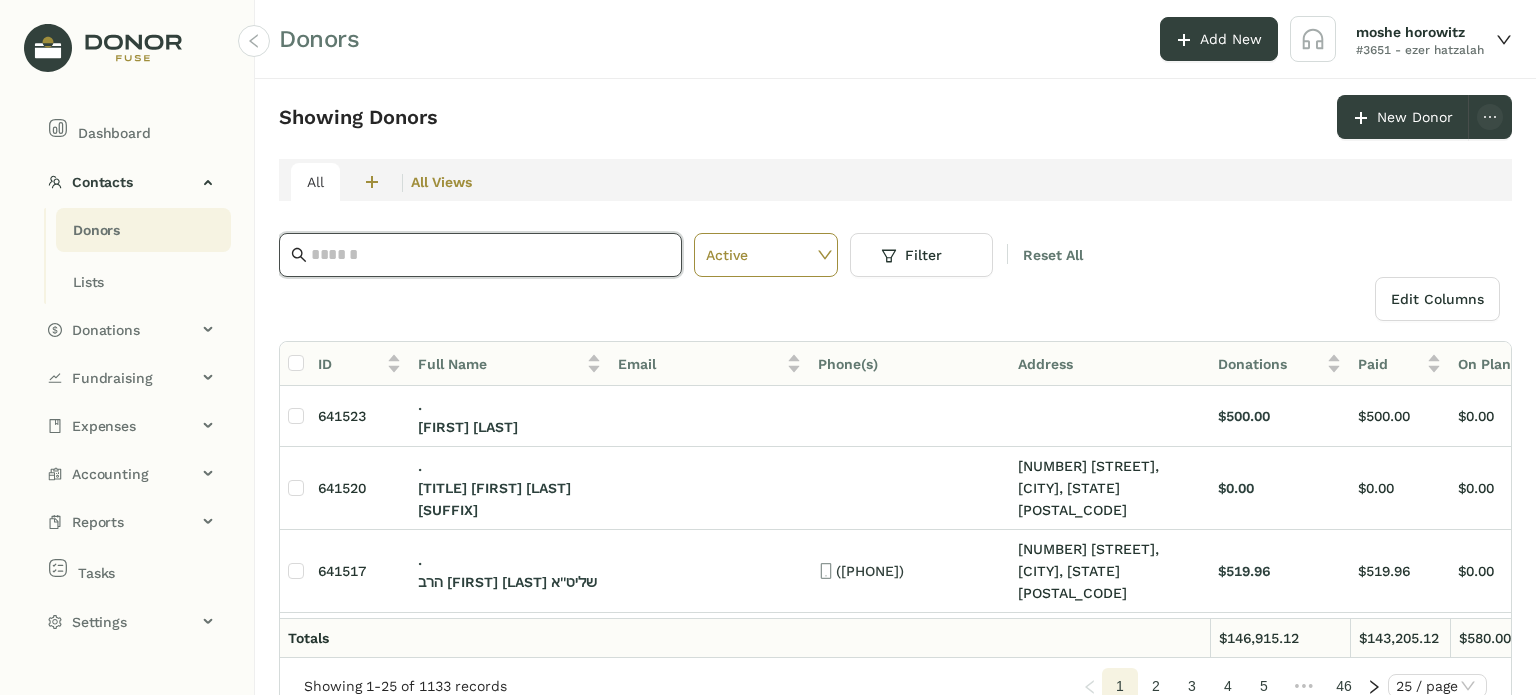 click 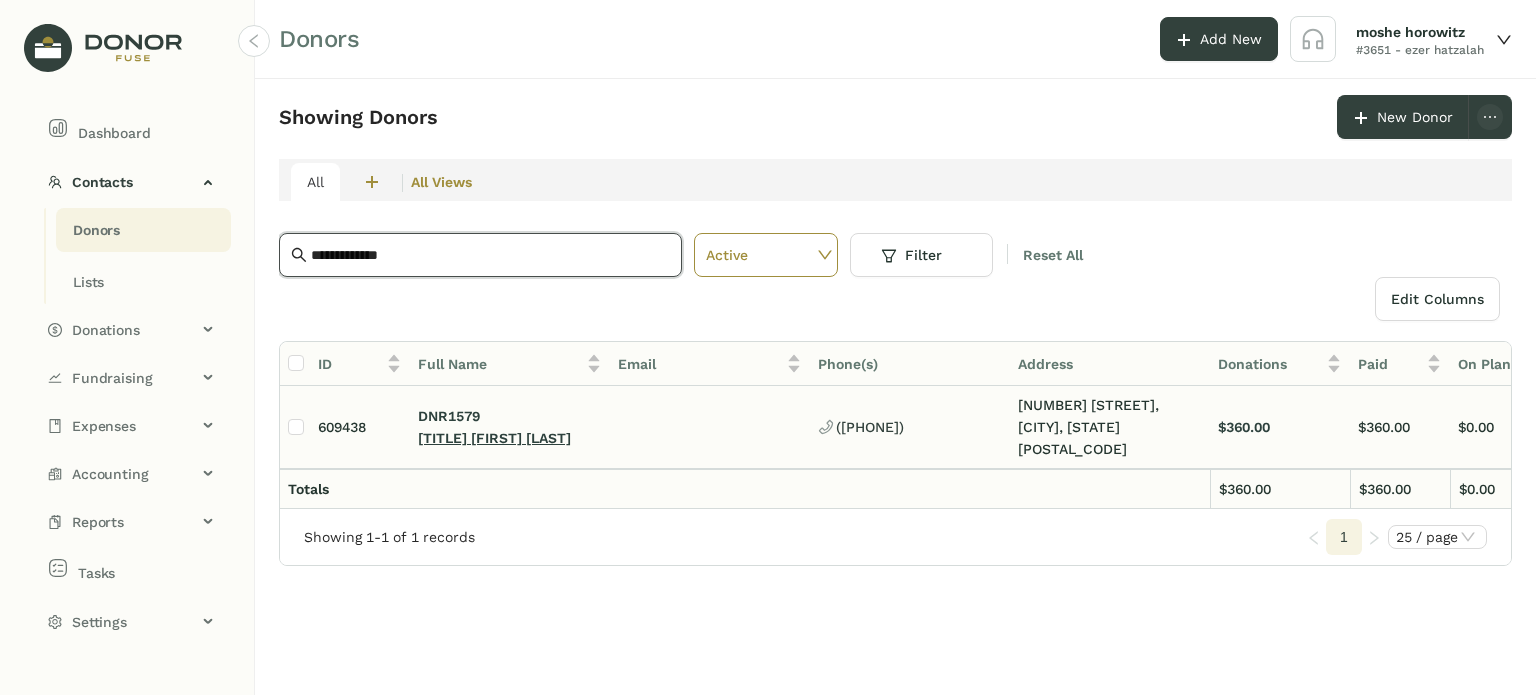 type on "**********" 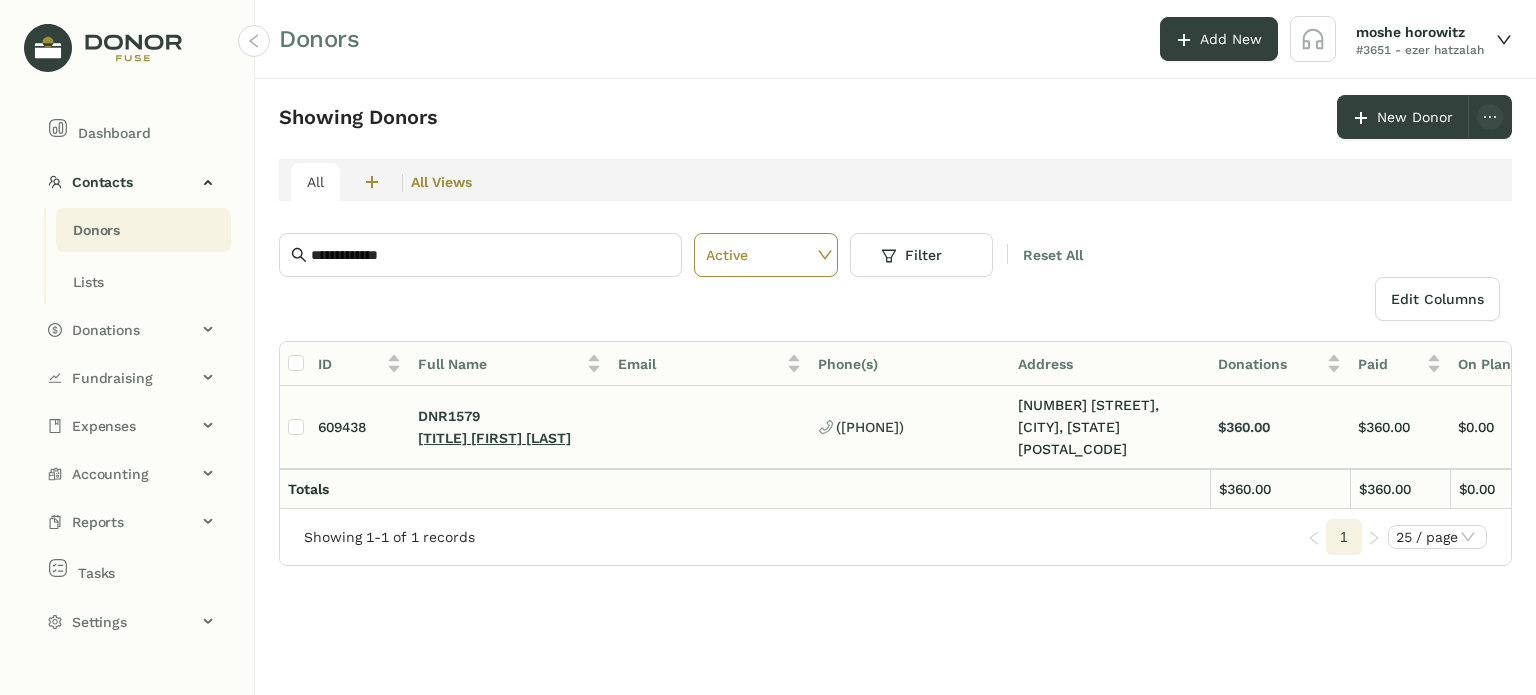 click on "[TITLE] [FIRST] [LAST]" 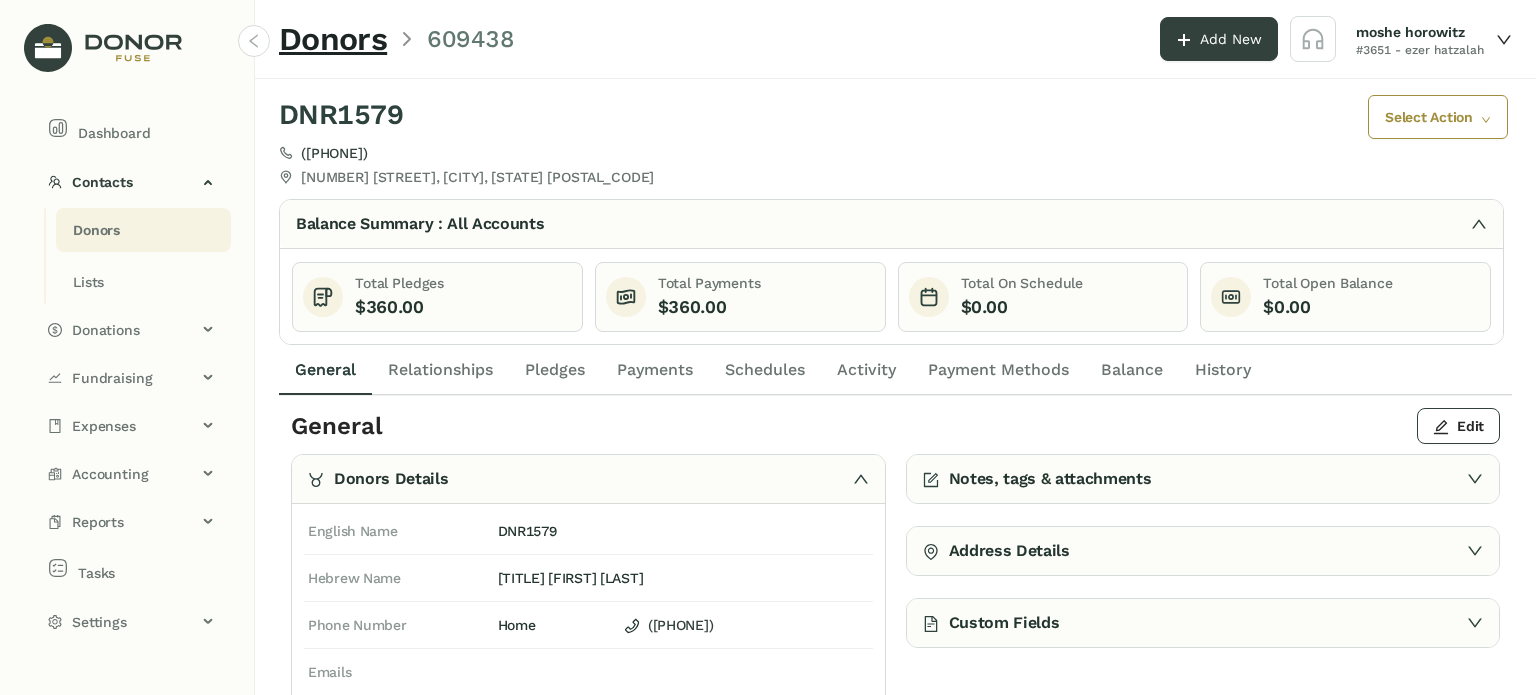 click on "Payments" 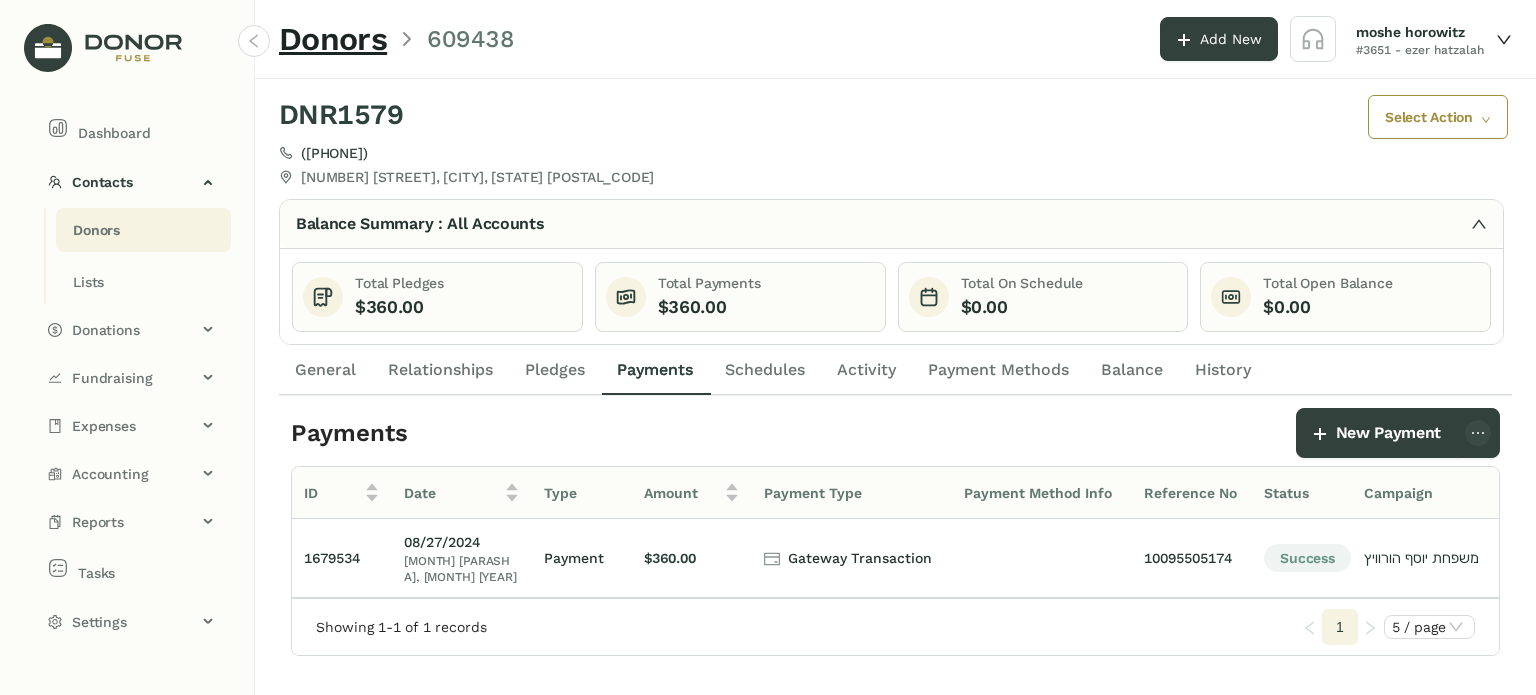 click on "General" 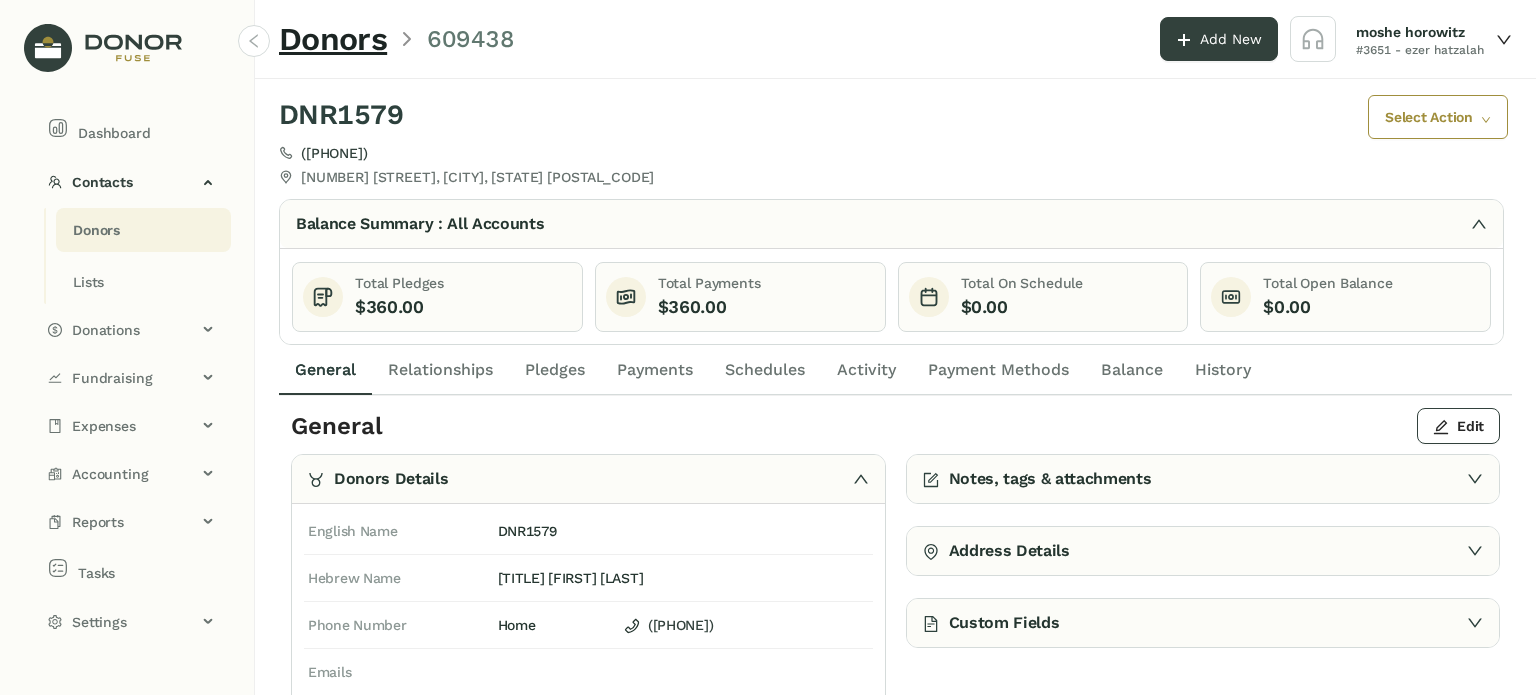 click on "Relationships" 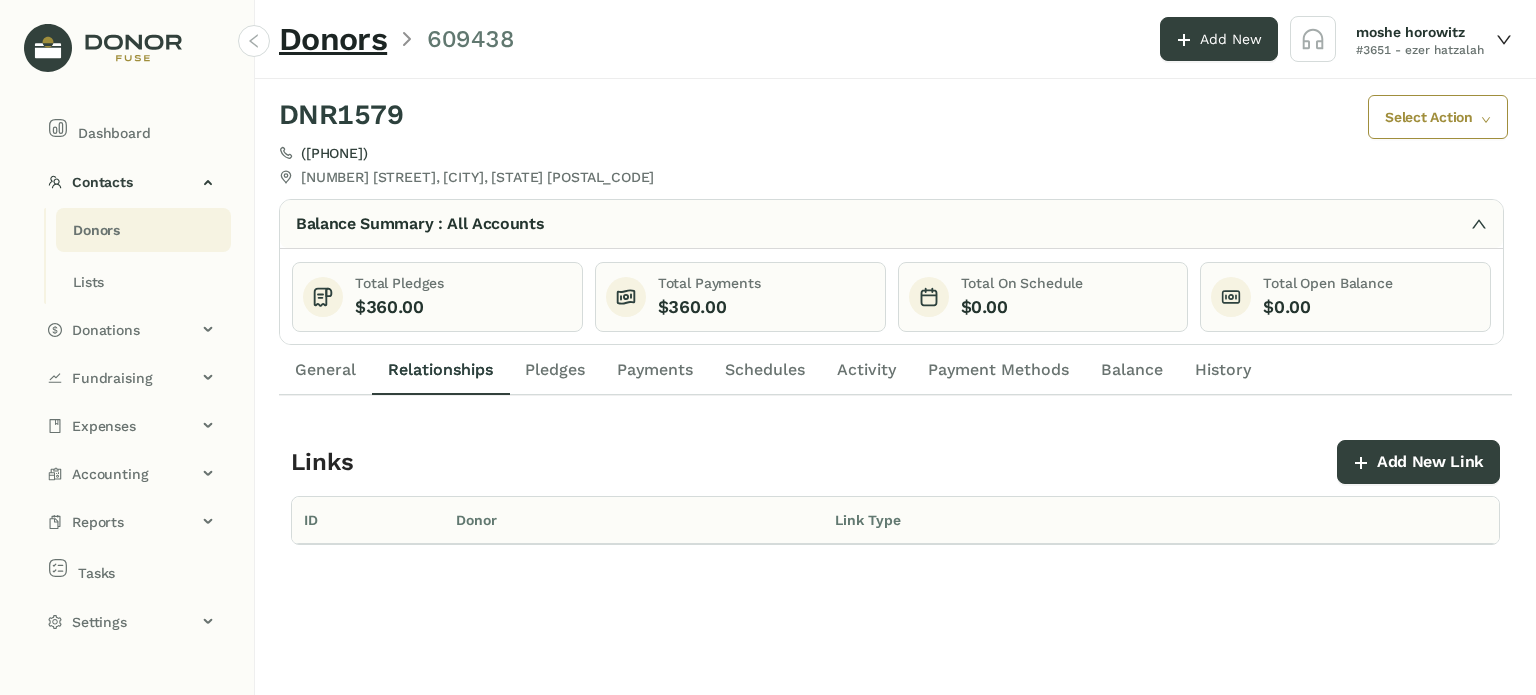 click on "General" 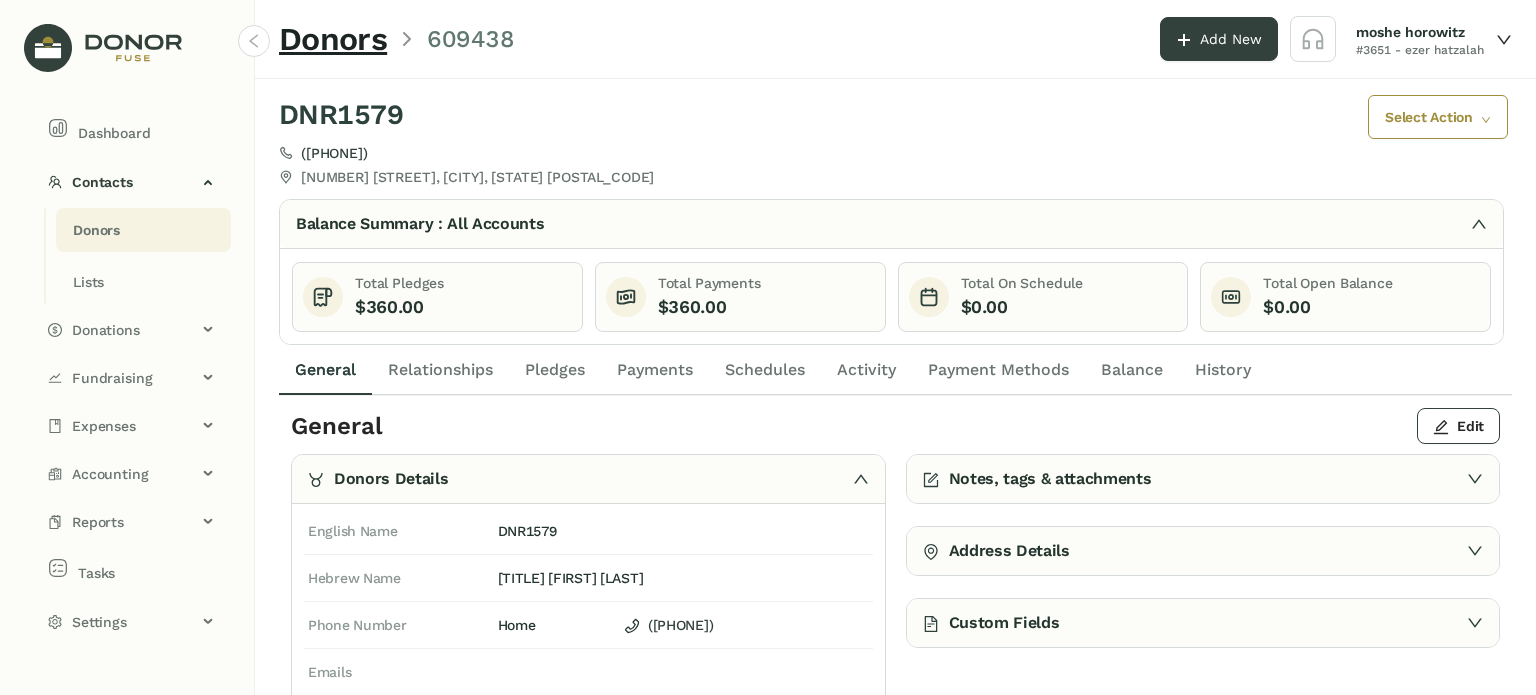 click on "Relationships" 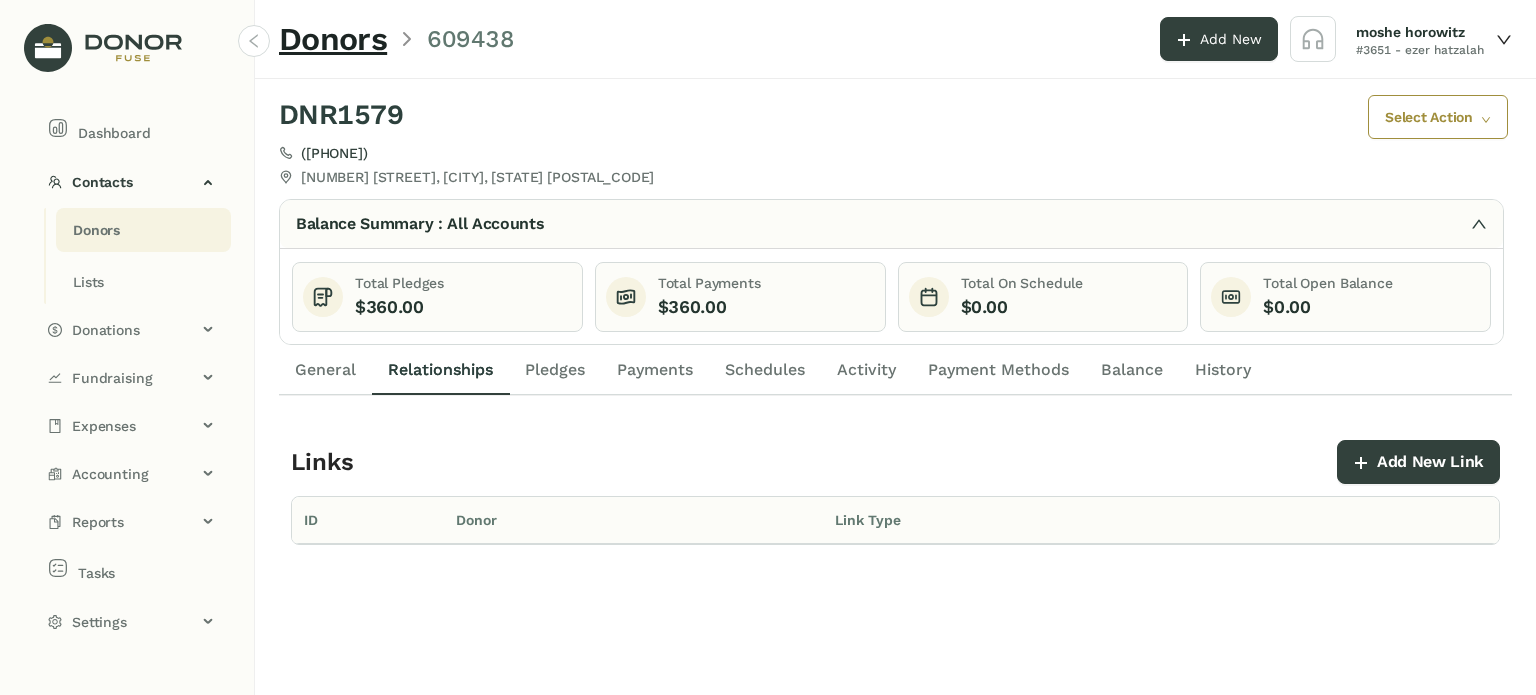 click on "General" 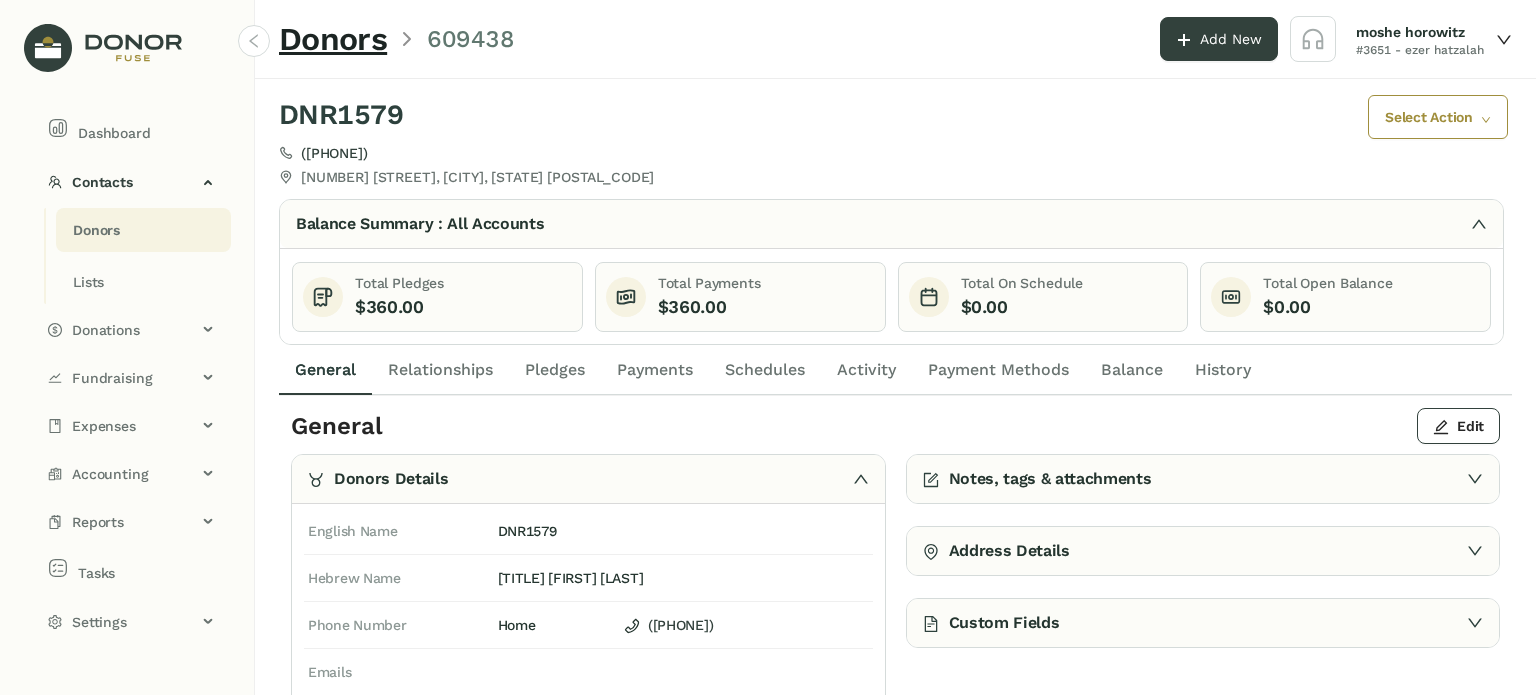 click on "Schedules" 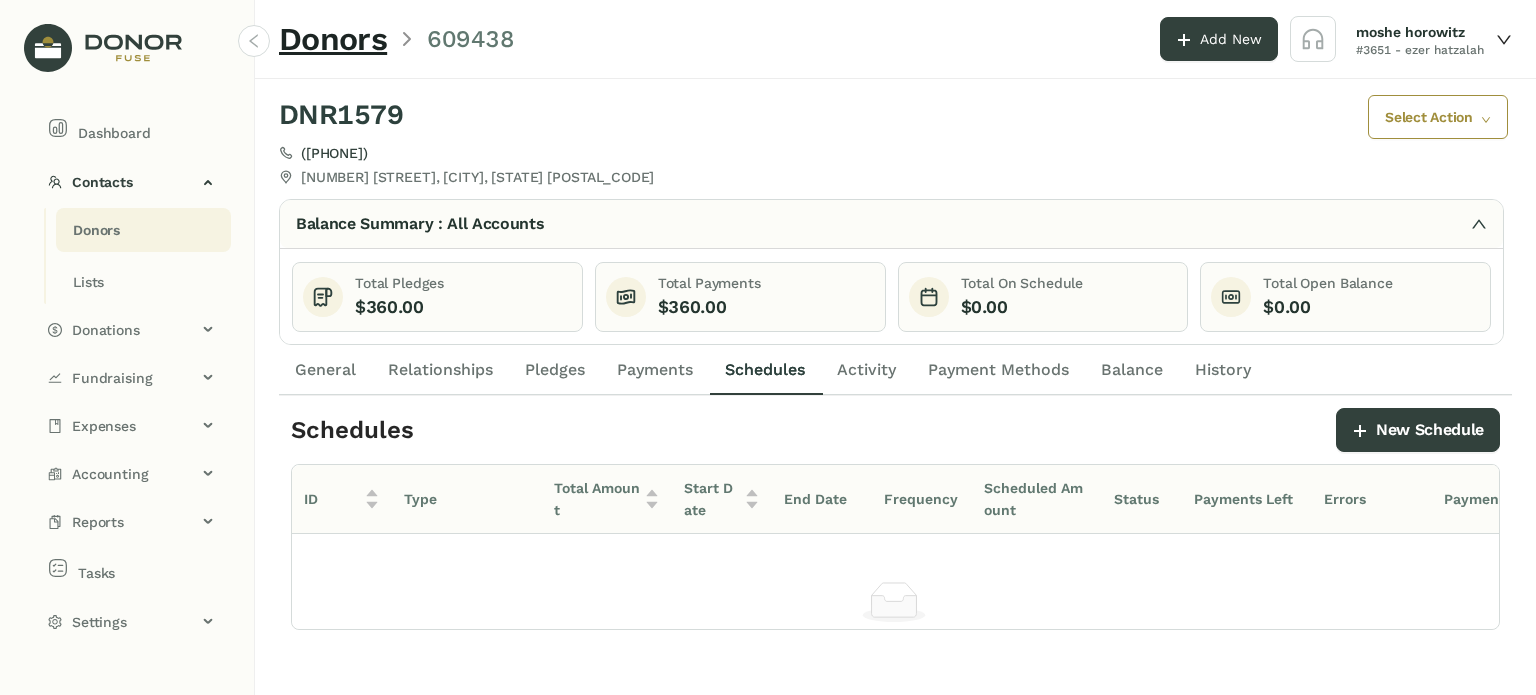 click on "General" 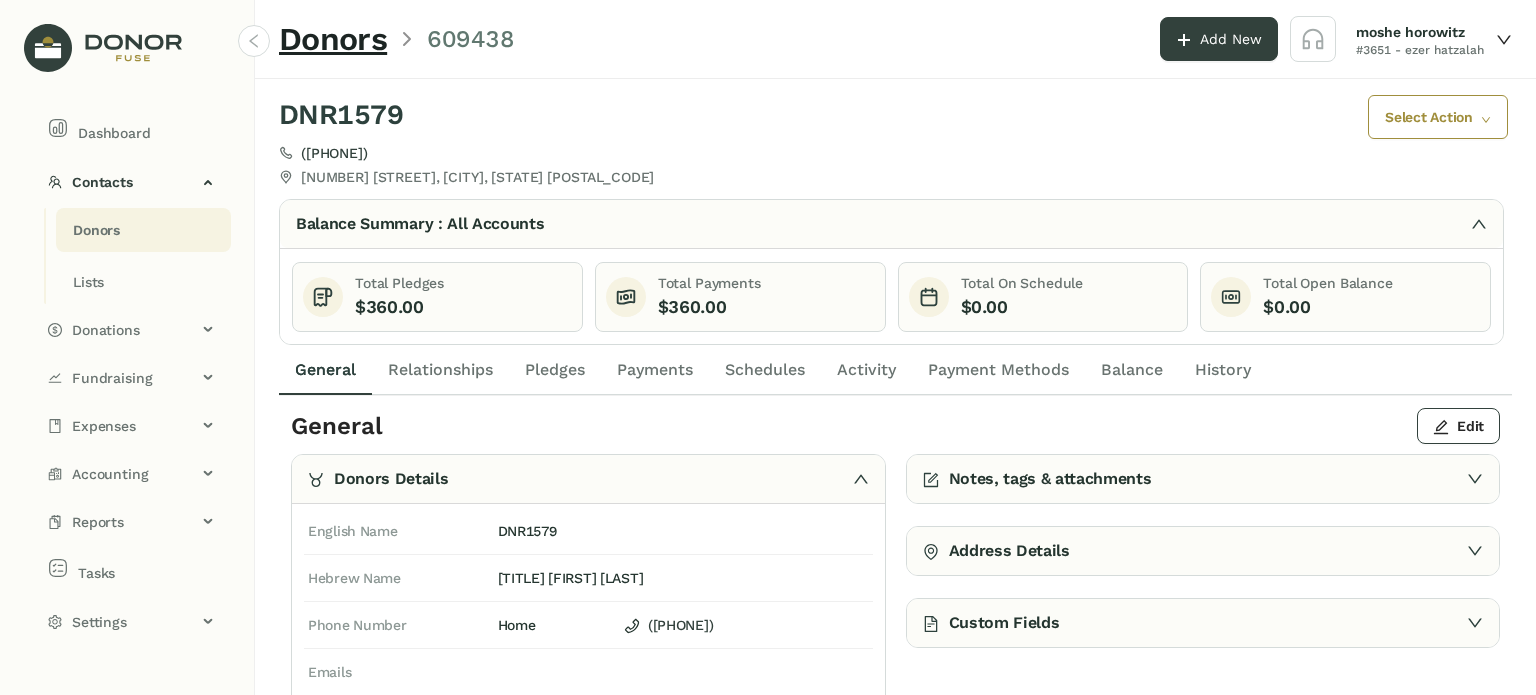 click on "Relationships" 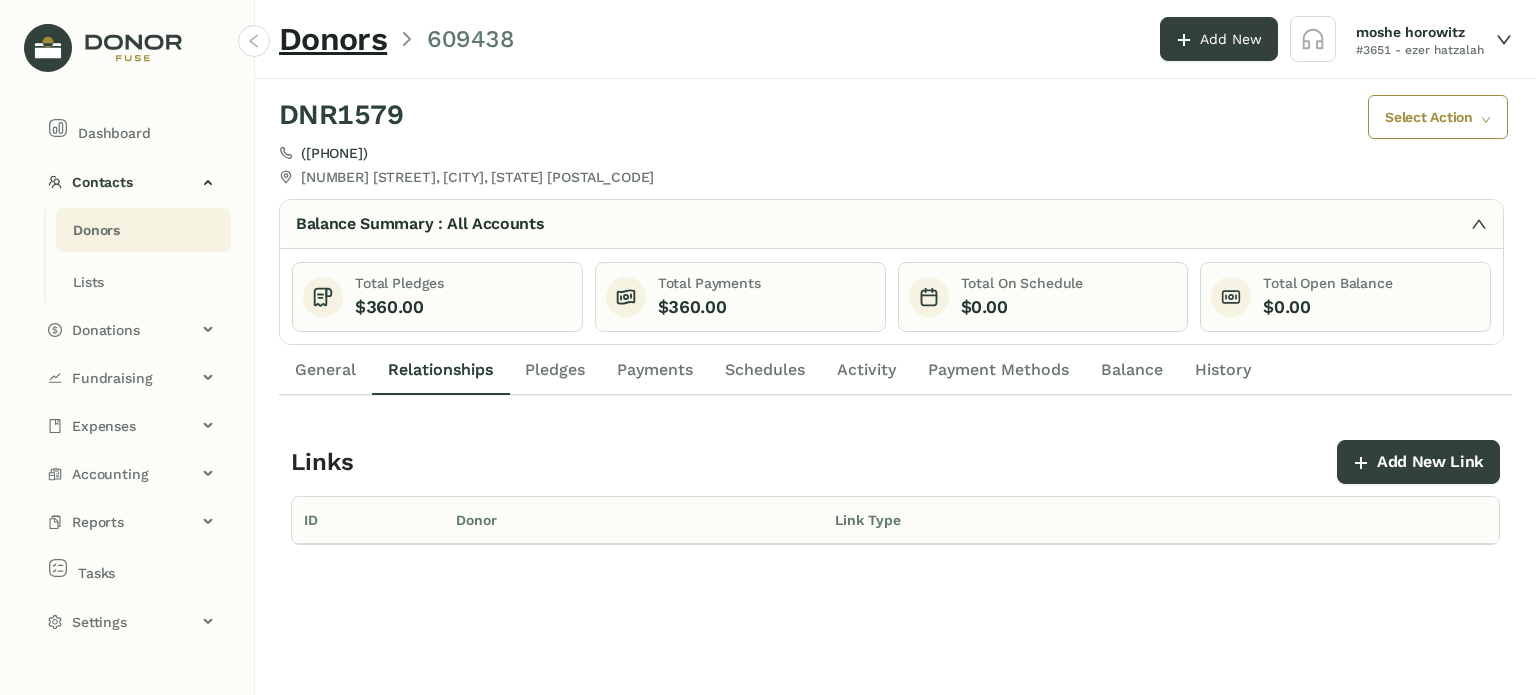 click on "Pledges" 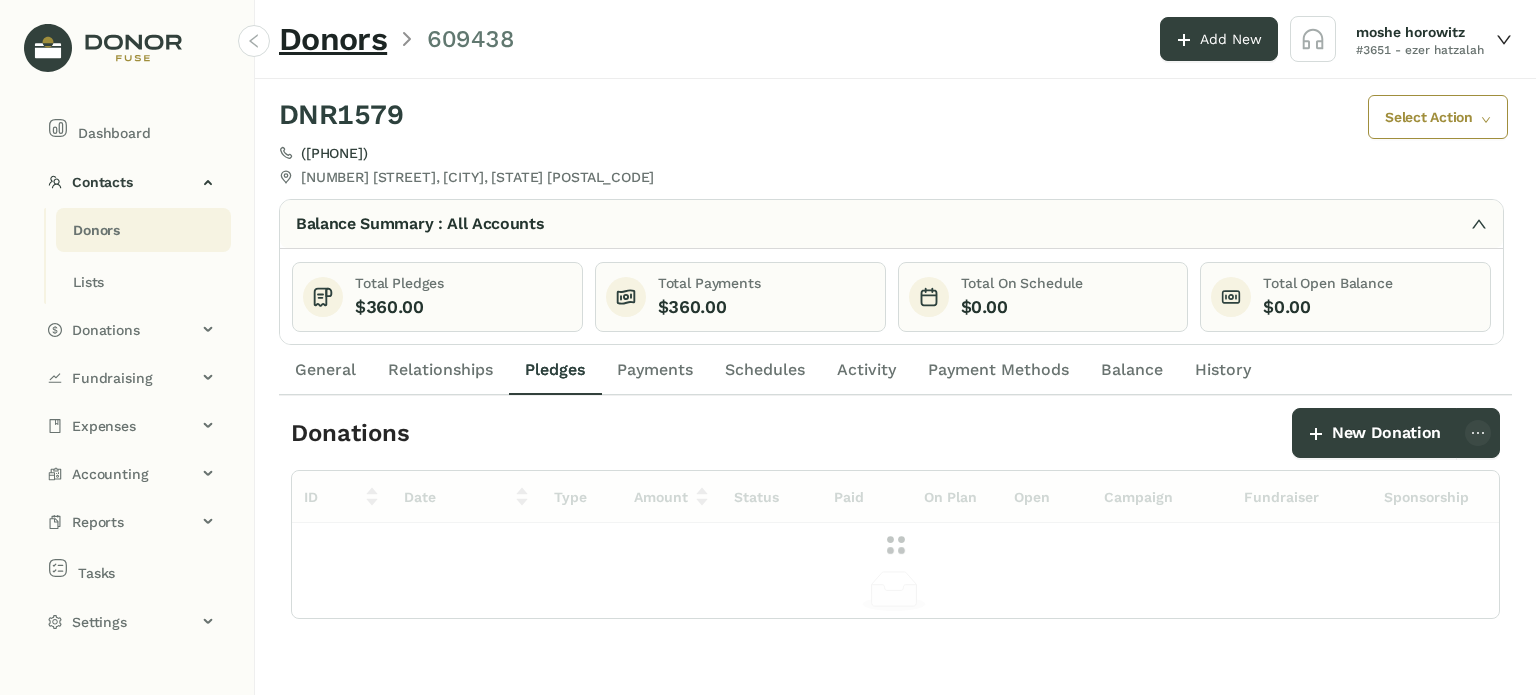 click on "Payments" 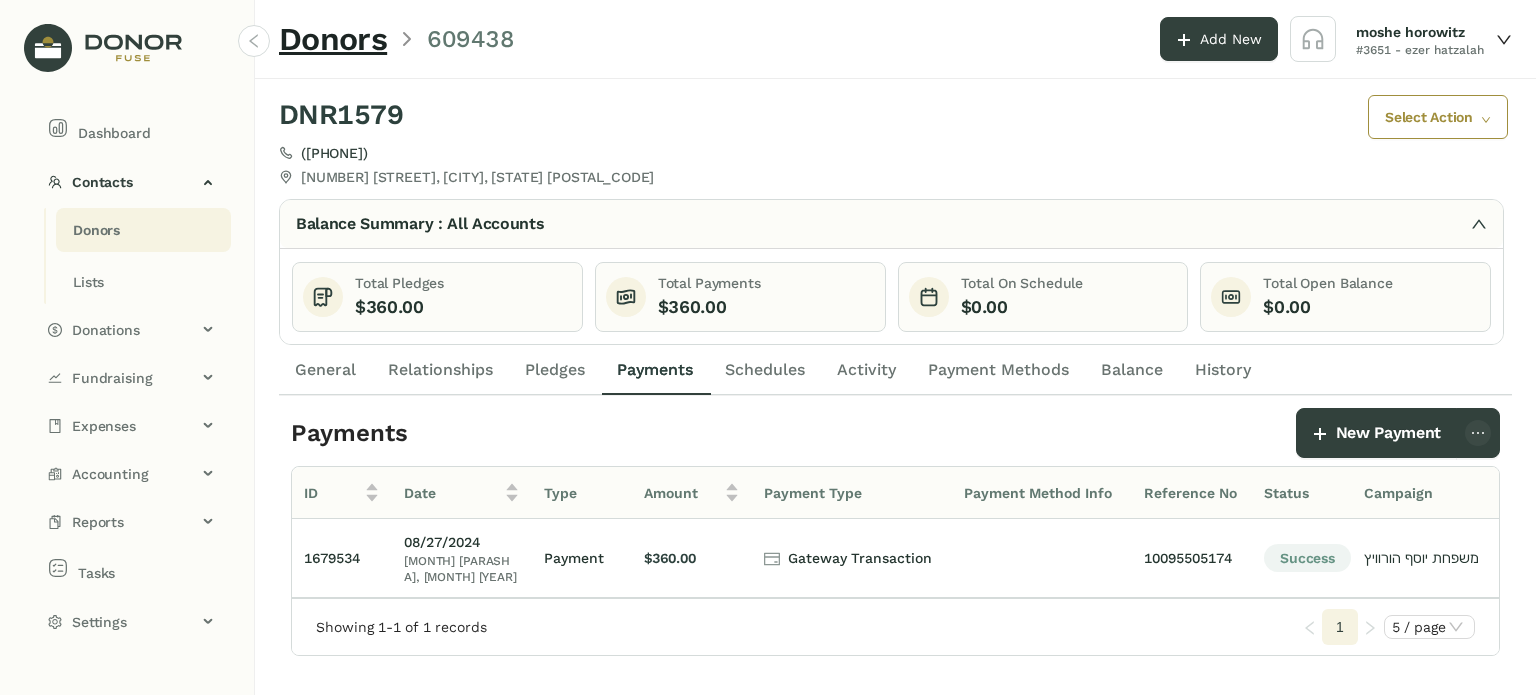 click on "Schedules" 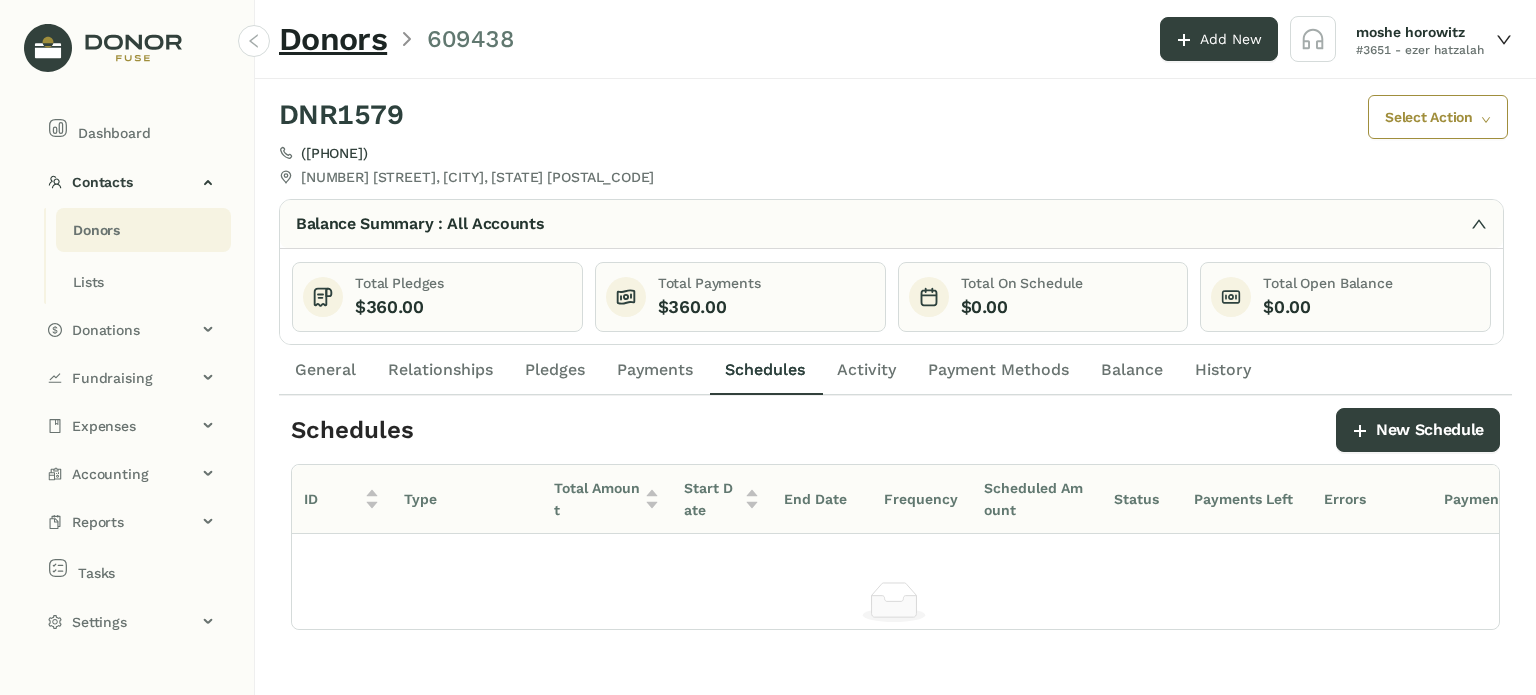 click on "Payments" 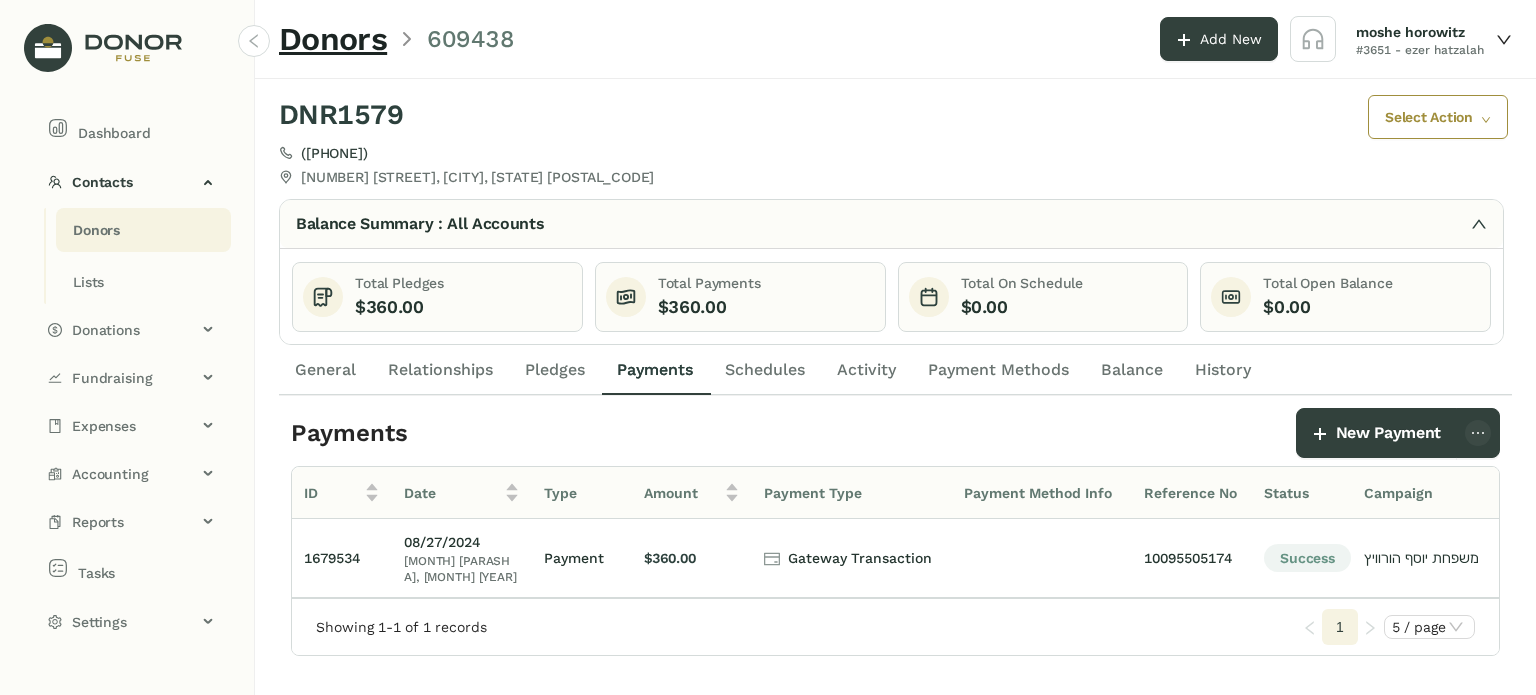 click on "Pledges" 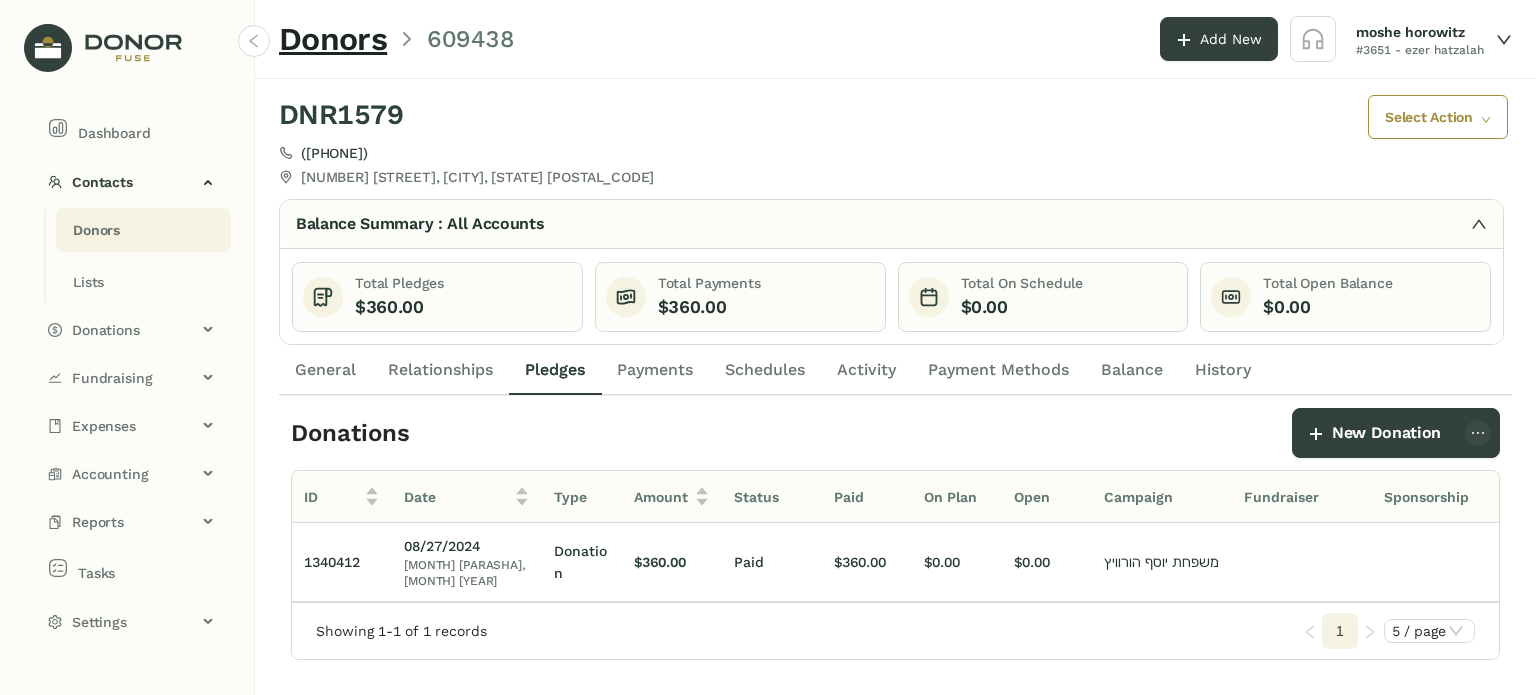 click on "Payments" 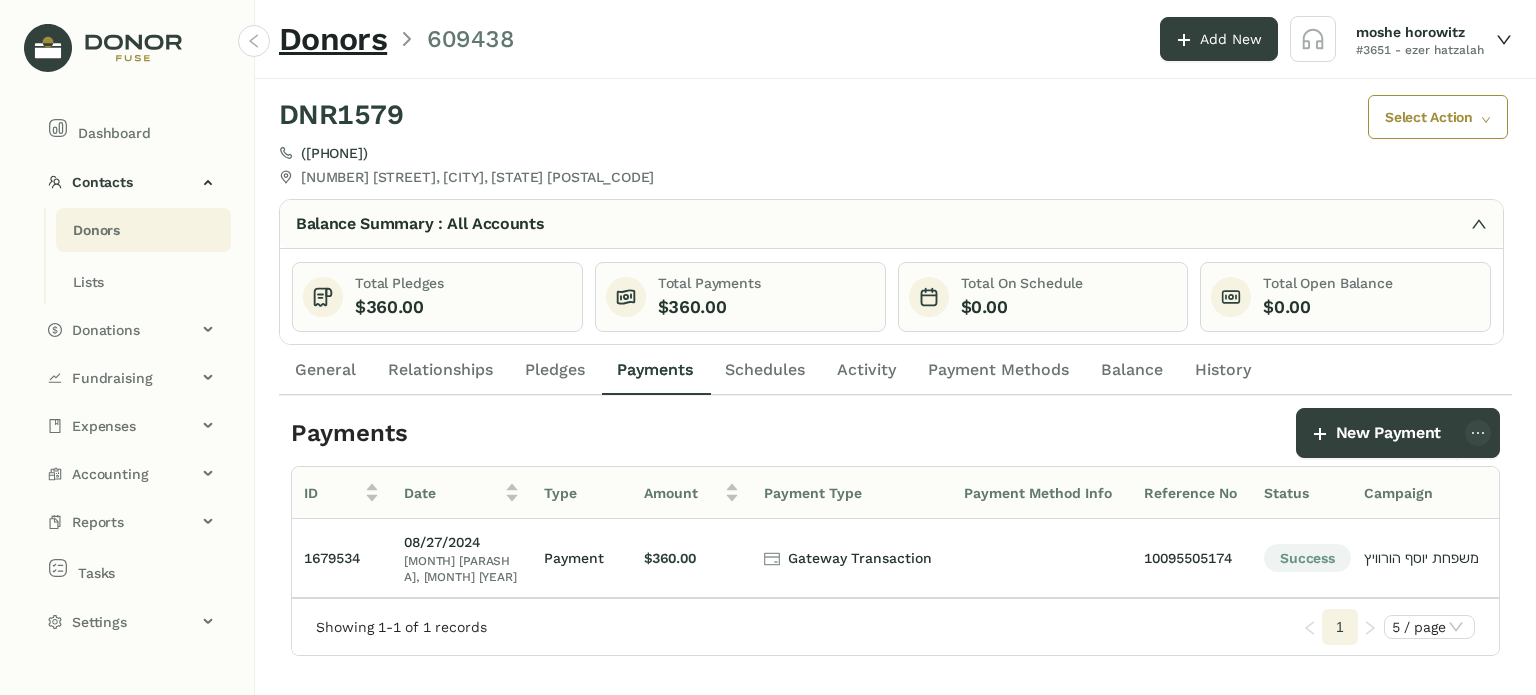 drag, startPoint x: 730, startPoint y: 368, endPoint x: 711, endPoint y: 371, distance: 19.235384 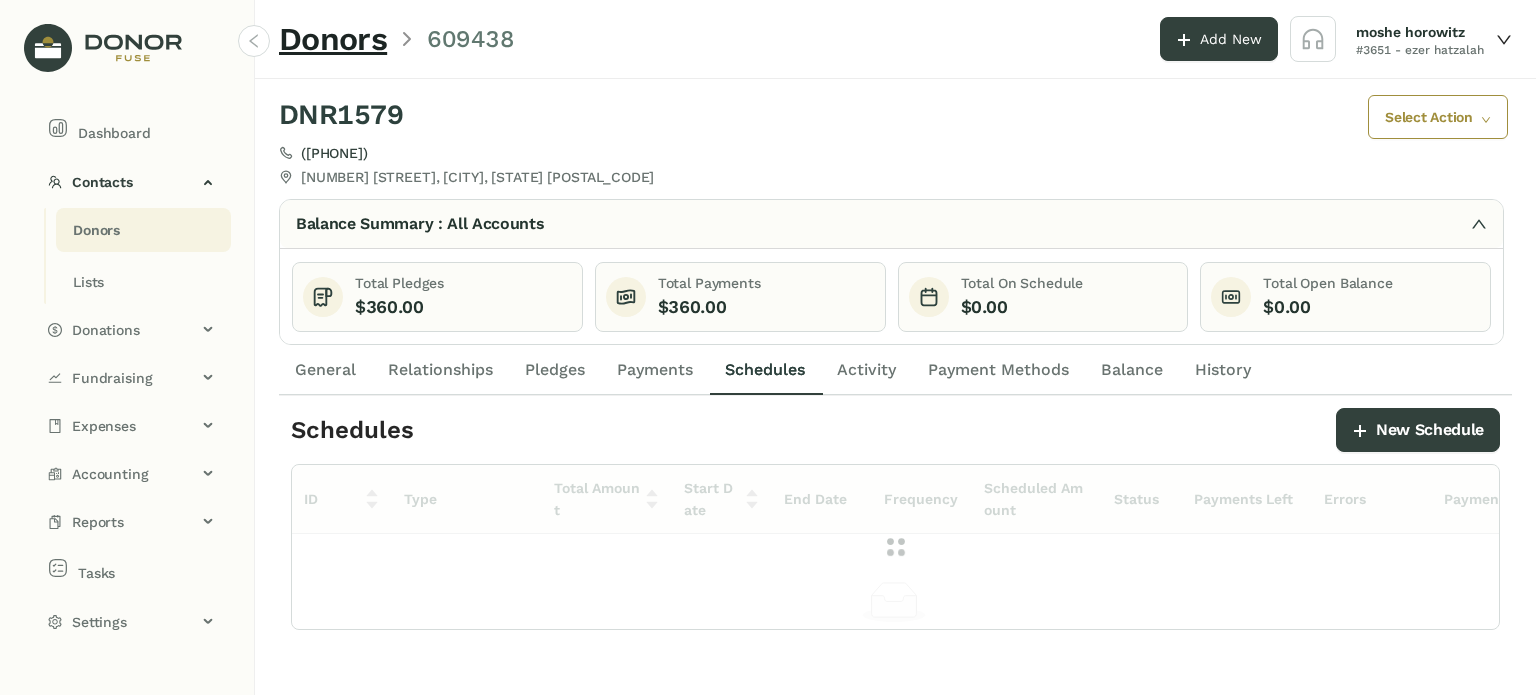 click on "Payments" 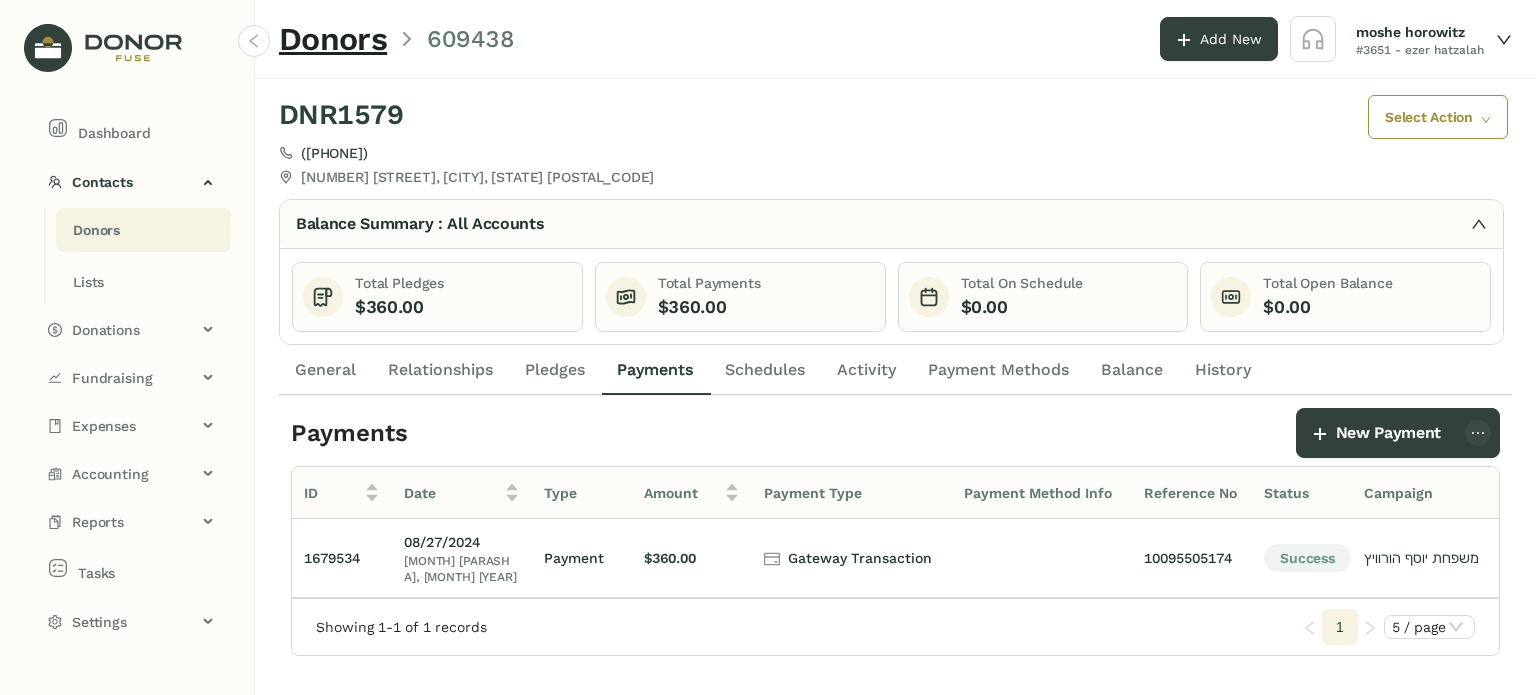 click on "General" 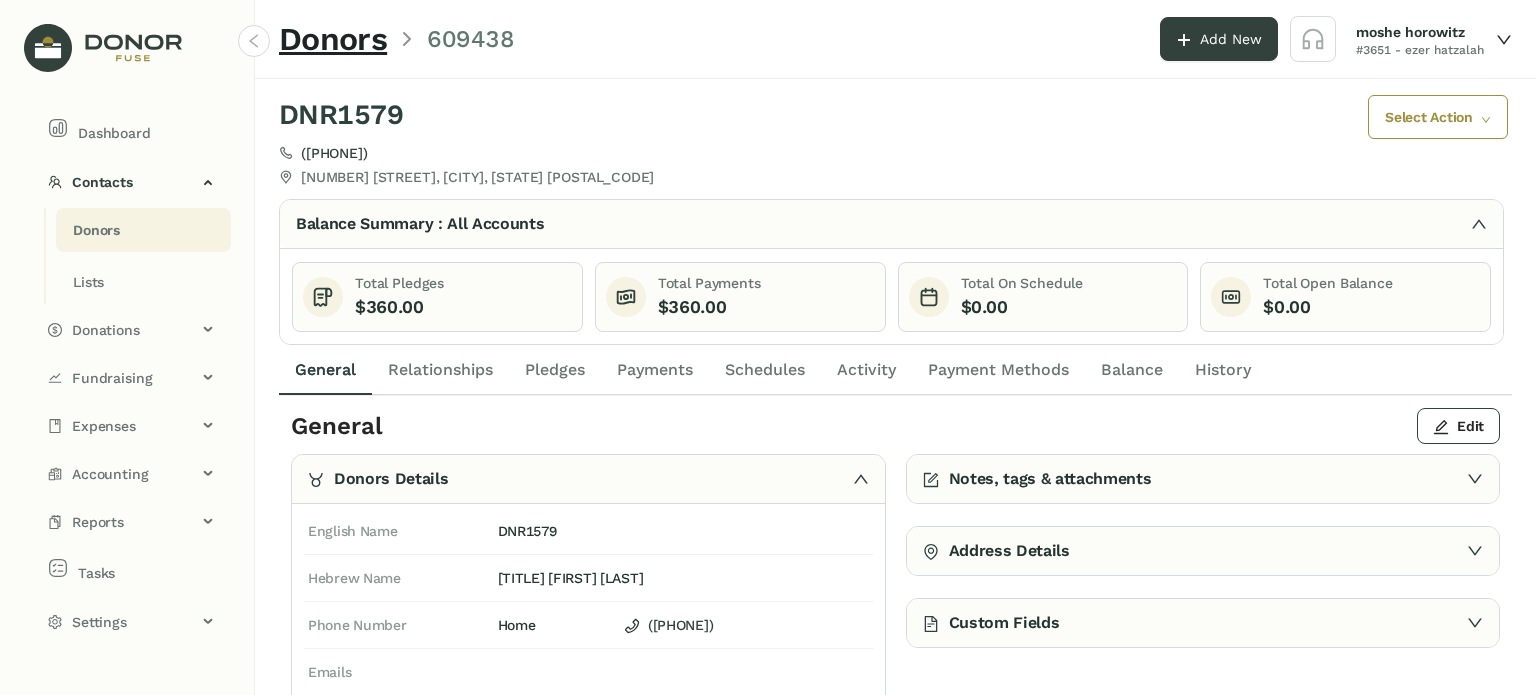 click on "Pledges" 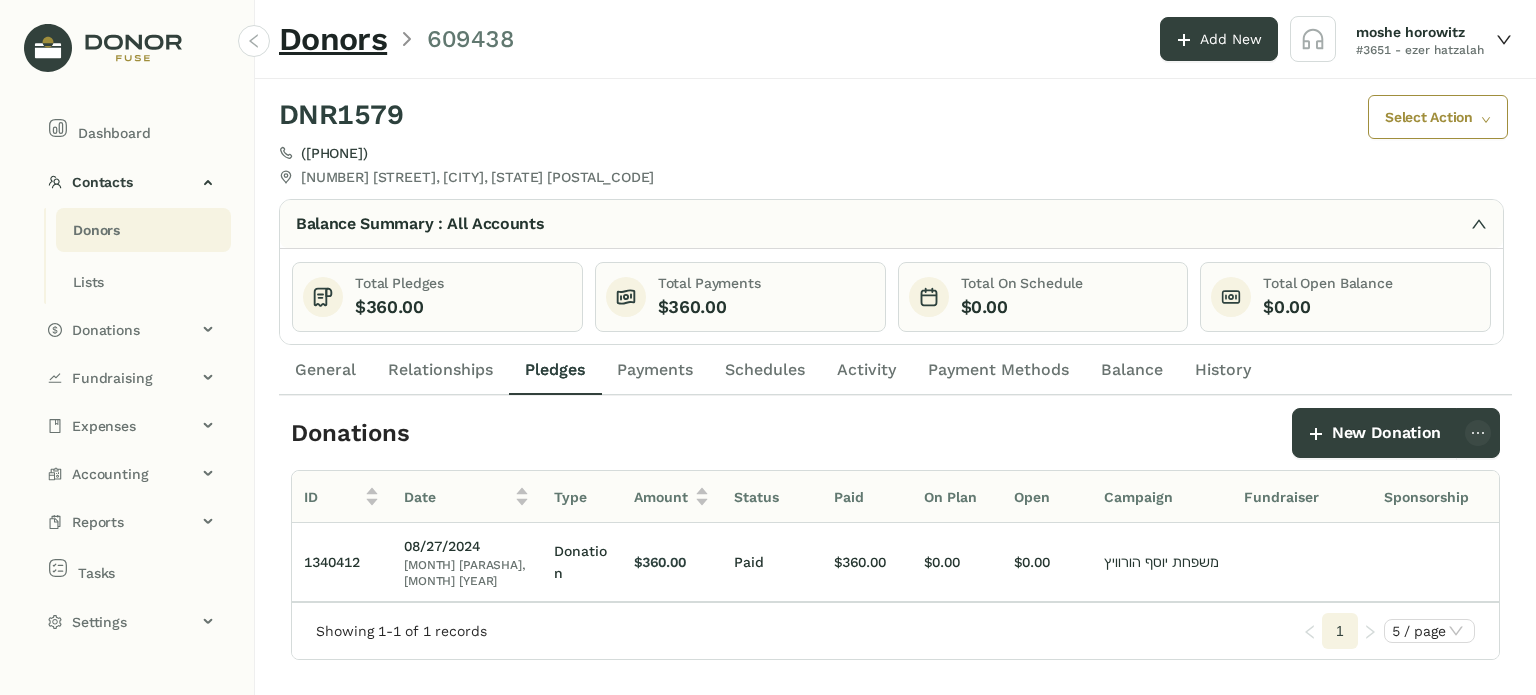 click on "Payments" 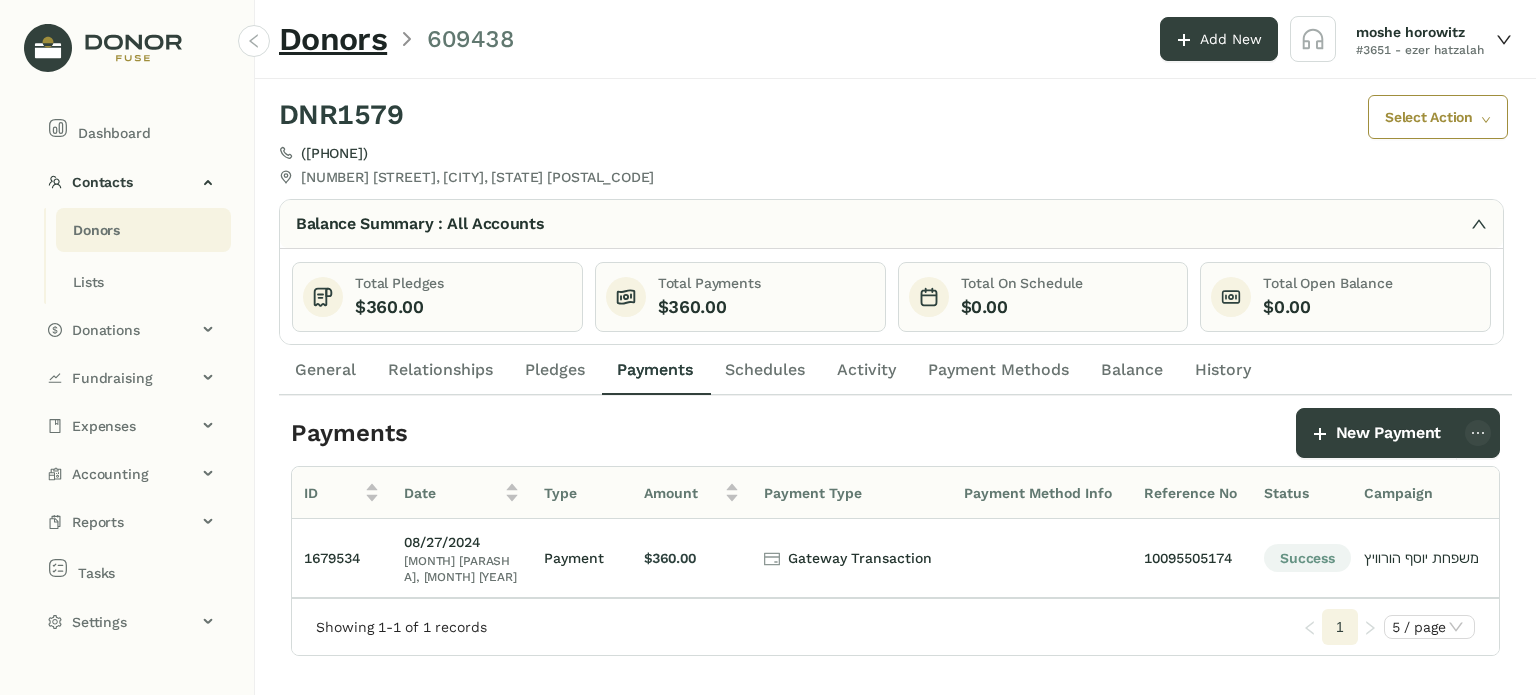 click on "Schedules" 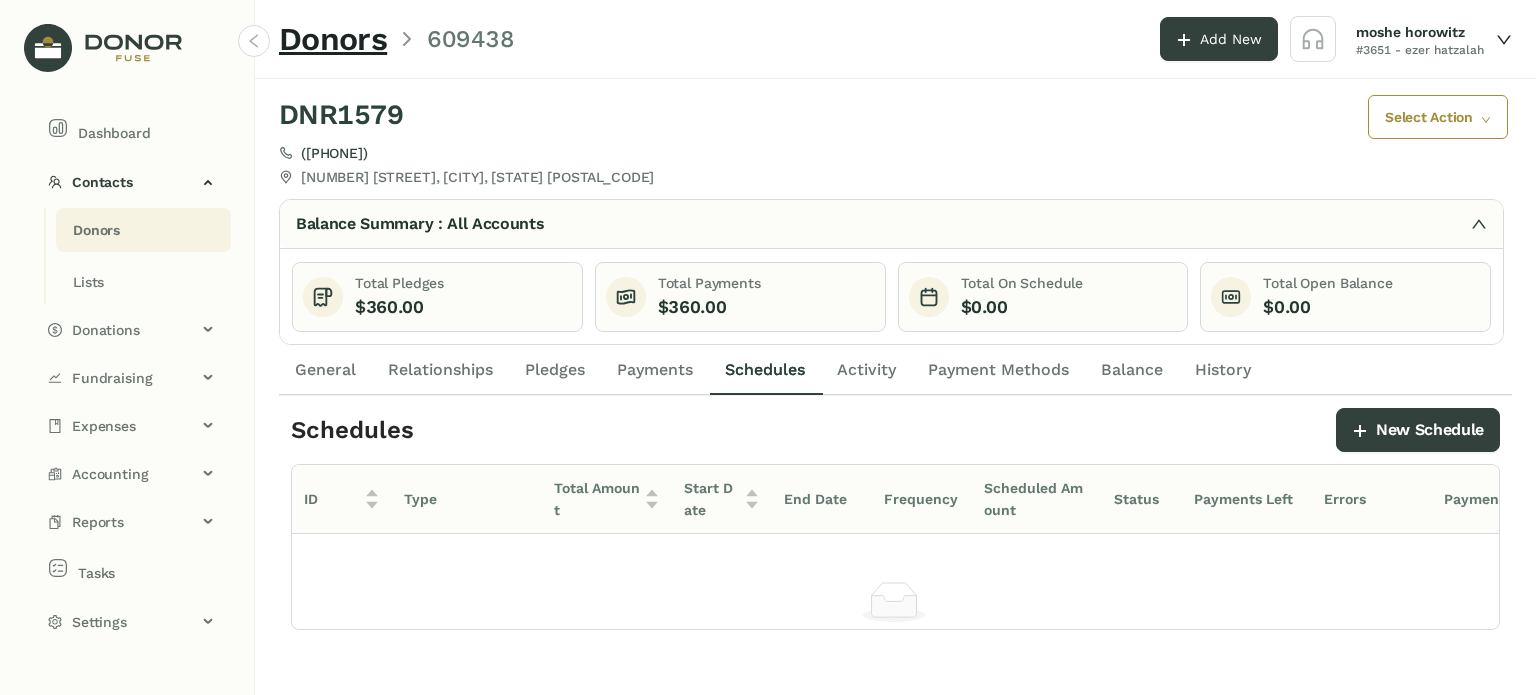 click on "Payments" 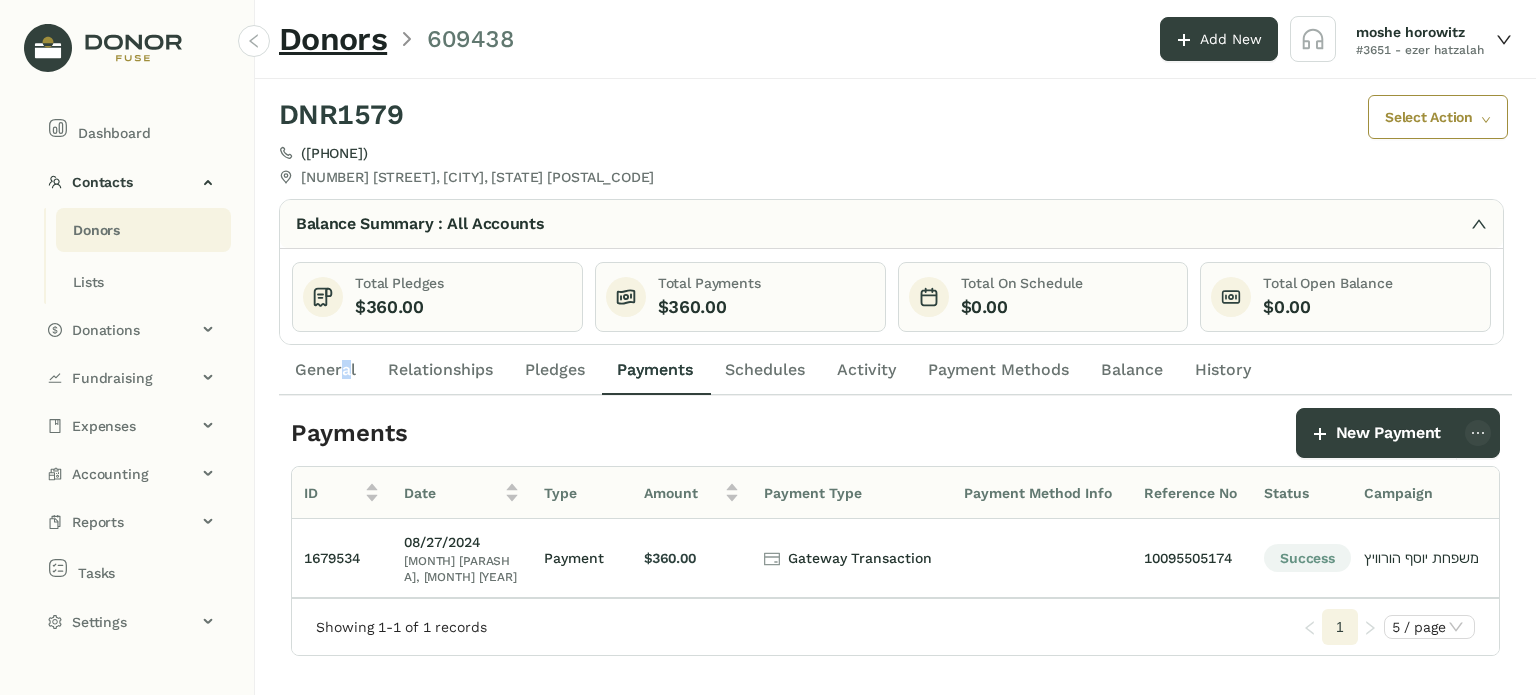 click on "General" 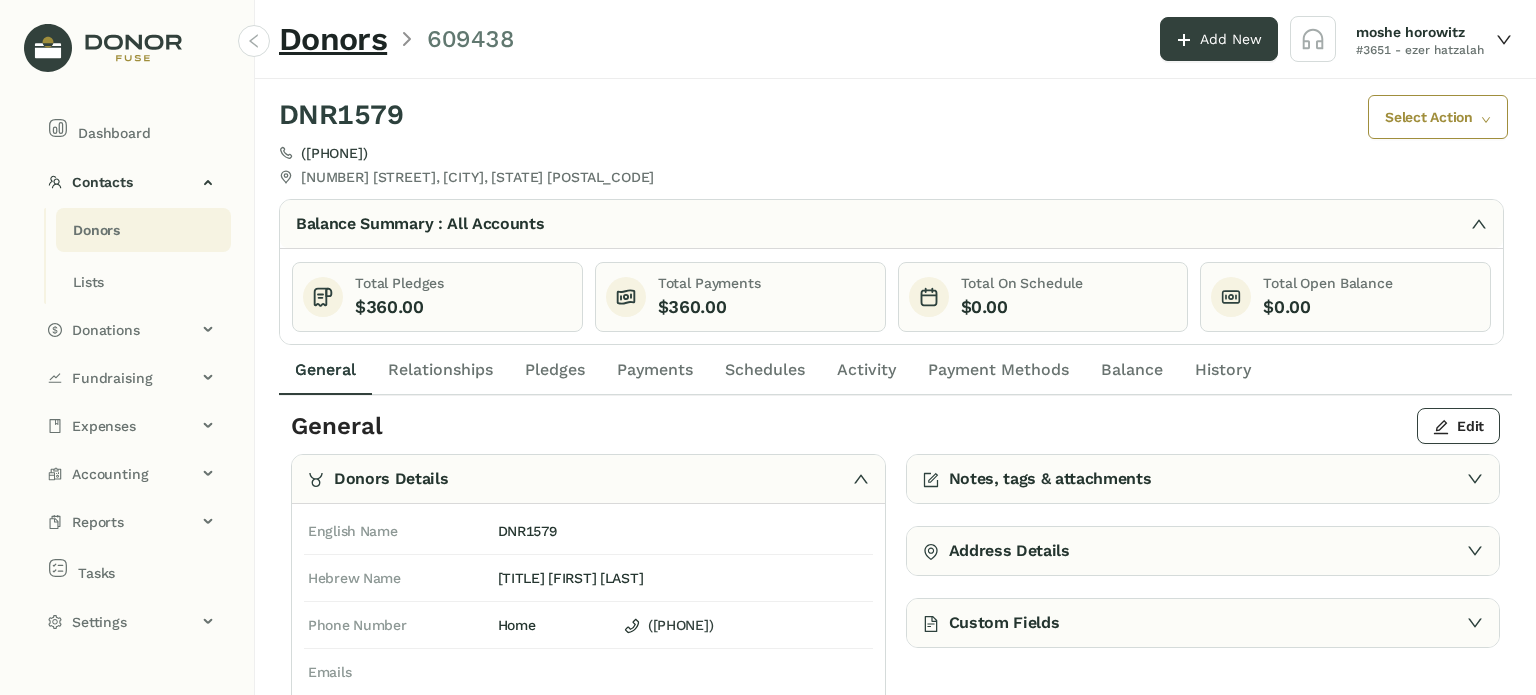 click on "Schedules" 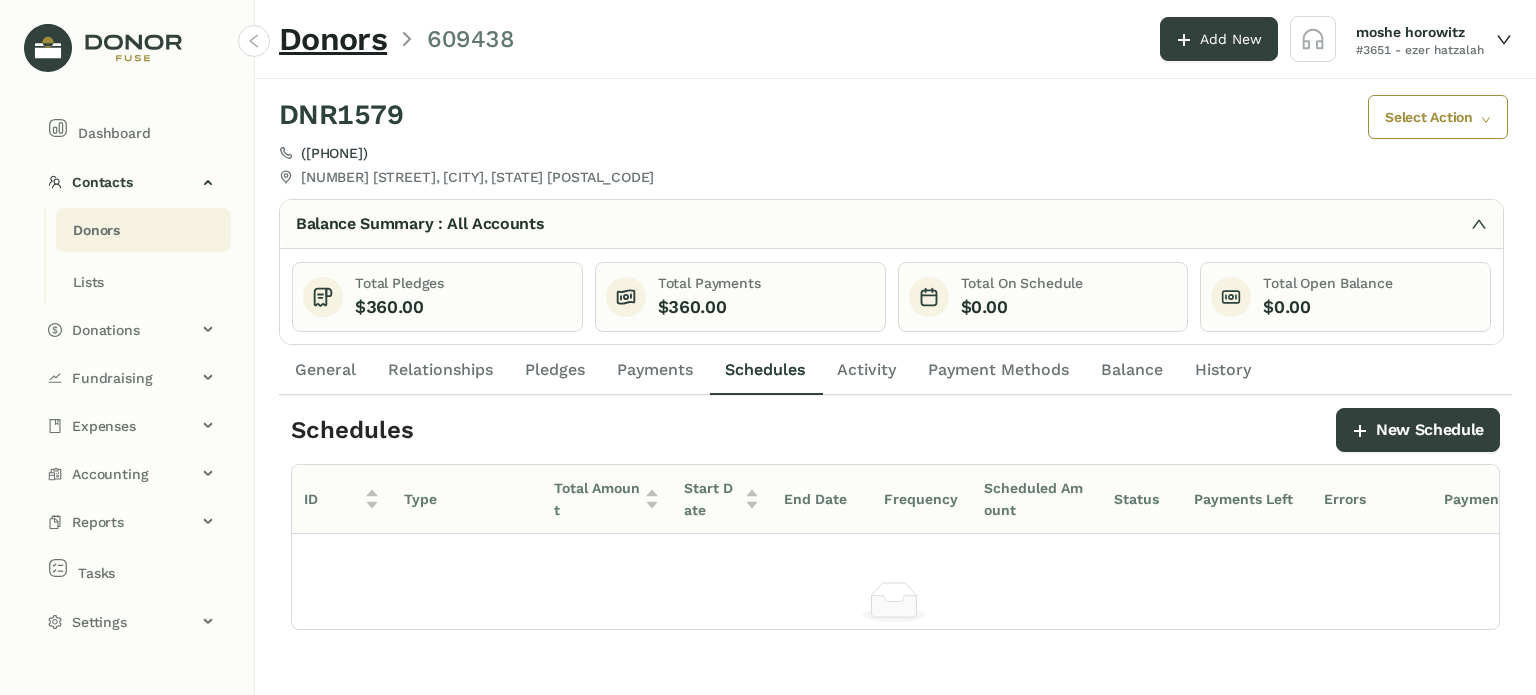 click on "Payments" 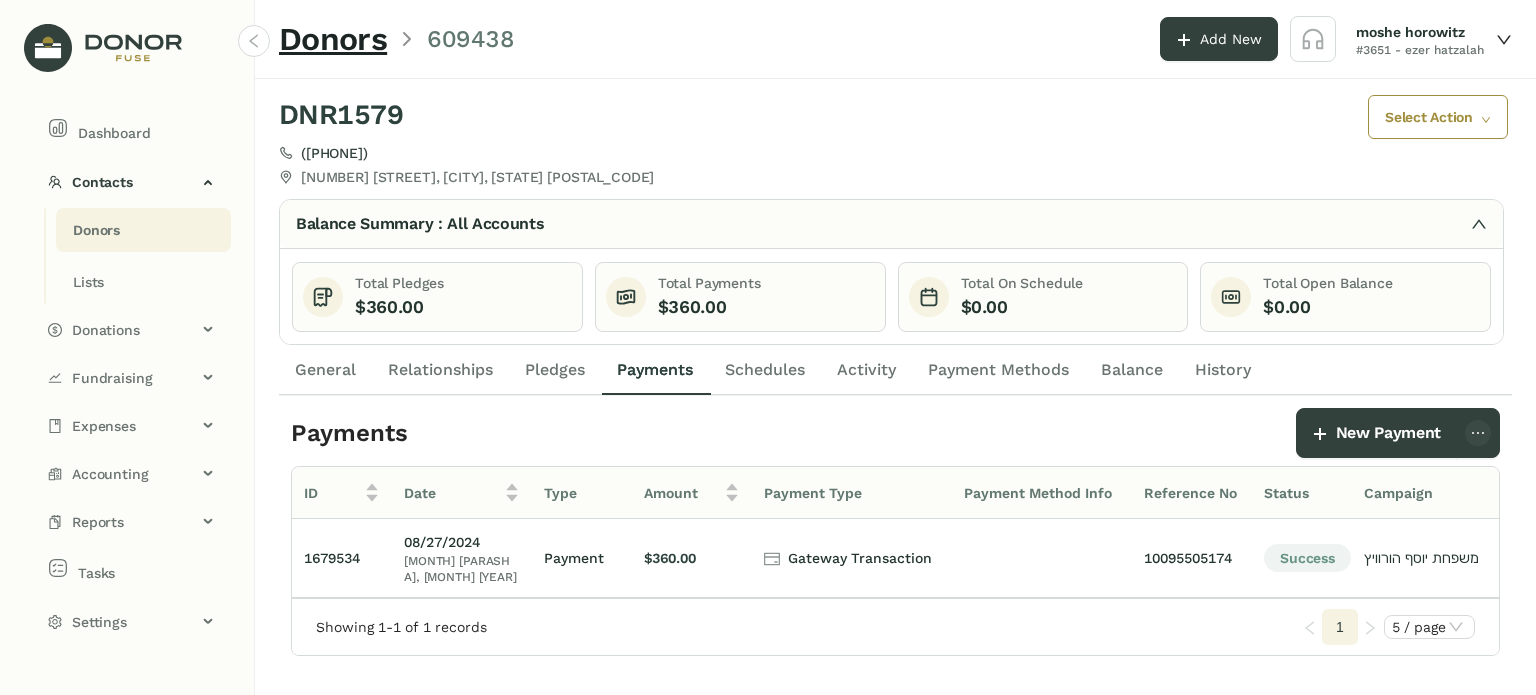 click on "General" 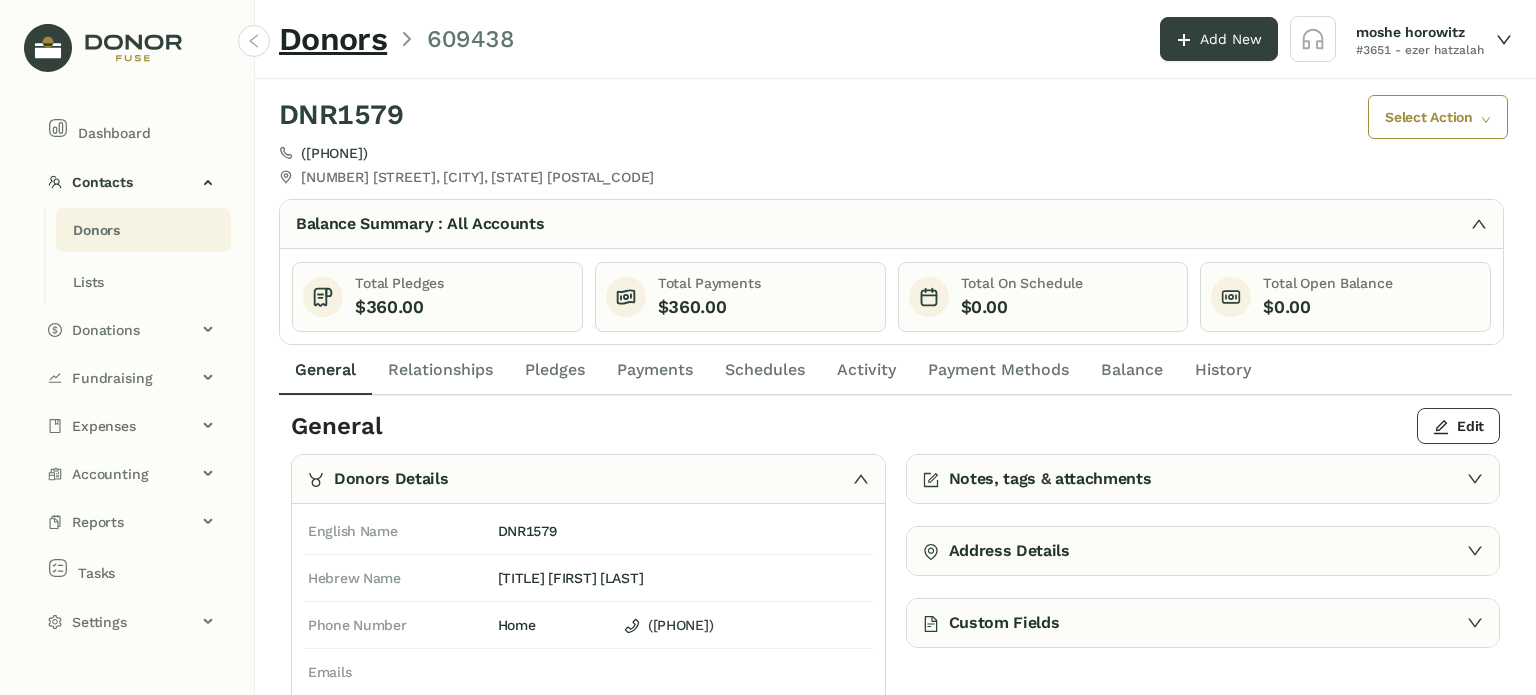 click on "Schedules" 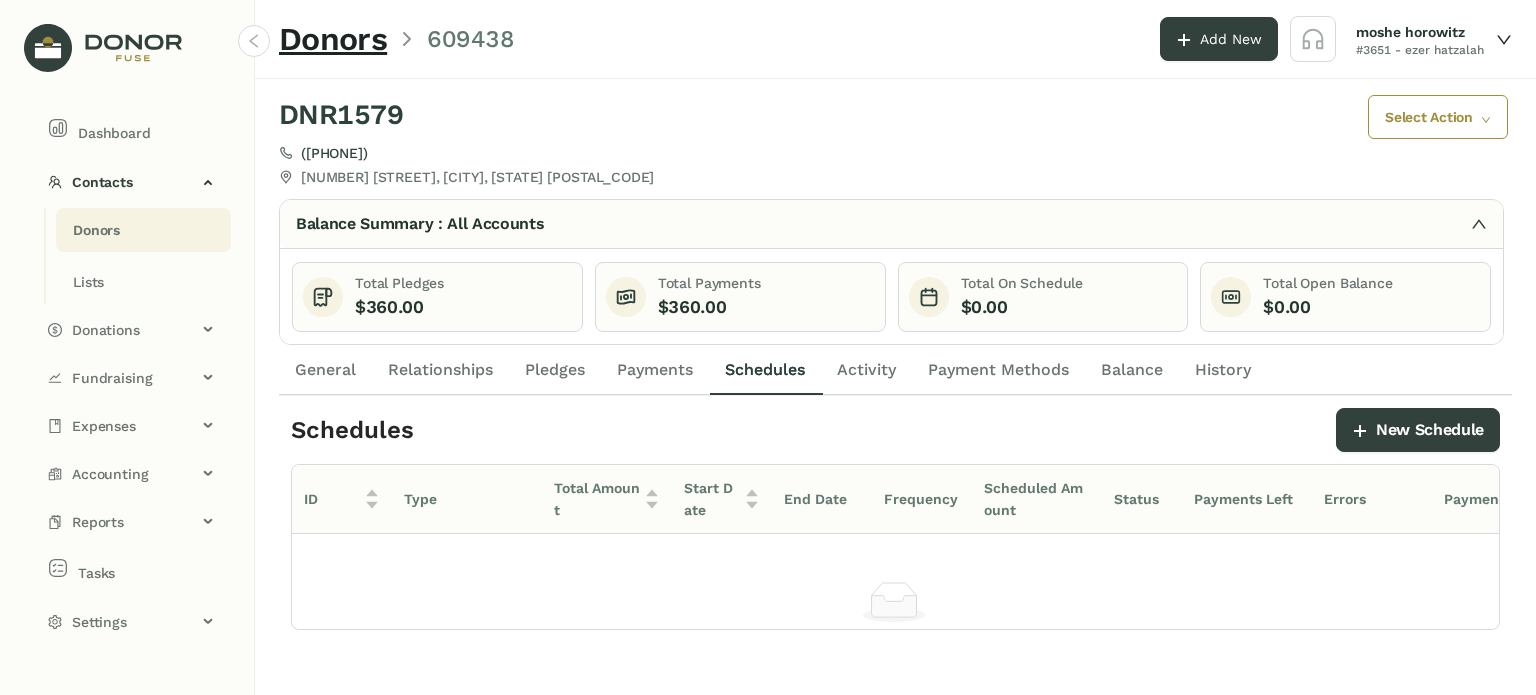 drag, startPoint x: 308, startPoint y: 359, endPoint x: 350, endPoint y: 360, distance: 42.0119 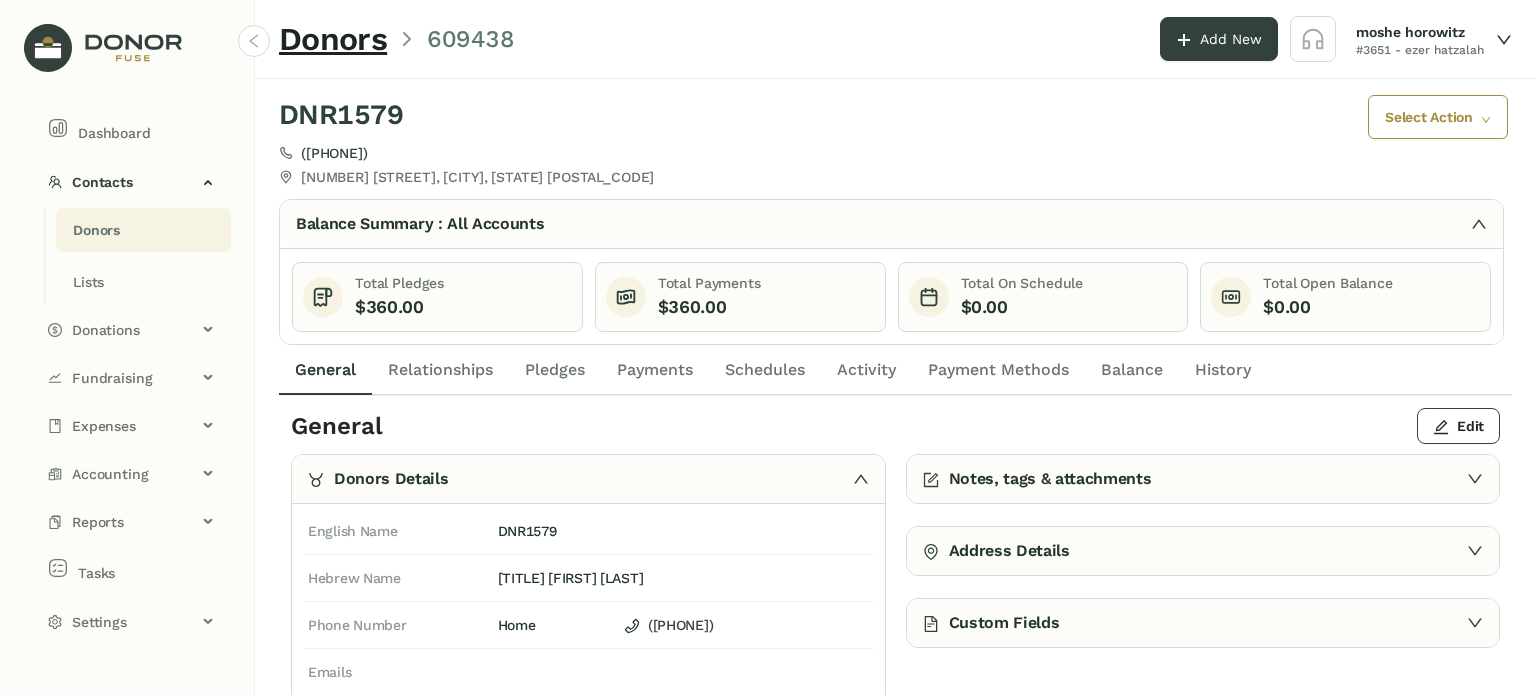 click on "Relationships" 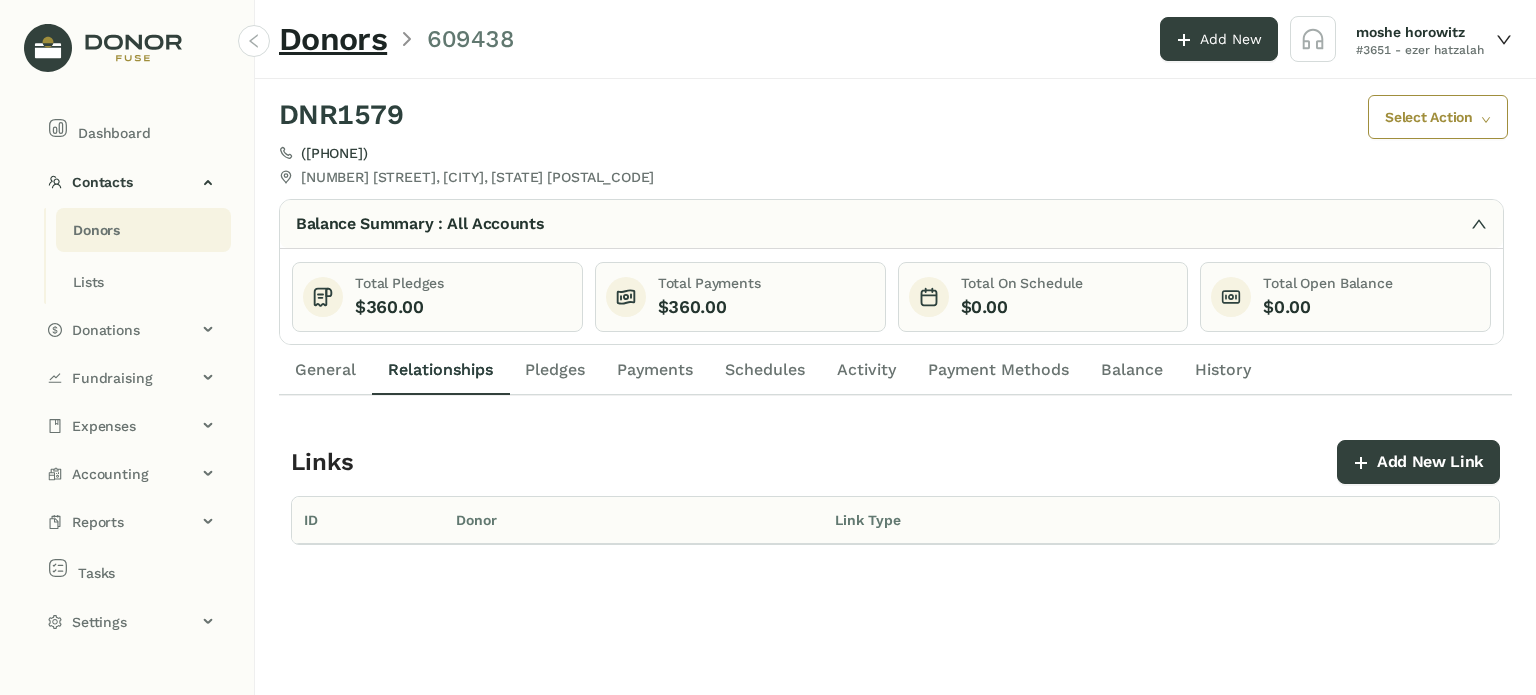 click on "Payments" 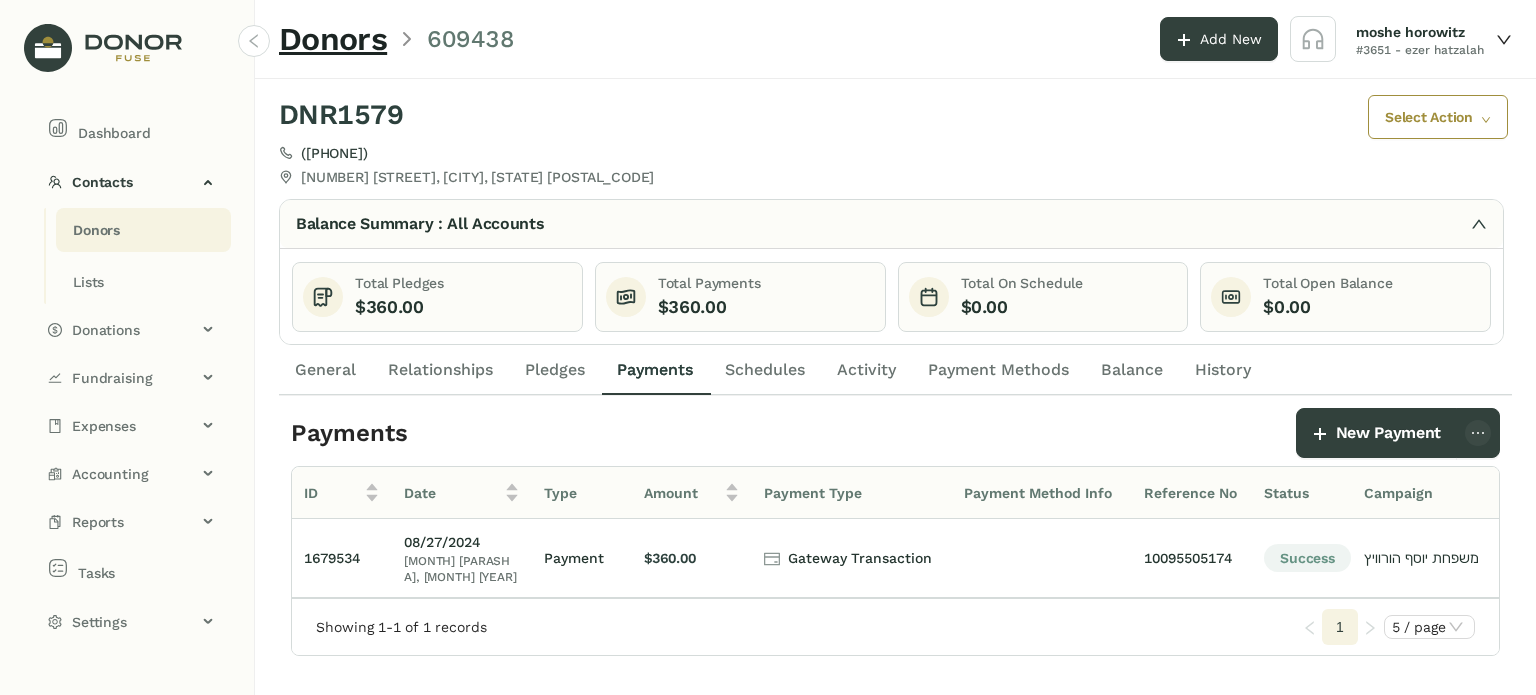 click on "Payments" 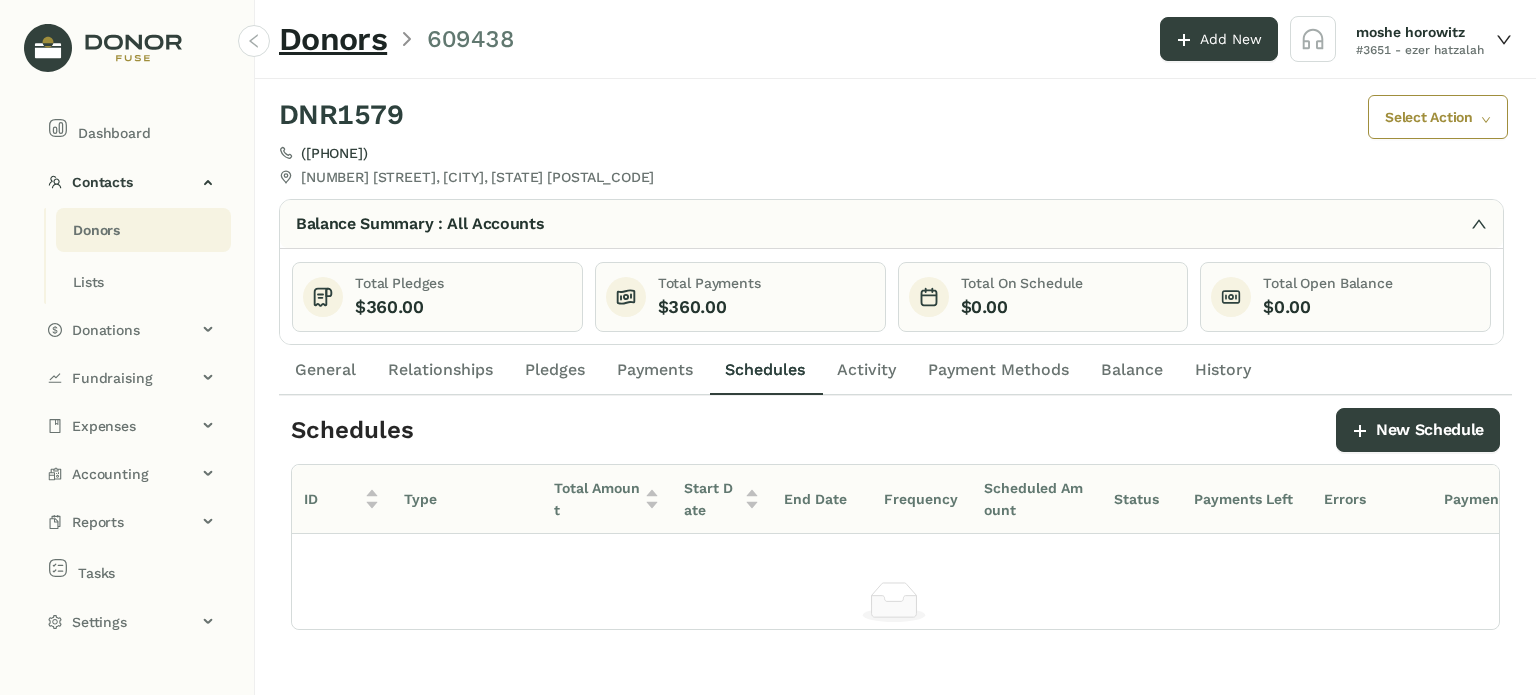 click on "Payment Methods" 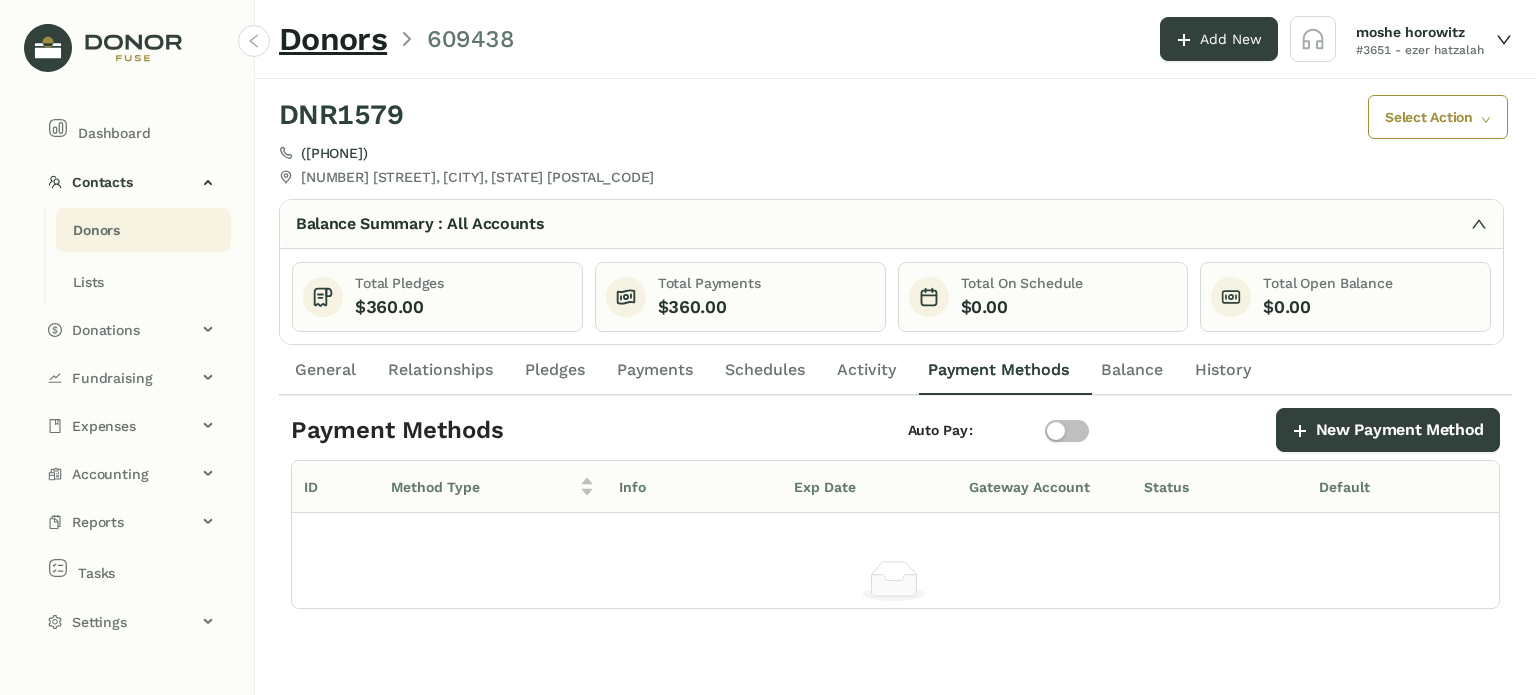 click on "General" 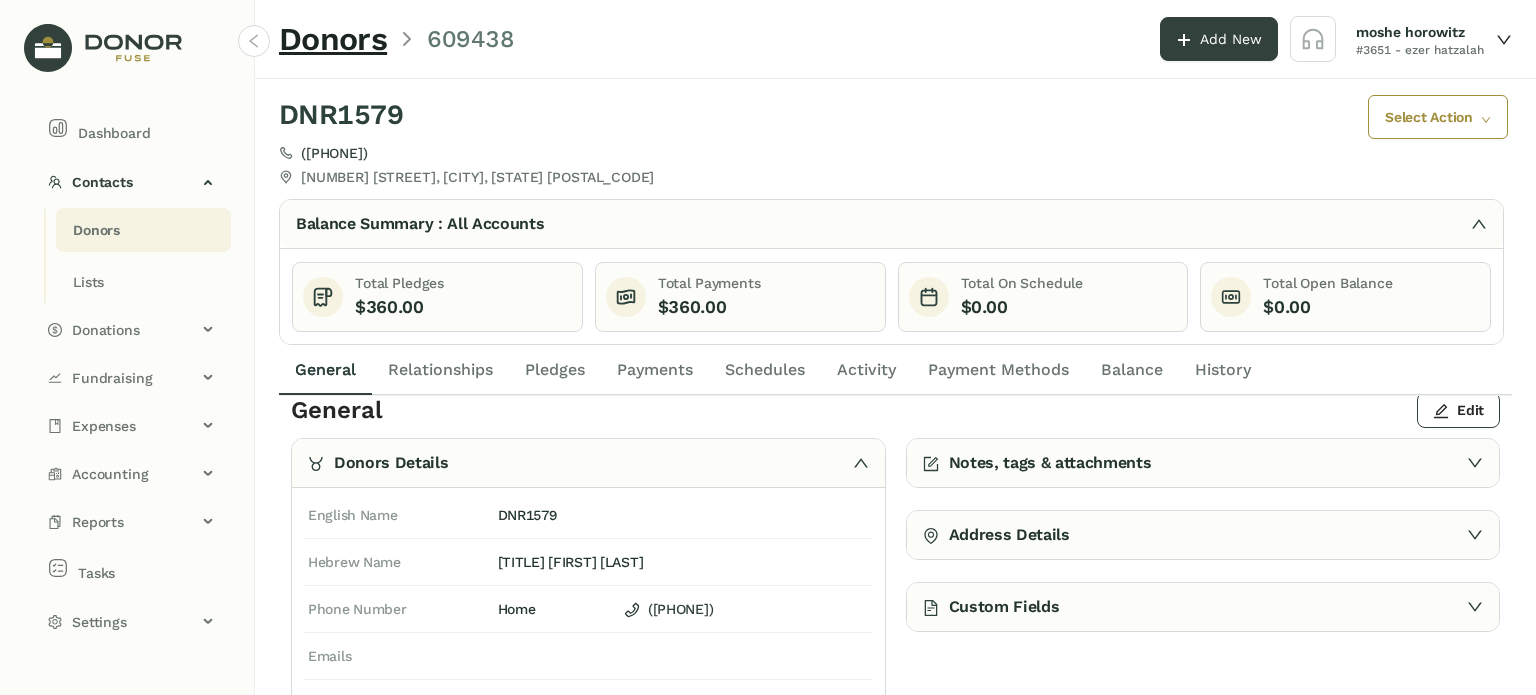 scroll, scrollTop: 0, scrollLeft: 0, axis: both 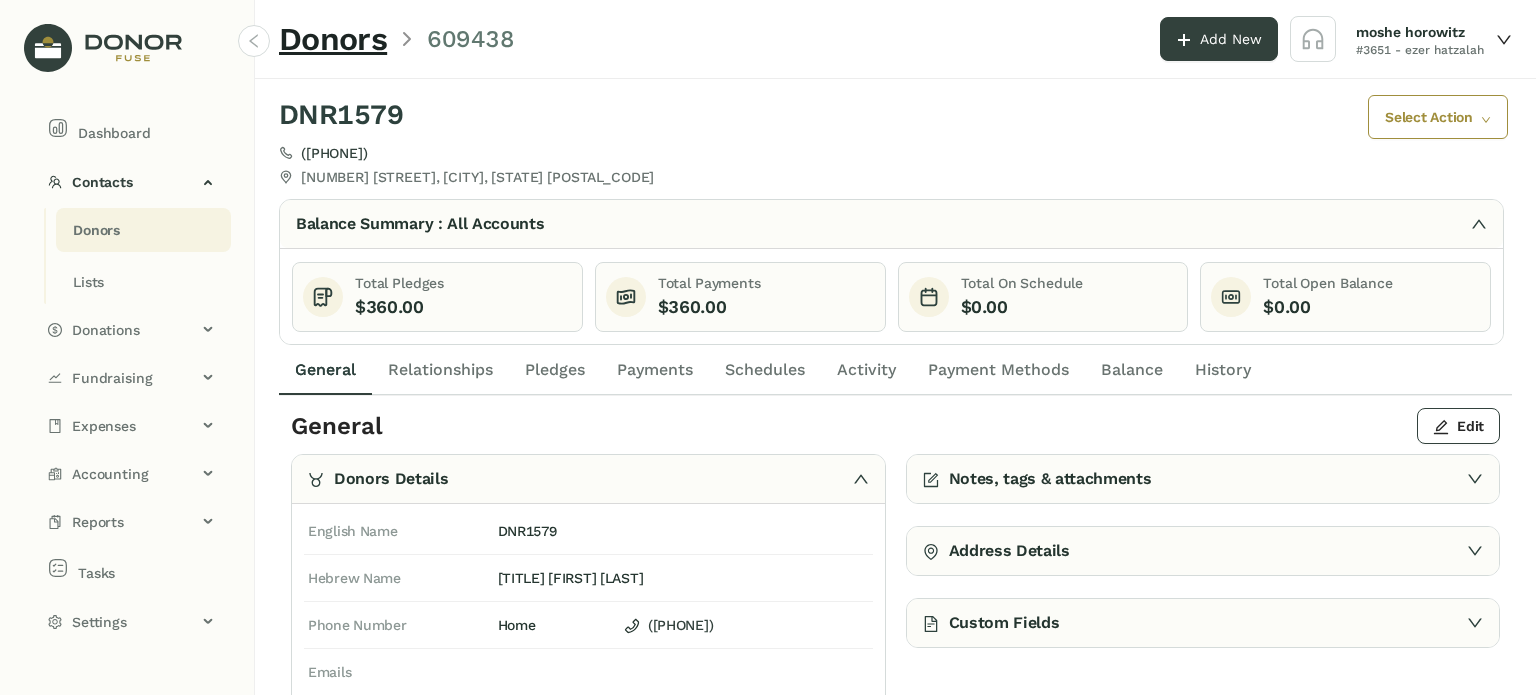 click on "Payments" 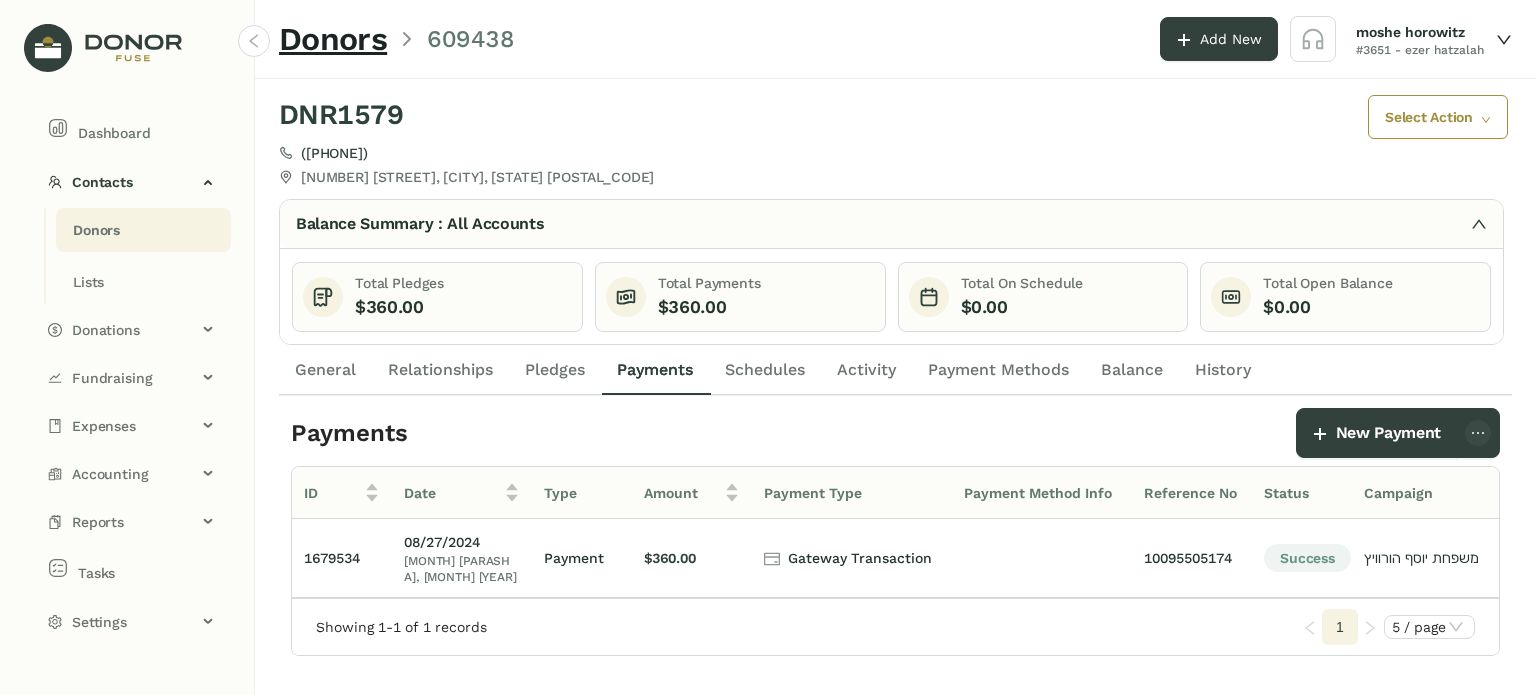 click on "Pledges" 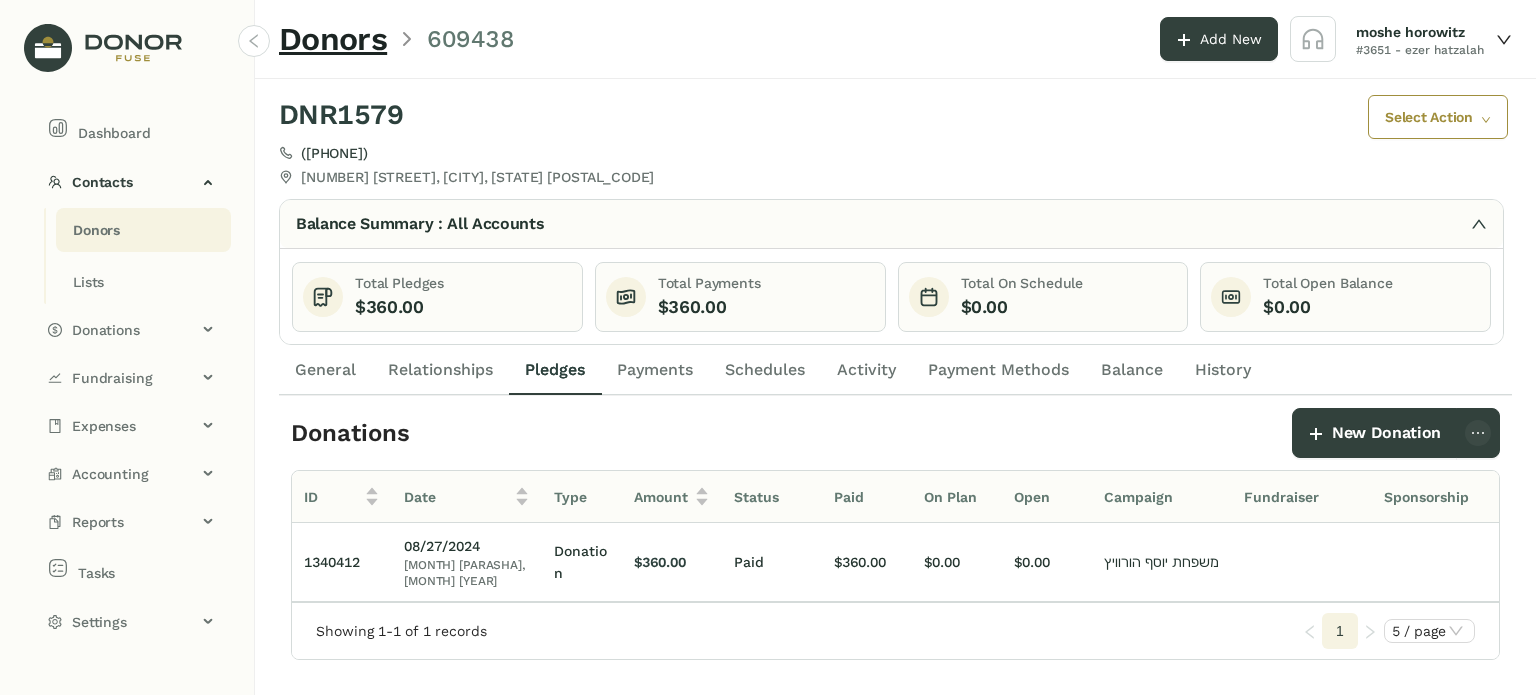 click on "Relationships" 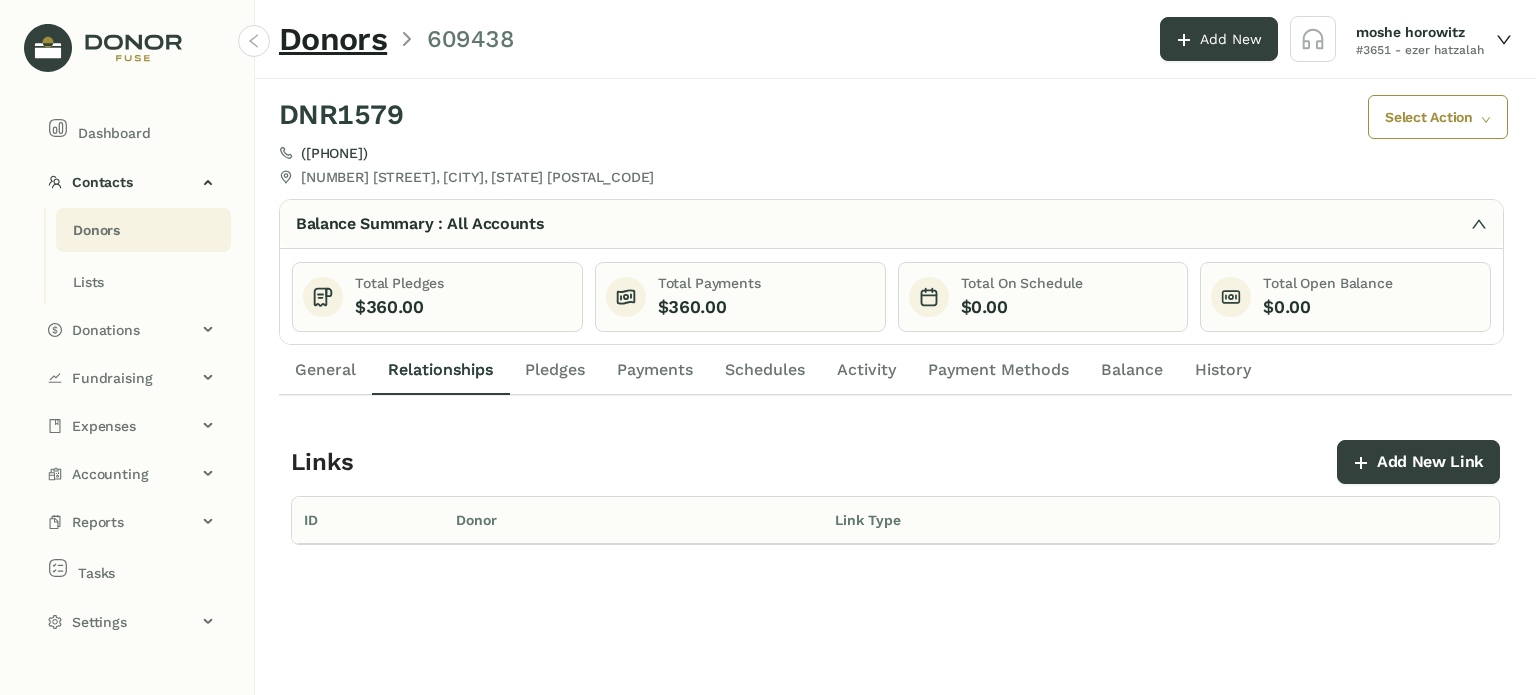click on "General" 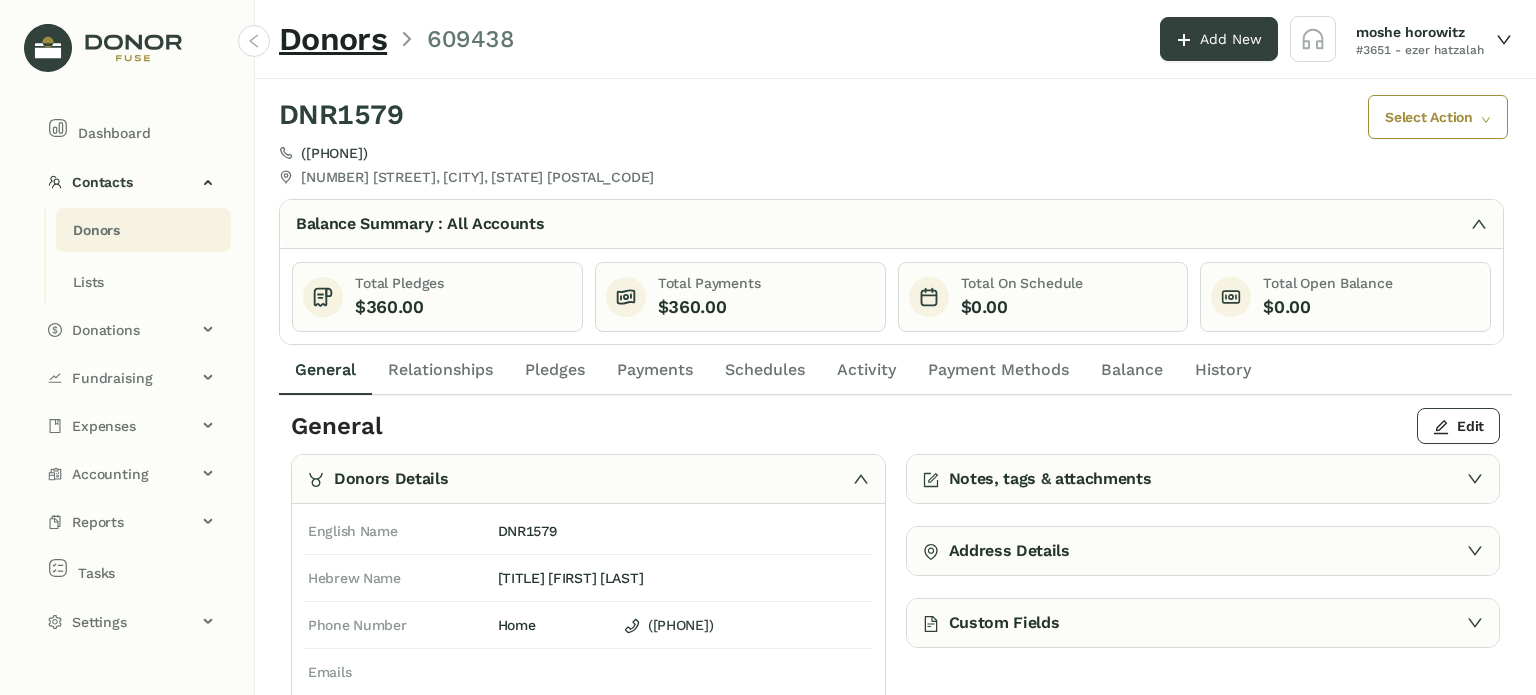 click on "Payments" 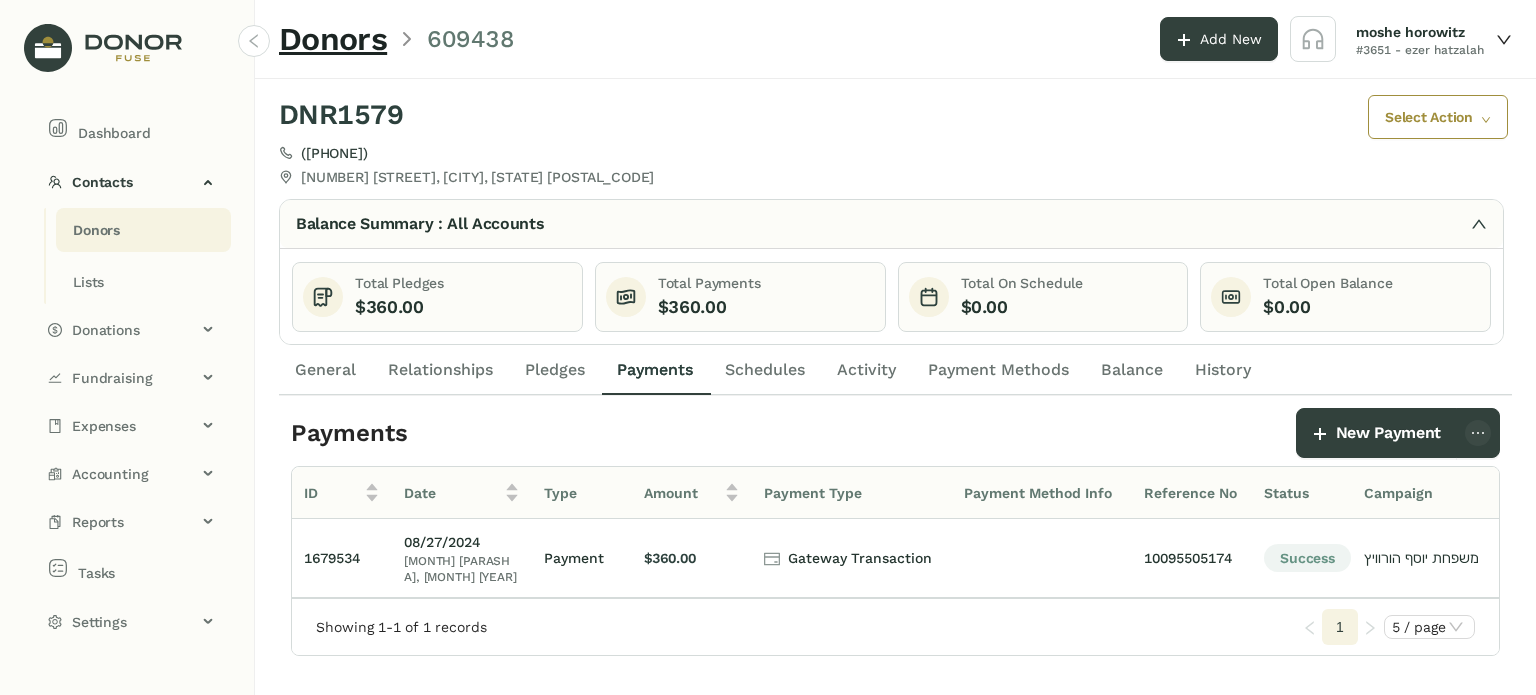click on "Schedules" 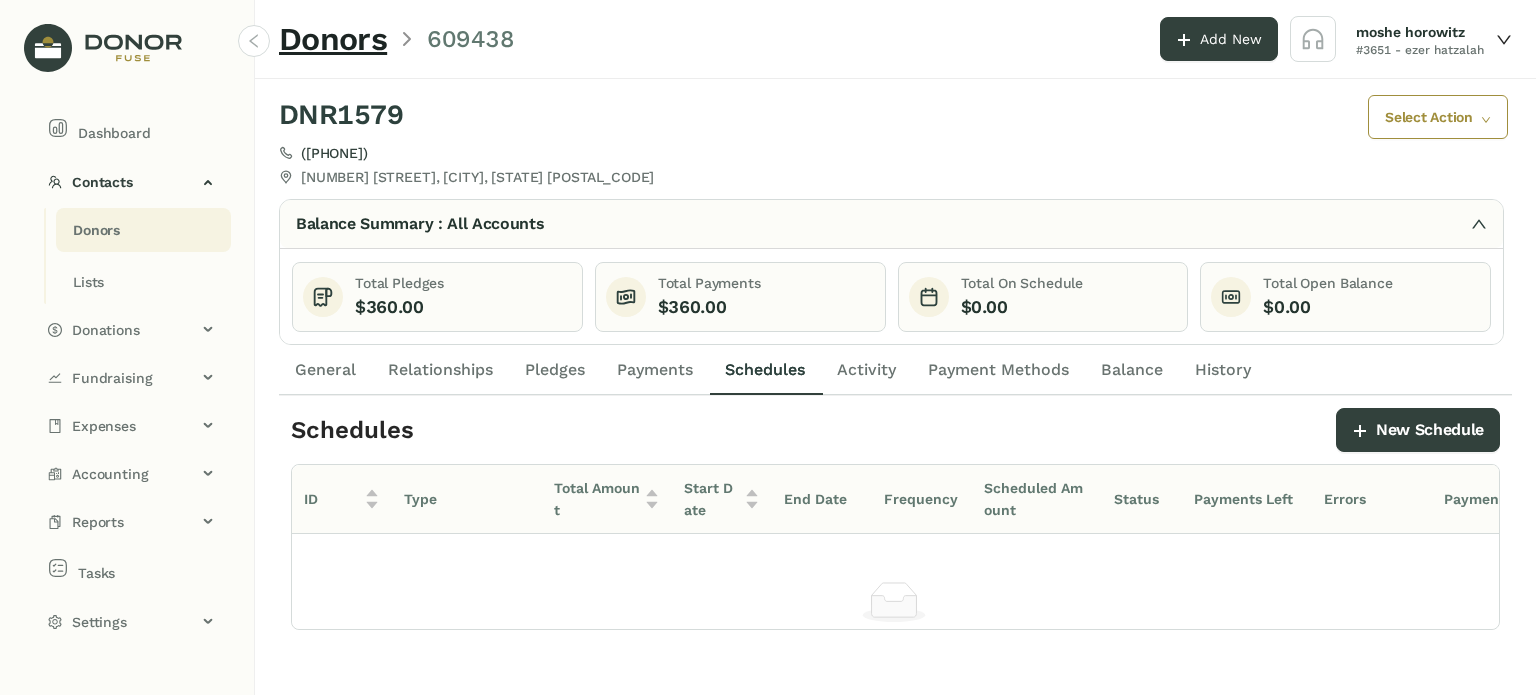 click on "Activity" 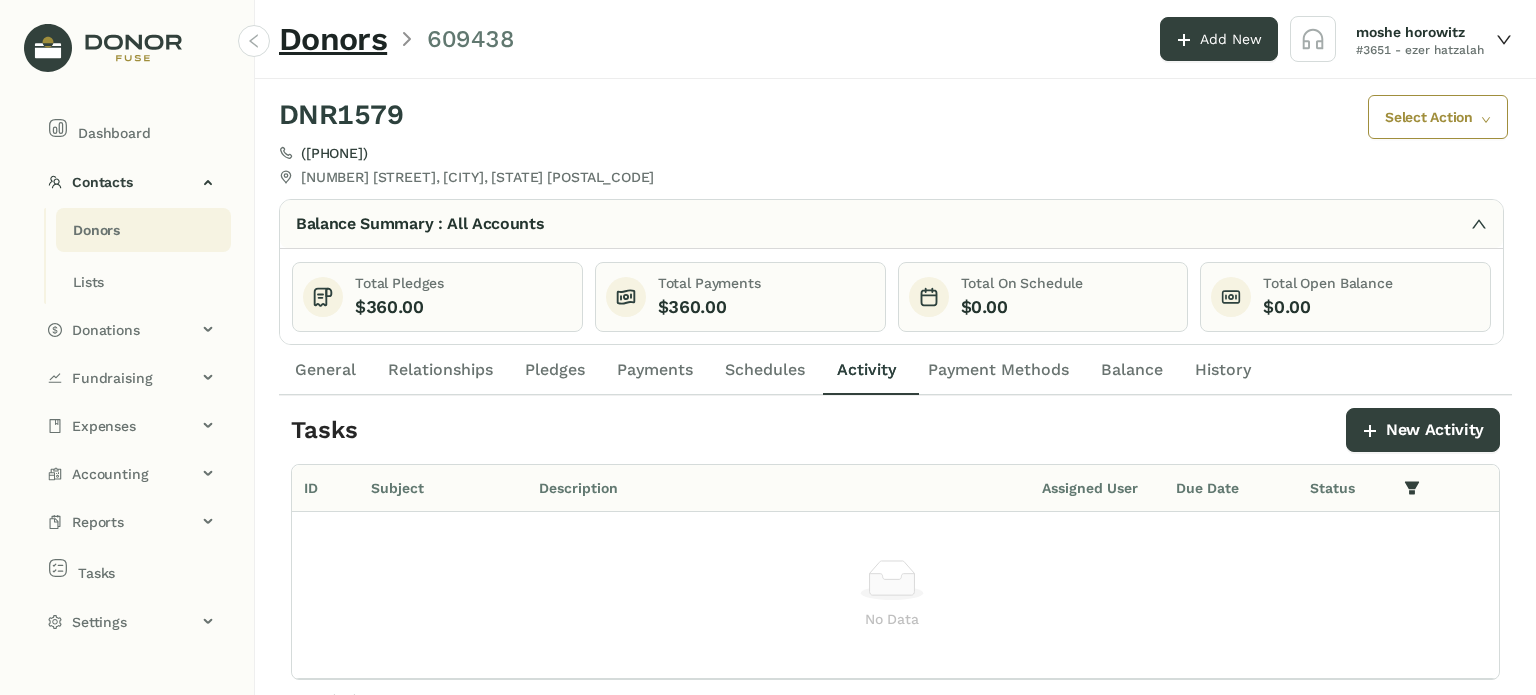 click on "General" 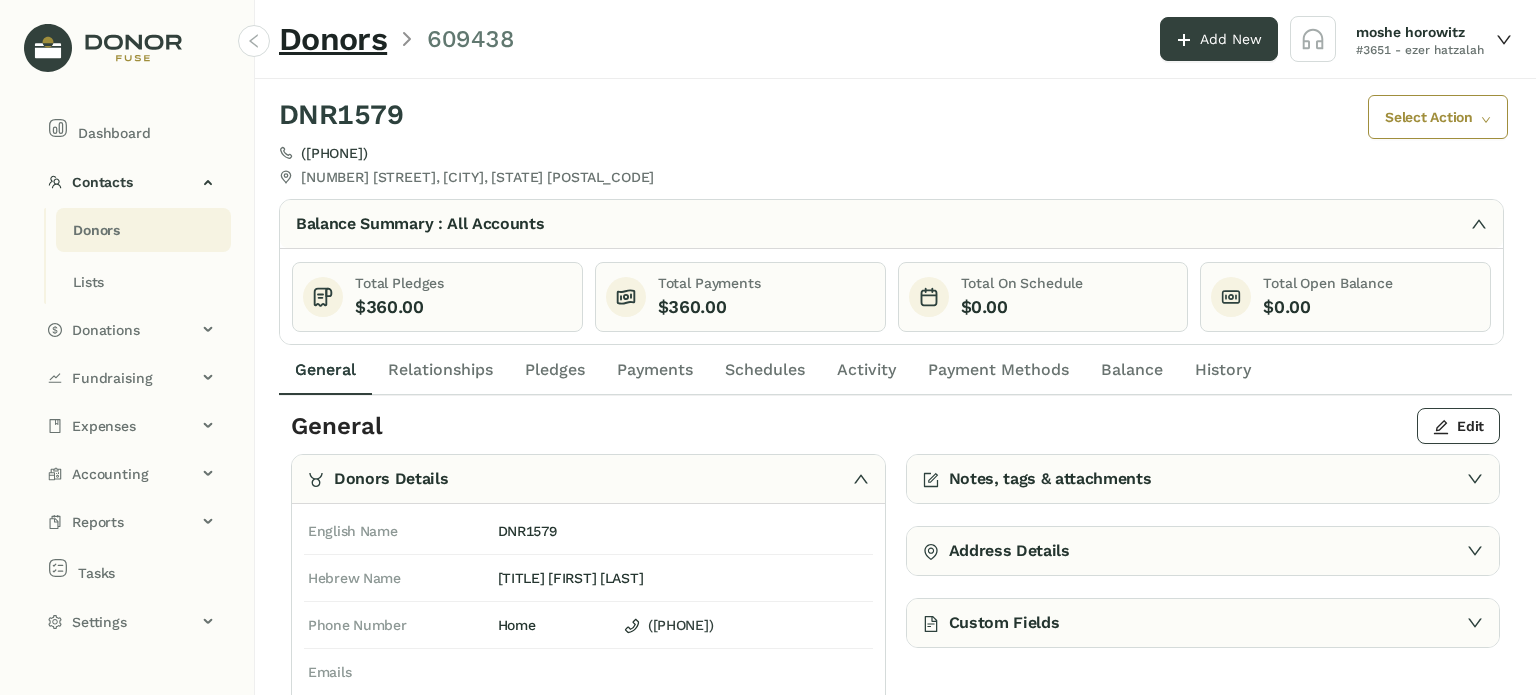 click on "Payments" 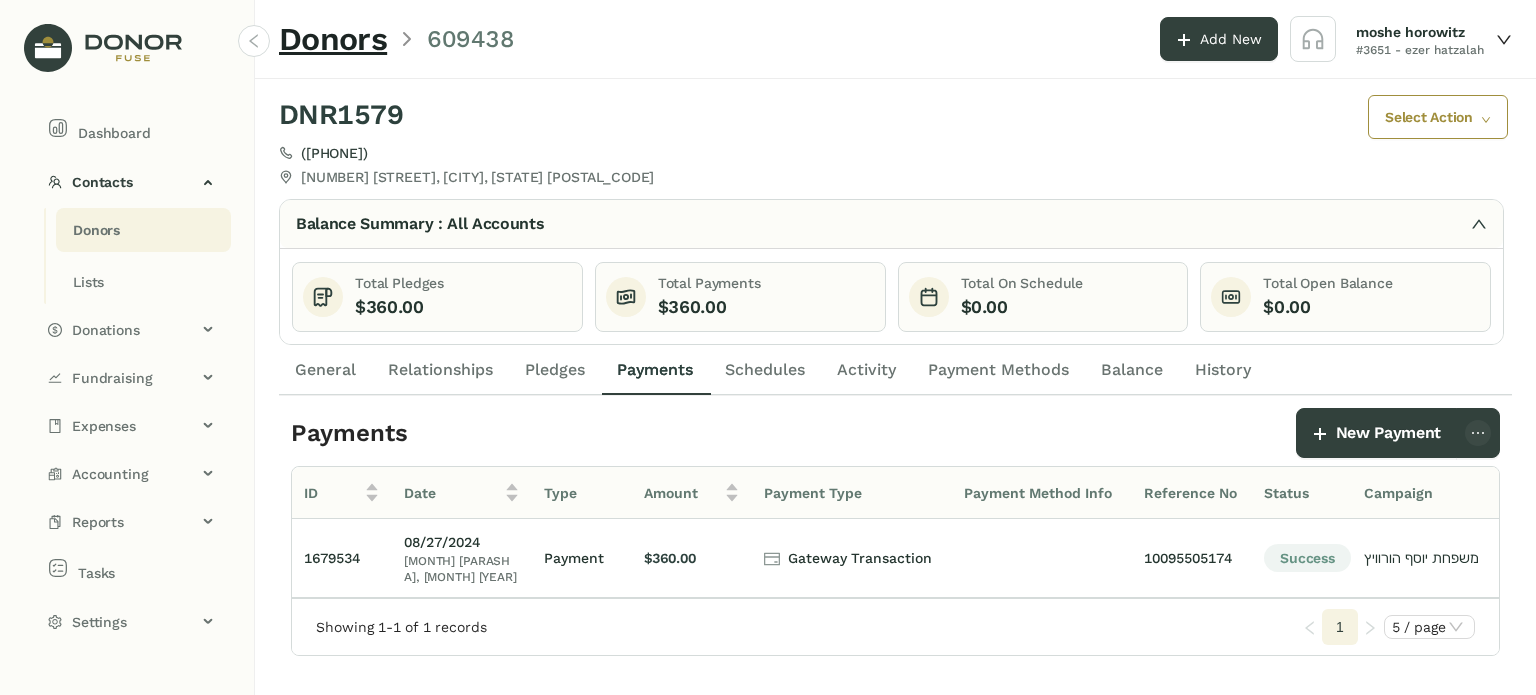 click on "General" 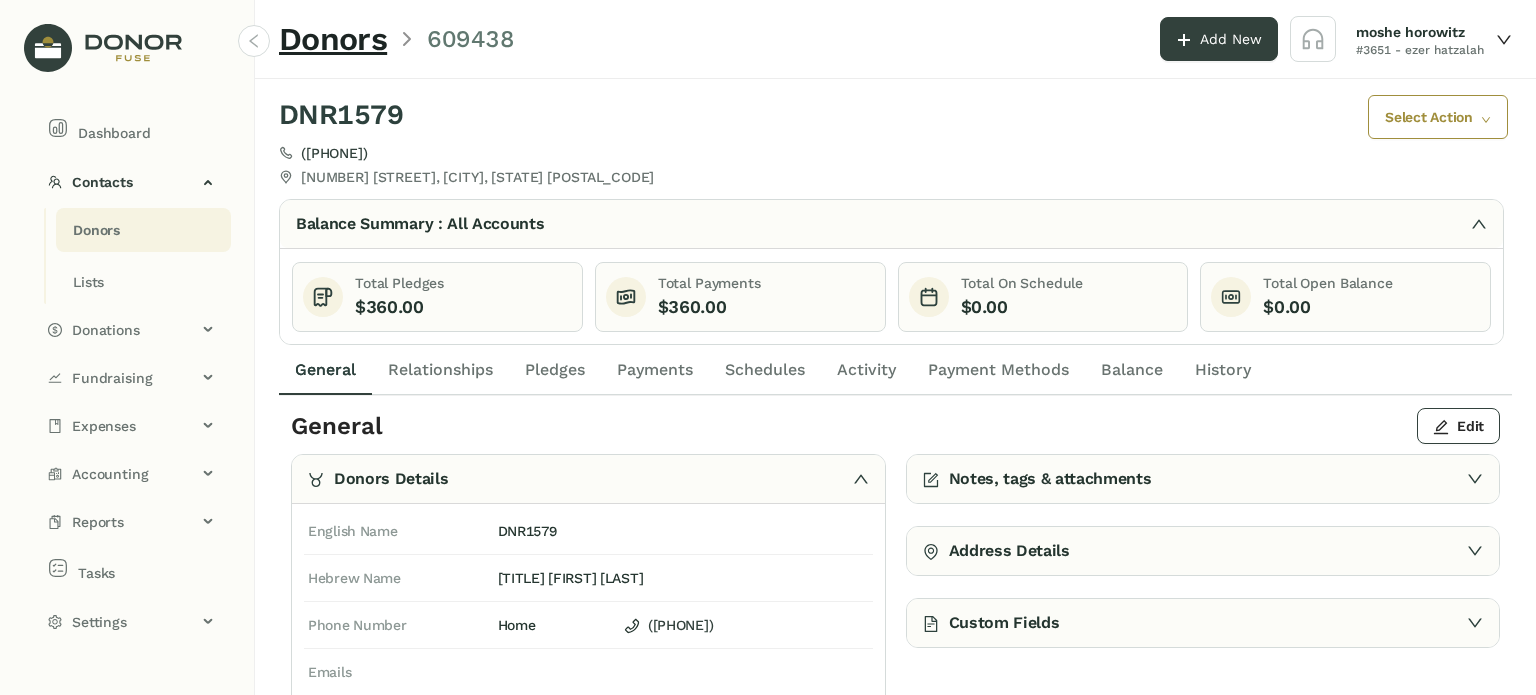 click on "Activity" 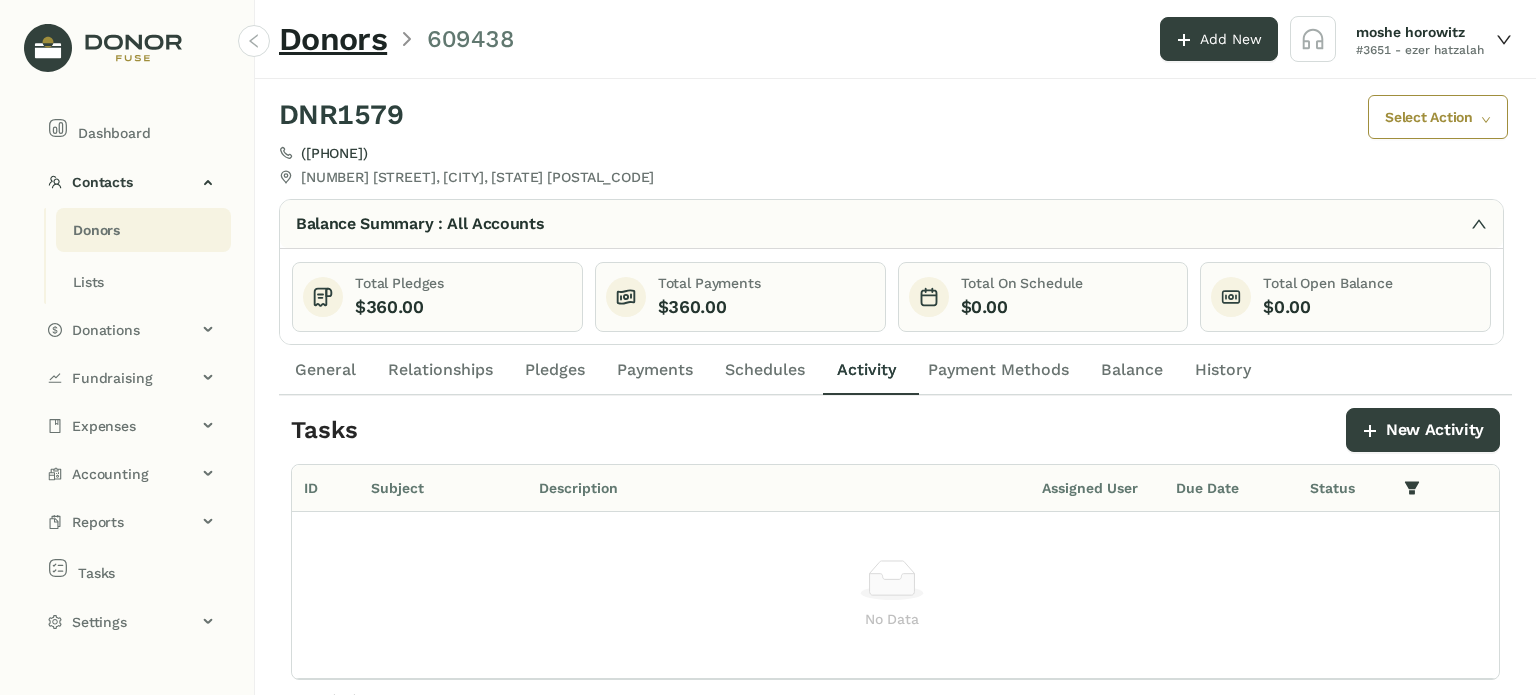 click on "Payments" 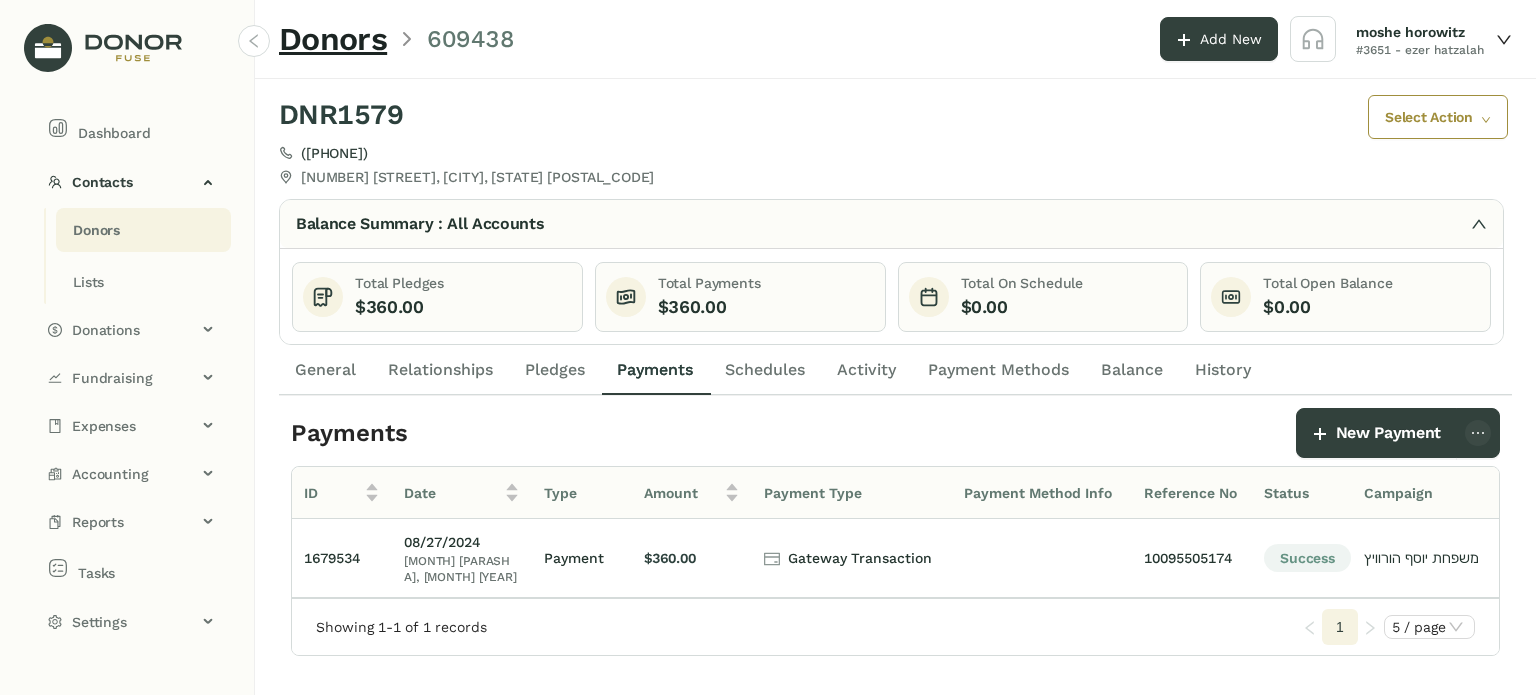 click on "General" 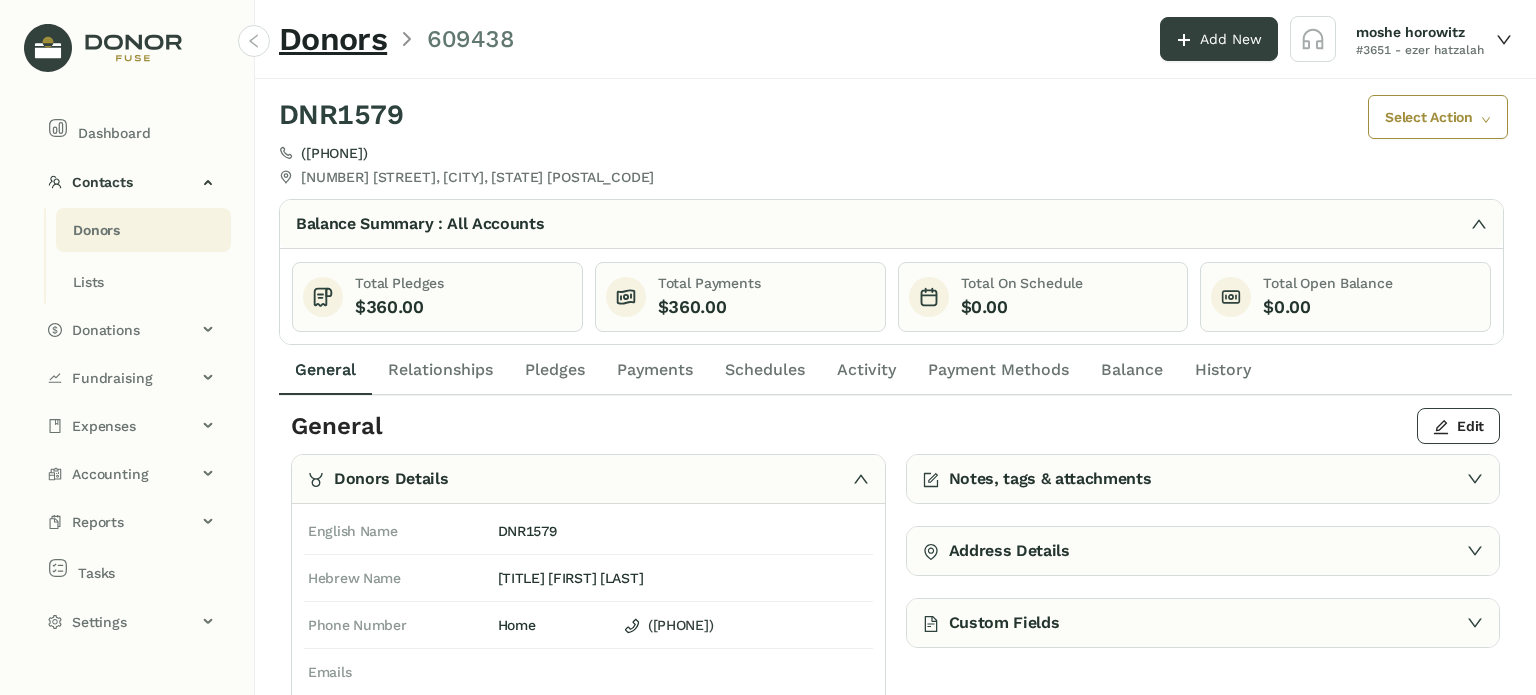 click on "Payments" 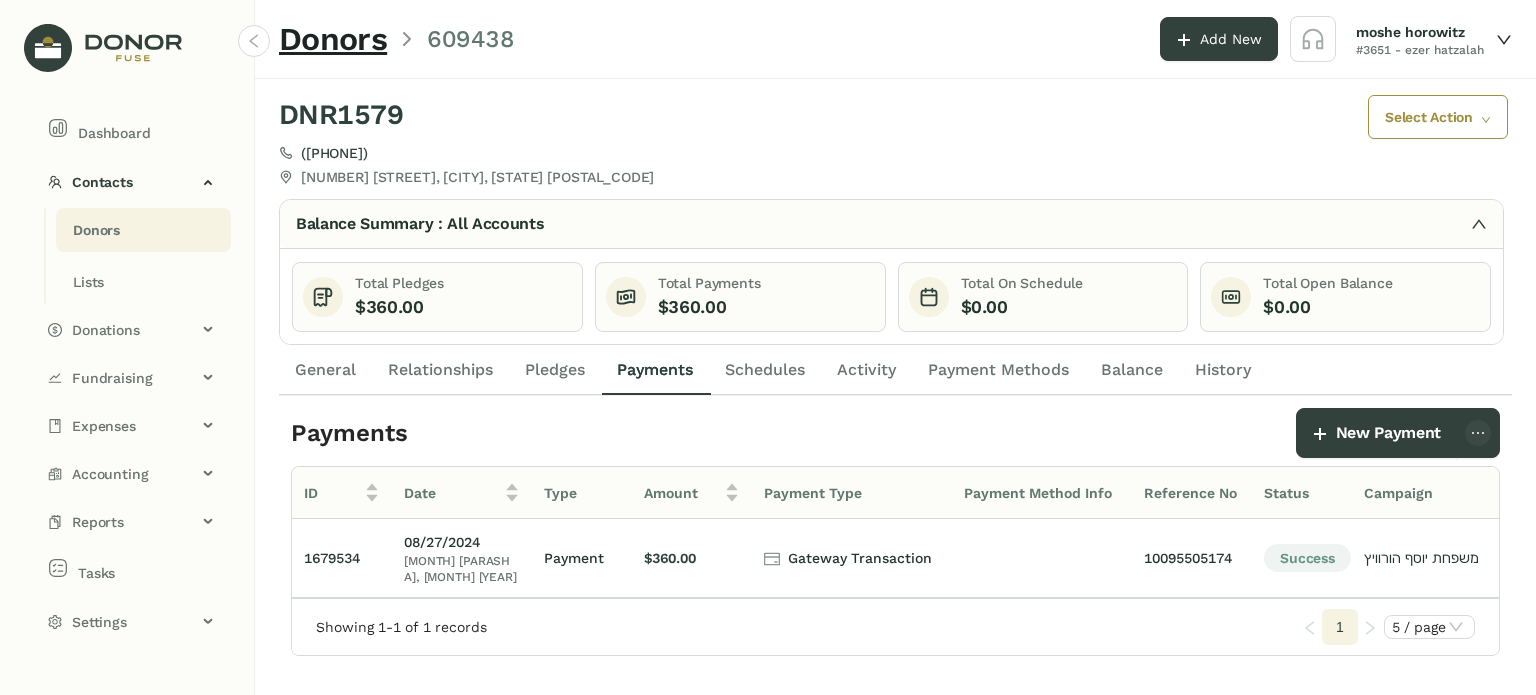 click on "General" 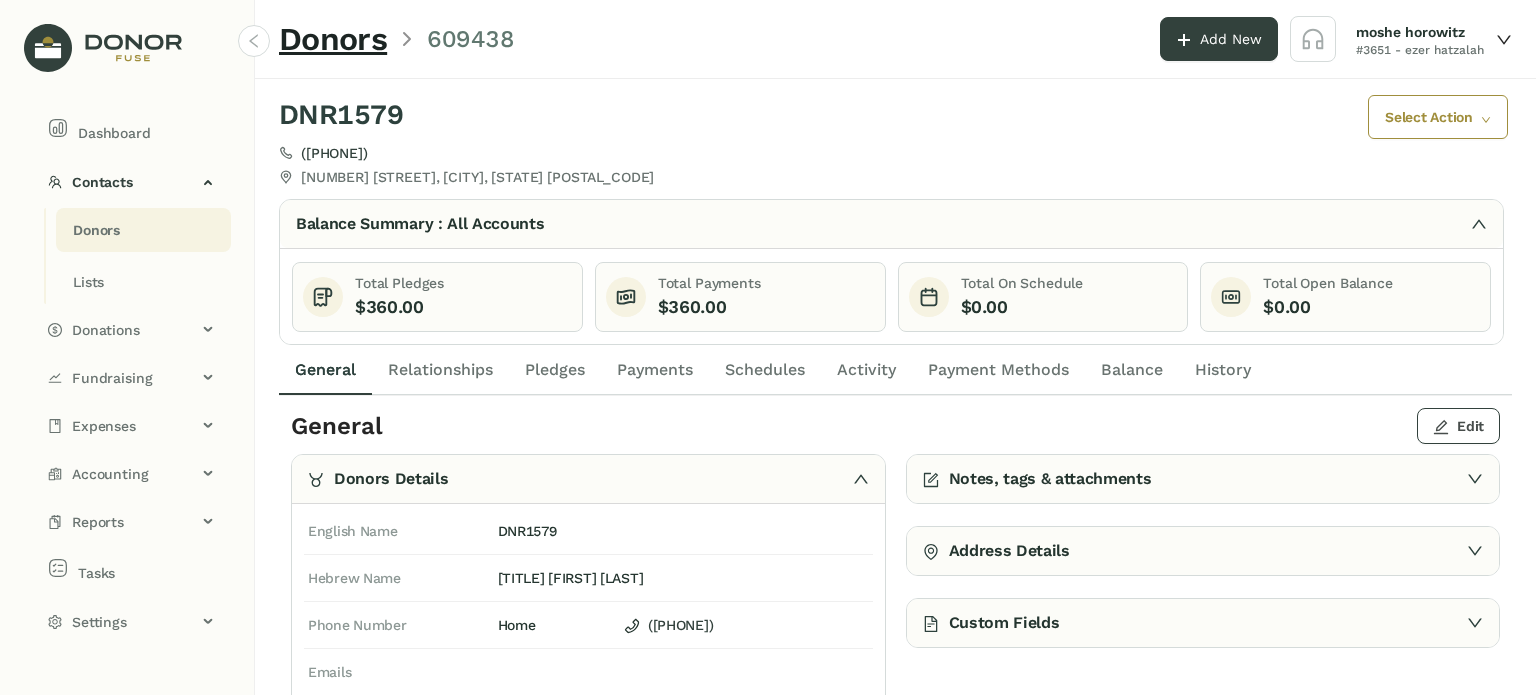 drag, startPoint x: 1439, startPoint y: 424, endPoint x: 1430, endPoint y: 434, distance: 13.453624 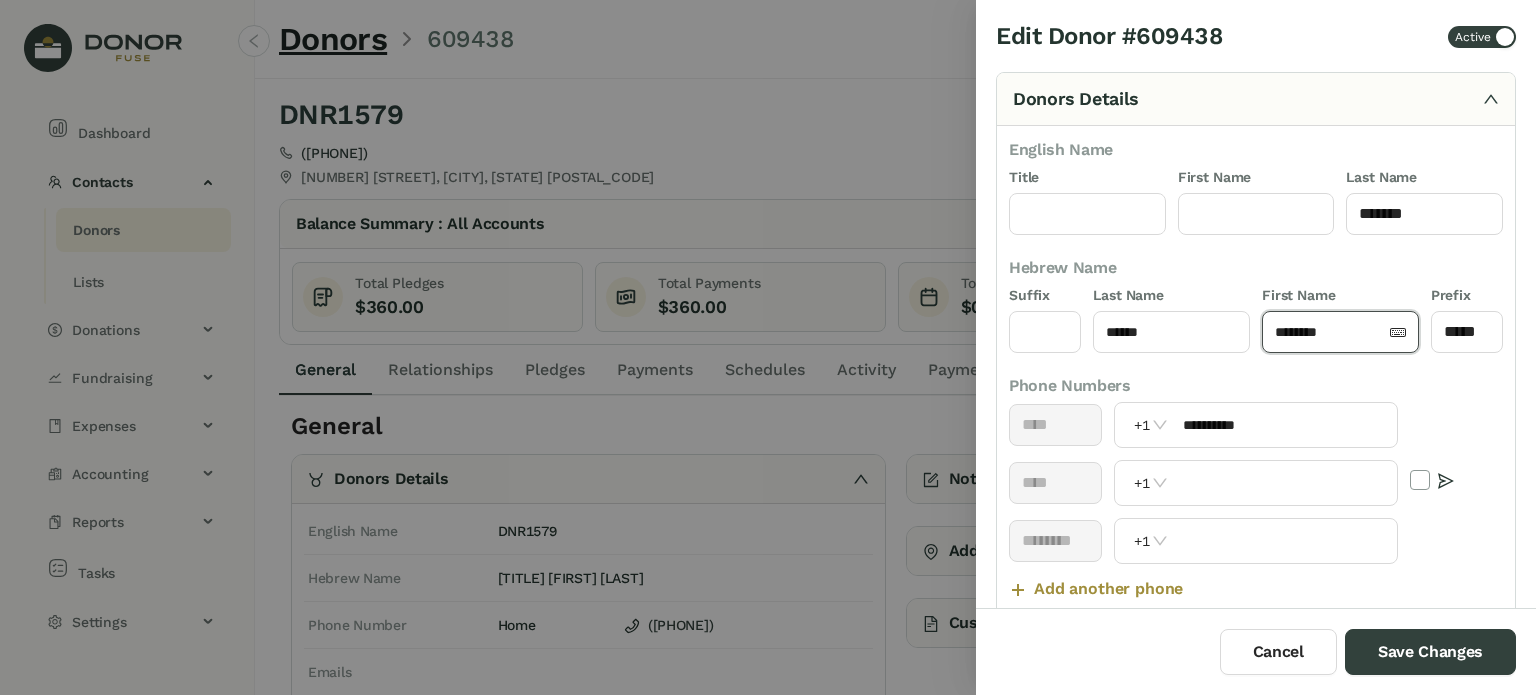 click on "********" 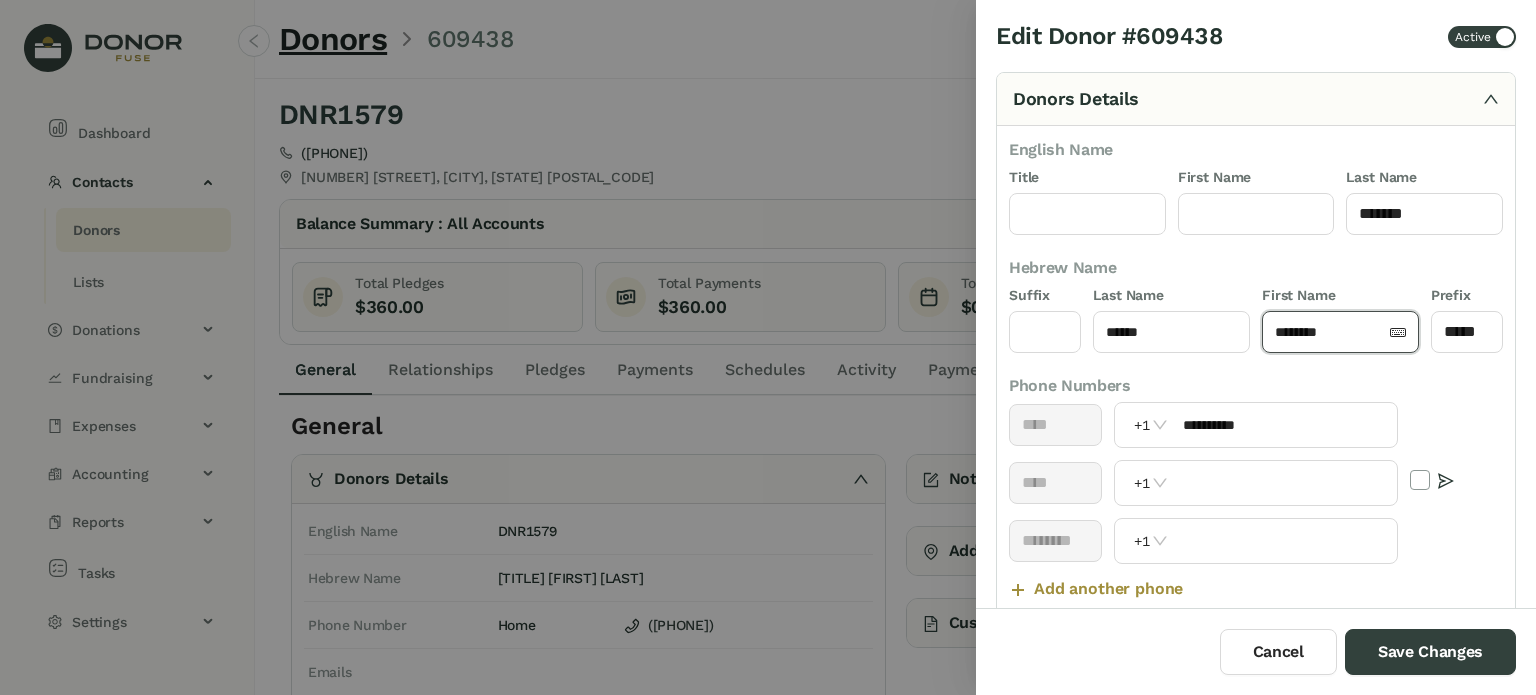 click on "********" 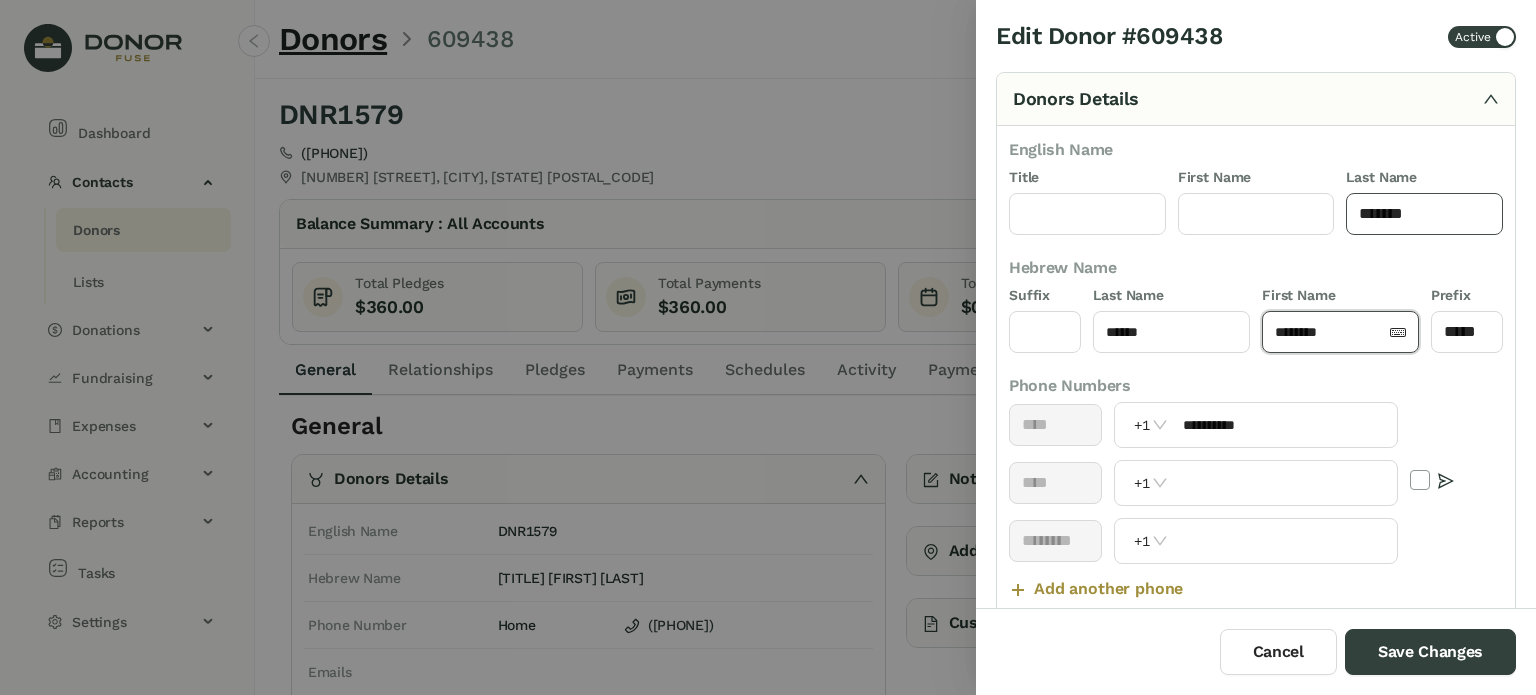 click on "*******" 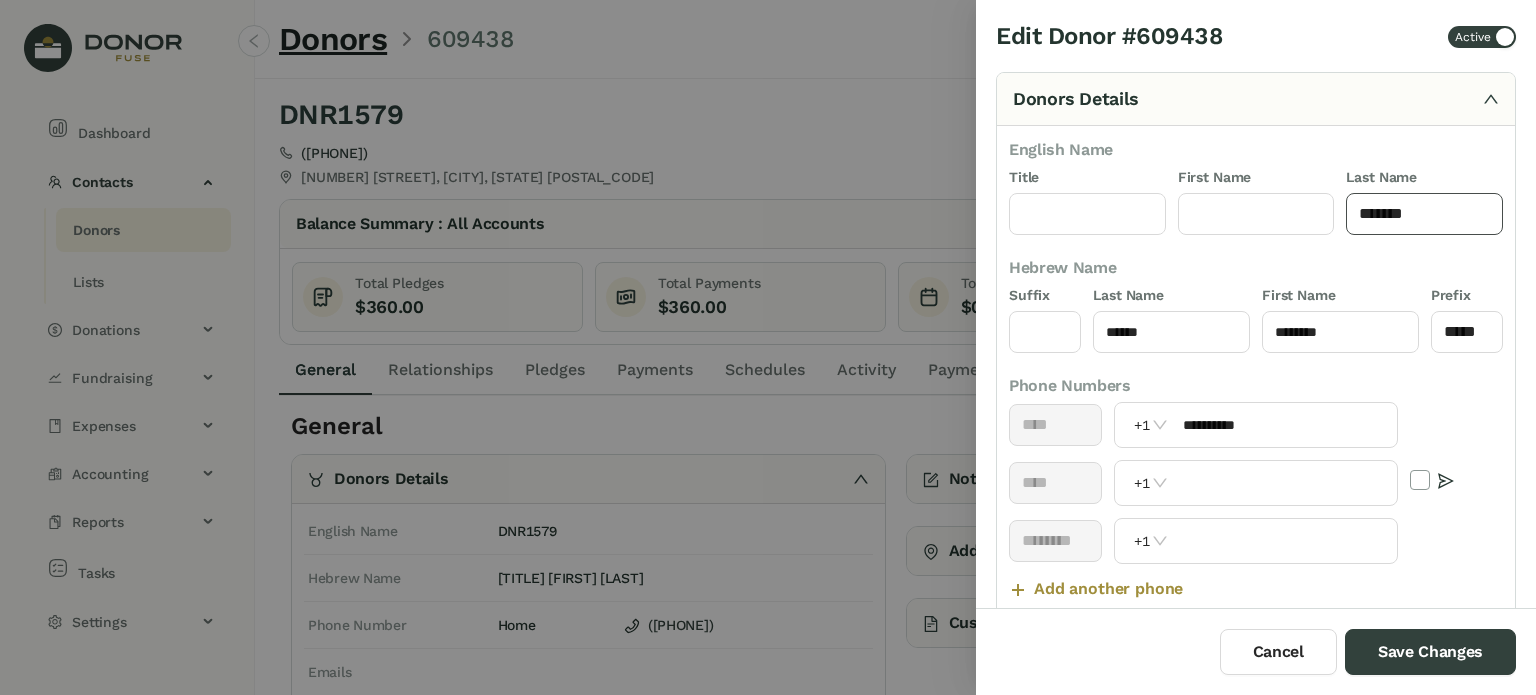 click on "*******" 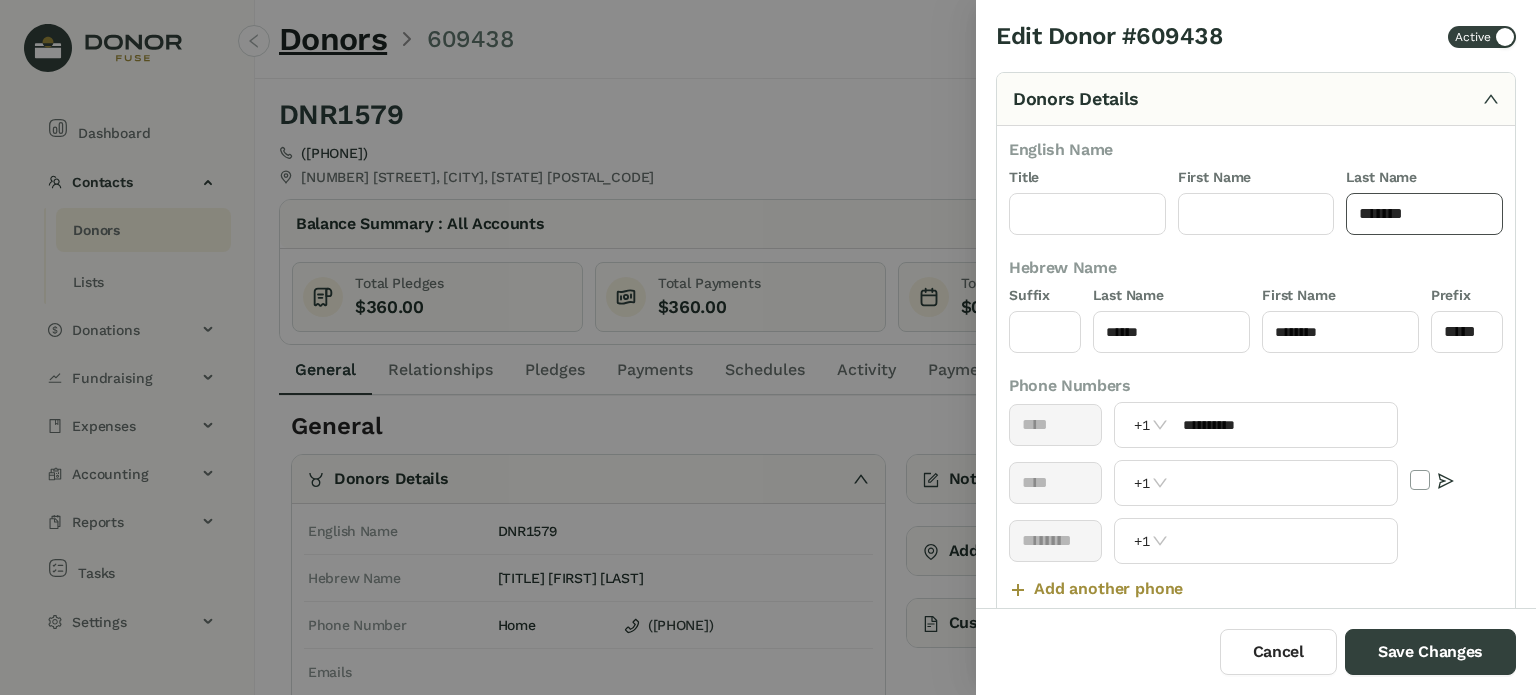 paste on "*" 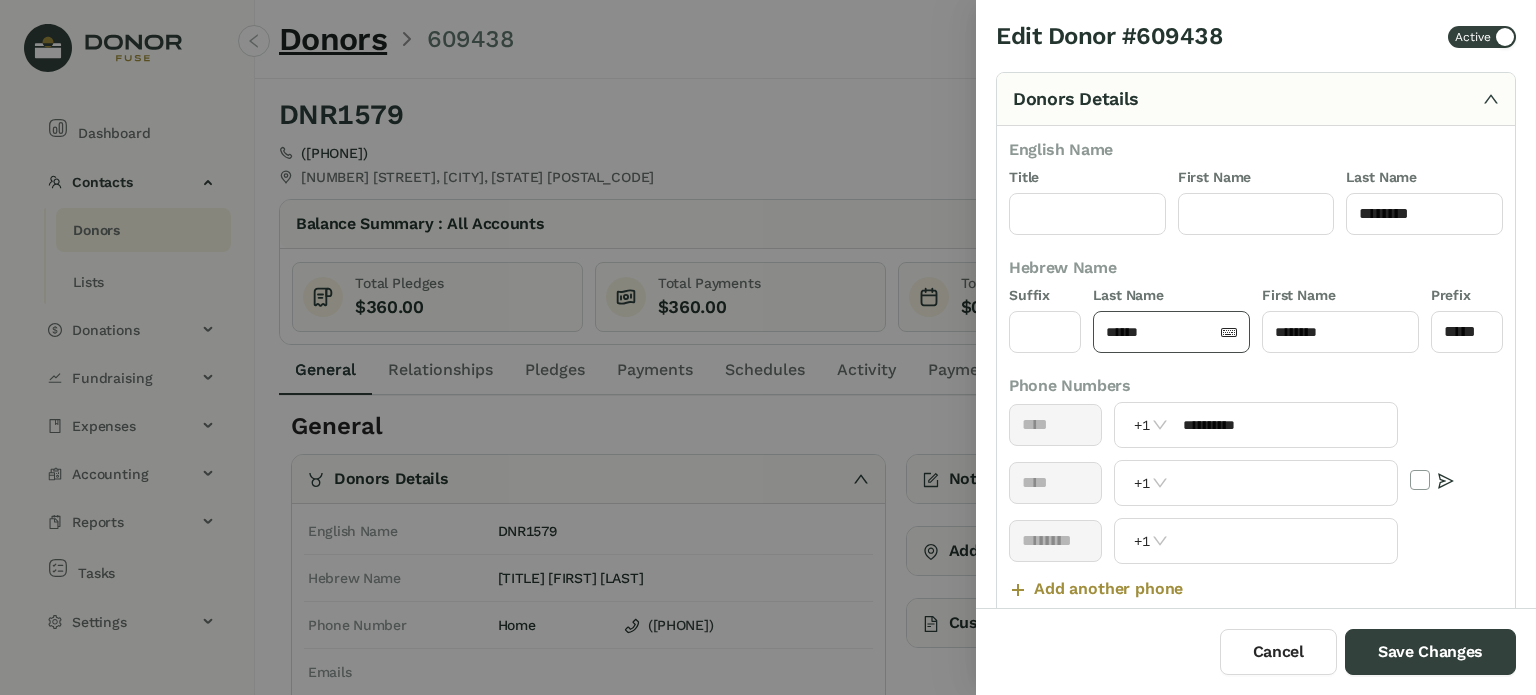 click on "******" 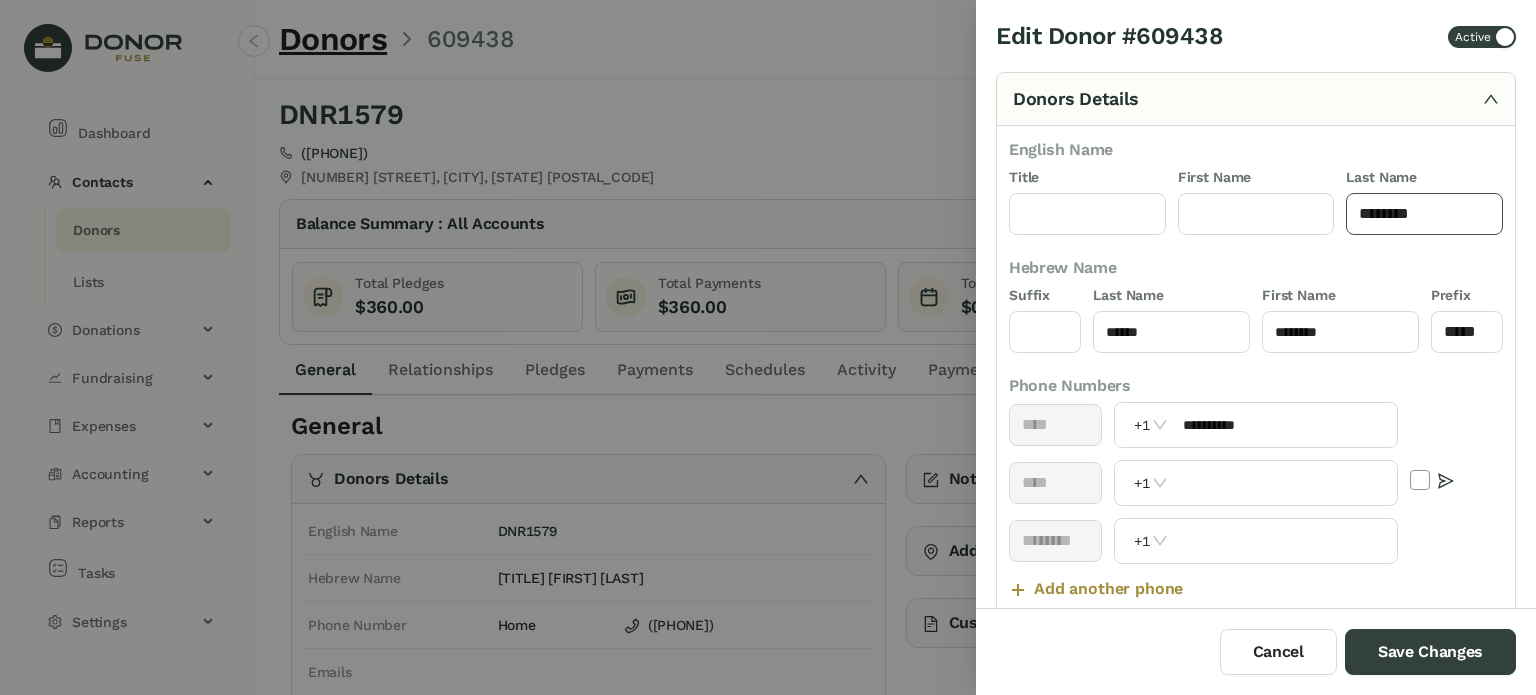 click on "********" 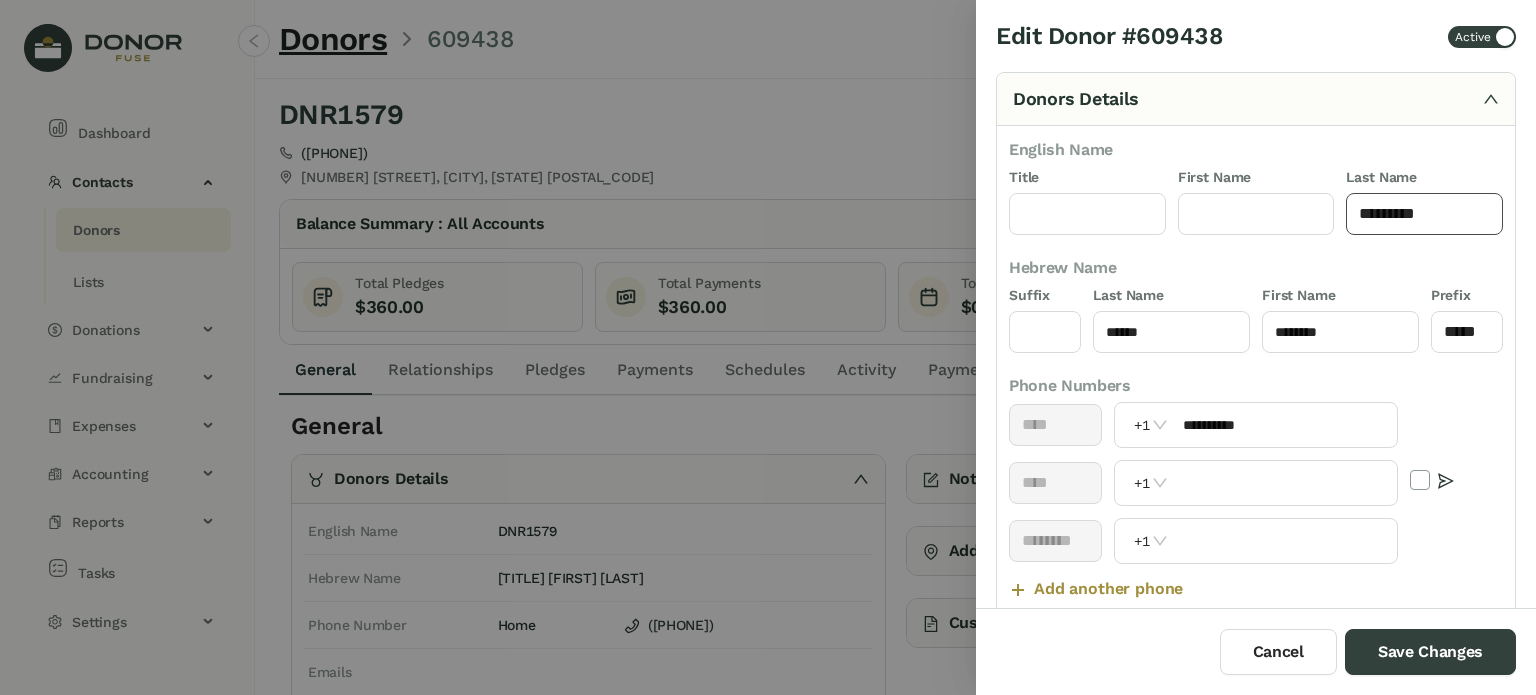 paste on "*******" 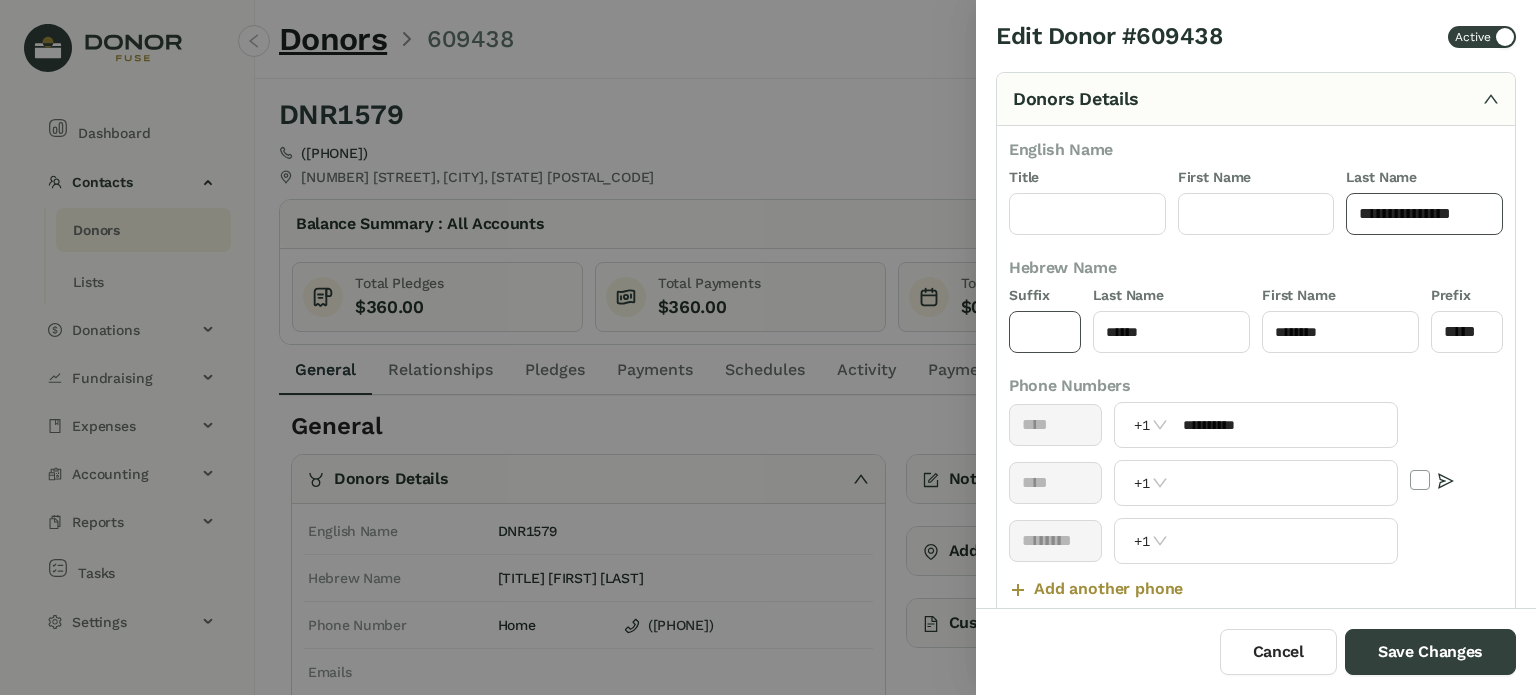 type on "**********" 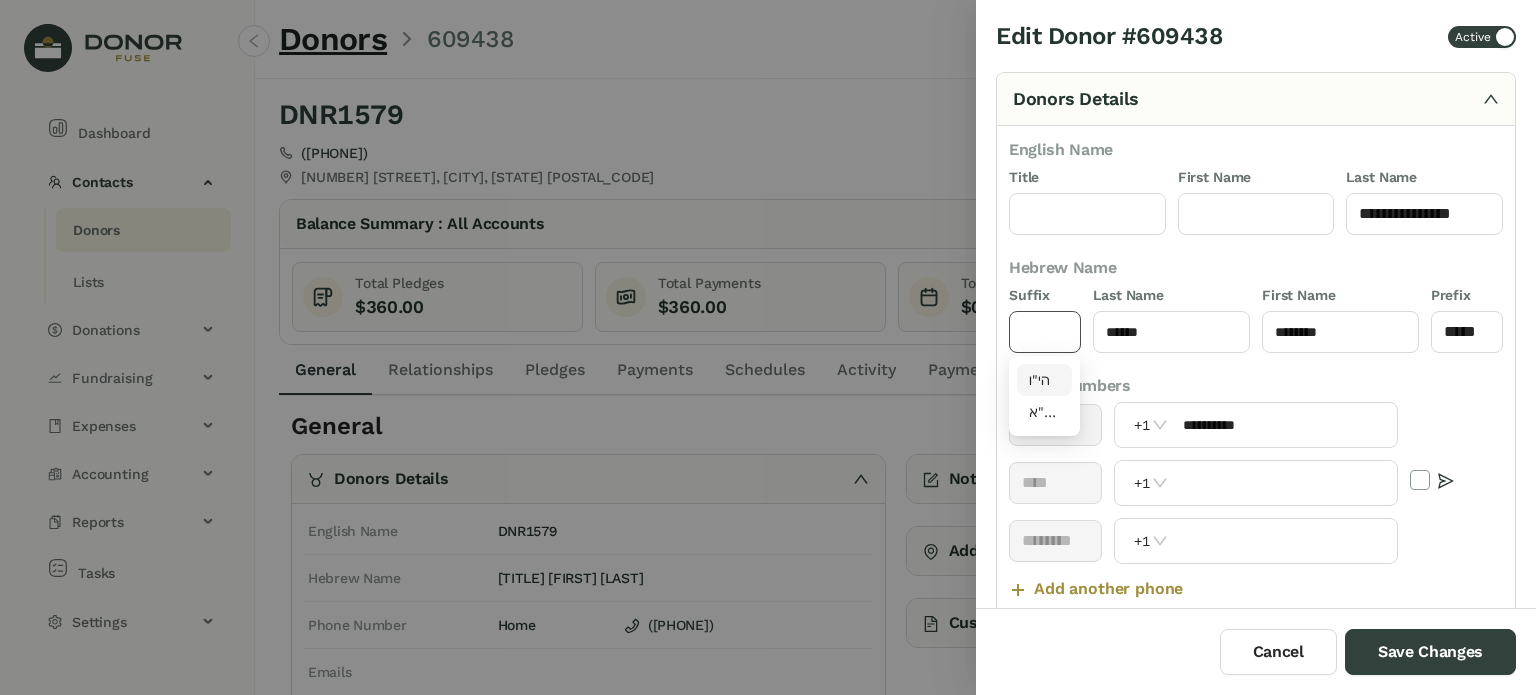 click 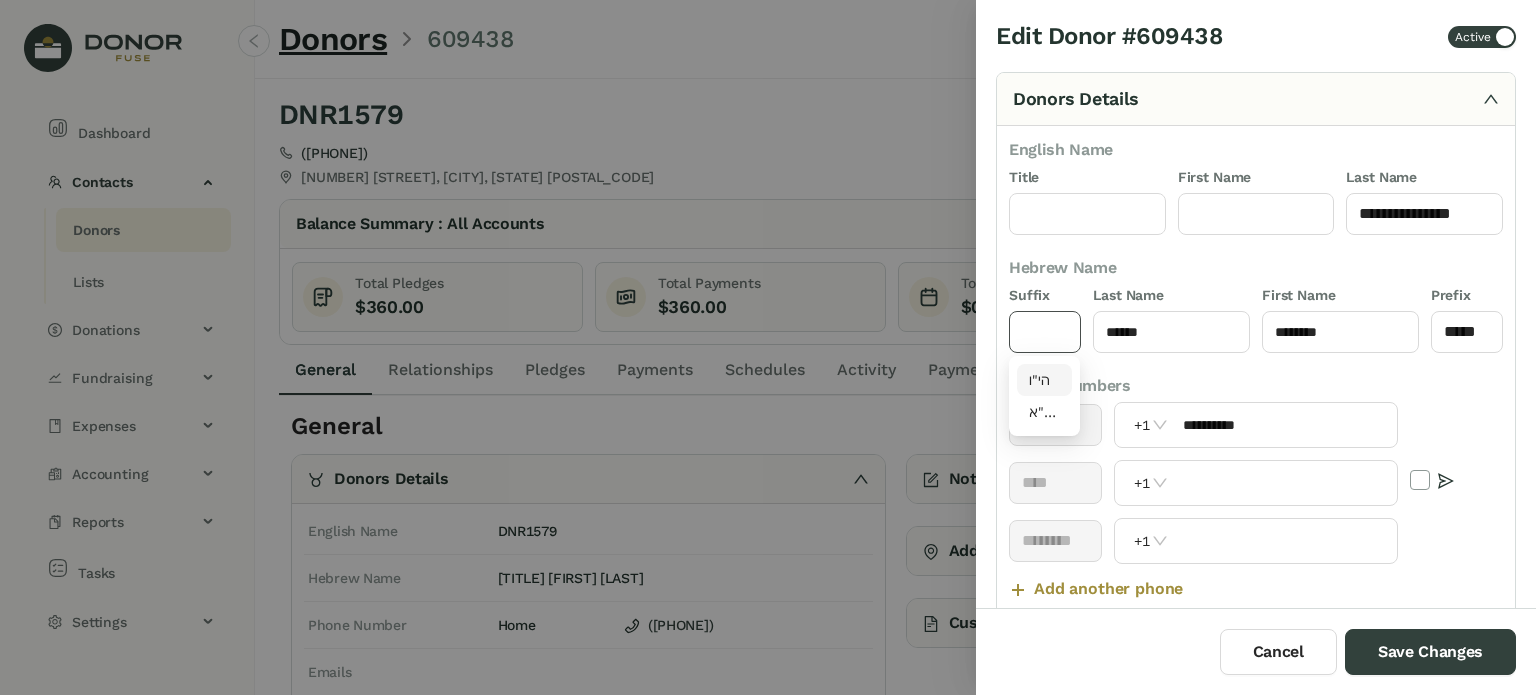 click on "הי"ו" at bounding box center (1045, 380) 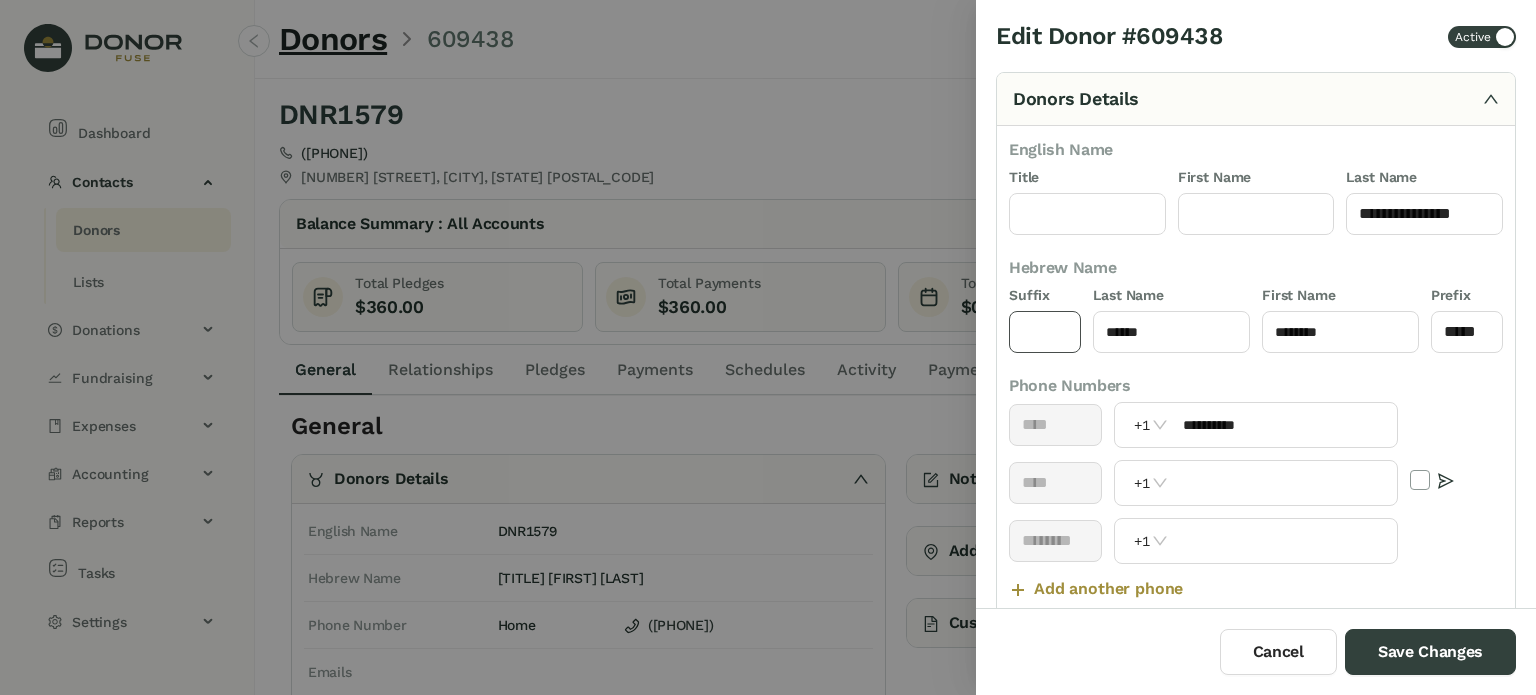 type on "****" 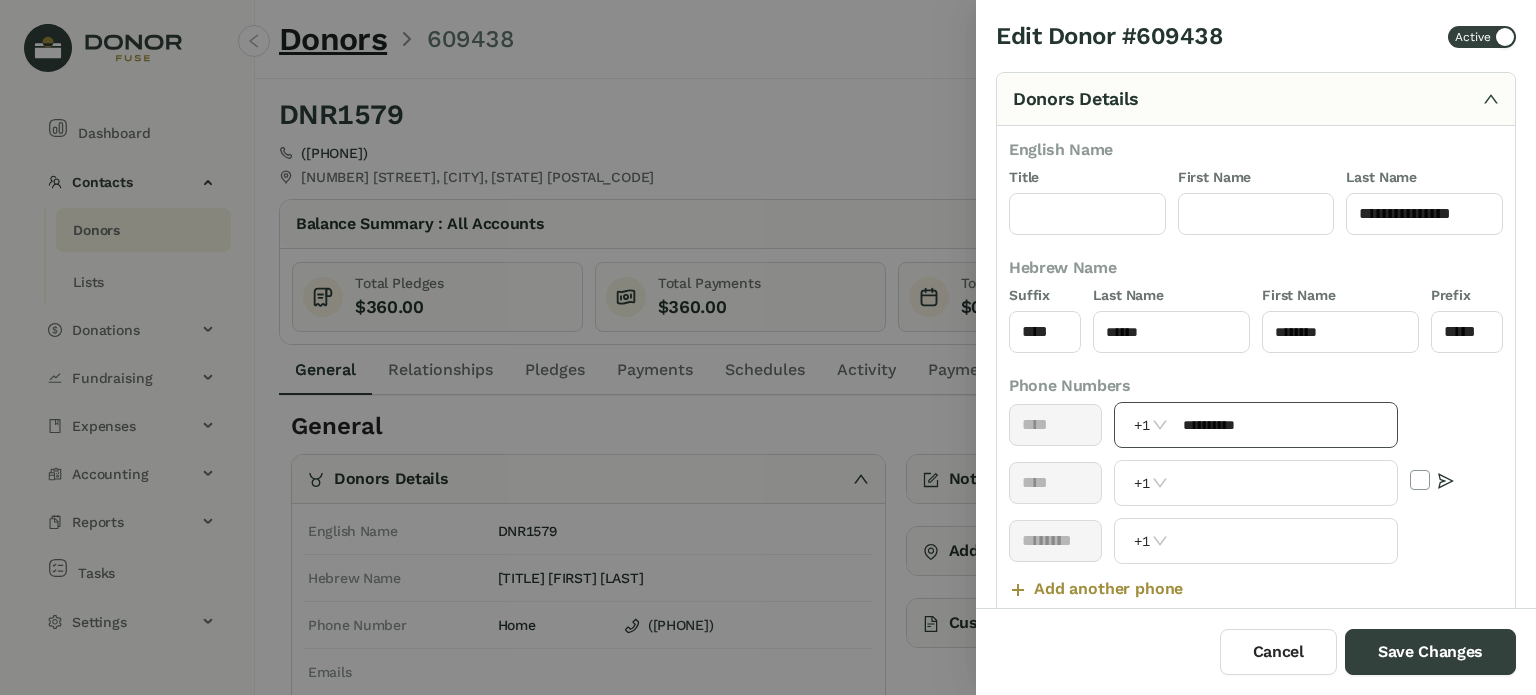 click on "**********" at bounding box center (1284, 425) 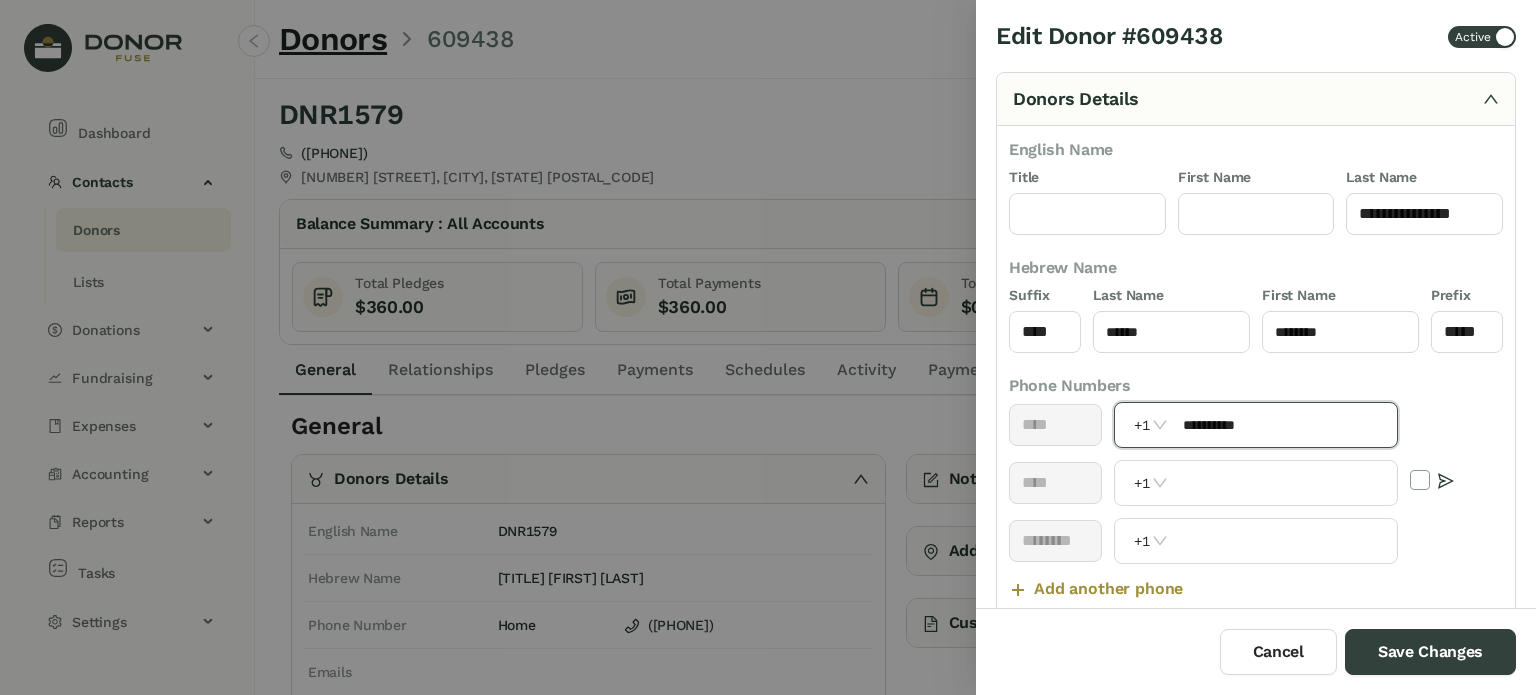 click on "**********" at bounding box center (1284, 425) 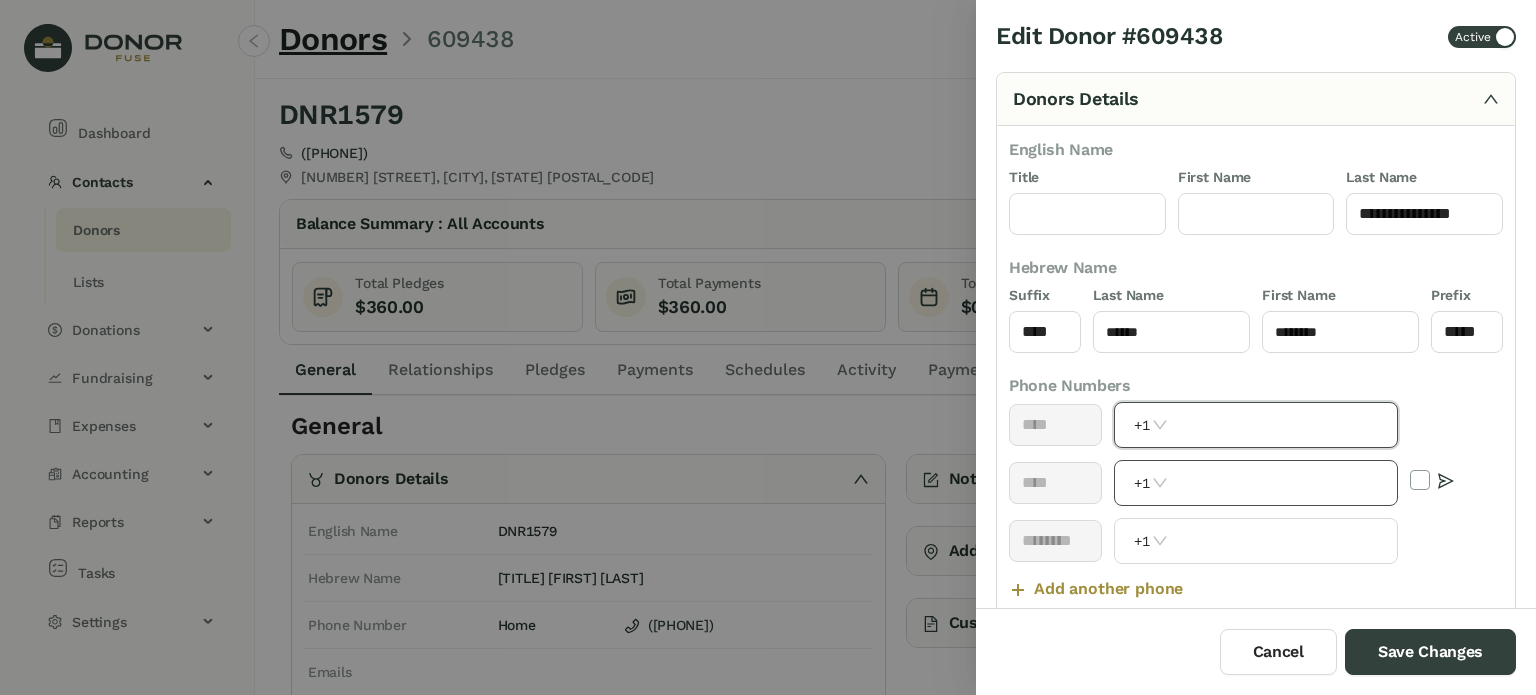 type 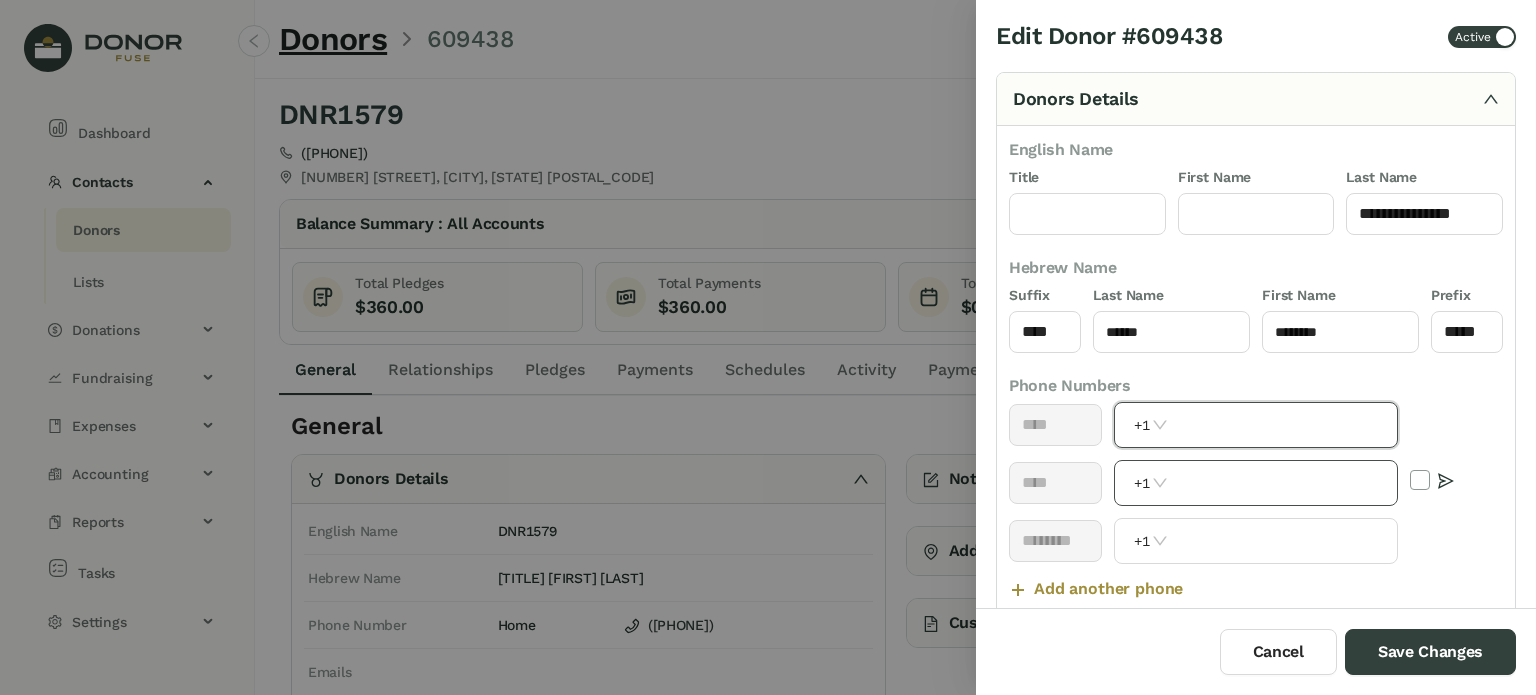 click on "+1" at bounding box center (1255, 483) 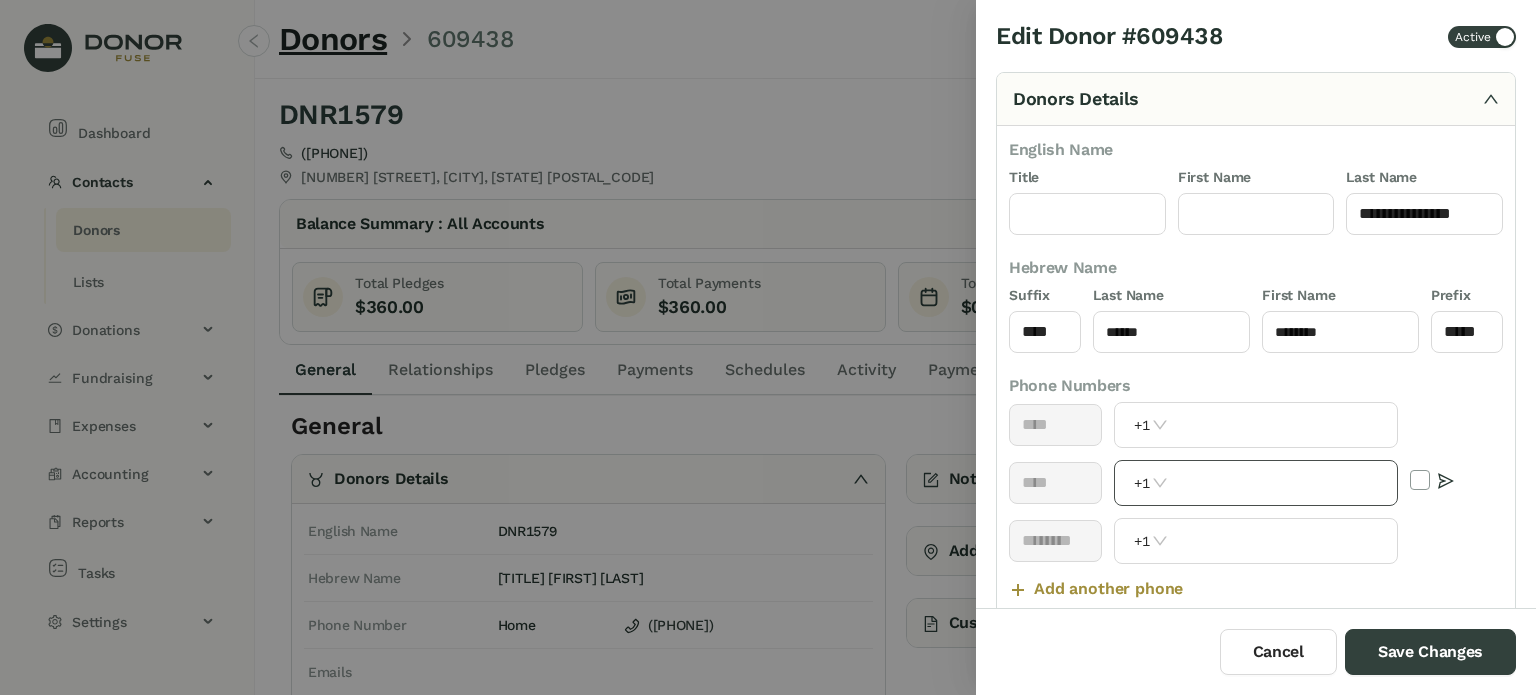 click at bounding box center (1284, 483) 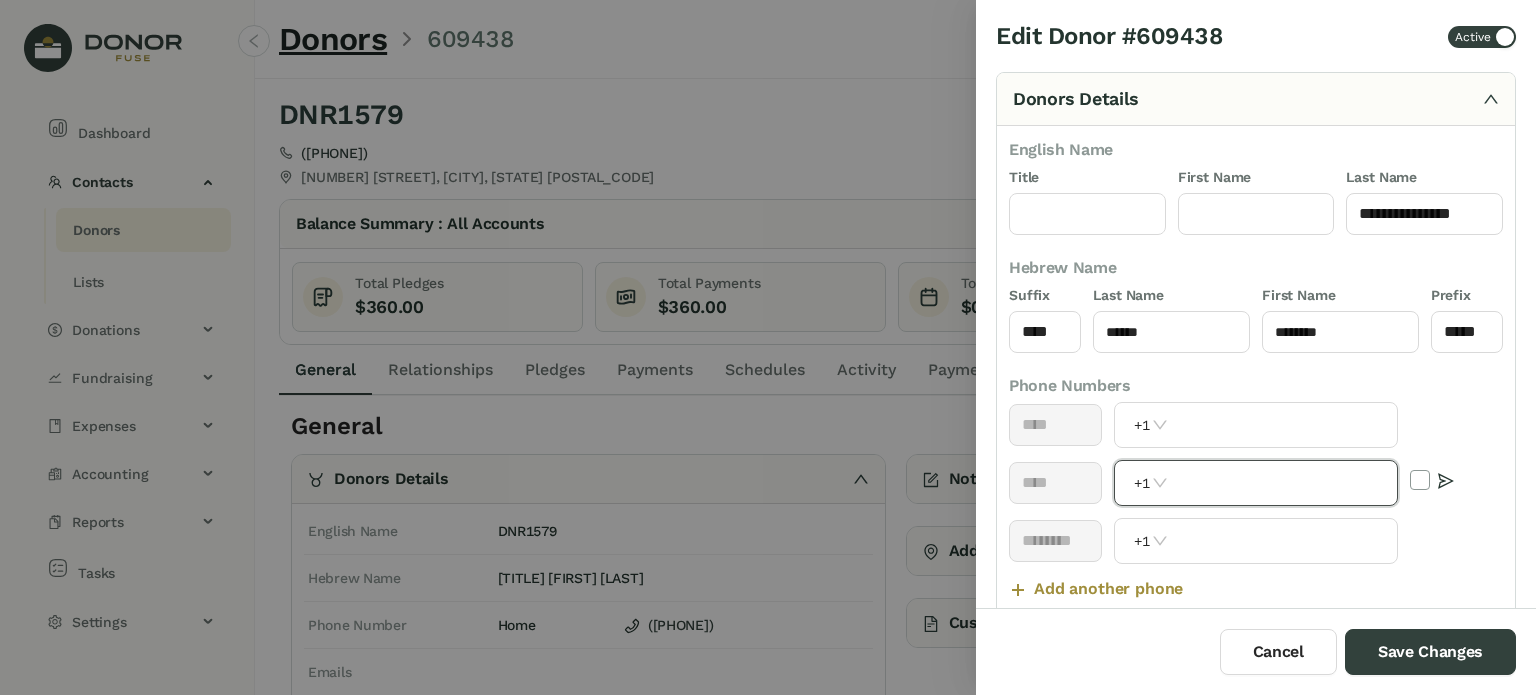 paste on "**********" 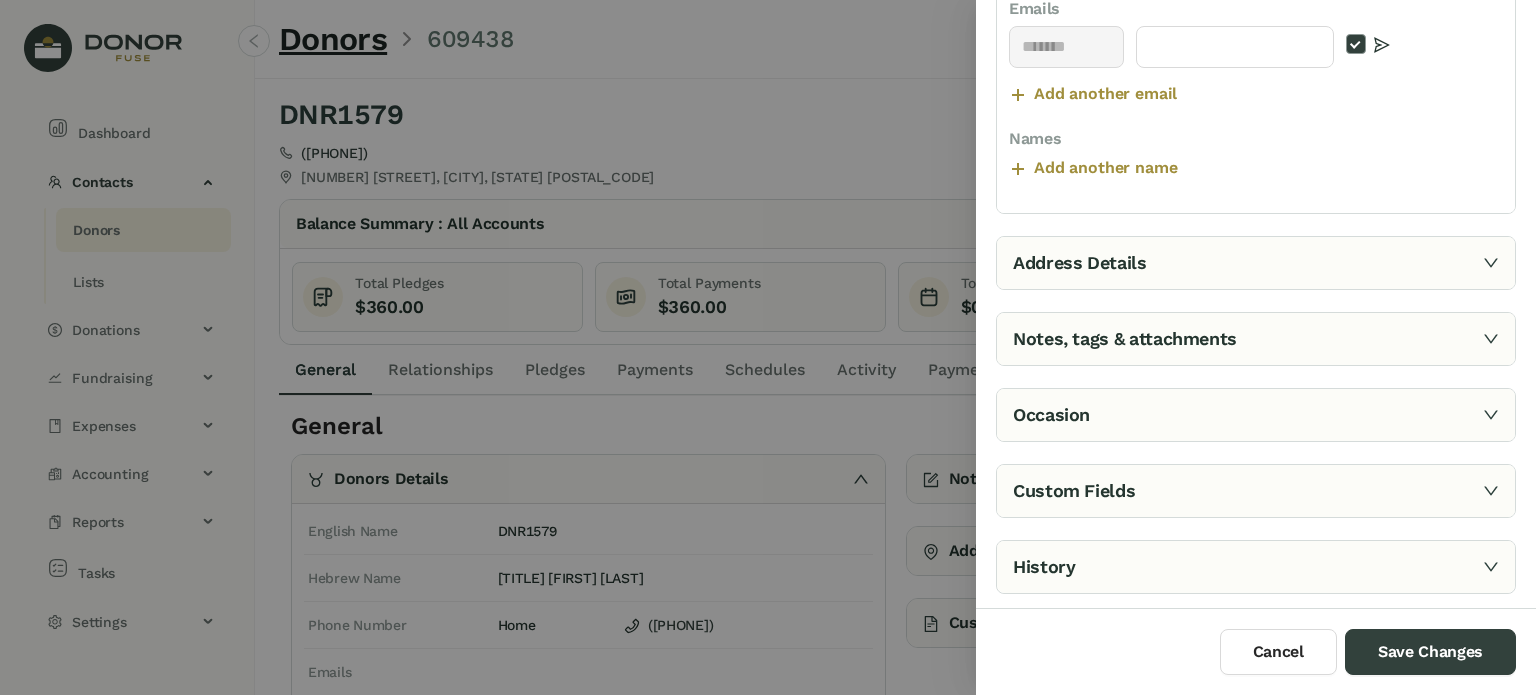 type on "**********" 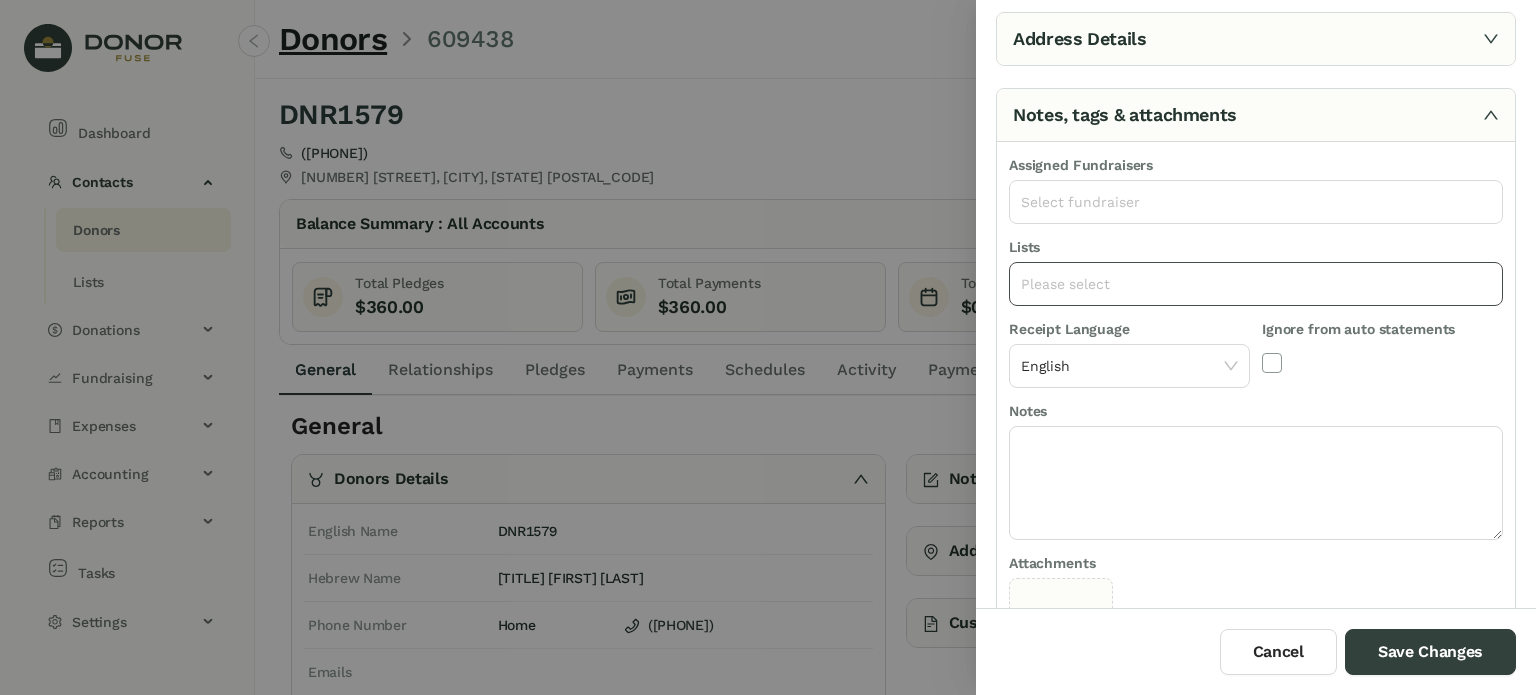 scroll, scrollTop: 128, scrollLeft: 0, axis: vertical 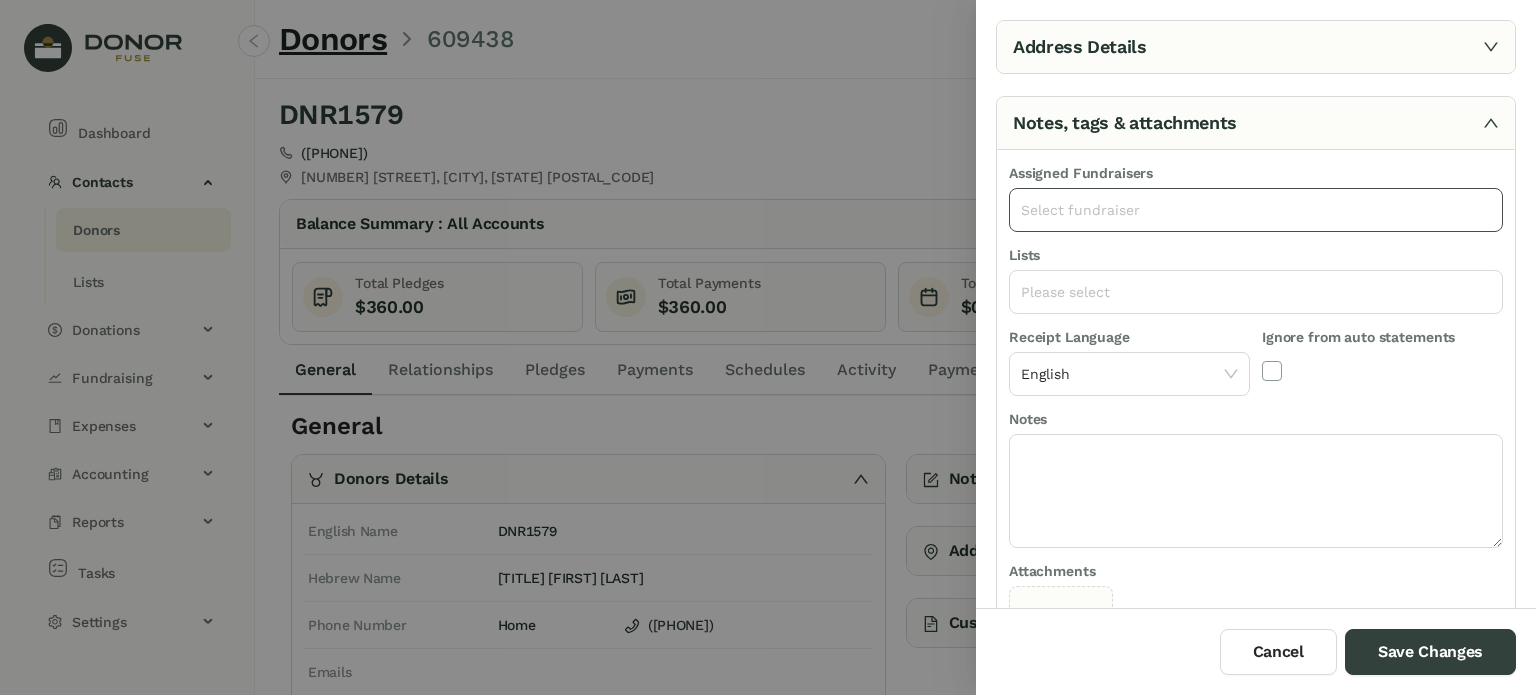 click on "Select fundraiser" 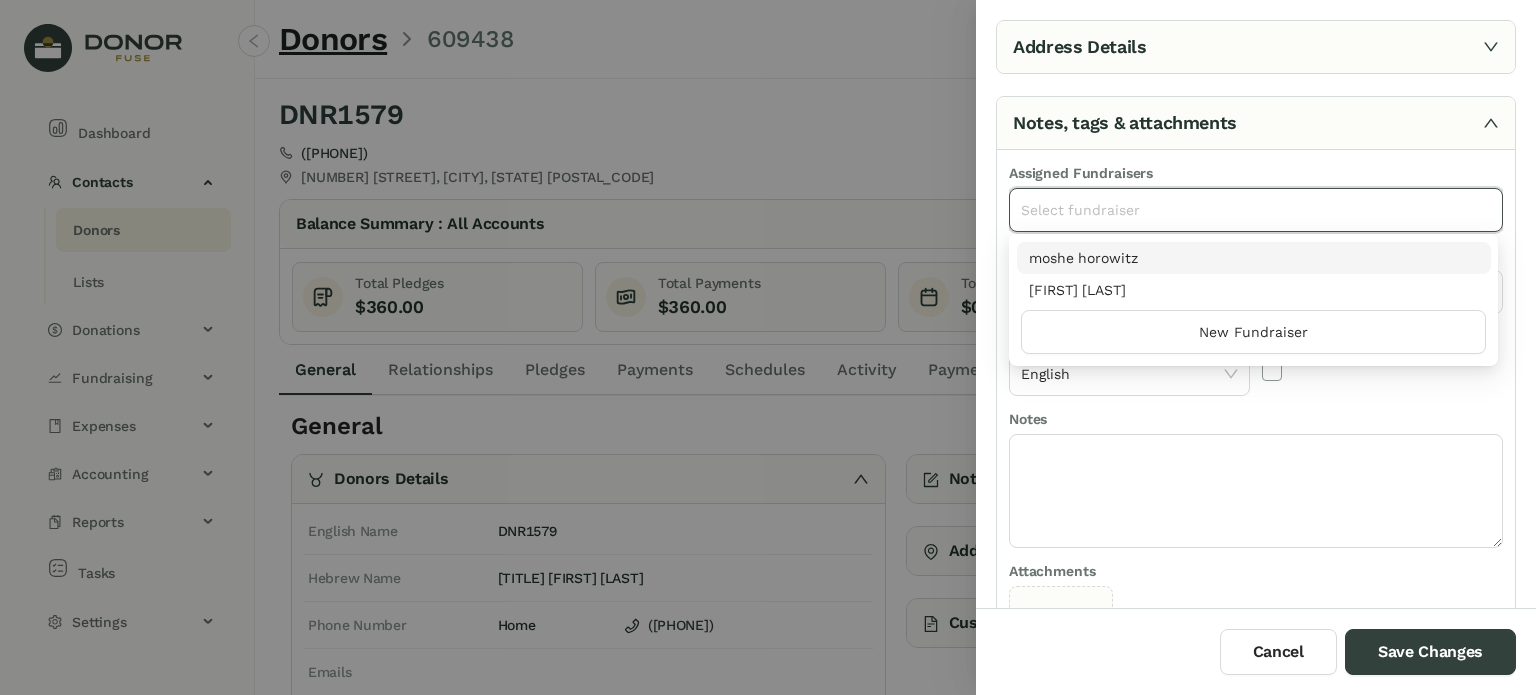 drag, startPoint x: 1189, startPoint y: 259, endPoint x: 1210, endPoint y: 261, distance: 21.095022 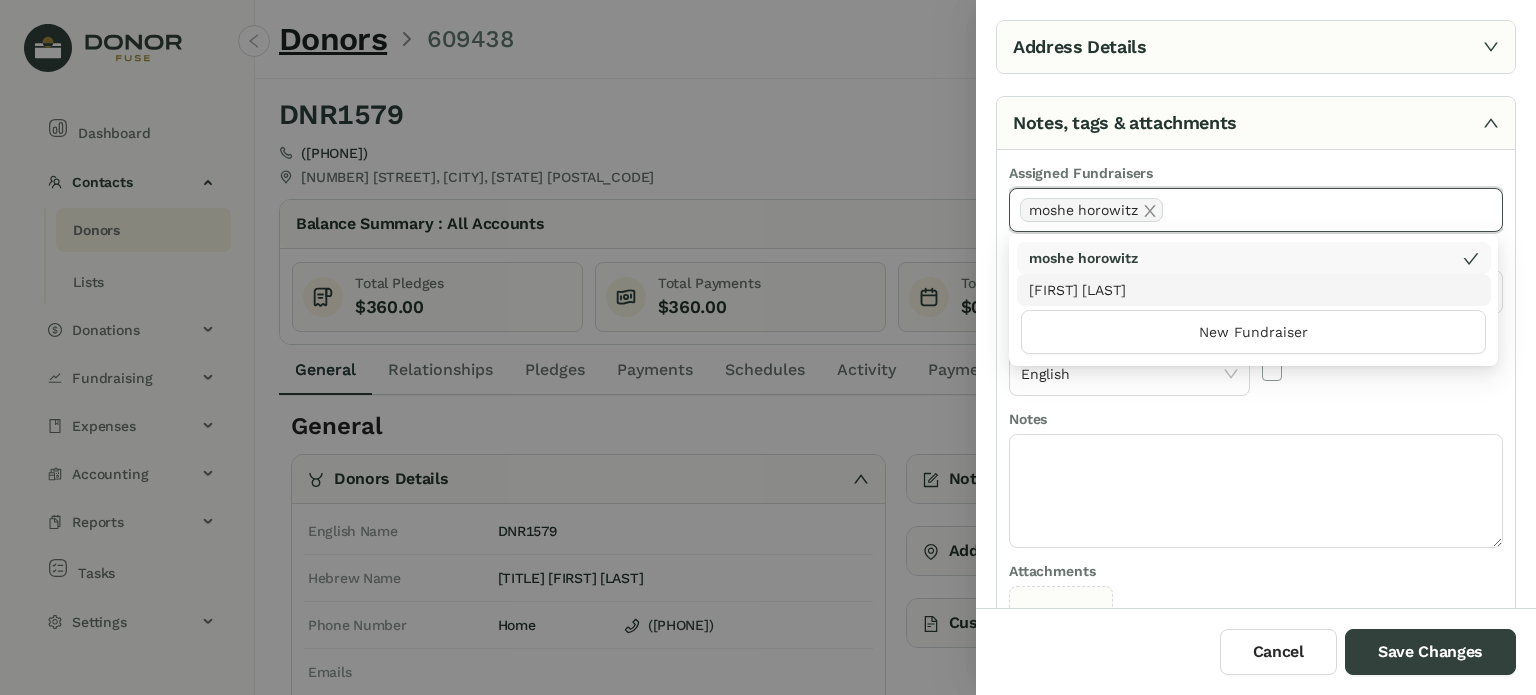 click on "Ignore from auto statements" at bounding box center (1382, 367) 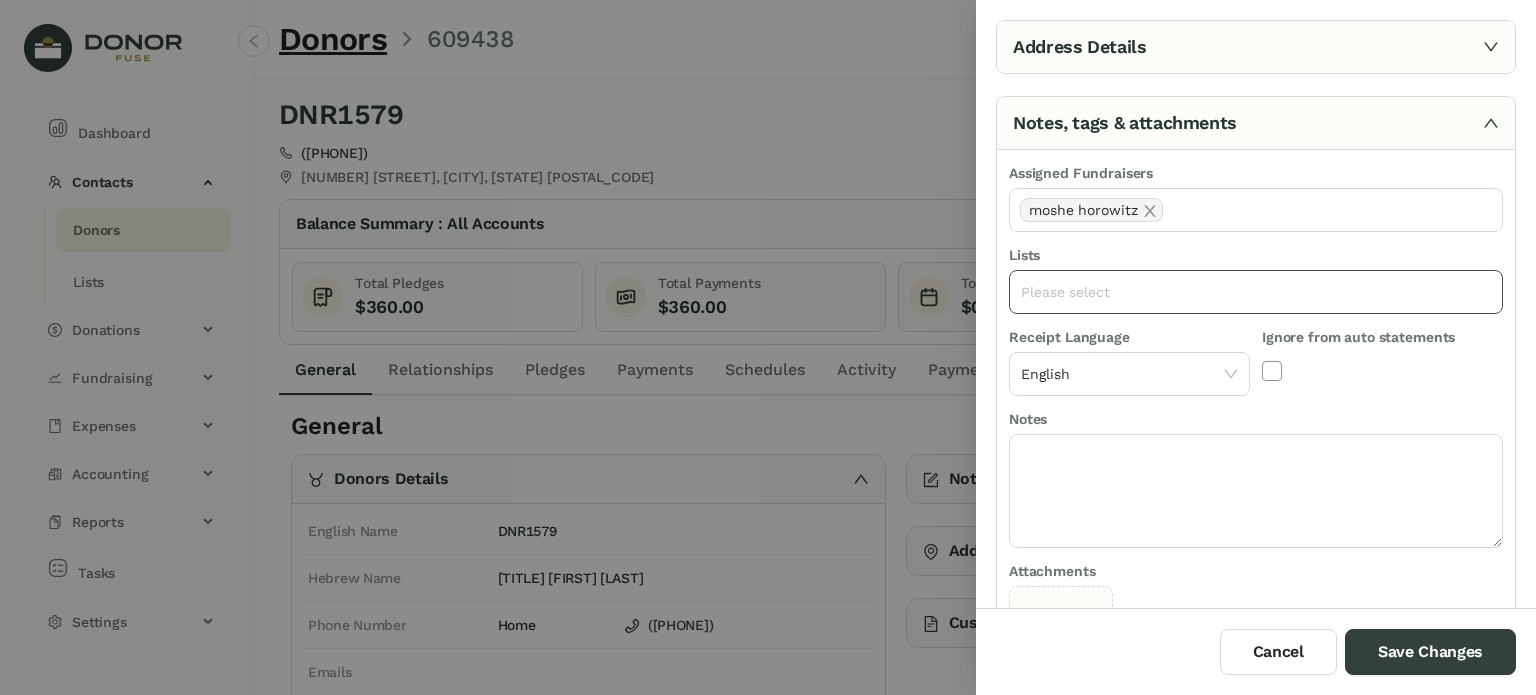 drag, startPoint x: 1201, startPoint y: 290, endPoint x: 1191, endPoint y: 301, distance: 14.866069 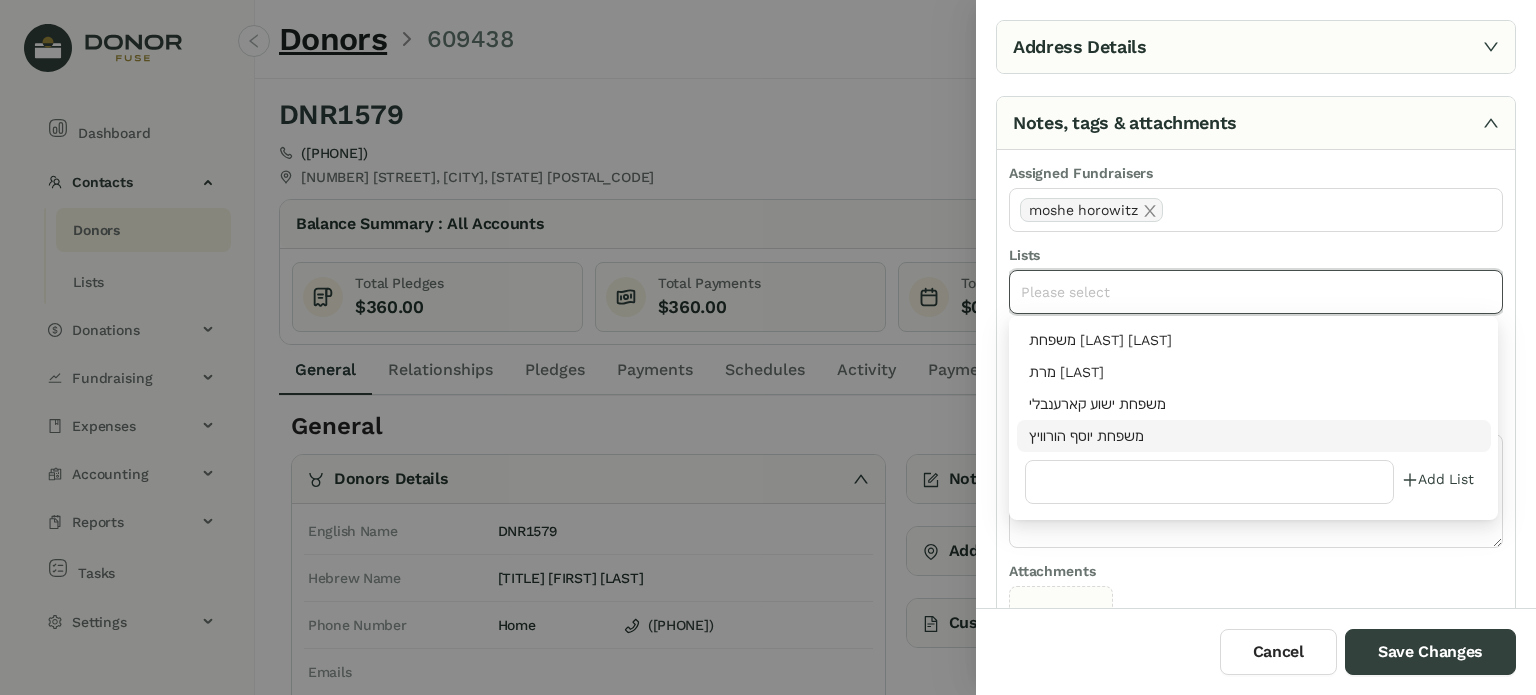 click on "משפחת יוסף הורוויץ" at bounding box center [1254, 436] 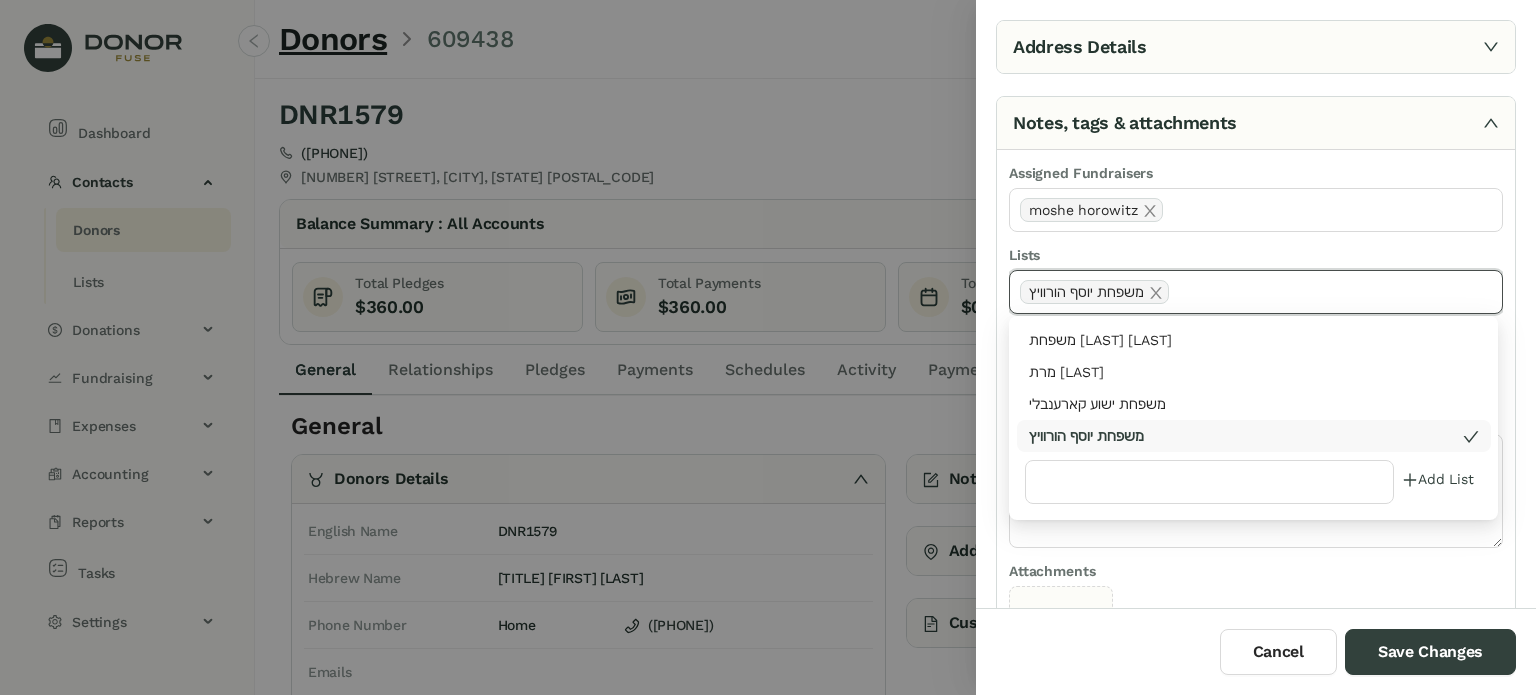 click on "Attachments" at bounding box center (1256, 573) 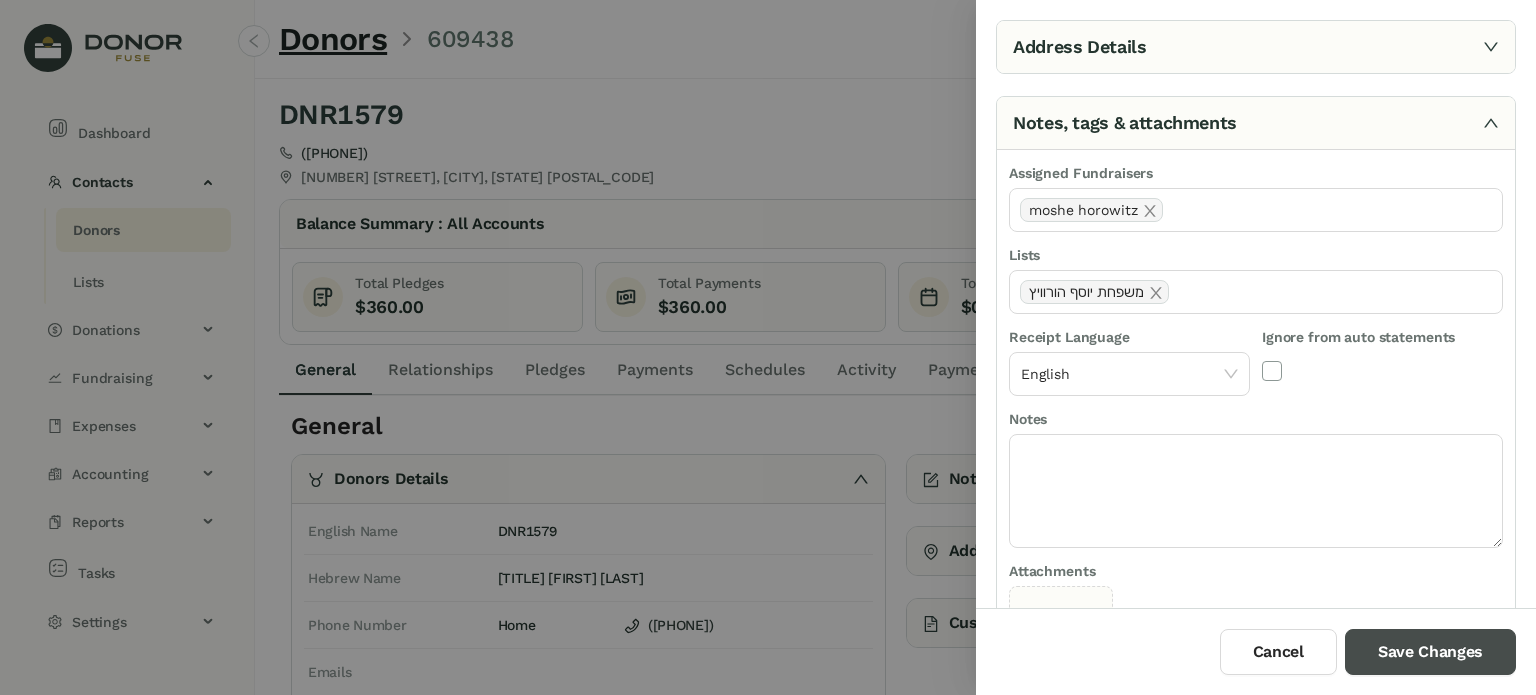 click on "Save Changes" at bounding box center (1430, 652) 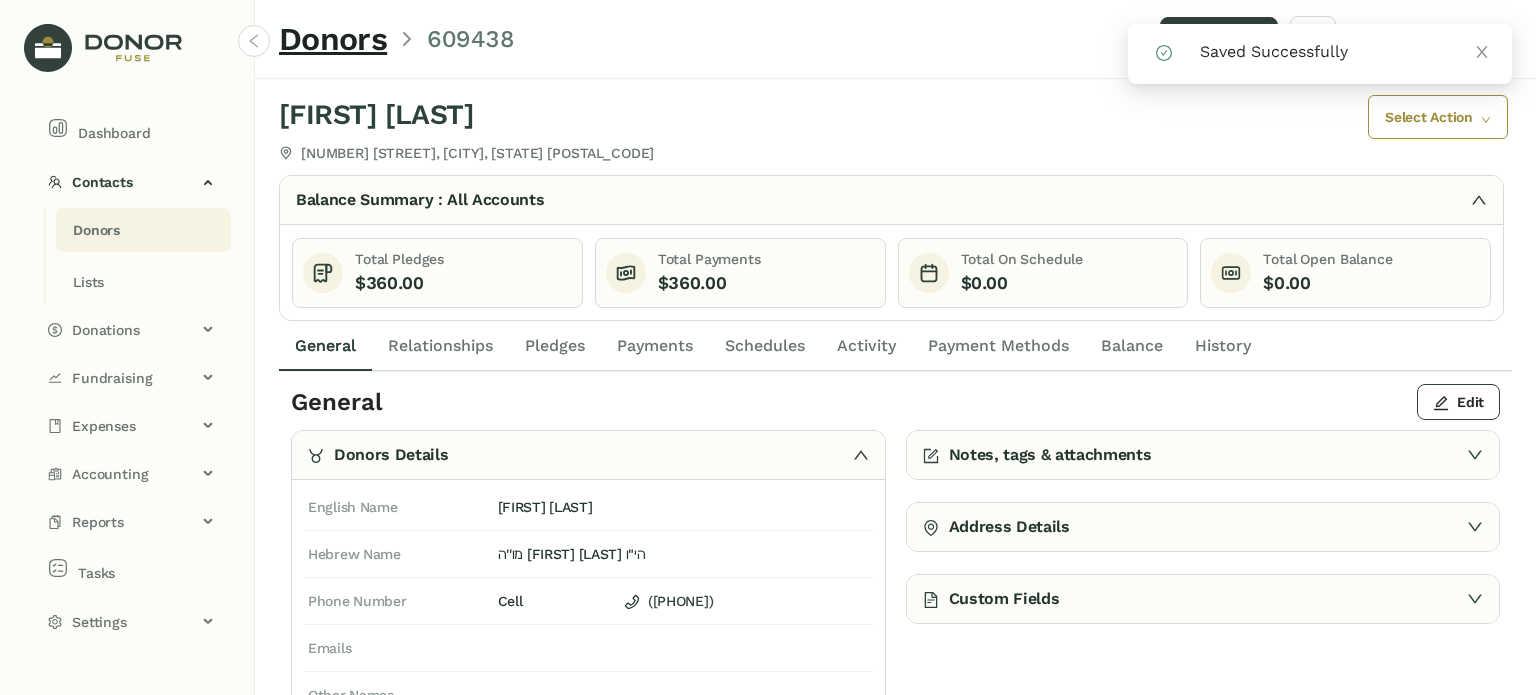 click on "Activity" 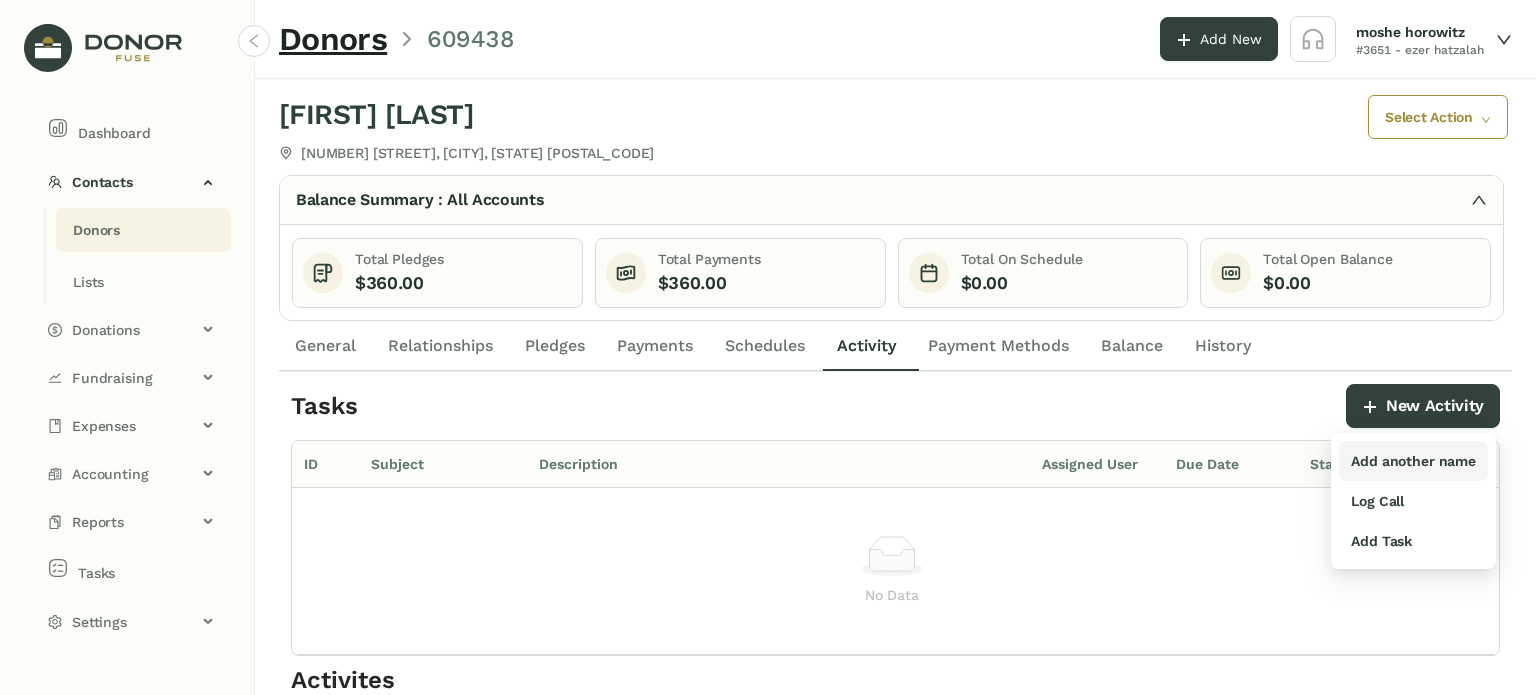 click on "Add another name" at bounding box center [1413, 461] 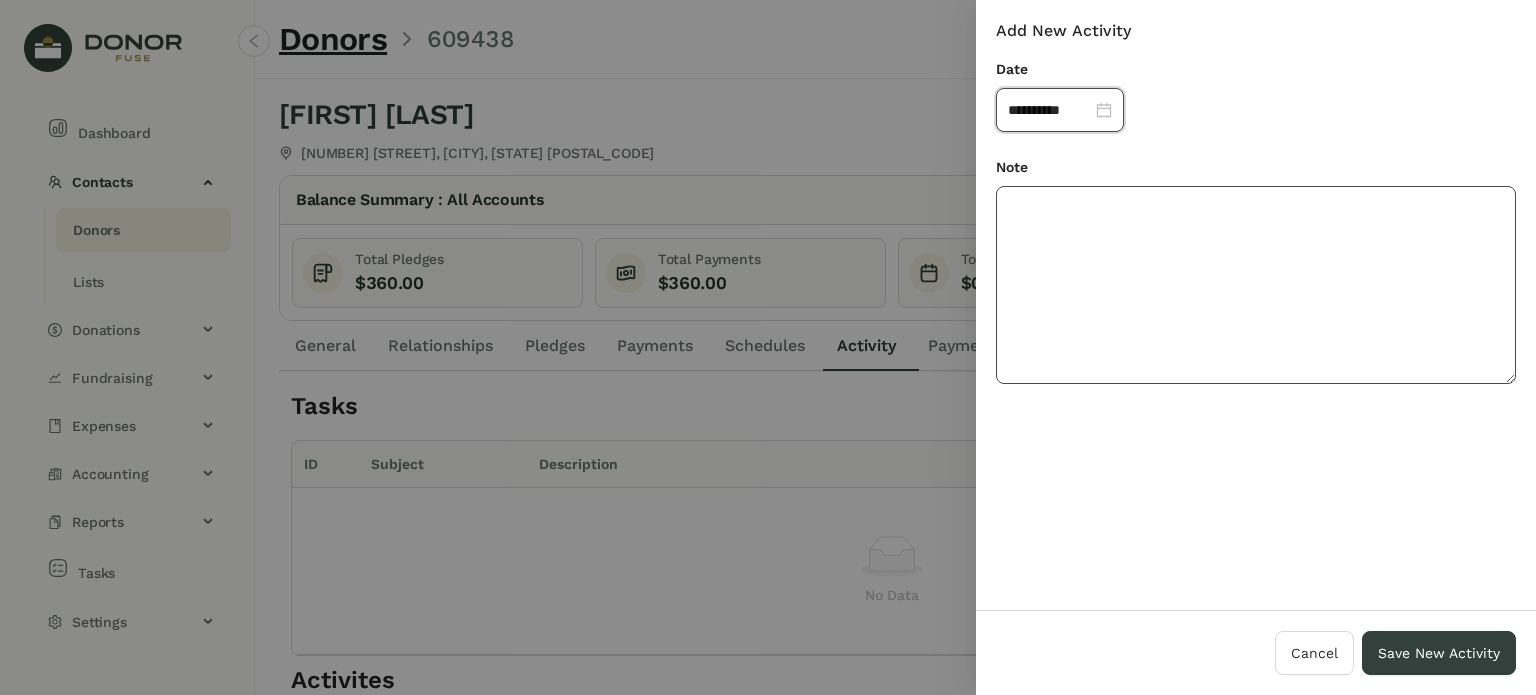 click 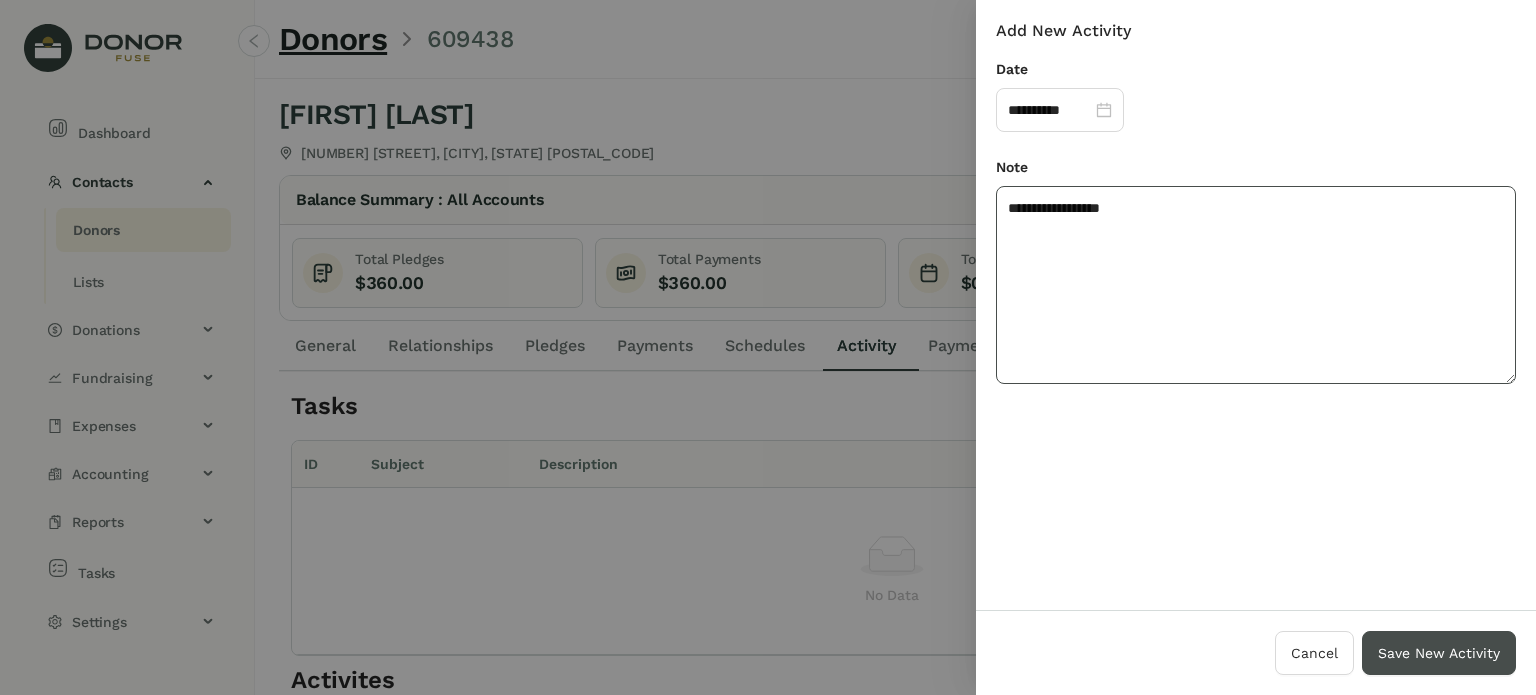 type on "**********" 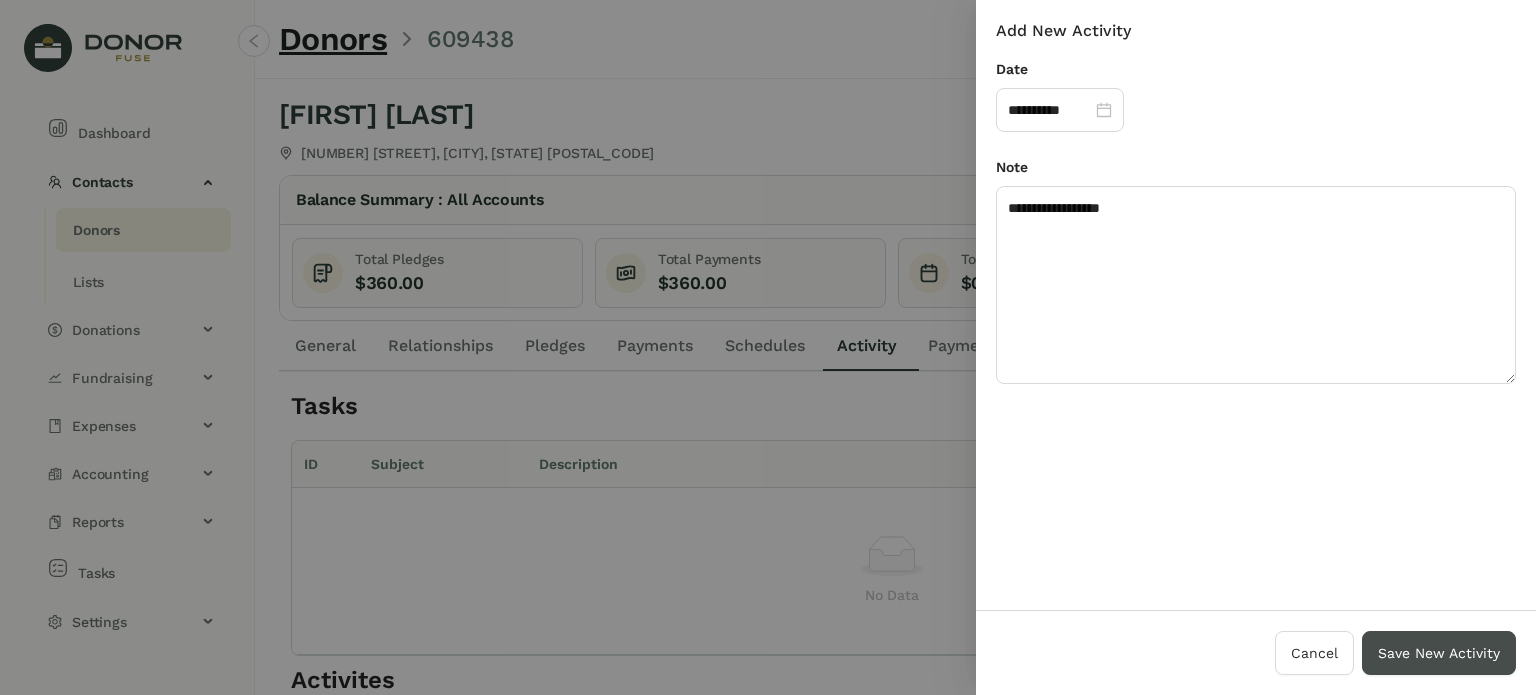 drag, startPoint x: 1455, startPoint y: 640, endPoint x: 1444, endPoint y: 639, distance: 11.045361 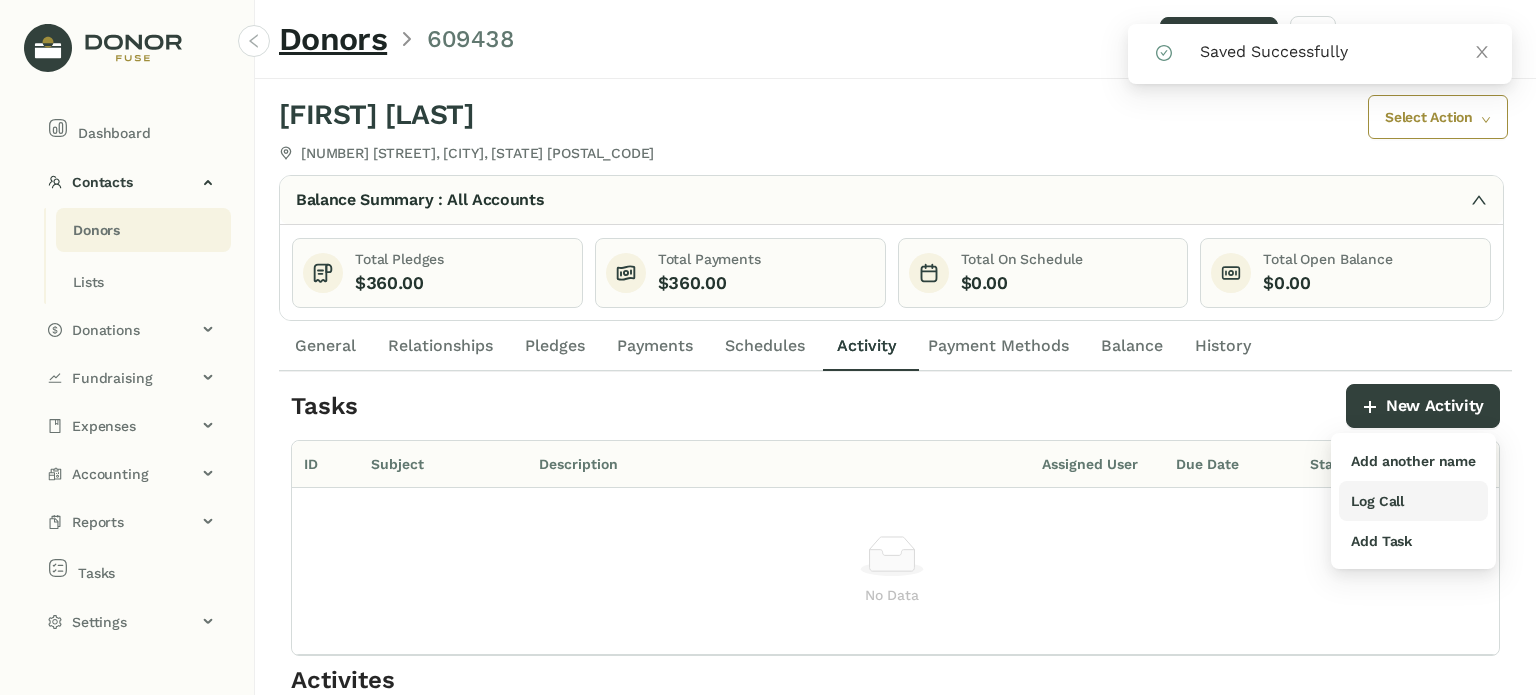 click on "Log Call" at bounding box center (1377, 501) 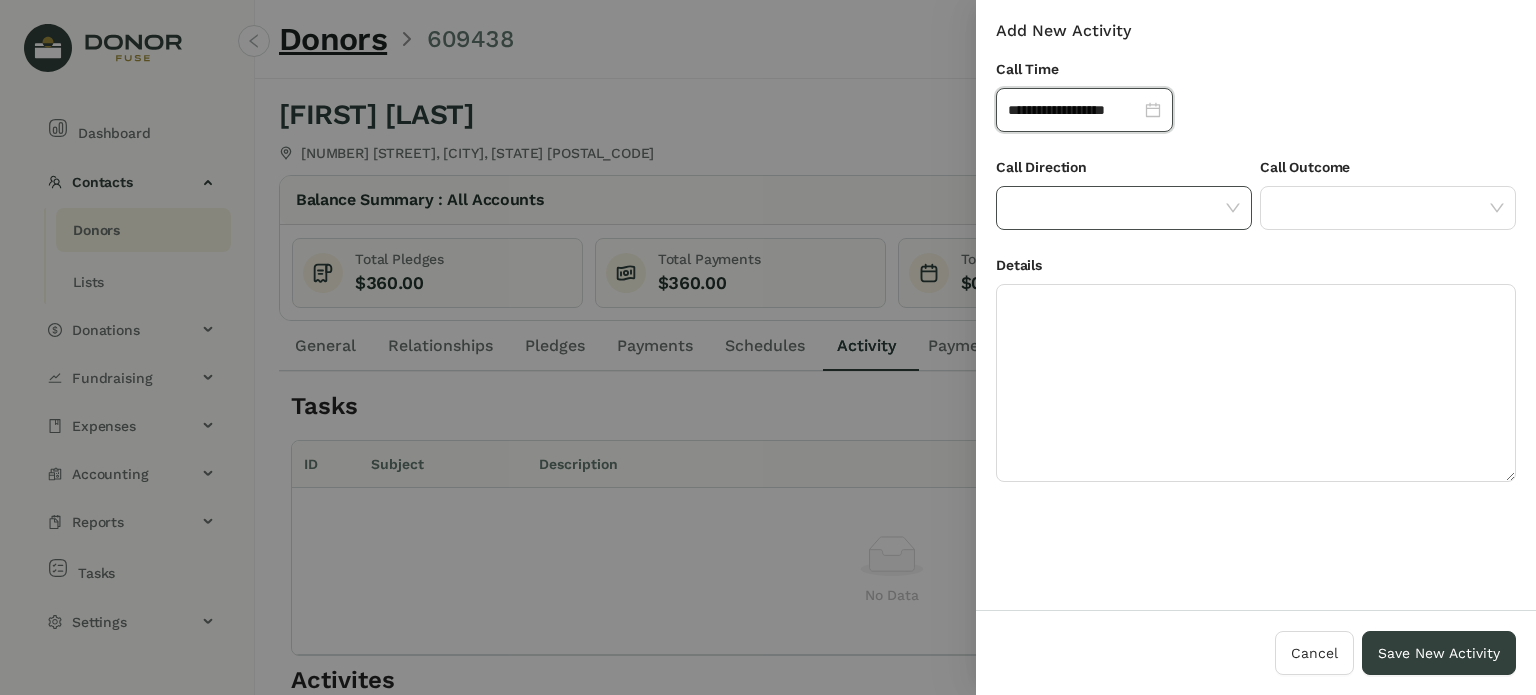click 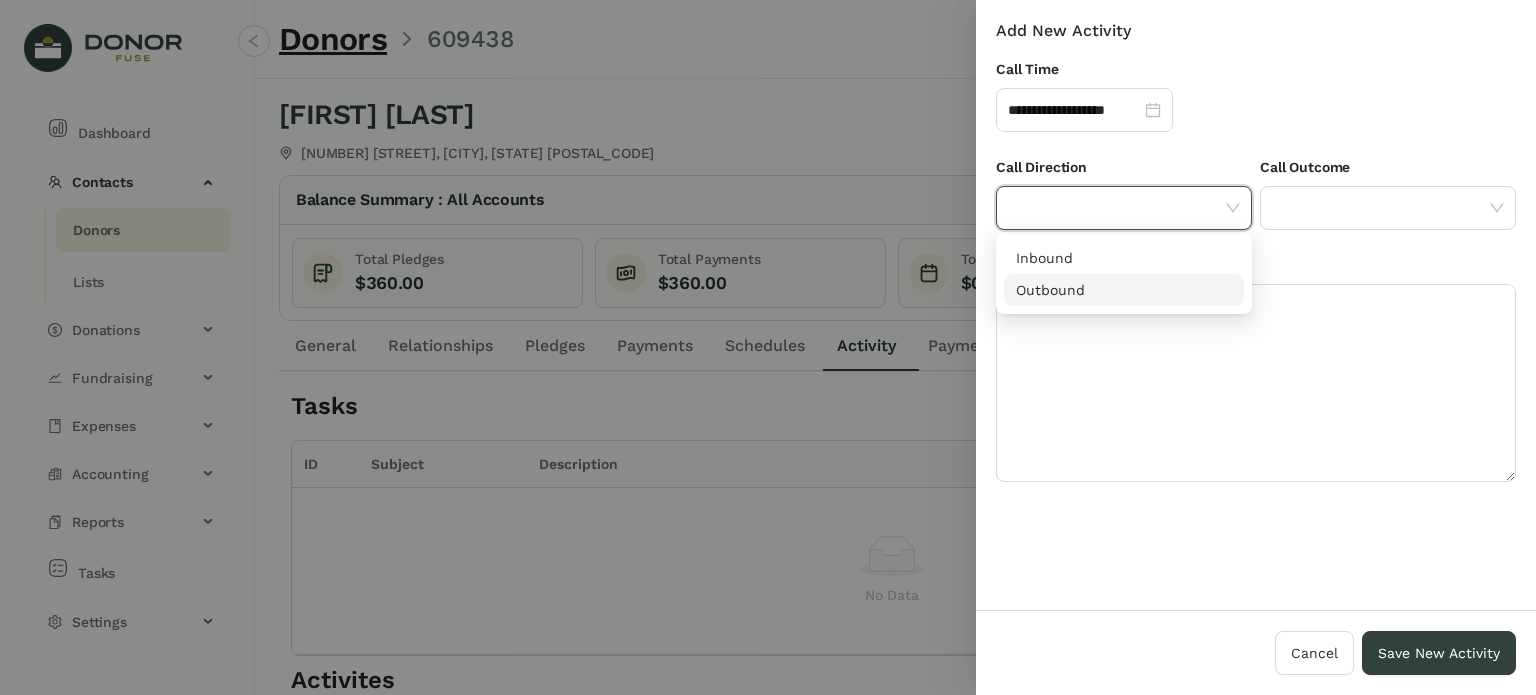 drag, startPoint x: 1136, startPoint y: 300, endPoint x: 1326, endPoint y: 251, distance: 196.21672 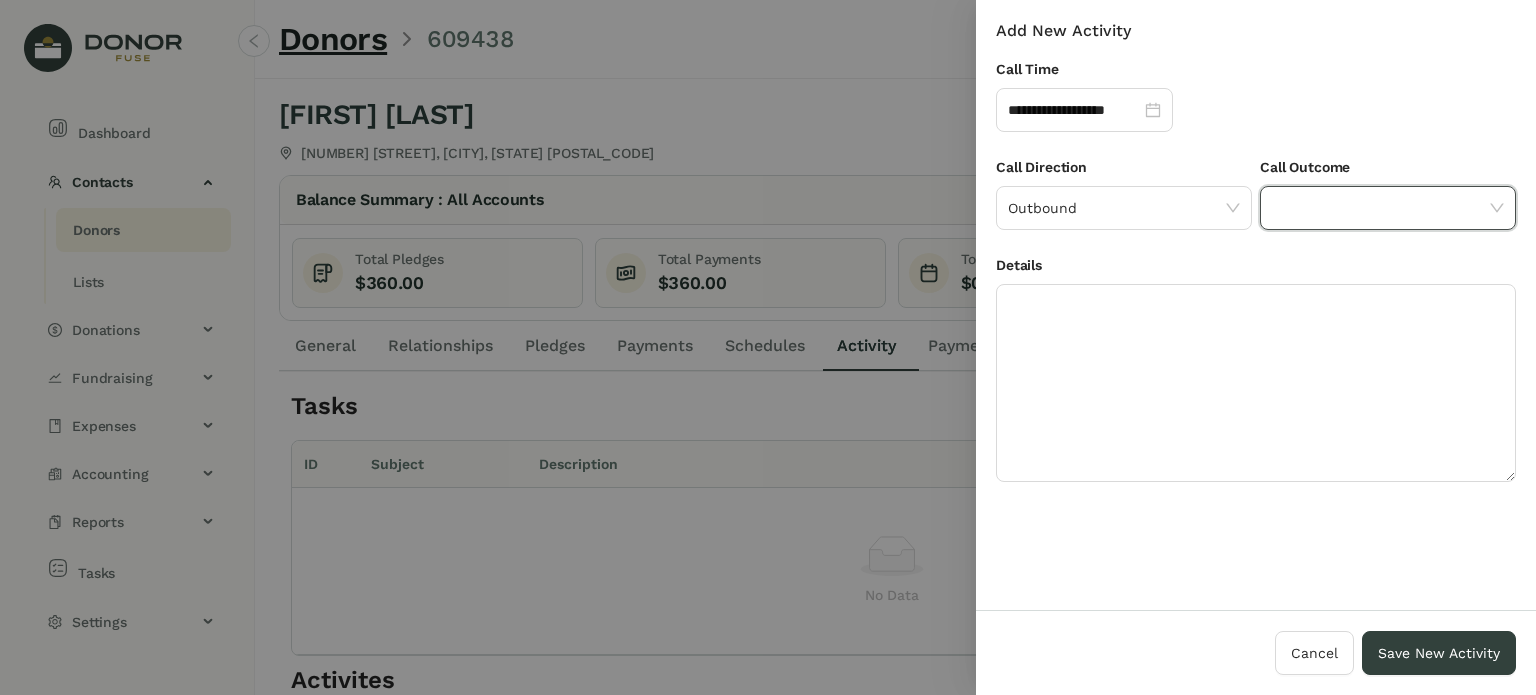 drag, startPoint x: 1369, startPoint y: 197, endPoint x: 513, endPoint y: 606, distance: 948.69226 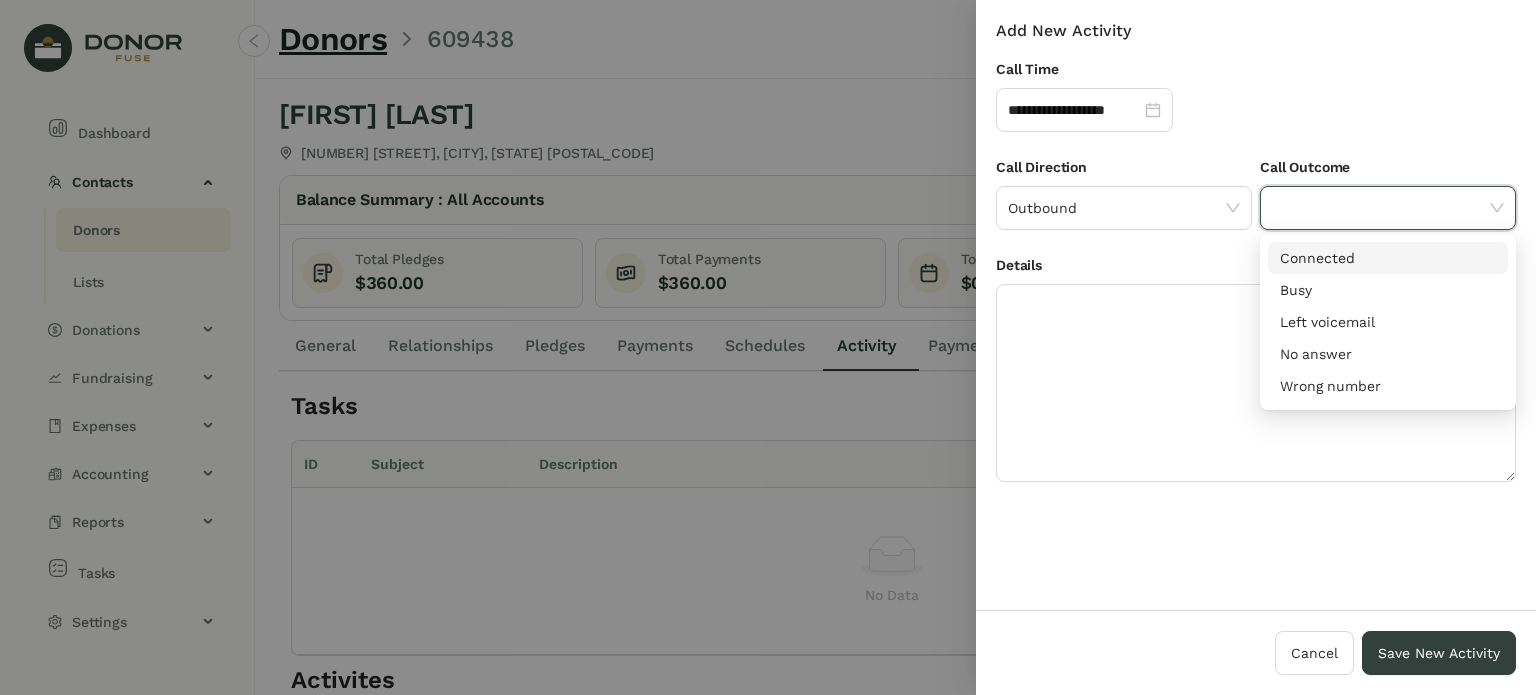 click on "Connected" at bounding box center [1388, 258] 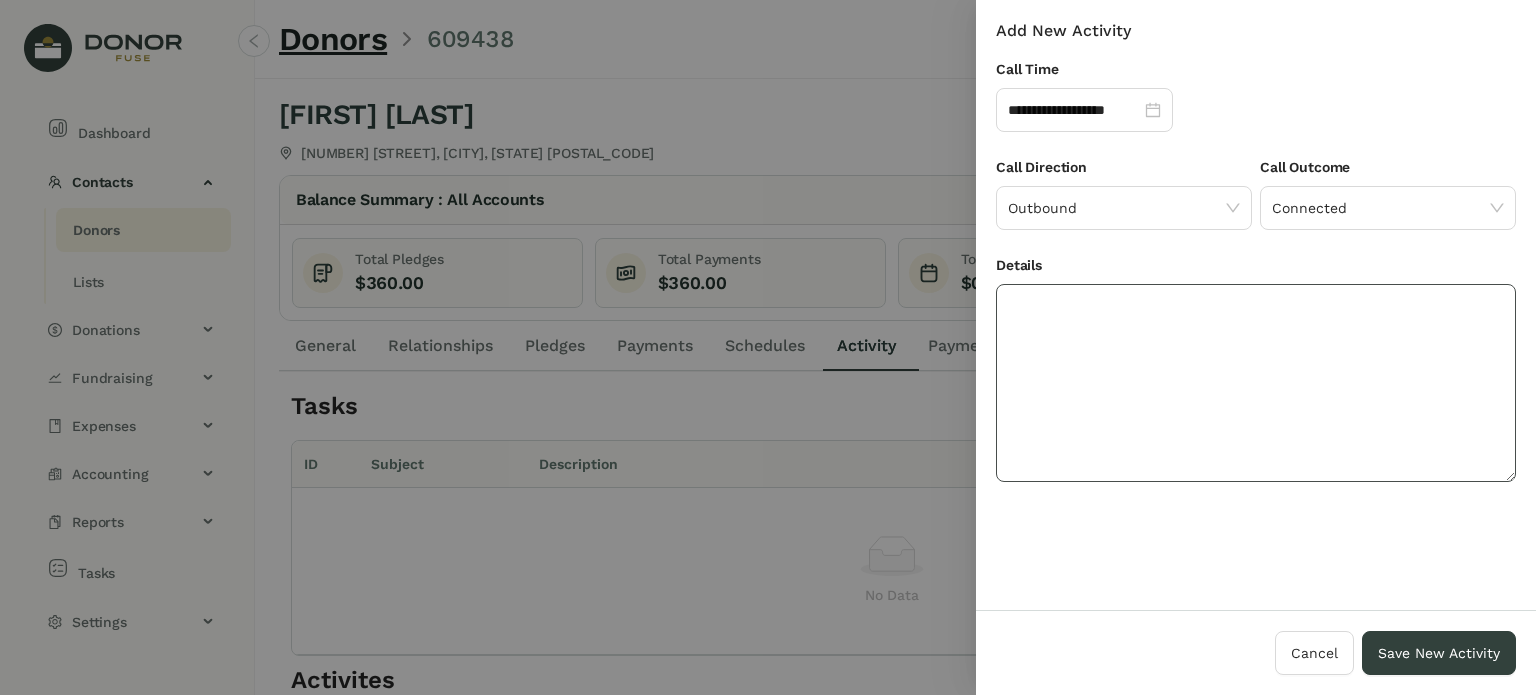 drag, startPoint x: 1192, startPoint y: 375, endPoint x: 1179, endPoint y: 365, distance: 16.40122 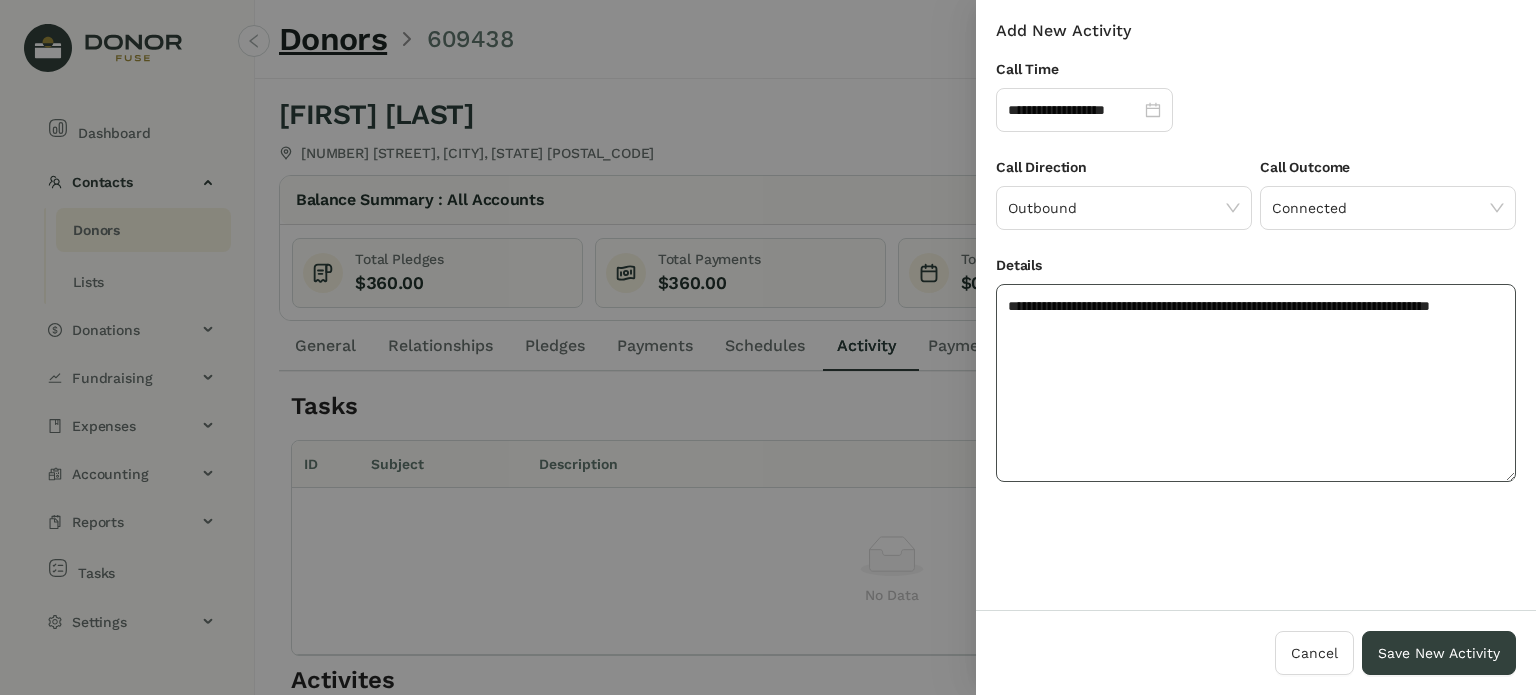 click on "**********" 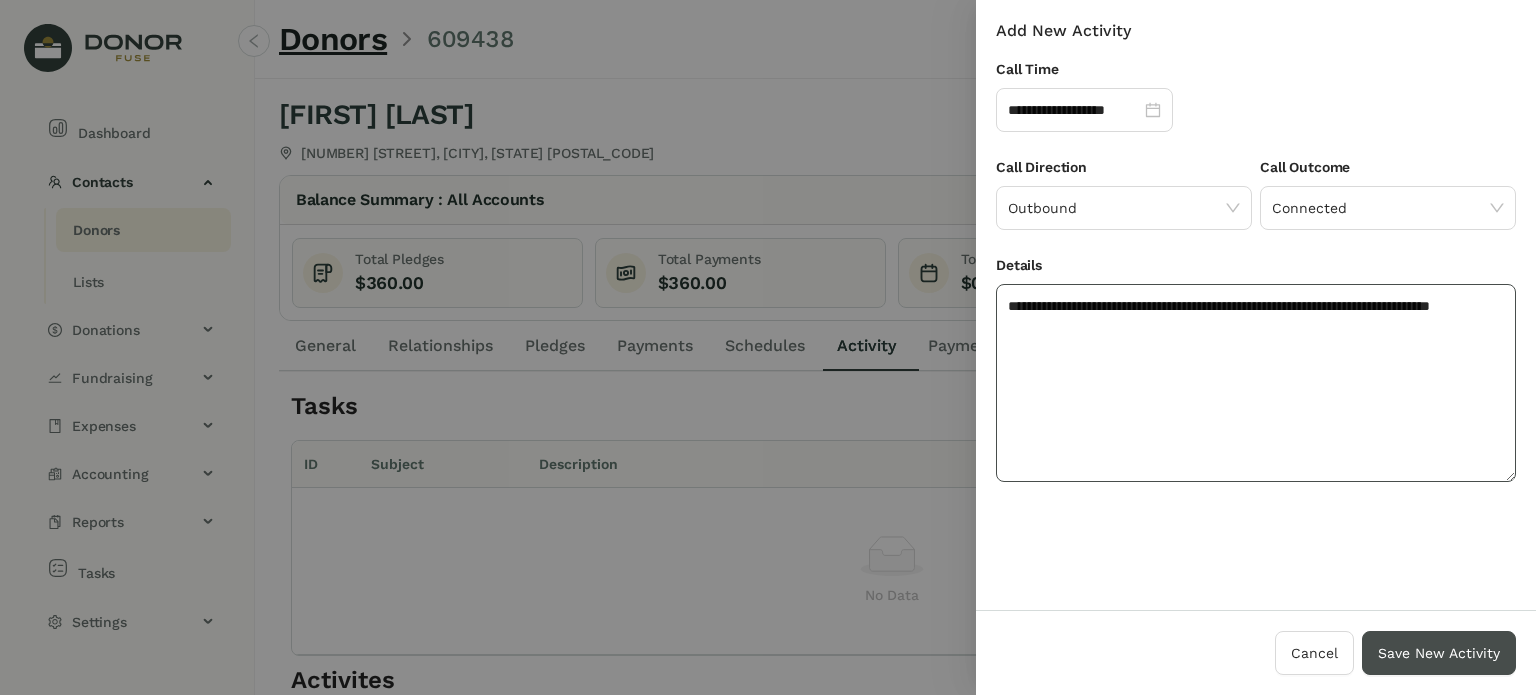 type on "**********" 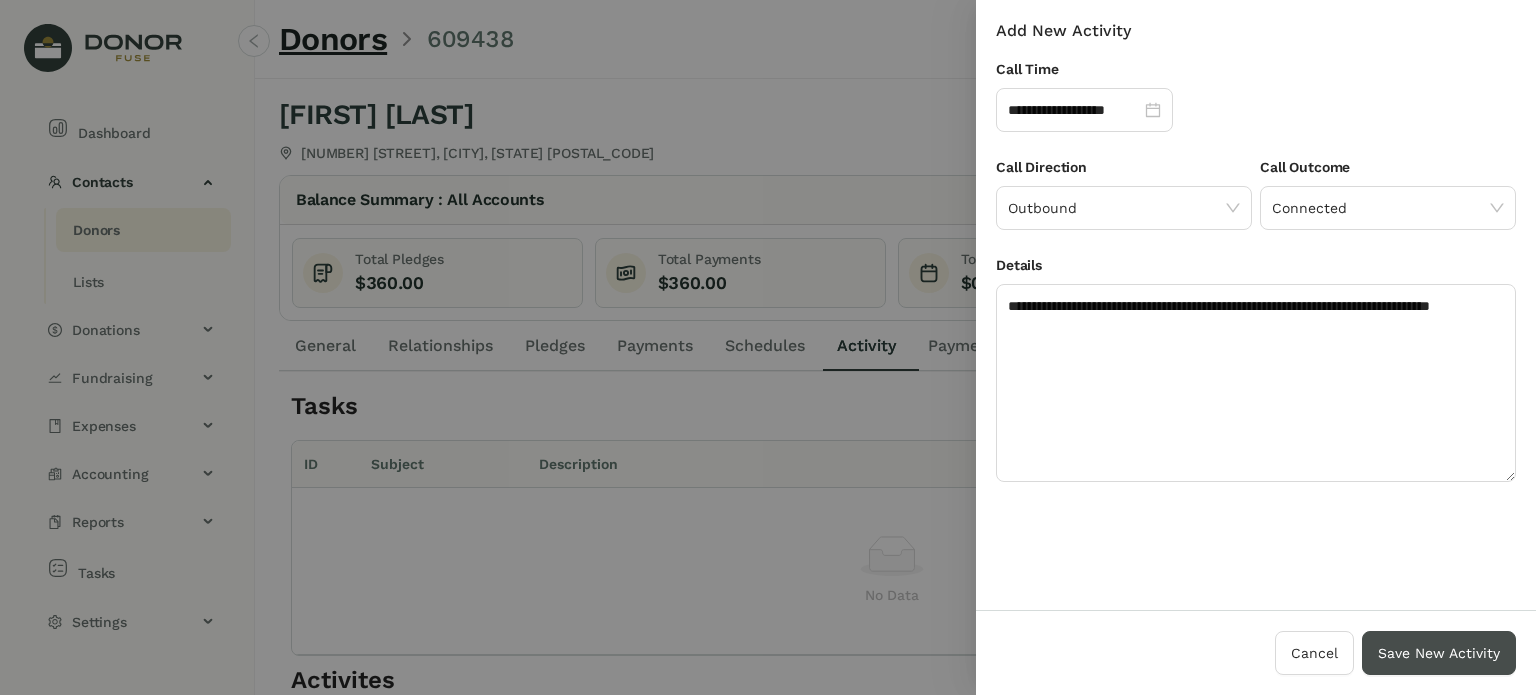click on "Save New Activity" at bounding box center (1439, 653) 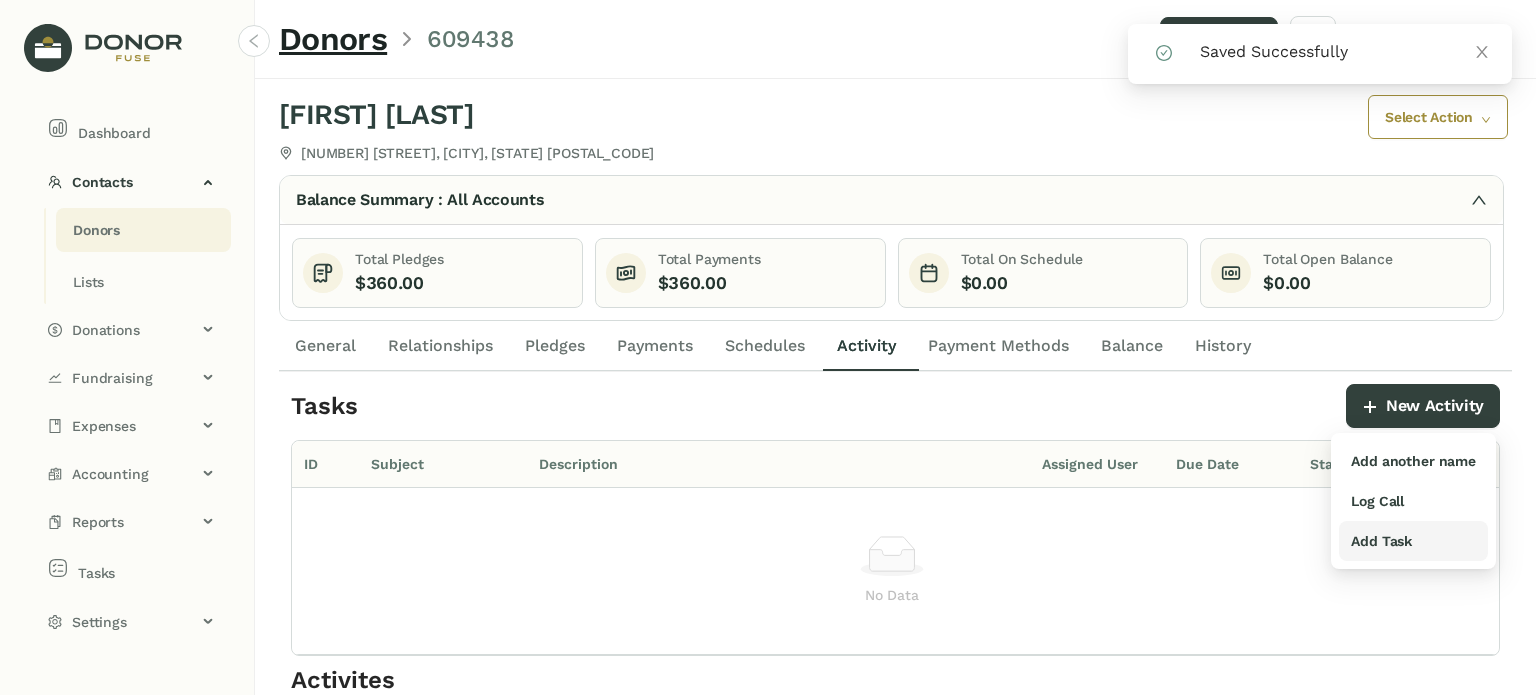 click on "Add Task" at bounding box center [1381, 541] 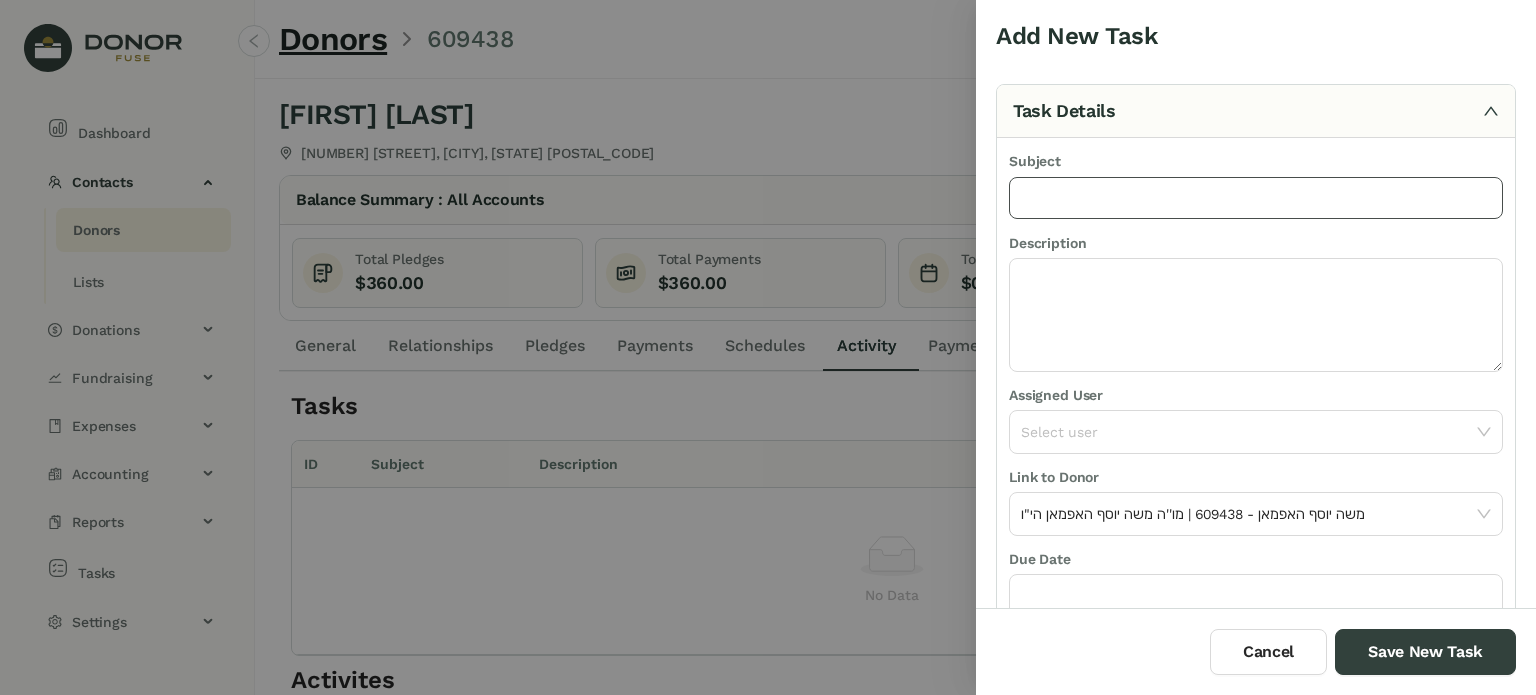 click 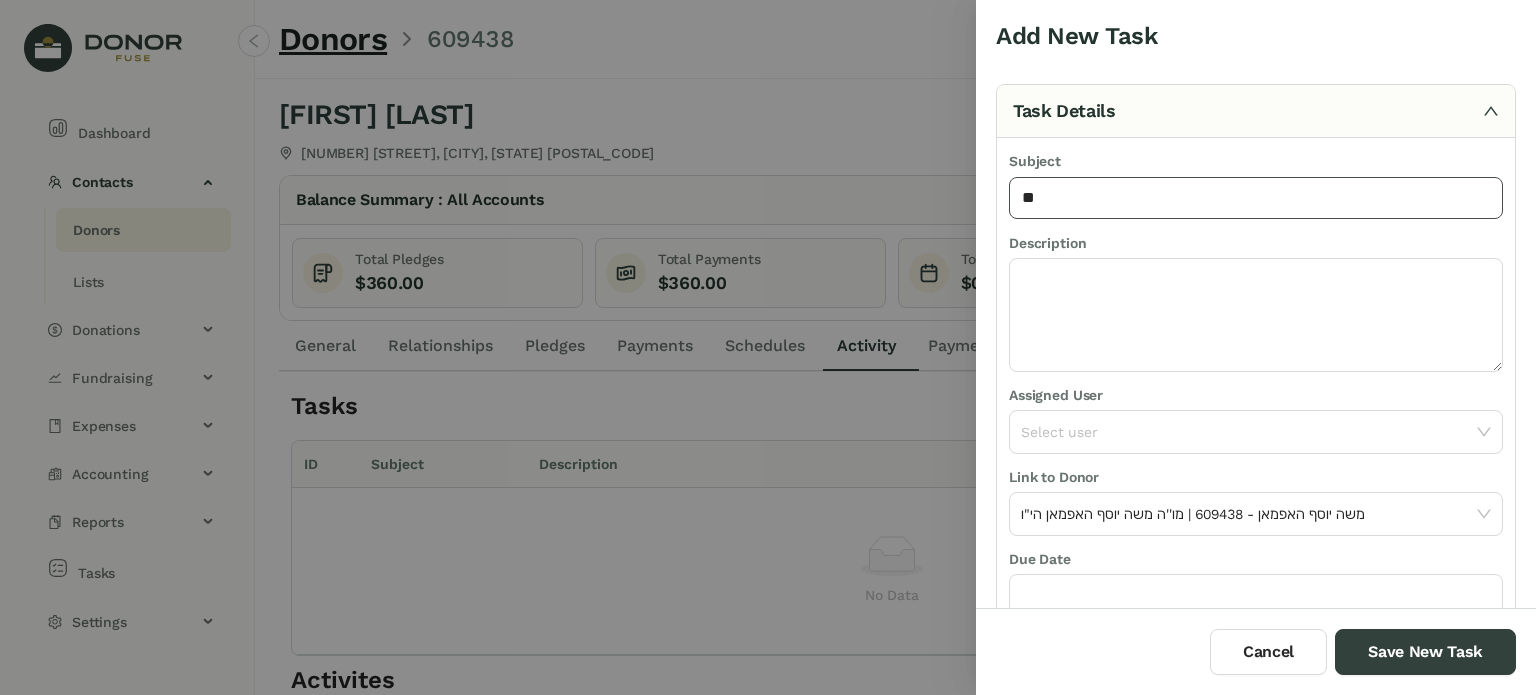 type on "**********" 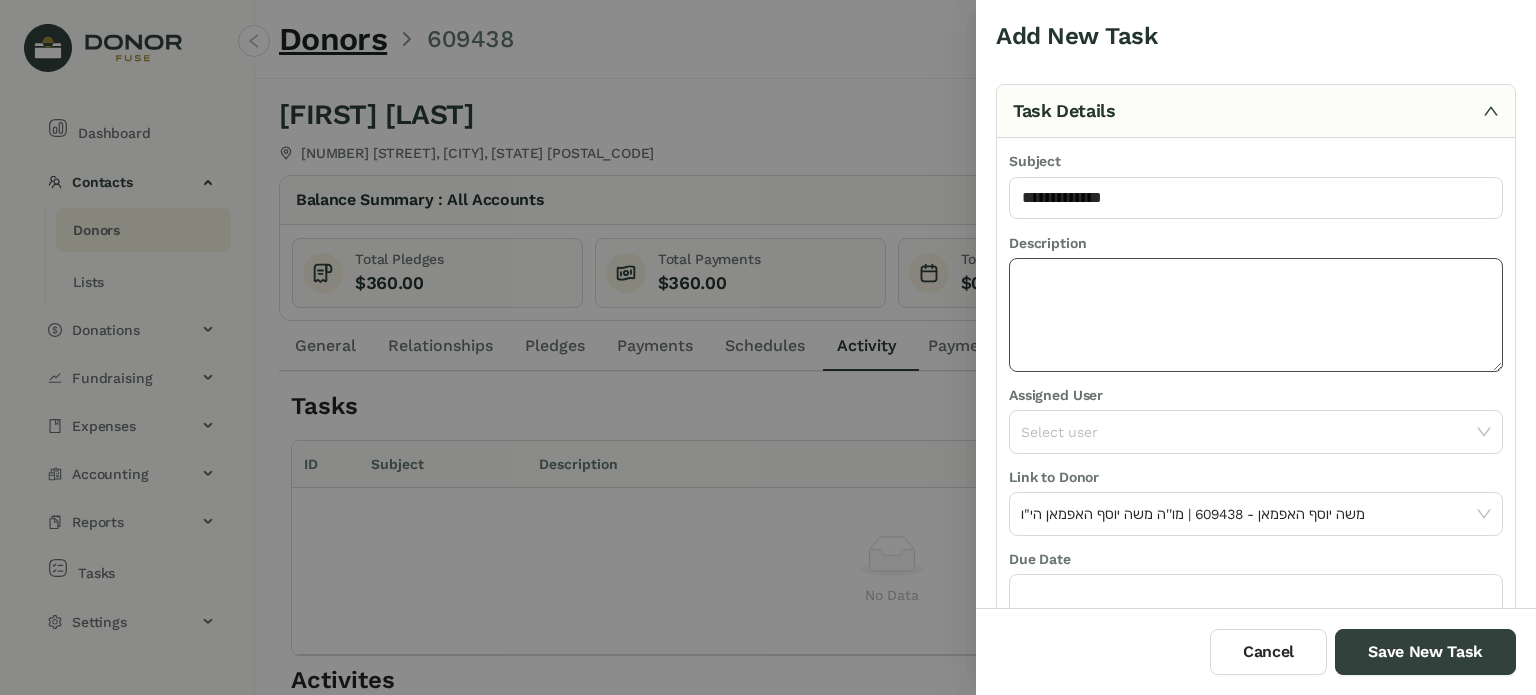 click 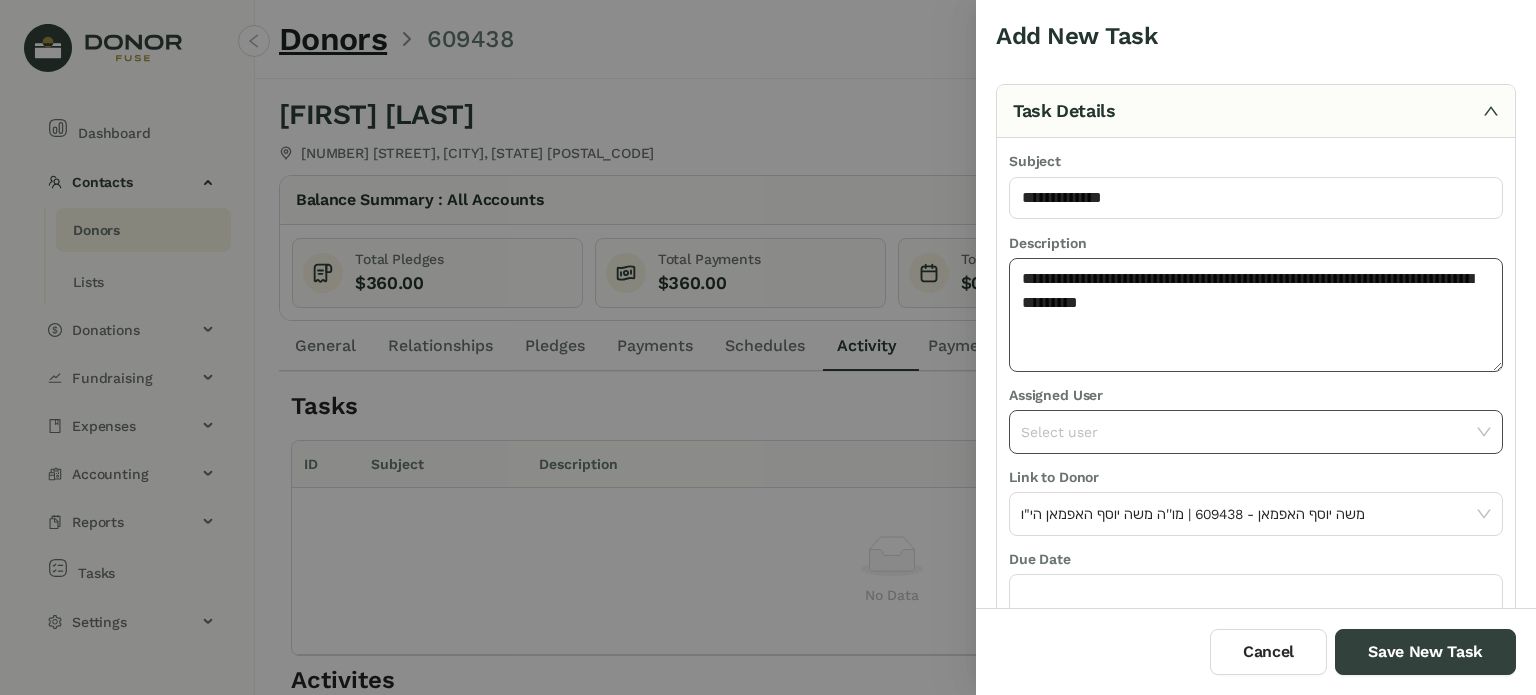 type on "**********" 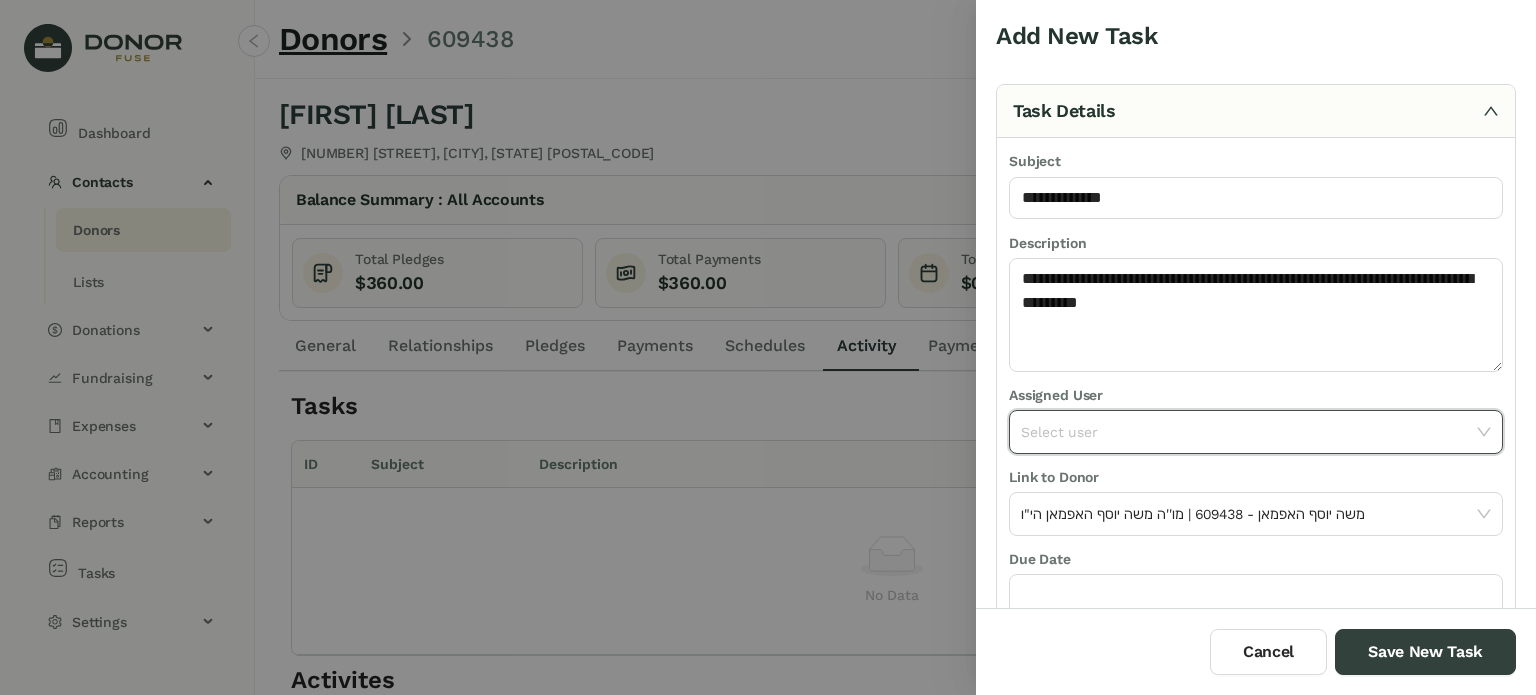 click 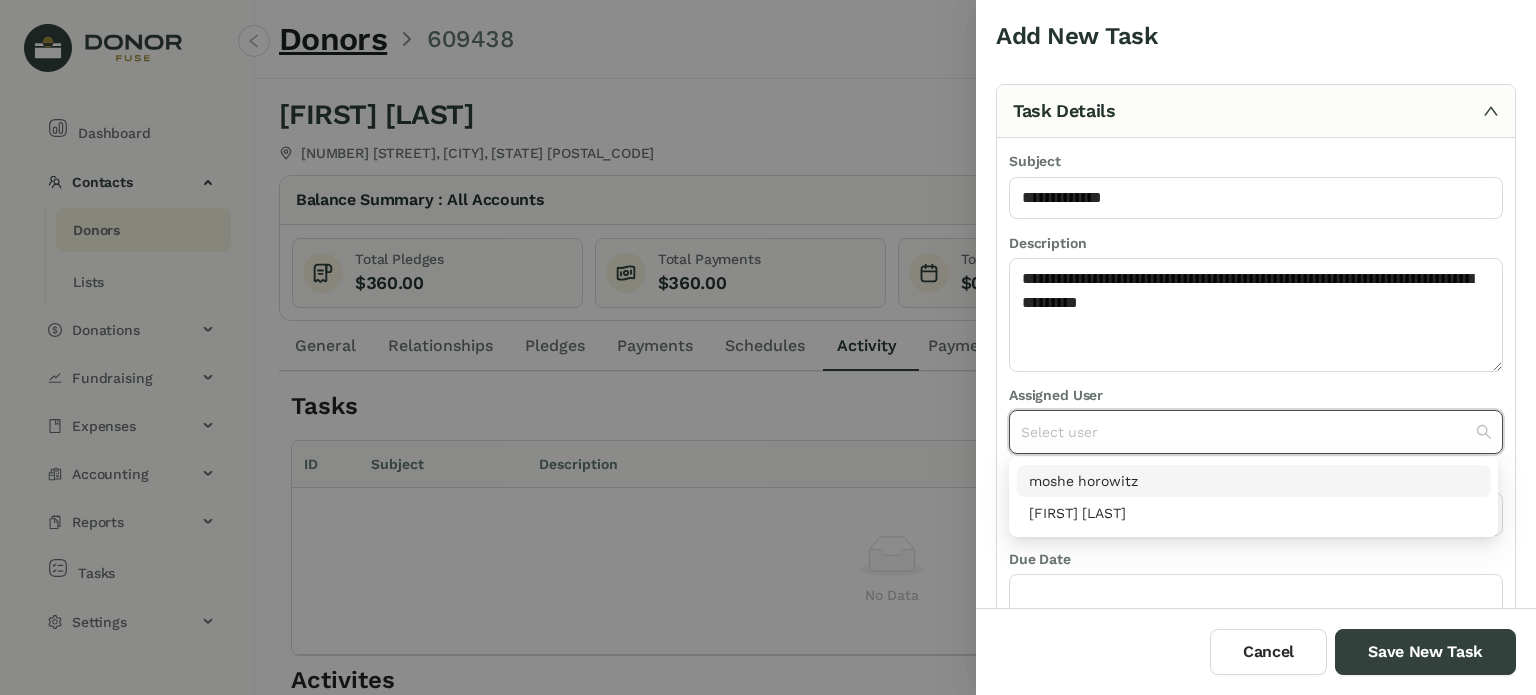 click on "moshe horowitz" at bounding box center [1254, 481] 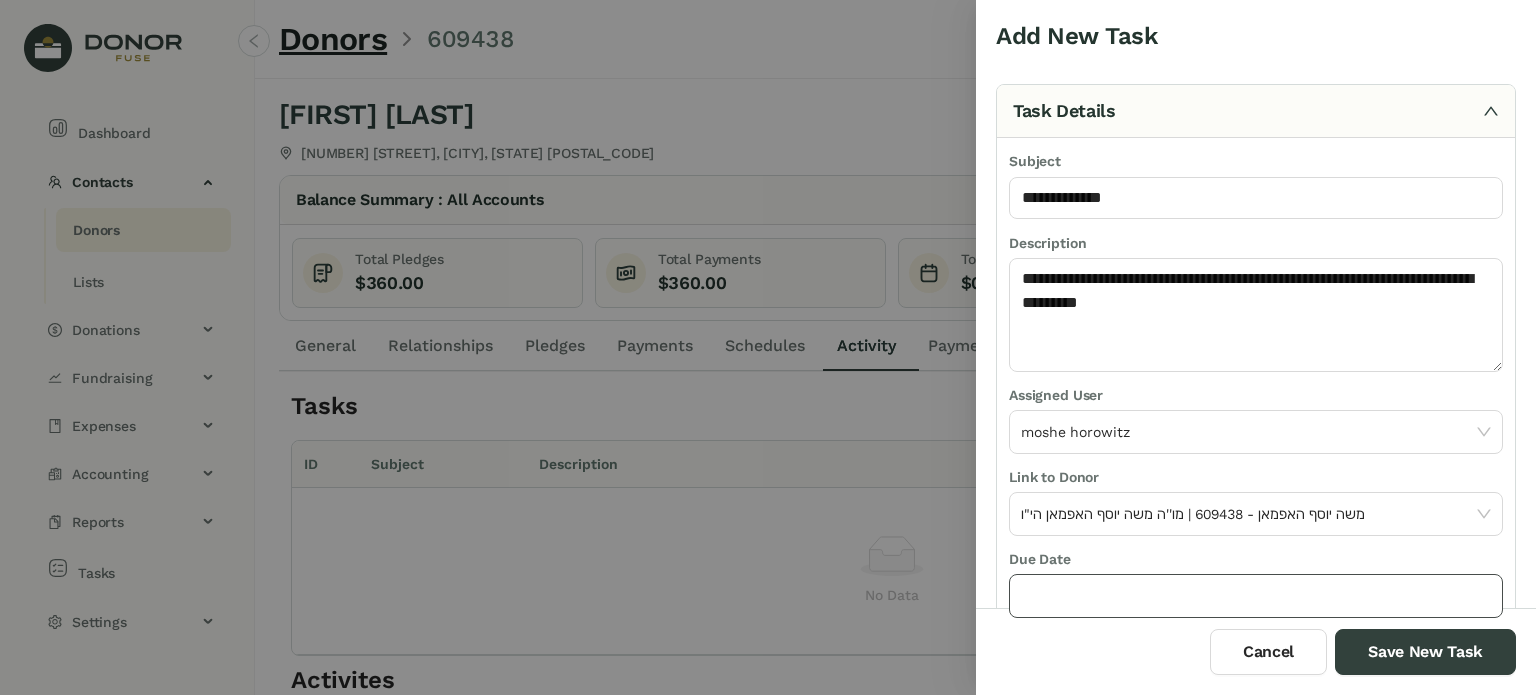 click 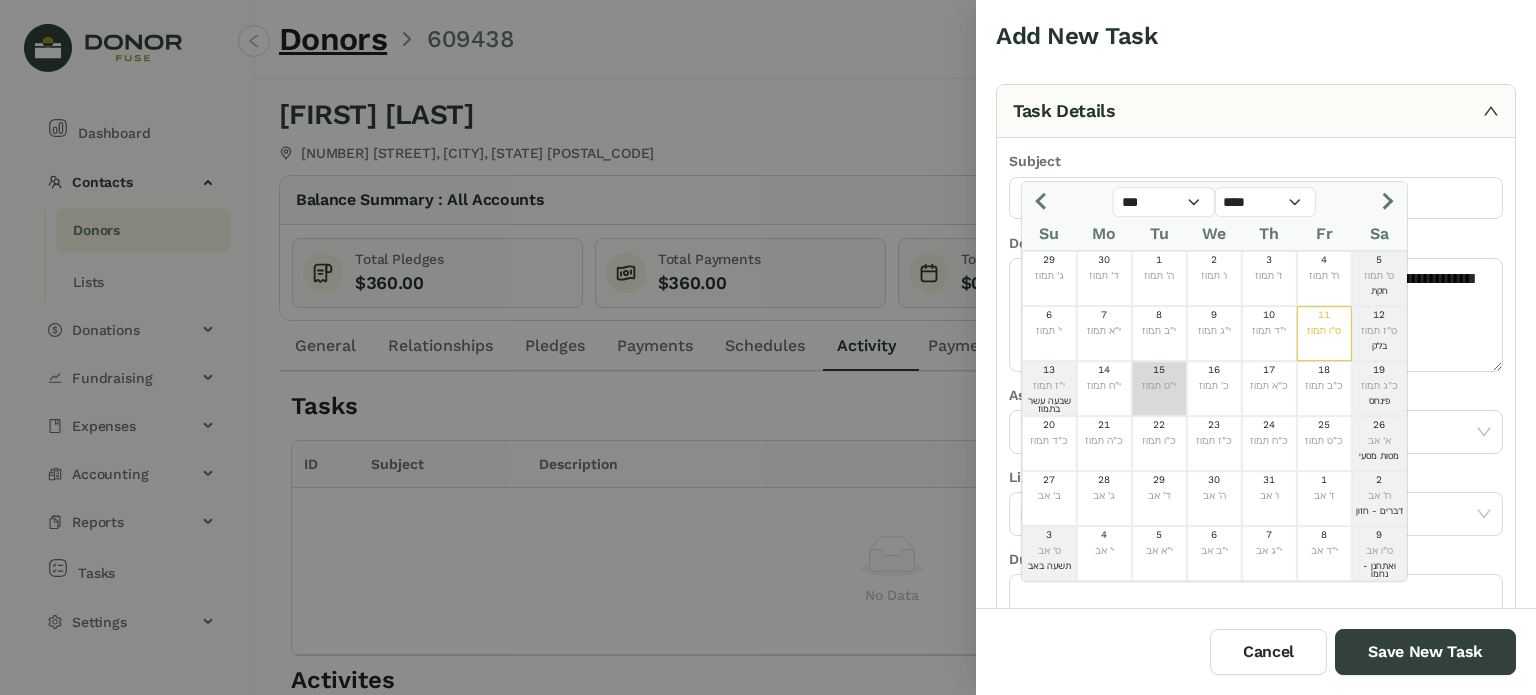 click on "י"ט תמוז" 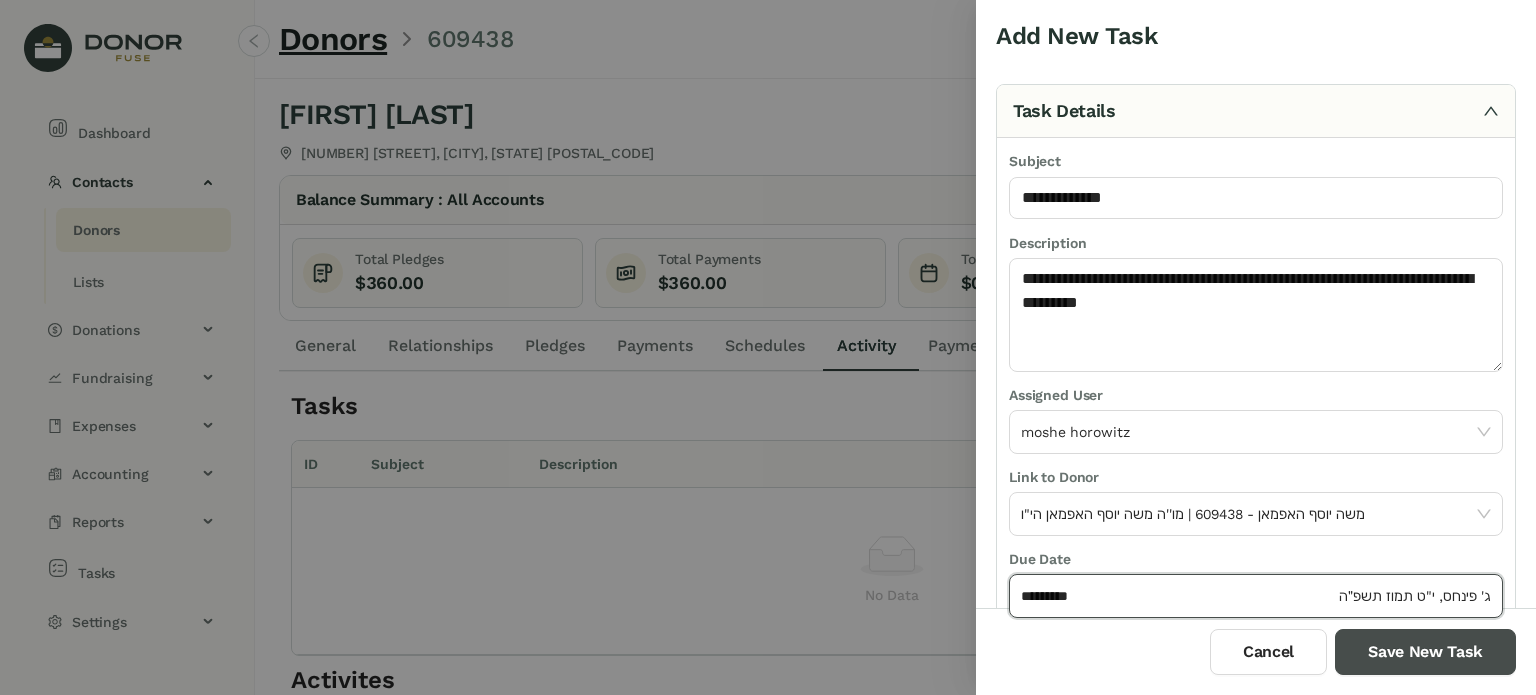 click on "Save New Task" at bounding box center (1425, 652) 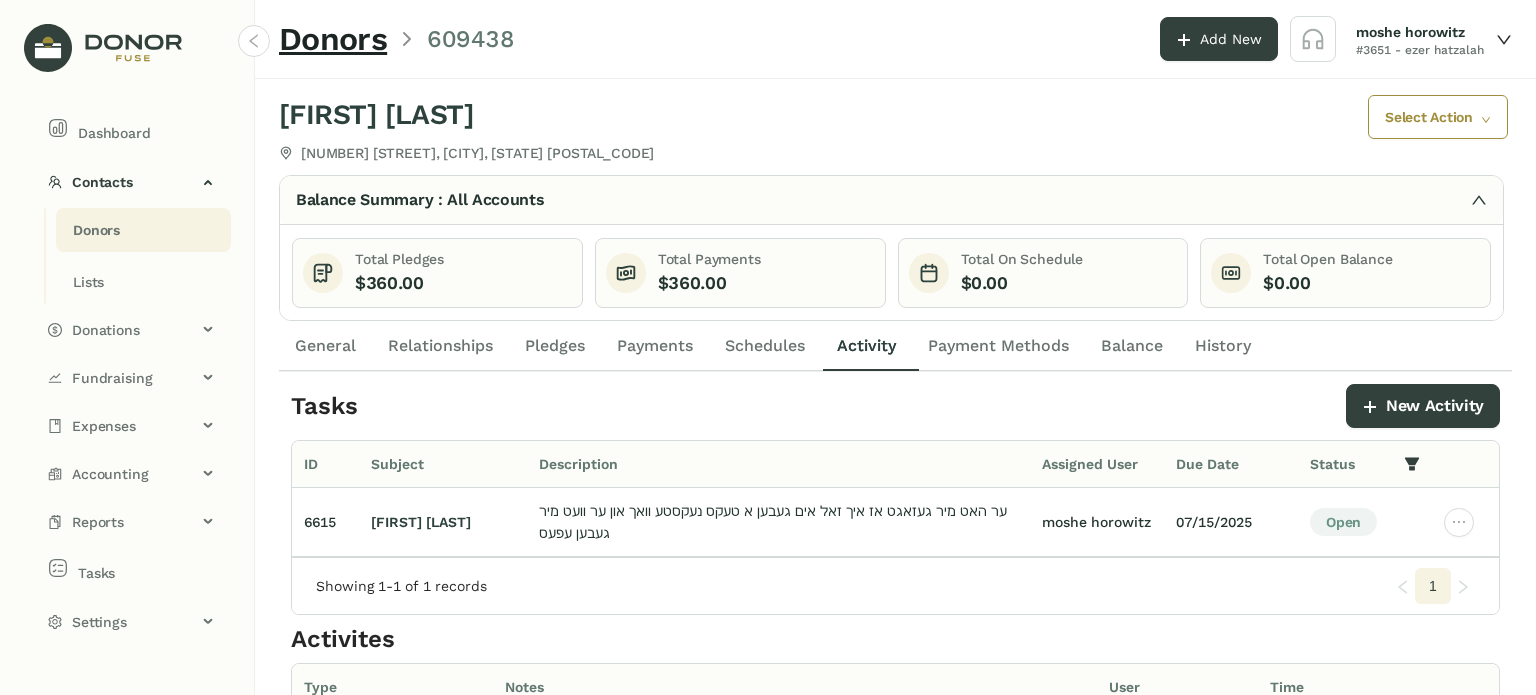 click on "Donors" 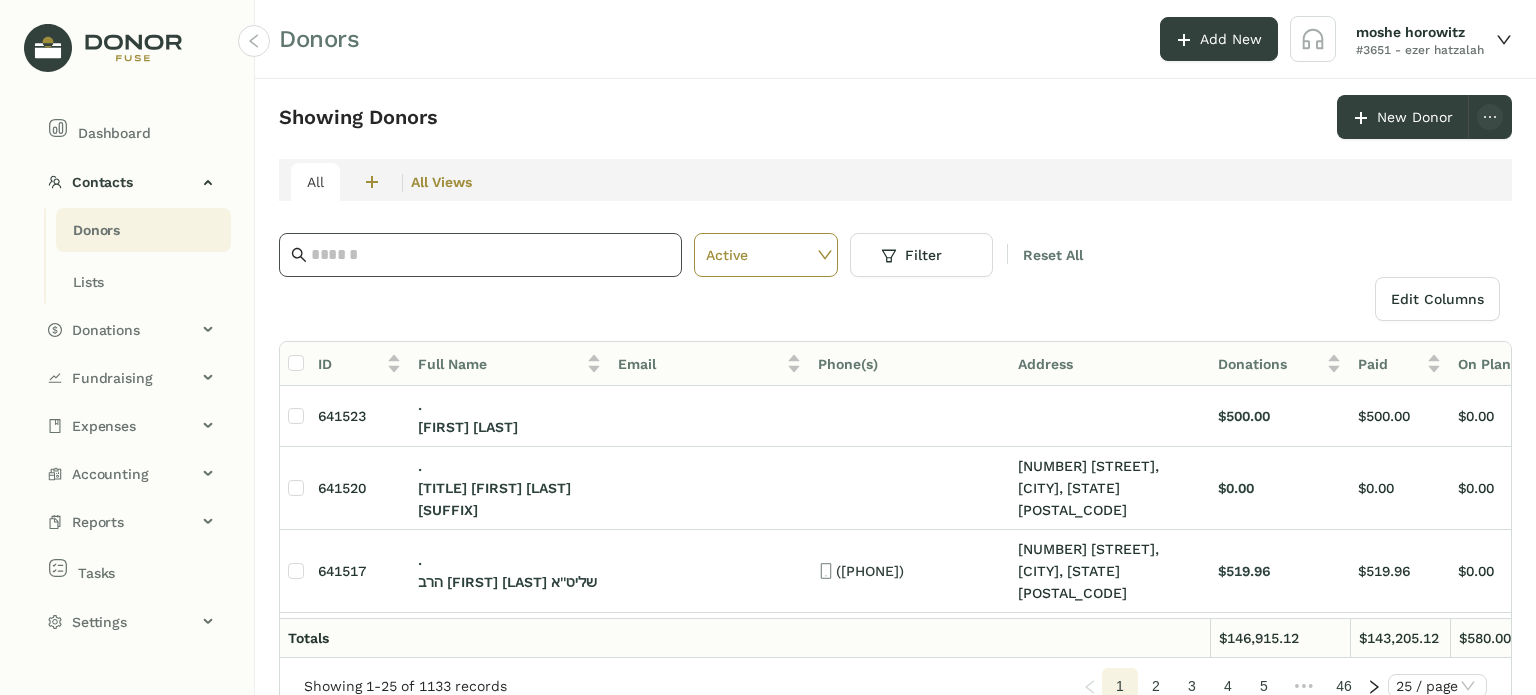 click 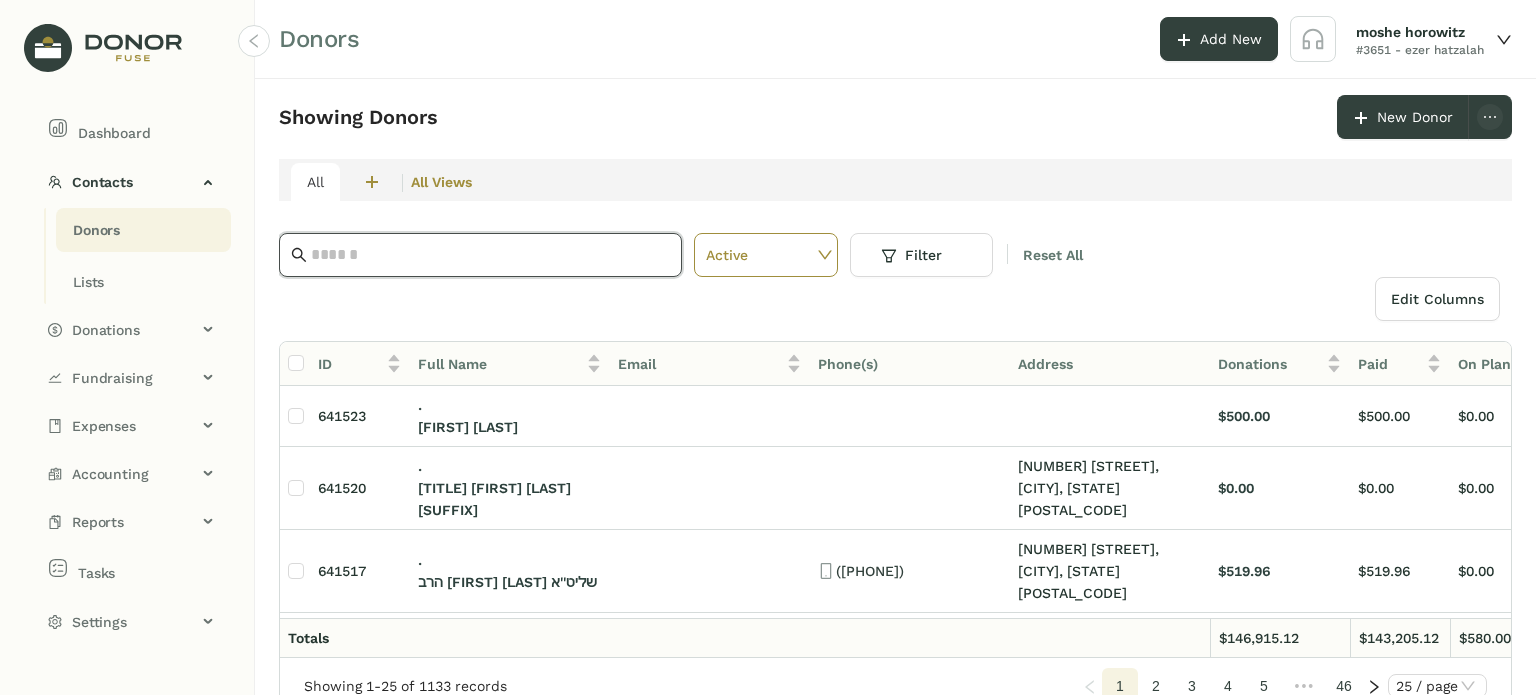 paste on "**********" 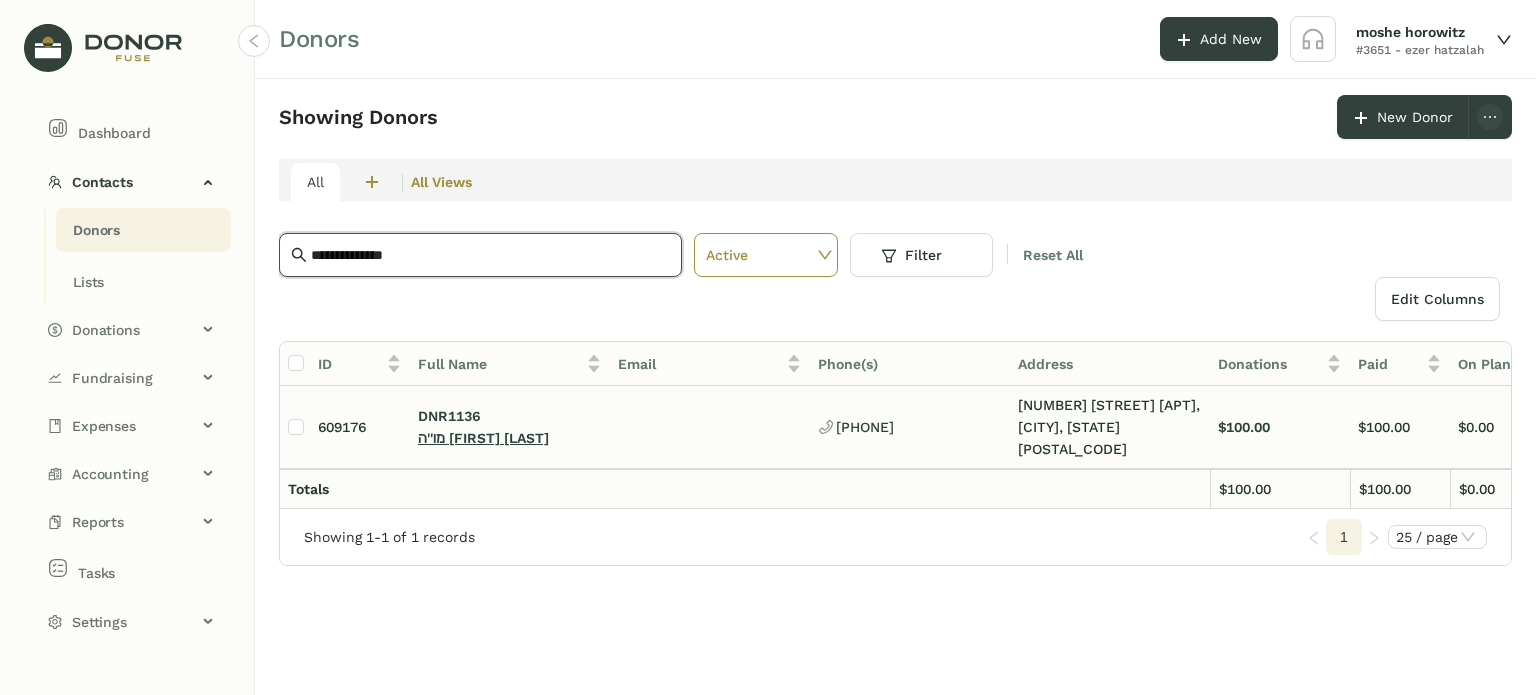 type on "**********" 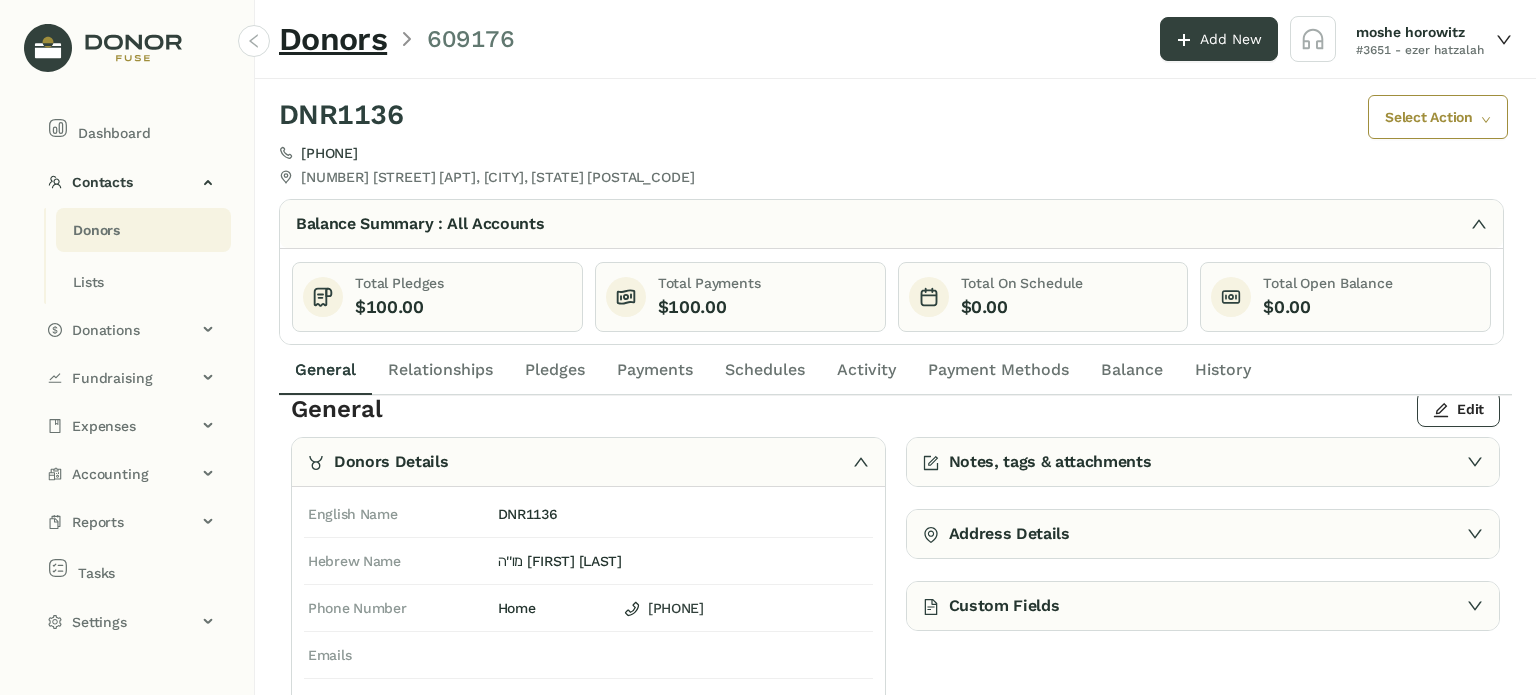 scroll, scrollTop: 0, scrollLeft: 0, axis: both 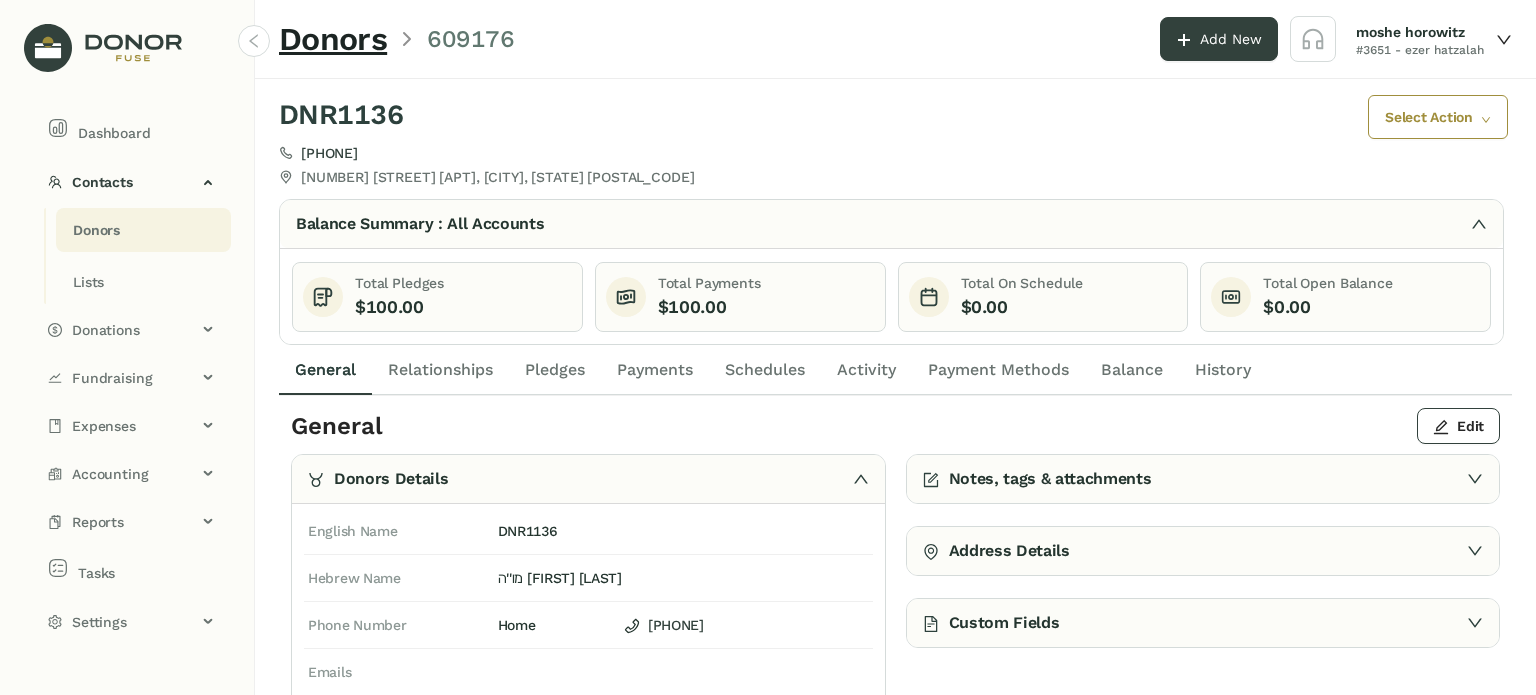 click on "Payments" 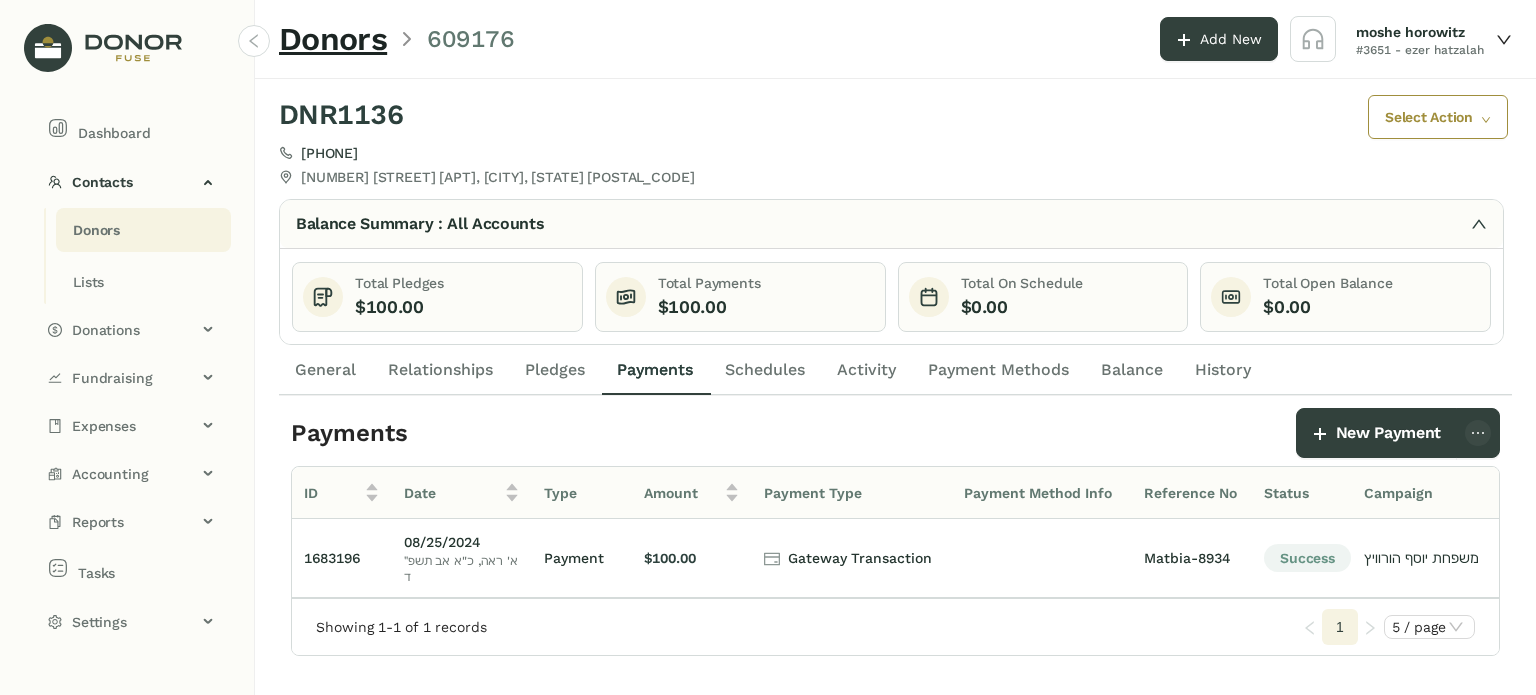 click on "Schedules" 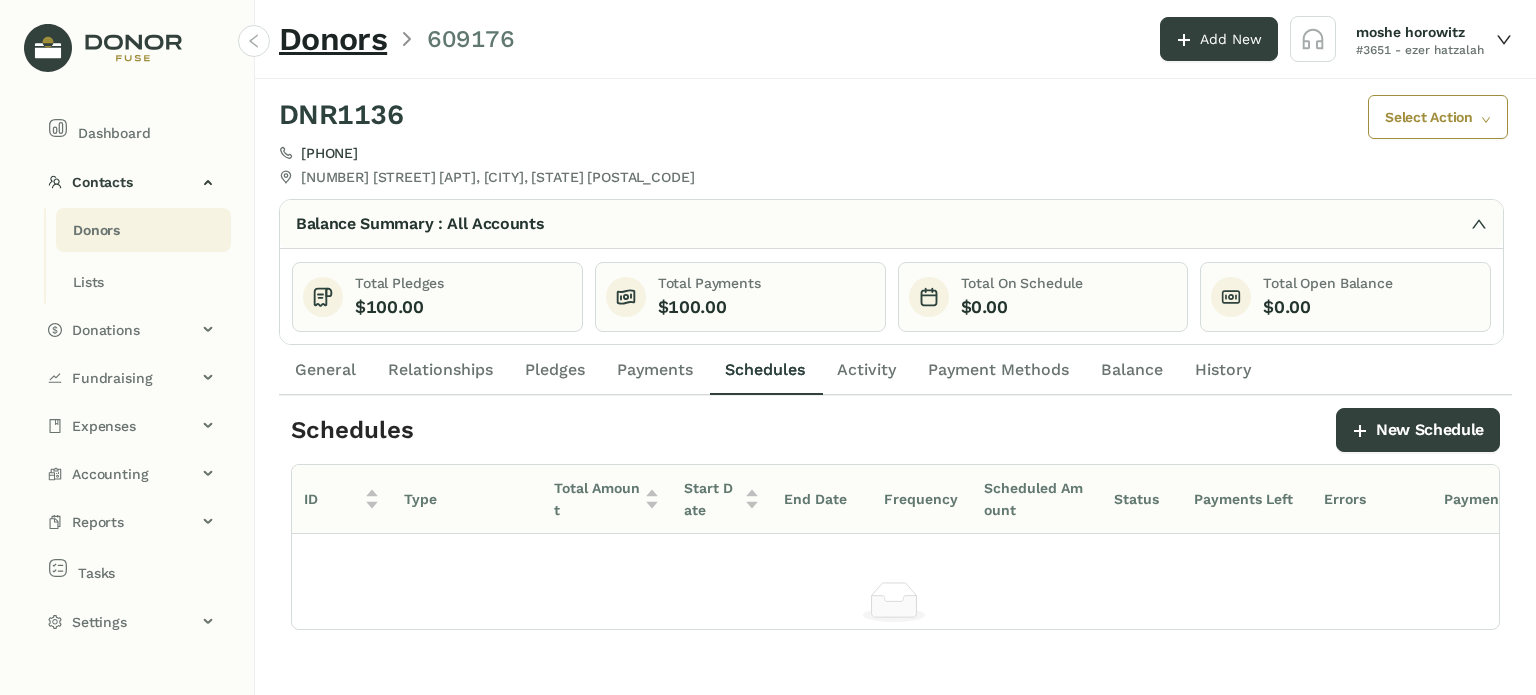 click on "Activity" 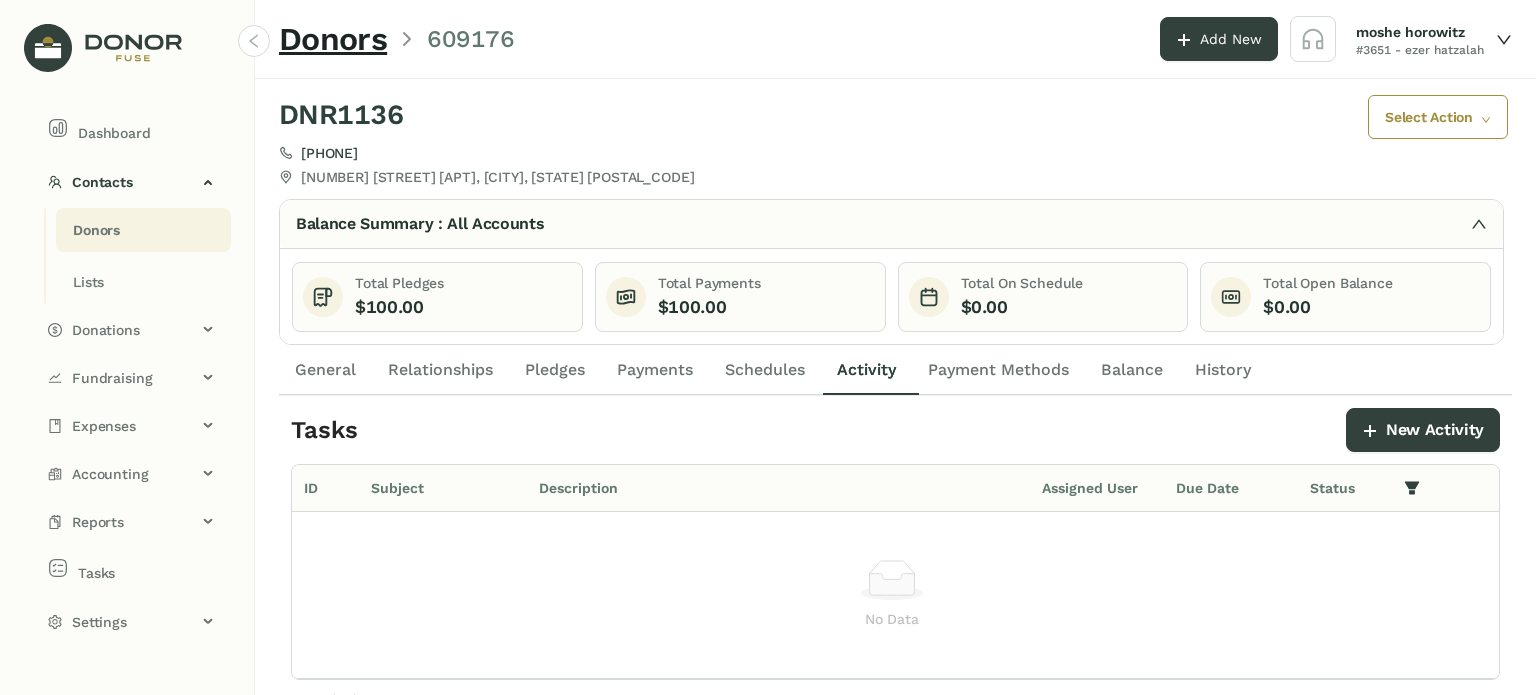 click on "Payment Methods" 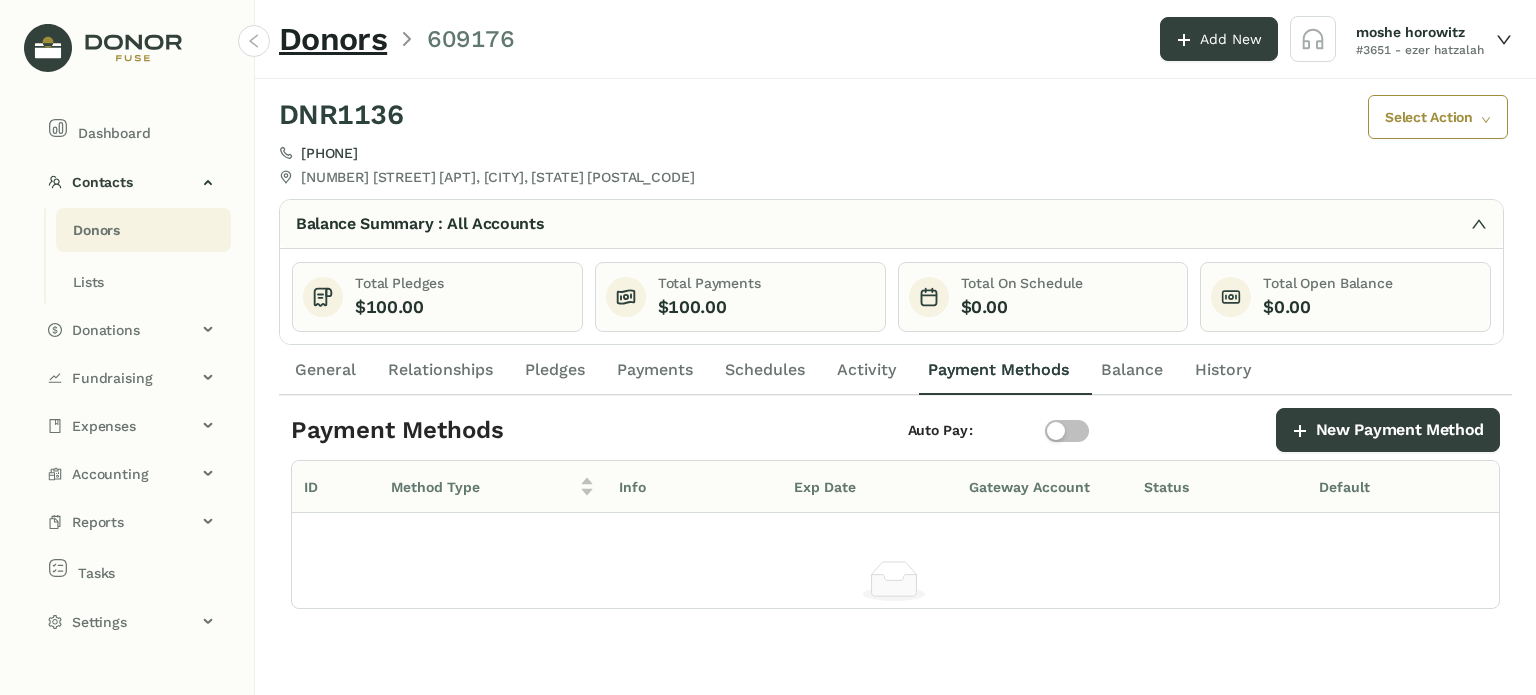 drag, startPoint x: 364, startPoint y: 367, endPoint x: 376, endPoint y: 365, distance: 12.165525 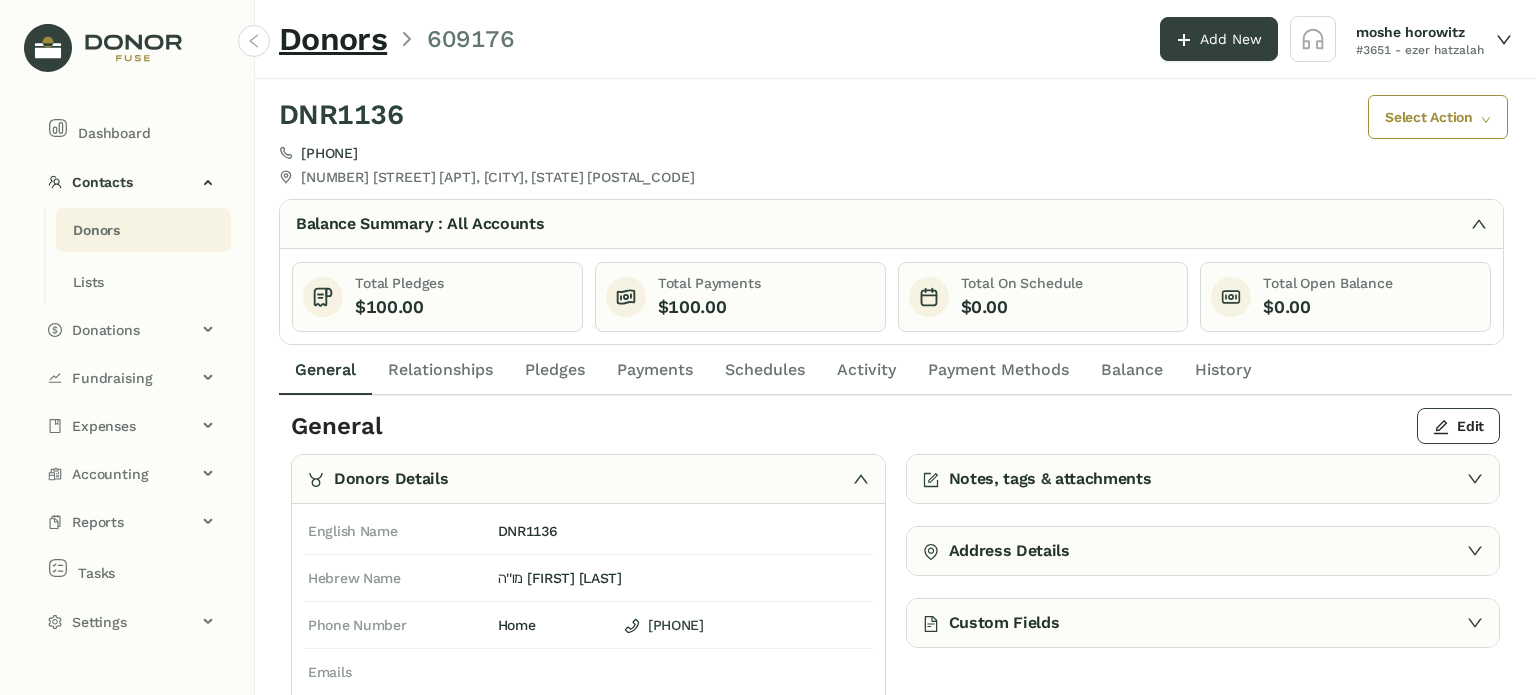click on "Payment Methods" 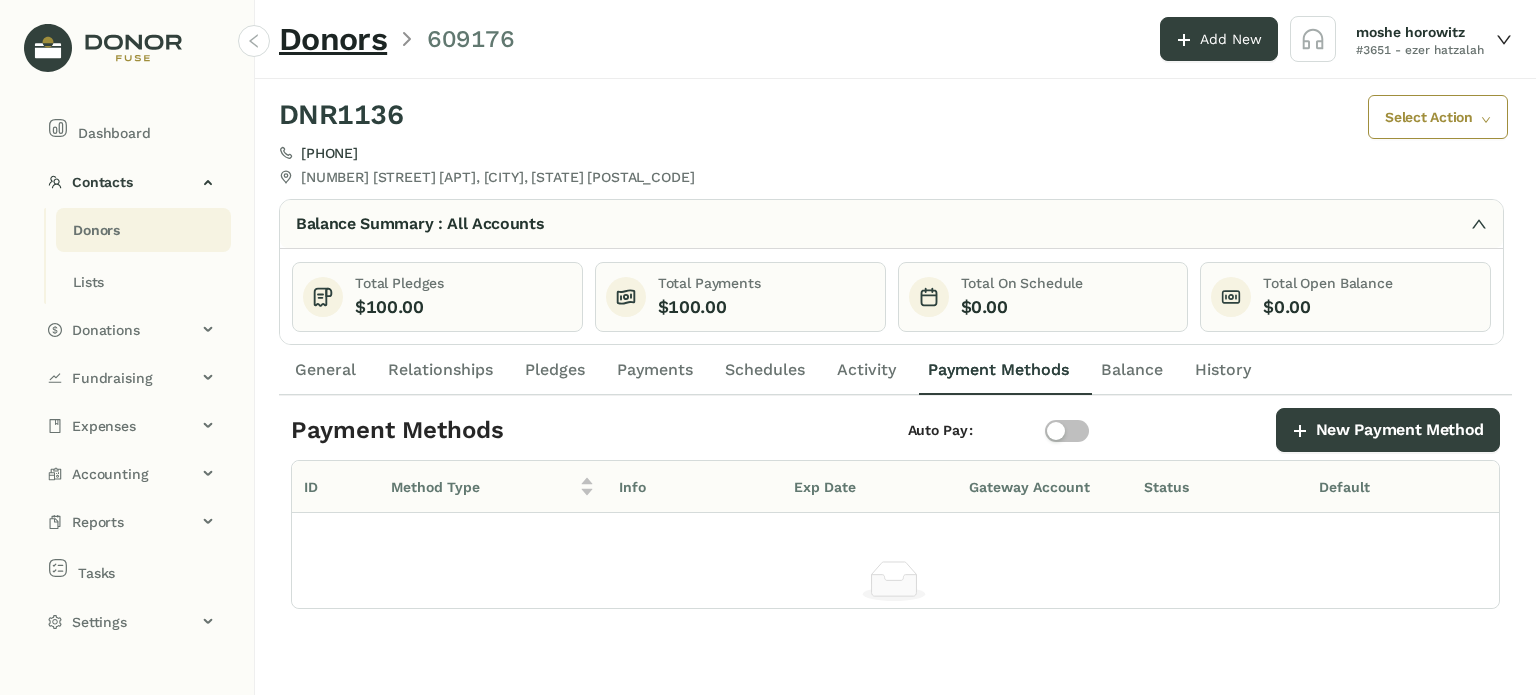 click on "Relationships" 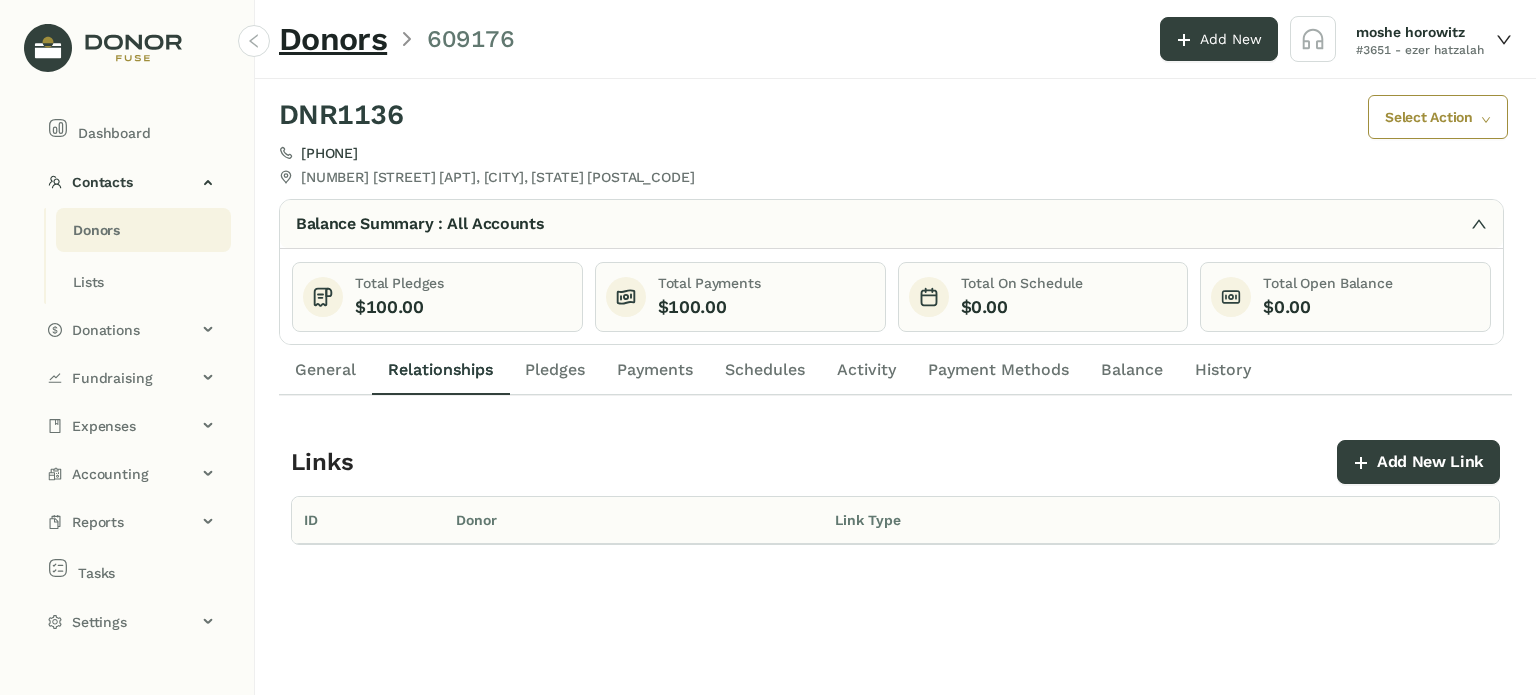 click on "General" 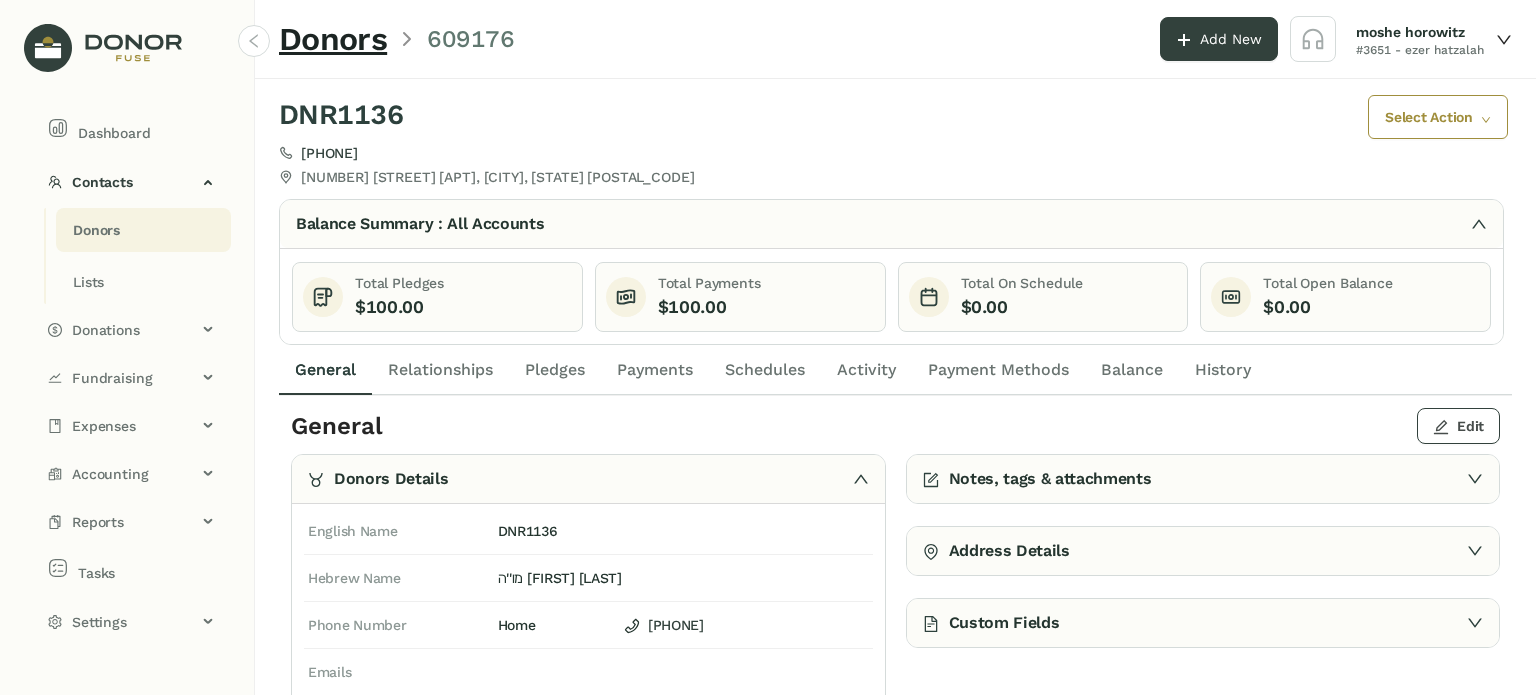 drag, startPoint x: 1457, startPoint y: 414, endPoint x: 1451, endPoint y: 424, distance: 11.661903 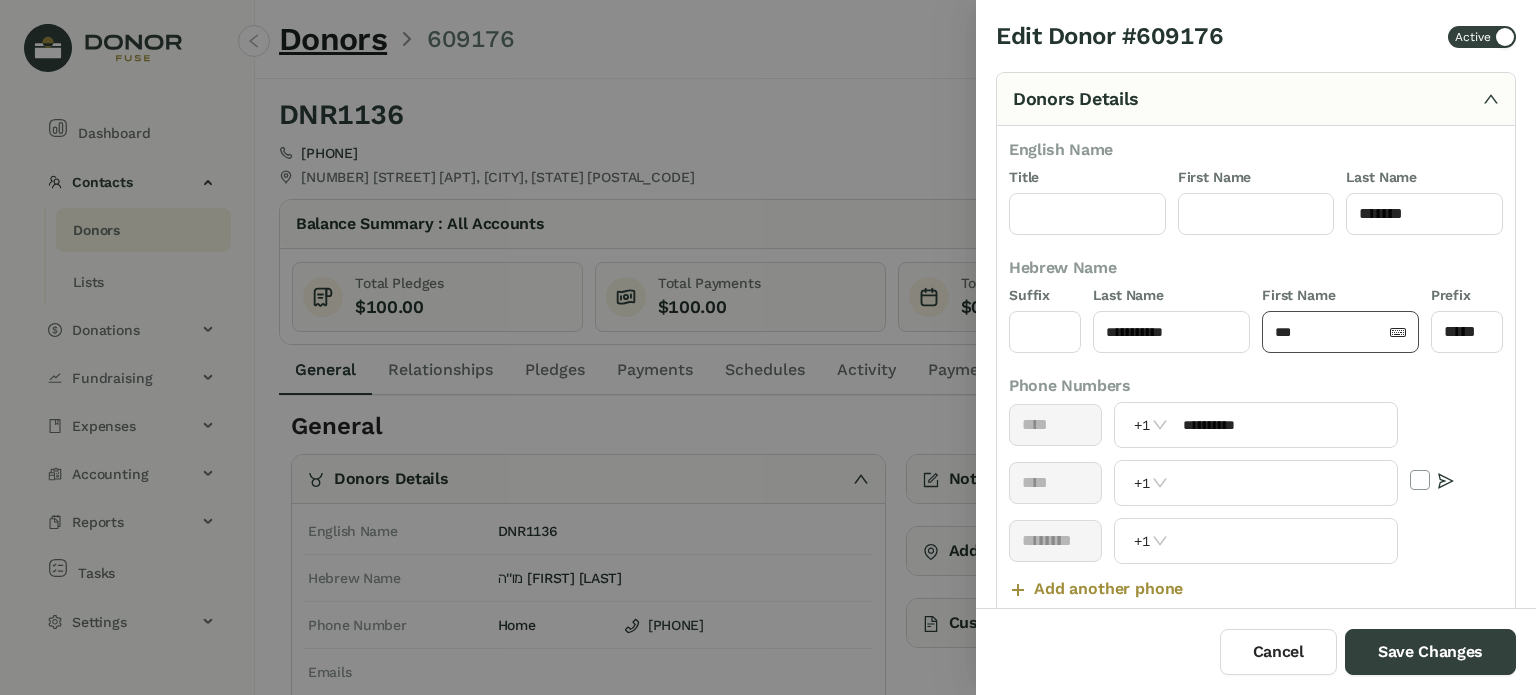 click on "***" 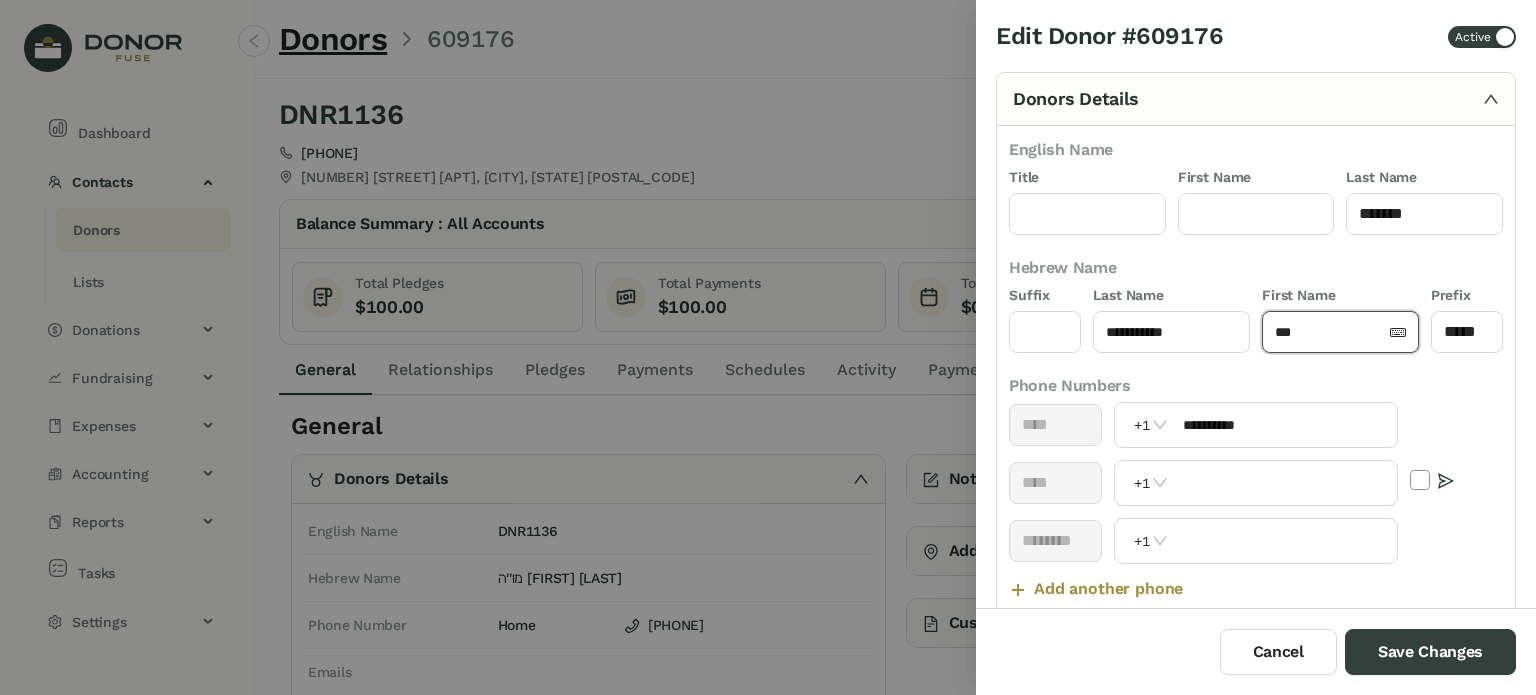 click on "***" 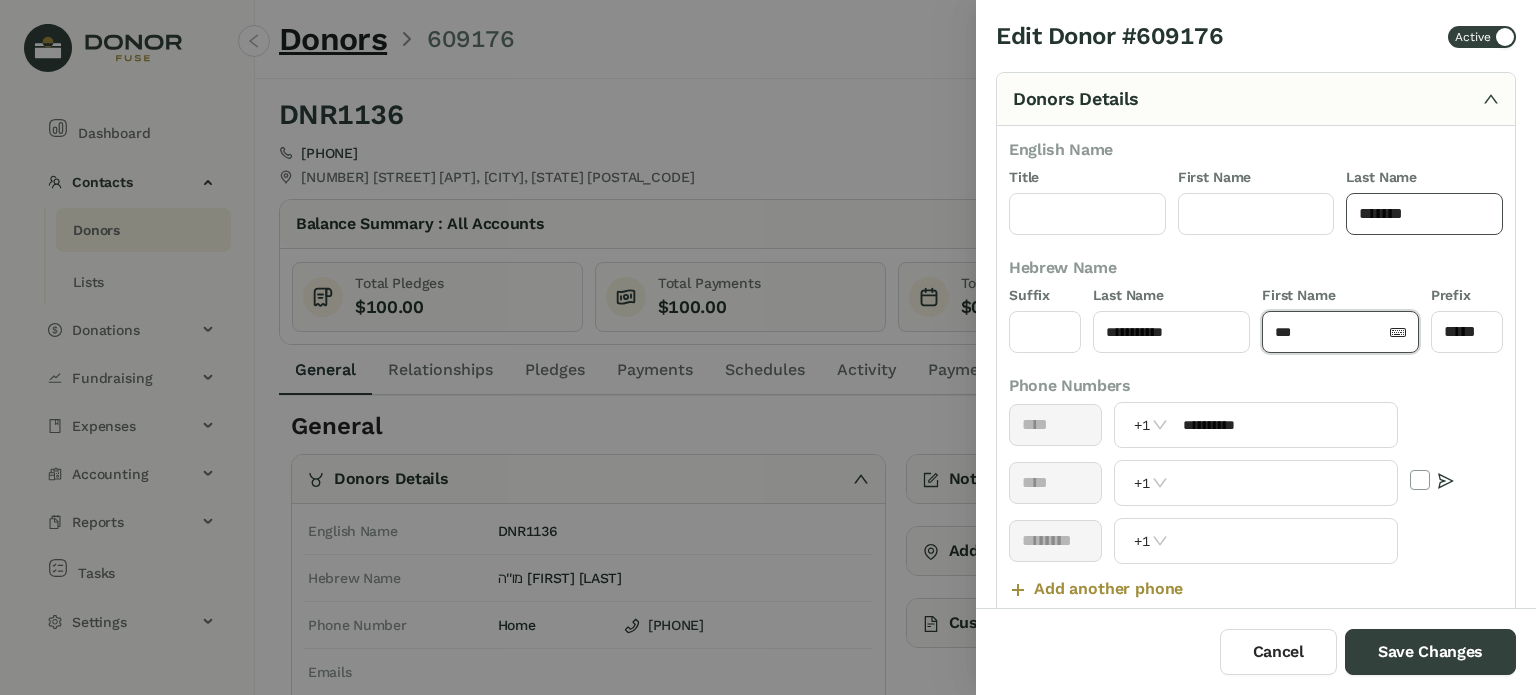 click on "*******" 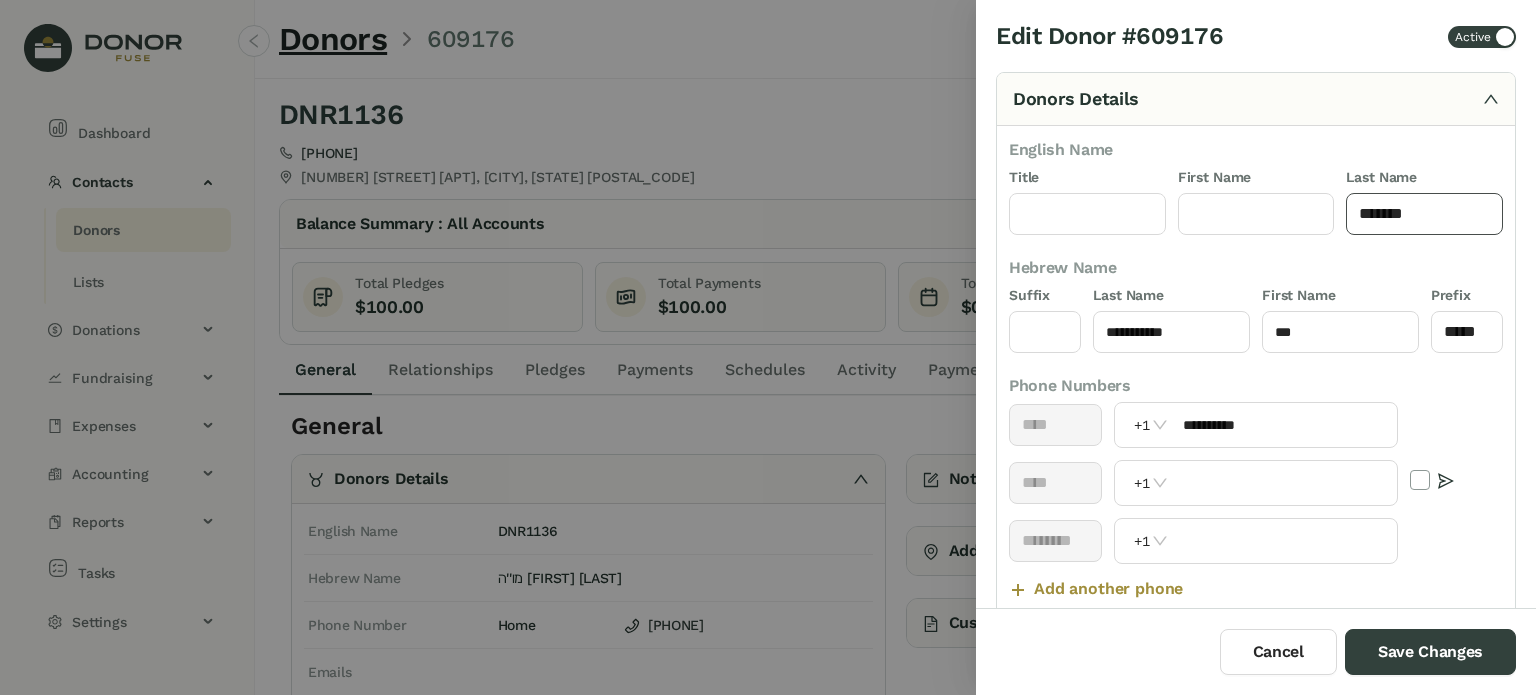 click on "*******" 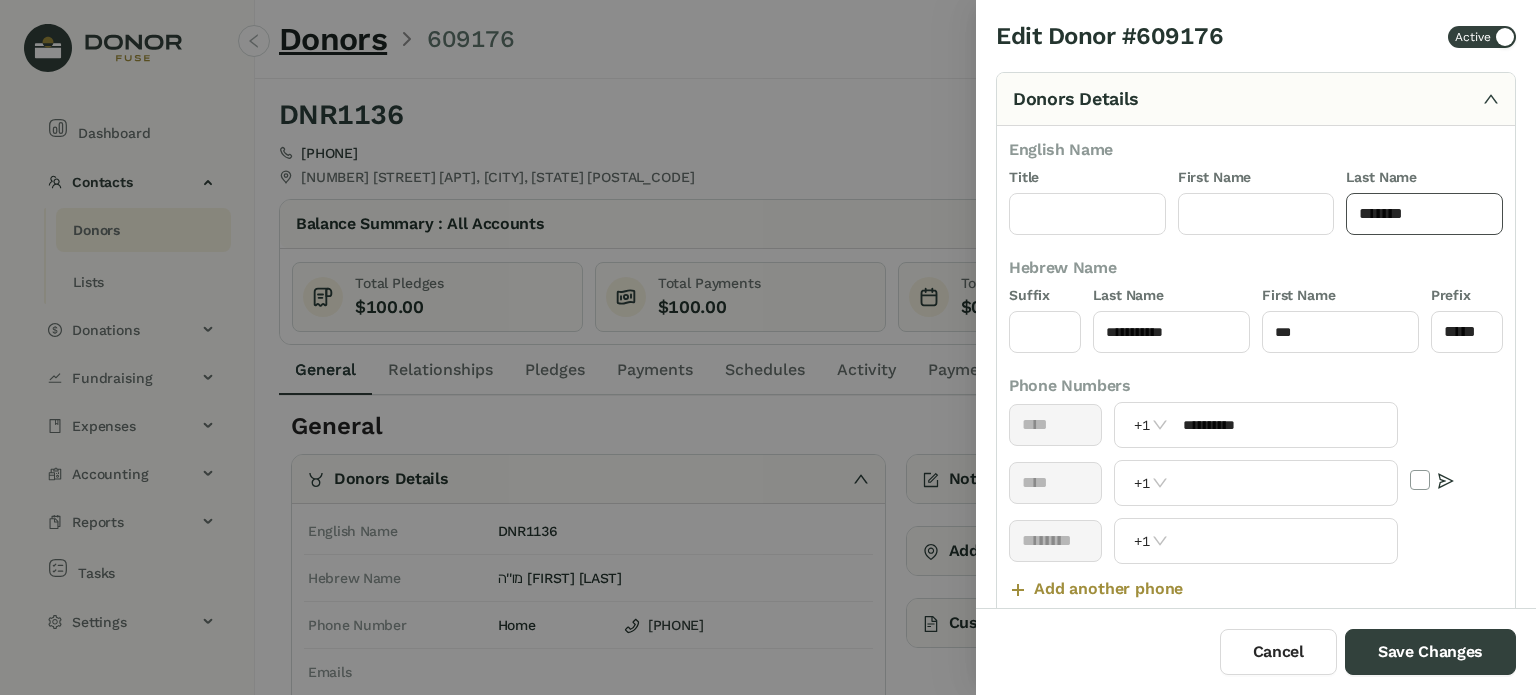 paste 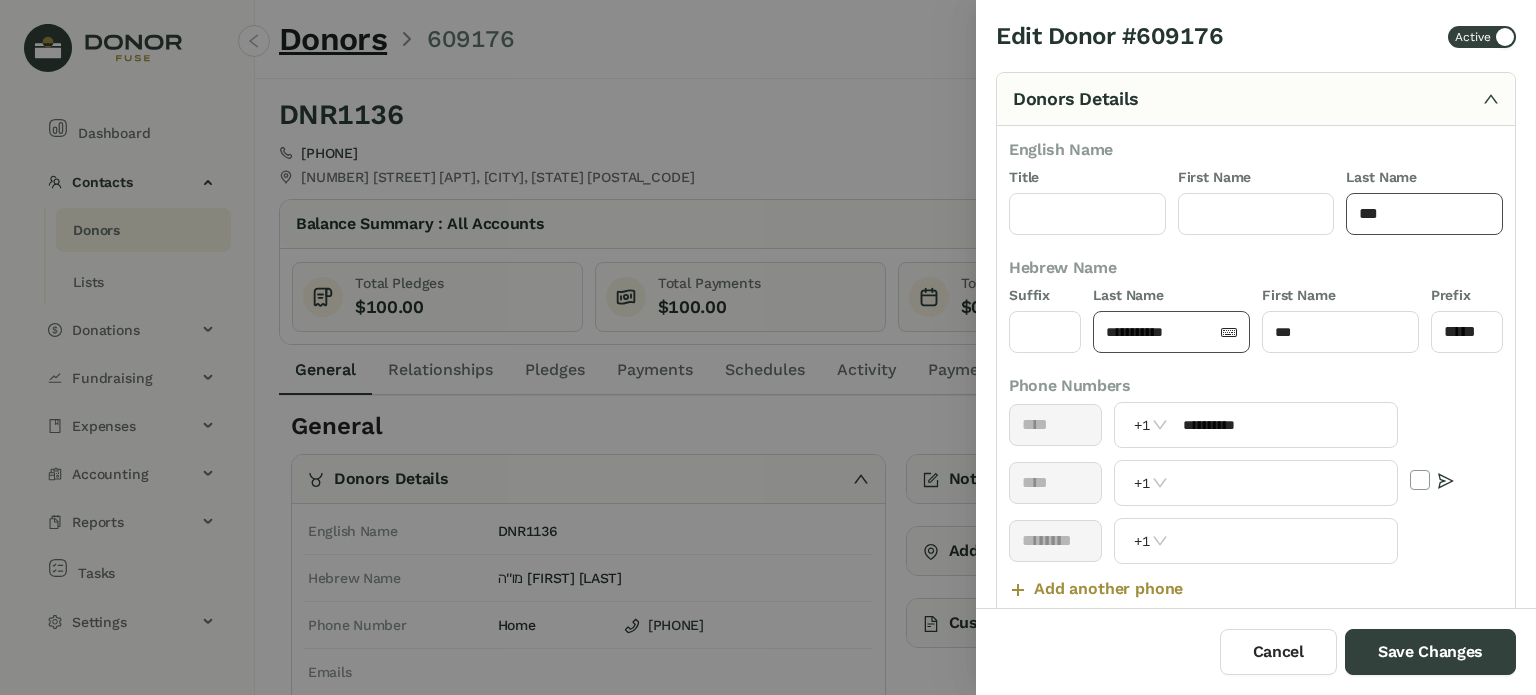 type on "***" 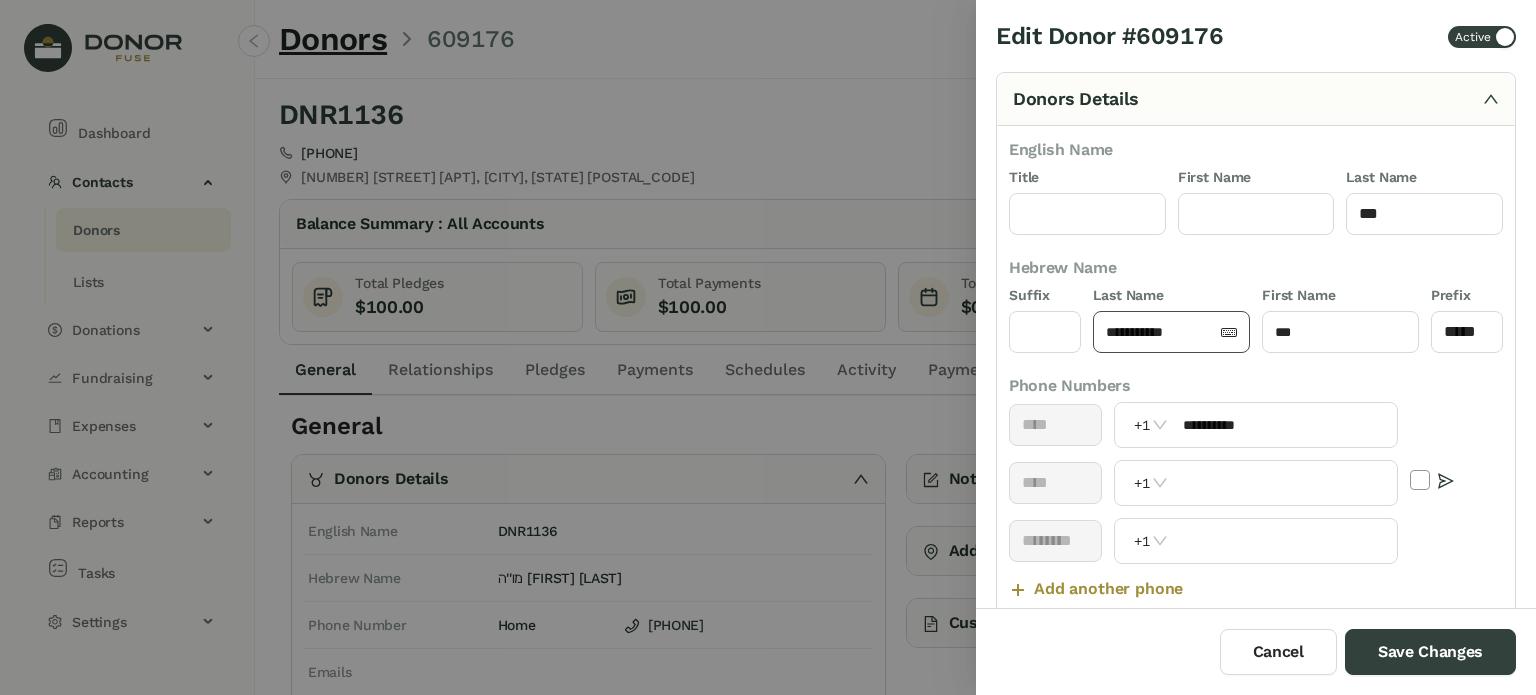 click on "**********" 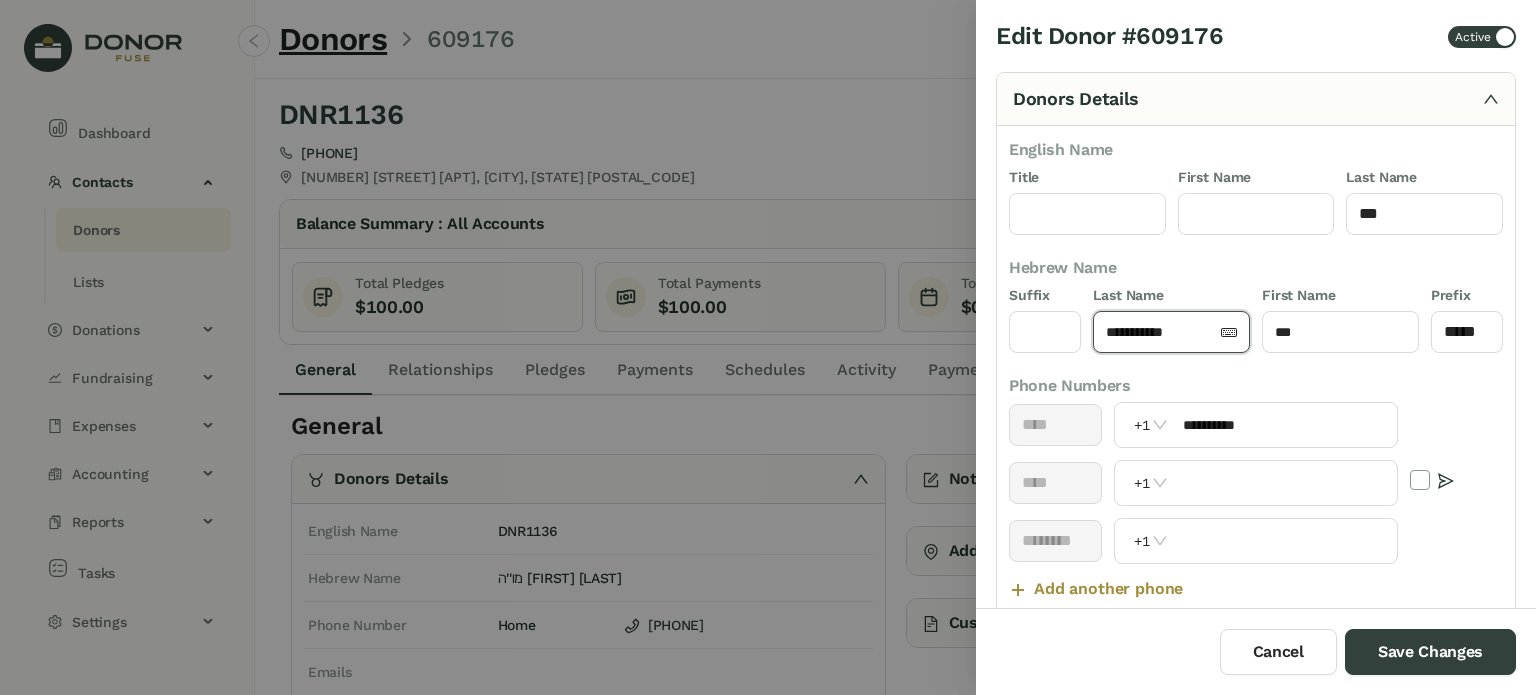 click on "**********" 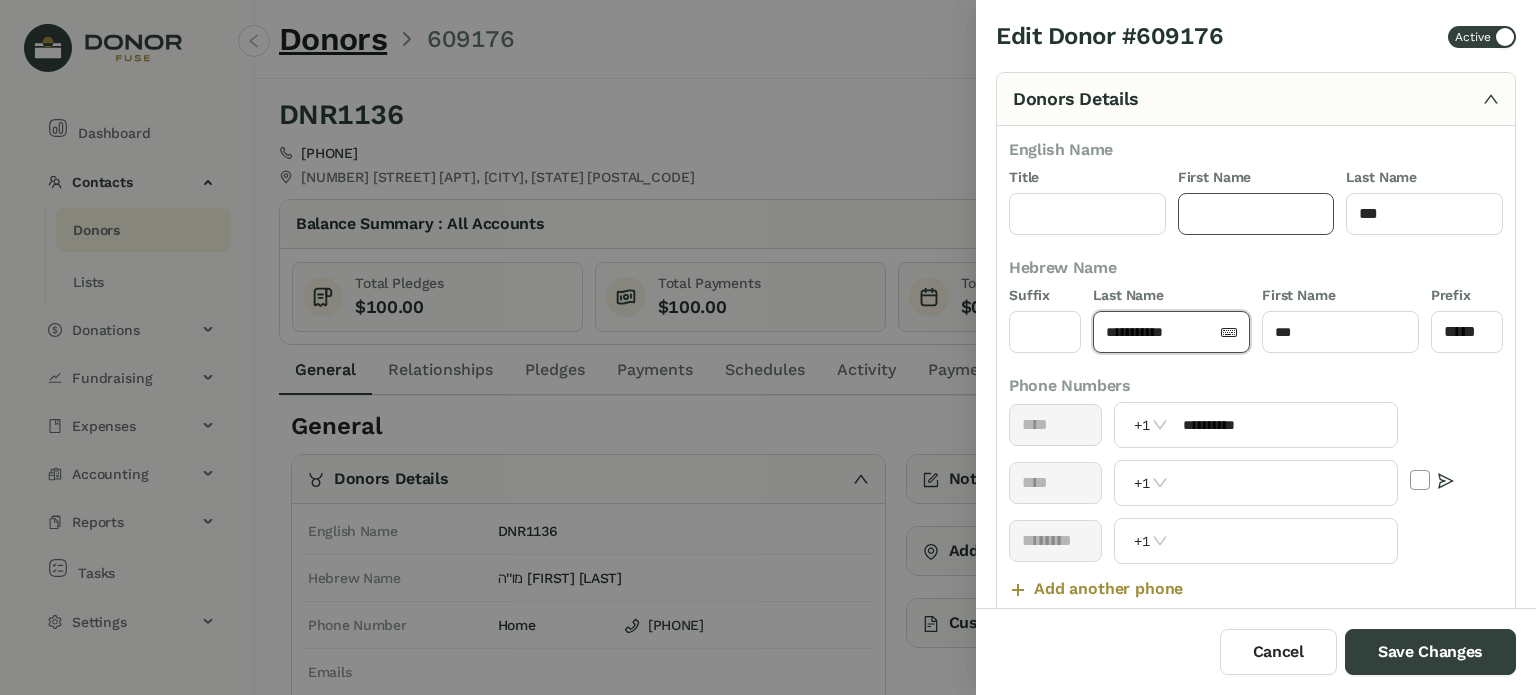 click 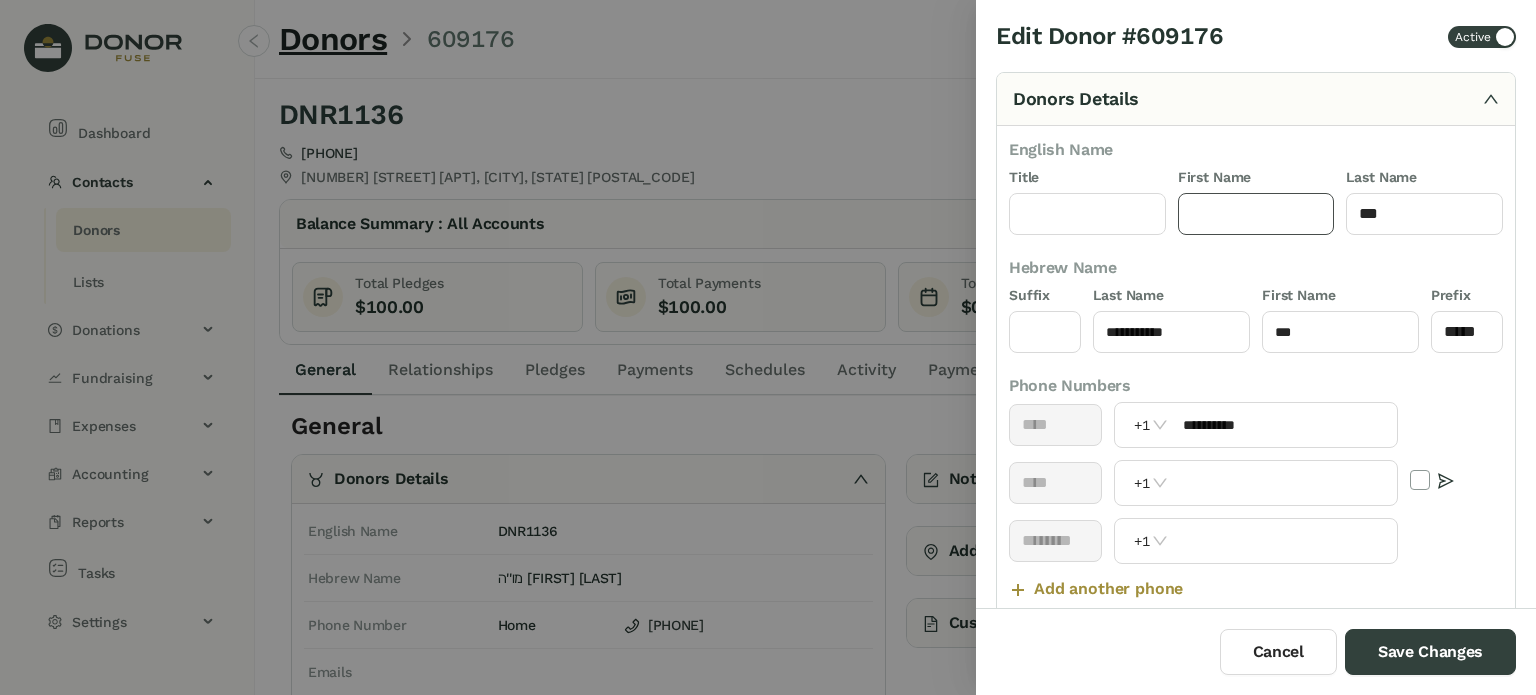 paste on "**********" 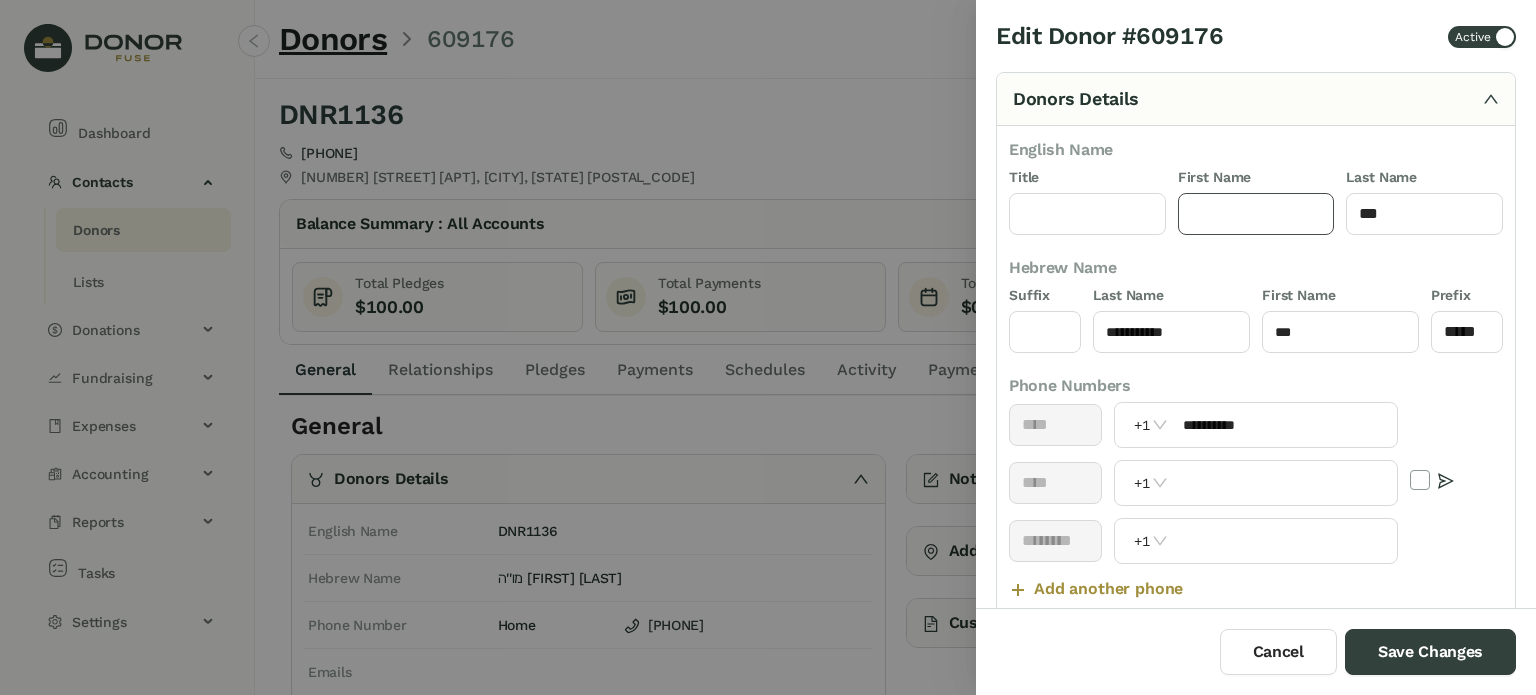 type on "**********" 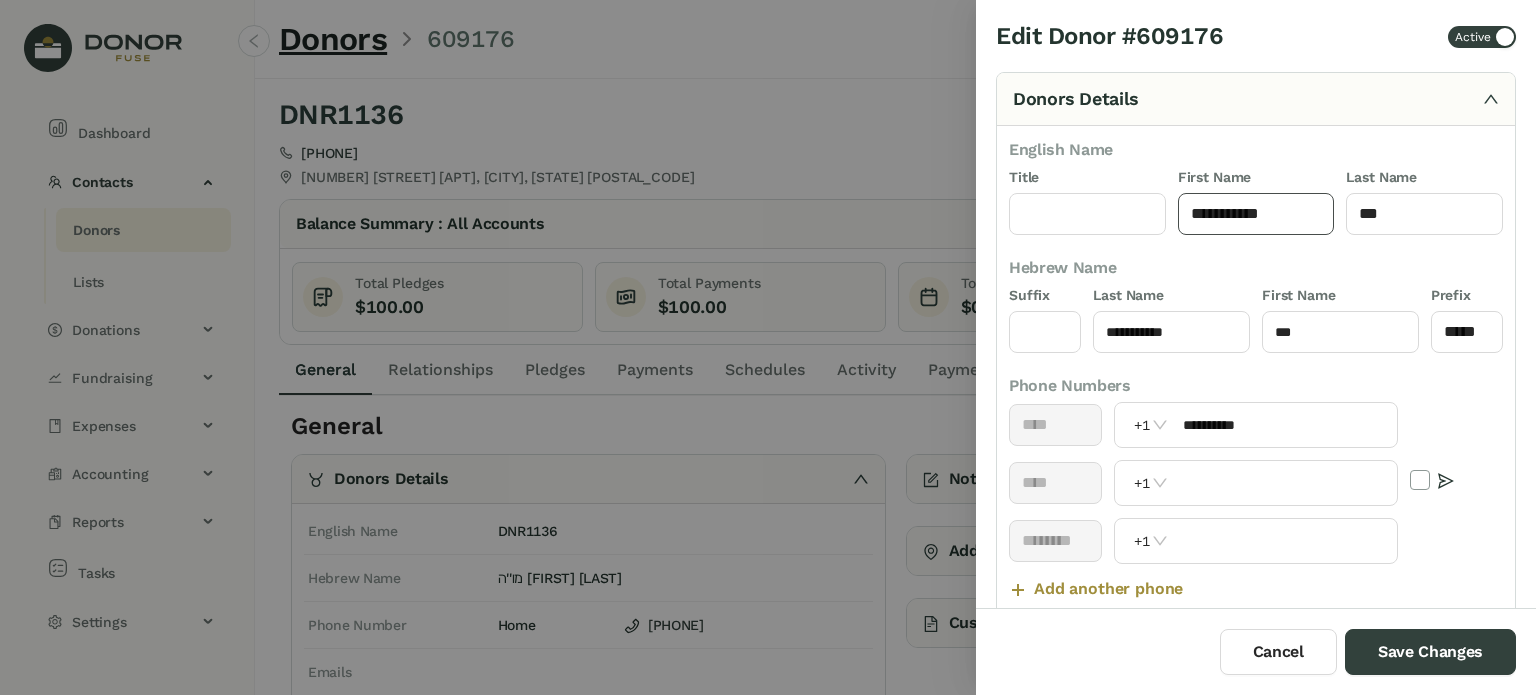 click on "**********" 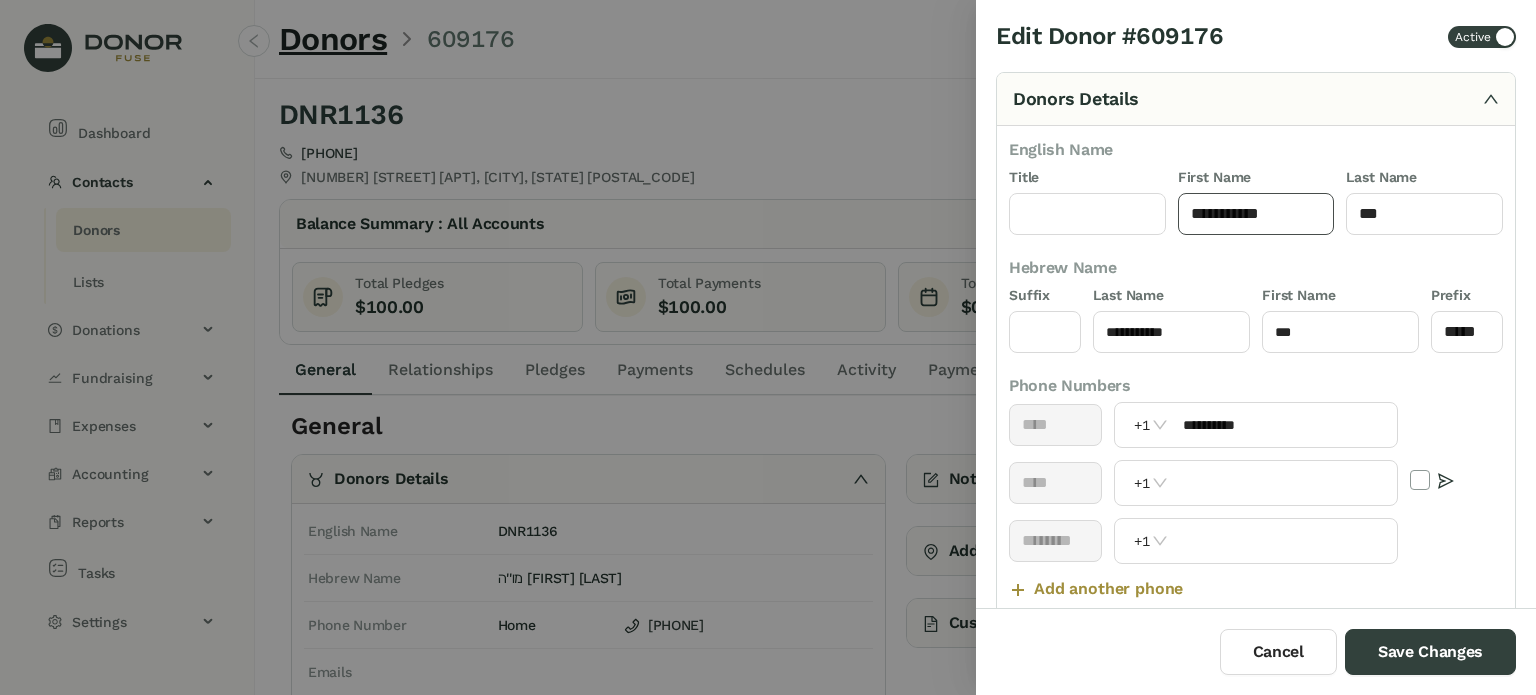 type 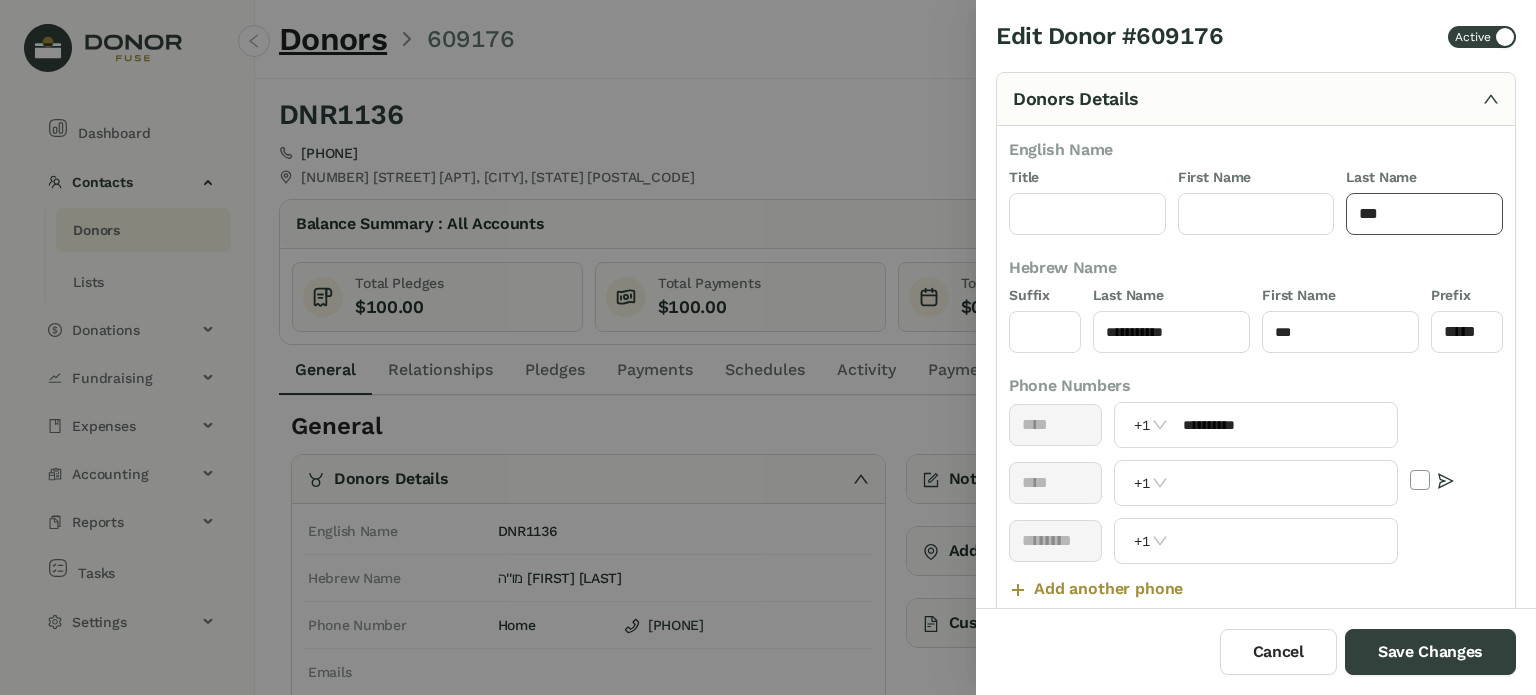 click on "***" 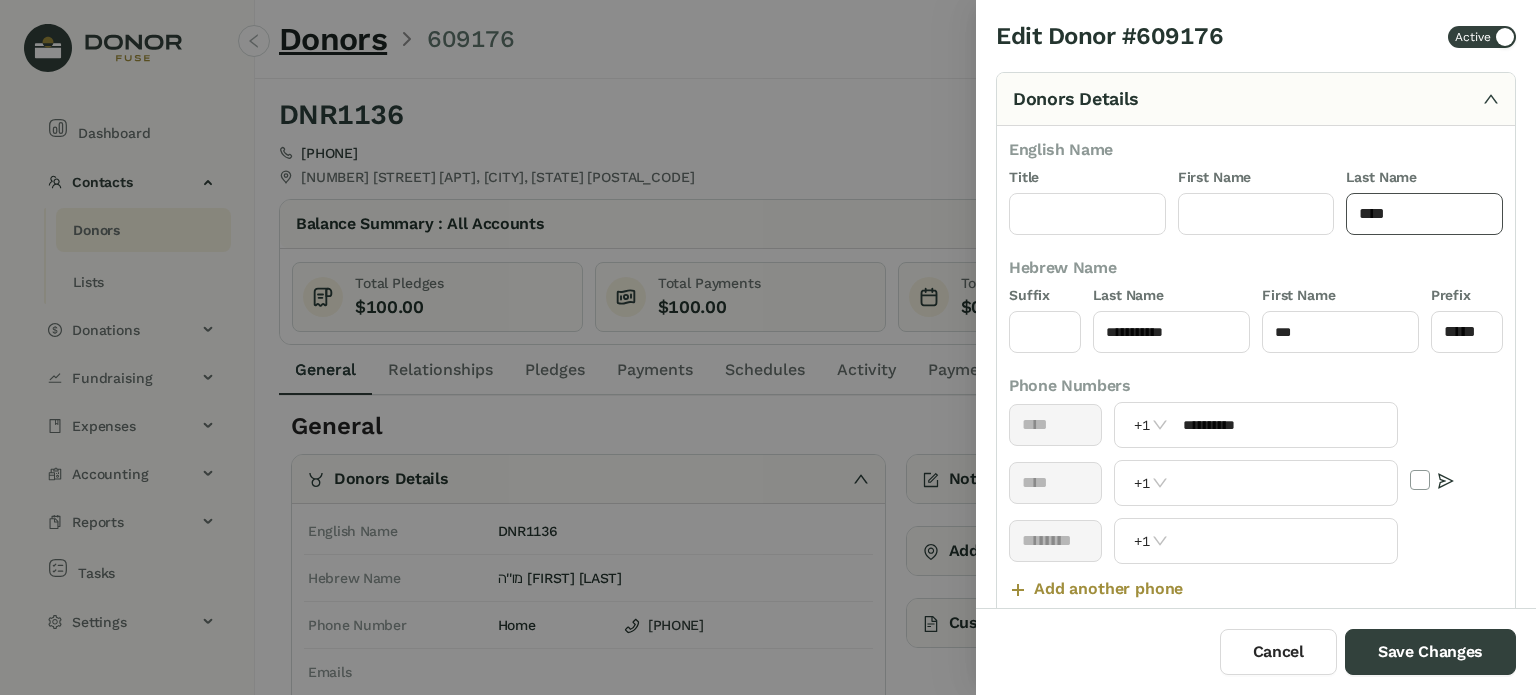 paste on "**********" 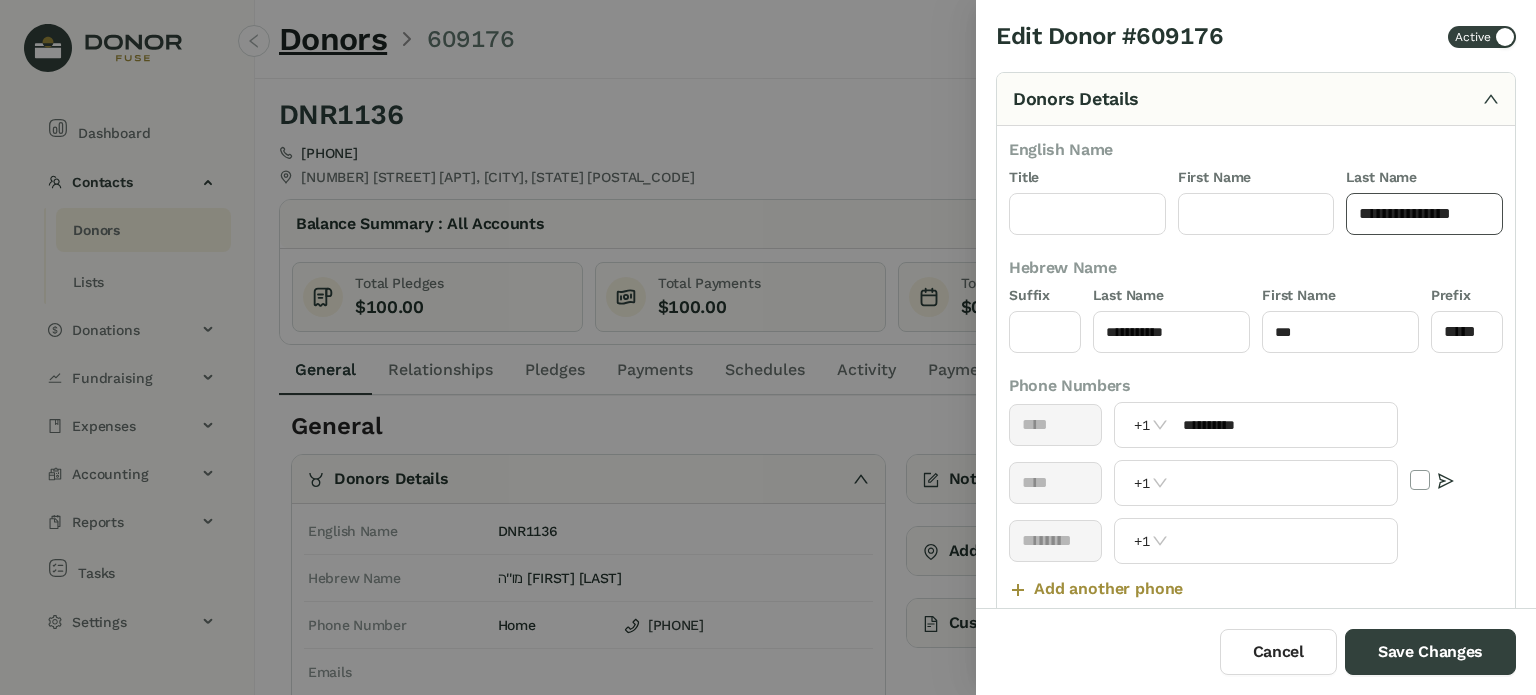 type on "**********" 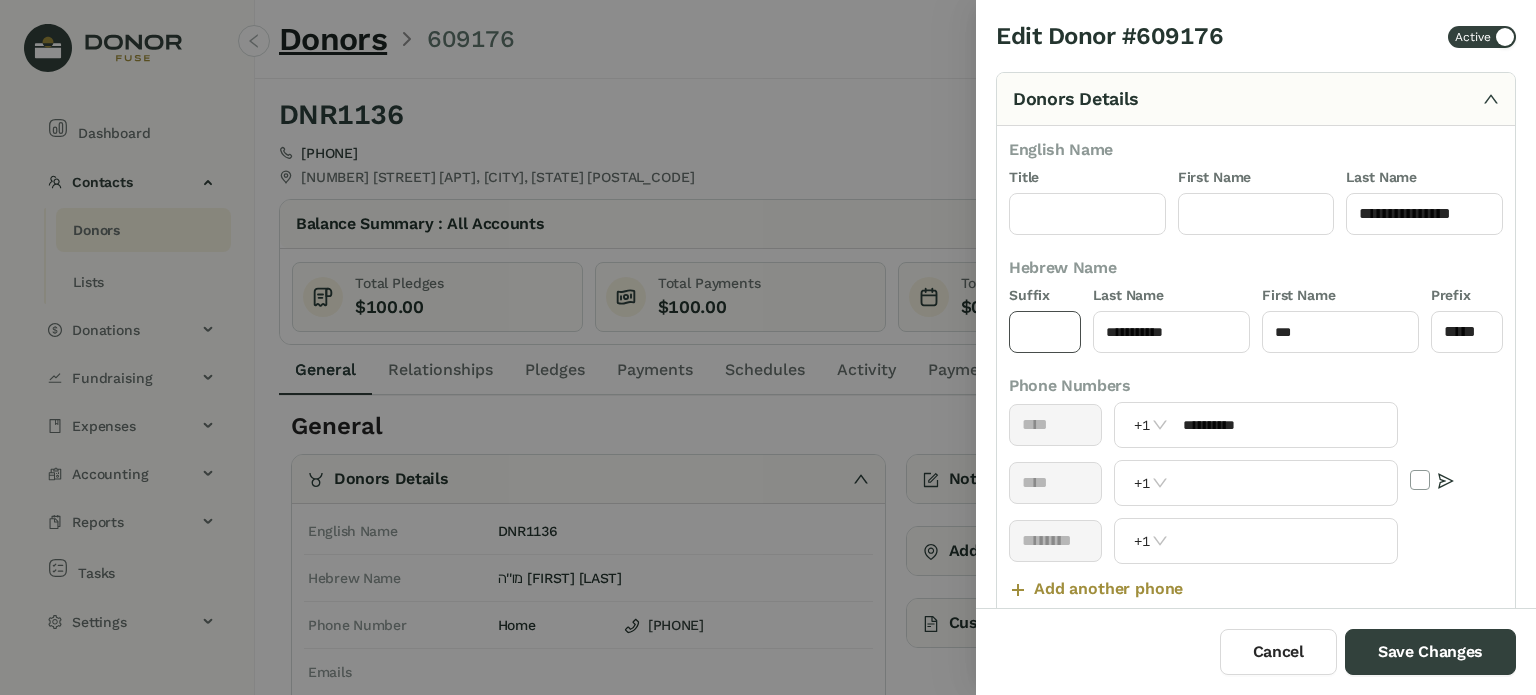 drag, startPoint x: 1036, startPoint y: 328, endPoint x: 1032, endPoint y: 345, distance: 17.464249 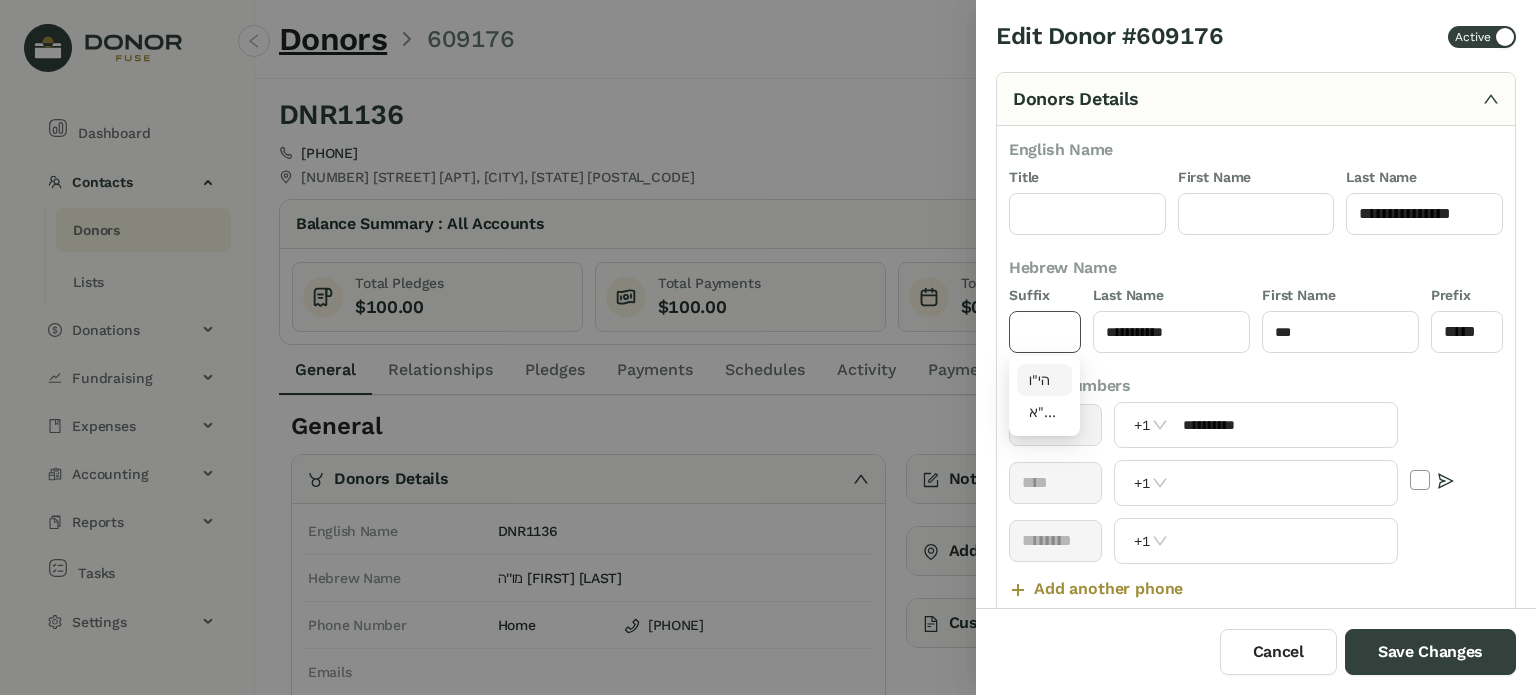 click on "הי"ו" at bounding box center (1045, 380) 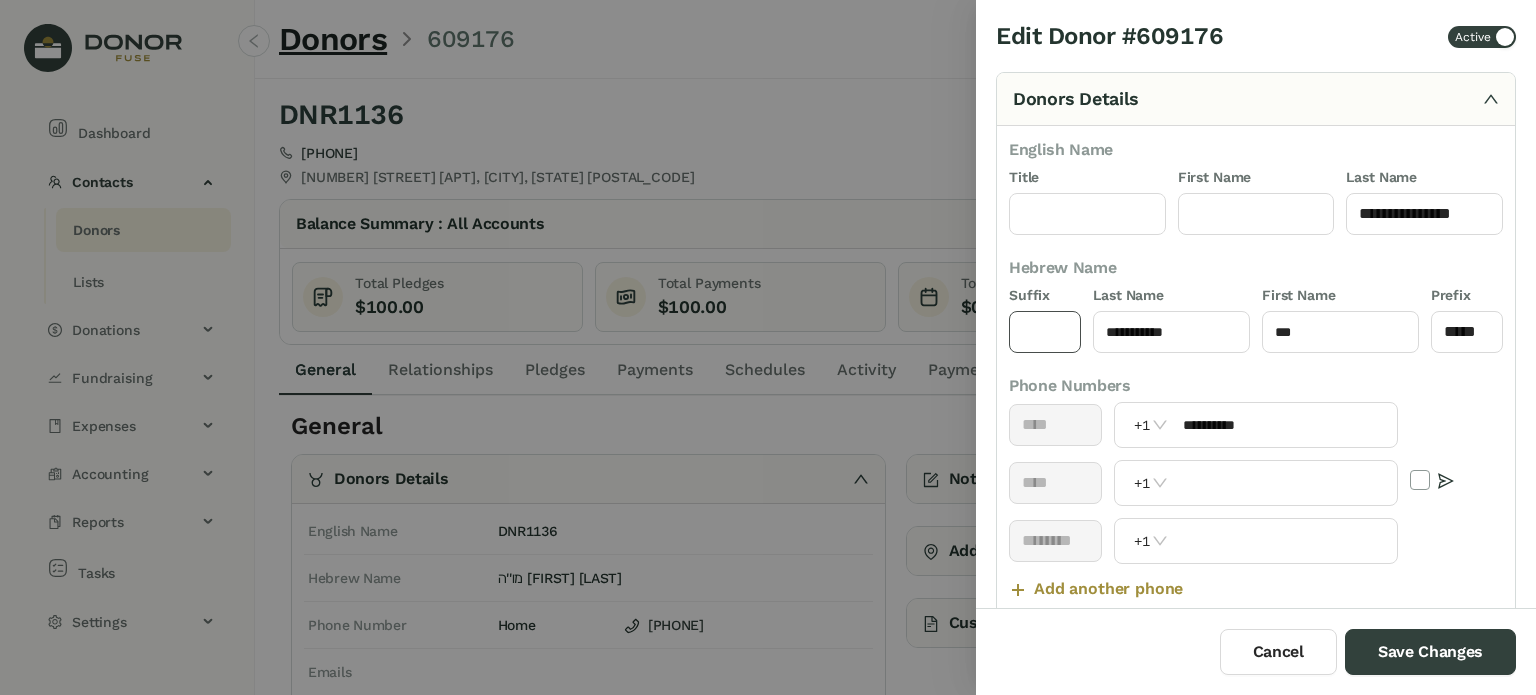 type on "****" 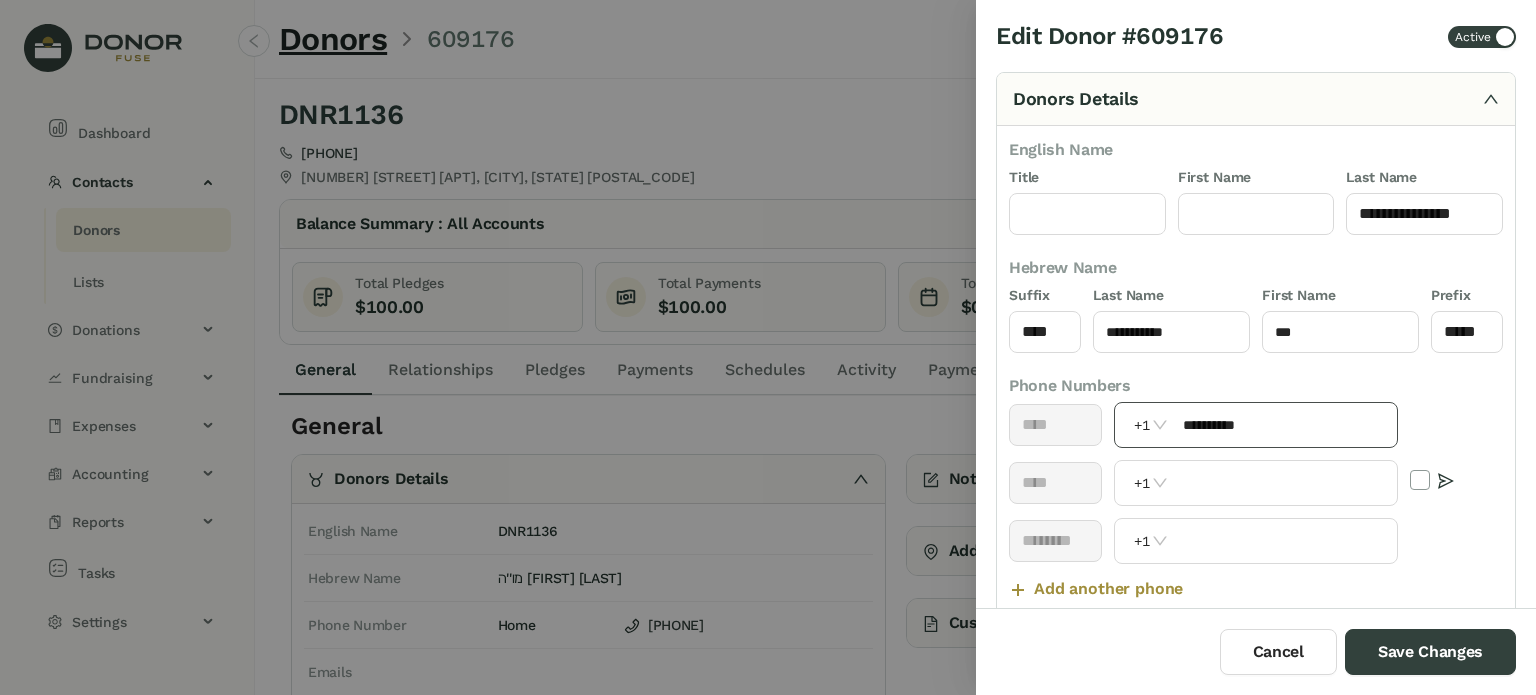 click on "**********" at bounding box center (1284, 425) 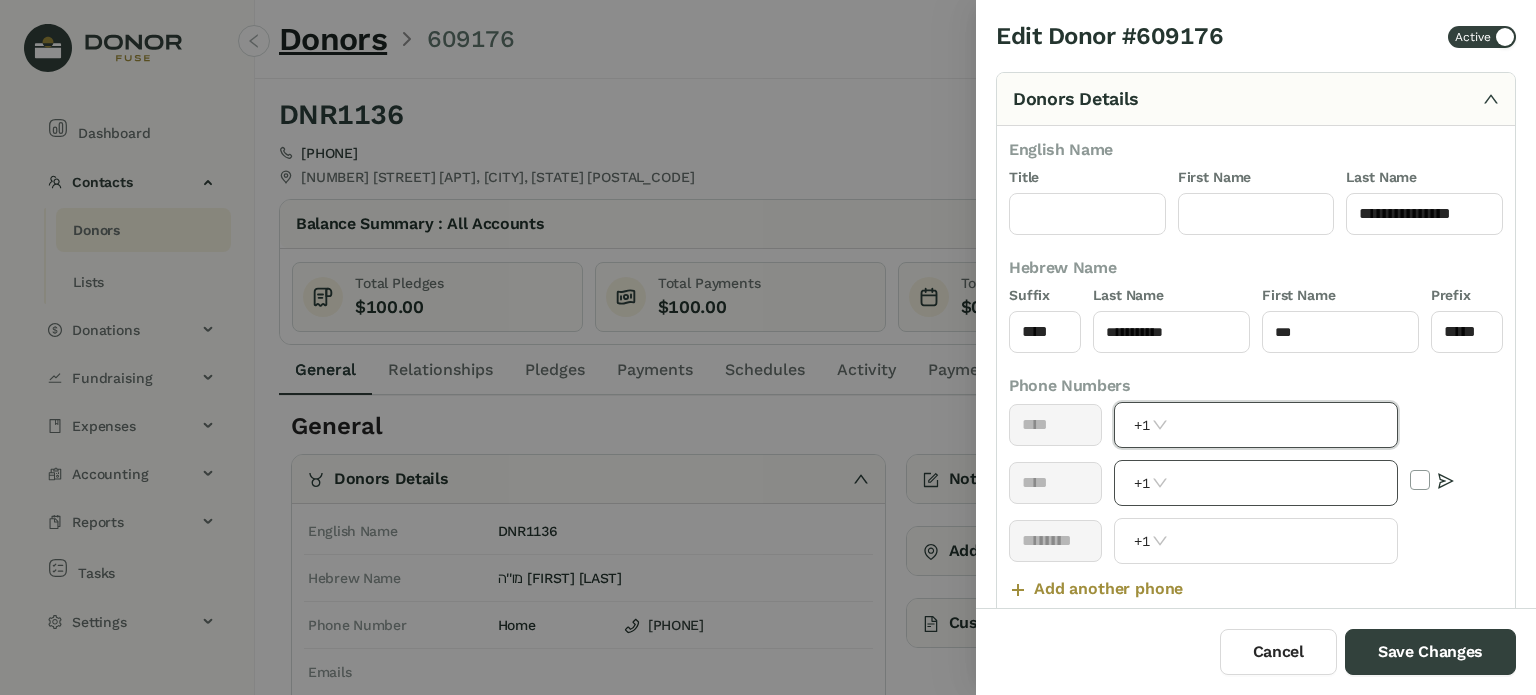 type 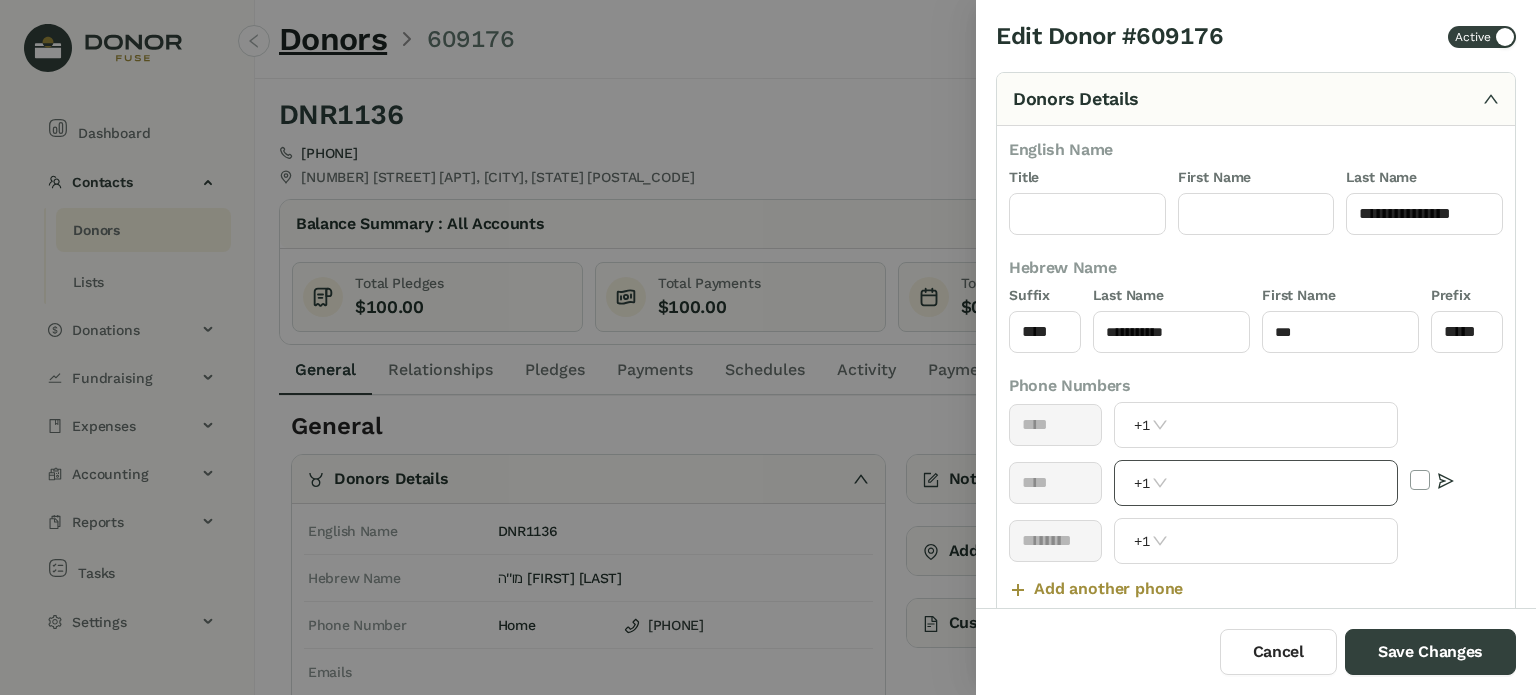 click at bounding box center (1284, 483) 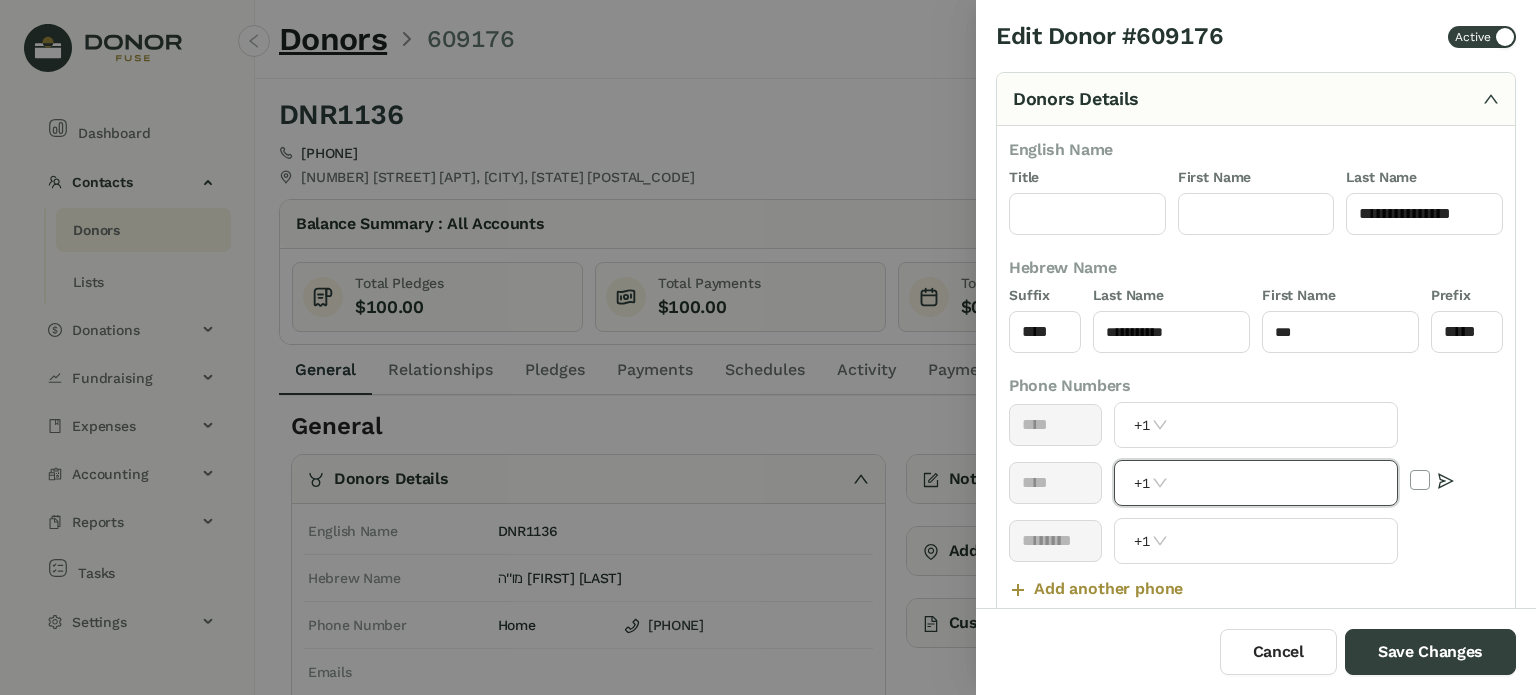 paste on "**********" 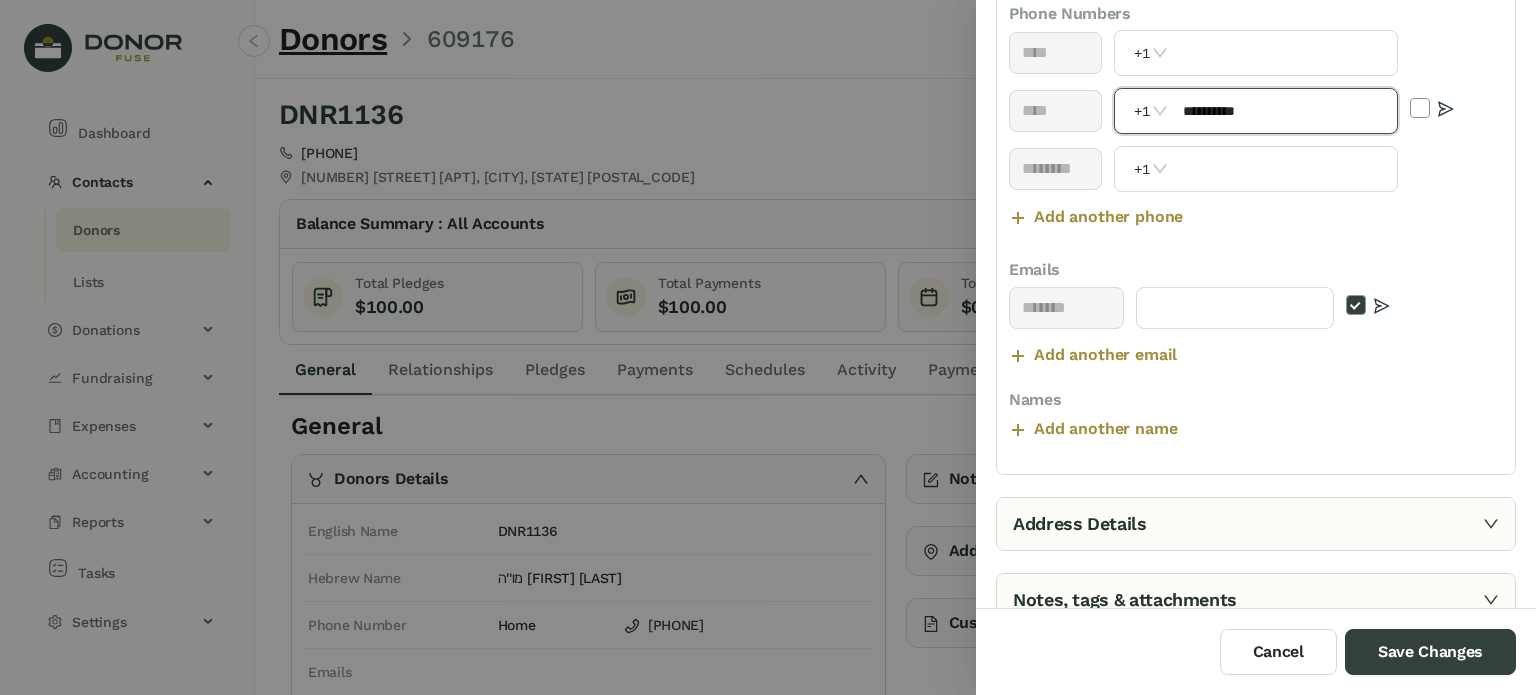 scroll, scrollTop: 633, scrollLeft: 0, axis: vertical 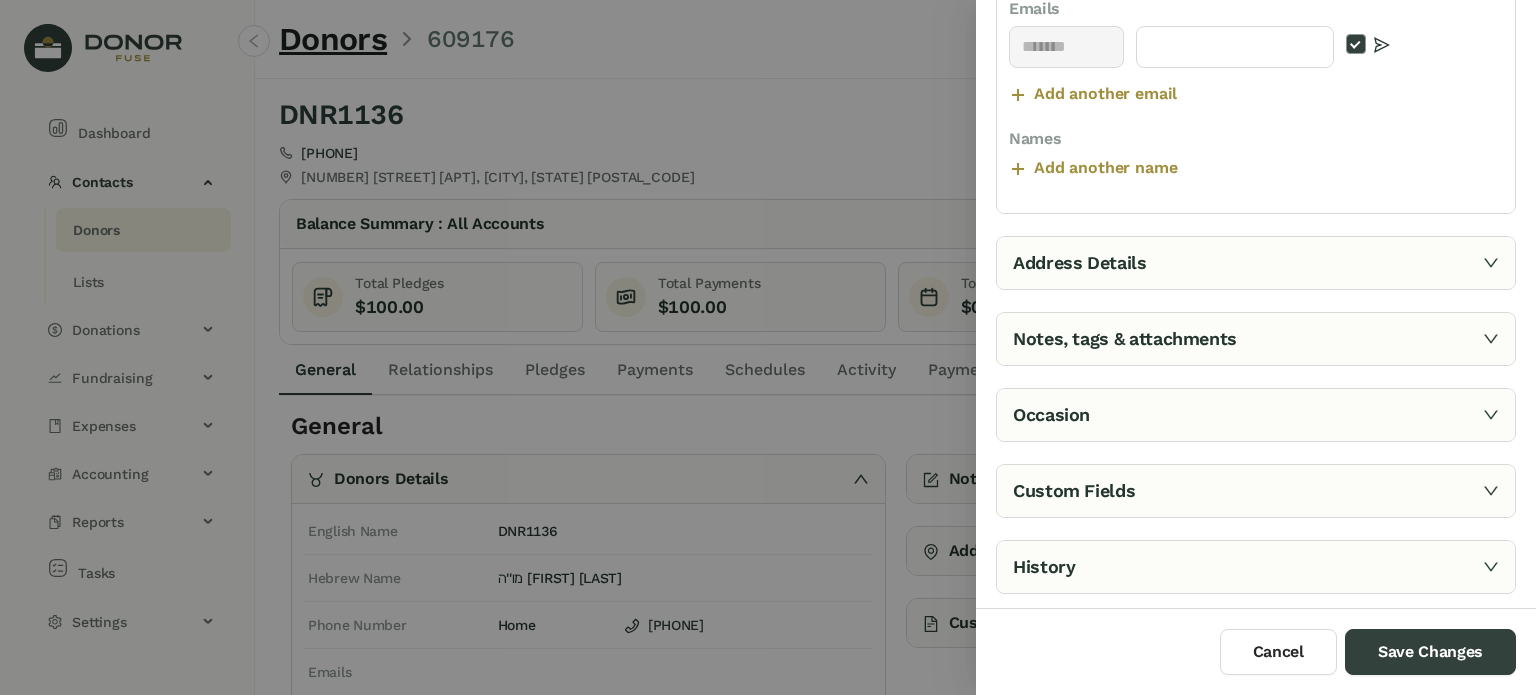 type on "**********" 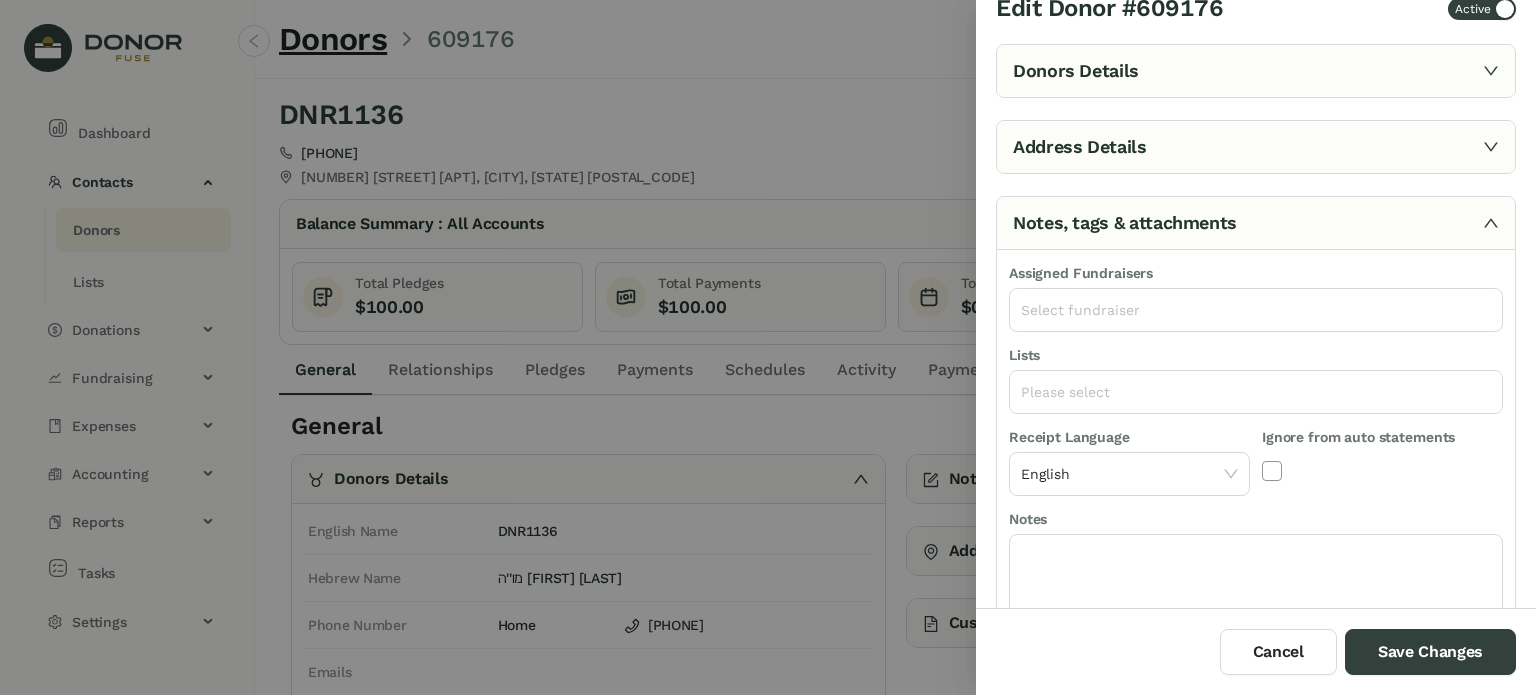 scroll, scrollTop: 0, scrollLeft: 0, axis: both 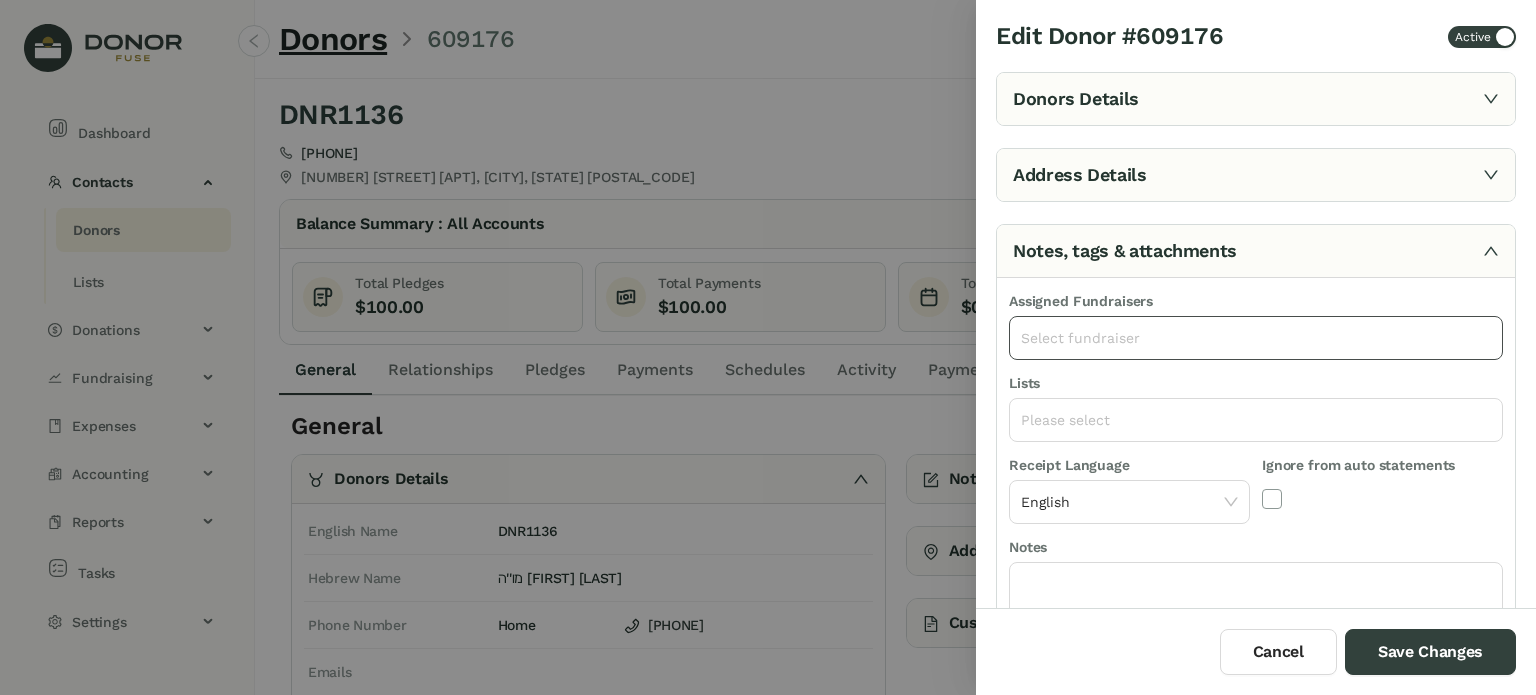 click on "Select fundraiser" 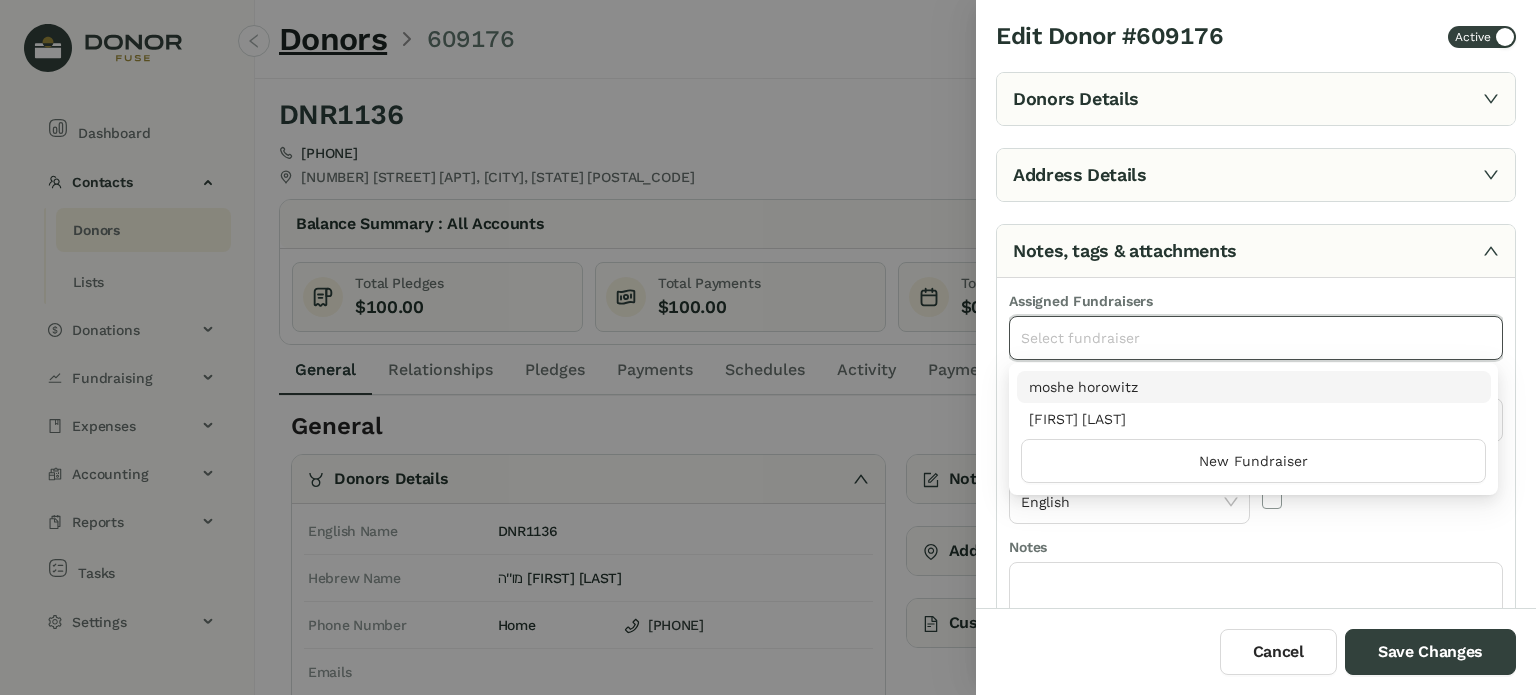 click on "moshe horowitz" at bounding box center (1254, 387) 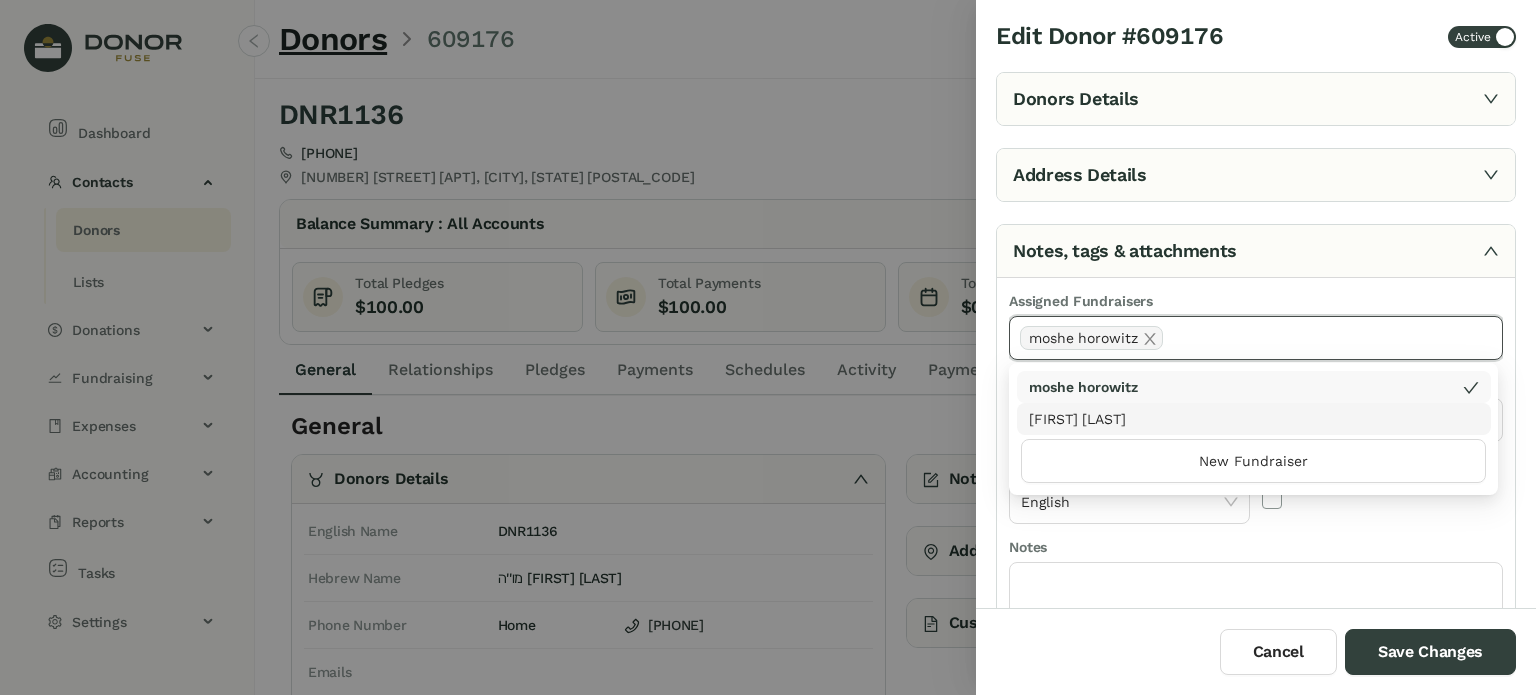 click 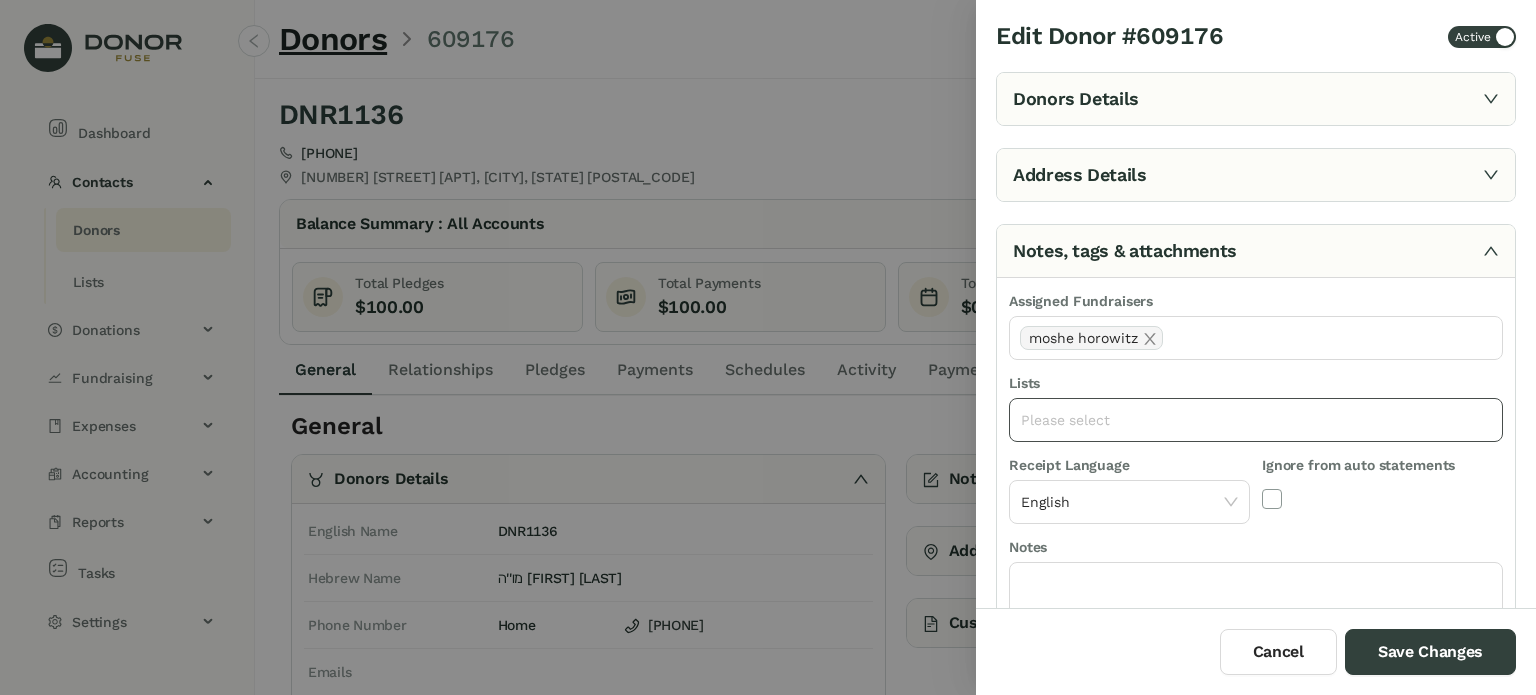 click on "Please select" 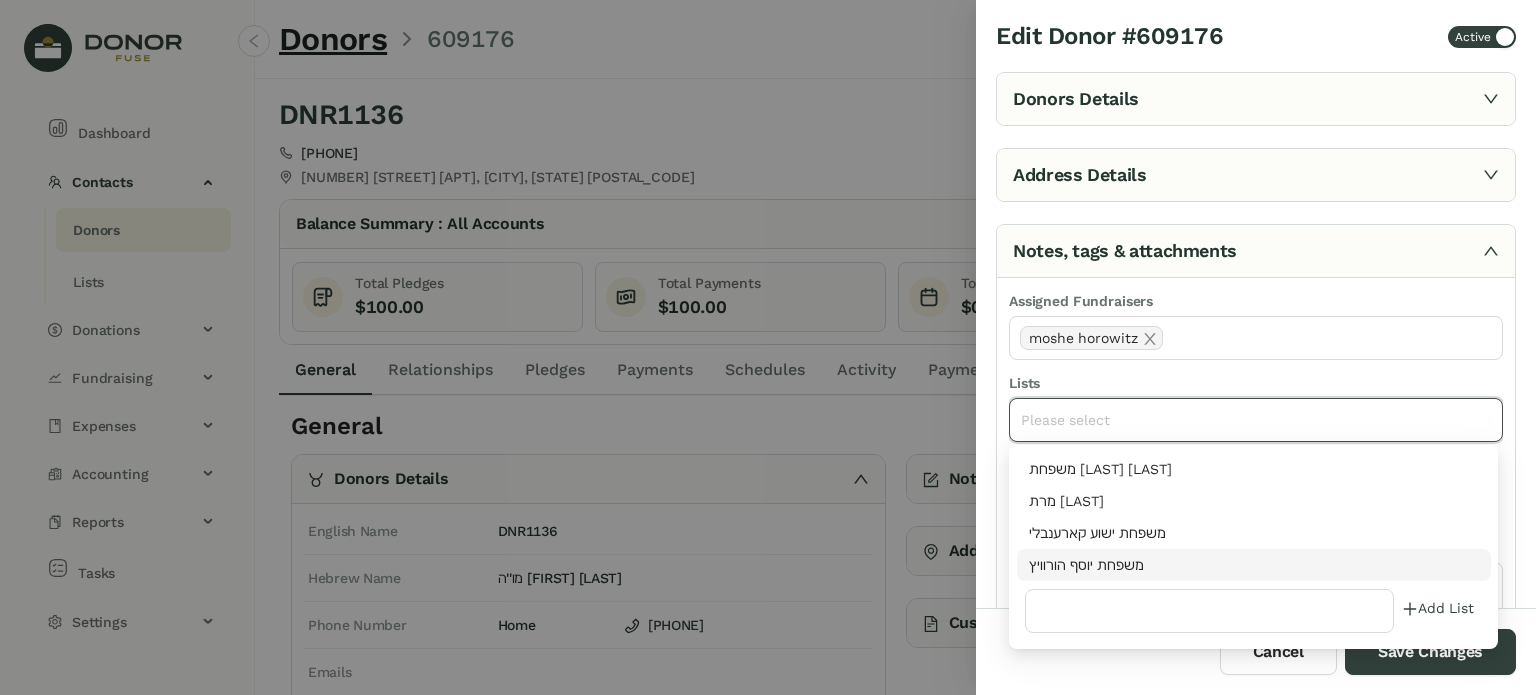 click on "משפחת יוסף הורוויץ" at bounding box center [1254, 565] 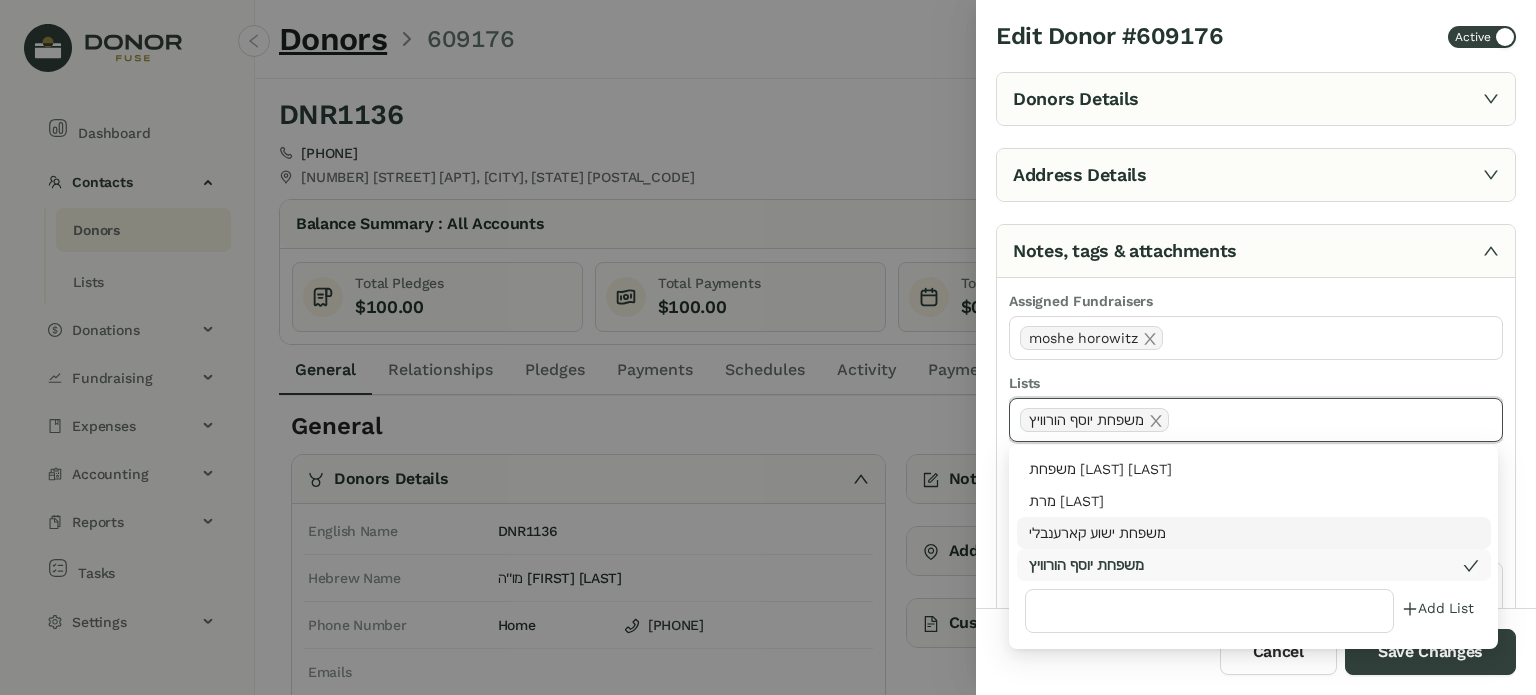 drag, startPoint x: 849, startPoint y: 143, endPoint x: 883, endPoint y: 173, distance: 45.343136 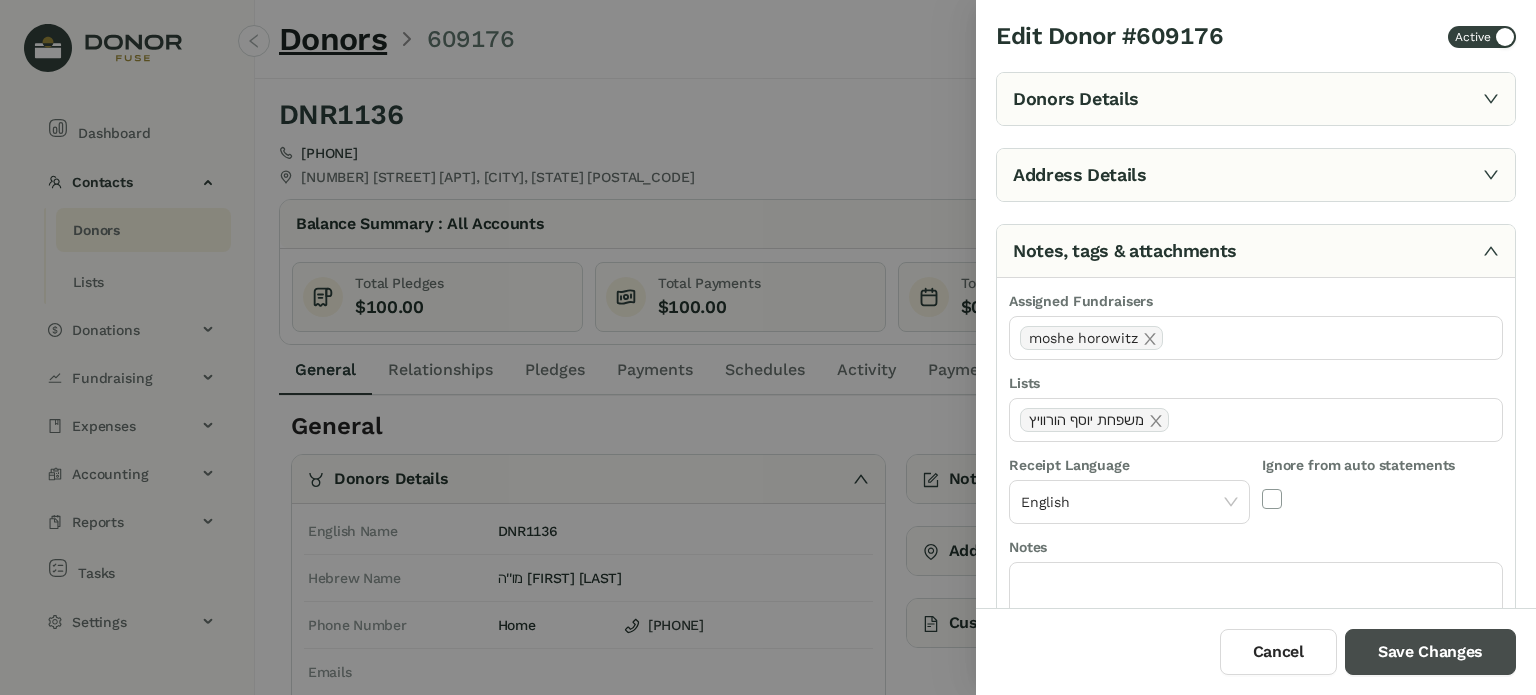click on "Save Changes" at bounding box center [1430, 652] 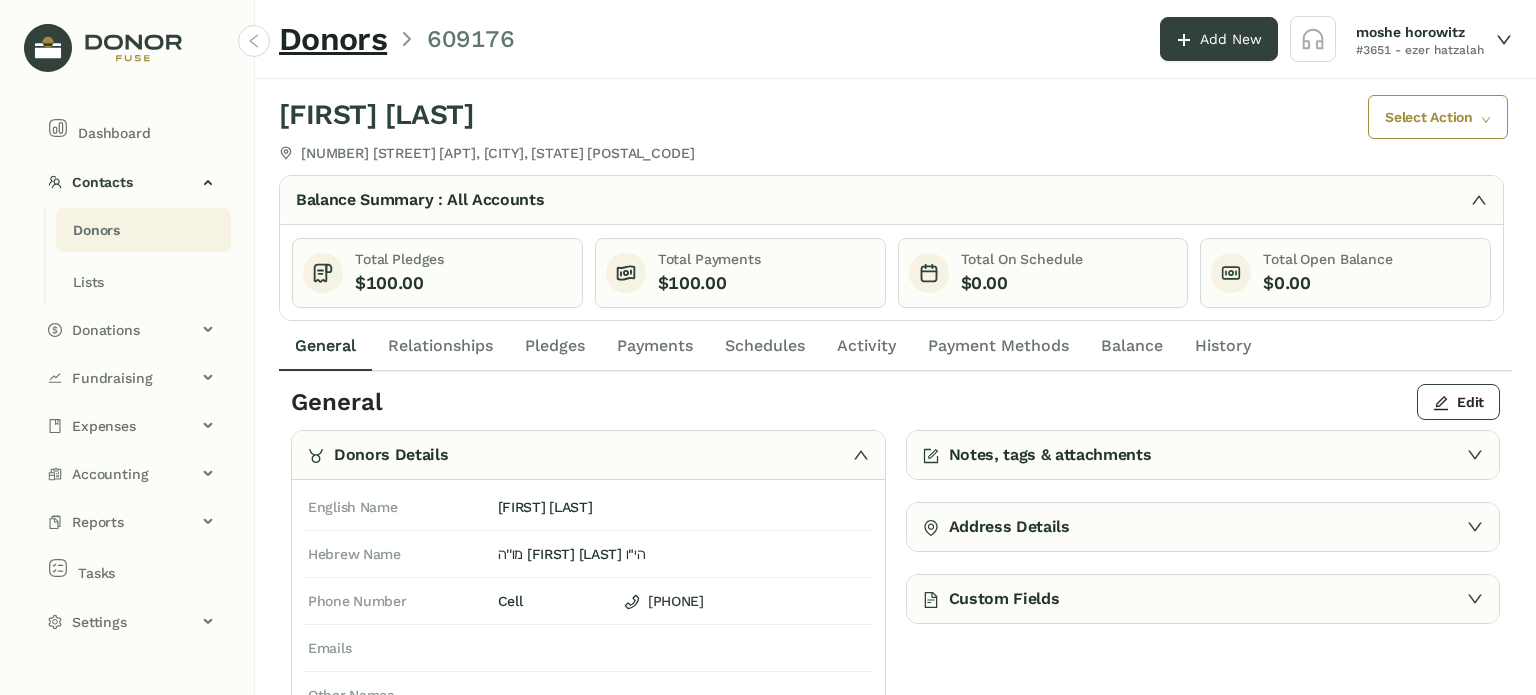 click on "Activity" 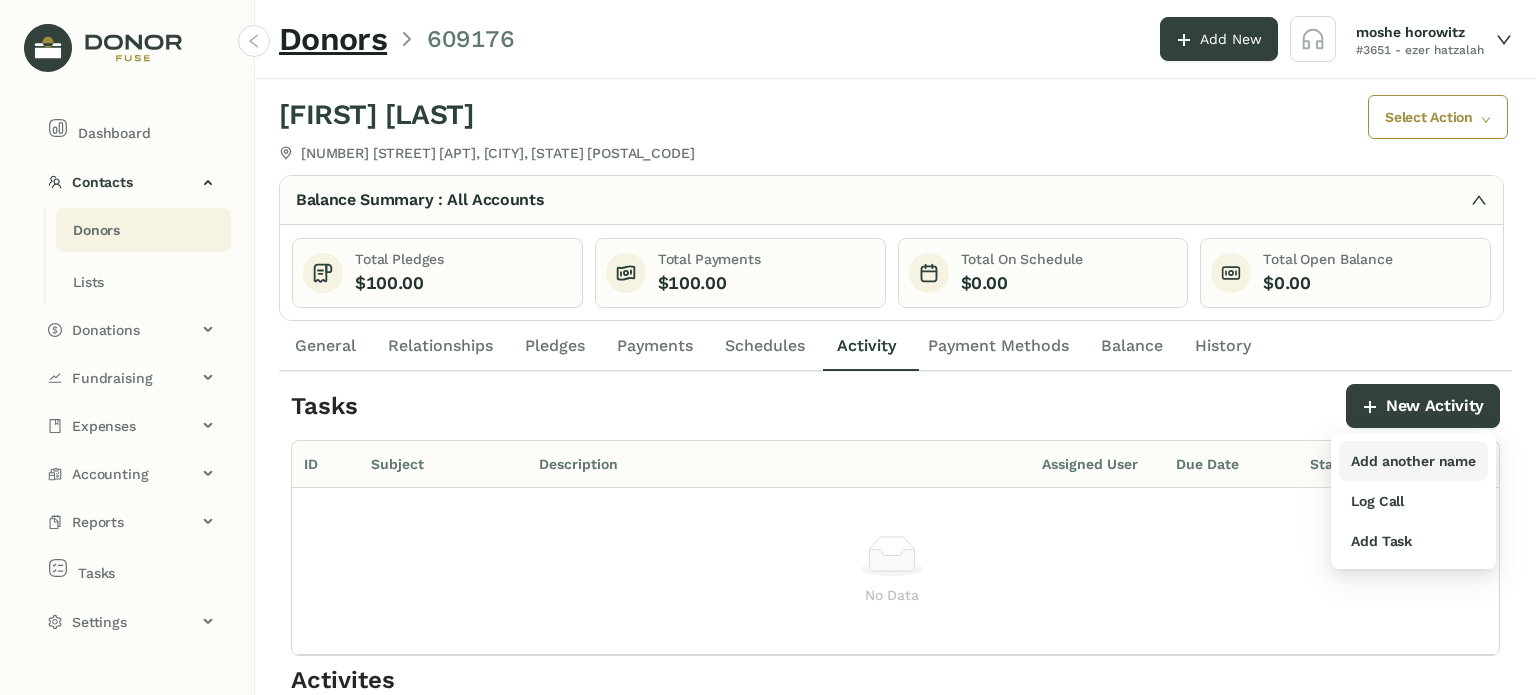 click on "Add another name" at bounding box center [1413, 461] 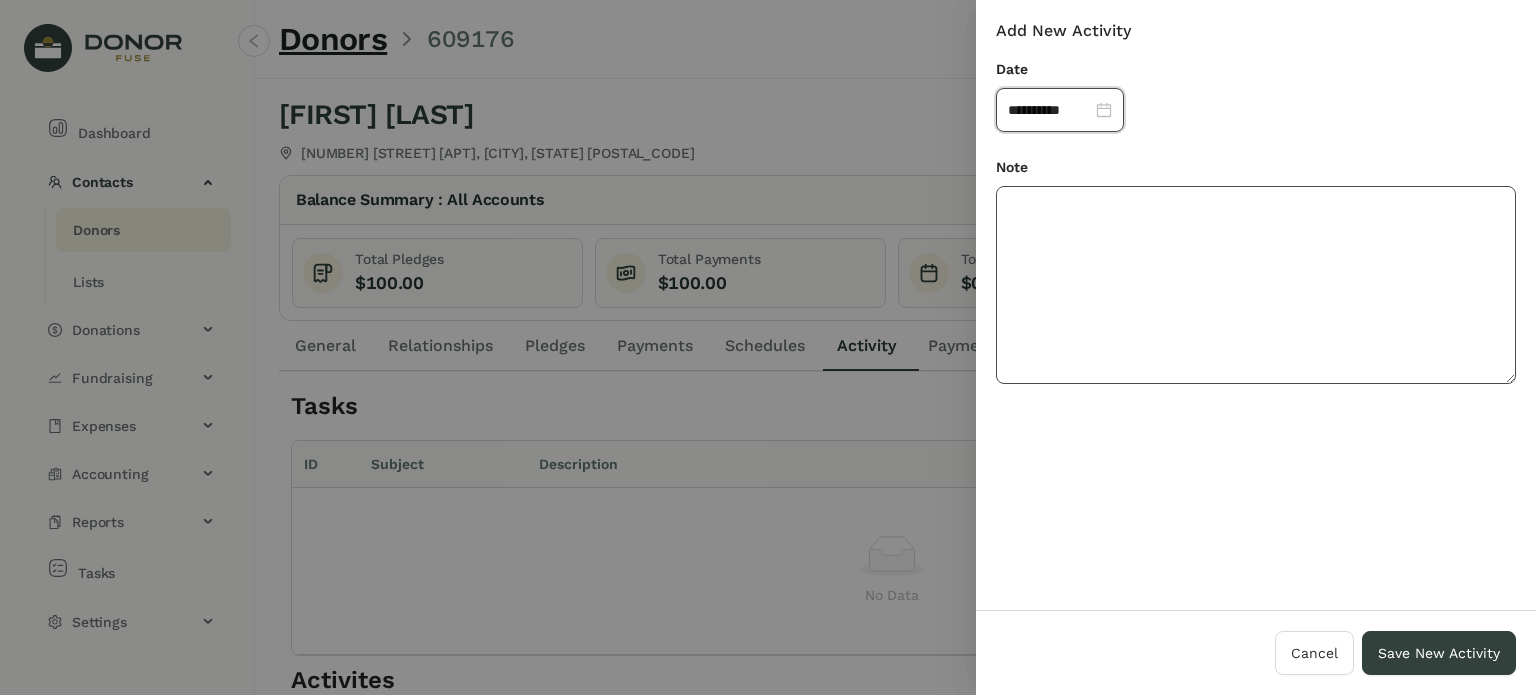 drag, startPoint x: 1141, startPoint y: 294, endPoint x: 1128, endPoint y: 293, distance: 13.038404 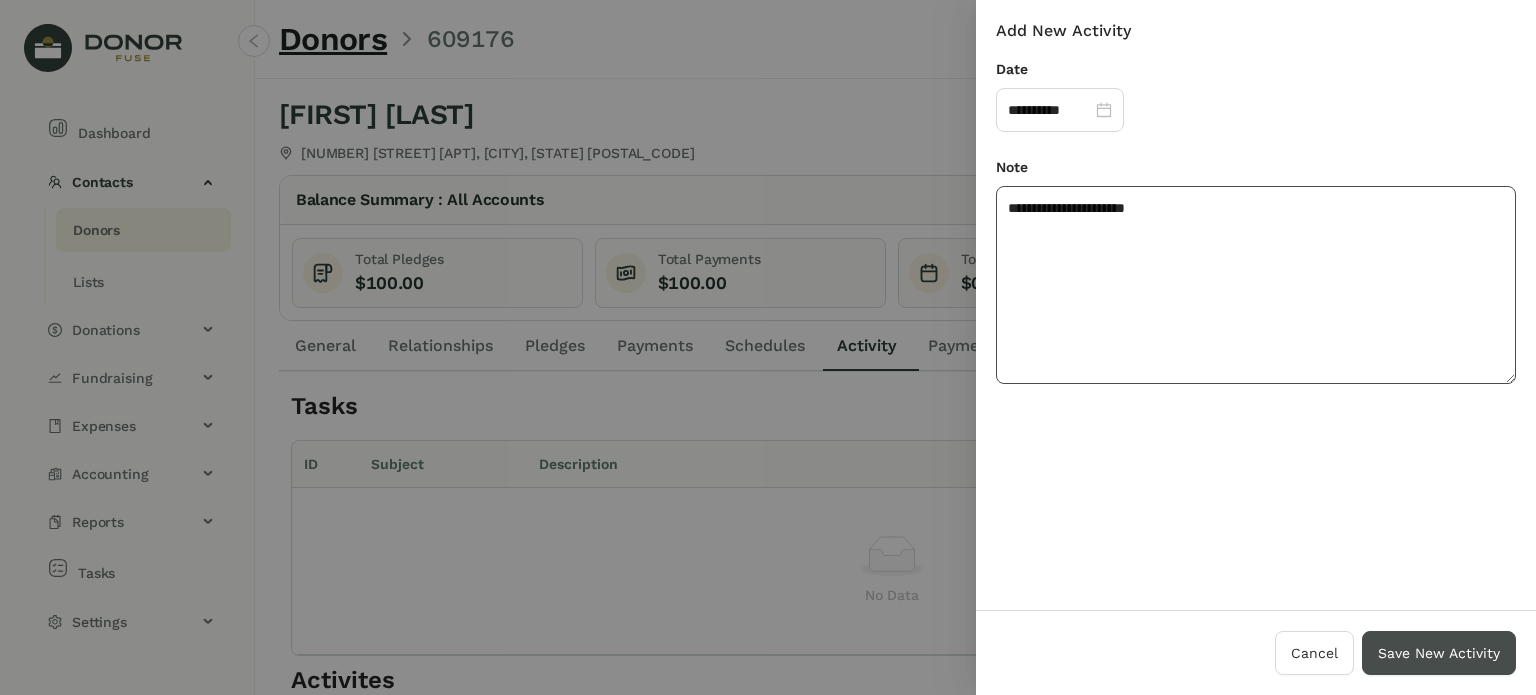 type on "**********" 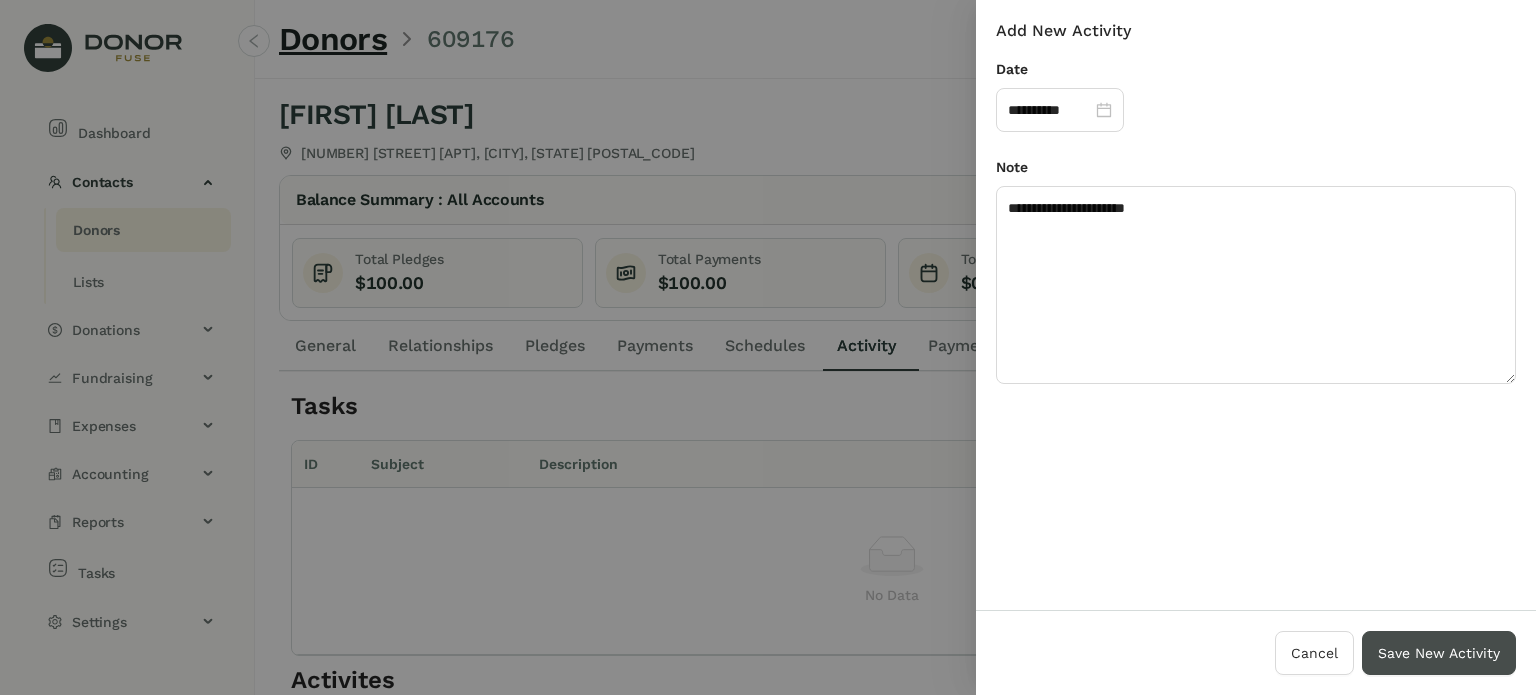 click on "Save New Activity" at bounding box center [1439, 653] 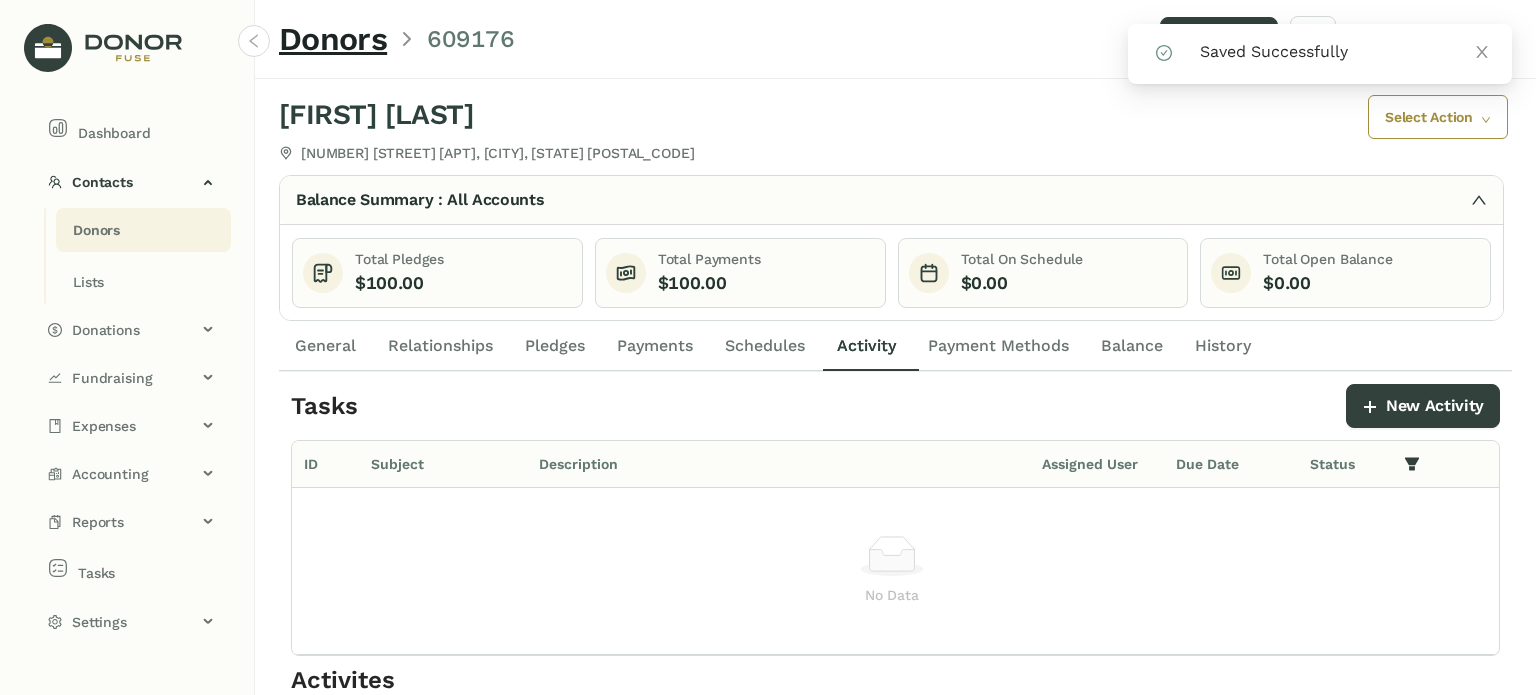 click on "Pledges" 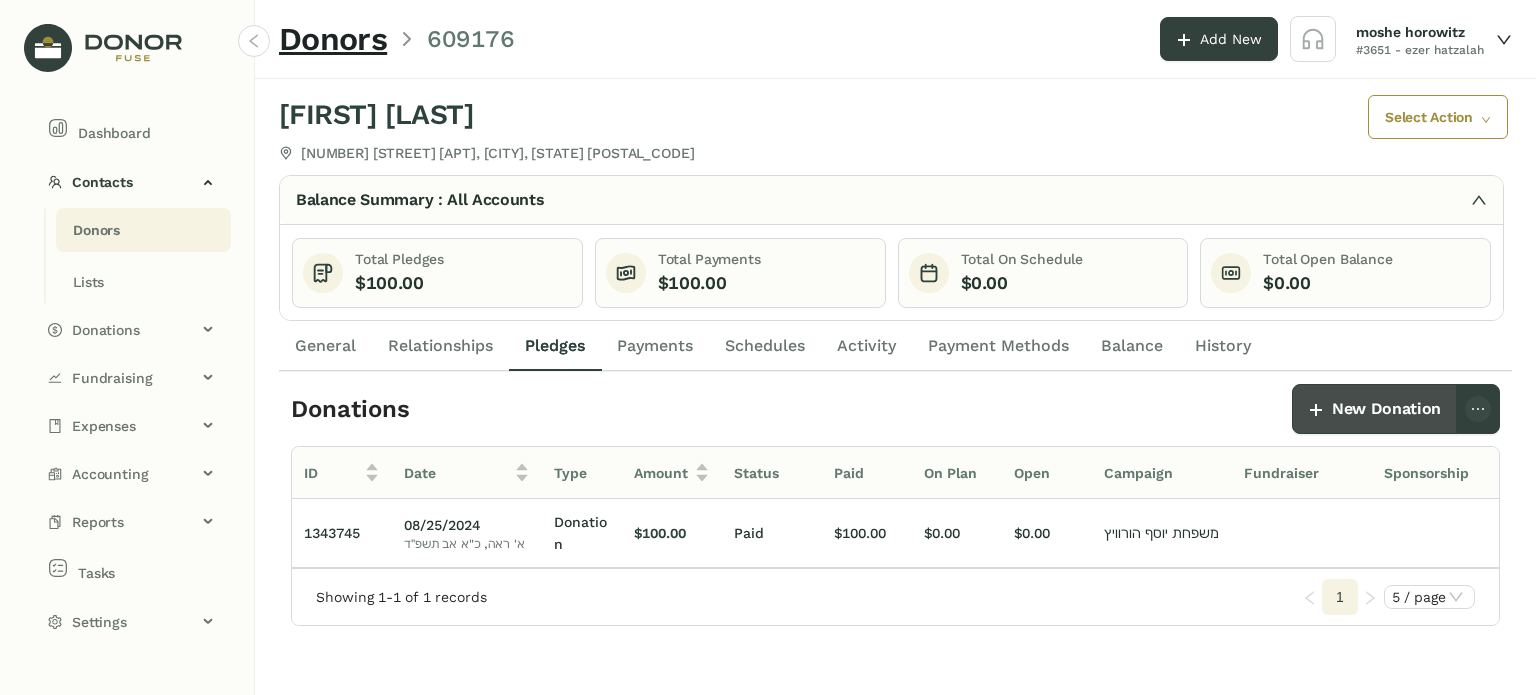 click on "New Donation" 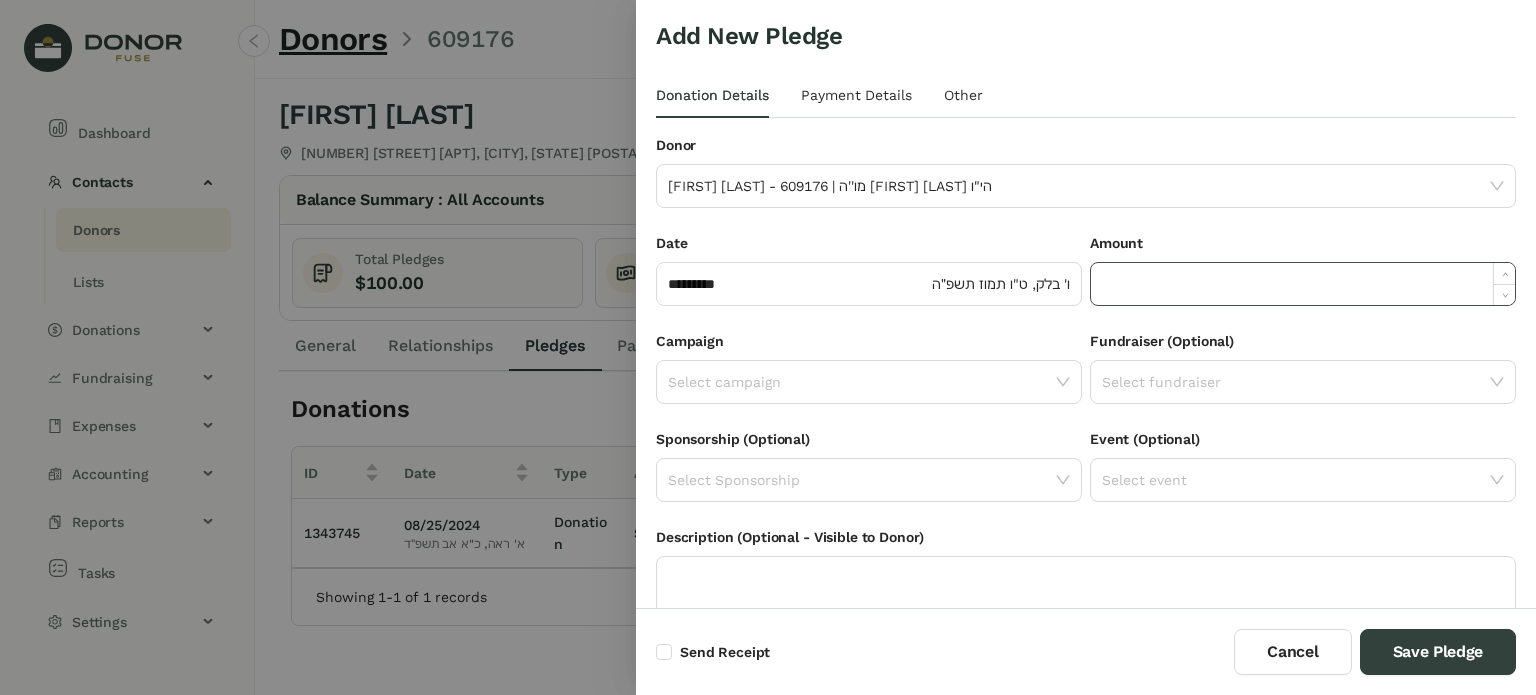 click 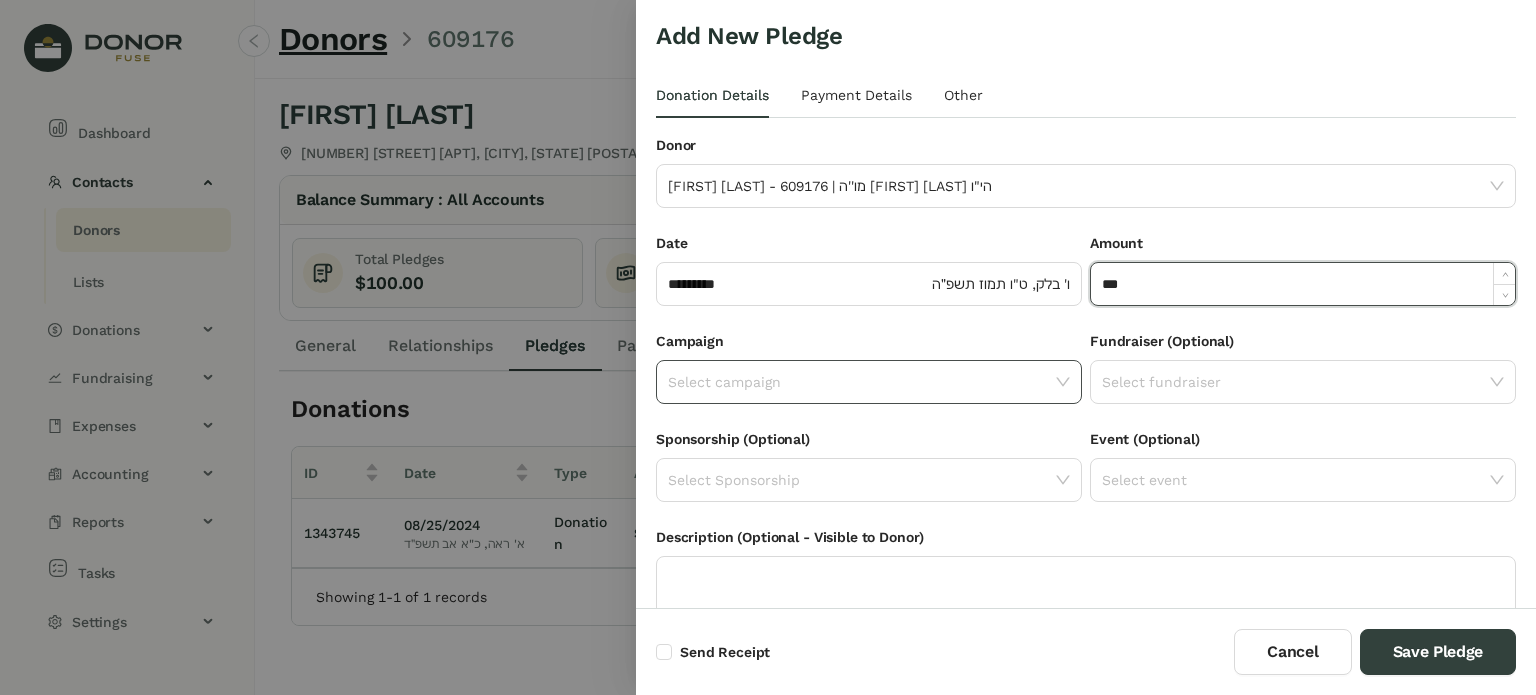 type on "*******" 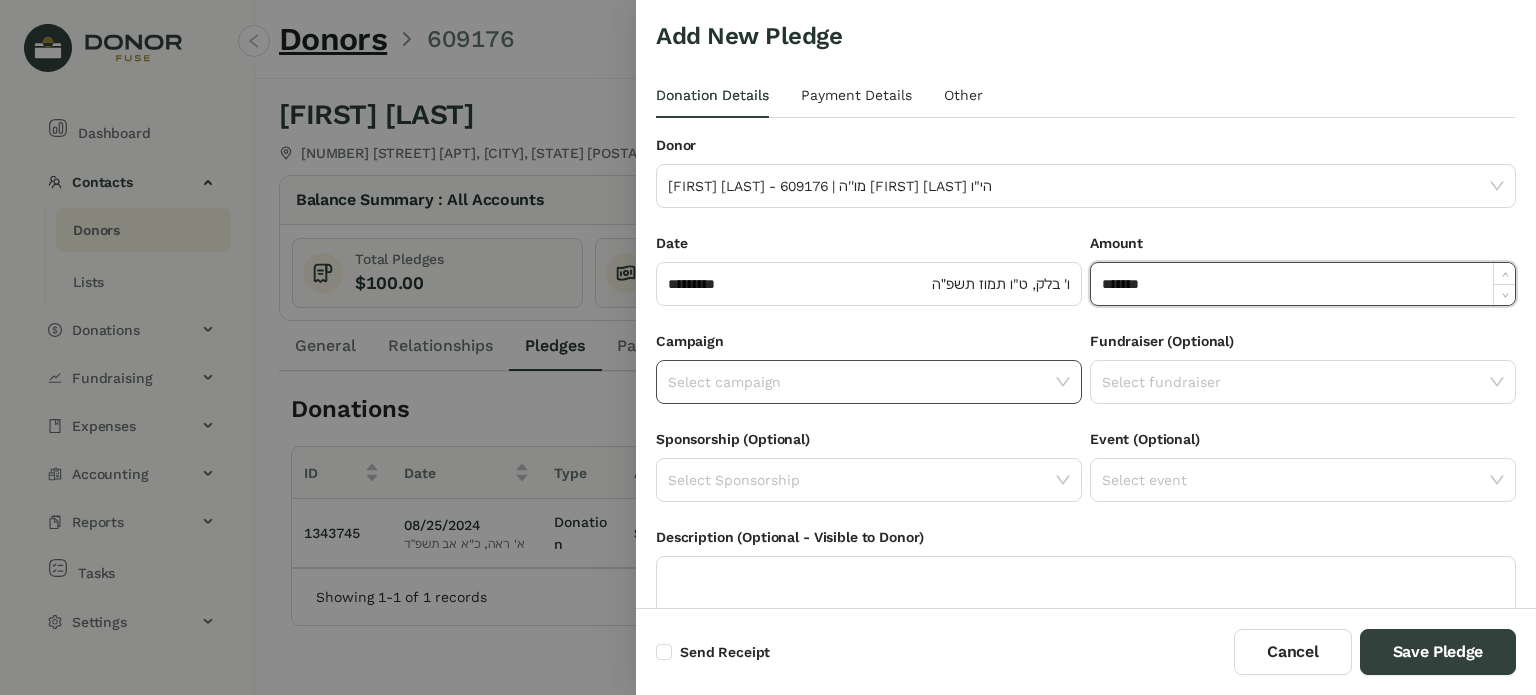 click 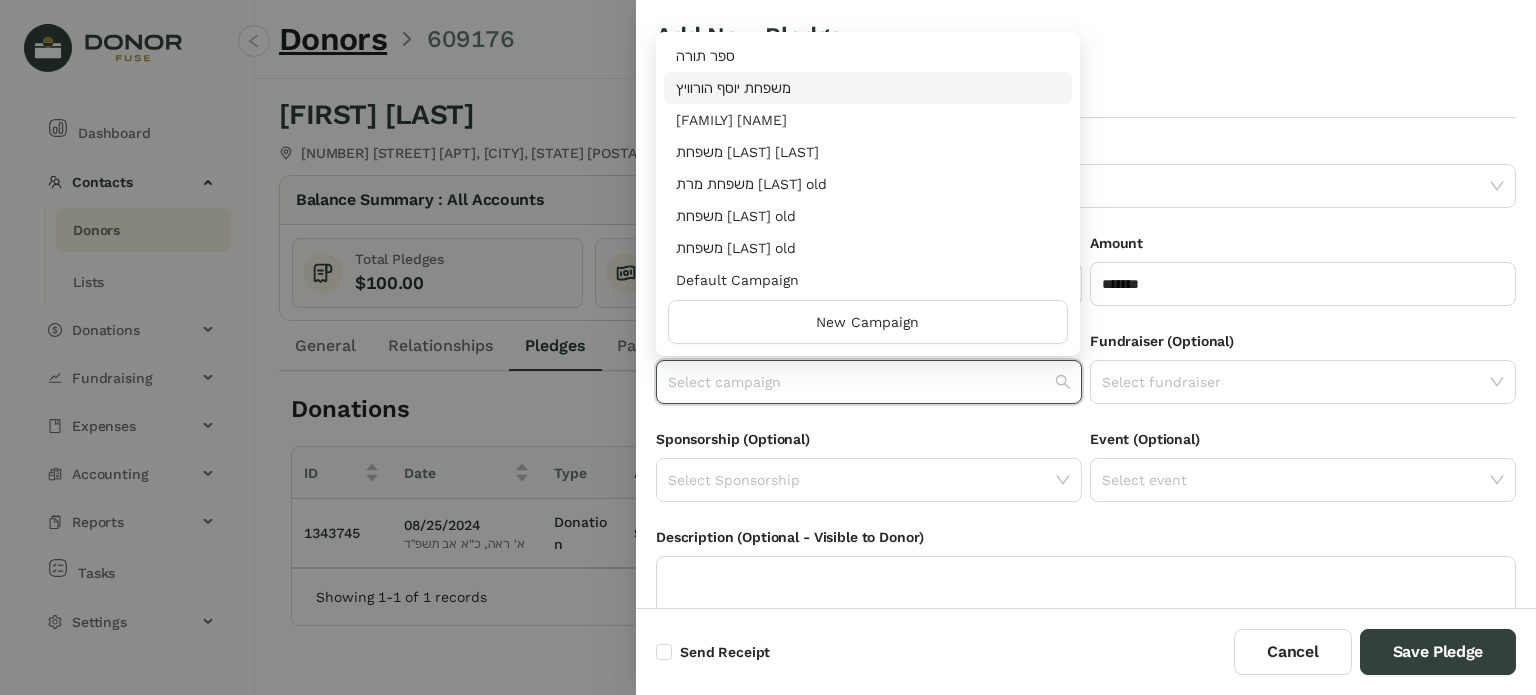 click on "משפחת יוסף הורוויץ" at bounding box center (868, 88) 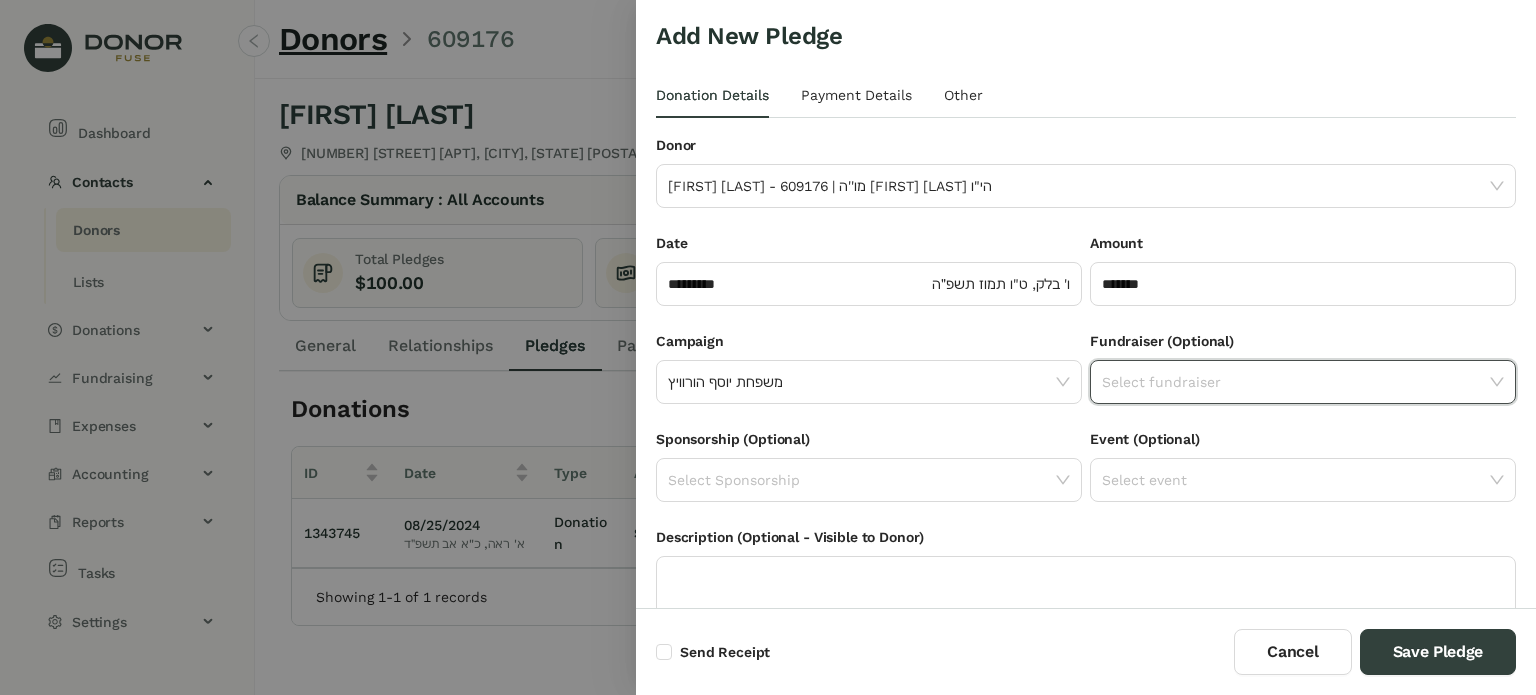 click 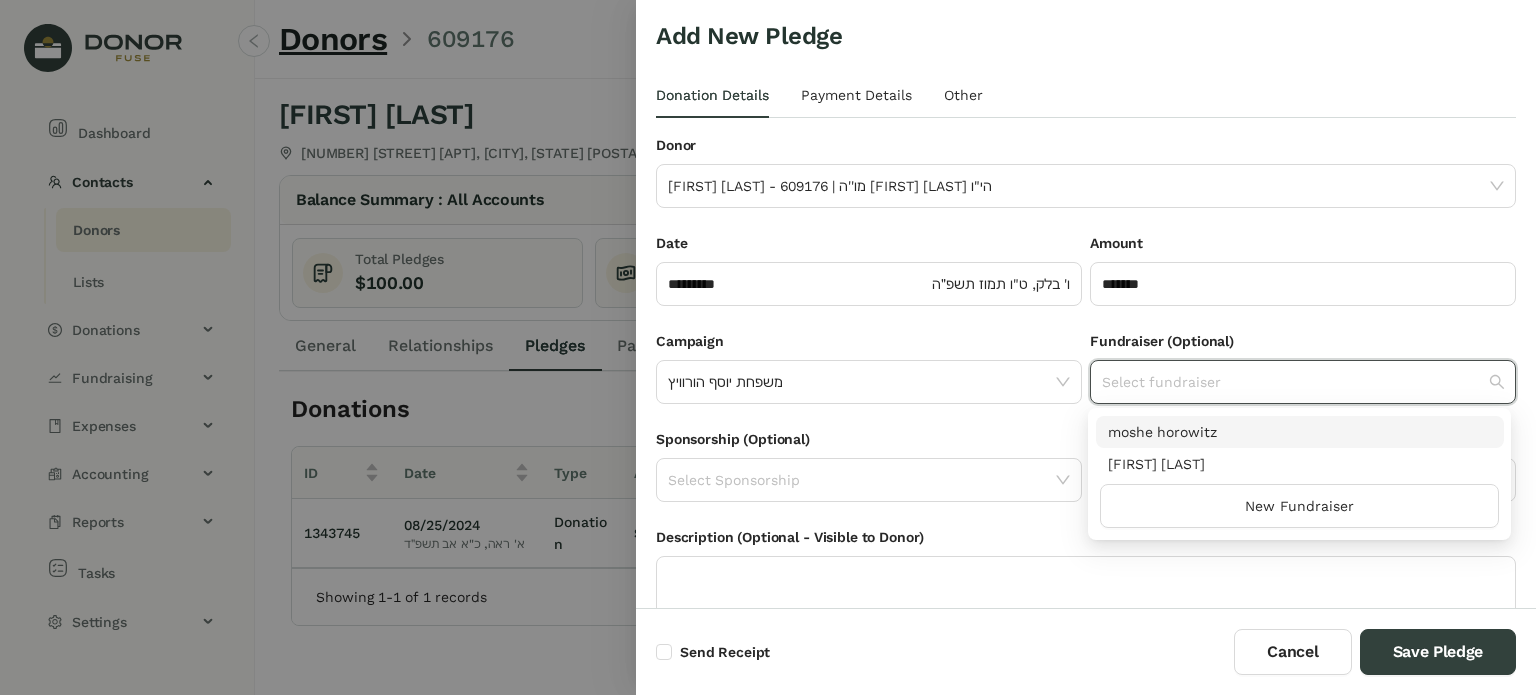 click on "moshe horowitz" at bounding box center (1300, 432) 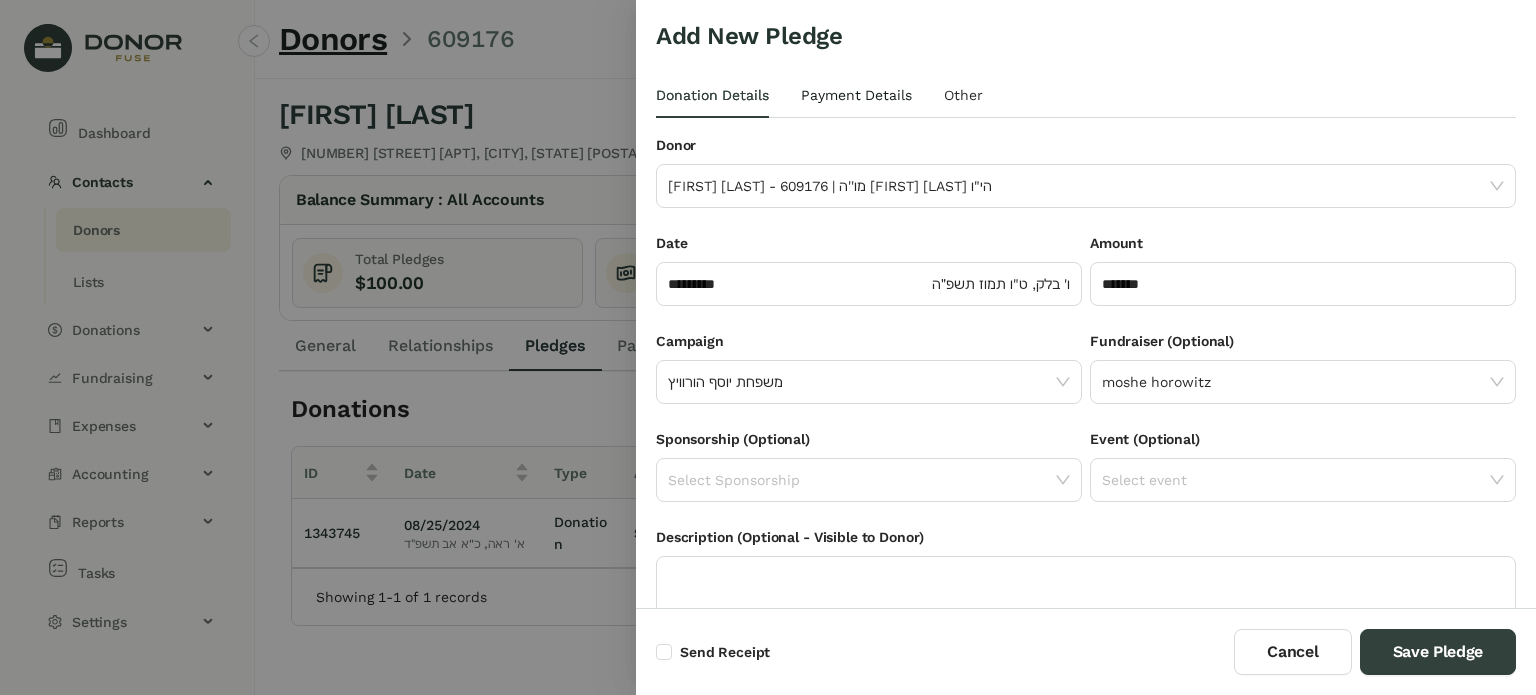 click on "Payment Details" at bounding box center (856, 95) 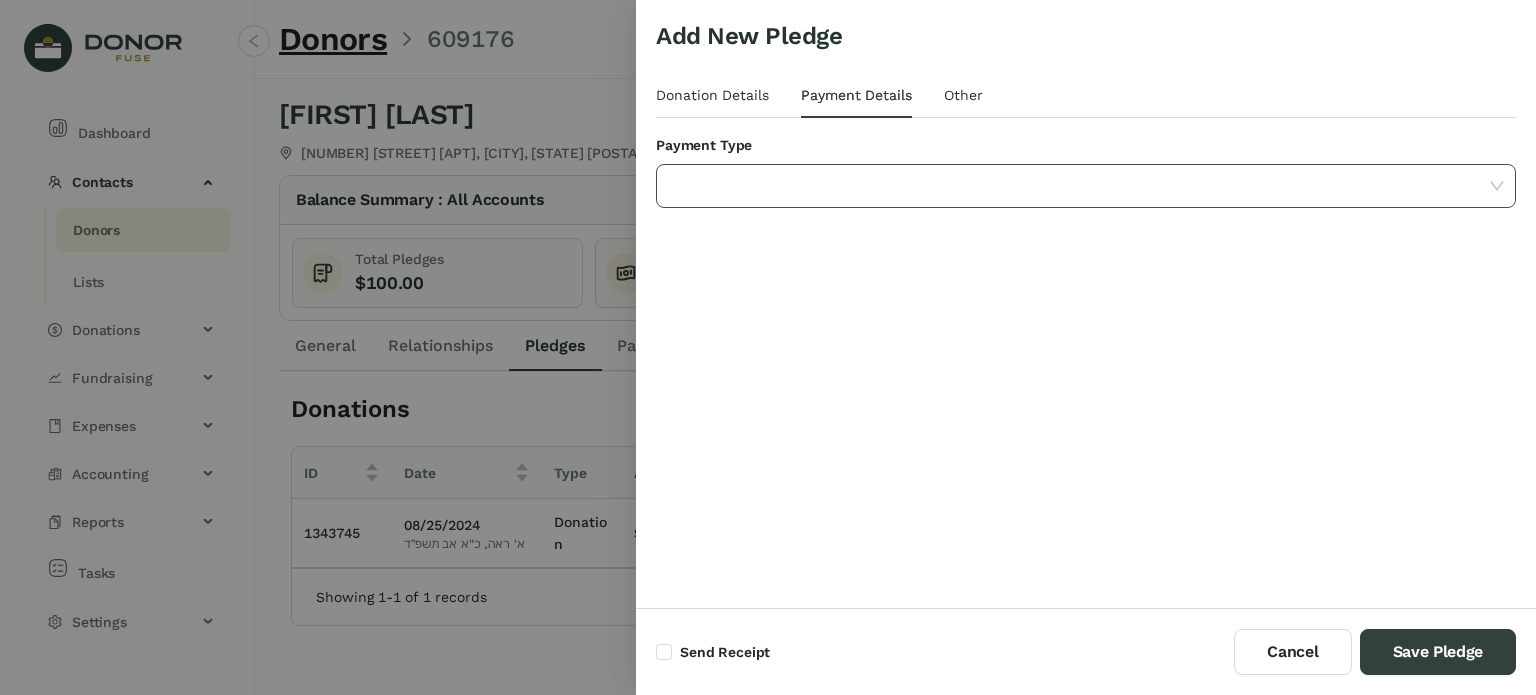 click 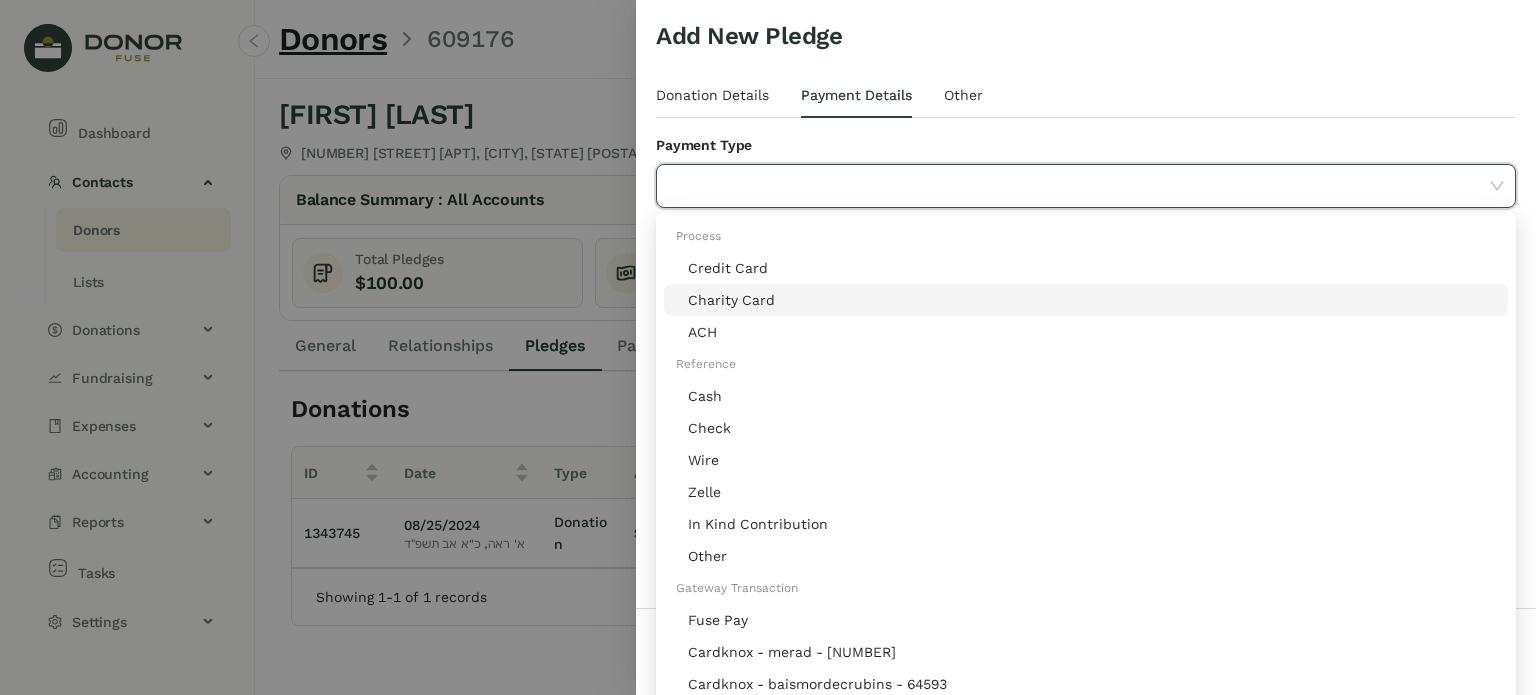 click on "Charity Card" 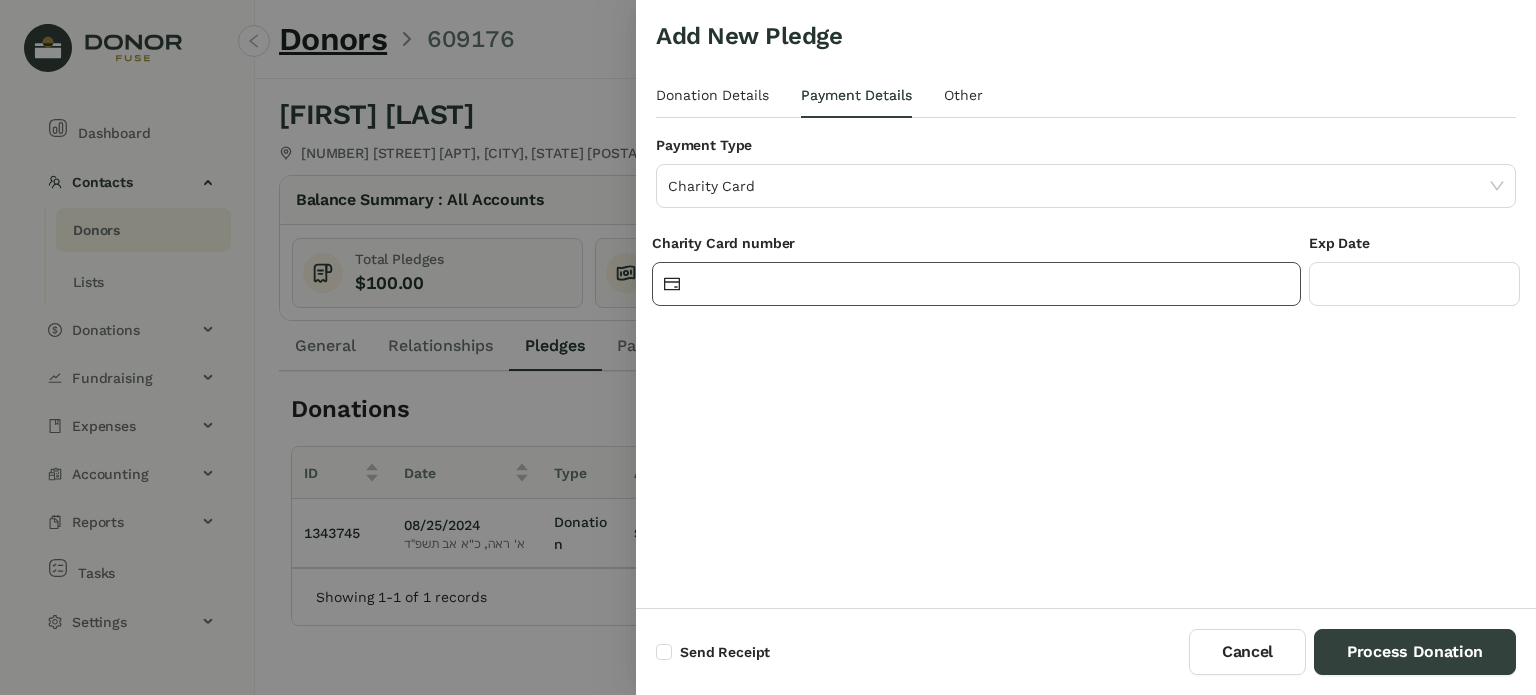 click 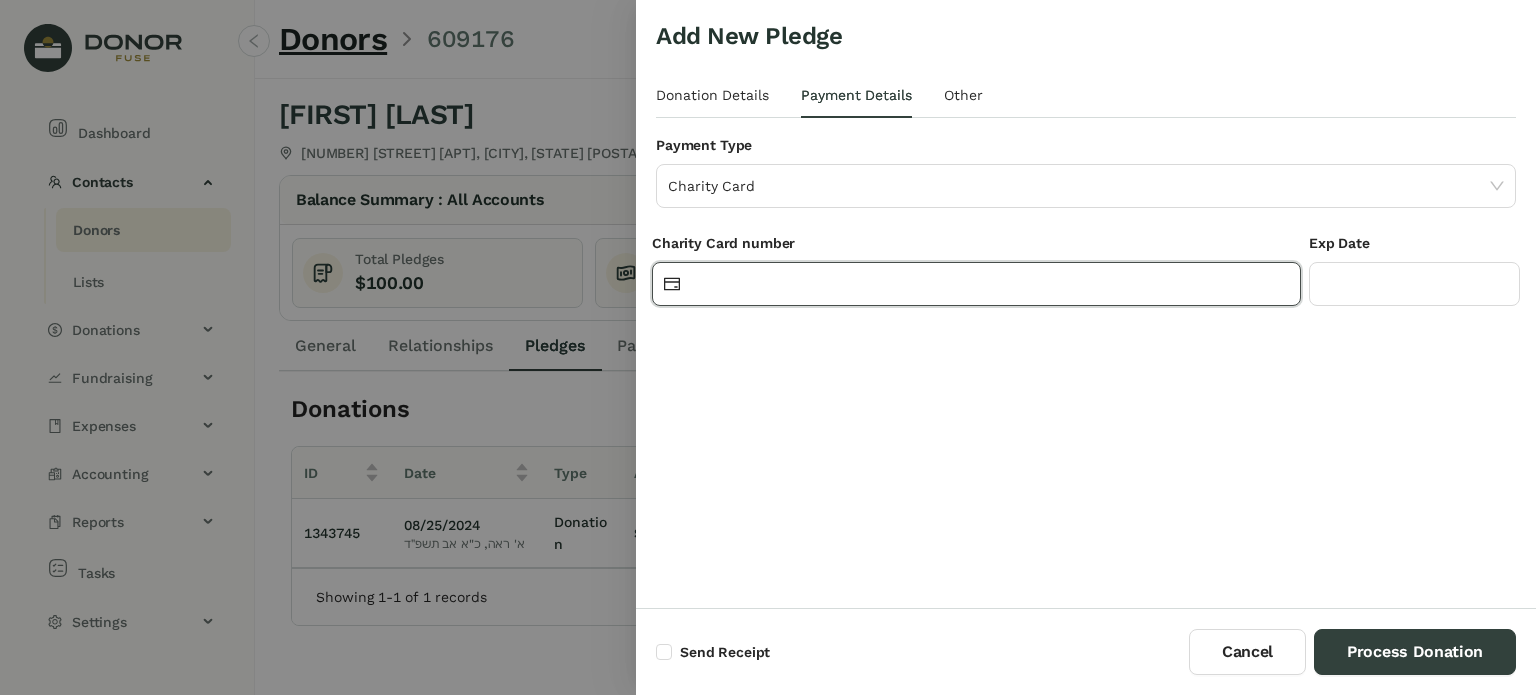 paste on "**********" 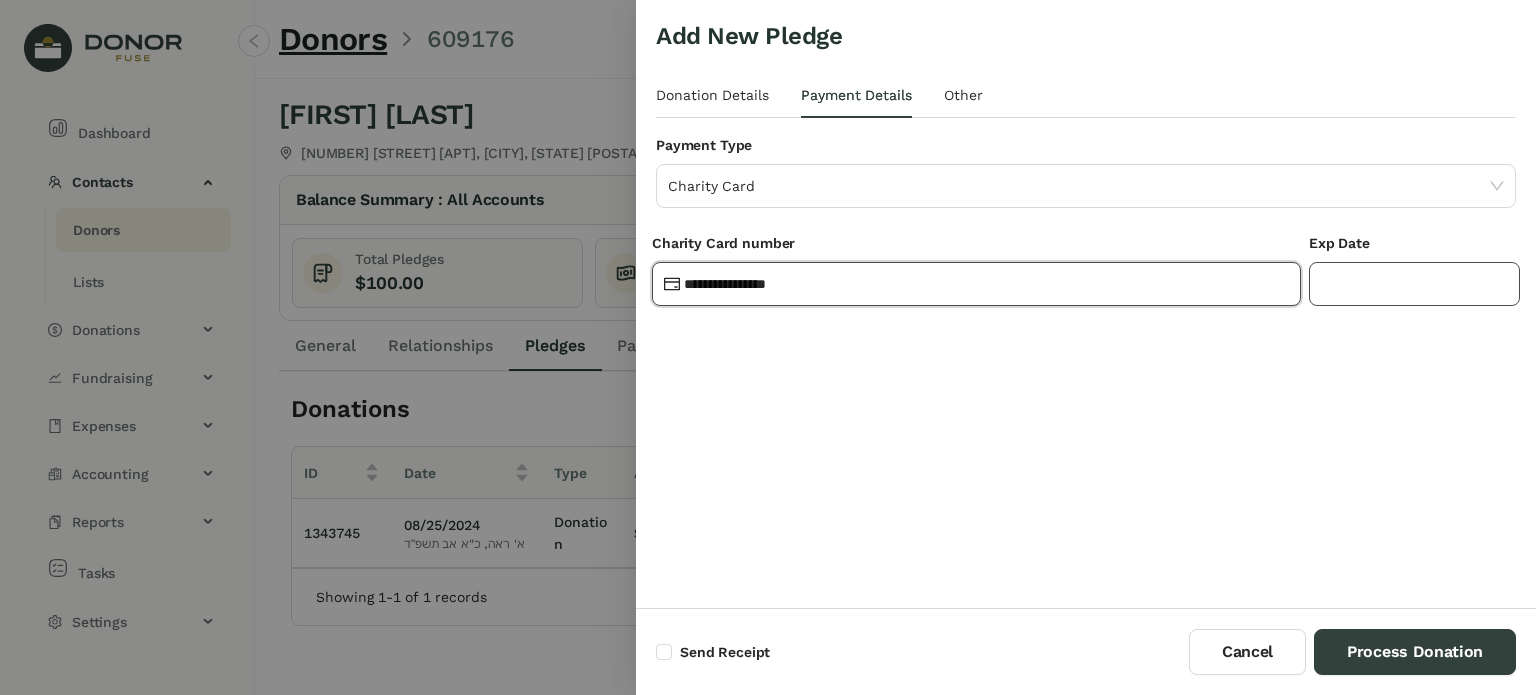 type on "**********" 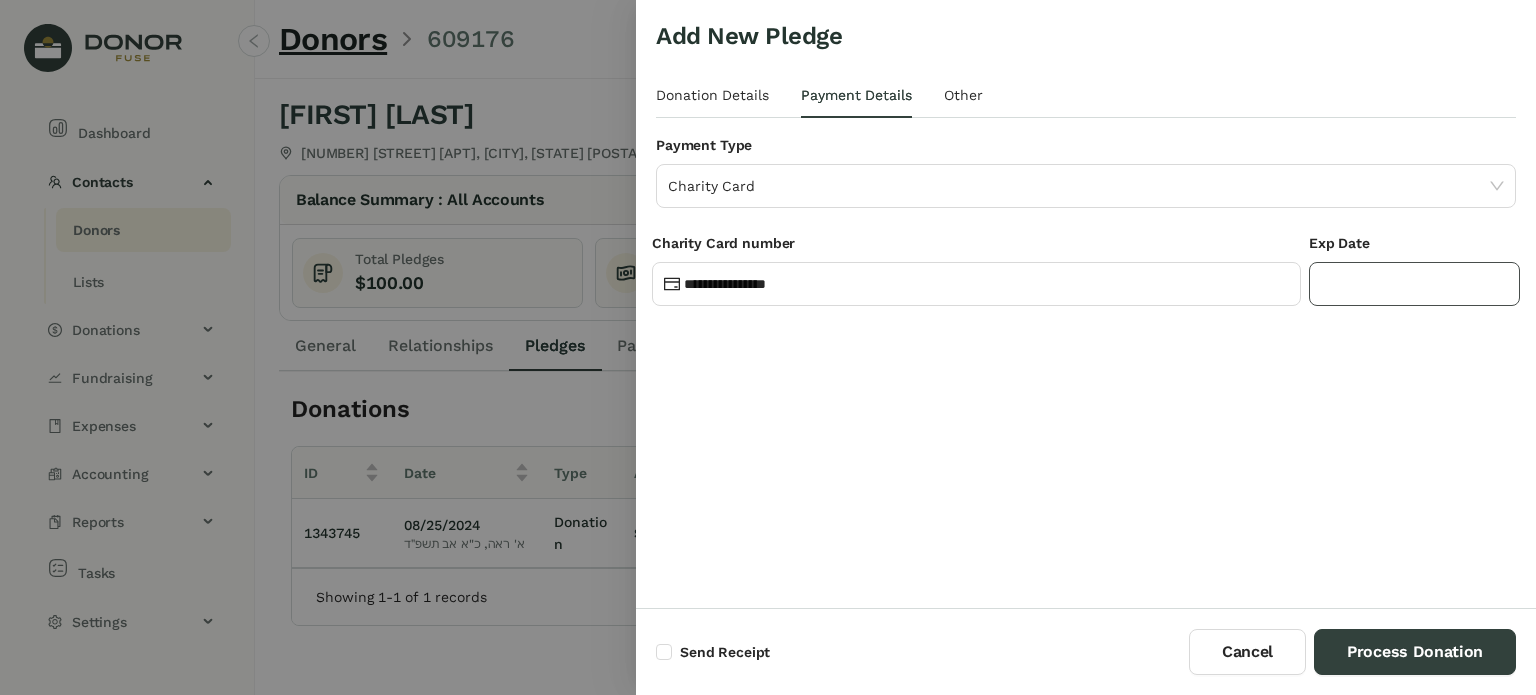 drag, startPoint x: 1340, startPoint y: 273, endPoint x: 1308, endPoint y: 263, distance: 33.526108 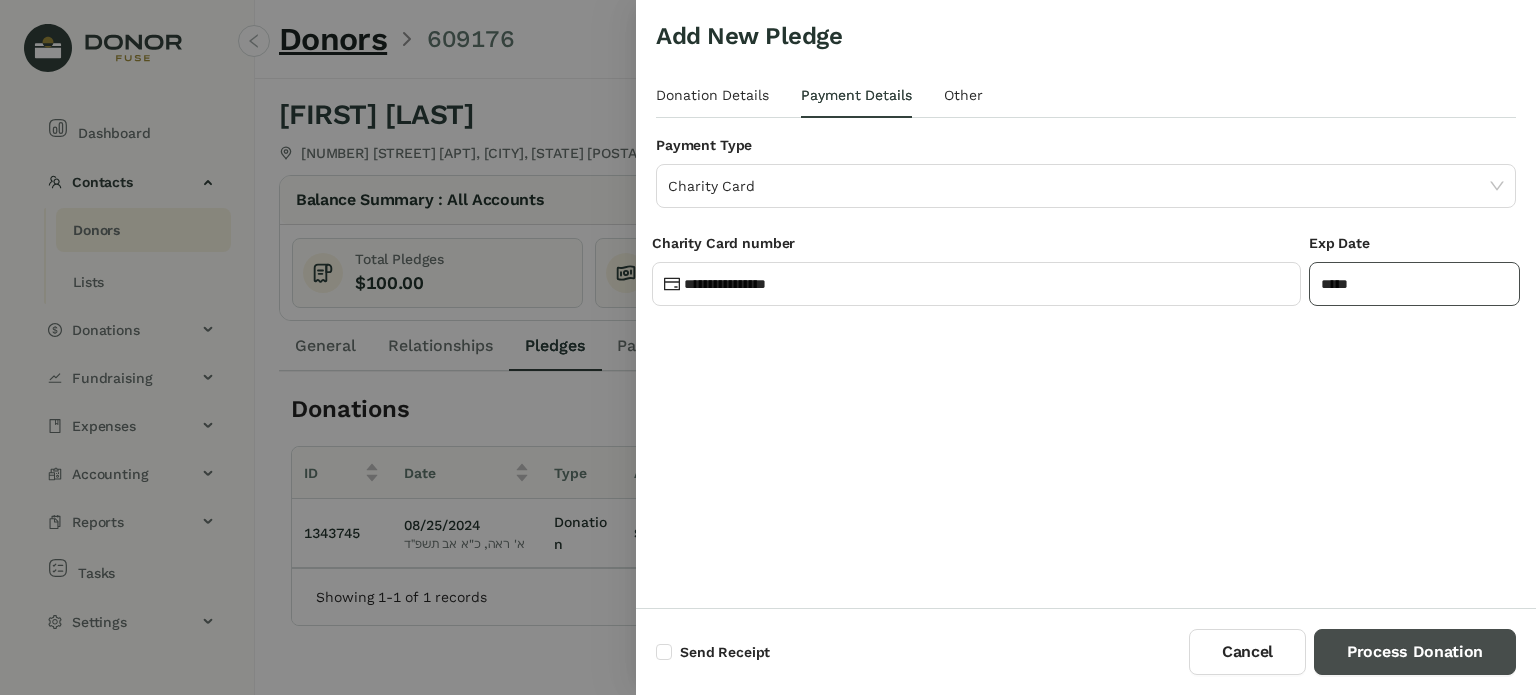 type on "*****" 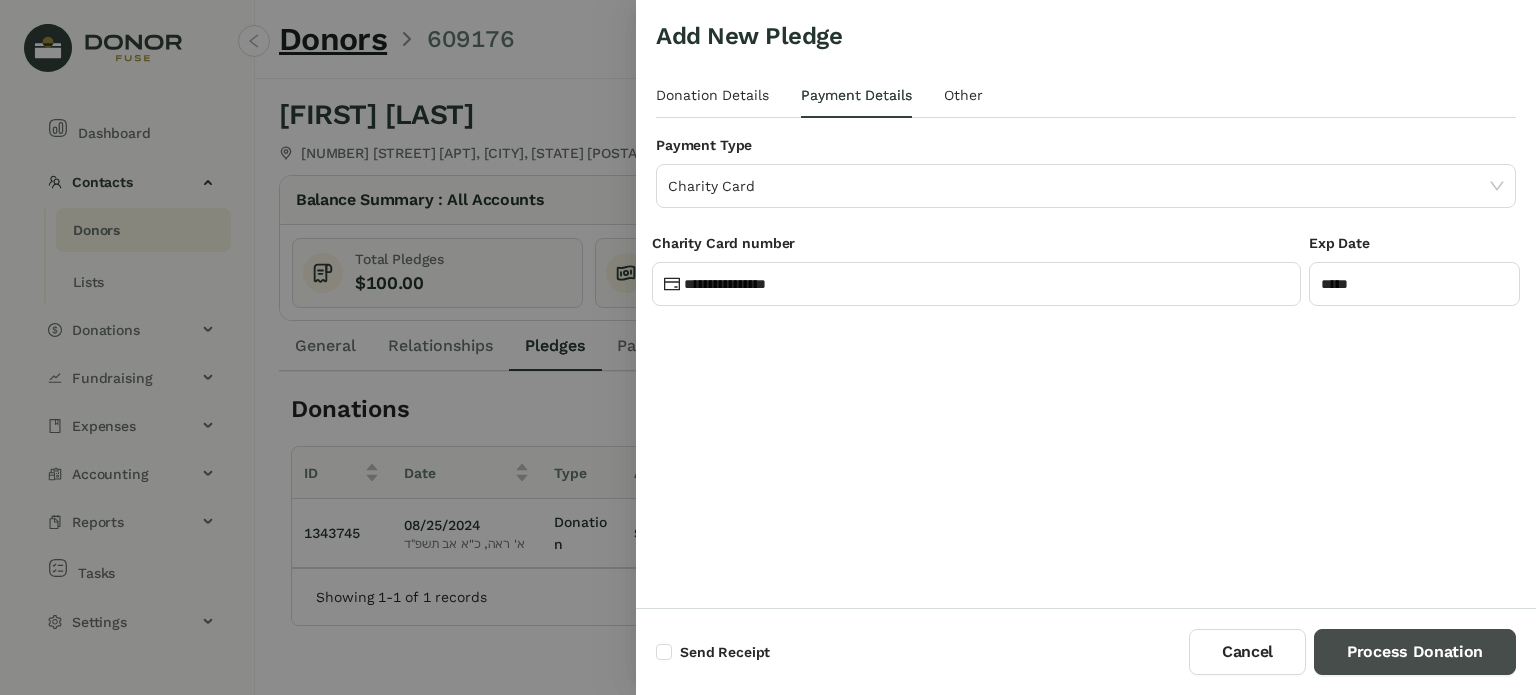 click on "Process Donation" at bounding box center (1415, 652) 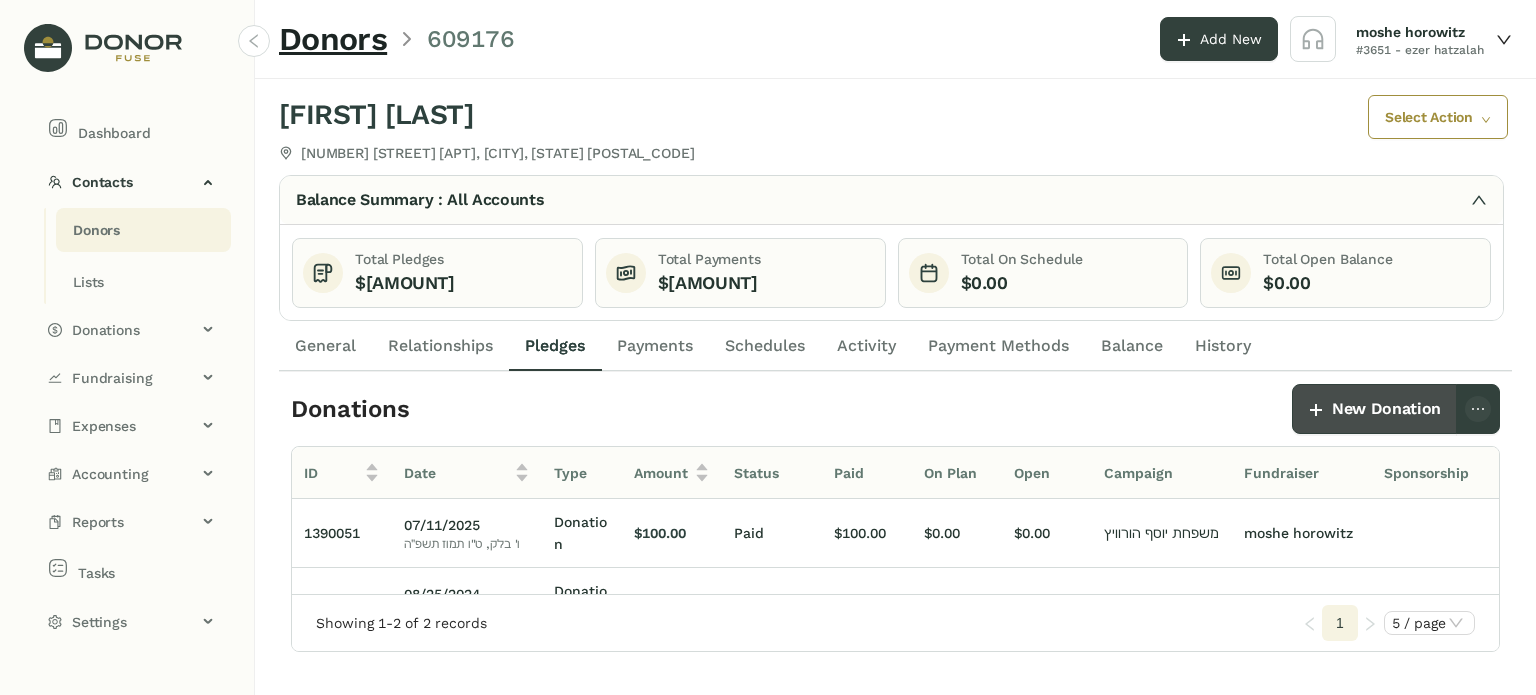 scroll, scrollTop: 0, scrollLeft: 30, axis: horizontal 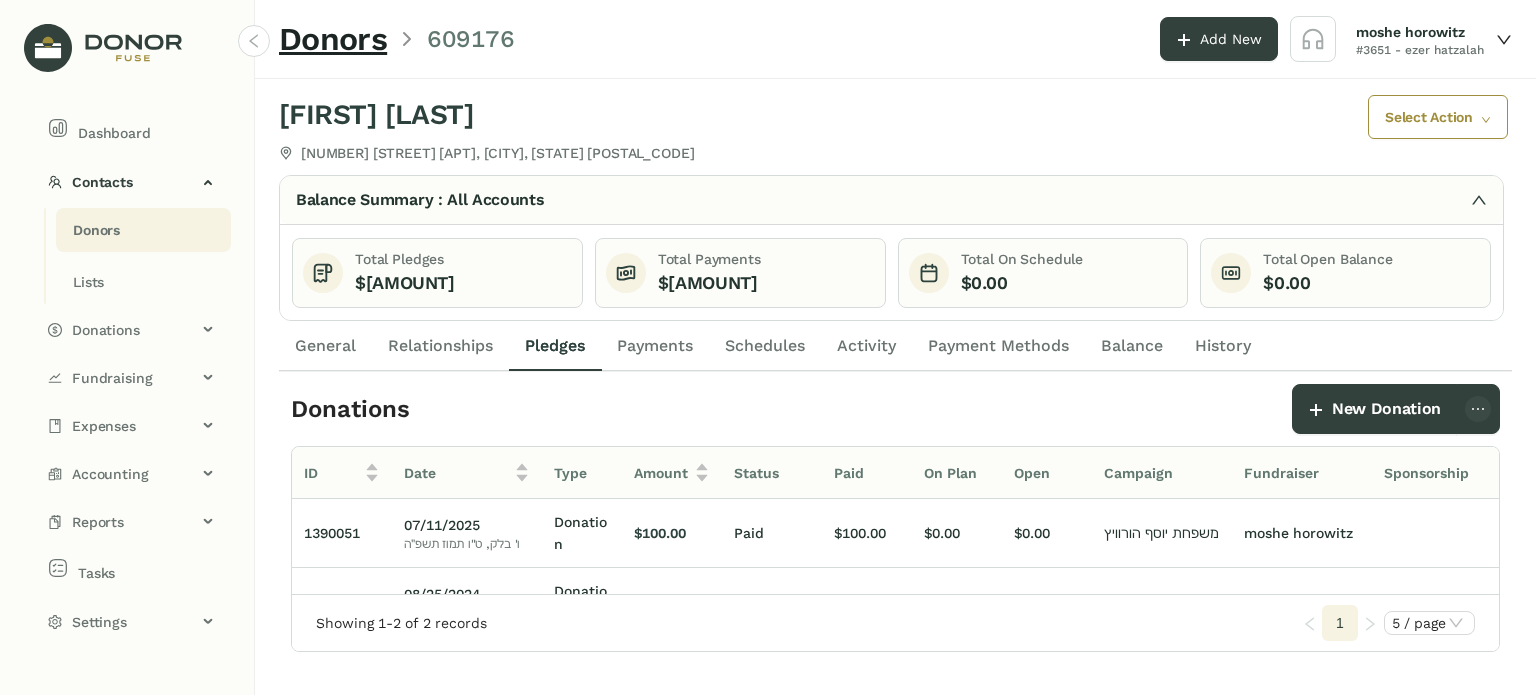 click on "Activity" 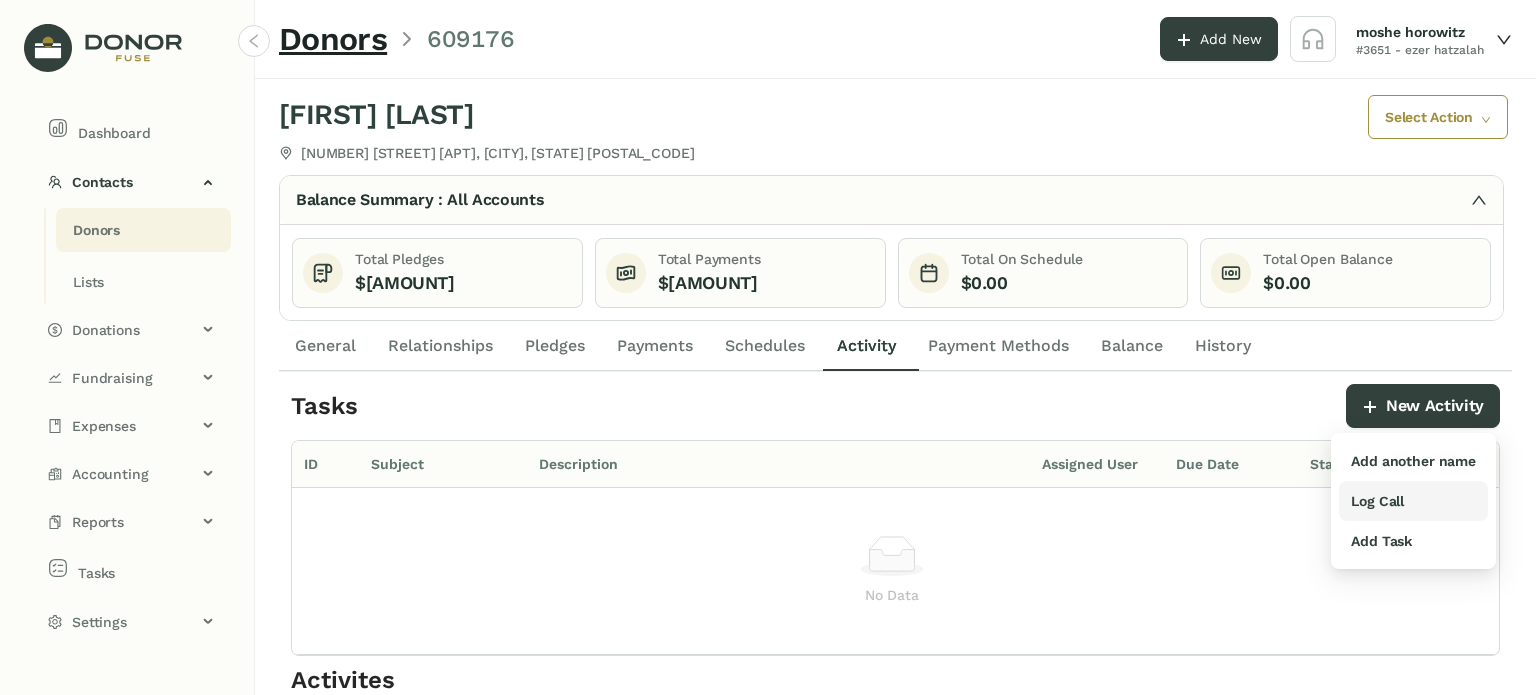 click on "Log Call" at bounding box center (1377, 501) 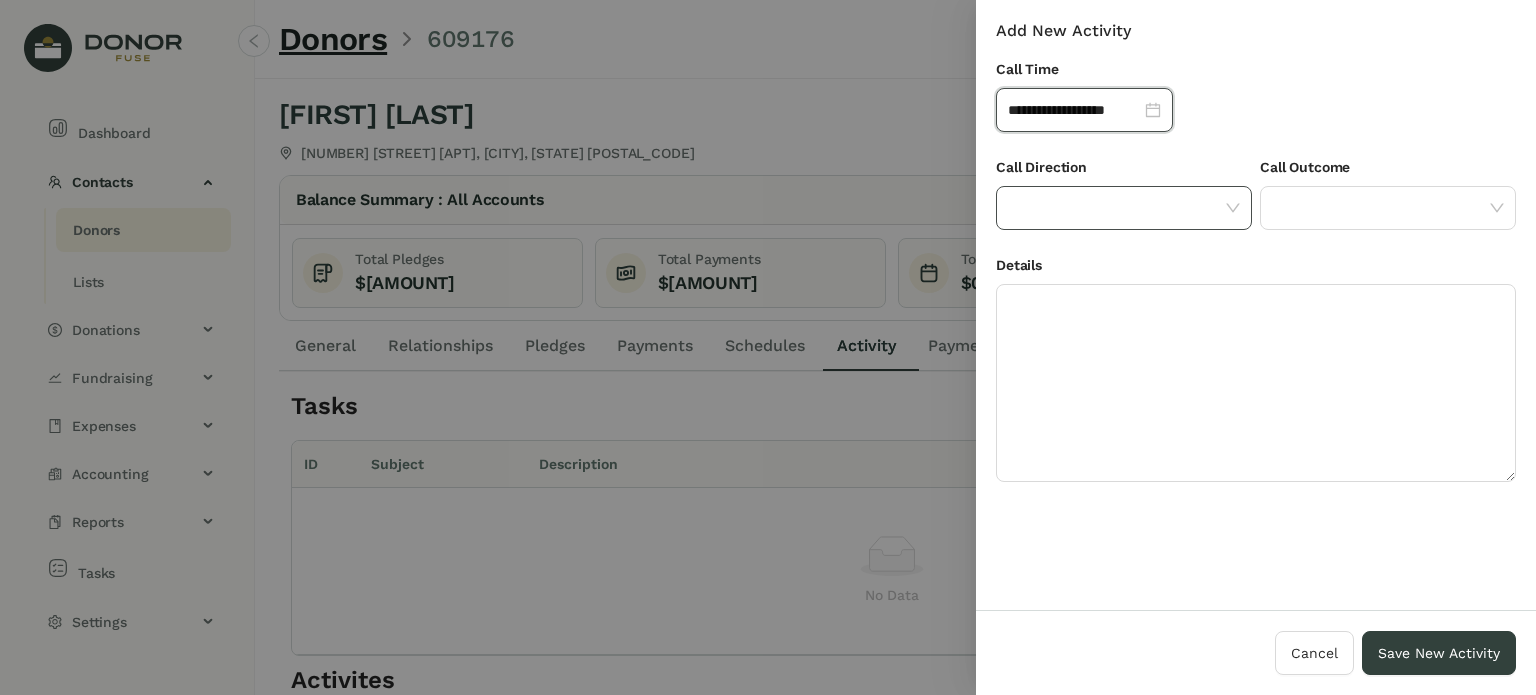 click 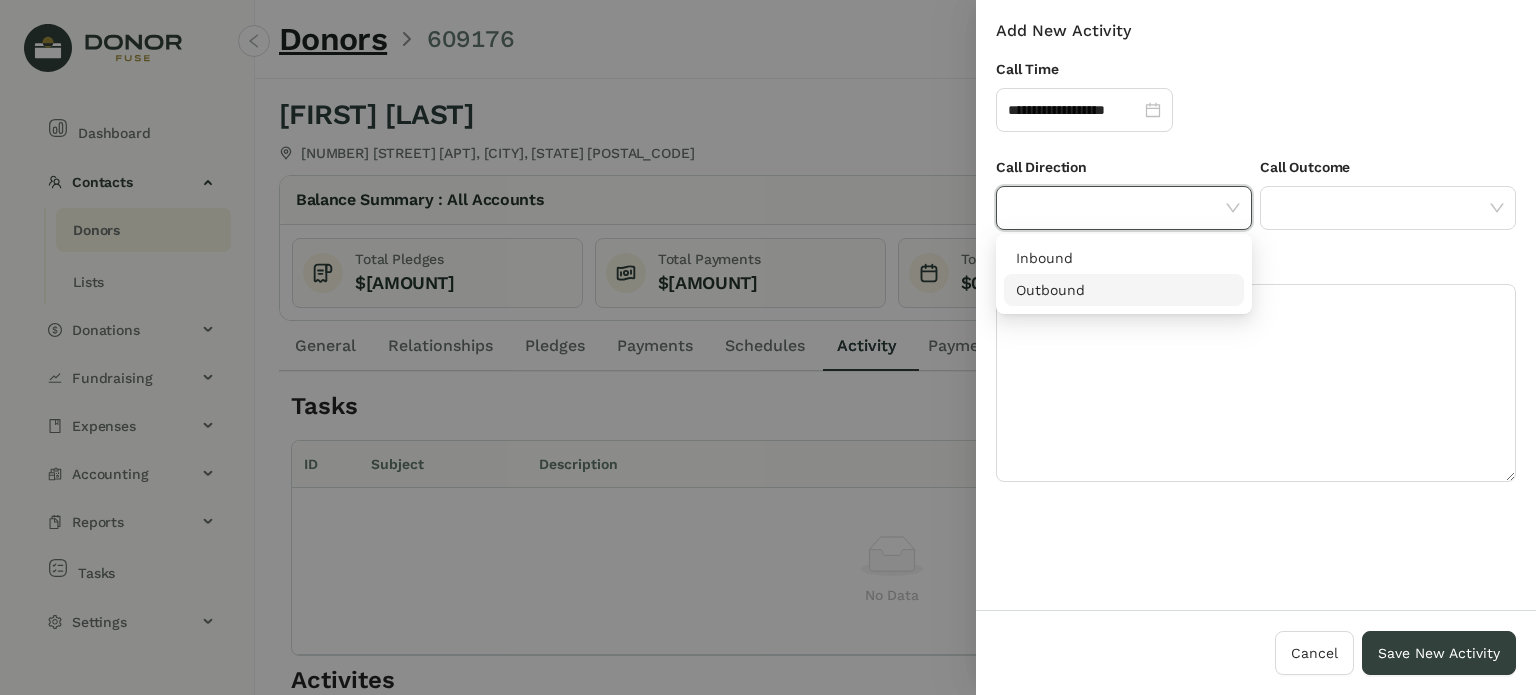 click on "Outbound" at bounding box center [1124, 290] 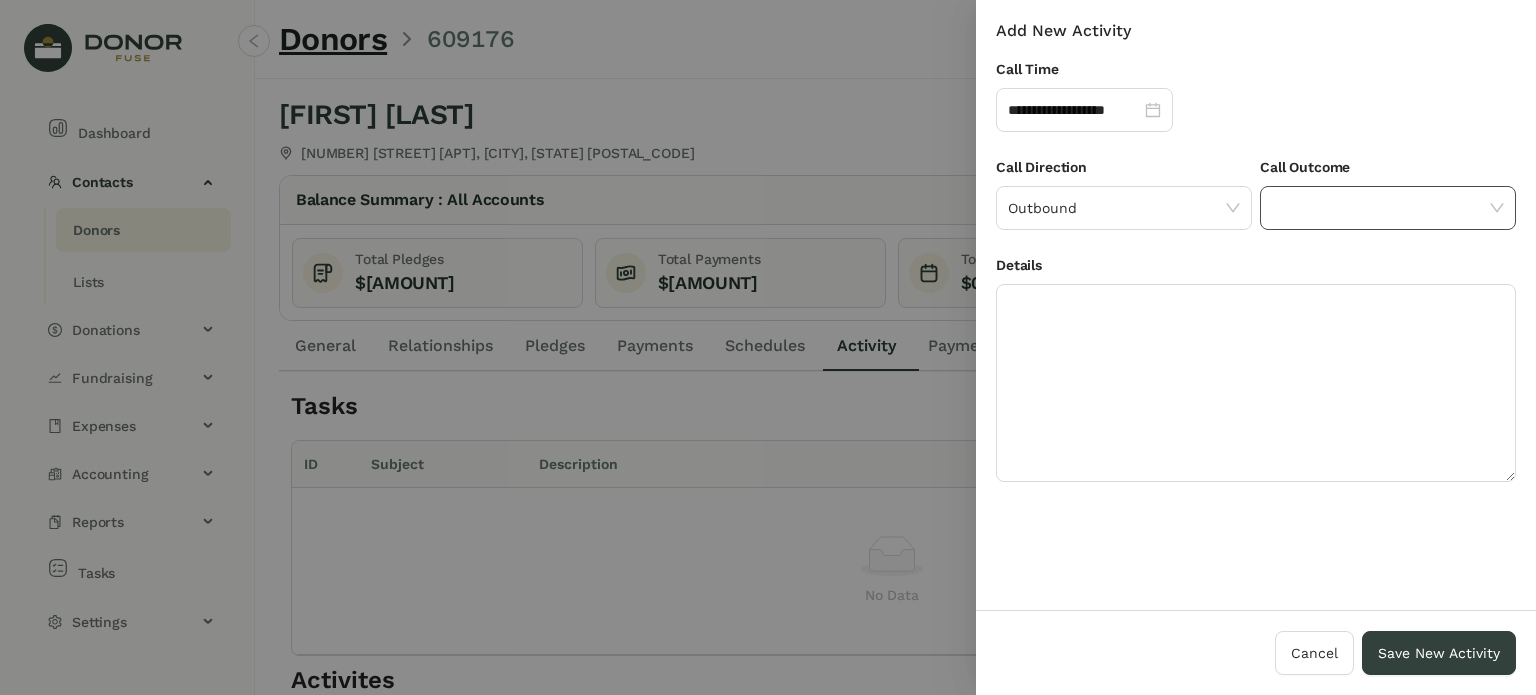click 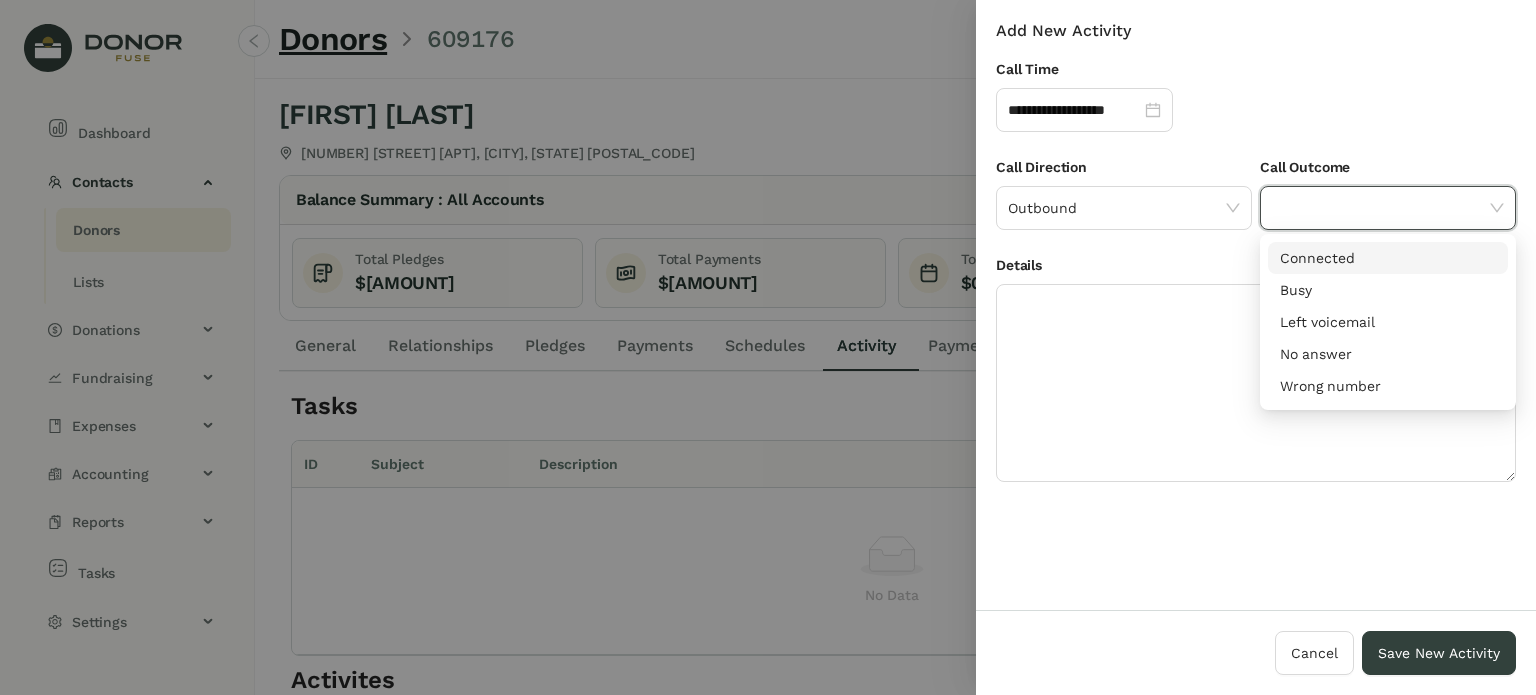 drag, startPoint x: 1306, startPoint y: 256, endPoint x: 1274, endPoint y: 282, distance: 41.231056 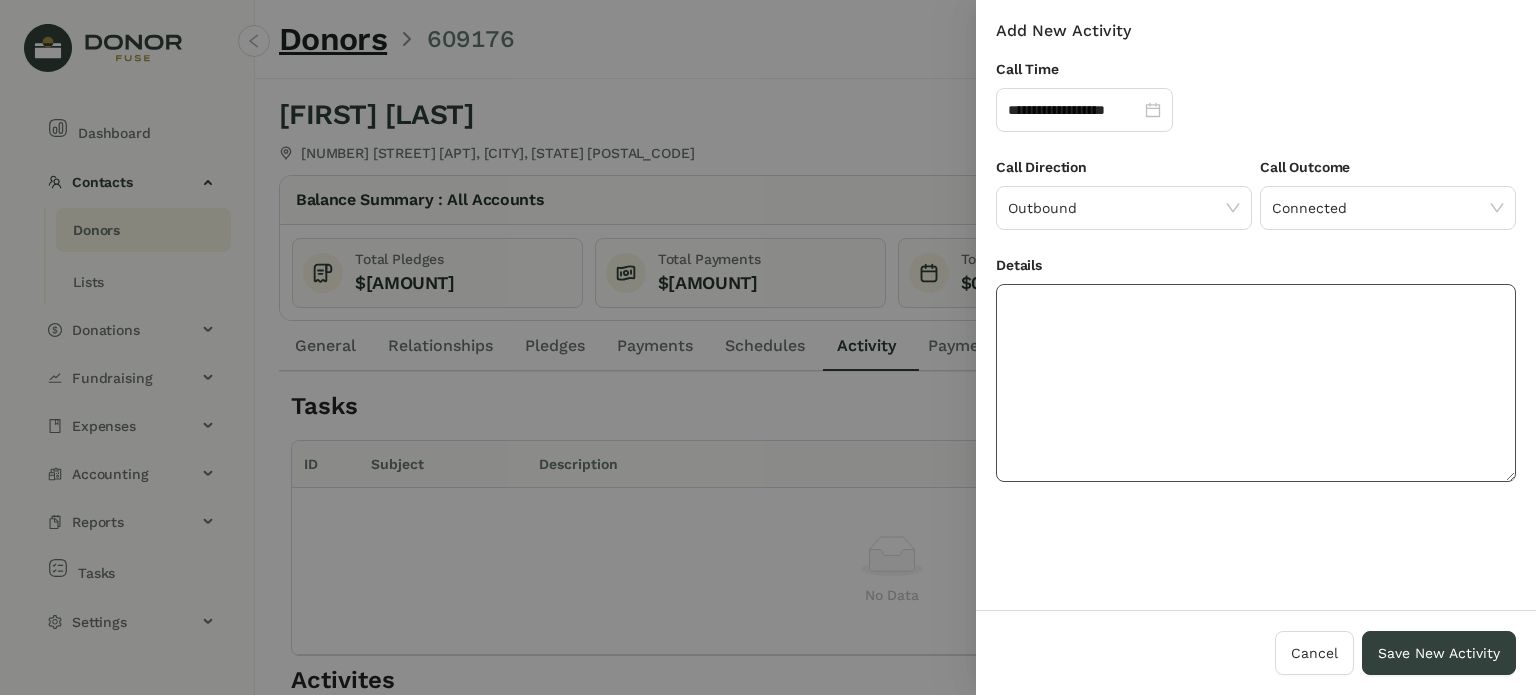 drag, startPoint x: 1249, startPoint y: 310, endPoint x: 1237, endPoint y: 344, distance: 36.05551 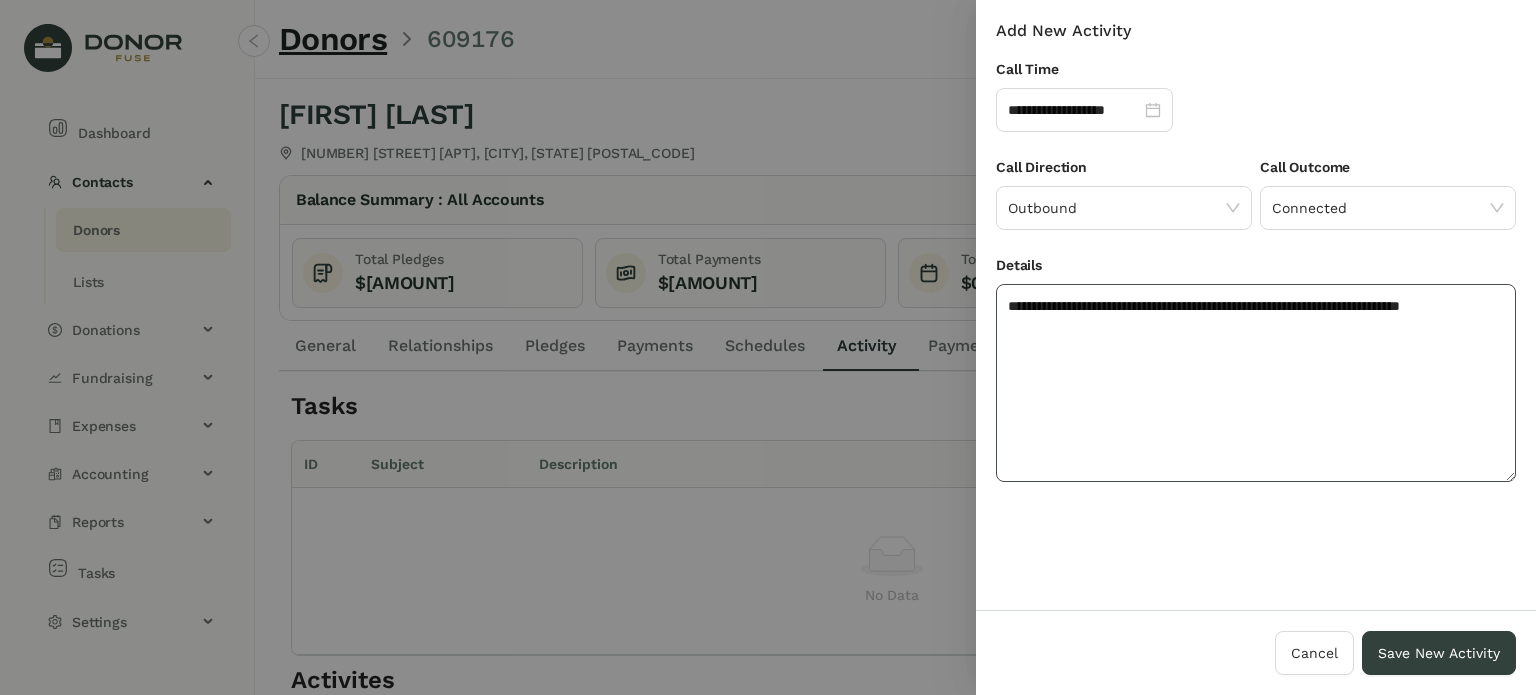 click on "**********" 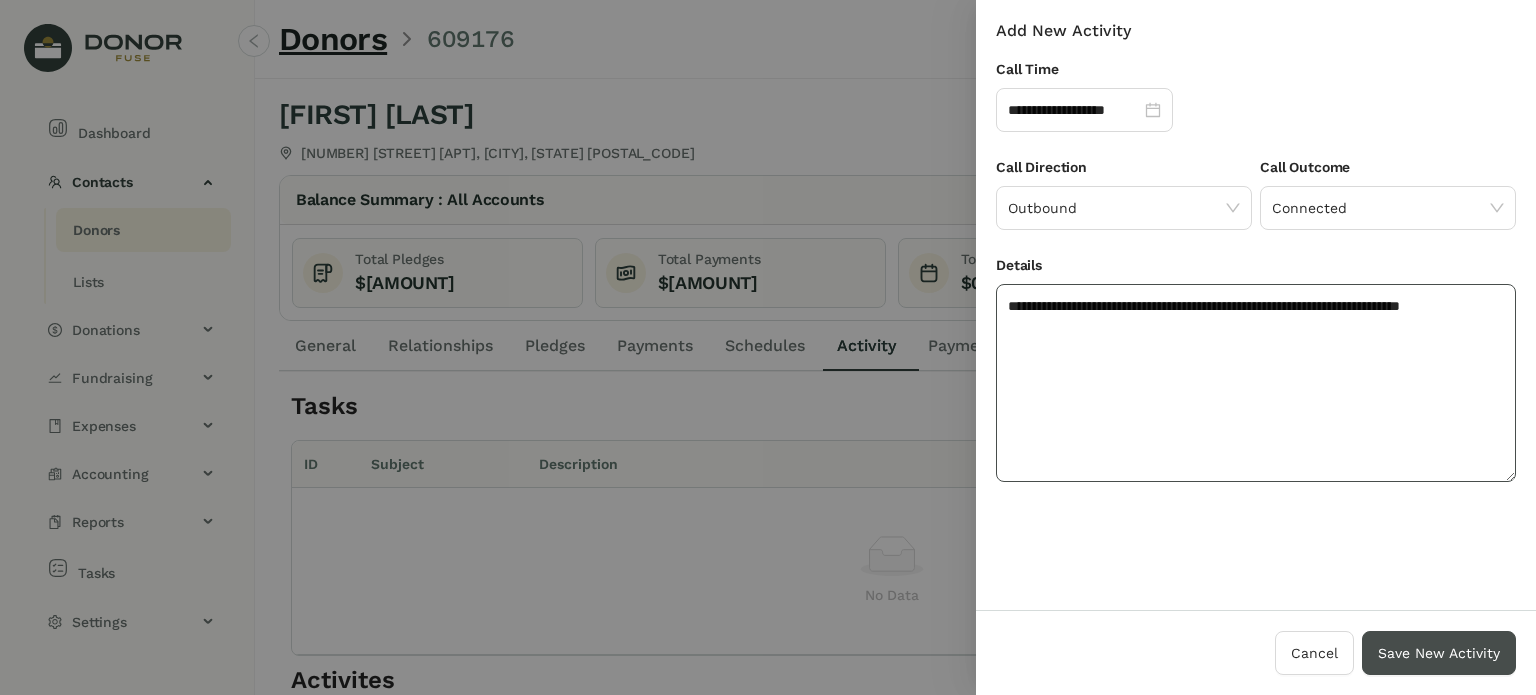 type on "**********" 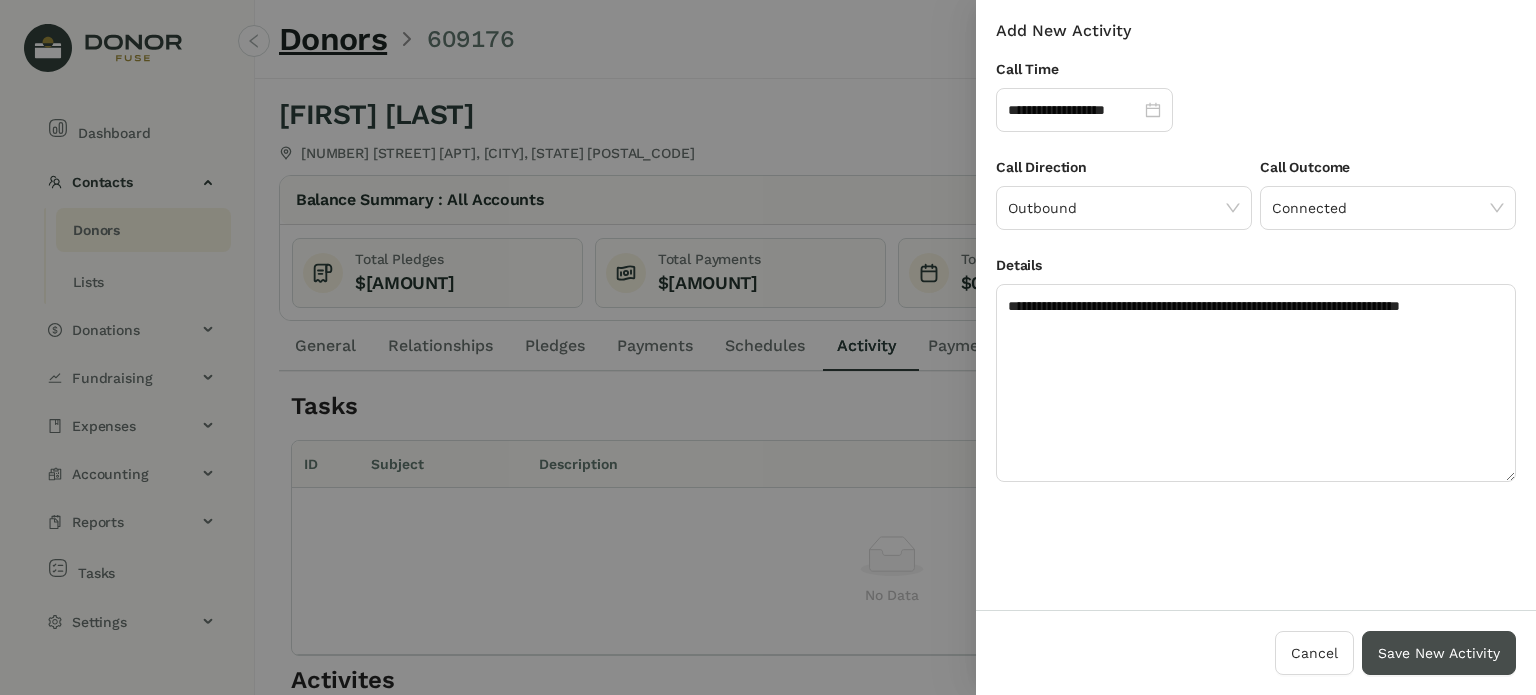 click on "Save New Activity" at bounding box center (1439, 653) 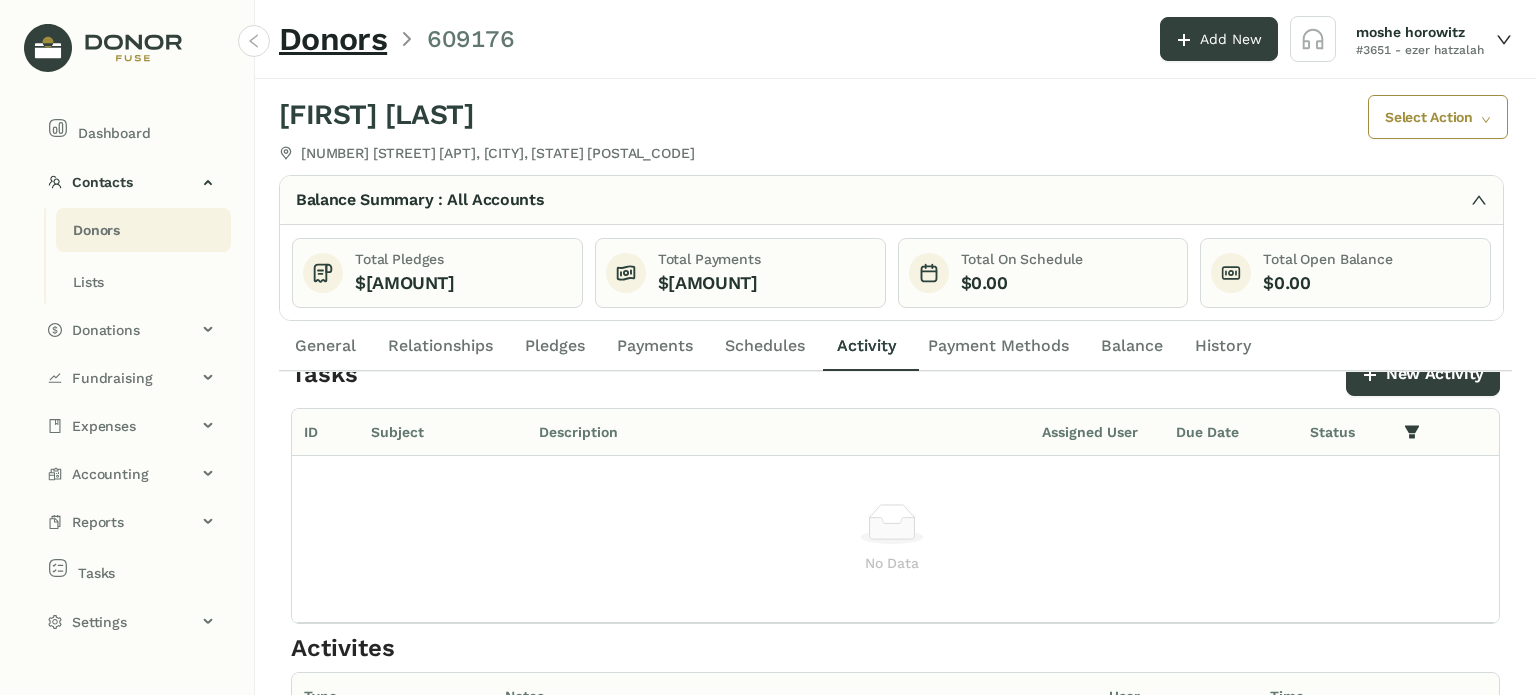 scroll, scrollTop: 0, scrollLeft: 0, axis: both 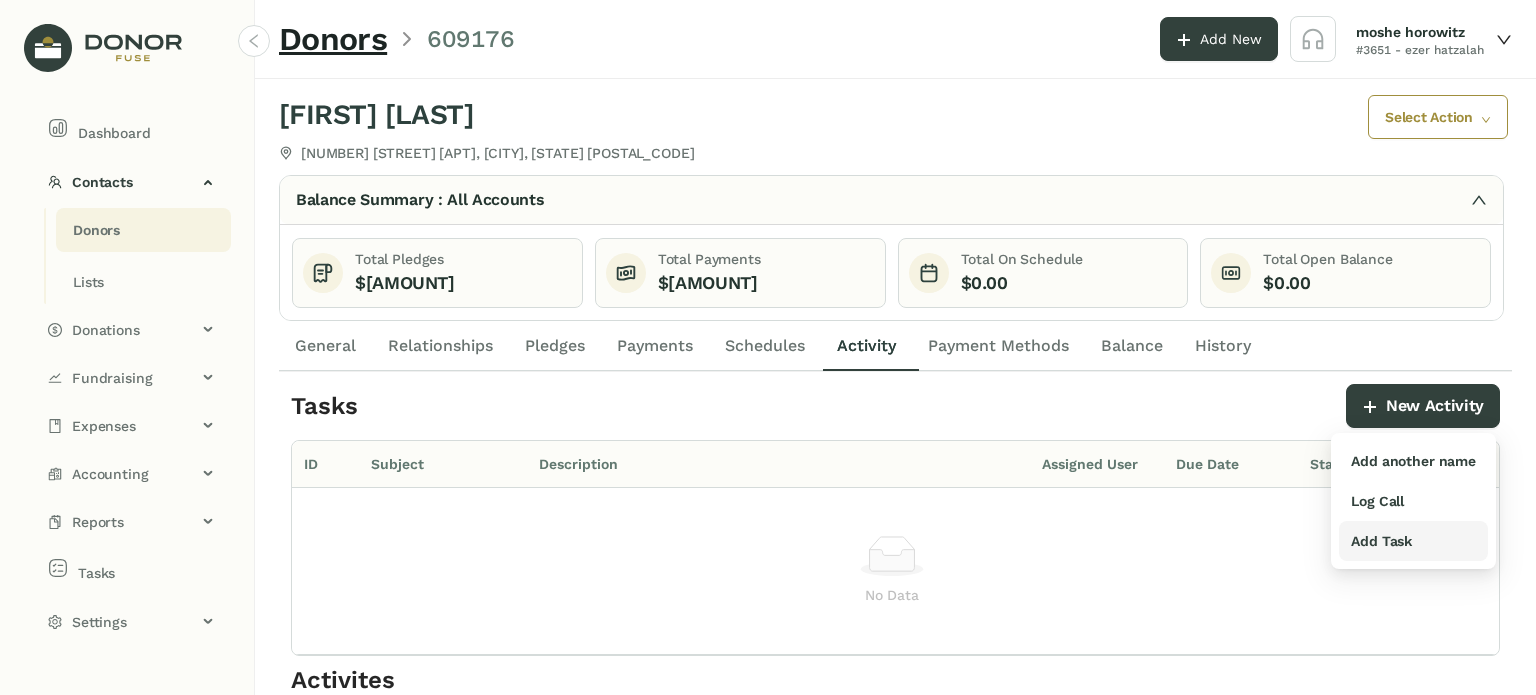 click on "Add Task" at bounding box center (1381, 541) 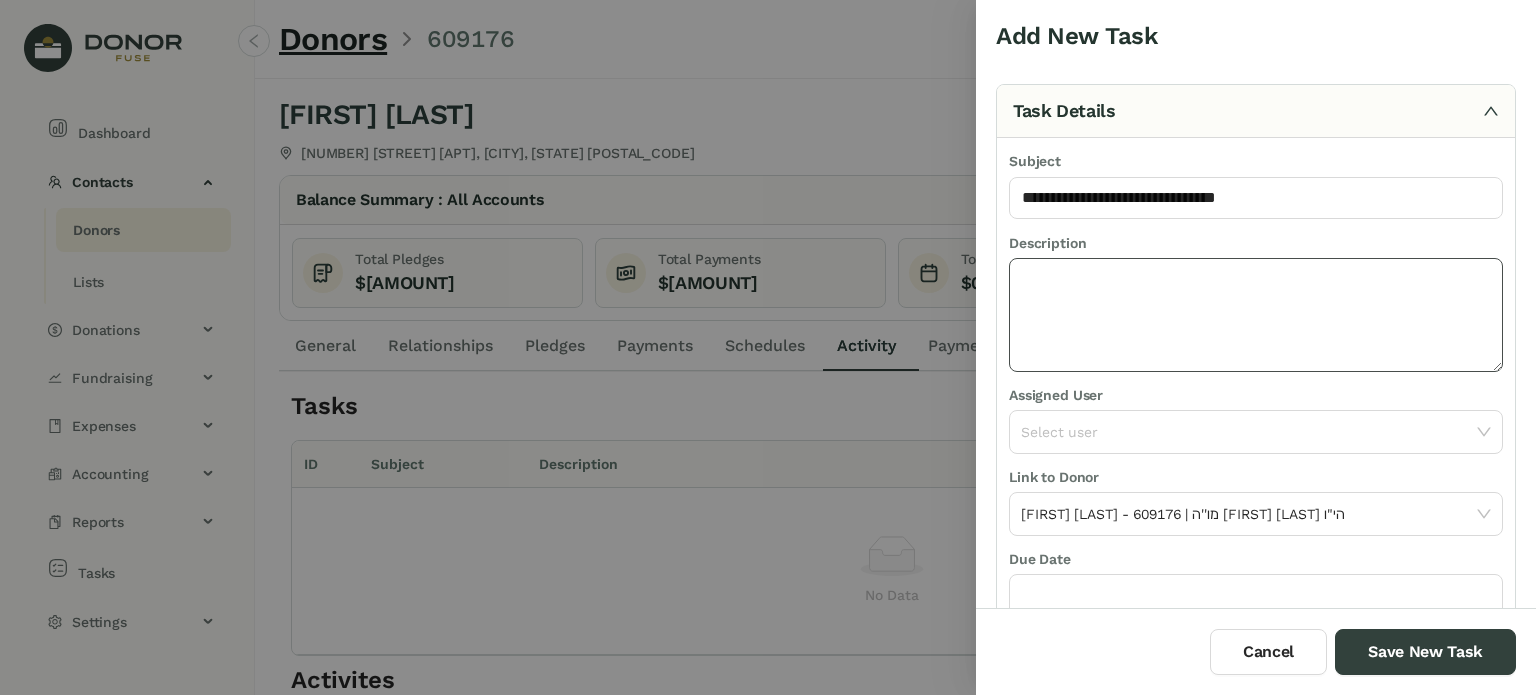 type on "**********" 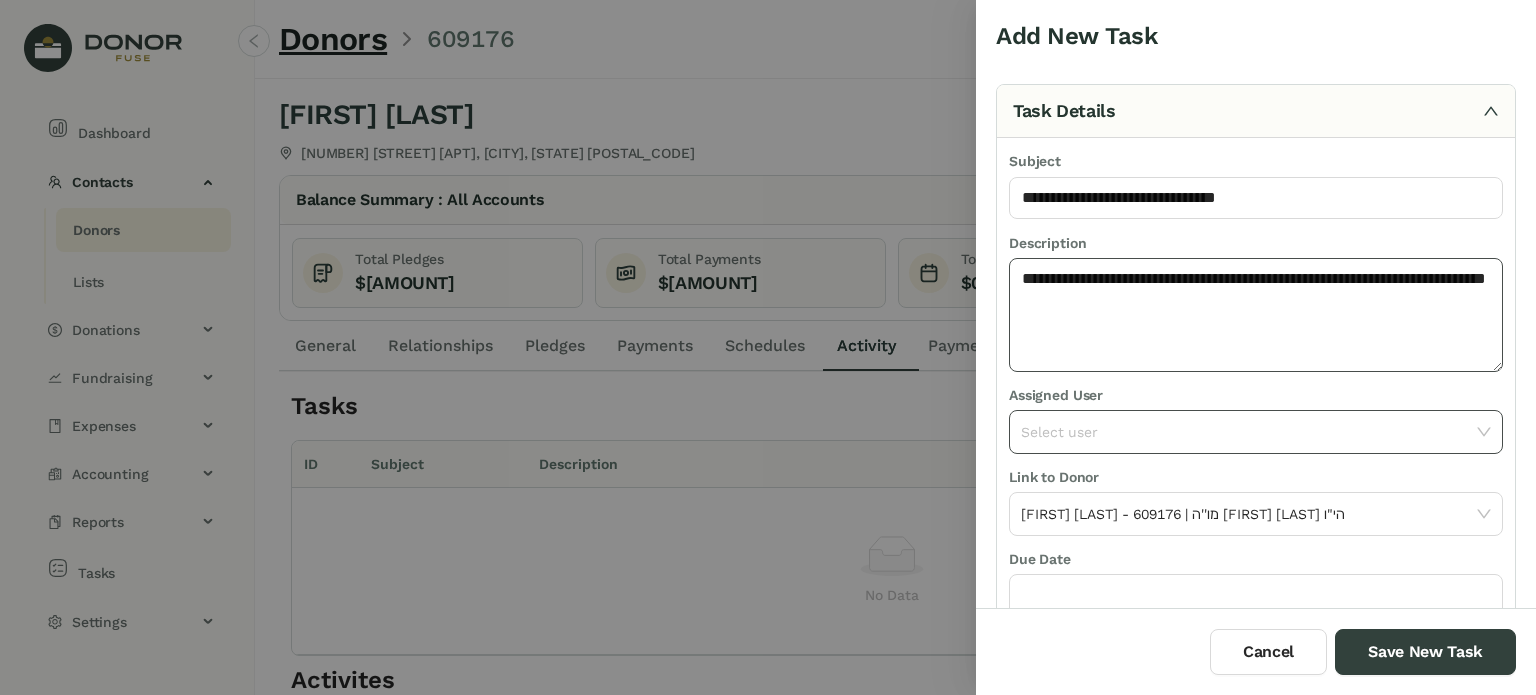 type on "**********" 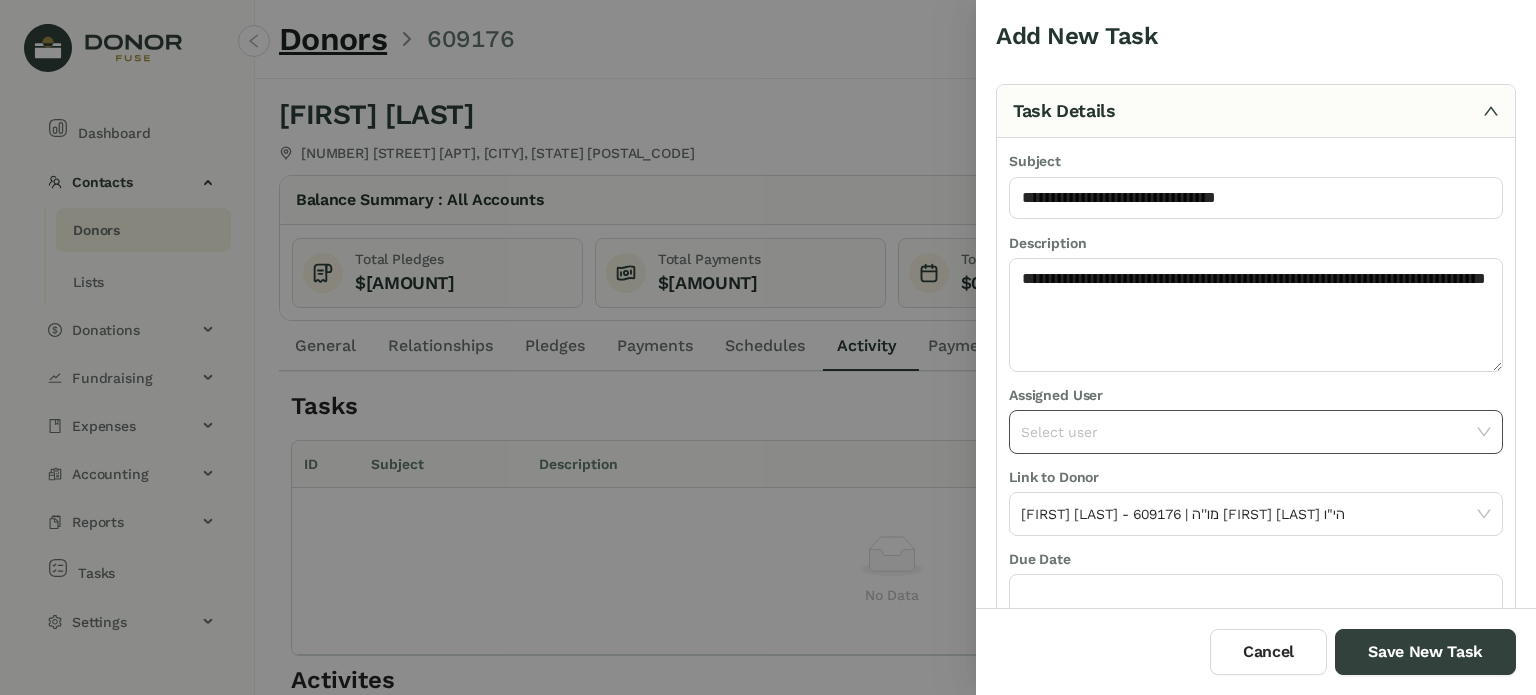 click 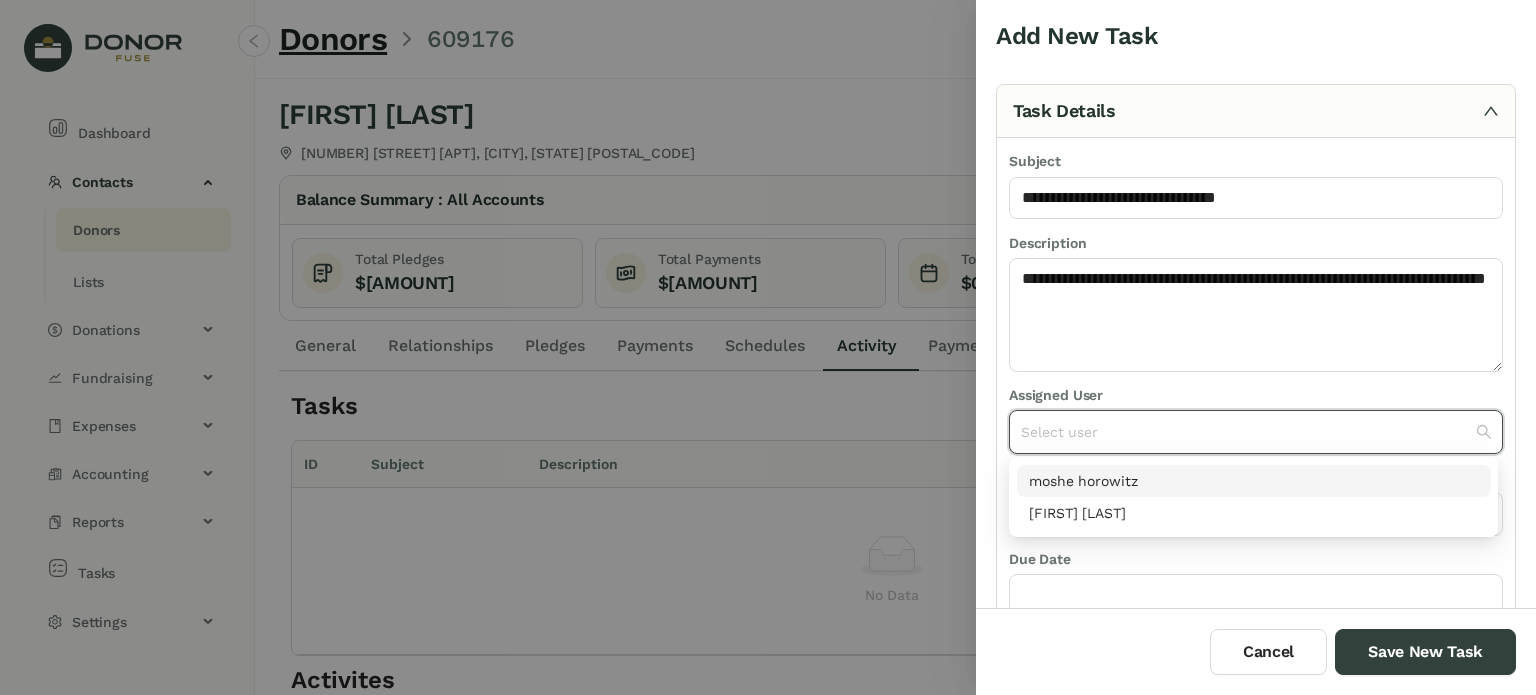 click on "moshe horowitz" at bounding box center [1254, 481] 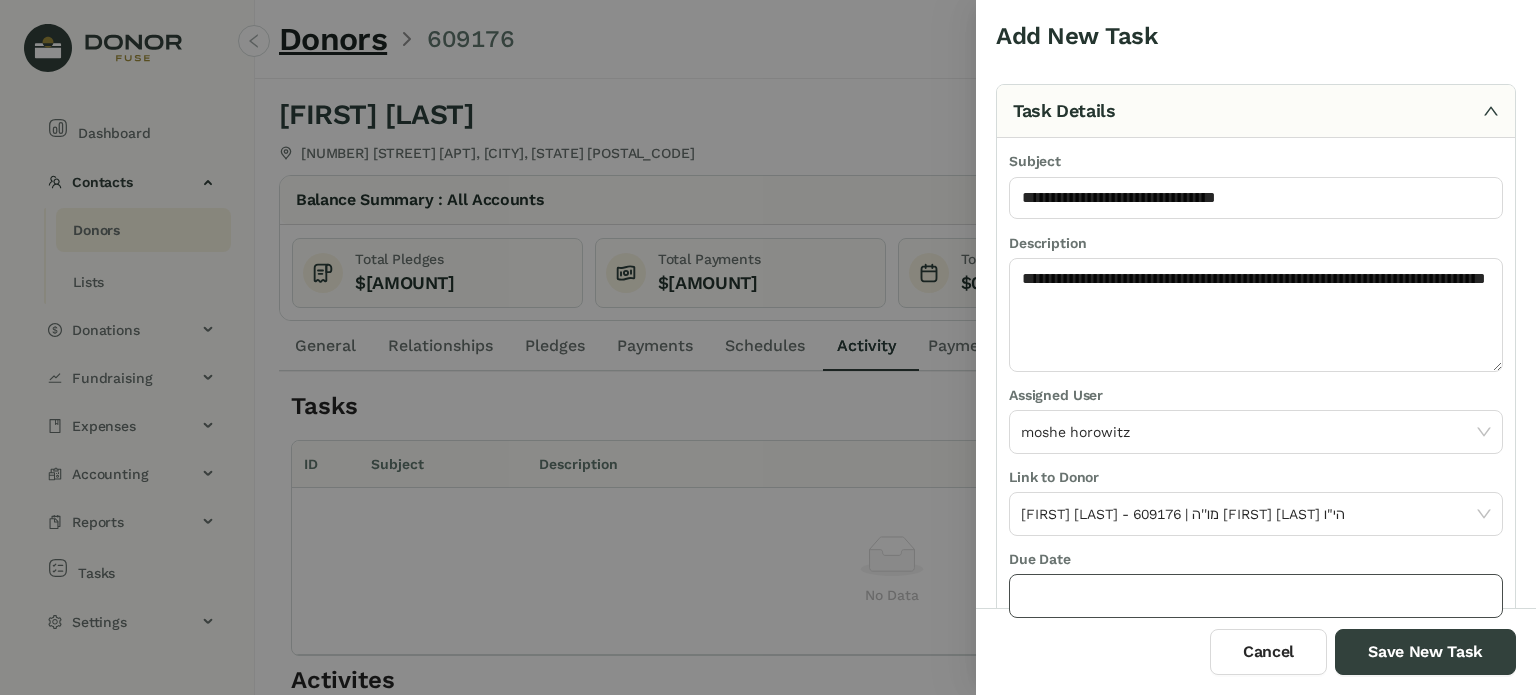 click 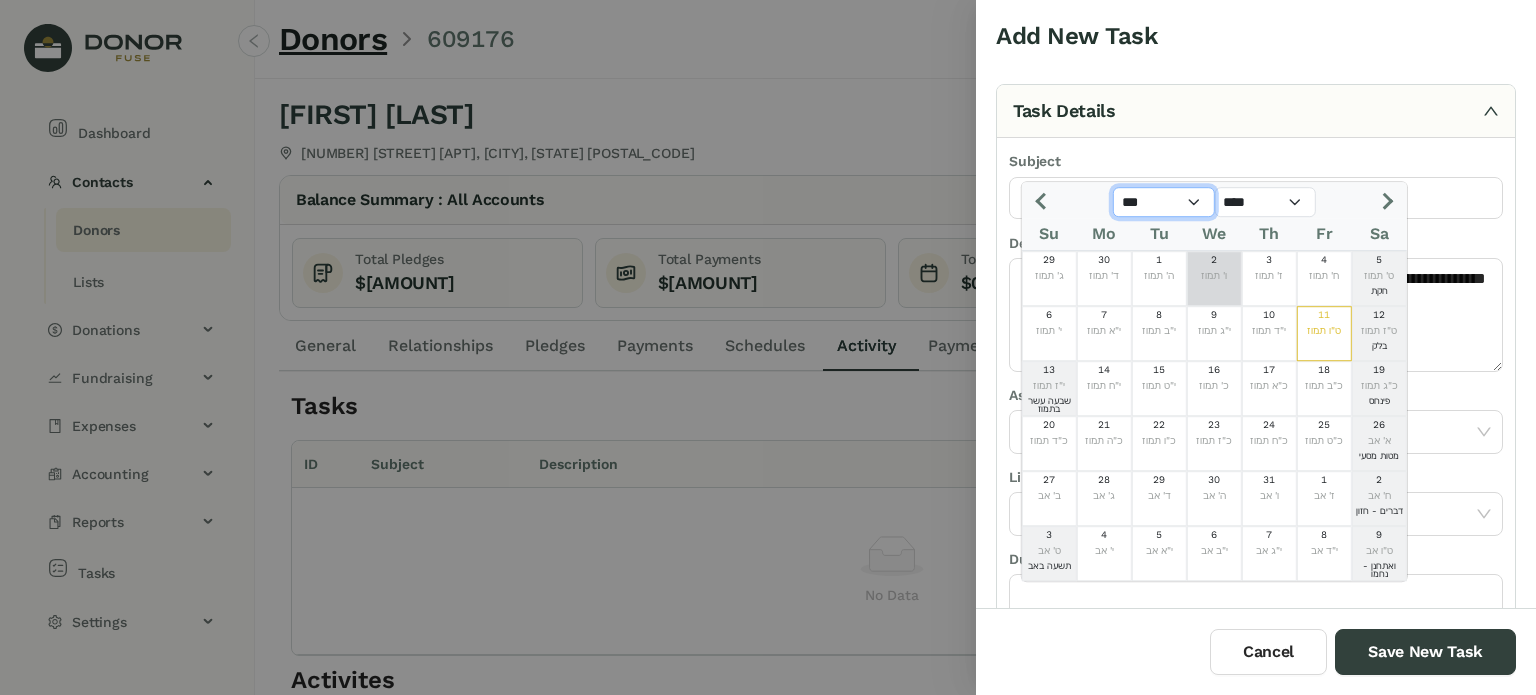 click on "*** *** *** *** *** *** *** *** *** *** *** ***" 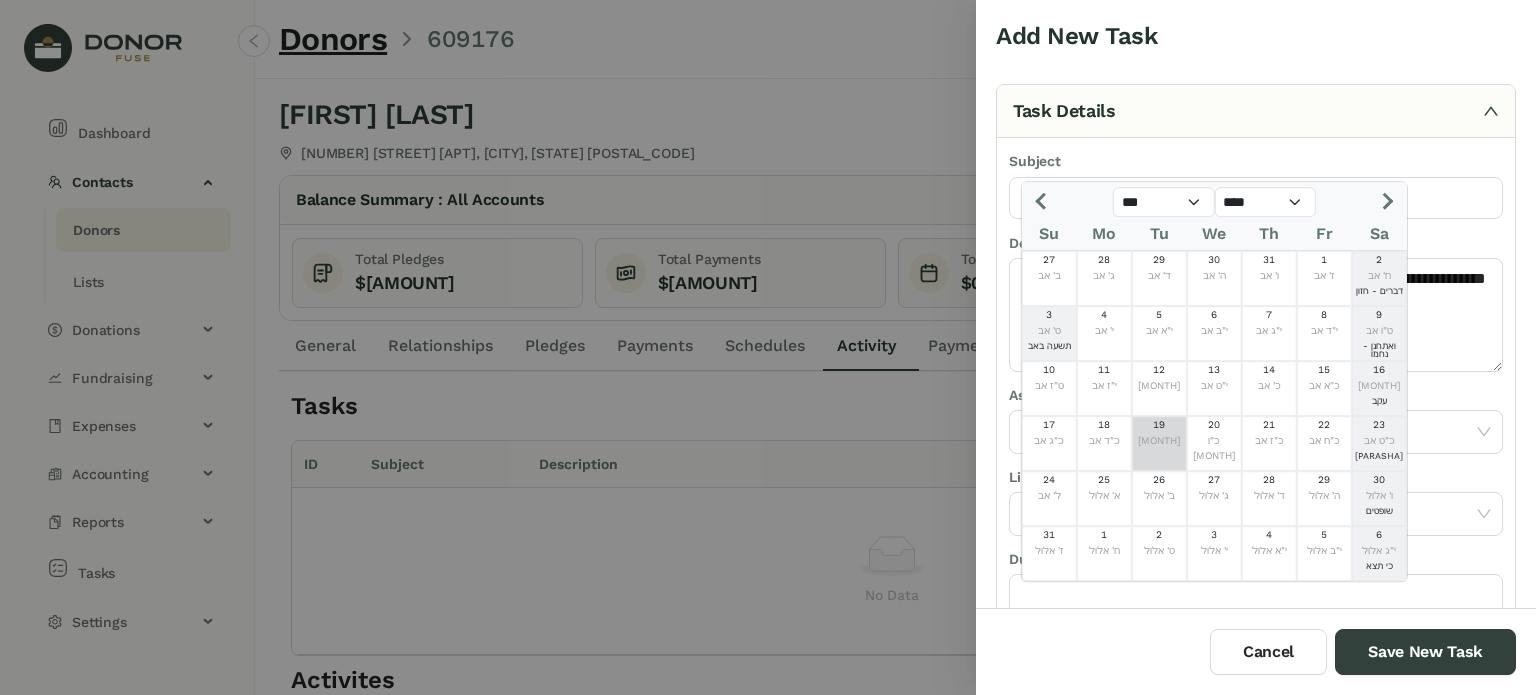 click on "[MONTH]" 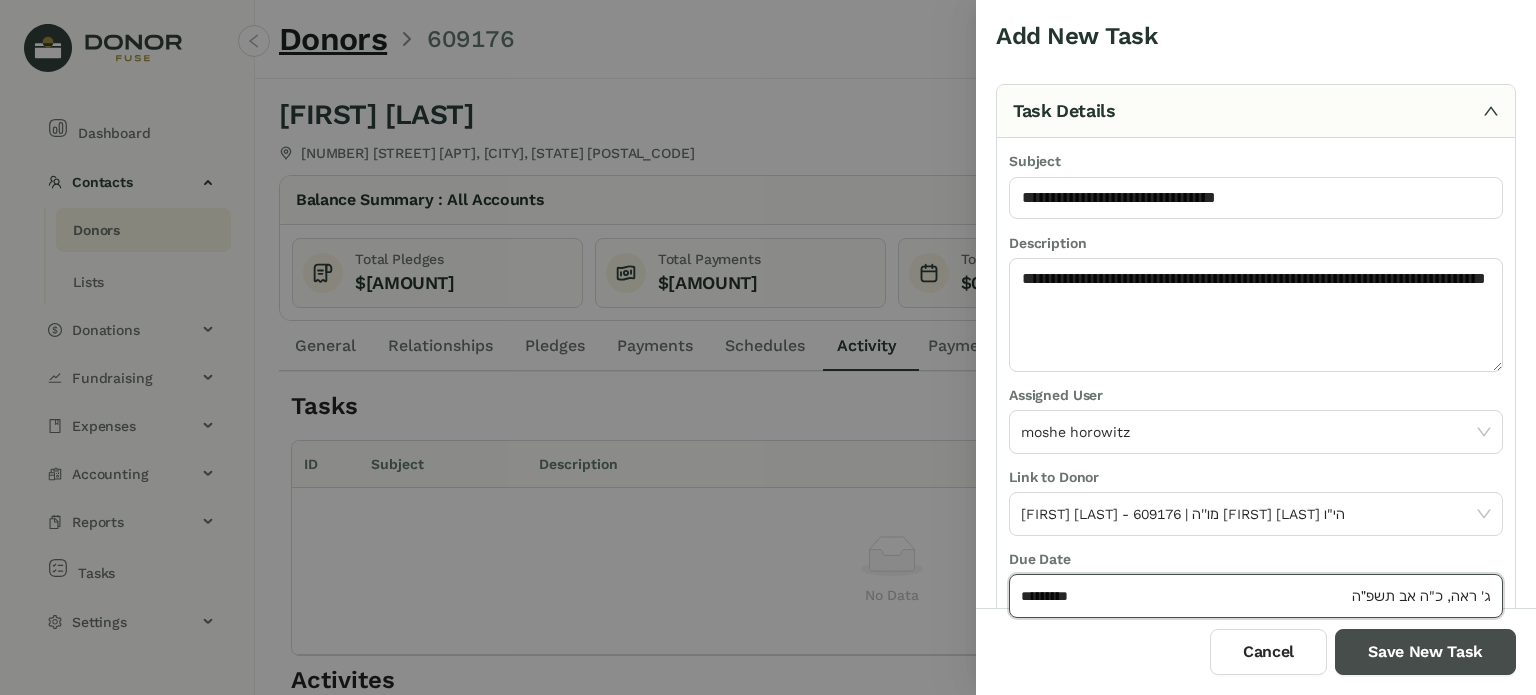 click on "Save New Task" at bounding box center [1425, 652] 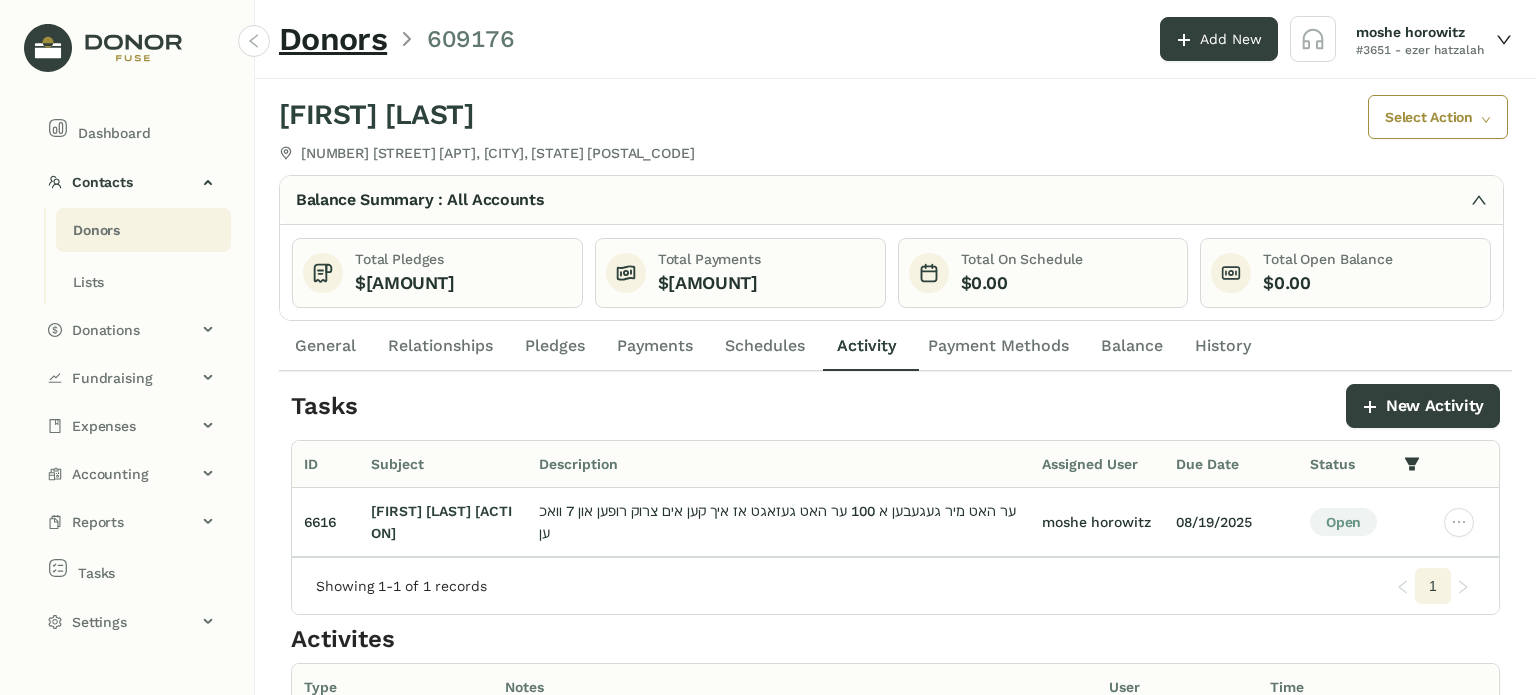 click on "Donors" 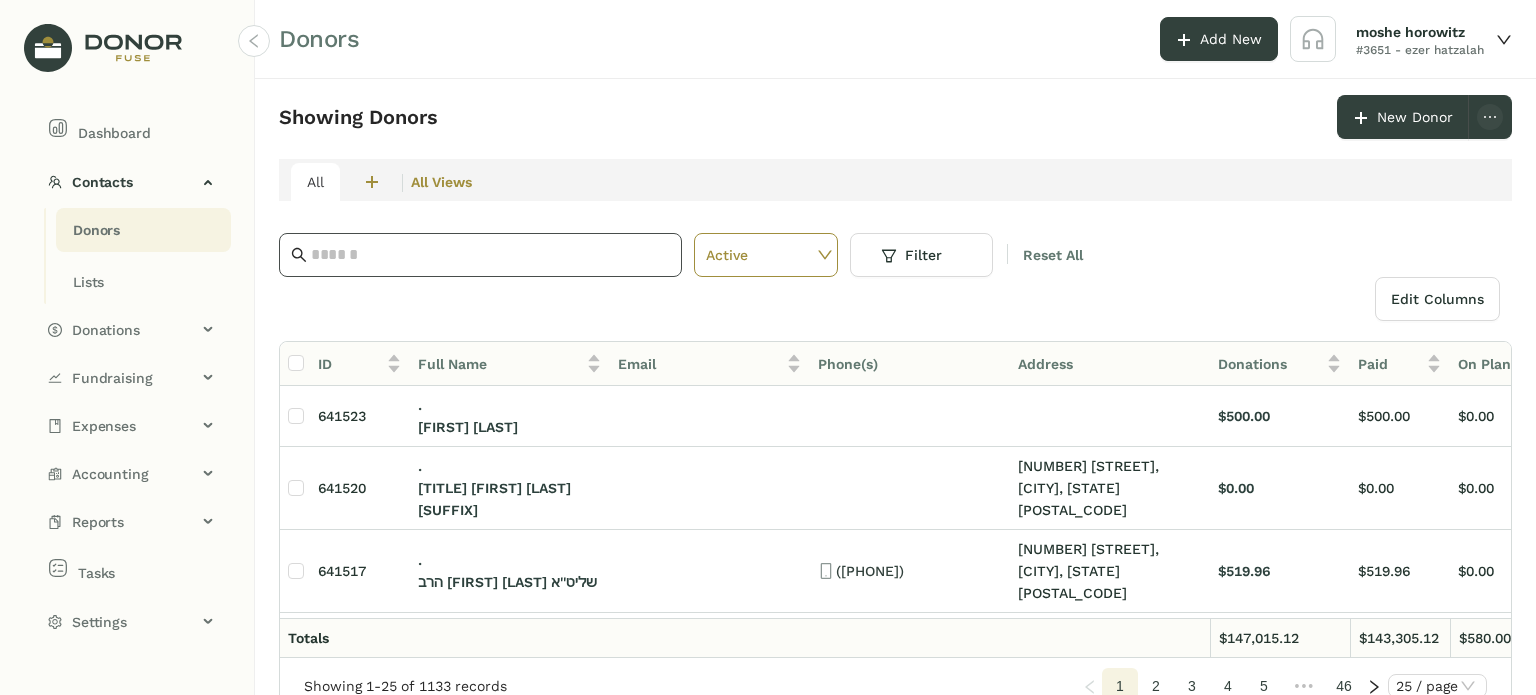 click 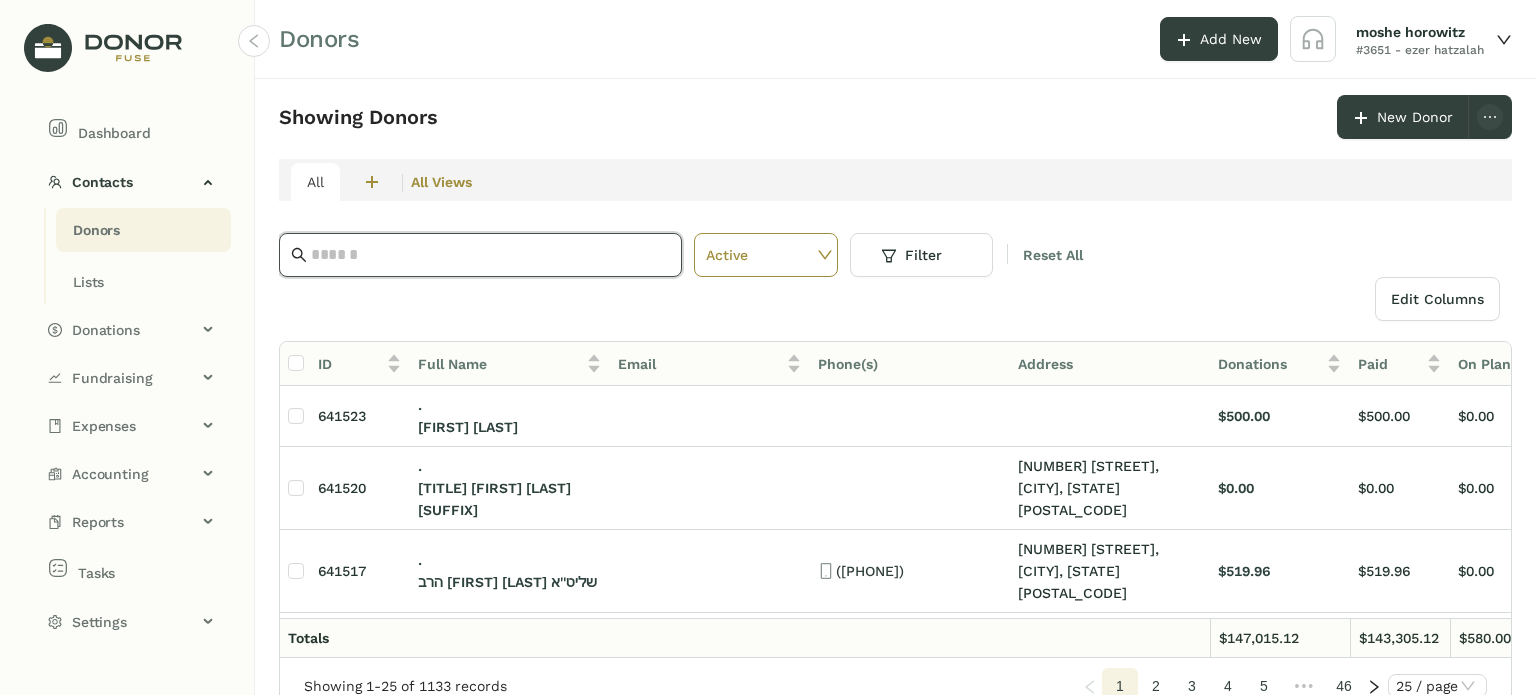 paste on "**********" 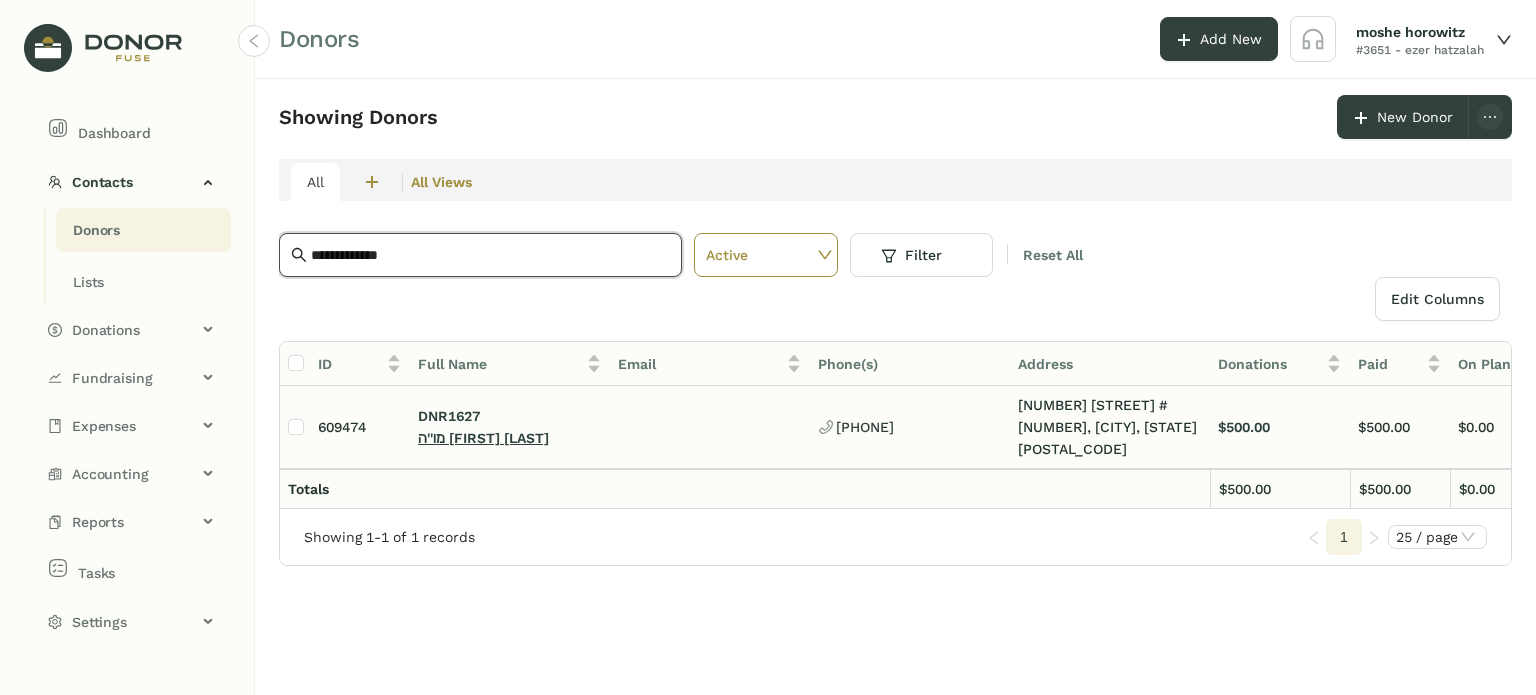 type on "**********" 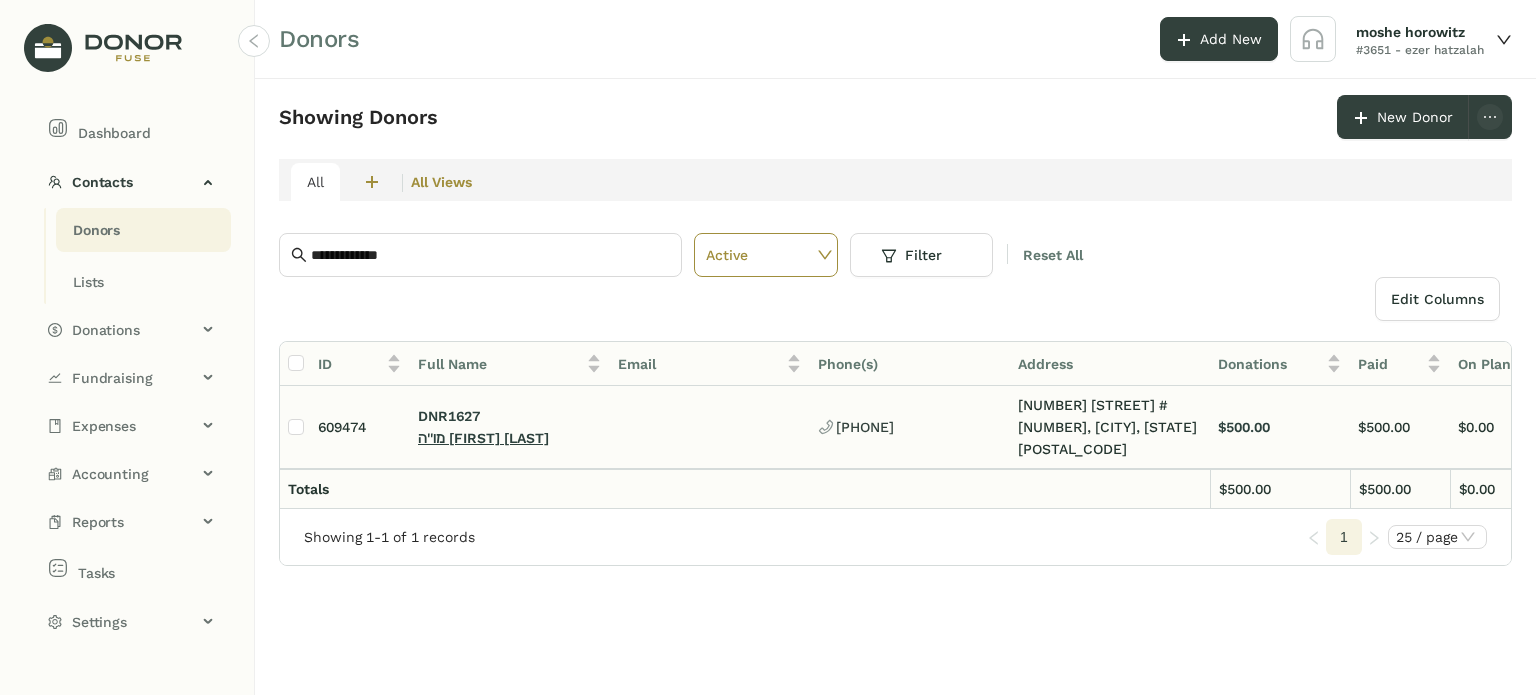 click on "מו''ה [FIRST] [LAST]" 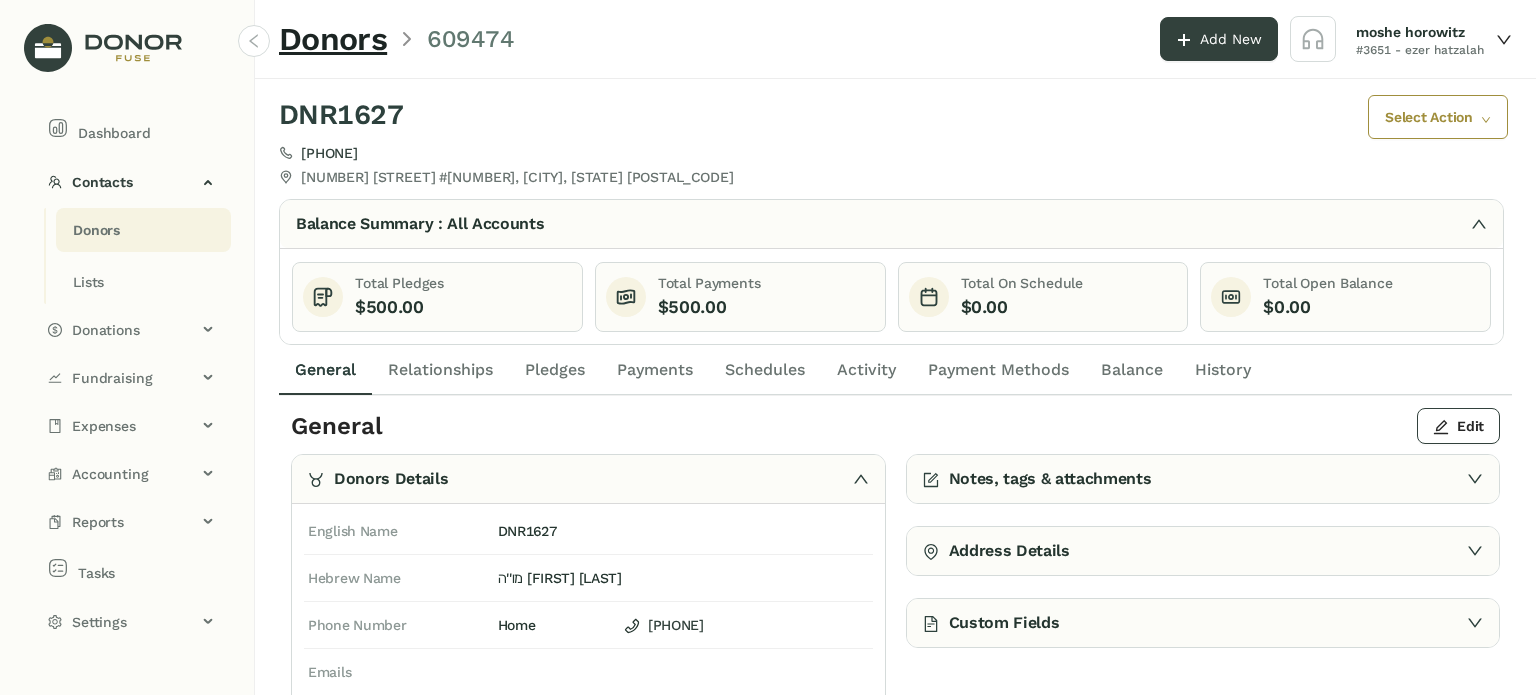 click on "Schedules" 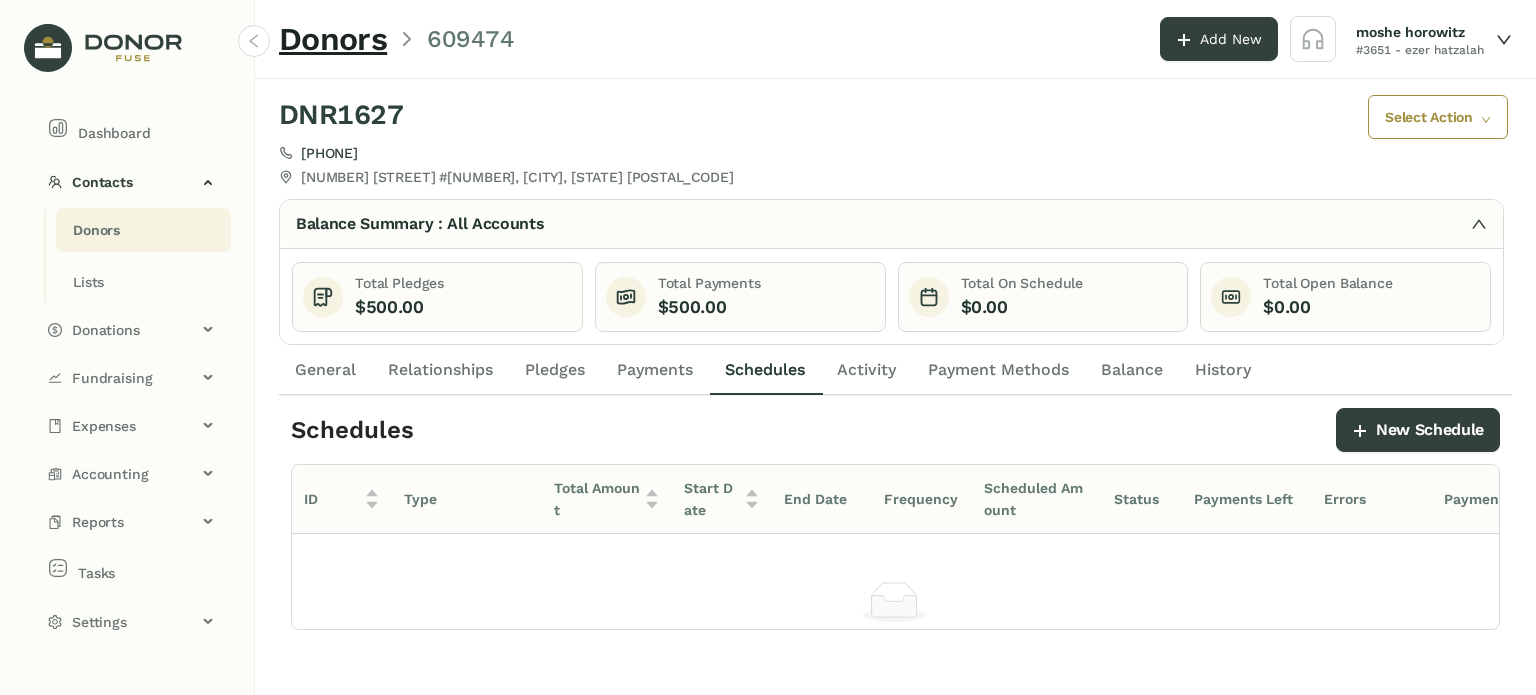 click on "Payments" 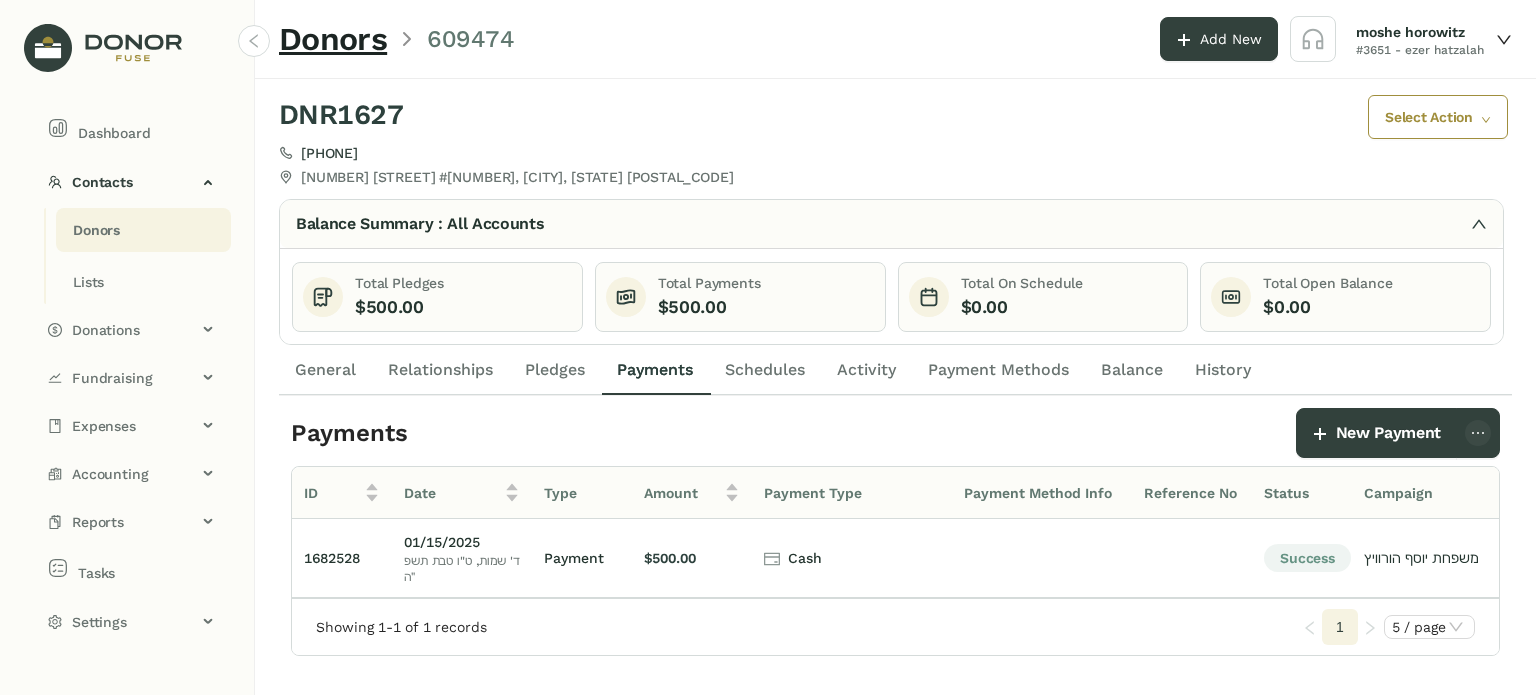 click on "General" 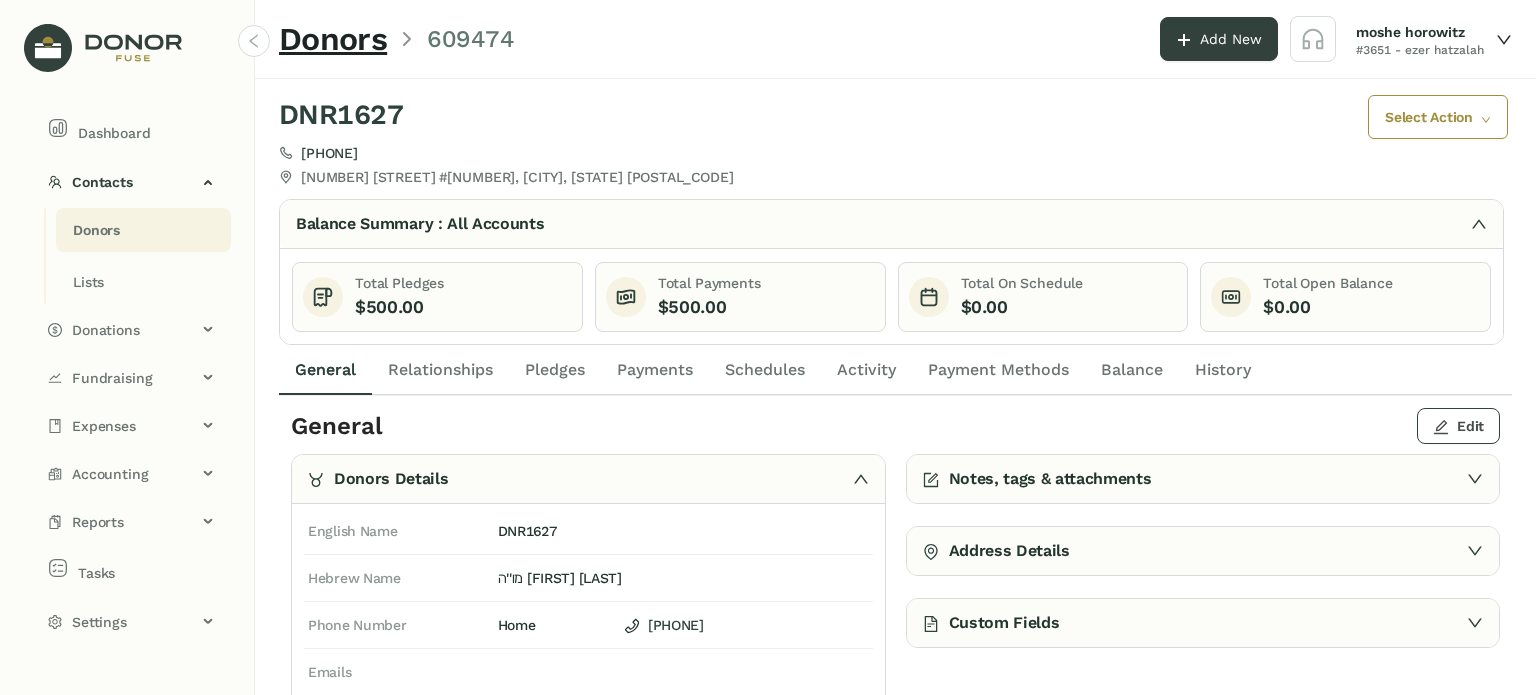 click on "Edit" 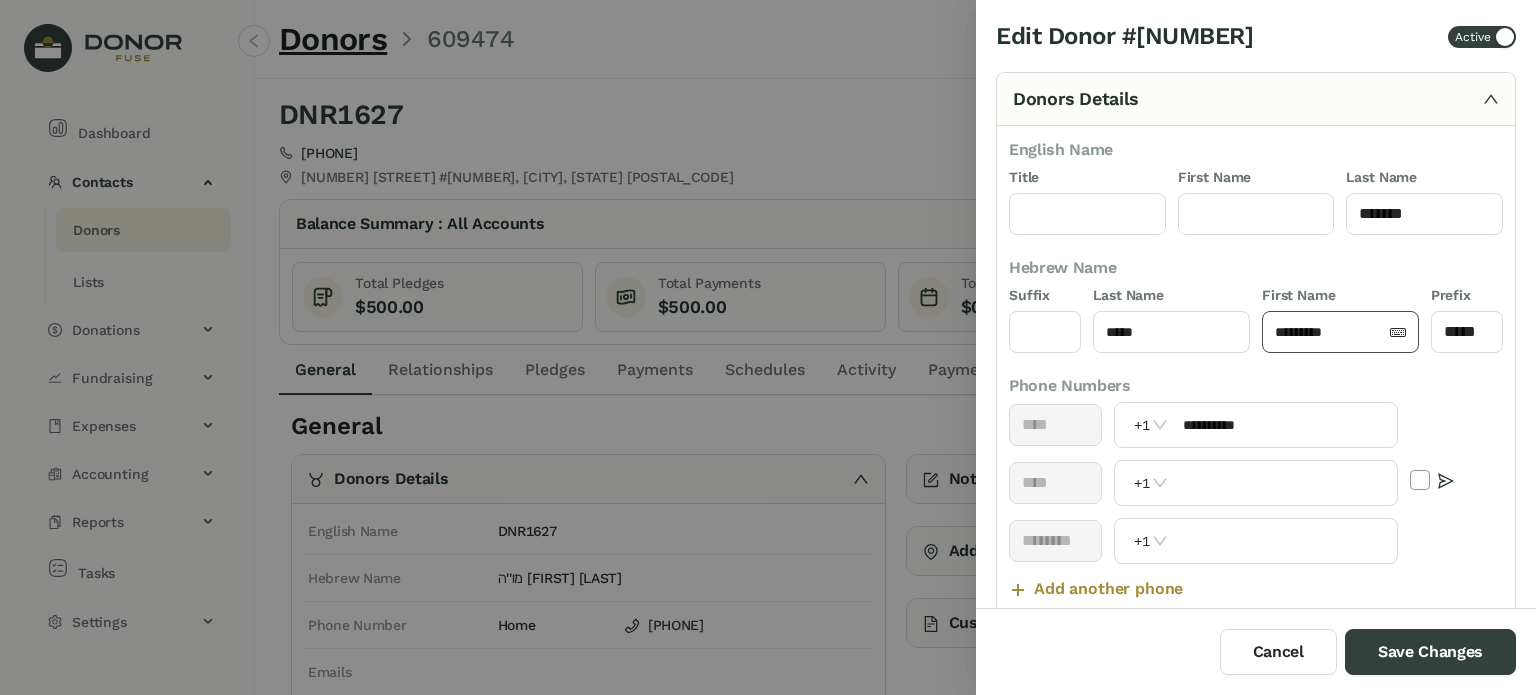click on "*********" 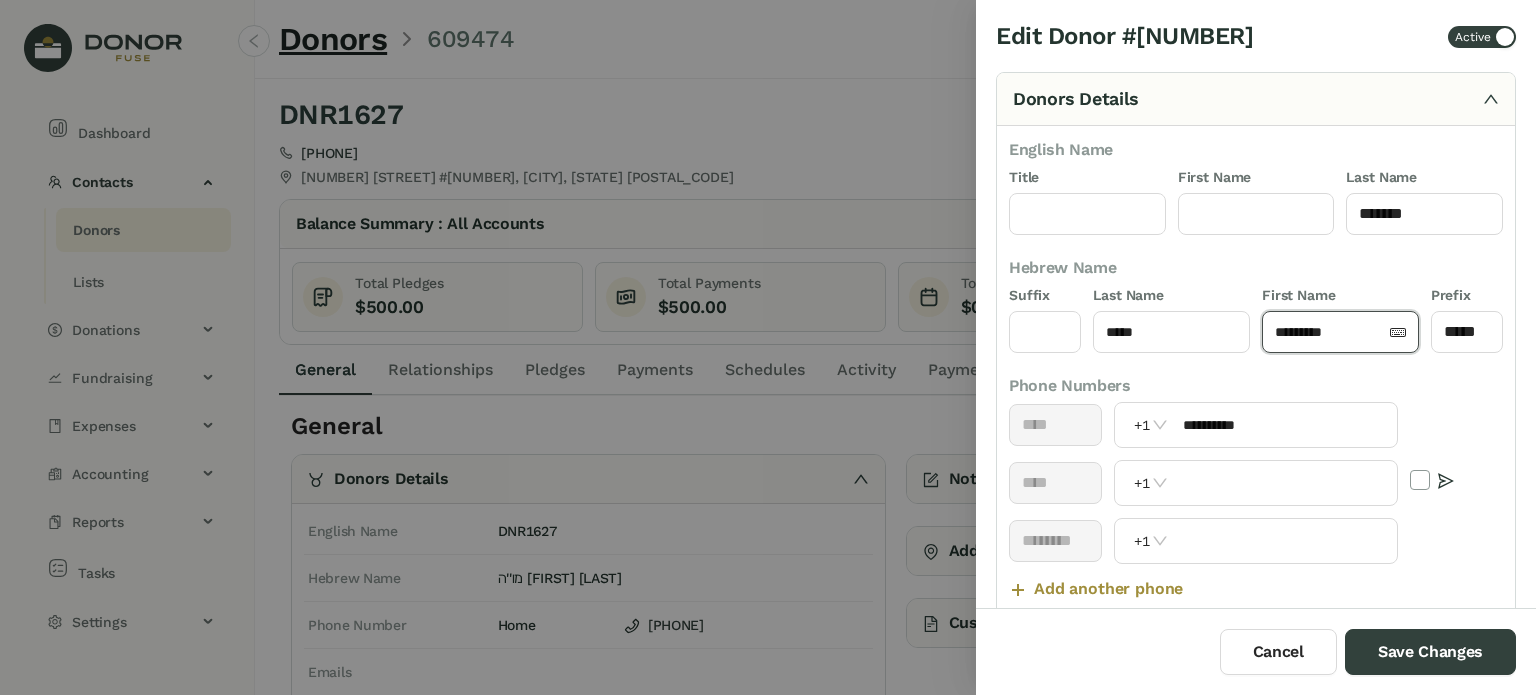 click on "*********" 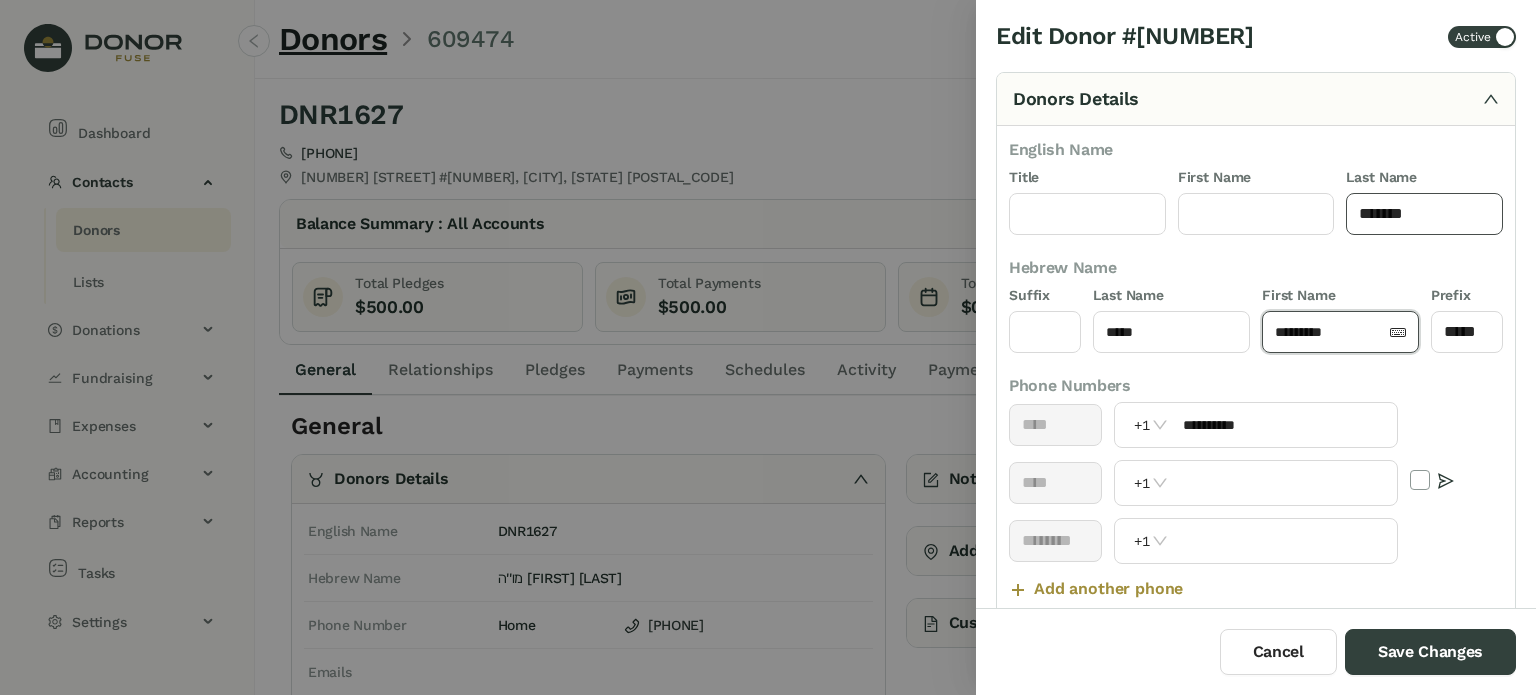 click on "*******" 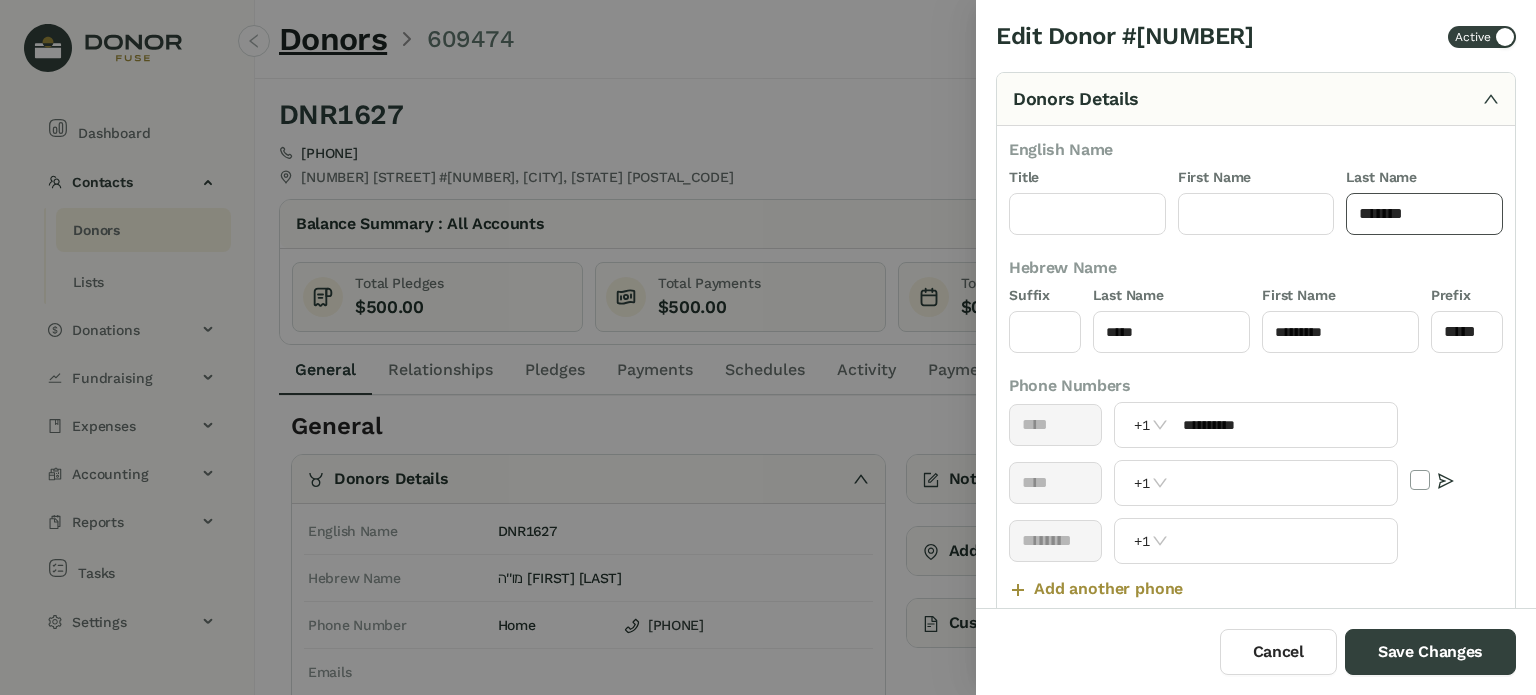 click on "*******" 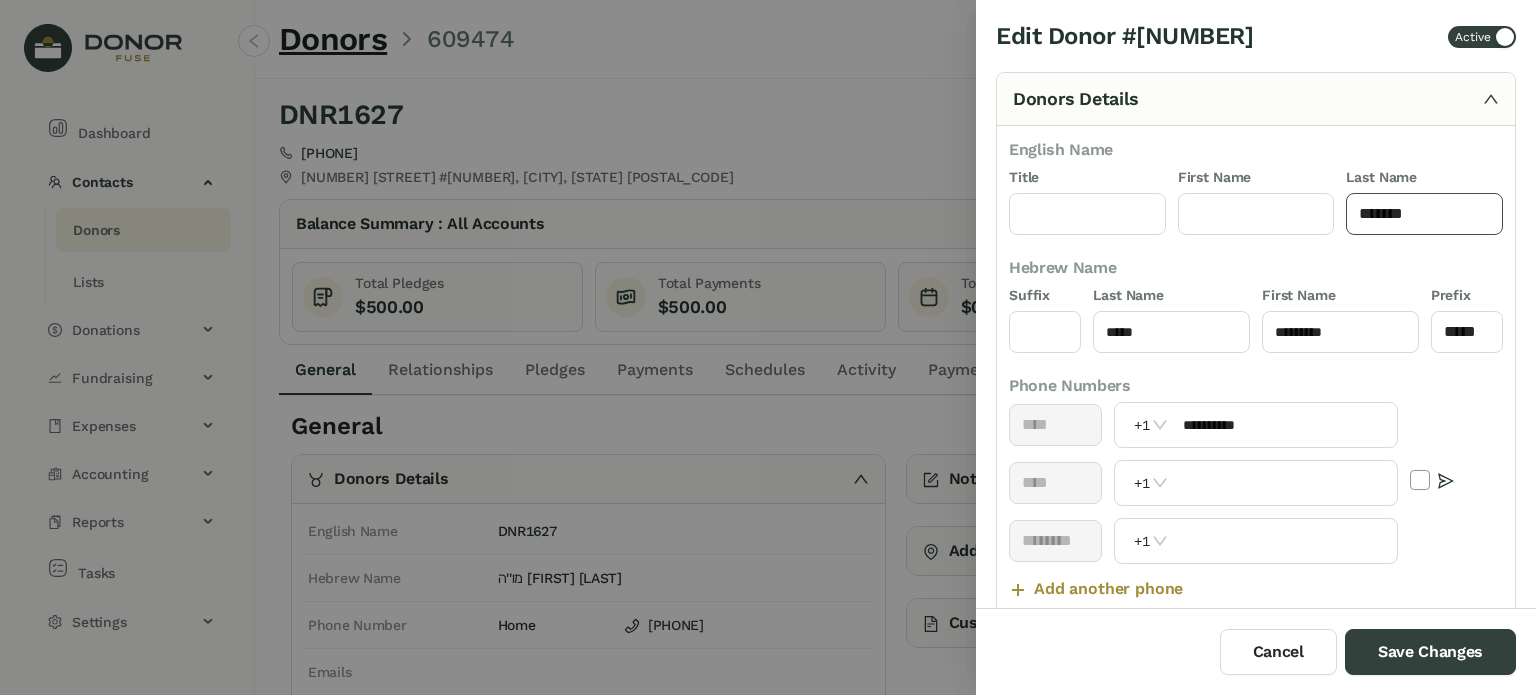 paste on "**" 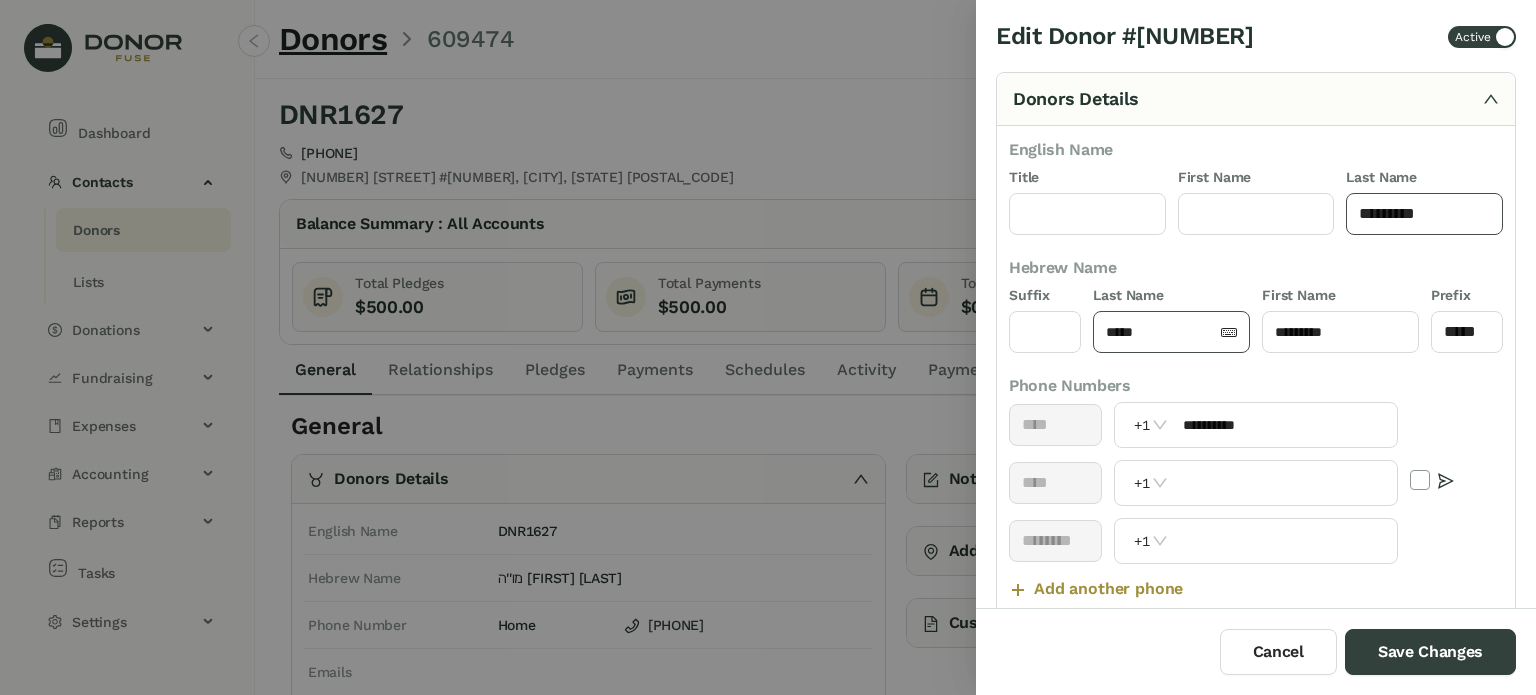 type on "*********" 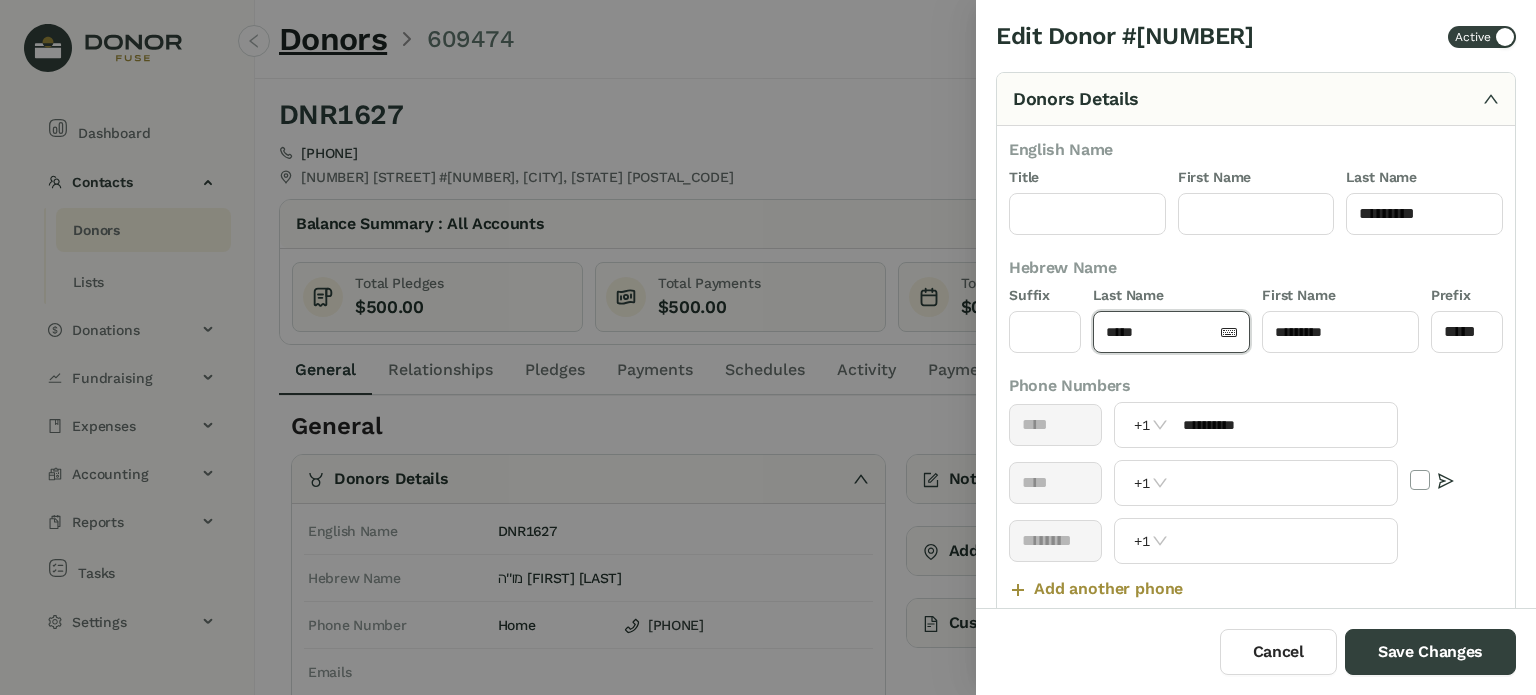 click on "*****" 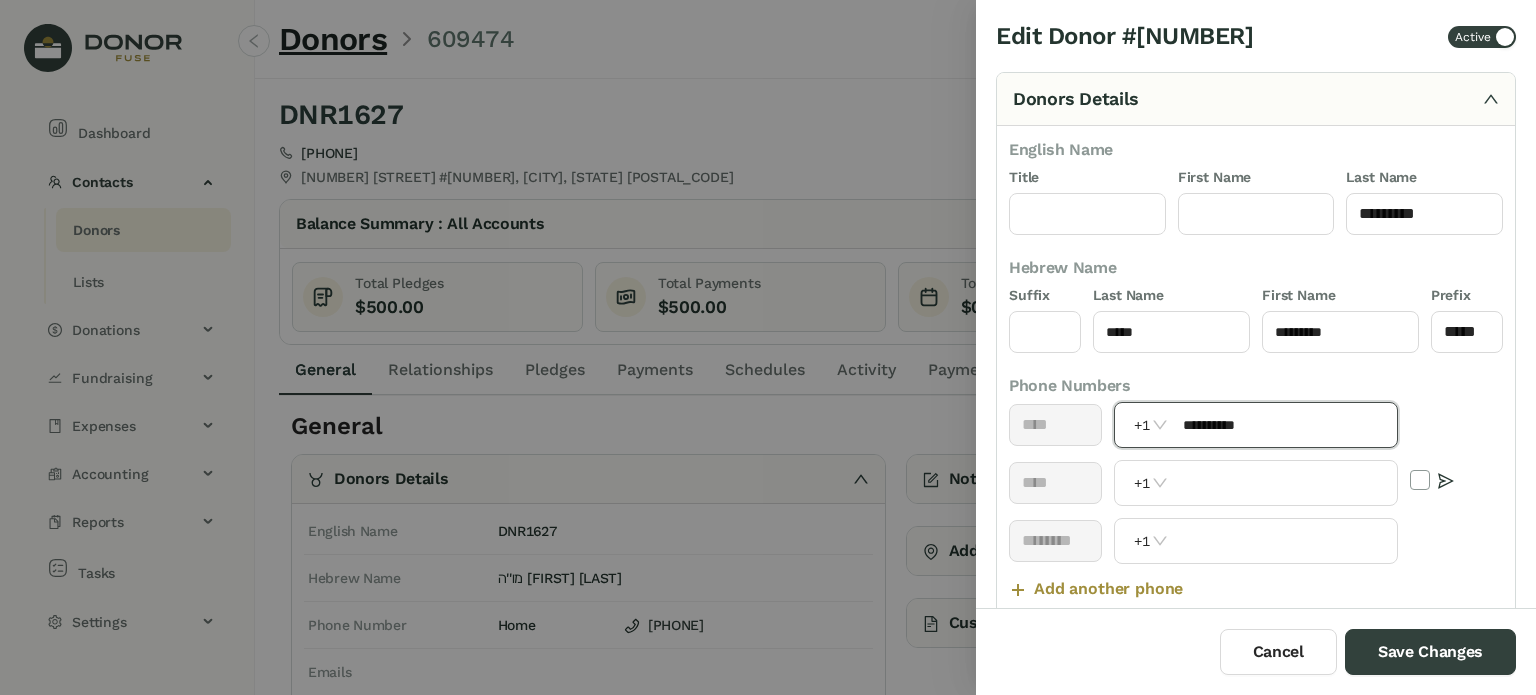 click on "**********" at bounding box center [1284, 425] 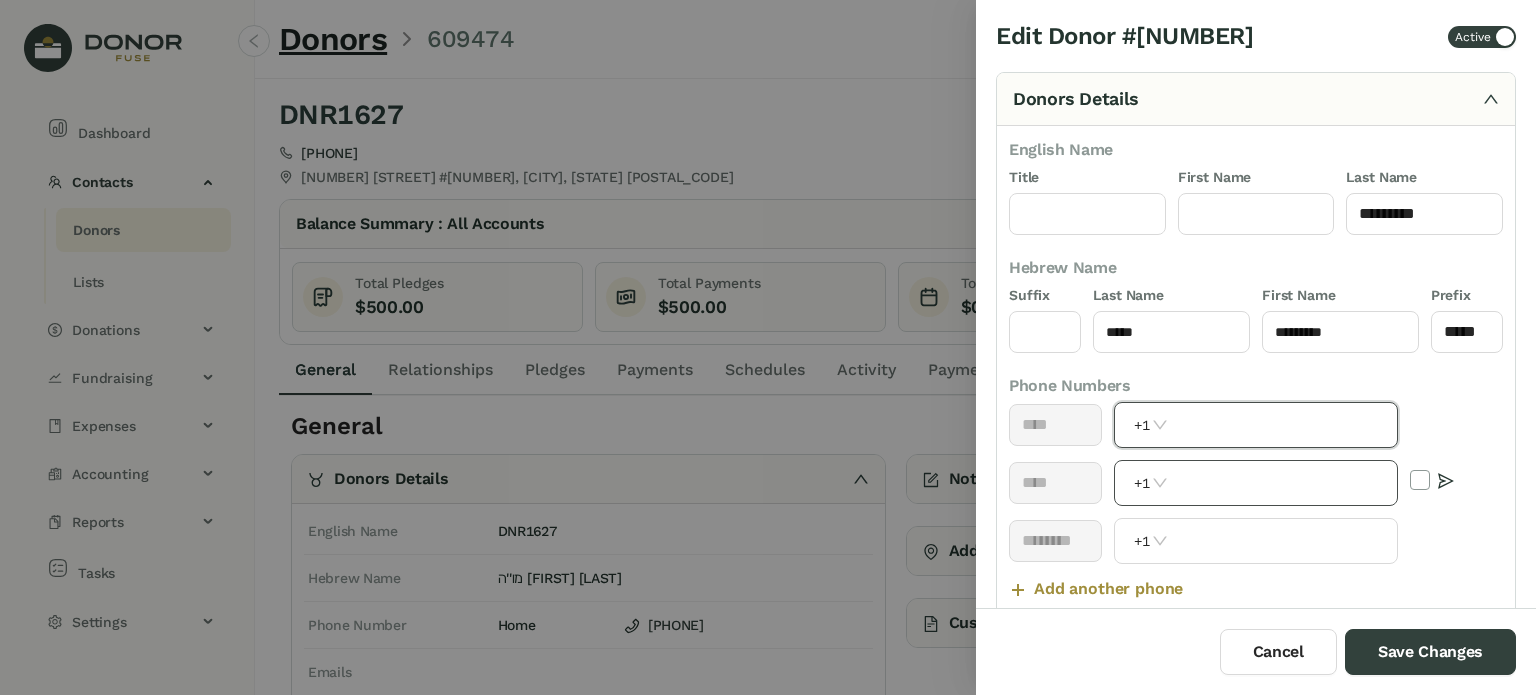 type 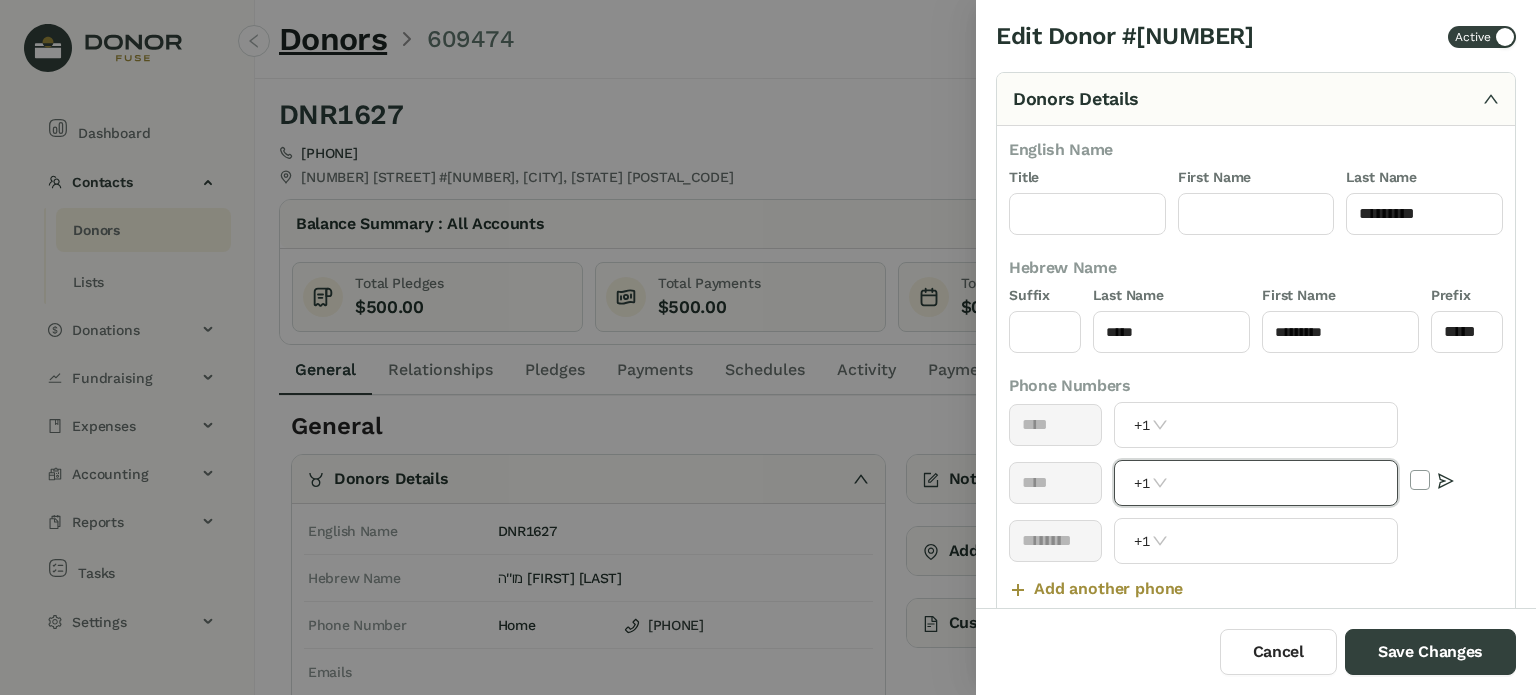paste on "**********" 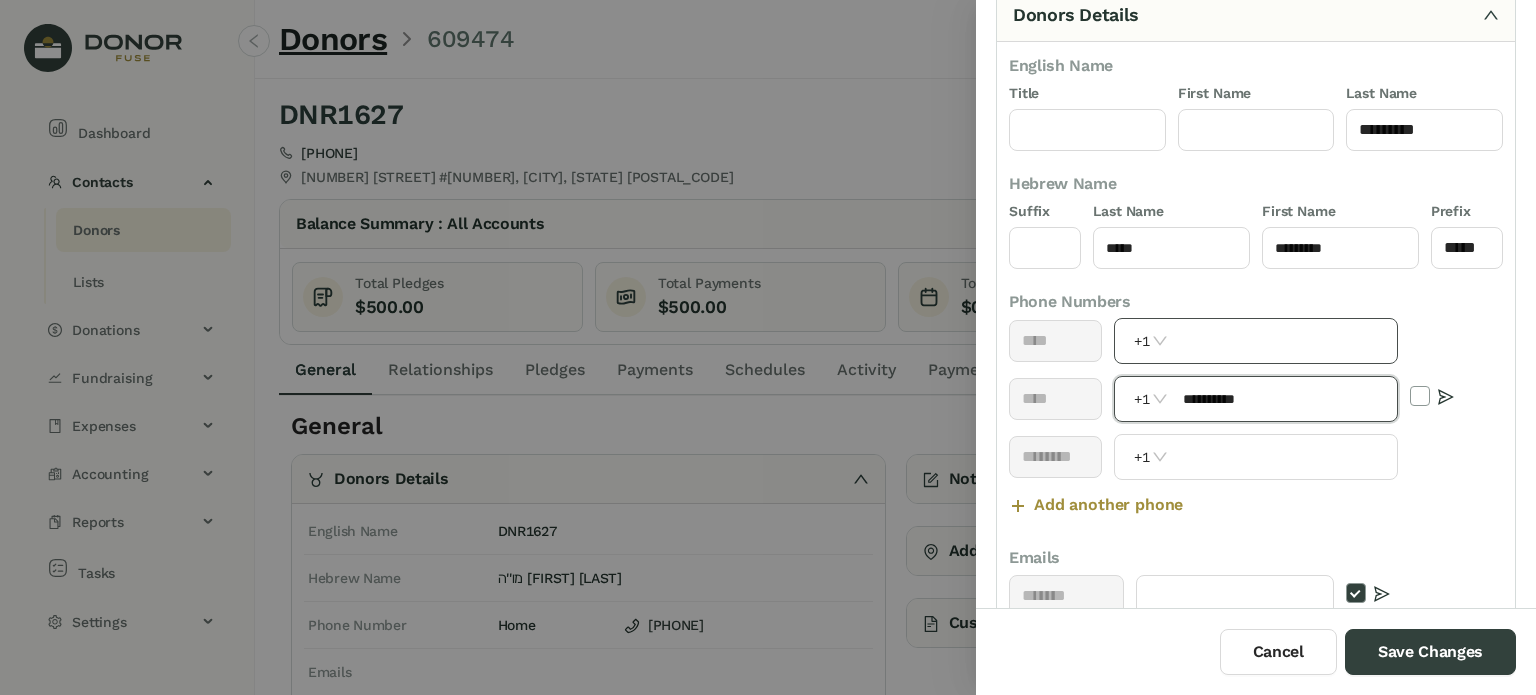 scroll, scrollTop: 0, scrollLeft: 0, axis: both 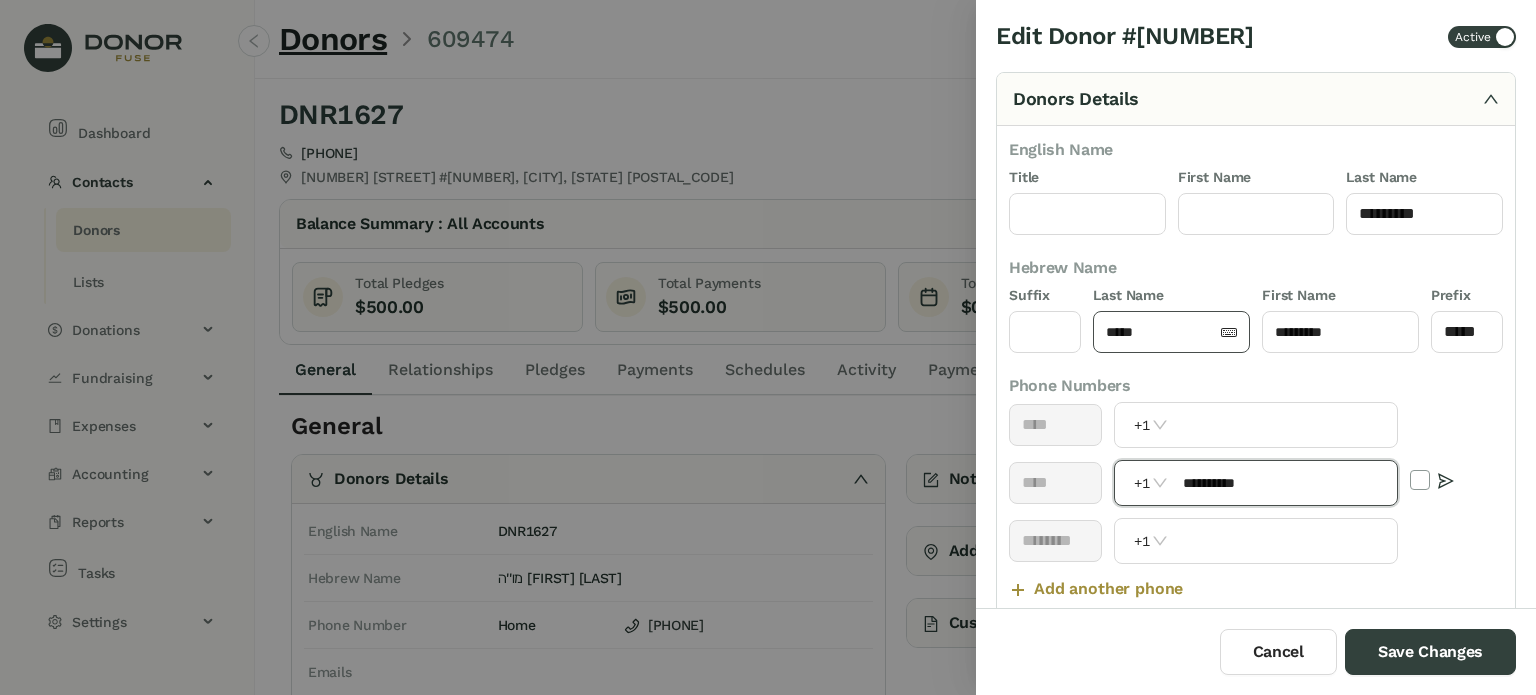 type on "**********" 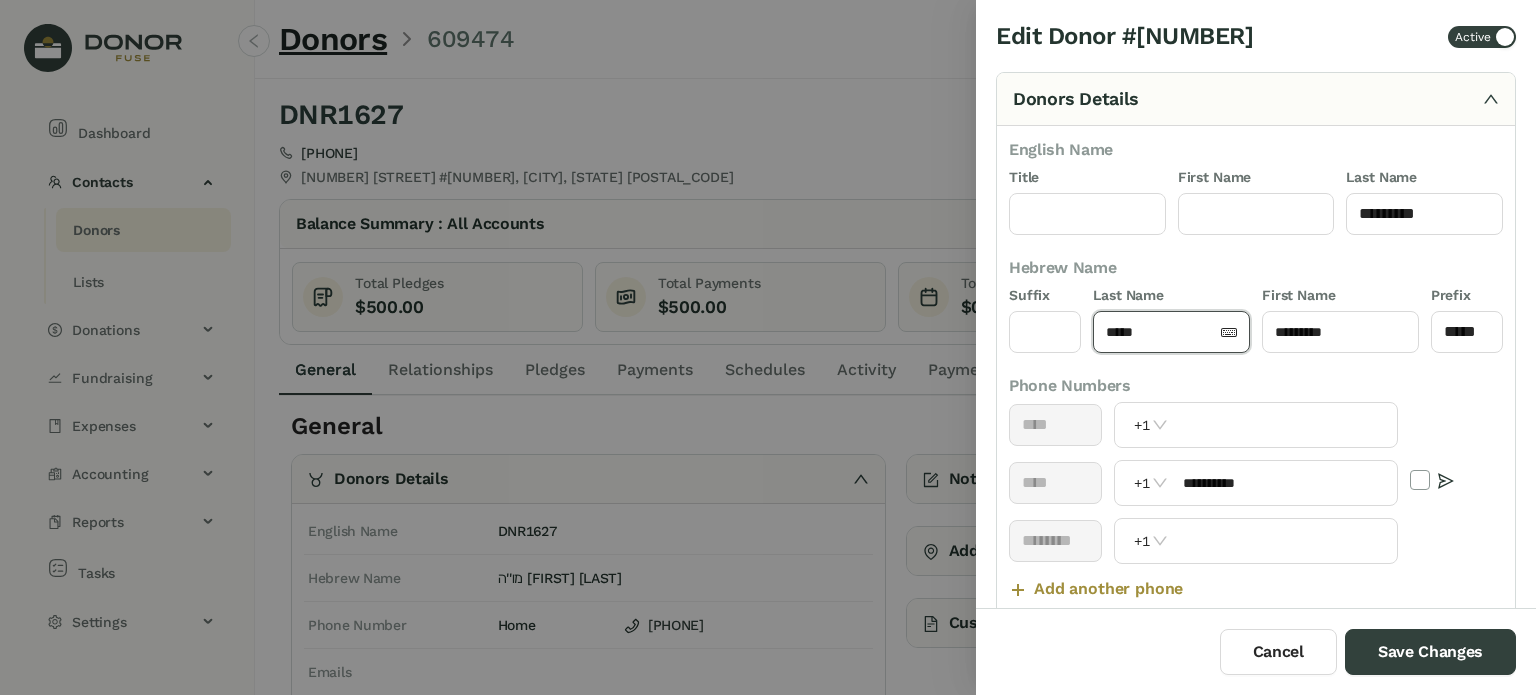 click on "*****" 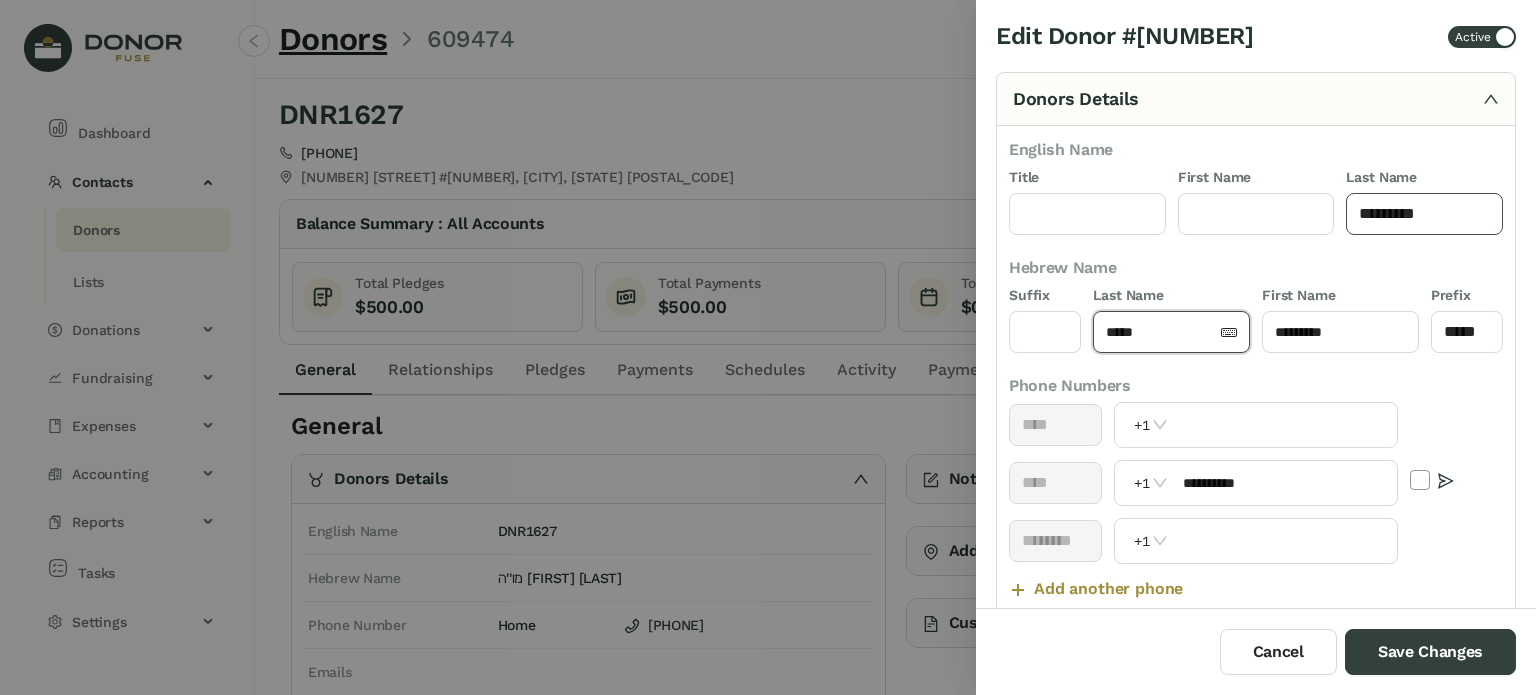 click on "*********" 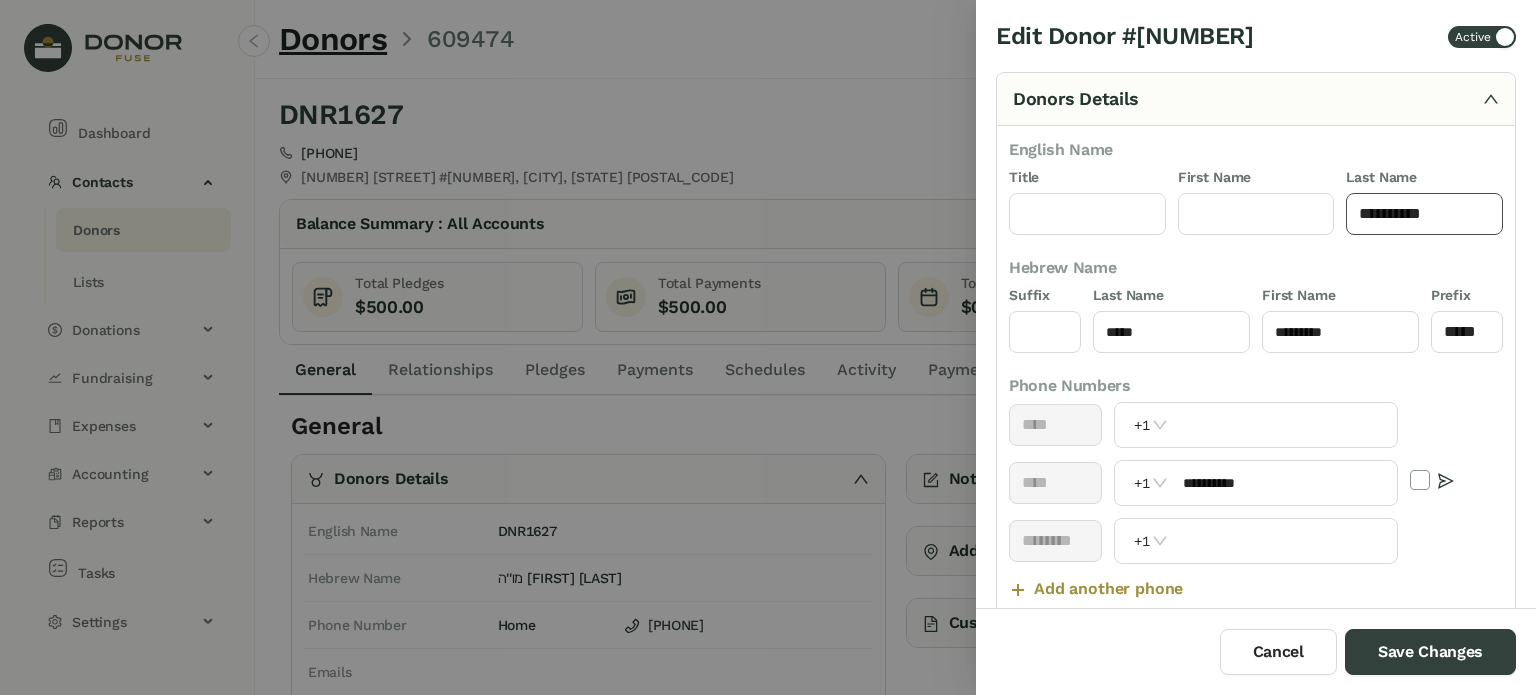 paste on "******" 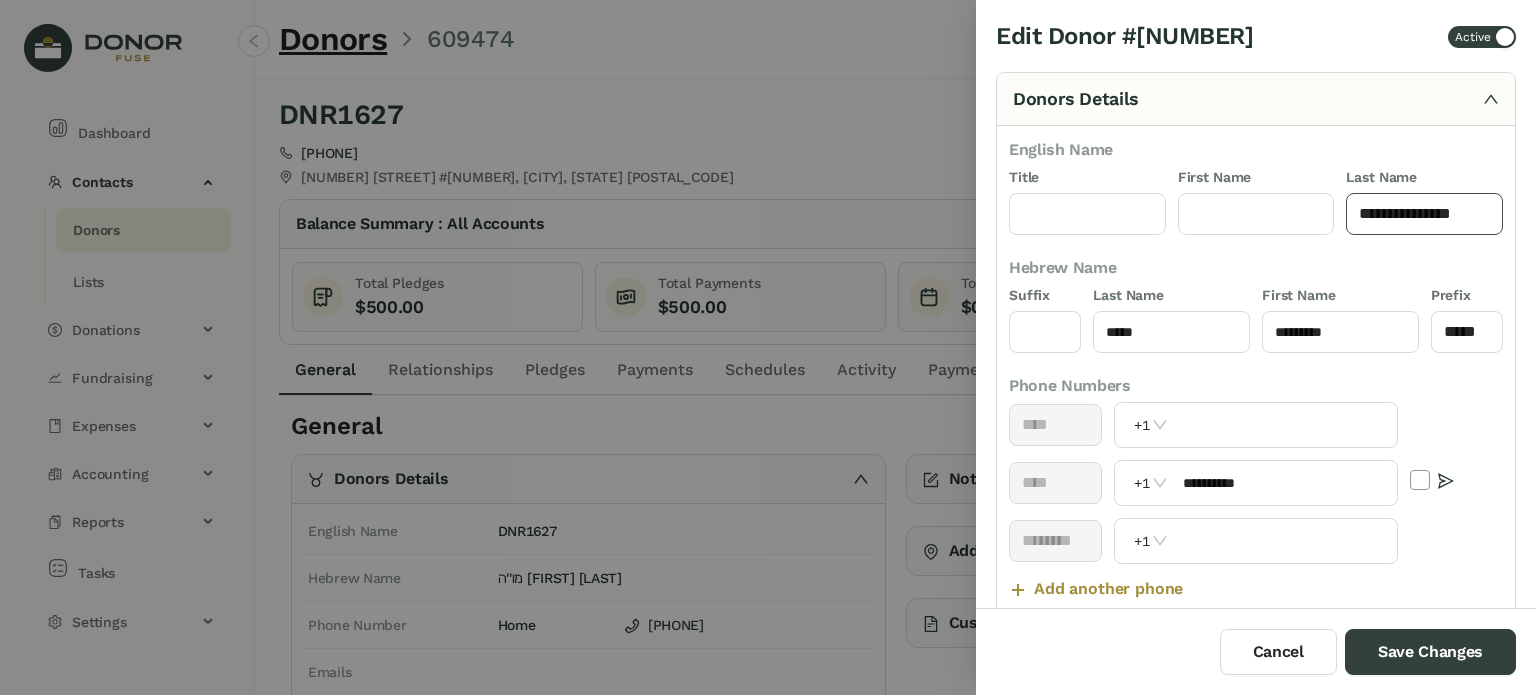 scroll, scrollTop: 400, scrollLeft: 0, axis: vertical 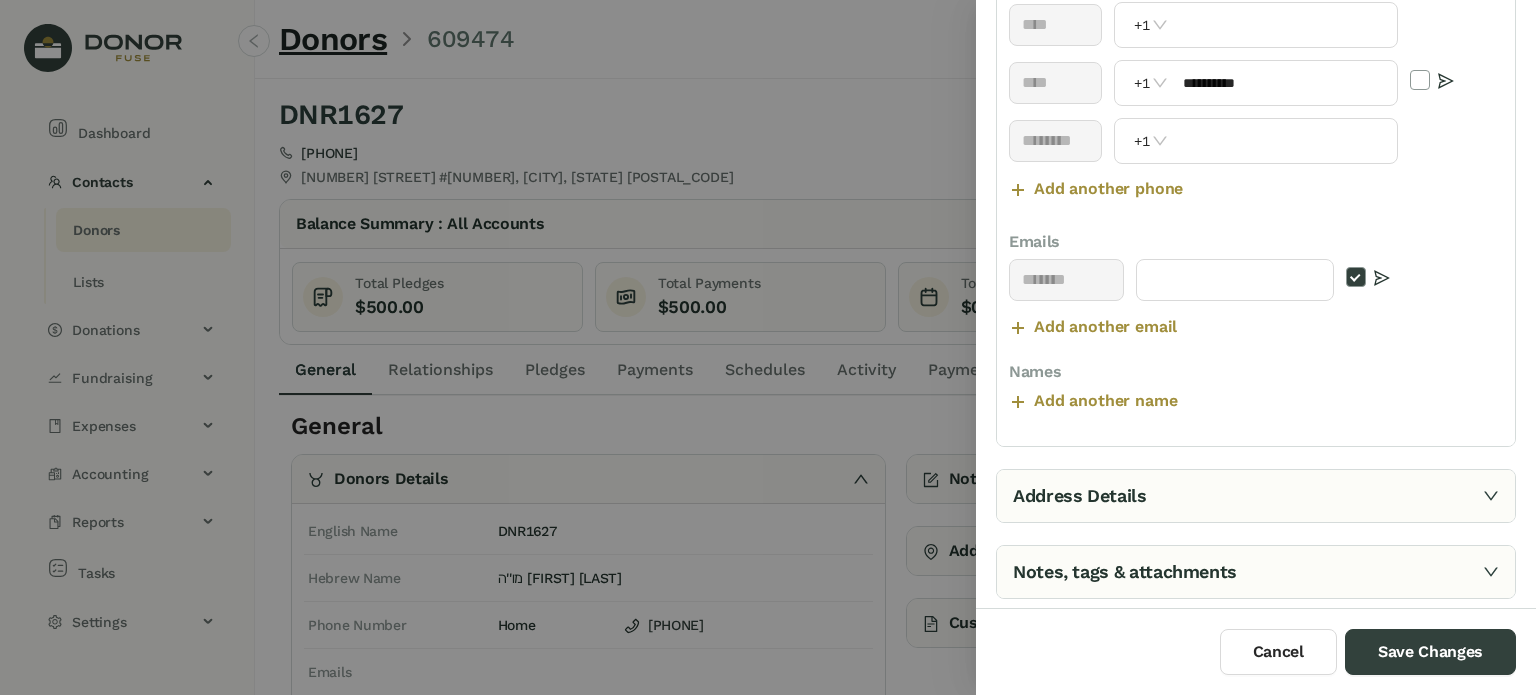 type on "**********" 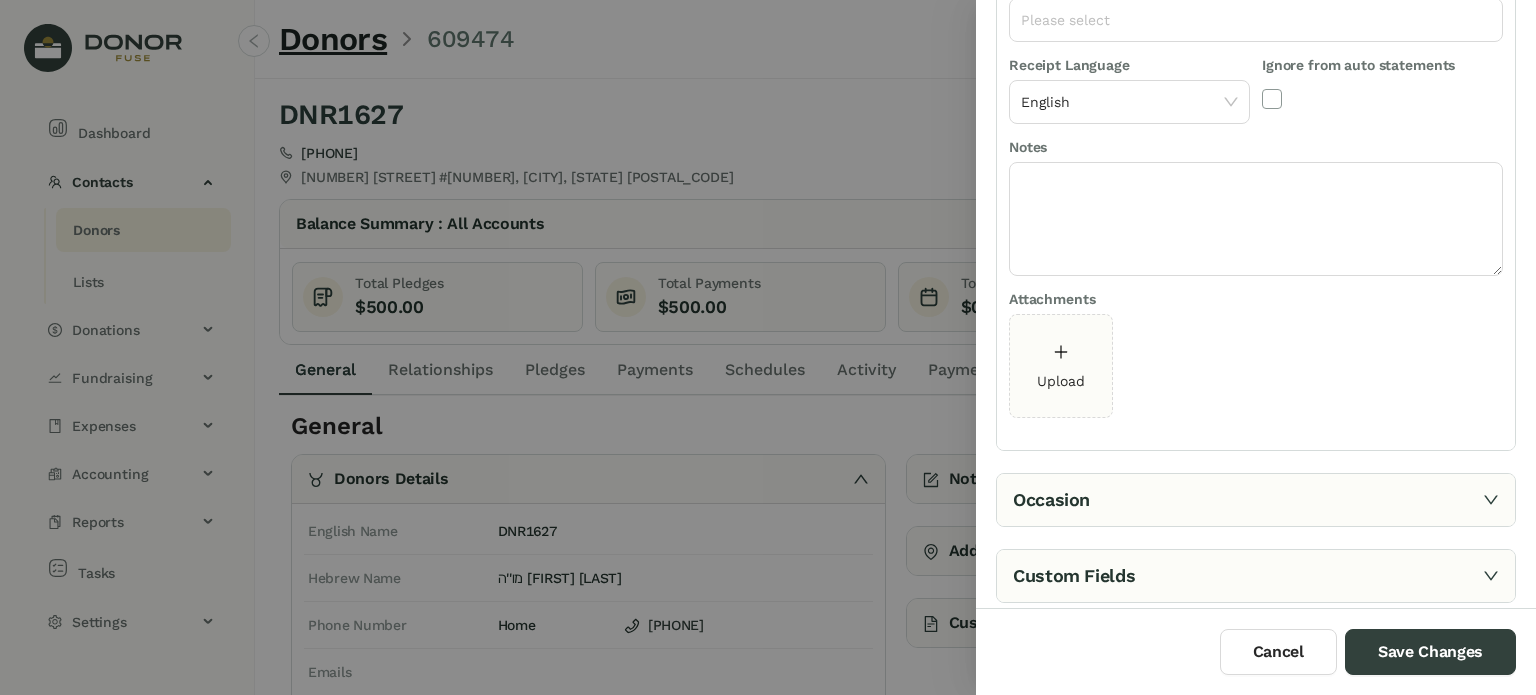 scroll, scrollTop: 0, scrollLeft: 0, axis: both 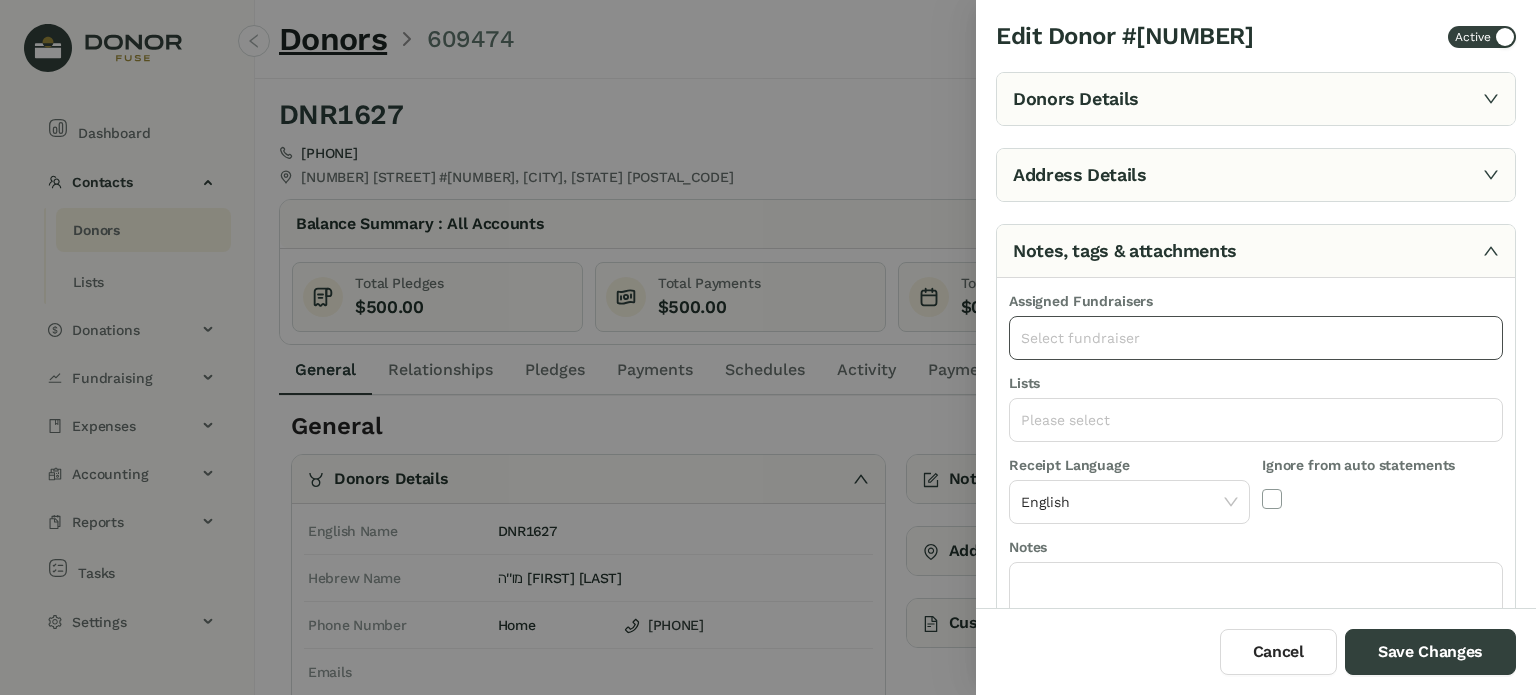 click on "Select fundraiser" 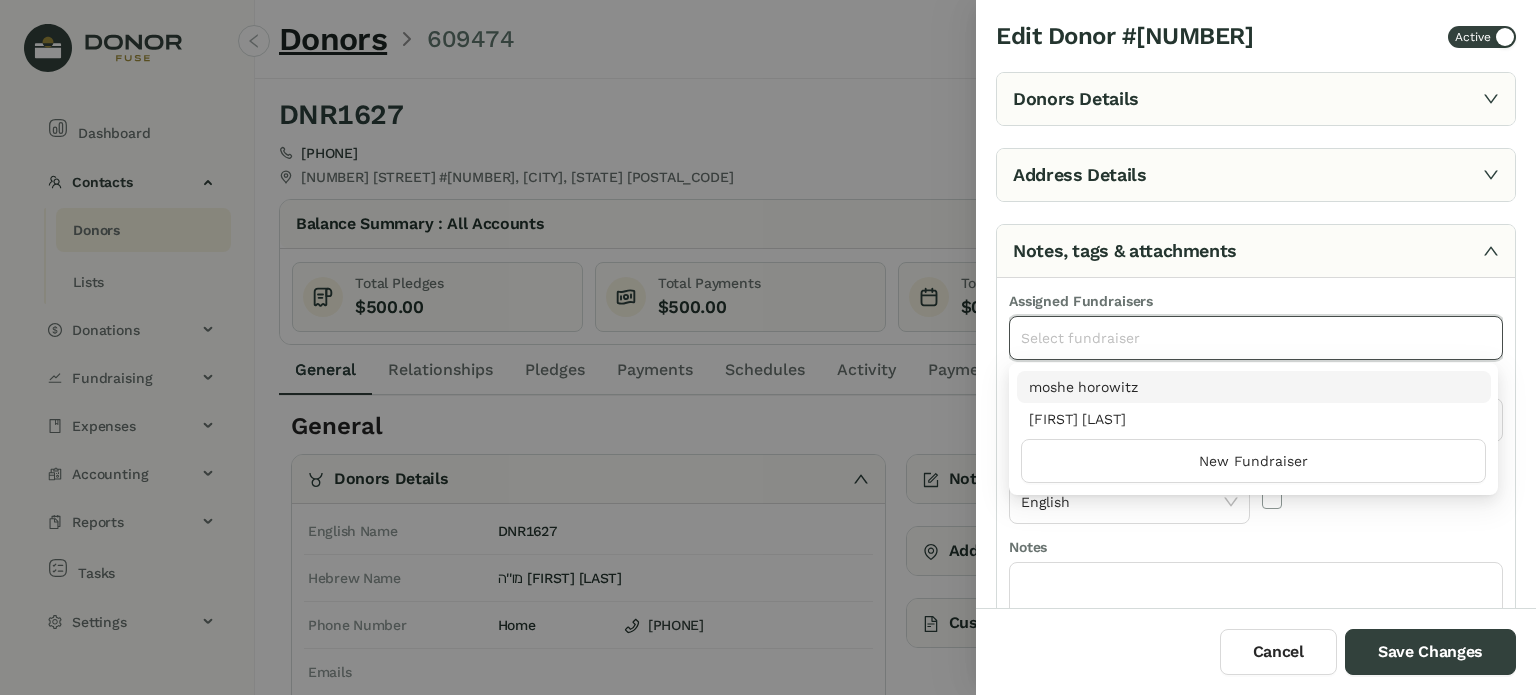 click on "moshe horowitz" at bounding box center [1254, 387] 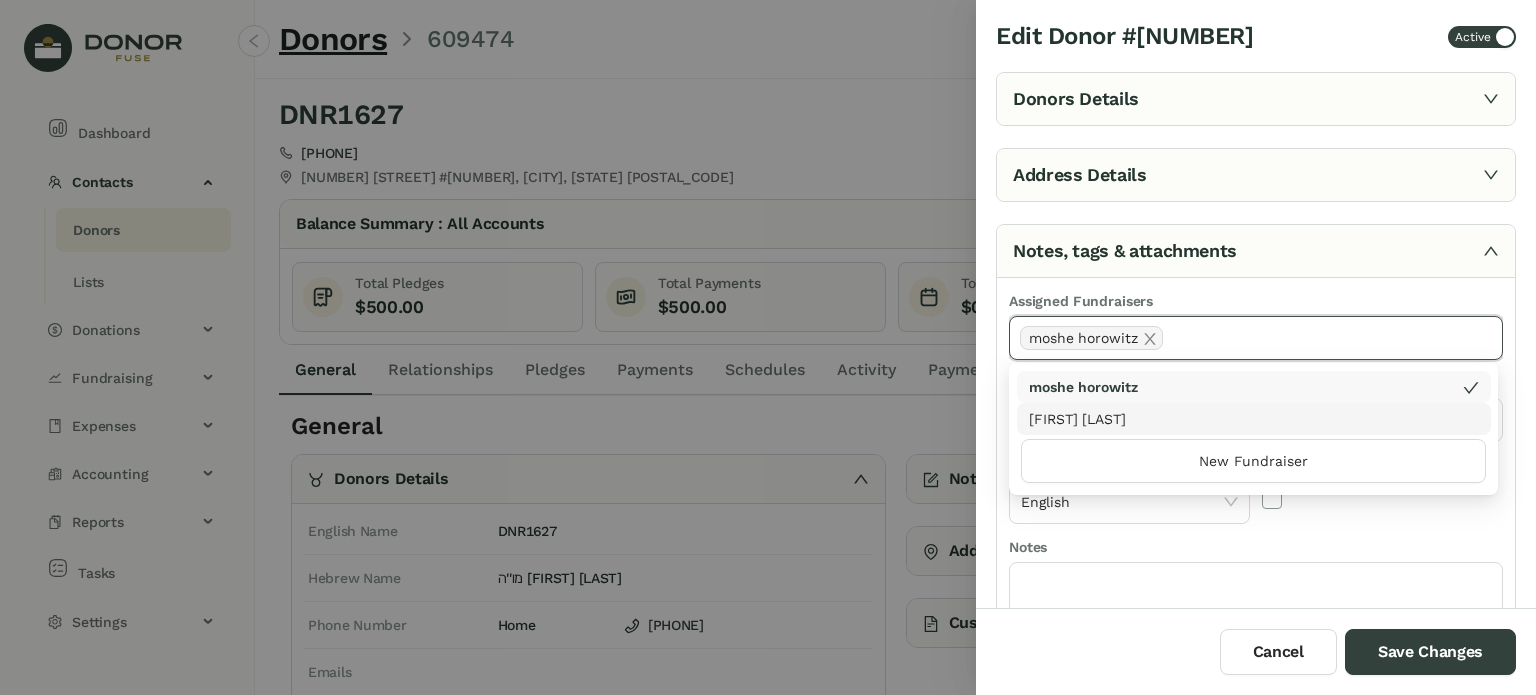 click 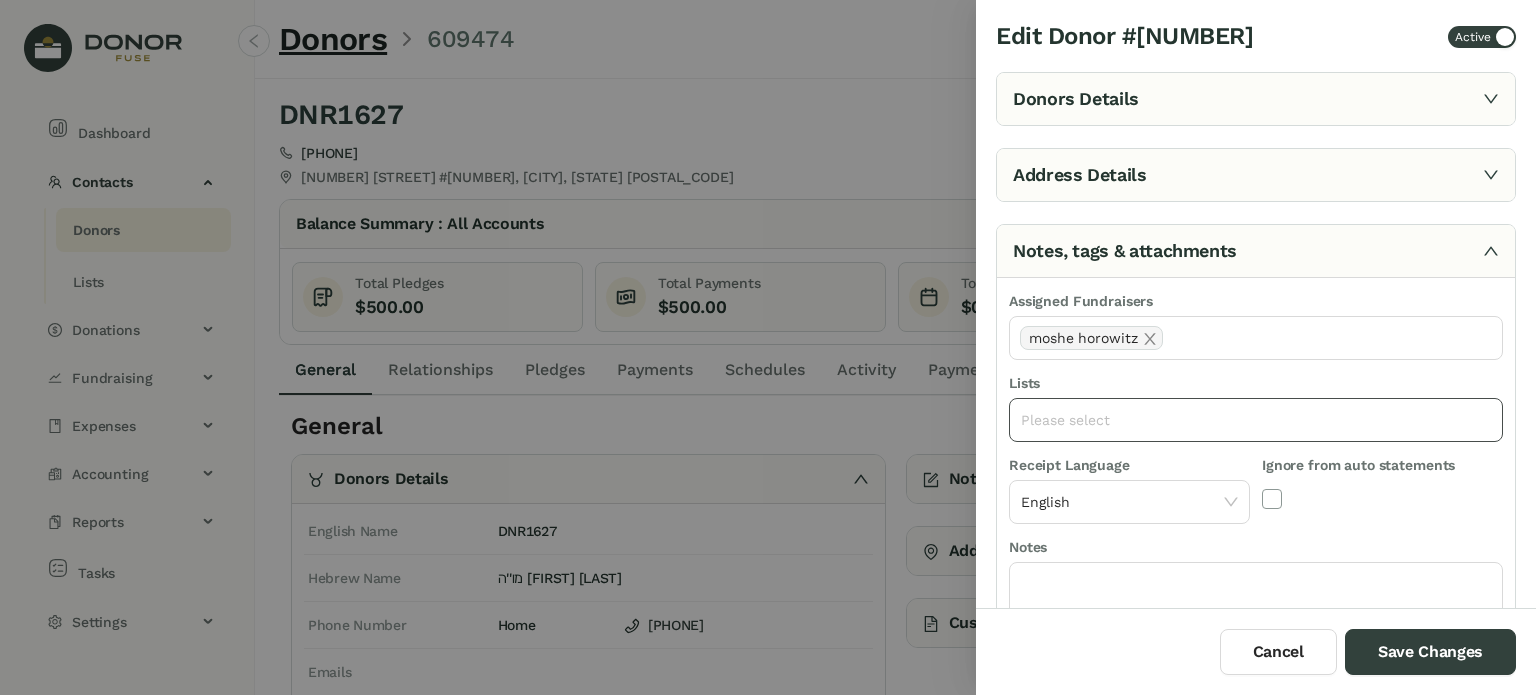 click on "Please select" 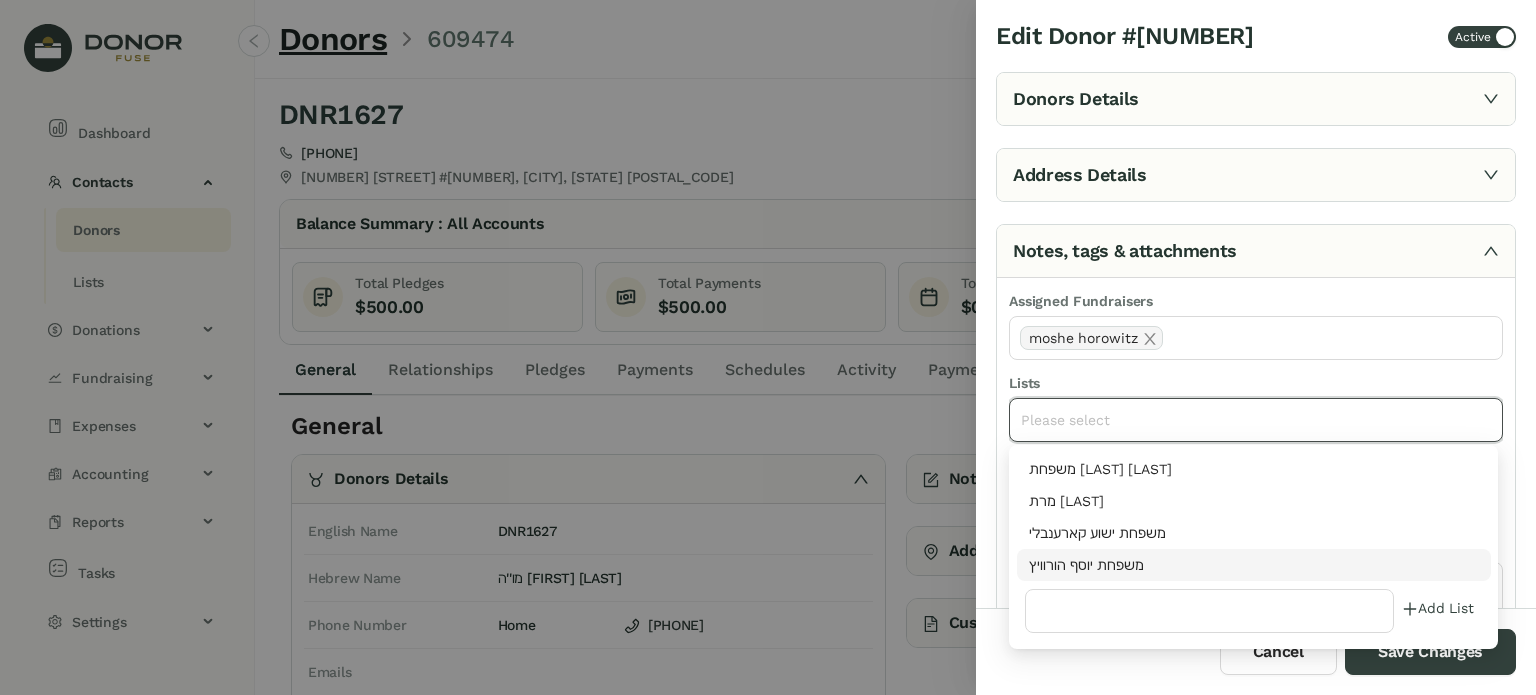 click on "משפחת יוסף הורוויץ" at bounding box center [1254, 565] 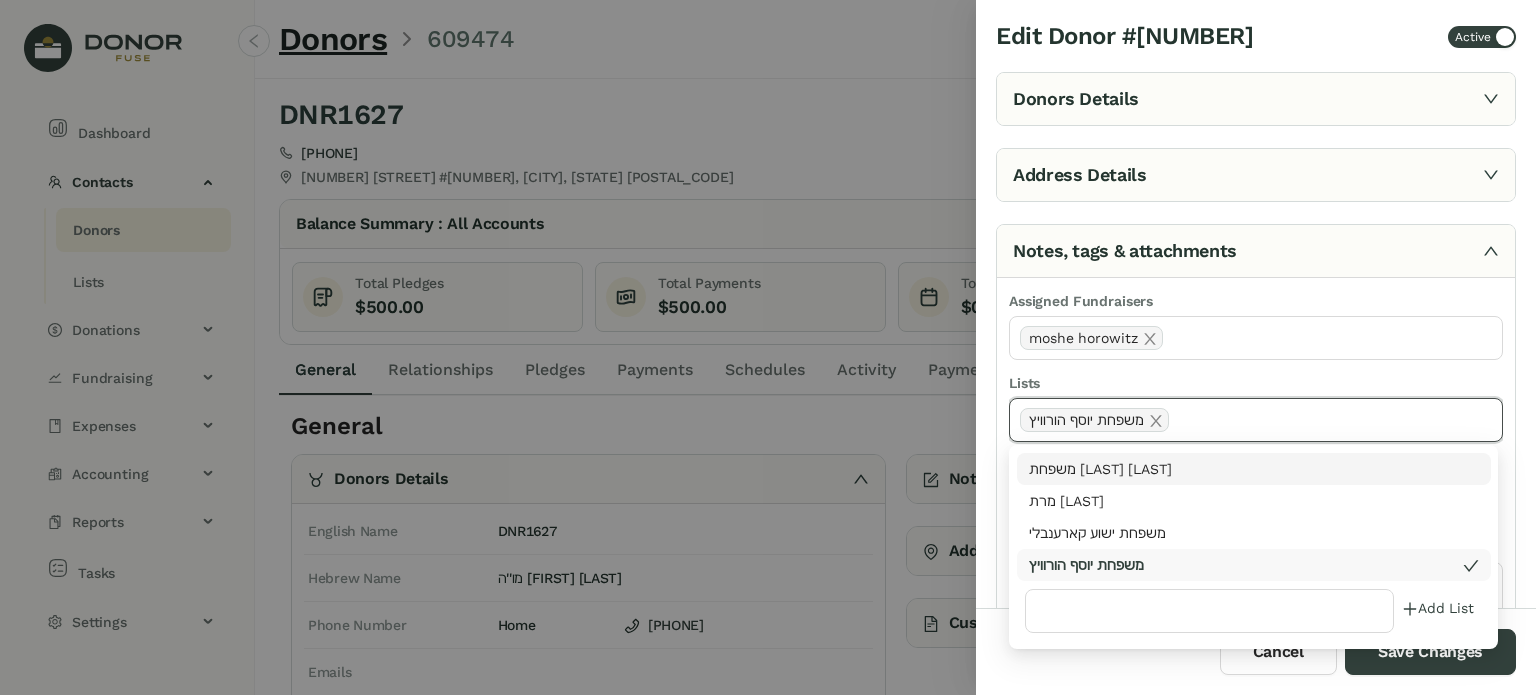 click at bounding box center (768, 347) 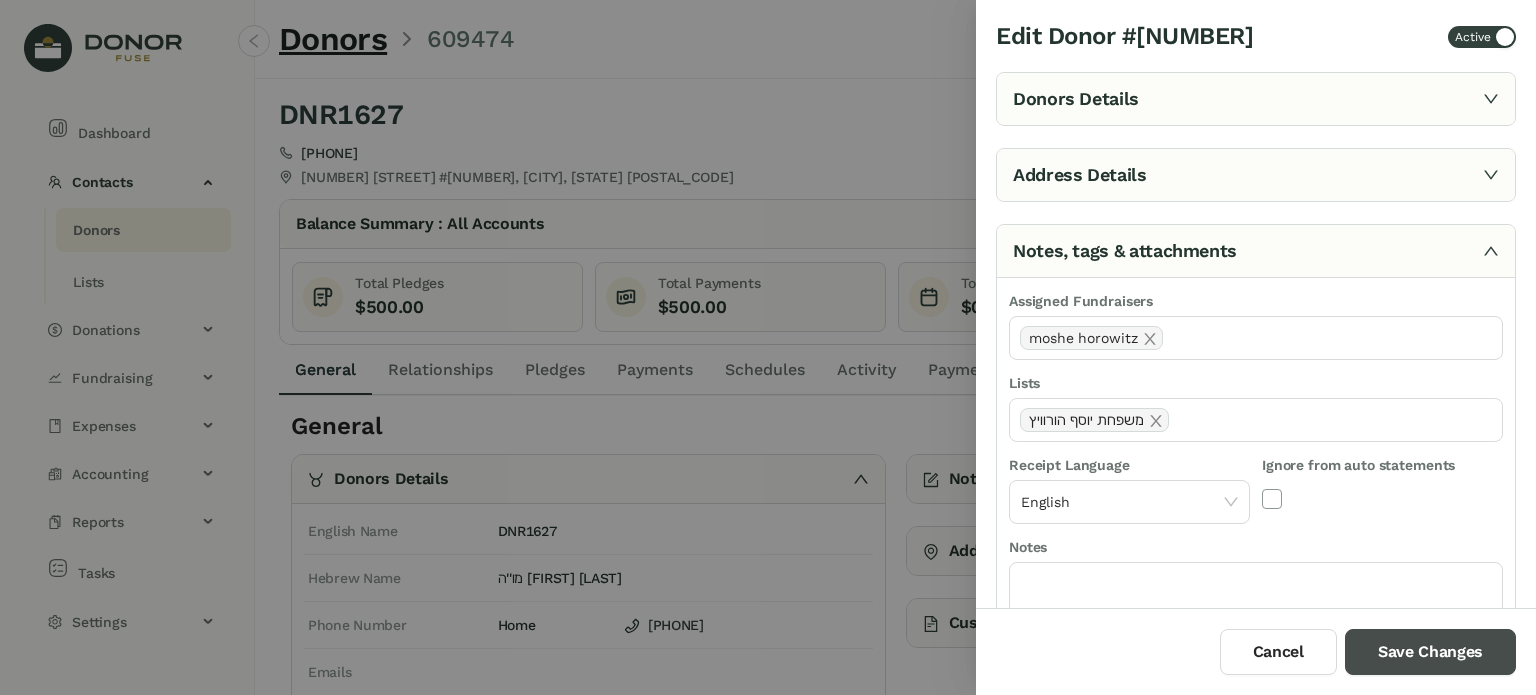 click on "Save Changes" at bounding box center (1430, 652) 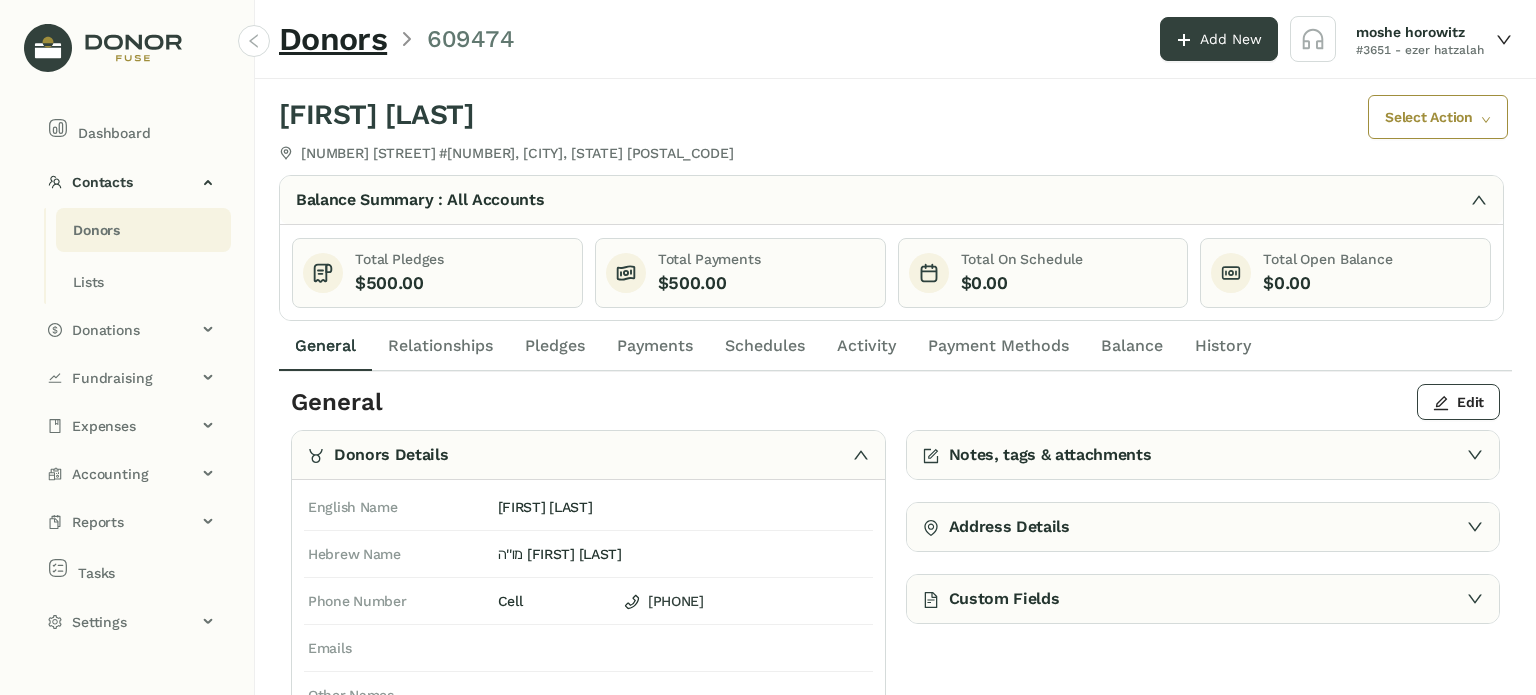 click on "Activity" 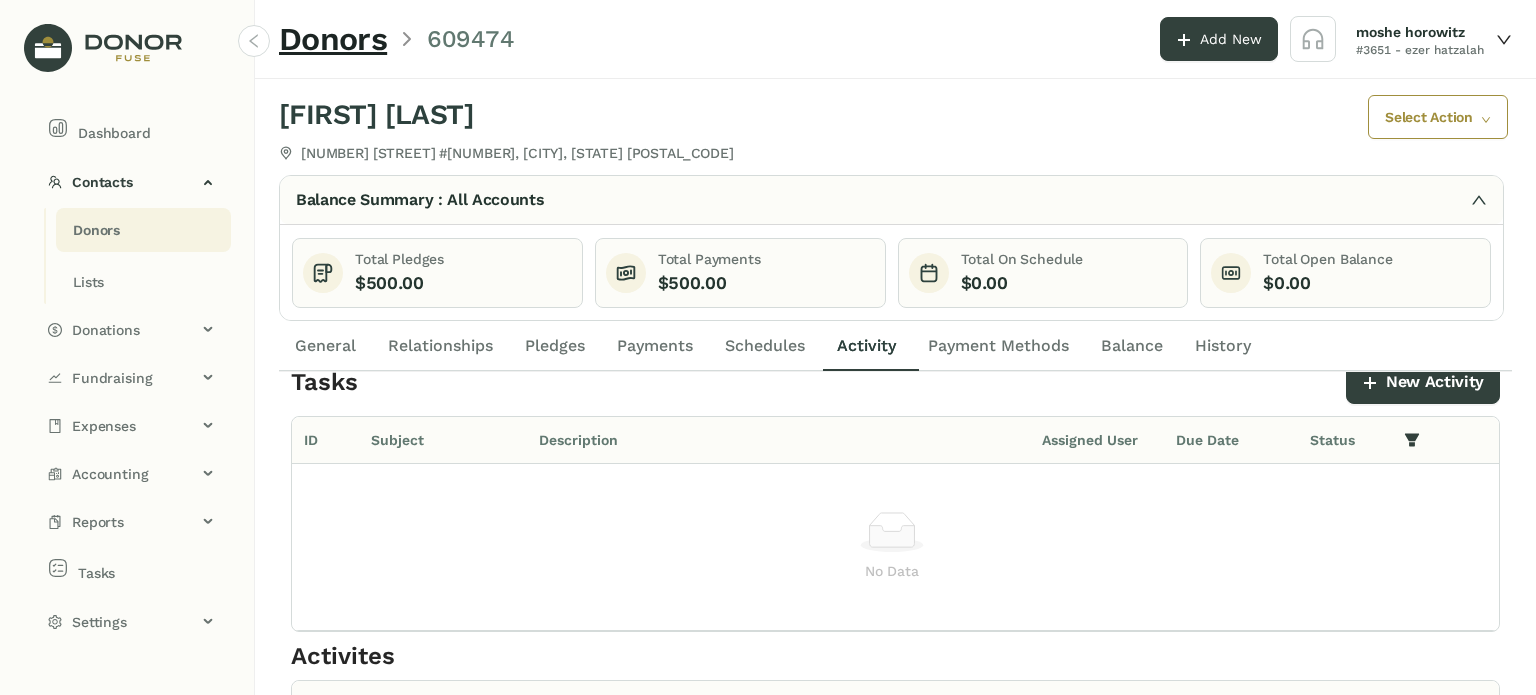 scroll, scrollTop: 0, scrollLeft: 0, axis: both 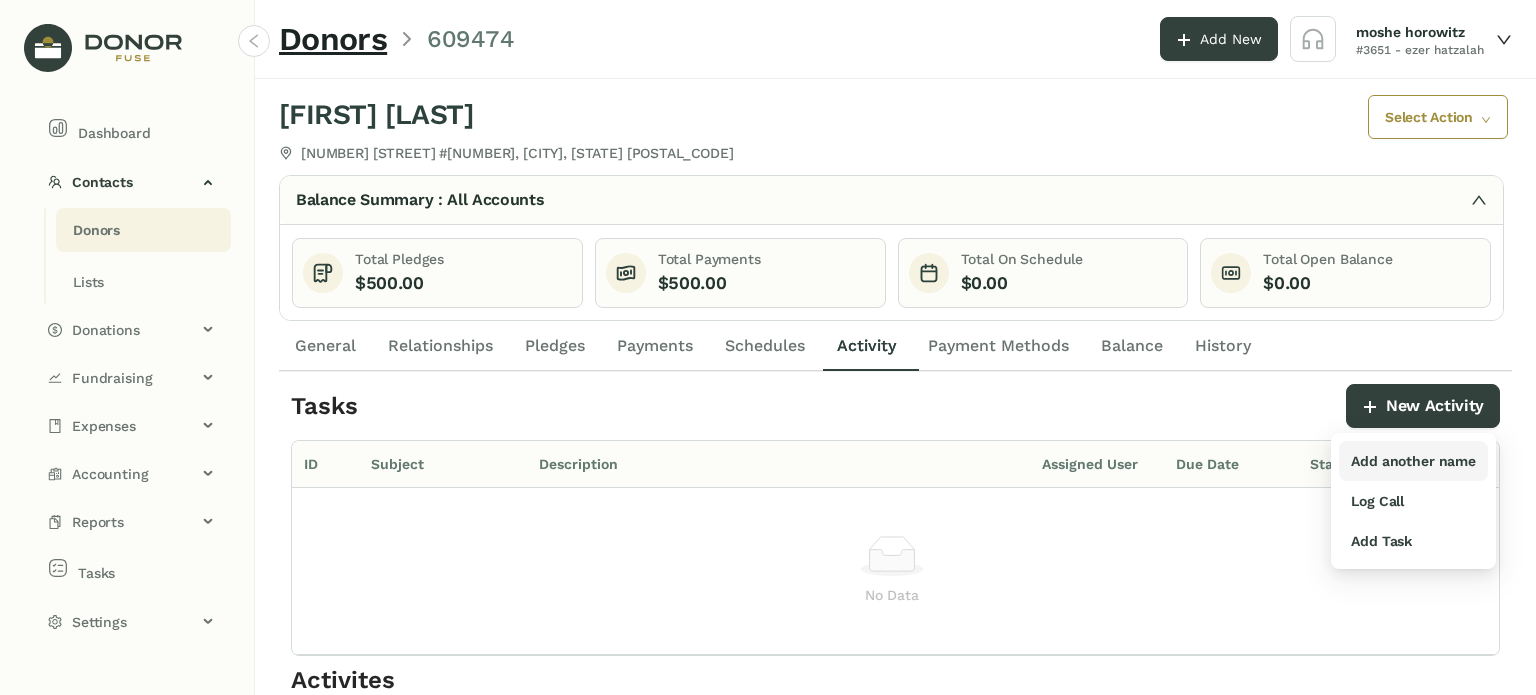 click on "Add another name" at bounding box center [1413, 461] 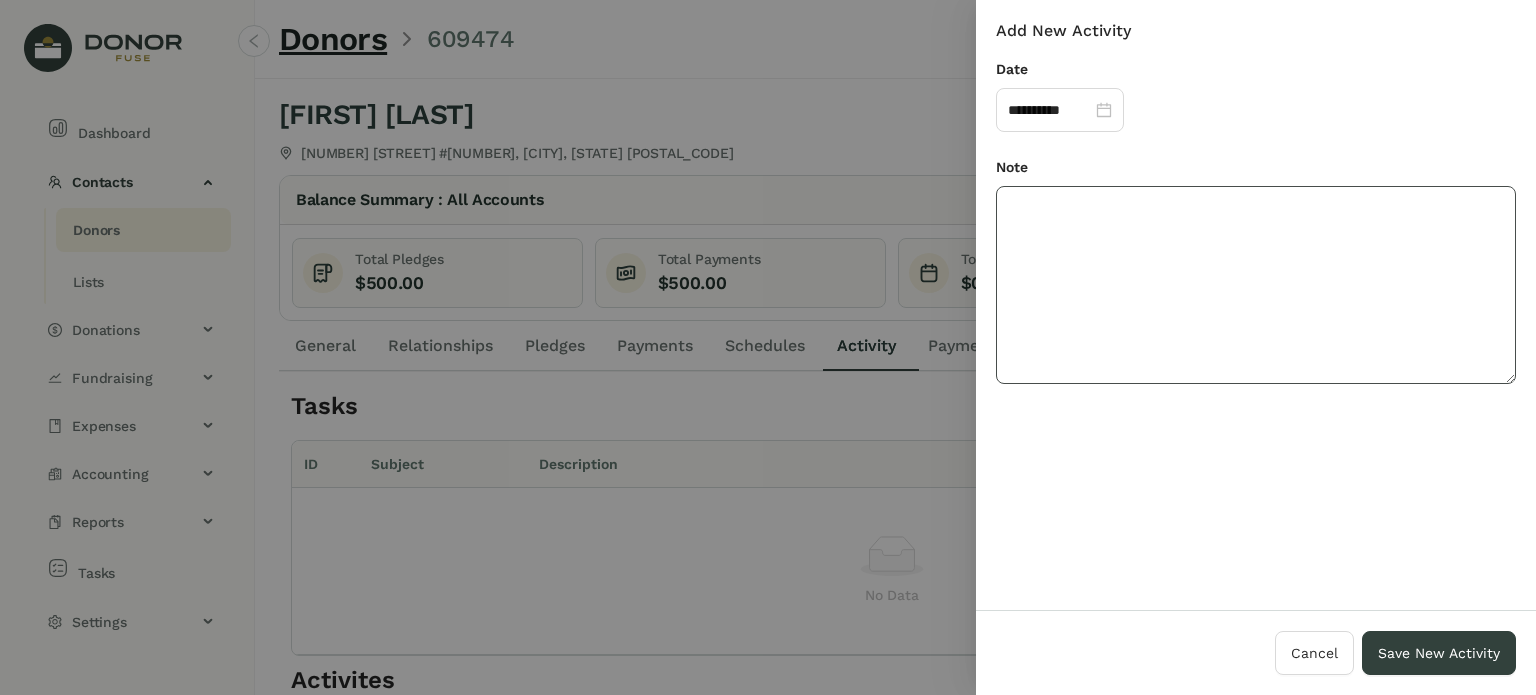 click 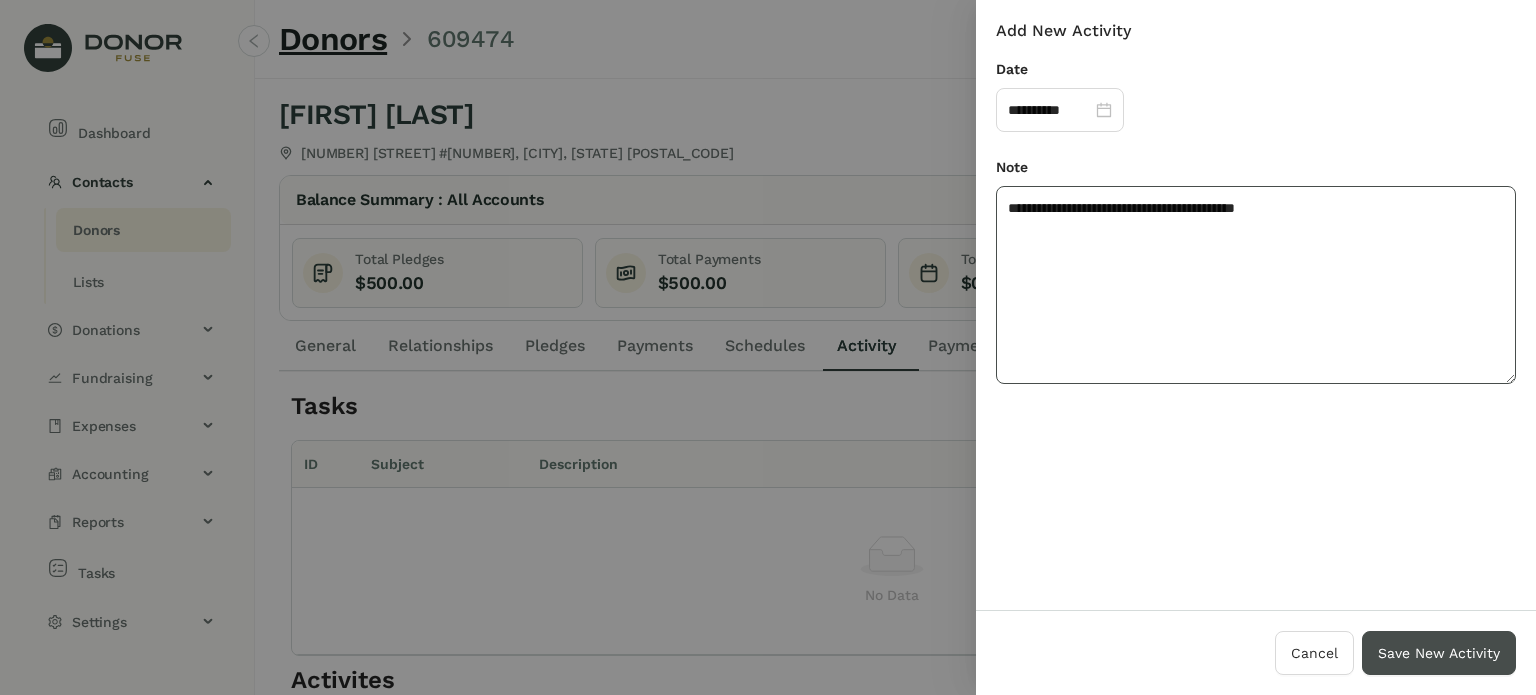 type on "**********" 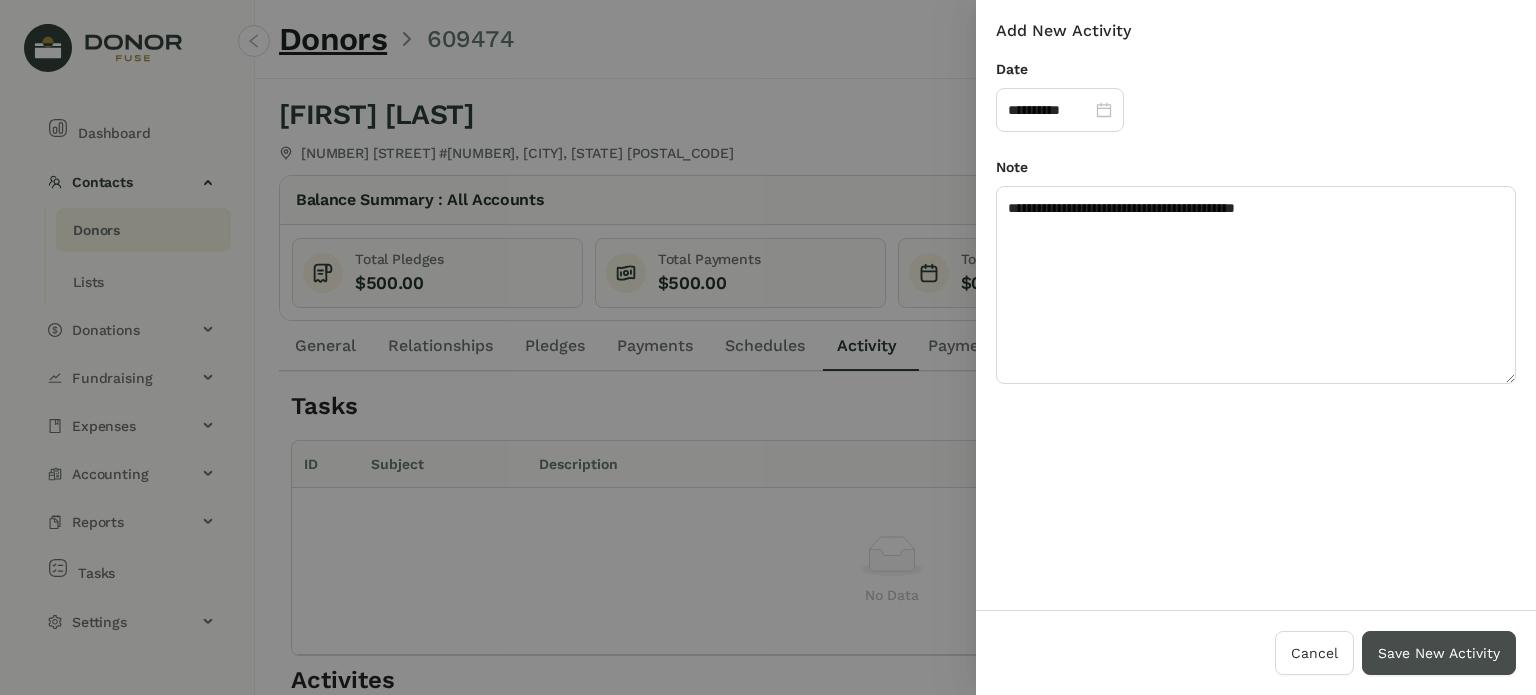 click on "Save New Activity" at bounding box center [1439, 653] 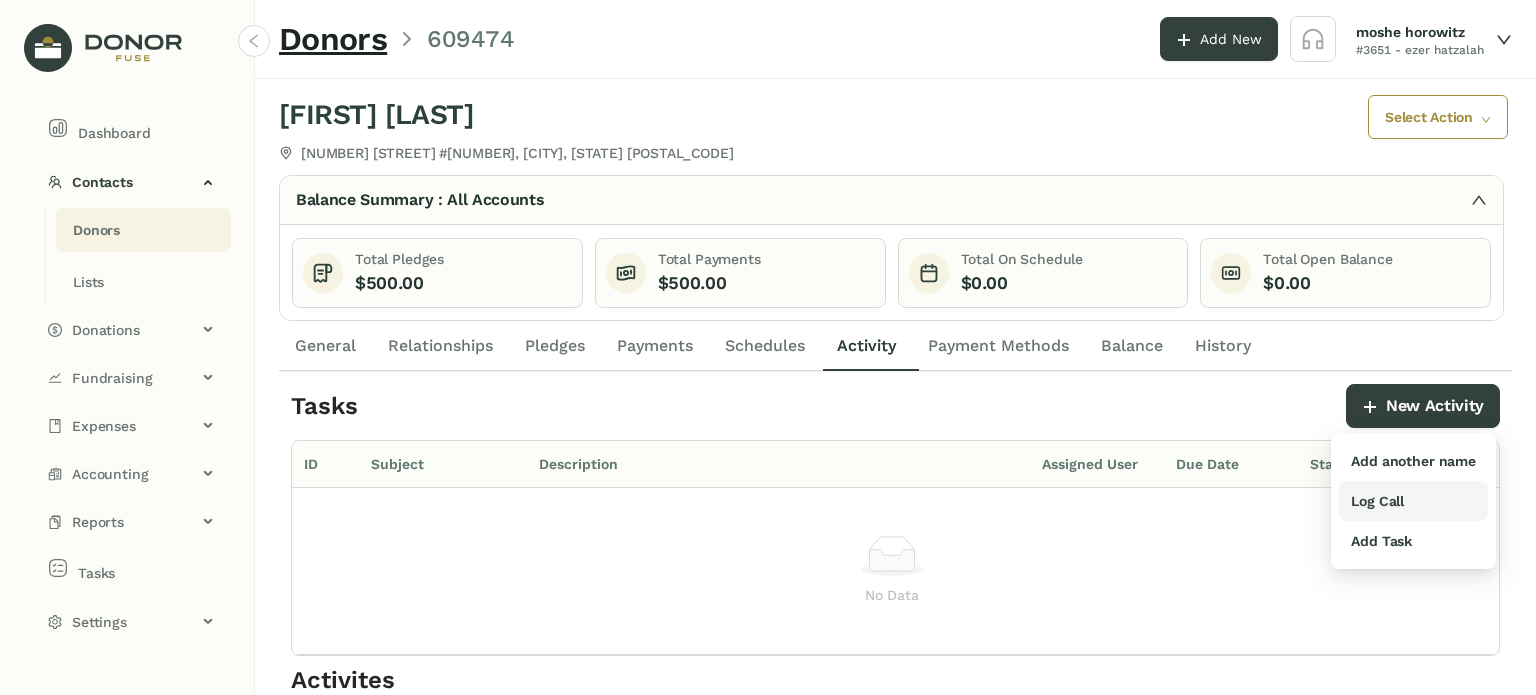 click on "Log Call" at bounding box center (1377, 501) 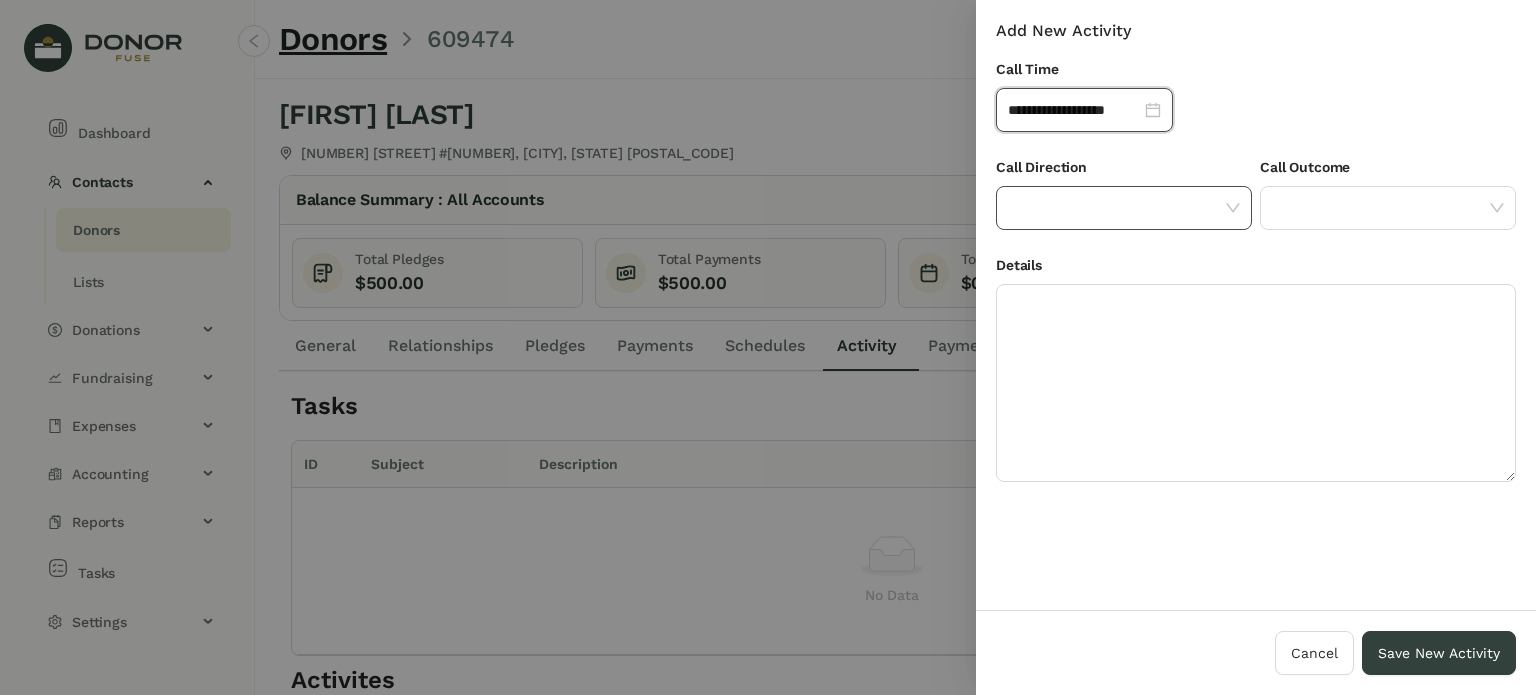 click 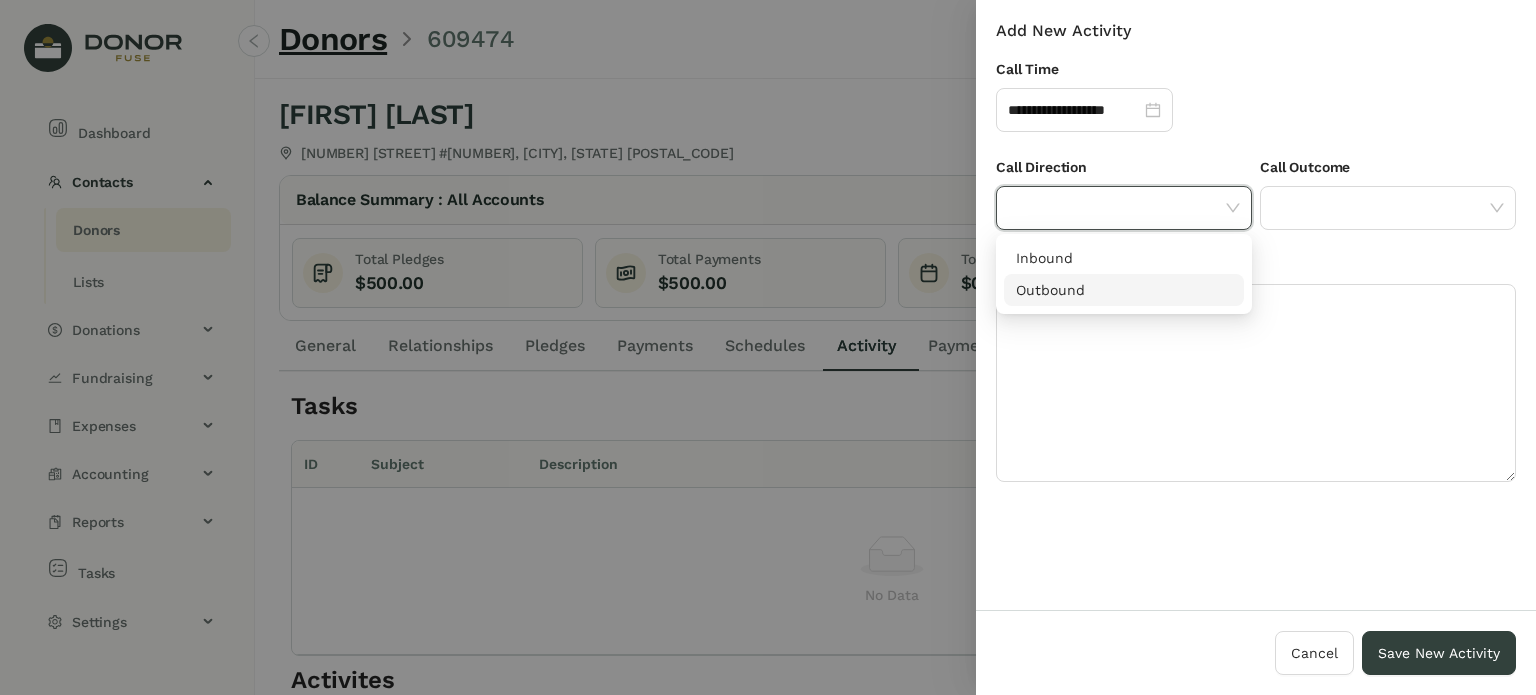 drag, startPoint x: 1133, startPoint y: 293, endPoint x: 1224, endPoint y: 250, distance: 100.6479 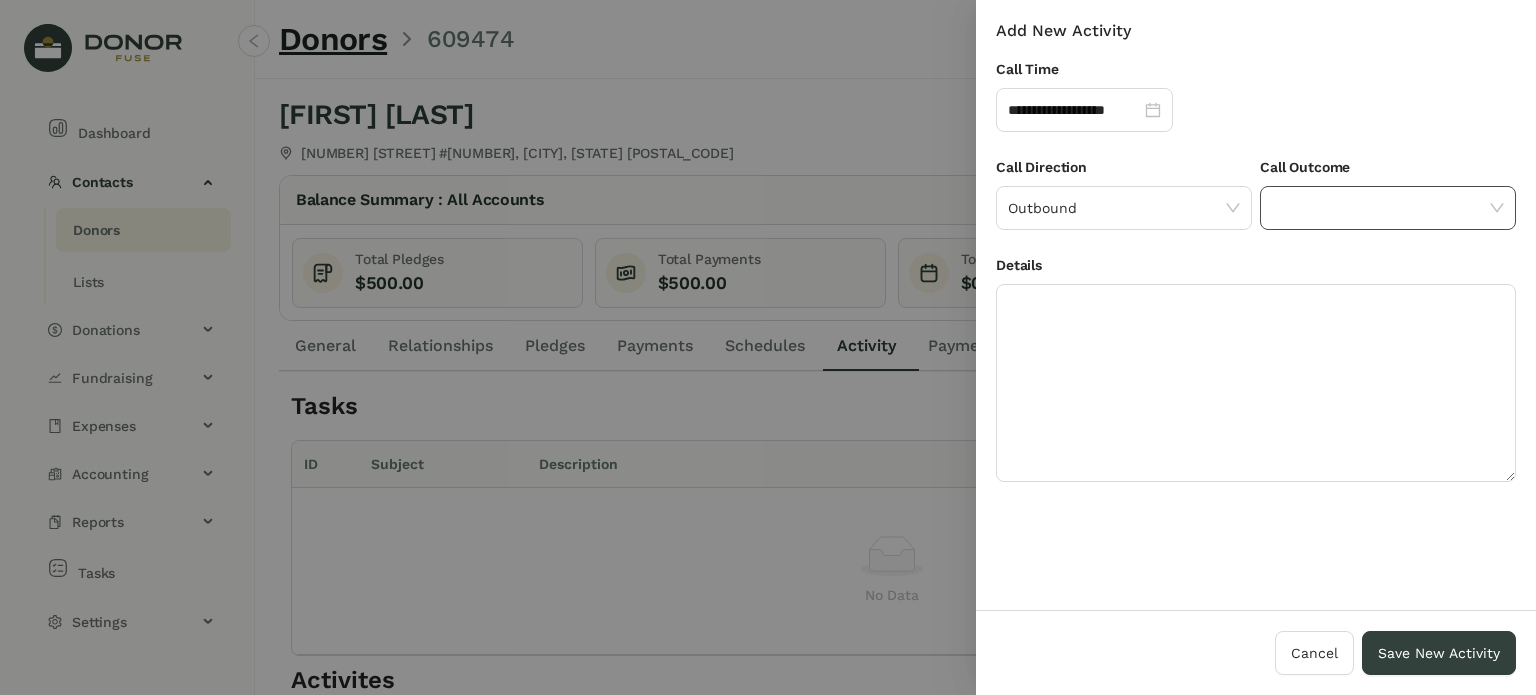 click 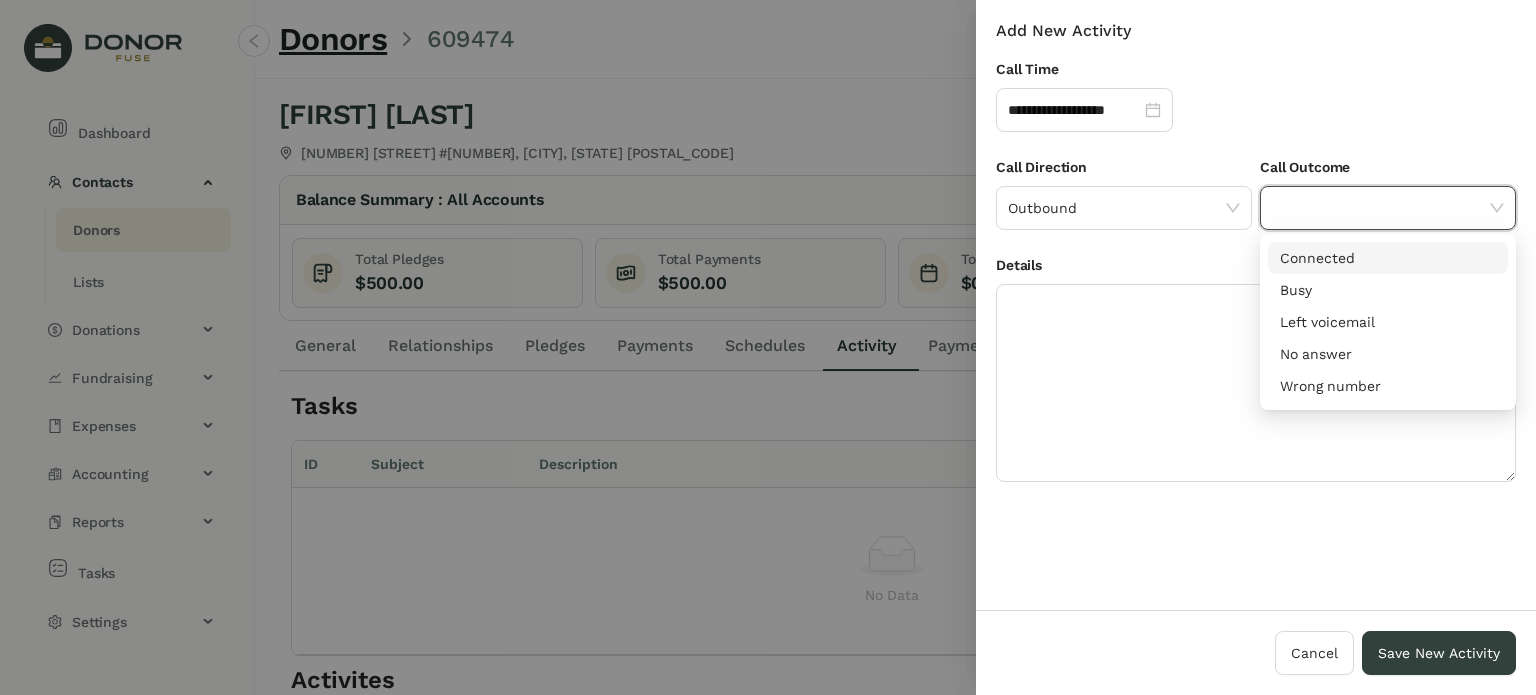 click on "Connected" at bounding box center [1388, 258] 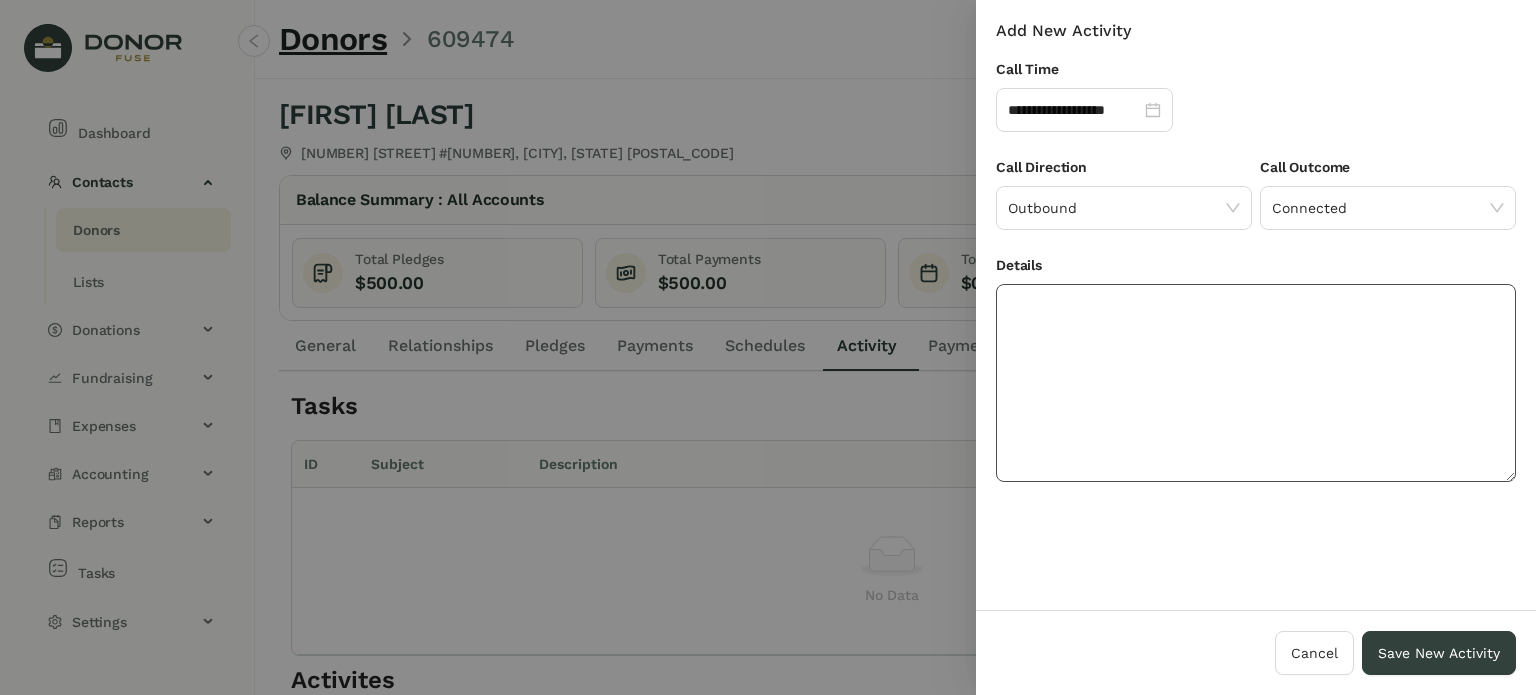 click 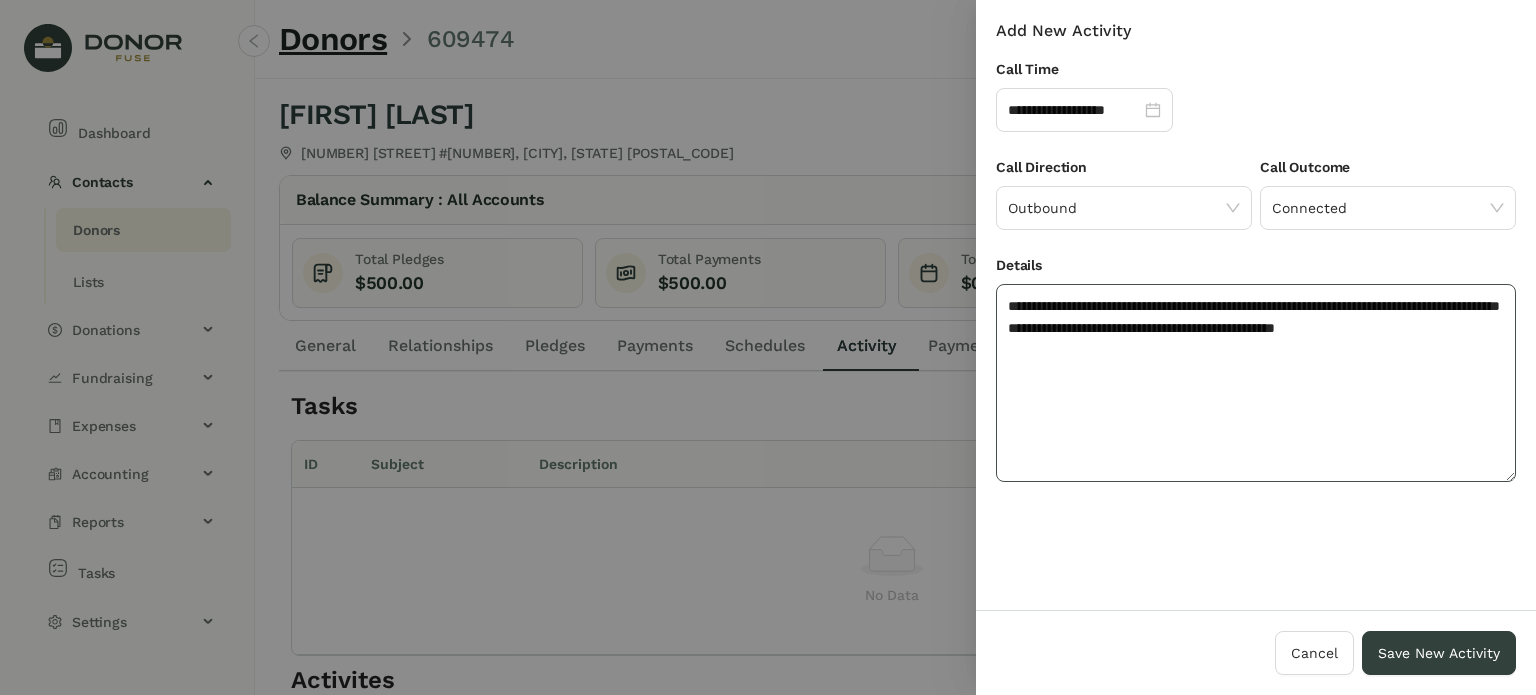 click on "**********" 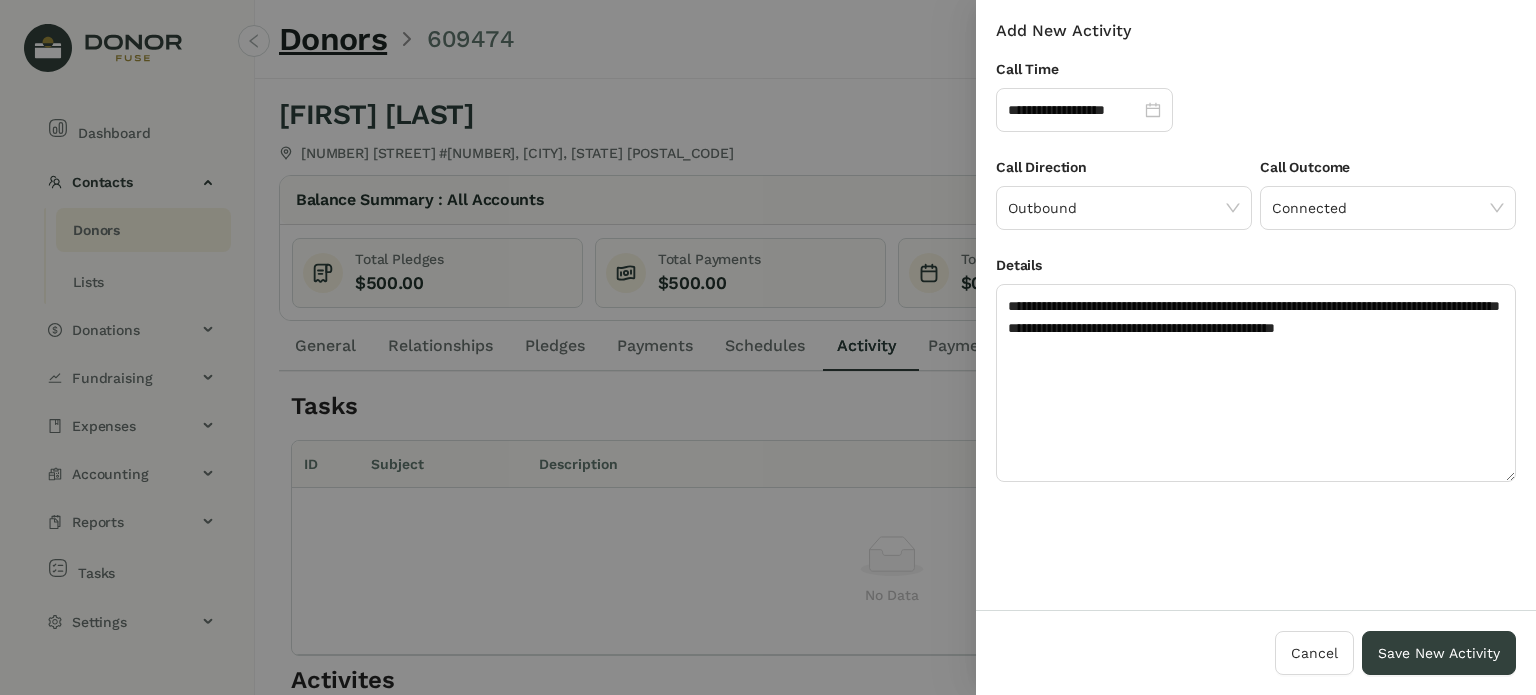 click on "**********" at bounding box center [1256, 305] 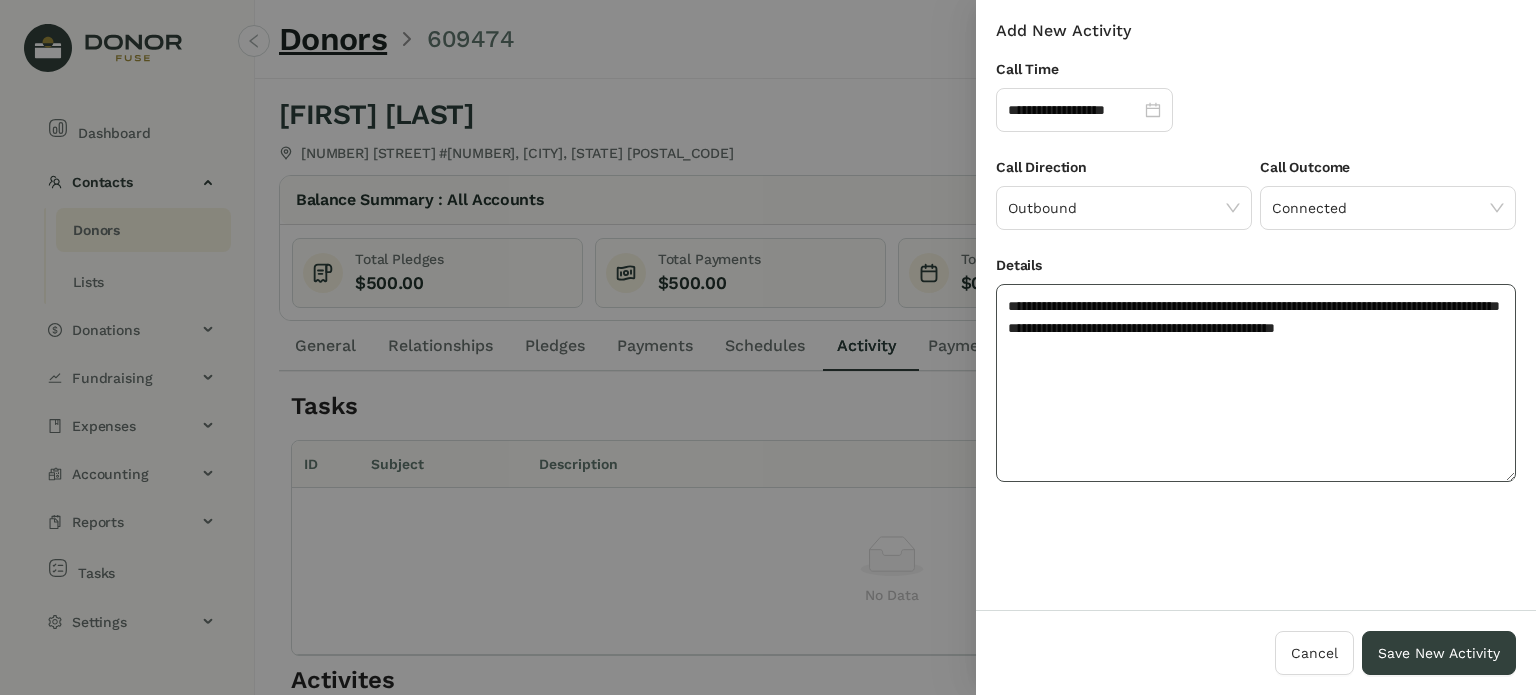 click on "**********" 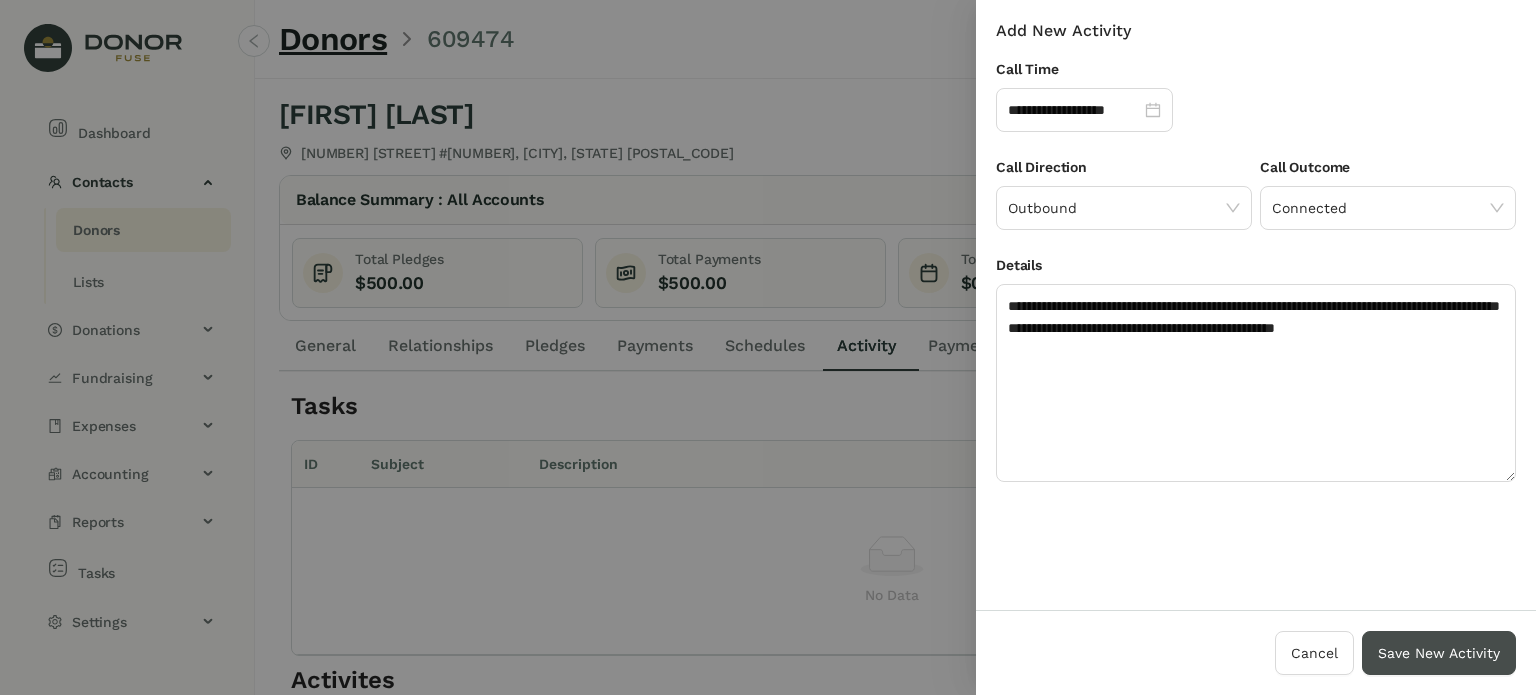 click on "Save New Activity" at bounding box center [1439, 653] 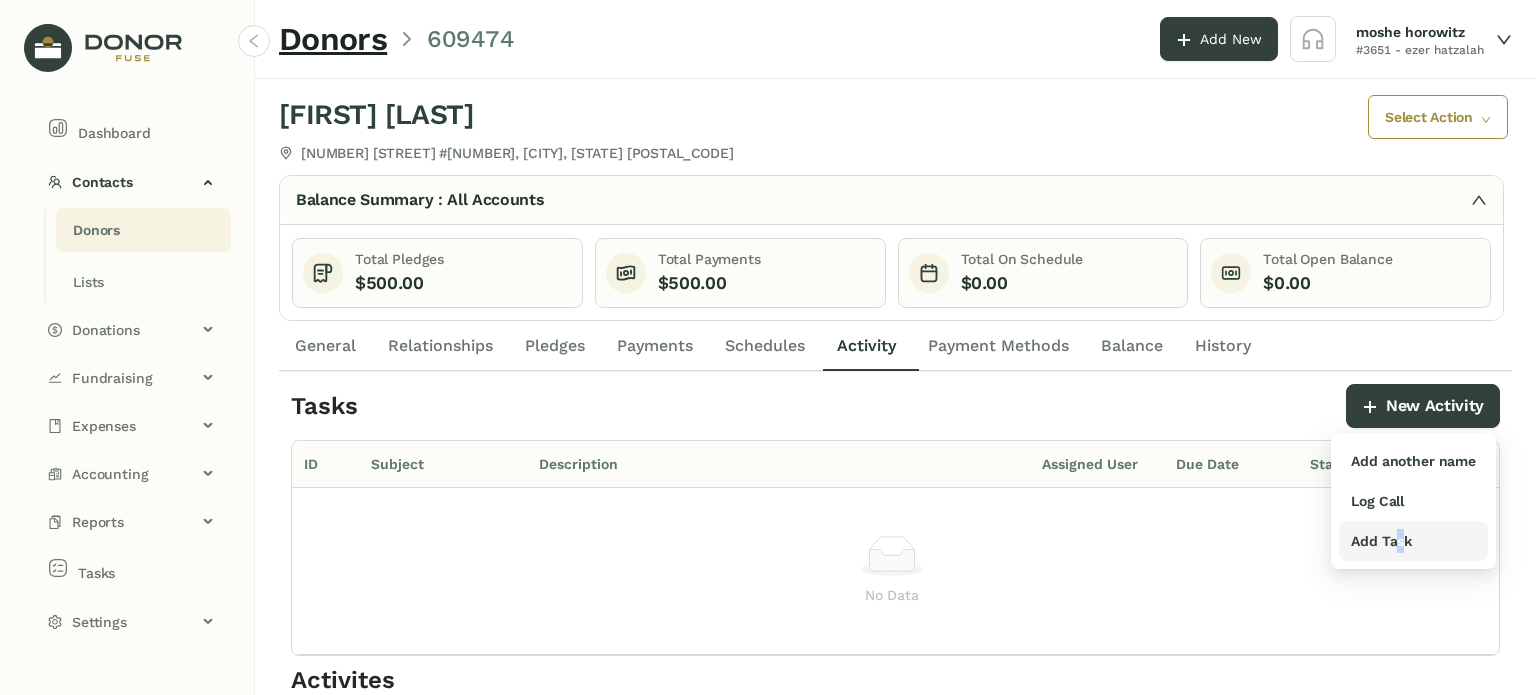 click on "Add Task" at bounding box center (1381, 541) 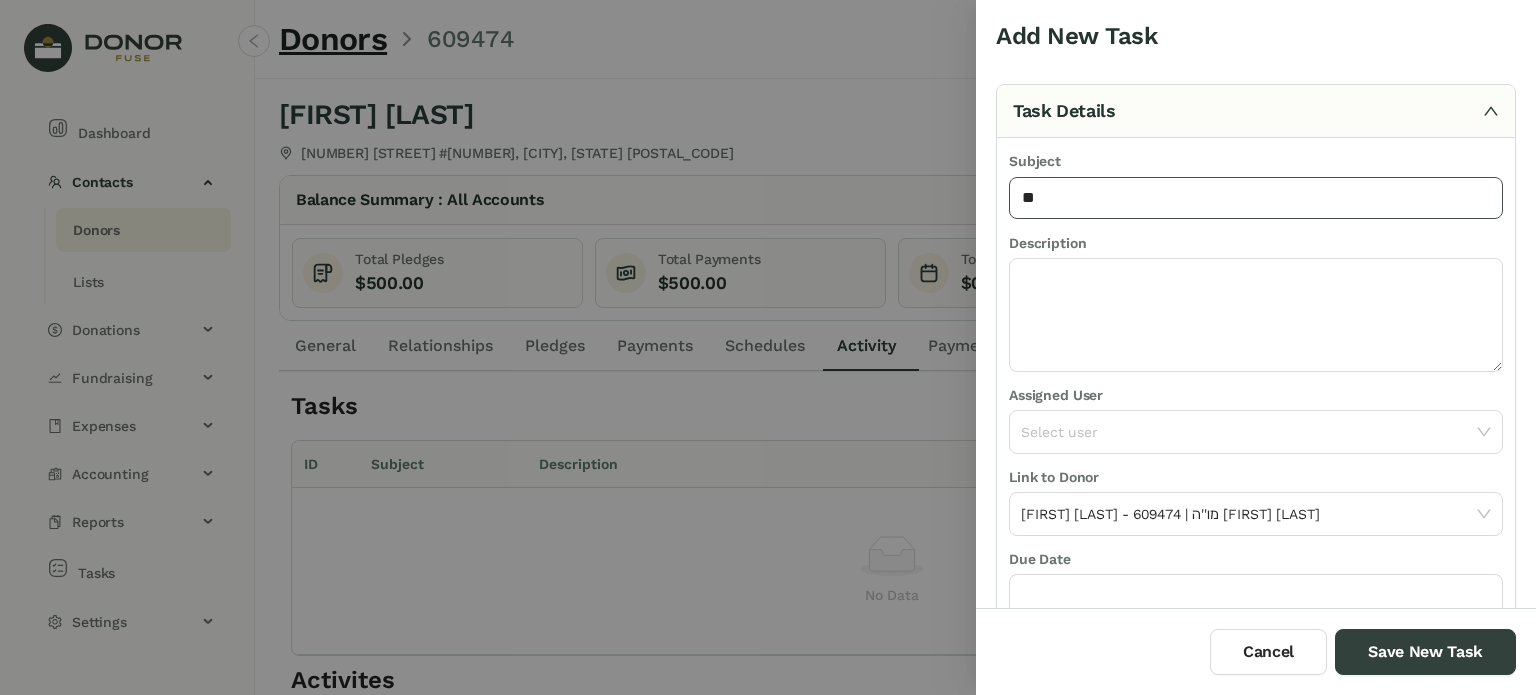 type on "**********" 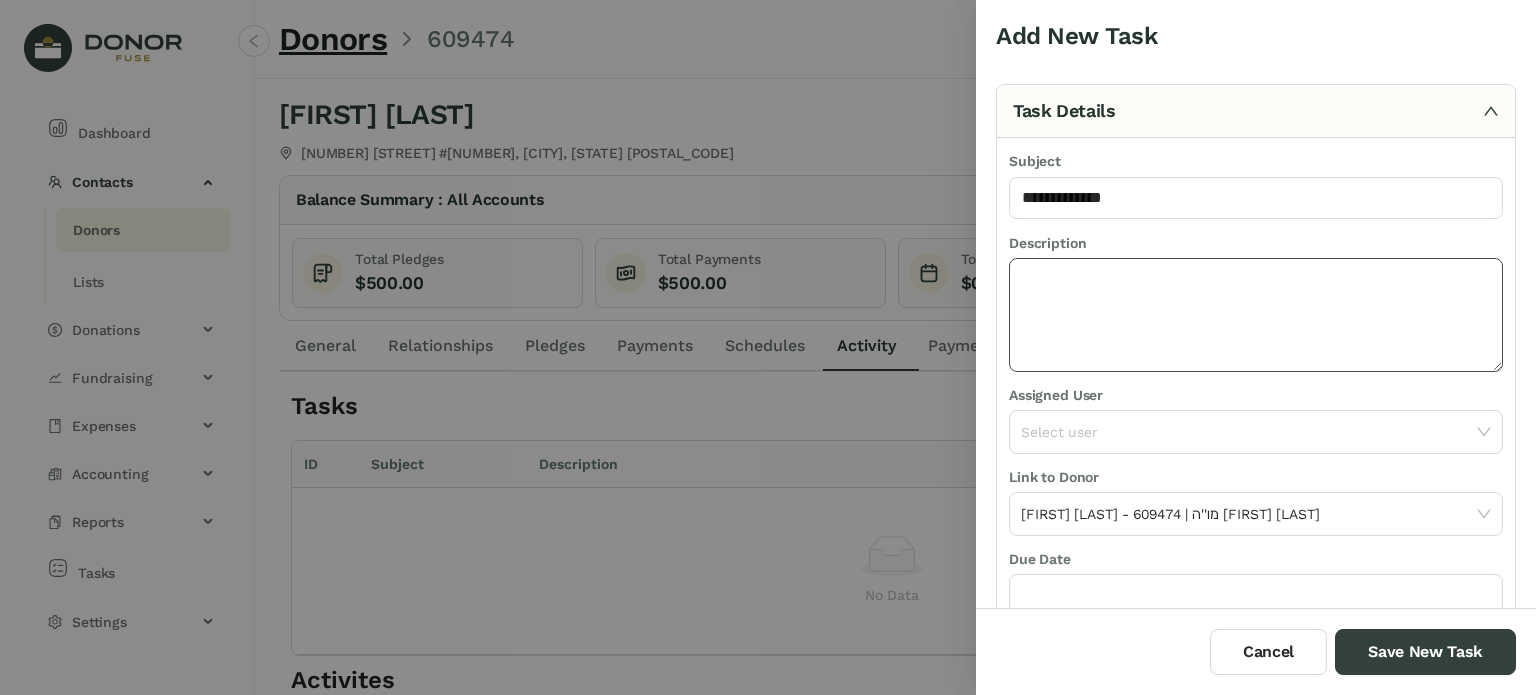 click 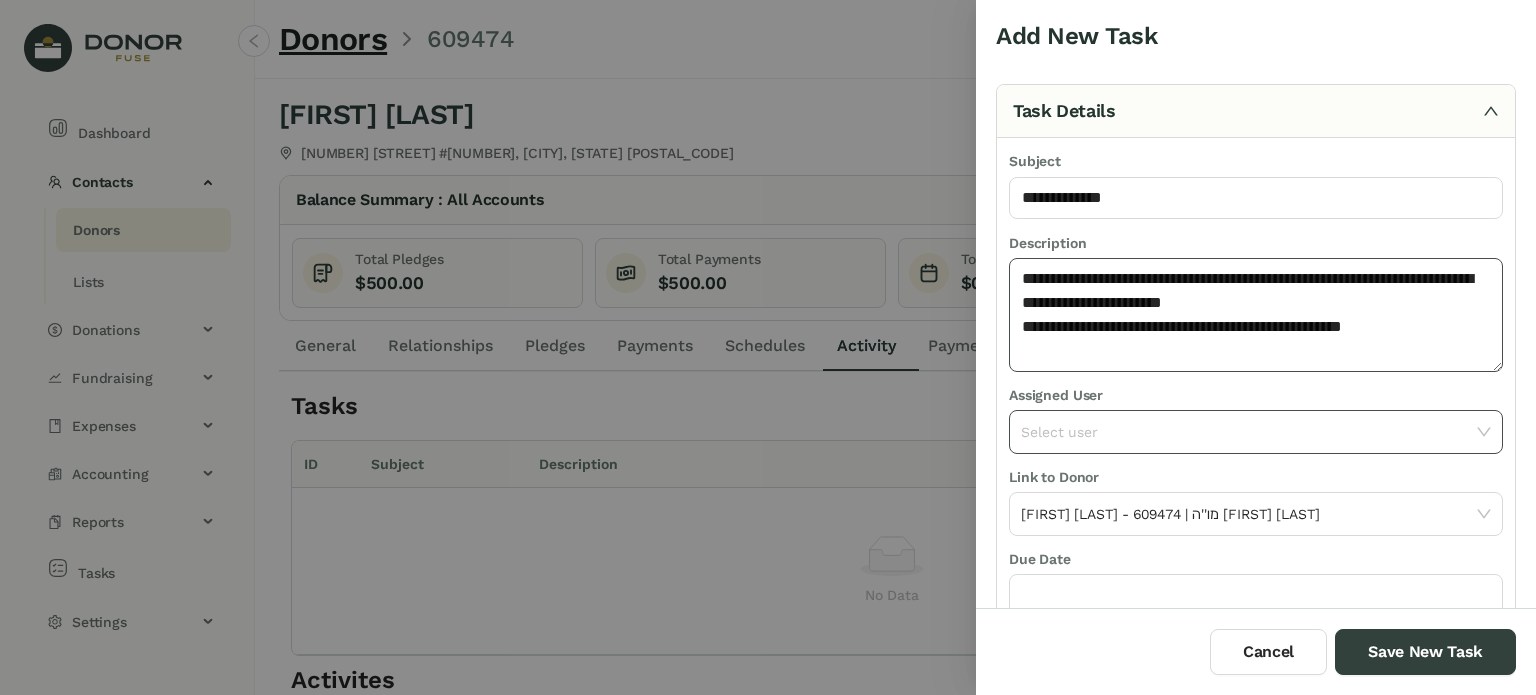 type on "**********" 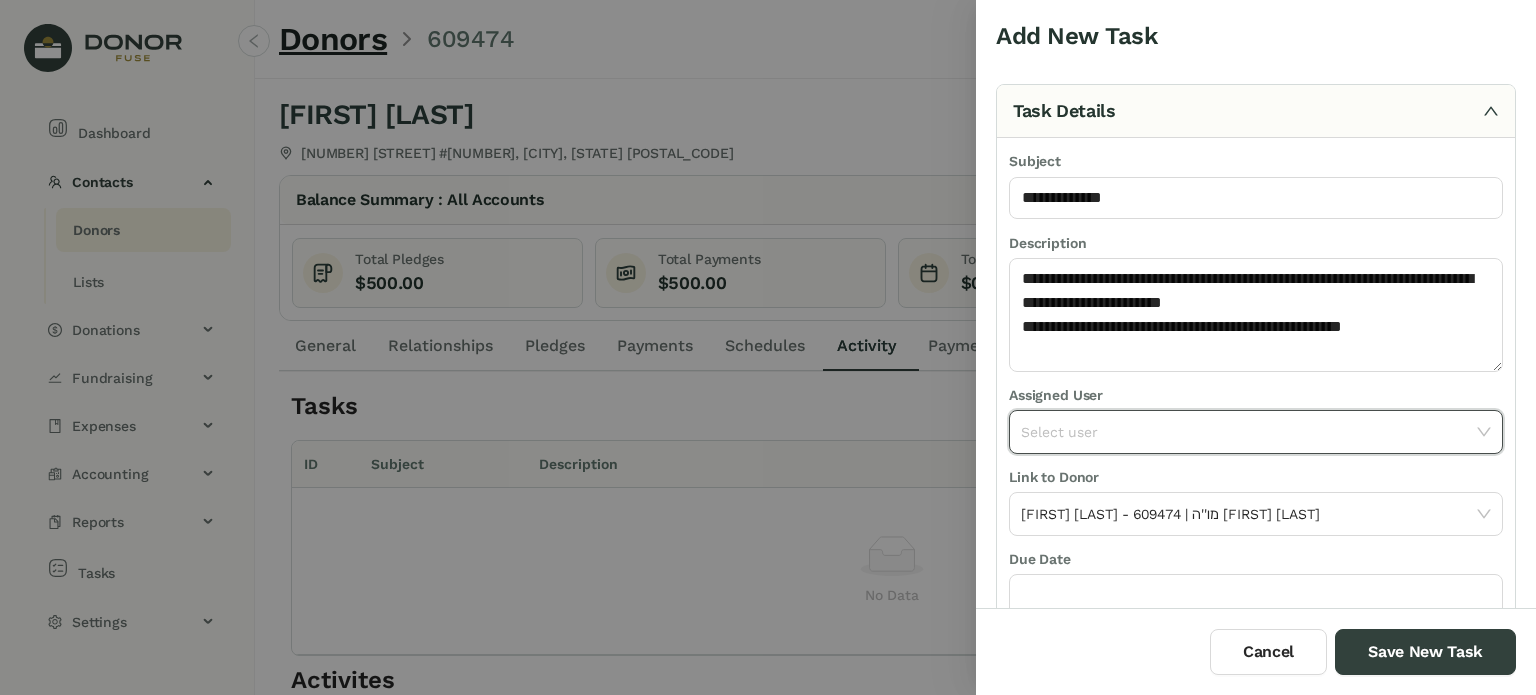 click 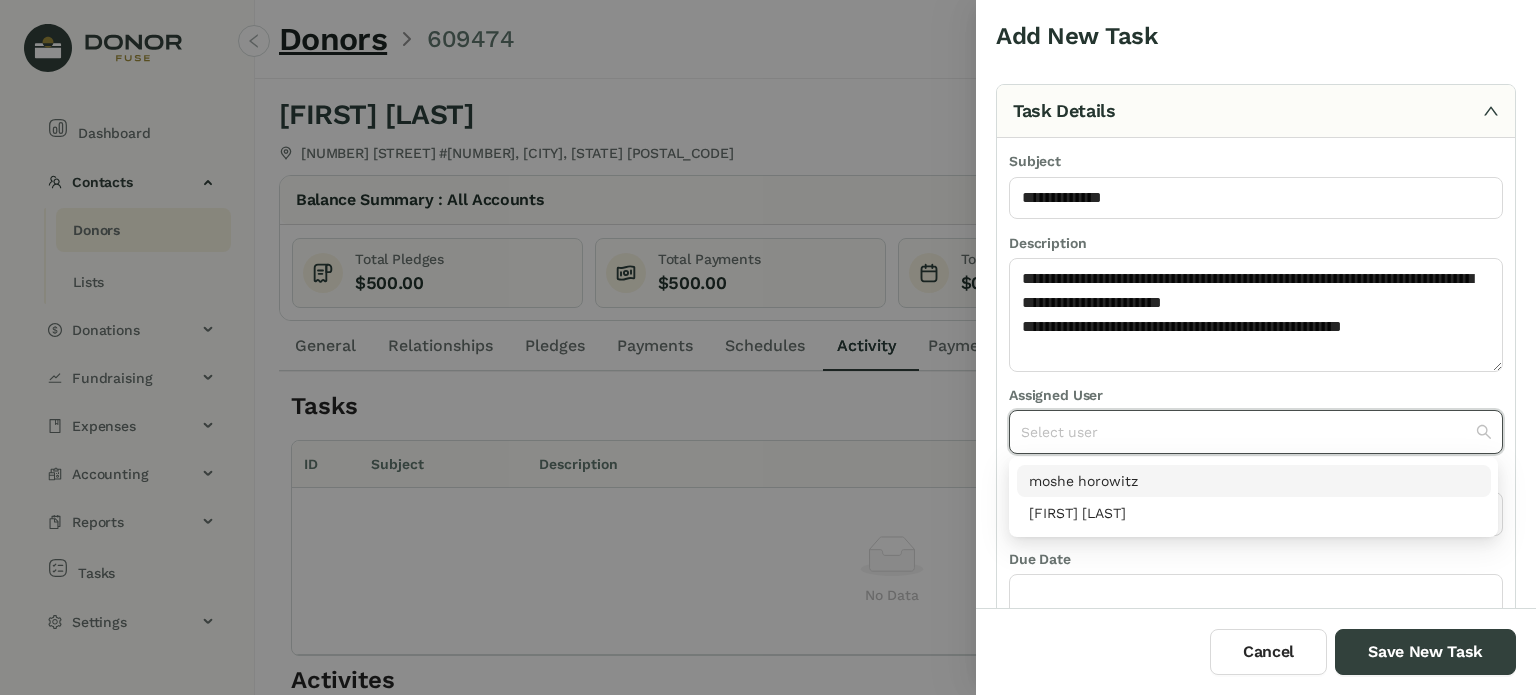 click on "moshe horowitz" at bounding box center [1254, 481] 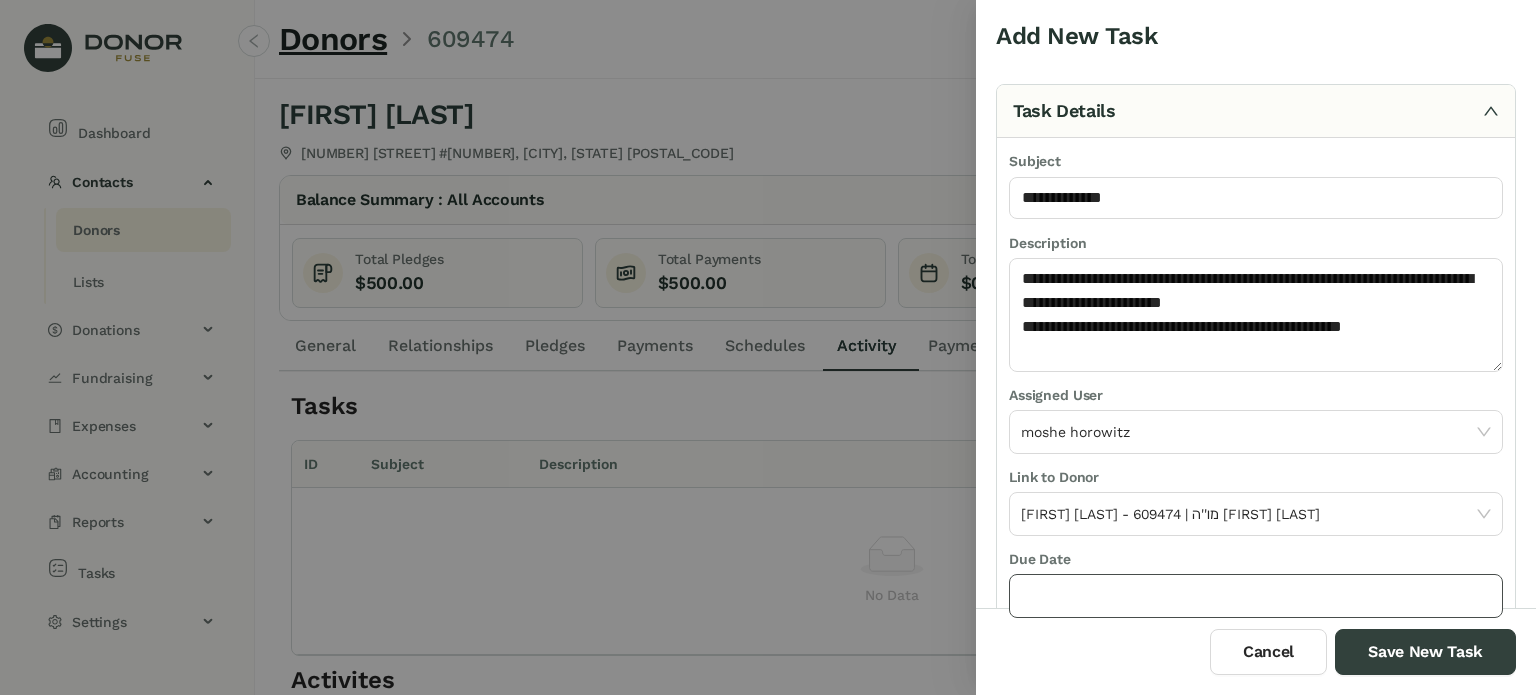 click 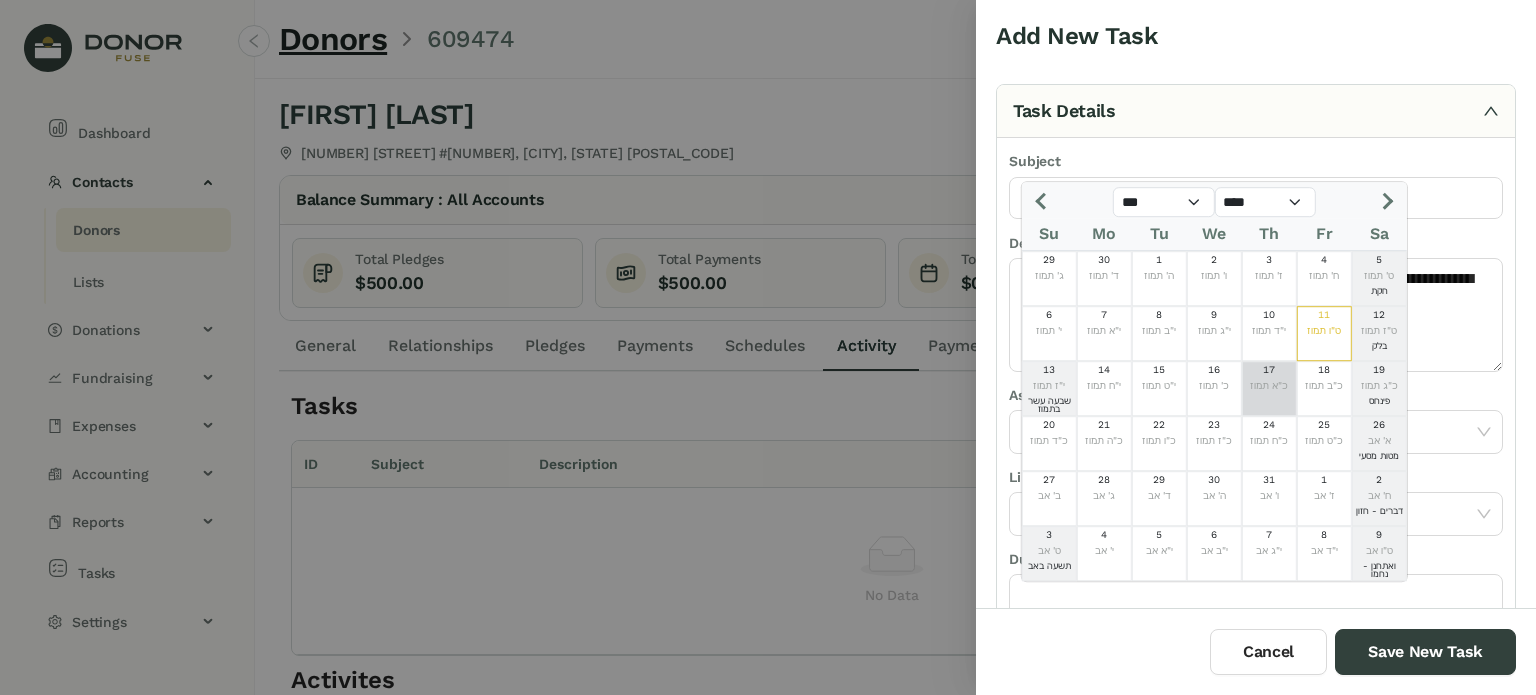click on "כ"א תמוז" 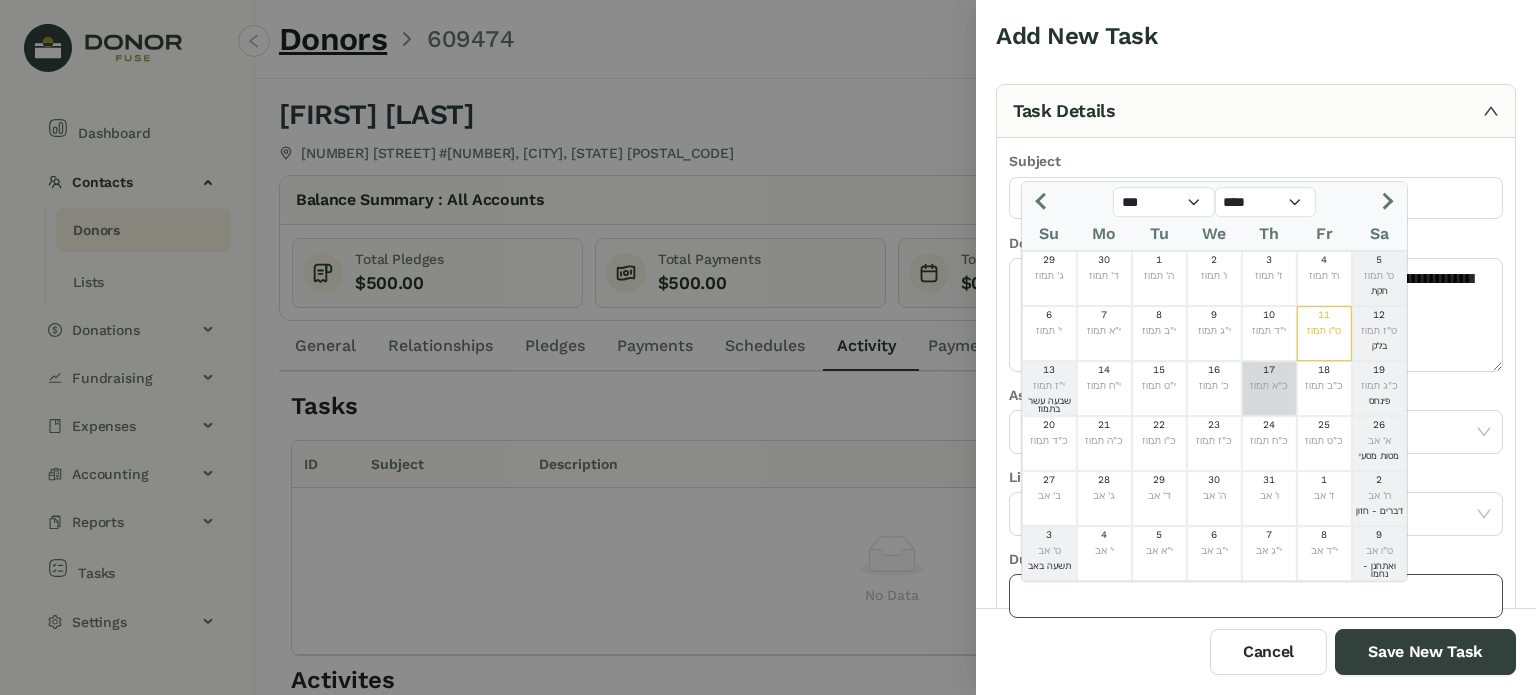 type on "*********" 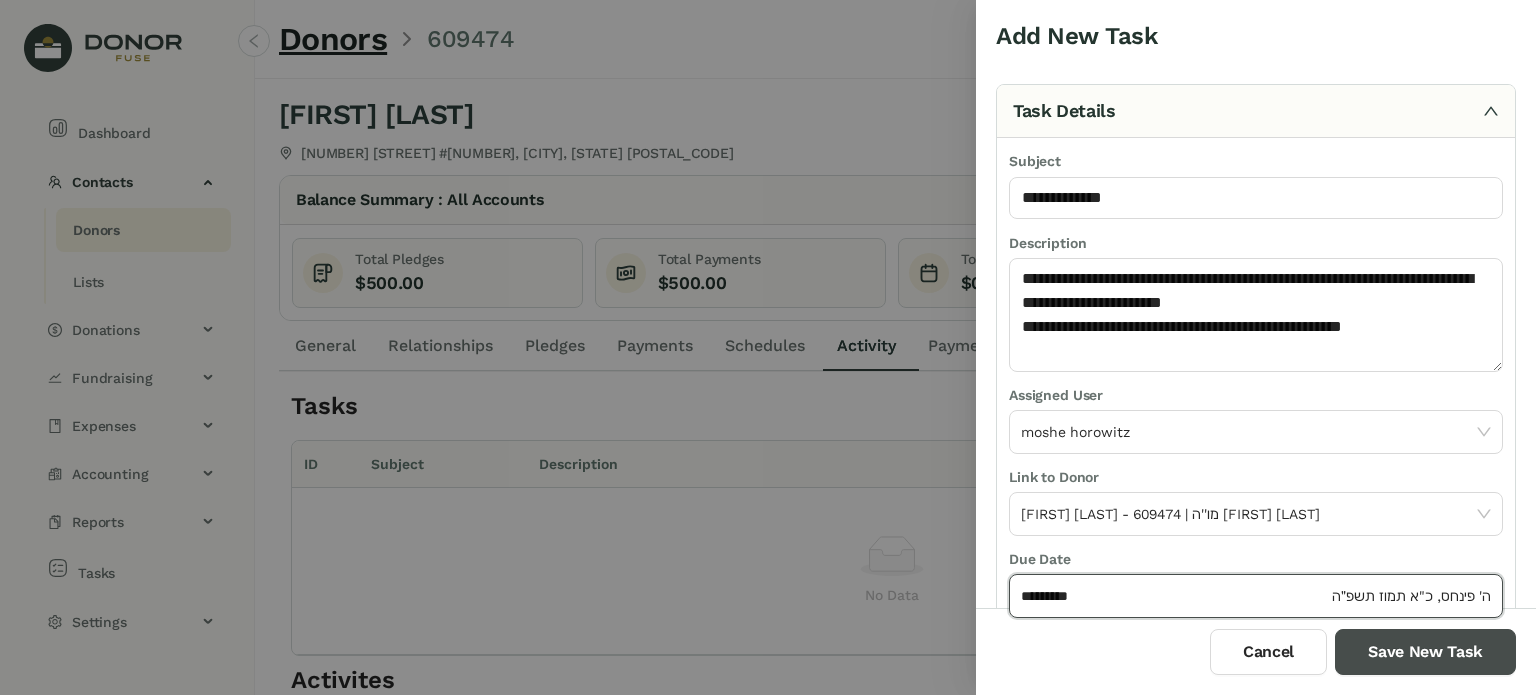click on "Save New Task" at bounding box center [1425, 652] 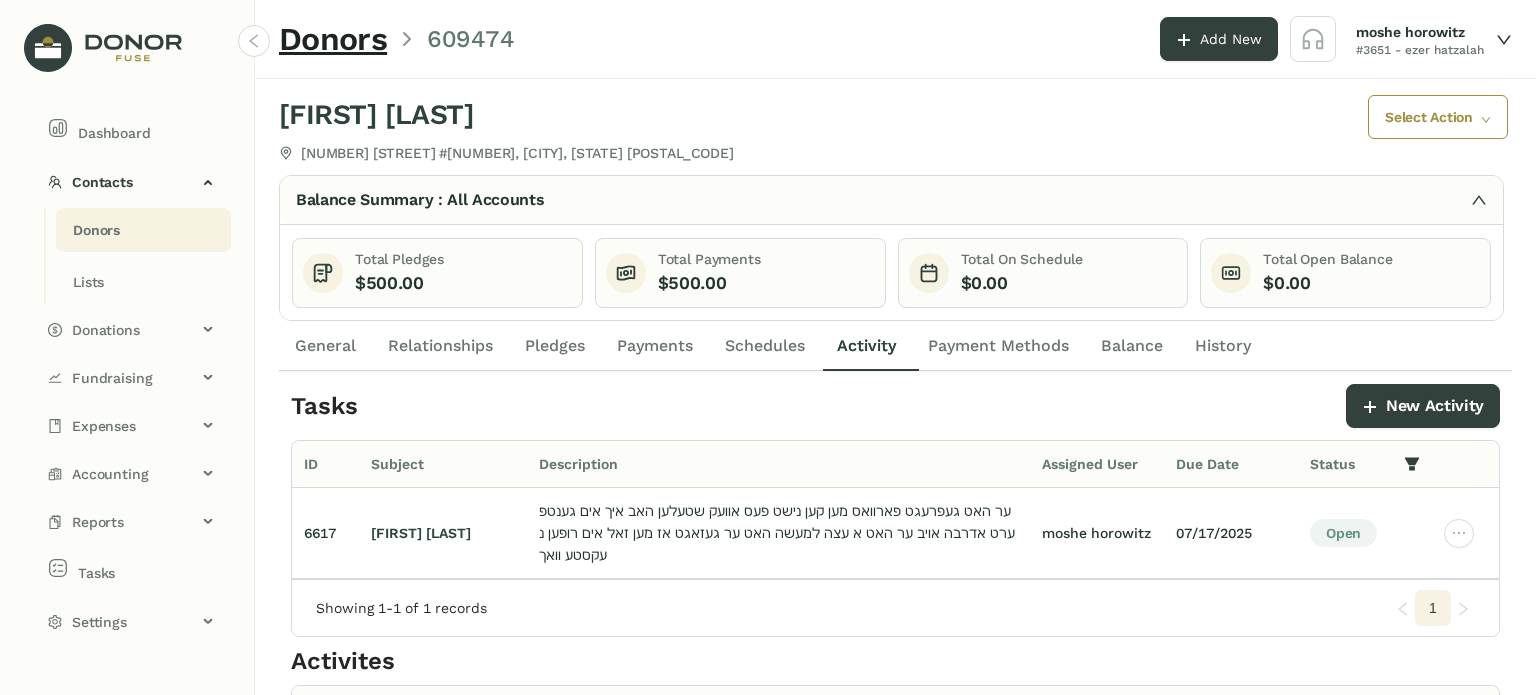 click on "Donors" 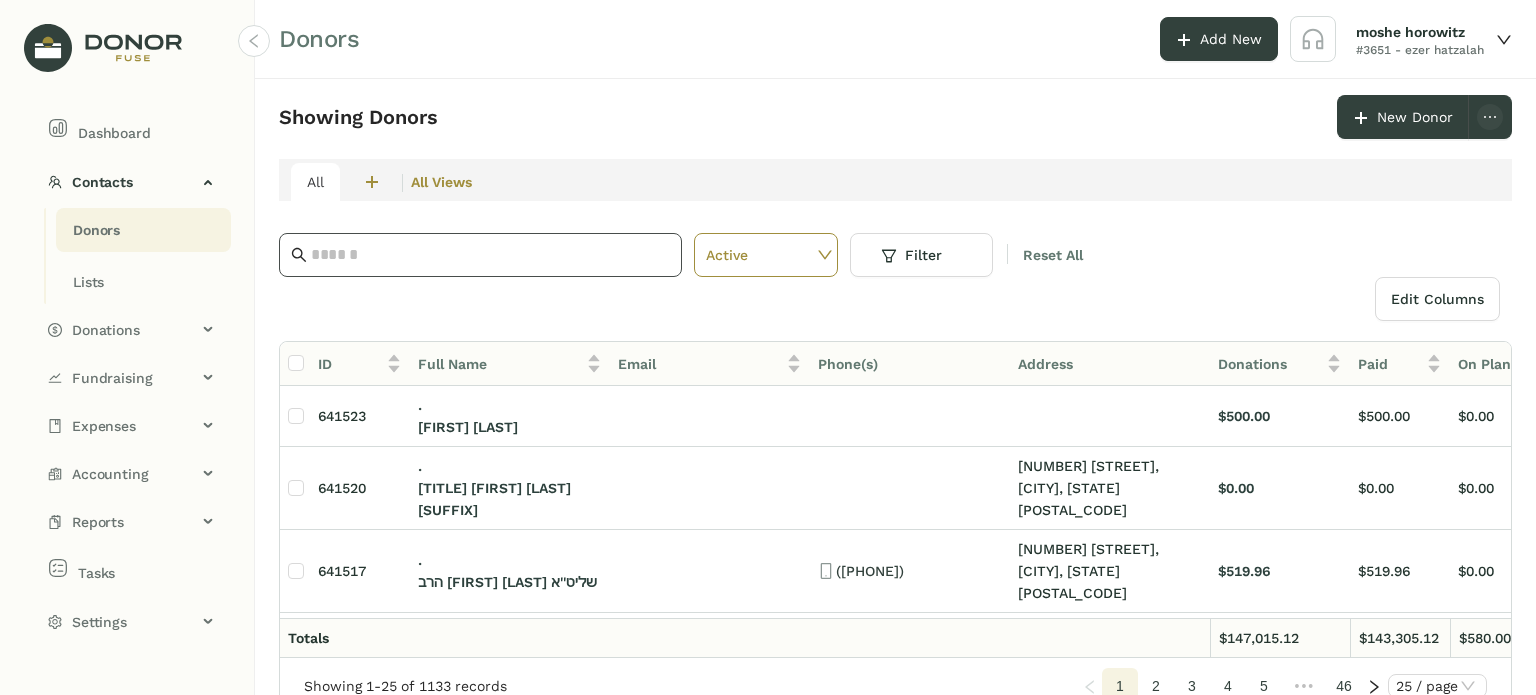 click 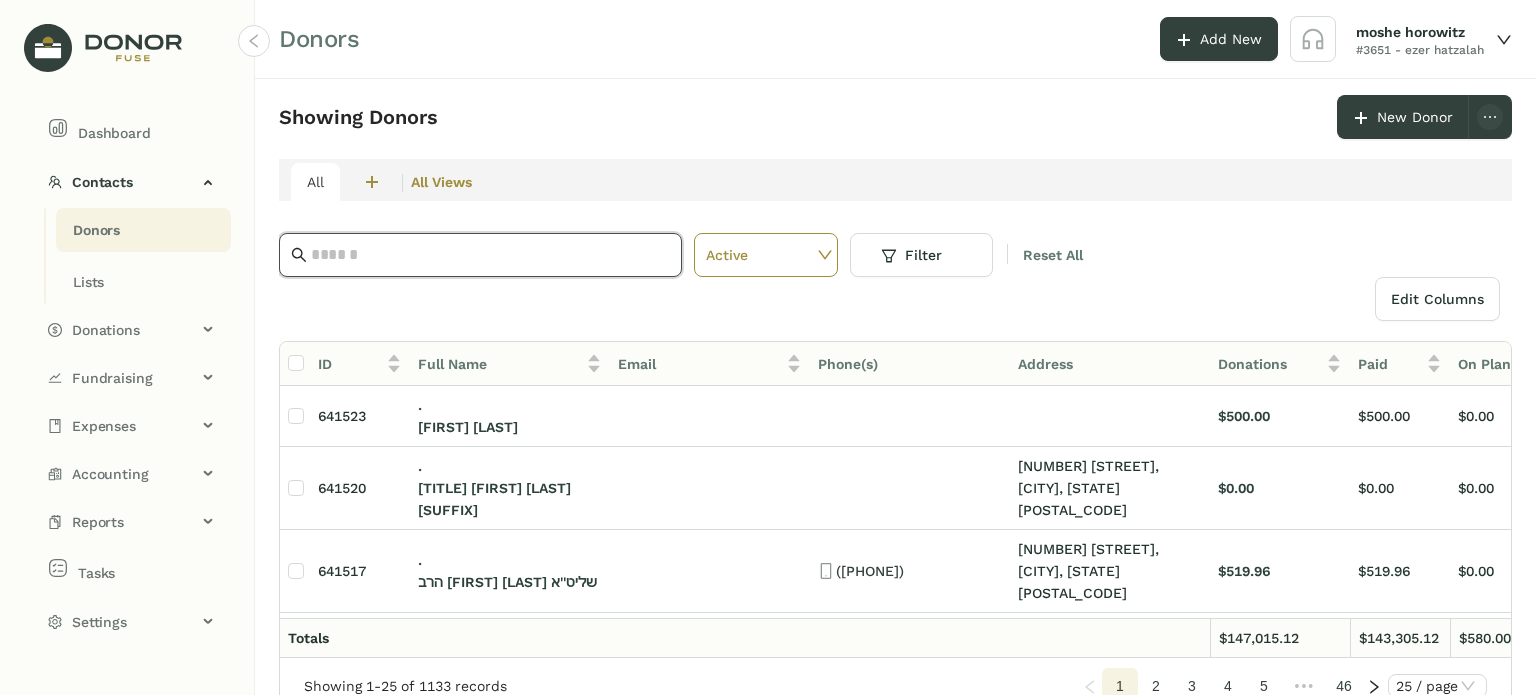 paste on "**********" 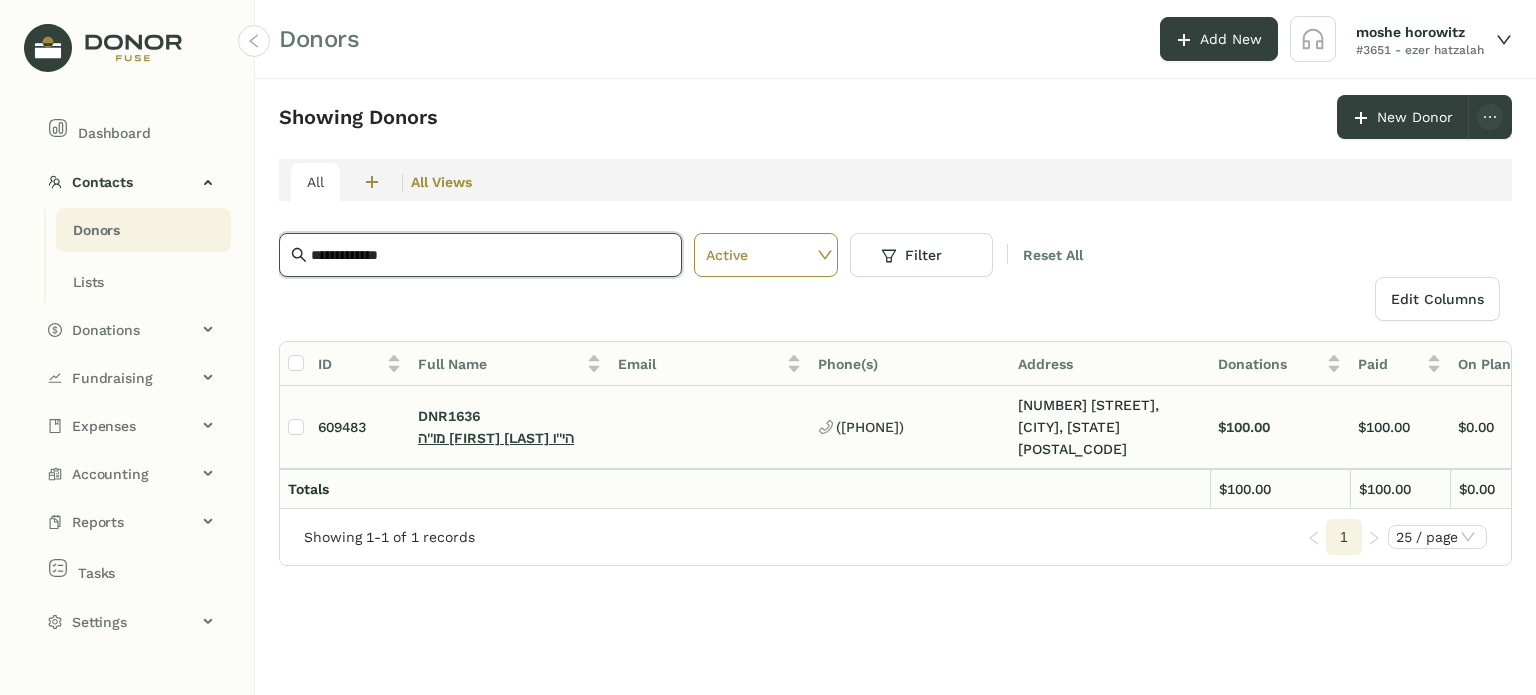 type on "**********" 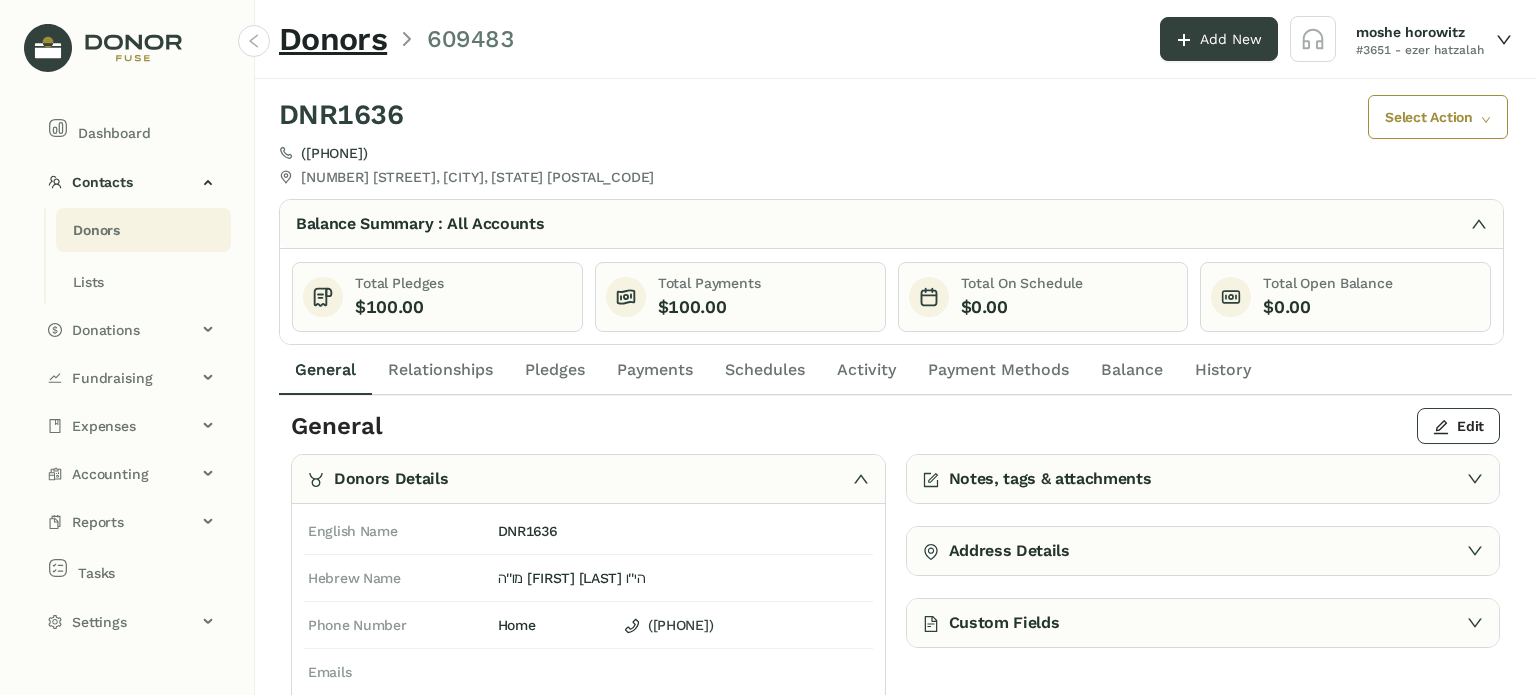 click on "Payments" 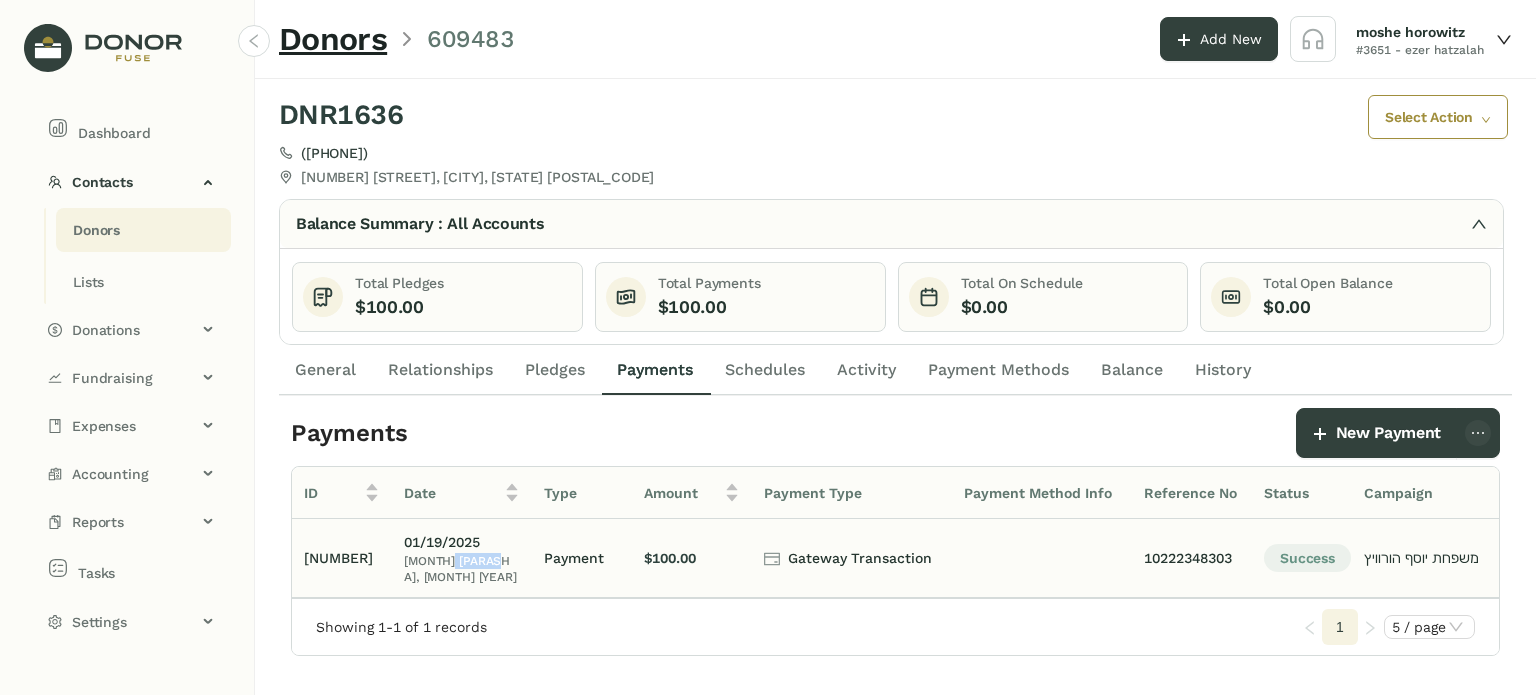 drag, startPoint x: 450, startPoint y: 557, endPoint x: 481, endPoint y: 555, distance: 31.06445 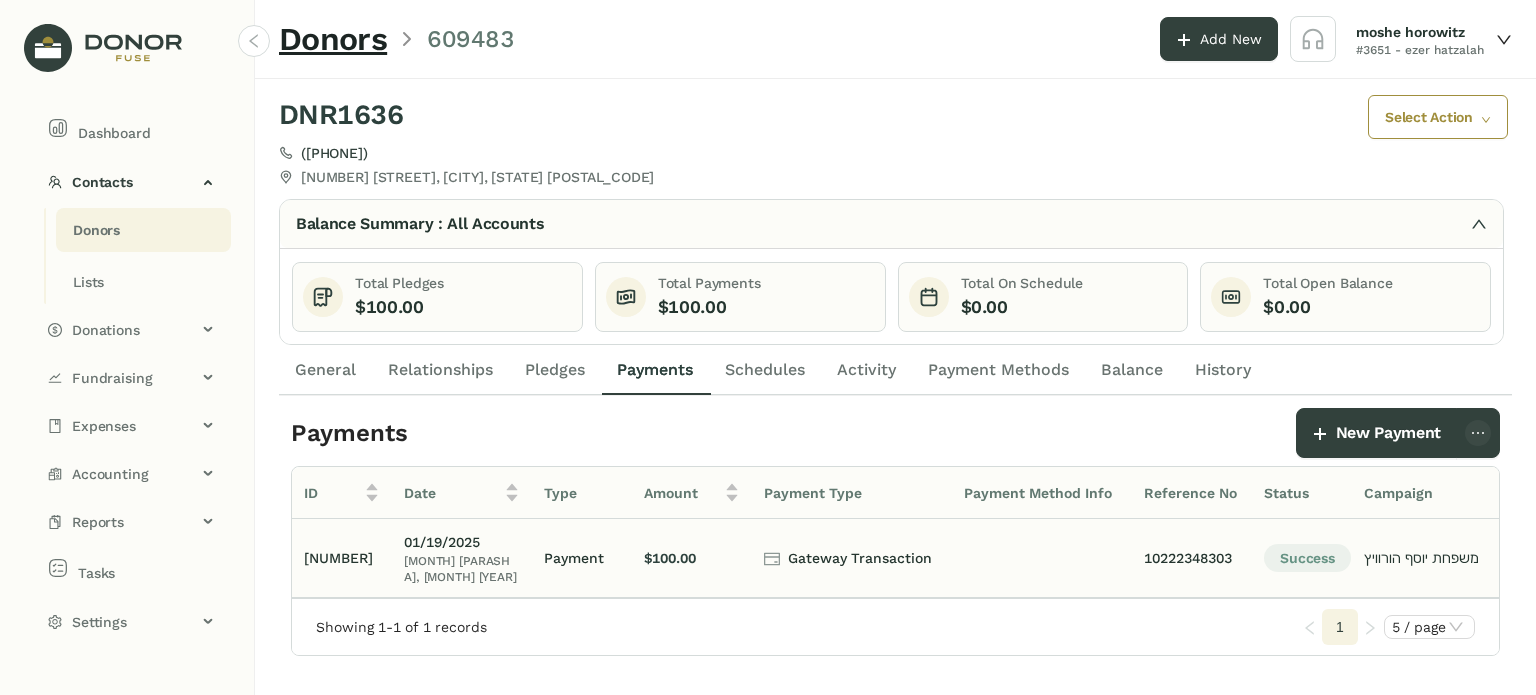 drag, startPoint x: 1389, startPoint y: 554, endPoint x: 1357, endPoint y: 523, distance: 44.553337 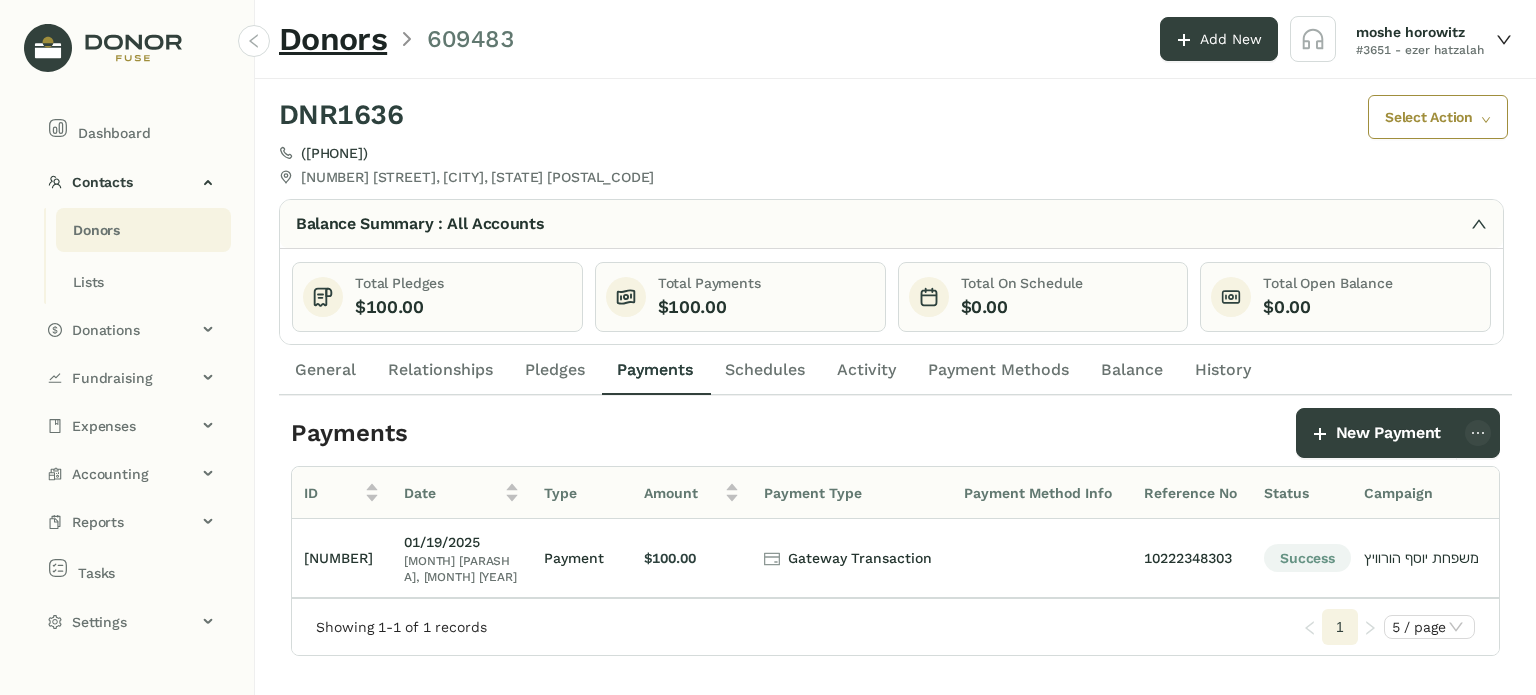 click on "General" 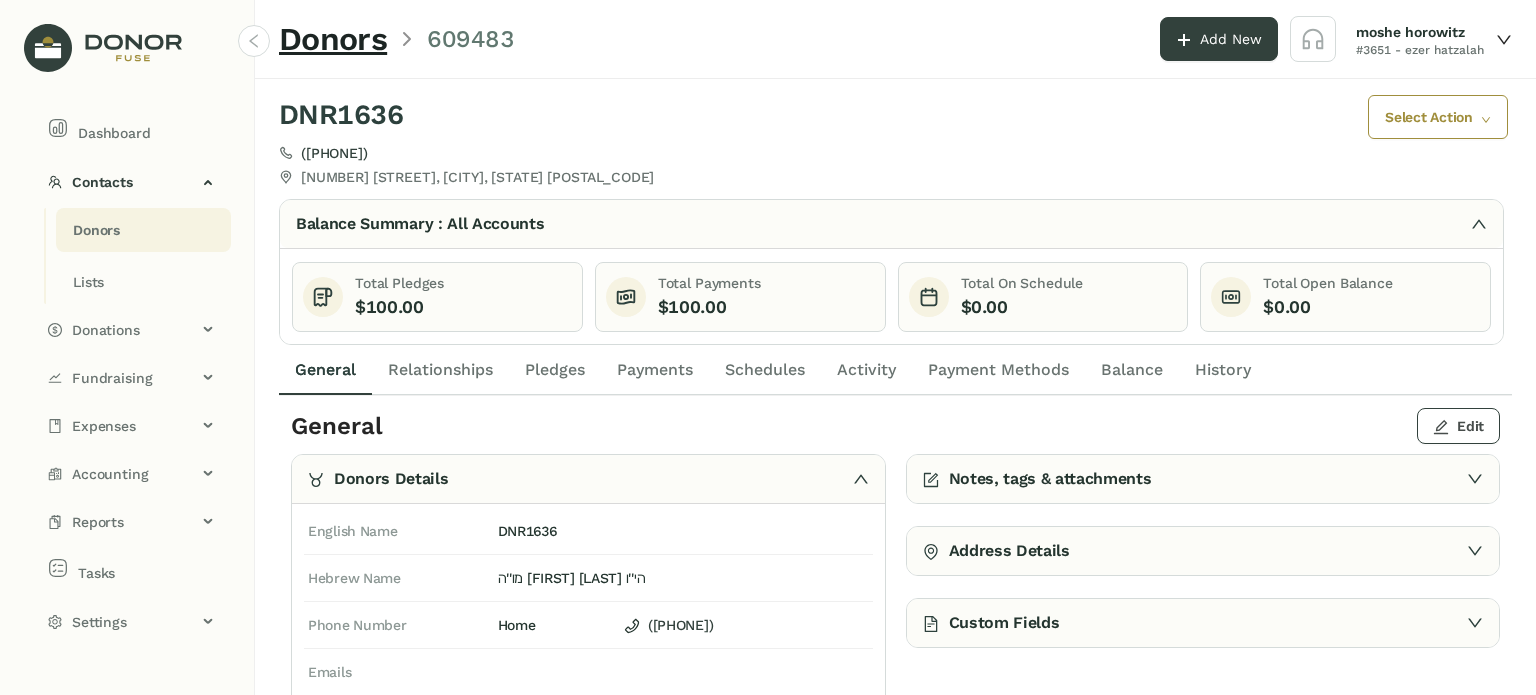click on "Edit" 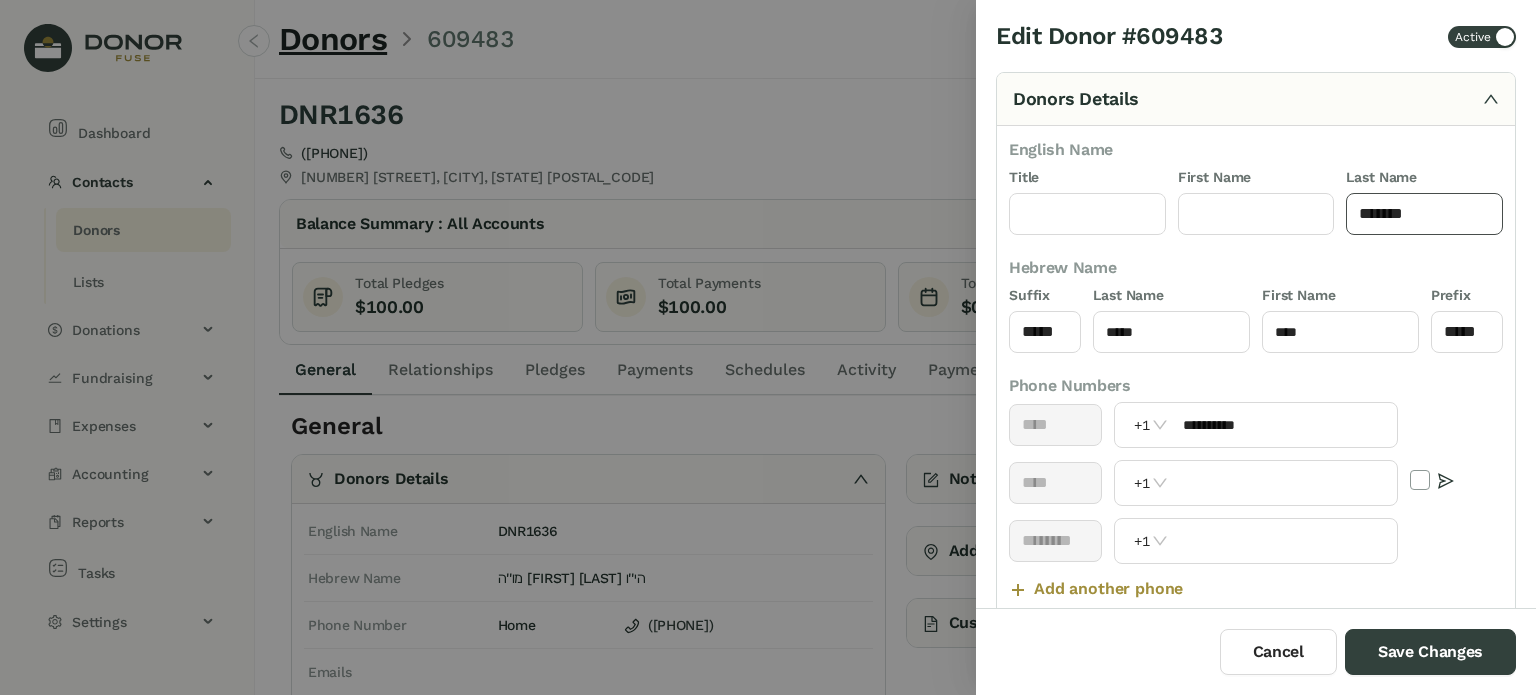 click on "*******" 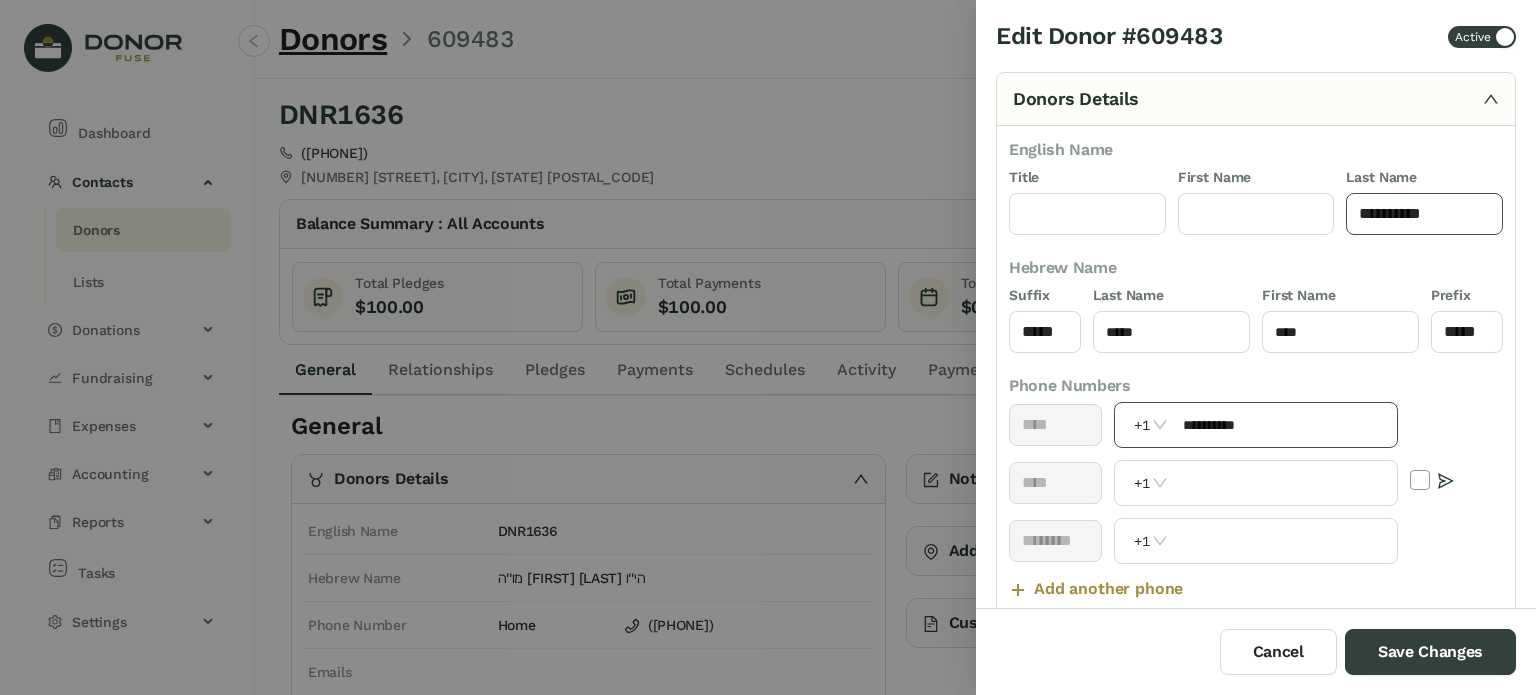 type on "**********" 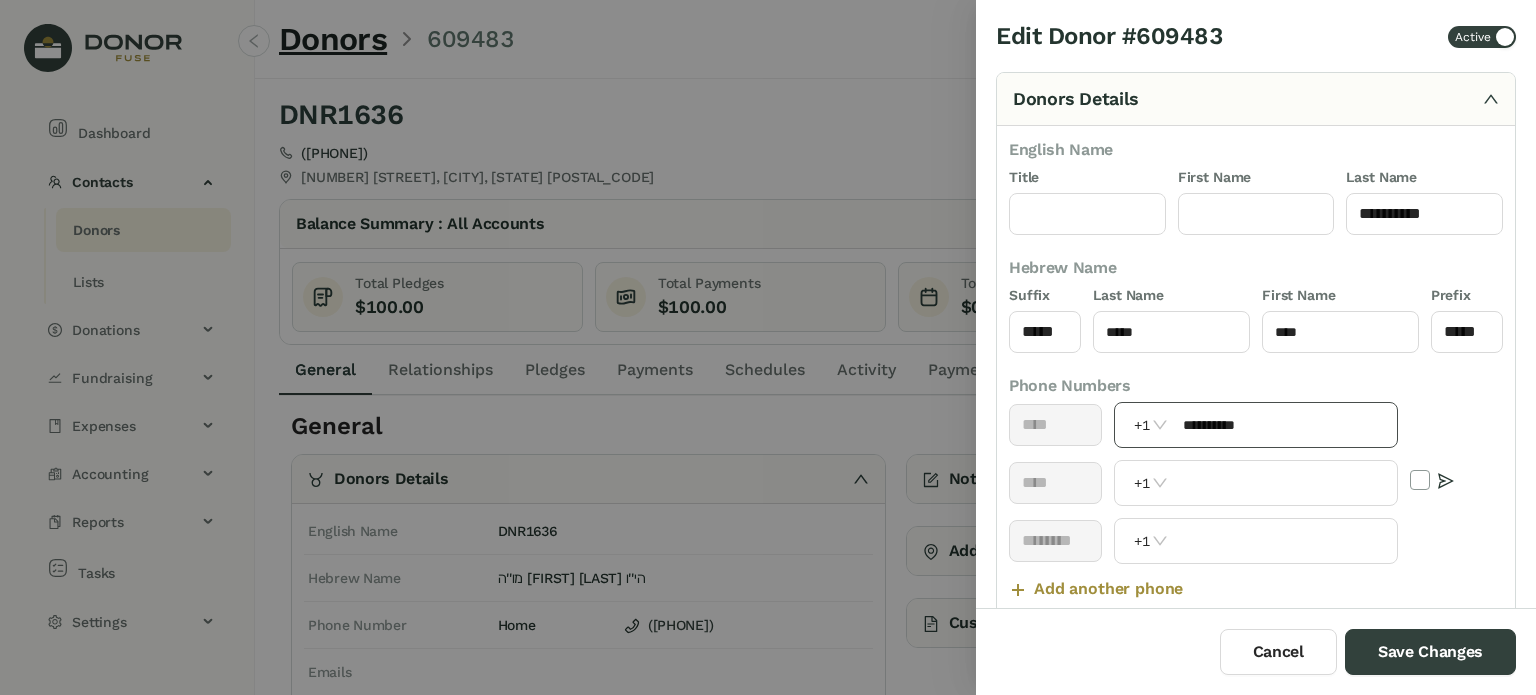 click on "**********" at bounding box center [1284, 425] 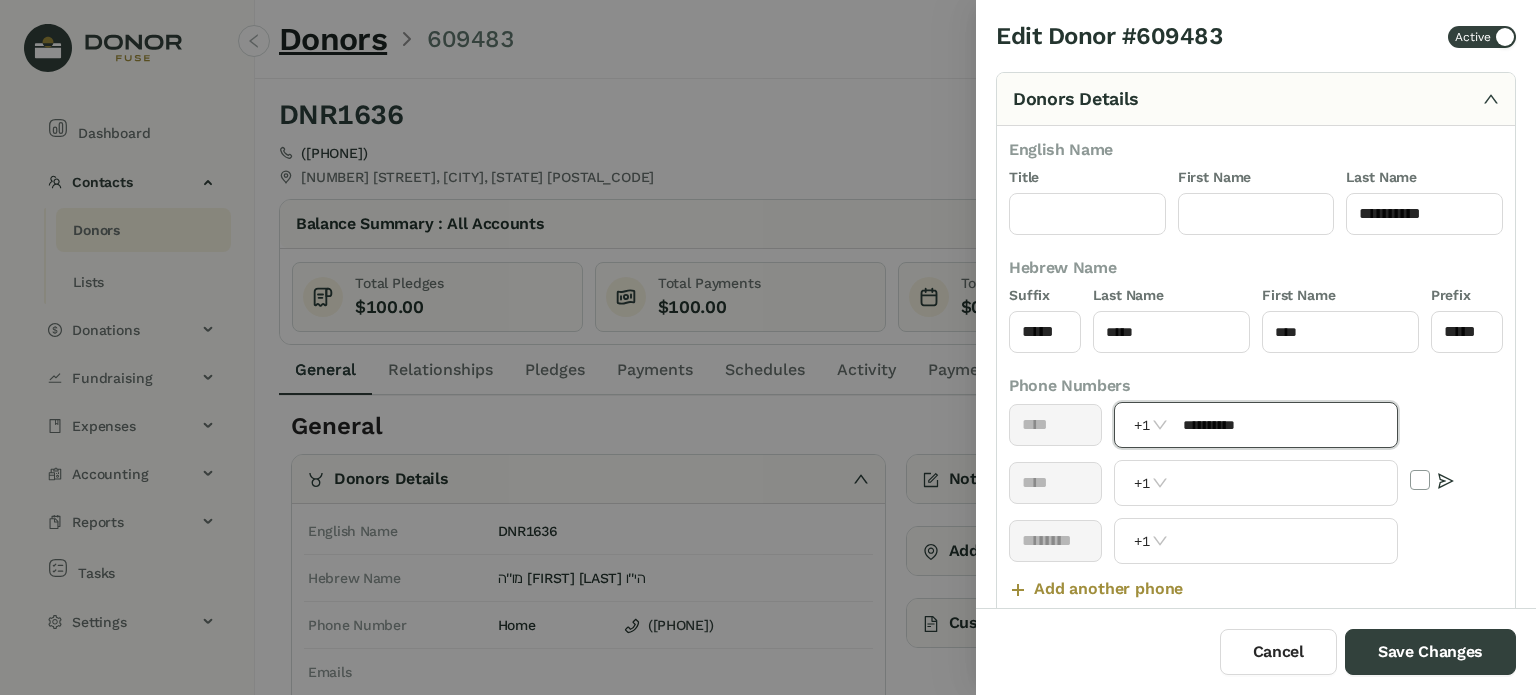 click on "**********" at bounding box center (1284, 425) 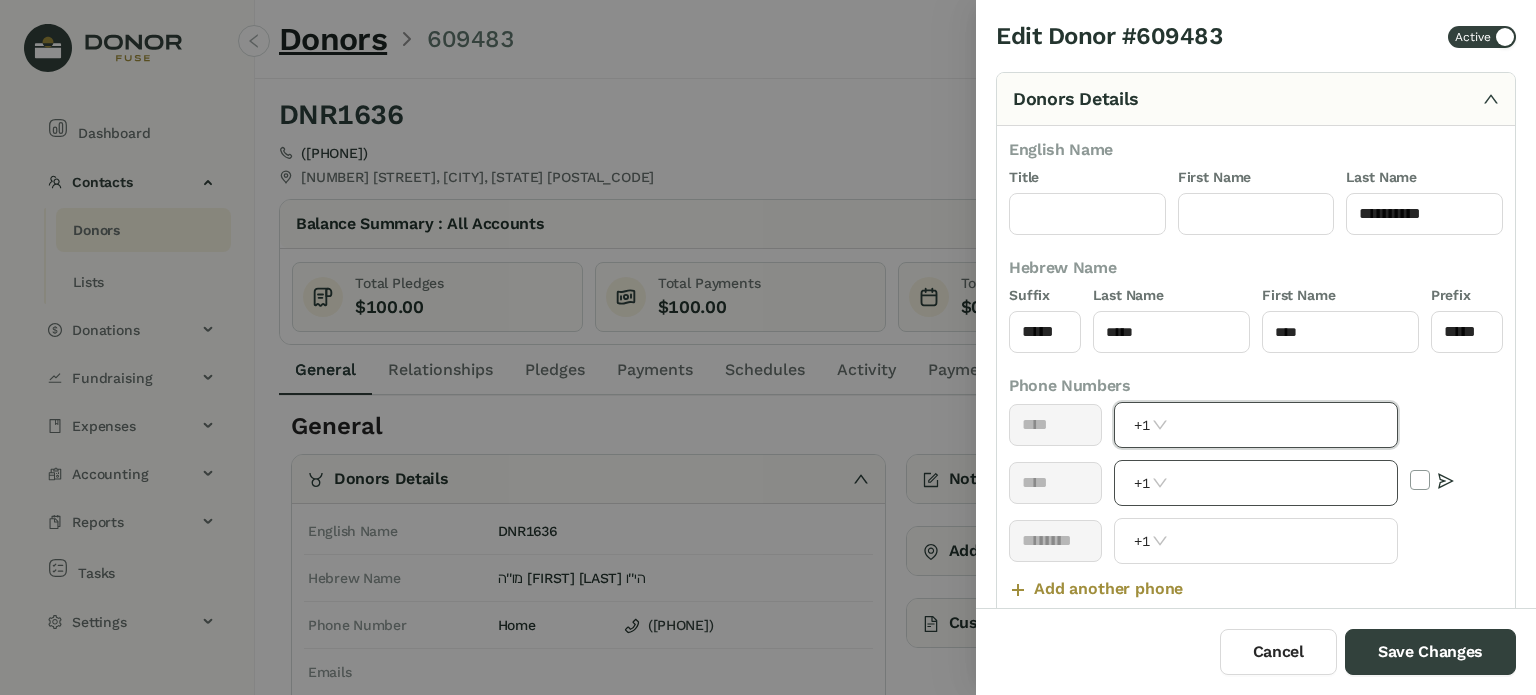 type 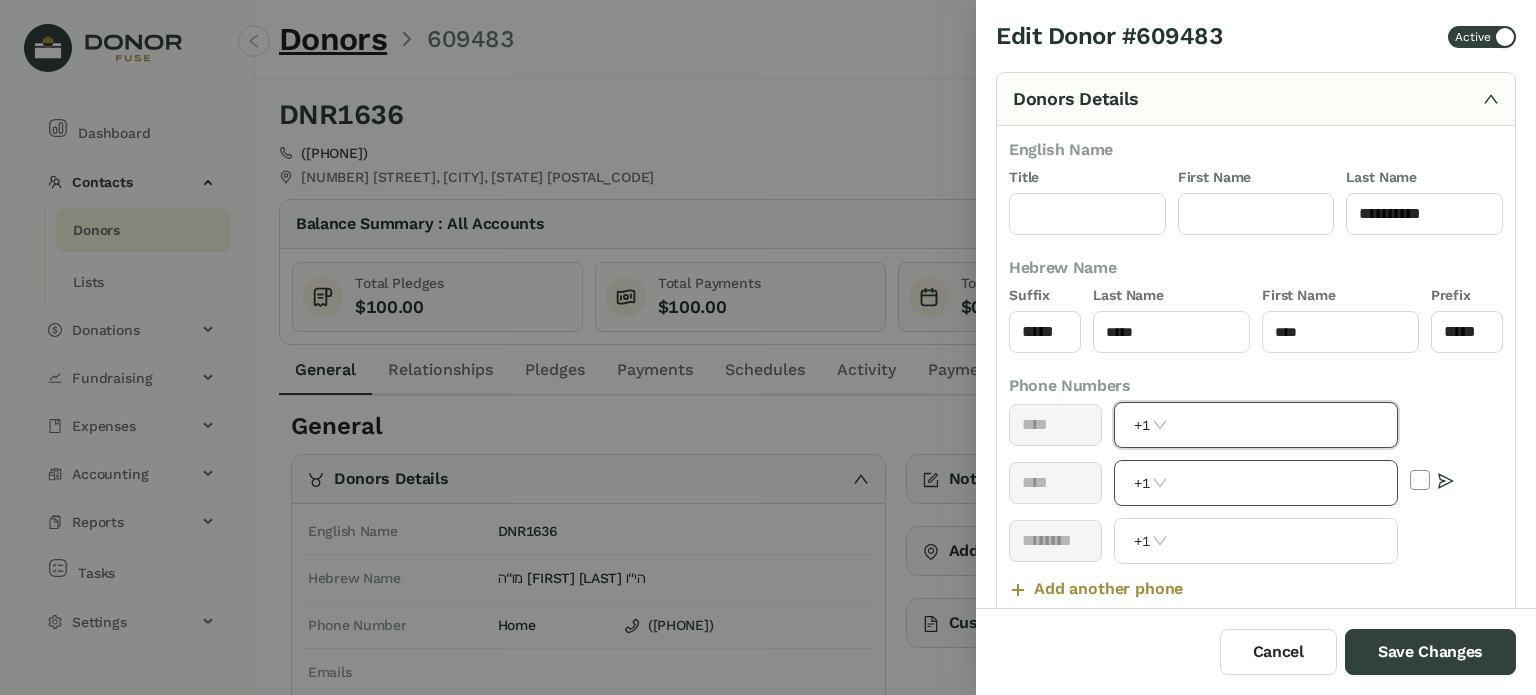 click at bounding box center [1284, 483] 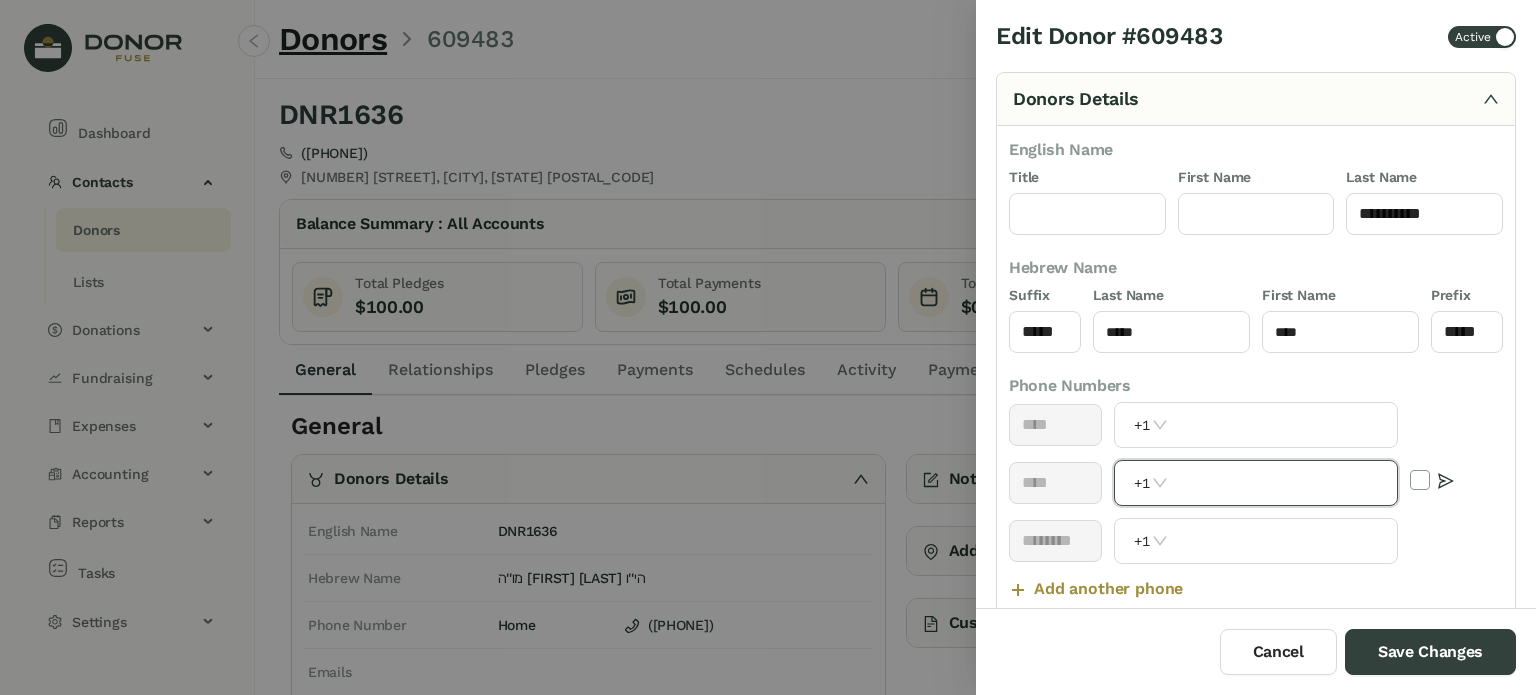 paste on "**********" 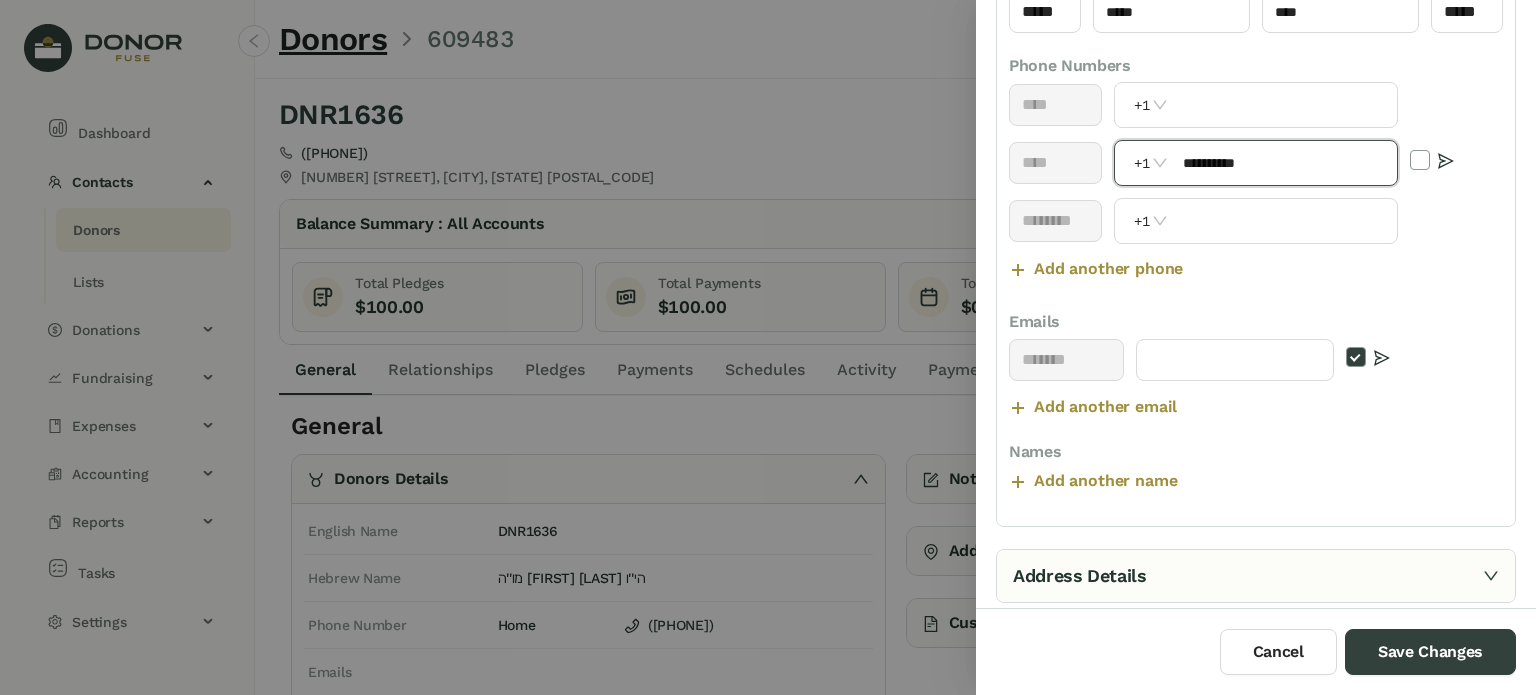 scroll, scrollTop: 400, scrollLeft: 0, axis: vertical 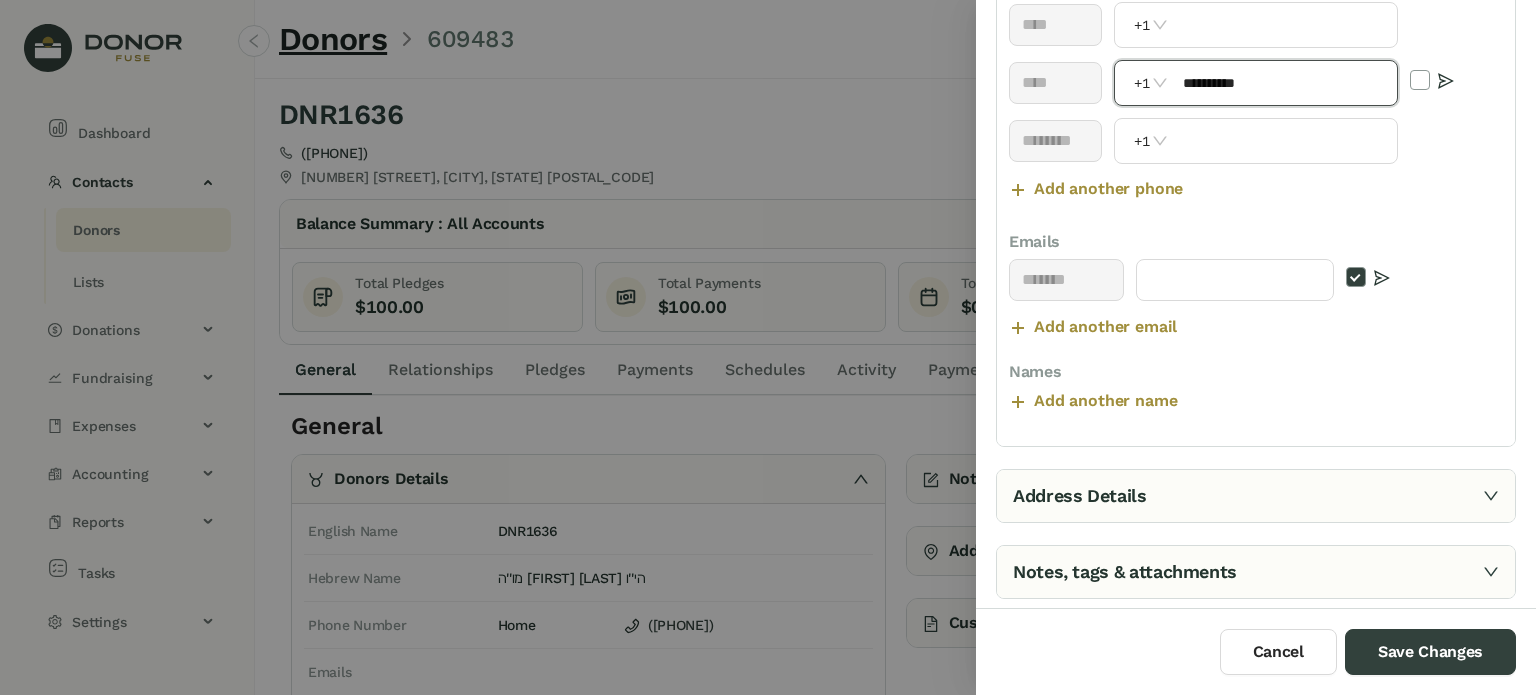 type on "**********" 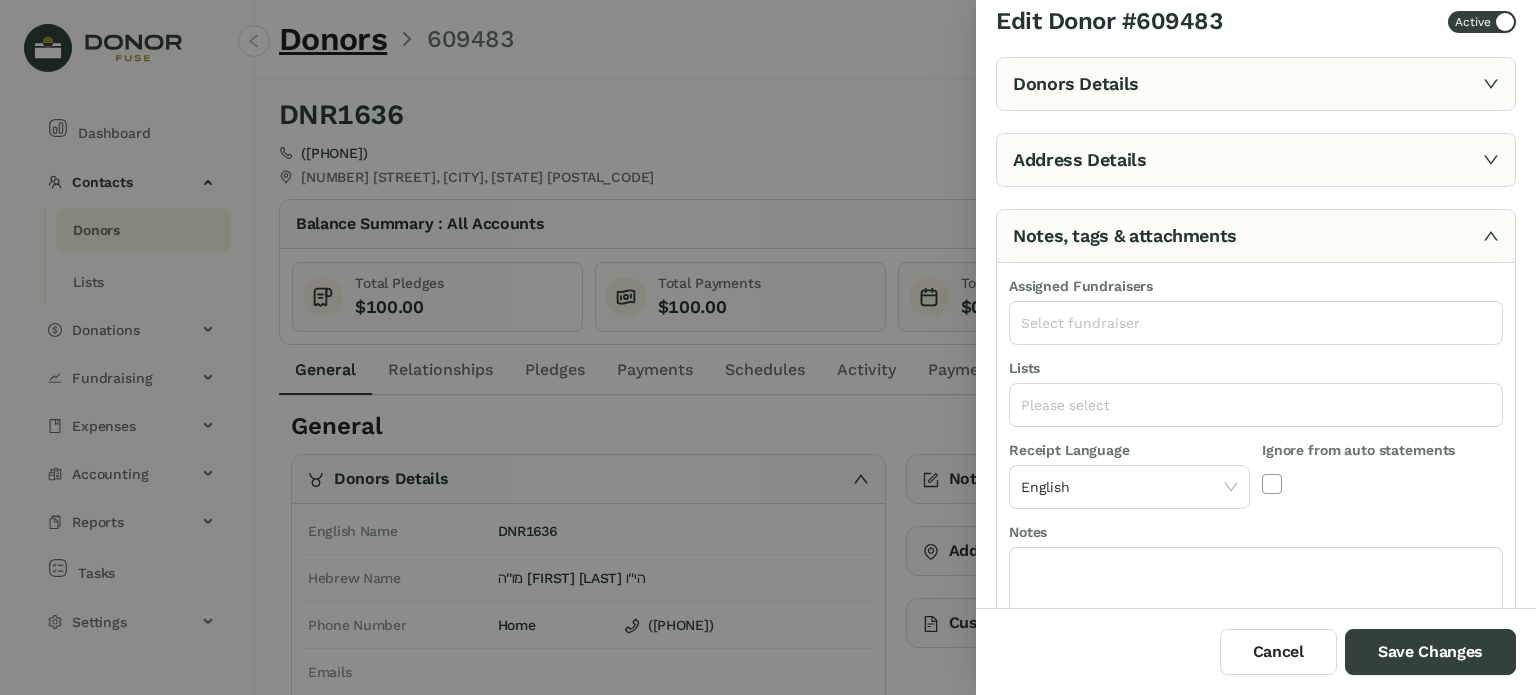 scroll, scrollTop: 0, scrollLeft: 0, axis: both 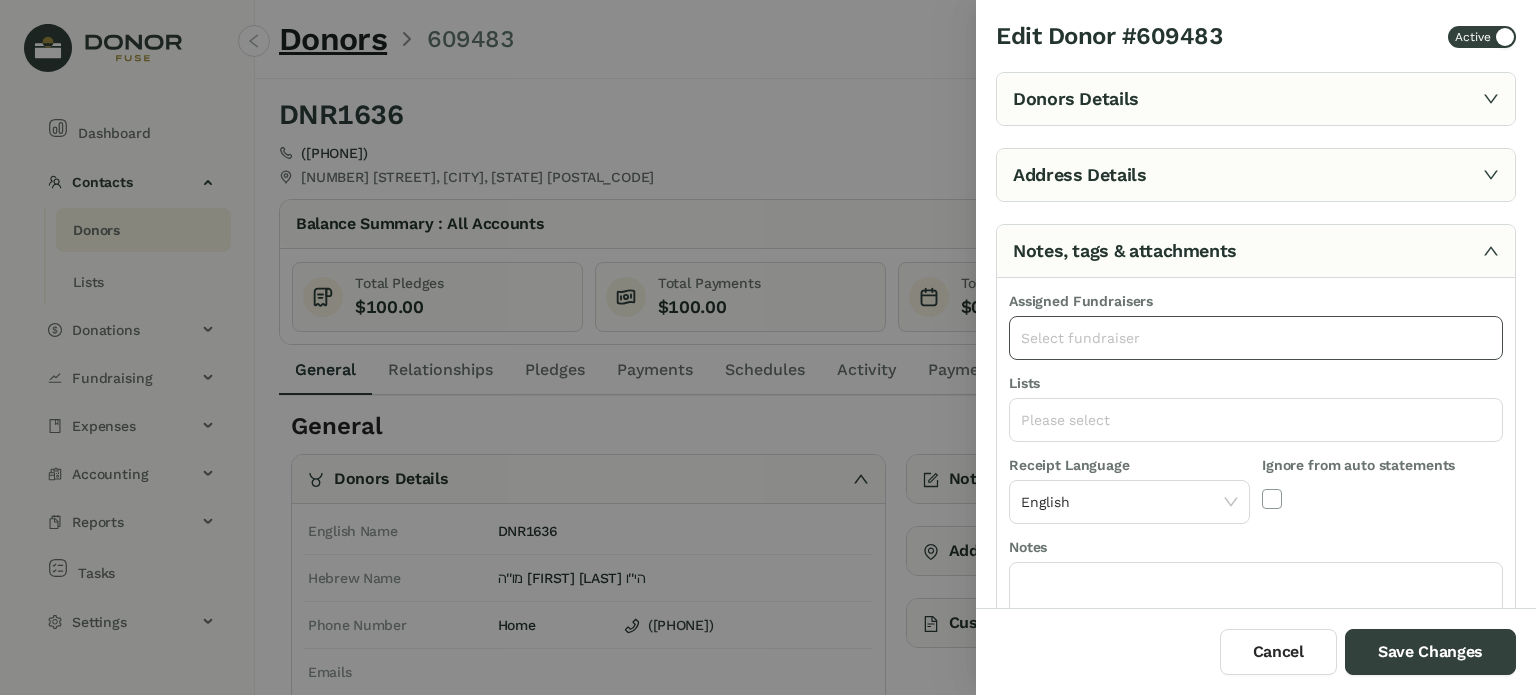 click on "Select fundraiser" 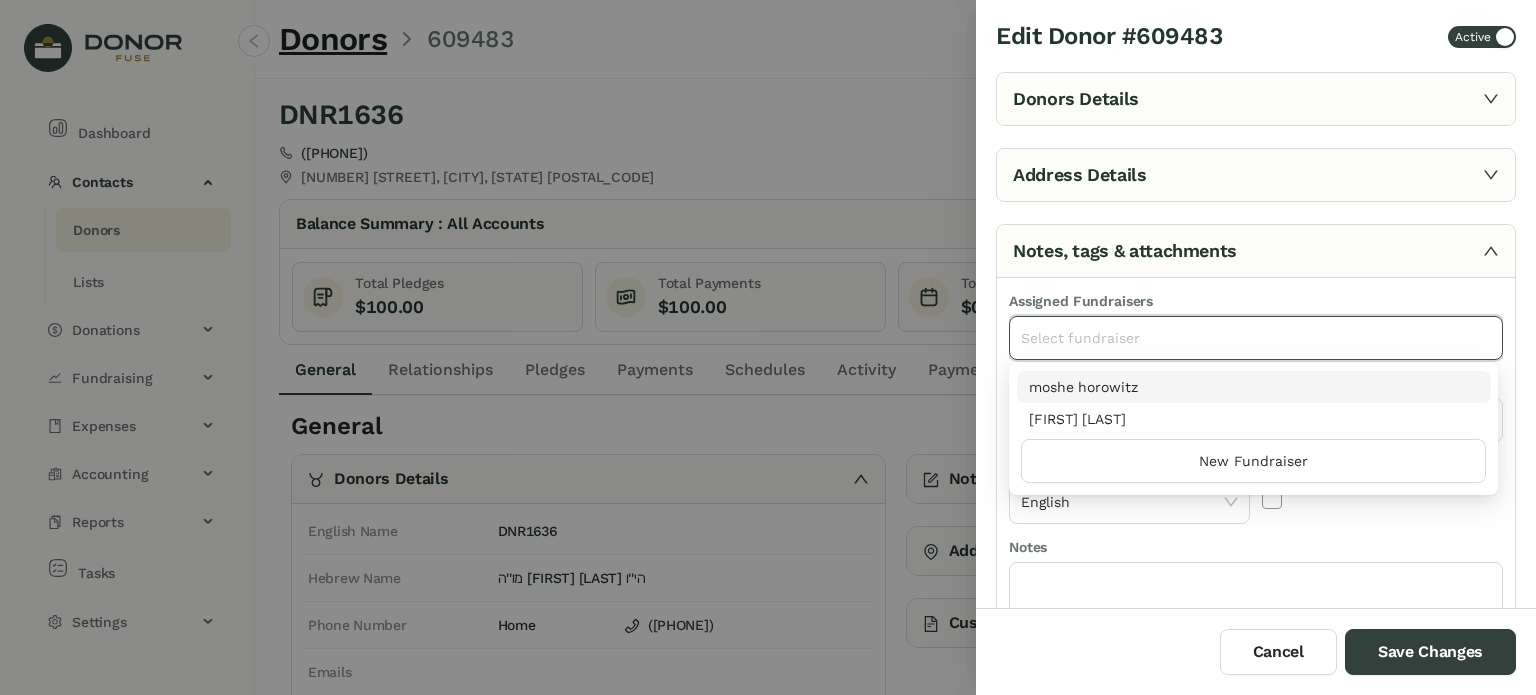 click on "moshe horowitz" at bounding box center (1254, 387) 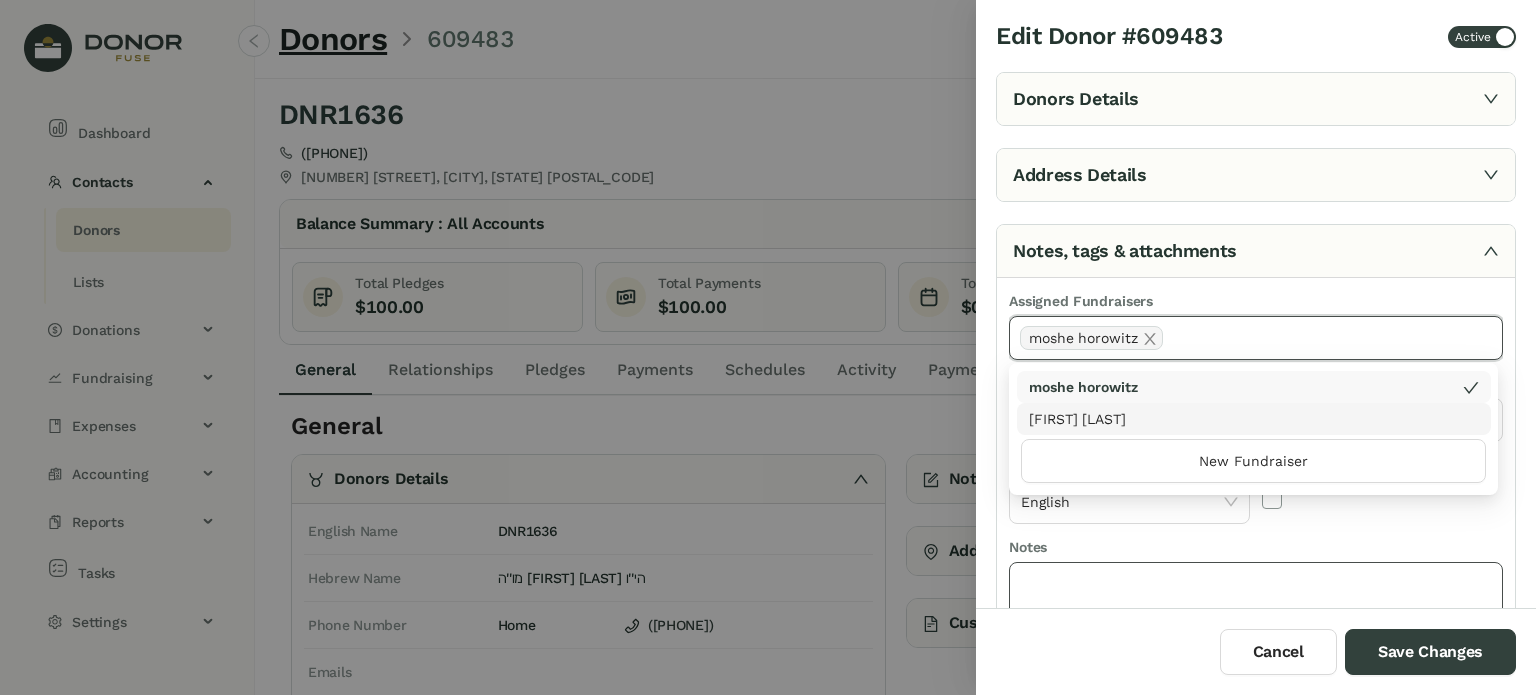 click 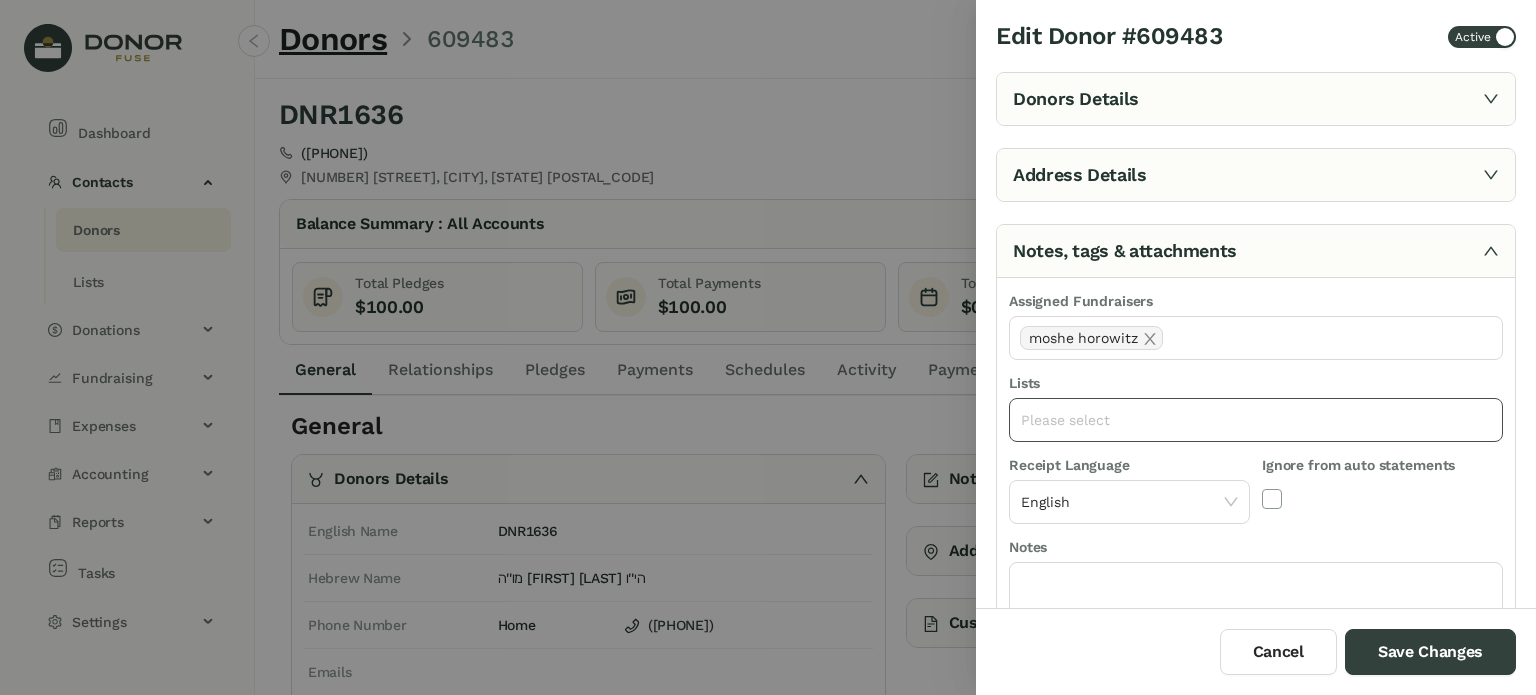 click on "Please select" 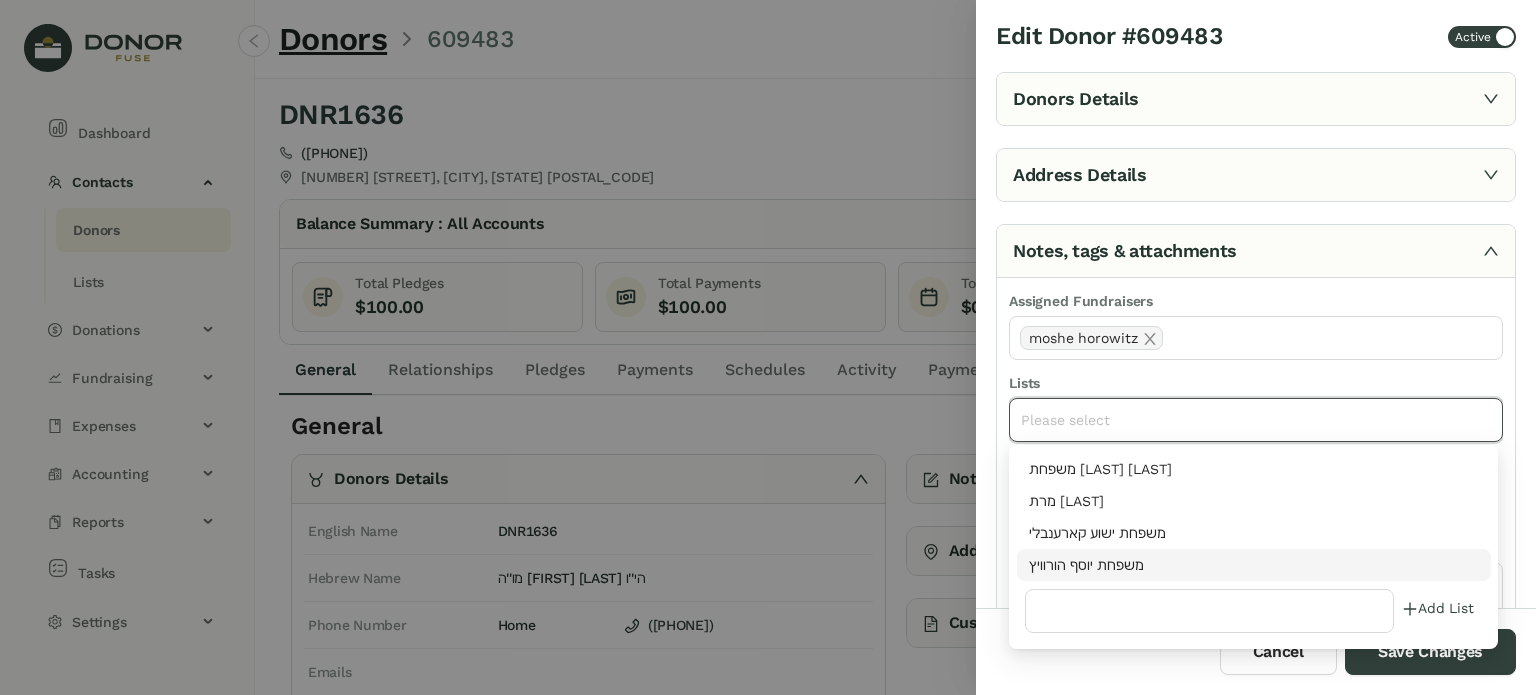 click on "משפחת יוסף הורוויץ" at bounding box center (1254, 565) 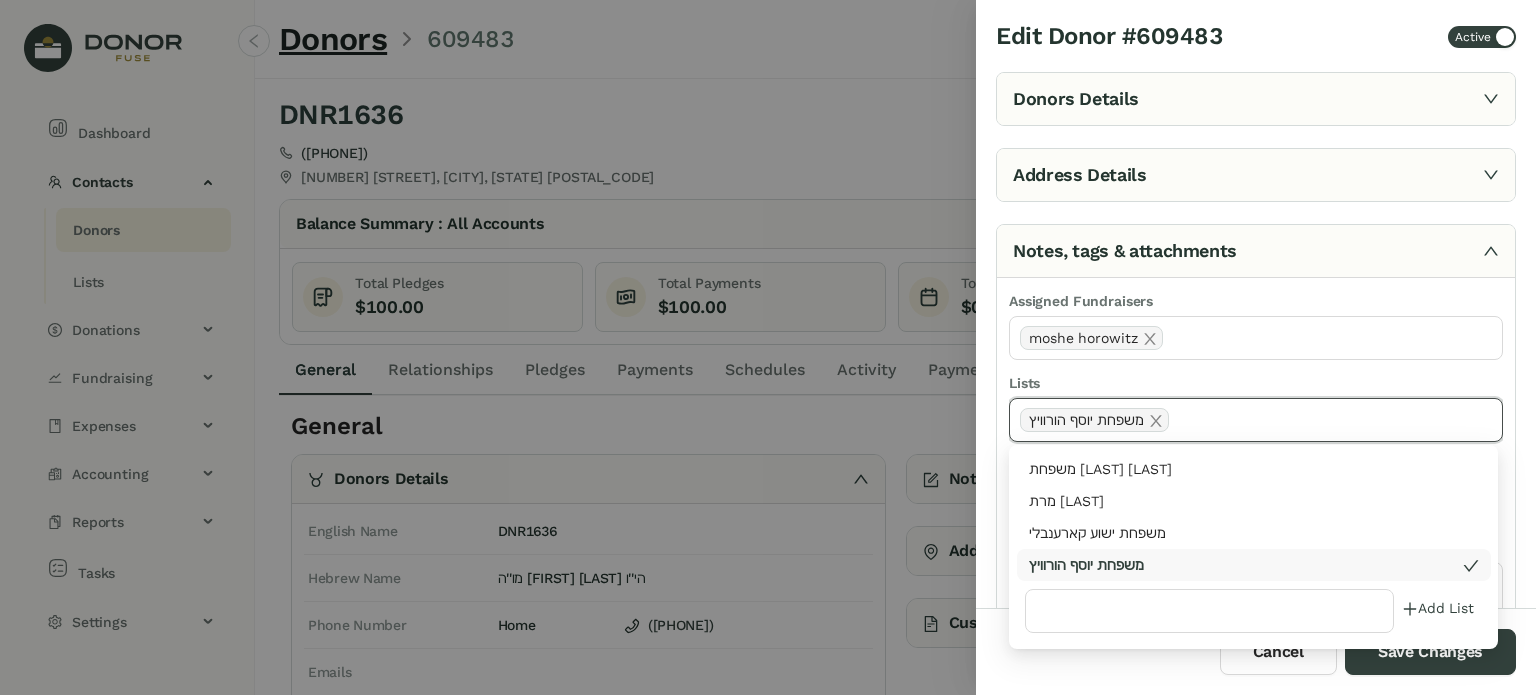 click on "Cancel Save Changes" at bounding box center [1256, 651] 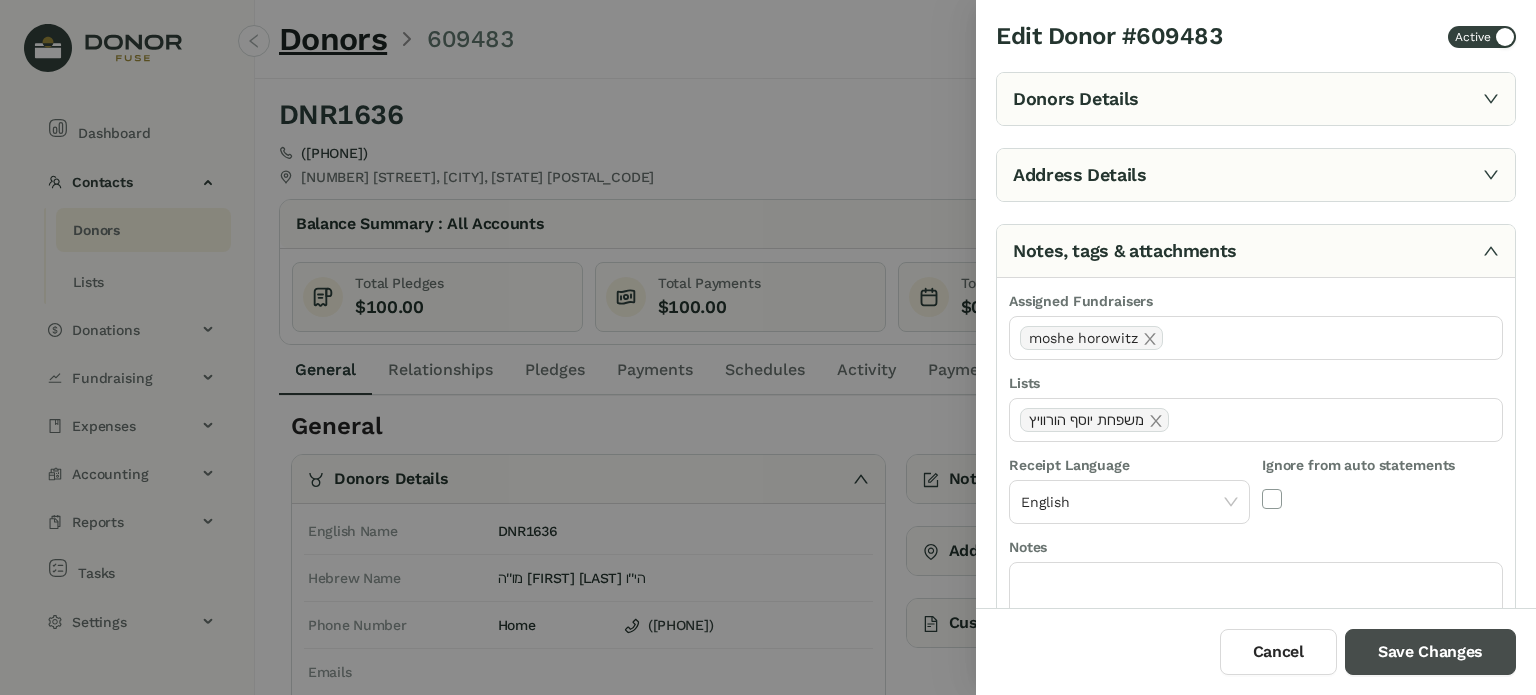 click on "Save Changes" at bounding box center (1430, 652) 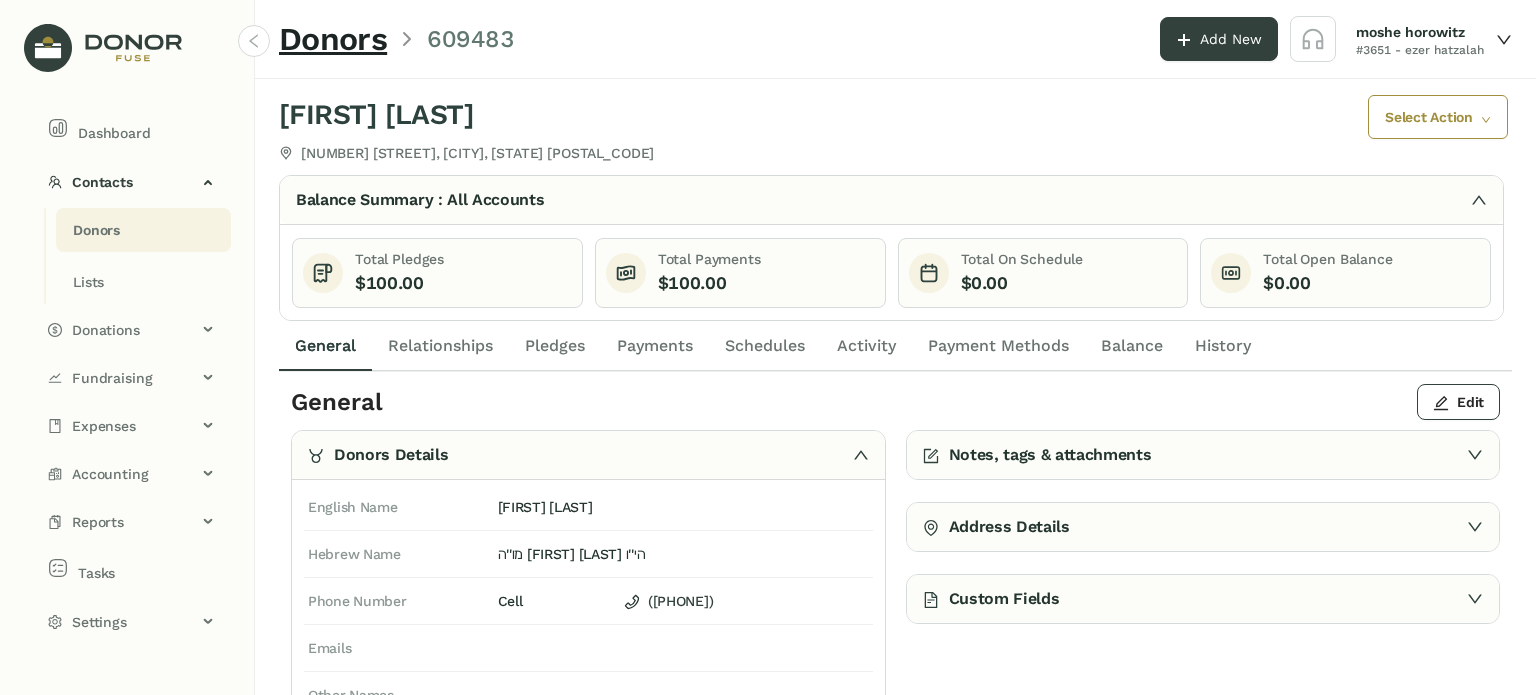 drag, startPoint x: 418, startPoint y: 347, endPoint x: 432, endPoint y: 344, distance: 14.3178215 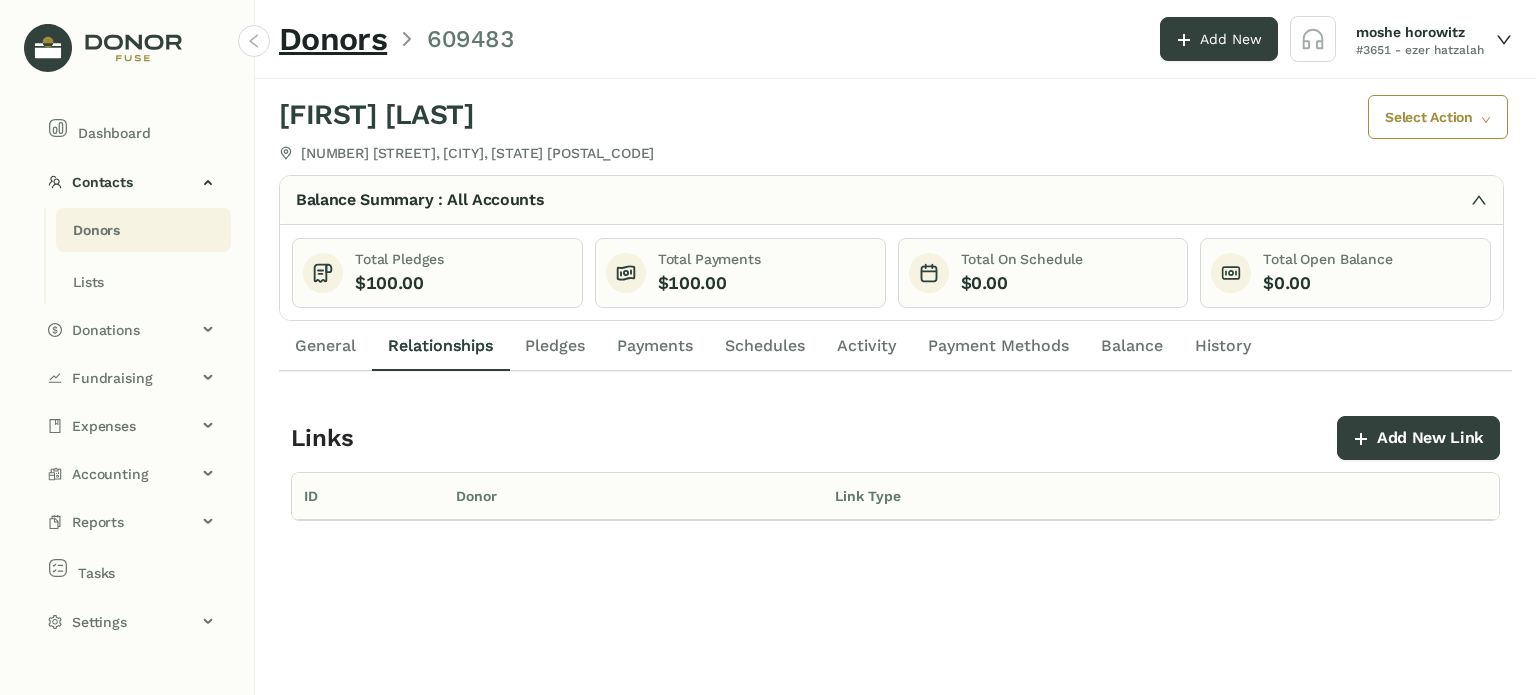 click on "General" 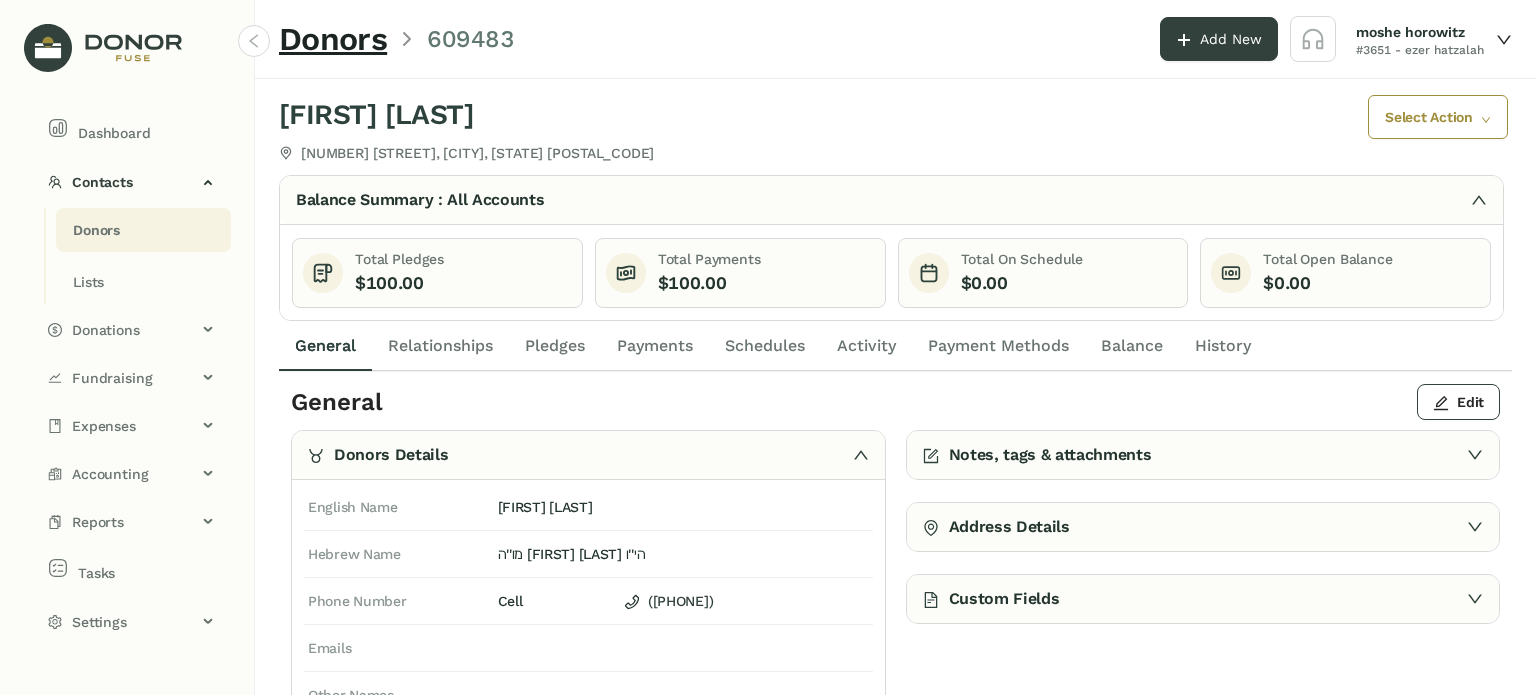 click on "Relationships" 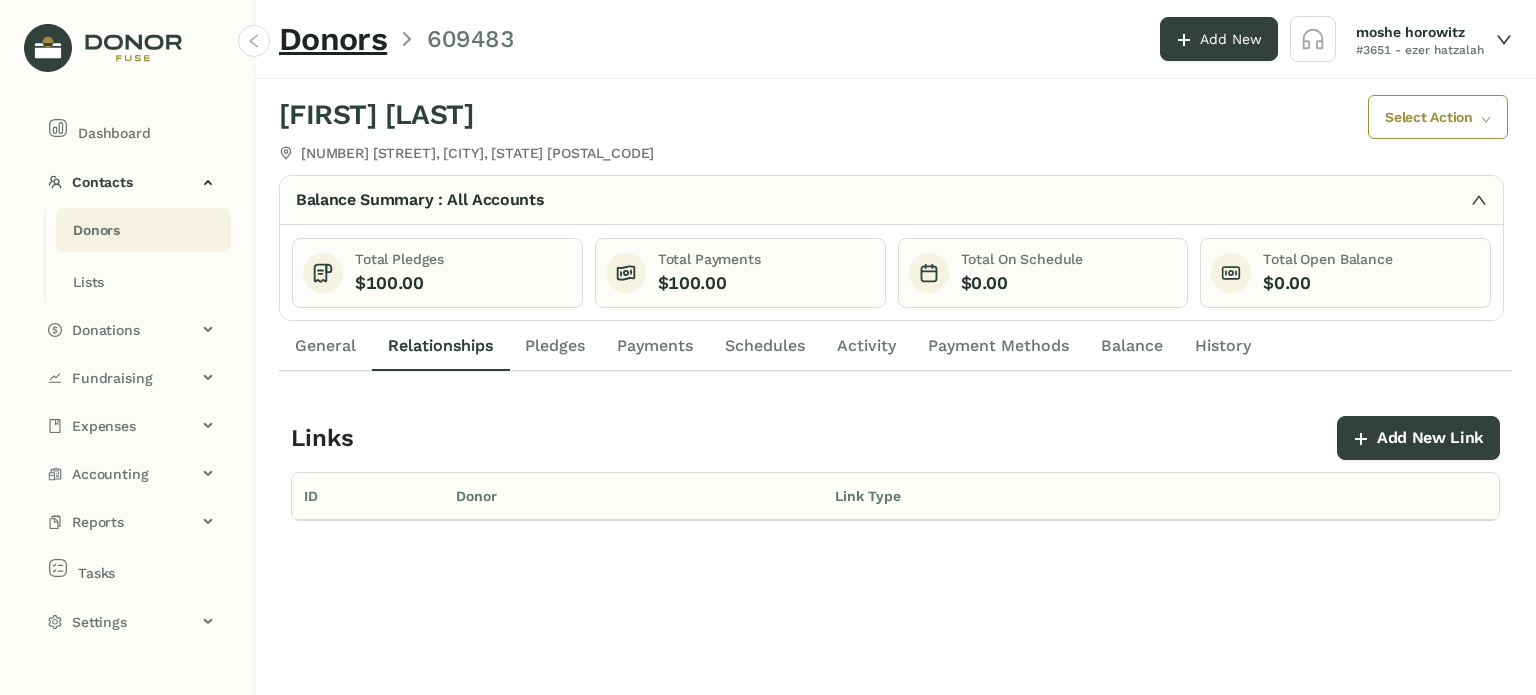 click on "Pledges" 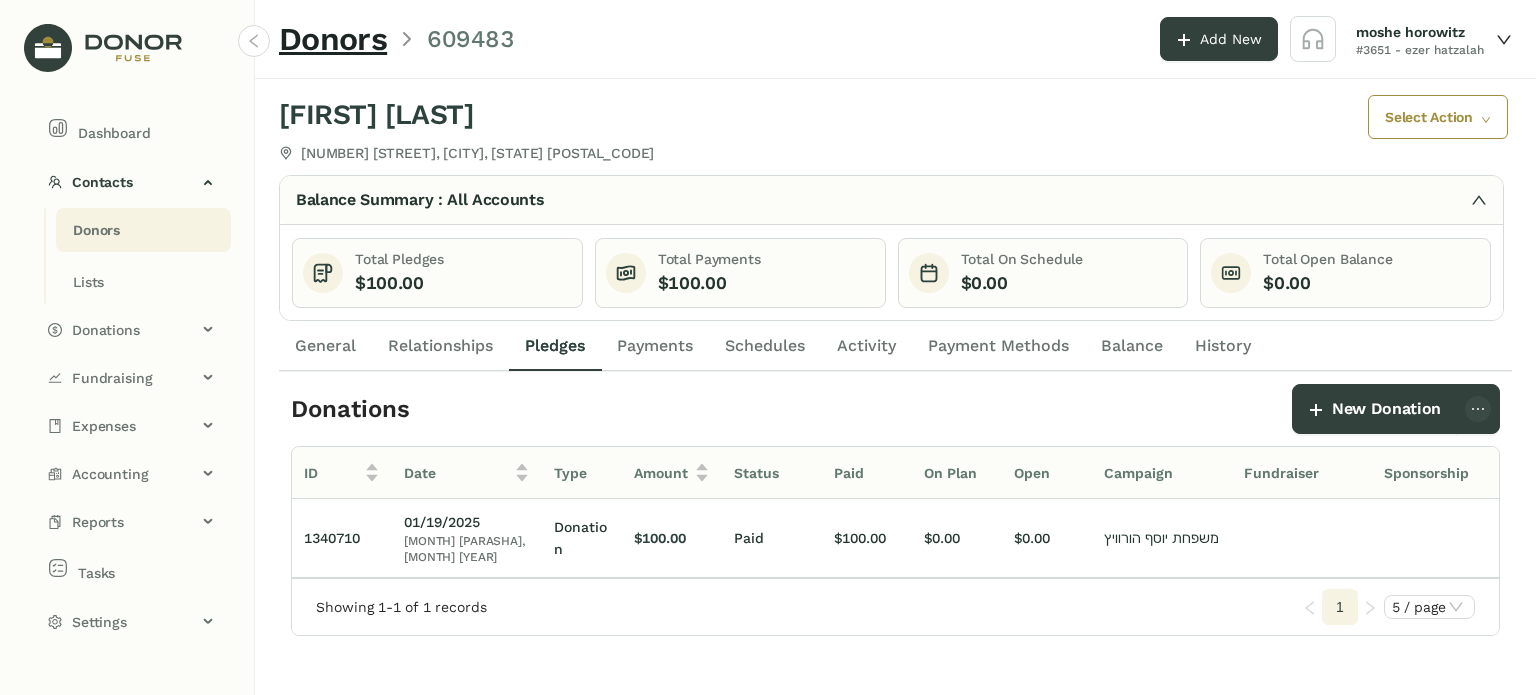 drag, startPoint x: 336, startPoint y: 335, endPoint x: 327, endPoint y: 329, distance: 10.816654 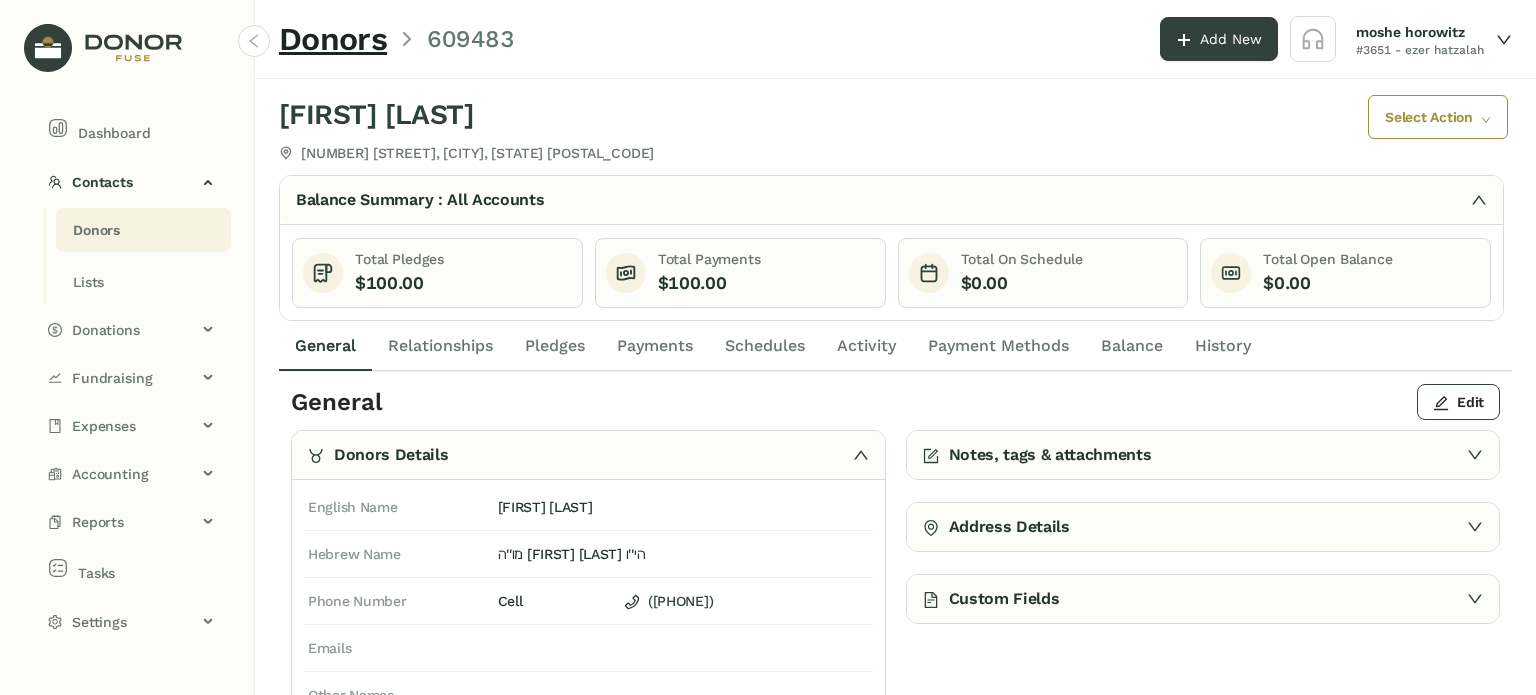 click on "Pledges" 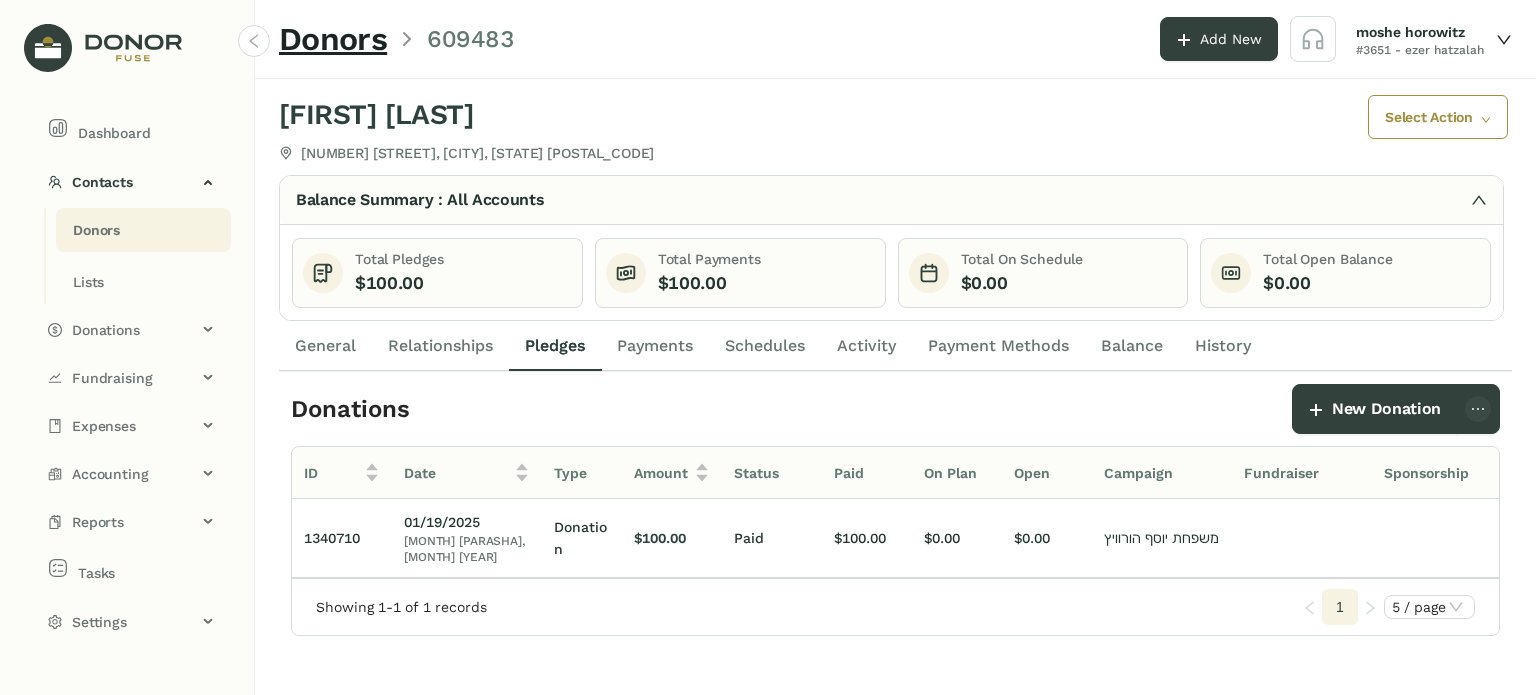 click on "Payments" 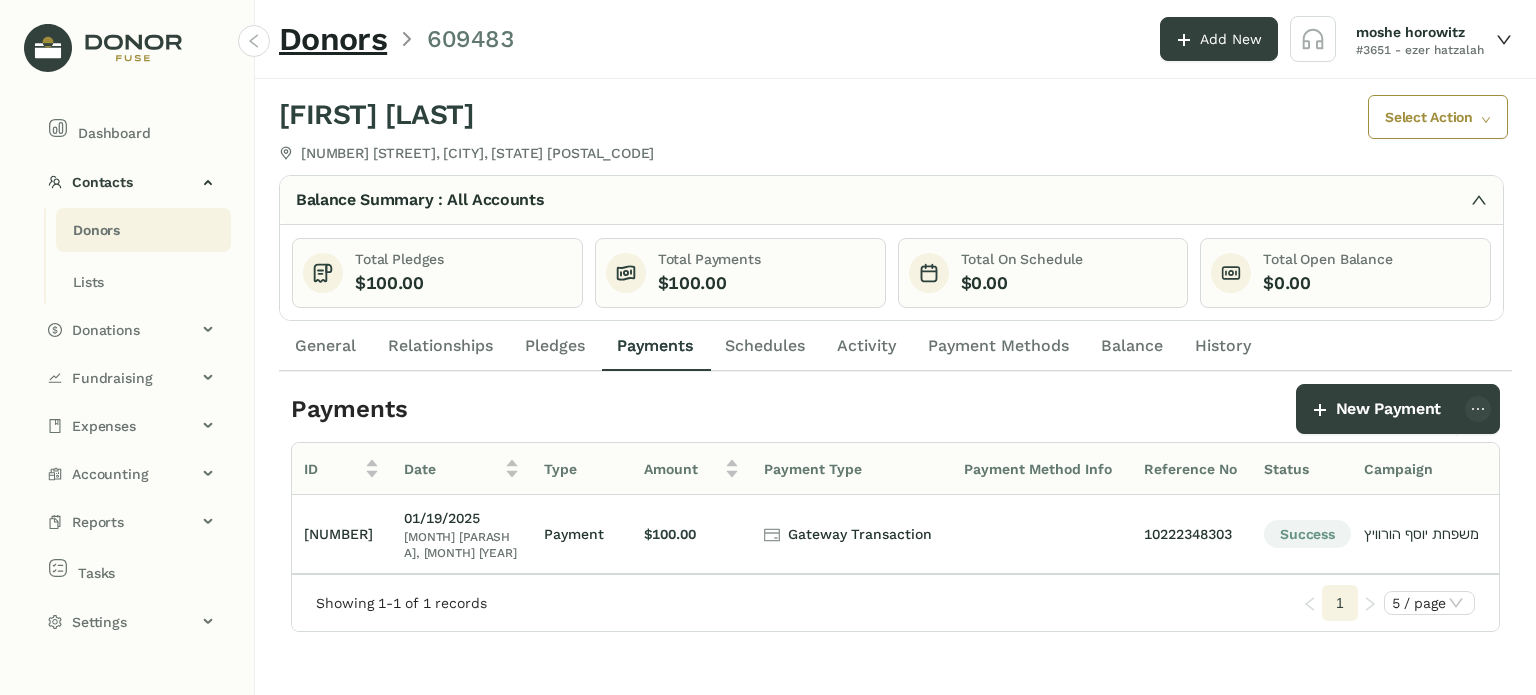 click on "General" 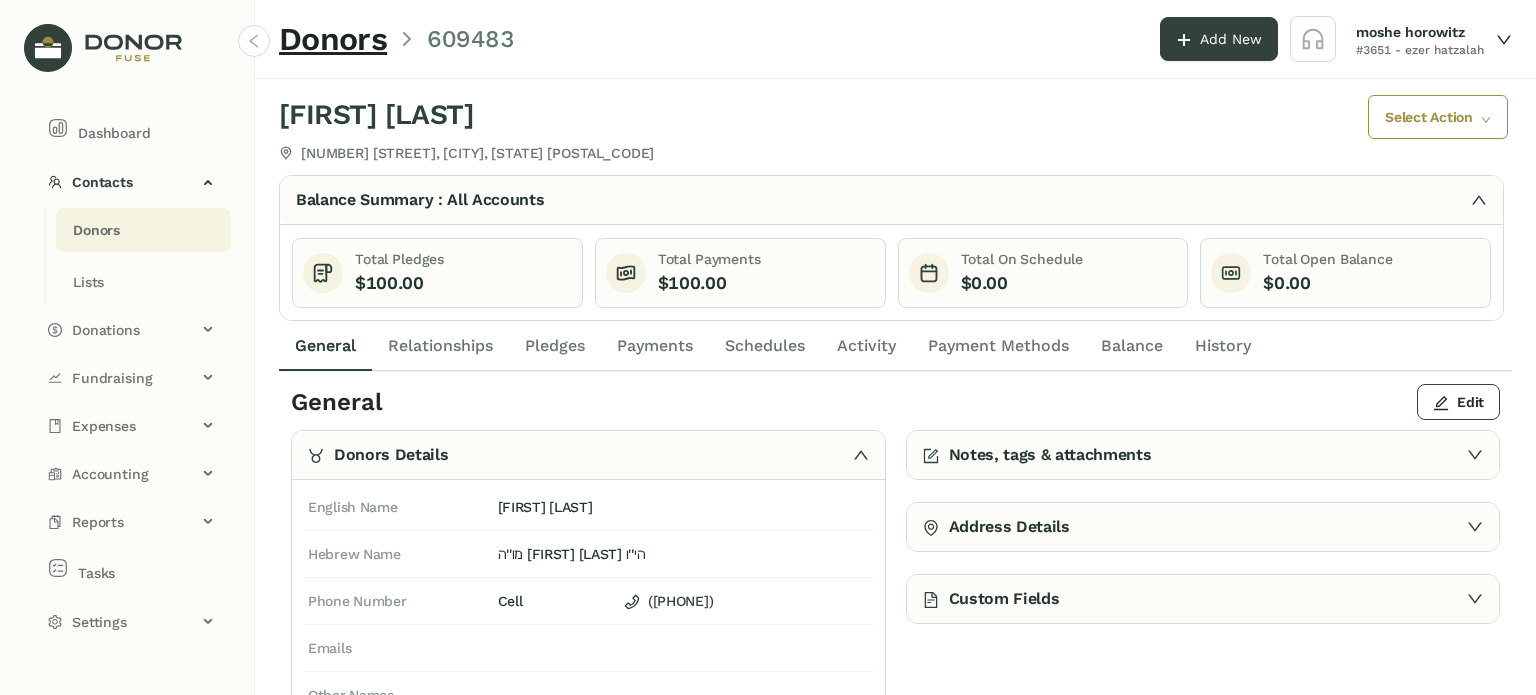 click on "Activity" 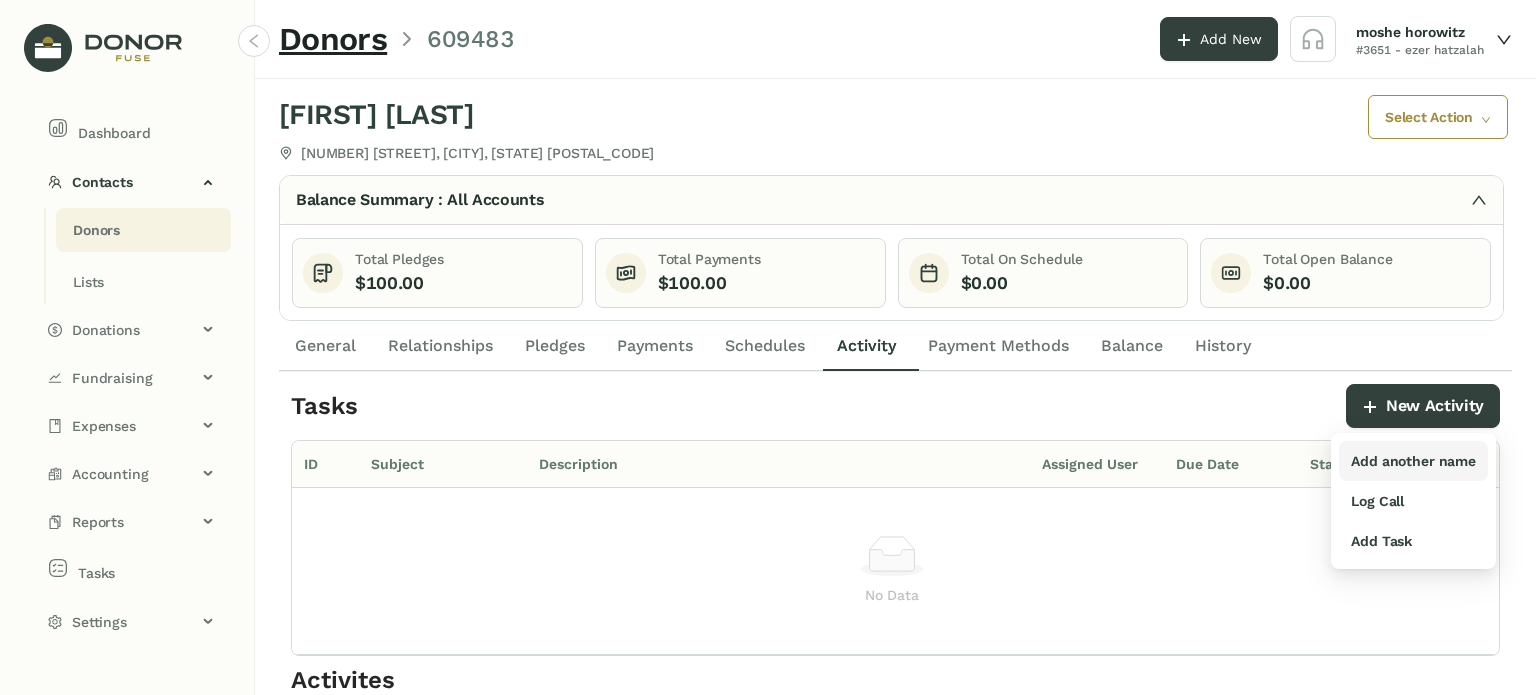 click on "Add another name" at bounding box center [1413, 461] 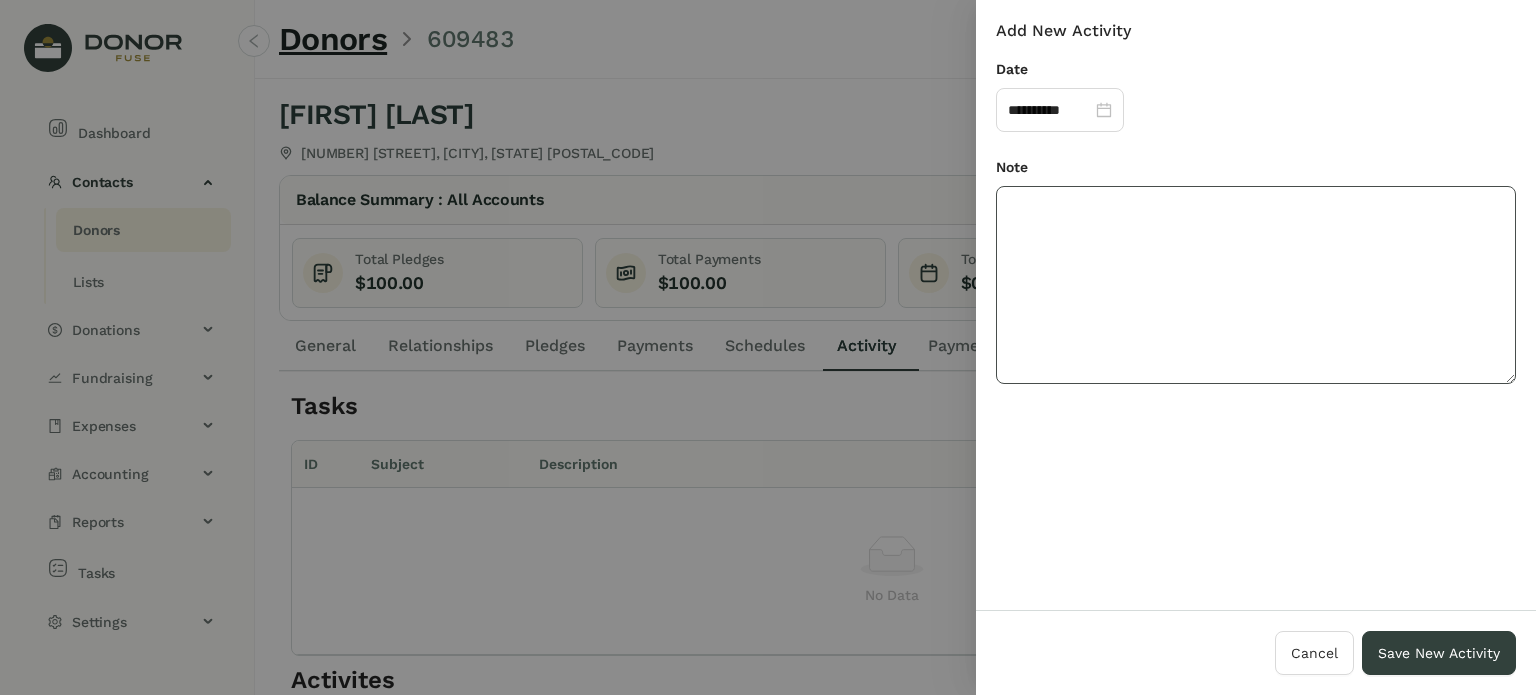 click 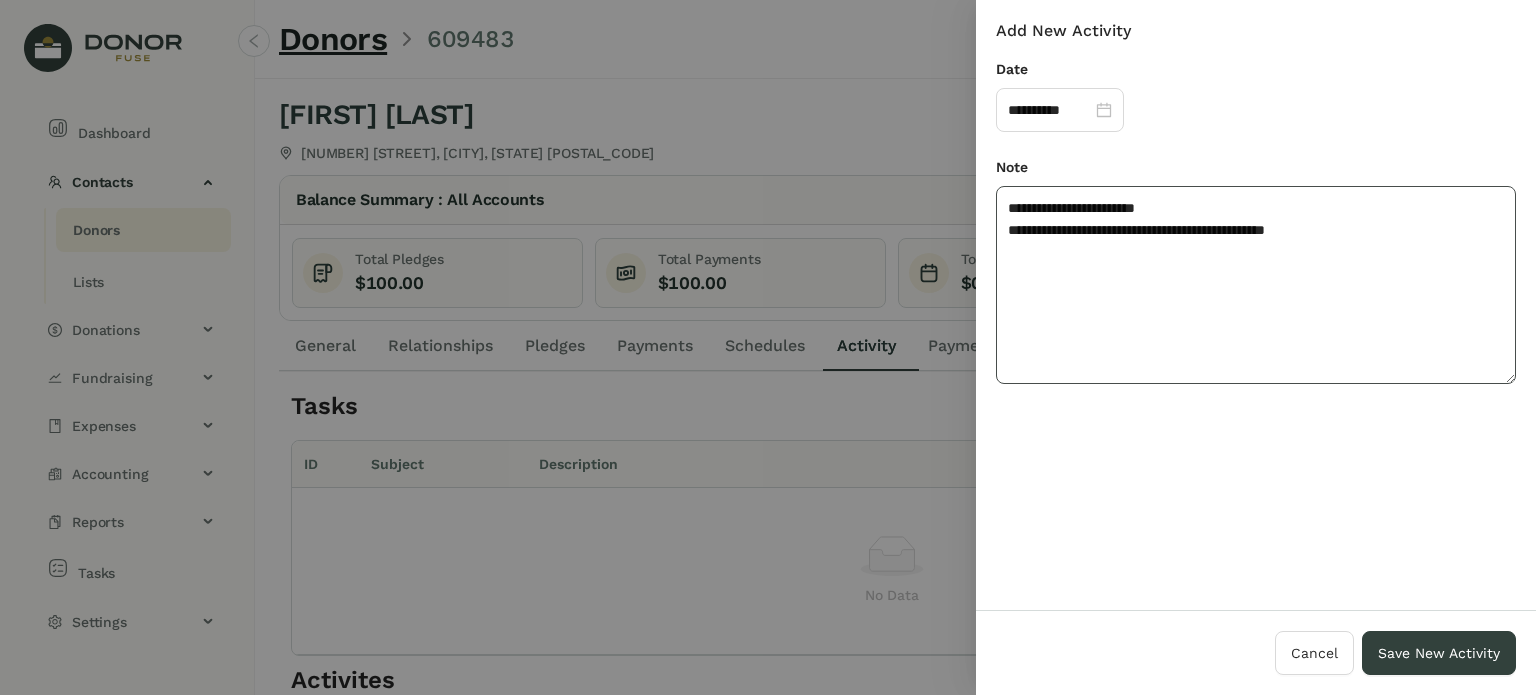 click on "**********" 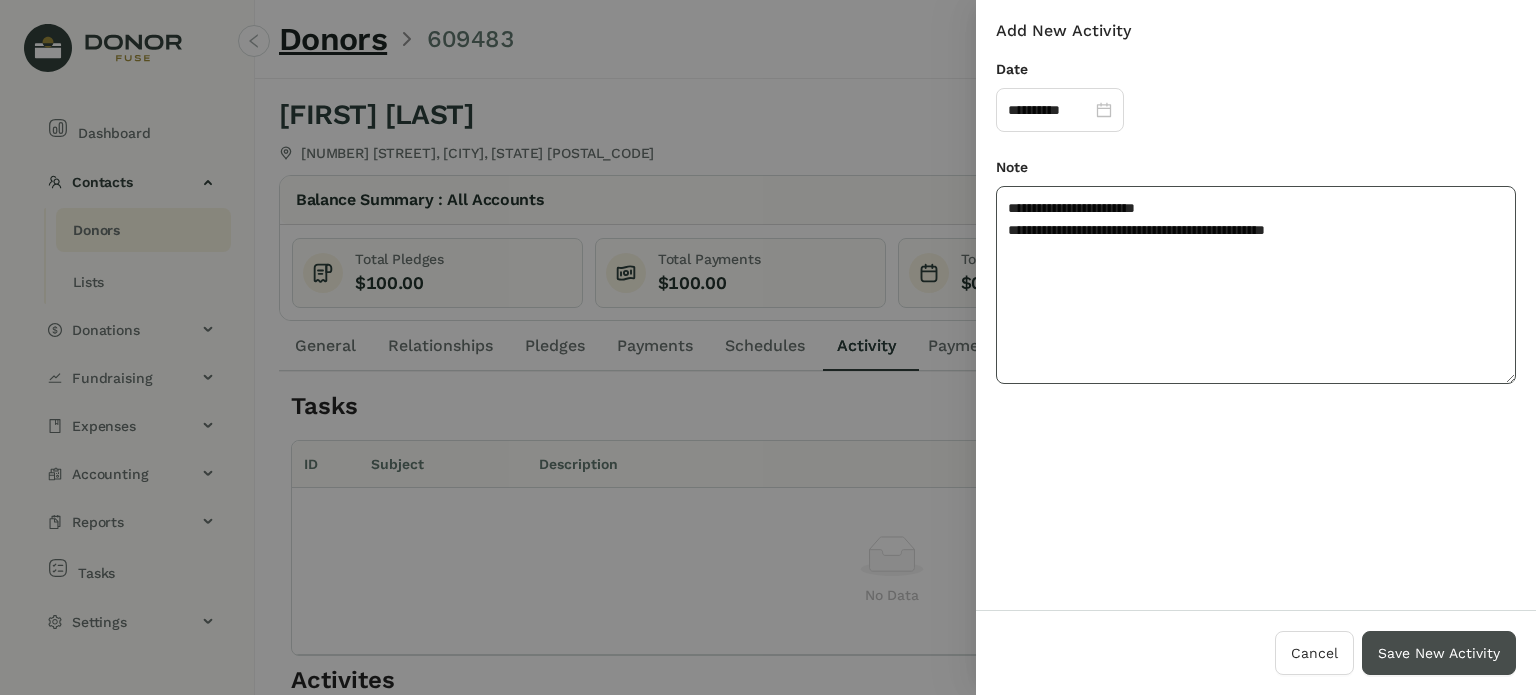 type on "**********" 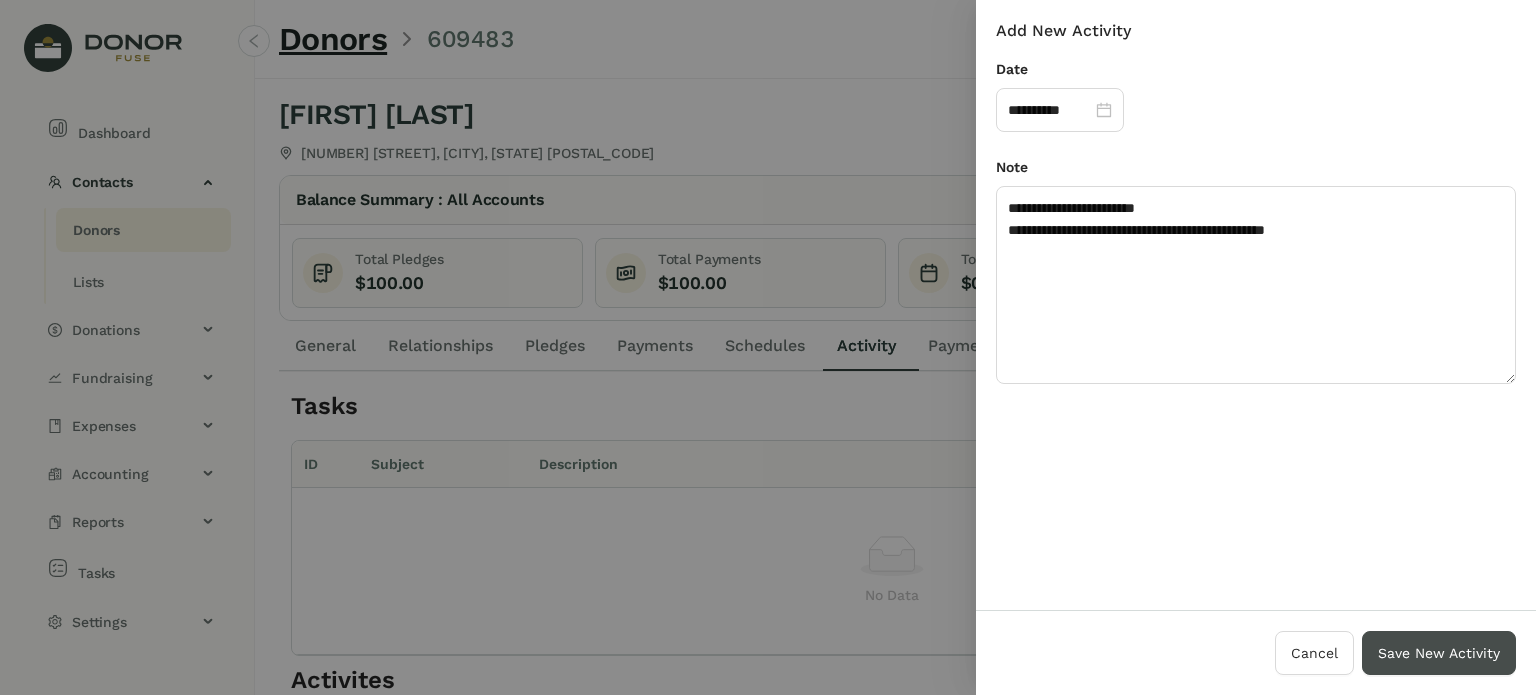 click on "Save New Activity" at bounding box center [1439, 653] 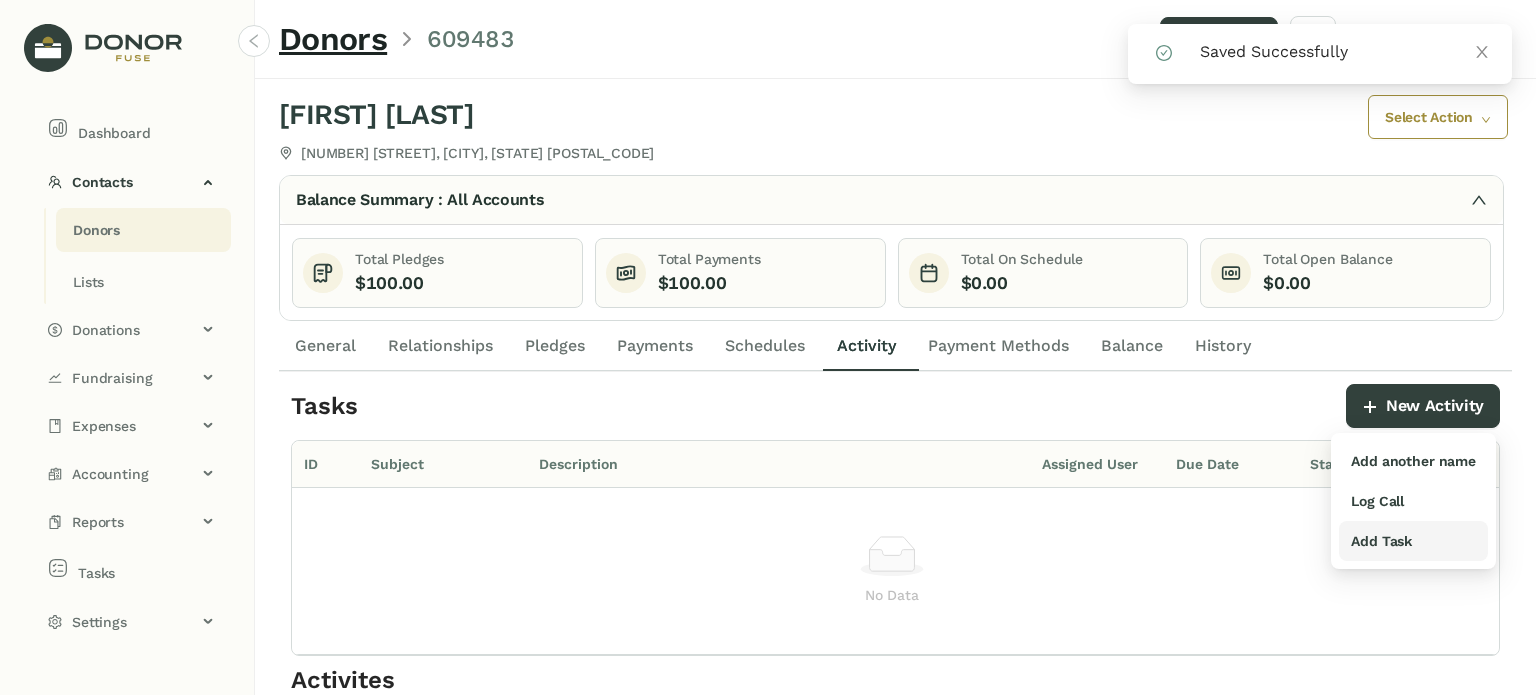 click on "Add Task" at bounding box center (1381, 541) 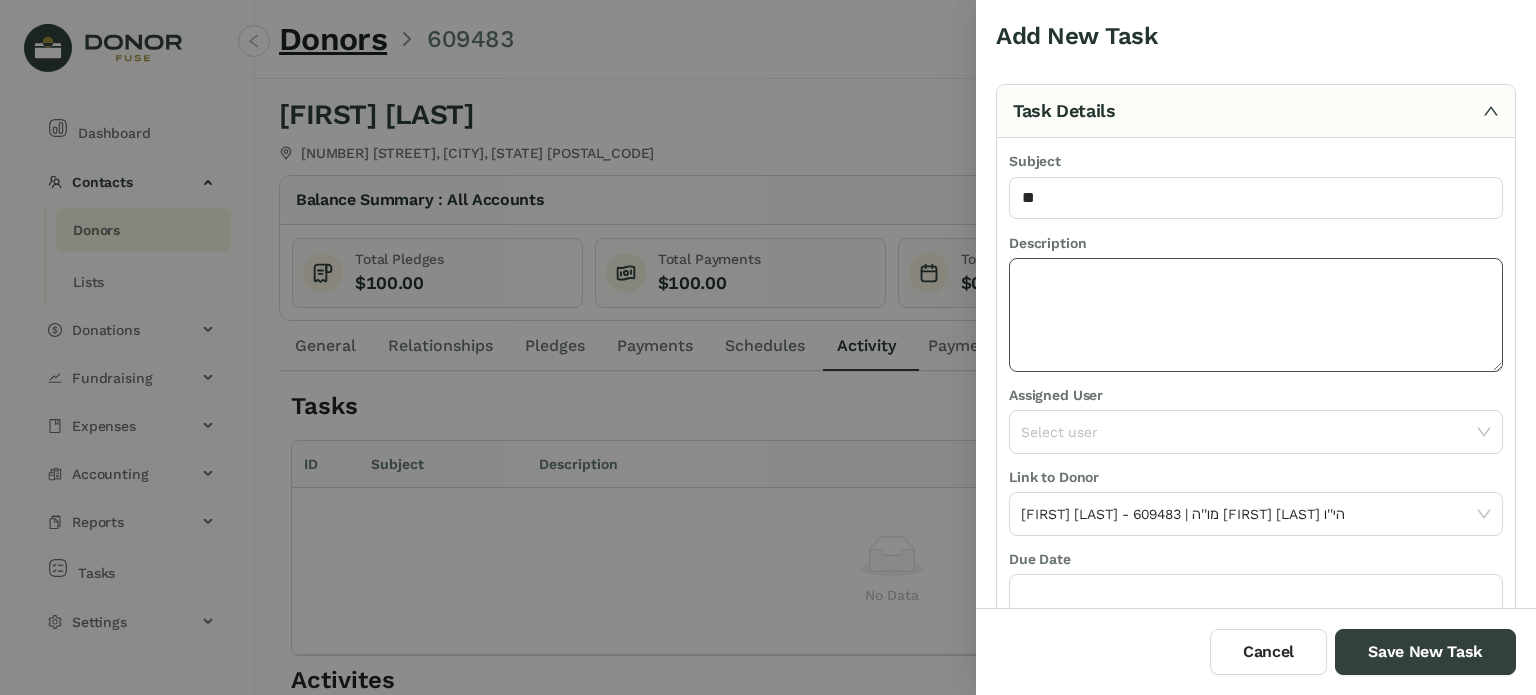 type on "**********" 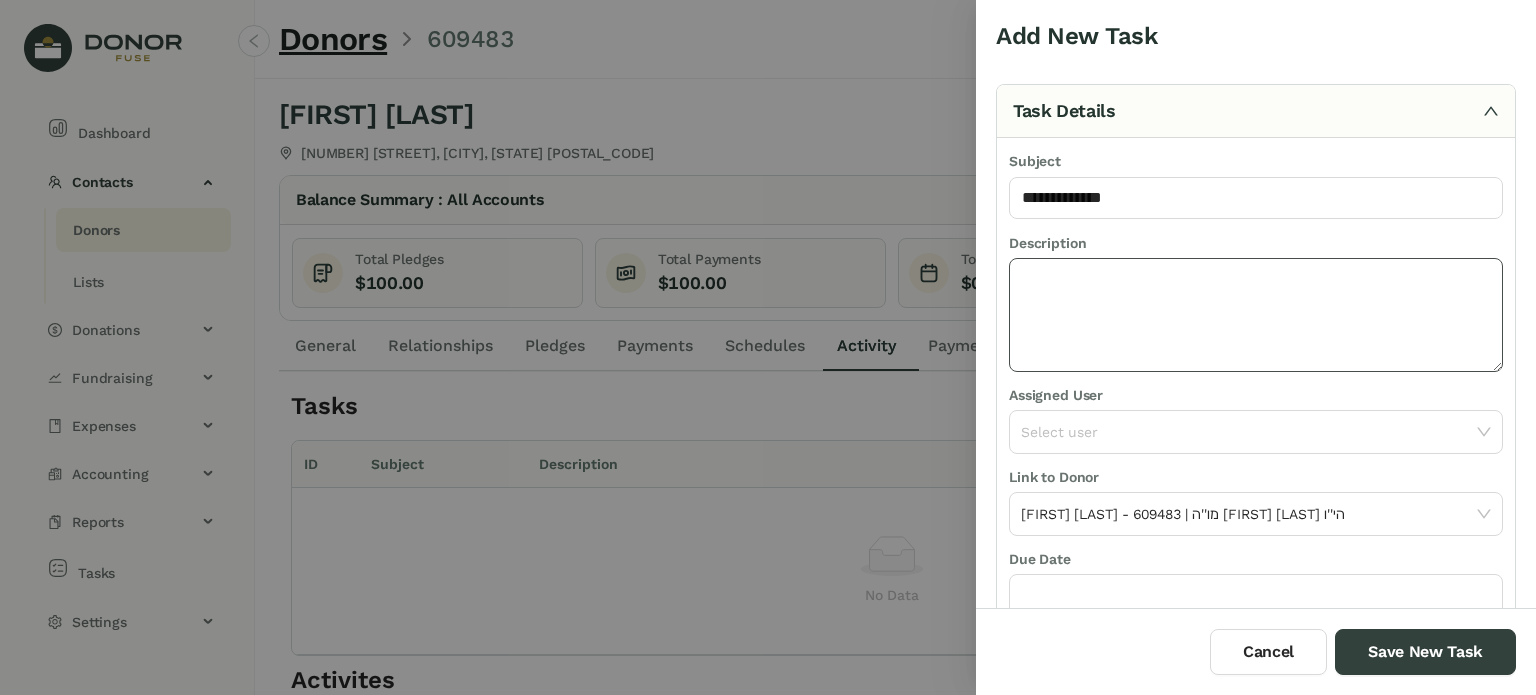 click 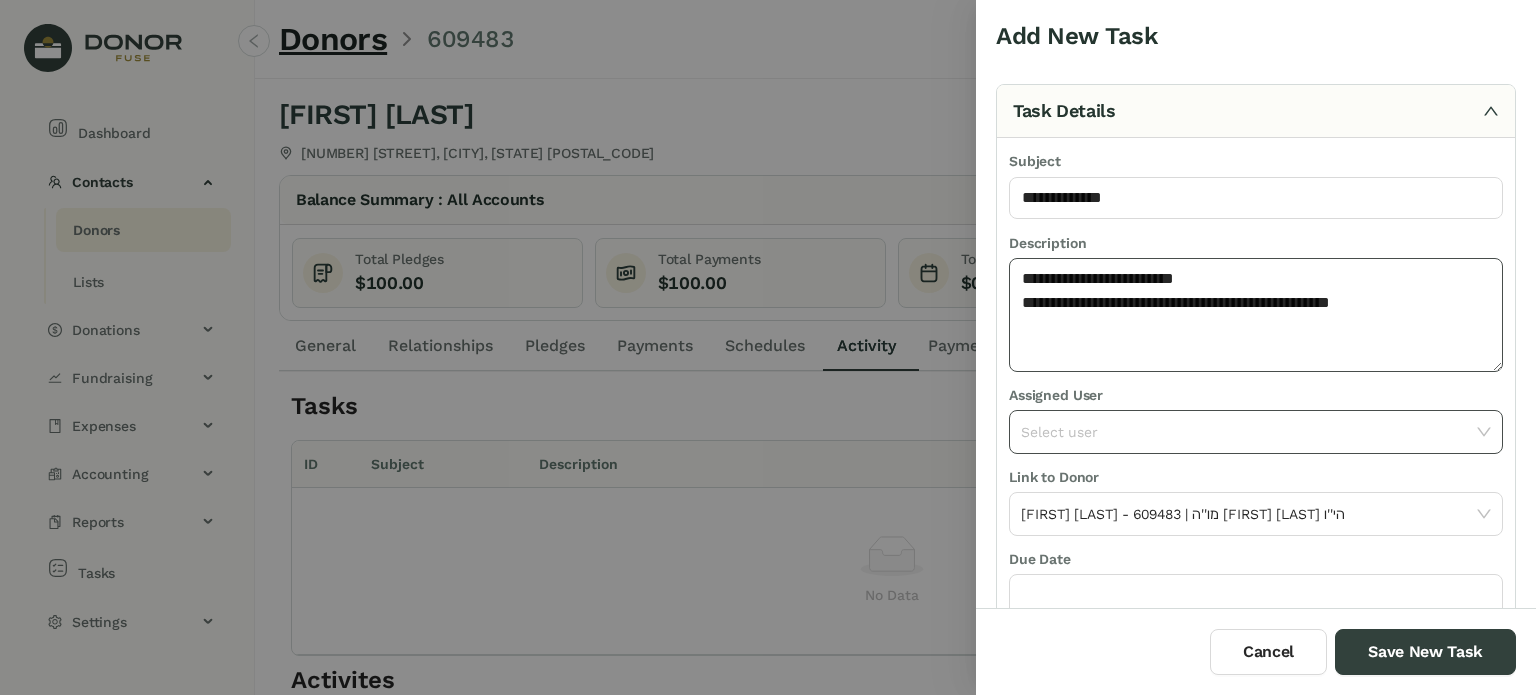 type on "**********" 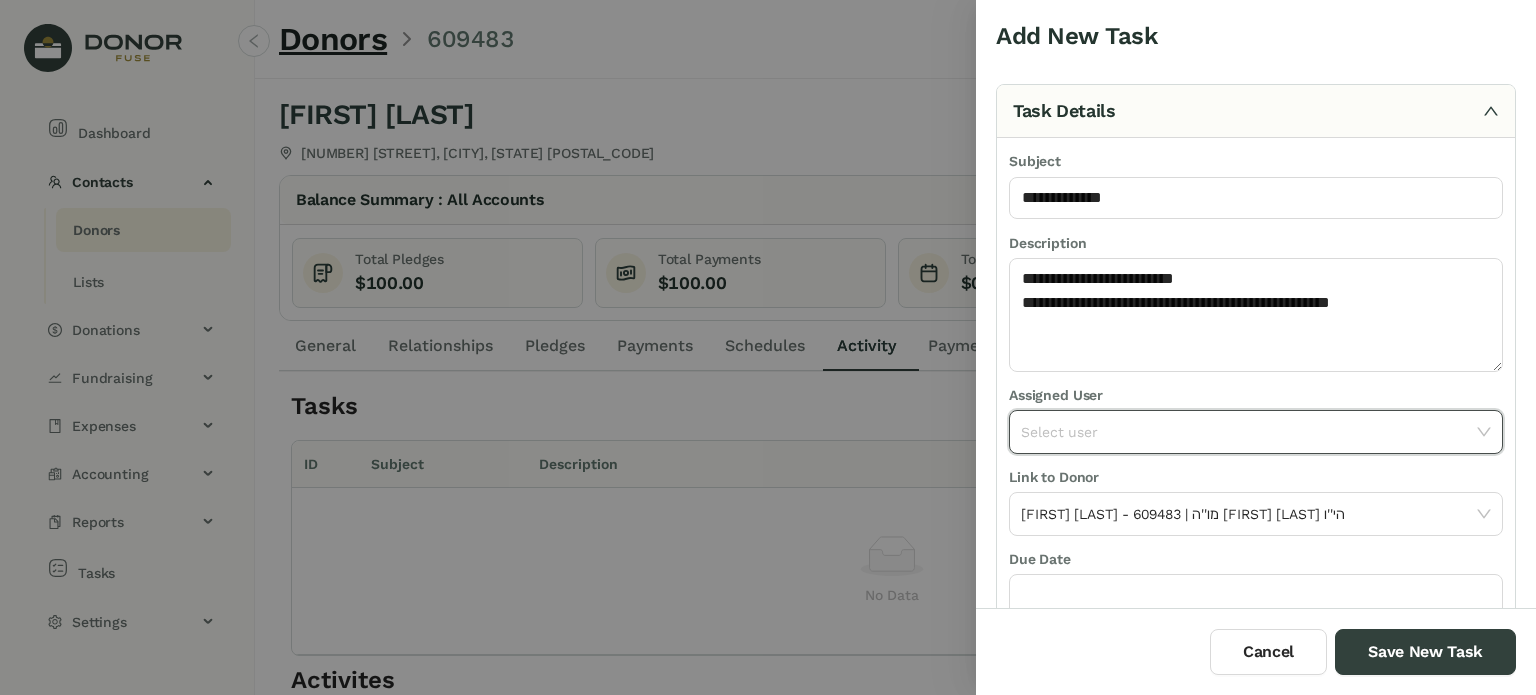 click 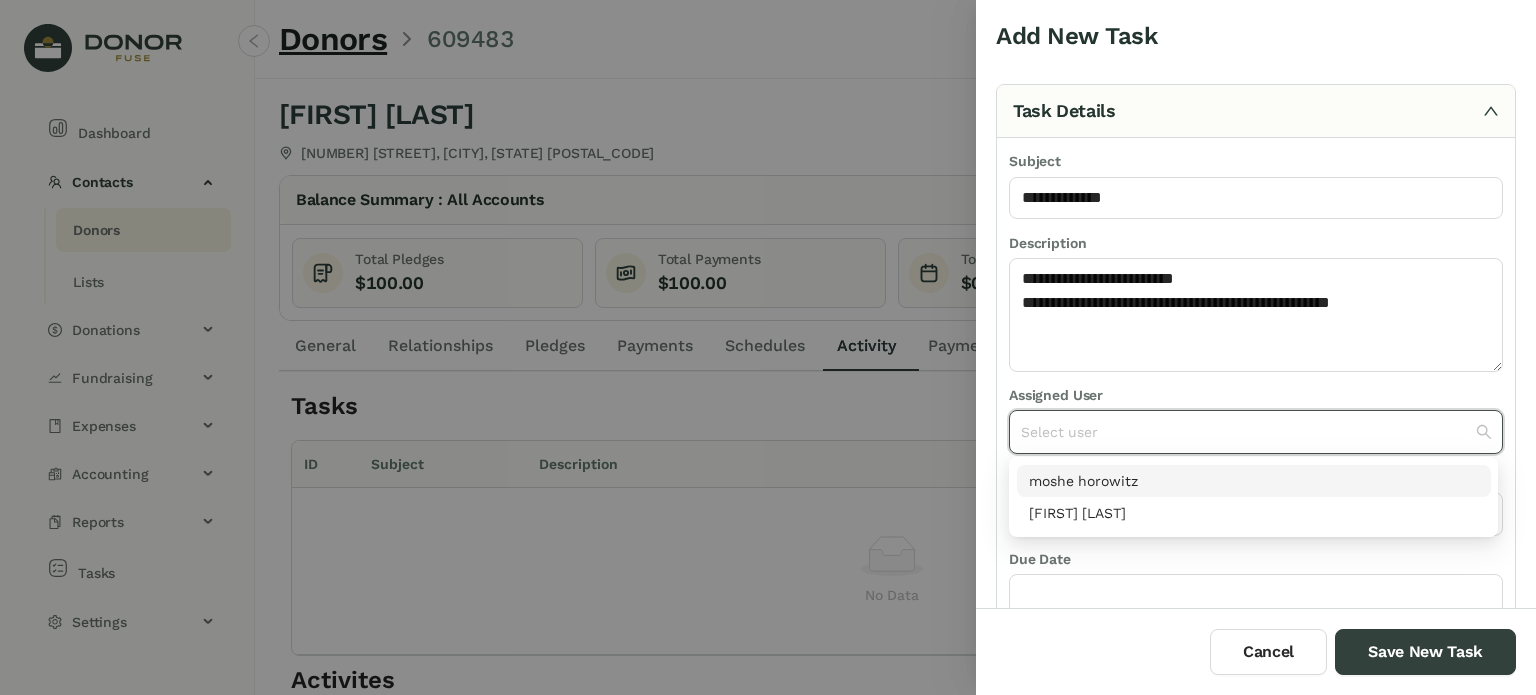 click on "moshe horowitz" at bounding box center [1254, 481] 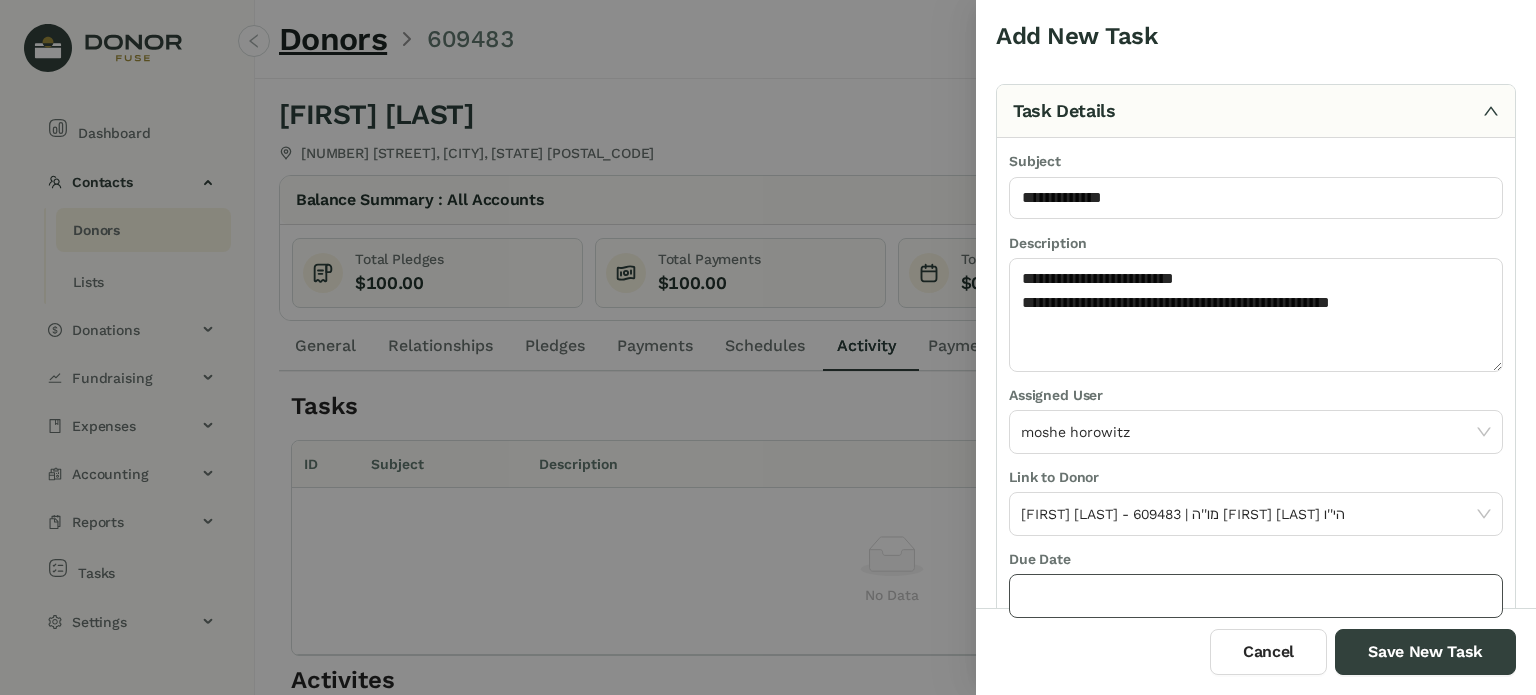 click 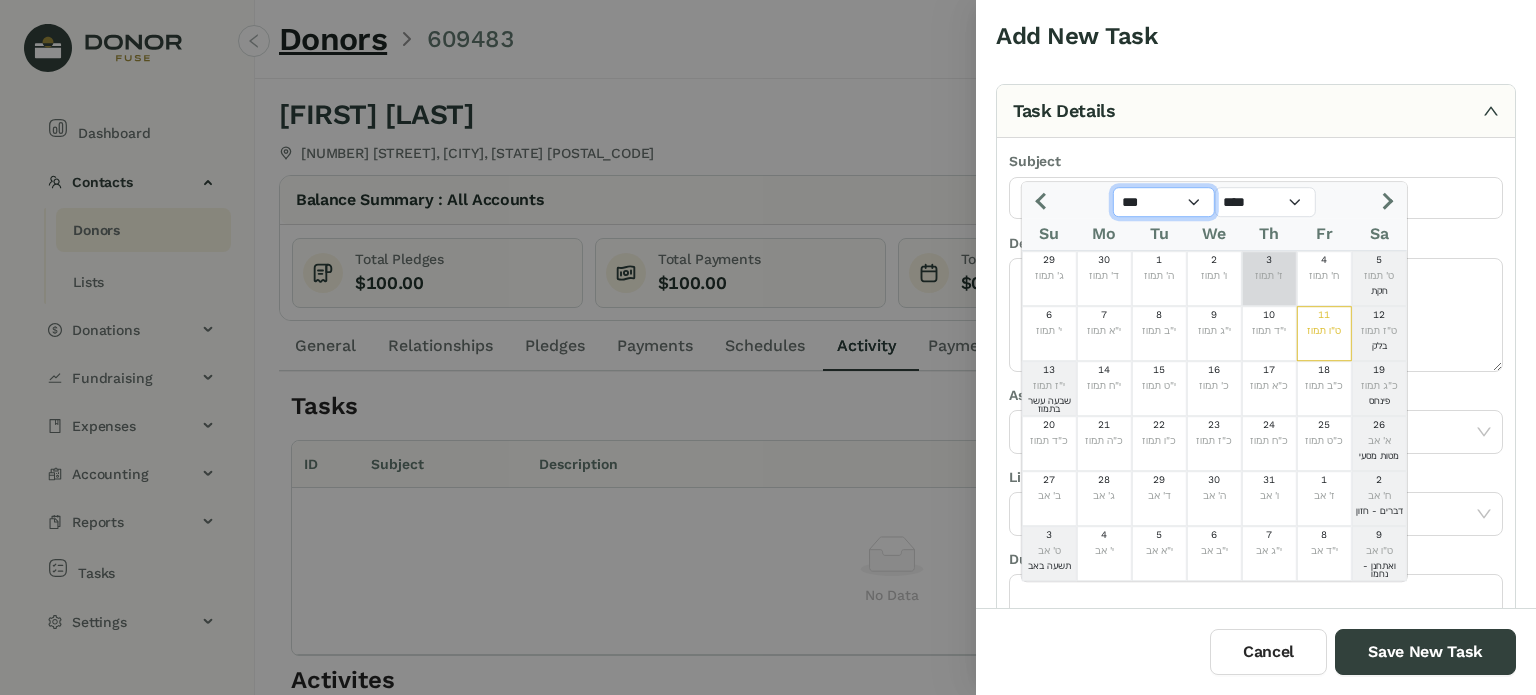 drag, startPoint x: 1181, startPoint y: 202, endPoint x: 1184, endPoint y: 214, distance: 12.369317 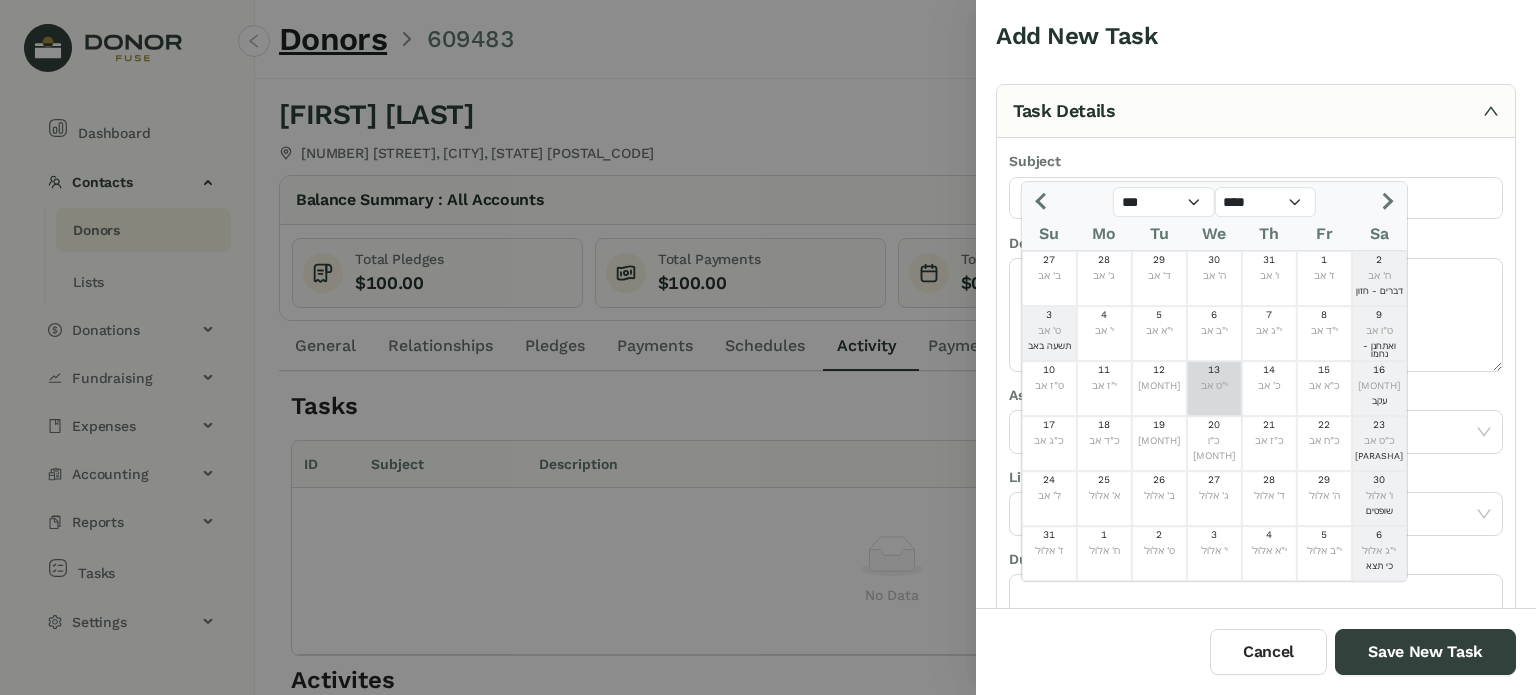 click on "י"ט אב" 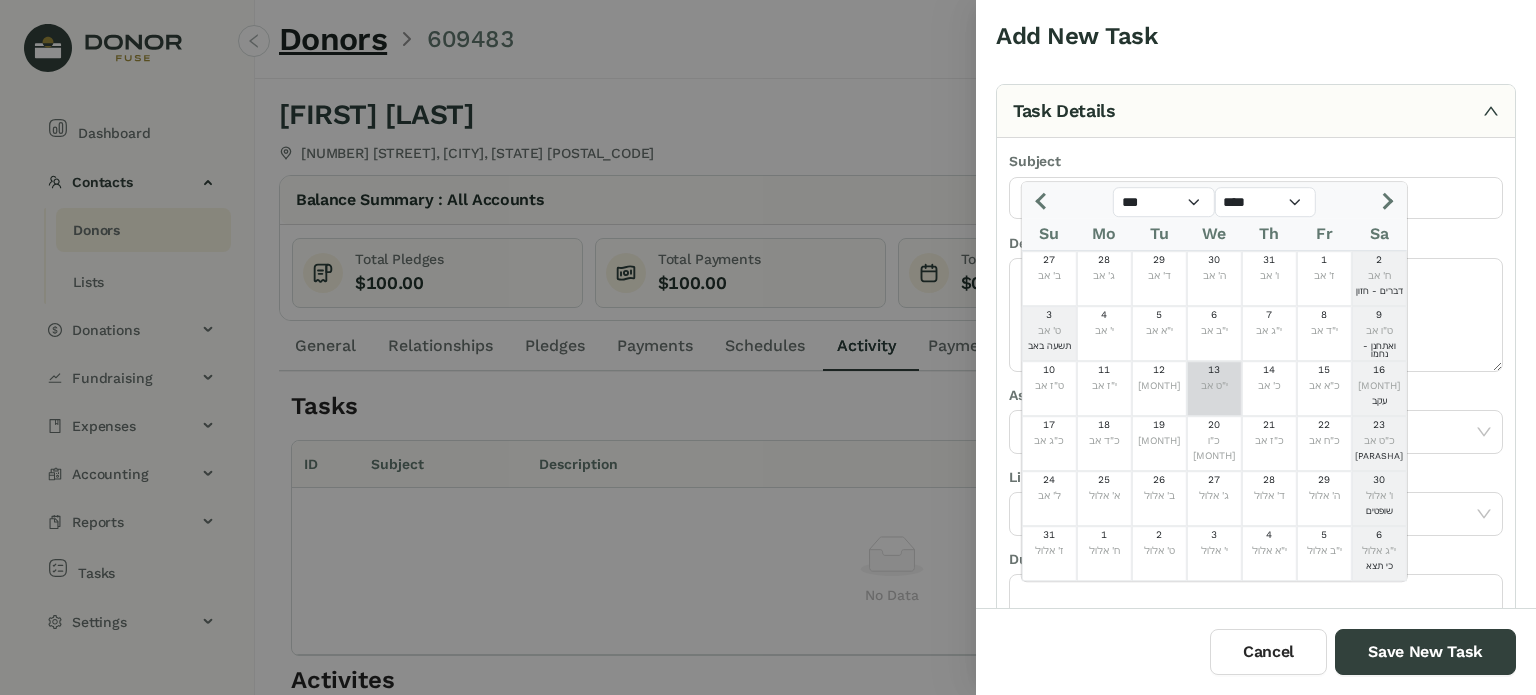 type on "*********" 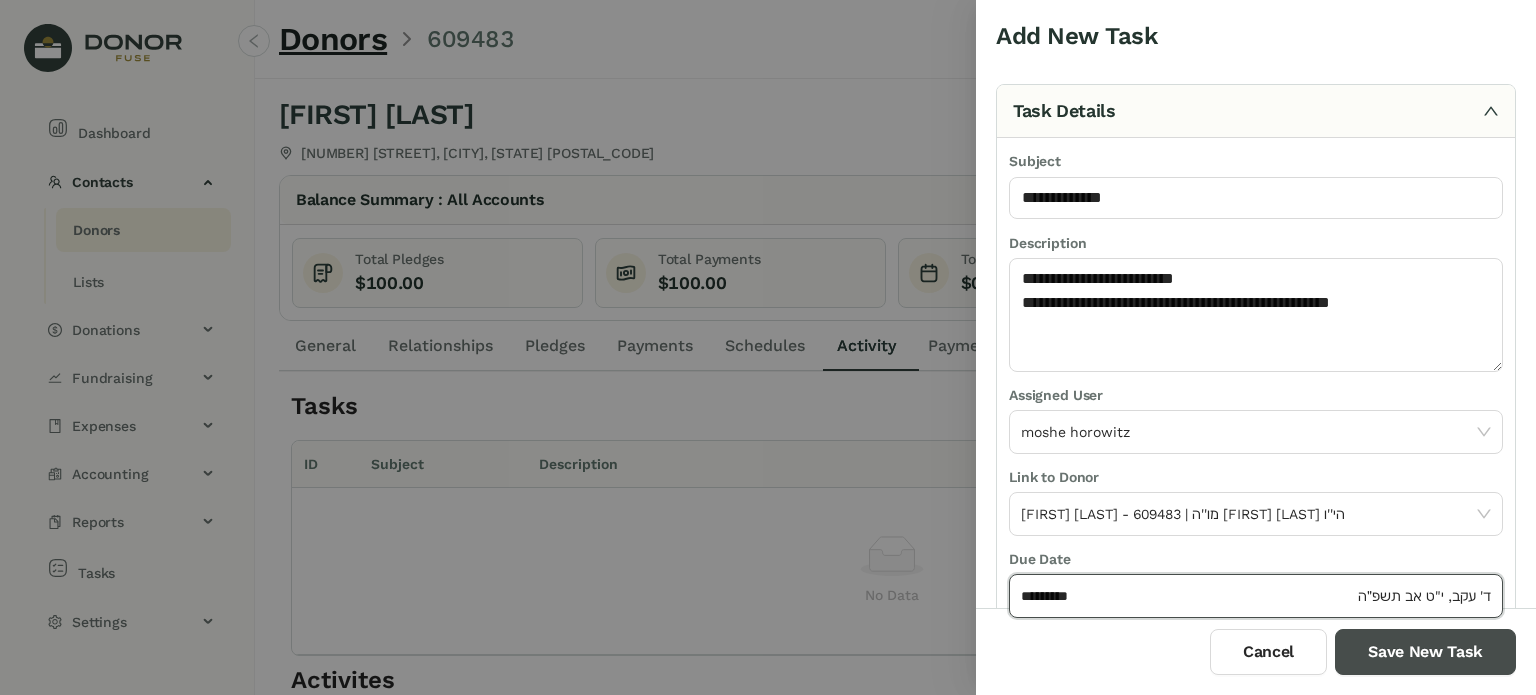click on "Save New Task" at bounding box center (1425, 652) 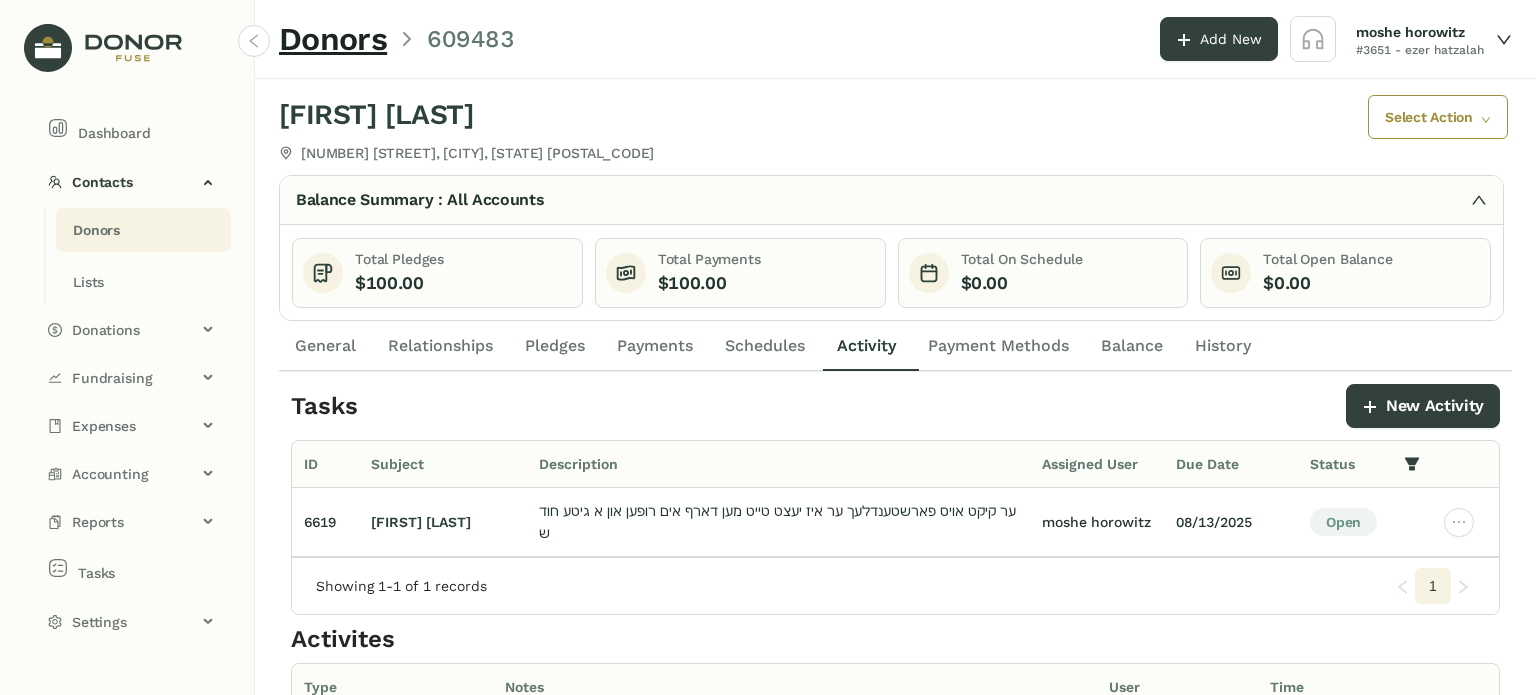 drag, startPoint x: 154, startPoint y: 221, endPoint x: 207, endPoint y: 236, distance: 55.081757 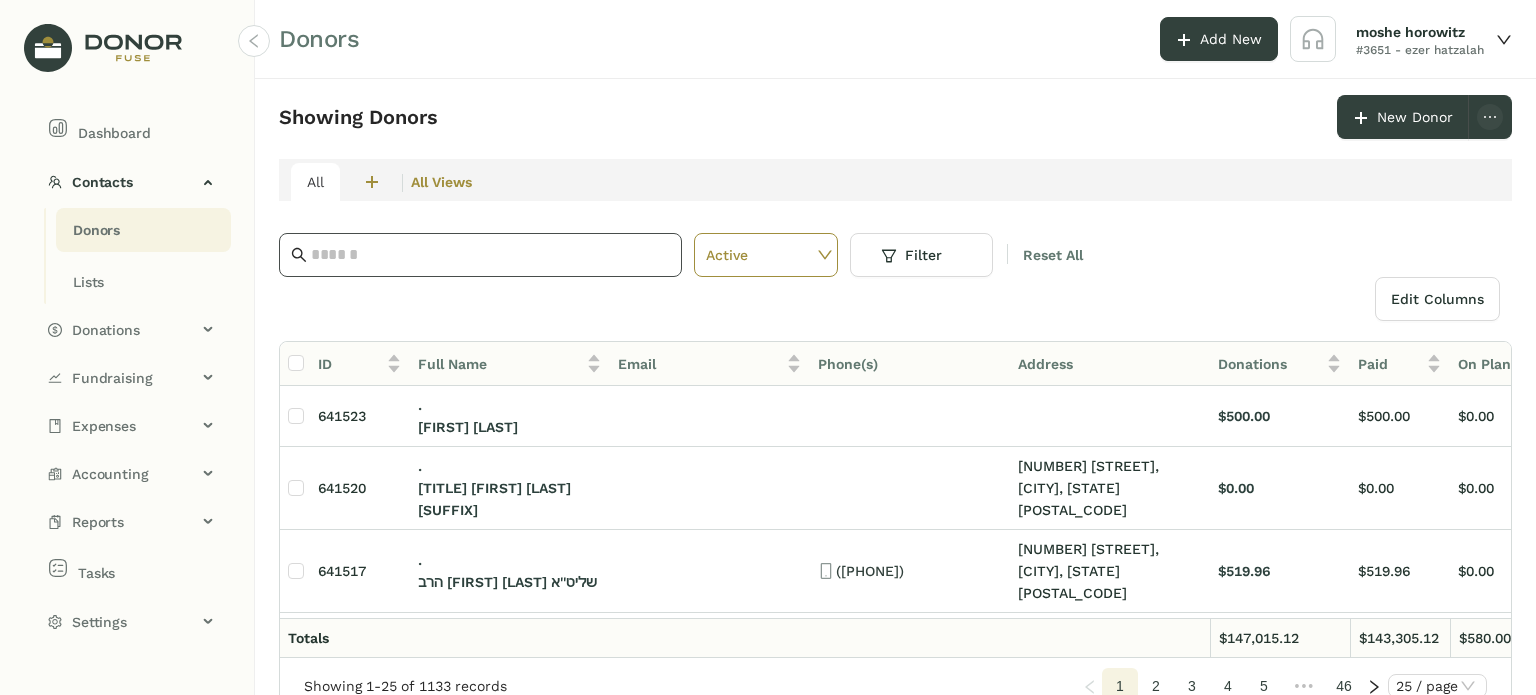 click 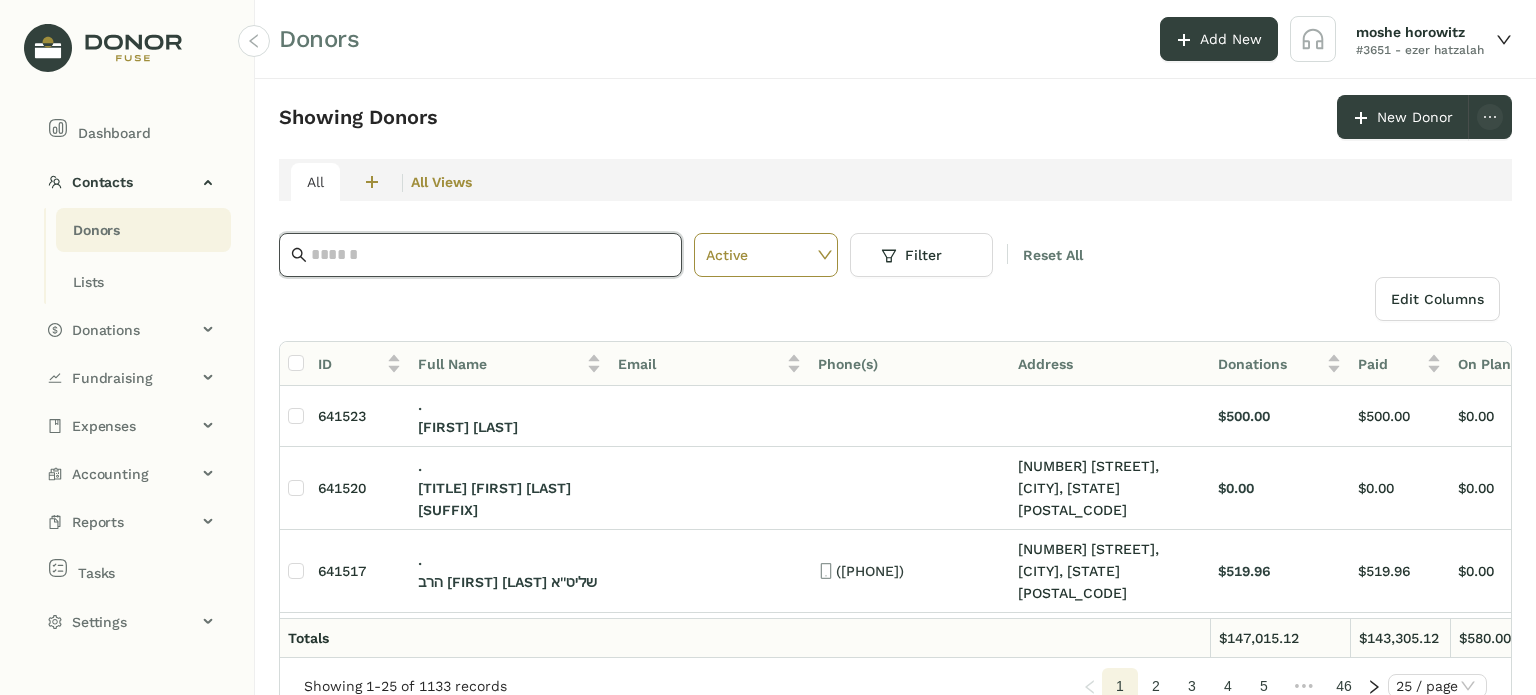 paste on "**********" 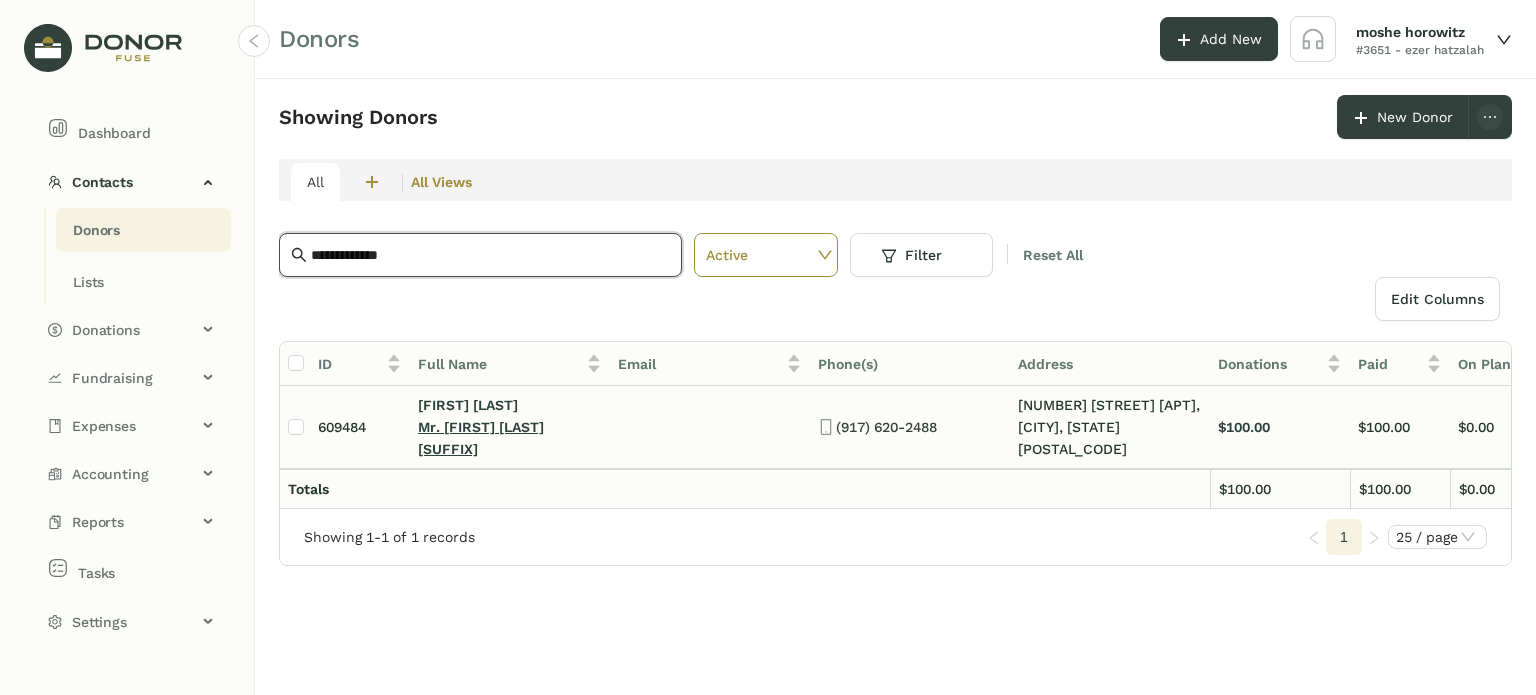 type on "**********" 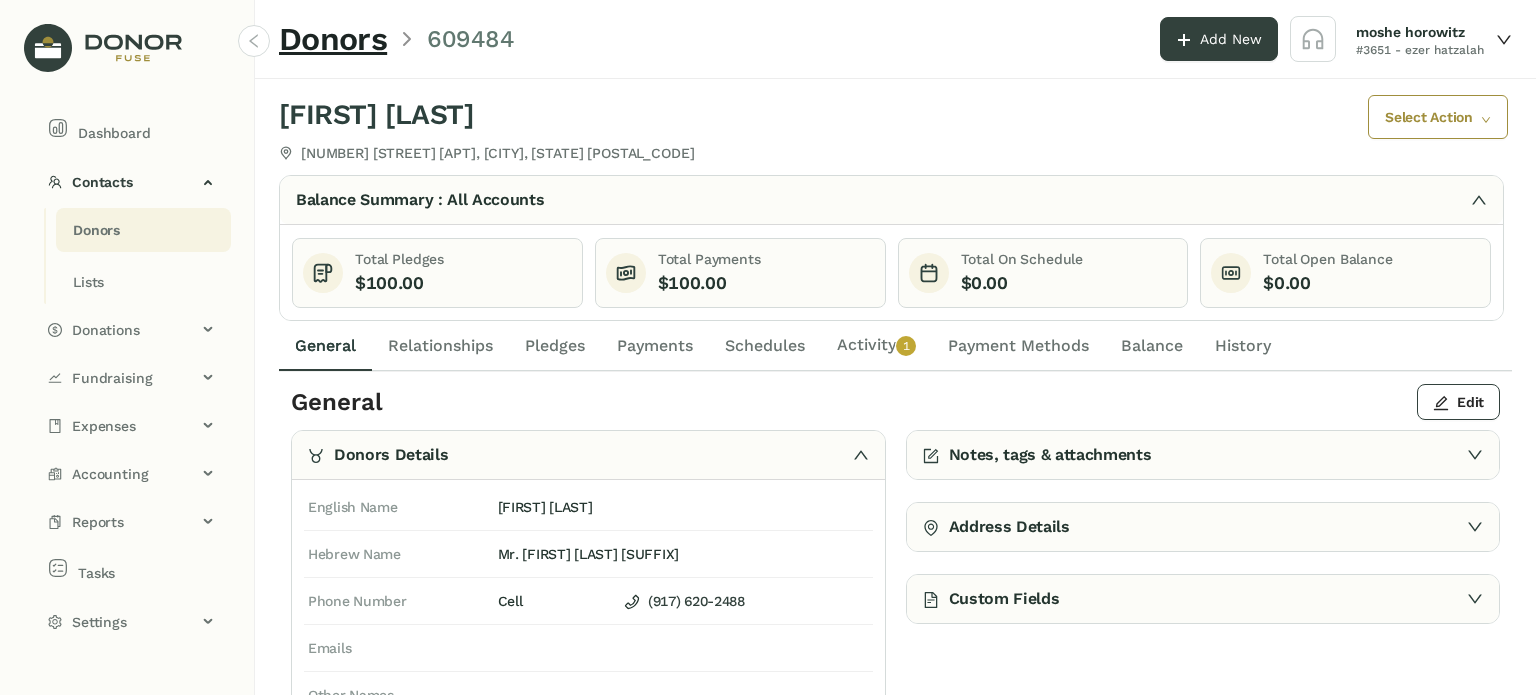 click on "Payments" 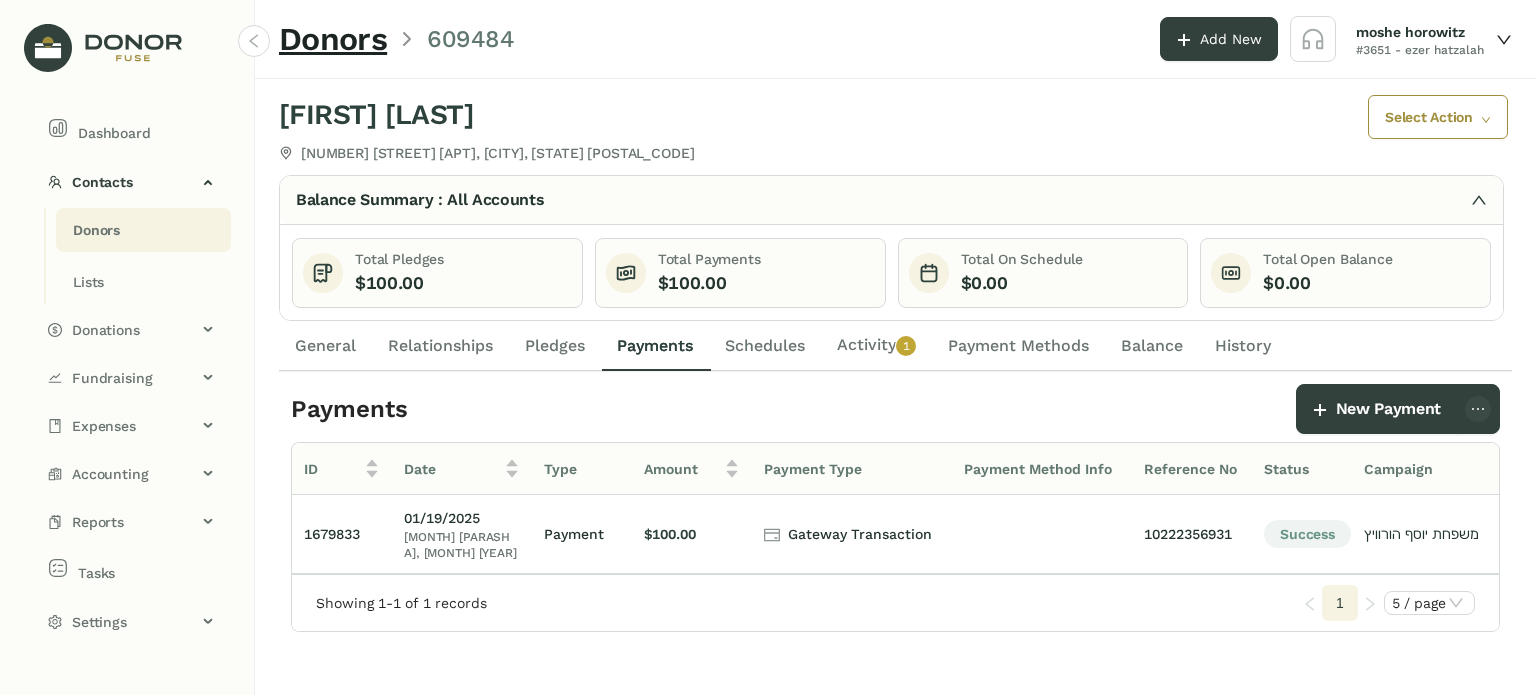 click on "General" 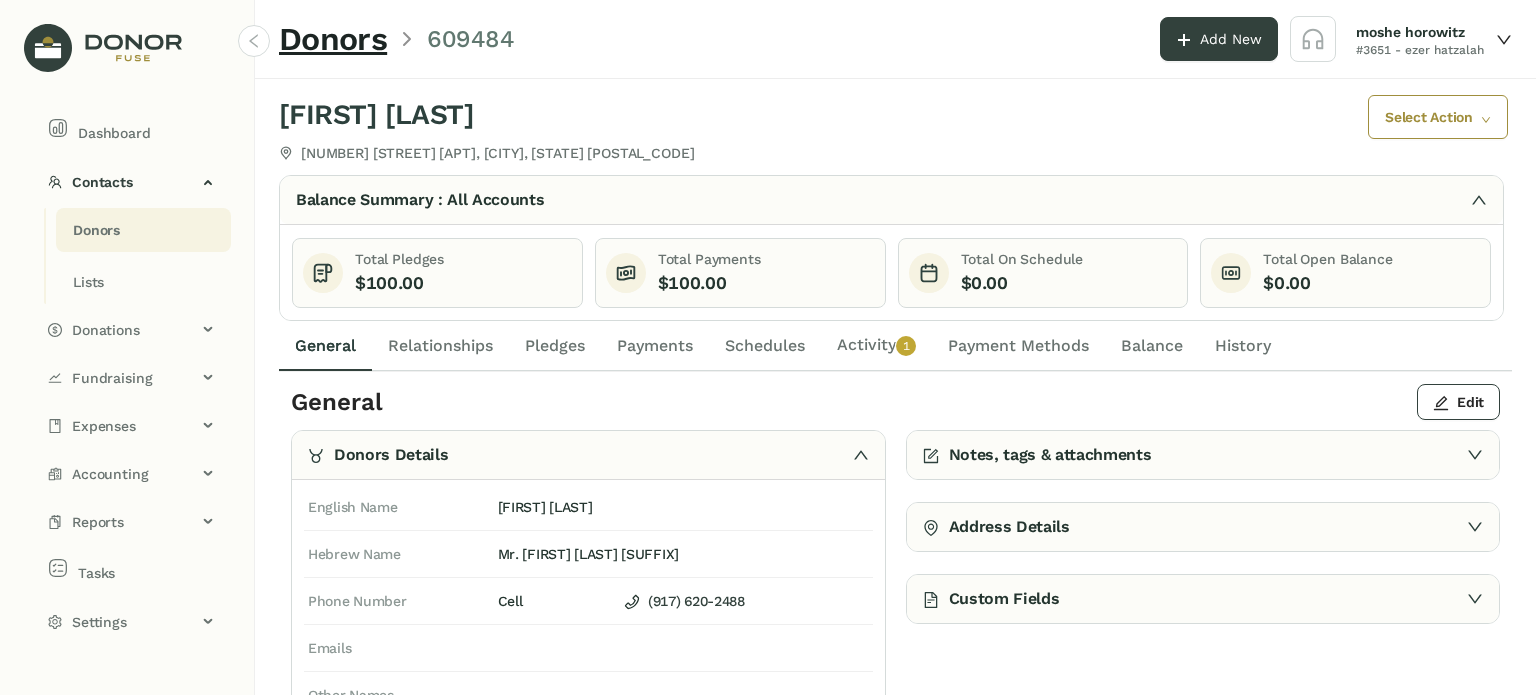 click on "Activity   0   1   2   3   4   5   6   7   8   9" 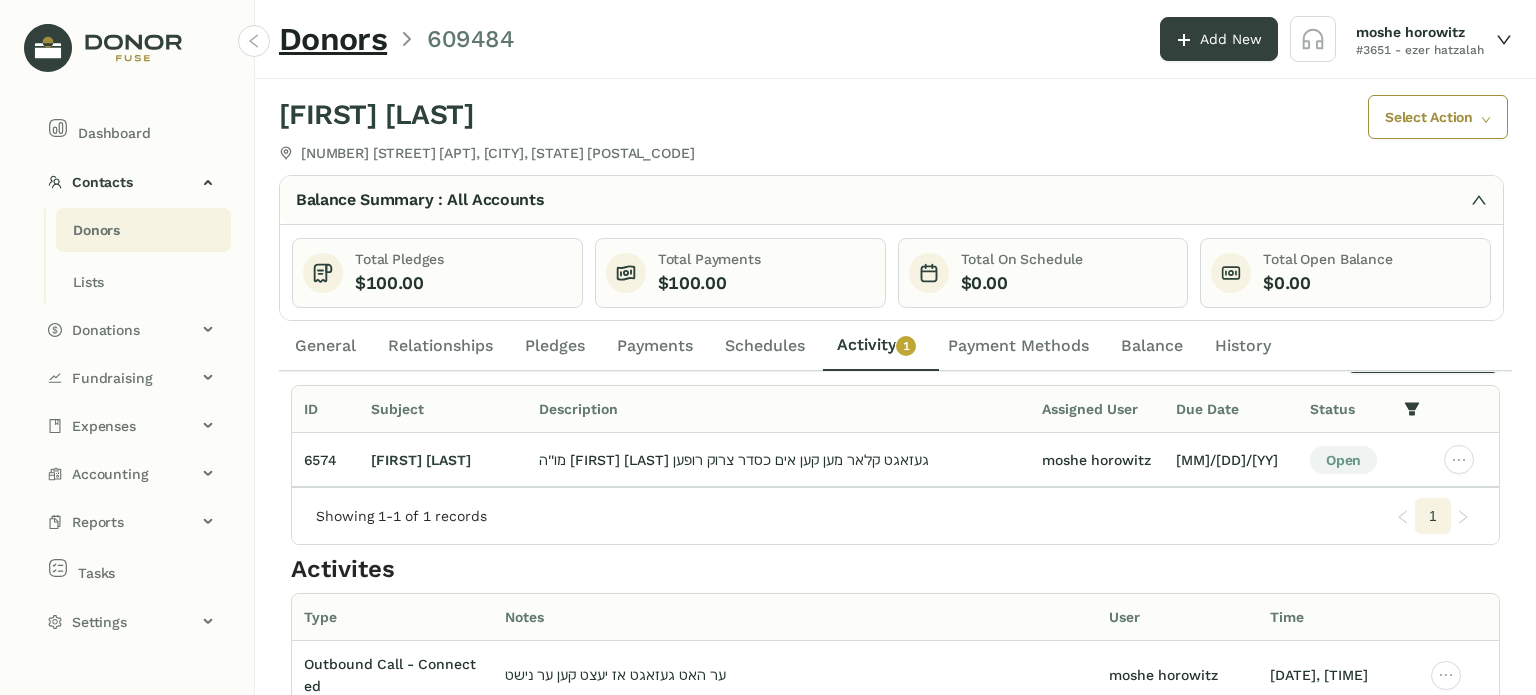 scroll, scrollTop: 0, scrollLeft: 0, axis: both 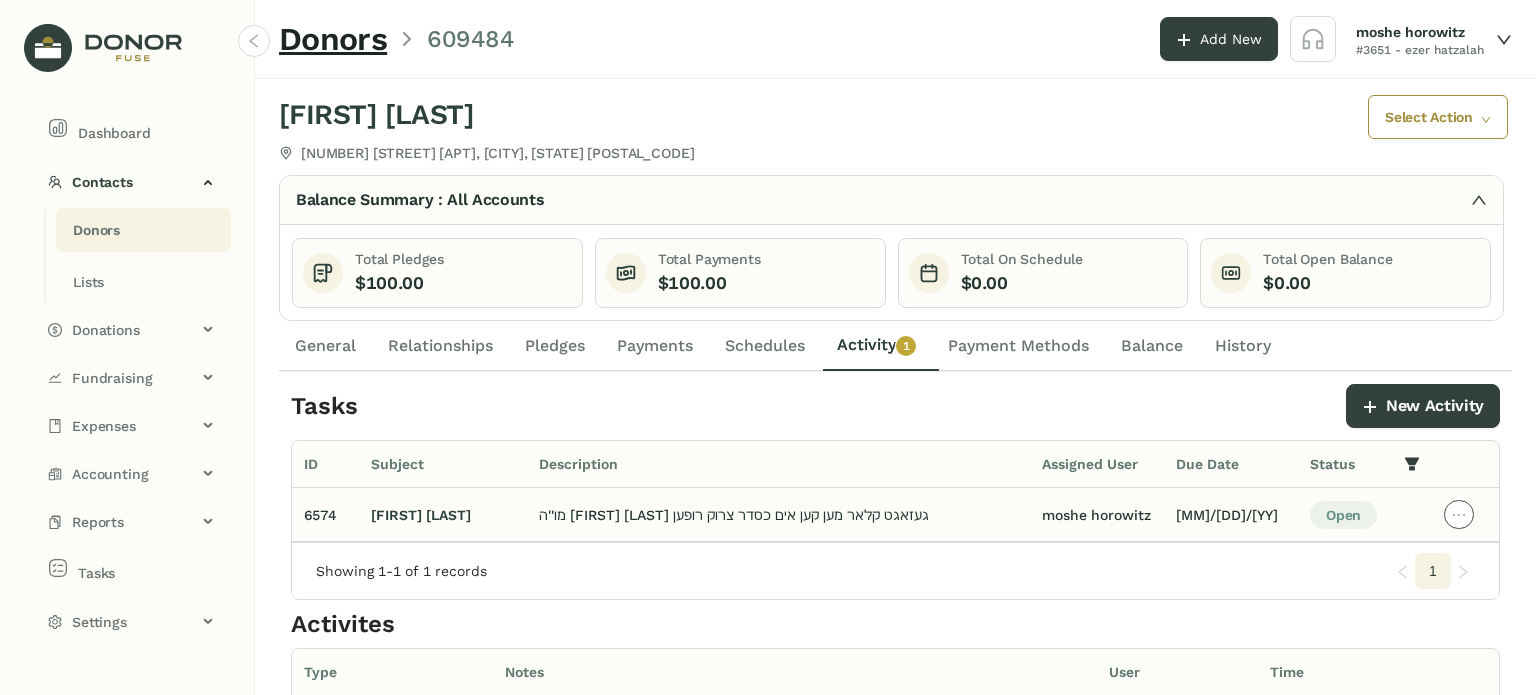 click 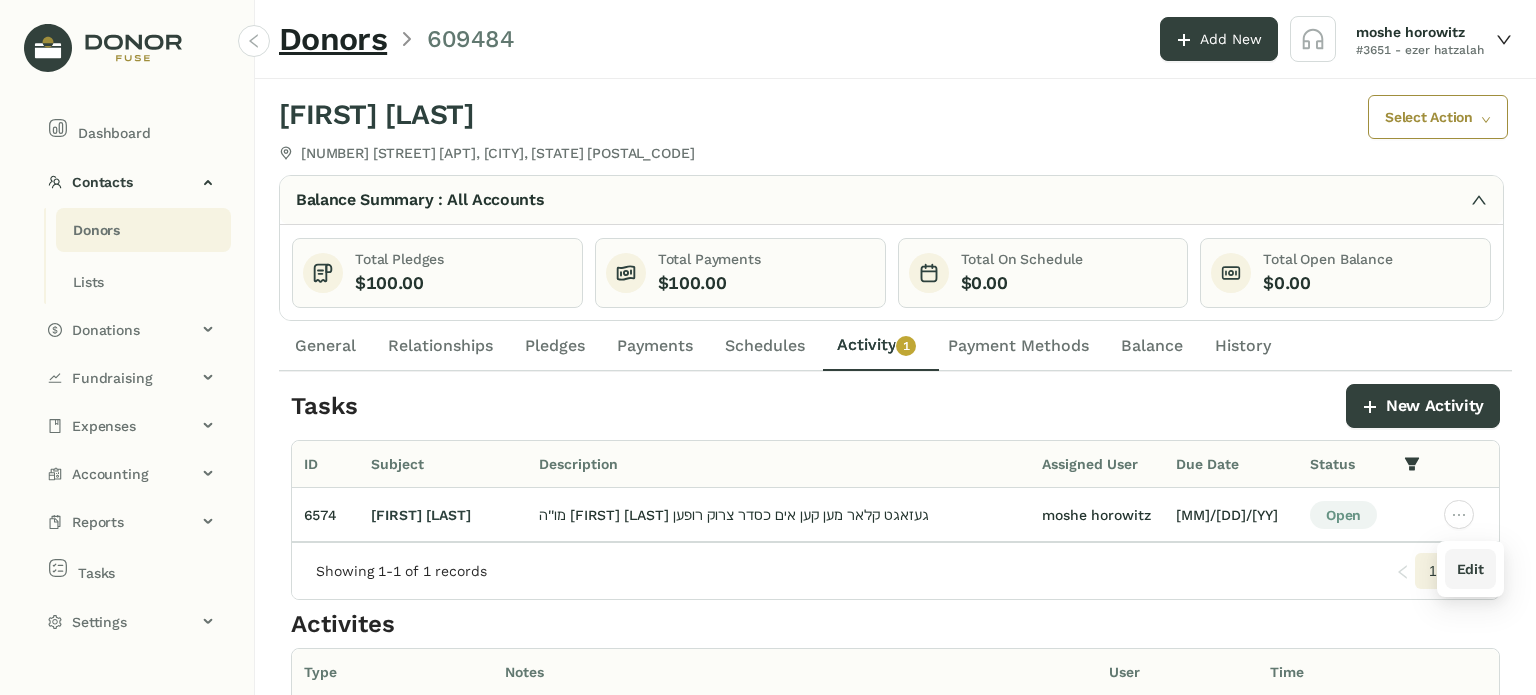 click on "Edit" at bounding box center [1470, 569] 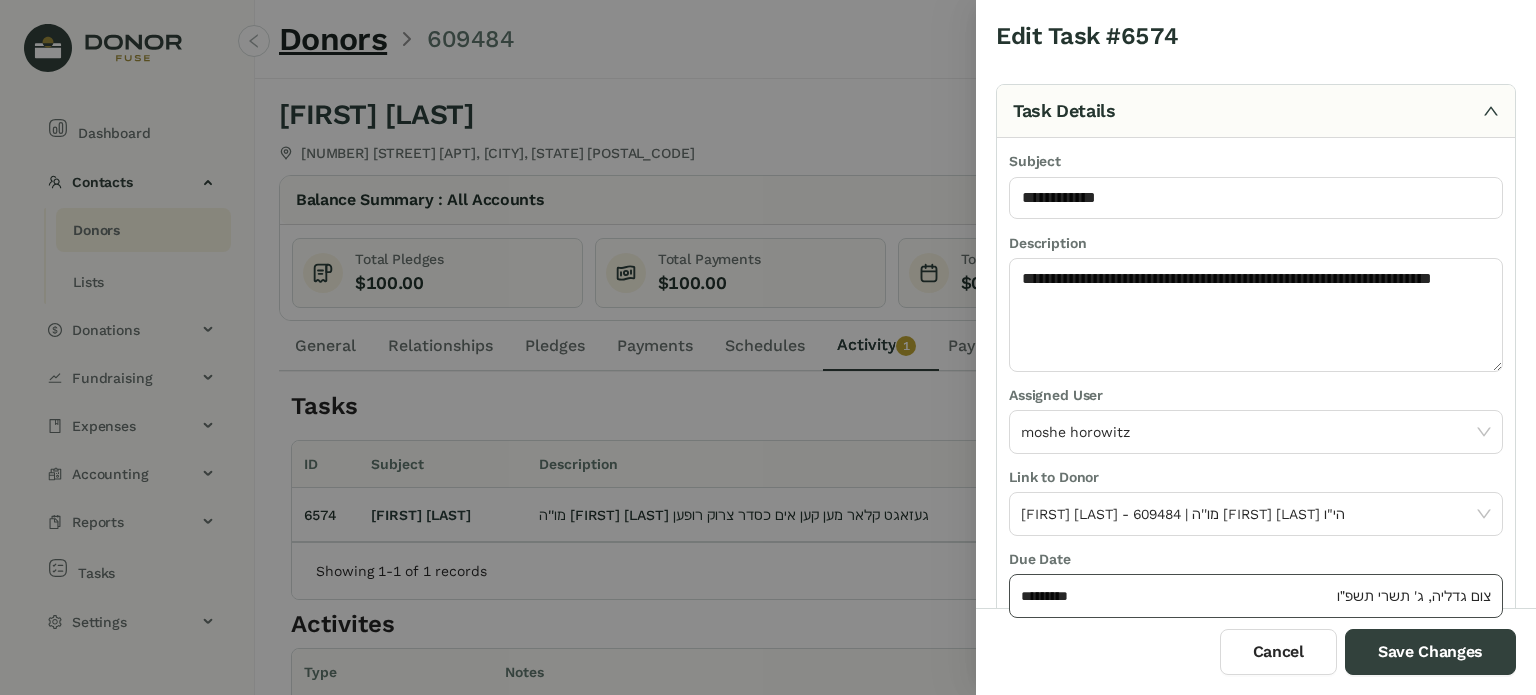 click on "*********" 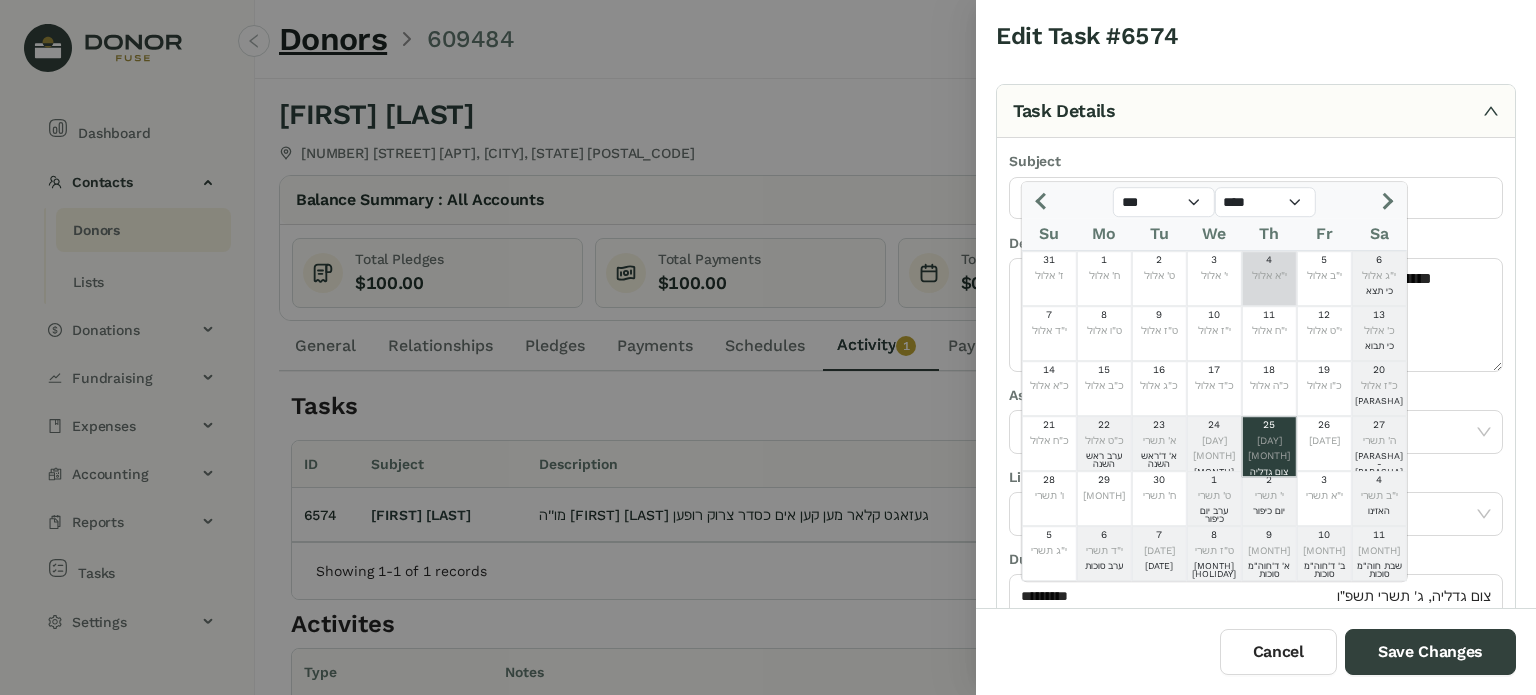 drag, startPoint x: 1375, startPoint y: 193, endPoint x: 1380, endPoint y: 204, distance: 12.083046 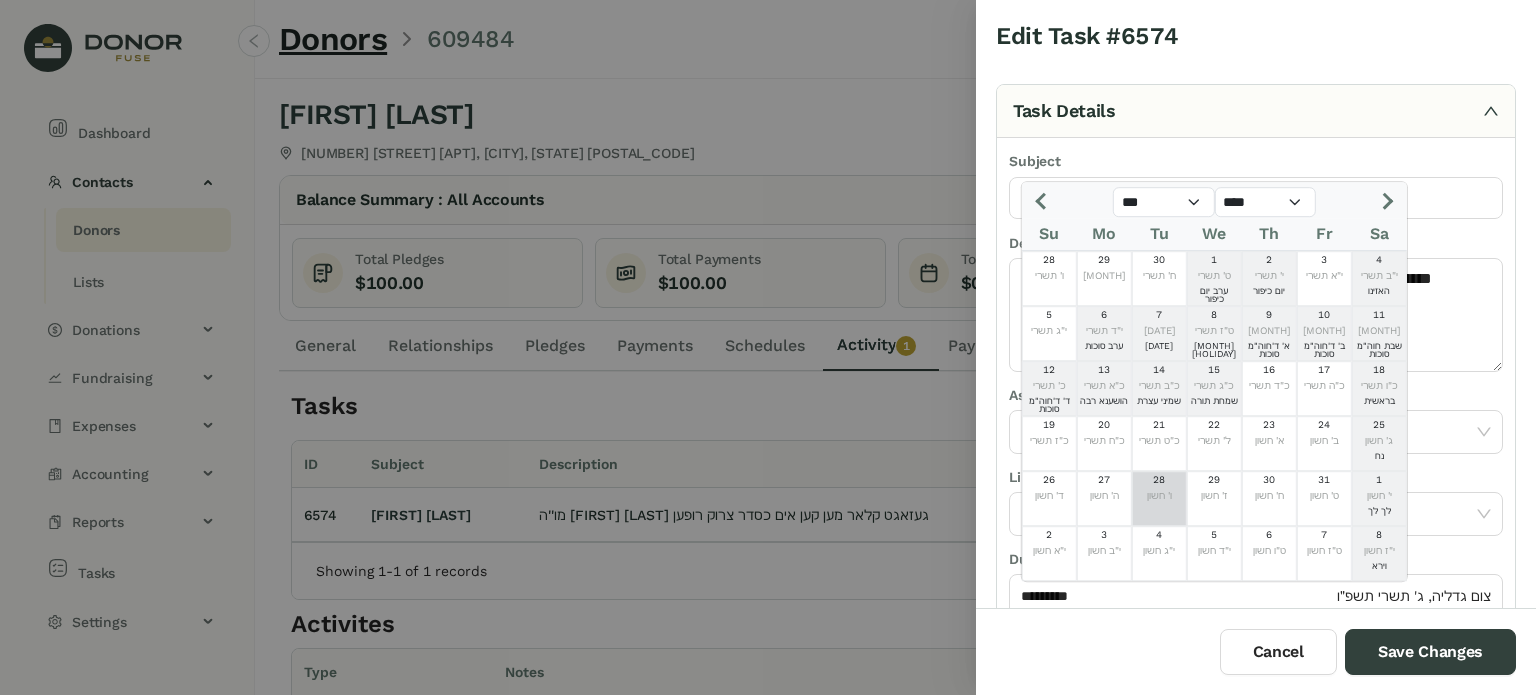 click on "28" 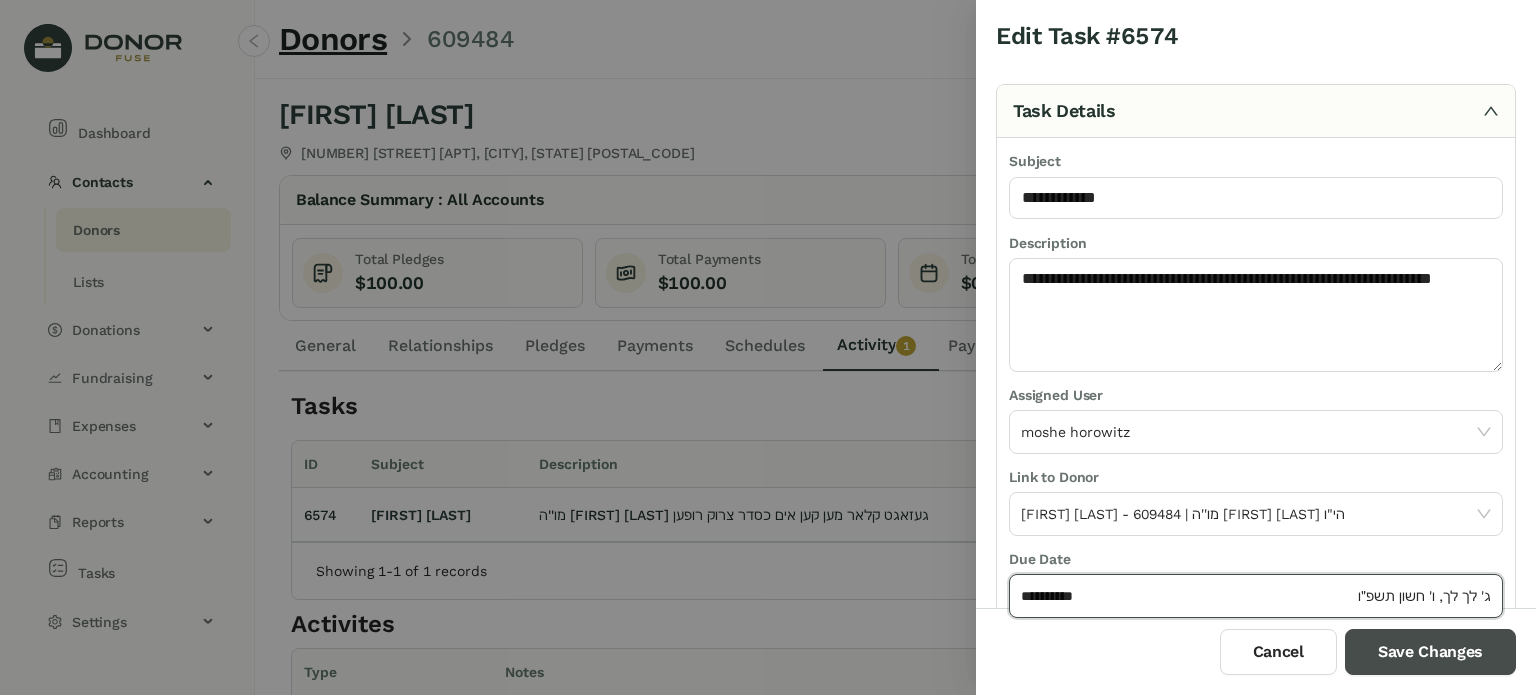 click on "Save Changes" at bounding box center (1430, 652) 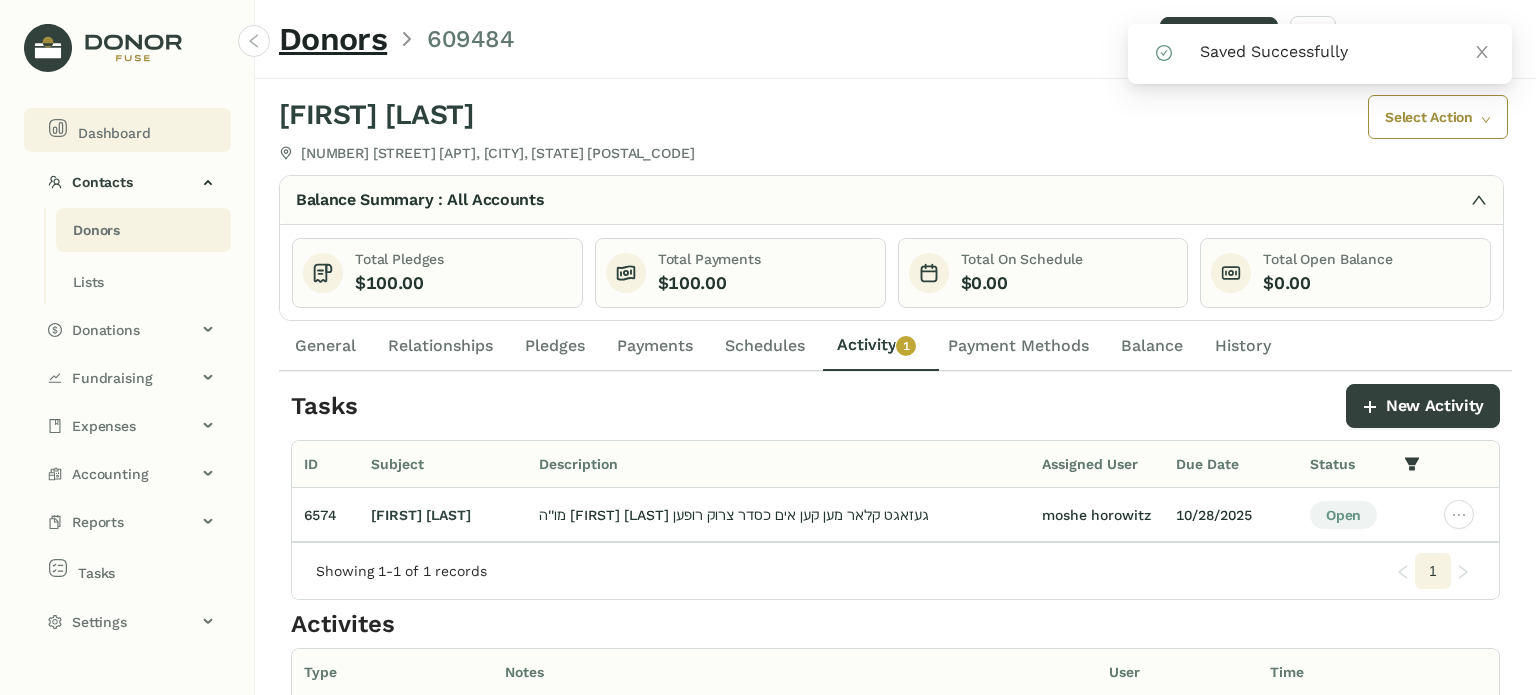 click on "Dashboard" 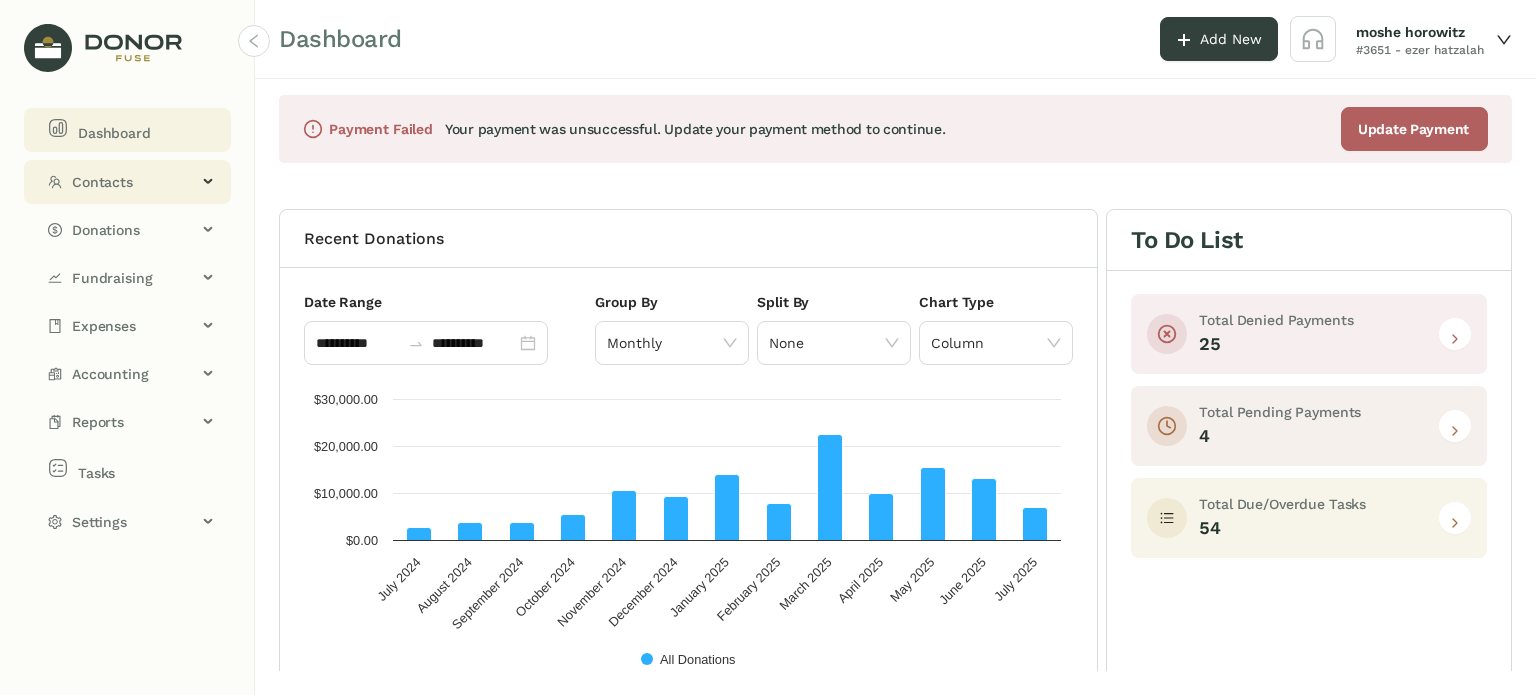 click on "Contacts" 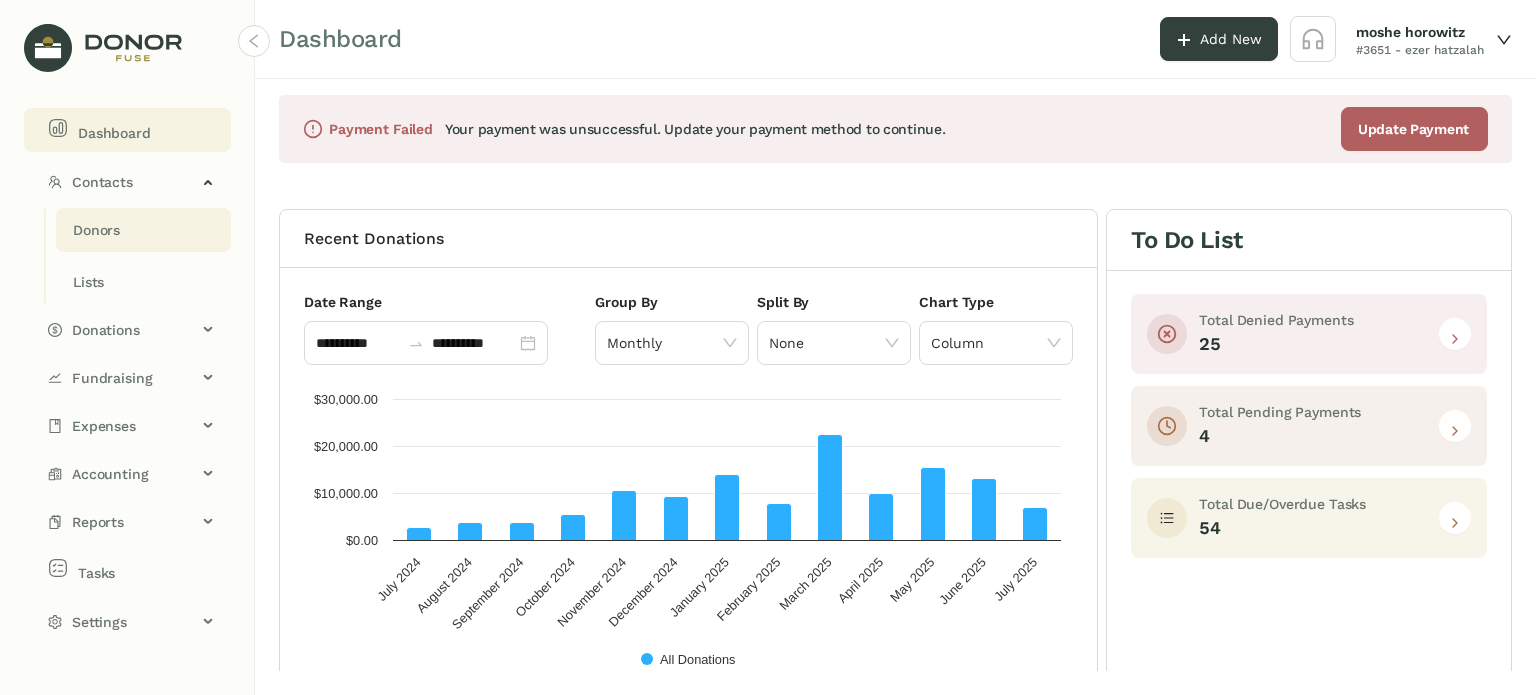 click on "Donors" 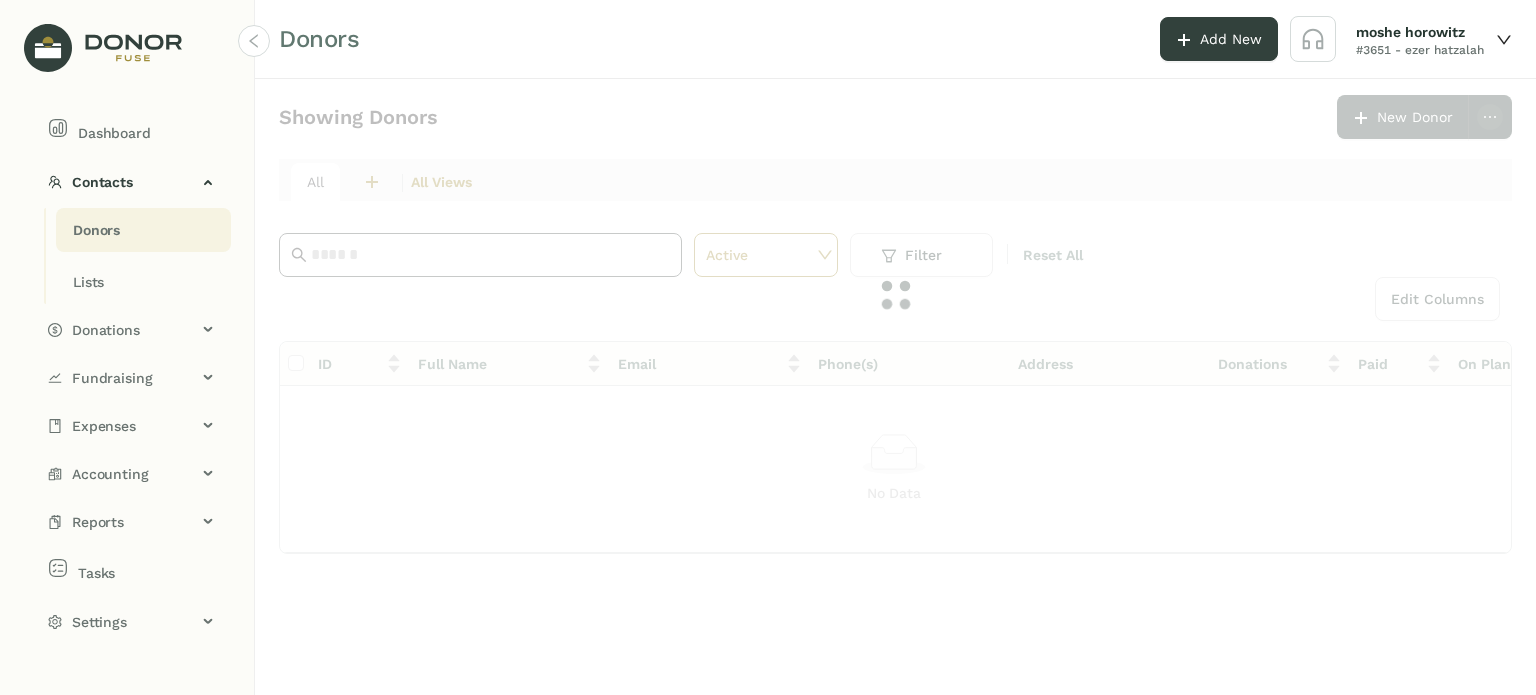 click 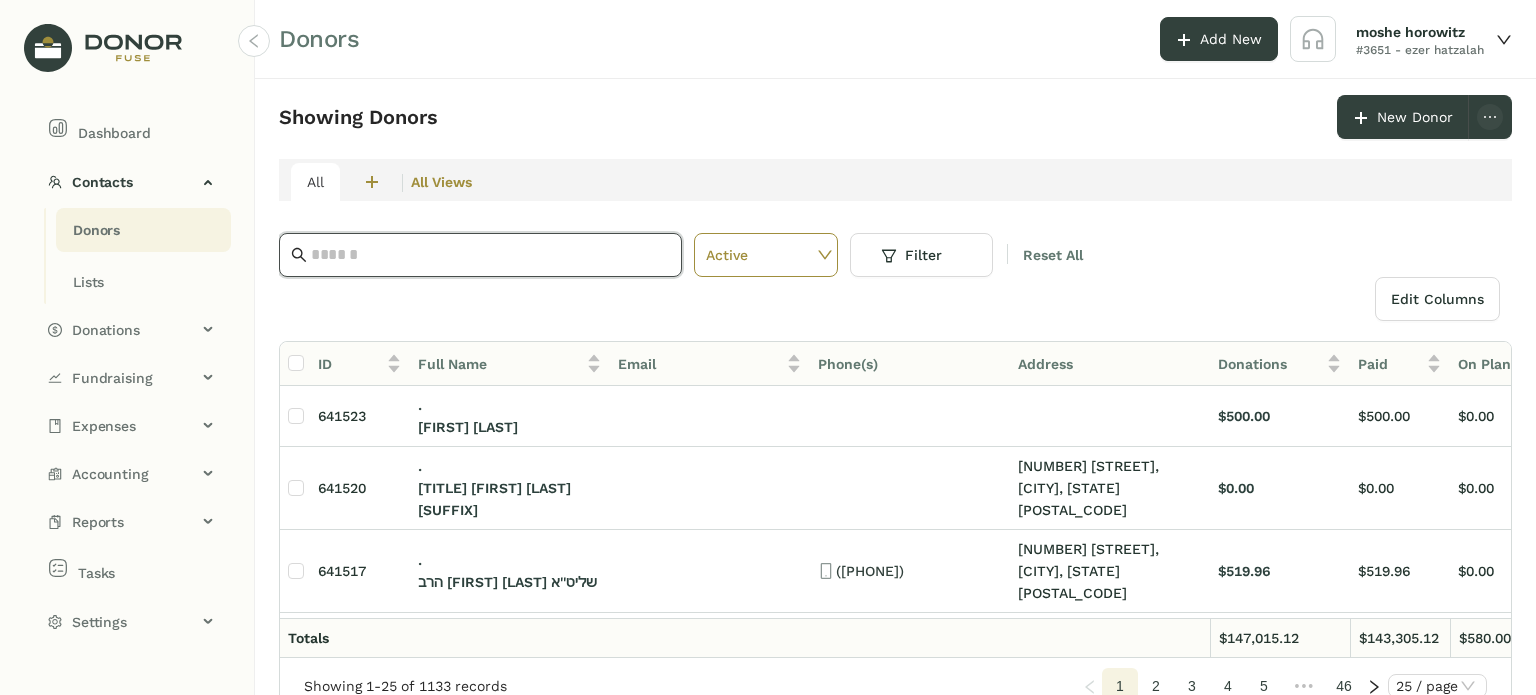drag, startPoint x: 455, startPoint y: 242, endPoint x: 456, endPoint y: 252, distance: 10.049875 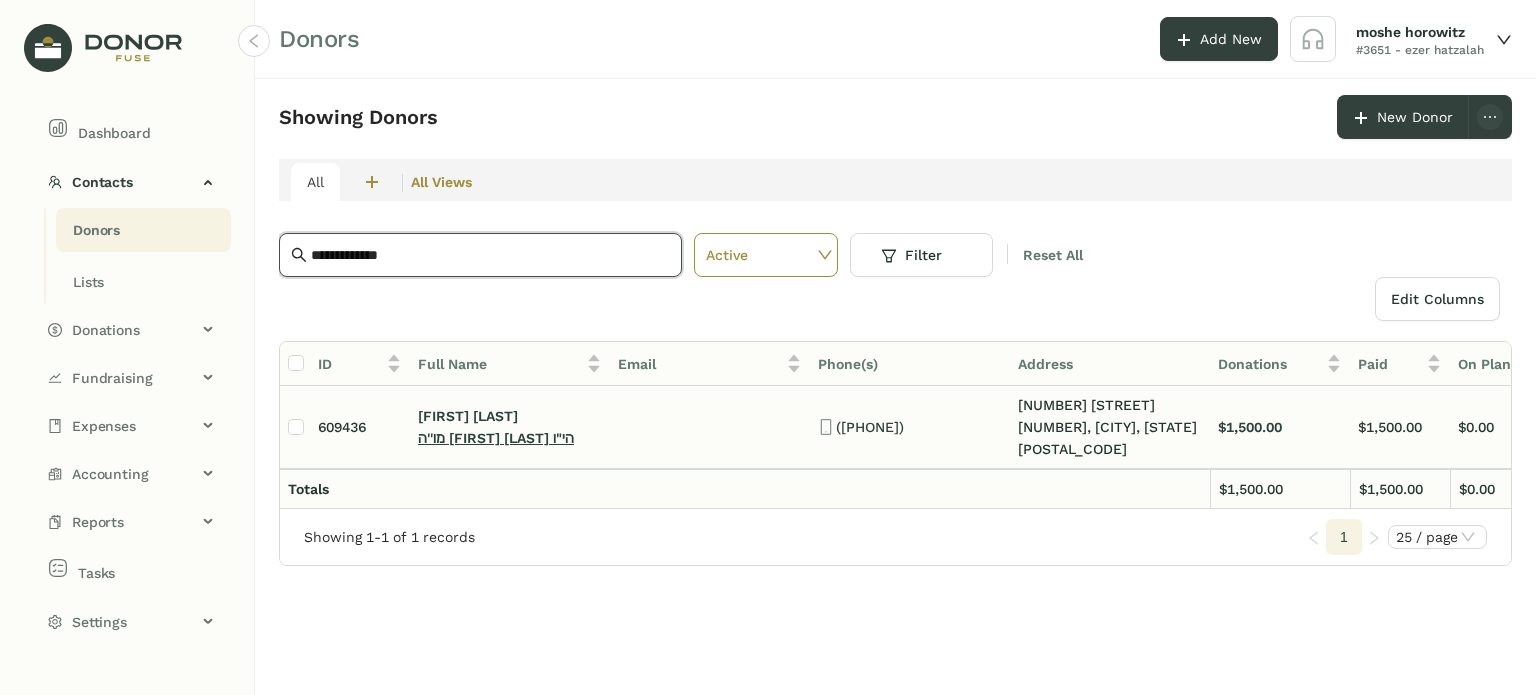type on "**********" 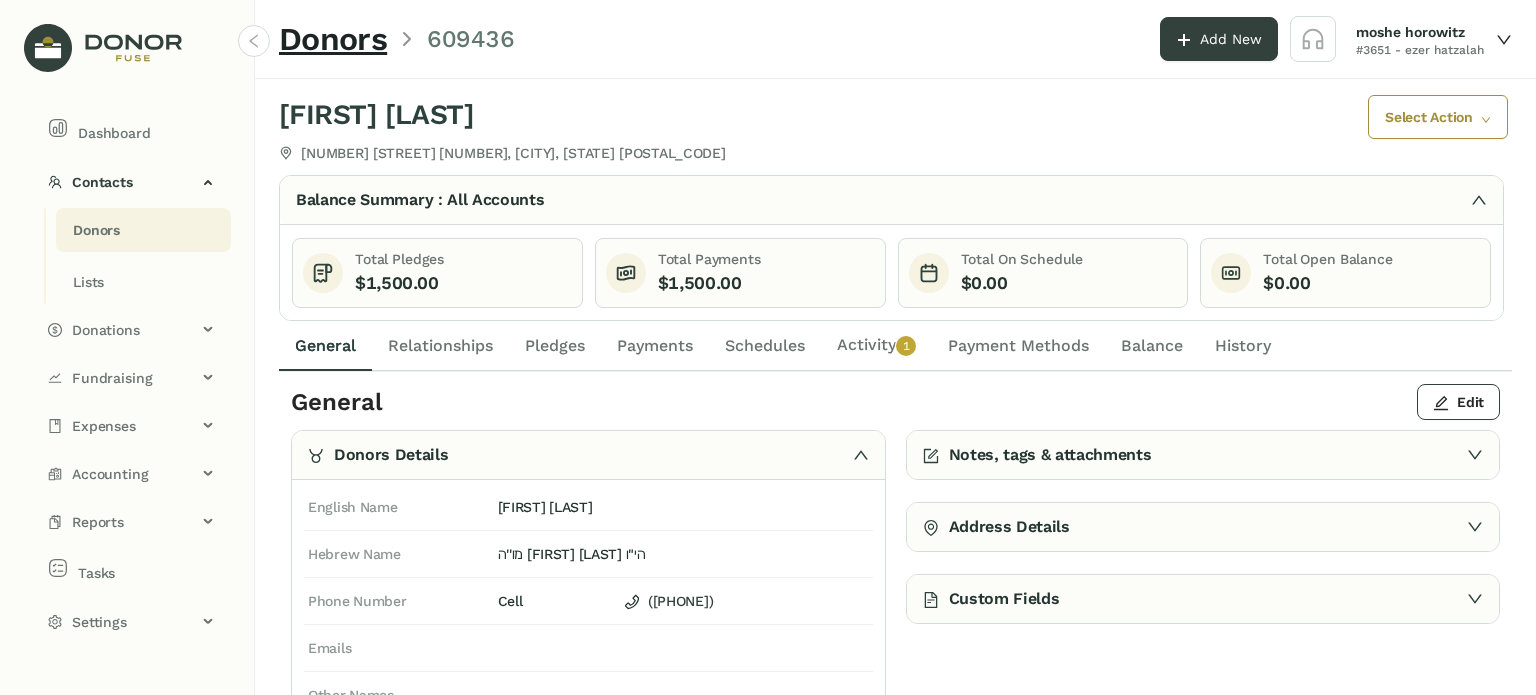 click on "Payments" 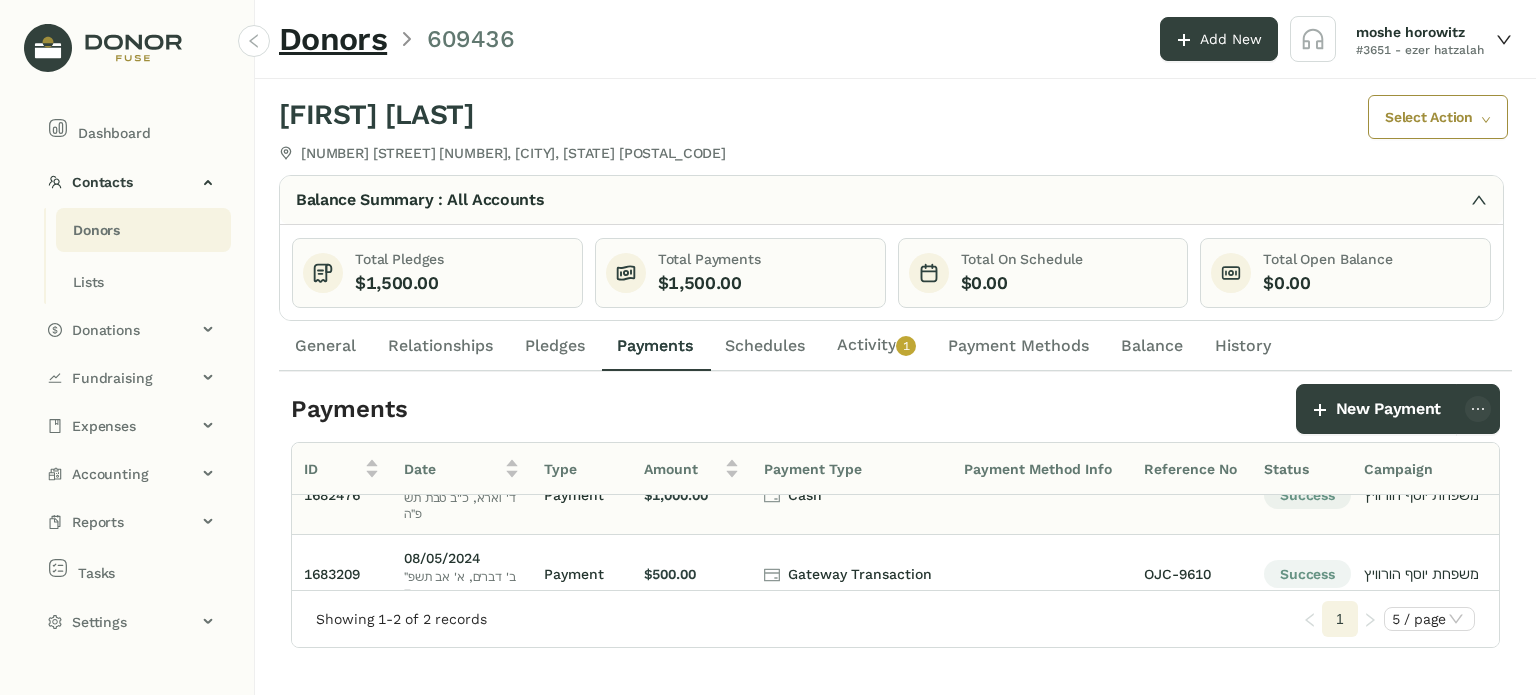 scroll, scrollTop: 0, scrollLeft: 0, axis: both 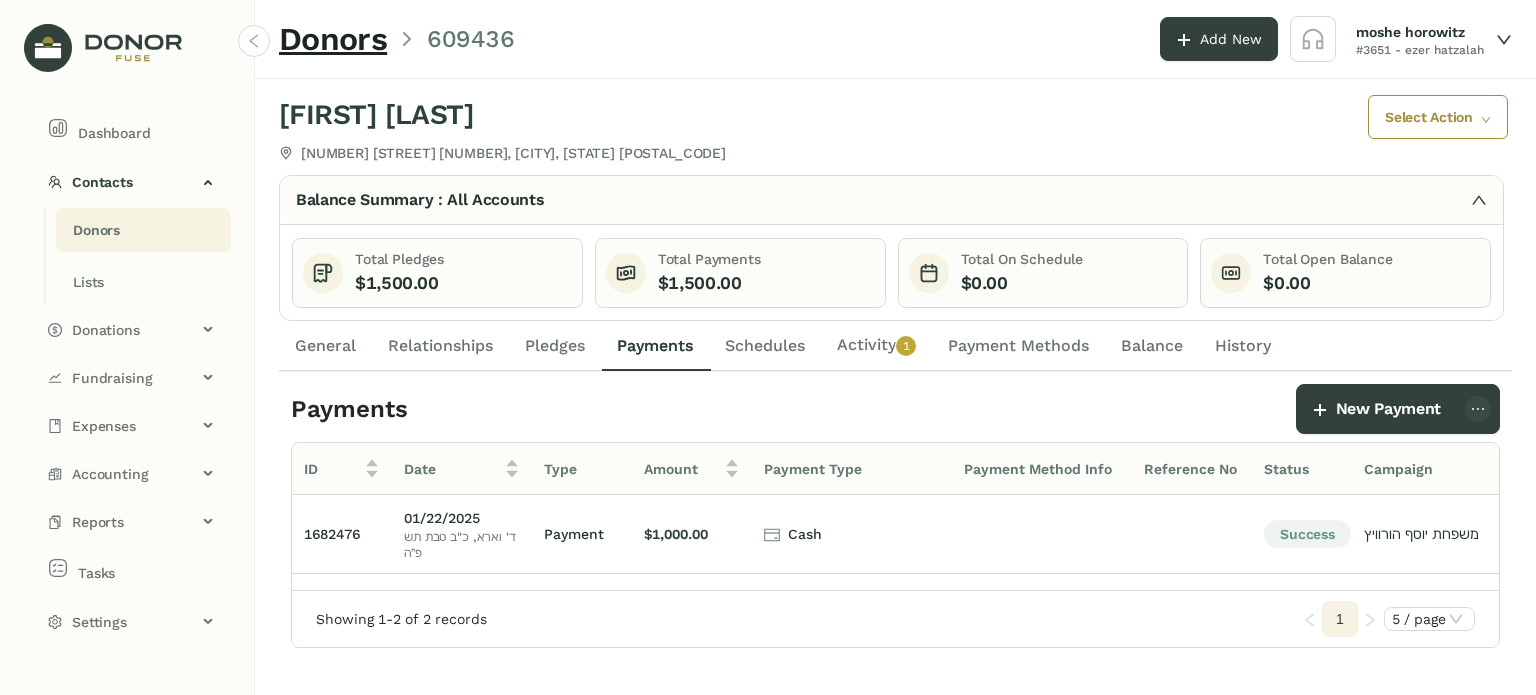 drag, startPoint x: 900, startPoint y: 339, endPoint x: 924, endPoint y: 360, distance: 31.890438 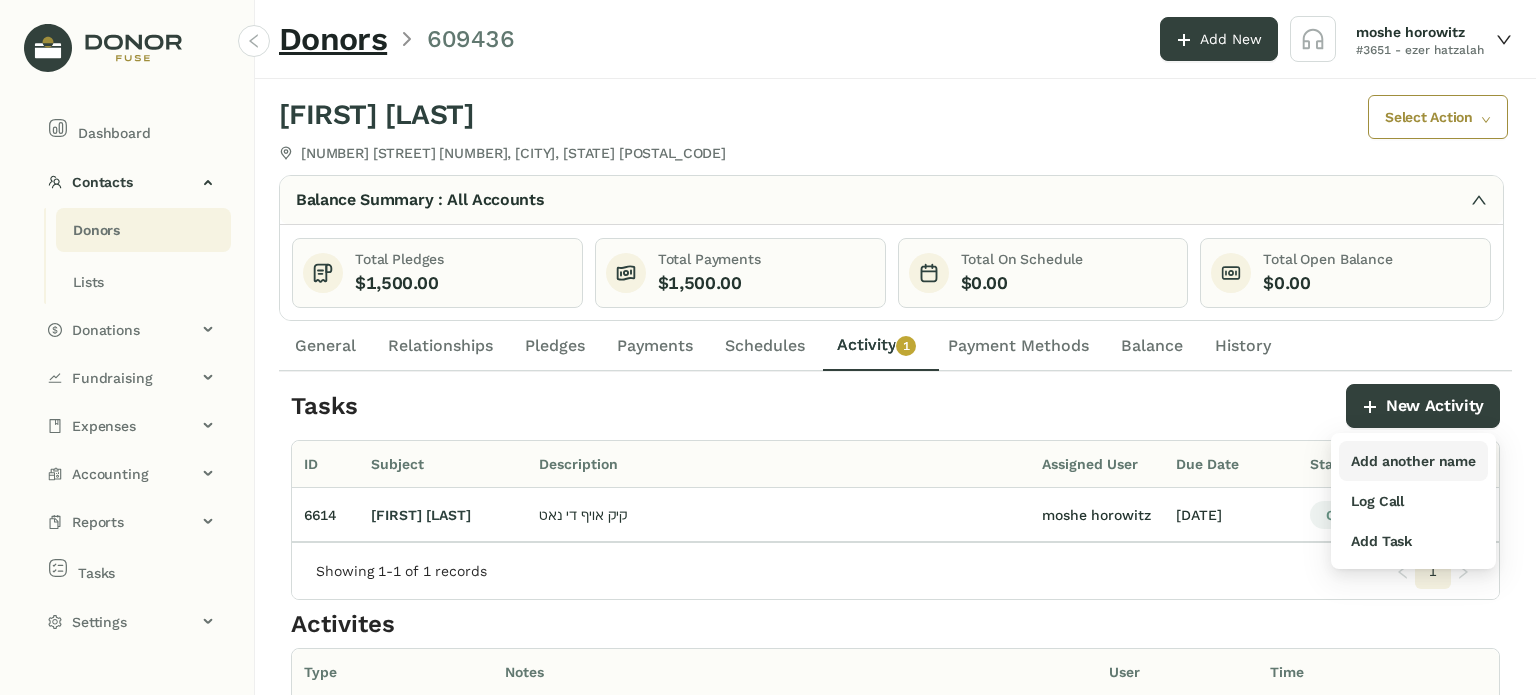 click on "Add another name" at bounding box center [1413, 461] 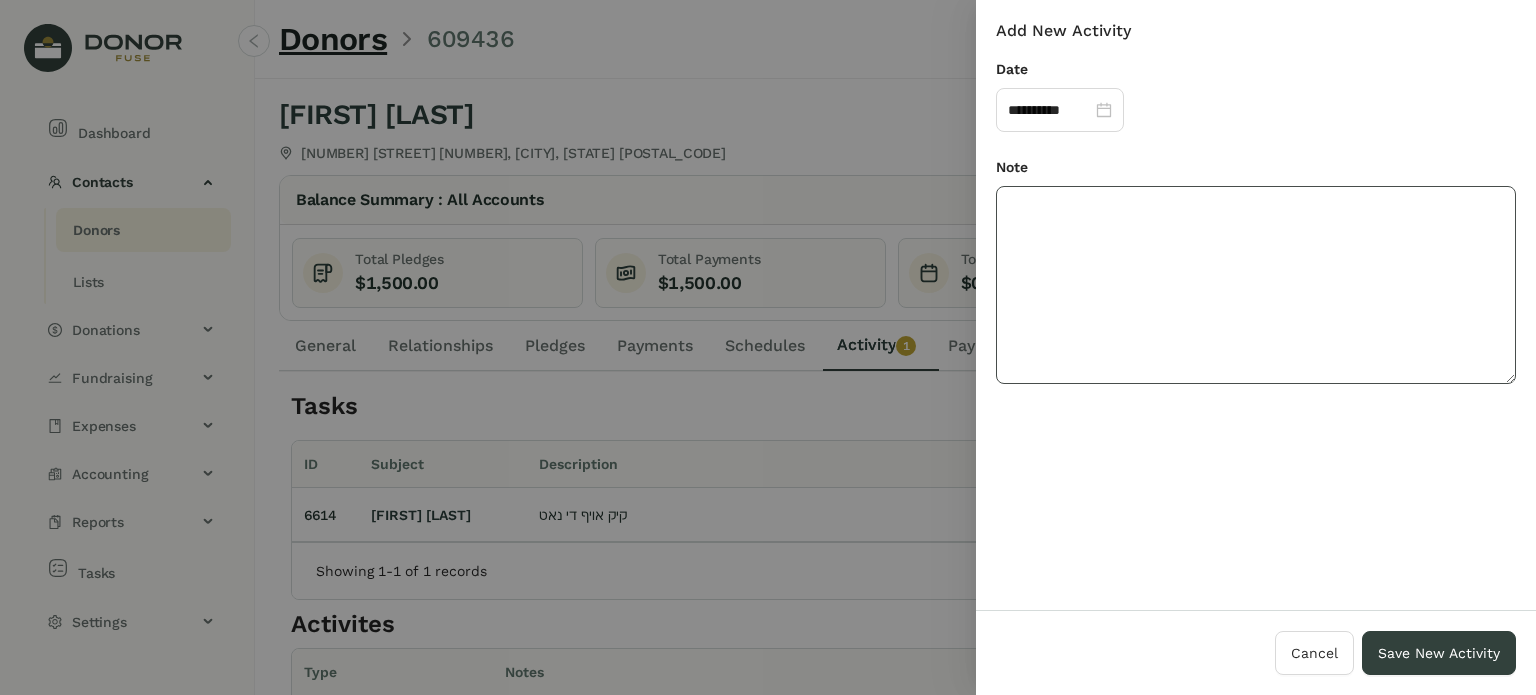 drag, startPoint x: 1274, startPoint y: 287, endPoint x: 1244, endPoint y: 276, distance: 31.95309 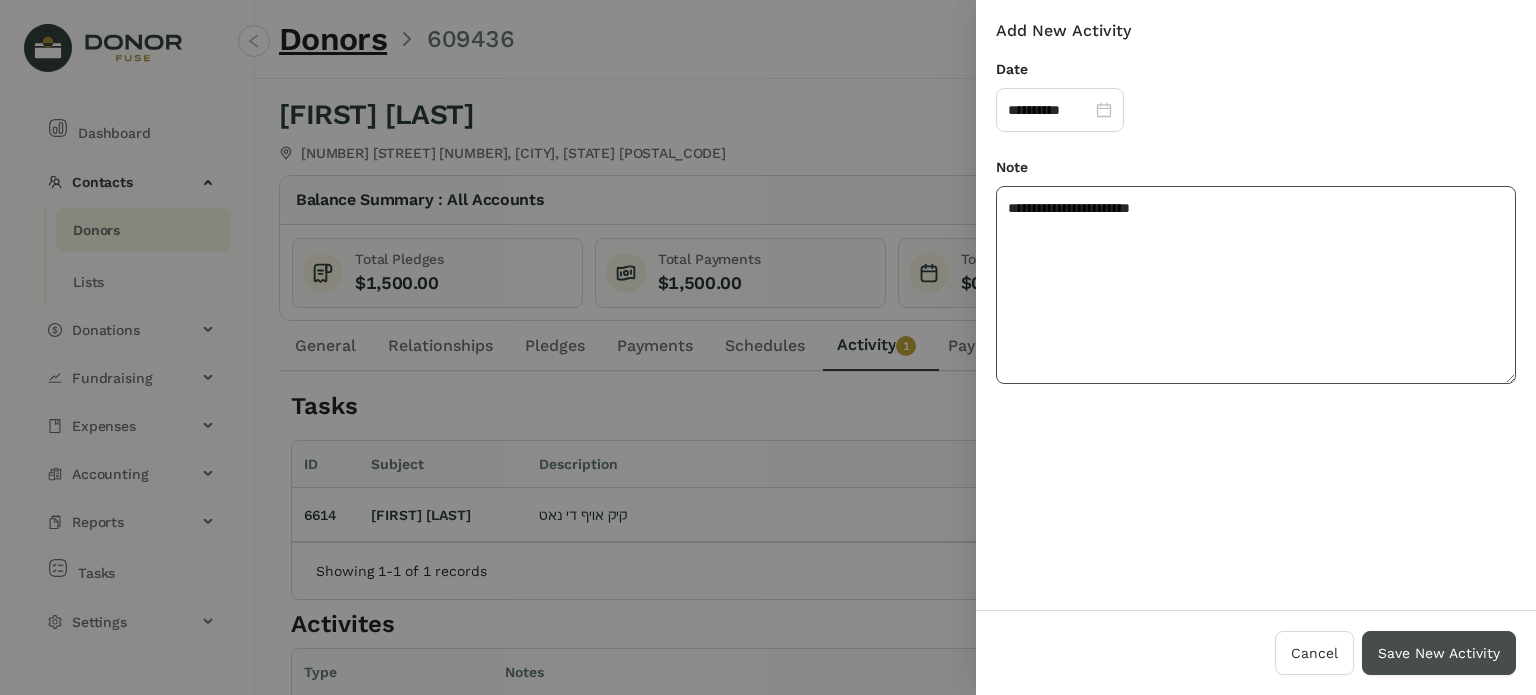 type on "**********" 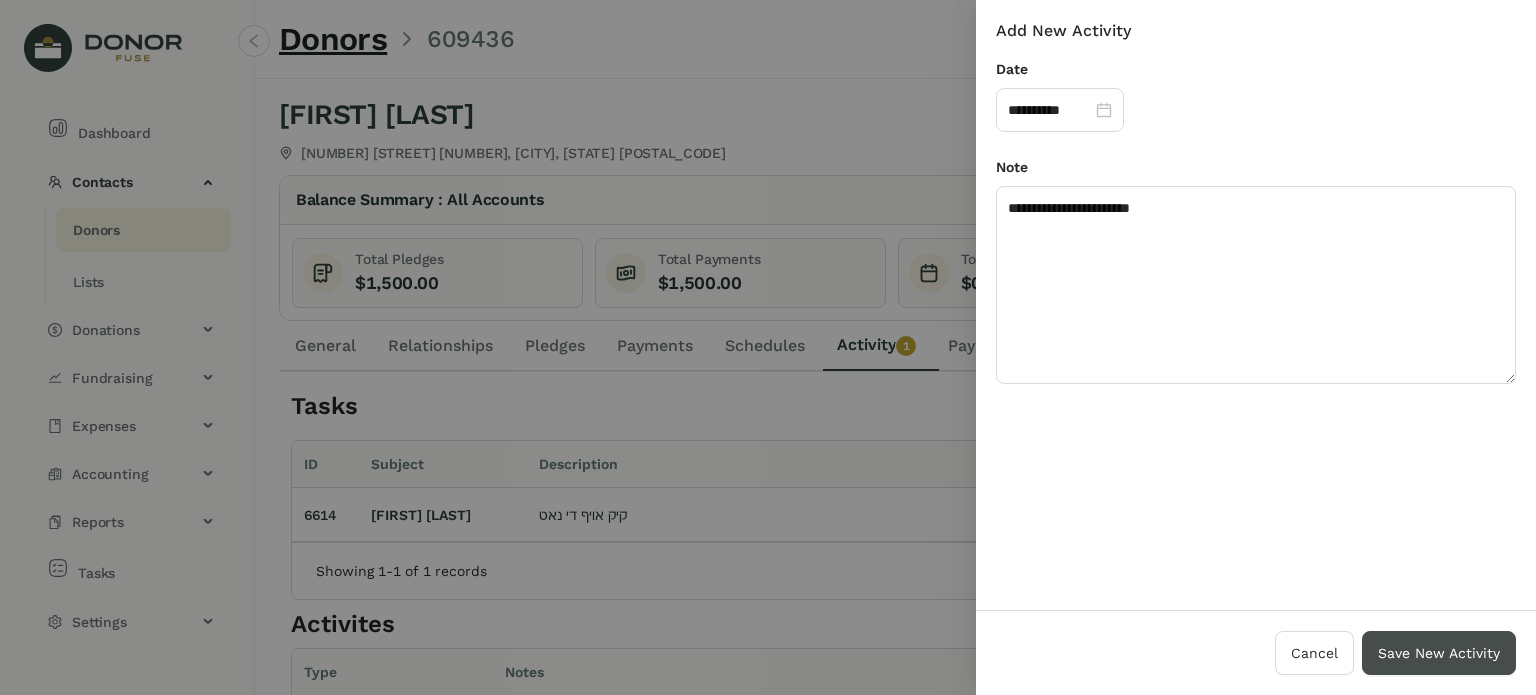 click on "Save New Activity" at bounding box center [1439, 653] 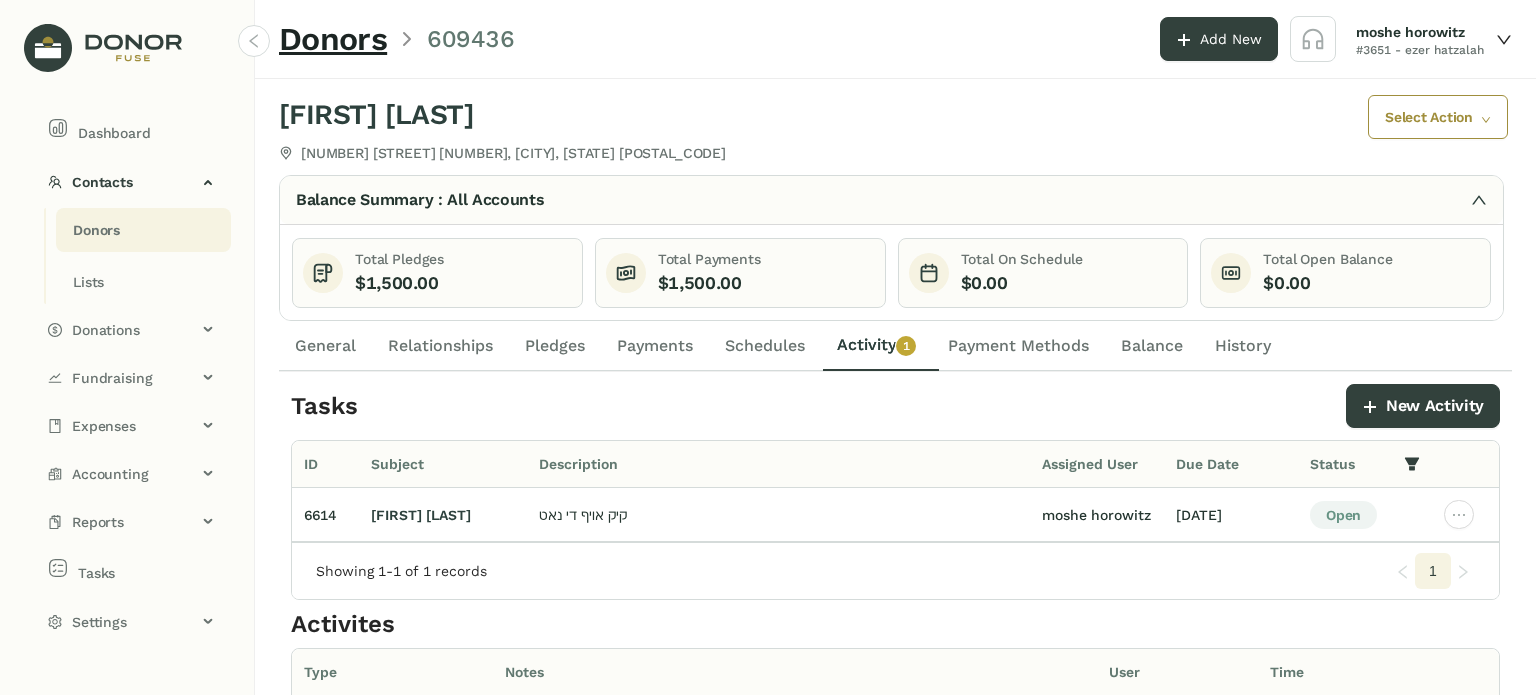 click on "New Activity" 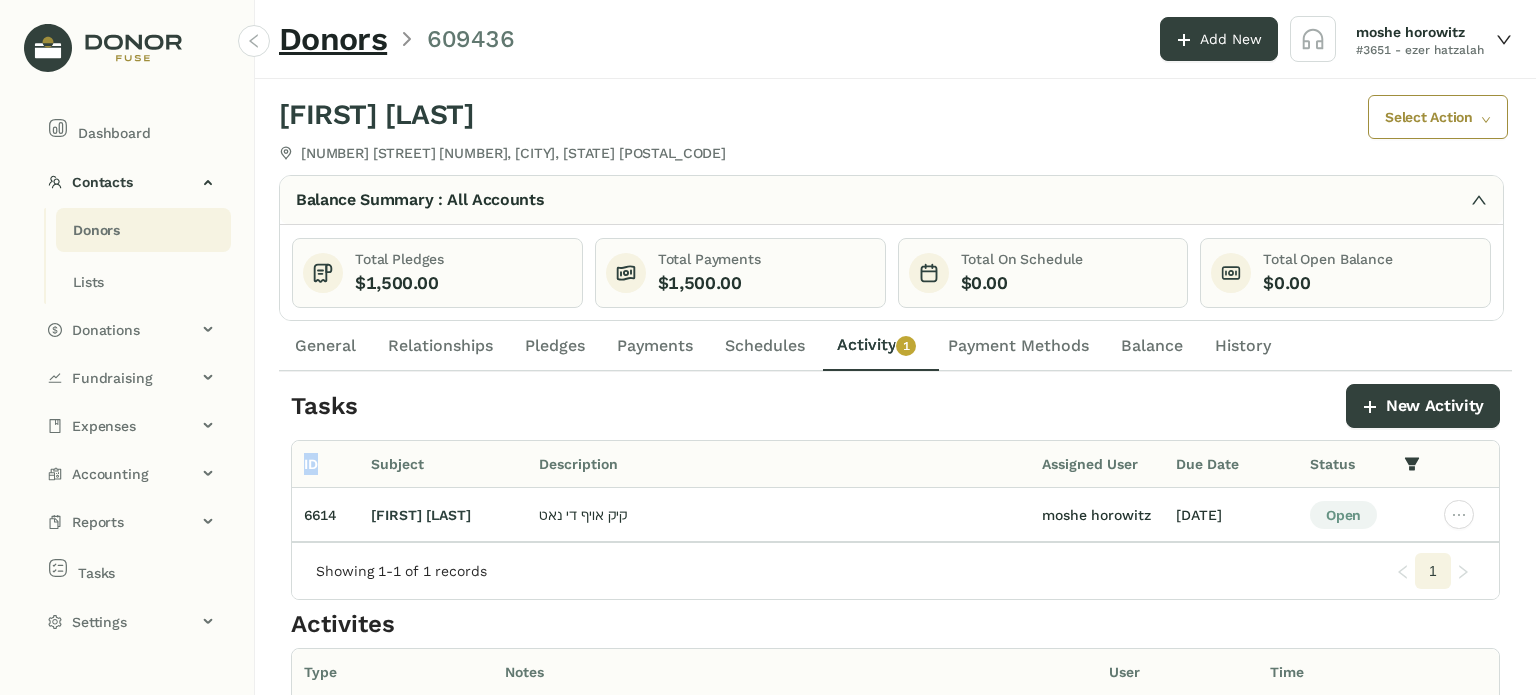 click on "New Activity" 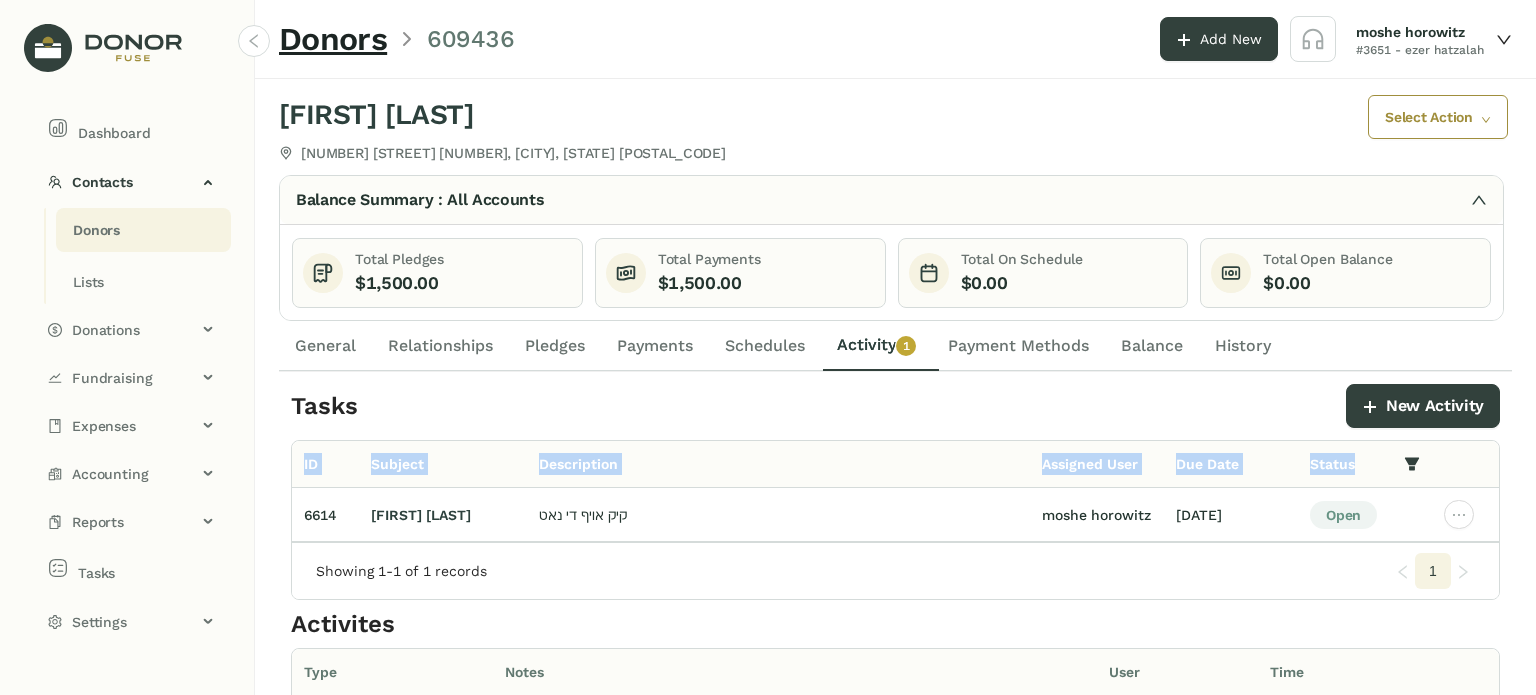 click on "New Activity" 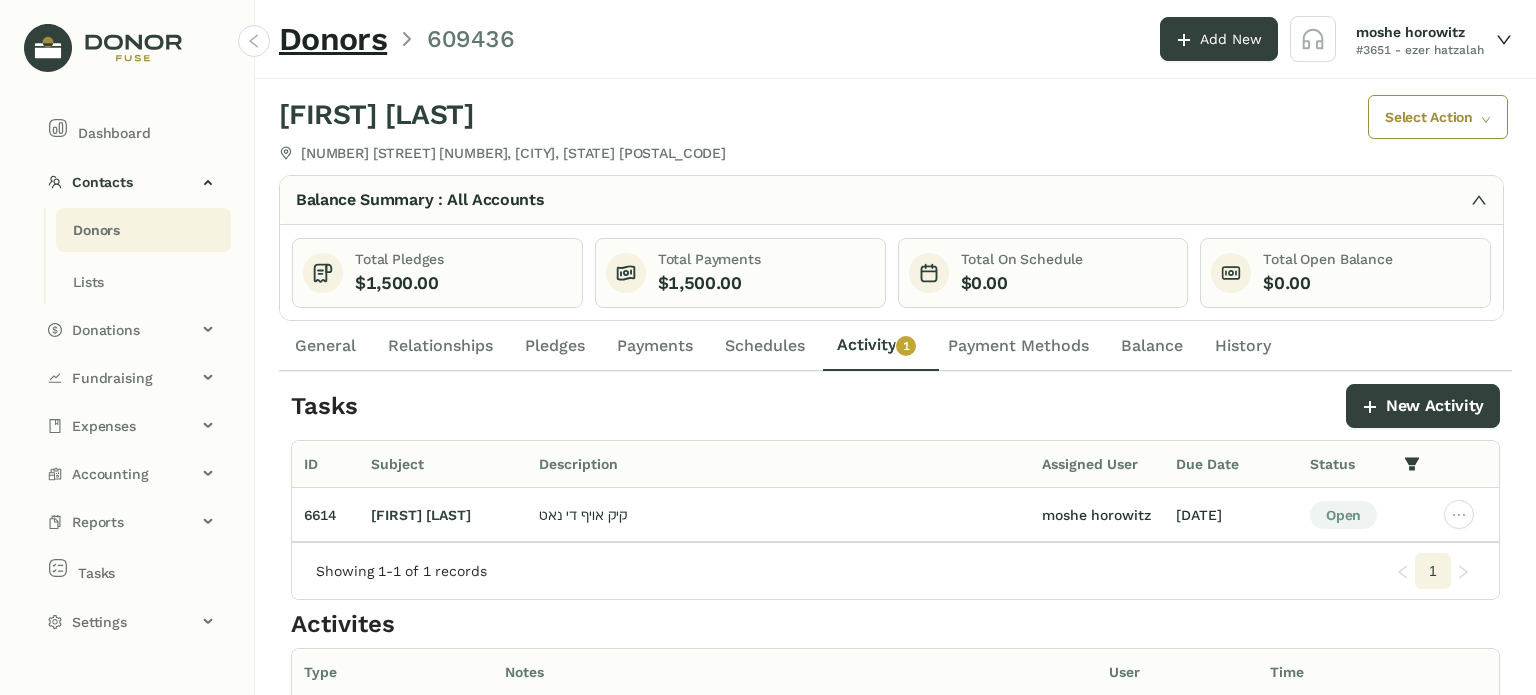 drag, startPoint x: 975, startPoint y: 405, endPoint x: 932, endPoint y: 407, distance: 43.046486 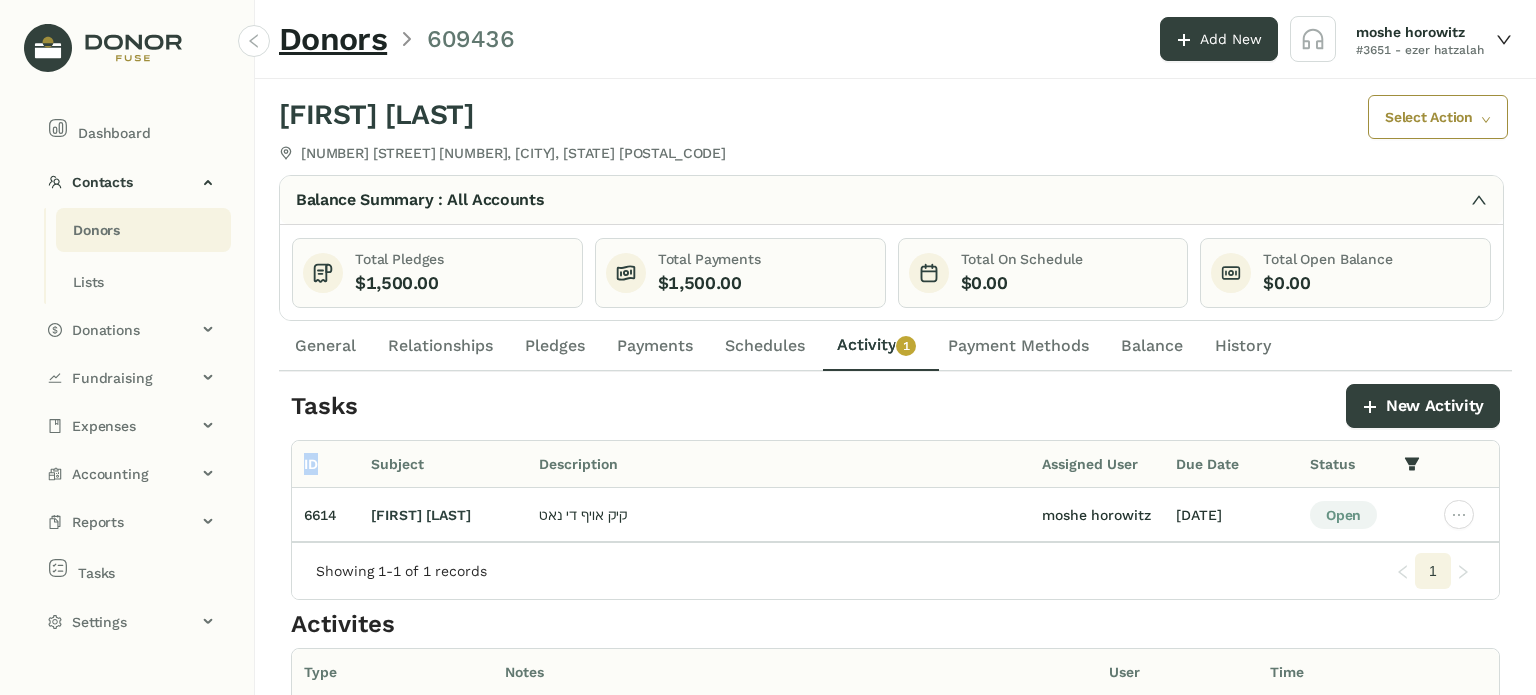click on "New Activity" 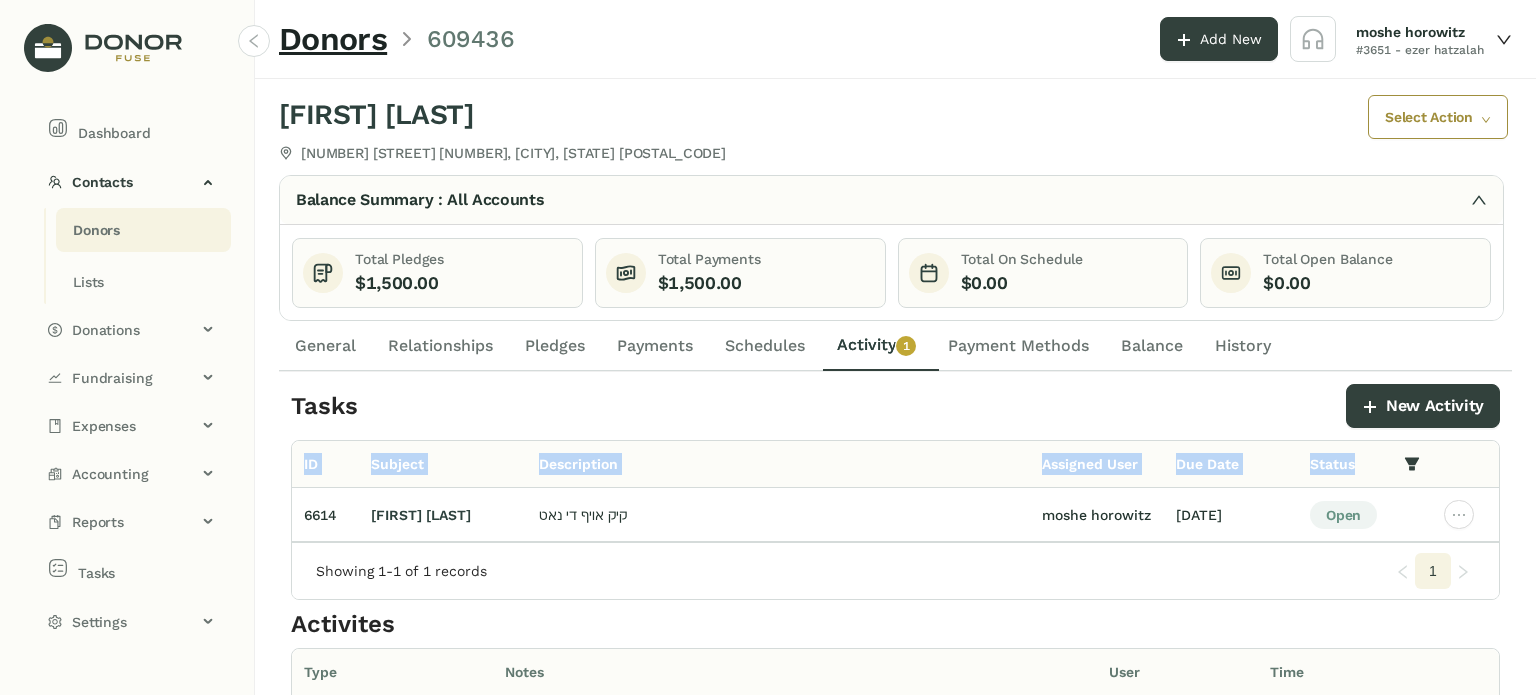 click on "New Activity" 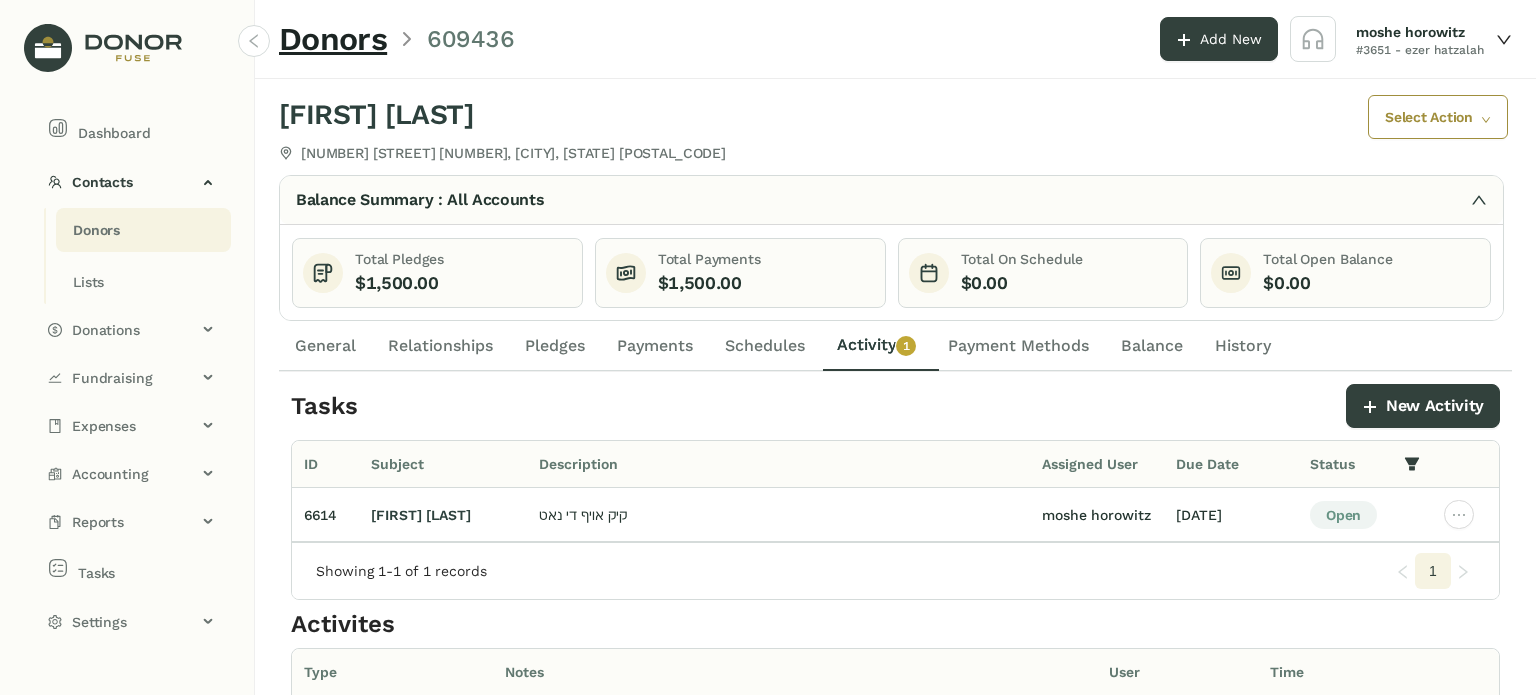 click on "New Activity" 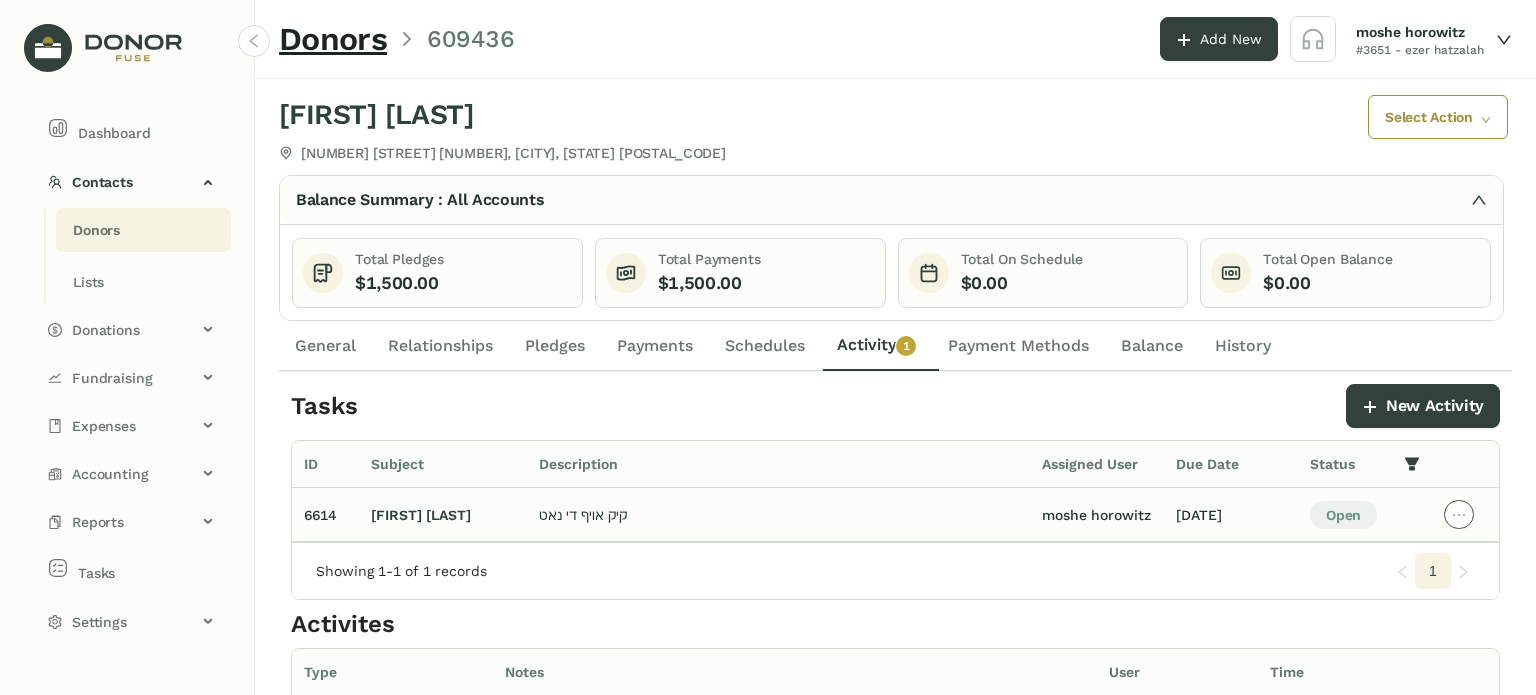 click 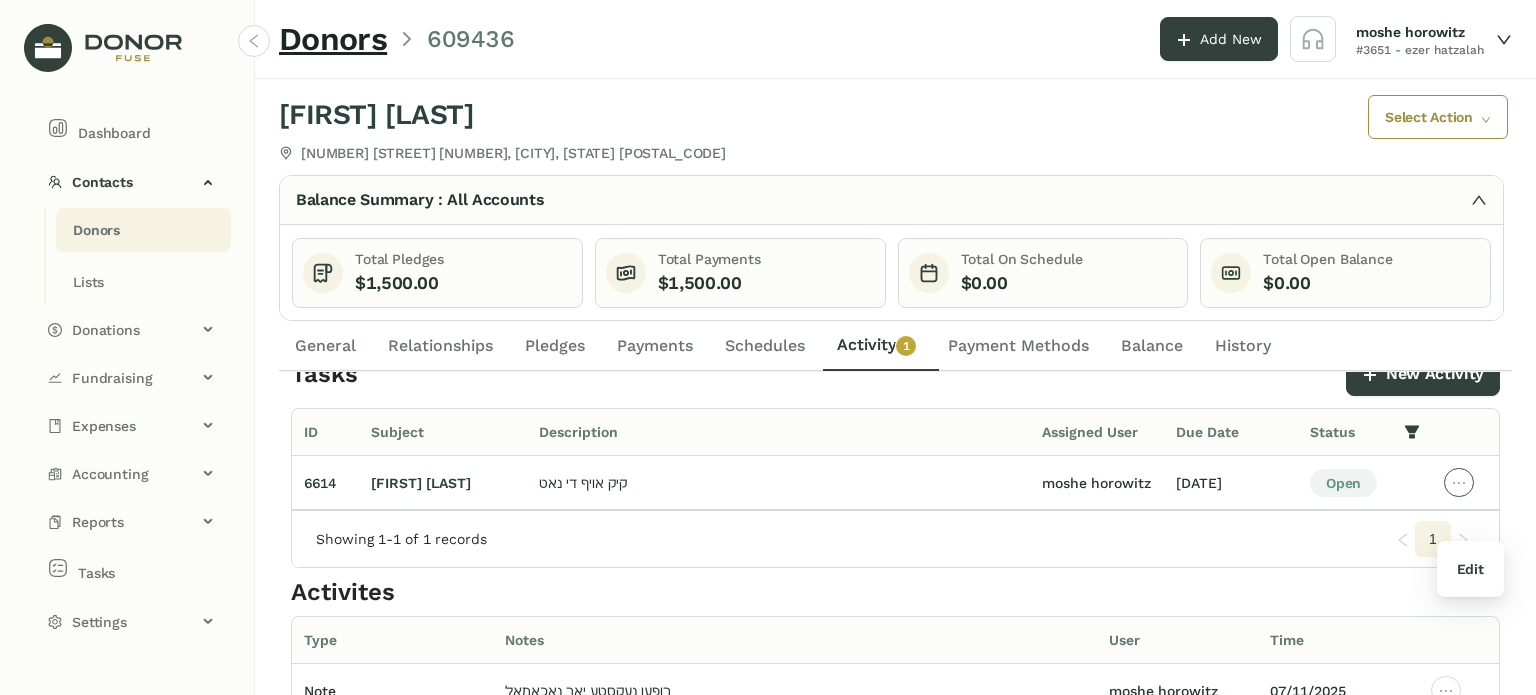 scroll, scrollTop: 0, scrollLeft: 0, axis: both 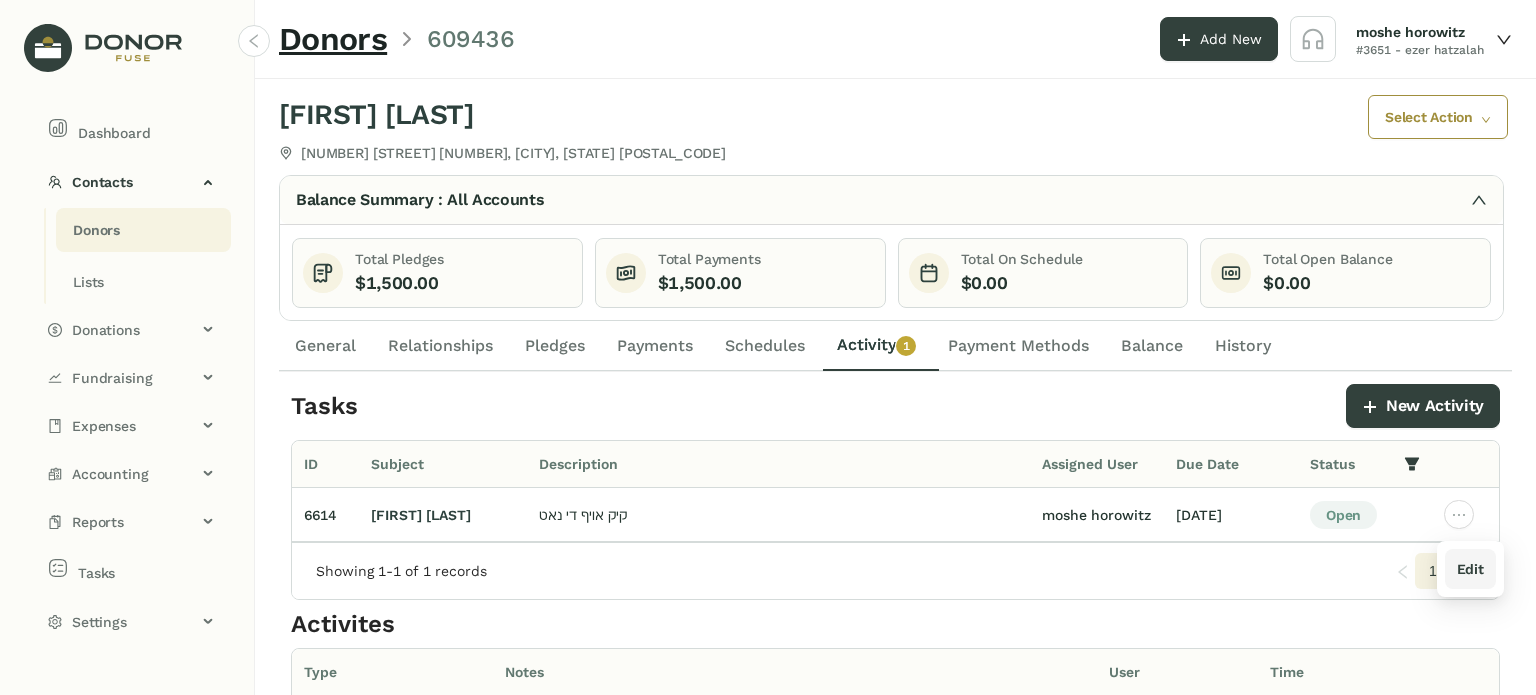 click on "Edit" at bounding box center [1470, 569] 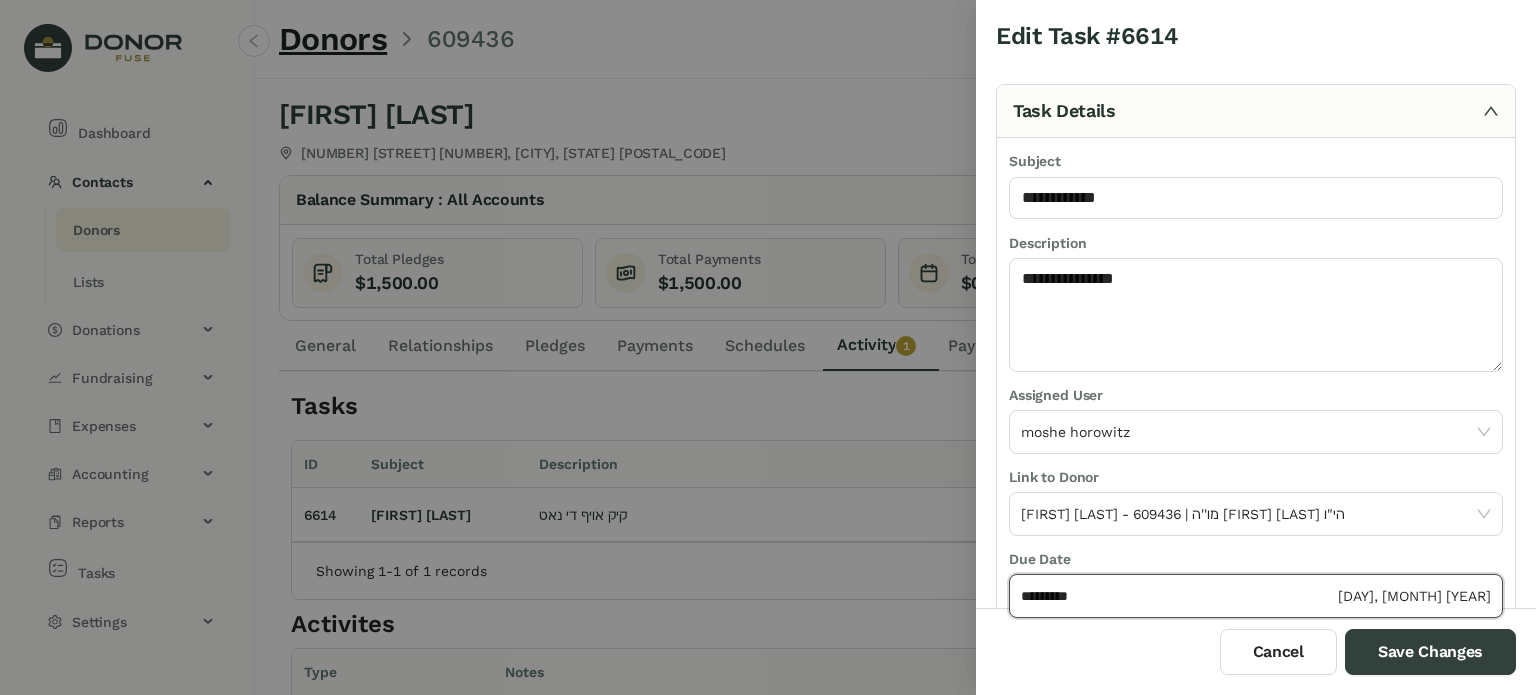 click on "*********" 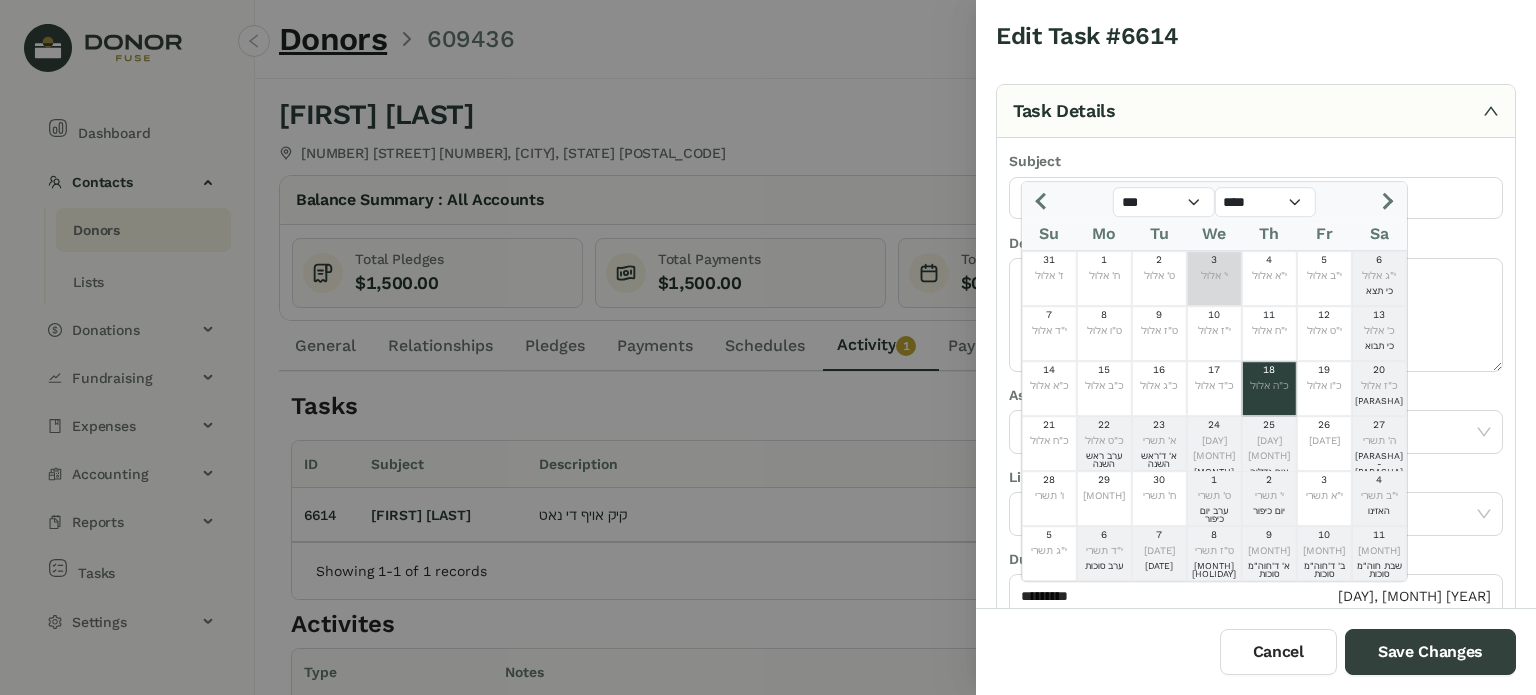 click 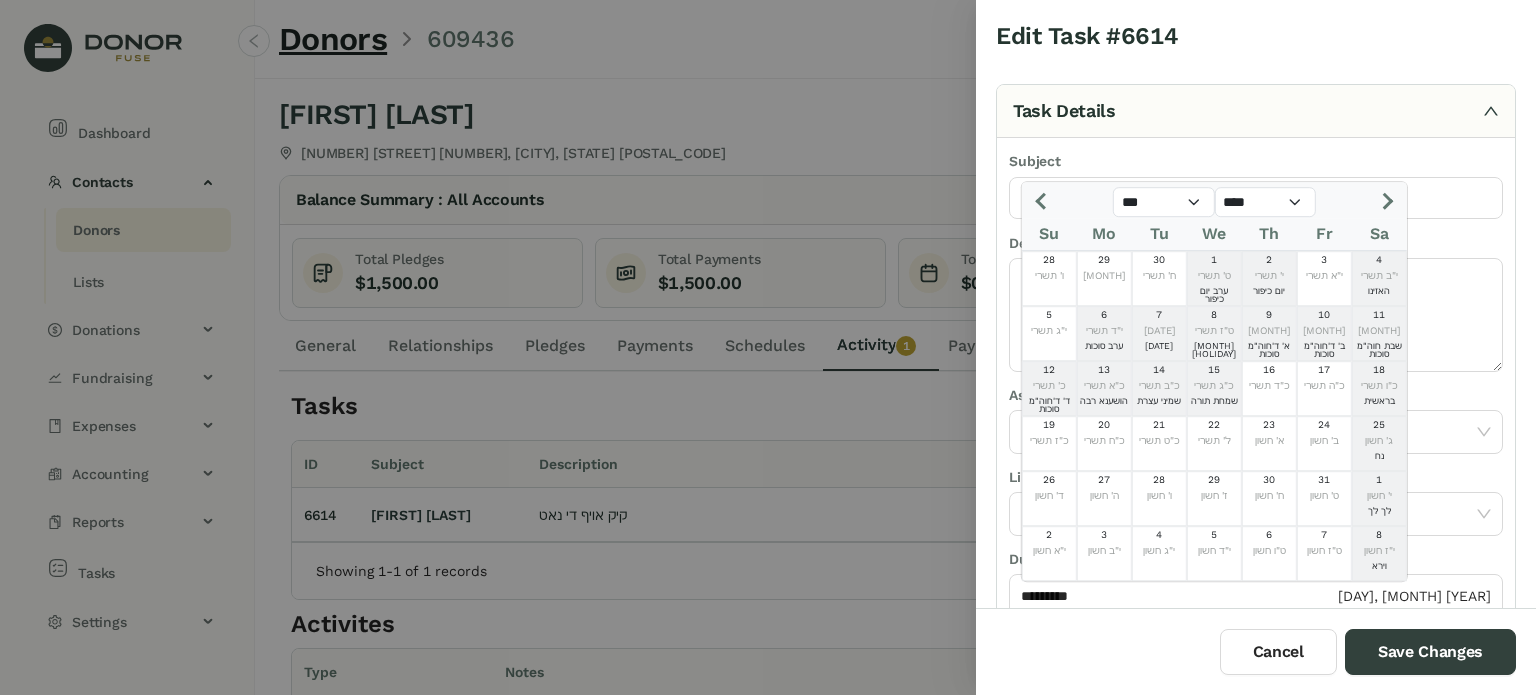 click 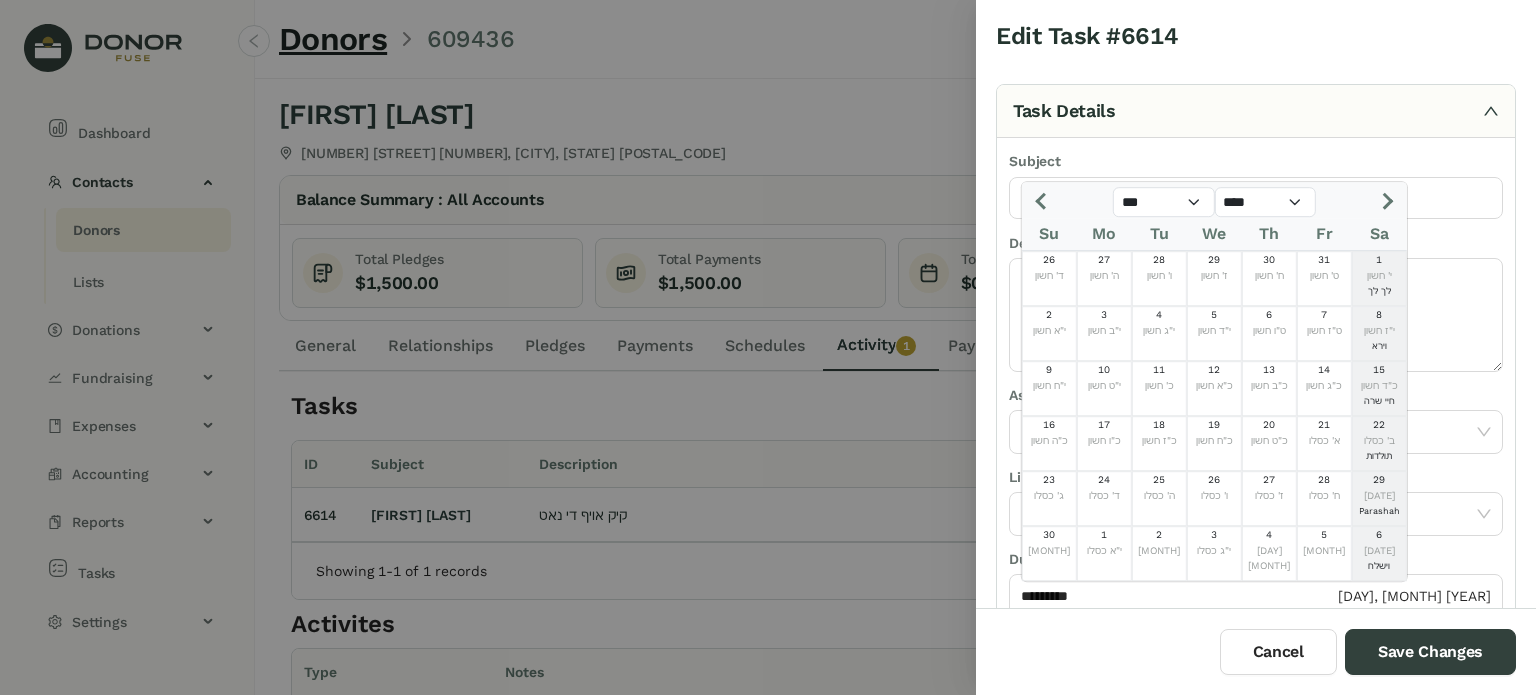 click 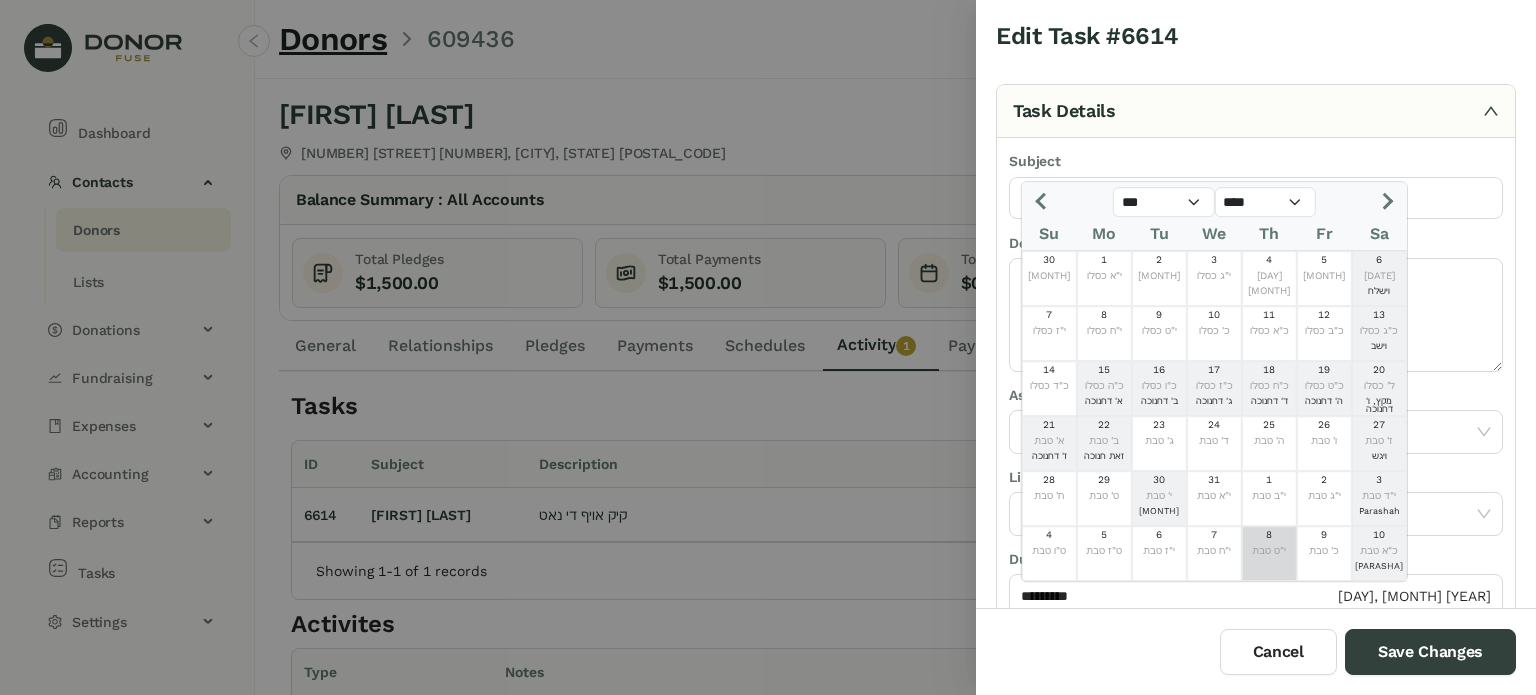 click on "י"ט טבת" 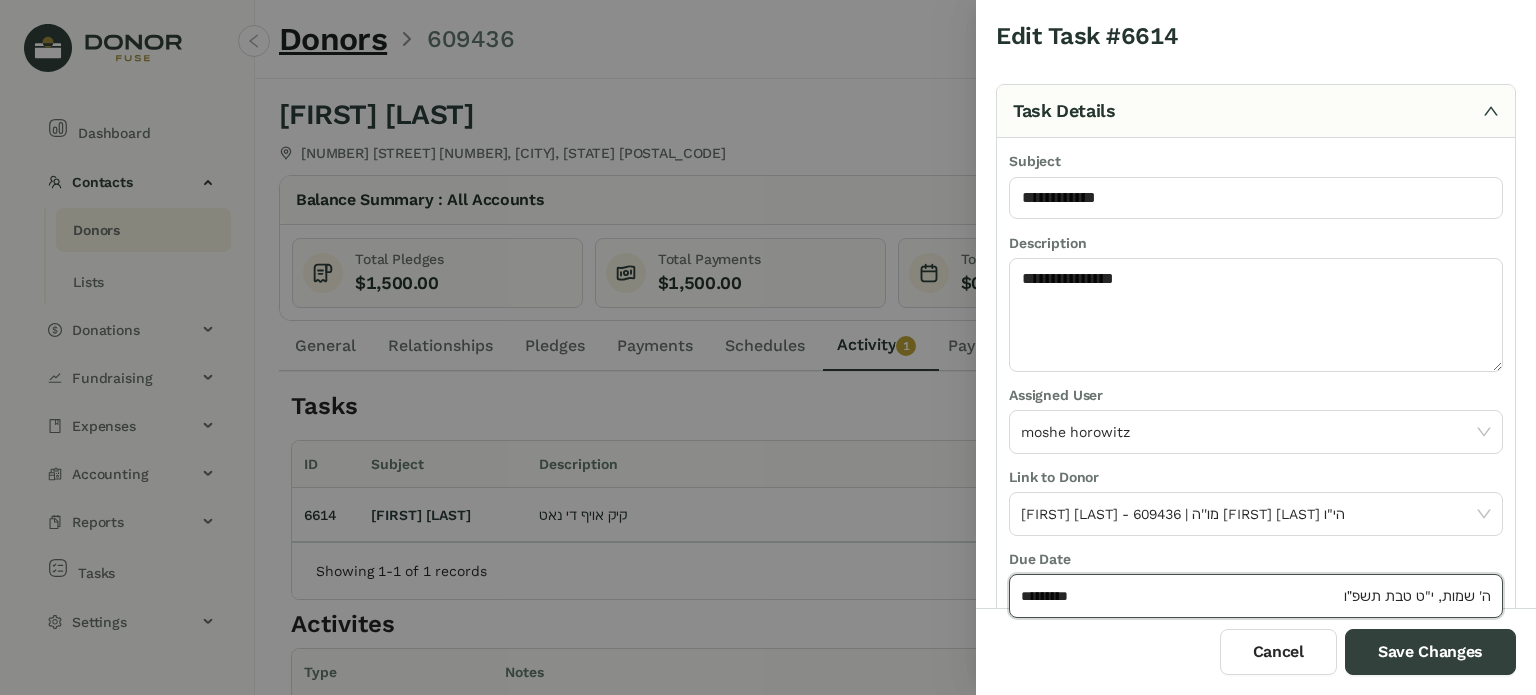 type on "********" 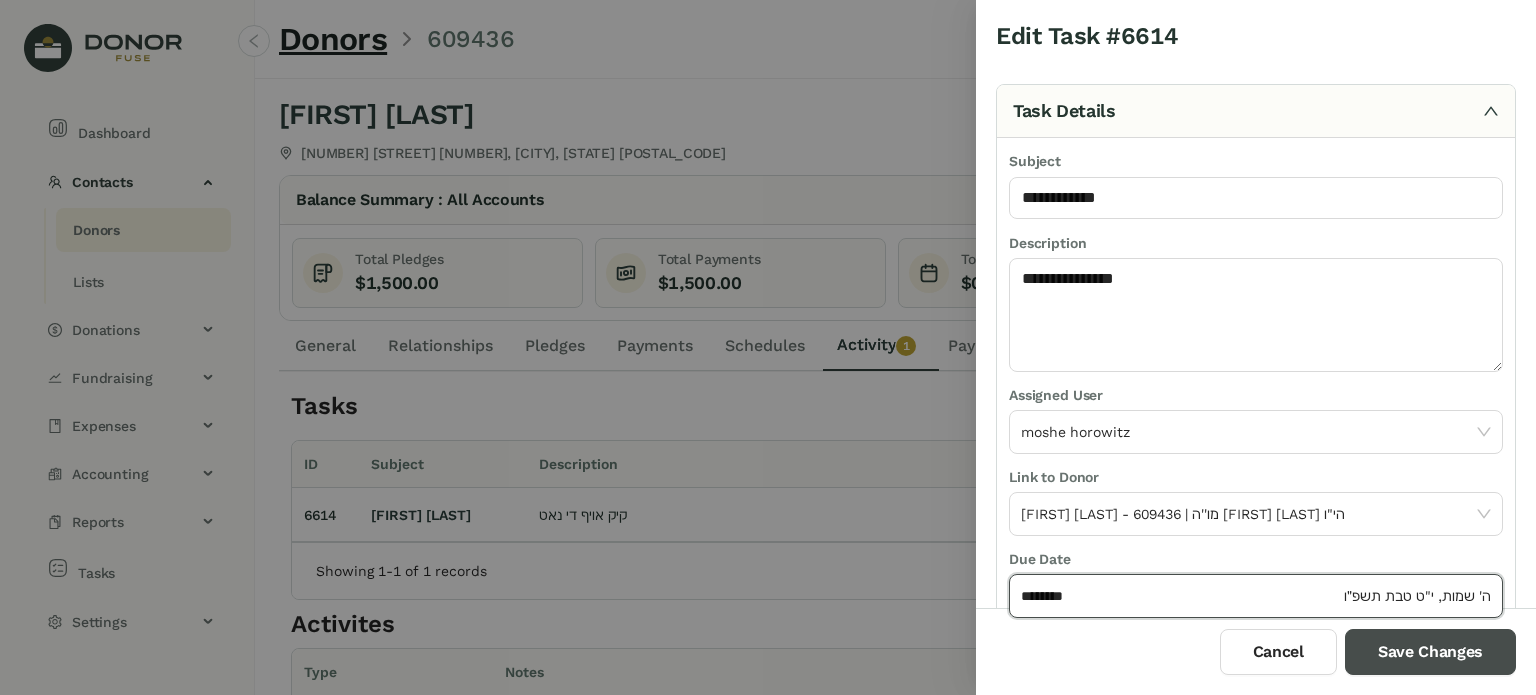 drag, startPoint x: 1388, startPoint y: 659, endPoint x: 1380, endPoint y: 649, distance: 12.806249 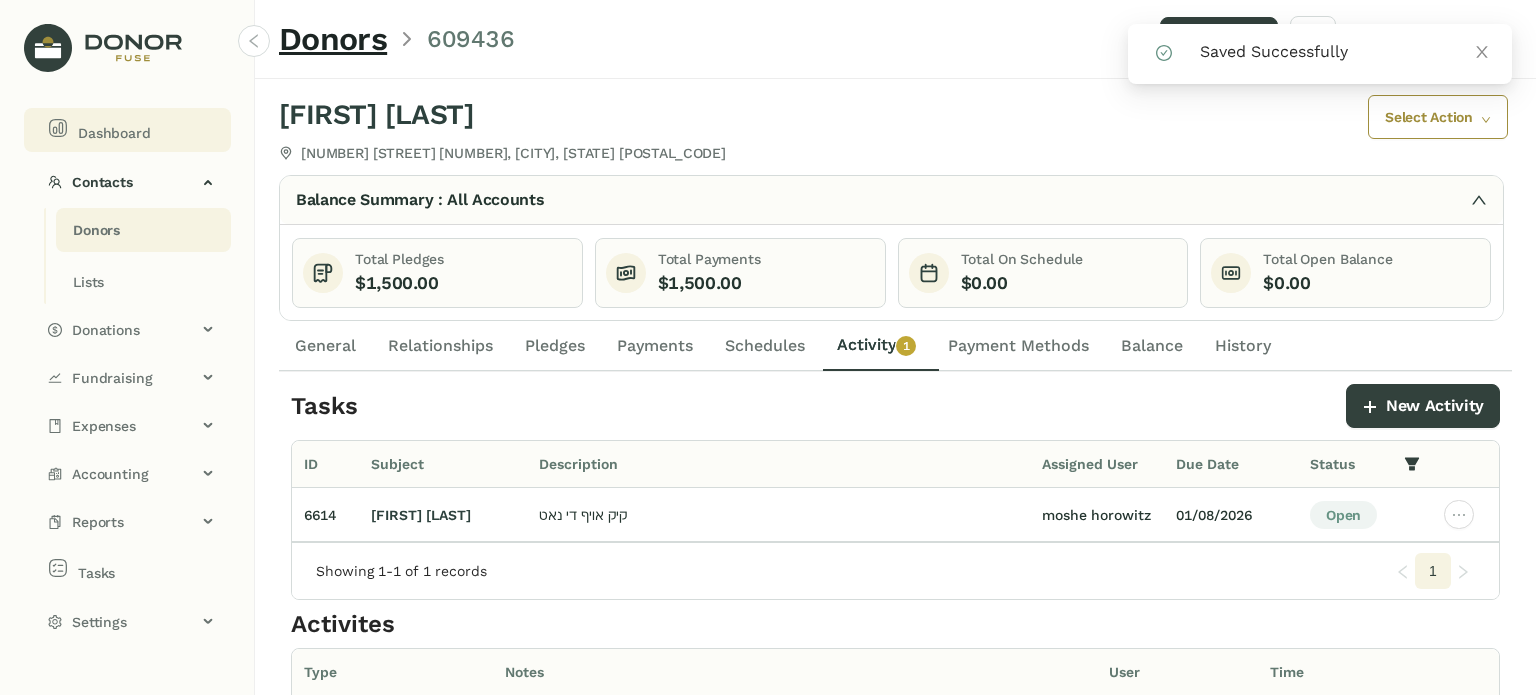 click on "Dashboard" 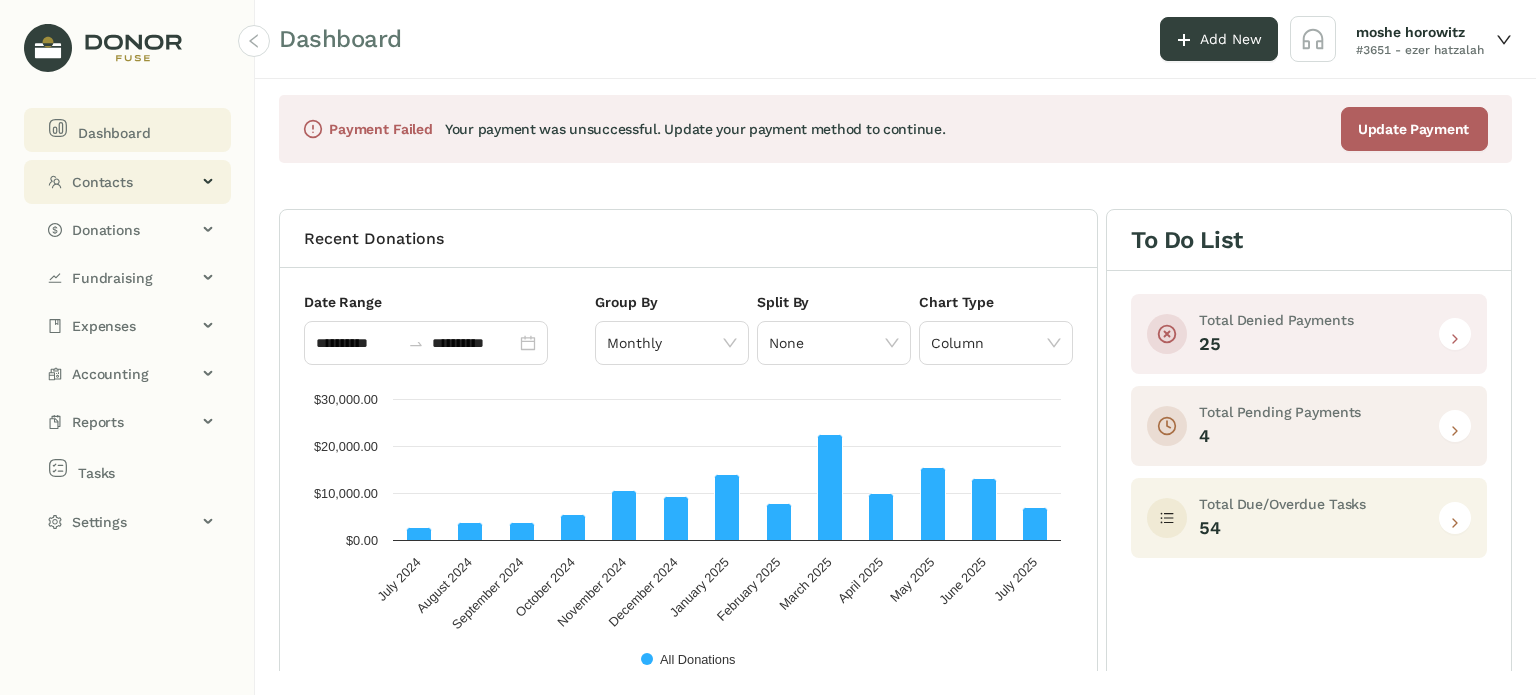 click on "Contacts" 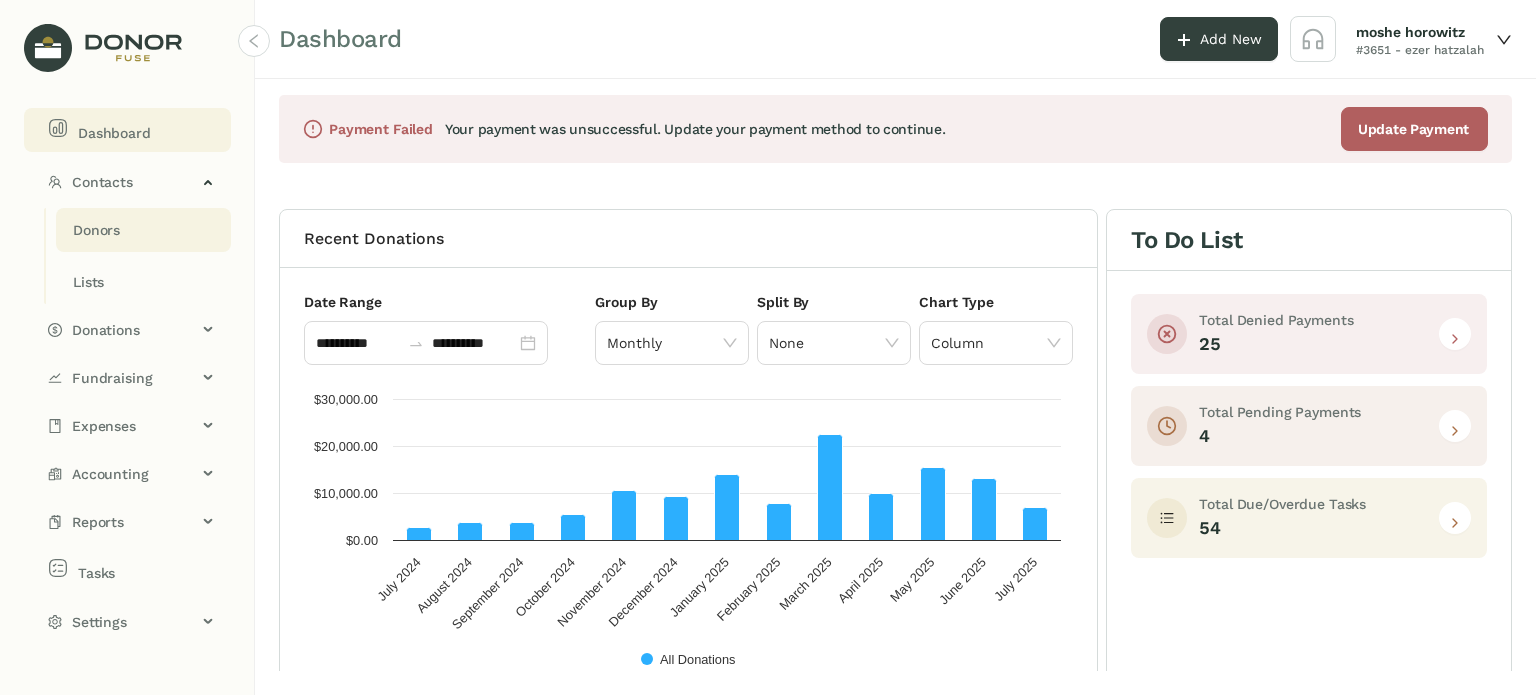click on "Donors" 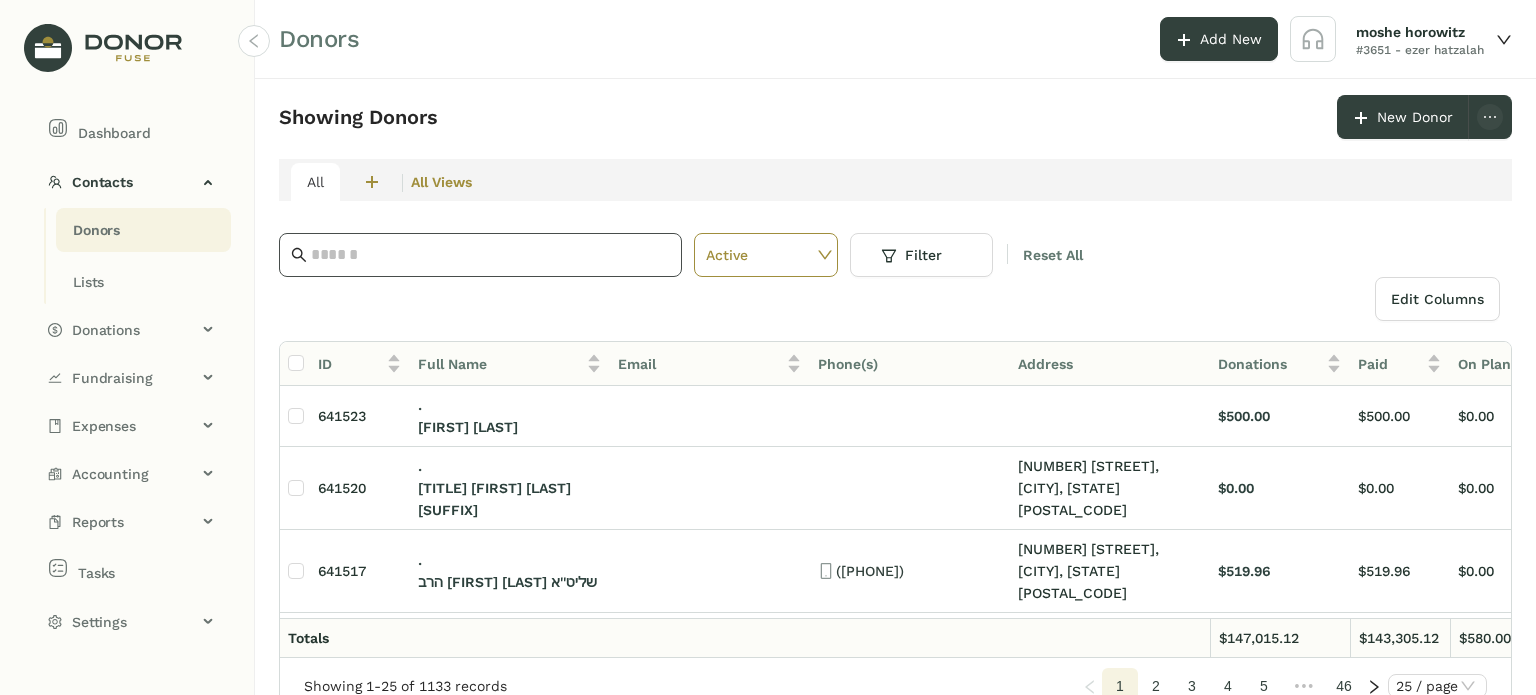 click 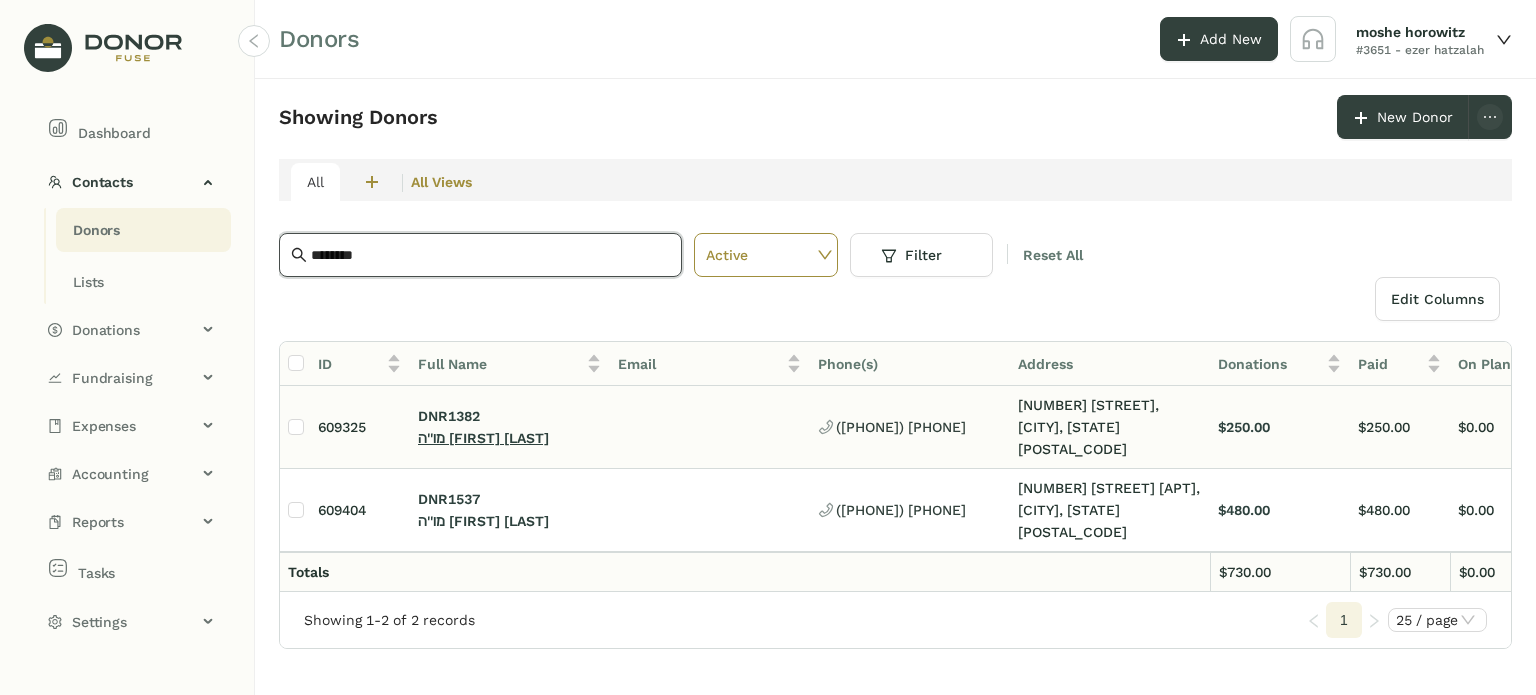 type on "********" 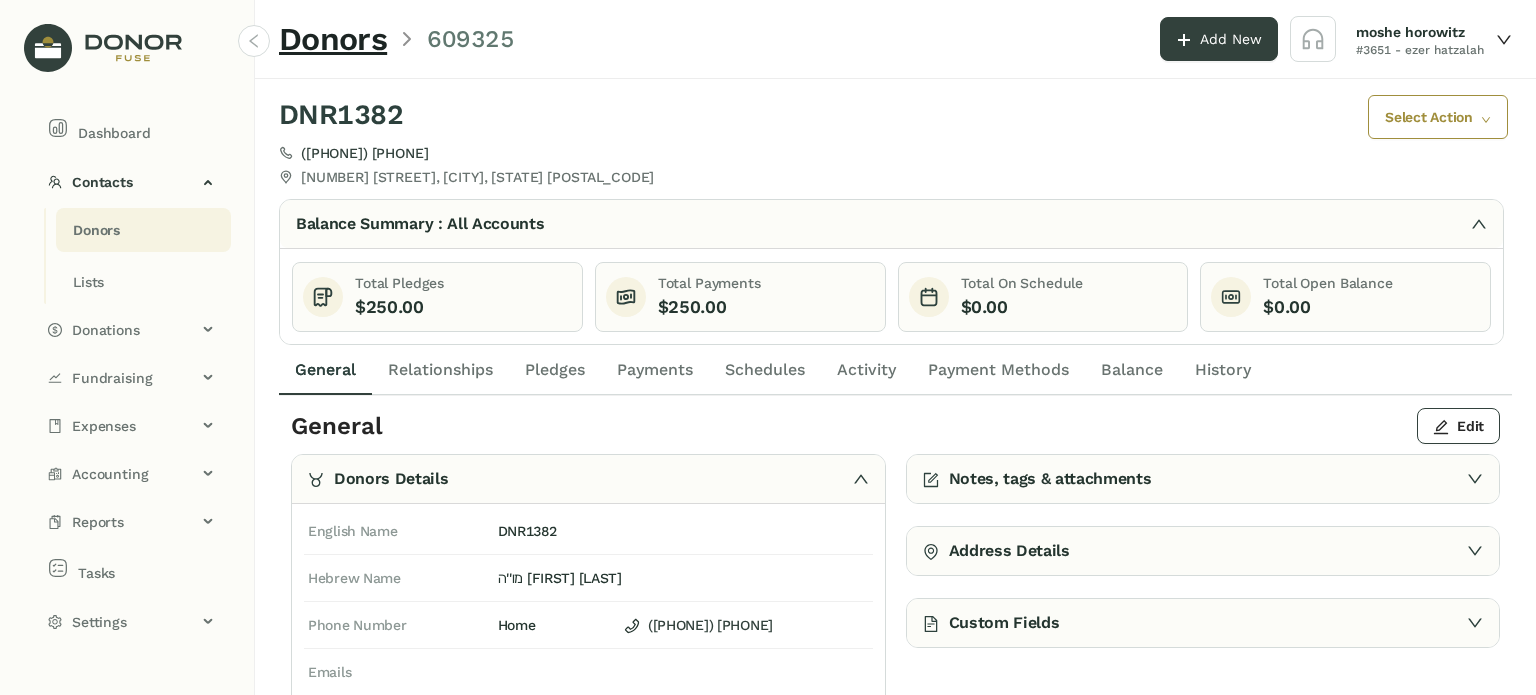 click on "Activity" 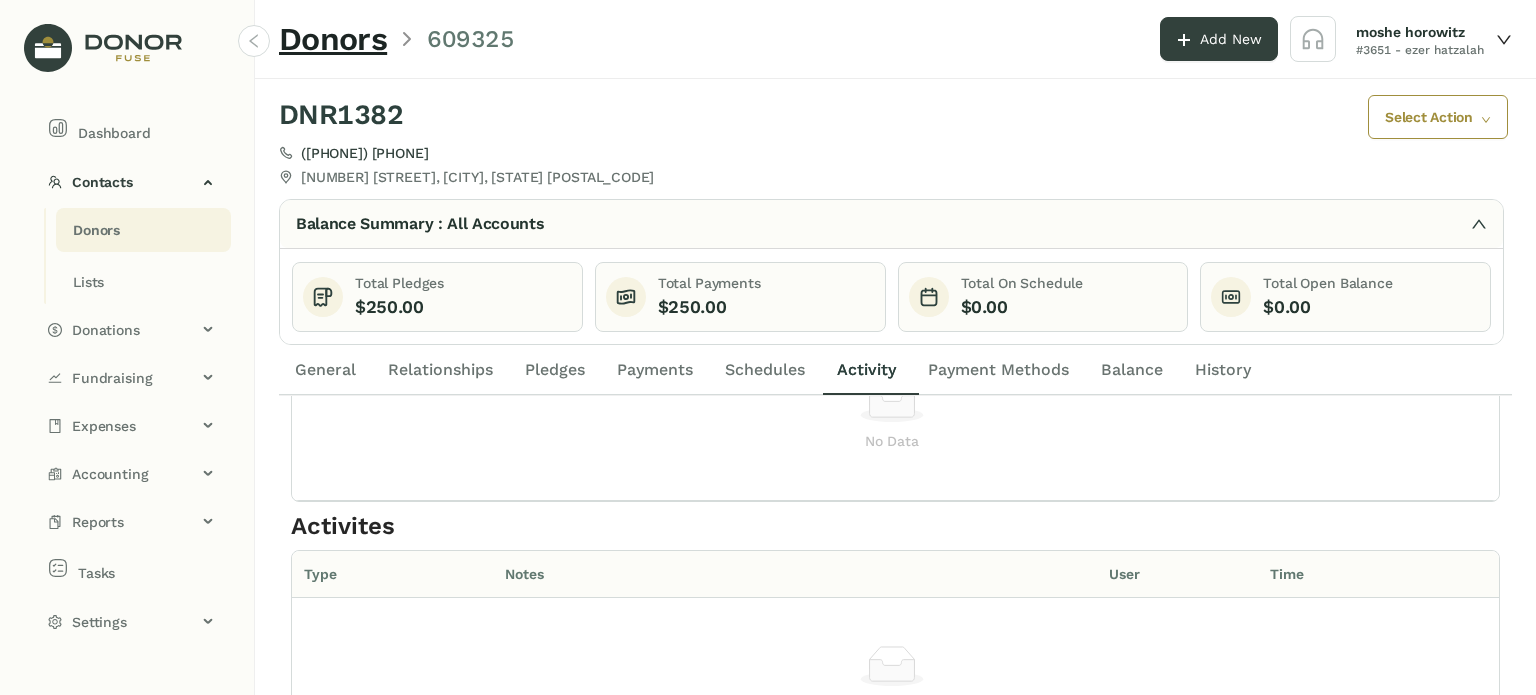 scroll, scrollTop: 0, scrollLeft: 0, axis: both 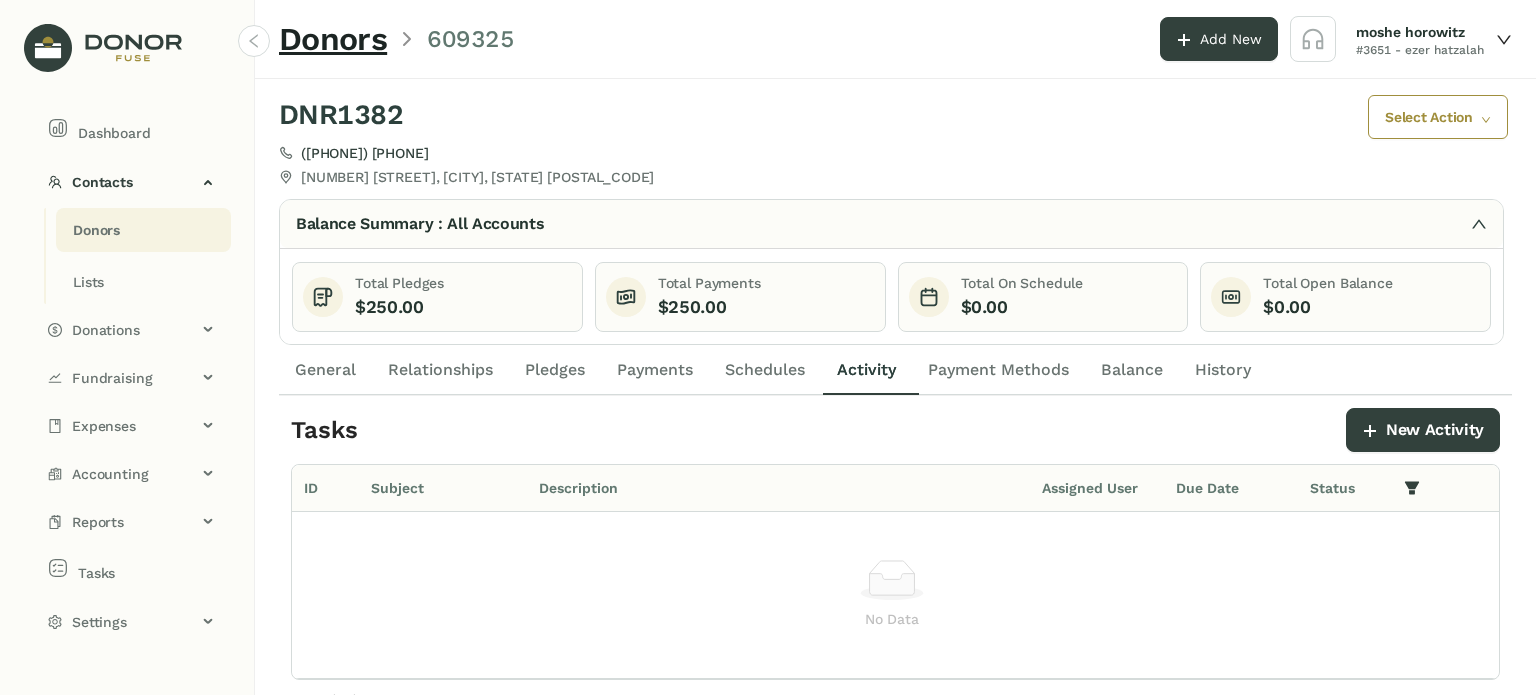 click on "Payments" 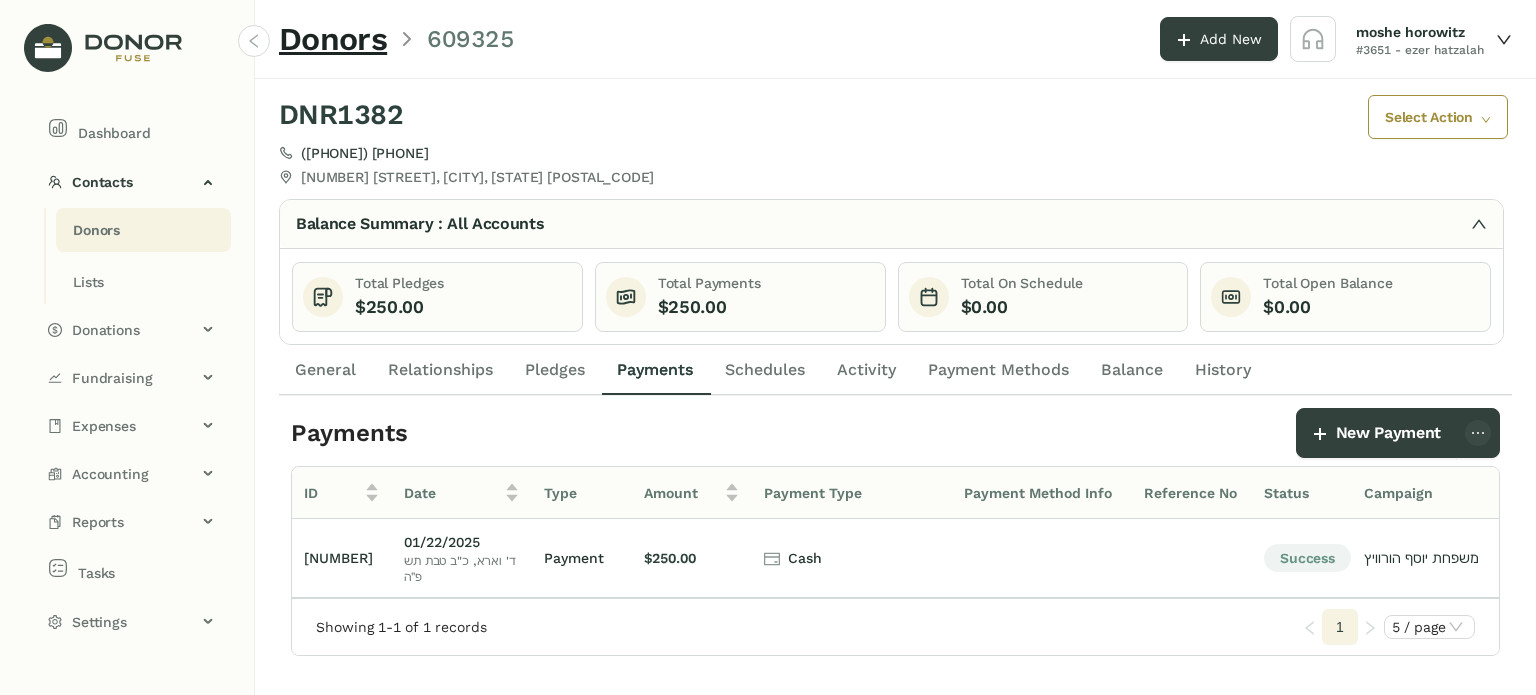 click on "General" 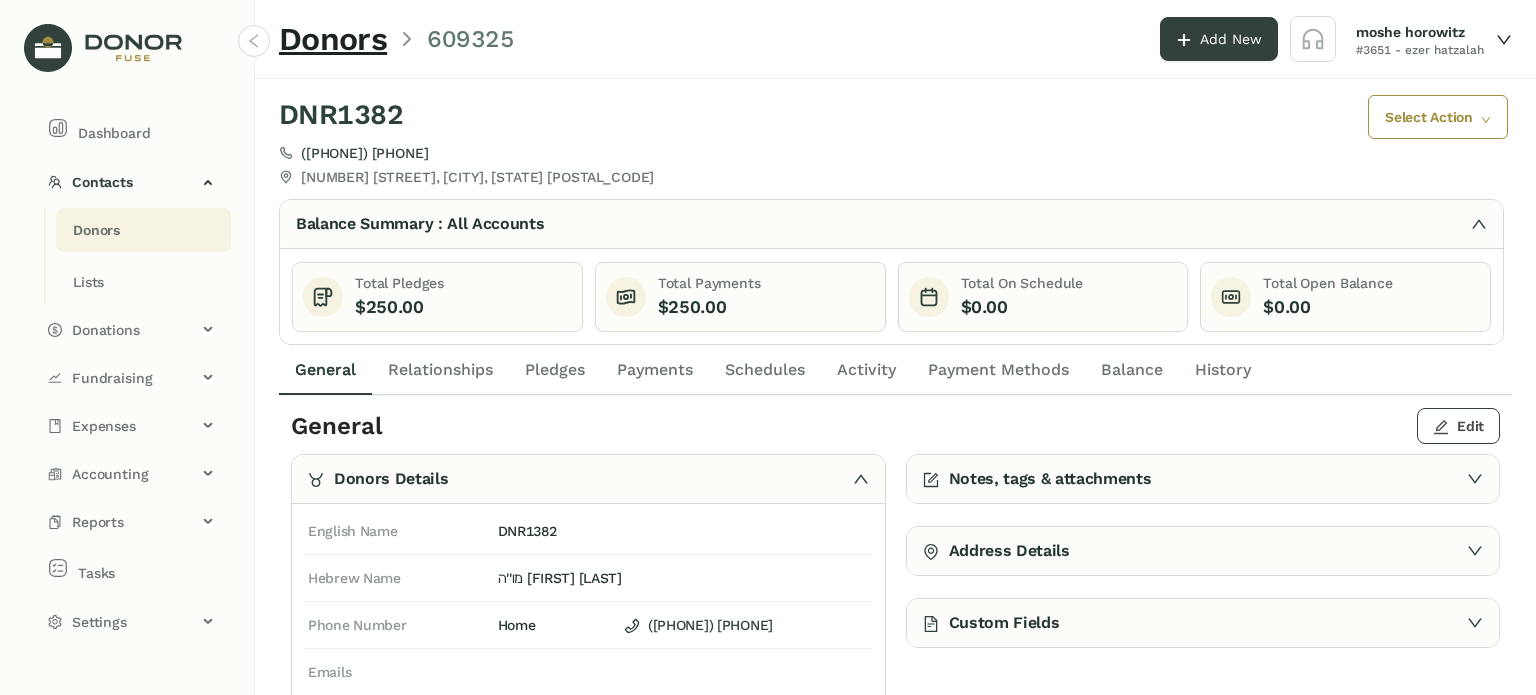 click on "Edit" 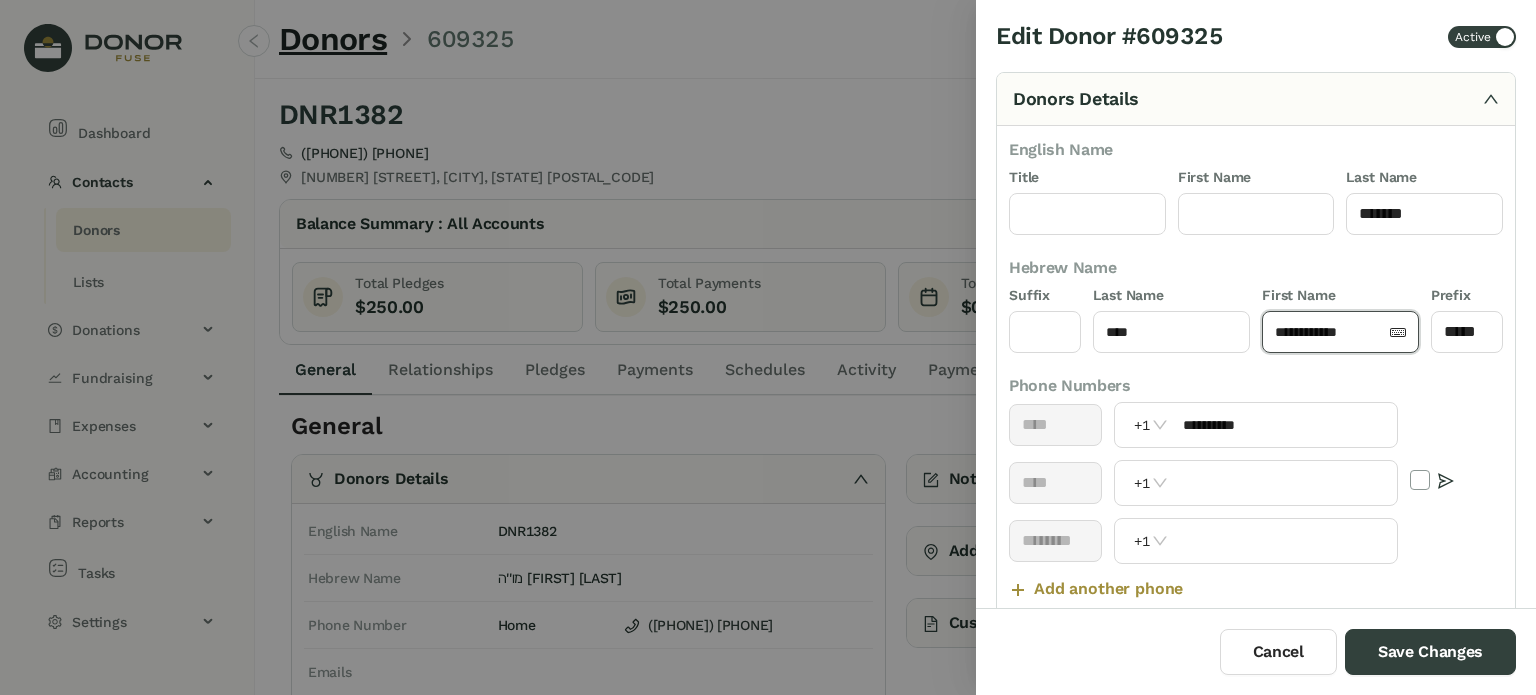 click on "**********" 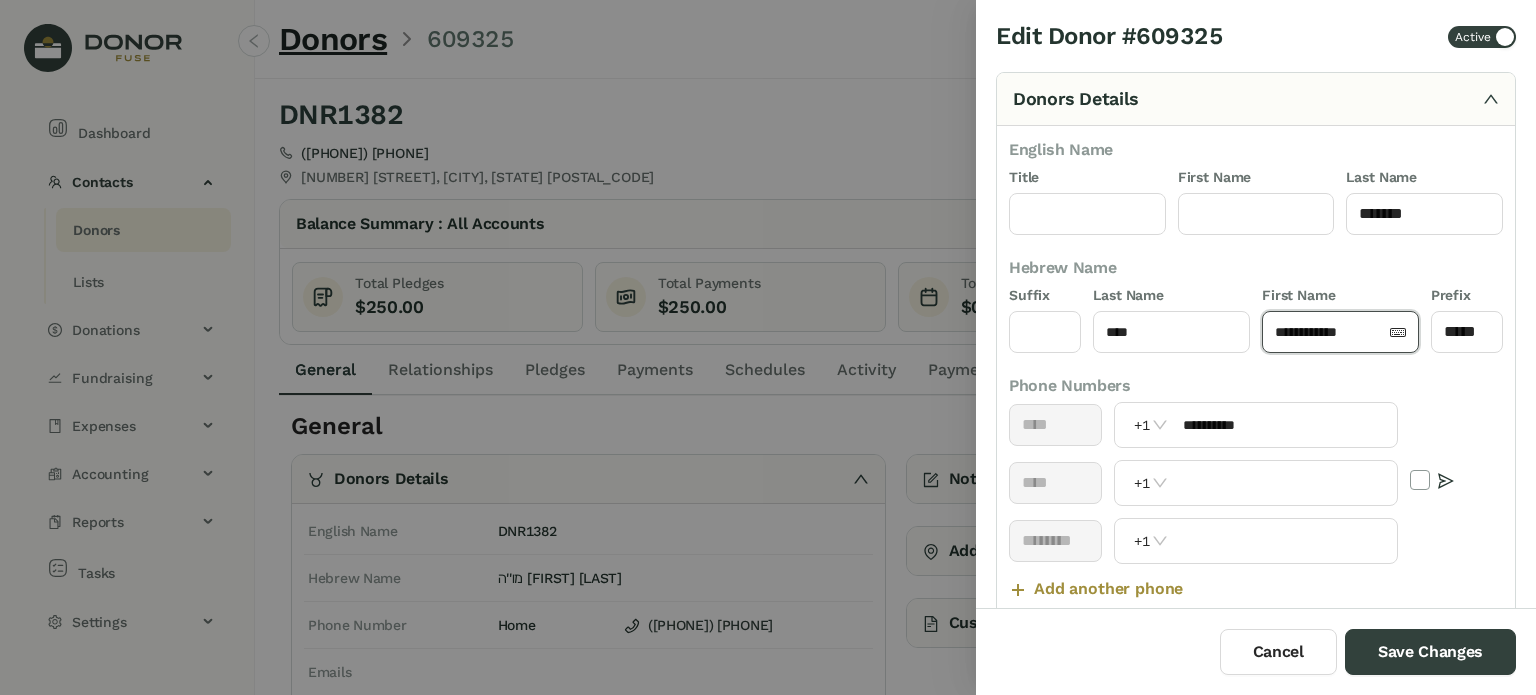 click on "**********" 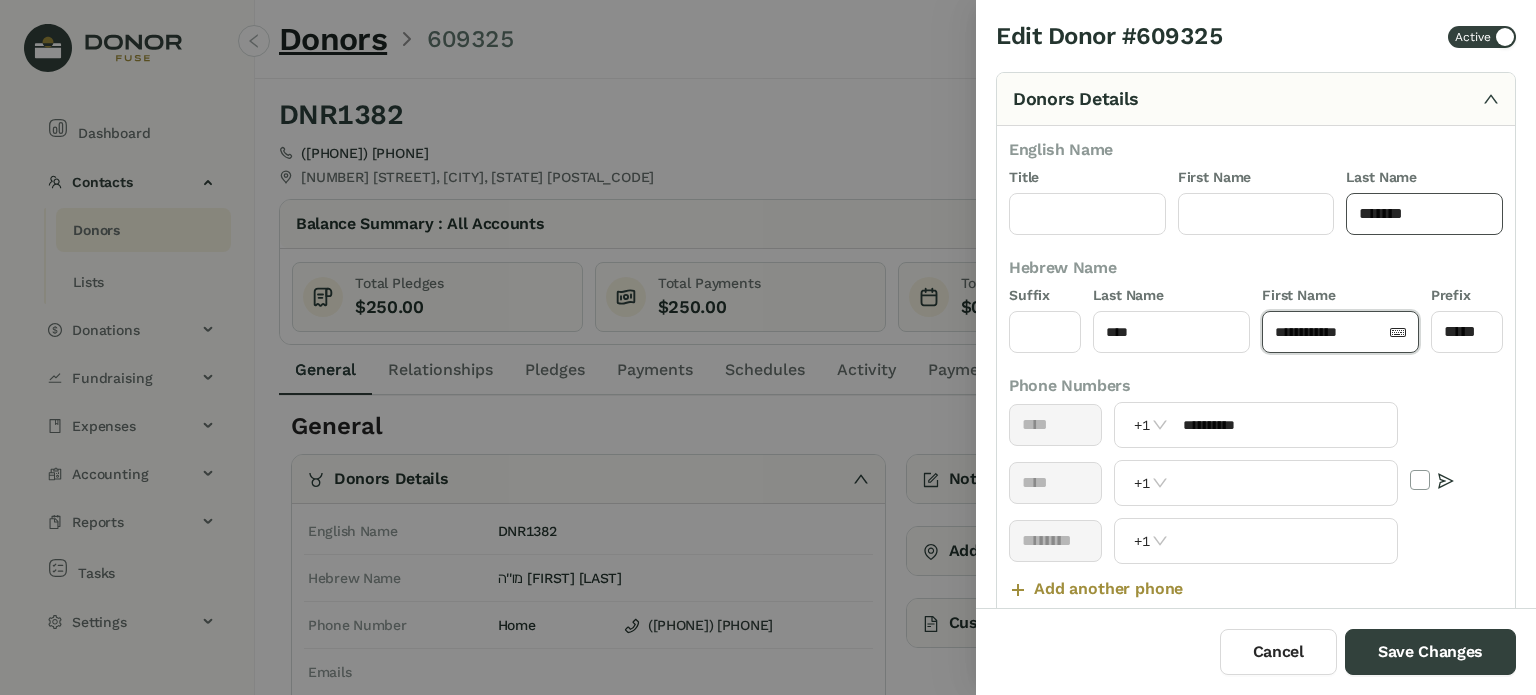 click on "*******" 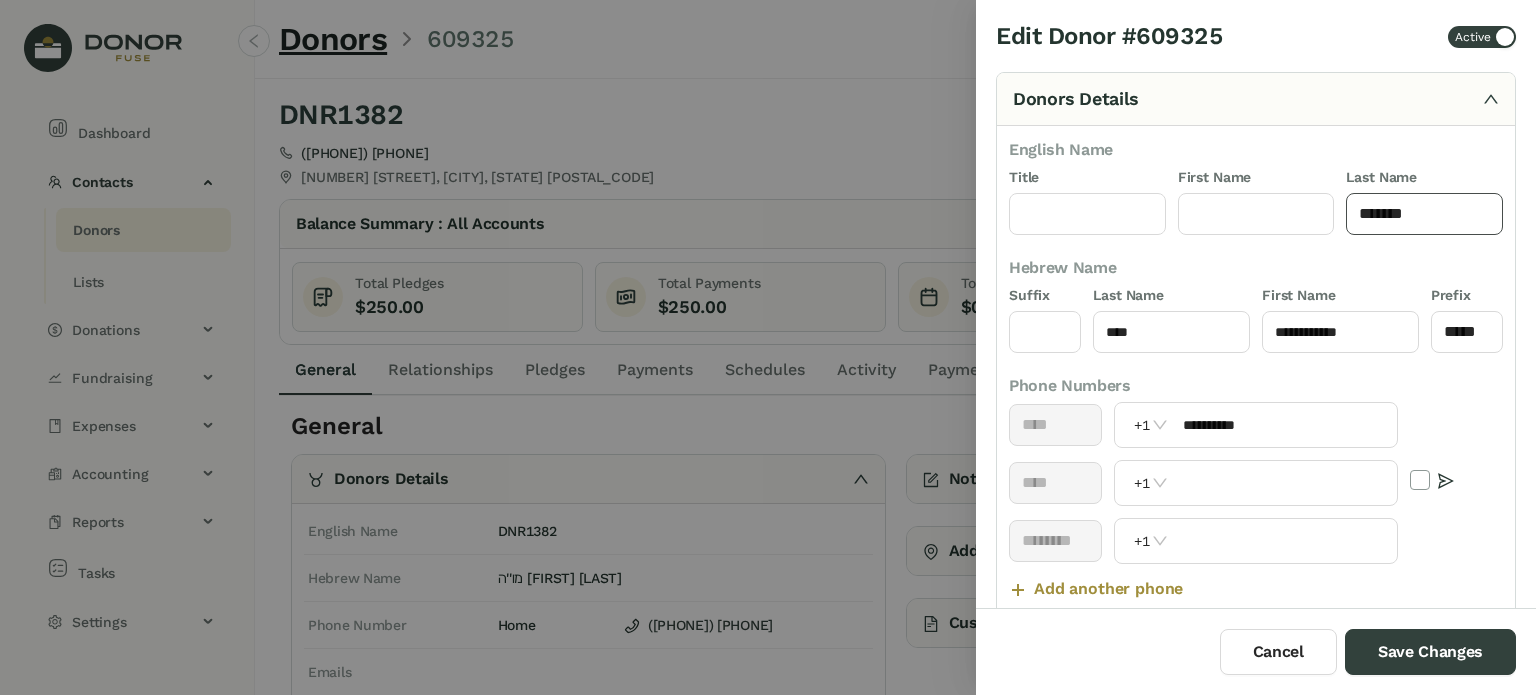 paste on "*****" 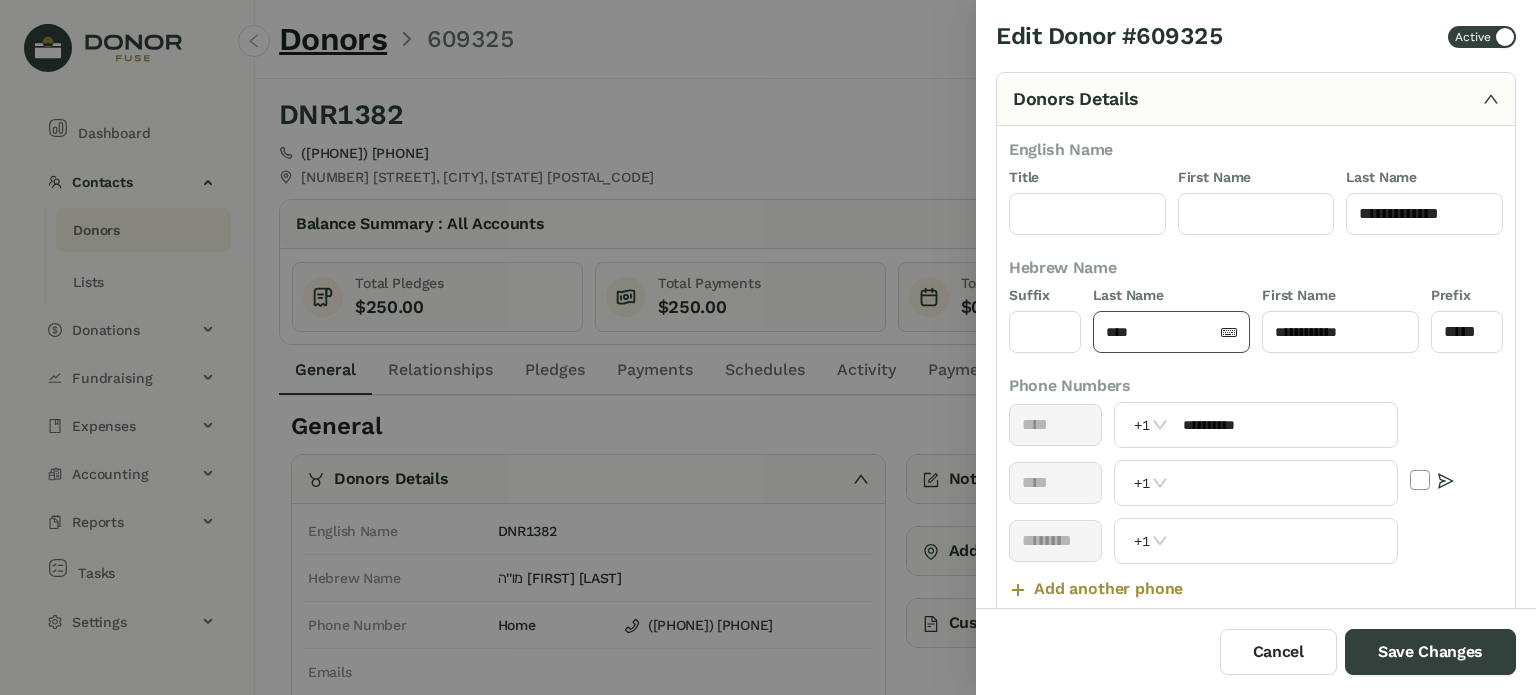 click on "****" 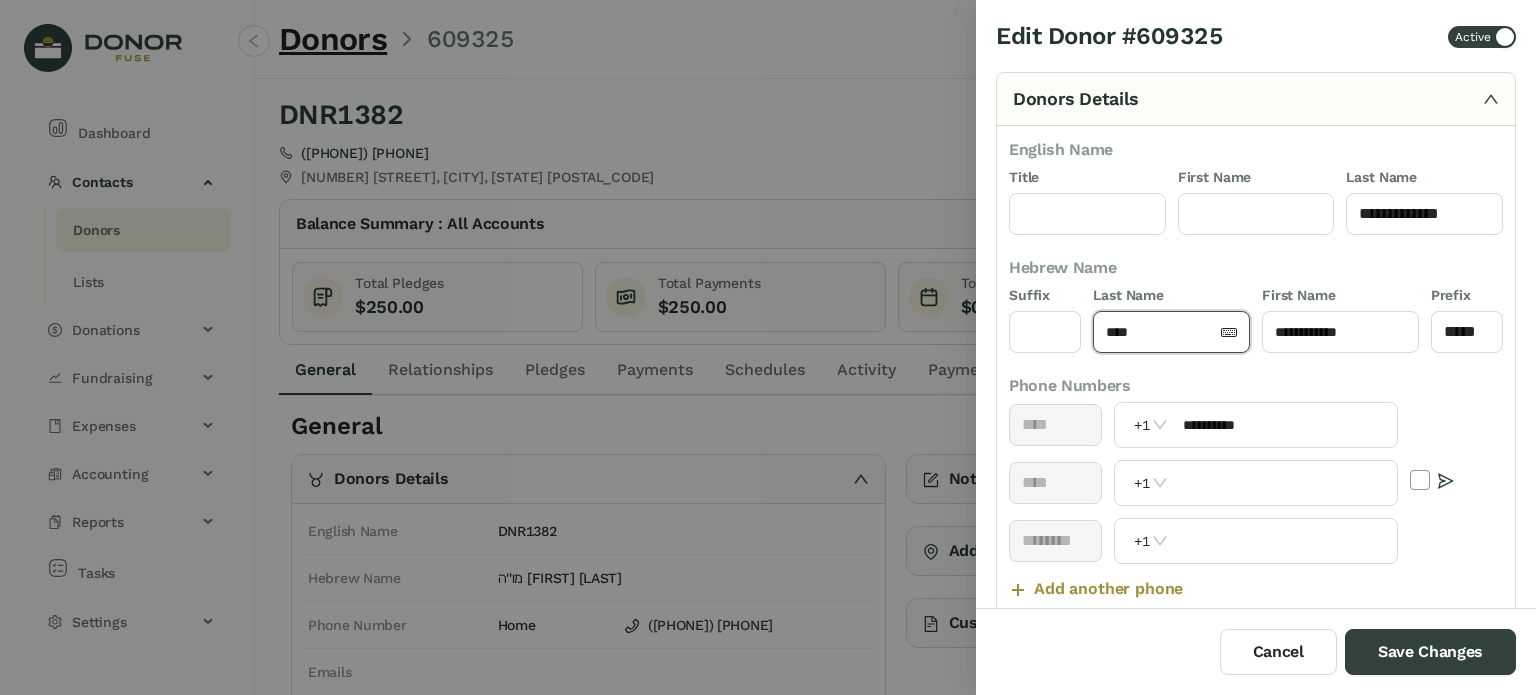 click on "****" 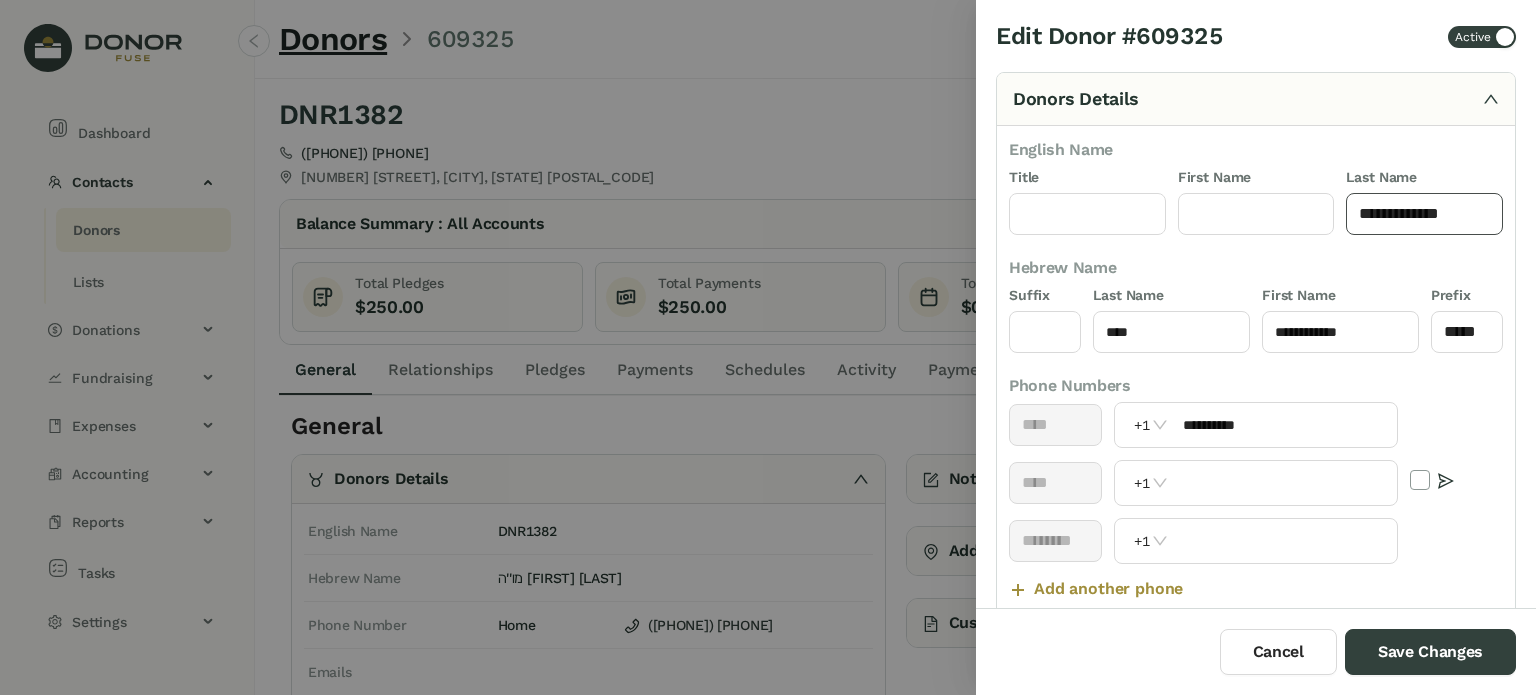 click on "**********" 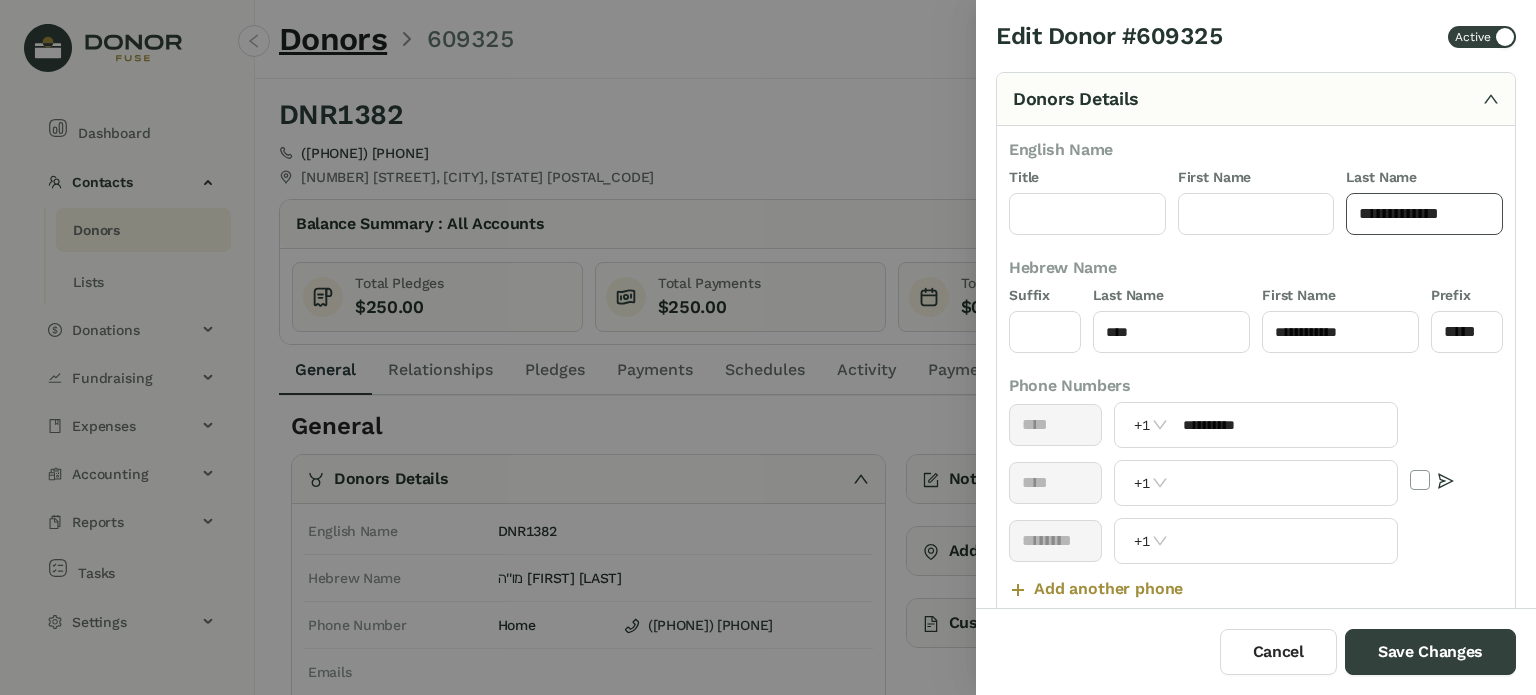 paste on "*****" 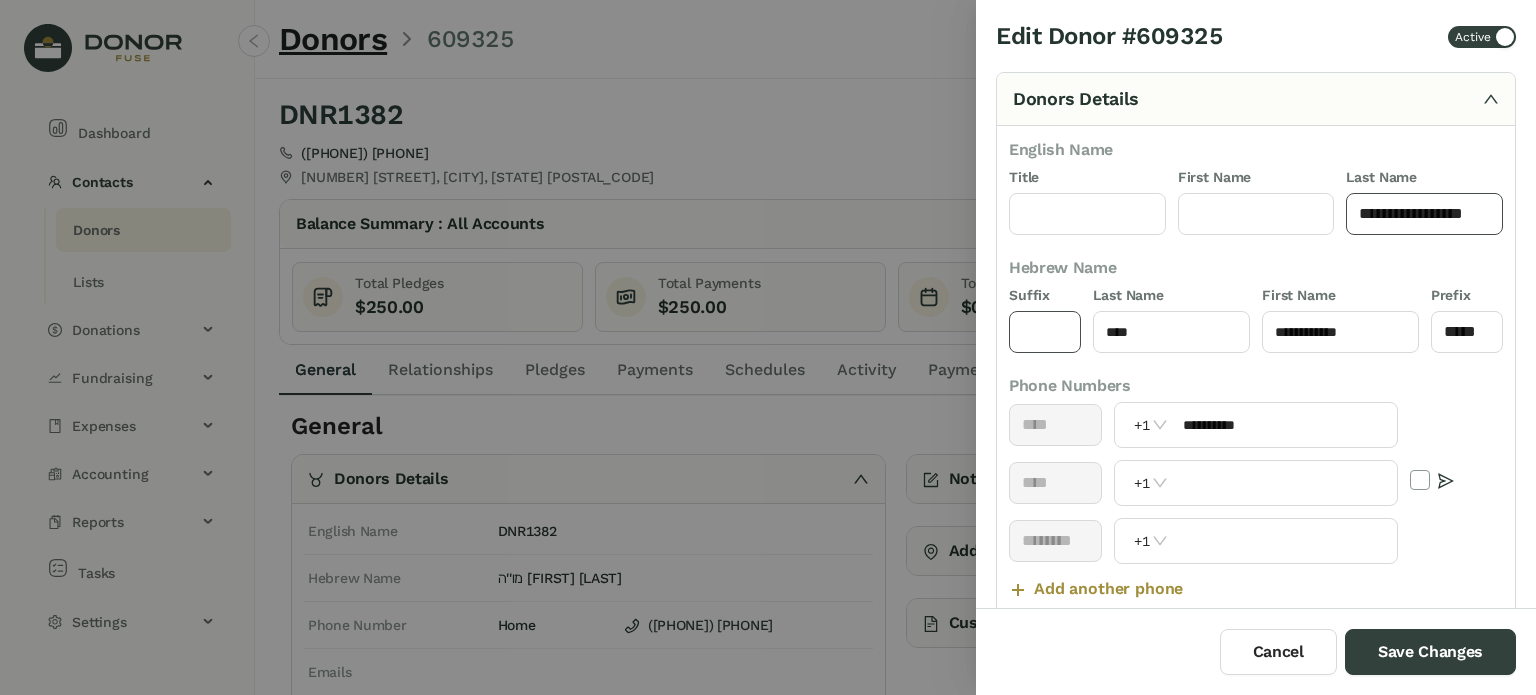type on "**********" 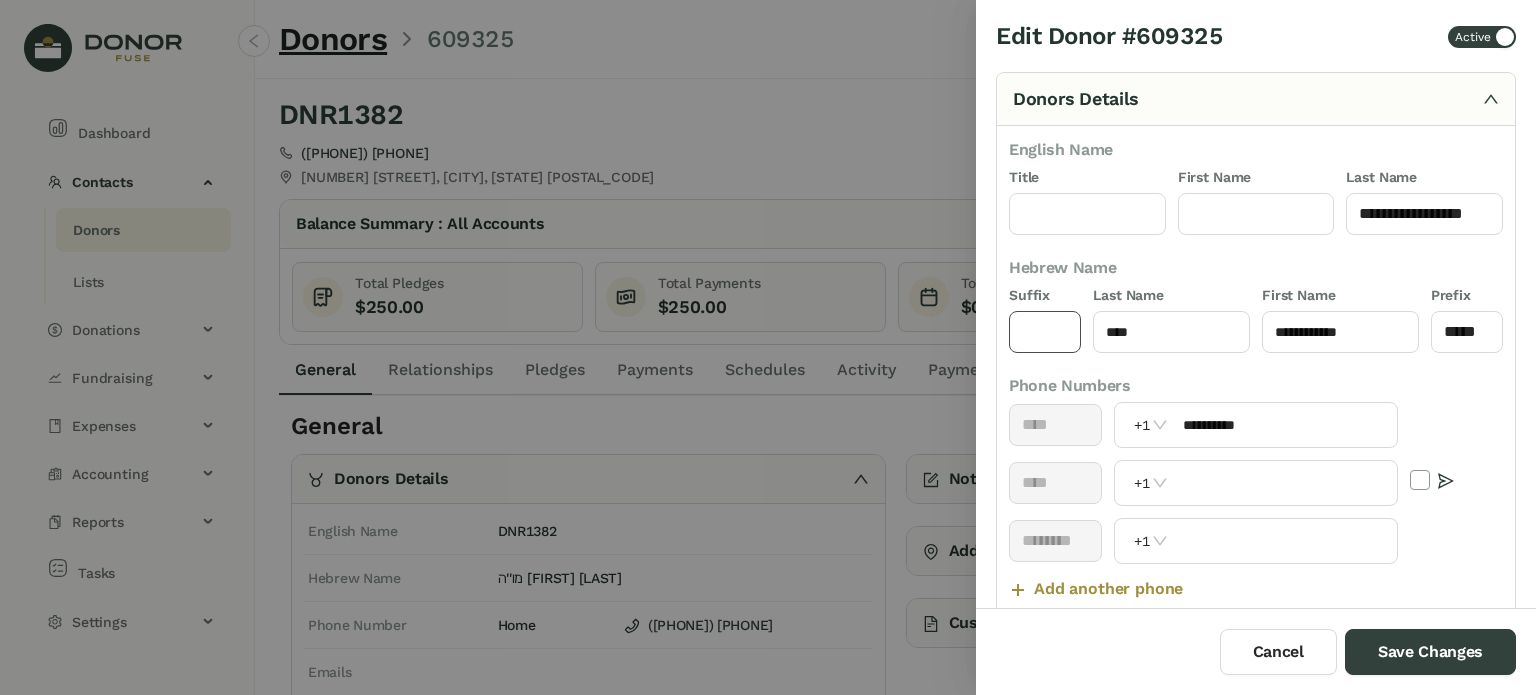 click 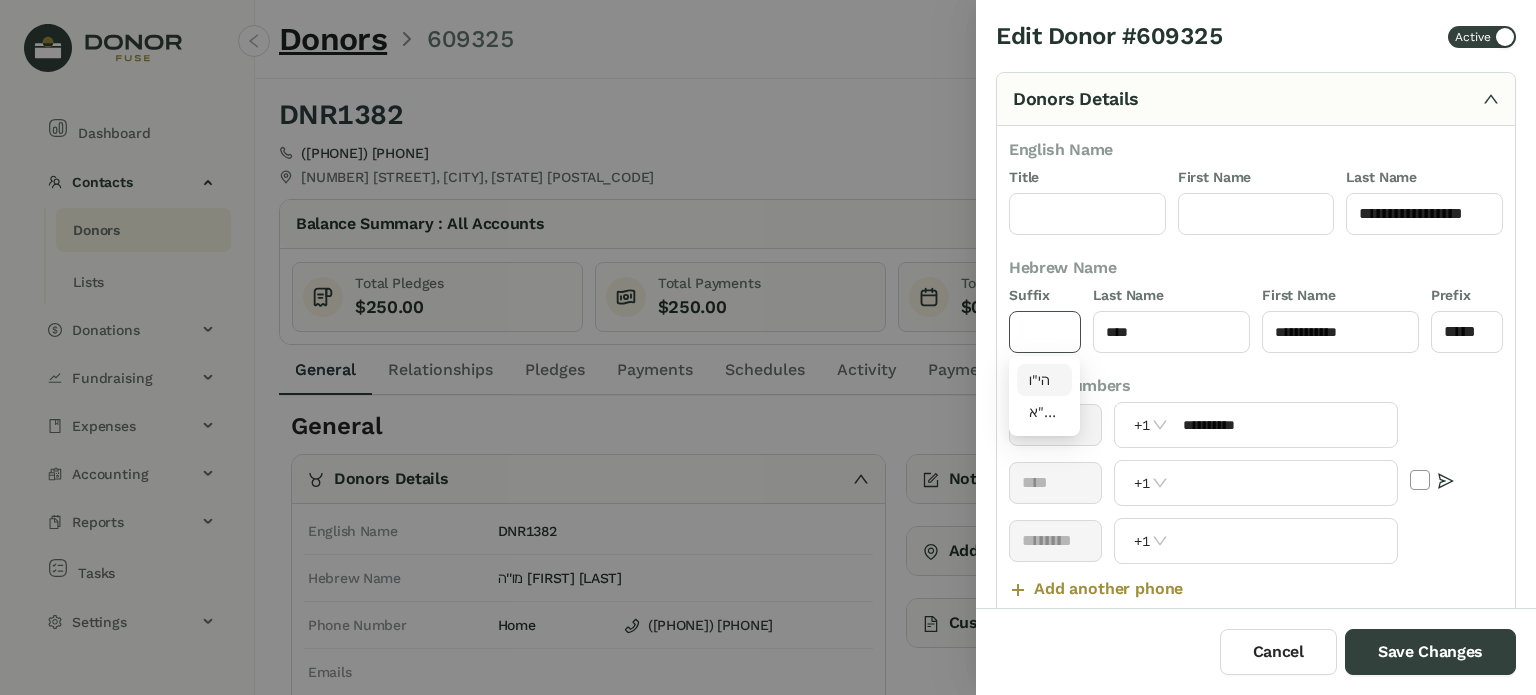 click on "הי"ו" at bounding box center (1045, 380) 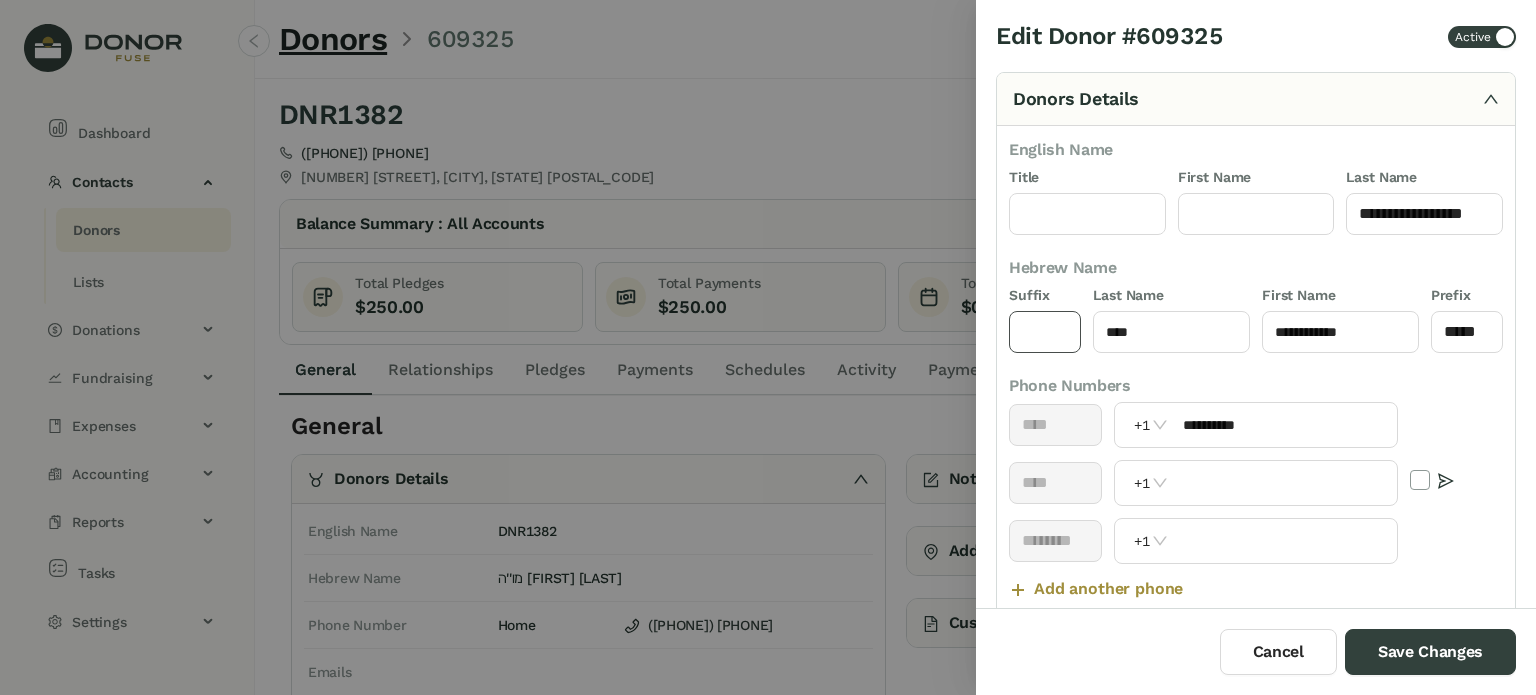 type on "****" 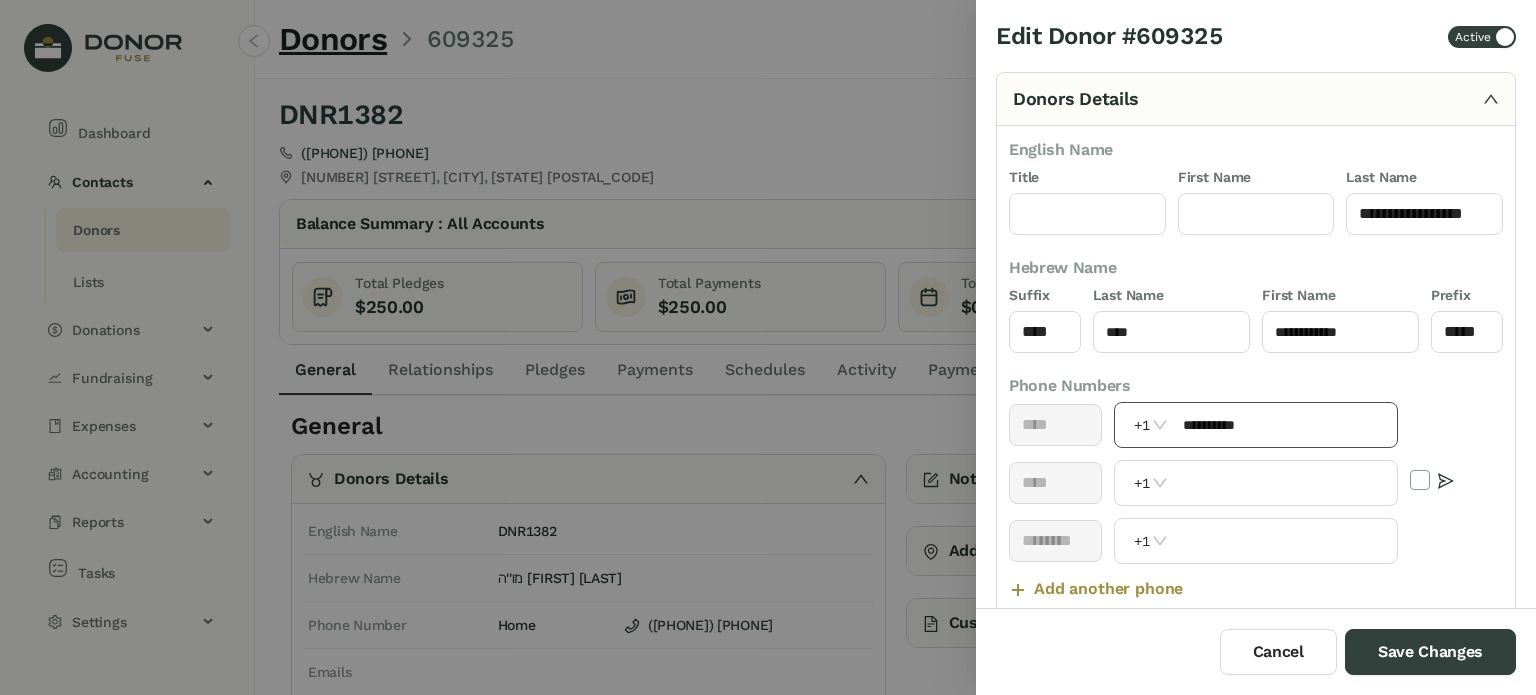 click on "**********" at bounding box center [1284, 425] 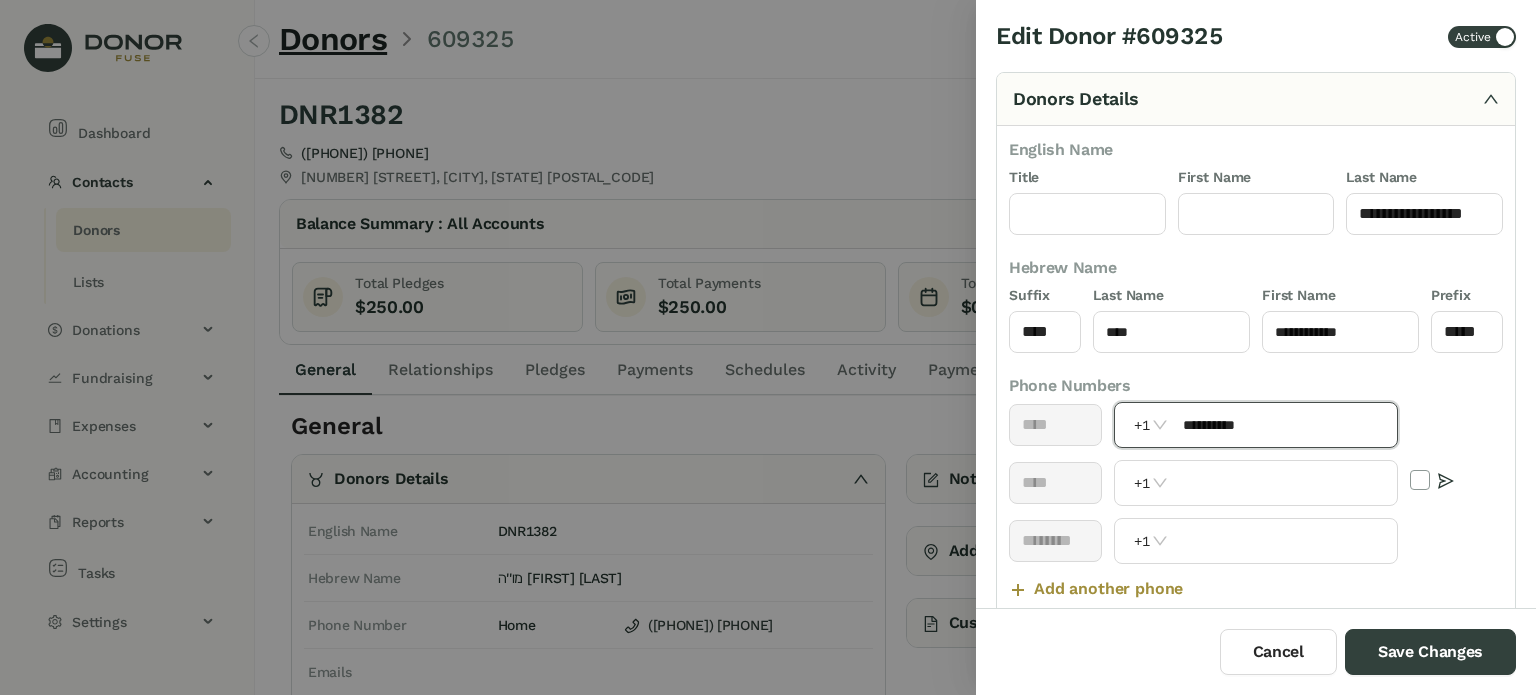 click on "**********" at bounding box center (1284, 425) 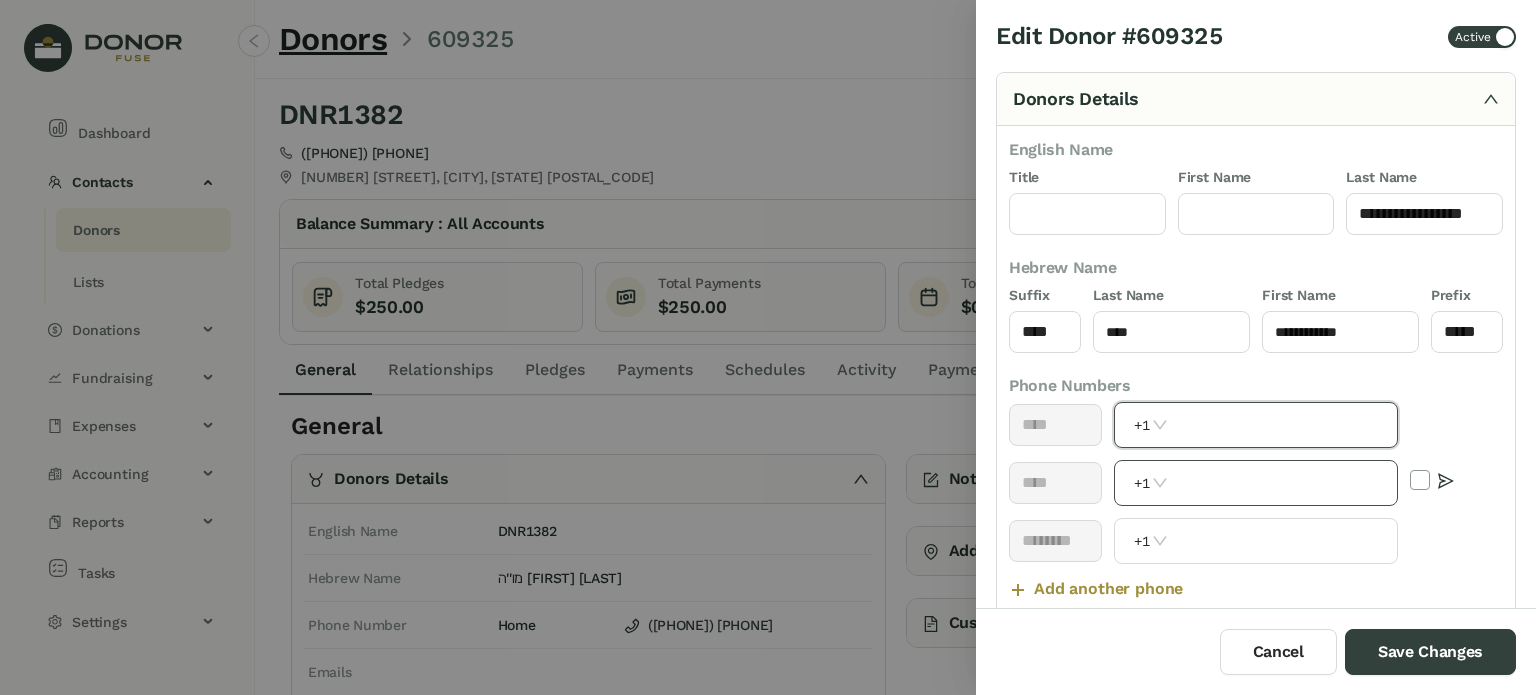 type 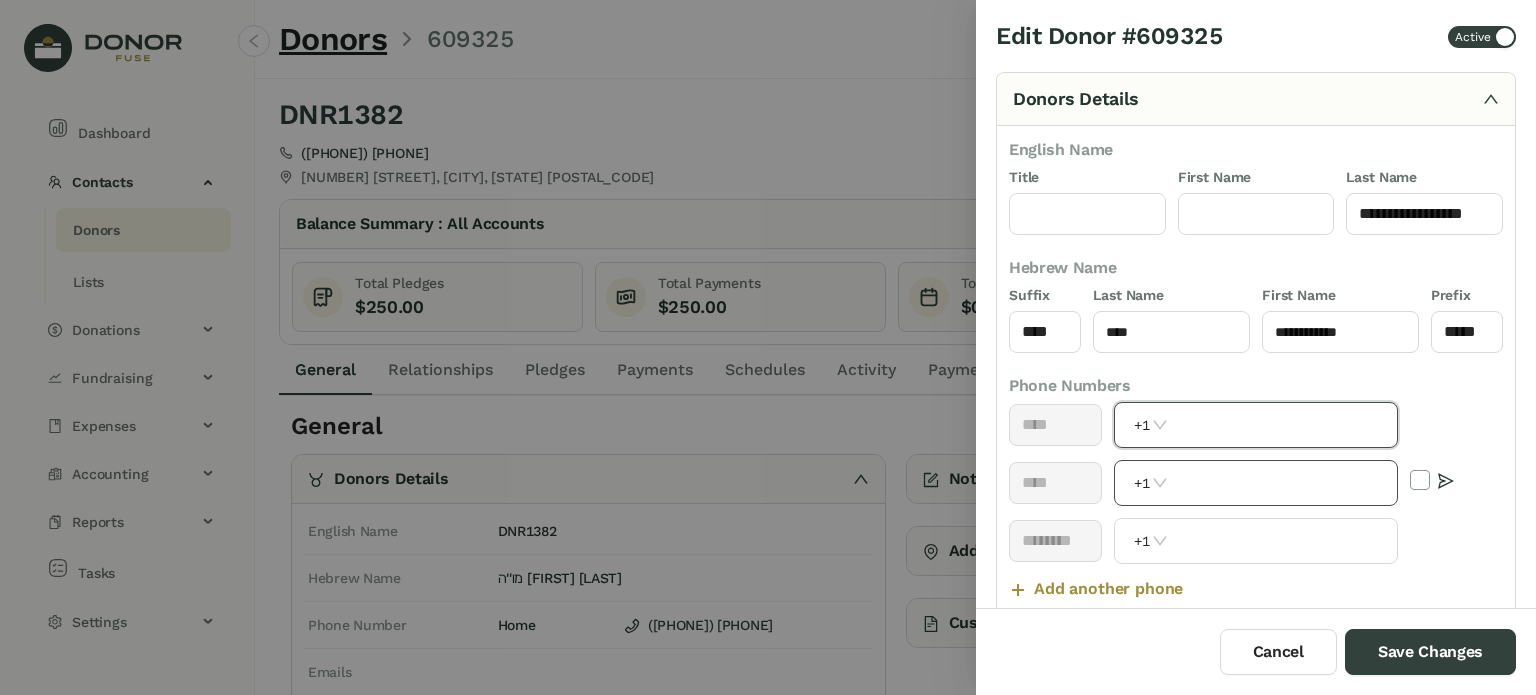click at bounding box center [1284, 483] 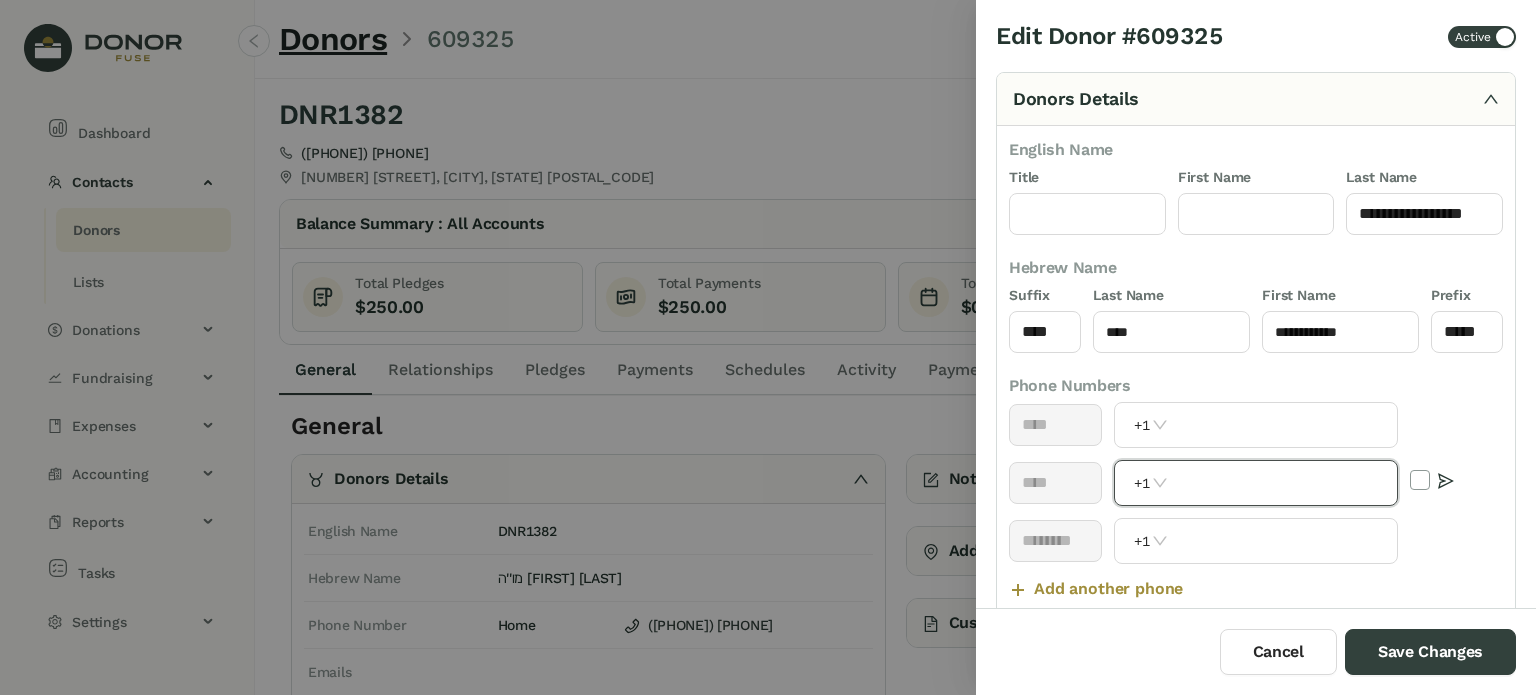 paste on "**********" 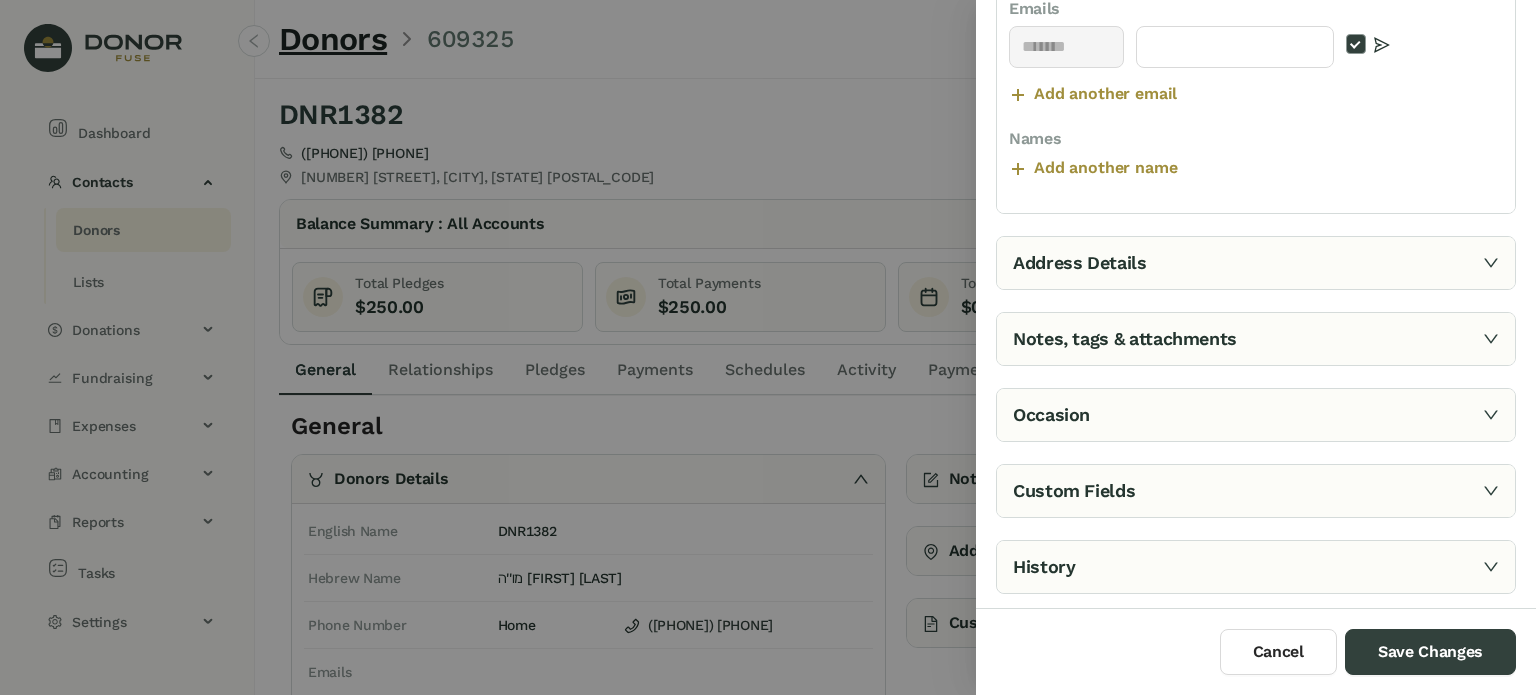 type on "**********" 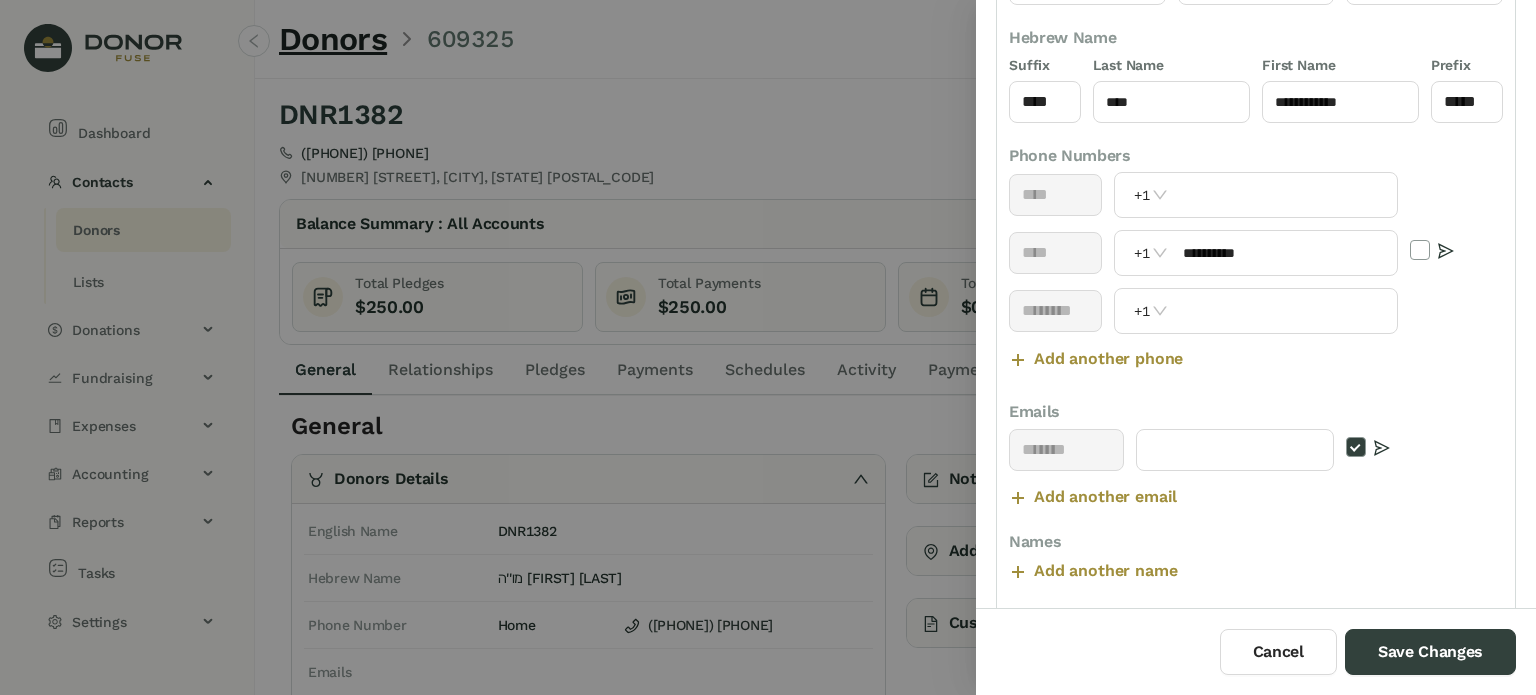 scroll, scrollTop: 126, scrollLeft: 0, axis: vertical 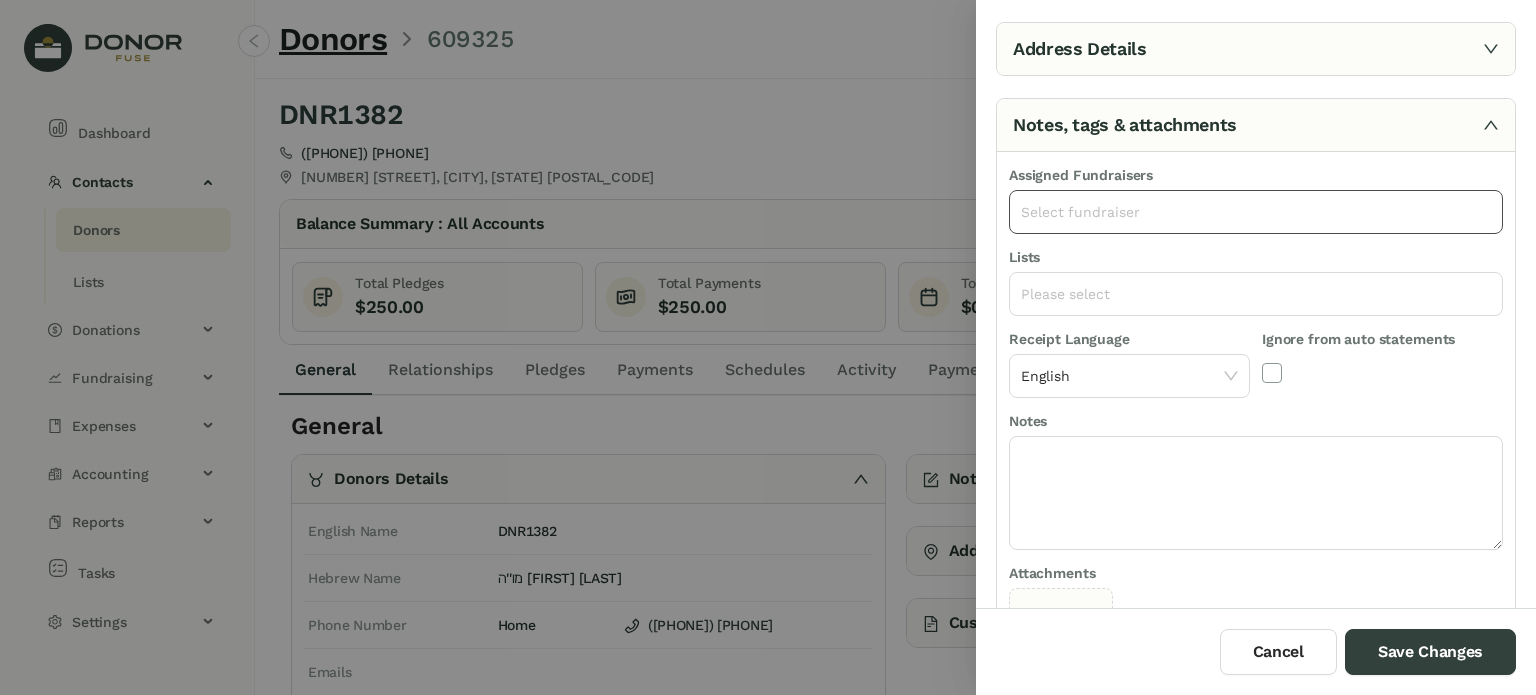 click on "Select fundraiser" 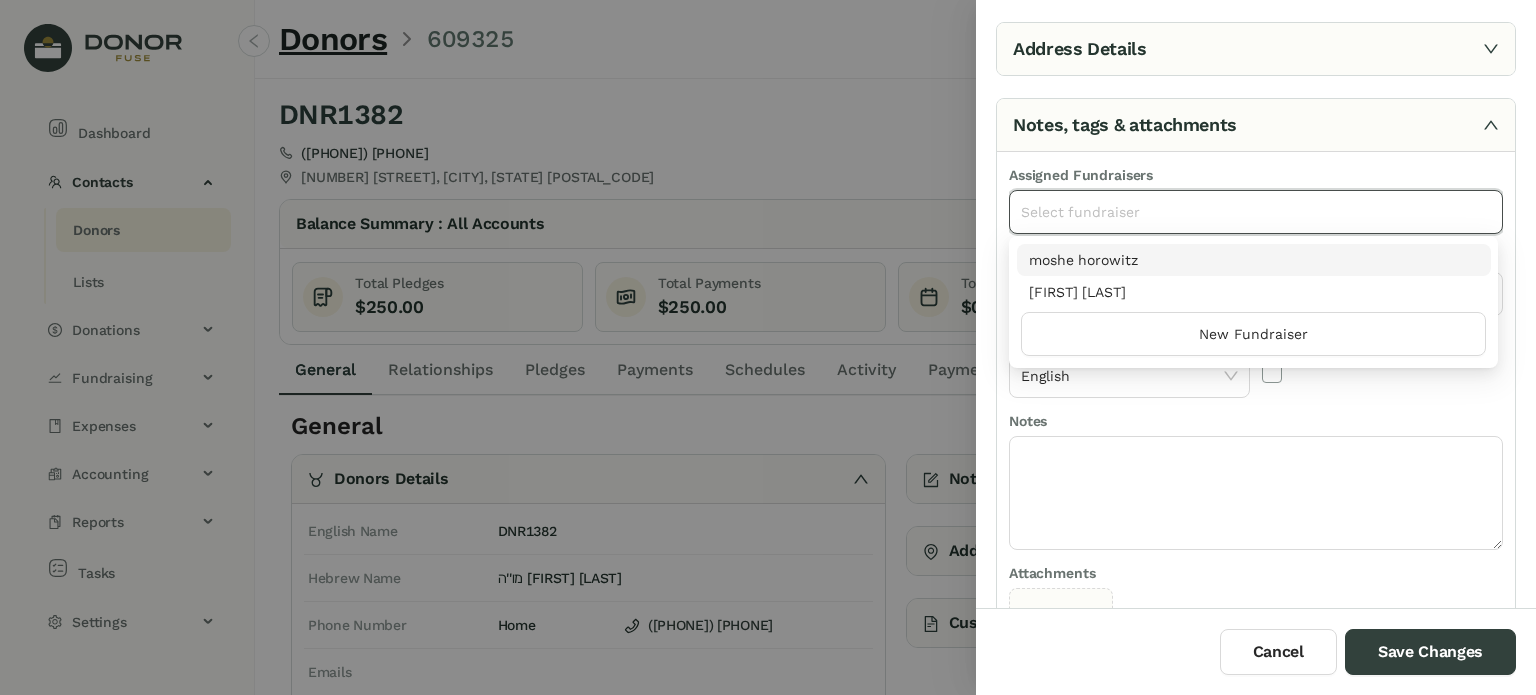 click on "moshe horowitz" at bounding box center (1254, 260) 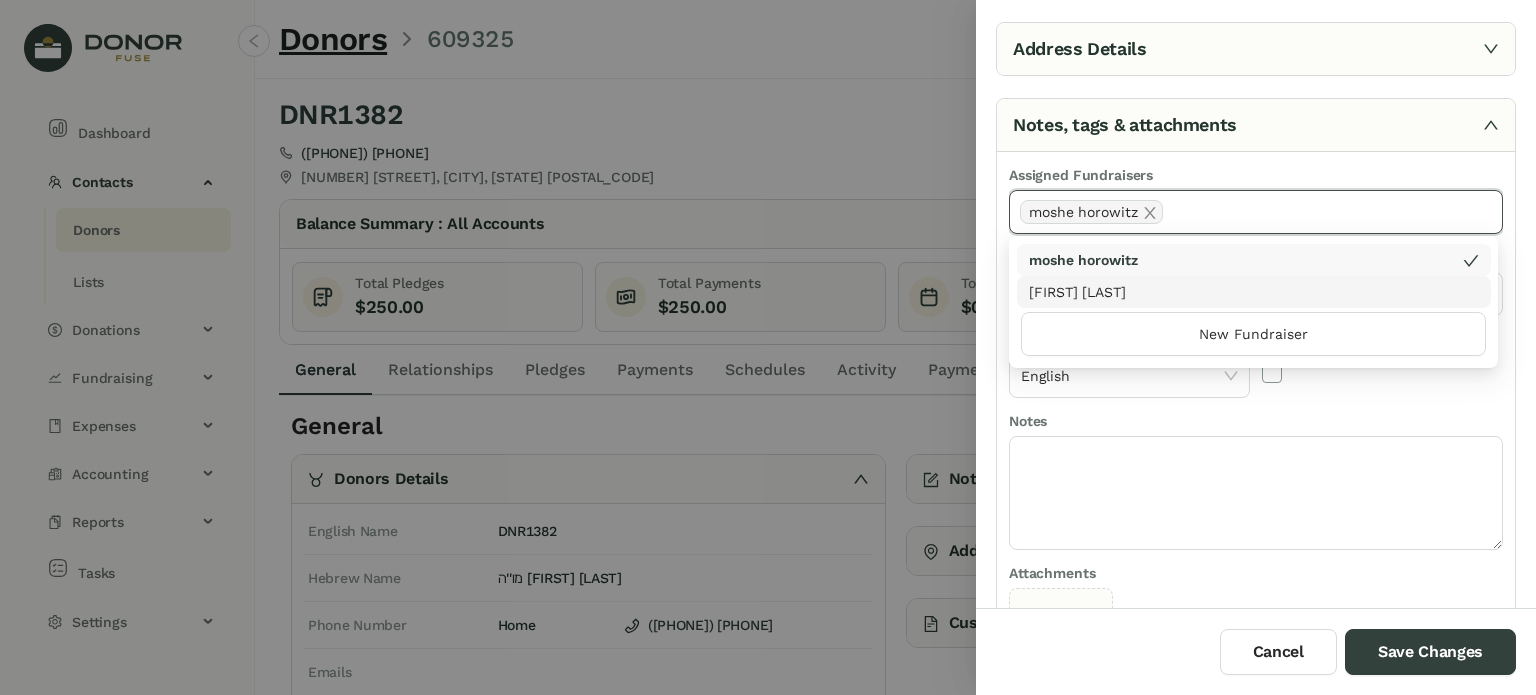 click on "Notes" at bounding box center (1256, 423) 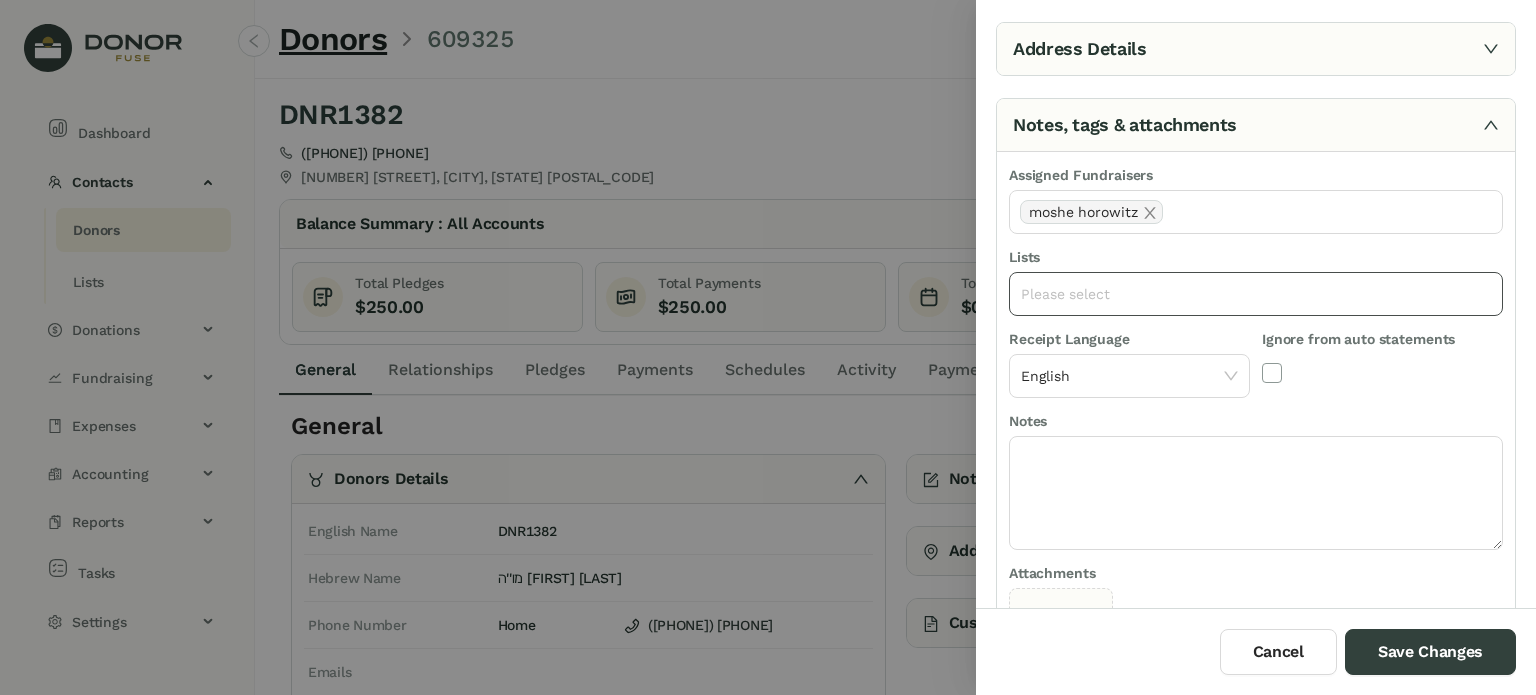 click on "Please select" 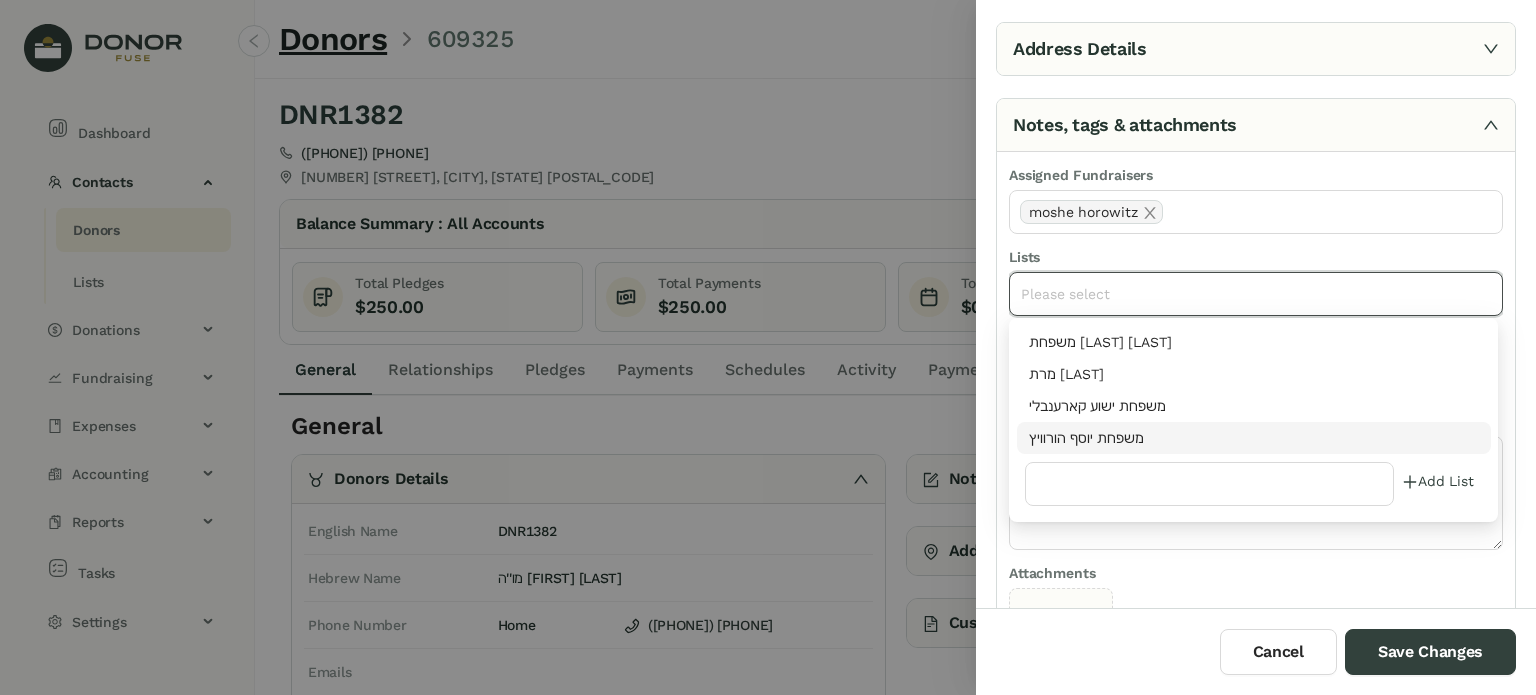 click on "משפחת יוסף הורוויץ" at bounding box center (1254, 438) 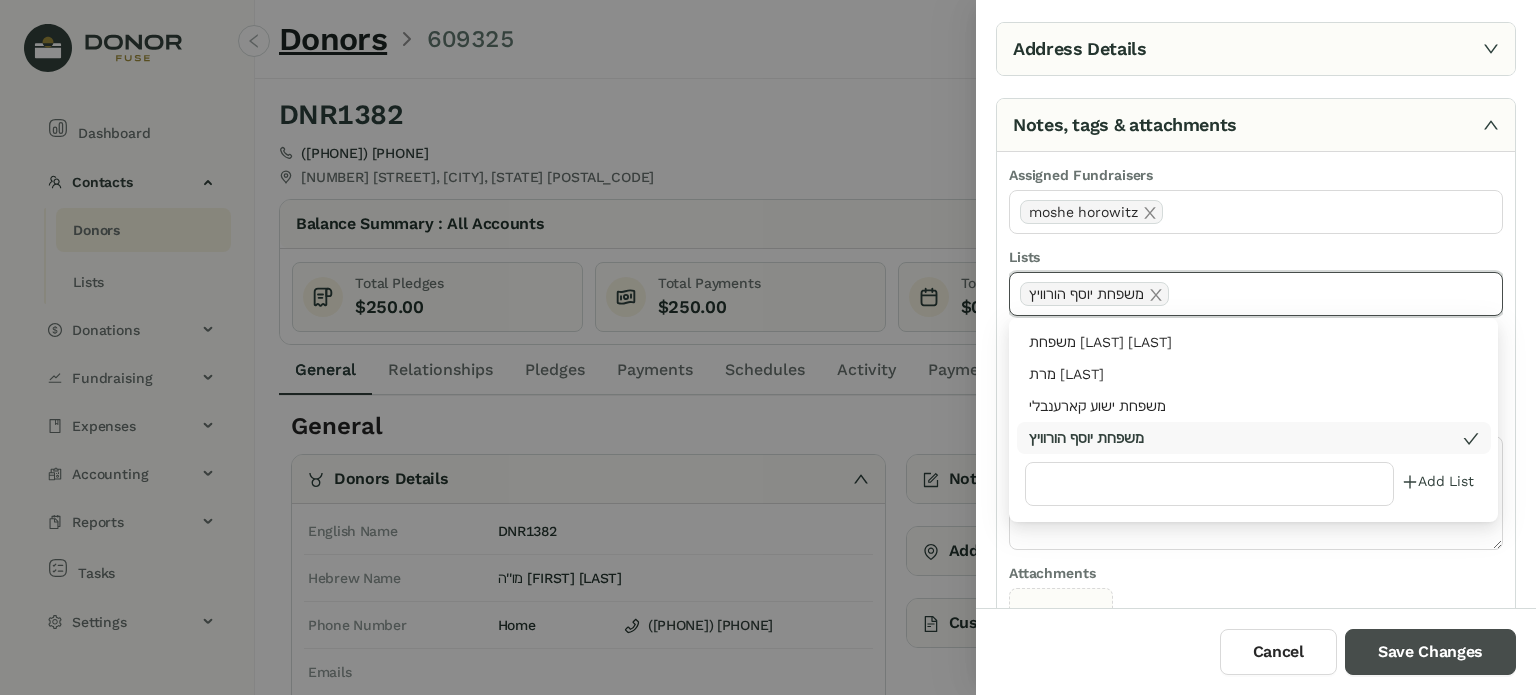 drag, startPoint x: 1434, startPoint y: 646, endPoint x: 1424, endPoint y: 638, distance: 12.806249 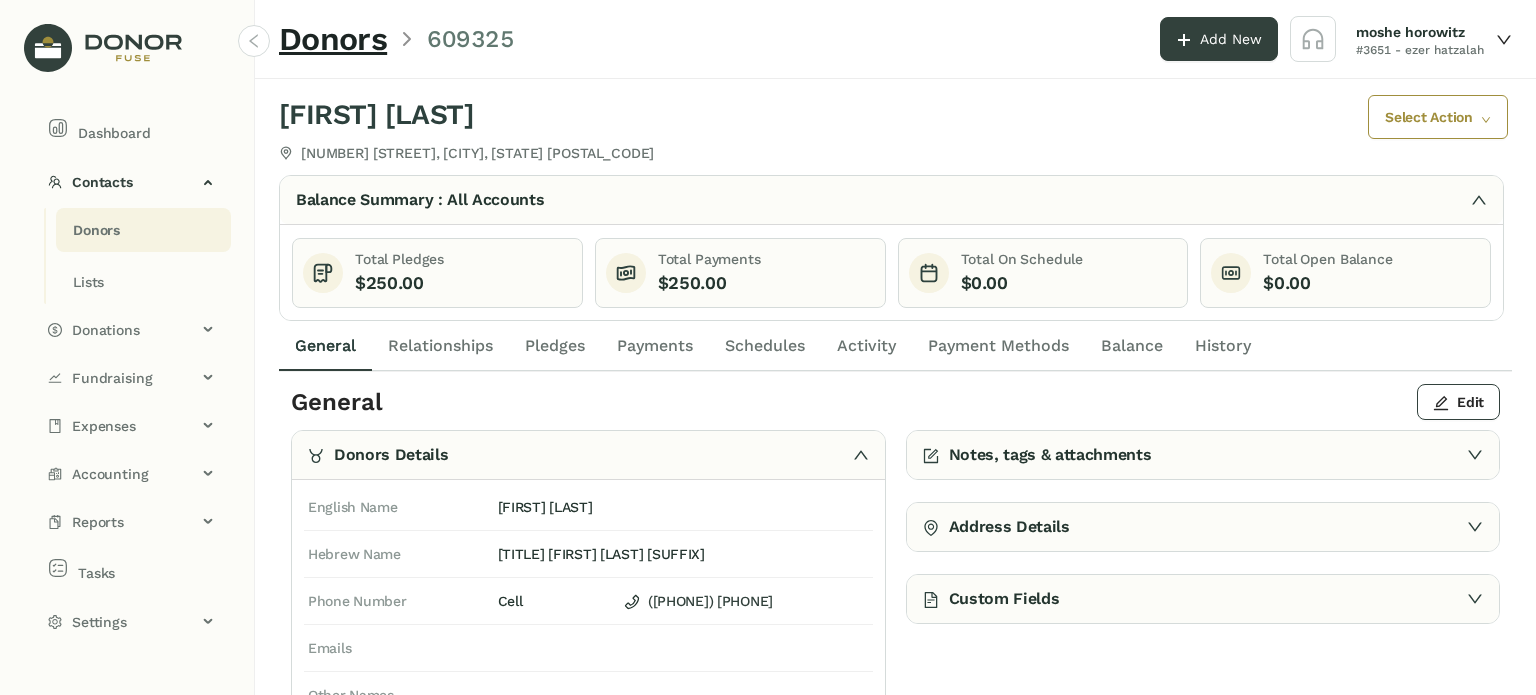 click on "Activity" 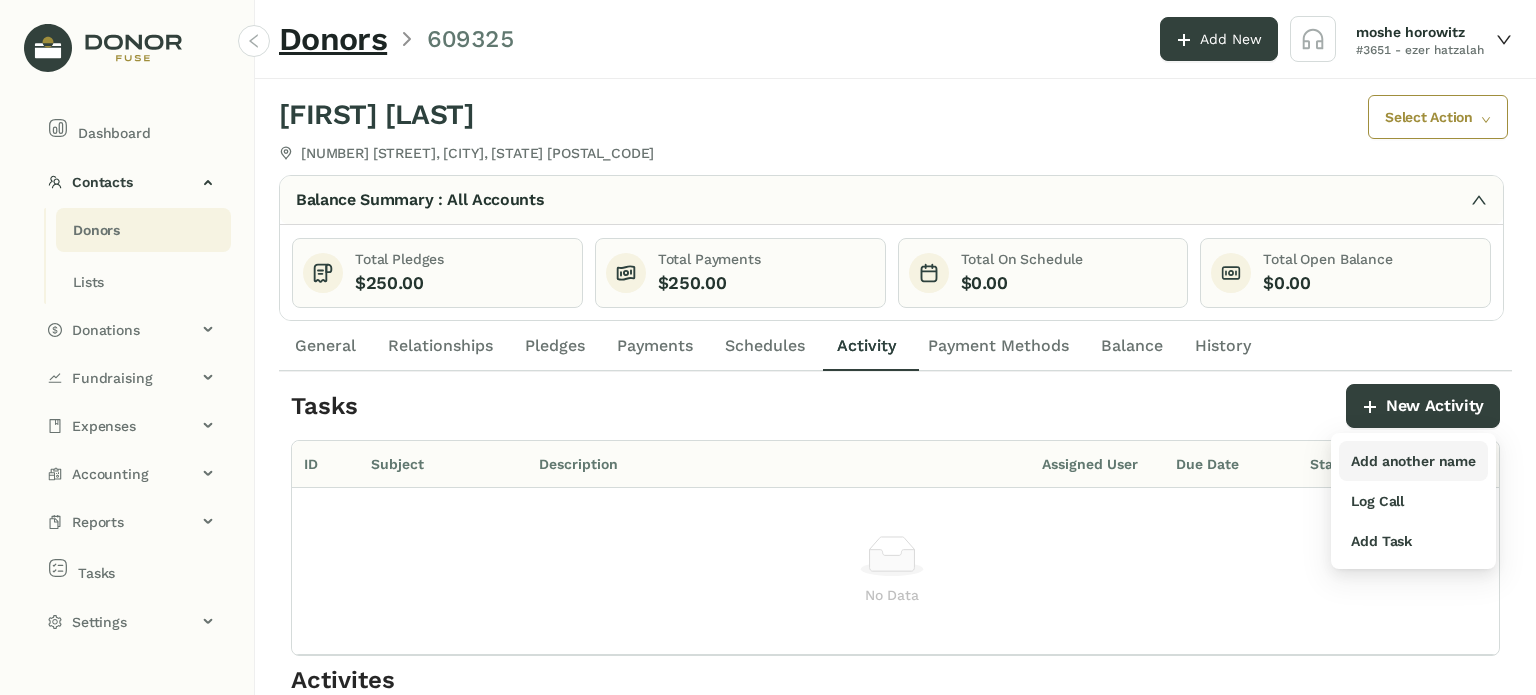 click on "Add another name" at bounding box center (1413, 461) 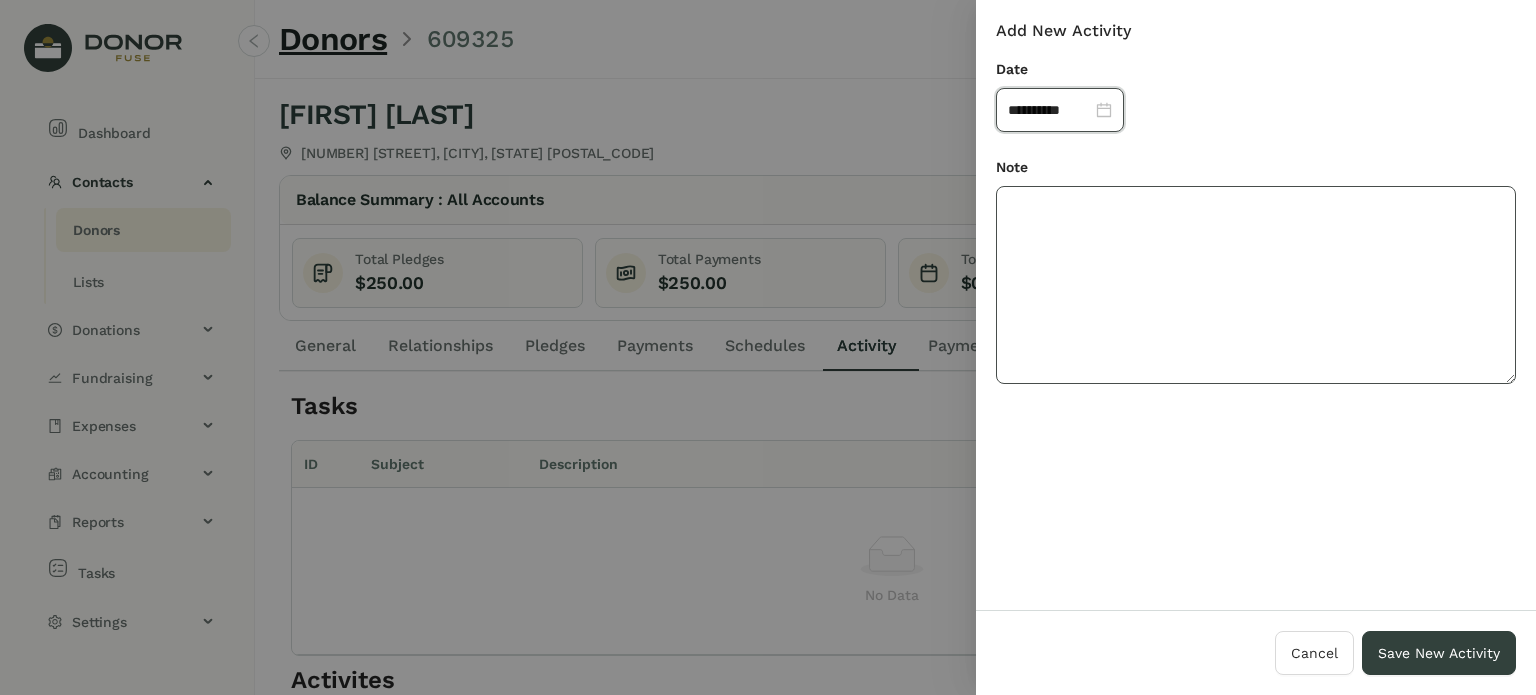 paste on "**********" 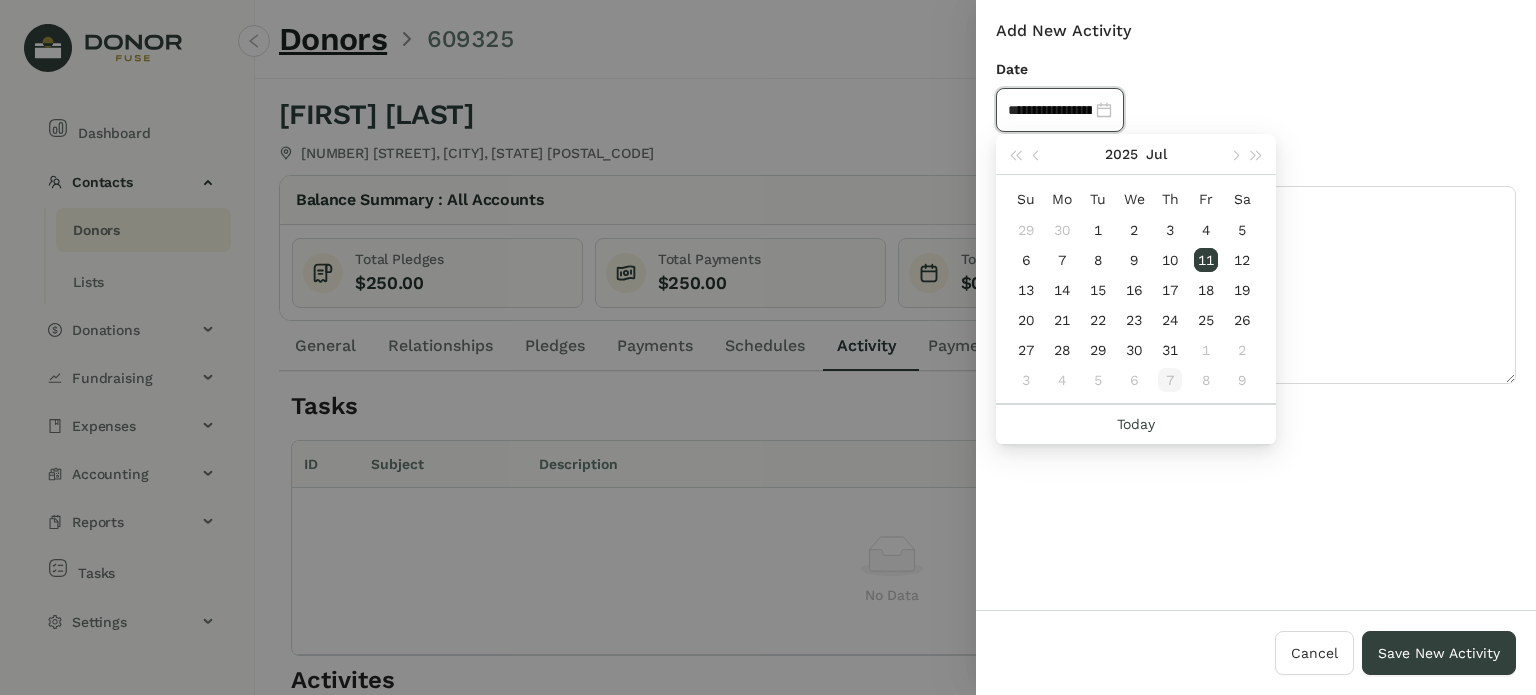 scroll, scrollTop: 0, scrollLeft: 200, axis: horizontal 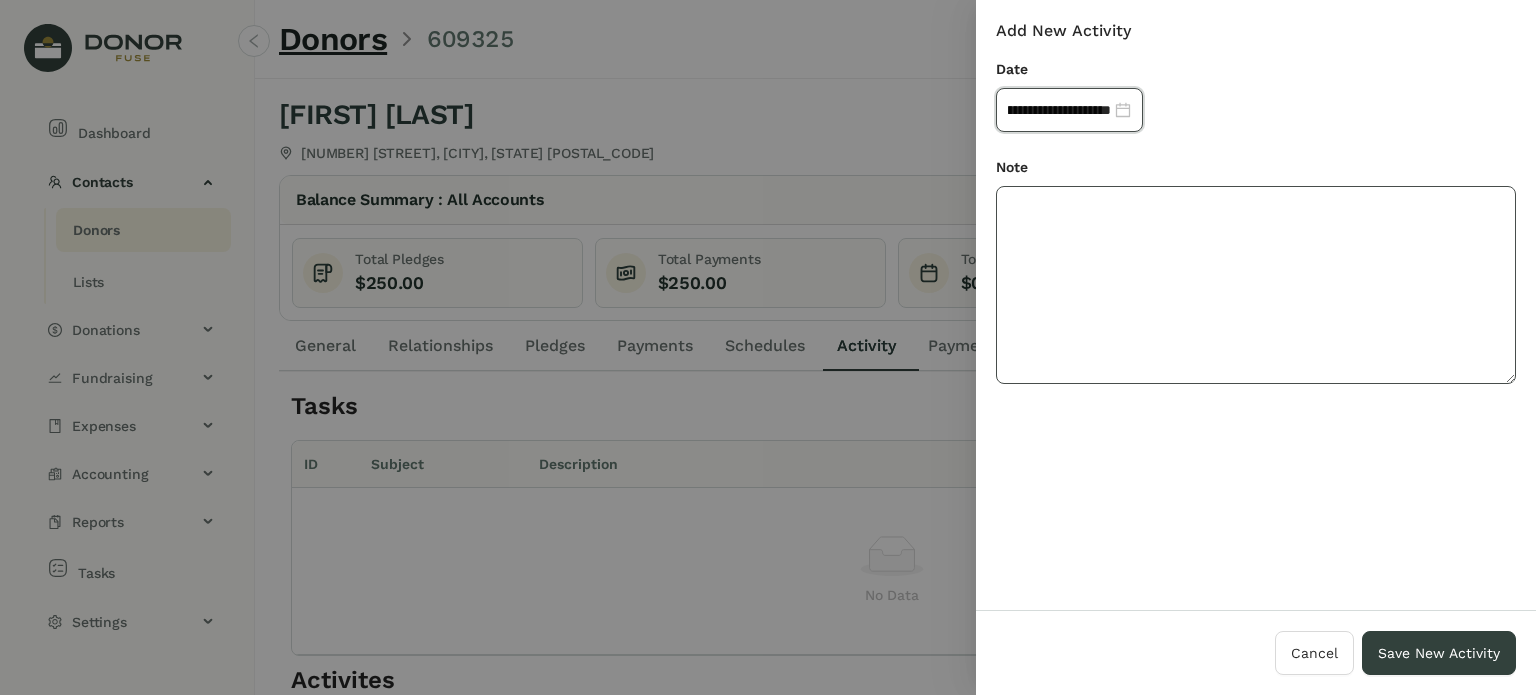 type on "**********" 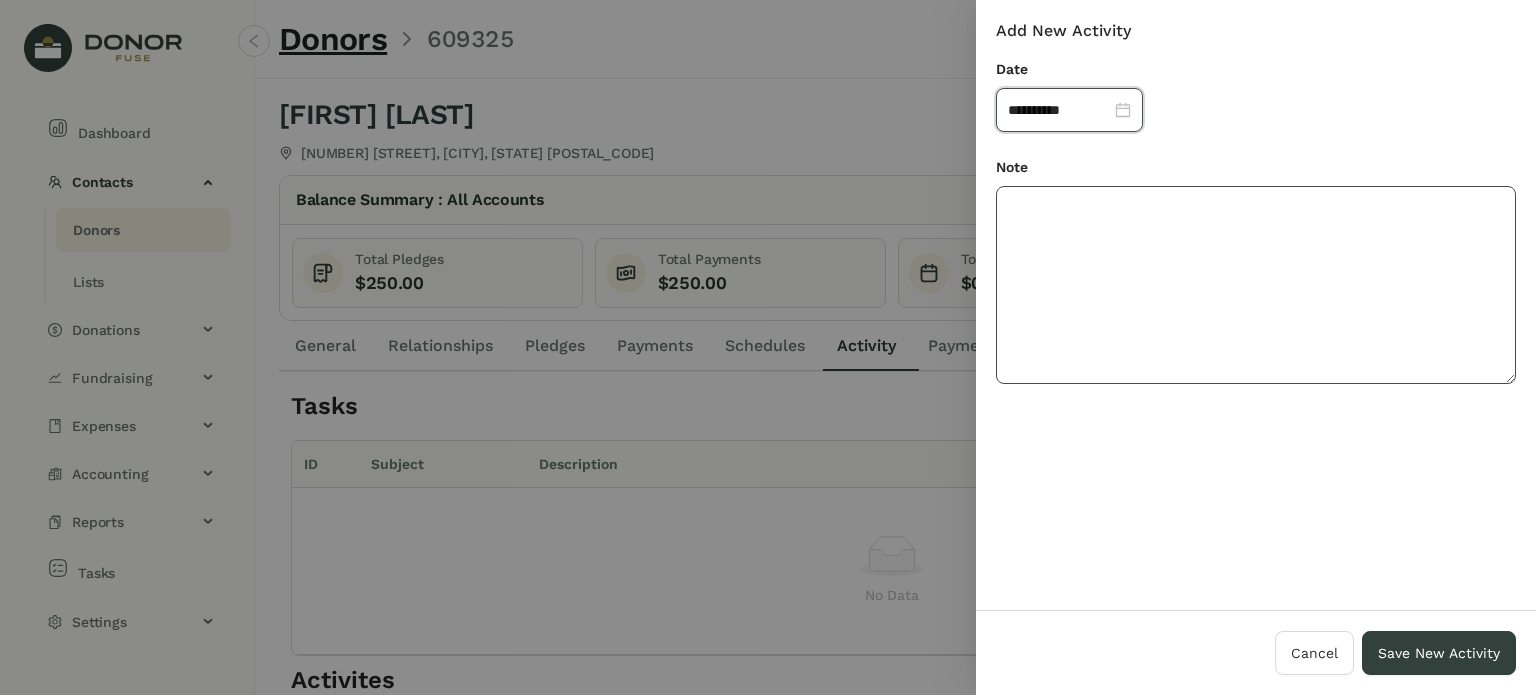 click 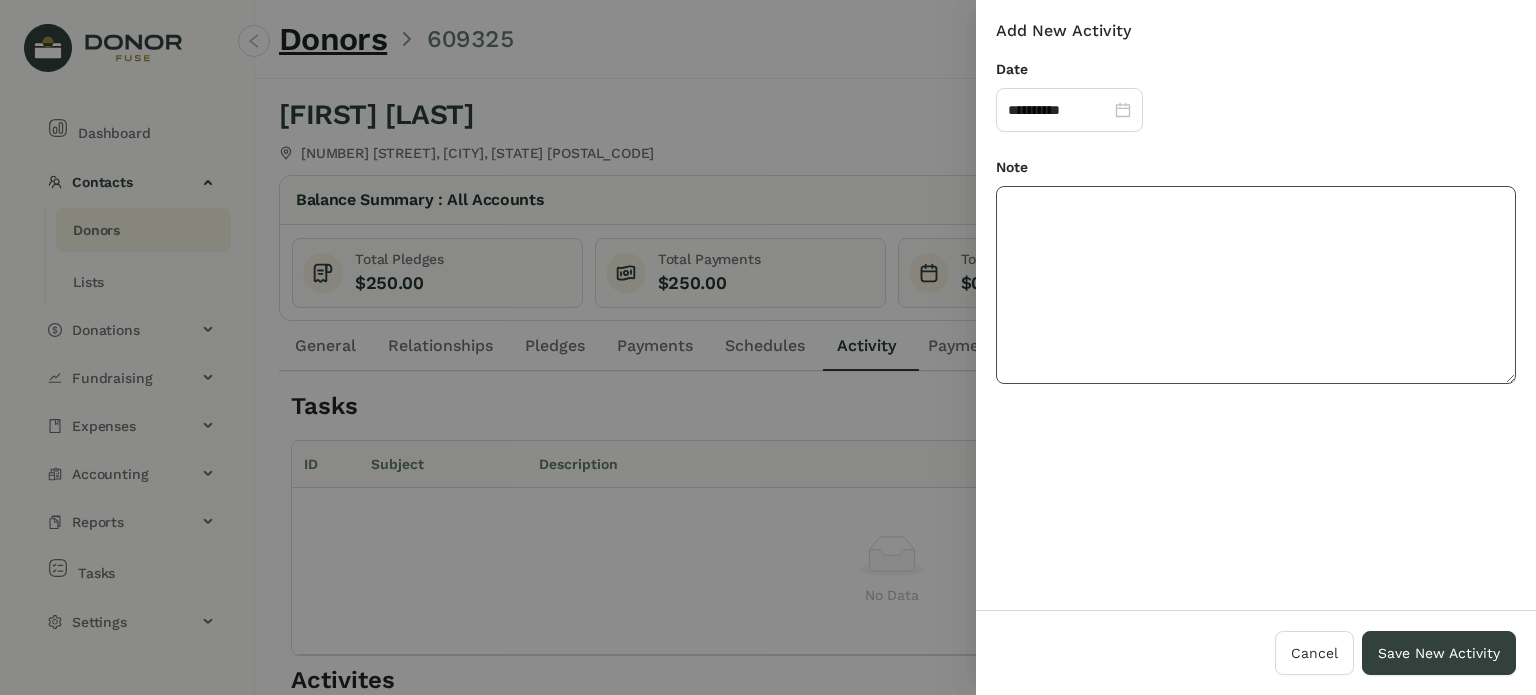 paste on "**********" 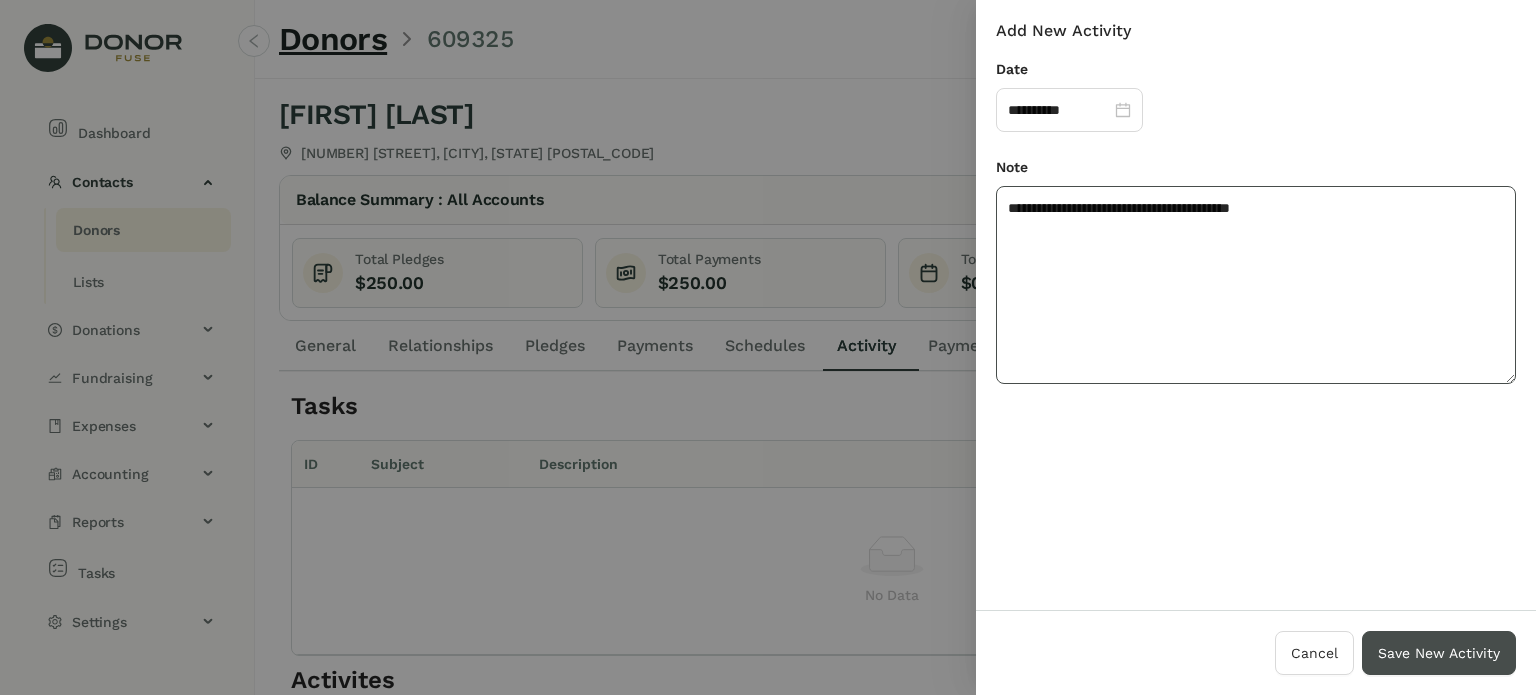type on "**********" 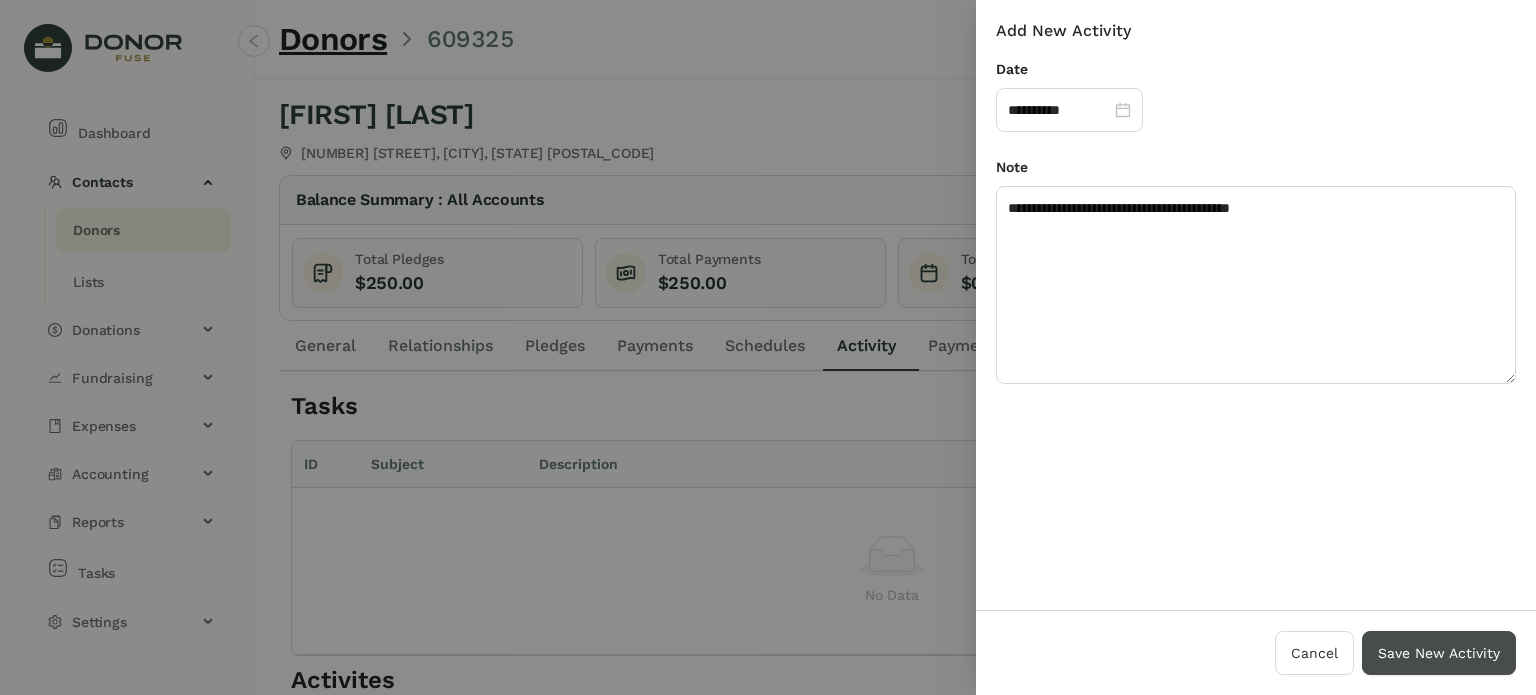 click on "Save New Activity" at bounding box center (1439, 653) 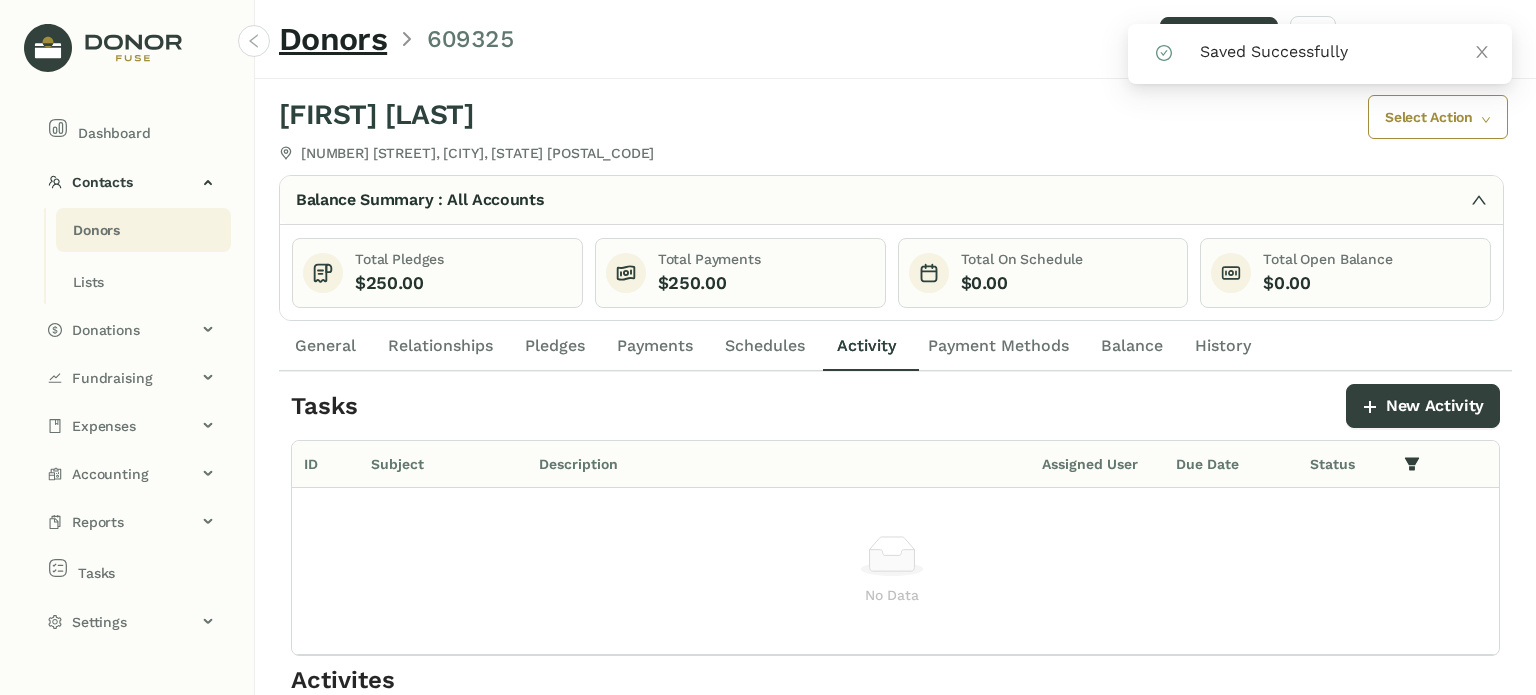 click on "General" 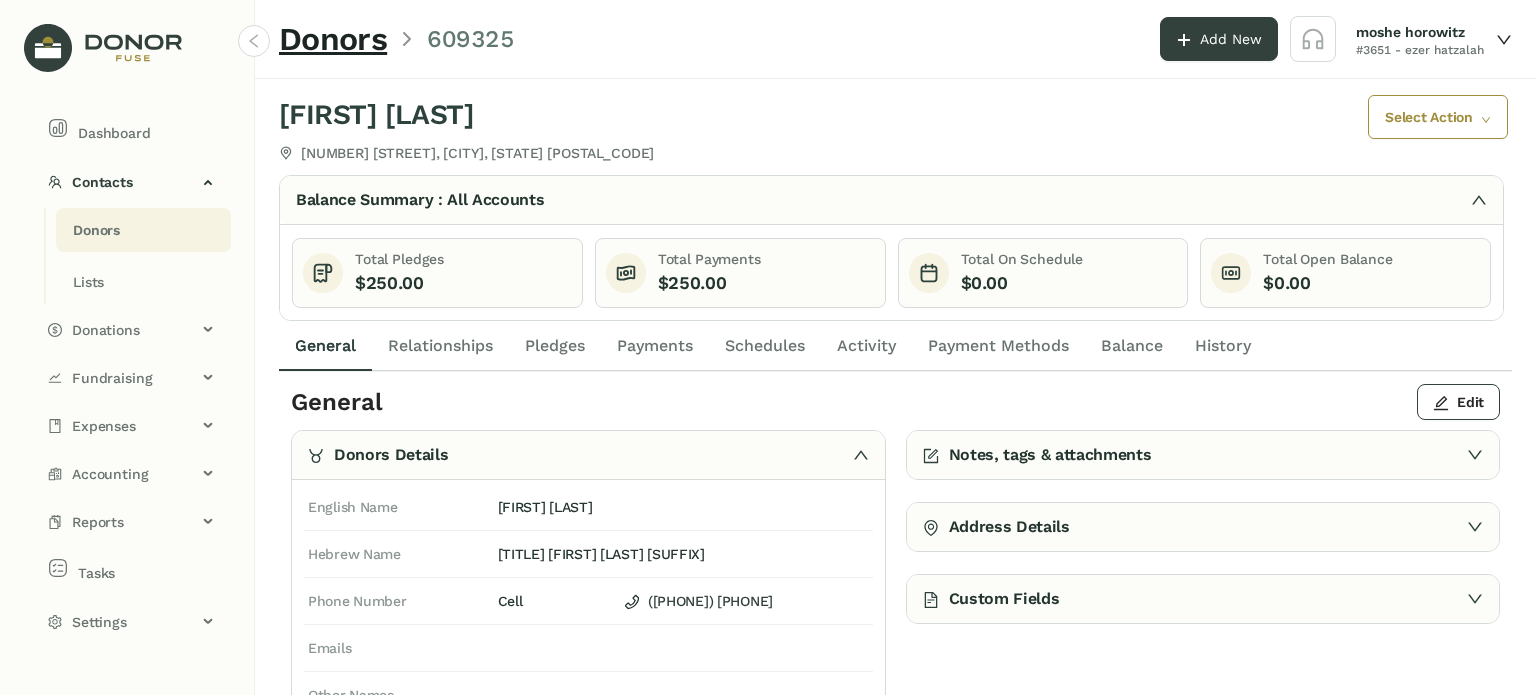 click on "Activity" 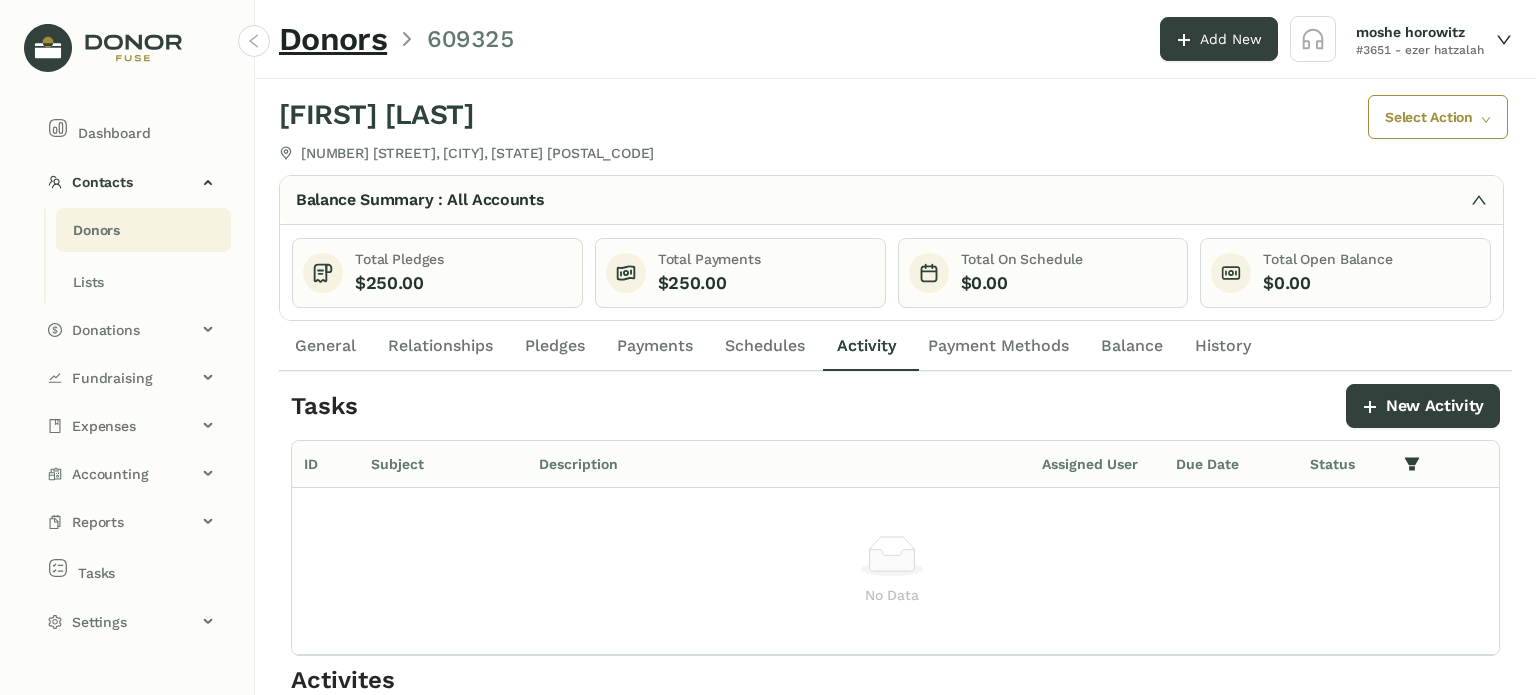 click on "General" 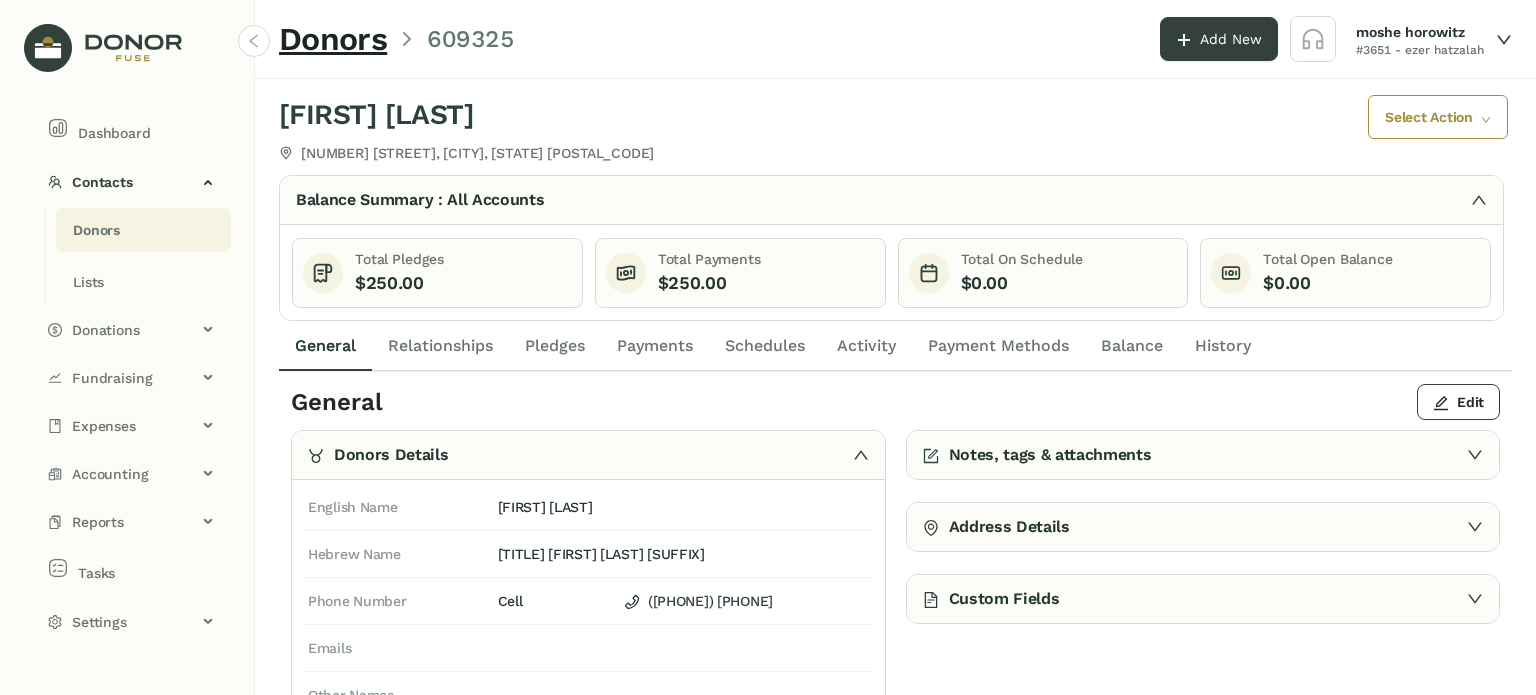 click on "Schedules" 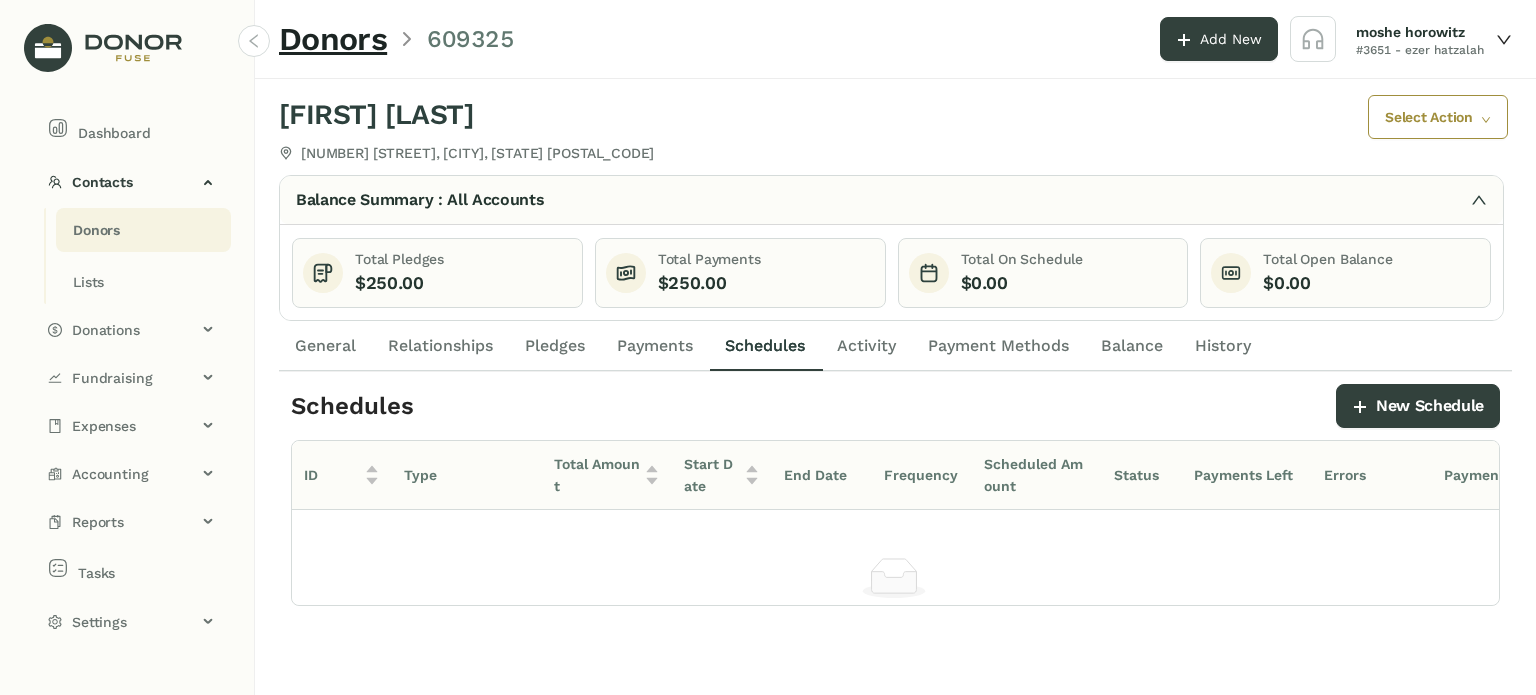 click on "Activity" 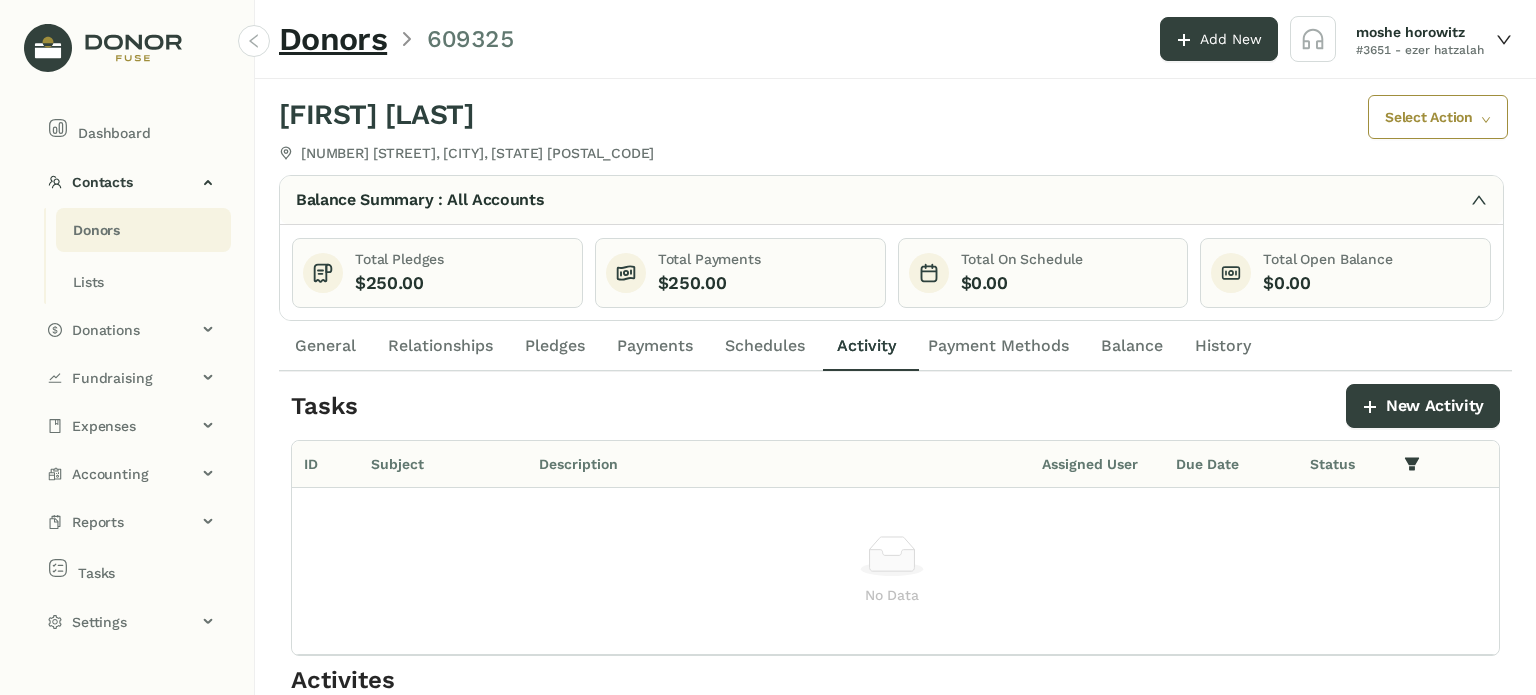 click on "General" 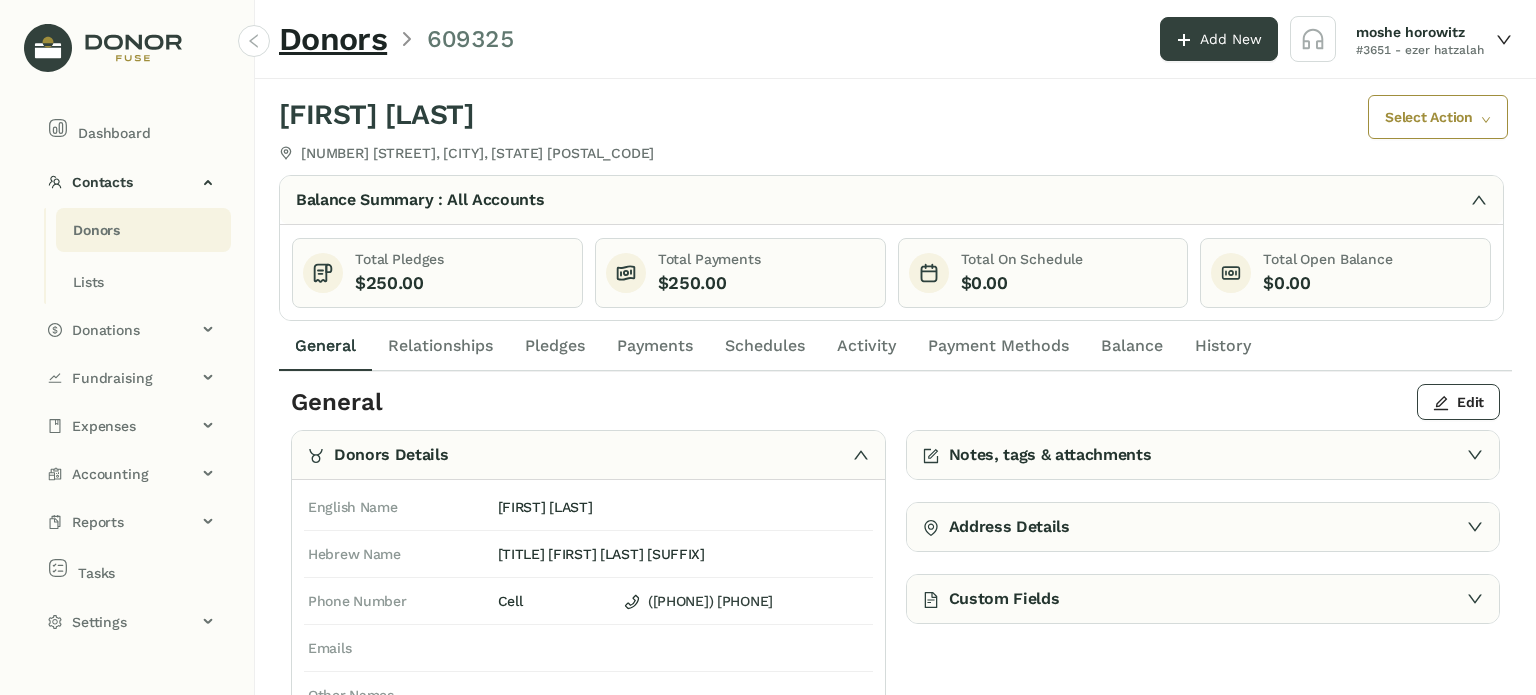 click on "Activity" 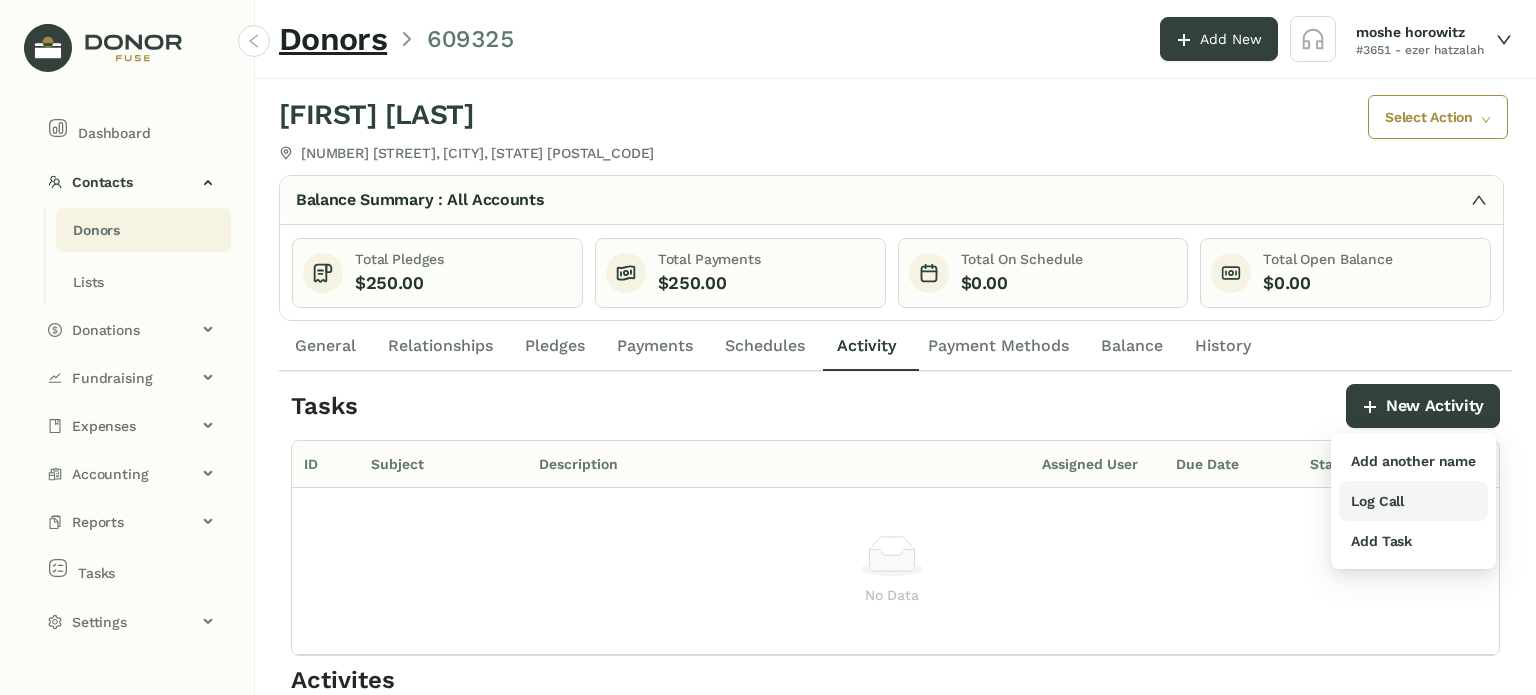 drag, startPoint x: 1395, startPoint y: 508, endPoint x: 1384, endPoint y: 499, distance: 14.21267 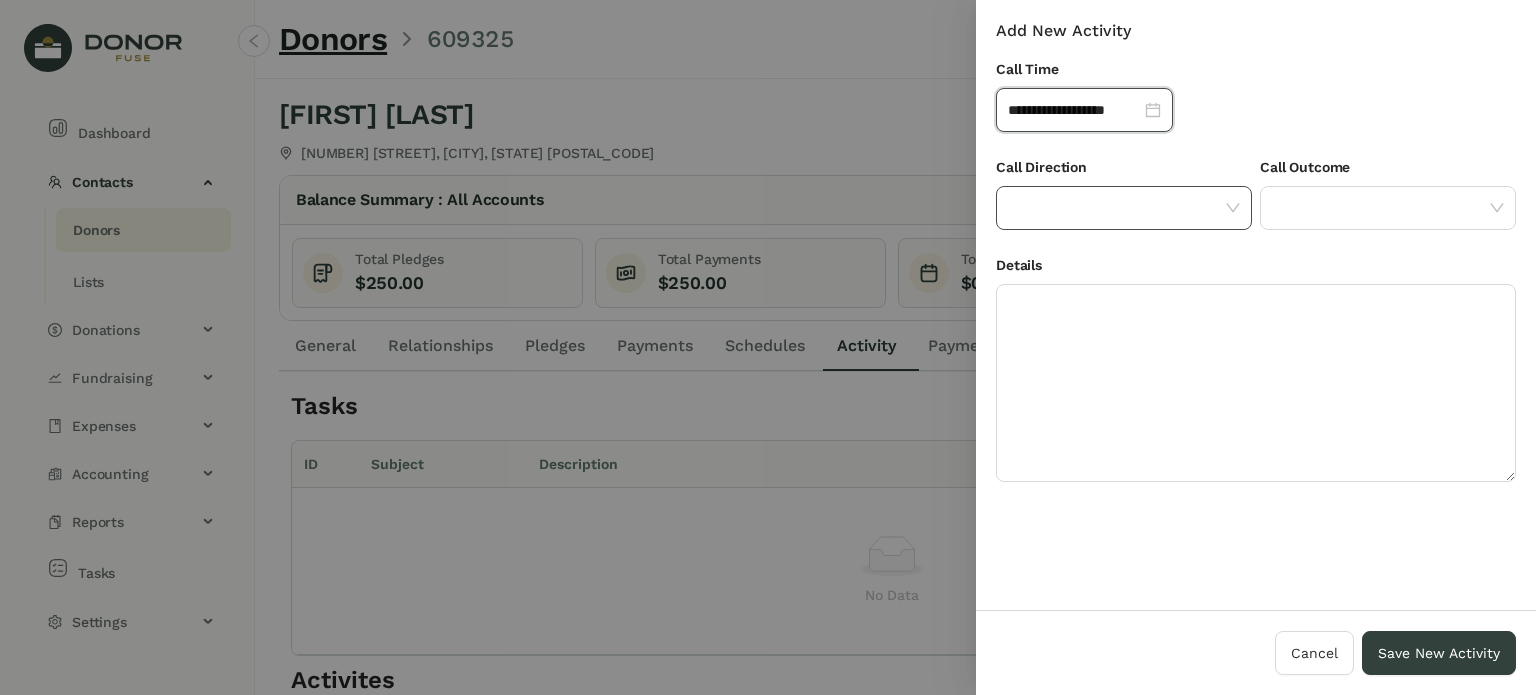 click 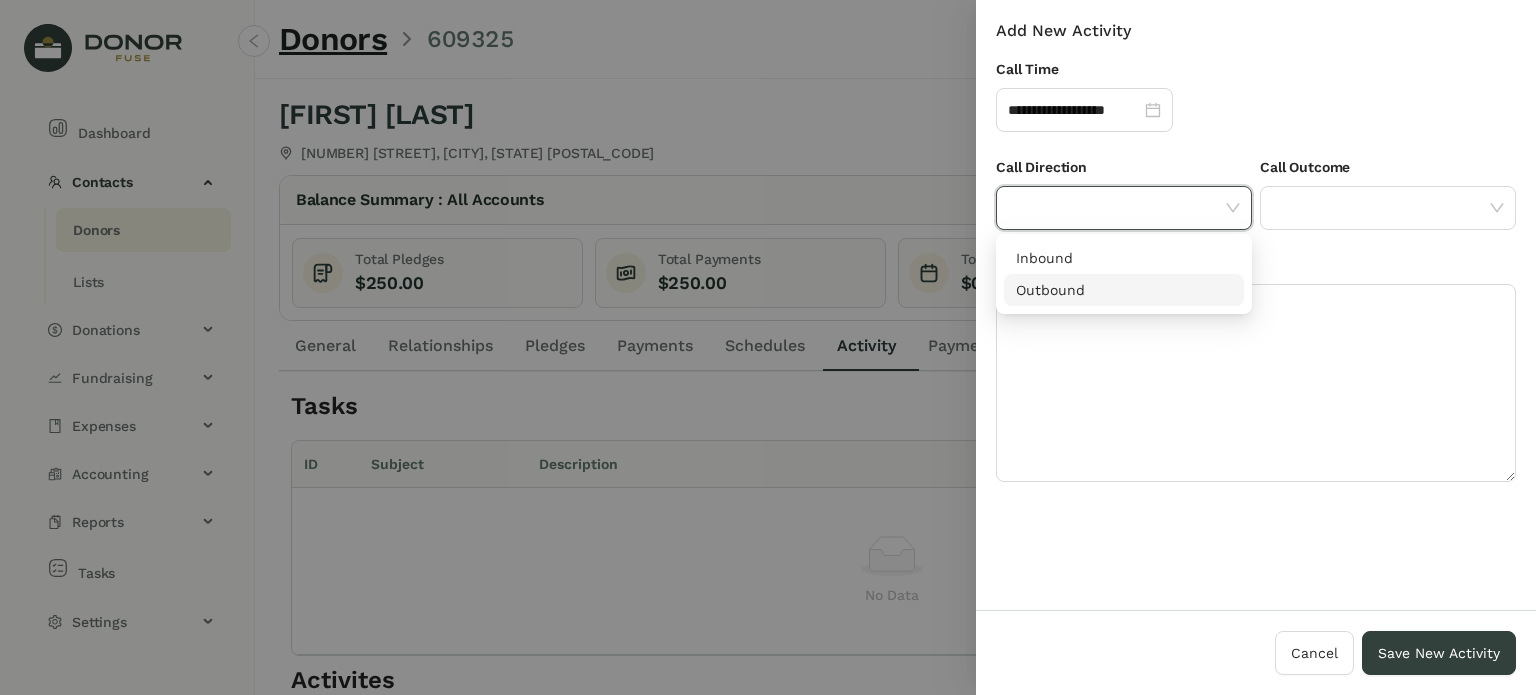 click on "Outbound" at bounding box center [1124, 290] 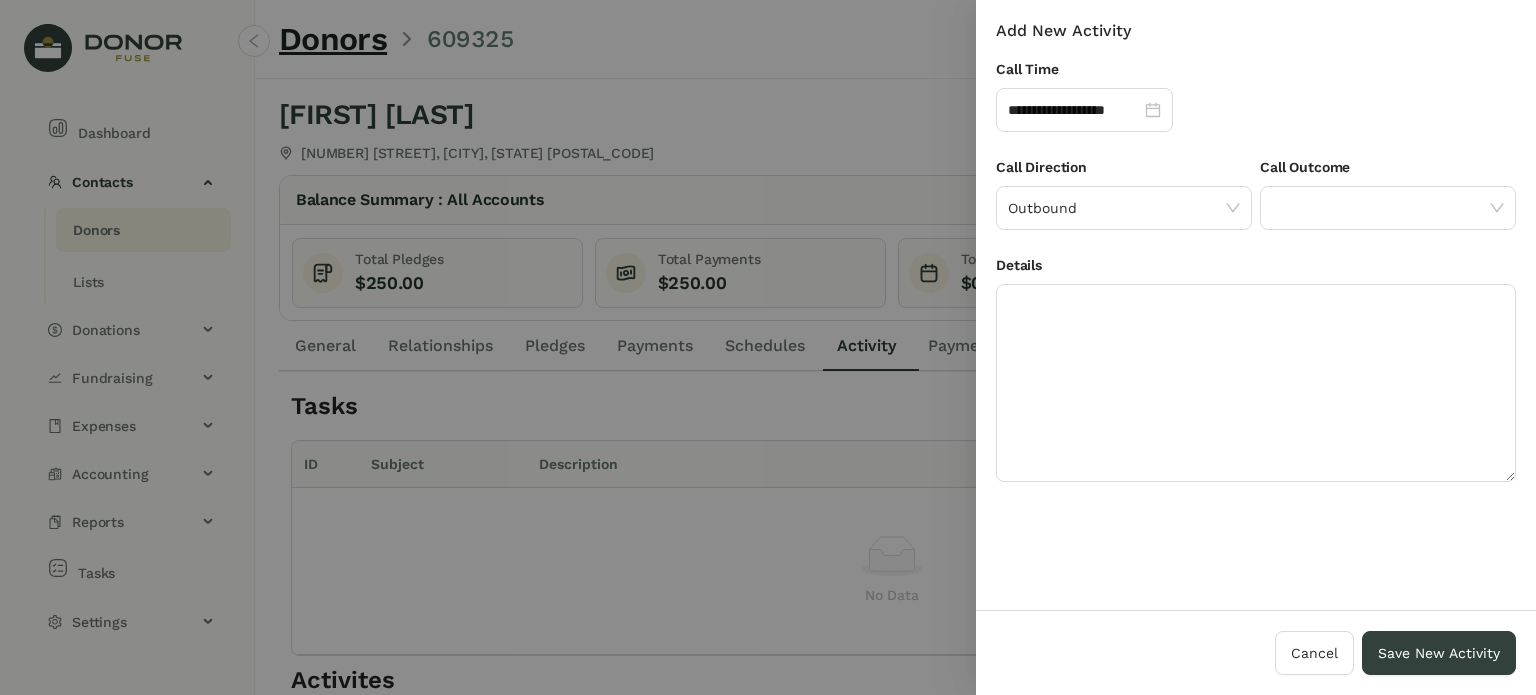 click on "Call Outcome" at bounding box center (1388, 171) 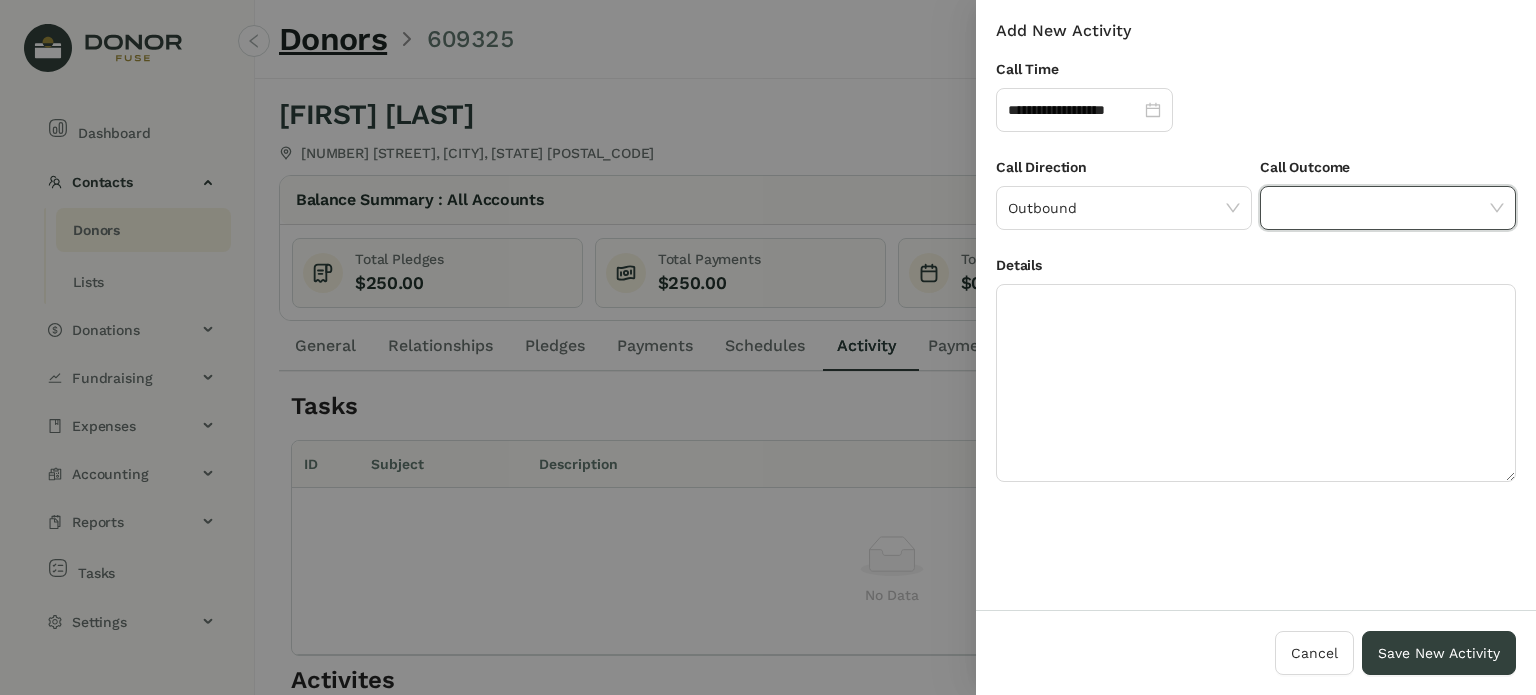 click 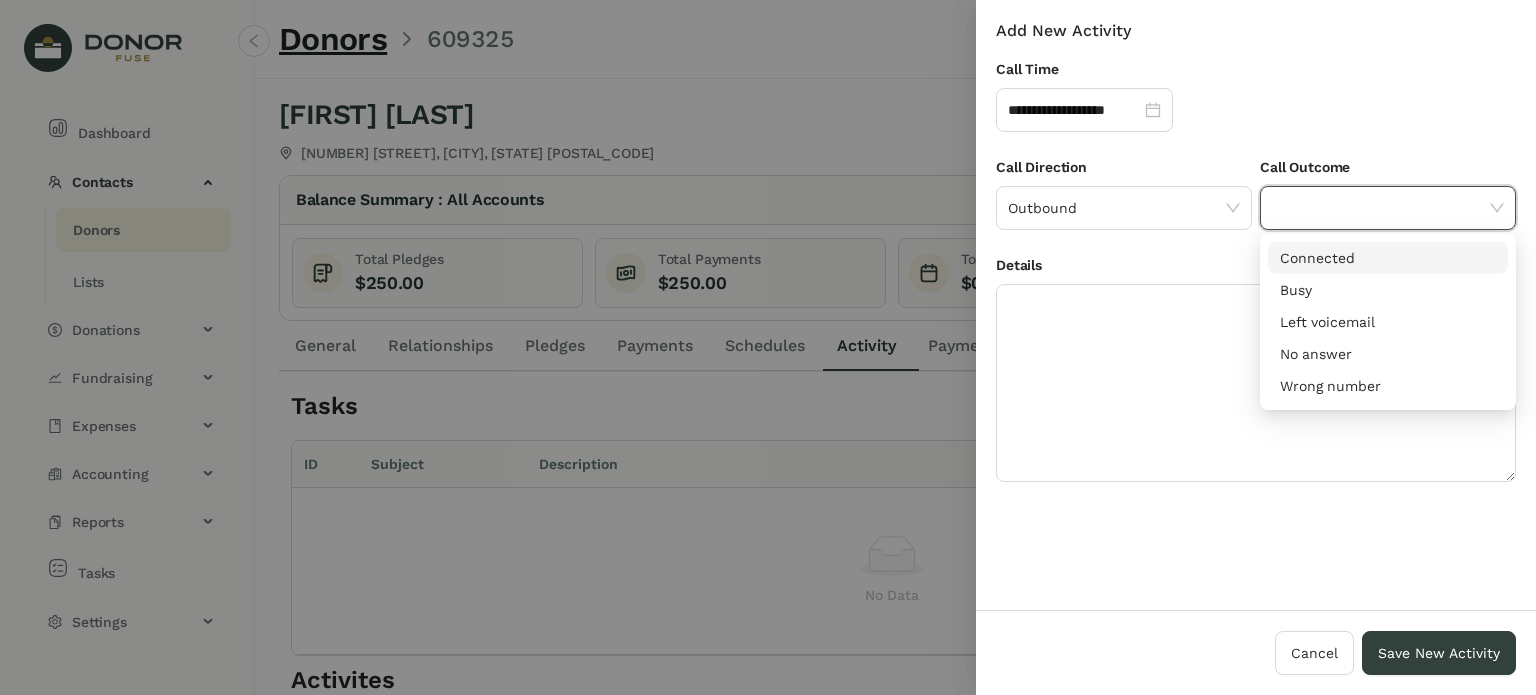 click on "Connected" at bounding box center (1388, 258) 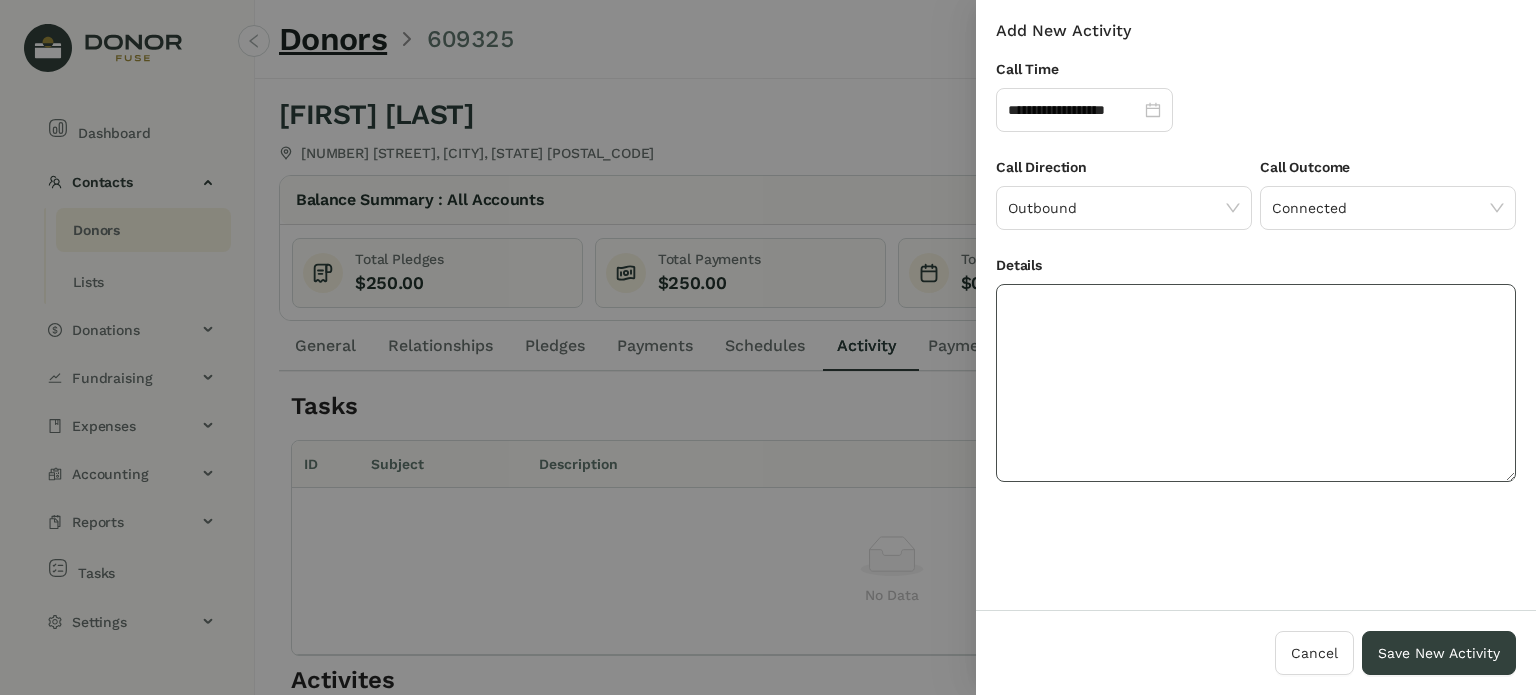 drag, startPoint x: 1193, startPoint y: 335, endPoint x: 1180, endPoint y: 326, distance: 15.811388 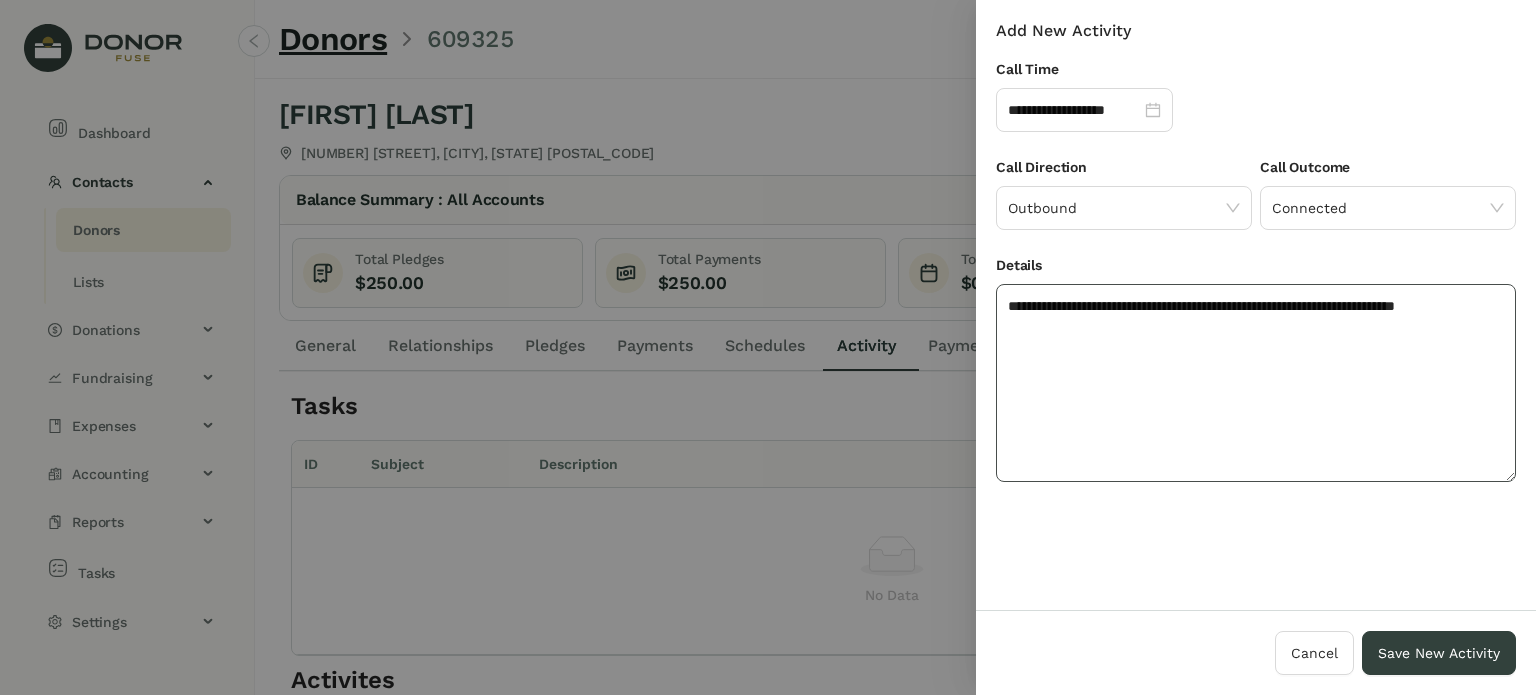 click on "**********" 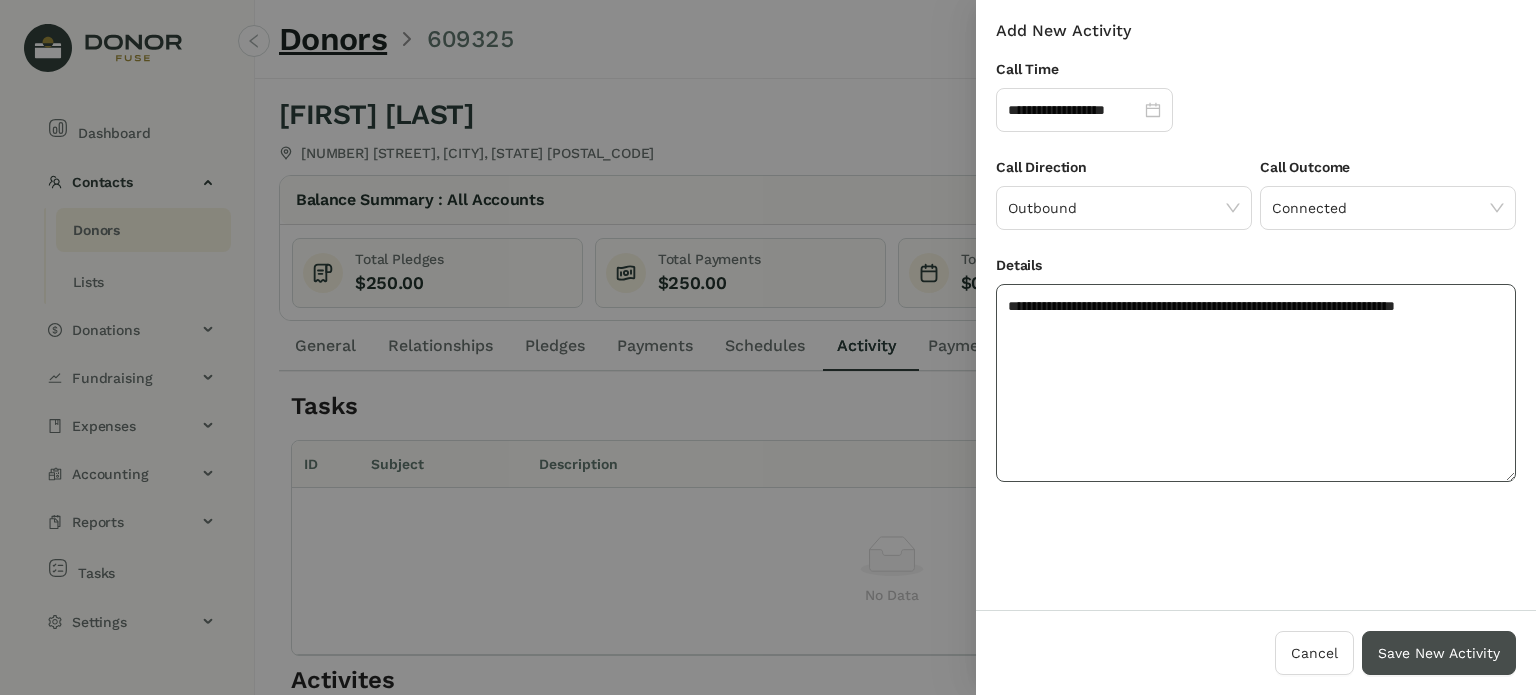 type on "**********" 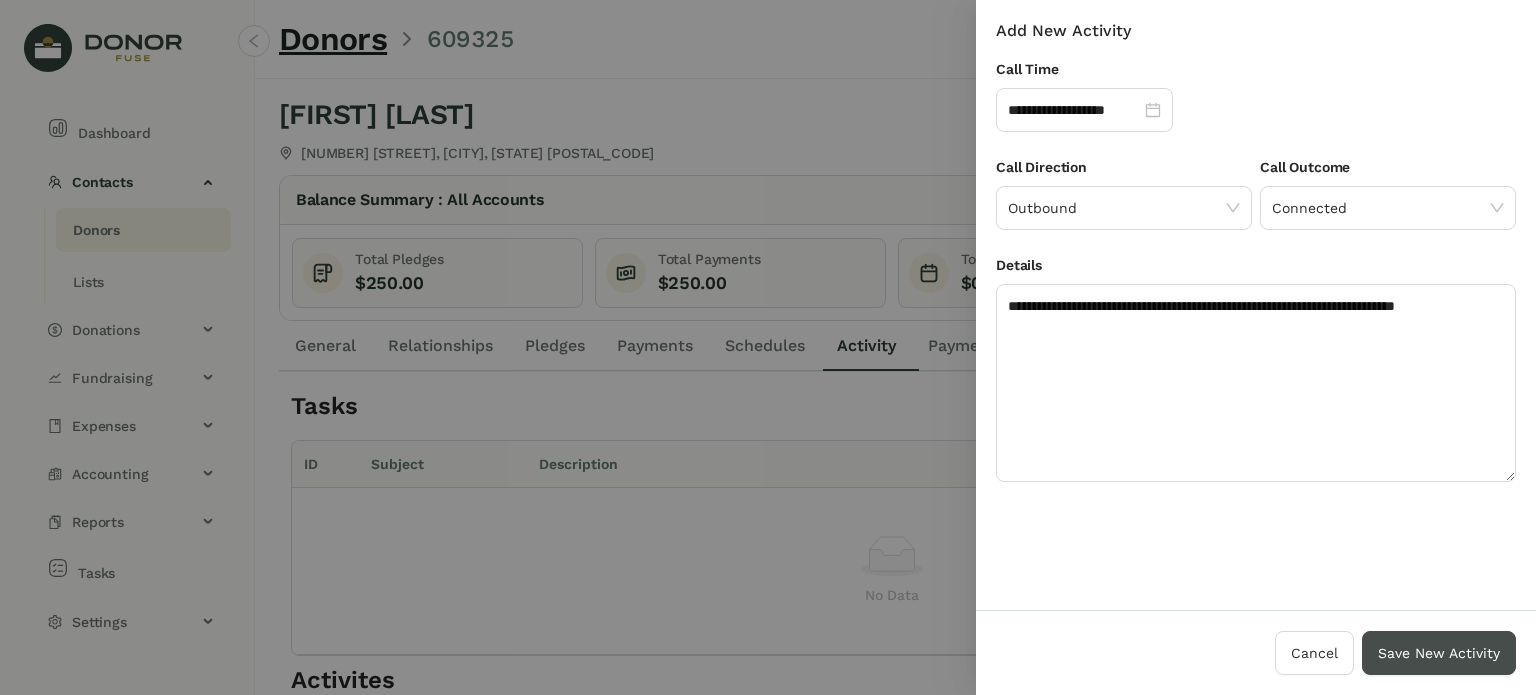 click on "Save New Activity" at bounding box center [1439, 653] 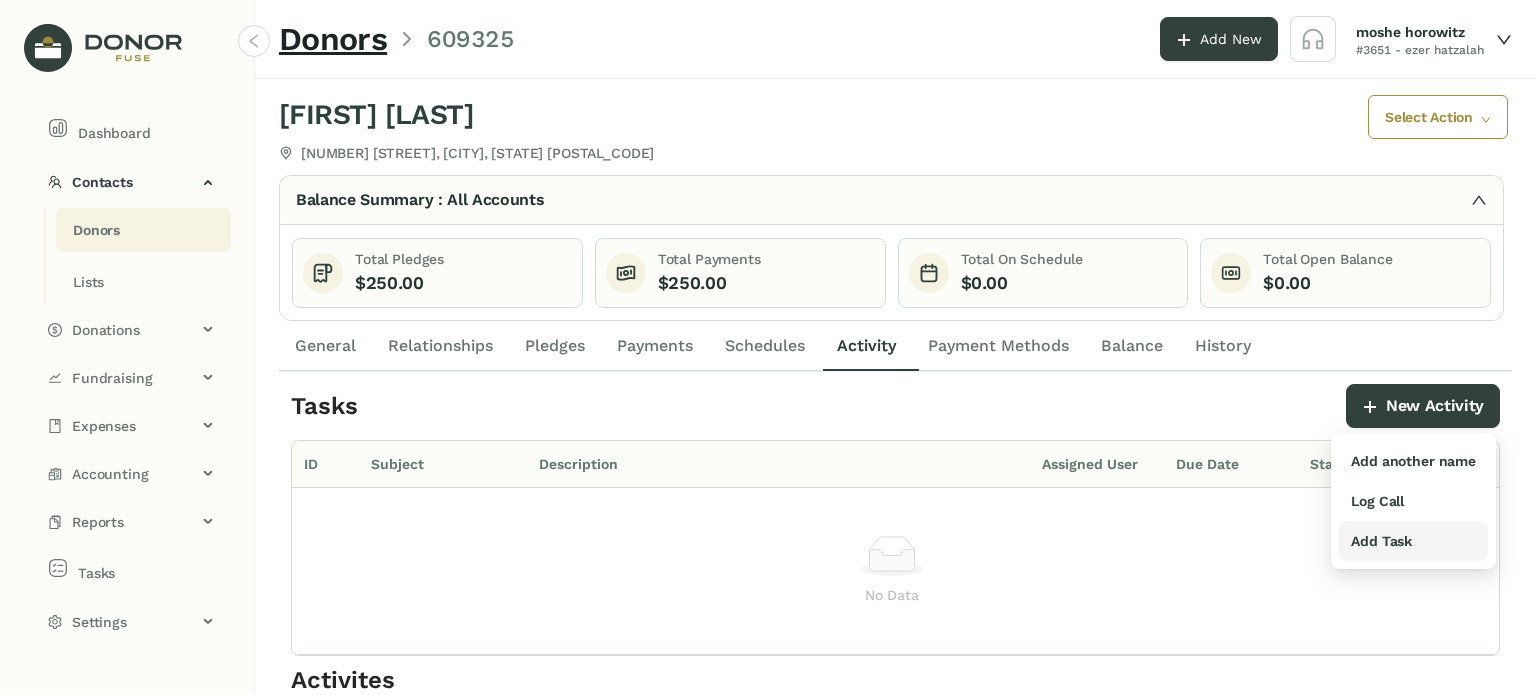 click on "Add Task" at bounding box center (1381, 541) 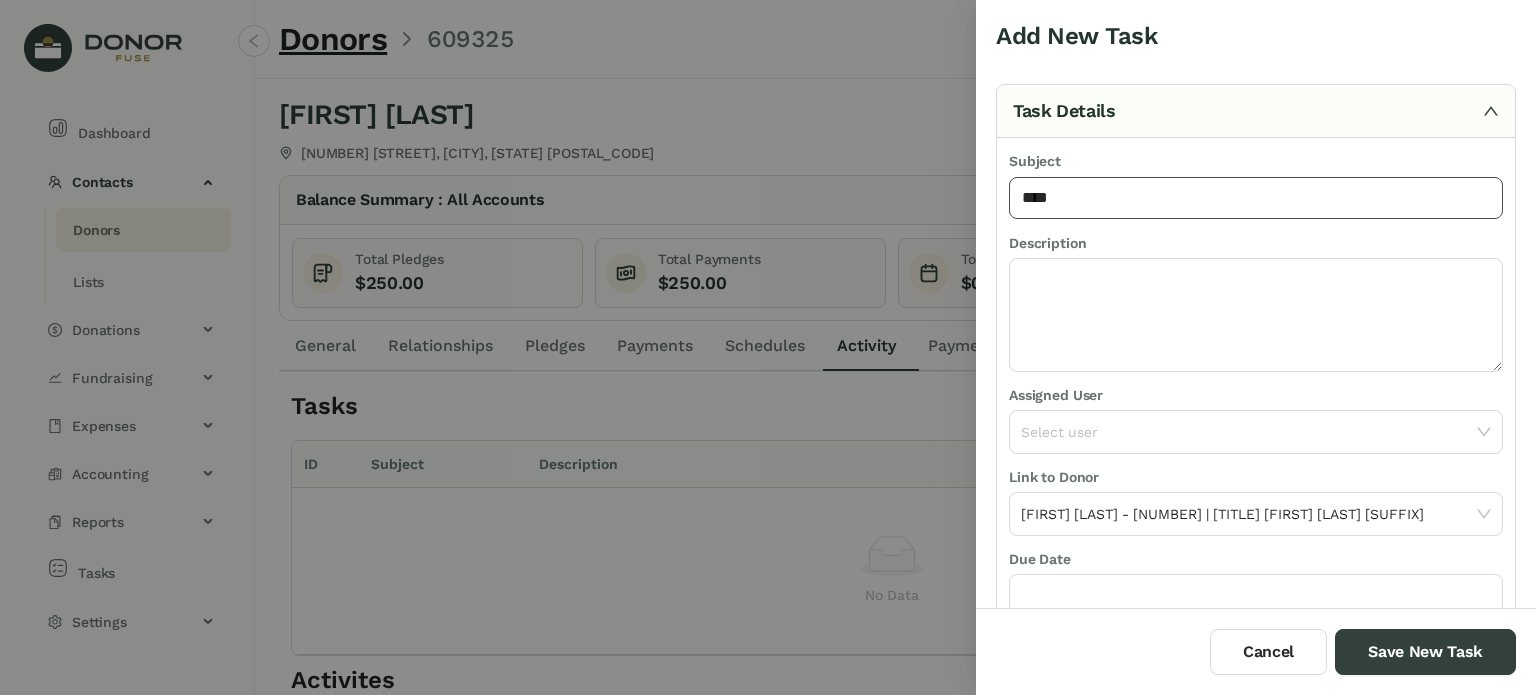 type on "**********" 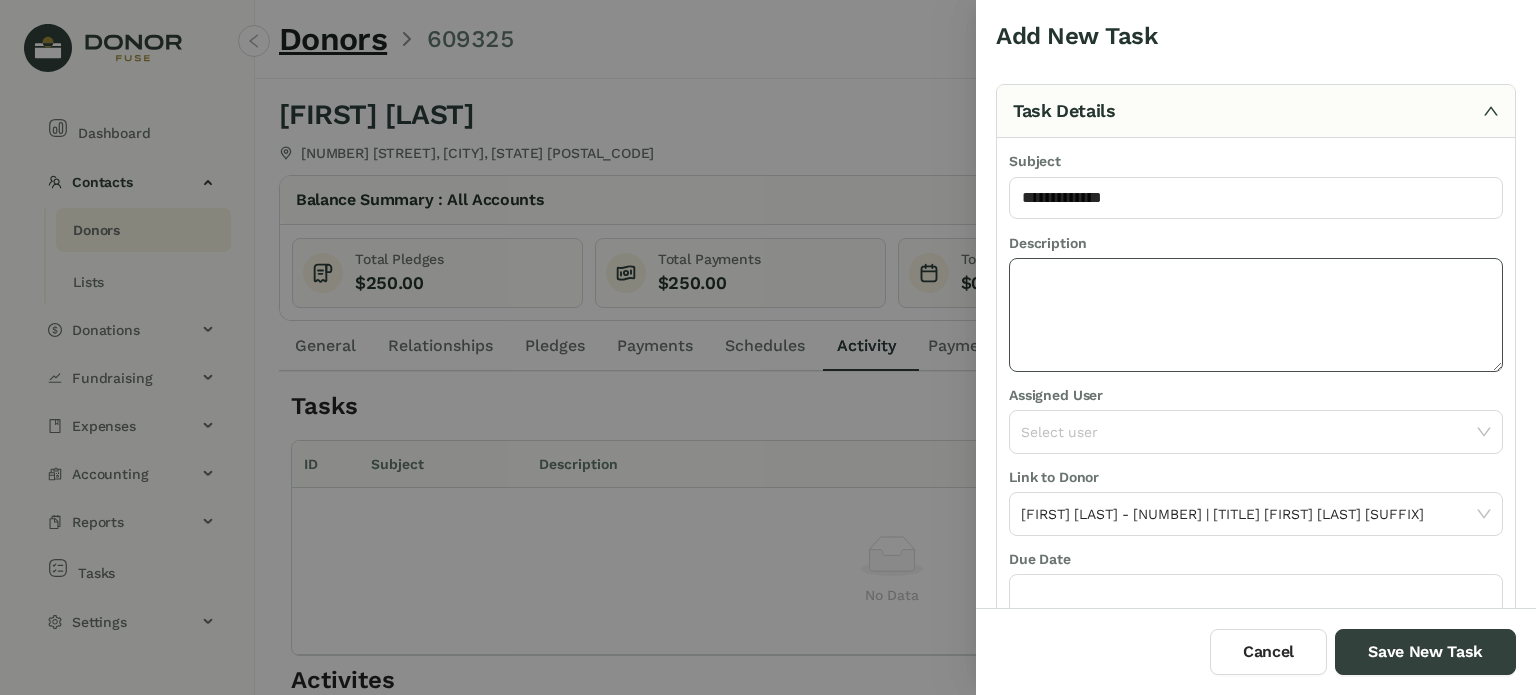 click 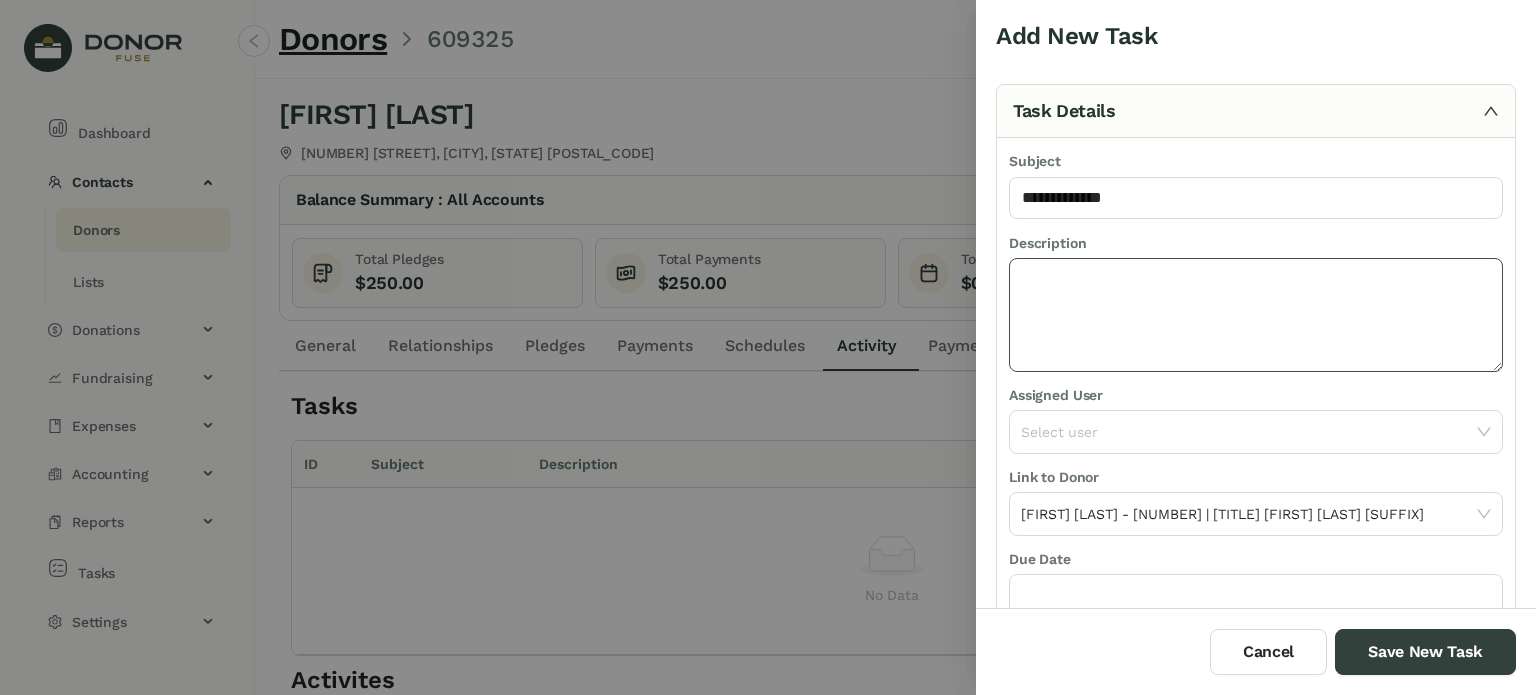 paste on "**********" 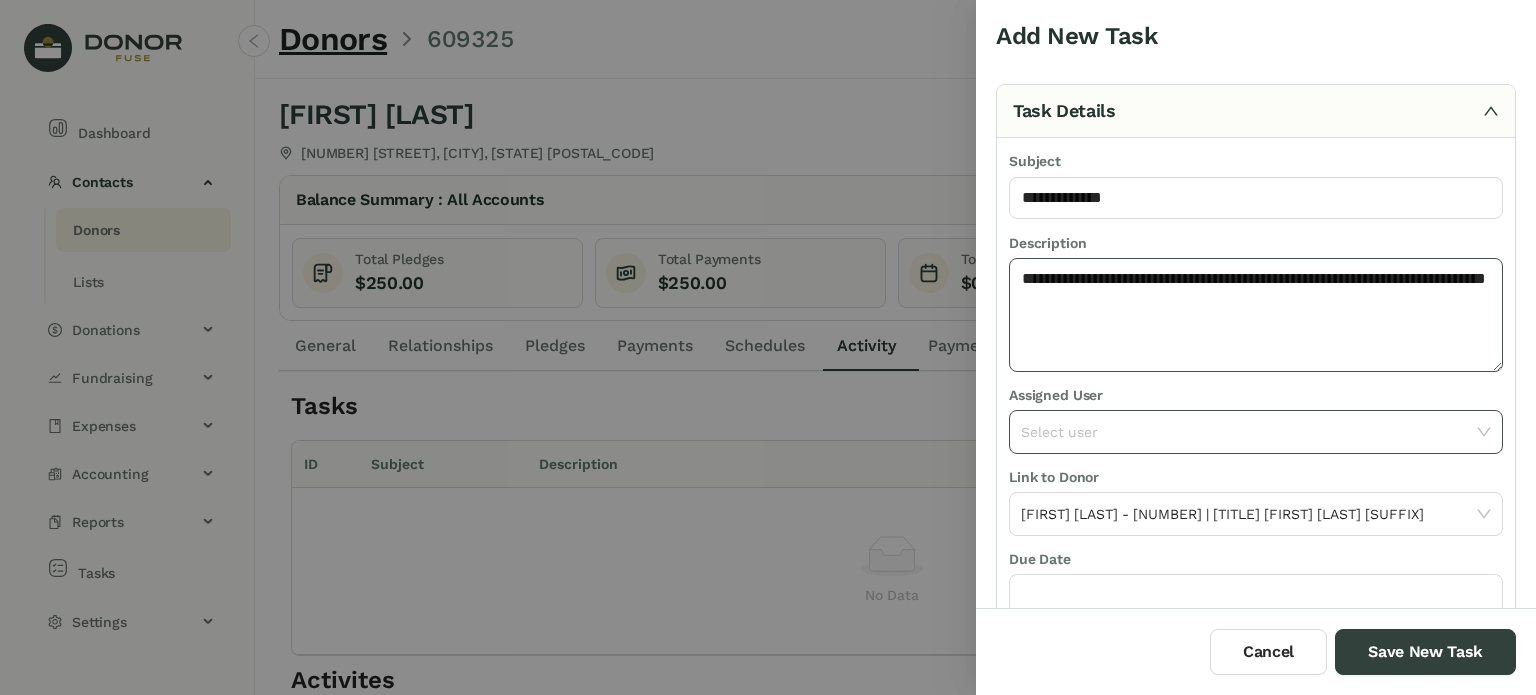 type on "**********" 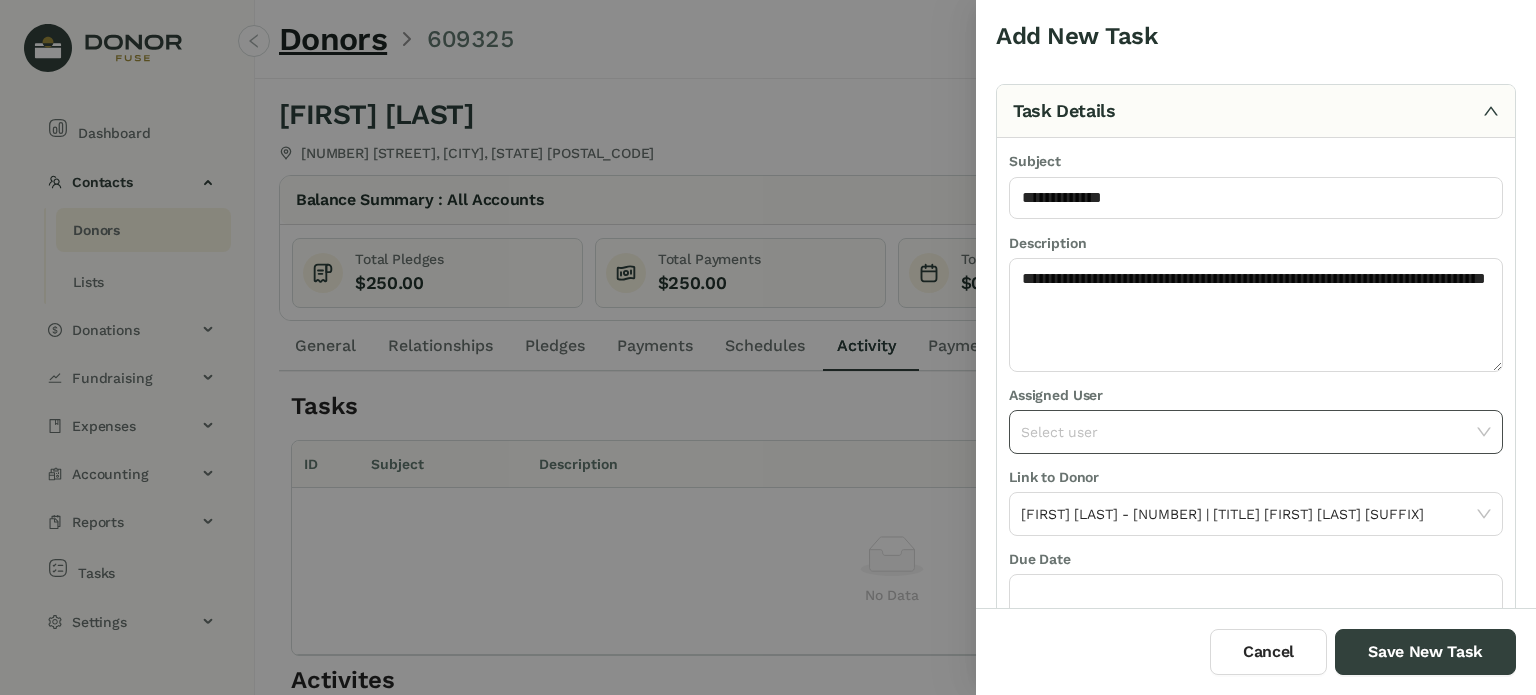 click 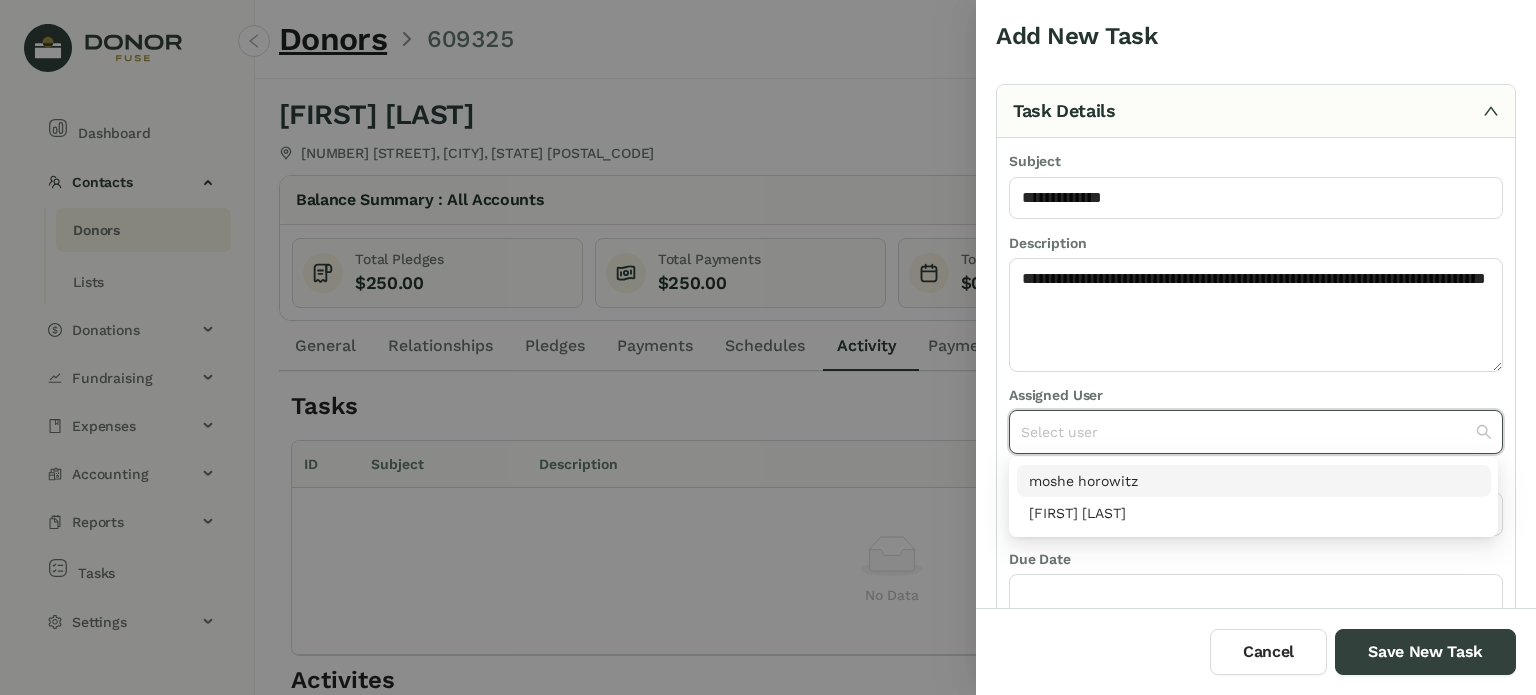click on "moshe horowitz" at bounding box center [1254, 481] 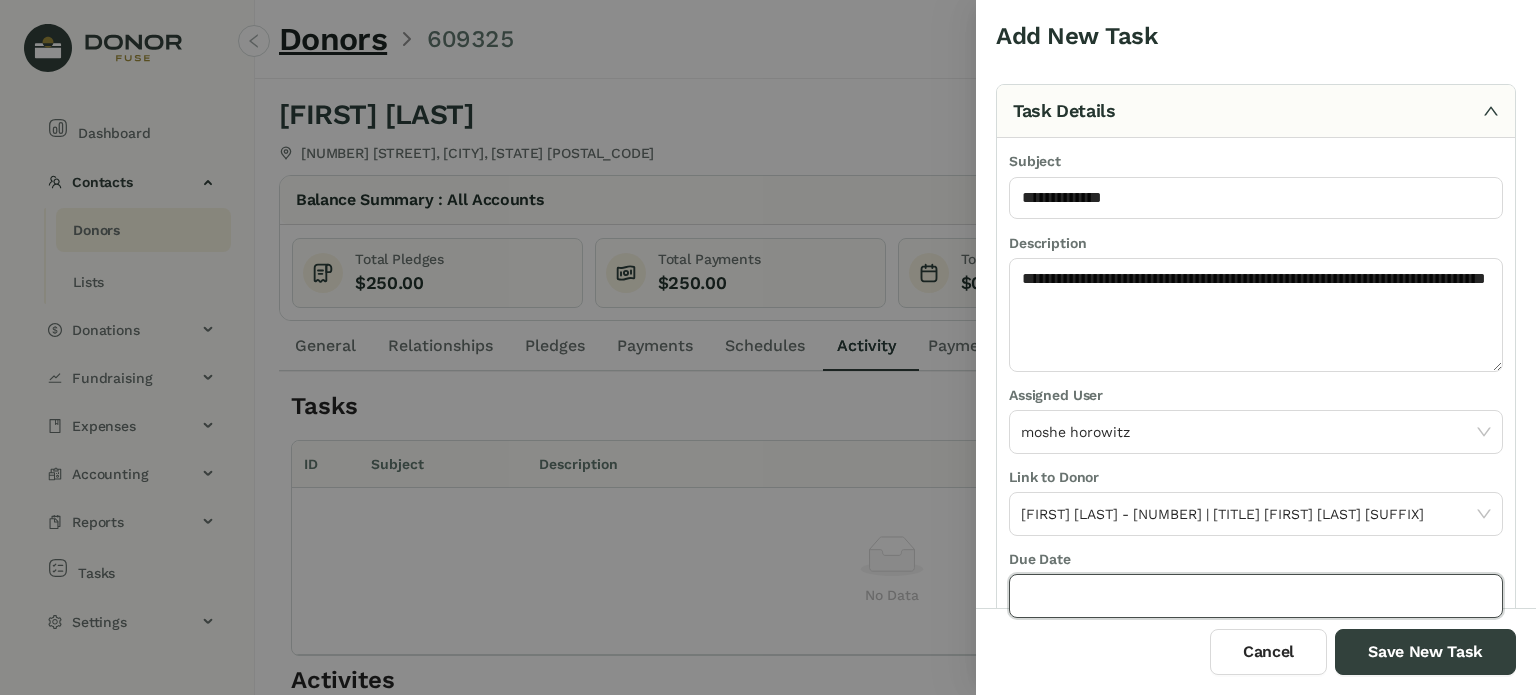 click 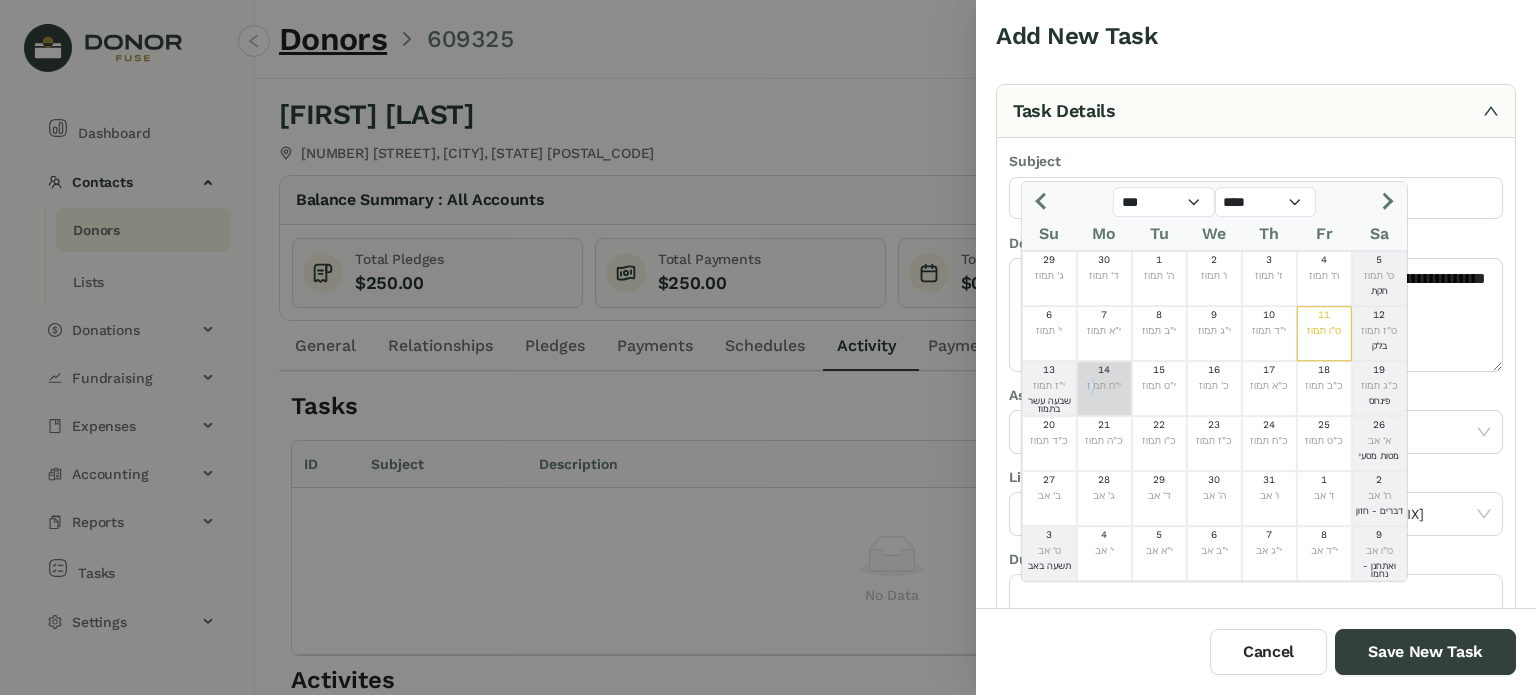 click on "14  י"ח תמוז" 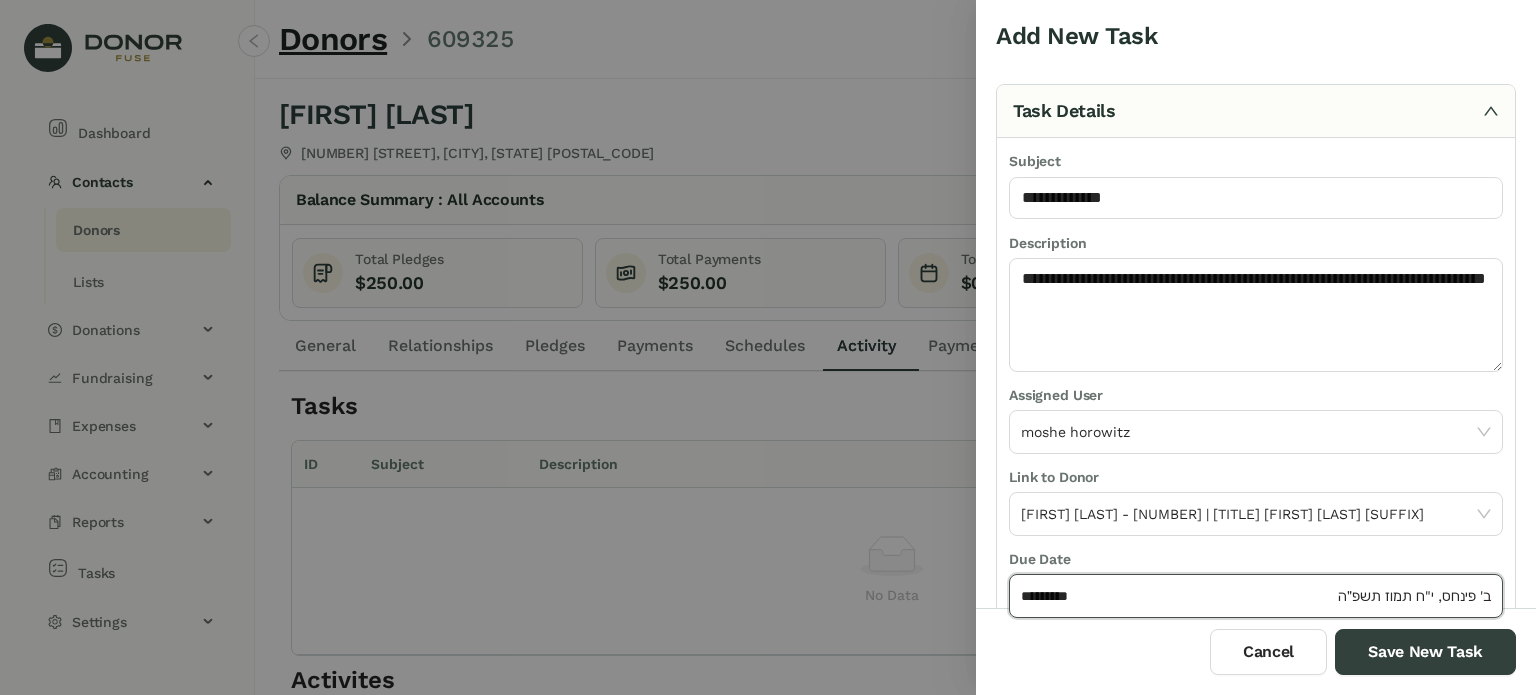 click on "*********" 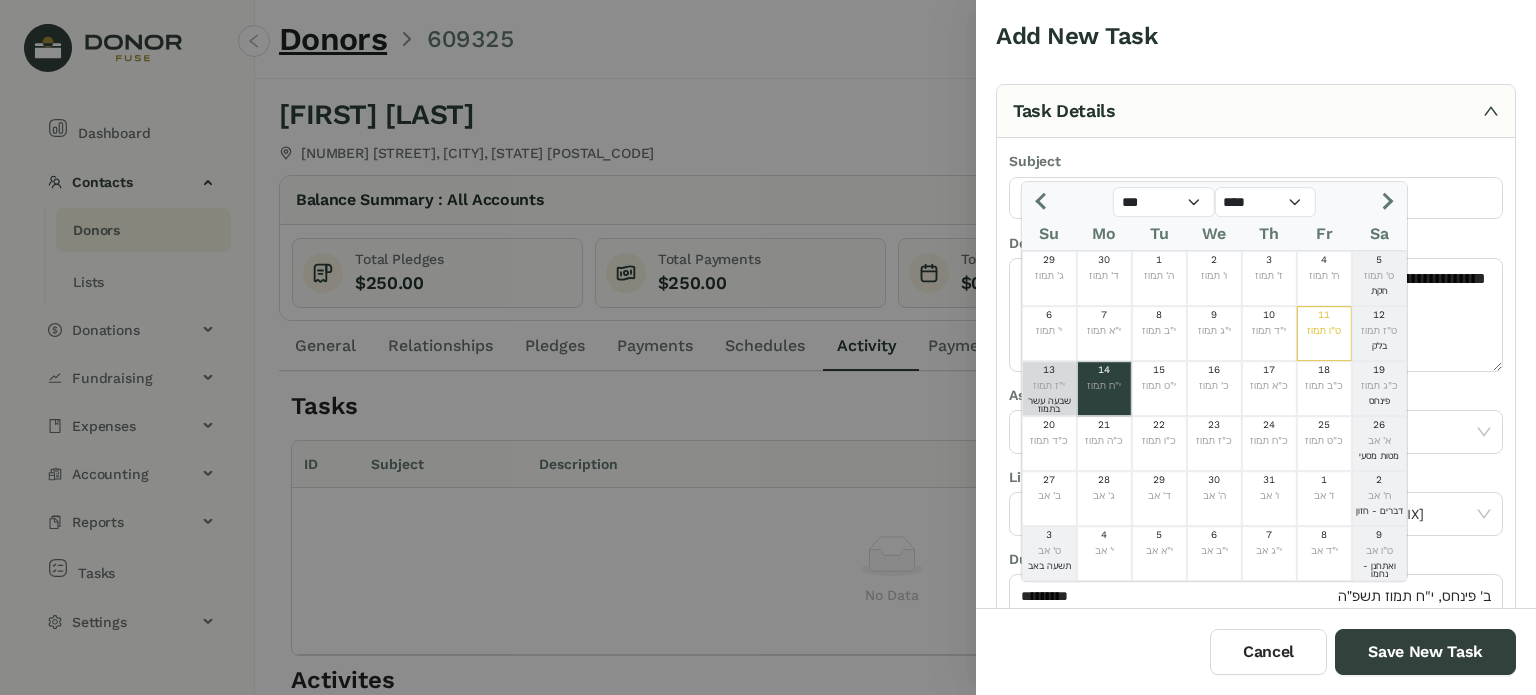 click on "שבעה עשר בתמוז" 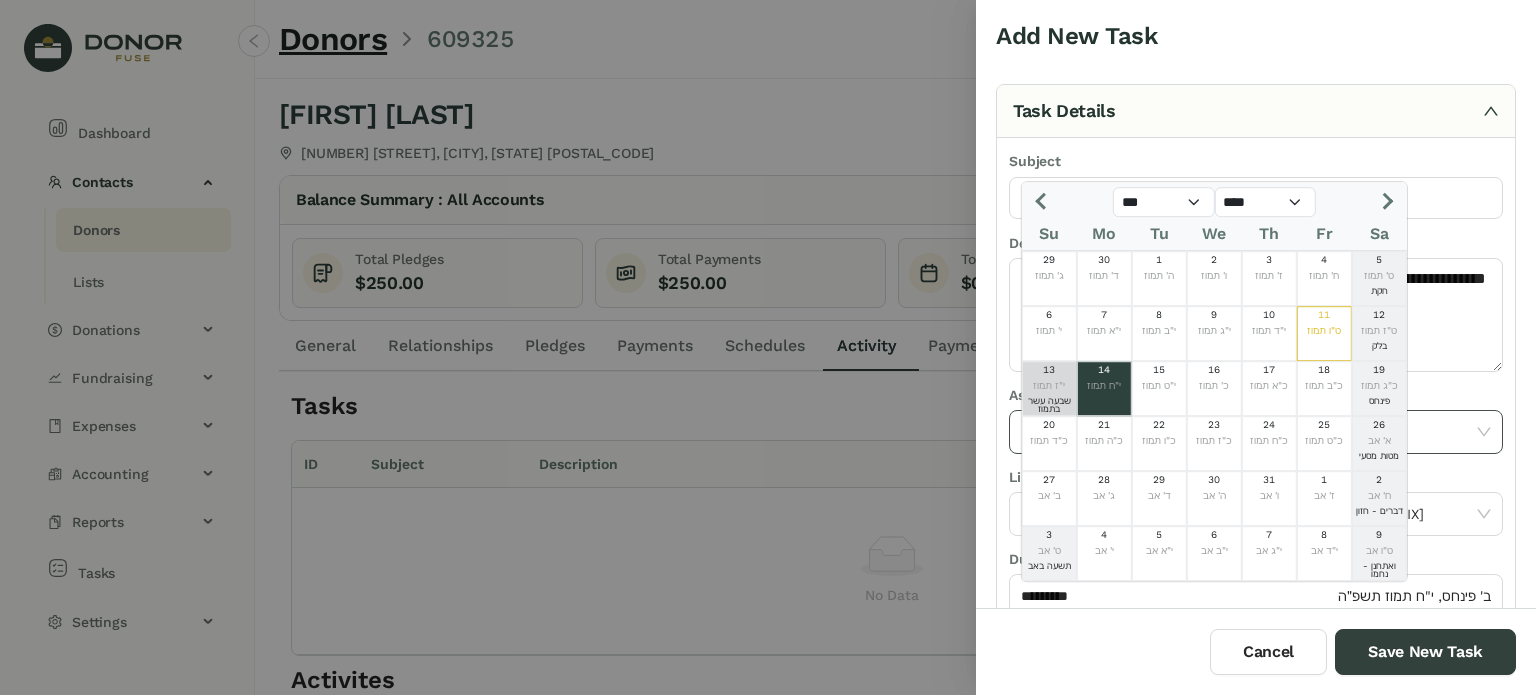 type on "*********" 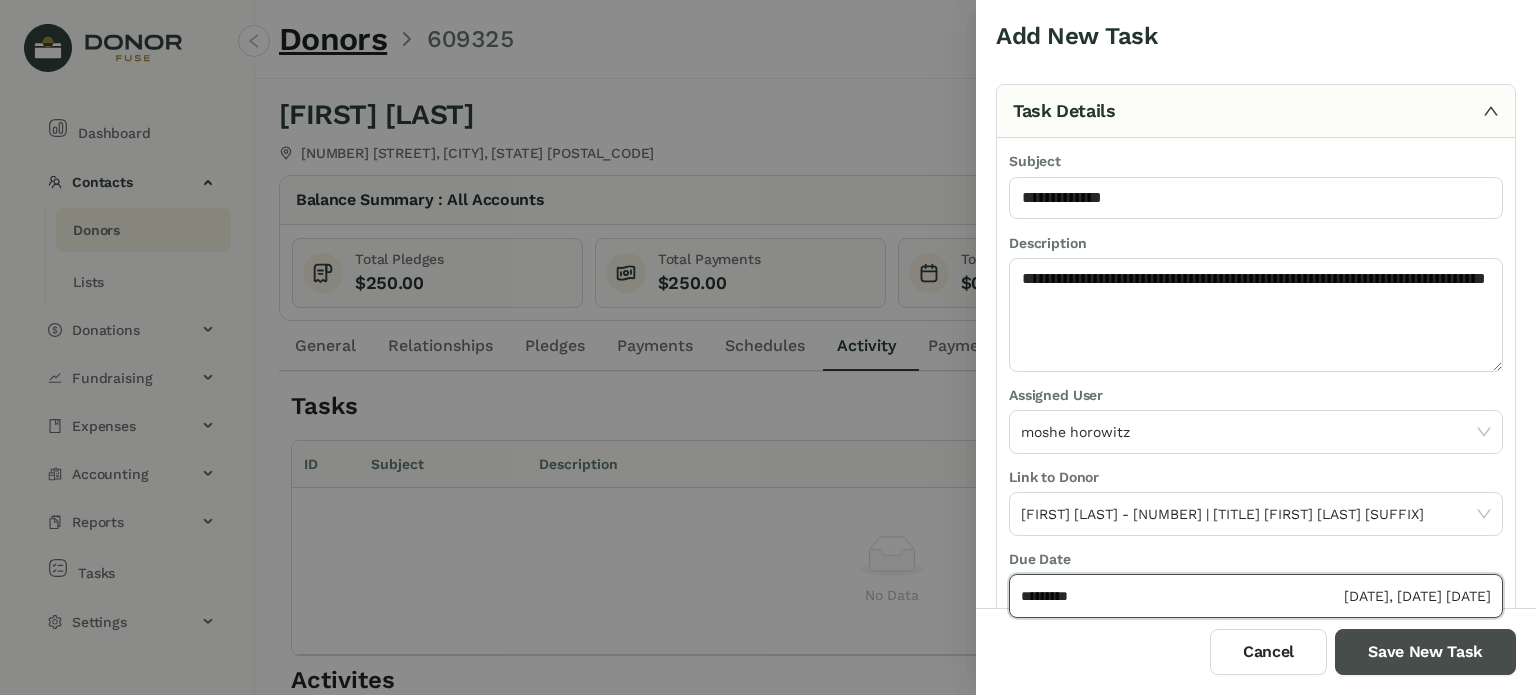 click on "Save New Task" at bounding box center [1425, 652] 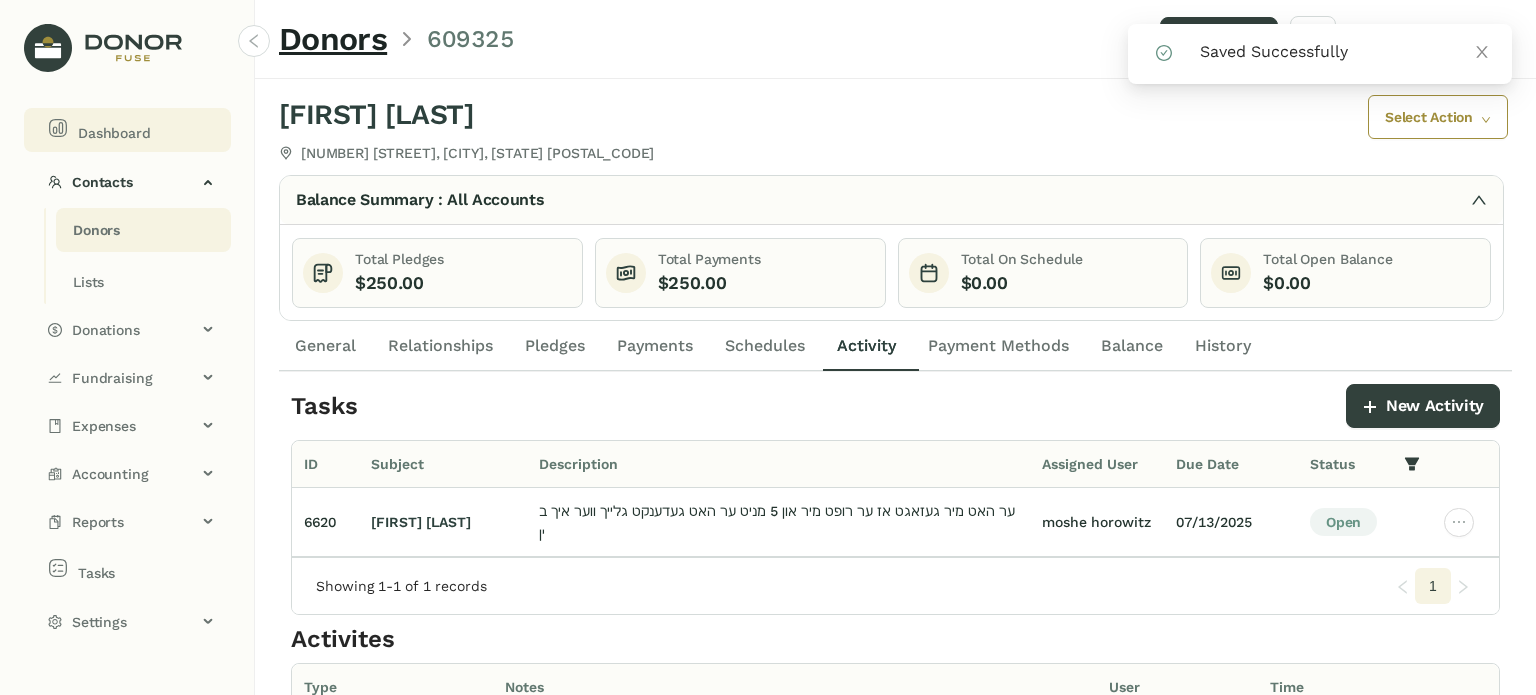 click on "Dashboard" 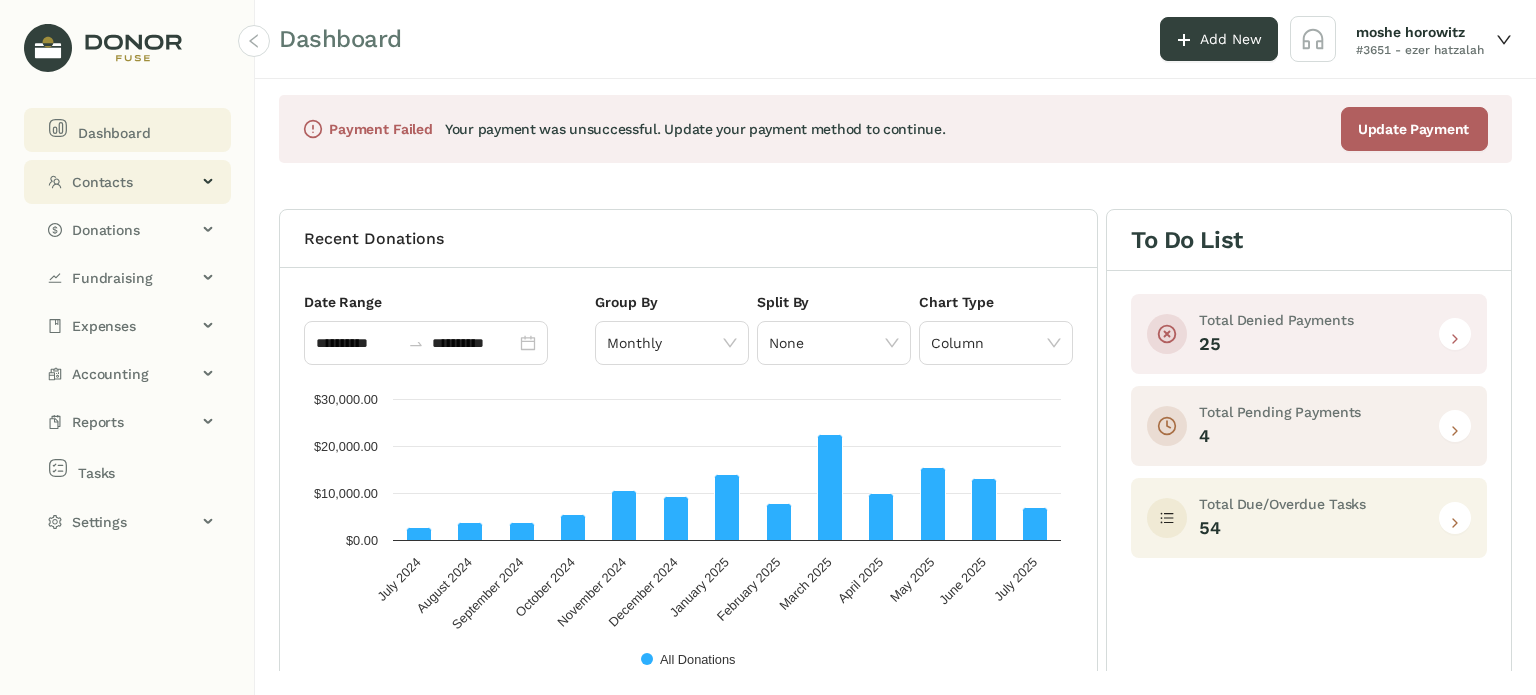 click on "Contacts" 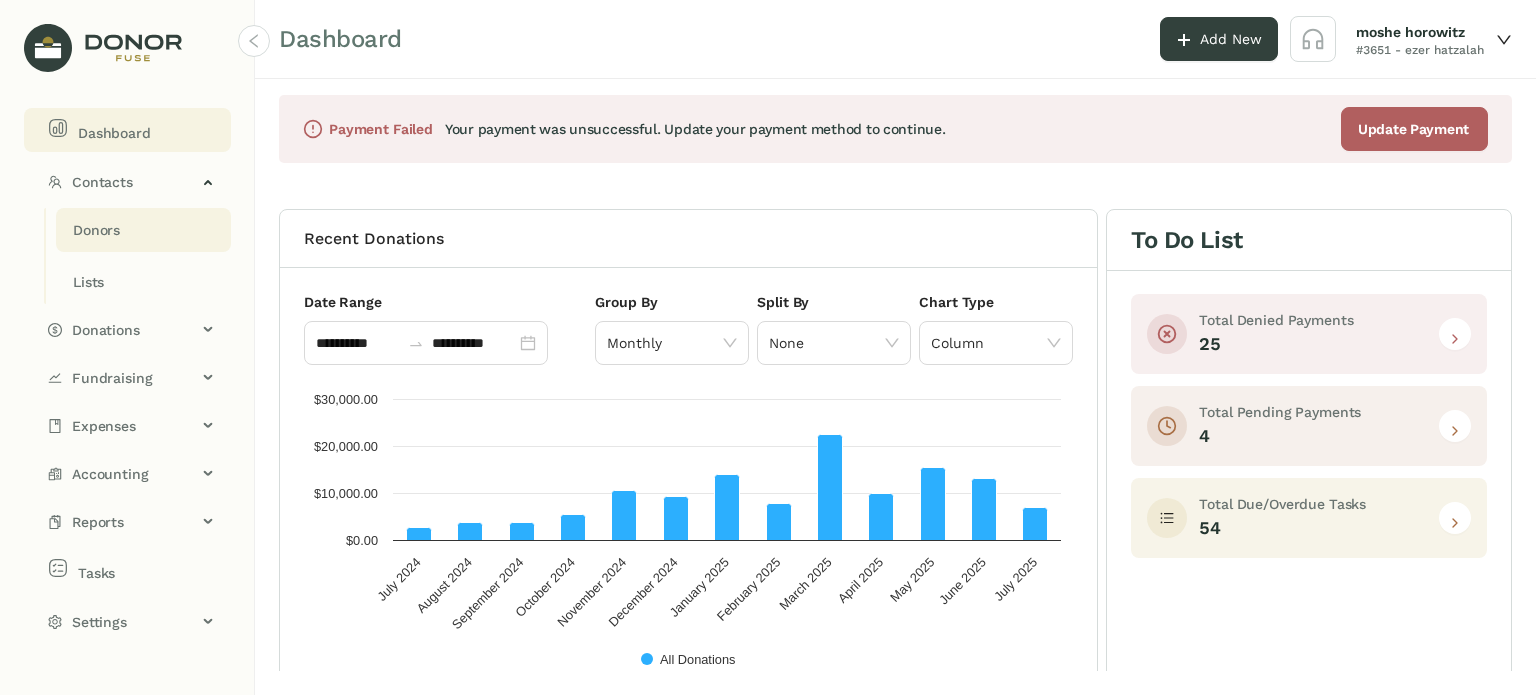 click on "Donors" 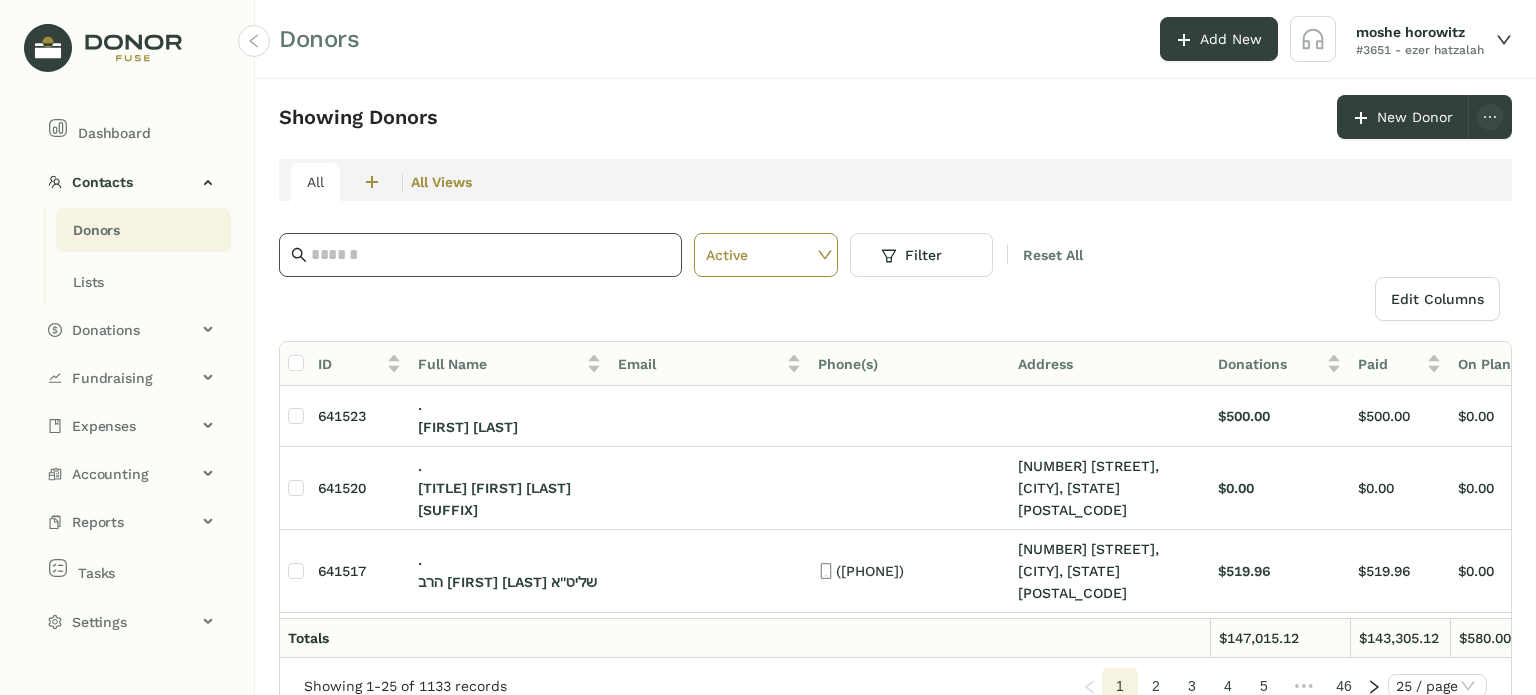 click 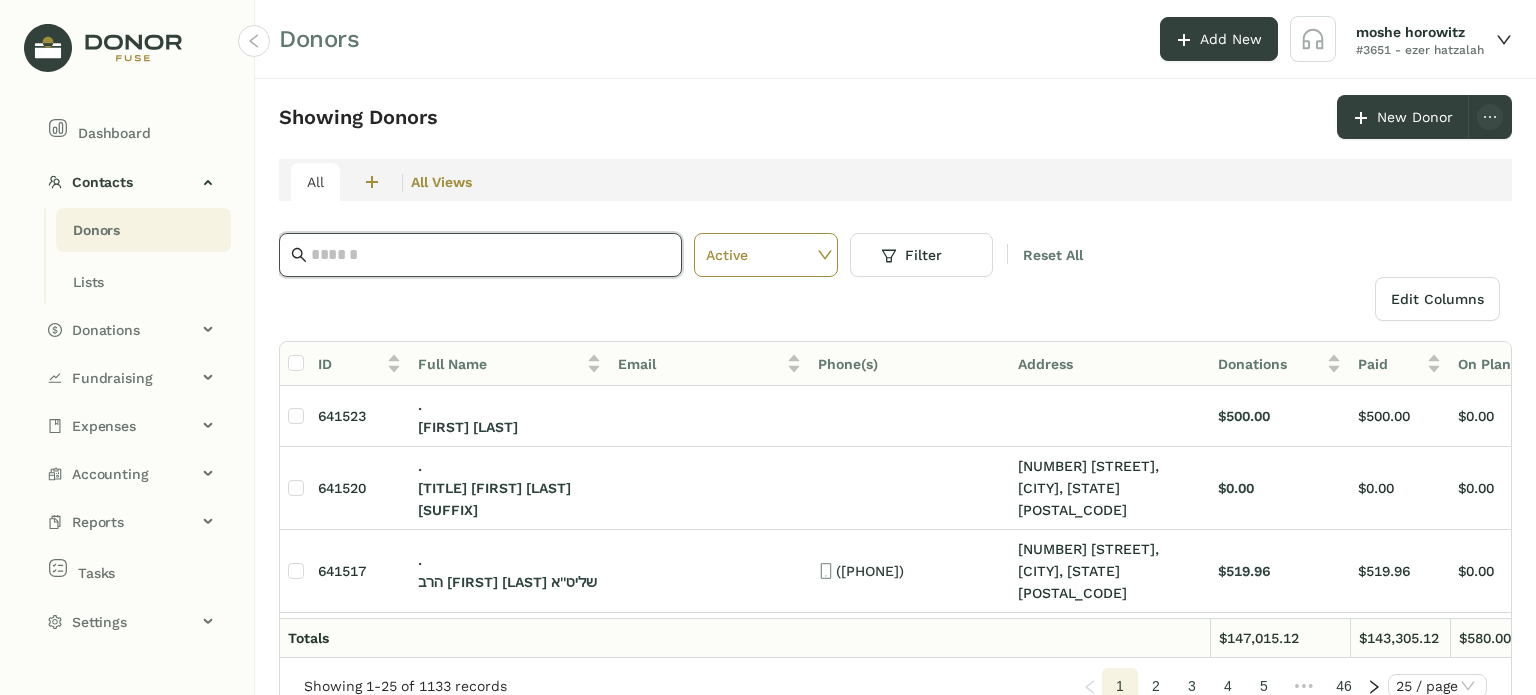 paste on "**********" 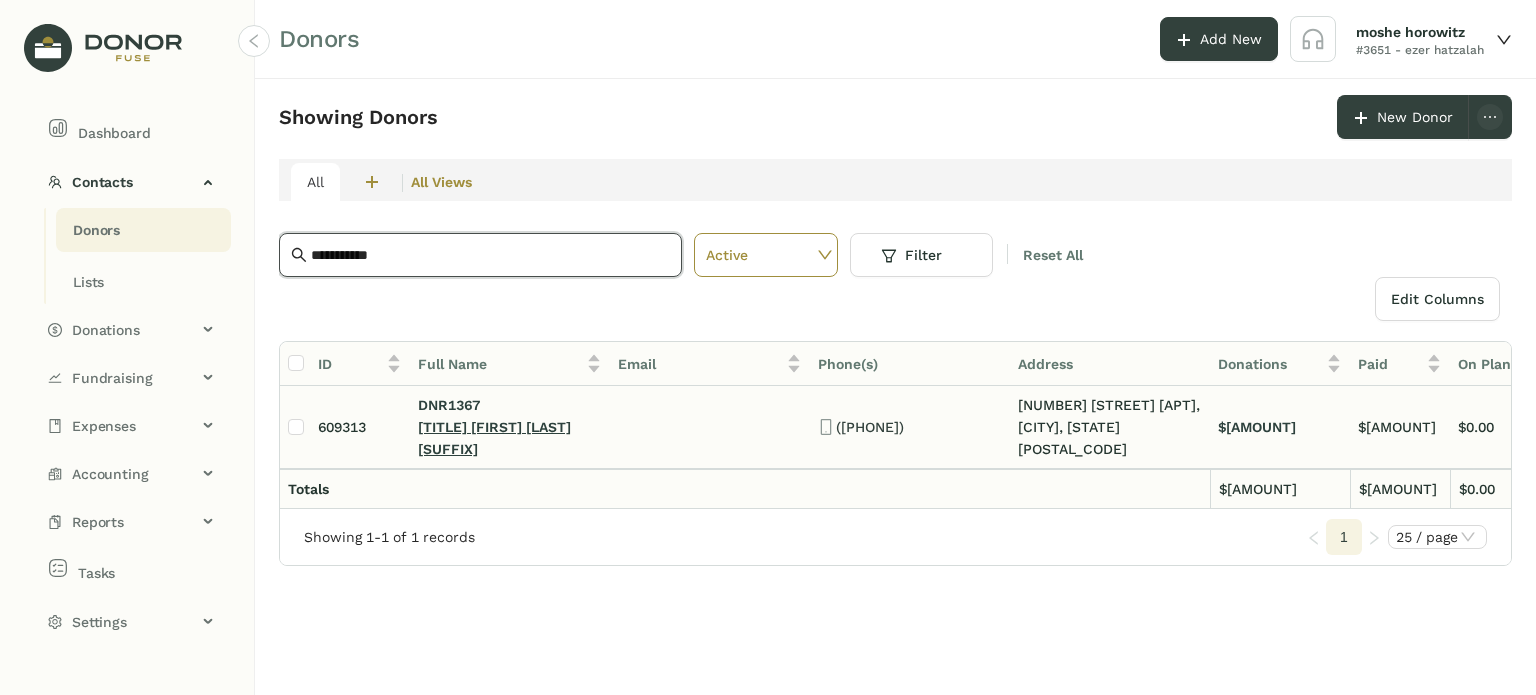 type on "**********" 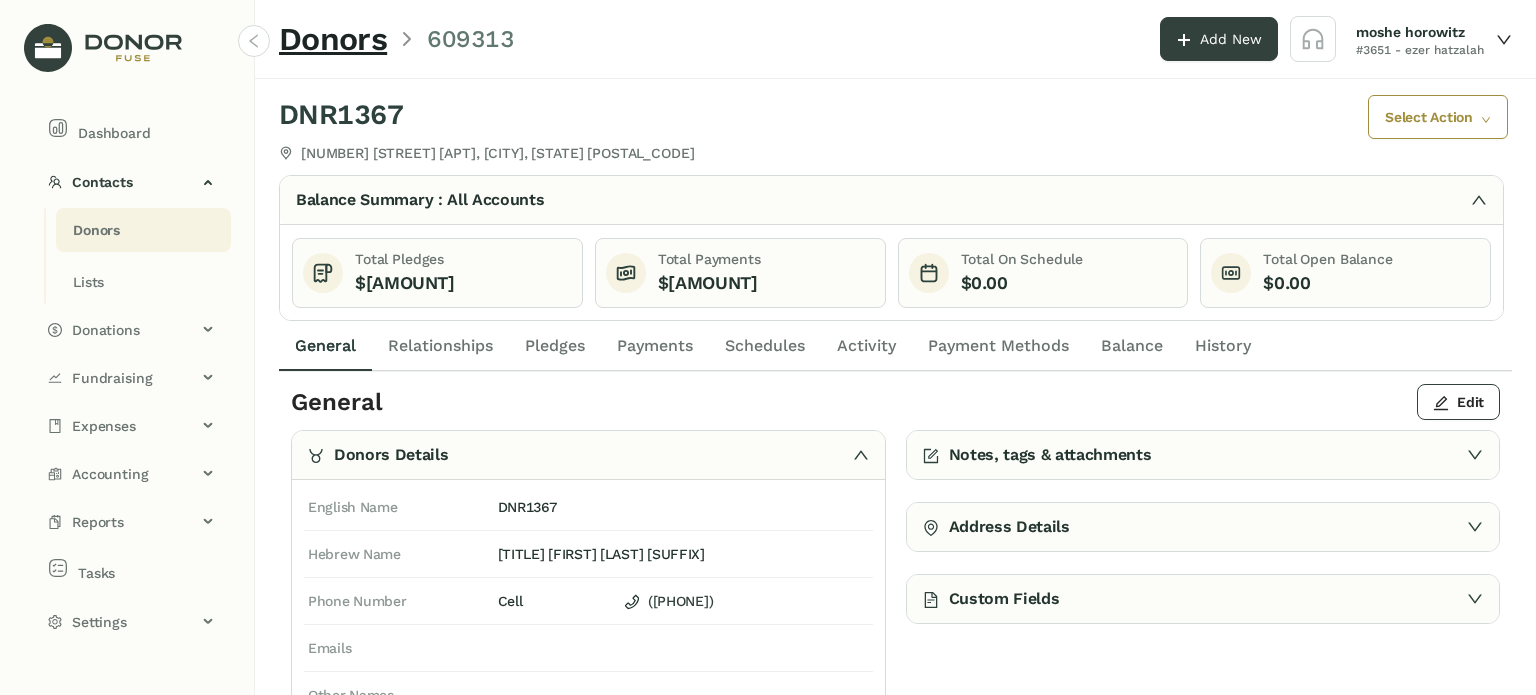 click on "Payments" 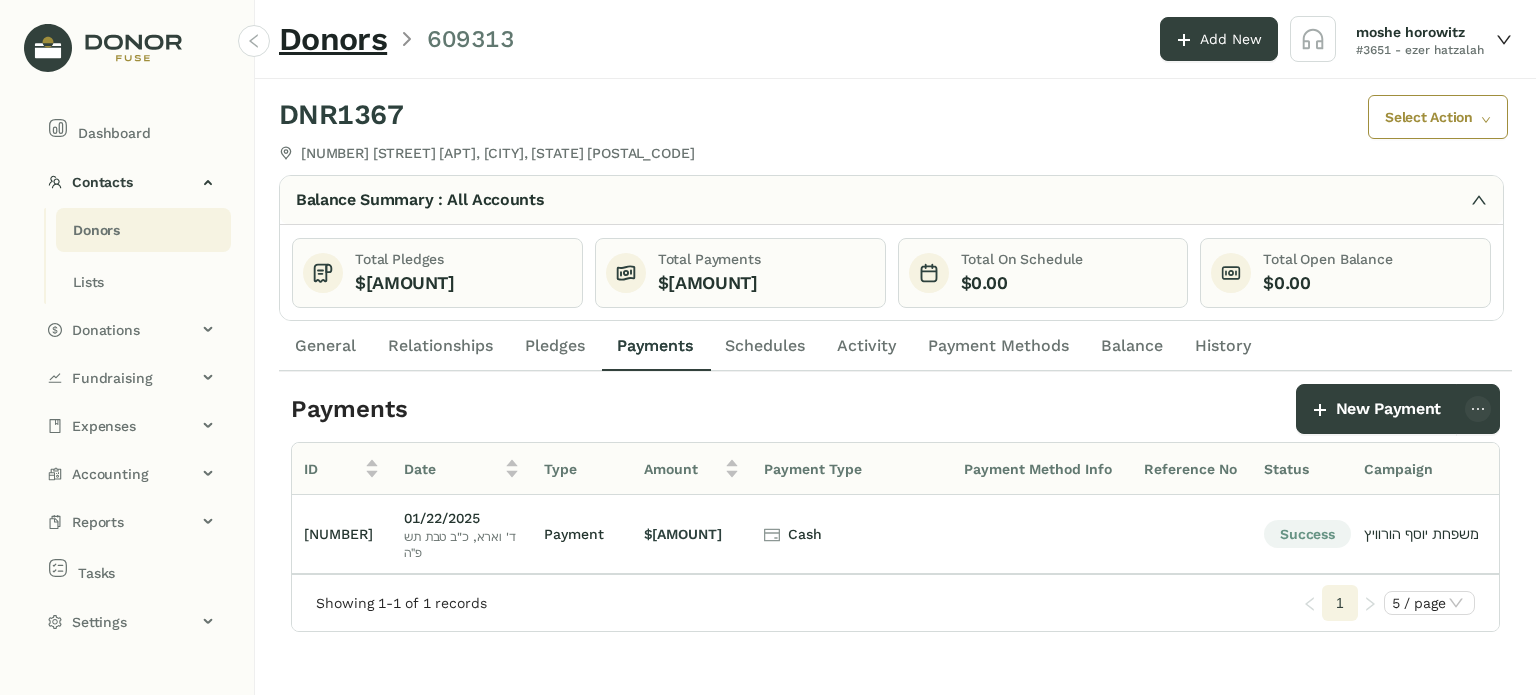 scroll, scrollTop: 0, scrollLeft: 117, axis: horizontal 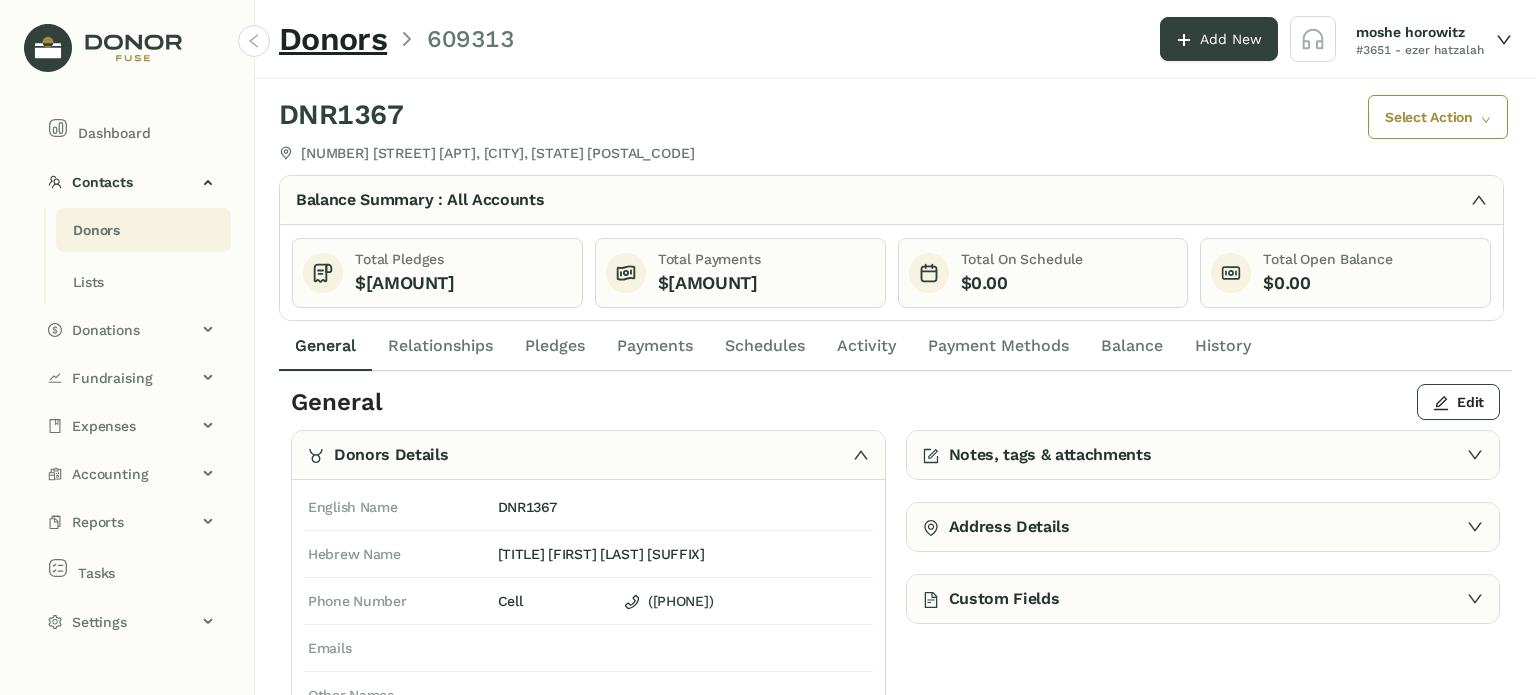 click on "DNR1367" 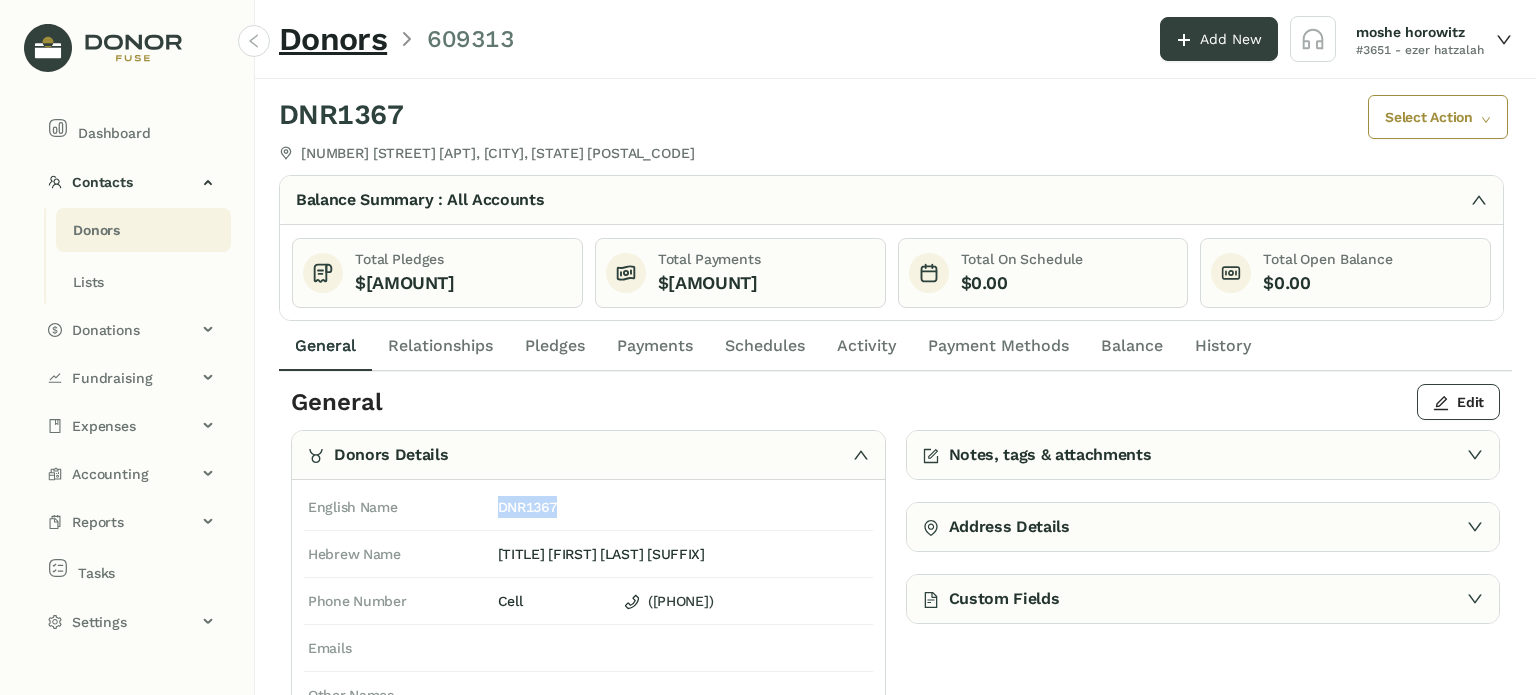 click on "DNR1367" 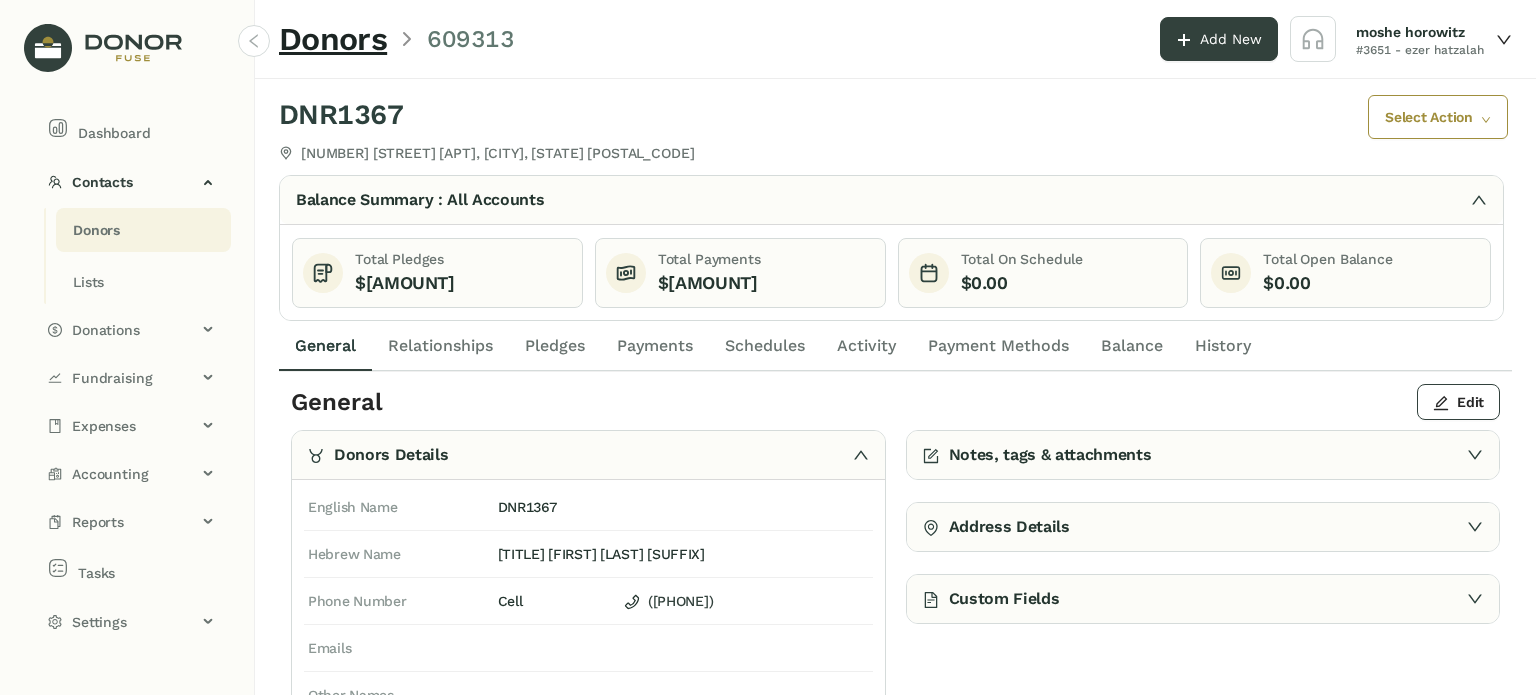 click on "DNR1367" 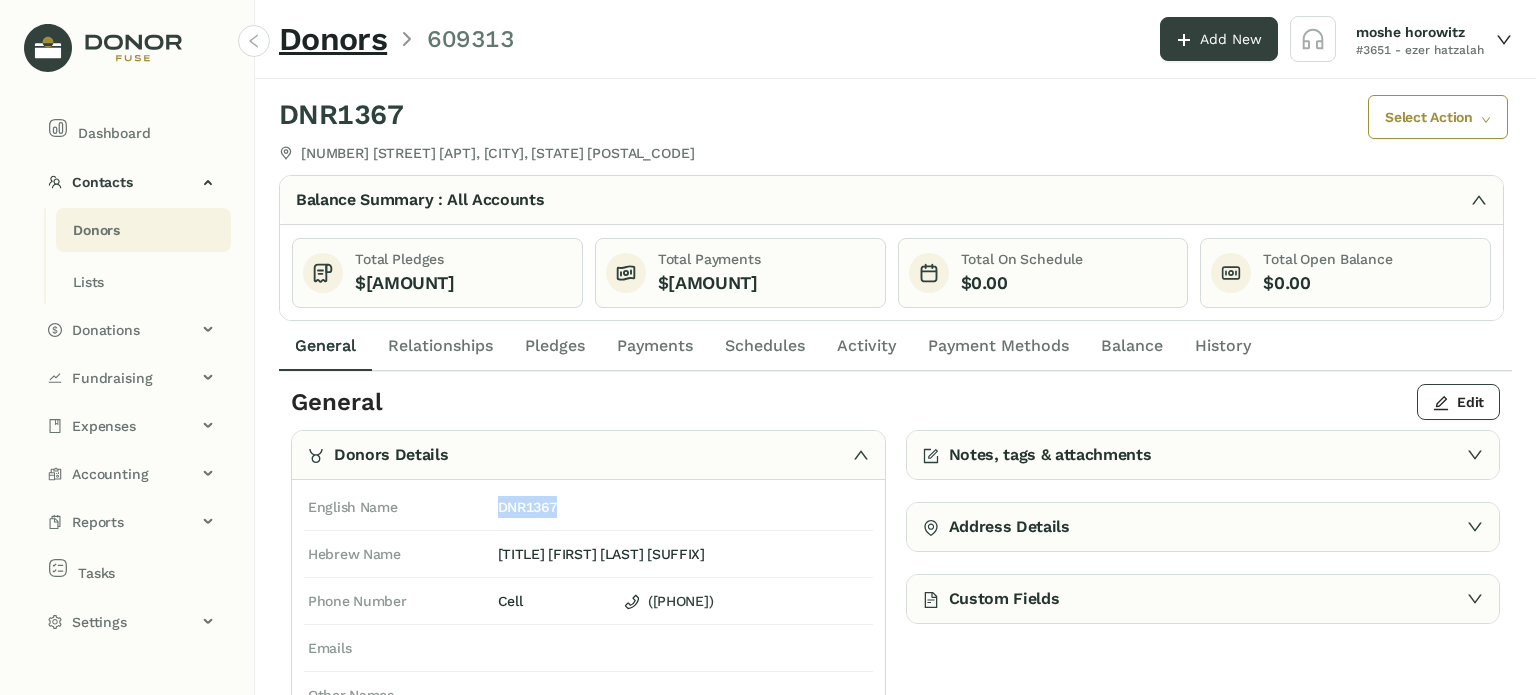click on "DNR1367" 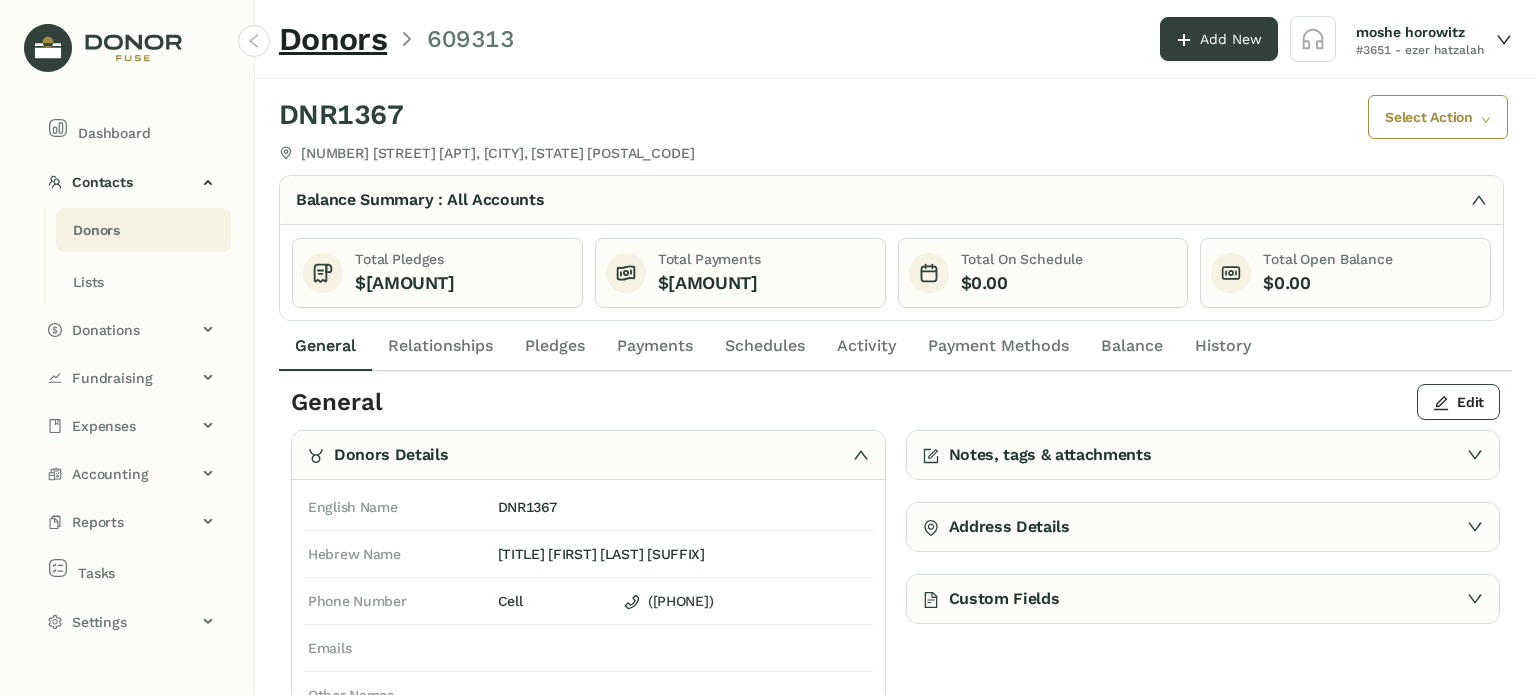 click on "[TITLE] [FIRST] [LAST] [SUFFIX]" 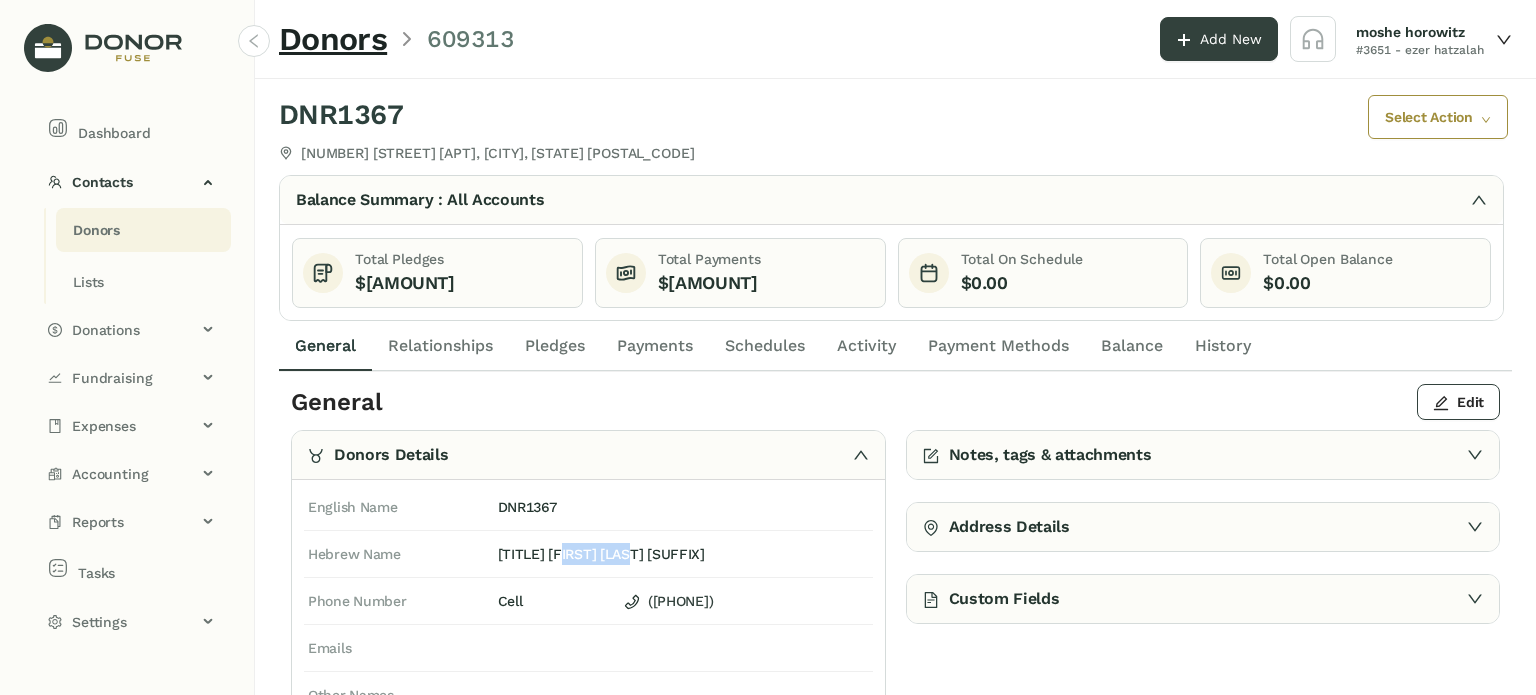 click on "[TITLE] [FIRST] [LAST] [SUFFIX]" 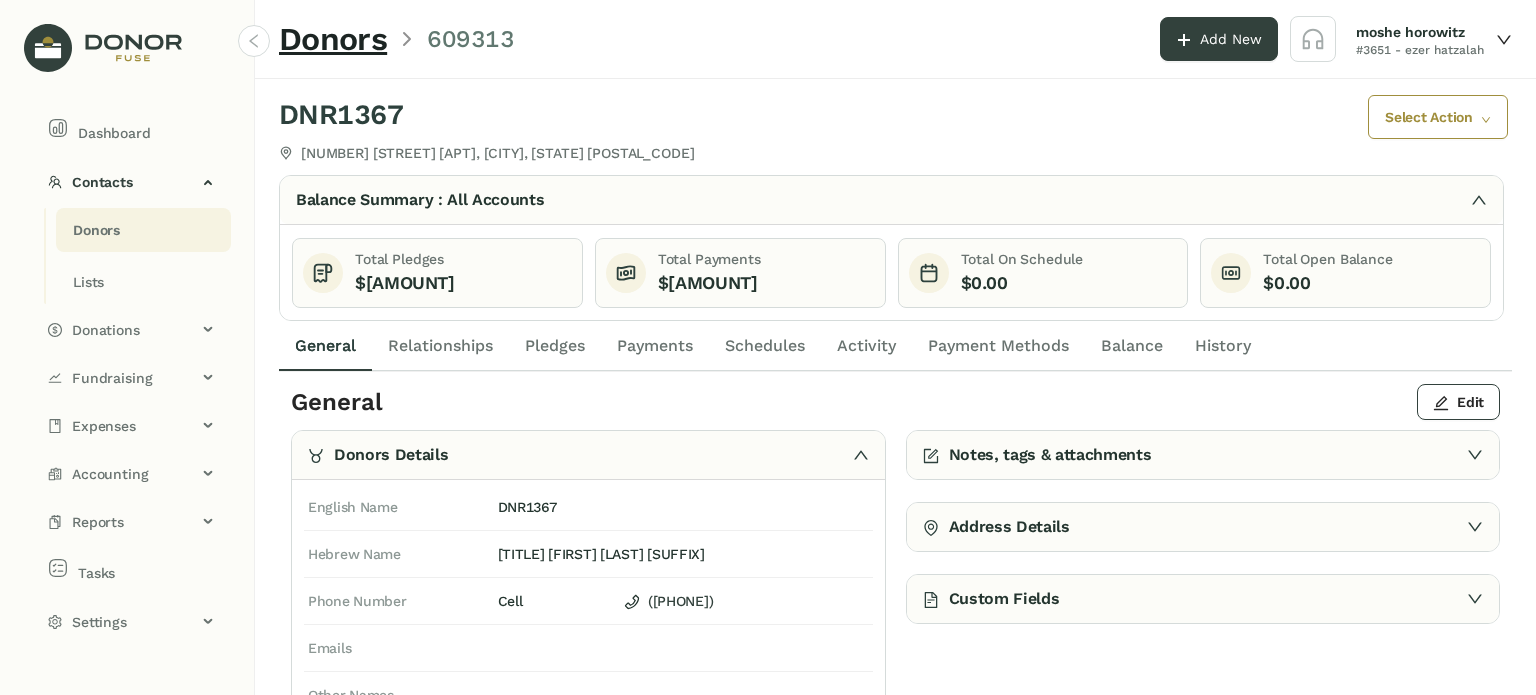 click on "Activity" 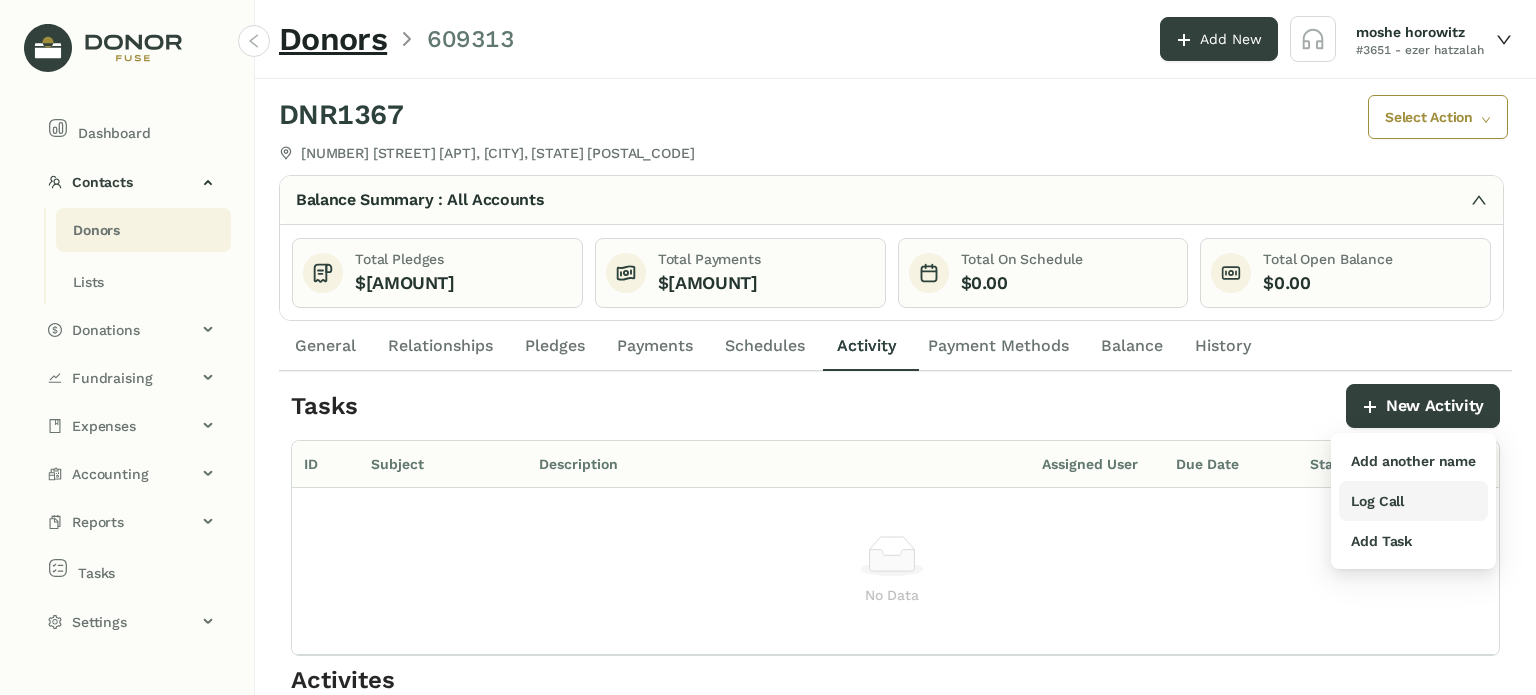 click on "Log Call" at bounding box center (1377, 501) 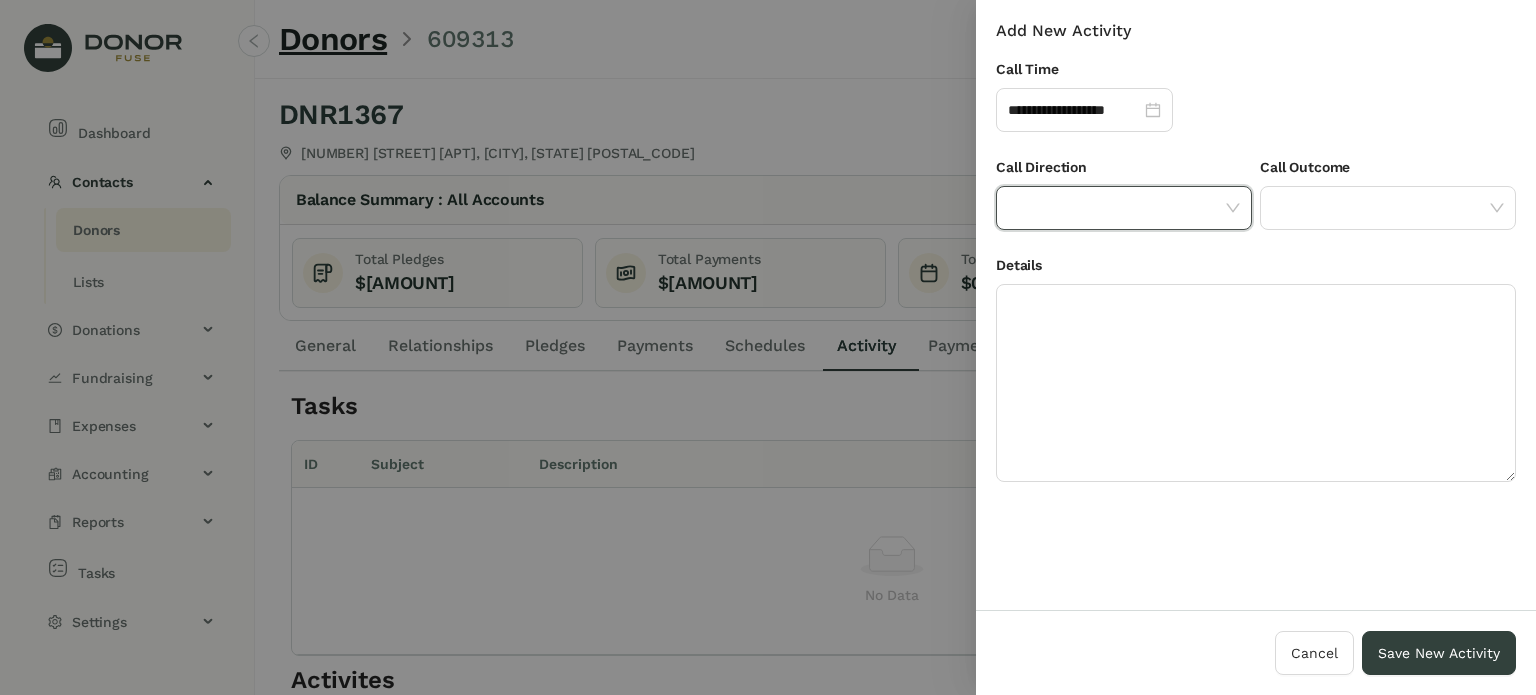 drag, startPoint x: 1186, startPoint y: 202, endPoint x: 1183, endPoint y: 221, distance: 19.235384 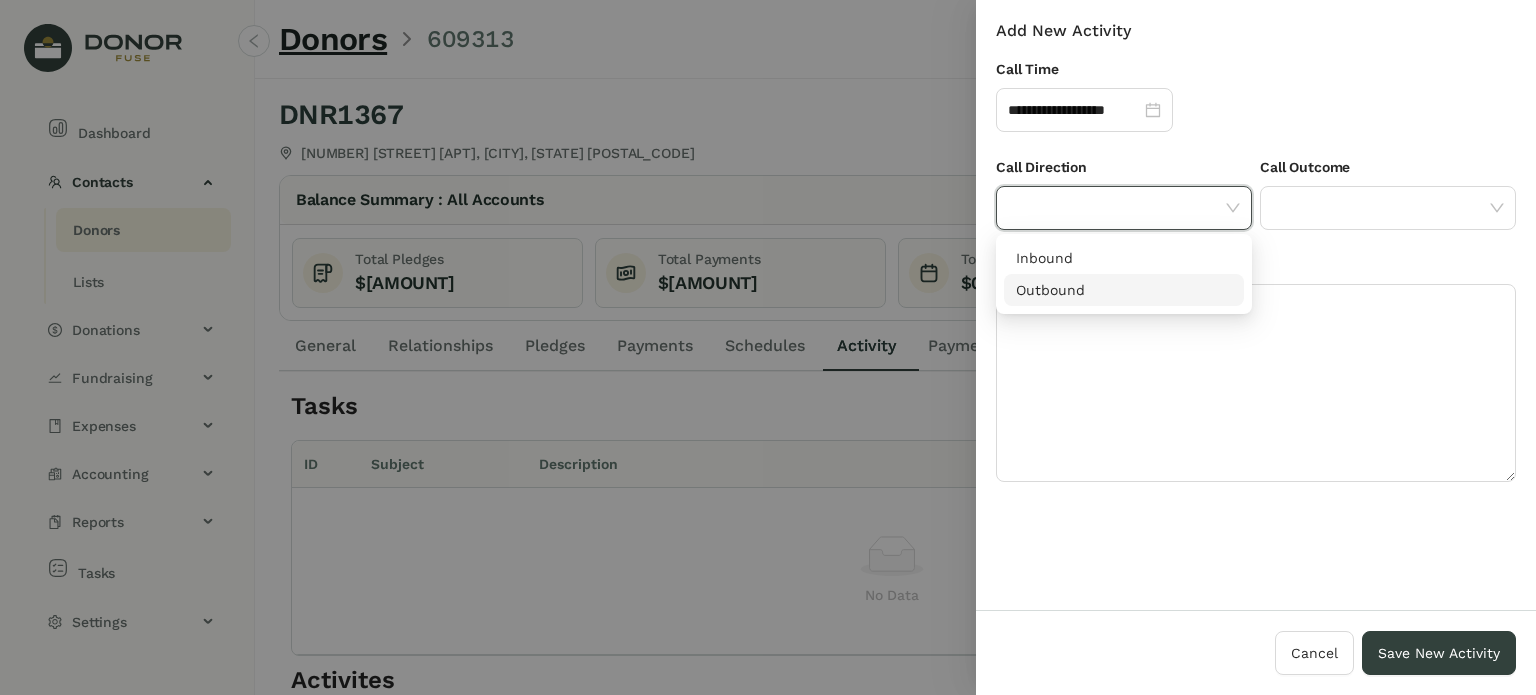 drag, startPoint x: 1183, startPoint y: 221, endPoint x: 1181, endPoint y: 275, distance: 54.037025 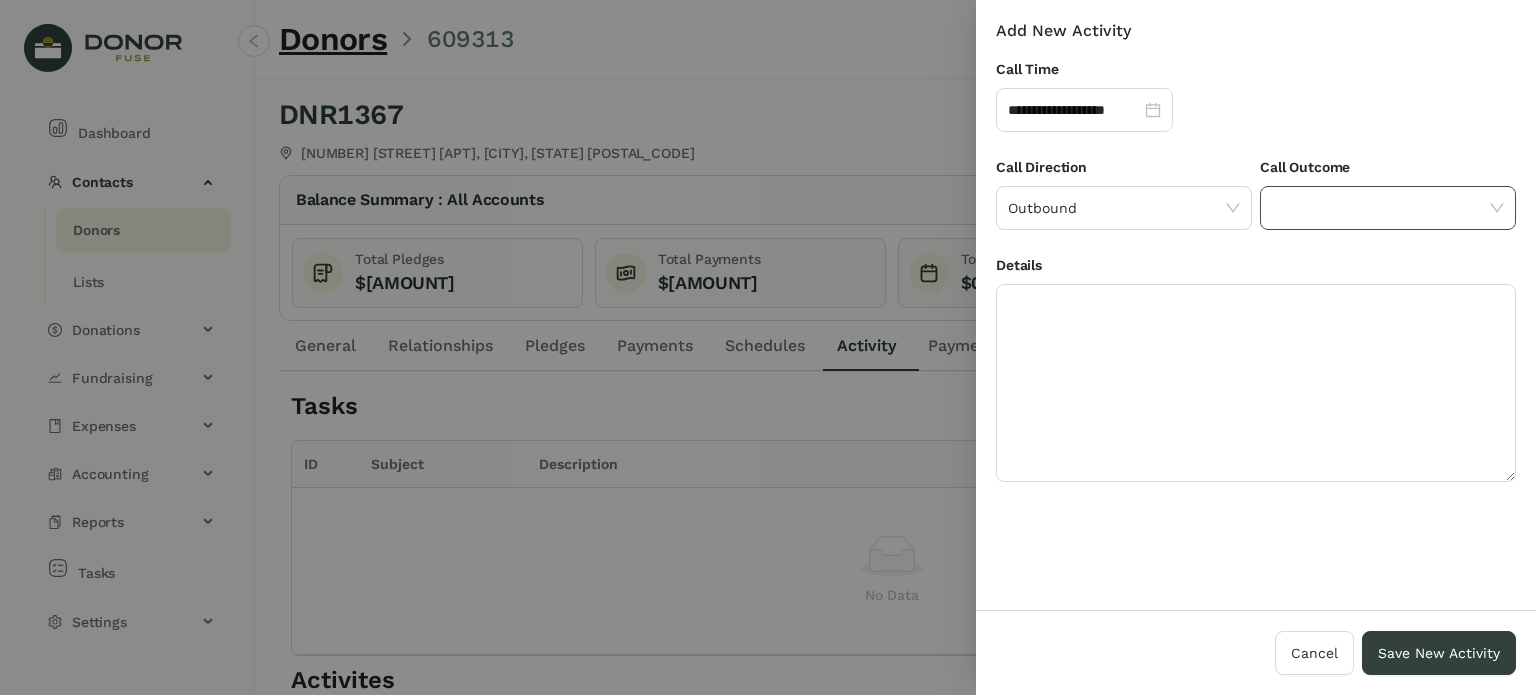 click 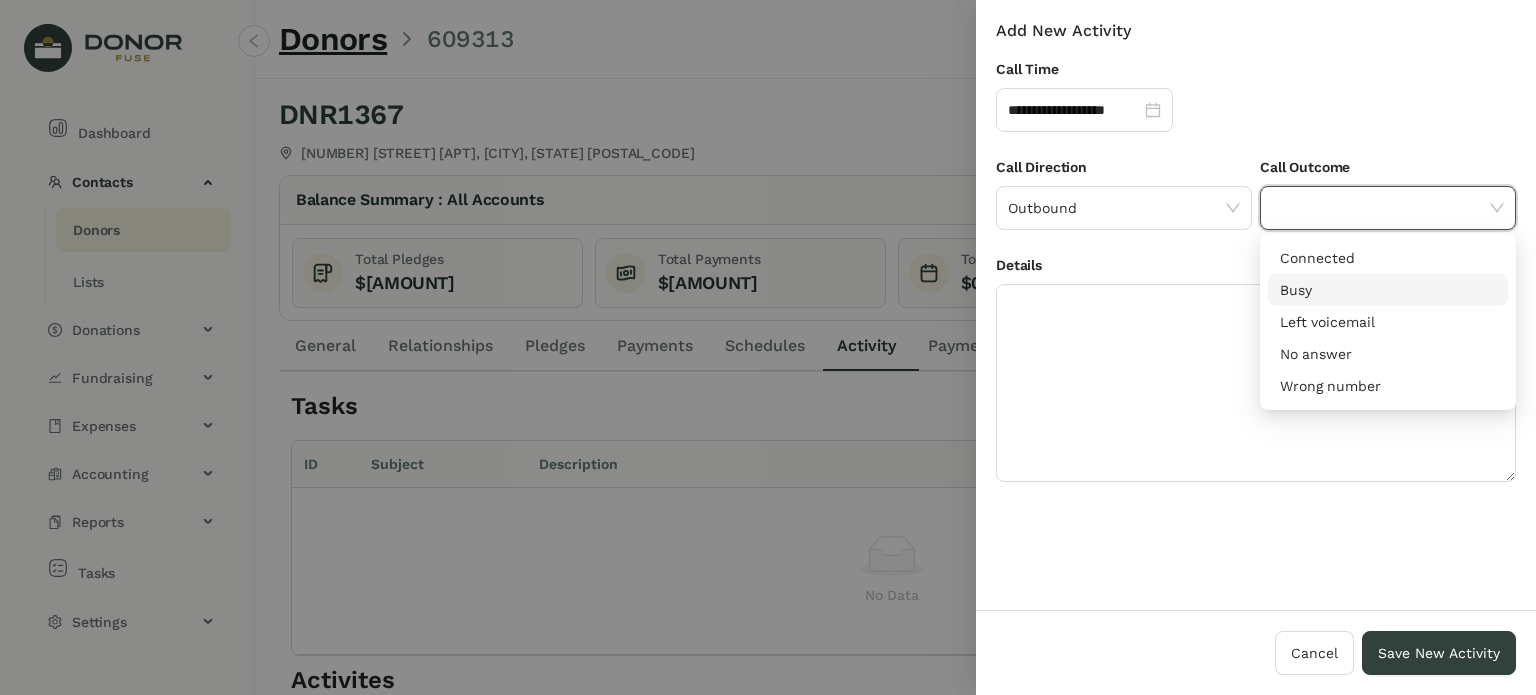 click on "Connected" at bounding box center [1388, 258] 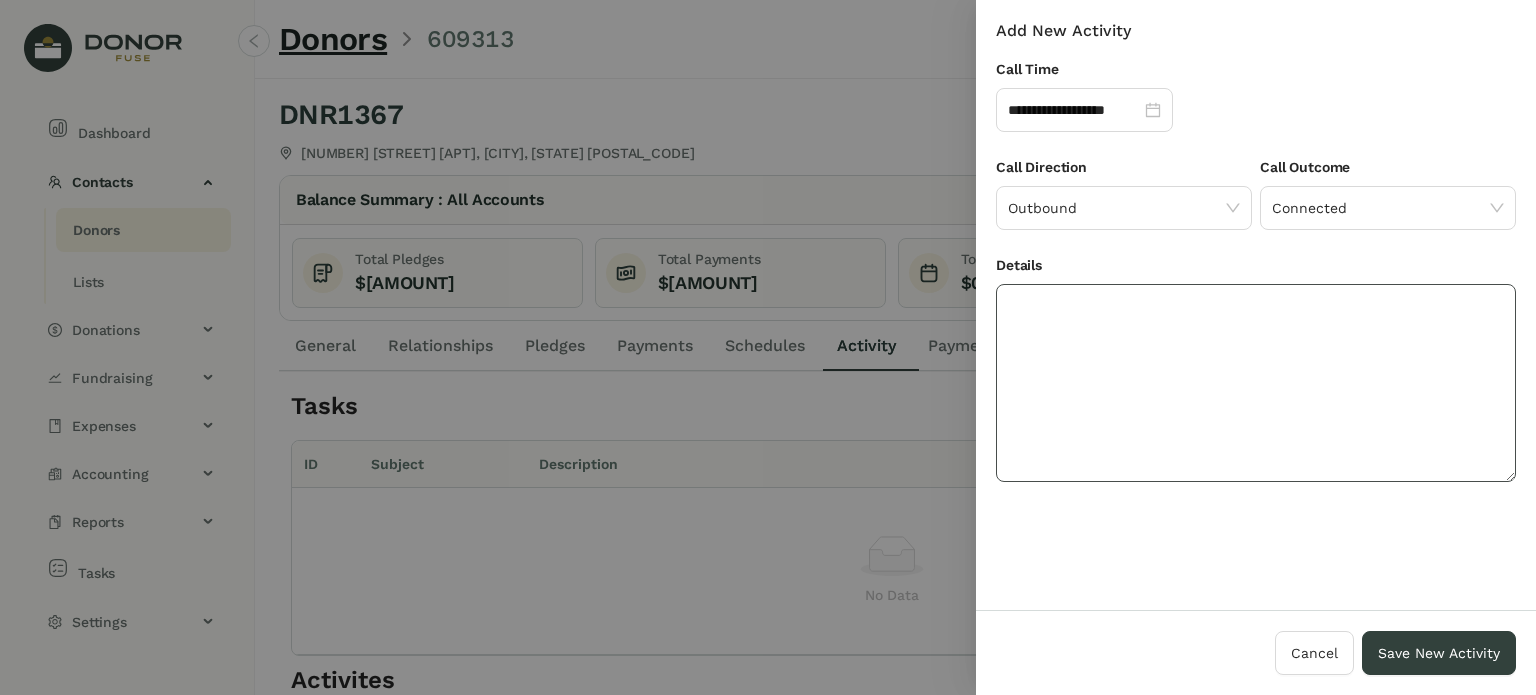 drag, startPoint x: 1239, startPoint y: 359, endPoint x: 1216, endPoint y: 363, distance: 23.345236 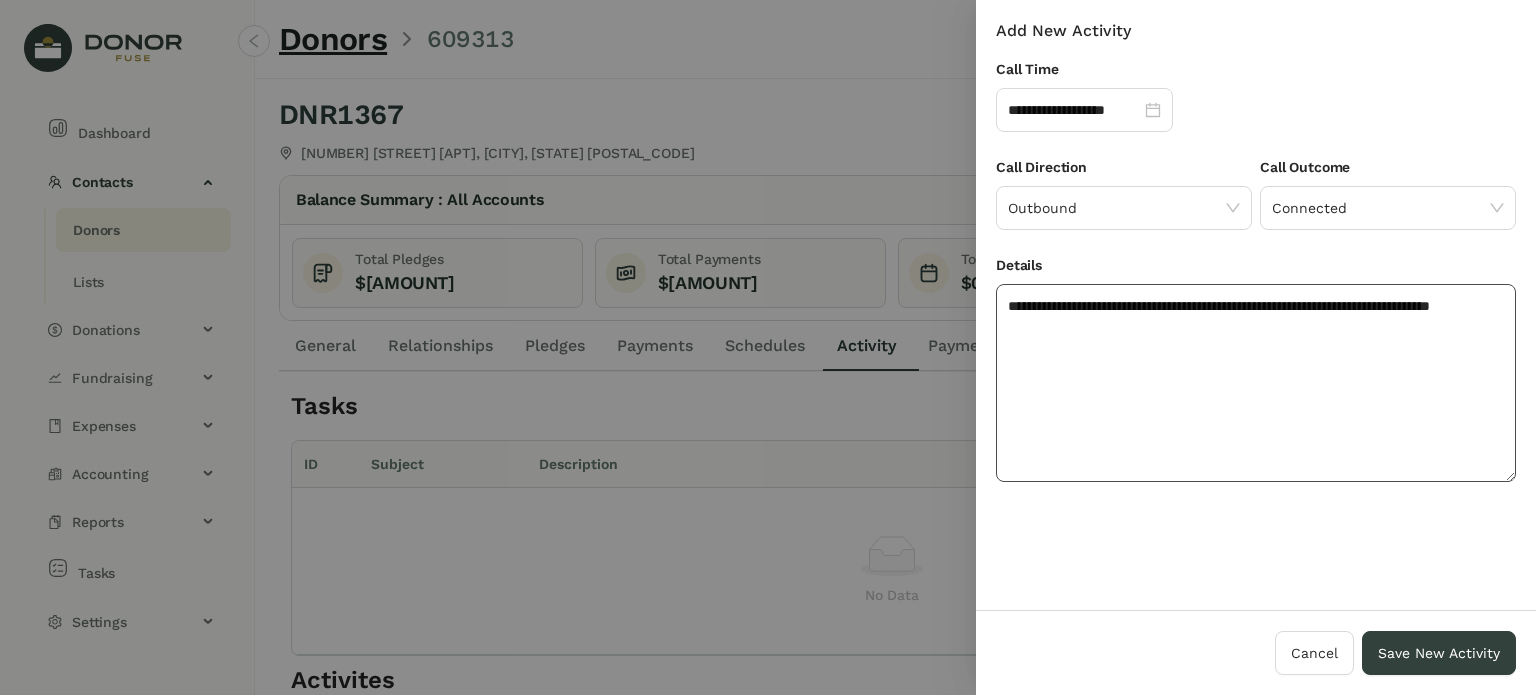 click on "**********" 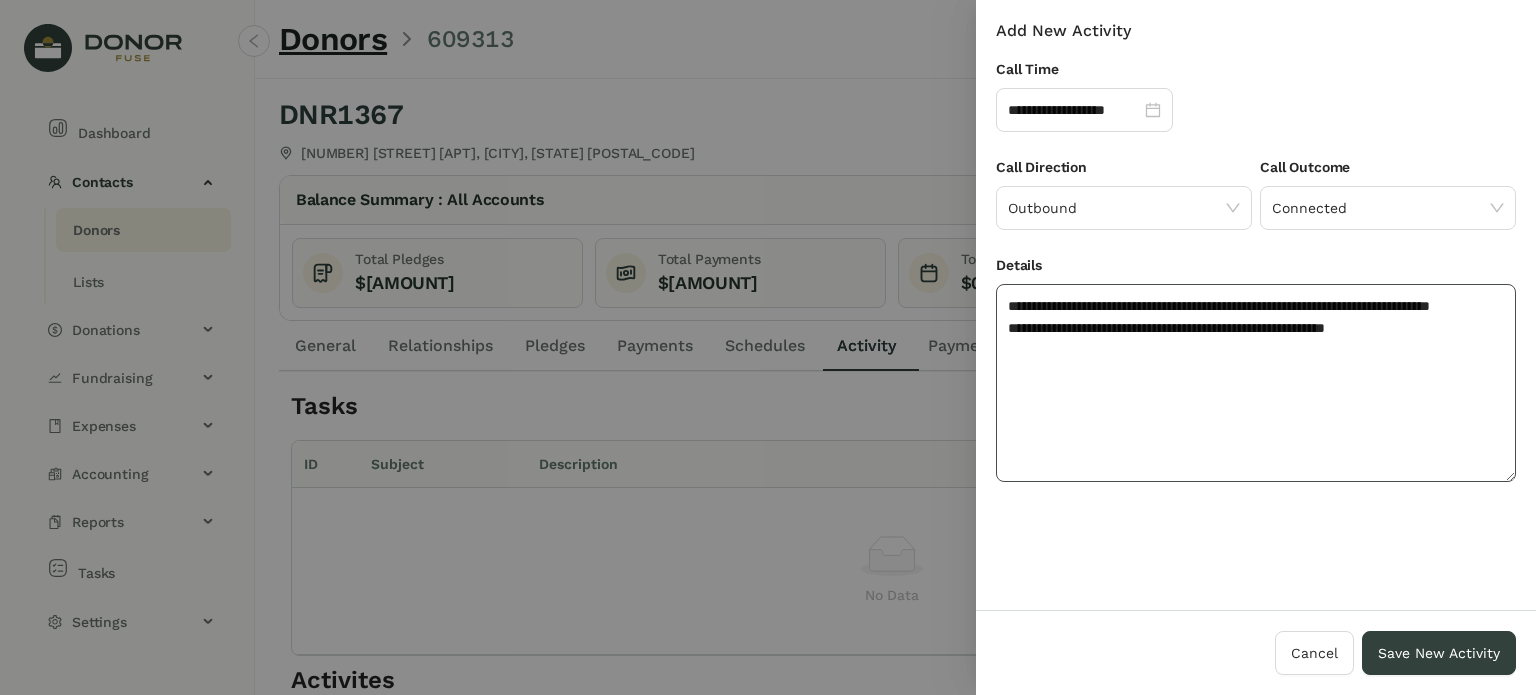 click on "**********" 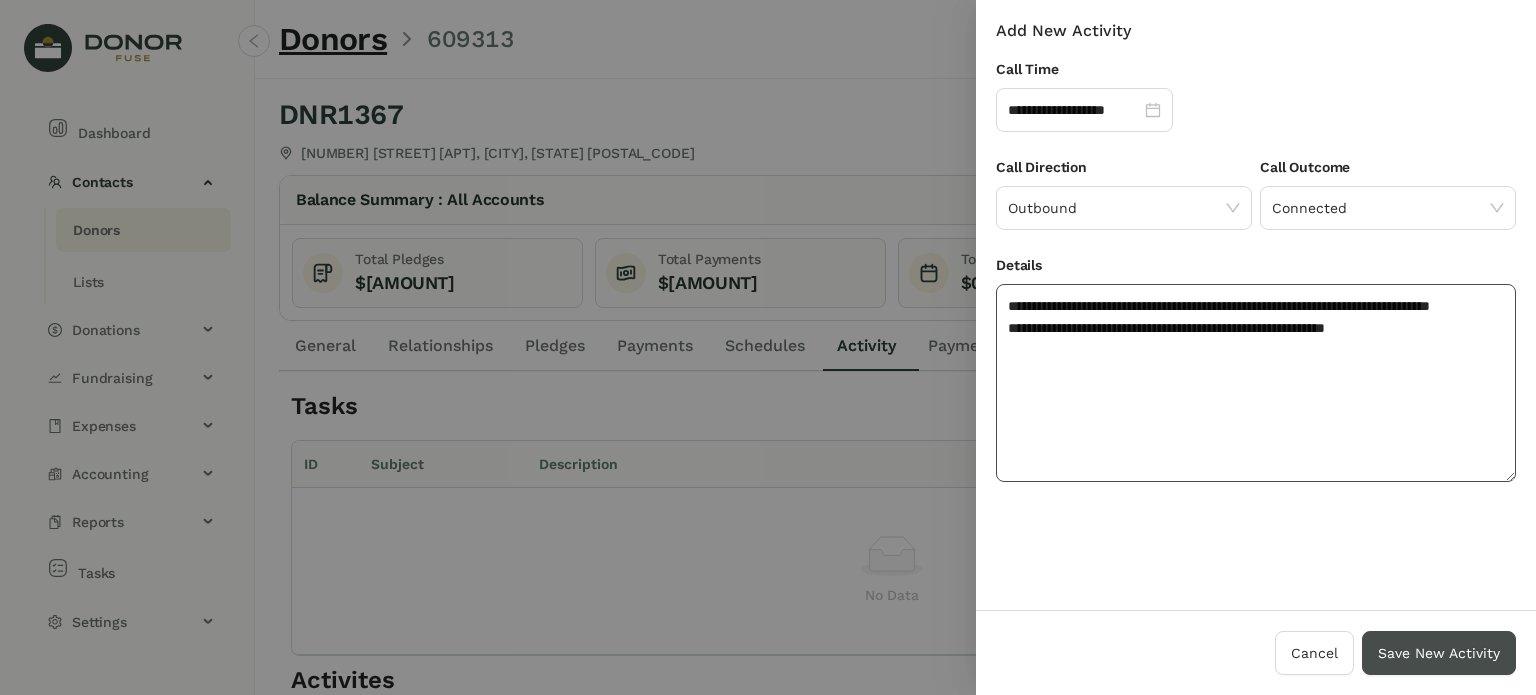 type on "**********" 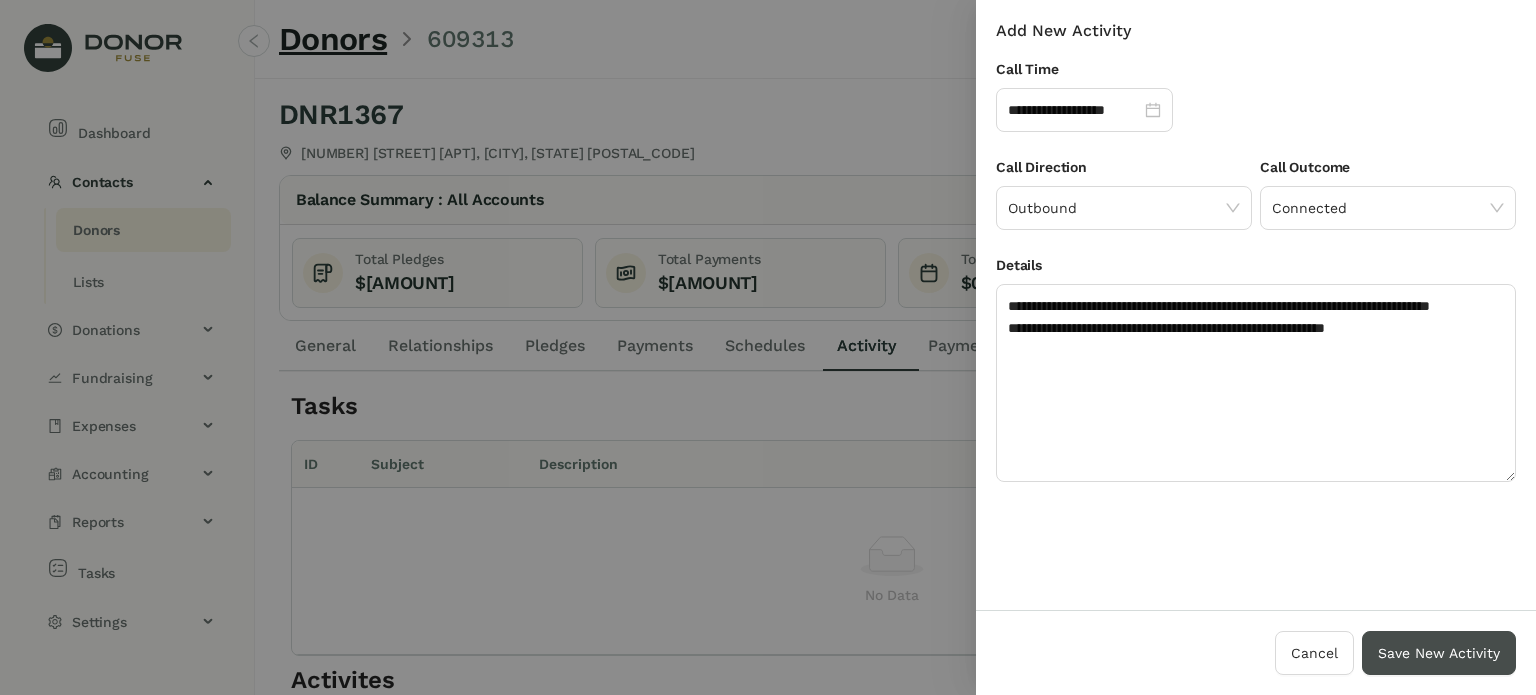 click on "Save New Activity" at bounding box center [1439, 653] 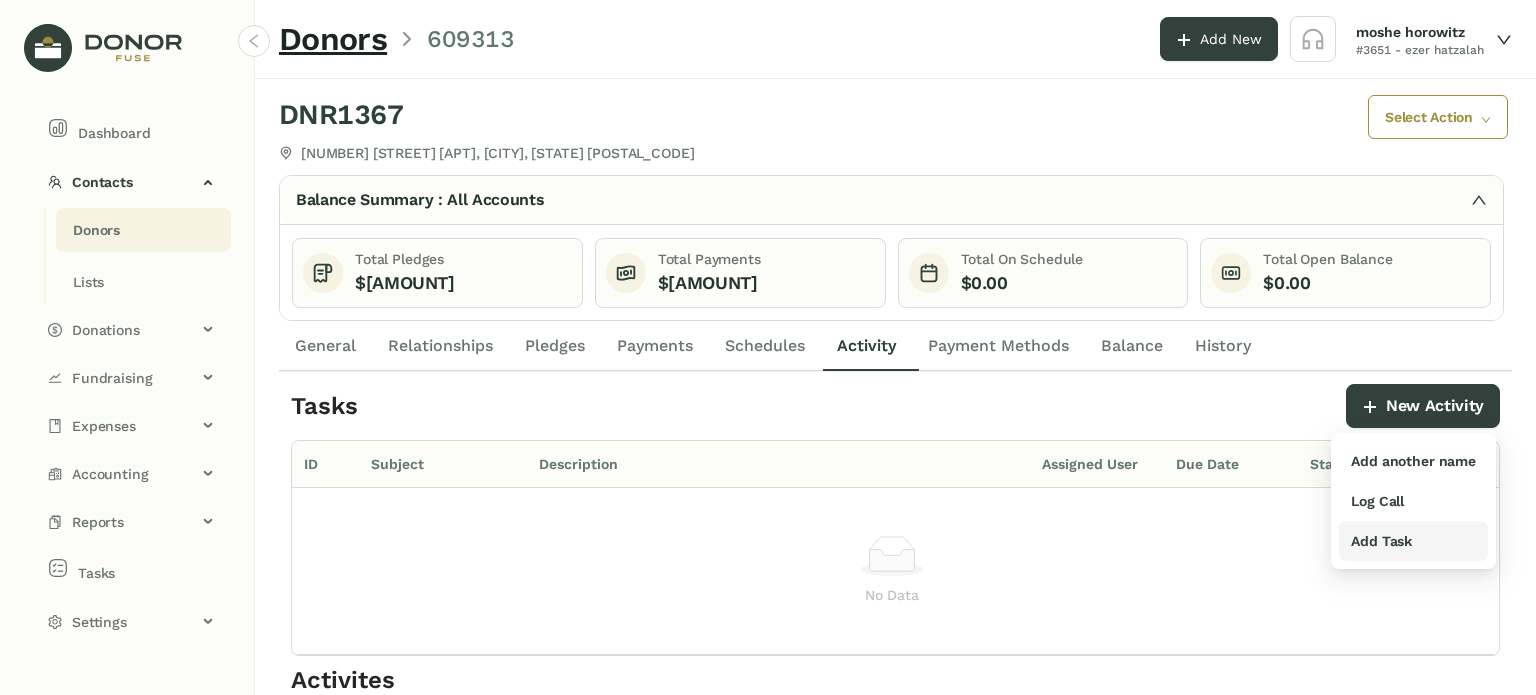 click on "Add Task" at bounding box center (1381, 541) 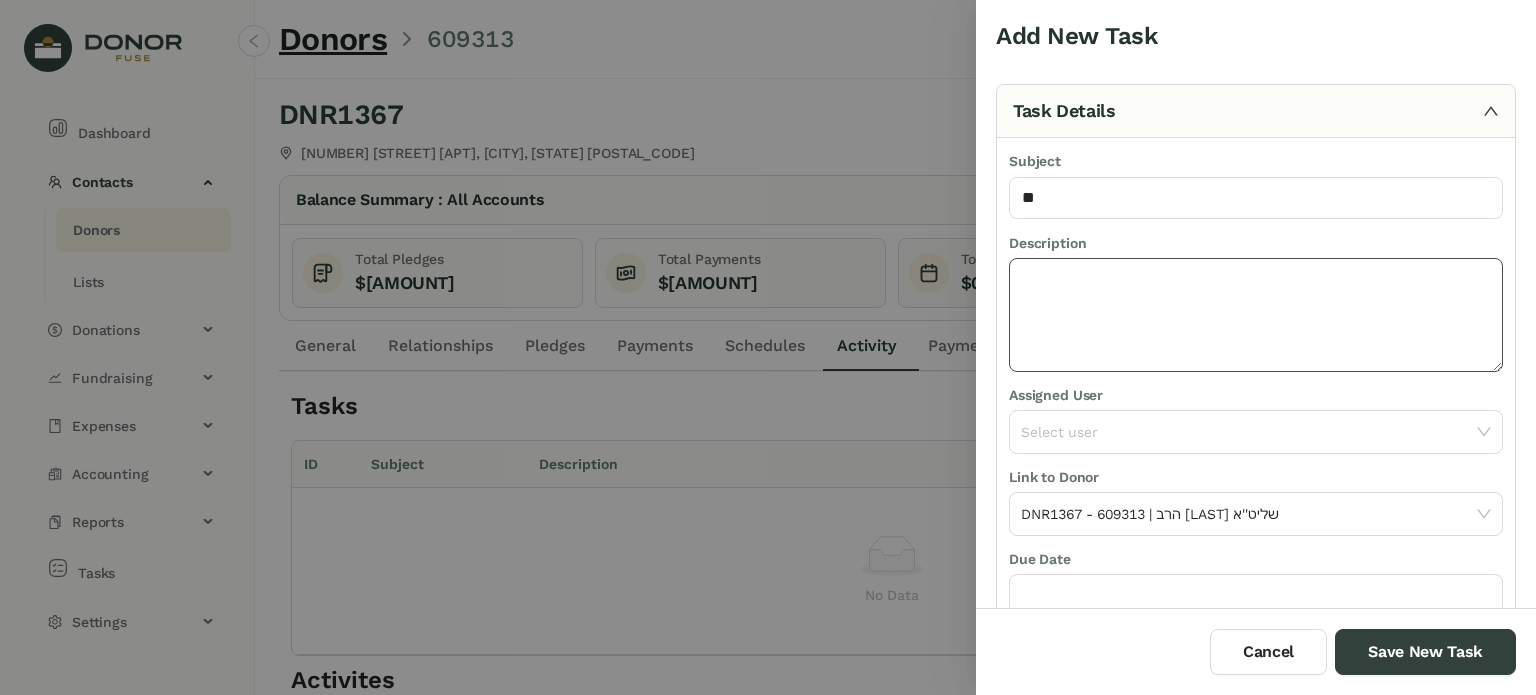 type on "**********" 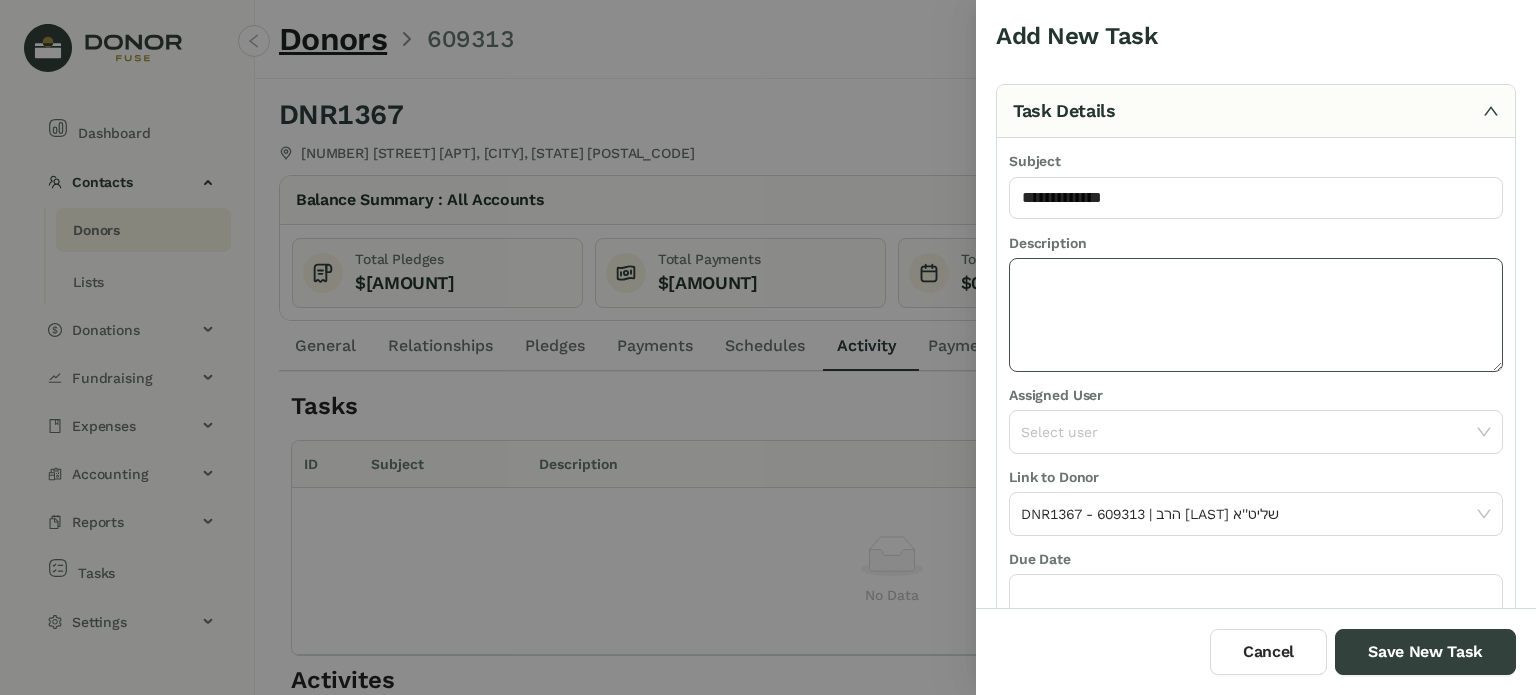 click 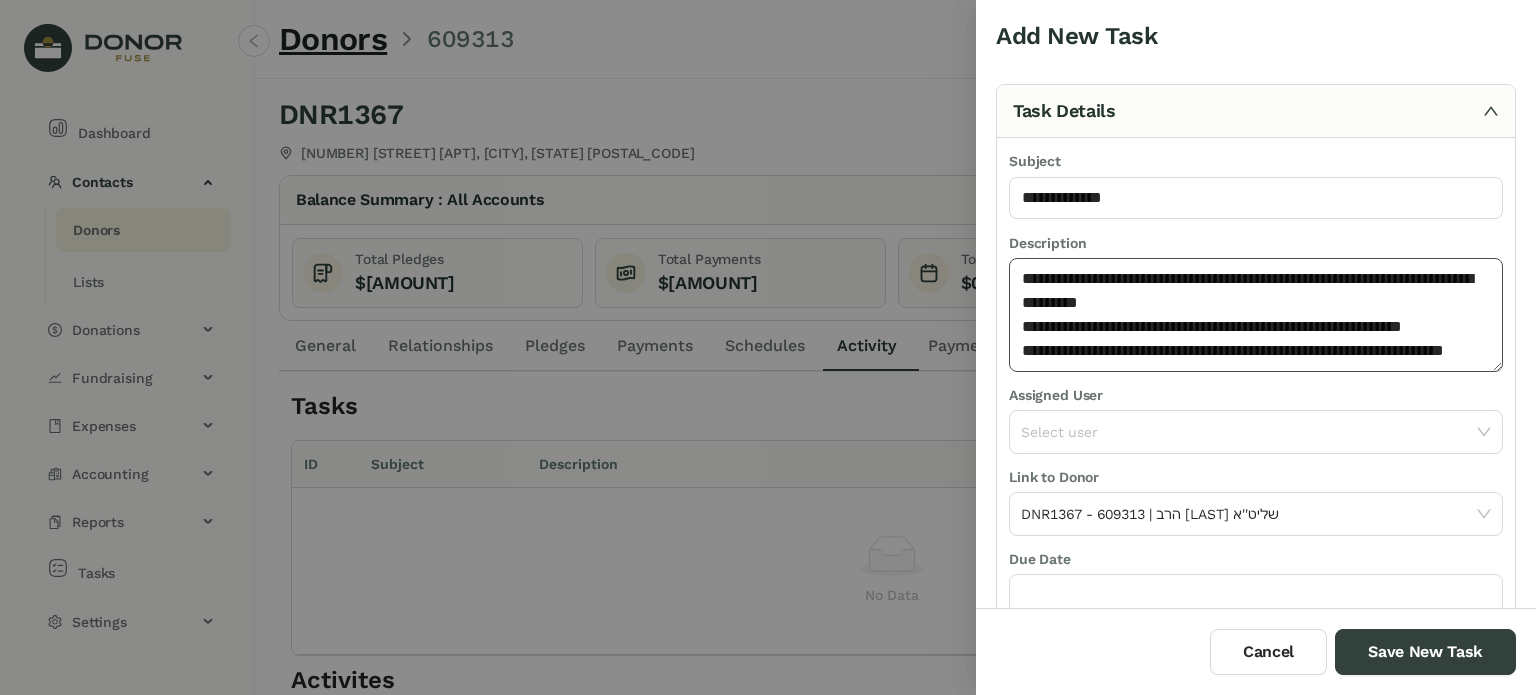 scroll, scrollTop: 13, scrollLeft: 0, axis: vertical 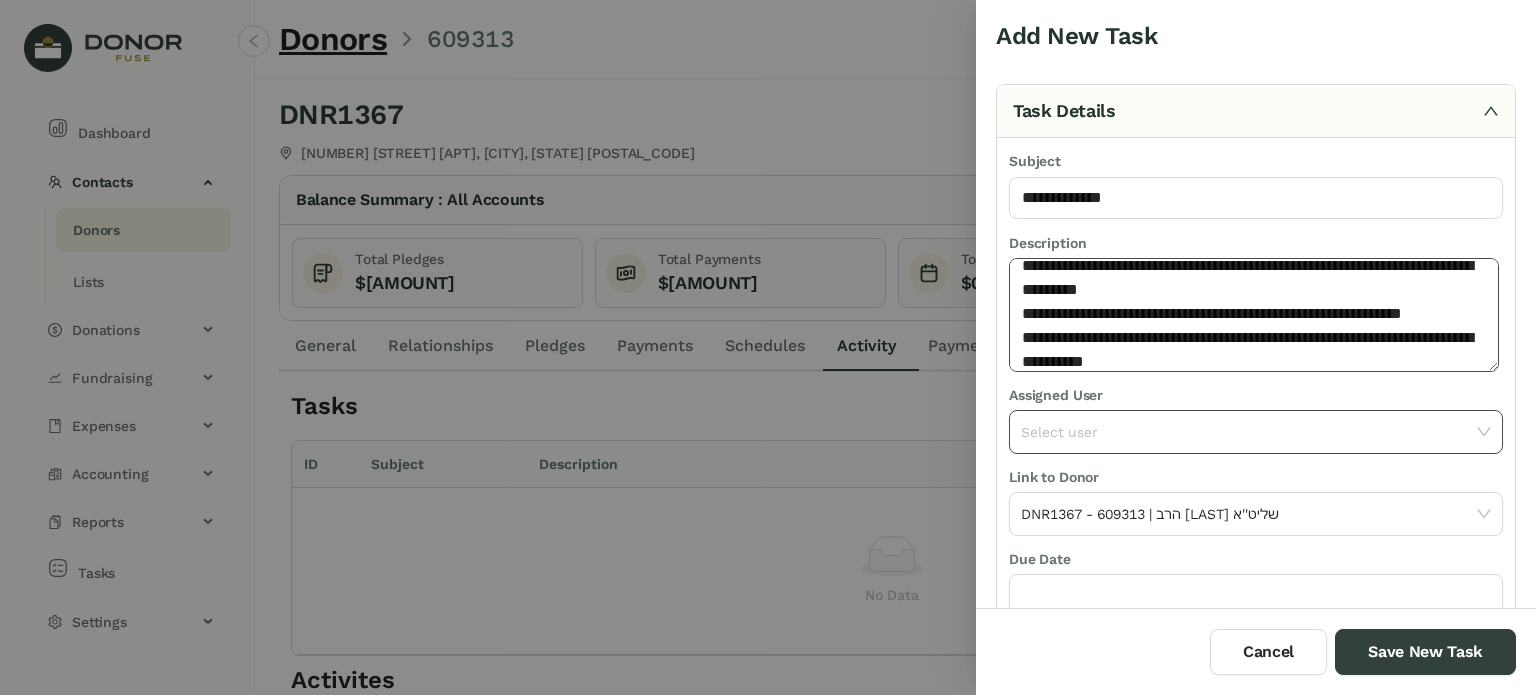 type on "**********" 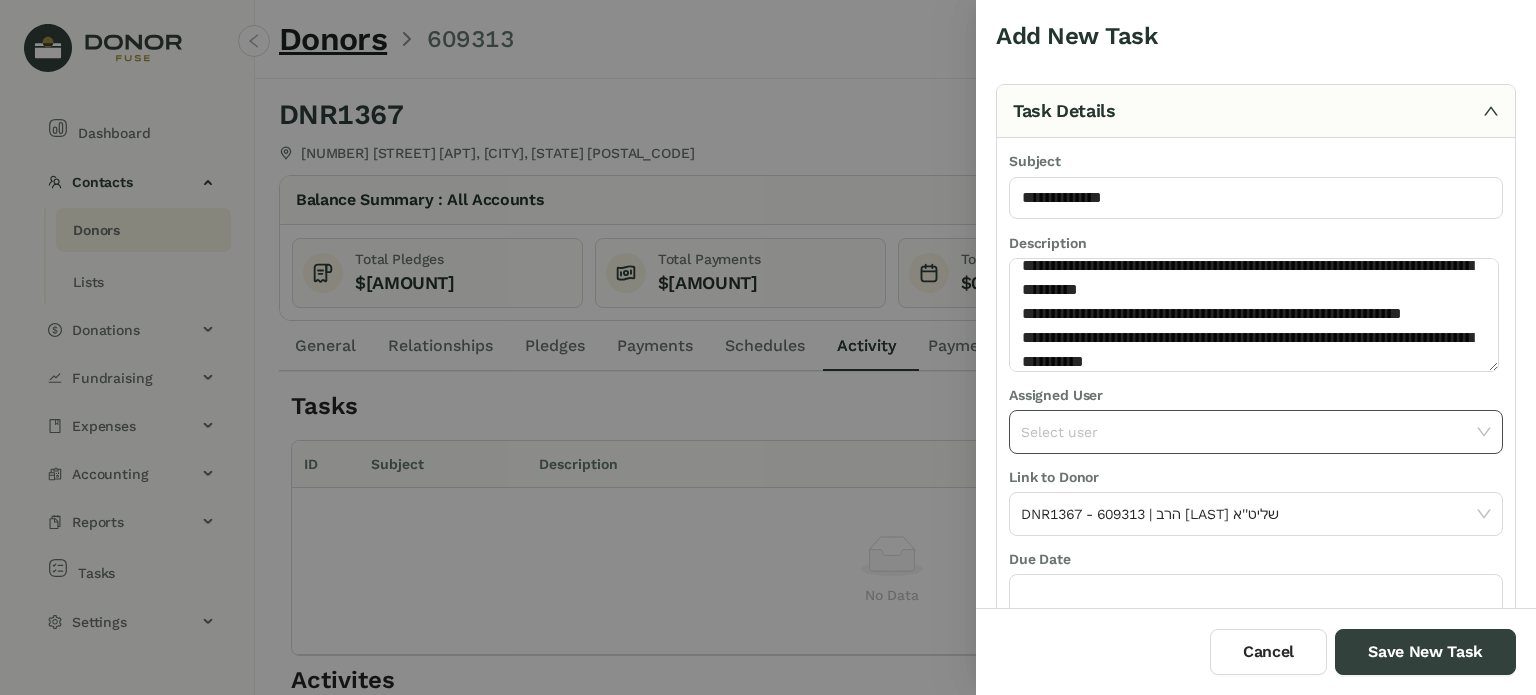 click 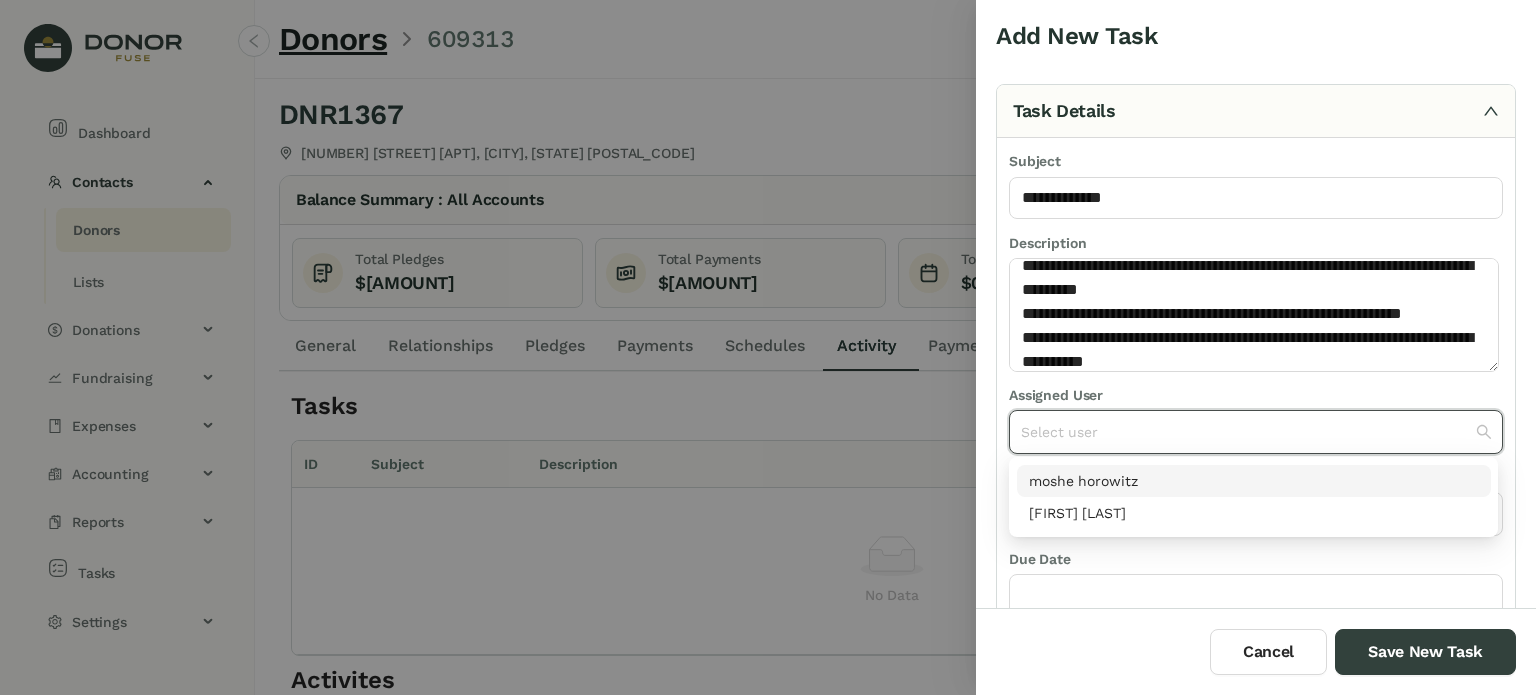 click on "moshe horowitz" at bounding box center (1254, 481) 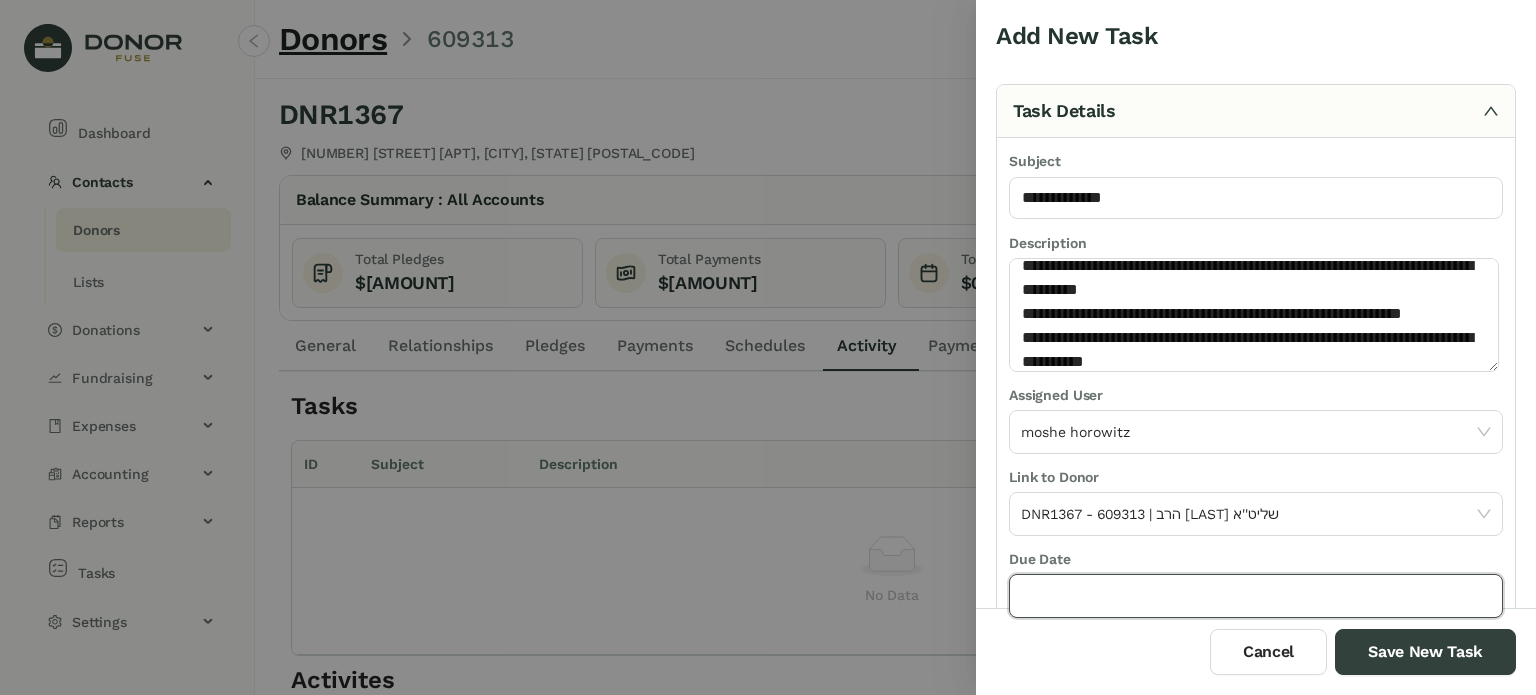 click 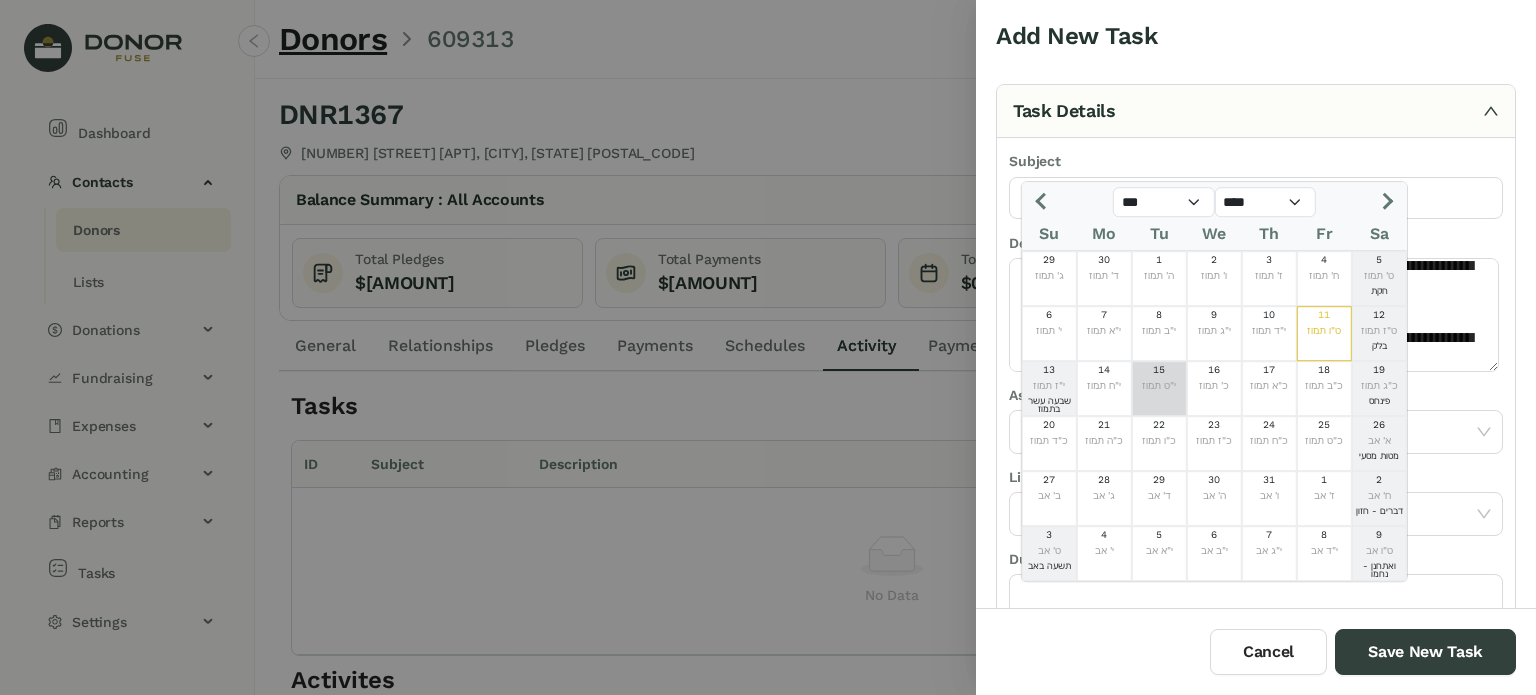 click on "י"ט תמוז" 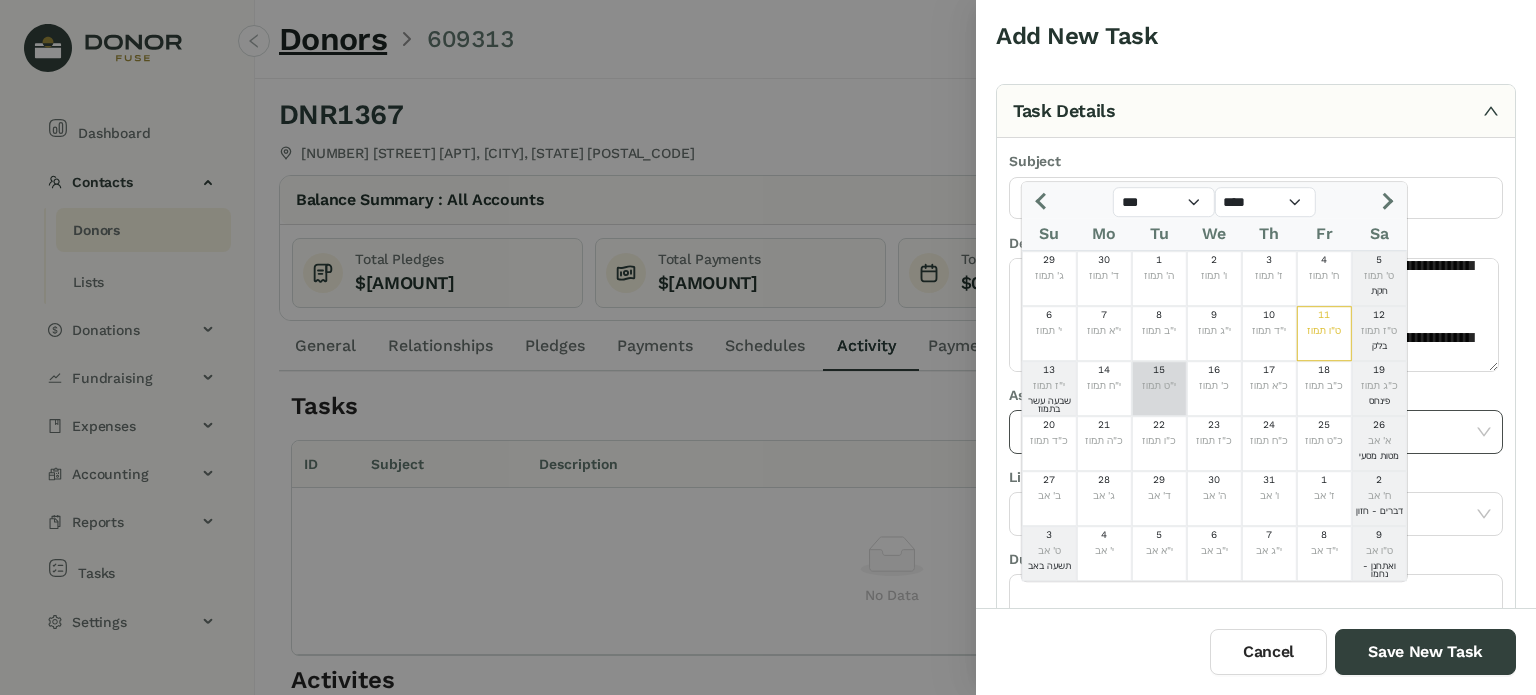 type on "*********" 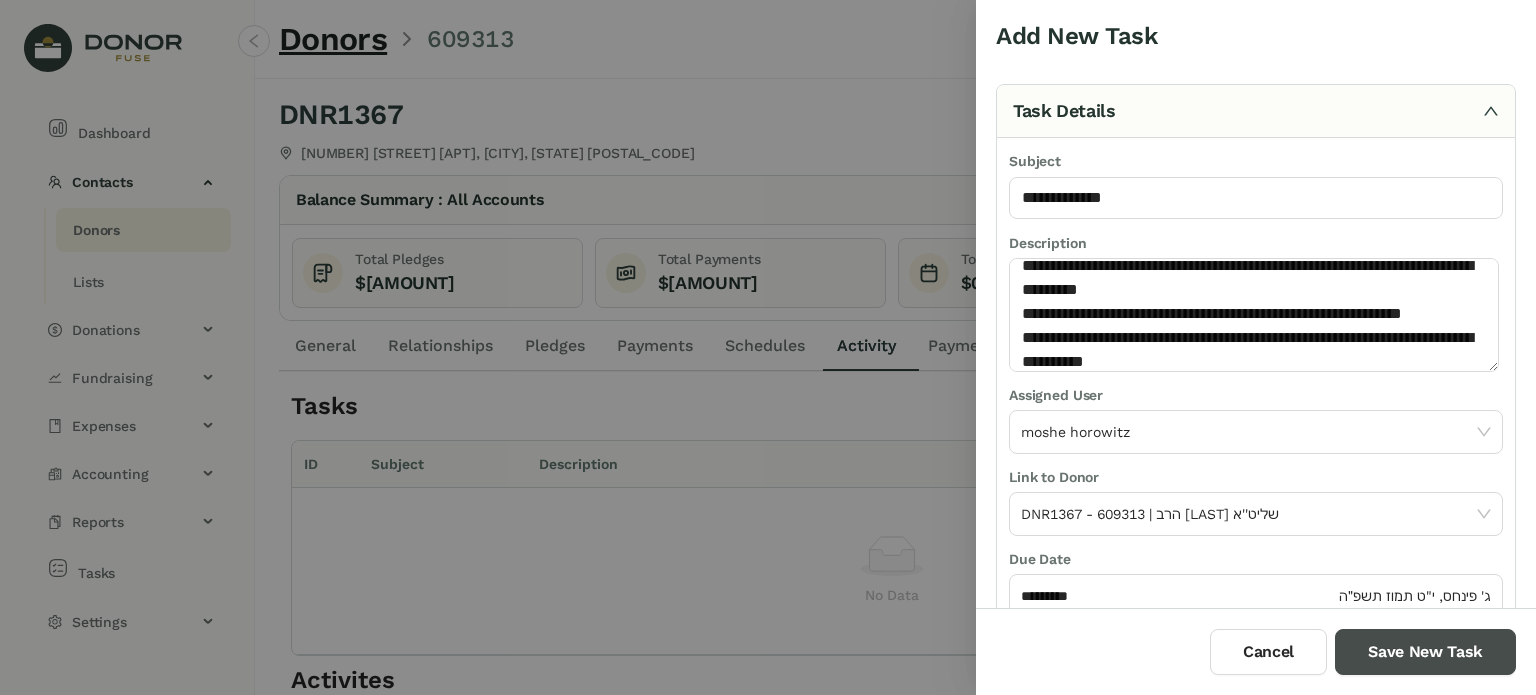 click on "Save New Task" at bounding box center [1425, 652] 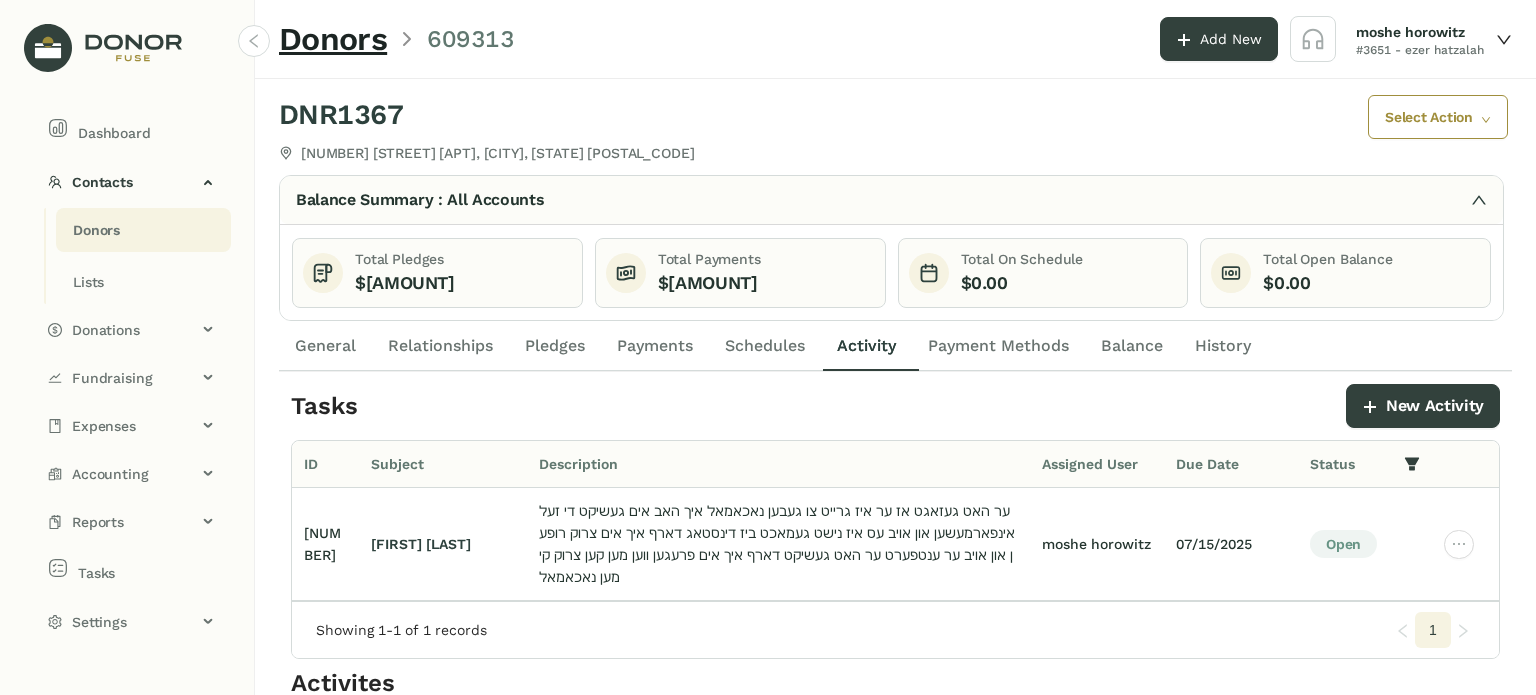 click on "General" 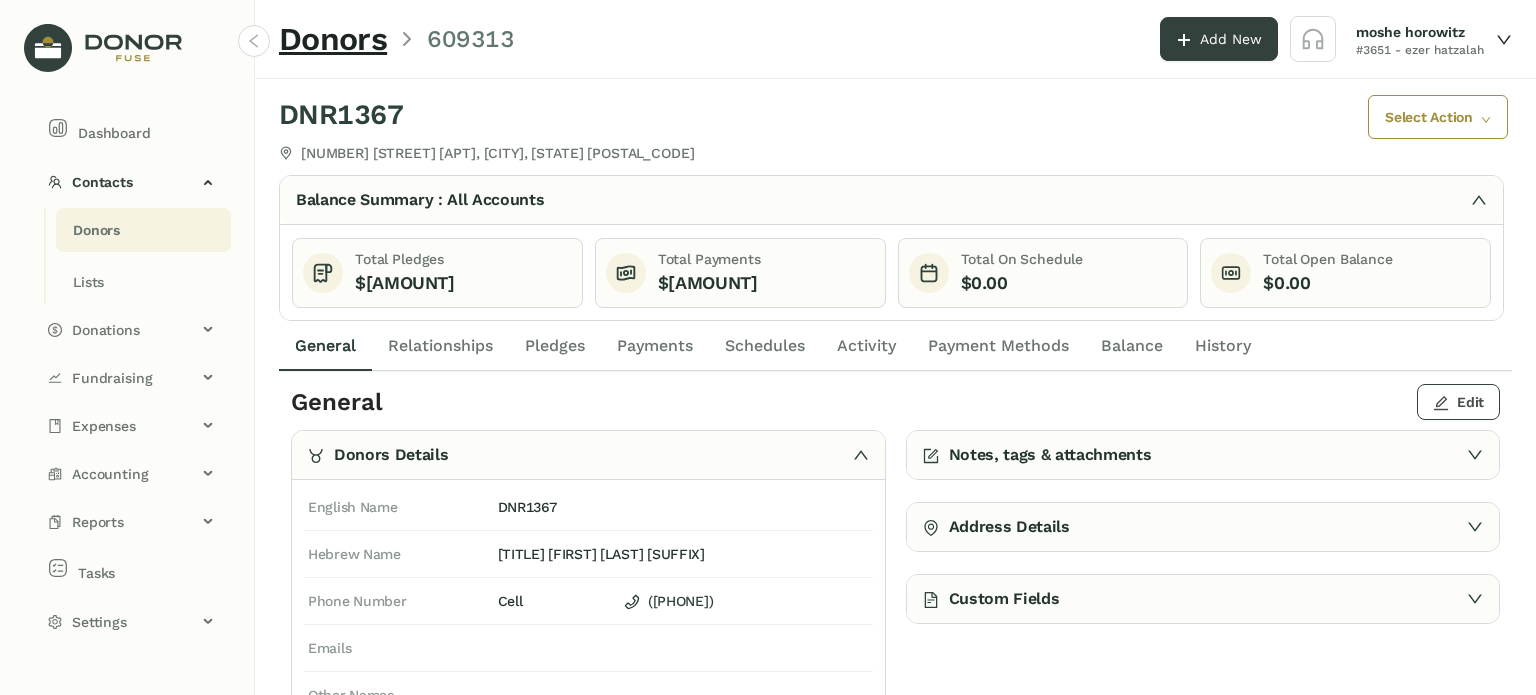 click on "Edit" 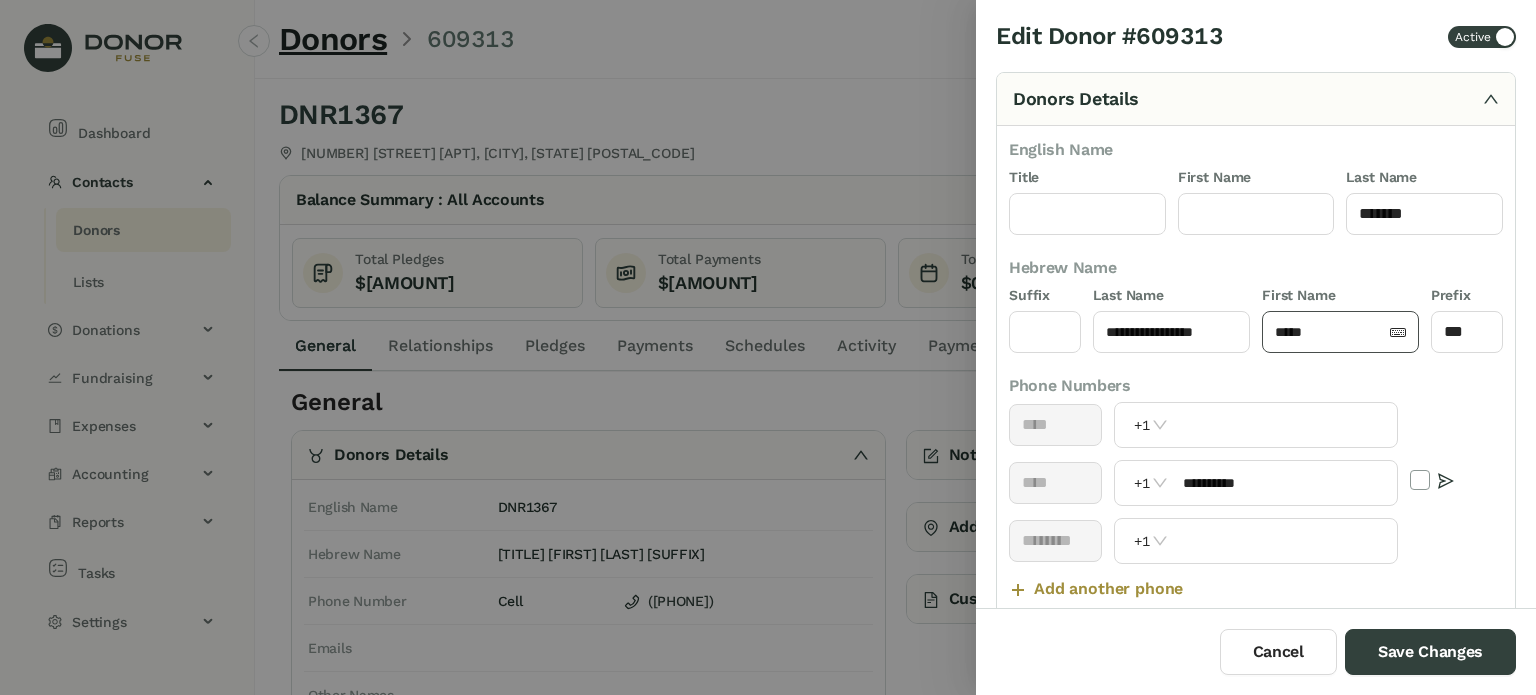 click on "*****" 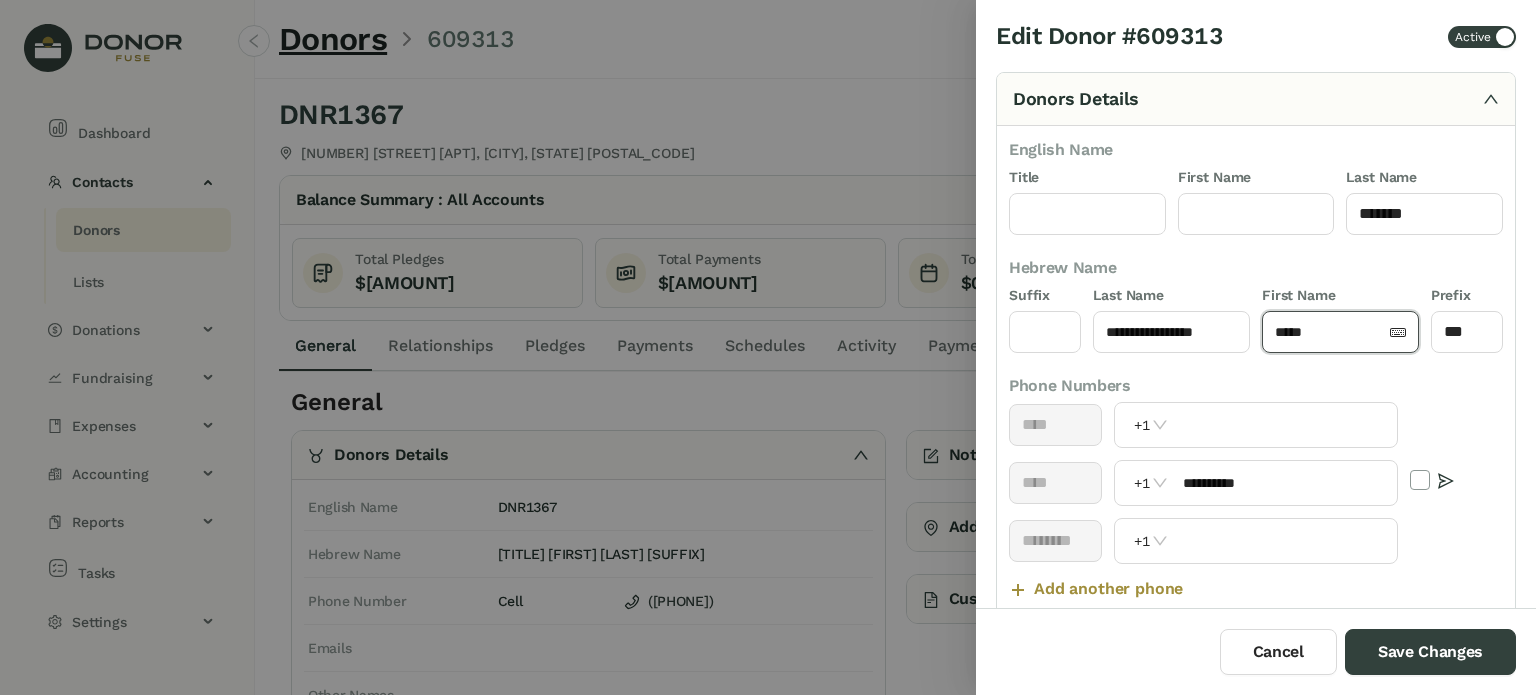 click on "*****" 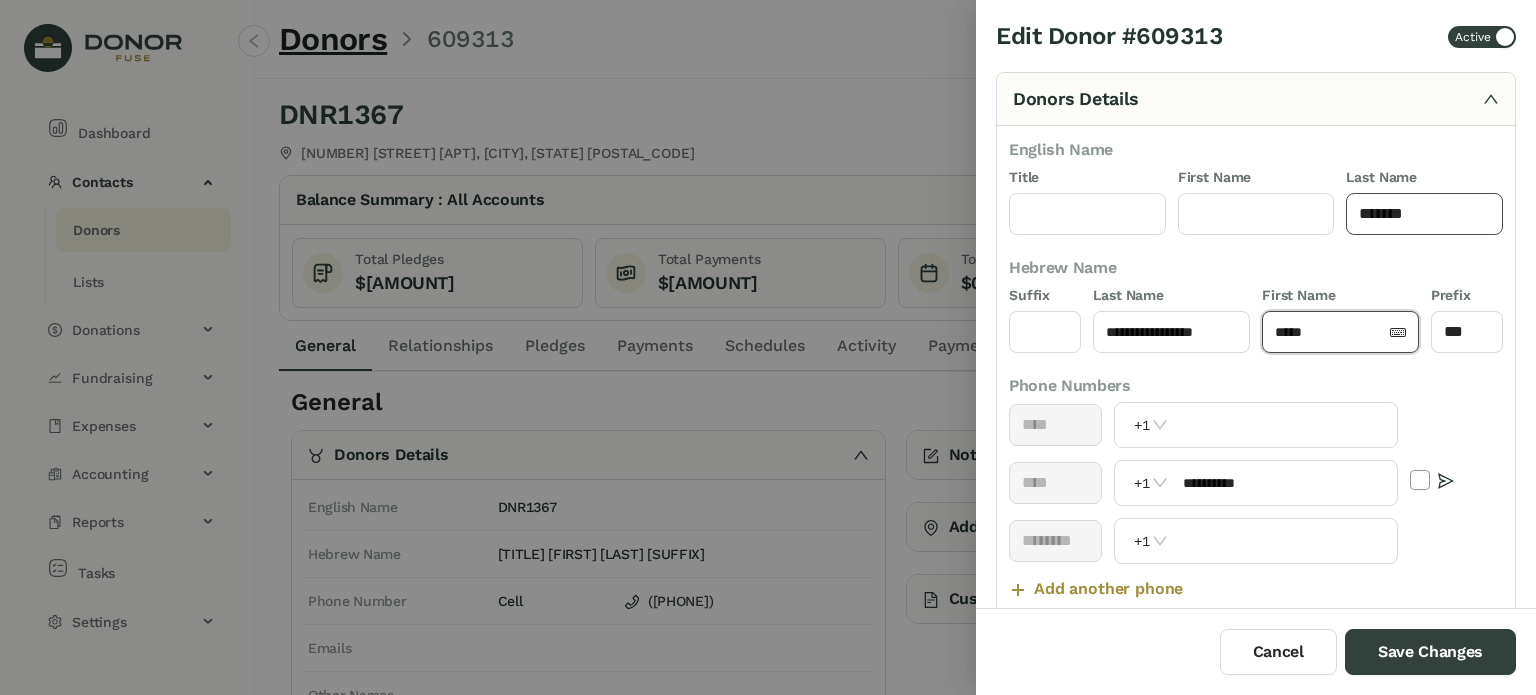 click on "*******" 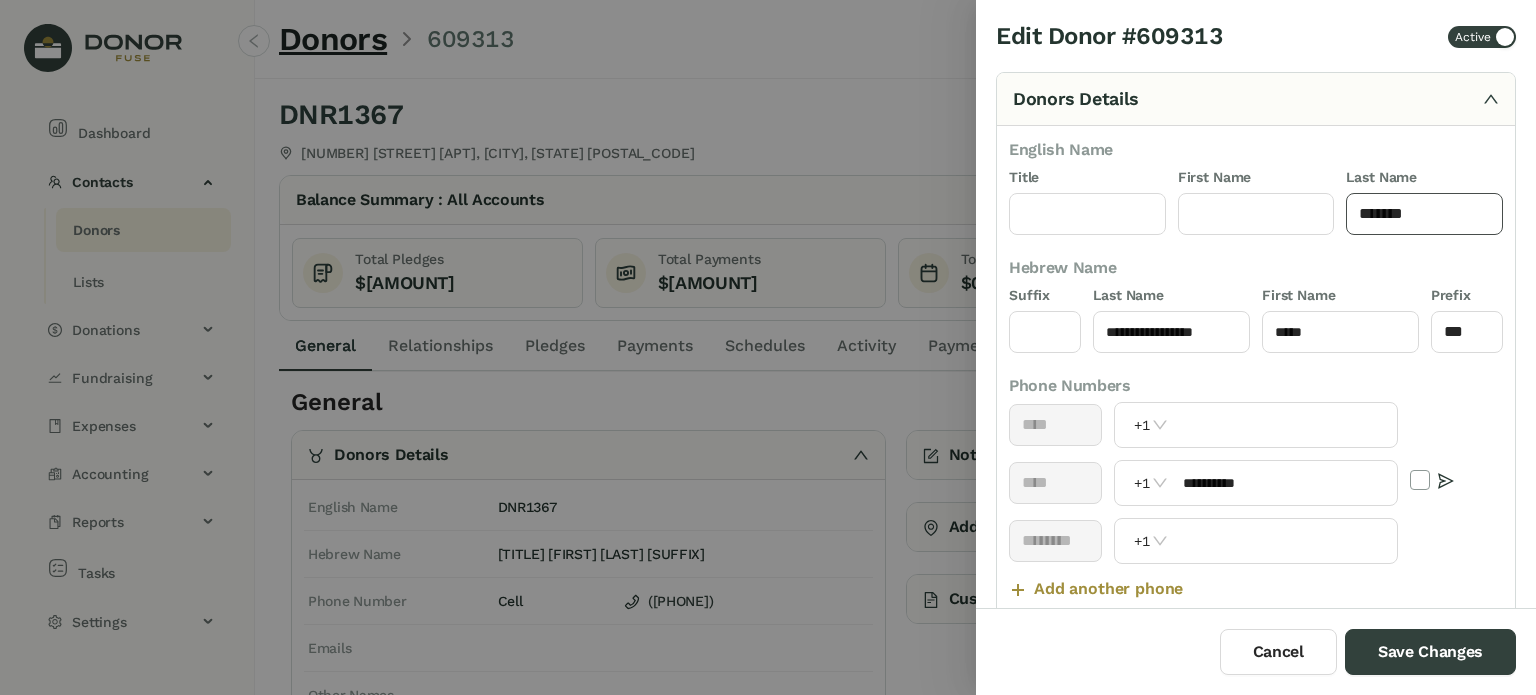 click on "*******" 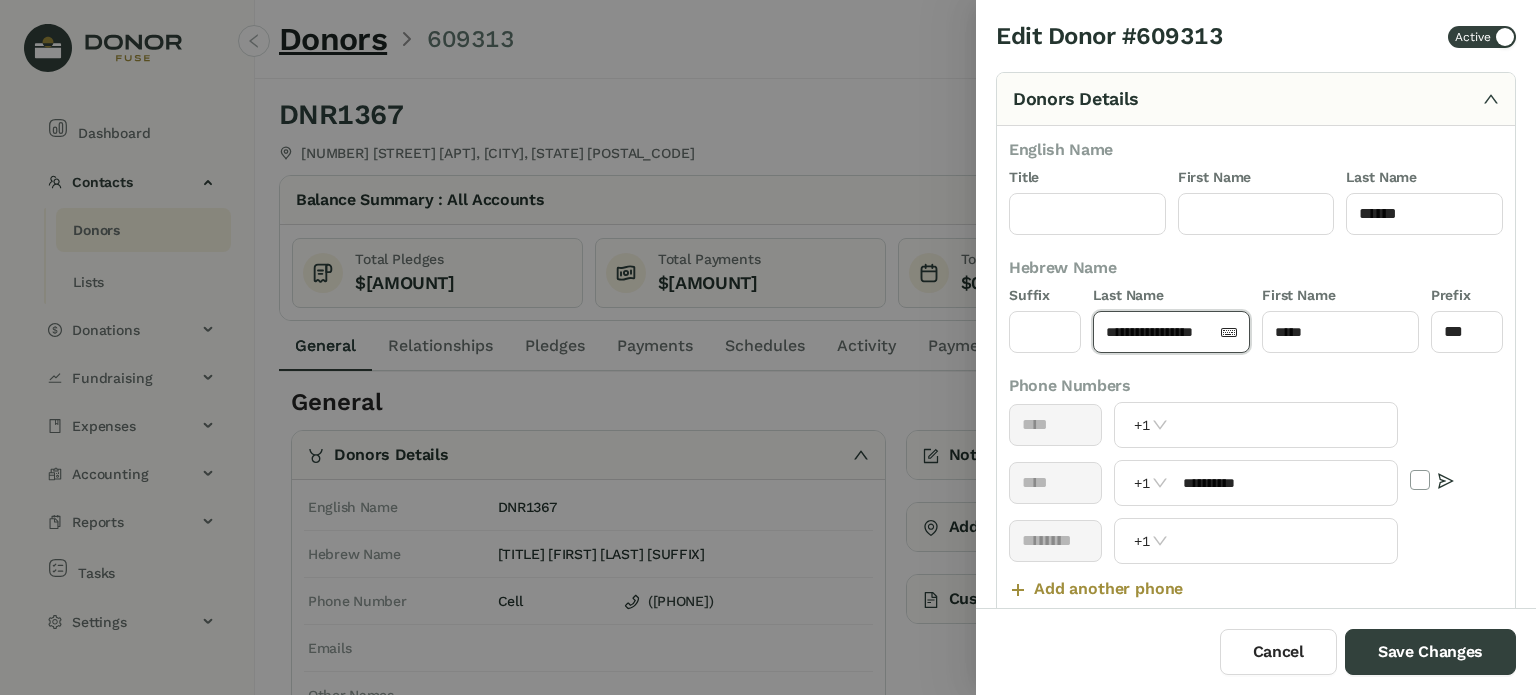 click on "**********" 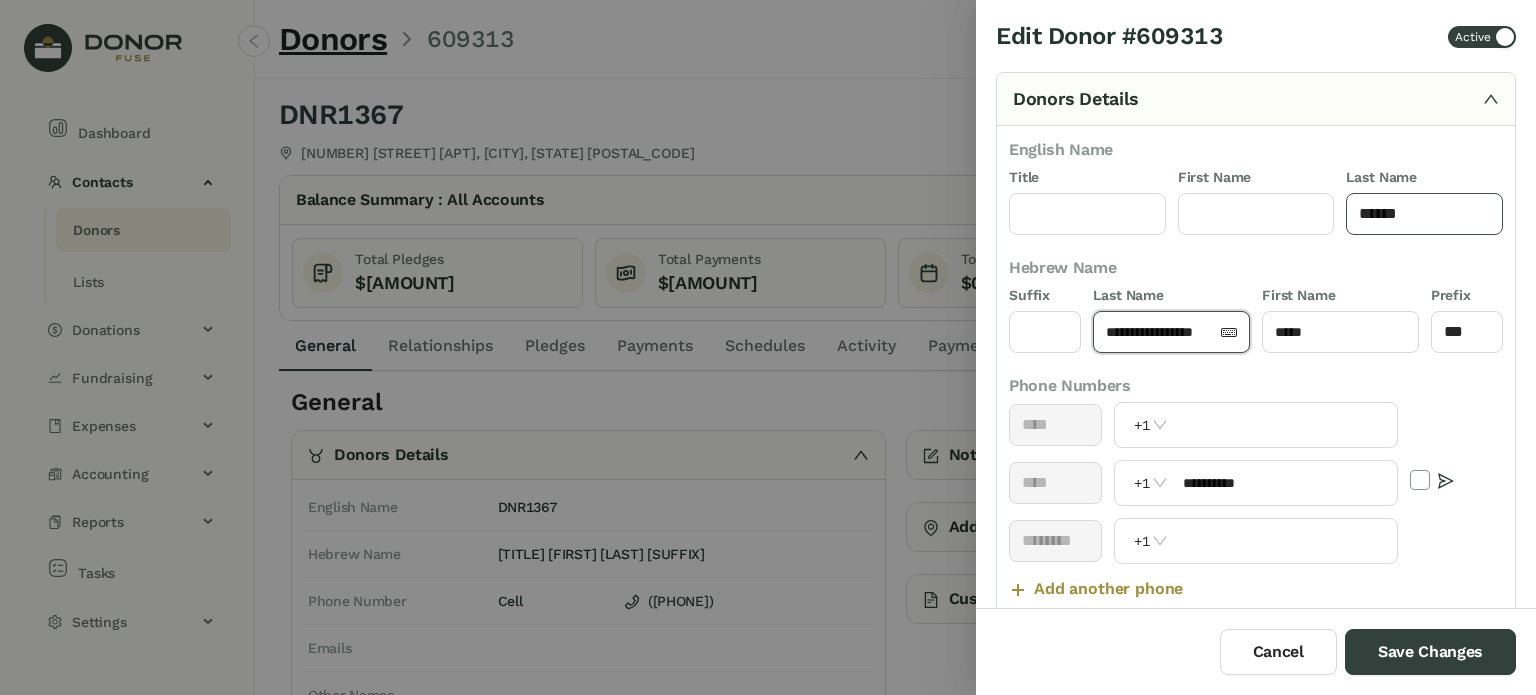click on "*****" 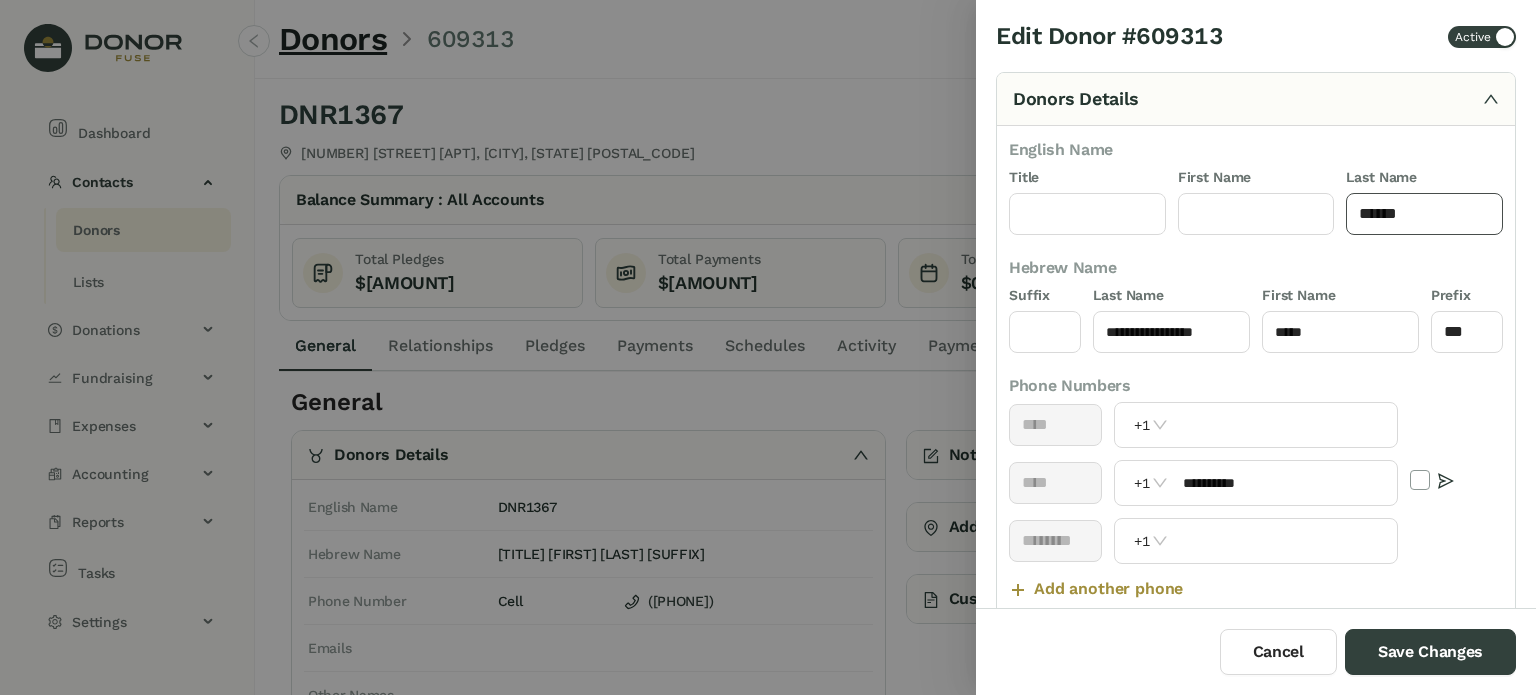 paste on "**********" 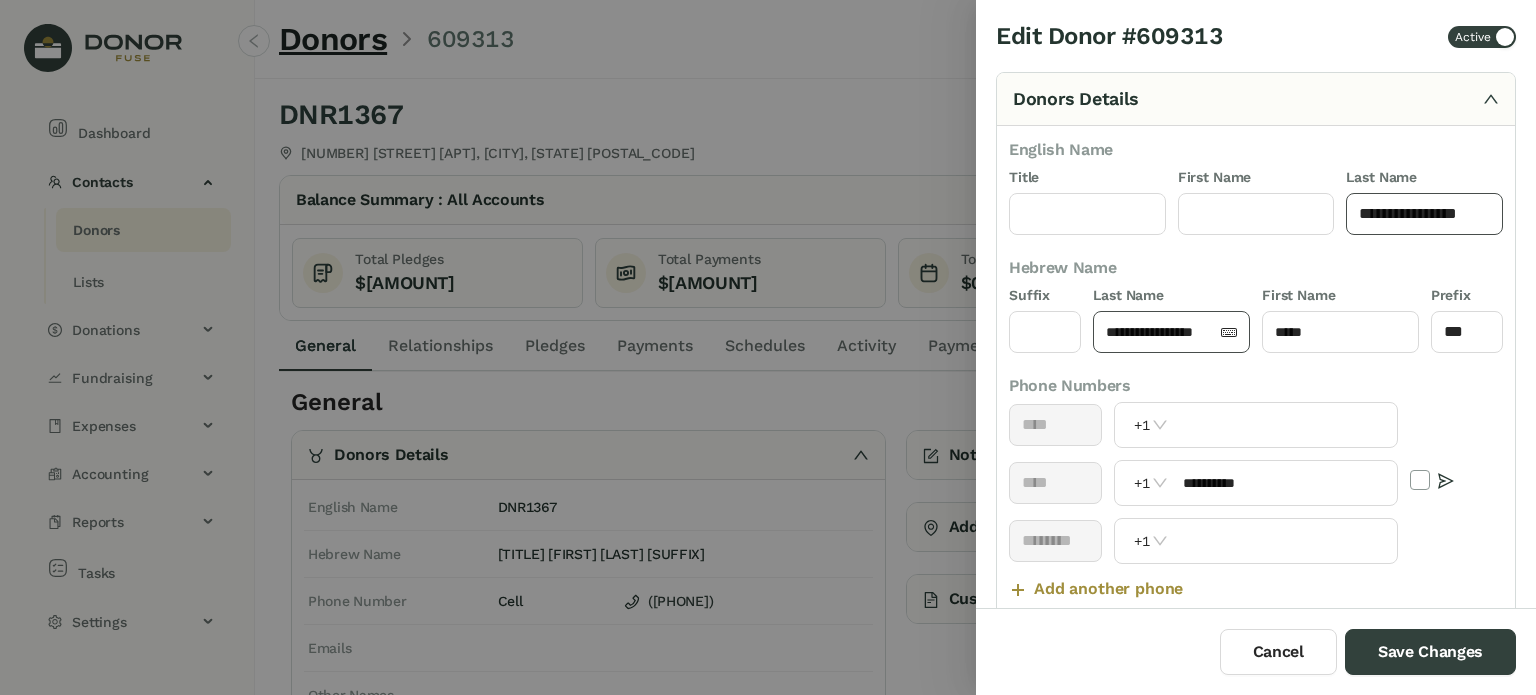 type on "**********" 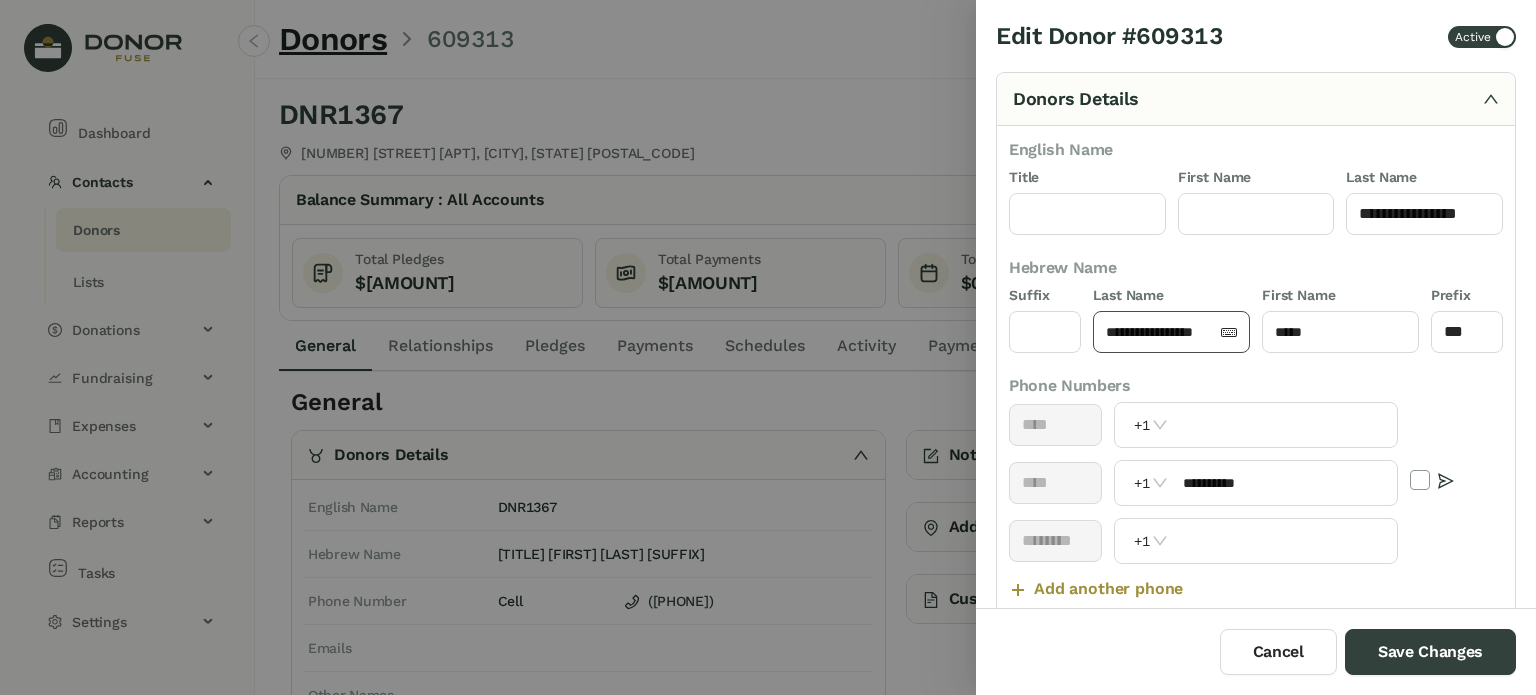 click on "**********" 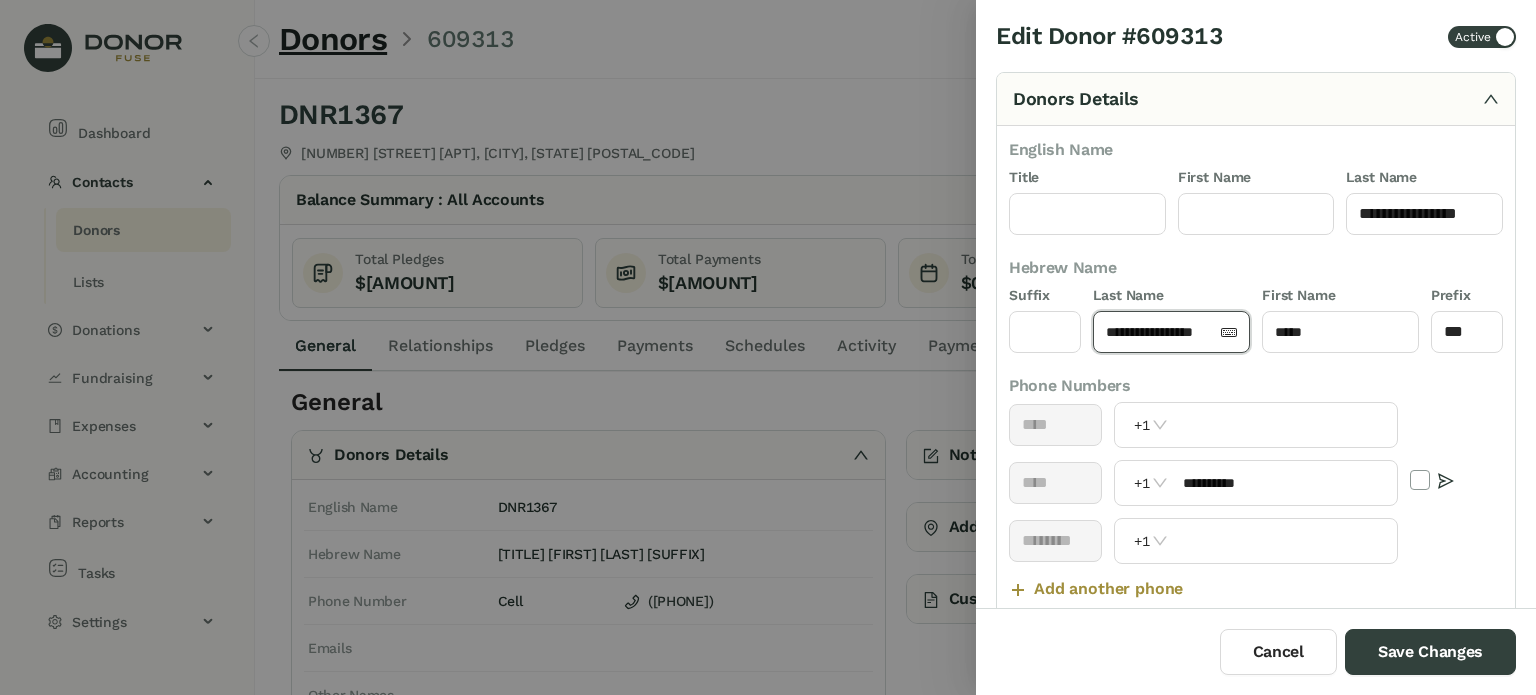 click on "**********" 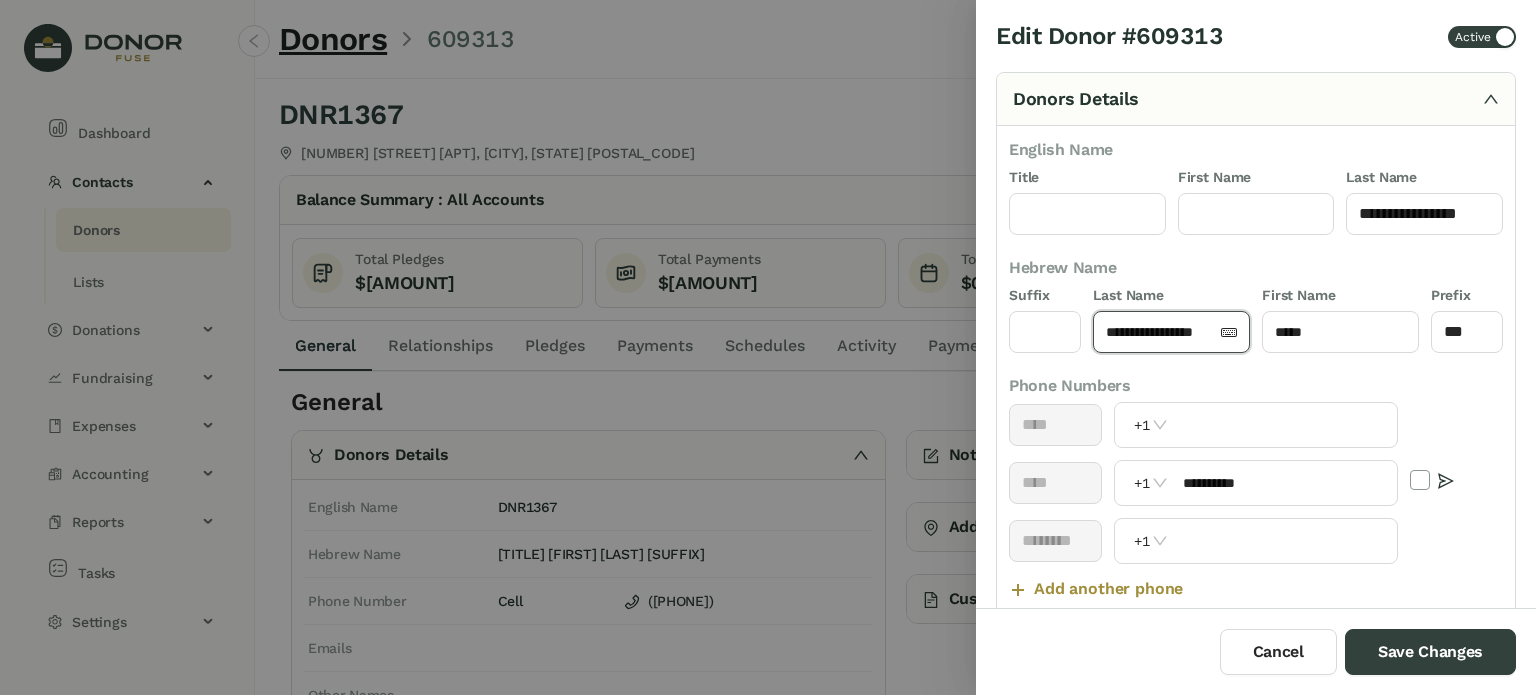 click on "**********" 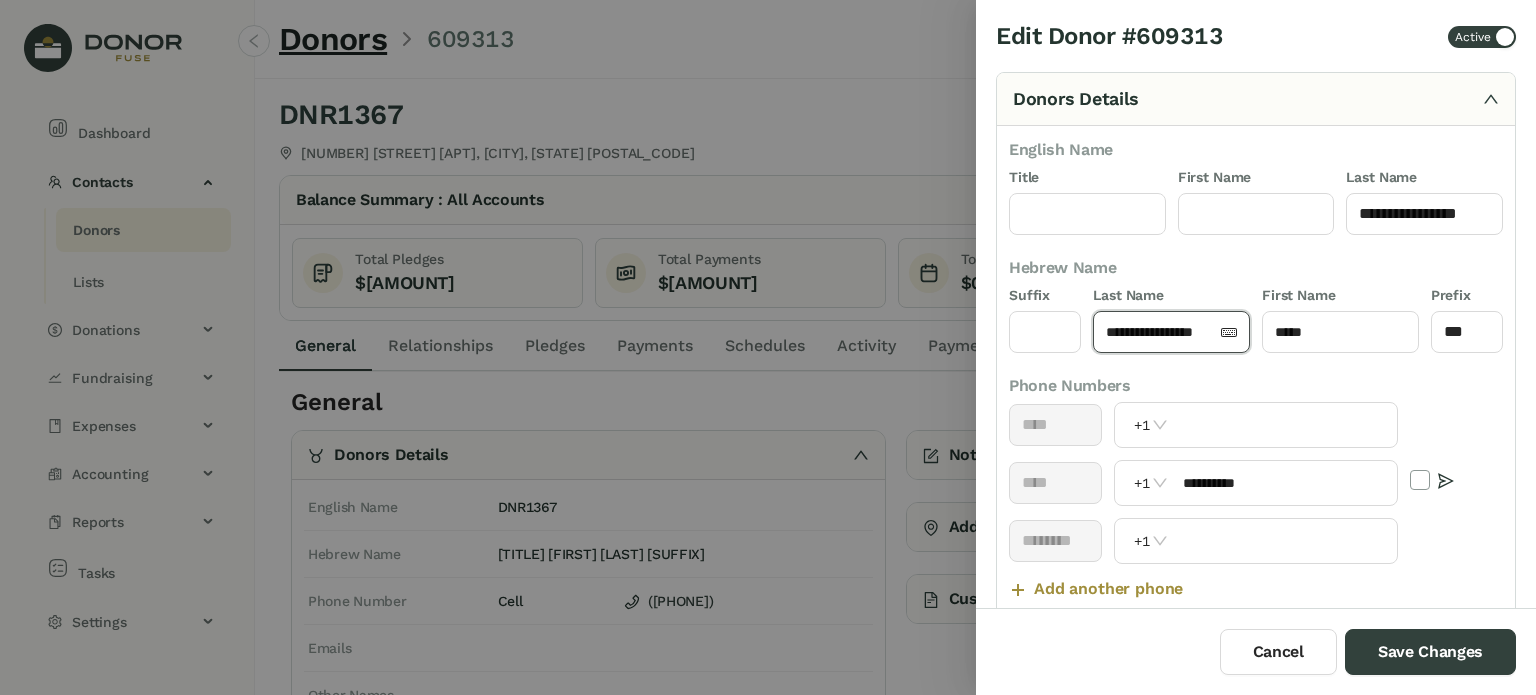 drag, startPoint x: 1105, startPoint y: 329, endPoint x: 1144, endPoint y: 332, distance: 39.115215 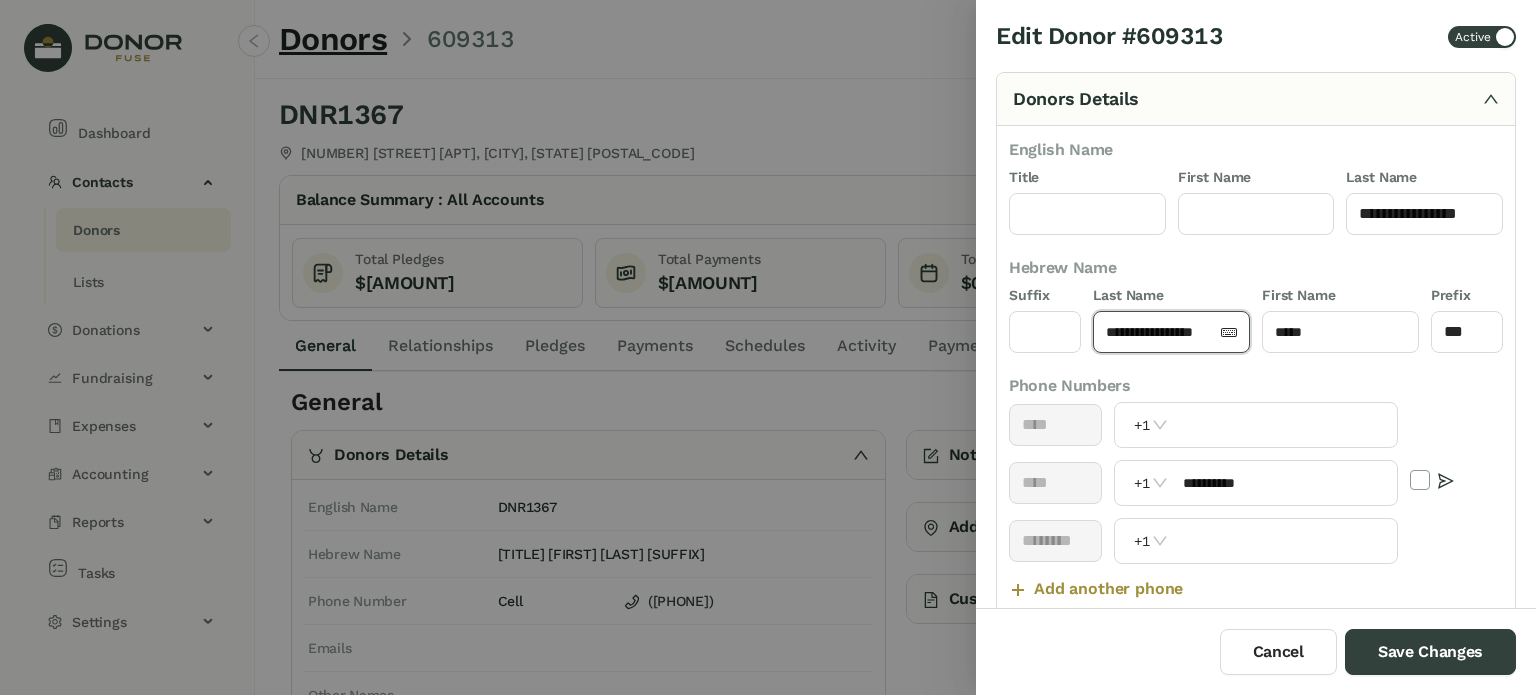 click on "**********" 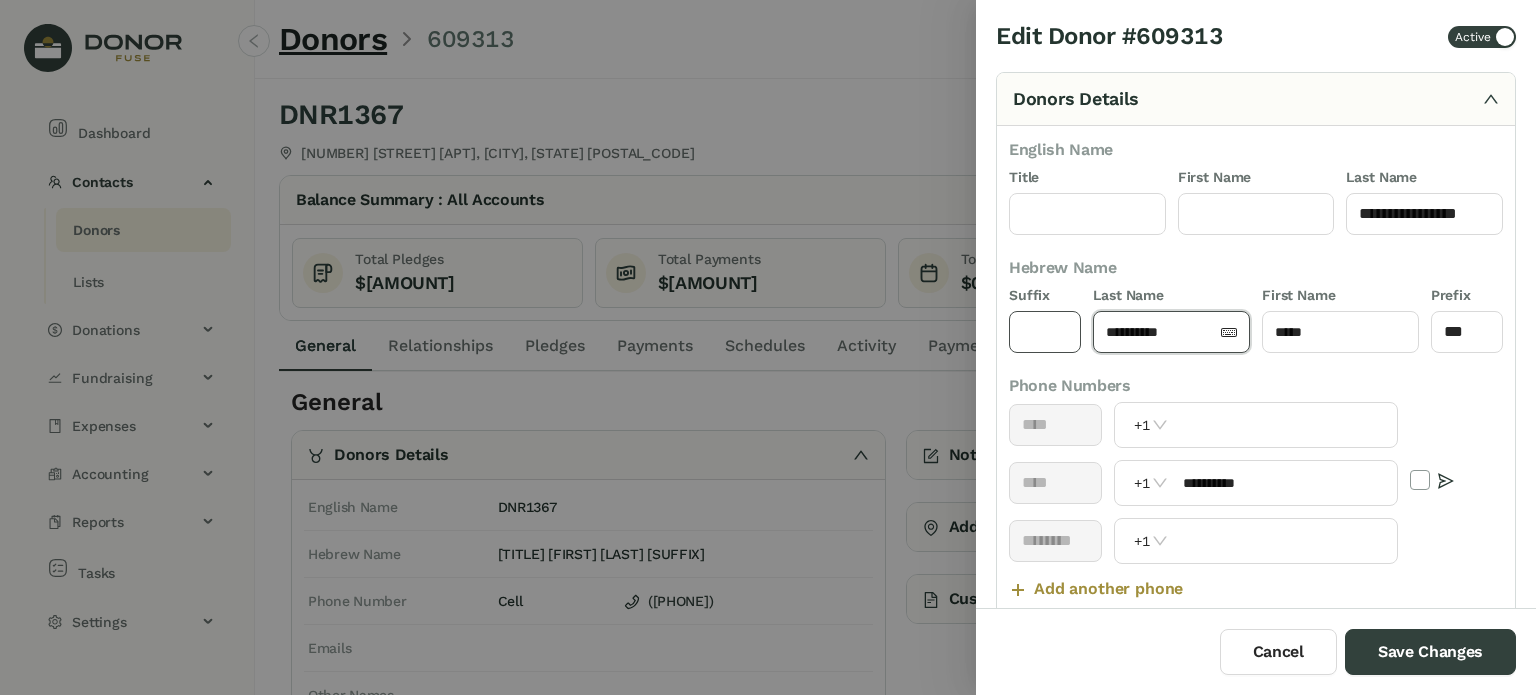 type on "*********" 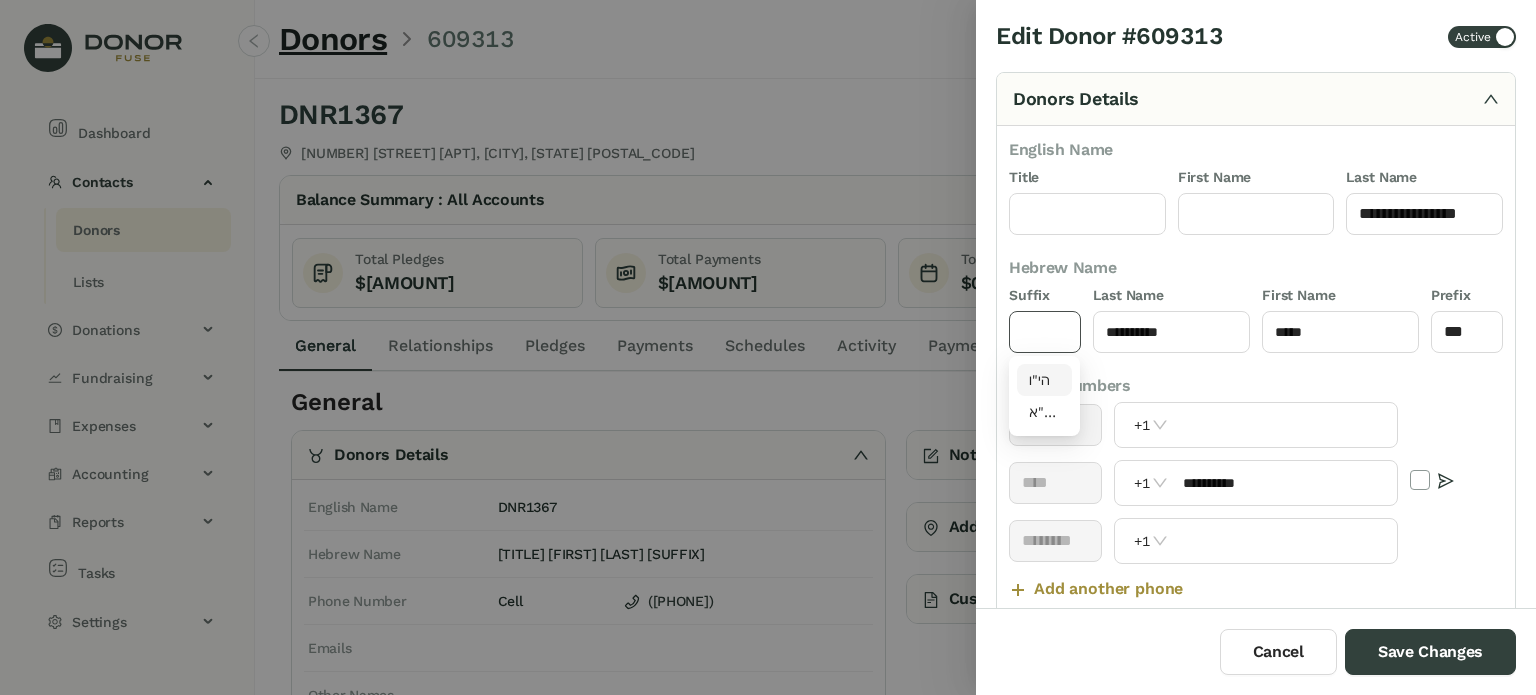 paste on "*******" 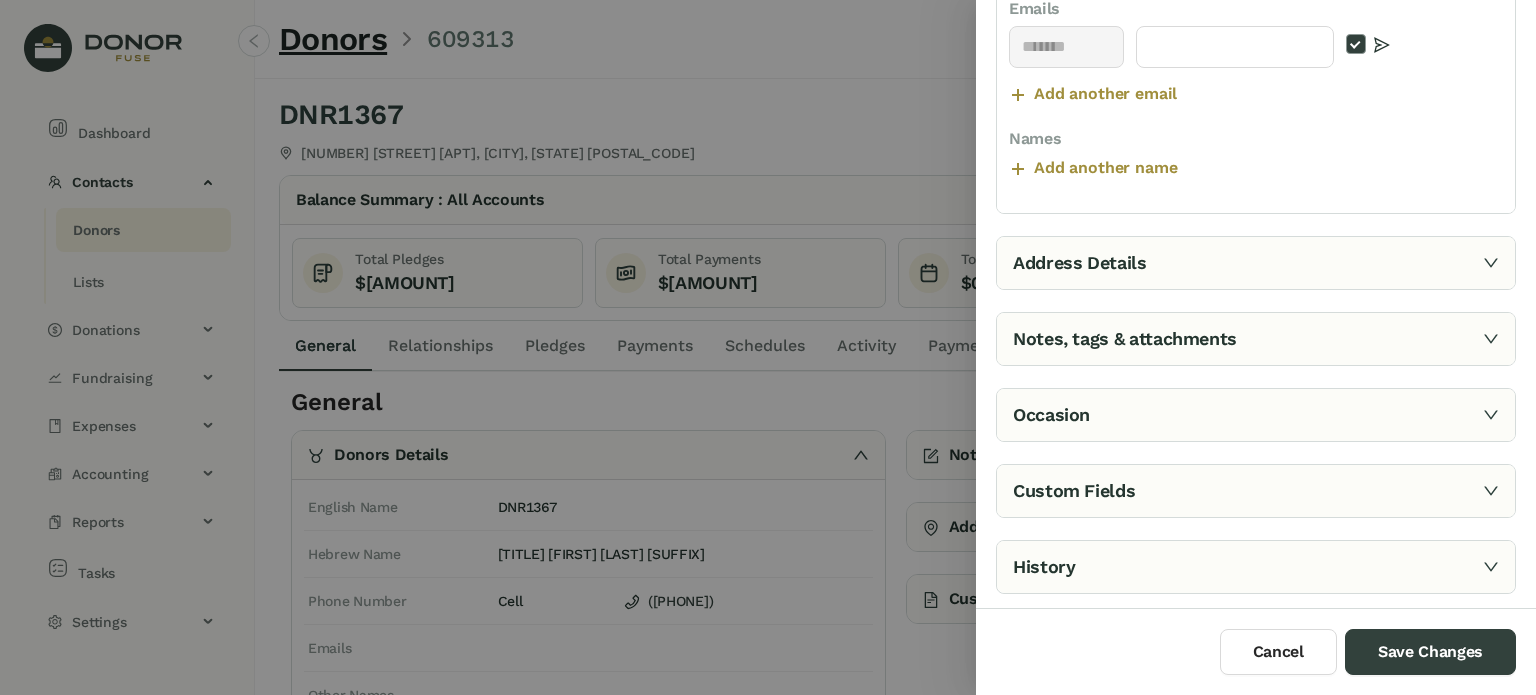 type on "*******" 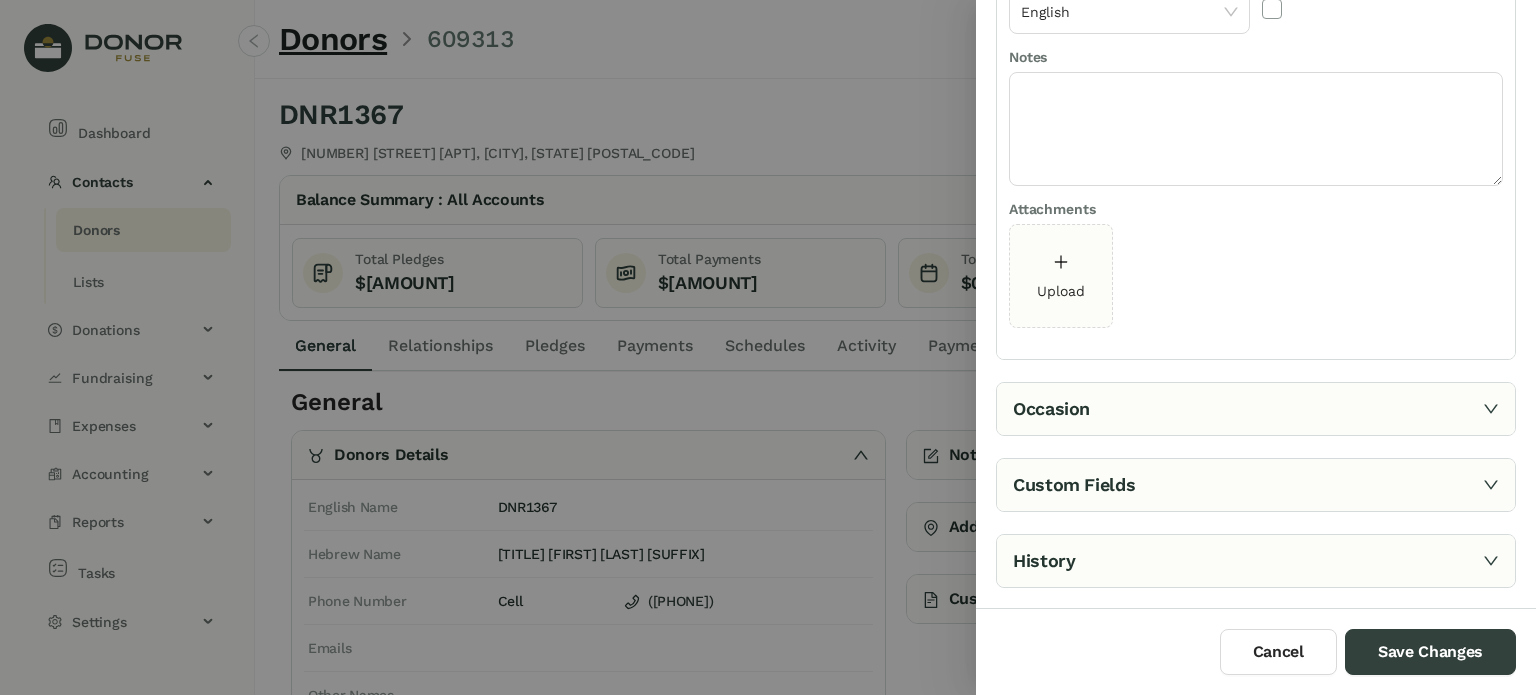 scroll, scrollTop: 127, scrollLeft: 0, axis: vertical 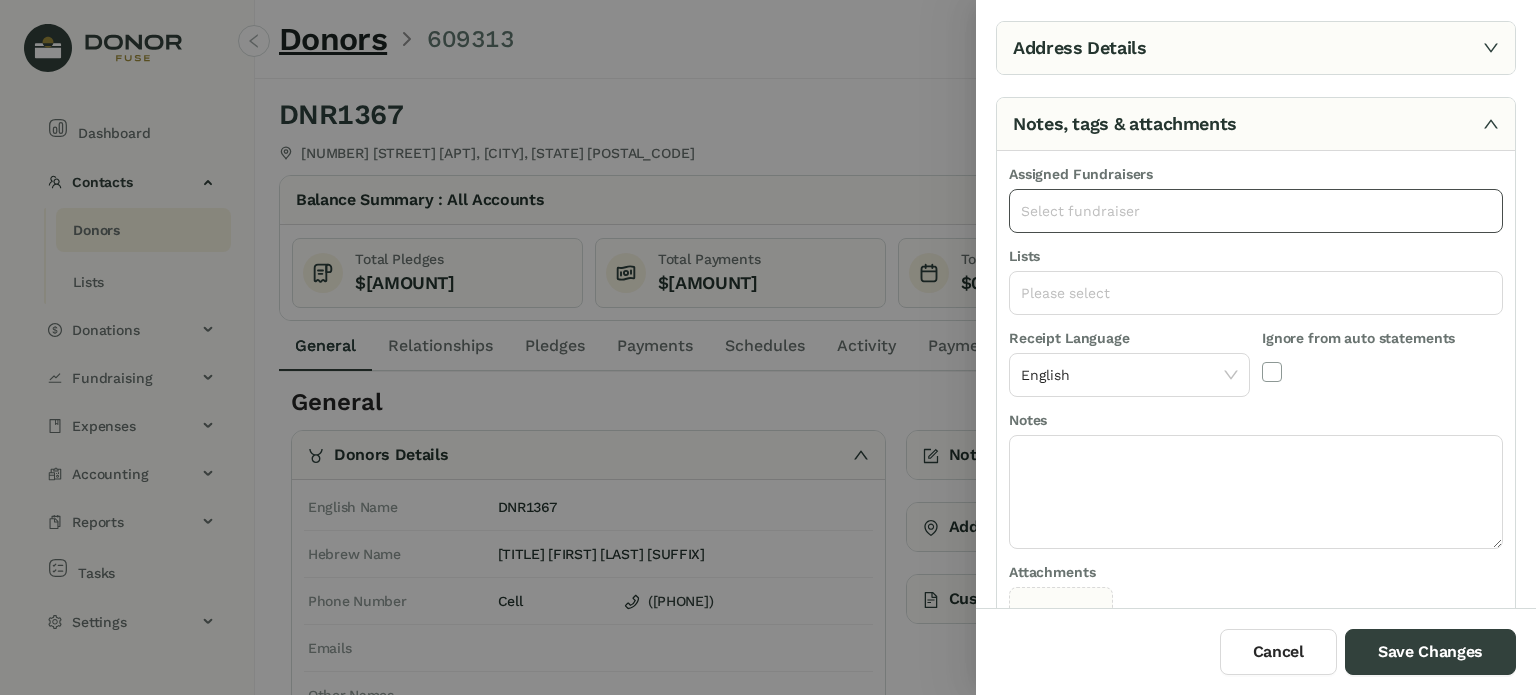 click on "Select fundraiser" 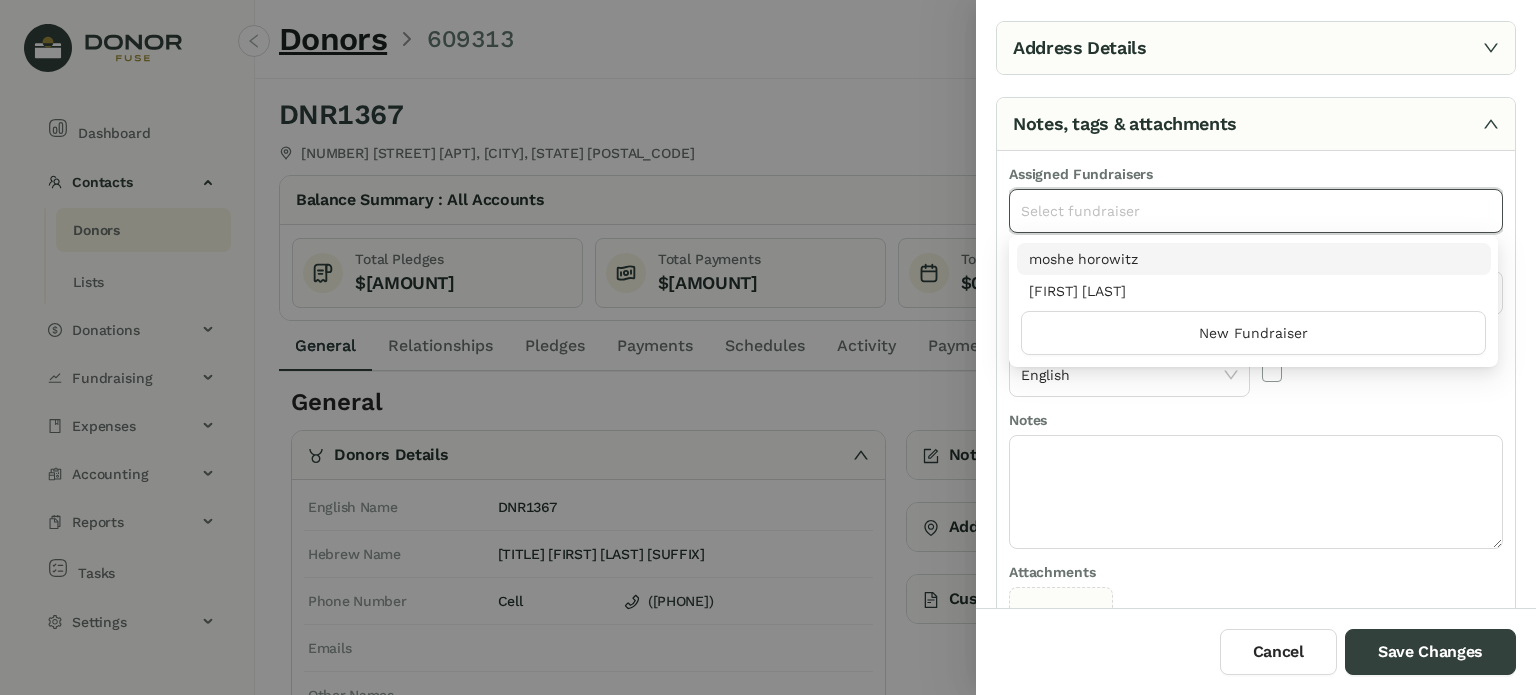 click on "moshe horowitz" at bounding box center [1254, 259] 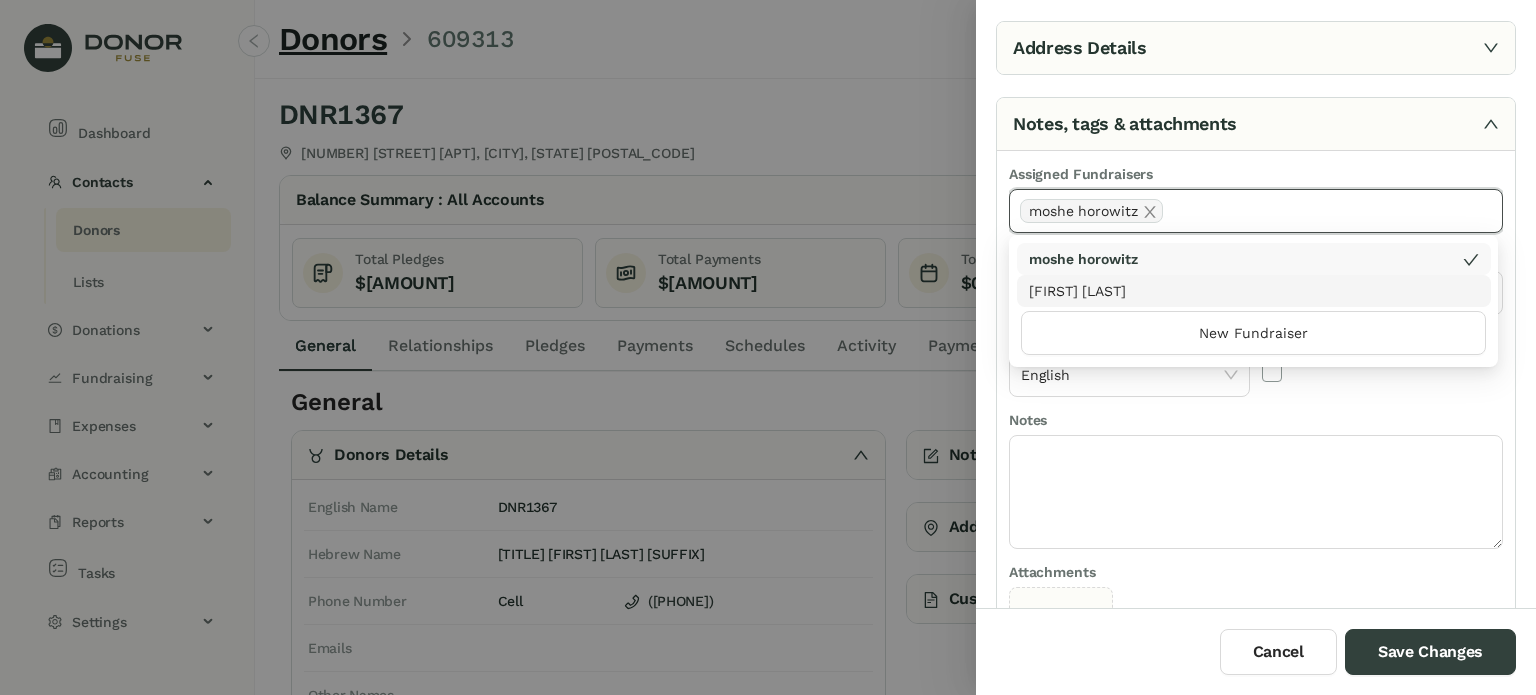 click 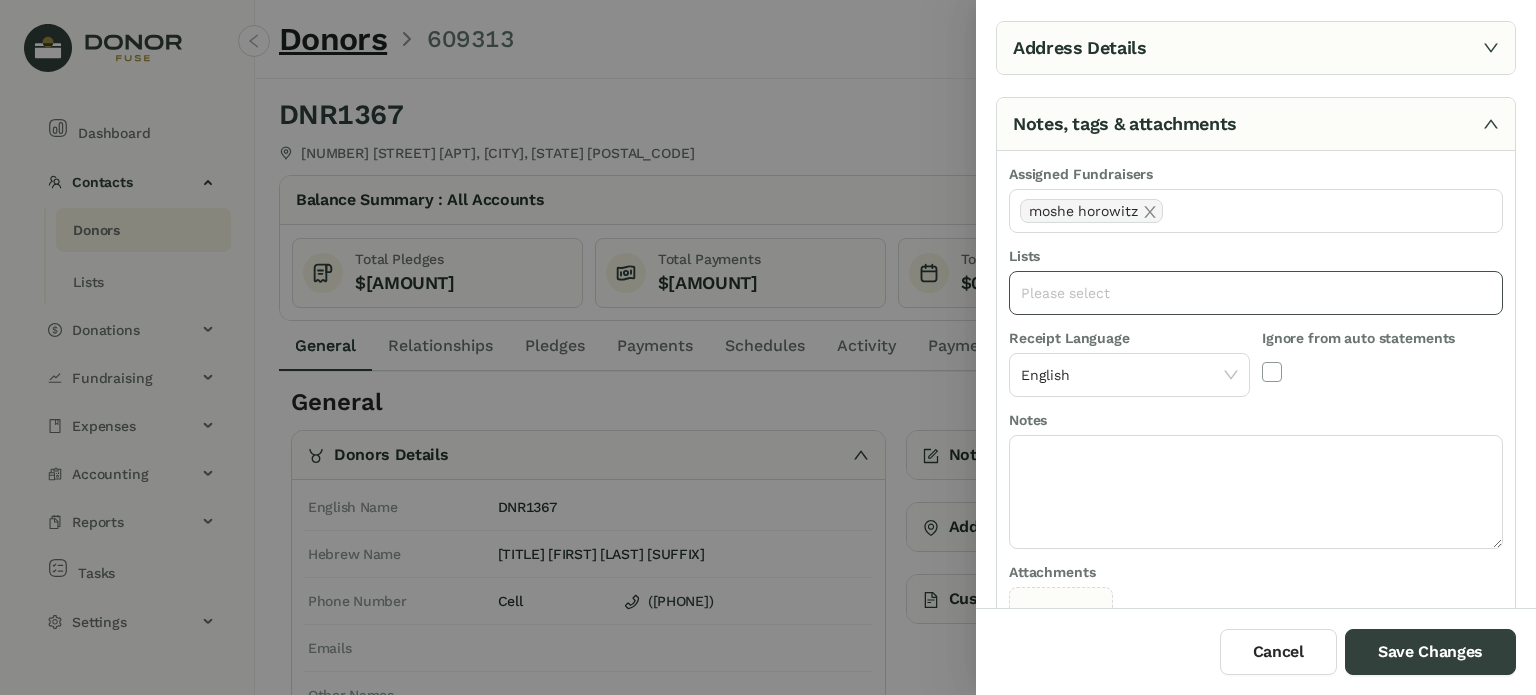 click on "Please select" 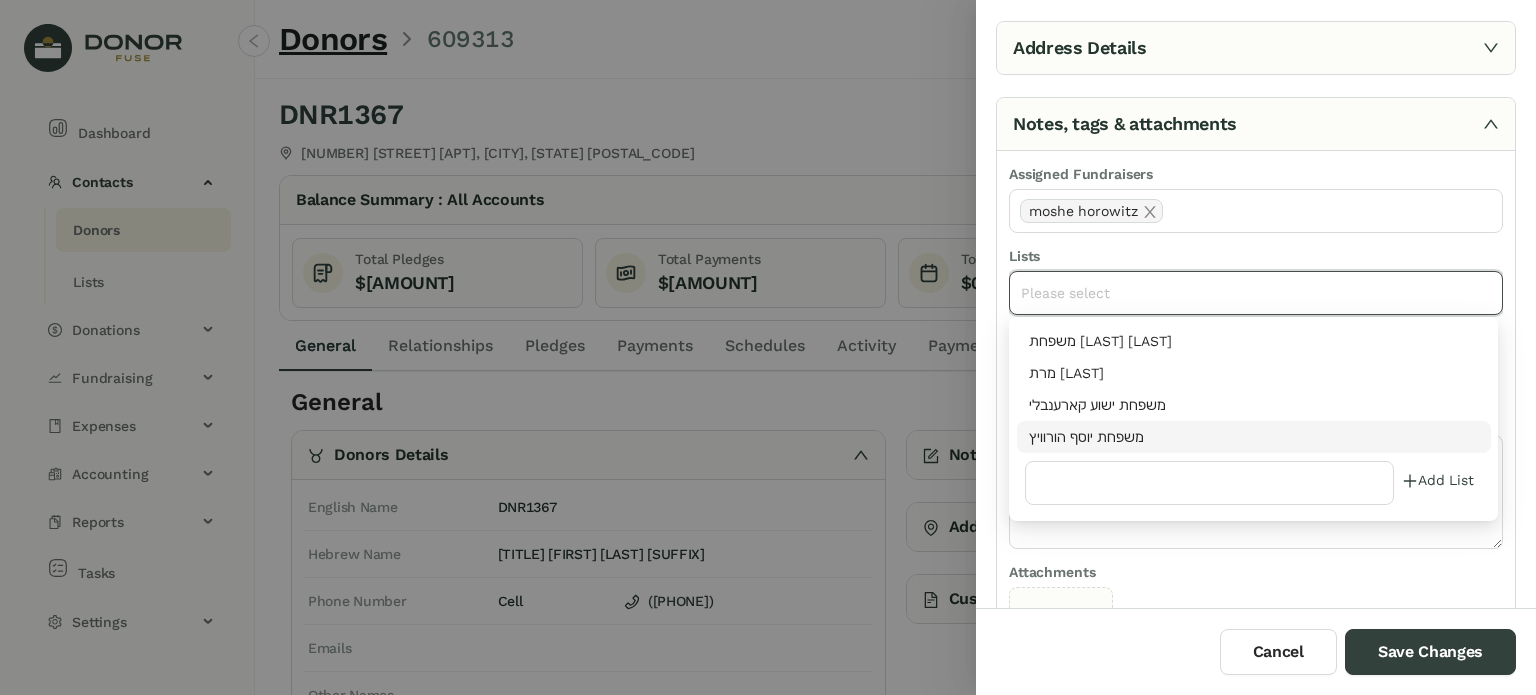 click on "משפחת יוסף הורוויץ" at bounding box center [1254, 437] 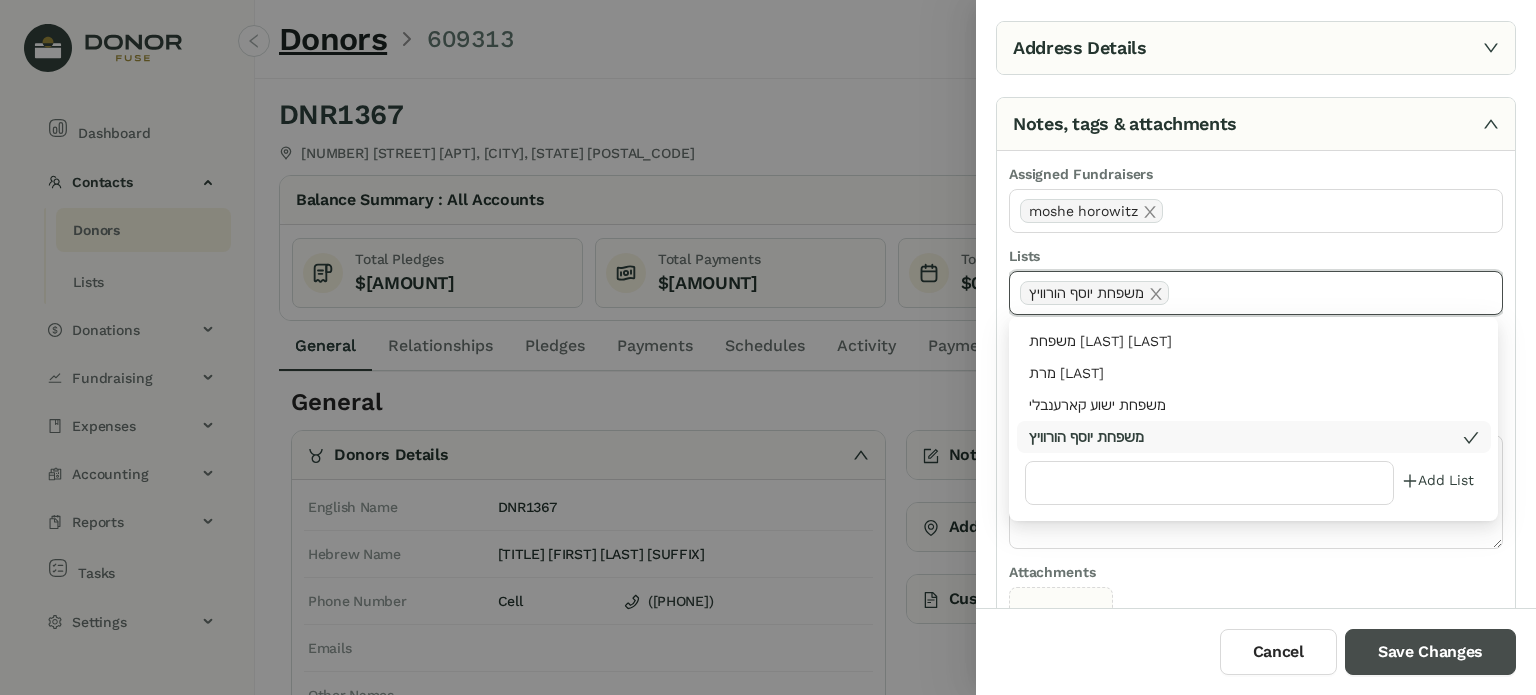 drag, startPoint x: 1428, startPoint y: 656, endPoint x: 1415, endPoint y: 639, distance: 21.400934 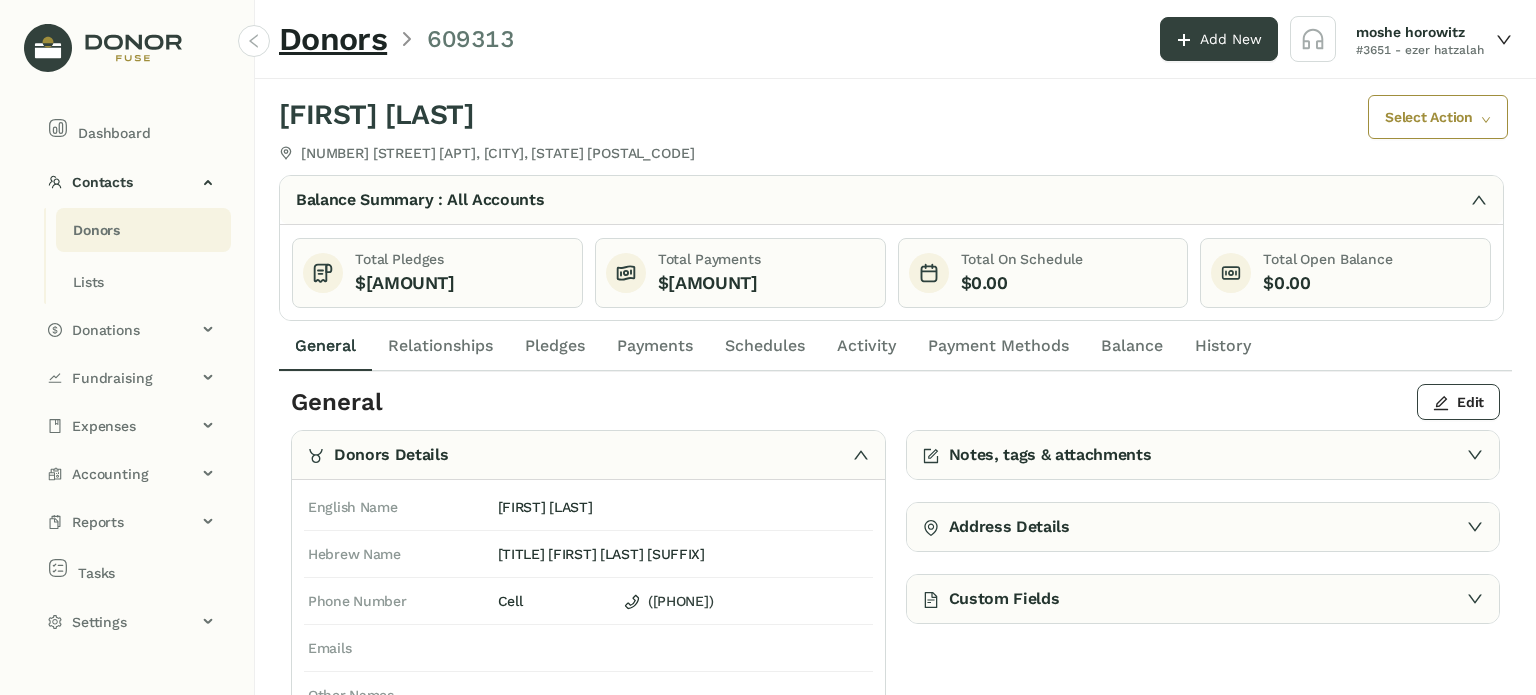 click on "Donors" 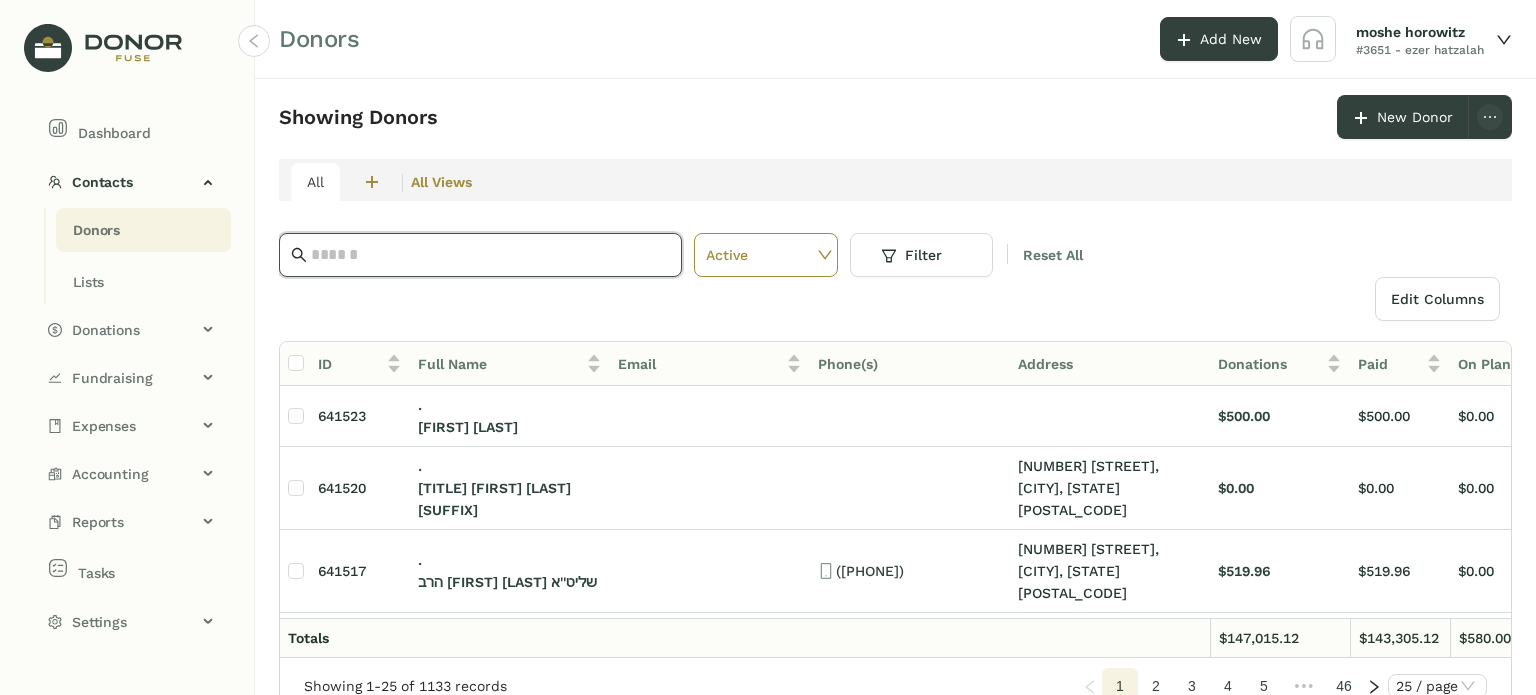 click 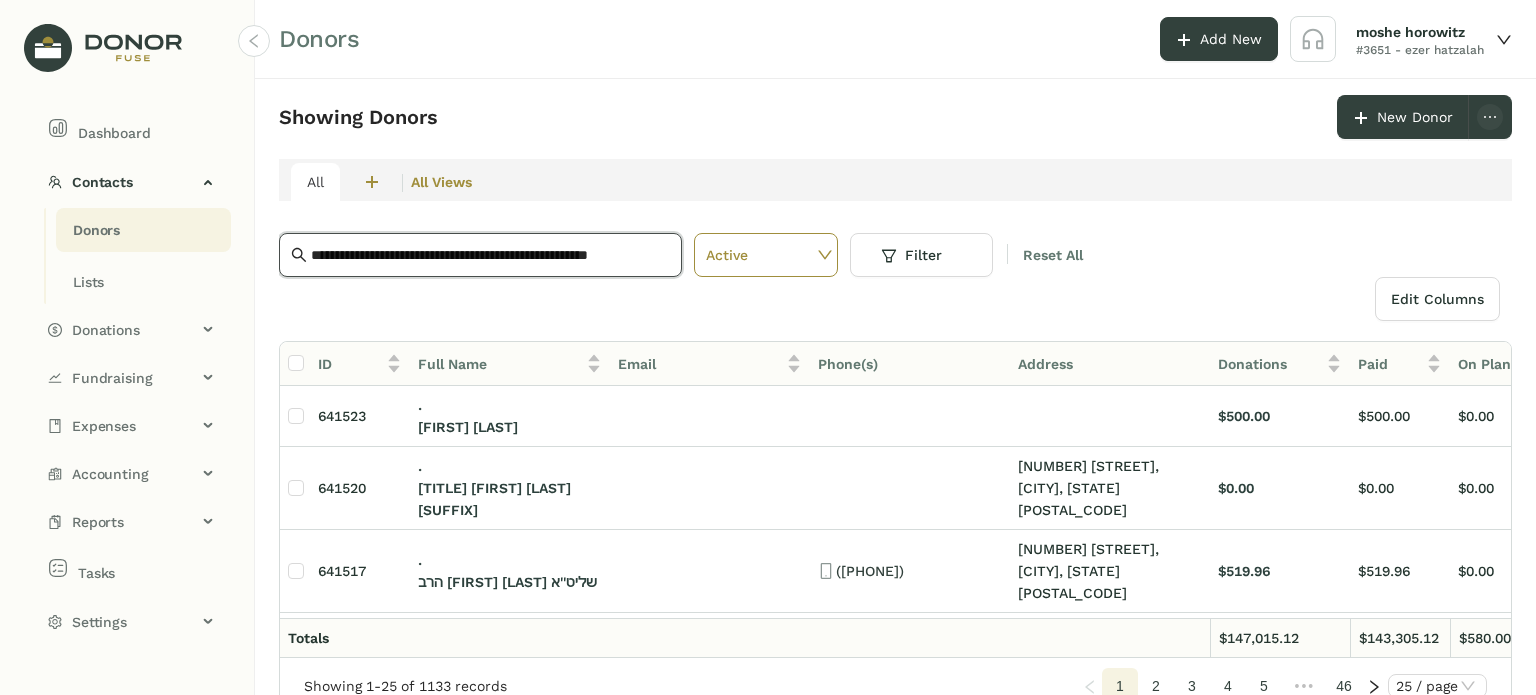 scroll, scrollTop: 0, scrollLeft: 824, axis: horizontal 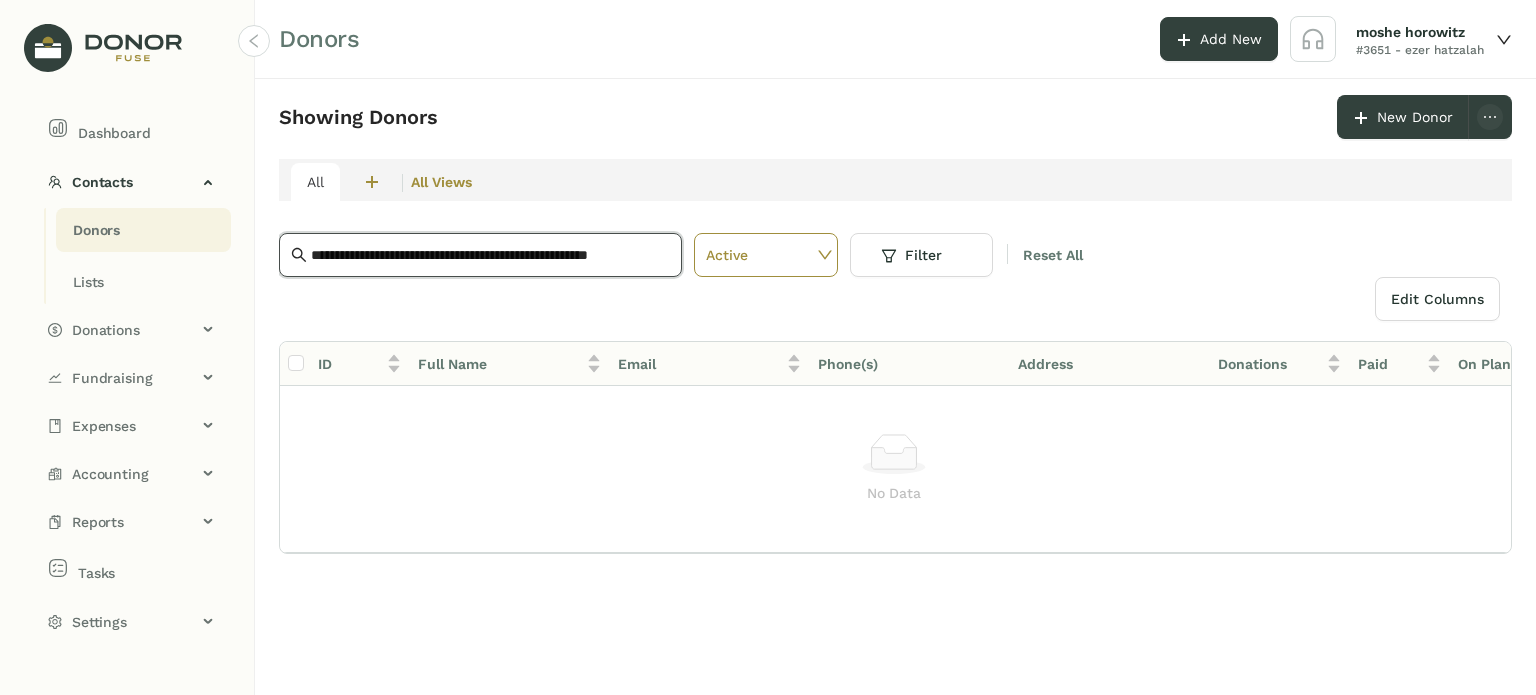 type on "**********" 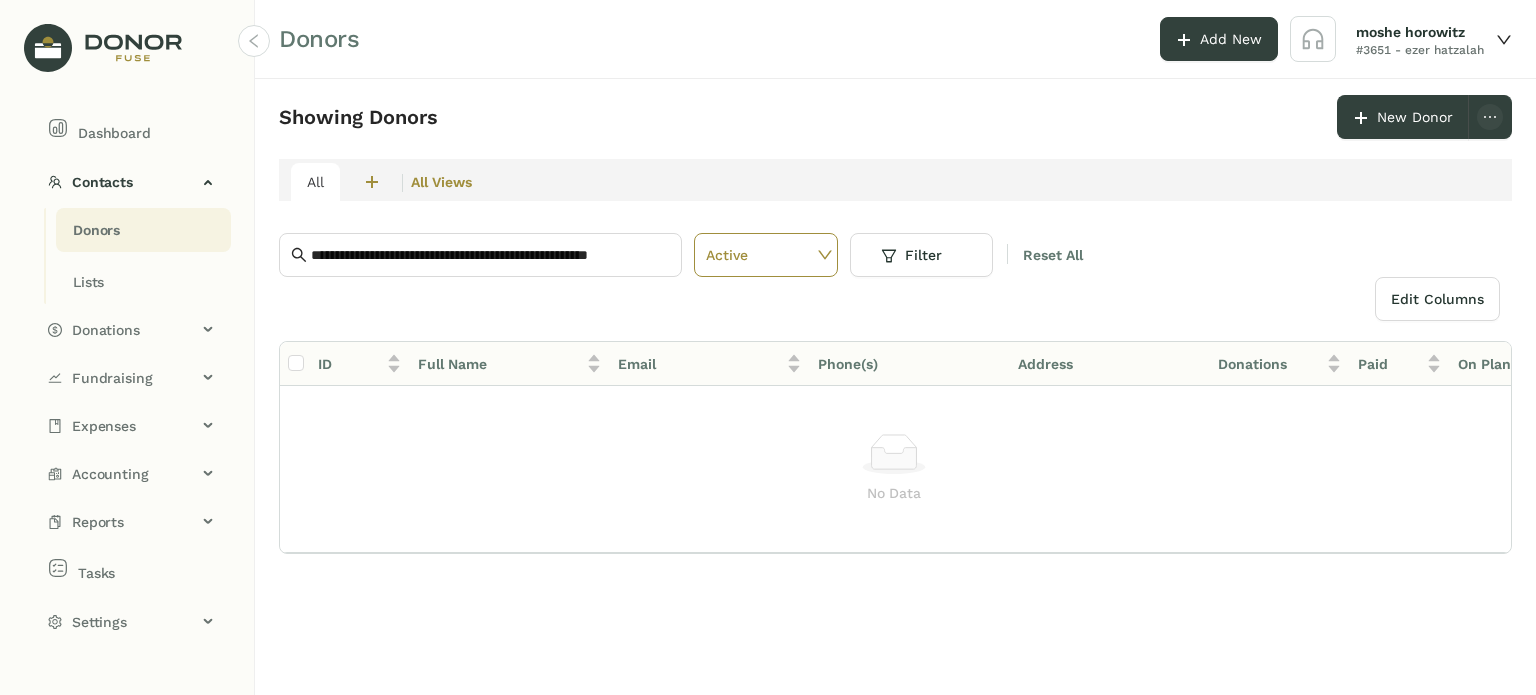scroll, scrollTop: 0, scrollLeft: 0, axis: both 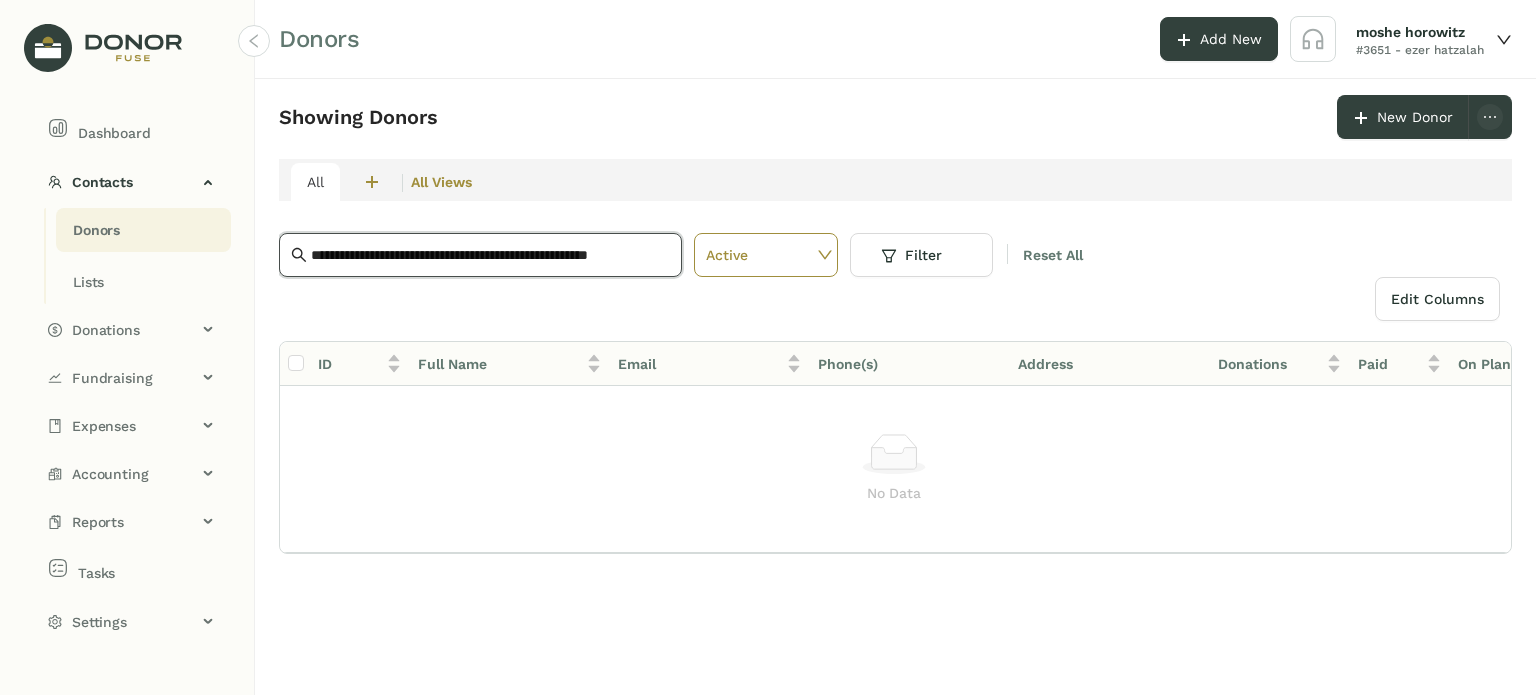 click on "**********" 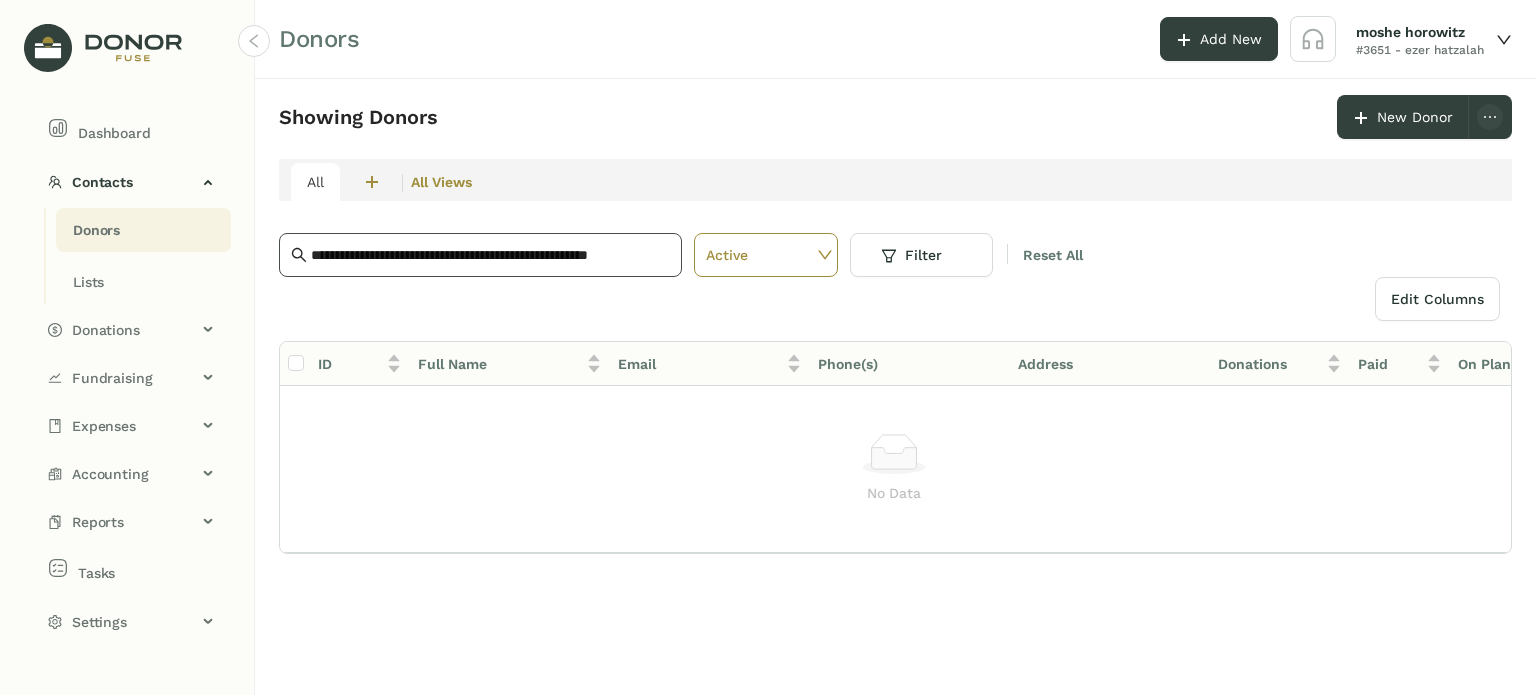 click on "**********" 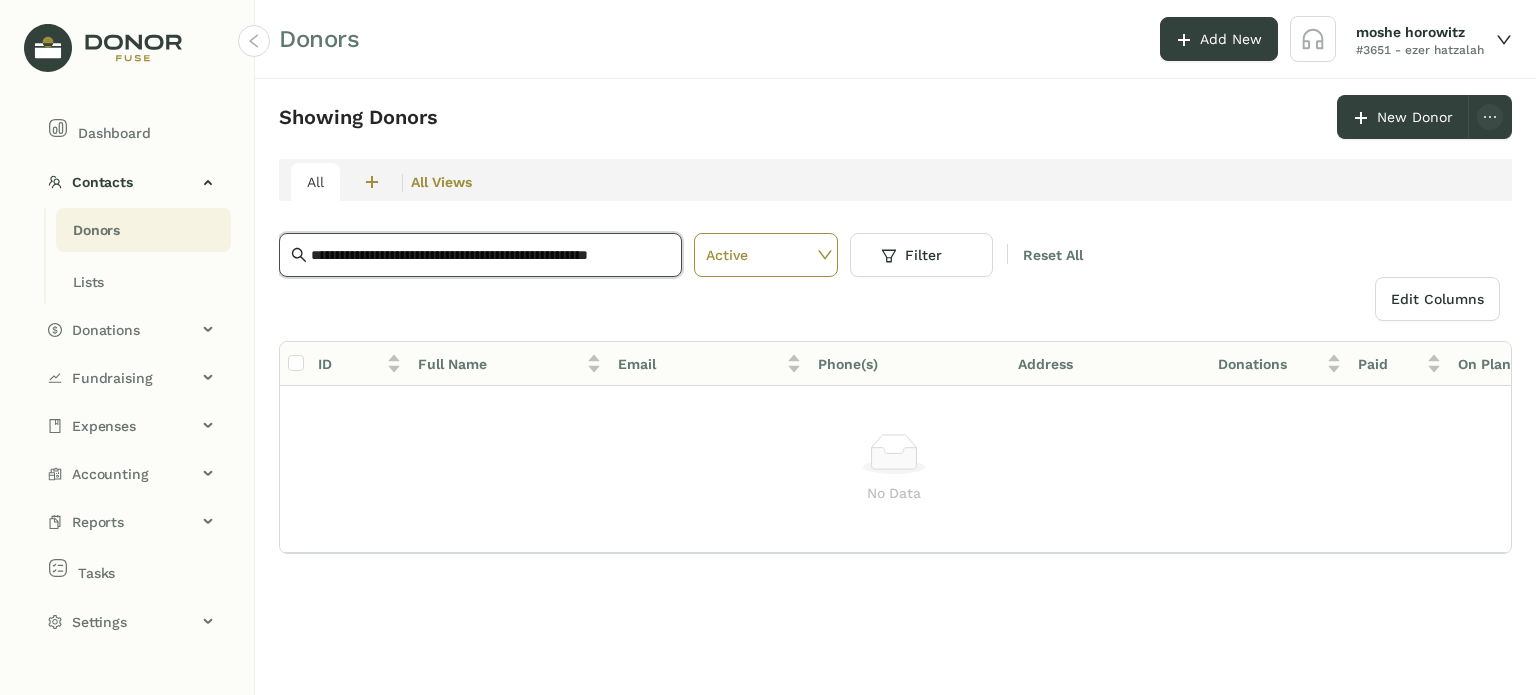 click on "**********" 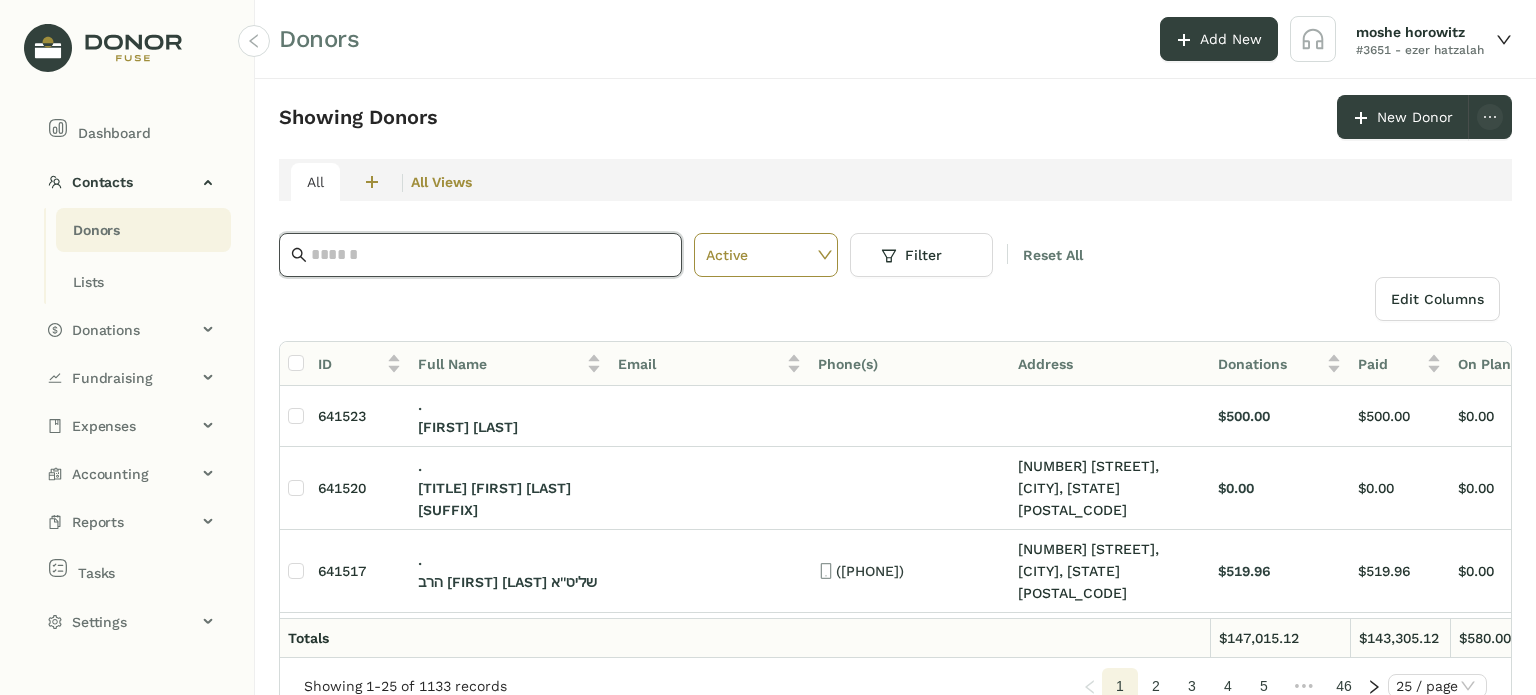 paste on "**********" 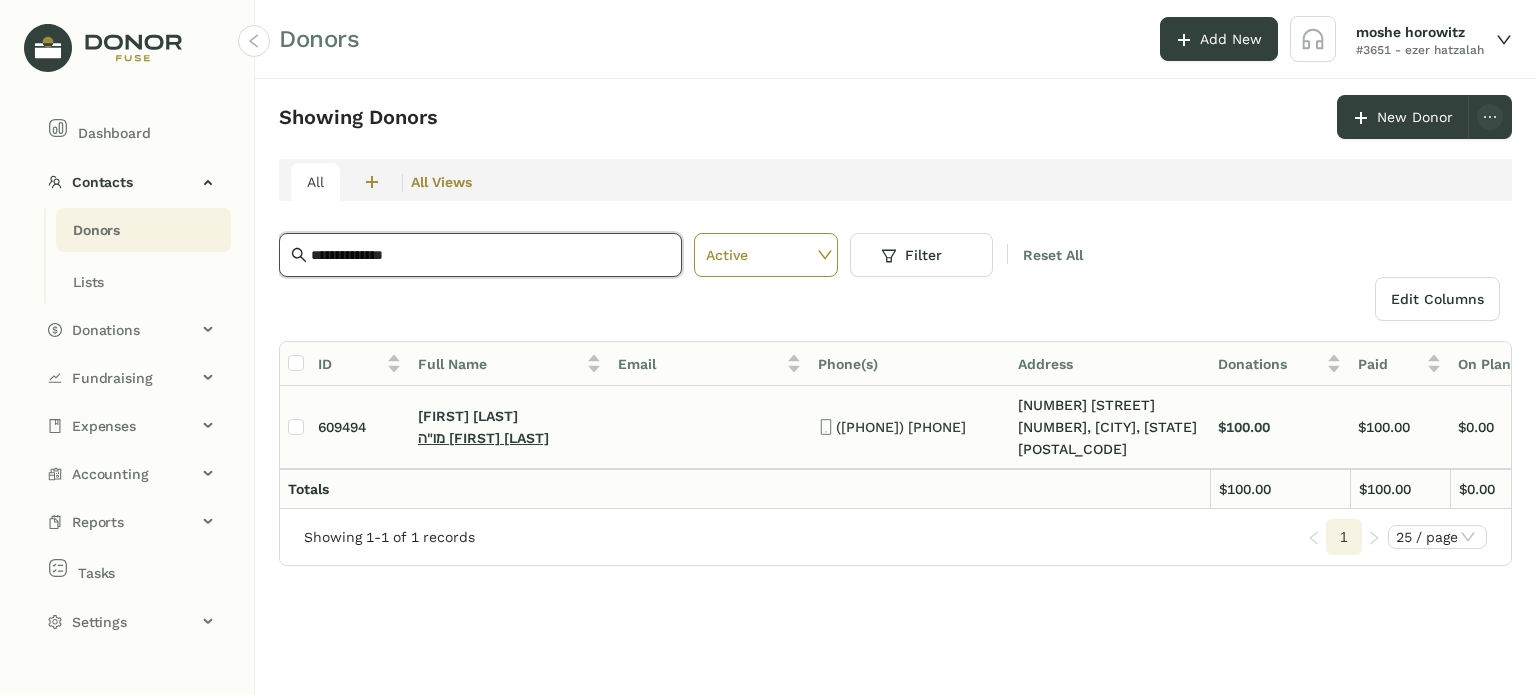 type on "**********" 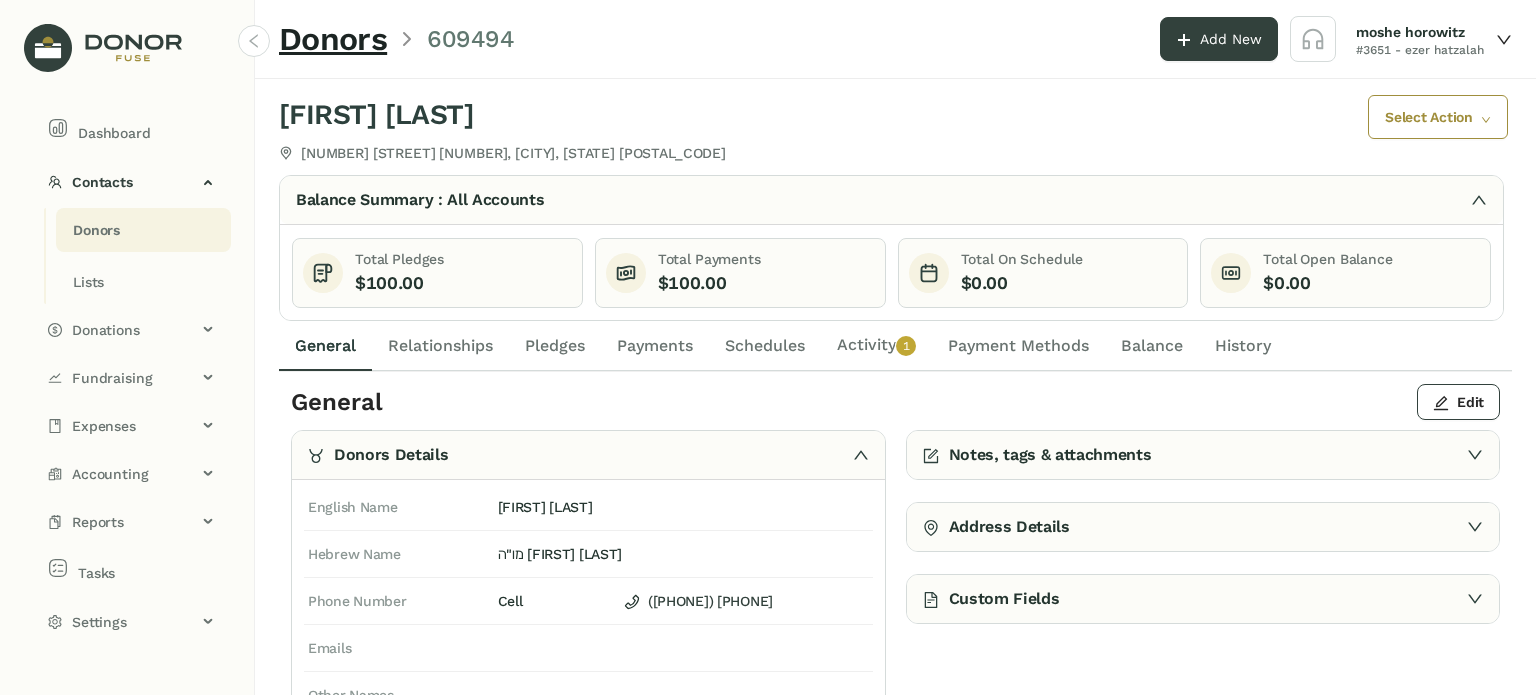 click on "Activity   0   1   2   3   4   5   6   7   8   9" 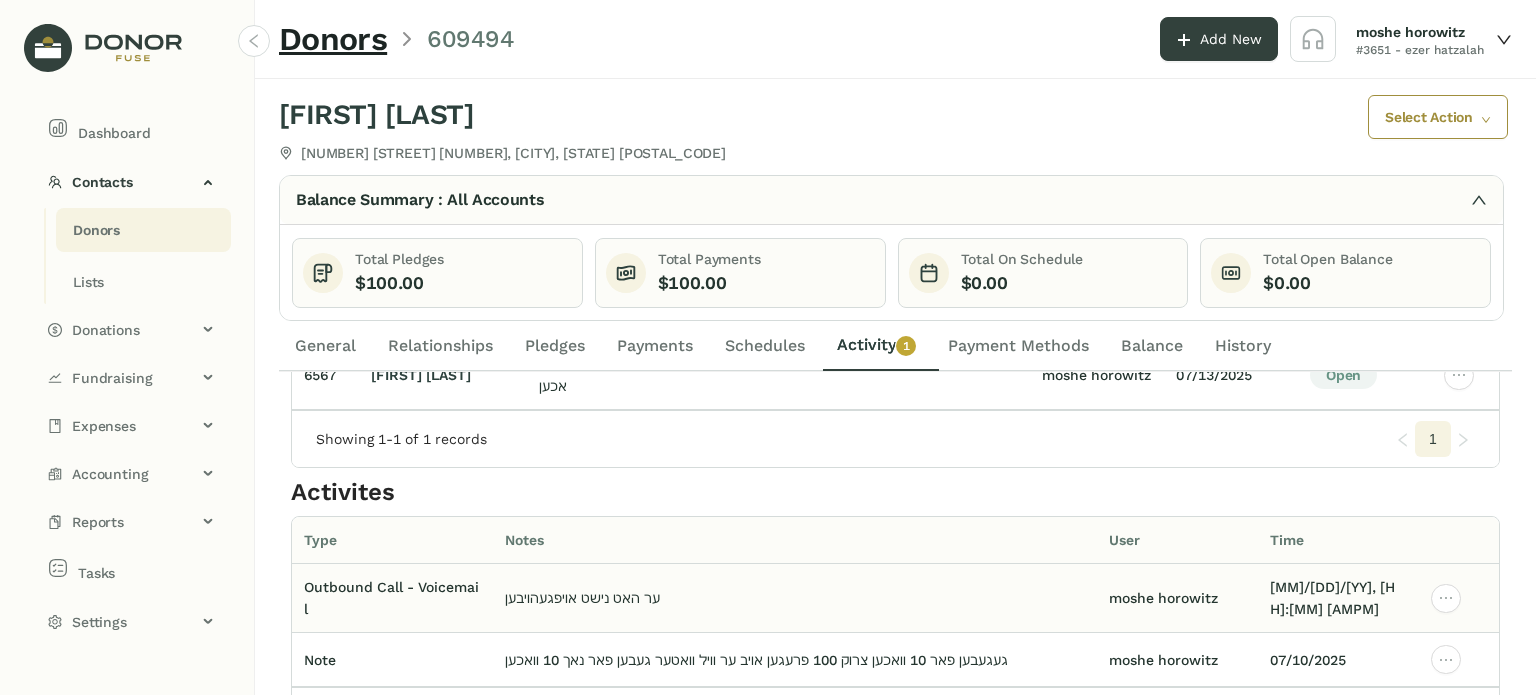 scroll, scrollTop: 0, scrollLeft: 0, axis: both 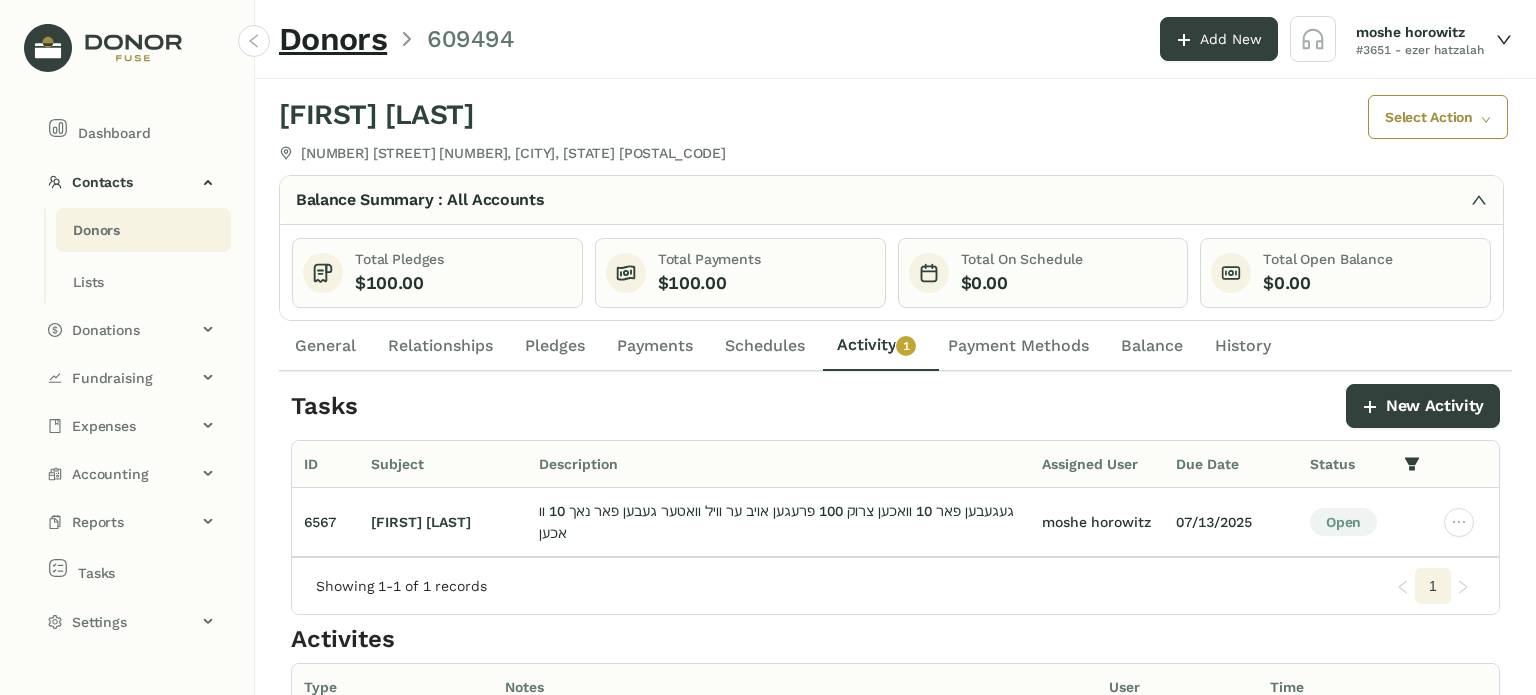 click on "Donors" 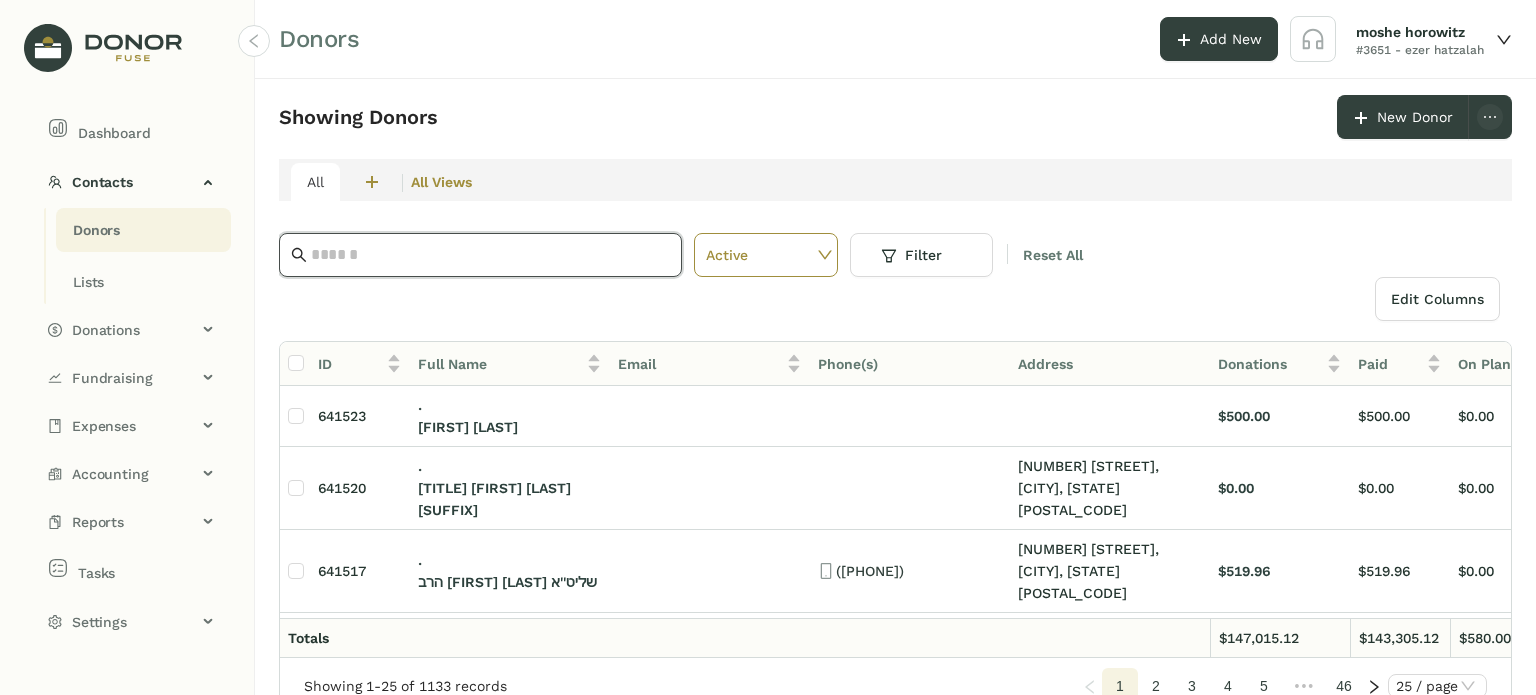 click 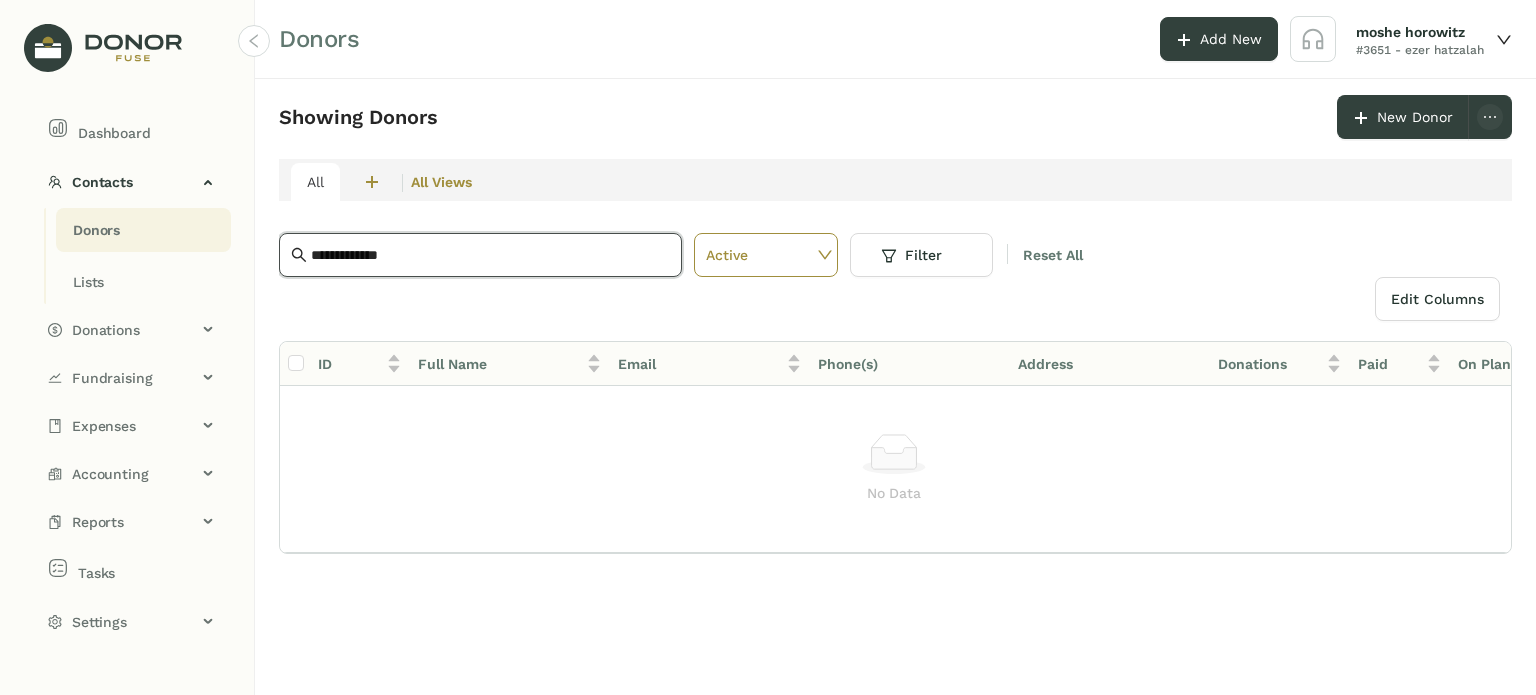 type on "**********" 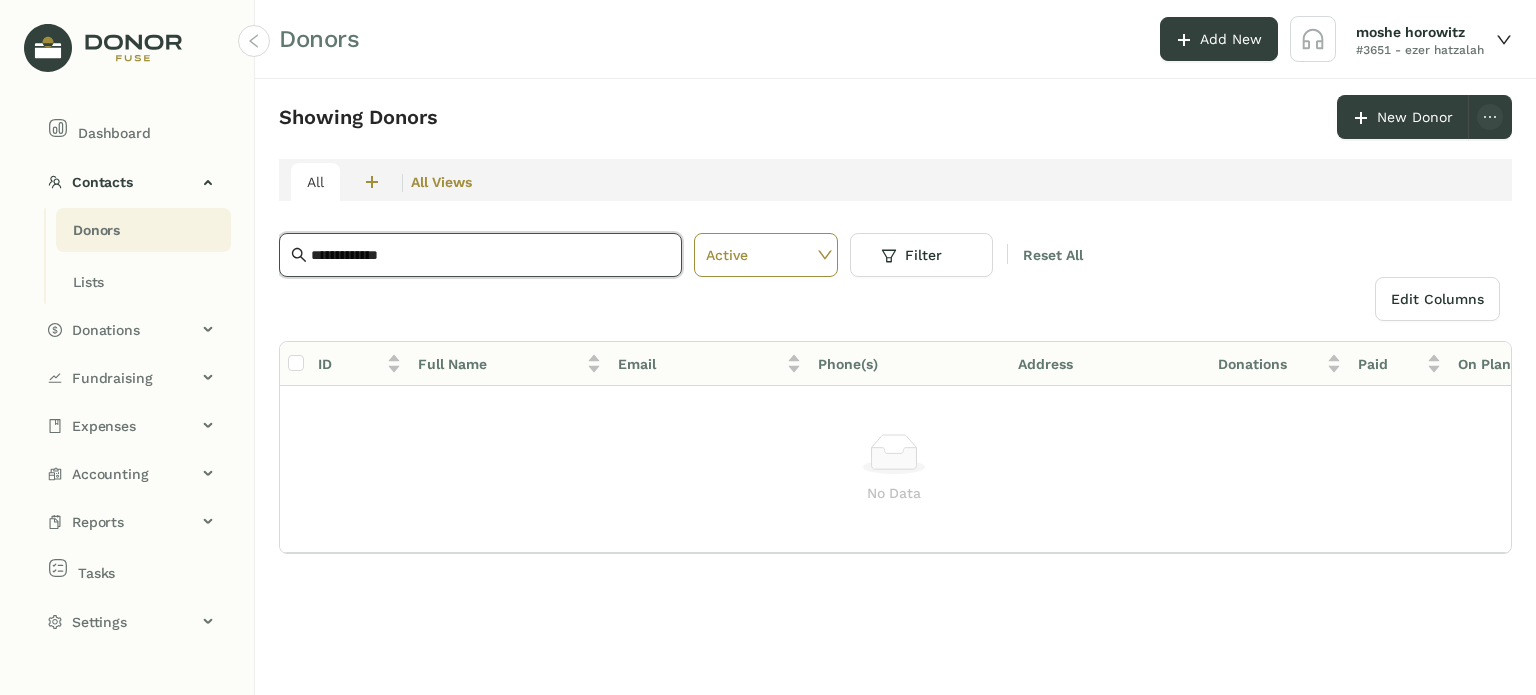 click on "Donors" 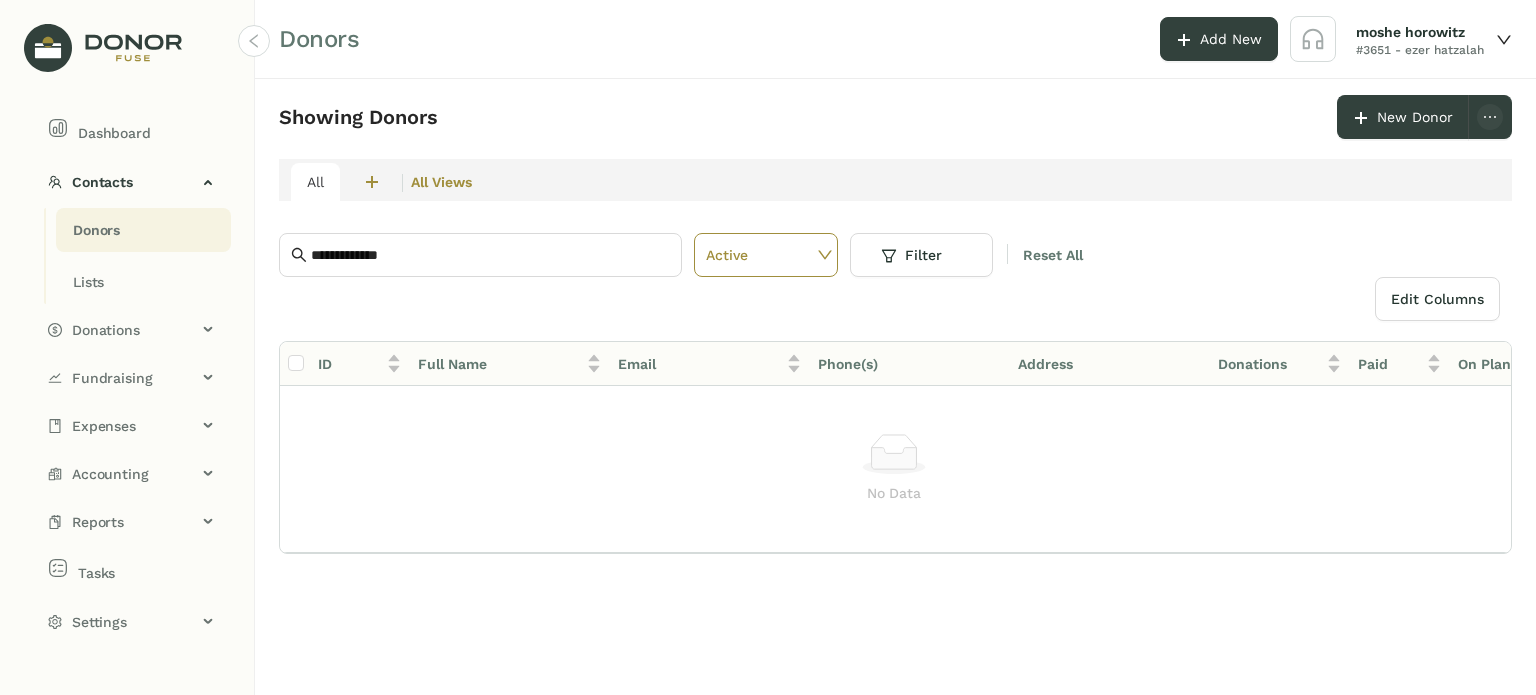 type 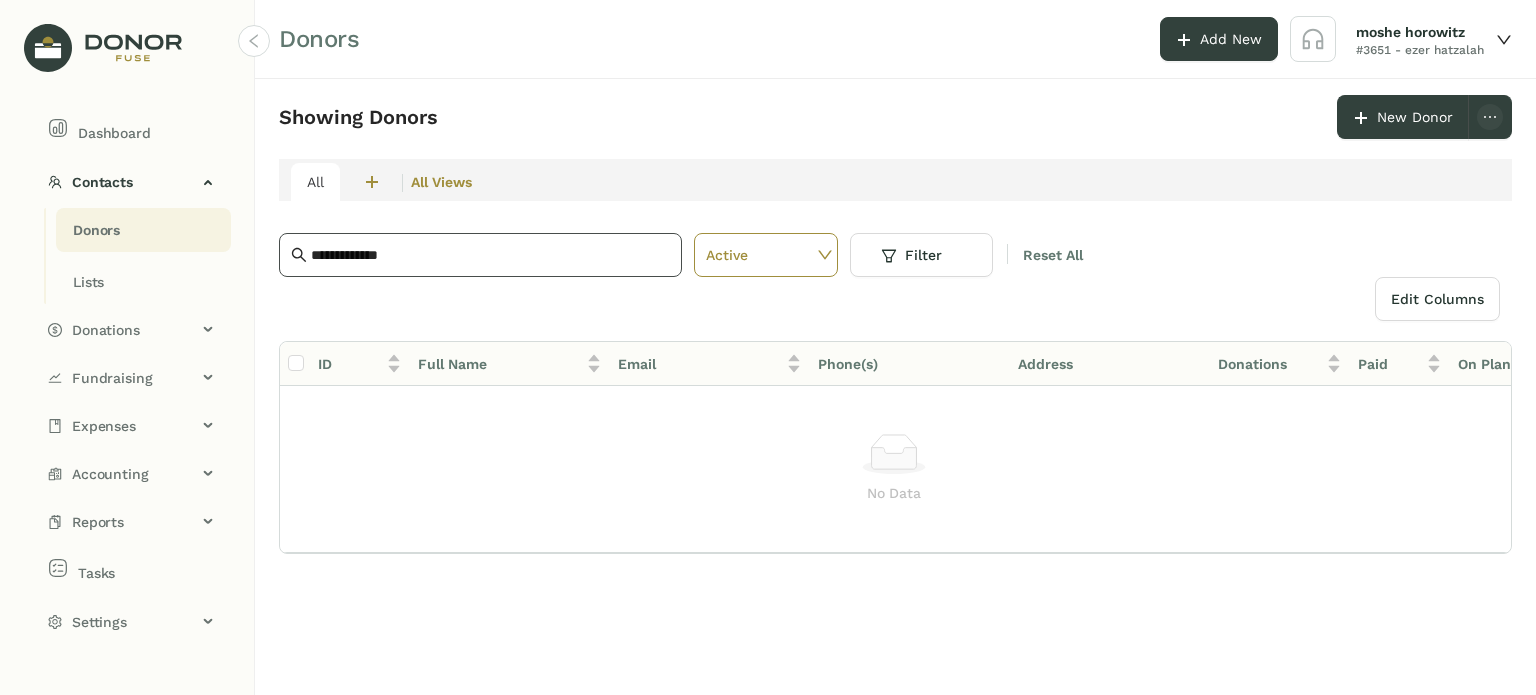 click on "**********" 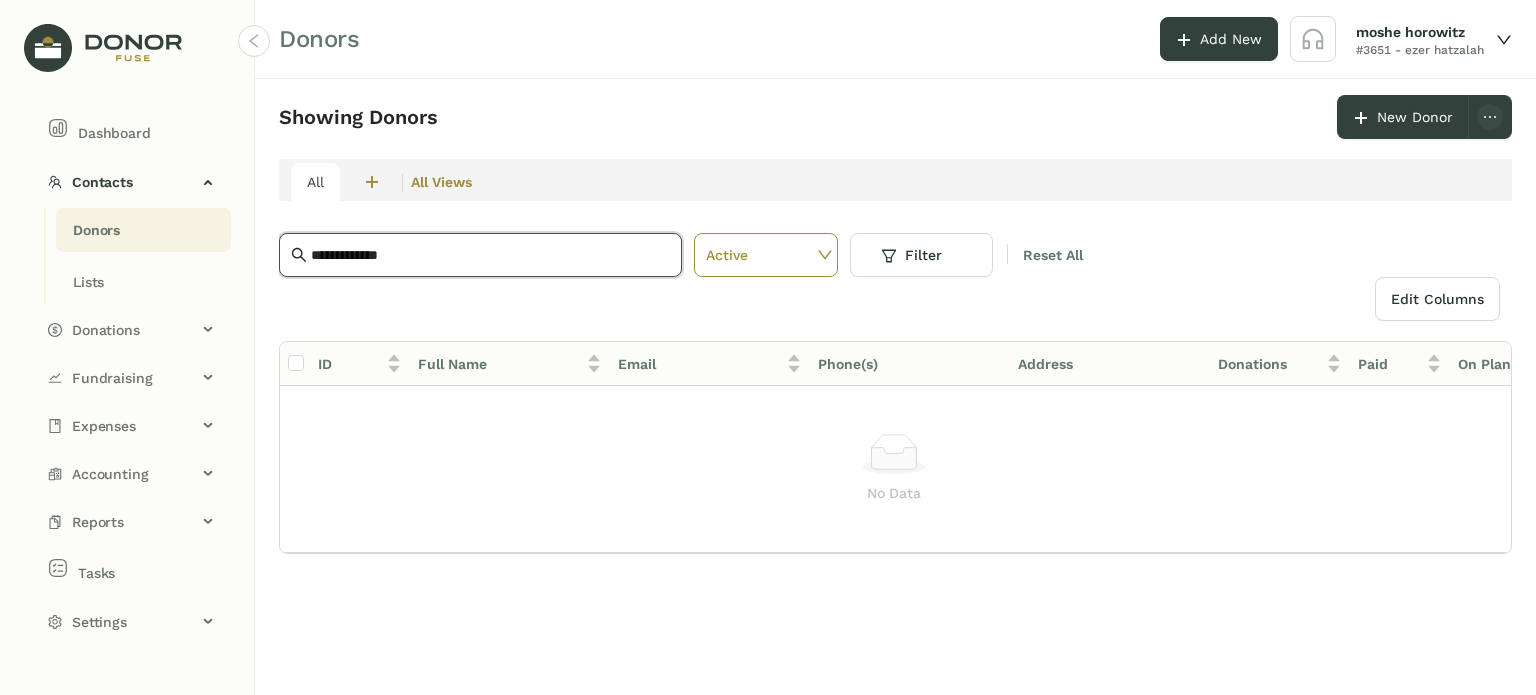 click on "**********" 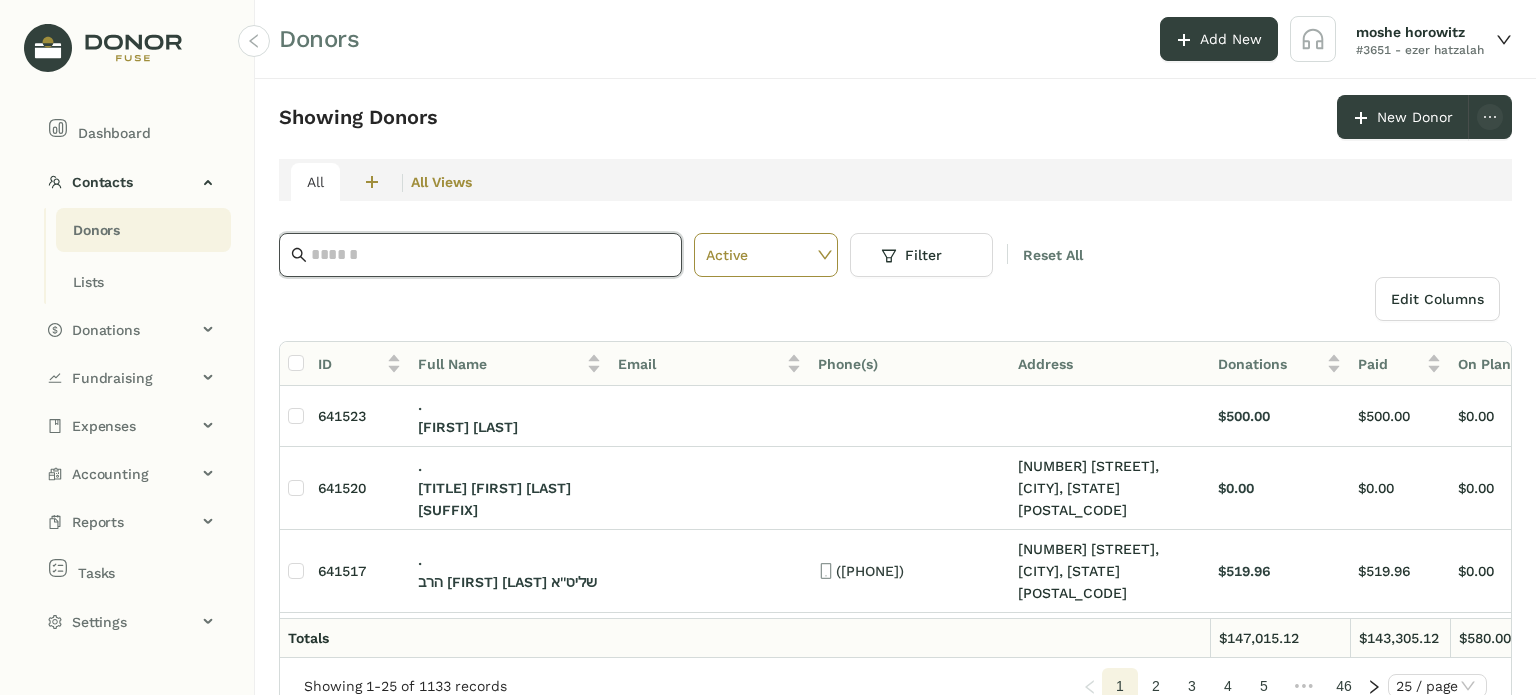 type 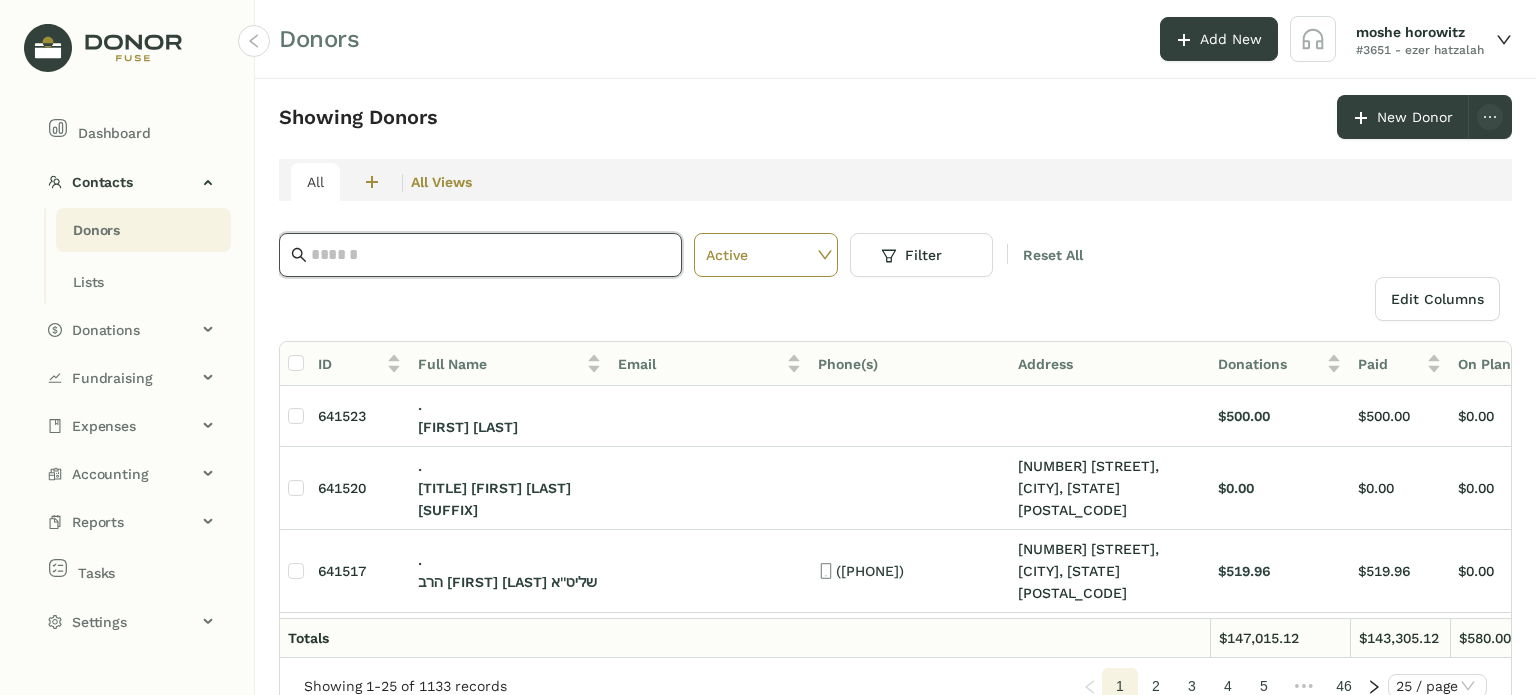 click on "Donors" 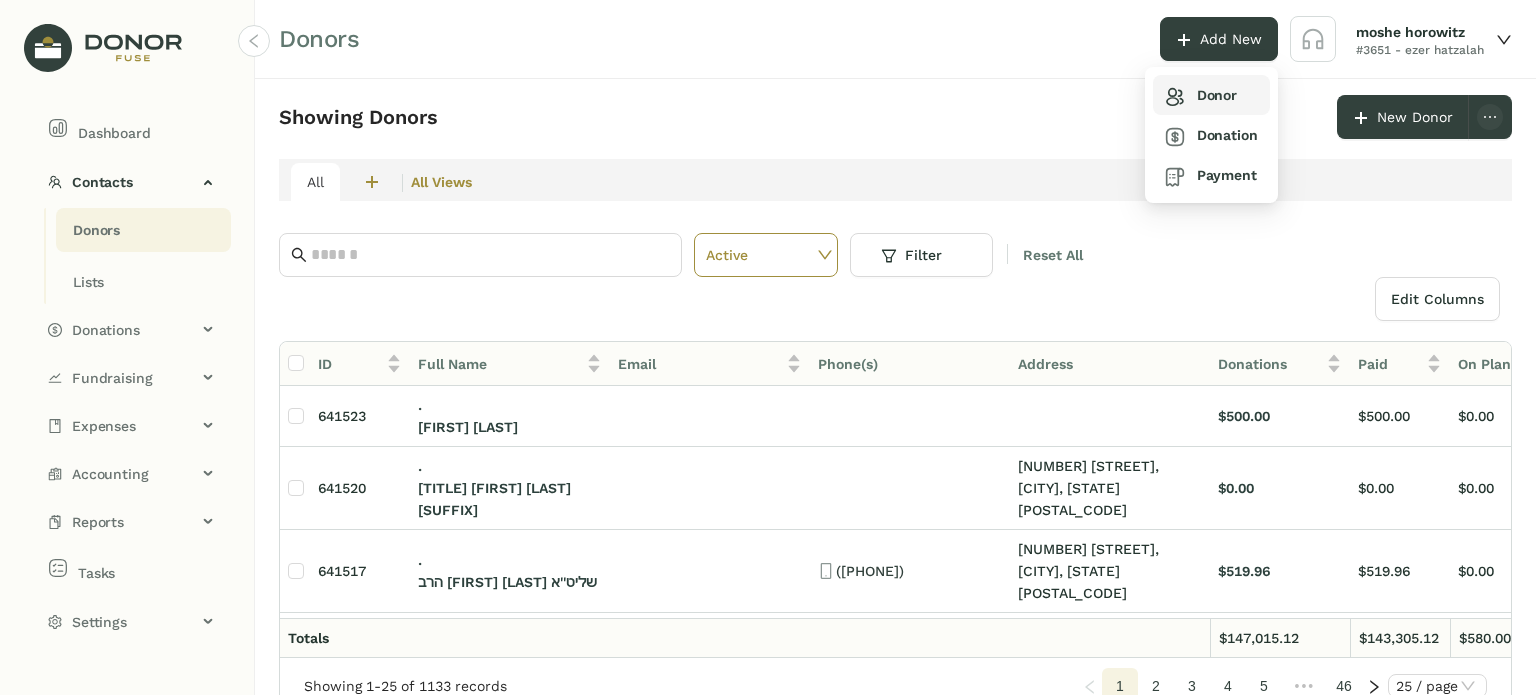 click on "Donor" at bounding box center (1201, 95) 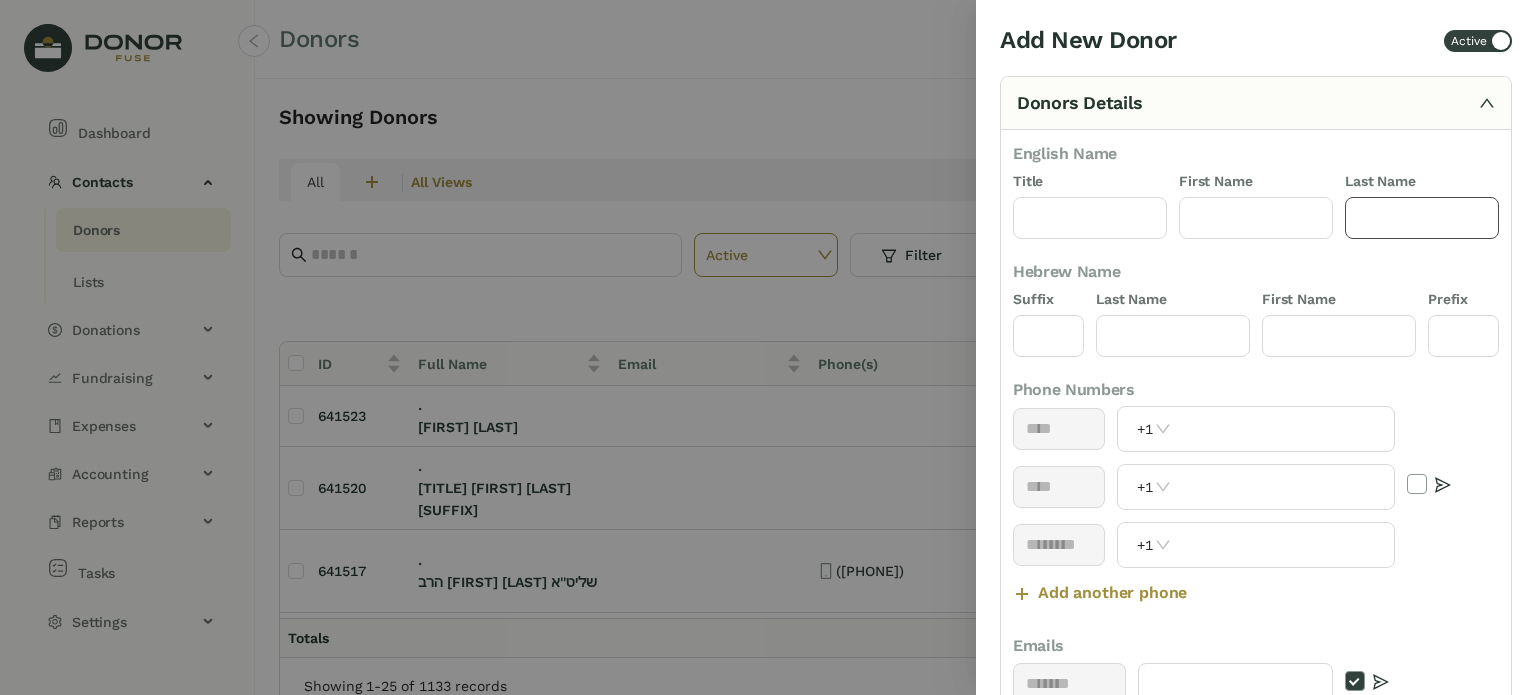 click 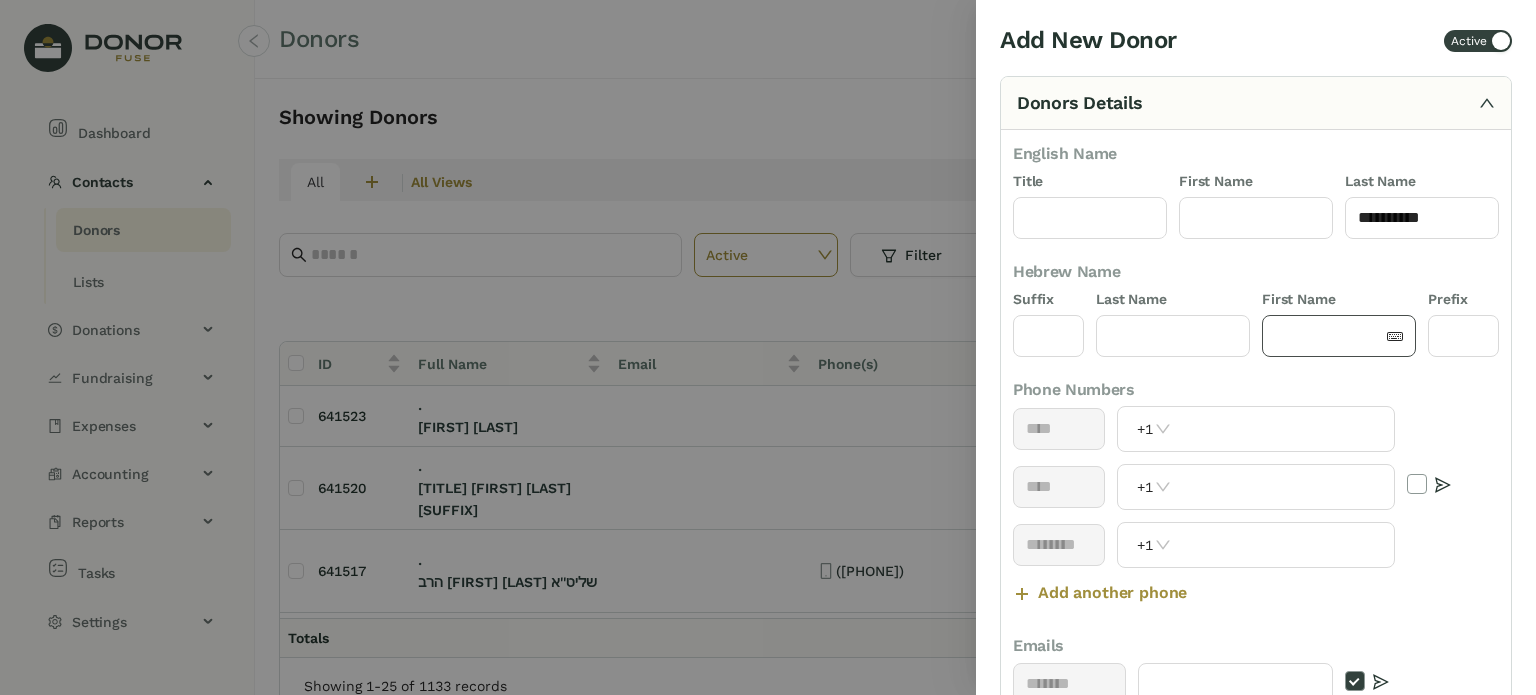 click 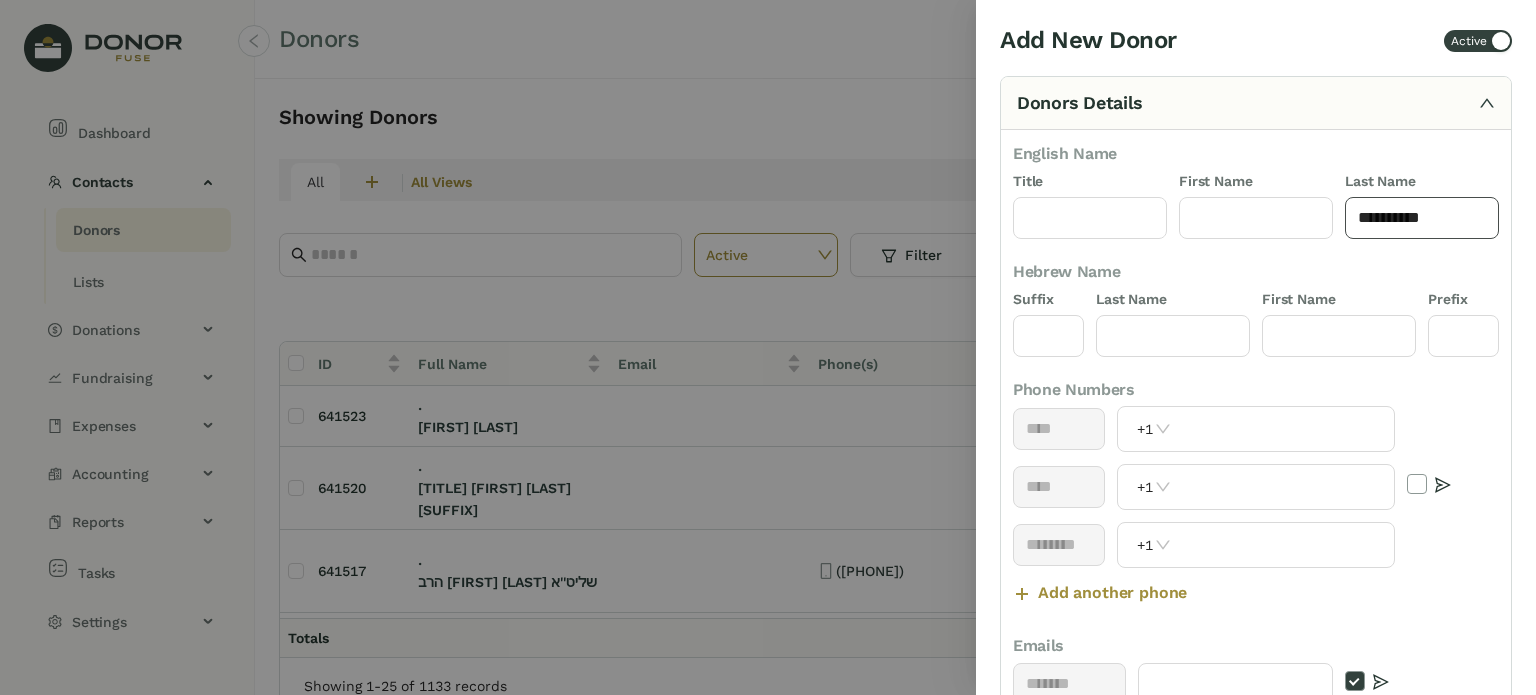 click on "**********" 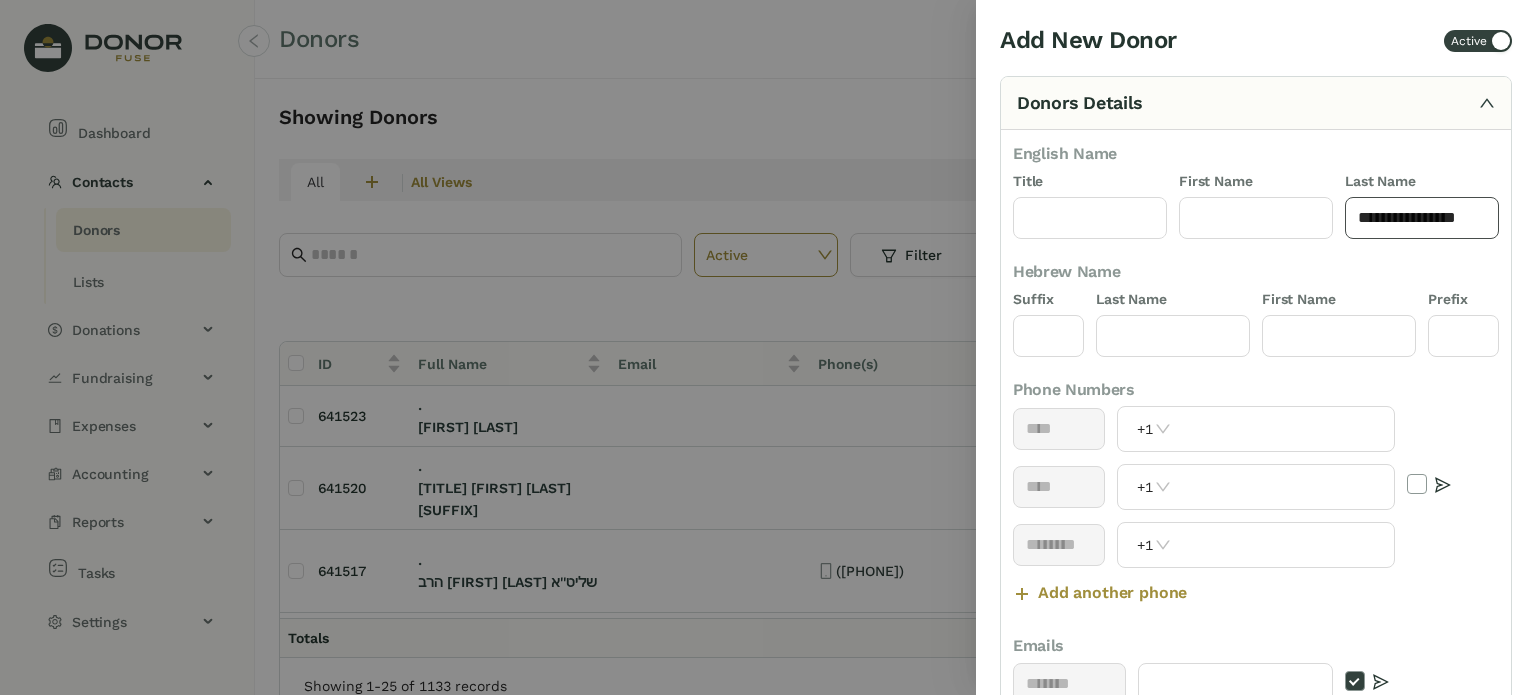 click on "**********" 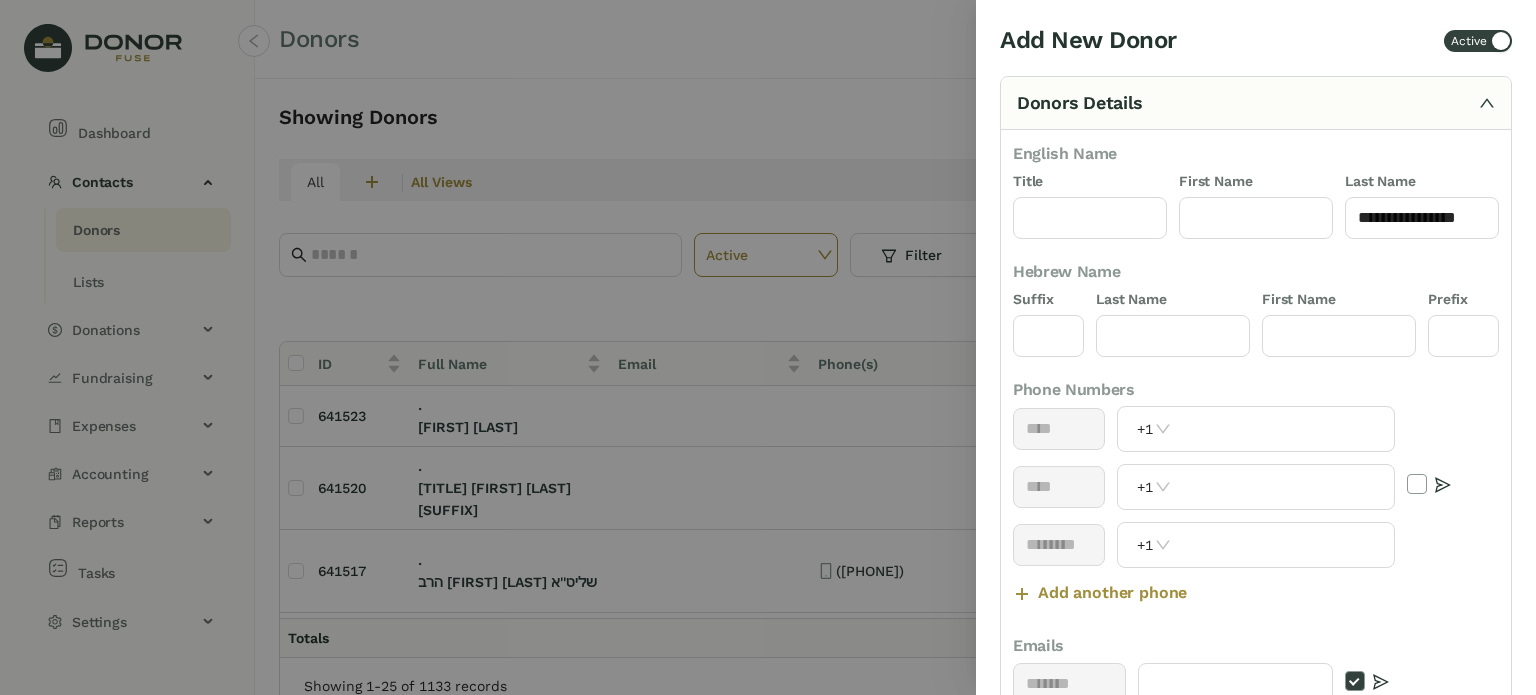 click on "**********" at bounding box center (1256, 490) 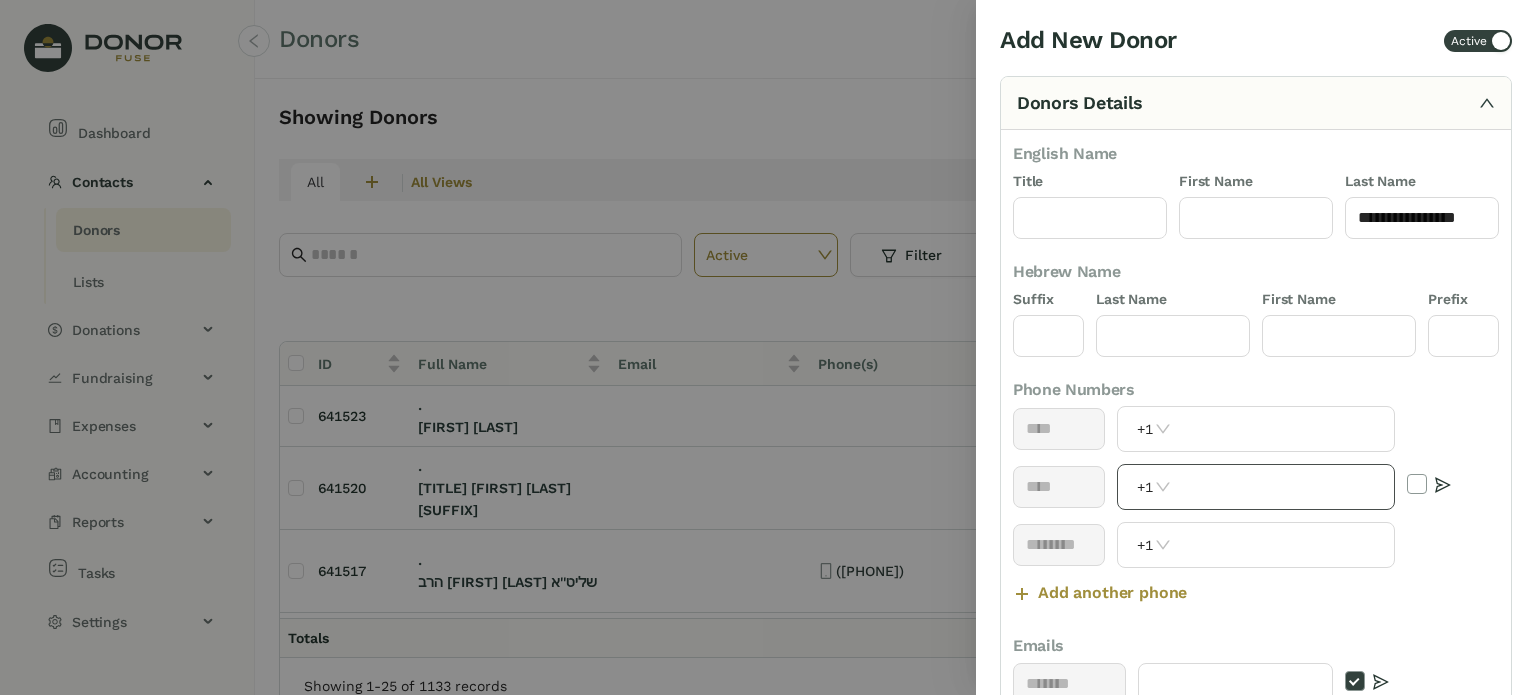 click at bounding box center [1285, 487] 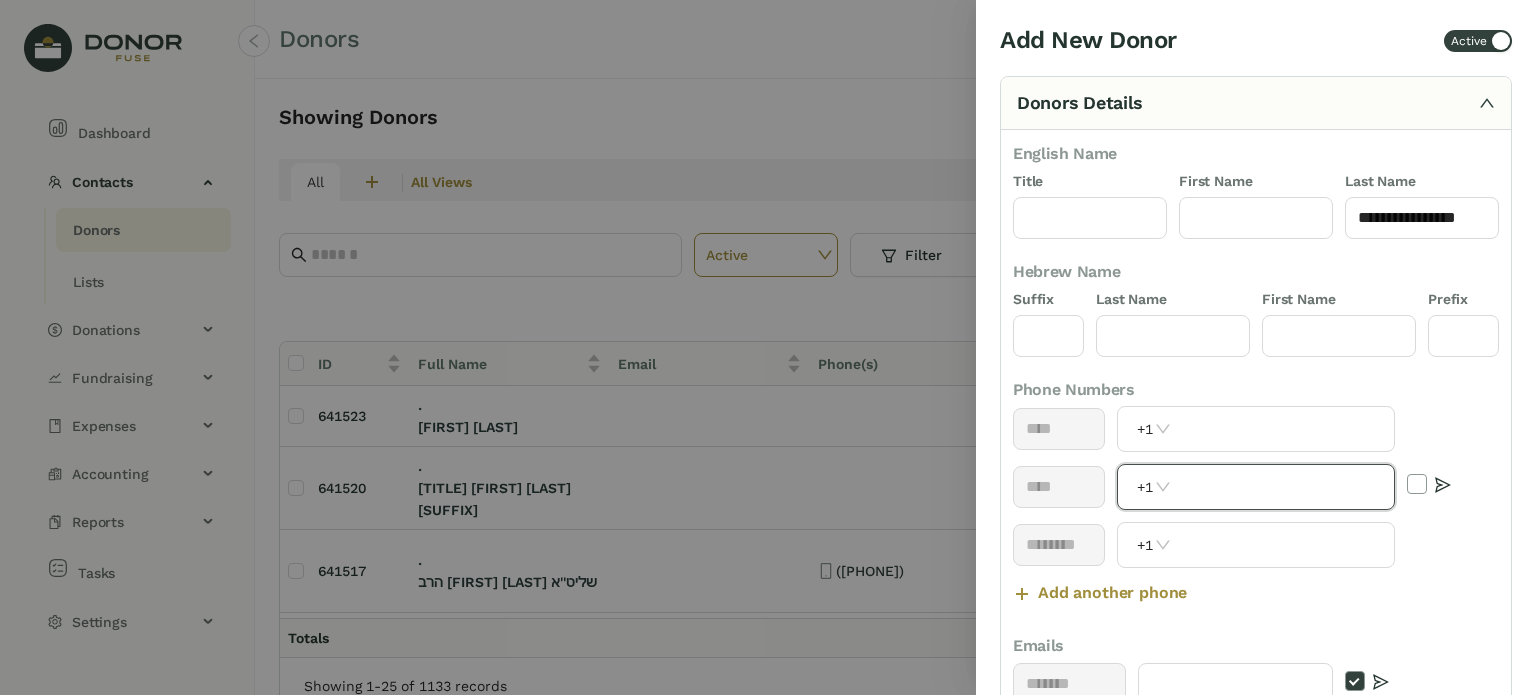 paste on "**********" 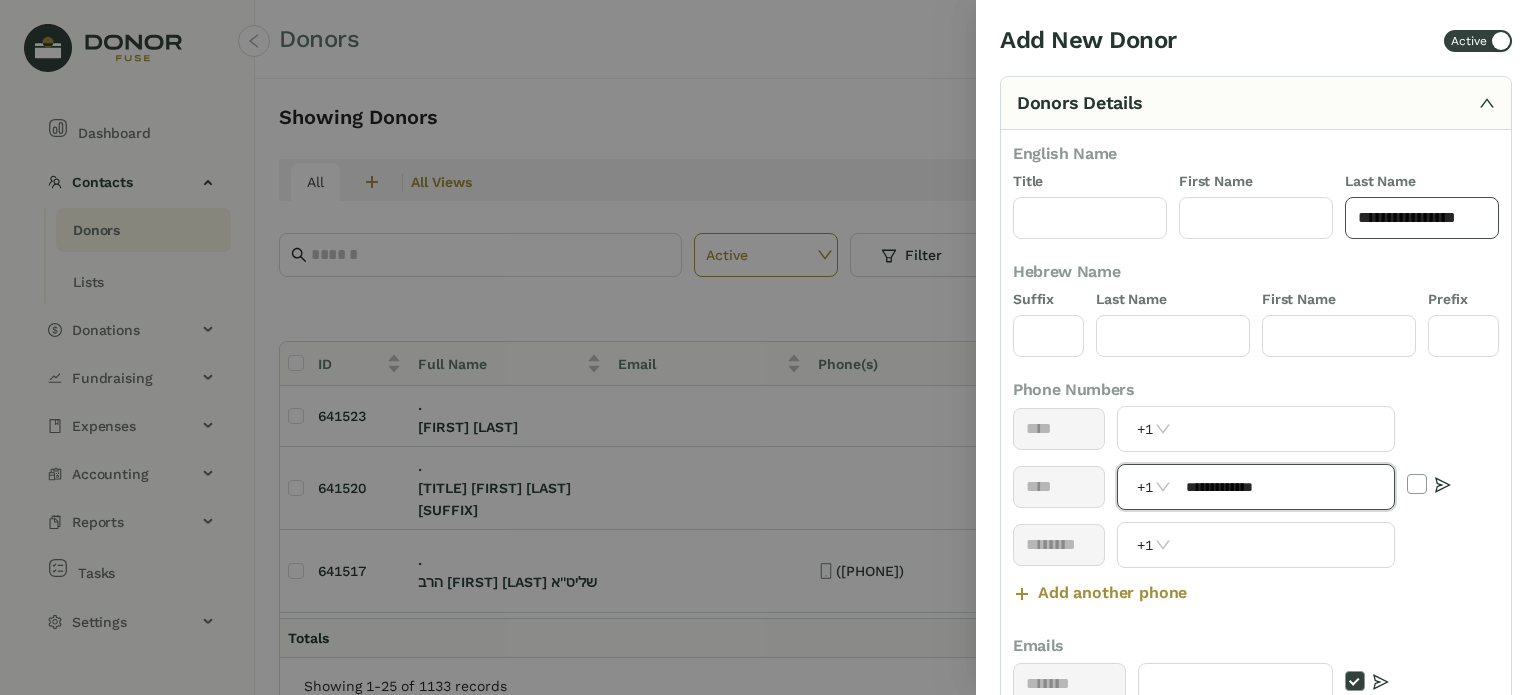 type on "**********" 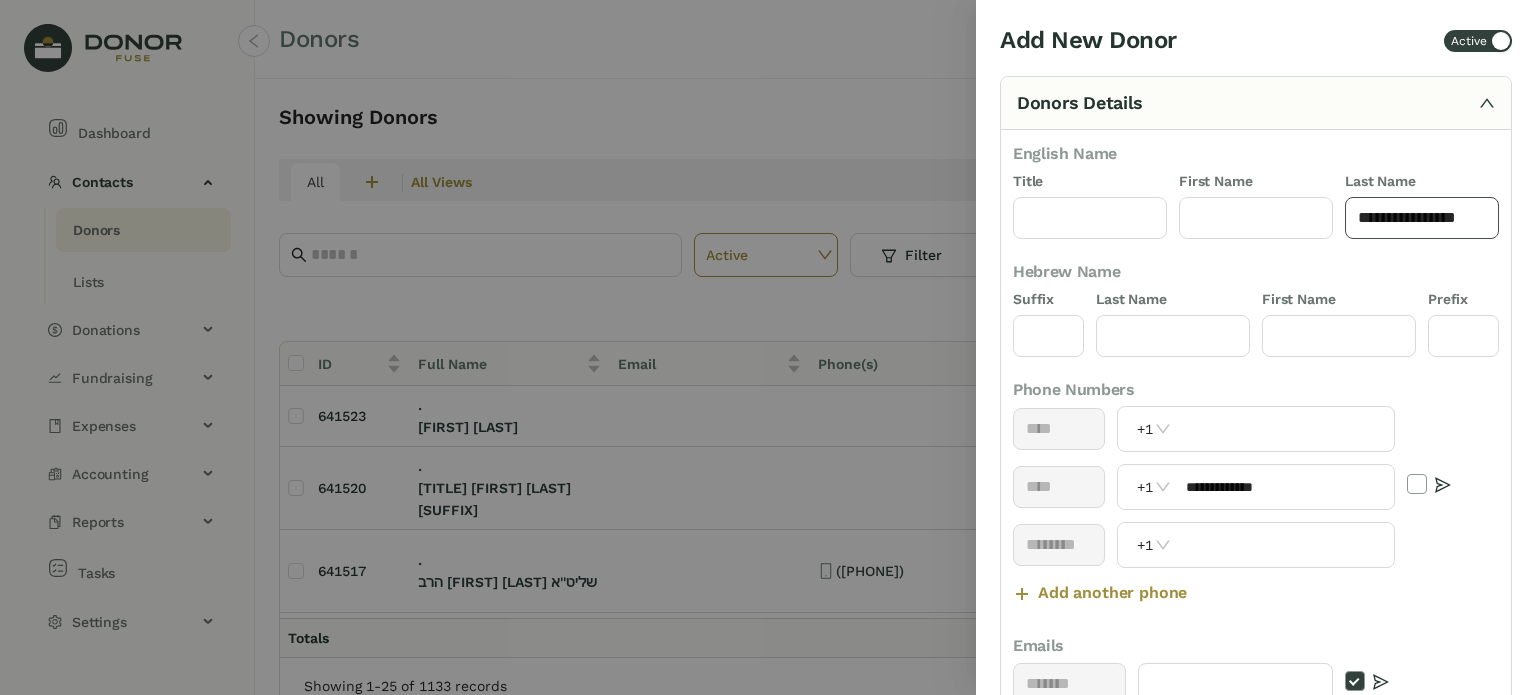 click on "**********" 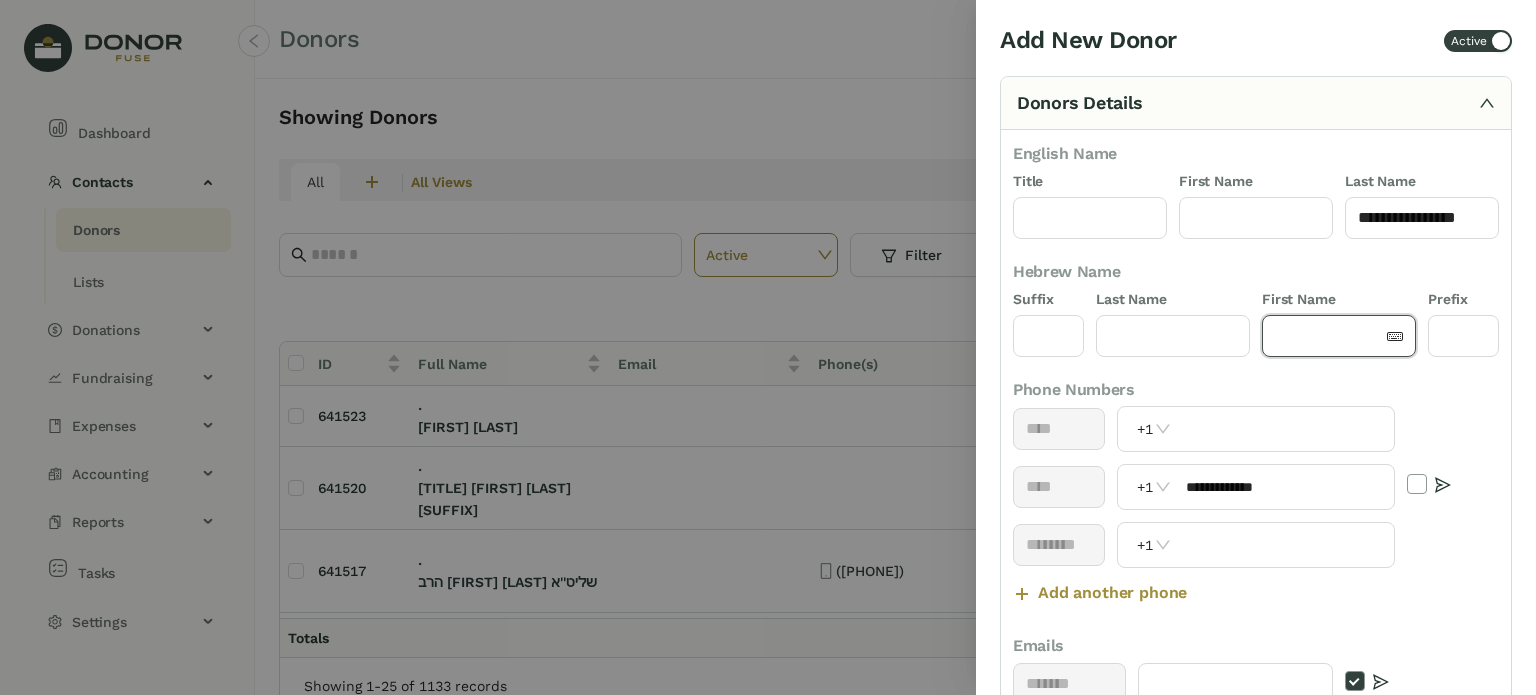 click 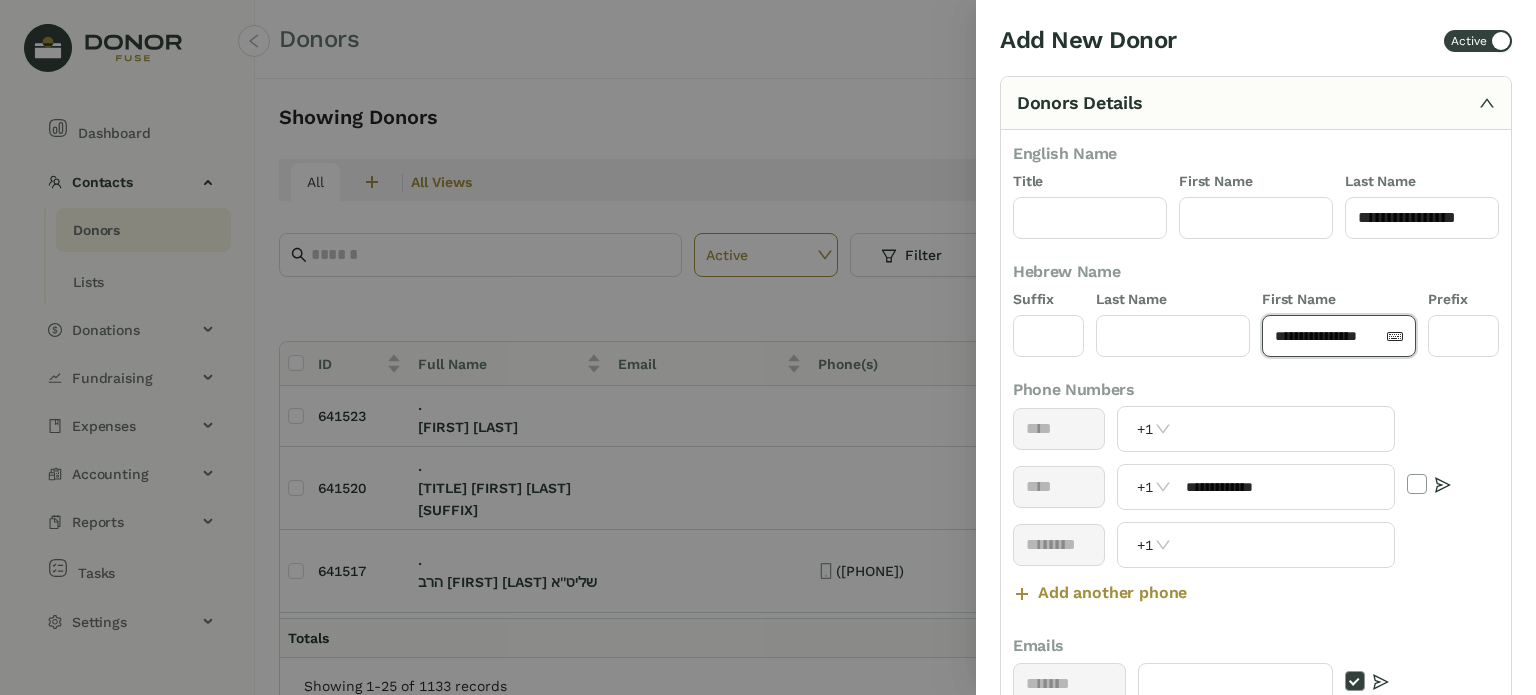 scroll, scrollTop: 0, scrollLeft: 1, axis: horizontal 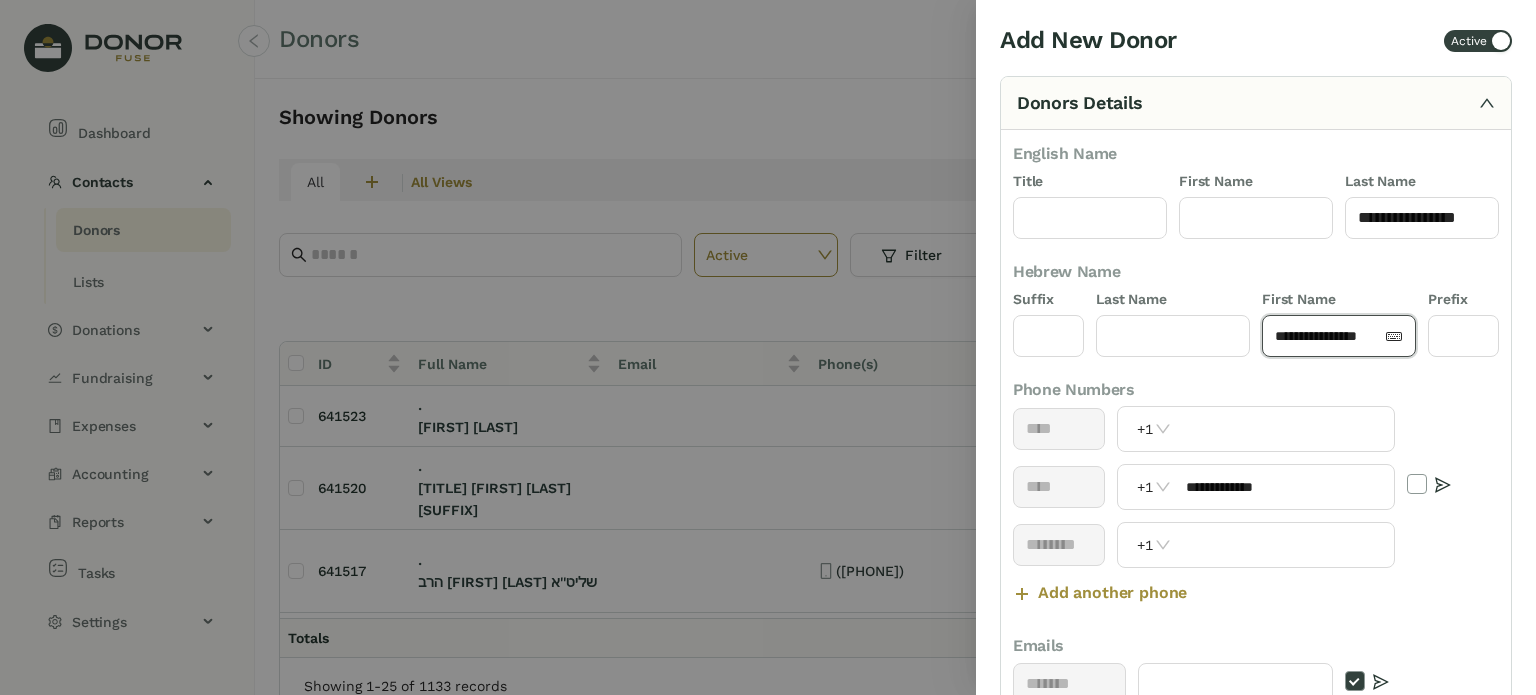 click on "**********" 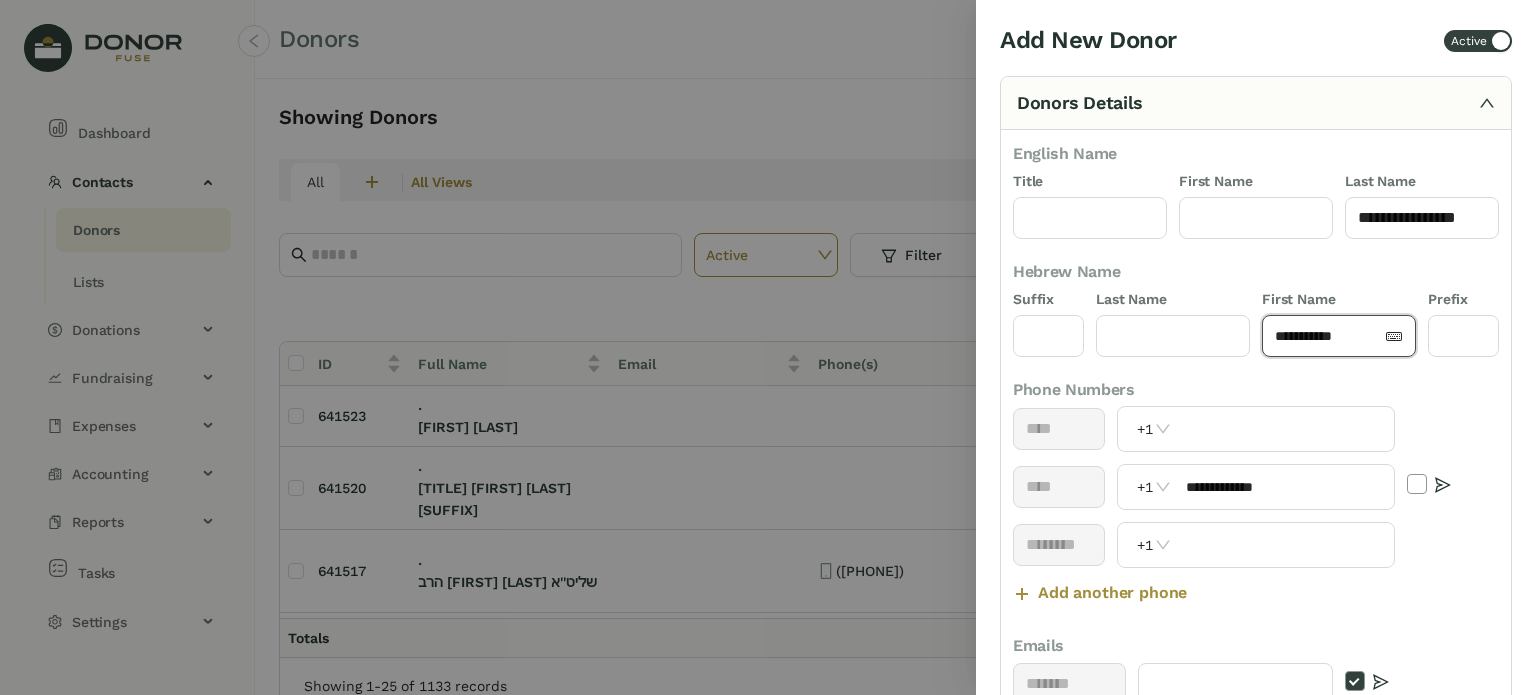 scroll, scrollTop: 0, scrollLeft: 0, axis: both 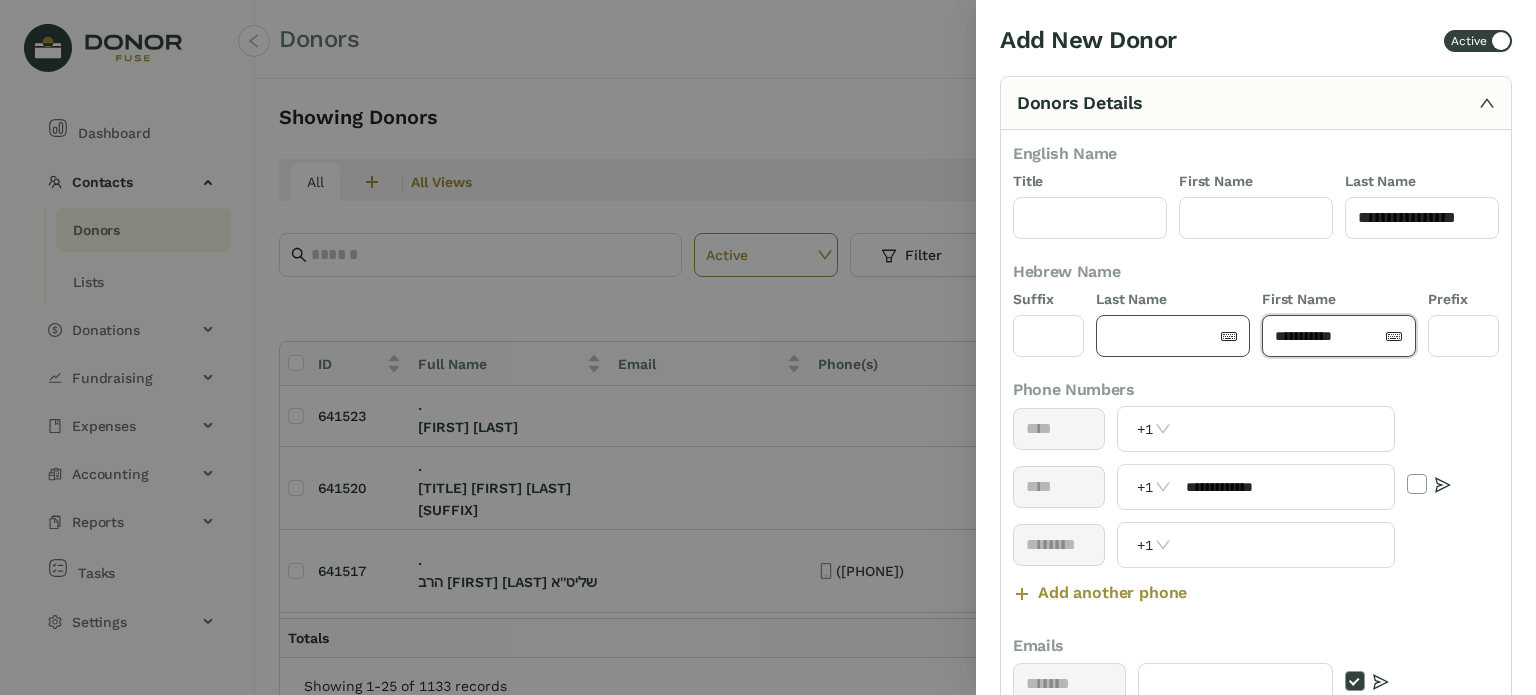 type on "**********" 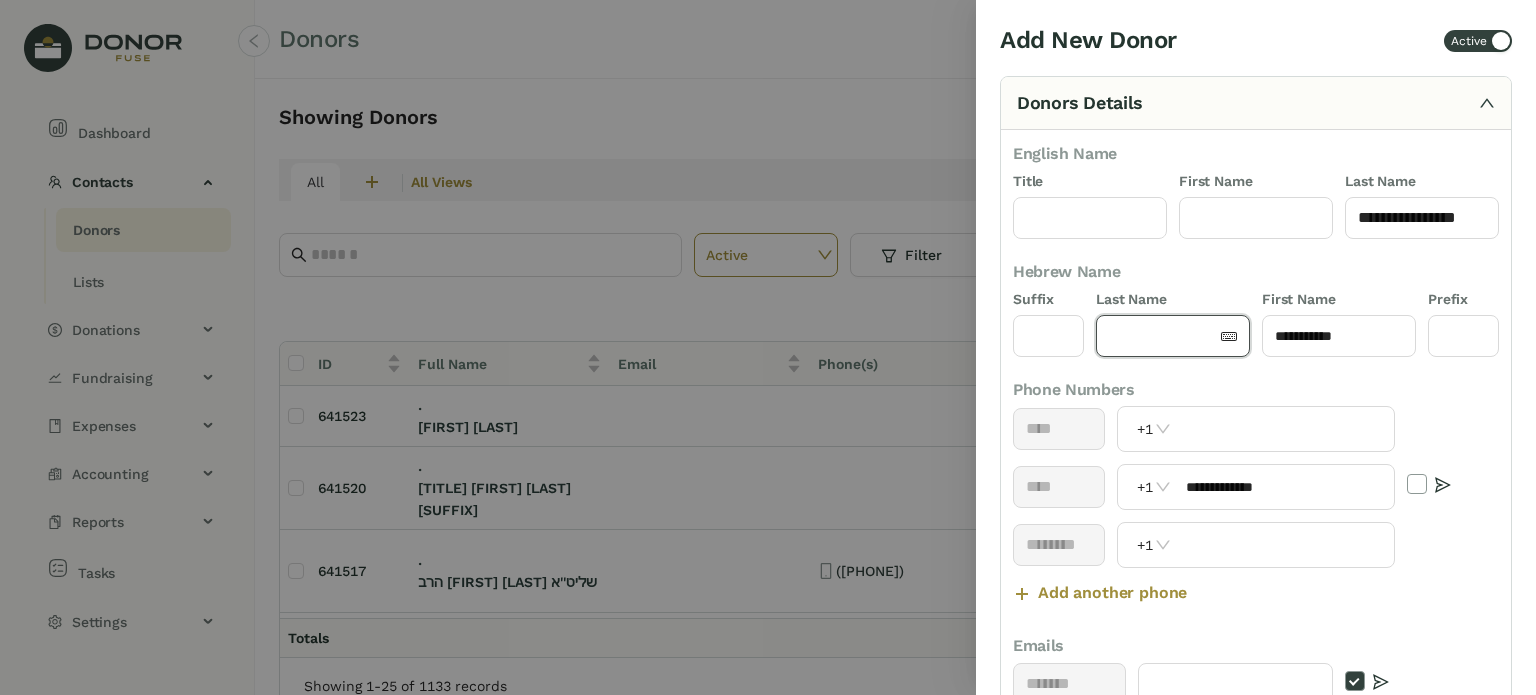 click 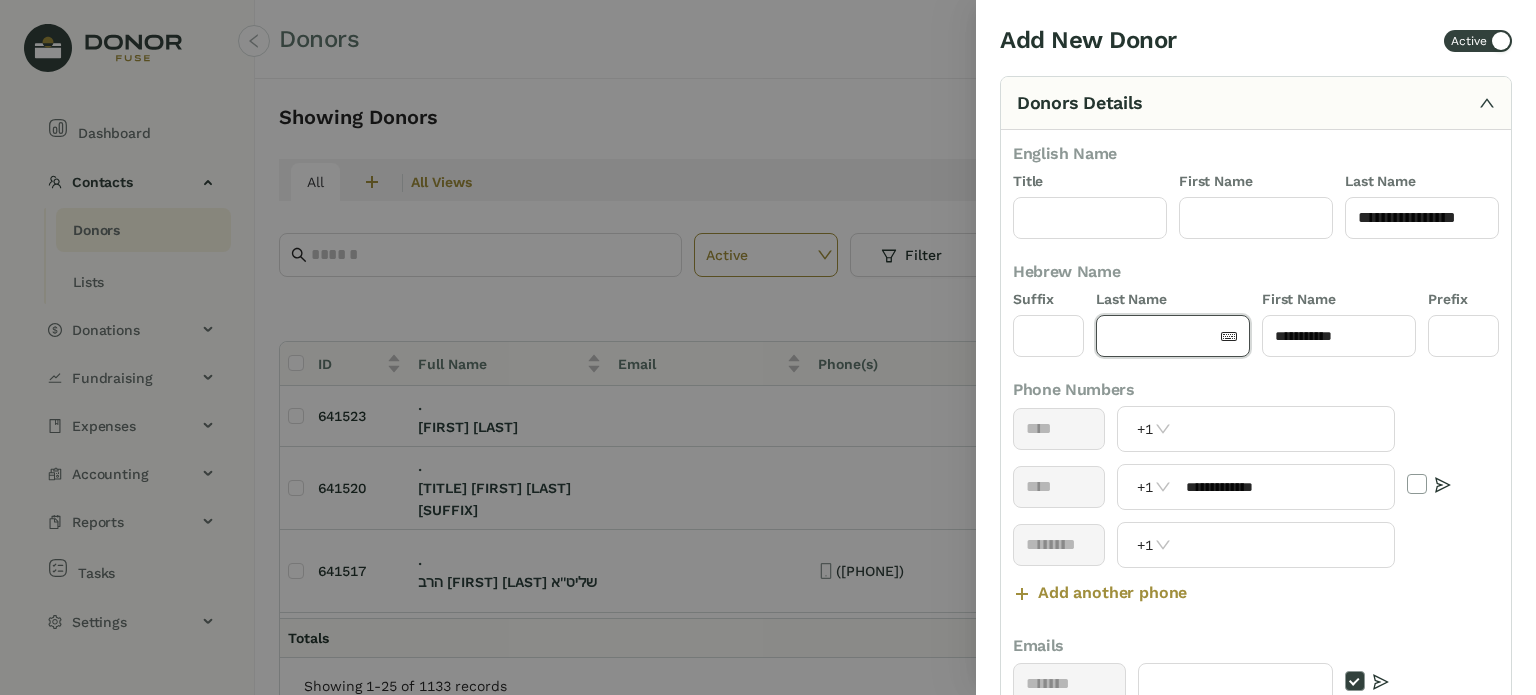 paste on "*****" 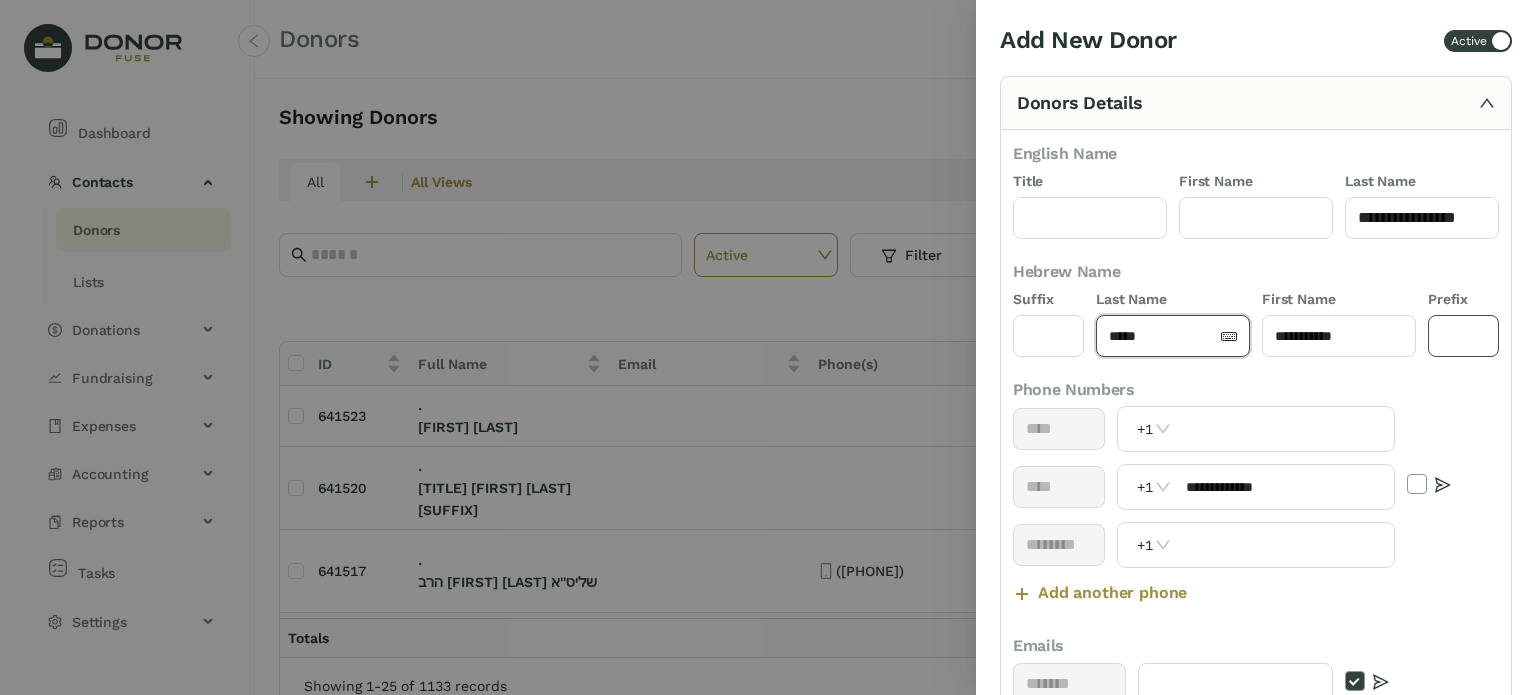 type on "*****" 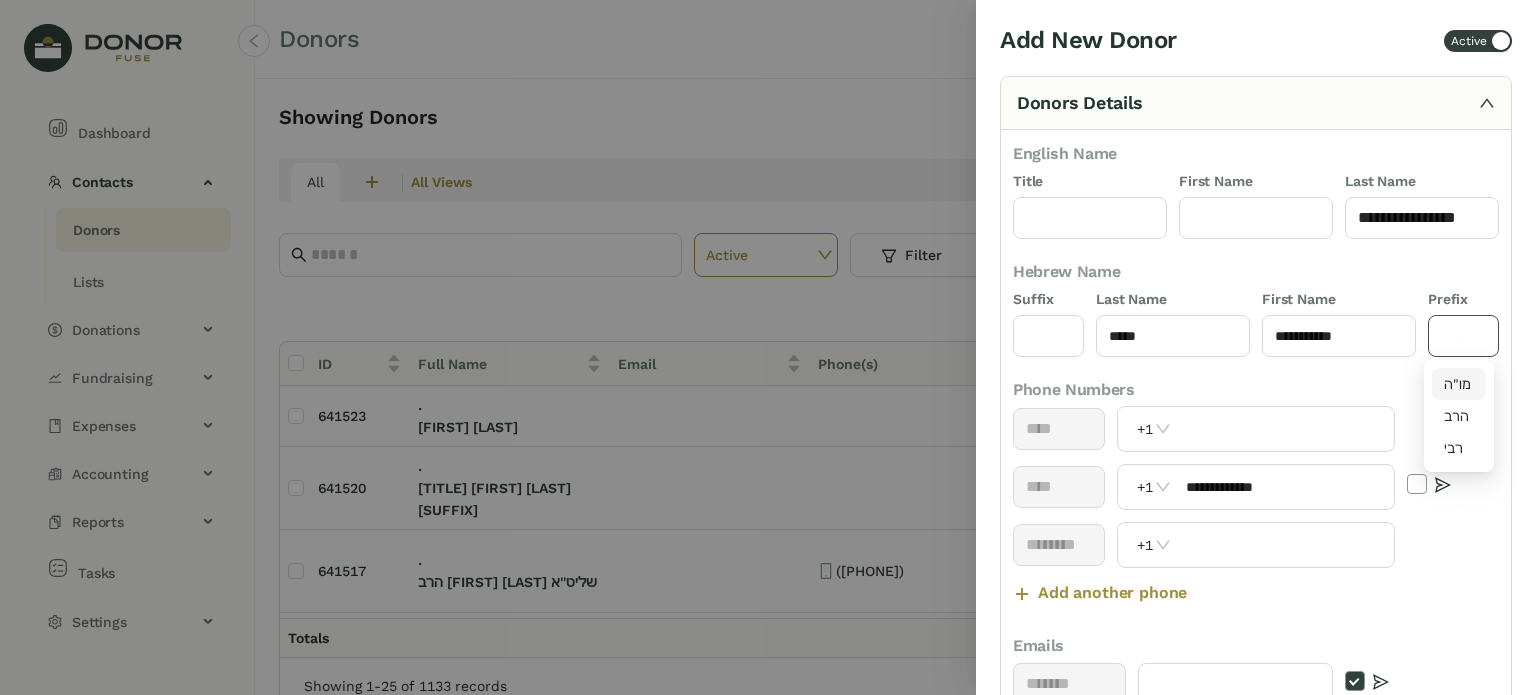 click 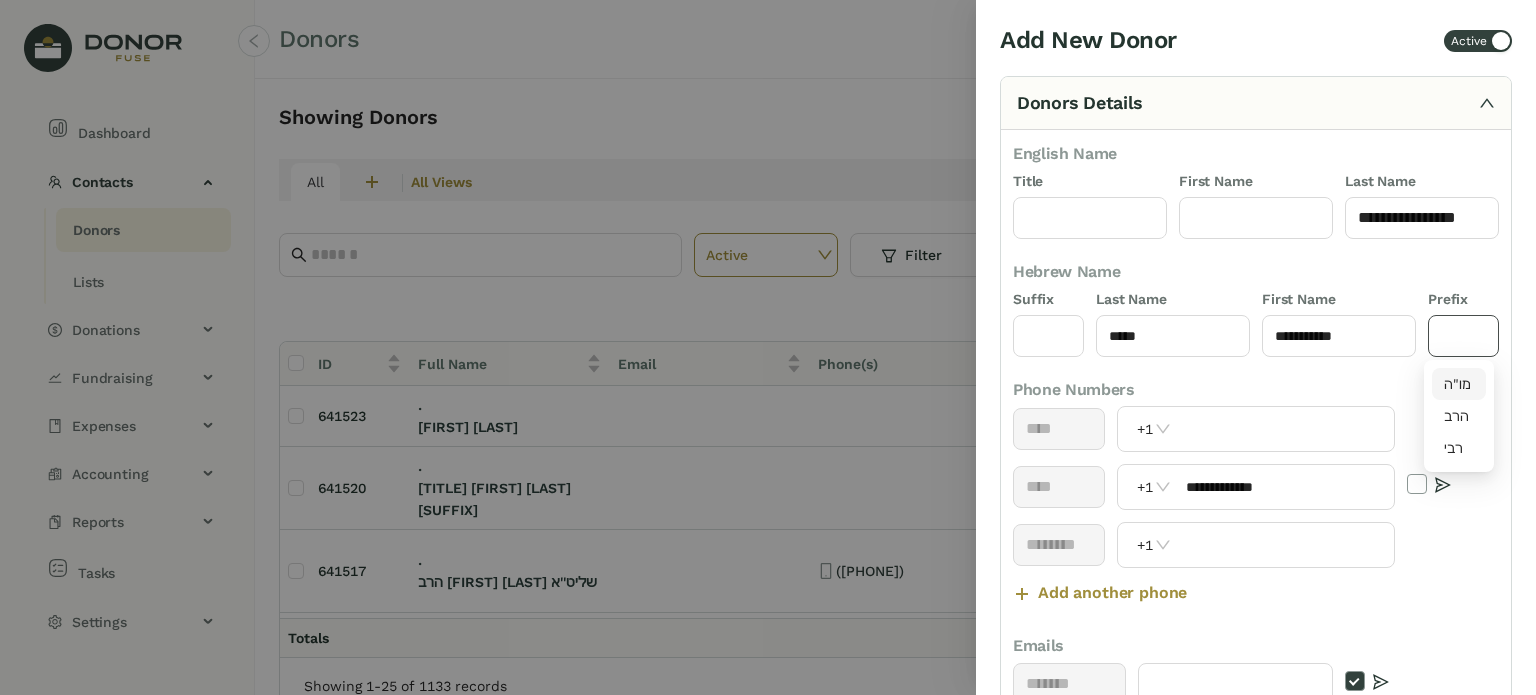 drag, startPoint x: 1455, startPoint y: 375, endPoint x: 1420, endPoint y: 369, distance: 35.510563 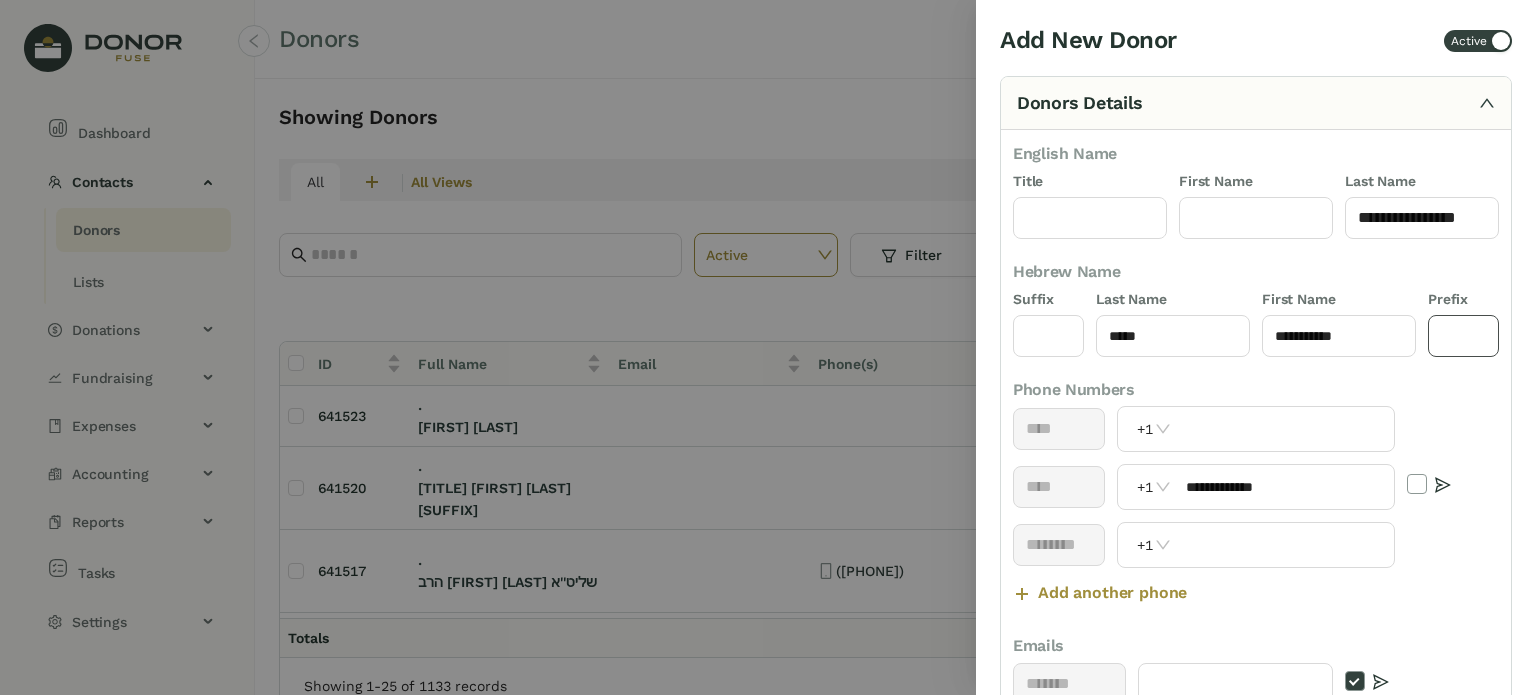 type on "****" 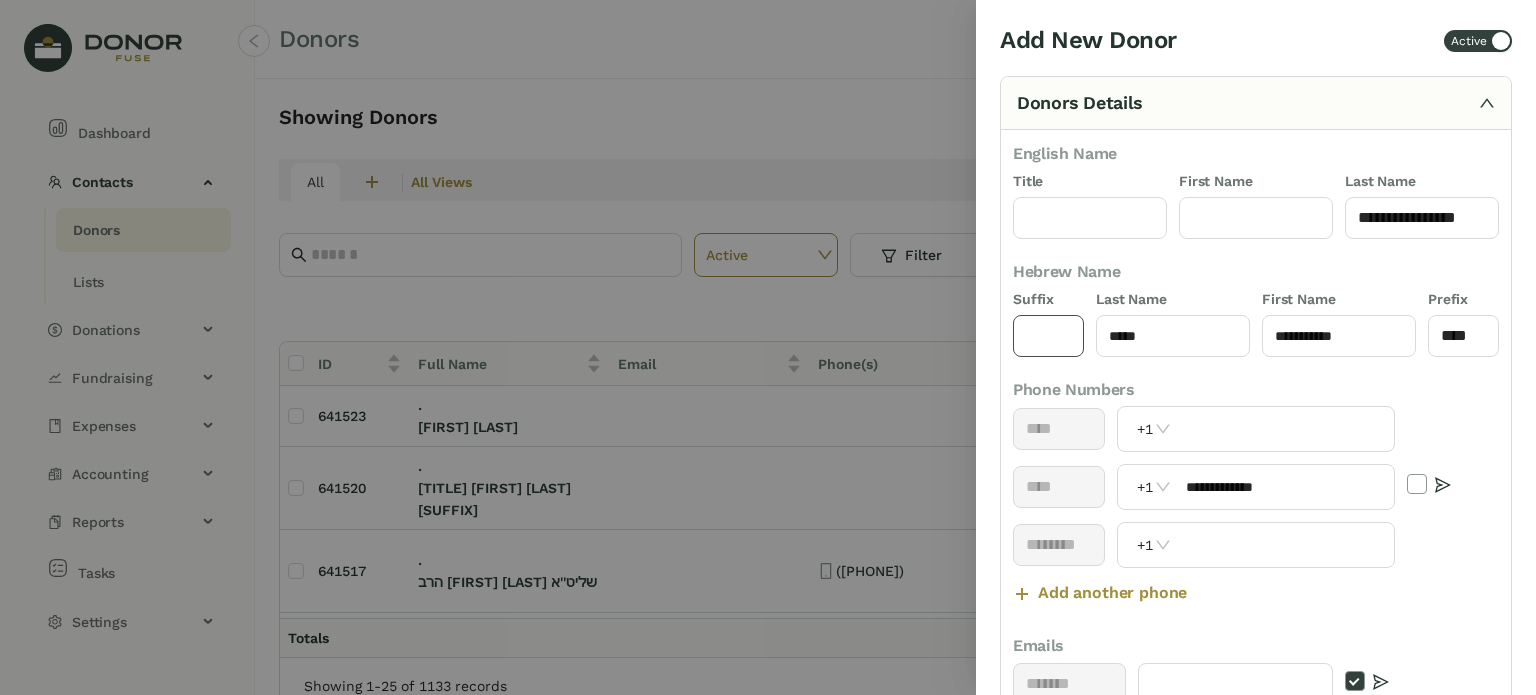 click 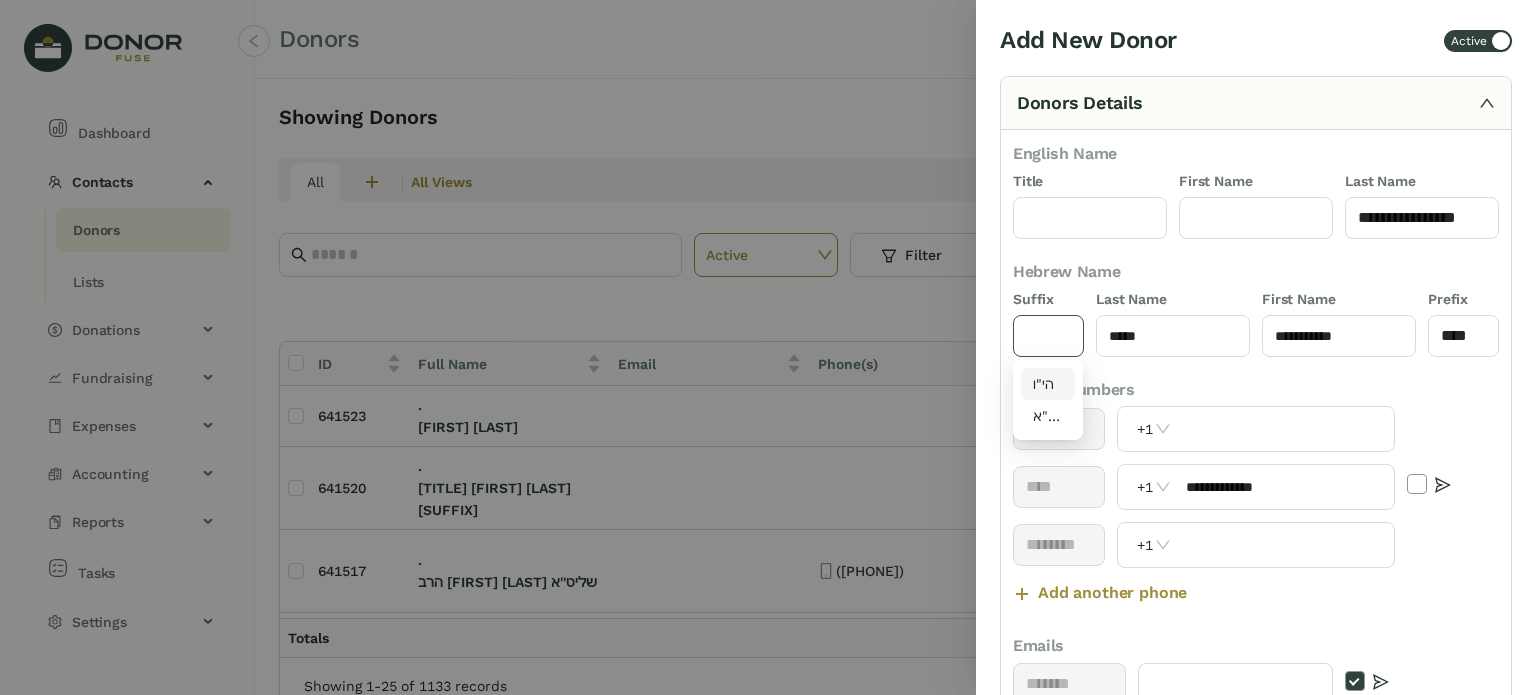 click on "הי"ו" at bounding box center (1048, 384) 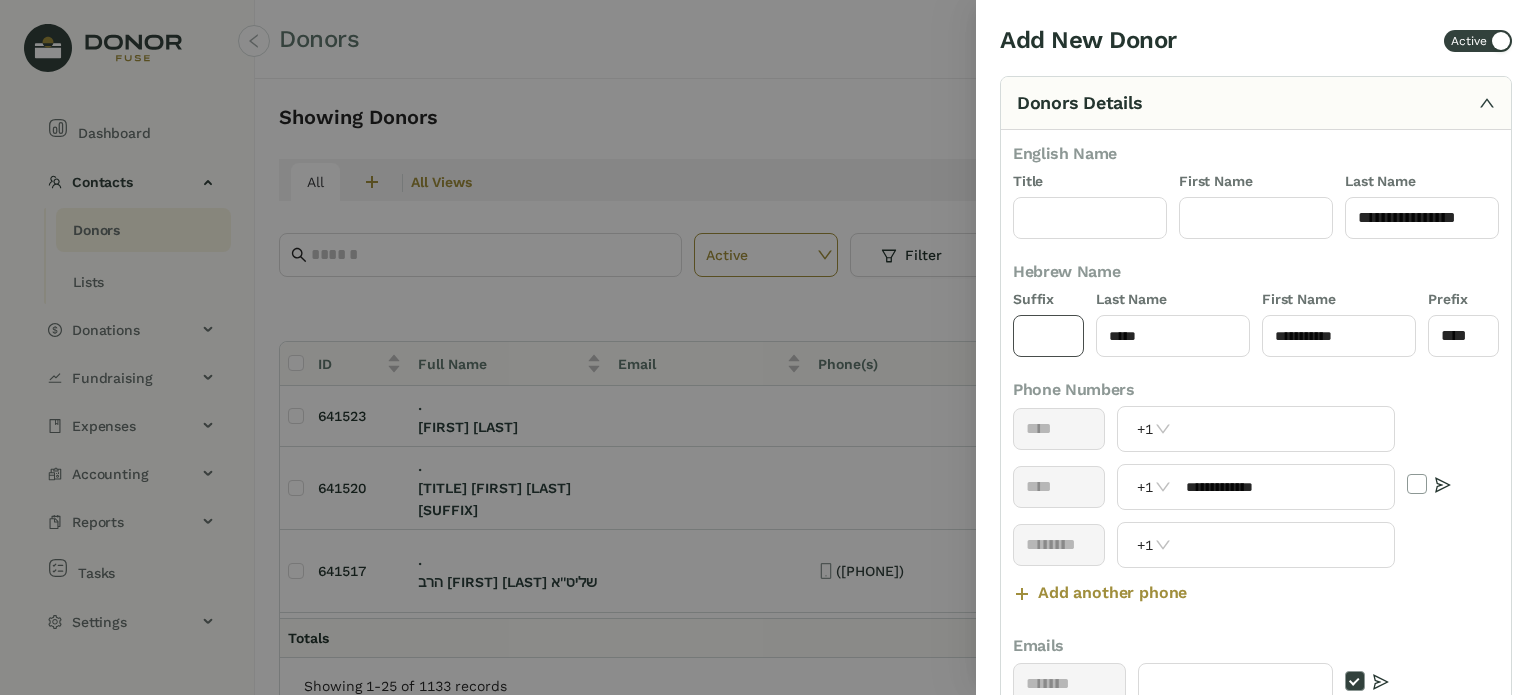 type on "****" 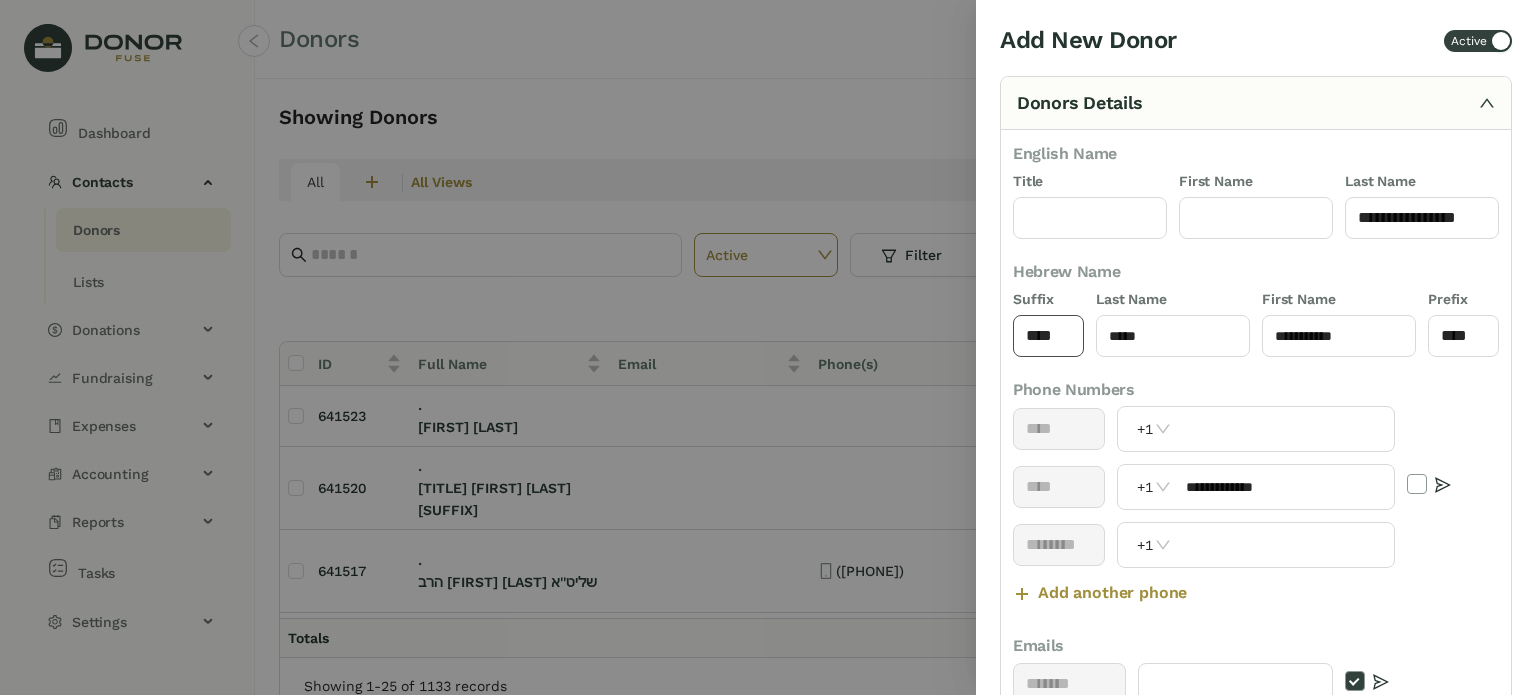 scroll, scrollTop: 400, scrollLeft: 0, axis: vertical 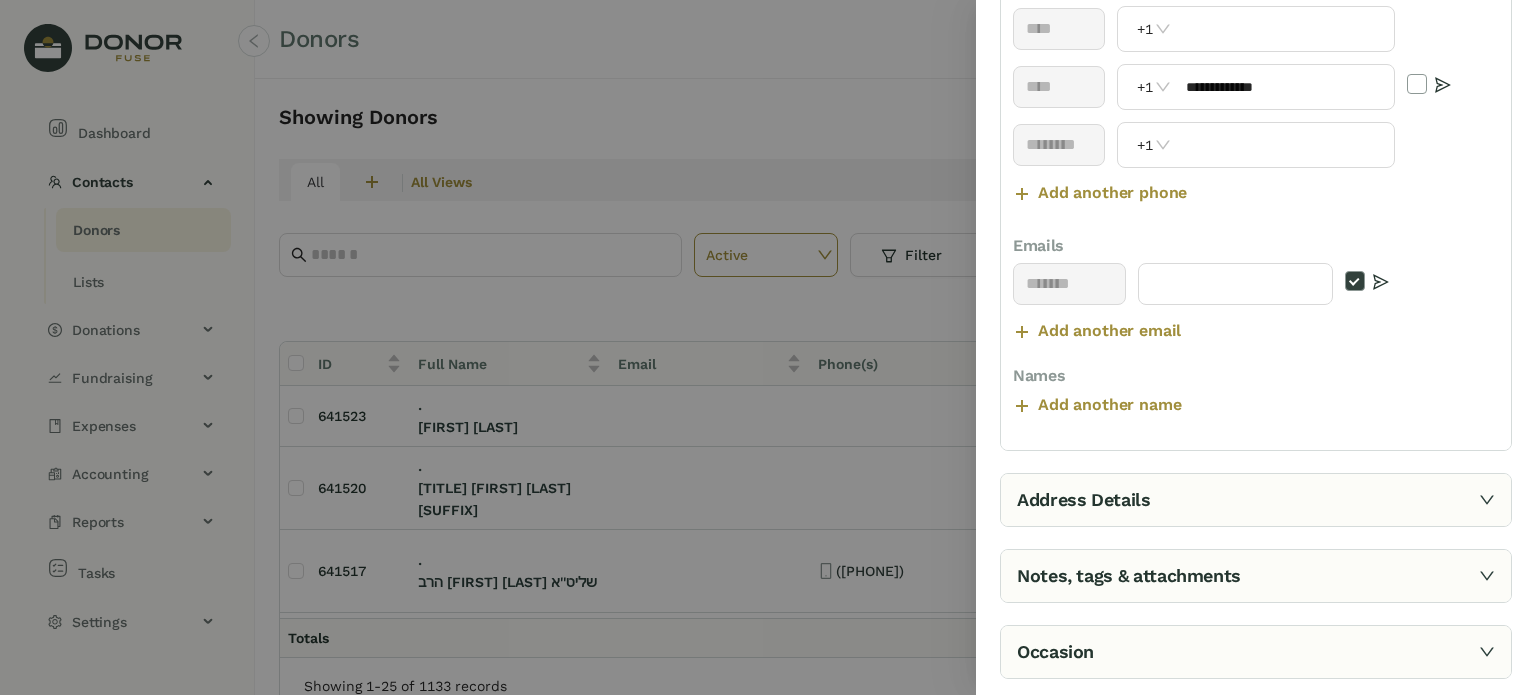 click on "Notes, tags & attachments" at bounding box center [1256, 576] 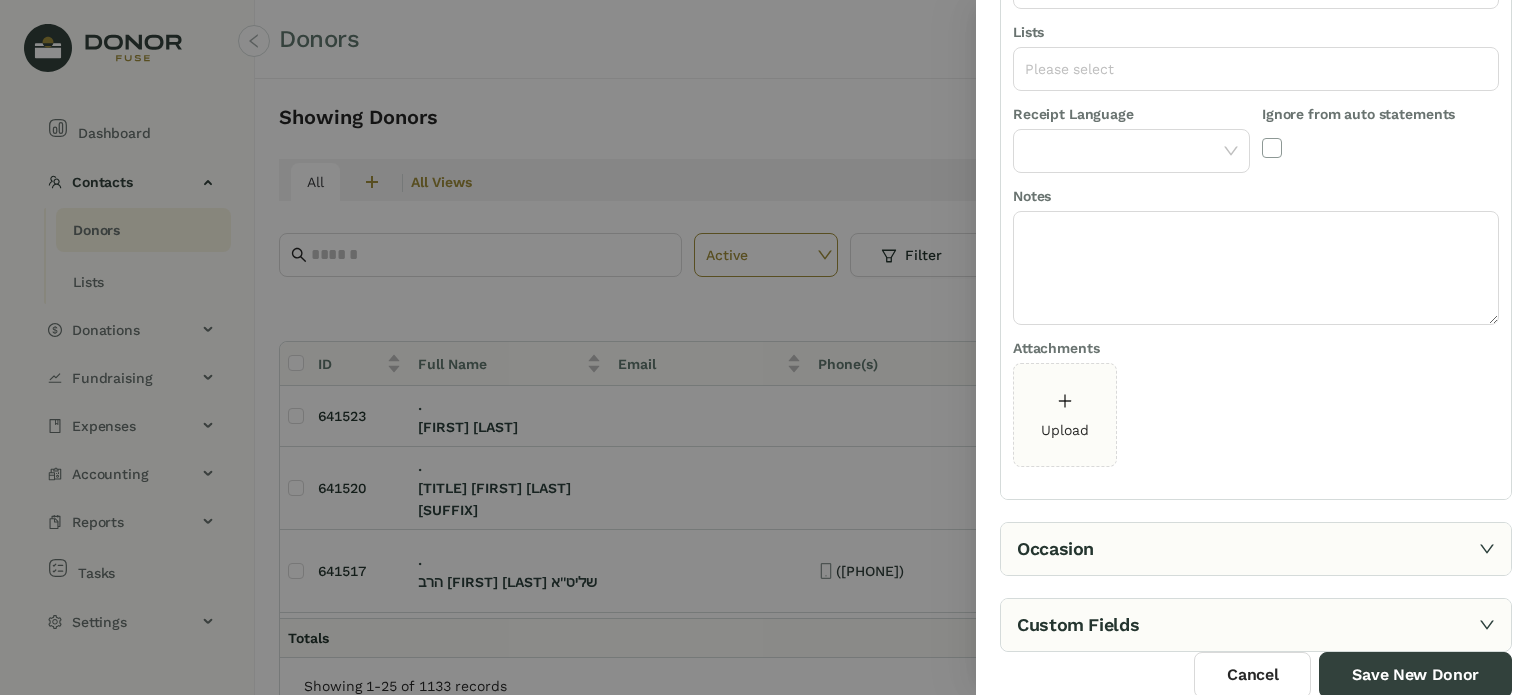 scroll, scrollTop: 0, scrollLeft: 0, axis: both 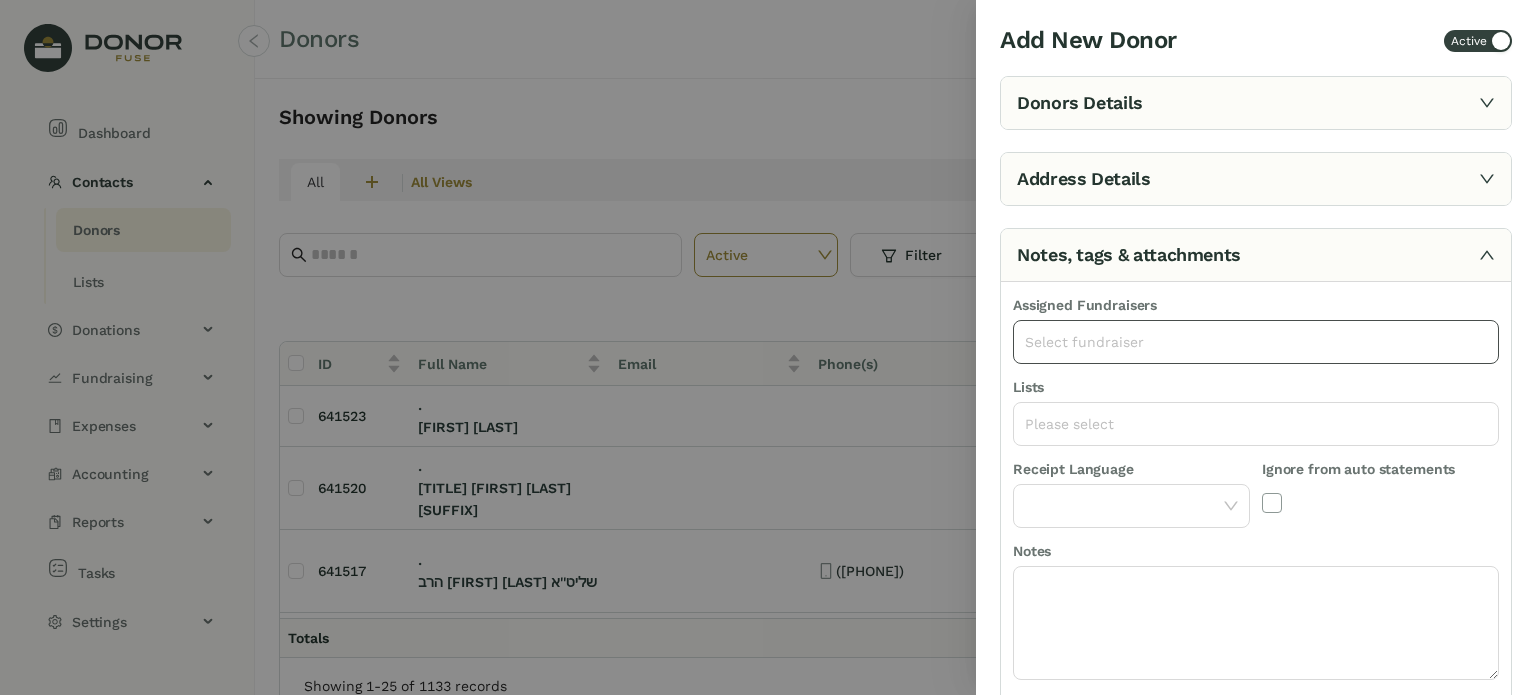 click on "Select fundraiser" 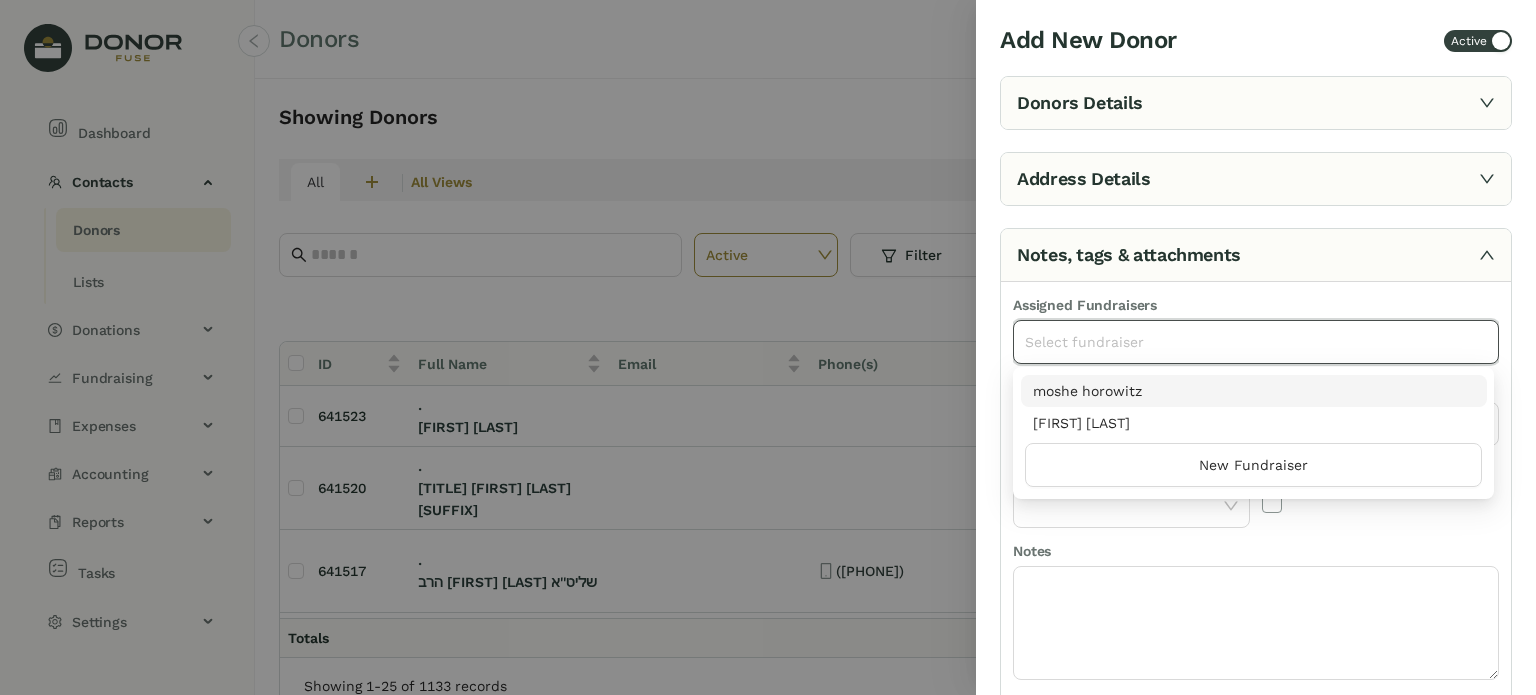 click on "moshe horowitz" at bounding box center [1254, 391] 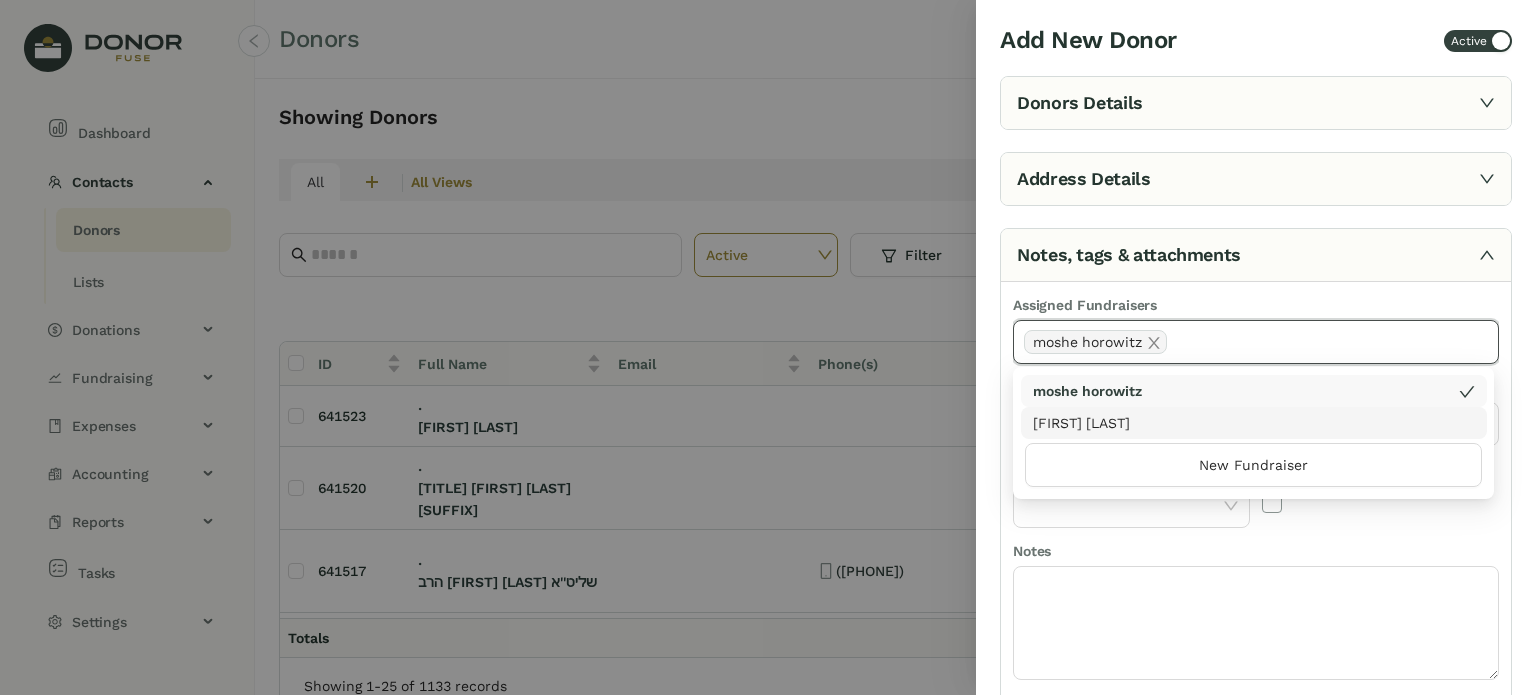 drag, startPoint x: 1316, startPoint y: 525, endPoint x: 1284, endPoint y: 515, distance: 33.526108 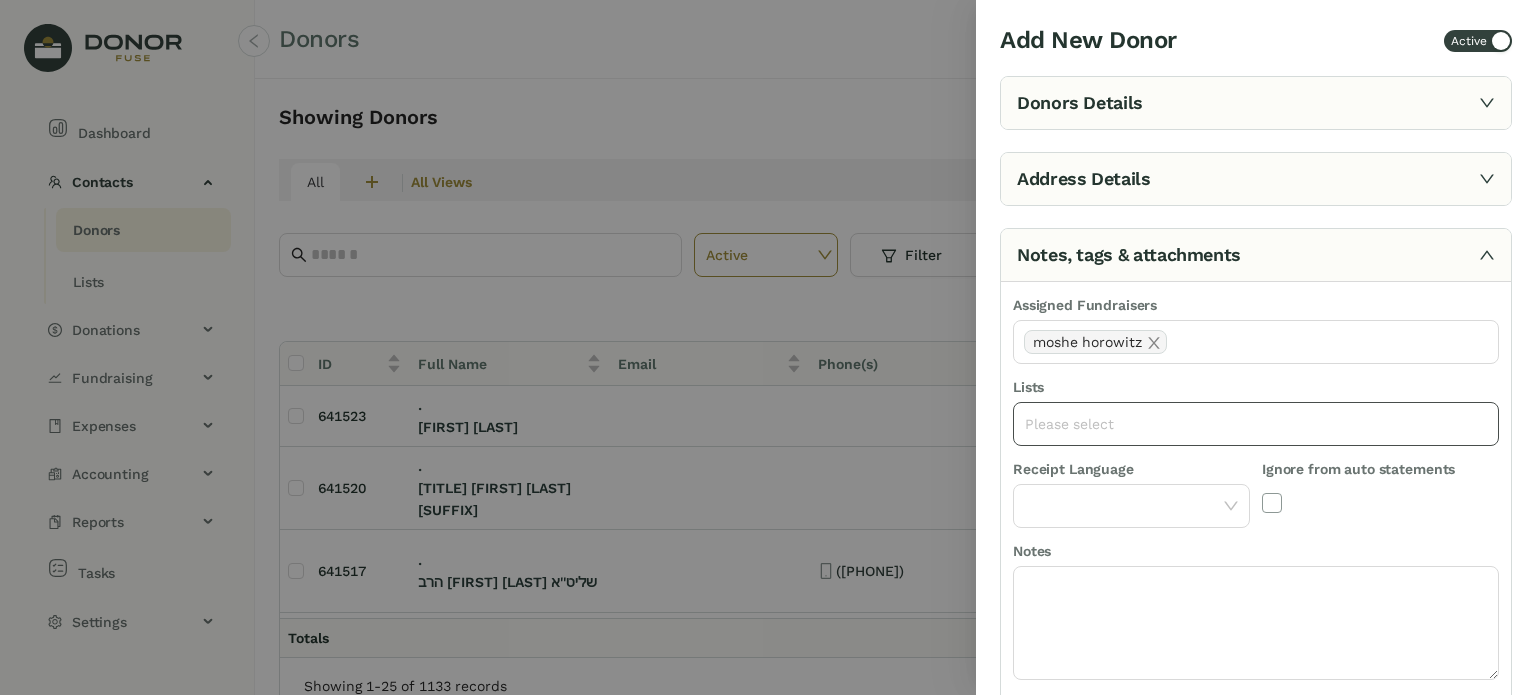 click on "Please select" 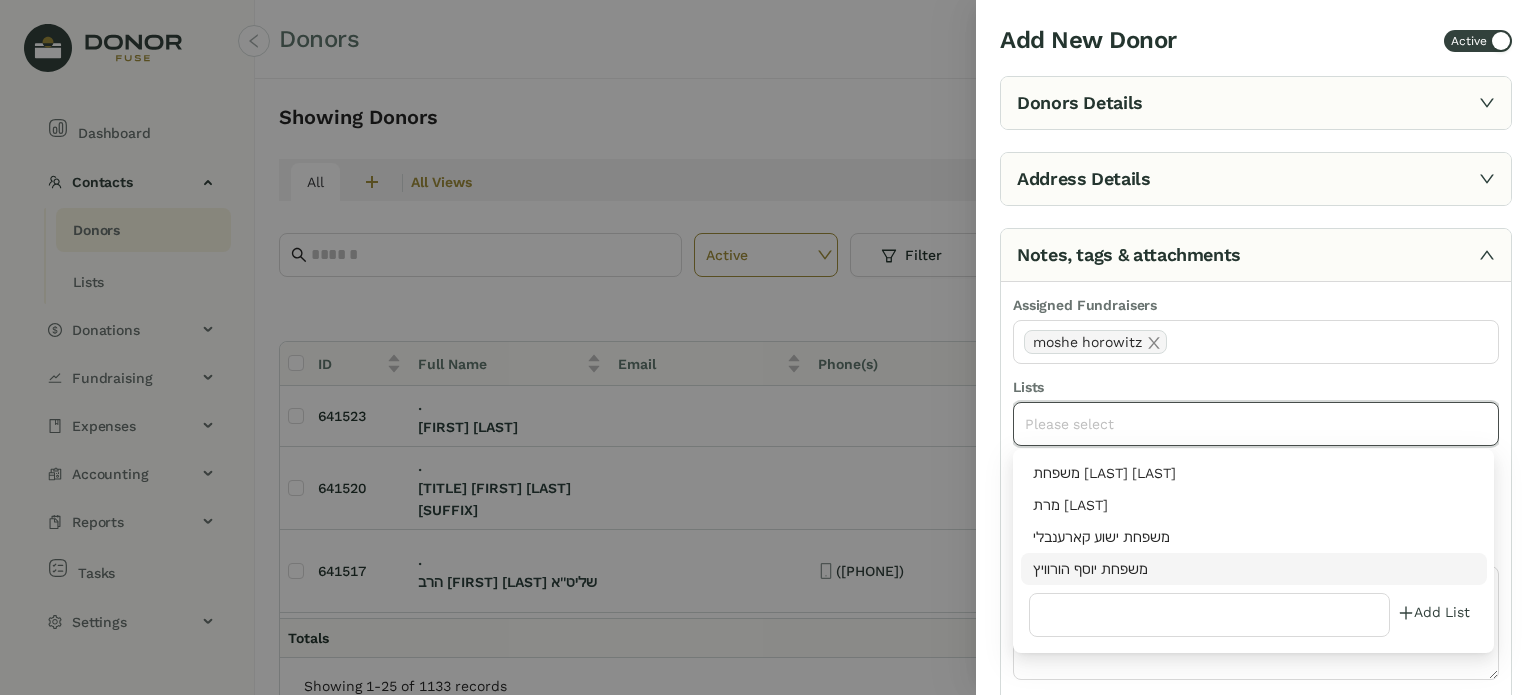 drag, startPoint x: 1101, startPoint y: 566, endPoint x: 1090, endPoint y: 559, distance: 13.038404 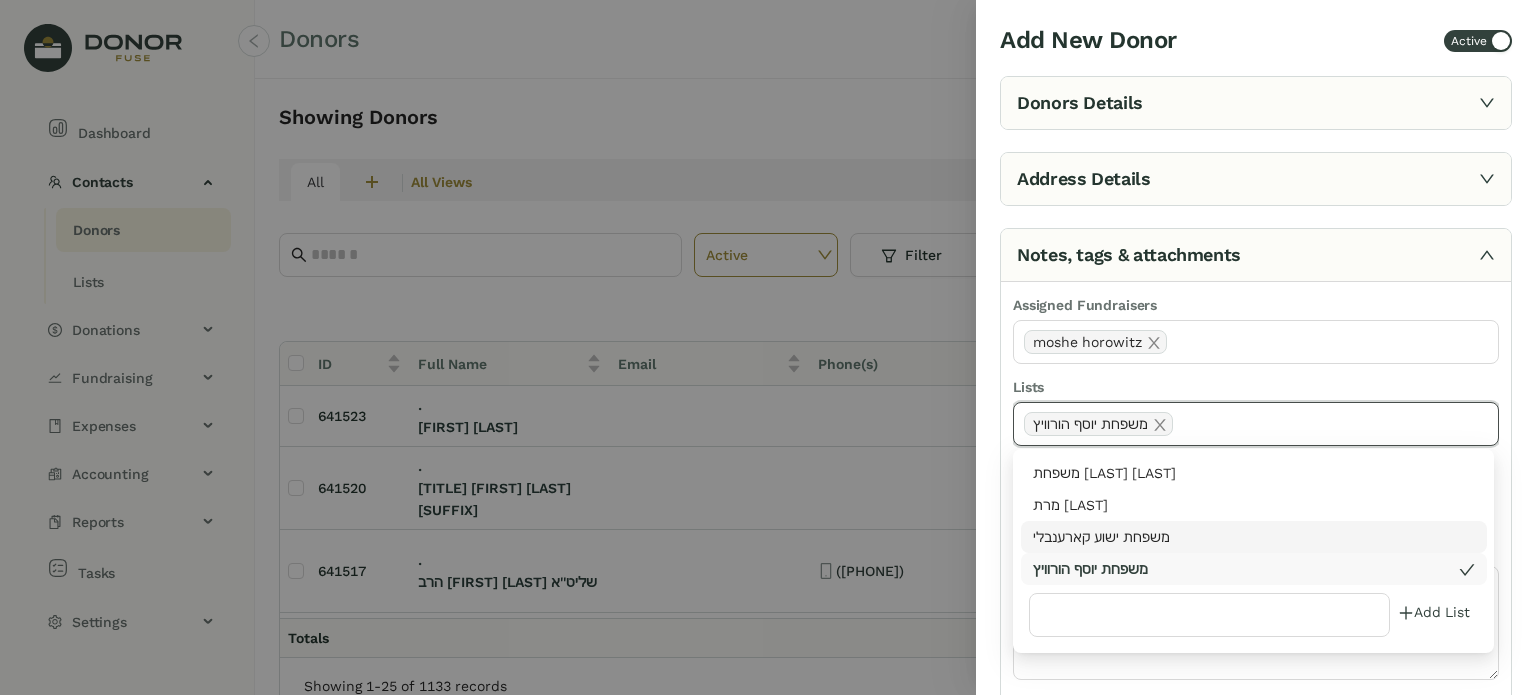 click at bounding box center (768, 347) 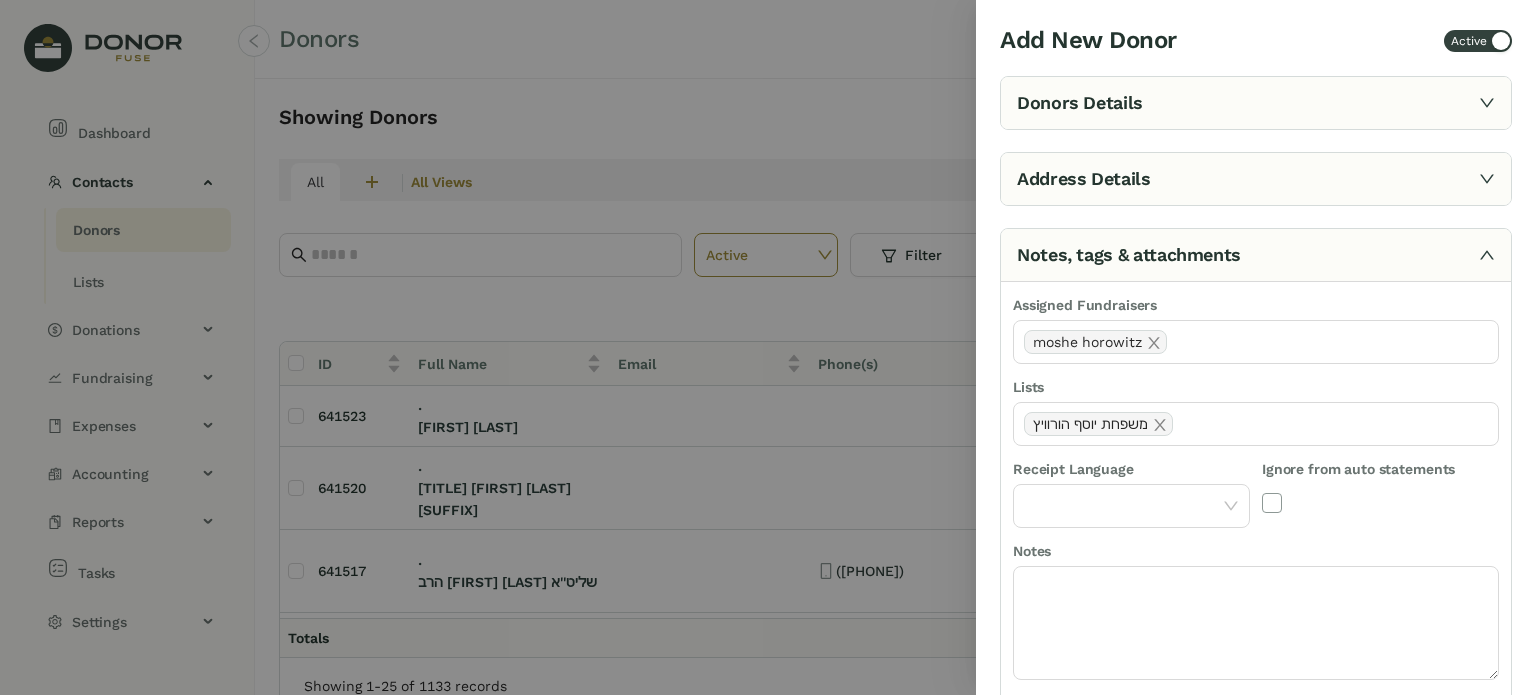 scroll, scrollTop: 355, scrollLeft: 0, axis: vertical 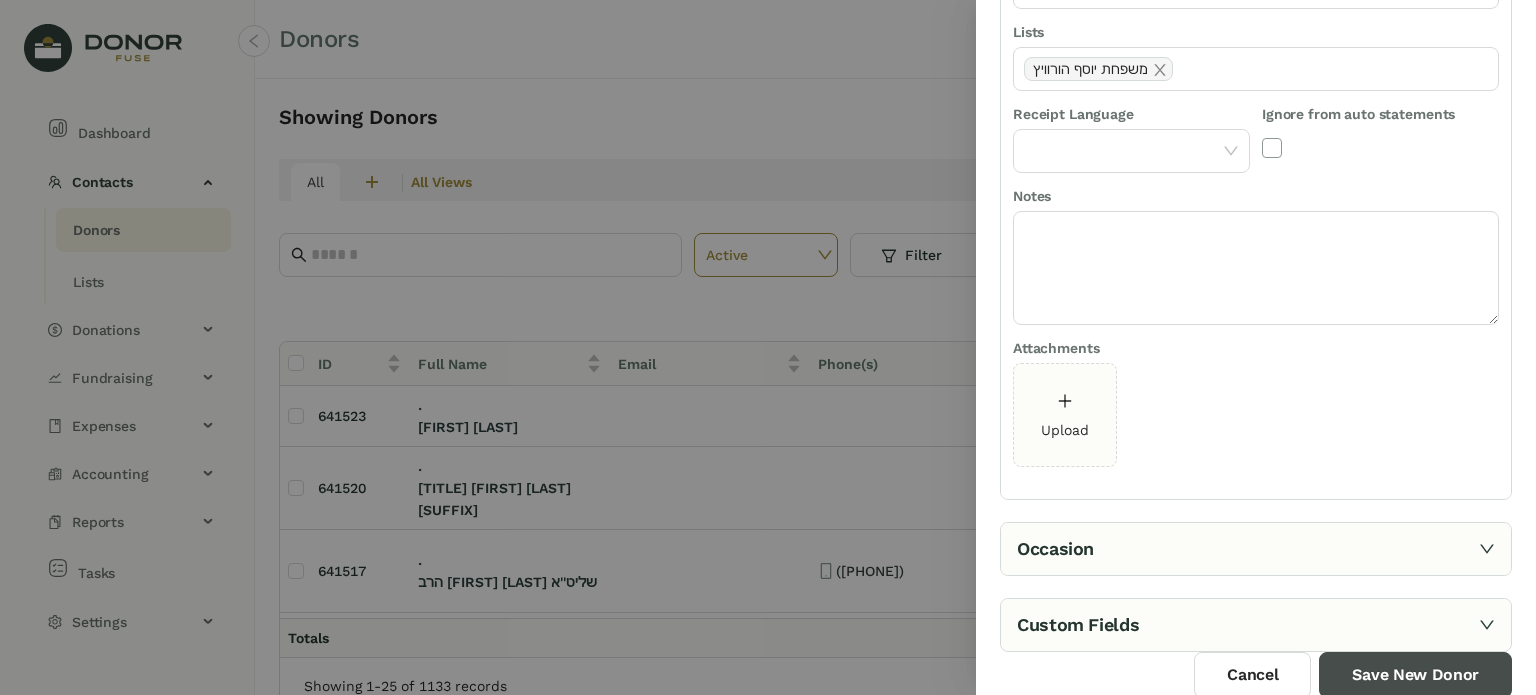click on "Save New Donor" at bounding box center (1415, 675) 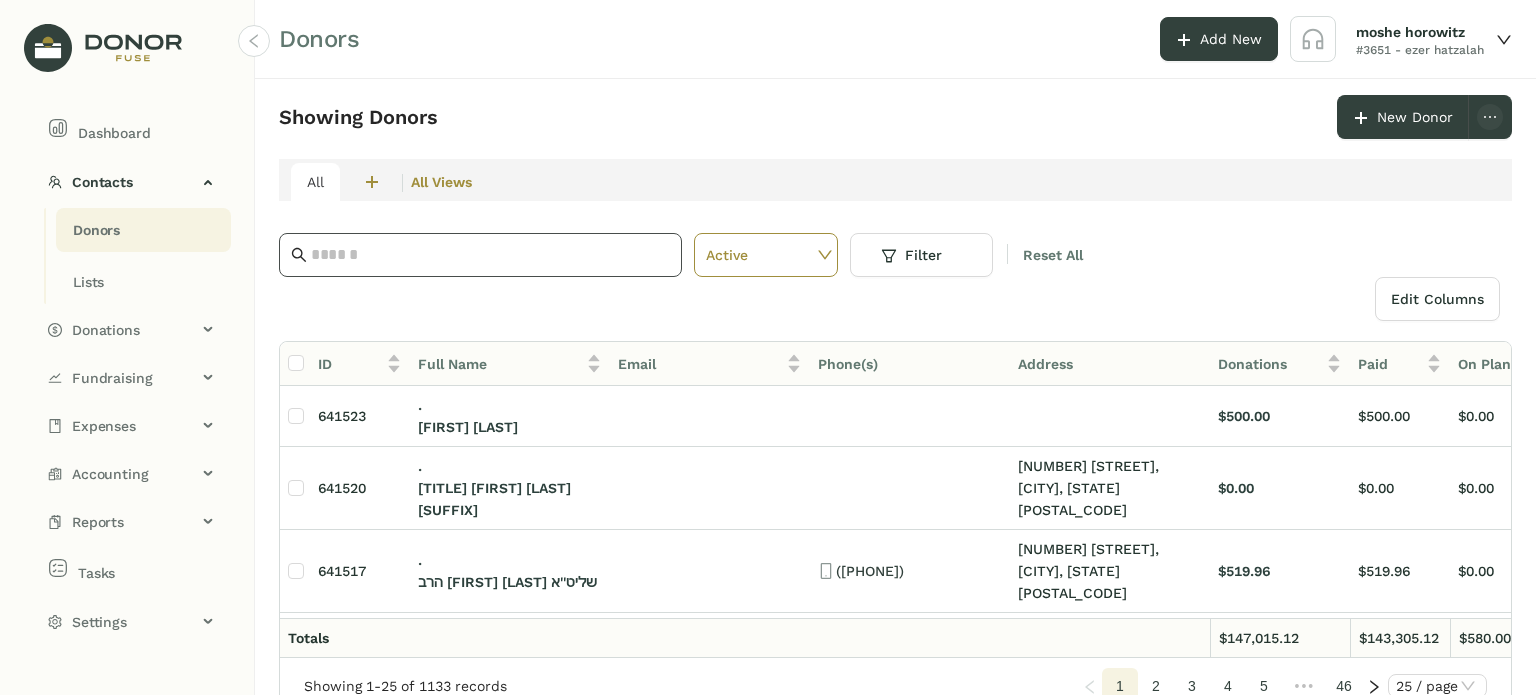 click 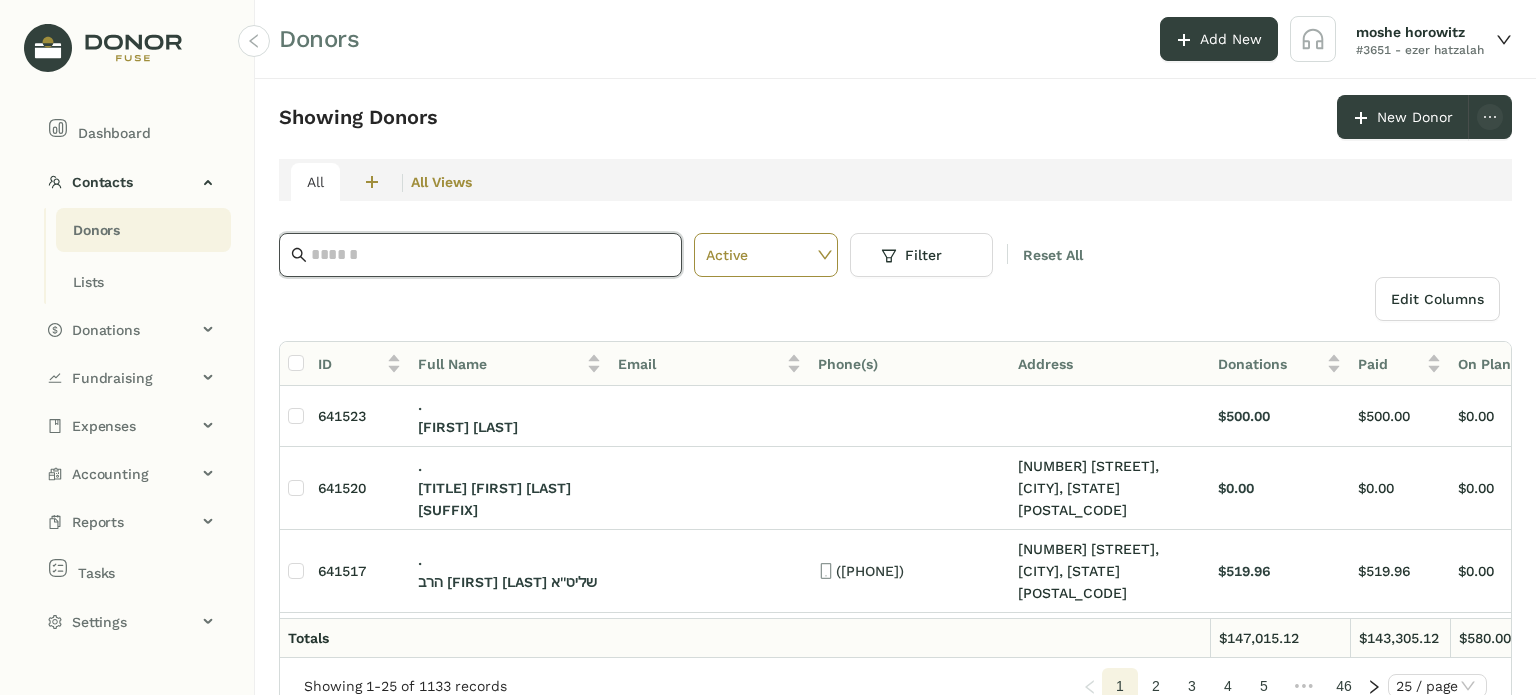 paste on "*****" 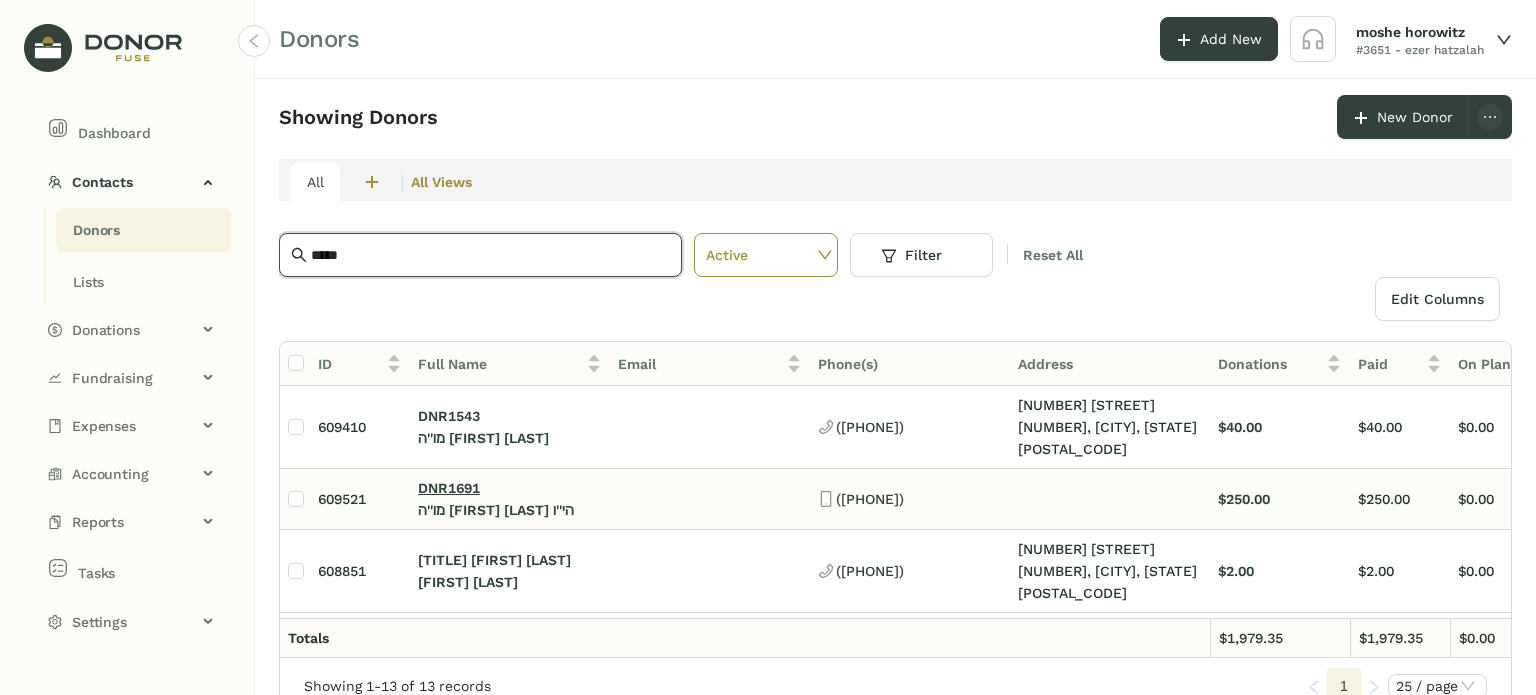 scroll, scrollTop: 400, scrollLeft: 0, axis: vertical 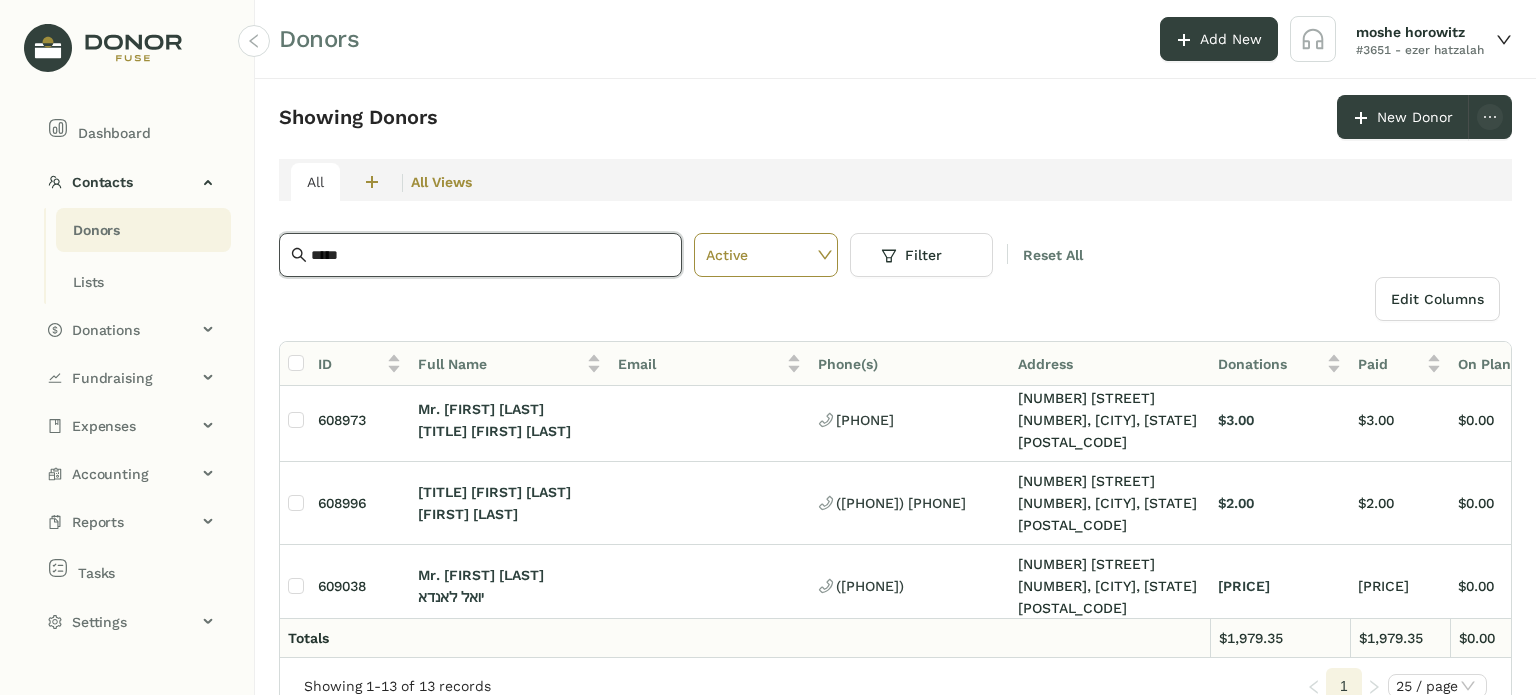 type on "*****" 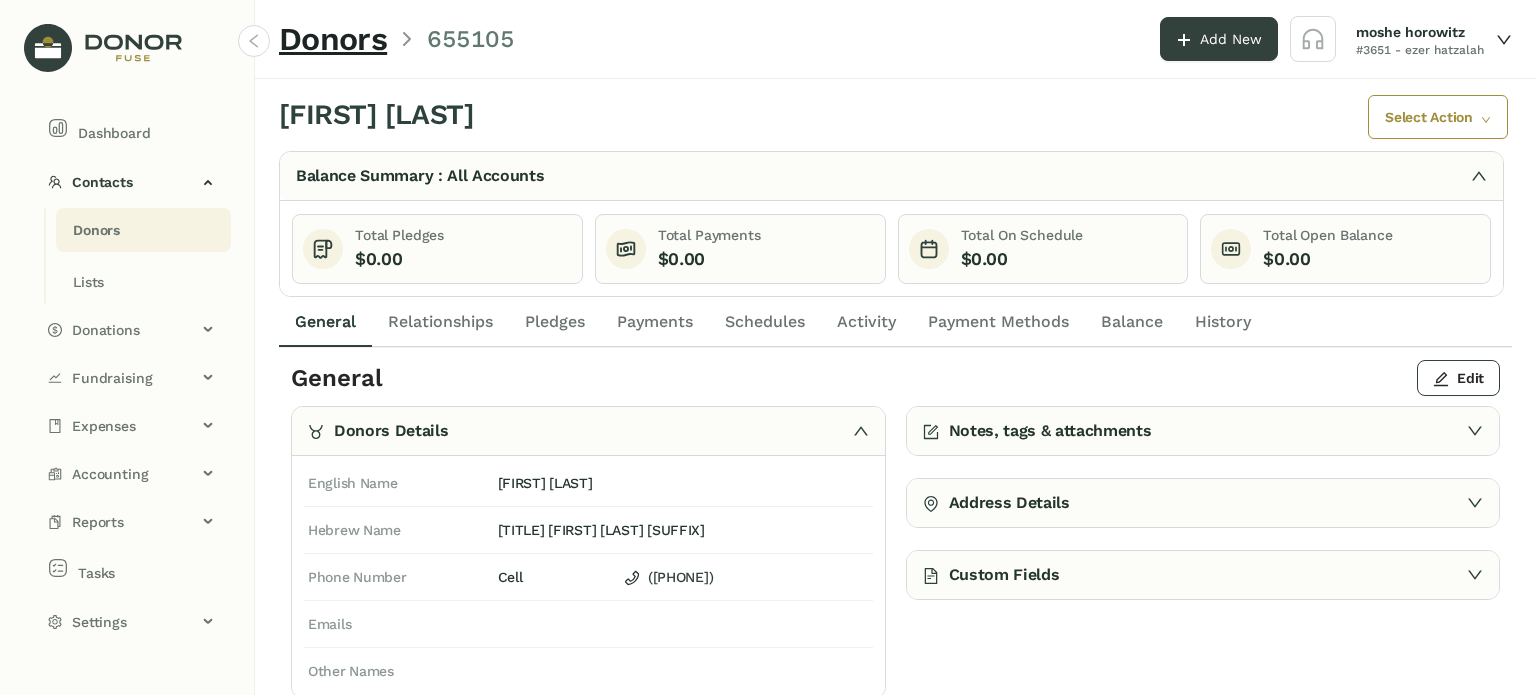 click on "Activity" 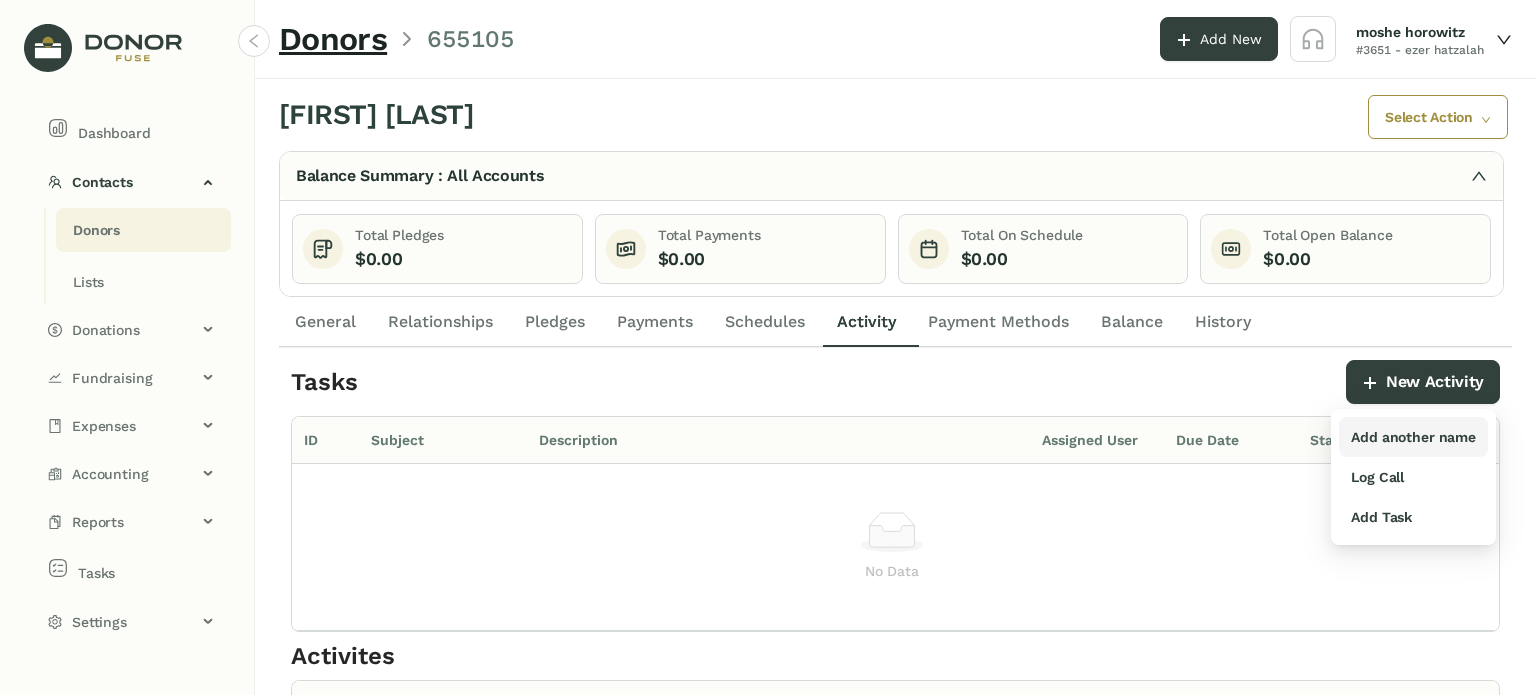 click on "Add another name" at bounding box center [1413, 437] 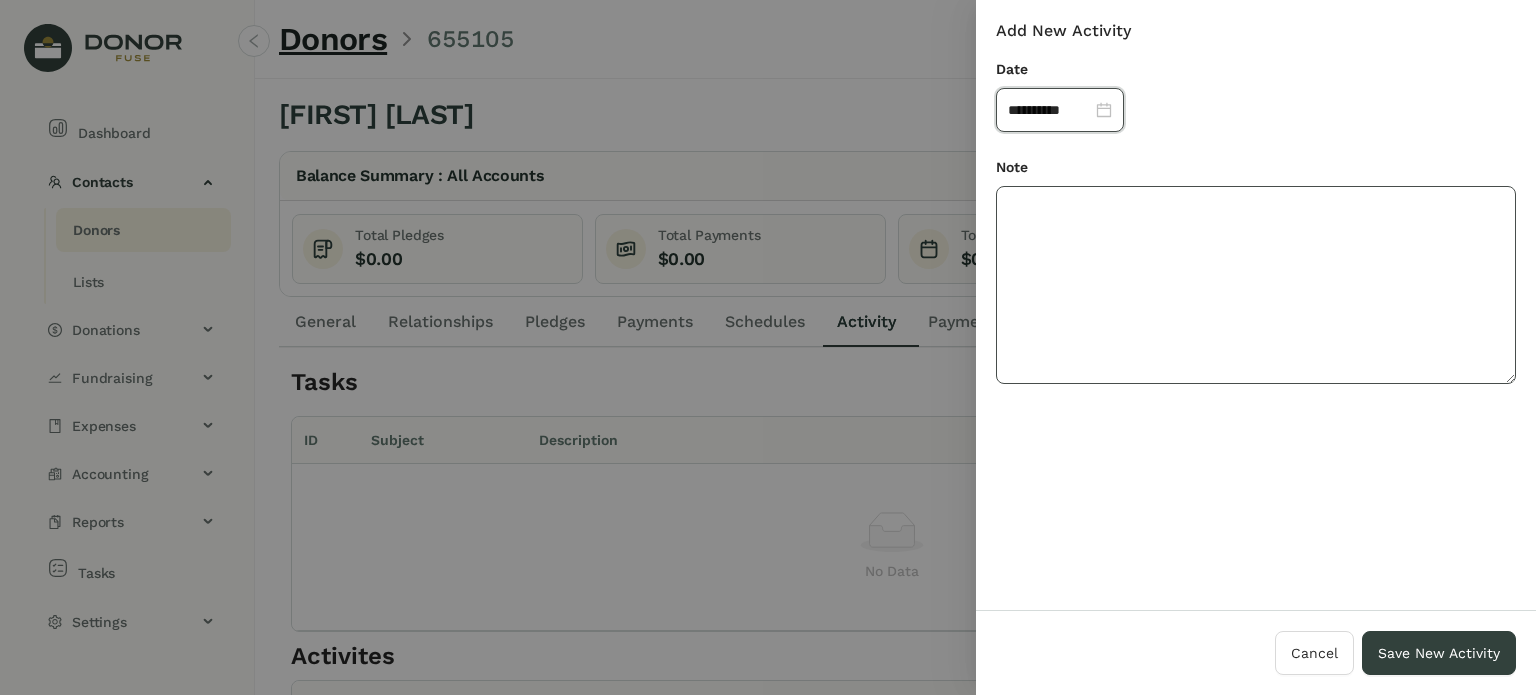 click 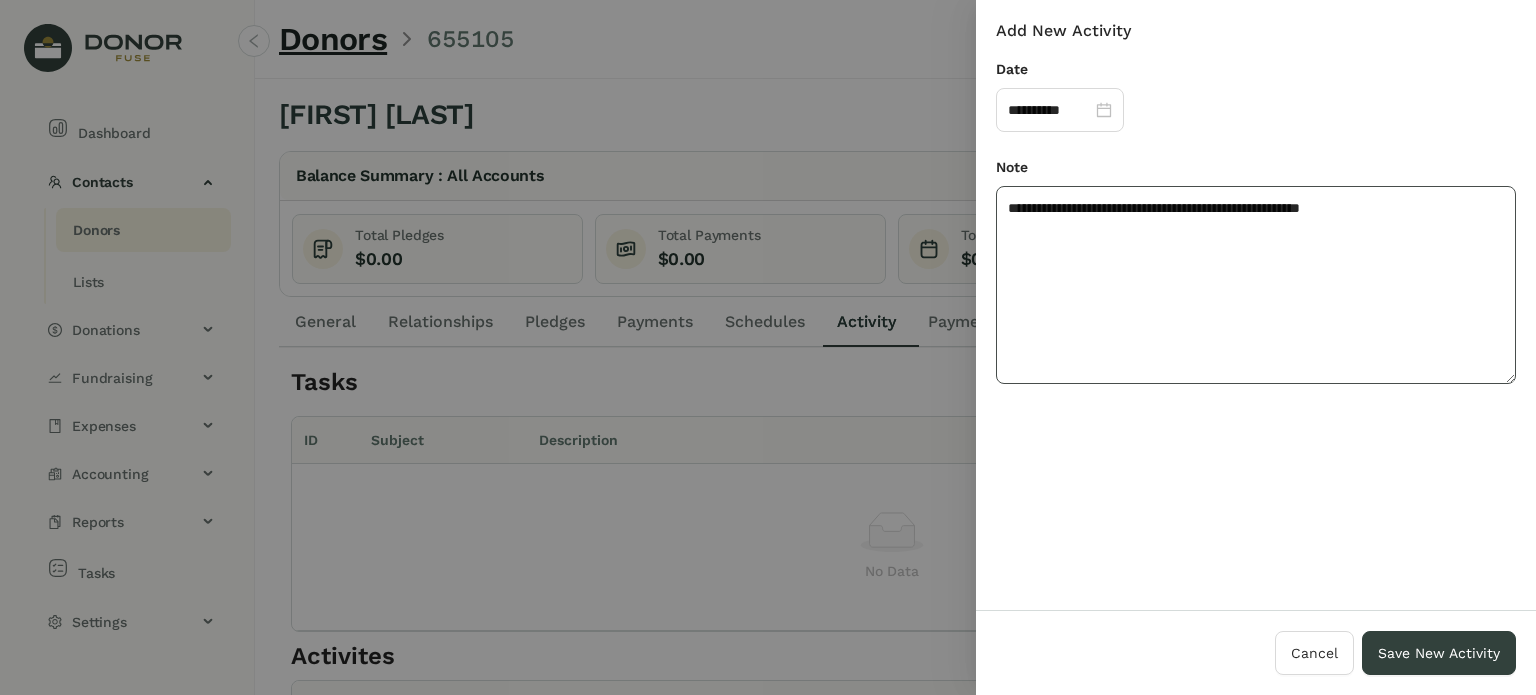 click on "**********" 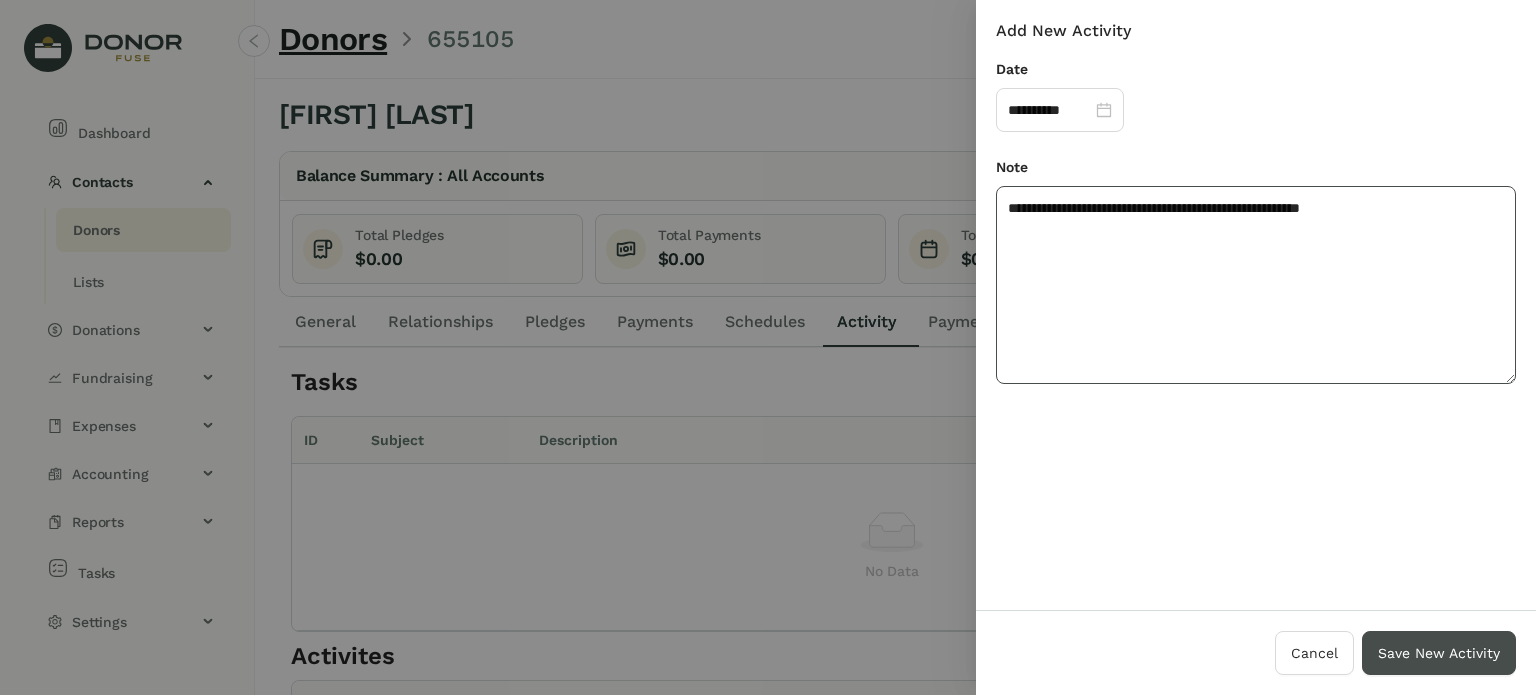 type on "**********" 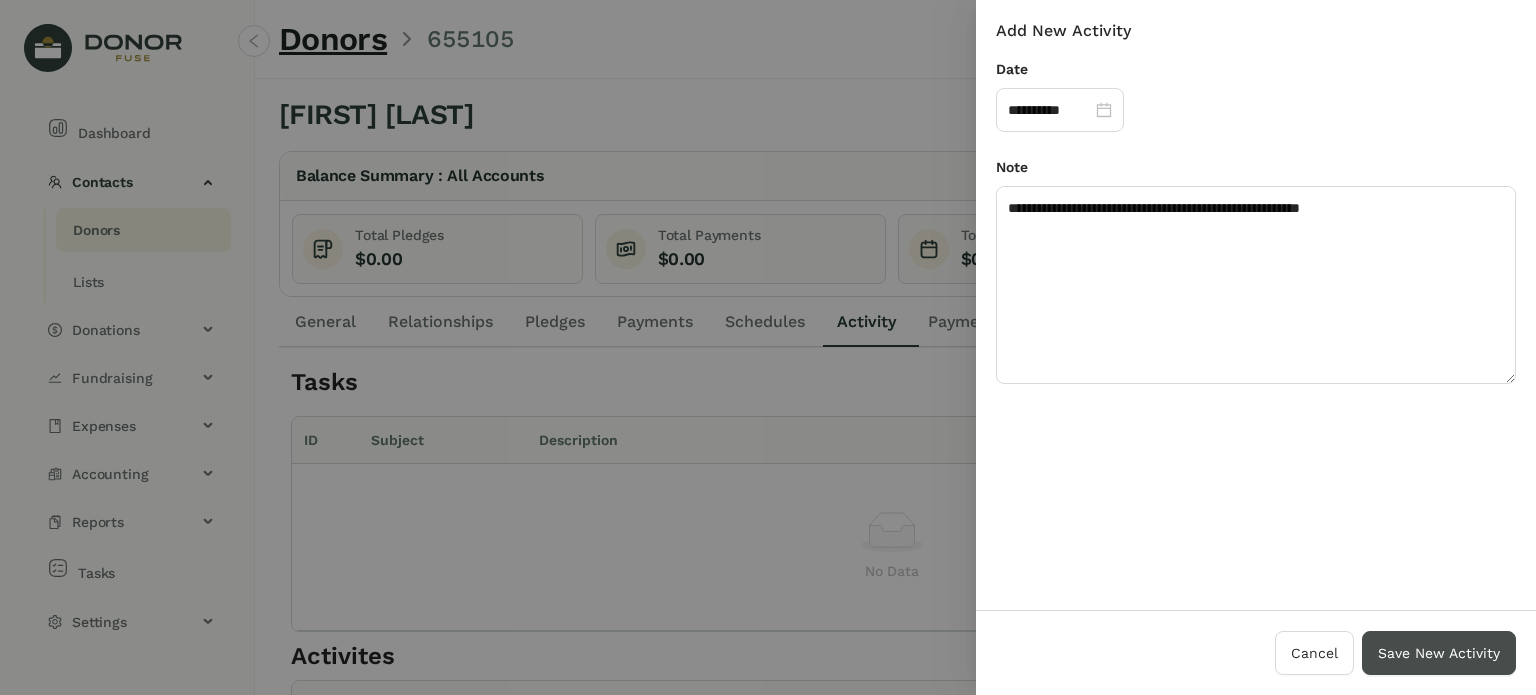 click on "Save New Activity" at bounding box center [1439, 653] 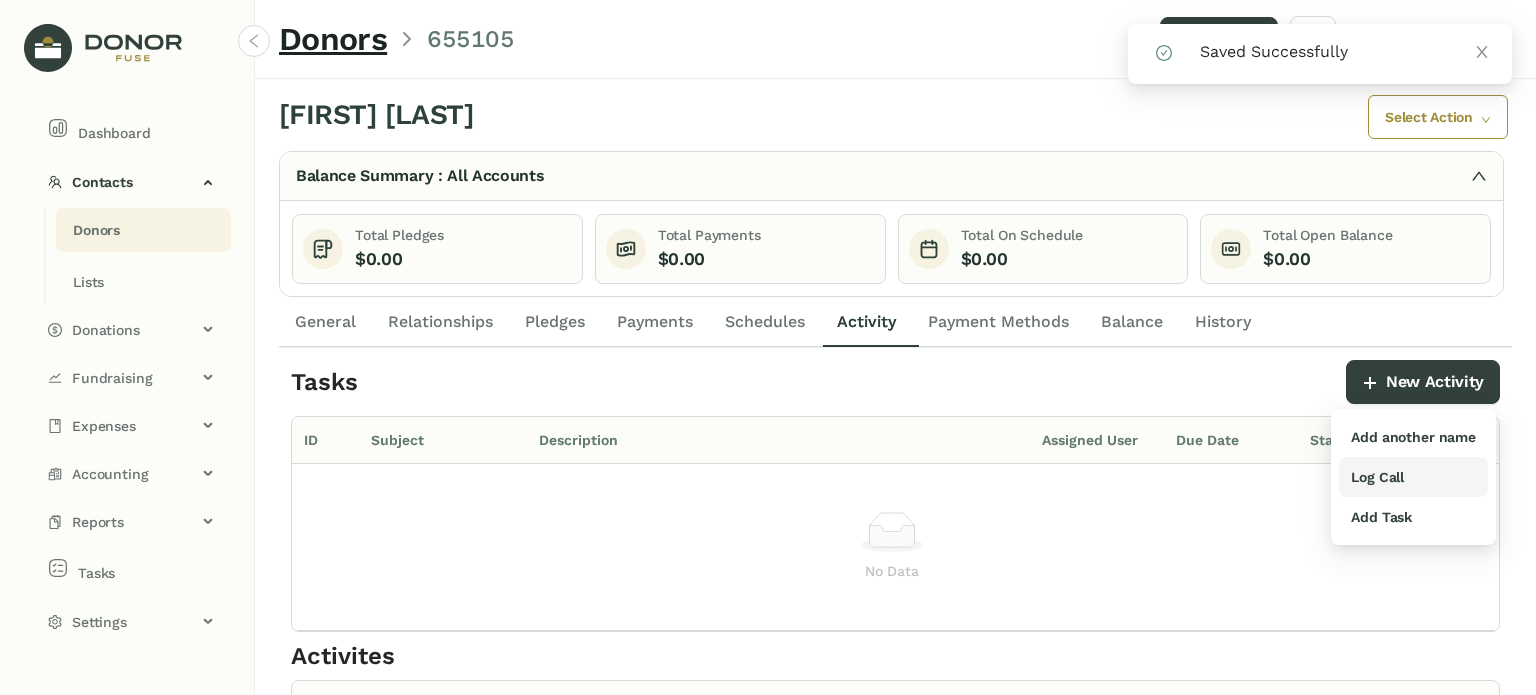 click on "Log Call" at bounding box center (1377, 477) 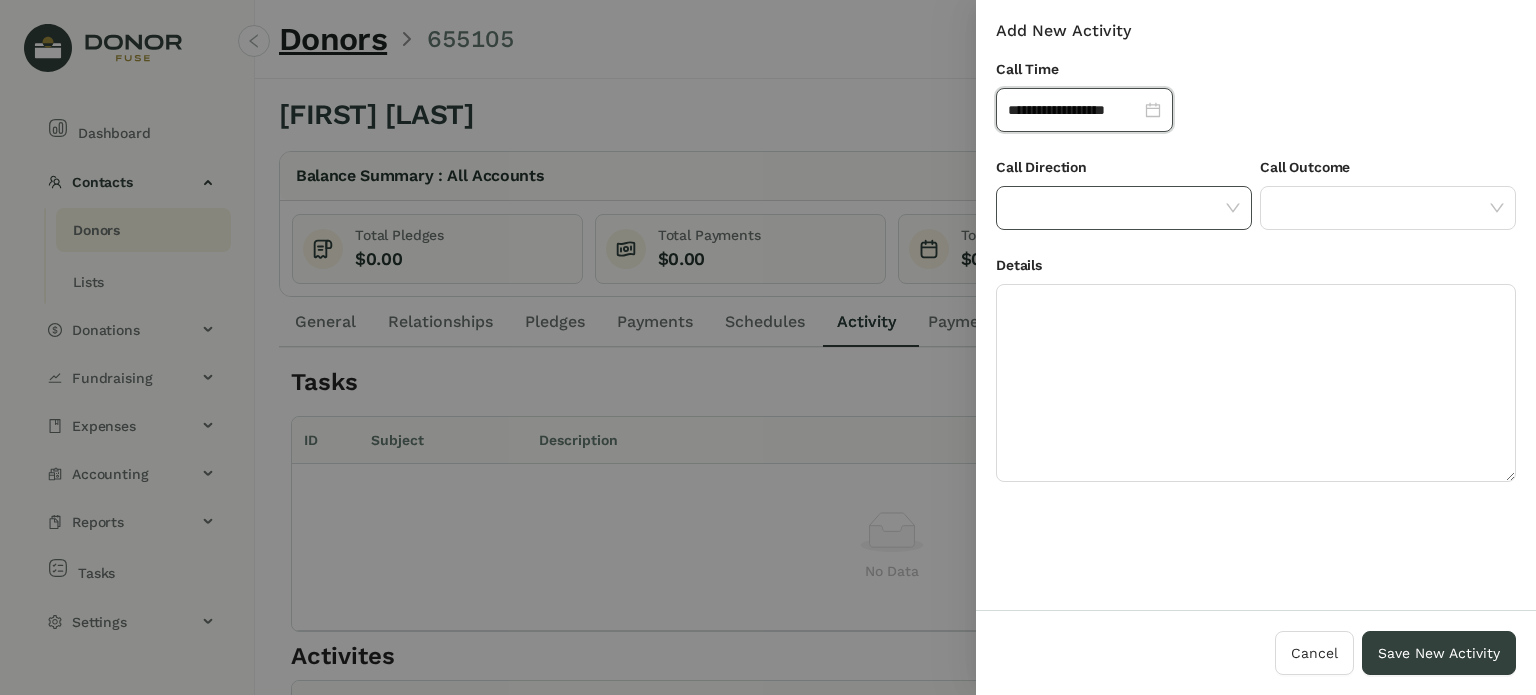 click 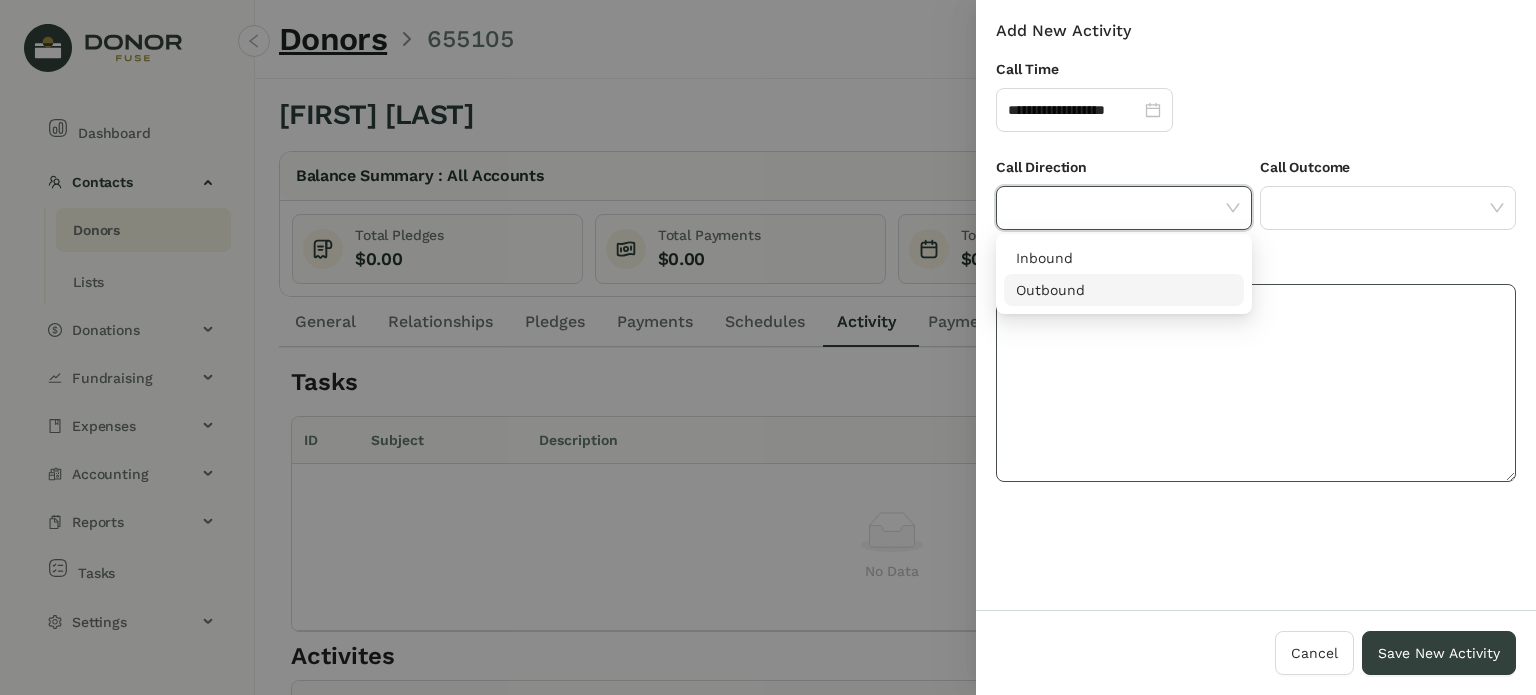 drag, startPoint x: 1148, startPoint y: 299, endPoint x: 1159, endPoint y: 284, distance: 18.601076 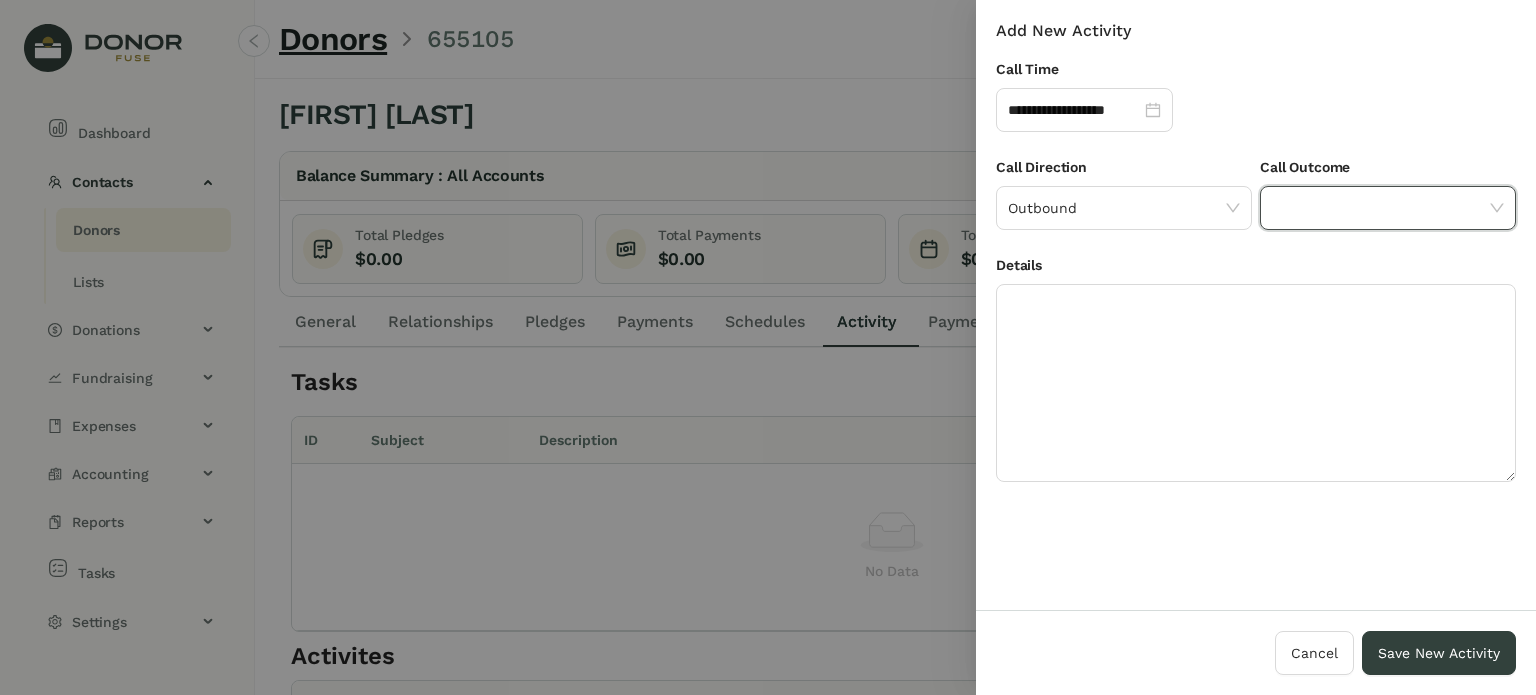 drag, startPoint x: 1286, startPoint y: 217, endPoint x: 1292, endPoint y: 228, distance: 12.529964 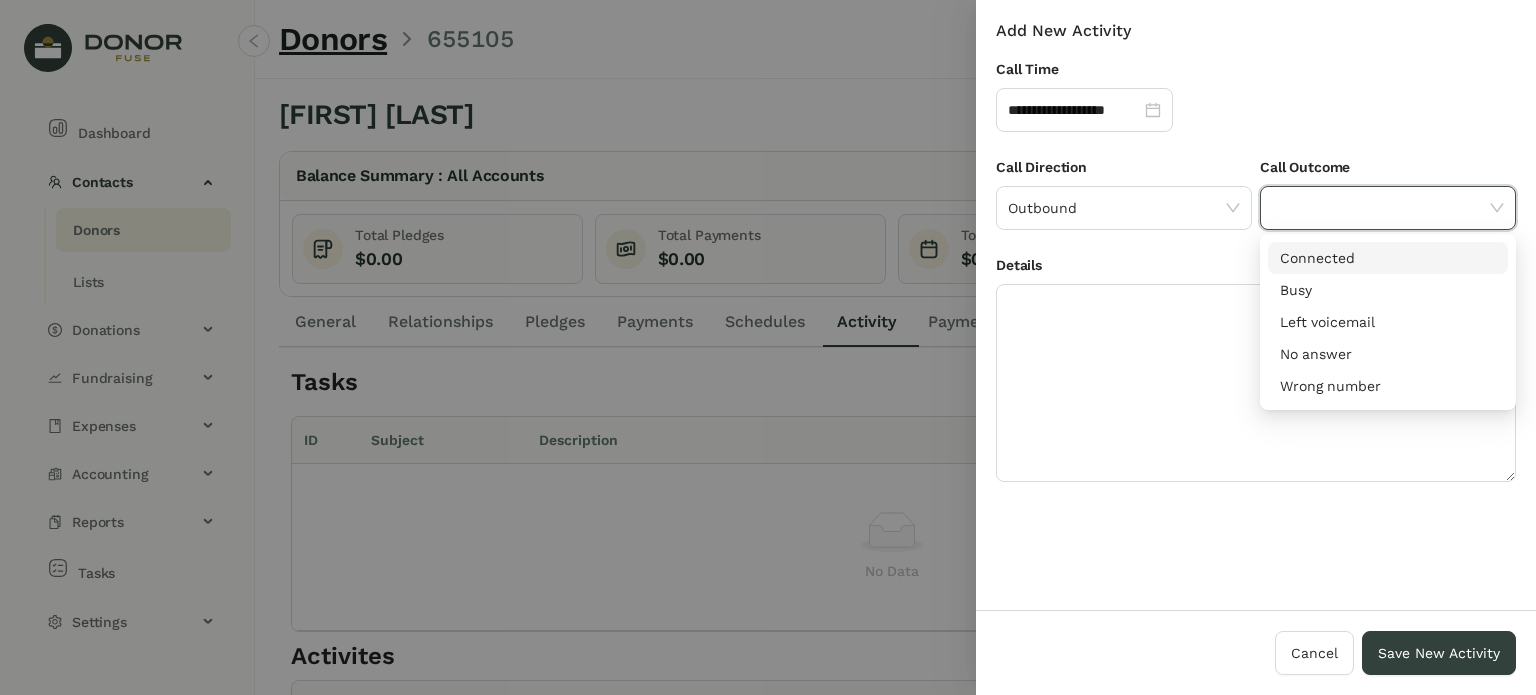 click on "Connected" at bounding box center (1388, 258) 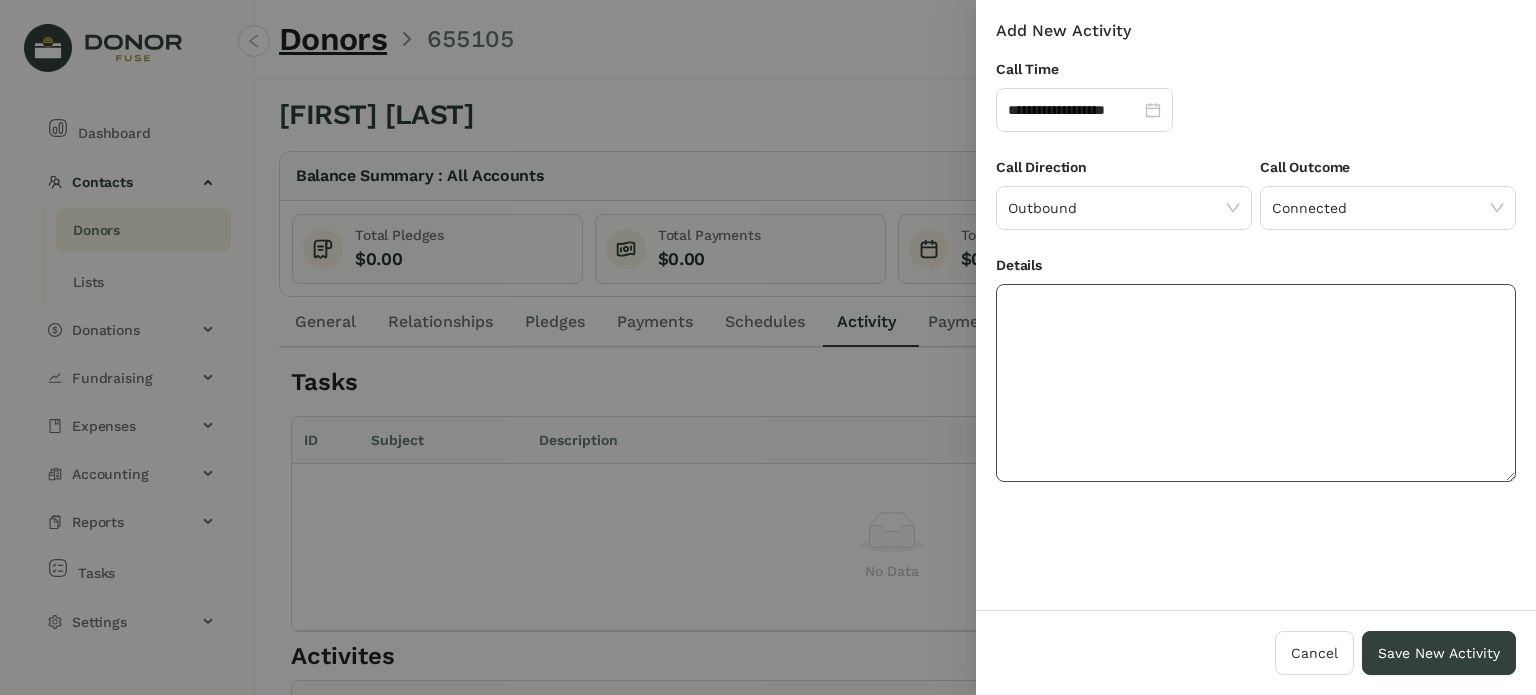 click 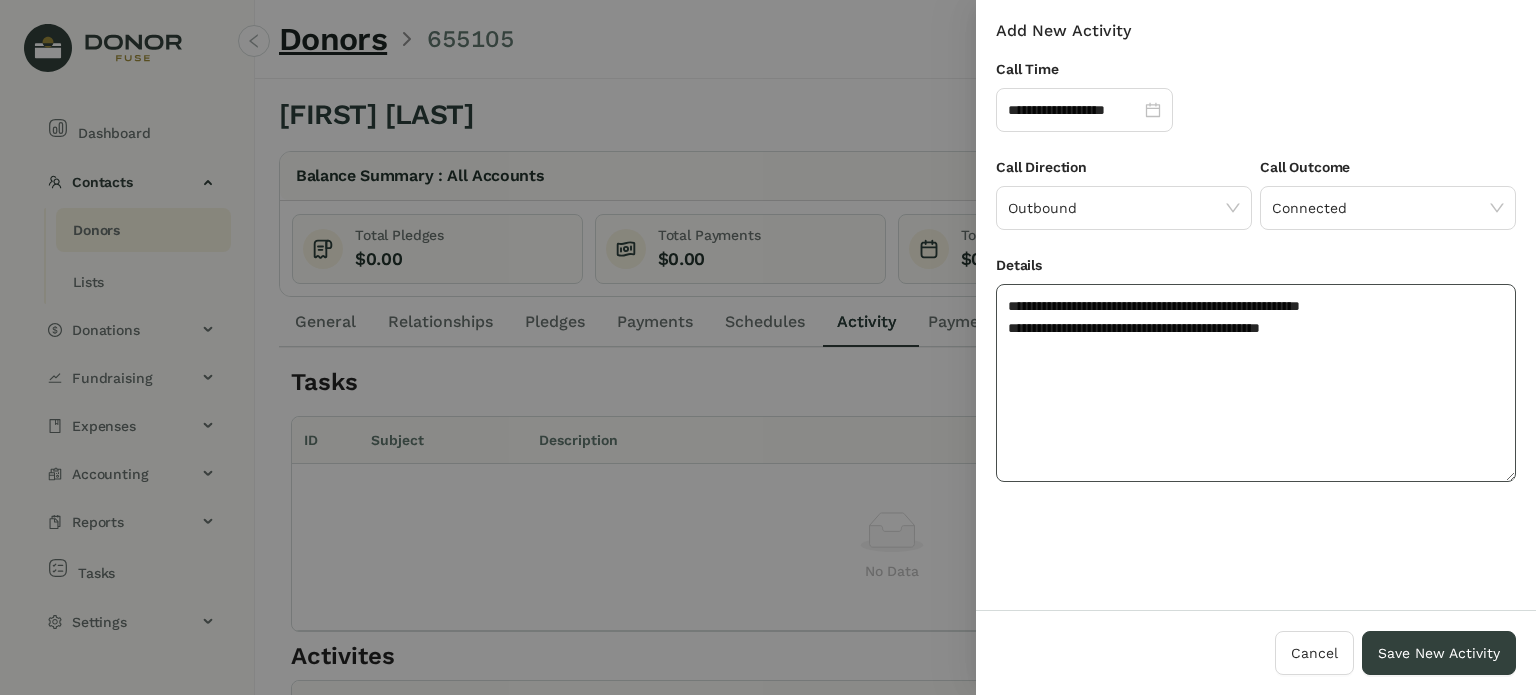 click on "**********" 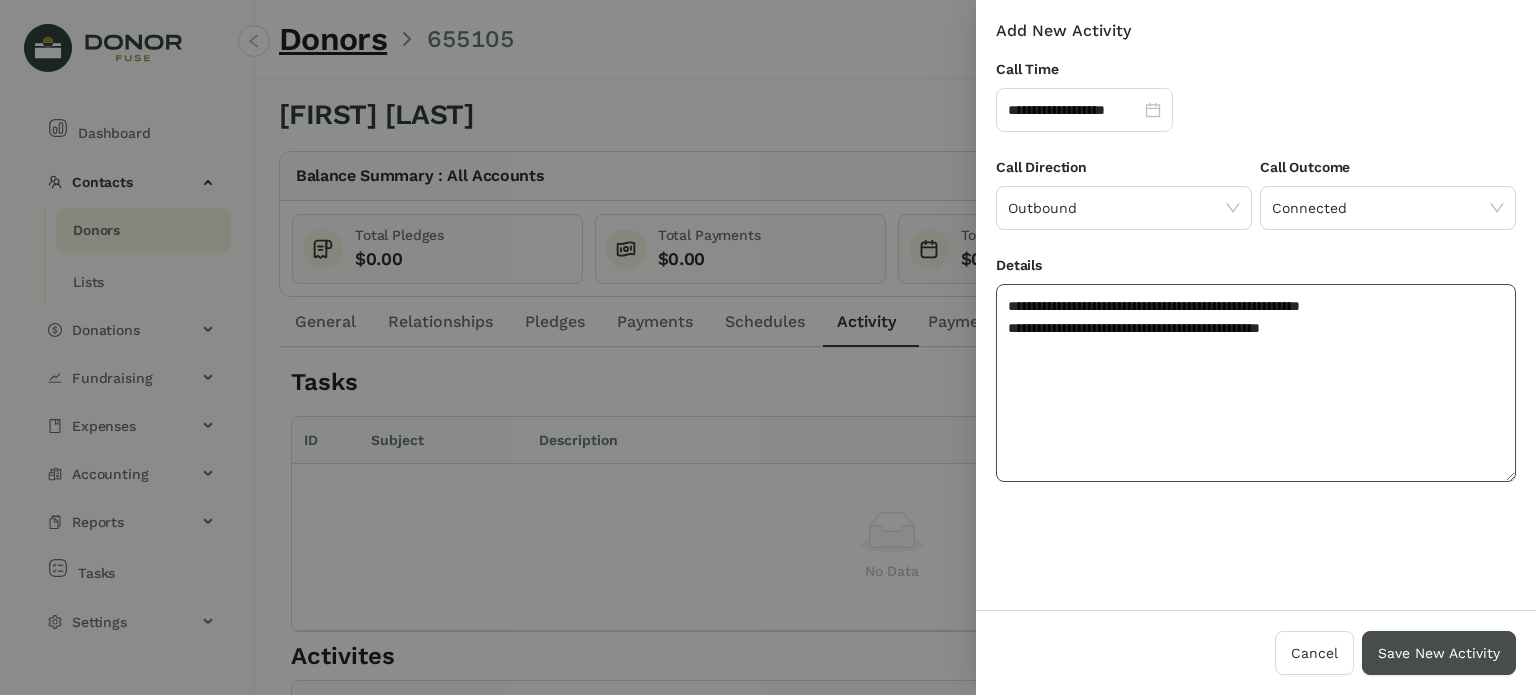 type on "**********" 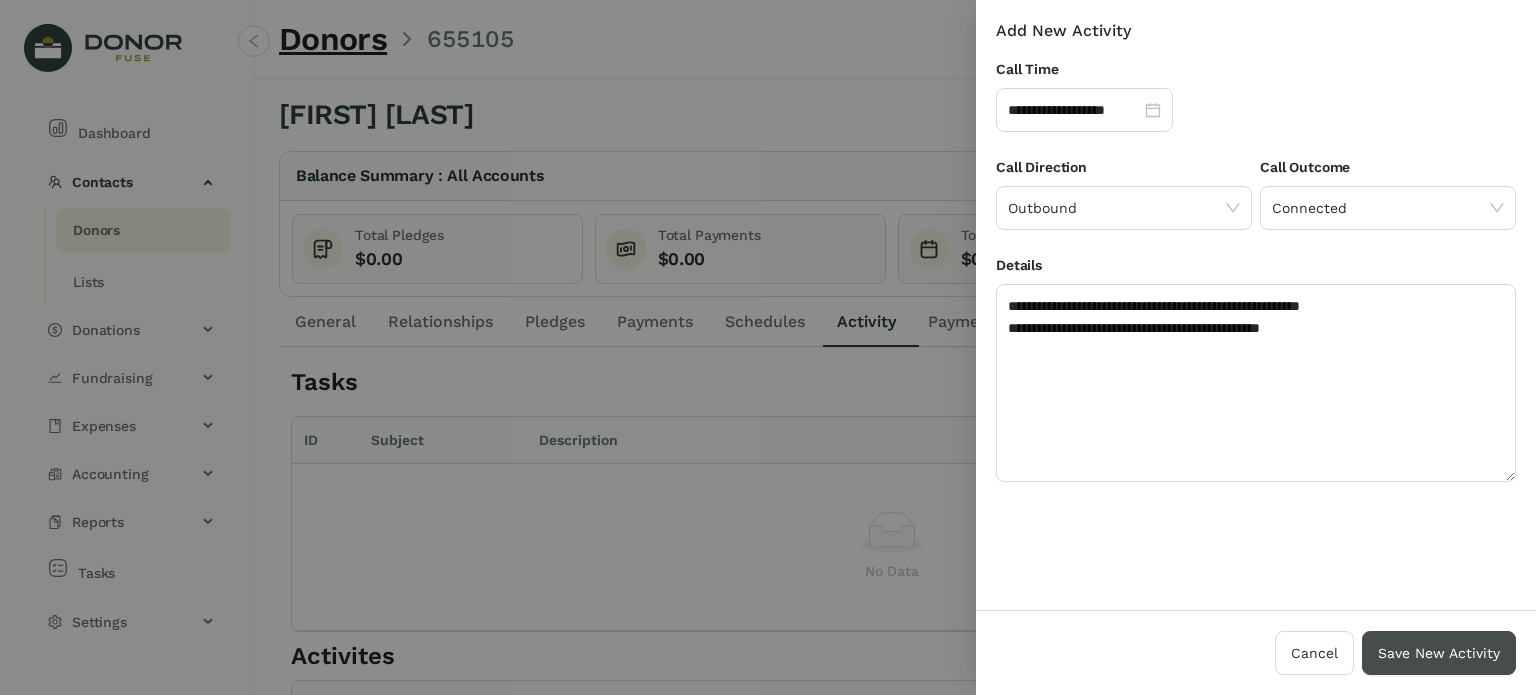 click on "Save New Activity" at bounding box center (1439, 653) 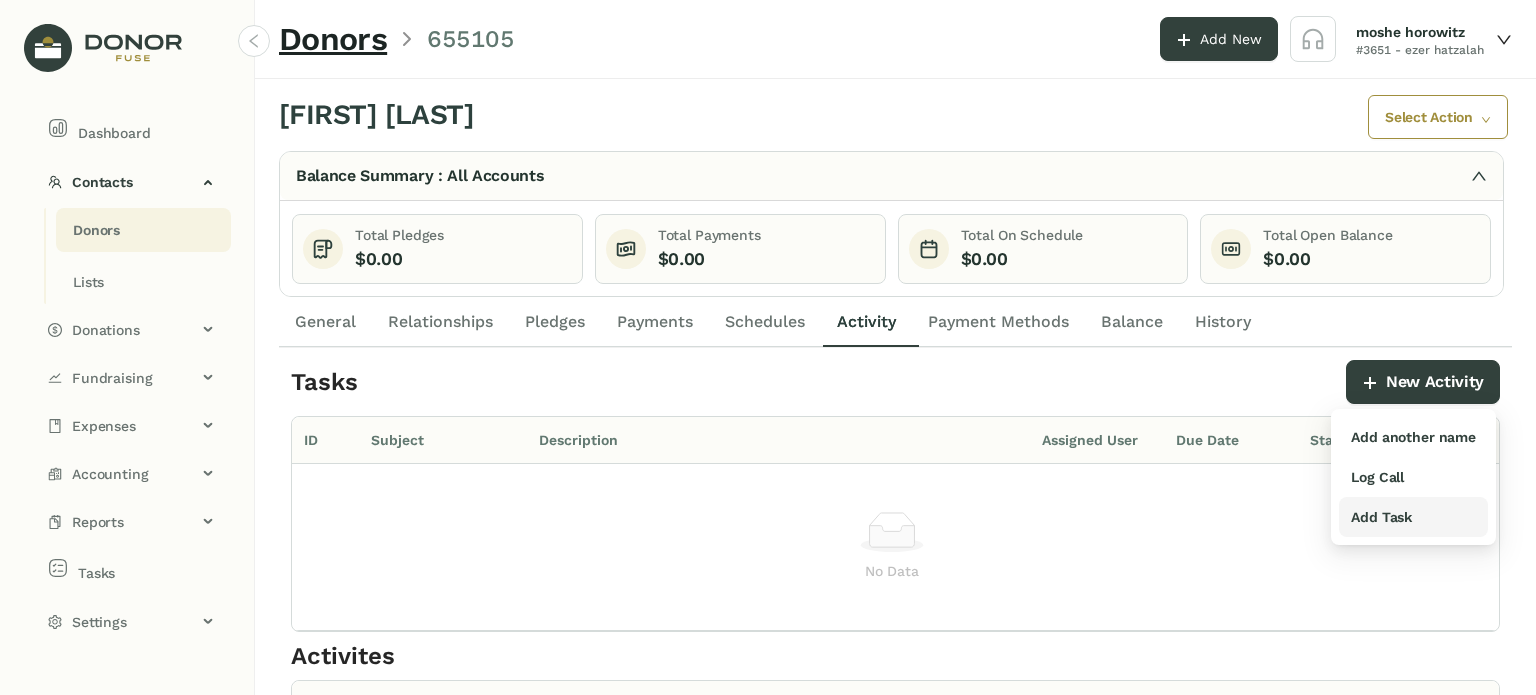 click on "Add Task" at bounding box center [1381, 517] 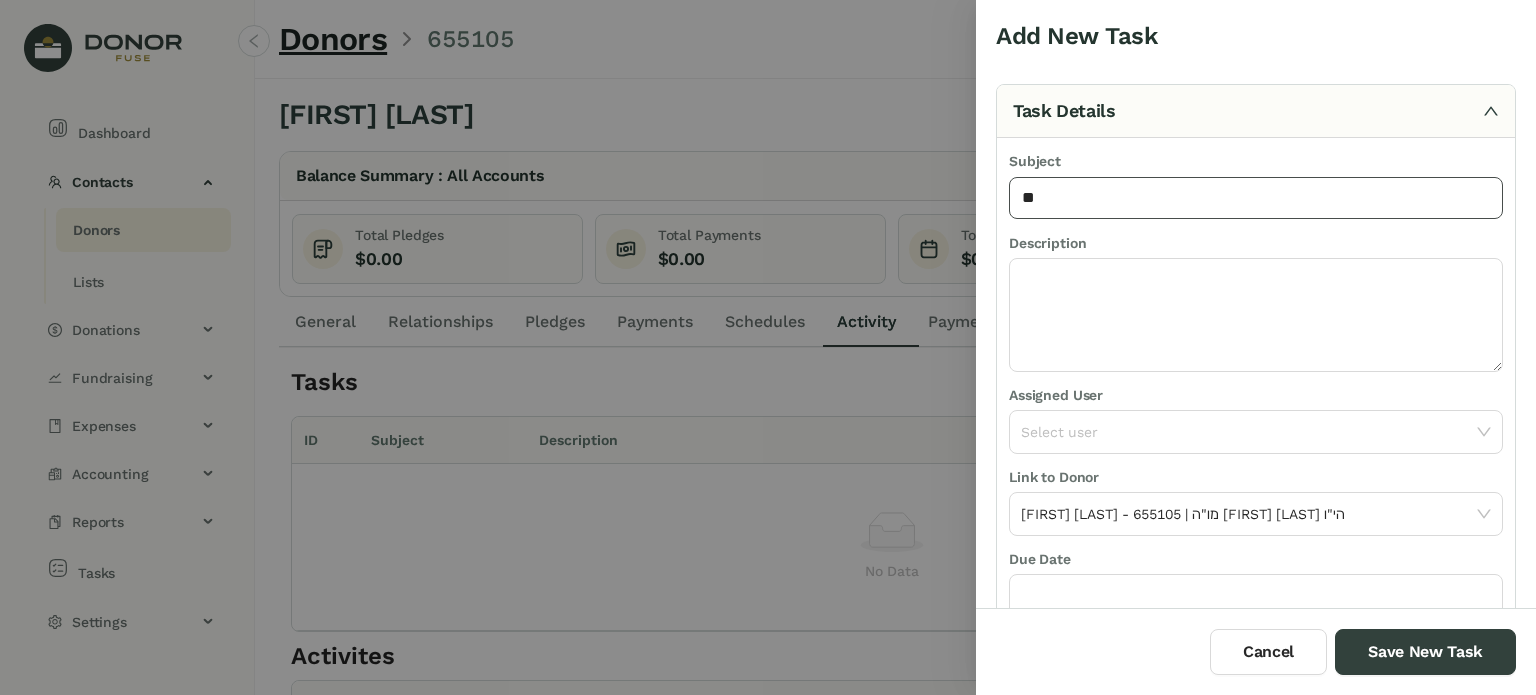 type on "**********" 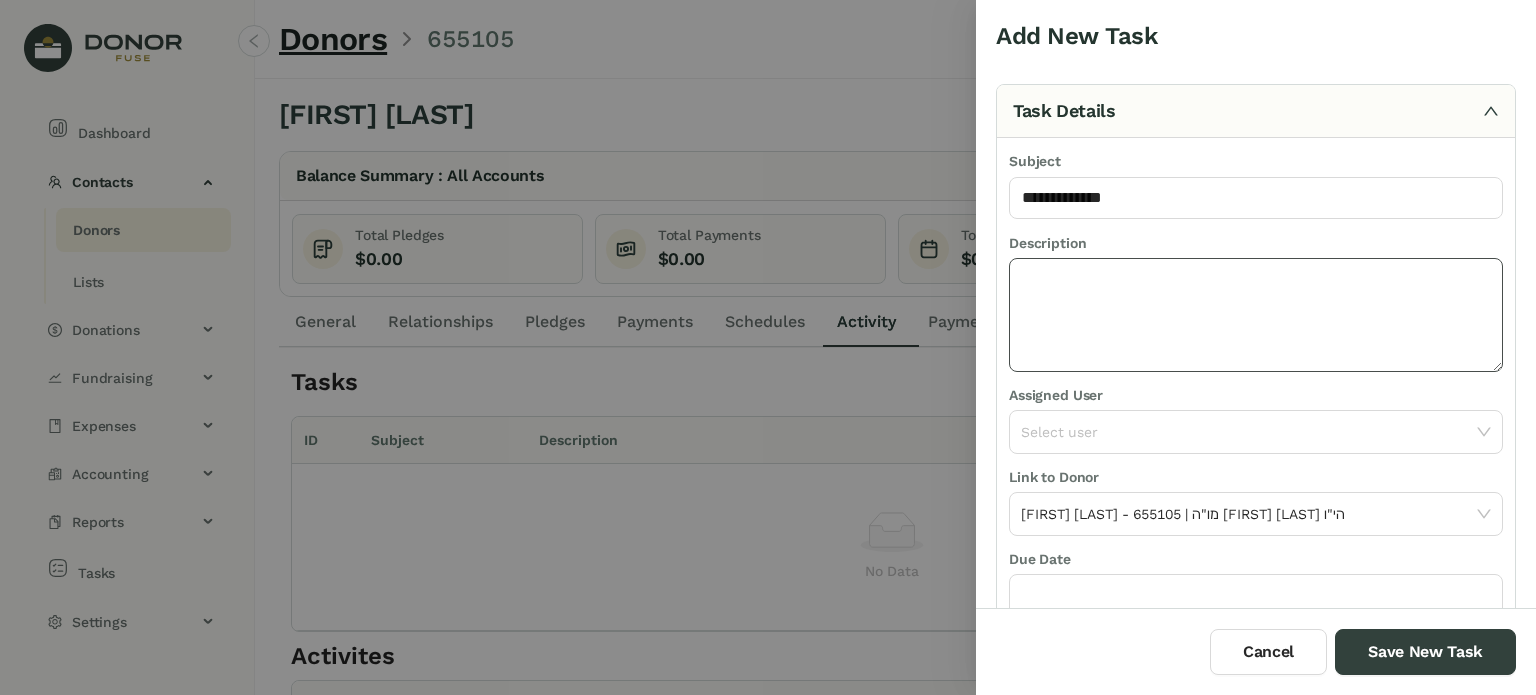 click 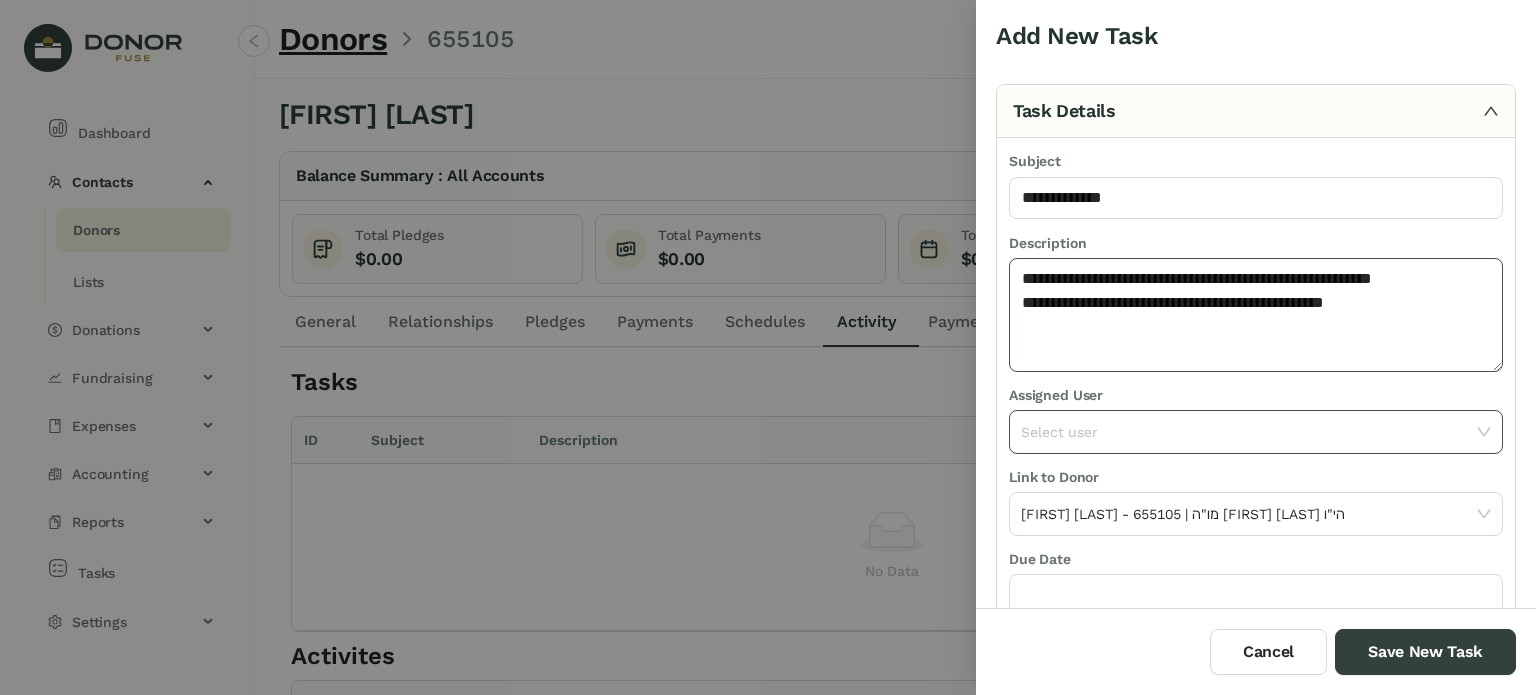 type on "**********" 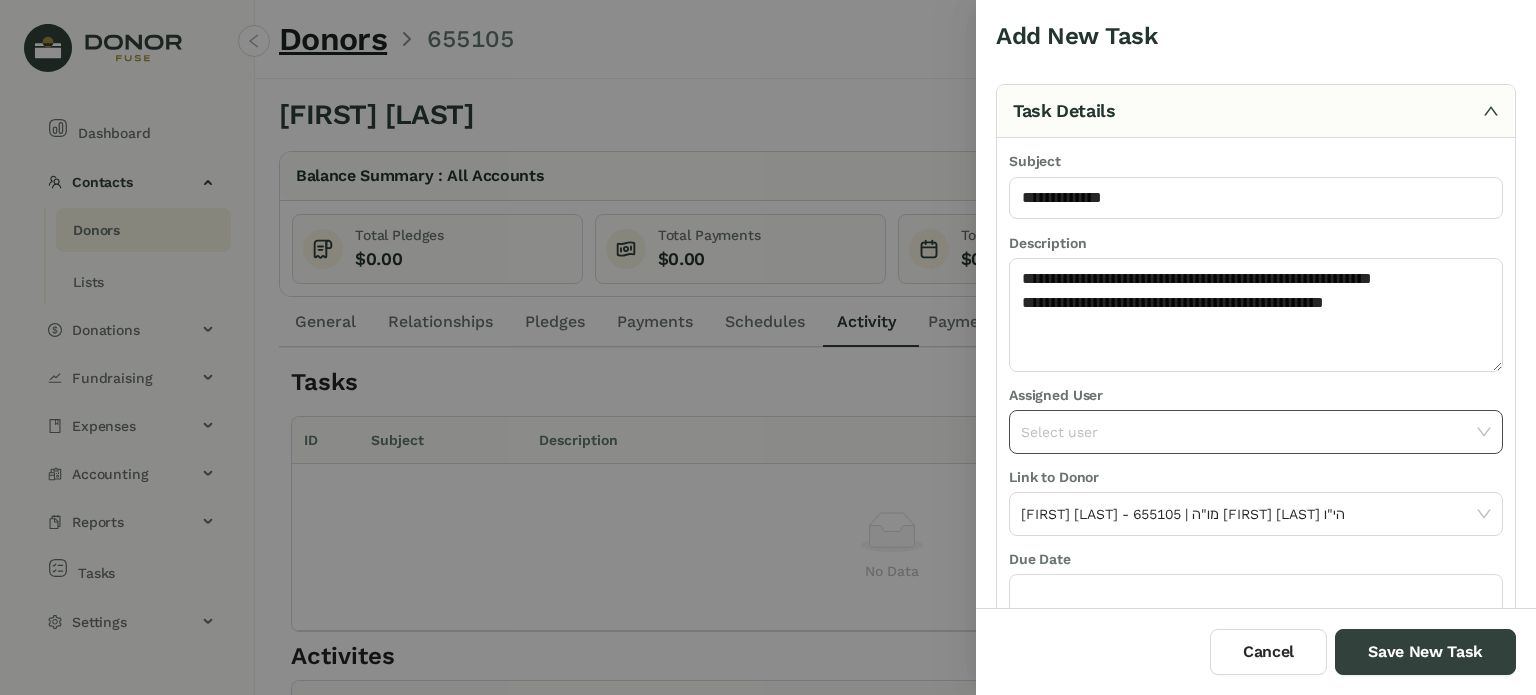 click 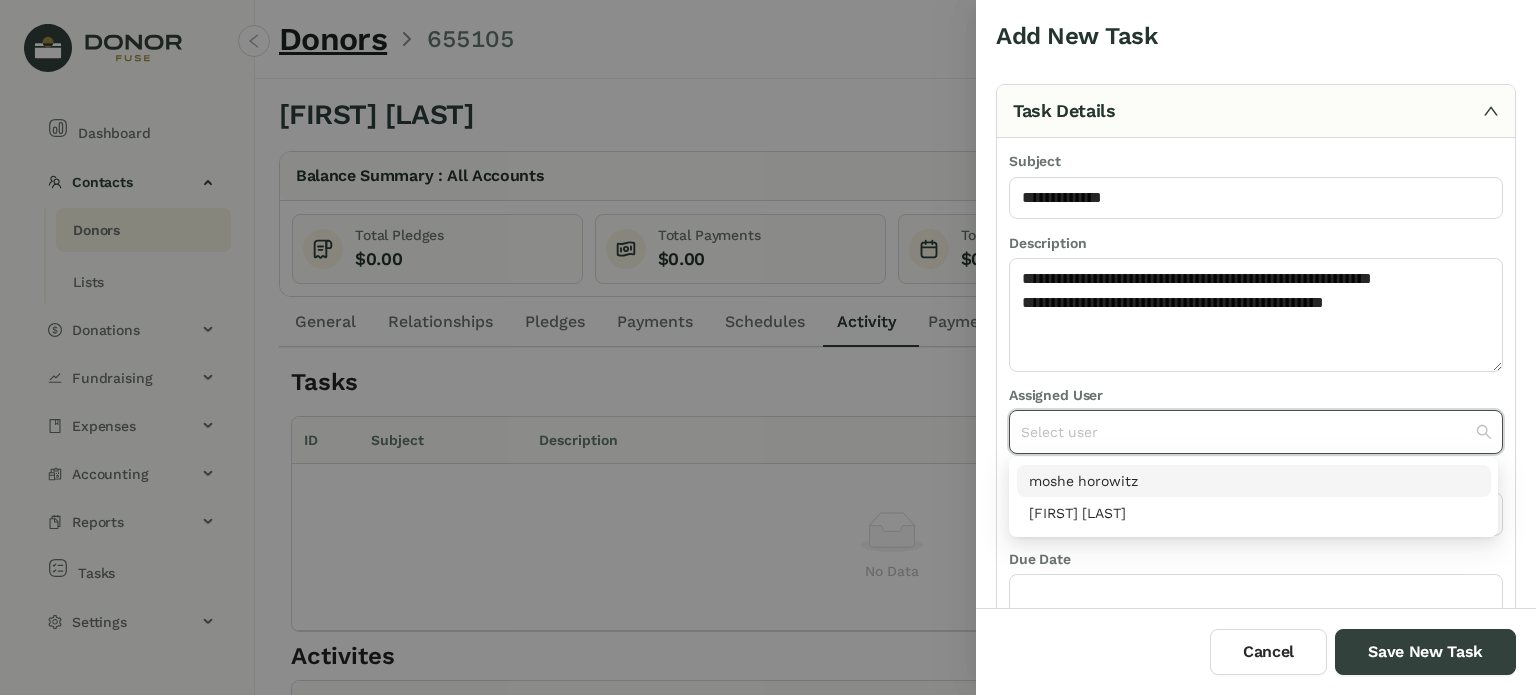click on "moshe horowitz" at bounding box center (1254, 481) 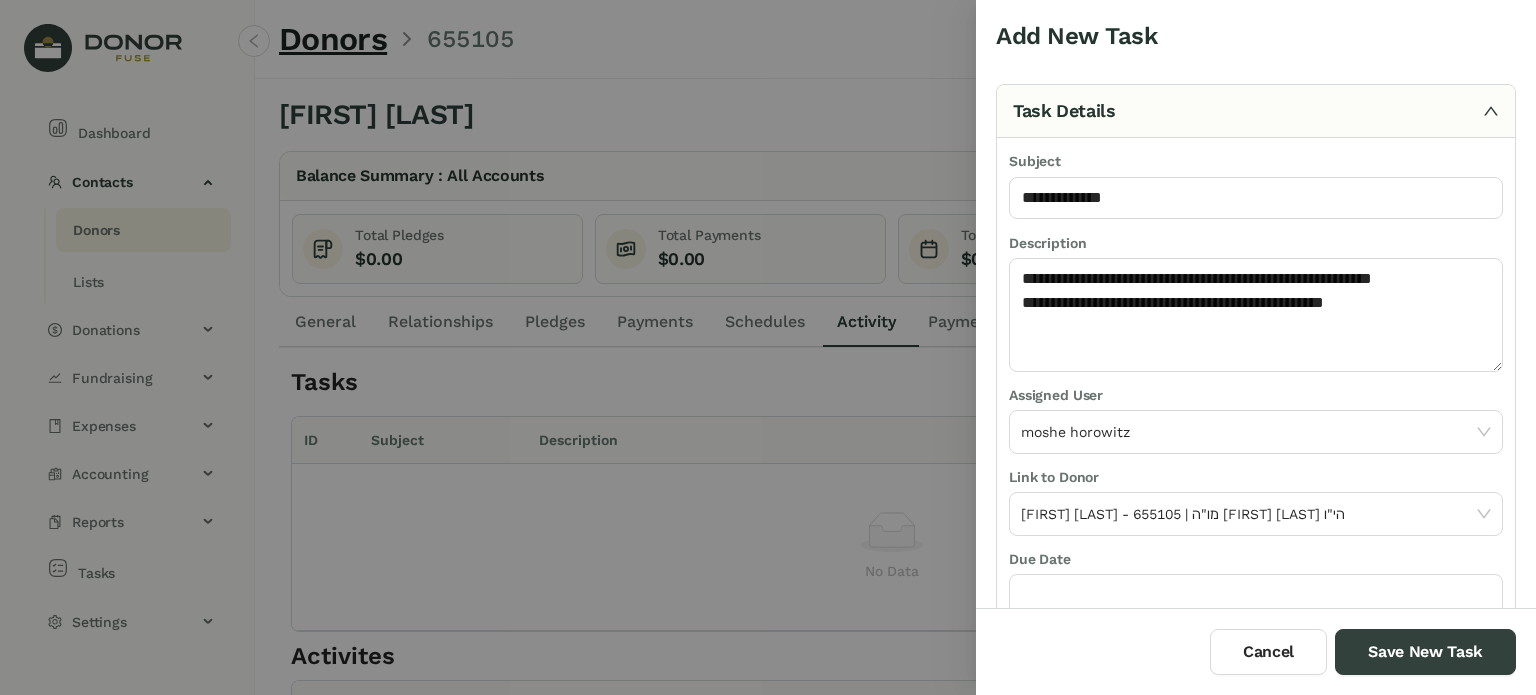 click on "Due Date" at bounding box center (1256, 561) 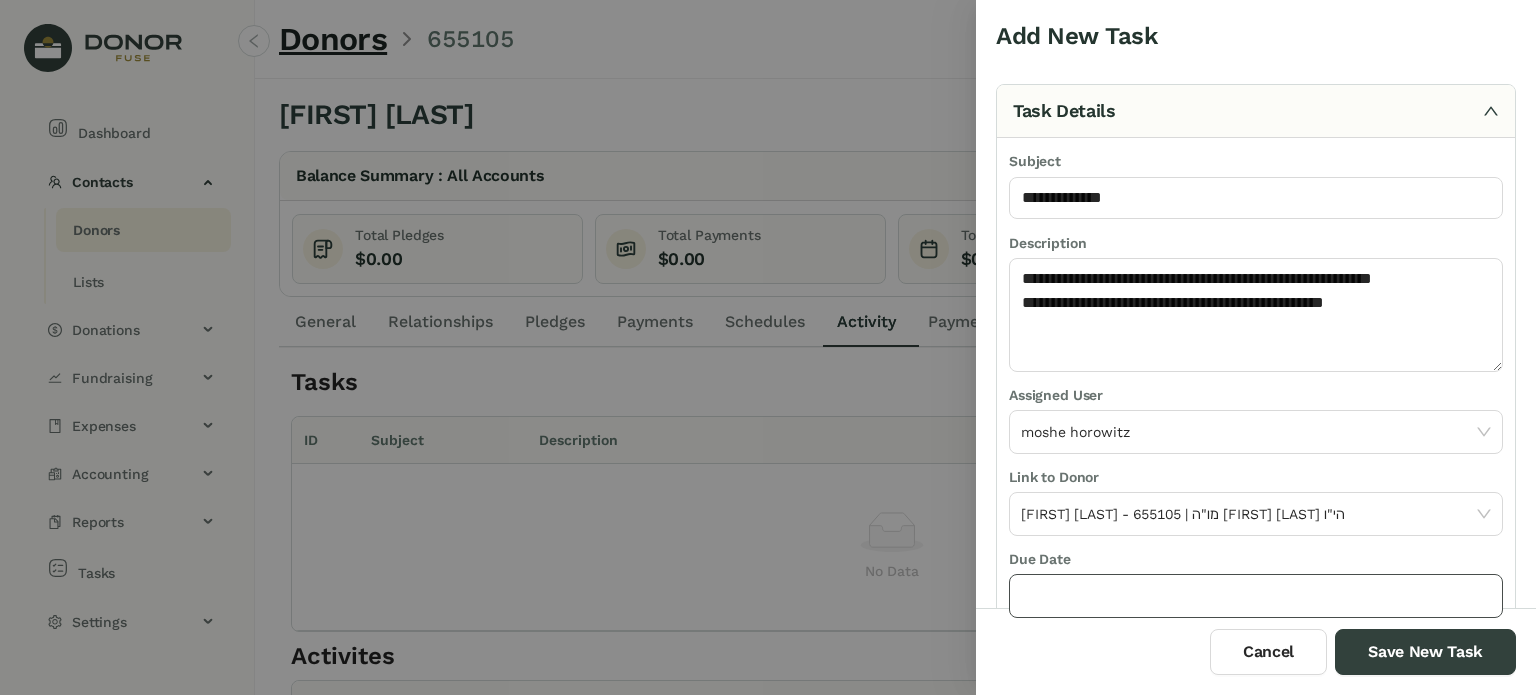 click 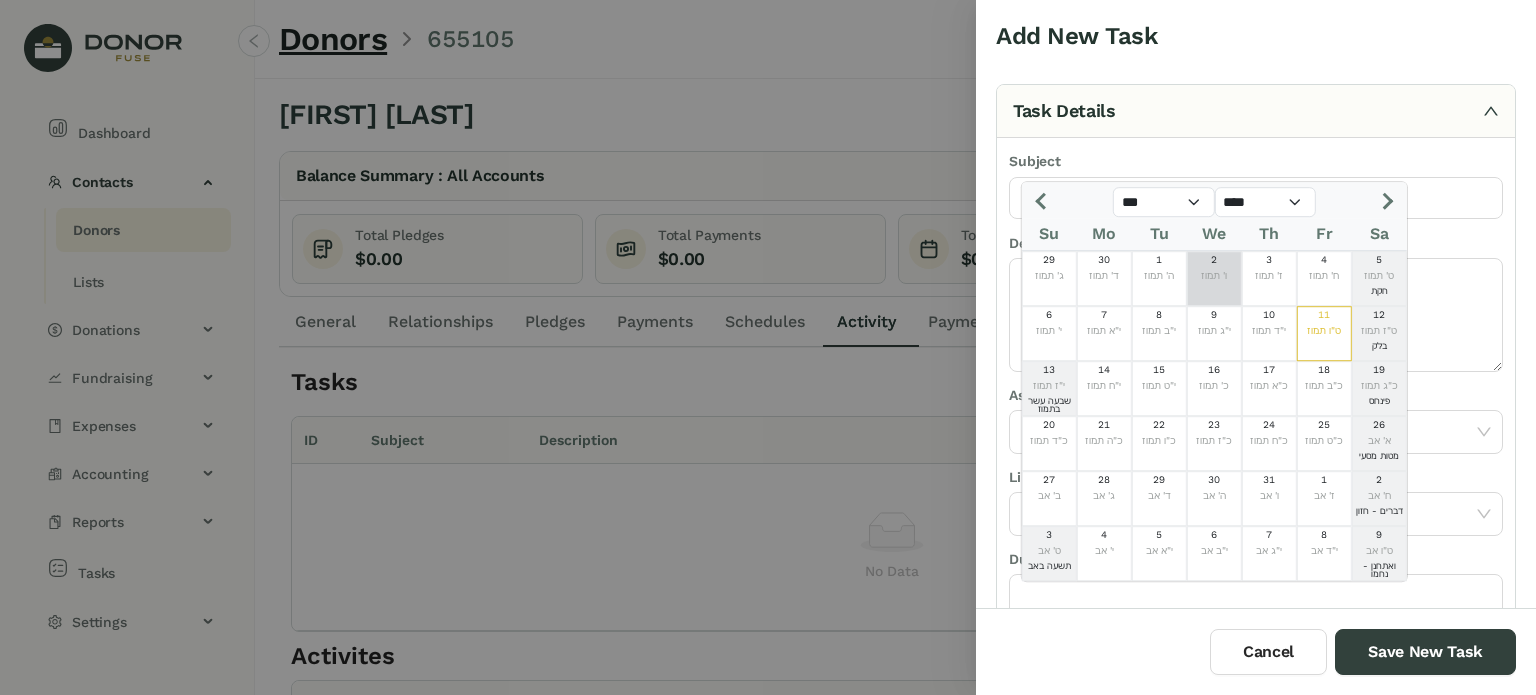 click 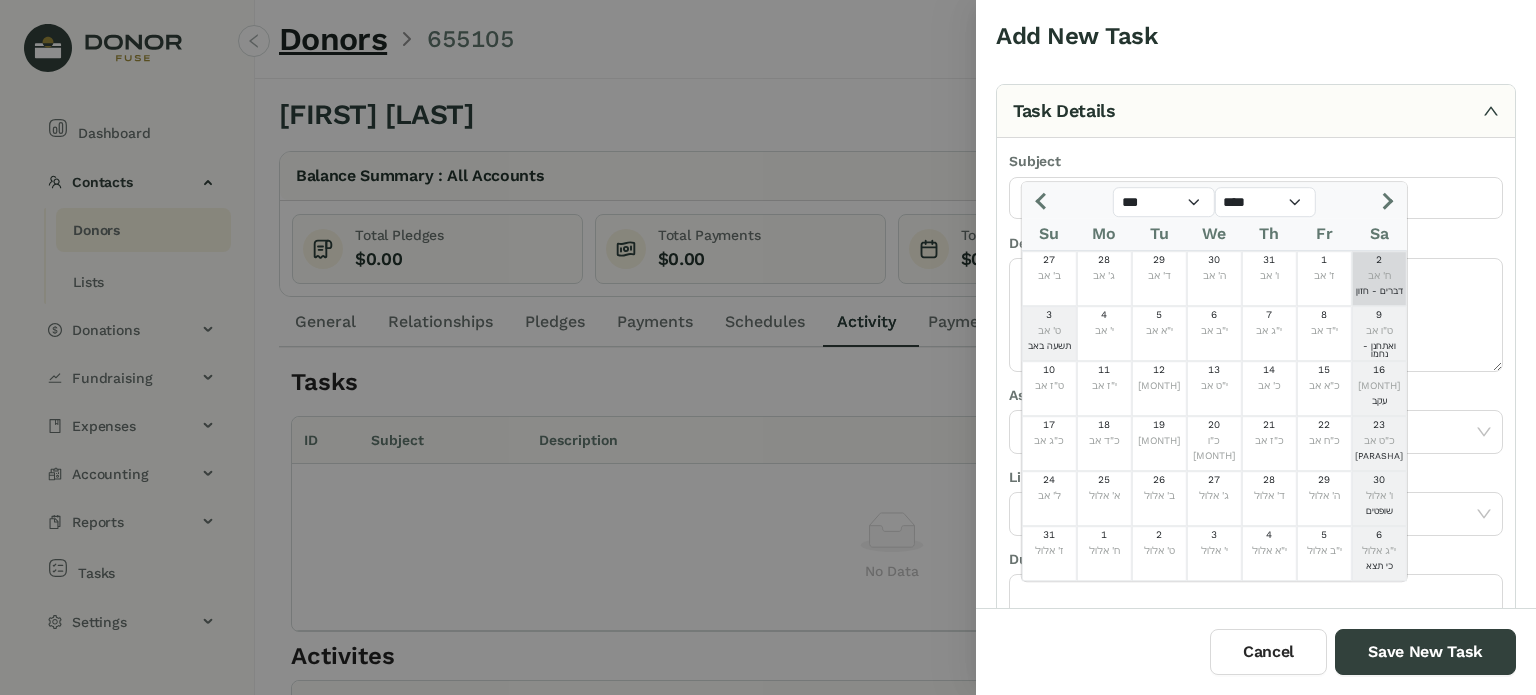 click 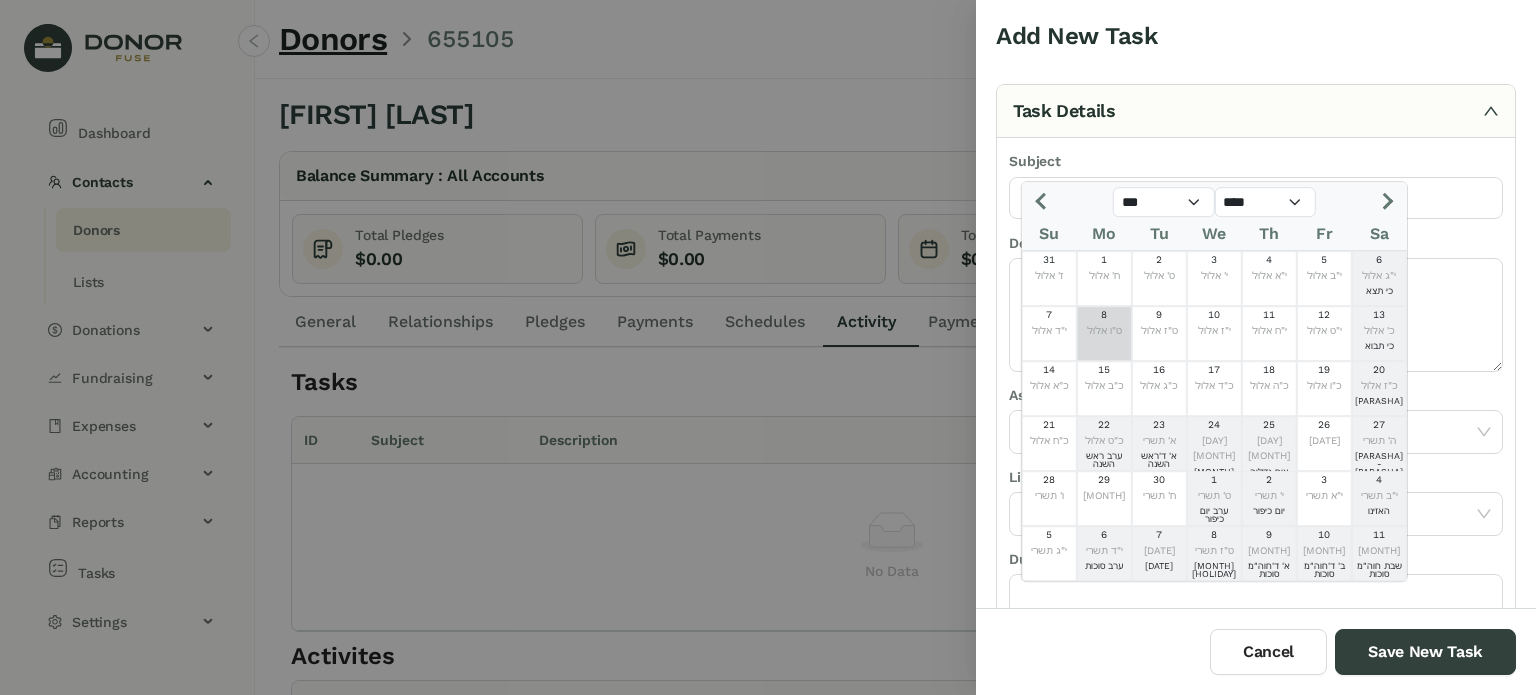 click on "8" 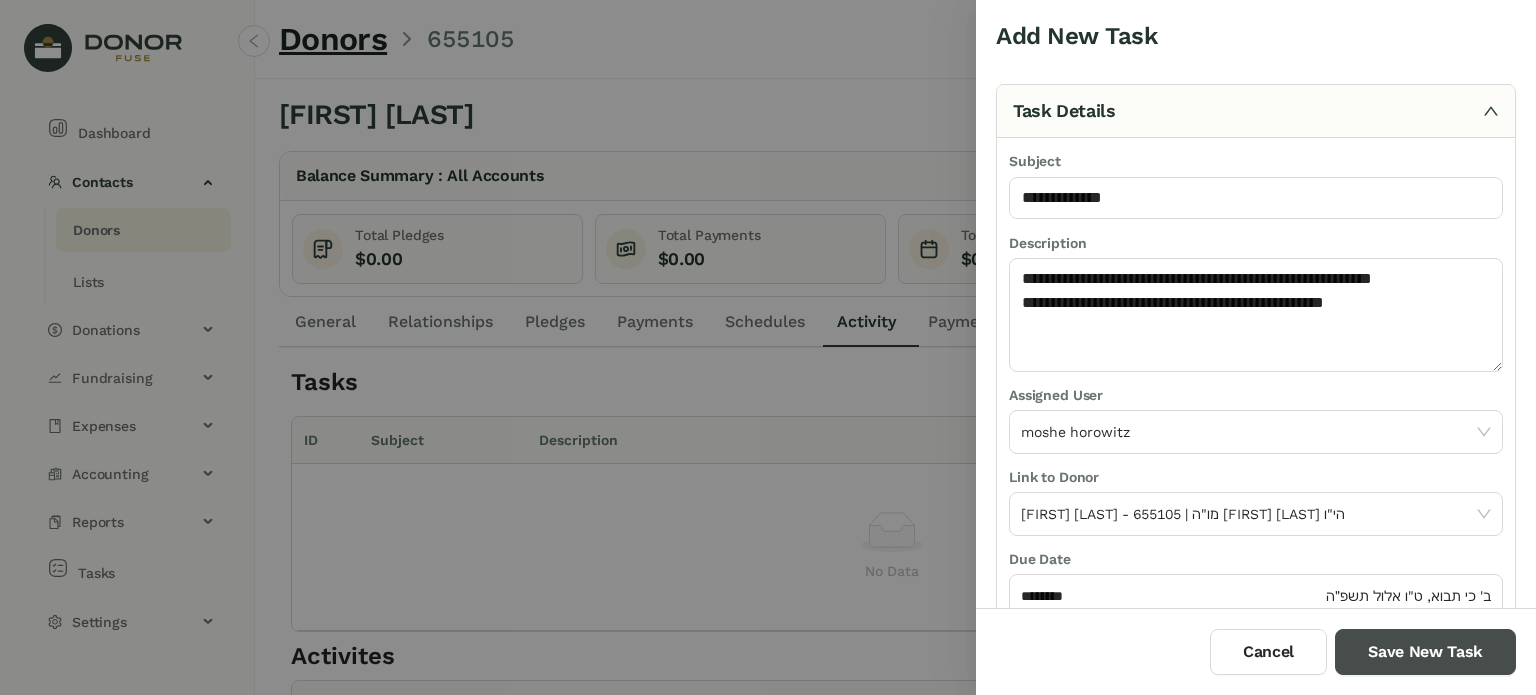 click on "Save New Task" at bounding box center [1425, 652] 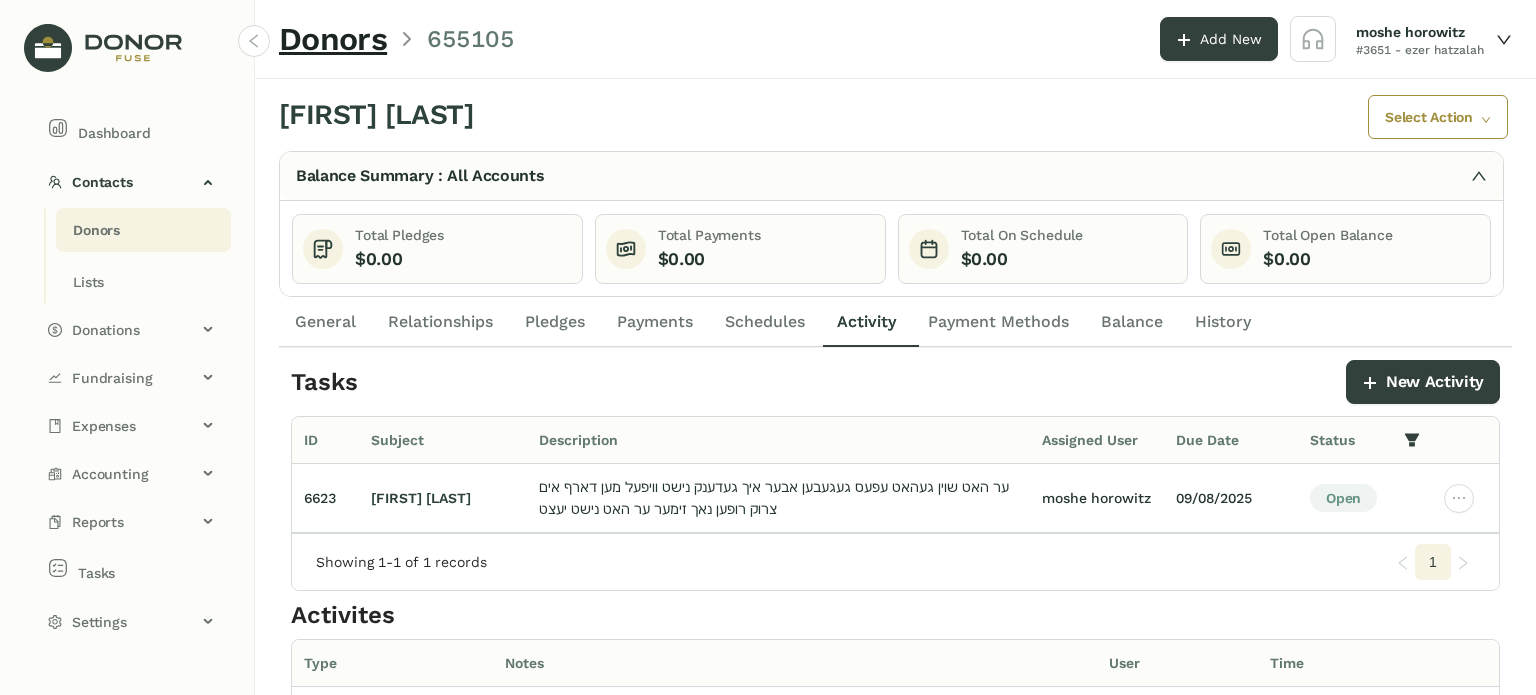 click on "Donors" 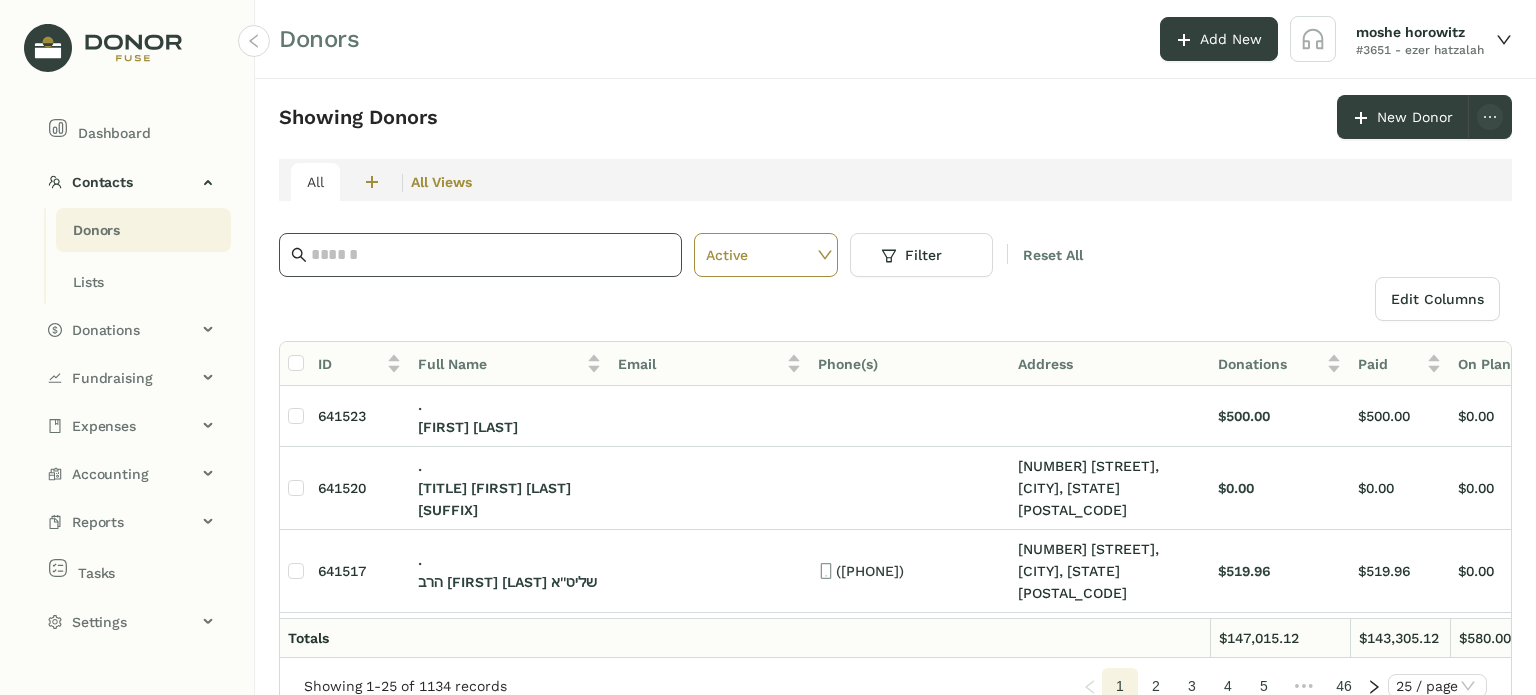 click 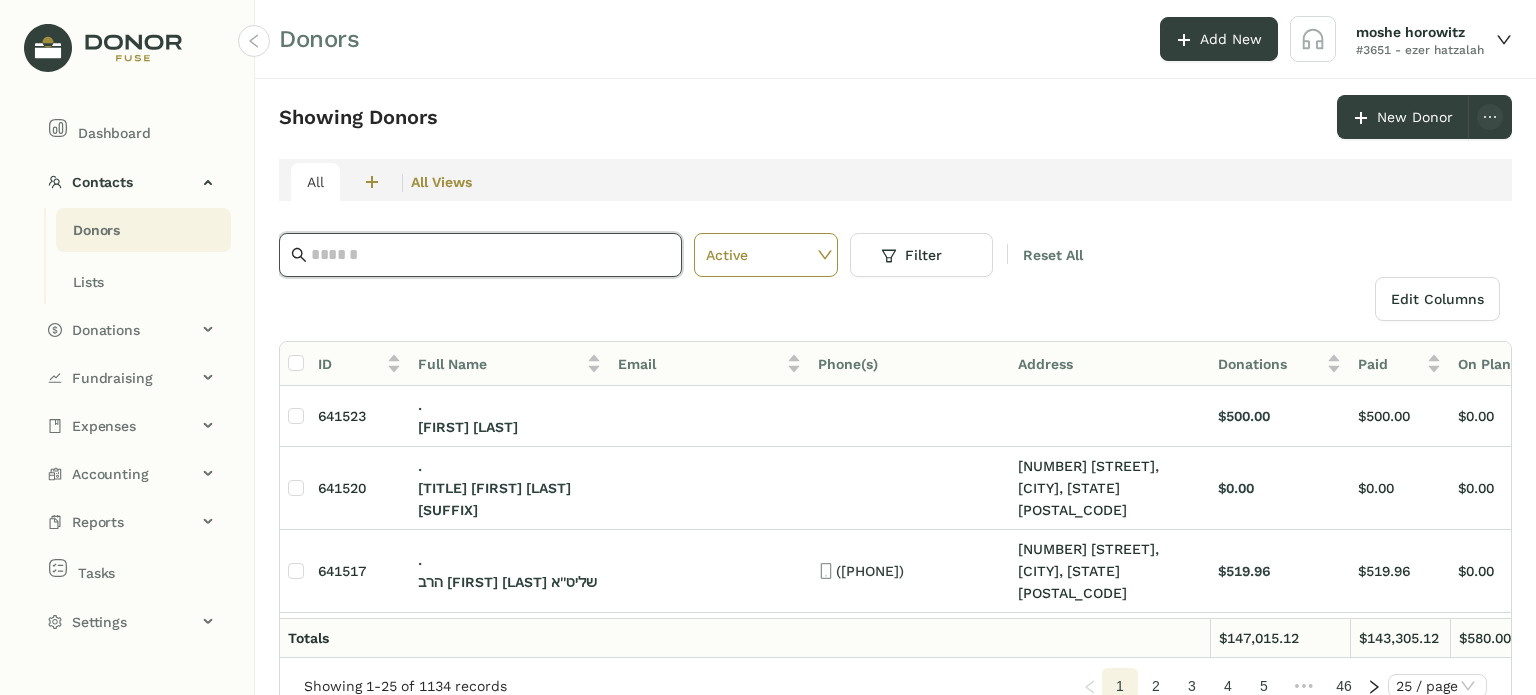paste on "**********" 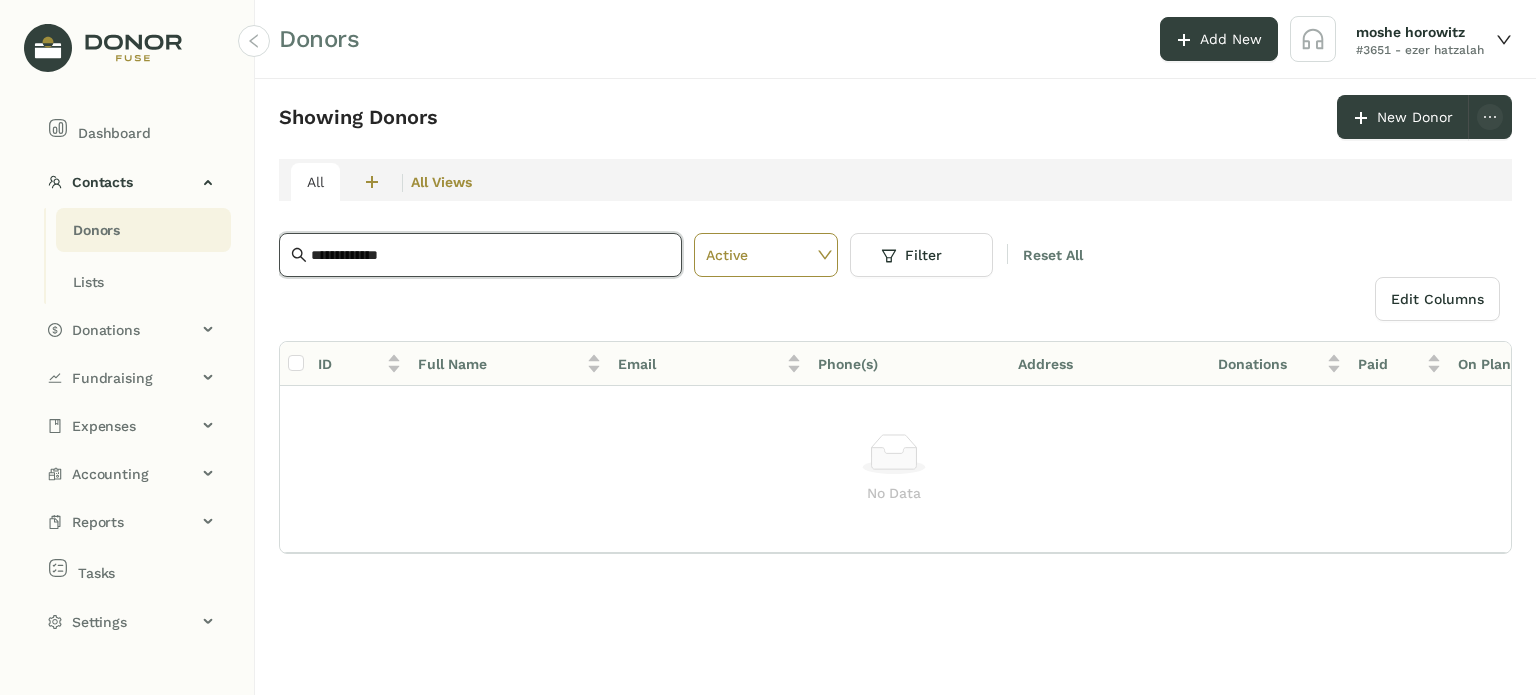 type on "**********" 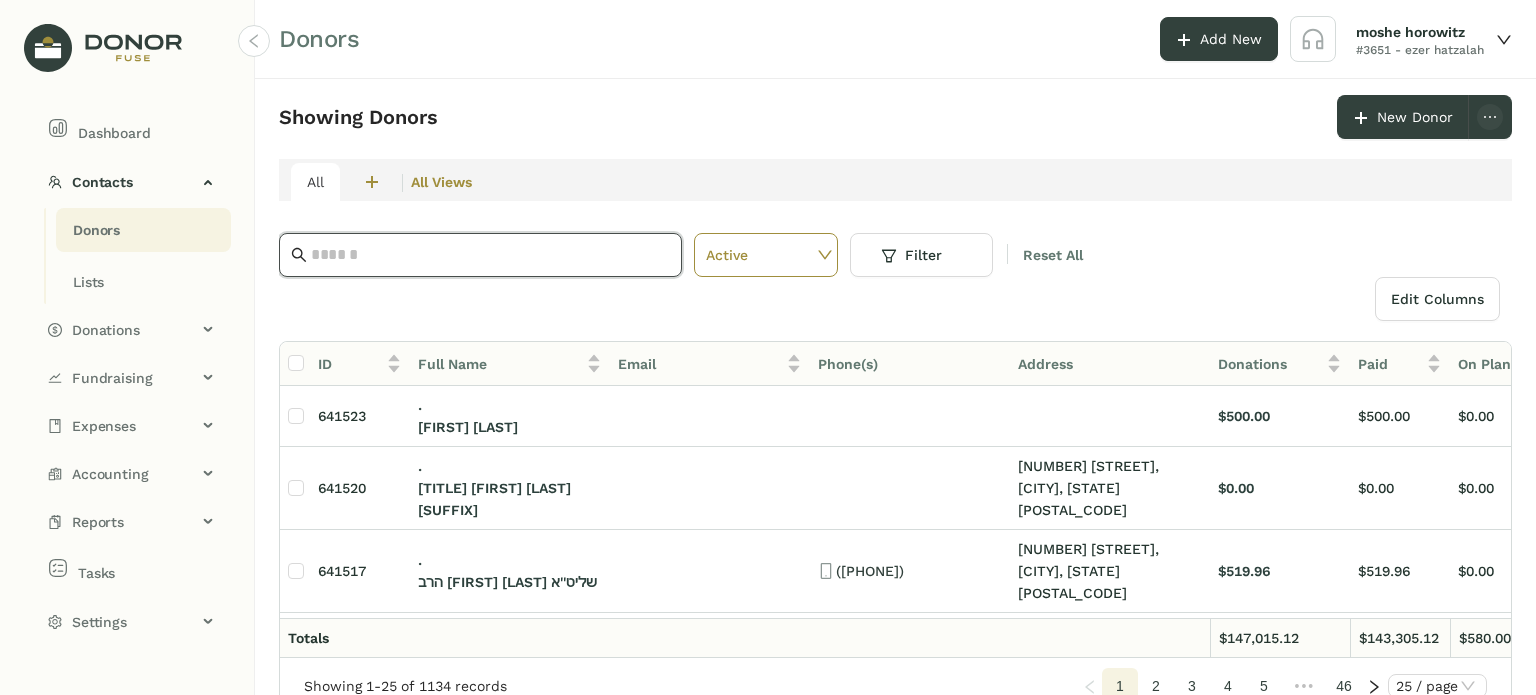 click 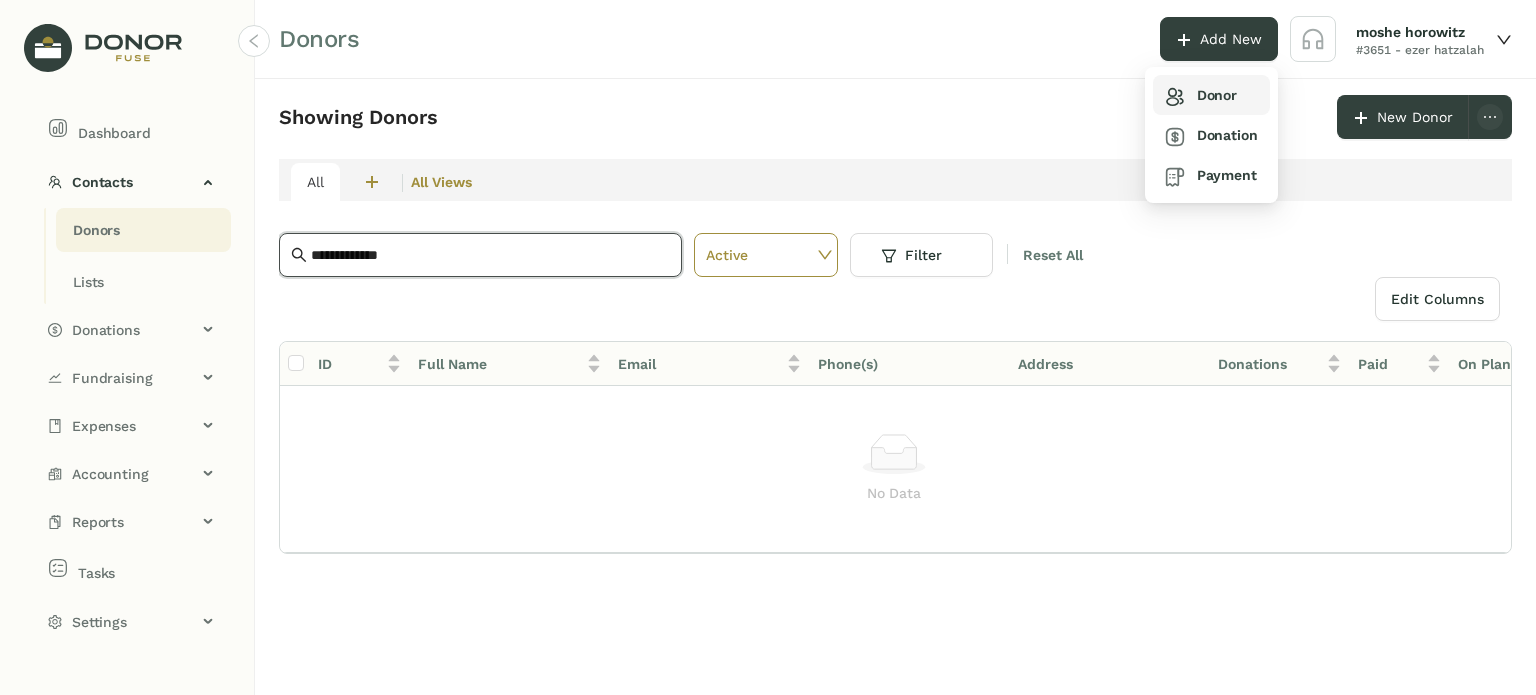 type on "**********" 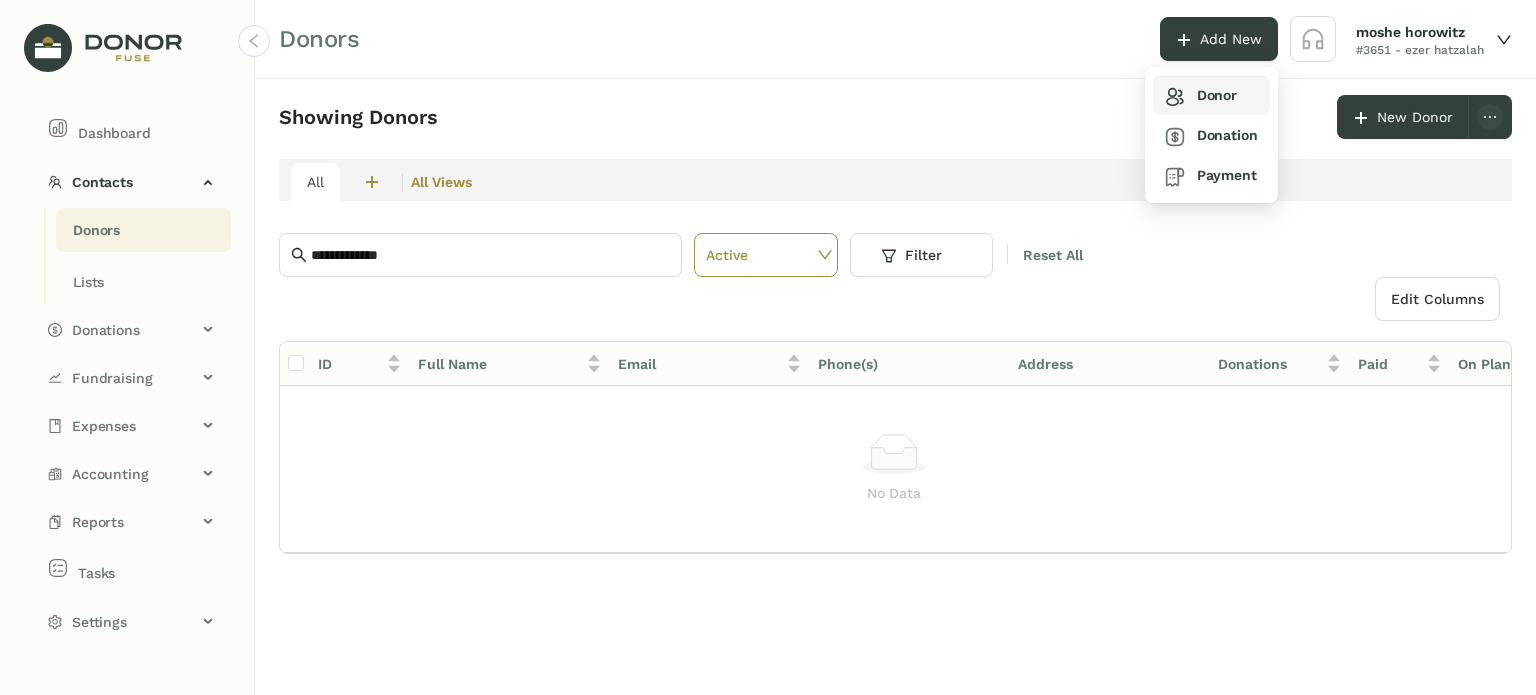 click on "Donor" at bounding box center (1201, 95) 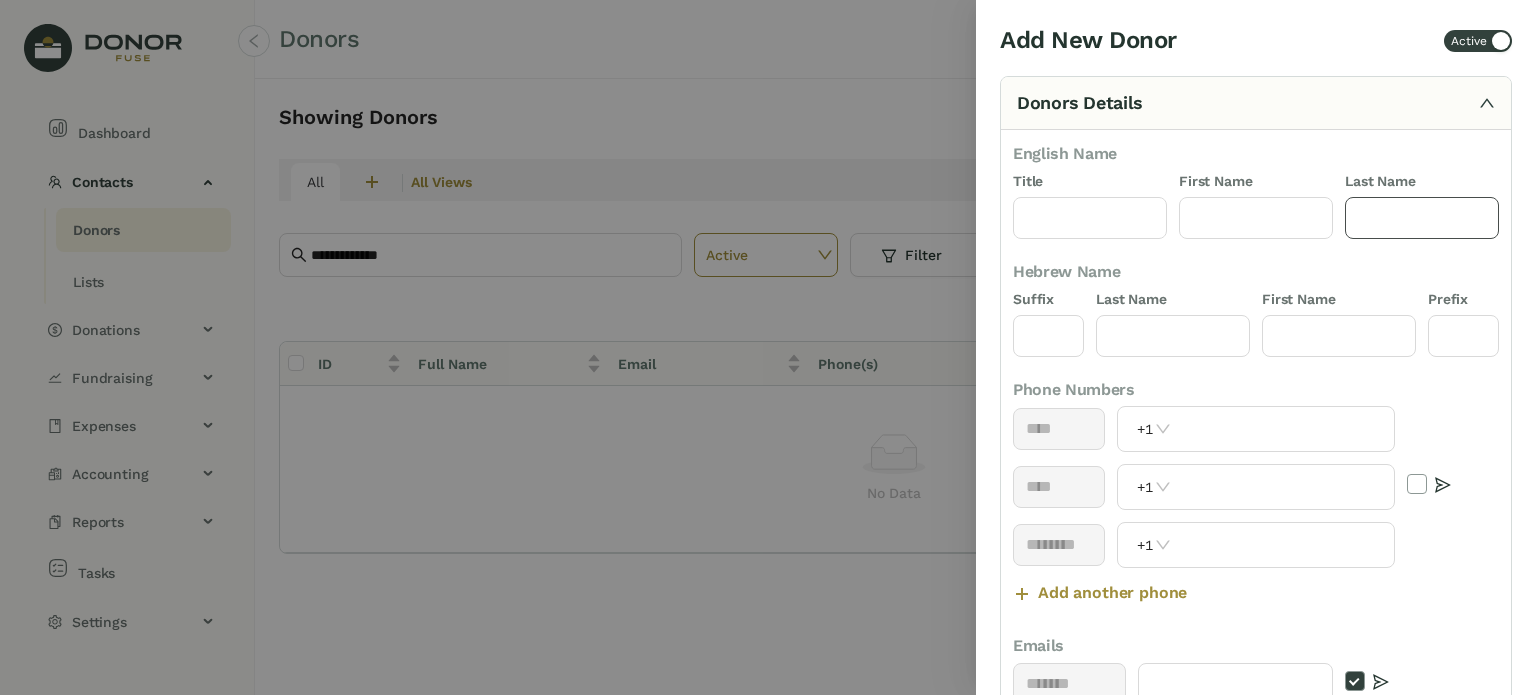 click 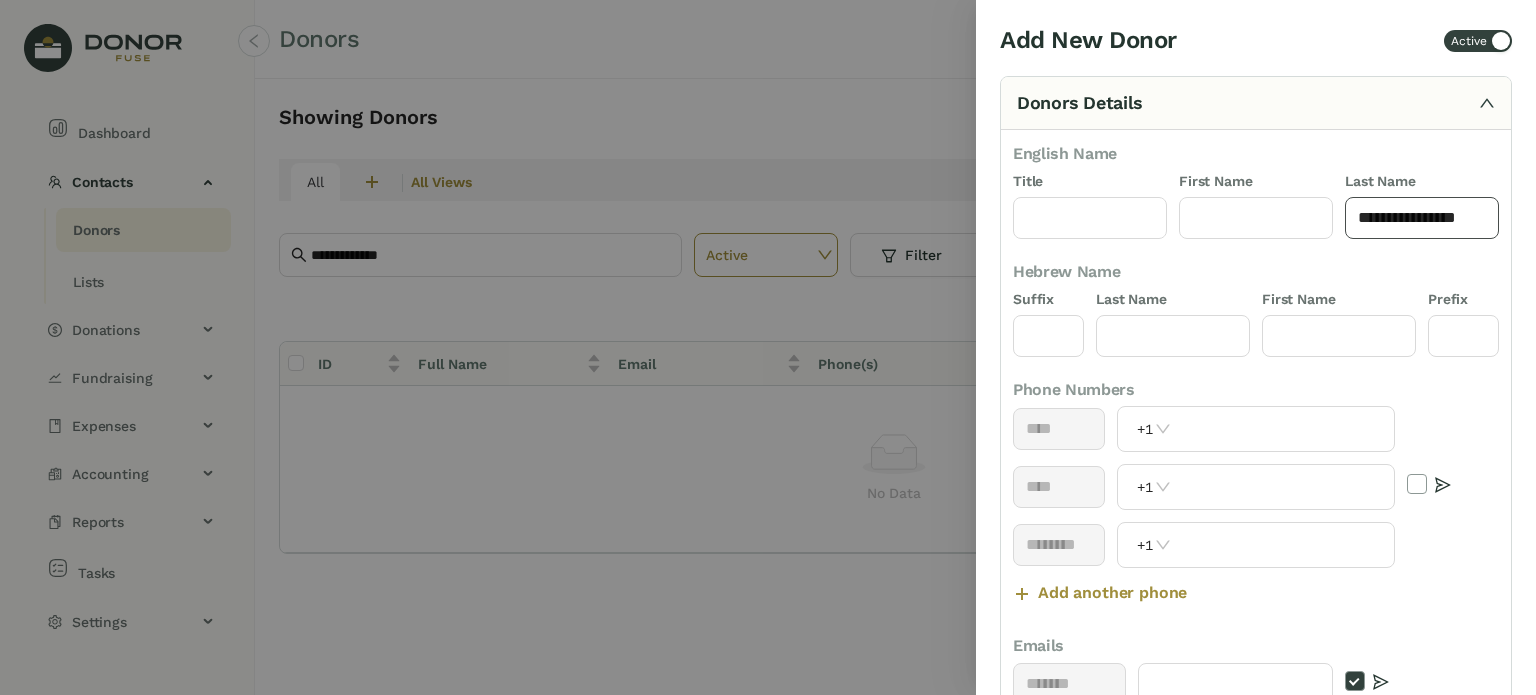 click on "**********" 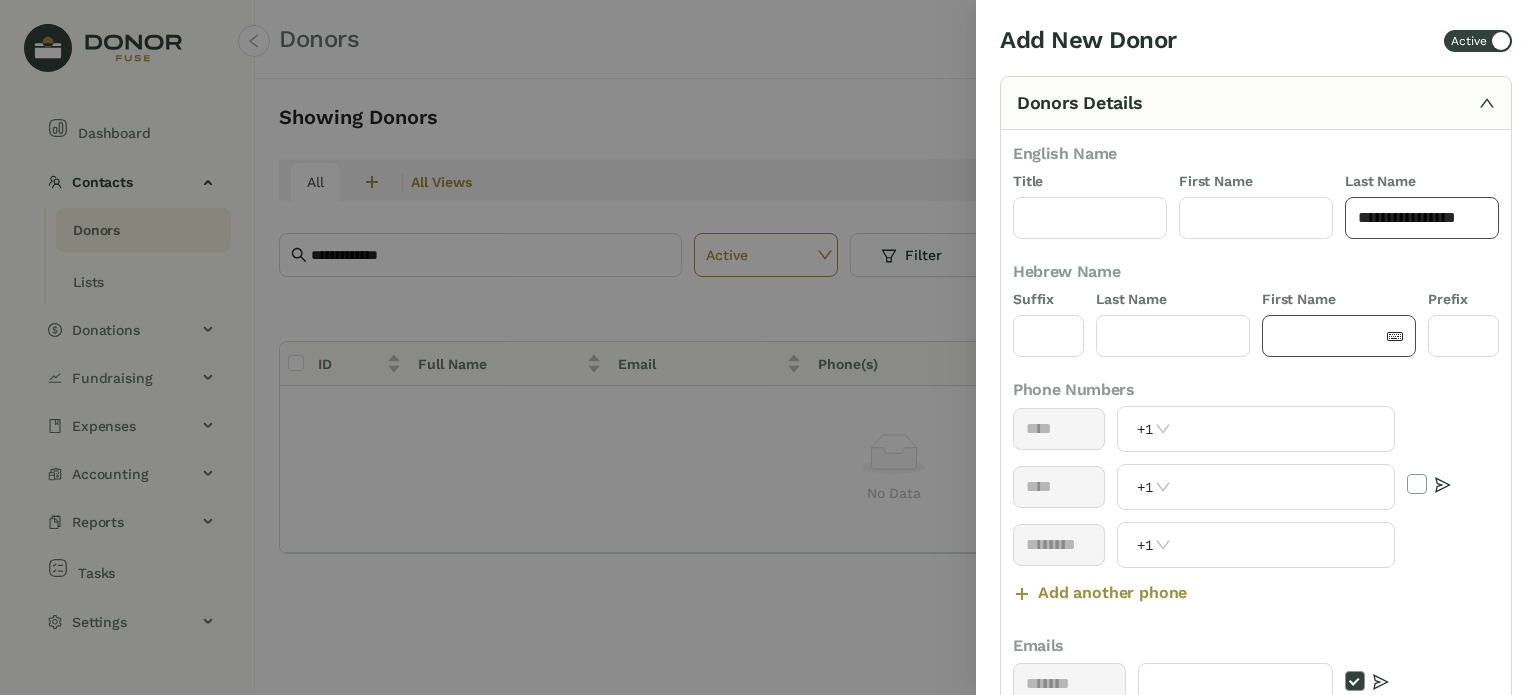 type on "**********" 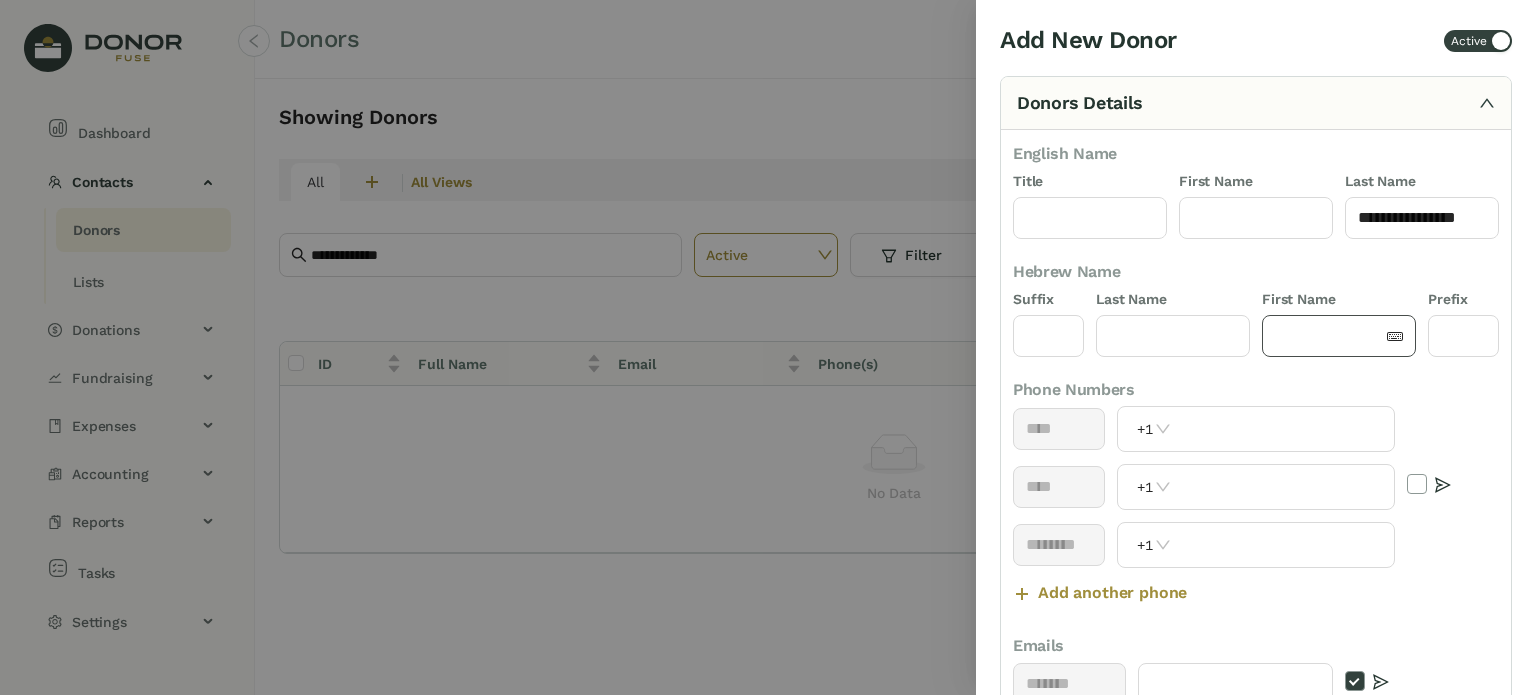 click 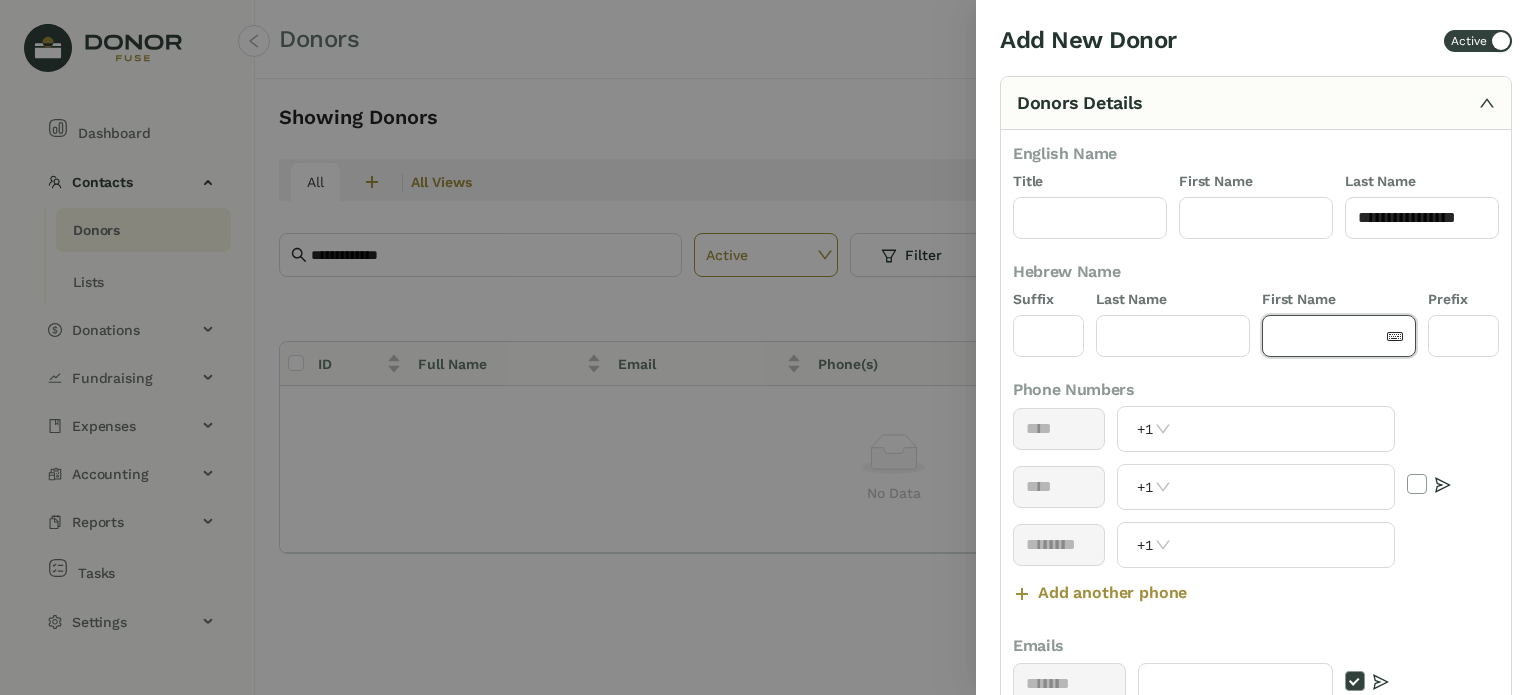 paste on "**********" 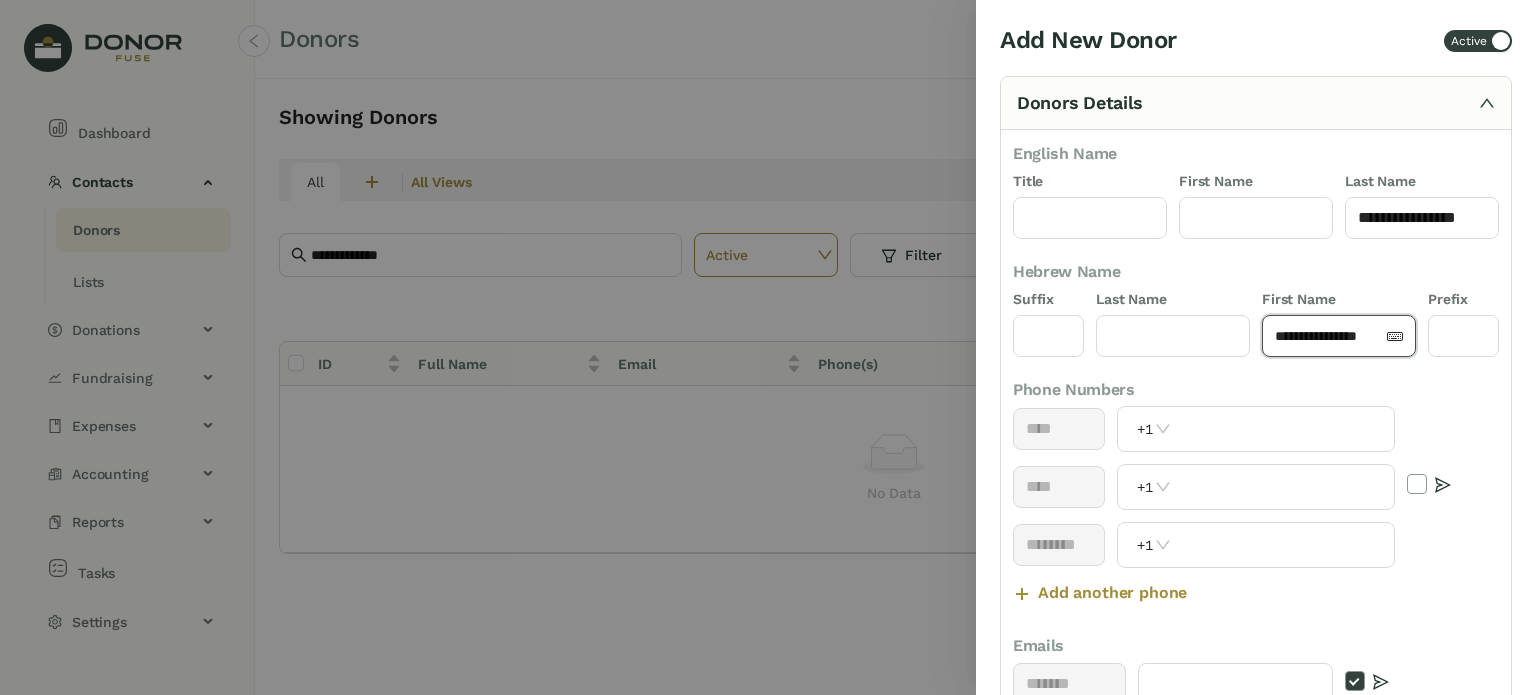 click on "**********" 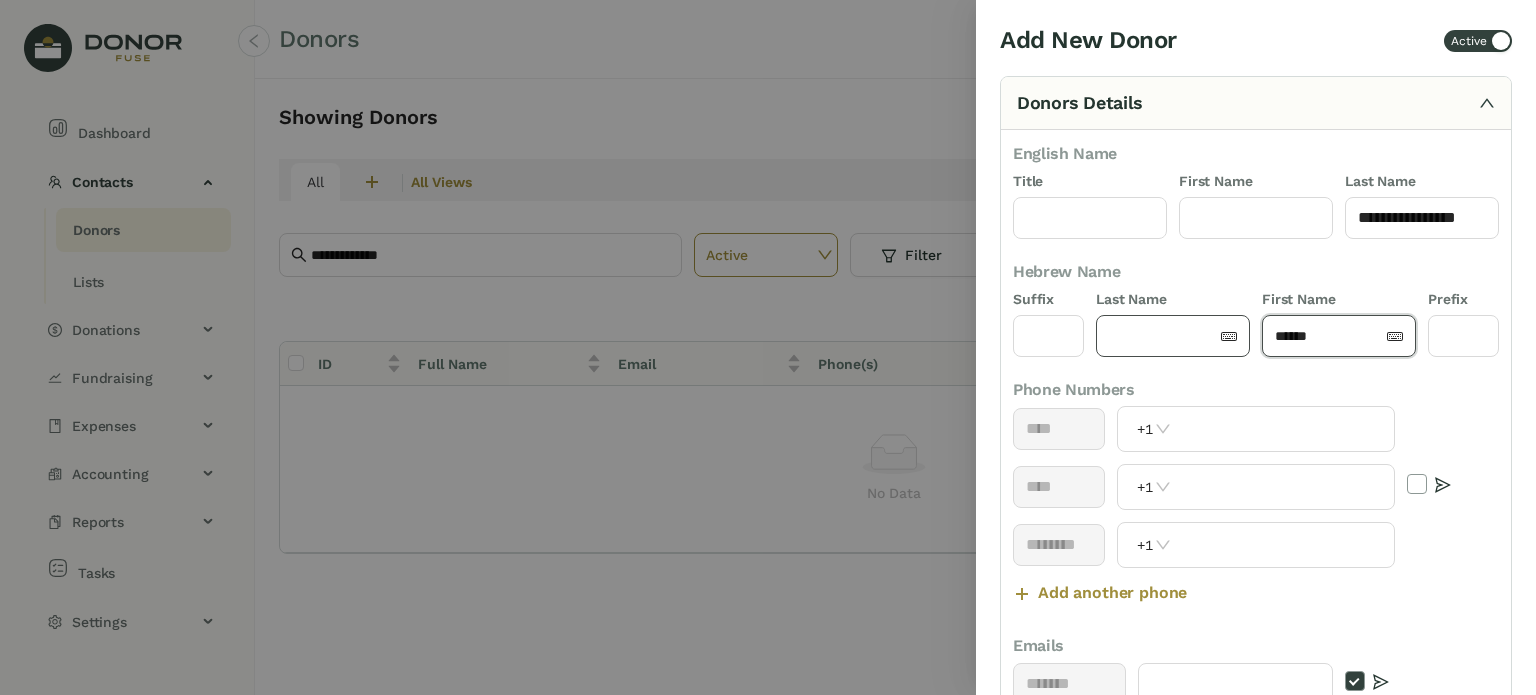 type on "*****" 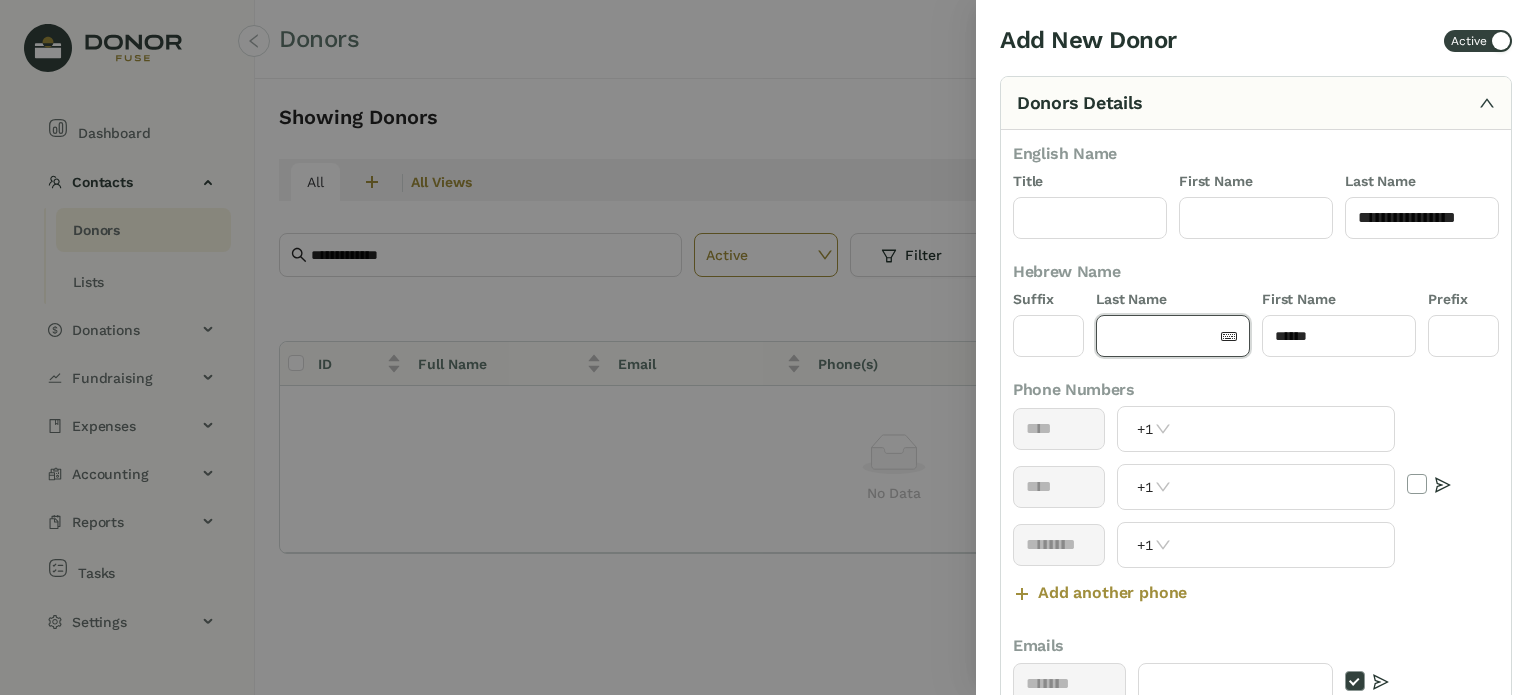 click 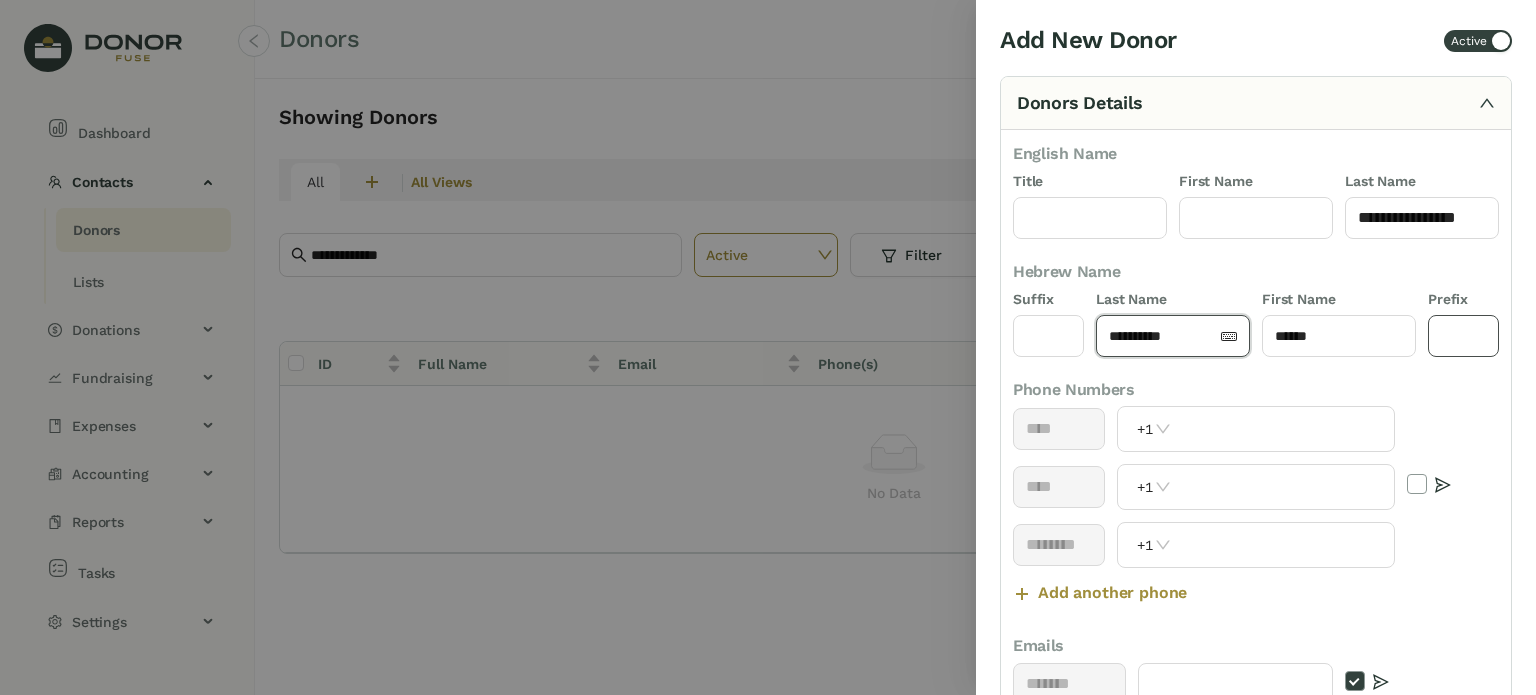 type on "**********" 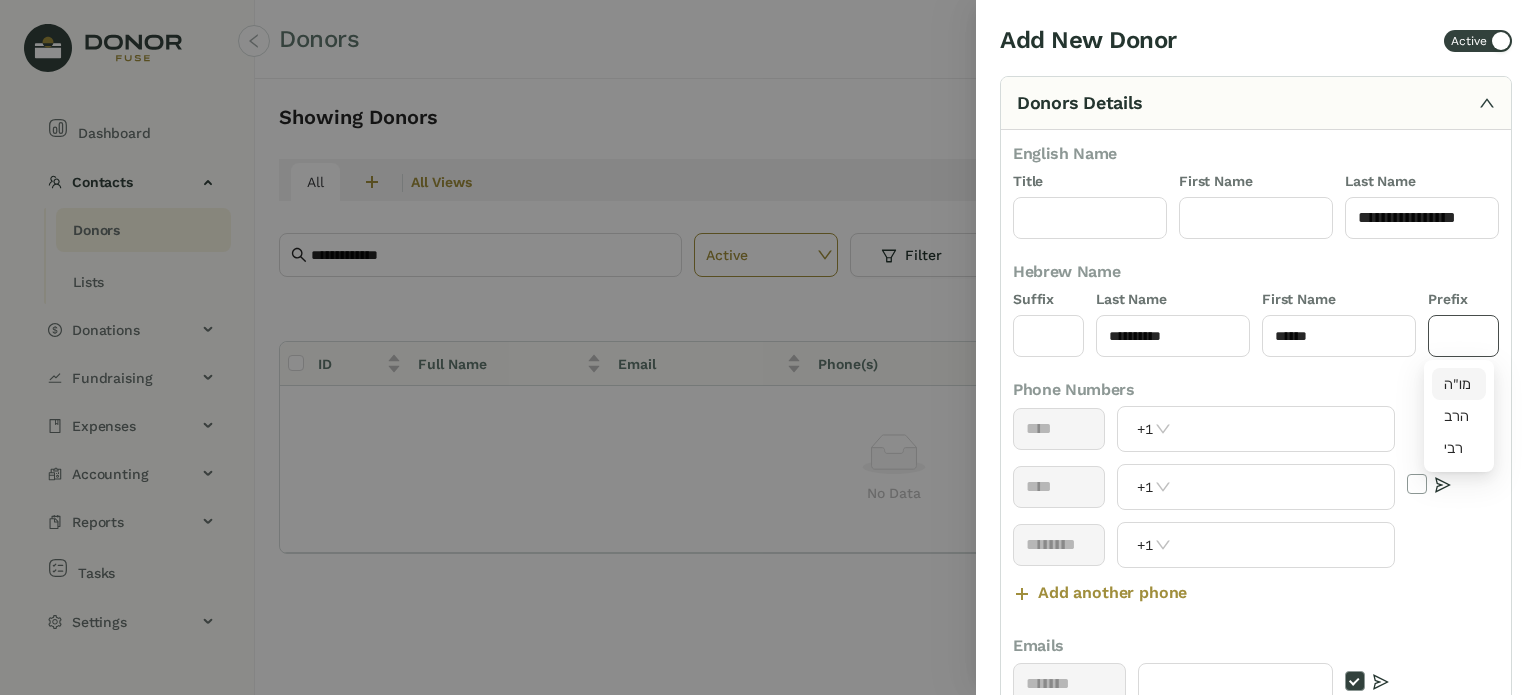 click 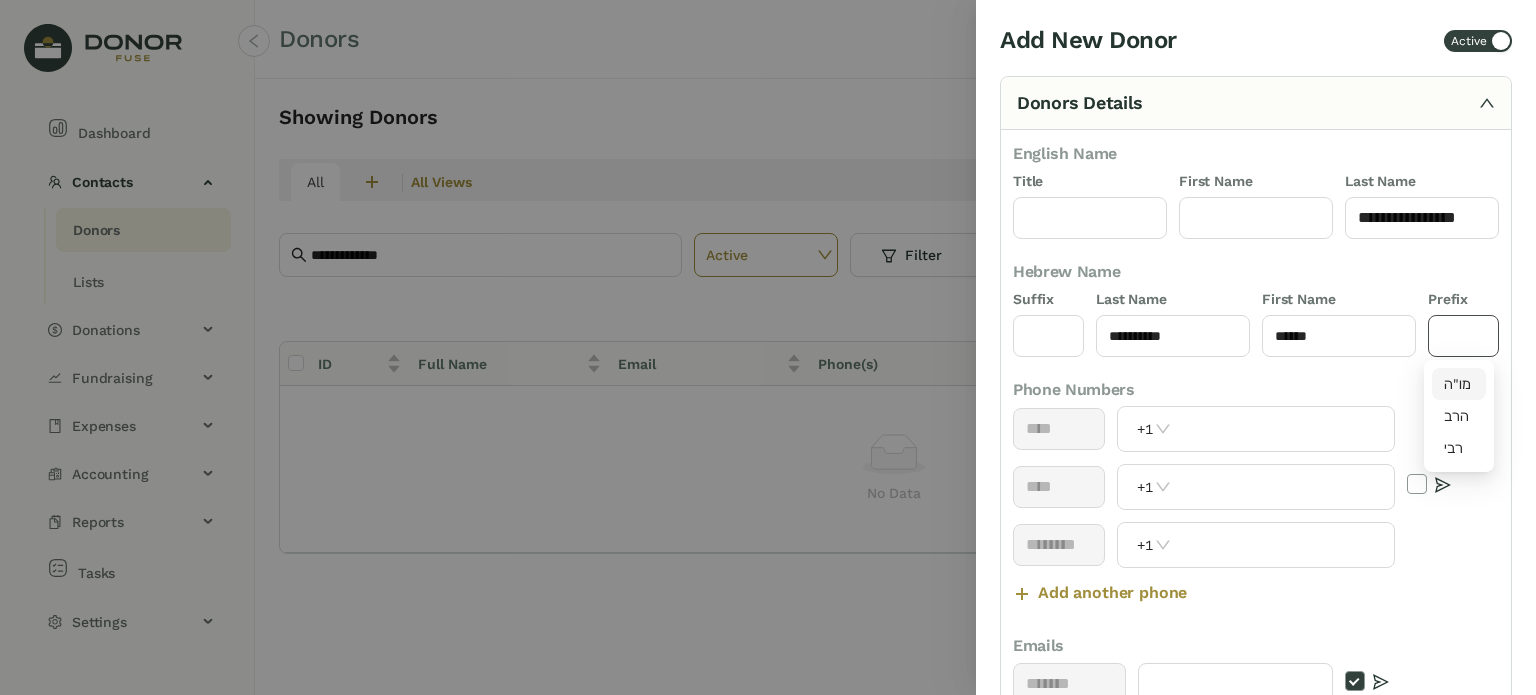 click on "מו"ה" at bounding box center (1459, 384) 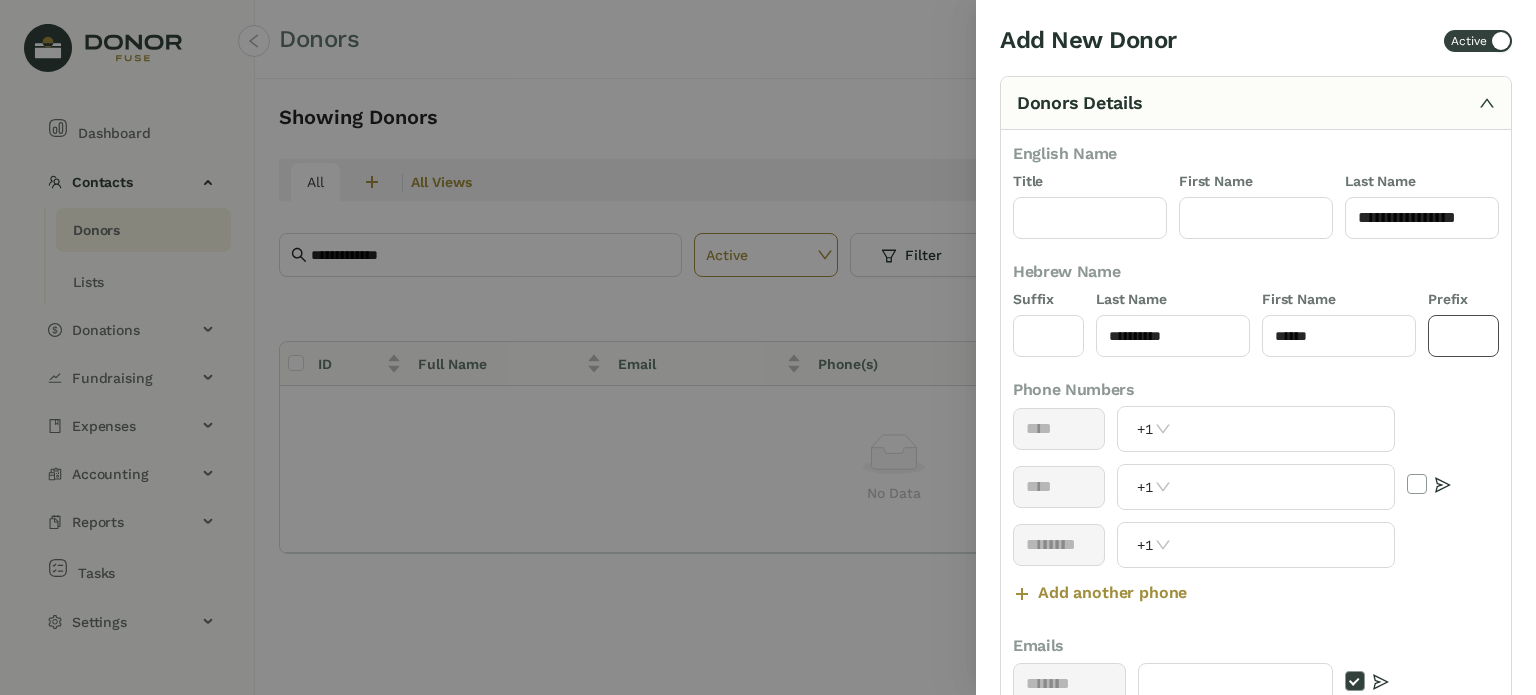 type on "****" 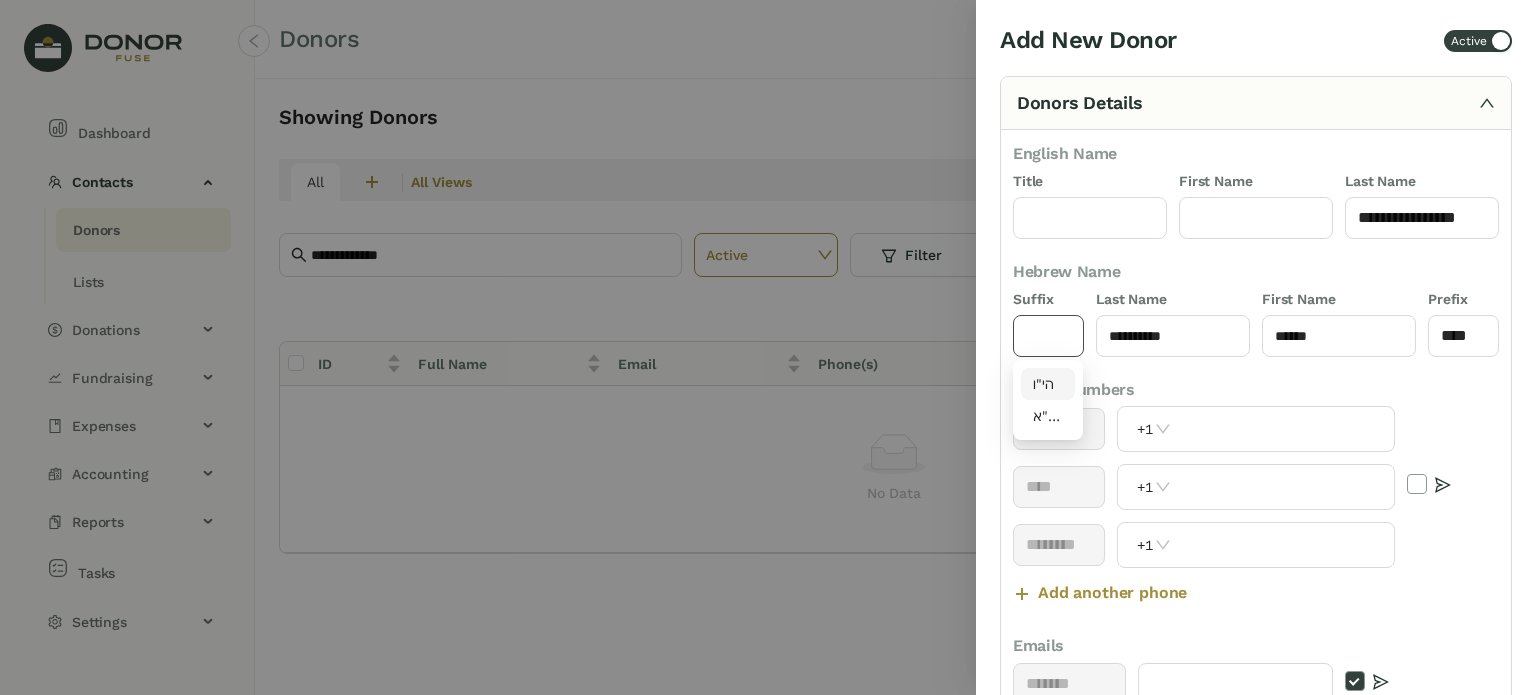 drag, startPoint x: 1045, startPoint y: 347, endPoint x: 1053, endPoint y: 359, distance: 14.422205 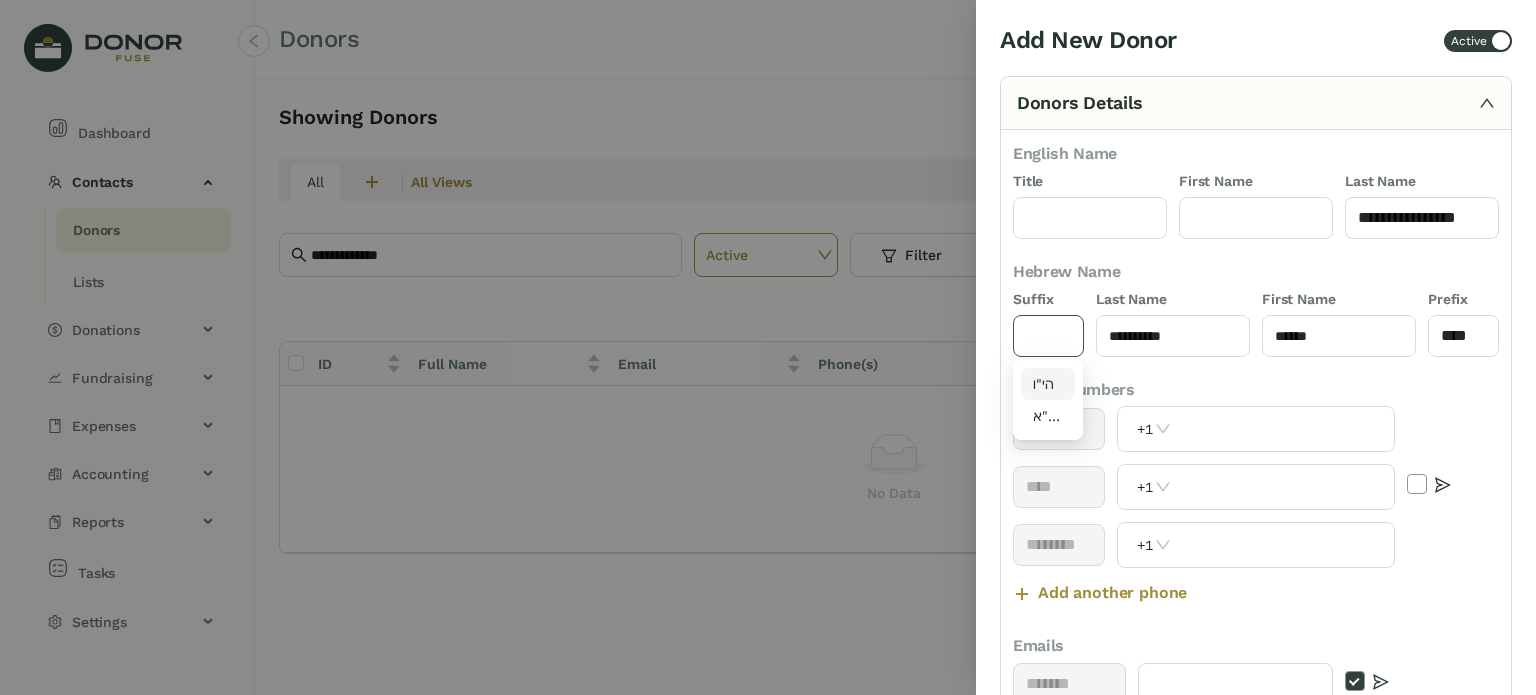 click 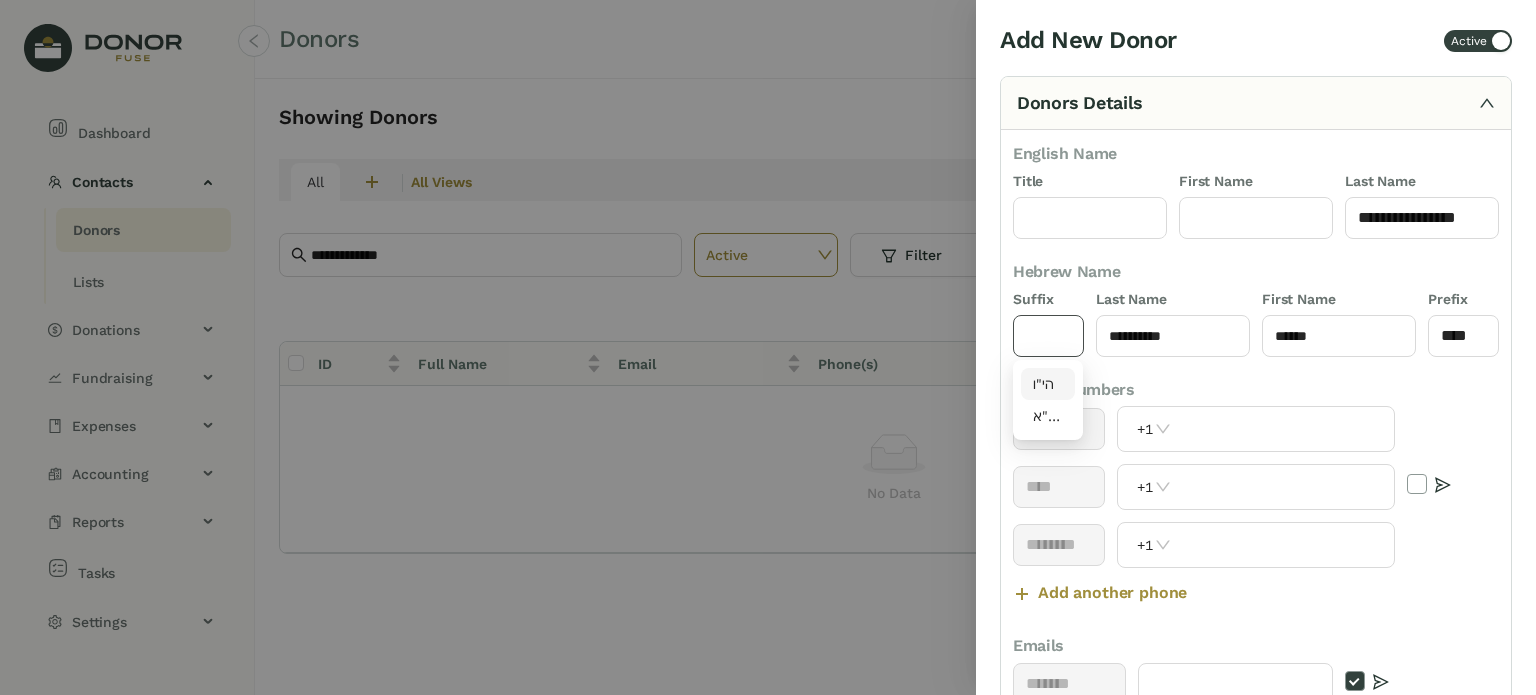 click on "הי"ו" at bounding box center (1048, 384) 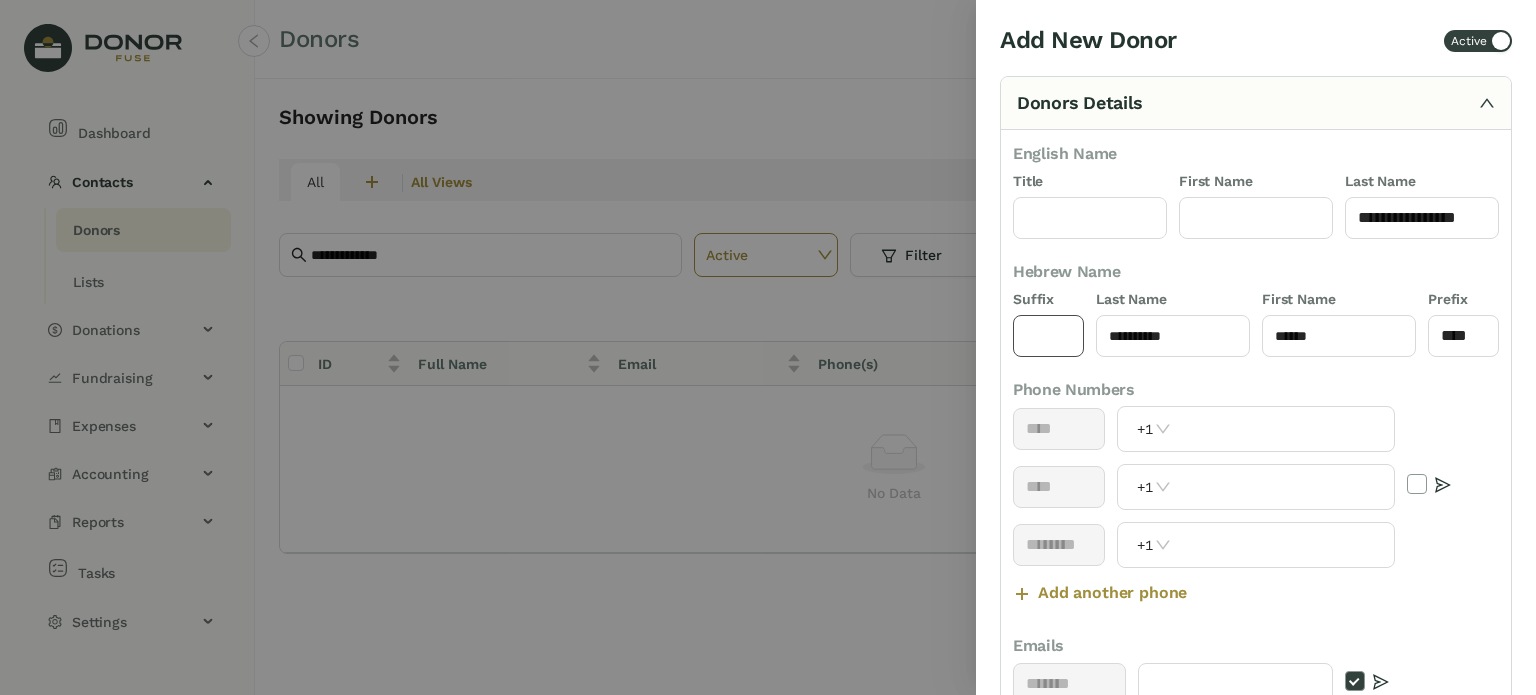 type on "****" 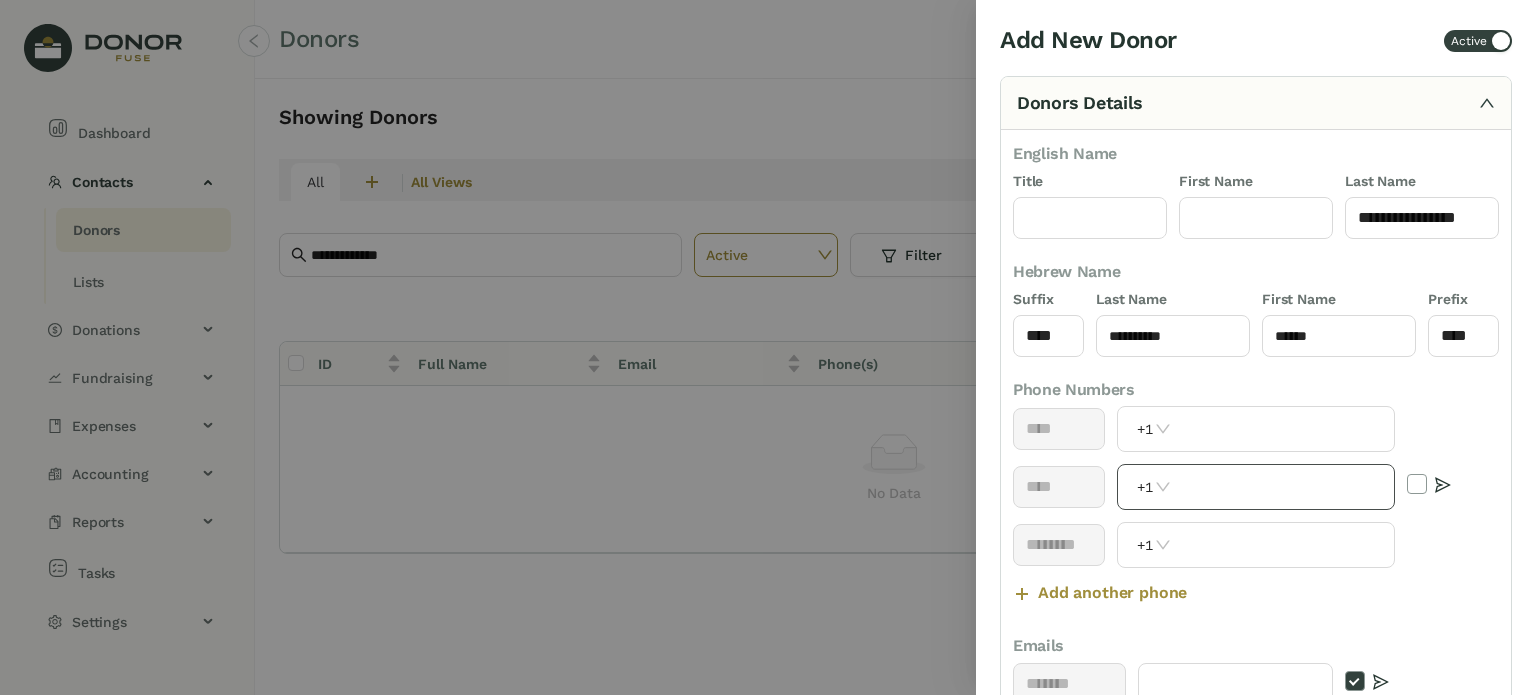 click at bounding box center (1285, 487) 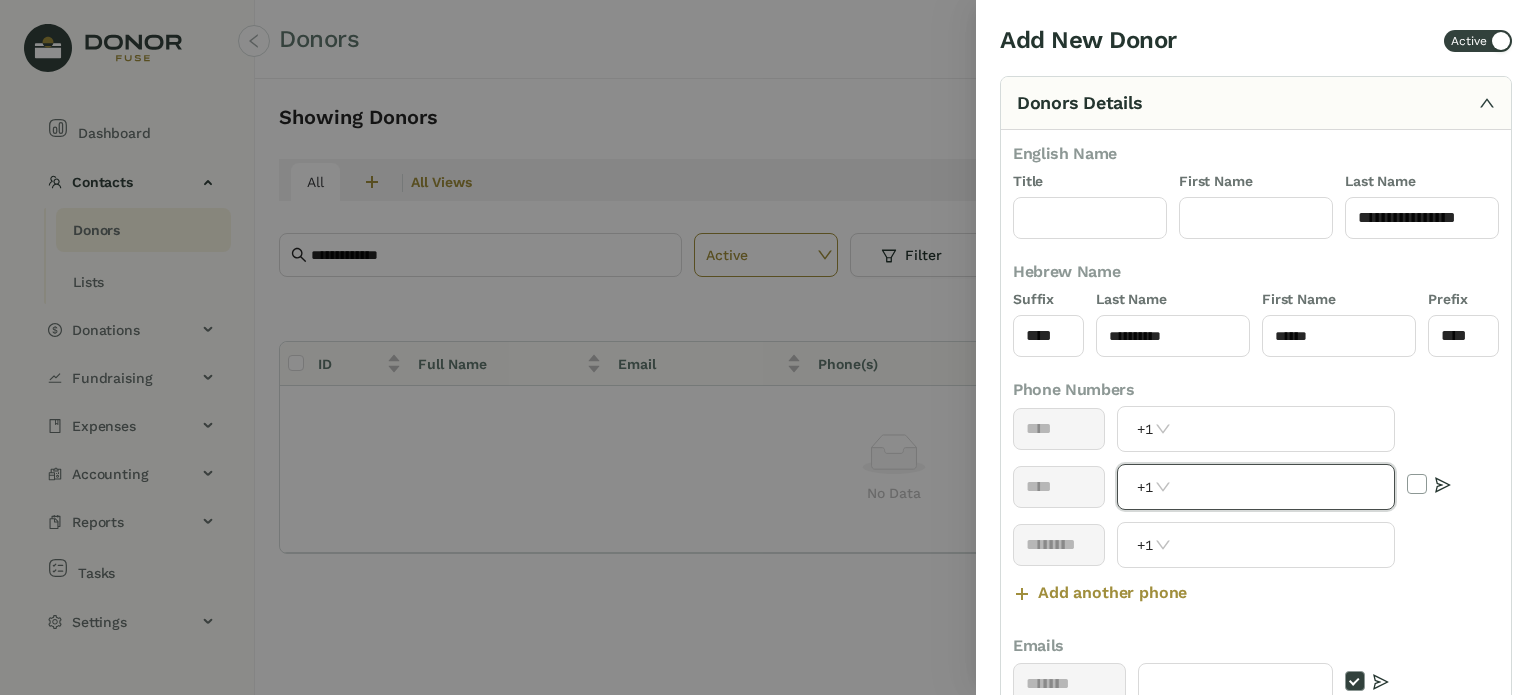paste on "**********" 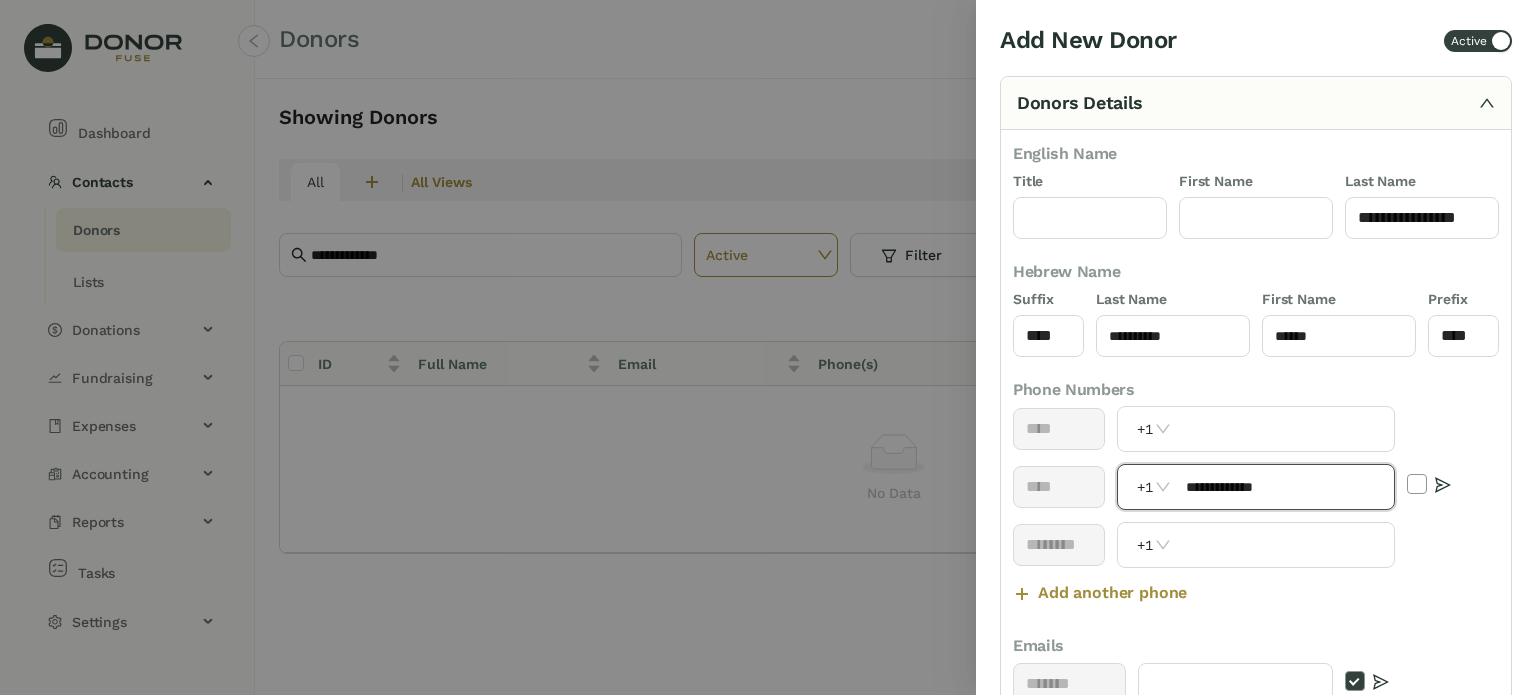 scroll, scrollTop: 400, scrollLeft: 0, axis: vertical 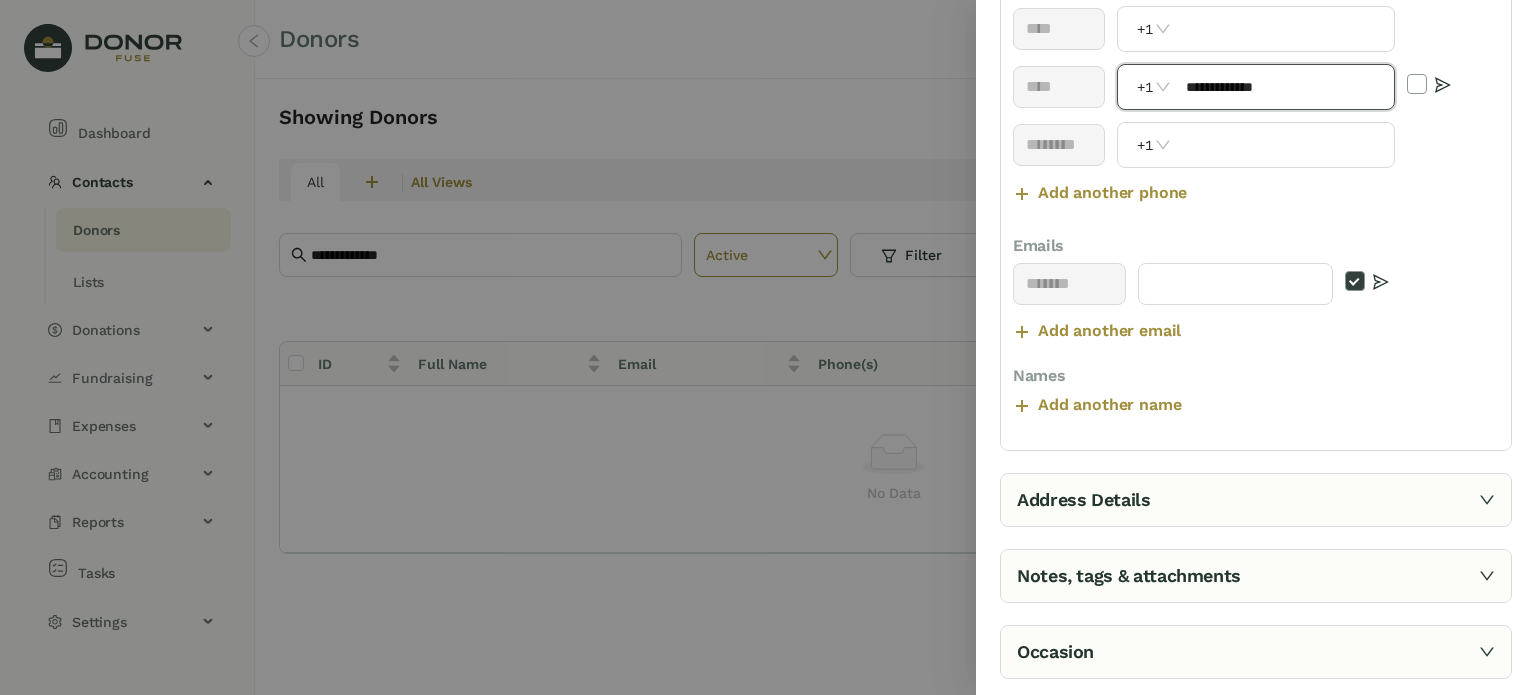 type on "**********" 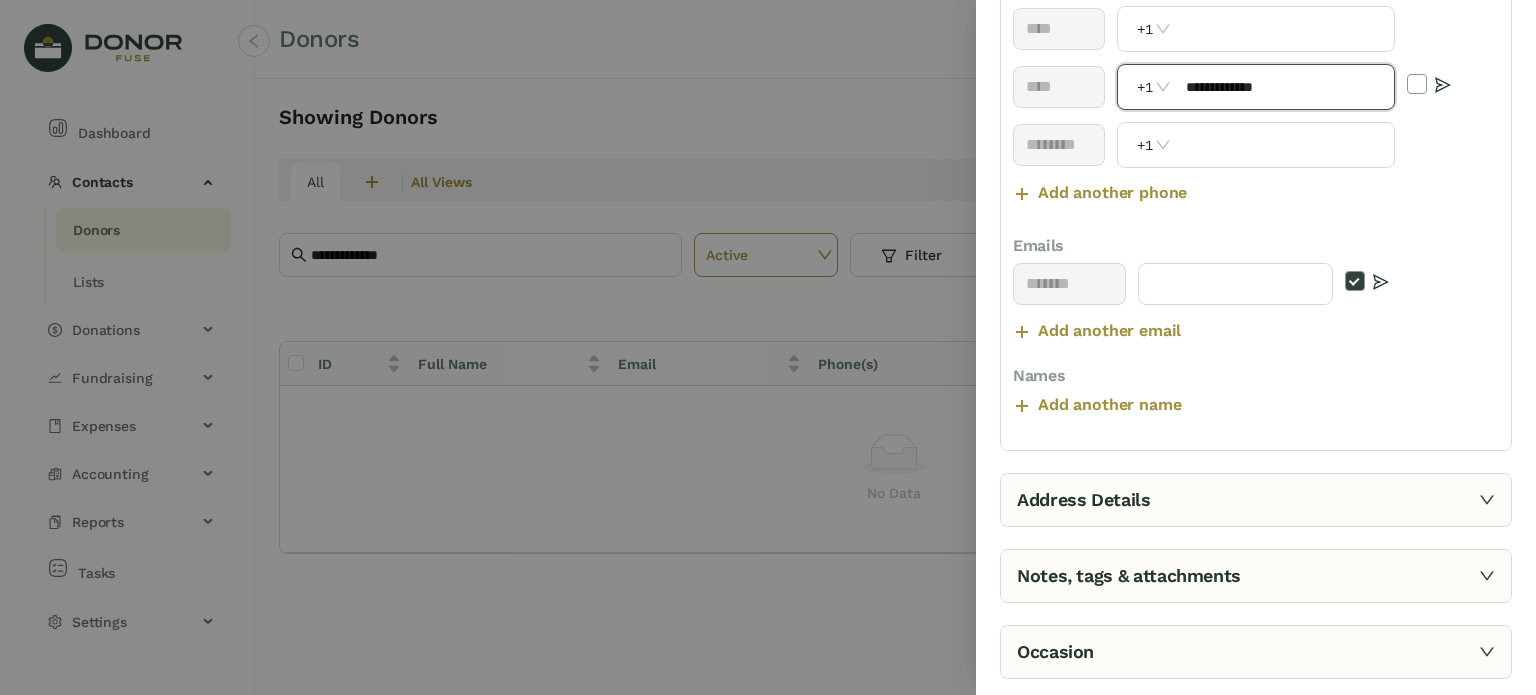 click on "Notes, tags & attachments" at bounding box center (1256, 576) 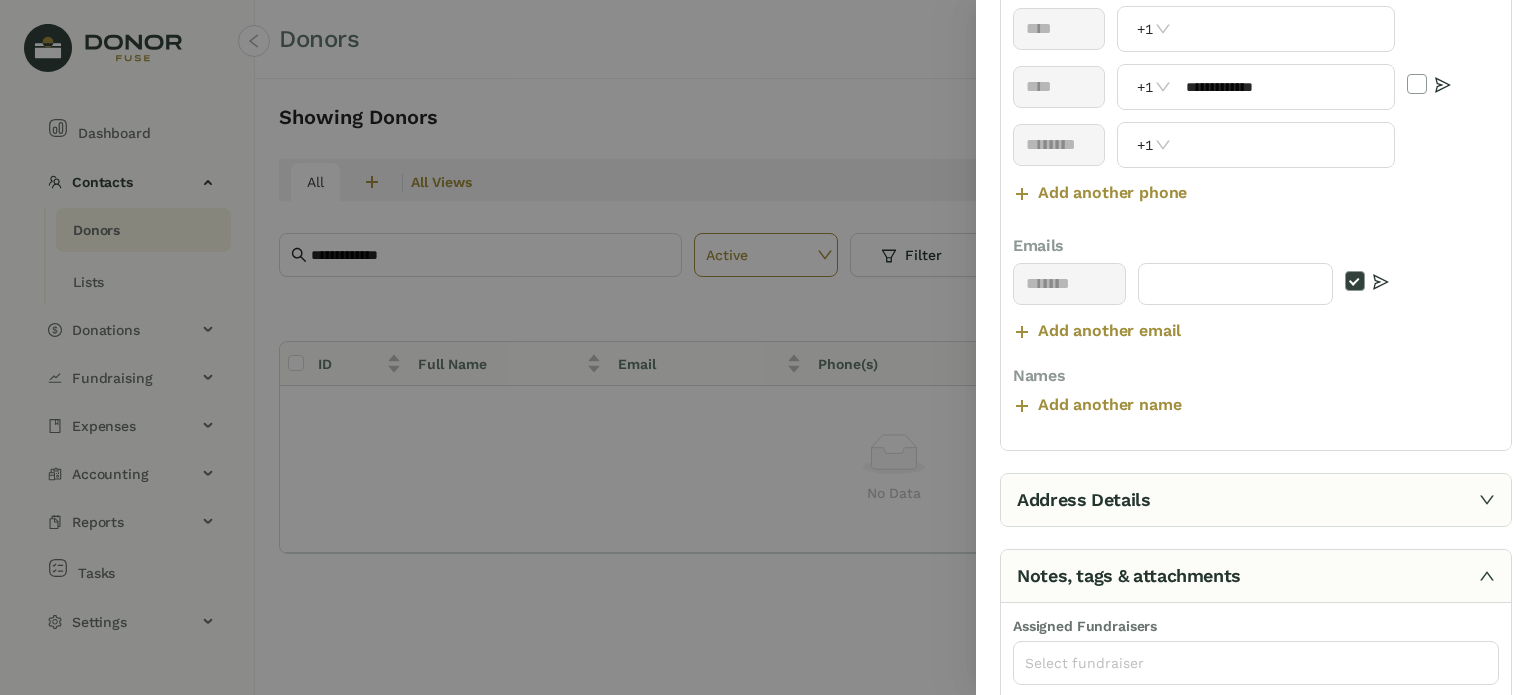 scroll, scrollTop: 271, scrollLeft: 0, axis: vertical 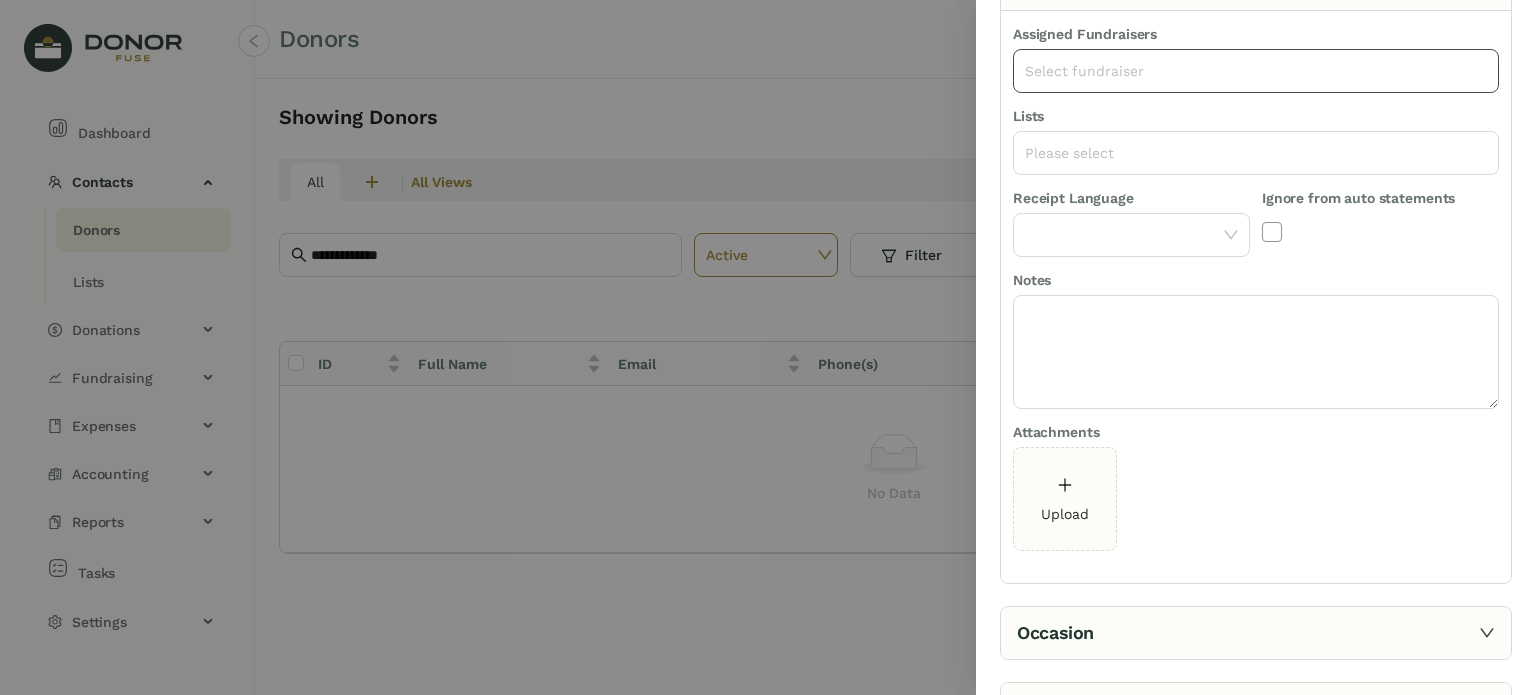 click on "Select fundraiser" 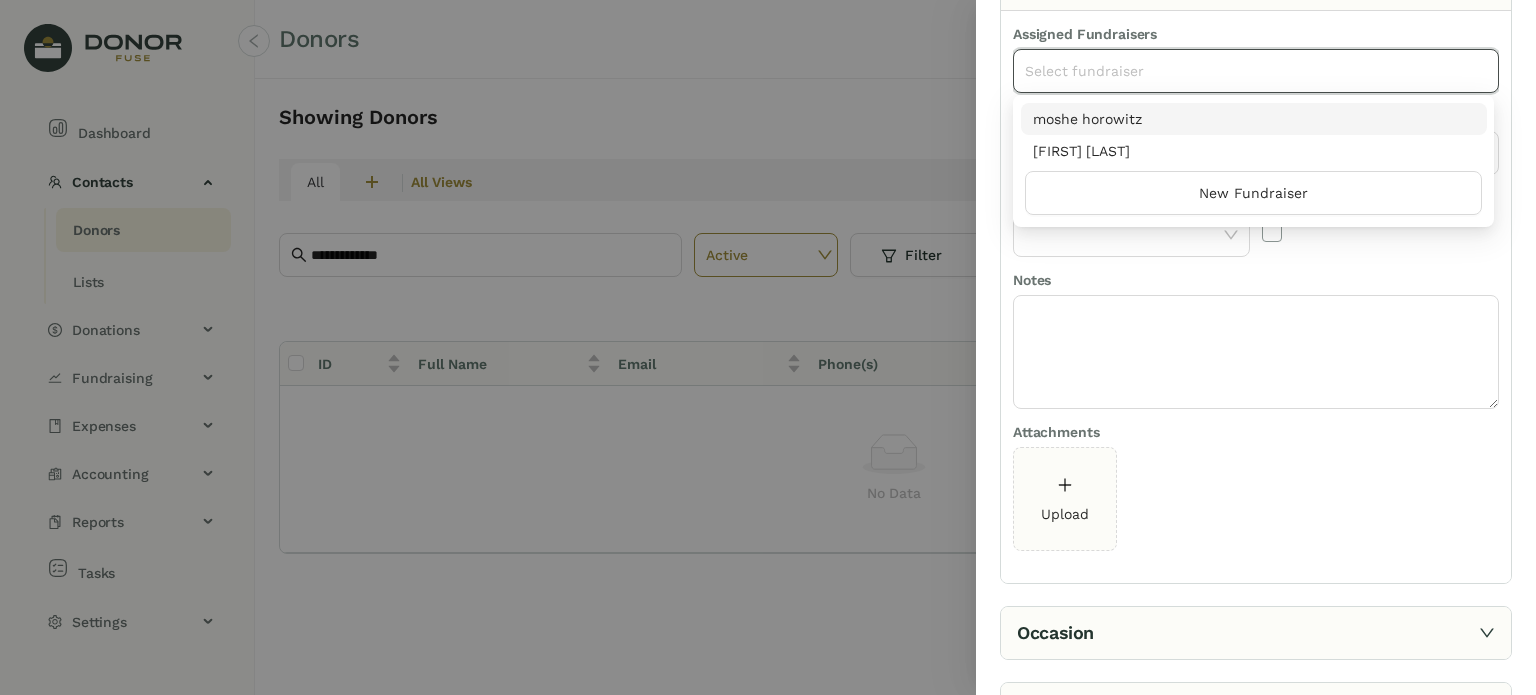 click on "moshe horowitz" at bounding box center [1254, 119] 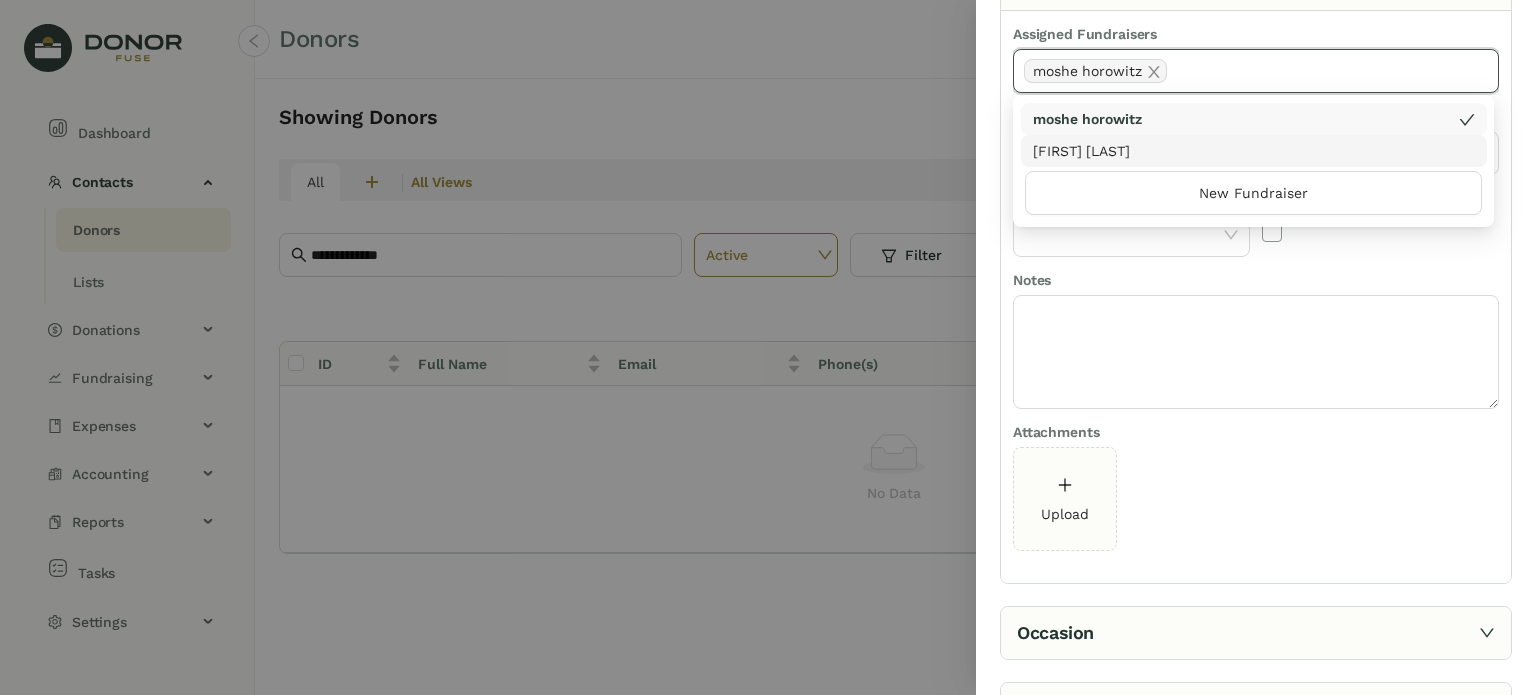 click on "Notes" at bounding box center [1256, 282] 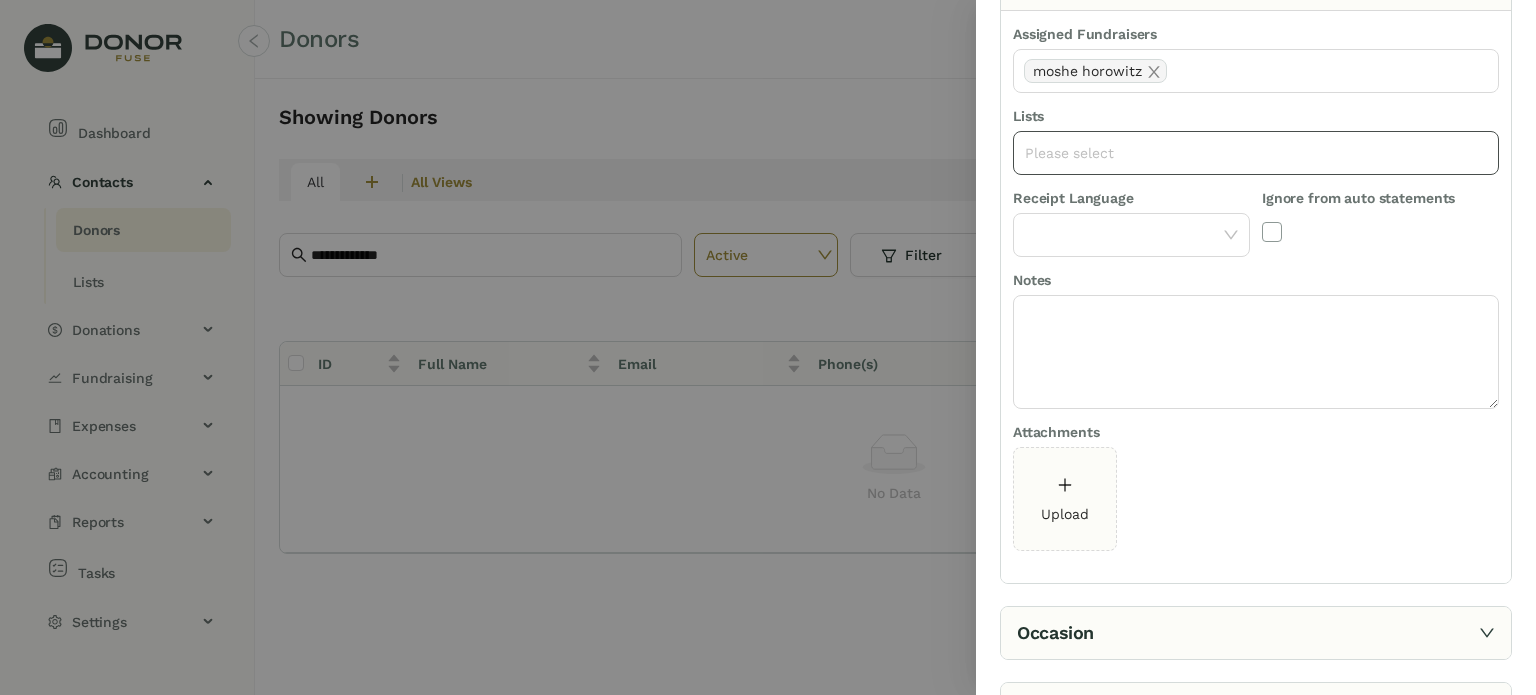 click on "Please select" 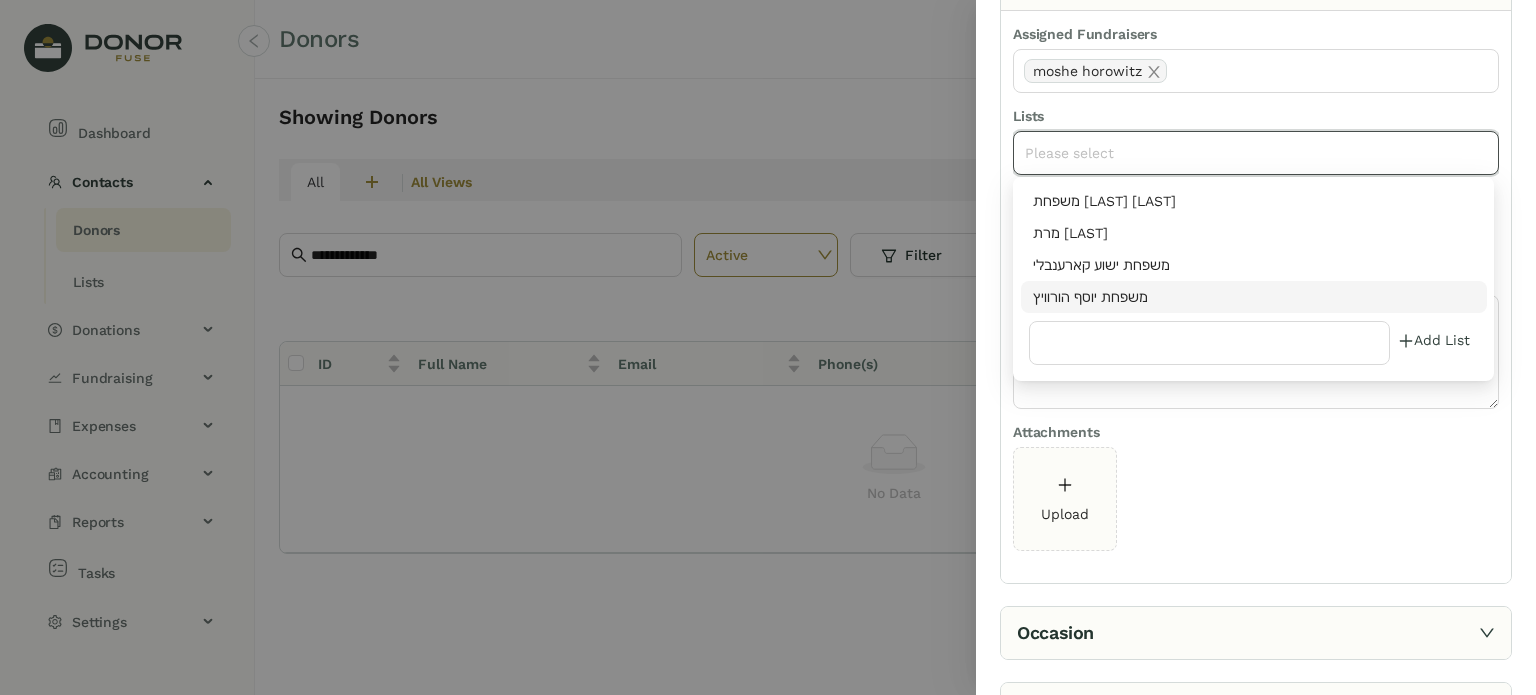click on "משפחת יוסף הורוויץ" at bounding box center [1254, 297] 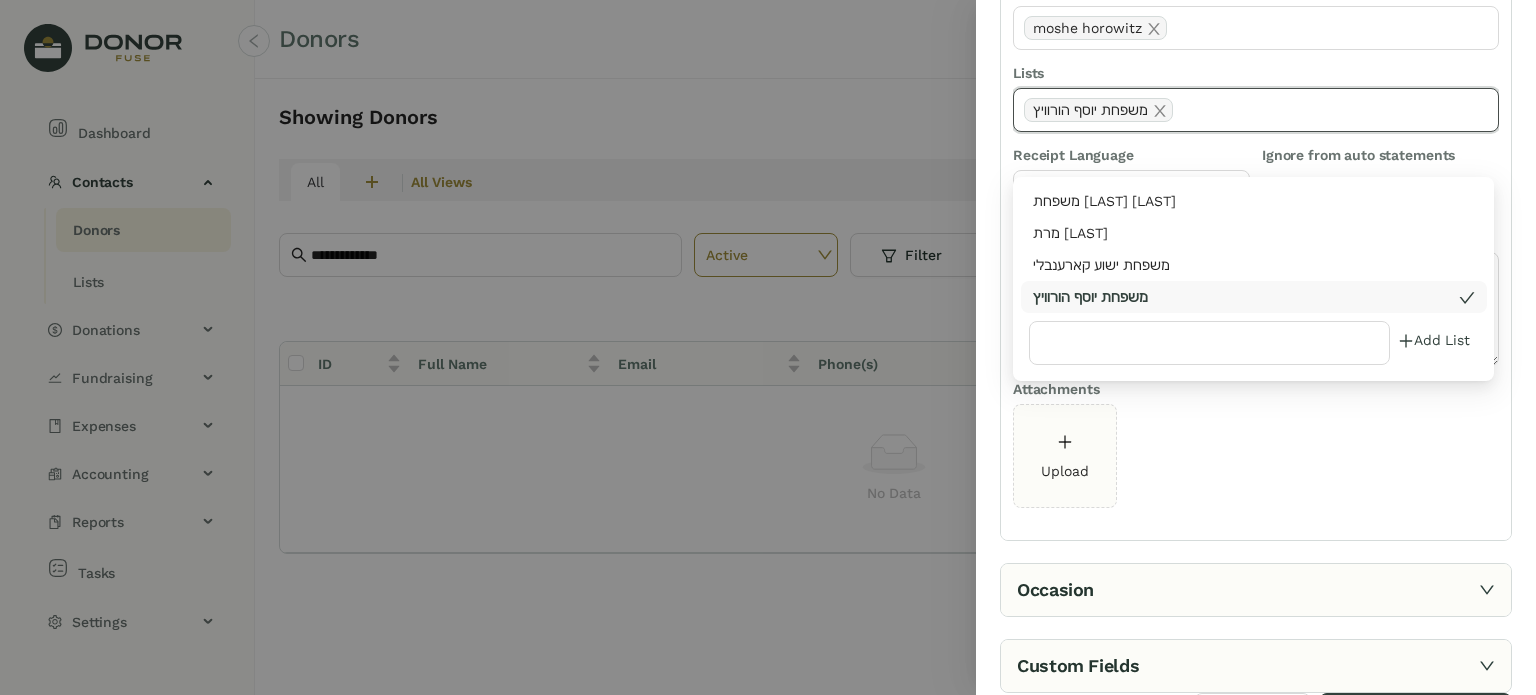 scroll, scrollTop: 355, scrollLeft: 0, axis: vertical 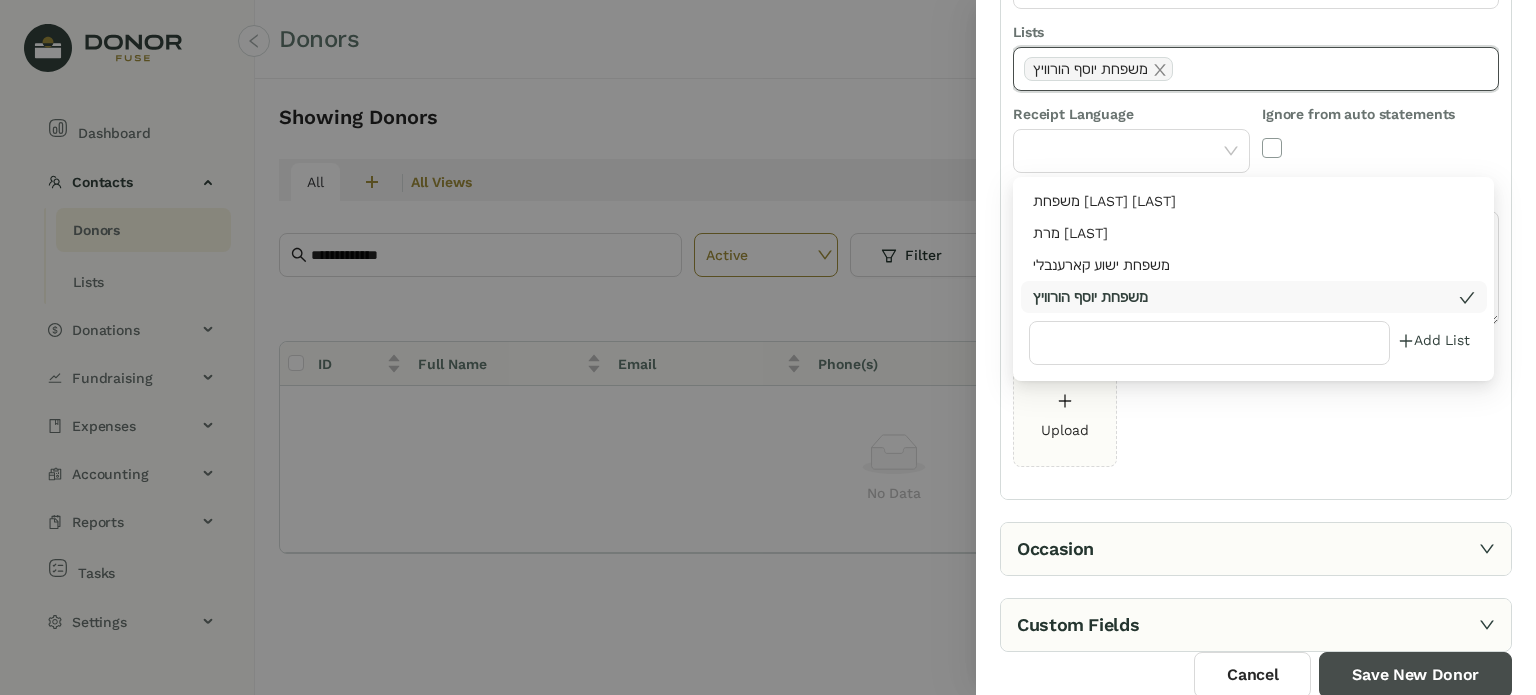 drag, startPoint x: 1385, startPoint y: 661, endPoint x: 1136, endPoint y: 627, distance: 251.31056 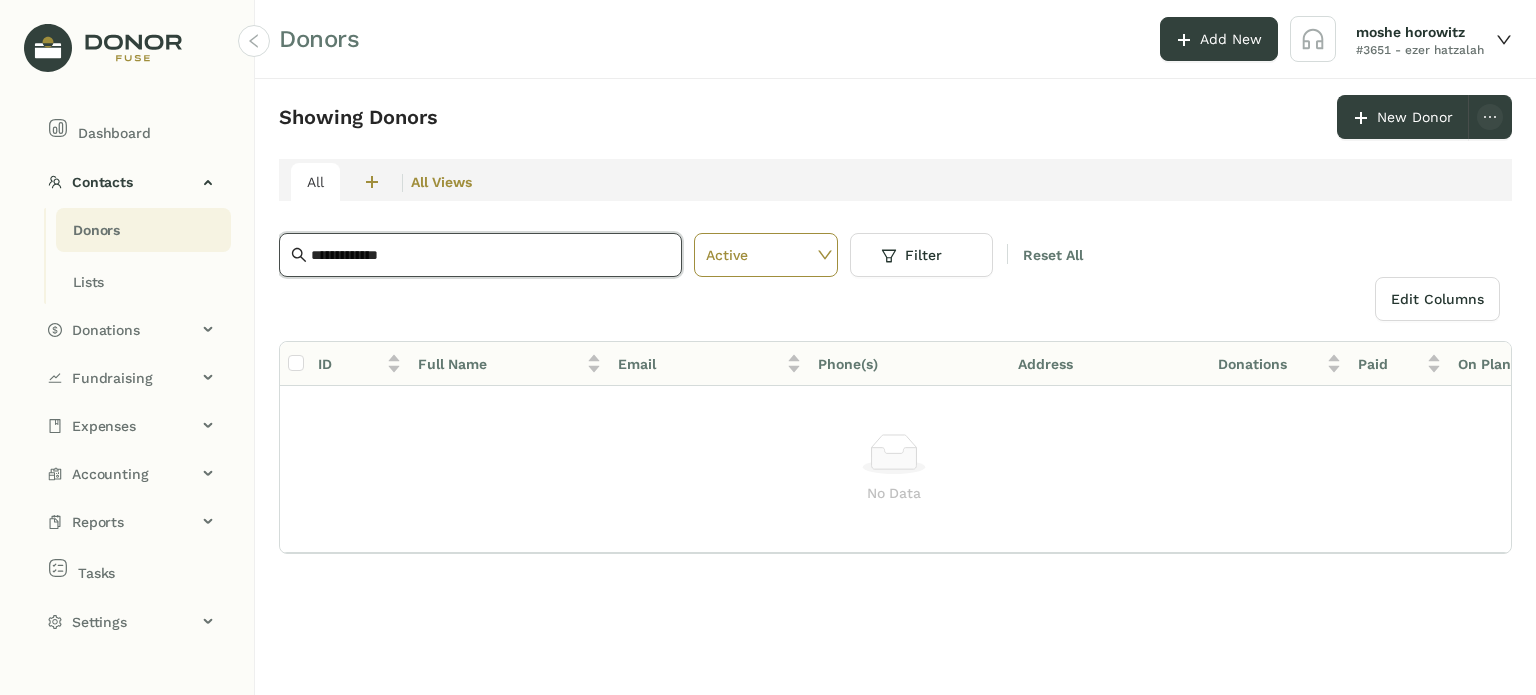 click on "**********" 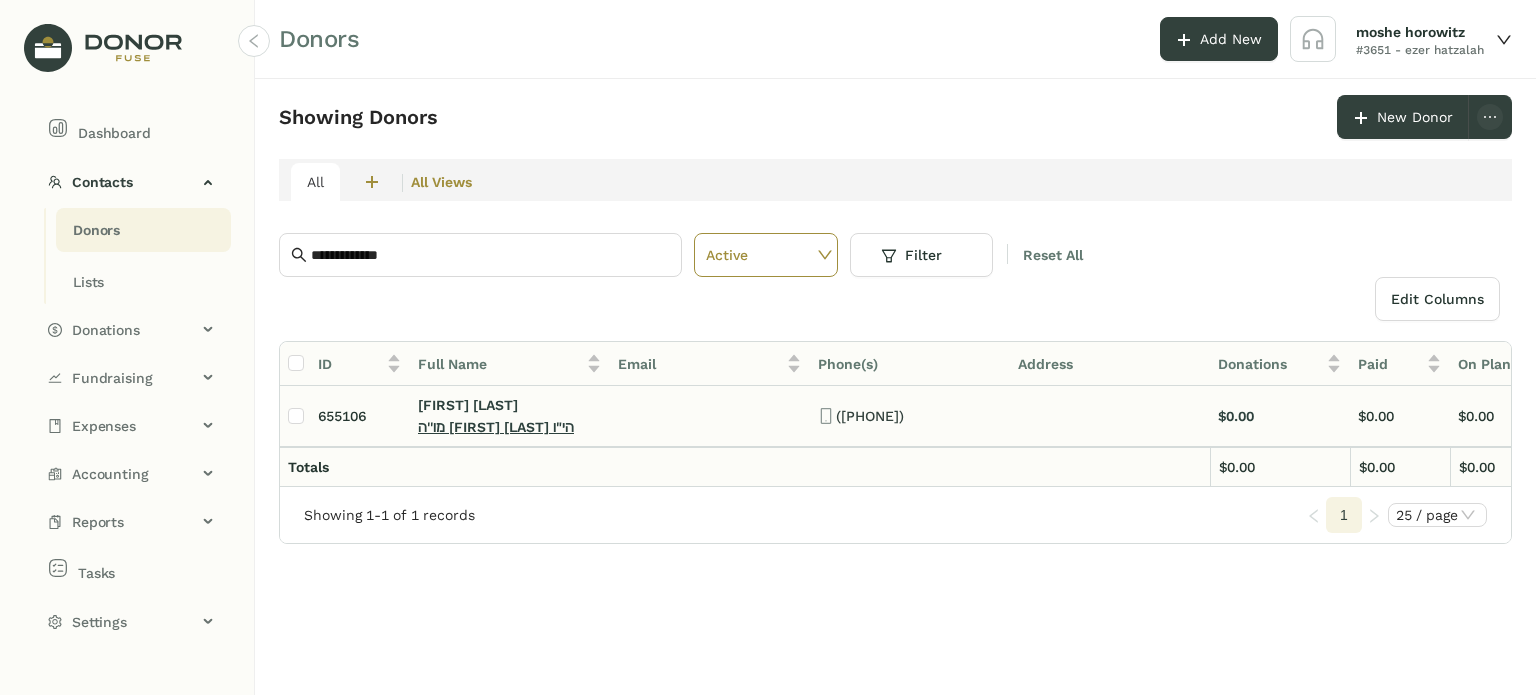 click on "מו''ה [FIRST] [LAST] הי"ו" 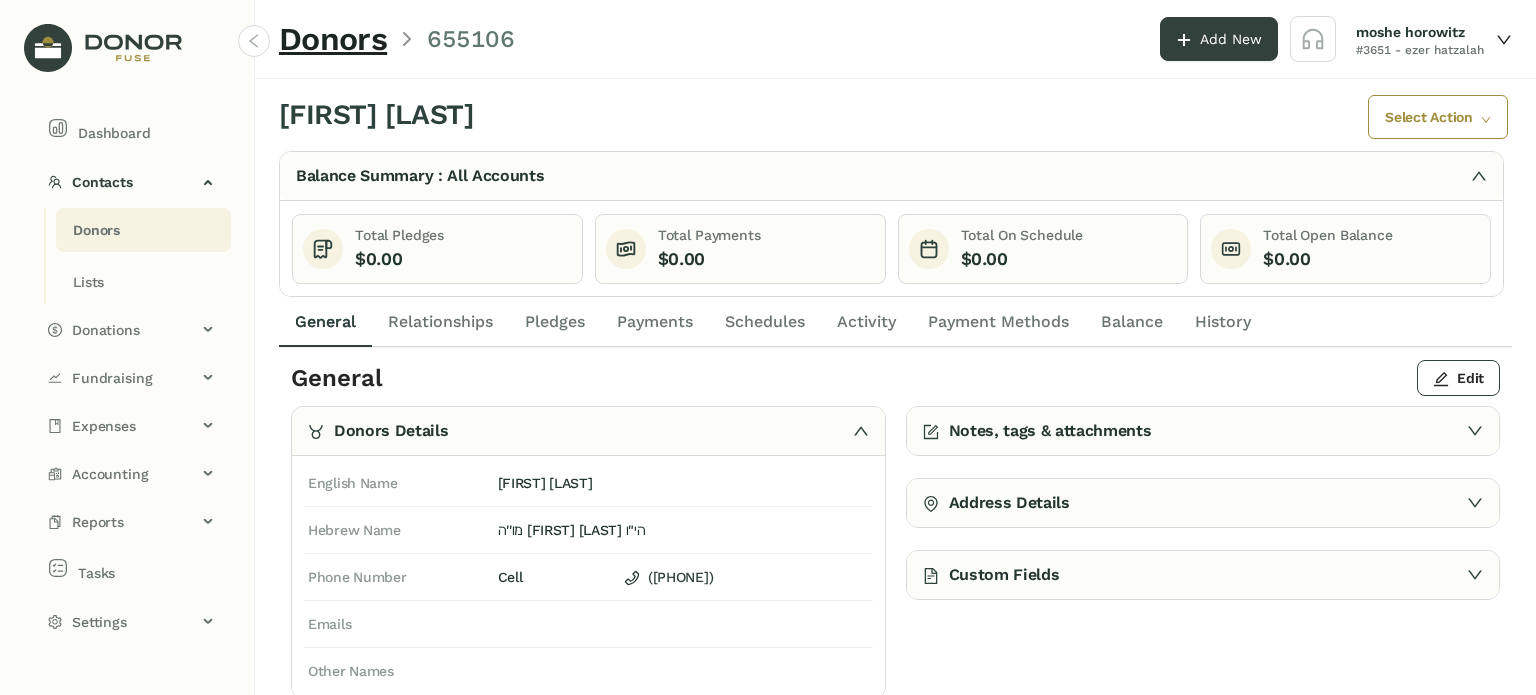 click on "Activity" 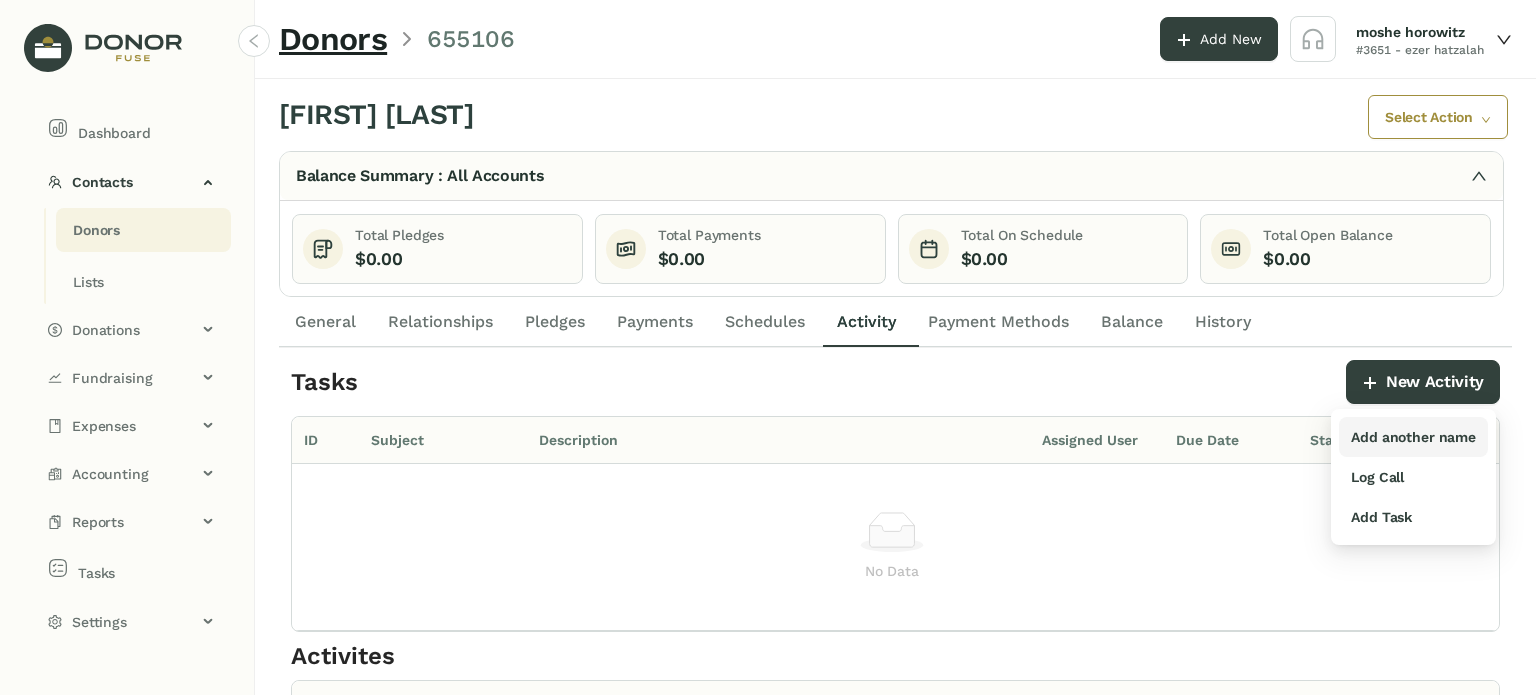 click on "Add another name" at bounding box center [1413, 437] 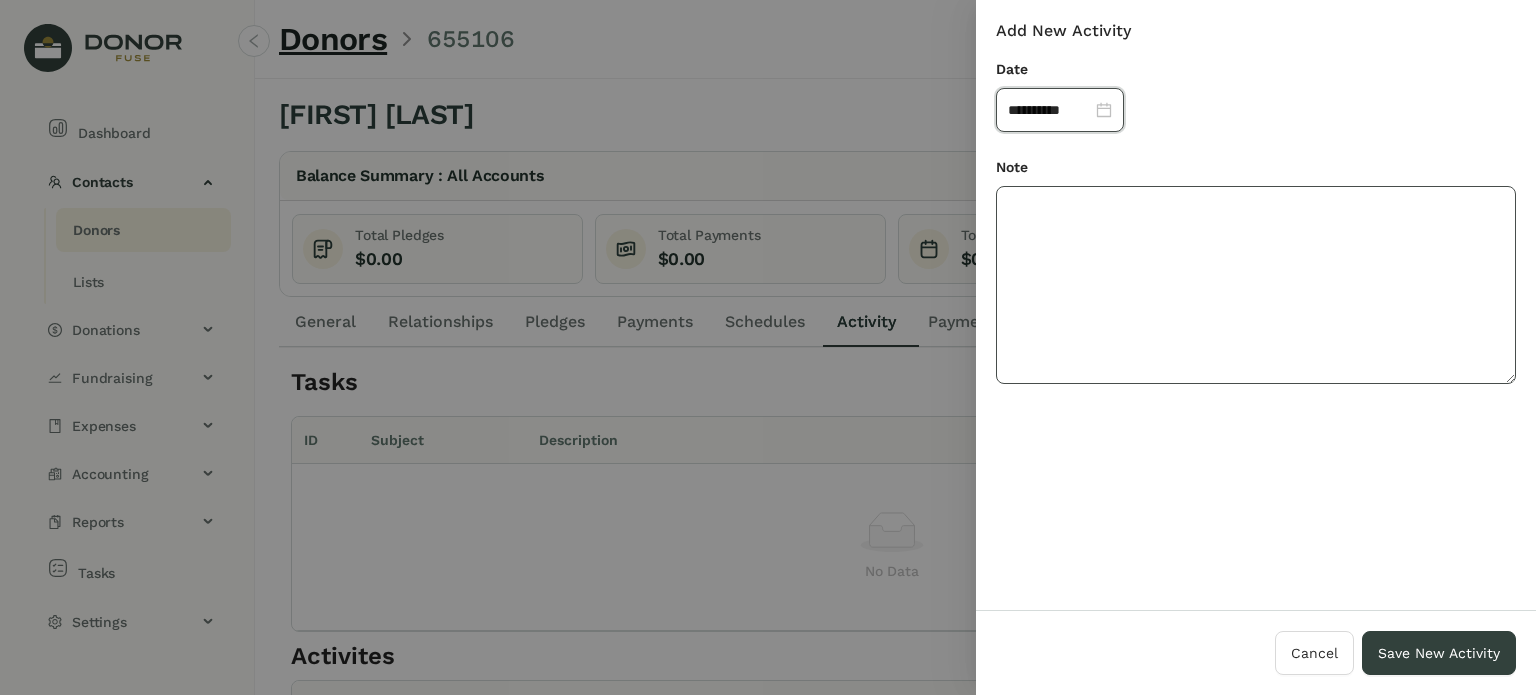 drag, startPoint x: 1208, startPoint y: 315, endPoint x: 1185, endPoint y: 304, distance: 25.495098 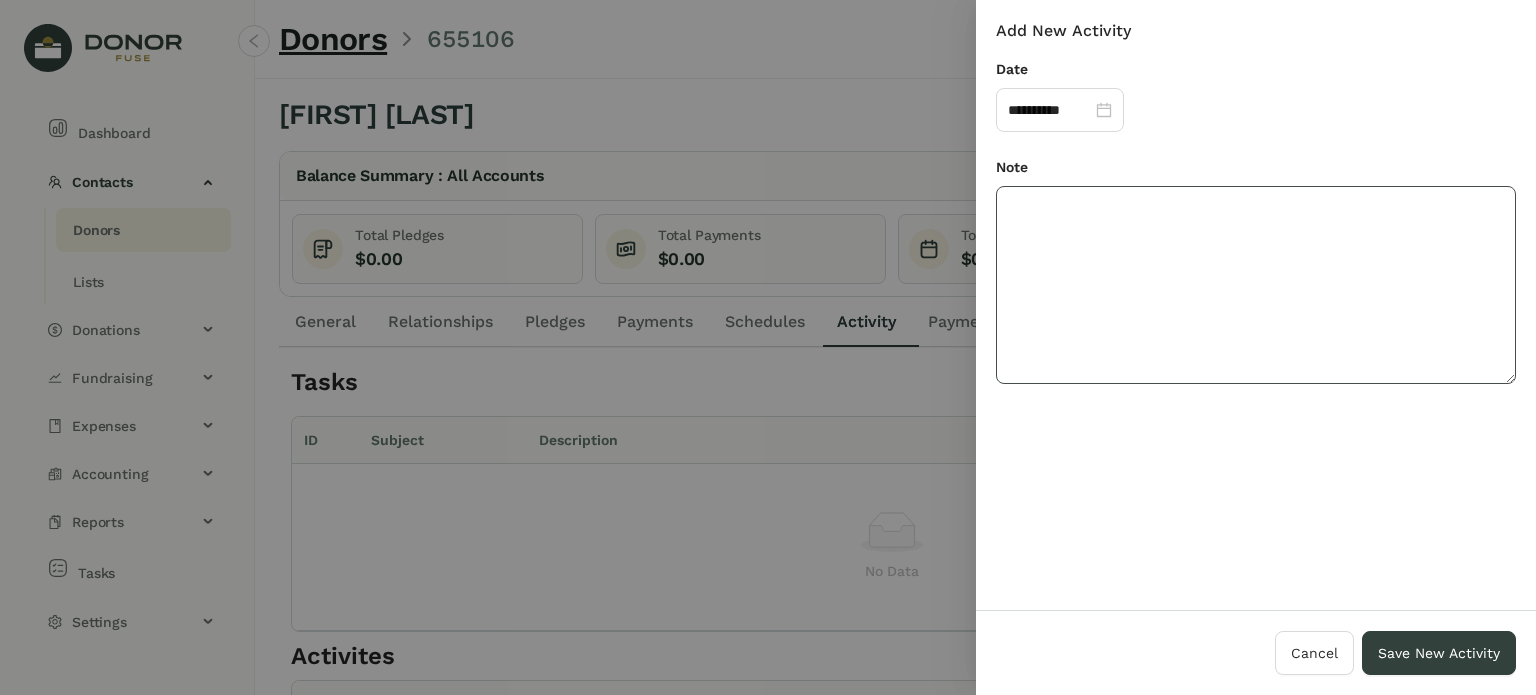paste on "**********" 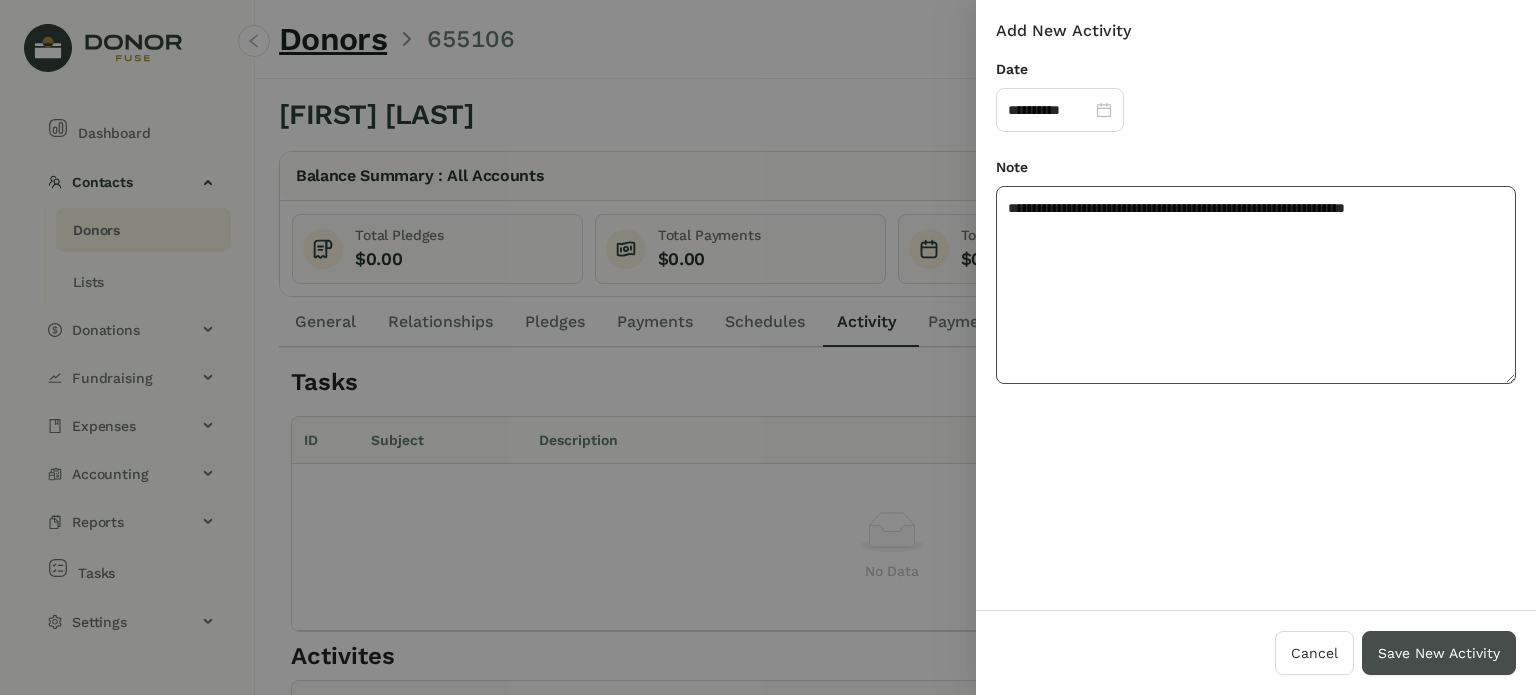type on "**********" 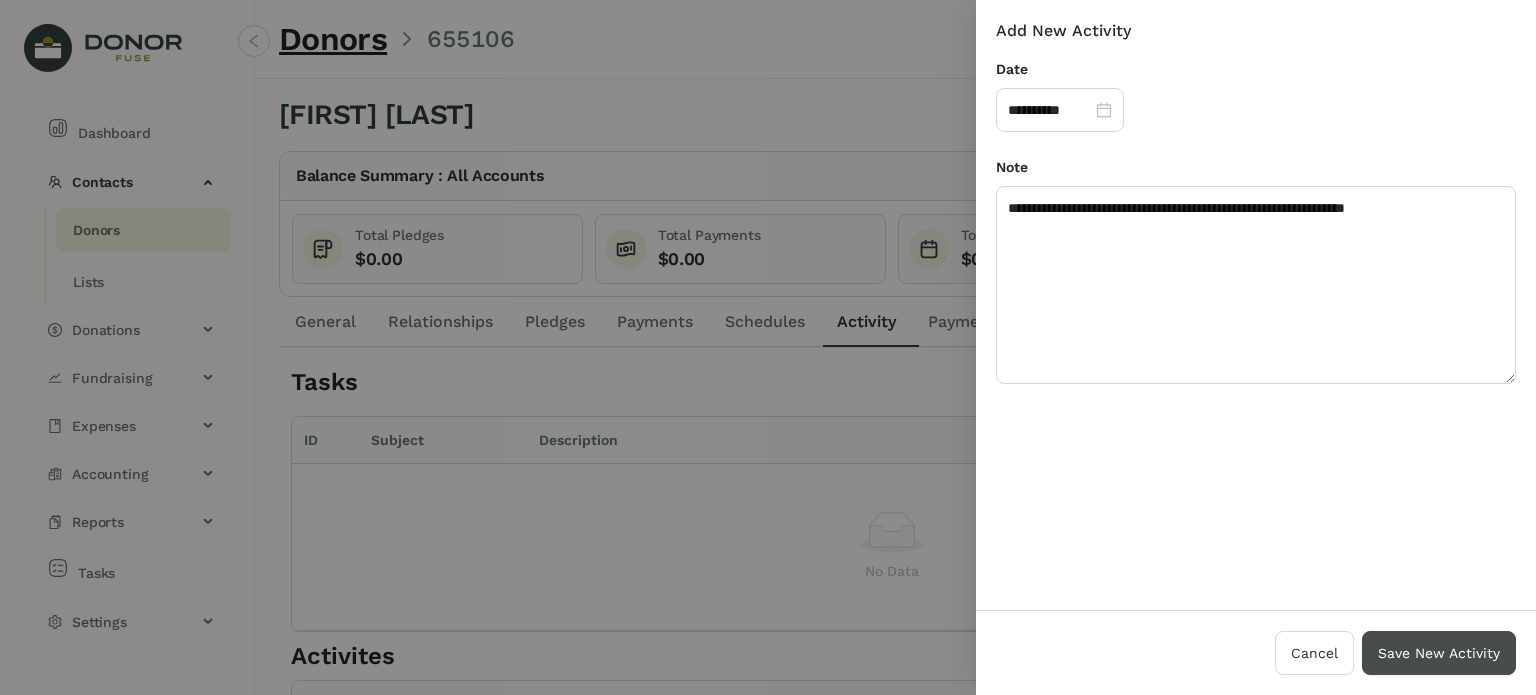 click on "Save New Activity" at bounding box center [1439, 653] 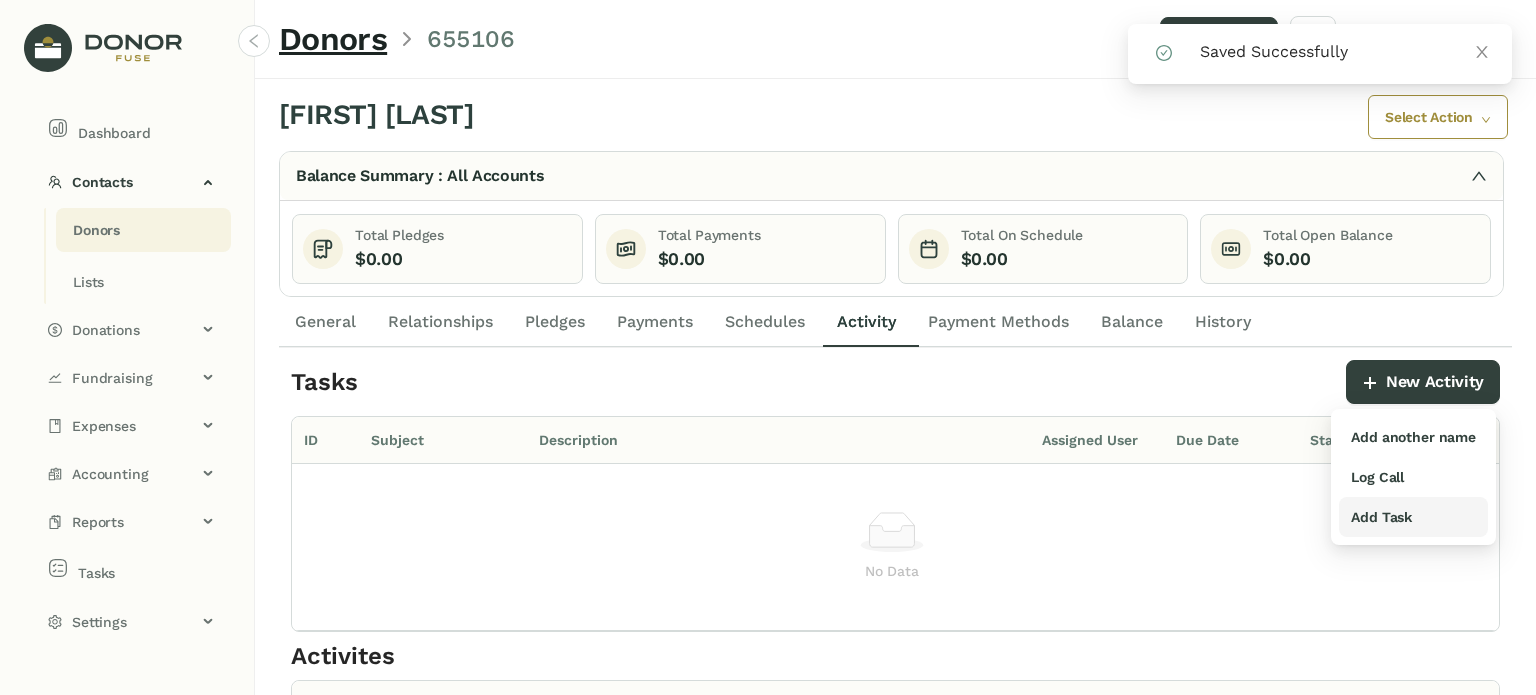 click on "Add Task" at bounding box center [1381, 517] 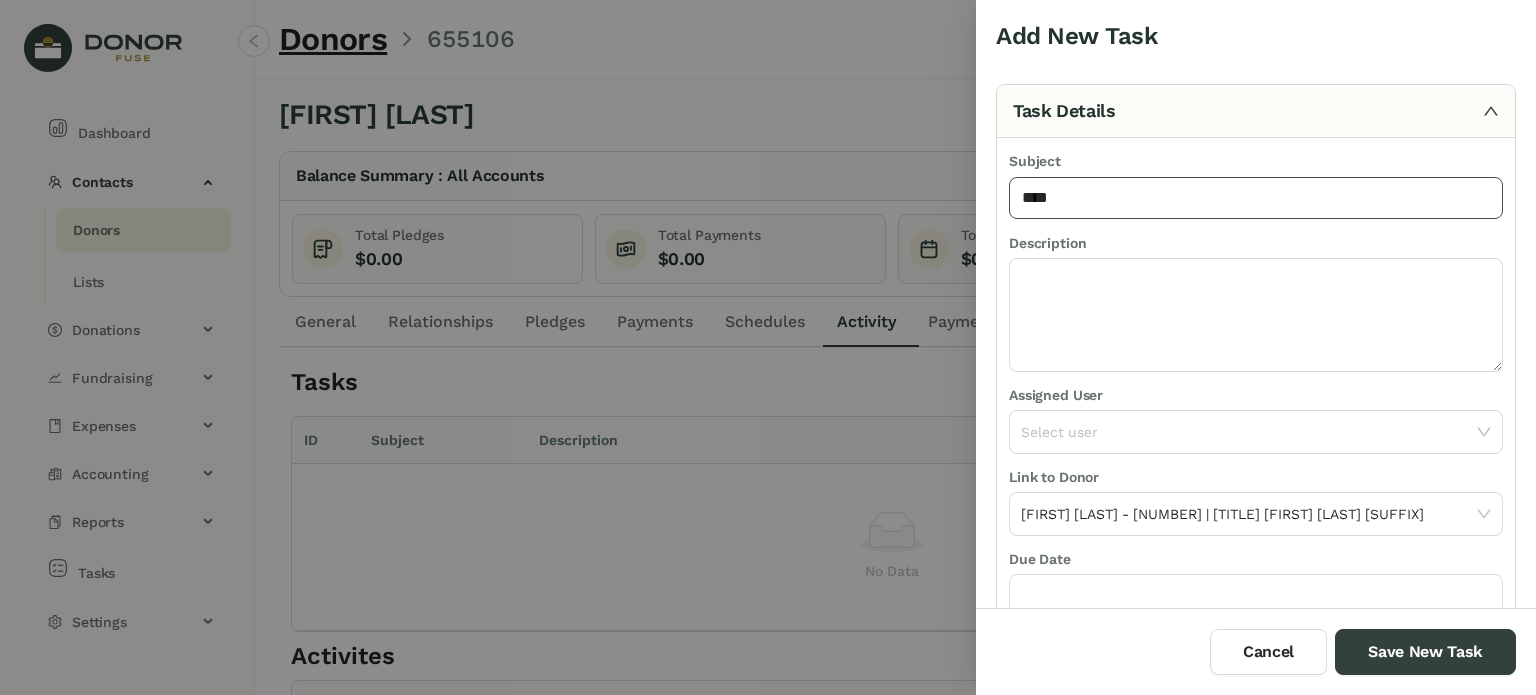 type 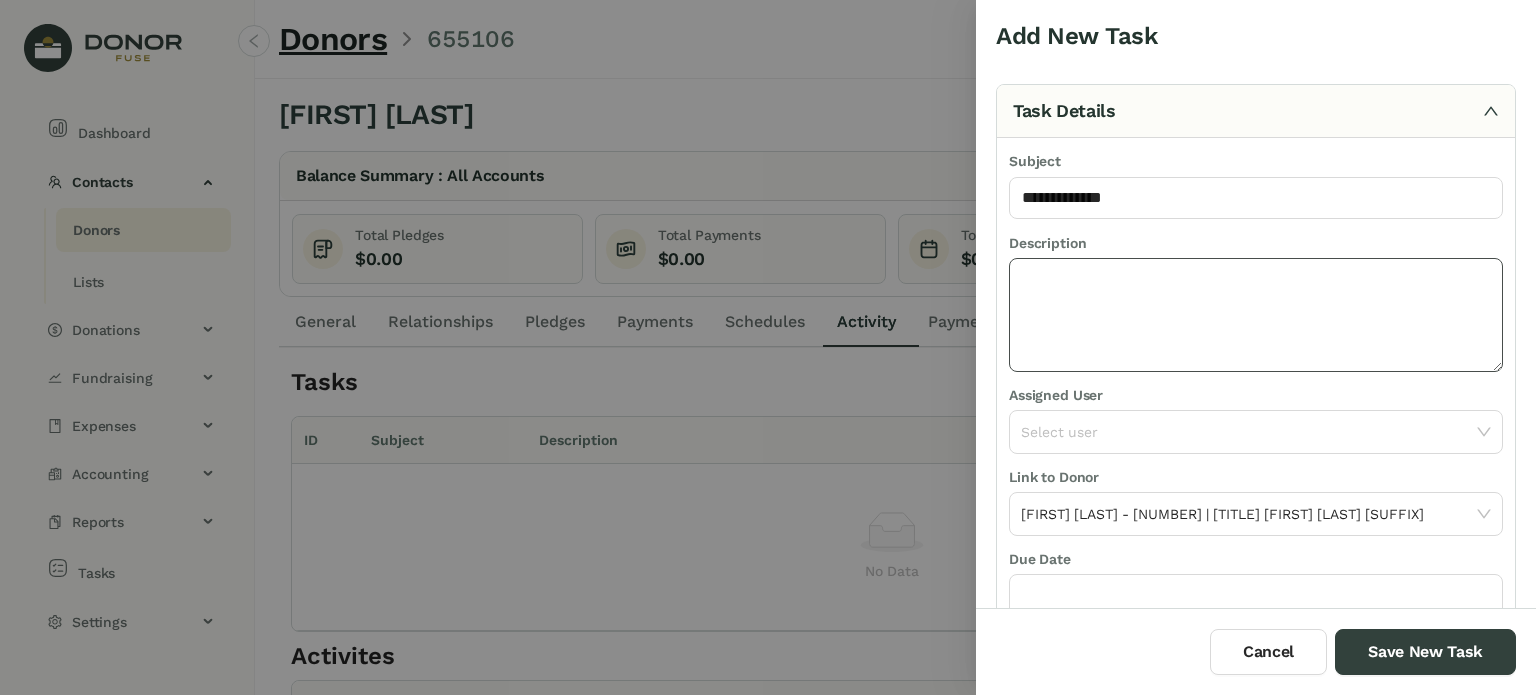 click 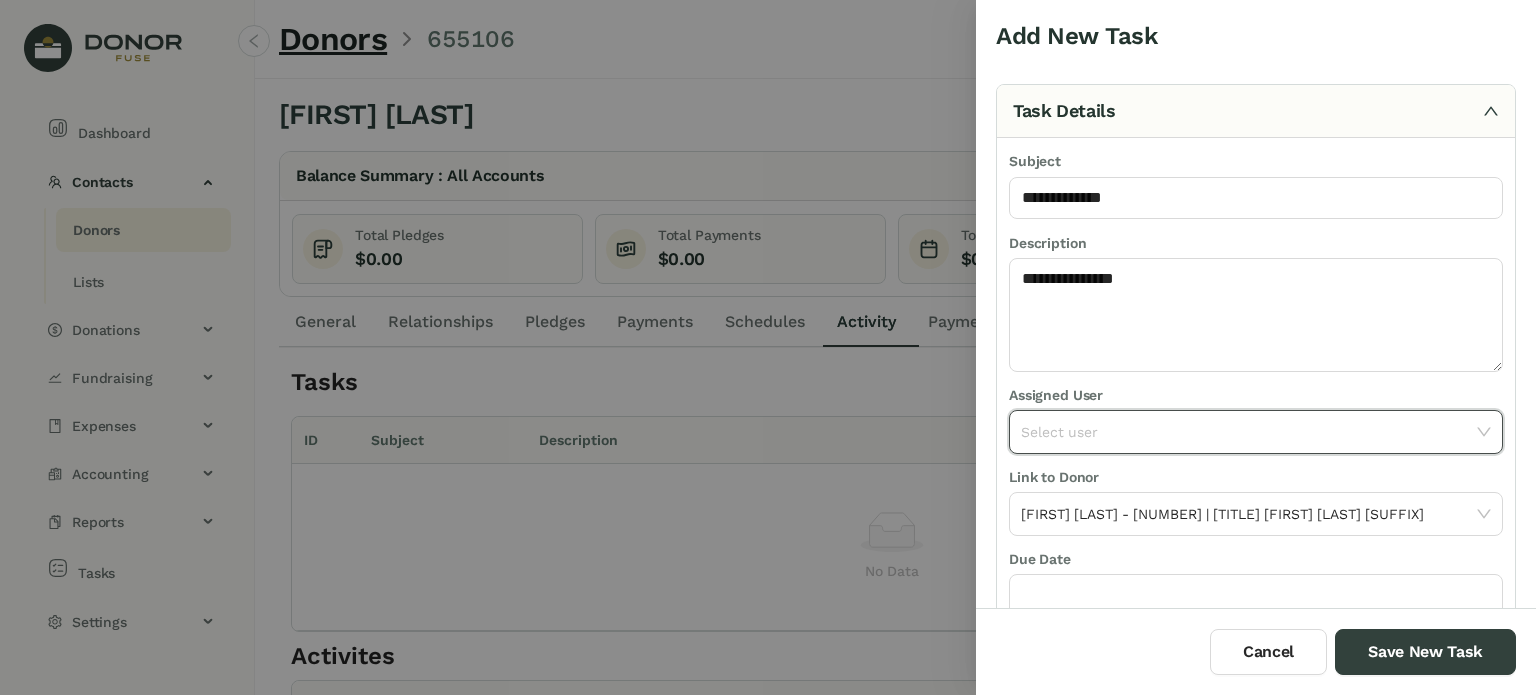 drag, startPoint x: 1109, startPoint y: 434, endPoint x: 1103, endPoint y: 451, distance: 18.027756 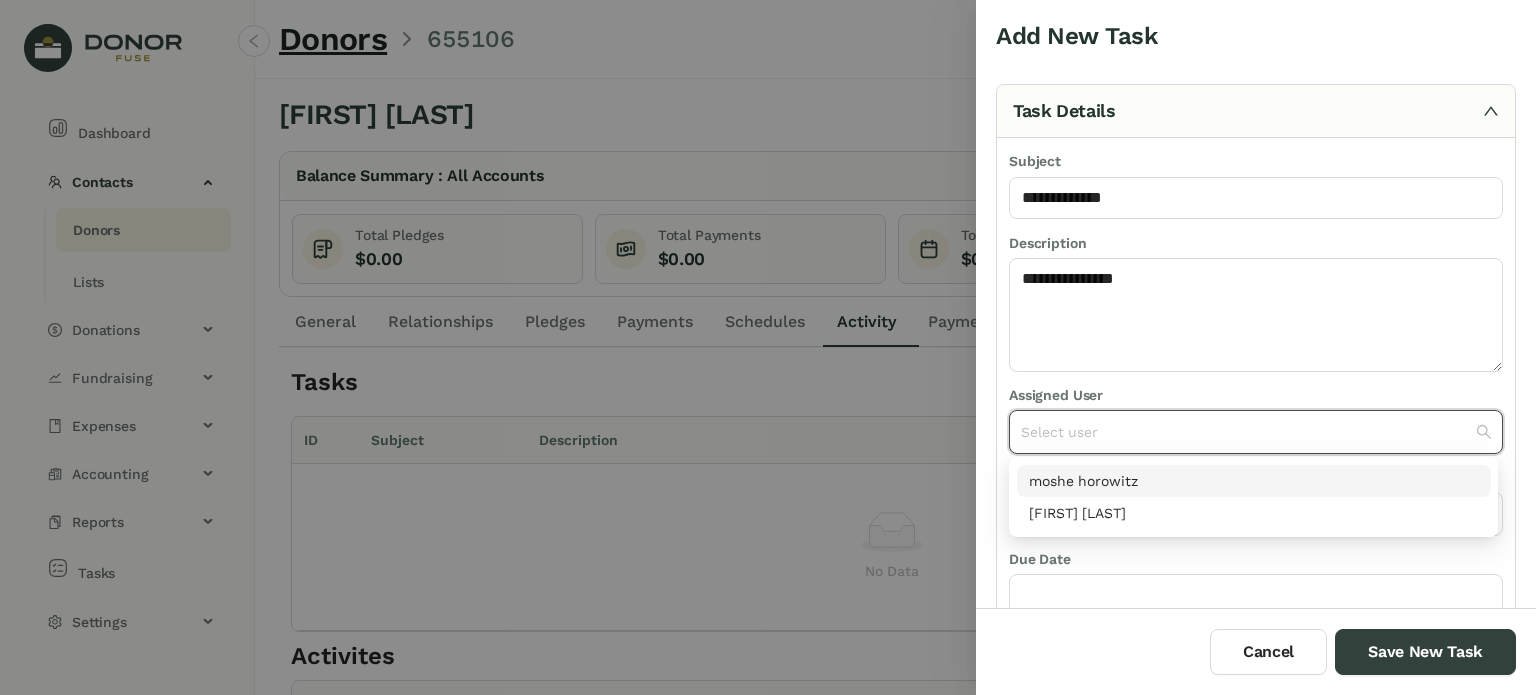 click on "moshe horowitz" at bounding box center [1254, 481] 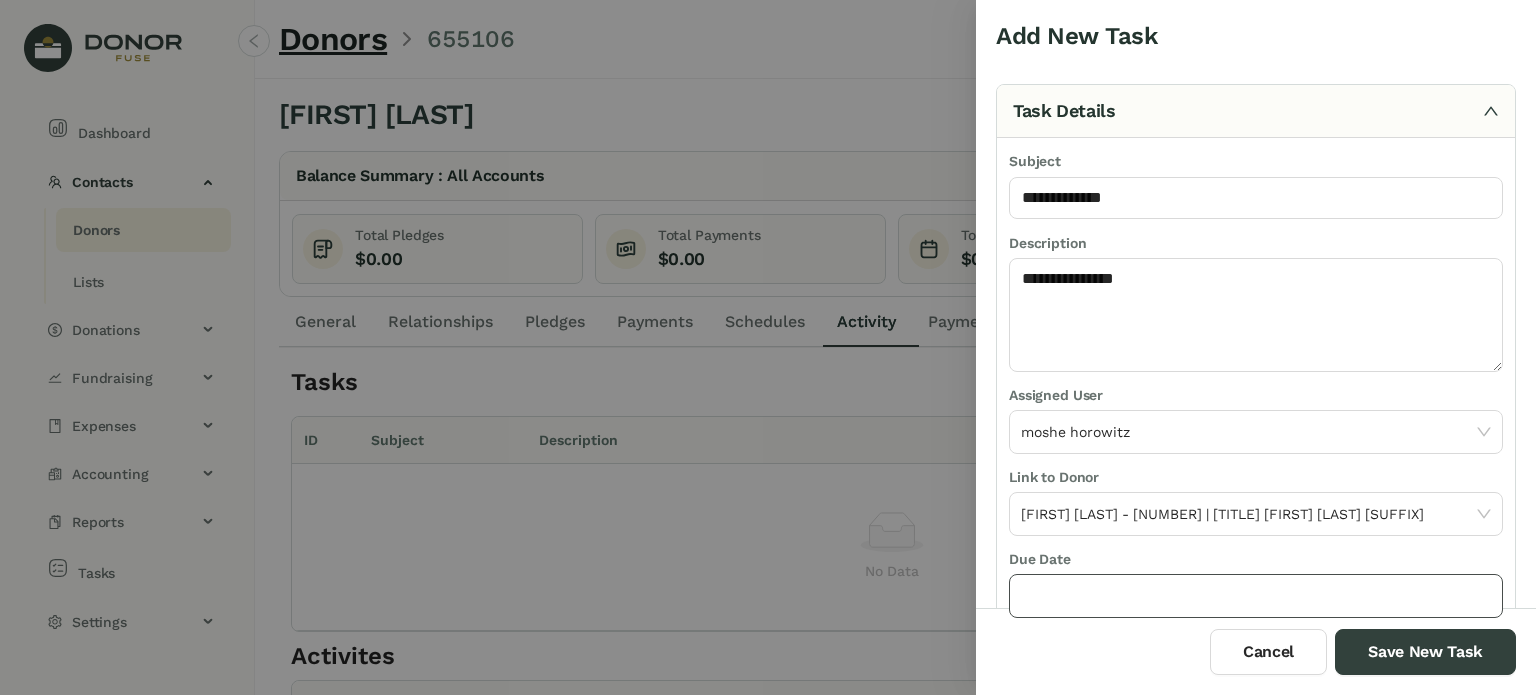drag, startPoint x: 1088, startPoint y: 586, endPoint x: 1084, endPoint y: 575, distance: 11.7046995 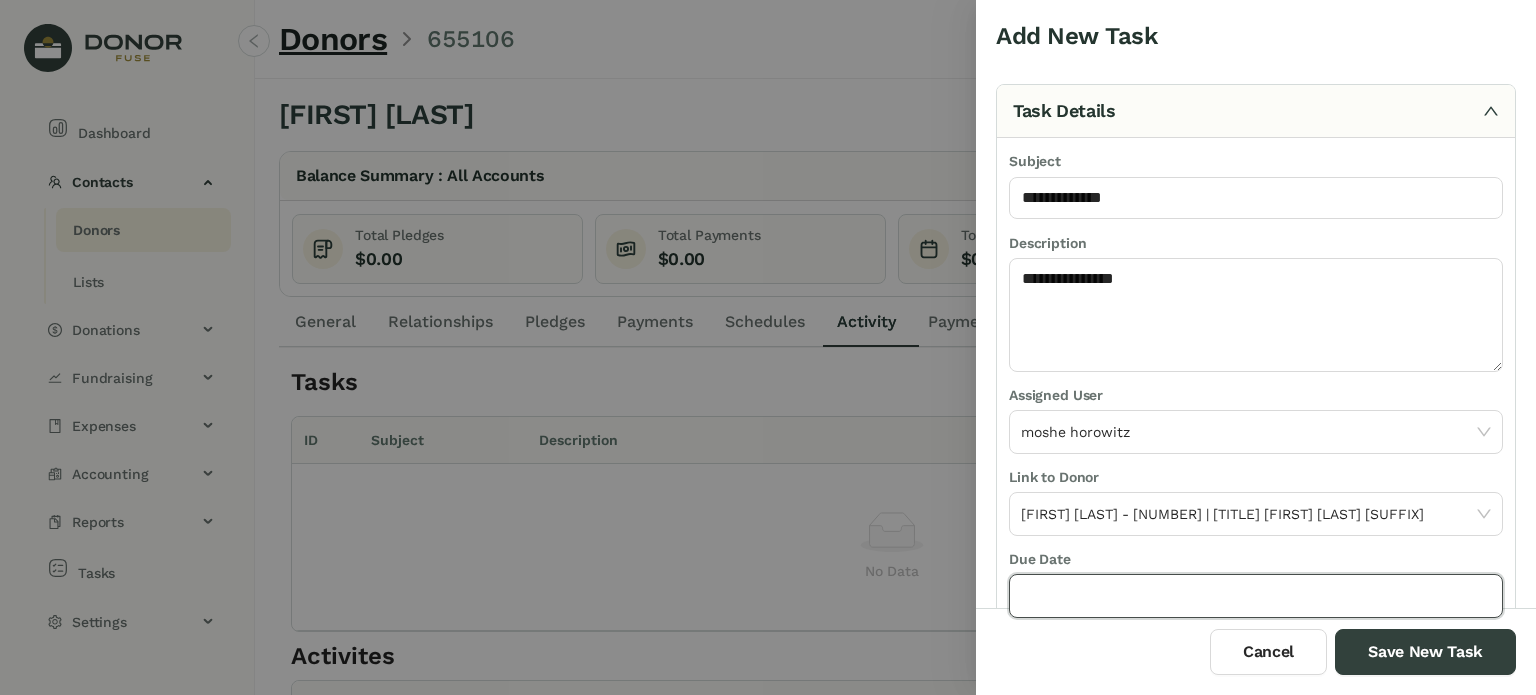 click 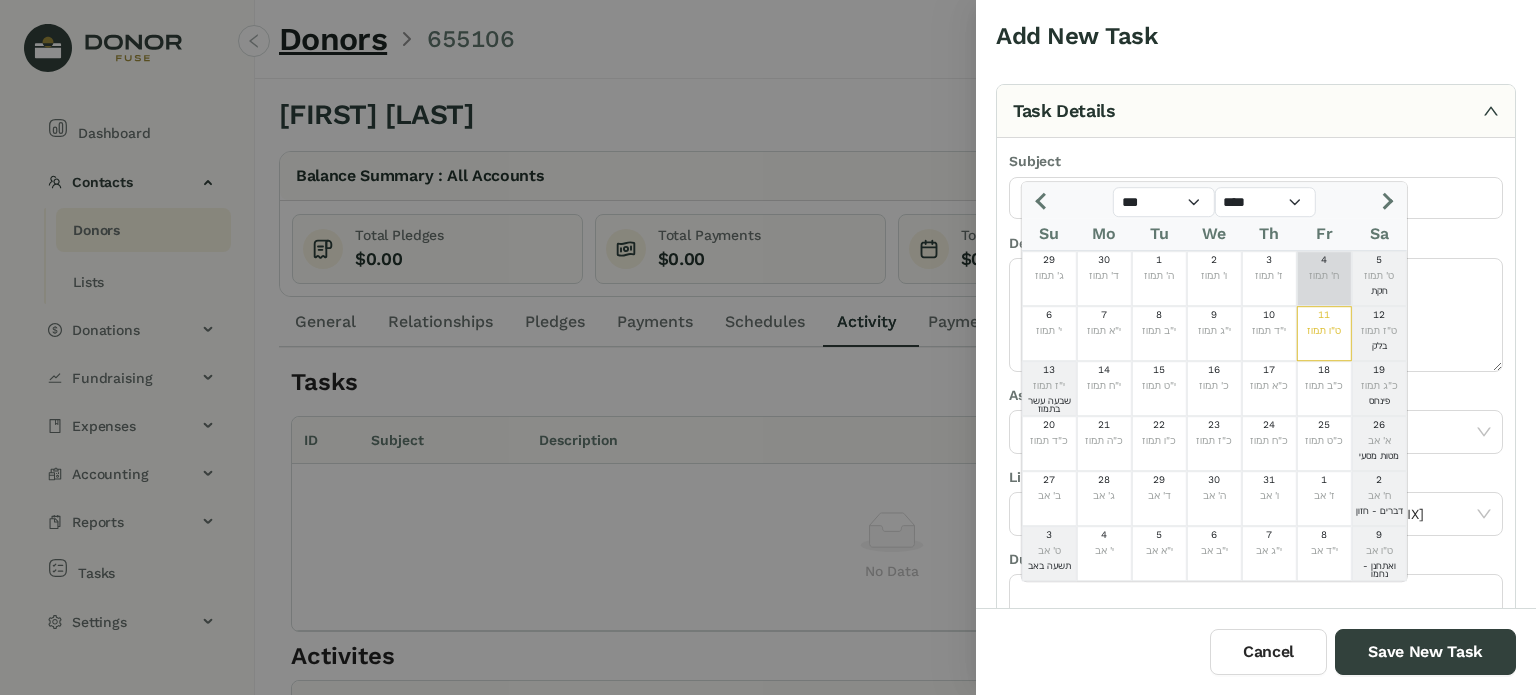 click 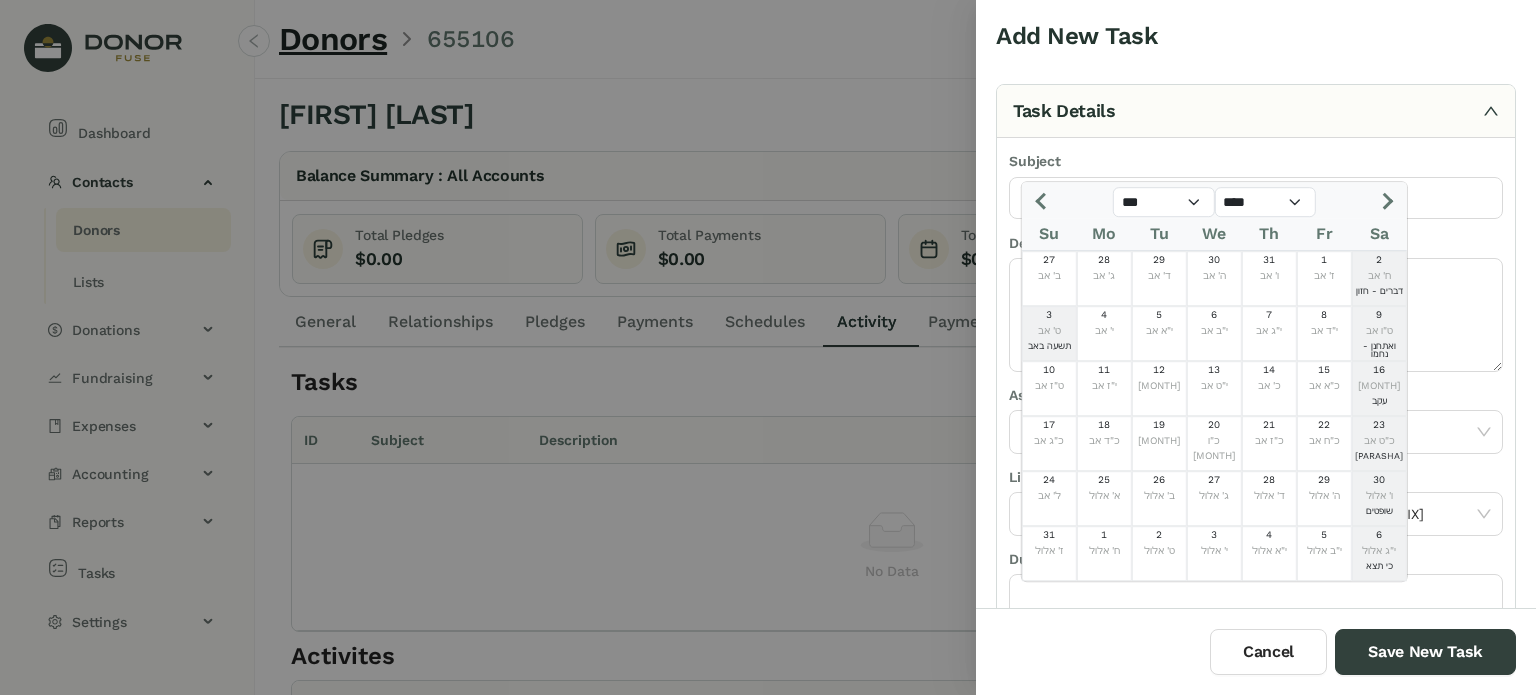 click 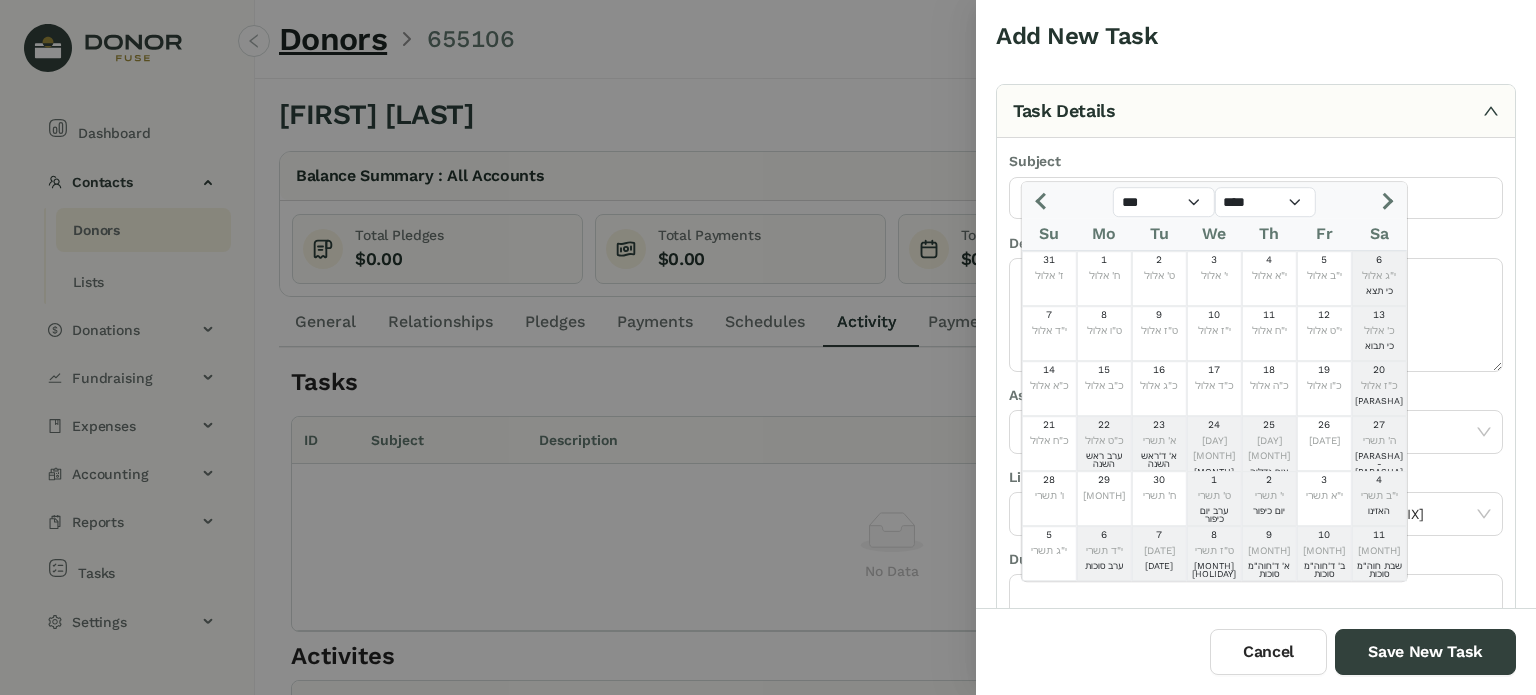 click 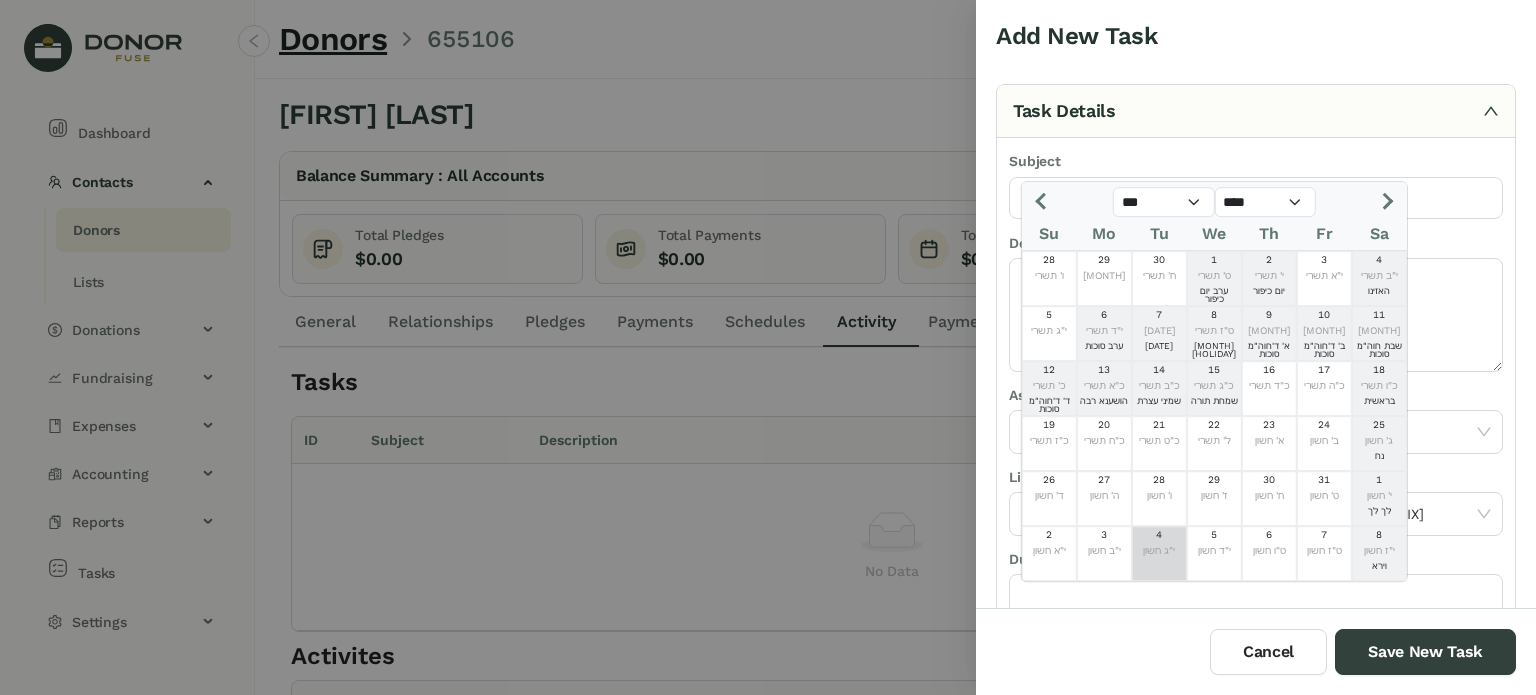 click on "י"ג חשון" 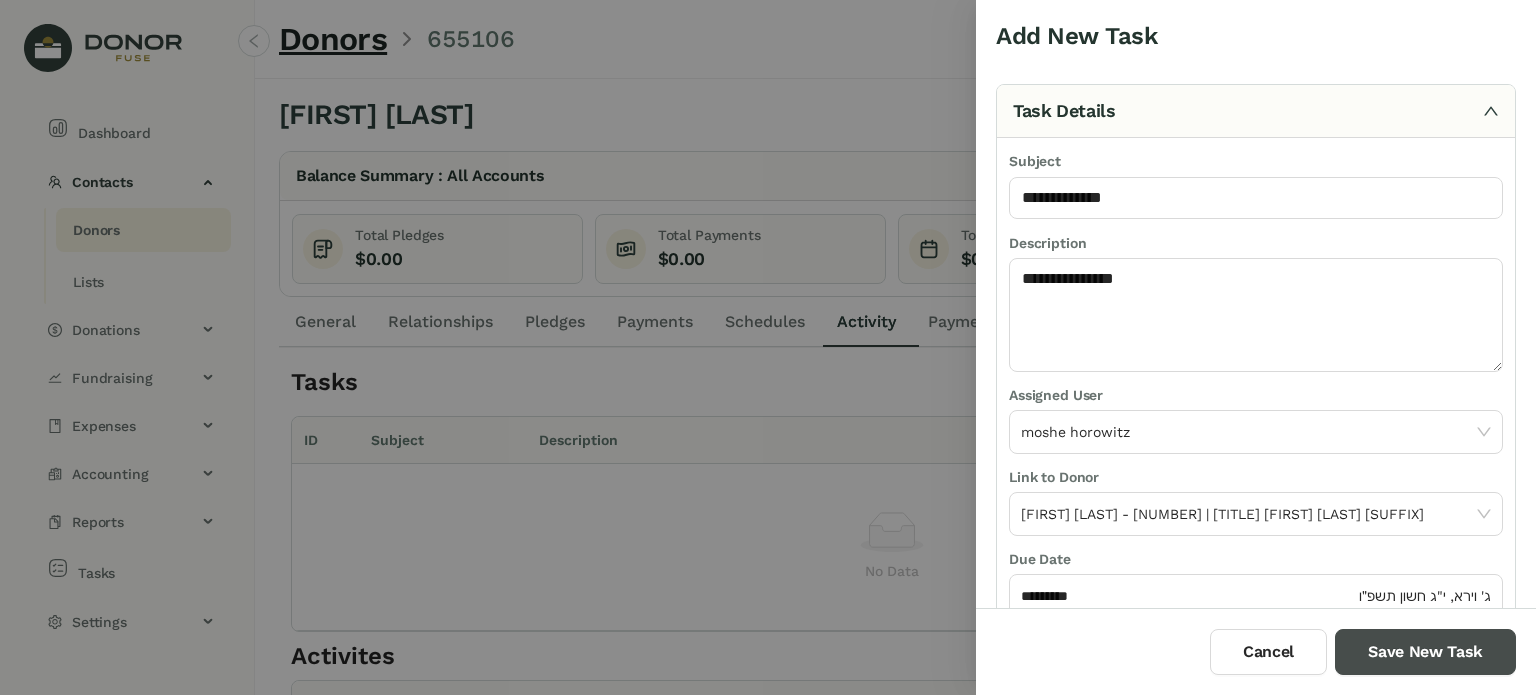 drag, startPoint x: 1381, startPoint y: 649, endPoint x: 1072, endPoint y: 572, distance: 318.44937 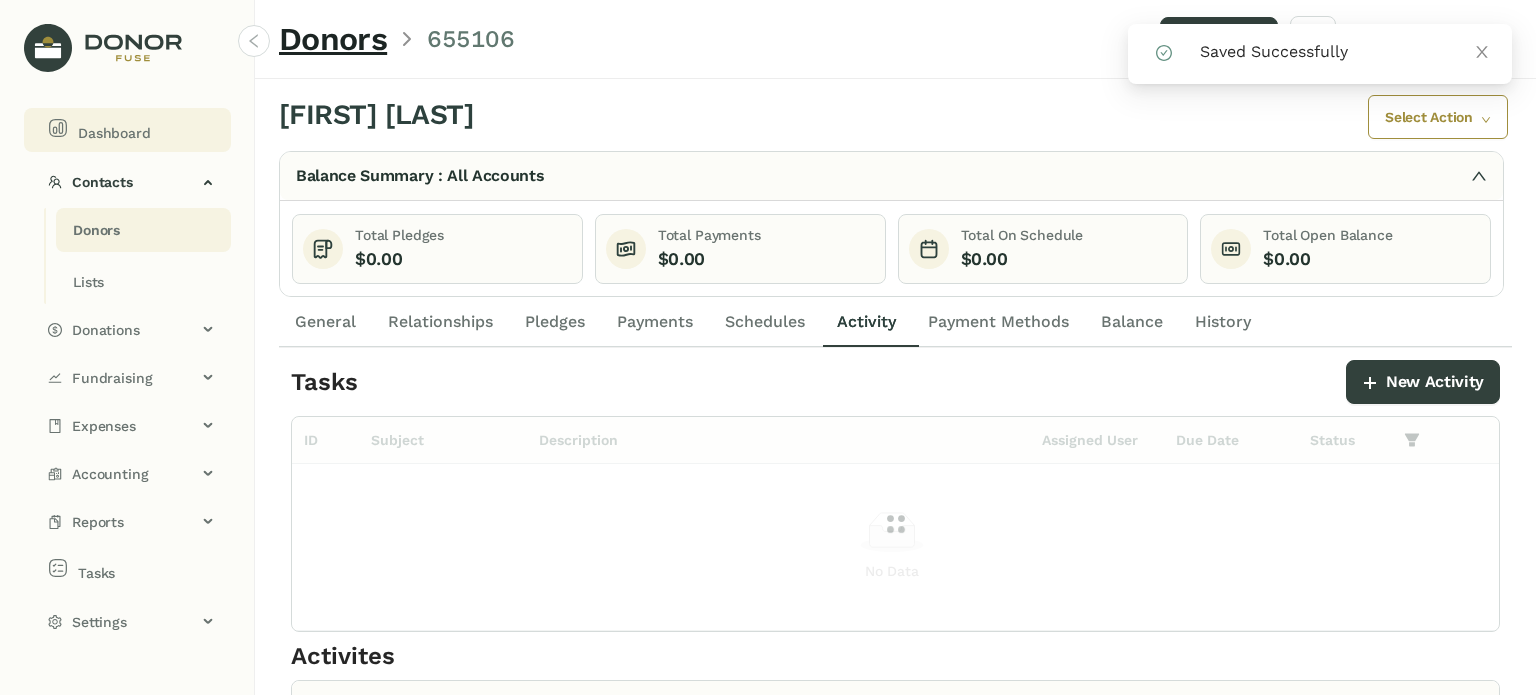 click on "Dashboard" 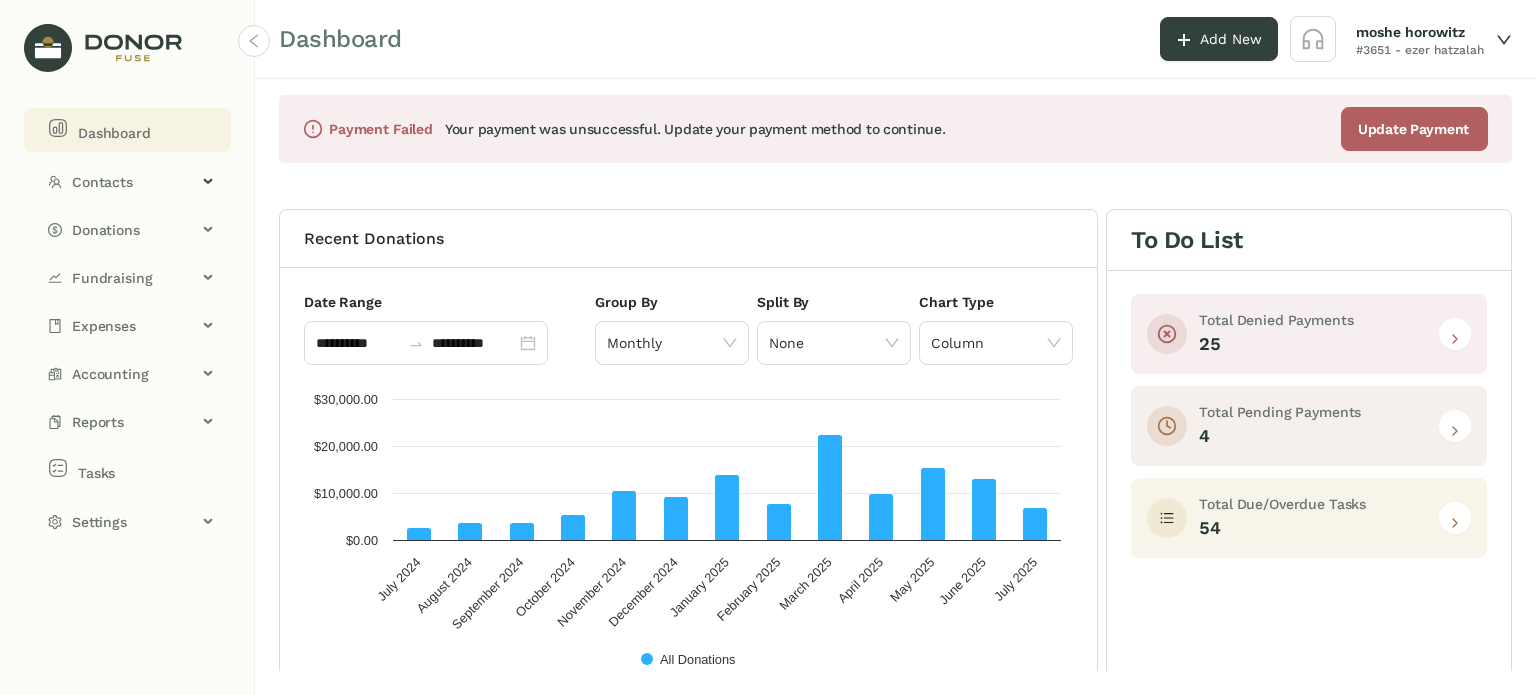 drag, startPoint x: 118, startPoint y: 169, endPoint x: 117, endPoint y: 249, distance: 80.00625 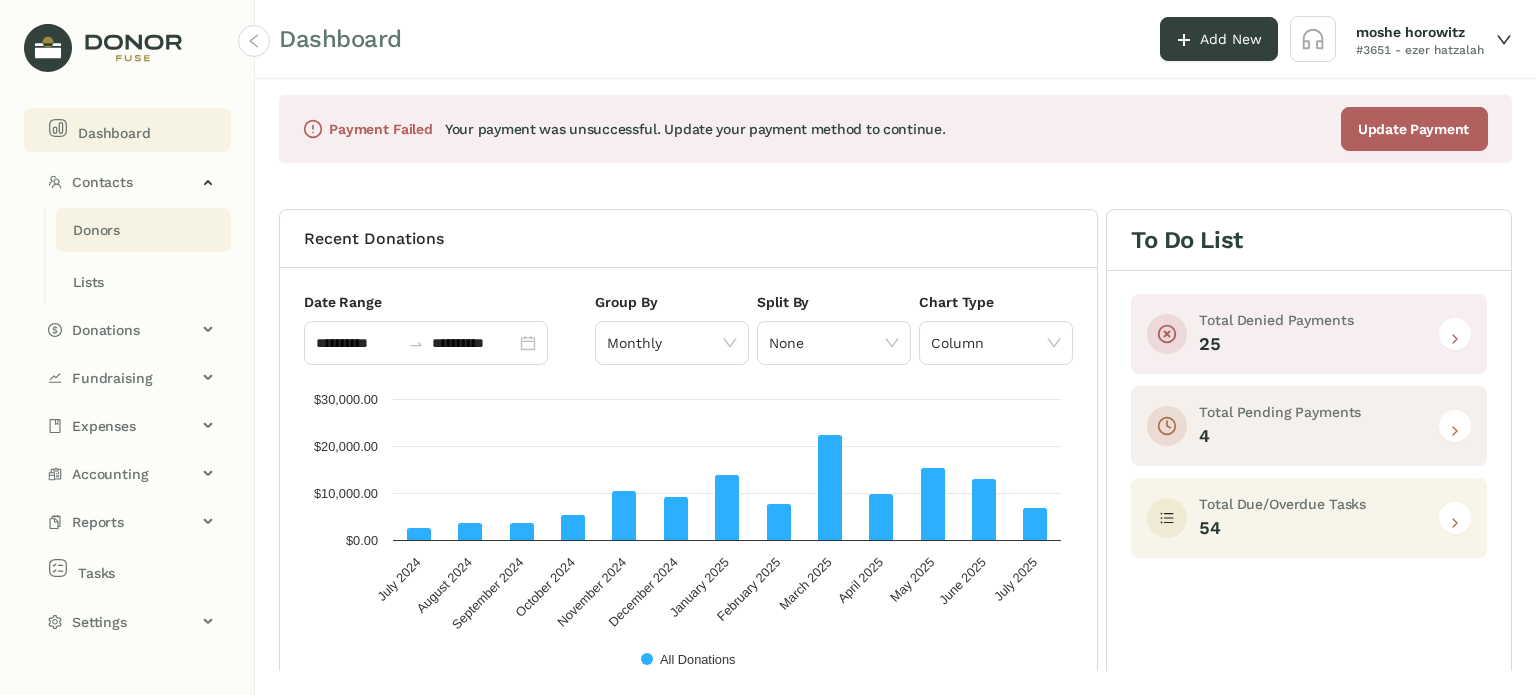 click on "Donors" 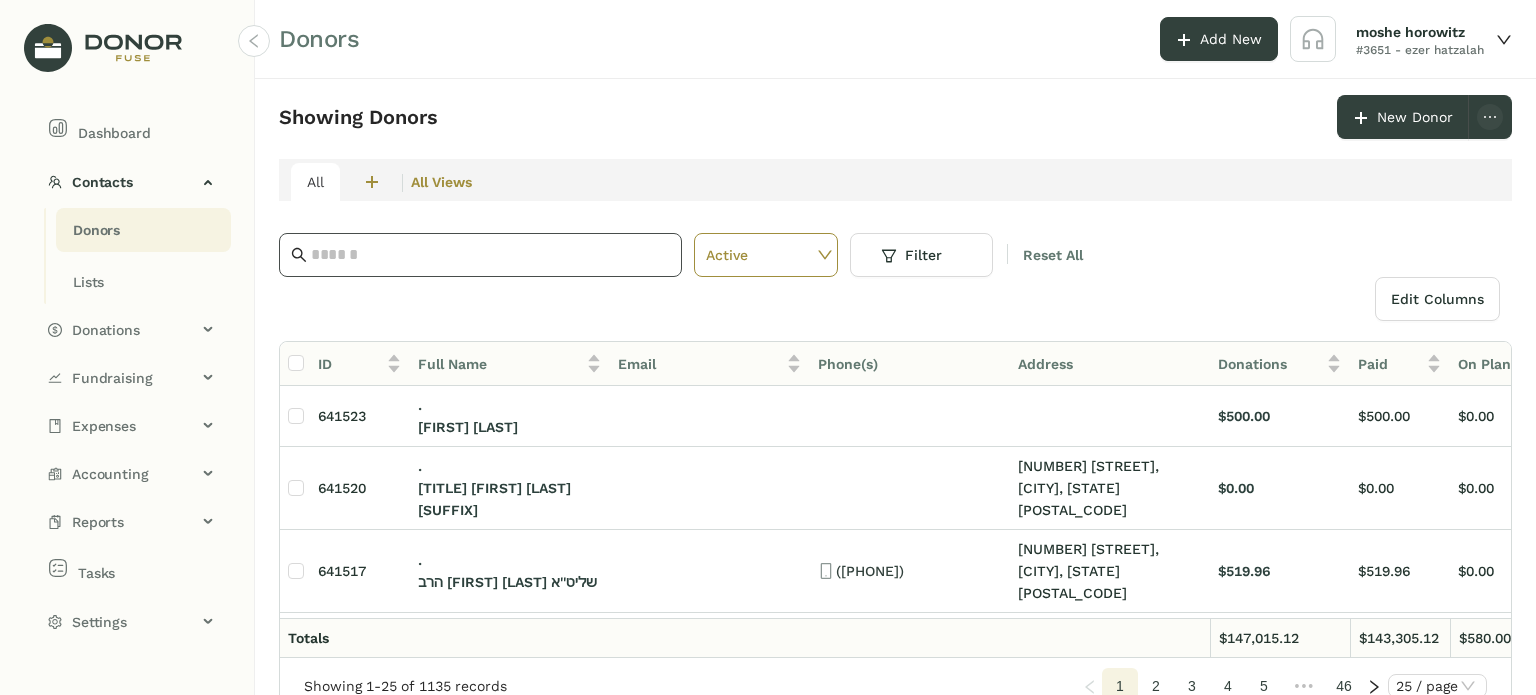 click 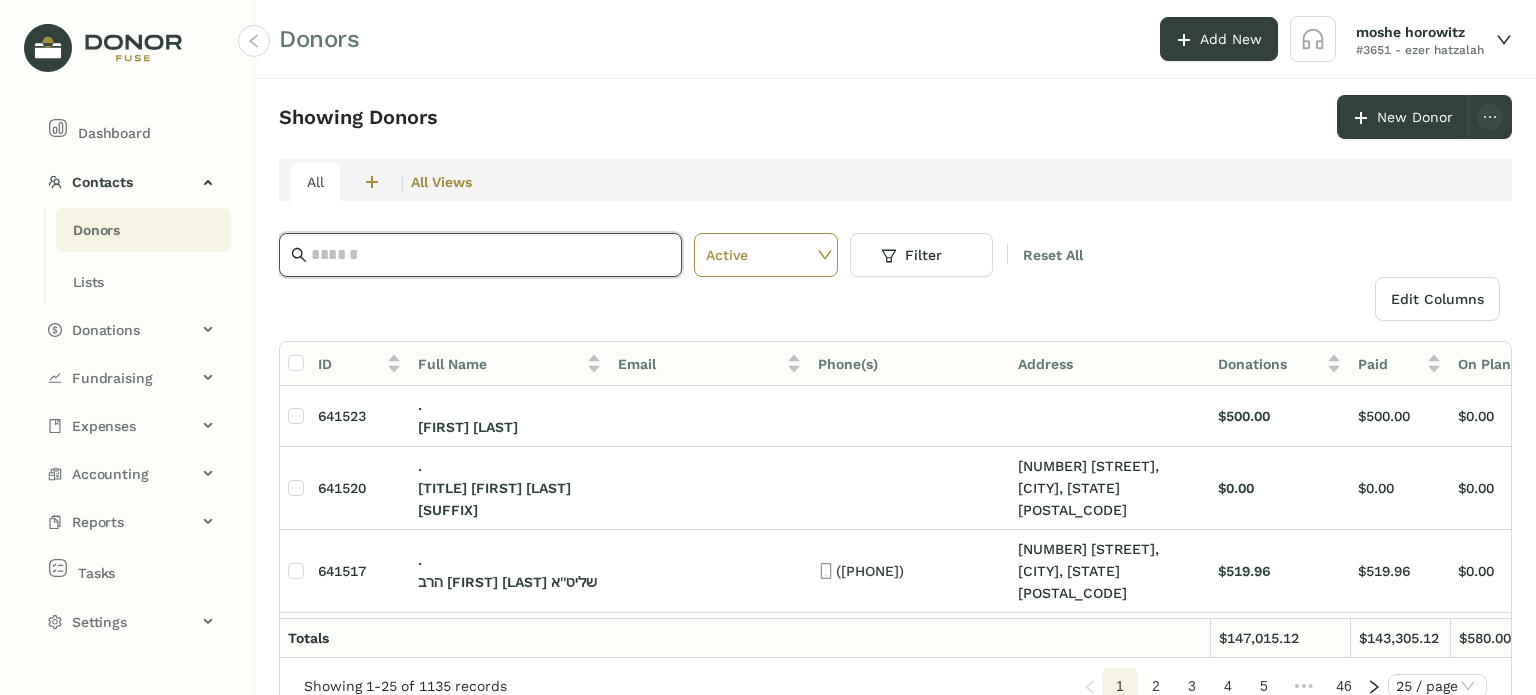 paste on "**********" 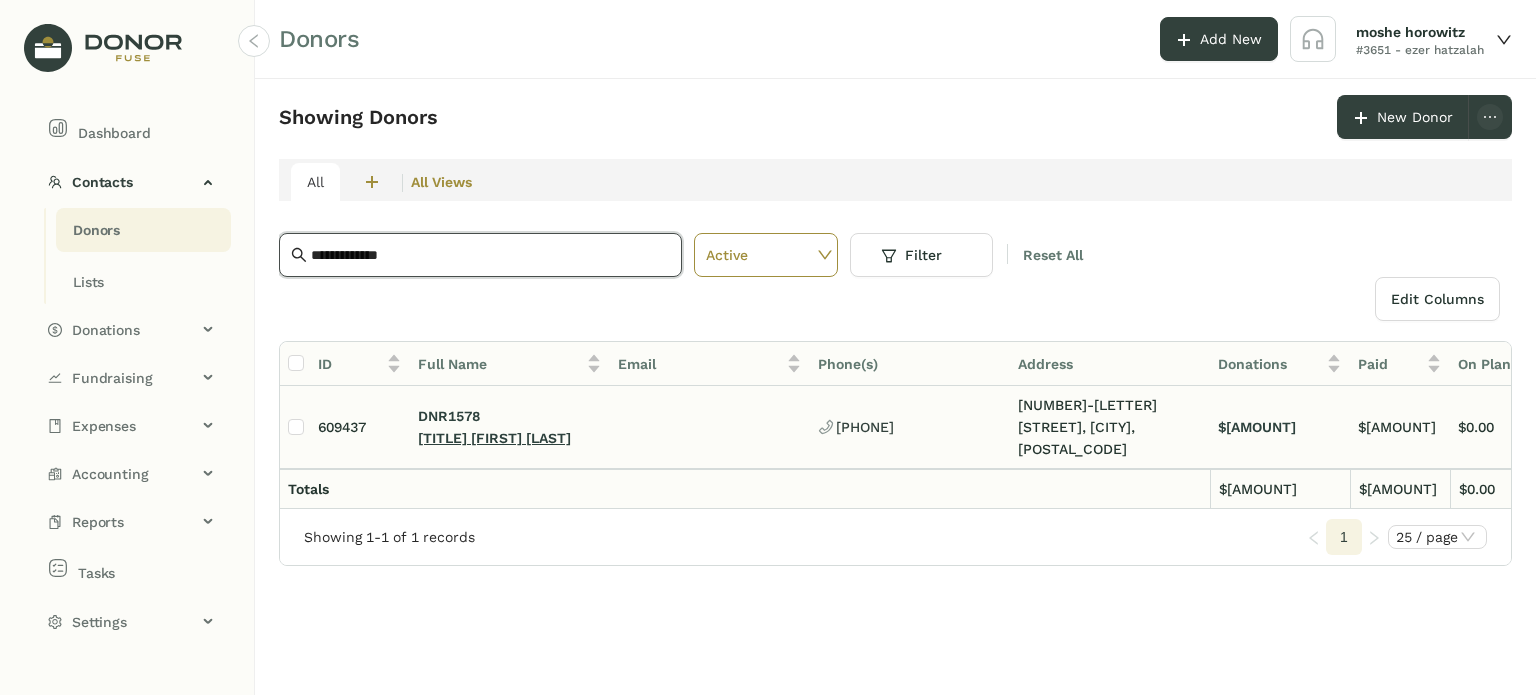 click on "[TITLE] [FIRST] [LAST]" 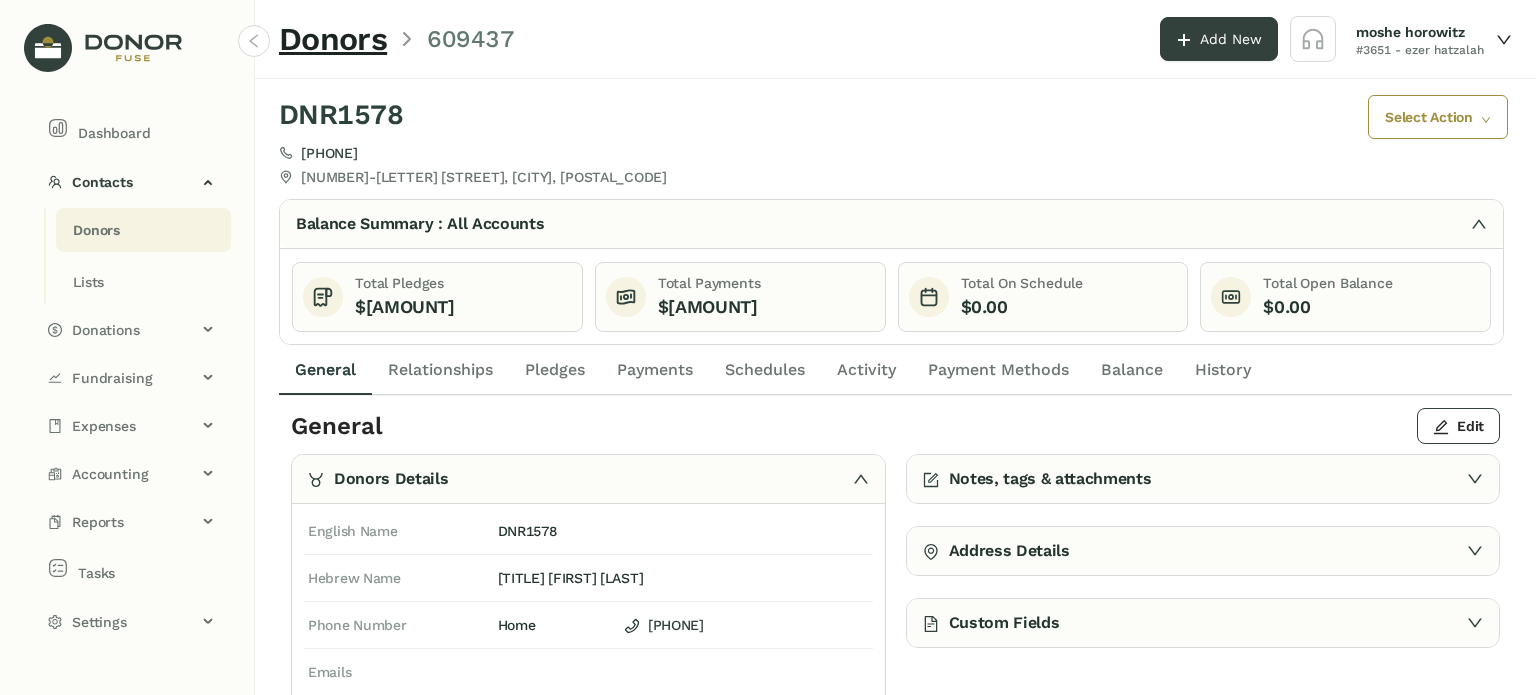 click on "Payments" 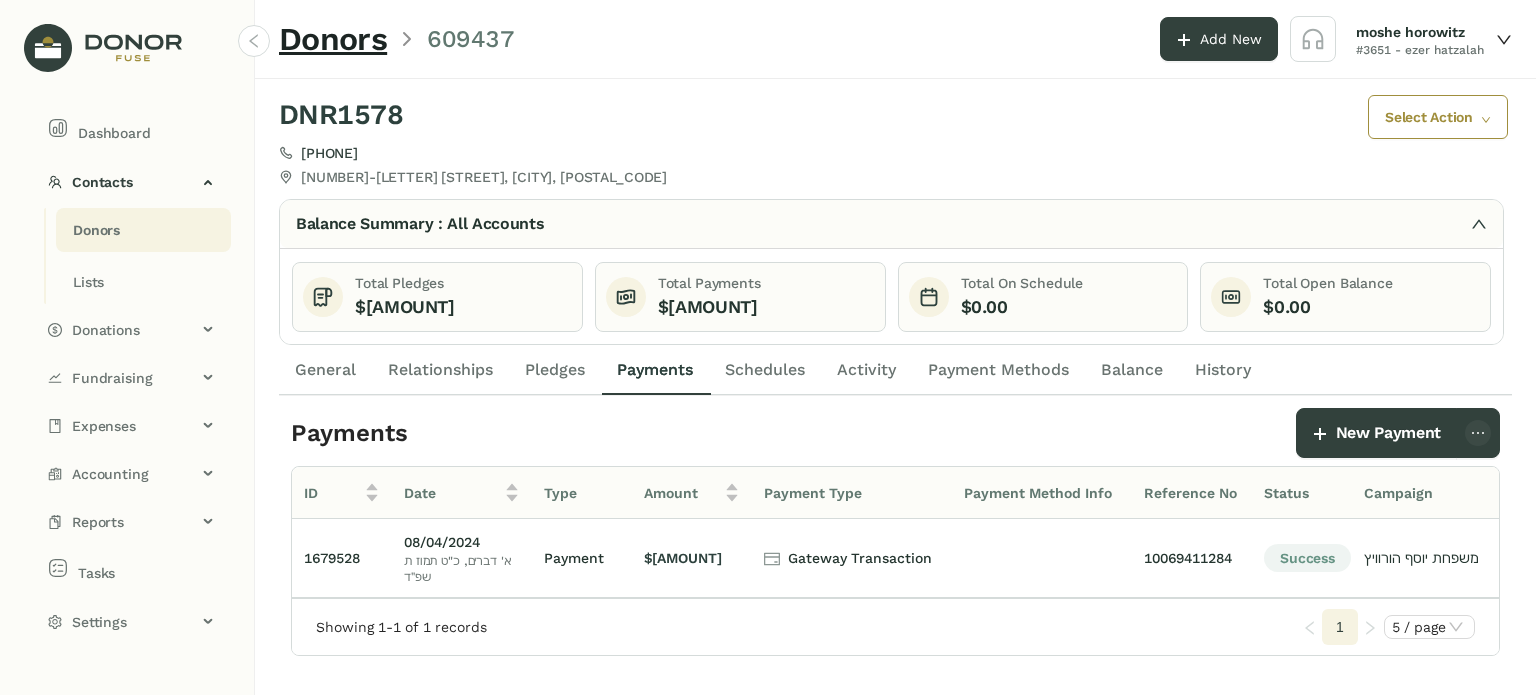 scroll, scrollTop: 0, scrollLeft: 129, axis: horizontal 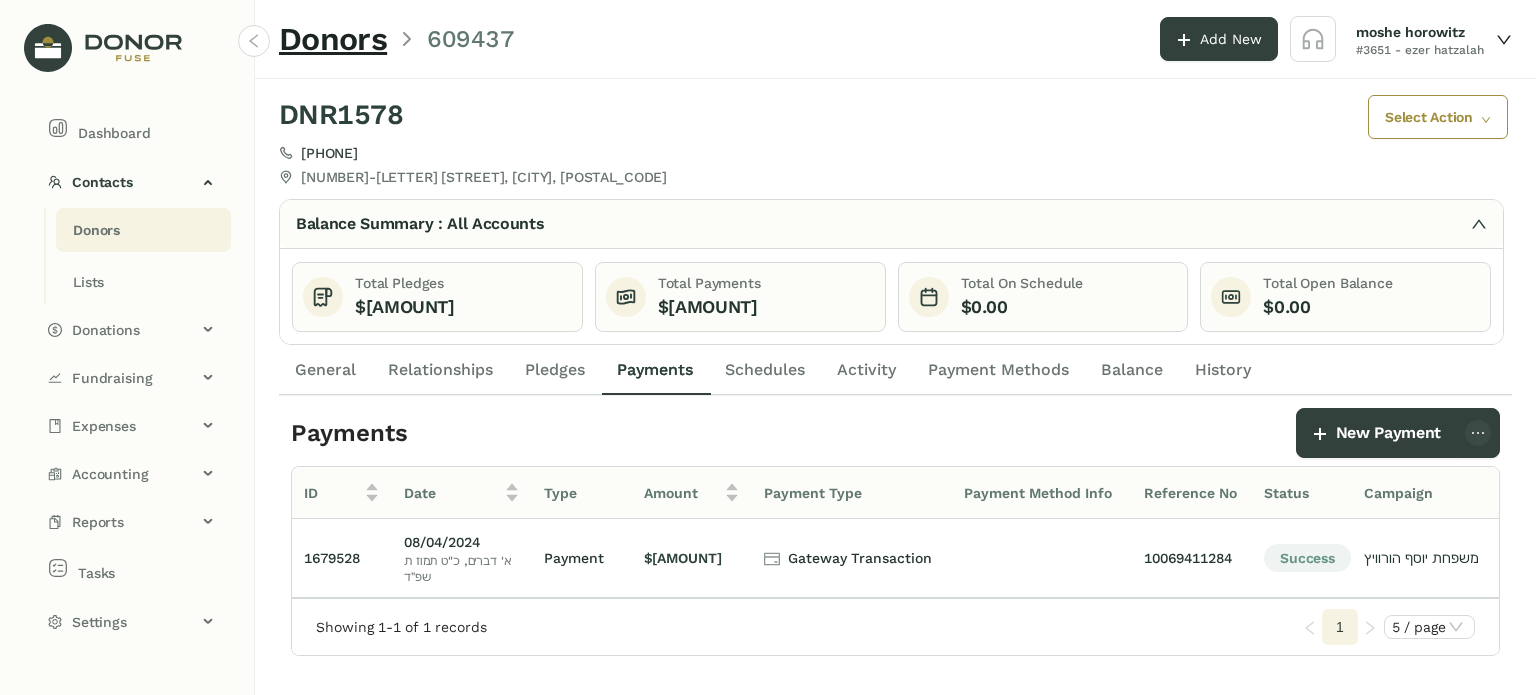 click on "General" 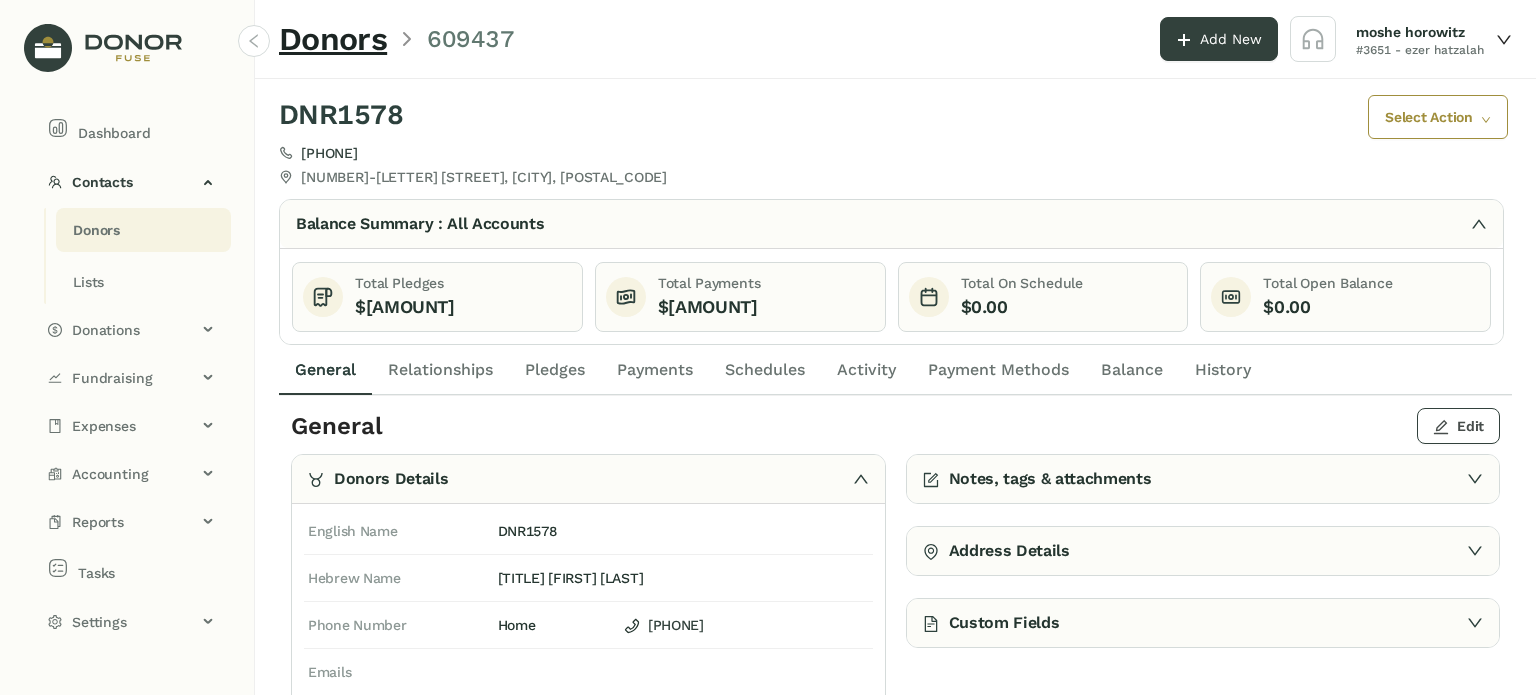 click on "Edit" 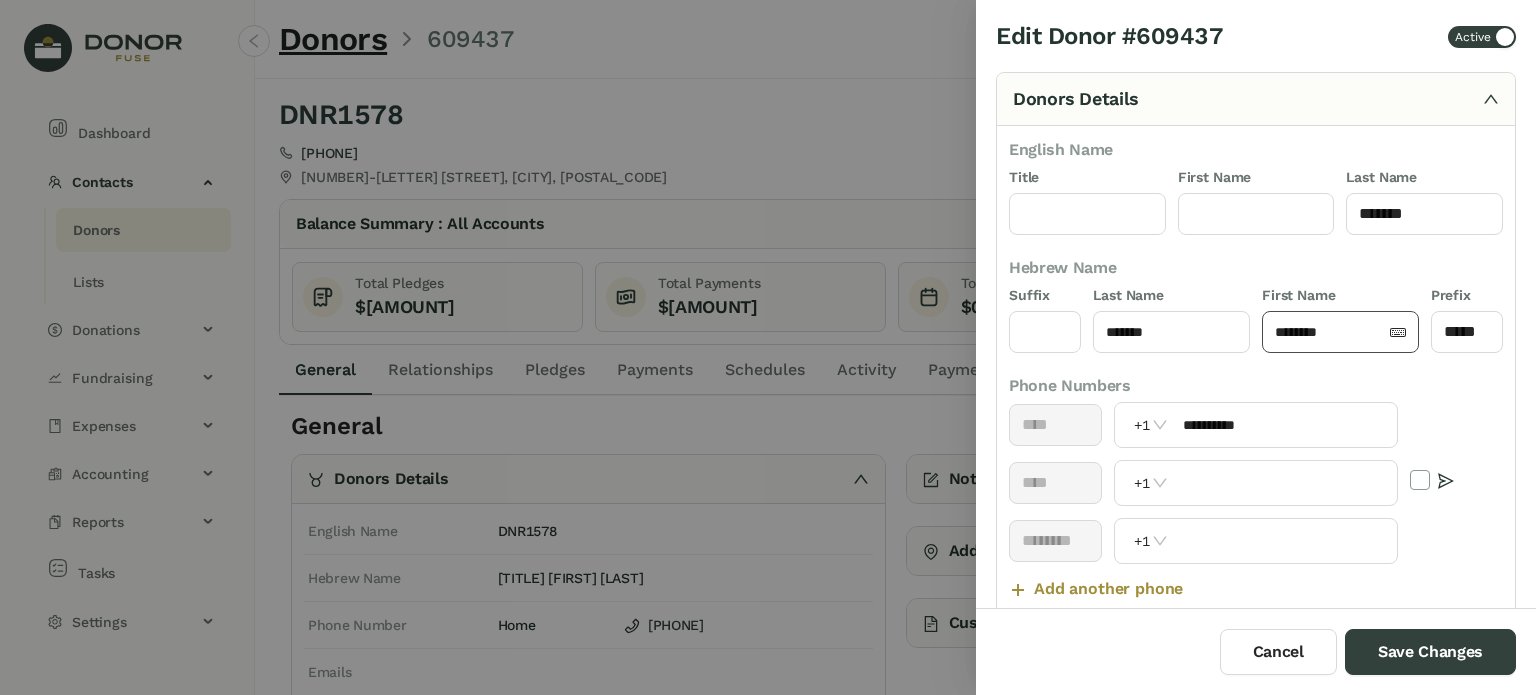 click on "********" 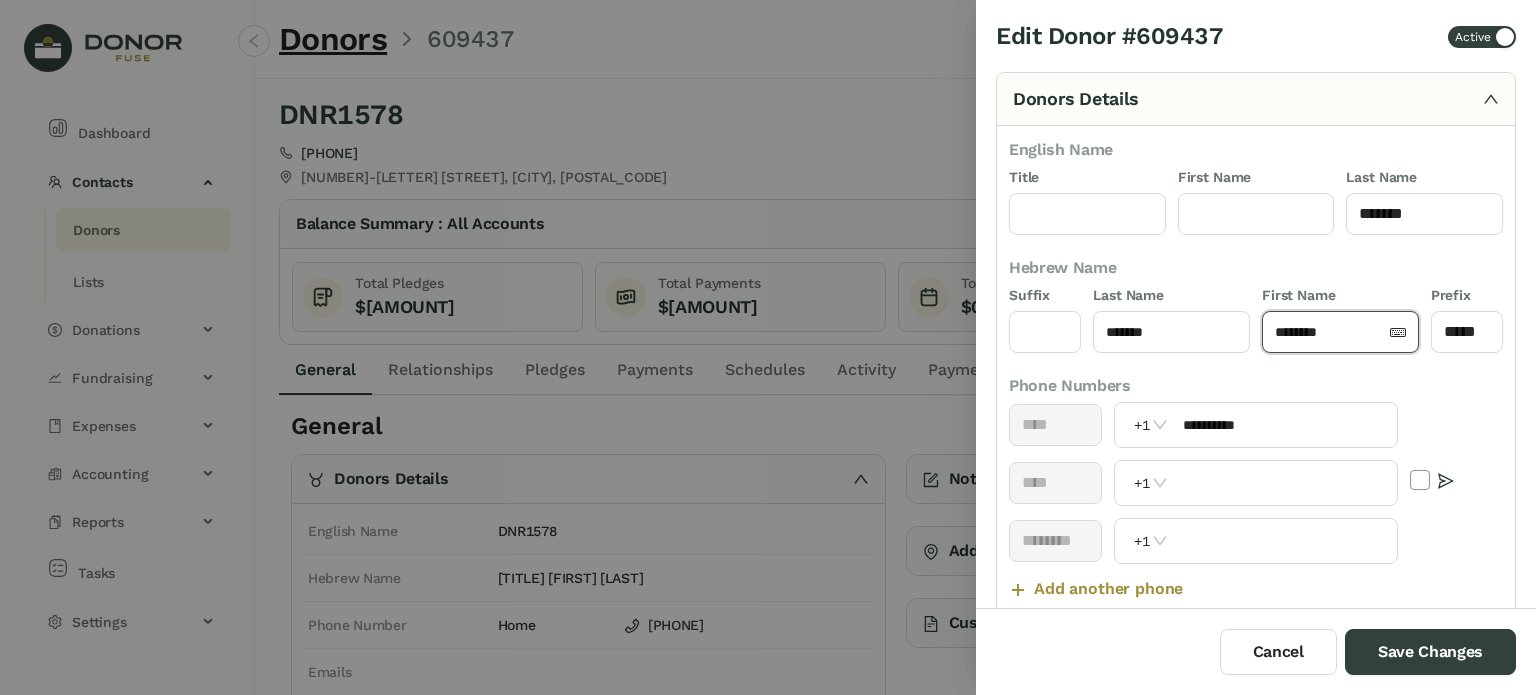 click on "********" 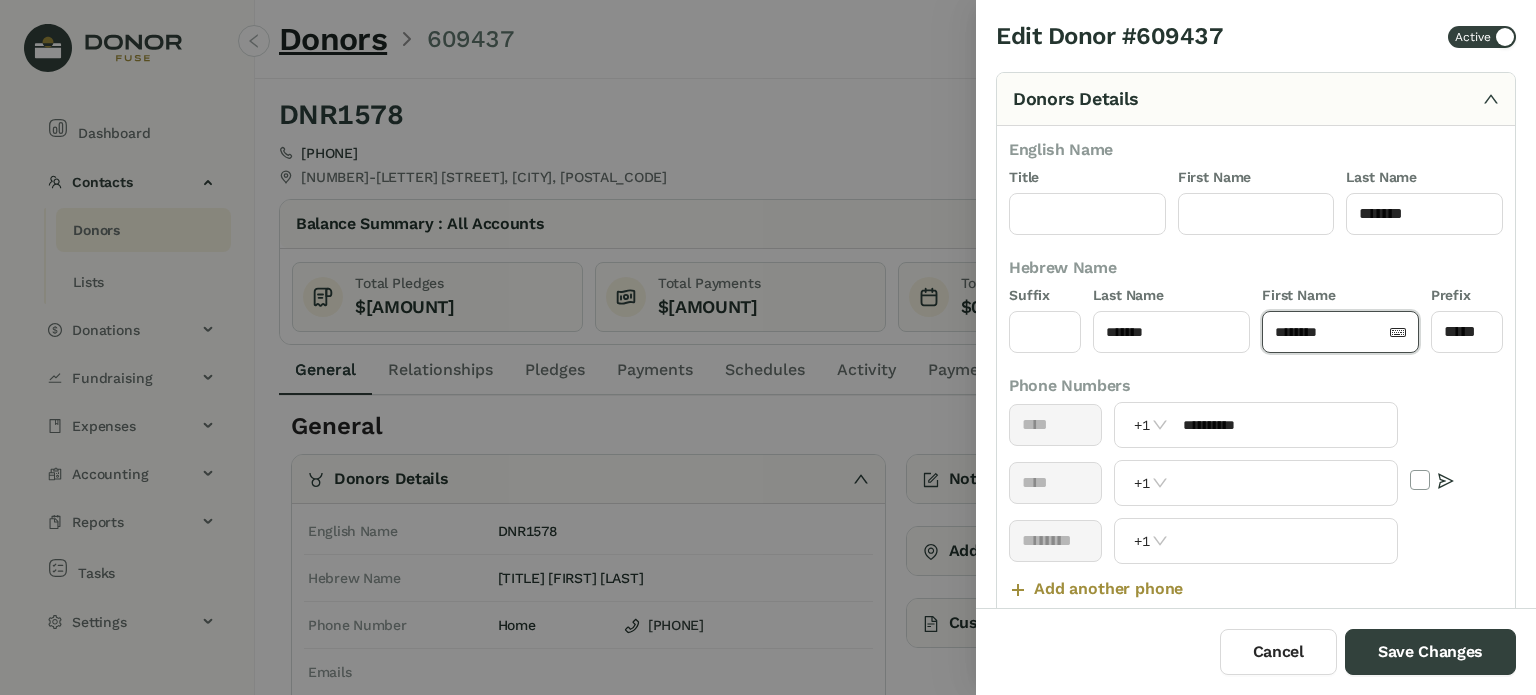 click on "********" 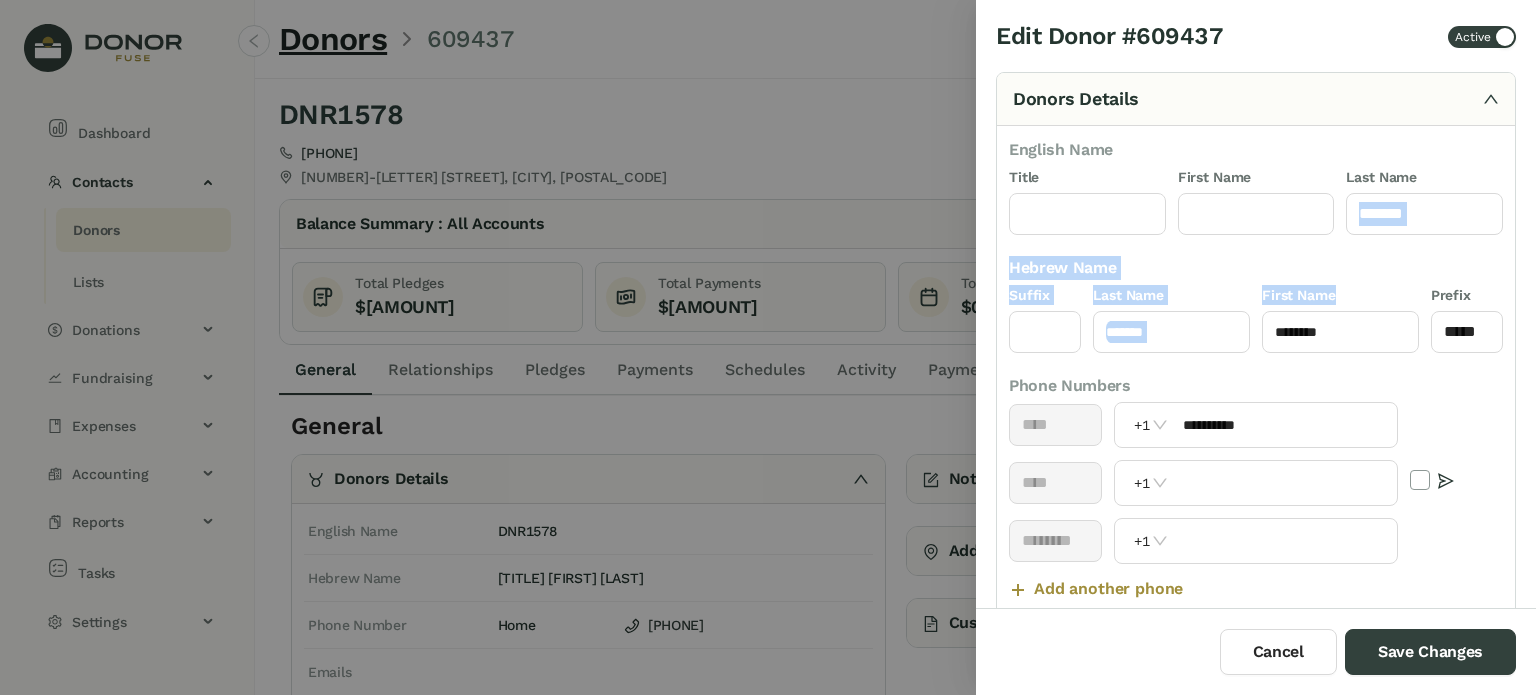 drag, startPoint x: 1308, startPoint y: 317, endPoint x: 1387, endPoint y: 184, distance: 154.69324 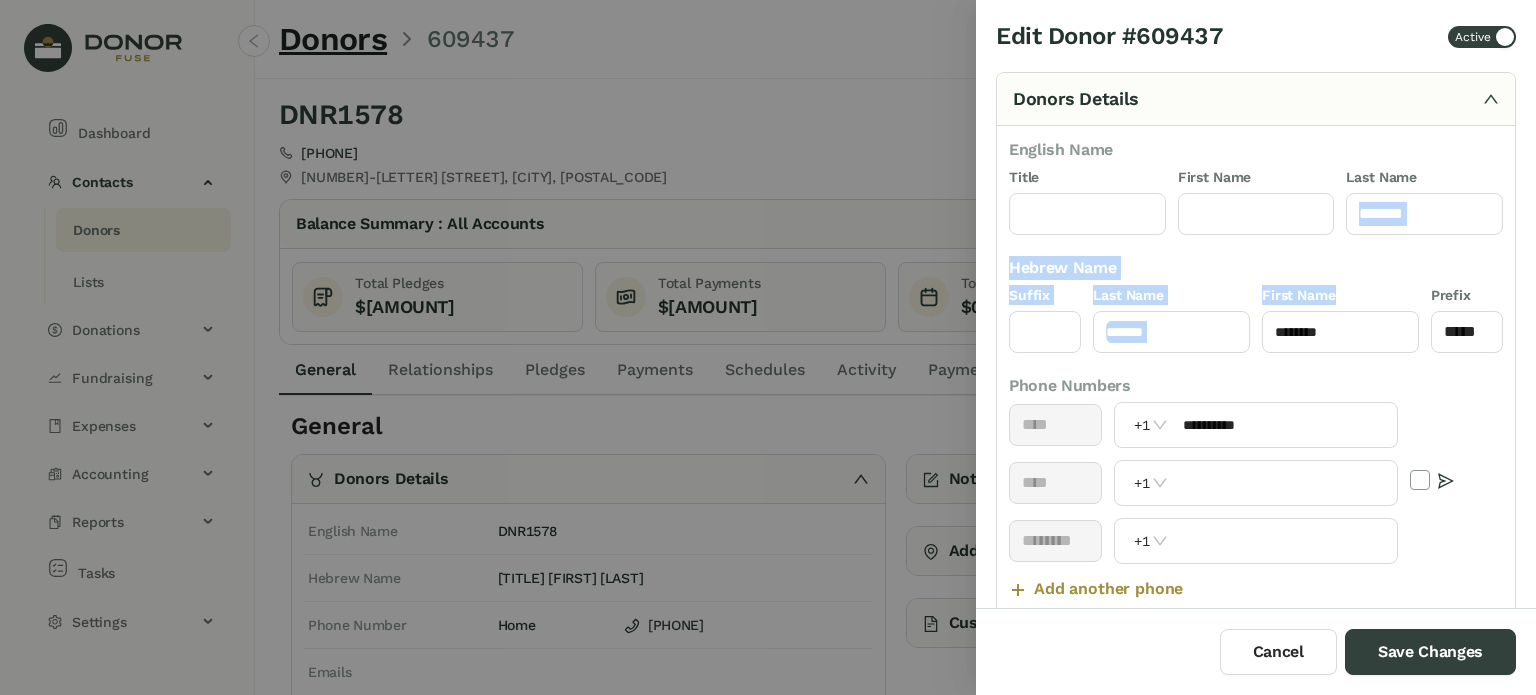 click on "**********" at bounding box center [1256, 486] 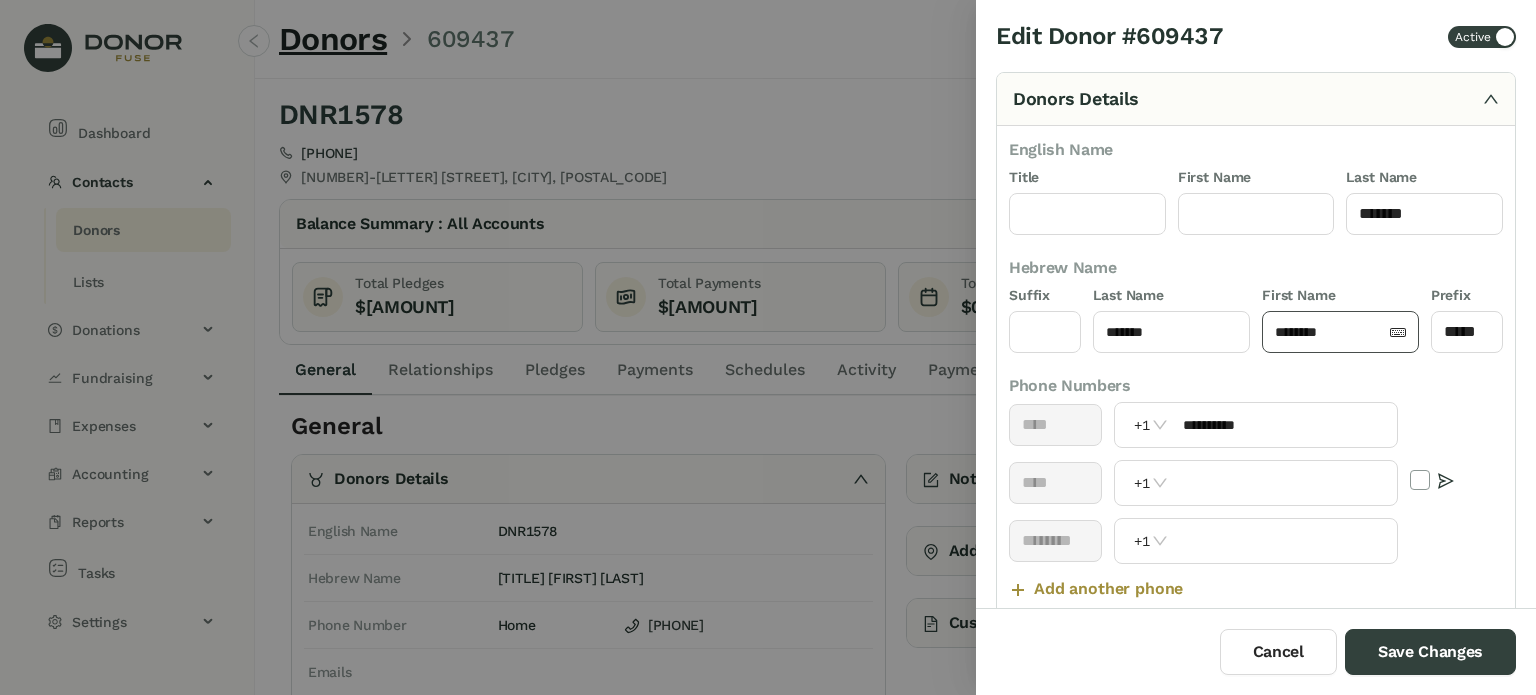 click on "********" 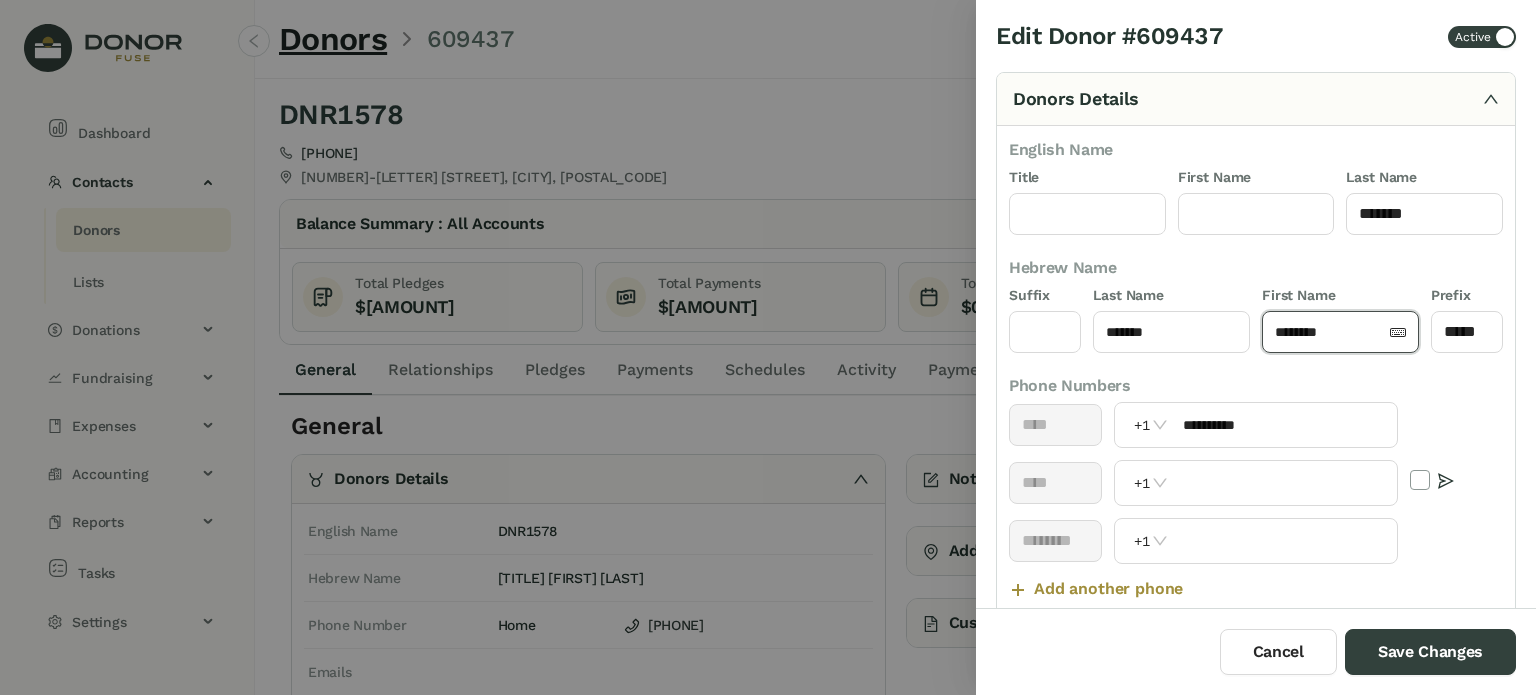 click on "********" 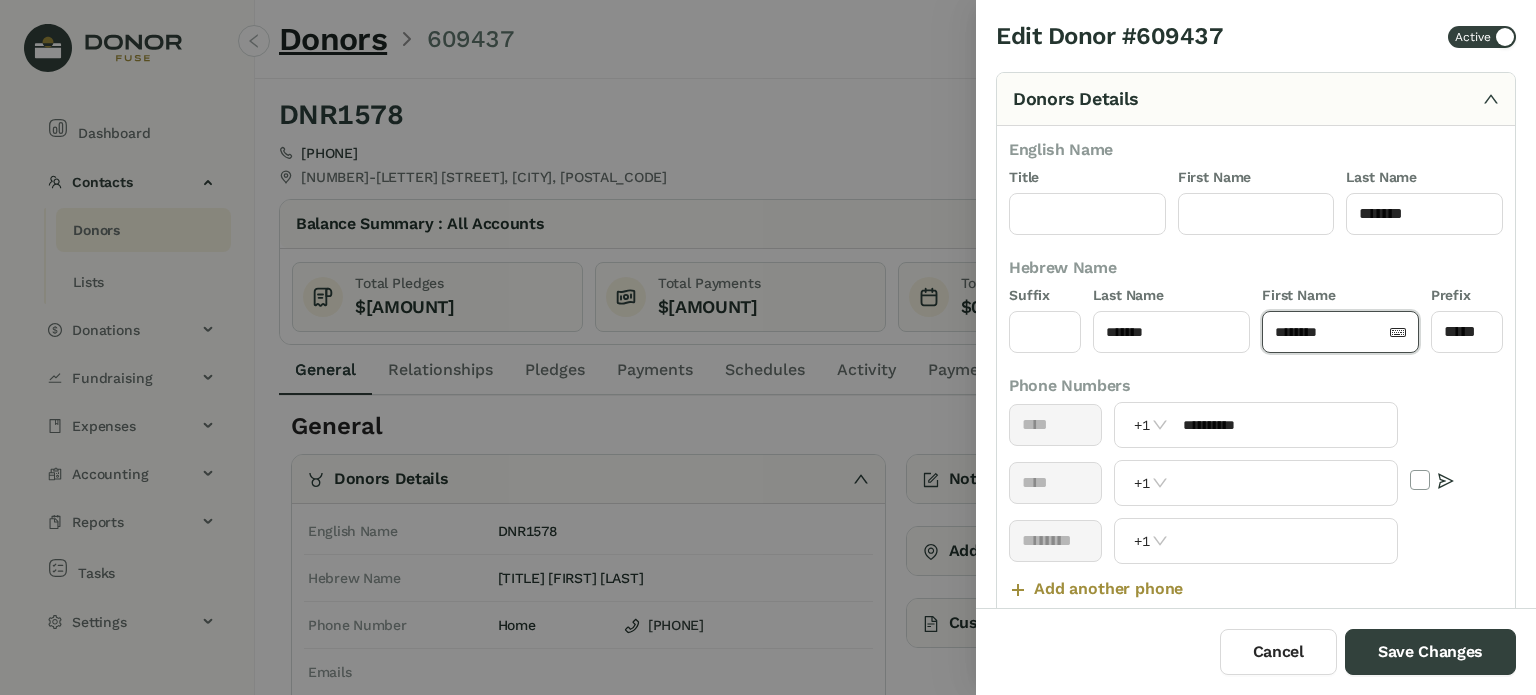 click on "********" 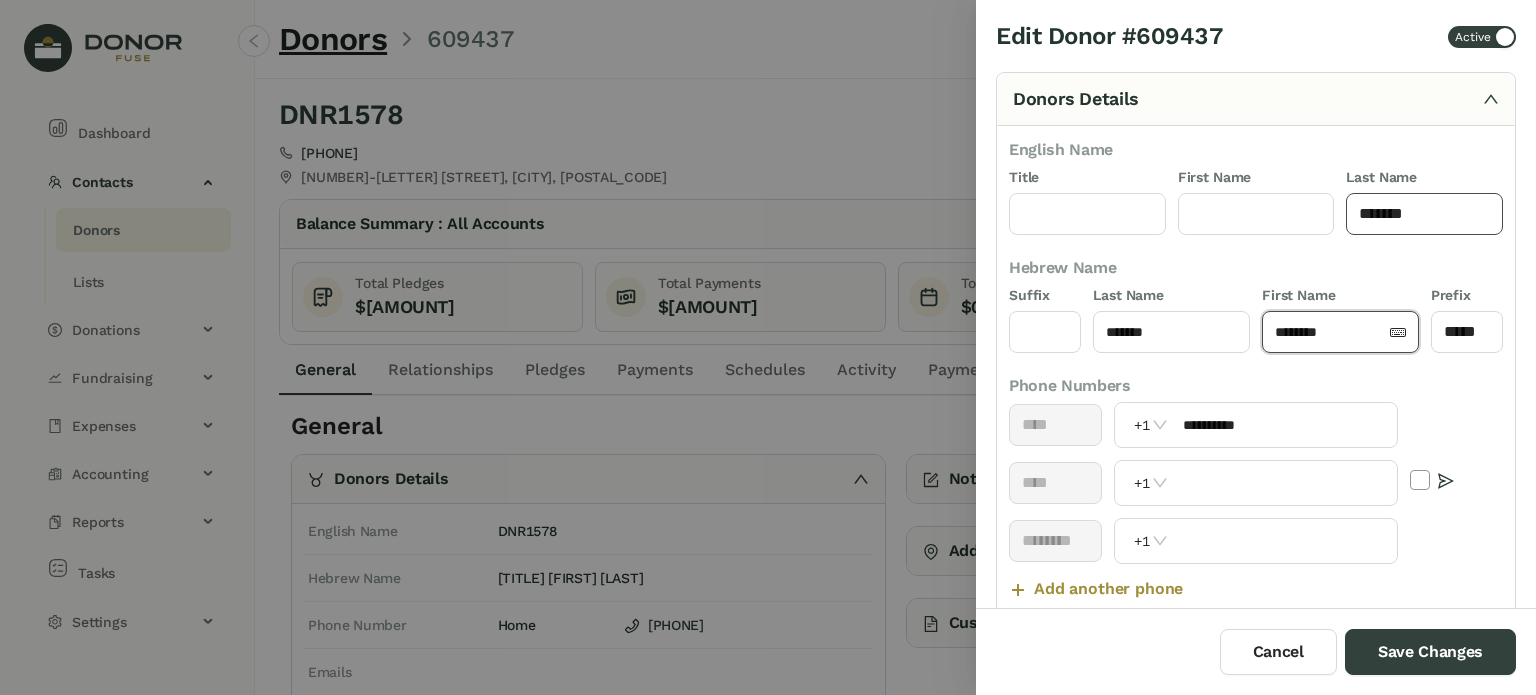 click on "*******" 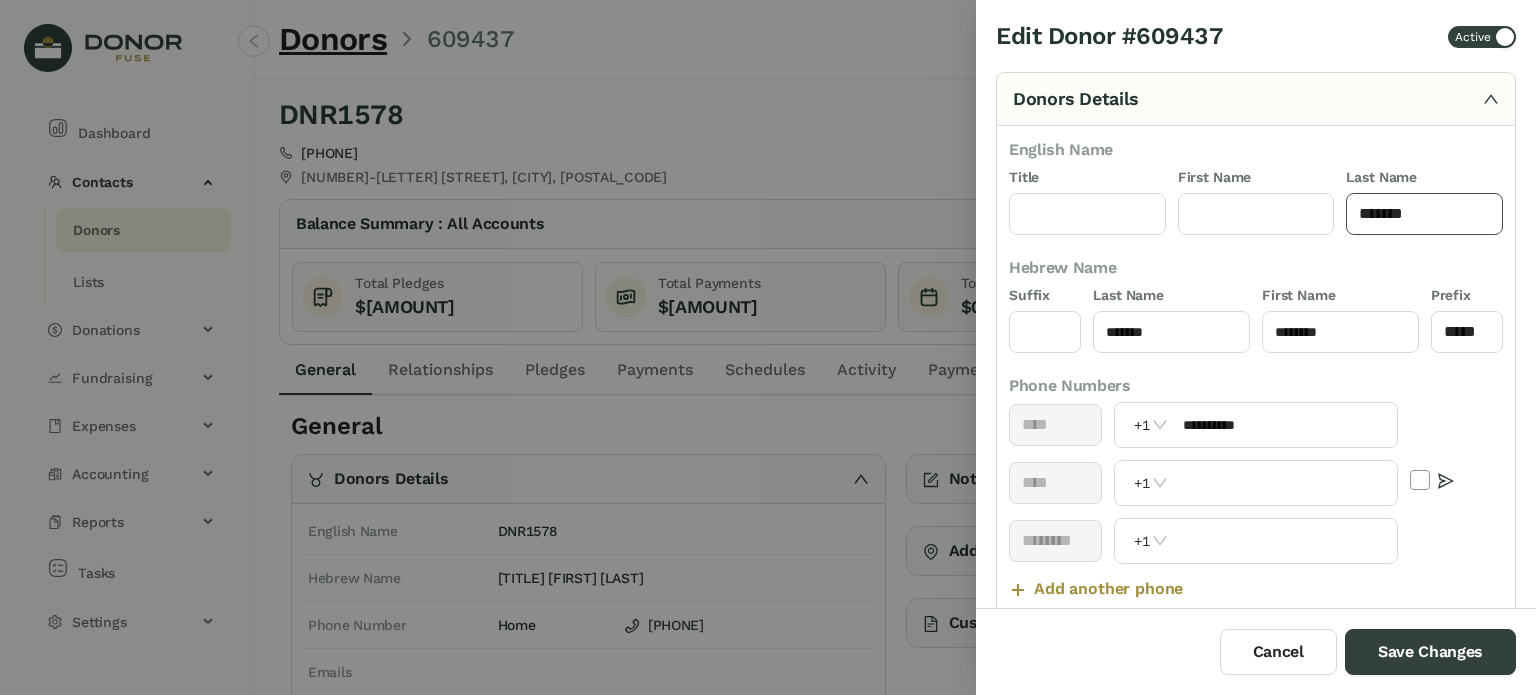 click on "*******" 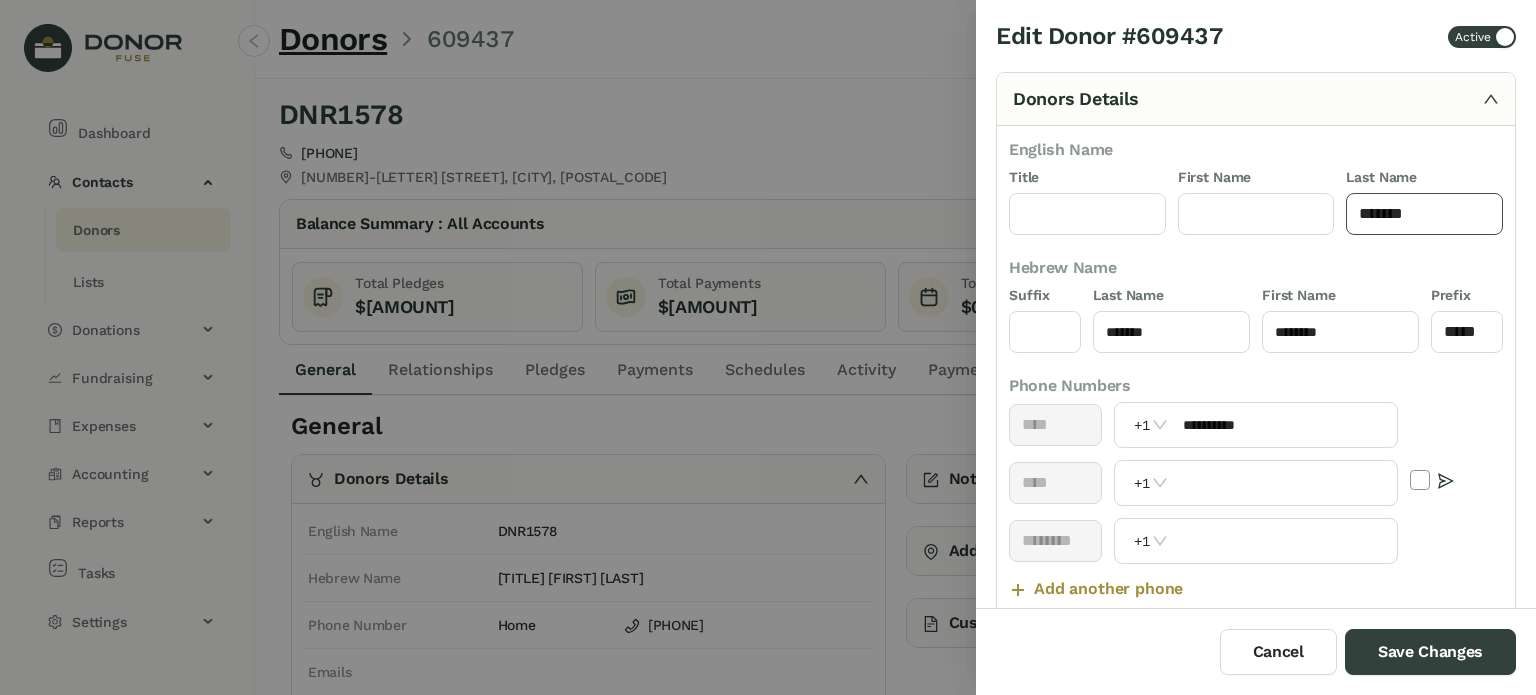 paste on "*" 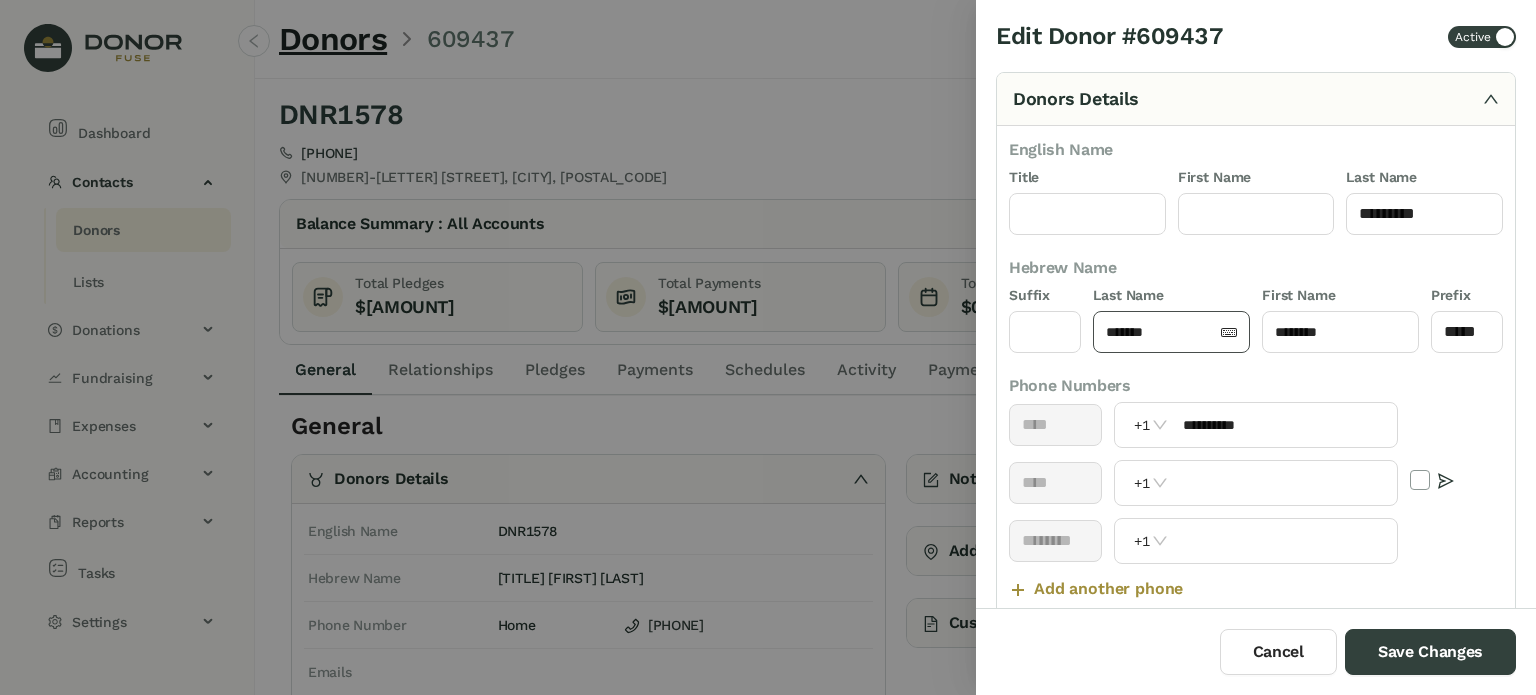 click on "*******" 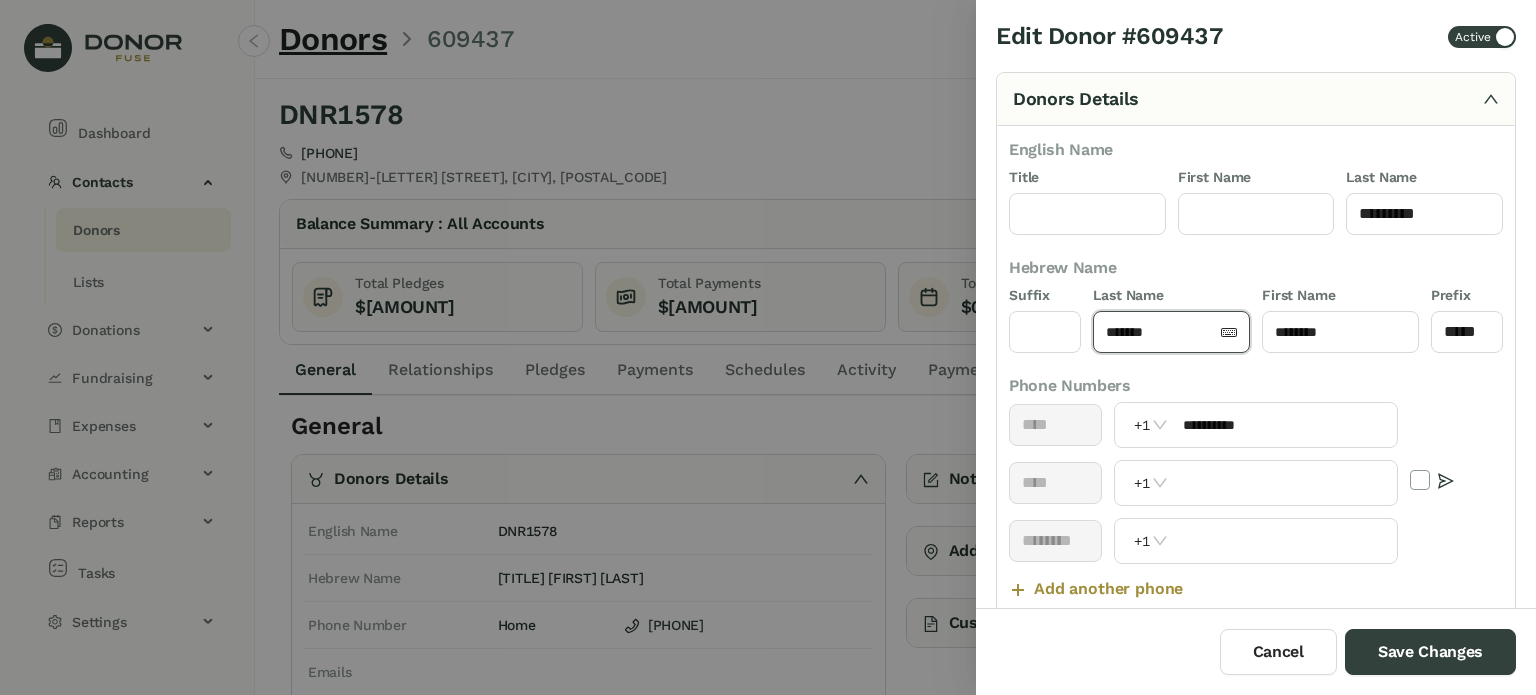 click on "*******" 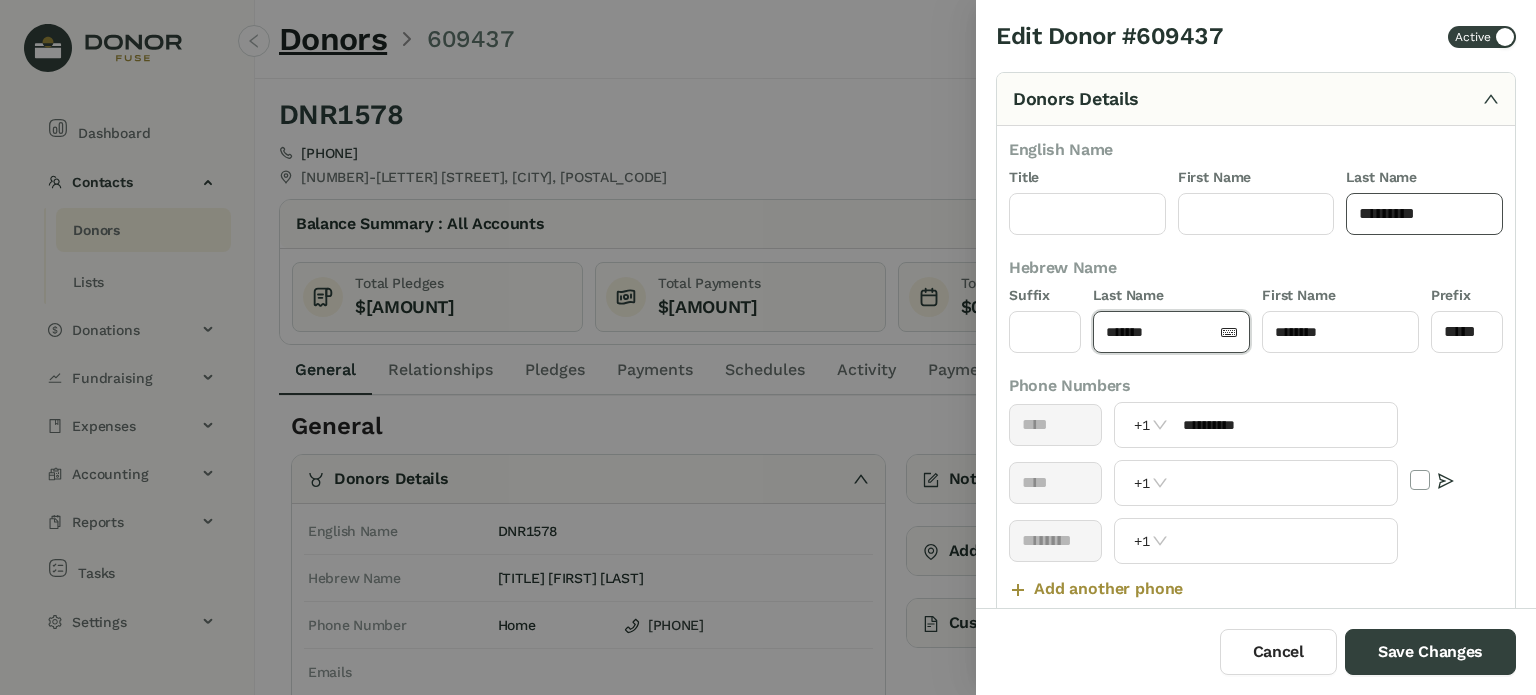 click on "********" 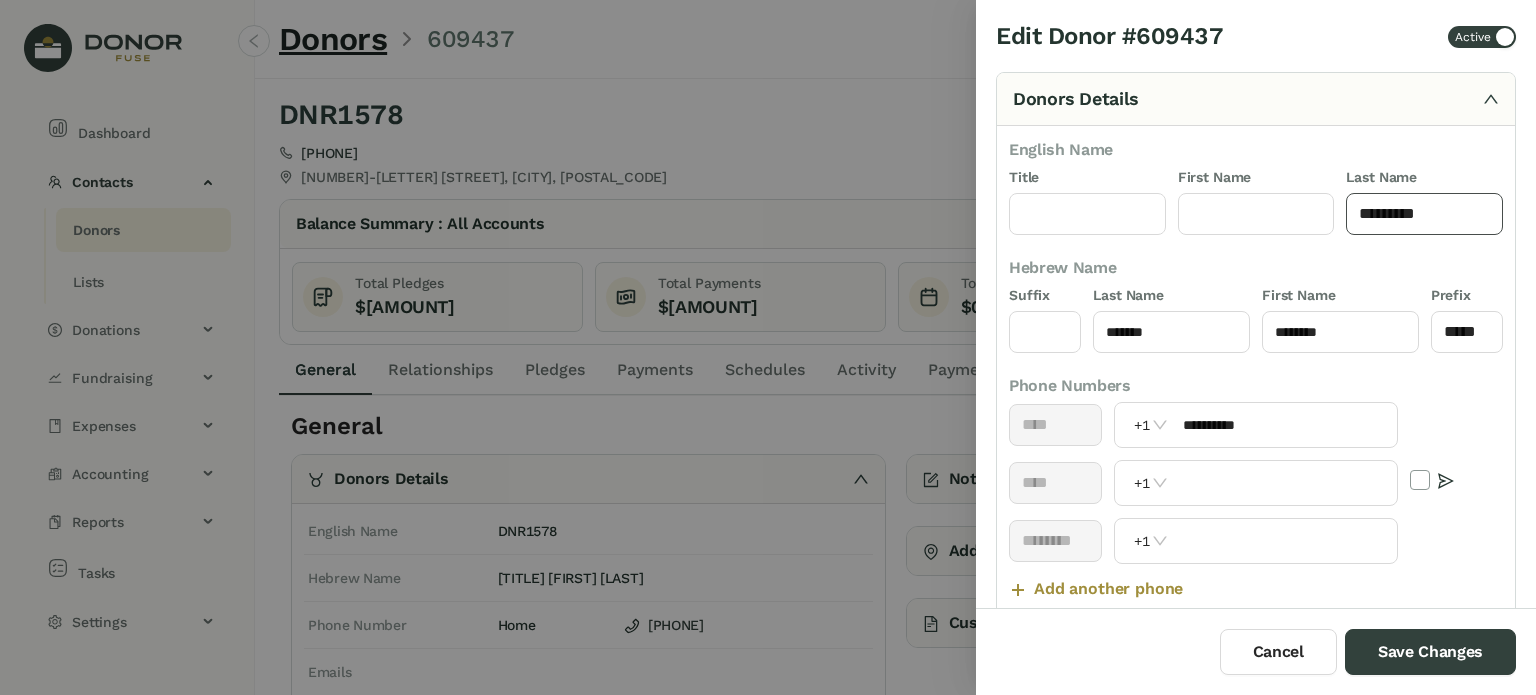 paste on "********" 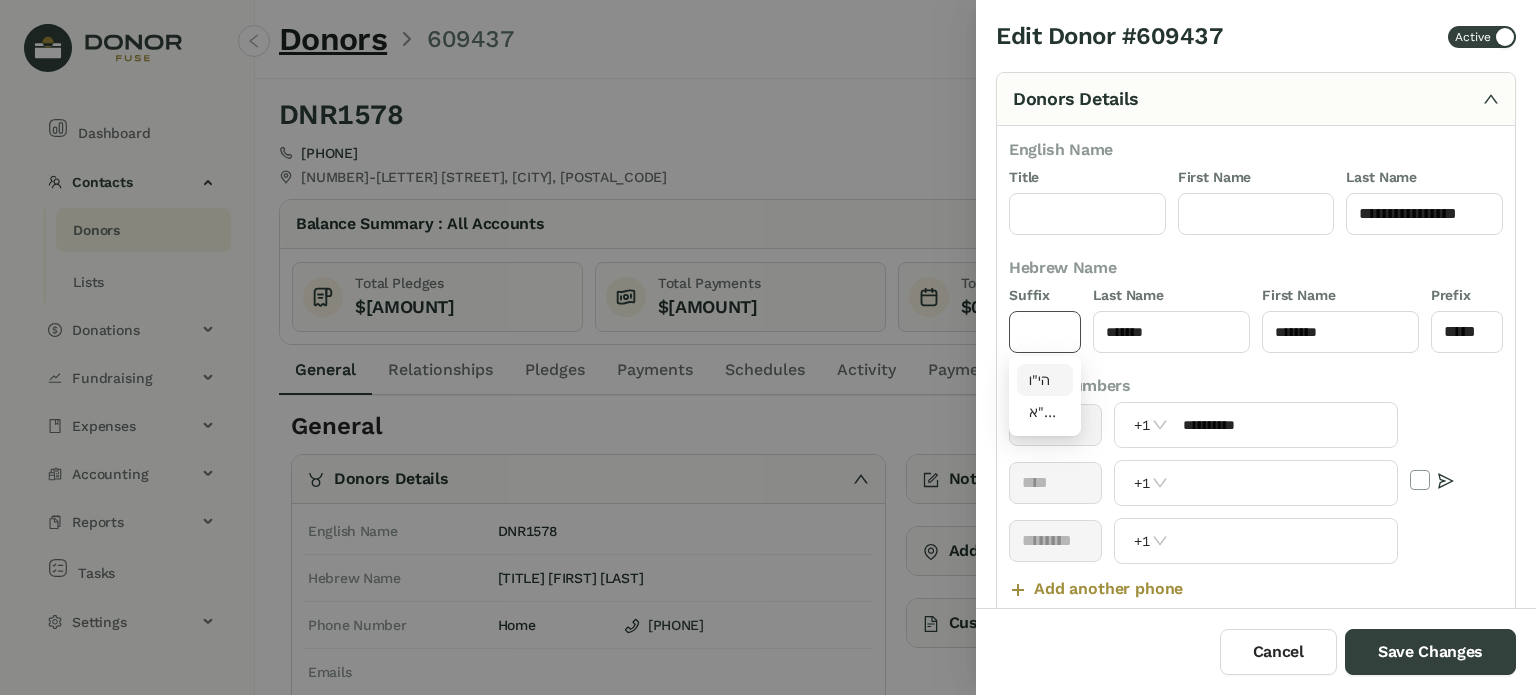 drag, startPoint x: 1043, startPoint y: 330, endPoint x: 1044, endPoint y: 351, distance: 21.023796 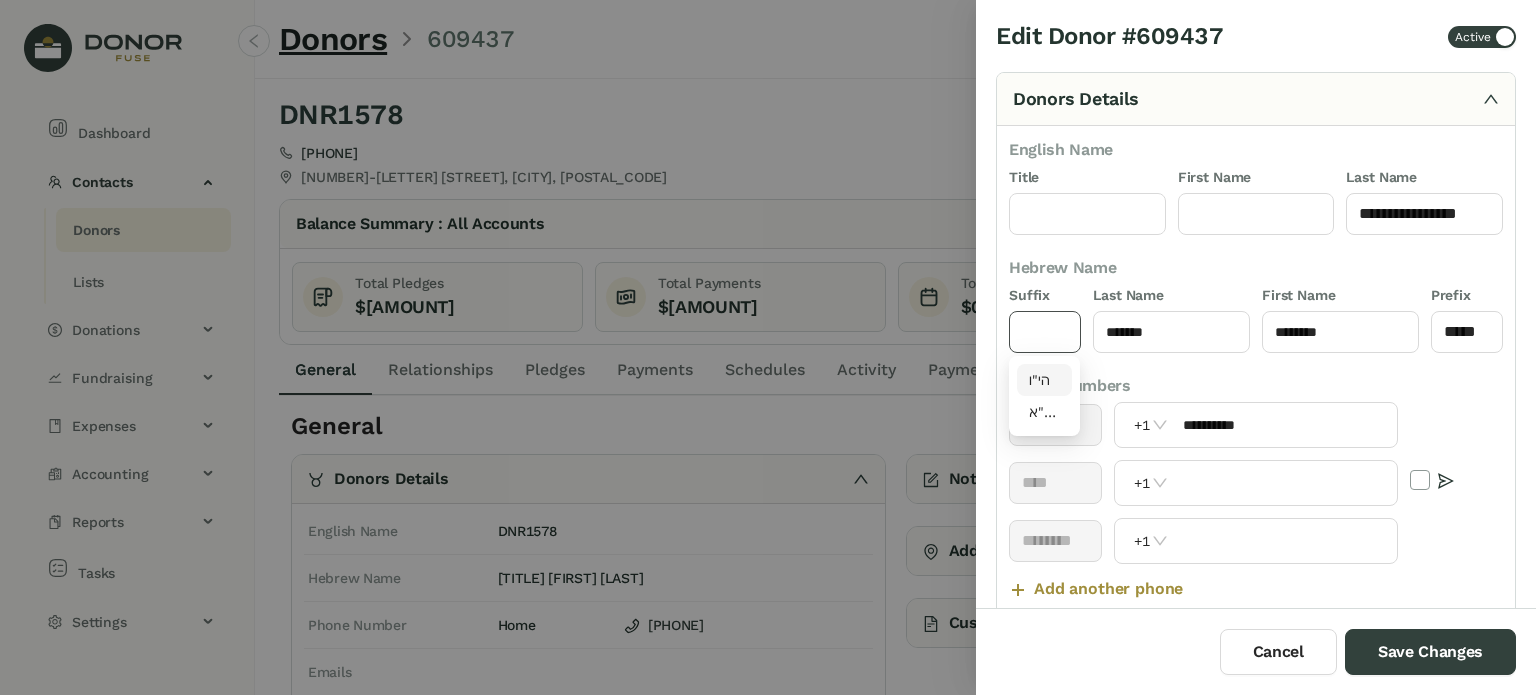 click on "הי"ו" at bounding box center (1045, 380) 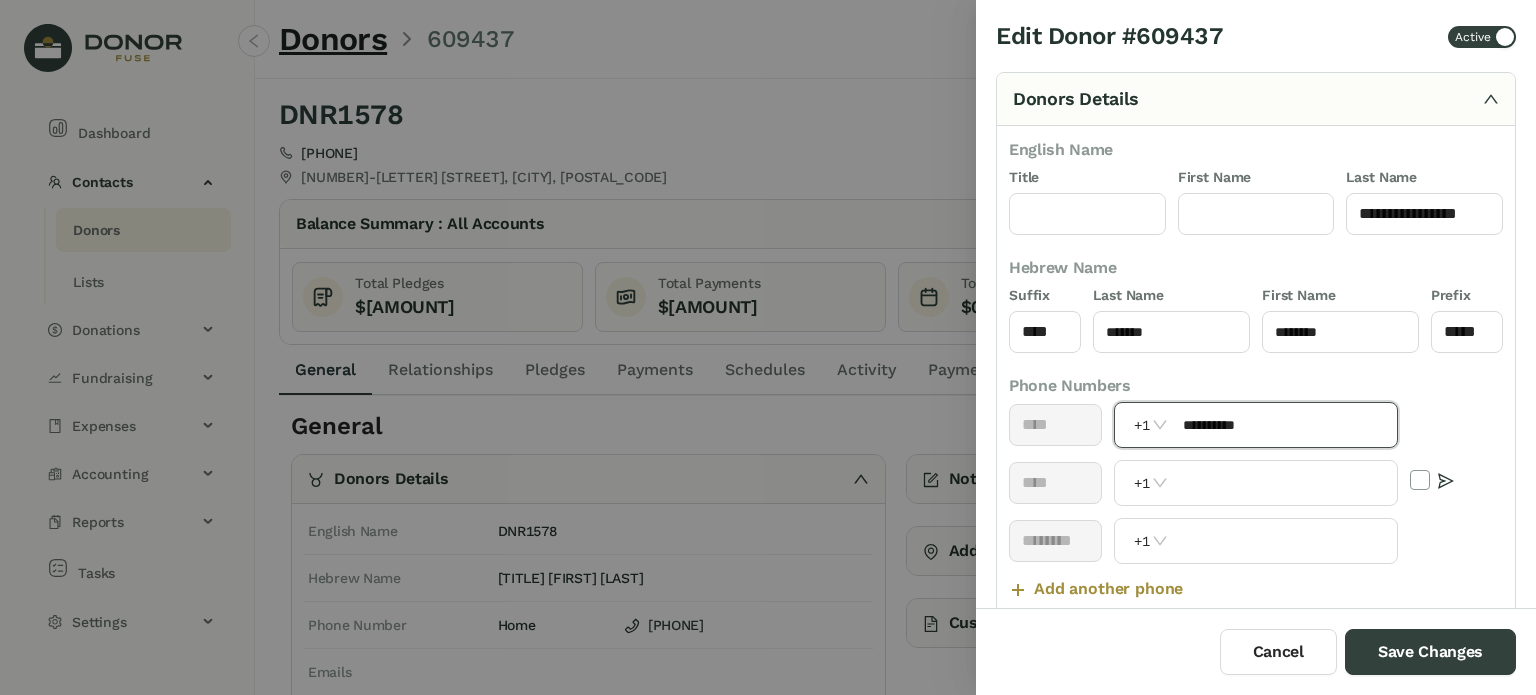 click on "**********" at bounding box center [1284, 425] 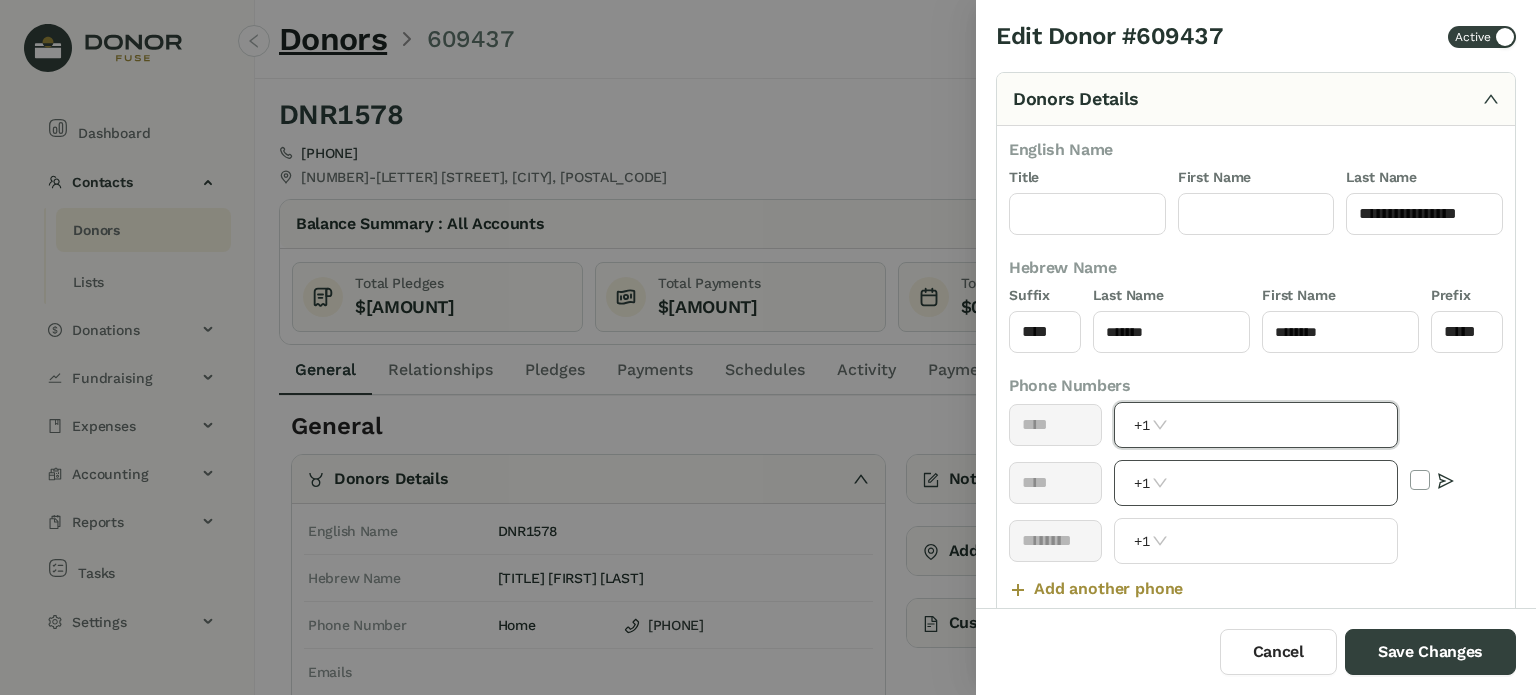 click at bounding box center [1284, 483] 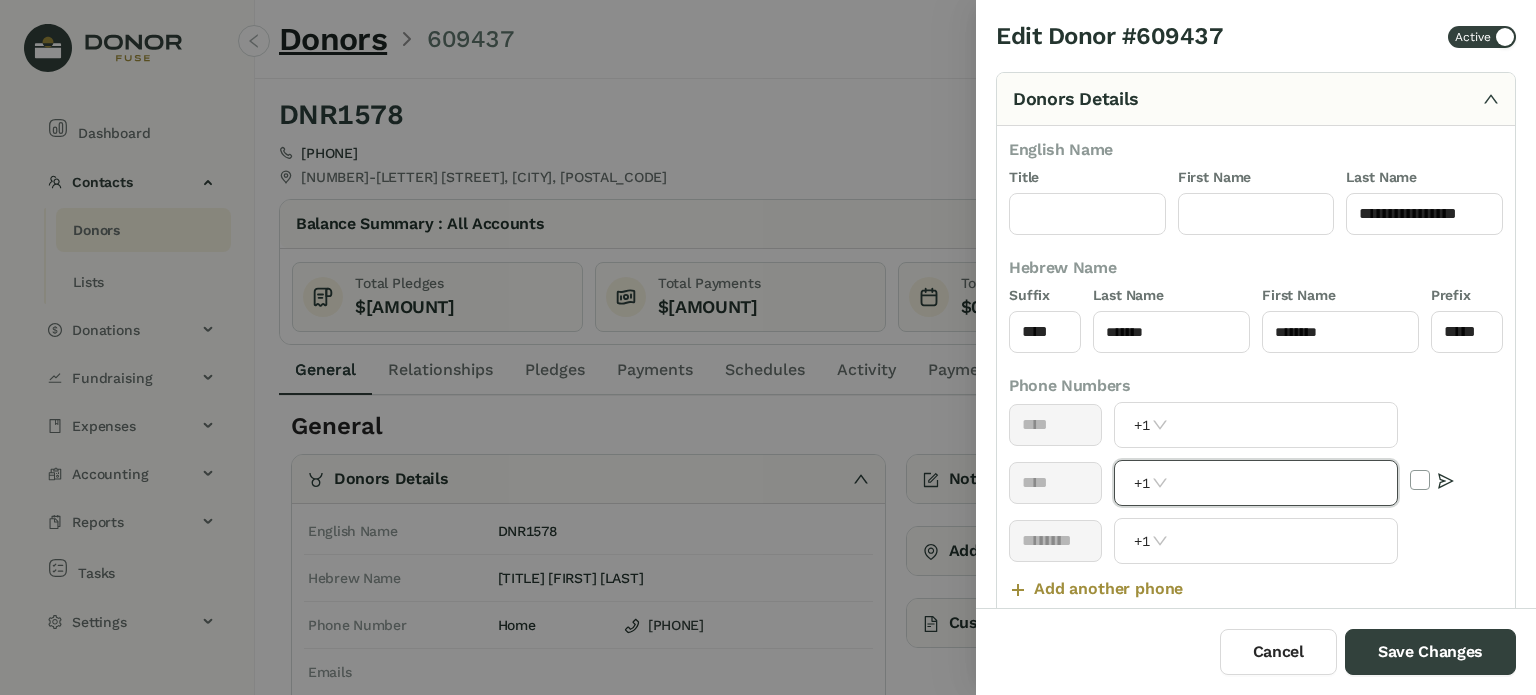 click at bounding box center (1284, 483) 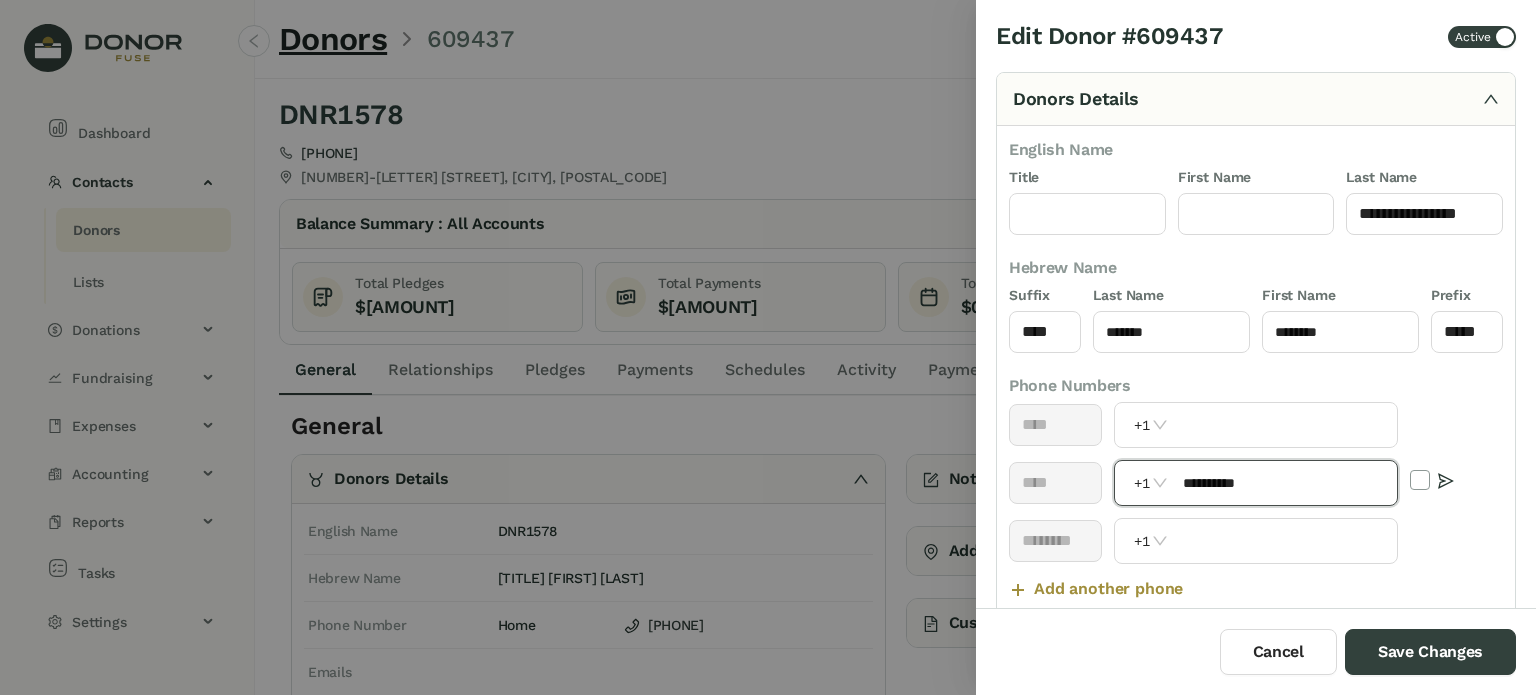 scroll, scrollTop: 400, scrollLeft: 0, axis: vertical 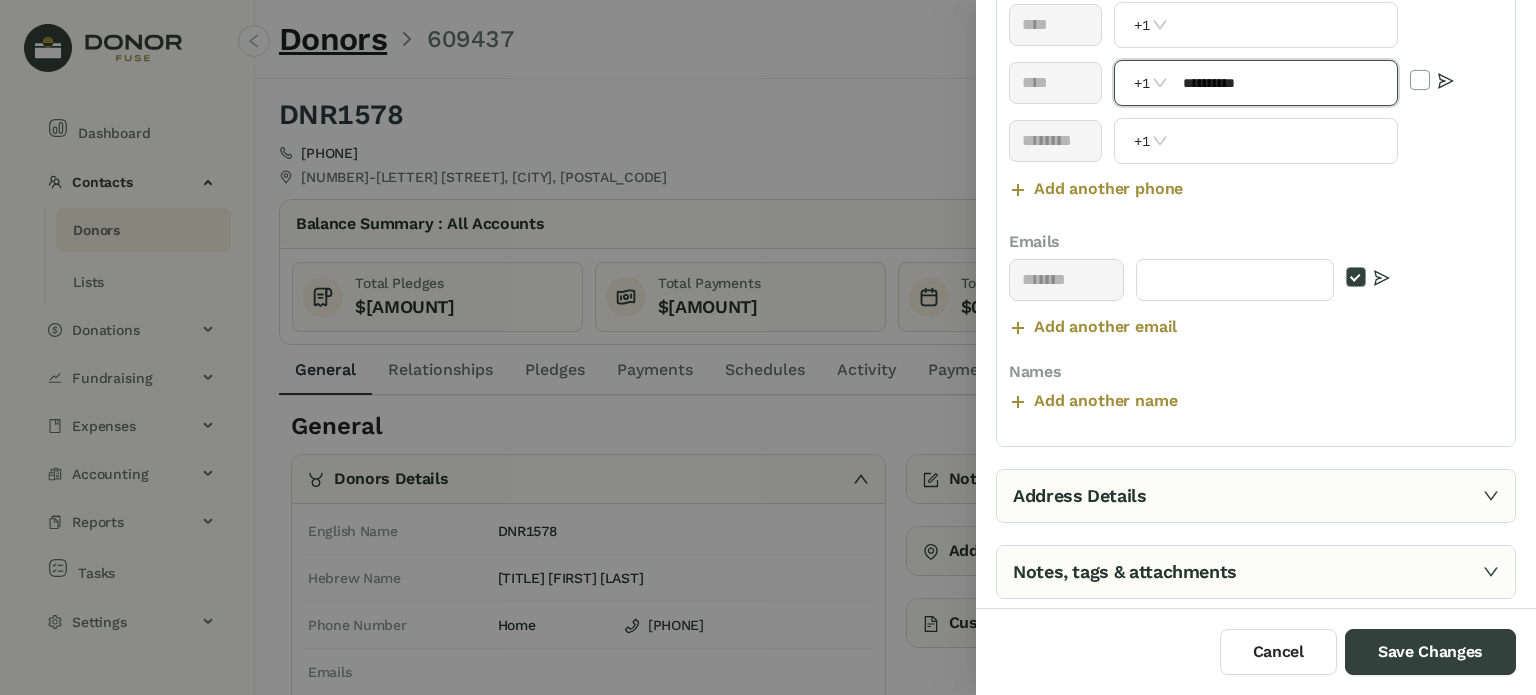 click on "Notes, tags & attachments" at bounding box center (1256, 572) 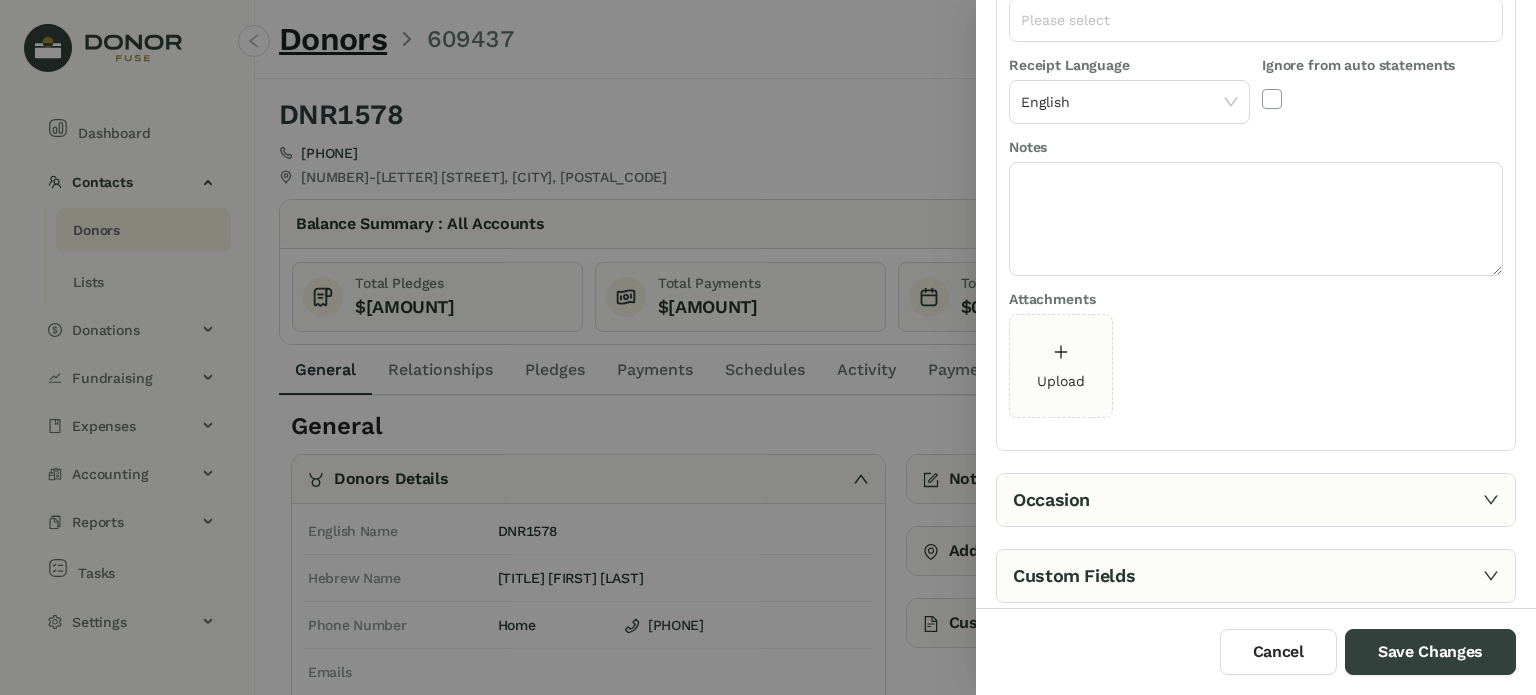 scroll, scrollTop: 0, scrollLeft: 0, axis: both 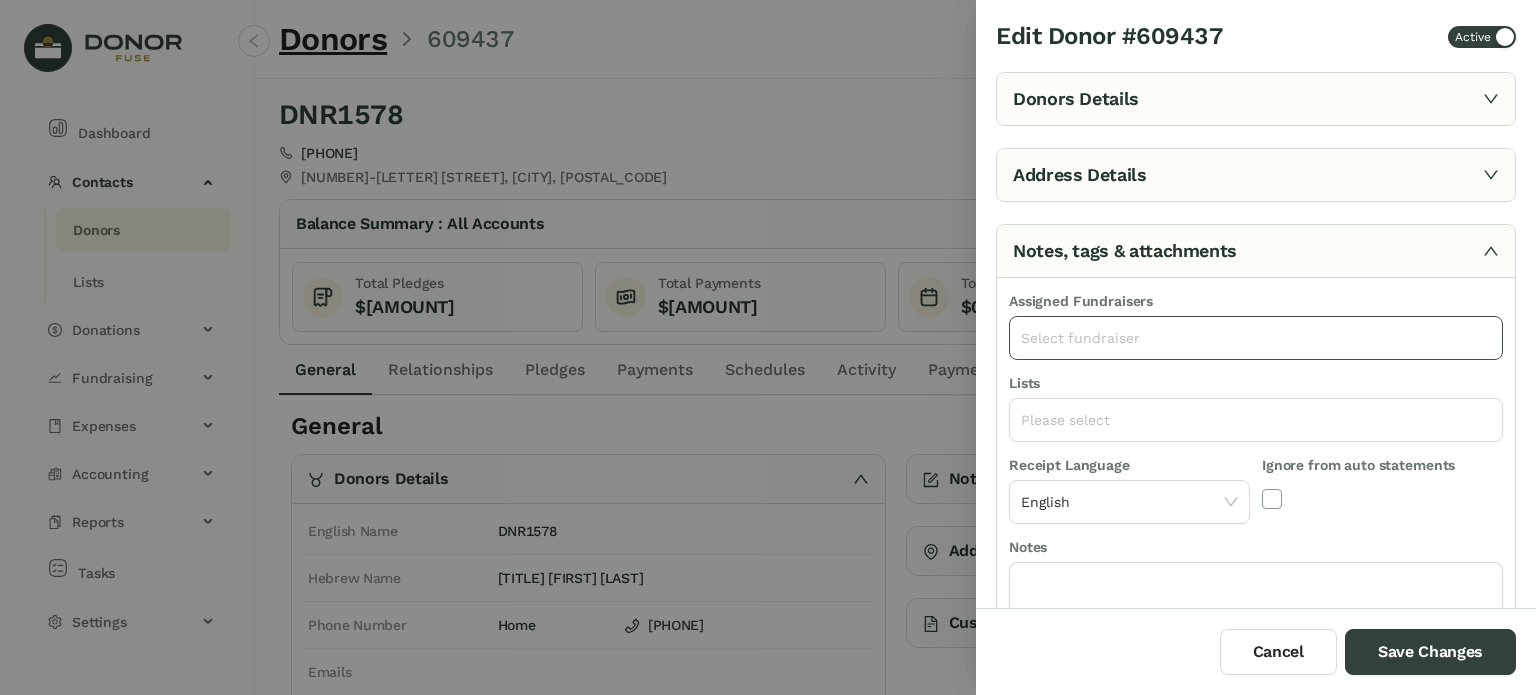 click on "Select fundraiser" 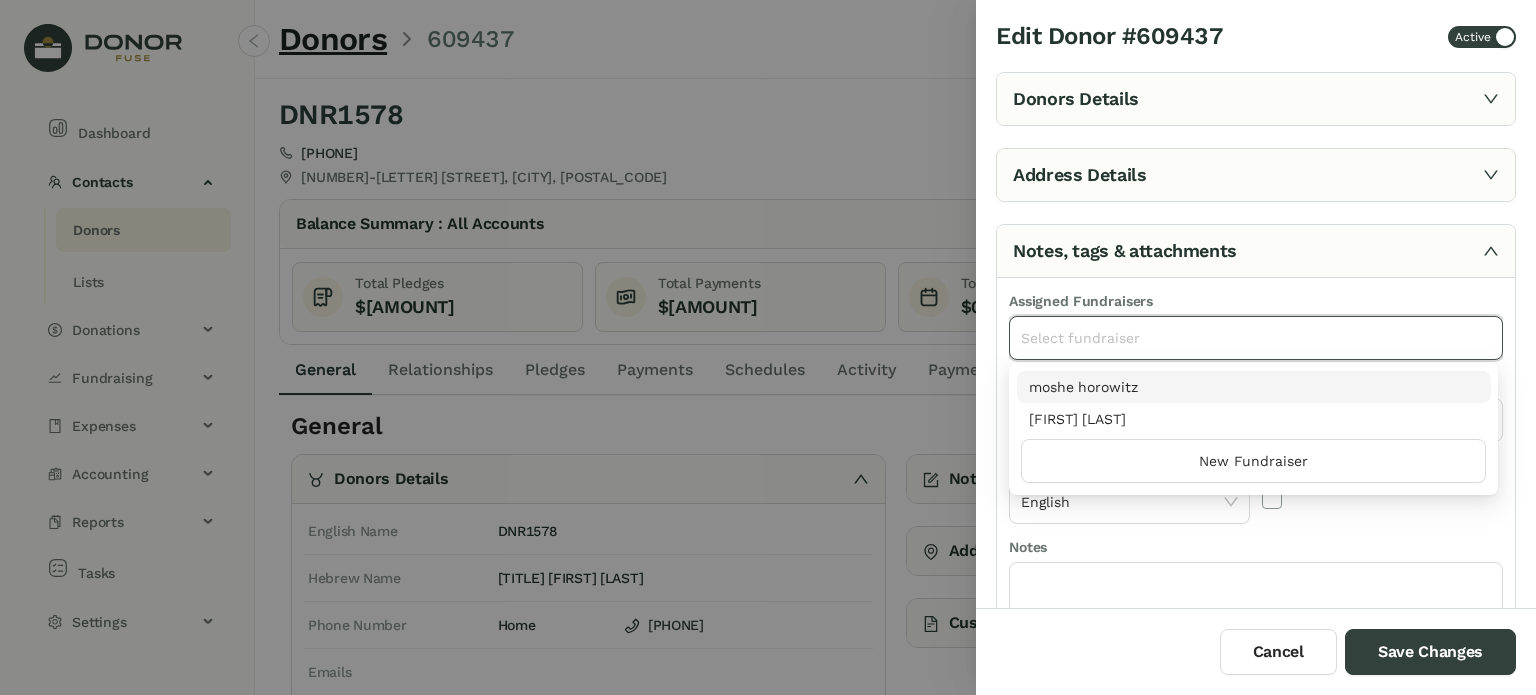 click on "moshe horowitz" at bounding box center (1254, 387) 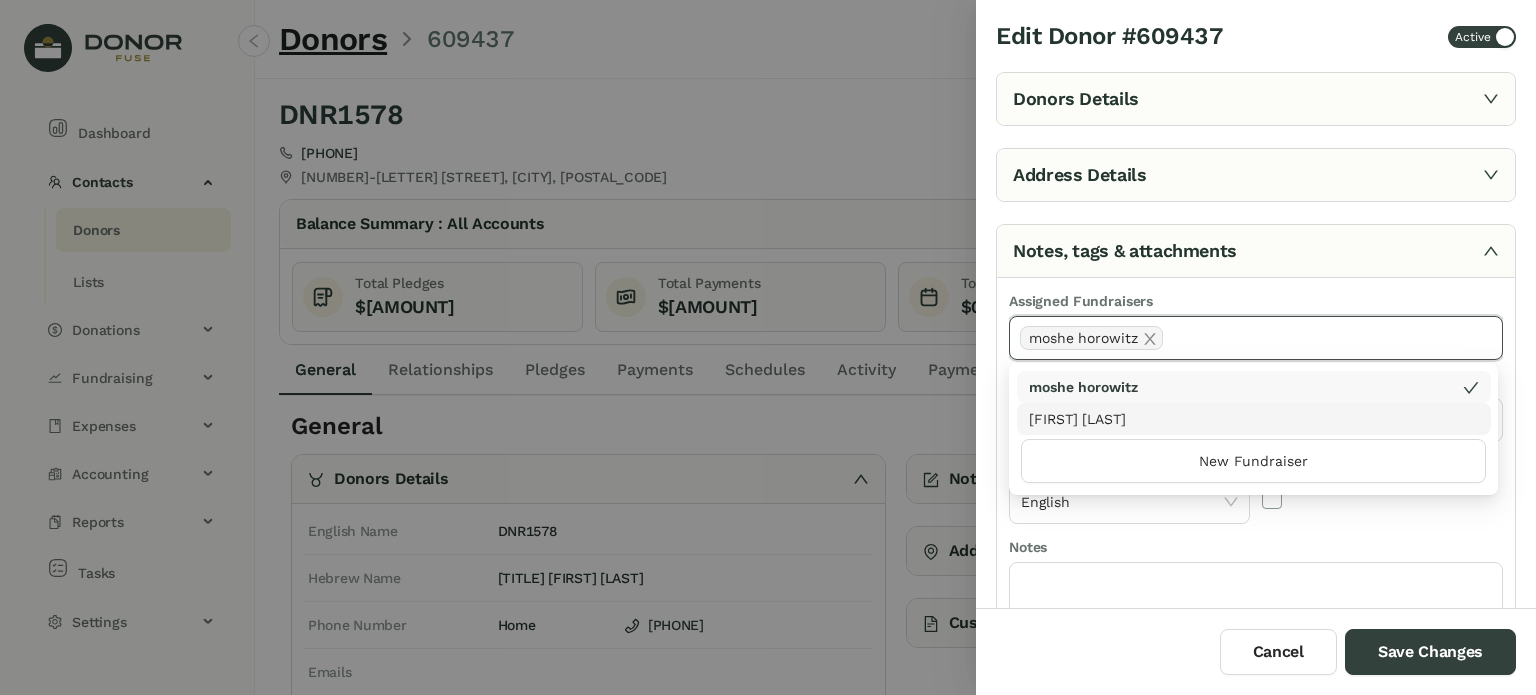 click on "Notes" at bounding box center [1256, 549] 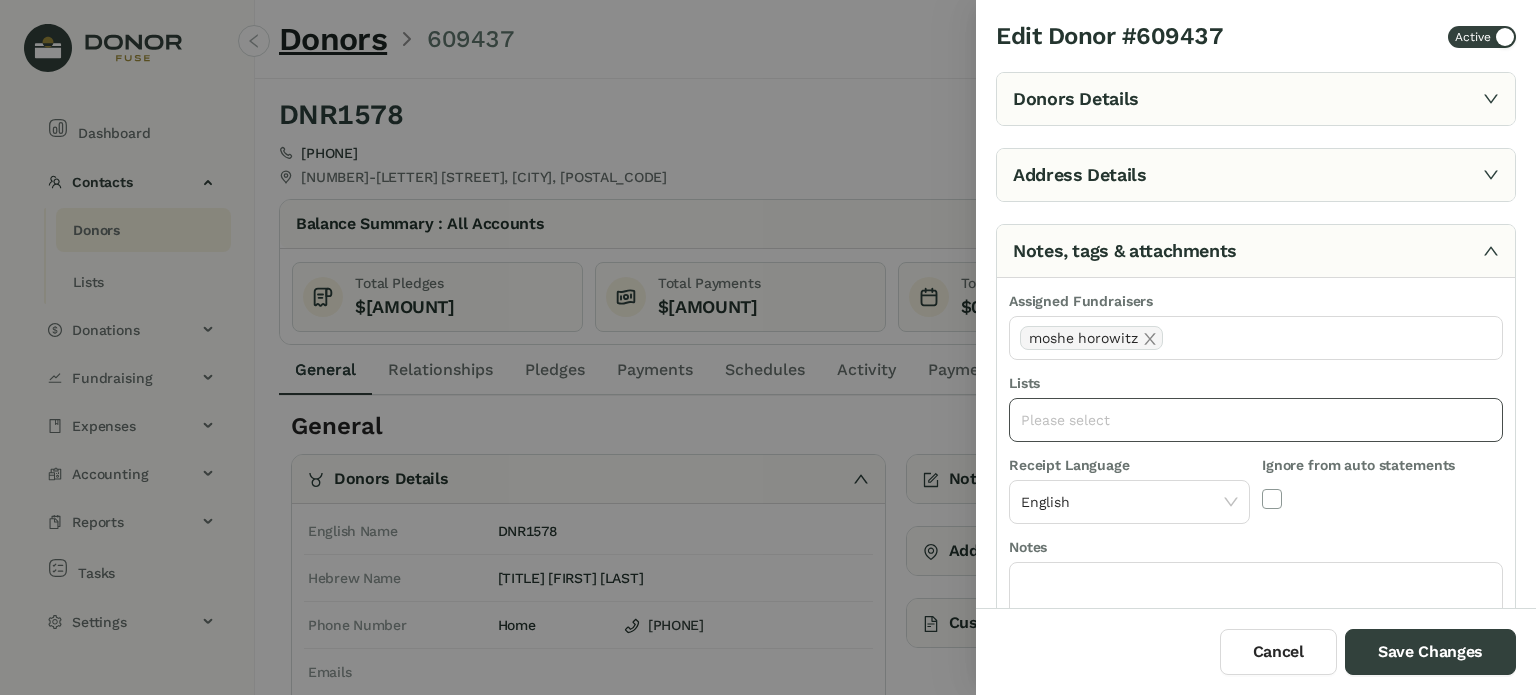 drag, startPoint x: 1173, startPoint y: 414, endPoint x: 1160, endPoint y: 437, distance: 26.41969 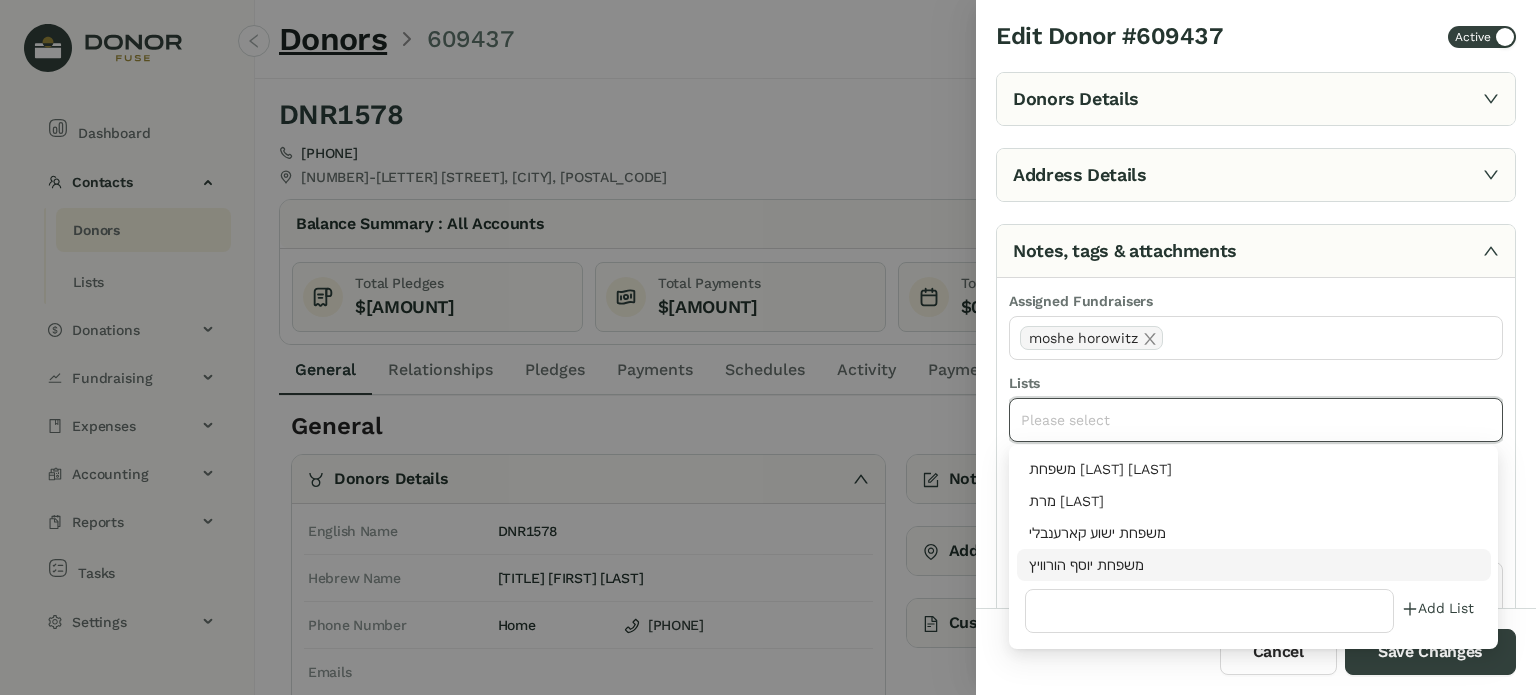click on "משפחת יוסף הורוויץ" at bounding box center (1254, 565) 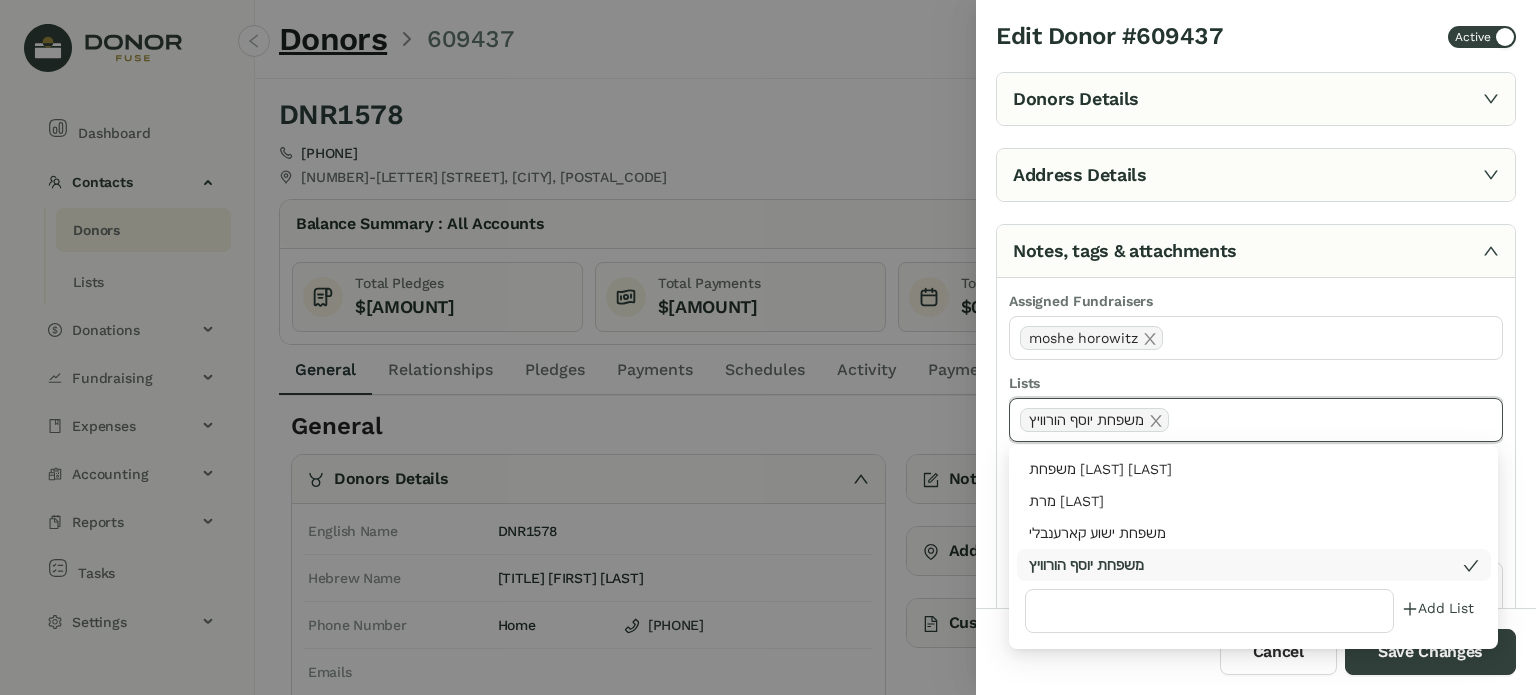 drag, startPoint x: 1165, startPoint y: 673, endPoint x: 1161, endPoint y: 660, distance: 13.601471 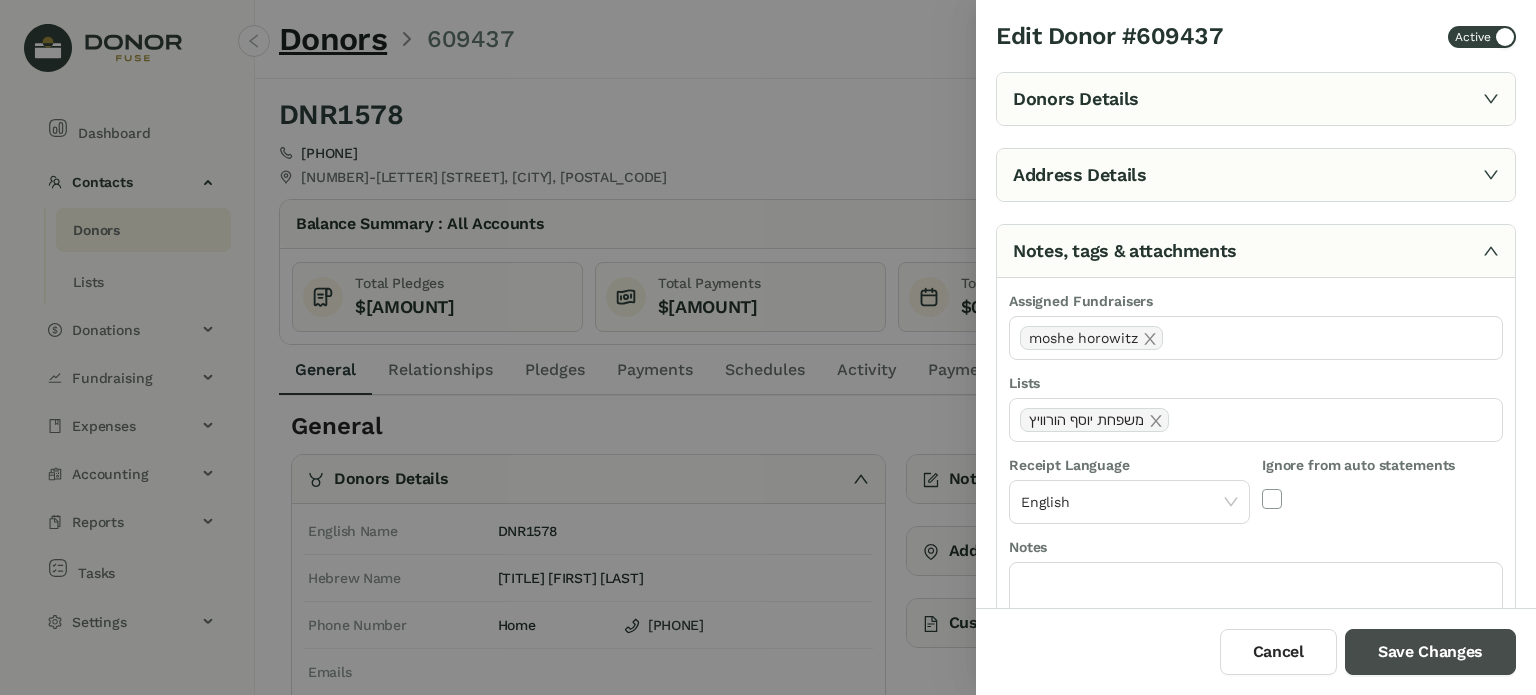 click on "Save Changes" at bounding box center (1430, 652) 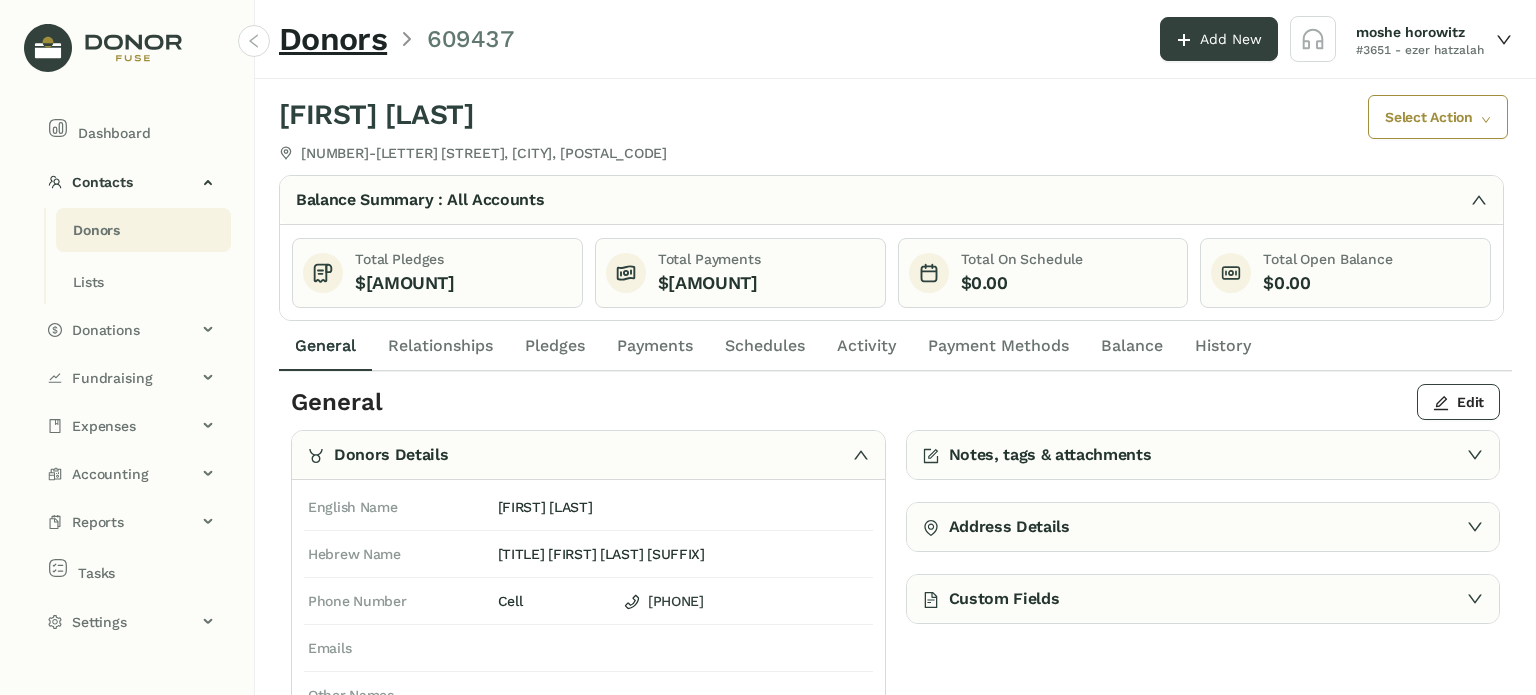 drag, startPoint x: 280, startPoint y: 112, endPoint x: 544, endPoint y: 118, distance: 264.06818 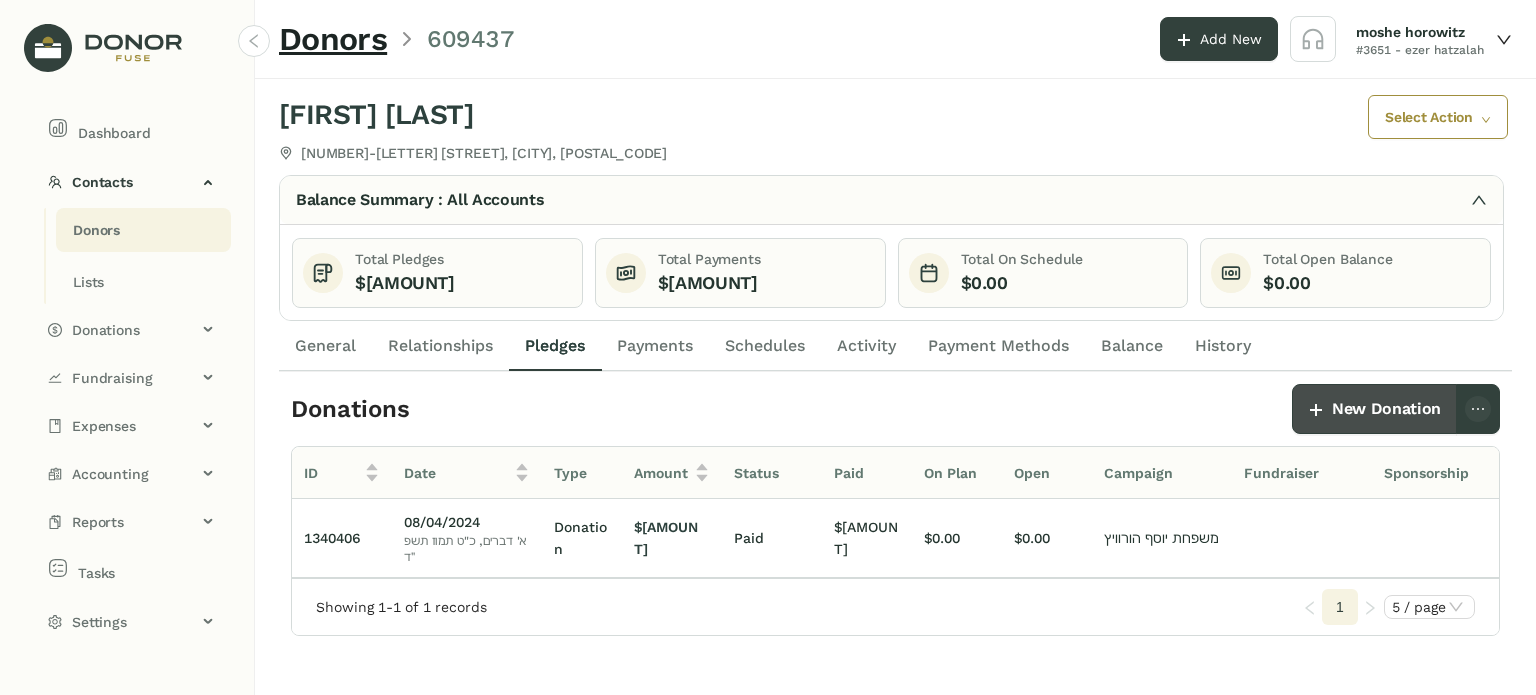 click on "New Donation" 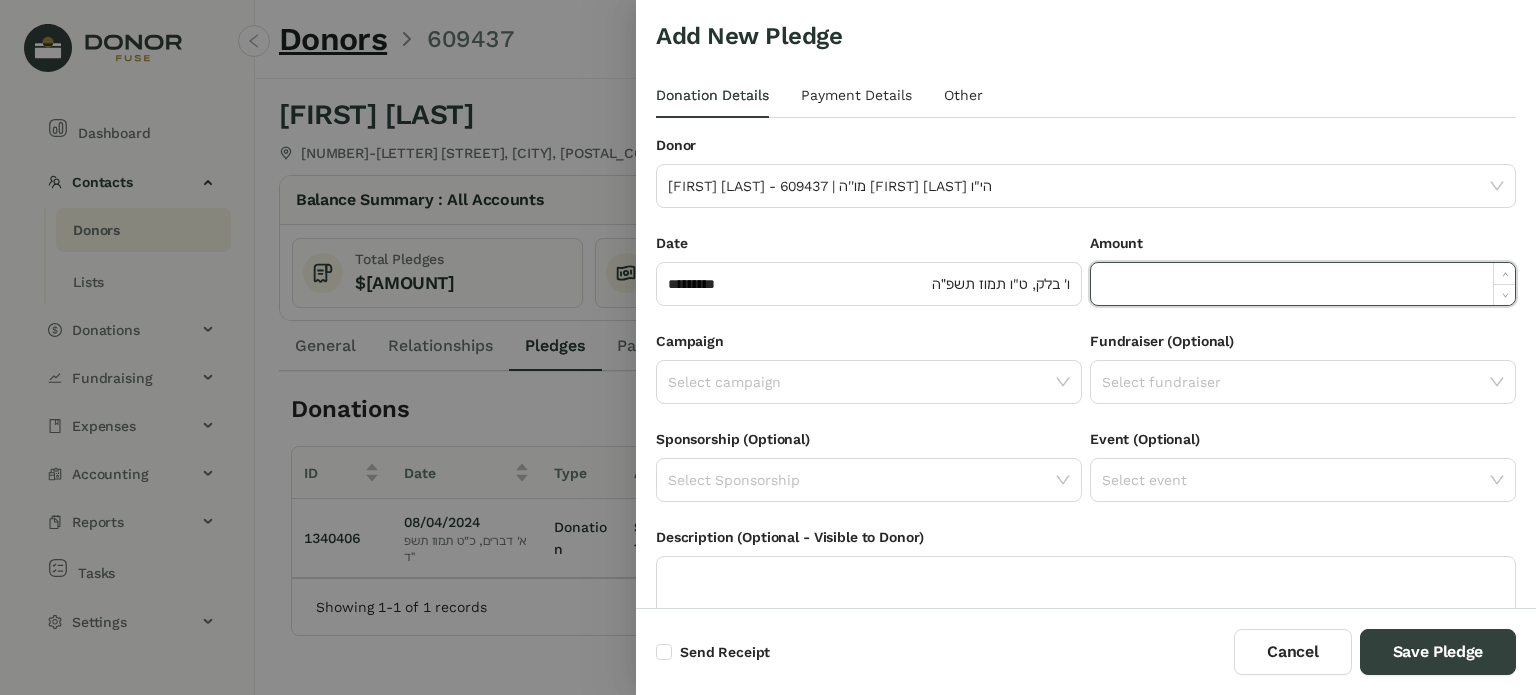 click 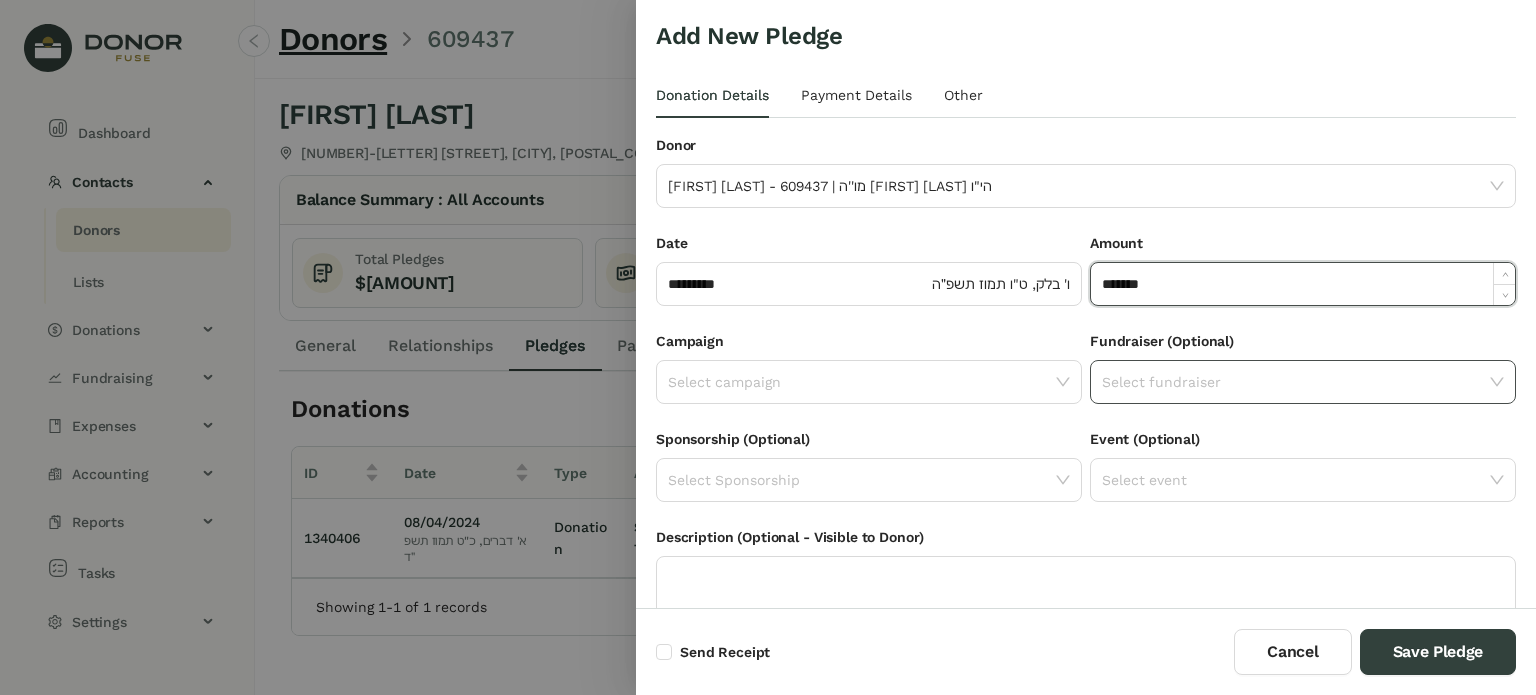 click 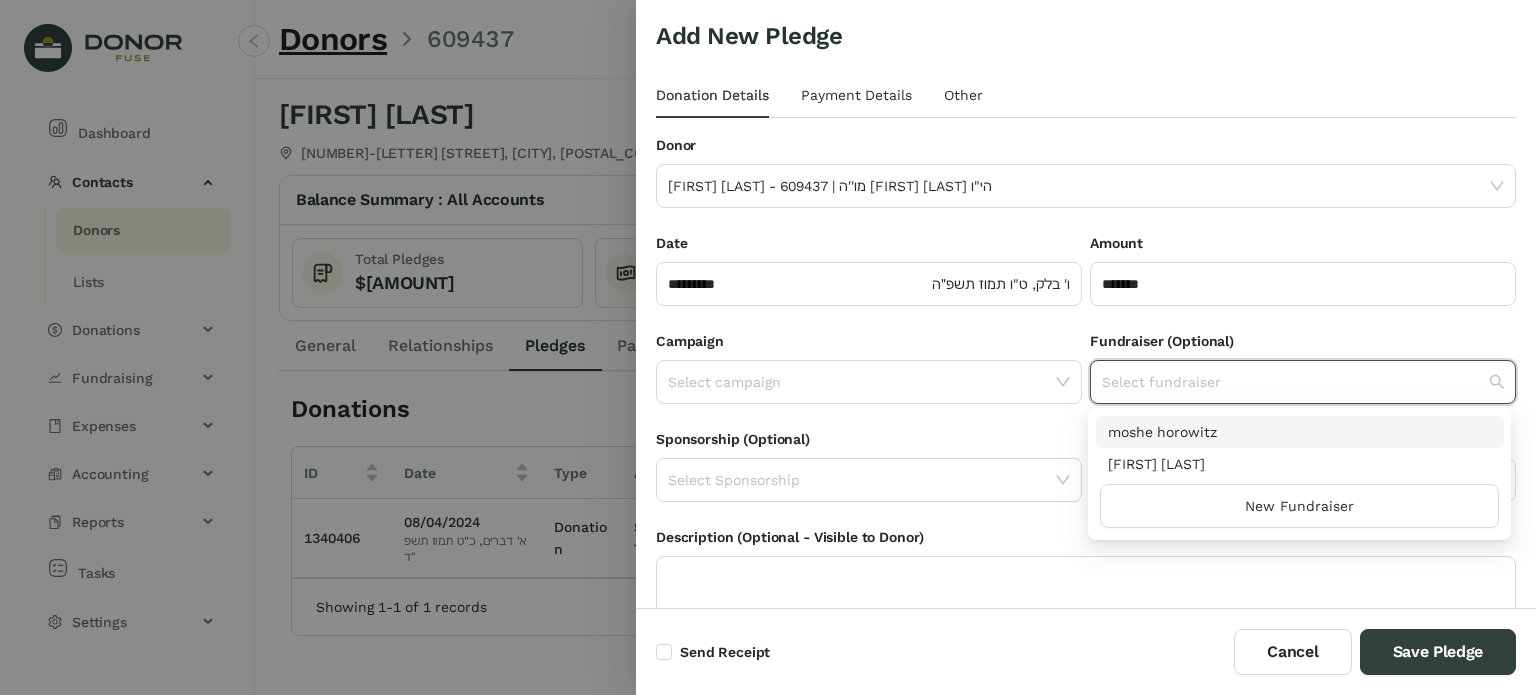 click on "moshe horowitz" at bounding box center [1300, 432] 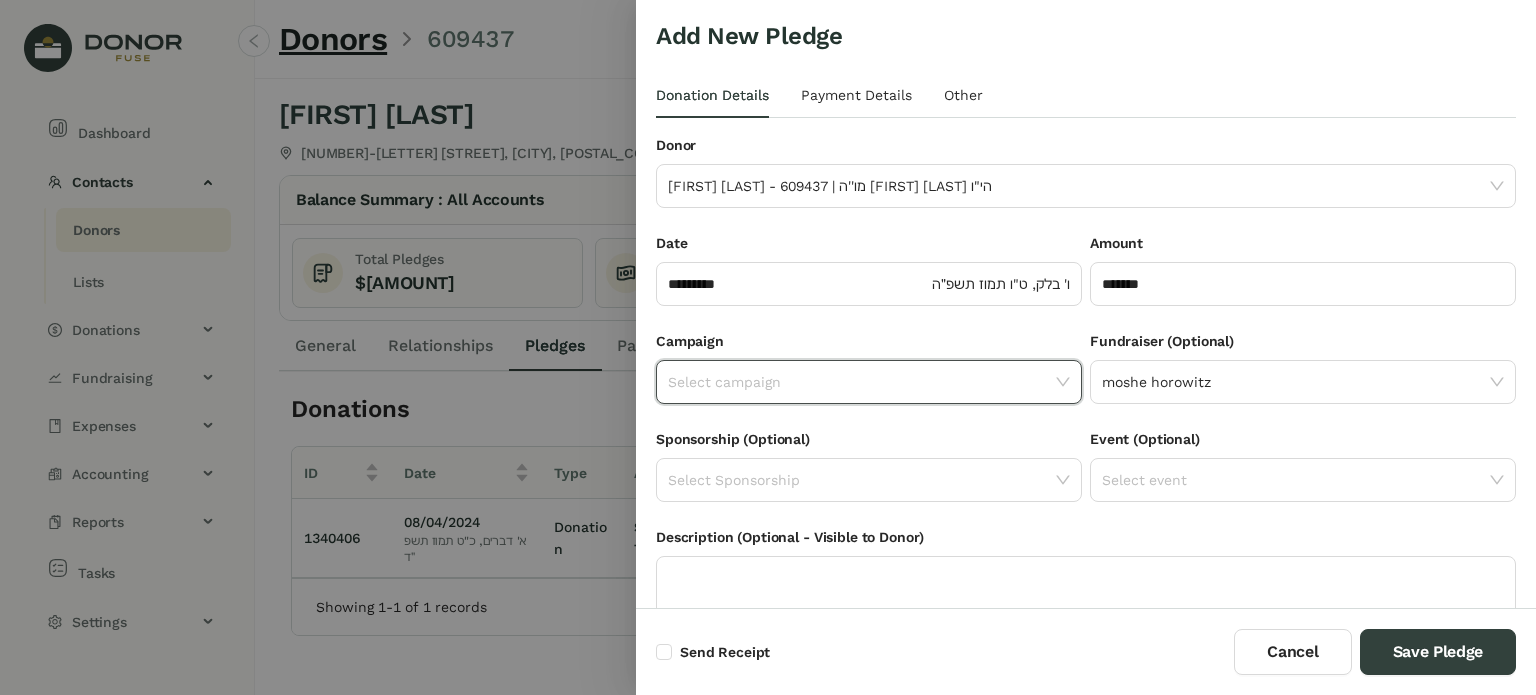 drag, startPoint x: 993, startPoint y: 371, endPoint x: 982, endPoint y: 383, distance: 16.27882 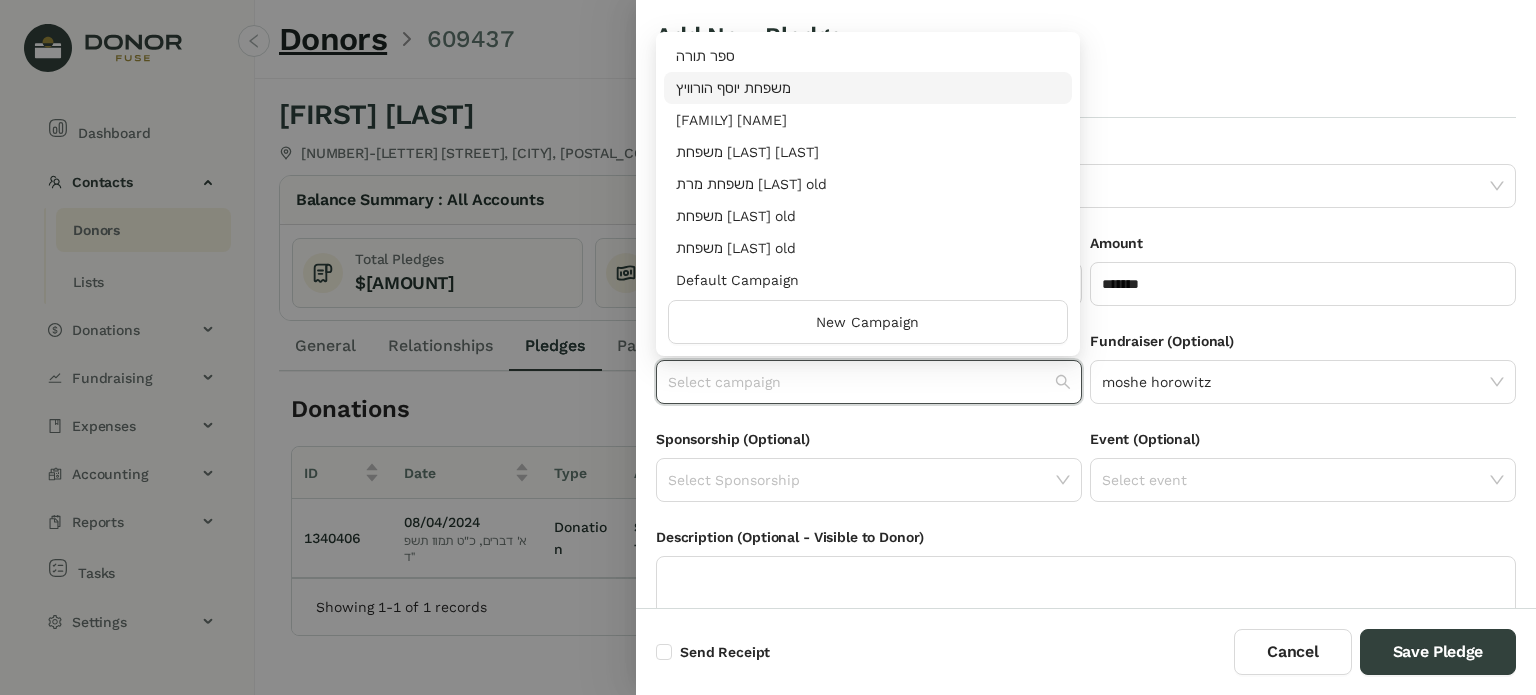 click on "משפחת יוסף הורוויץ" at bounding box center (868, 88) 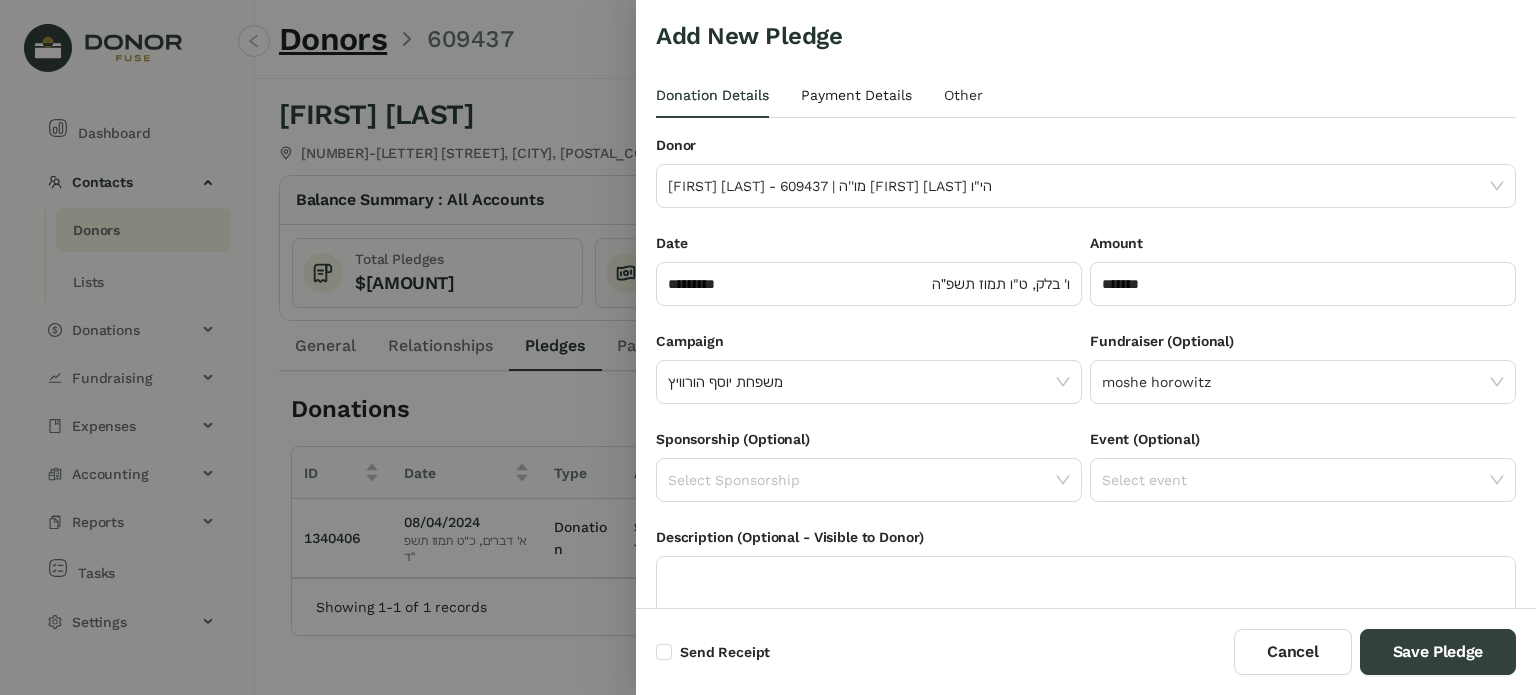 click on "Payment Details" at bounding box center [856, 95] 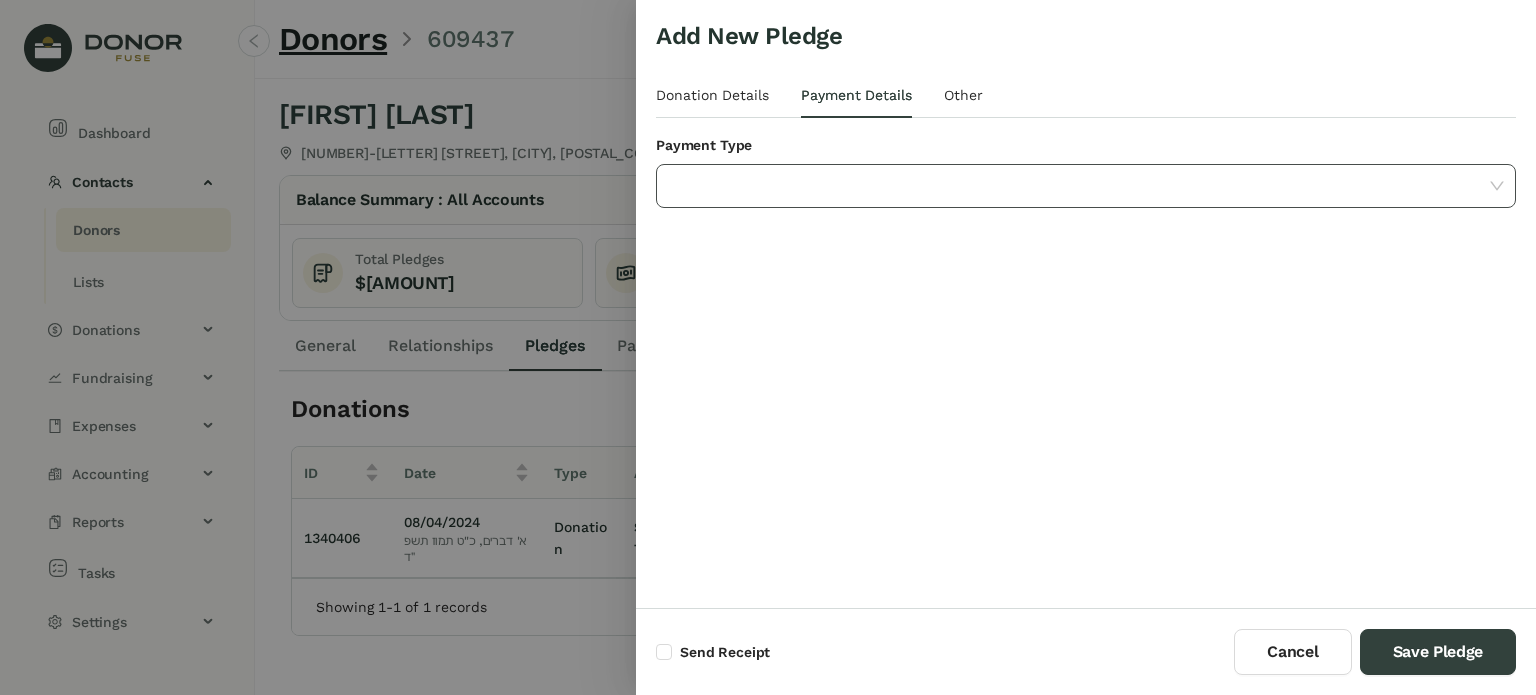 click 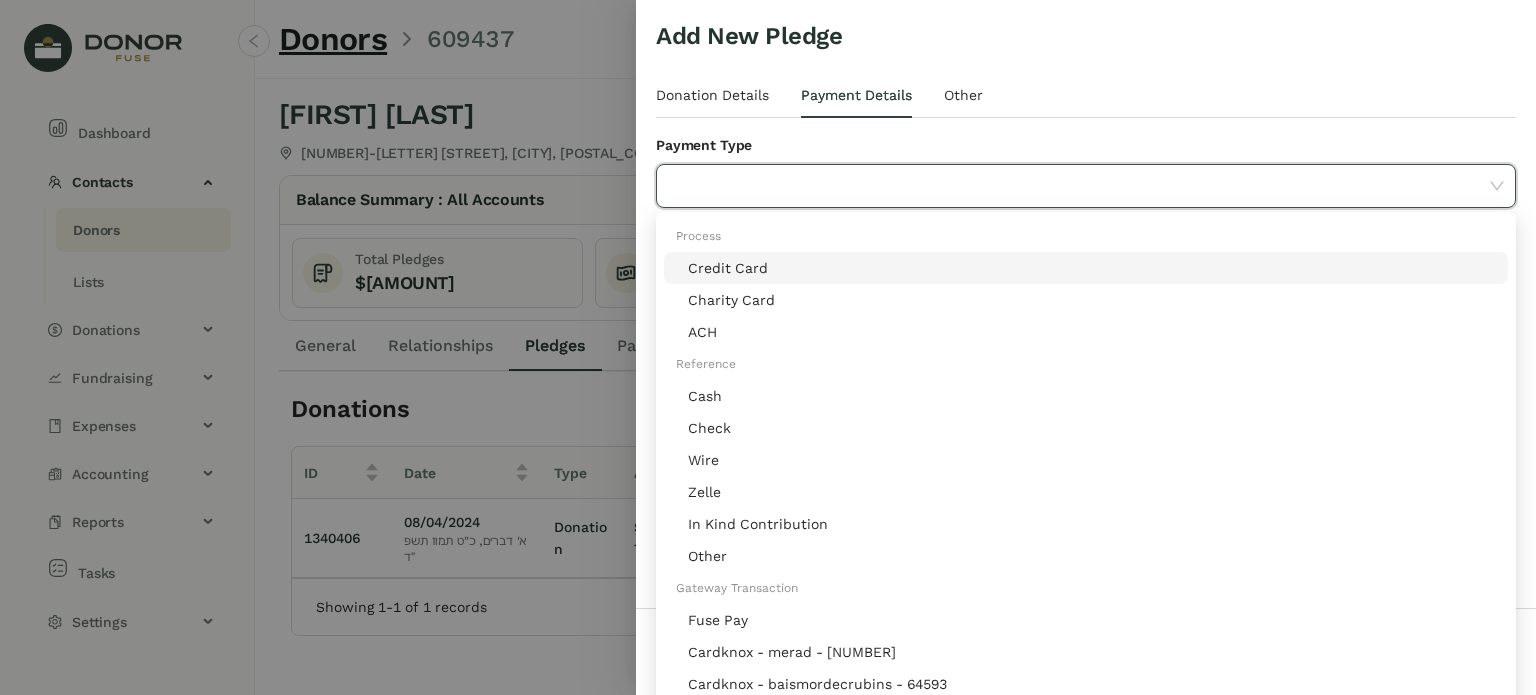 click on "Credit Card" 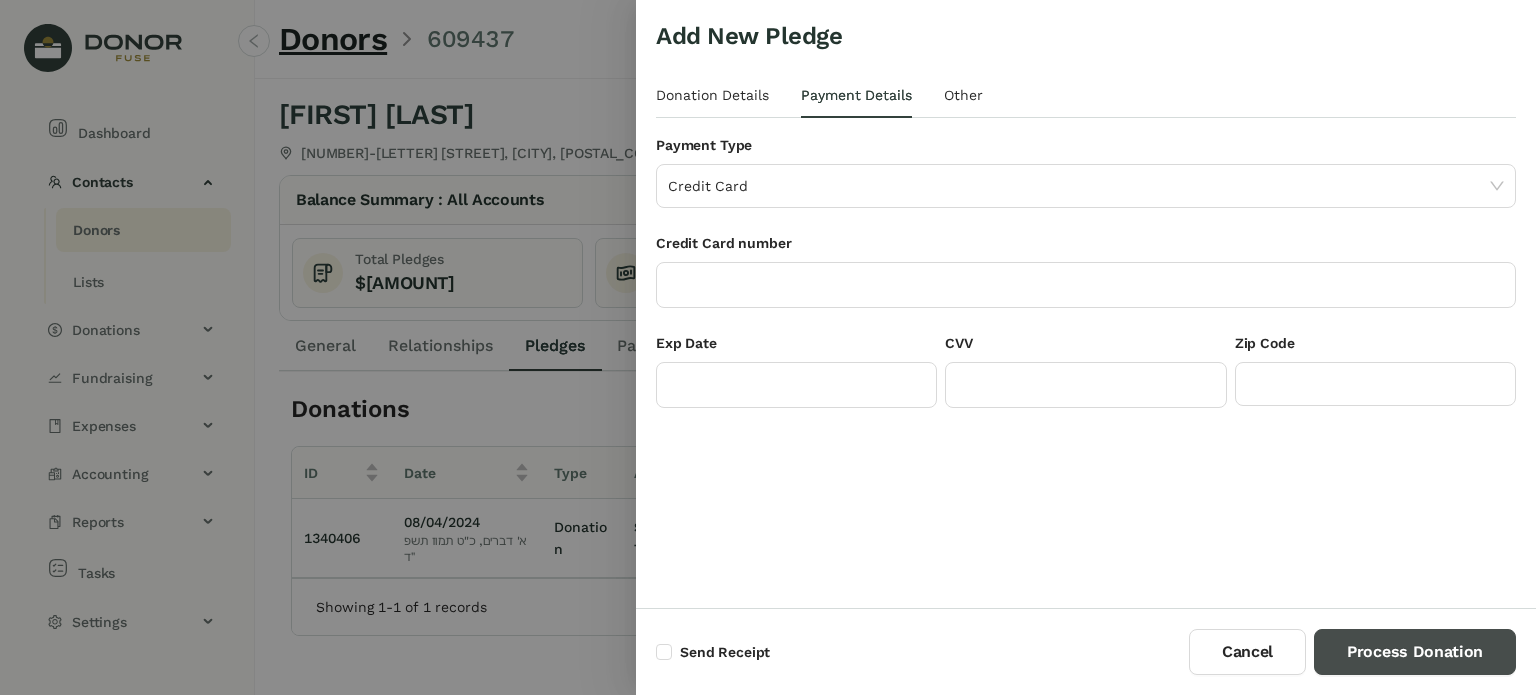 click on "Process Donation" at bounding box center (1415, 652) 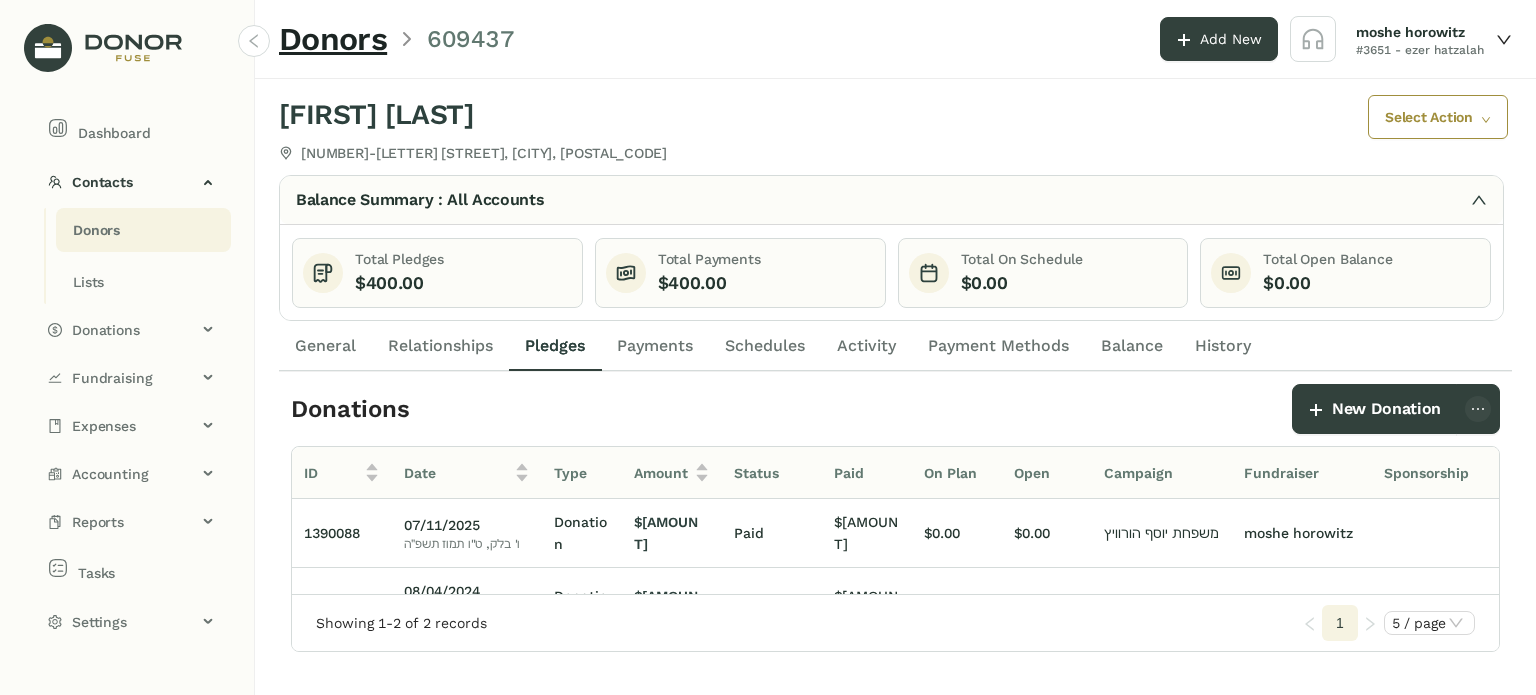 click on "Activity" 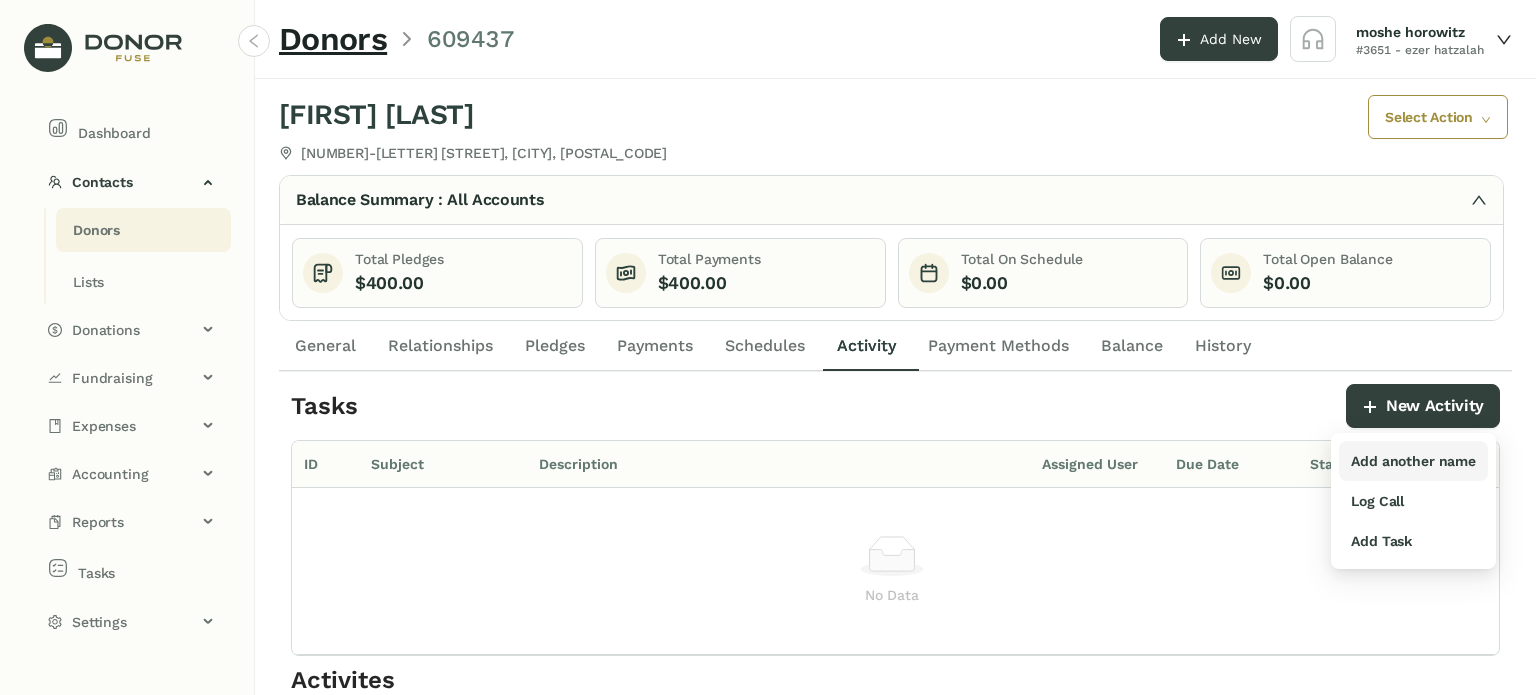 click on "Add another name" at bounding box center [1413, 461] 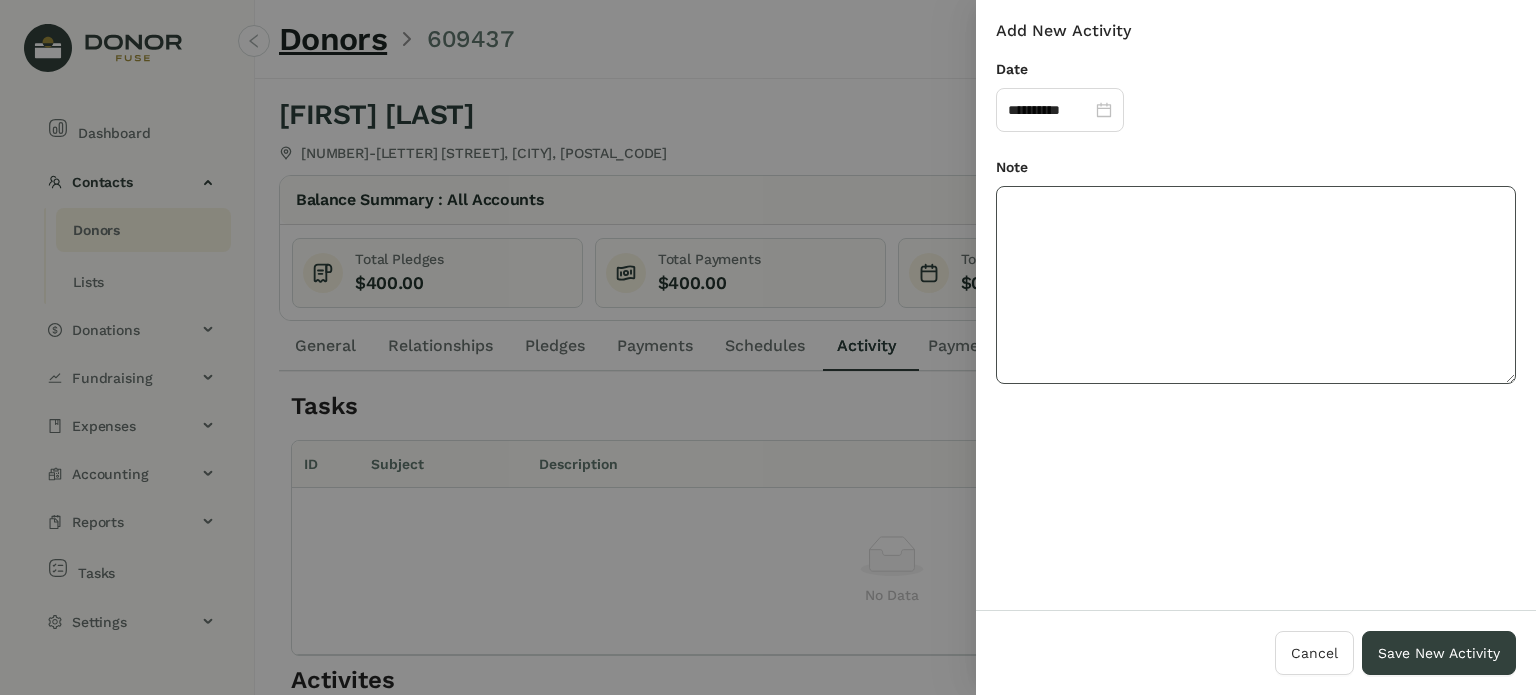click 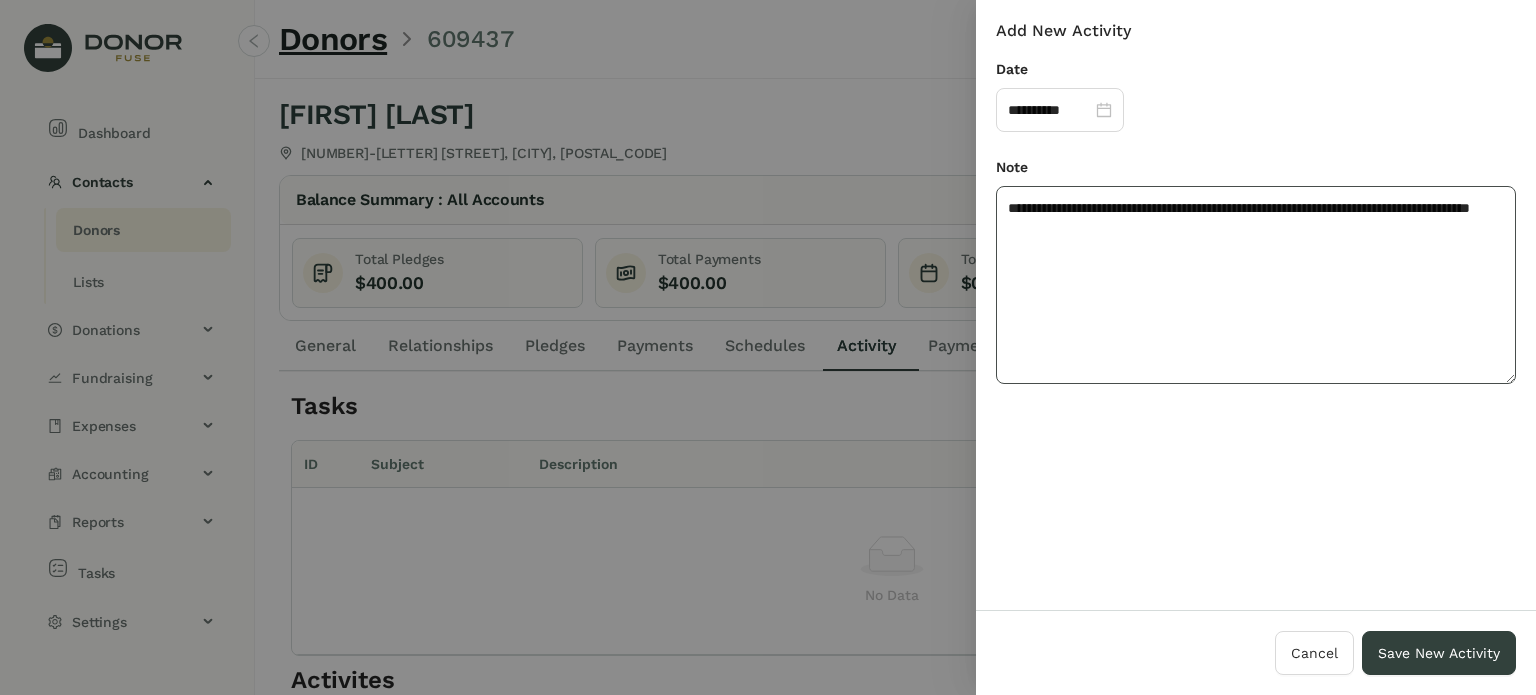 click on "**********" 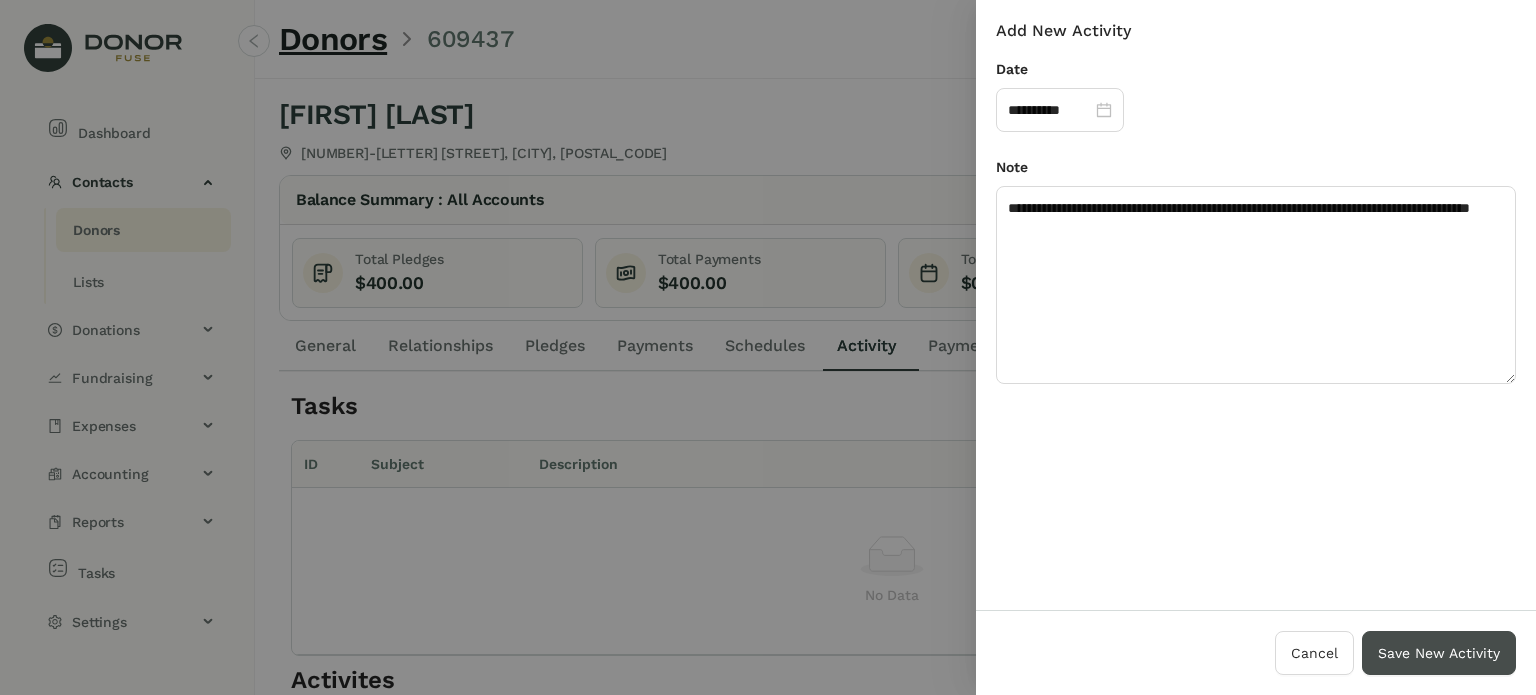 click on "Save New Activity" at bounding box center [1439, 653] 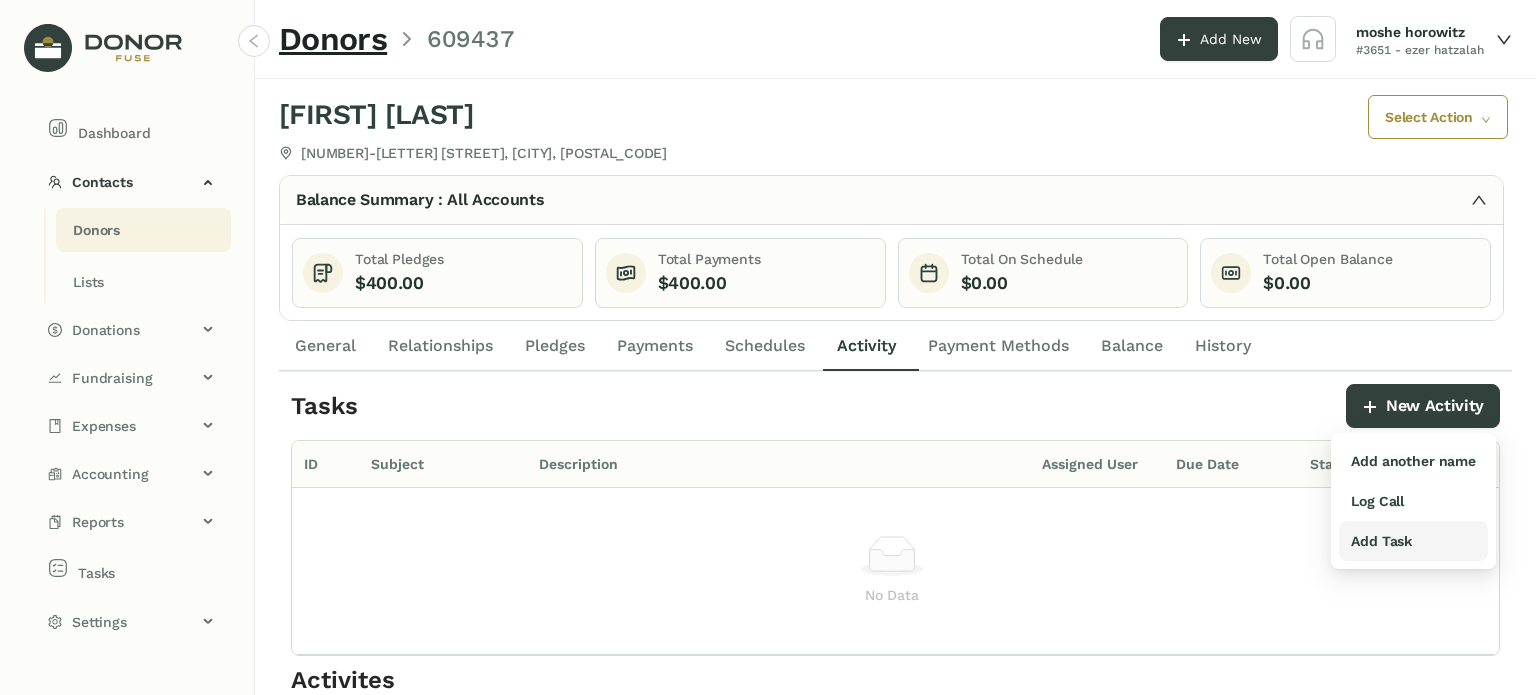 click on "Add Task" at bounding box center [1381, 541] 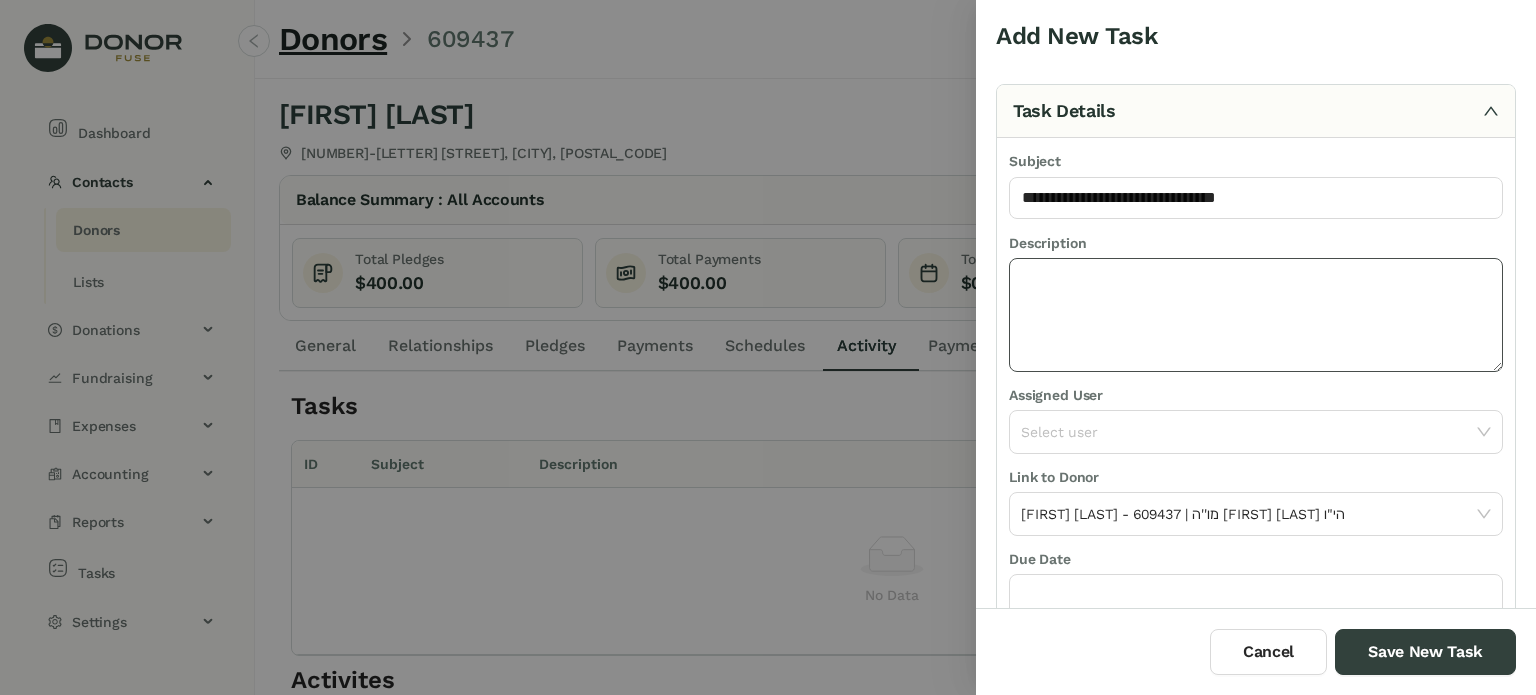 click 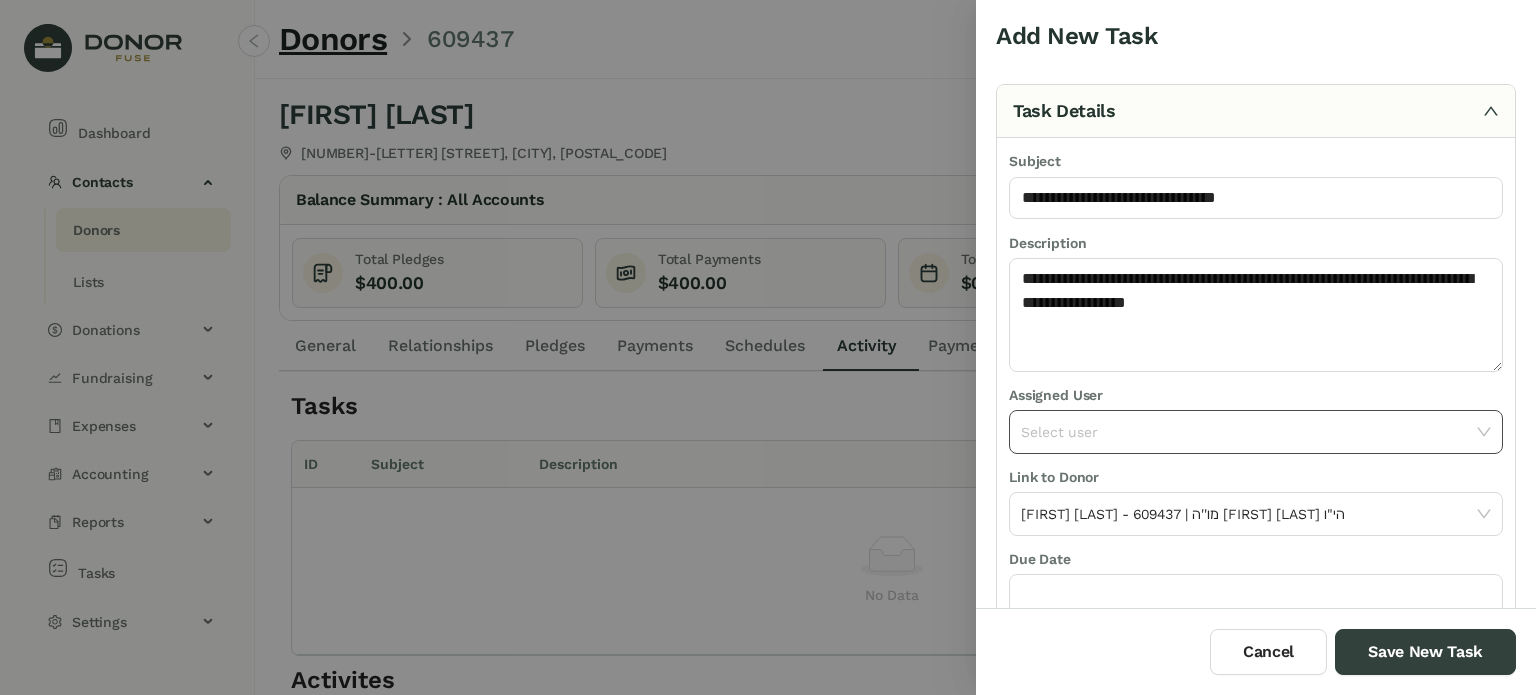 drag, startPoint x: 1166, startPoint y: 435, endPoint x: 1147, endPoint y: 447, distance: 22.472204 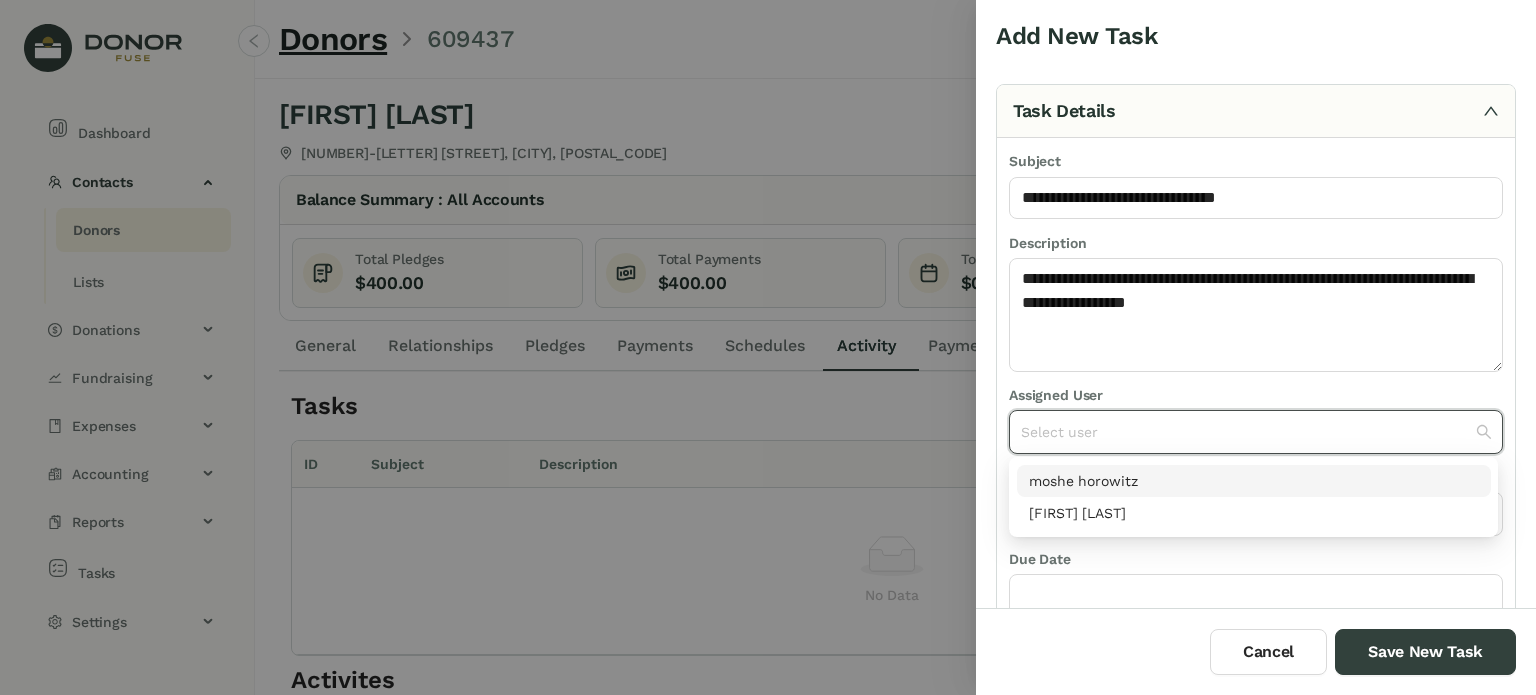 click on "moshe horowitz" at bounding box center (1254, 481) 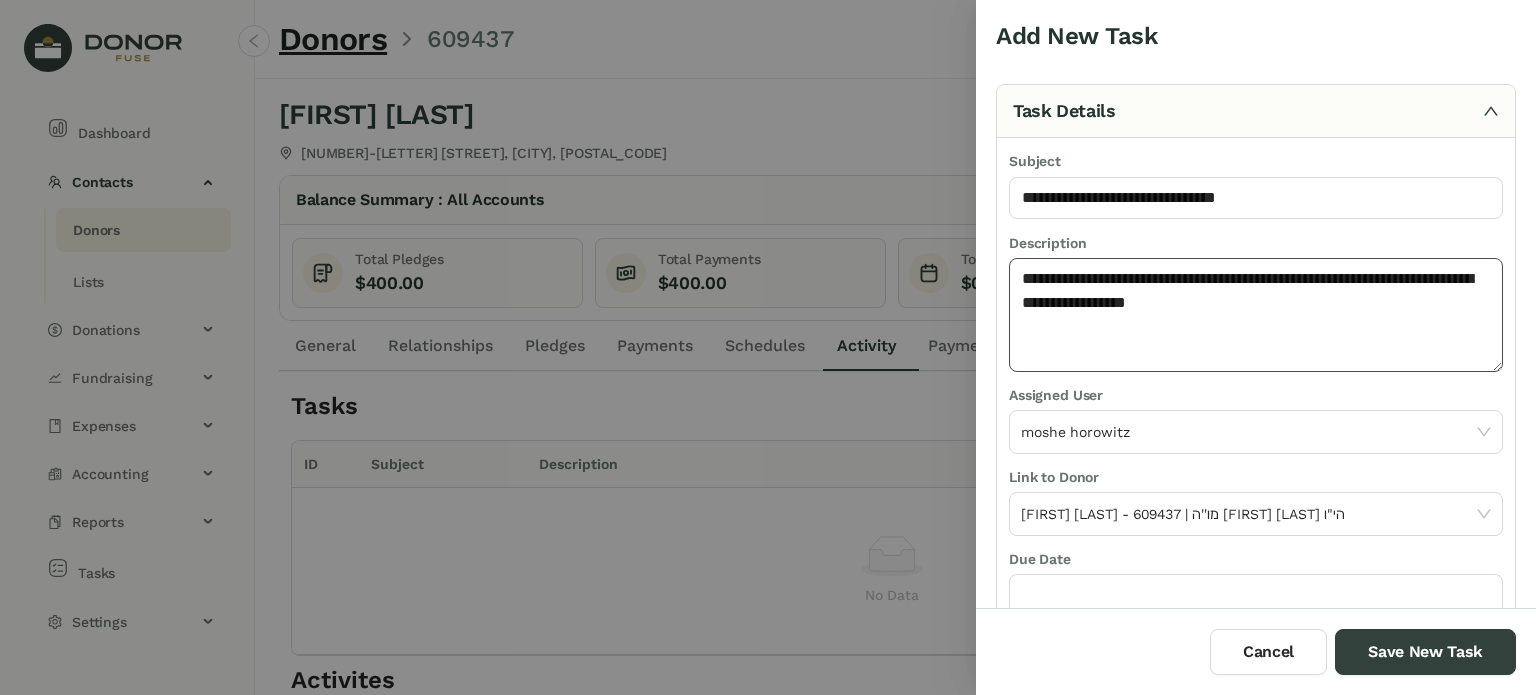 drag, startPoint x: 1259, startPoint y: 279, endPoint x: 1245, endPoint y: 299, distance: 24.41311 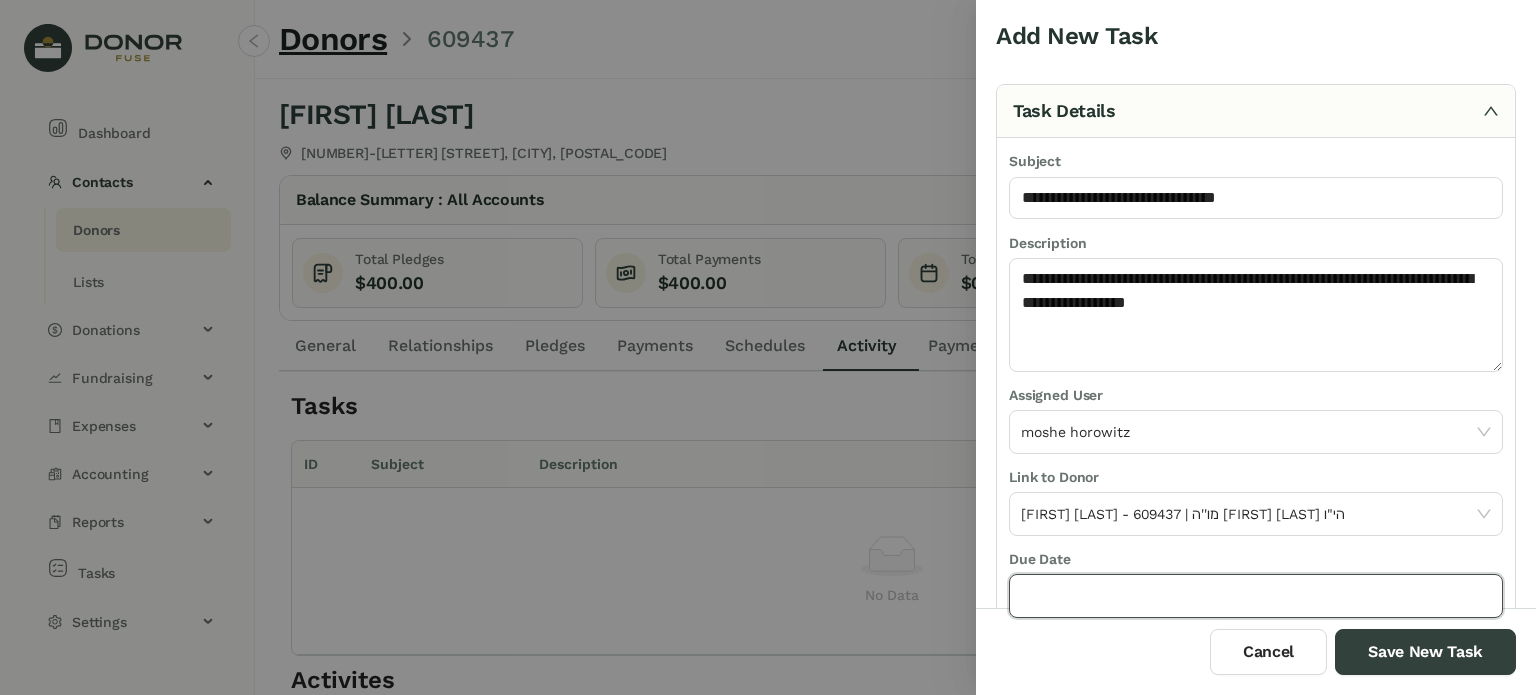 click 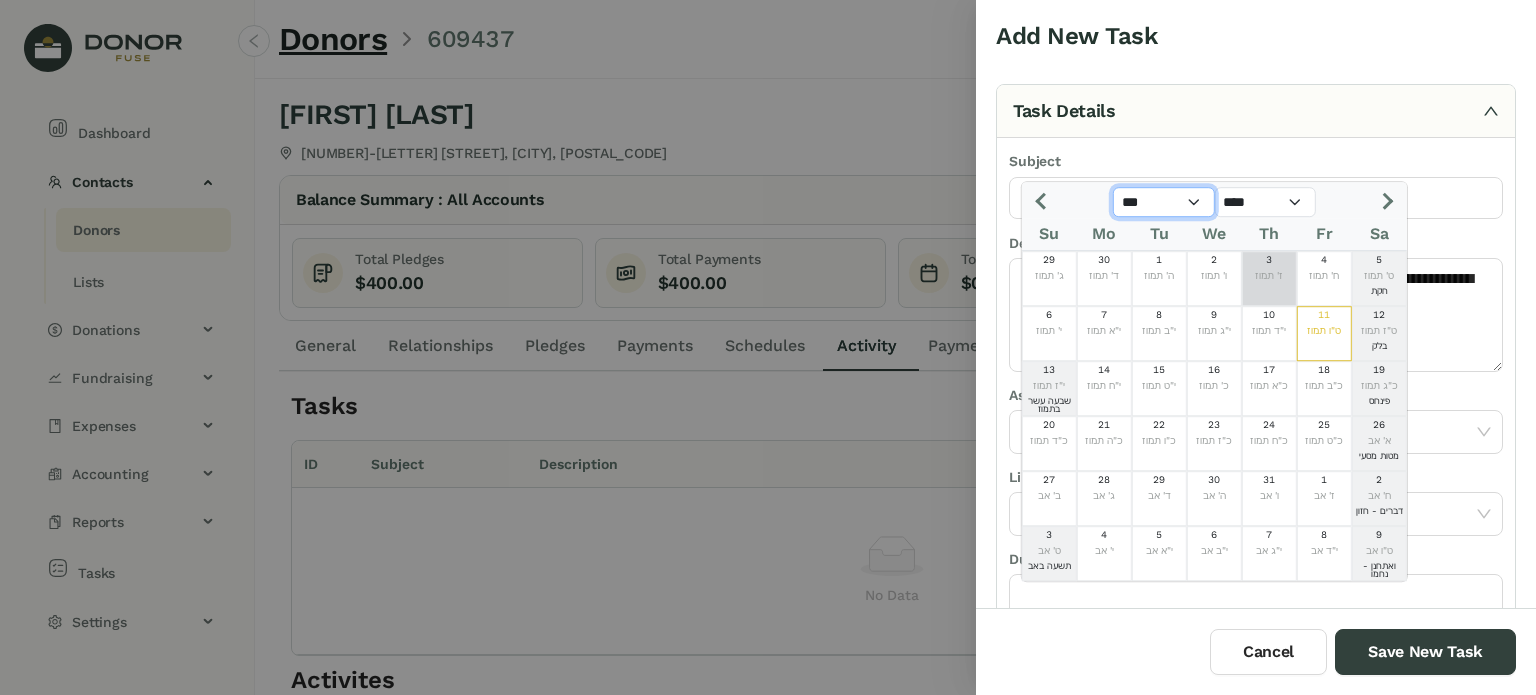 click on "*** *** *** *** *** *** *** *** *** *** *** ***" 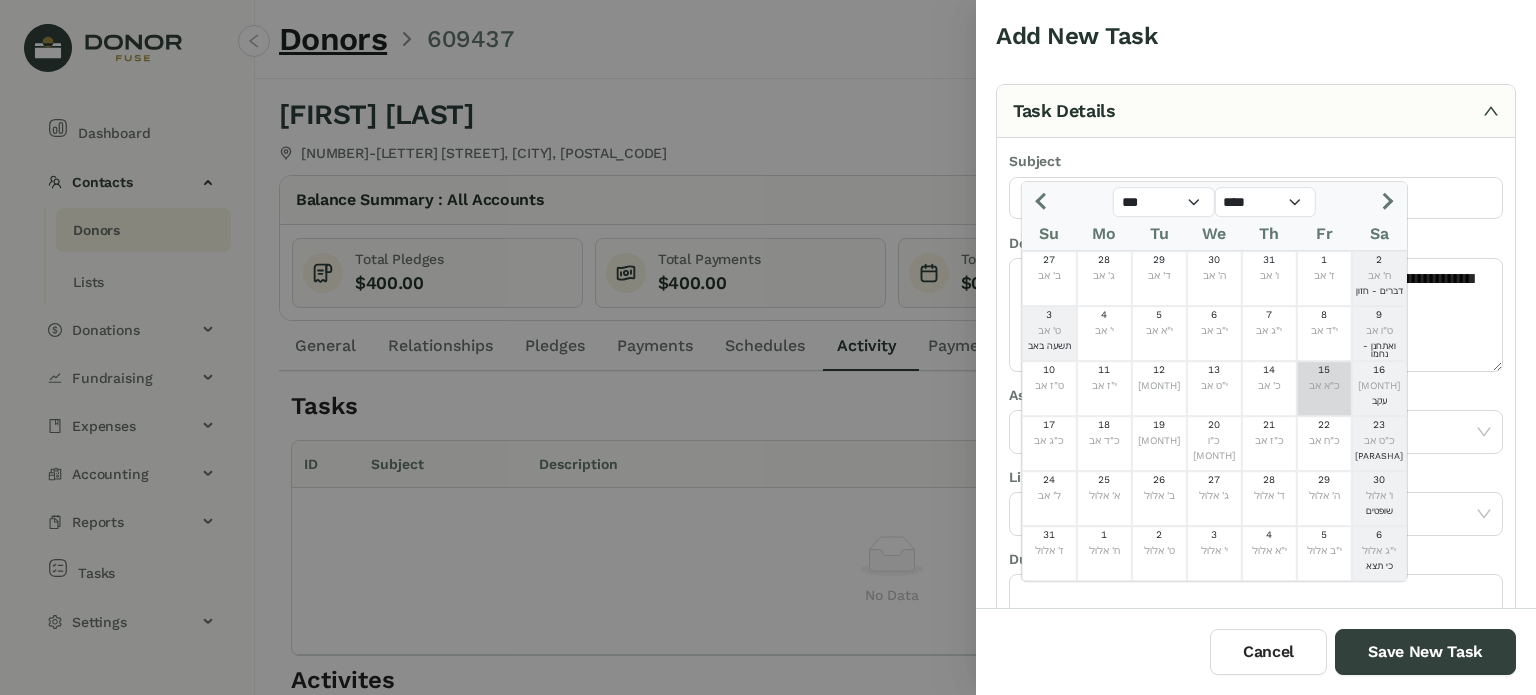 click on "כ"א אב" 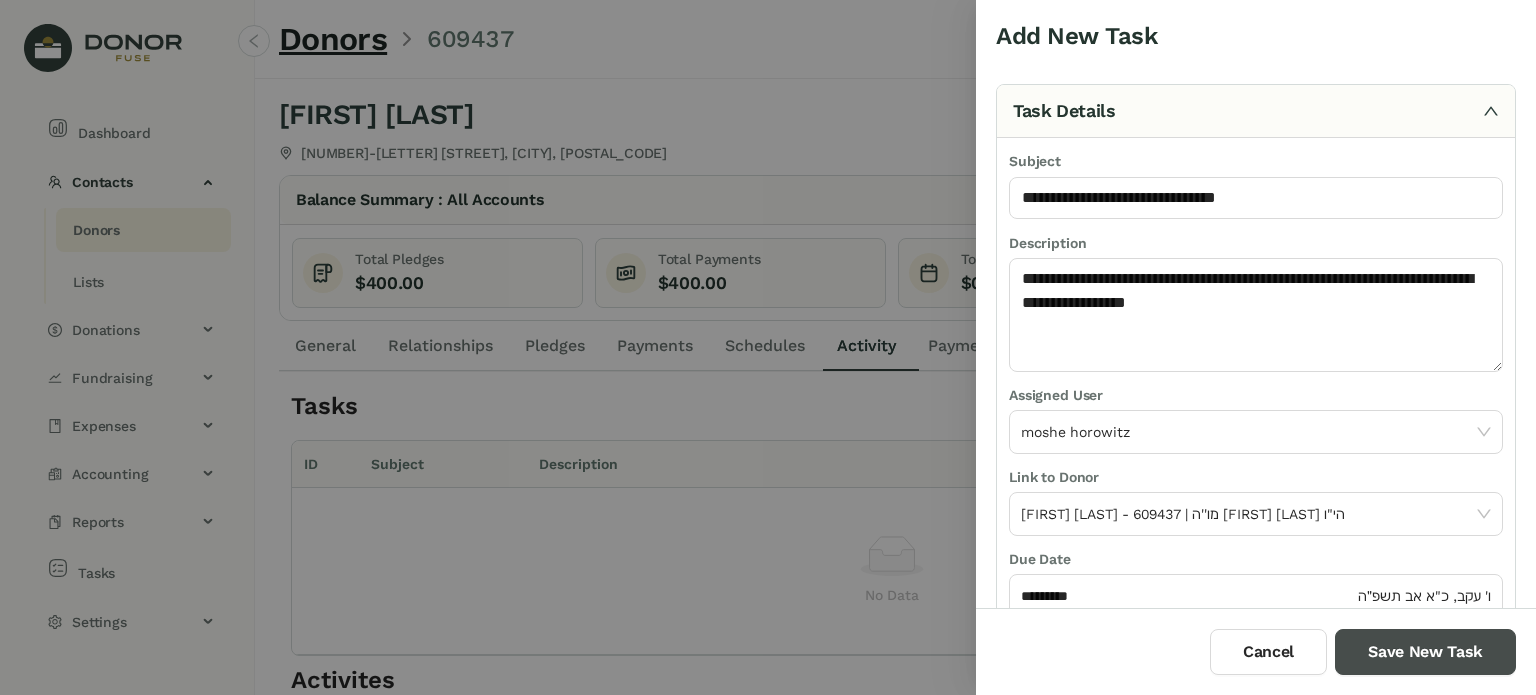 click on "Save New Task" at bounding box center (1425, 652) 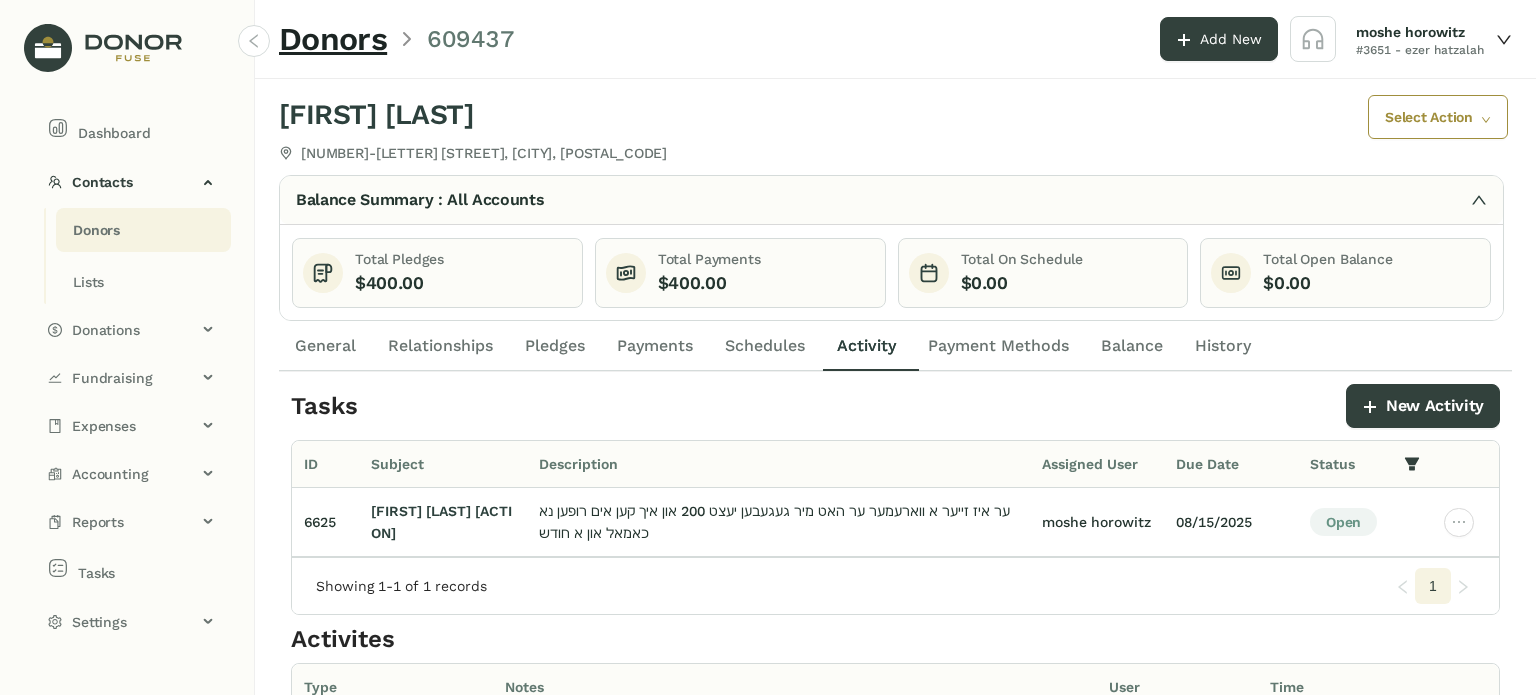 drag, startPoint x: 111, startPoint y: 126, endPoint x: 80, endPoint y: 33, distance: 98.03061 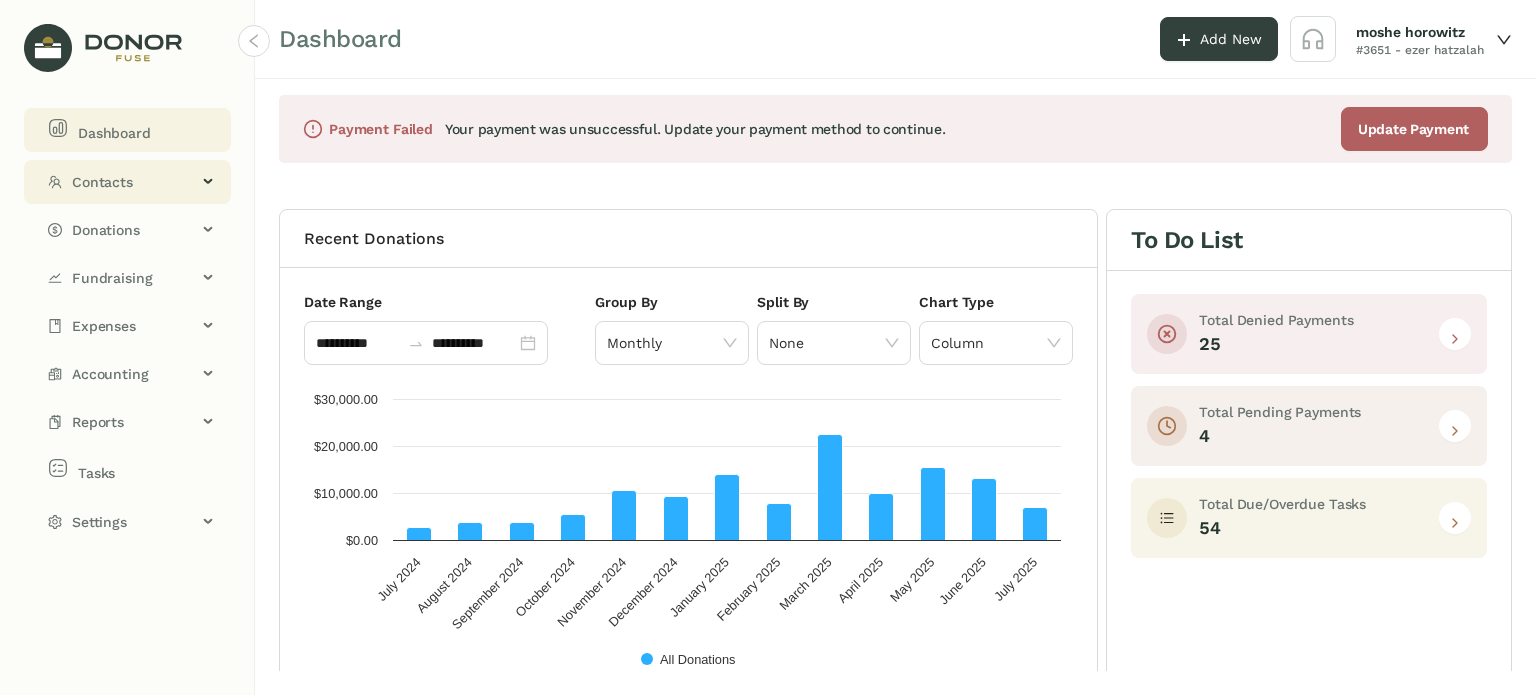 click on "Contacts" 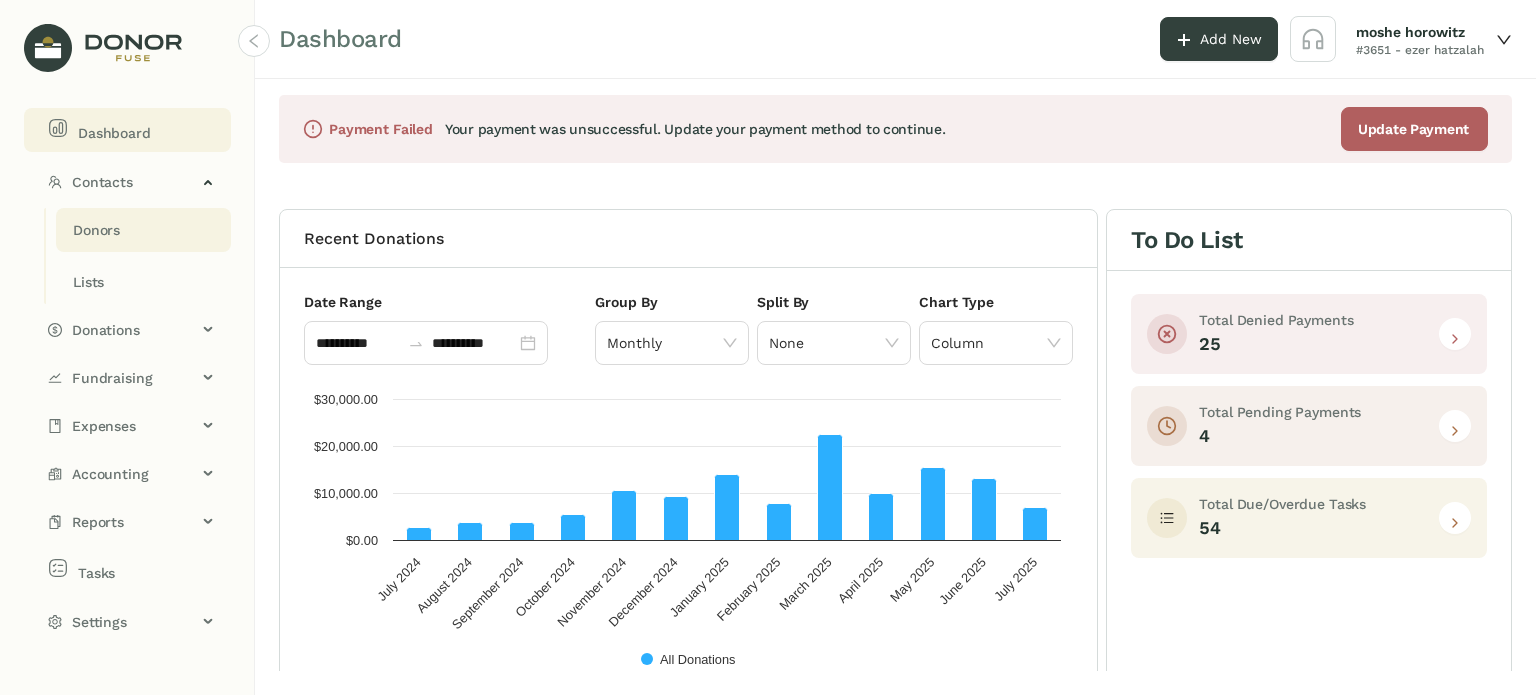 click on "Donors" 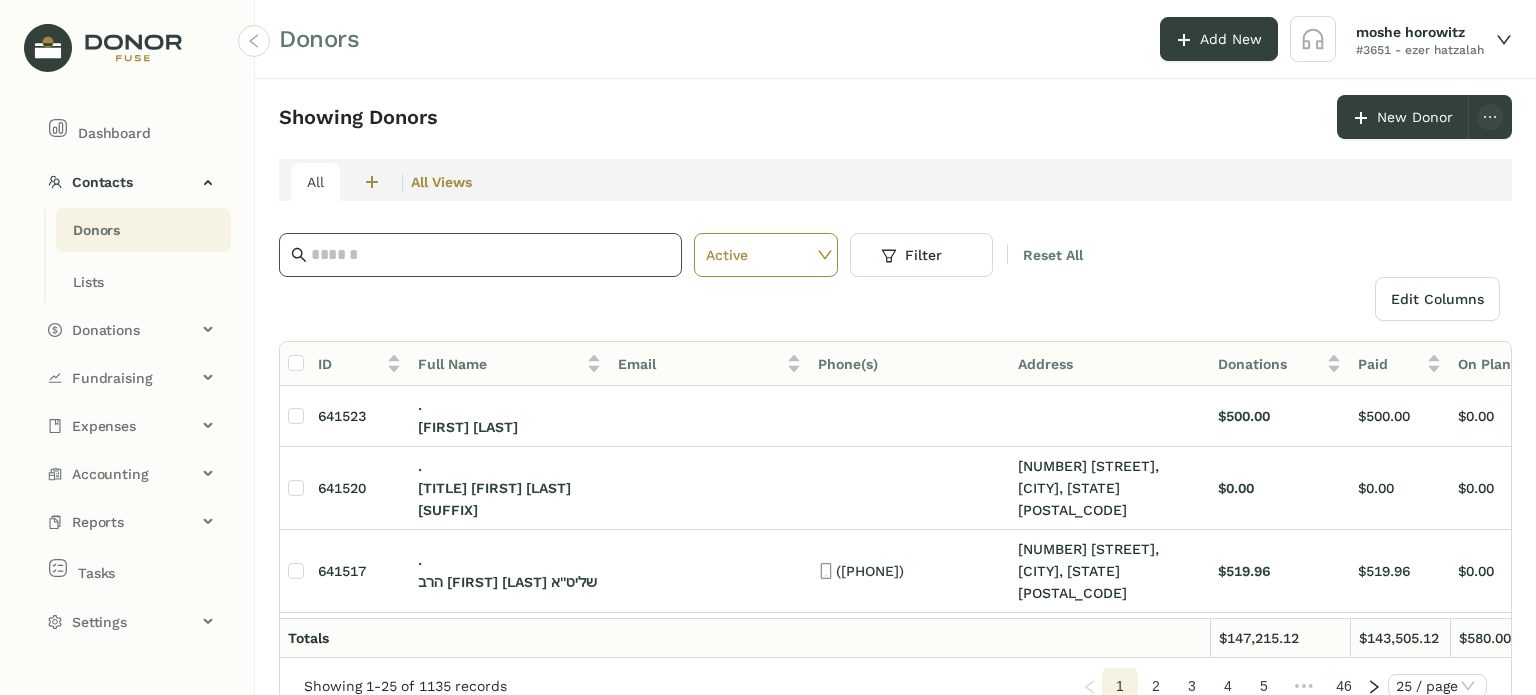 click 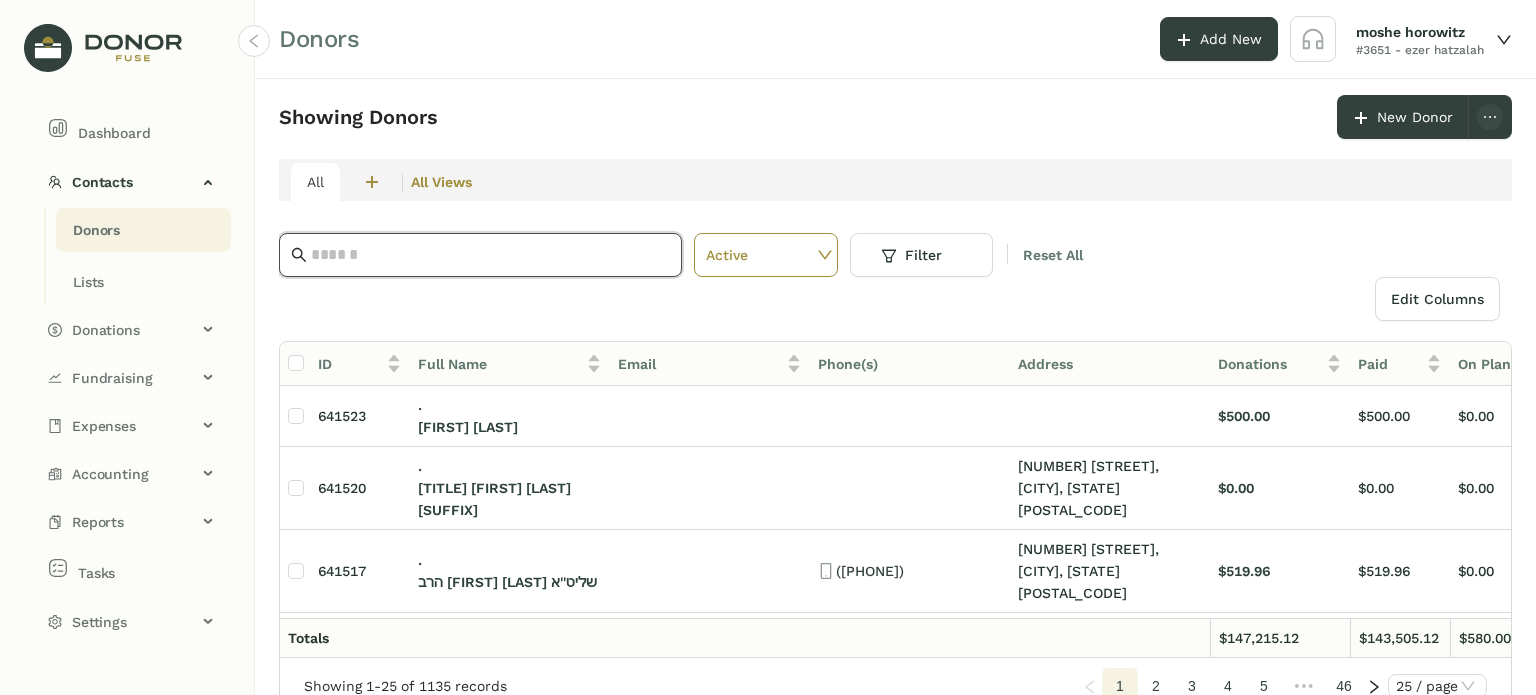 paste on "**********" 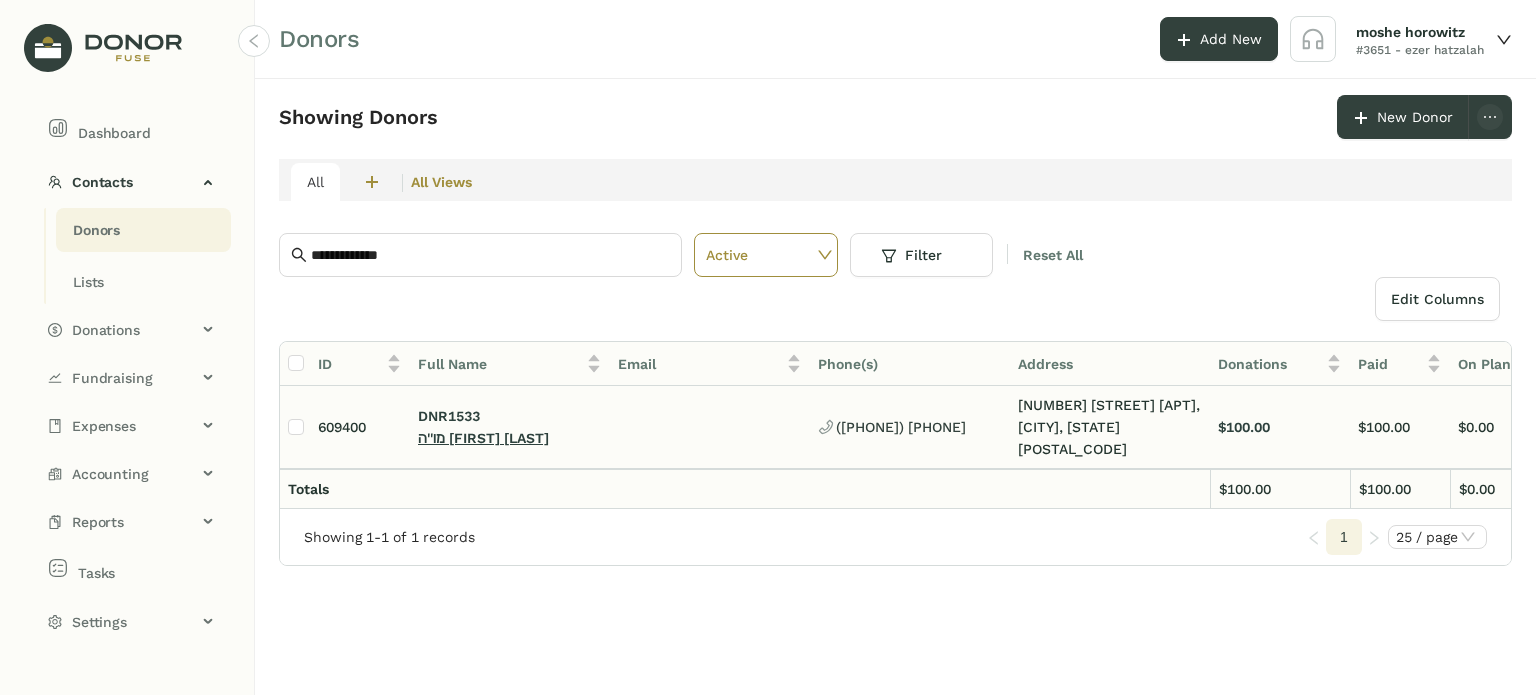 click on "מו''ה [FIRST] [LAST]" 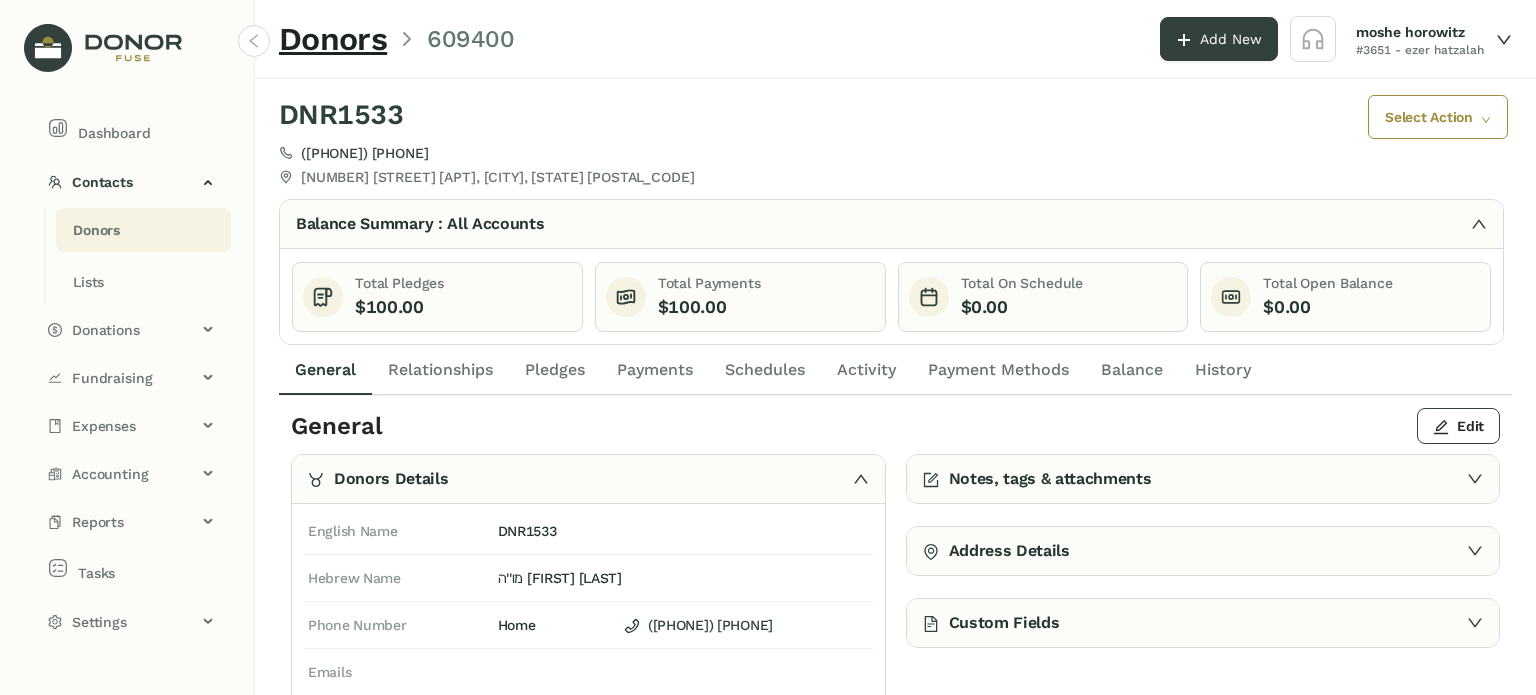 click on "Payments" 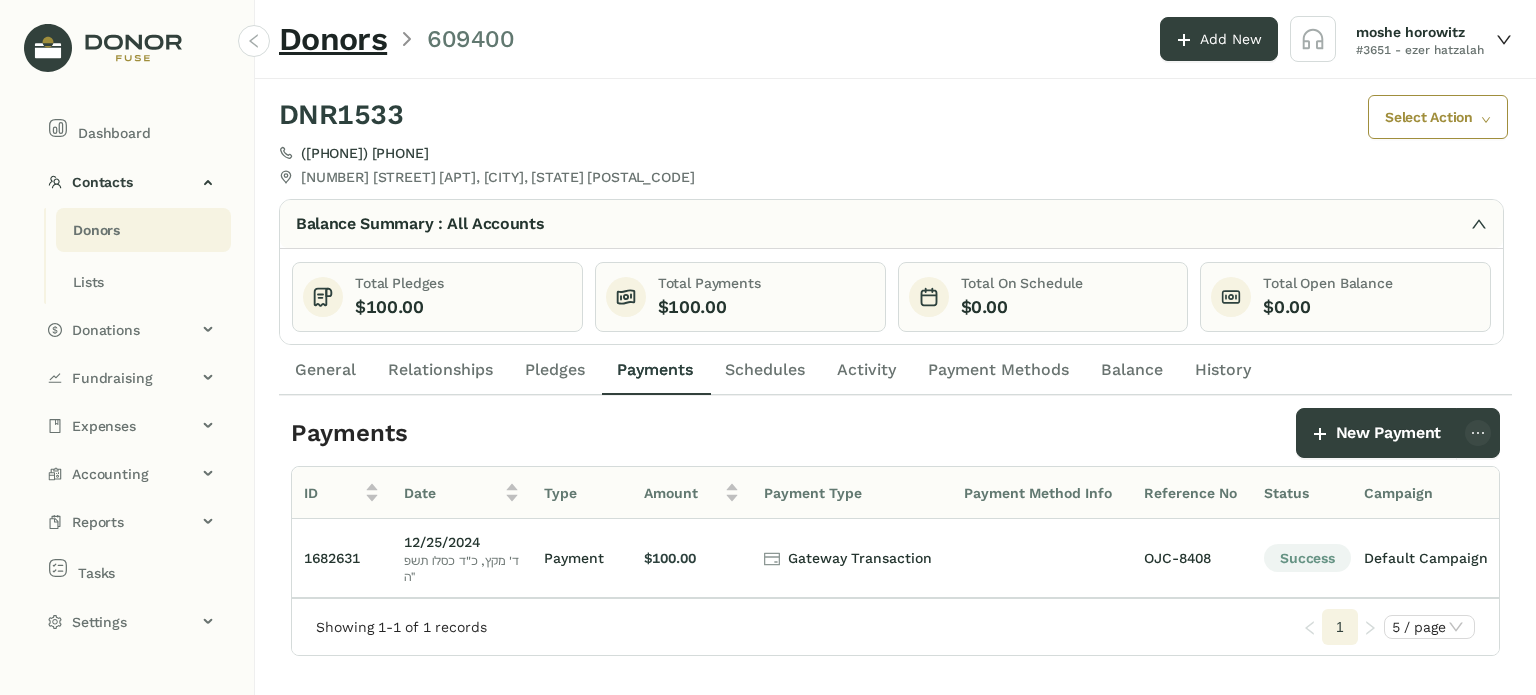 click on "General" 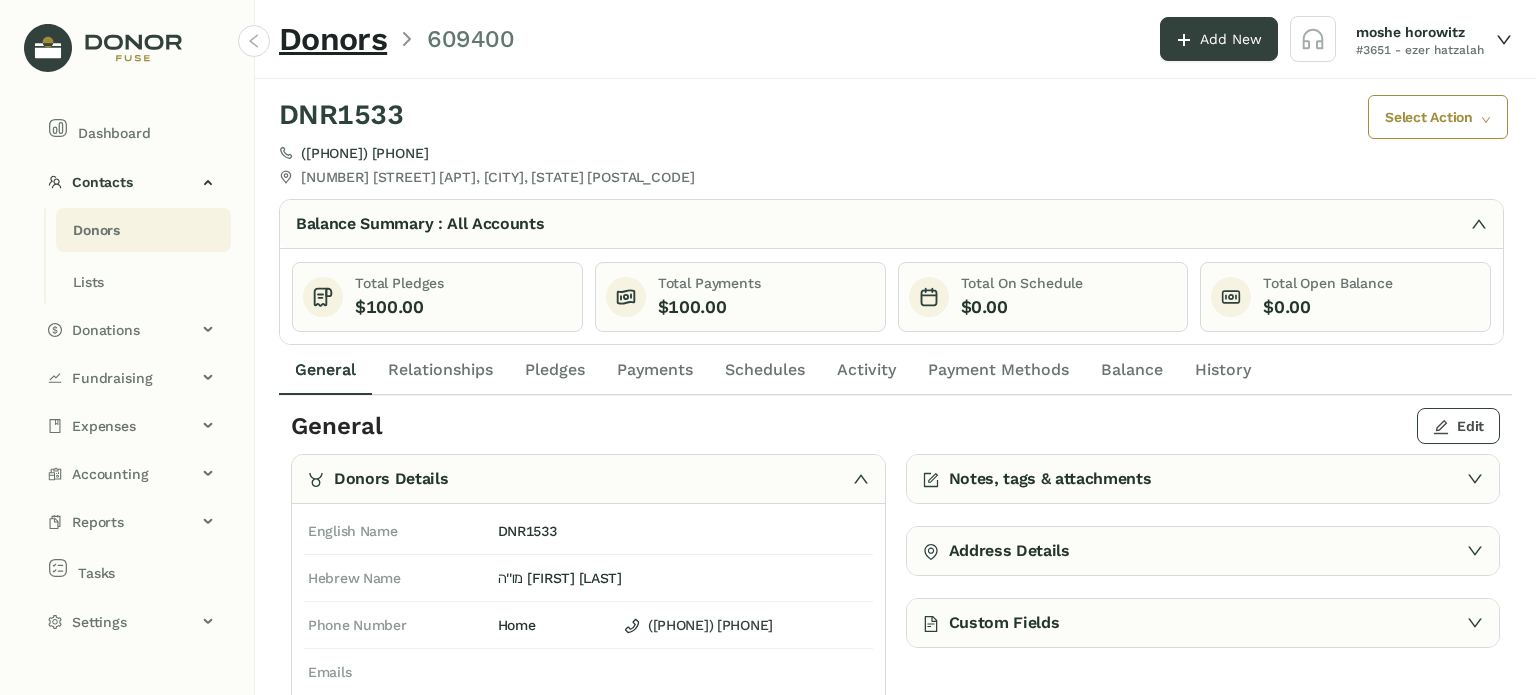 click on "Edit" 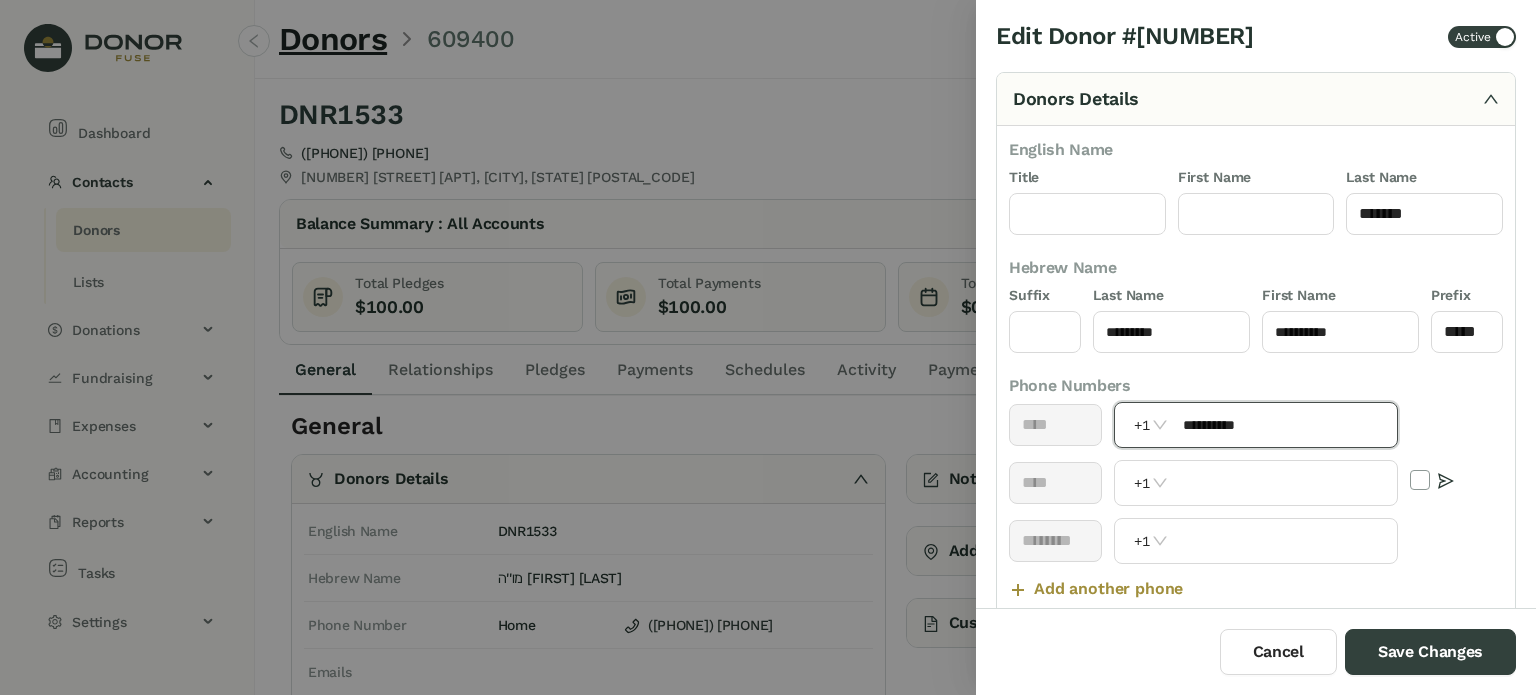 click on "**********" at bounding box center (1284, 425) 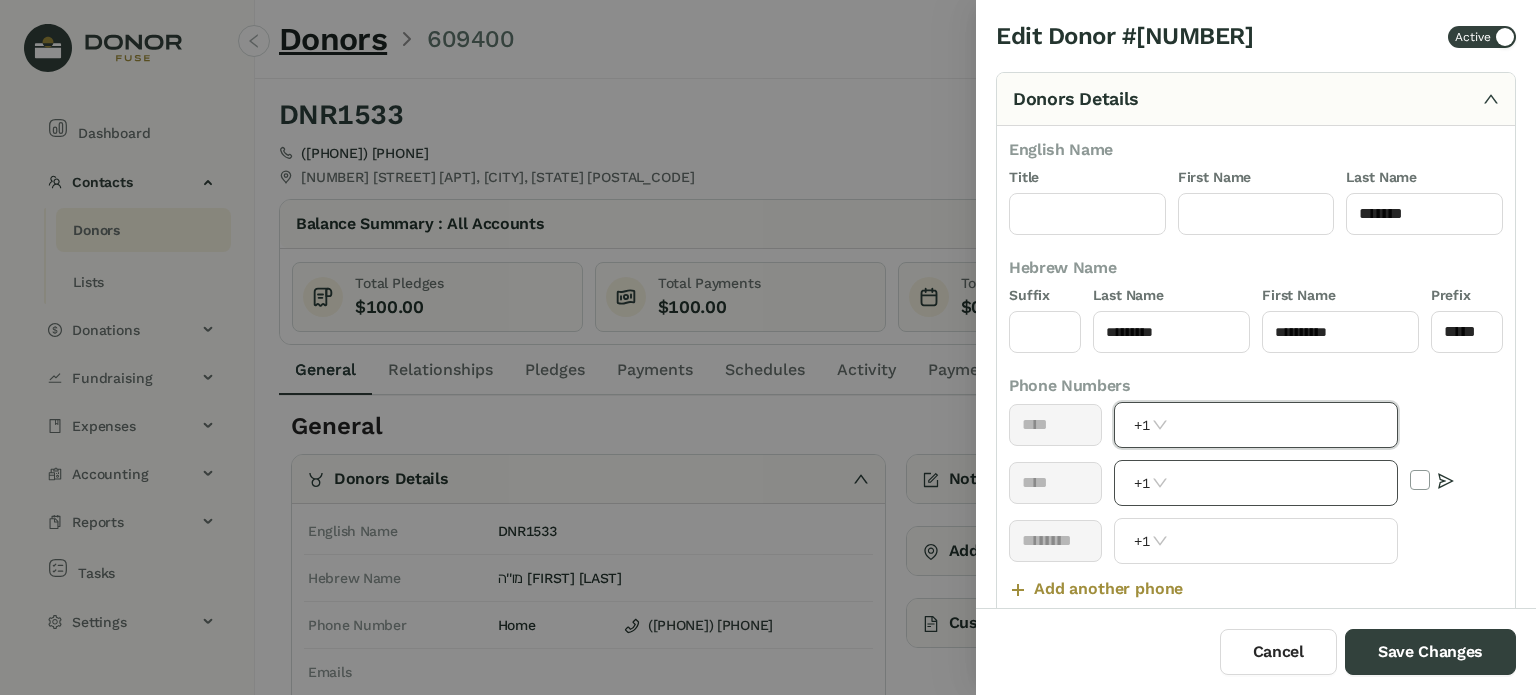 click at bounding box center [1284, 483] 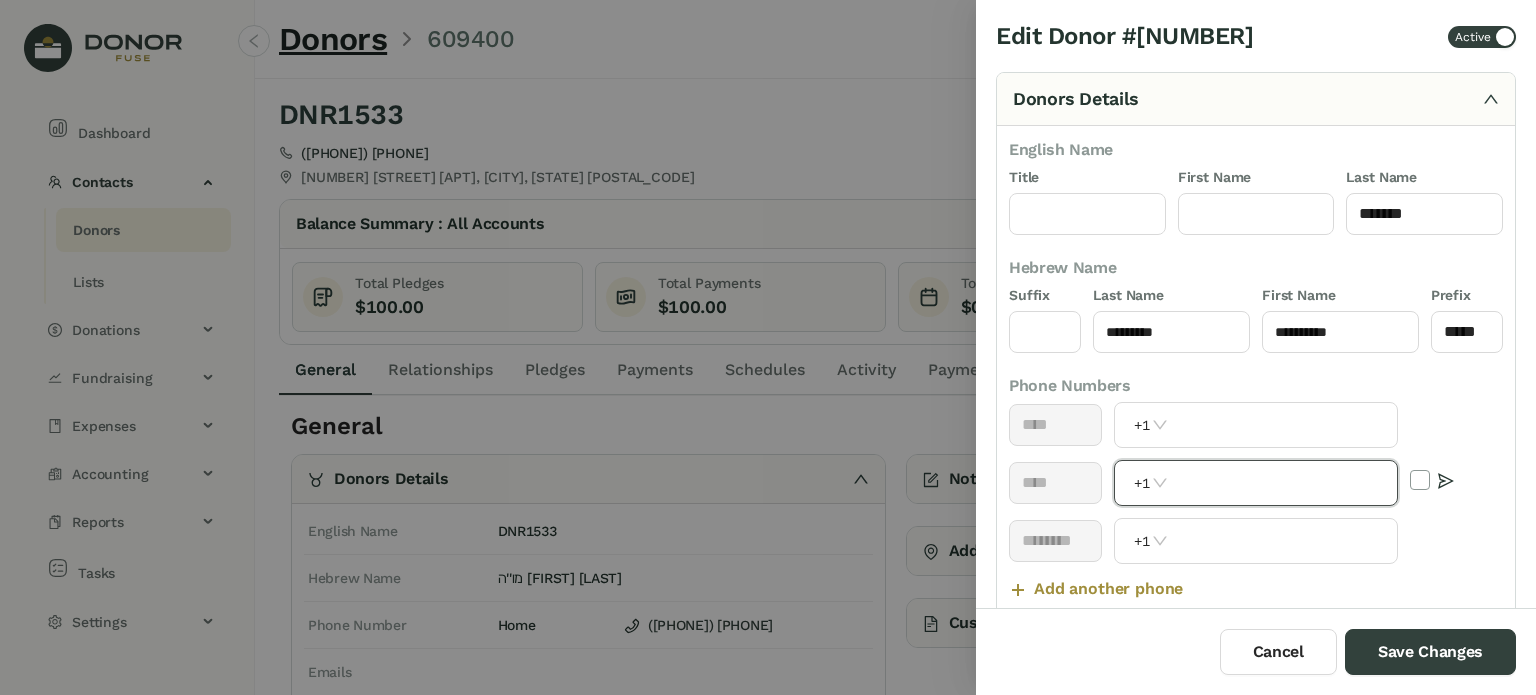 paste on "**********" 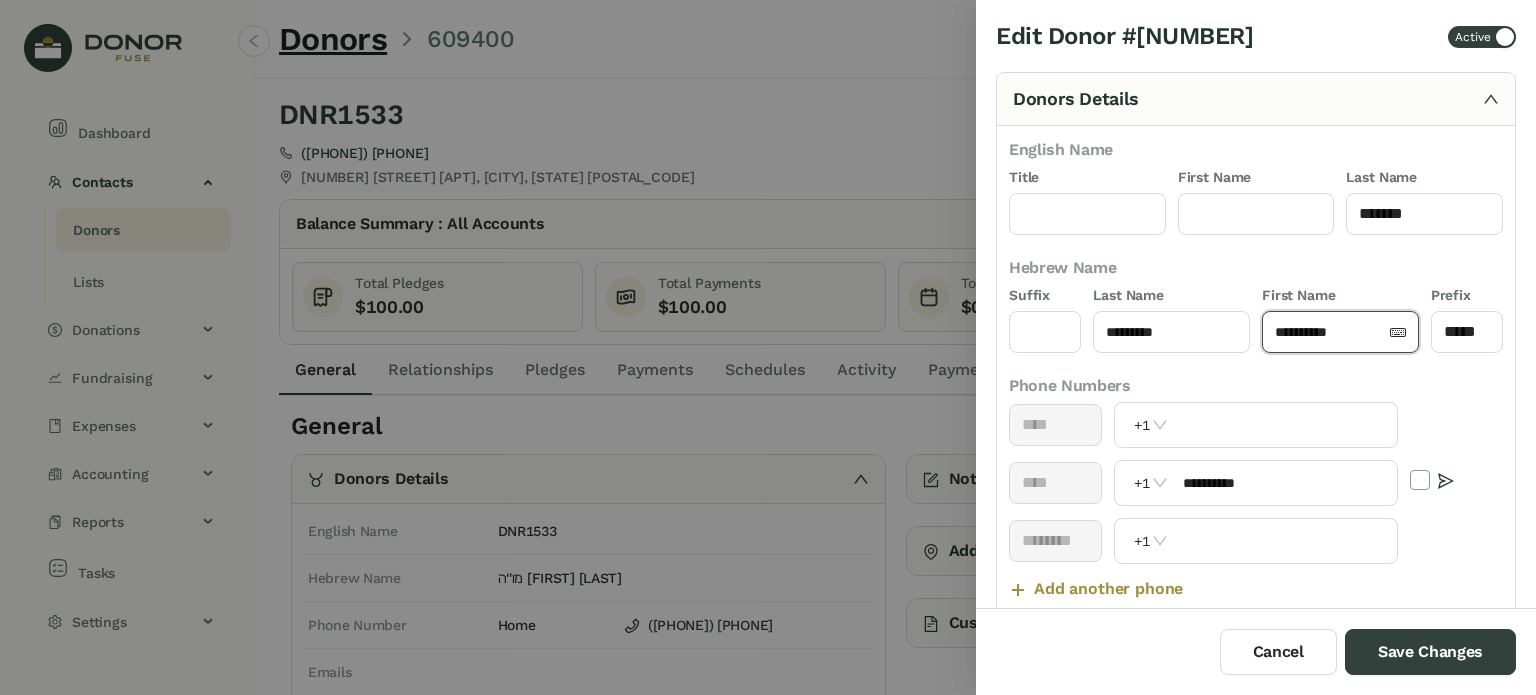 click on "**********" 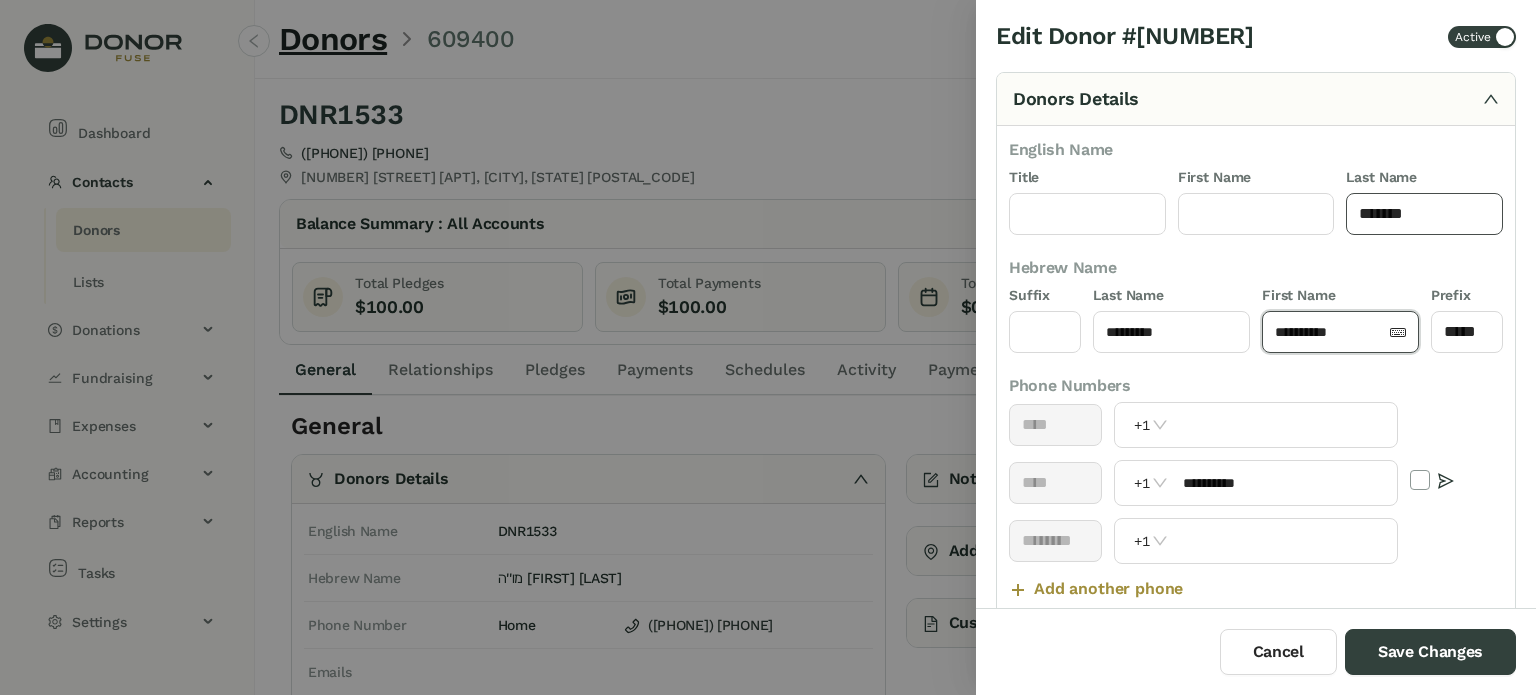 click on "*******" 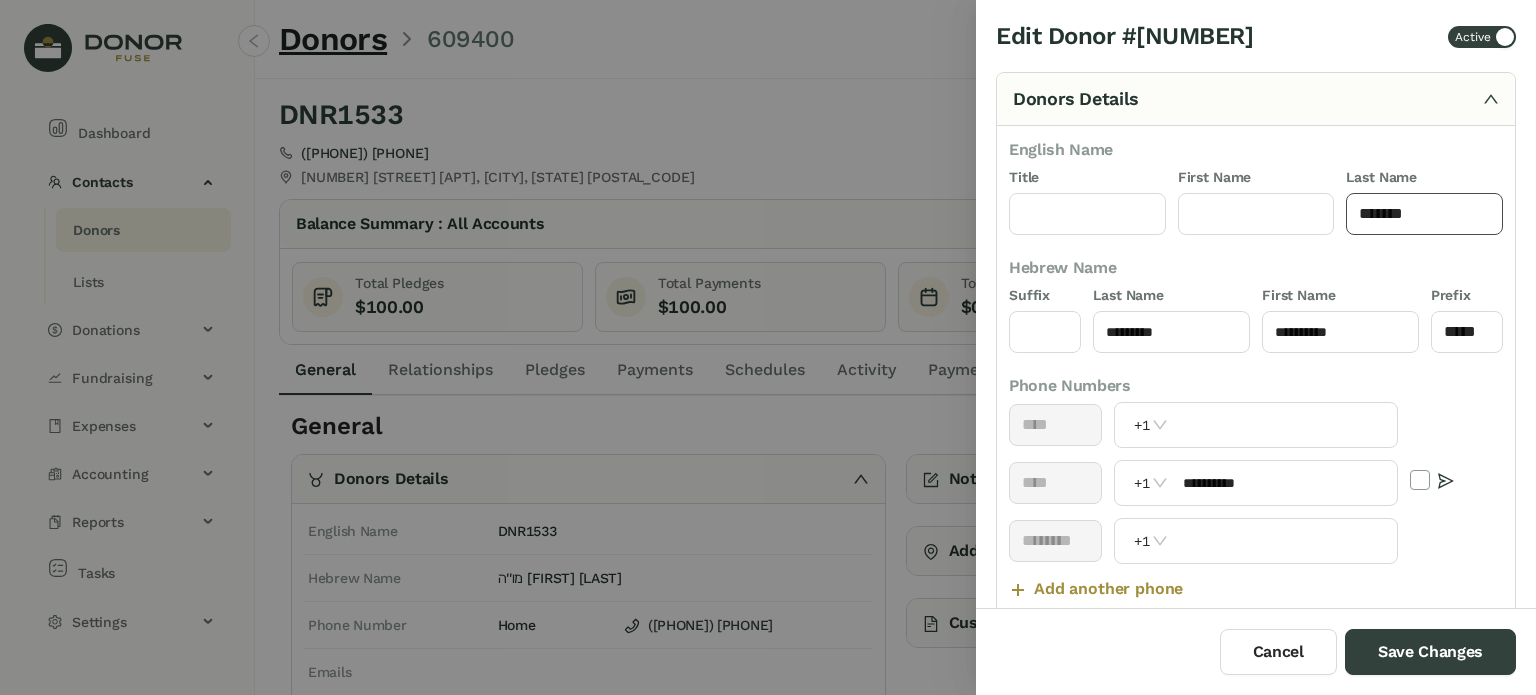 click on "*******" 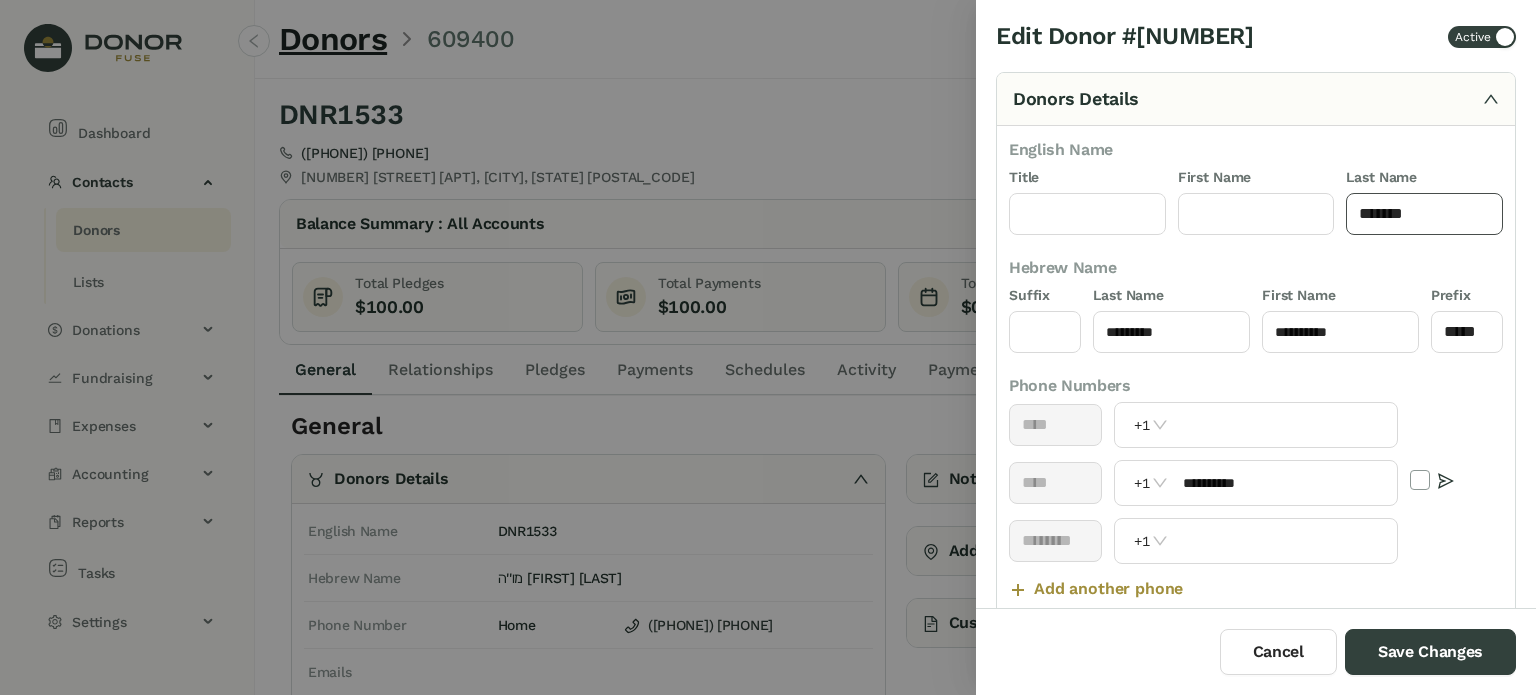 paste on "***" 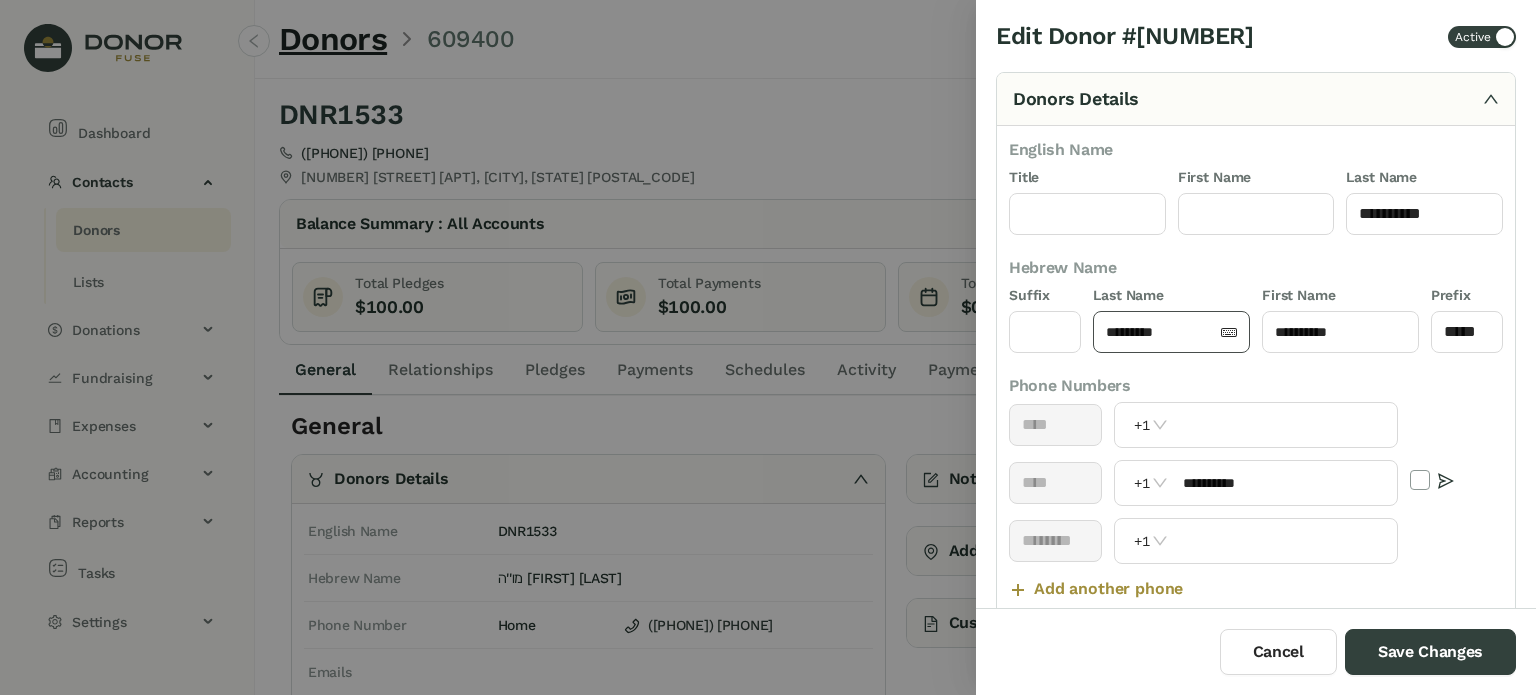 click on "*********" 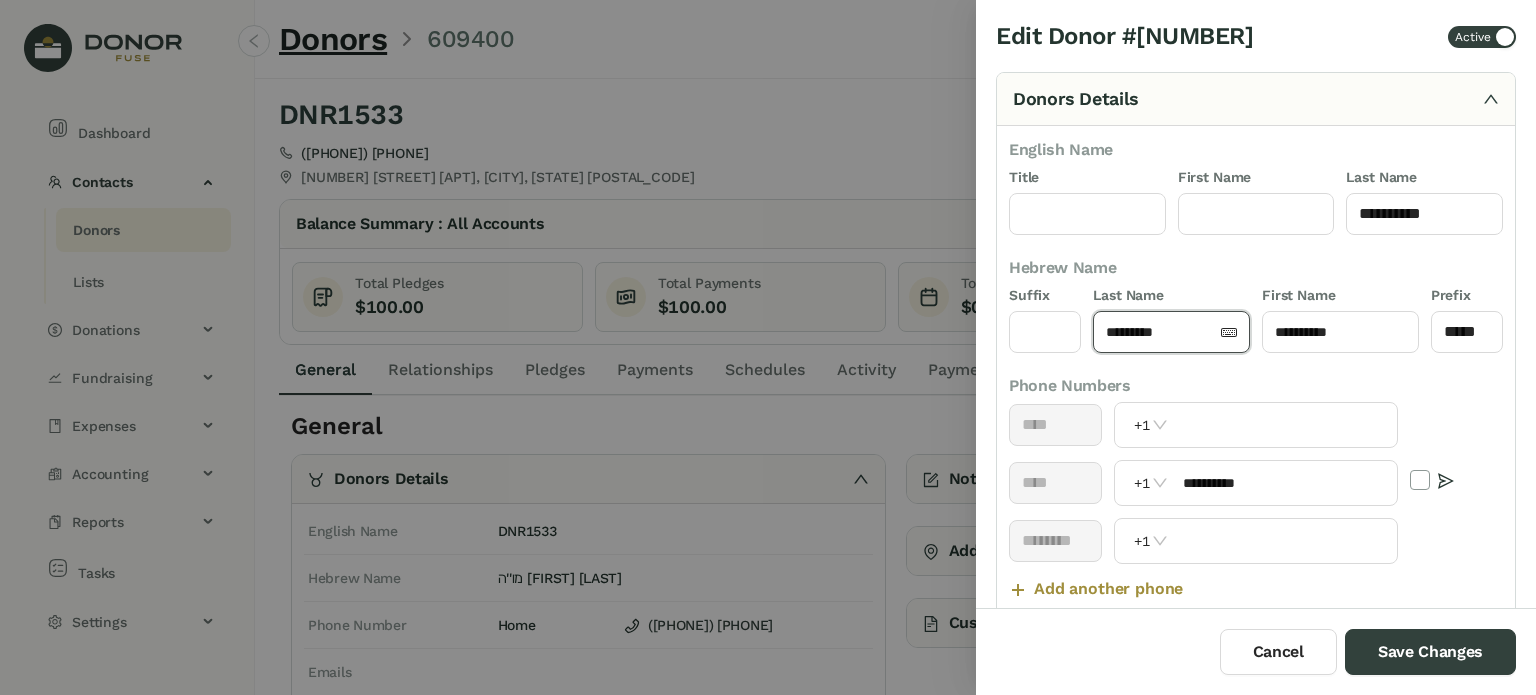click on "*********" 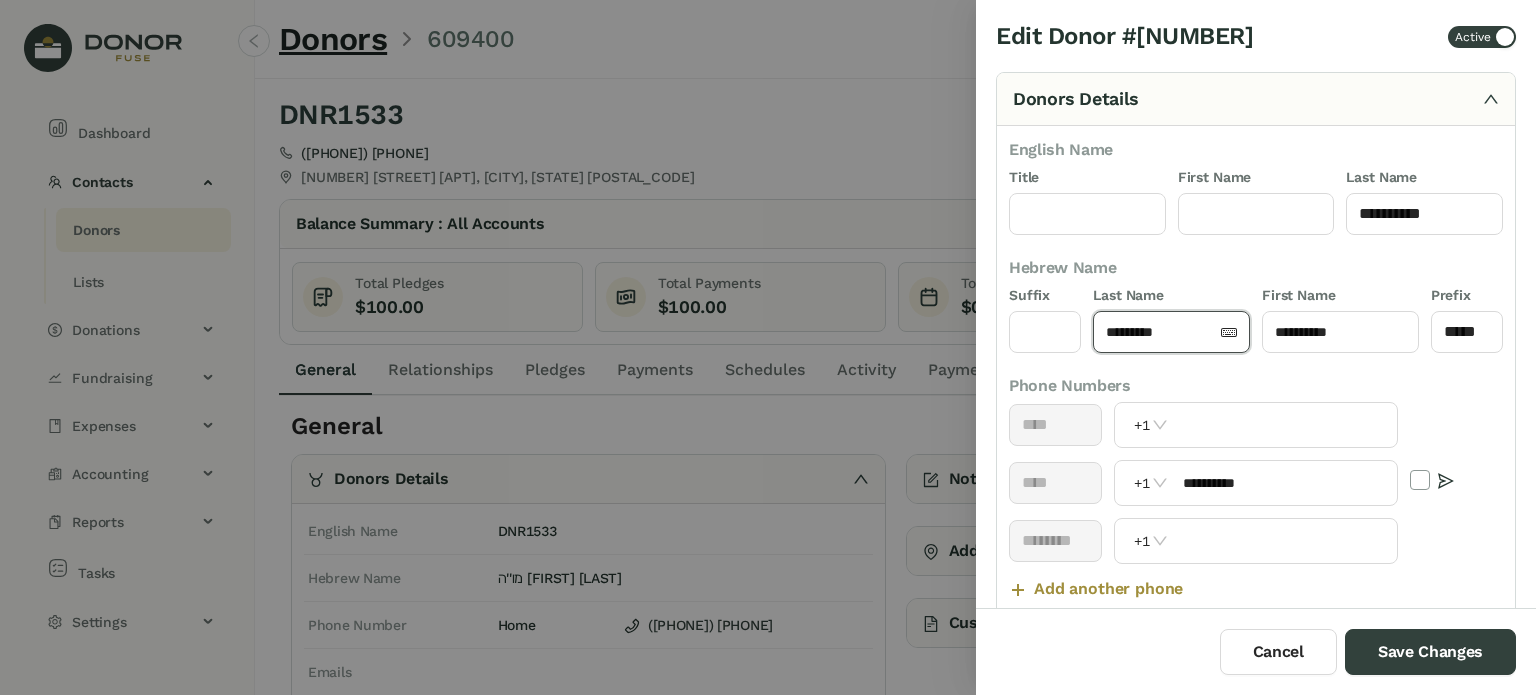 click on "*********" 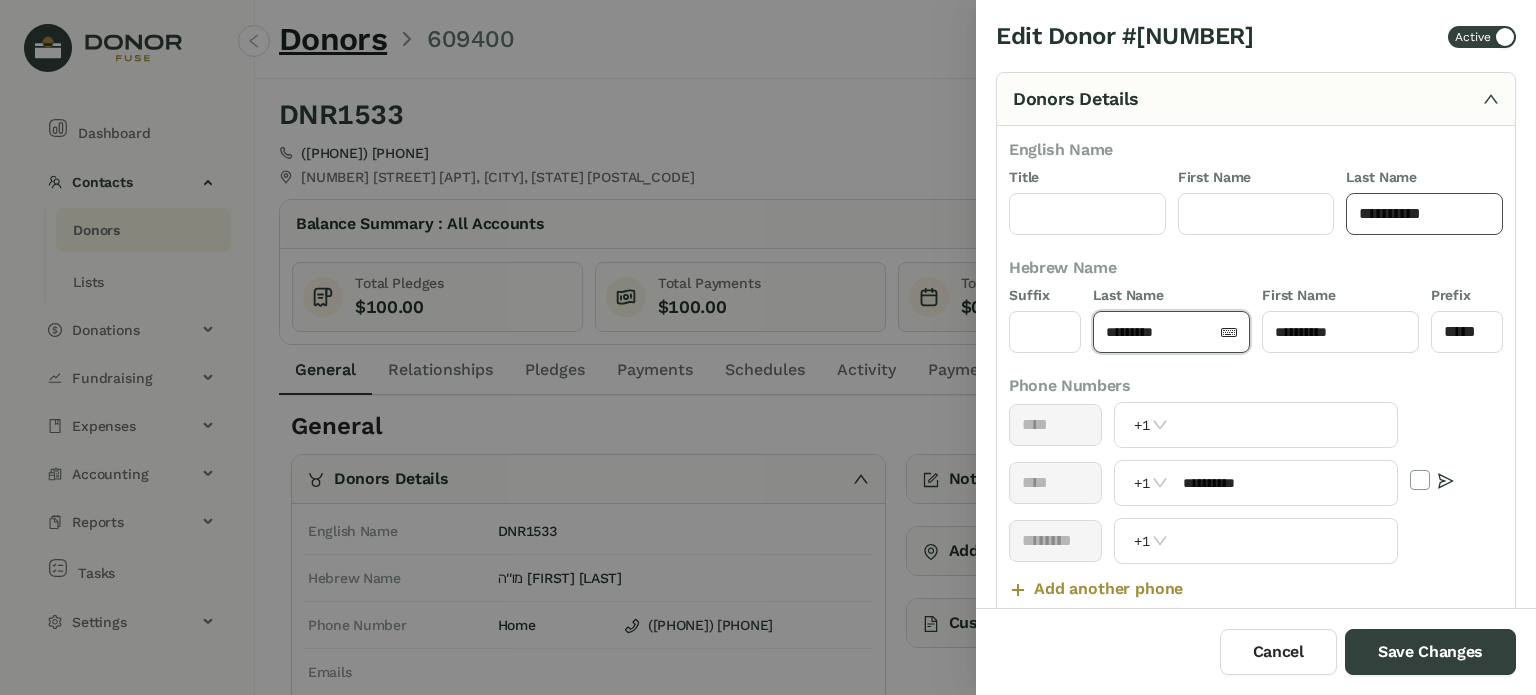 click on "**********" 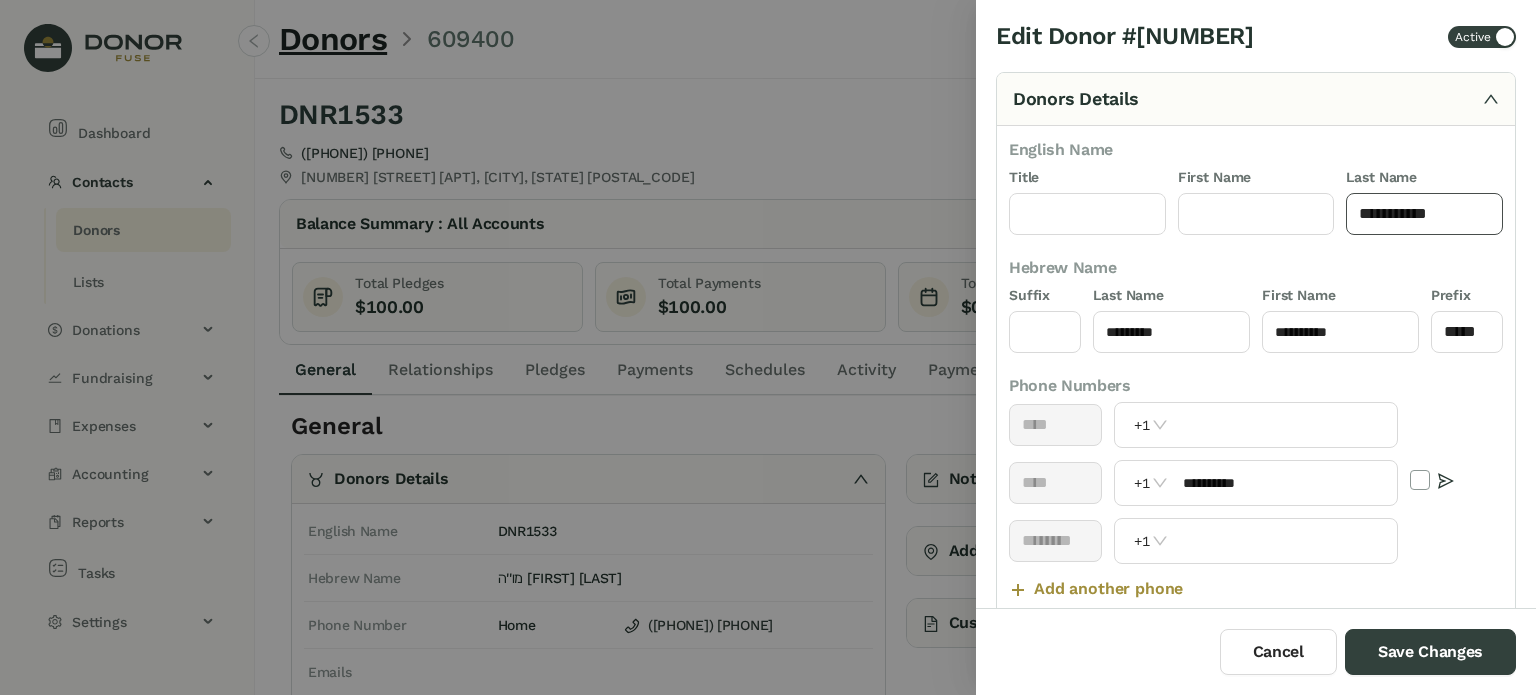 paste on "**********" 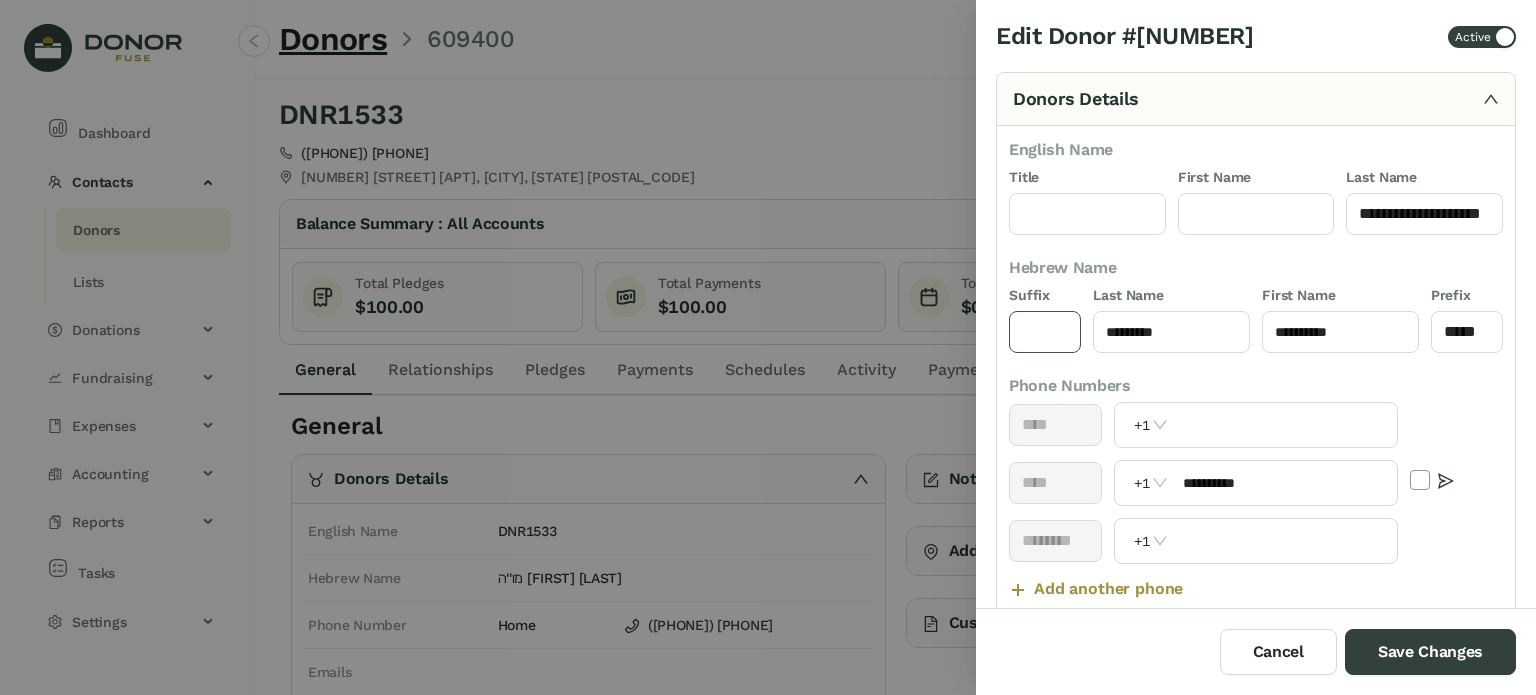 click 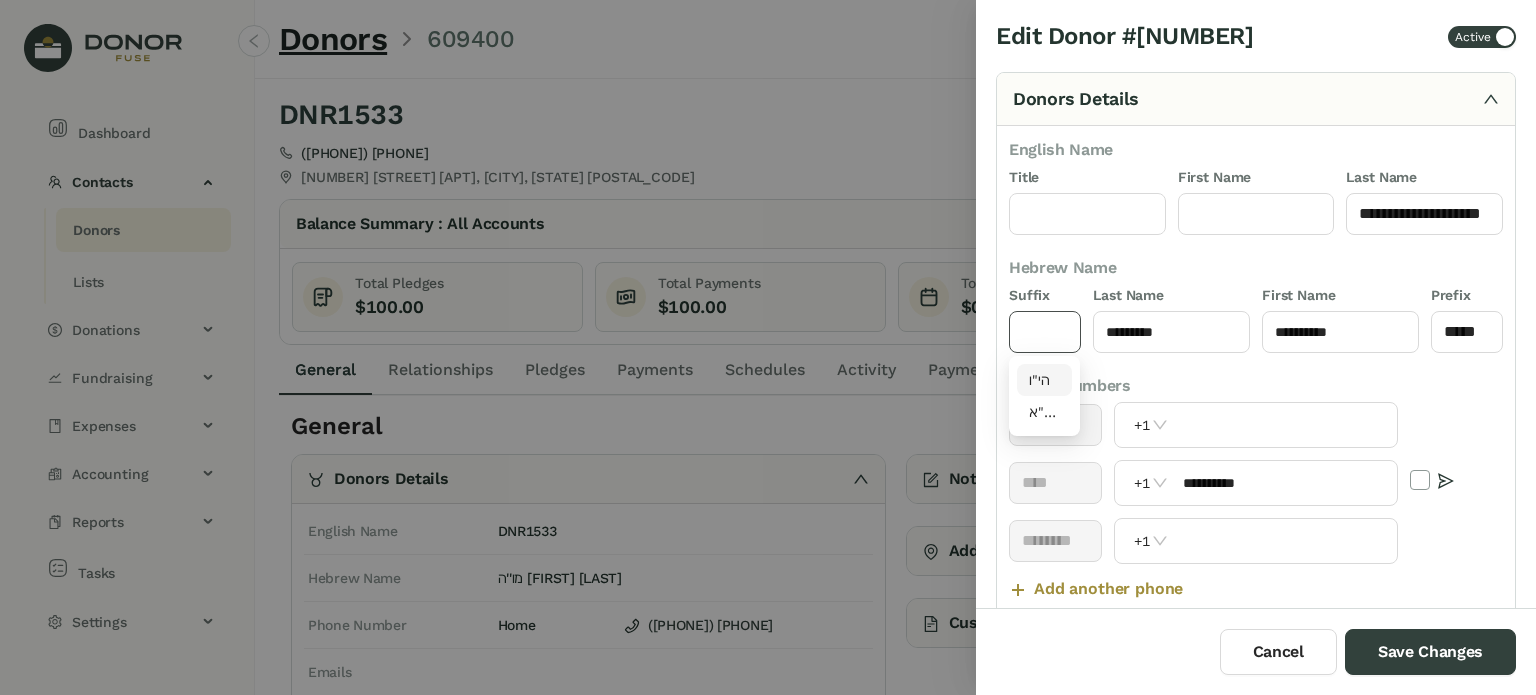 click on "הי"ו" at bounding box center (1045, 380) 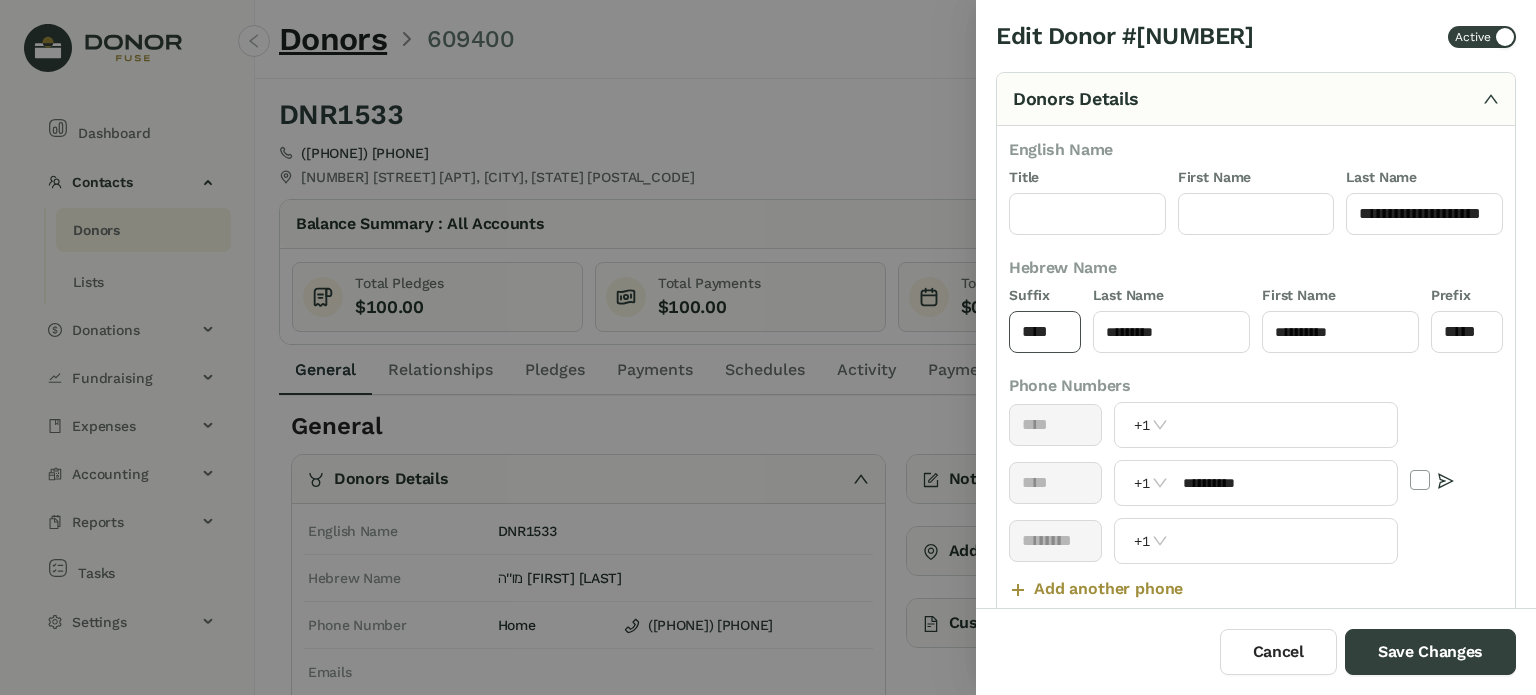 scroll, scrollTop: 400, scrollLeft: 0, axis: vertical 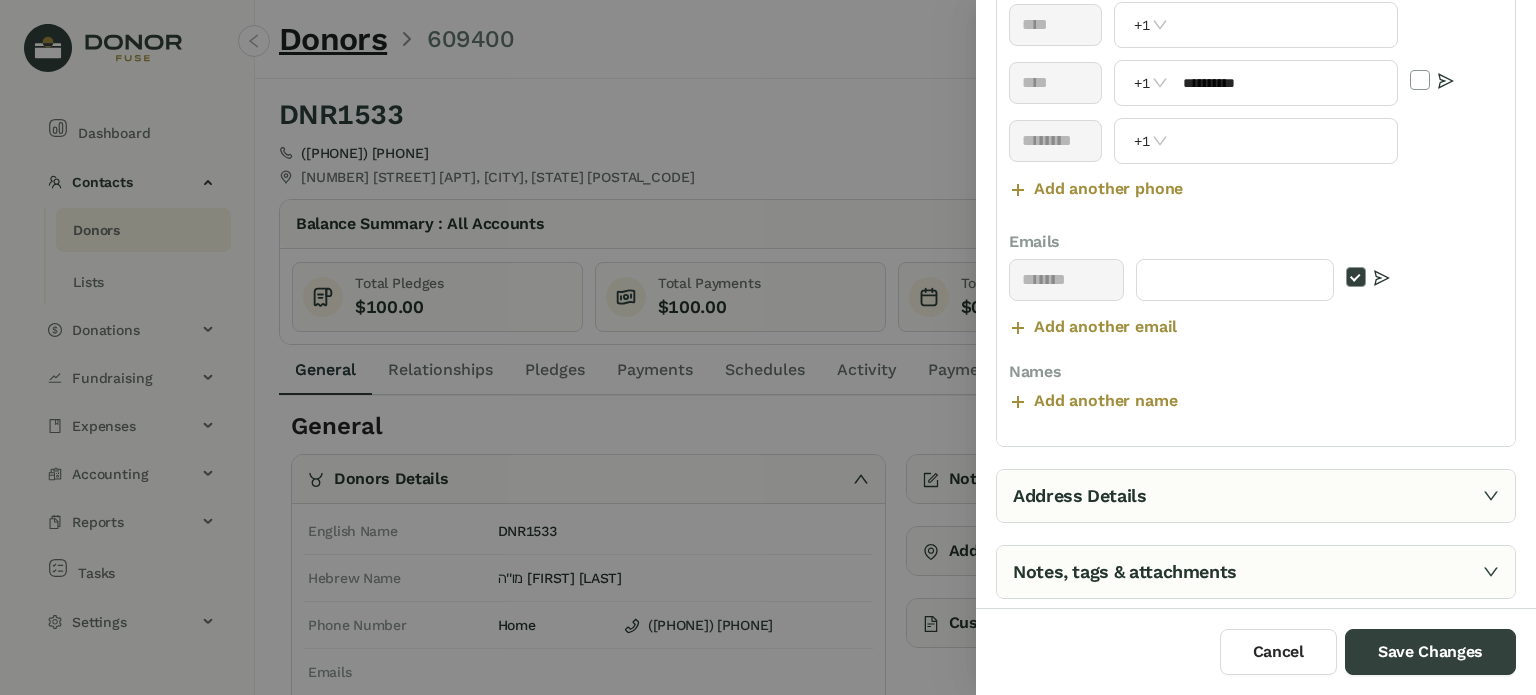 click on "Notes, tags & attachments" at bounding box center [1256, 572] 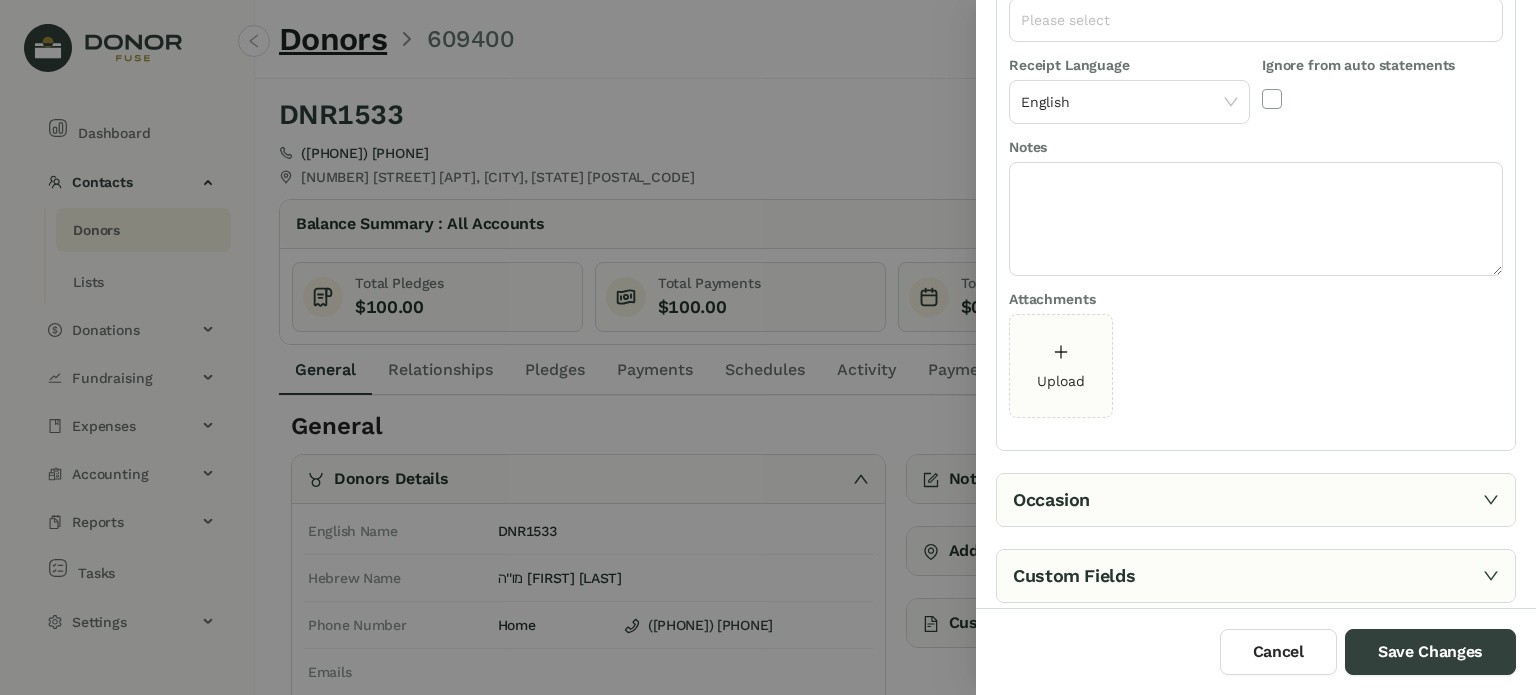 scroll, scrollTop: 0, scrollLeft: 0, axis: both 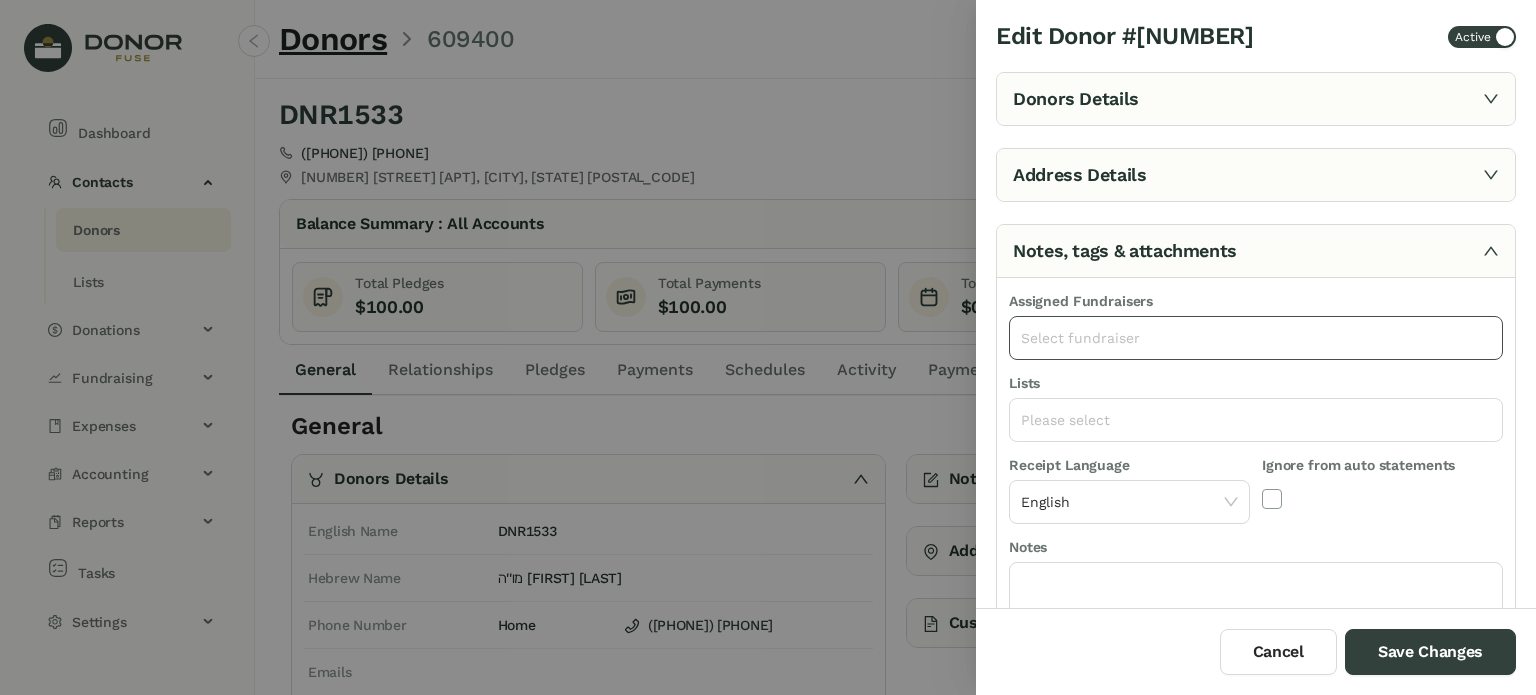 click on "Select fundraiser" 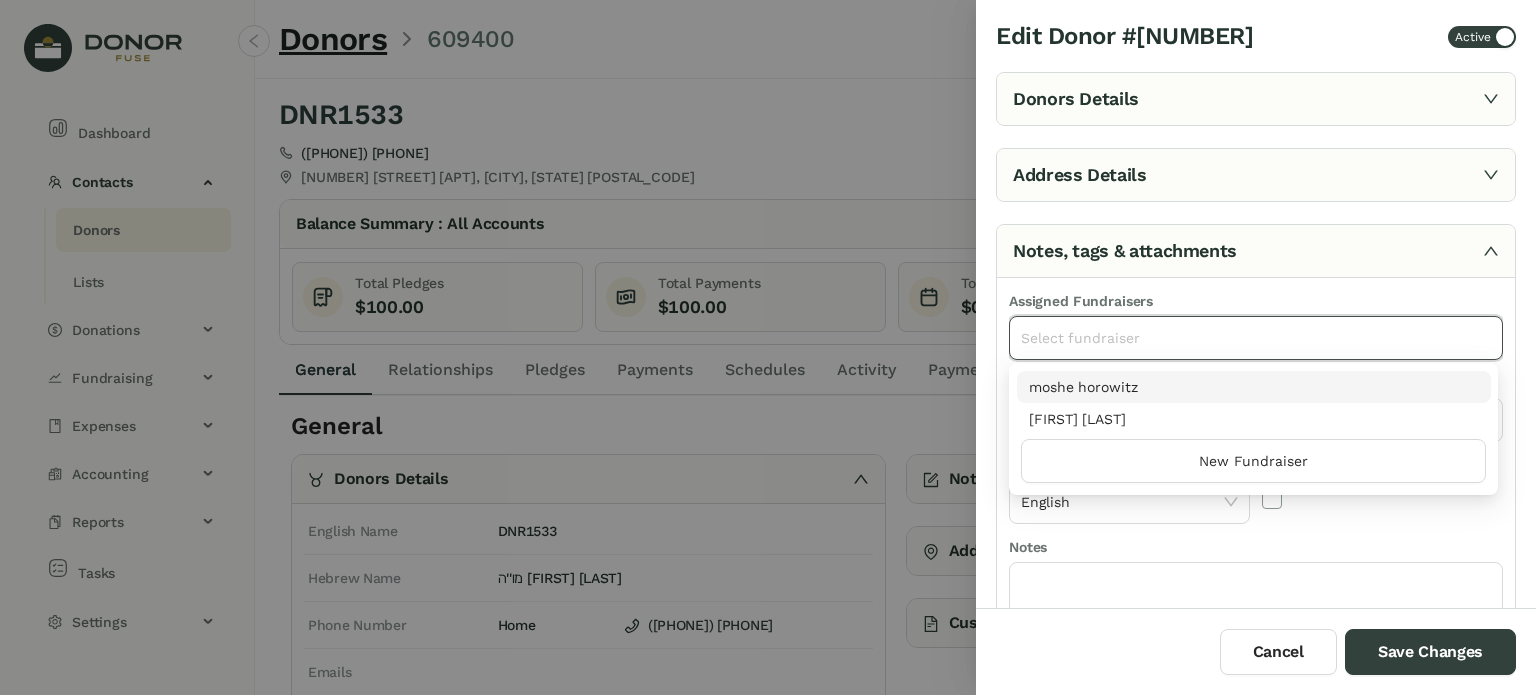 click on "moshe horowitz" at bounding box center [1254, 387] 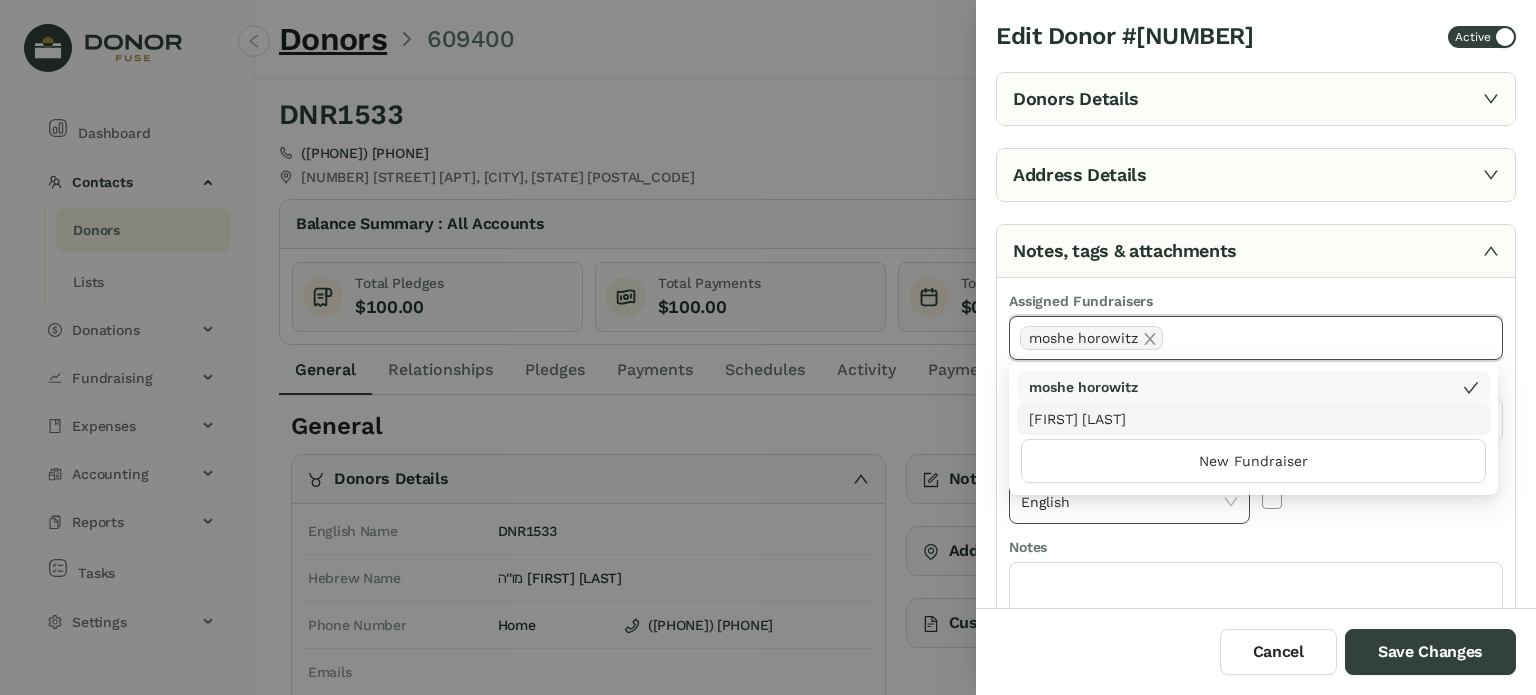 click on "English" 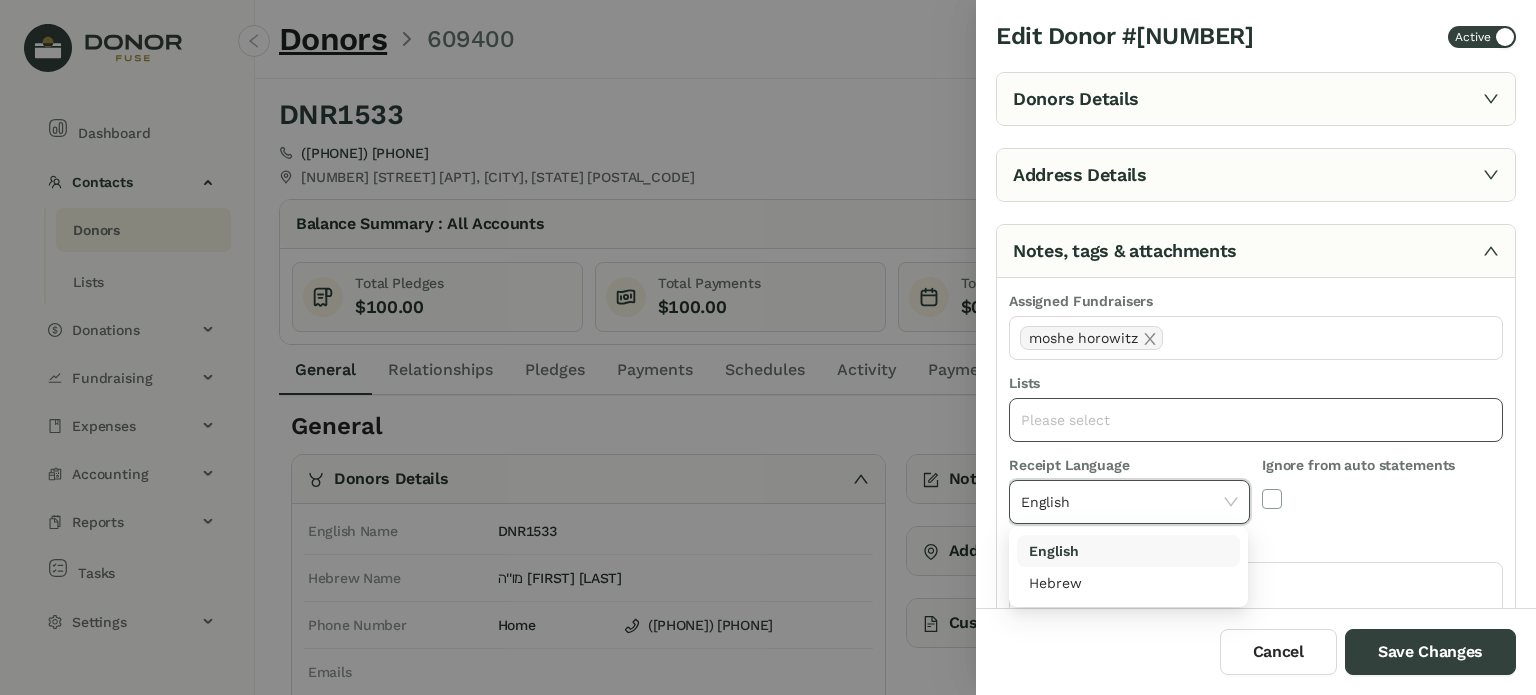 click on "Please select" 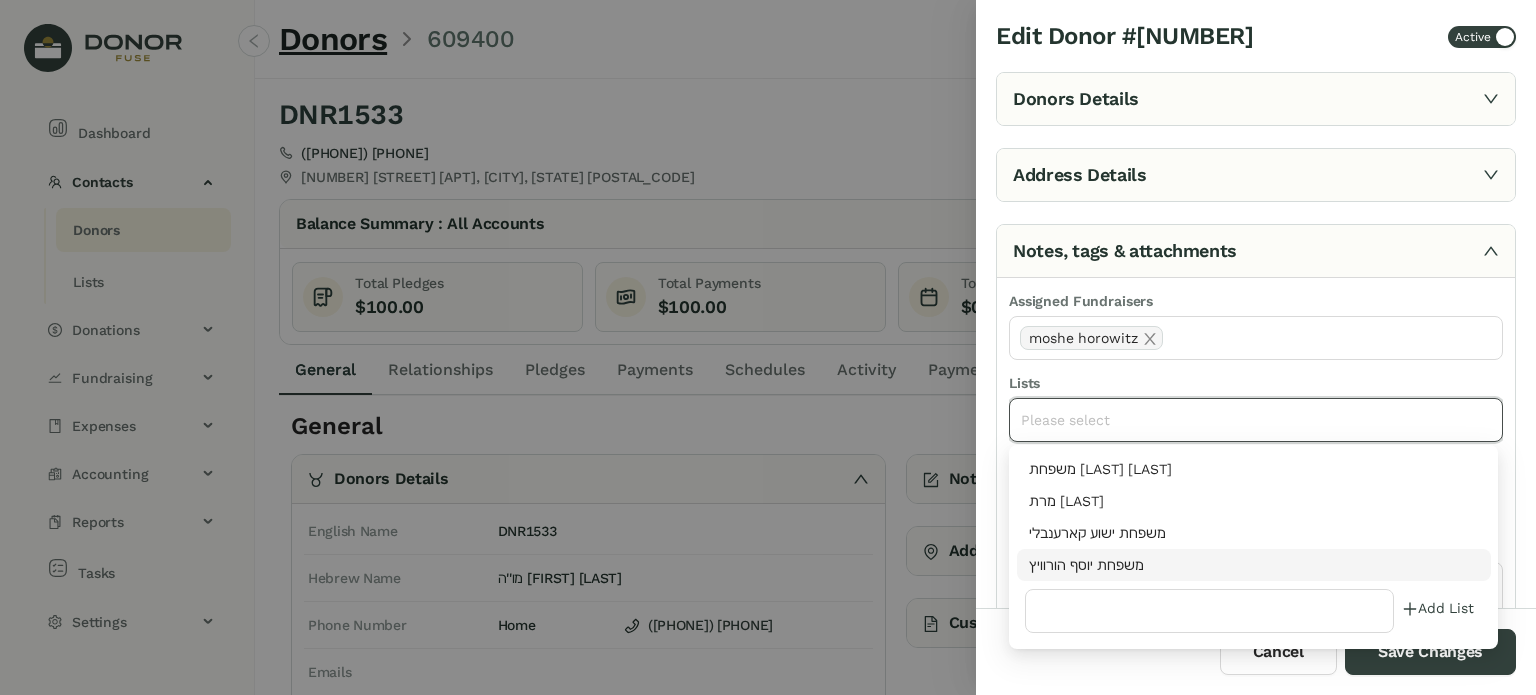 click on "משפחת יוסף הורוויץ" at bounding box center (1254, 565) 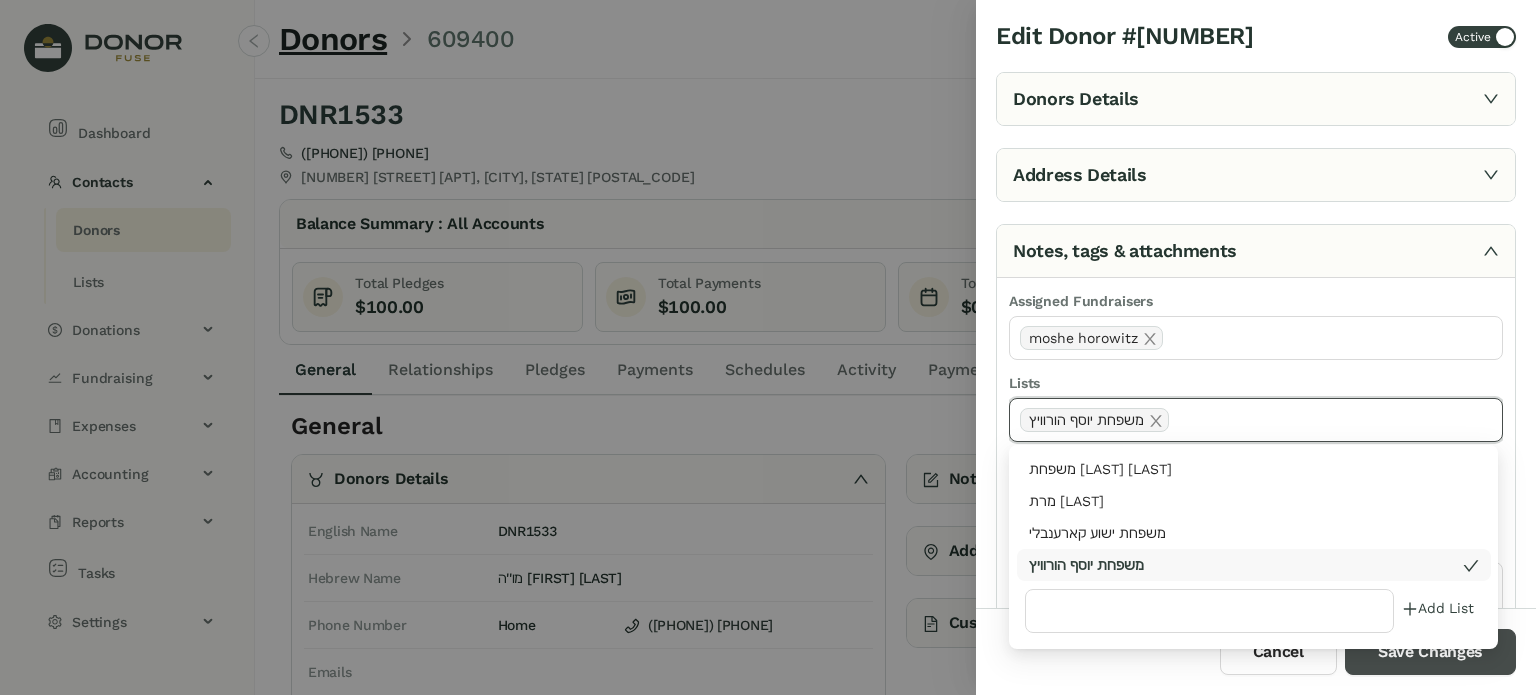 click on "Save Changes" at bounding box center [1430, 652] 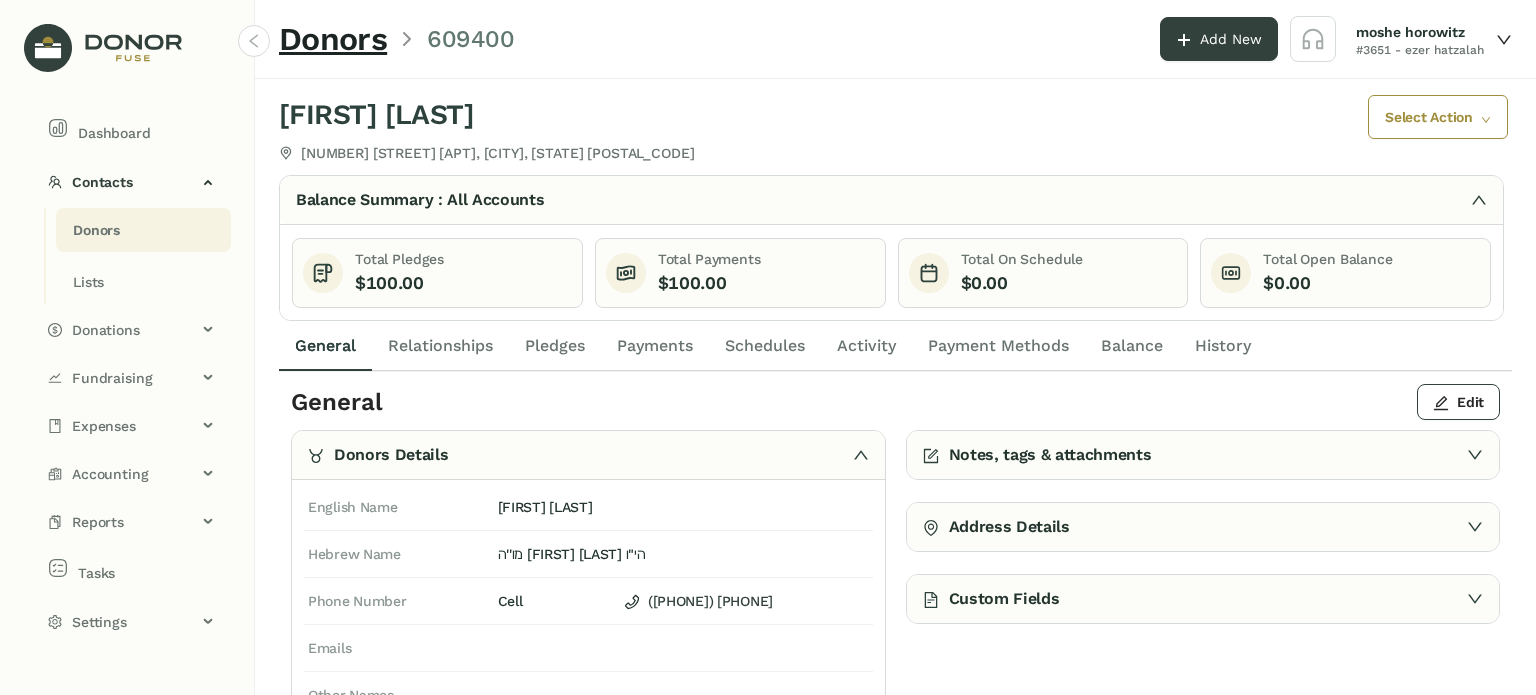 click on "Activity" 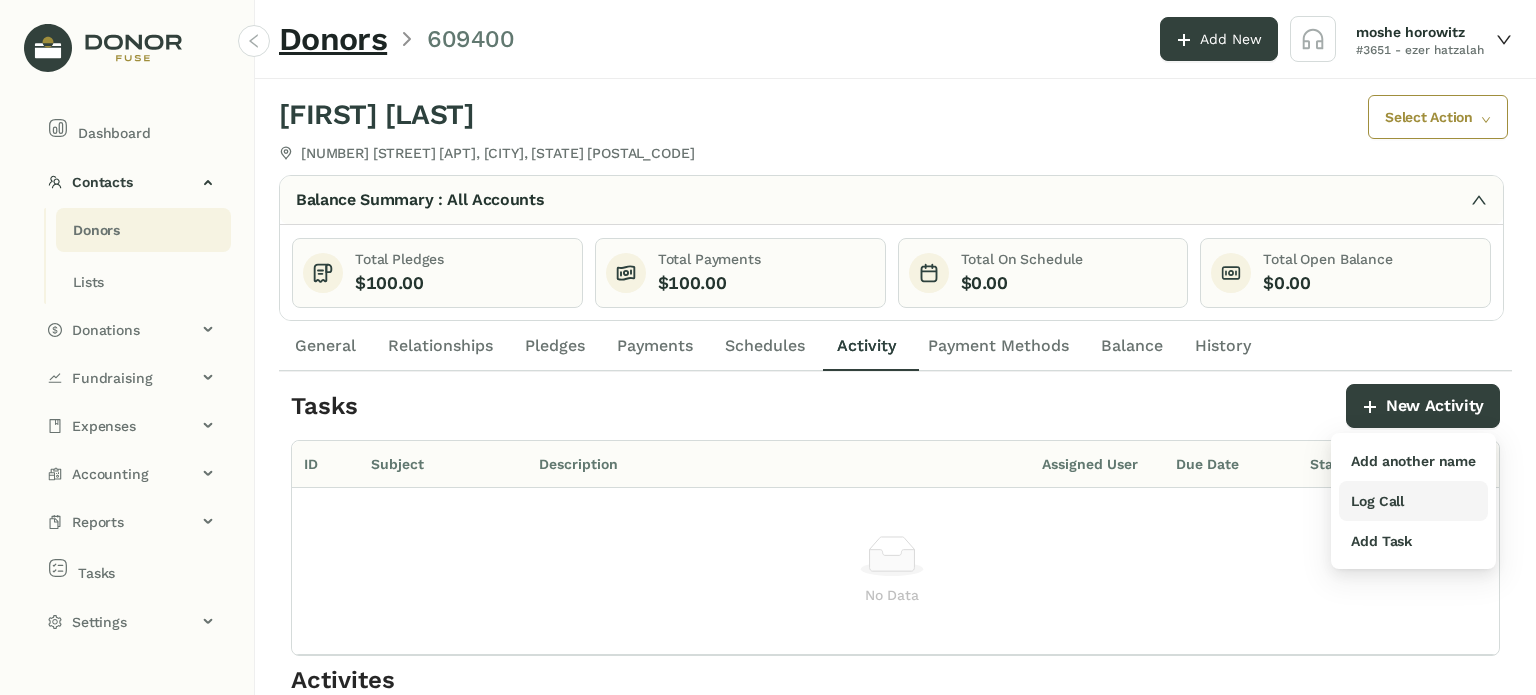 click on "Log Call" at bounding box center [1377, 501] 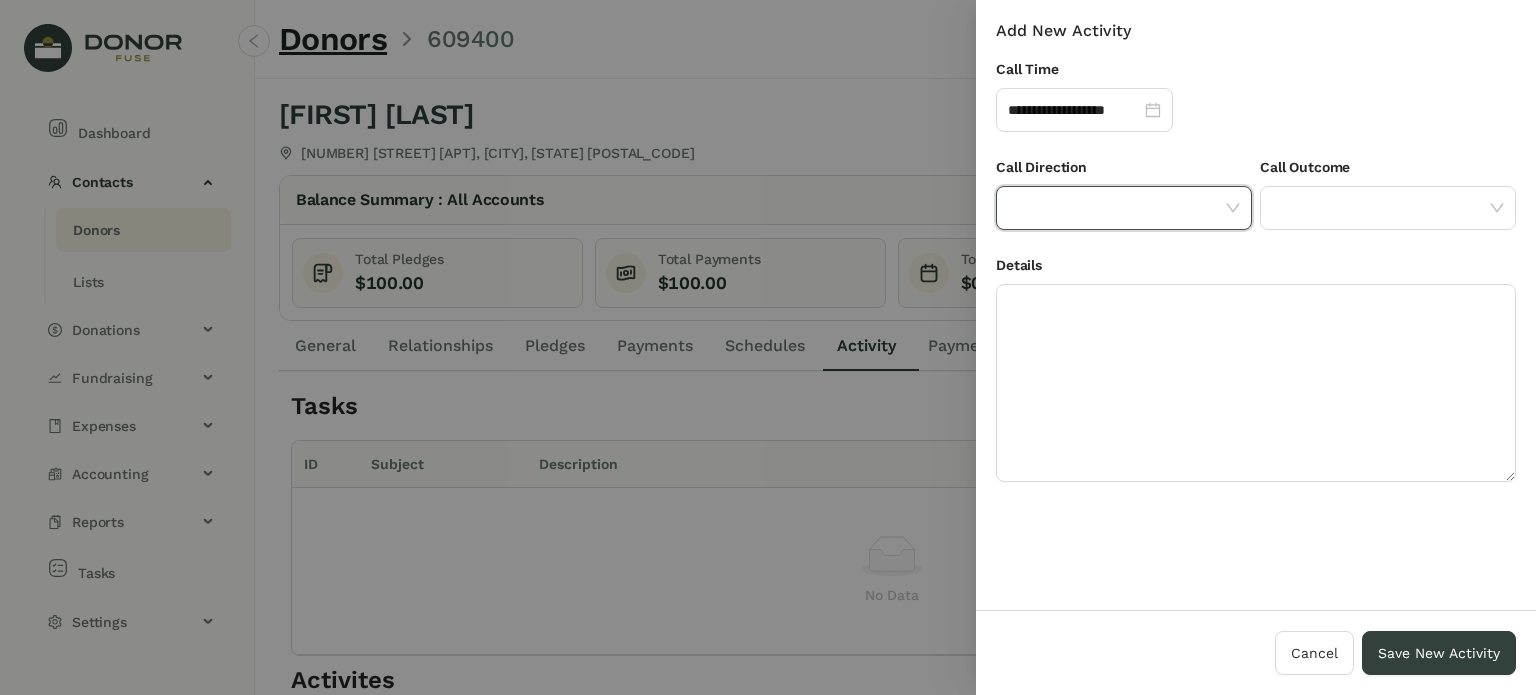 click 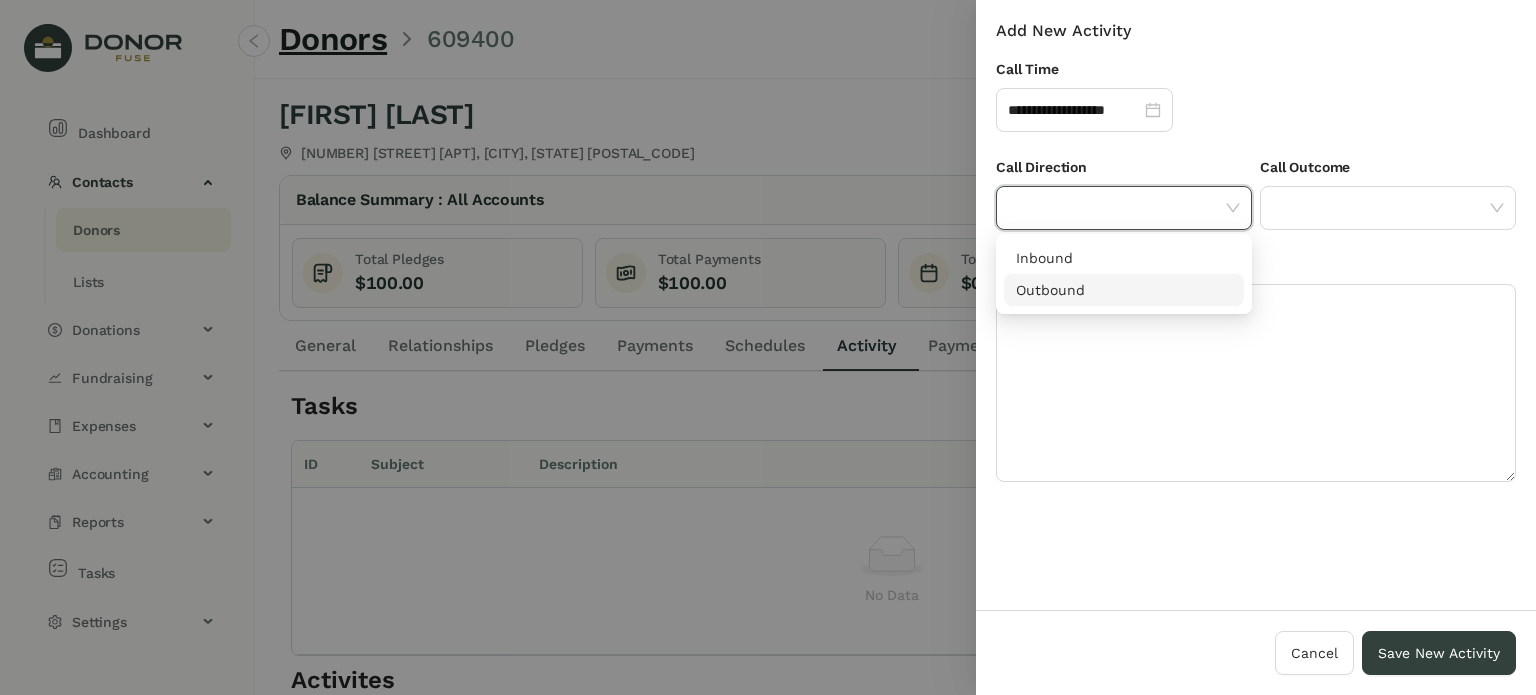 drag, startPoint x: 1136, startPoint y: 299, endPoint x: 1232, endPoint y: 209, distance: 131.59027 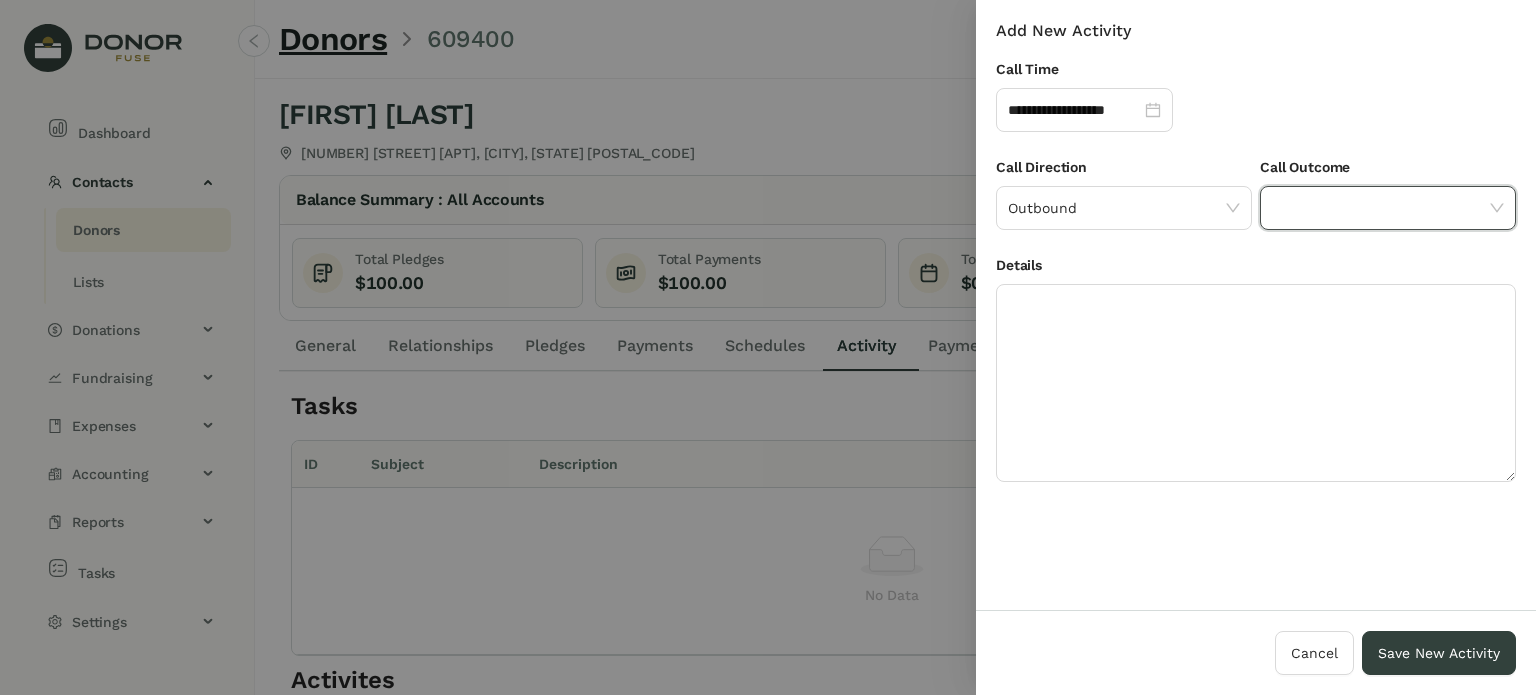 click 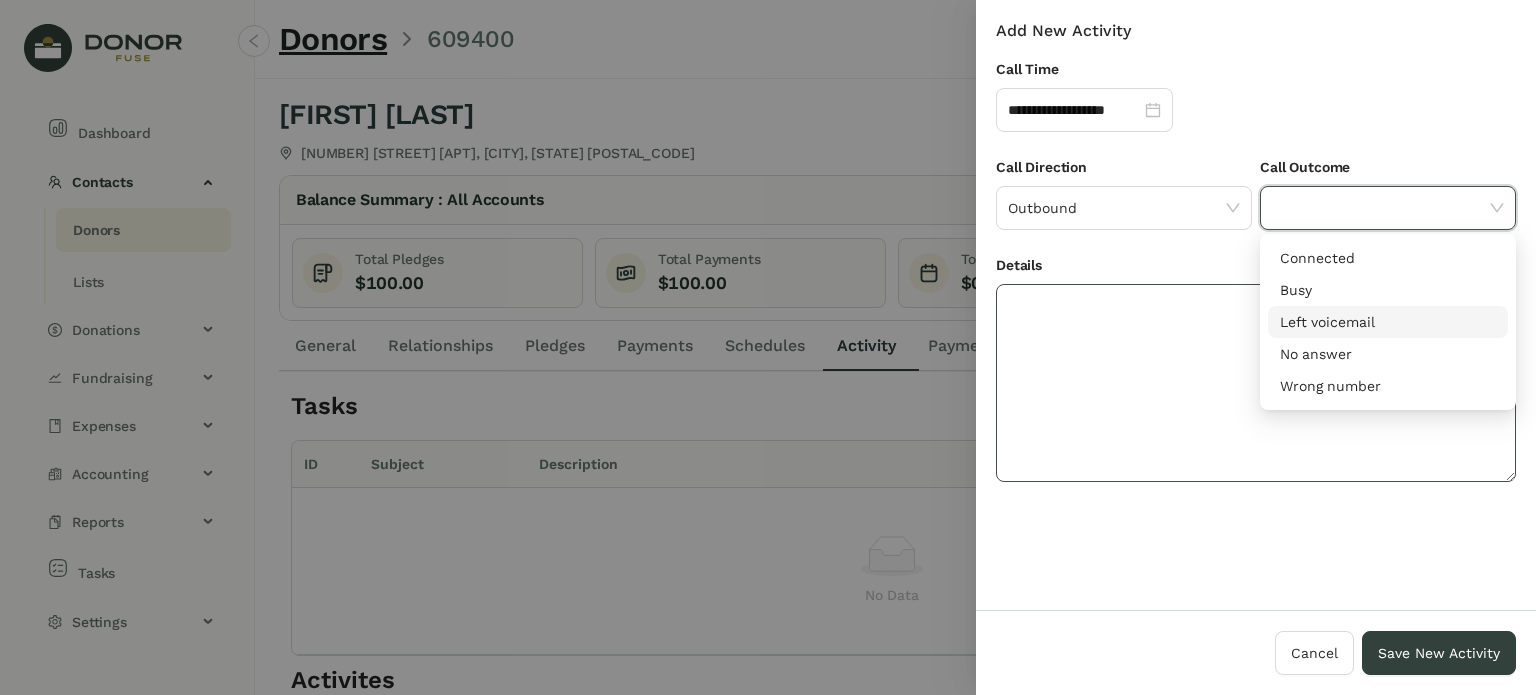 click 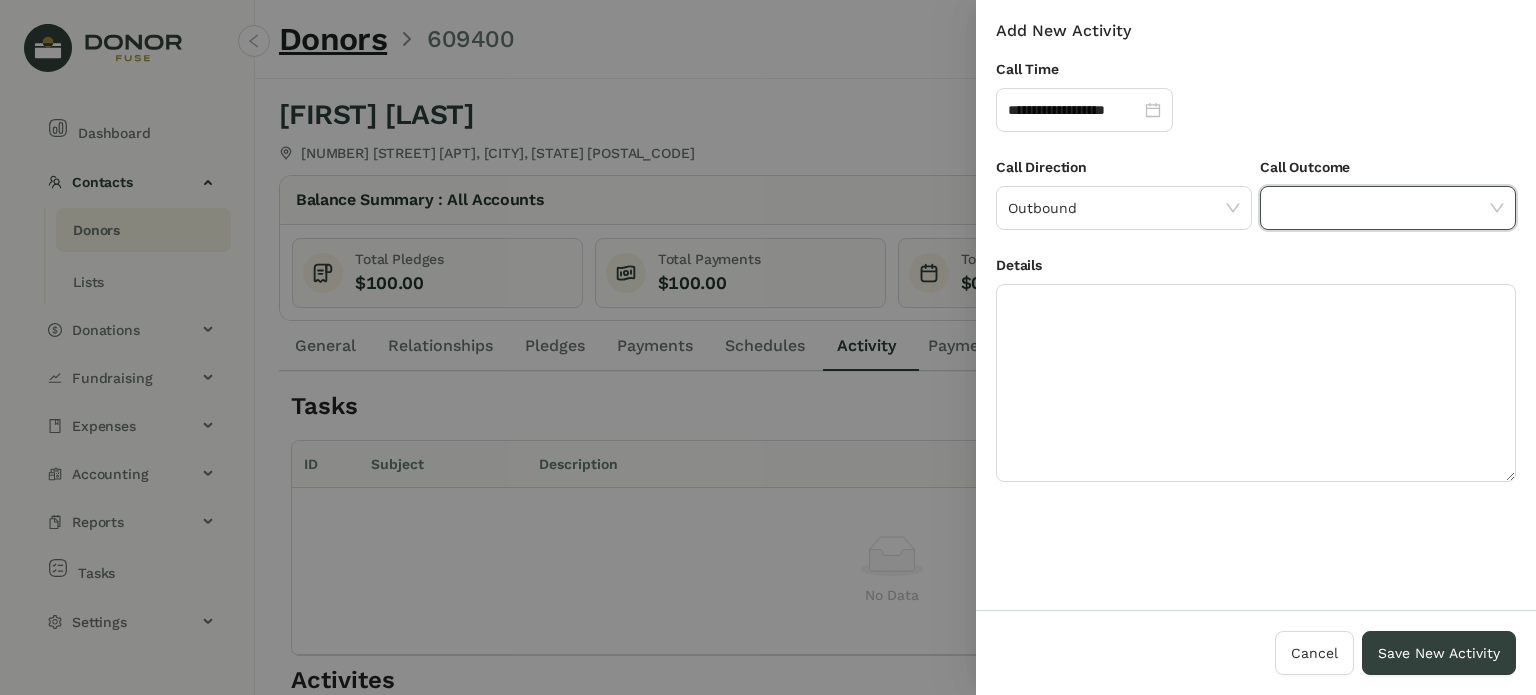 click 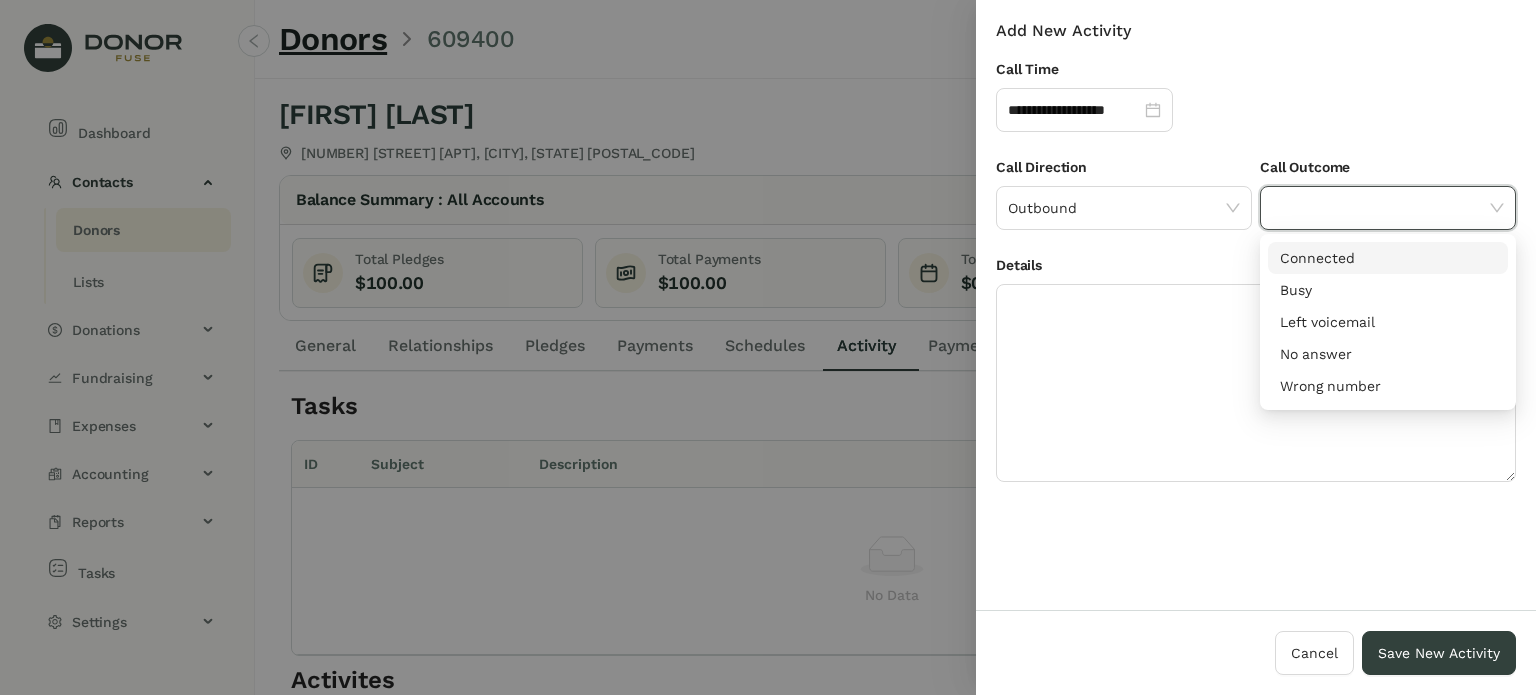 click on "Connected" at bounding box center (1388, 258) 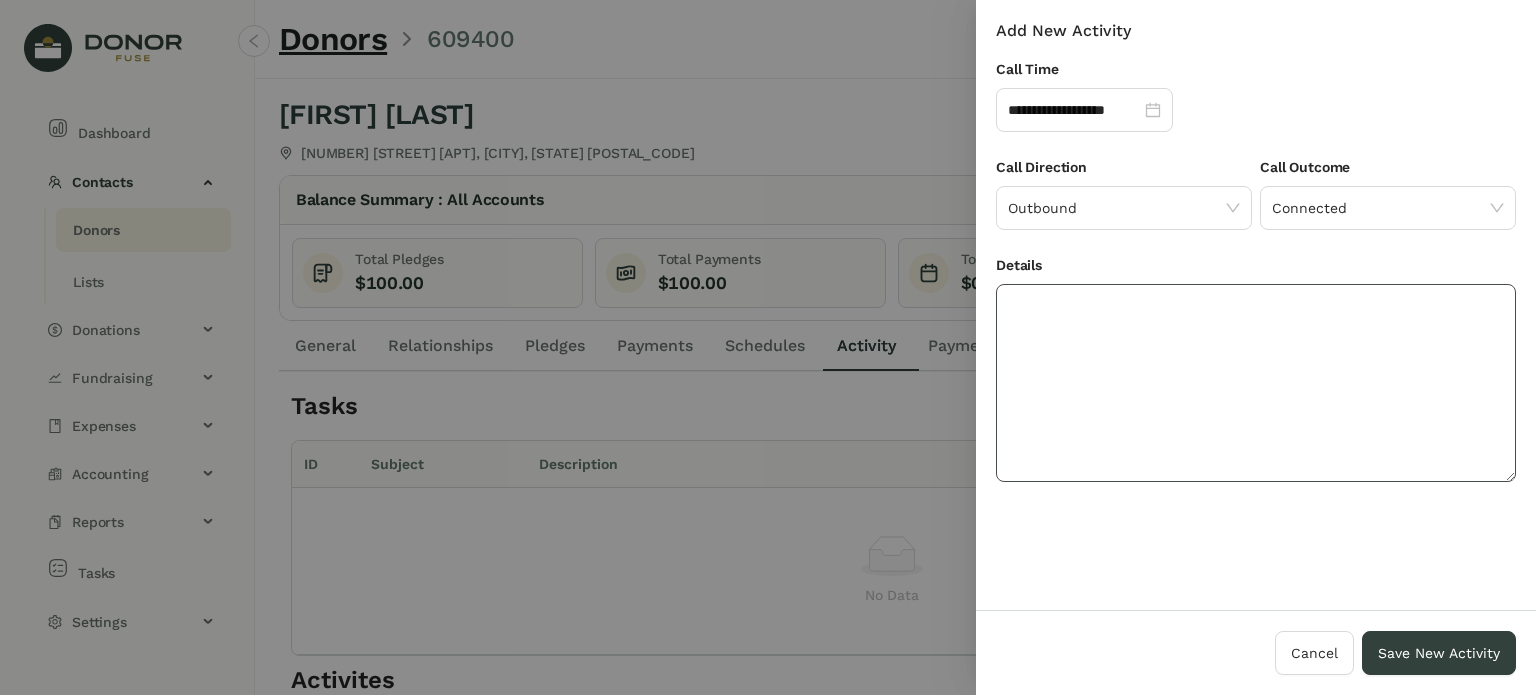 drag, startPoint x: 1328, startPoint y: 416, endPoint x: 1297, endPoint y: 430, distance: 34.0147 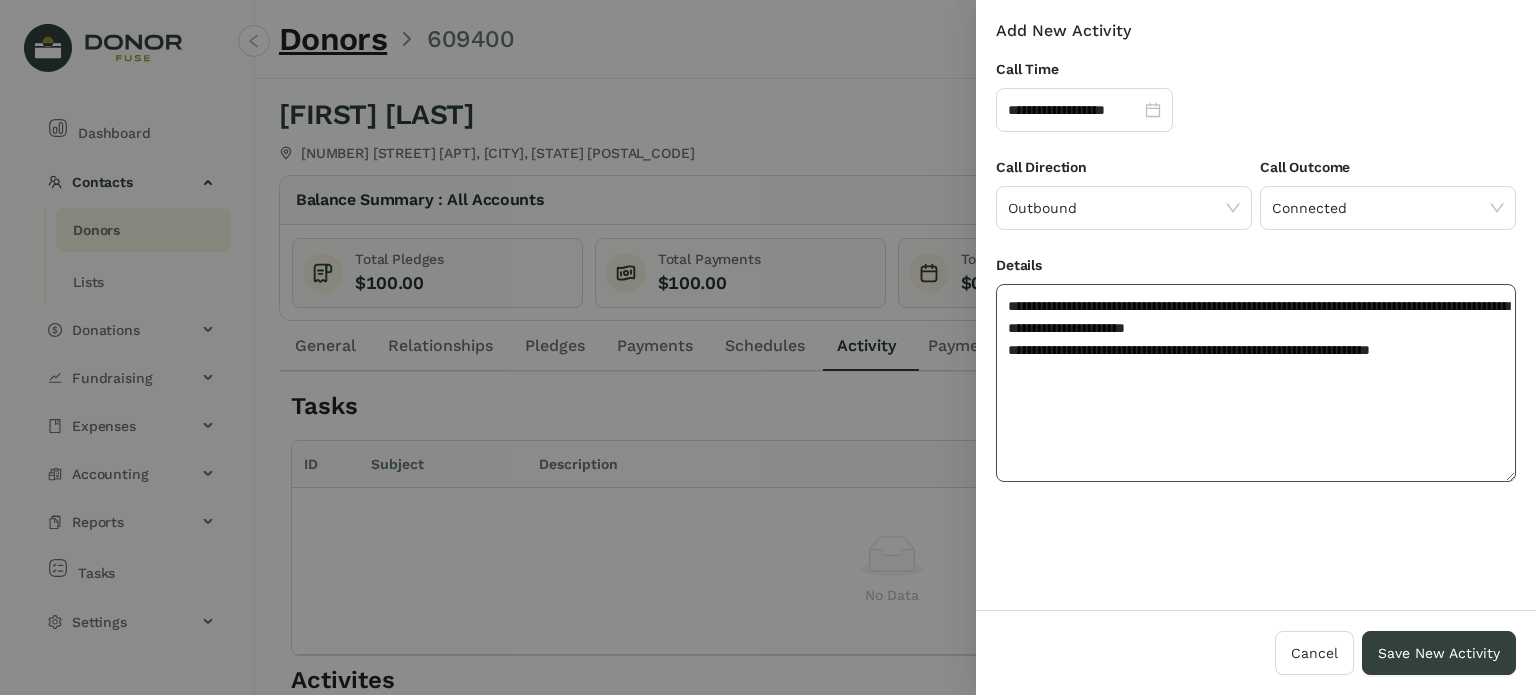 click on "**********" 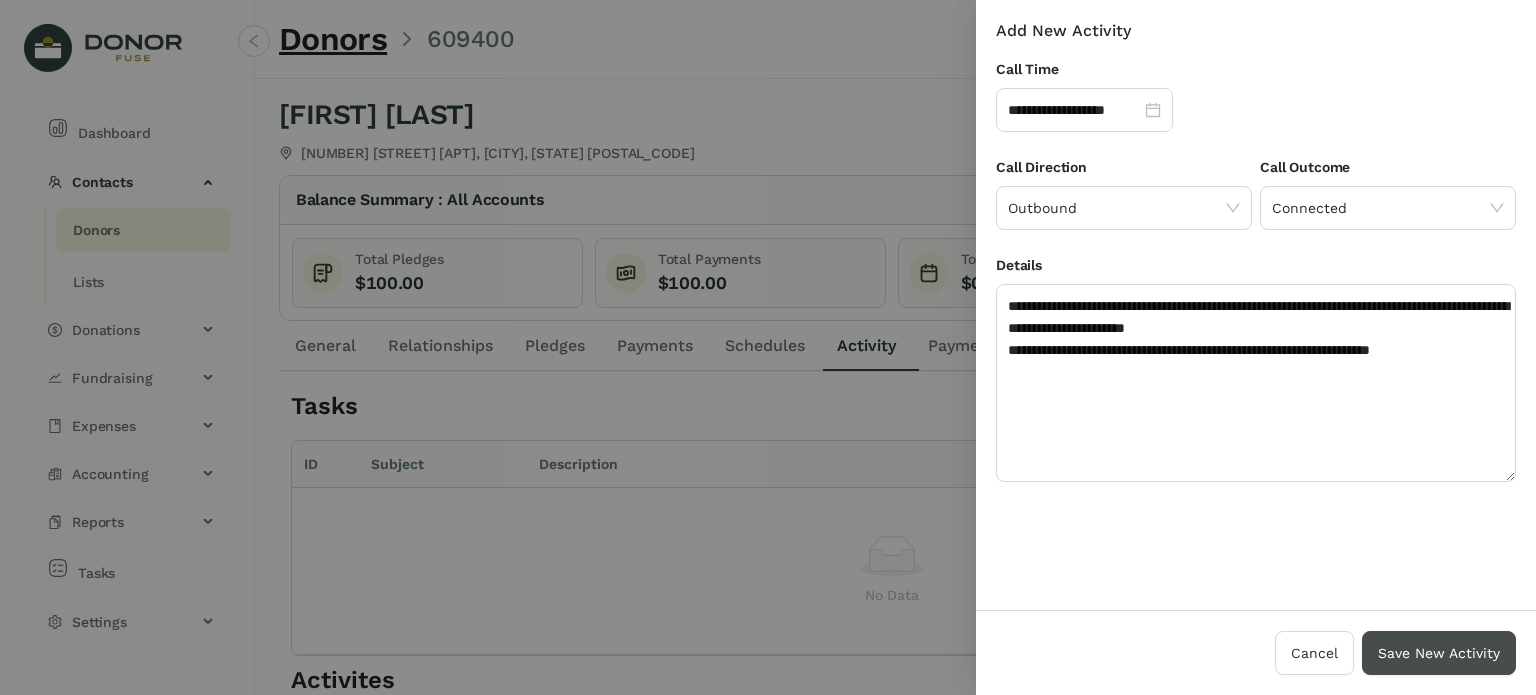 click on "Save New Activity" at bounding box center [1439, 653] 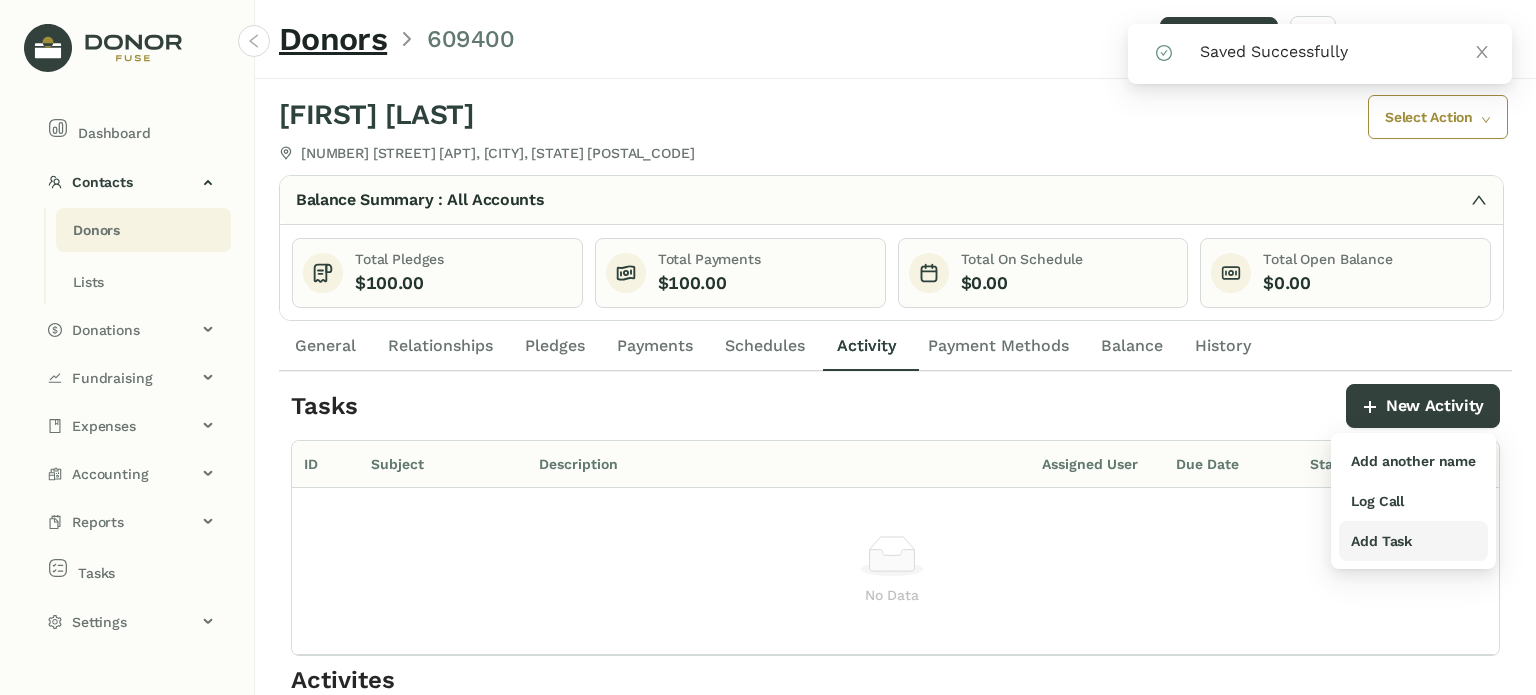click on "Add Task" at bounding box center [1381, 541] 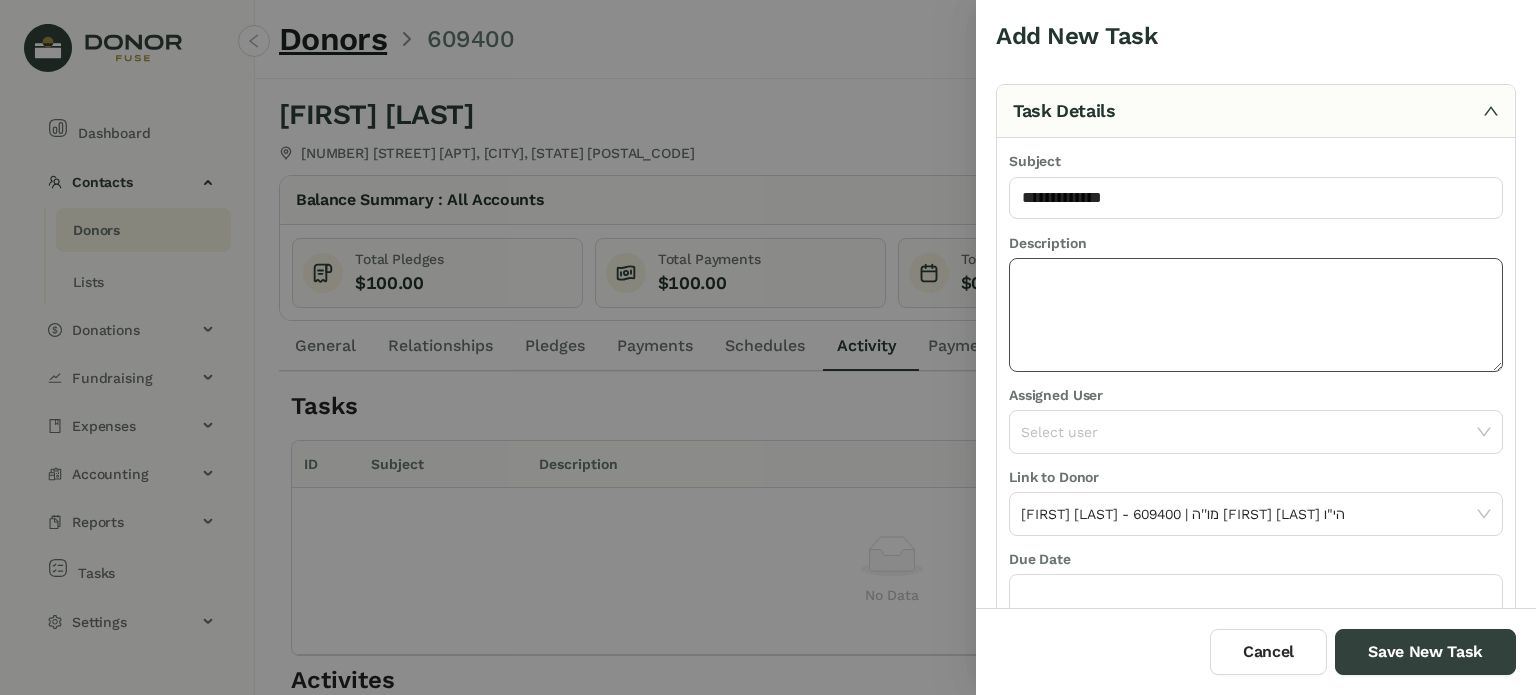 click 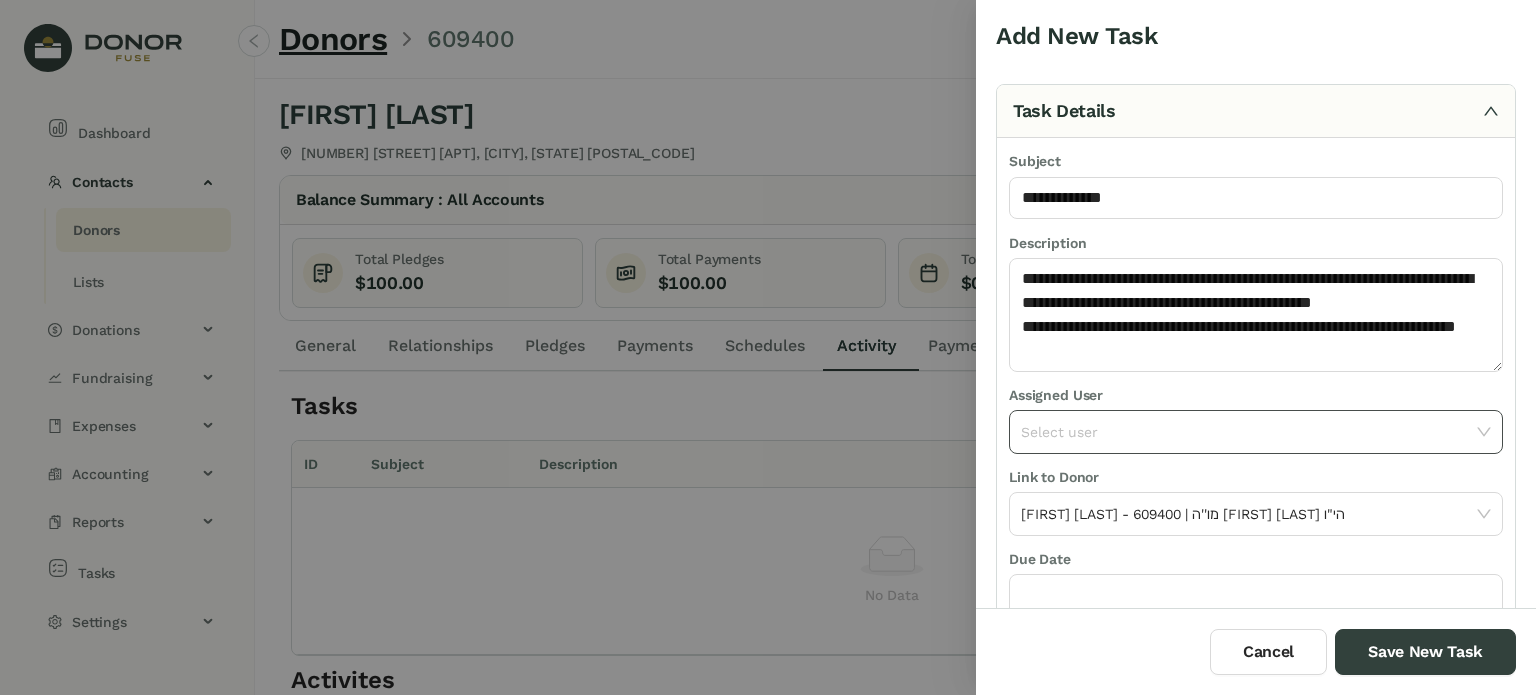 click 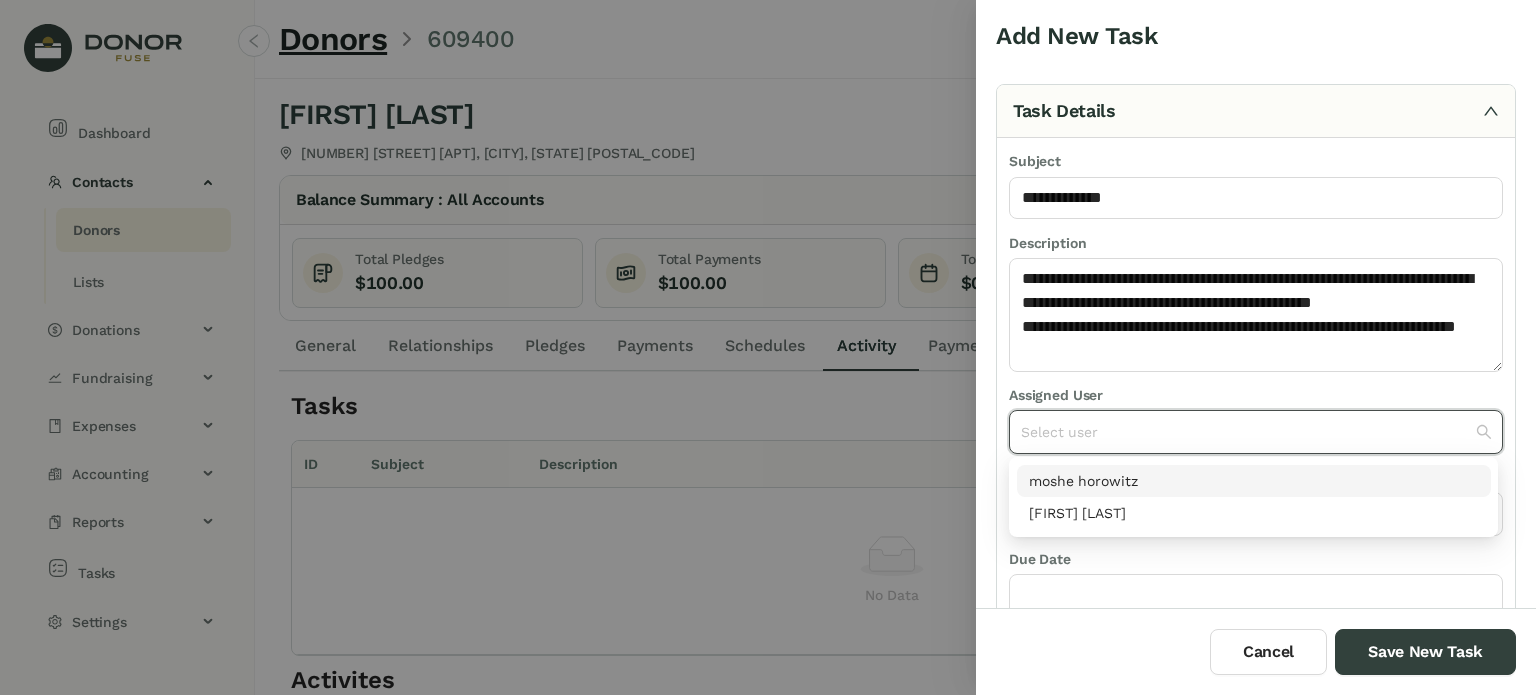 click on "[FIRST] [LAST] [FIRST] [LAST]" at bounding box center [1254, 497] 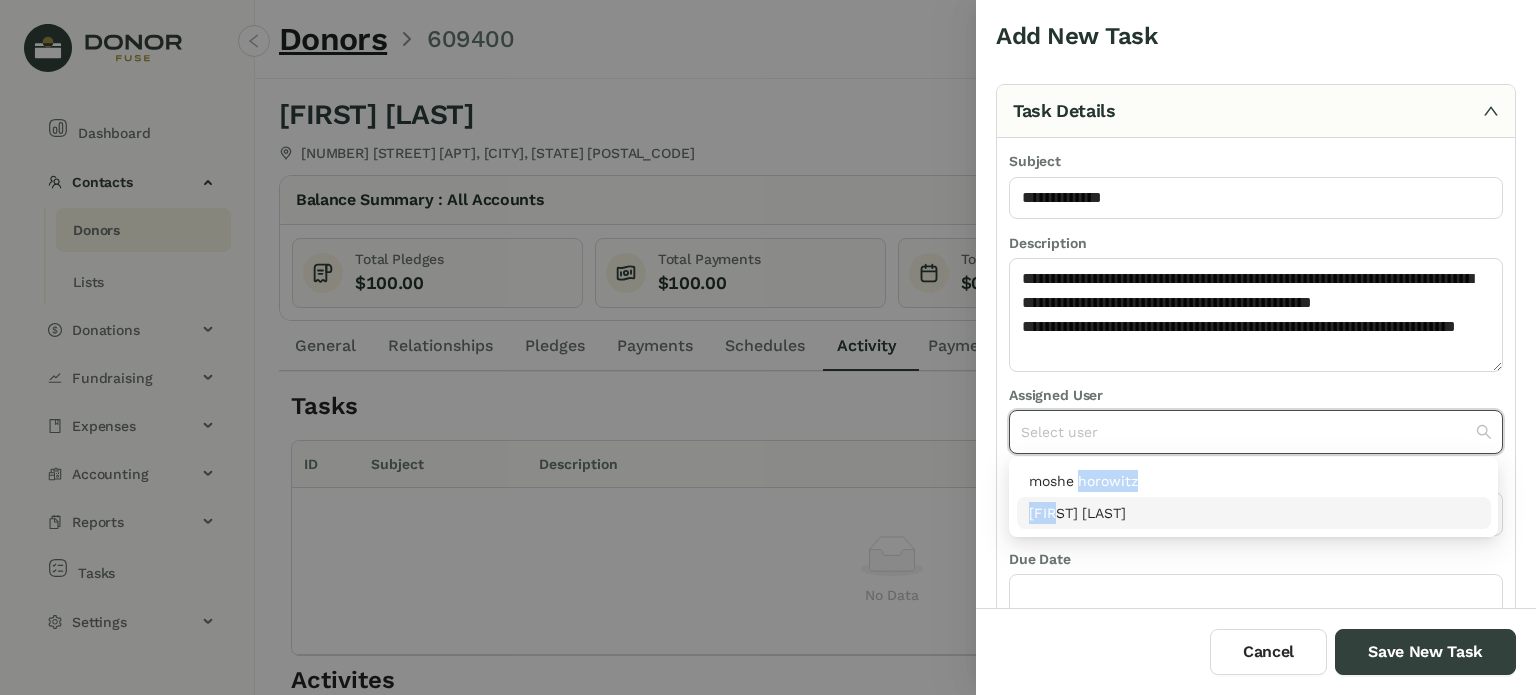 drag, startPoint x: 1076, startPoint y: 498, endPoint x: 1081, endPoint y: 487, distance: 12.083046 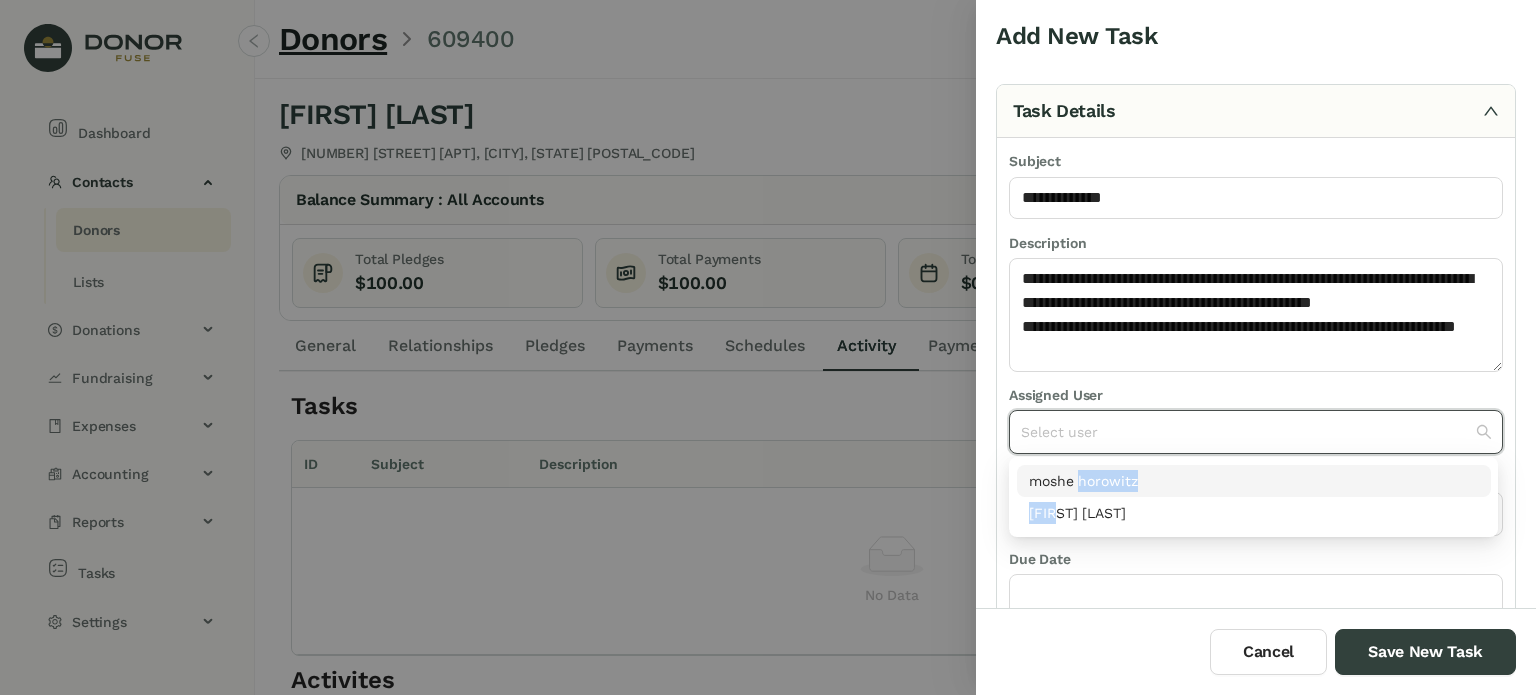 click on "moshe horowitz" at bounding box center [1254, 481] 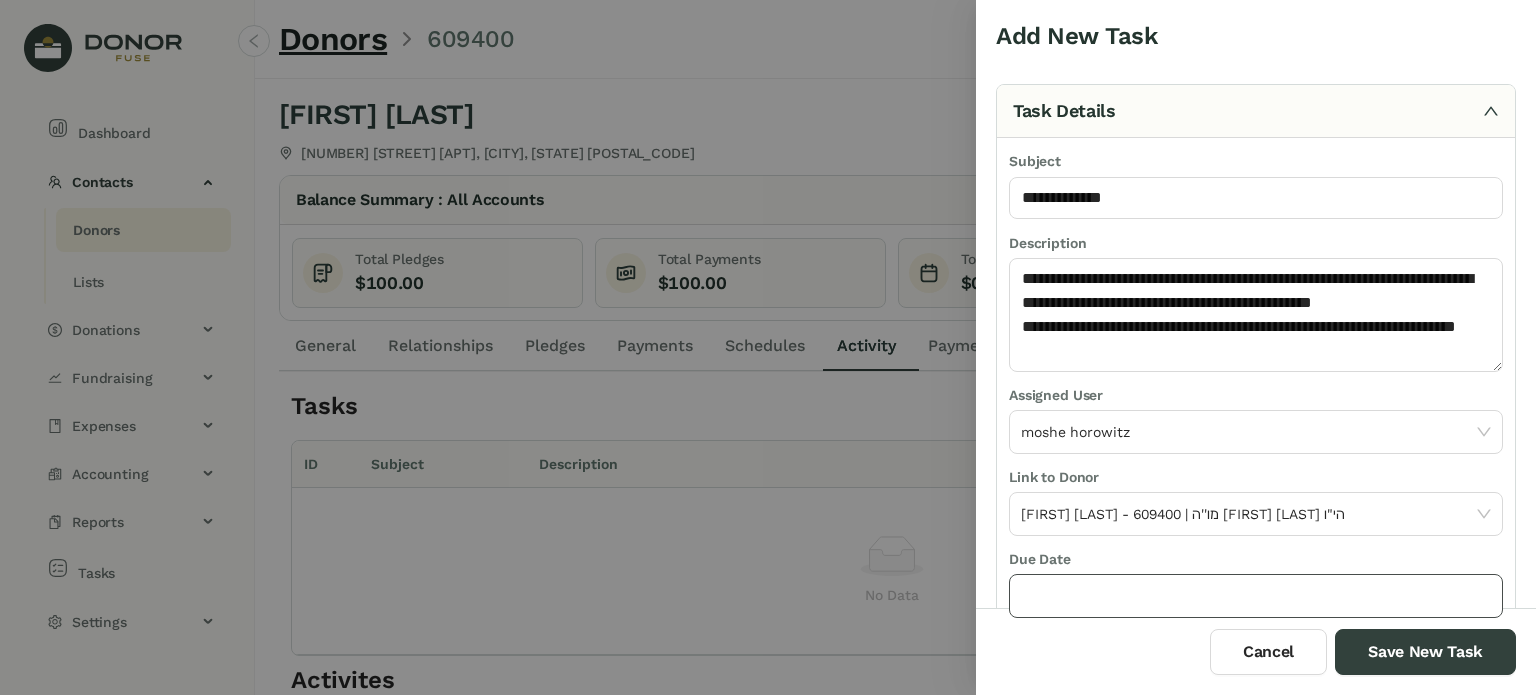 click 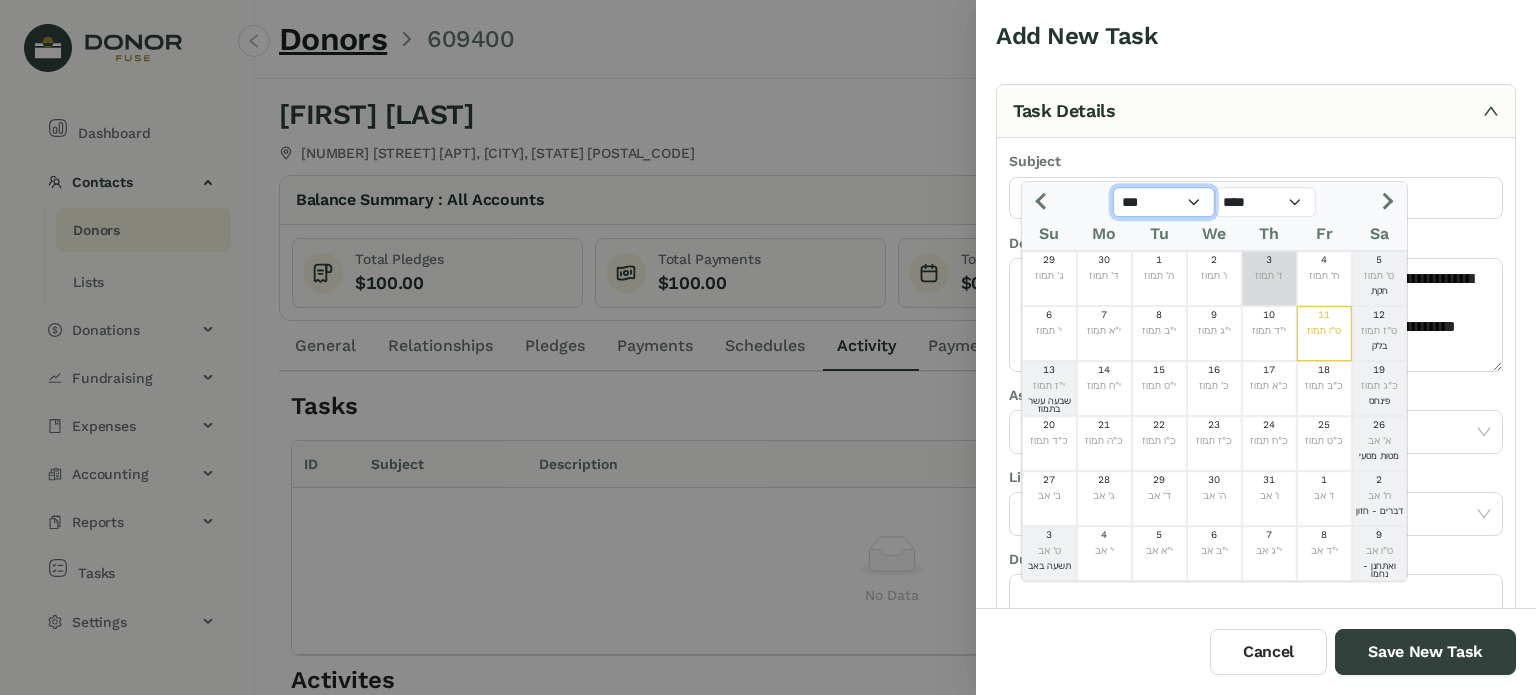 click on "*** *** *** *** *** *** *** *** *** *** *** ***" 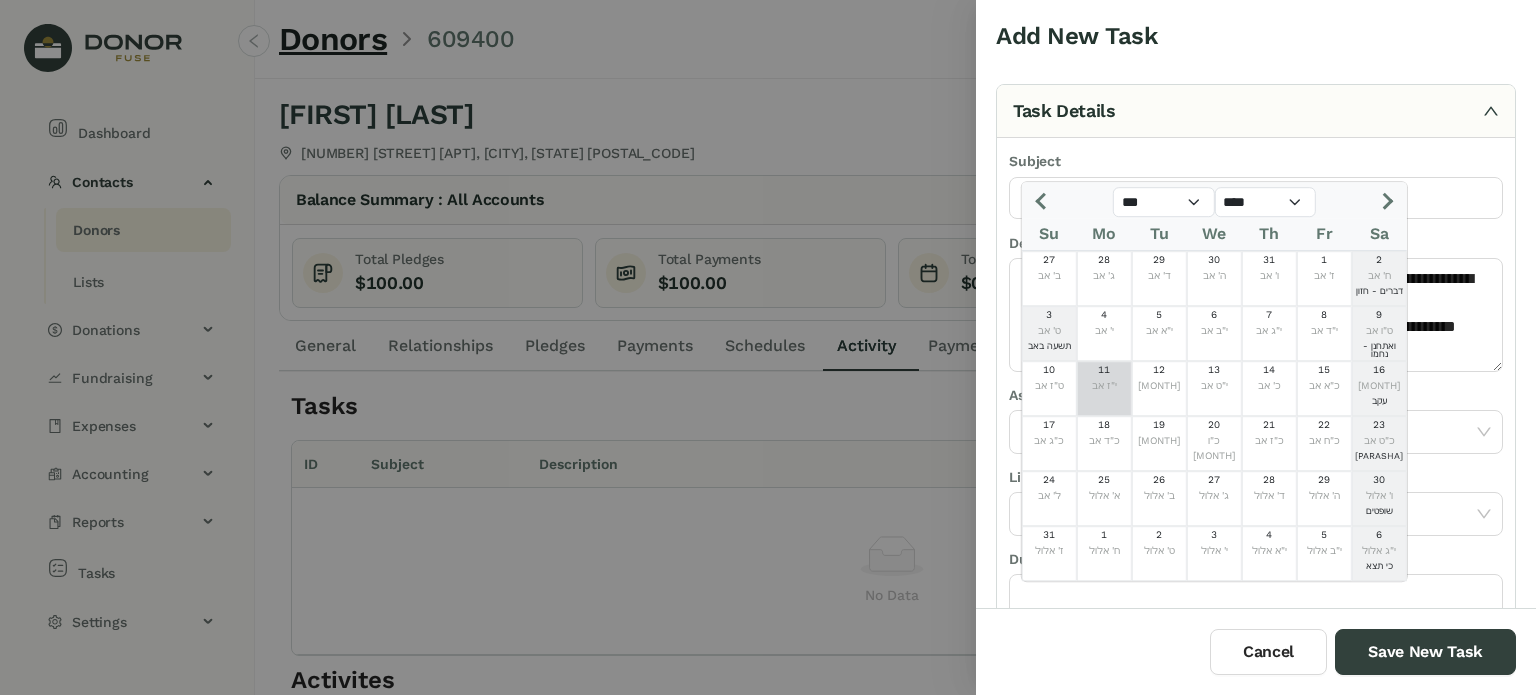 click on "י"ז אב" 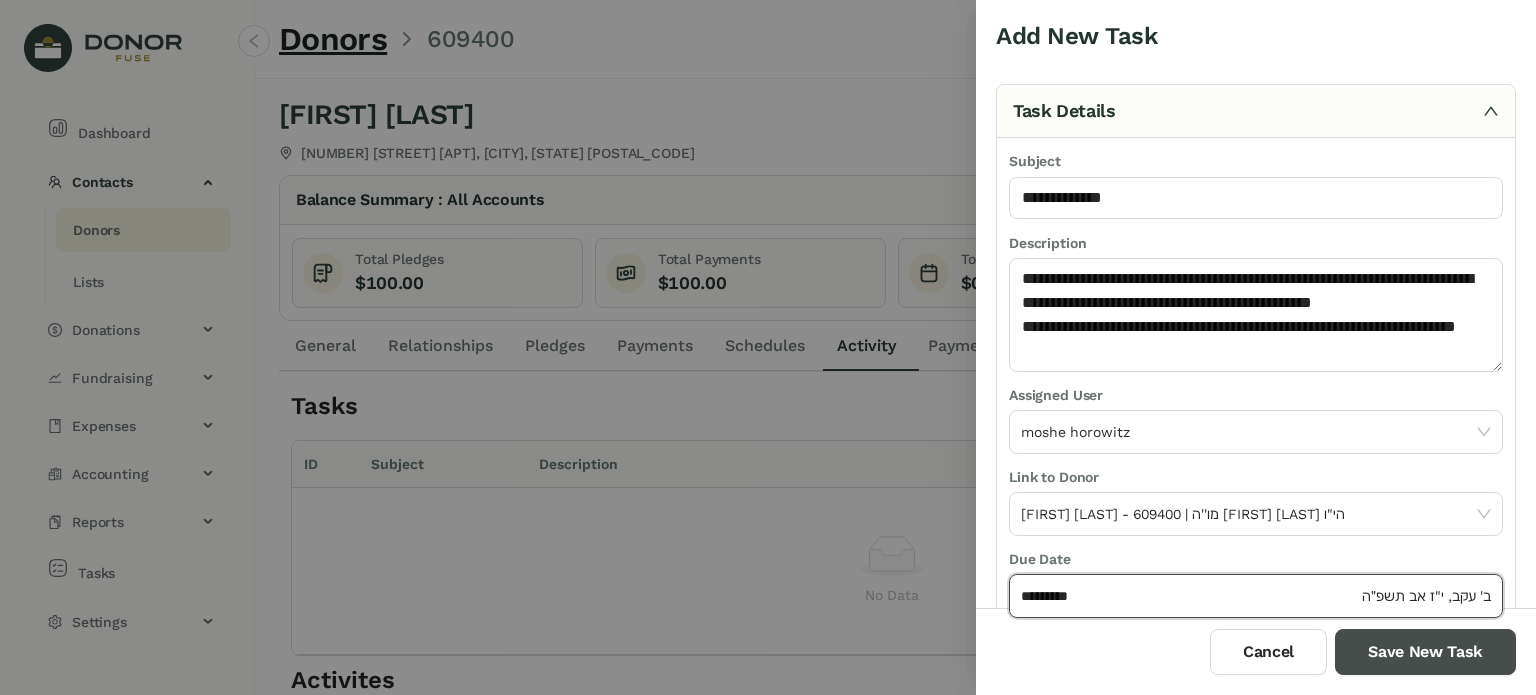 click on "Save New Task" at bounding box center (1425, 652) 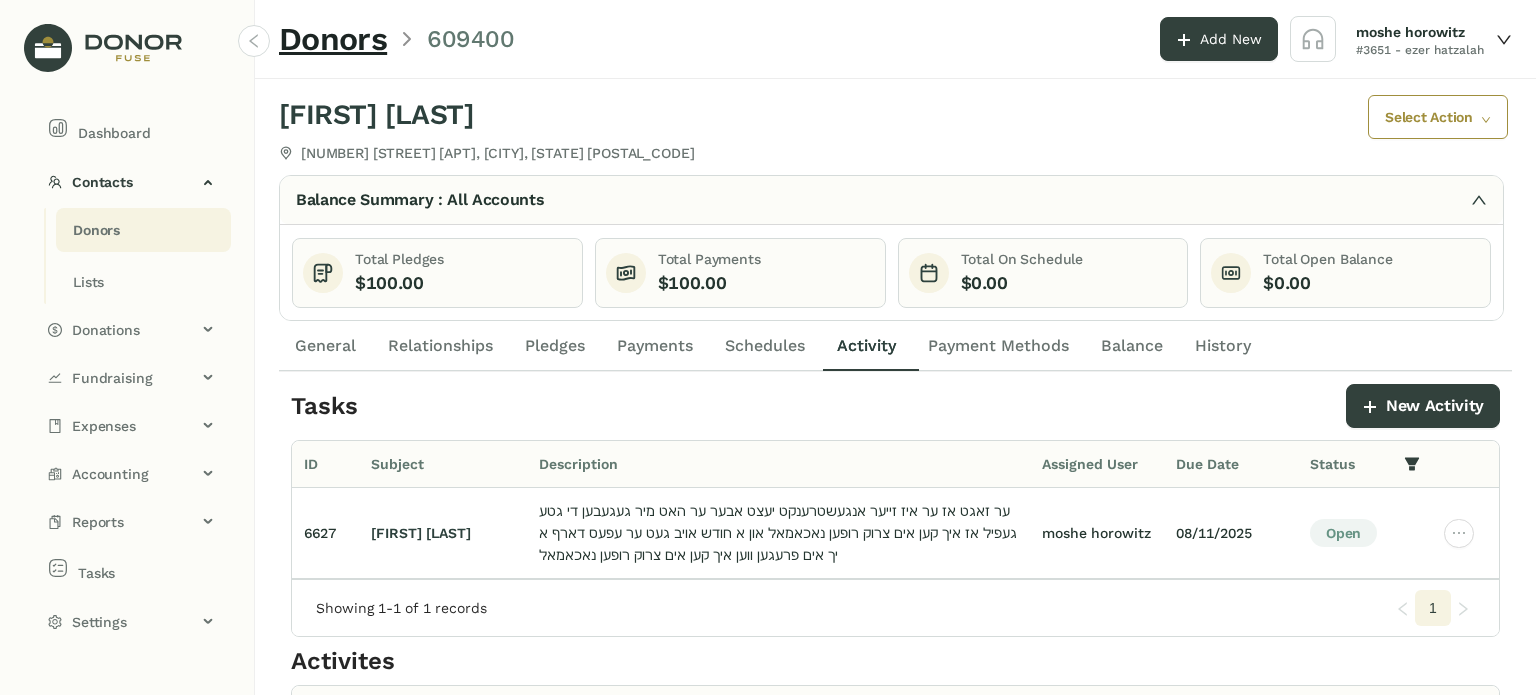 click on "Donors" 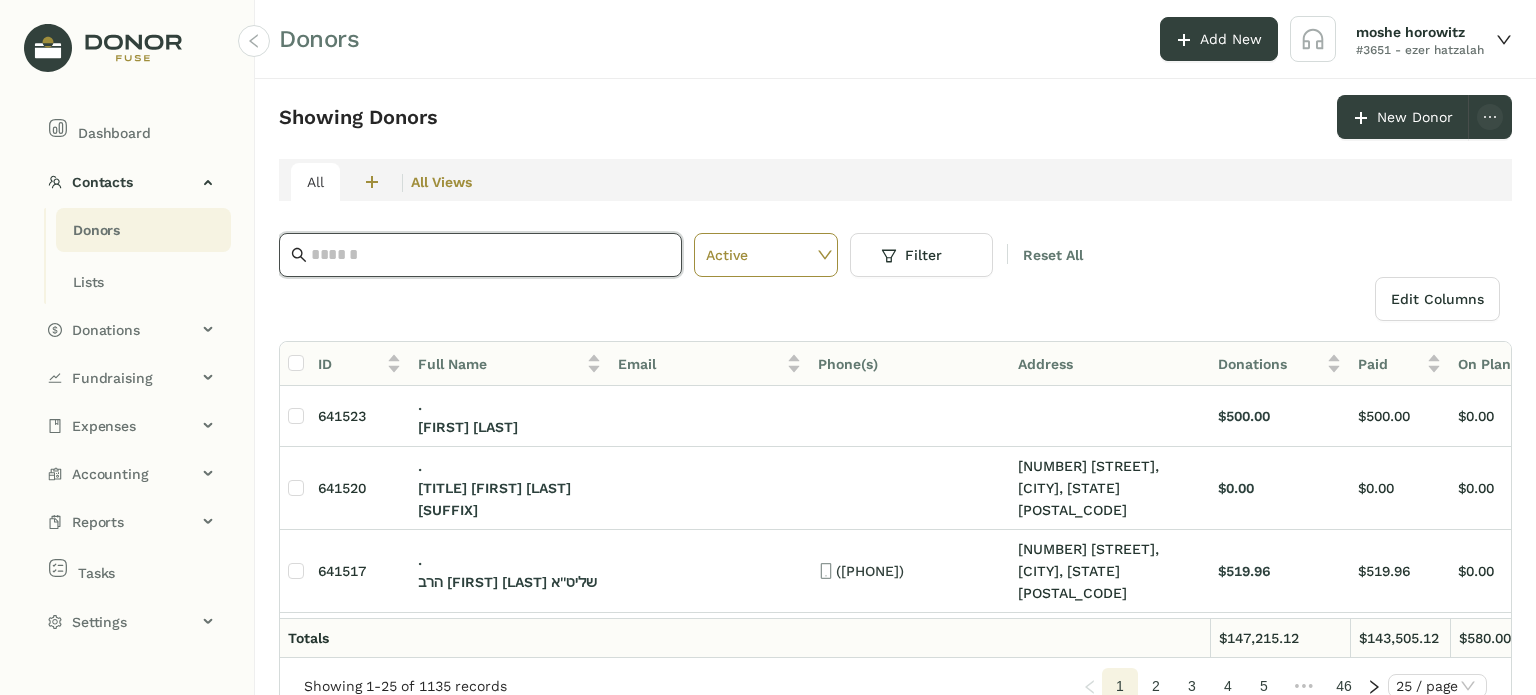click 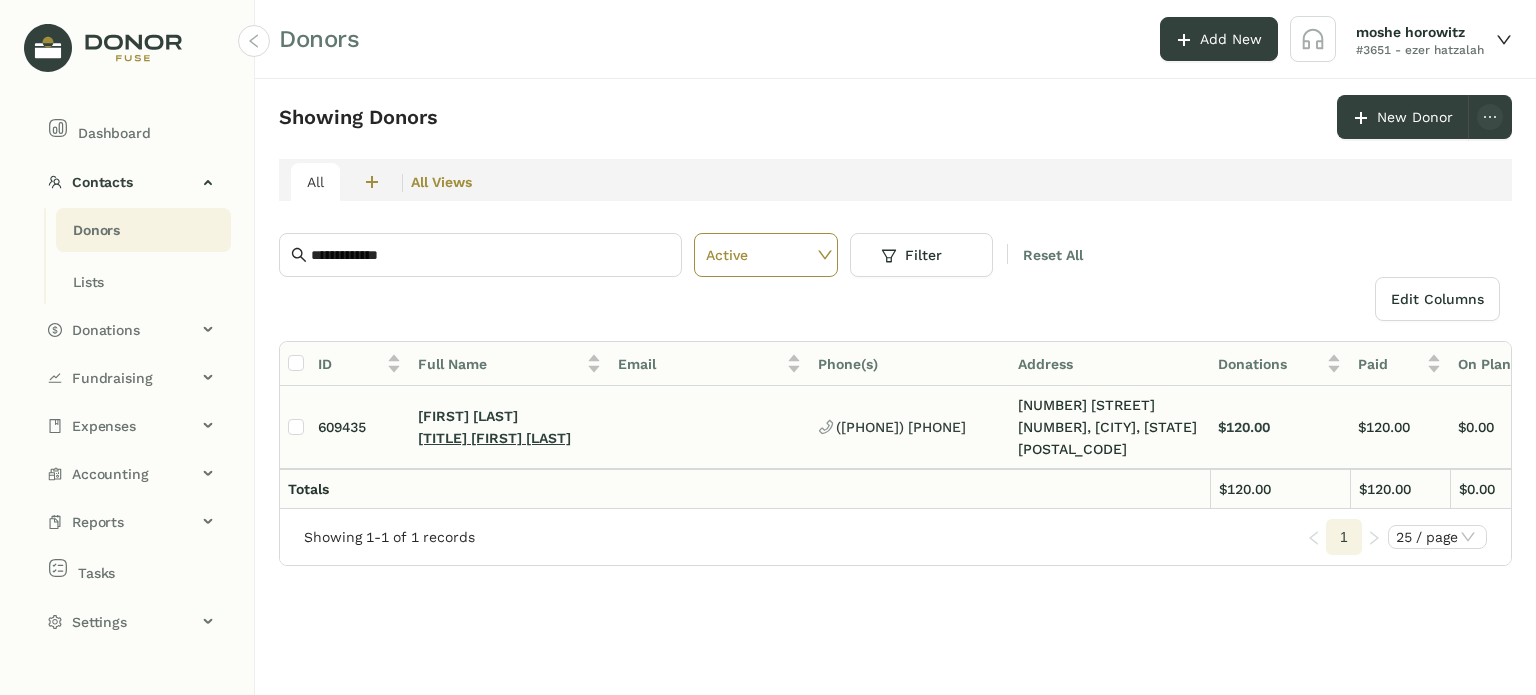 click on "[TITLE] [FIRST] [LAST]" 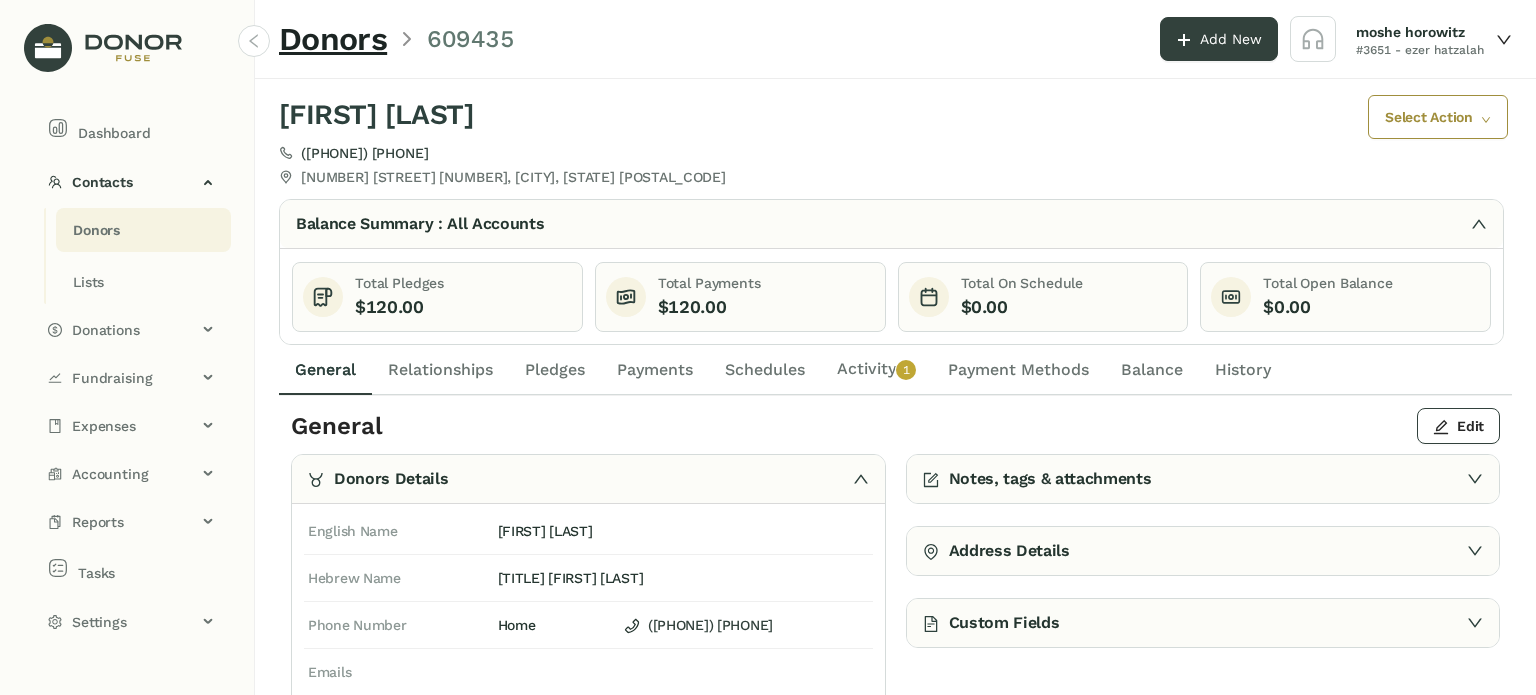 click on "Activity   0   1   2   3   4   5   6   7   8   9" 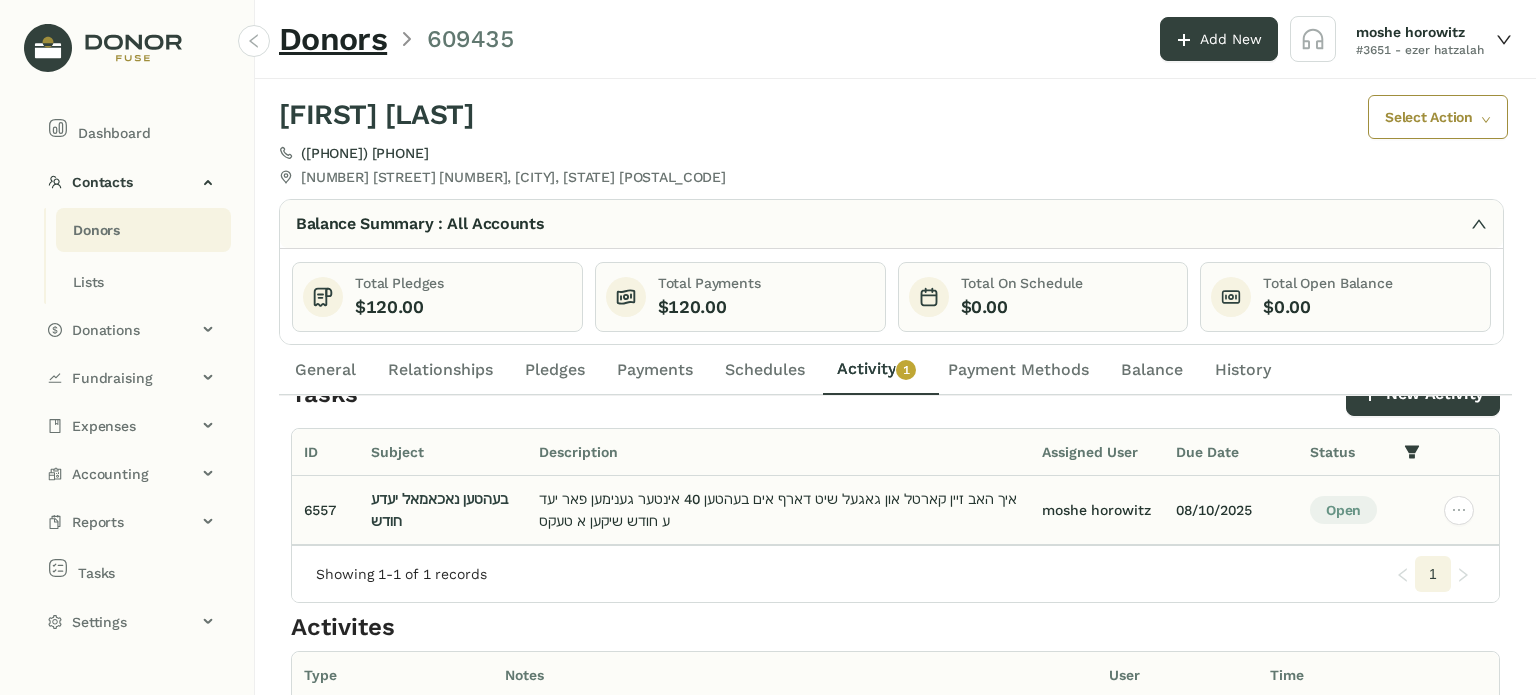 scroll, scrollTop: 0, scrollLeft: 0, axis: both 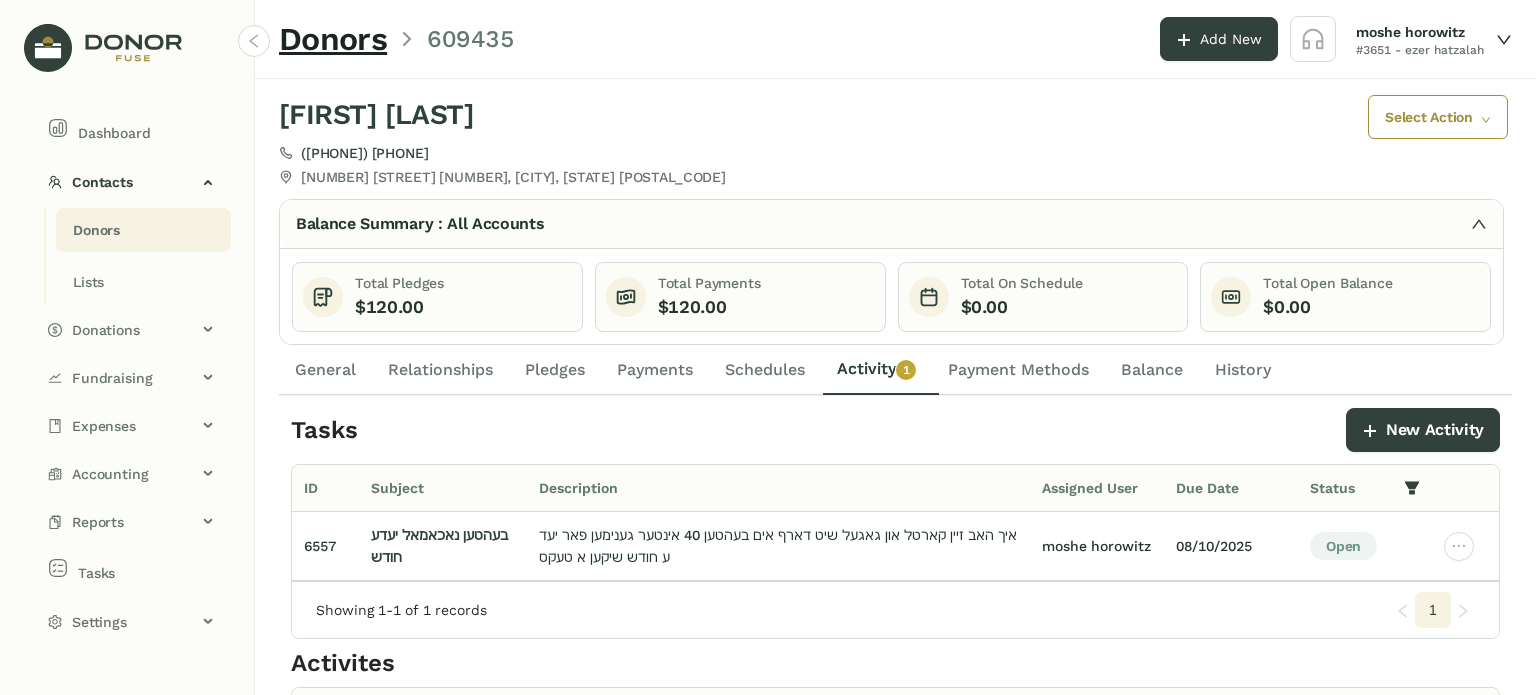 click on "Dashboard Contacts Donors Lists Donations Pledges Payments Schedules Campaigns Fundraising Fundraisers Sponsorships Events Expenses Vendors Bills Print Checks Accounting Transactions Chart of Accounts Funds Bank Feed Reconciliation Reports Fundraising Open Pledges Profit & Loss Balance Sheet Account Transactions Vendor Balance Expired Pay. Methods Tasks Settings Account Settings Users Devices Donation Links Gateway Accounts Modules Automations Templates" 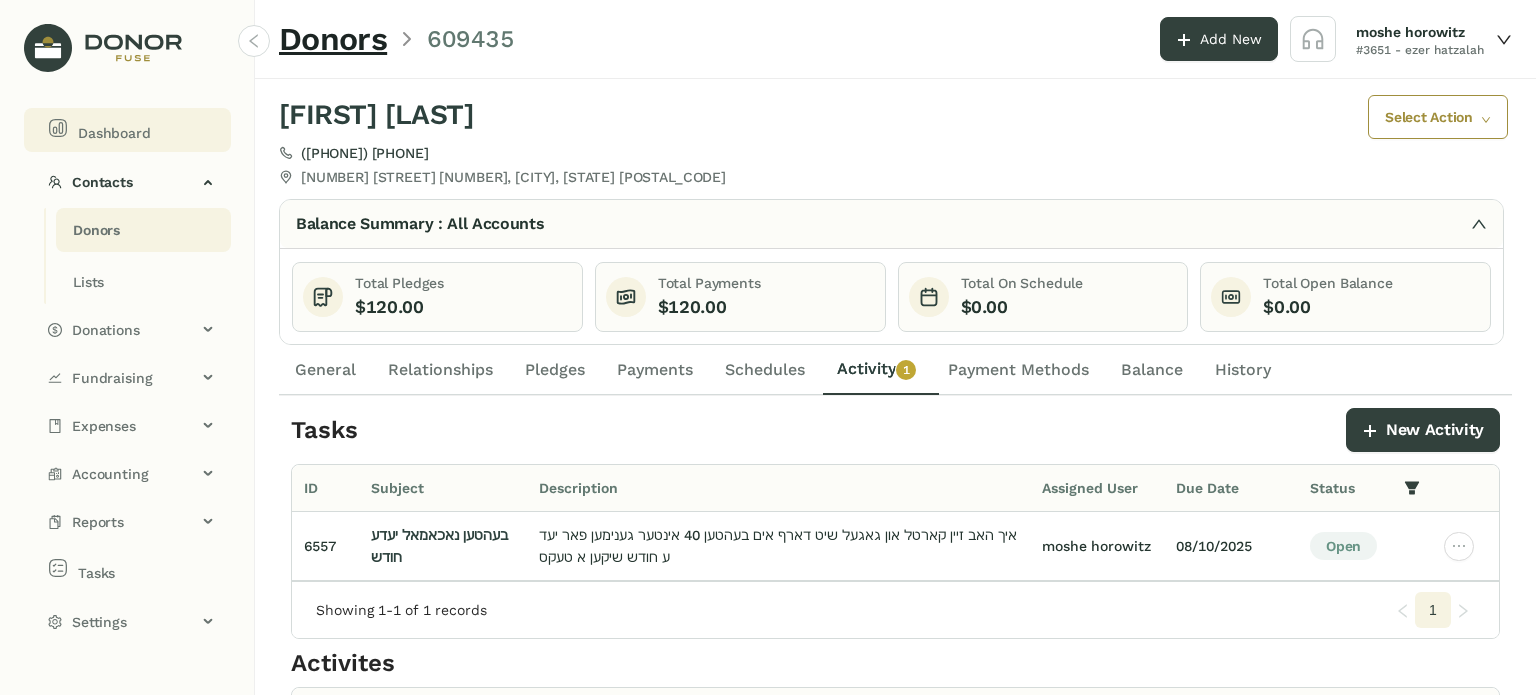 drag, startPoint x: 121, startPoint y: 135, endPoint x: 129, endPoint y: 120, distance: 17 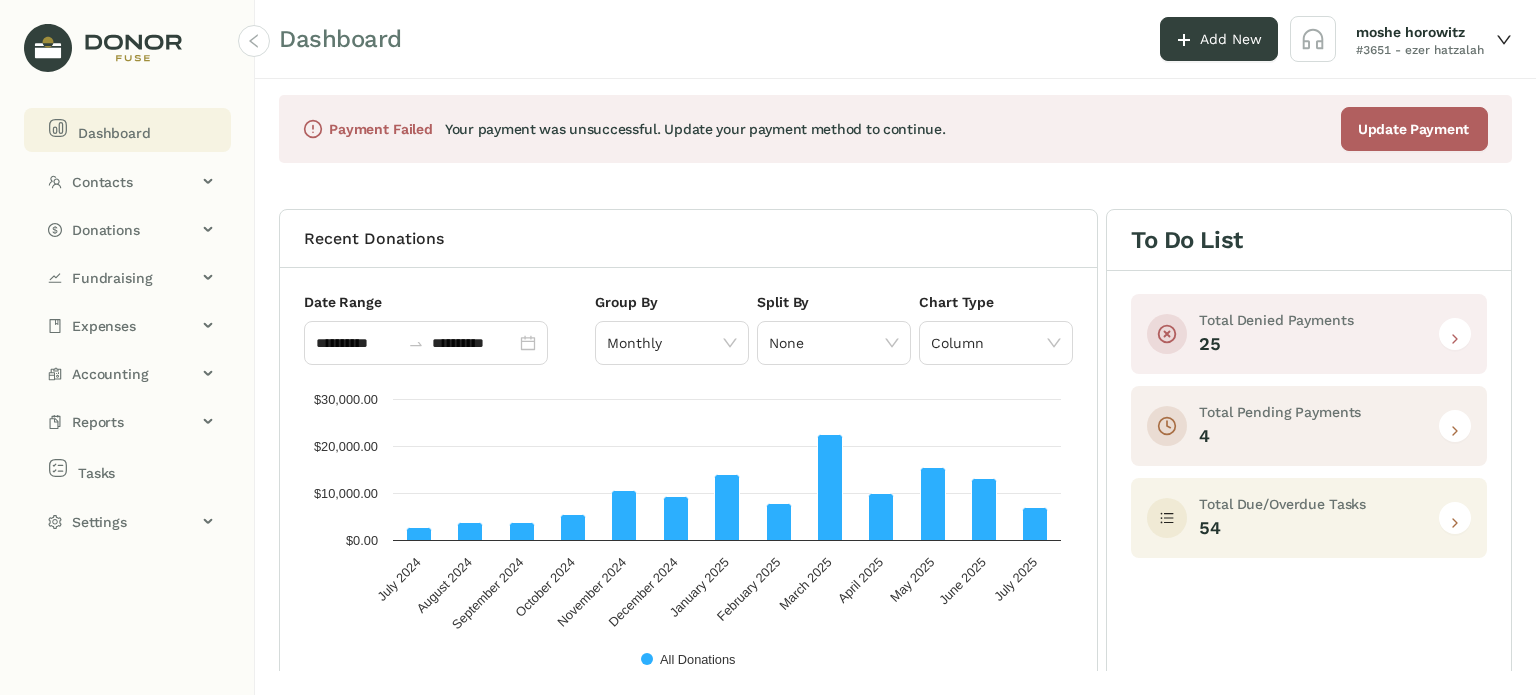 click 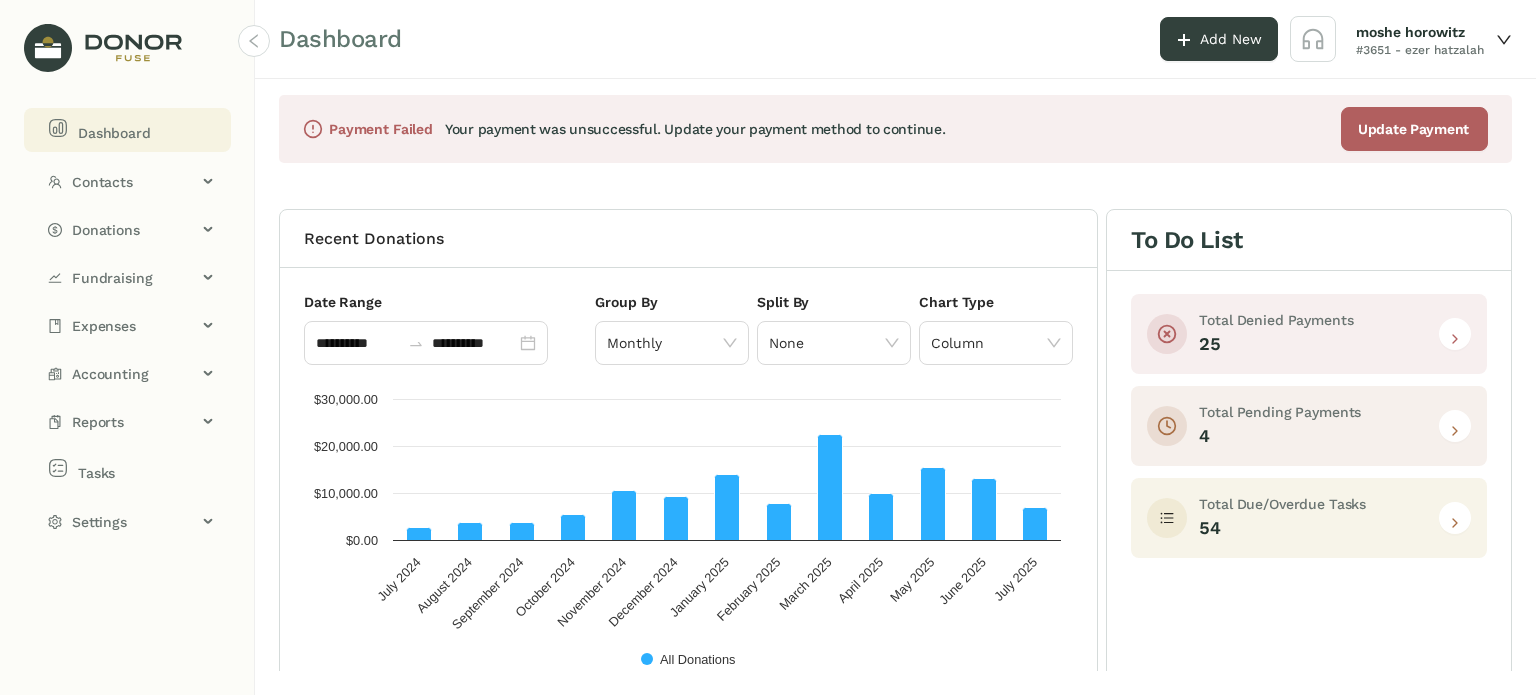click 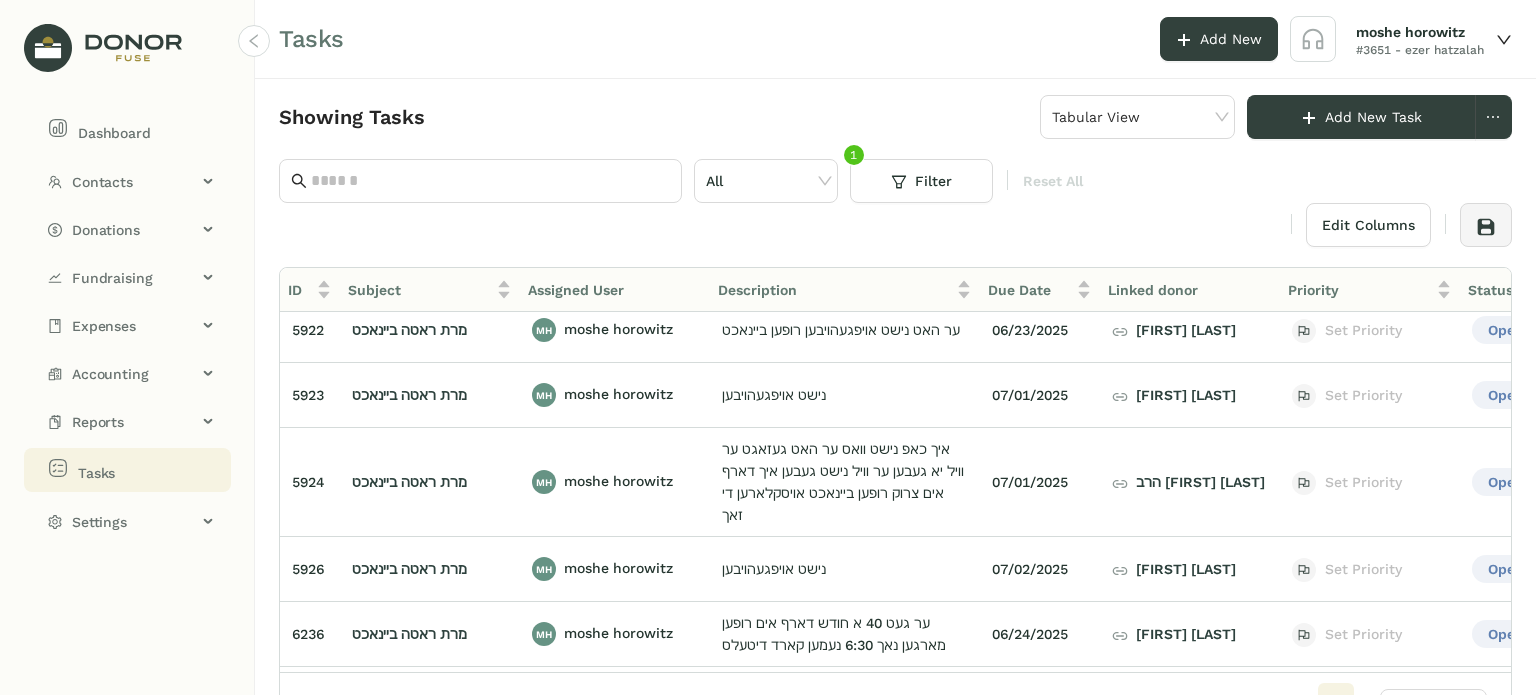scroll, scrollTop: 4619, scrollLeft: 0, axis: vertical 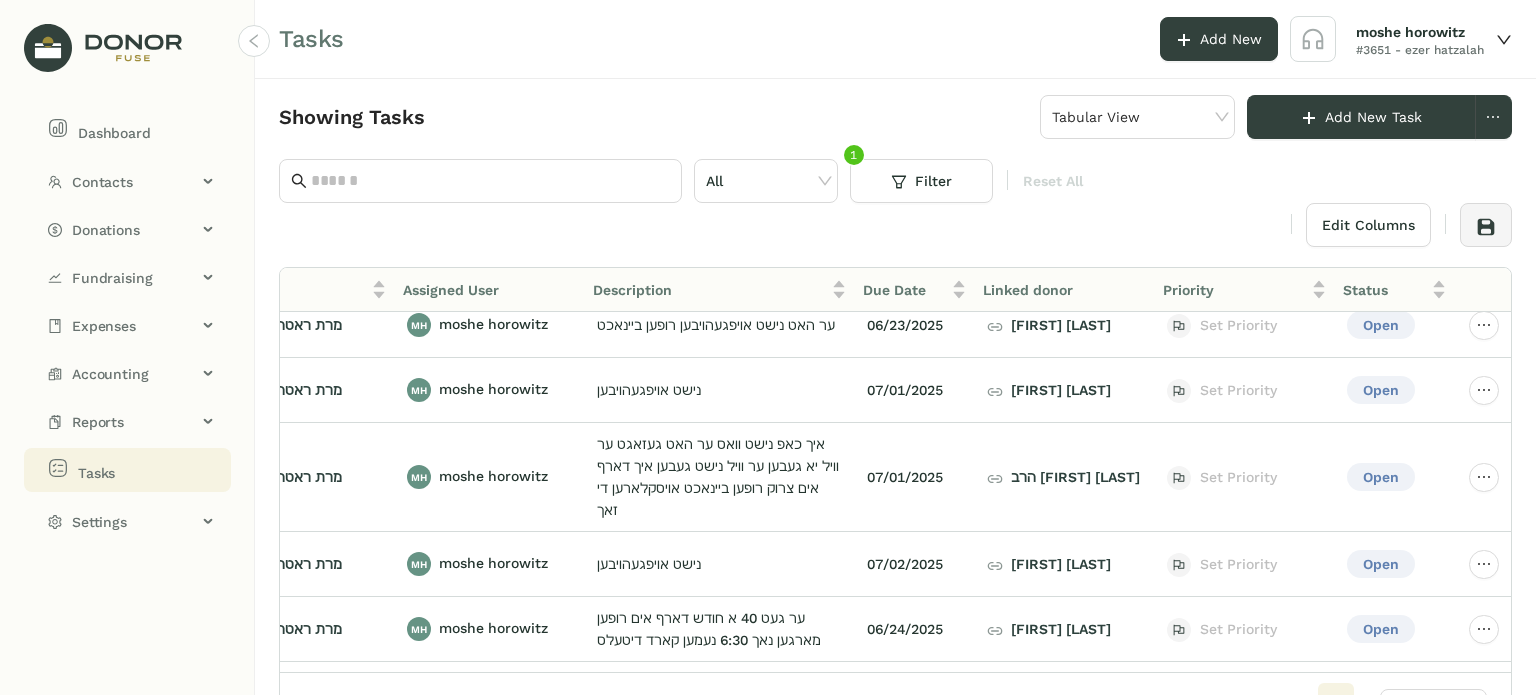 click 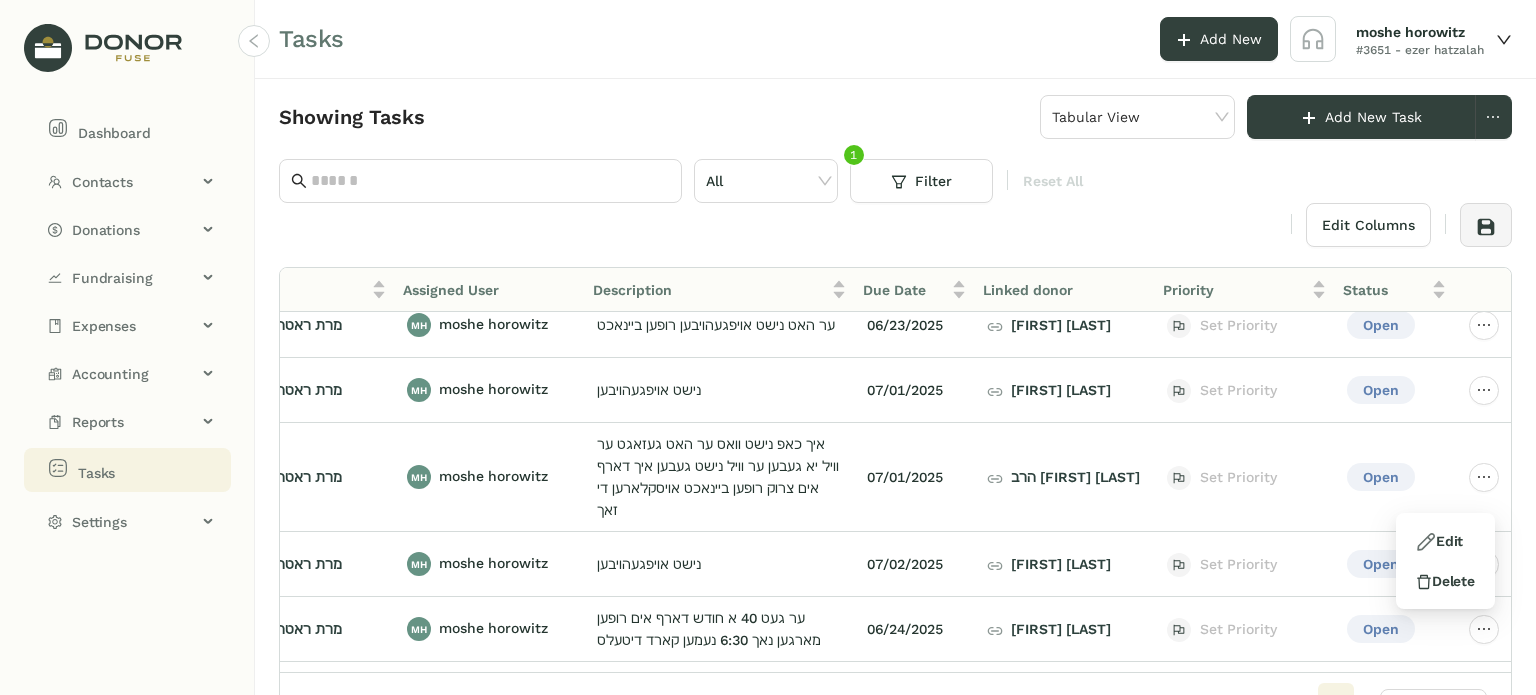 click on "[FIRST] [LAST]" 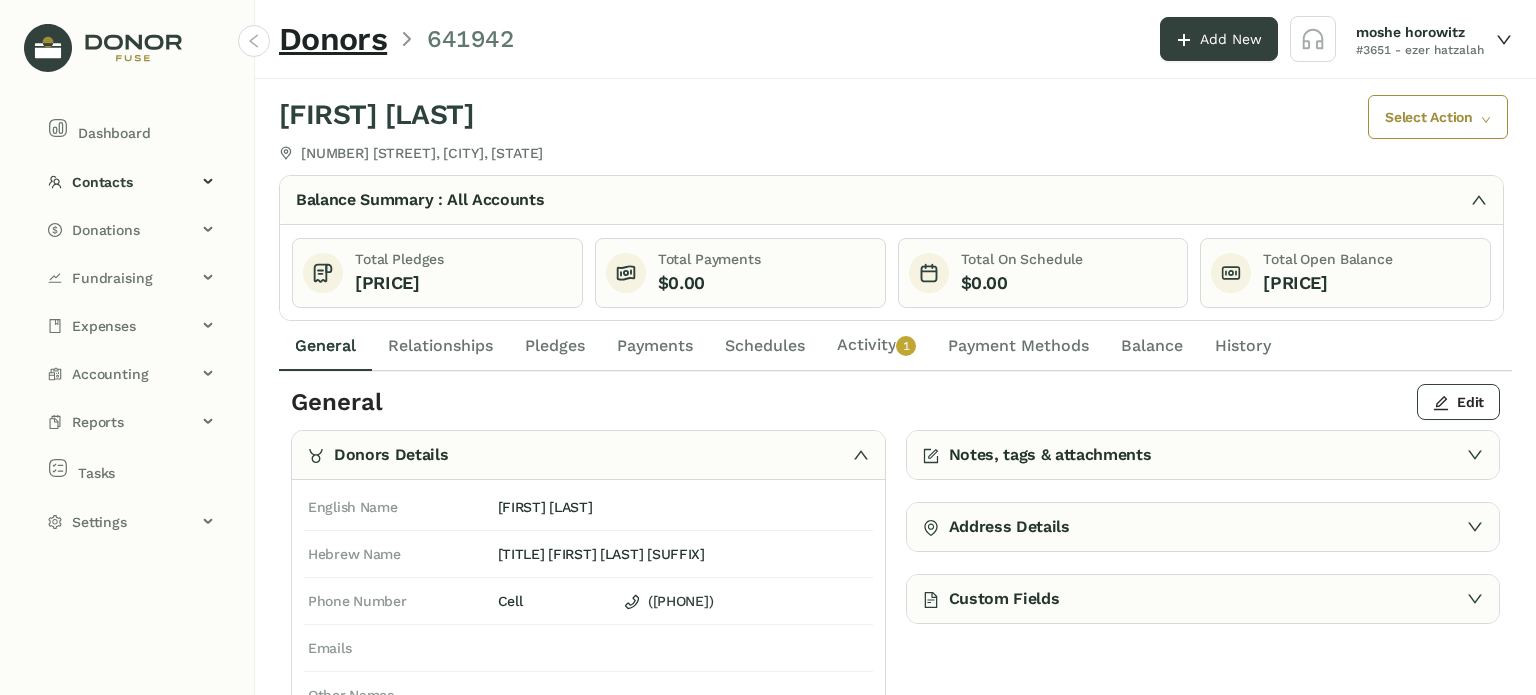 click on "Notes, tags & attachments" 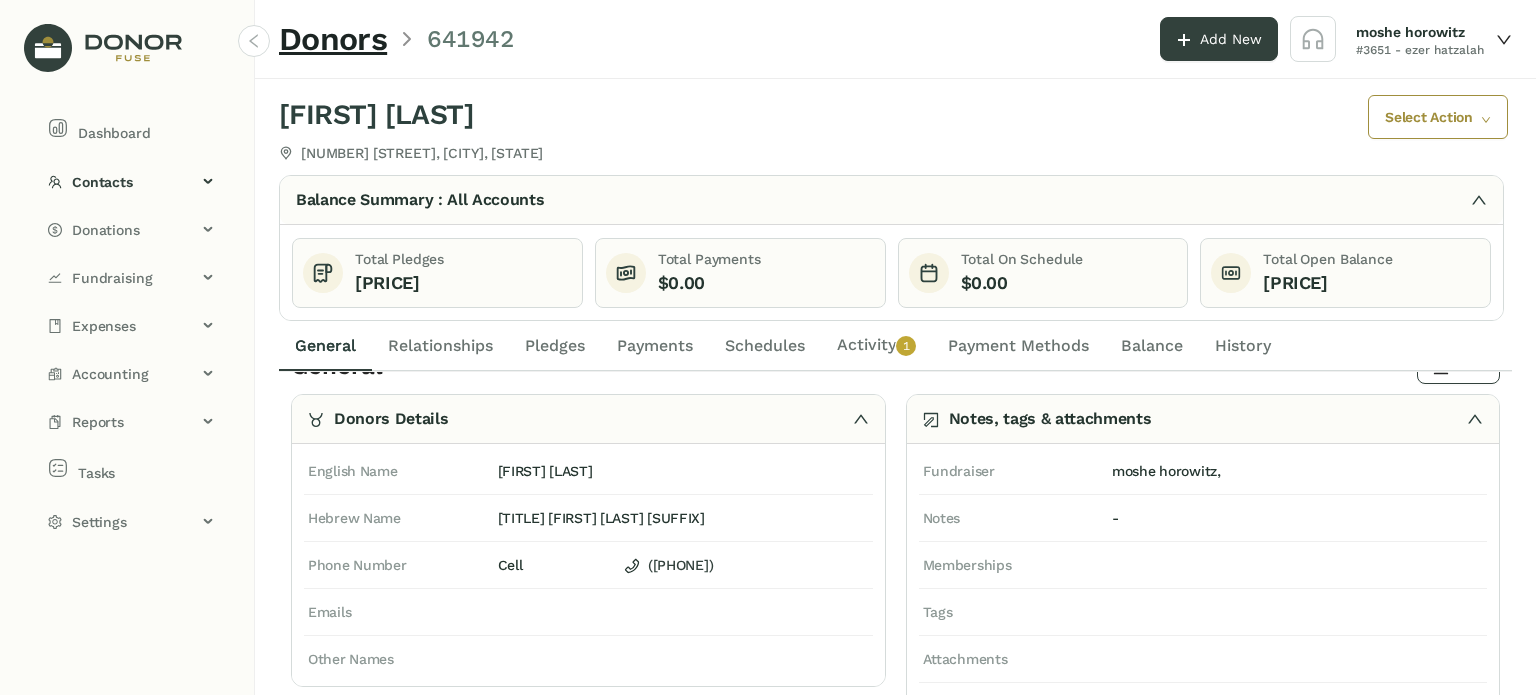 scroll, scrollTop: 0, scrollLeft: 0, axis: both 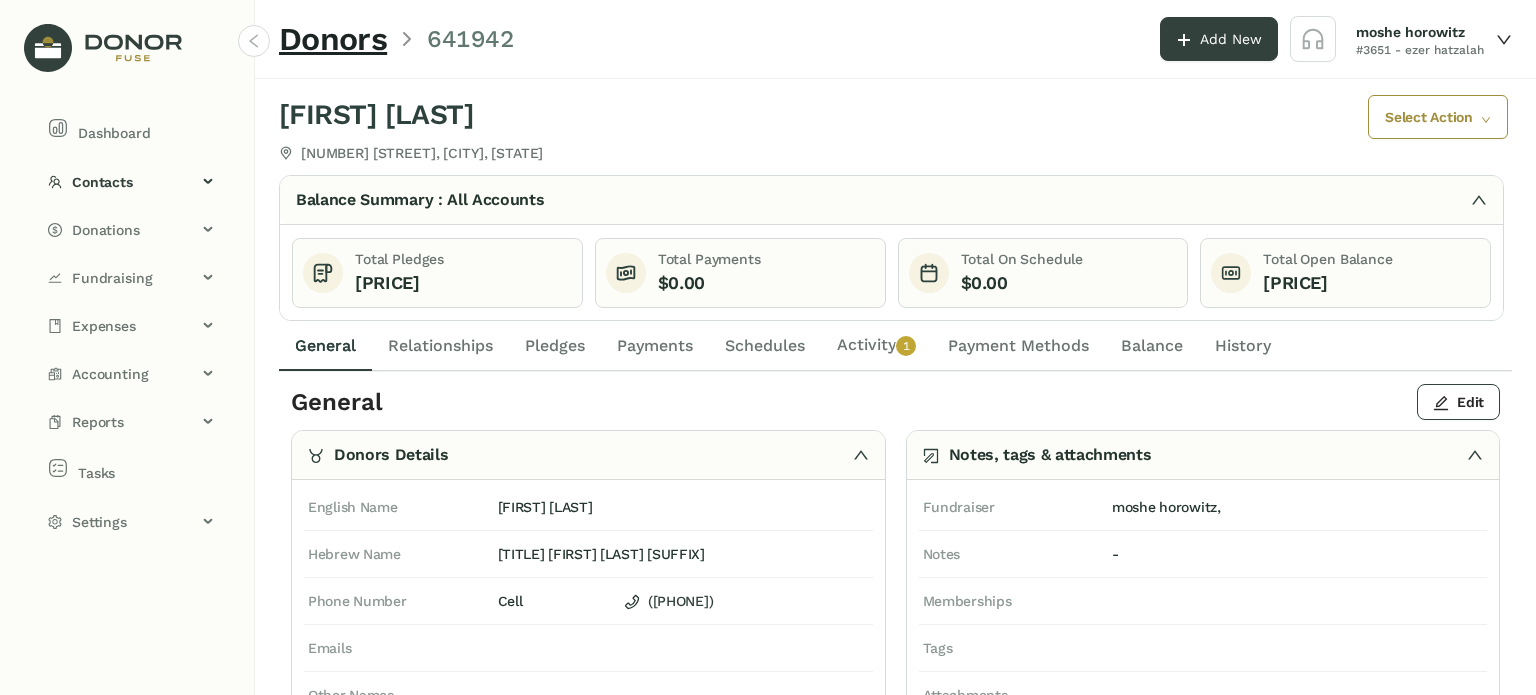 click on "Relationships" 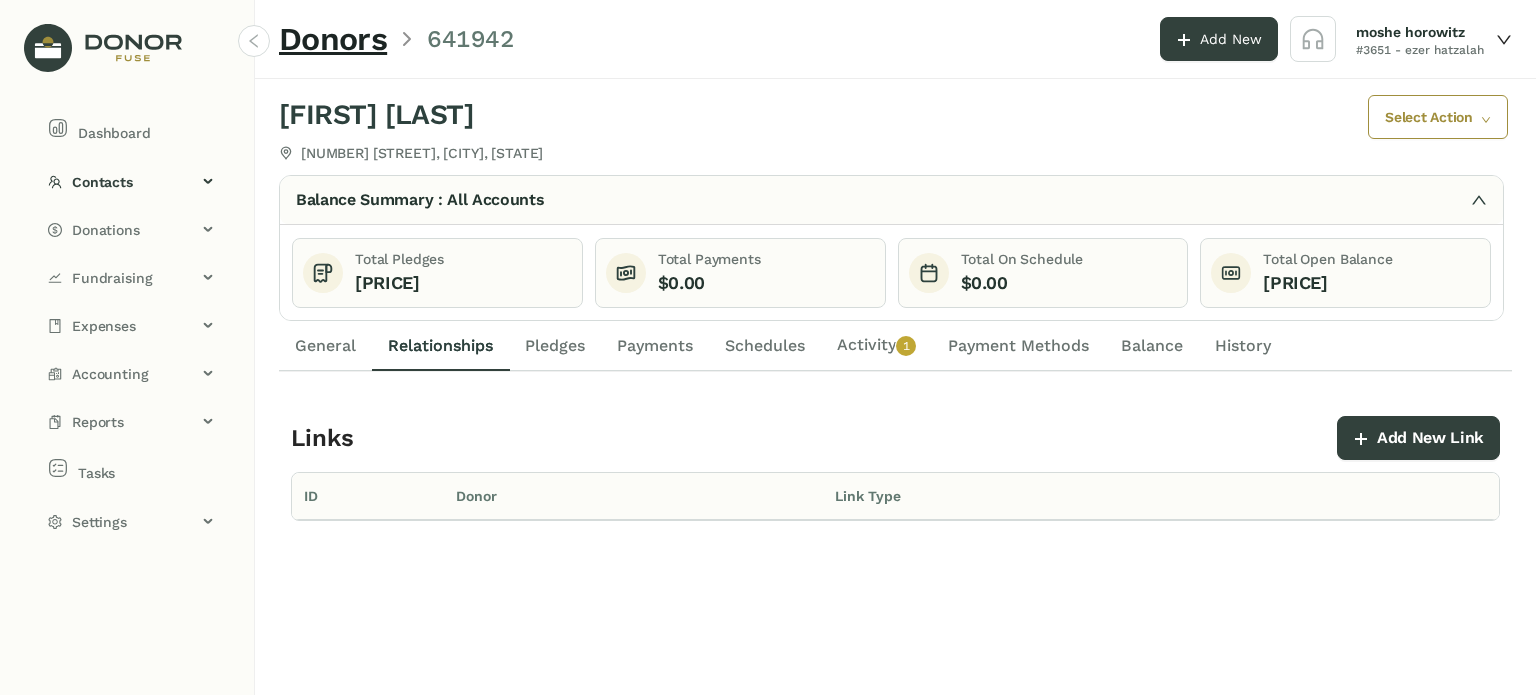 click on "General" 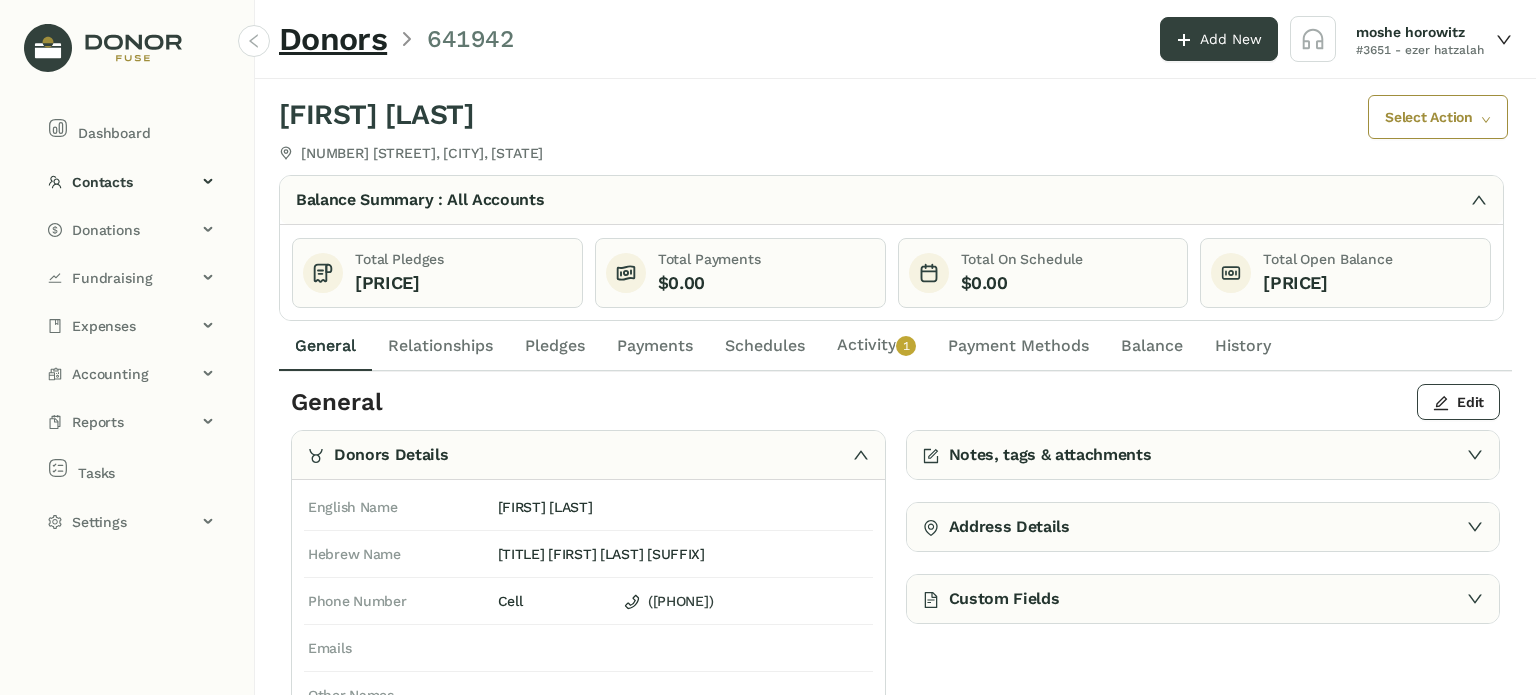 click on "Dashboard" 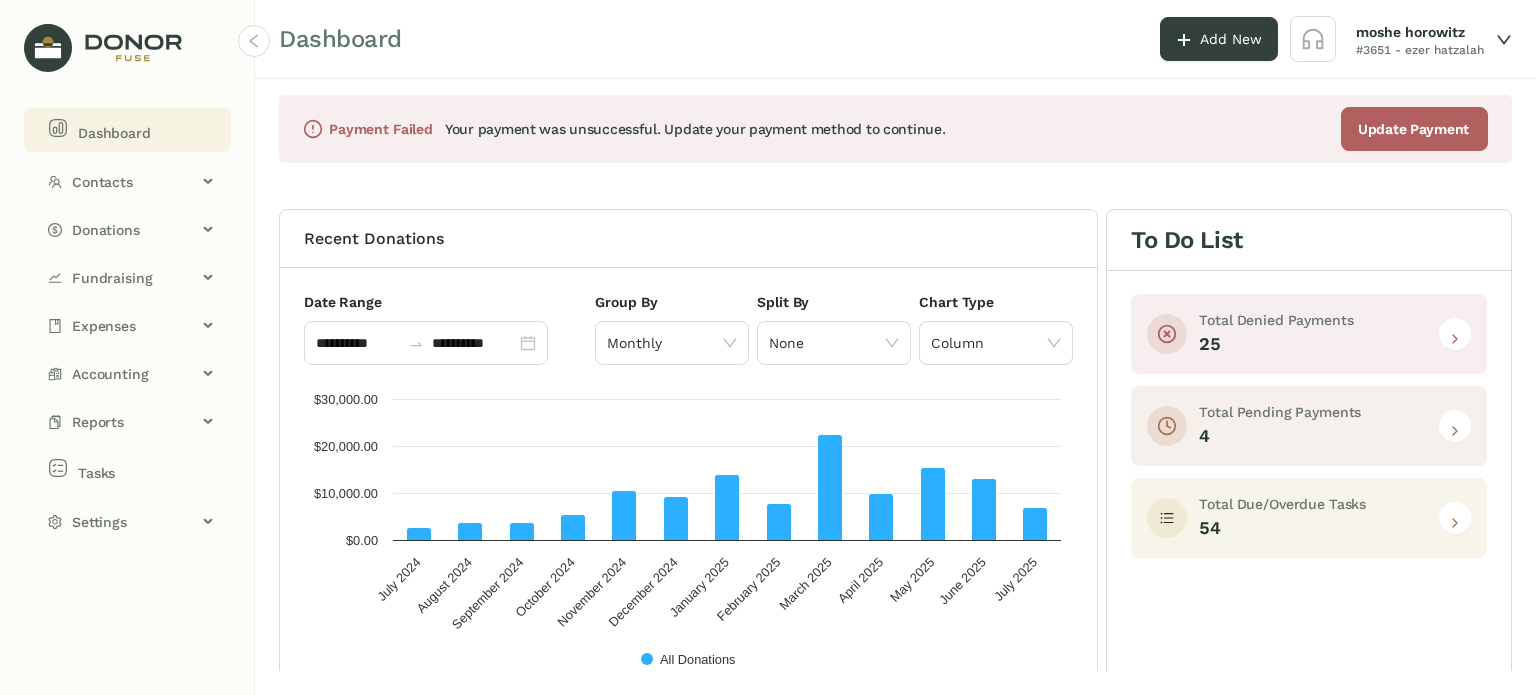 click 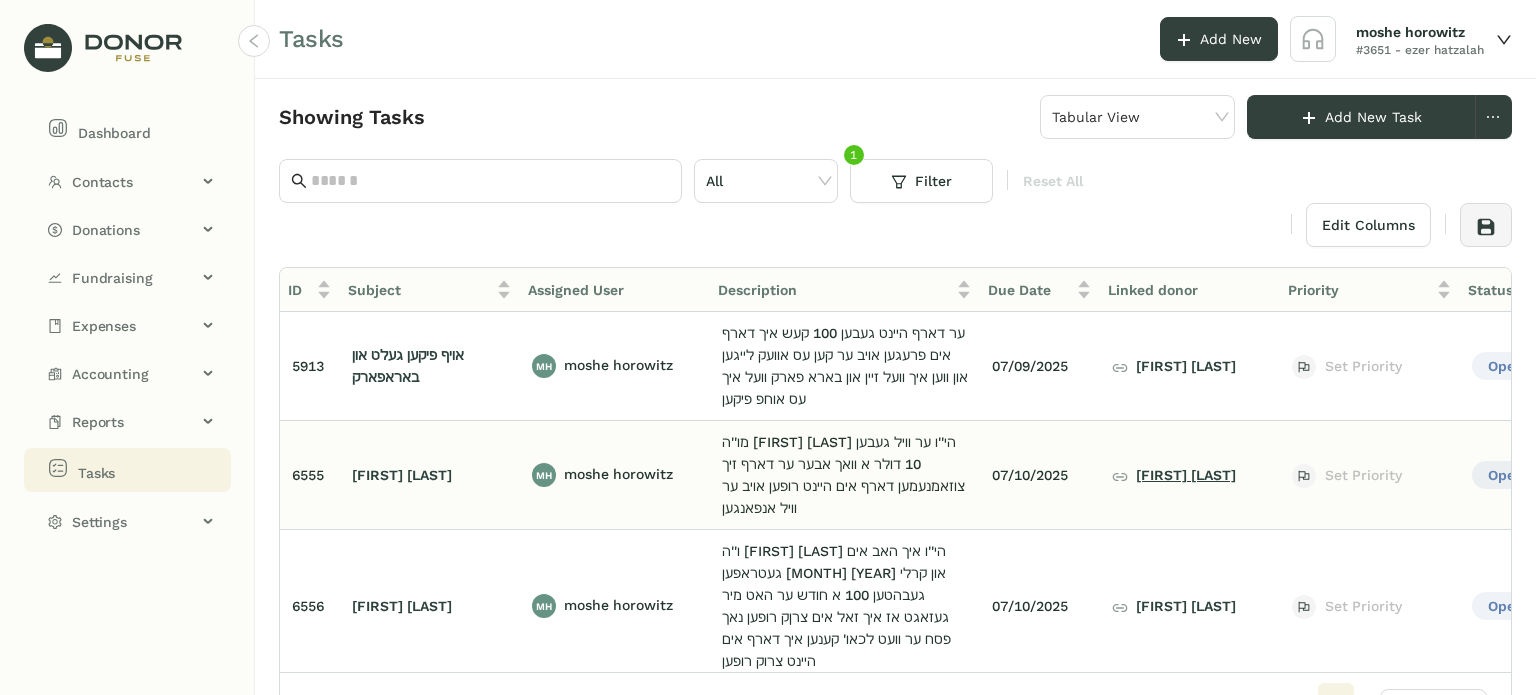 click on "[FIRST] [LAST]" 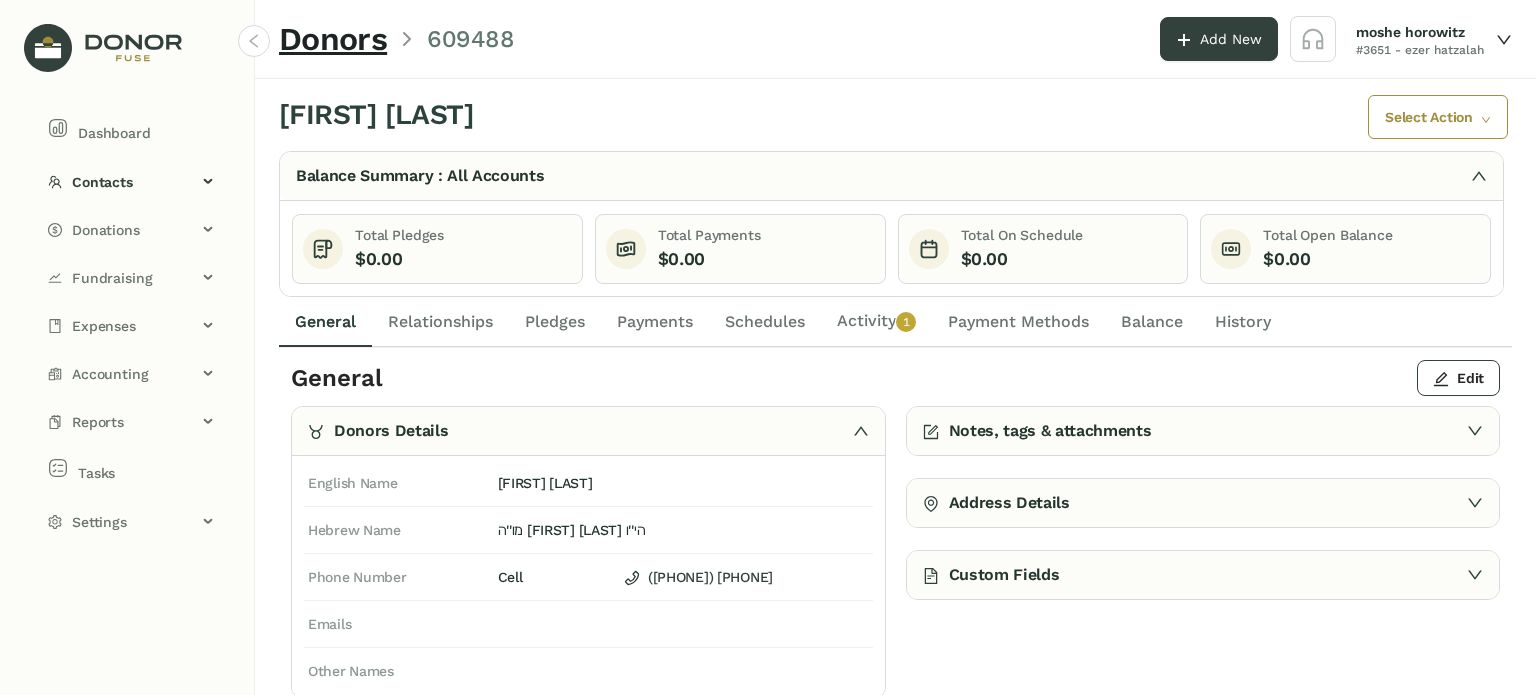 click on "Activity   0   1   2   3   4   5   6   7   8   9" 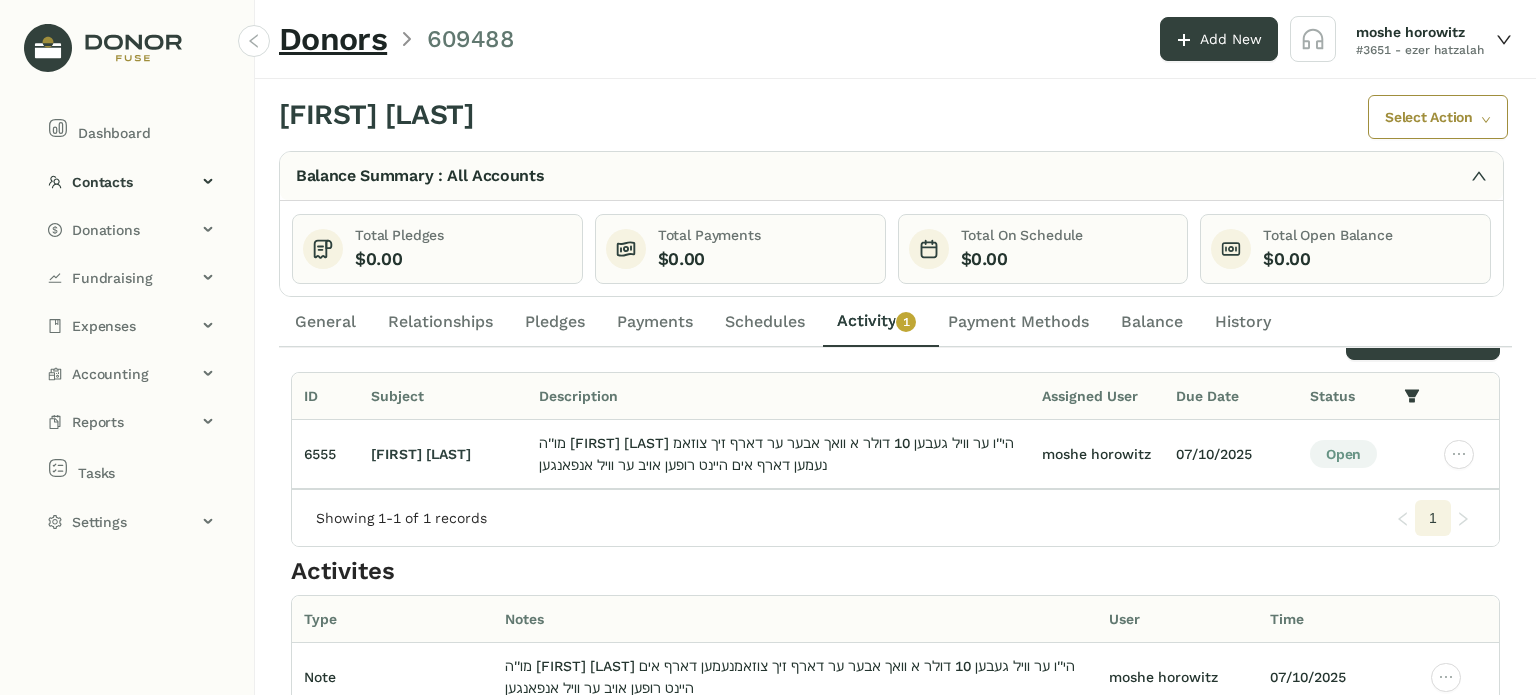 scroll, scrollTop: 0, scrollLeft: 0, axis: both 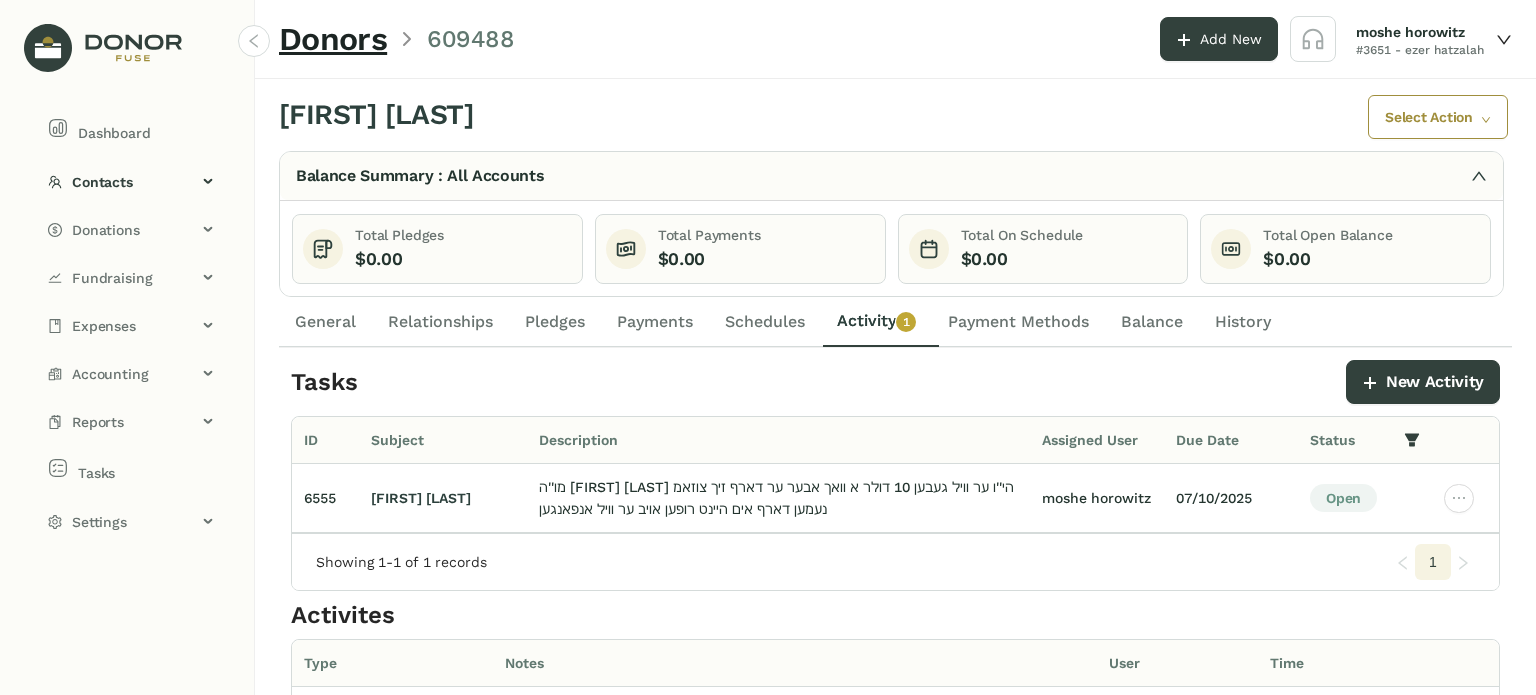 click on "General" 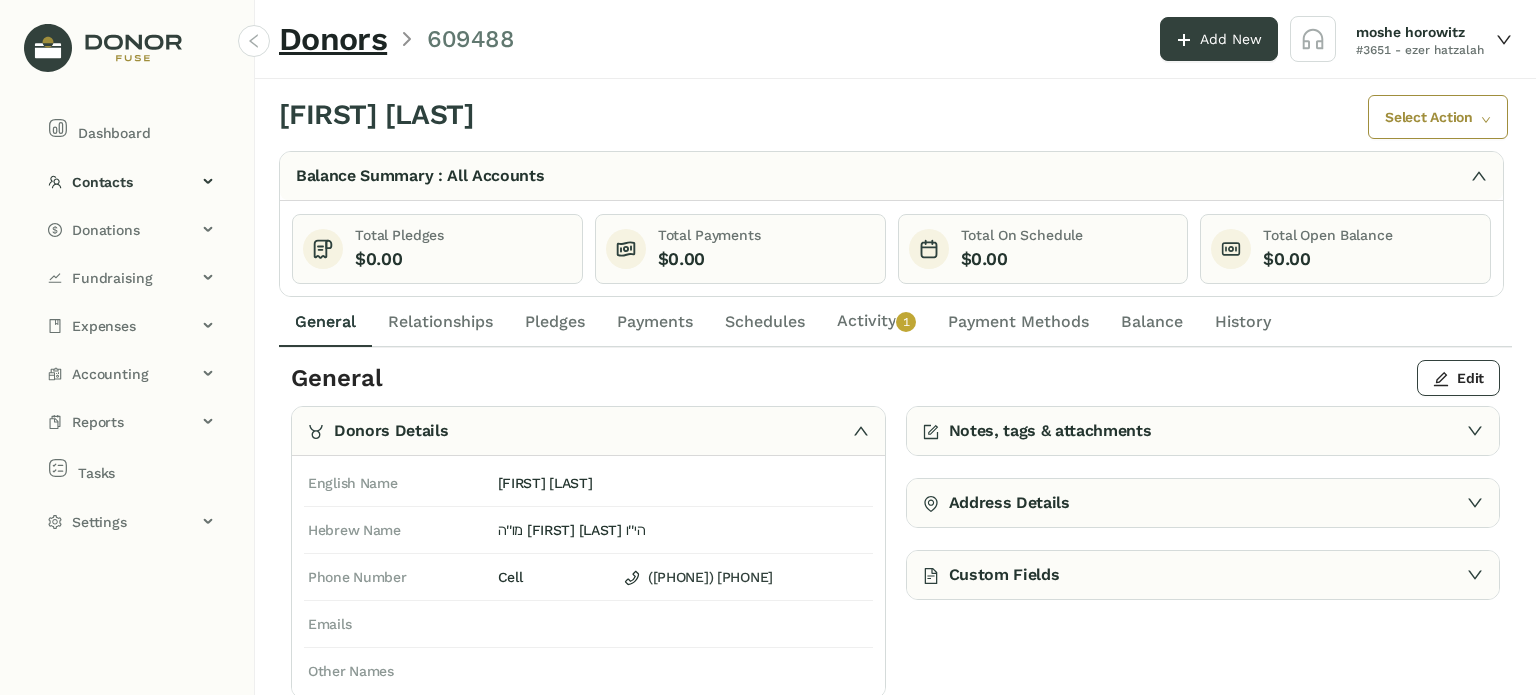 click on "Activity   0   1   2   3   4   5   6   7   8   9" 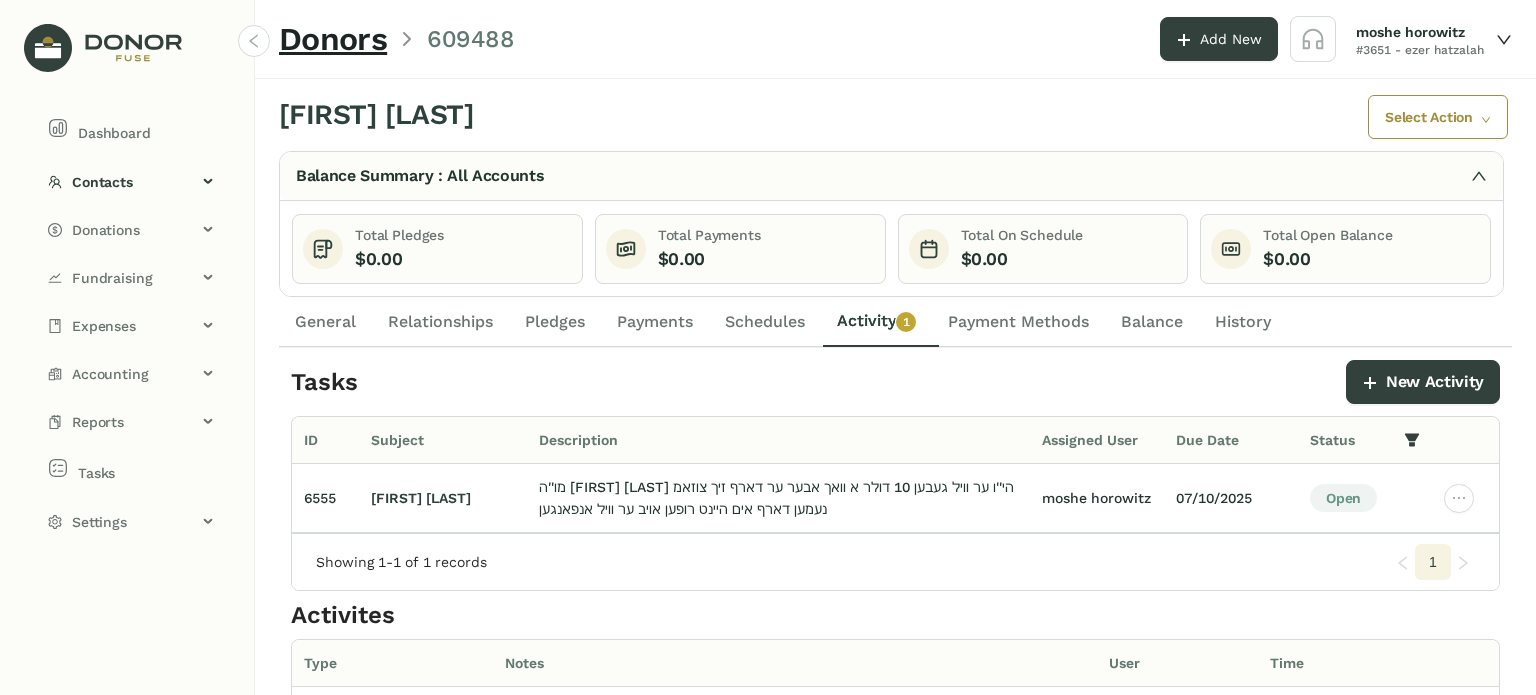 click on "General" 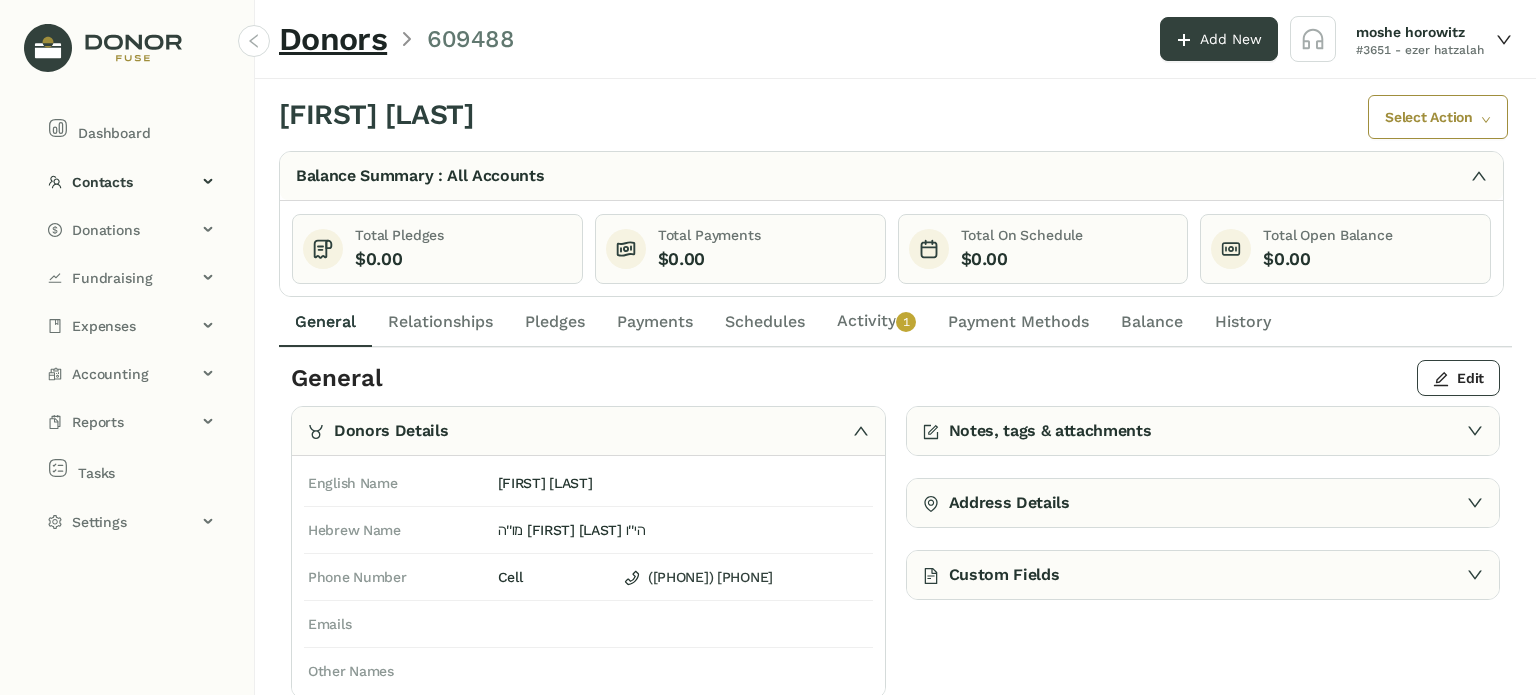drag, startPoint x: 868, startPoint y: 310, endPoint x: 861, endPoint y: 319, distance: 11.401754 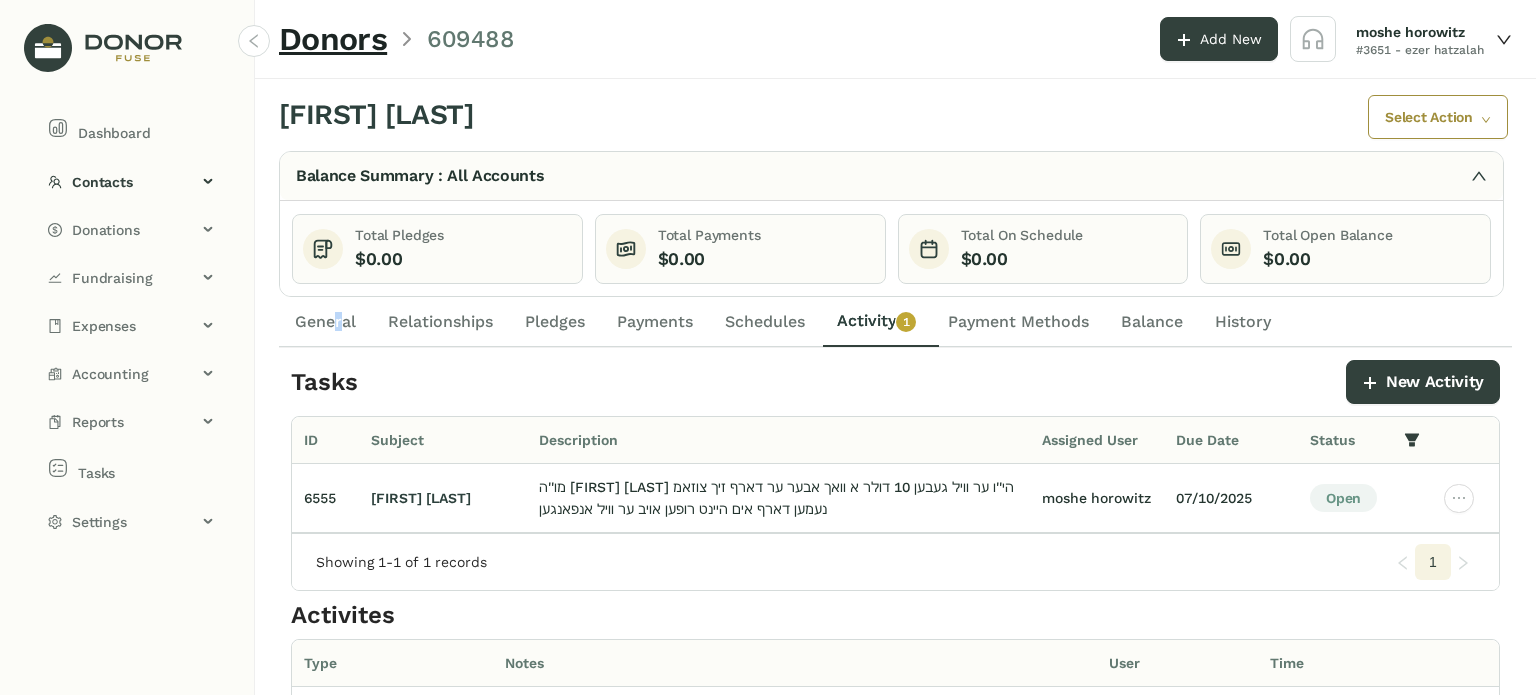 drag, startPoint x: 336, startPoint y: 327, endPoint x: 378, endPoint y: 326, distance: 42.0119 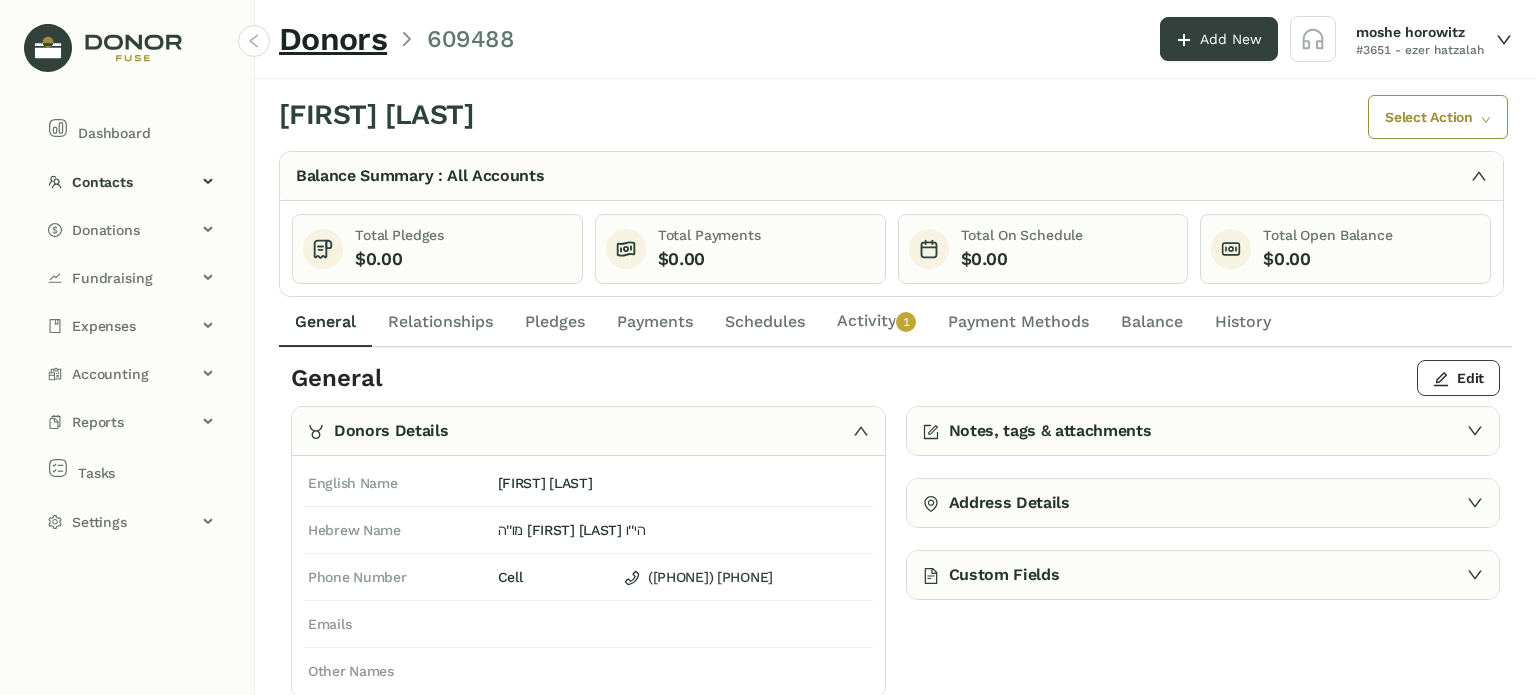 click on "Activity   0   1   2   3   4   5   6   7   8   9" 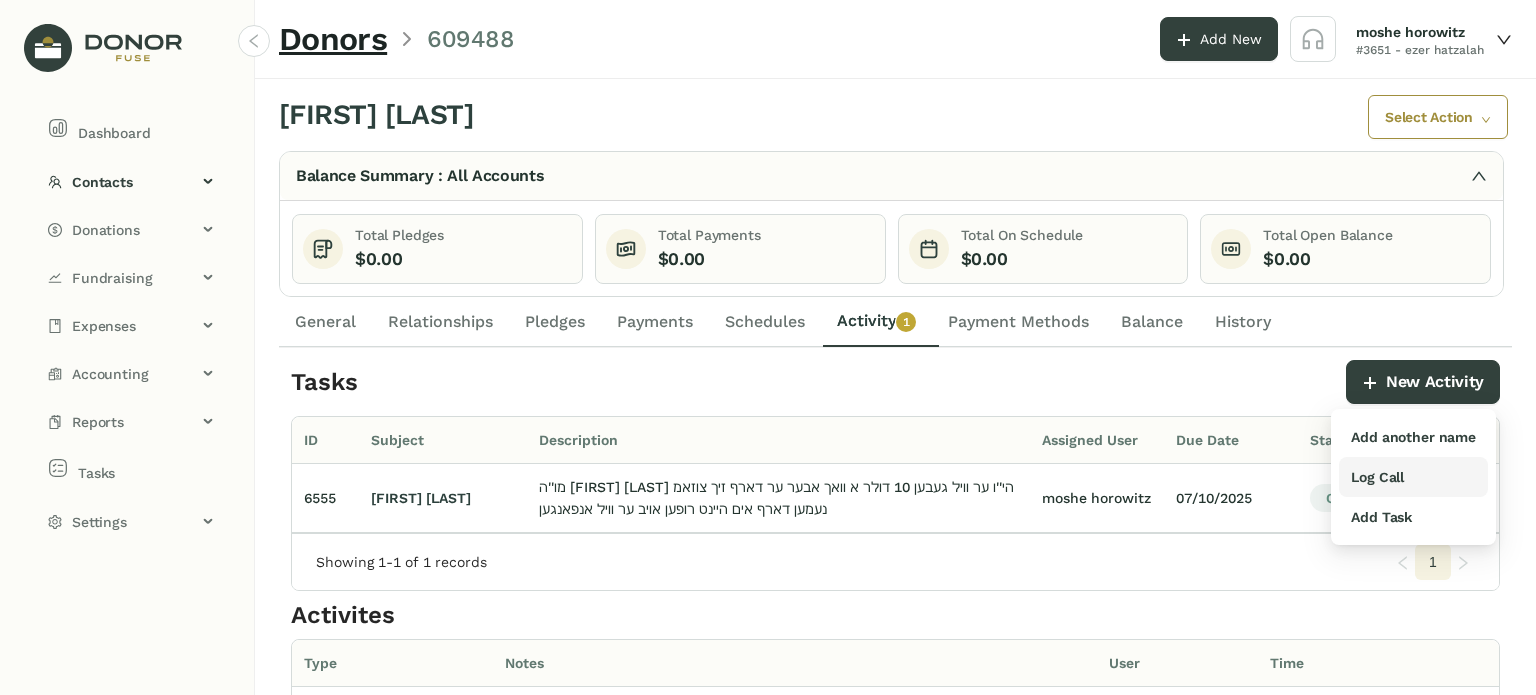 drag, startPoint x: 1400, startPoint y: 468, endPoint x: 1388, endPoint y: 464, distance: 12.649111 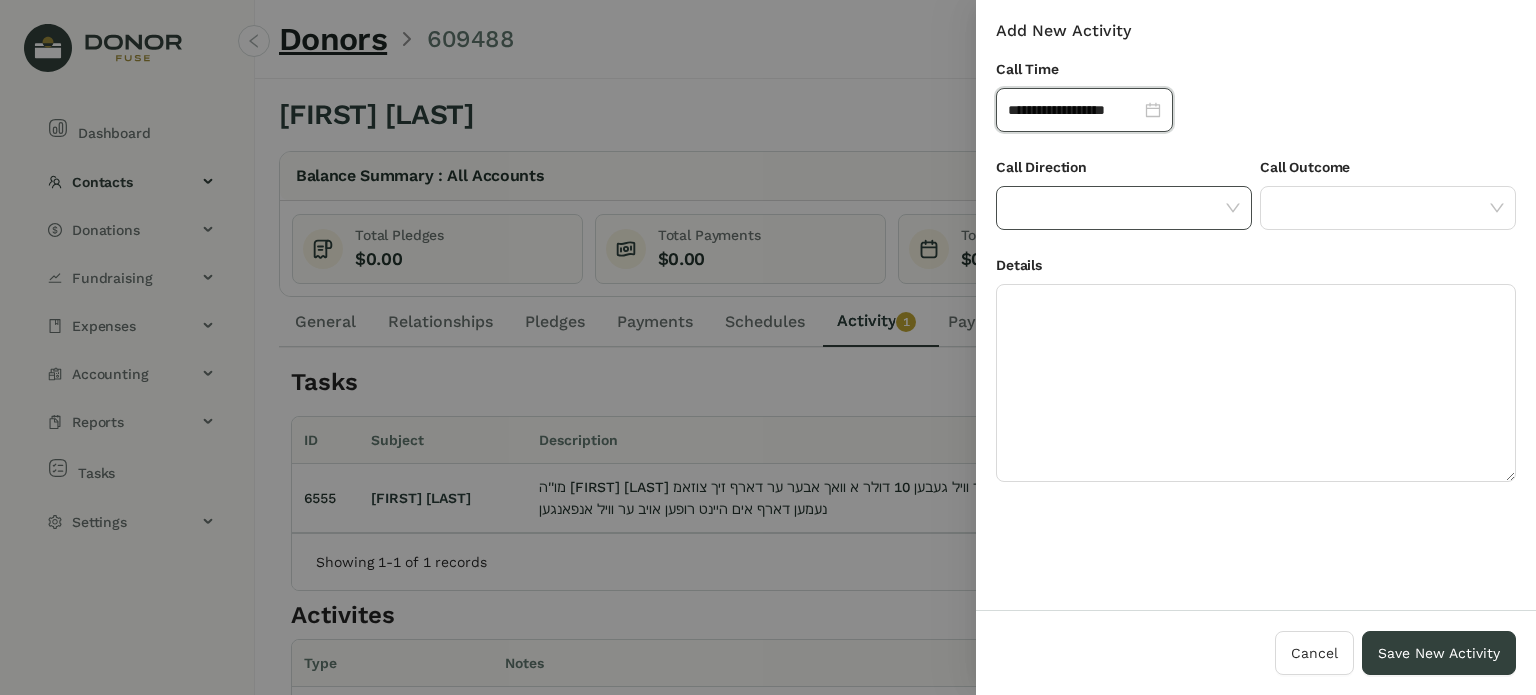 click 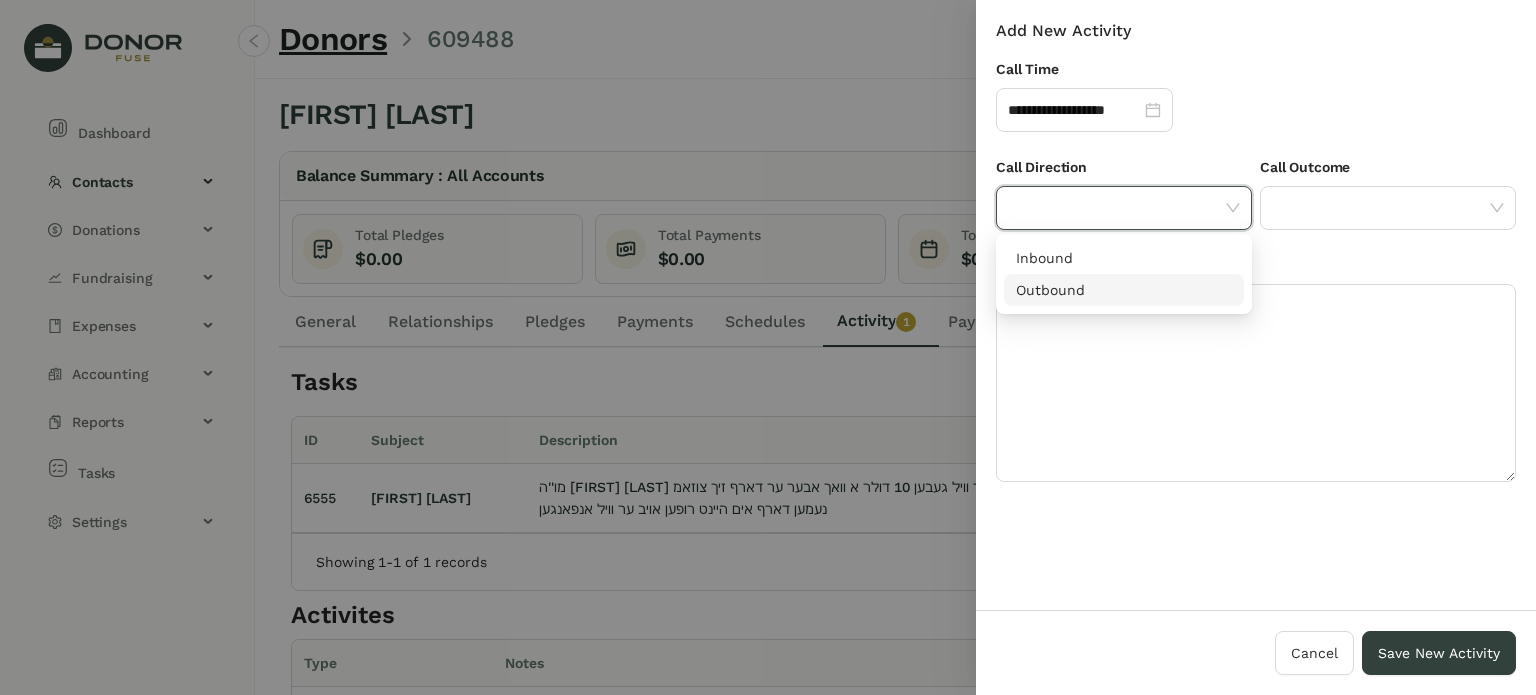 click on "Outbound" at bounding box center [1124, 290] 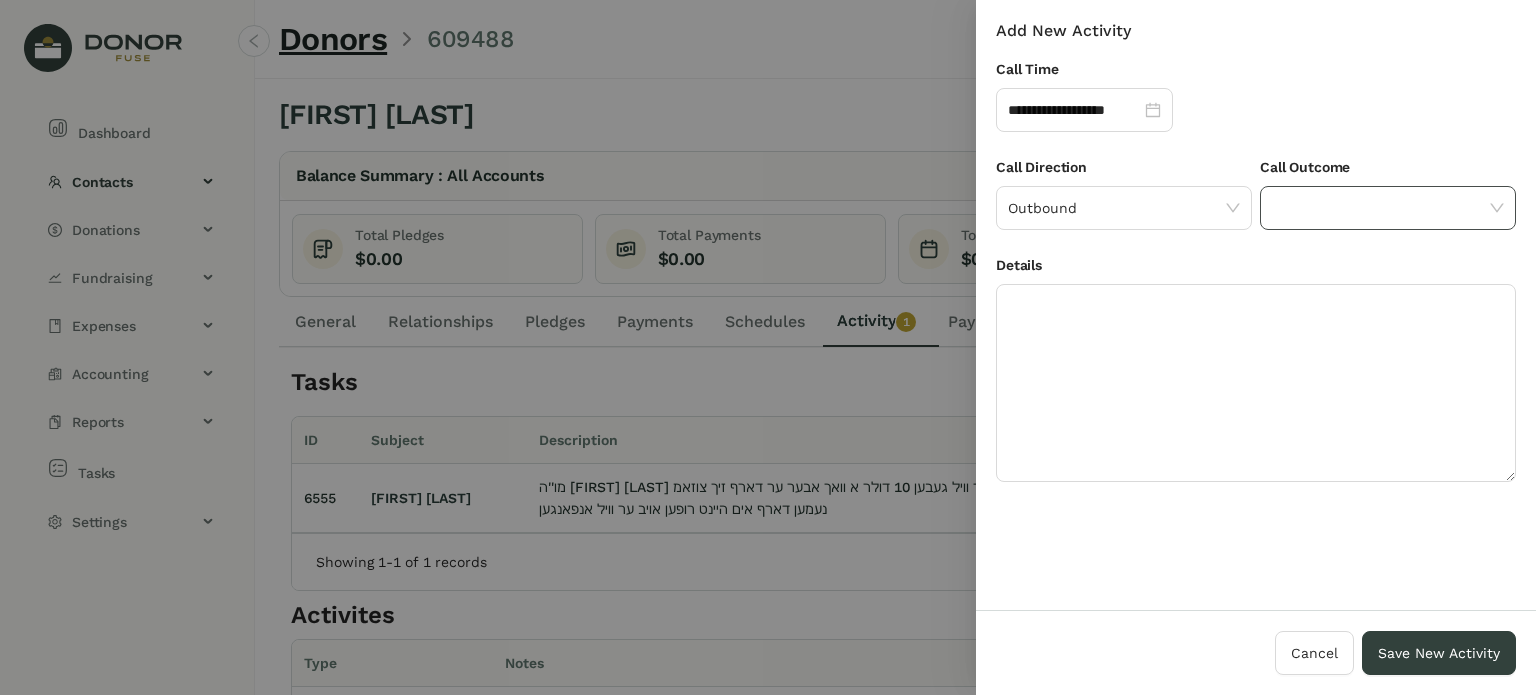 click 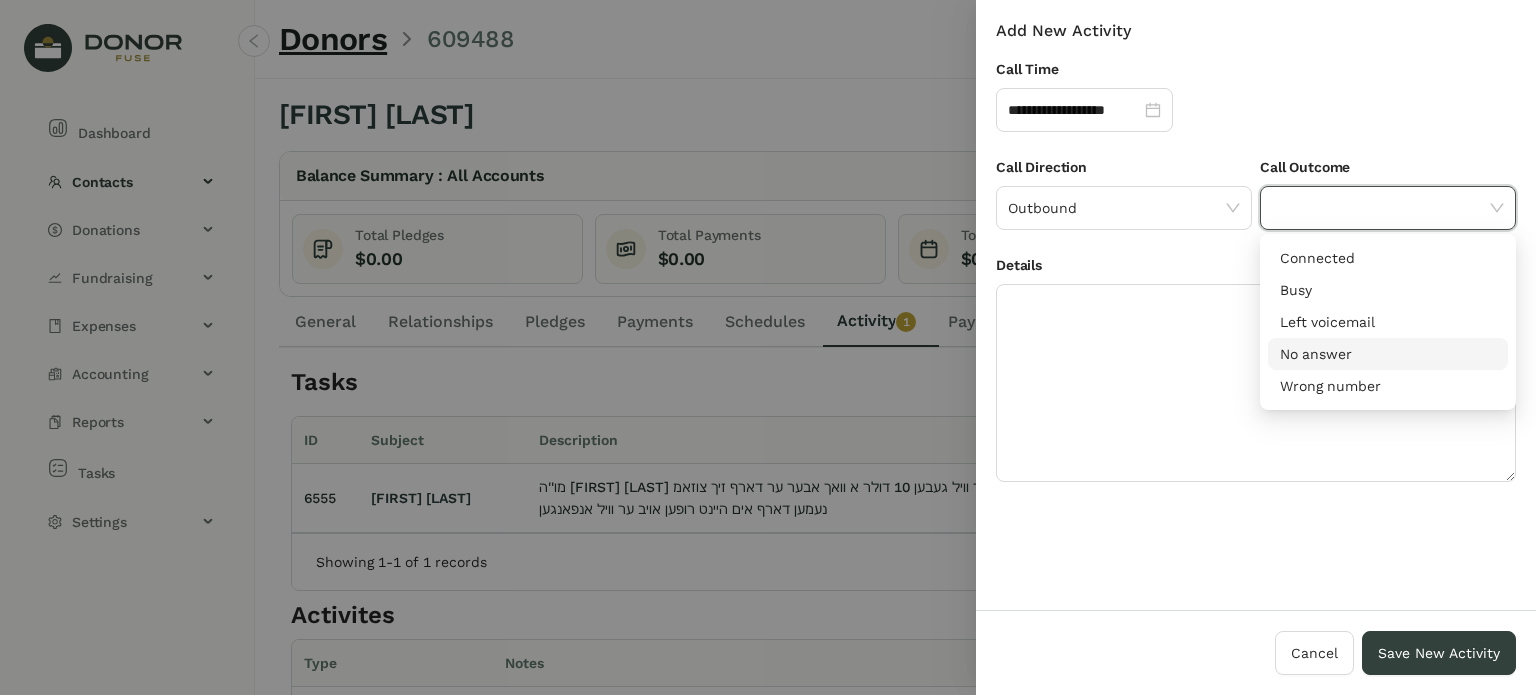 click on "No answer" at bounding box center [1388, 354] 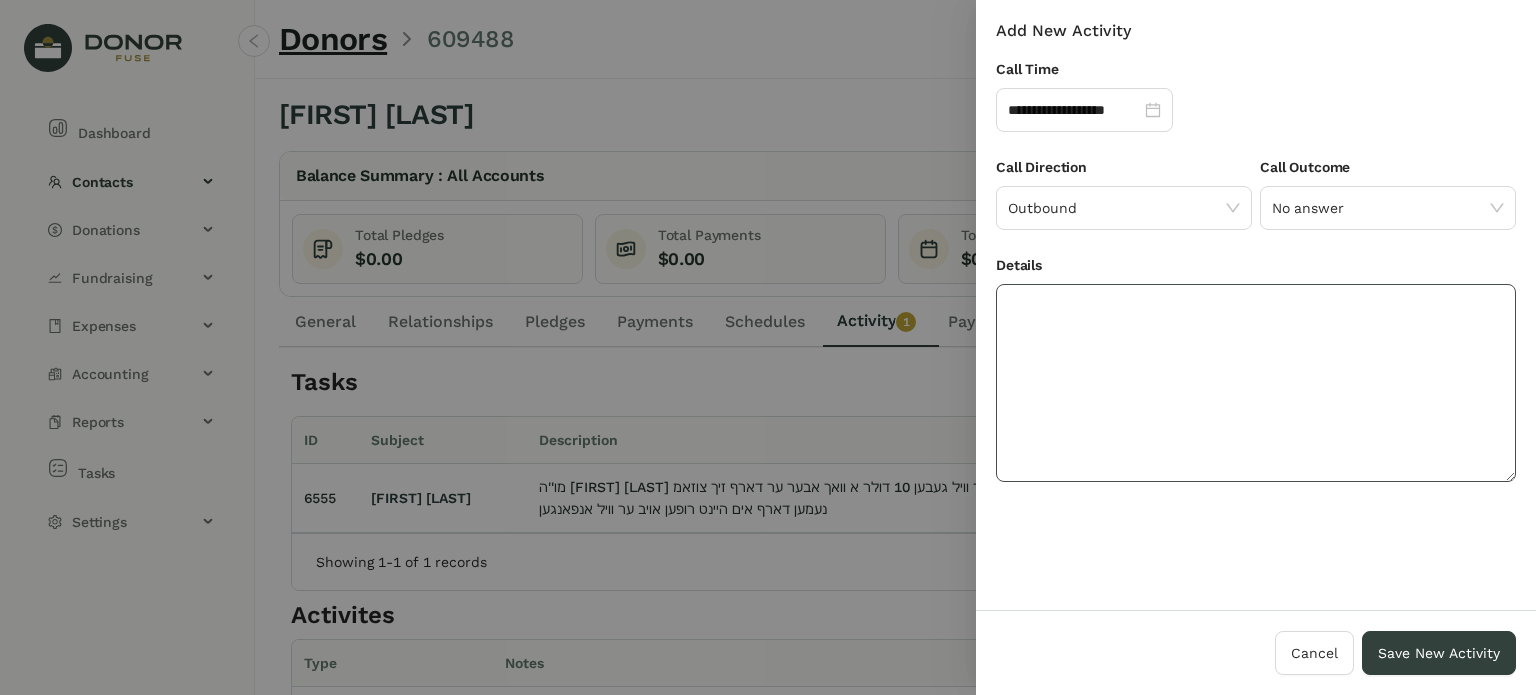 drag, startPoint x: 1244, startPoint y: 386, endPoint x: 1238, endPoint y: 374, distance: 13.416408 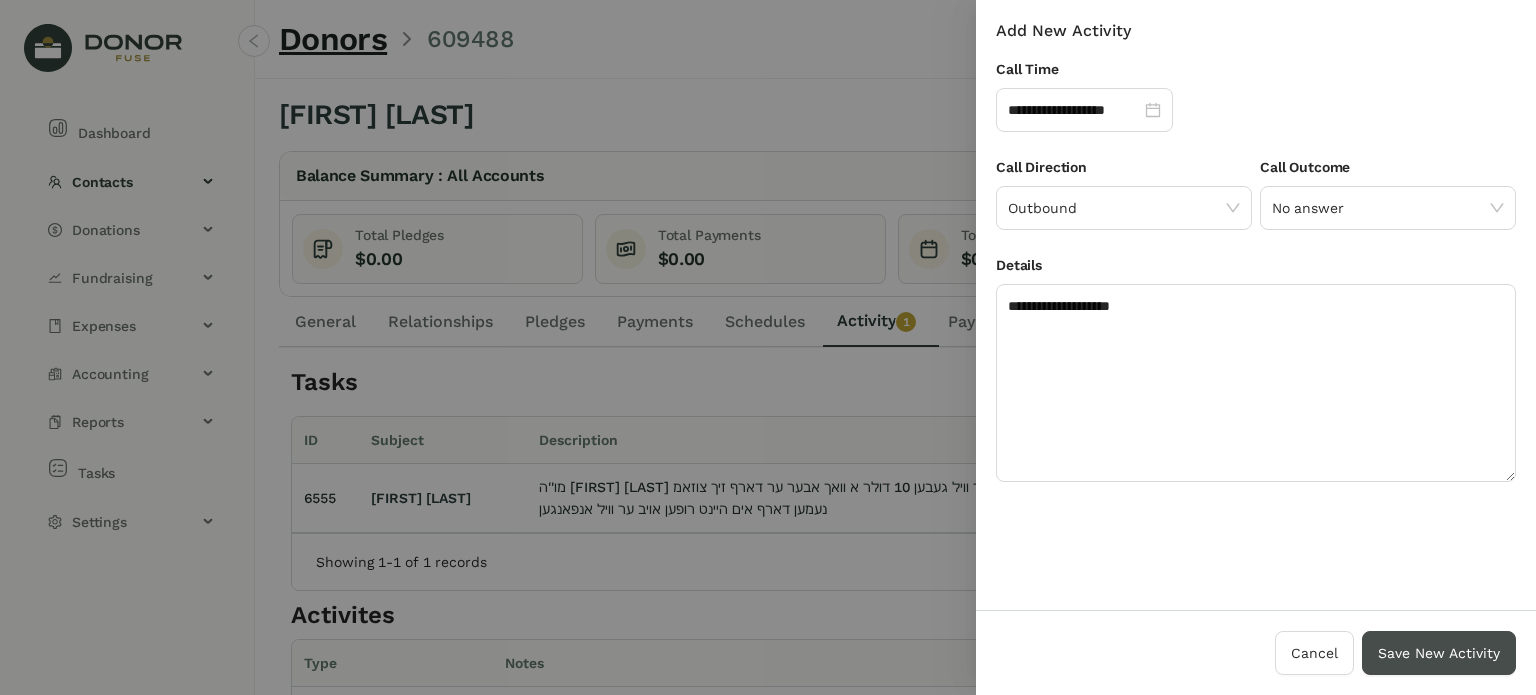 click on "Save New Activity" at bounding box center (1439, 653) 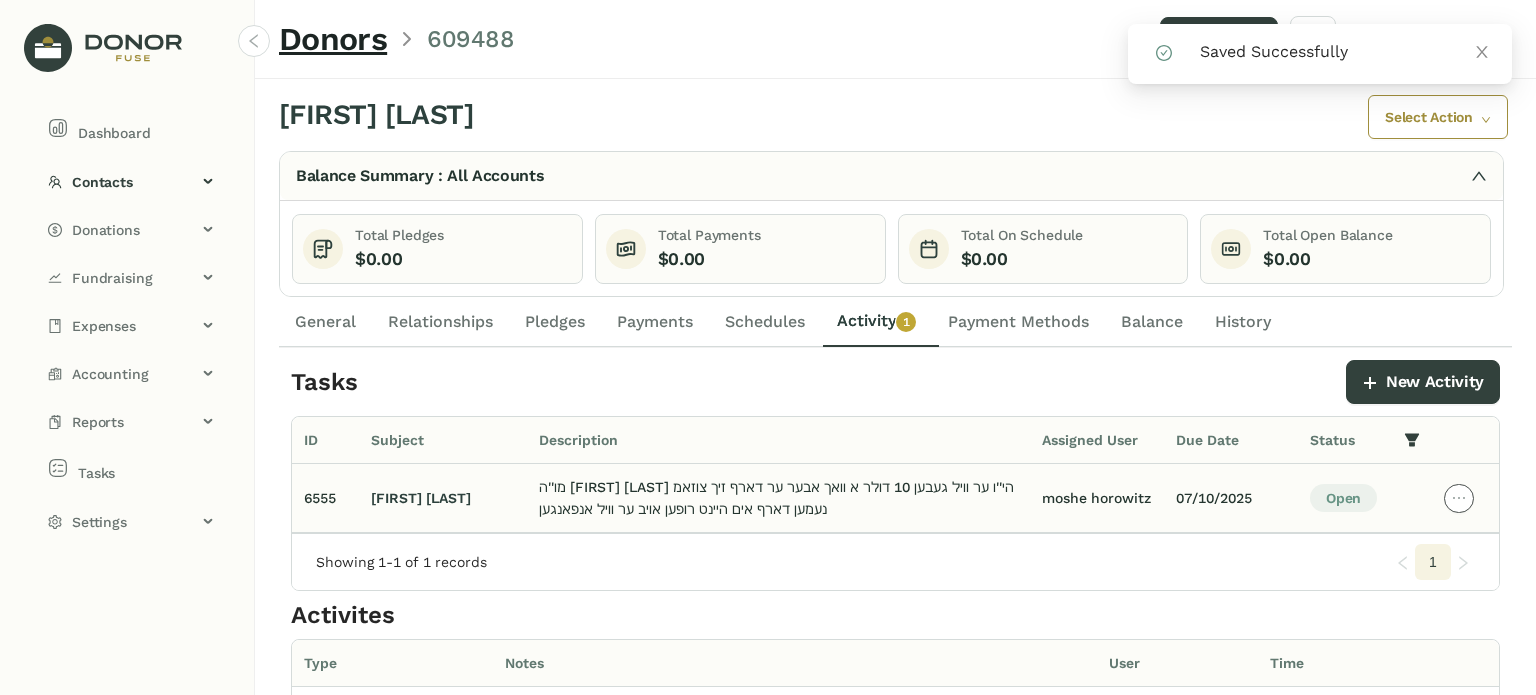 click 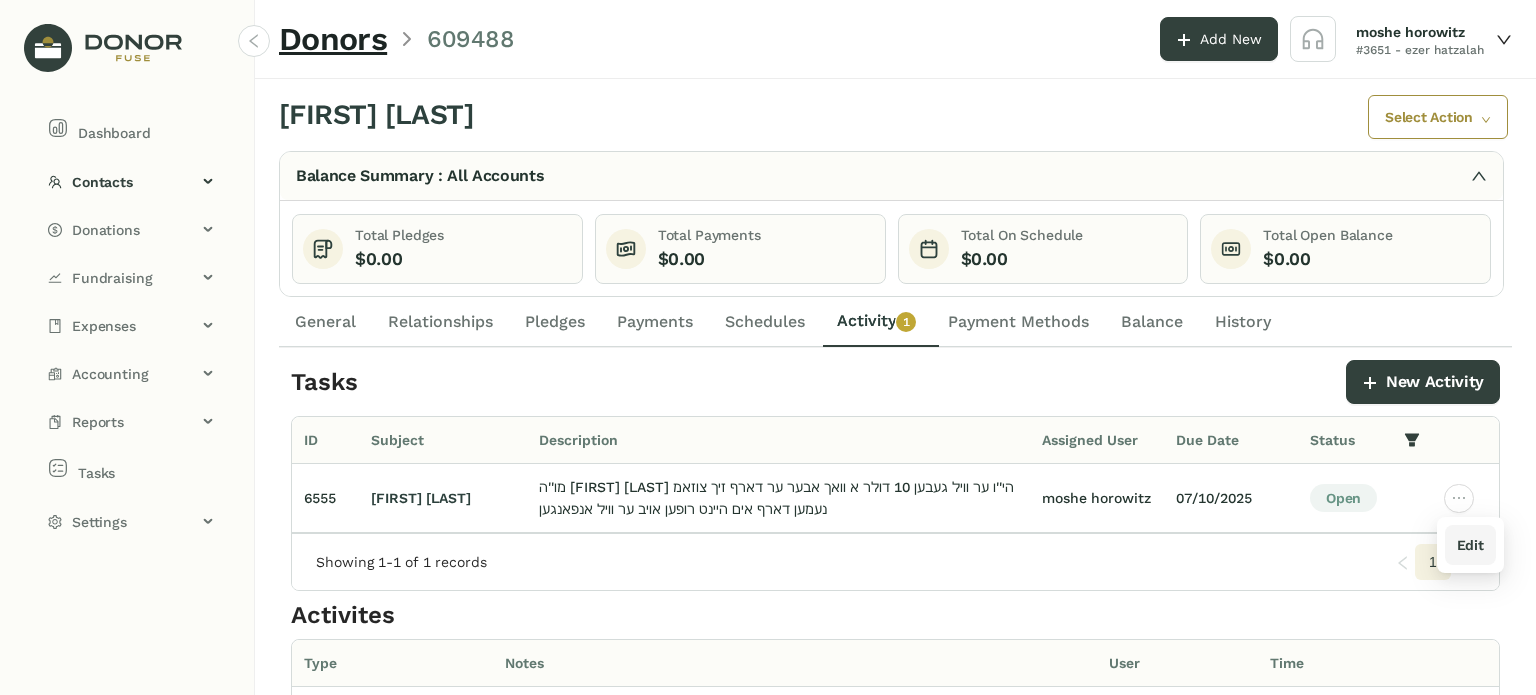 click on "Edit" at bounding box center [1470, 545] 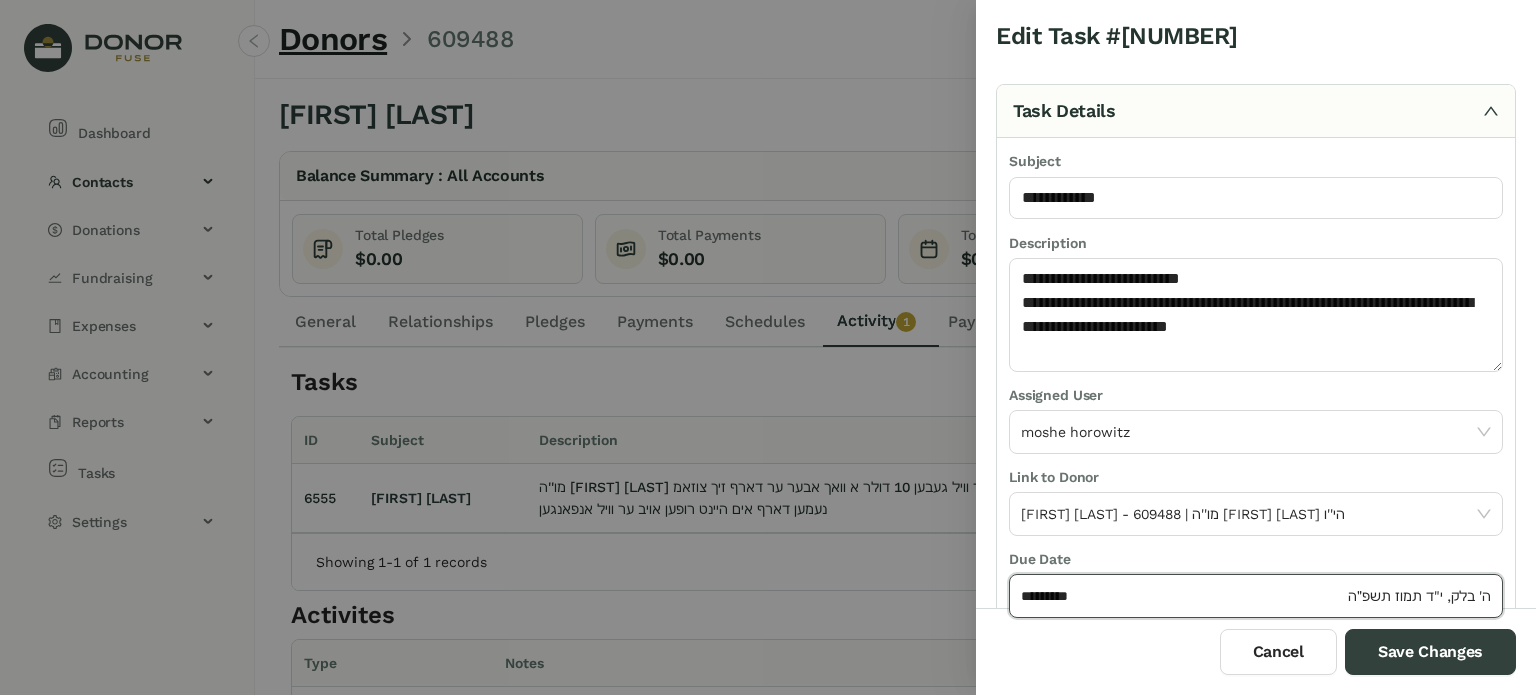 click on "*********" 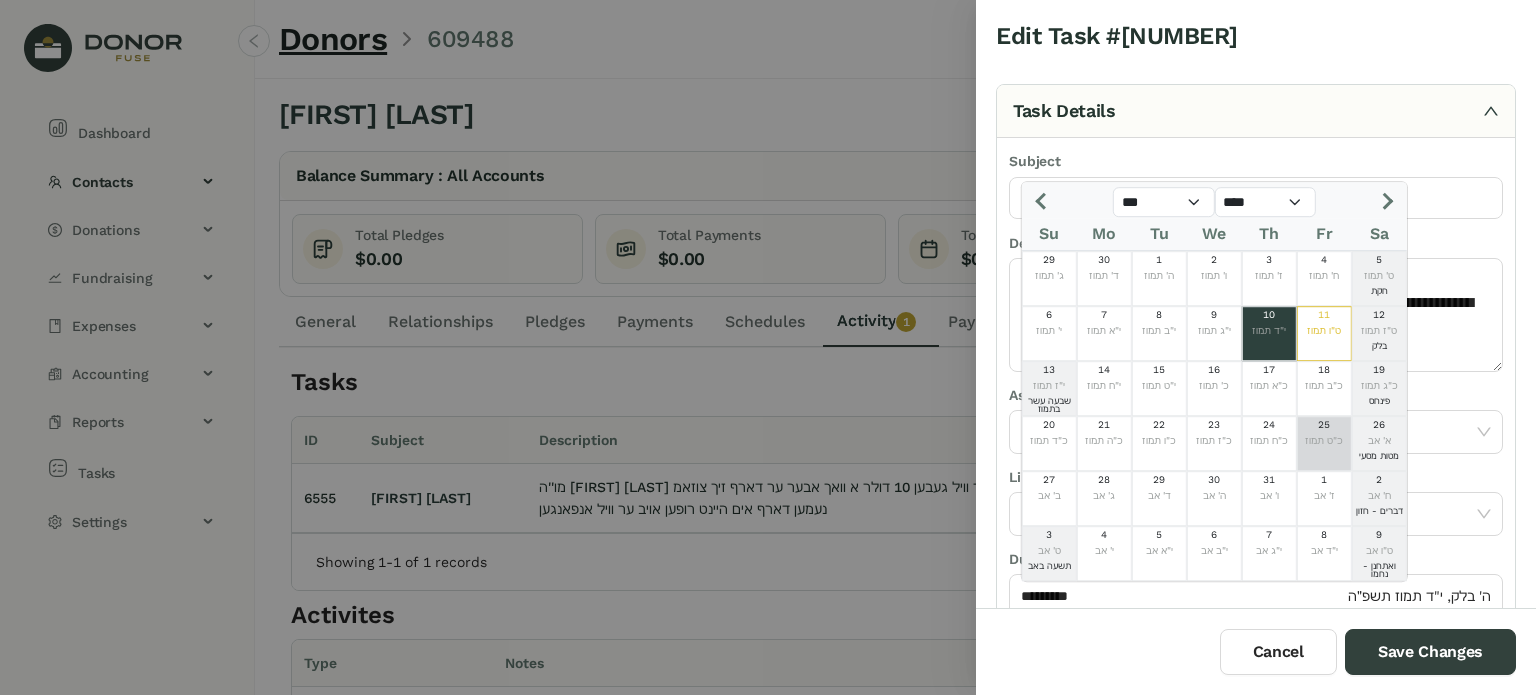click on "25" 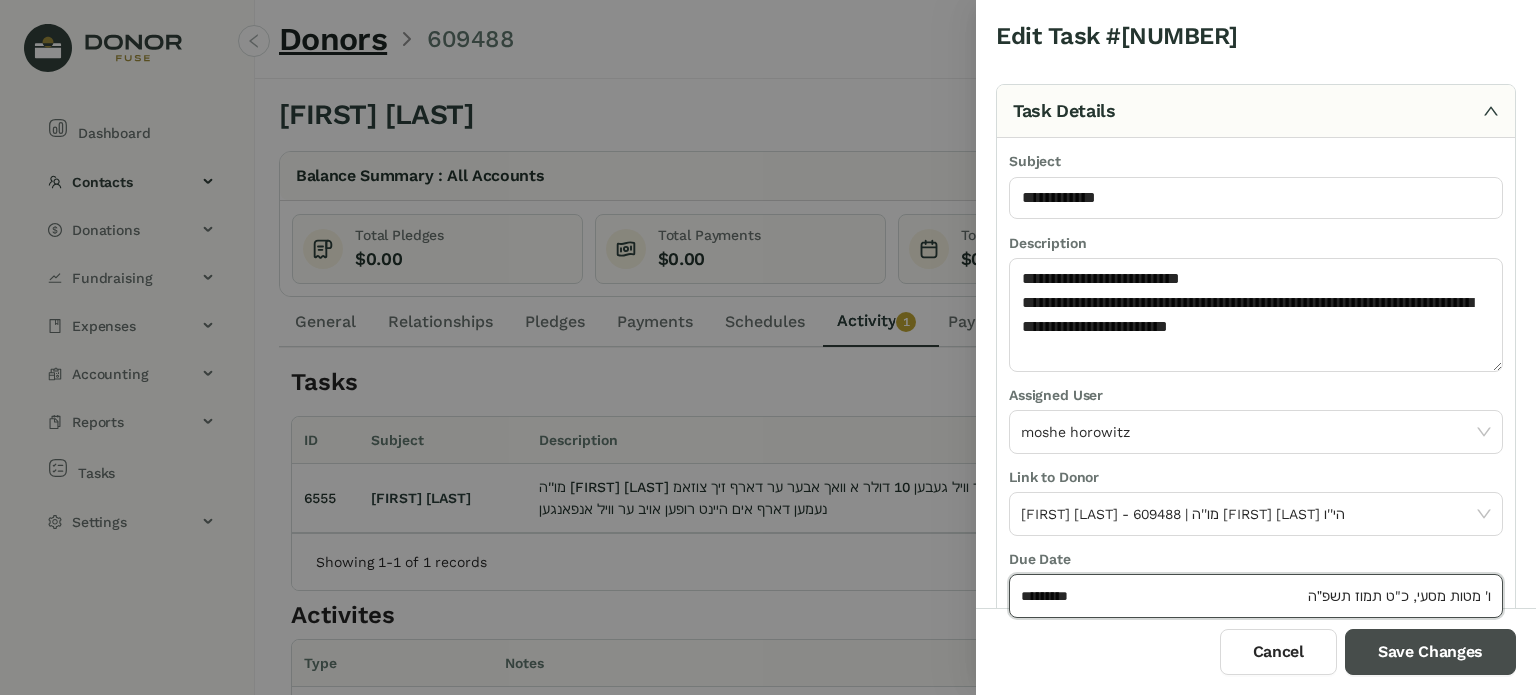 click on "Save Changes" at bounding box center (1430, 652) 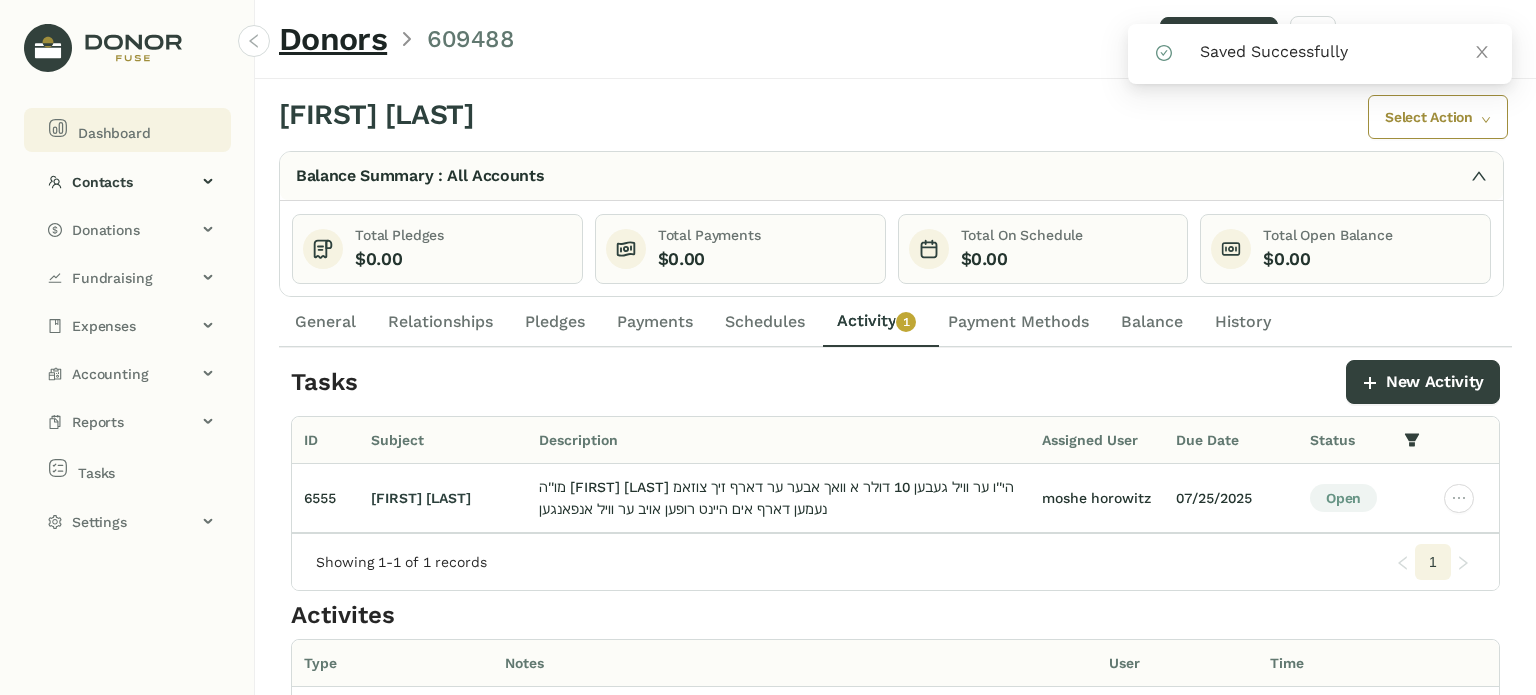 click on "Dashboard" 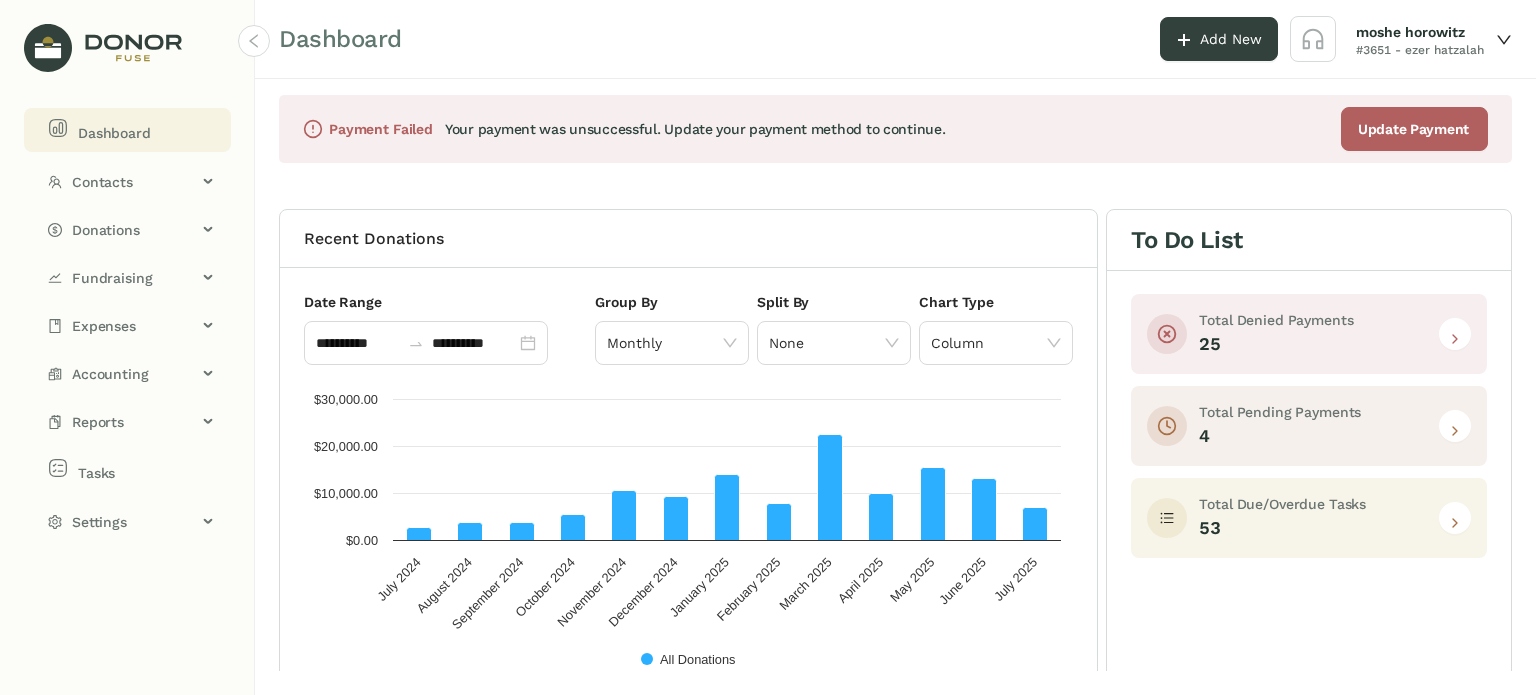 click 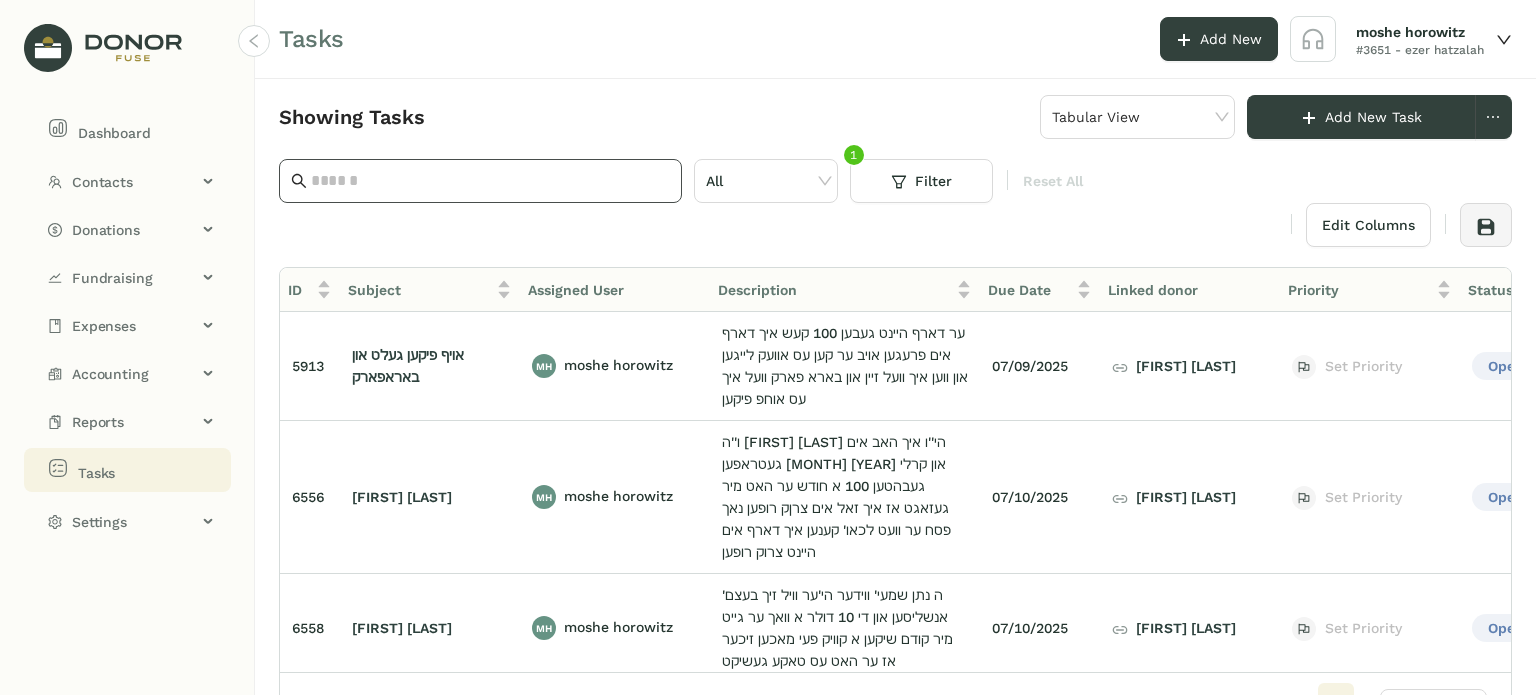 click 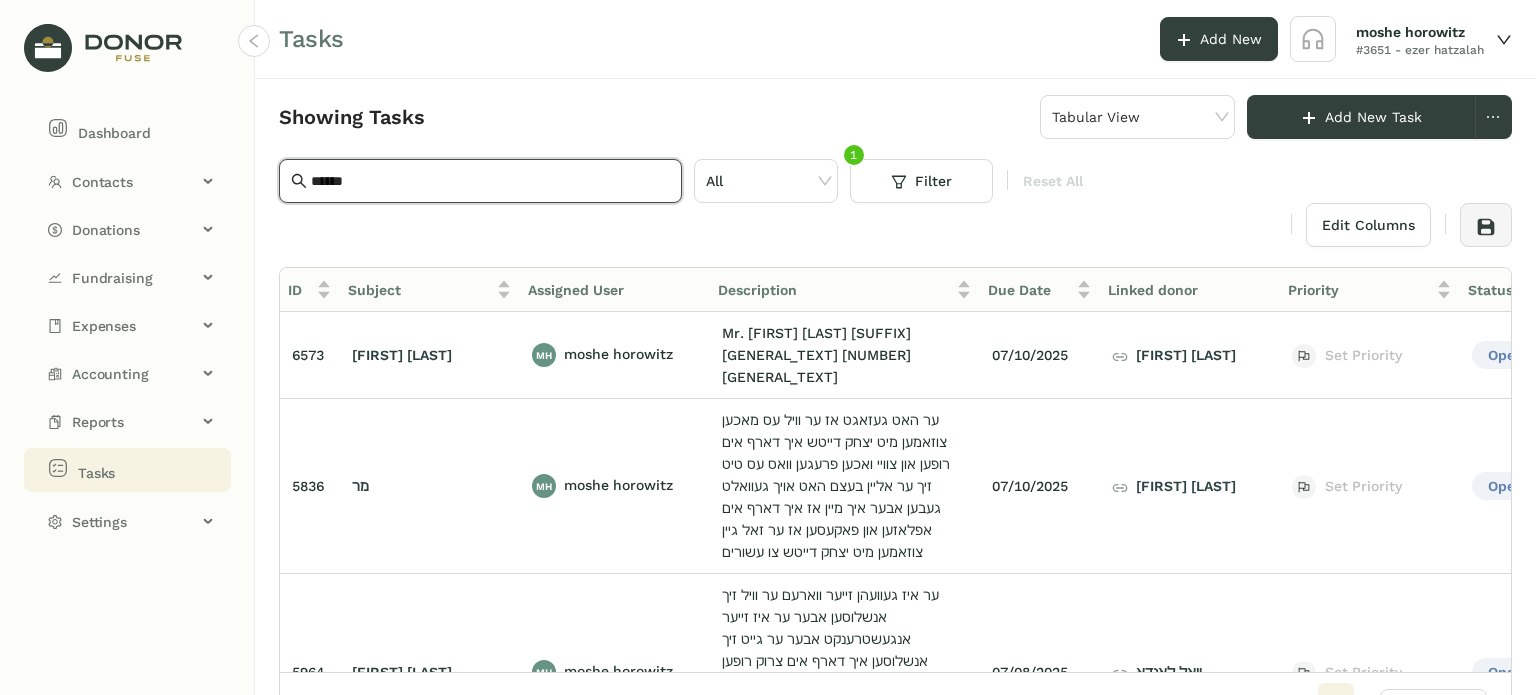 click on "******" 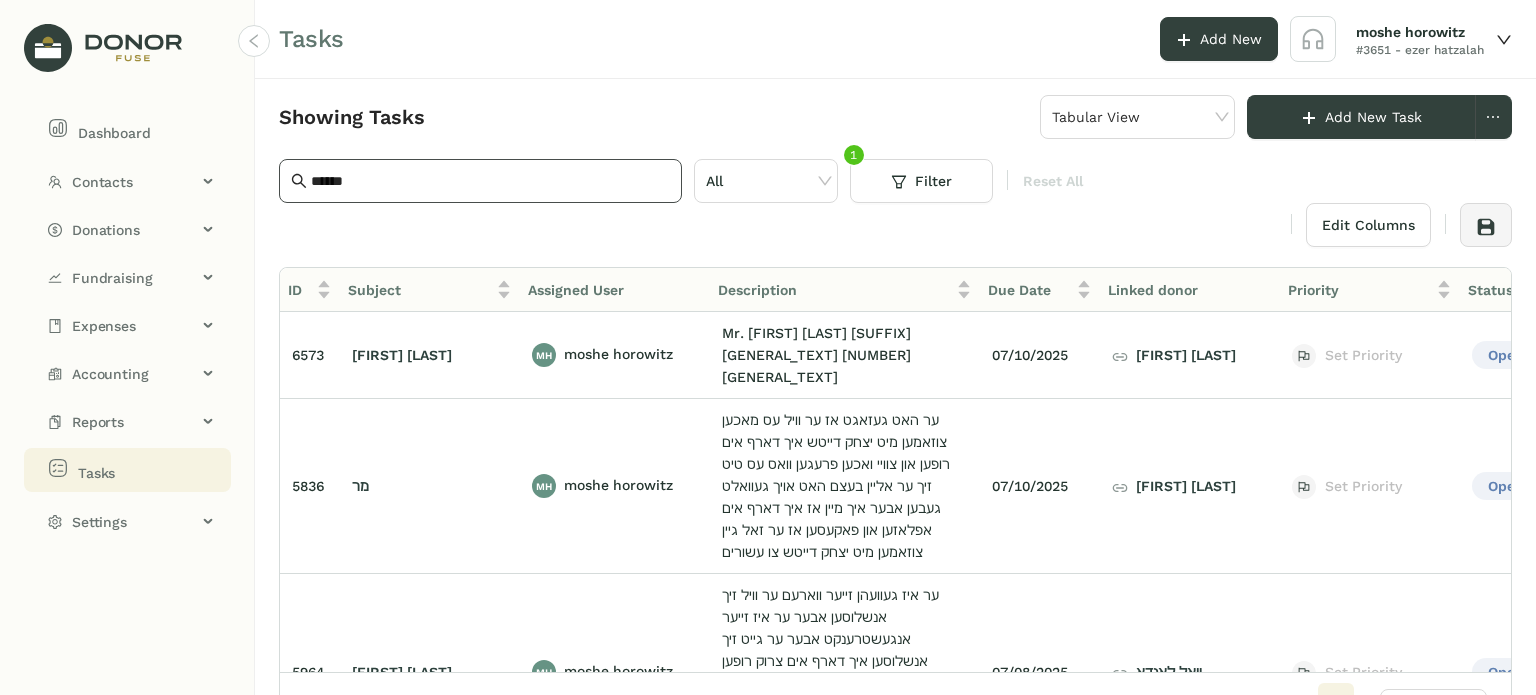 click on "******" 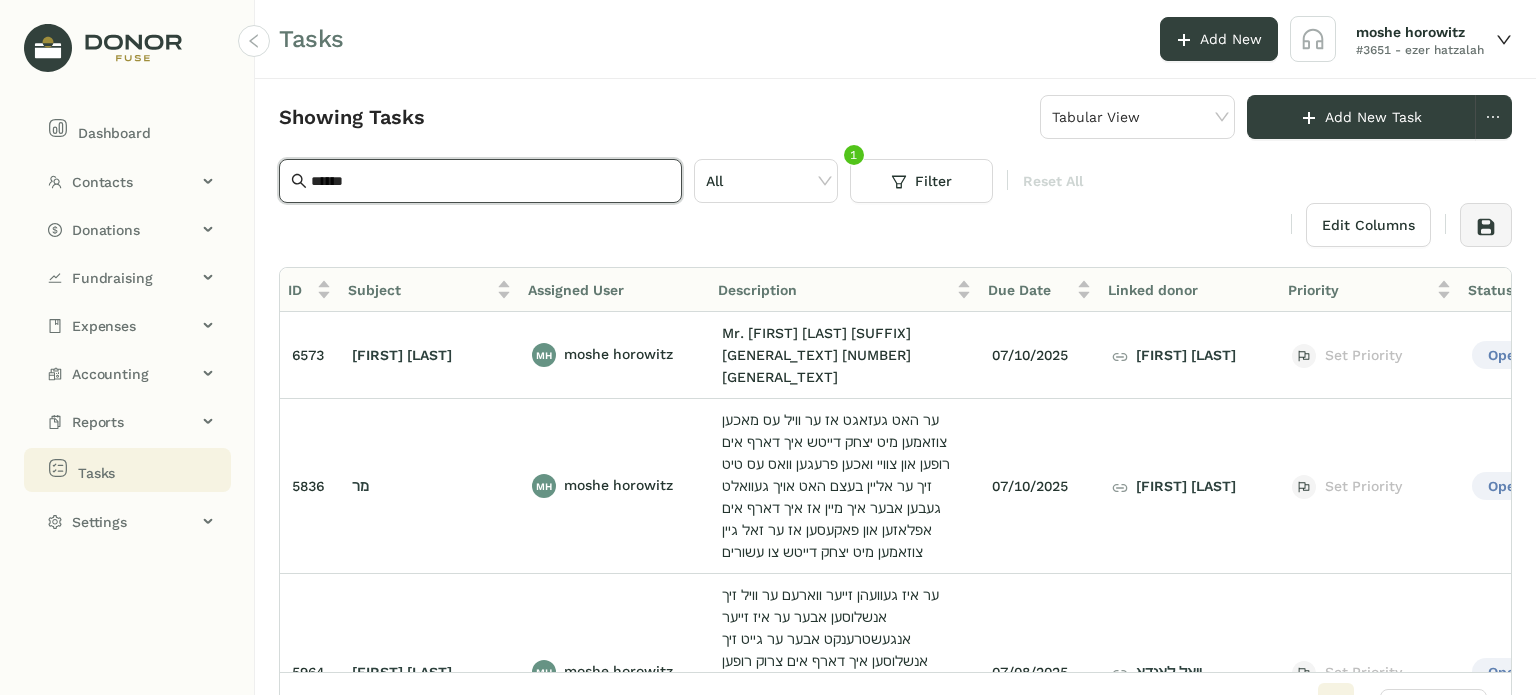 click on "******" 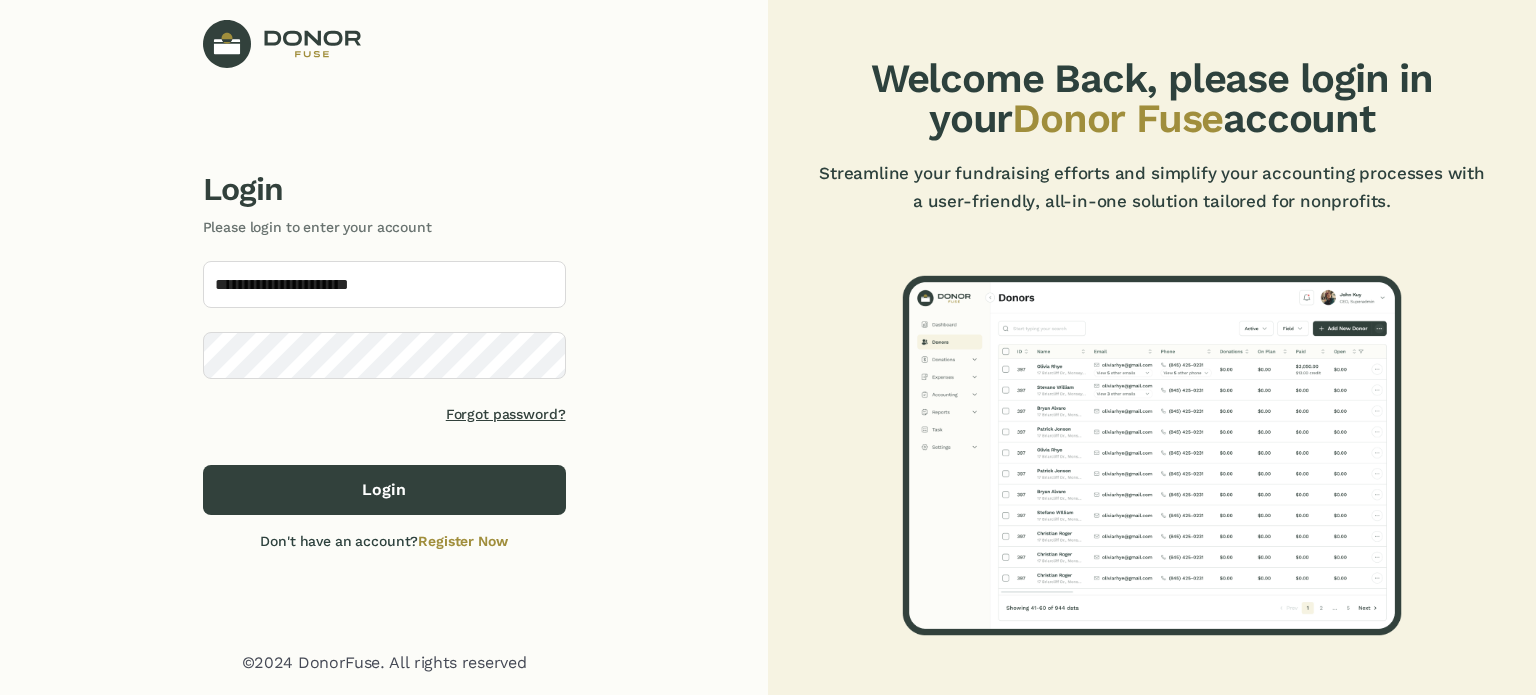 scroll, scrollTop: 0, scrollLeft: 0, axis: both 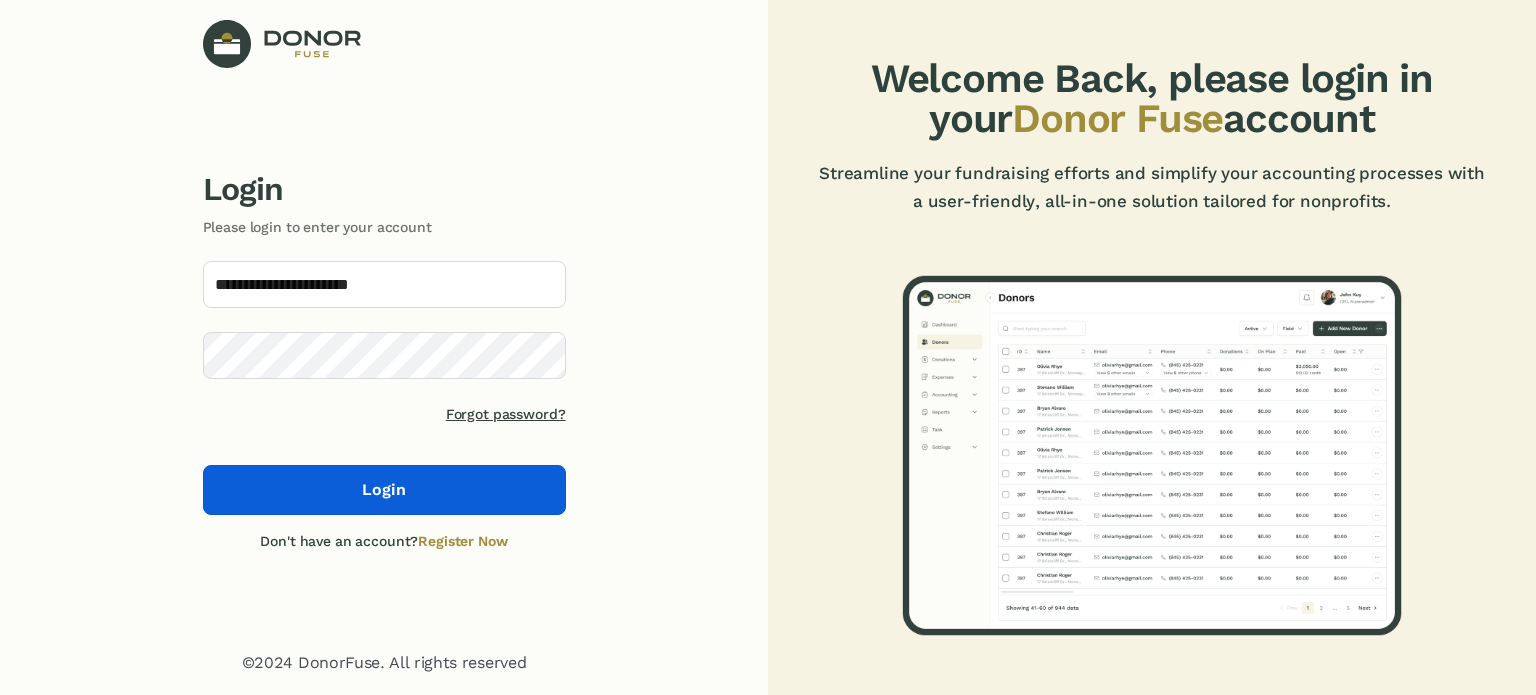 click on "Login" 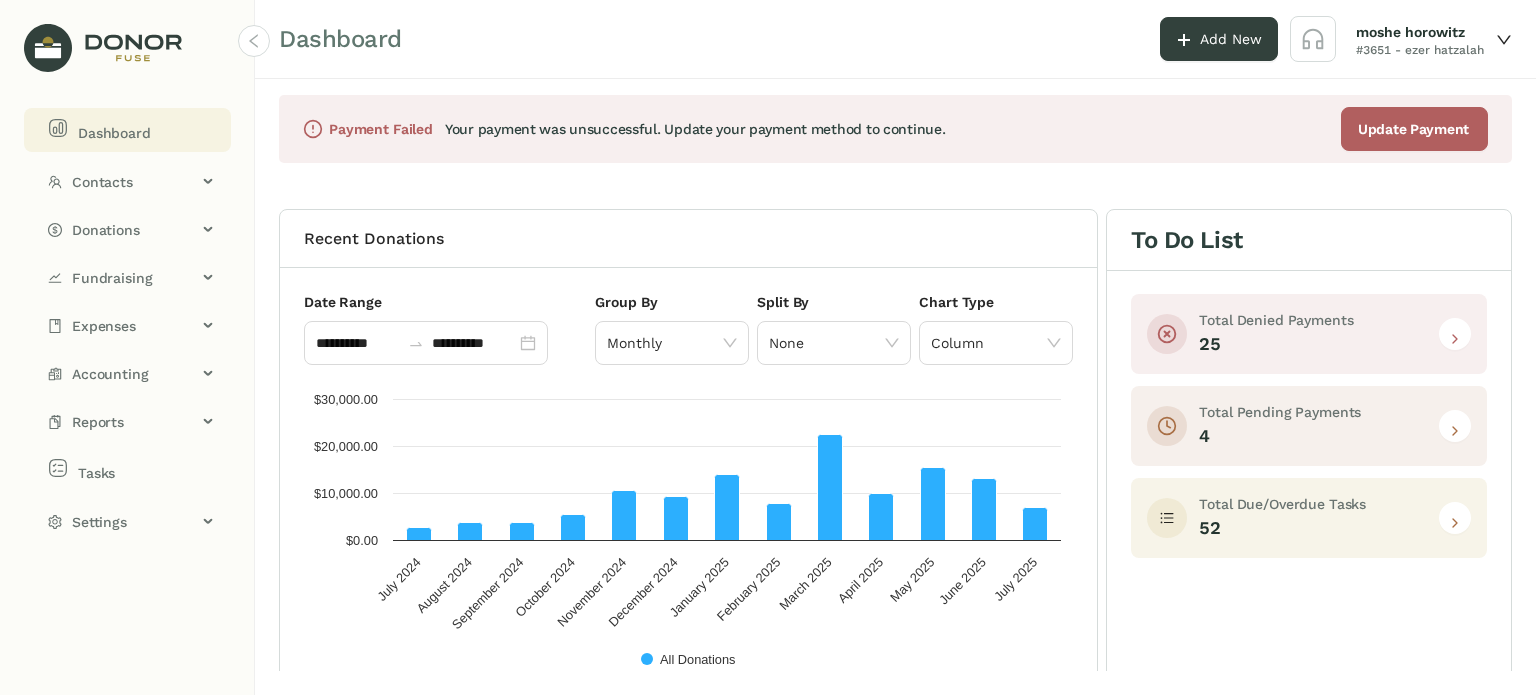 click 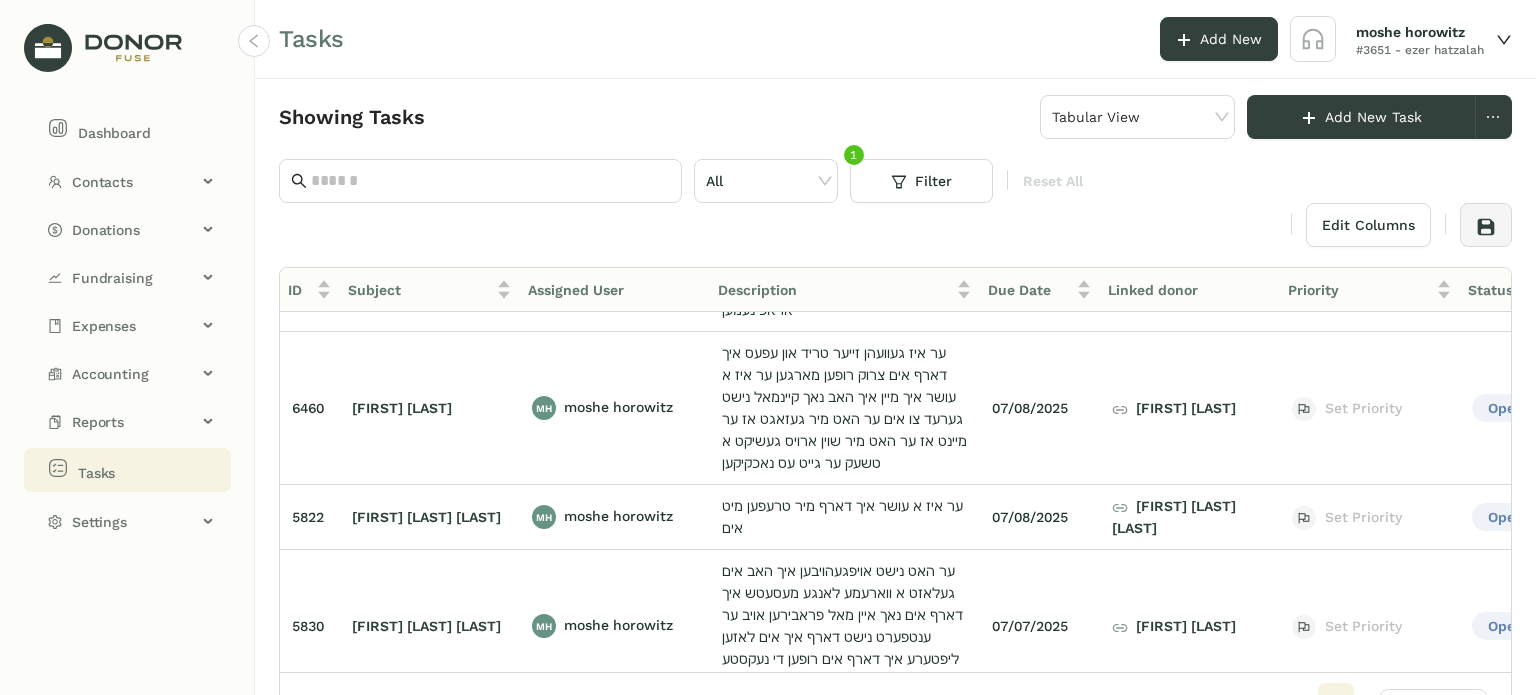 scroll, scrollTop: 800, scrollLeft: 0, axis: vertical 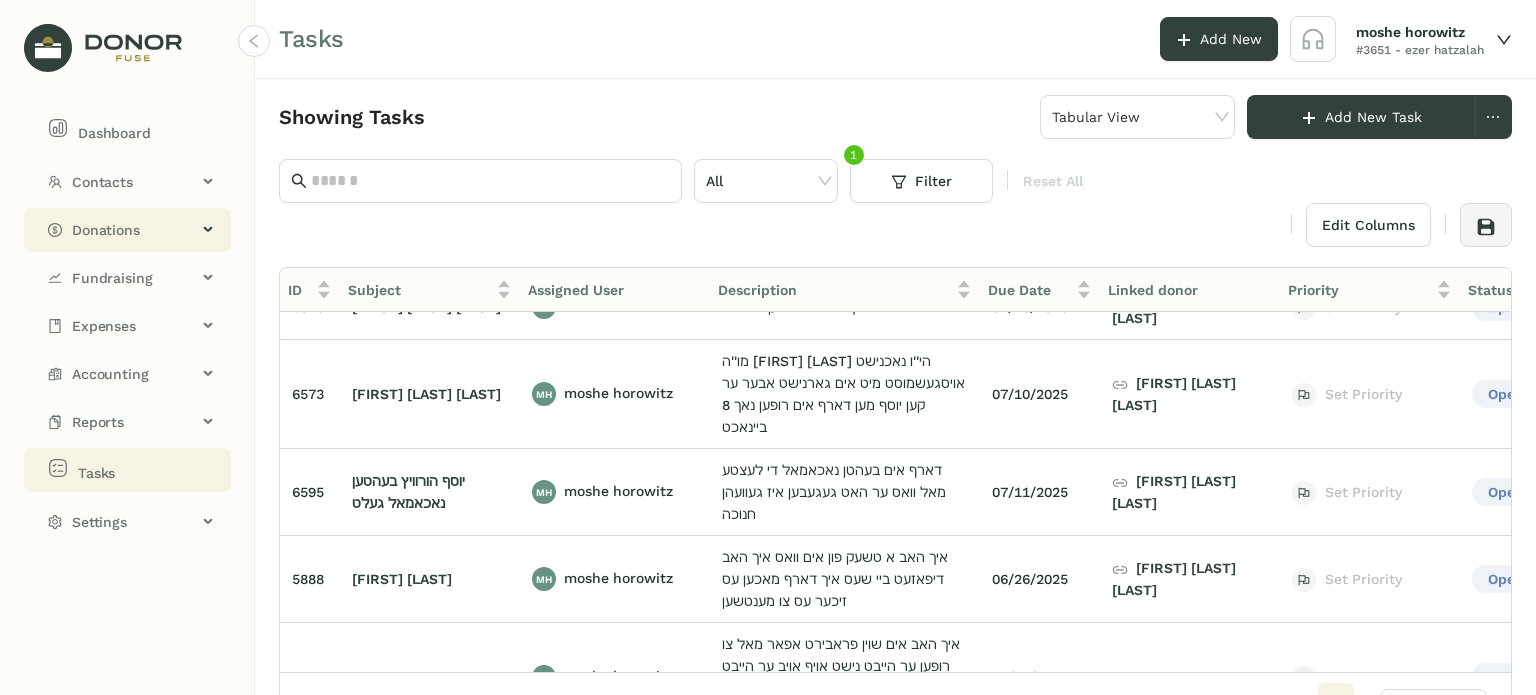 click on "Donations" 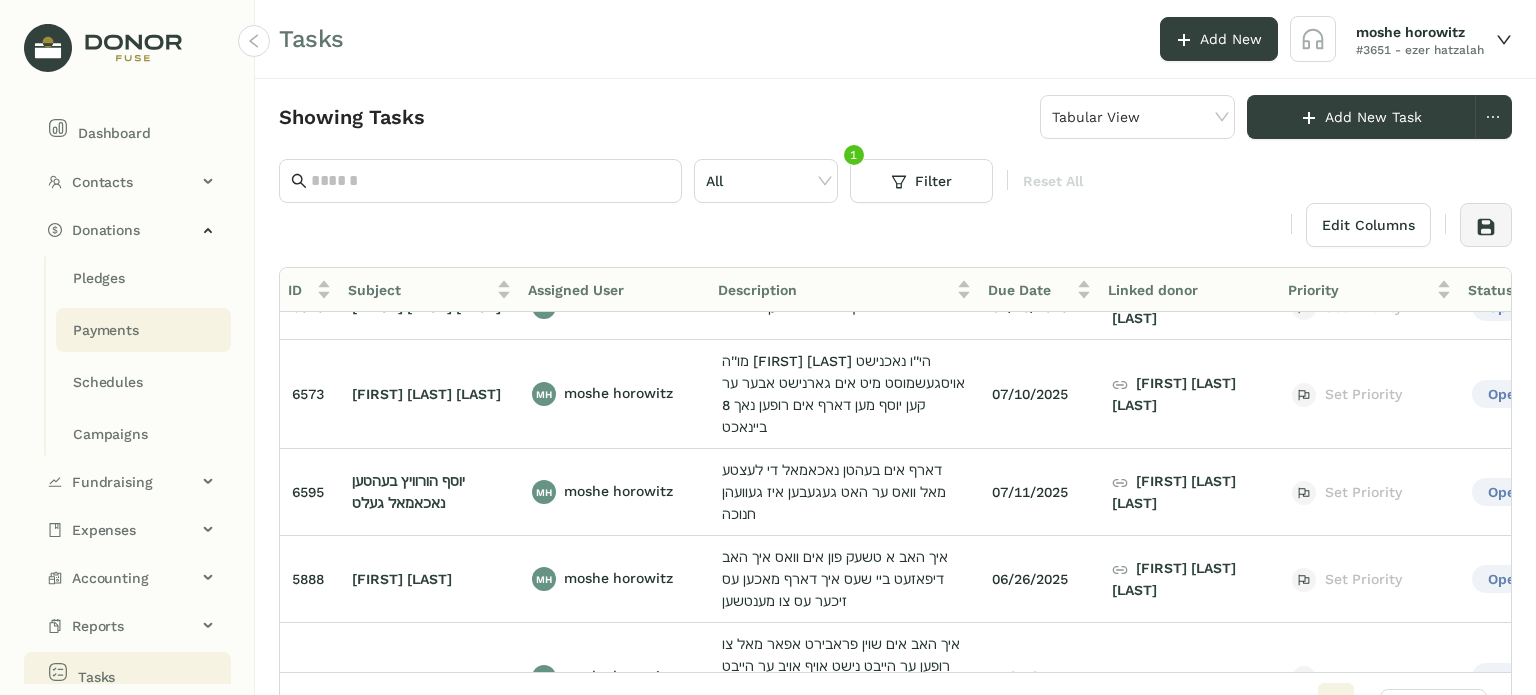 click on "Payments" 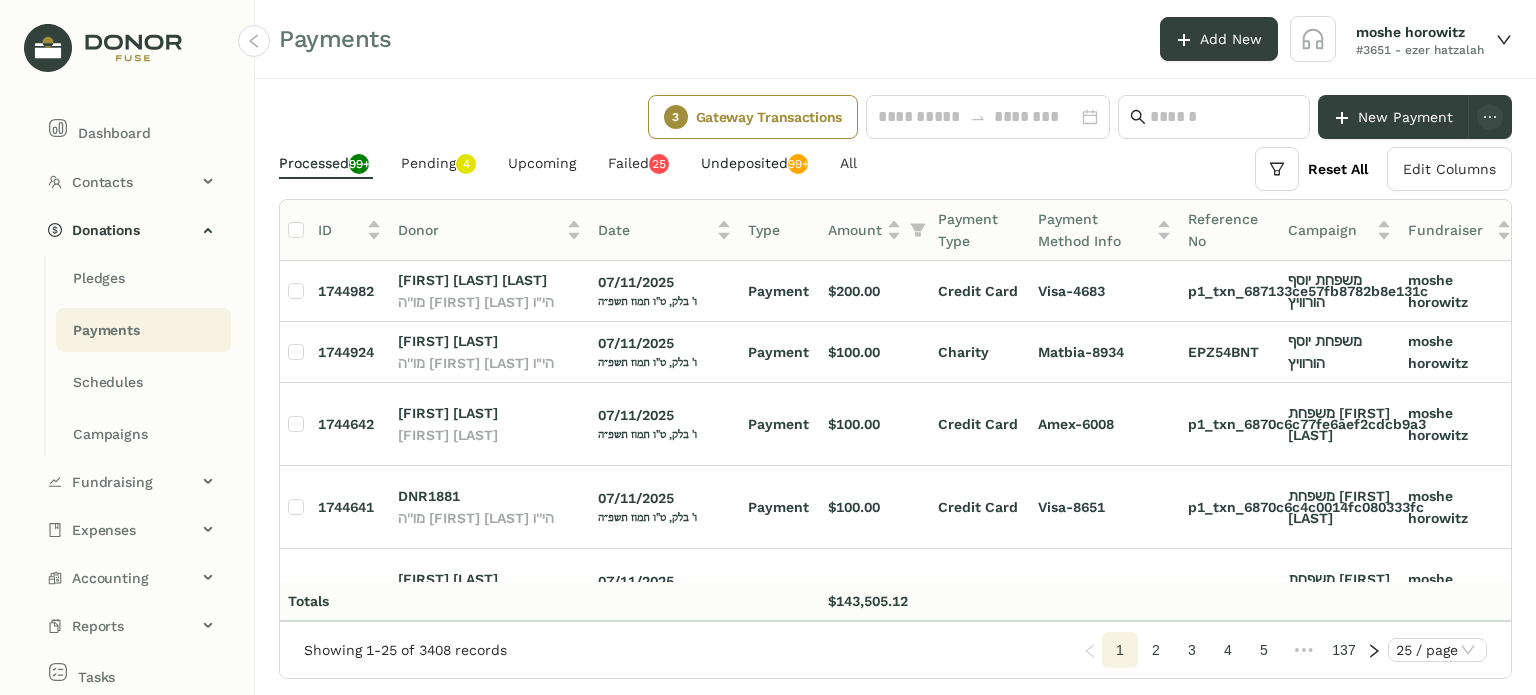click on "Undeposited  99+" 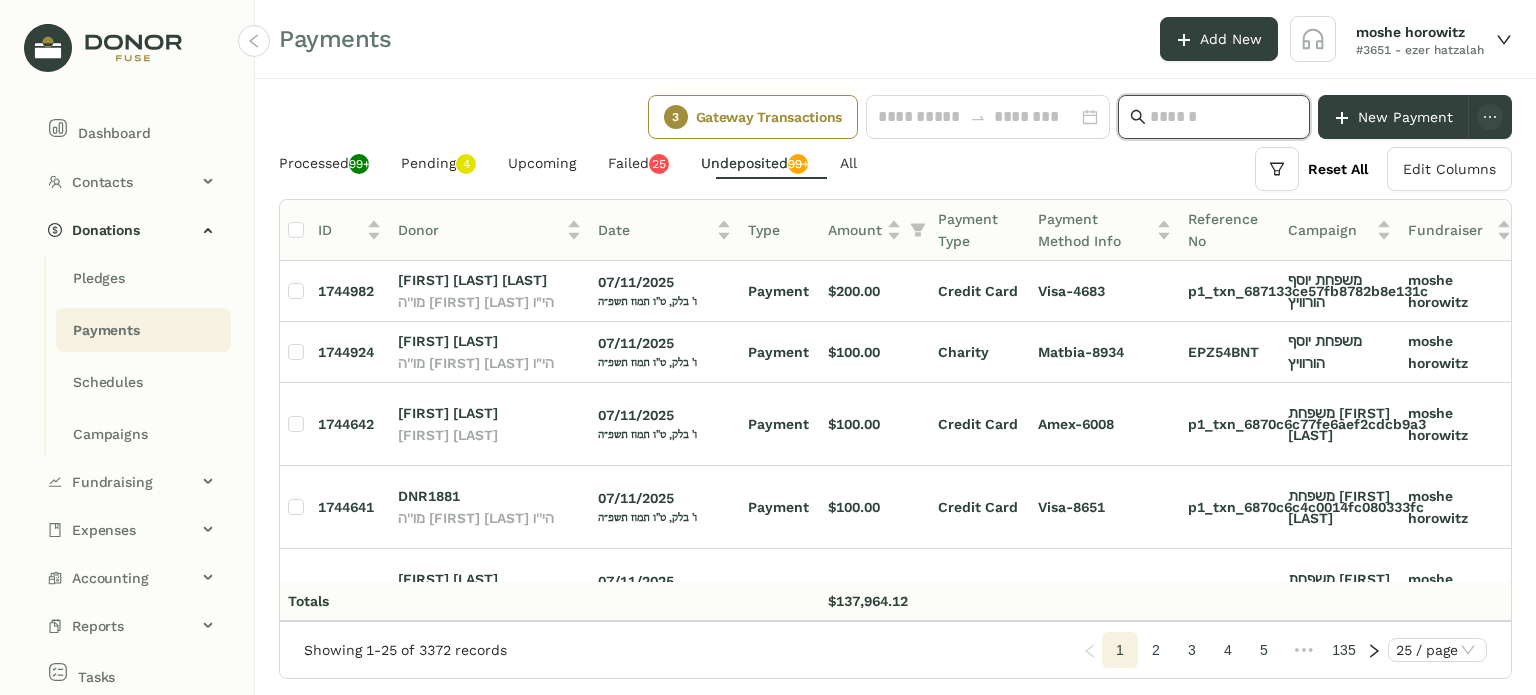 click 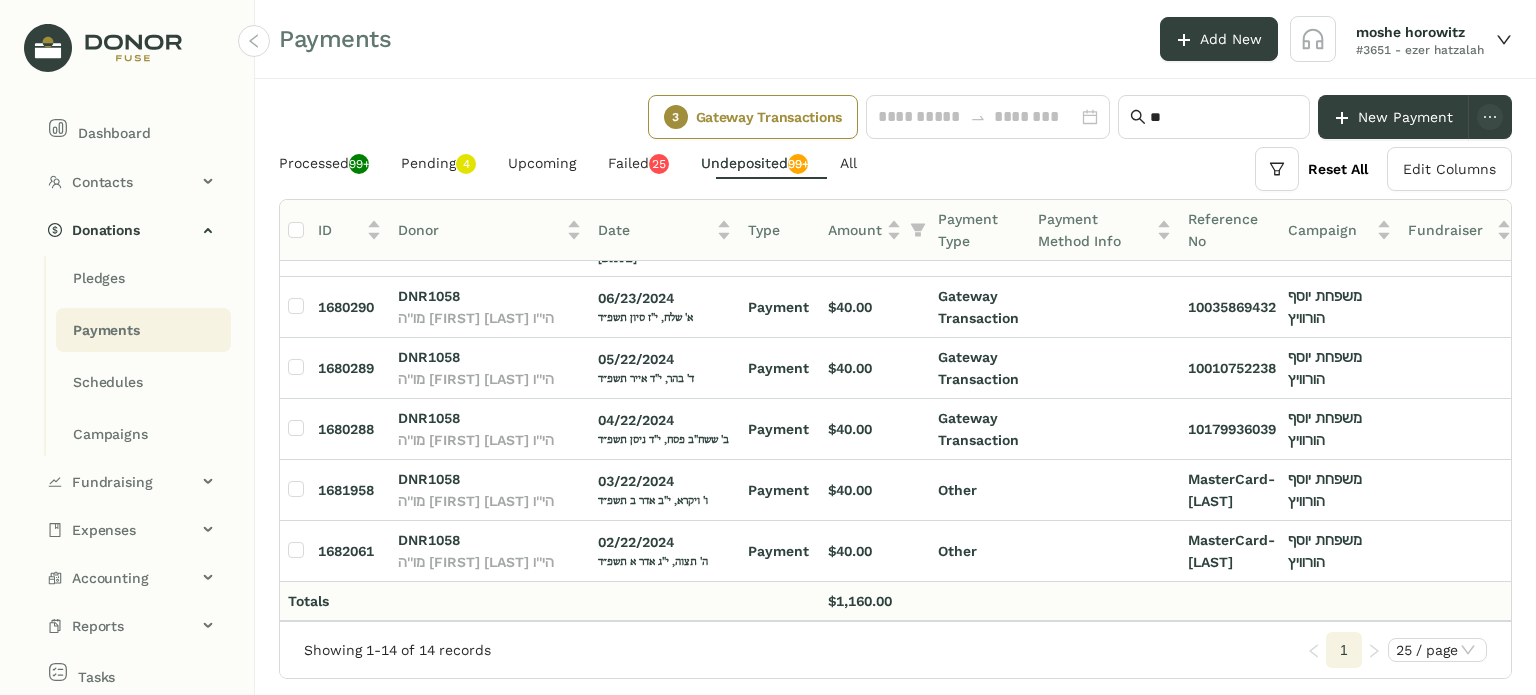 drag, startPoint x: 812, startPoint y: 621, endPoint x: 917, endPoint y: 617, distance: 105.076164 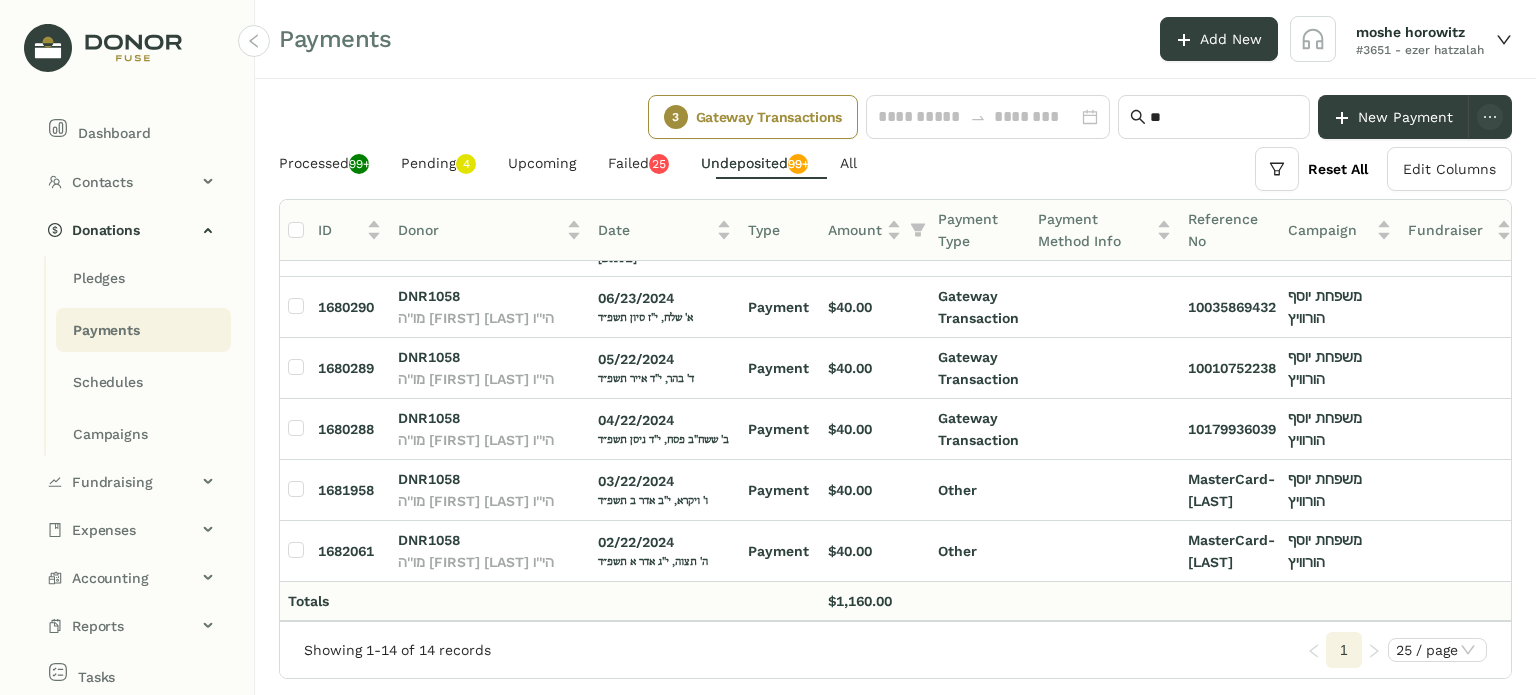 click on "ID  Donor   Date   Type   Amount   Payment Type   Payment Method Info   Reference No   Campaign   Fundraiser   Deposit Status   Fund  1682136 DNR1058 מו''ה אשר יונה דערבארעמדיגער הי''ו 06/12/2025 ה' בהעלתך, ט"ז סיון תשפ״ה Payment $60.00 Gateway Transaction Matbia-8210 משפחת יוסף הורוויץ Undeposited משפחת יוסף הורוויץ 1682171 . עמרם קרויס 05/22/2025 ה' בהר בחקתי, כ"ד אייר תשפ״ה Payment $500.00 Other zell chase משפחת מרדכי רובענשטיין Undeposited משפחת מרדכי רובענשטיין 1682185 DNR1058 מו''ה אשר יונה דערבארעמדיגער הי''ו 05/12/2025 ב' אמור, י"ד אייר תשפ״ה Payment $60.00 Gateway Transaction Matbia-8210 משפחת יוסף הורוויץ Undeposited משפחת יוסף הורוויץ 1682228 DNR1058 מו''ה אשר יונה דערבארעמדיגער הי''ו 04/13/2025 א' ד'פסח, ט"ו ניסן תשפ״ה Payment $60.00 1682397" 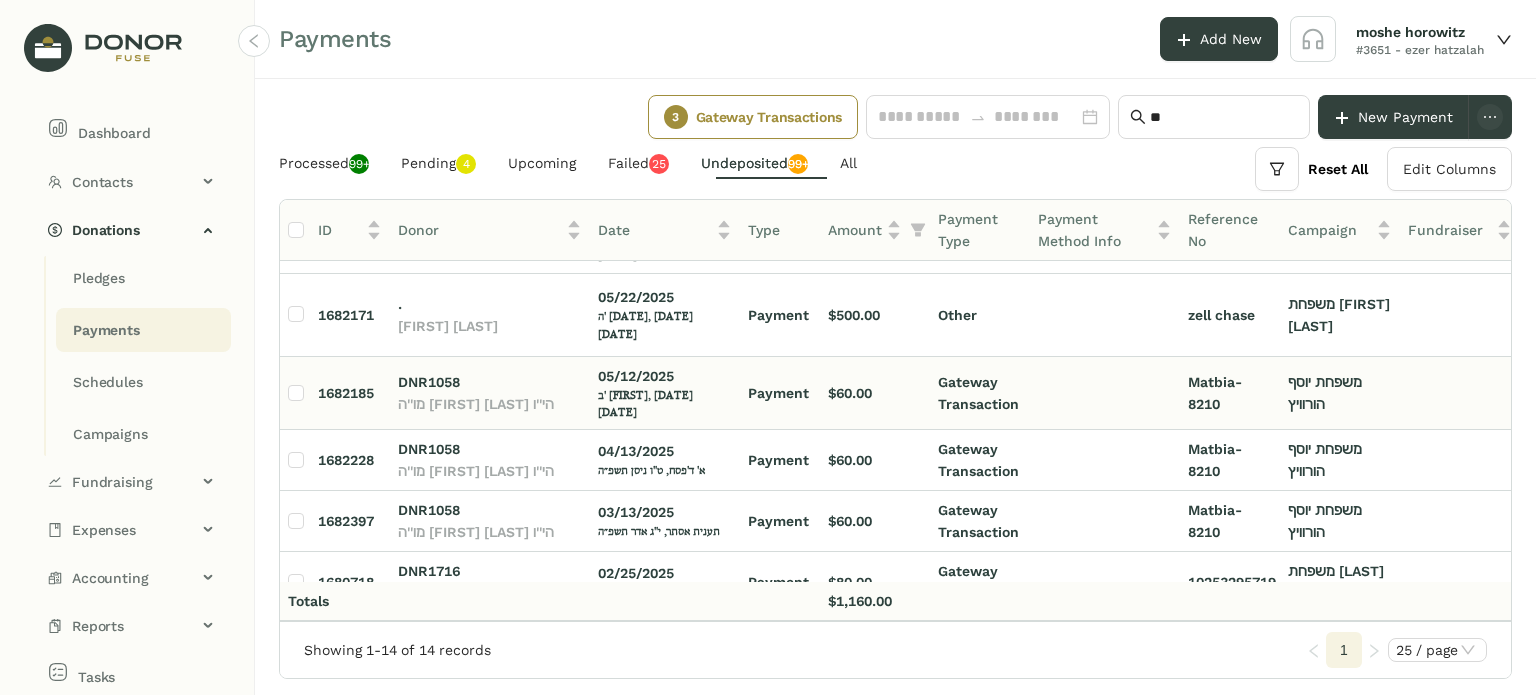scroll, scrollTop: 0, scrollLeft: 0, axis: both 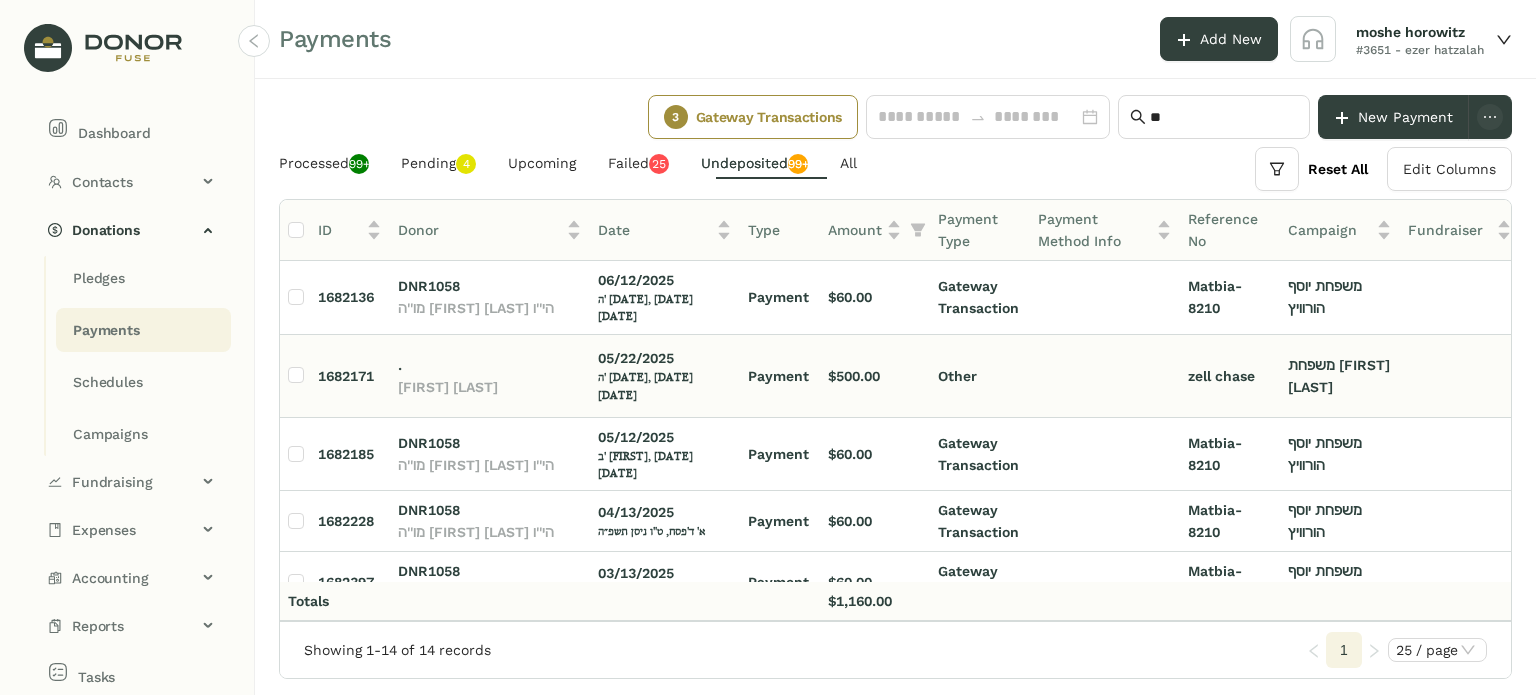 click on "$500.00" 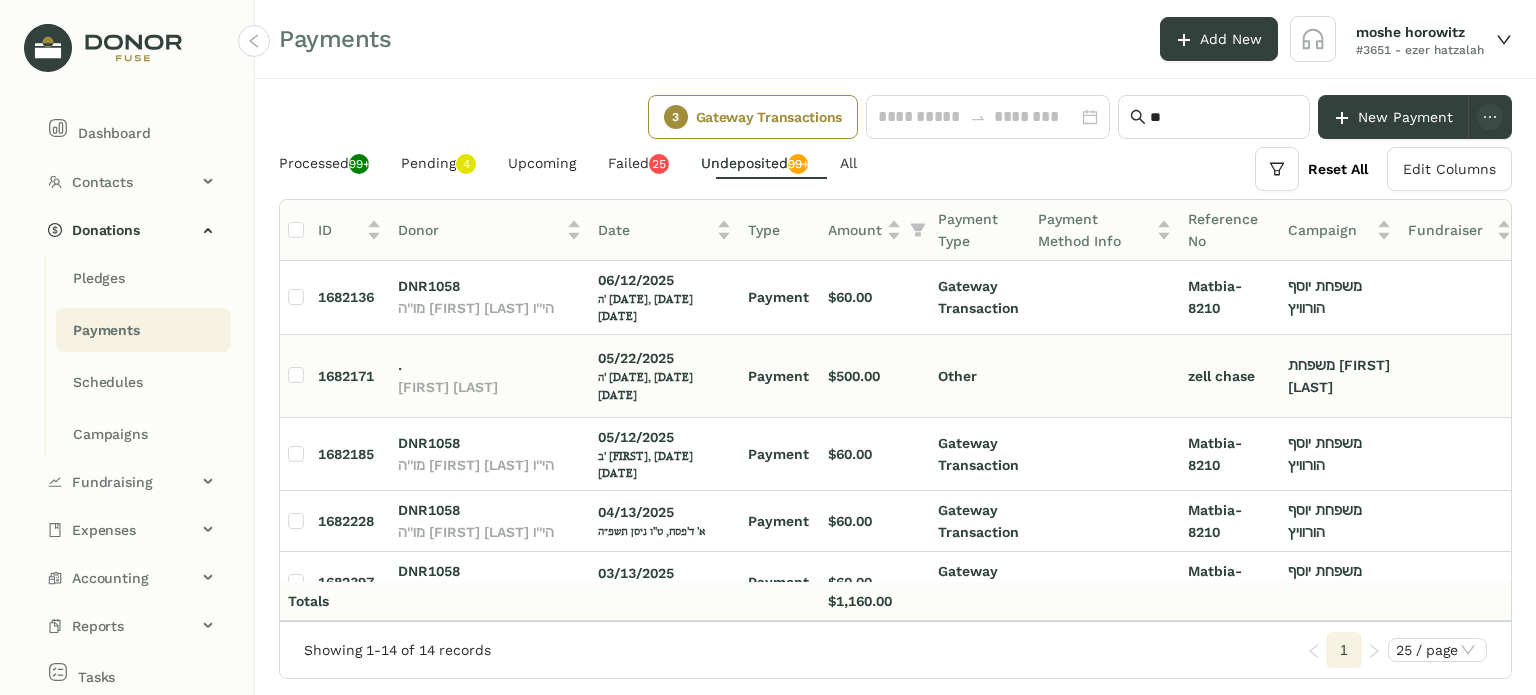 click on "משפחת [LAST] [LAST]" 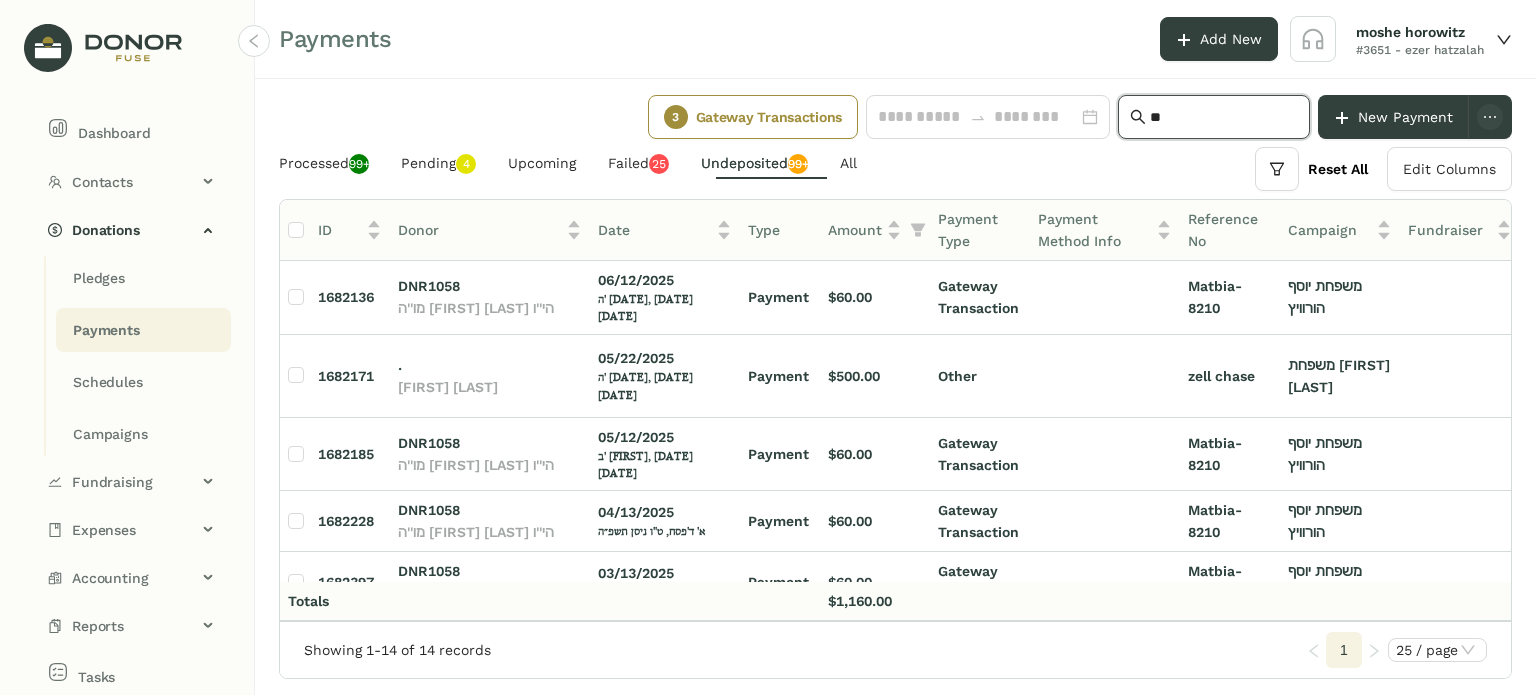 click on "**" 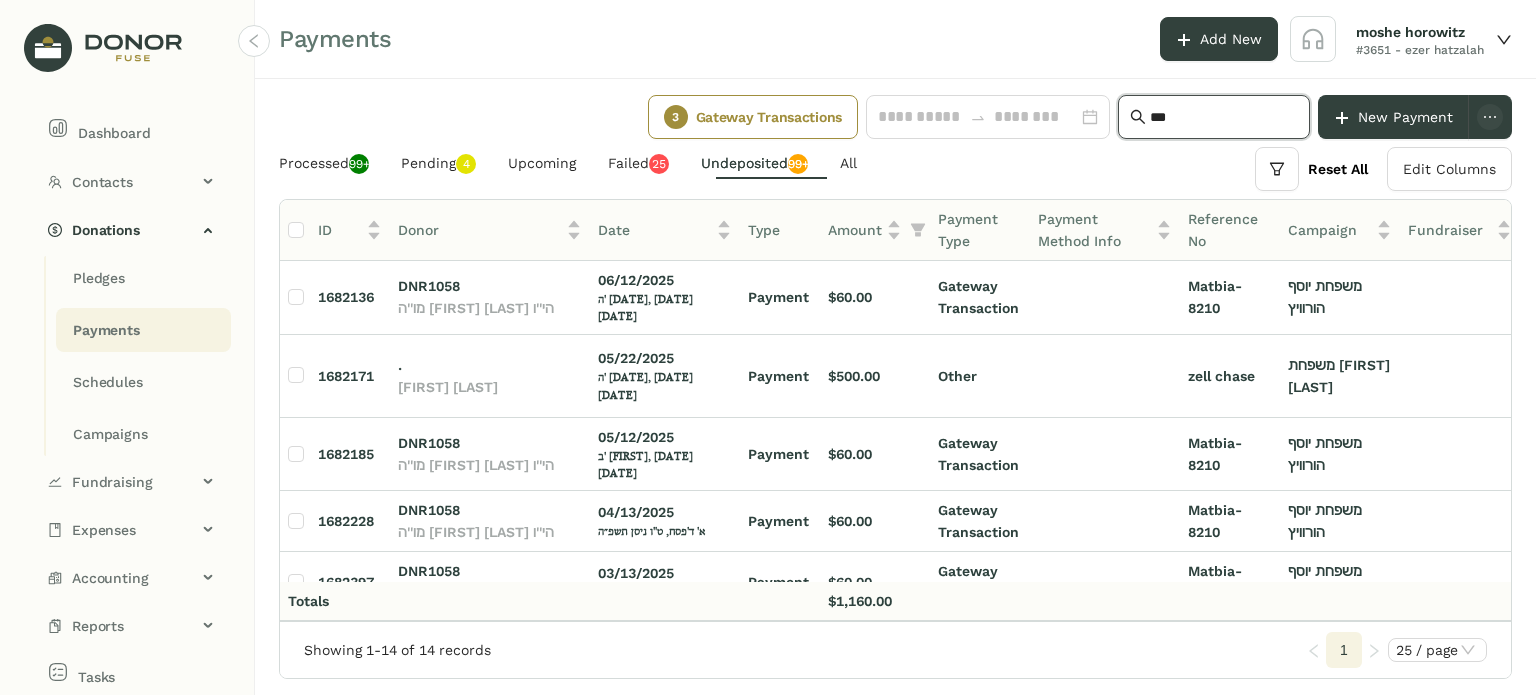 type on "****" 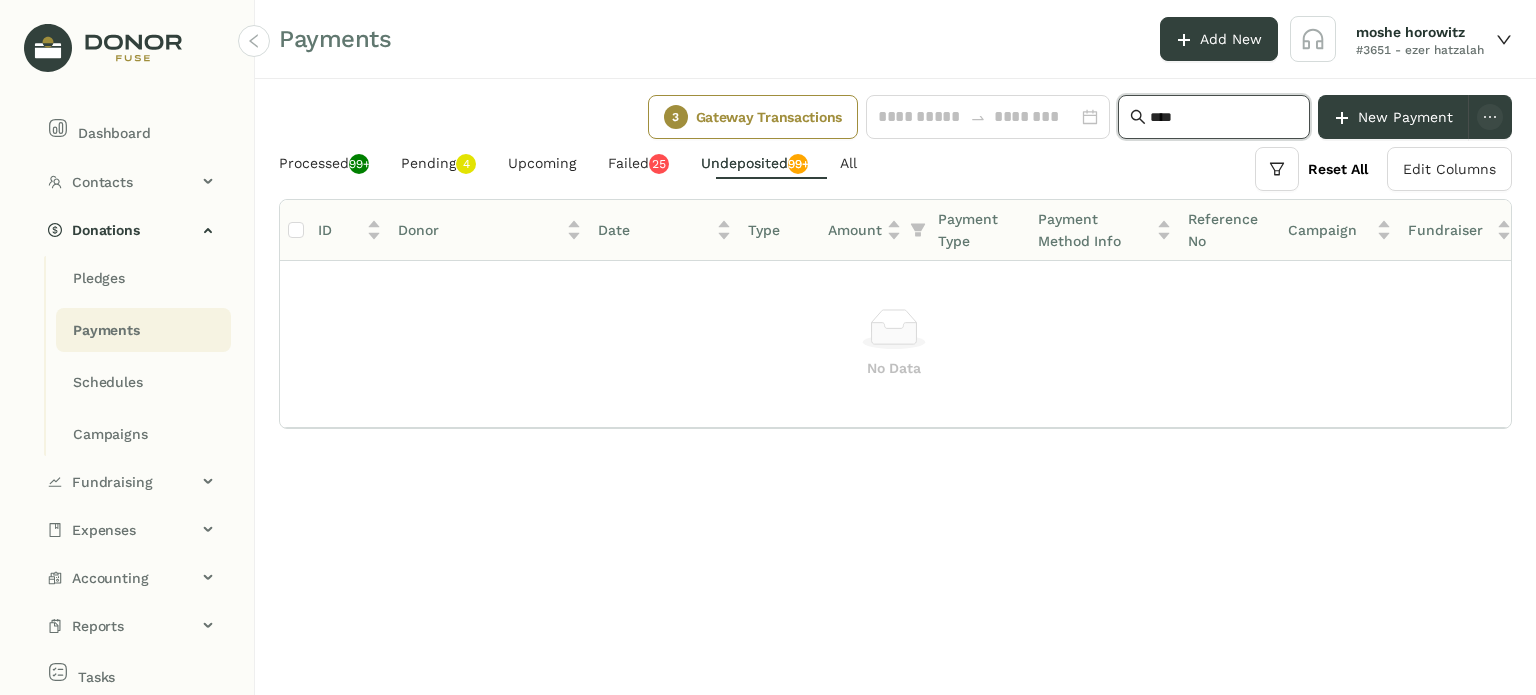 click on "****" 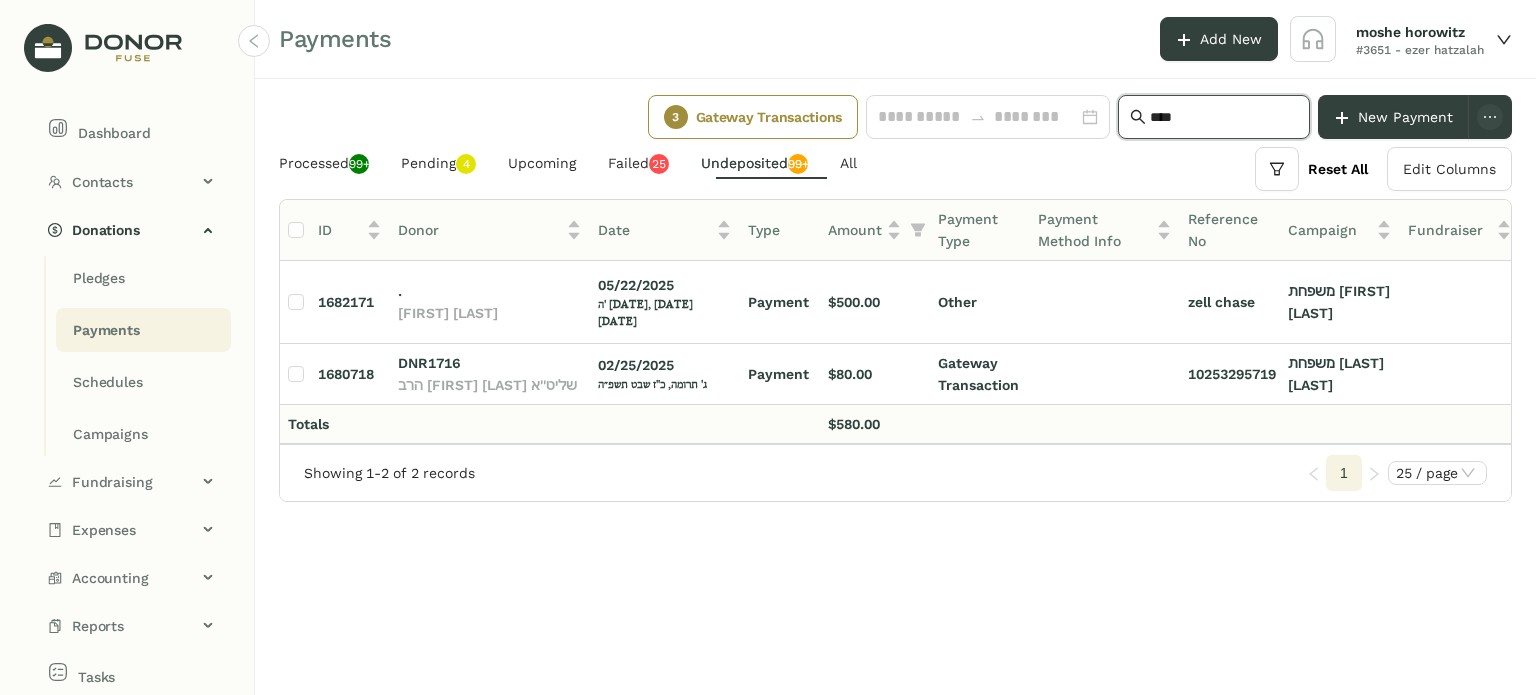 type on "****" 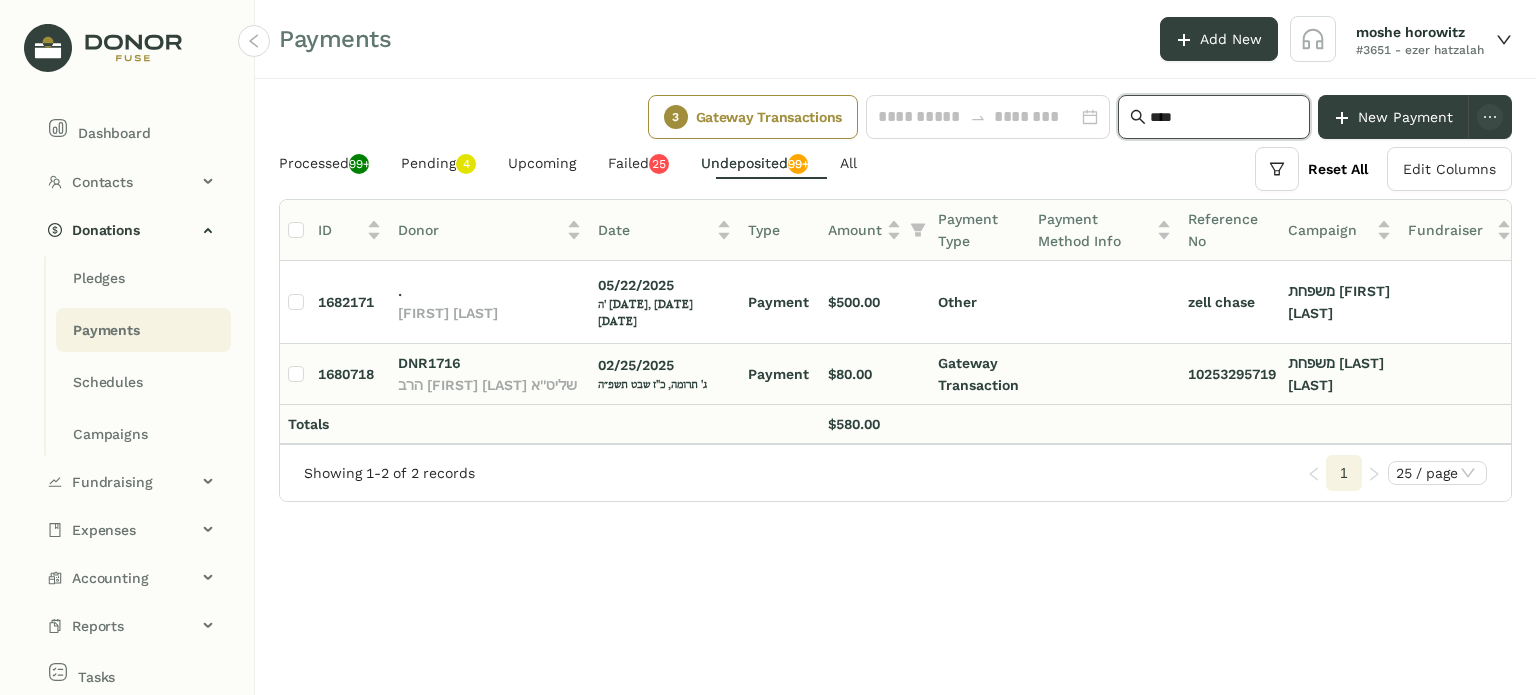 click on "02/25/2025 ג' תרומה, כ"ז שבט תשפ״ה" 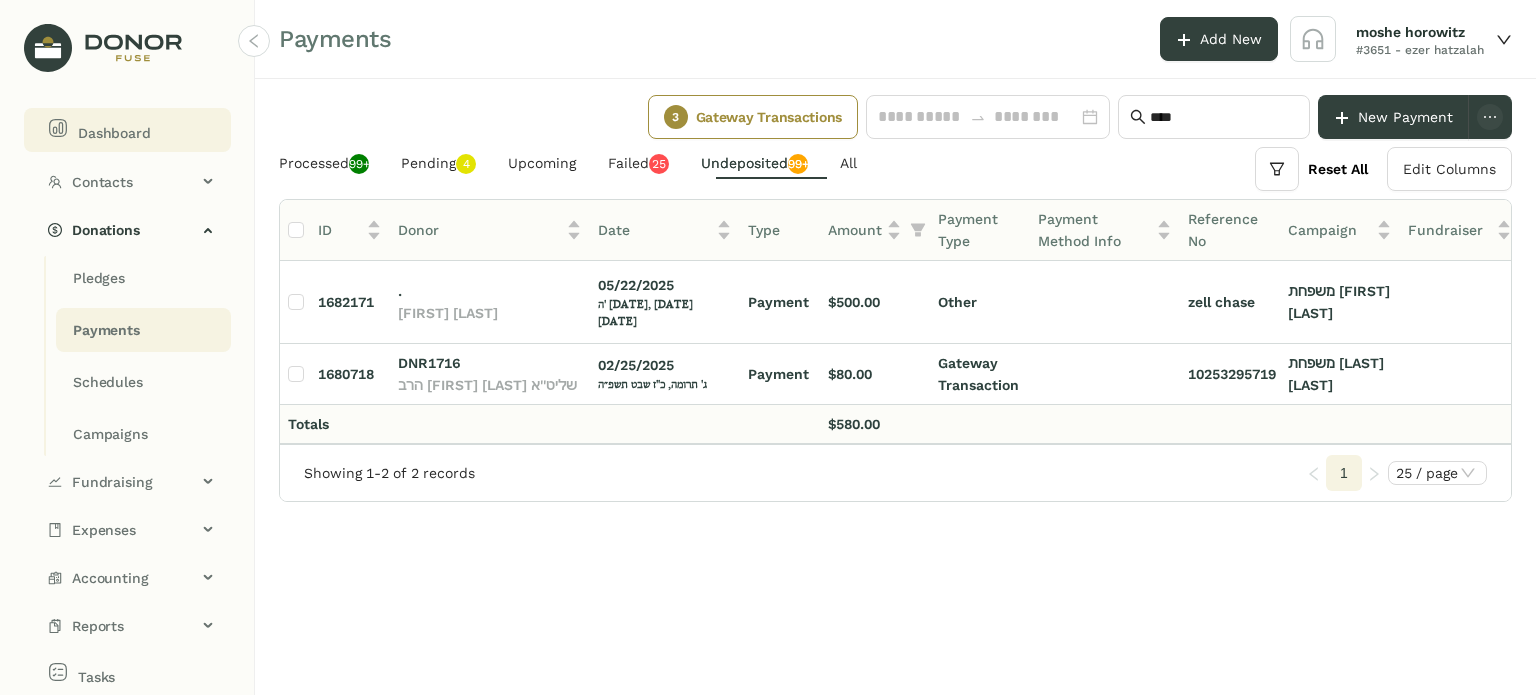 click on "Dashboard" 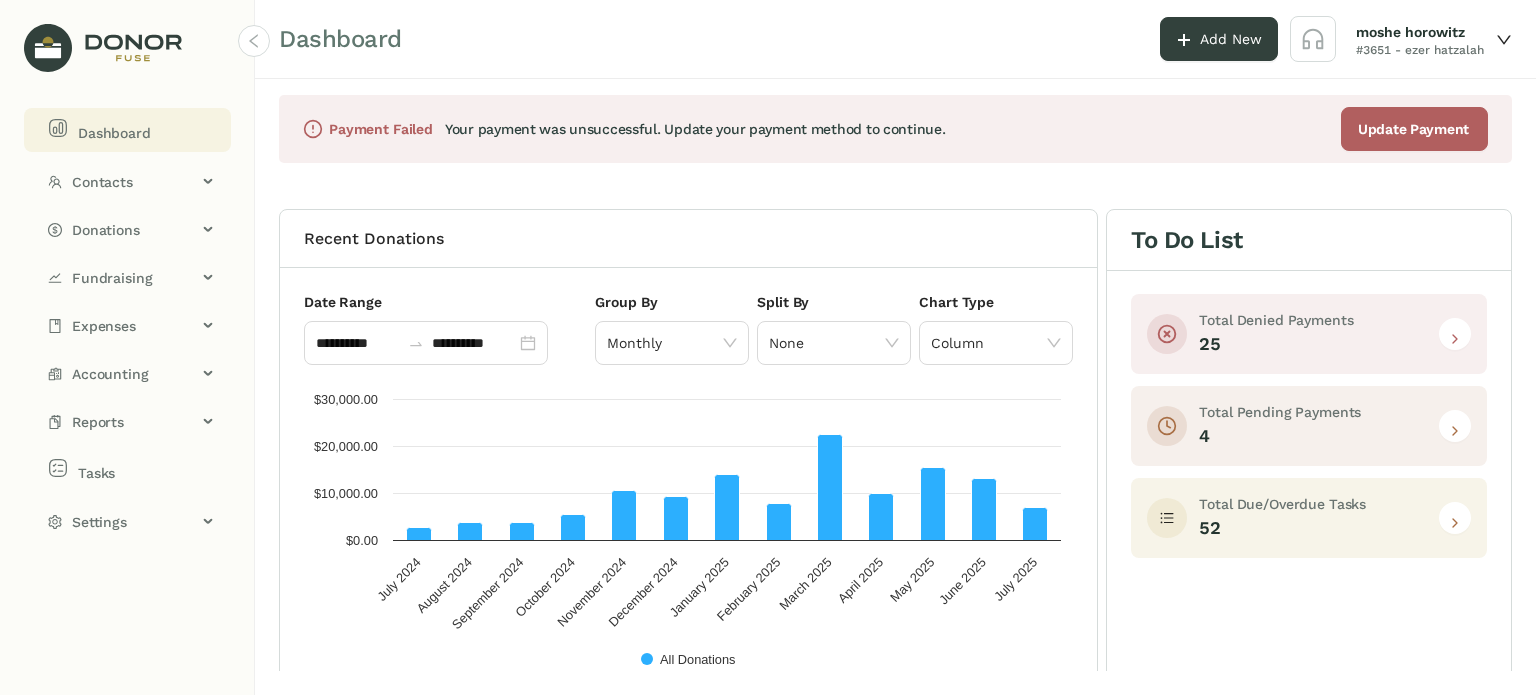 click 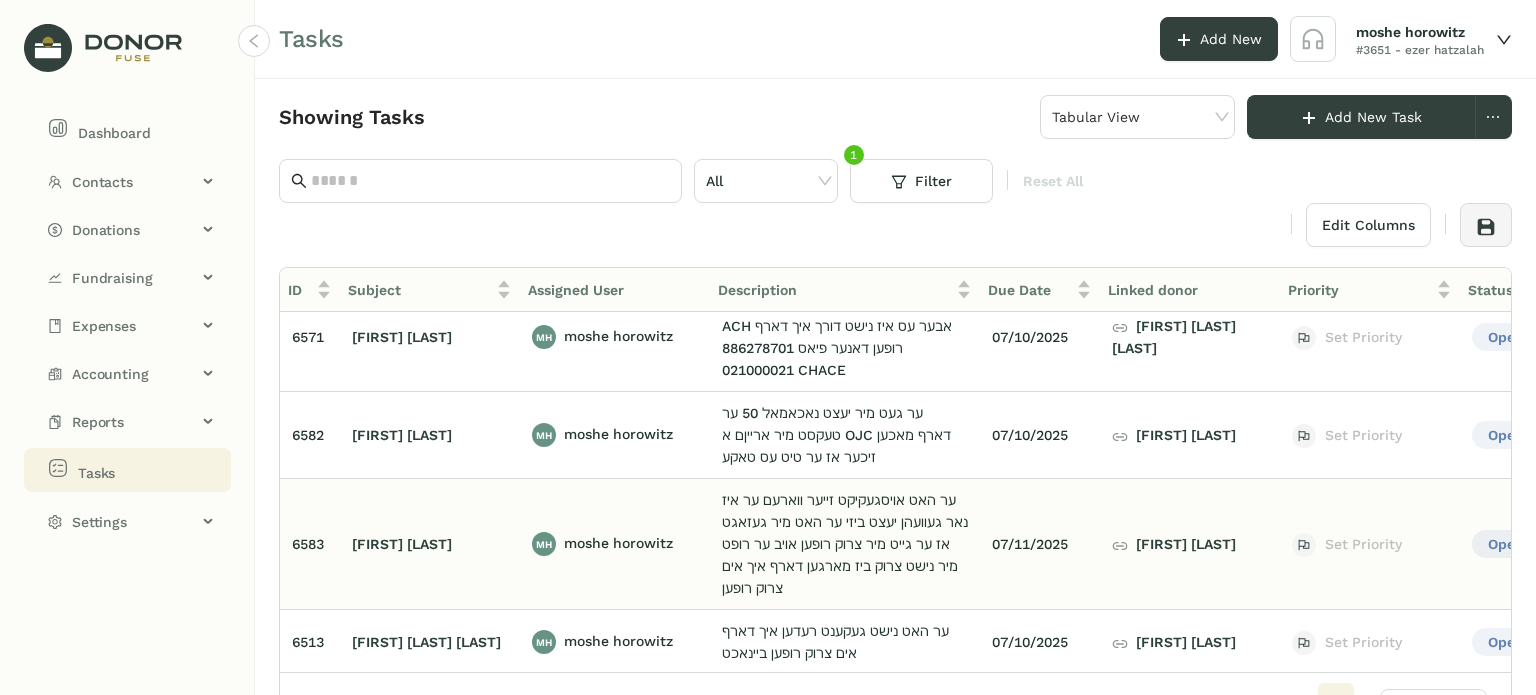 scroll, scrollTop: 800, scrollLeft: 0, axis: vertical 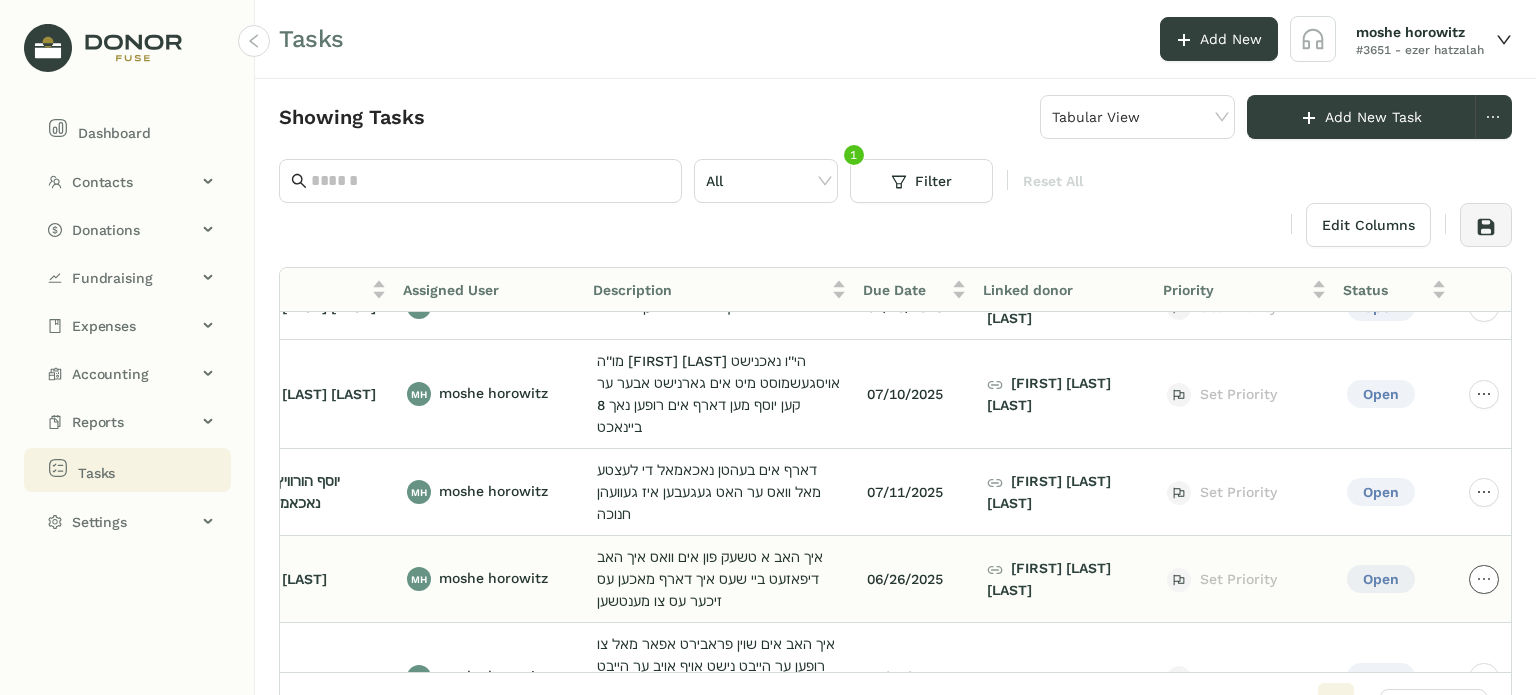 click 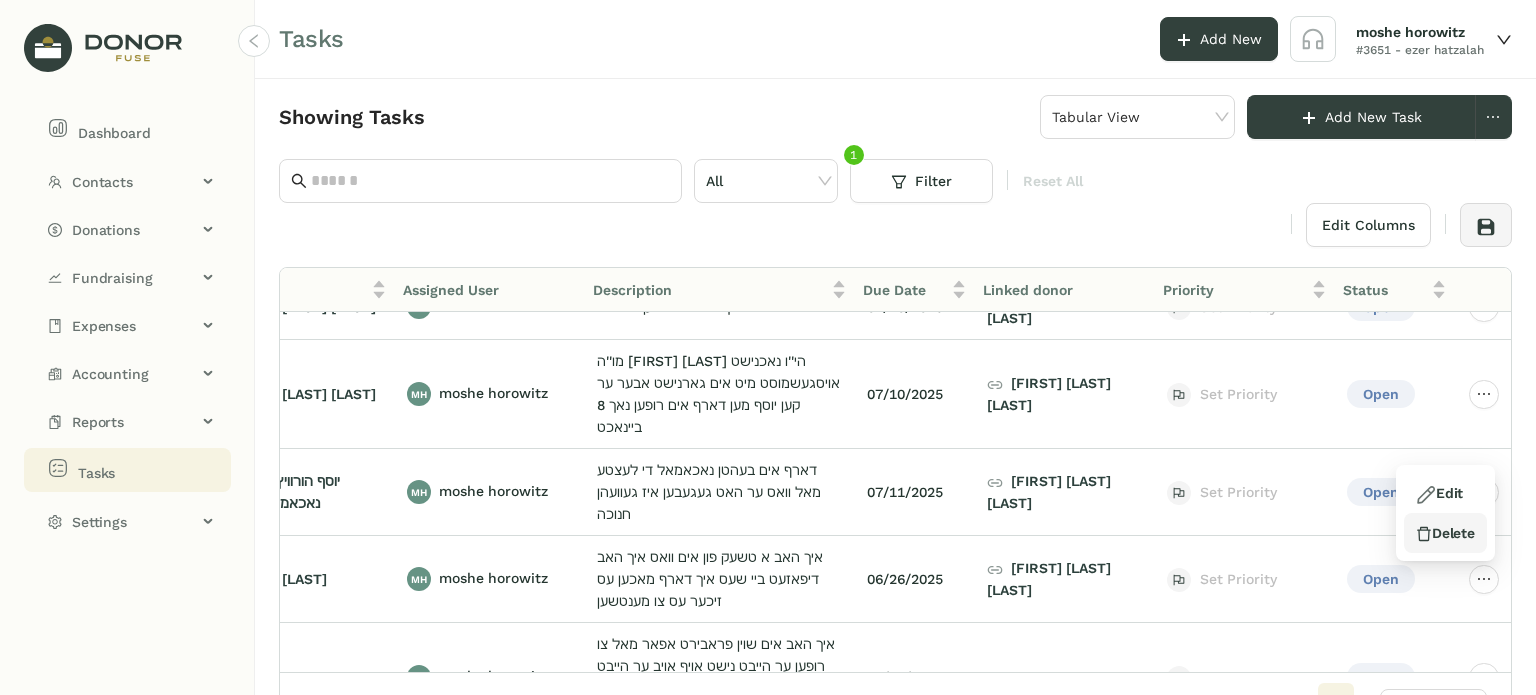 click on "Delete" at bounding box center [1445, 533] 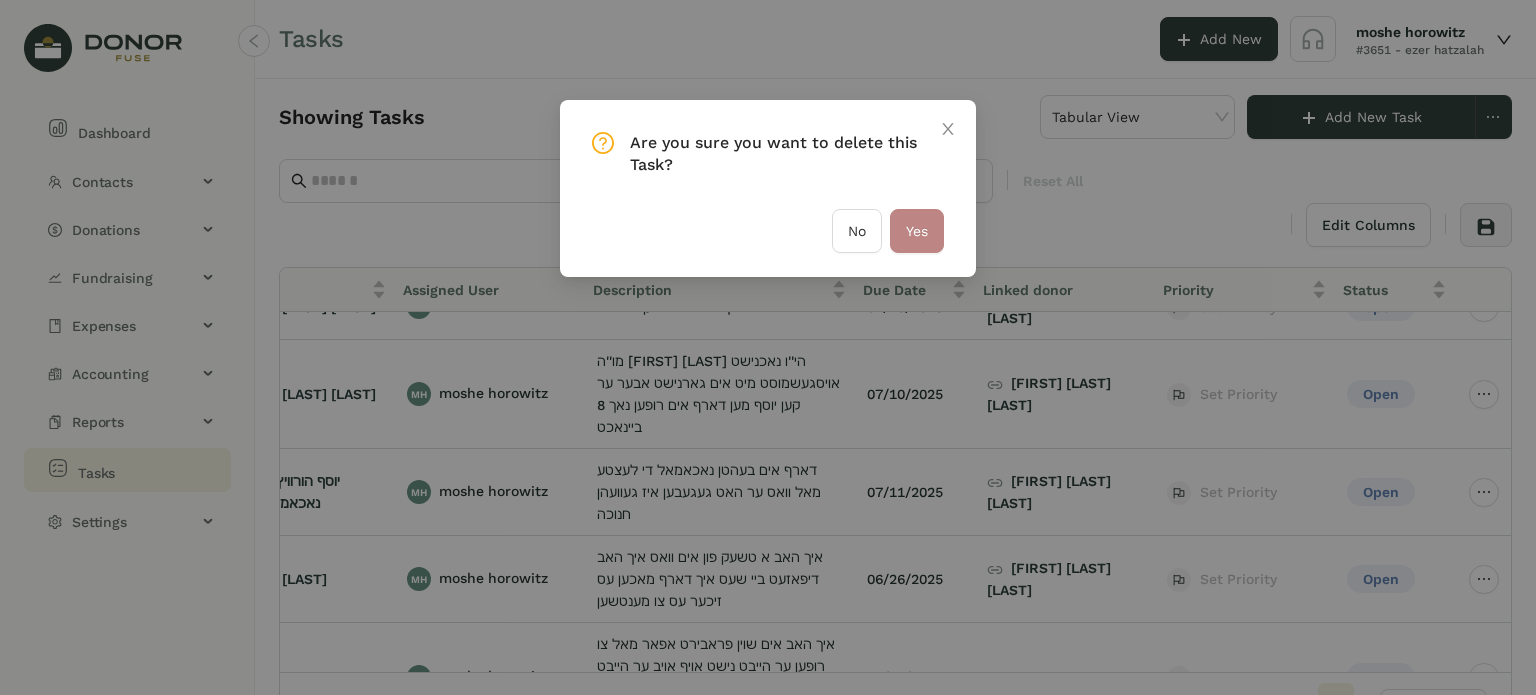 click on "Yes" at bounding box center [917, 231] 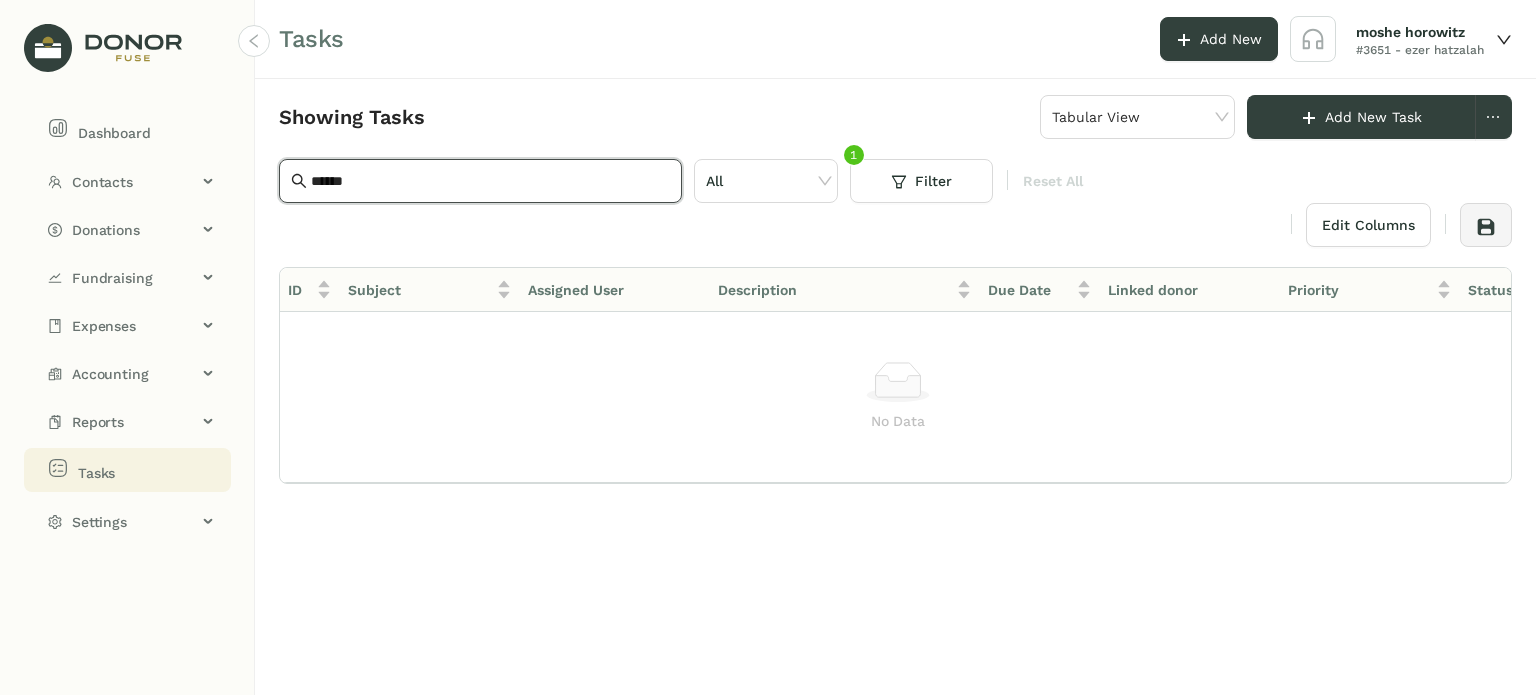 scroll, scrollTop: 0, scrollLeft: 0, axis: both 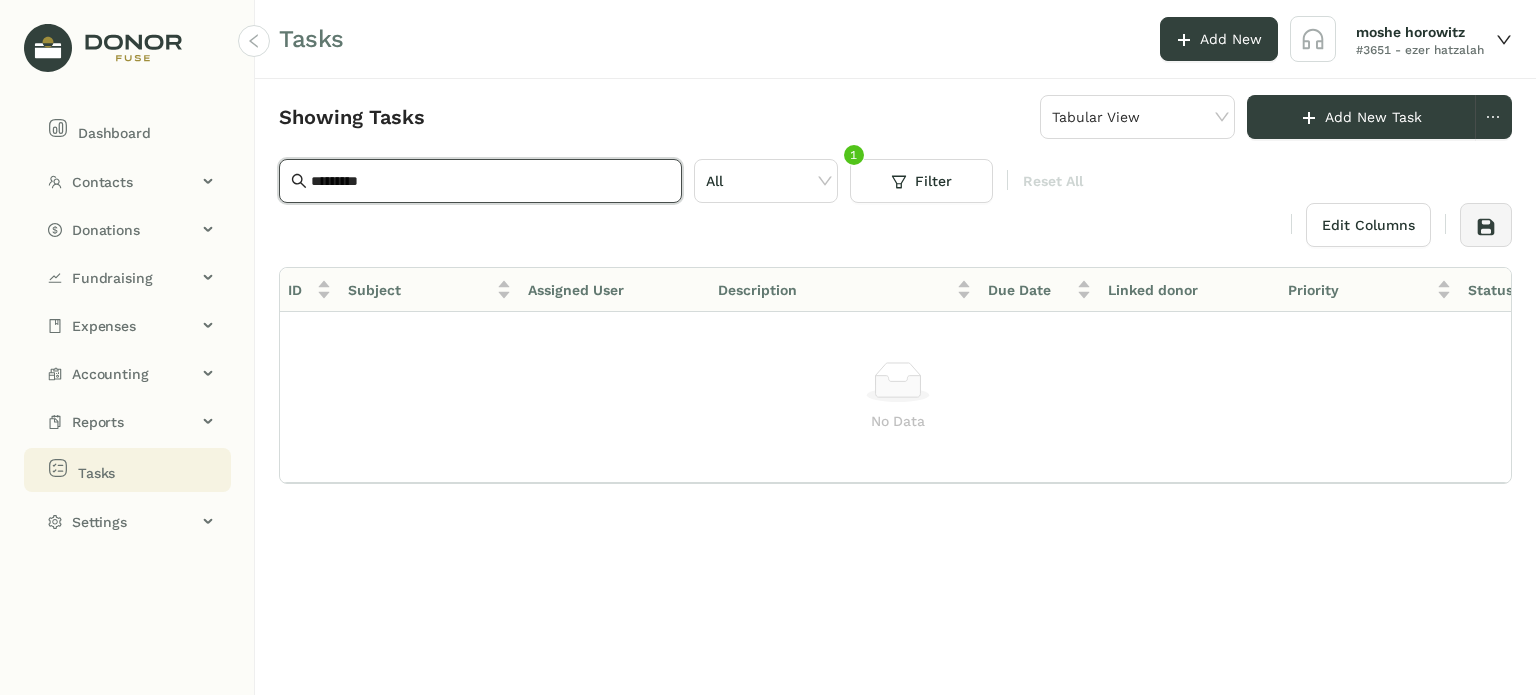 type on "**********" 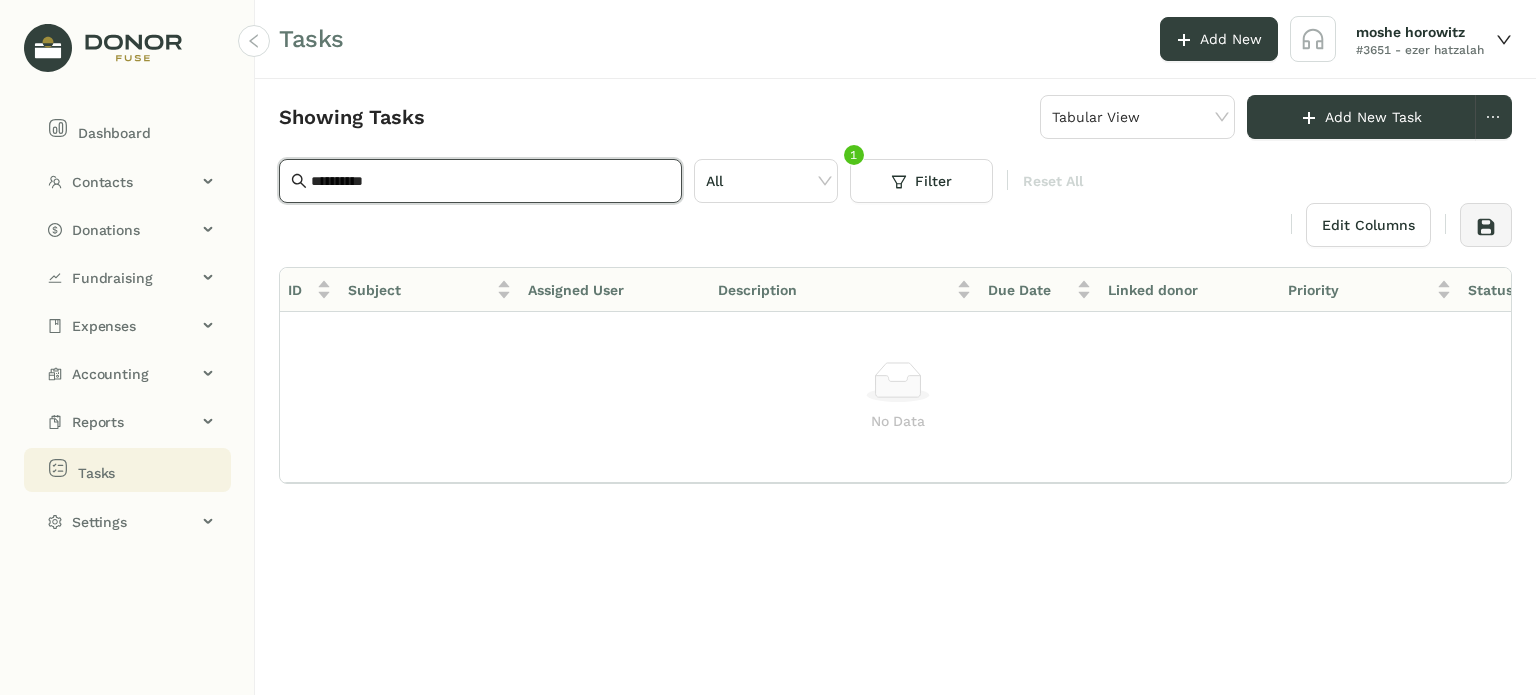 click on "**********" 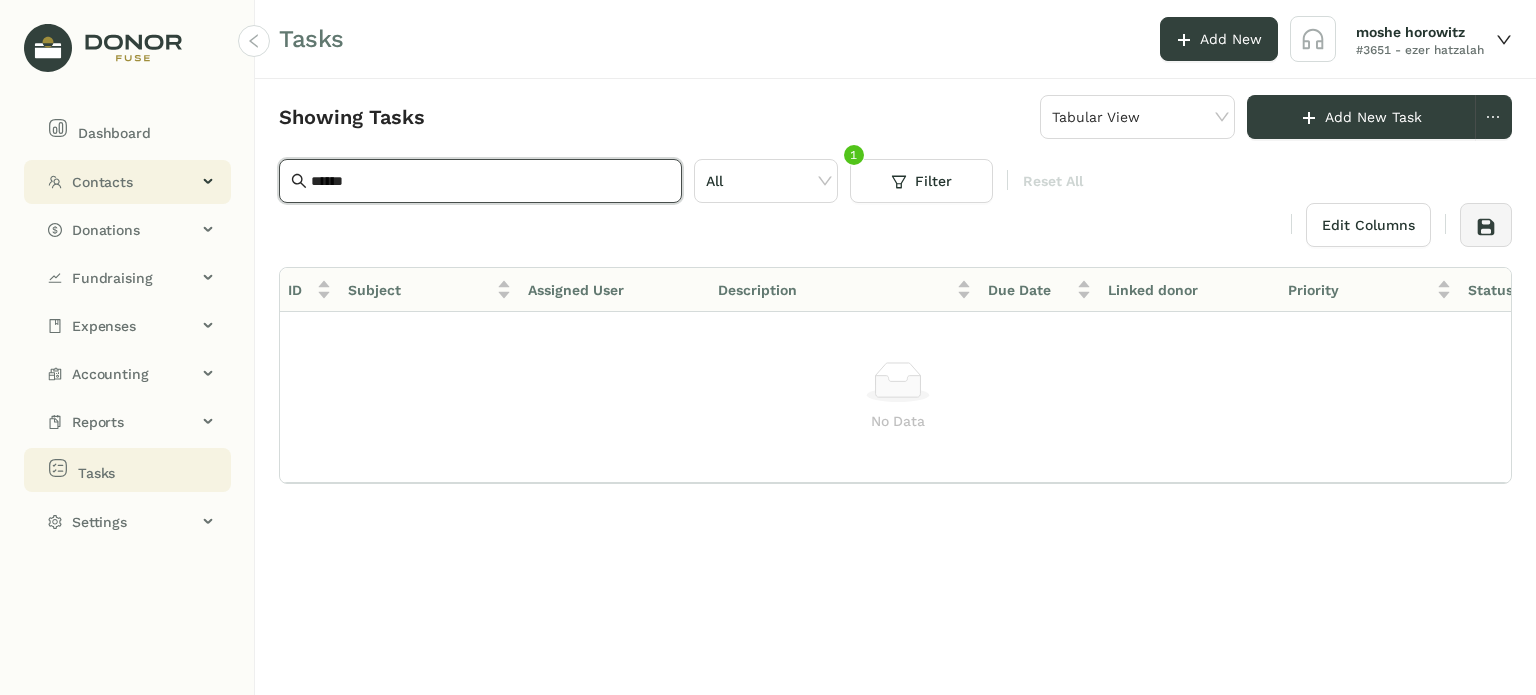 type on "******" 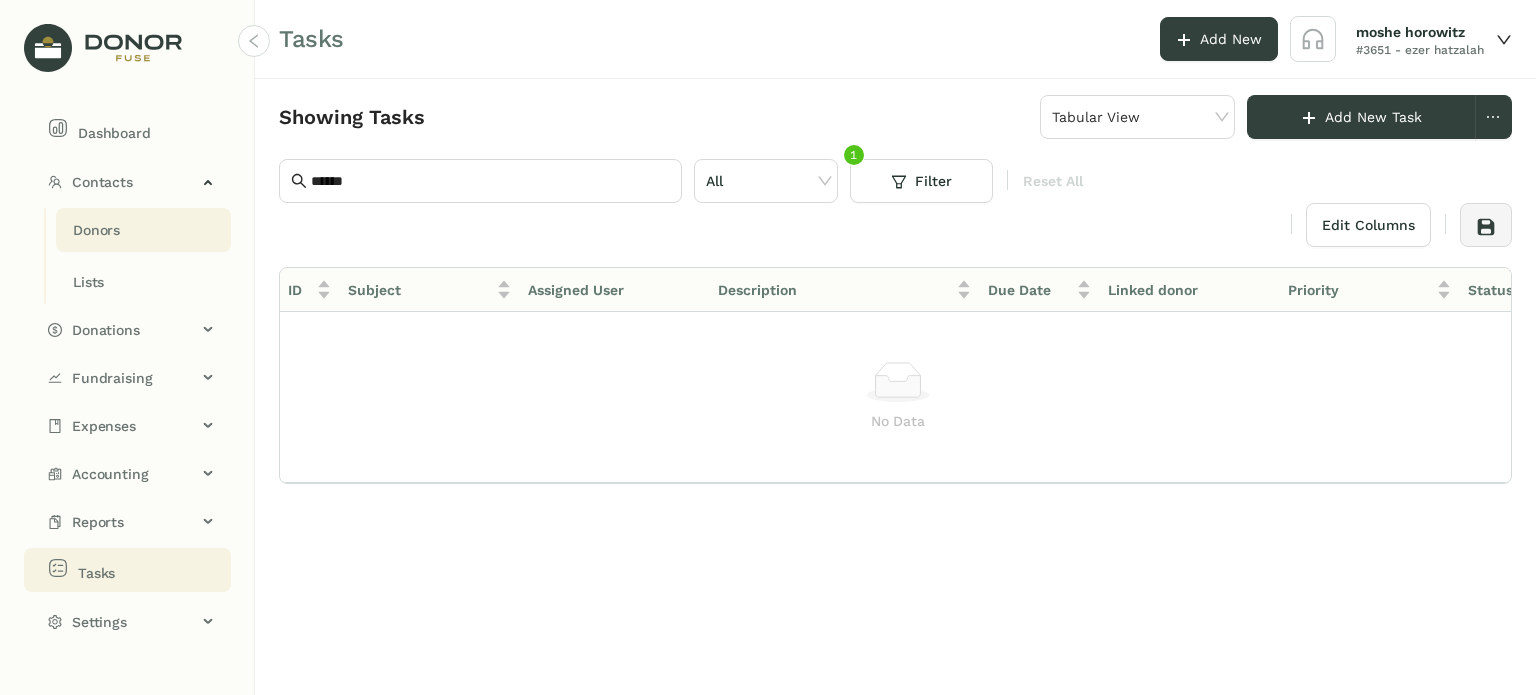 drag, startPoint x: 112, startPoint y: 227, endPoint x: 155, endPoint y: 223, distance: 43.185646 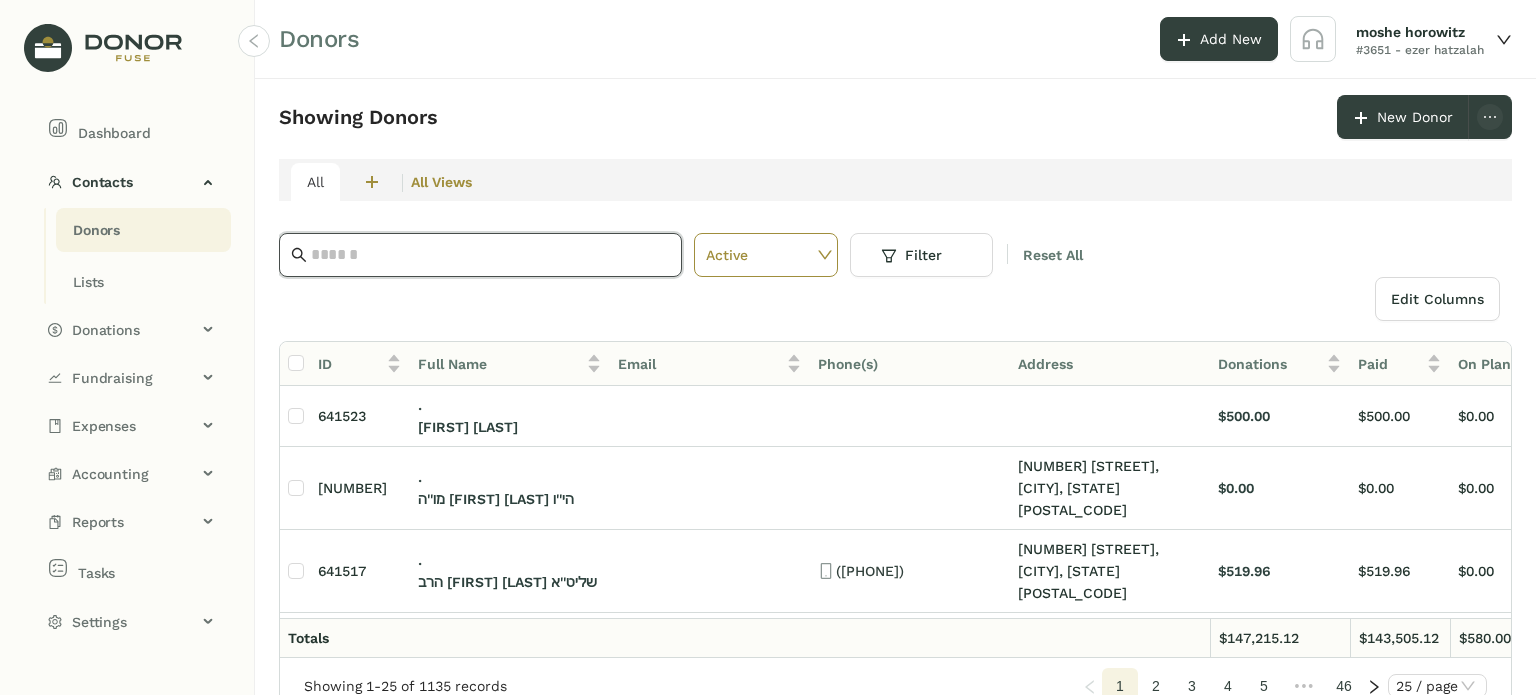 click 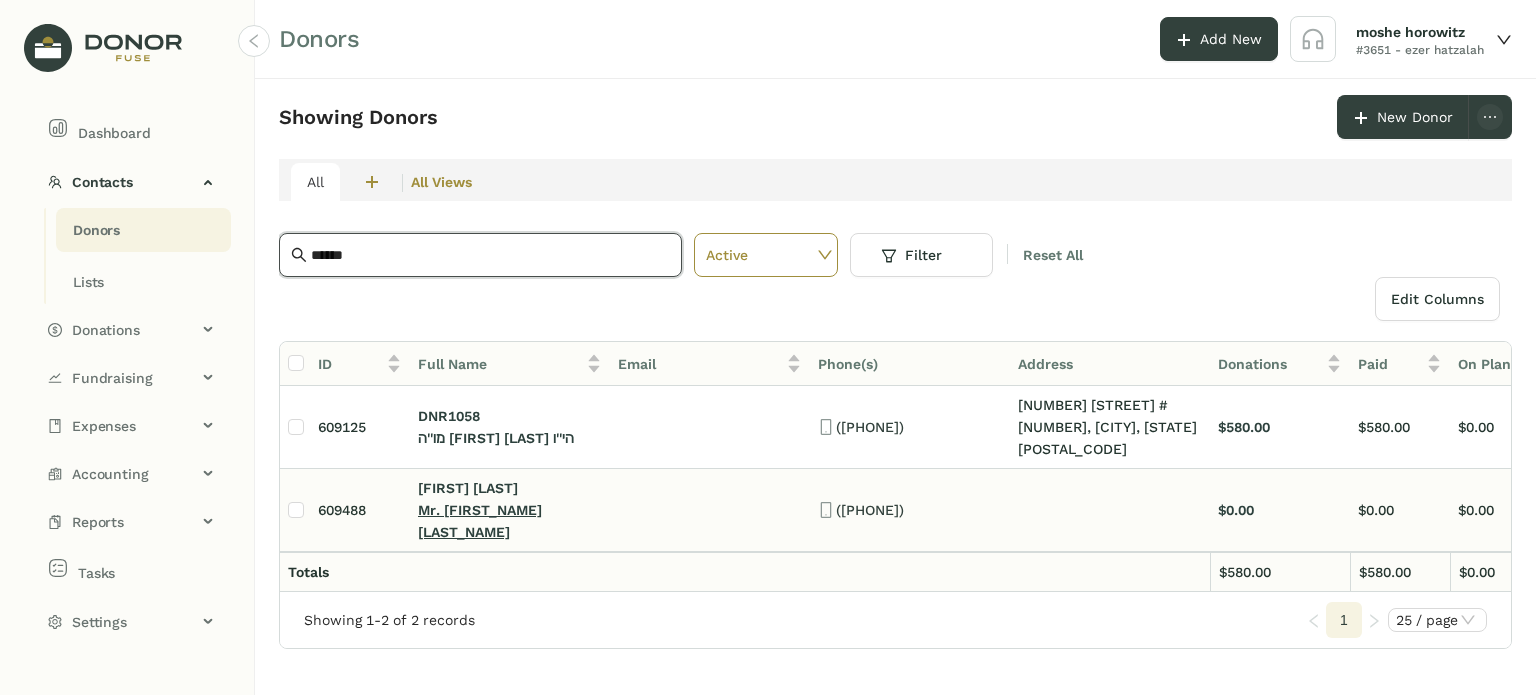 type on "******" 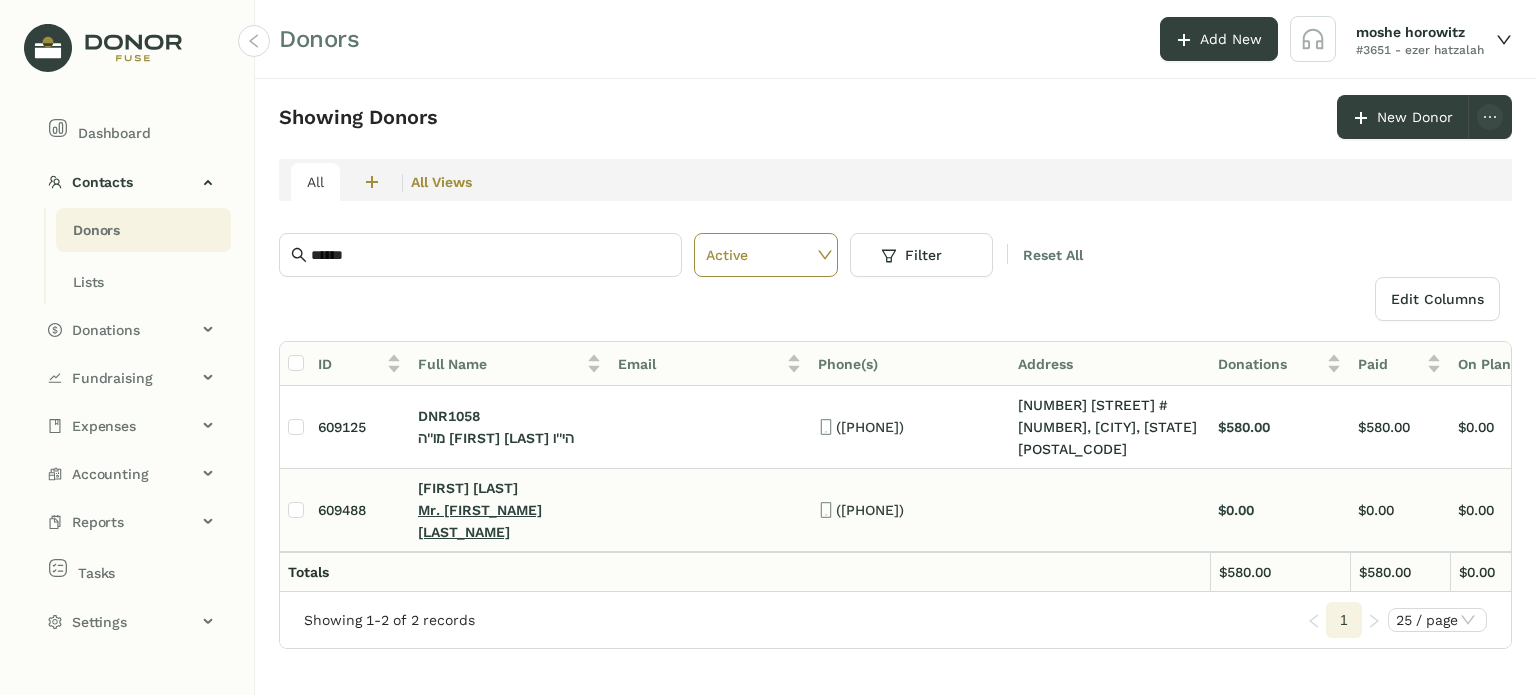 click on "מו''ה [FIRST] [LAST] הי''ו" 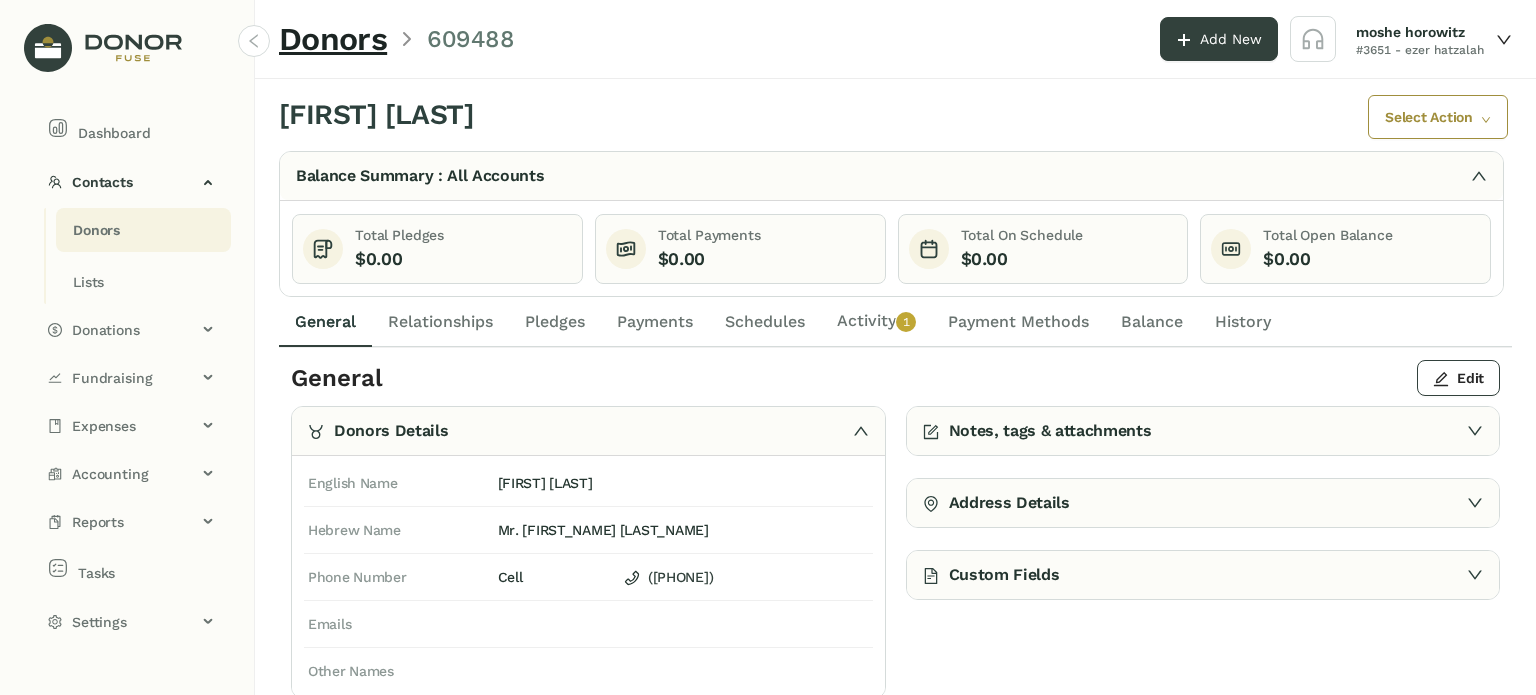 click on "Activity   0   1   2   3   4   5   6   7   8   9" 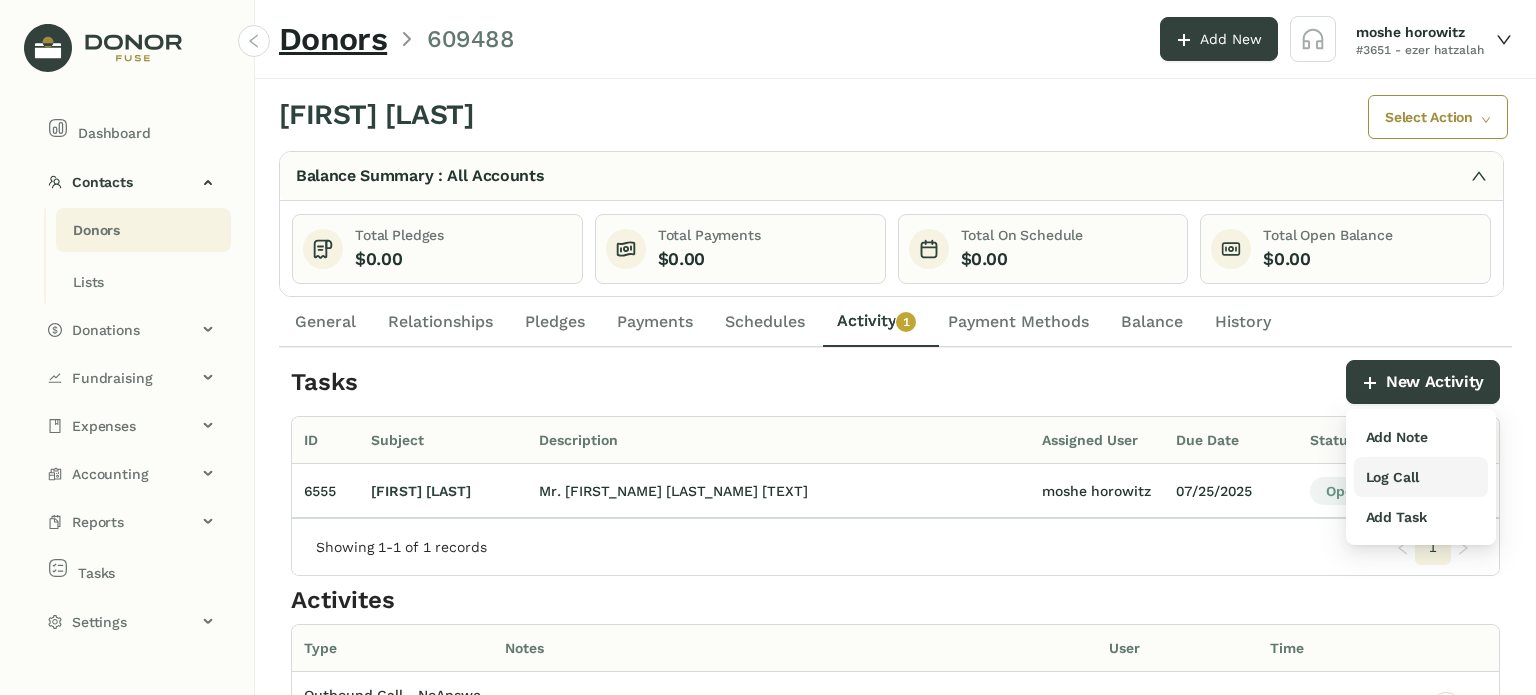 click on "Log Call" at bounding box center (1392, 477) 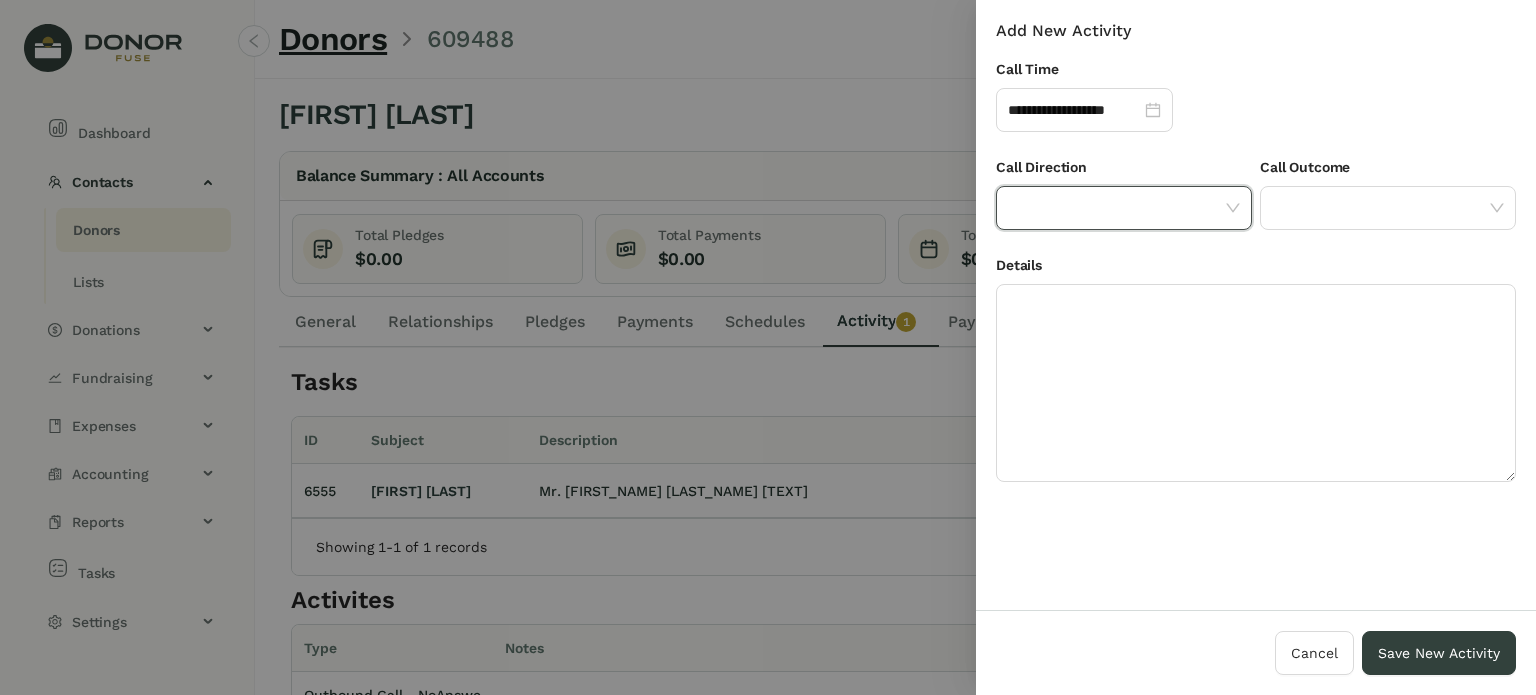 click 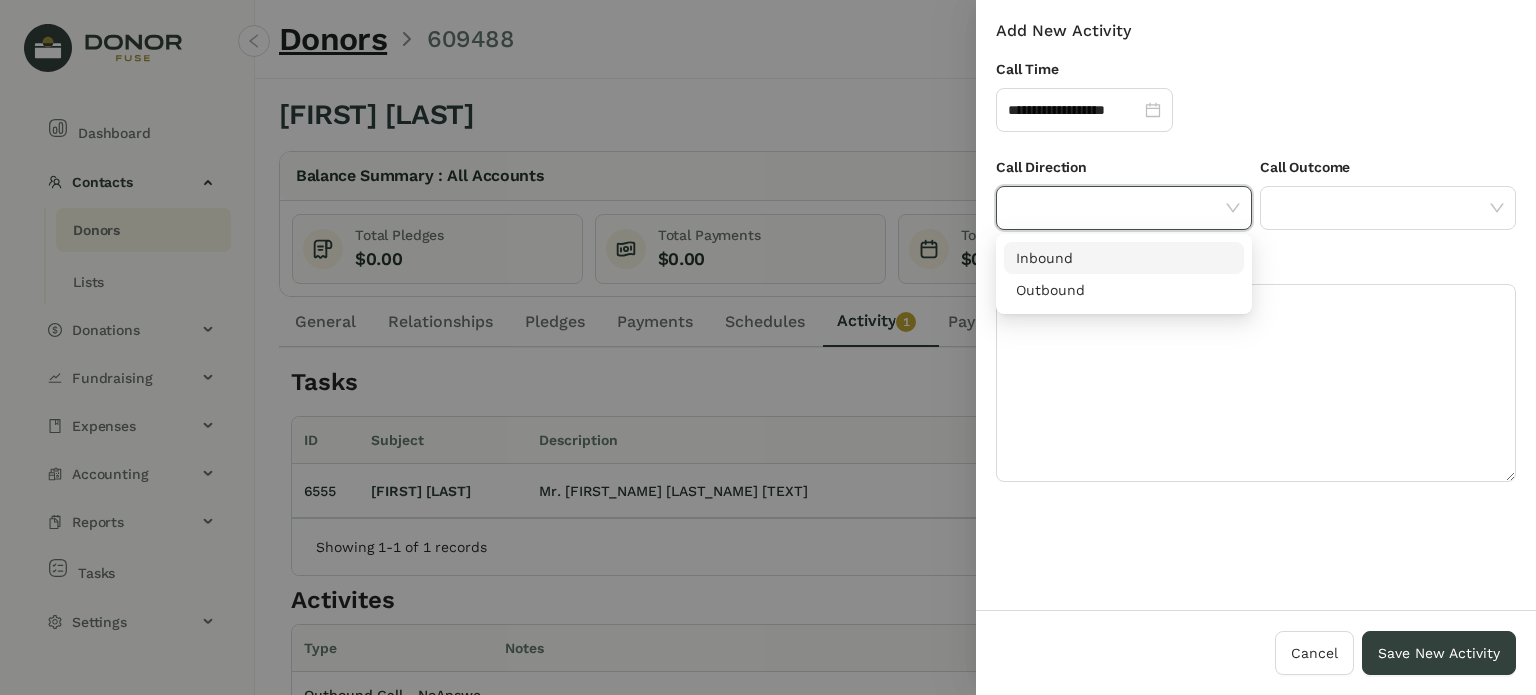 drag, startPoint x: 1129, startPoint y: 258, endPoint x: 1252, endPoint y: 221, distance: 128.44453 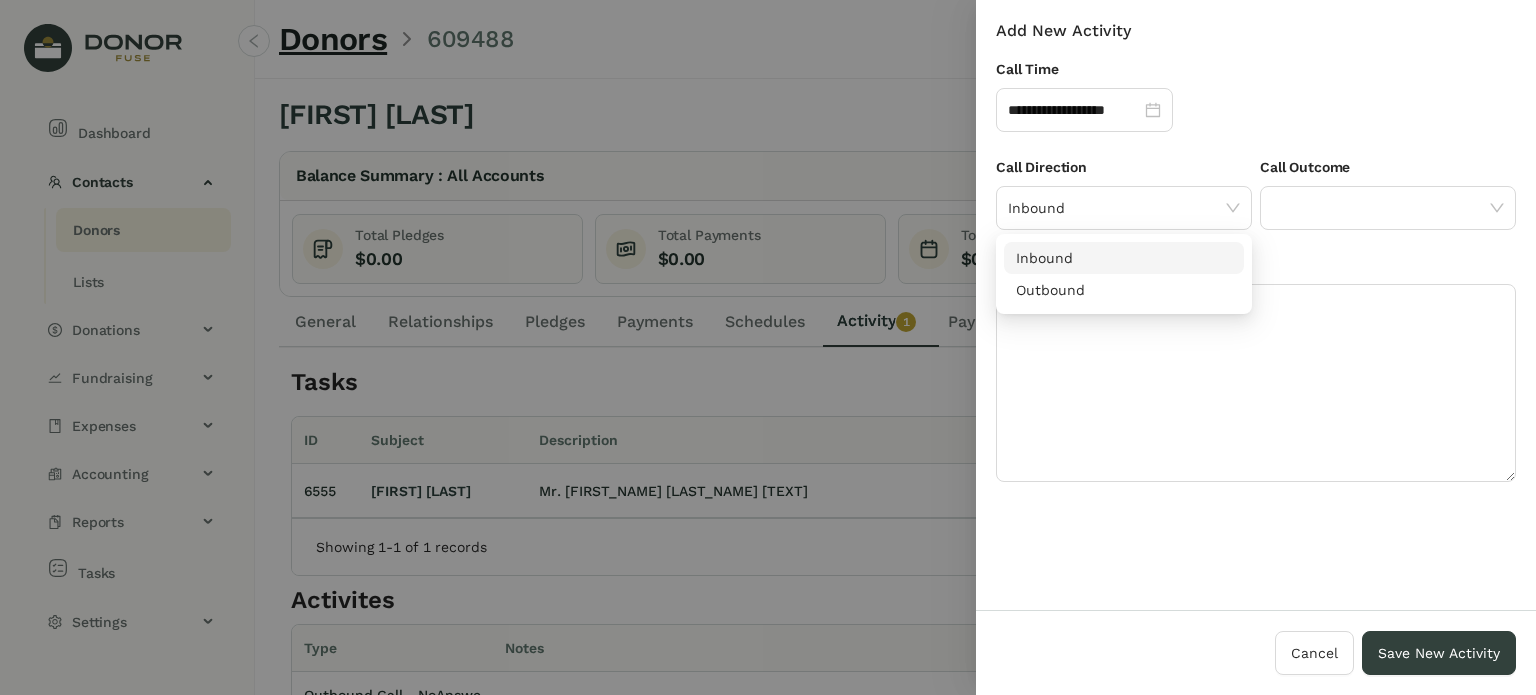 click on "Call Outcome" at bounding box center (1388, 171) 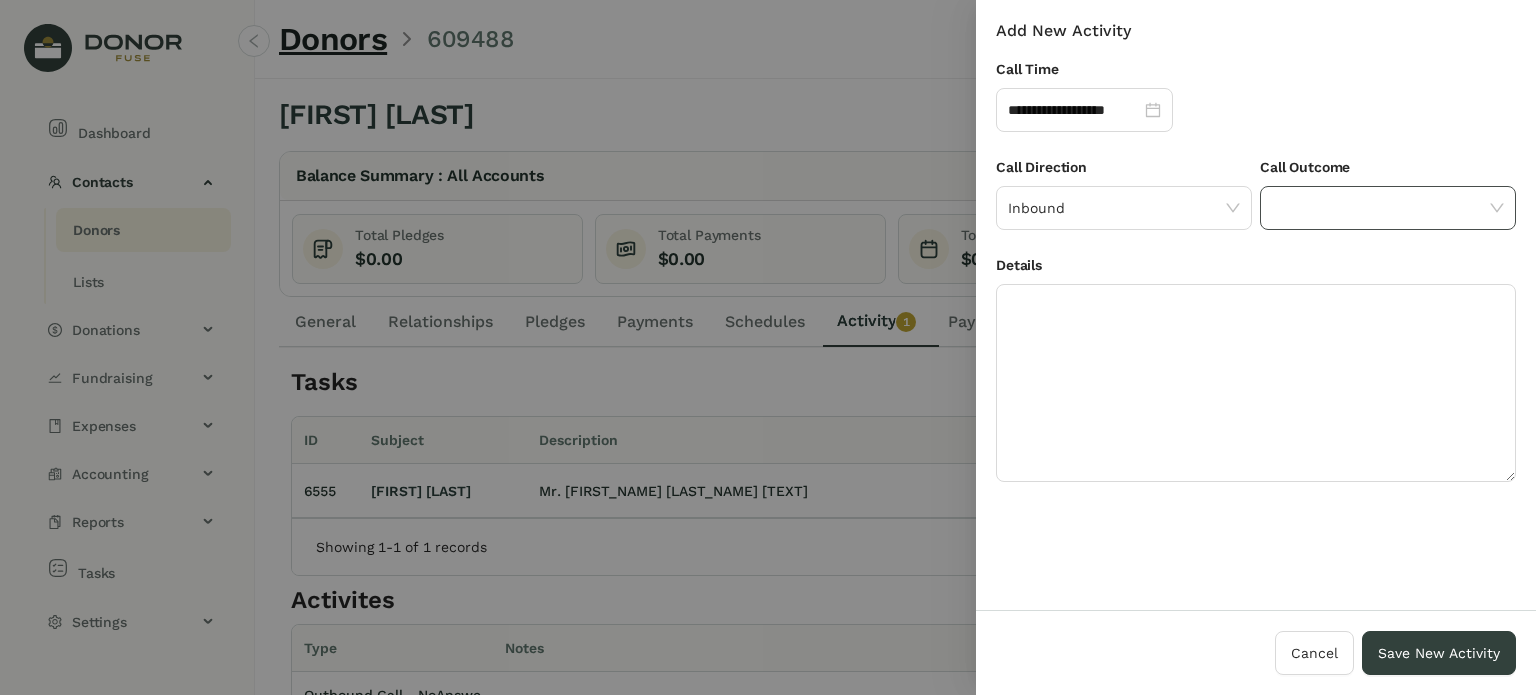 click 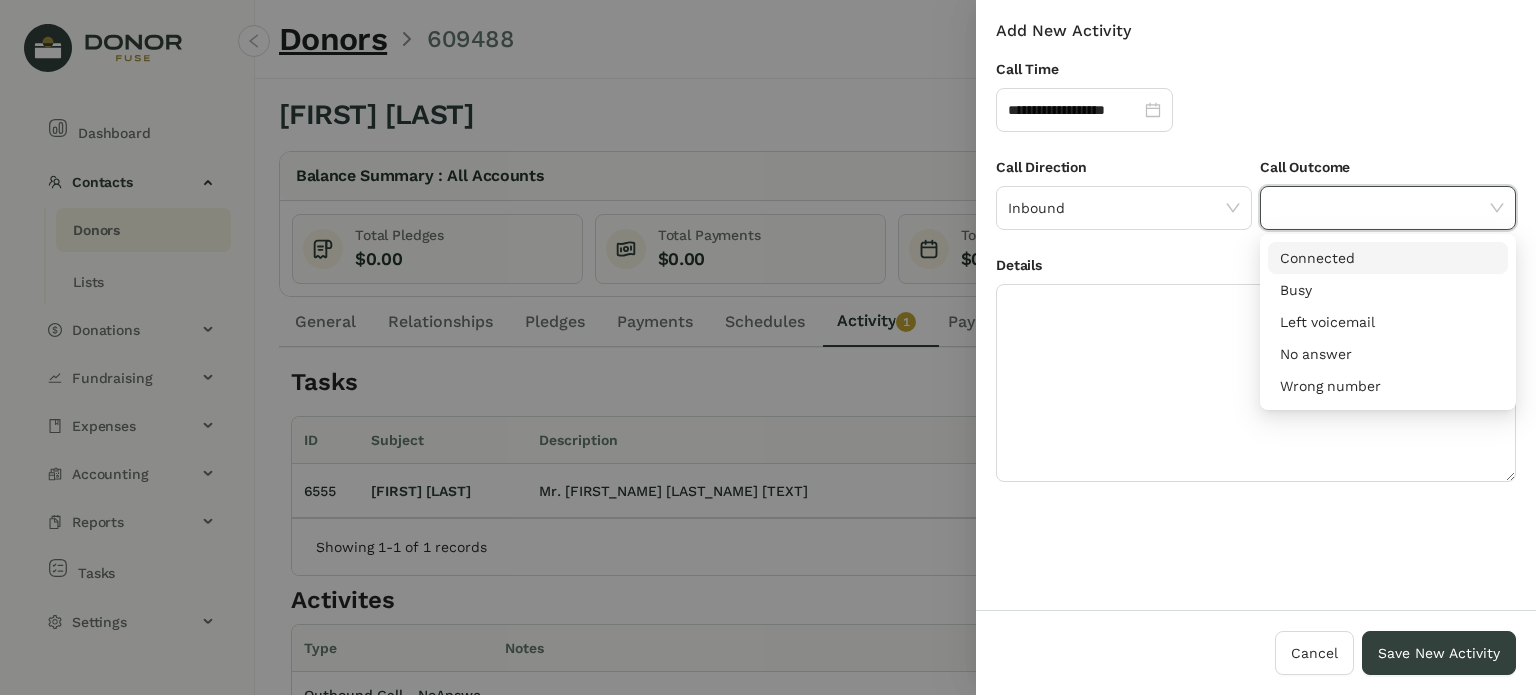 click on "Connected" at bounding box center [1388, 258] 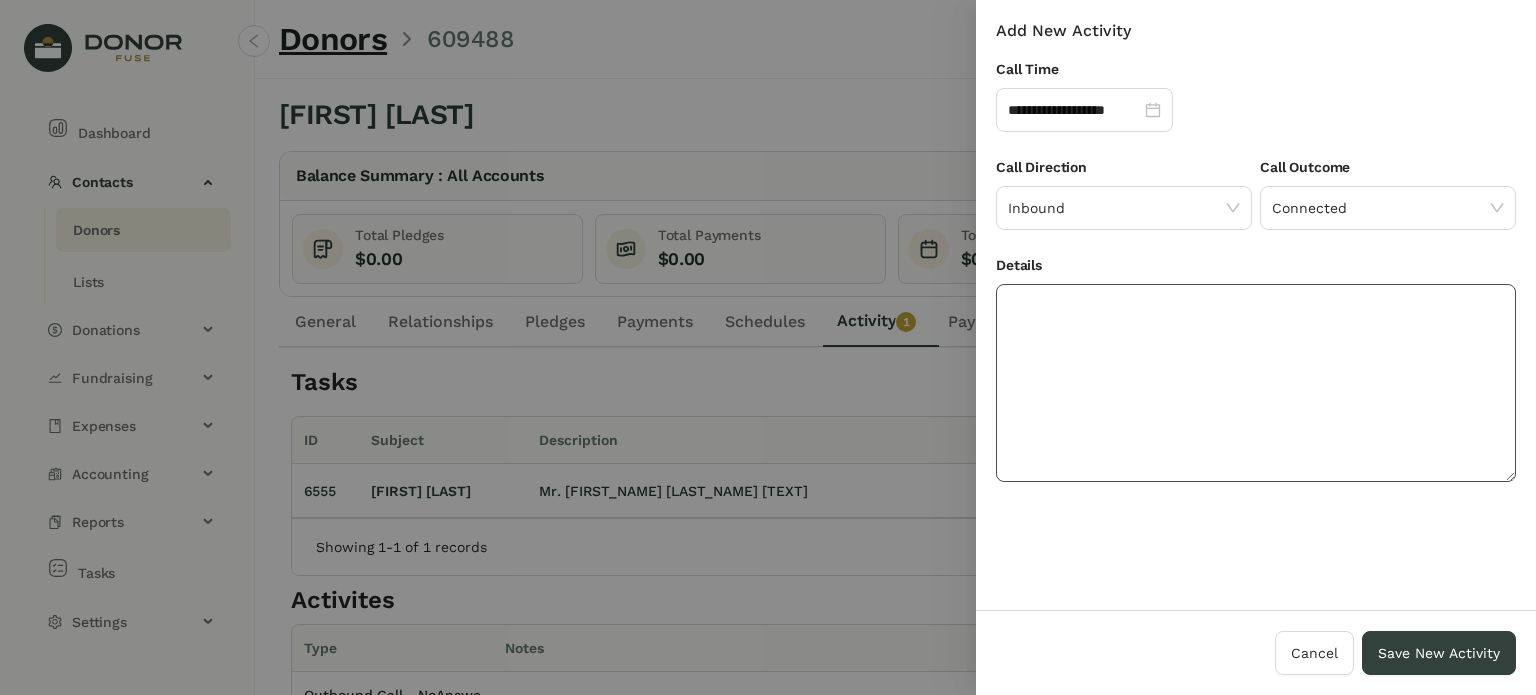 click 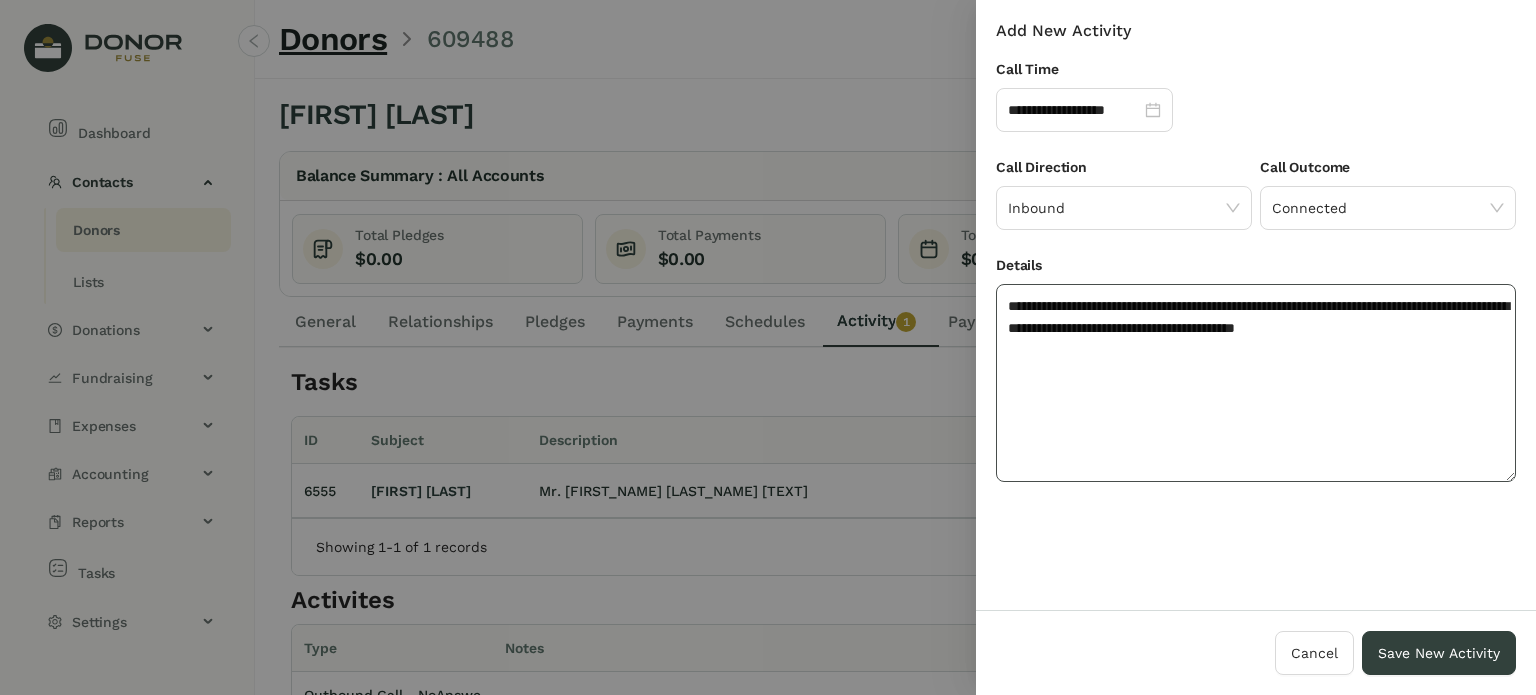 click on "**********" 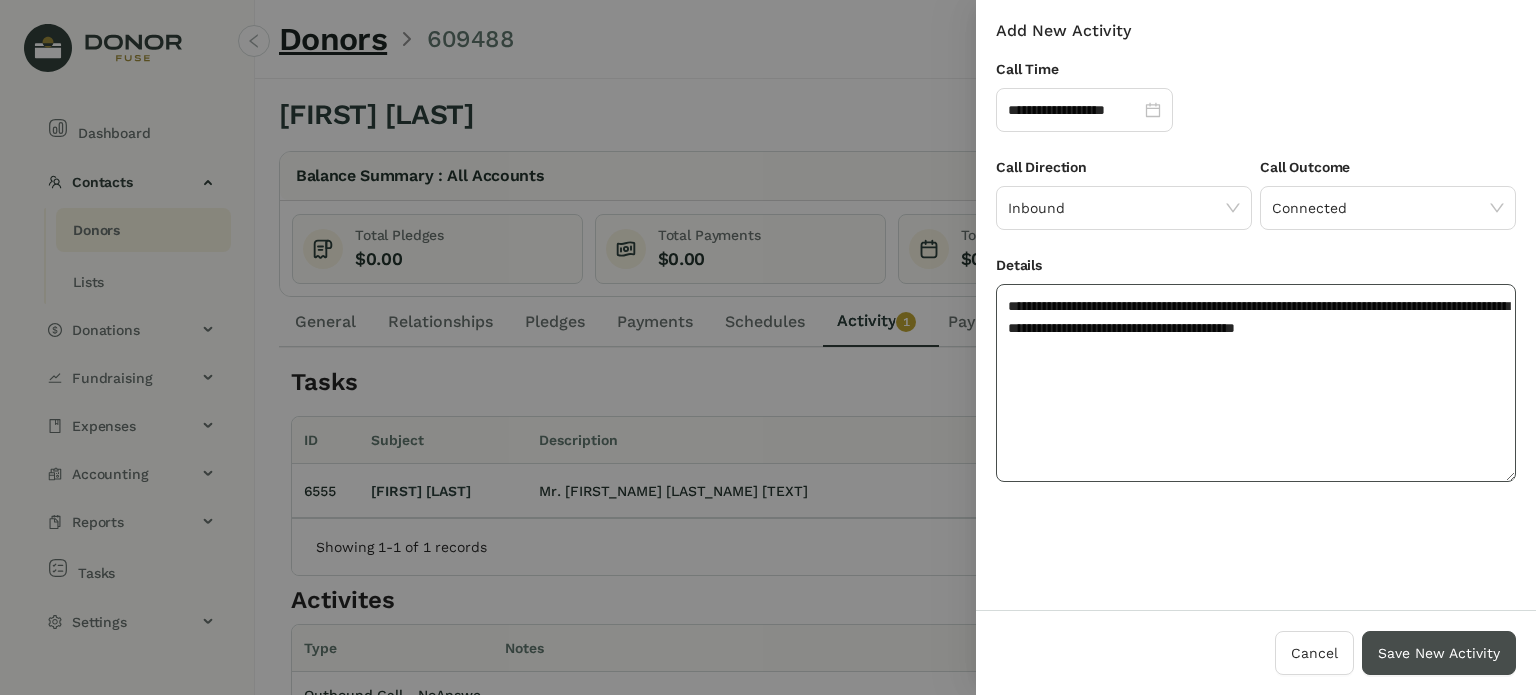type on "**********" 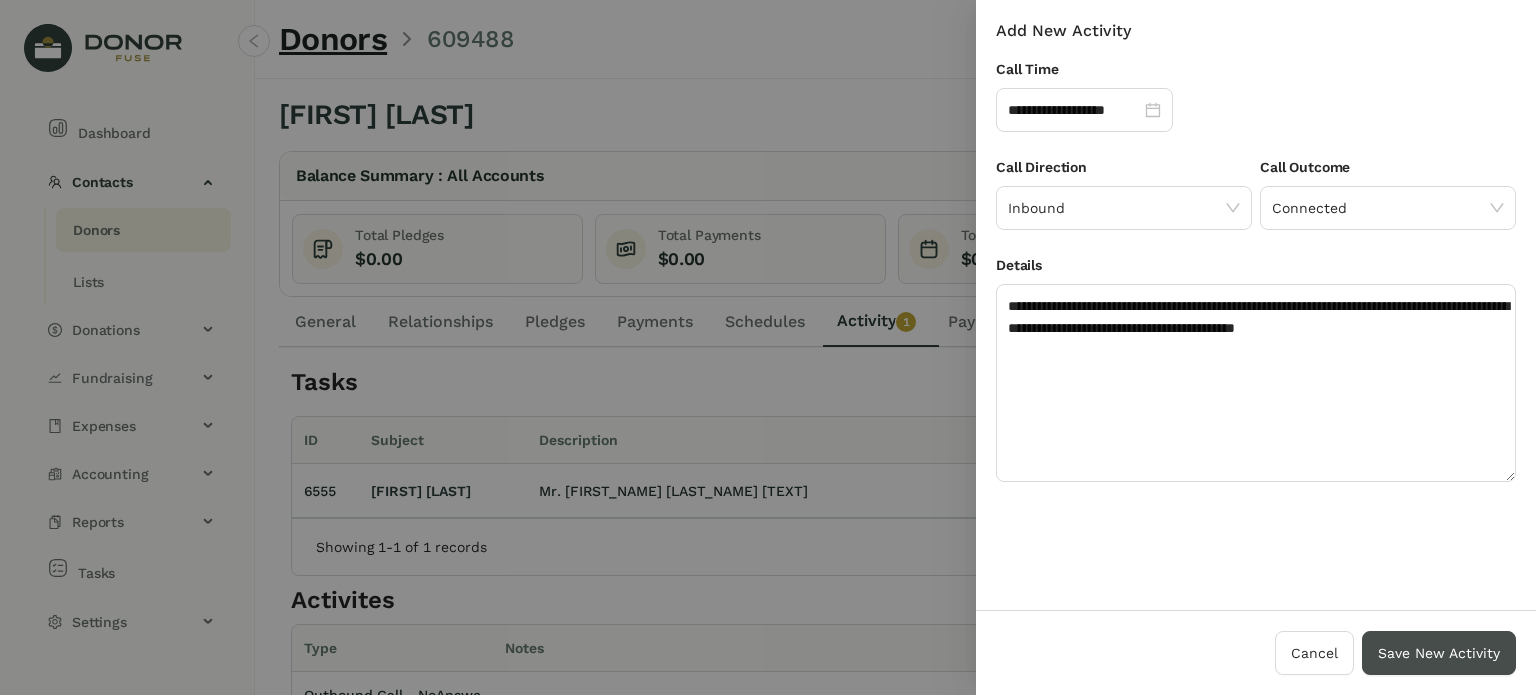 click on "Save New Activity" at bounding box center (1439, 653) 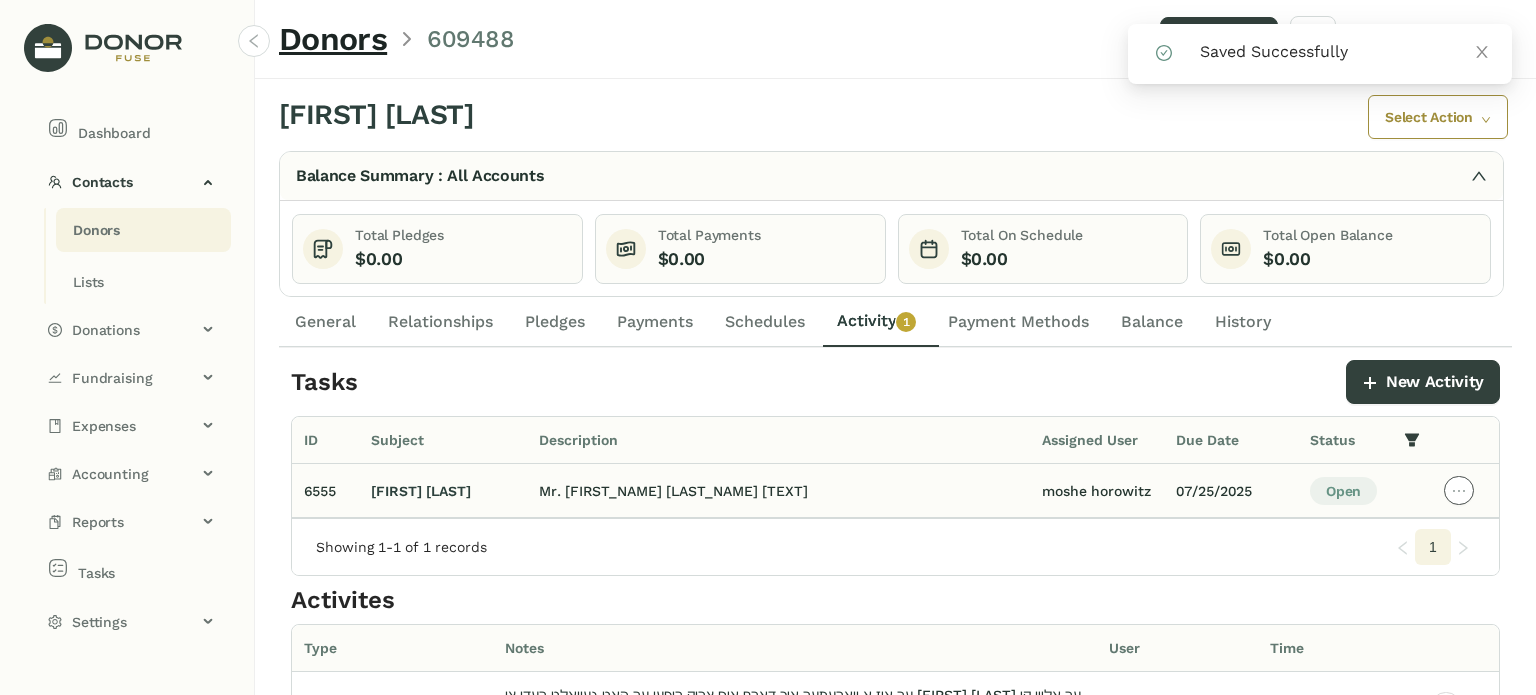 click 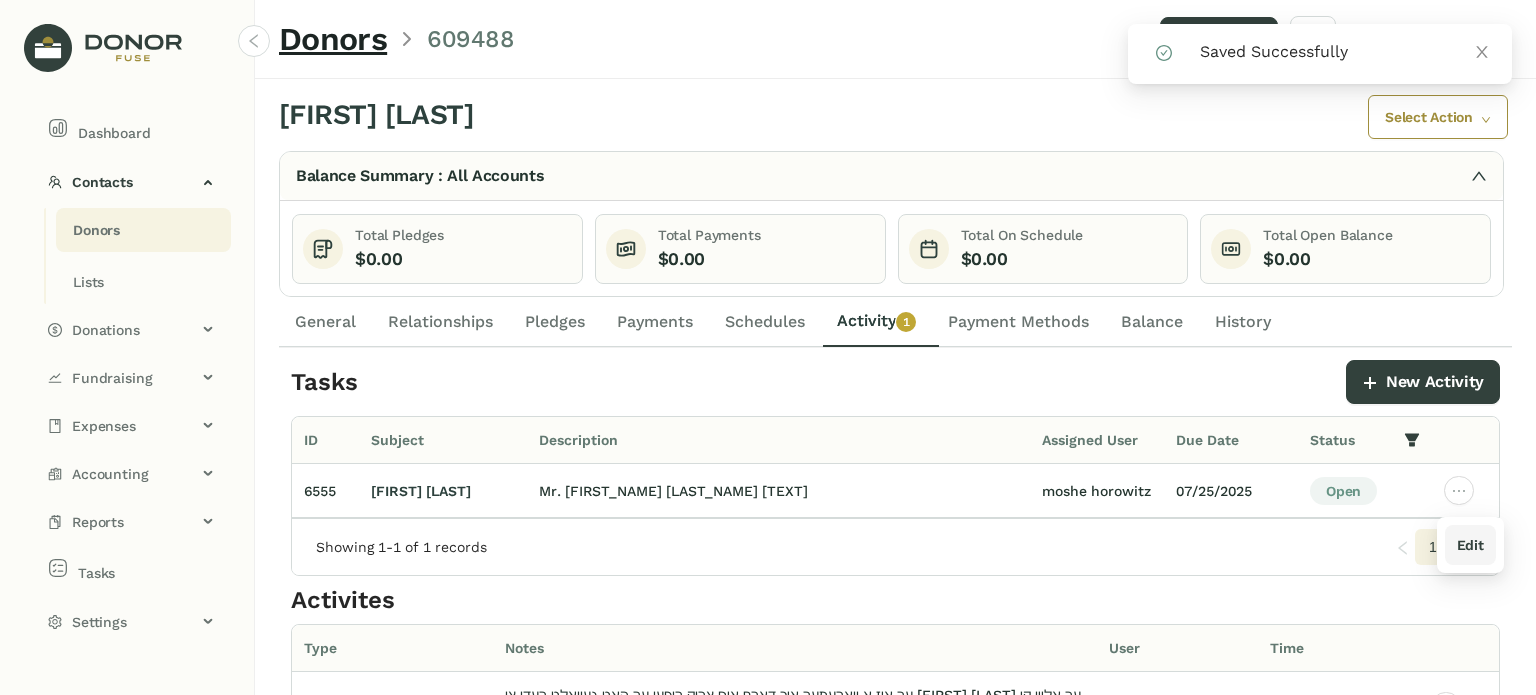 click on "Edit" at bounding box center [1470, 545] 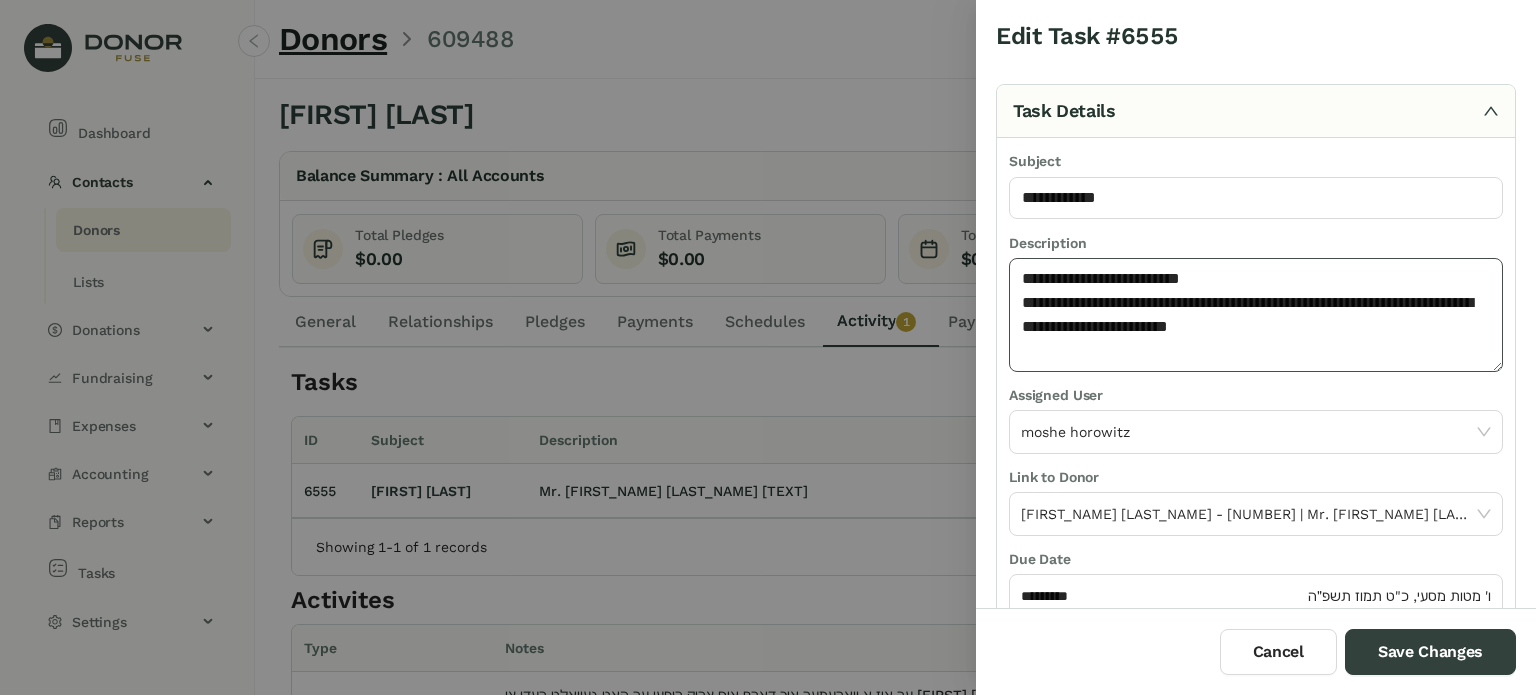 click on "**********" 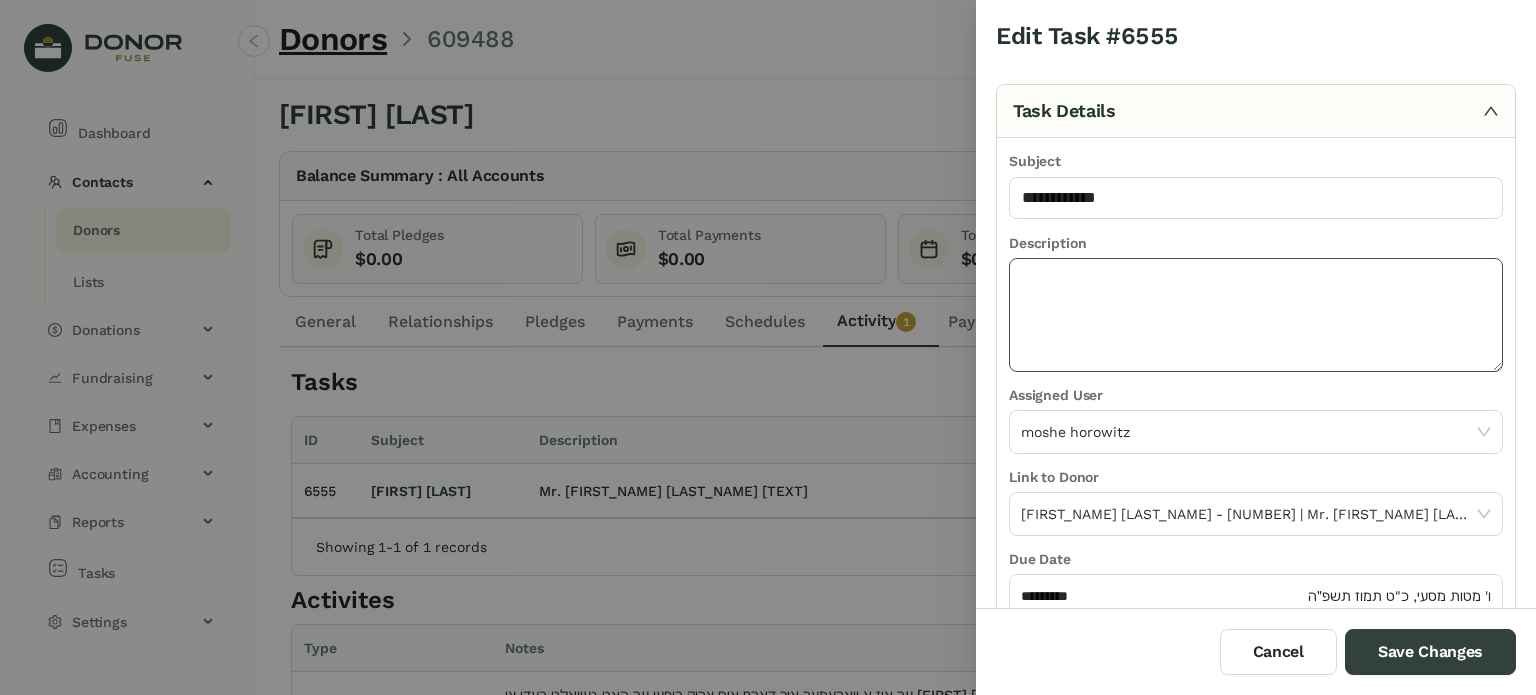 paste on "**********" 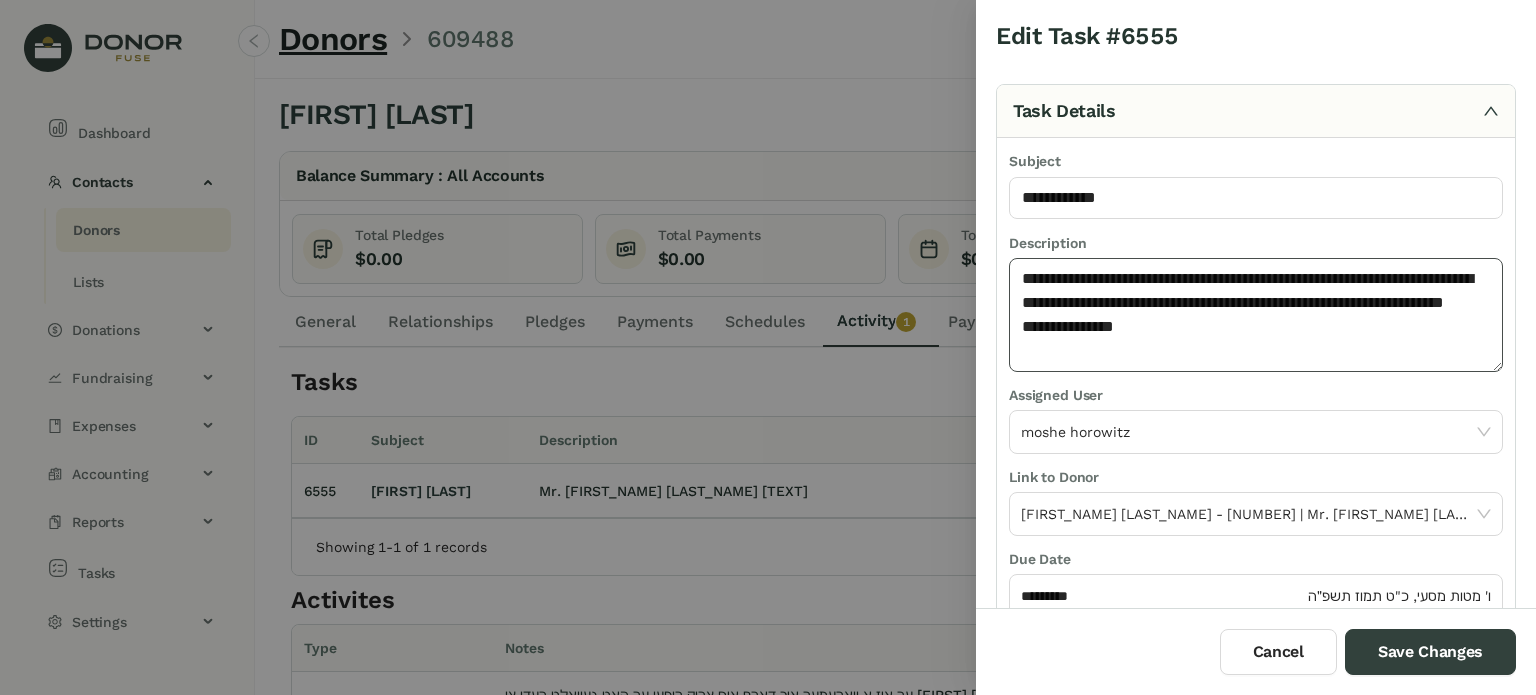 click on "**********" 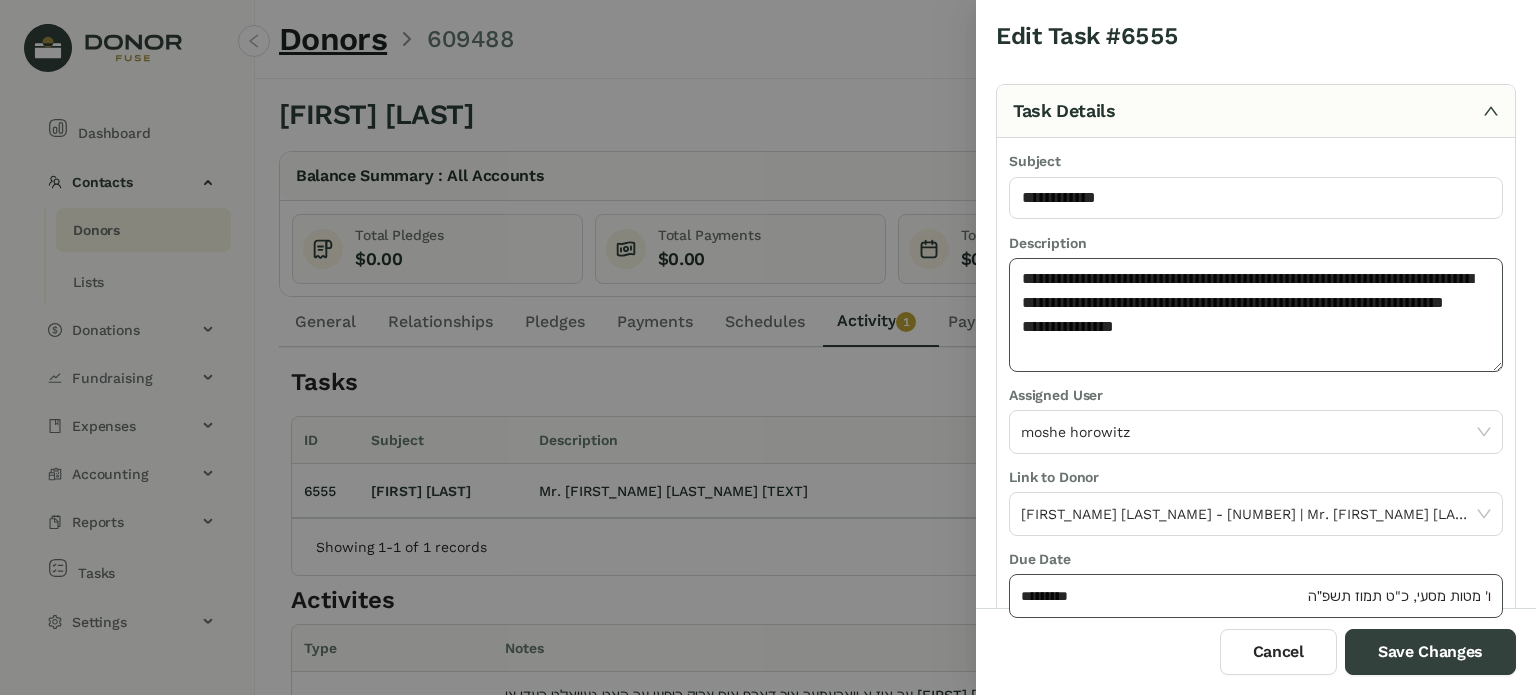 type on "**********" 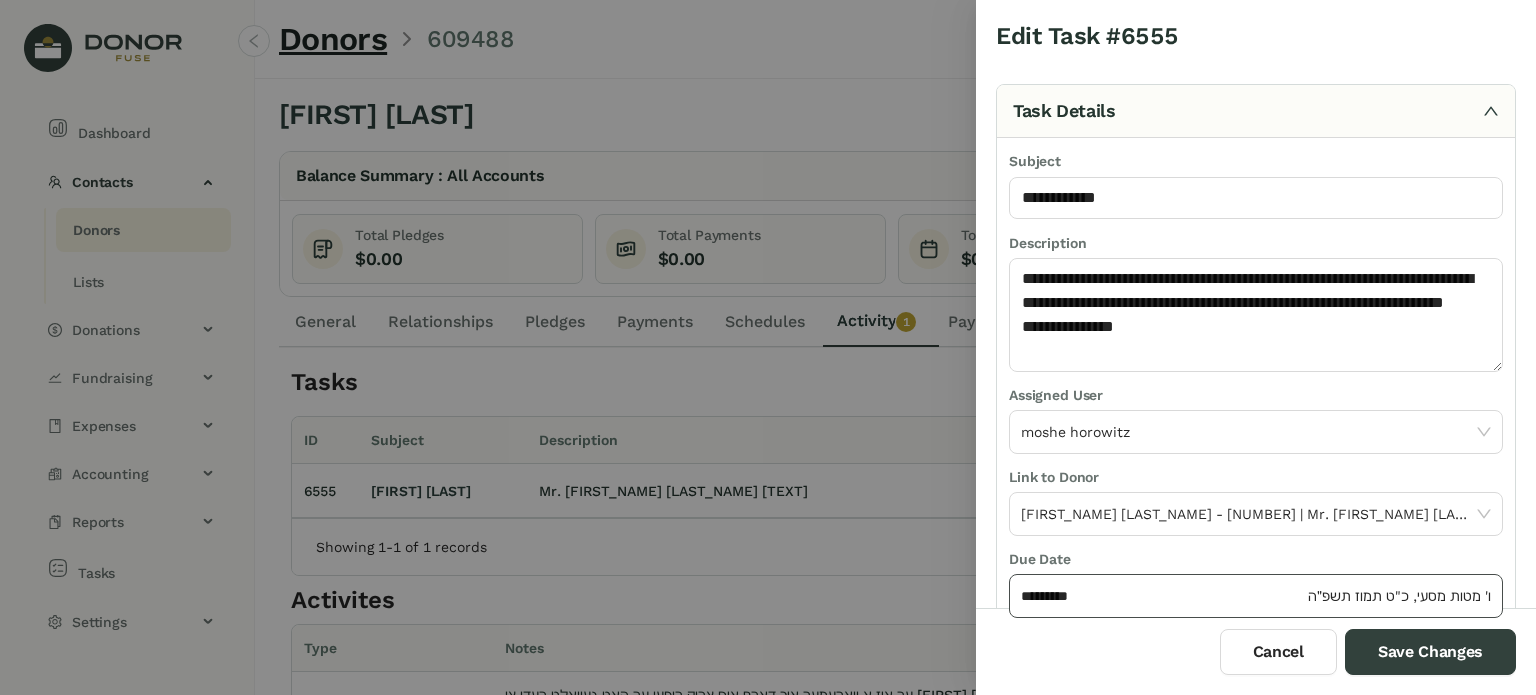 click on "********* ו' מטות מסעי, כ"ט תמוז תשפ״ה" 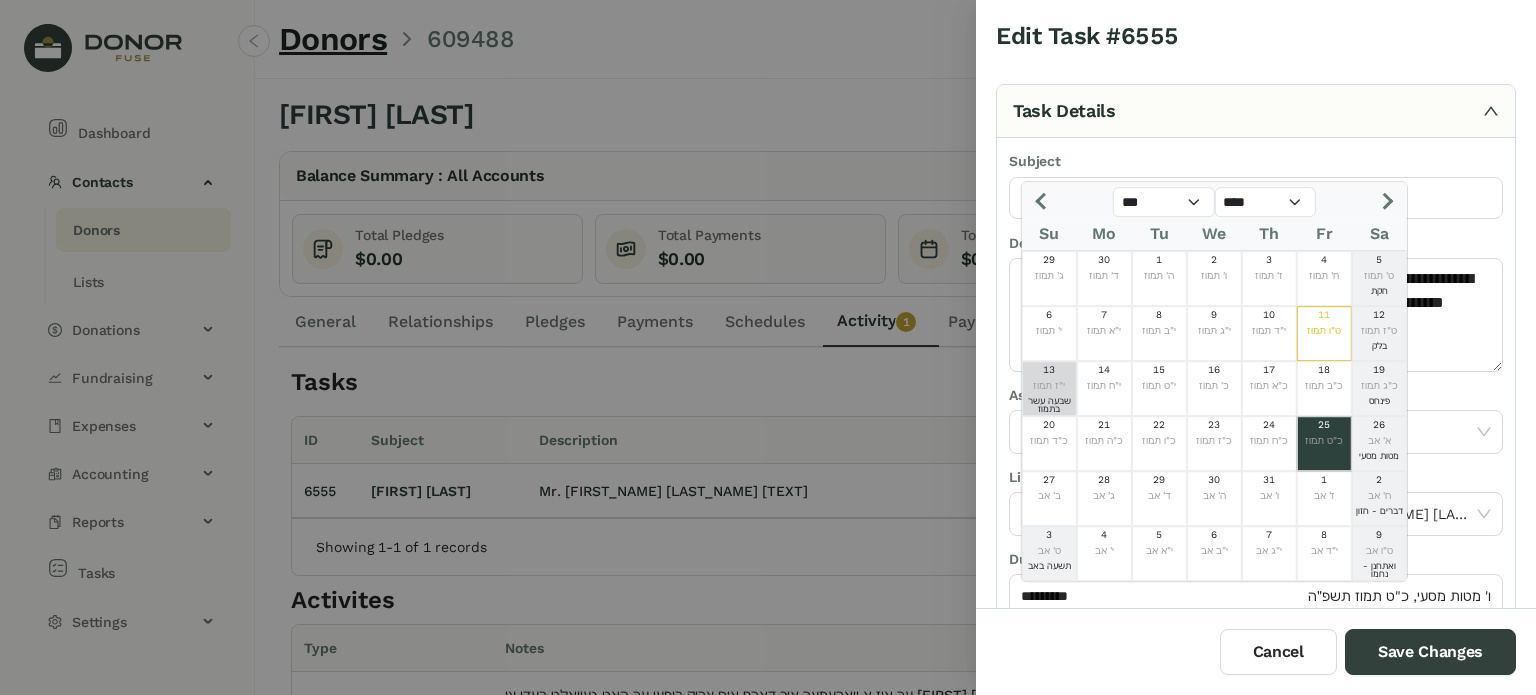 click on "Assigned User" at bounding box center (1056, 395) 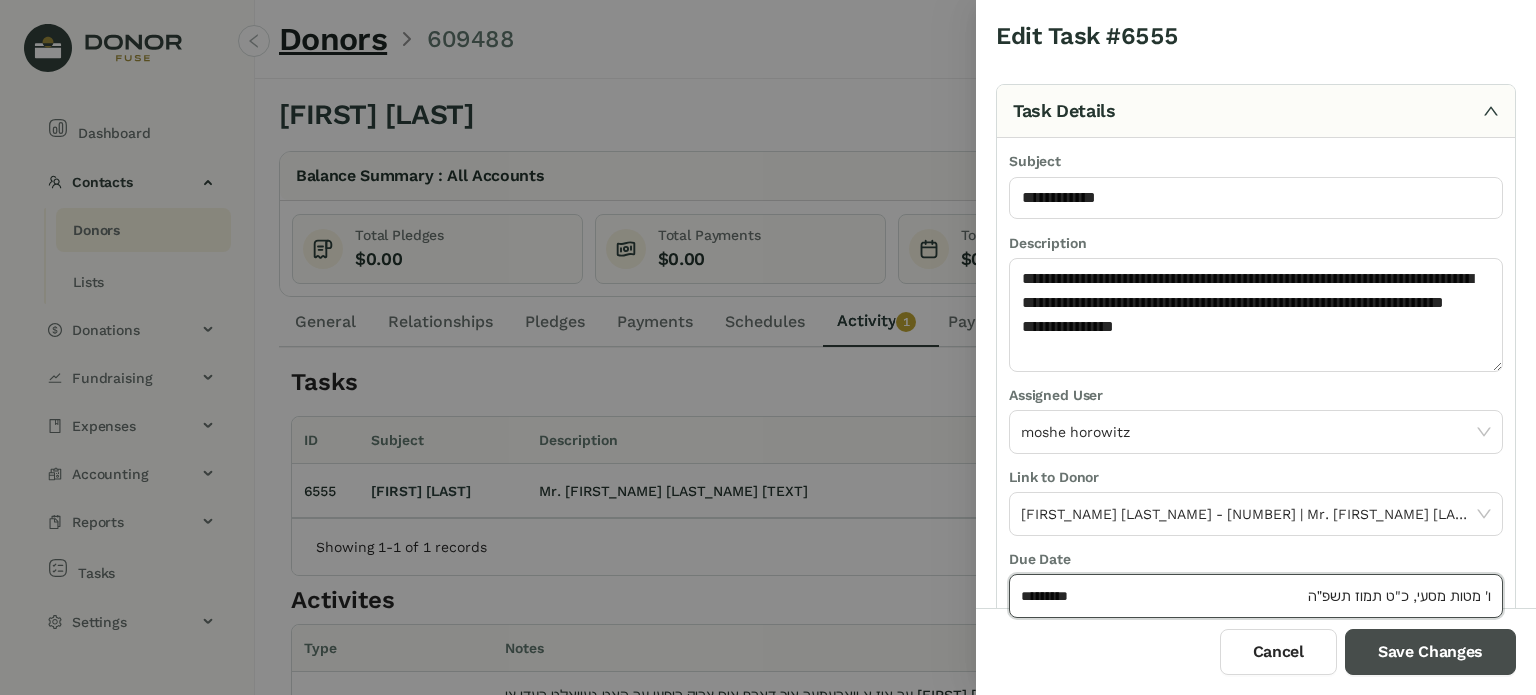 click on "Save Changes" at bounding box center (1430, 652) 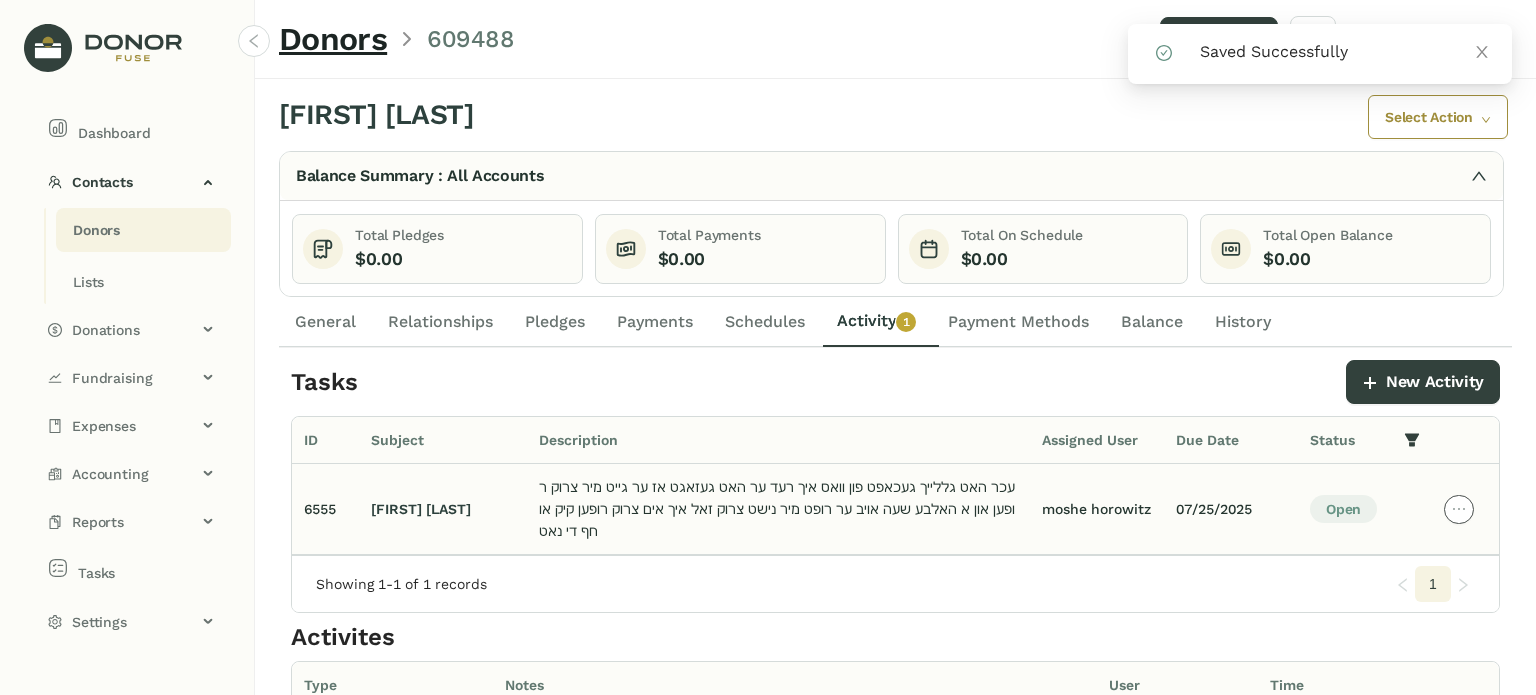 click 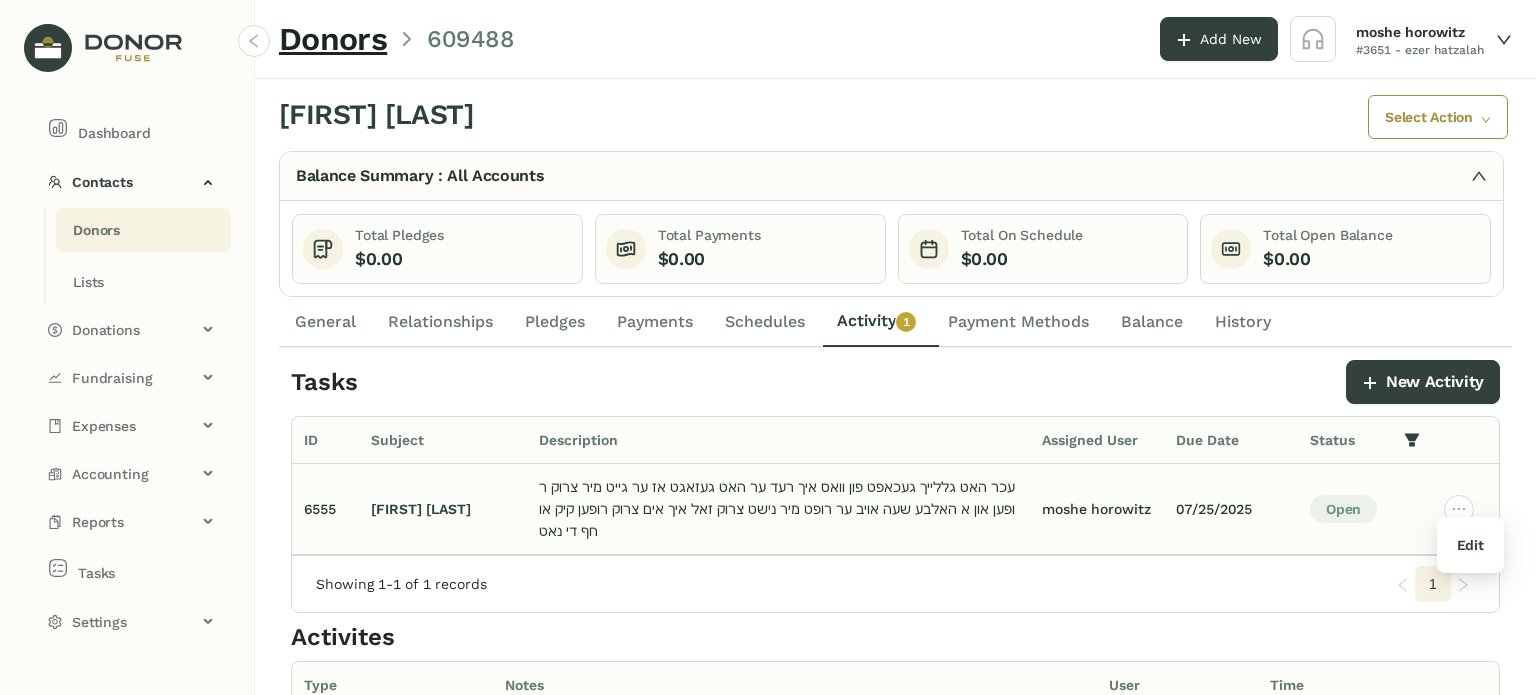 click on "Edit" at bounding box center (1470, 545) 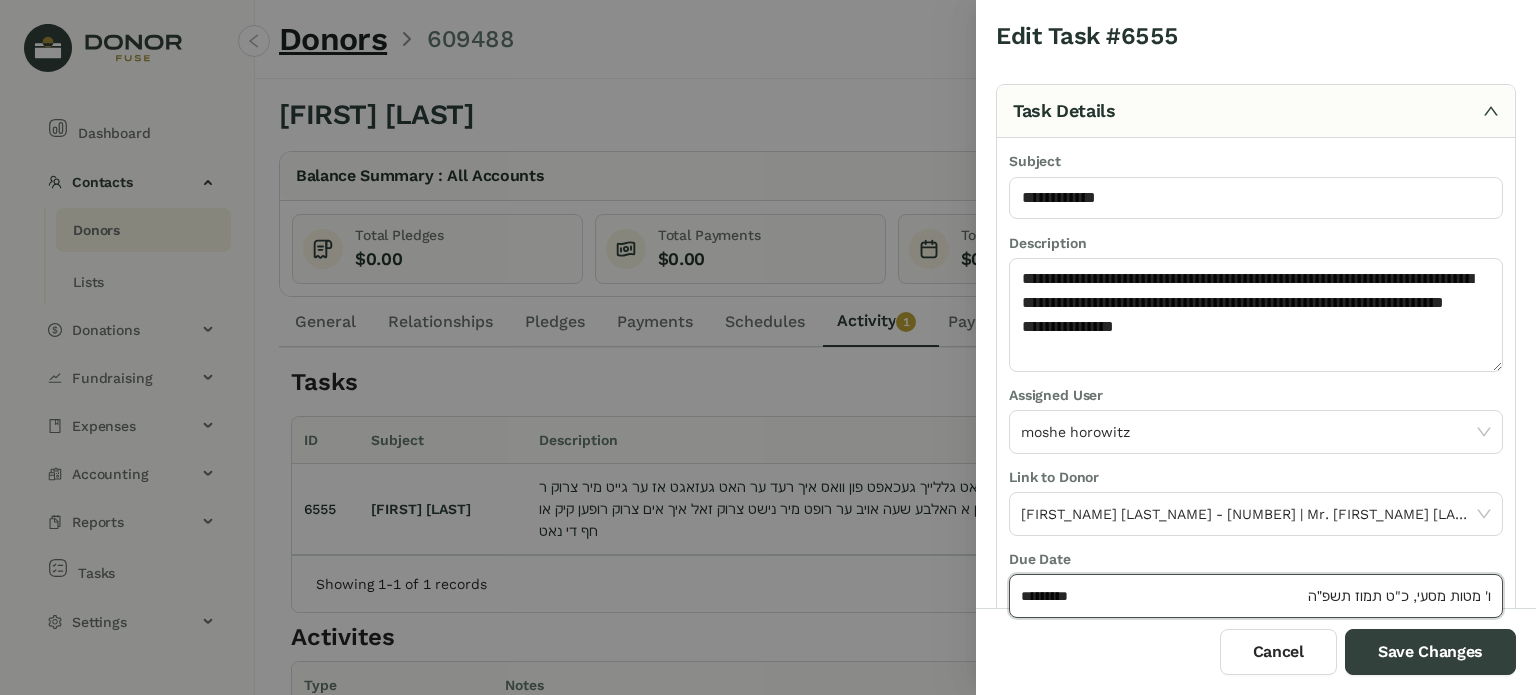 click on "*********" 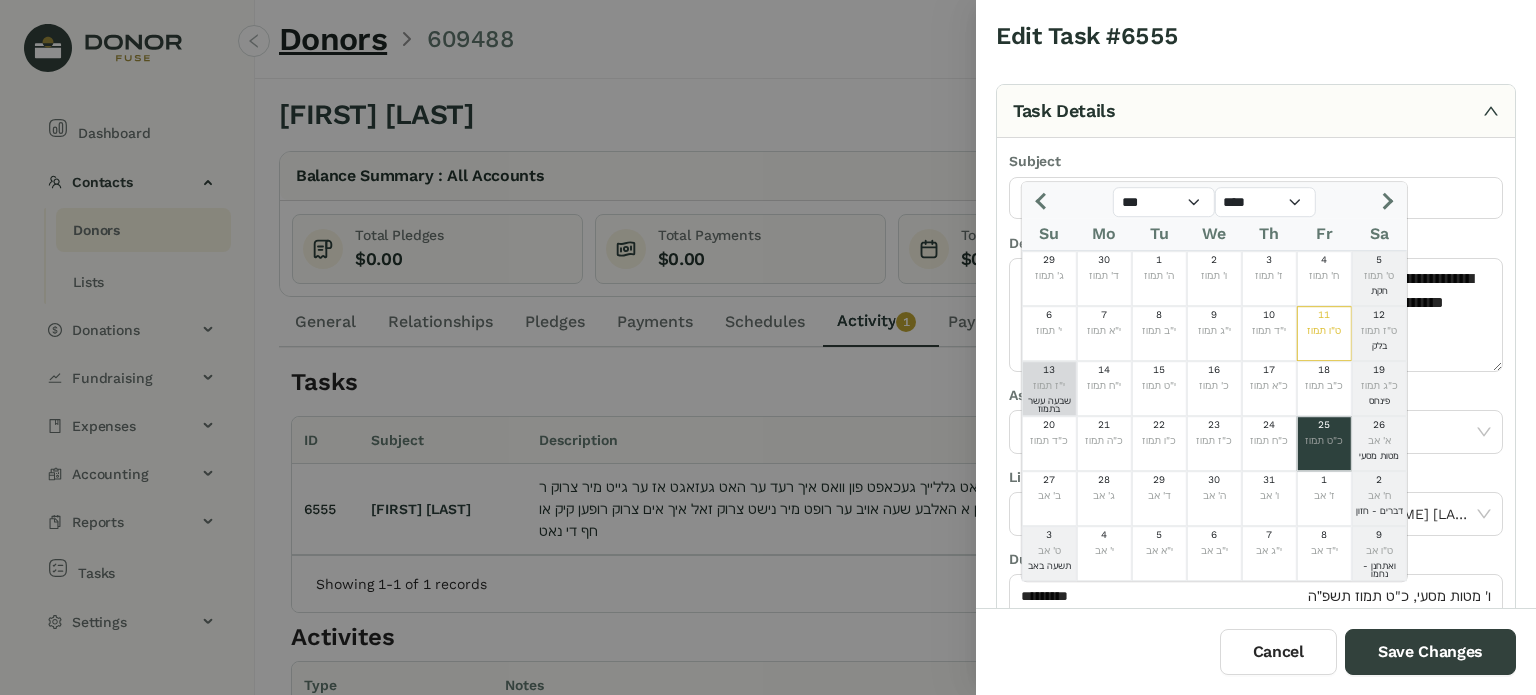 click on "י"ז תמוז" 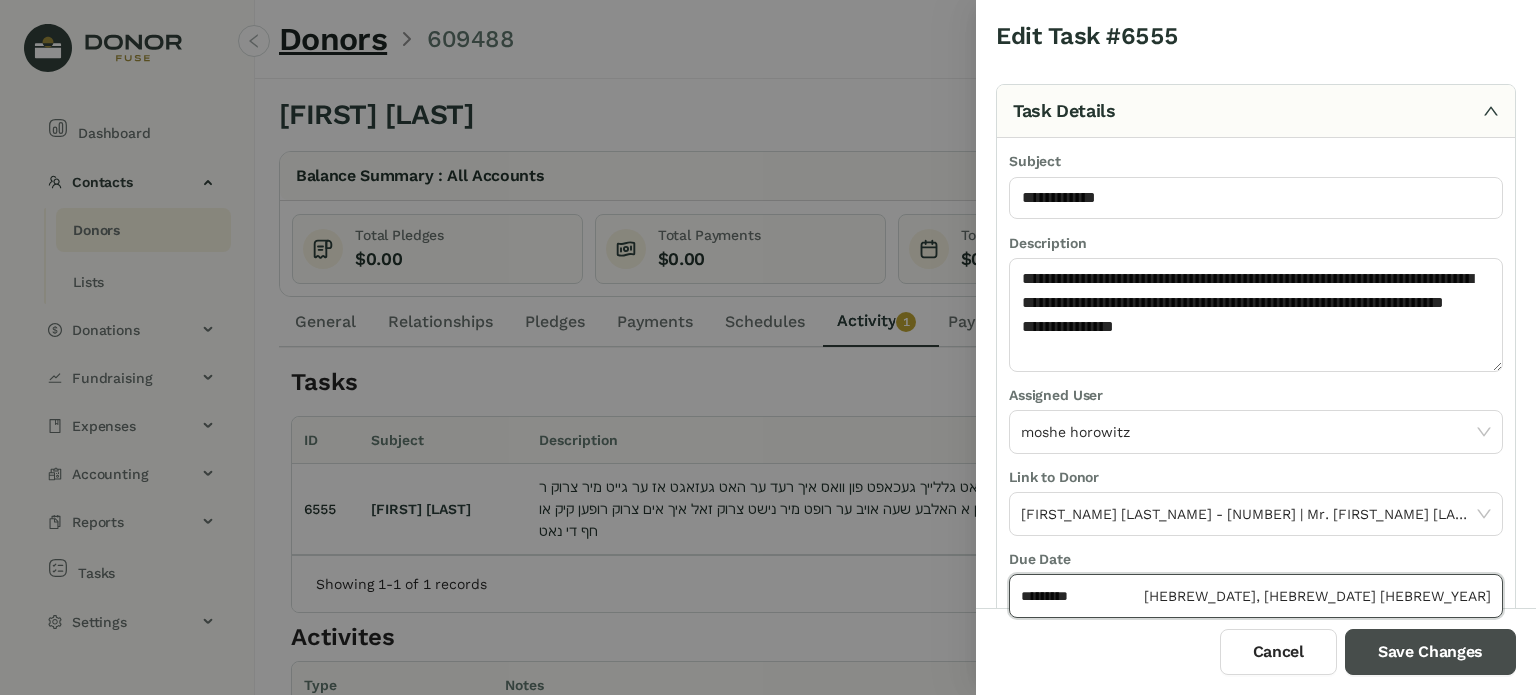 click on "Save Changes" at bounding box center (1430, 652) 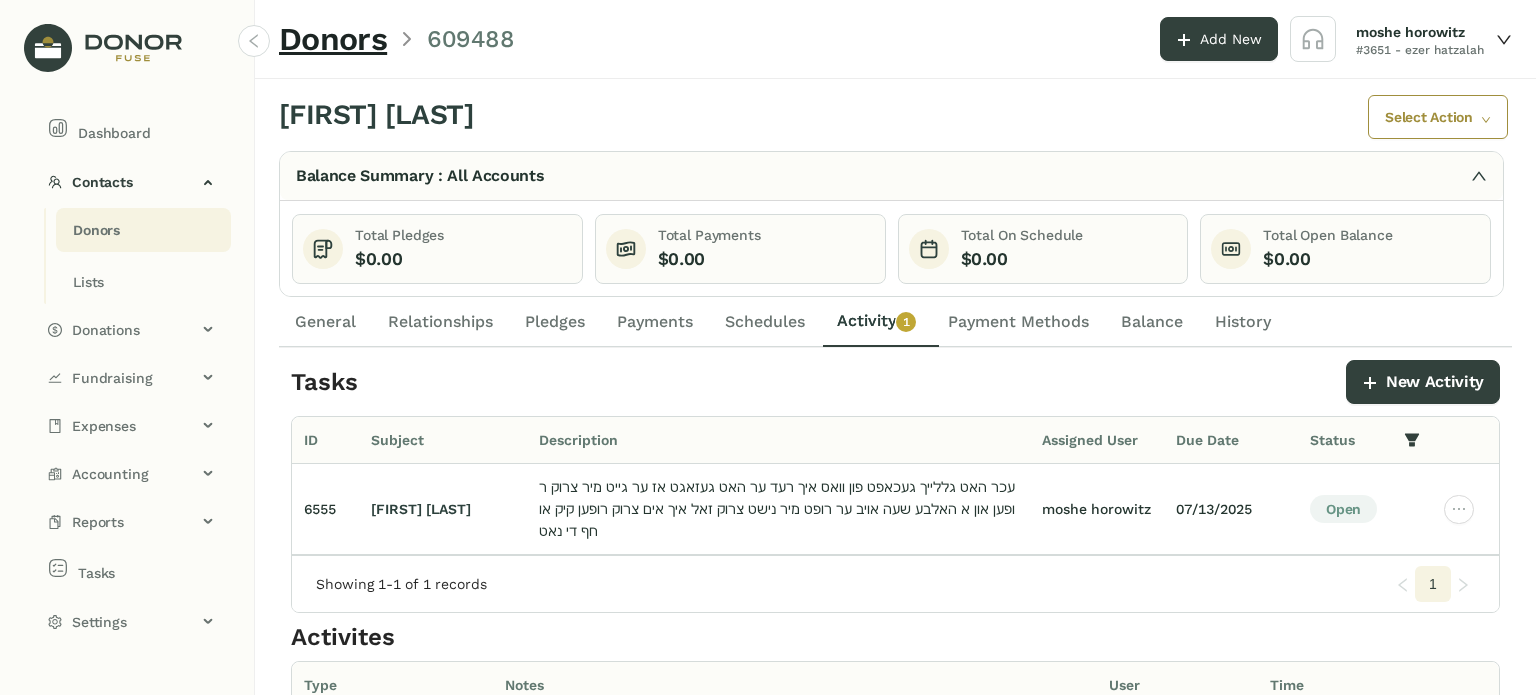 click on "Donors" 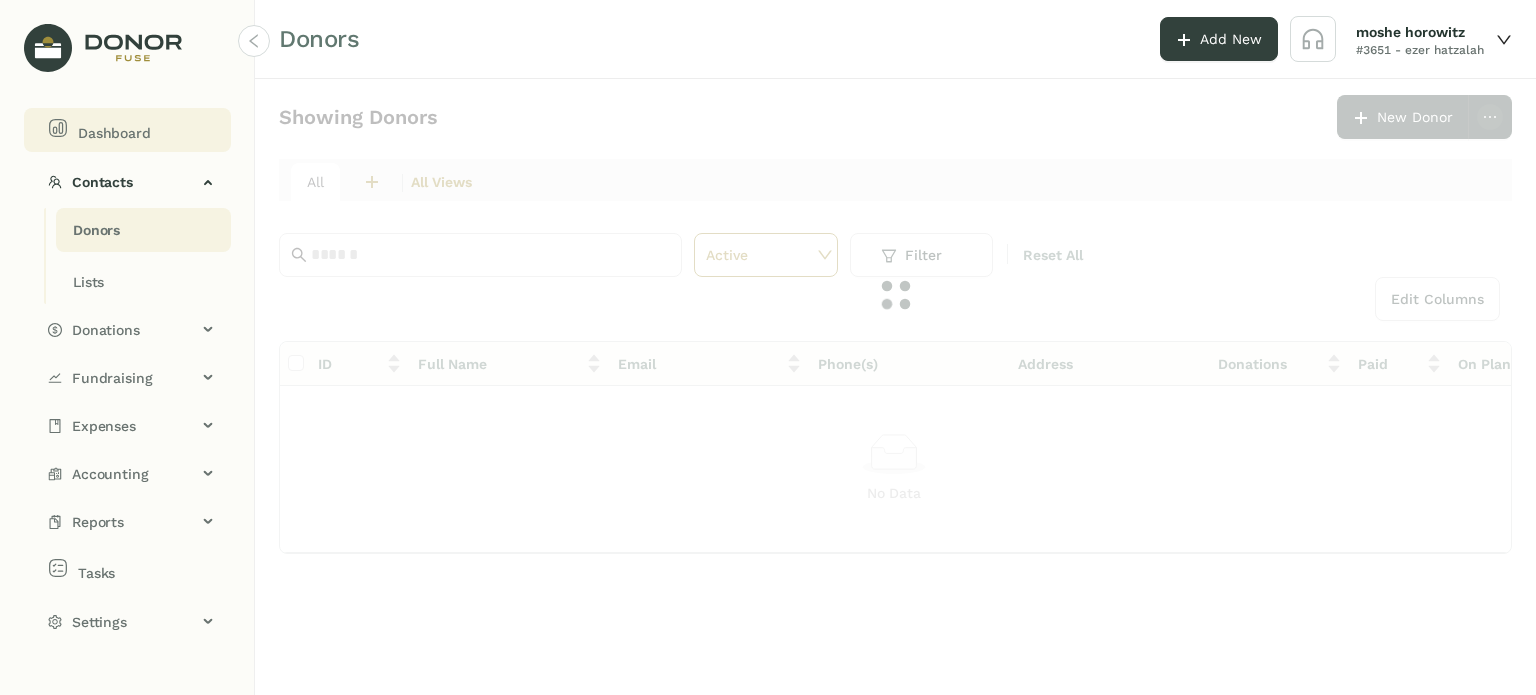 click on "Dashboard" 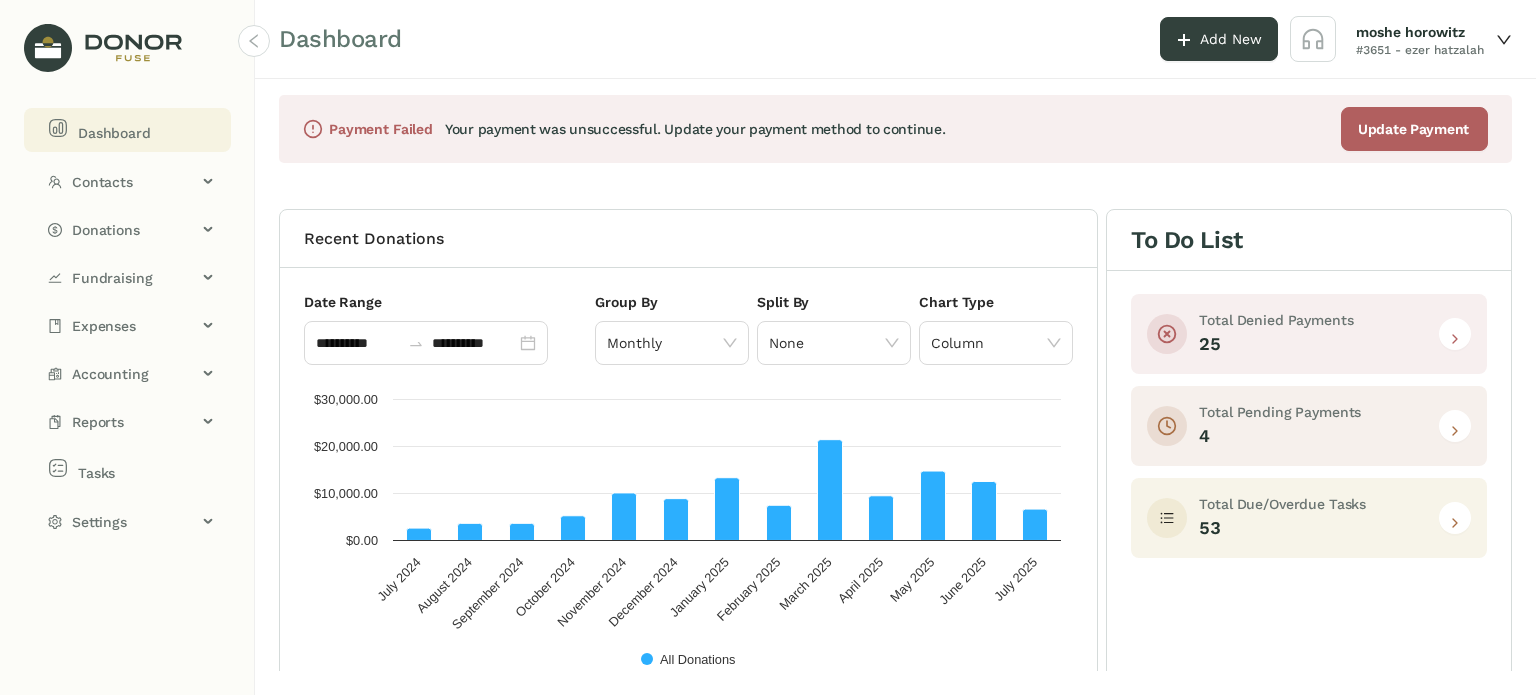 click 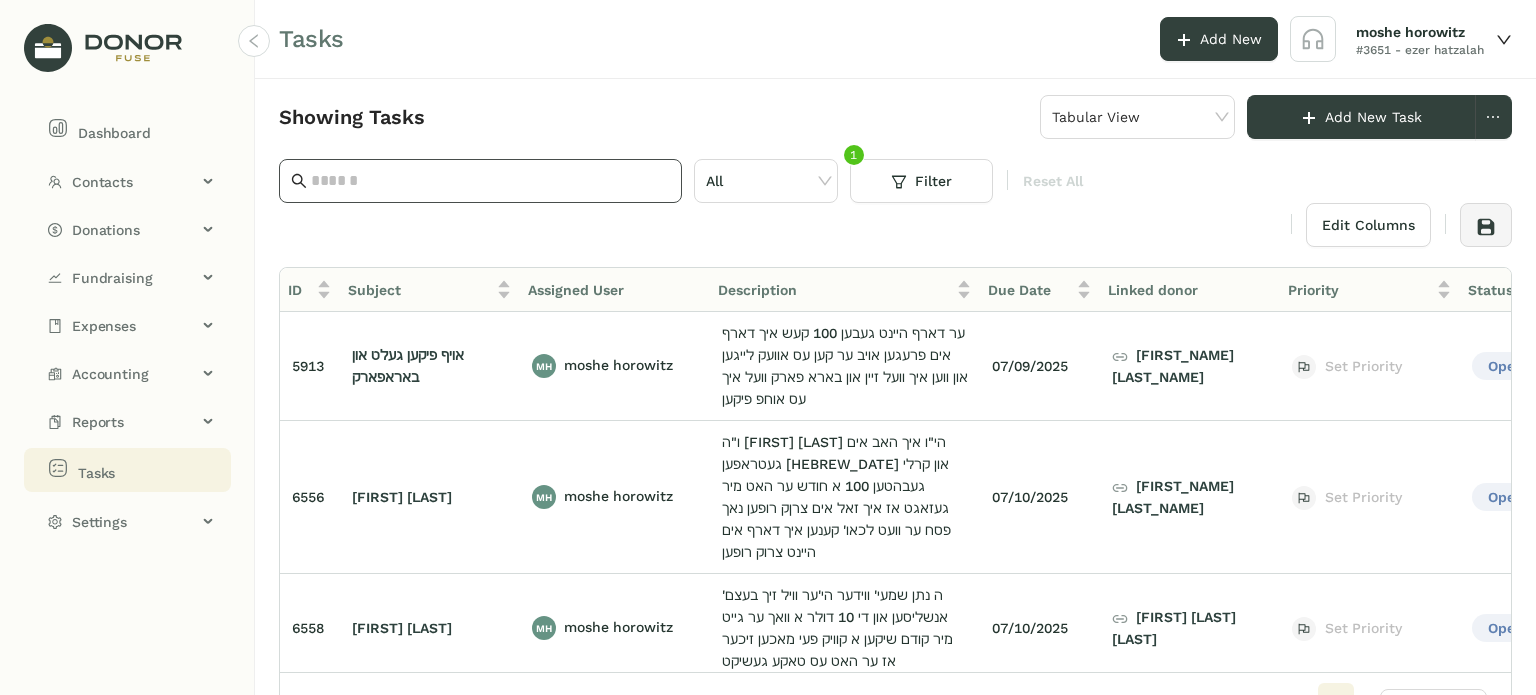 click 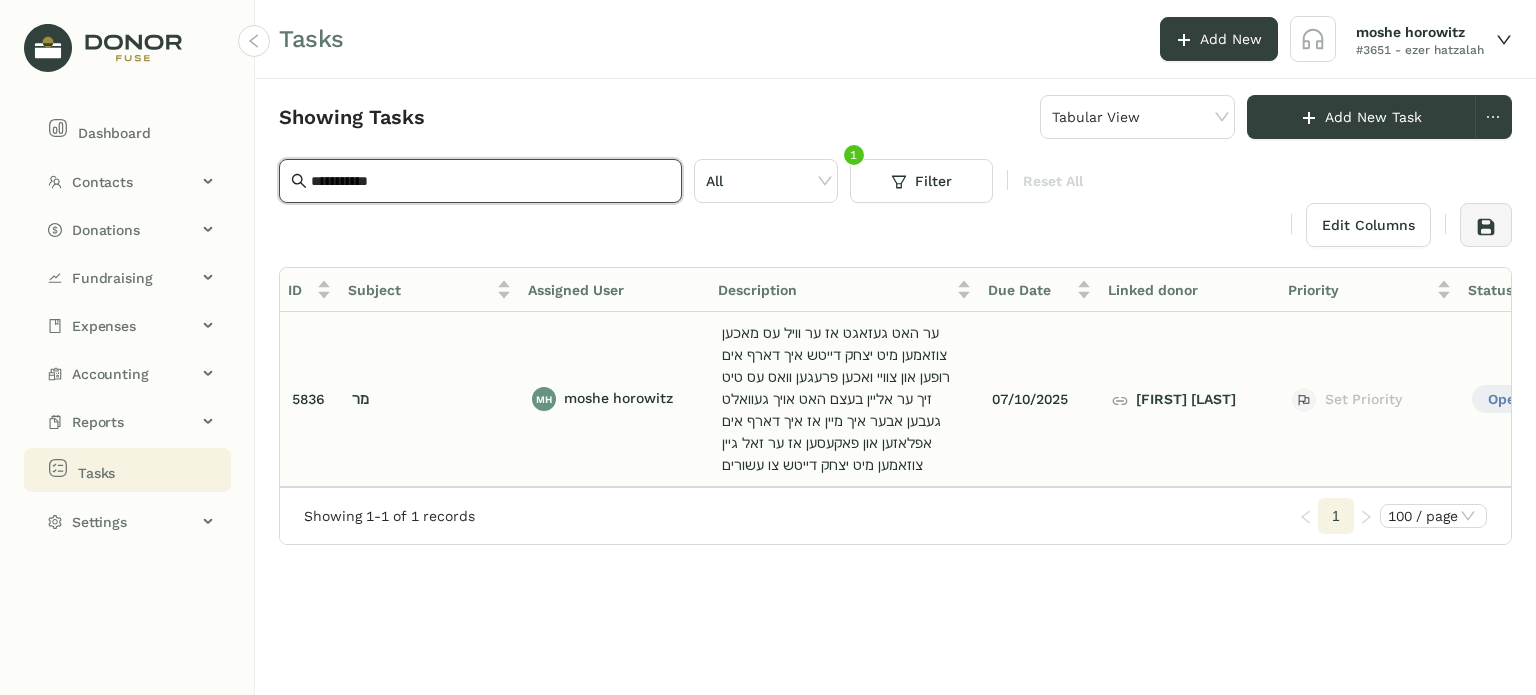 type on "**********" 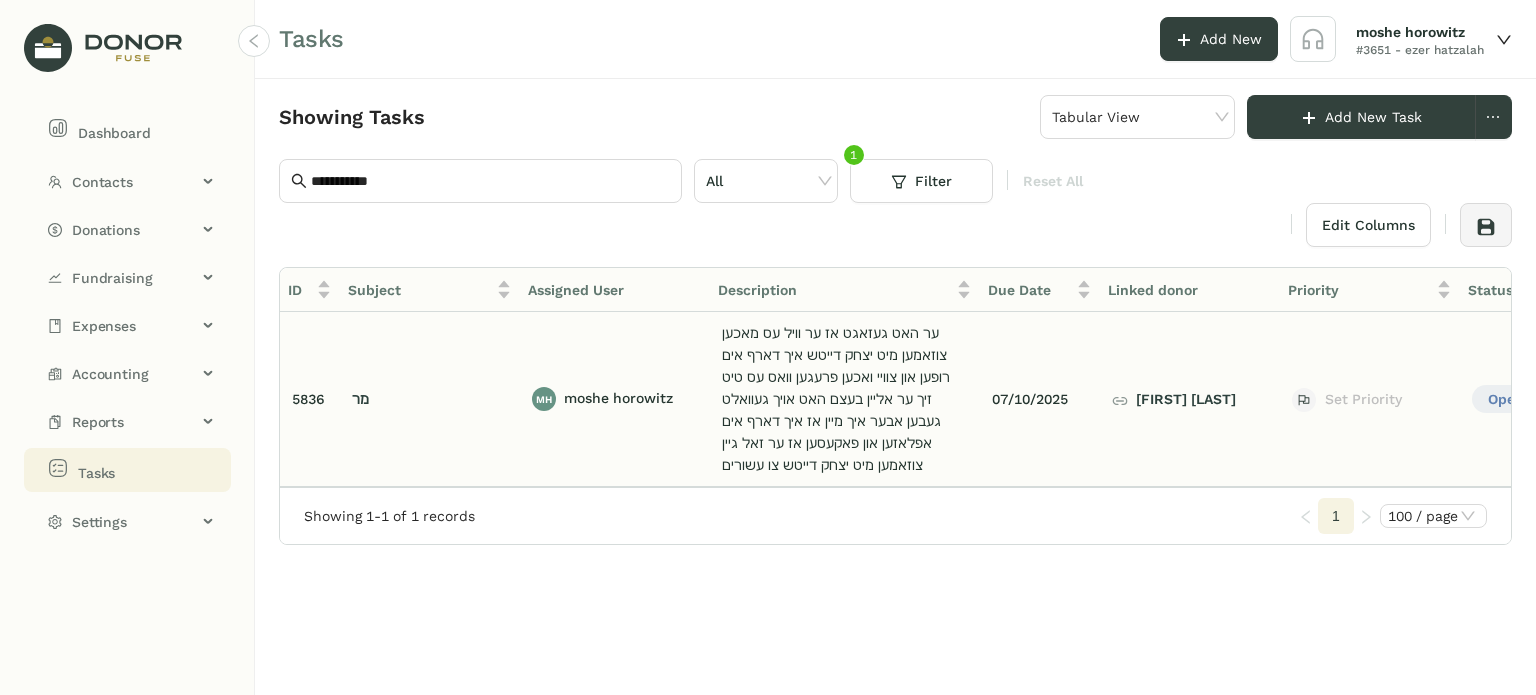 click on "[FIRST] [LAST]" 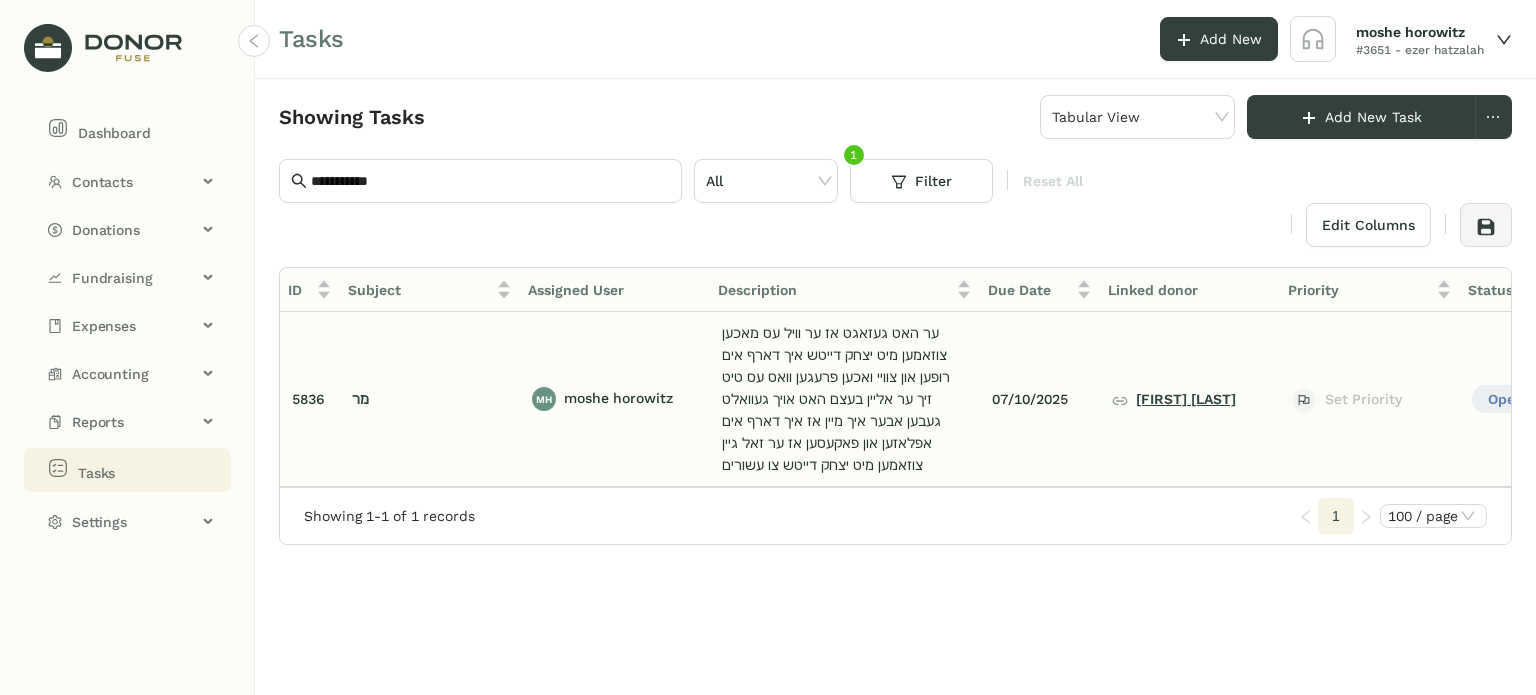 click on "[FIRST] [LAST]" 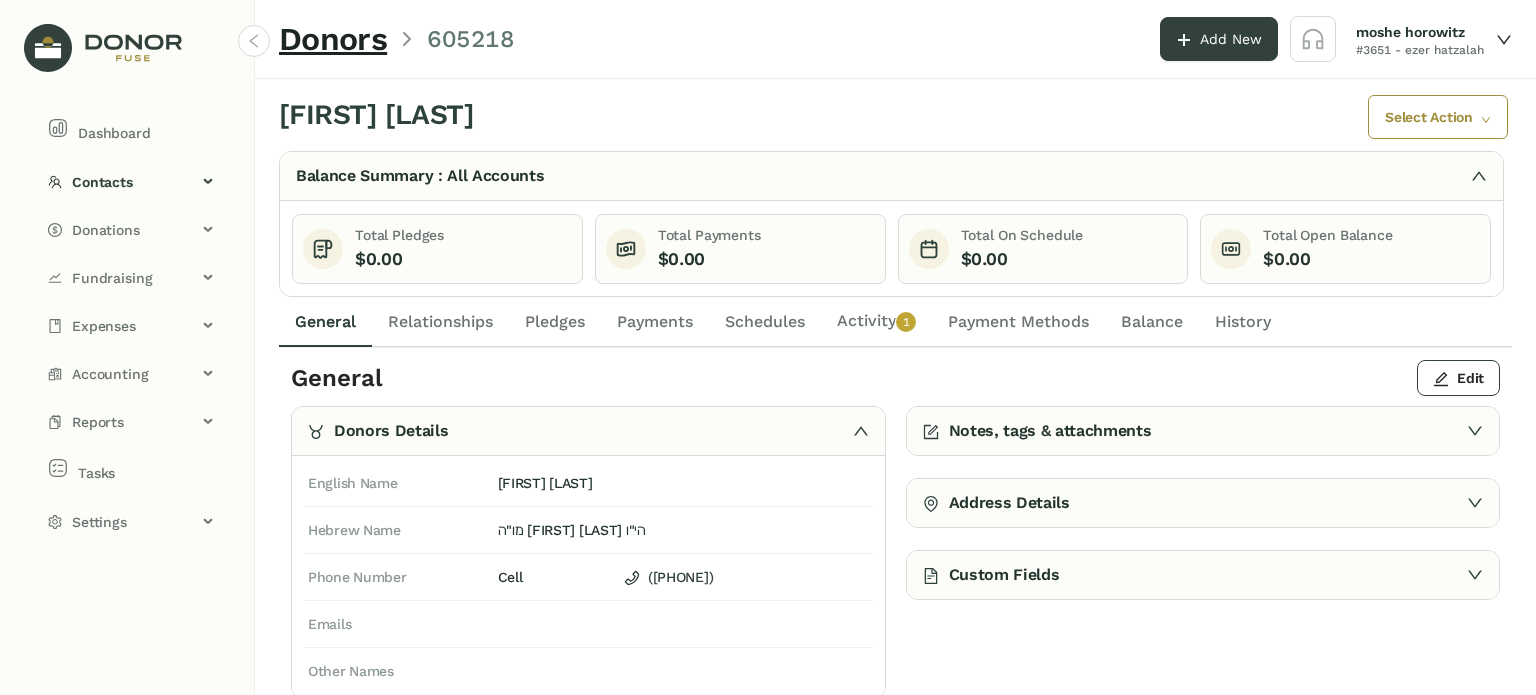 click on "Activity   0   1   2   3   4   5   6   7   8   9" 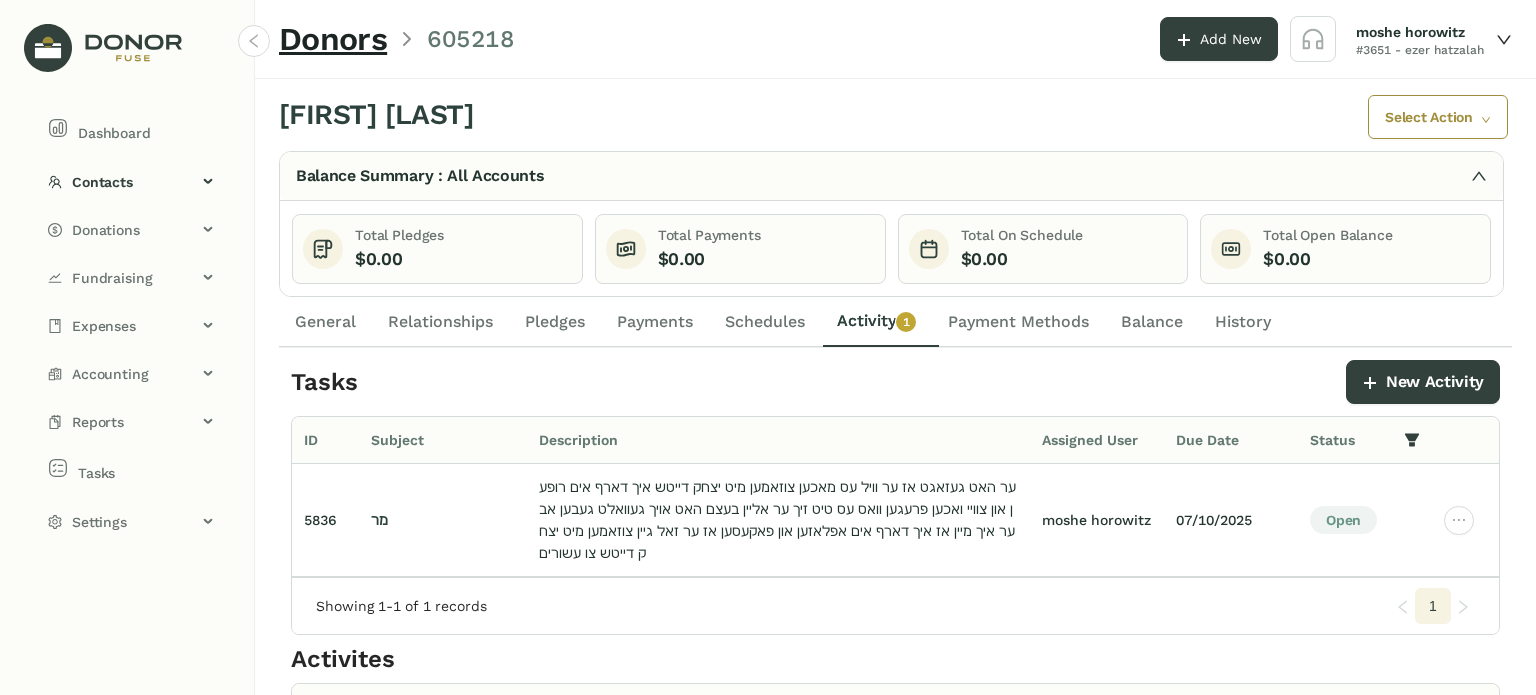 click on "General" 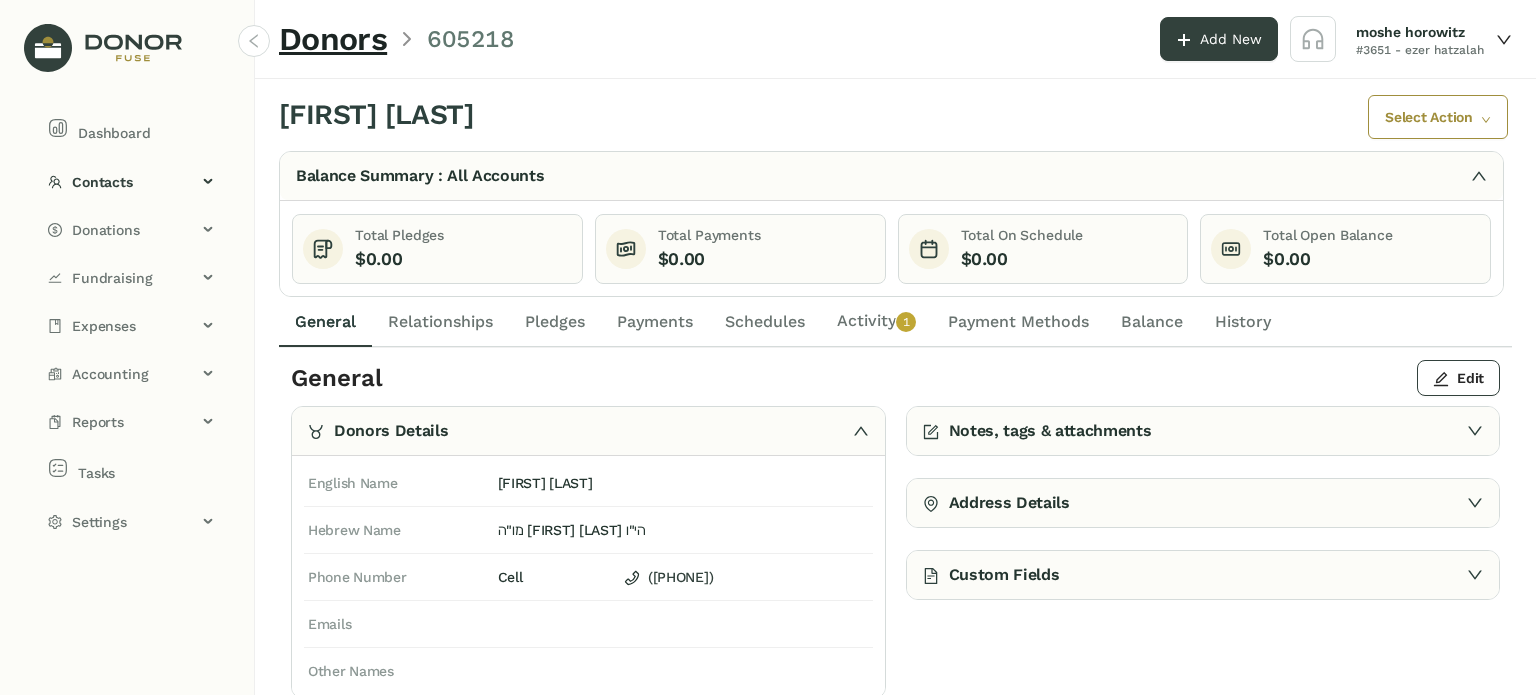 click on "Activity   0   1   2   3   4   5   6   7   8   9" 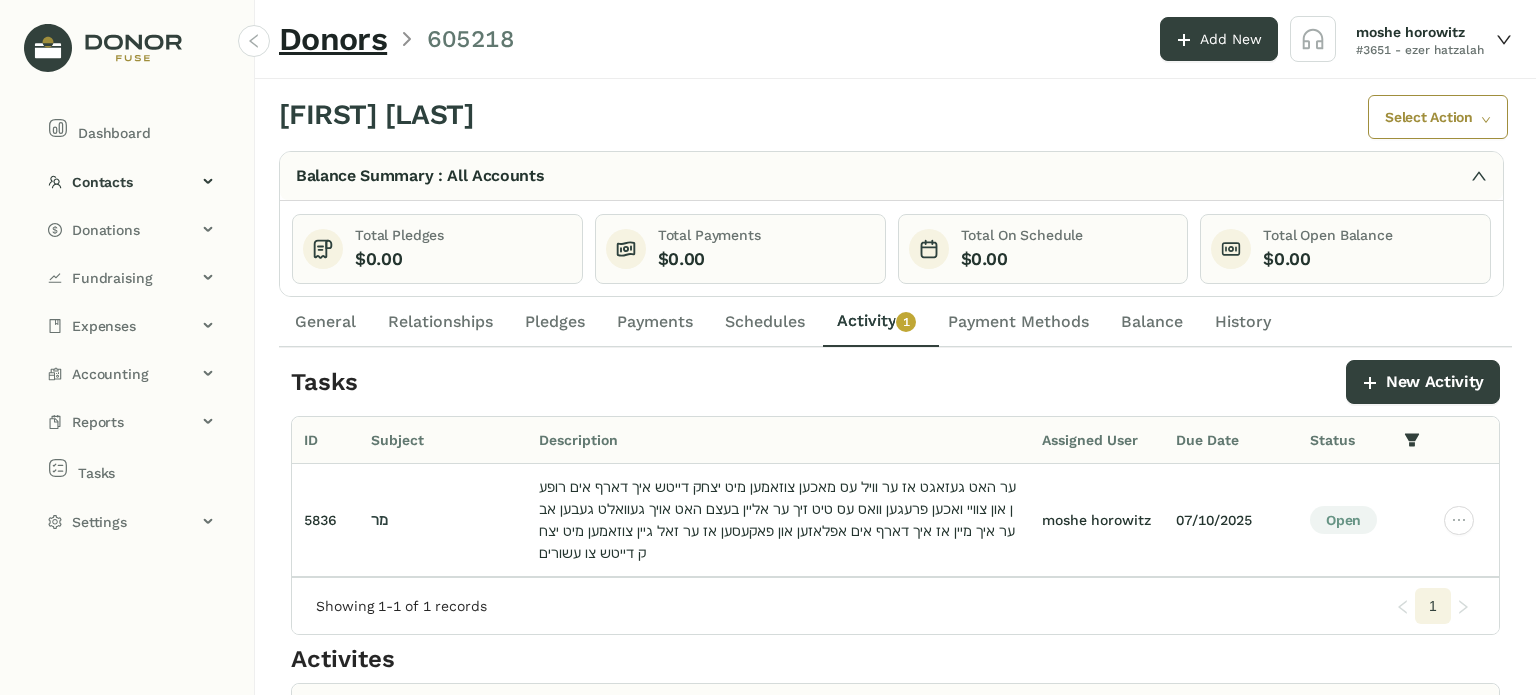 click on "General" 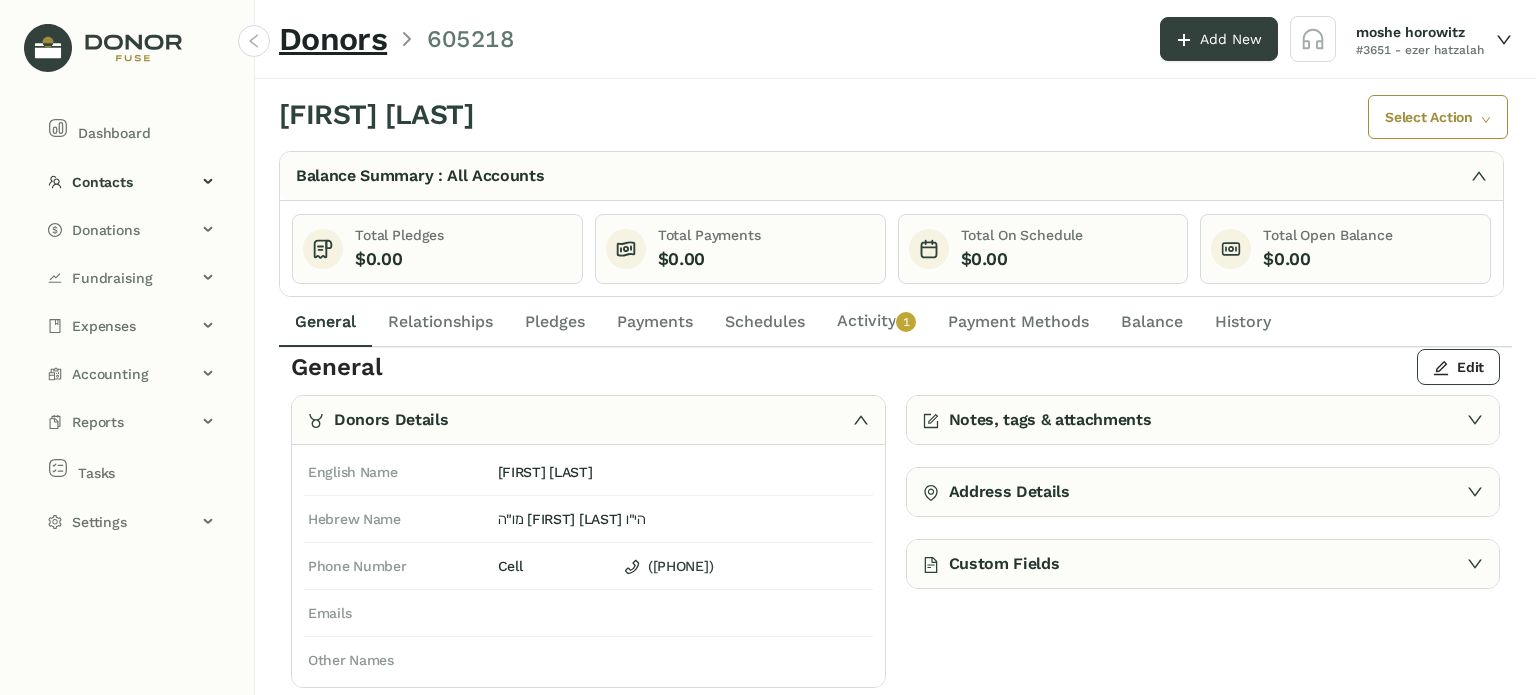 scroll, scrollTop: 0, scrollLeft: 0, axis: both 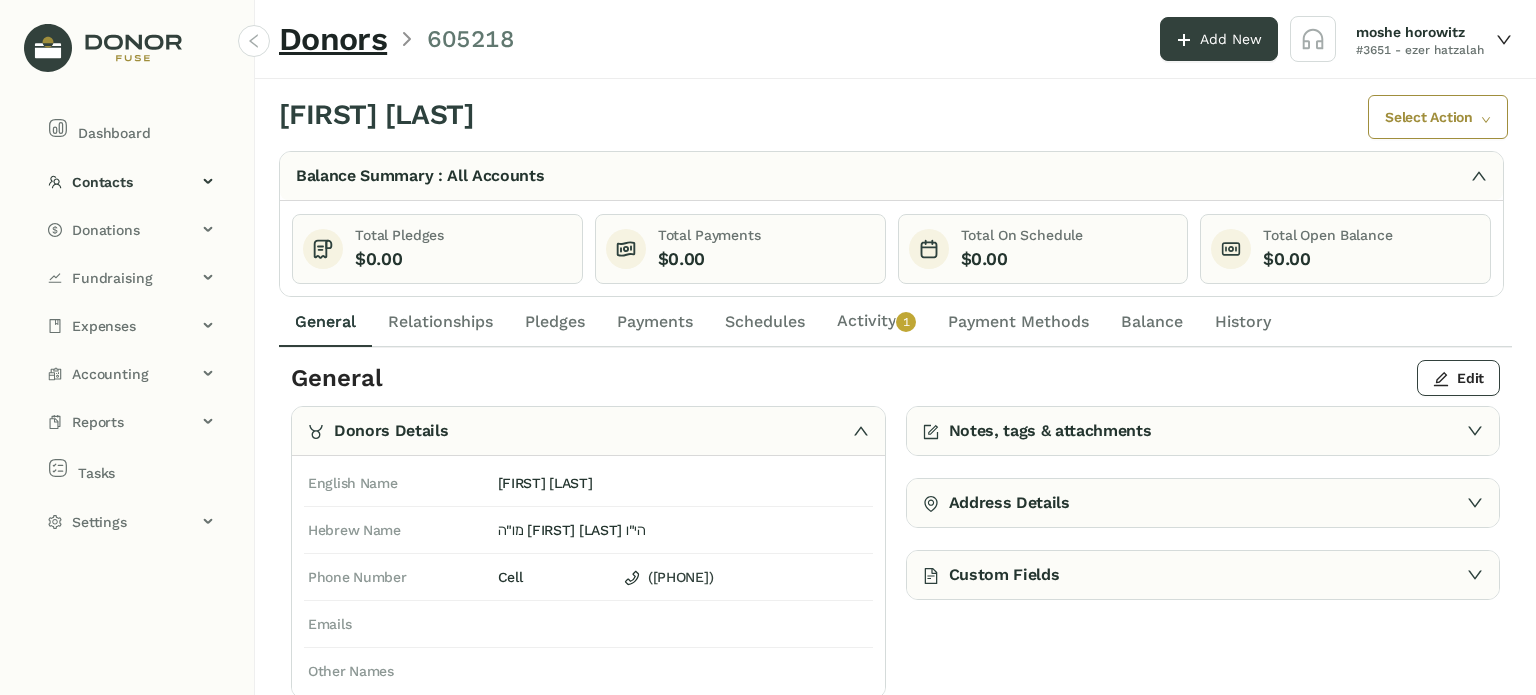 click on "Activity   0   1   2   3   4   5   6   7   8   9" 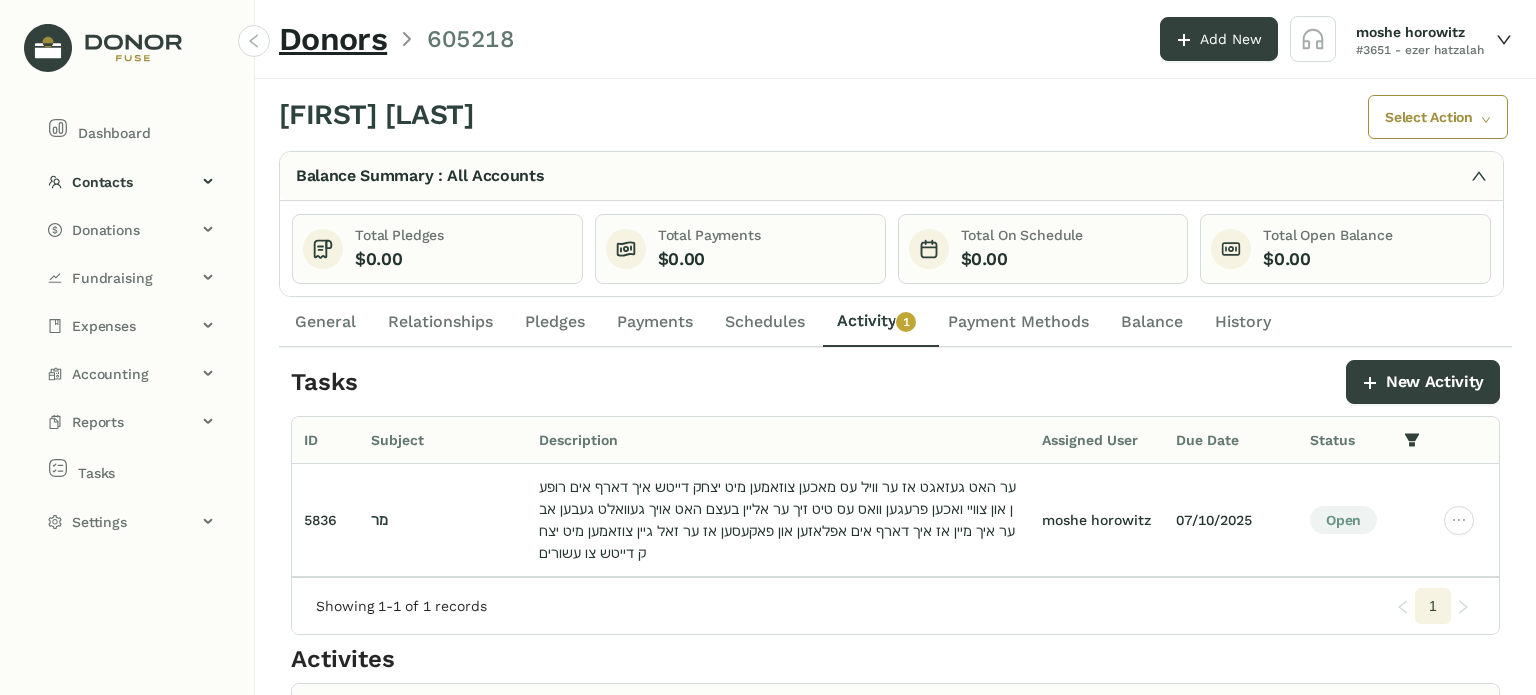 click on "General" 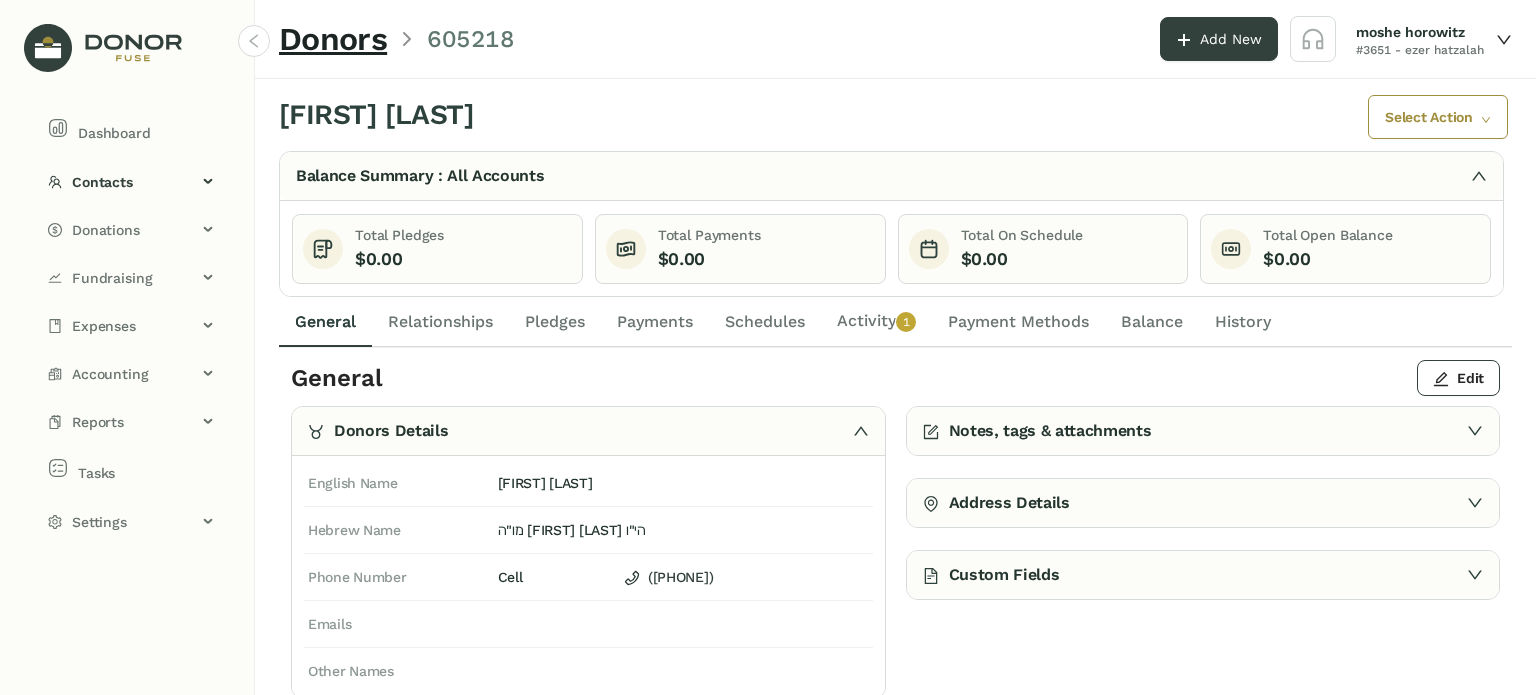 click on "Activity   0   1   2   3   4   5   6   7   8   9" 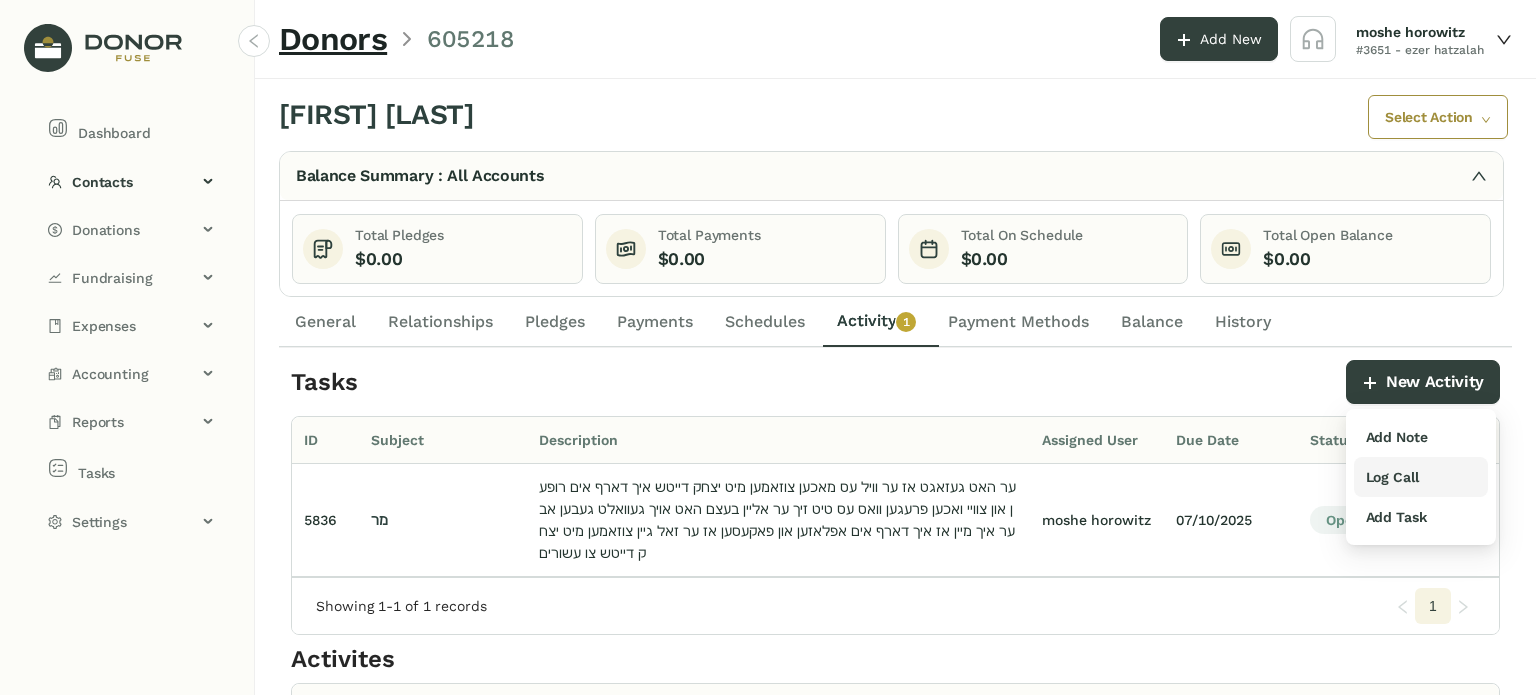 click on "Log Call" at bounding box center (1392, 477) 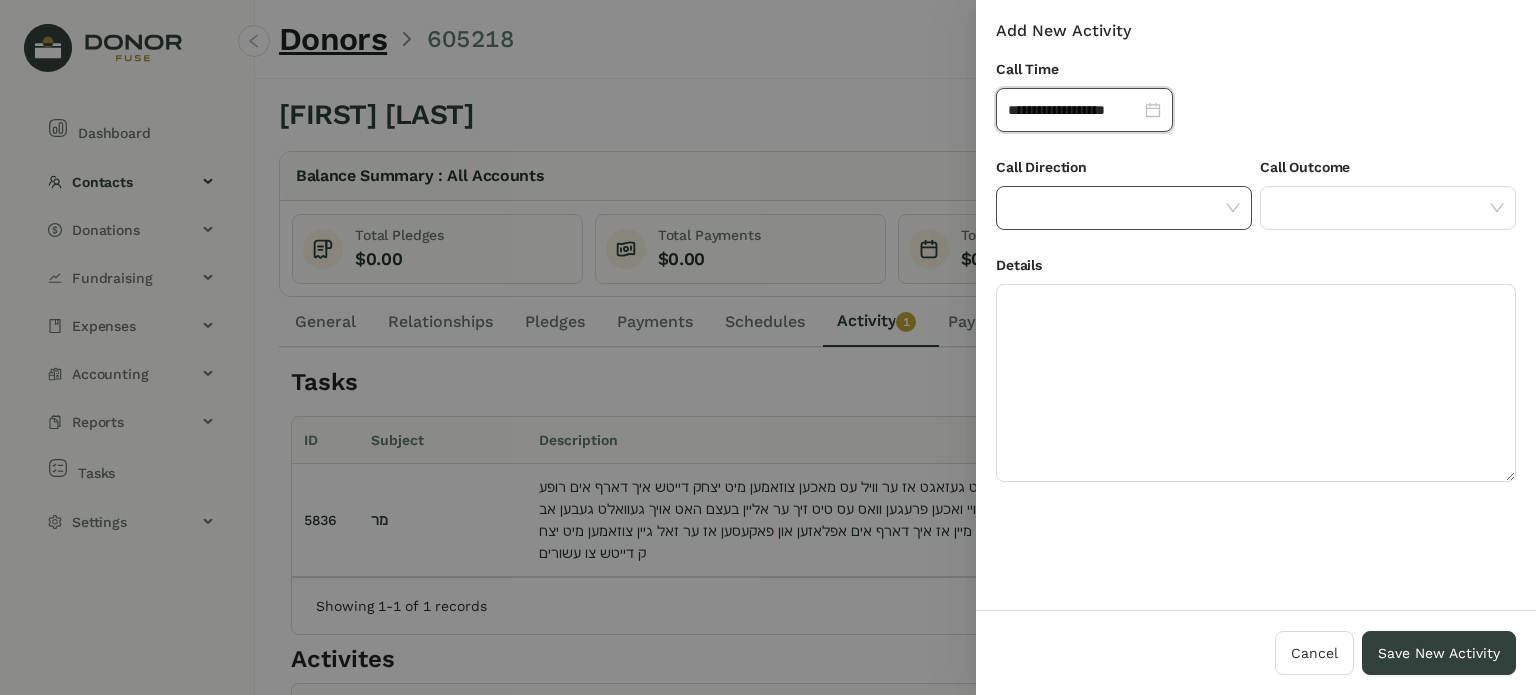 click 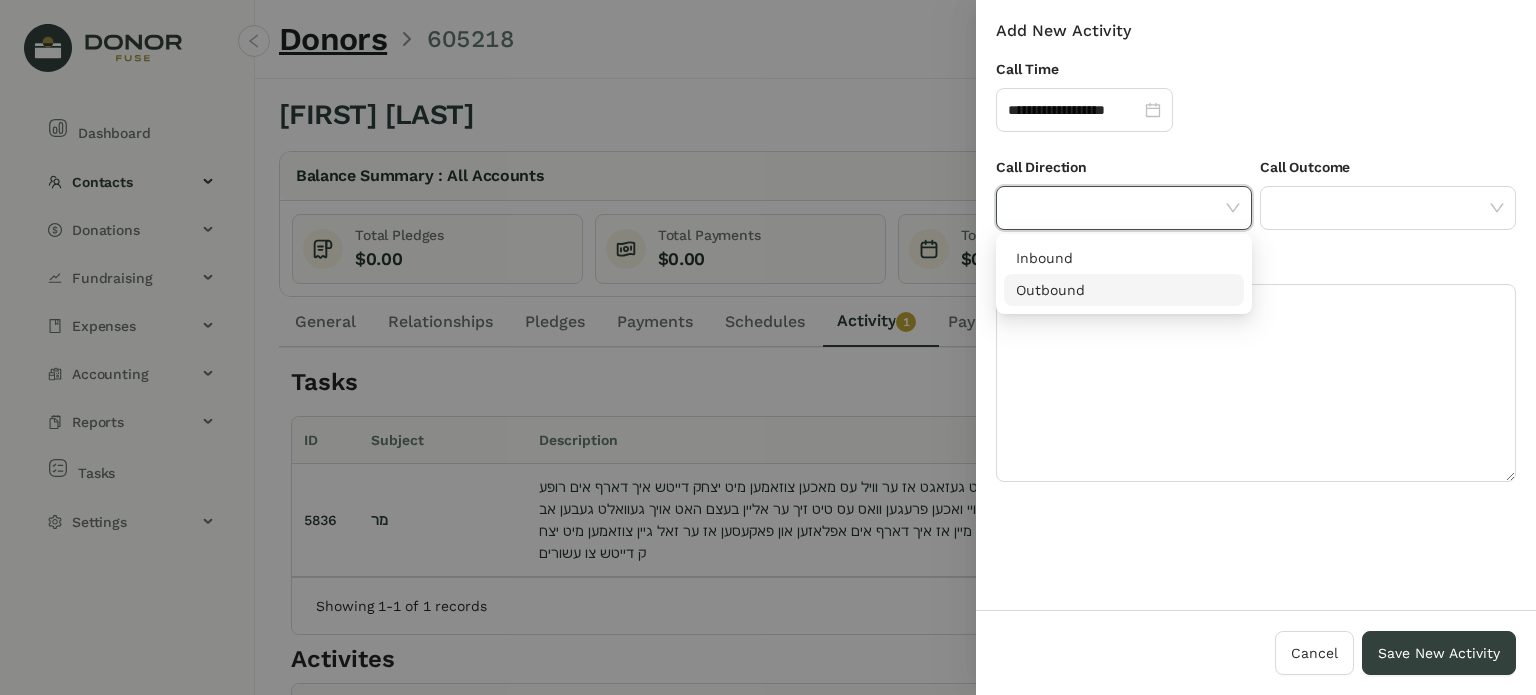 click on "Outbound" at bounding box center (1124, 290) 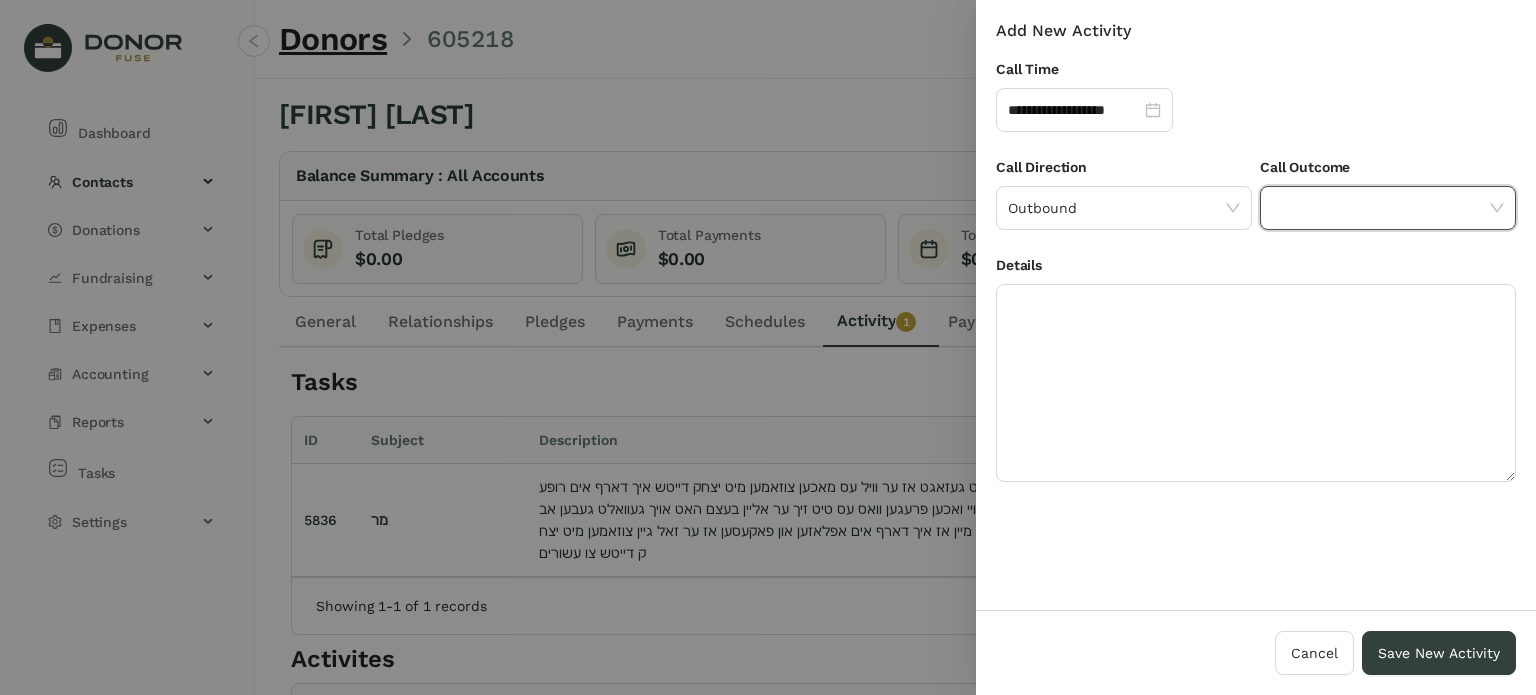 click 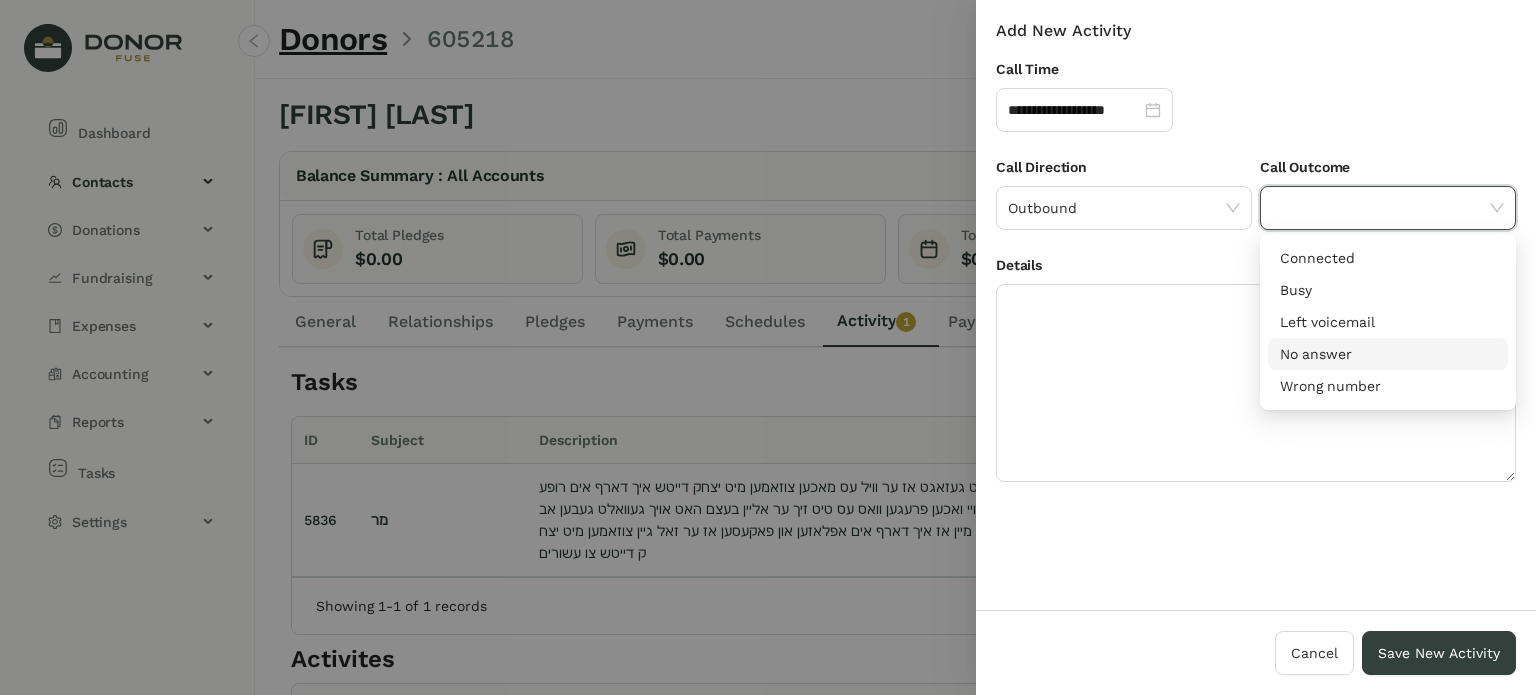 click on "No answer" at bounding box center [1388, 354] 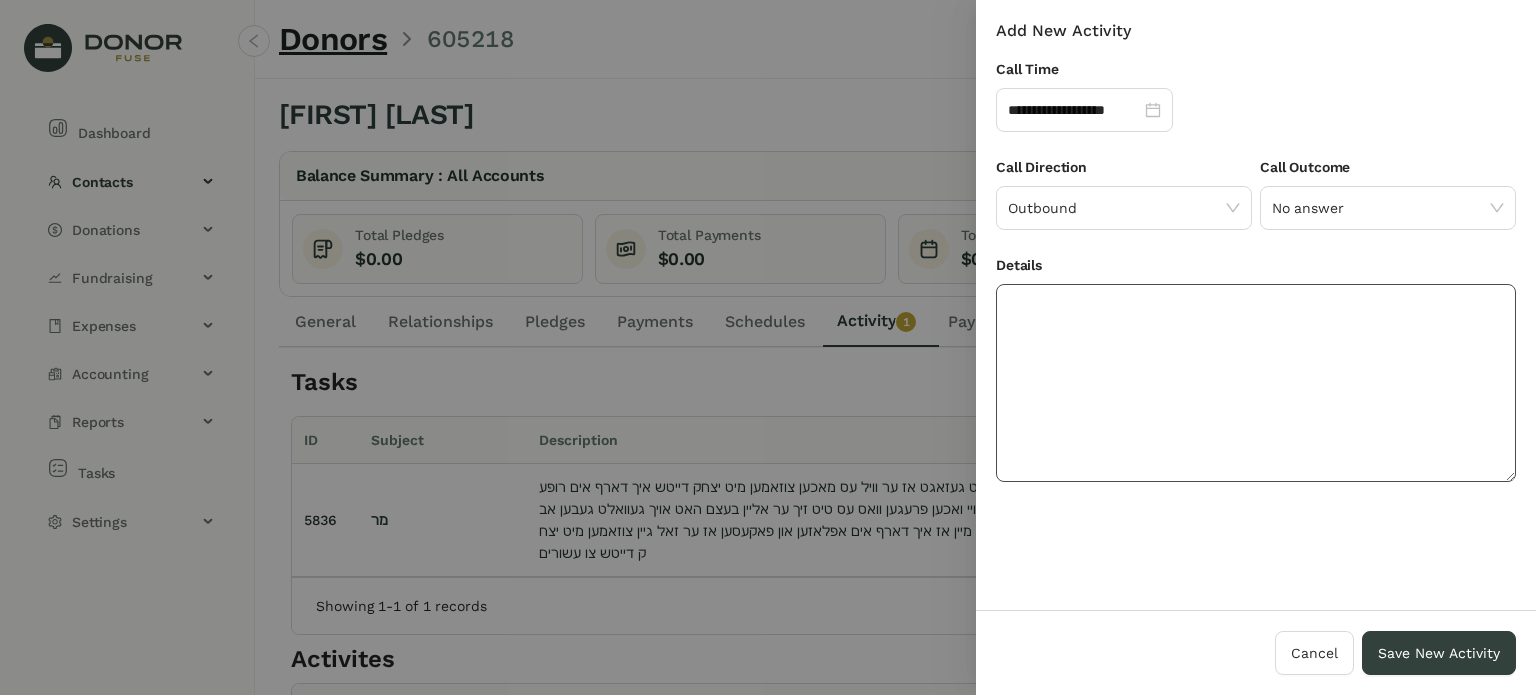 click 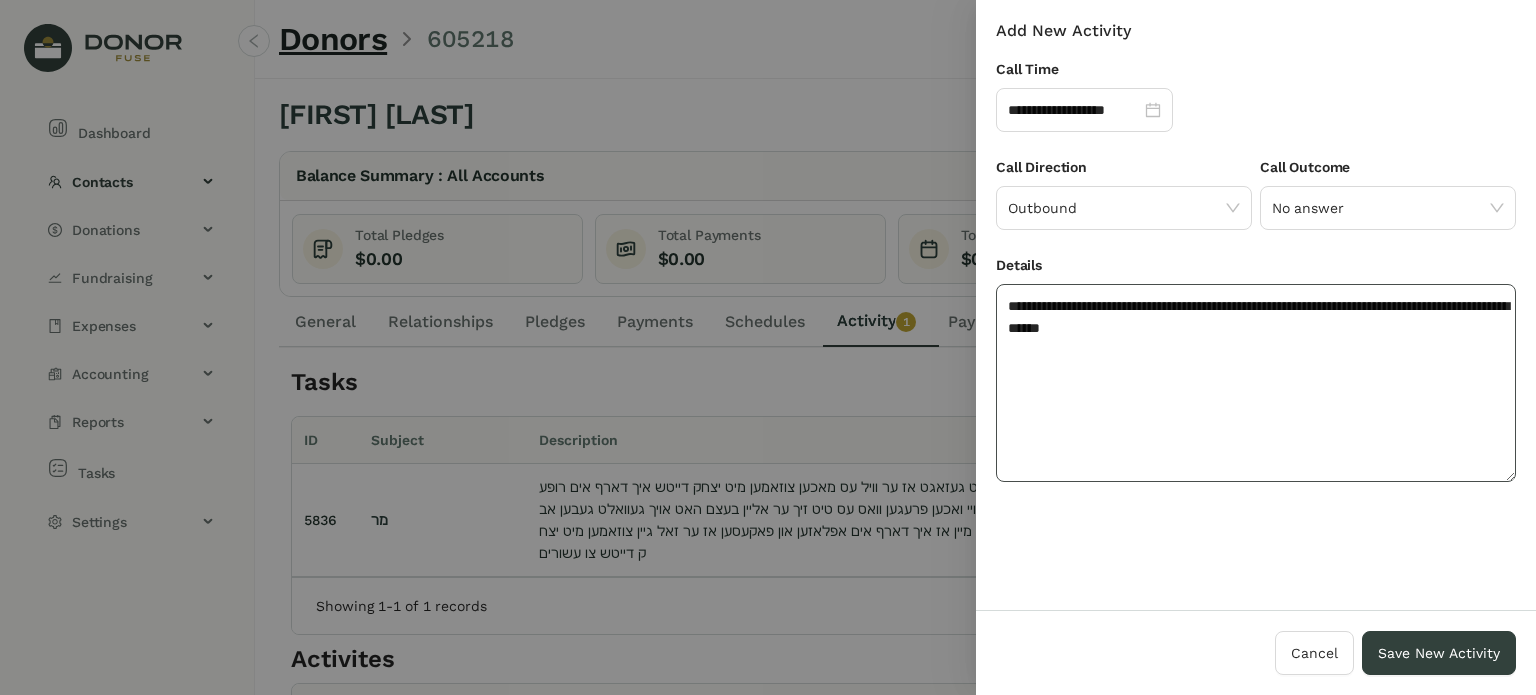 click on "**********" 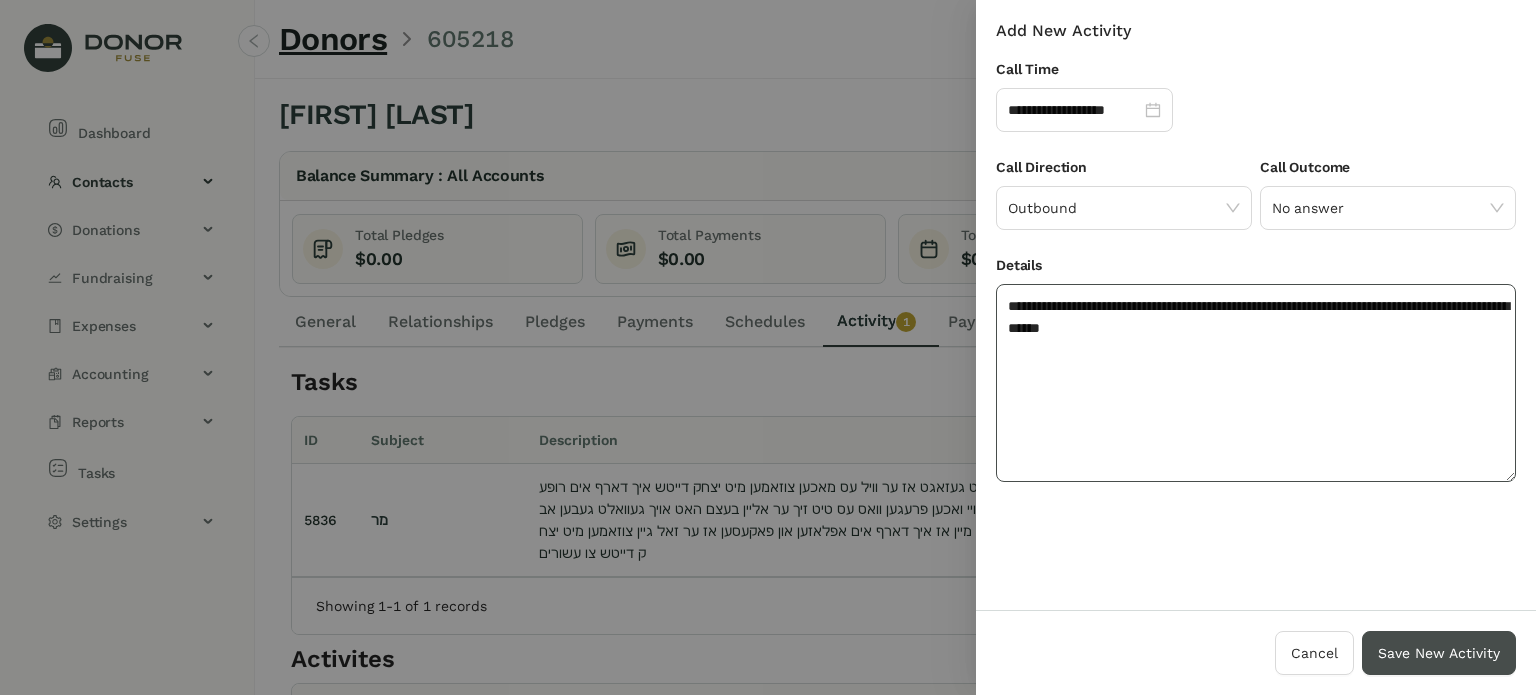 type on "**********" 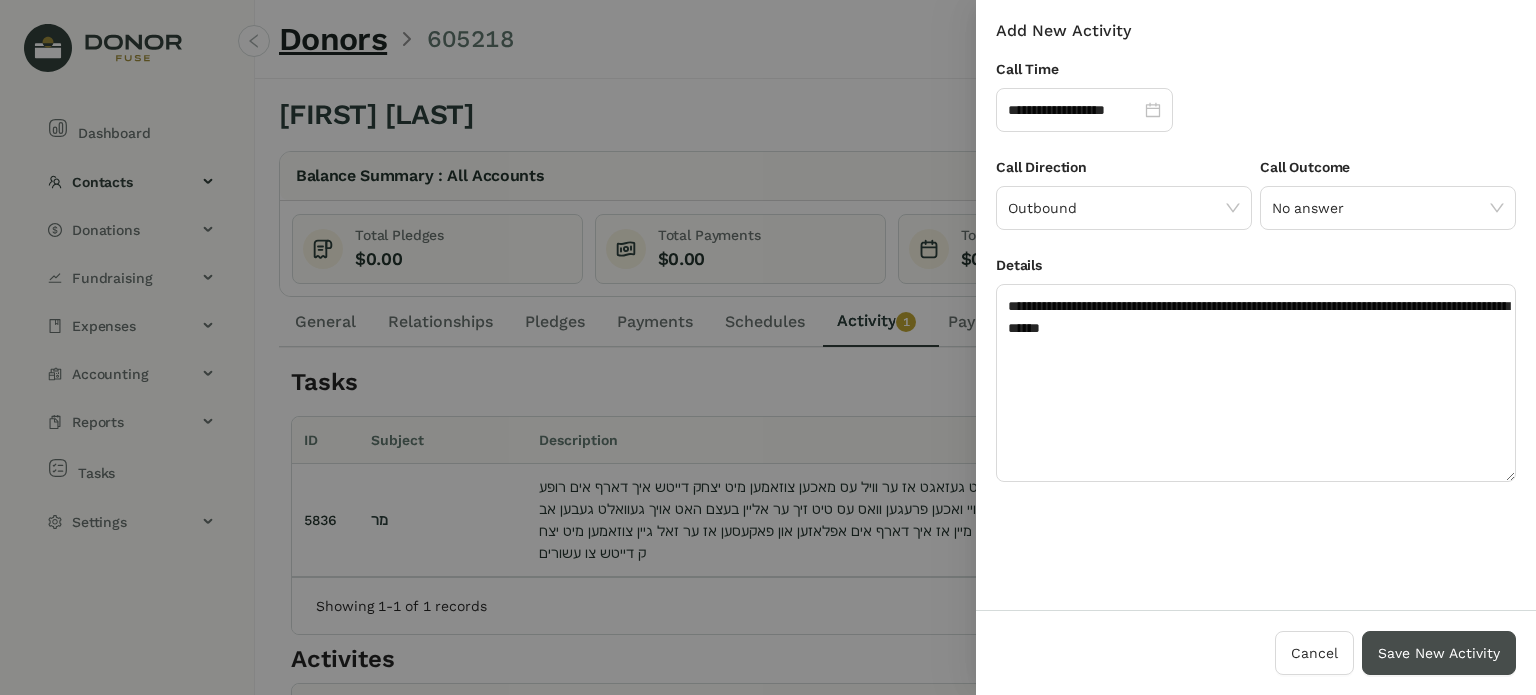 click on "Save New Activity" at bounding box center (1439, 653) 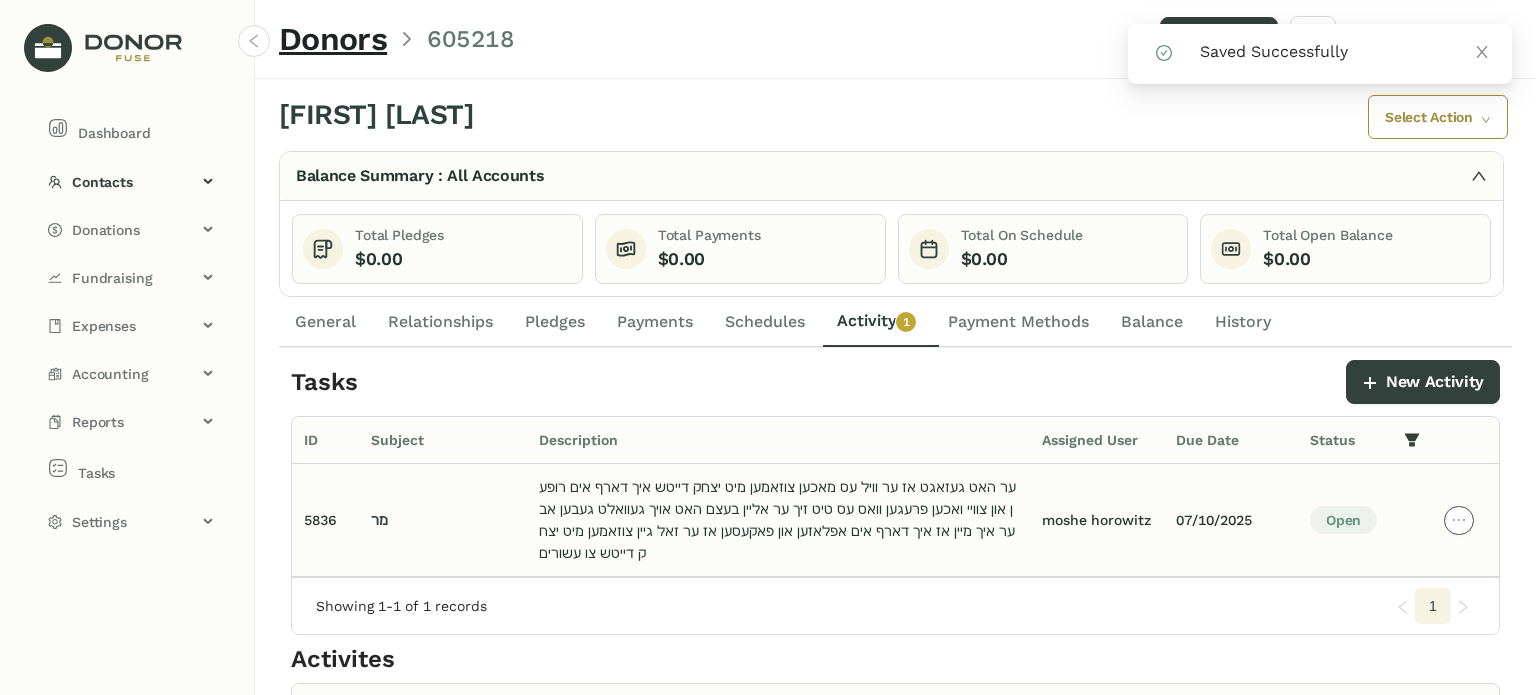 click 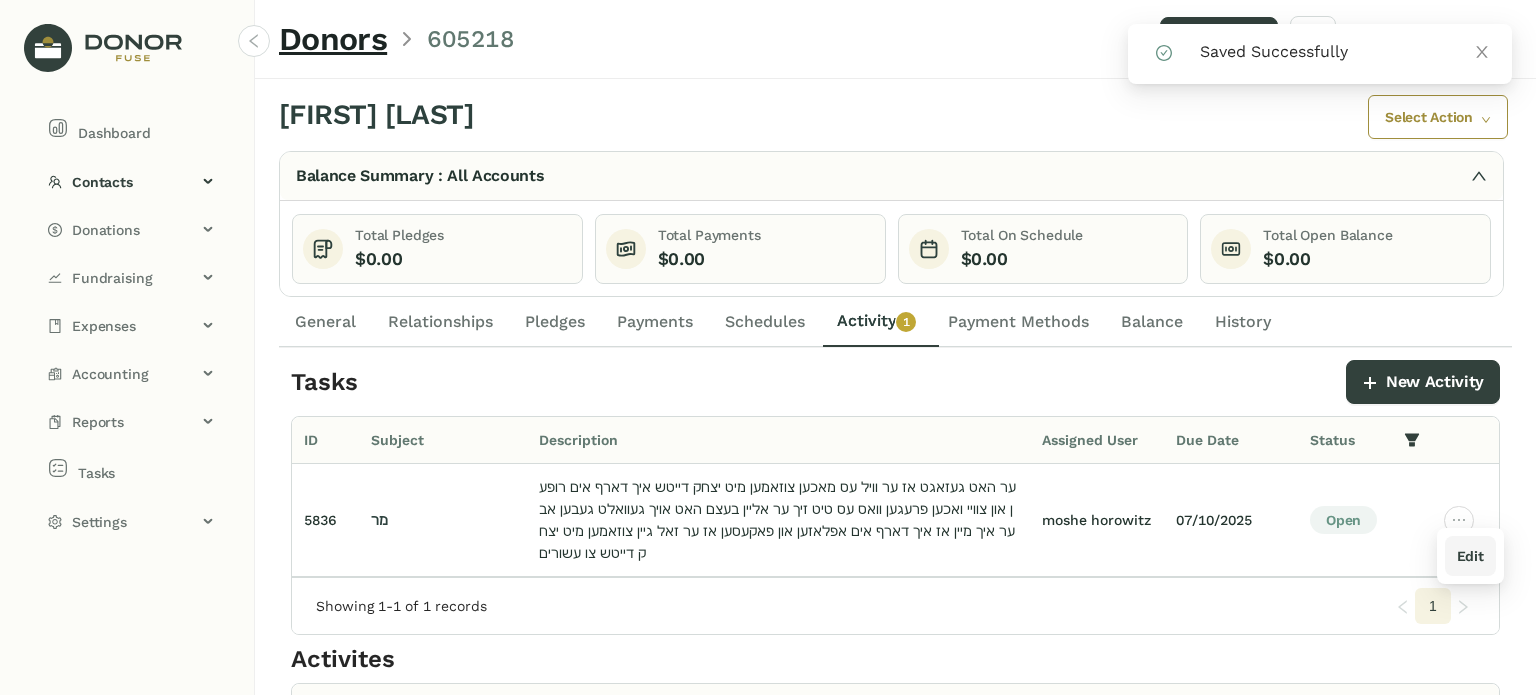 click on "Edit" at bounding box center (1470, 556) 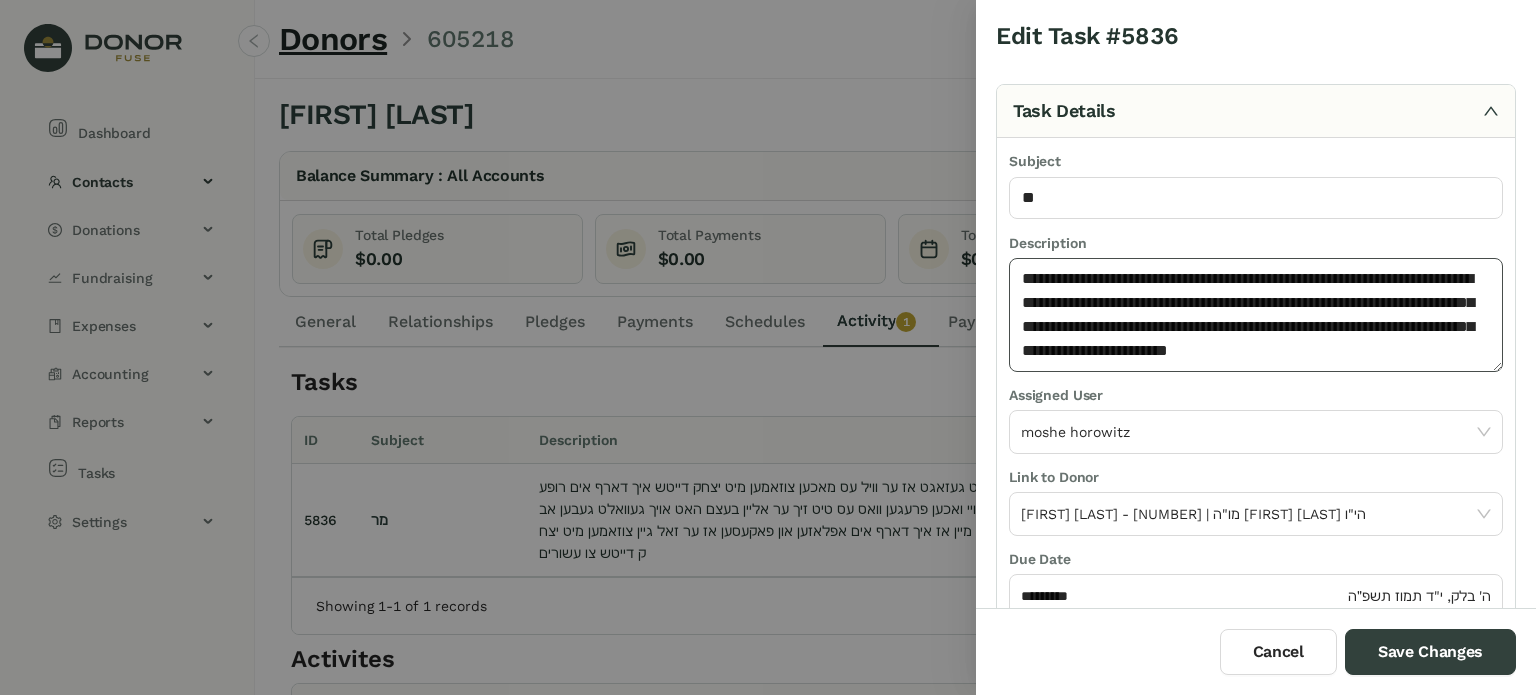 click on "**********" 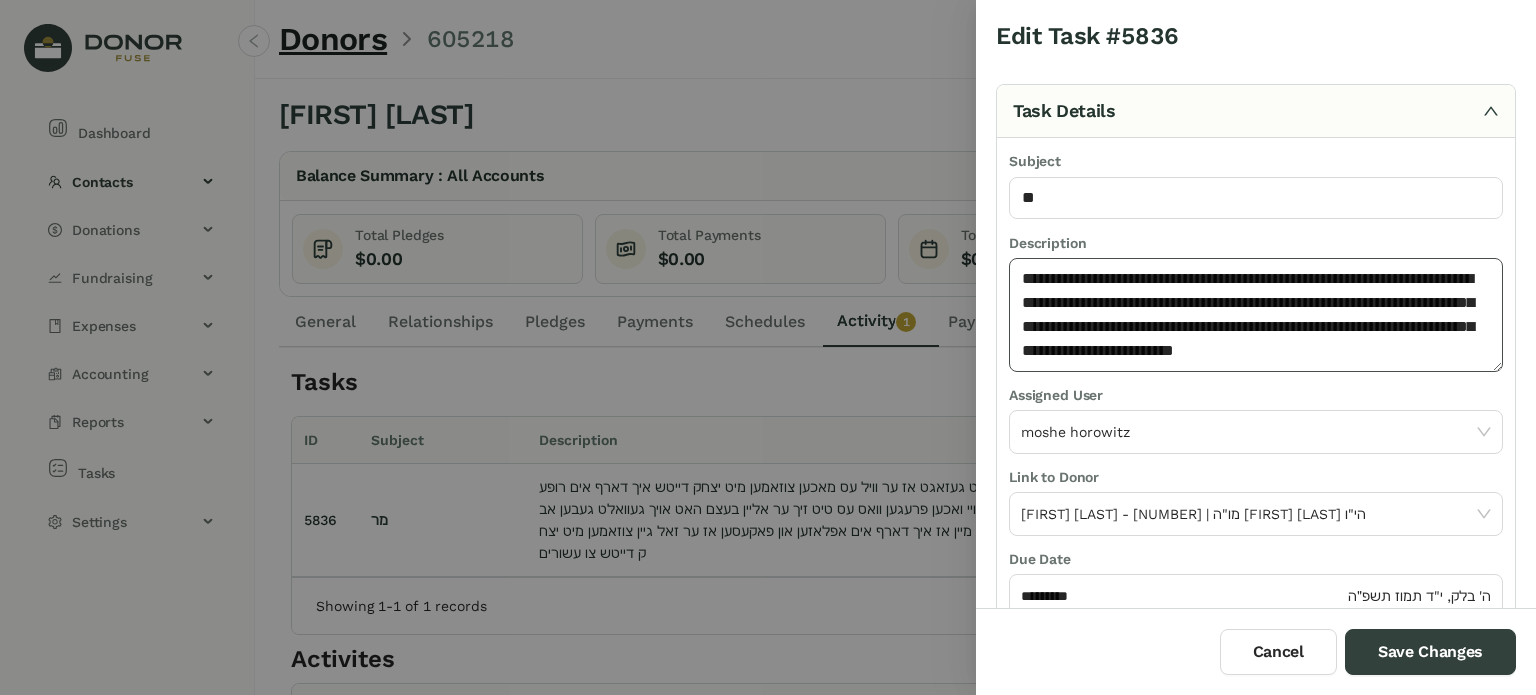 scroll, scrollTop: 13, scrollLeft: 0, axis: vertical 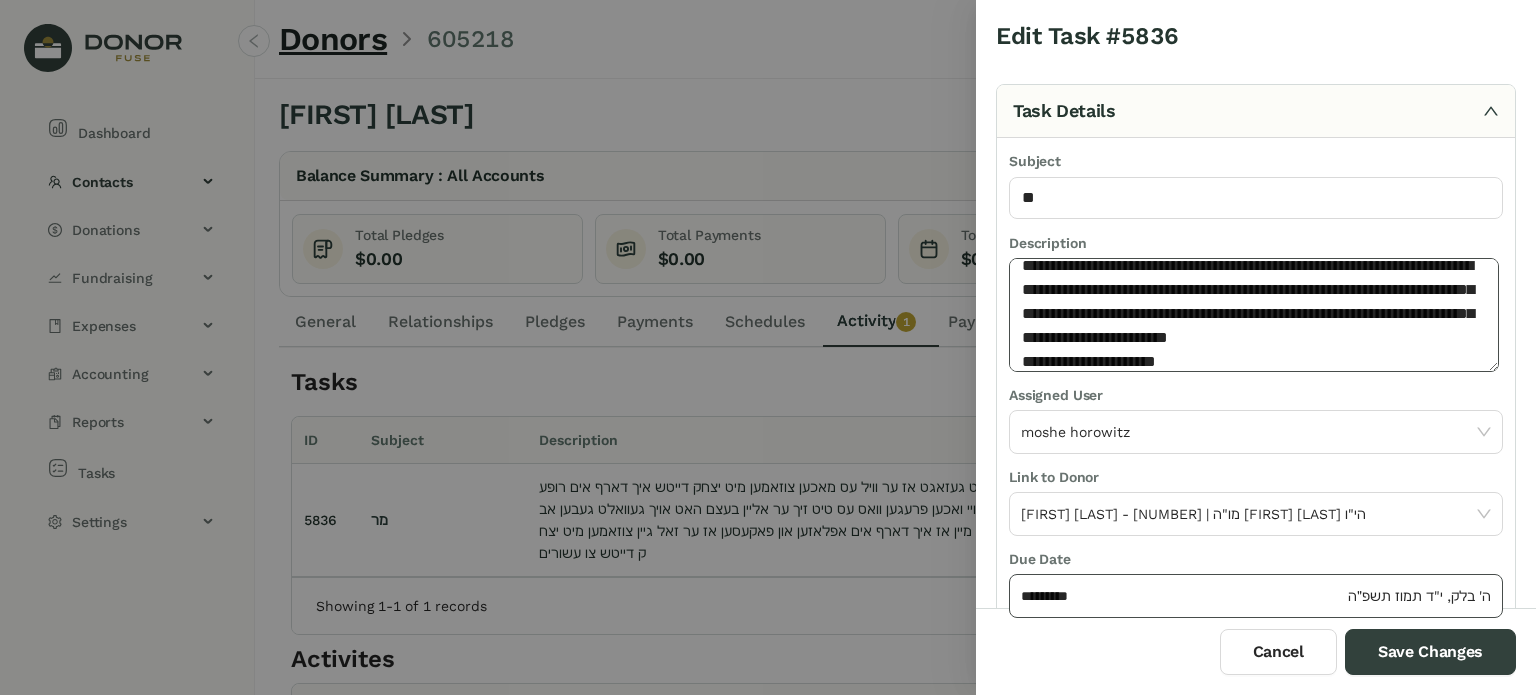 type on "**********" 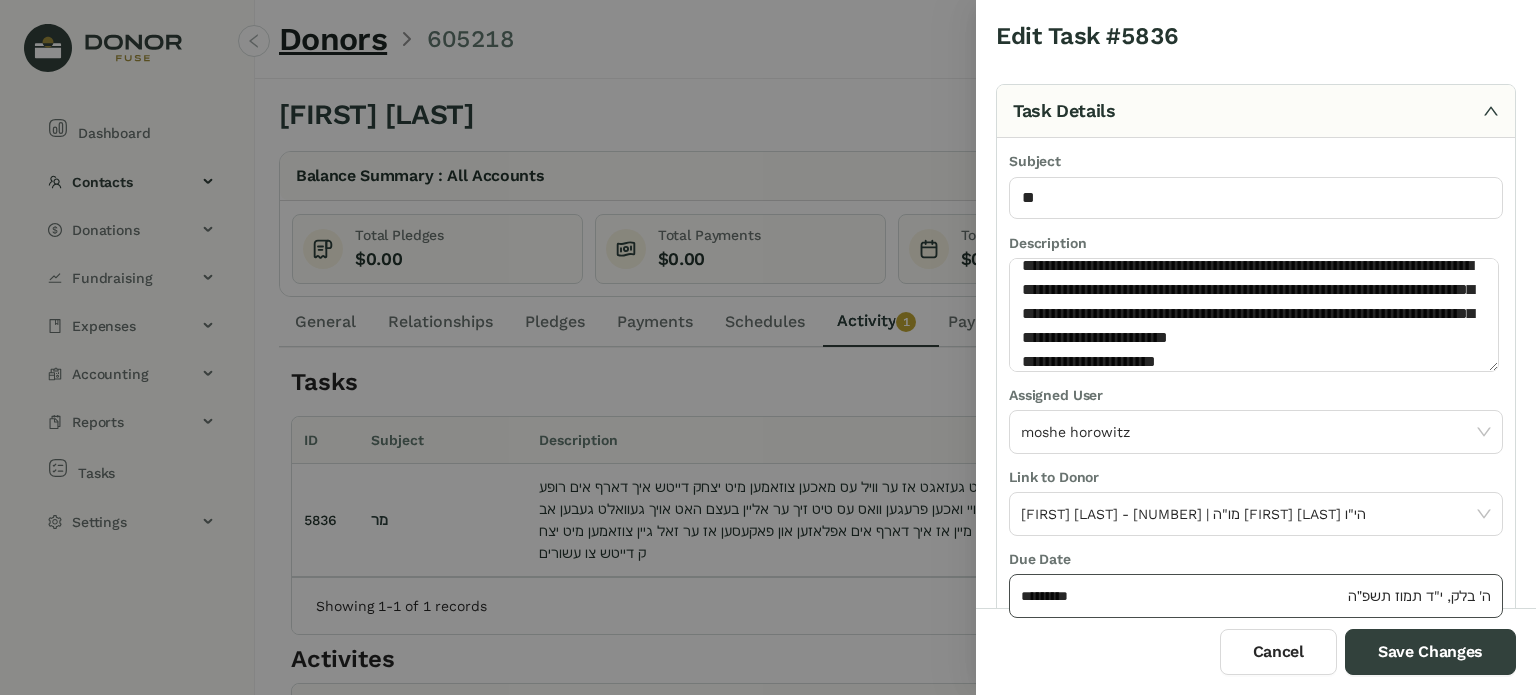 click on "*********" 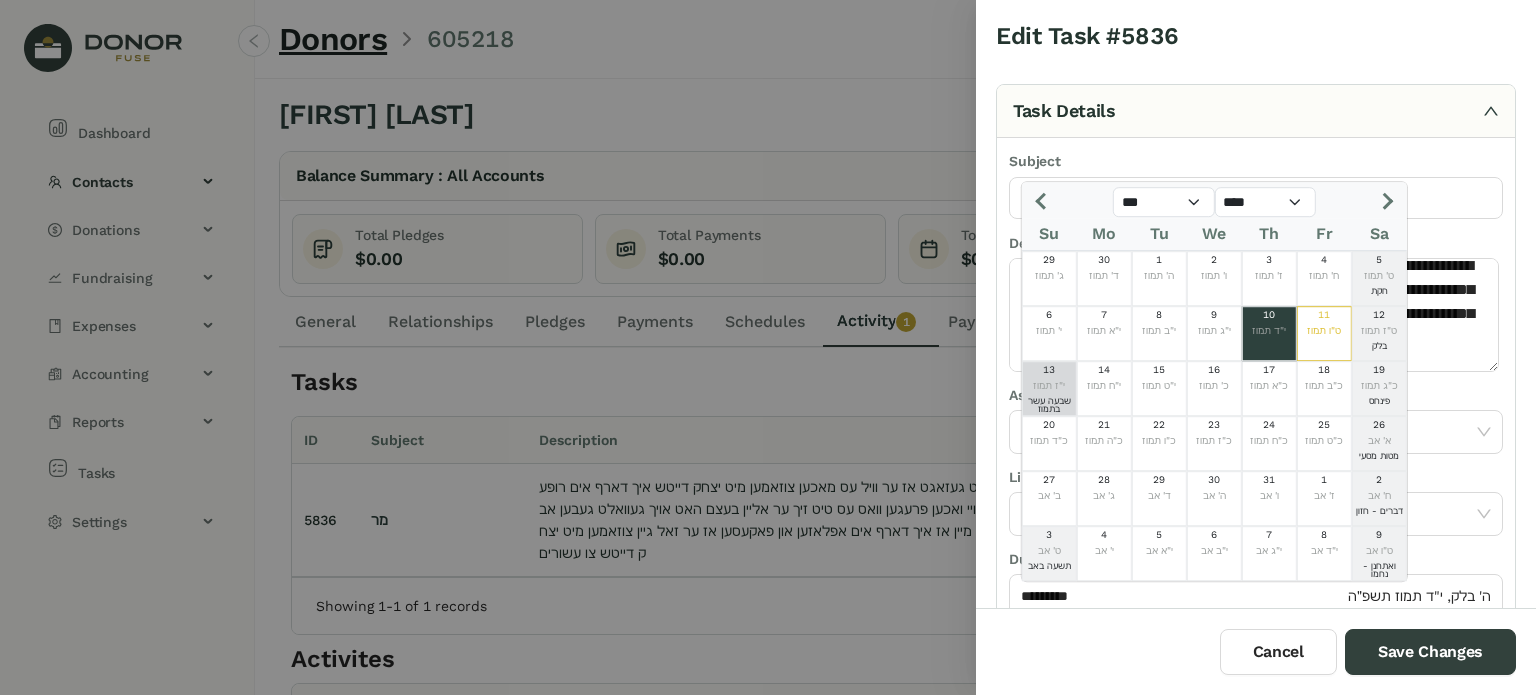 click on "שבעה עשר בתמוז" 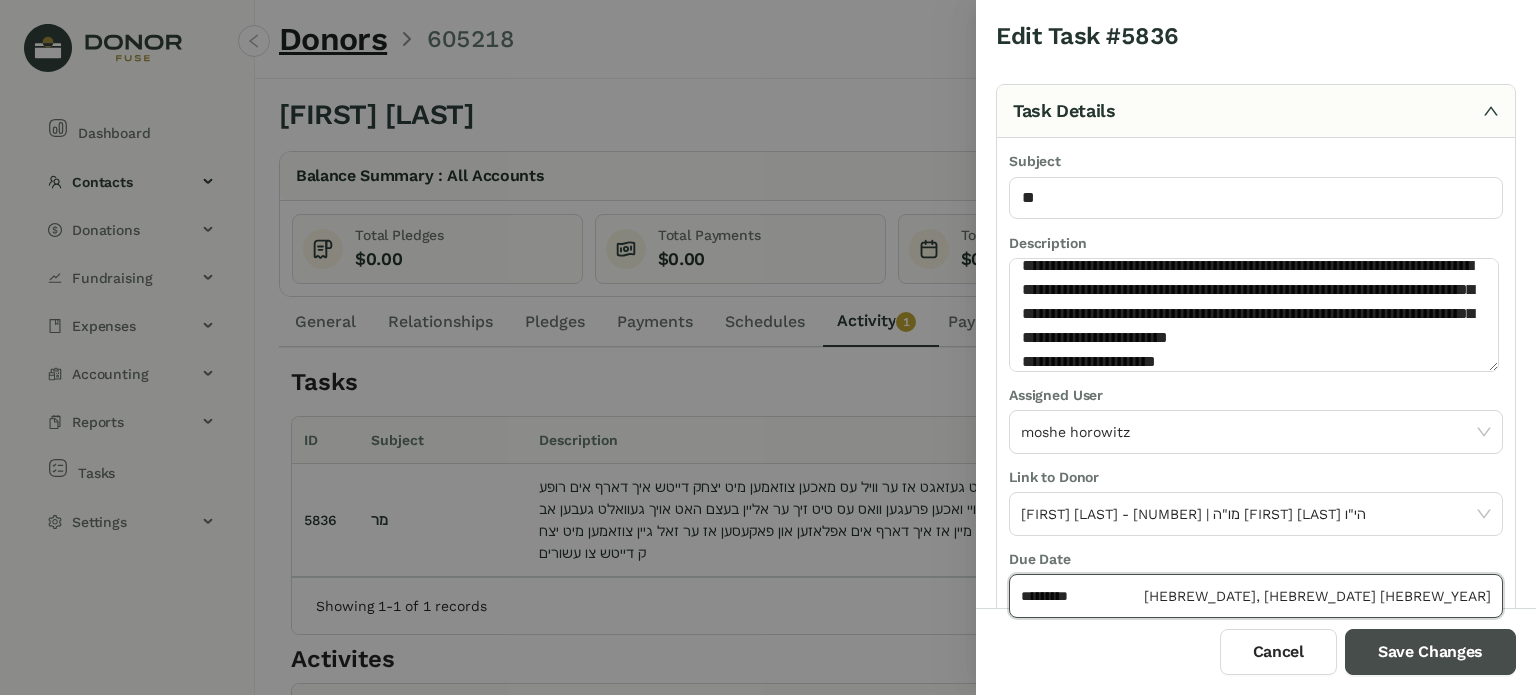 click on "Save Changes" at bounding box center (1430, 652) 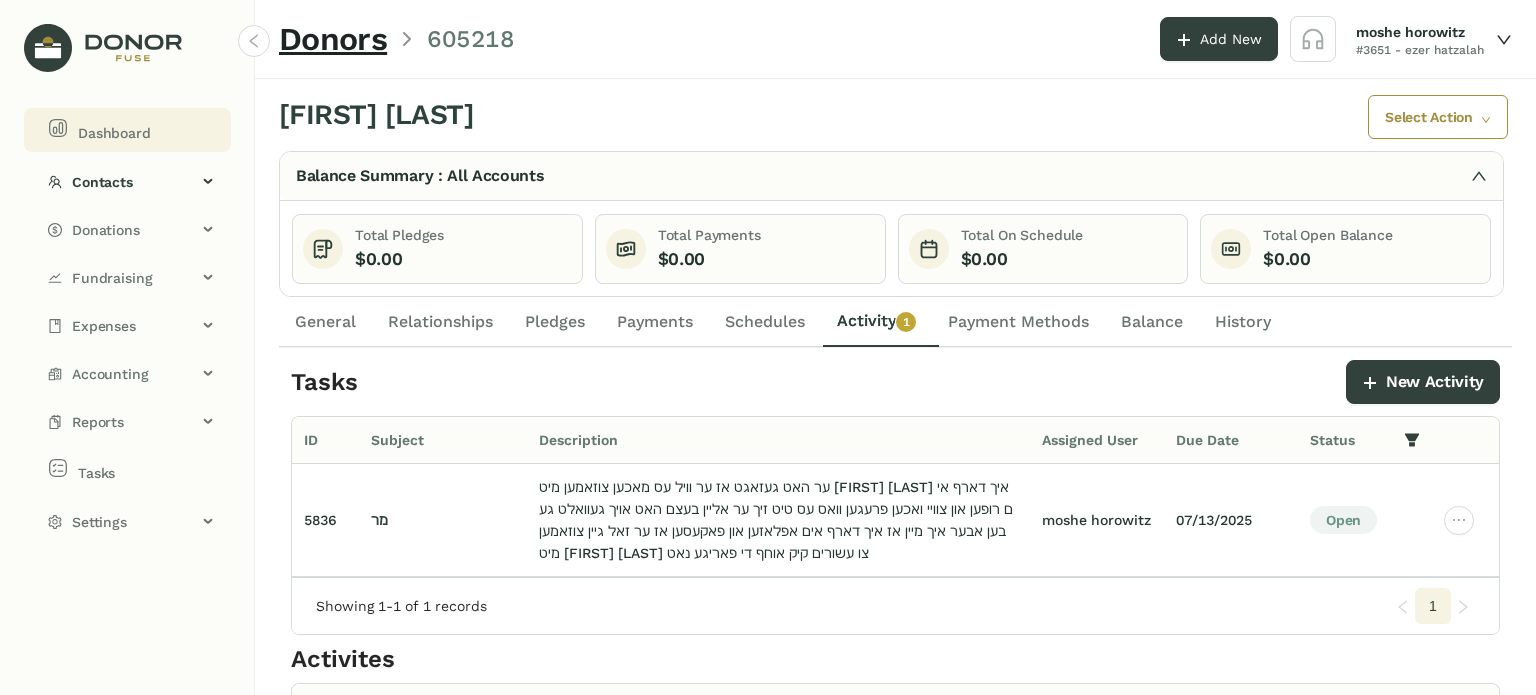 click on "Dashboard" 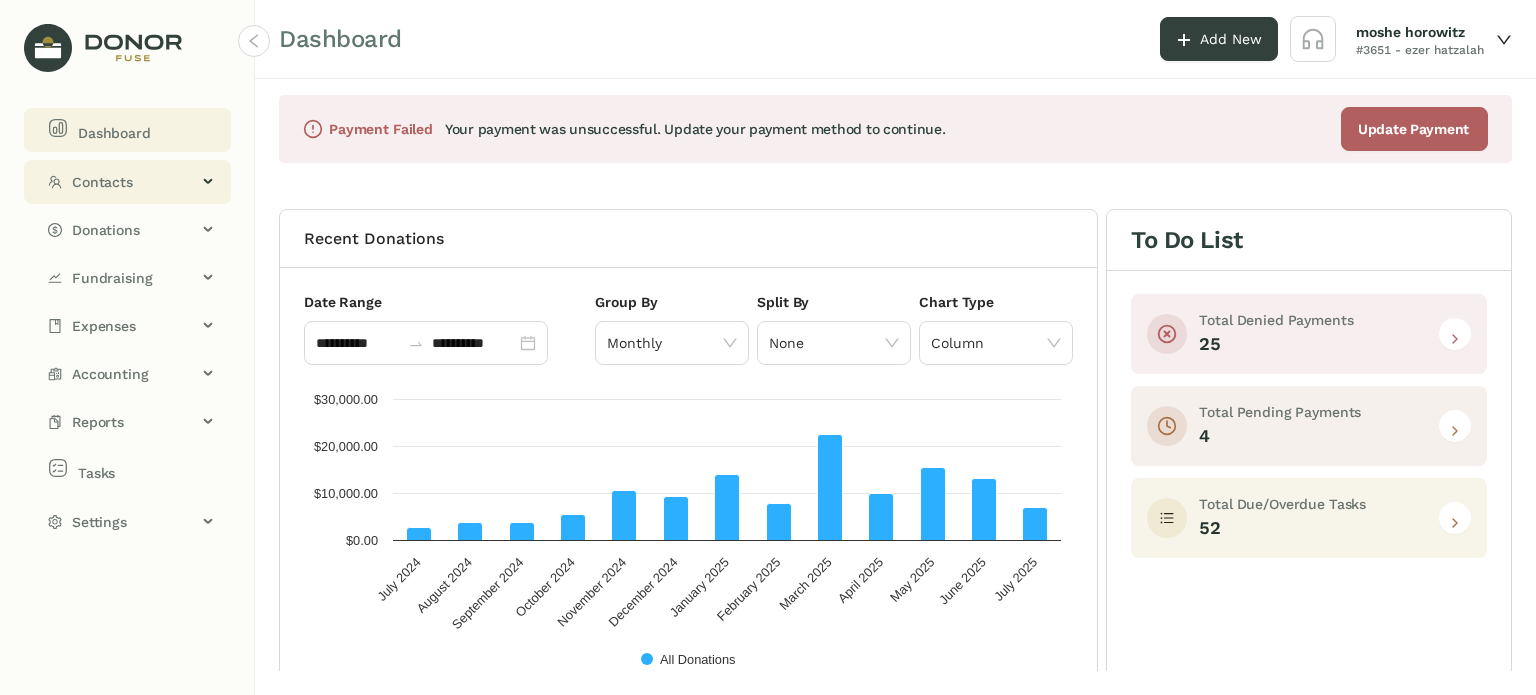 click on "Contacts" 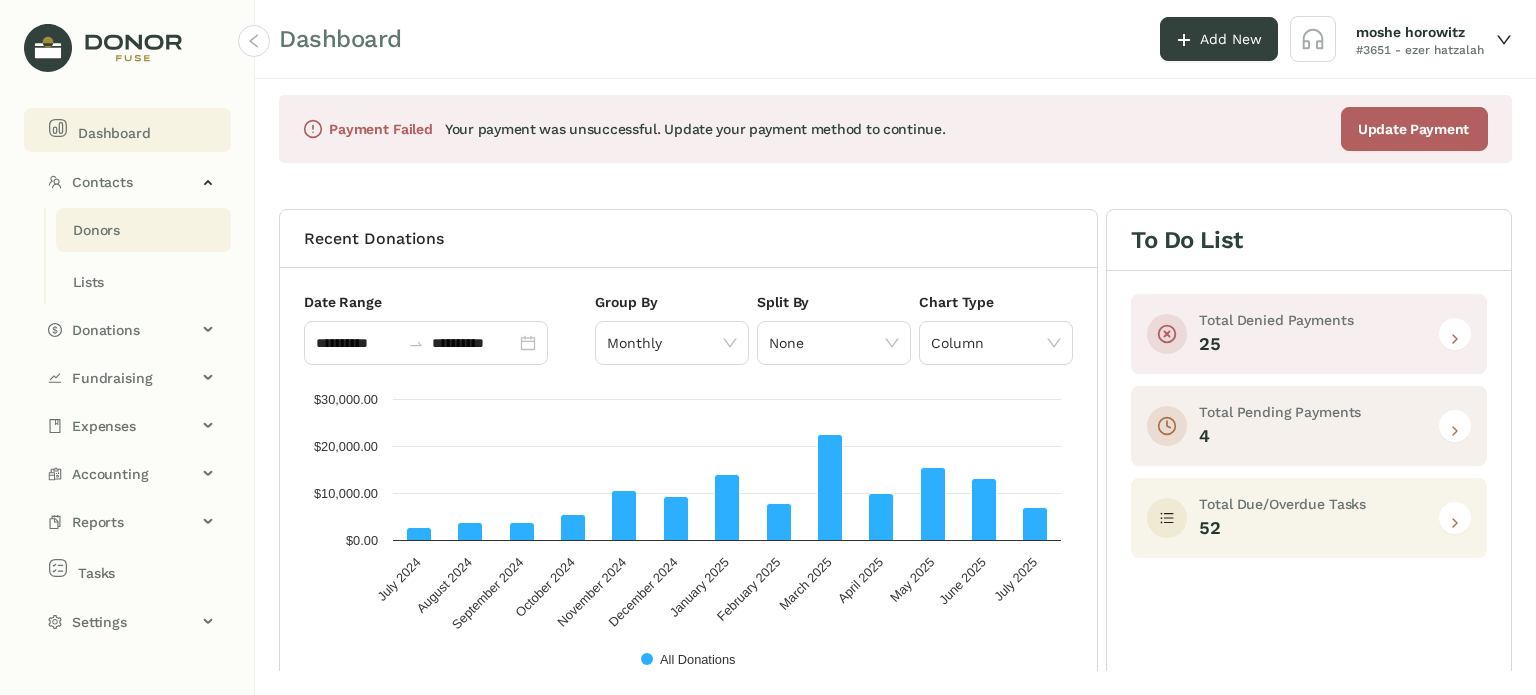 drag, startPoint x: 152, startPoint y: 233, endPoint x: 175, endPoint y: 226, distance: 24.04163 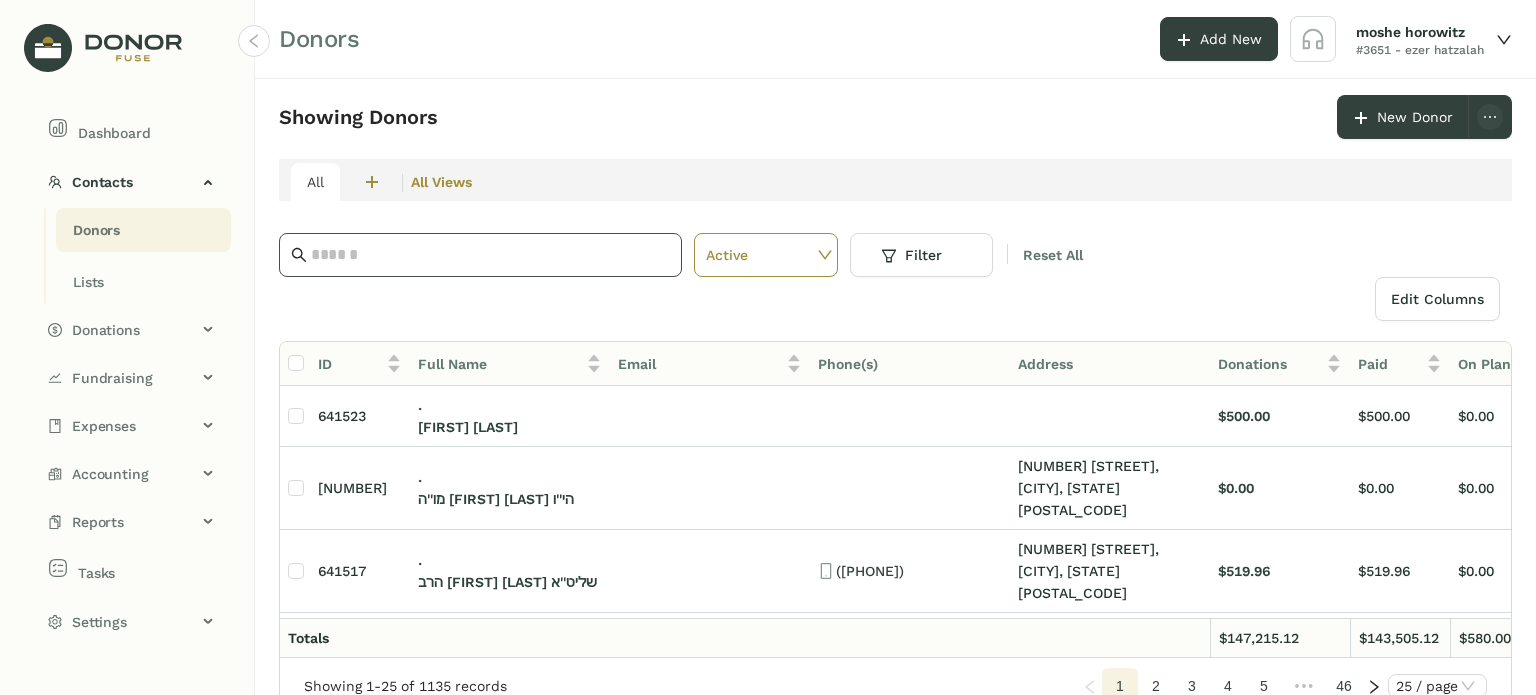 click 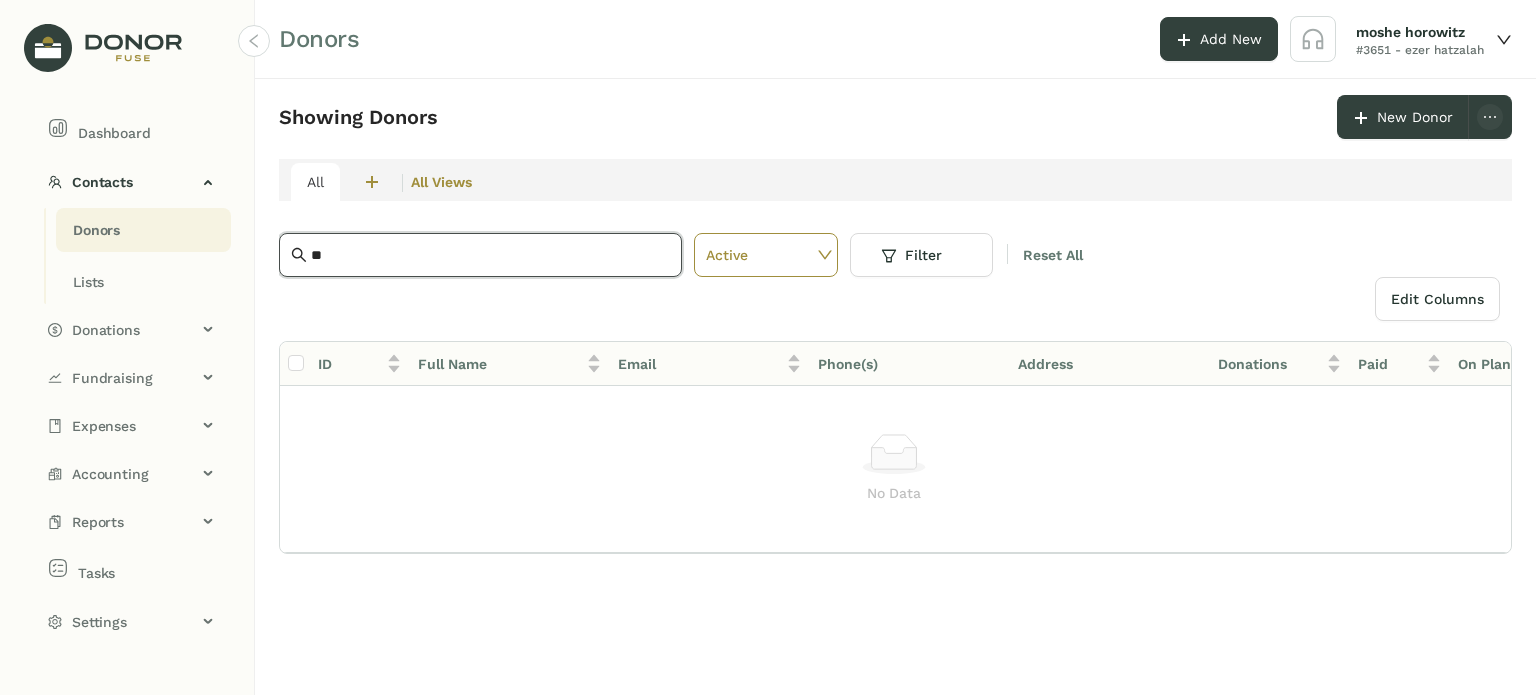 type on "*" 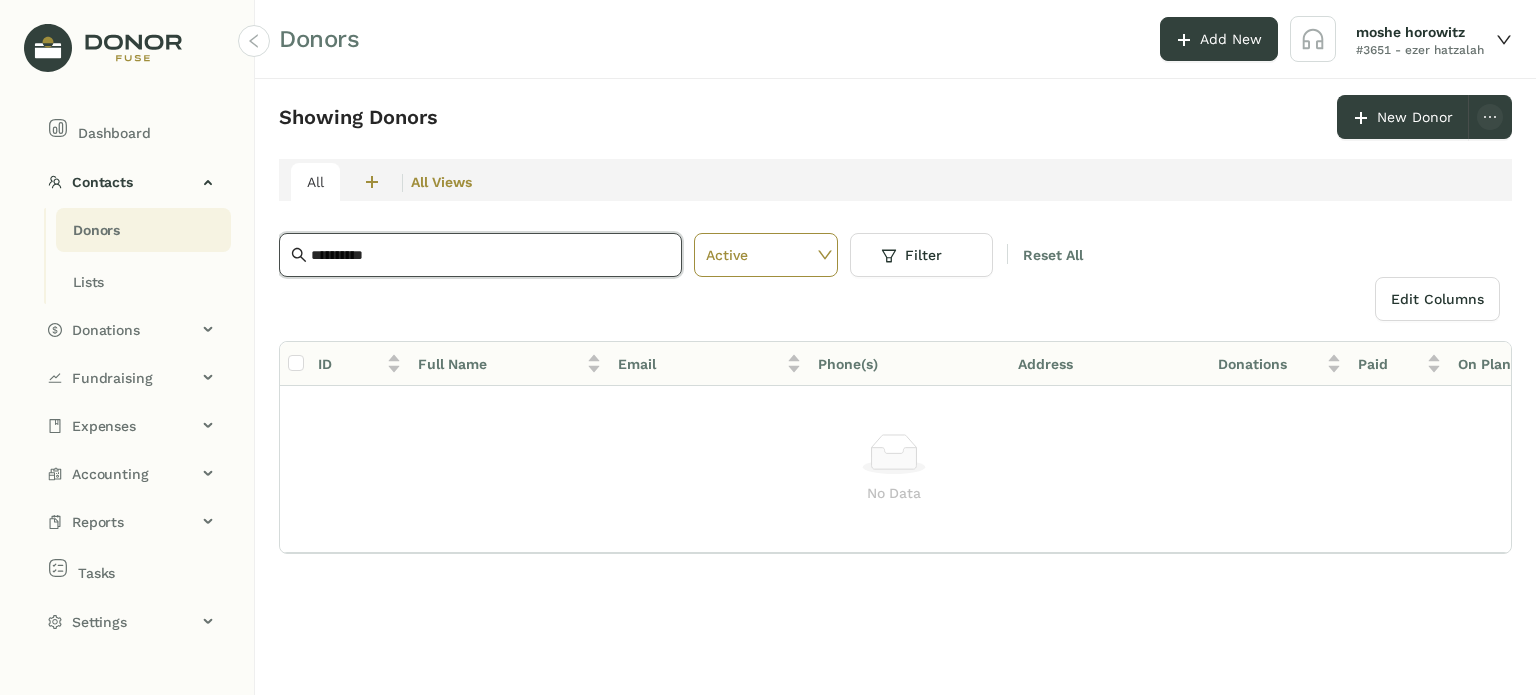 type on "**********" 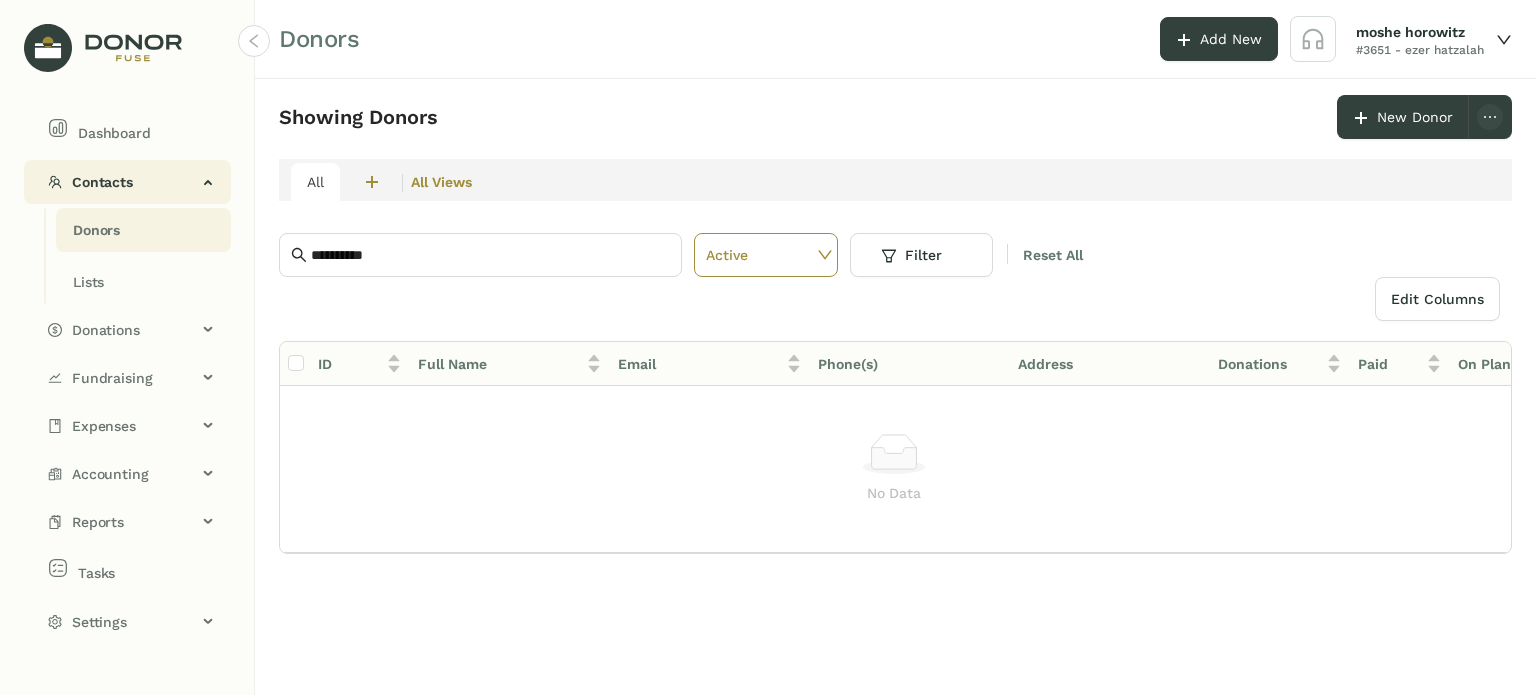 click on "Contacts" 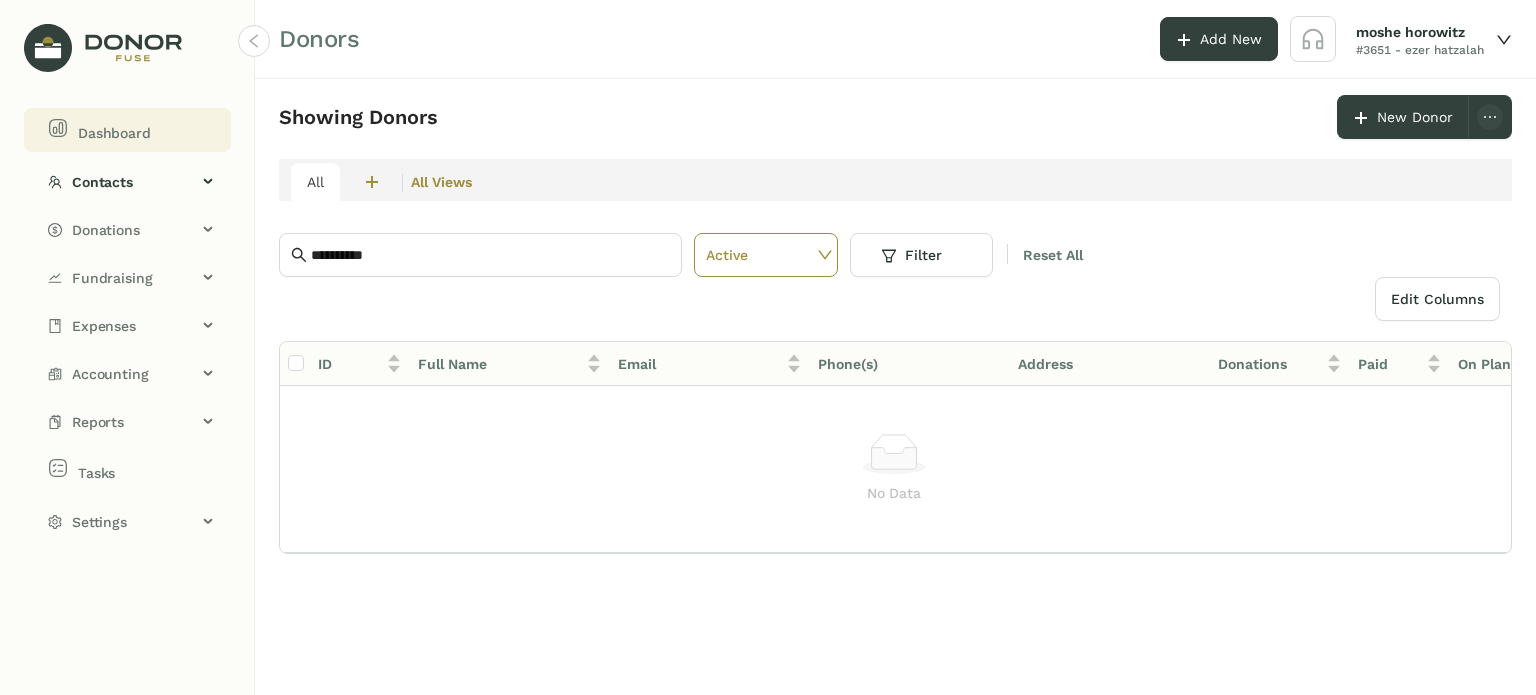 click on "Dashboard" 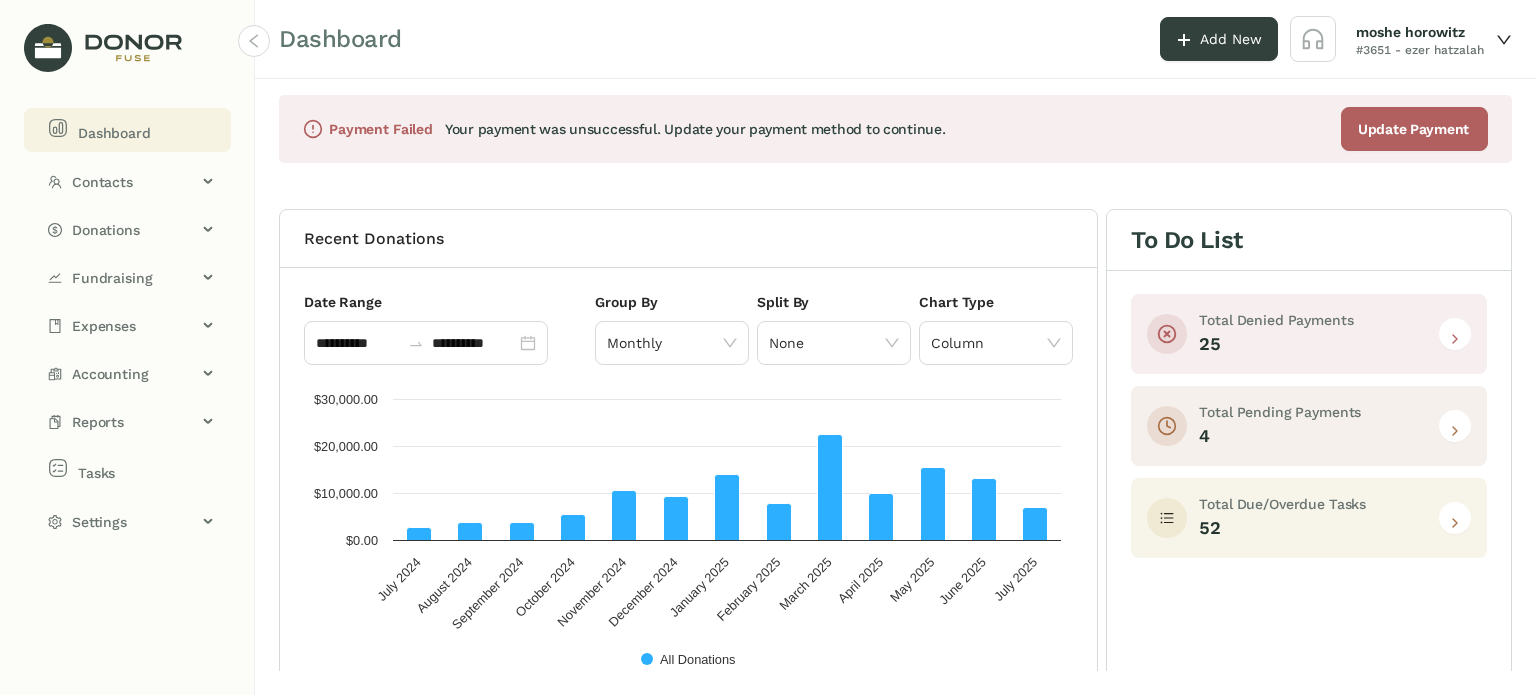 click 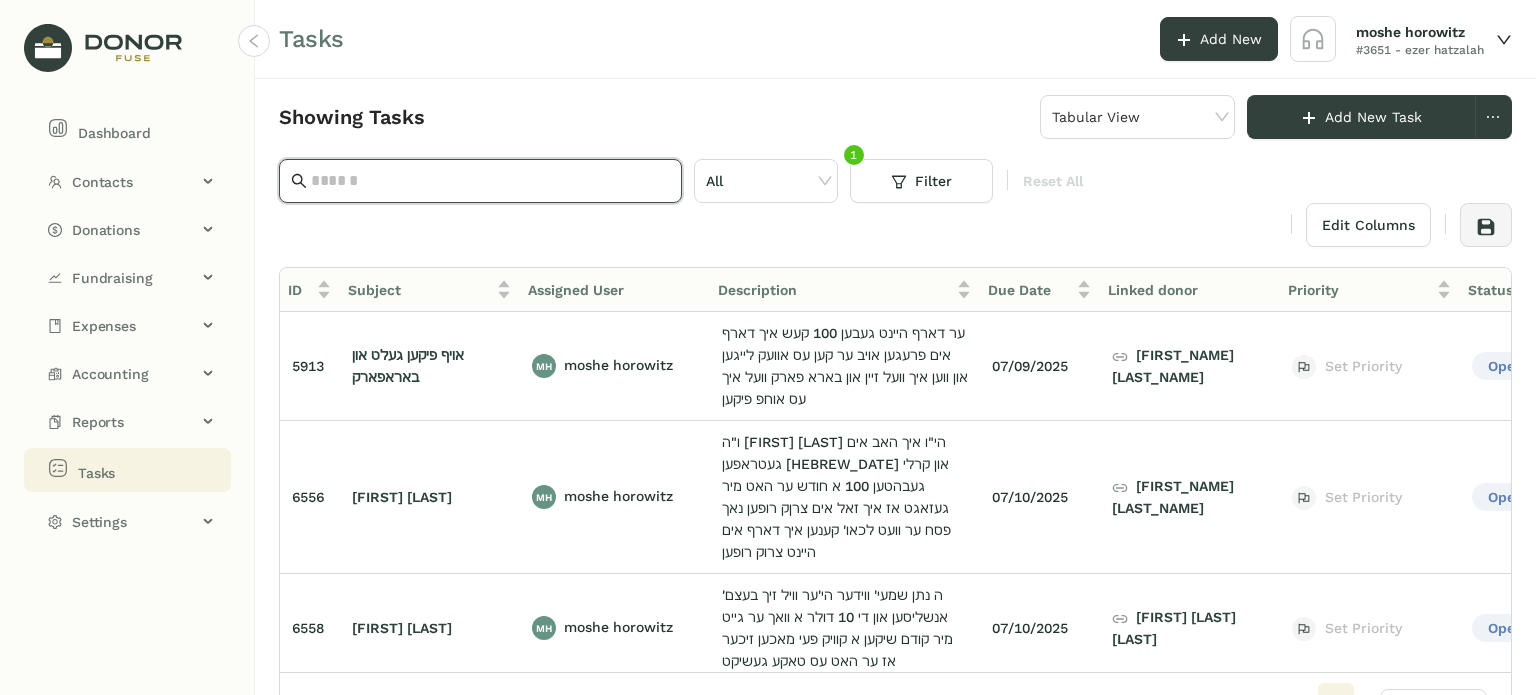 click 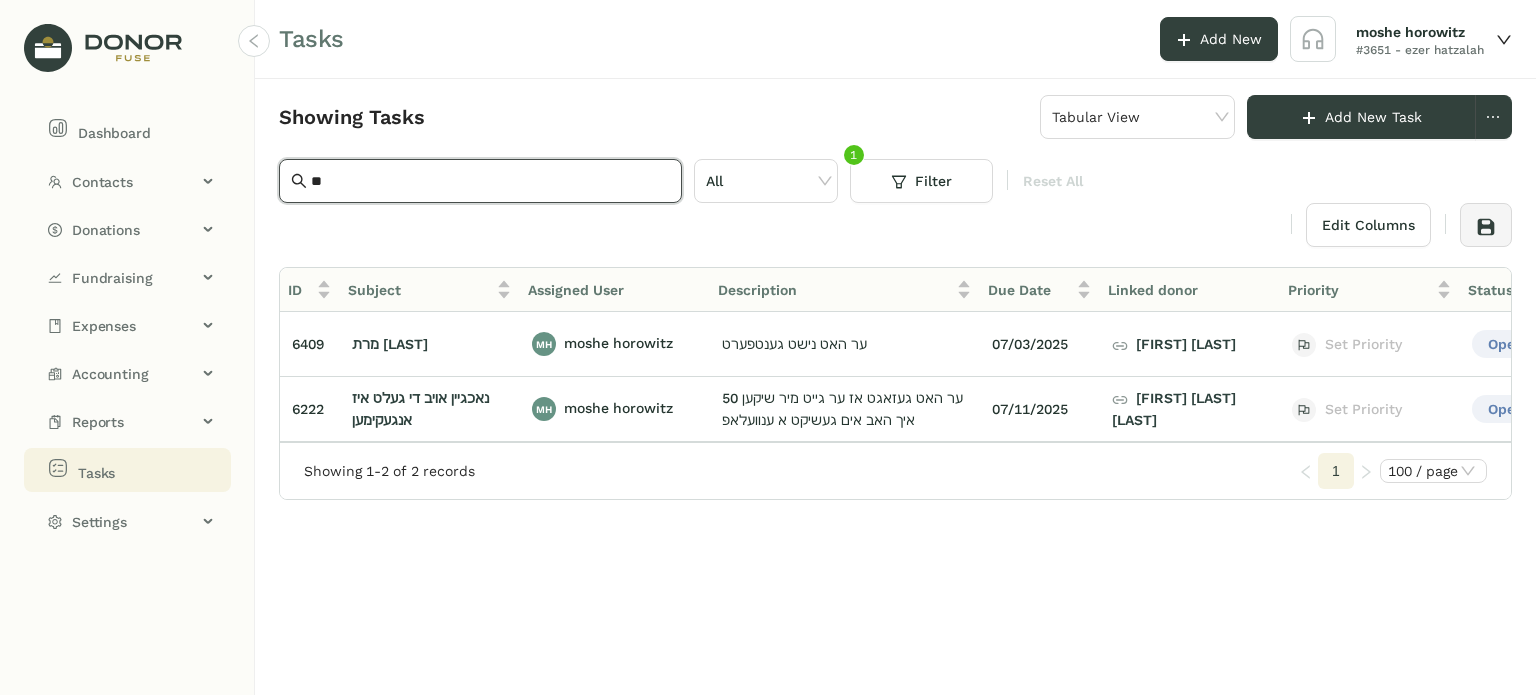 type on "*" 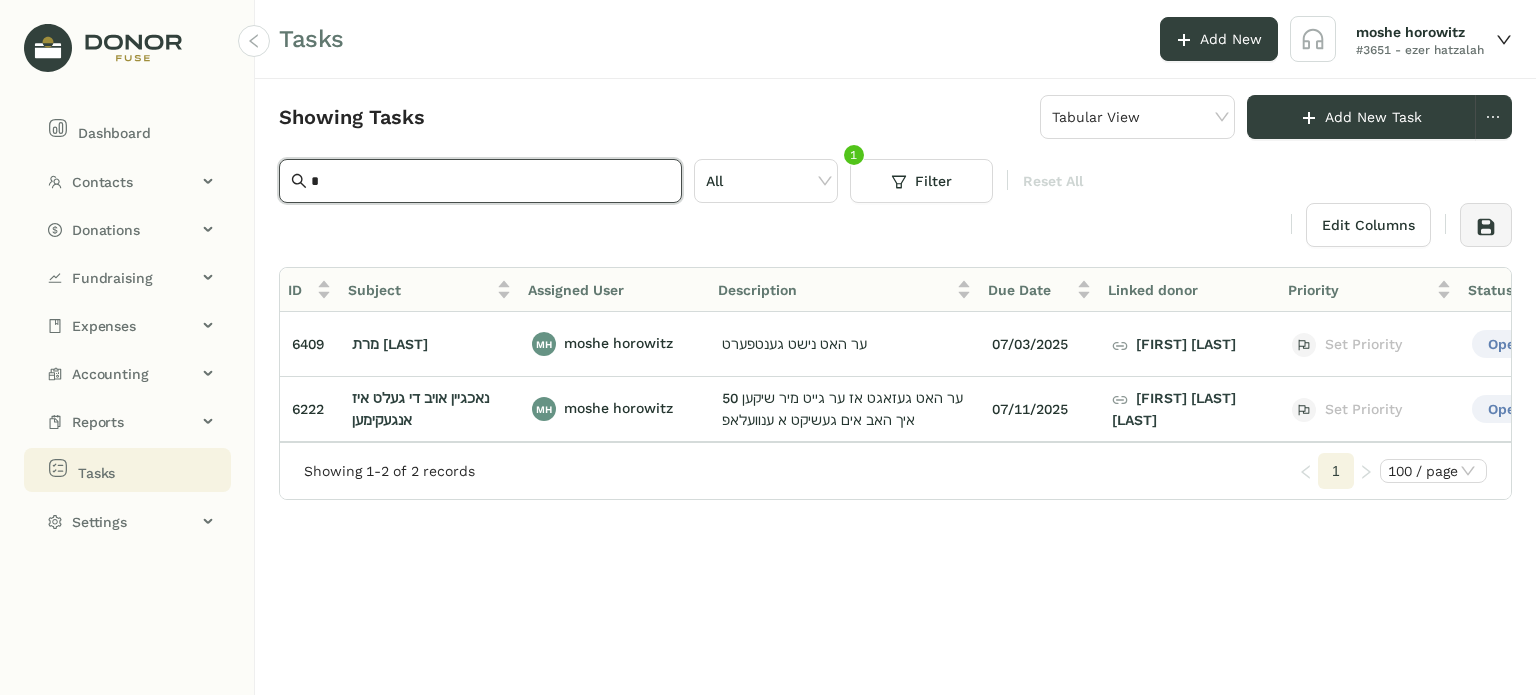 type 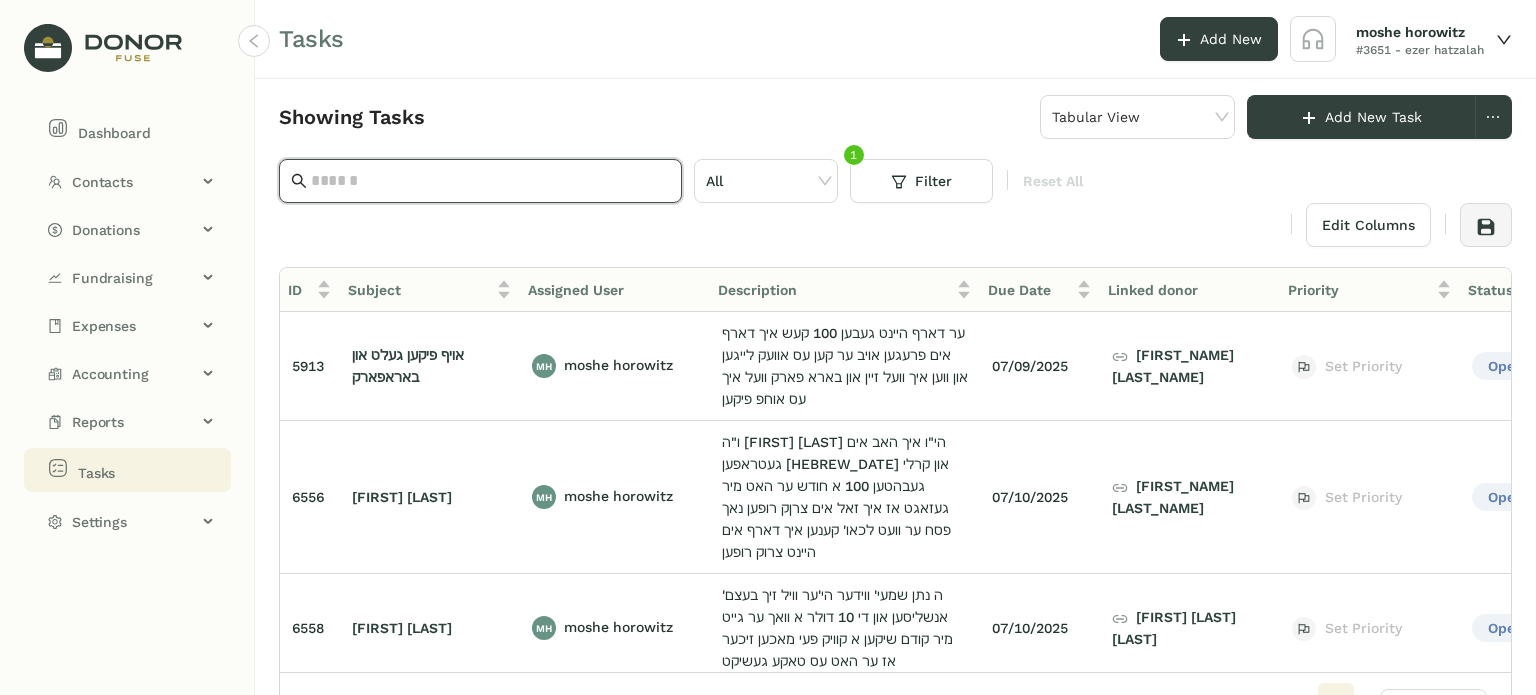 click 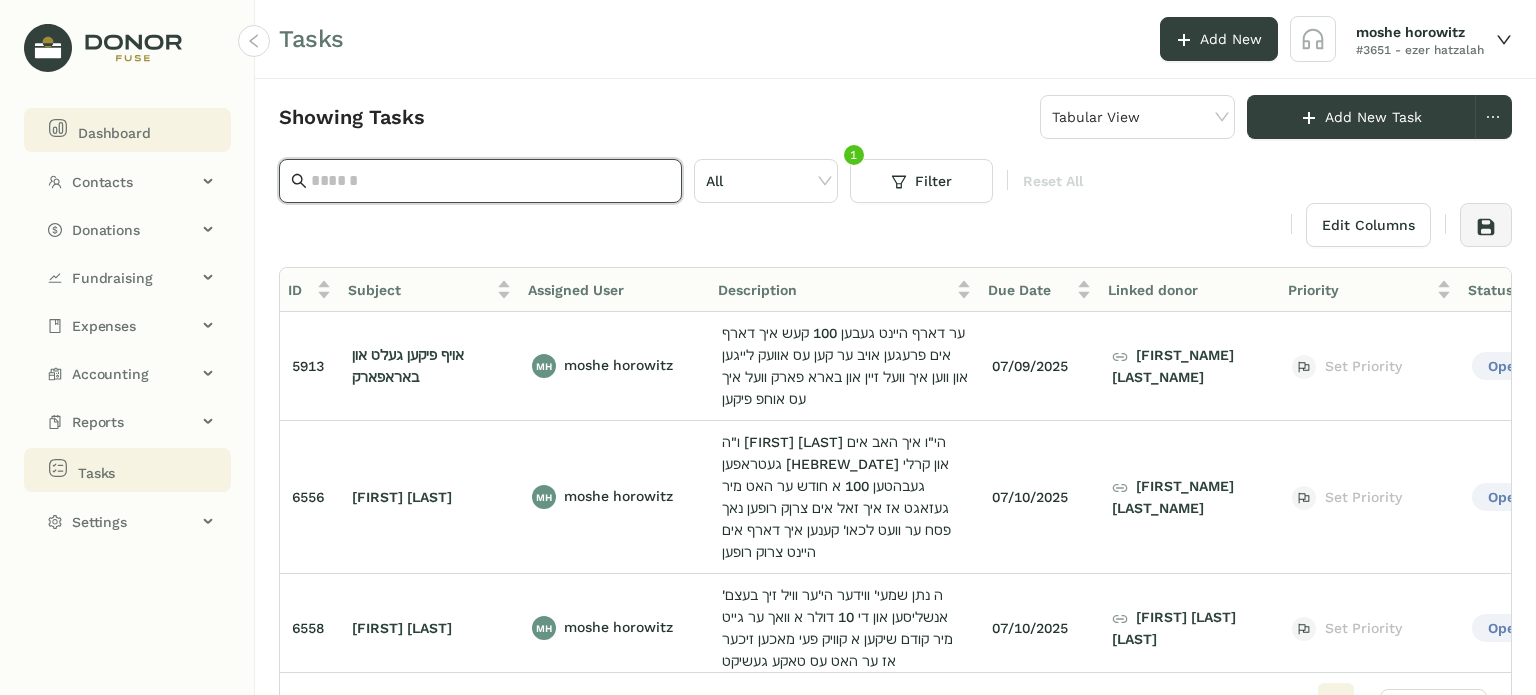 click on "Dashboard" 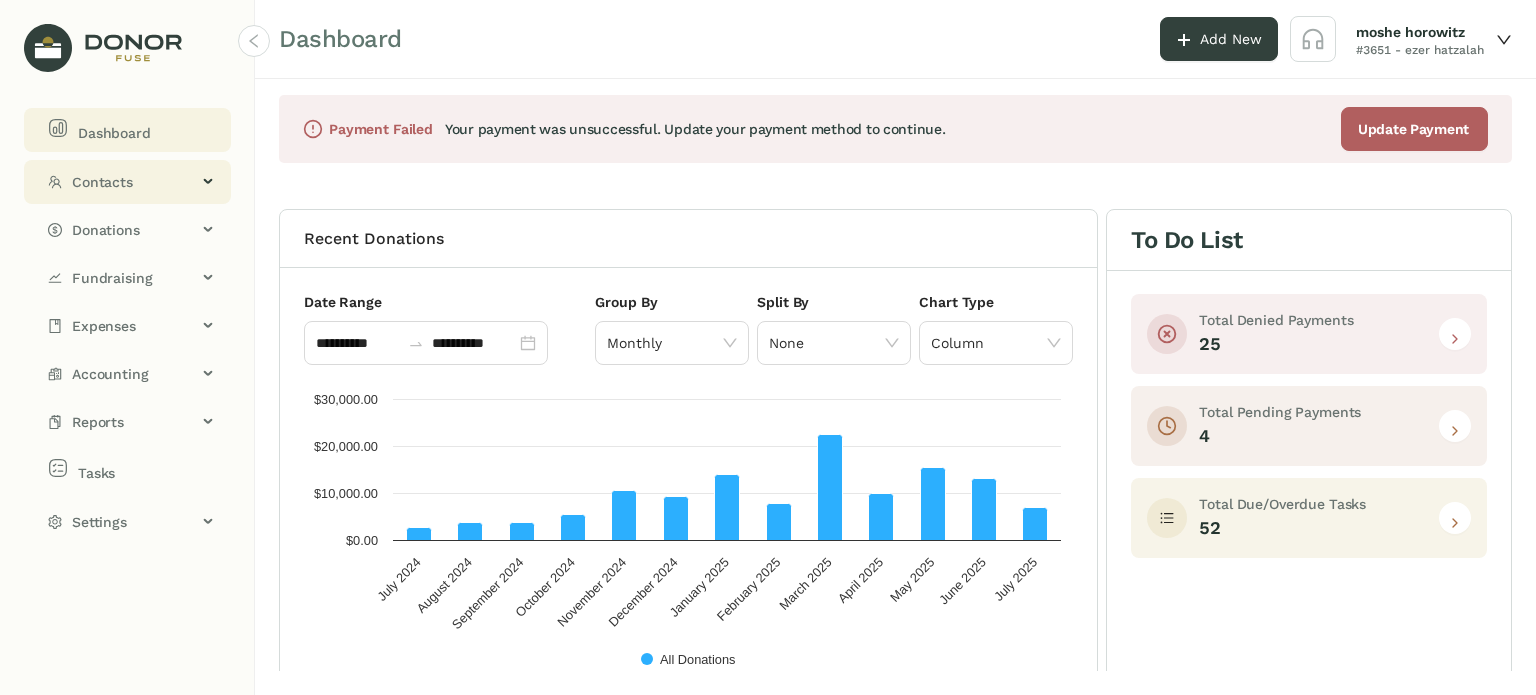click on "Contacts" 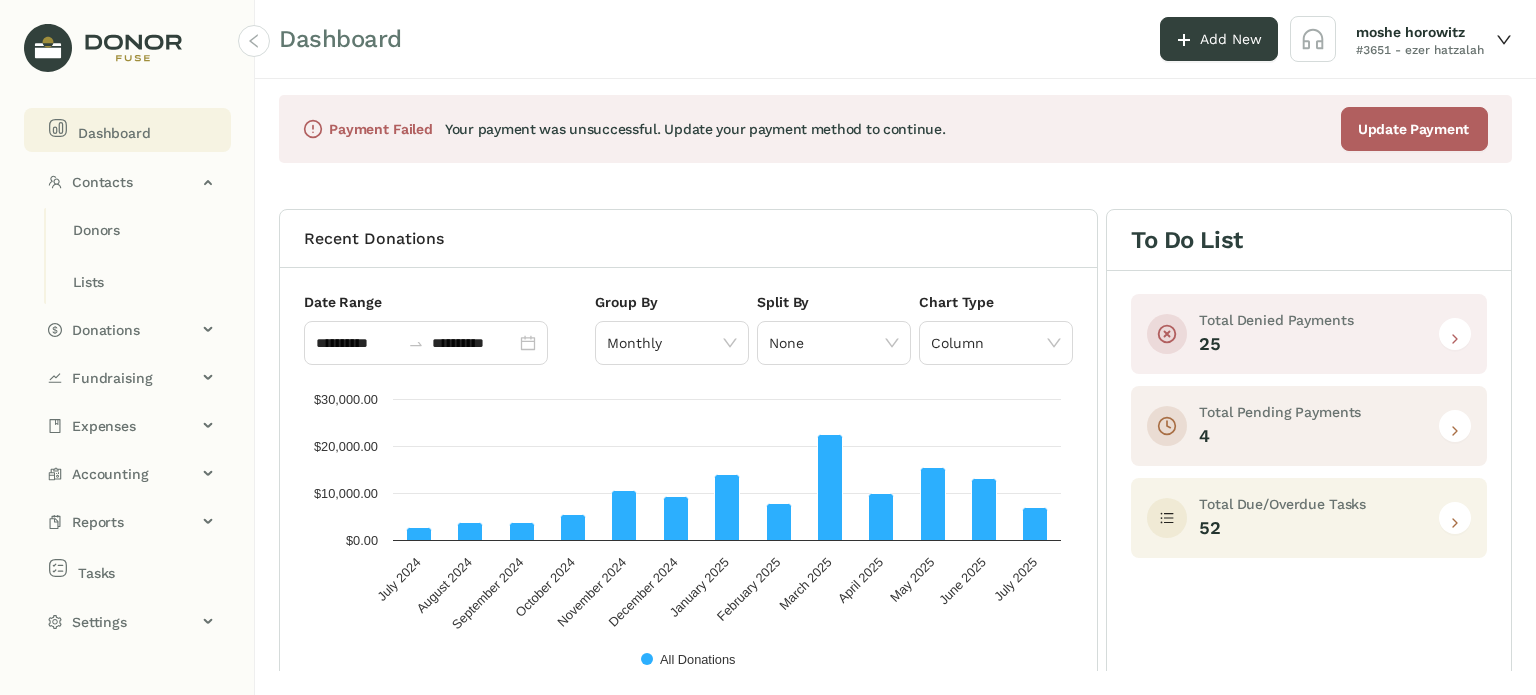 click on "Dashboard" 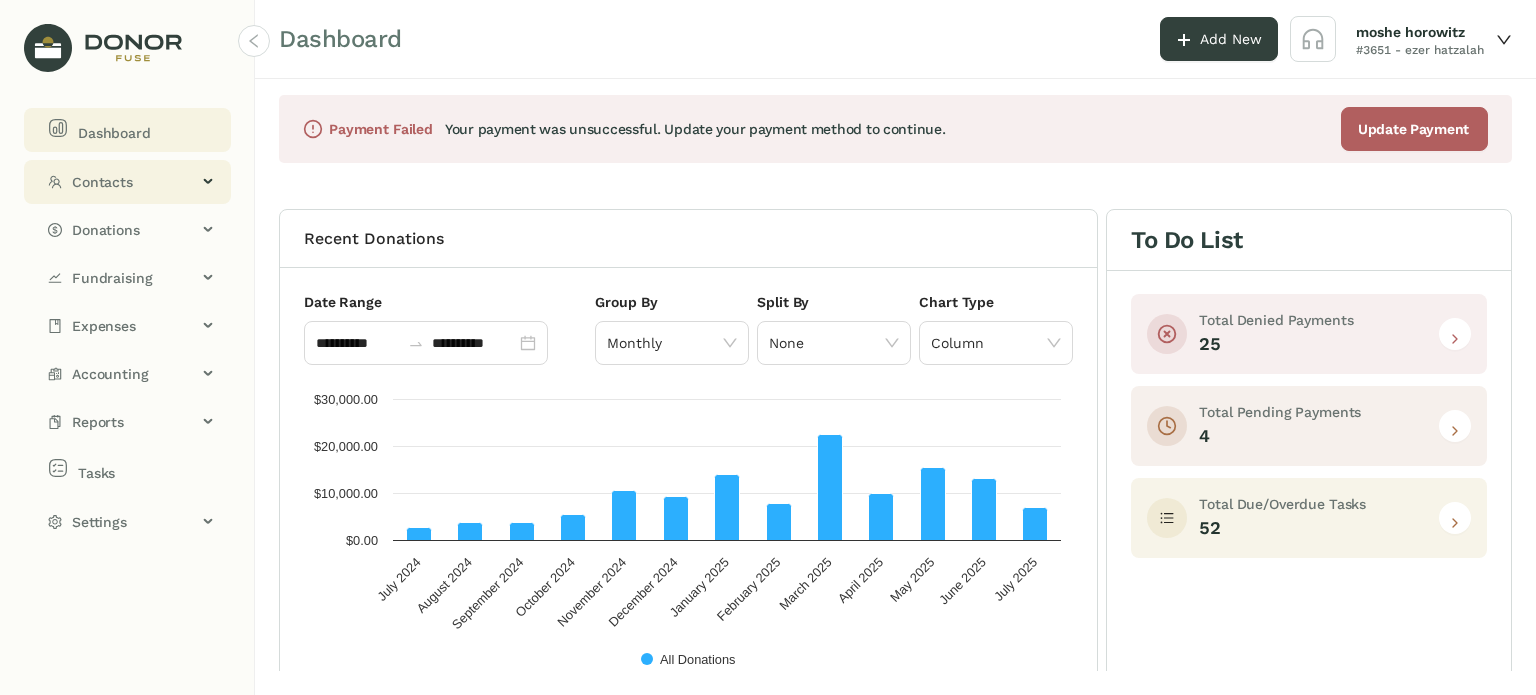 click on "Contacts" 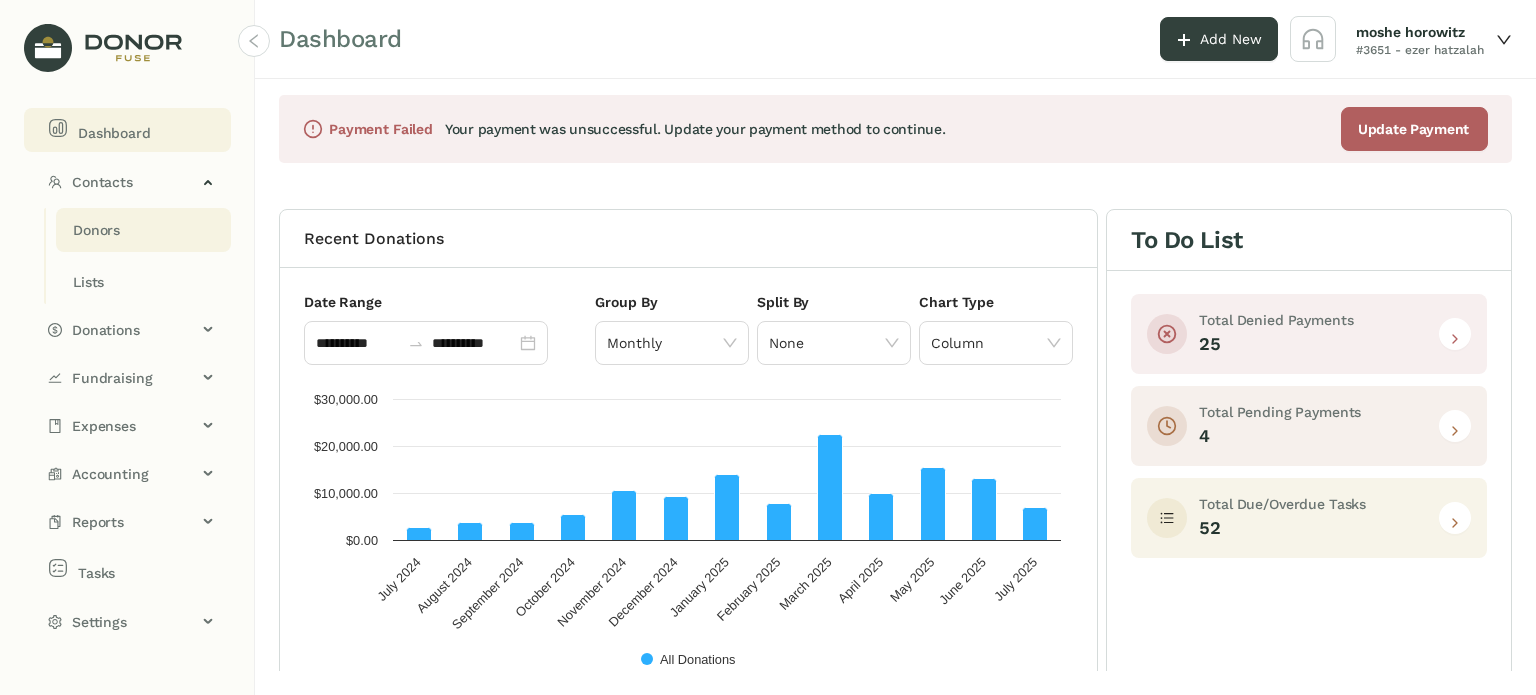 click on "Donors" 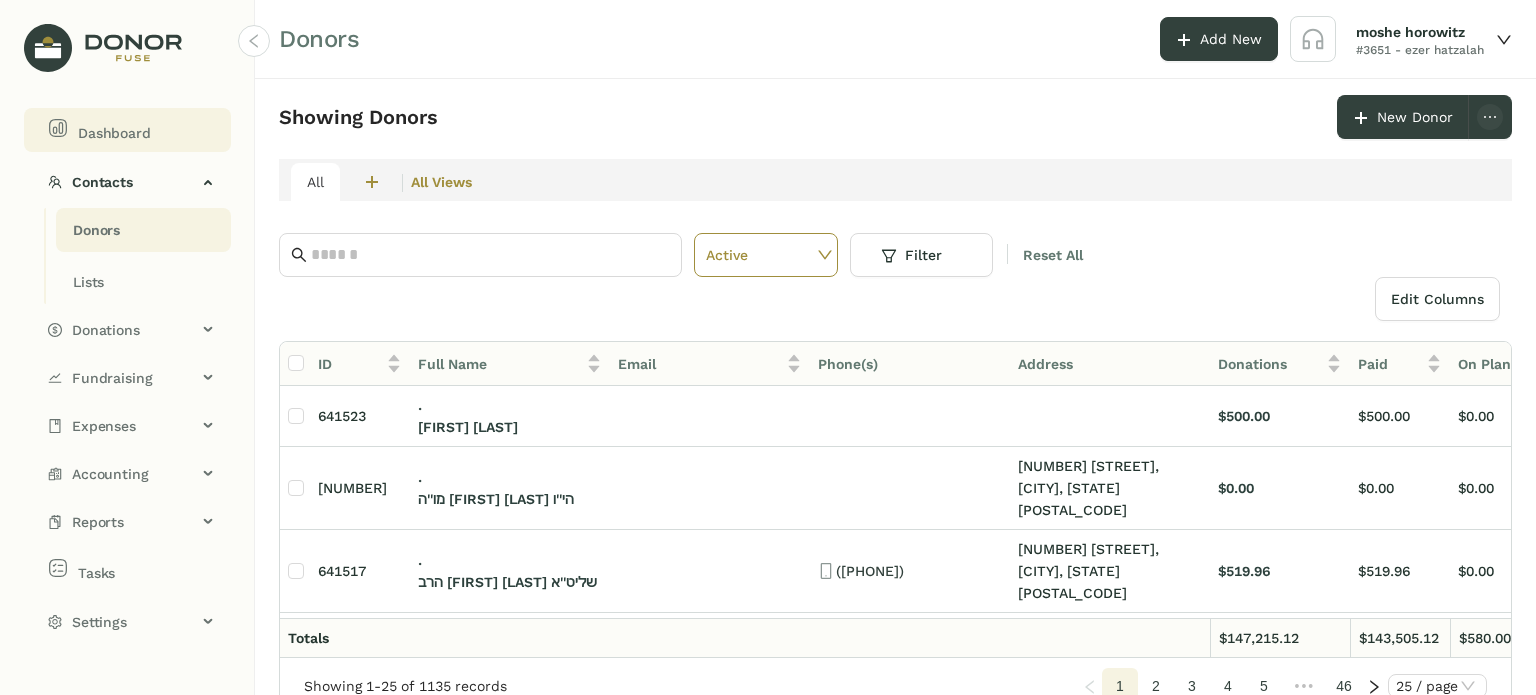 click on "Dashboard" 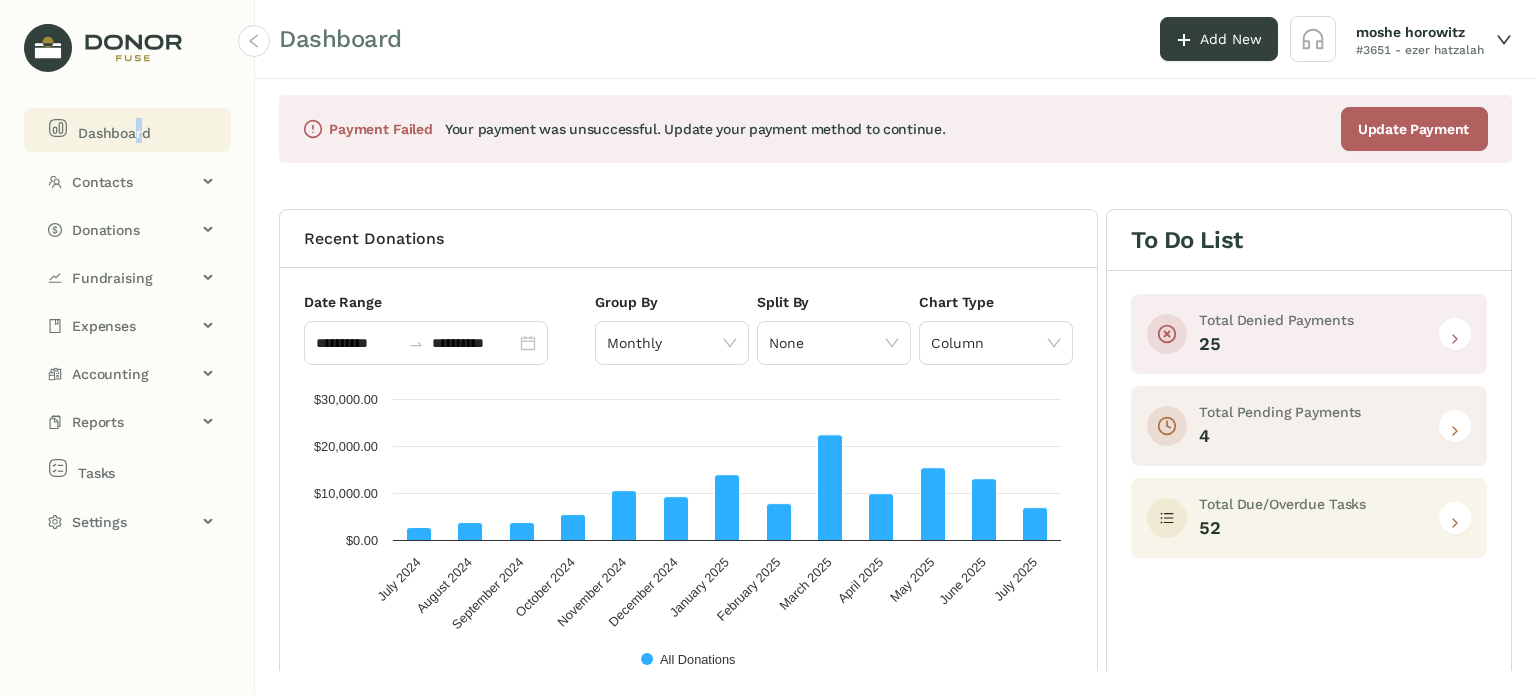 click 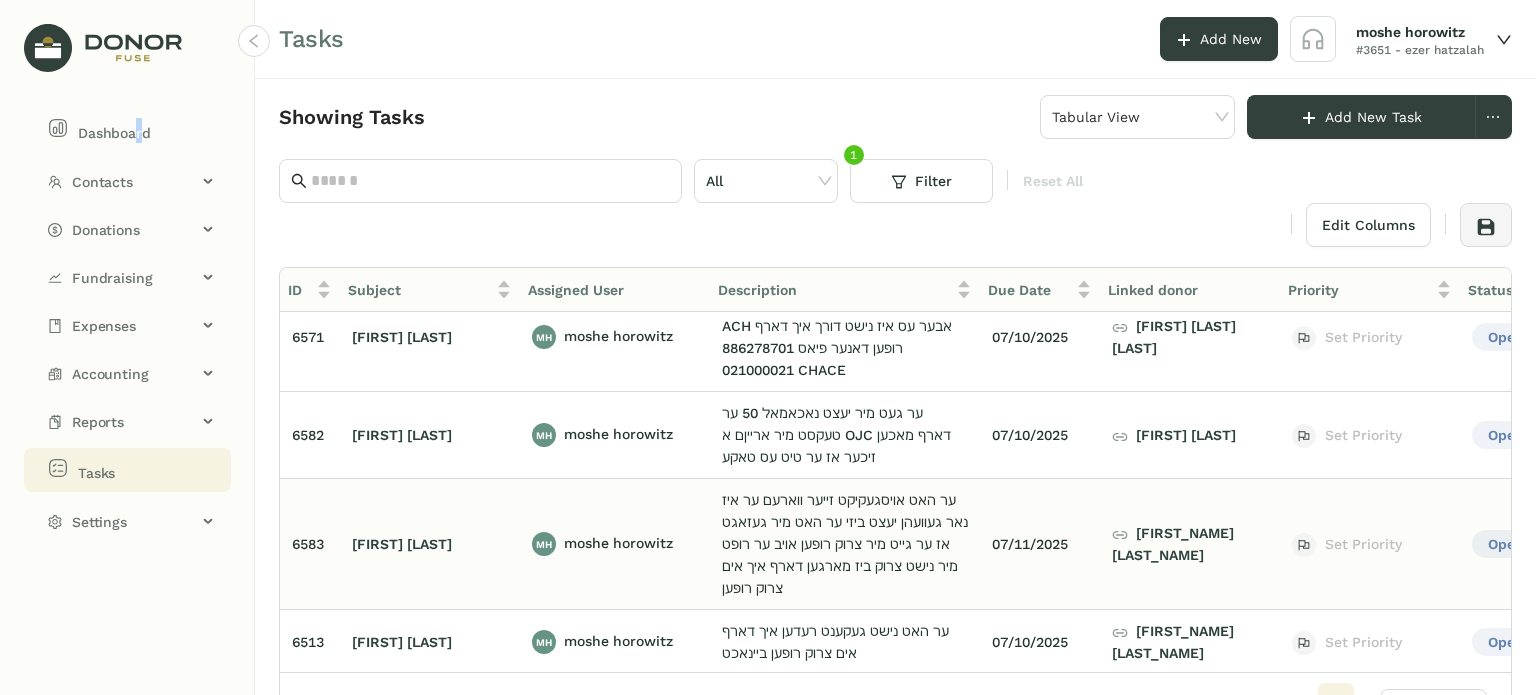 scroll, scrollTop: 800, scrollLeft: 0, axis: vertical 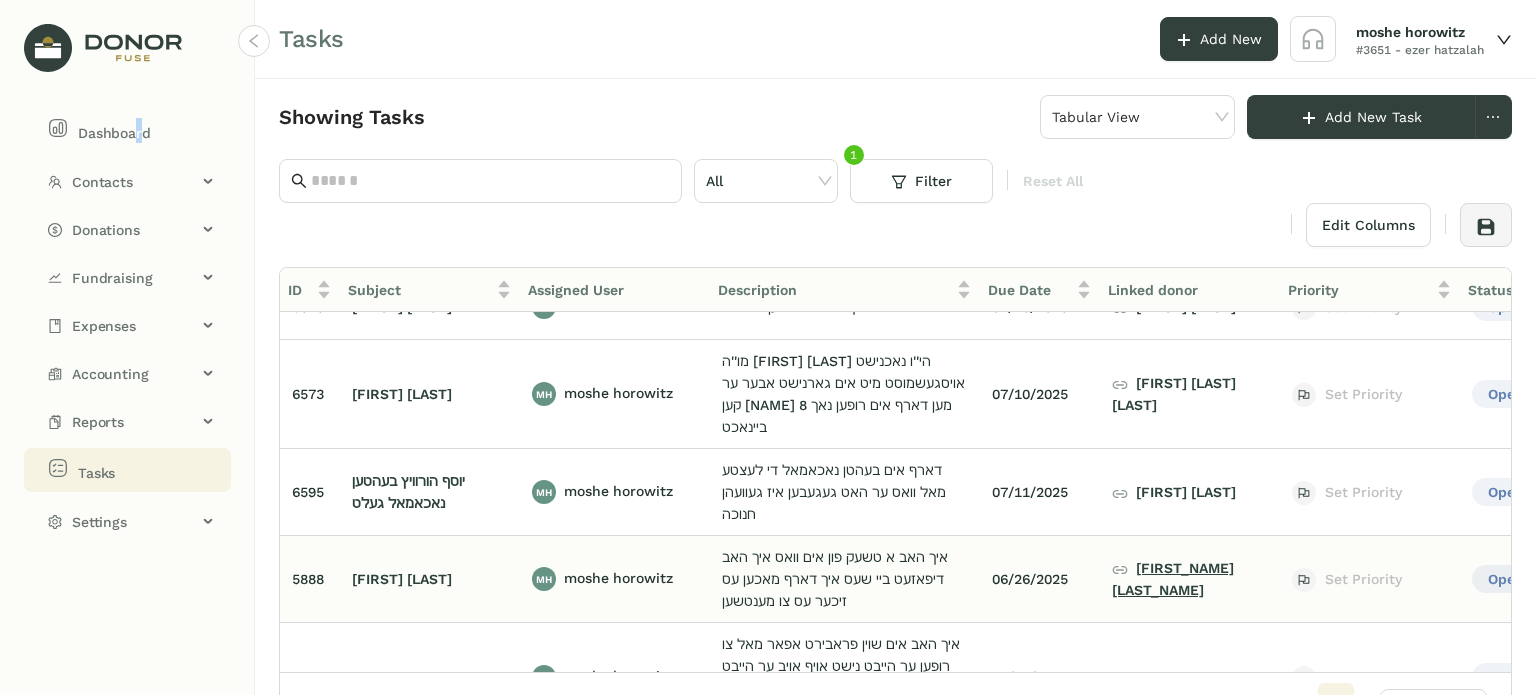 click on "[FIRST] [LAST] [TITLE]" 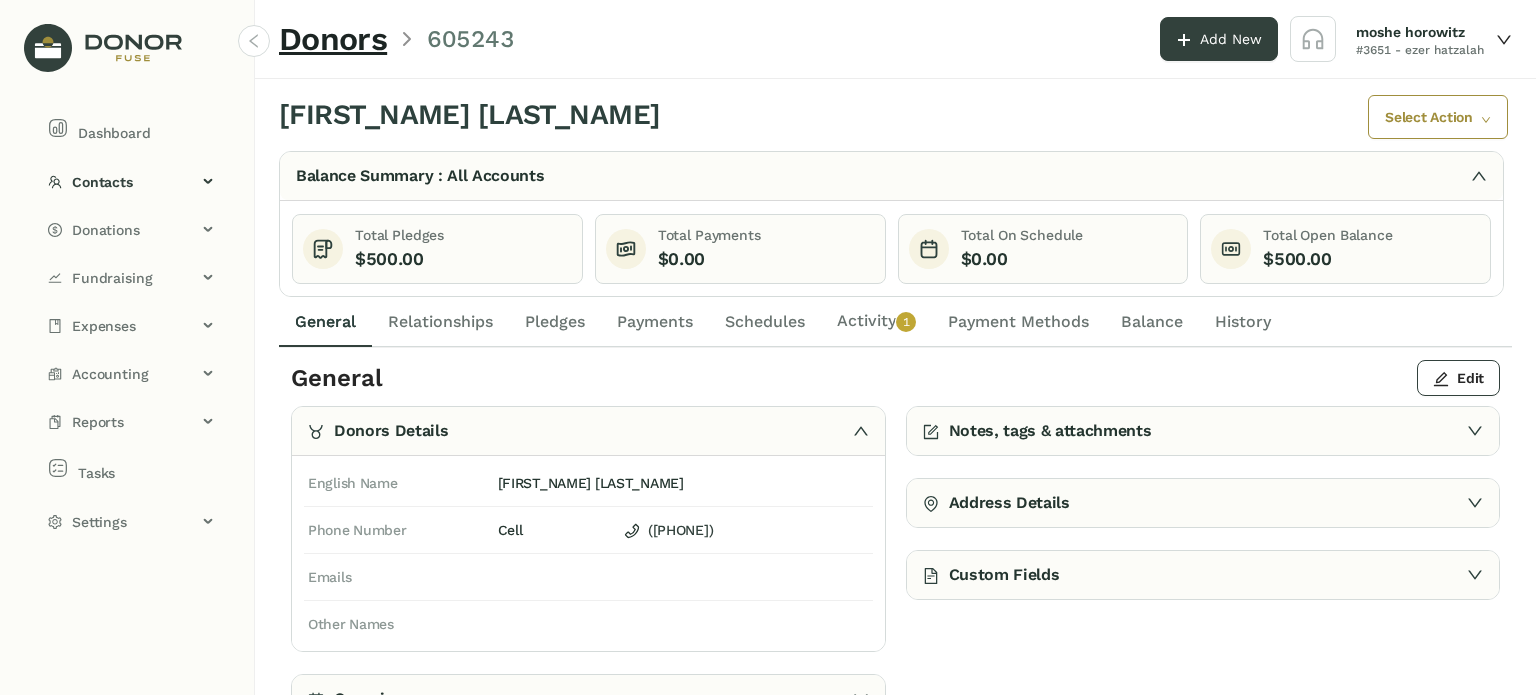 click on "General" 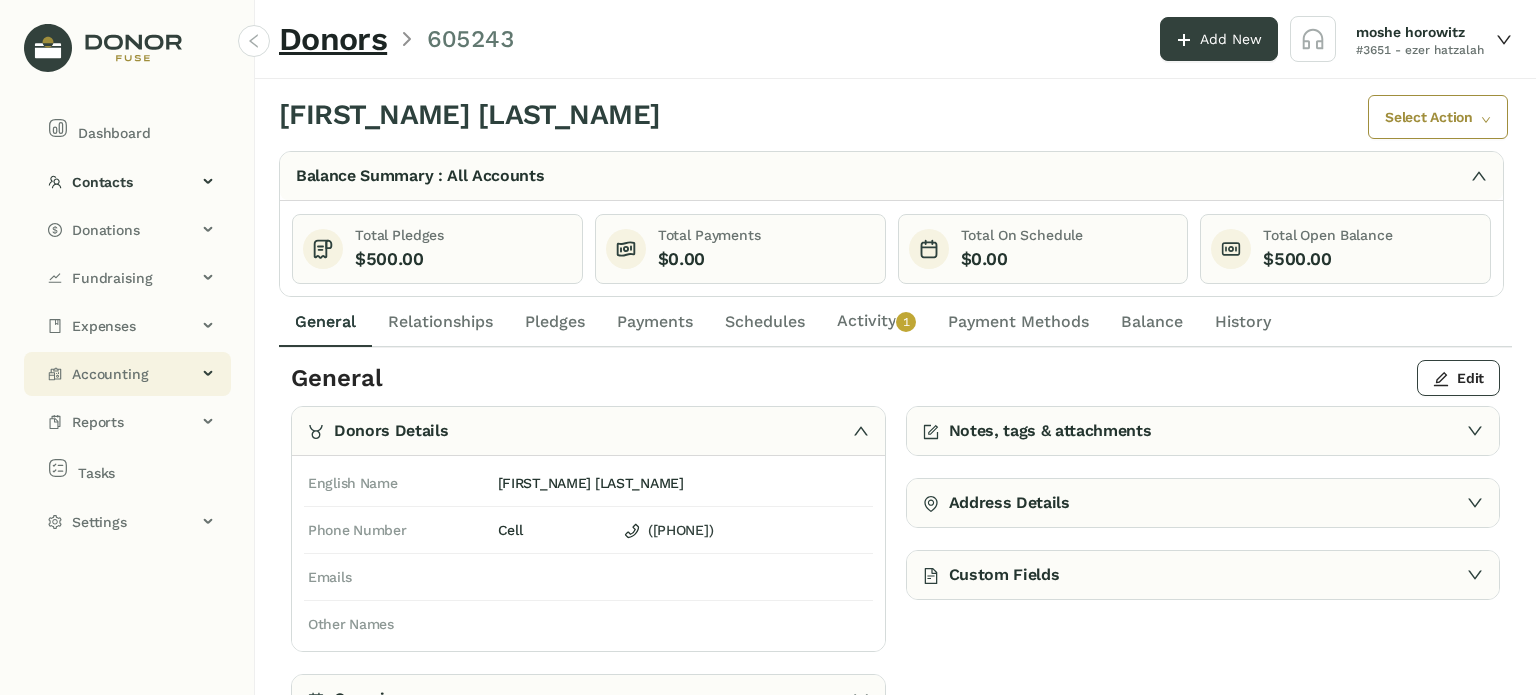 click on "Accounting" 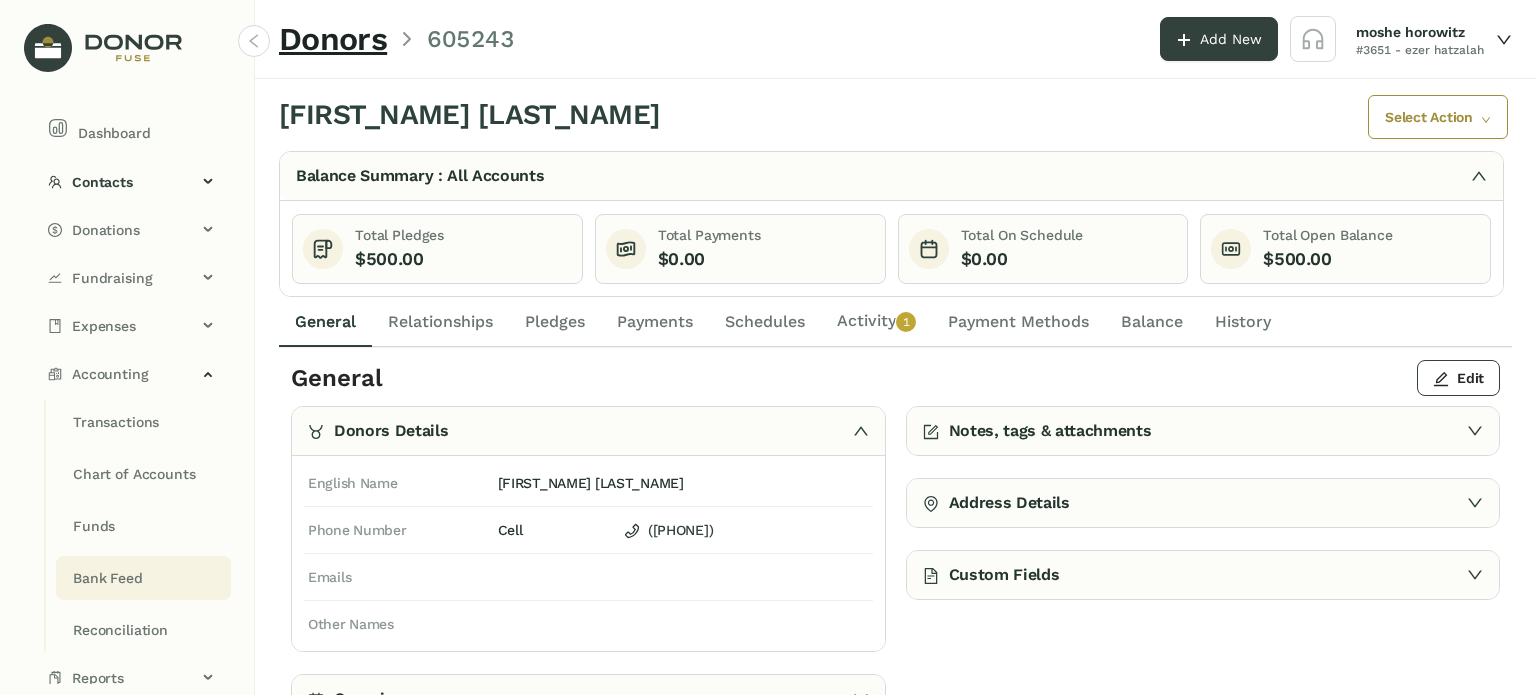click on "Bank Feed" 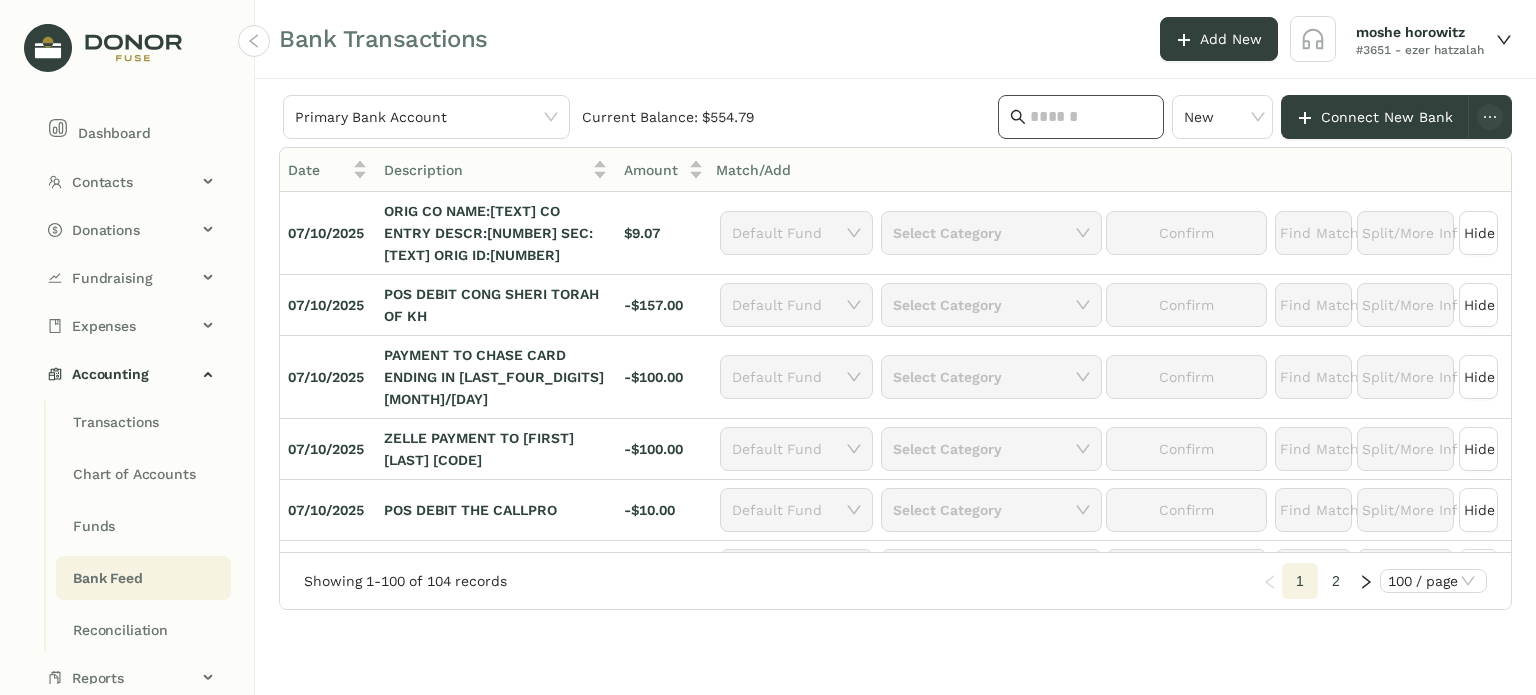 click 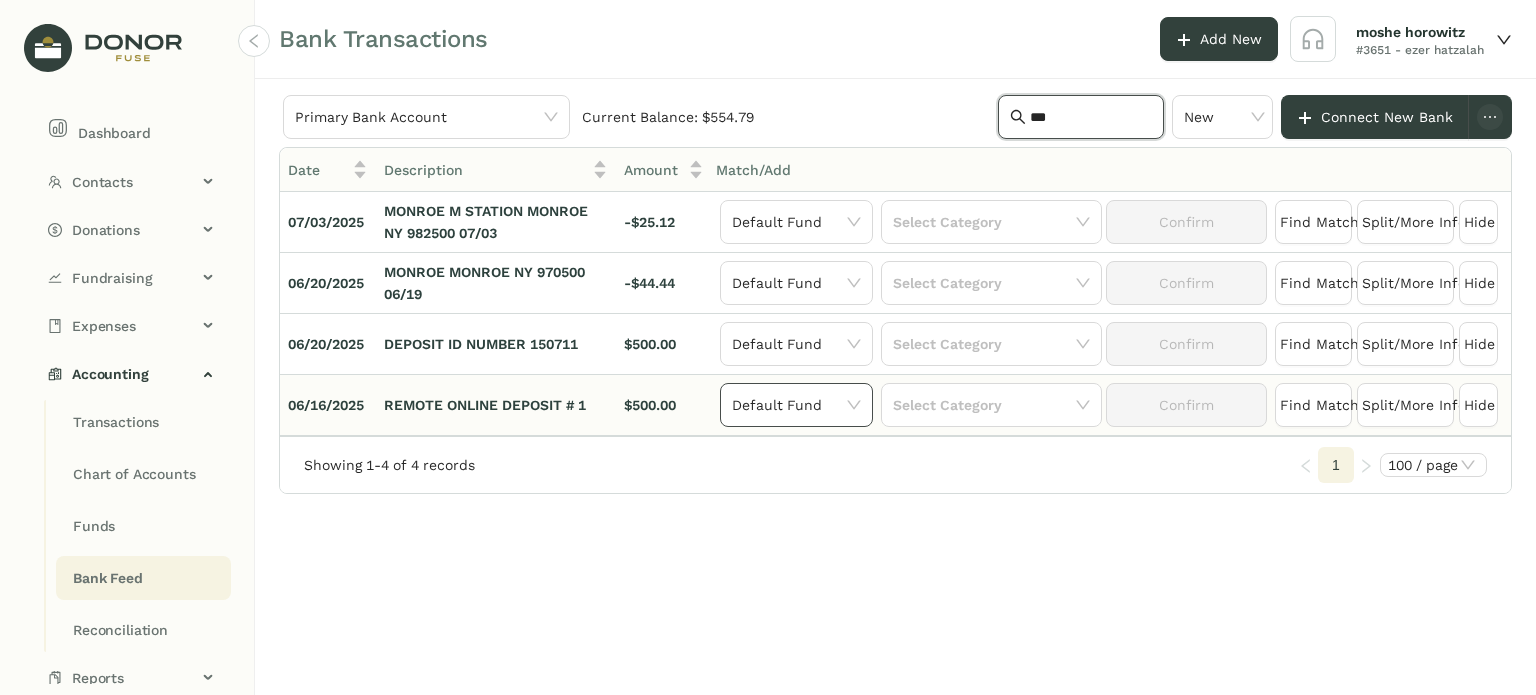 type on "***" 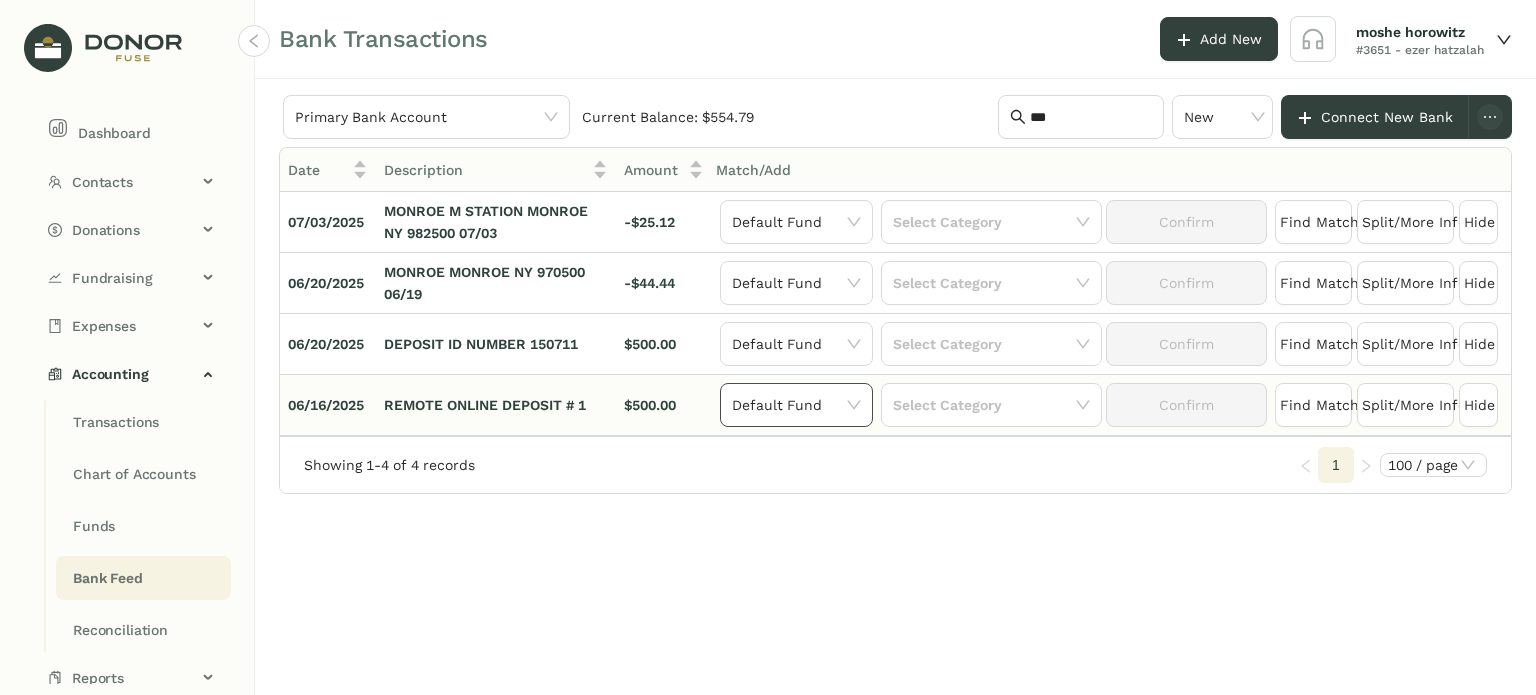 click on "Default Fund" 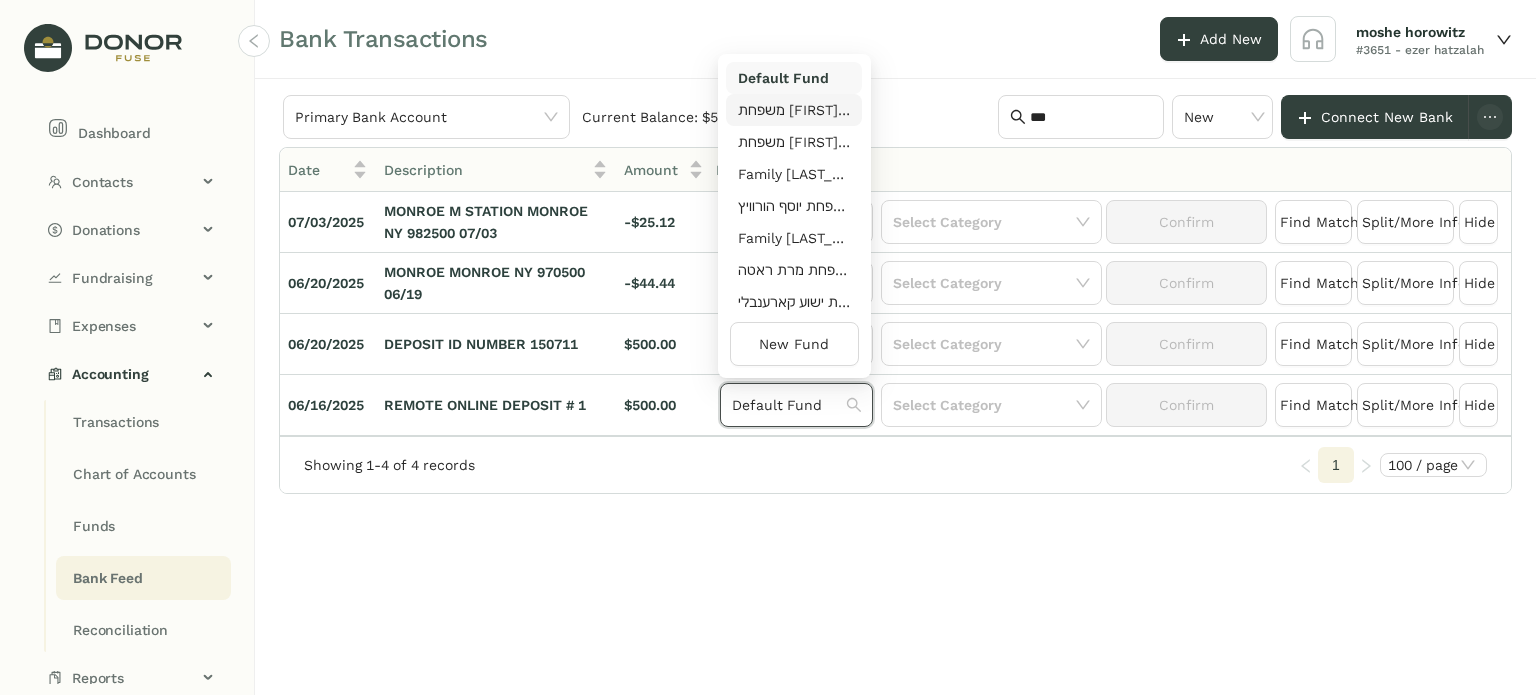 click on "משפחת מרדכי רובענשטיין - old" at bounding box center [794, 110] 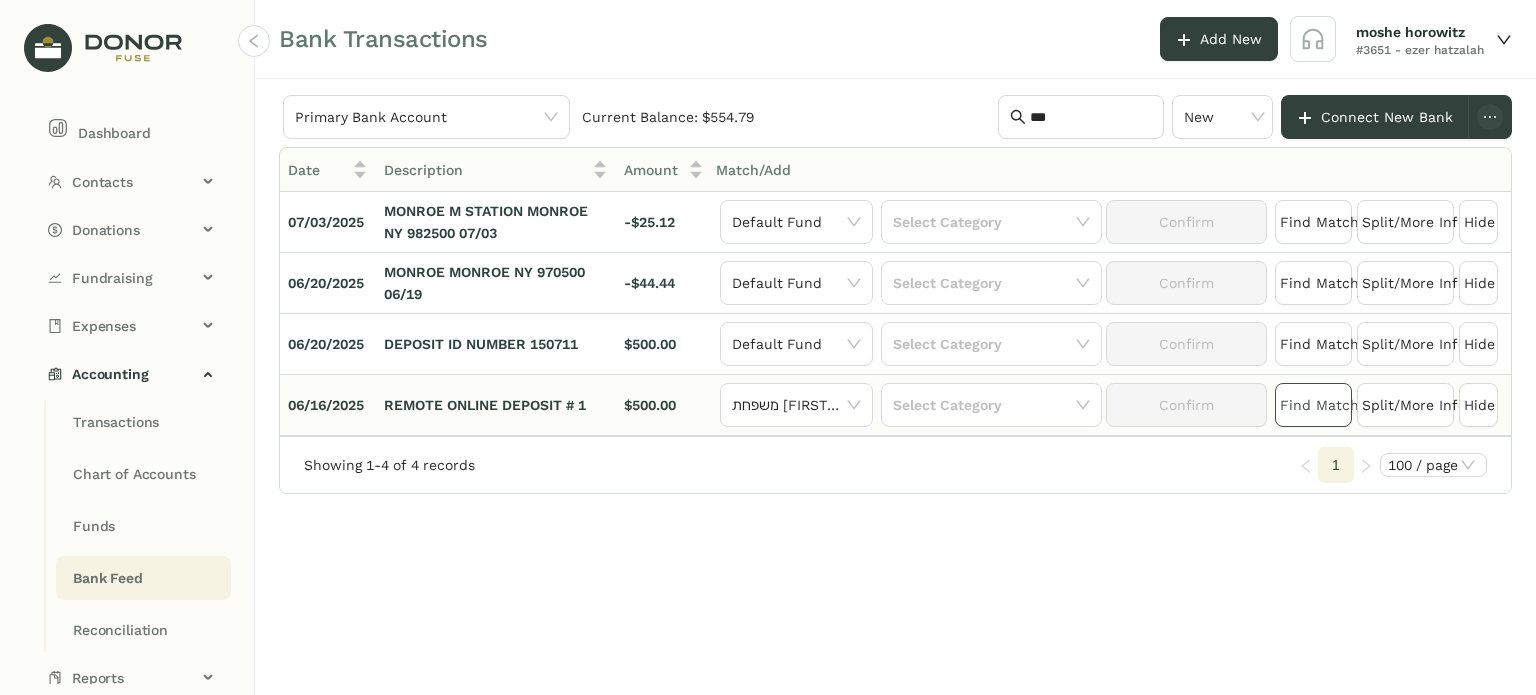 click on "Find Match" 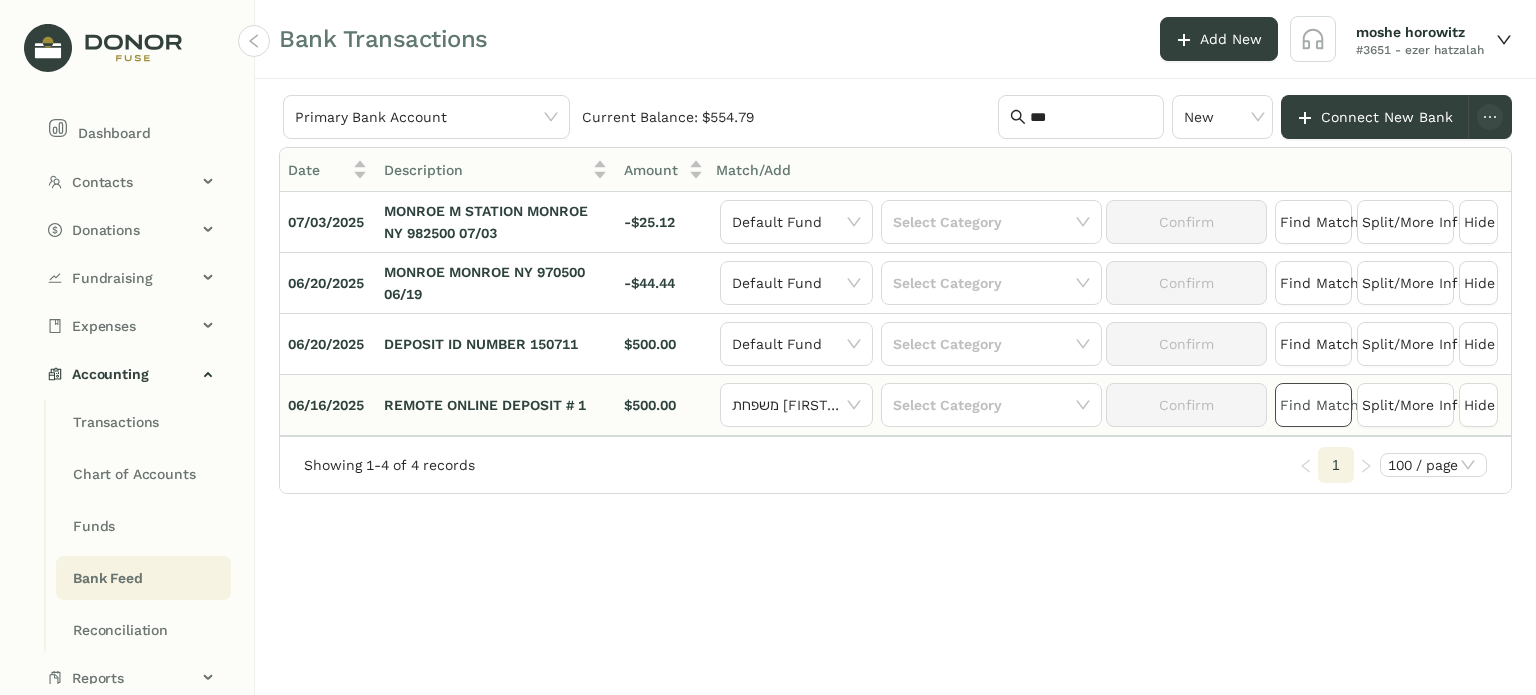 click on "Find Match" 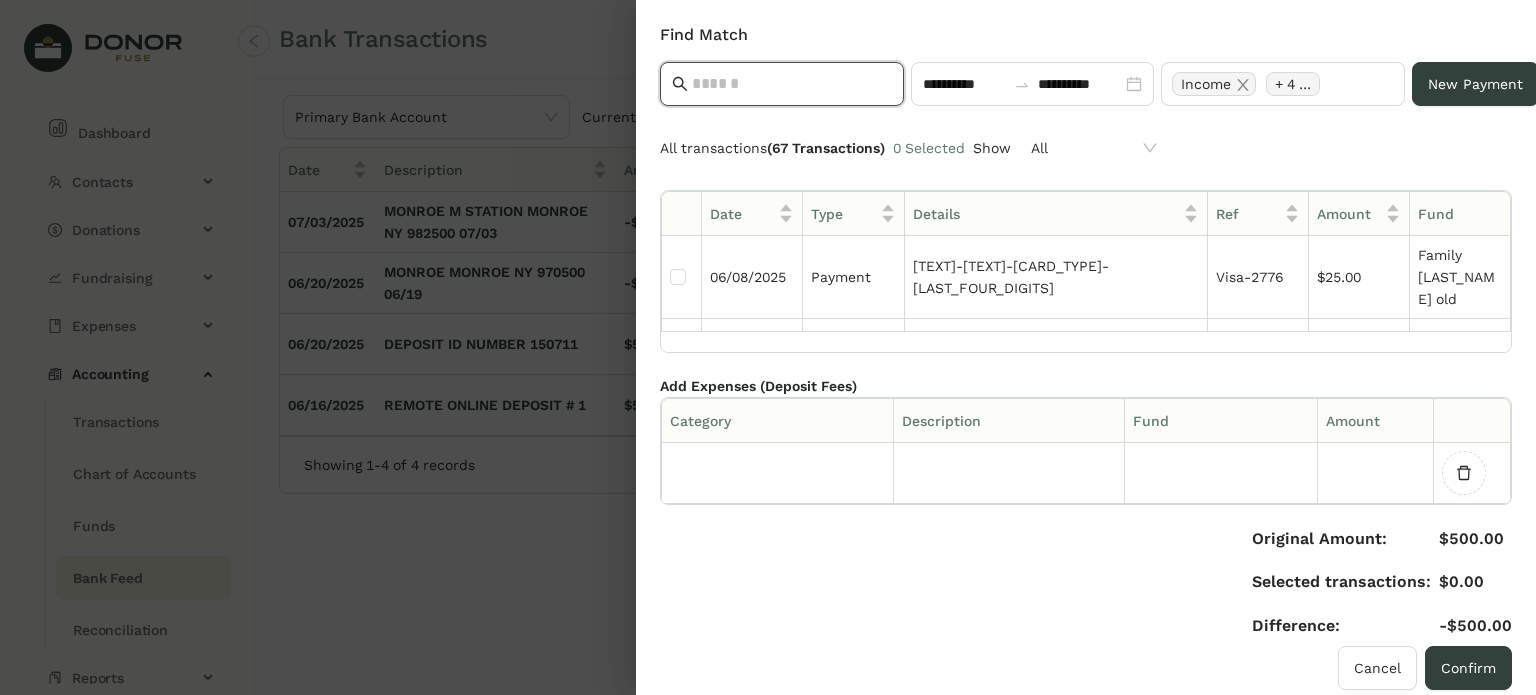scroll, scrollTop: 0, scrollLeft: 0, axis: both 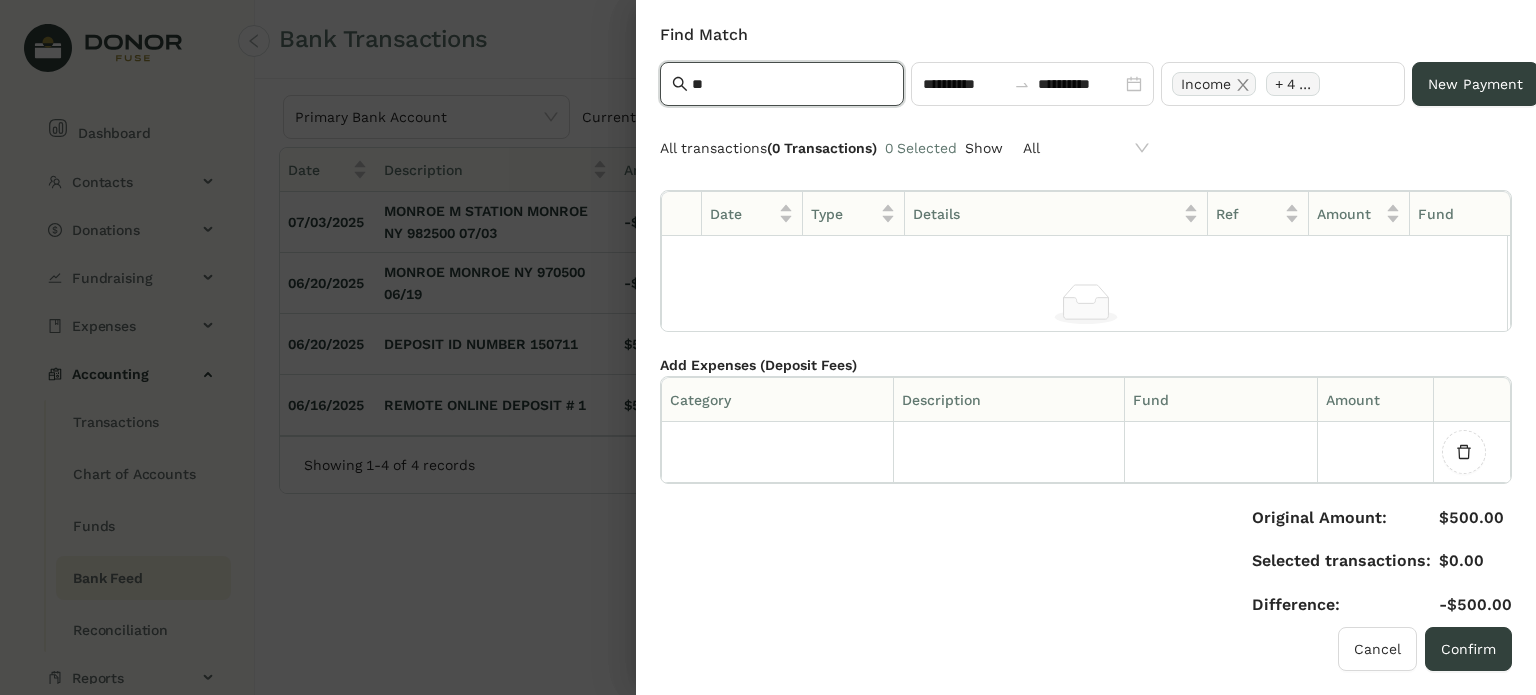type on "*" 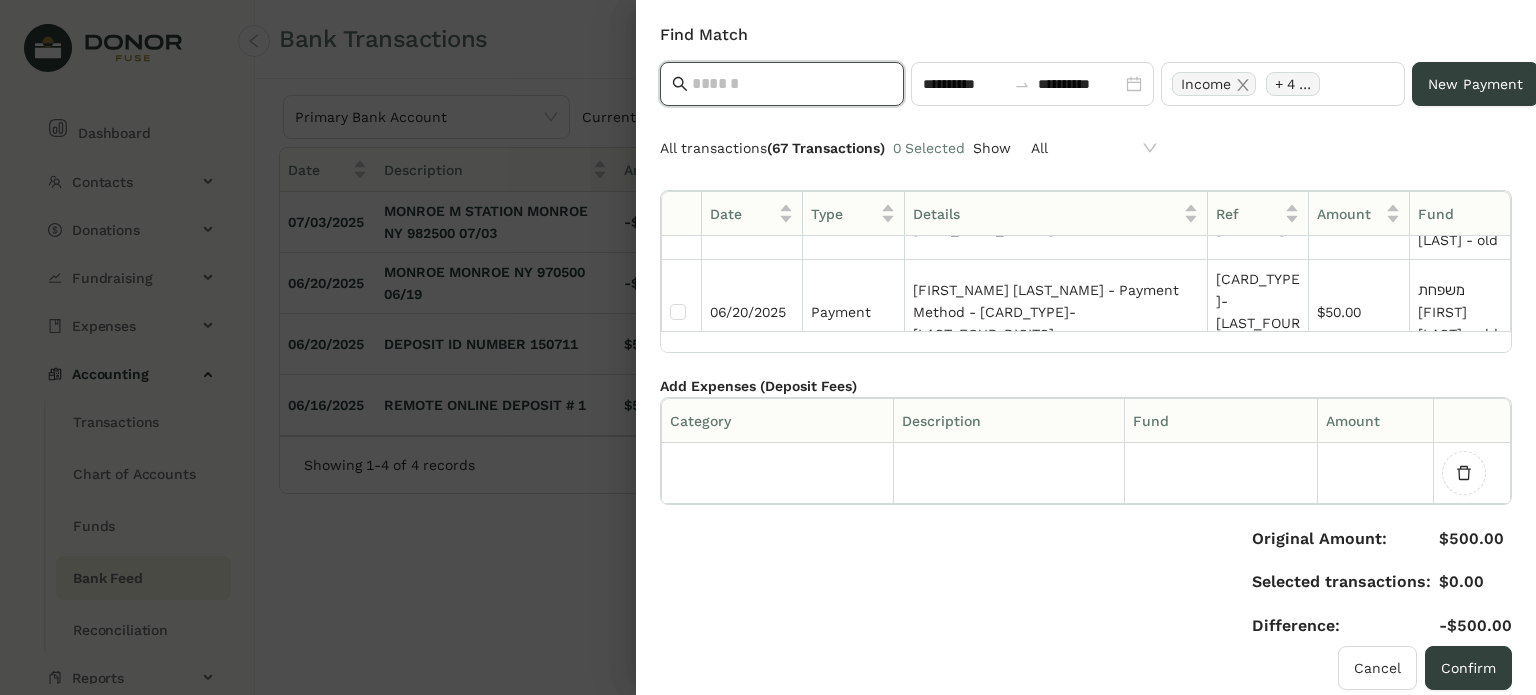 scroll, scrollTop: 4418, scrollLeft: 0, axis: vertical 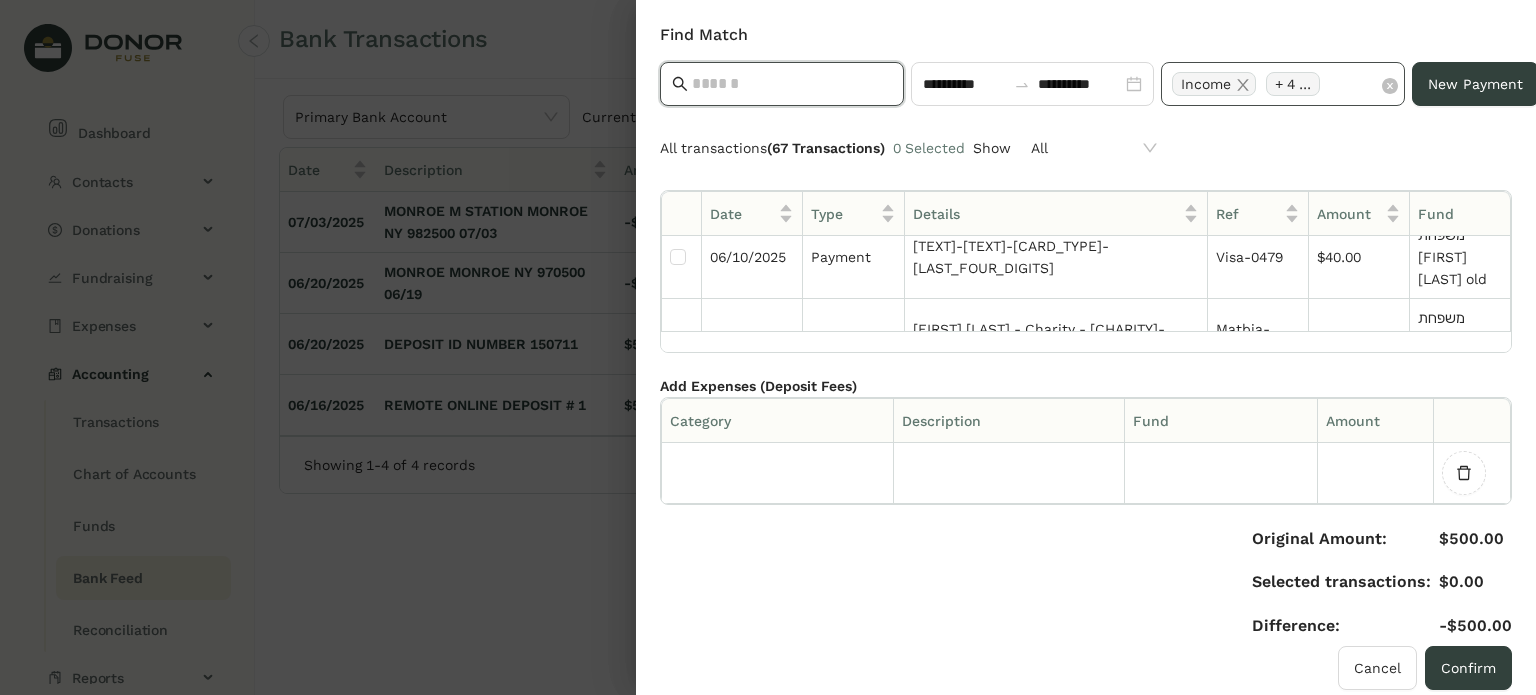 click on "Income + 4 ..." at bounding box center (1283, 84) 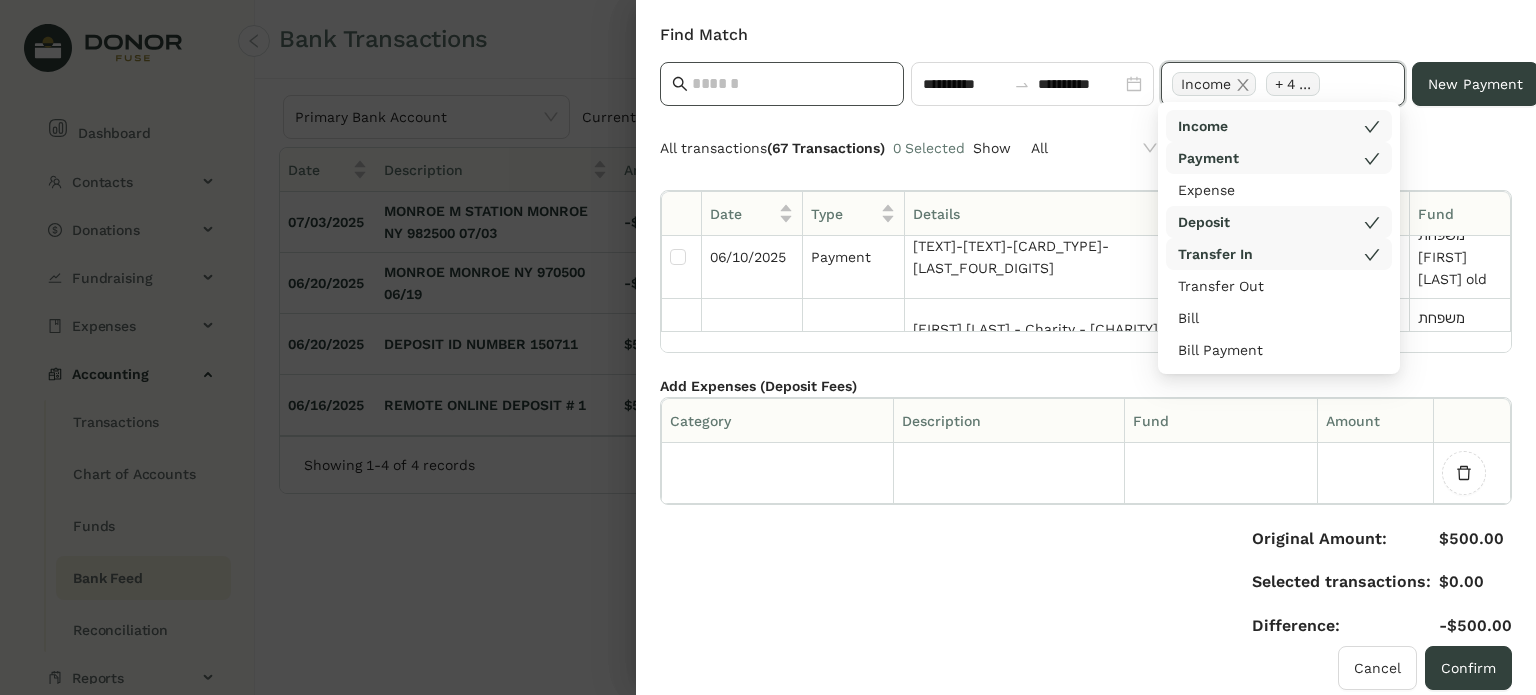 click at bounding box center [792, 84] 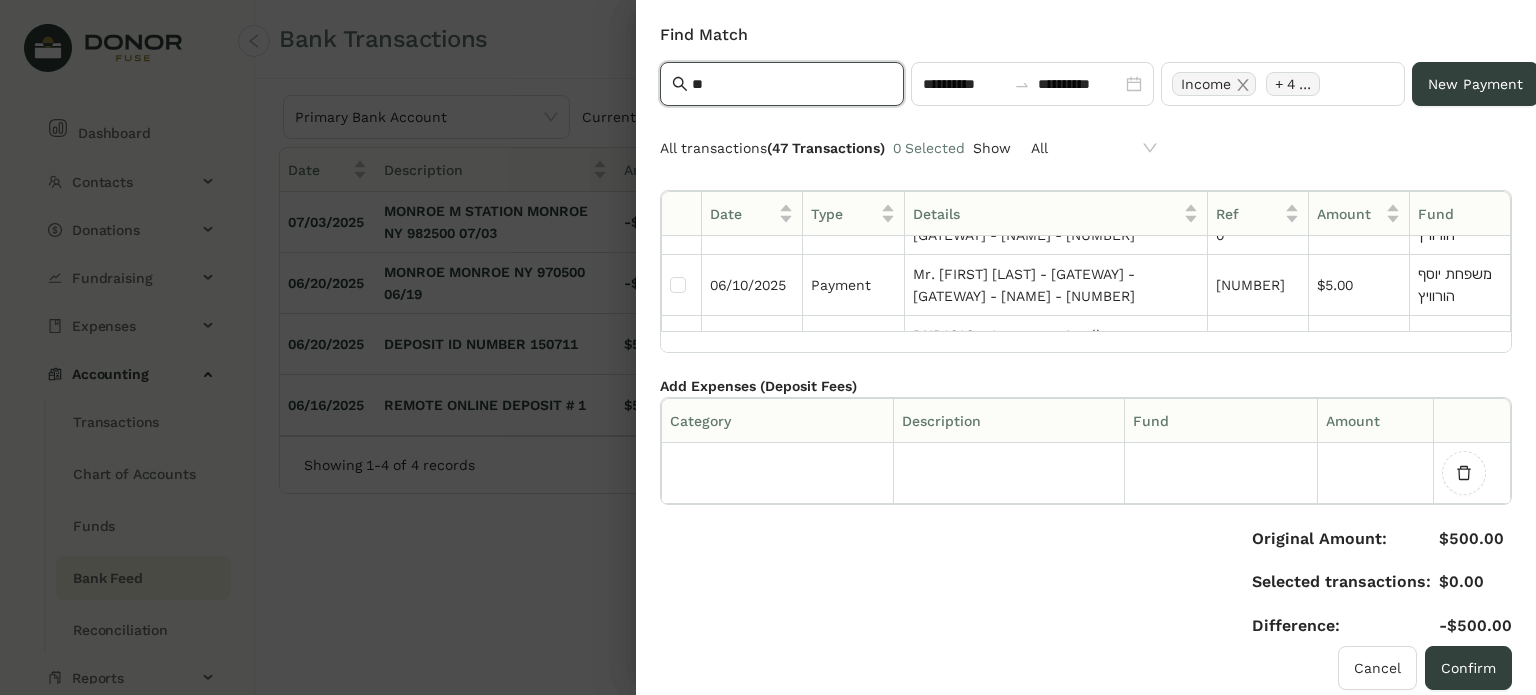 scroll, scrollTop: 87, scrollLeft: 0, axis: vertical 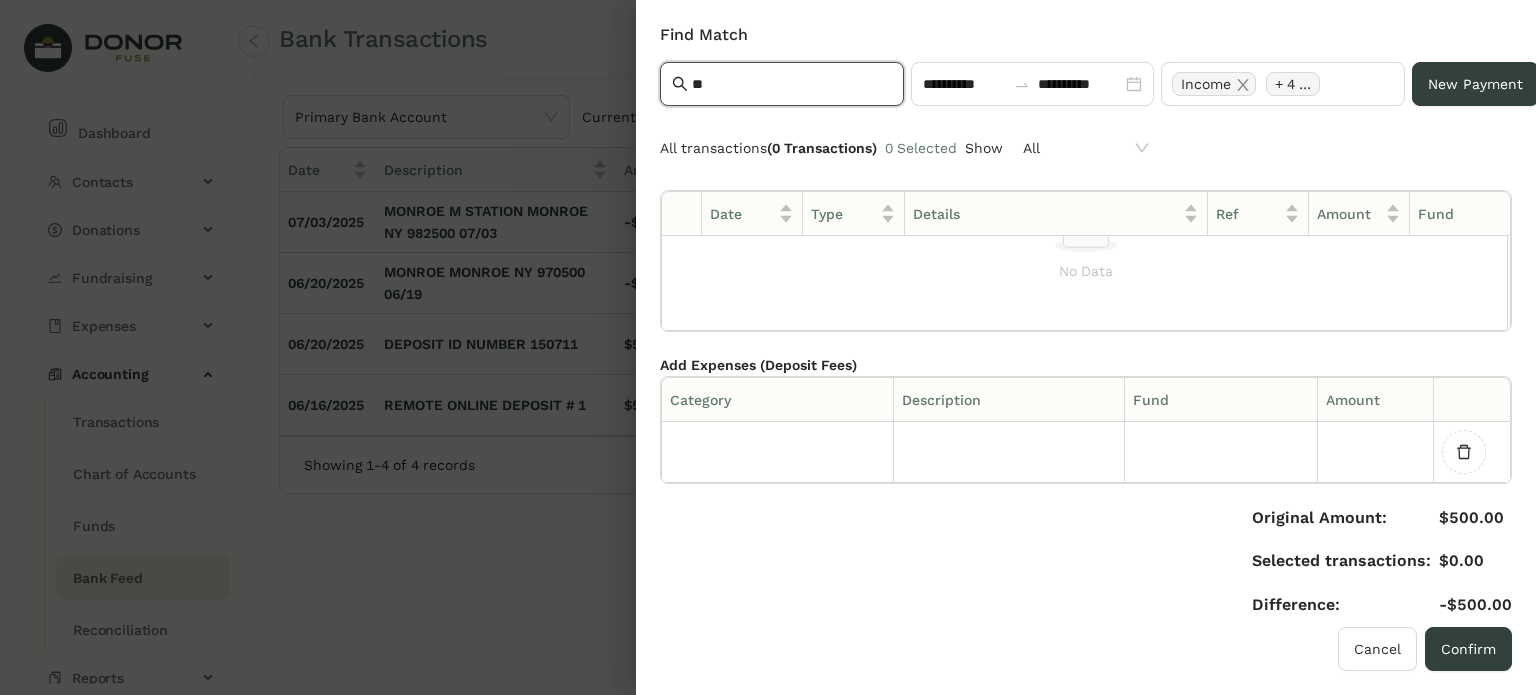 type on "*" 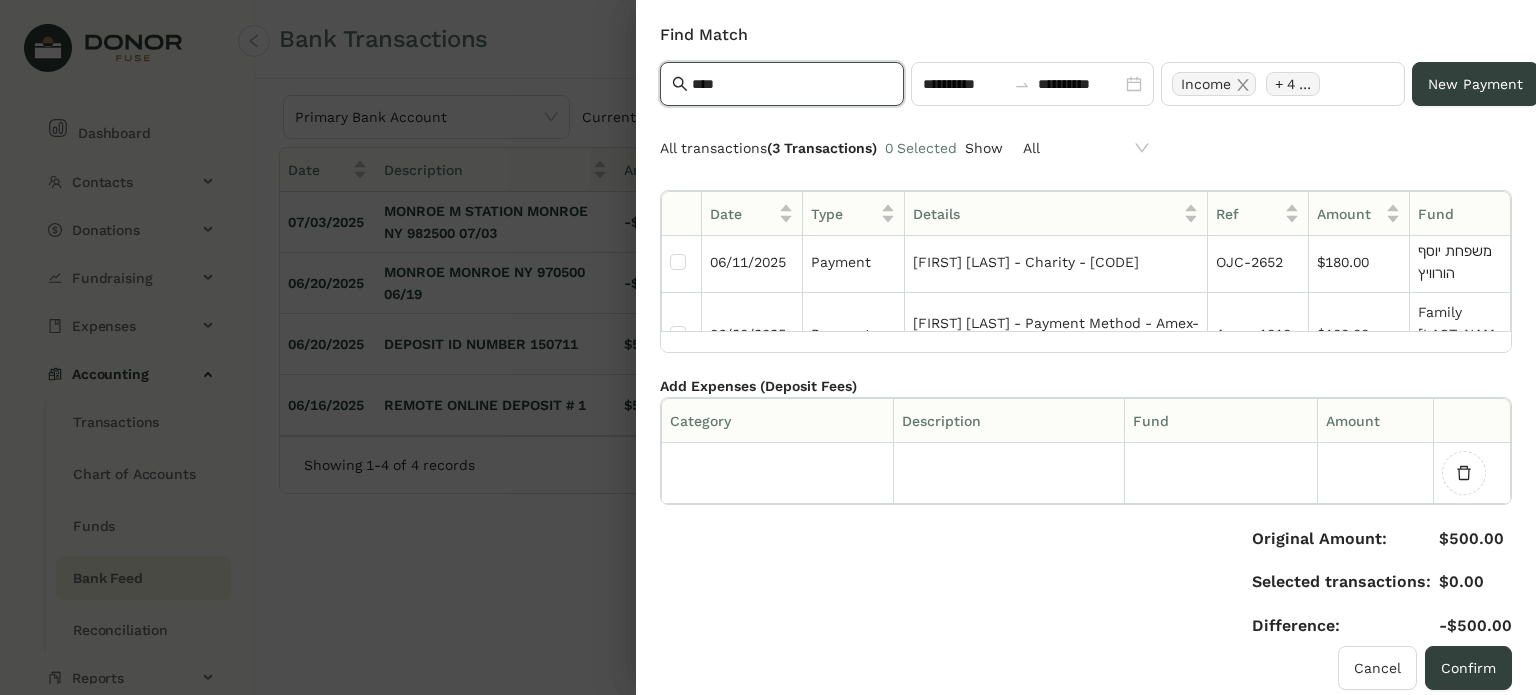 scroll, scrollTop: 0, scrollLeft: 0, axis: both 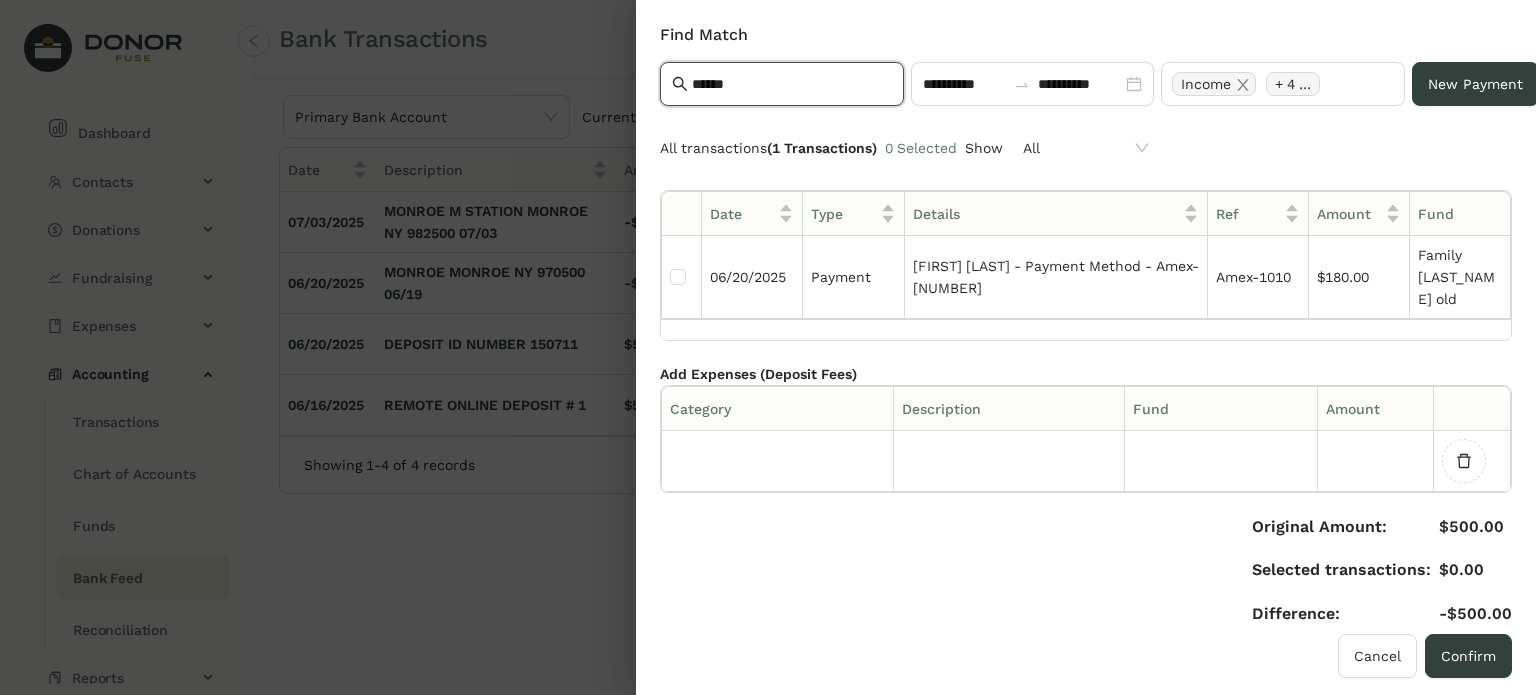 type on "******" 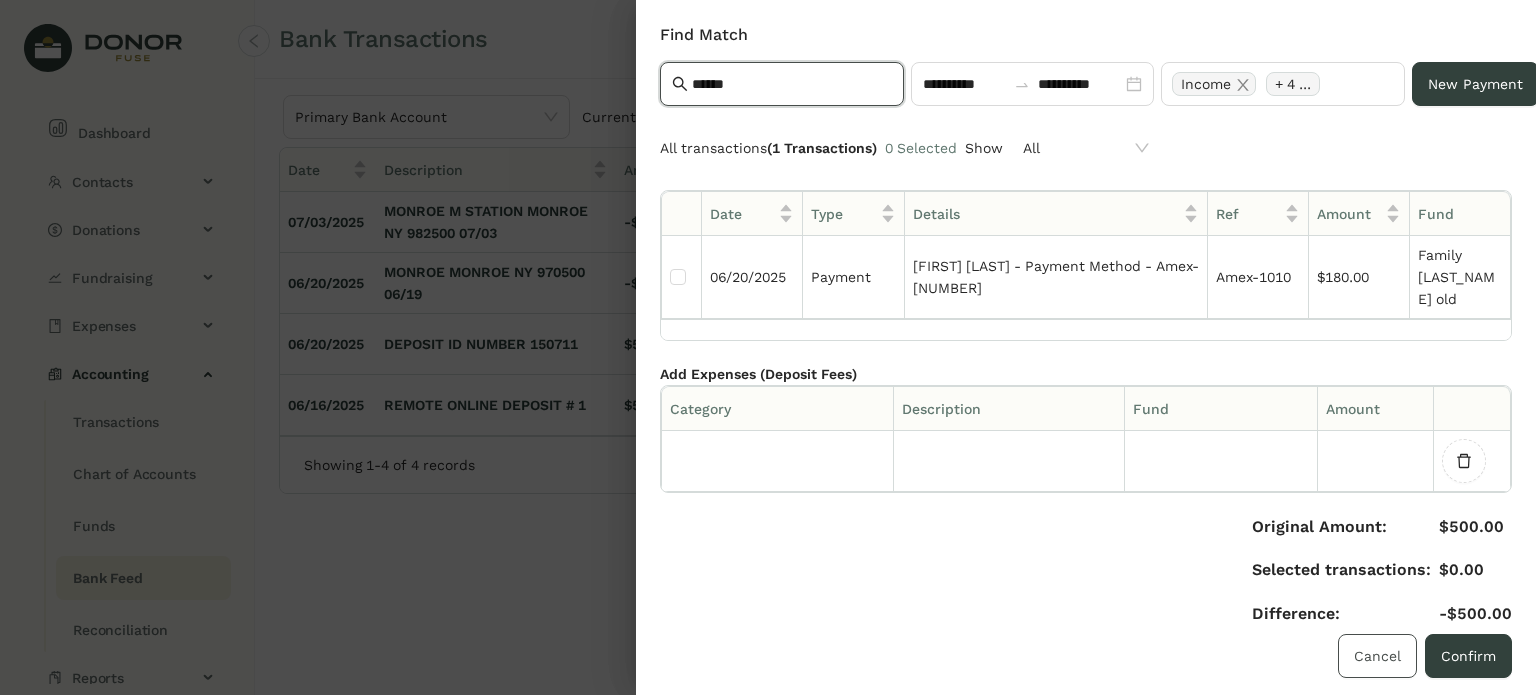 click on "Cancel" at bounding box center [1377, 656] 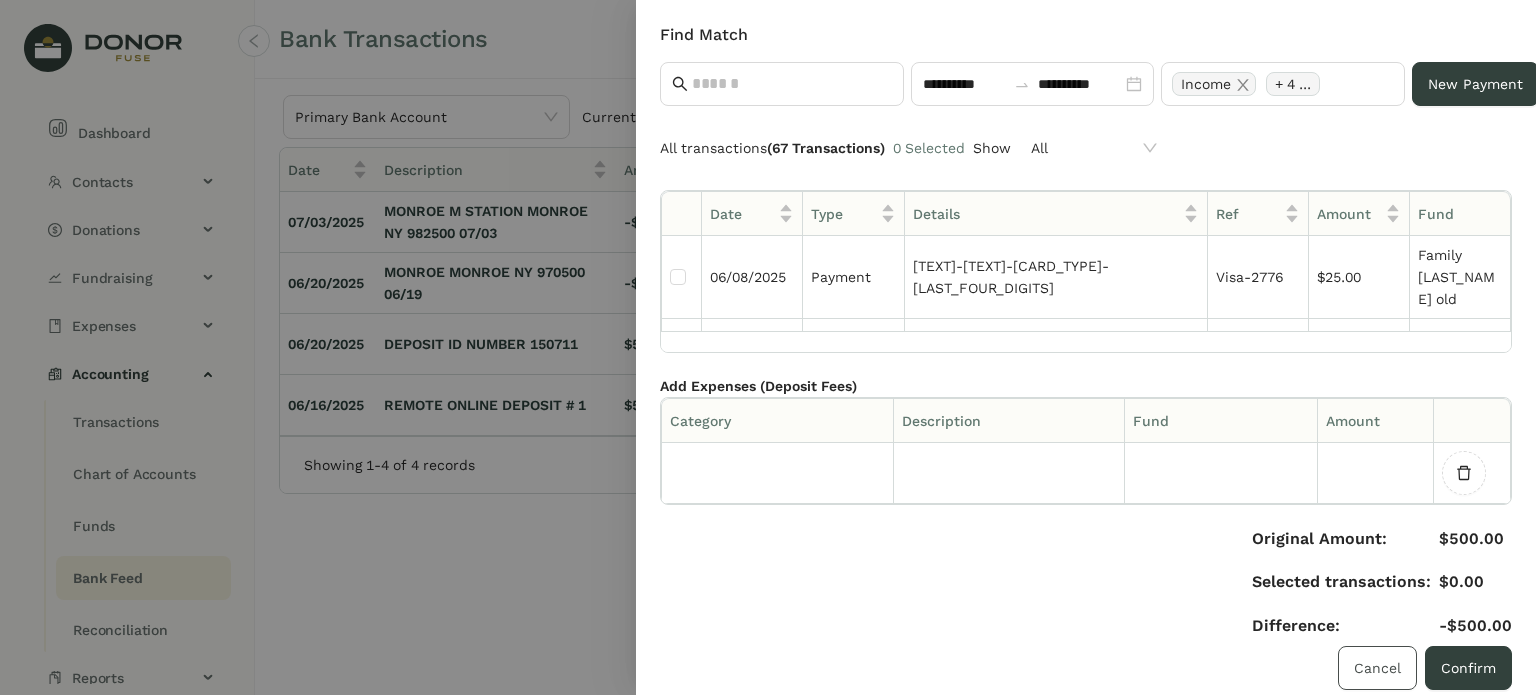 click on "Cancel" at bounding box center (1377, 668) 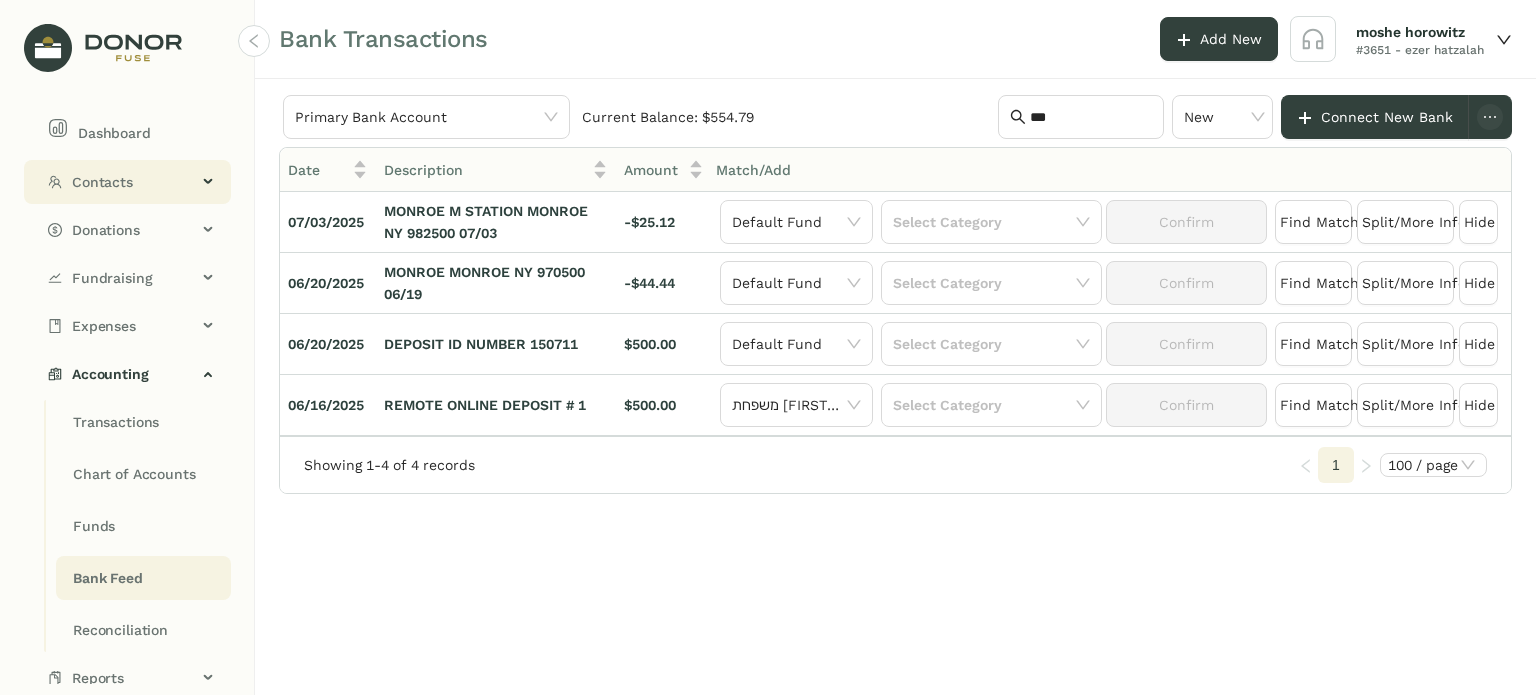 click on "Contacts" 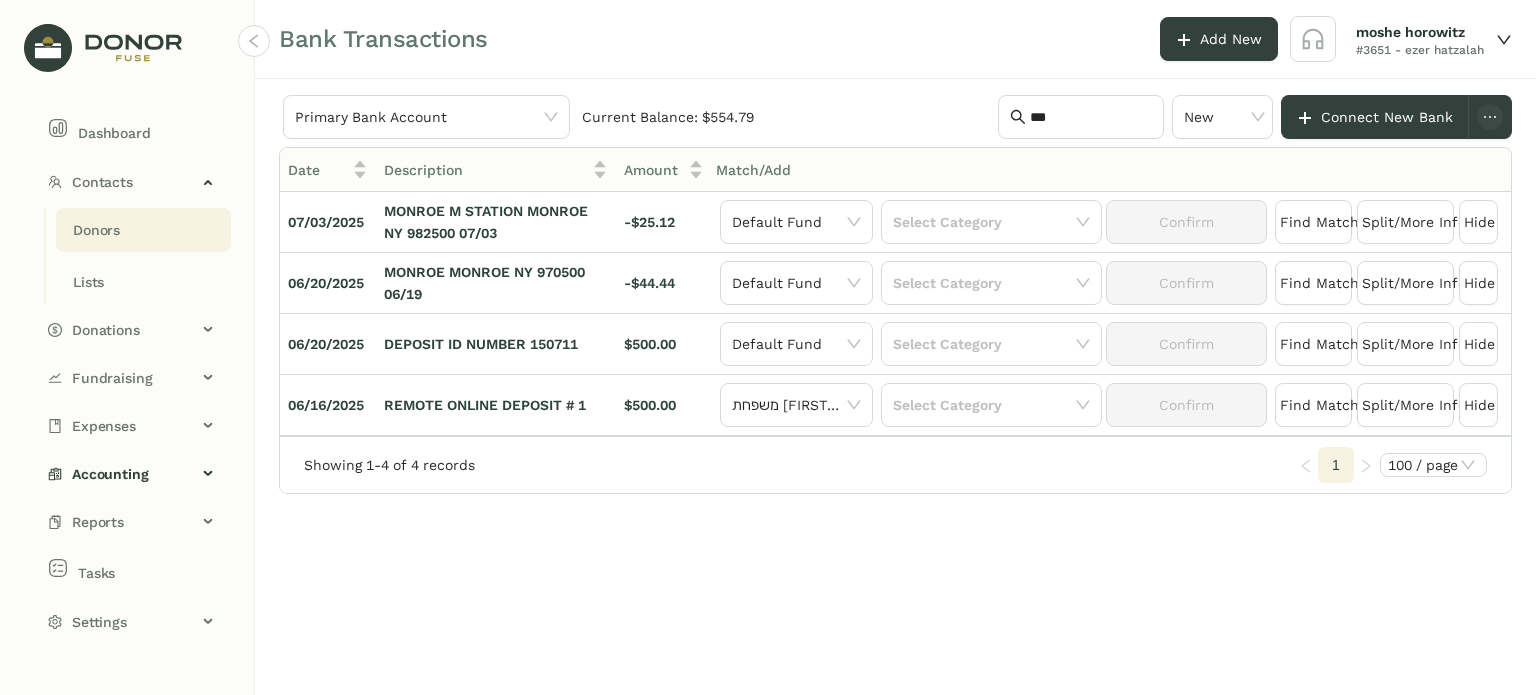 click on "Donors" 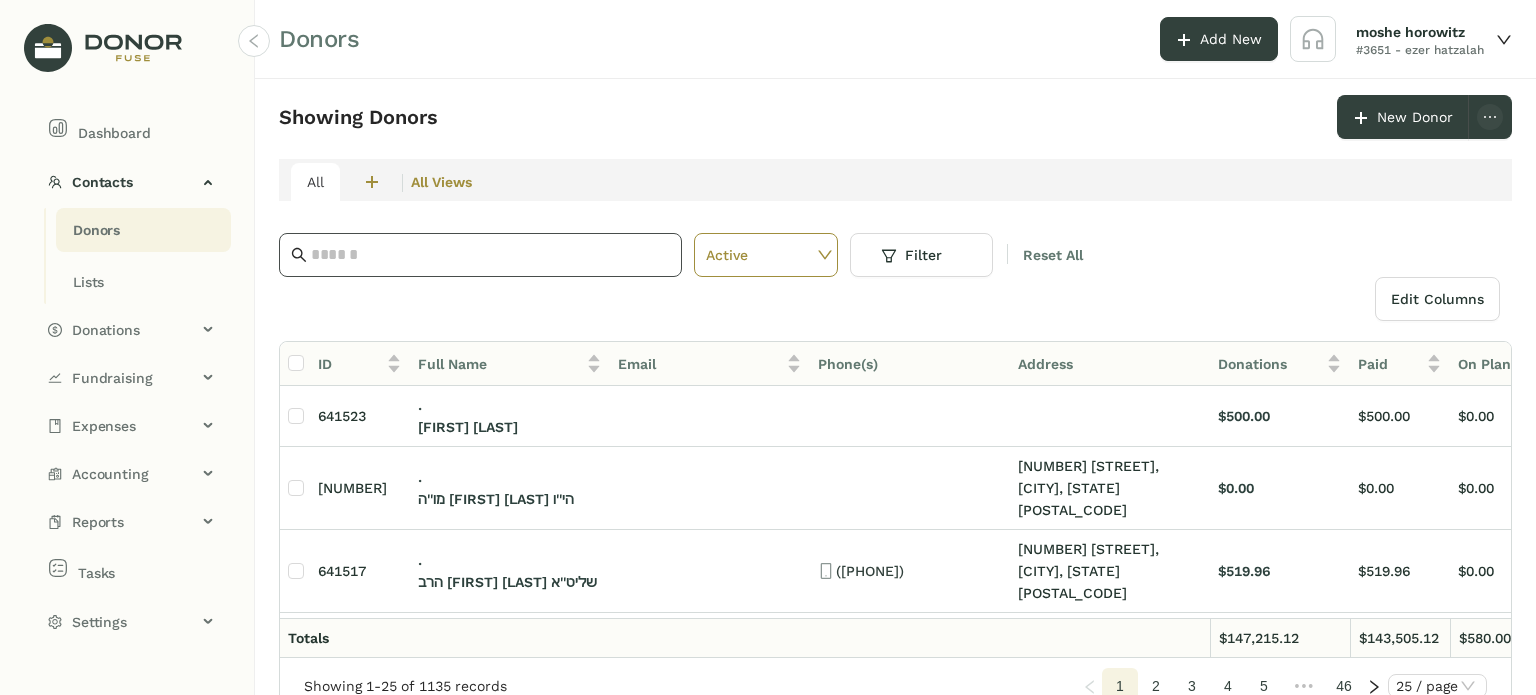 click 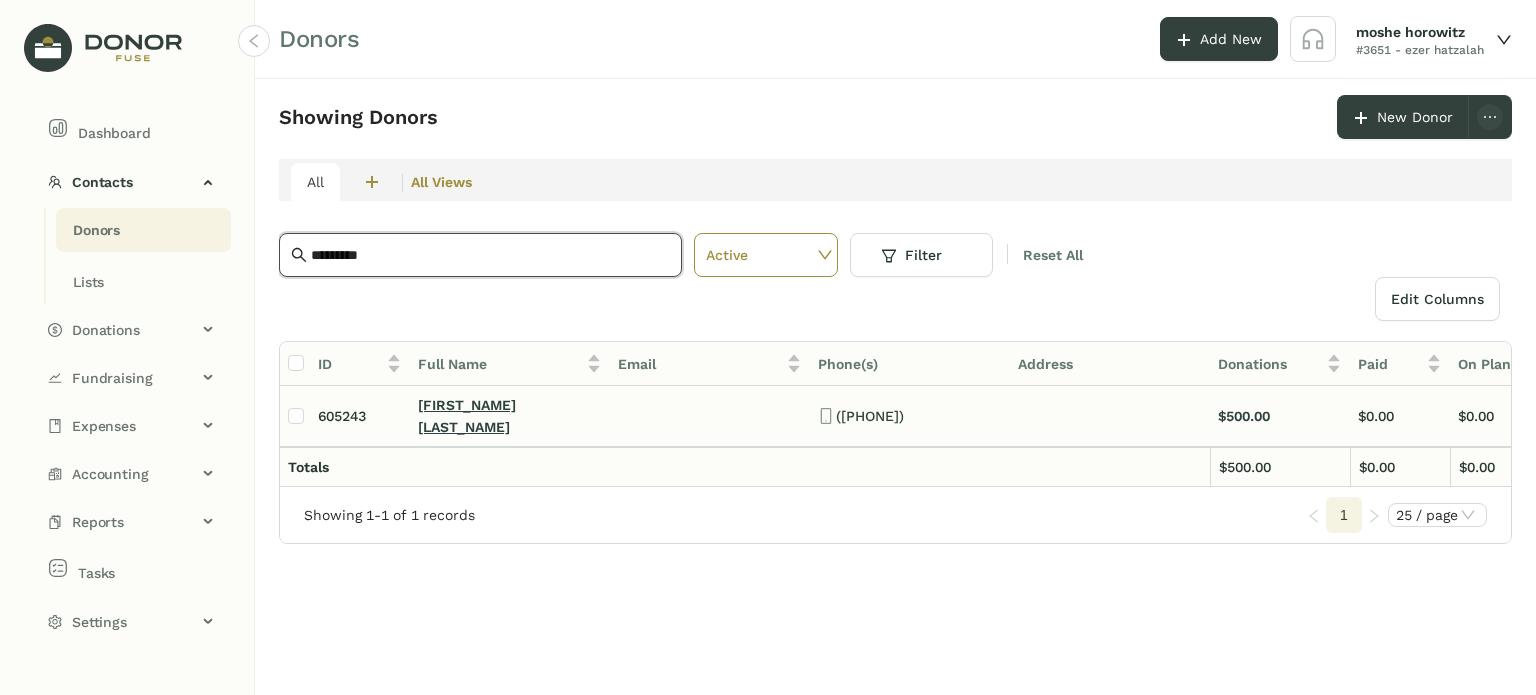 type on "*********" 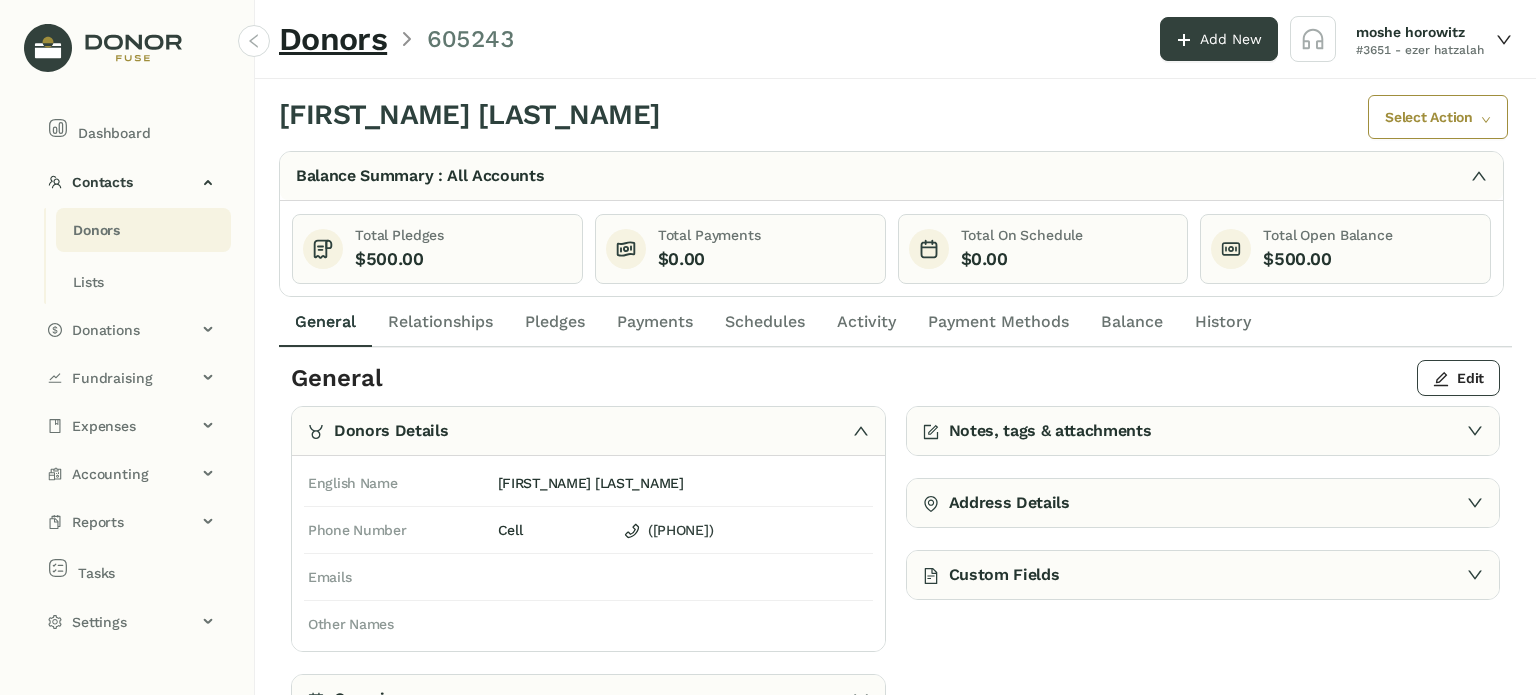 click on "Activity" 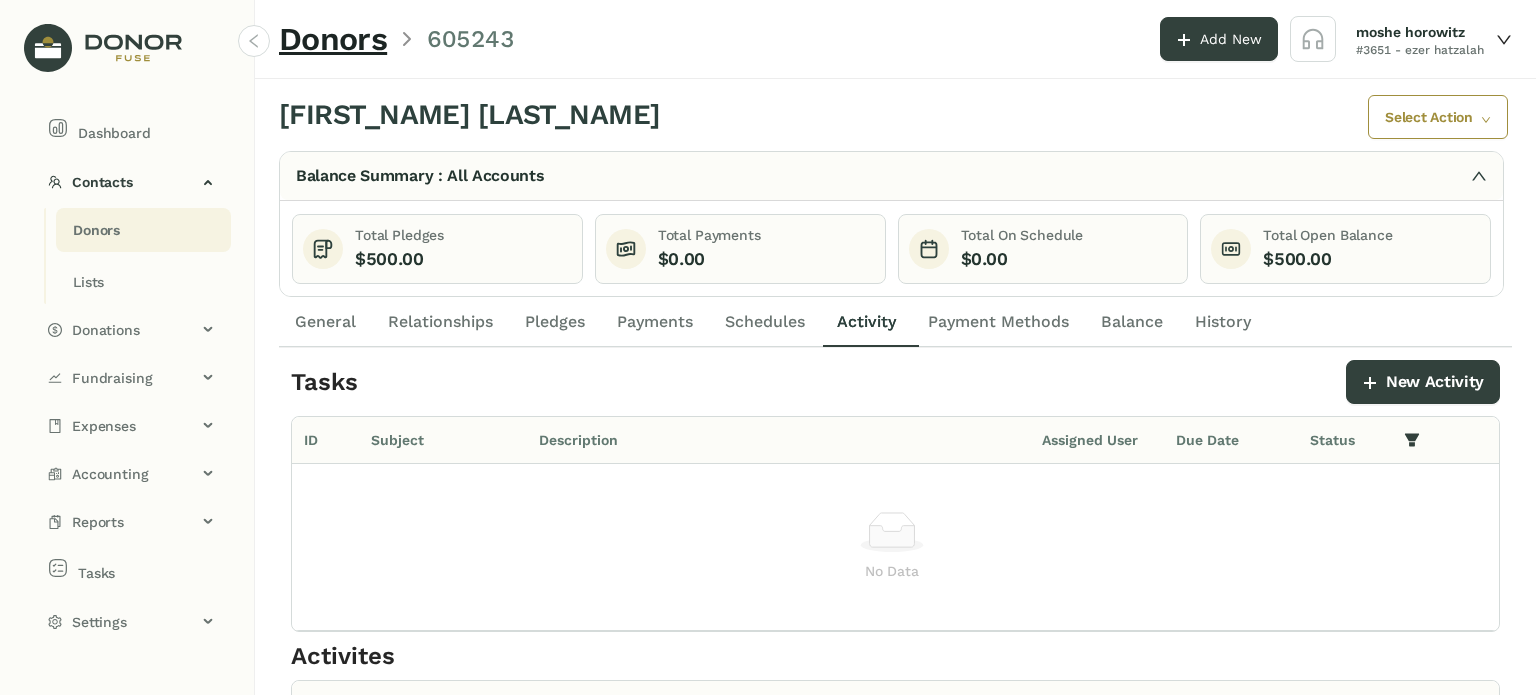 click on "General" 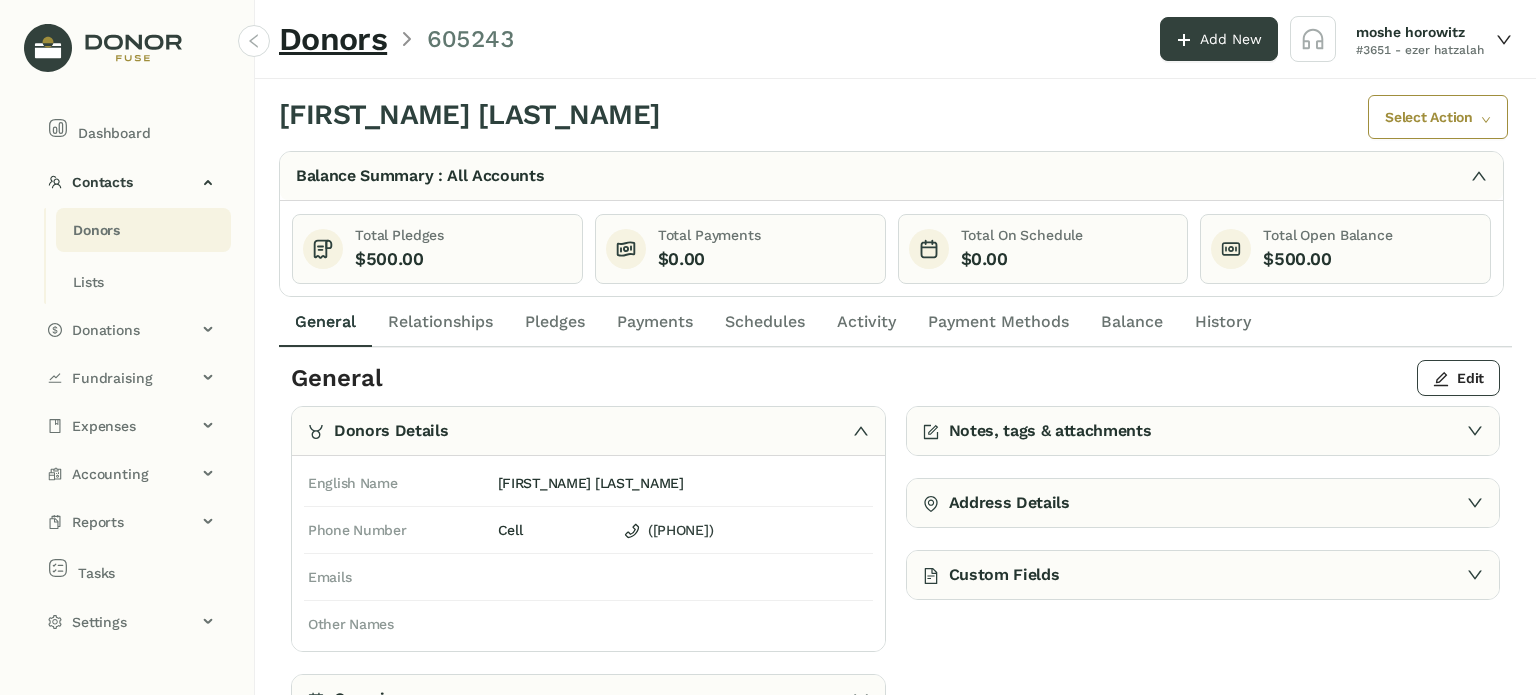 click on "Payments" 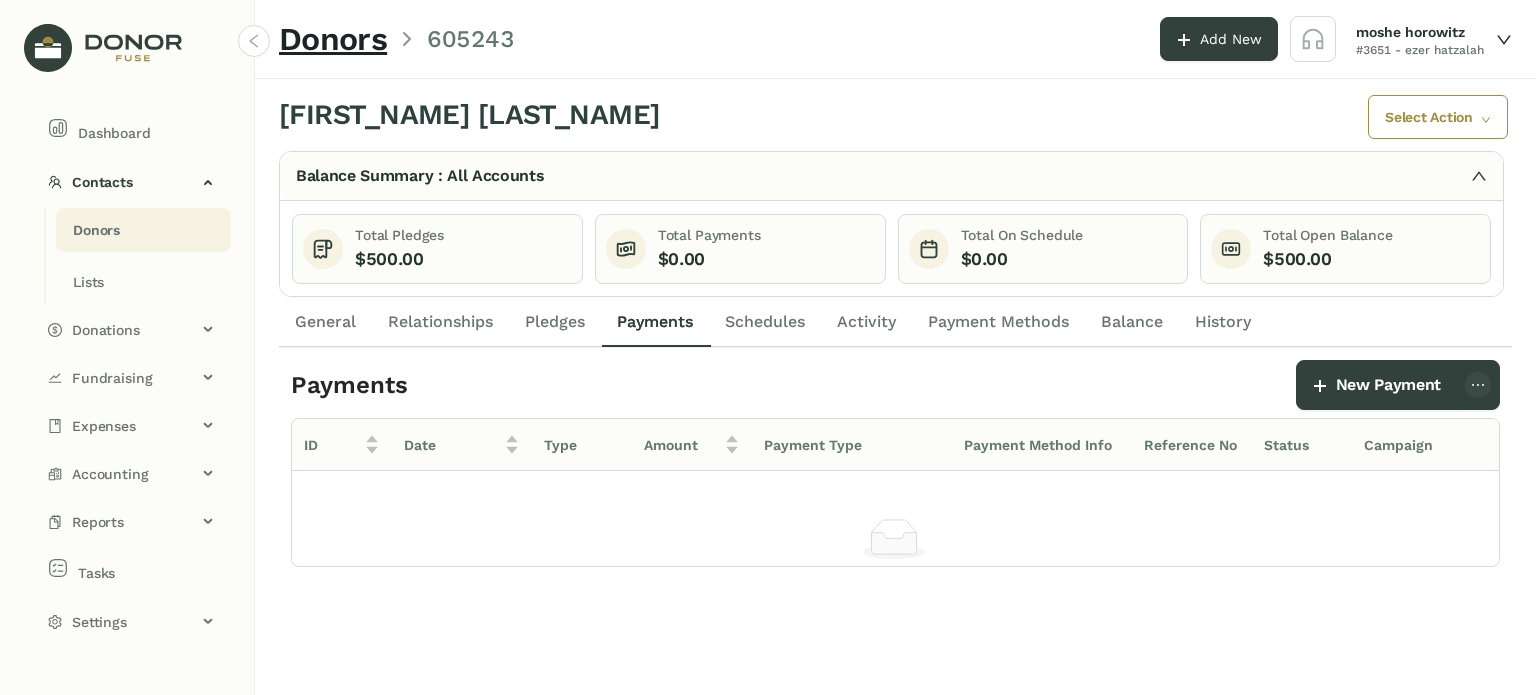 click on "Pledges" 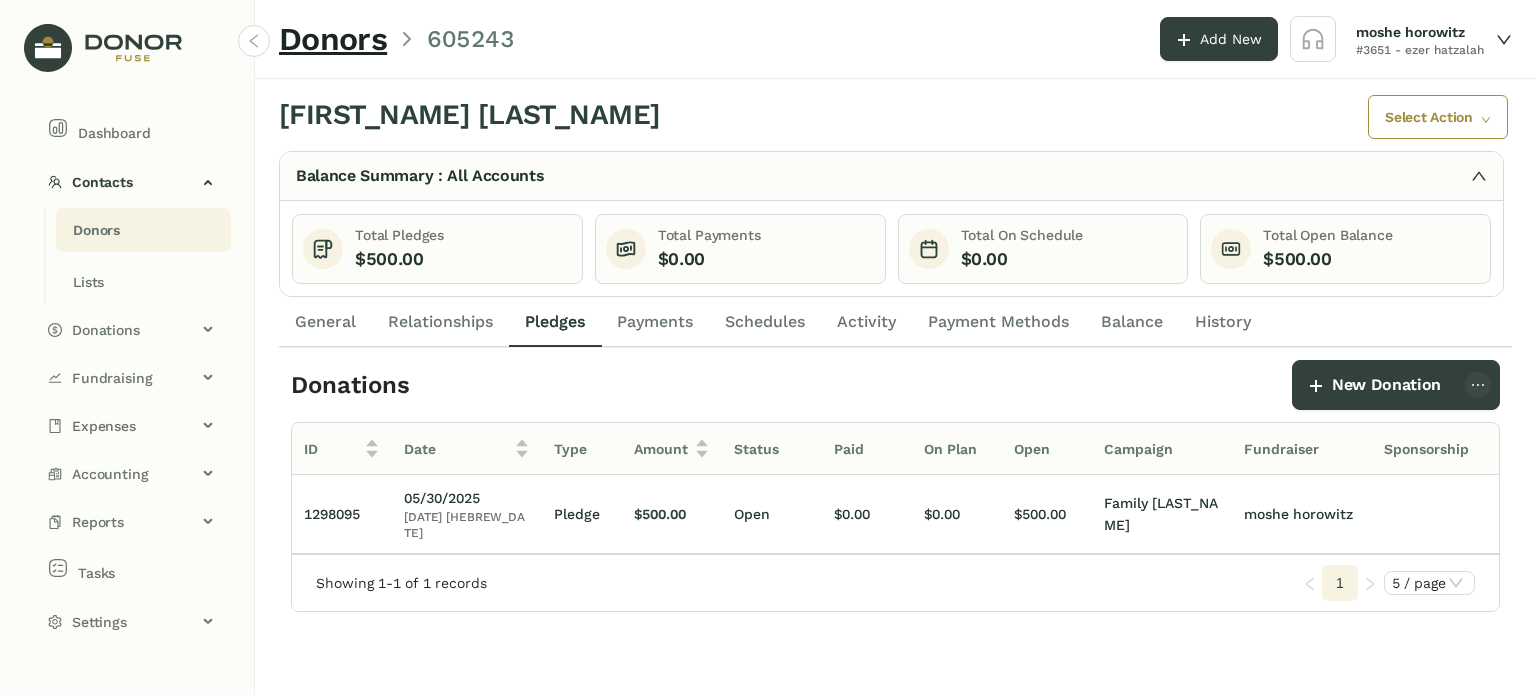 scroll, scrollTop: 0, scrollLeft: 108, axis: horizontal 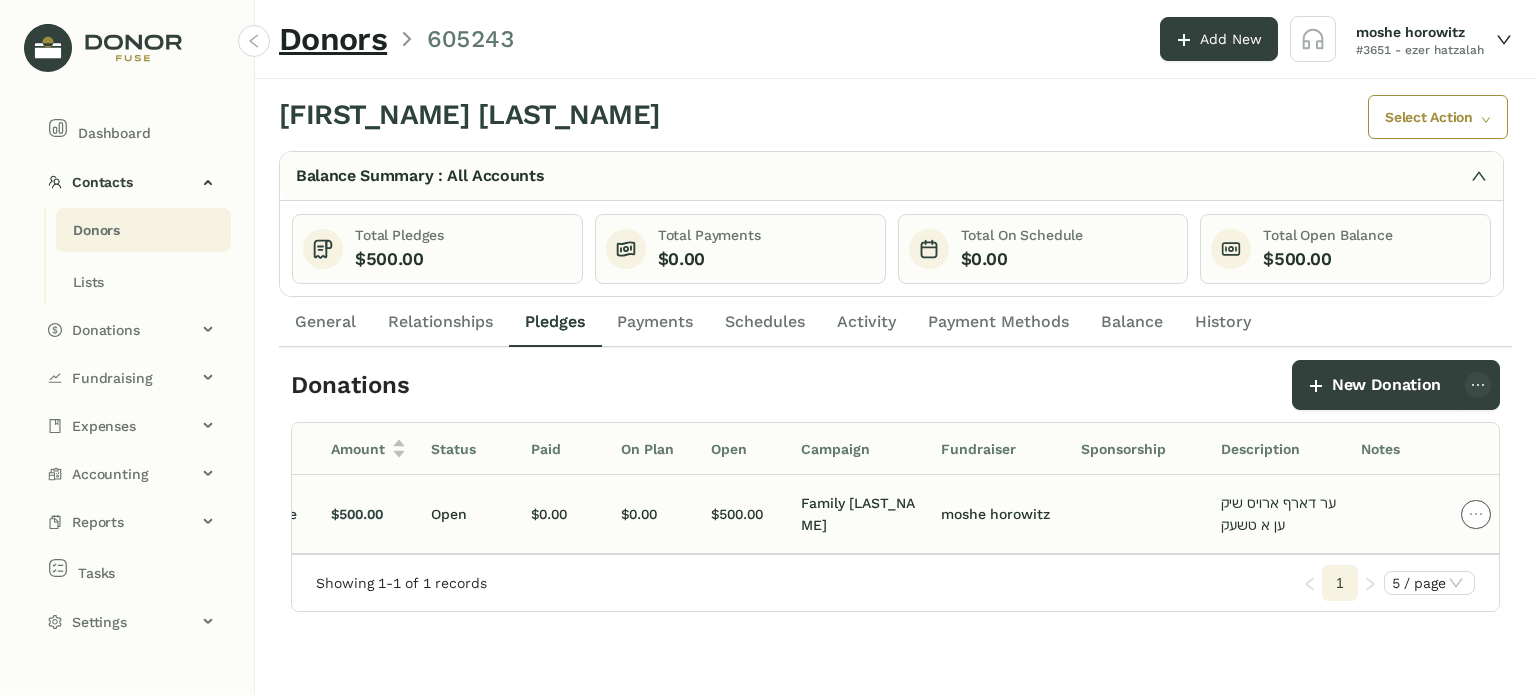 click 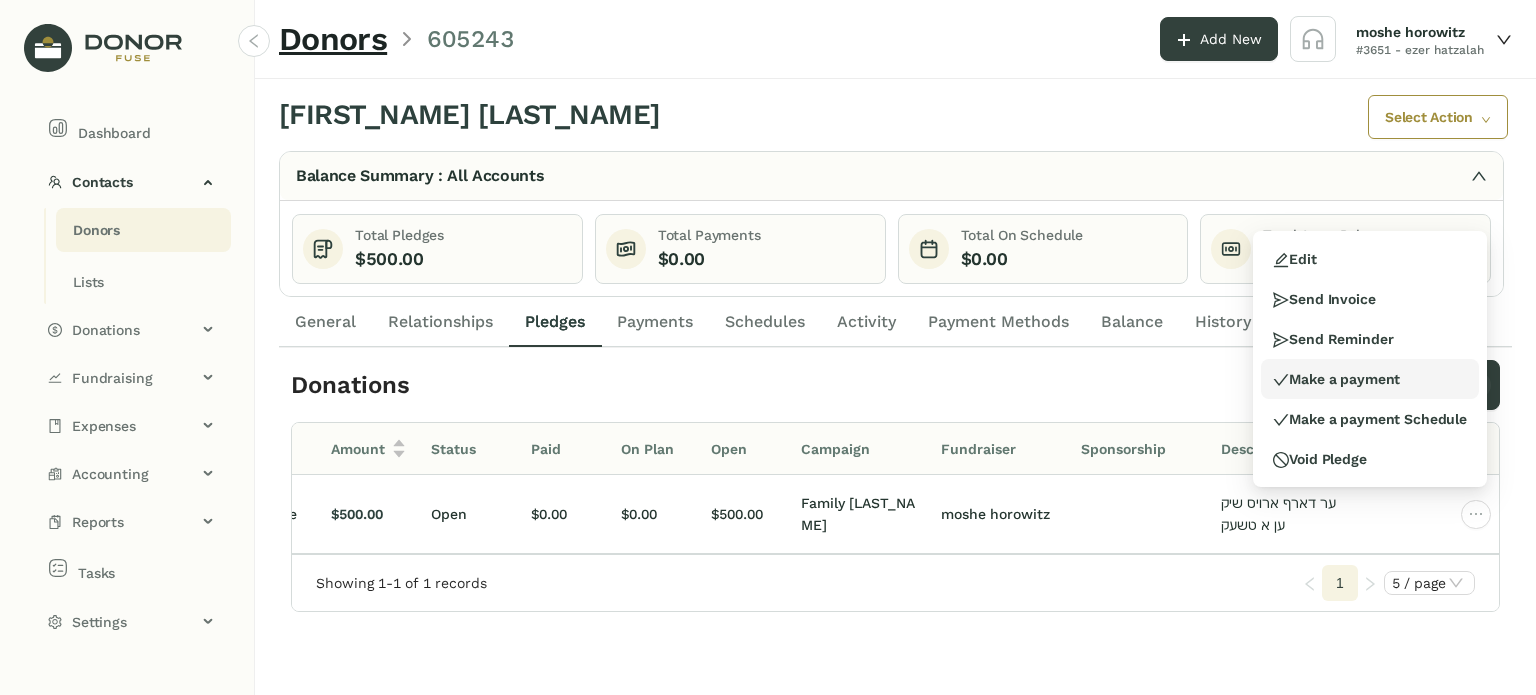click on "Make a payment" at bounding box center (1336, 379) 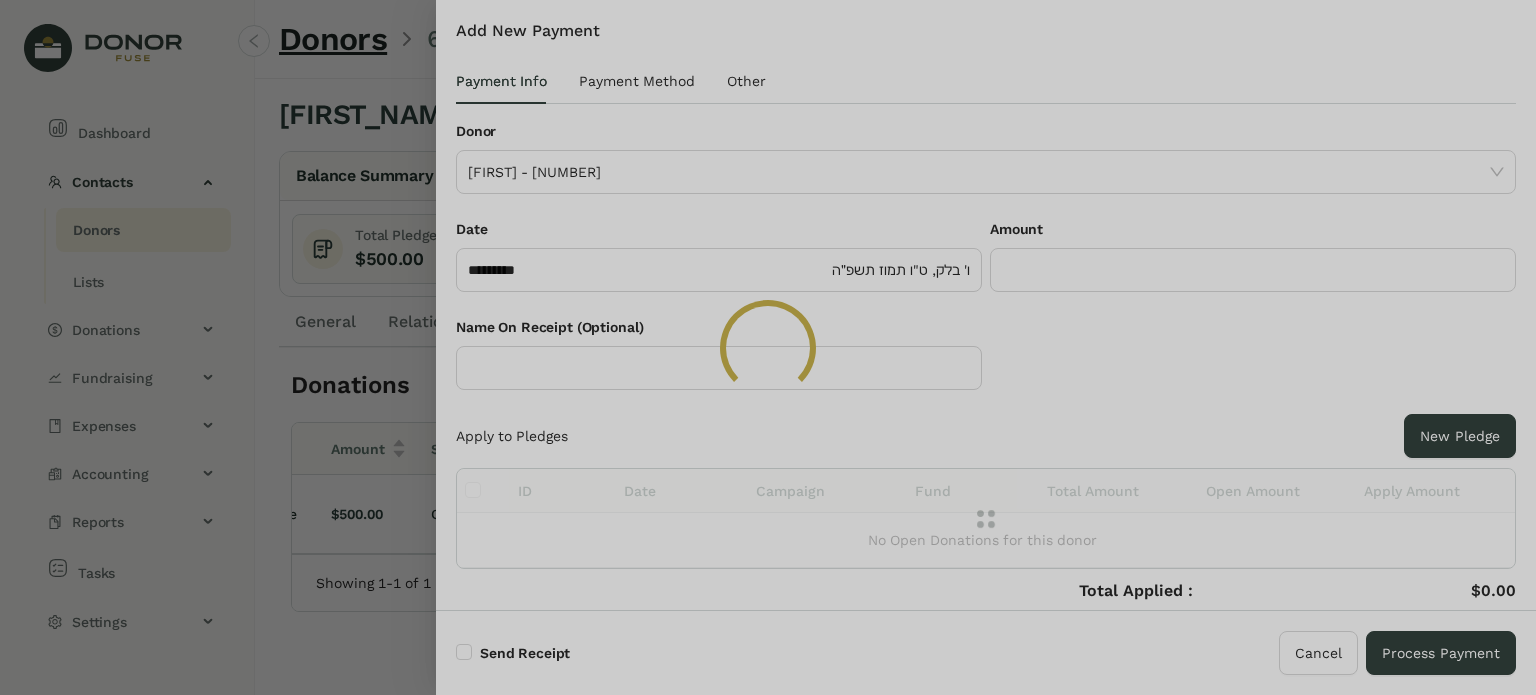 type on "*******" 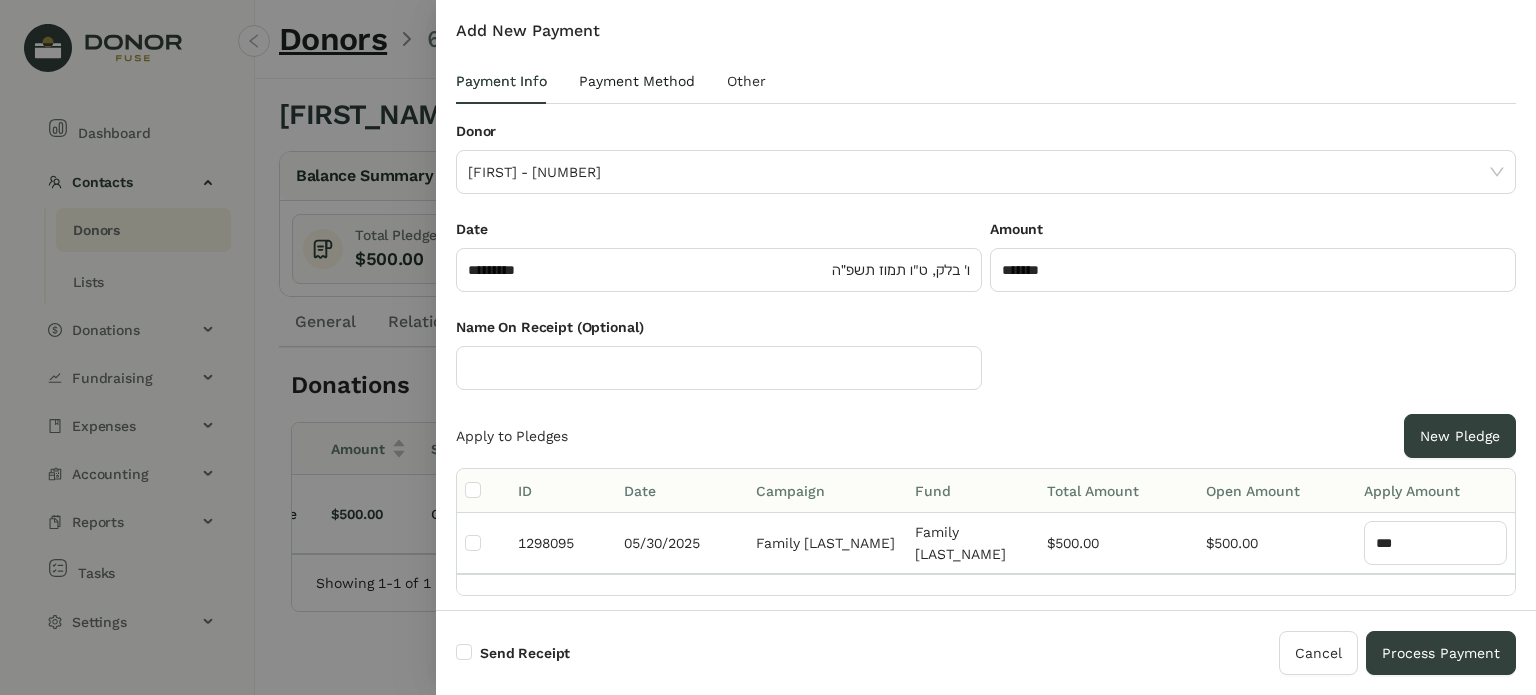 click on "Payment Method" at bounding box center (637, 81) 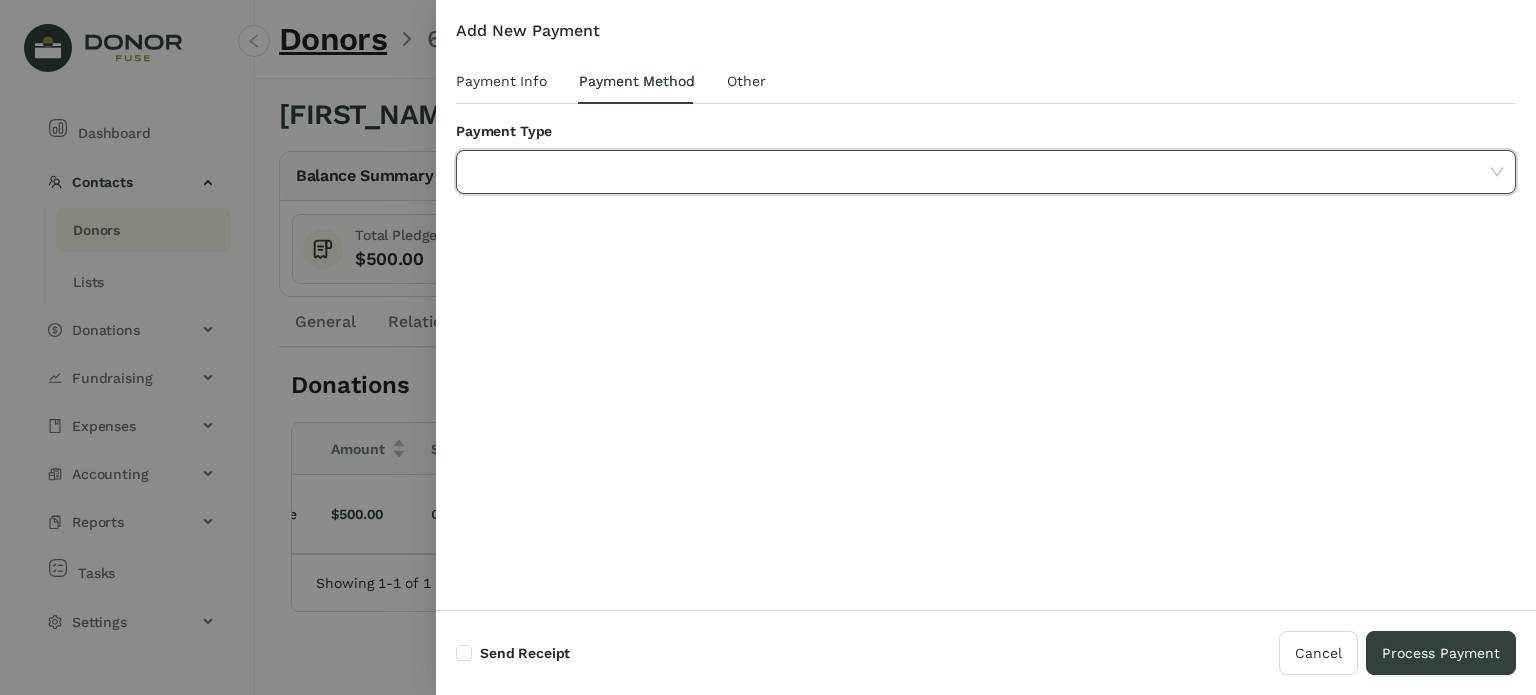 click 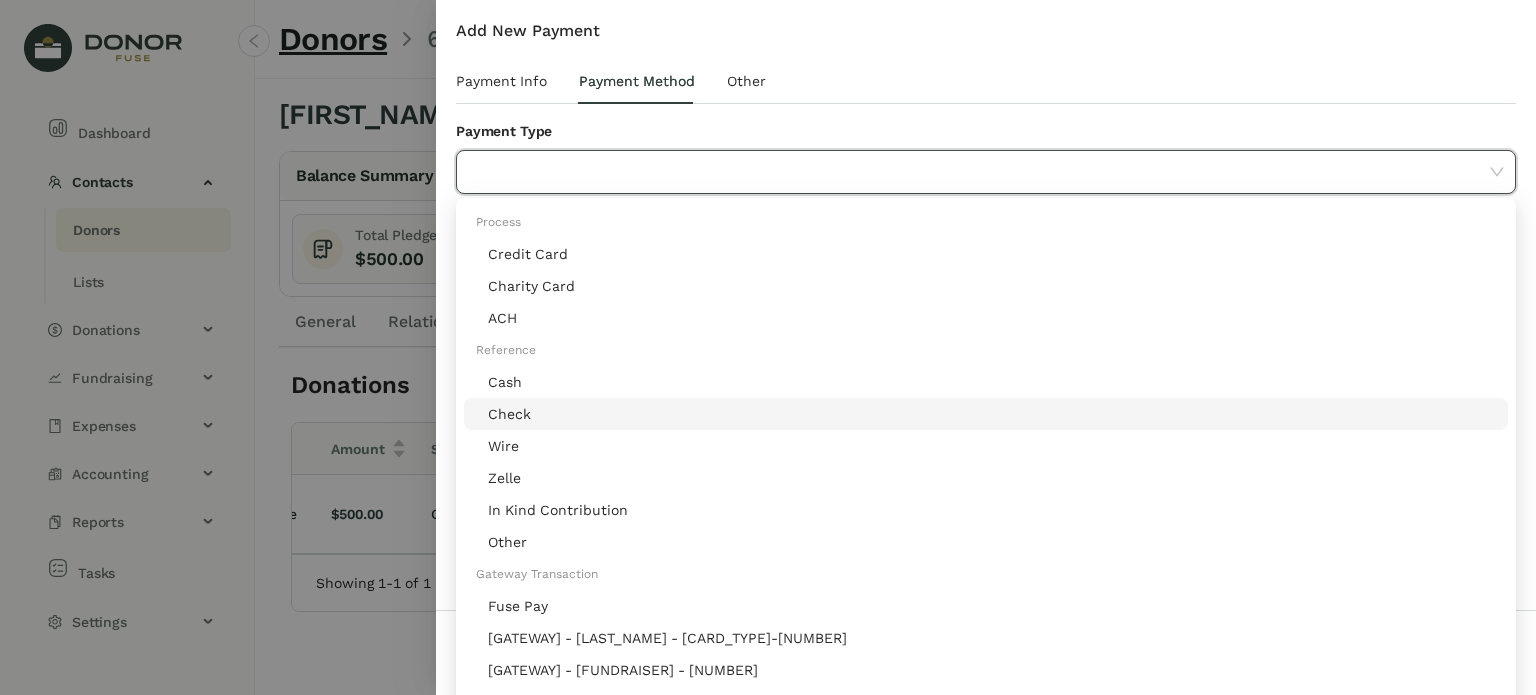click on "Check" 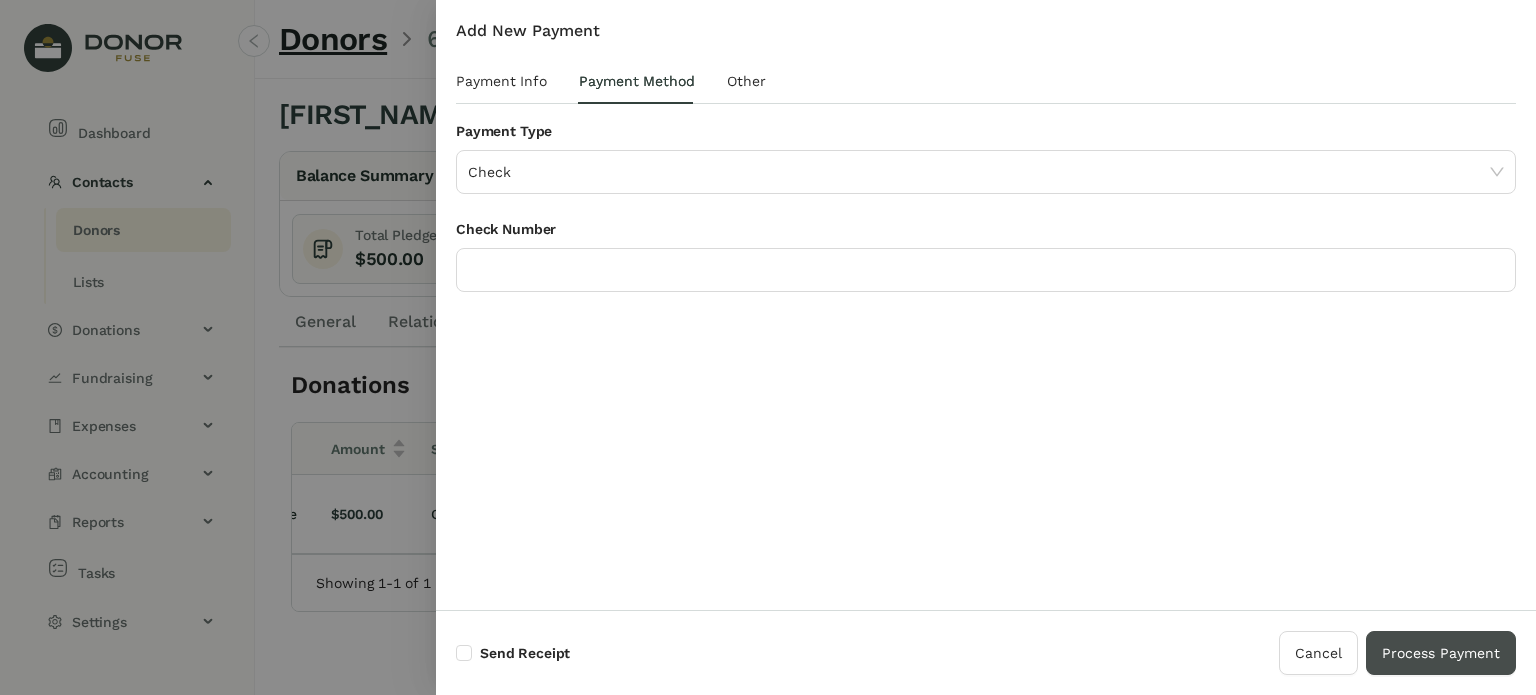 click on "Process Payment" at bounding box center [1441, 653] 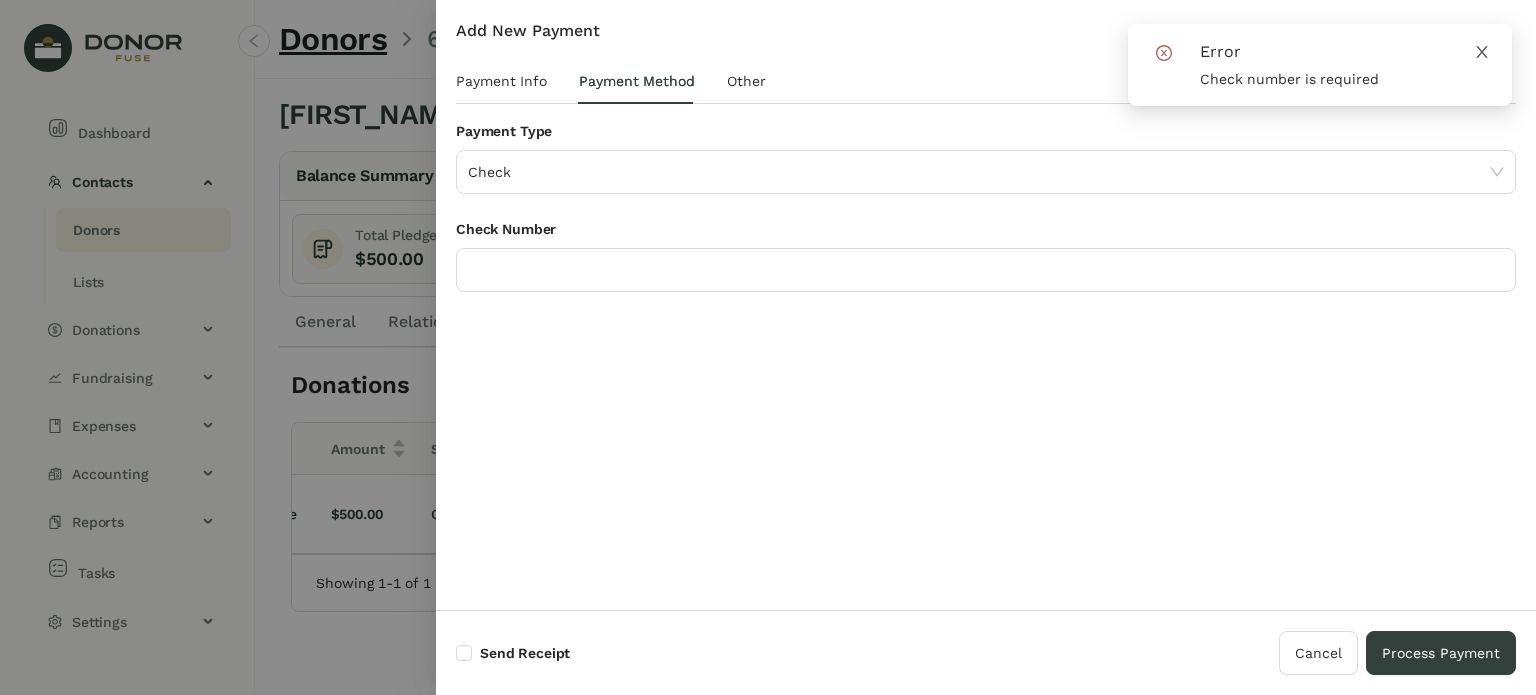 click 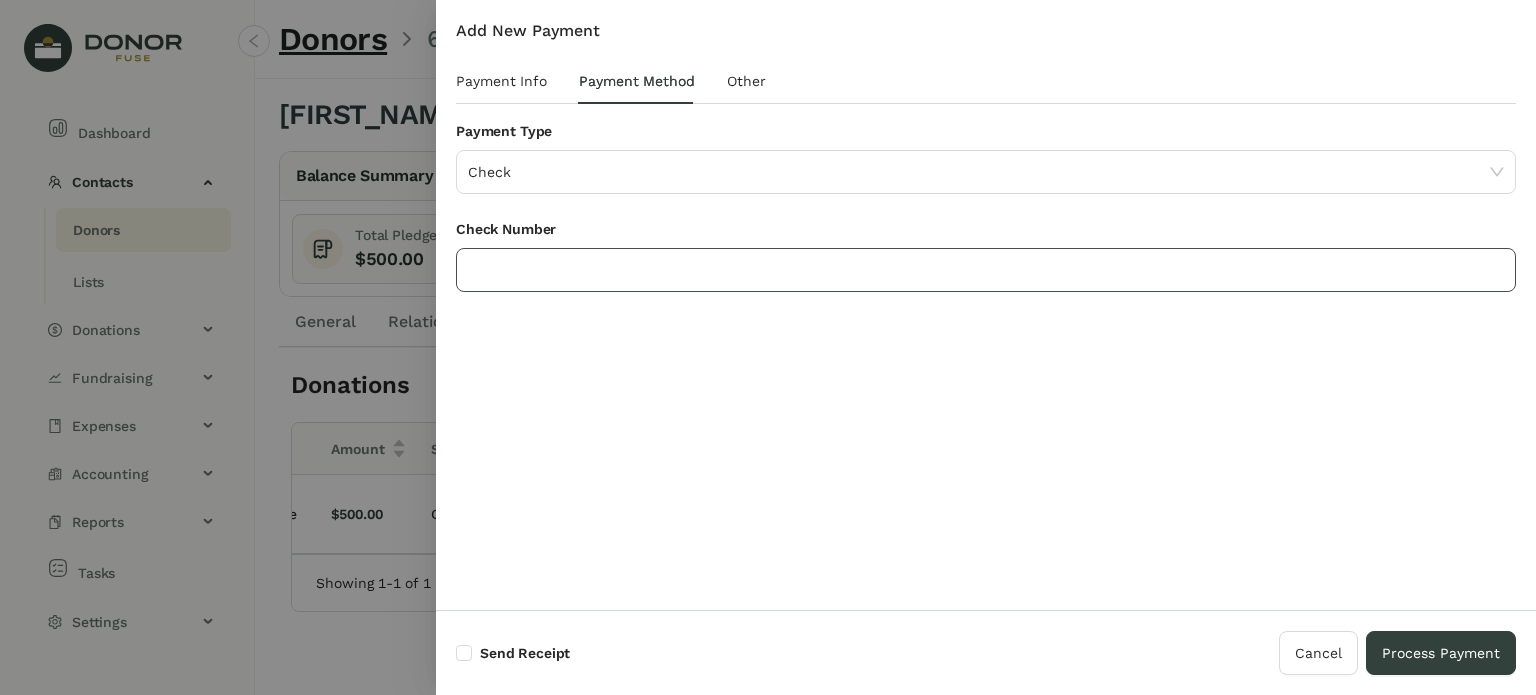 click 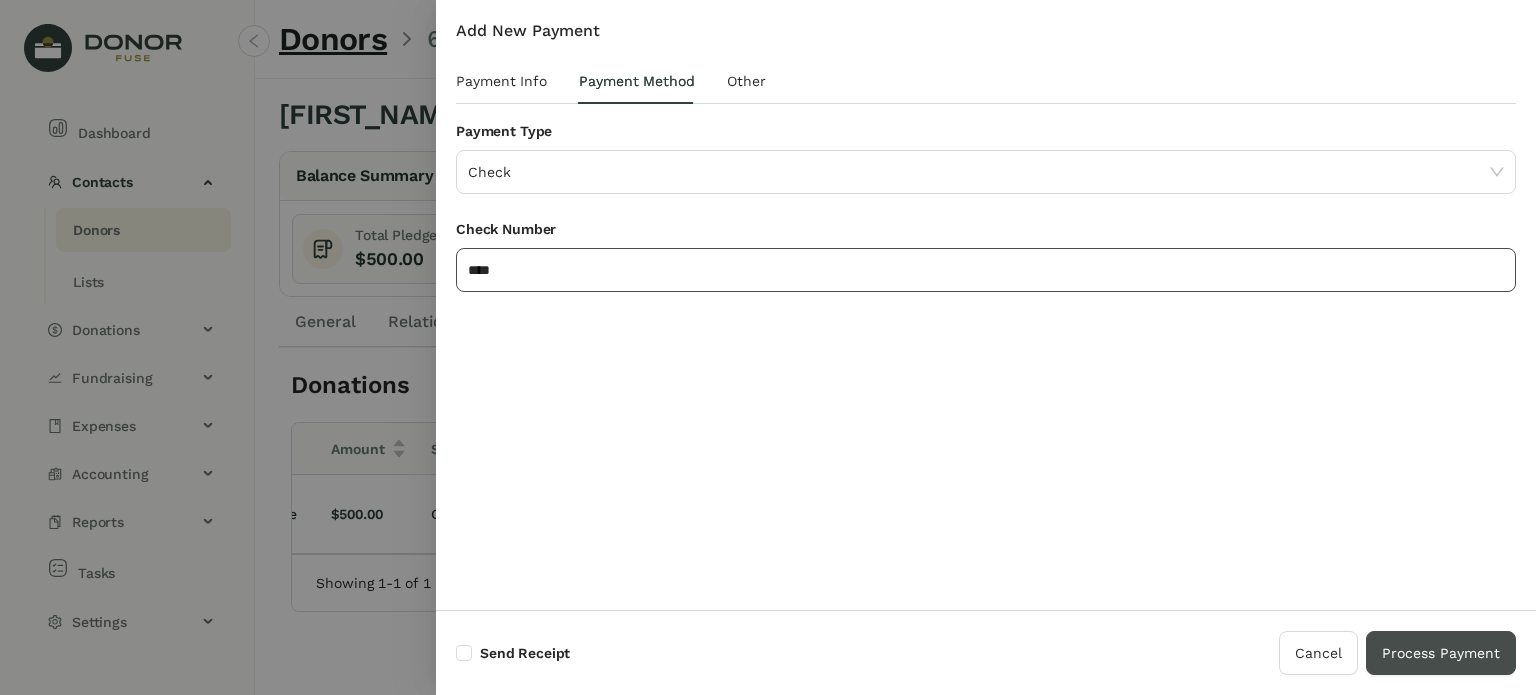 type on "****" 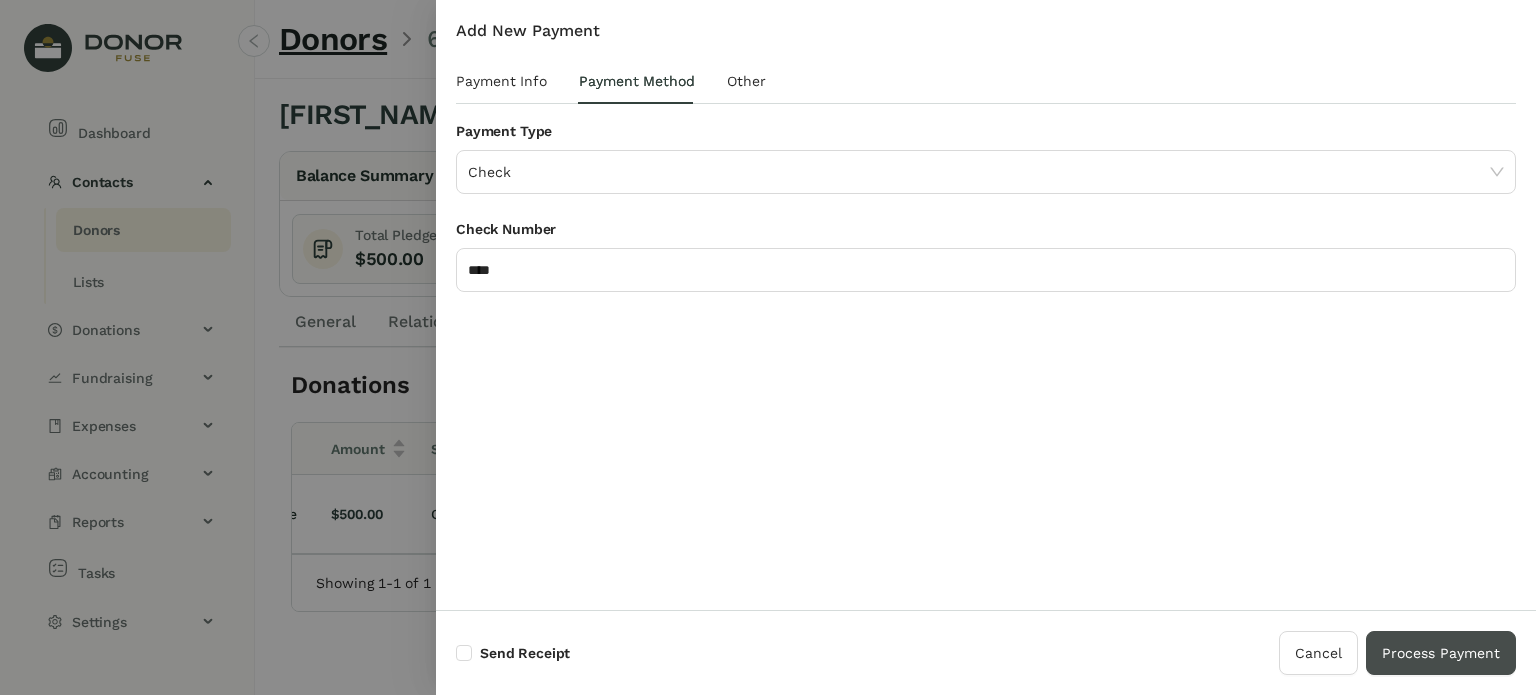 click on "Process Payment" at bounding box center (1441, 653) 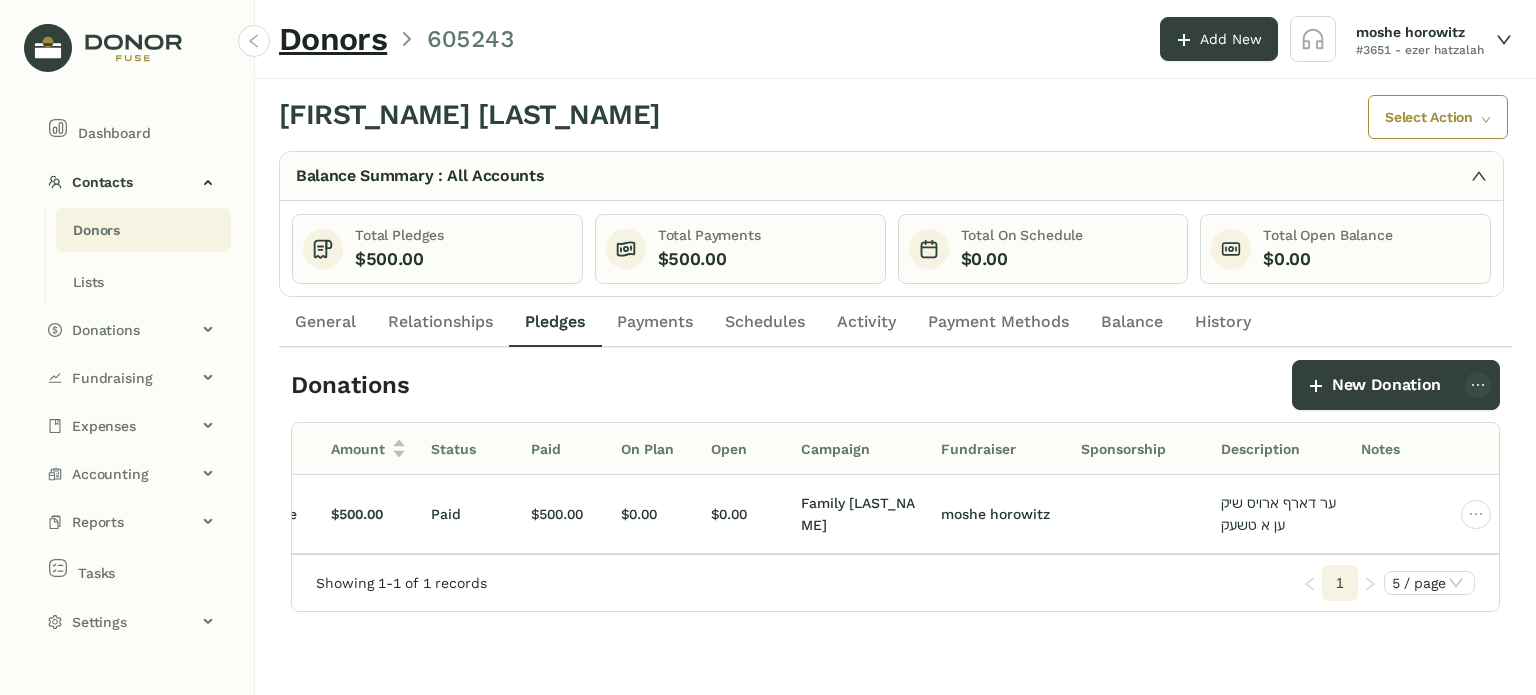 scroll, scrollTop: 0, scrollLeft: 280, axis: horizontal 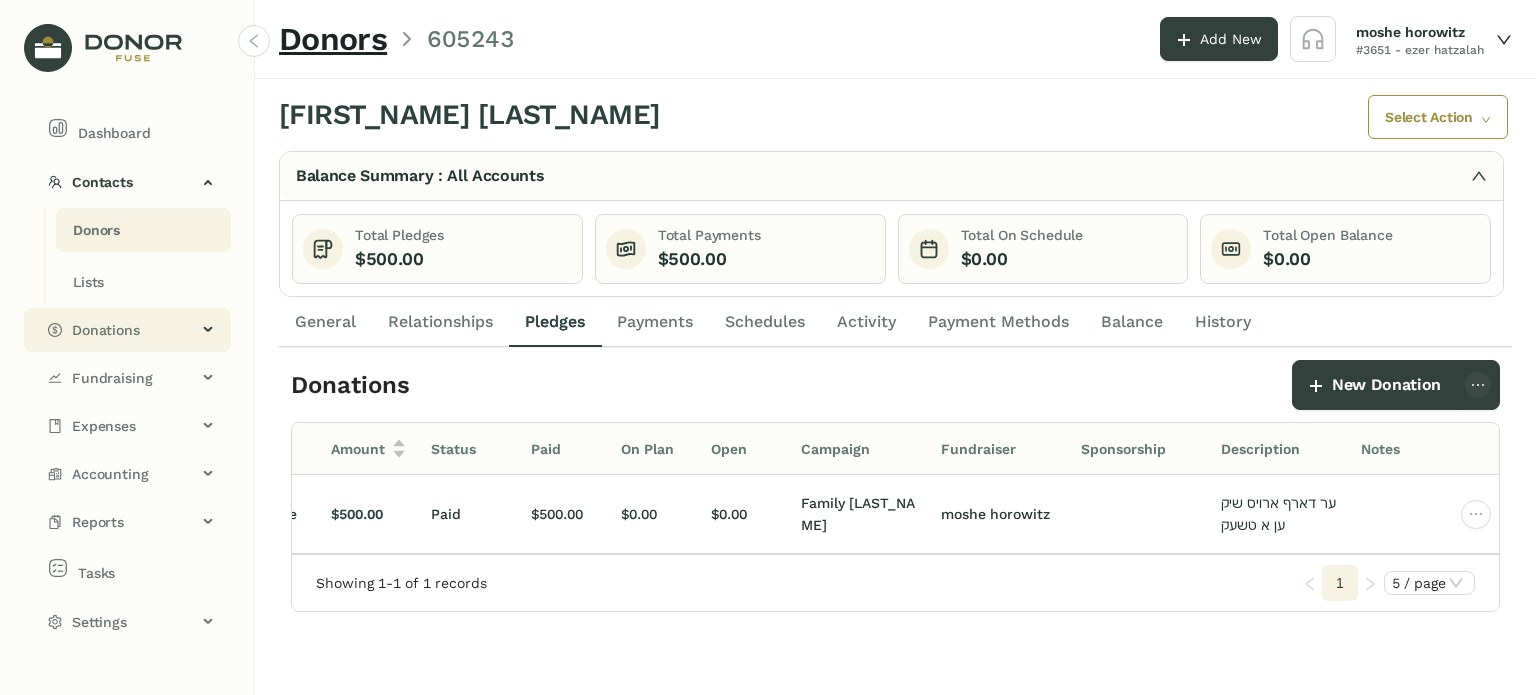 click on "Donations" 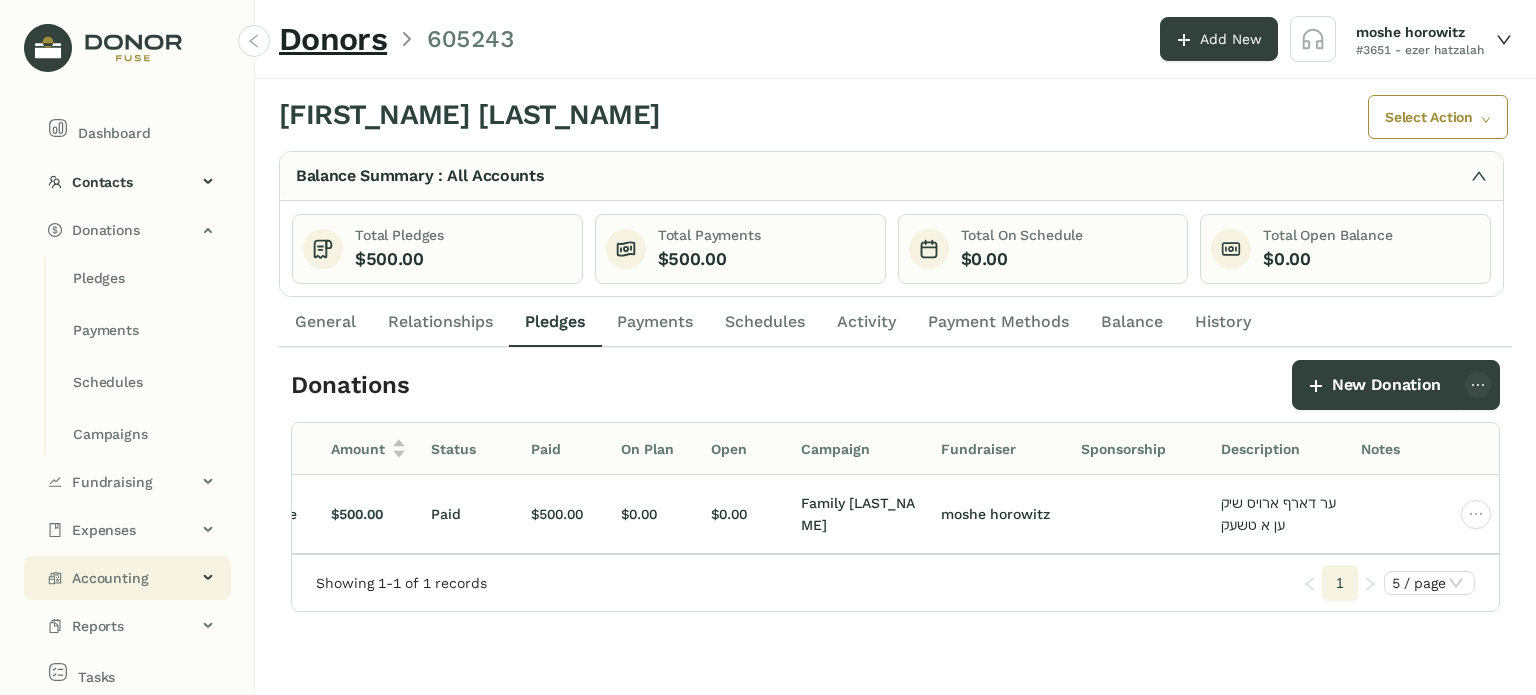 click on "Accounting" 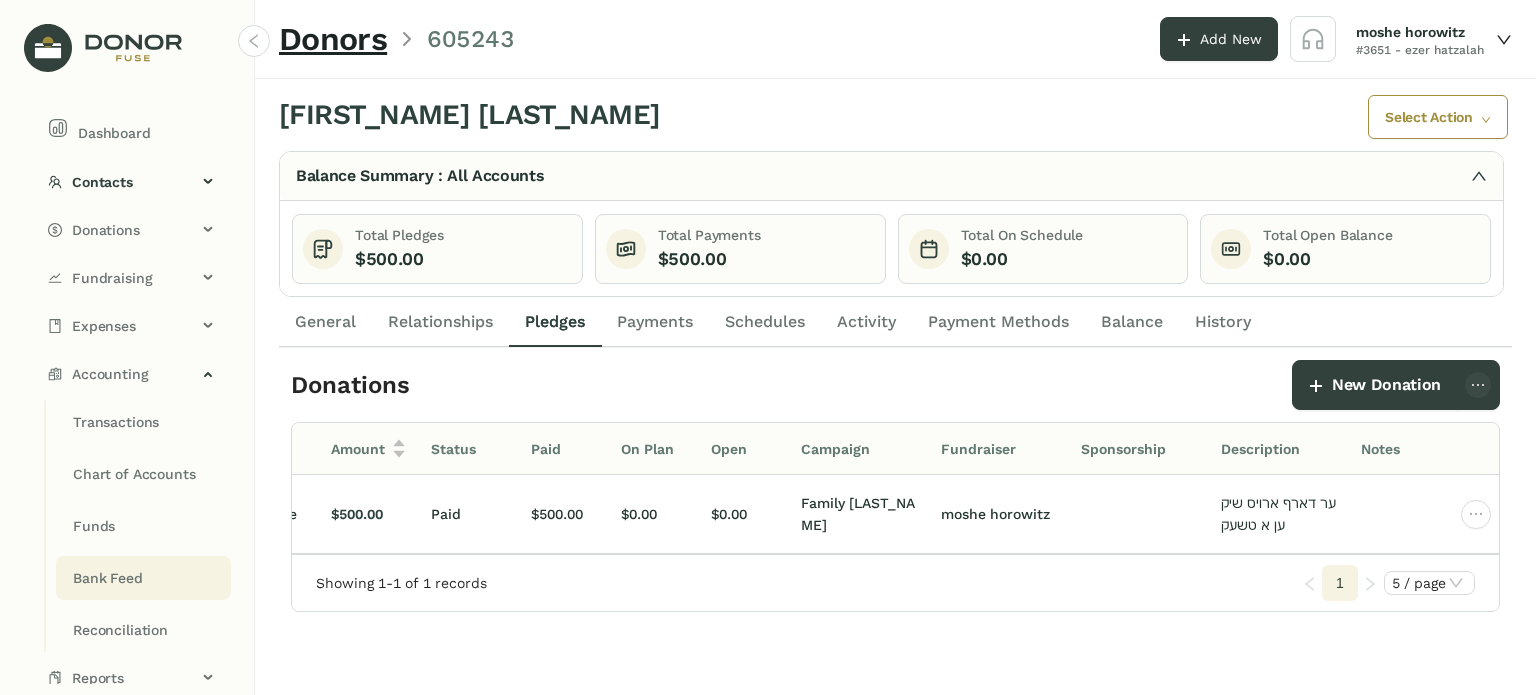 click on "Bank Feed" 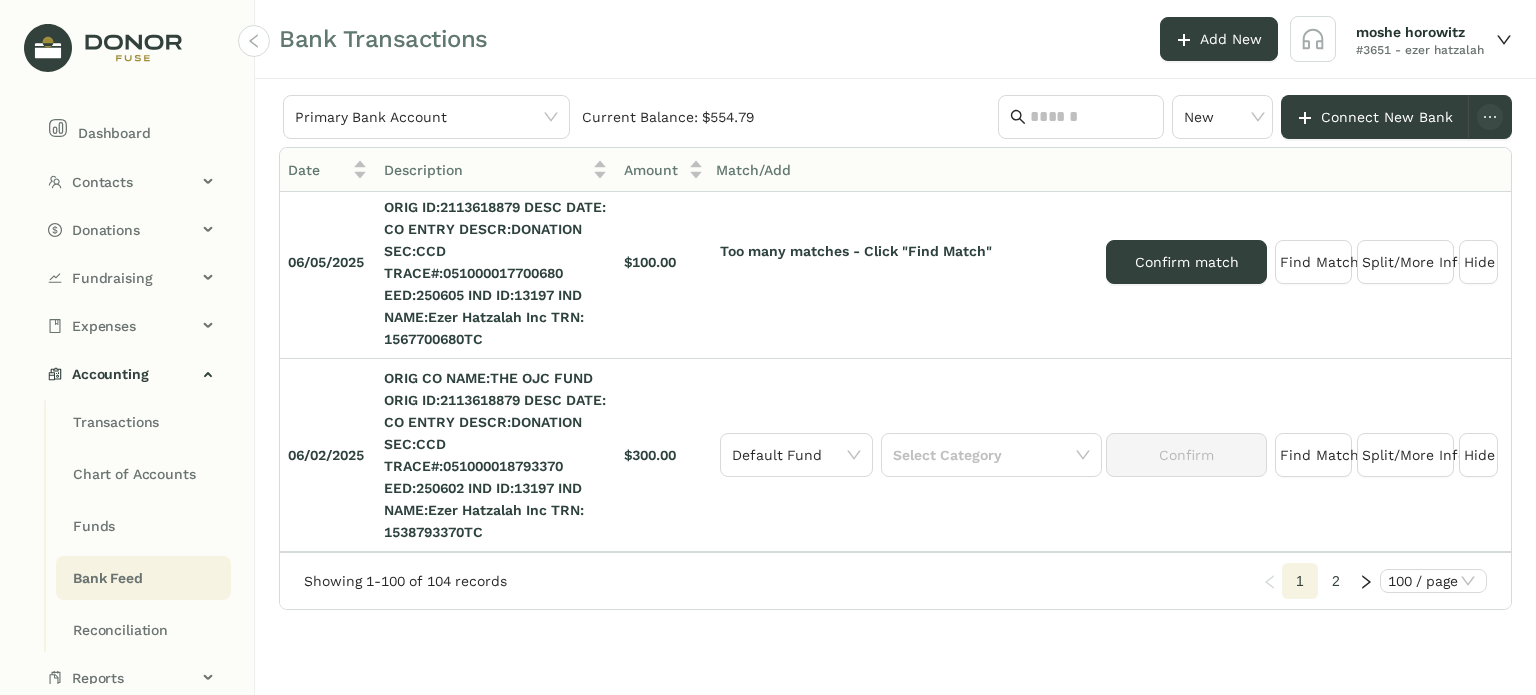 scroll, scrollTop: 9610, scrollLeft: 0, axis: vertical 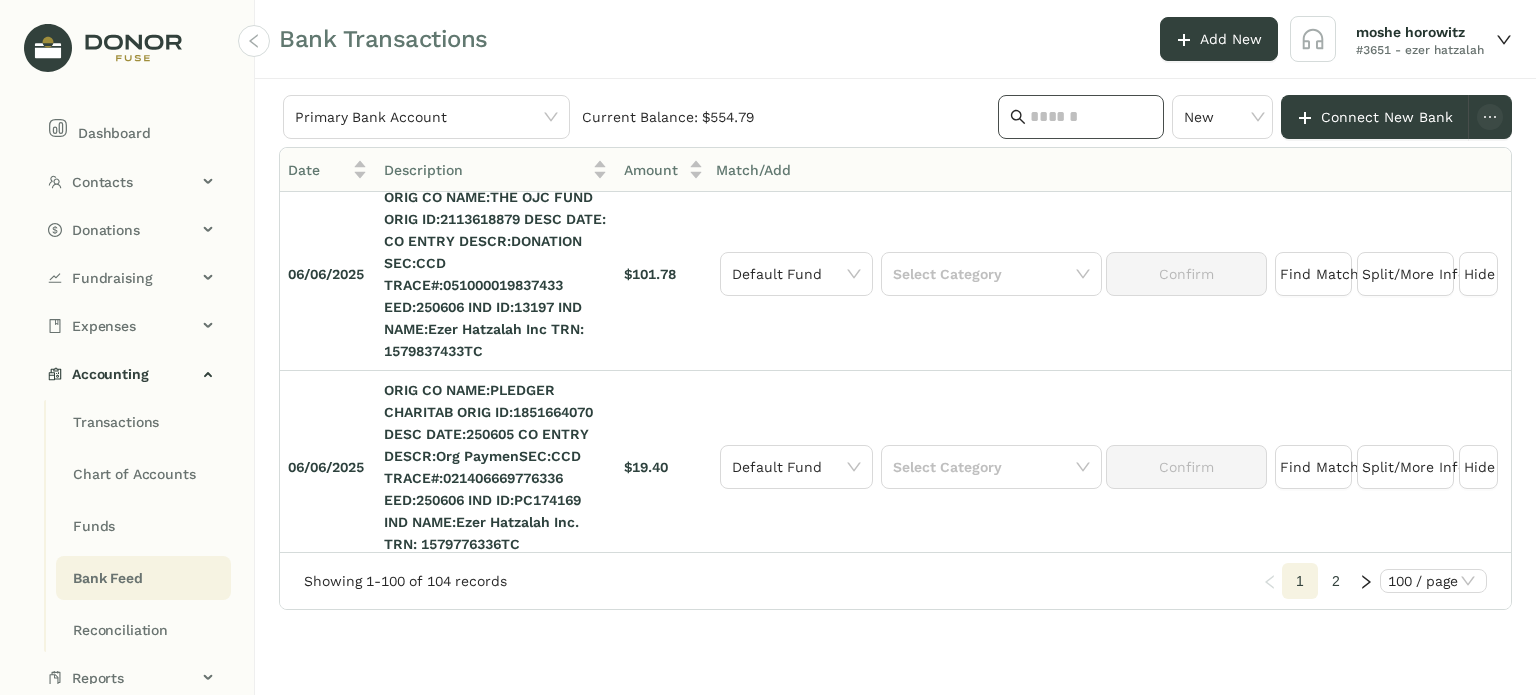 click 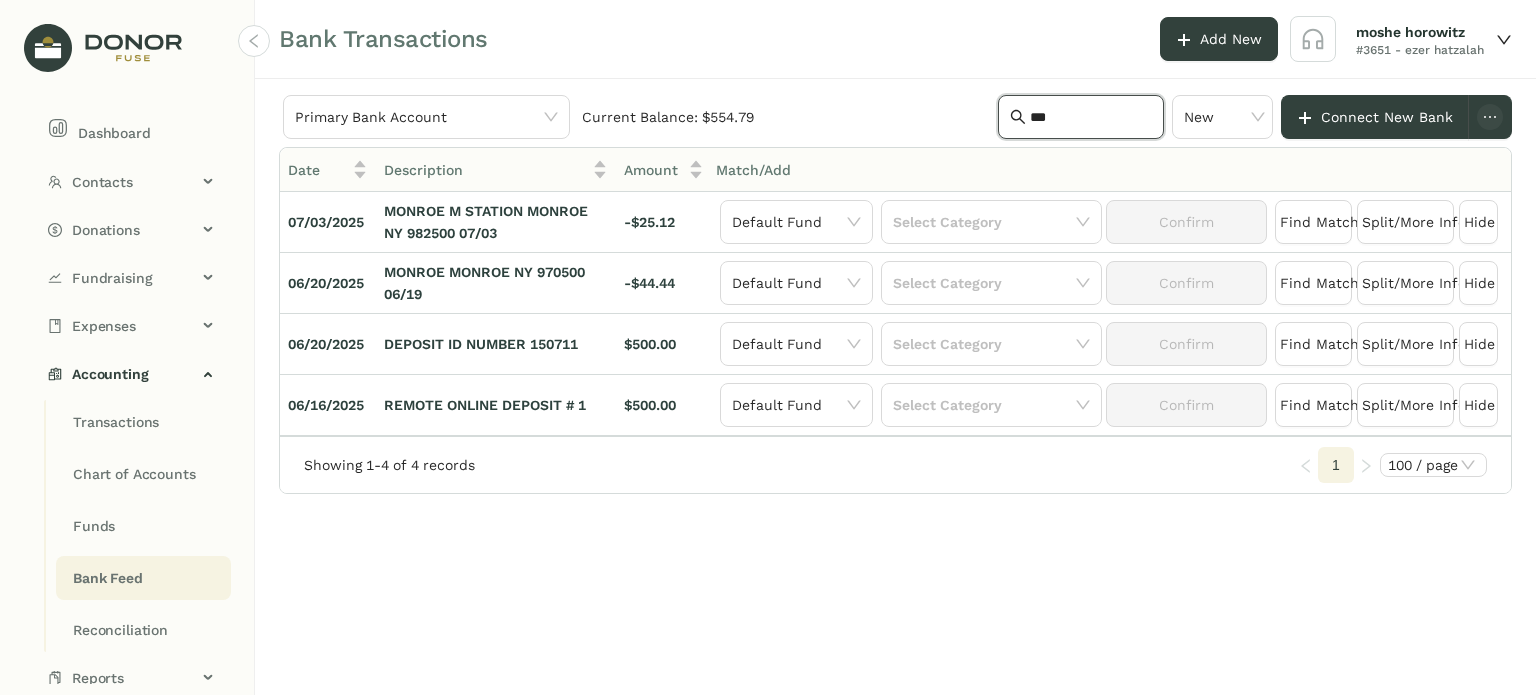 scroll, scrollTop: 0, scrollLeft: 0, axis: both 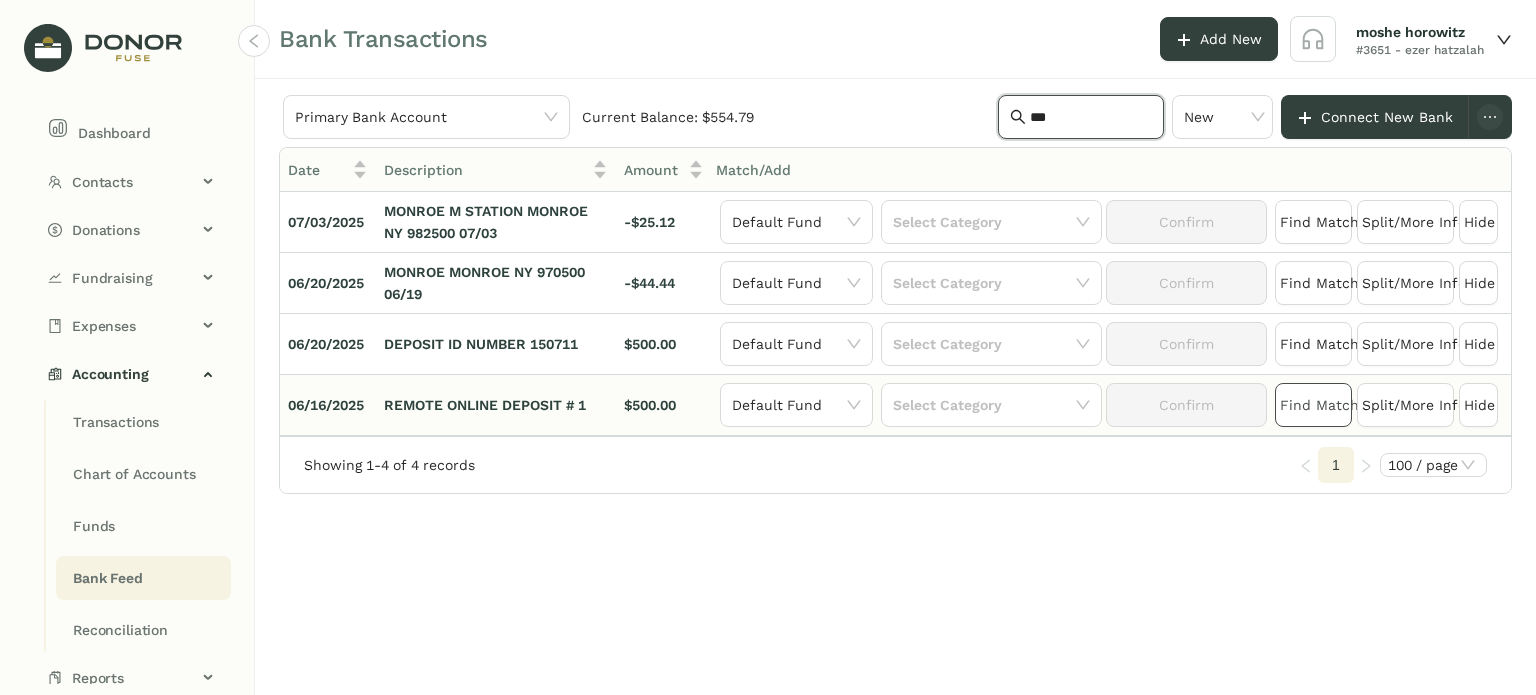type on "***" 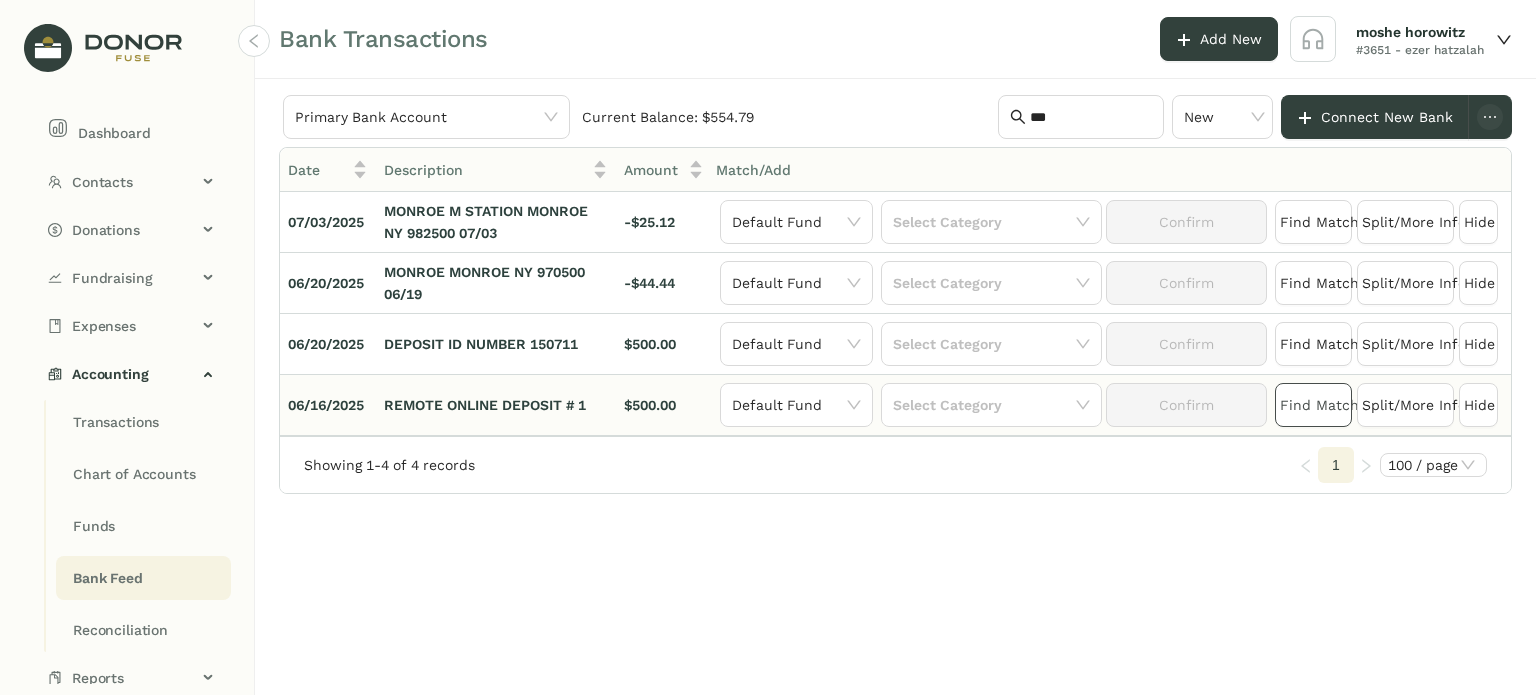 click on "Find Match" 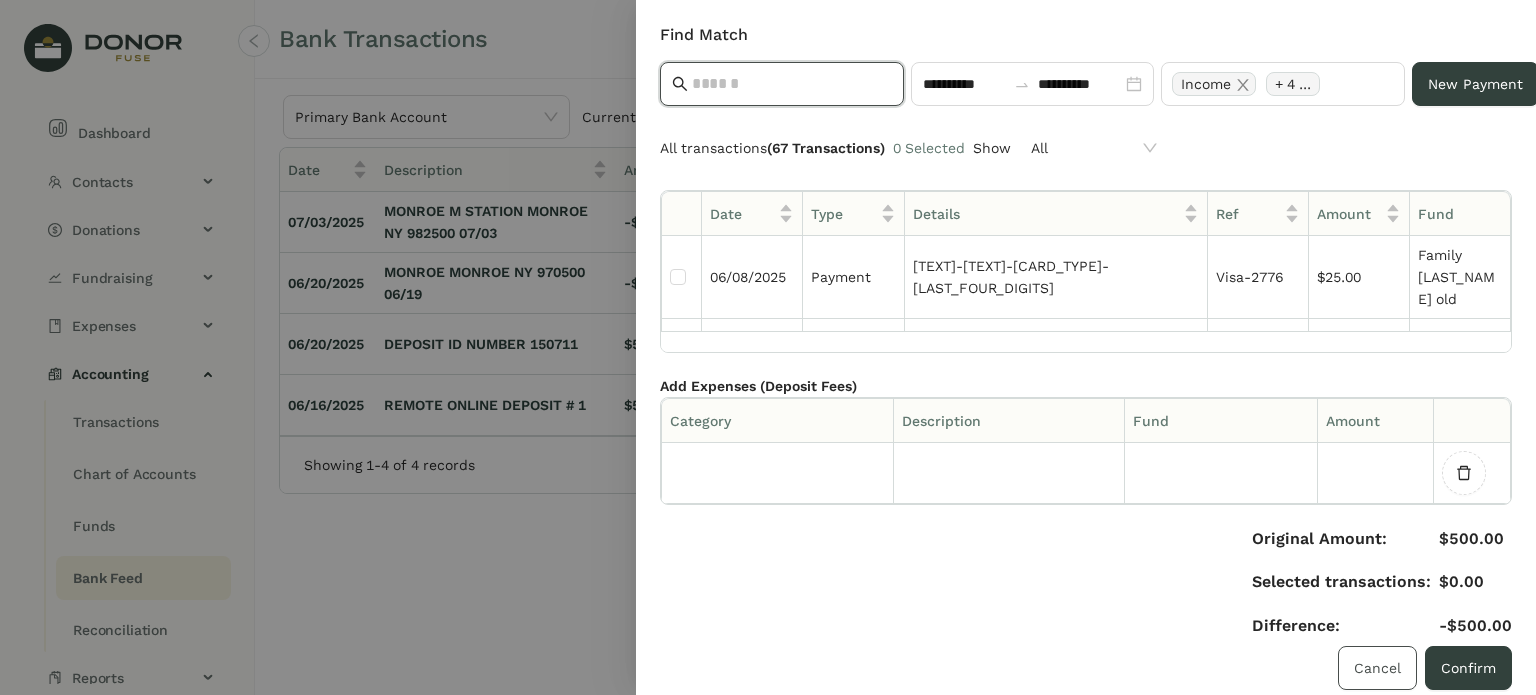 click on "Cancel" at bounding box center (1377, 668) 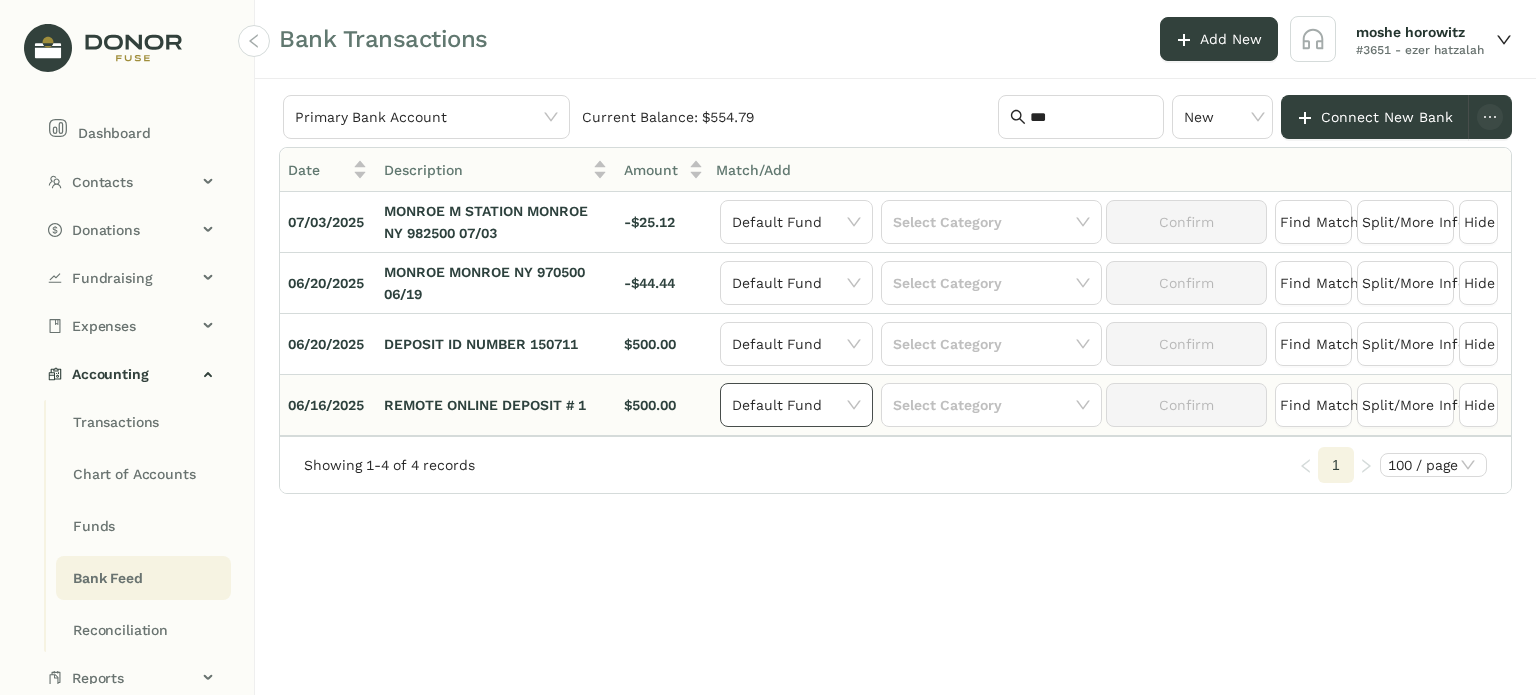 click on "Default Fund" 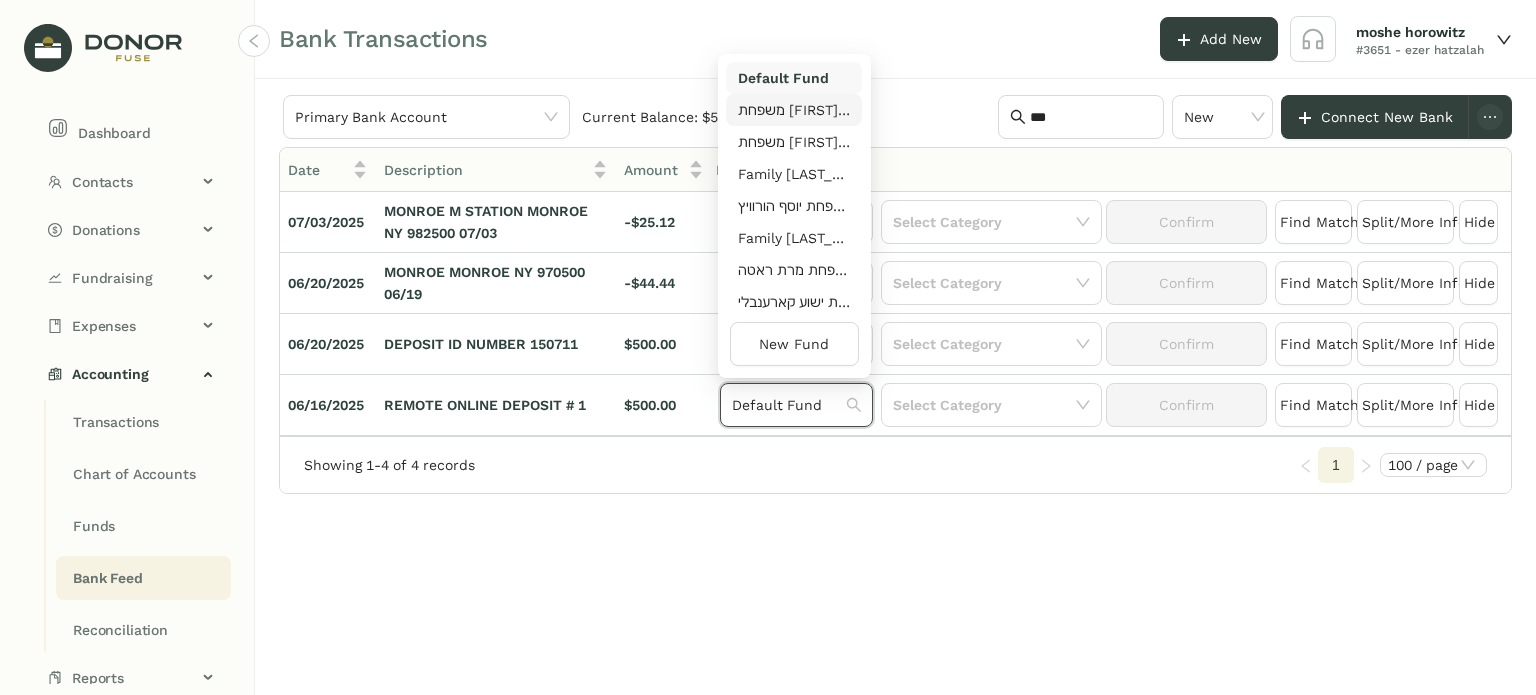 click on "משפחת מרדכי רובענשטיין - old" at bounding box center (794, 110) 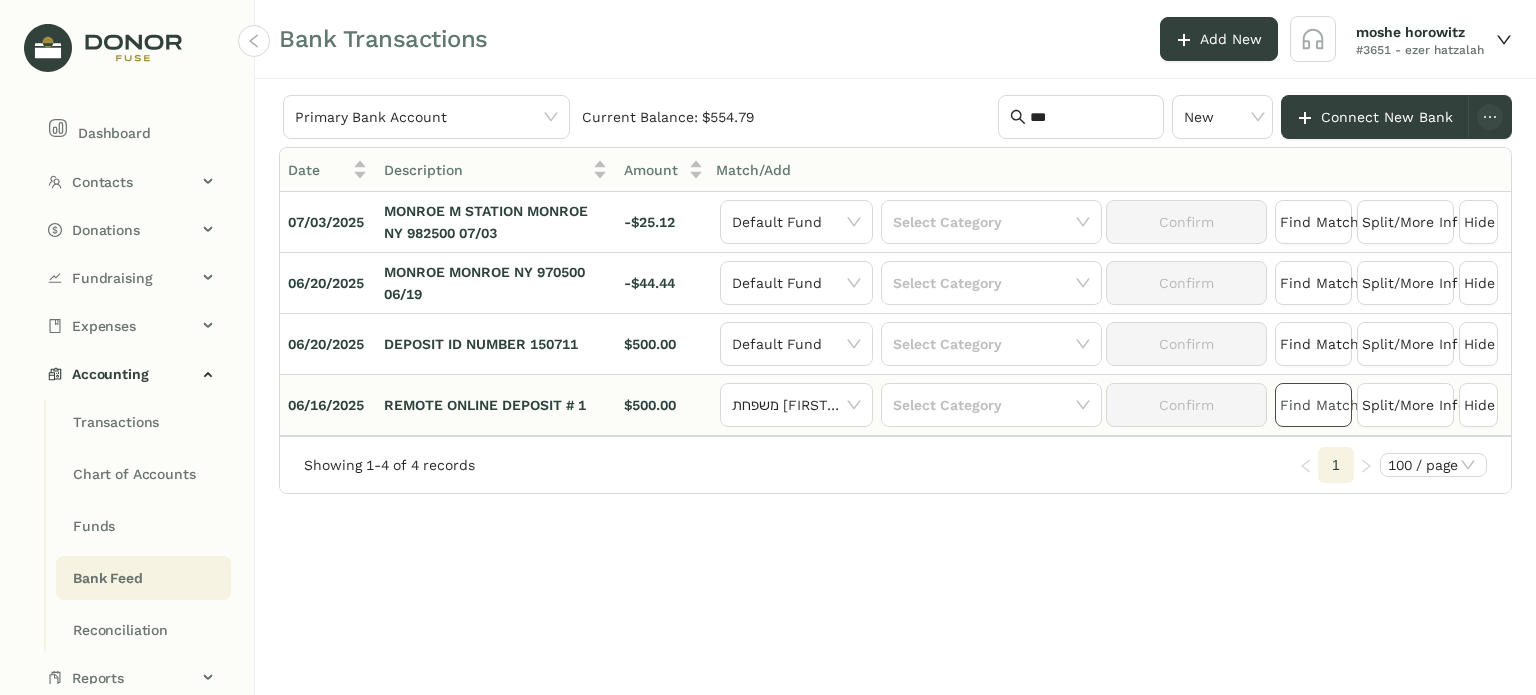 click on "Find Match" 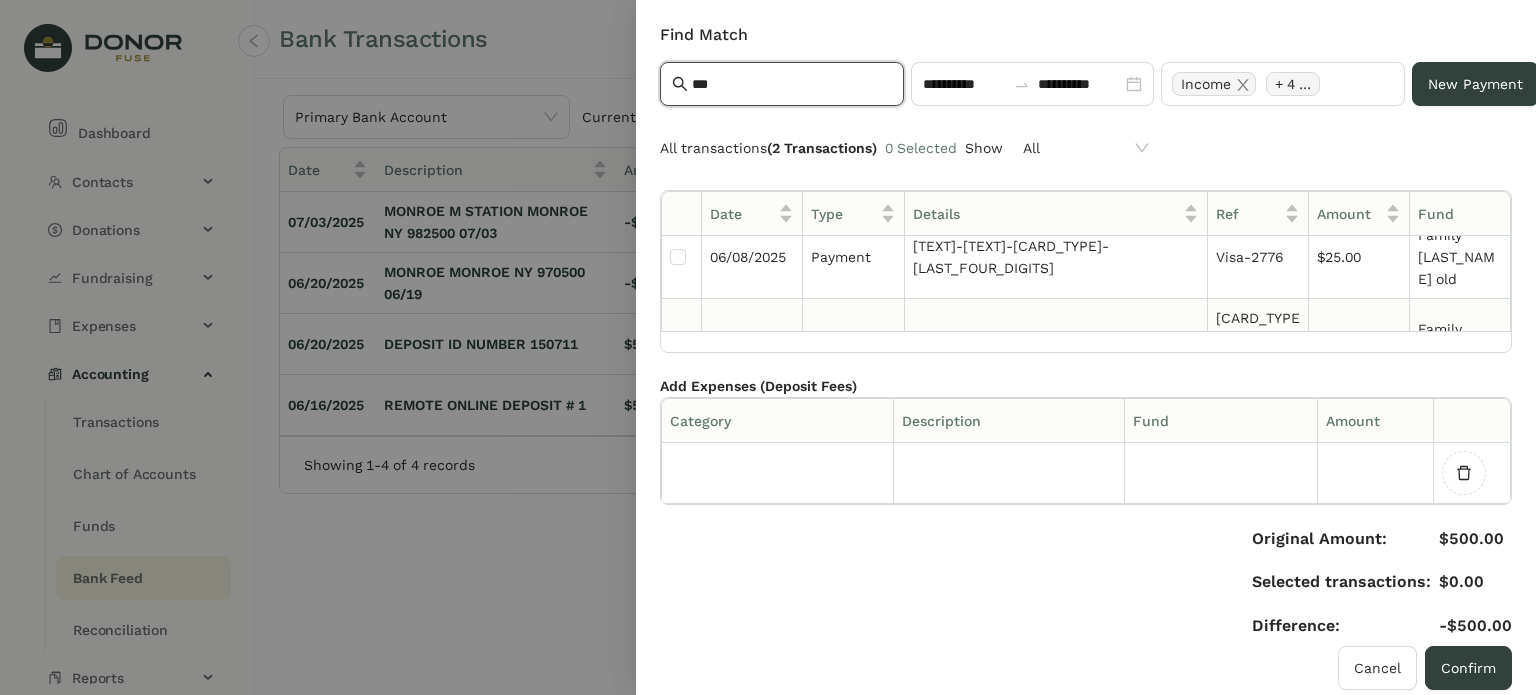 scroll, scrollTop: 26, scrollLeft: 0, axis: vertical 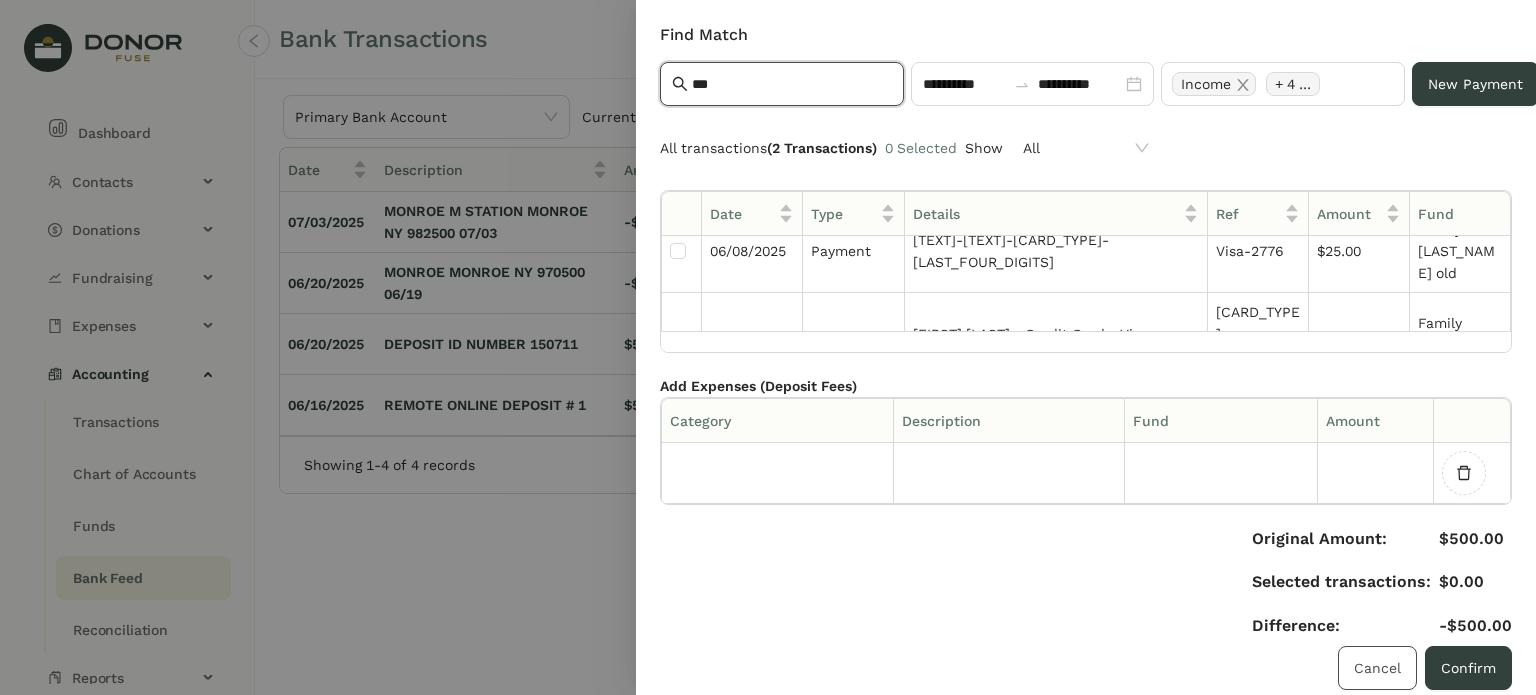 type on "***" 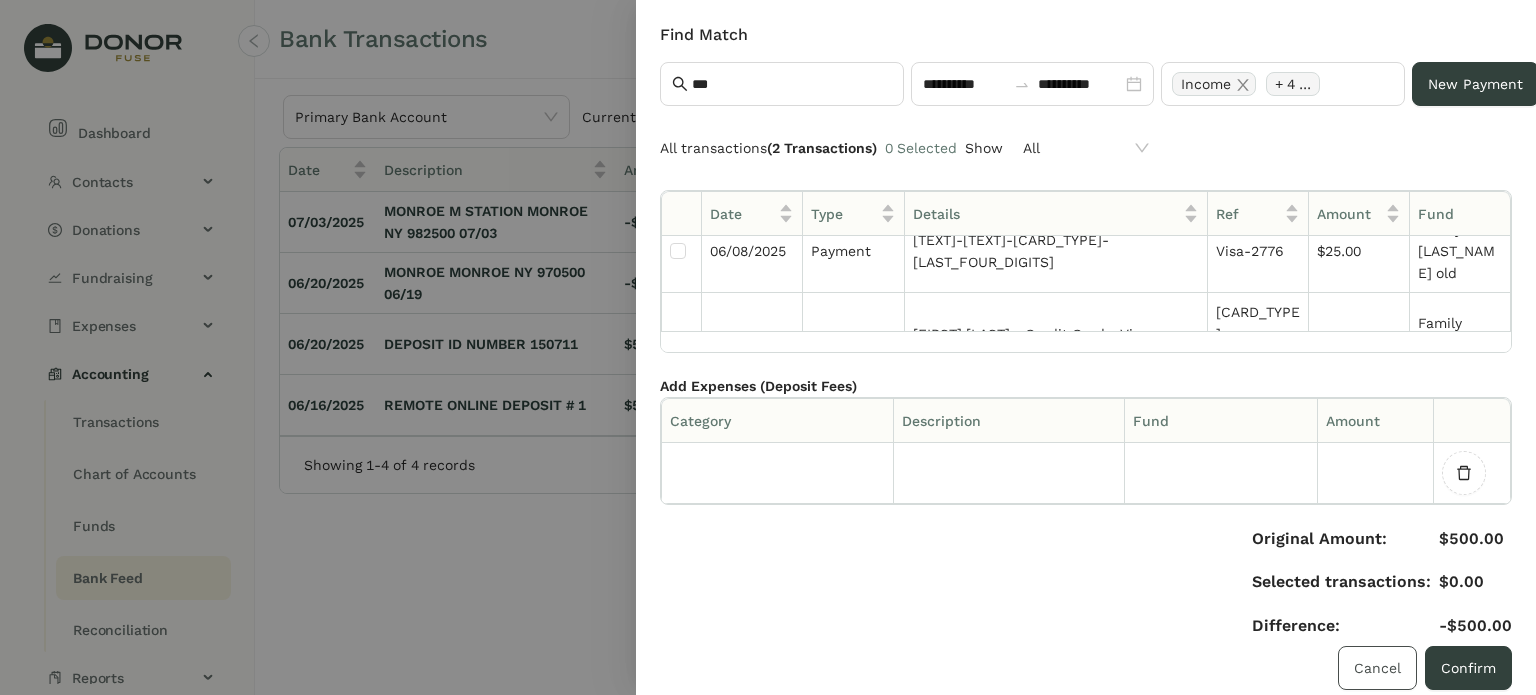 drag, startPoint x: 1380, startPoint y: 650, endPoint x: 1368, endPoint y: 639, distance: 16.27882 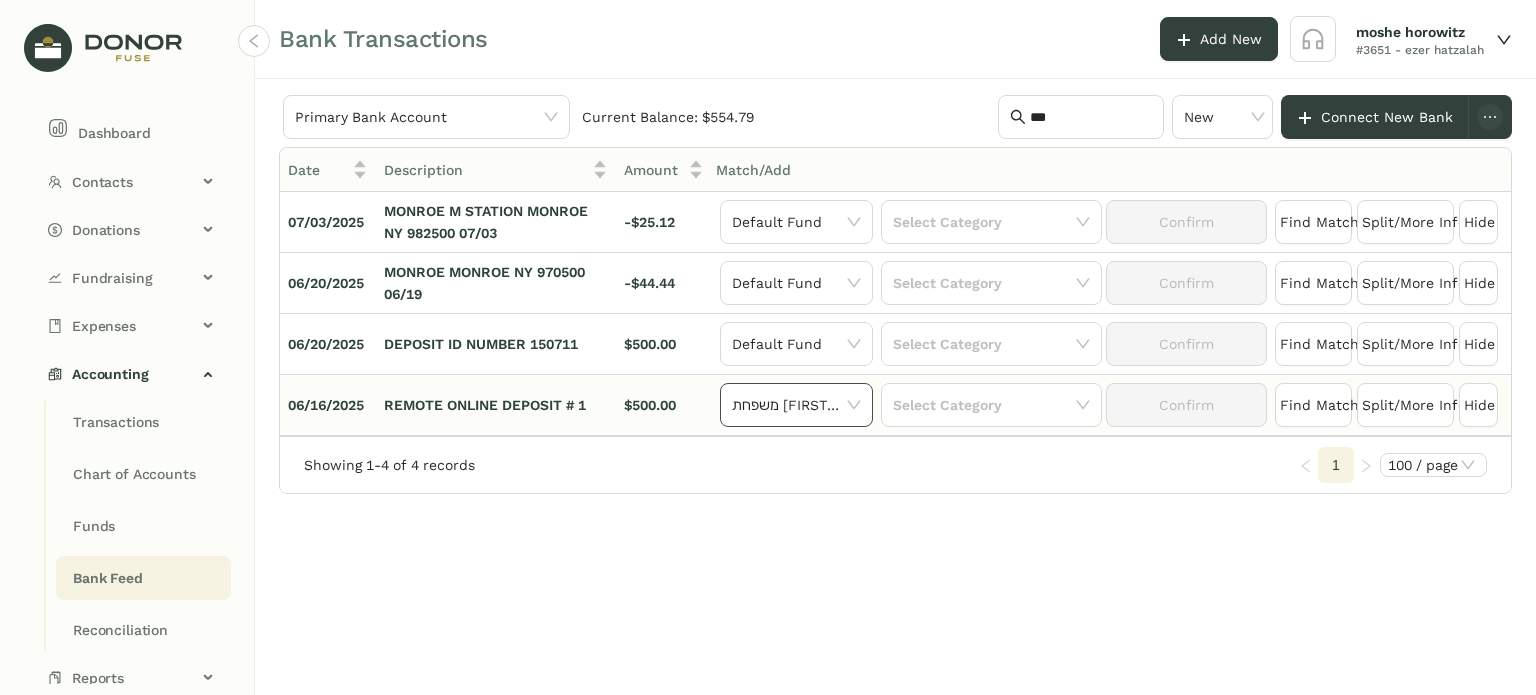 click on "משפחת מרדכי רובענשטיין - old" 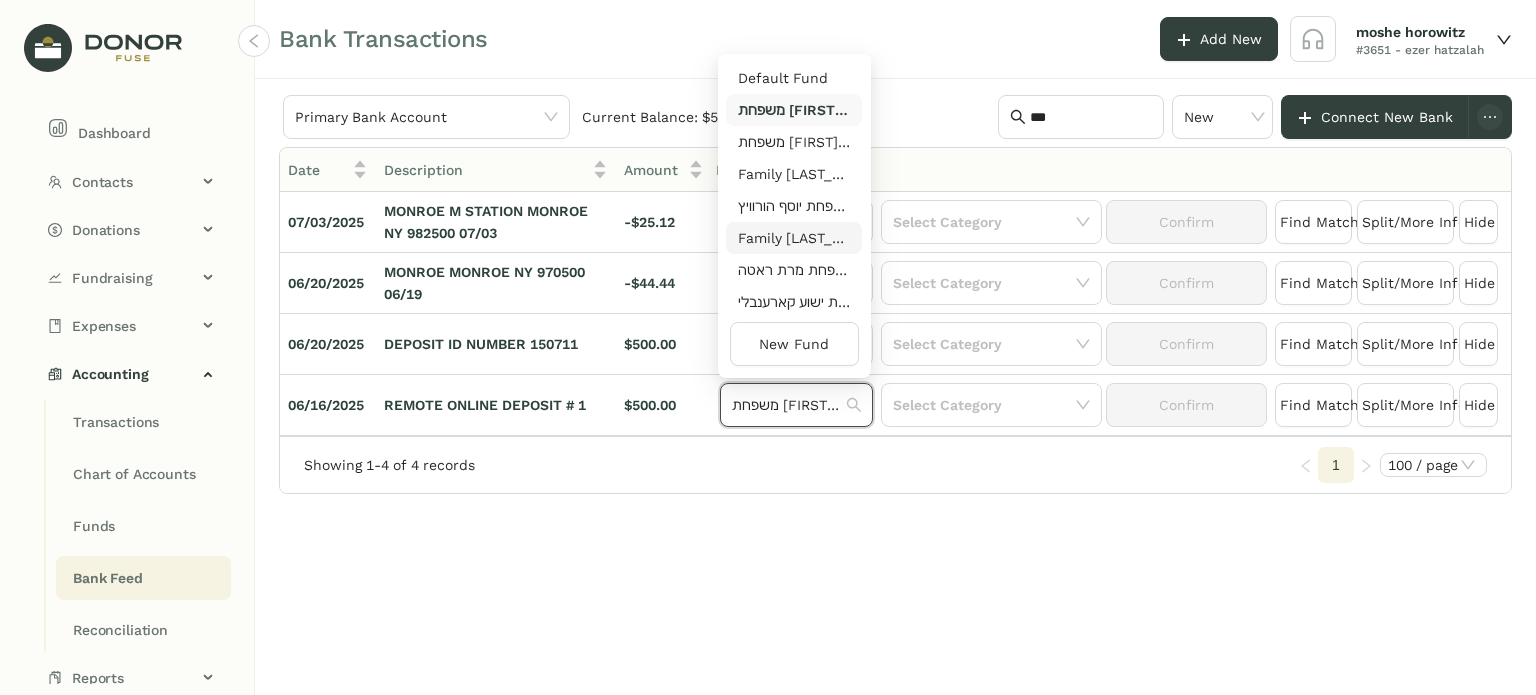 click on "משפחת [LAST] [LAST]" at bounding box center [794, 238] 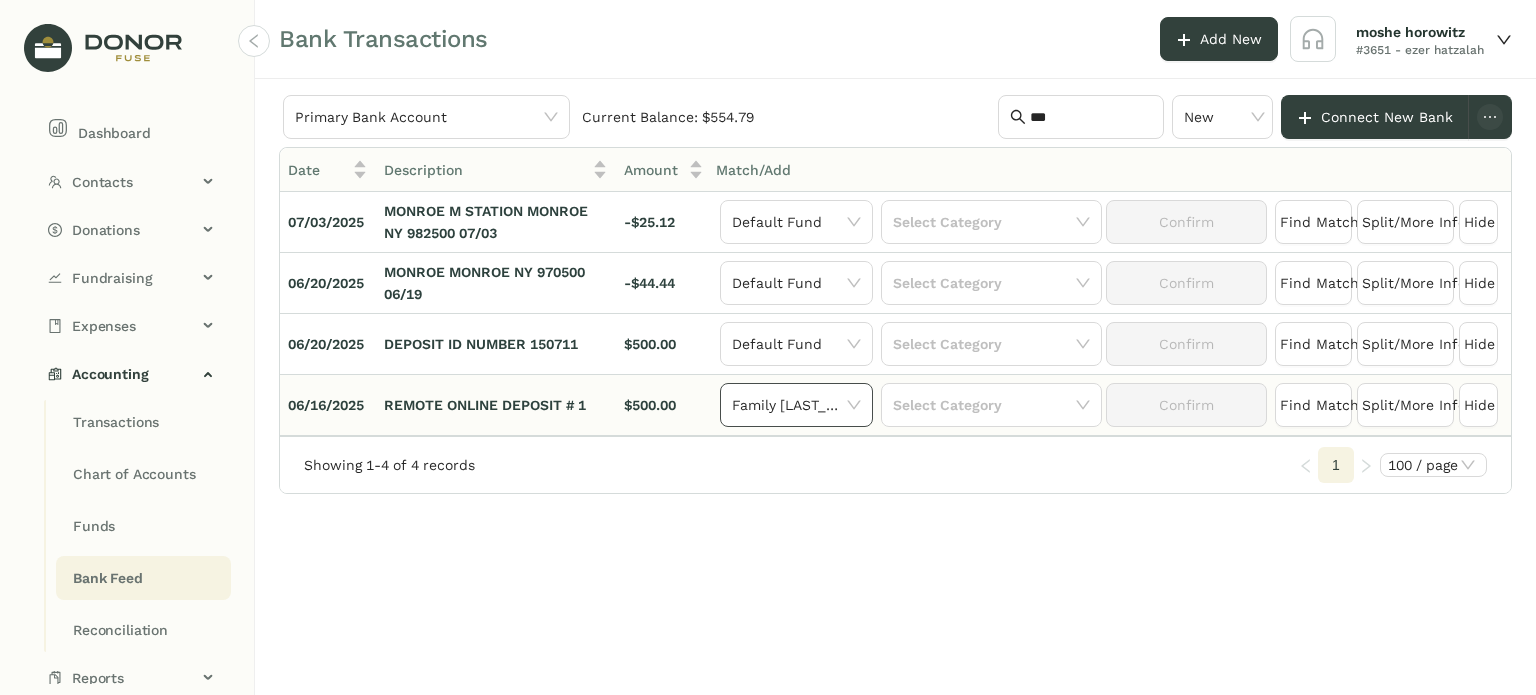 click on "משפחת [LAST] [LAST]" 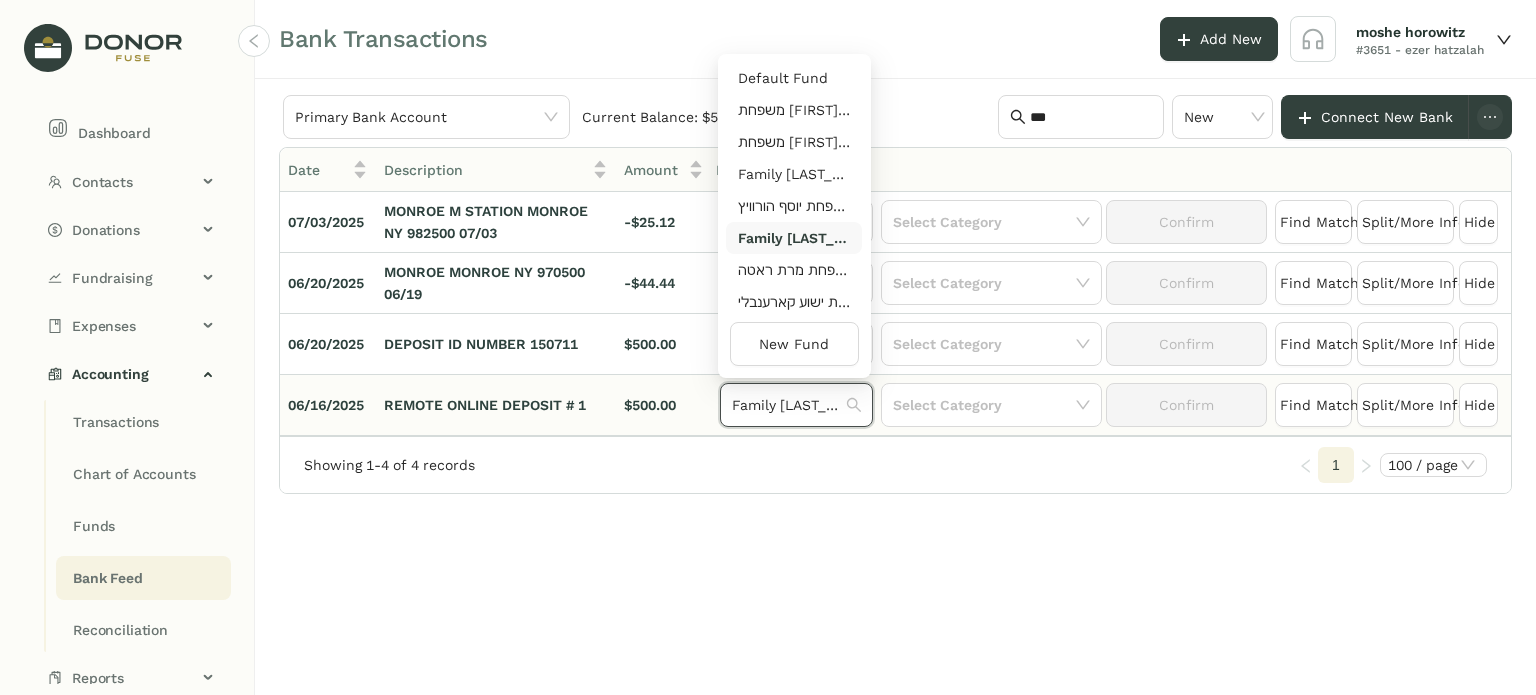 click on "משפחת [LAST] [LAST]" 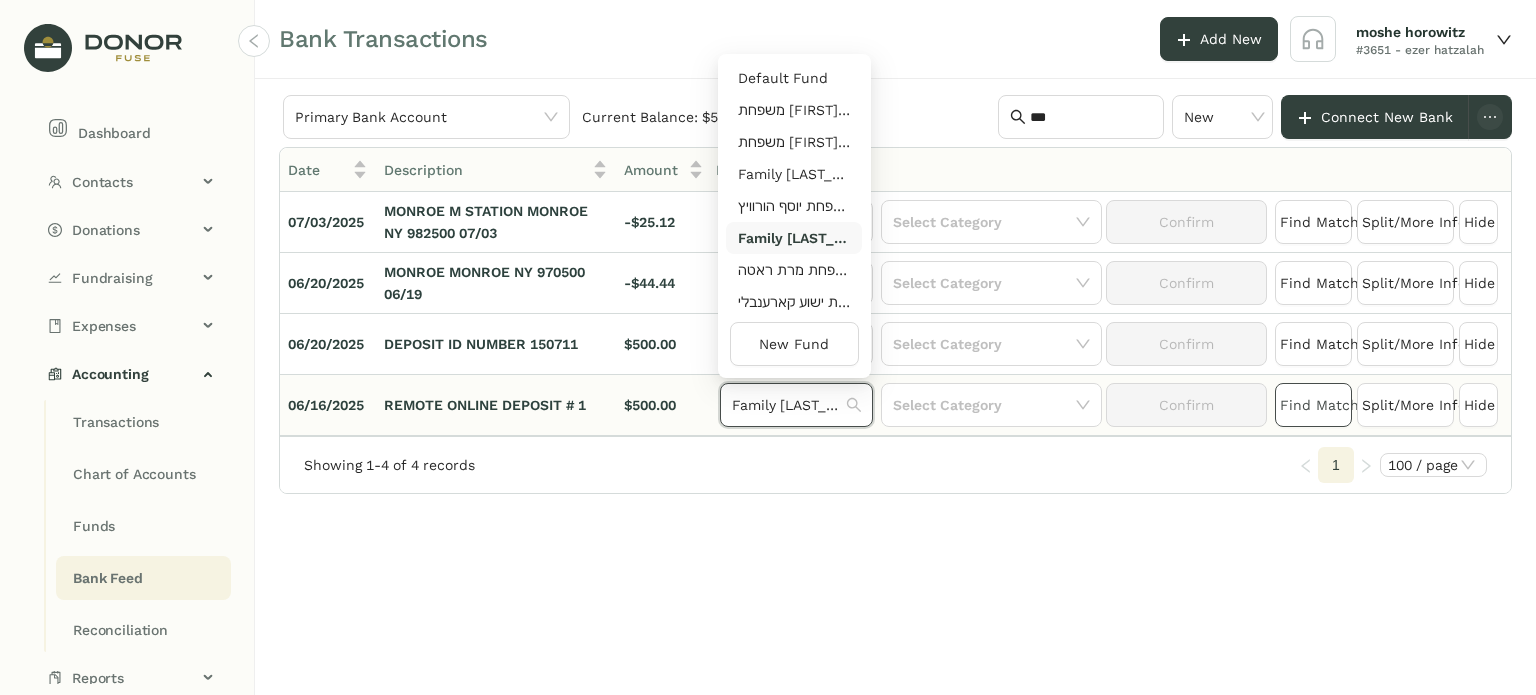 click on "Find Match" 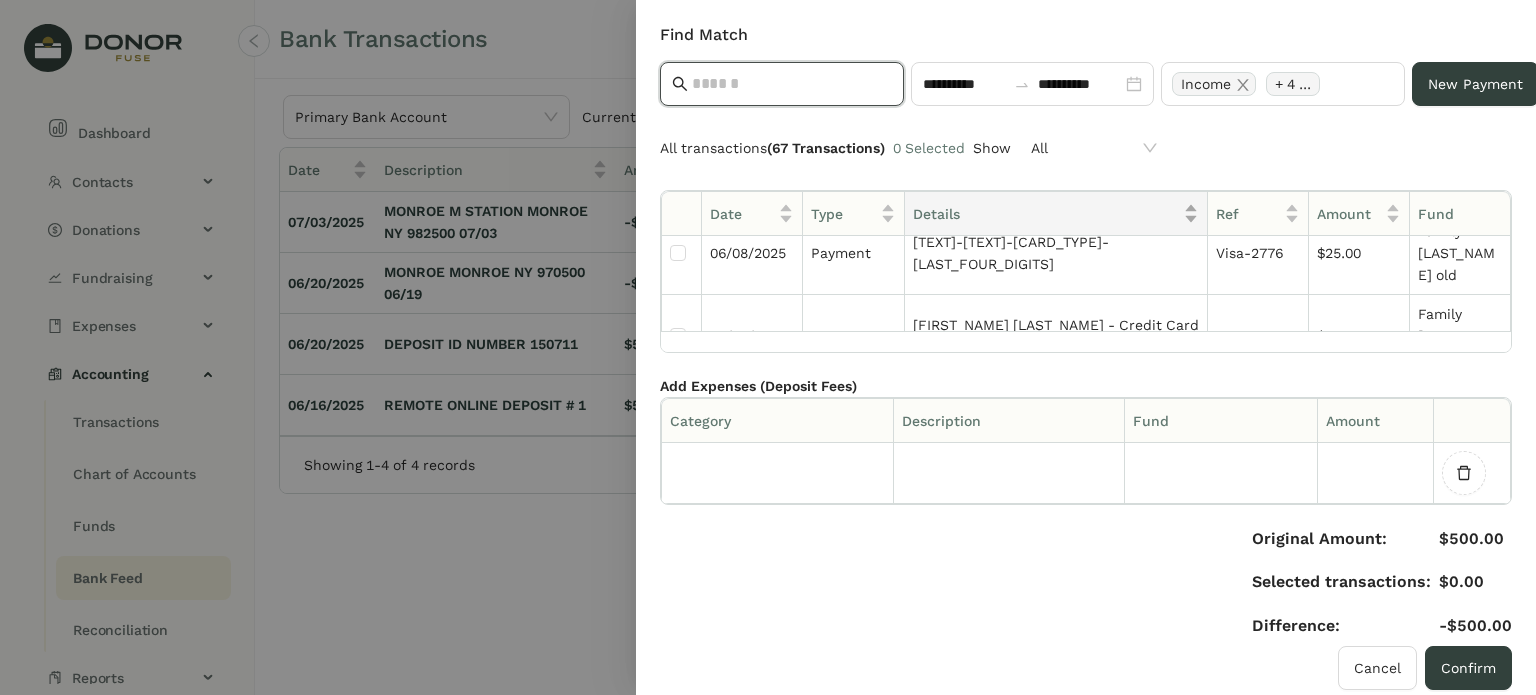 scroll, scrollTop: 0, scrollLeft: 0, axis: both 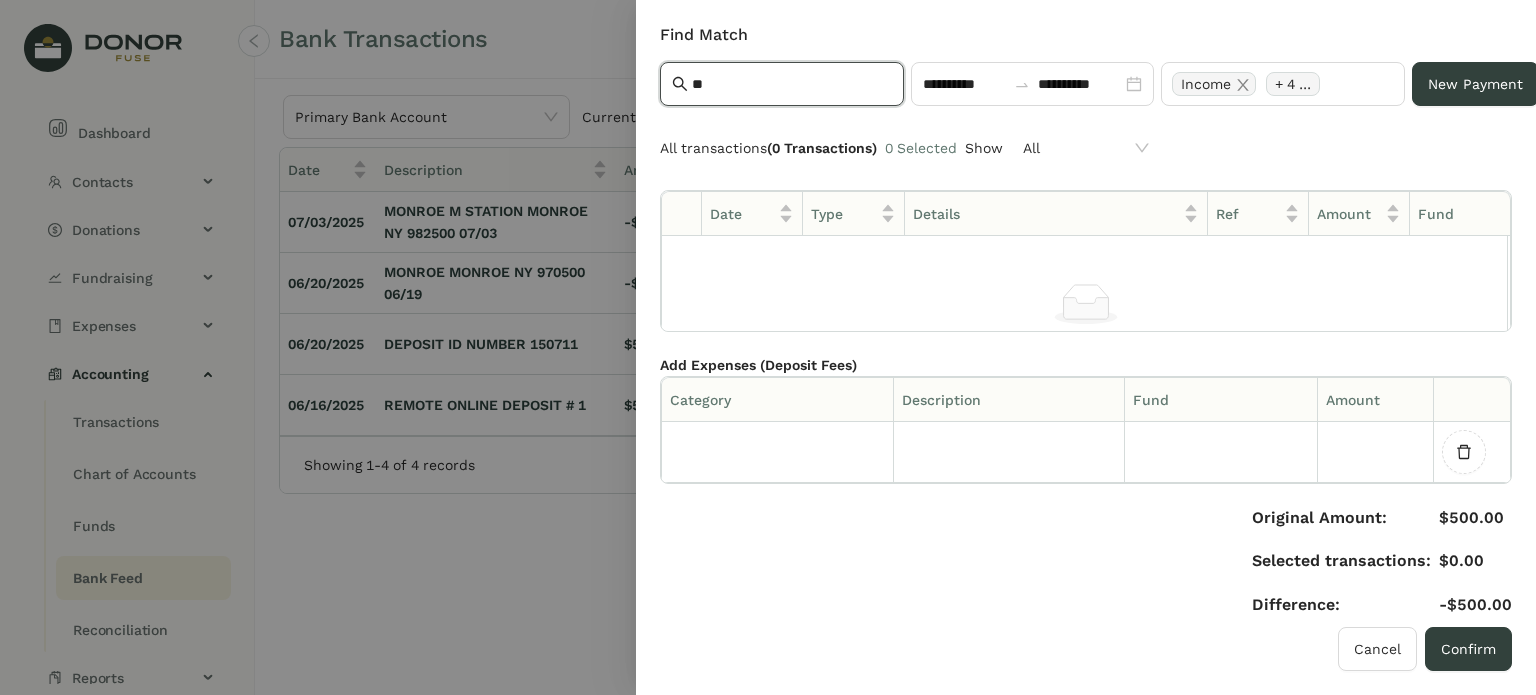 type on "*" 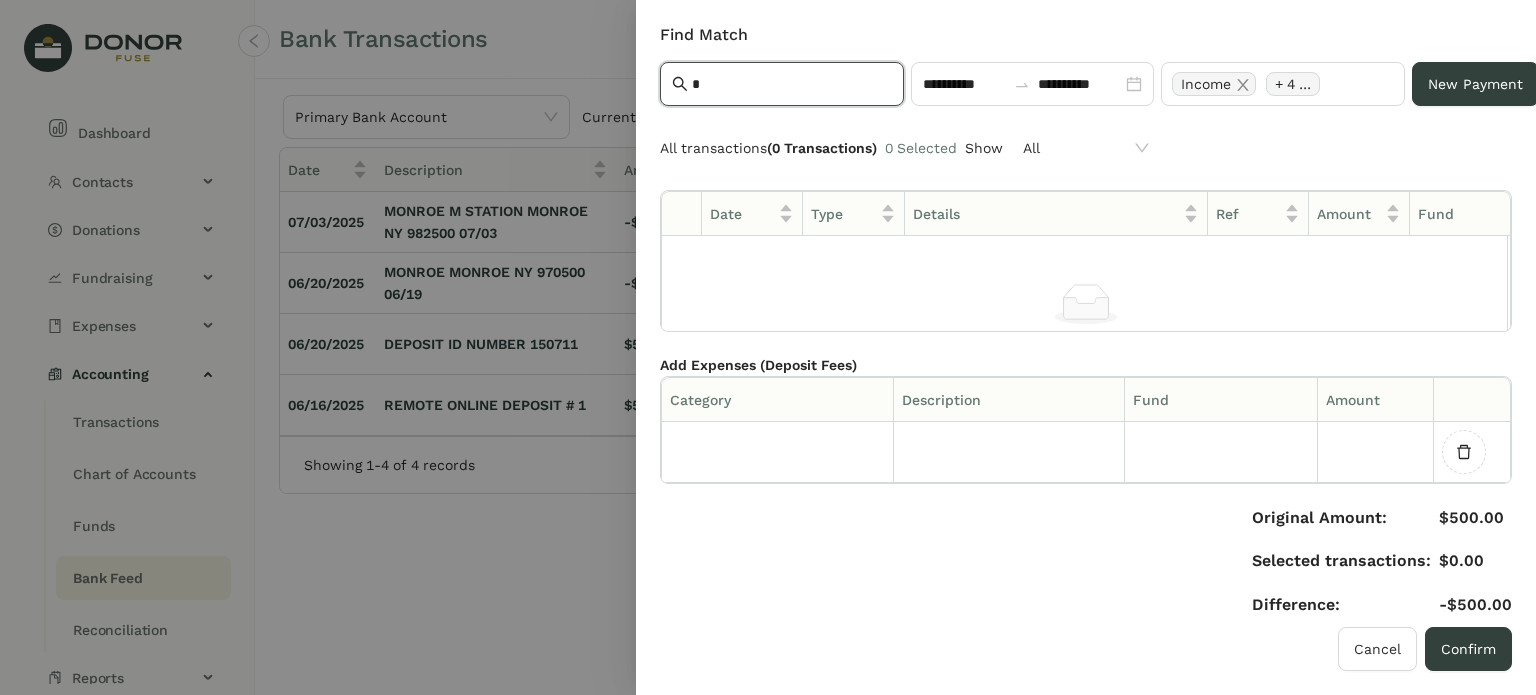 type 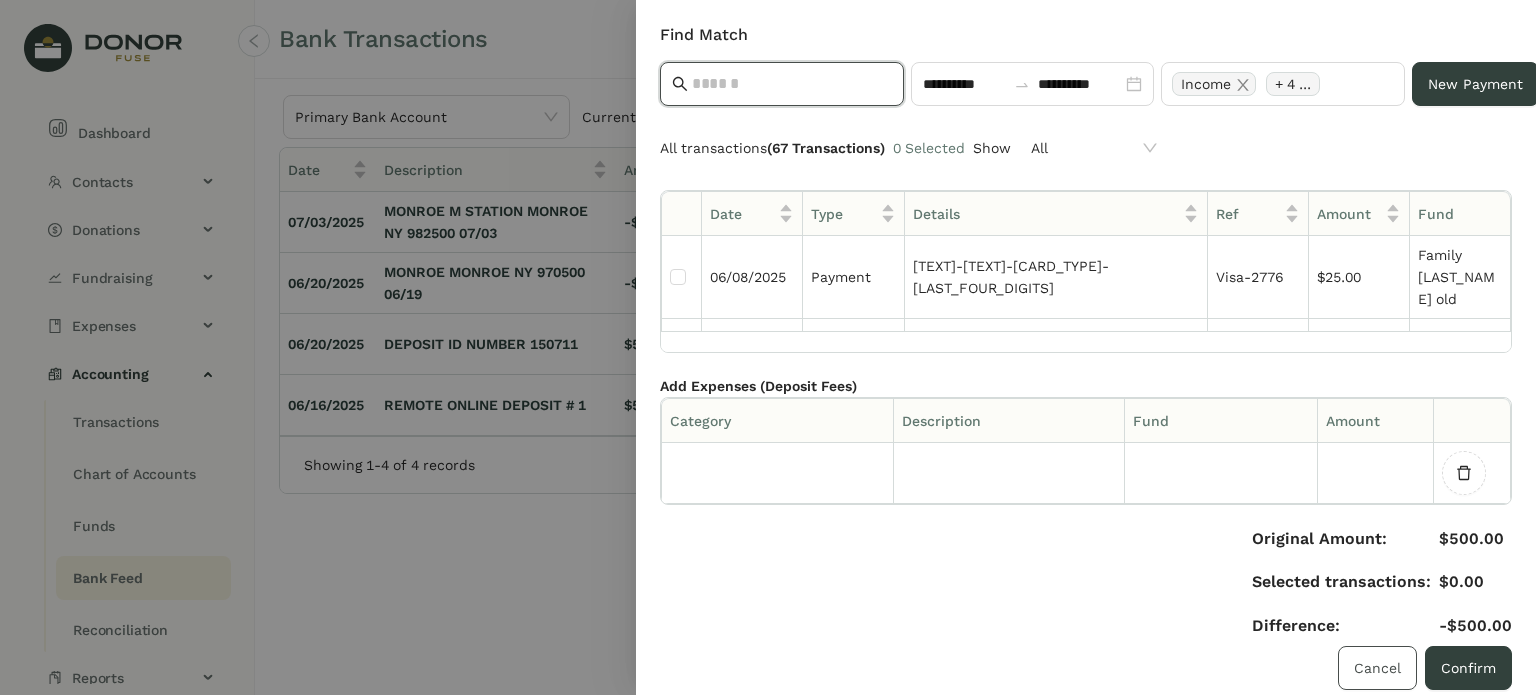 click on "Cancel" at bounding box center [1377, 668] 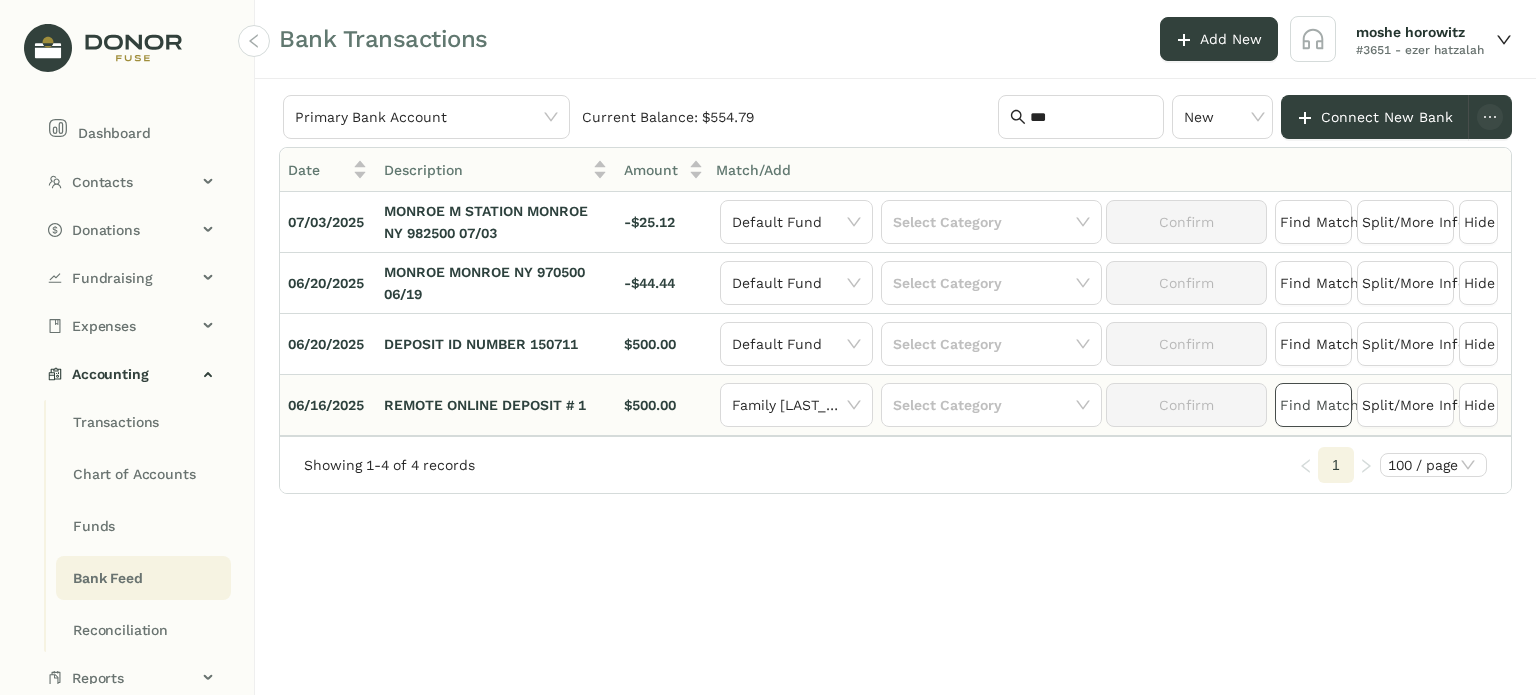 click on "Find Match" 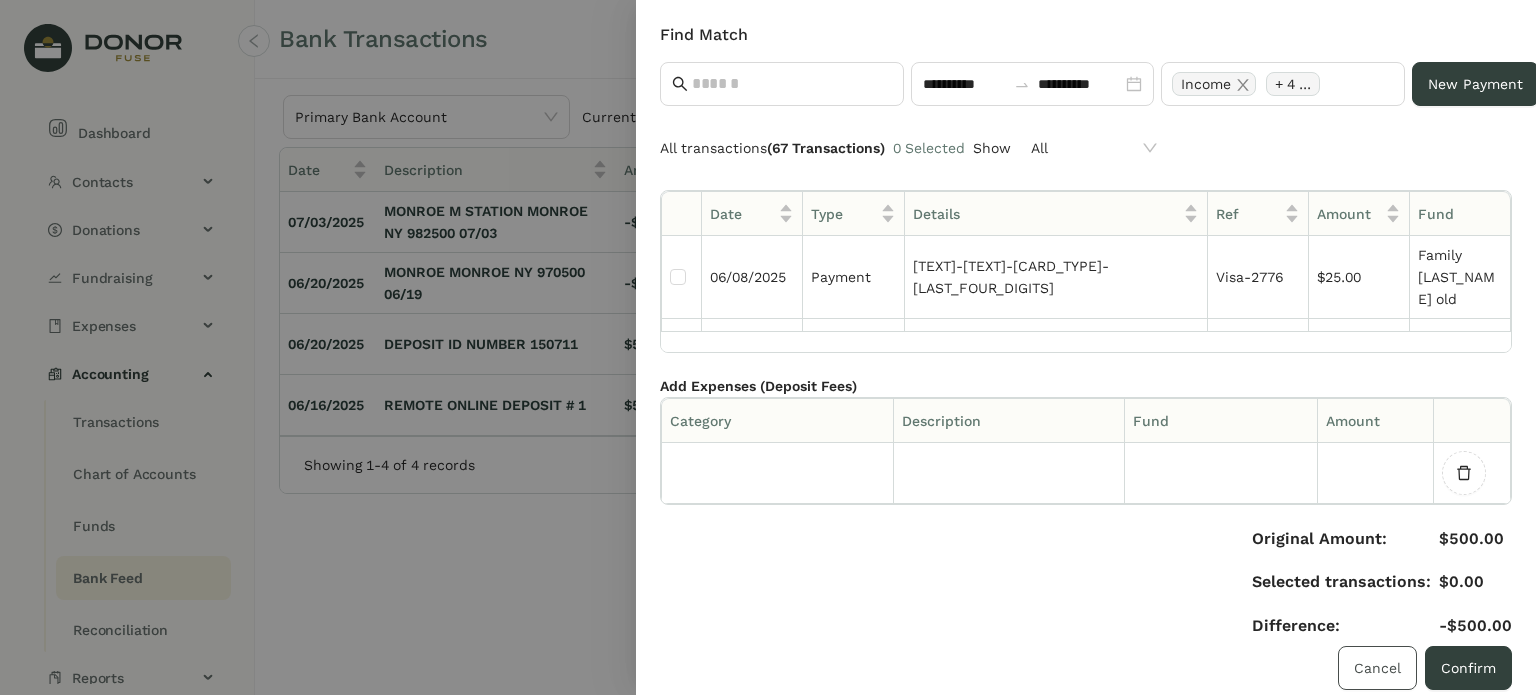 click on "Cancel" at bounding box center (1377, 668) 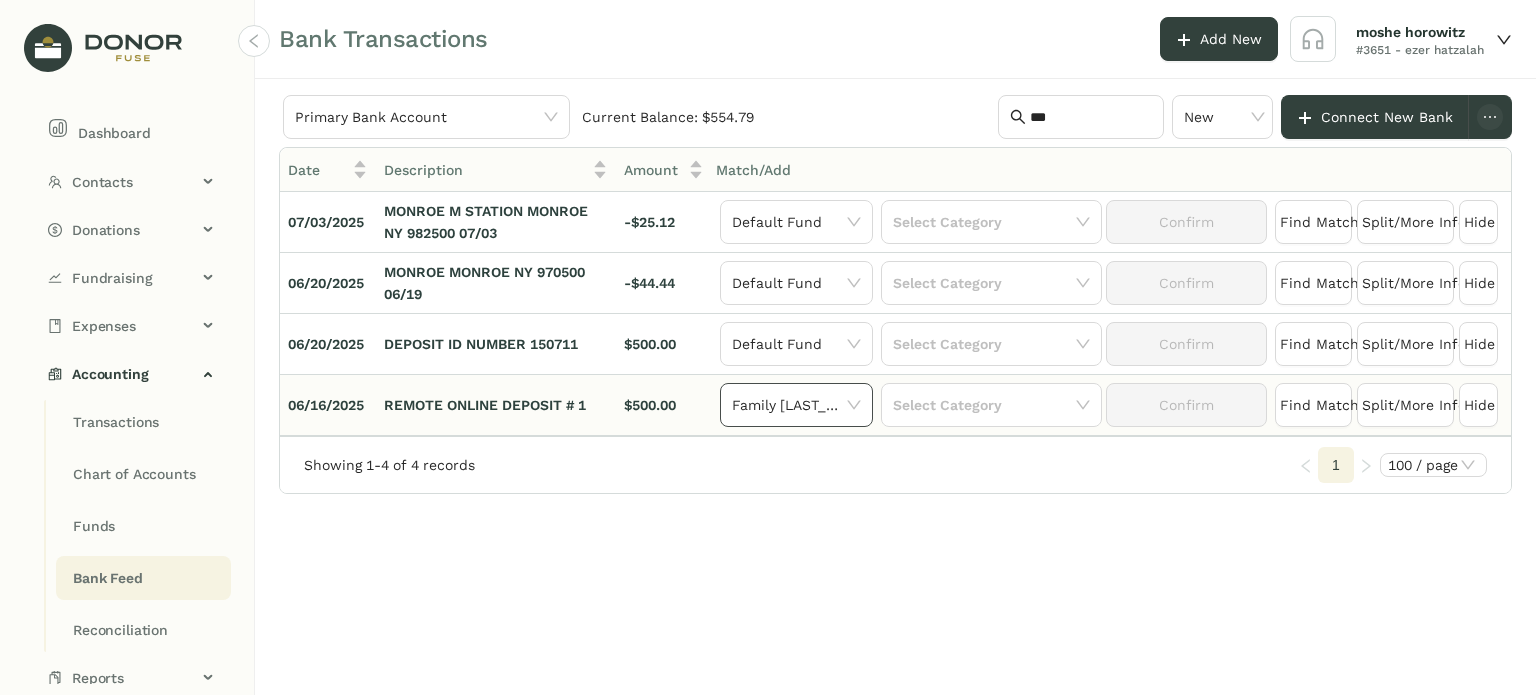 click on "משפחת [LAST] [LAST]" 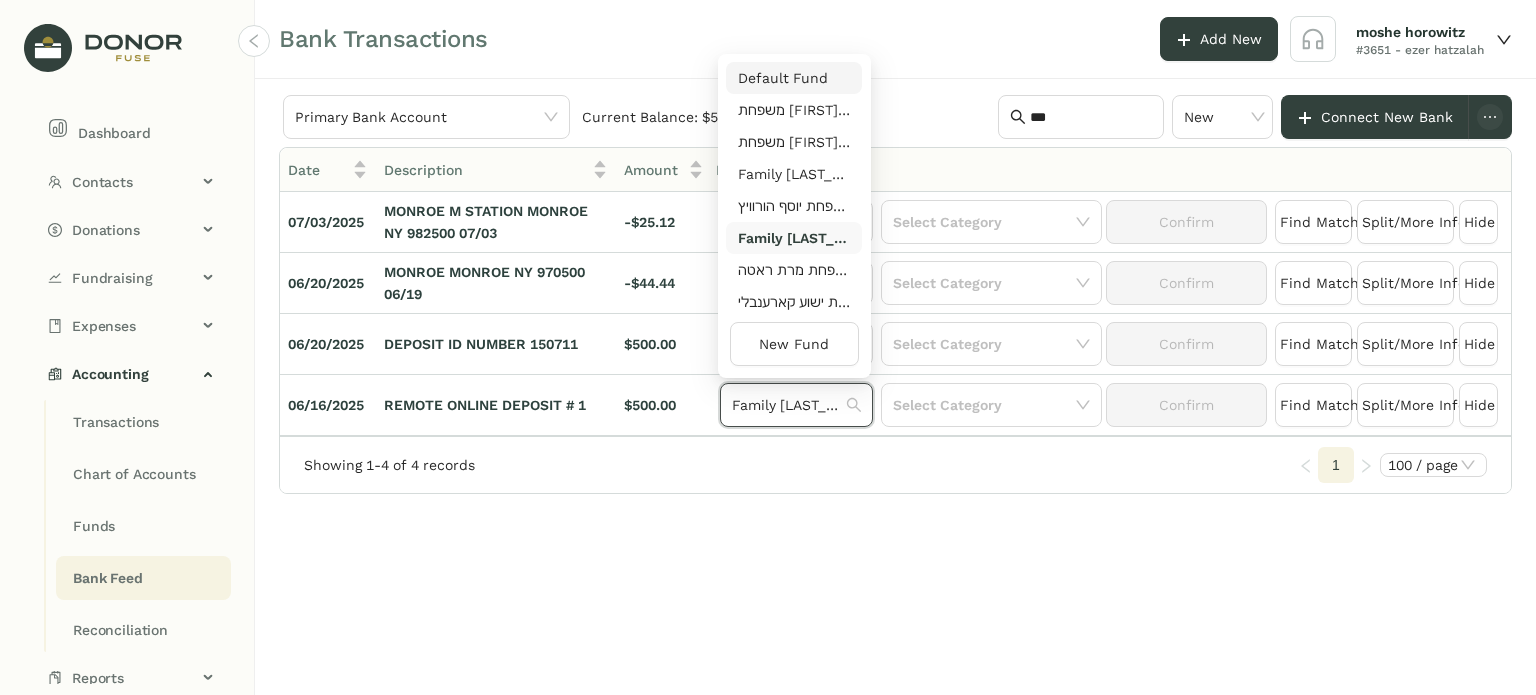 click on "Default Fund" at bounding box center (794, 78) 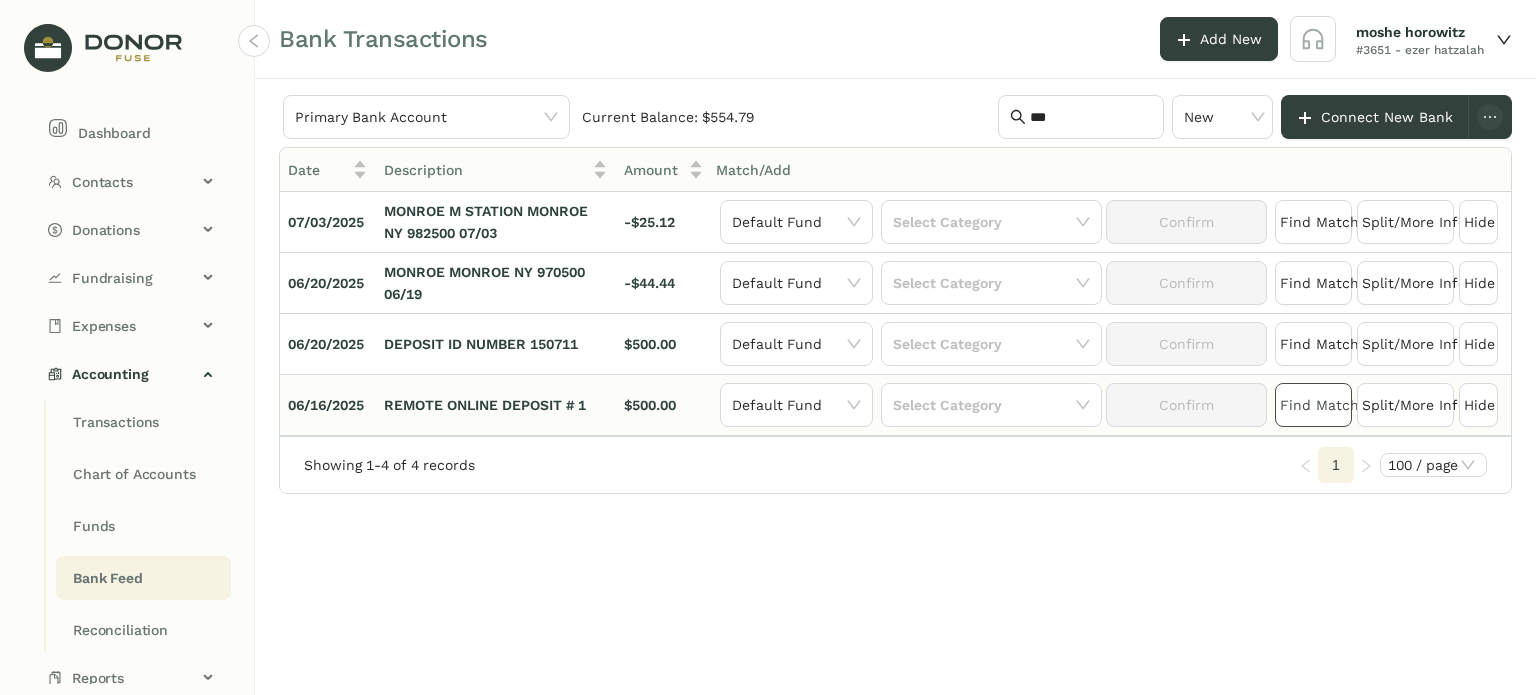click on "Find Match" 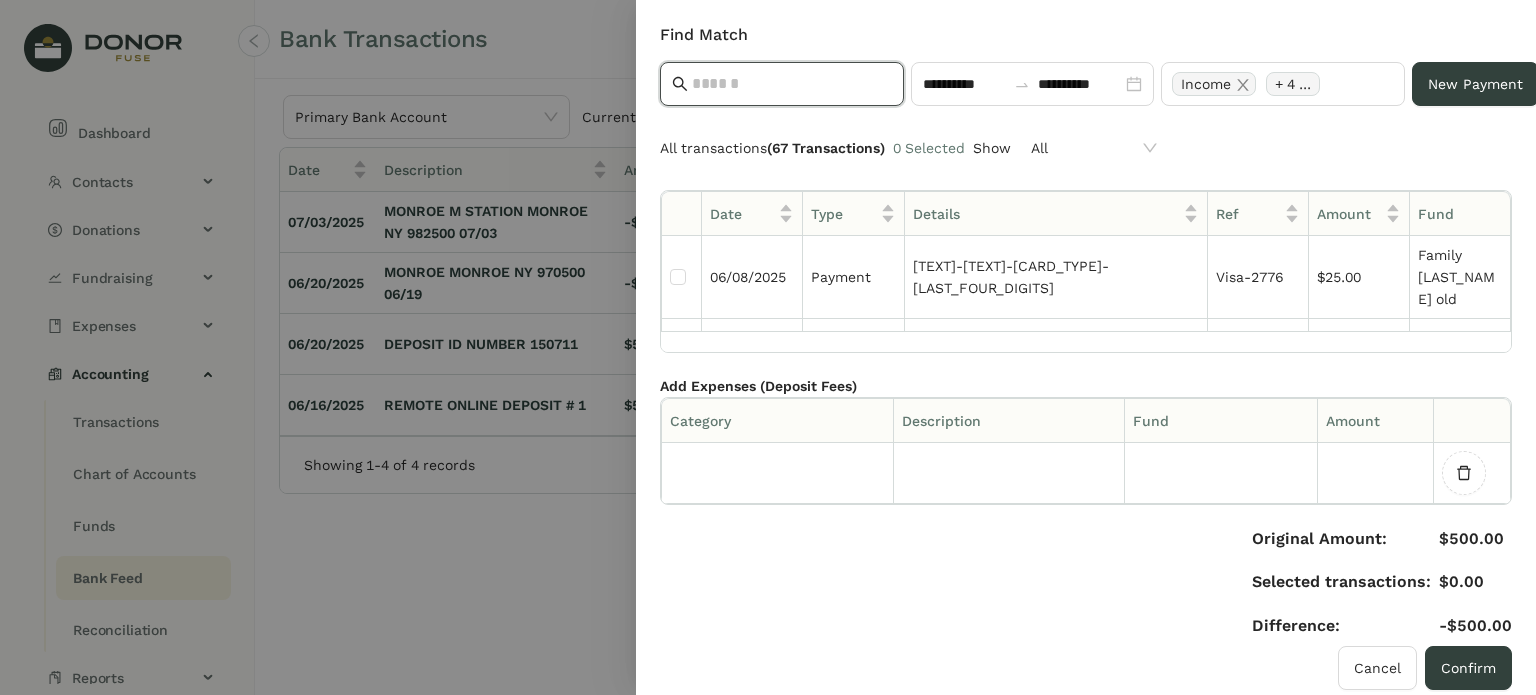 click at bounding box center (792, 84) 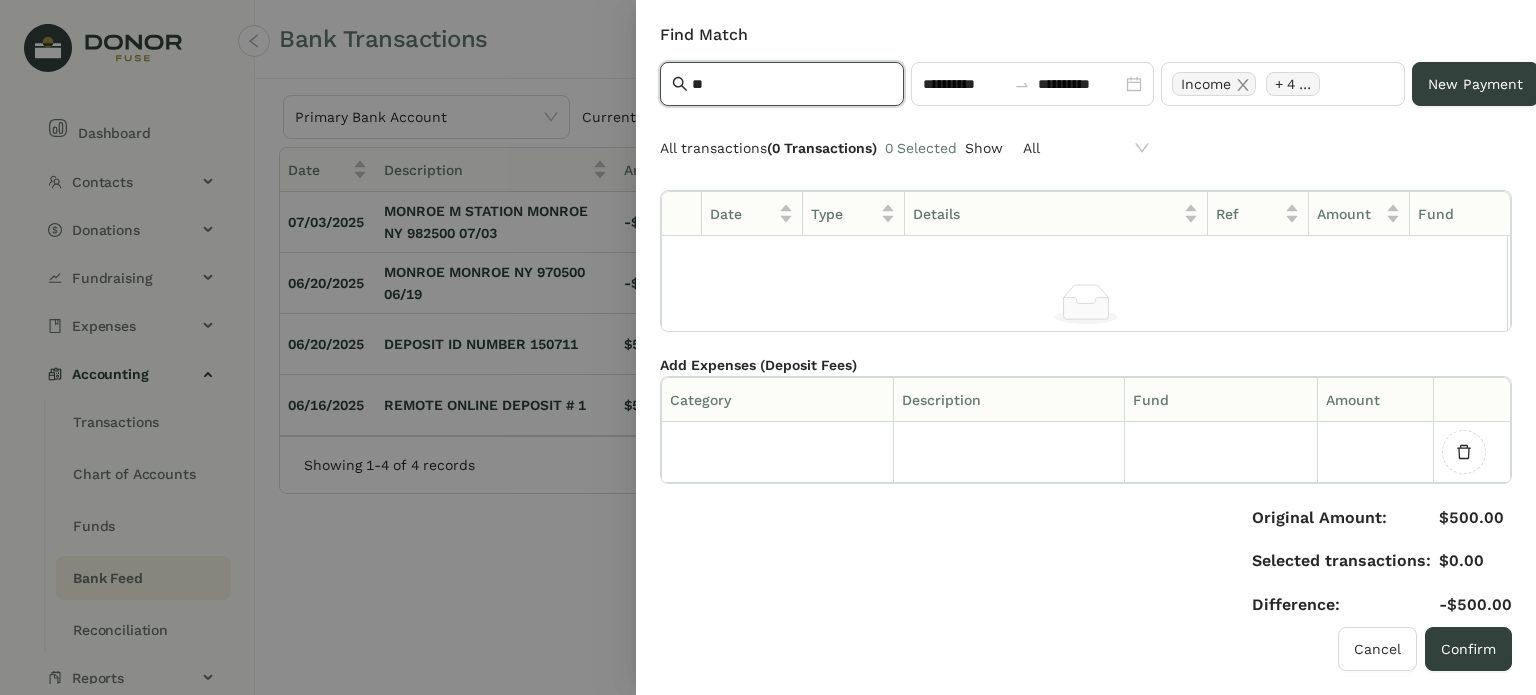 type on "*" 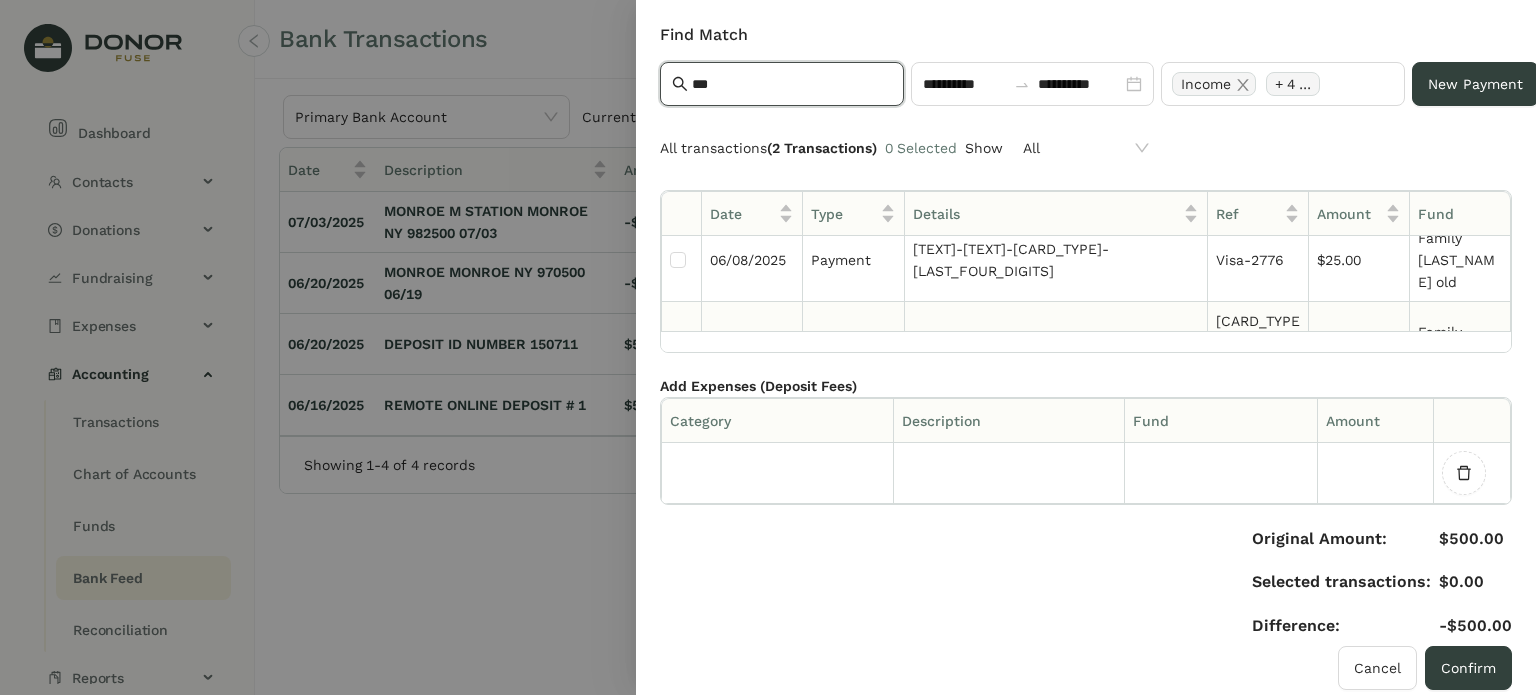 scroll, scrollTop: 26, scrollLeft: 0, axis: vertical 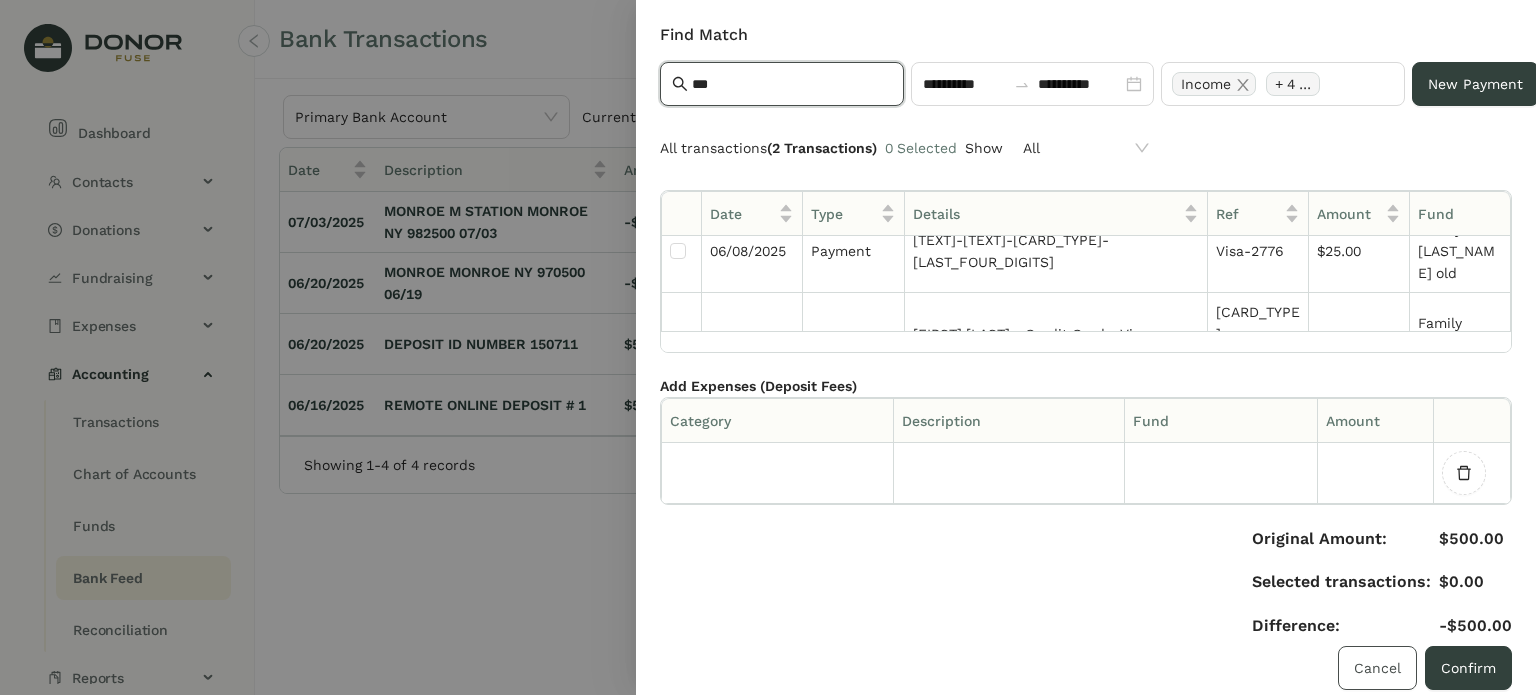 type on "***" 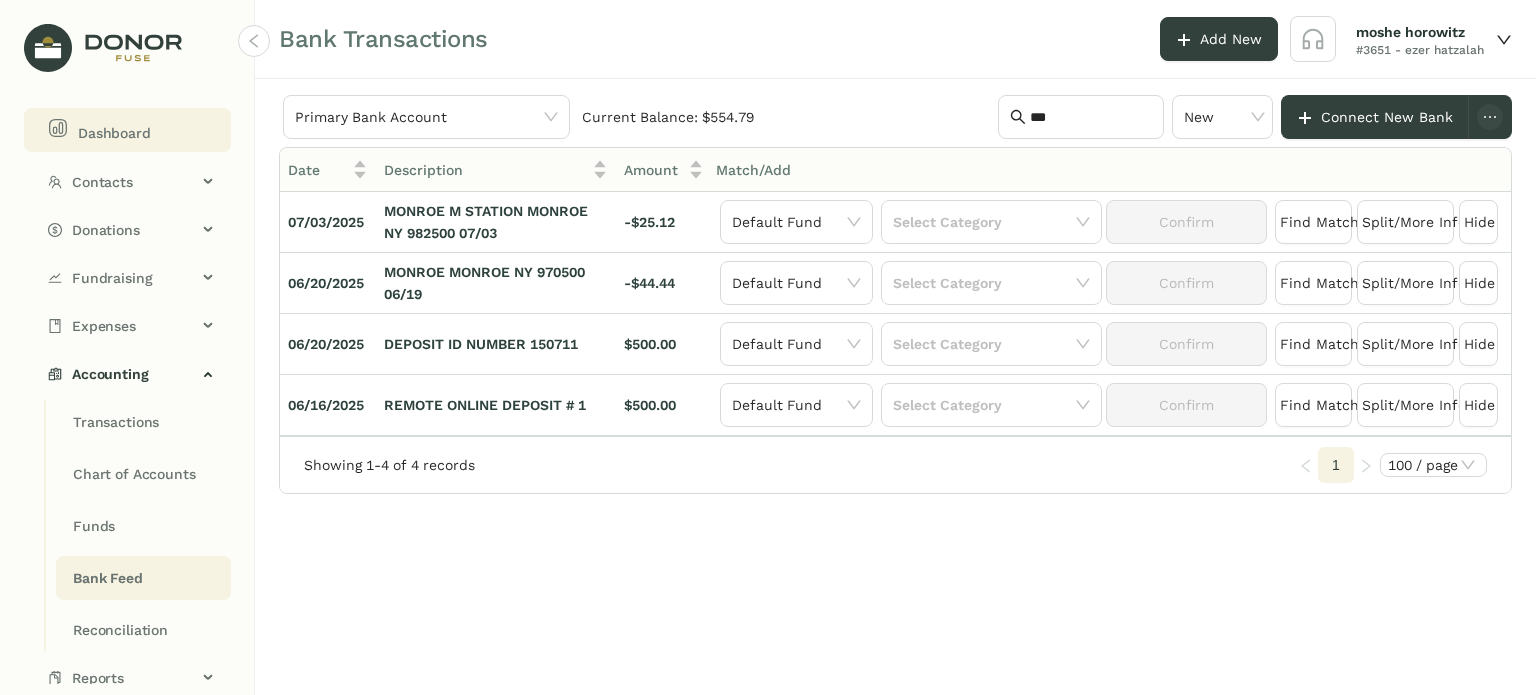 click on "Dashboard" 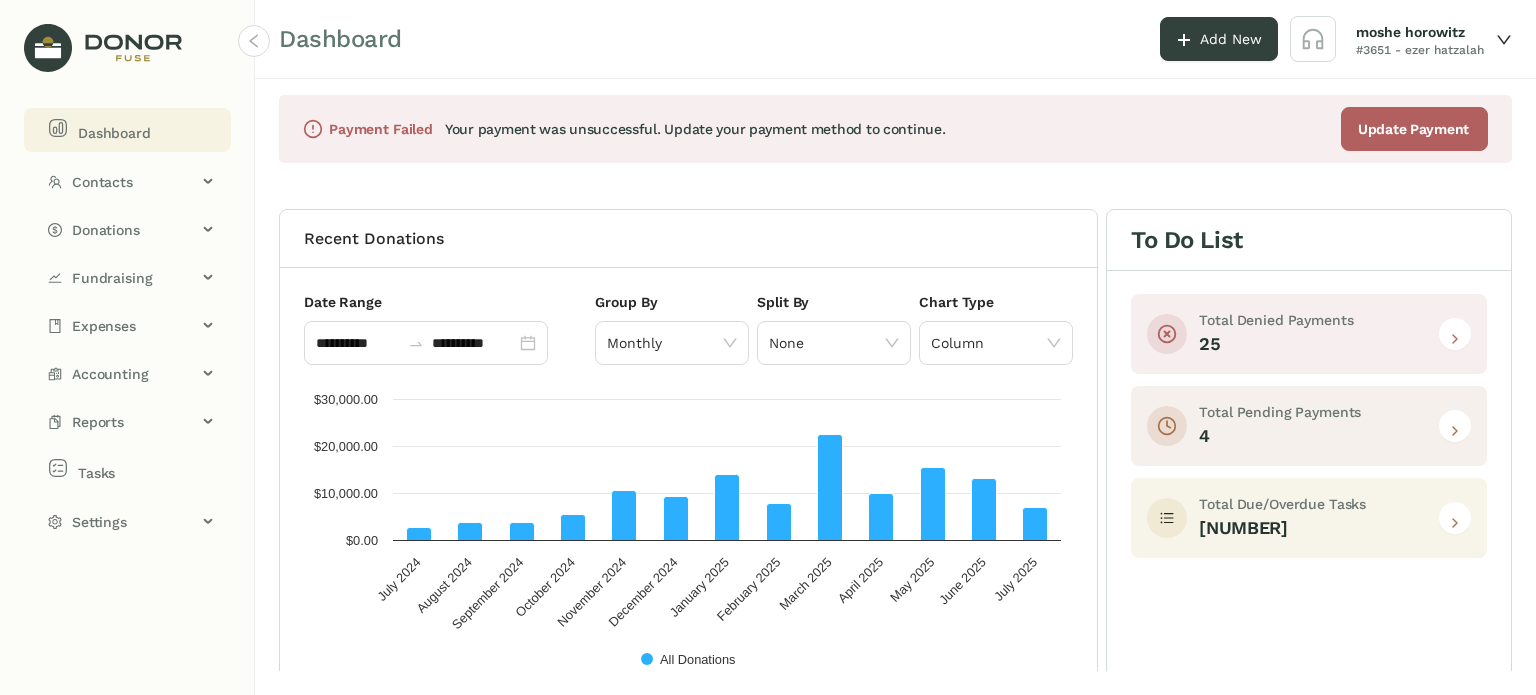 click 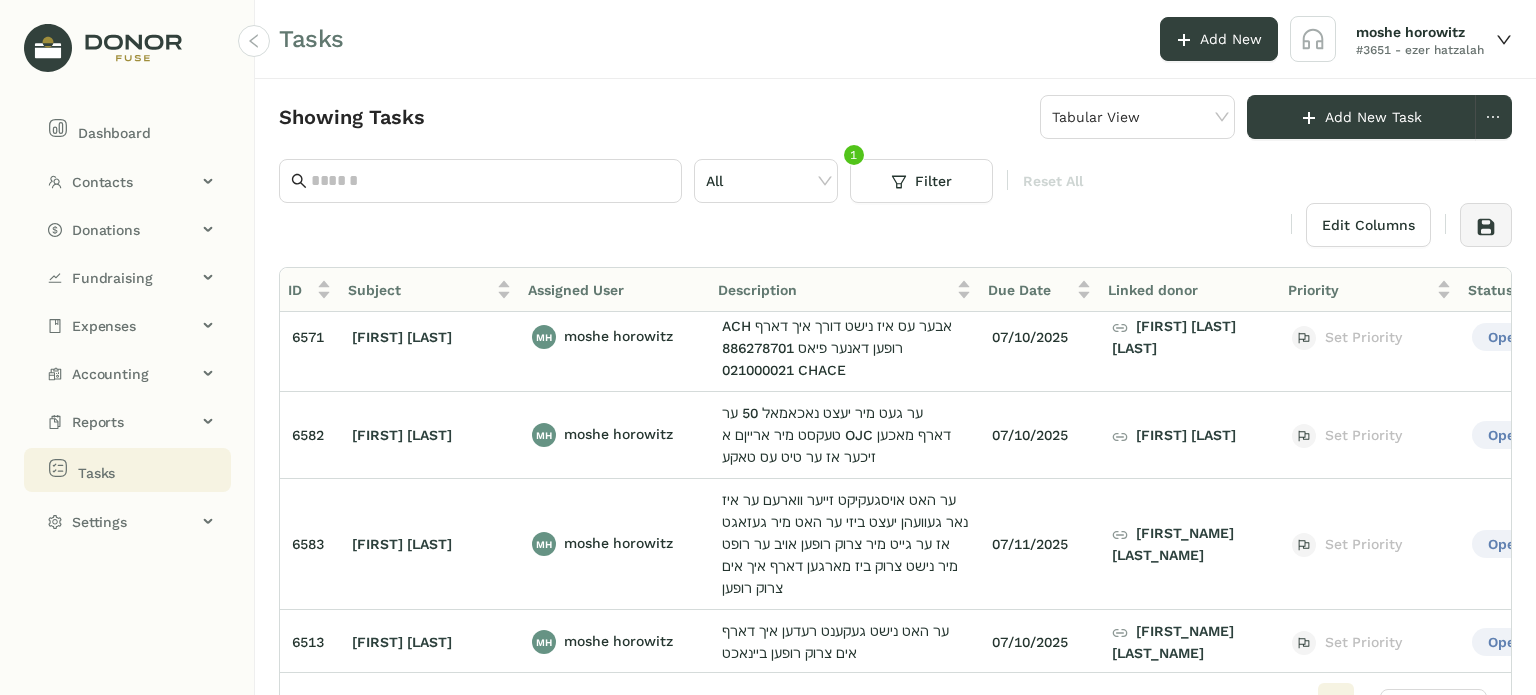 scroll, scrollTop: 0, scrollLeft: 0, axis: both 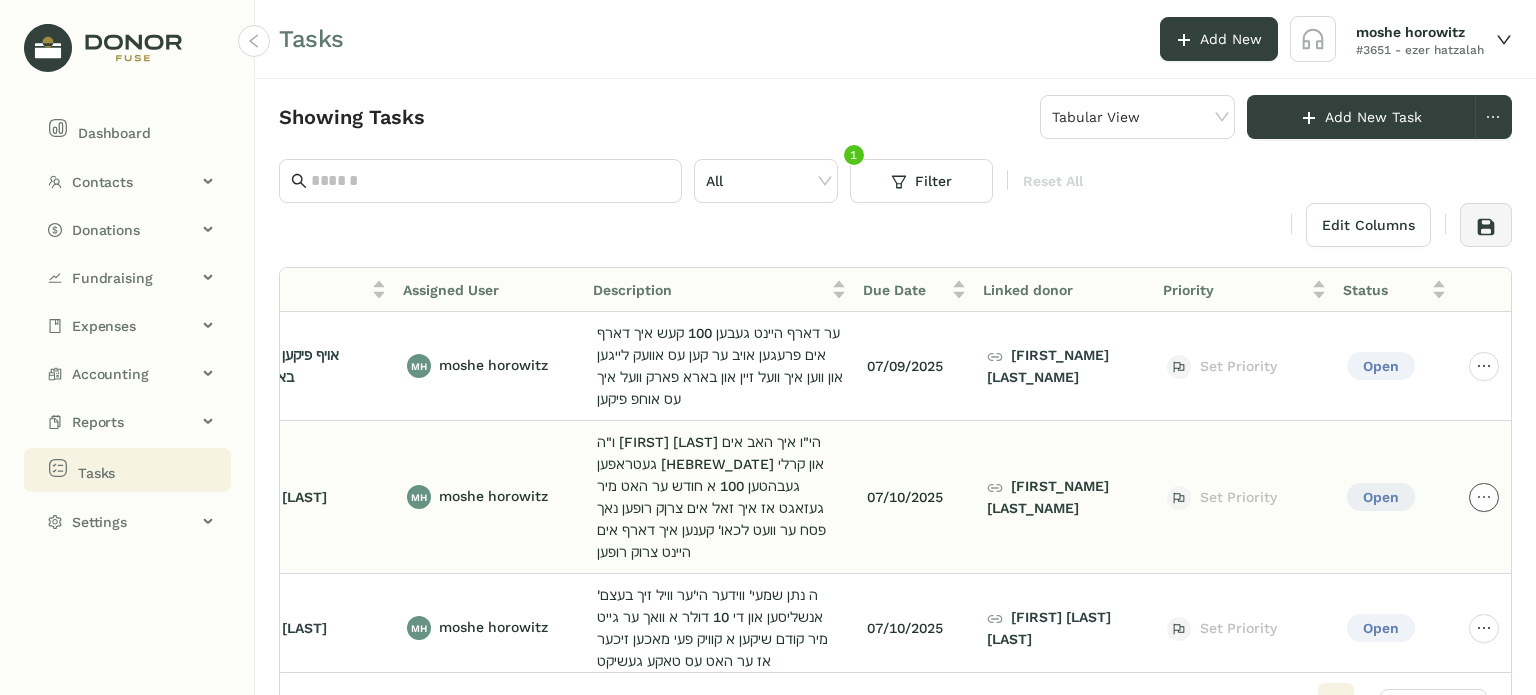 click 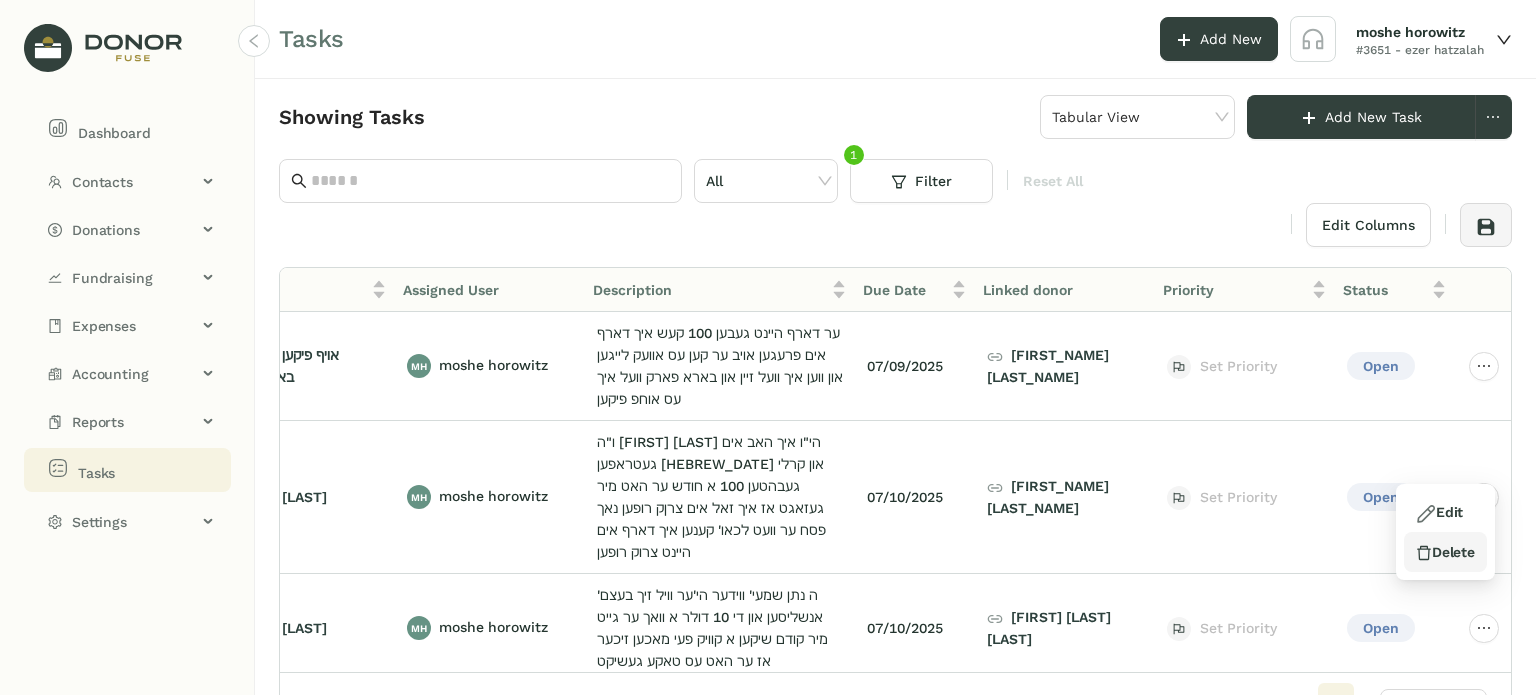 click on "Delete" at bounding box center (1445, 552) 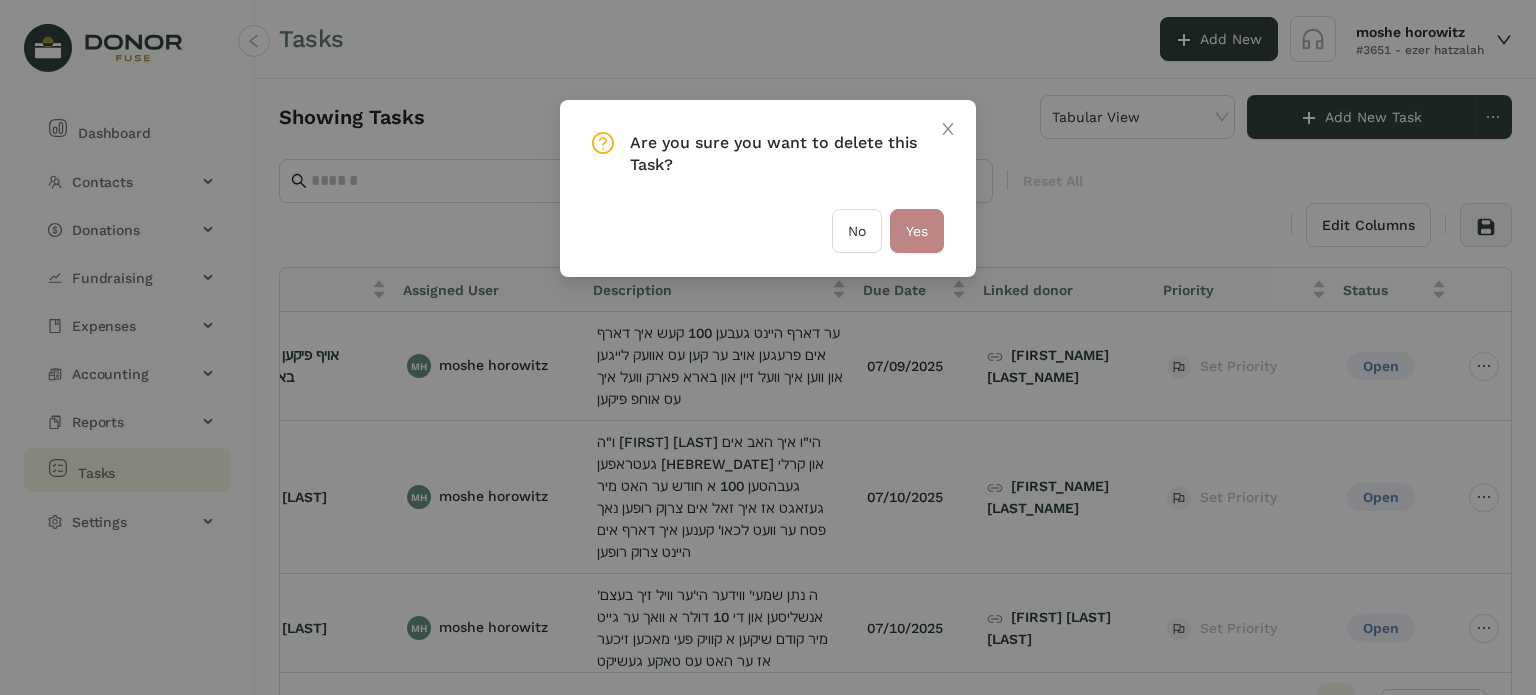 click on "Yes" at bounding box center (917, 231) 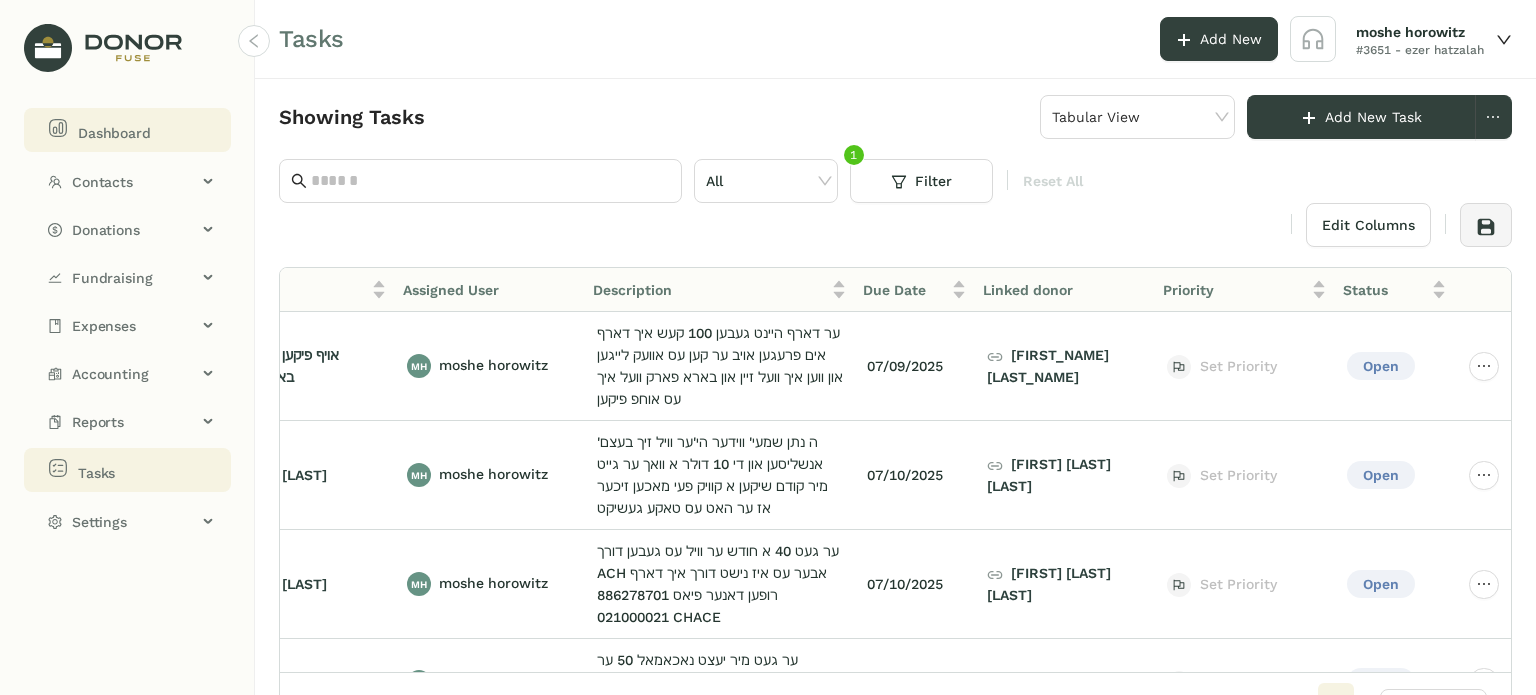 click on "Dashboard" 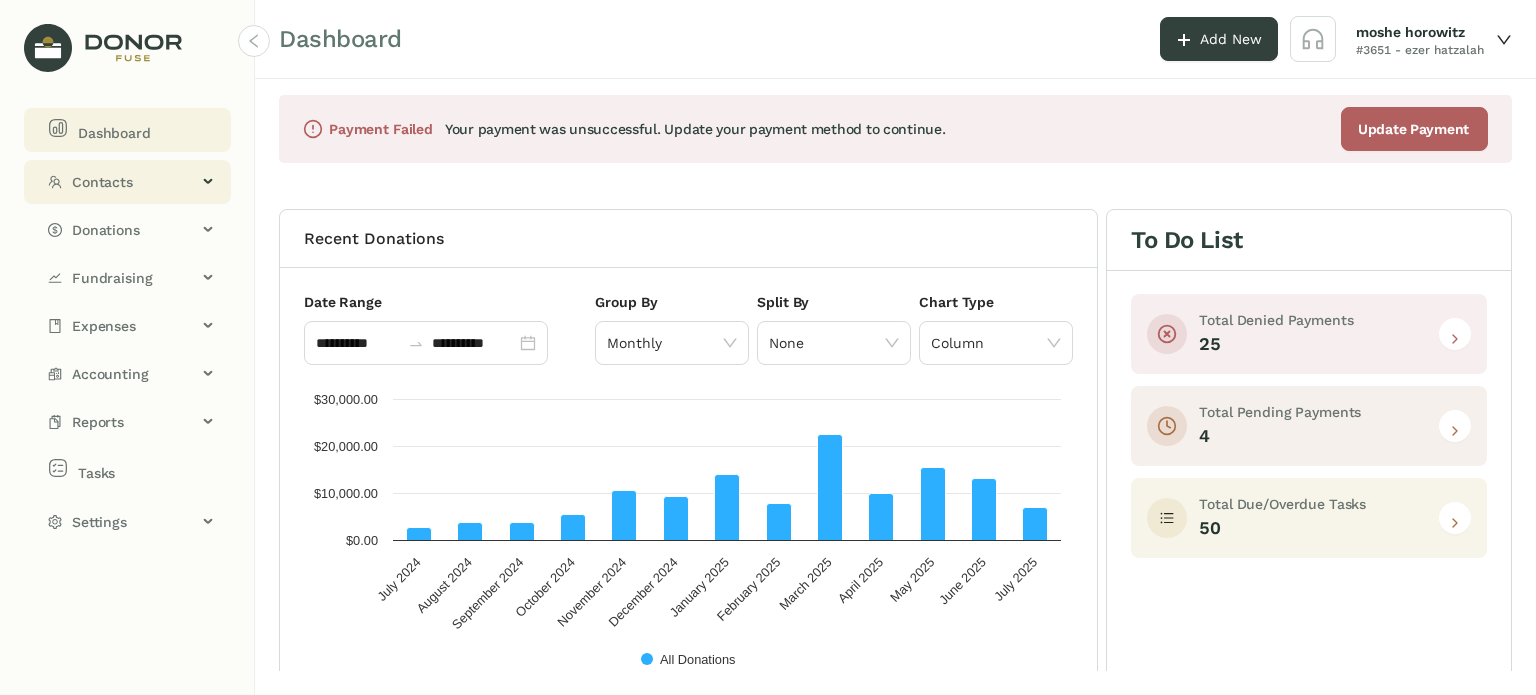 click on "Contacts" 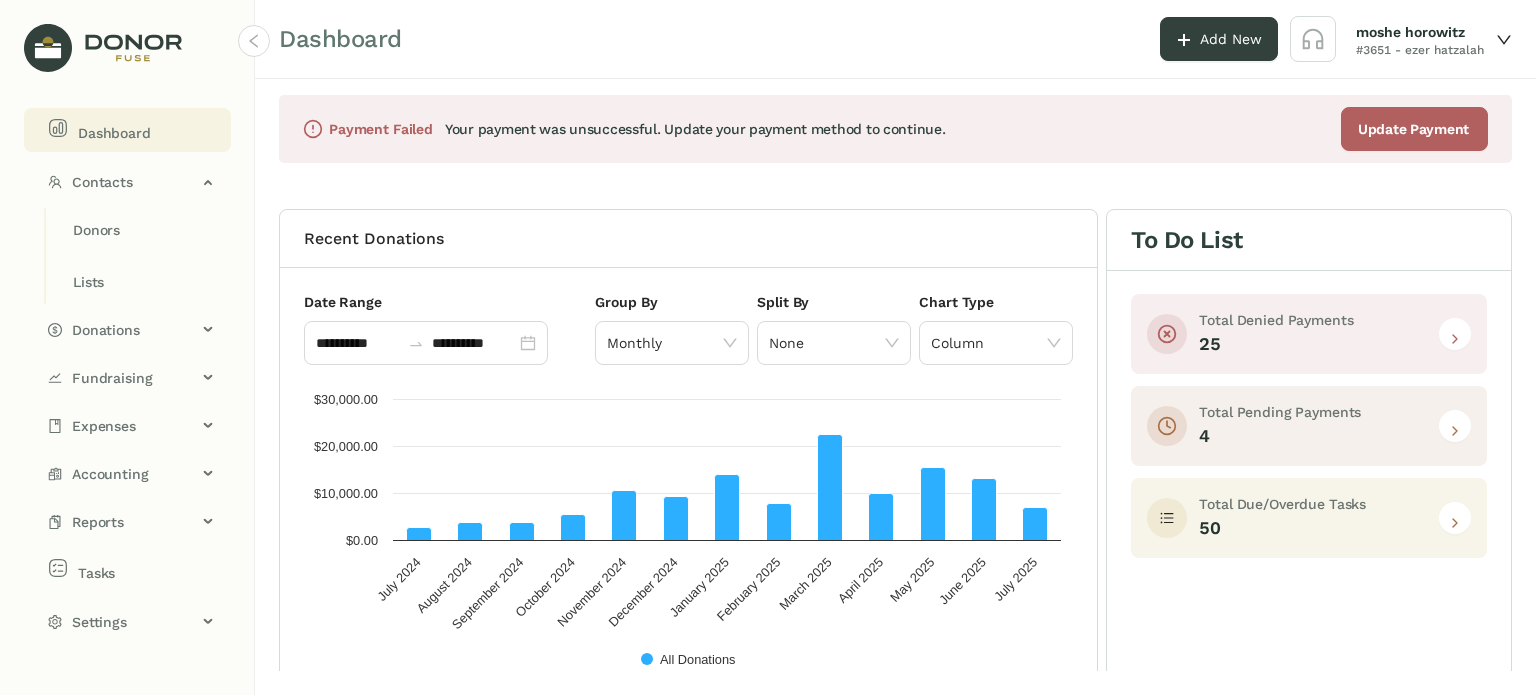 click 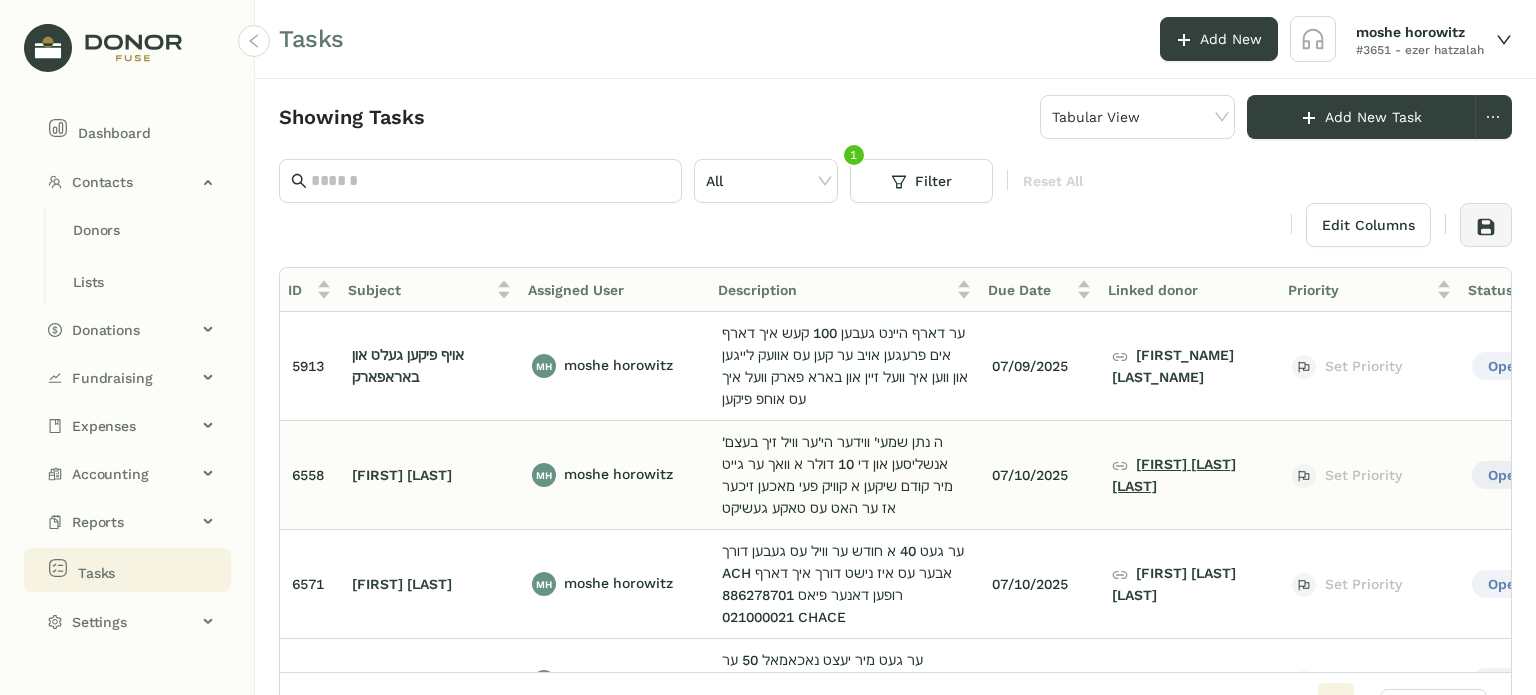 click on "[FIRST] [LAST]" 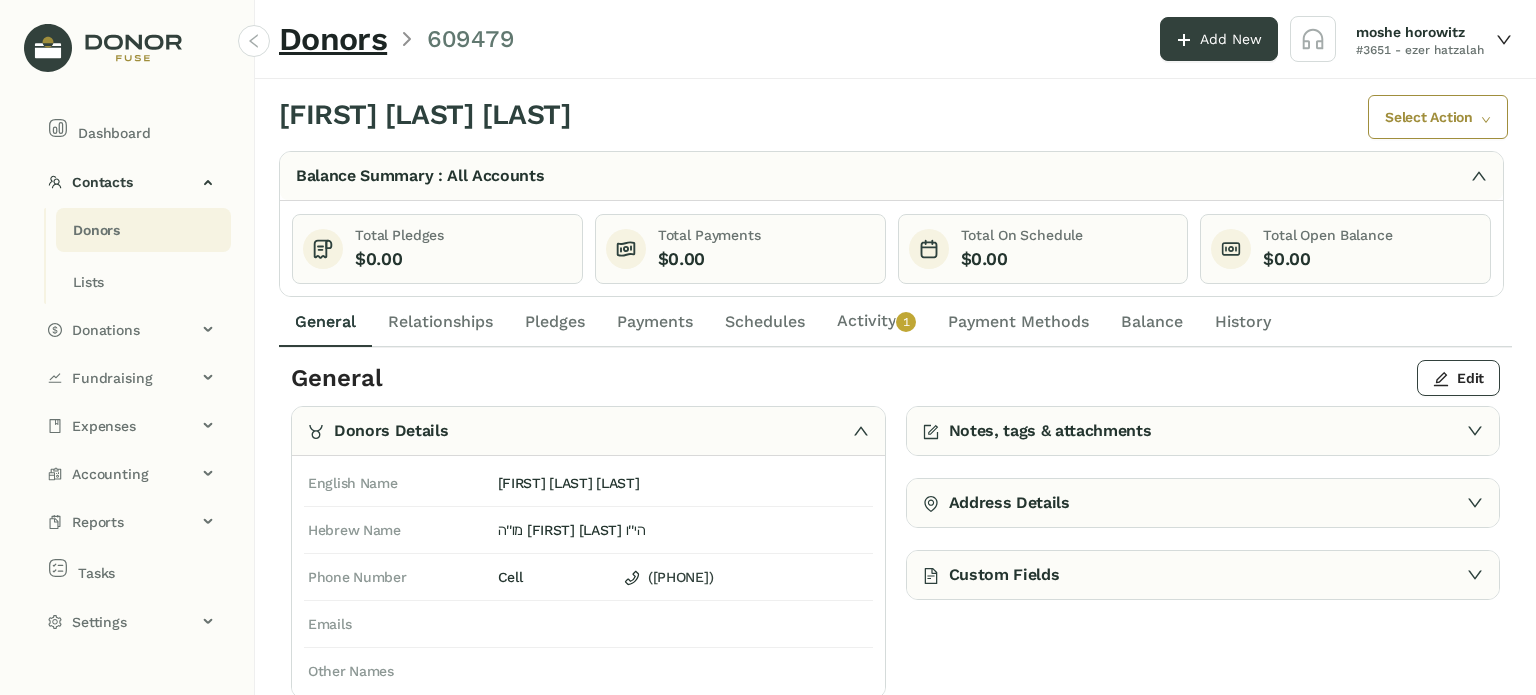 click on "Activity   0   1   2   3   4   5   6   7   8   9" 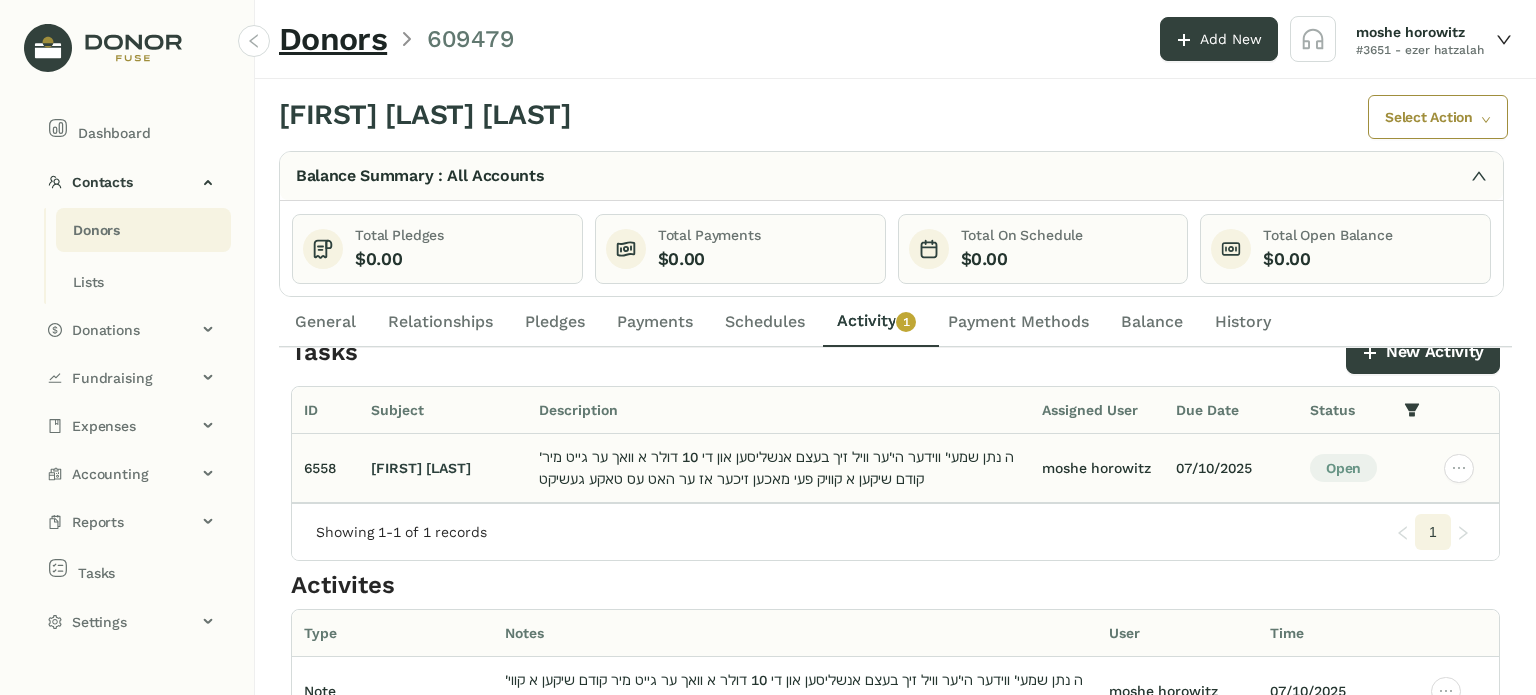 scroll, scrollTop: 0, scrollLeft: 0, axis: both 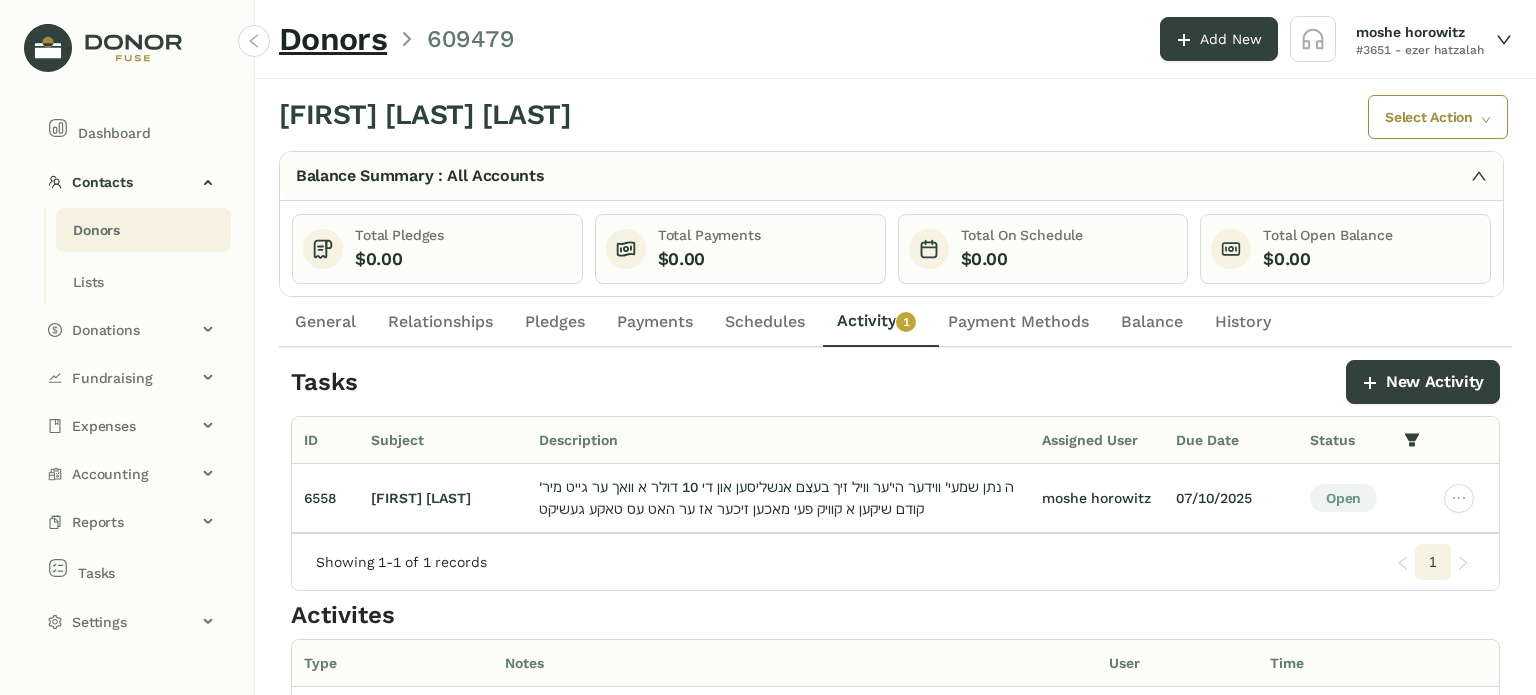 click on "General" 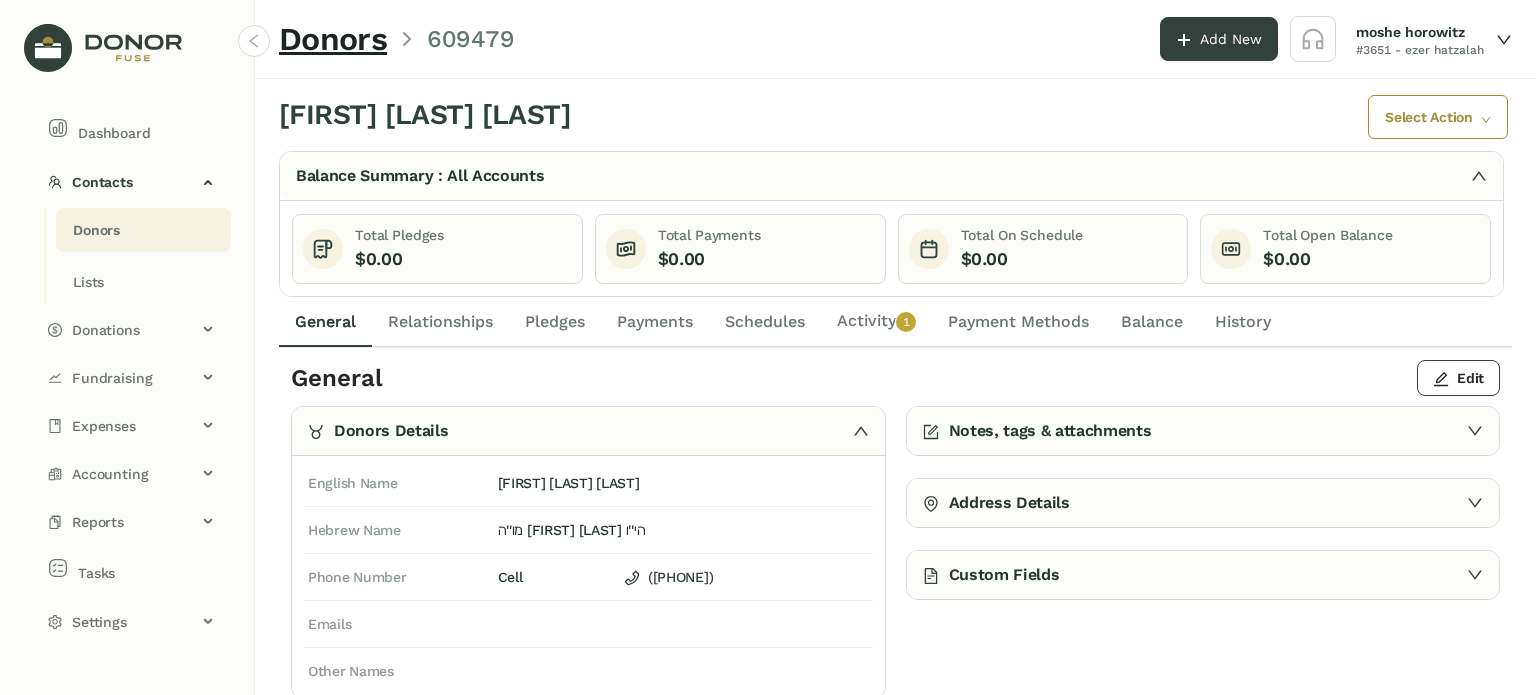 click on "Notes, tags & attachments" 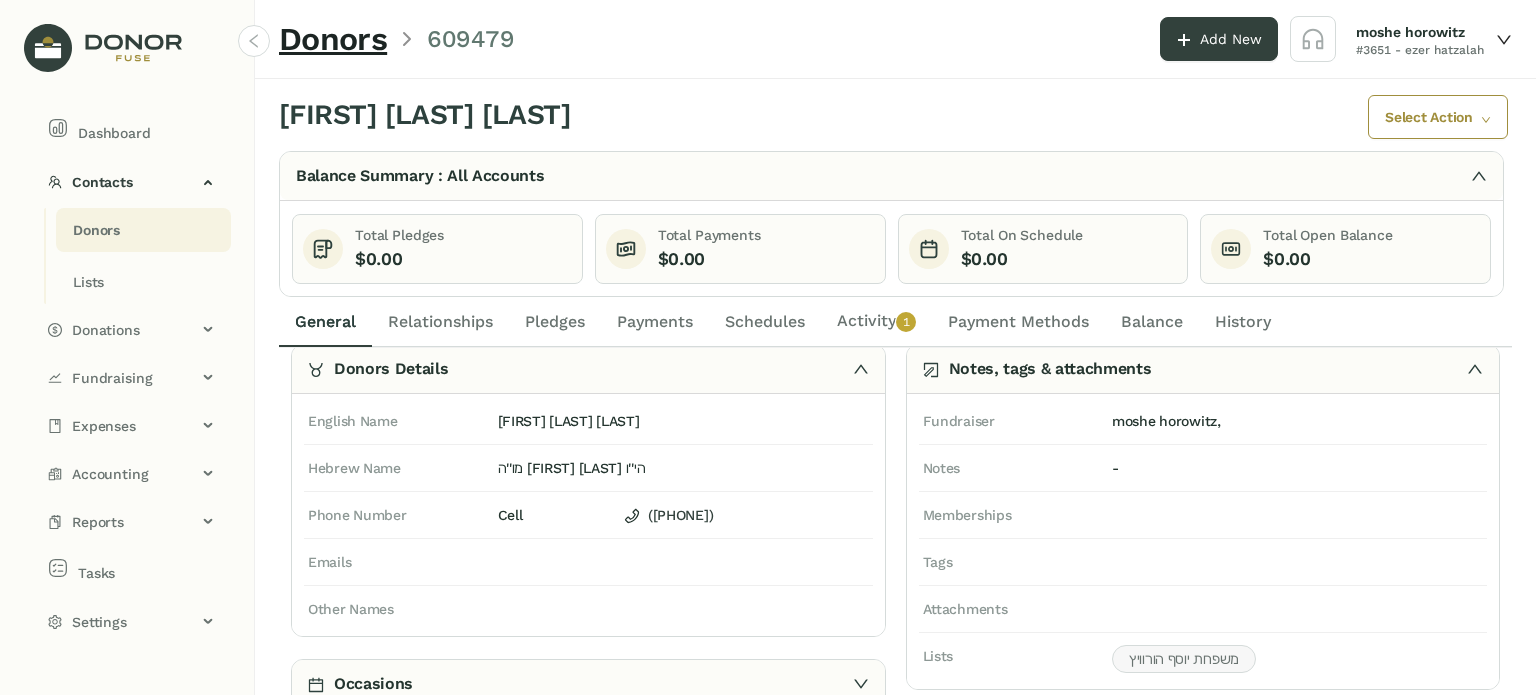 scroll, scrollTop: 0, scrollLeft: 0, axis: both 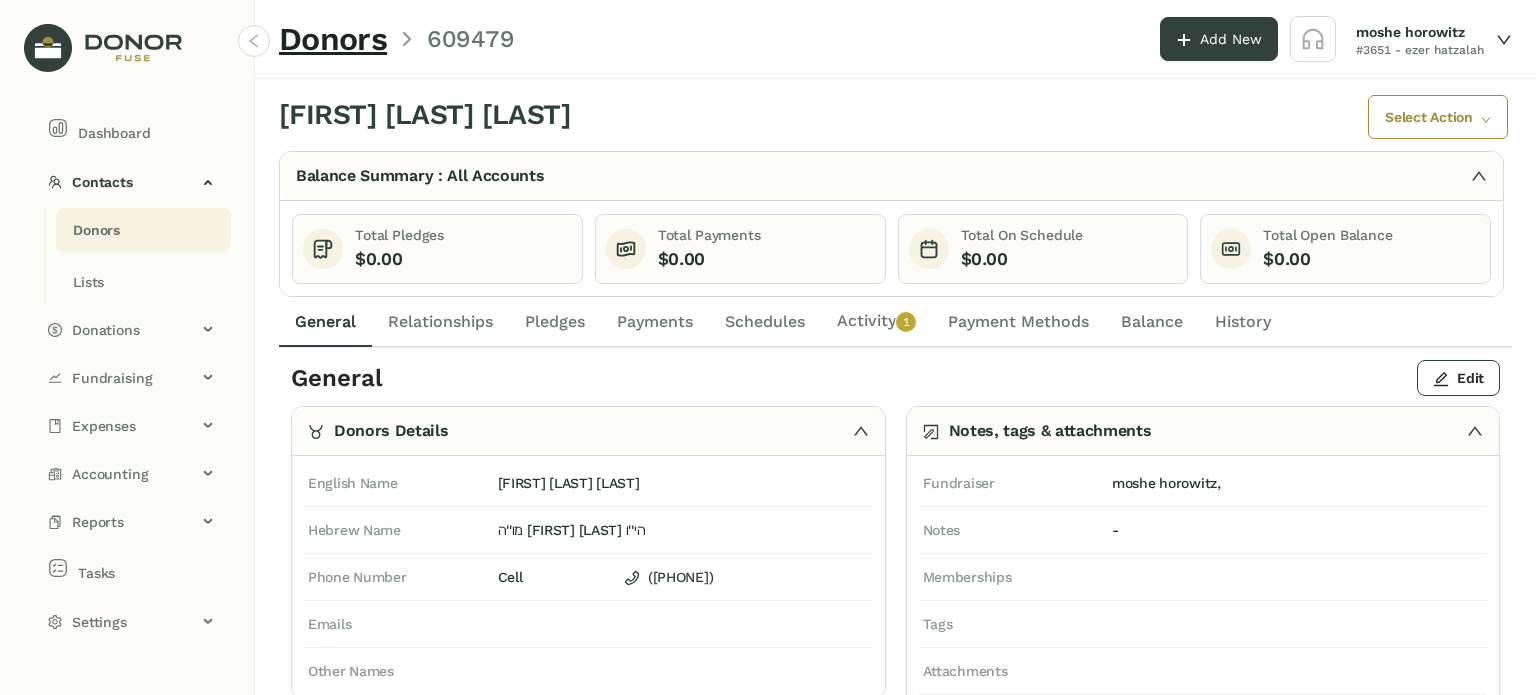click 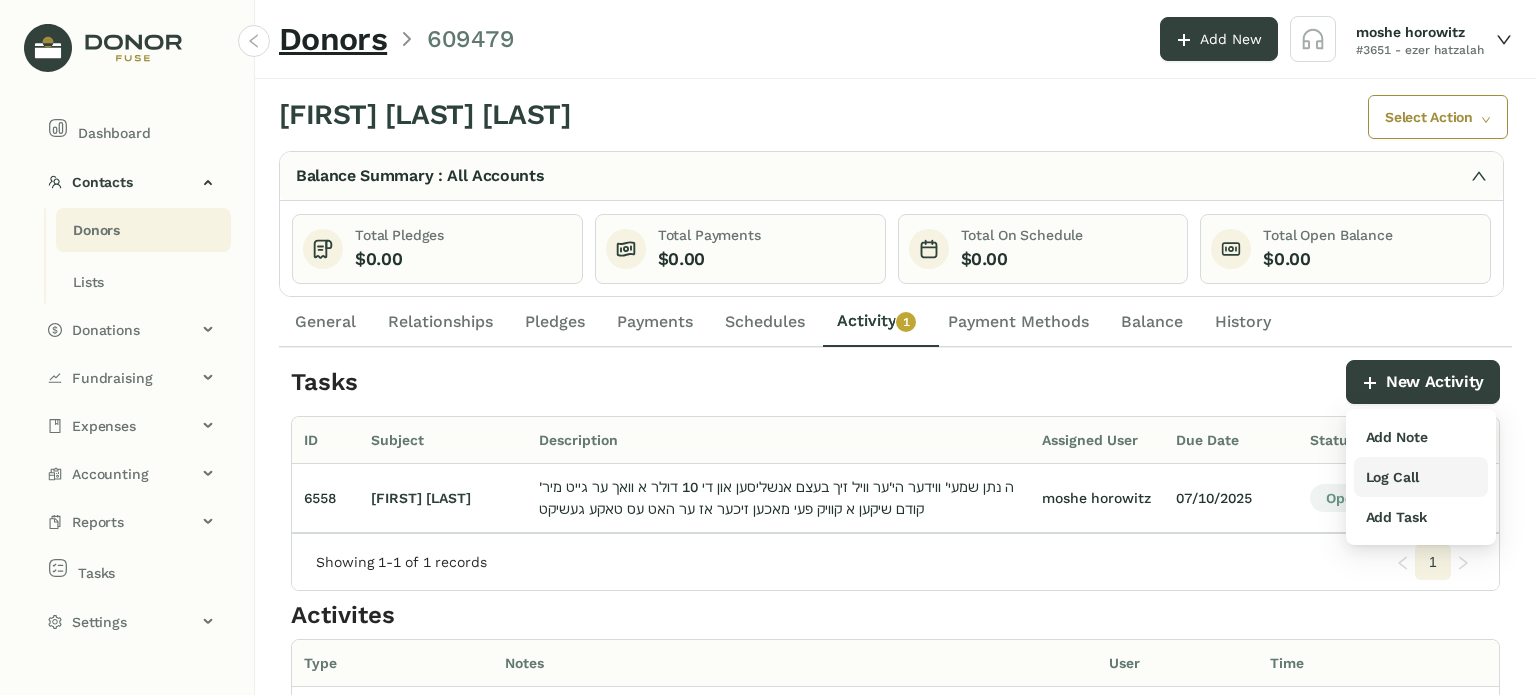 drag, startPoint x: 1419, startPoint y: 468, endPoint x: 1413, endPoint y: 458, distance: 11.661903 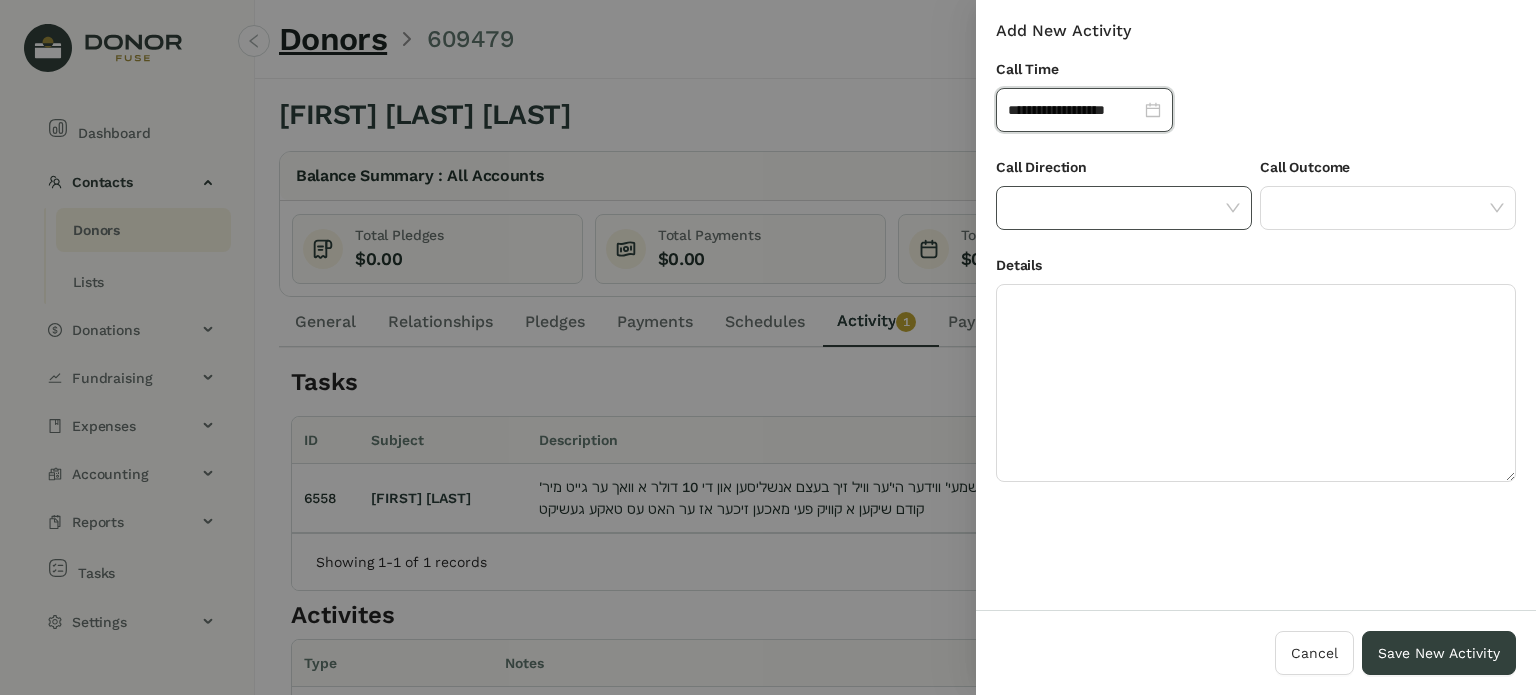 click 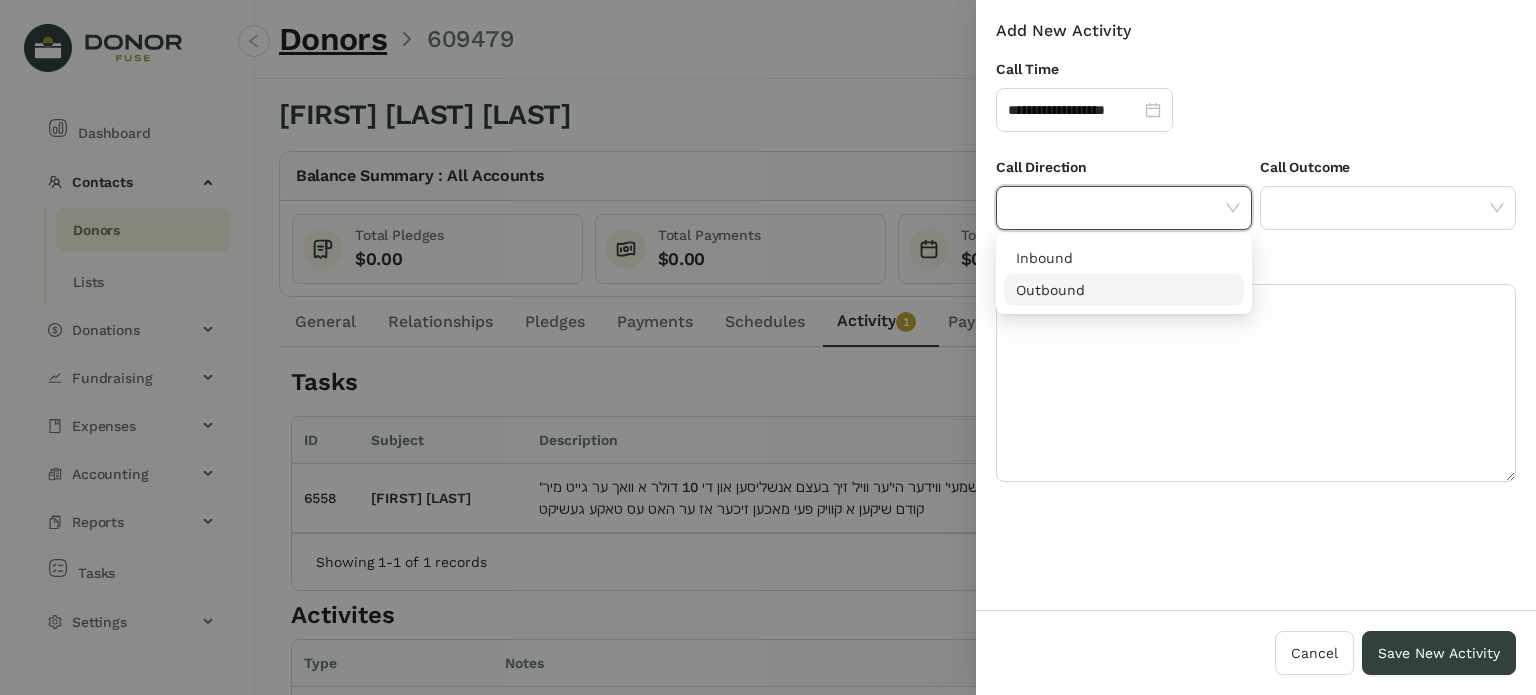 drag, startPoint x: 1156, startPoint y: 296, endPoint x: 1316, endPoint y: 265, distance: 162.97546 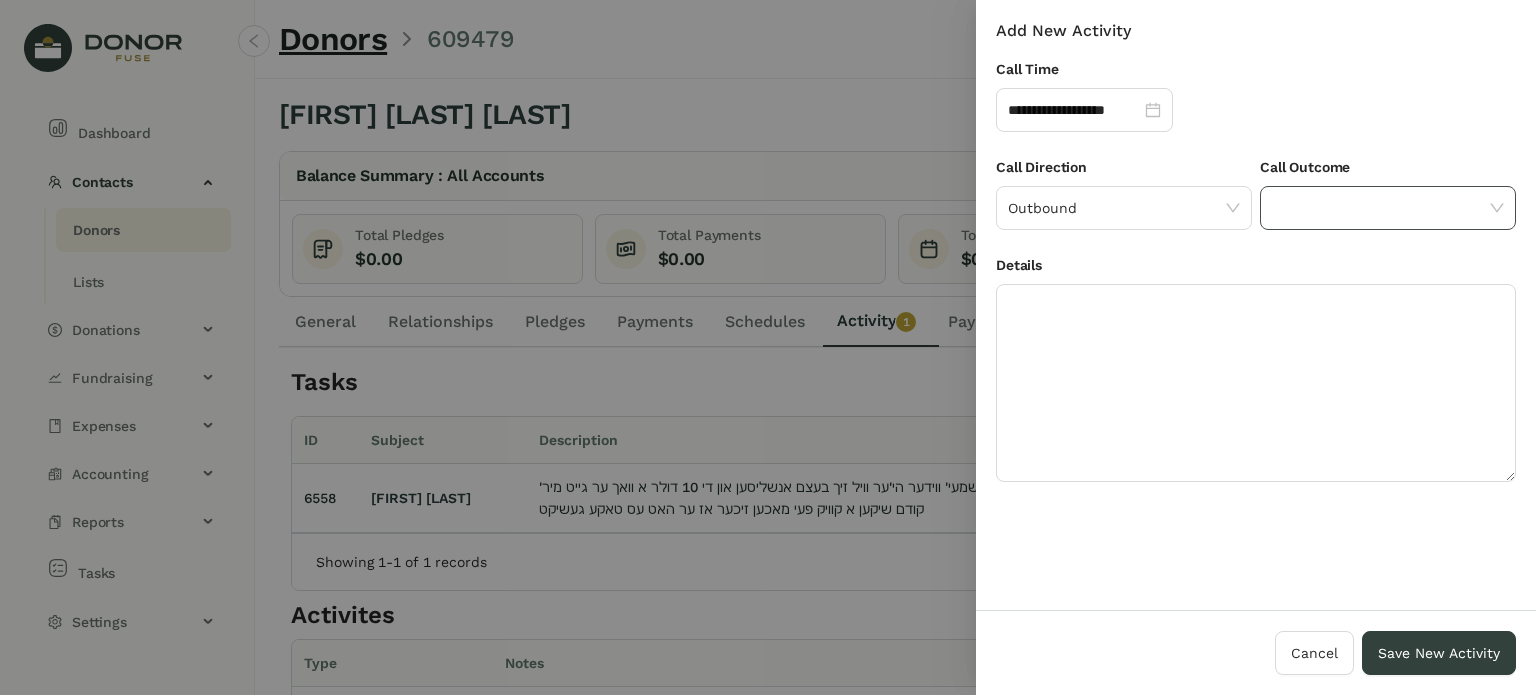 click 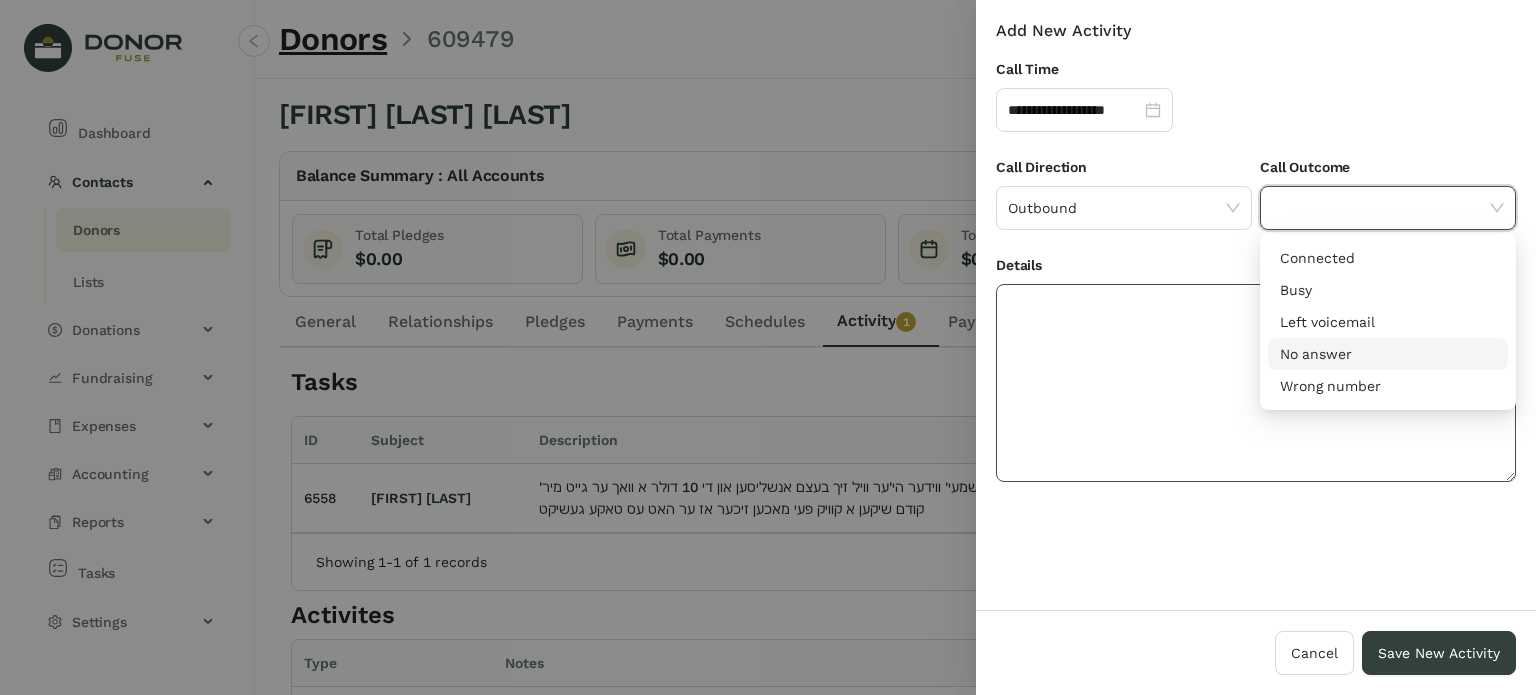 drag, startPoint x: 1339, startPoint y: 345, endPoint x: 1219, endPoint y: 335, distance: 120.41595 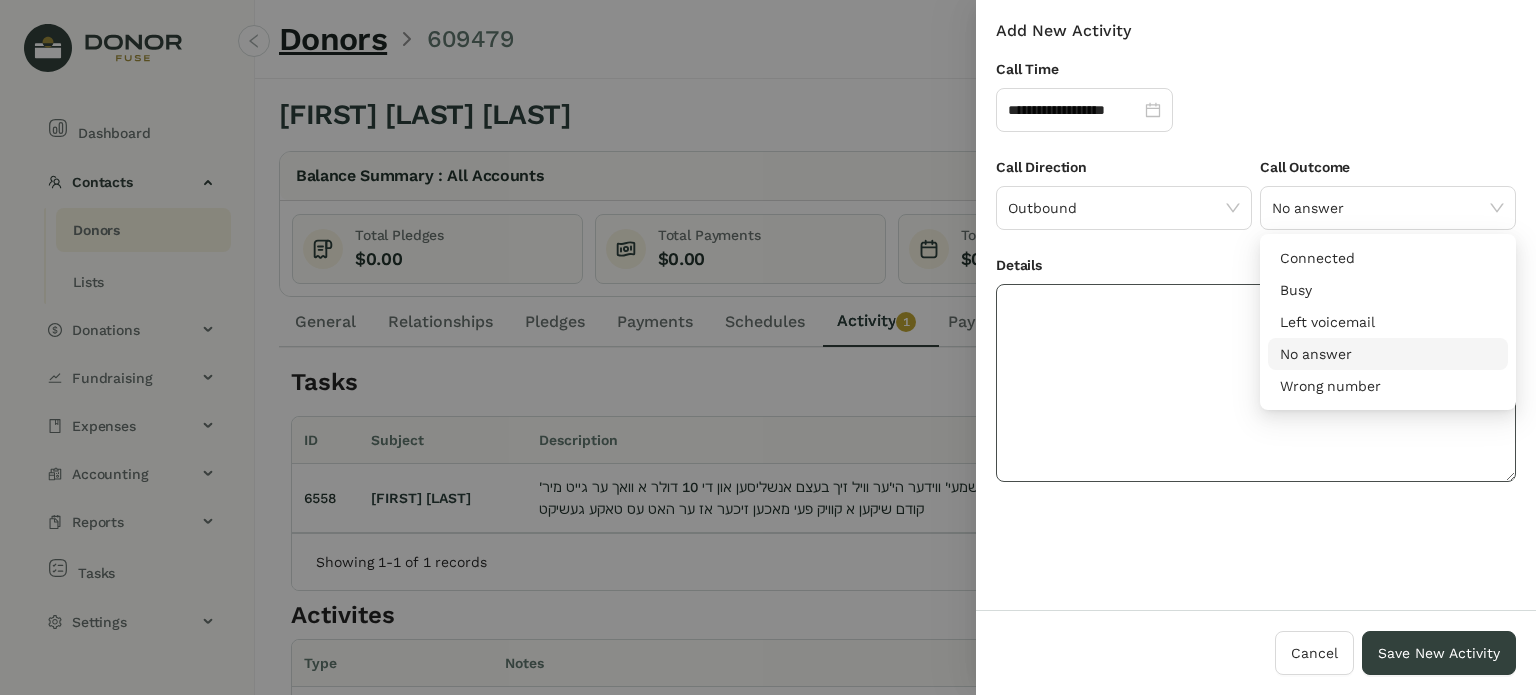 click 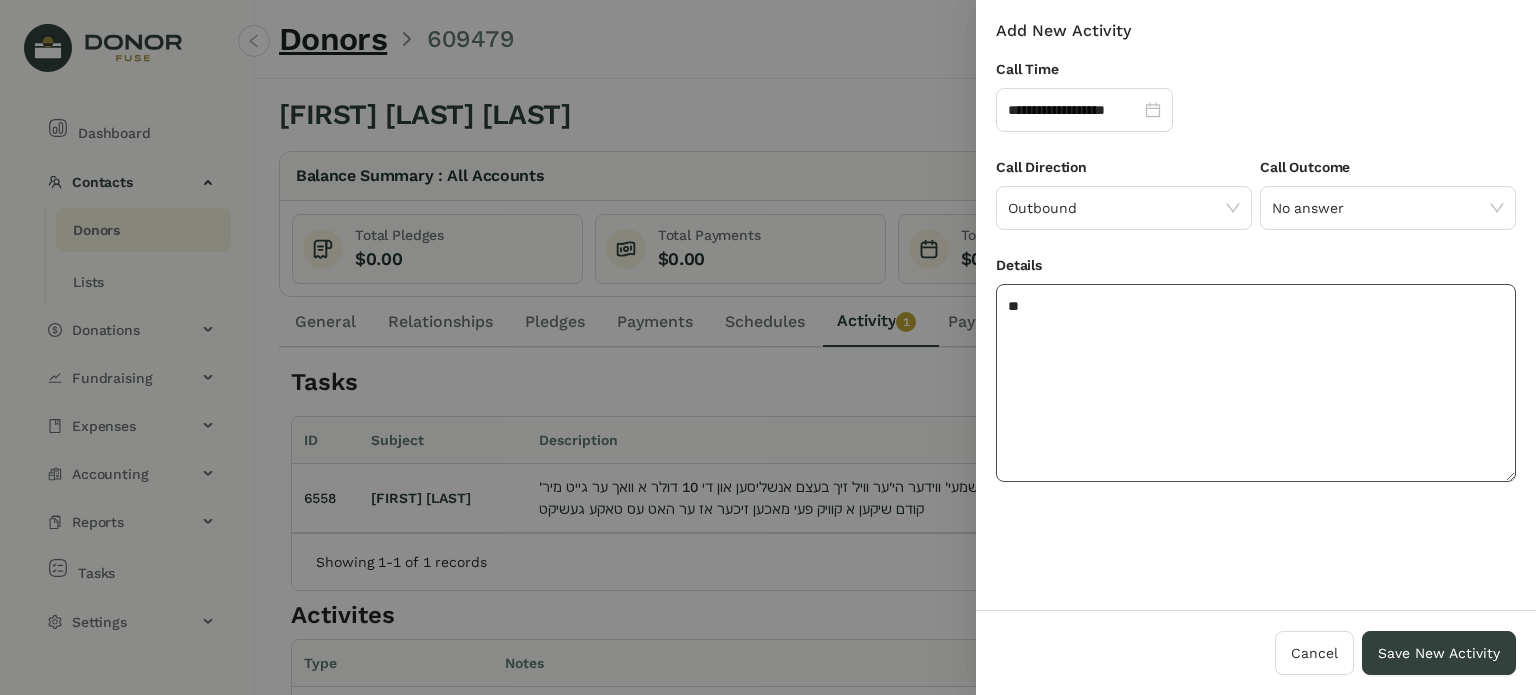 type on "*" 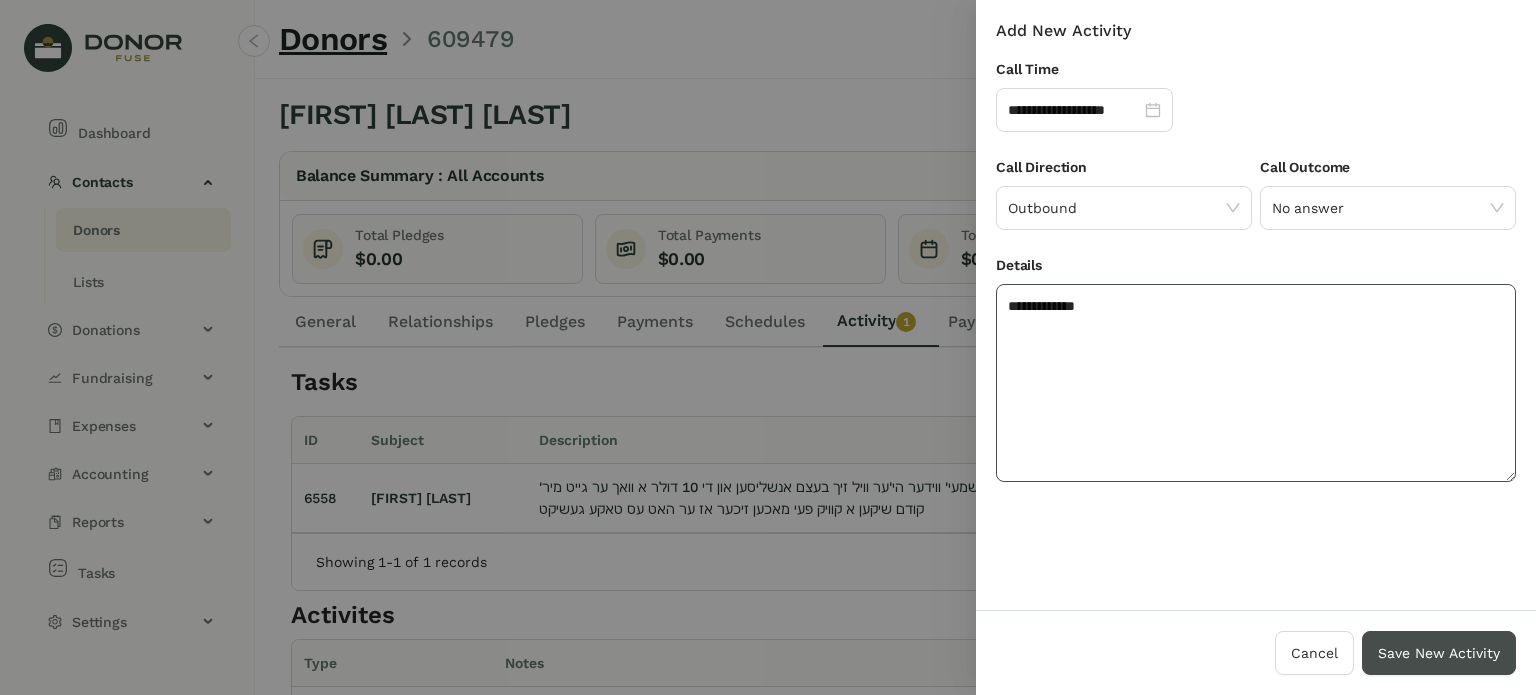 type on "**********" 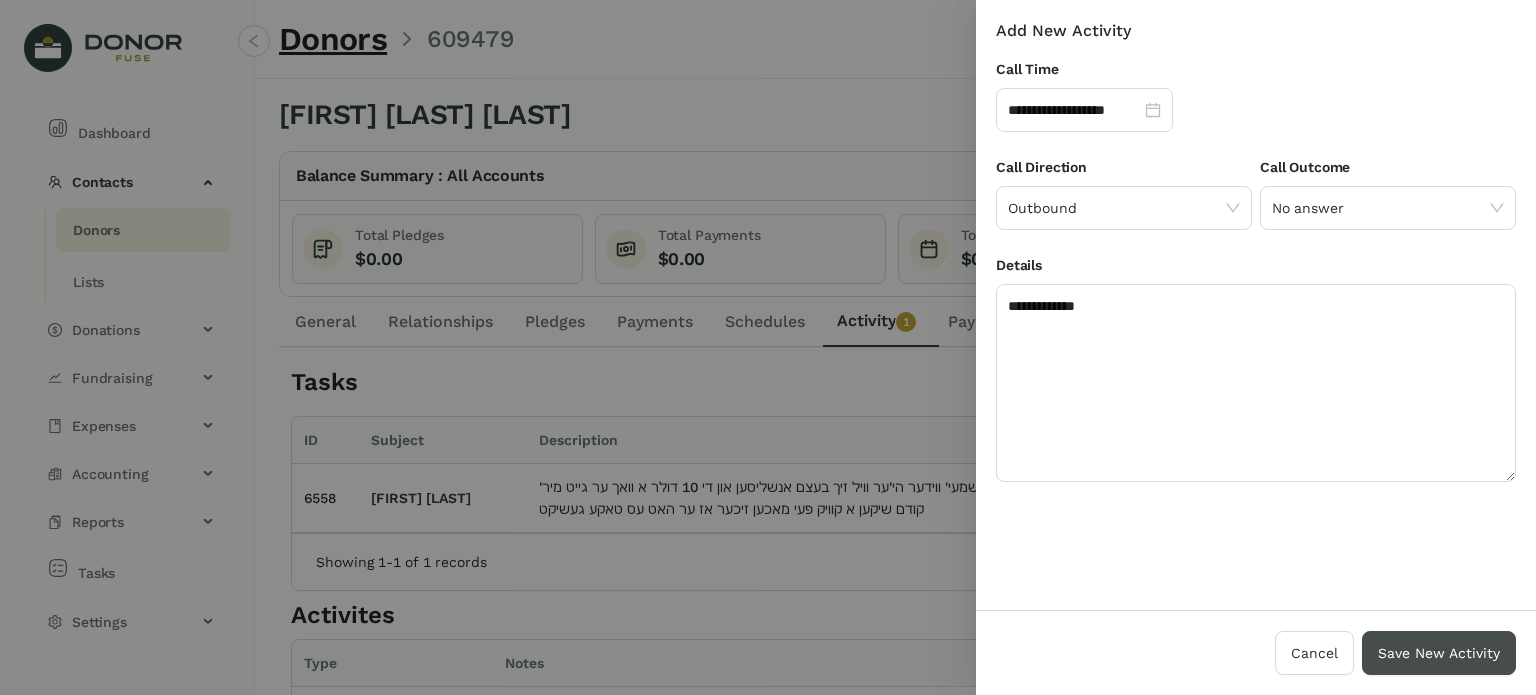 click on "Save New Activity" at bounding box center (1439, 653) 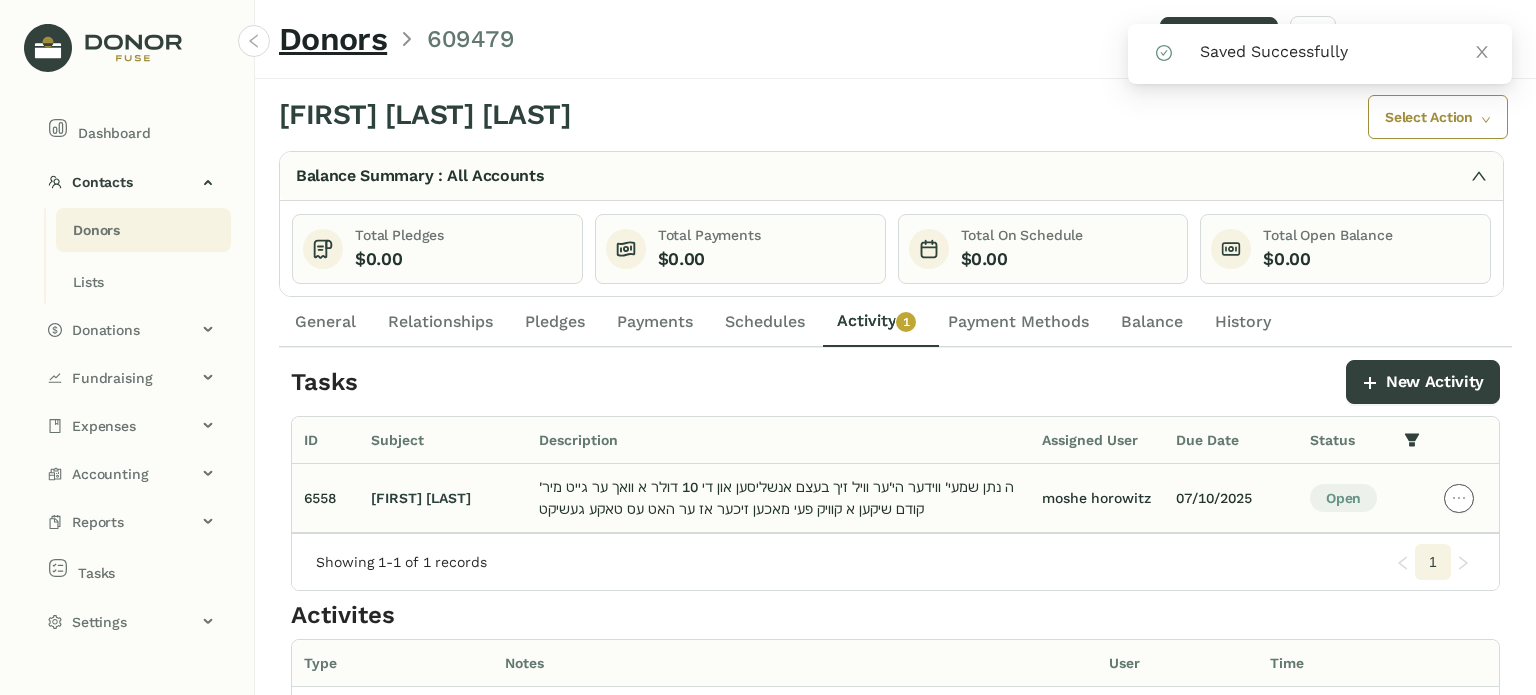 click 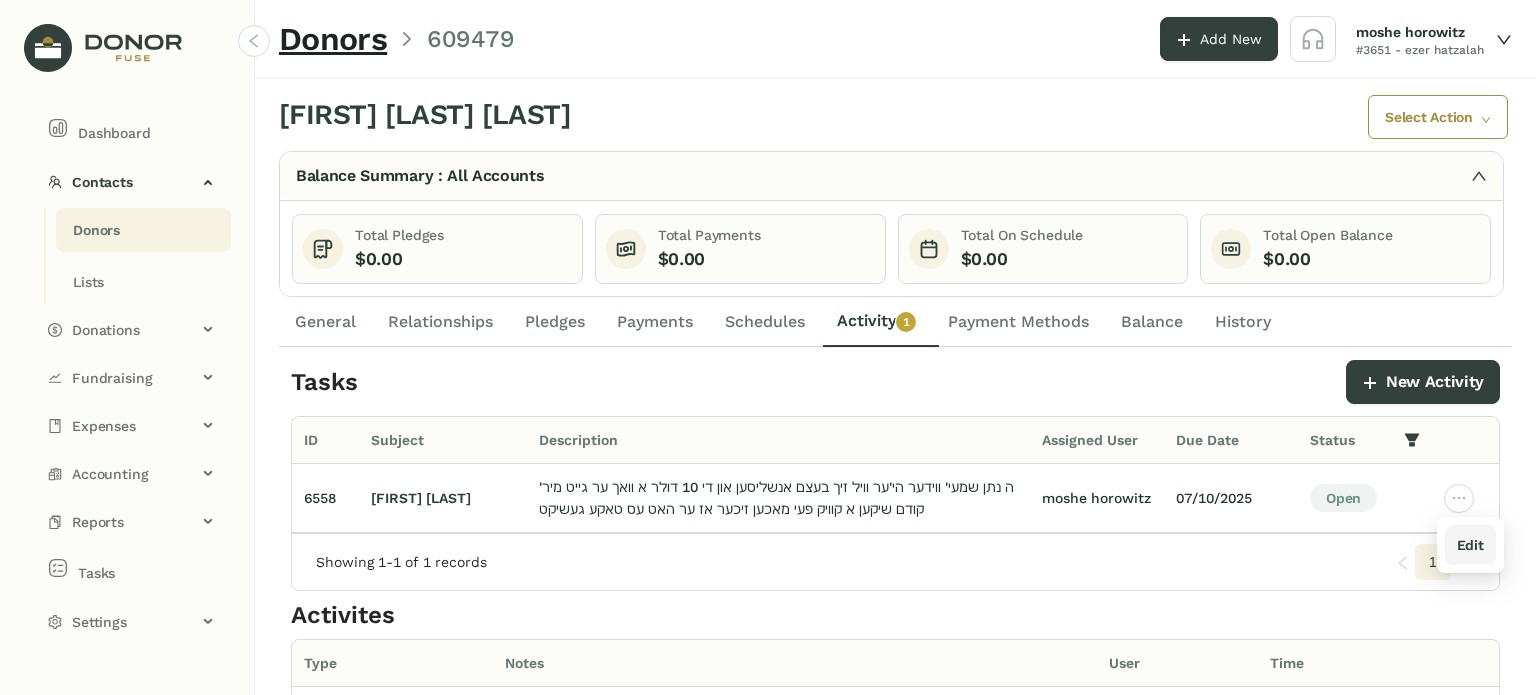 click on "Edit" at bounding box center (1470, 545) 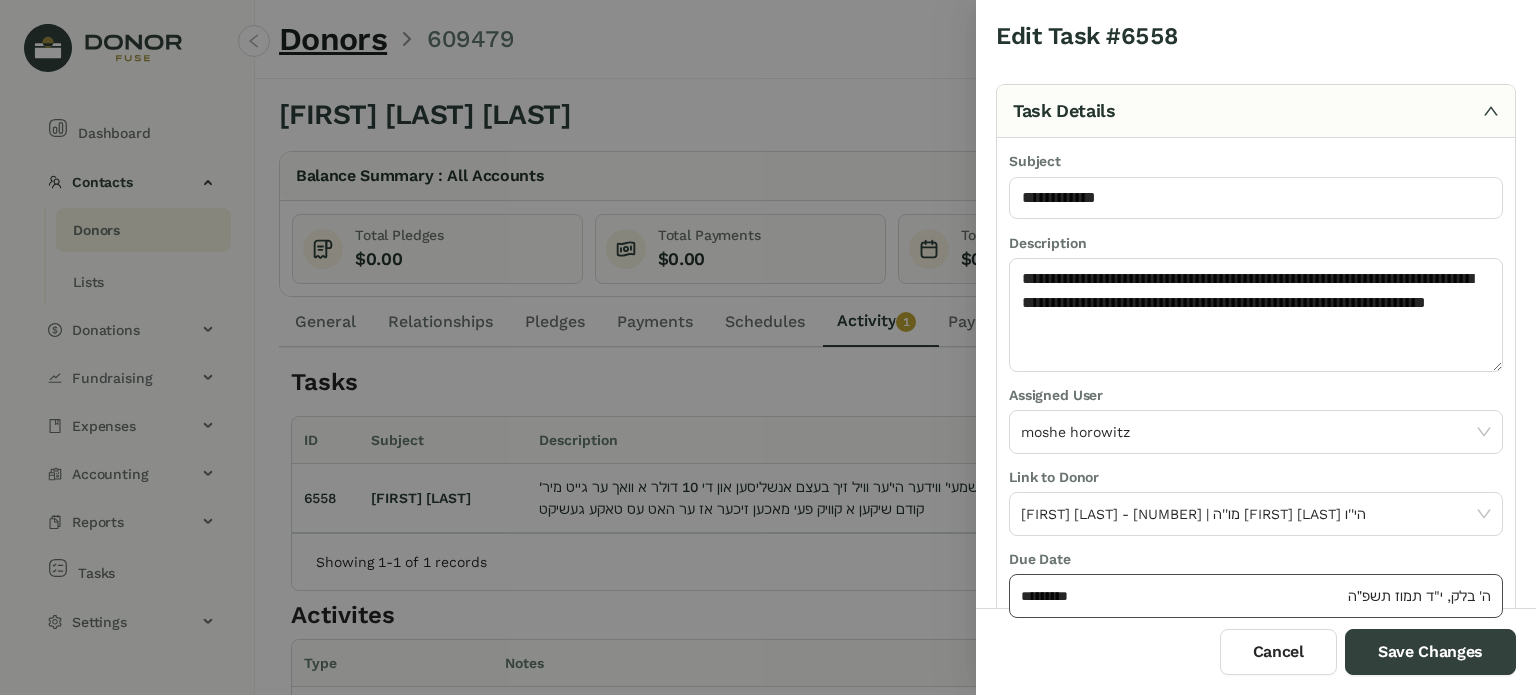 click on "*********" 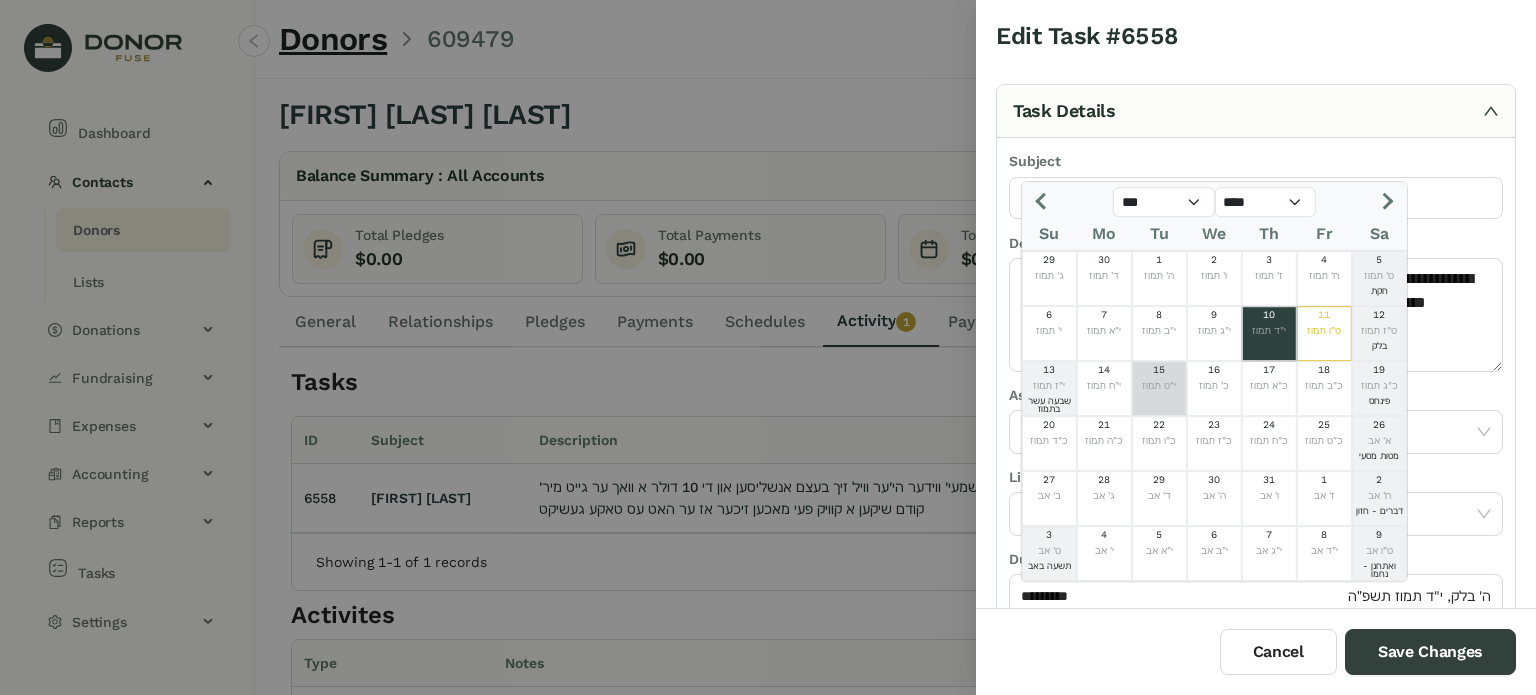 click on "15  י"ט תמוז" 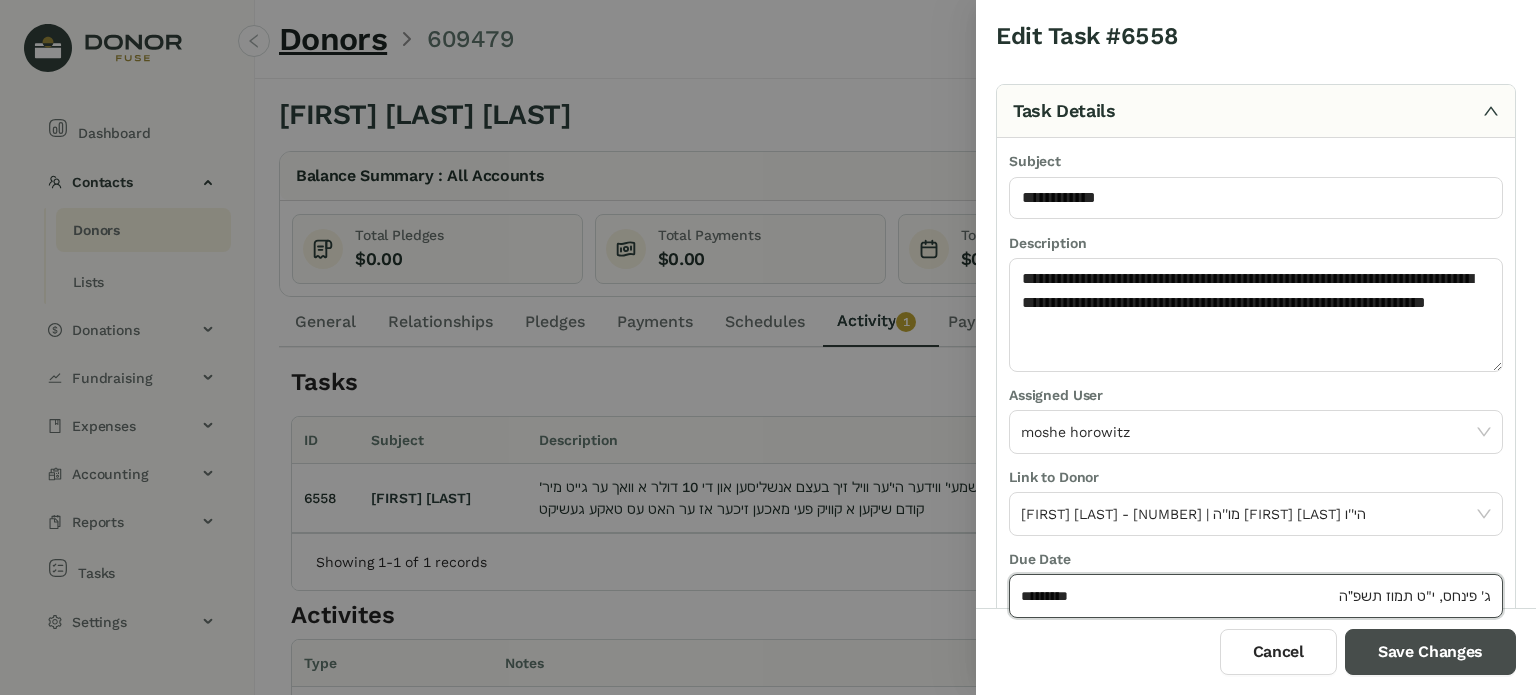 drag, startPoint x: 1412, startPoint y: 643, endPoint x: 1336, endPoint y: 588, distance: 93.813644 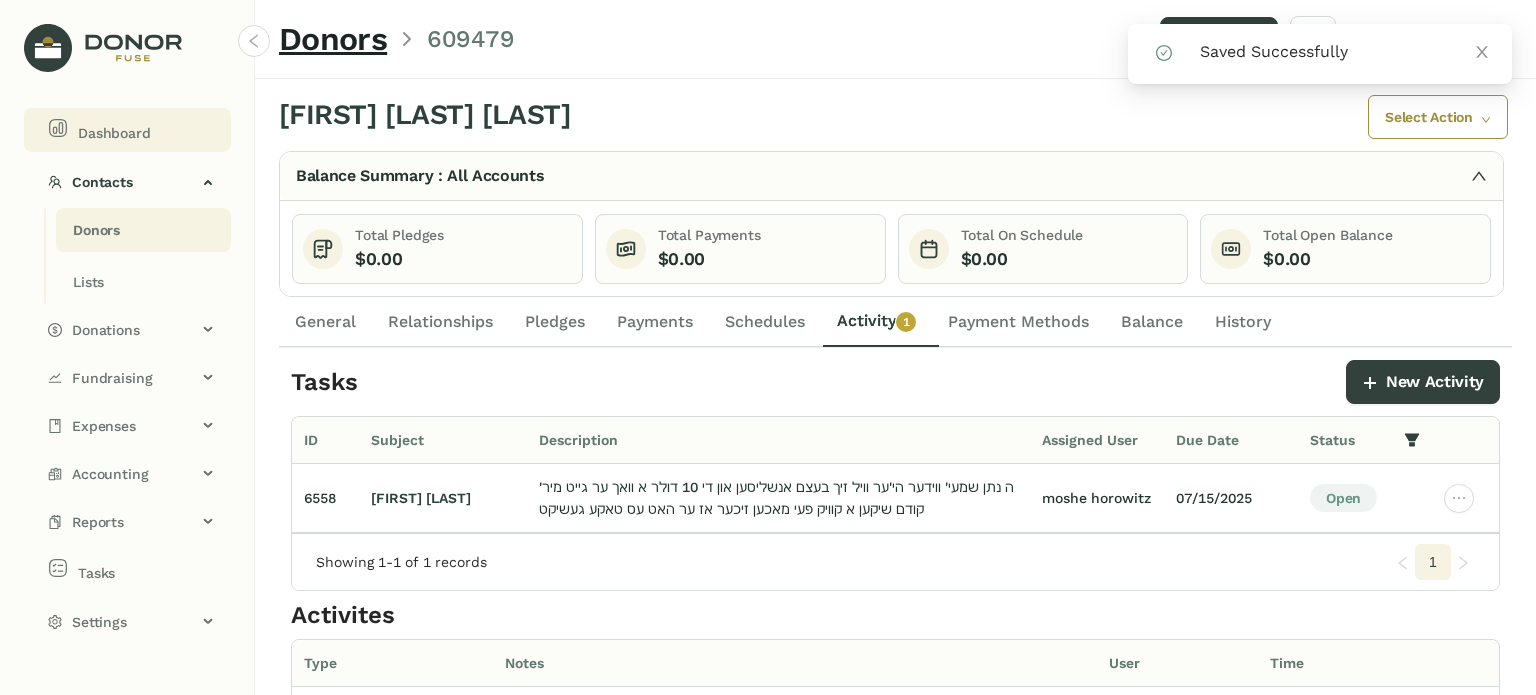 click on "Dashboard" 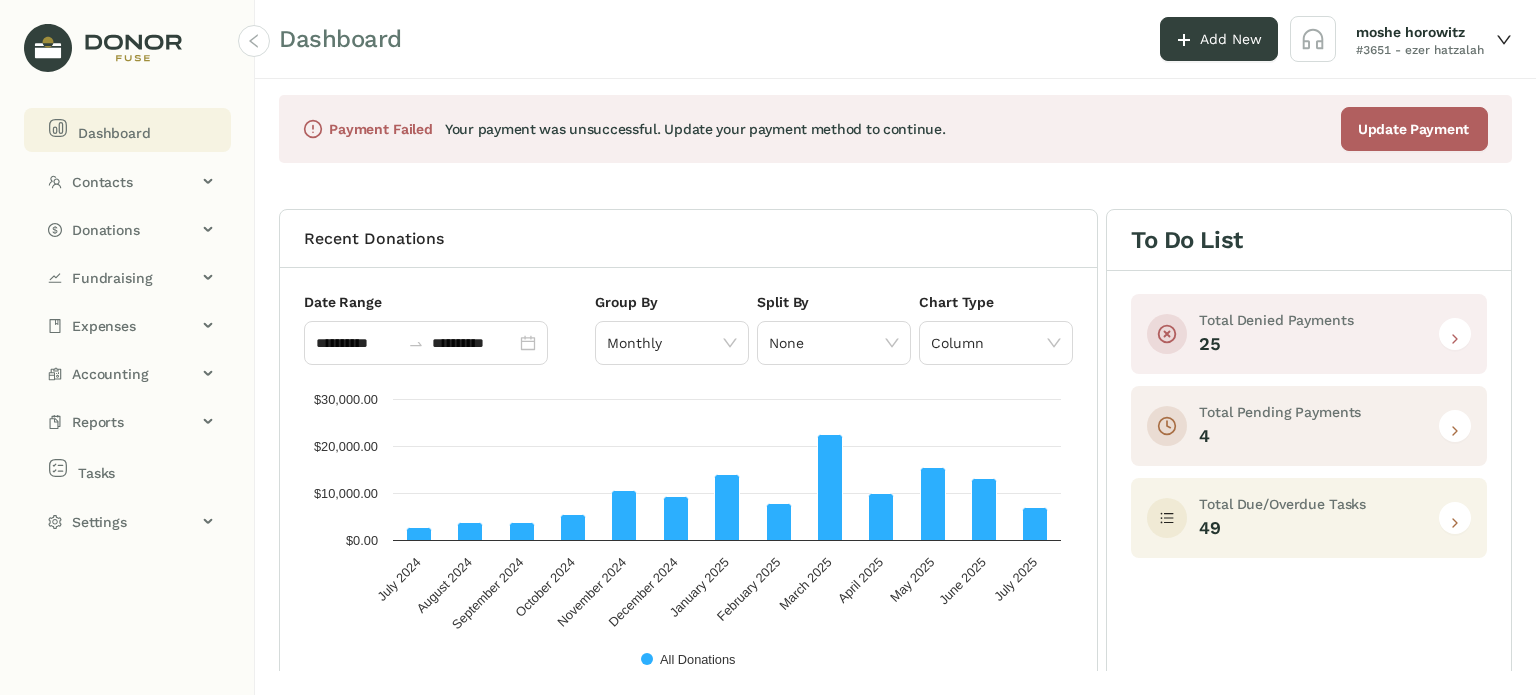 click 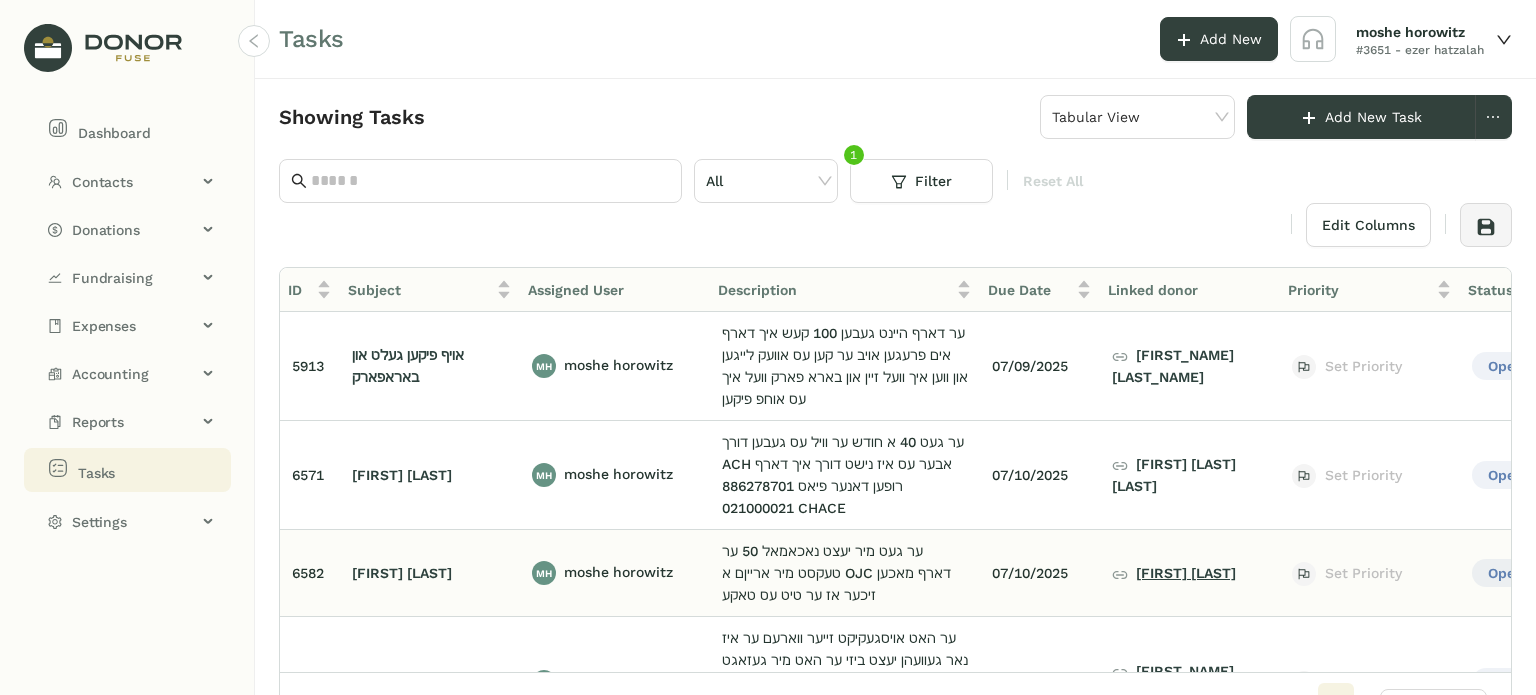 click on "[FIRST] [LAST]" 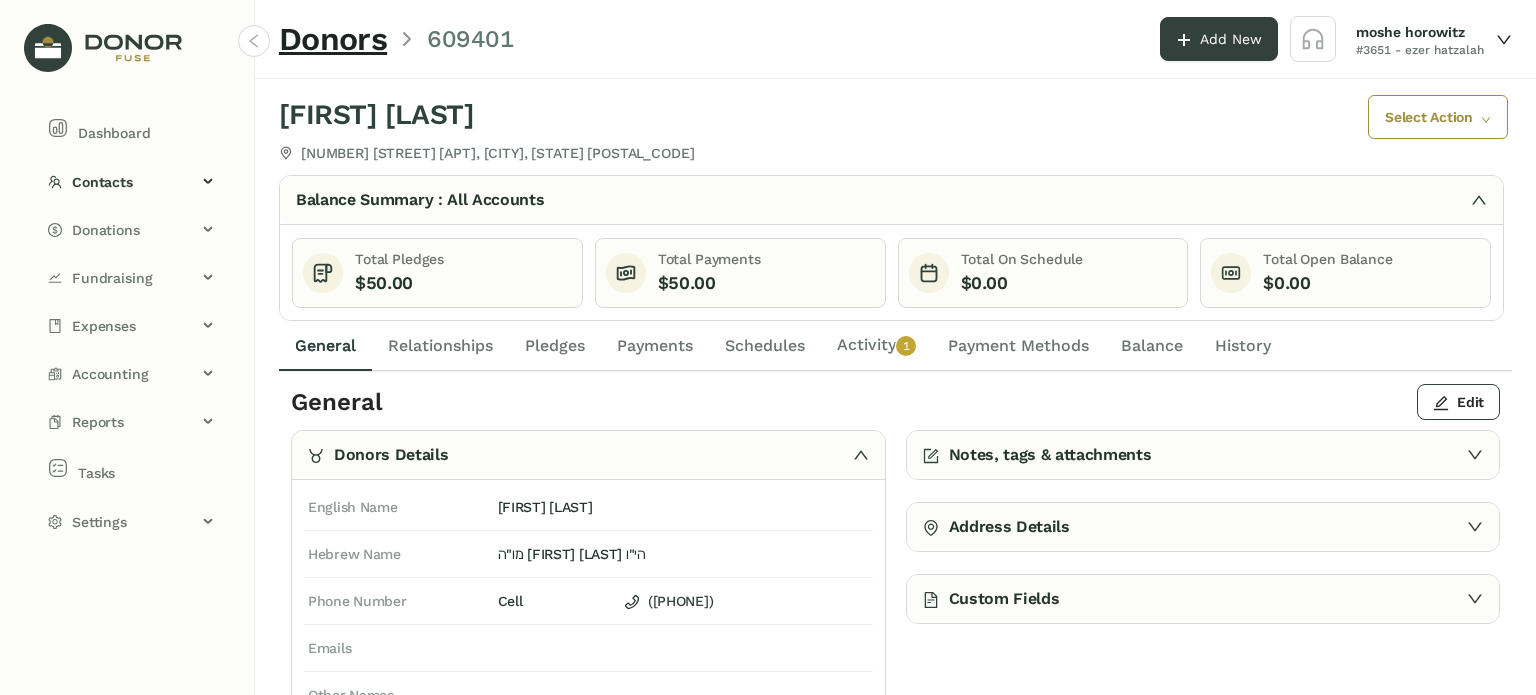 click on "Notes, tags & attachments" 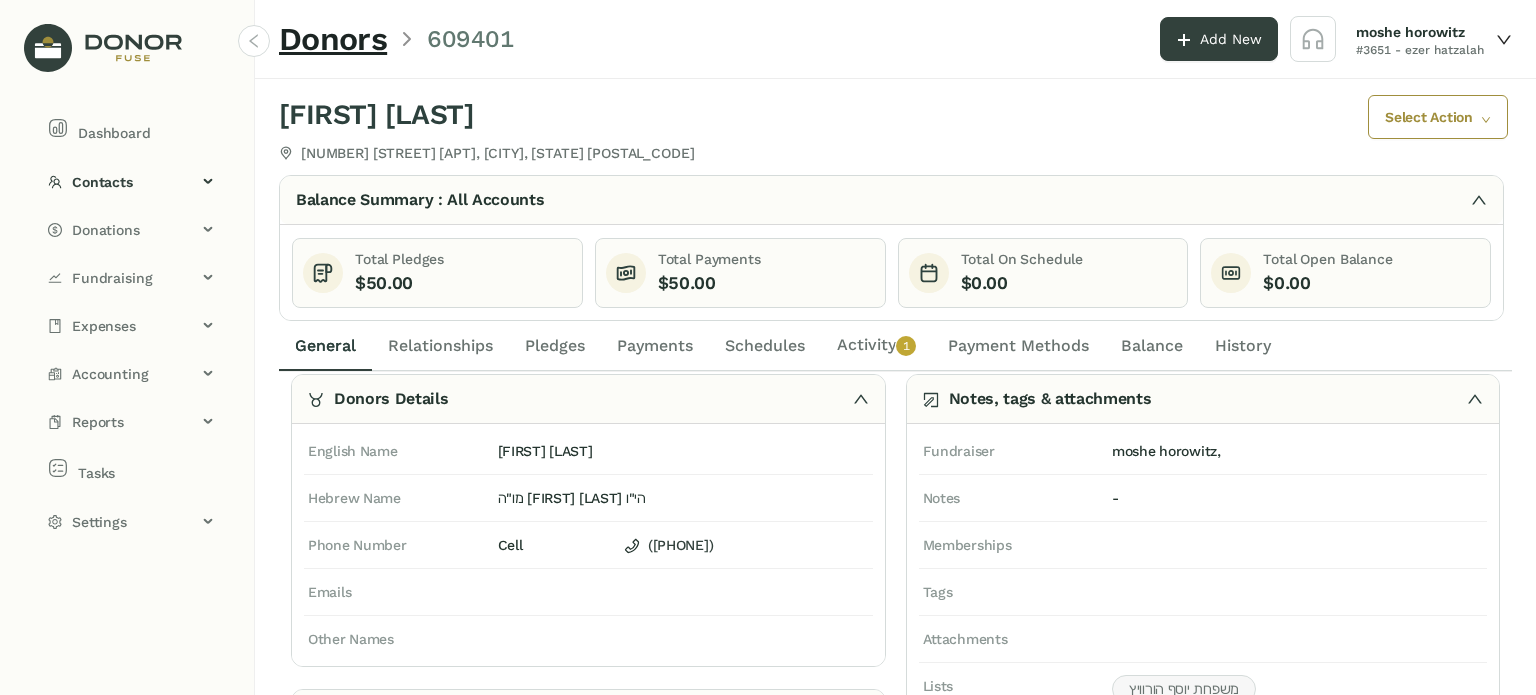 scroll, scrollTop: 0, scrollLeft: 0, axis: both 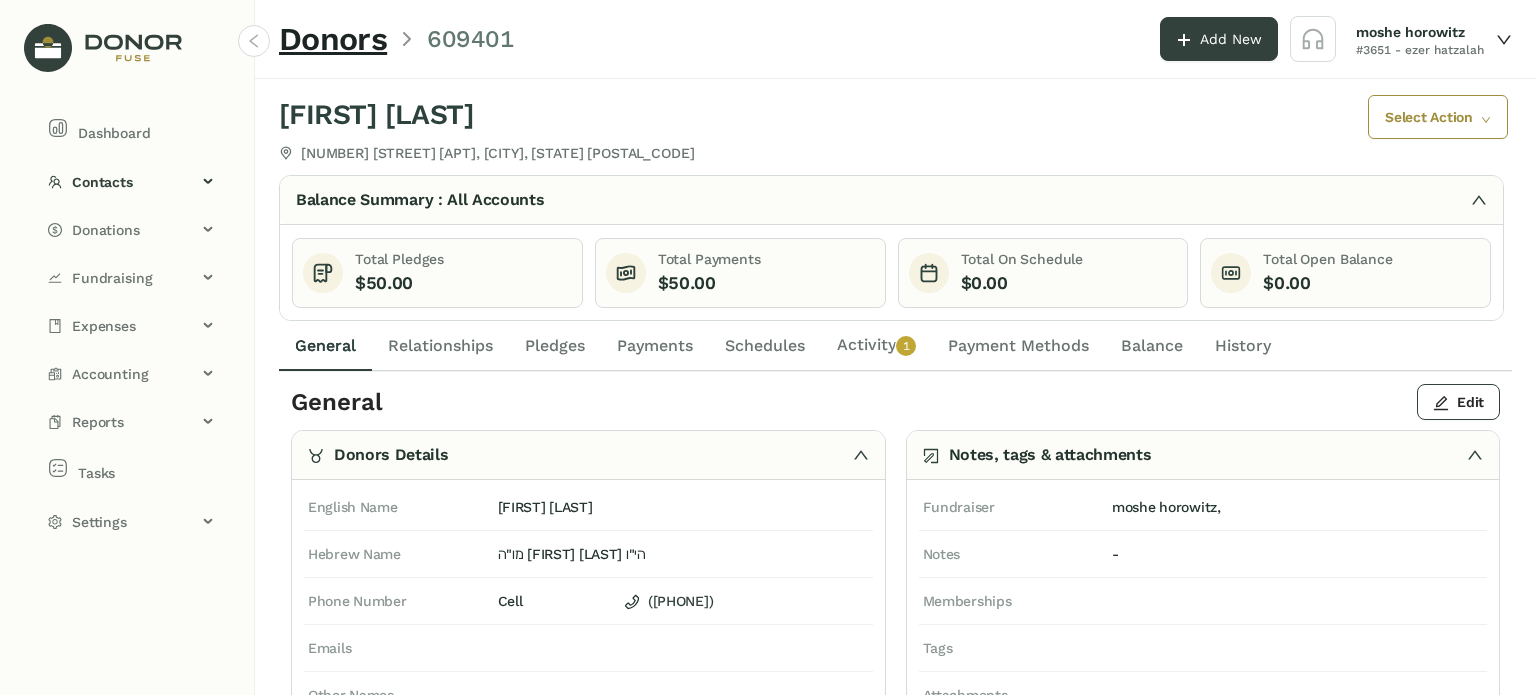 click on "Activity   0   1   2   3   4   5   6   7   8   9" 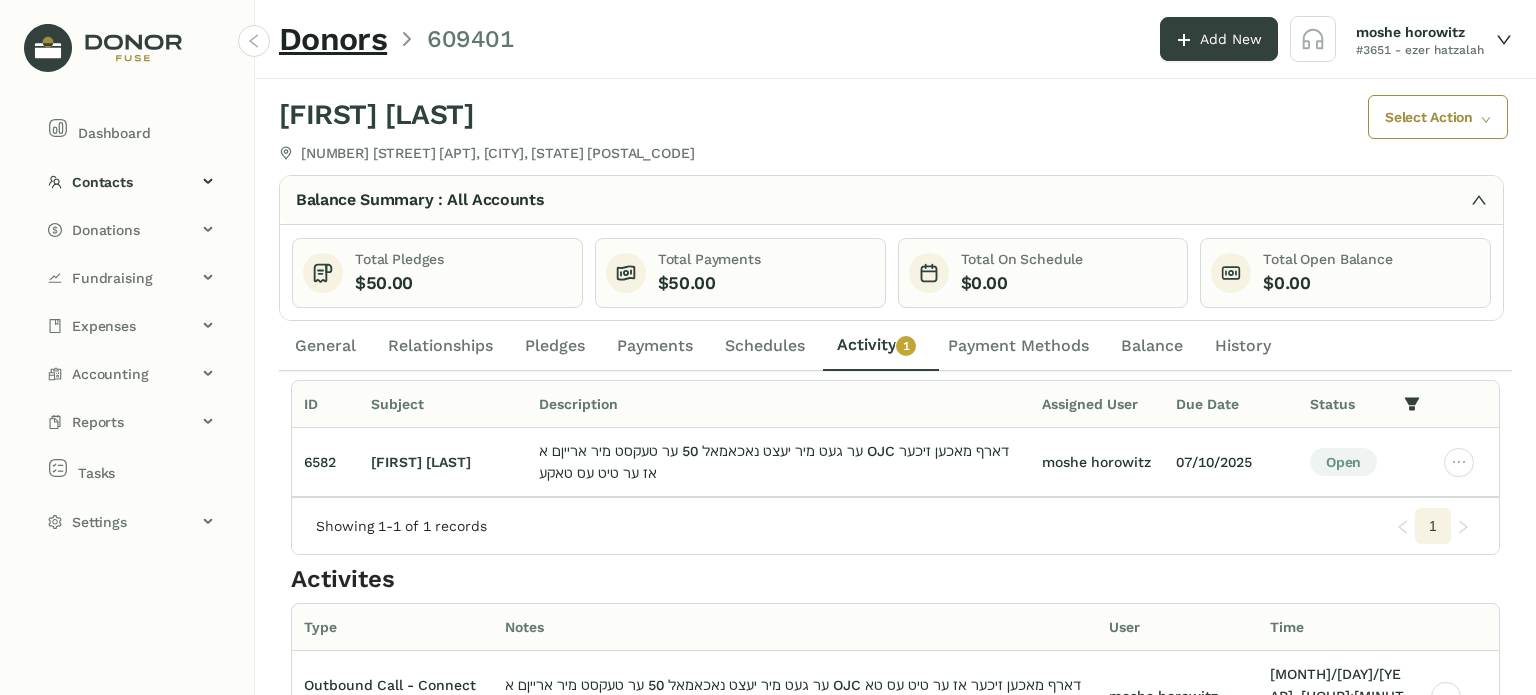 scroll, scrollTop: 93, scrollLeft: 0, axis: vertical 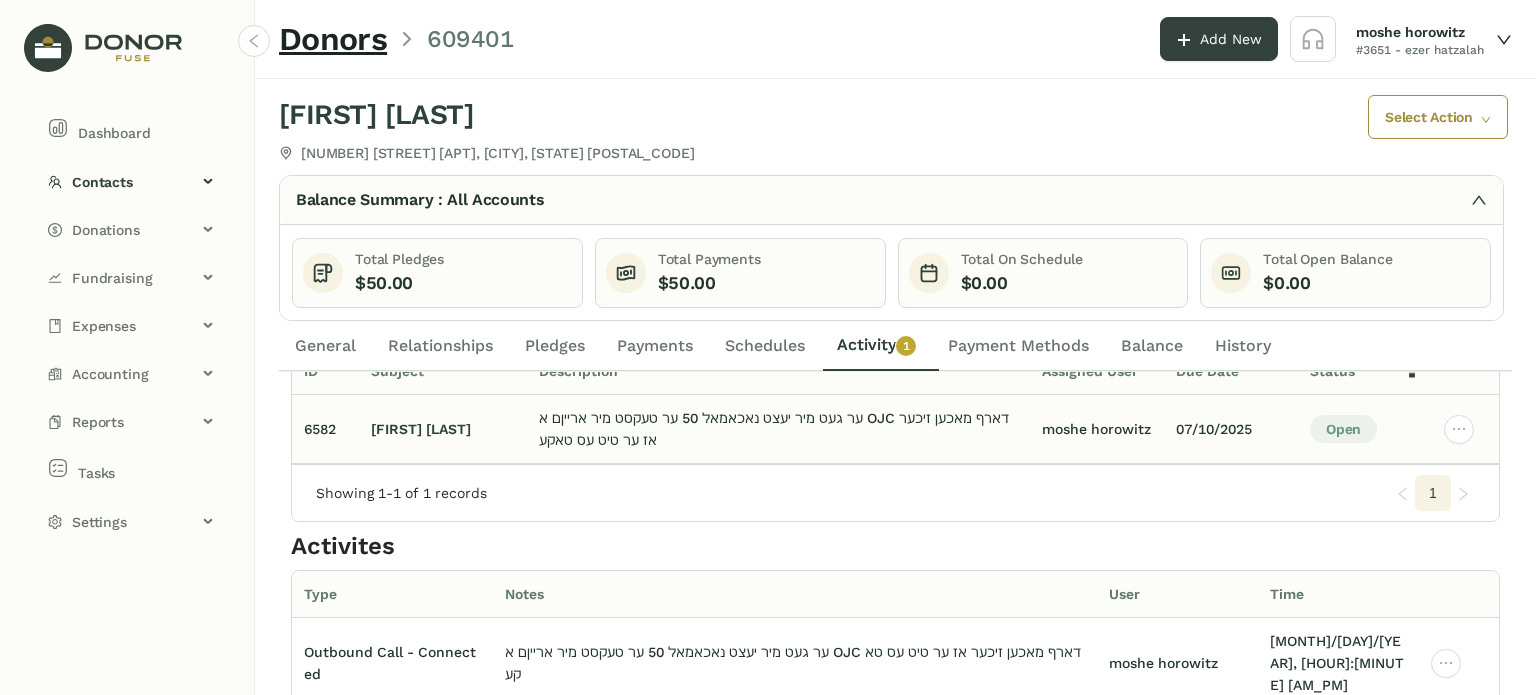 click on "ער געט מיר יעצט נאכאמאל 50 ער טעקסט מיר ארייןם א
OJC
דארף מאכען זיכער אז ער טיט עס טאקע" 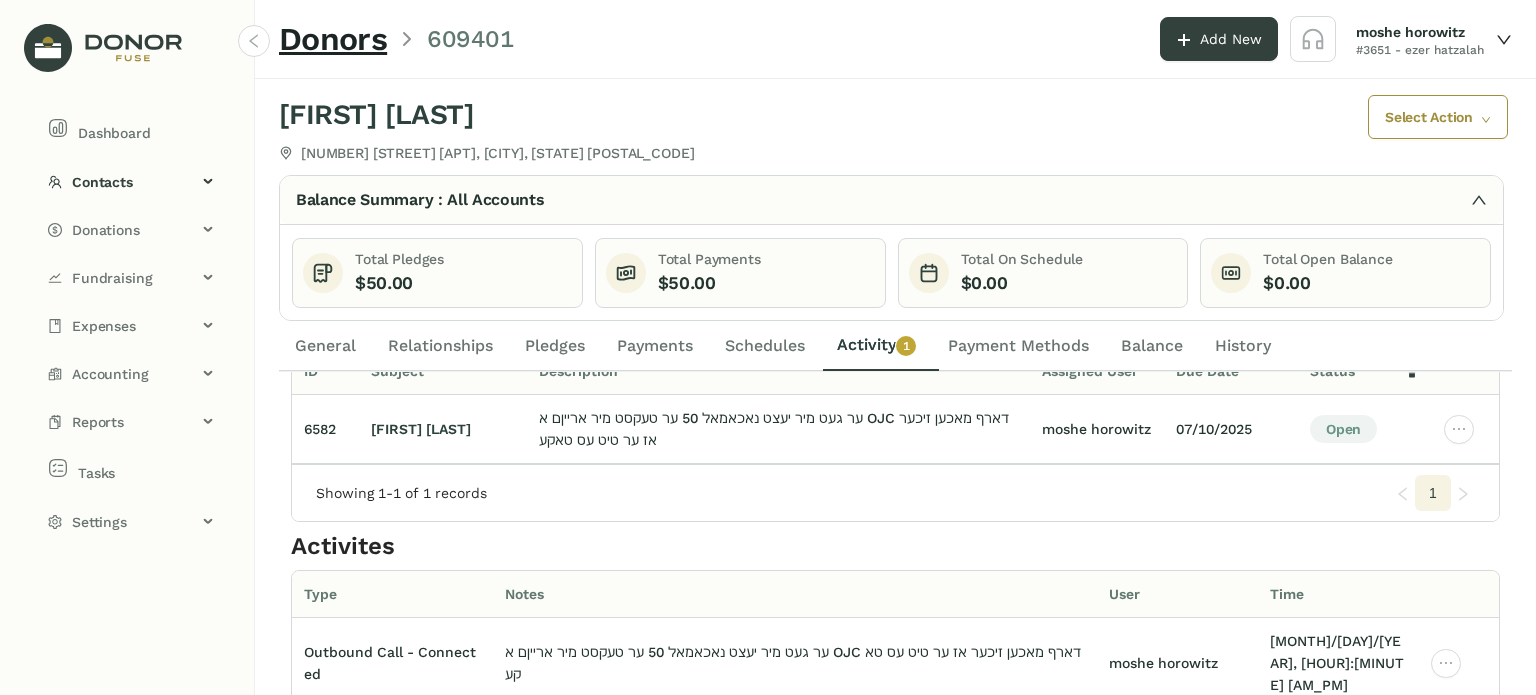 drag, startPoint x: 313, startPoint y: 348, endPoint x: 309, endPoint y: 359, distance: 11.7046995 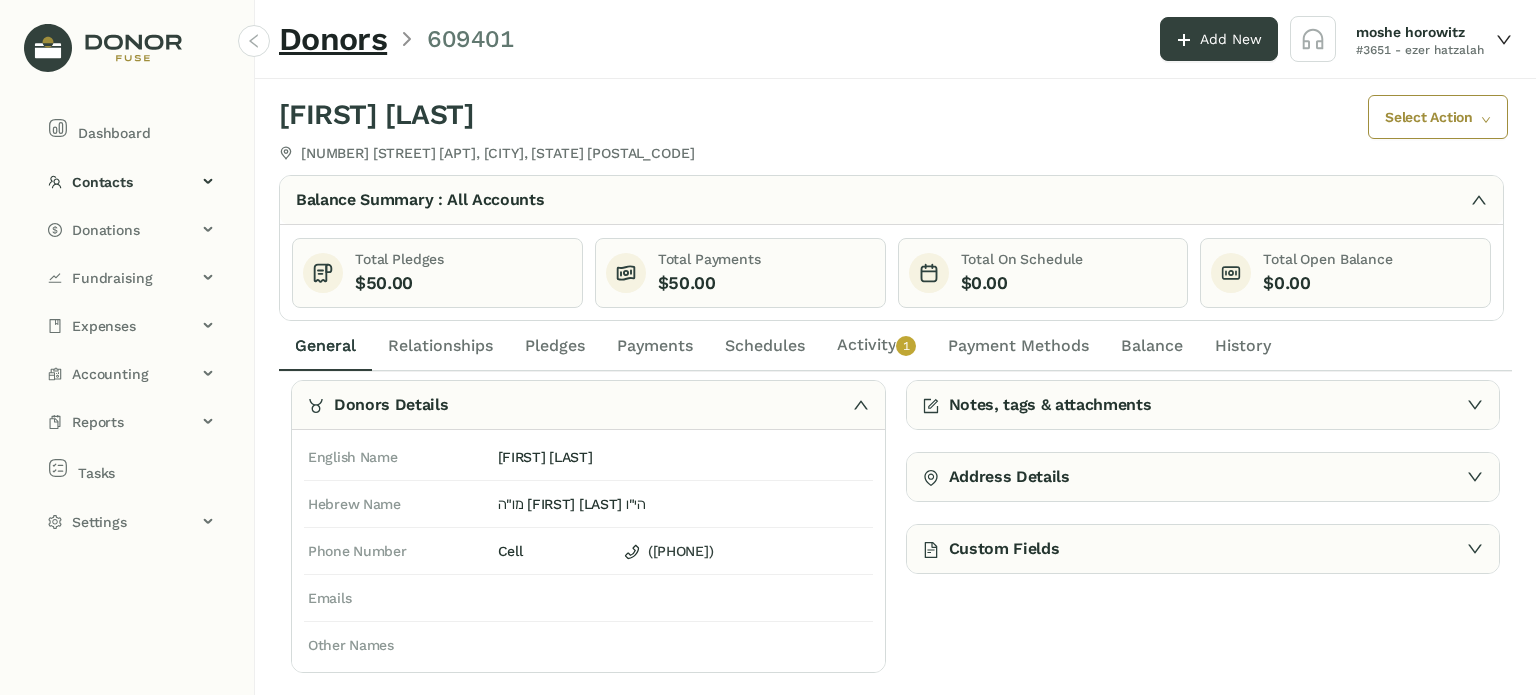 click on "Payments" 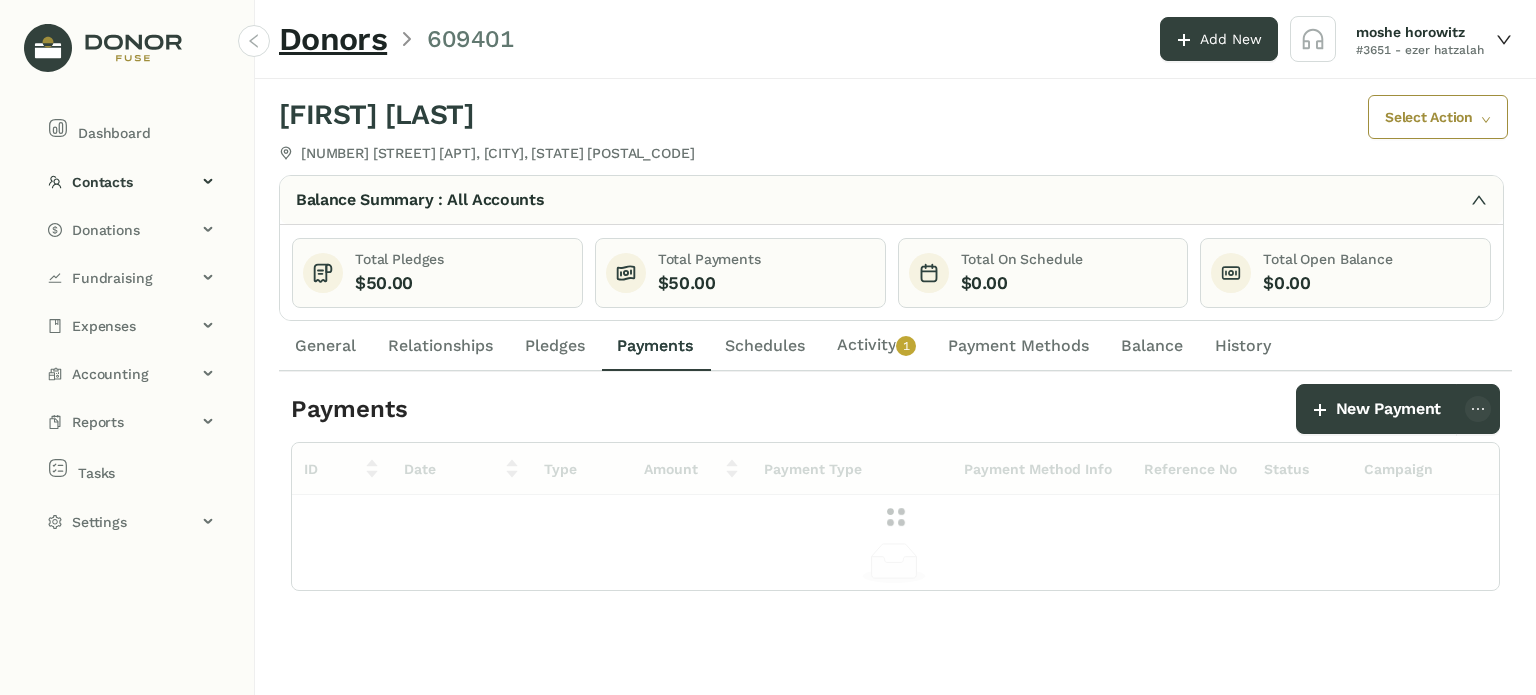 scroll, scrollTop: 0, scrollLeft: 0, axis: both 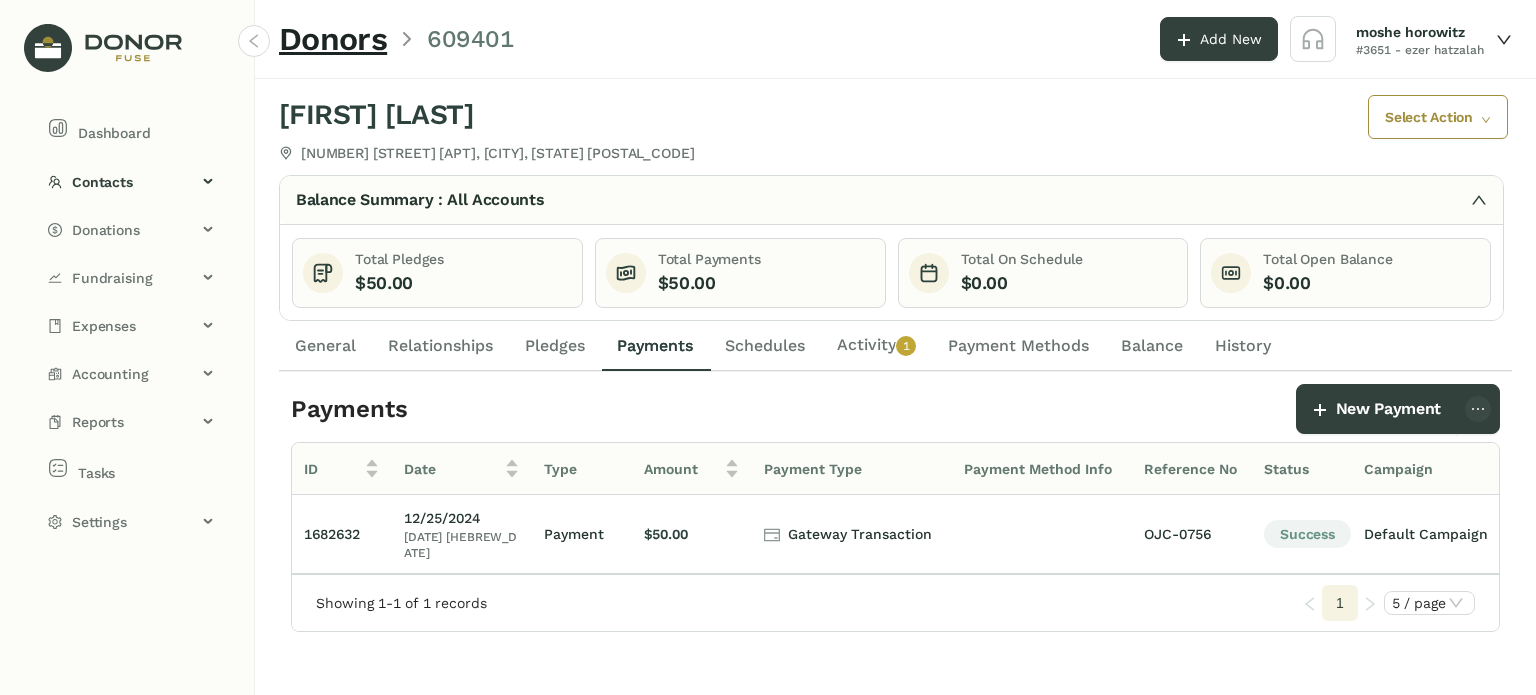 click on "General" 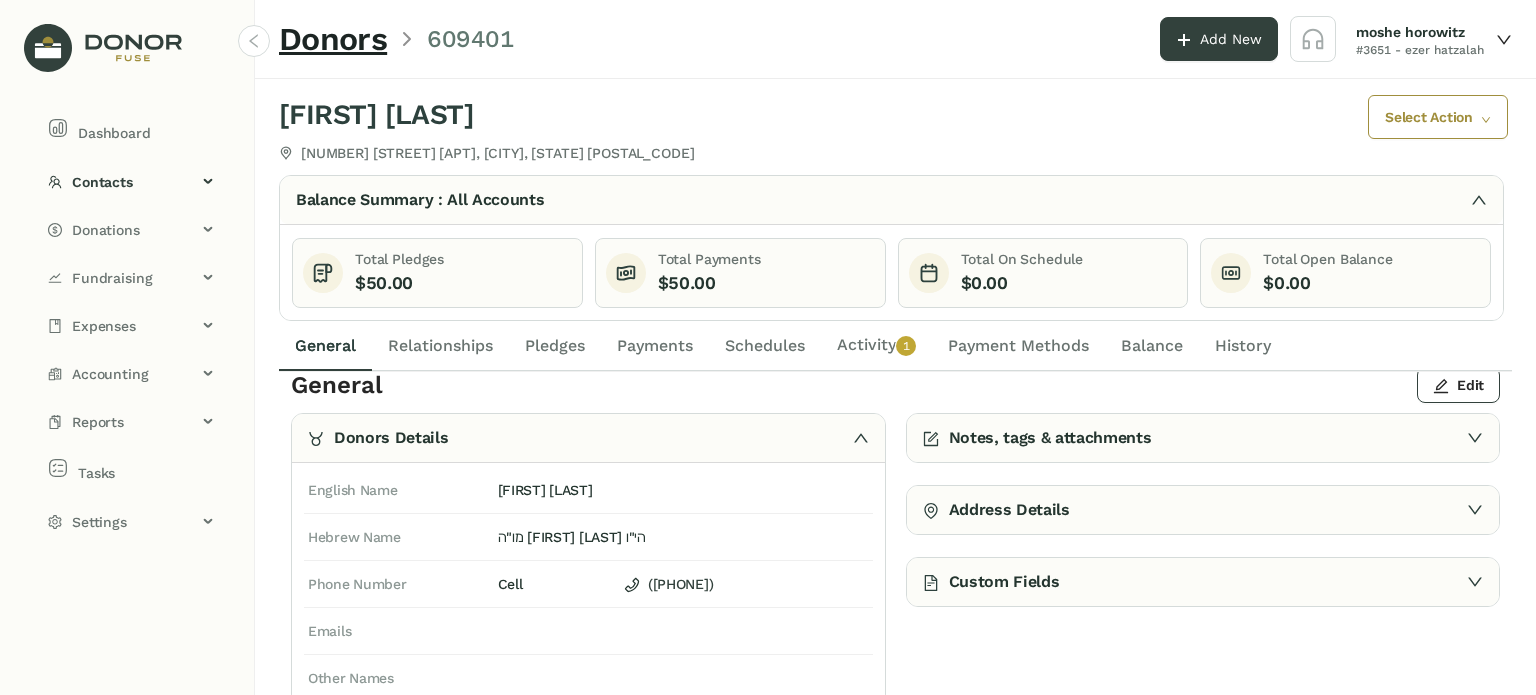 scroll, scrollTop: 0, scrollLeft: 0, axis: both 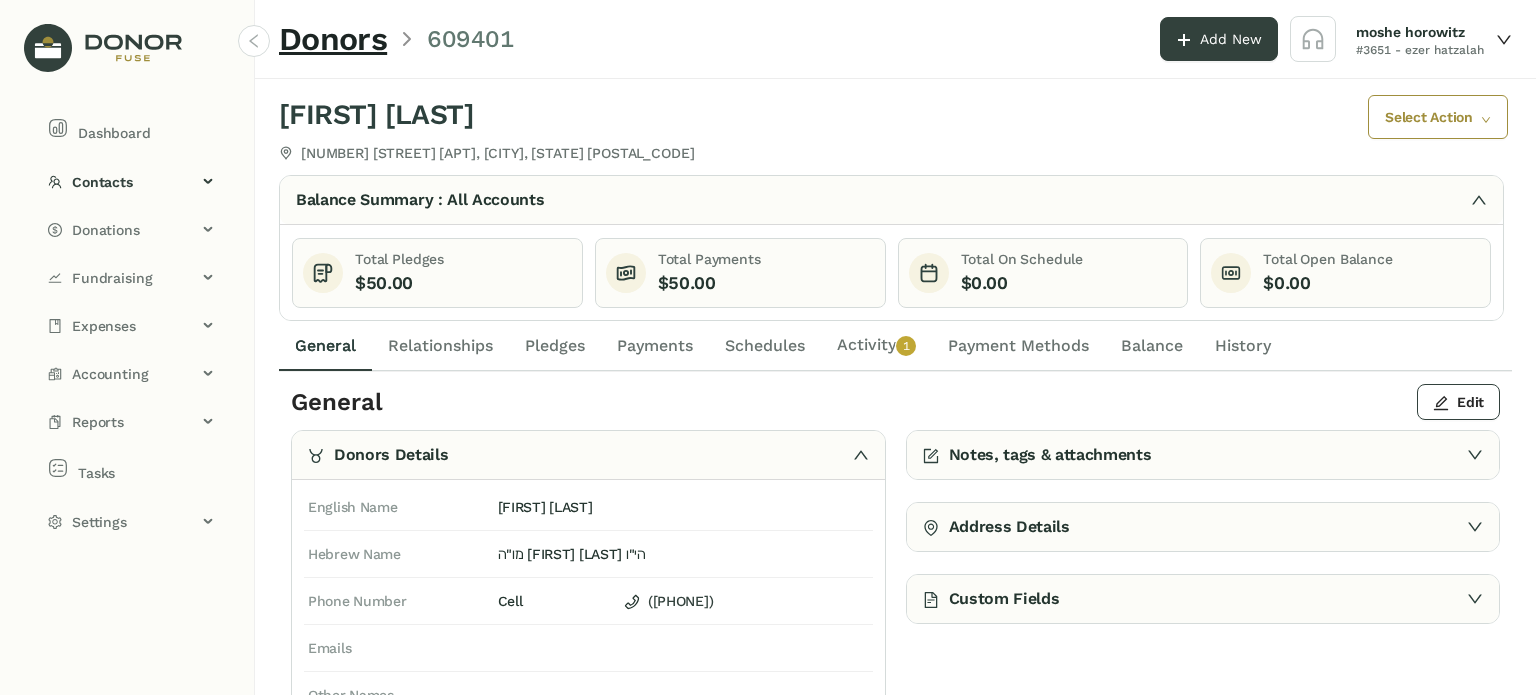 click on "Schedules" 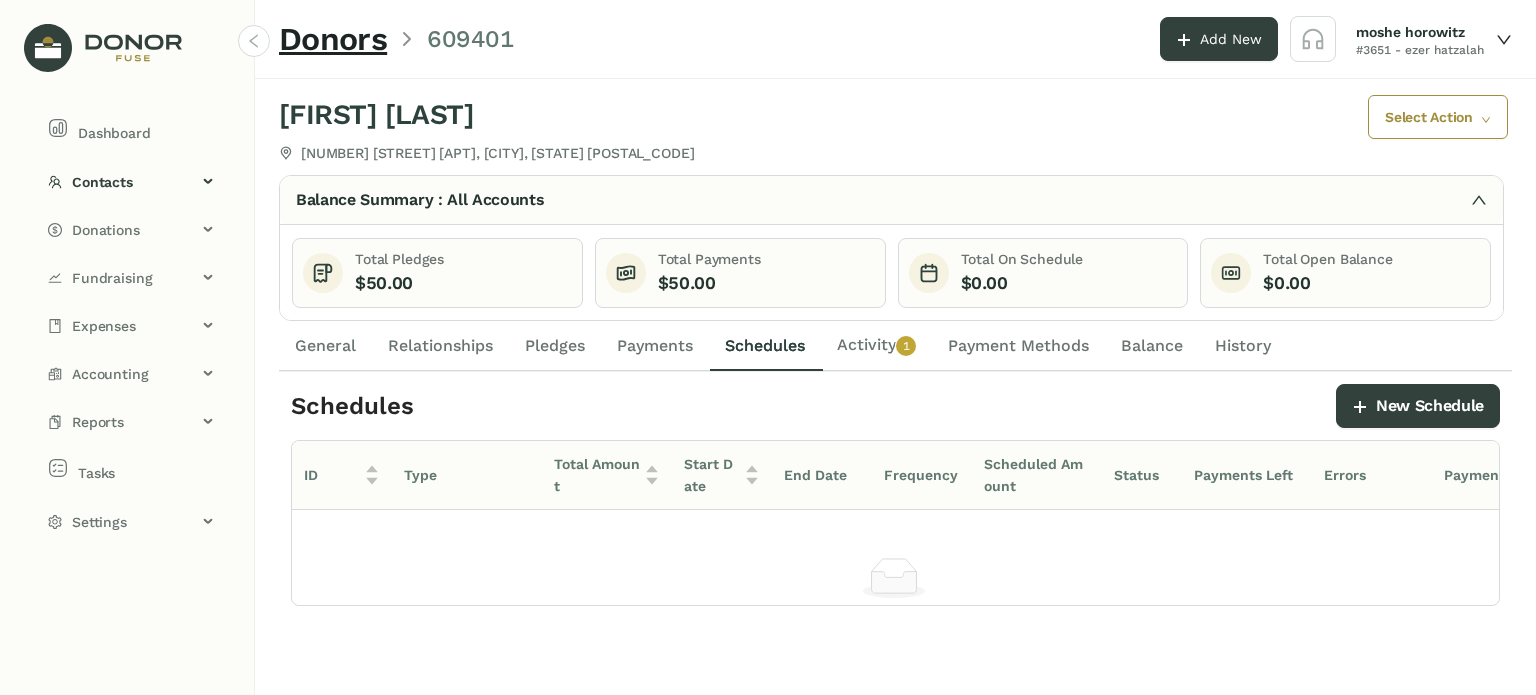 click on "Payments" 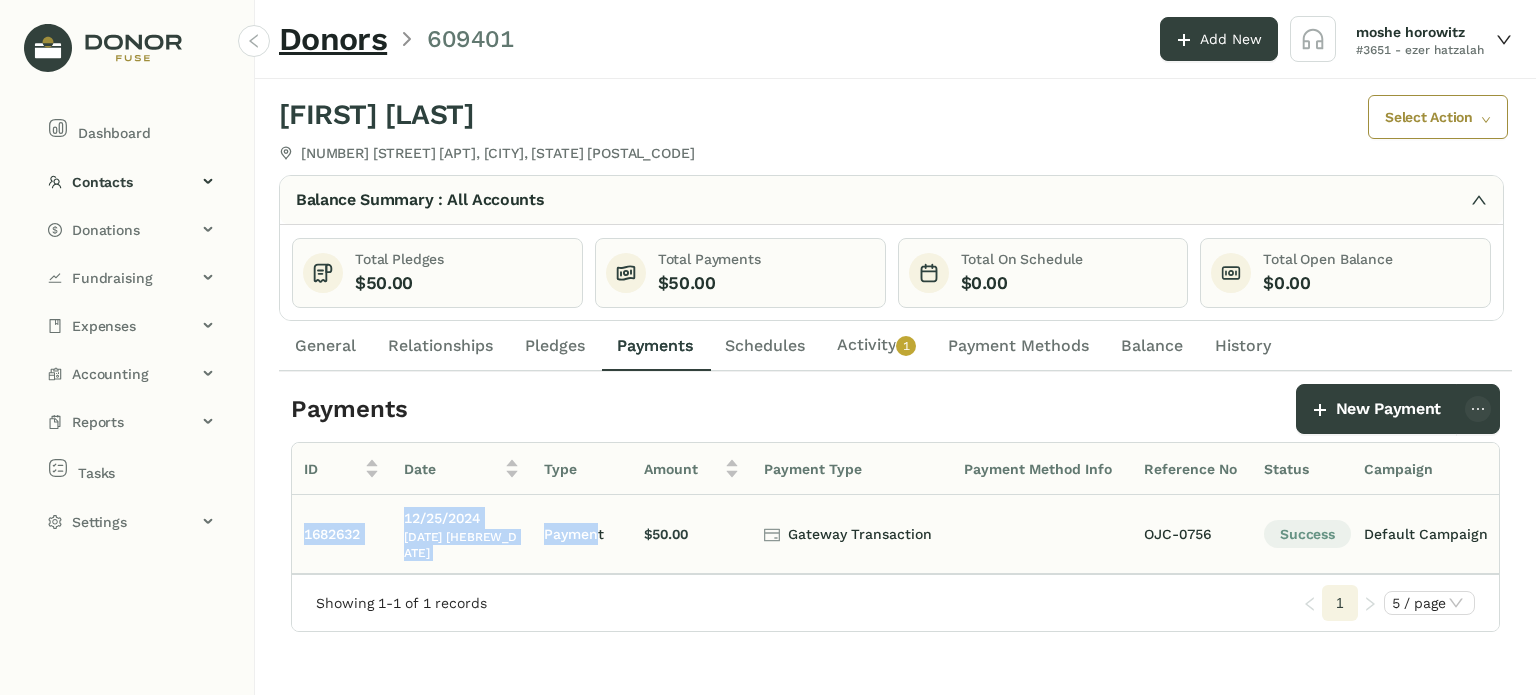 drag, startPoint x: 593, startPoint y: 555, endPoint x: 823, endPoint y: 554, distance: 230.00217 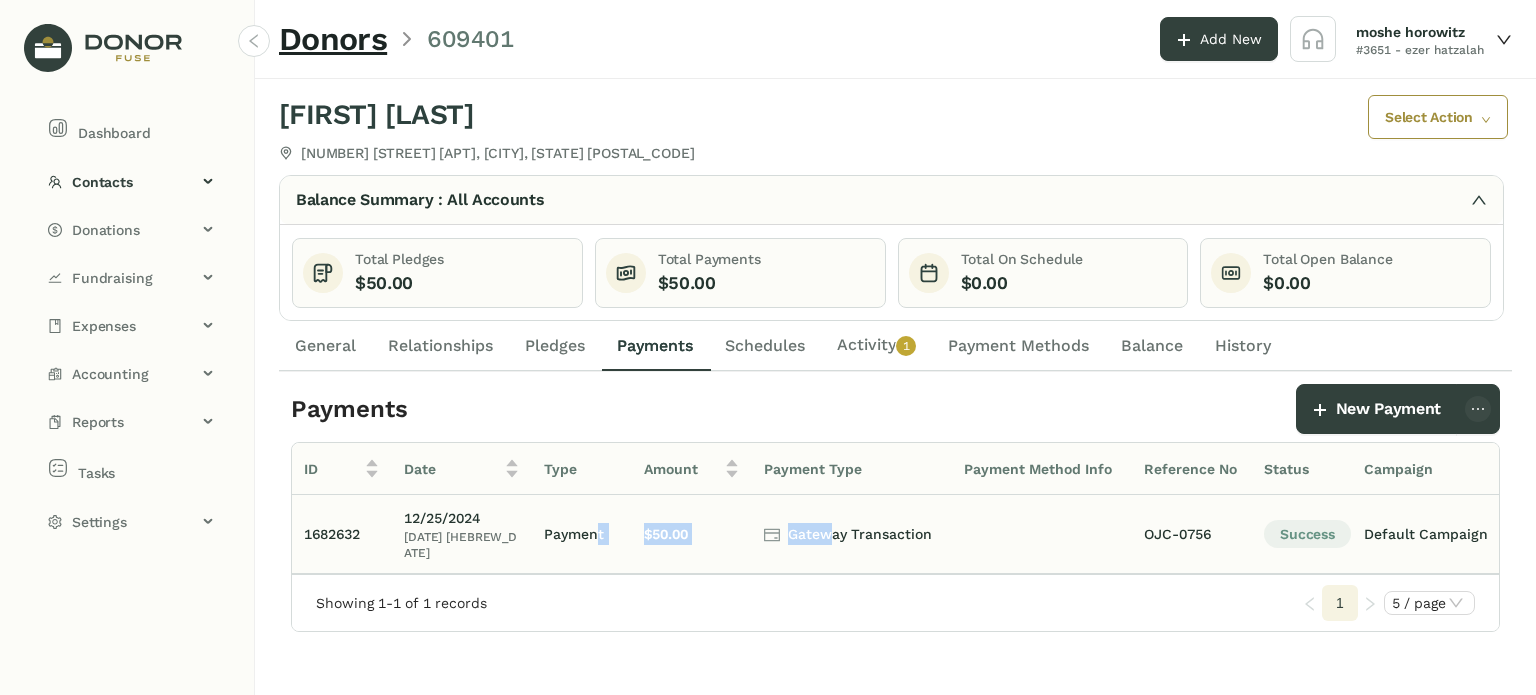 click on "Gateway Transaction" 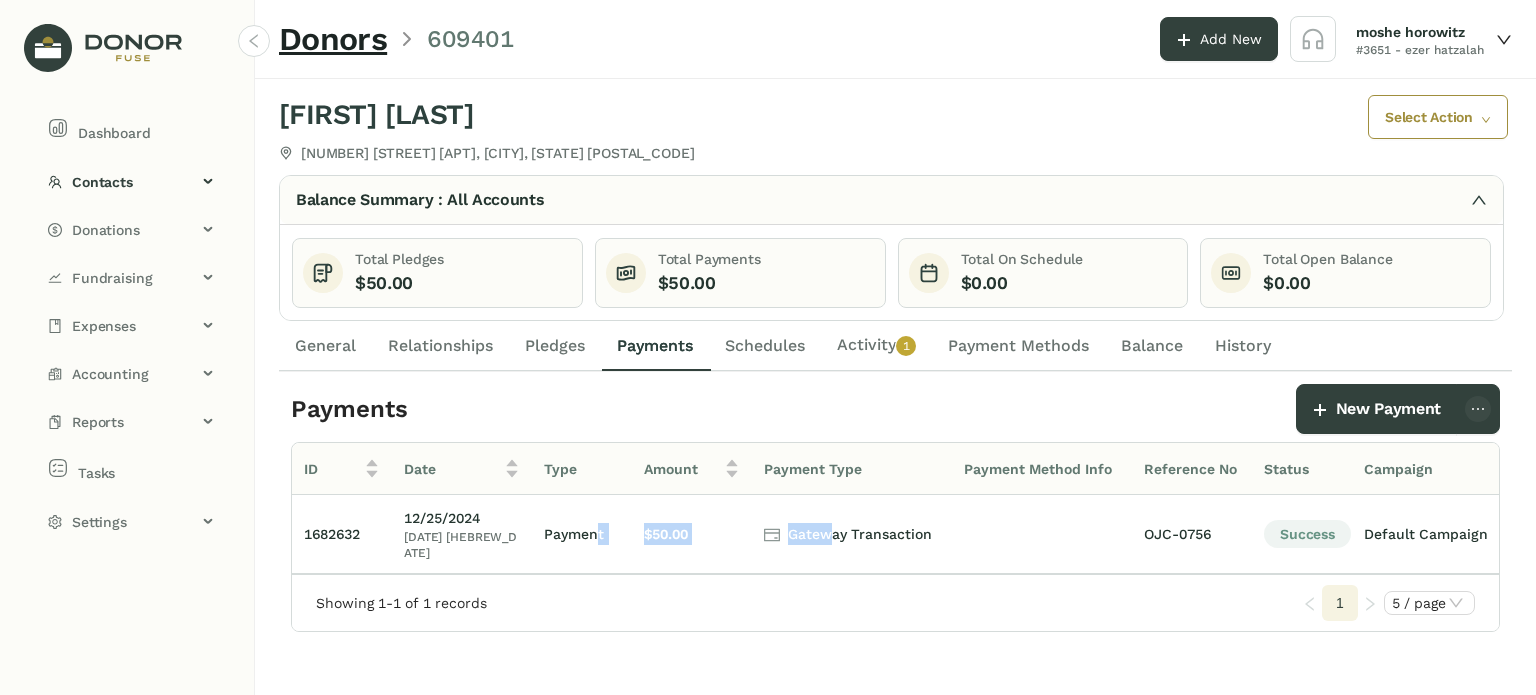 drag, startPoint x: 823, startPoint y: 551, endPoint x: 927, endPoint y: 562, distance: 104.58012 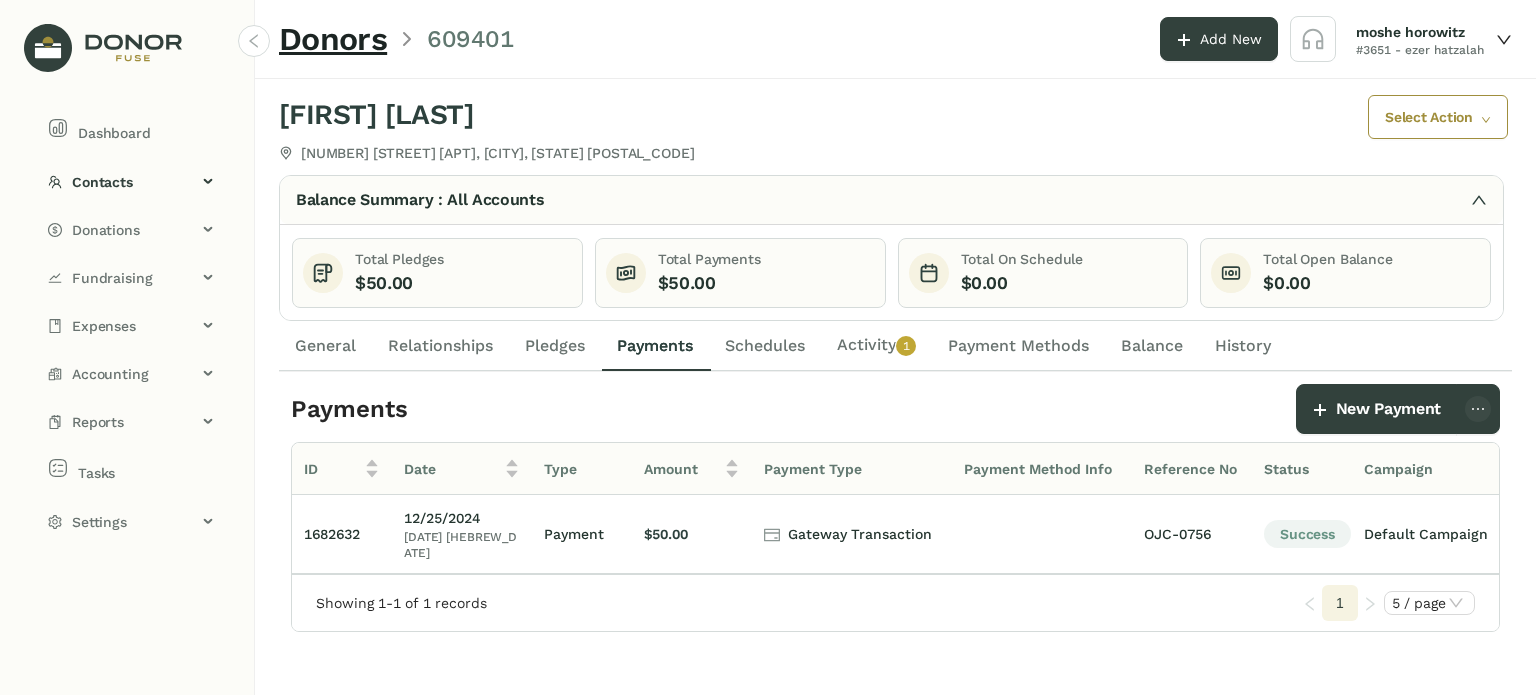 click on "Payment Type" 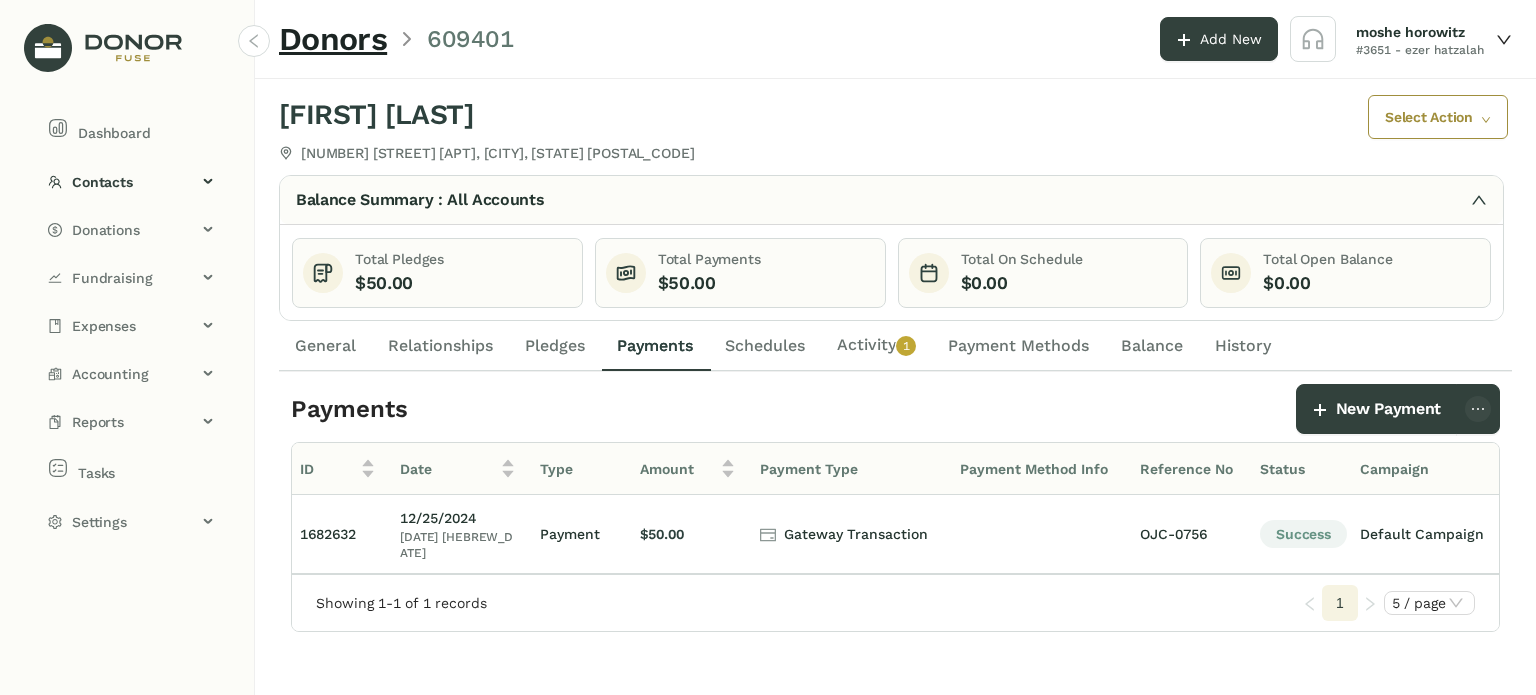 scroll, scrollTop: 0, scrollLeft: 20, axis: horizontal 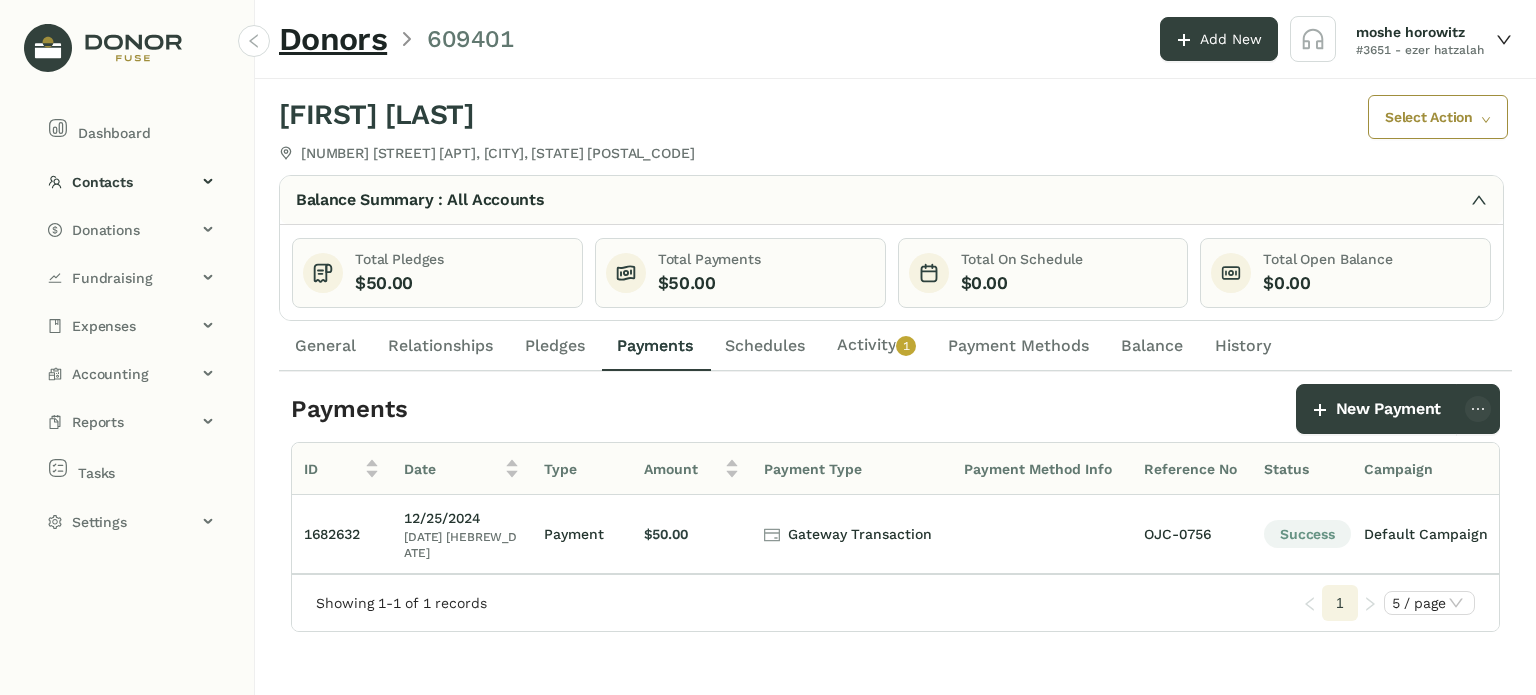 click on "Activity   0   1   2   3   4   5   6   7   8   9" 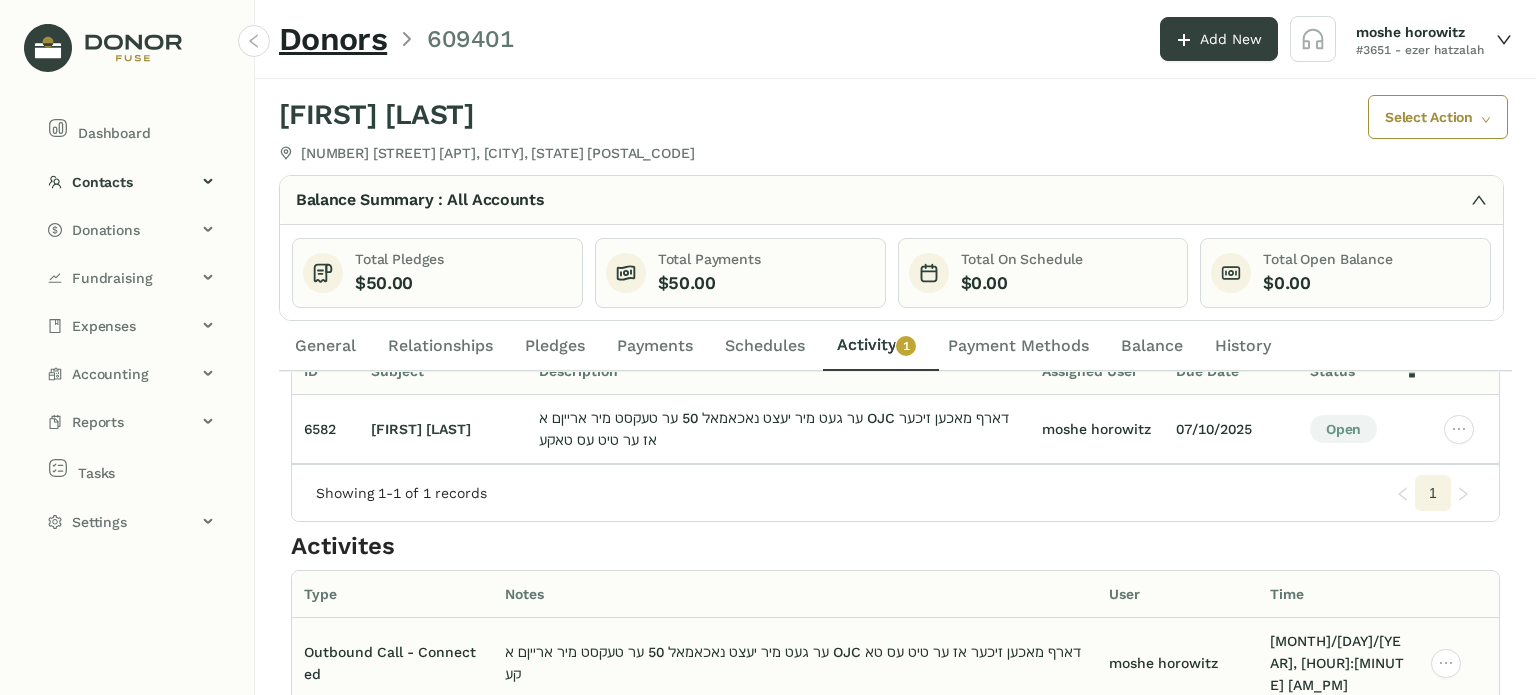 click on "ער געט מיר יעצט נאכאמאל 50 ער טעקסט מיר ארייןם א
OJC
דארף מאכען זיכער אז ער טיט עס טאקע" 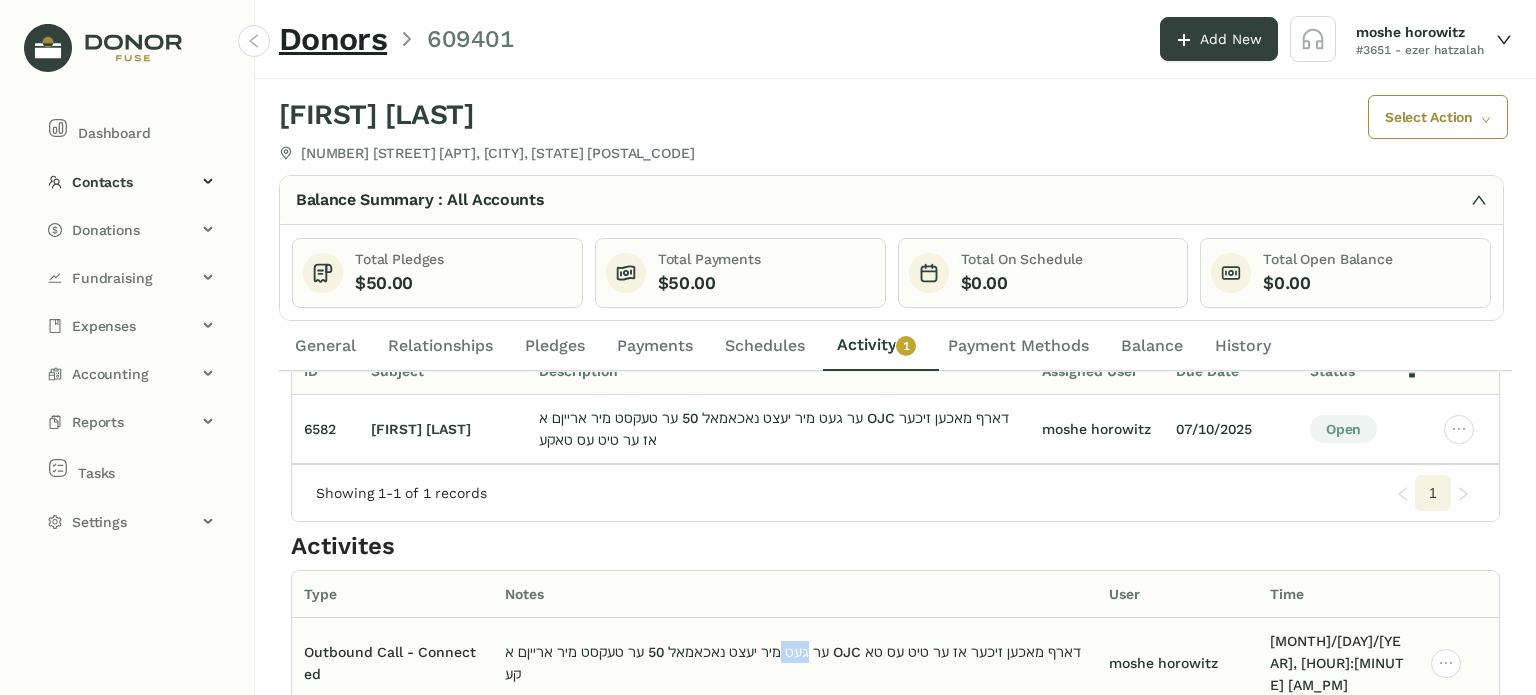 click on "ער געט מיר יעצט נאכאמאל 50 ער טעקסט מיר ארייןם א
OJC
דארף מאכען זיכער אז ער טיט עס טאקע" 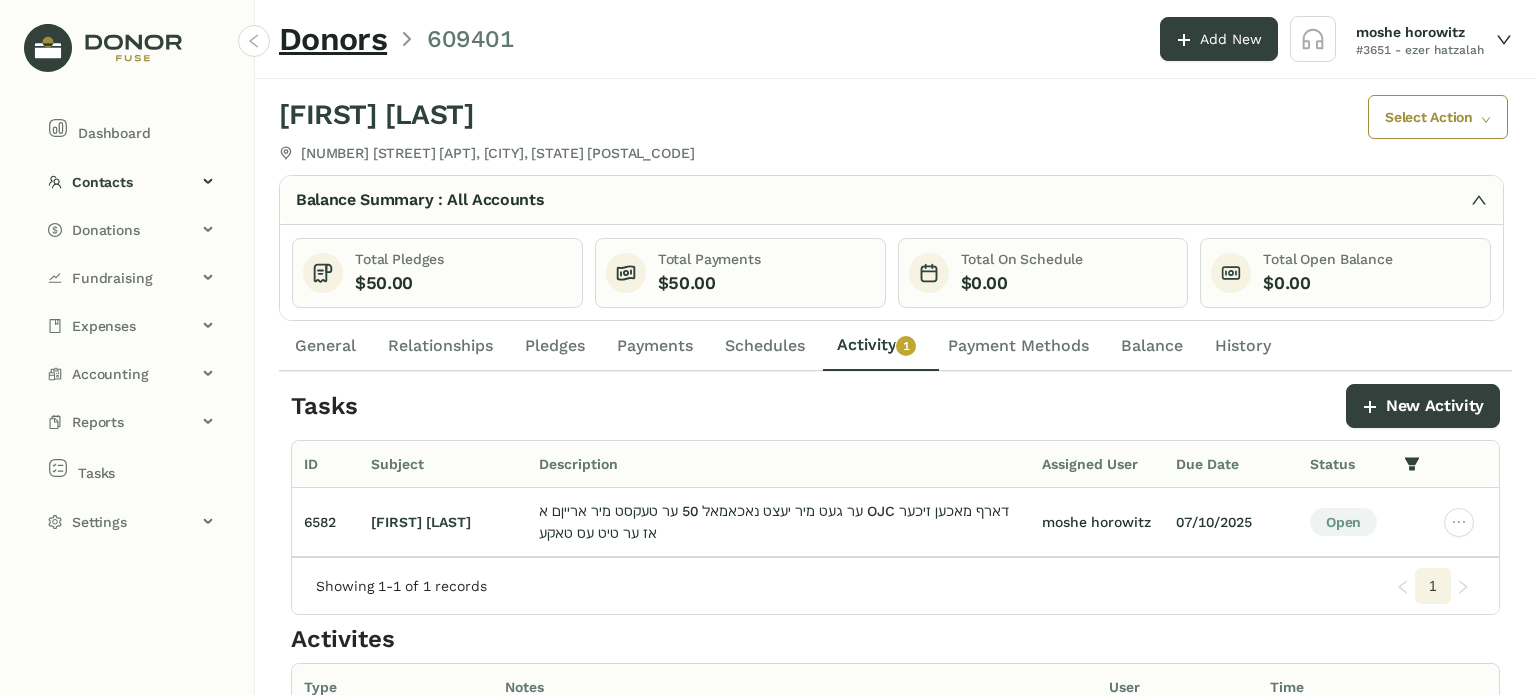 click on "General" 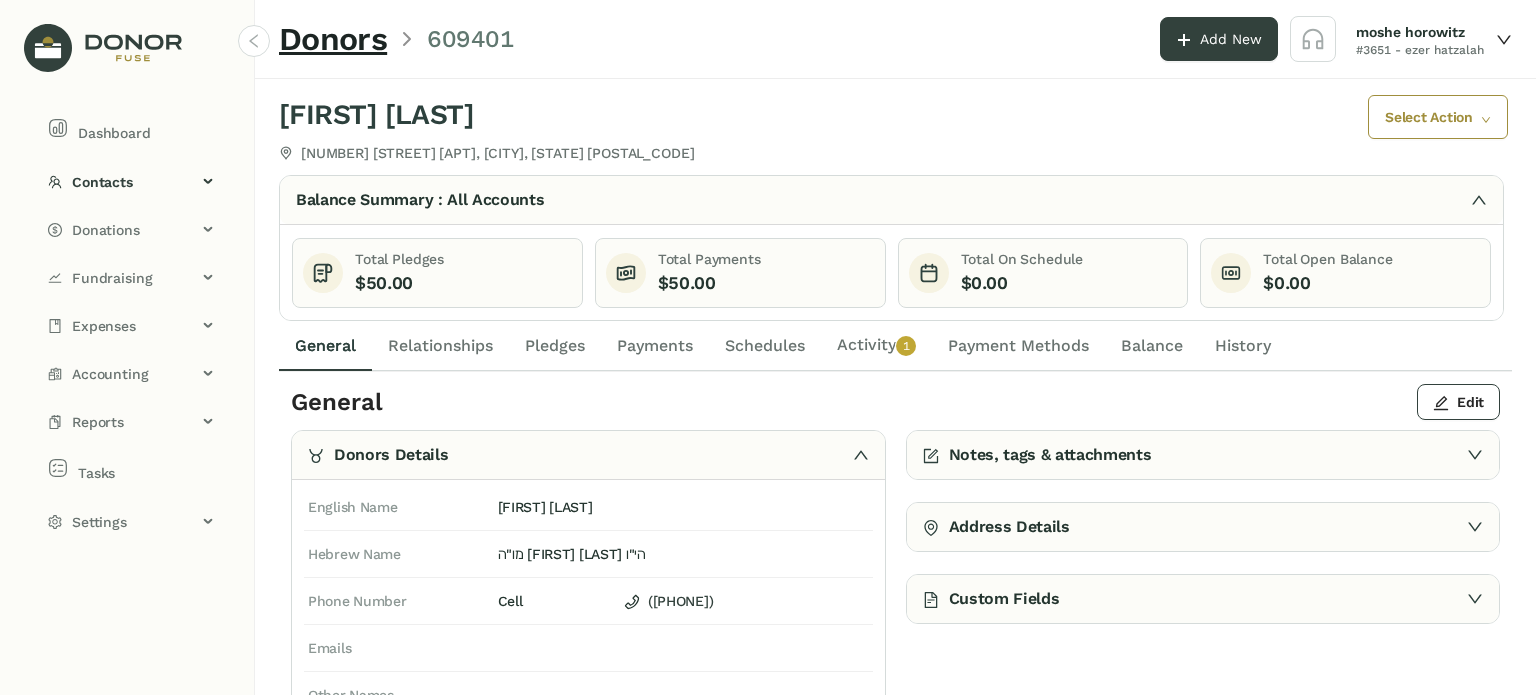 click on "Activity   0   1   2   3   4   5   6   7   8   9" 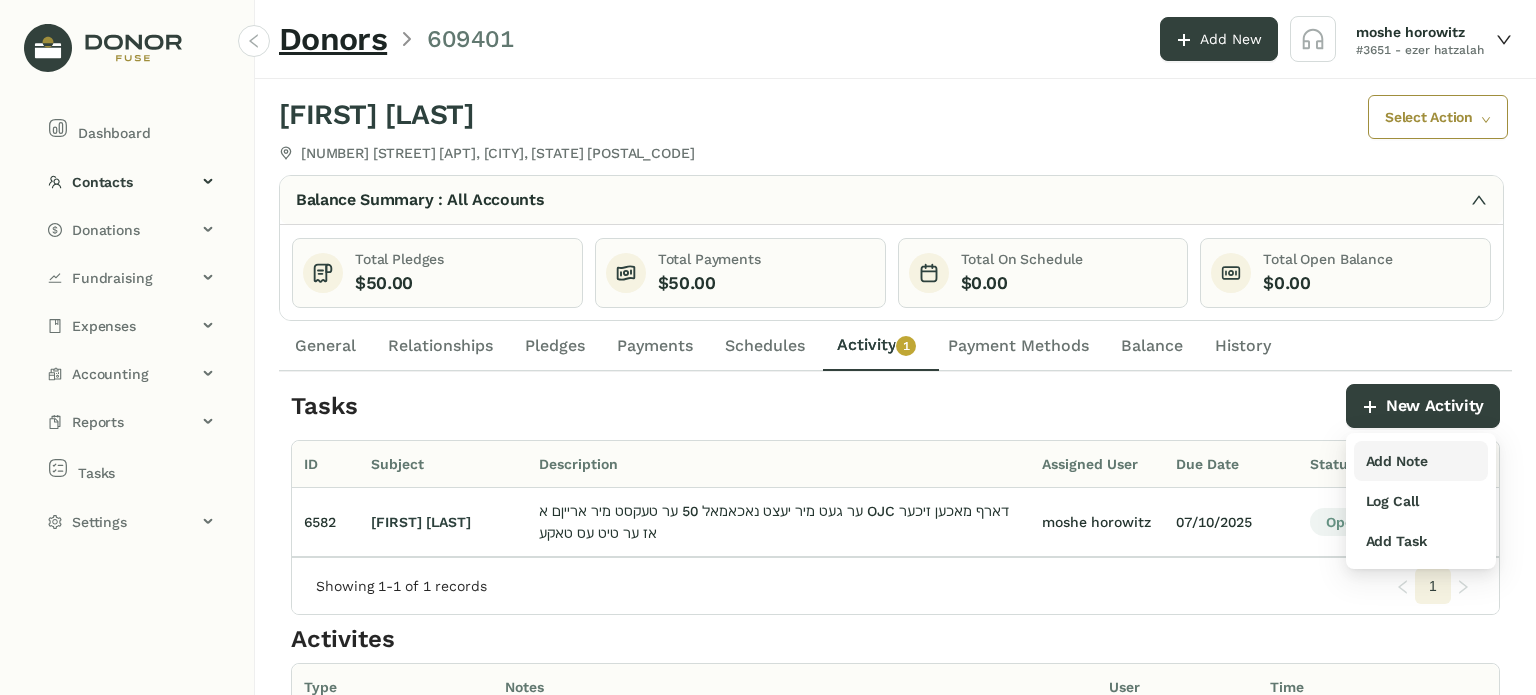 click on "Add another name" at bounding box center (1397, 461) 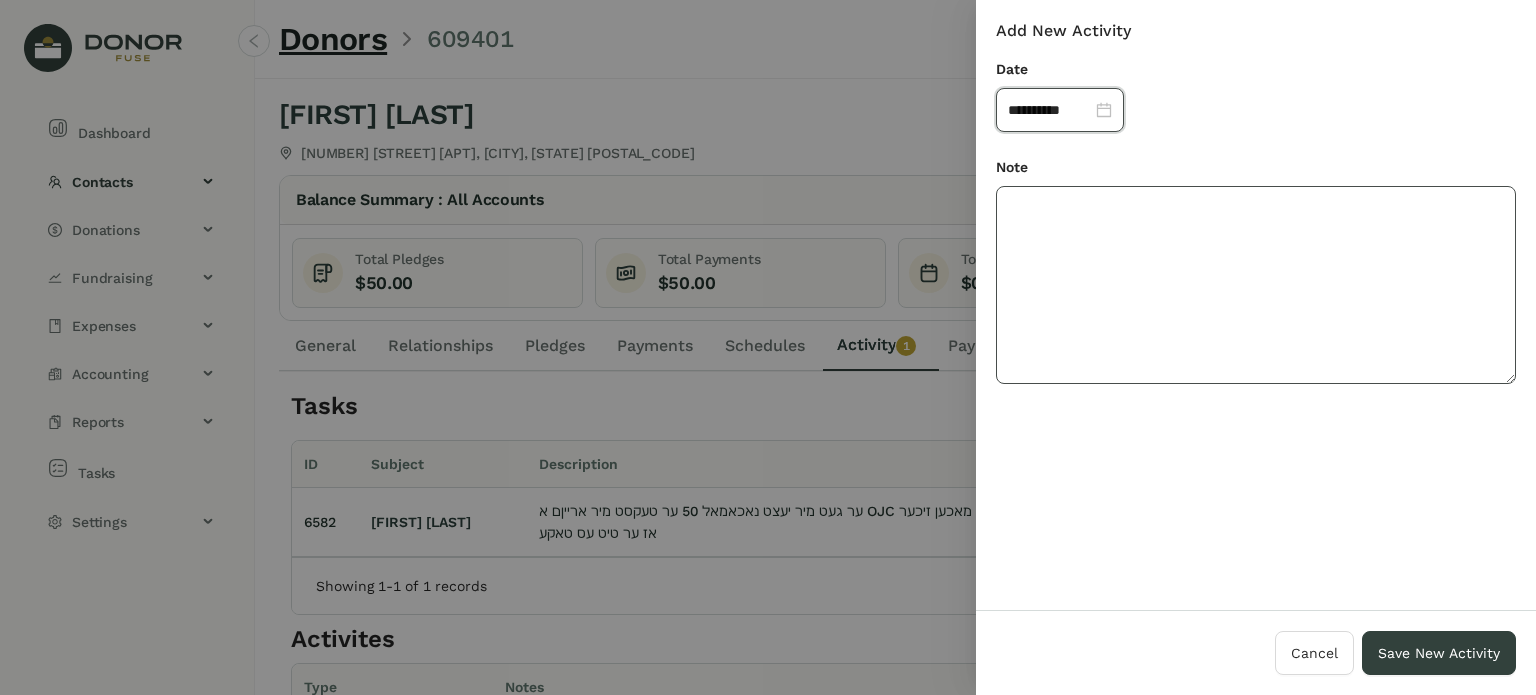 click 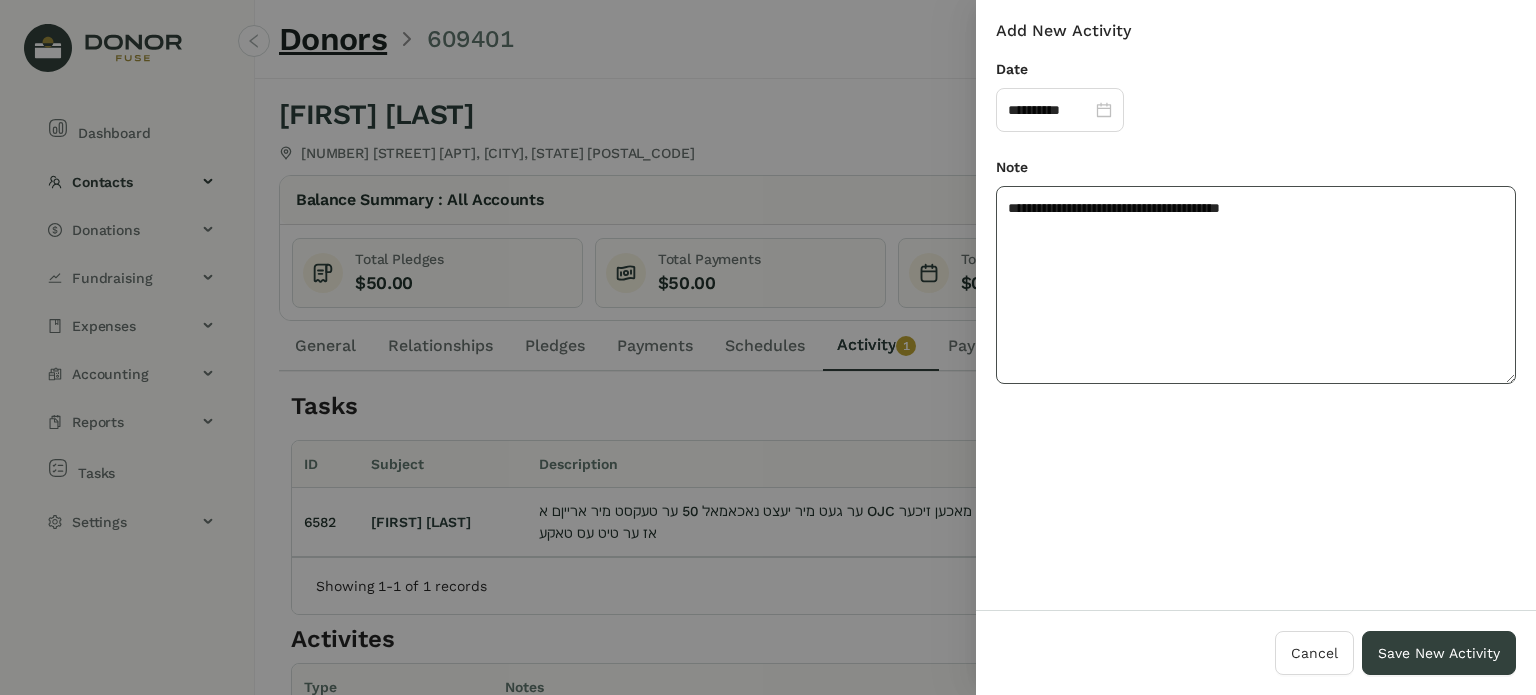 click on "**********" 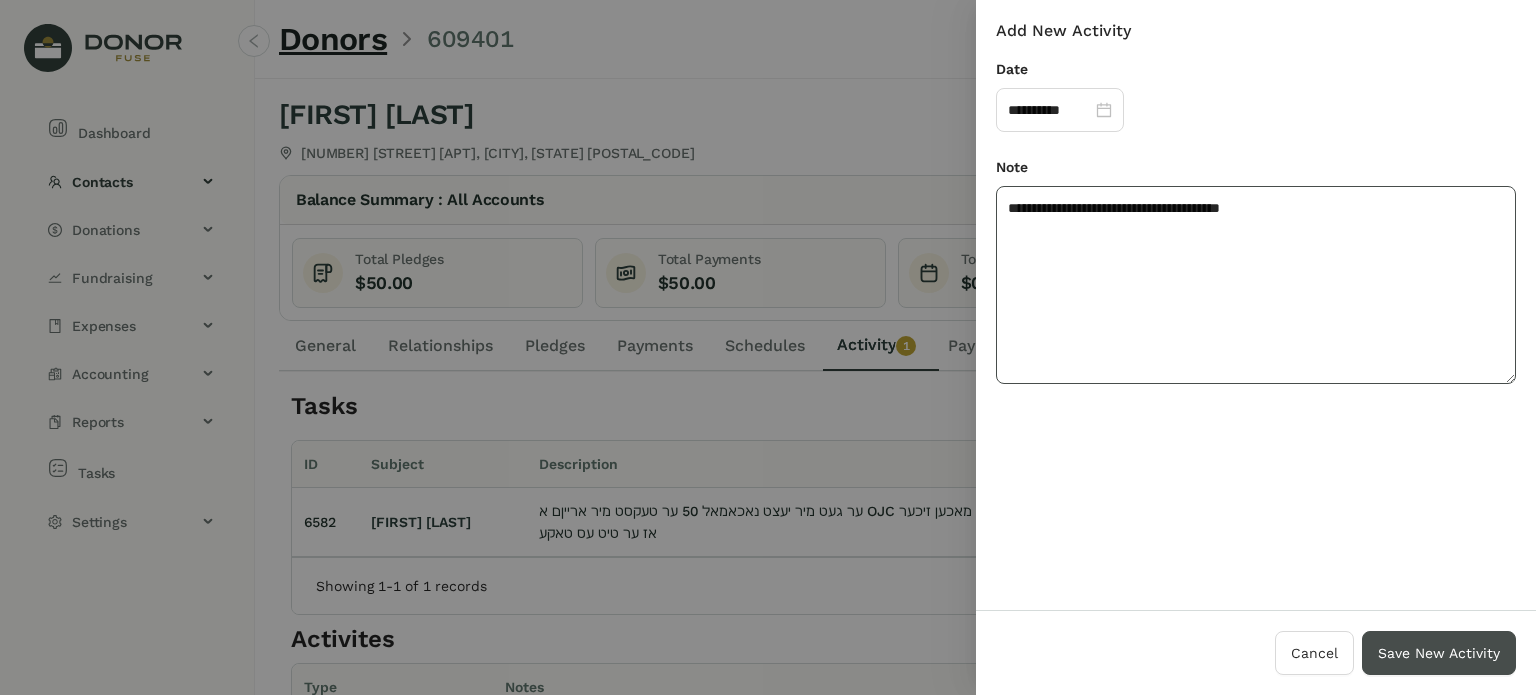 type on "**********" 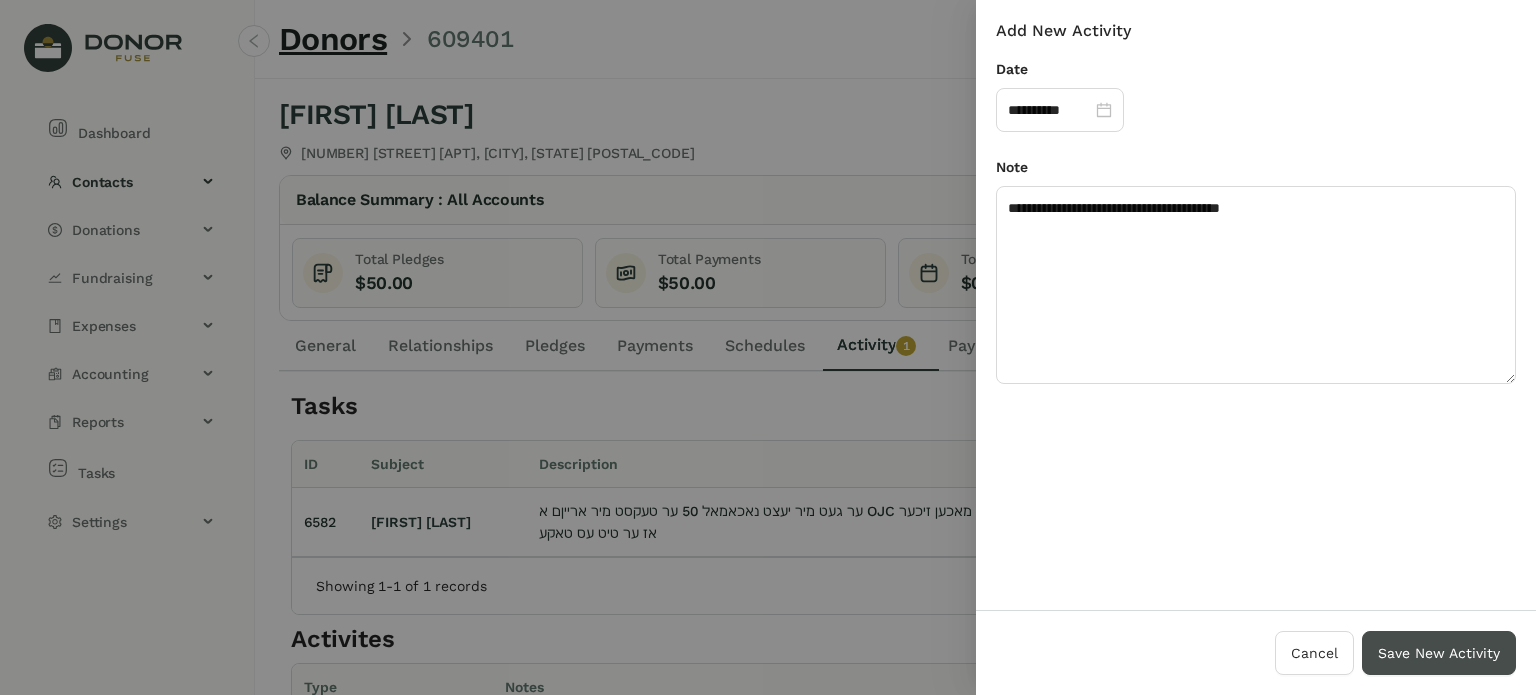 click on "Save New Activity" at bounding box center (1439, 653) 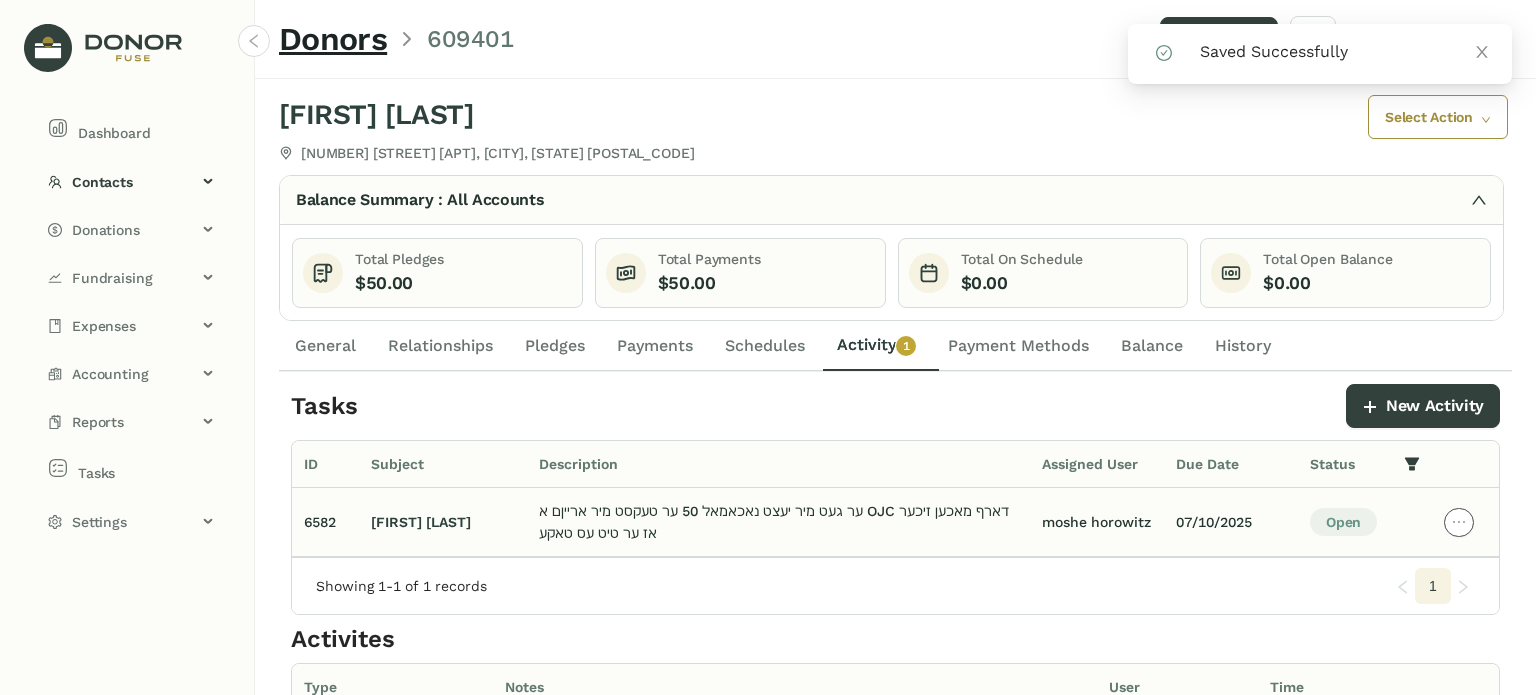 click 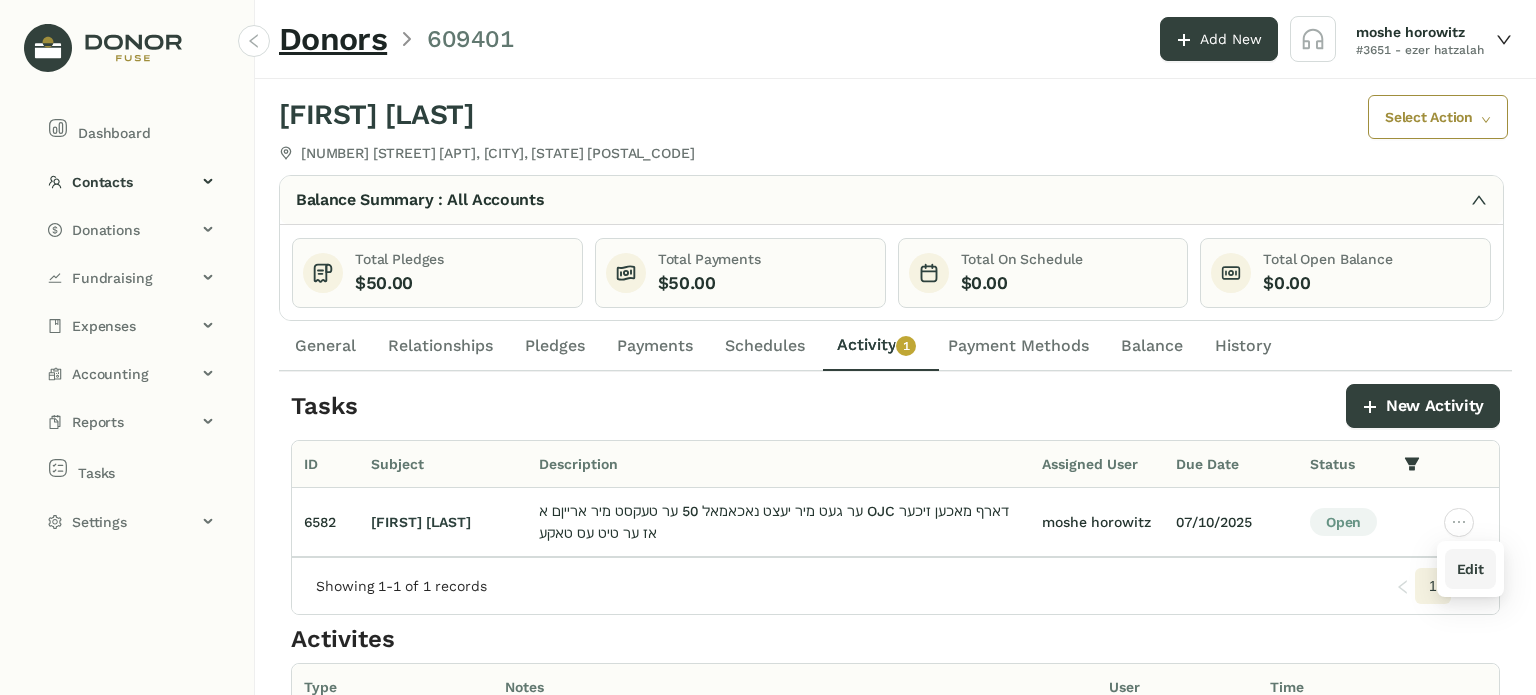 drag, startPoint x: 1465, startPoint y: 567, endPoint x: 1444, endPoint y: 560, distance: 22.135944 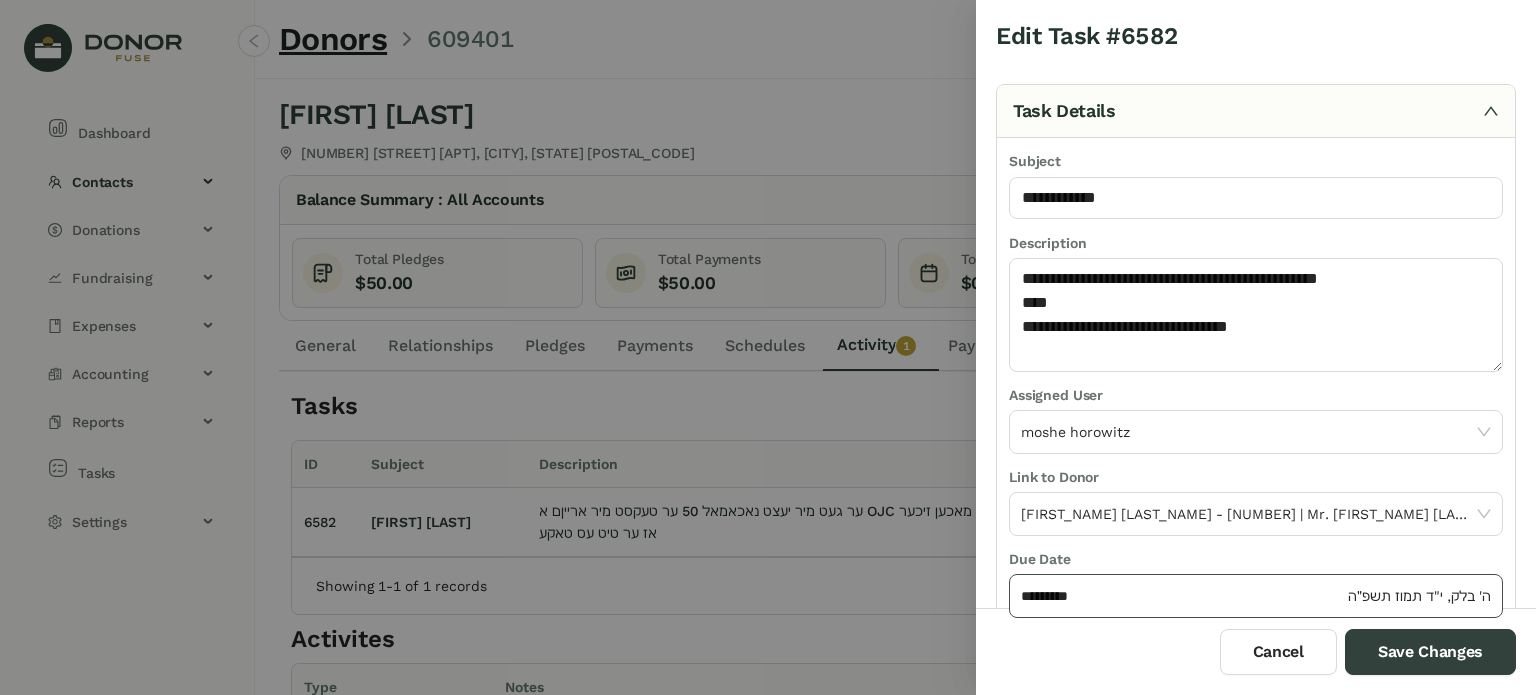 click on "*********" 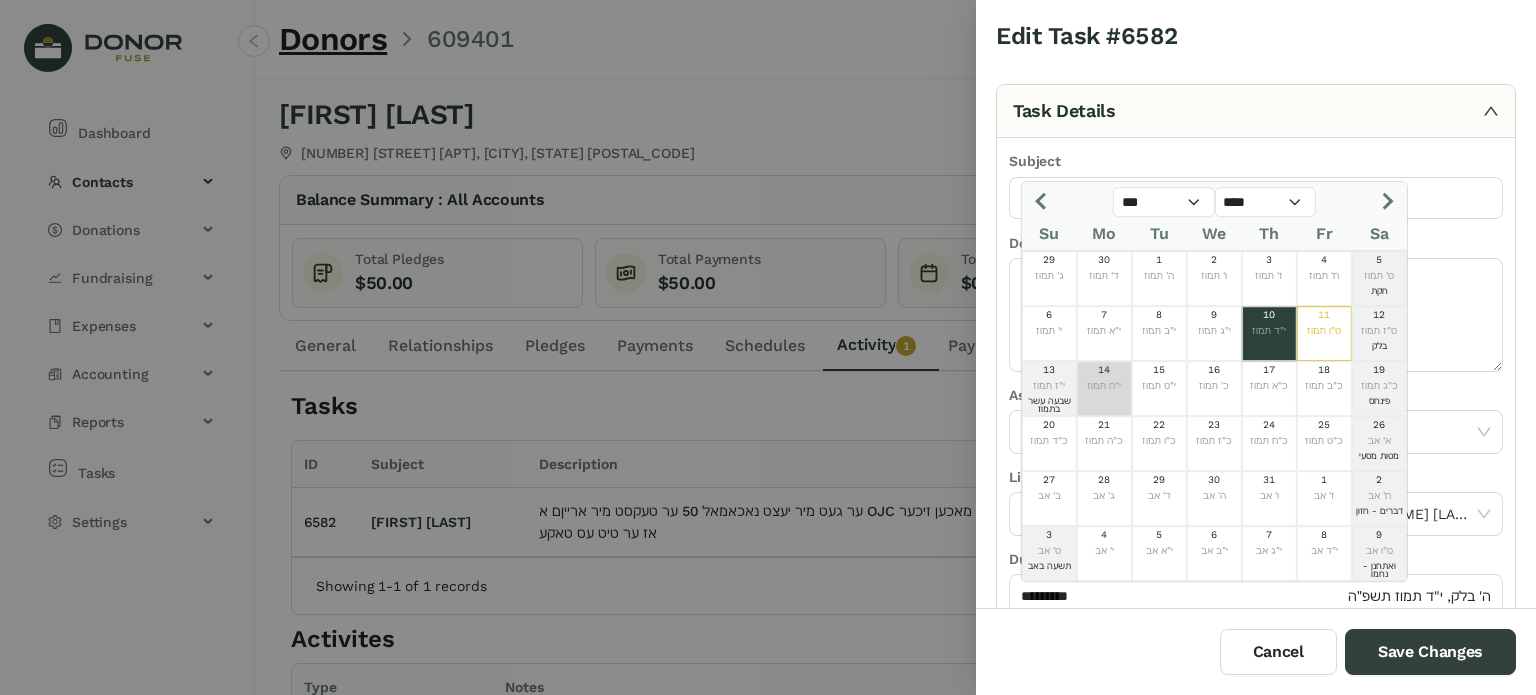 click on "י"ח תמוז" 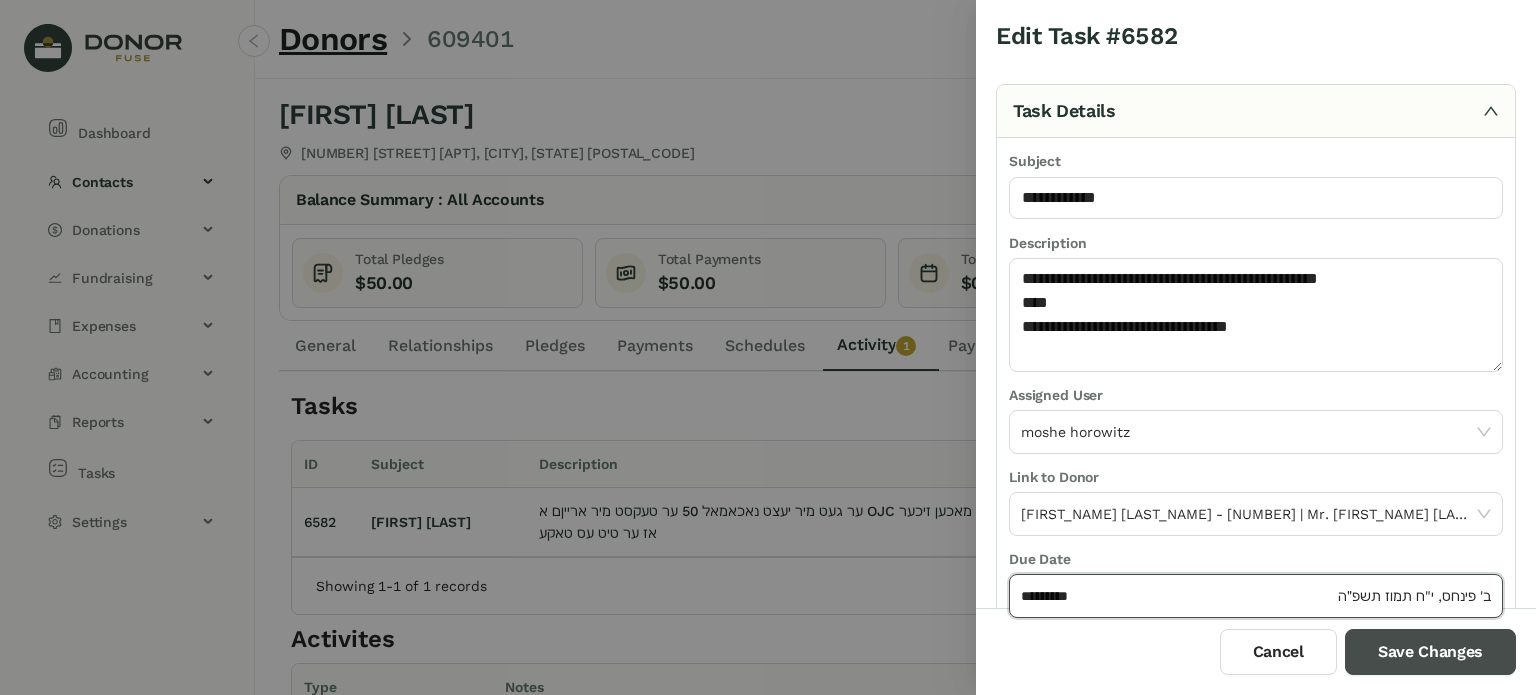 click on "Save Changes" at bounding box center [1430, 652] 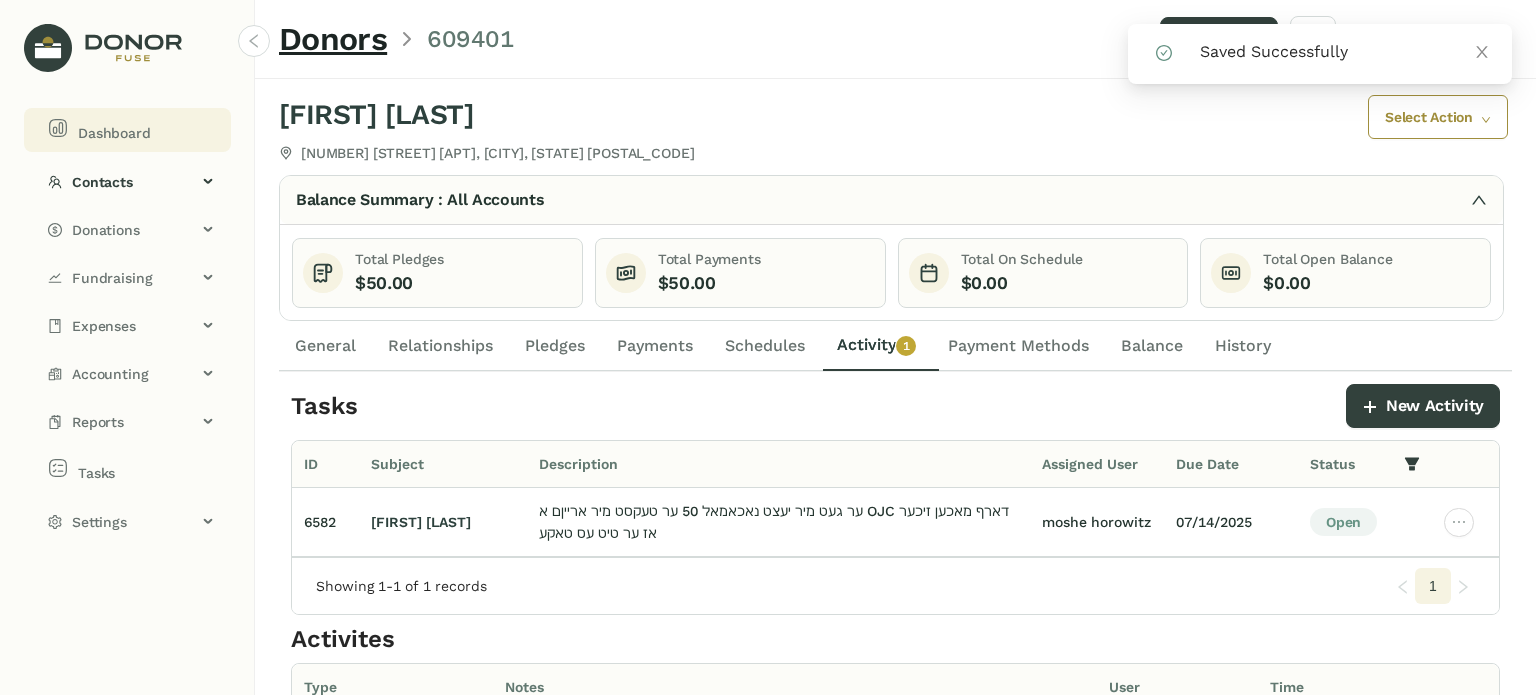 click on "Dashboard" 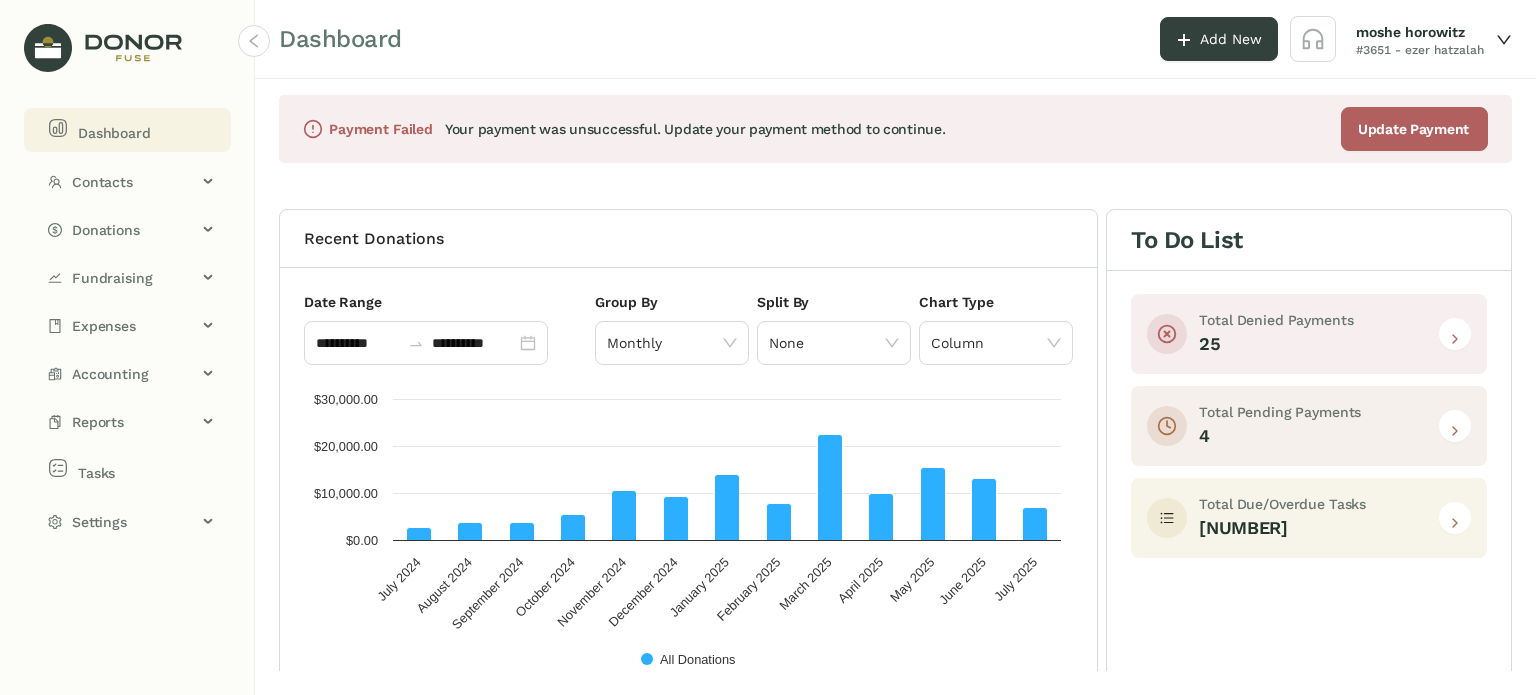 click 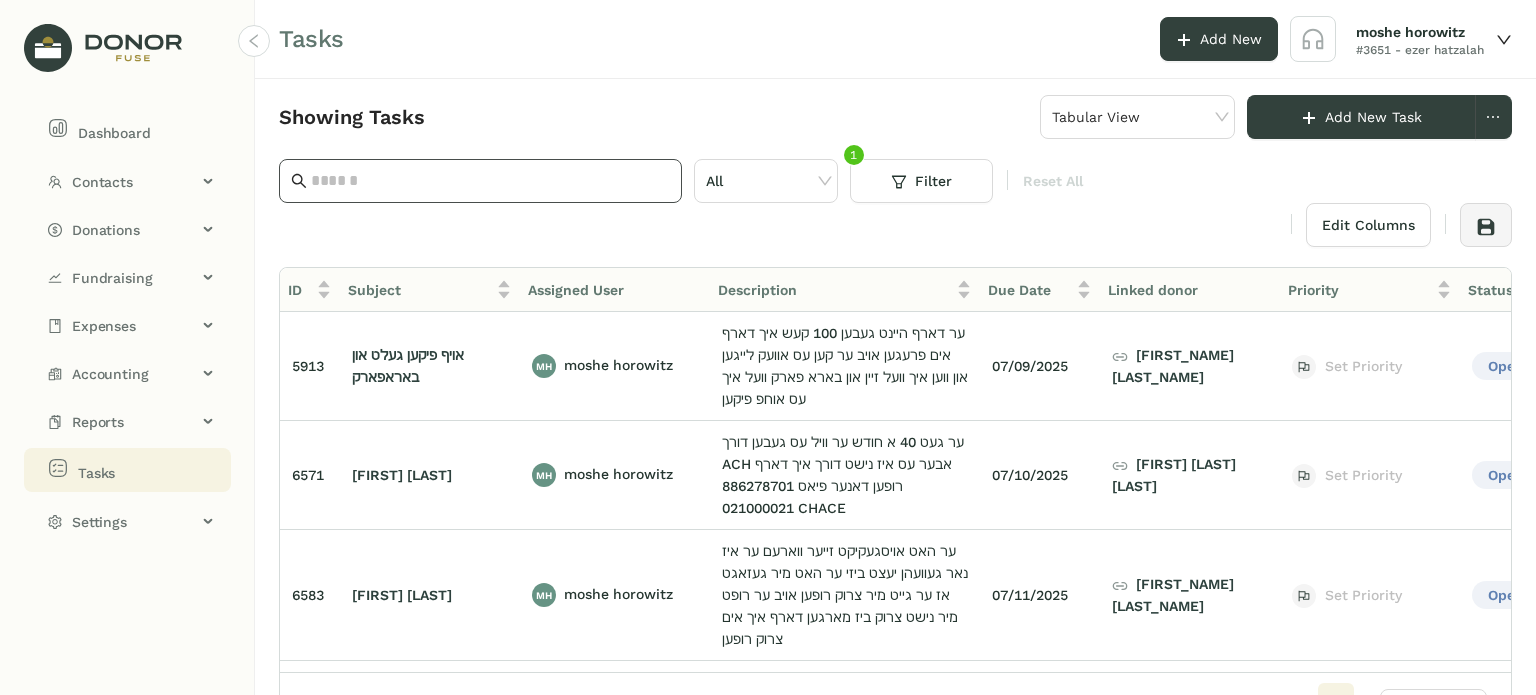 click 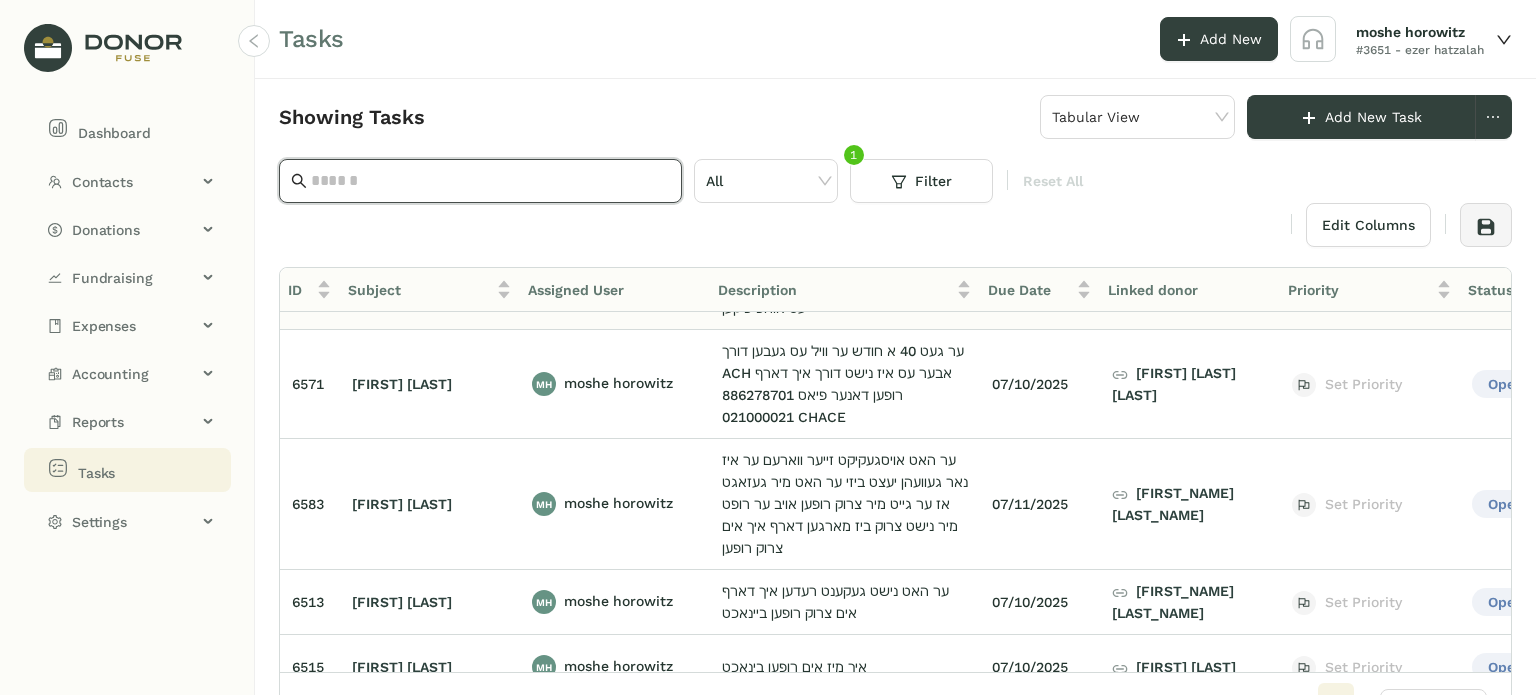 scroll, scrollTop: 0, scrollLeft: 0, axis: both 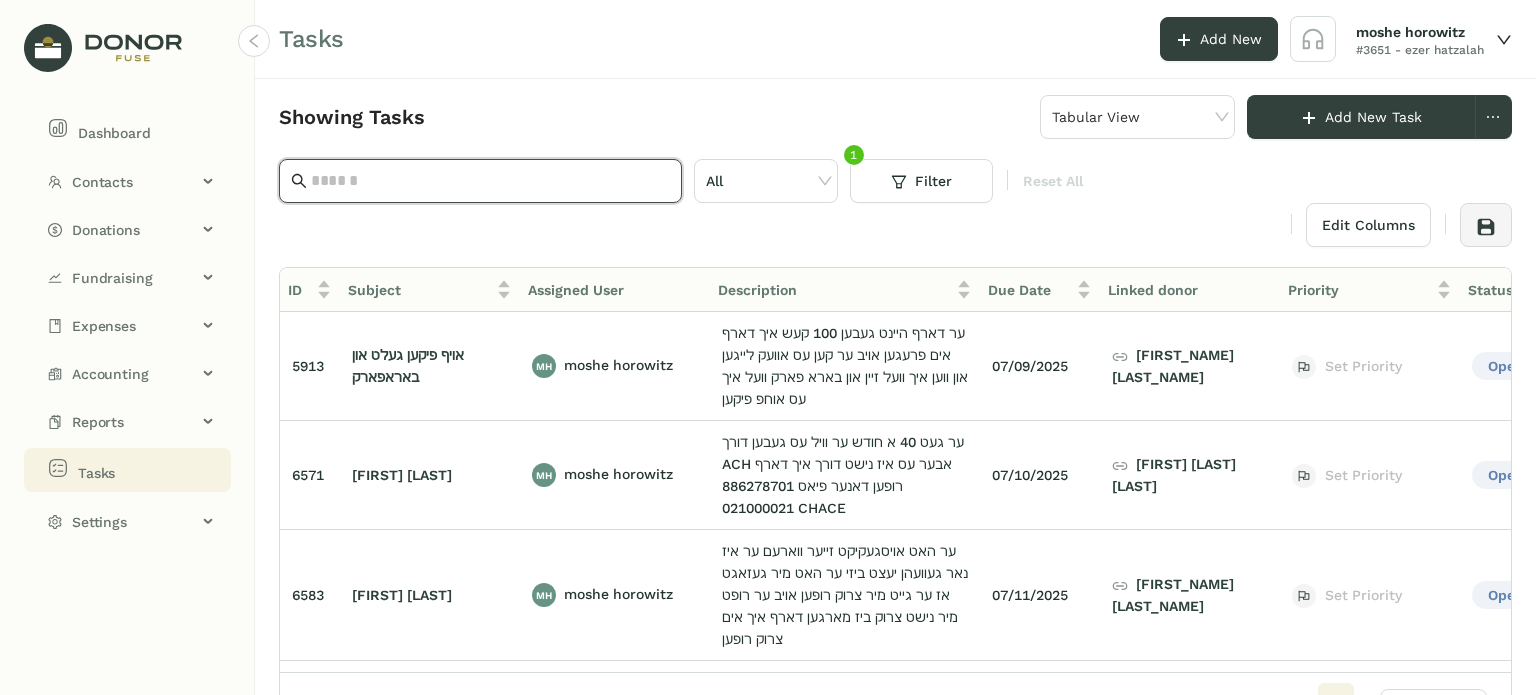 click 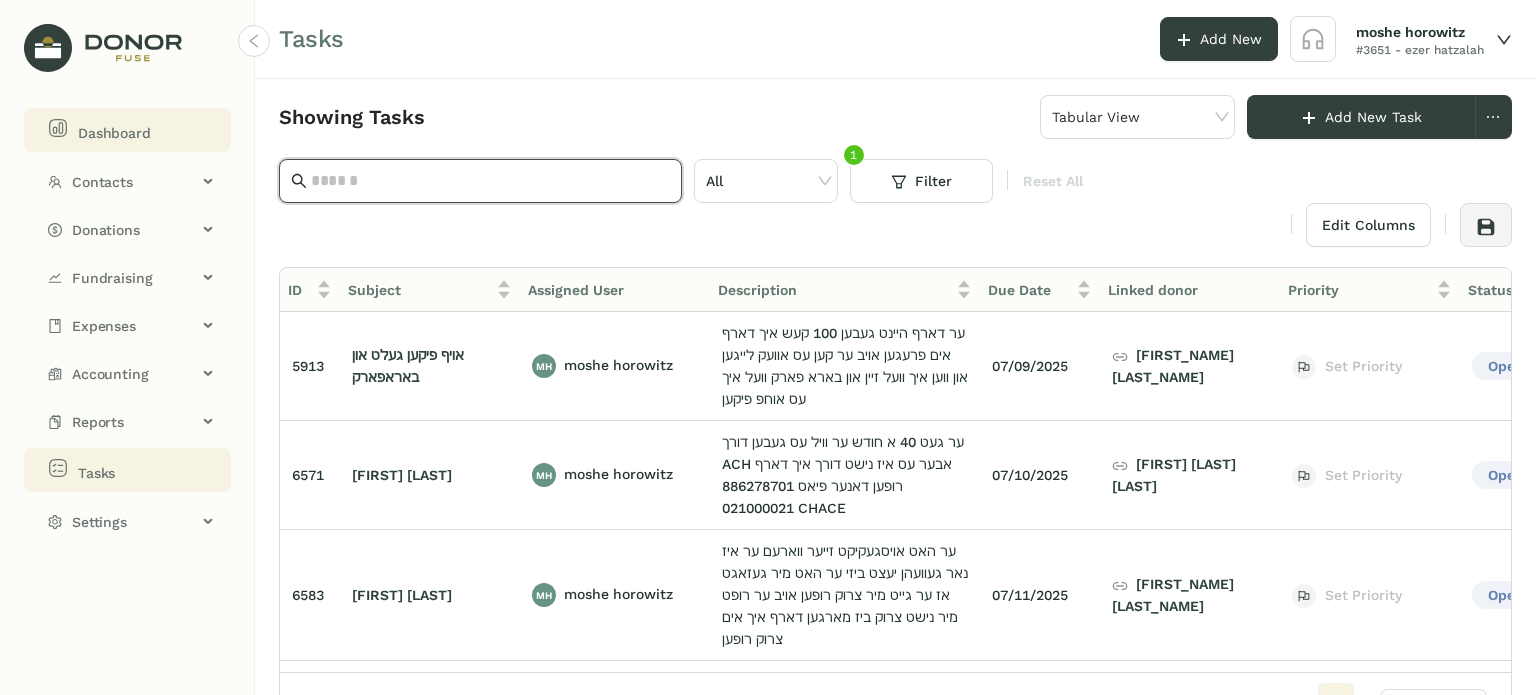 click on "Dashboard" 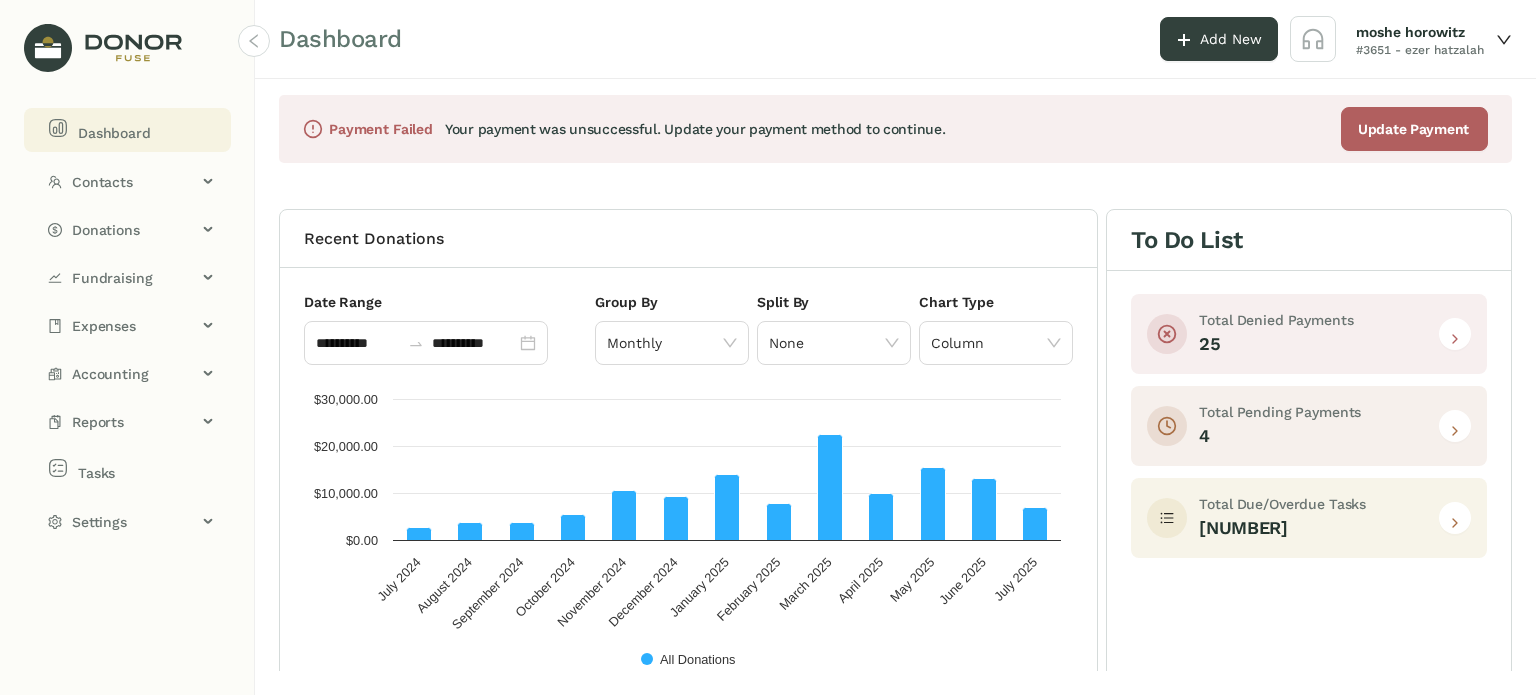 click on "48" 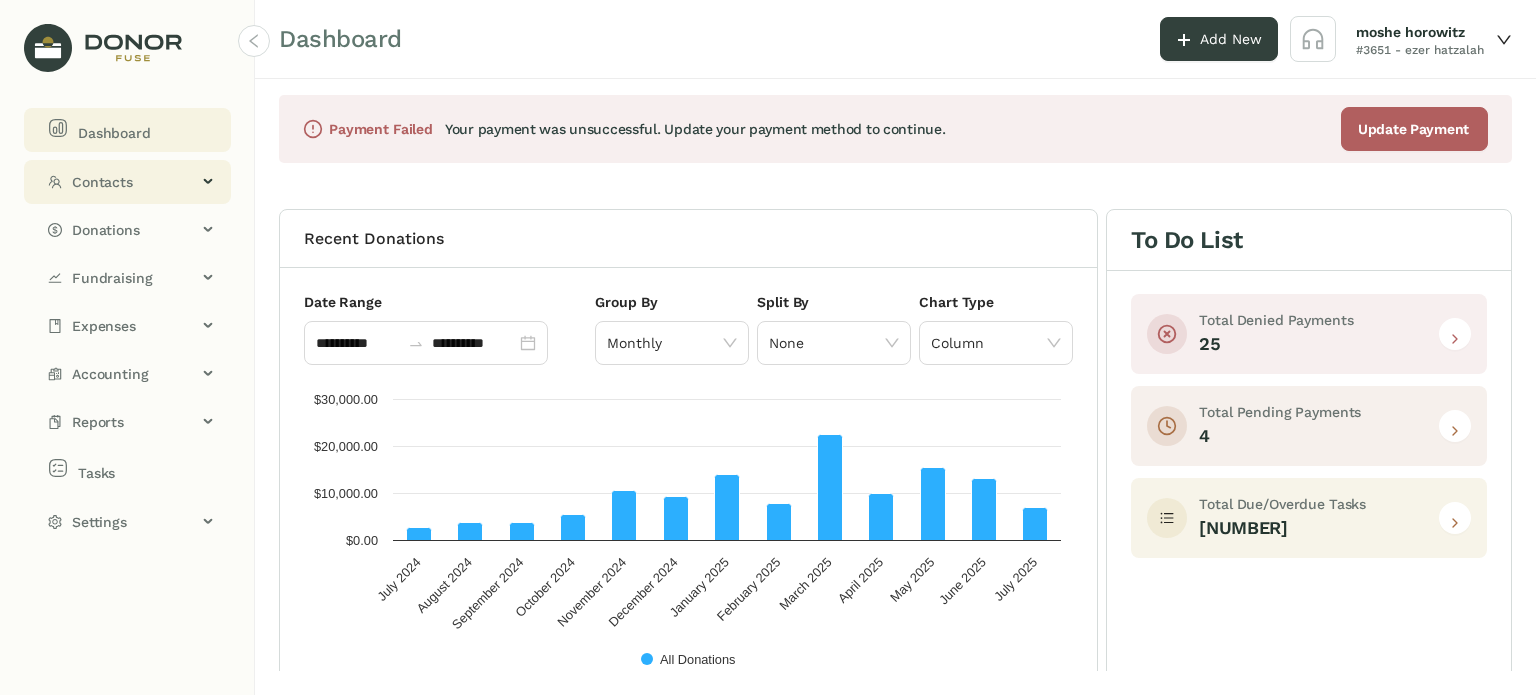 click on "Contacts" 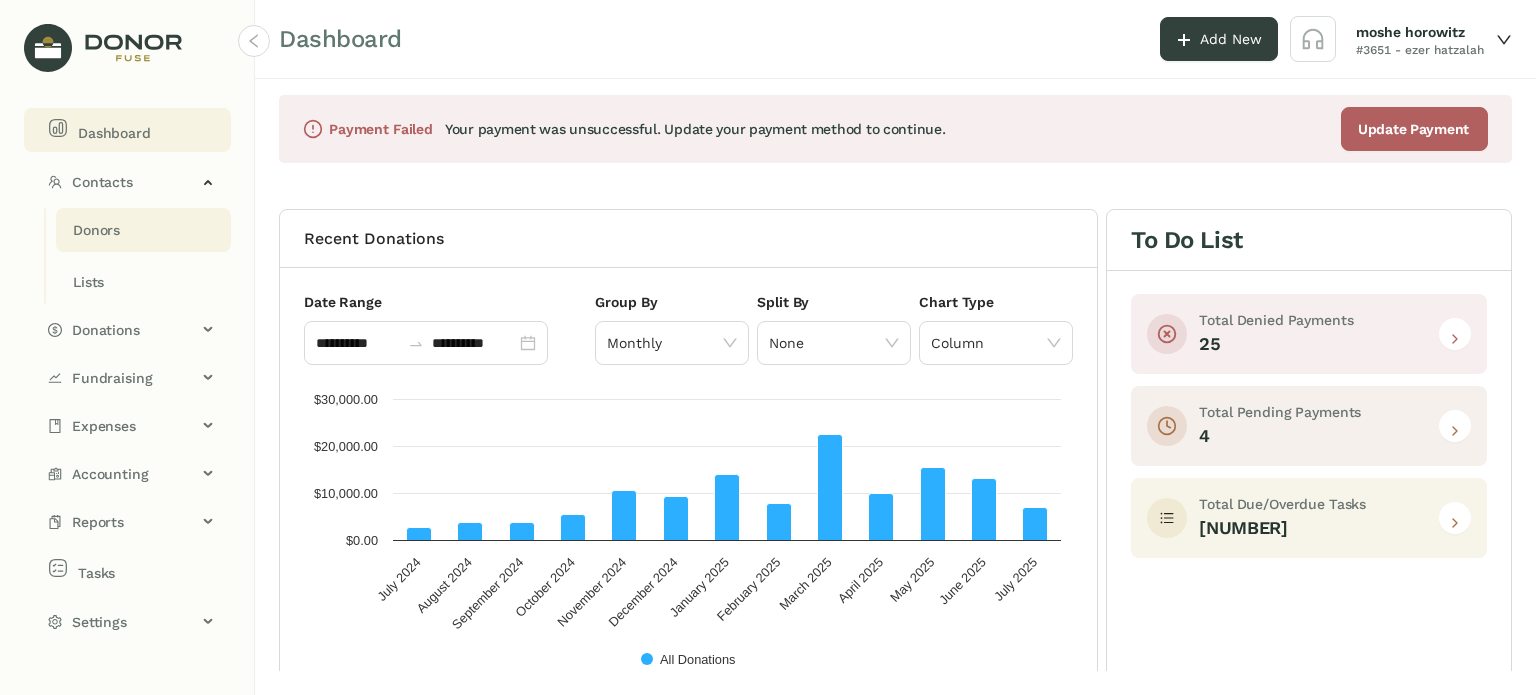 click on "Donors" 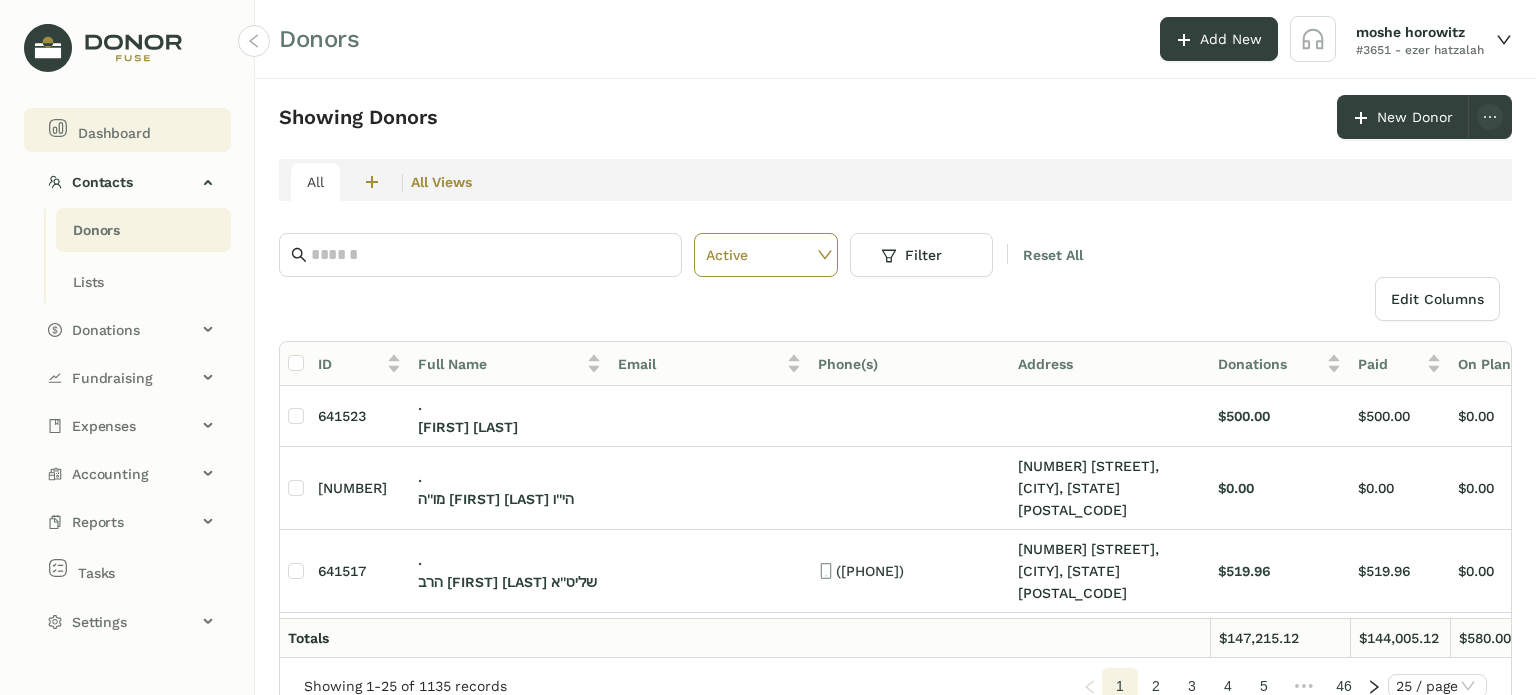 click on "Dashboard" 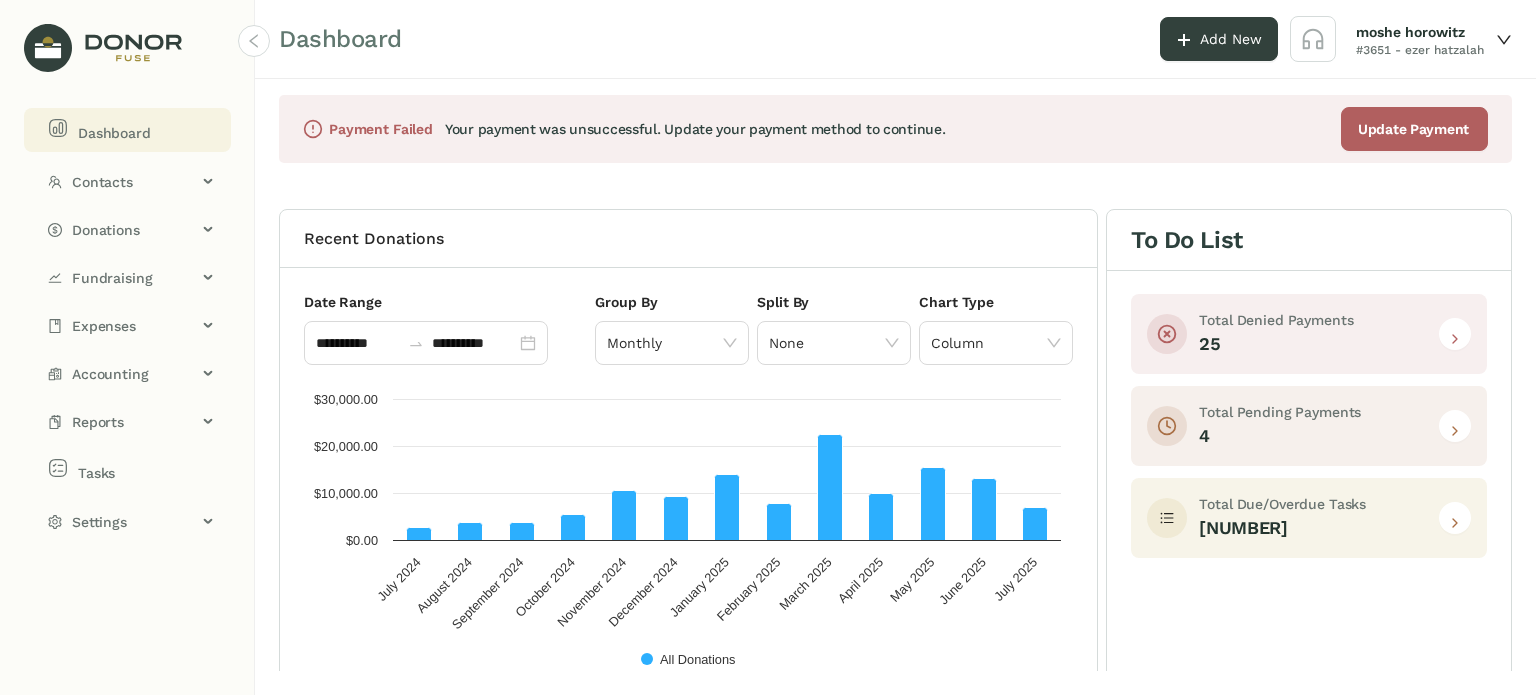 click 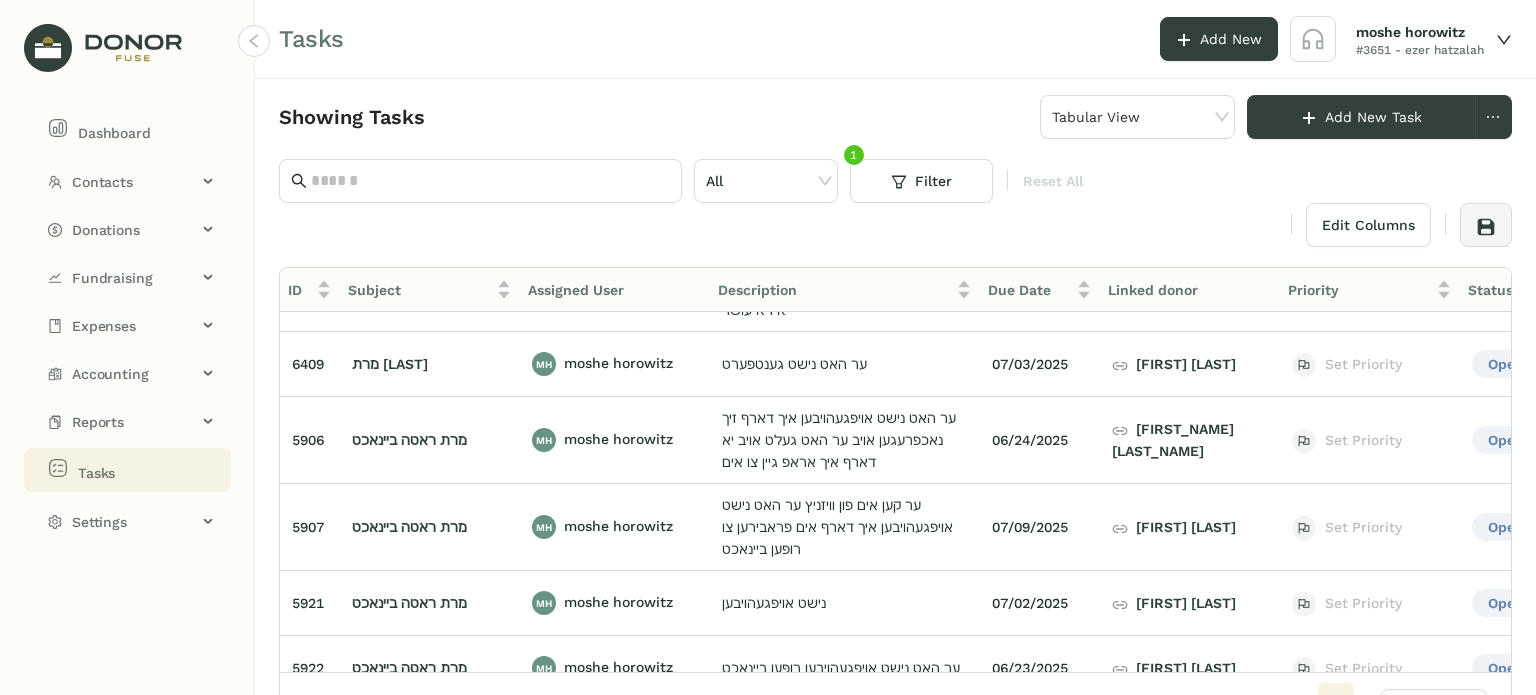scroll, scrollTop: 3966, scrollLeft: 0, axis: vertical 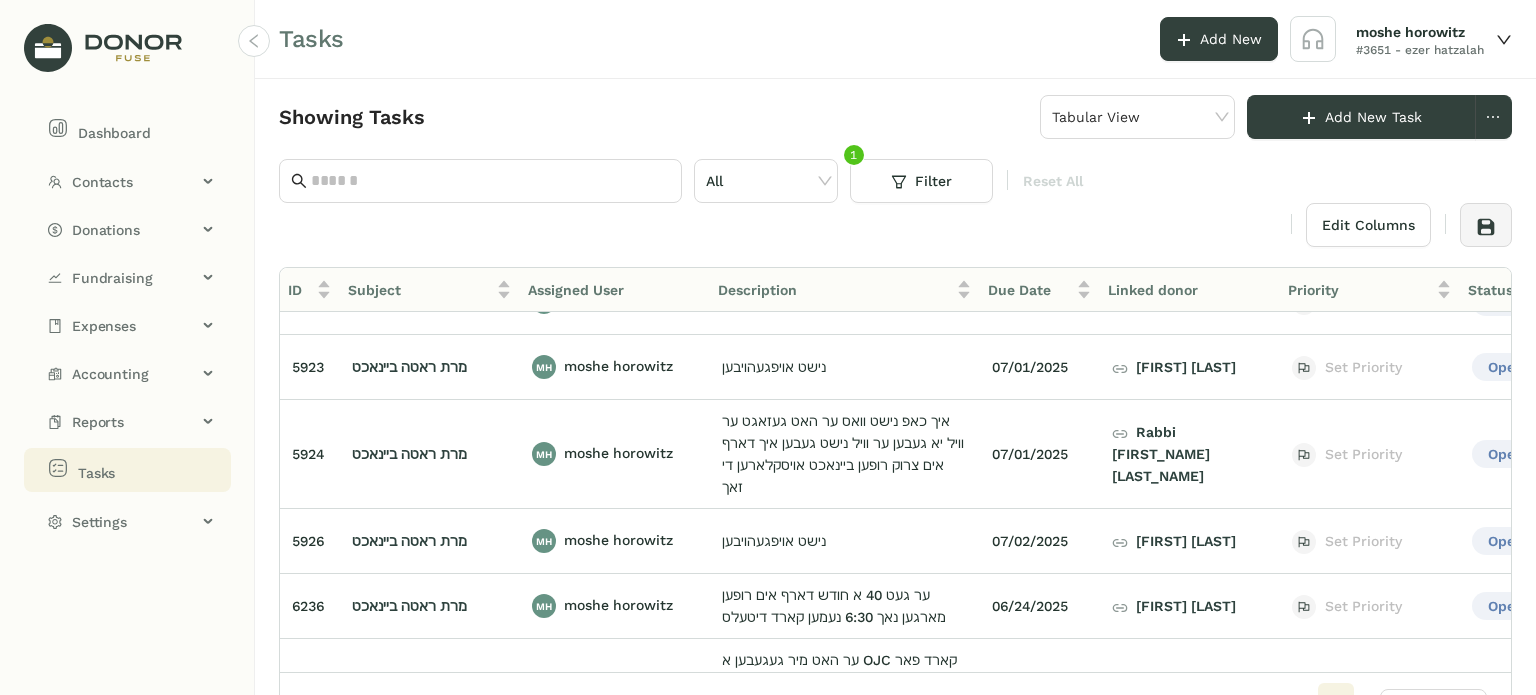 click on "[FIRST] [LAST]" 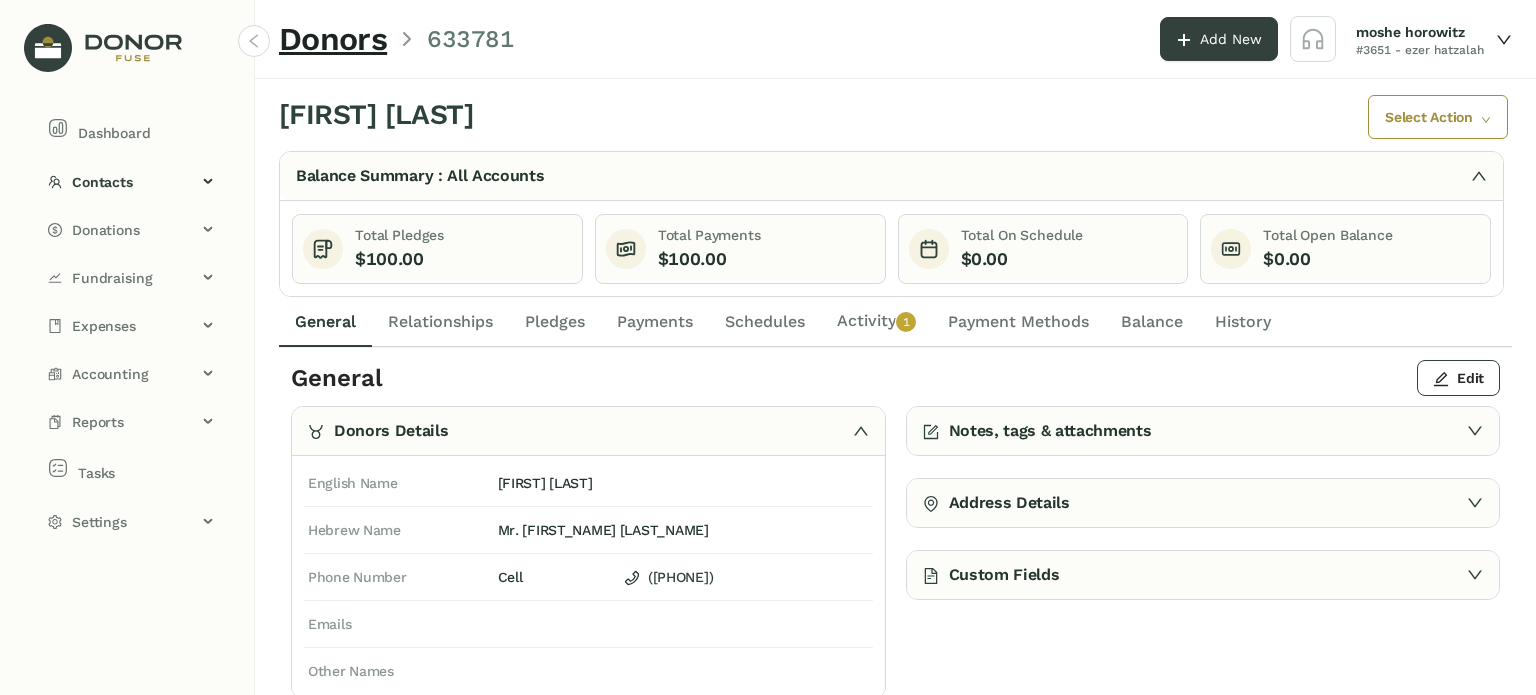 click on "Activity   0   1   2   3   4   5   6   7   8   9" 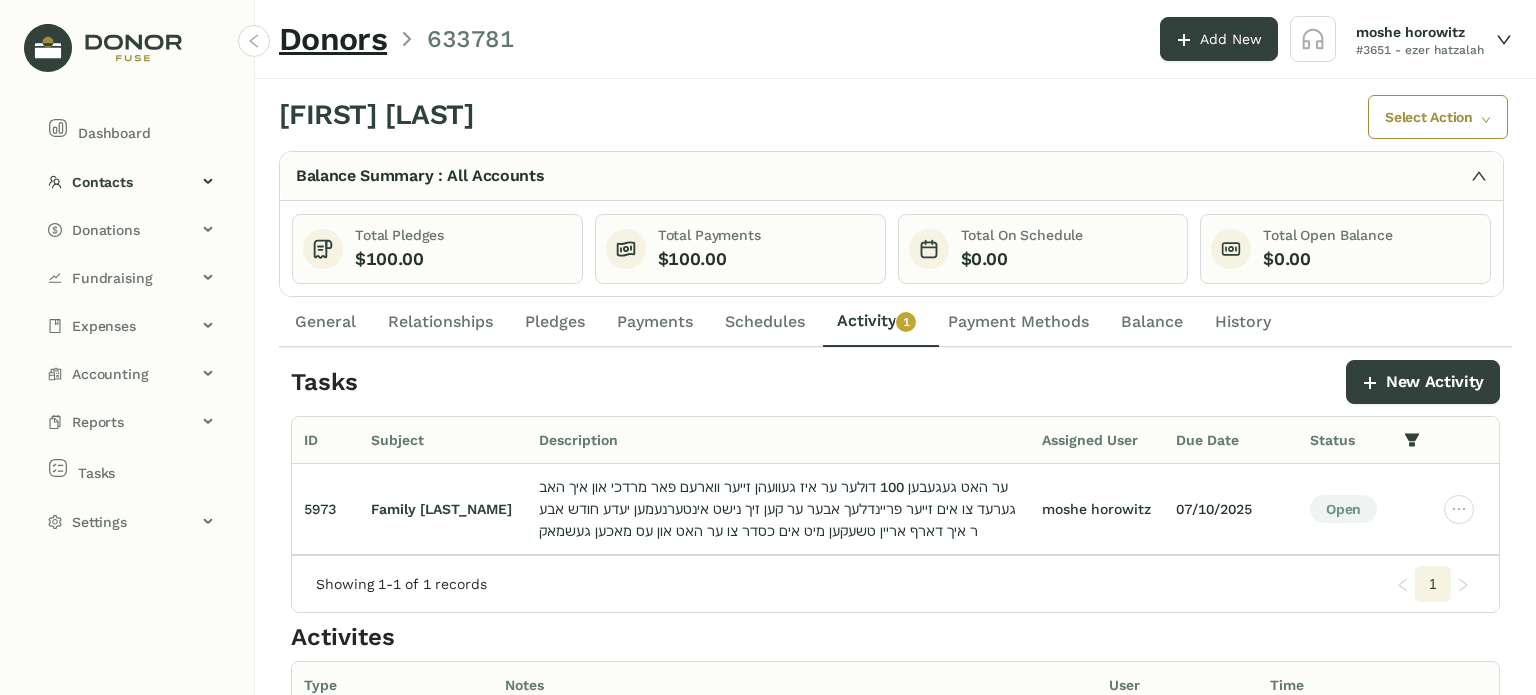 click on "Payments" 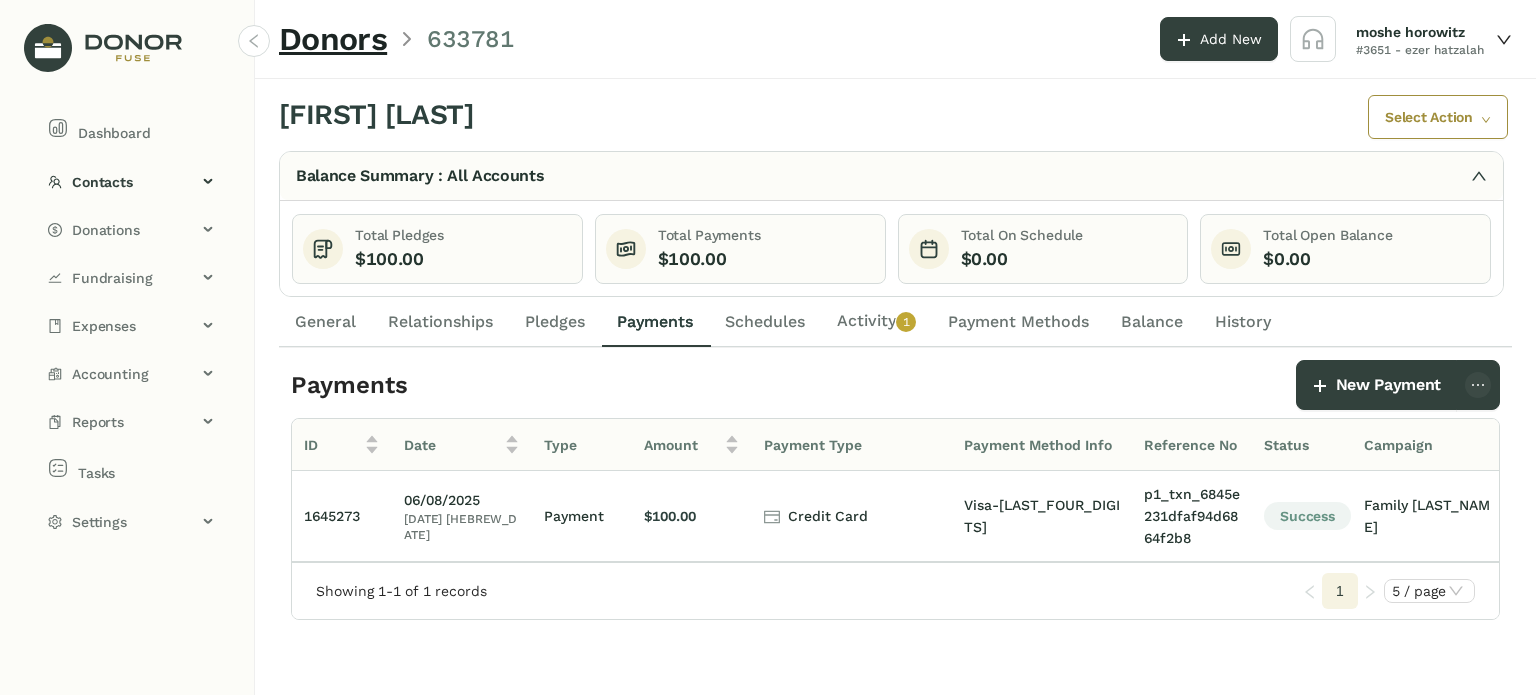 scroll, scrollTop: 0, scrollLeft: 7, axis: horizontal 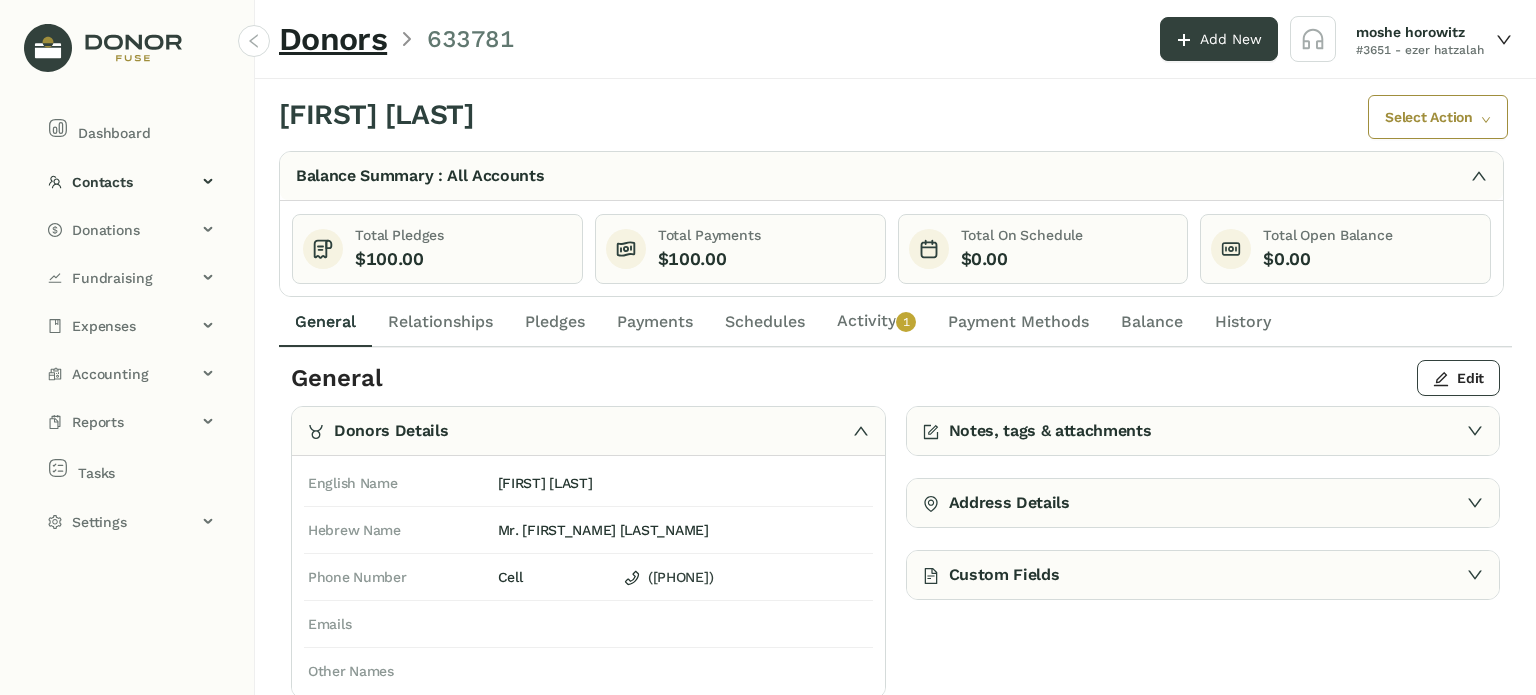click on "Activity   0   1   2   3   4   5   6   7   8   9" 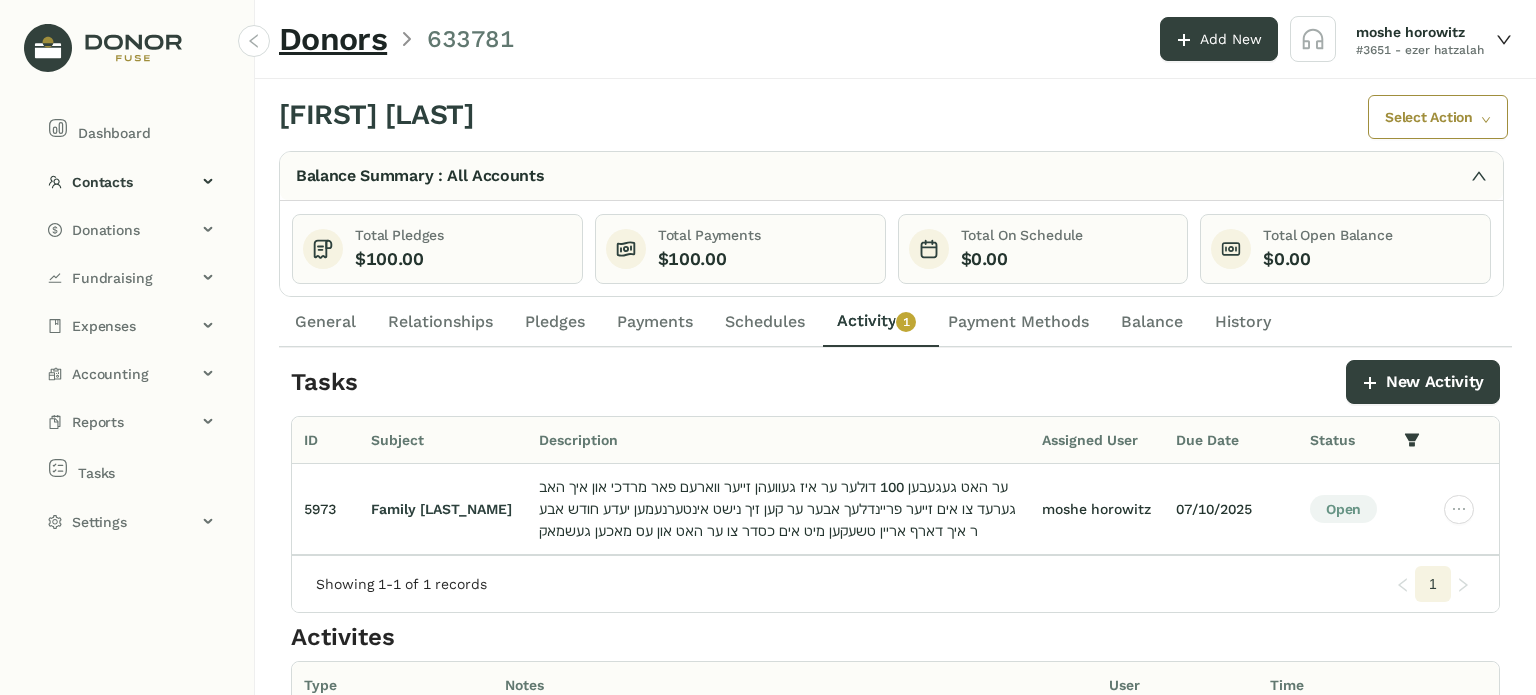 click on "General" 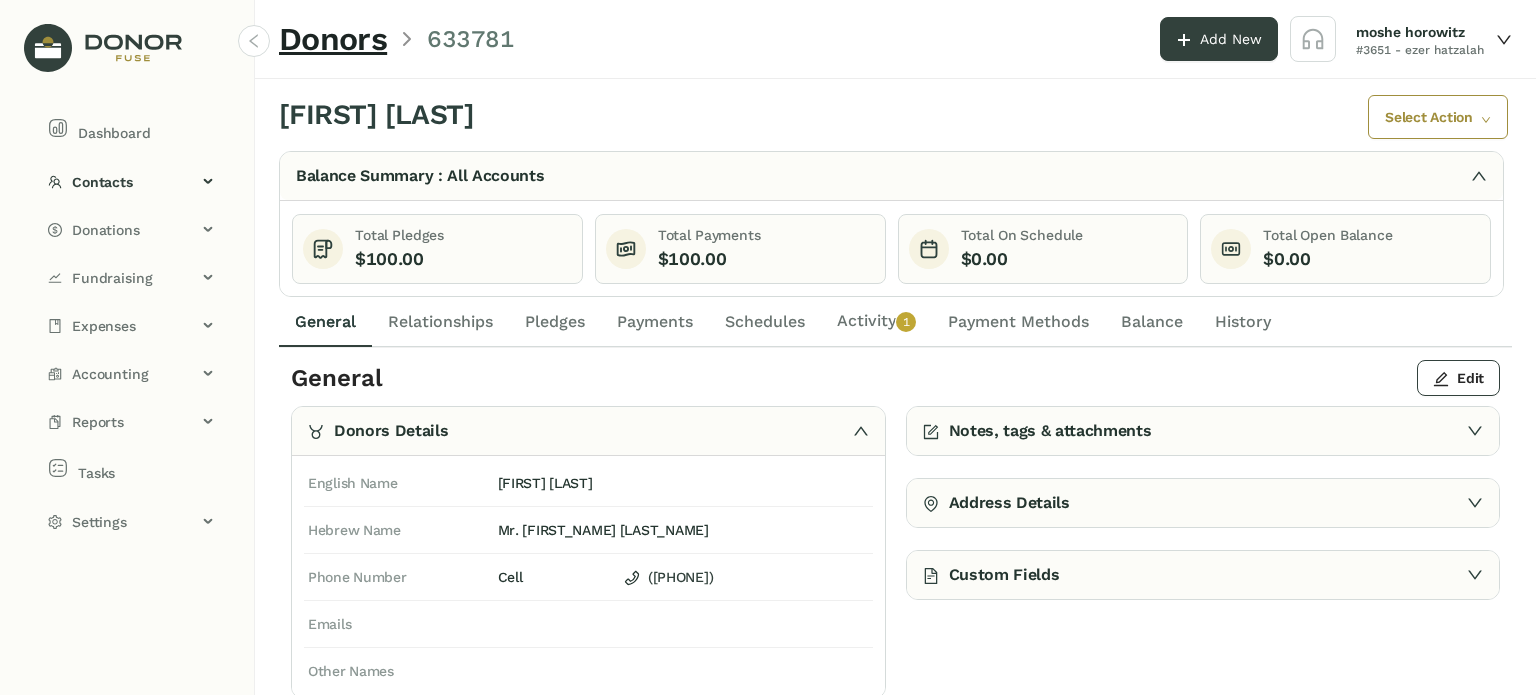 click on "Schedules" 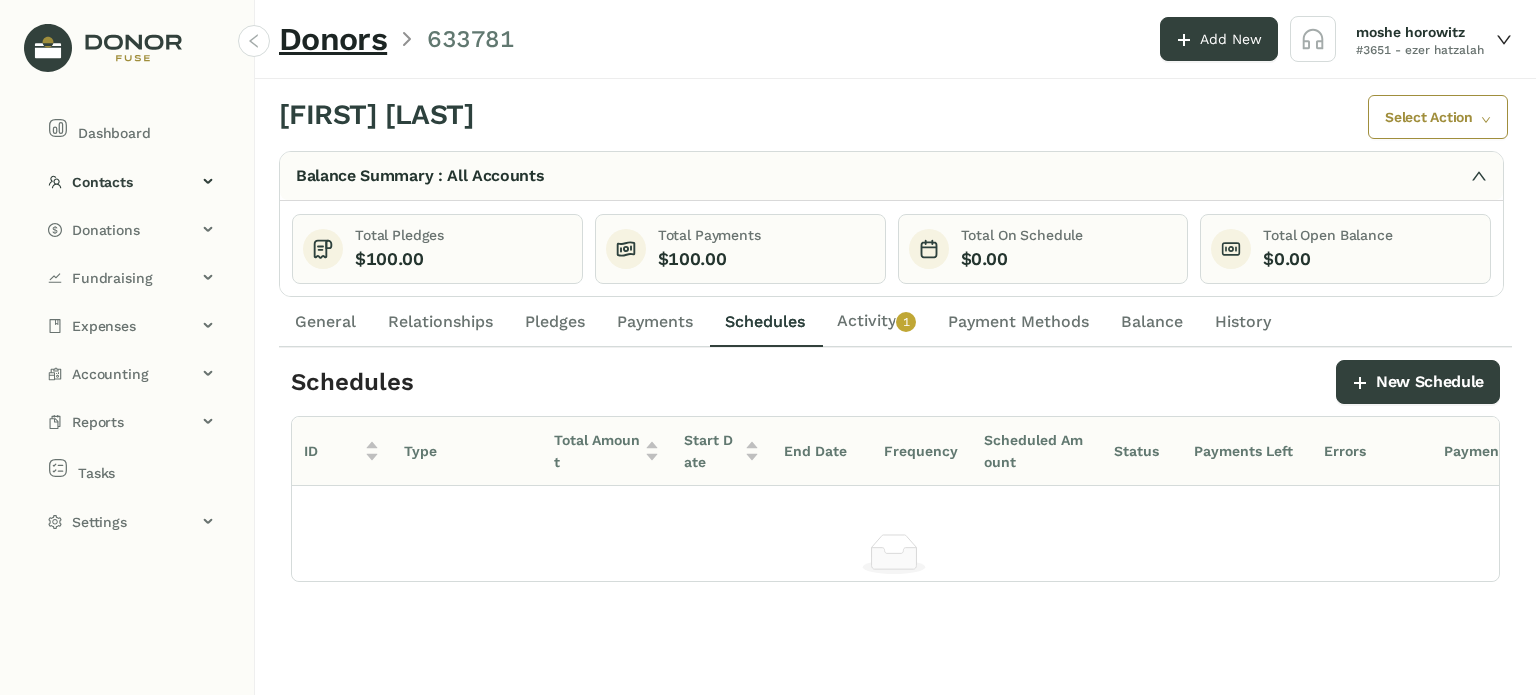click on "Schedules" 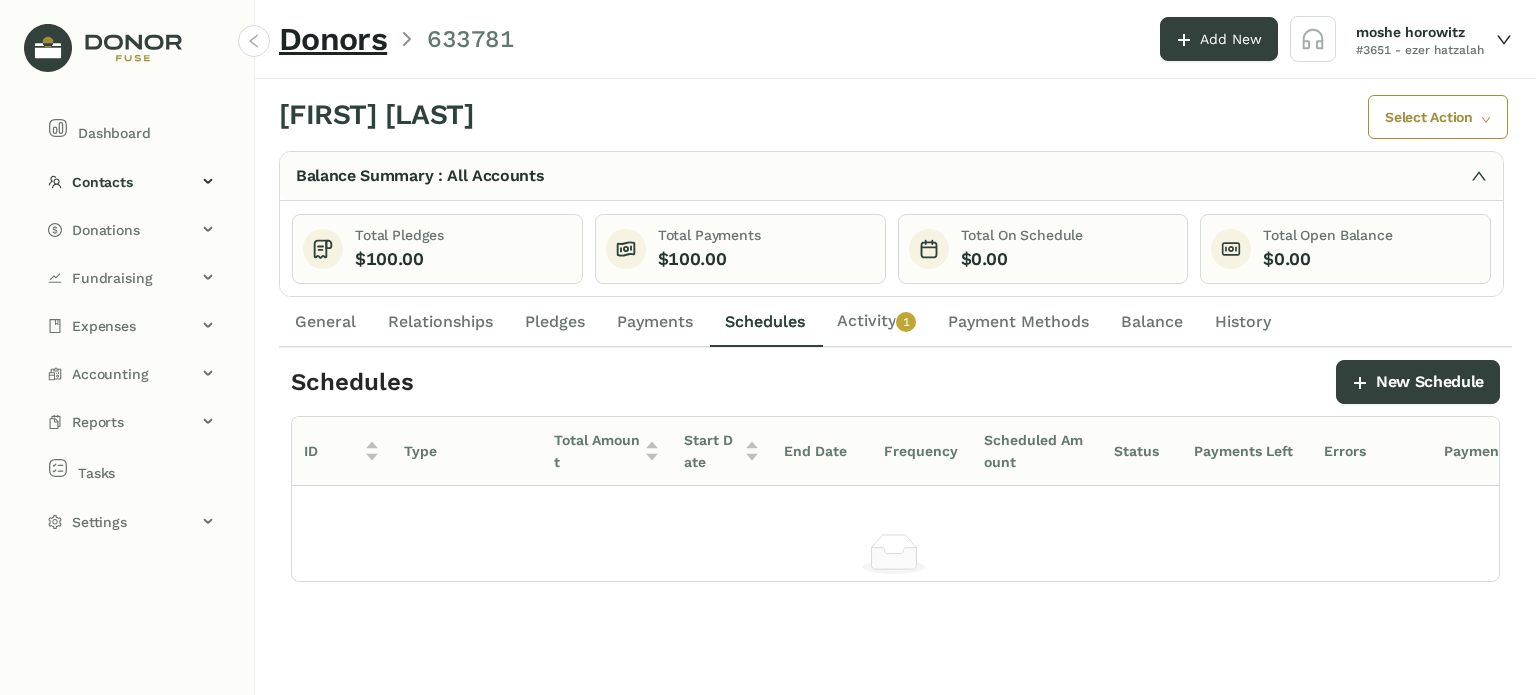 drag, startPoint x: 673, startPoint y: 318, endPoint x: 650, endPoint y: 319, distance: 23.021729 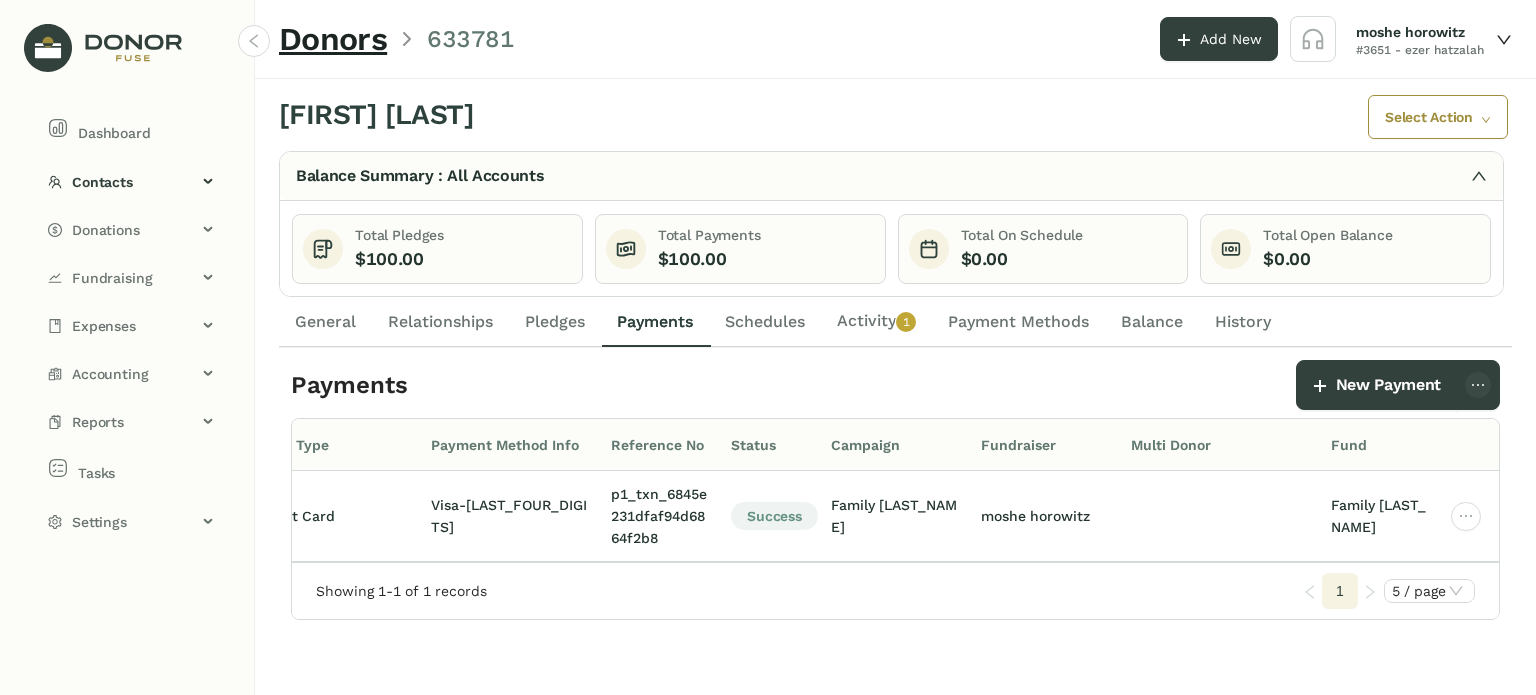 click on "Pledges" 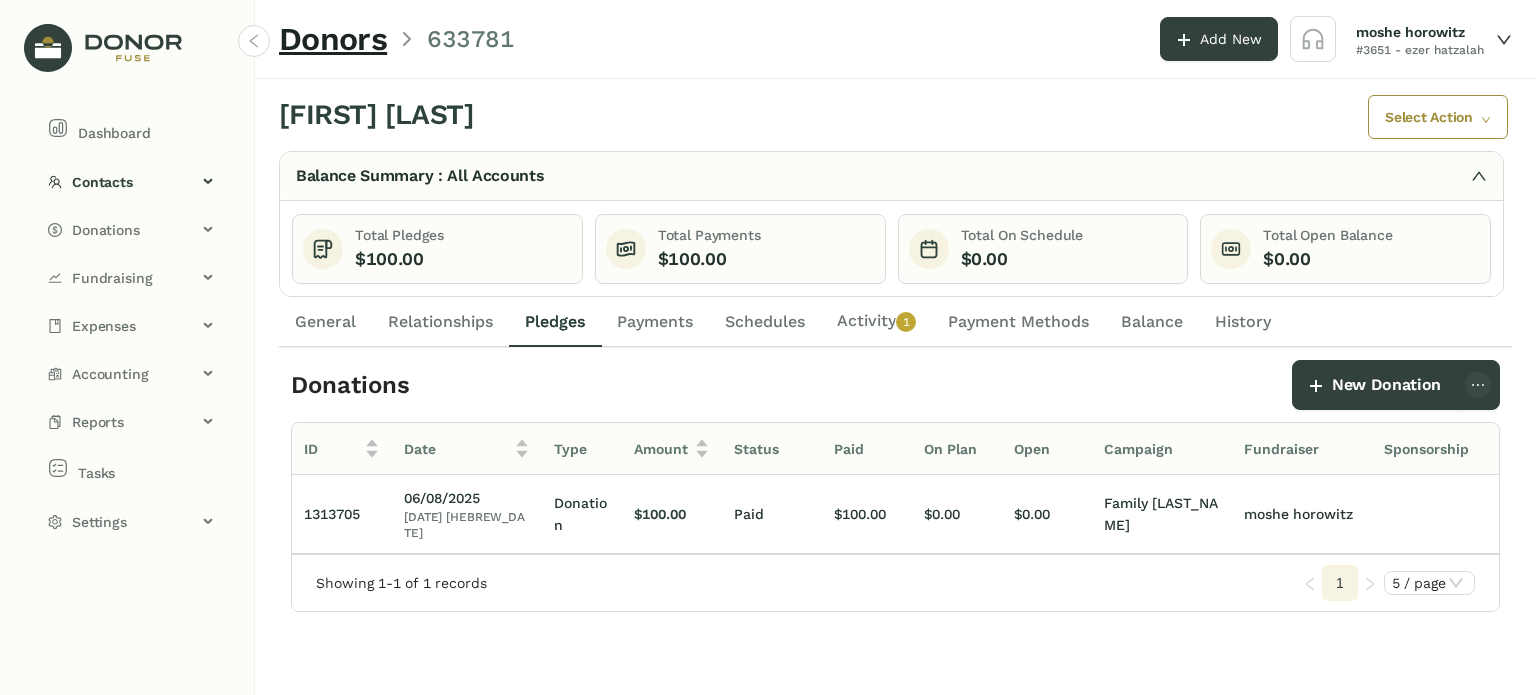 click on "Activity   0   1   2   3   4   5   6   7   8   9" 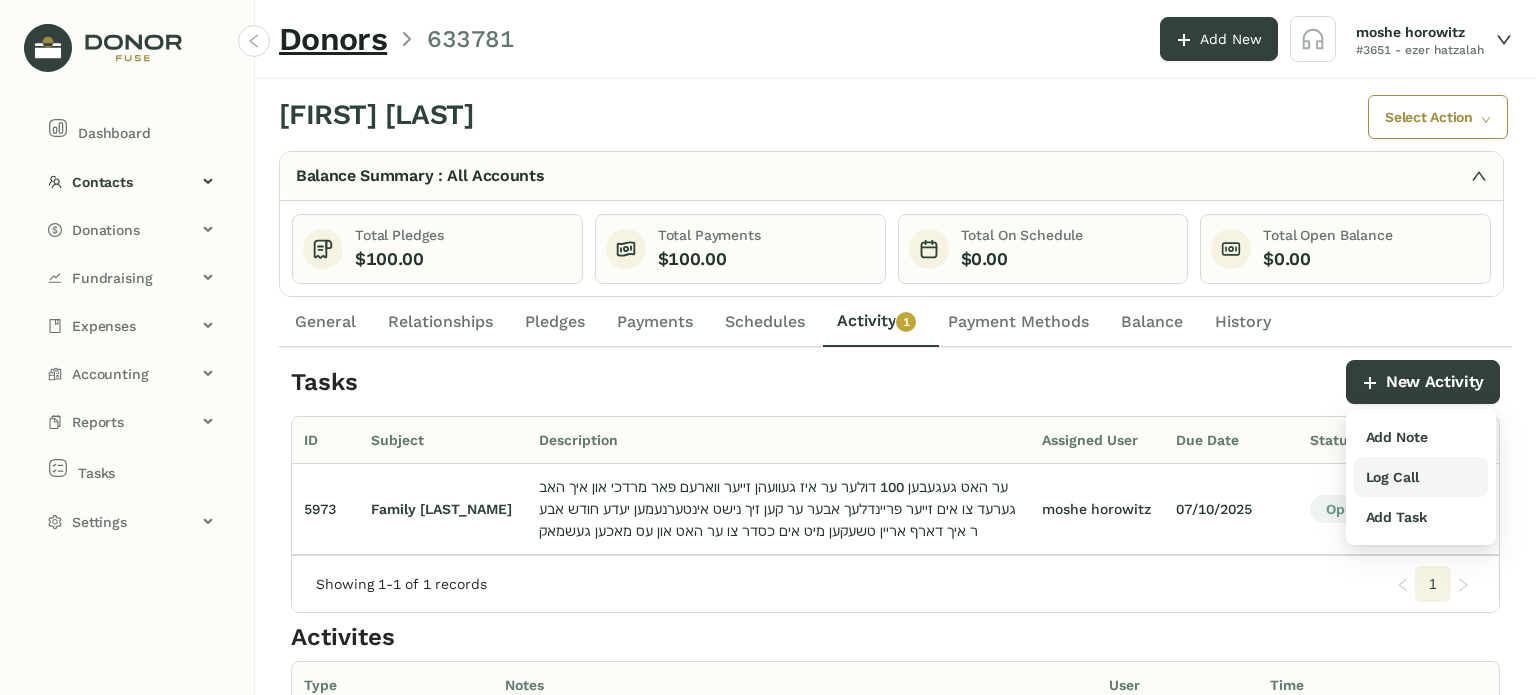 click on "Log Call" at bounding box center [1392, 477] 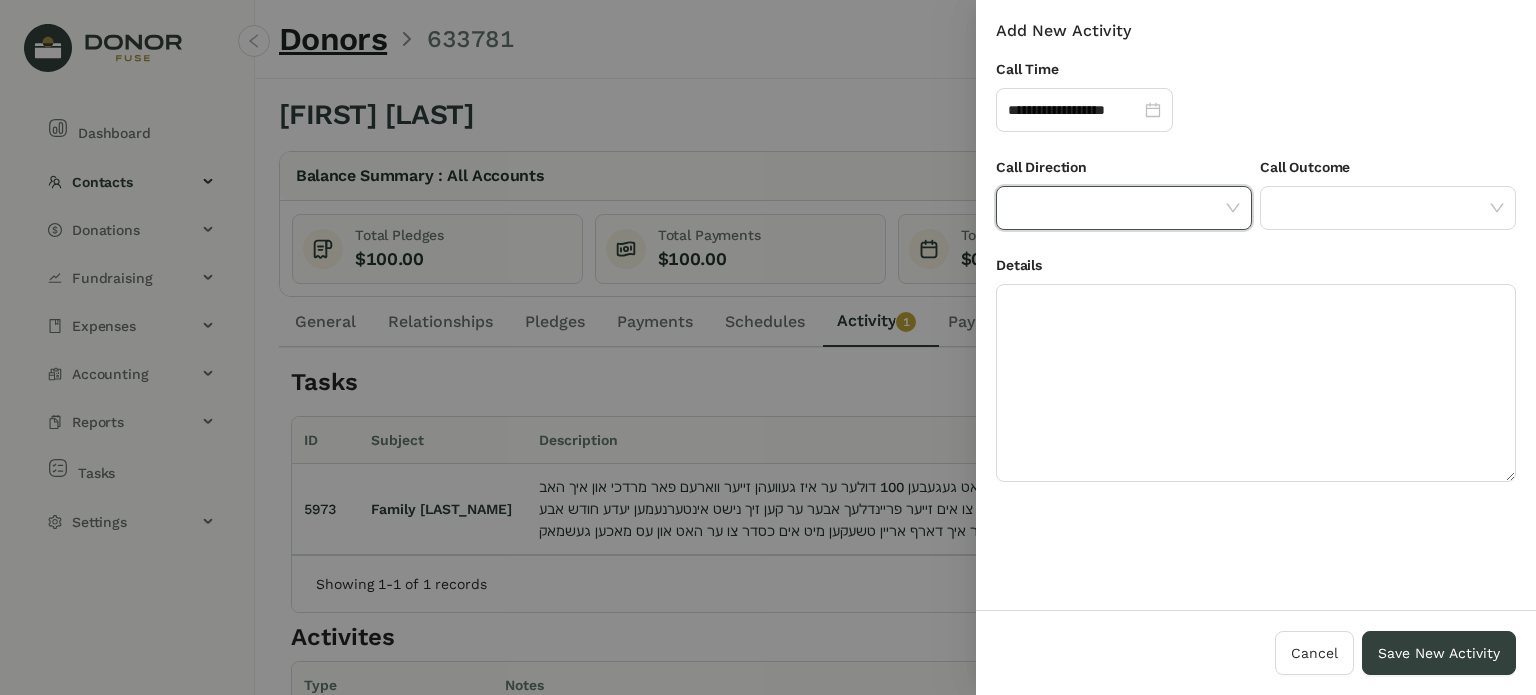drag, startPoint x: 1198, startPoint y: 210, endPoint x: 1195, endPoint y: 223, distance: 13.341664 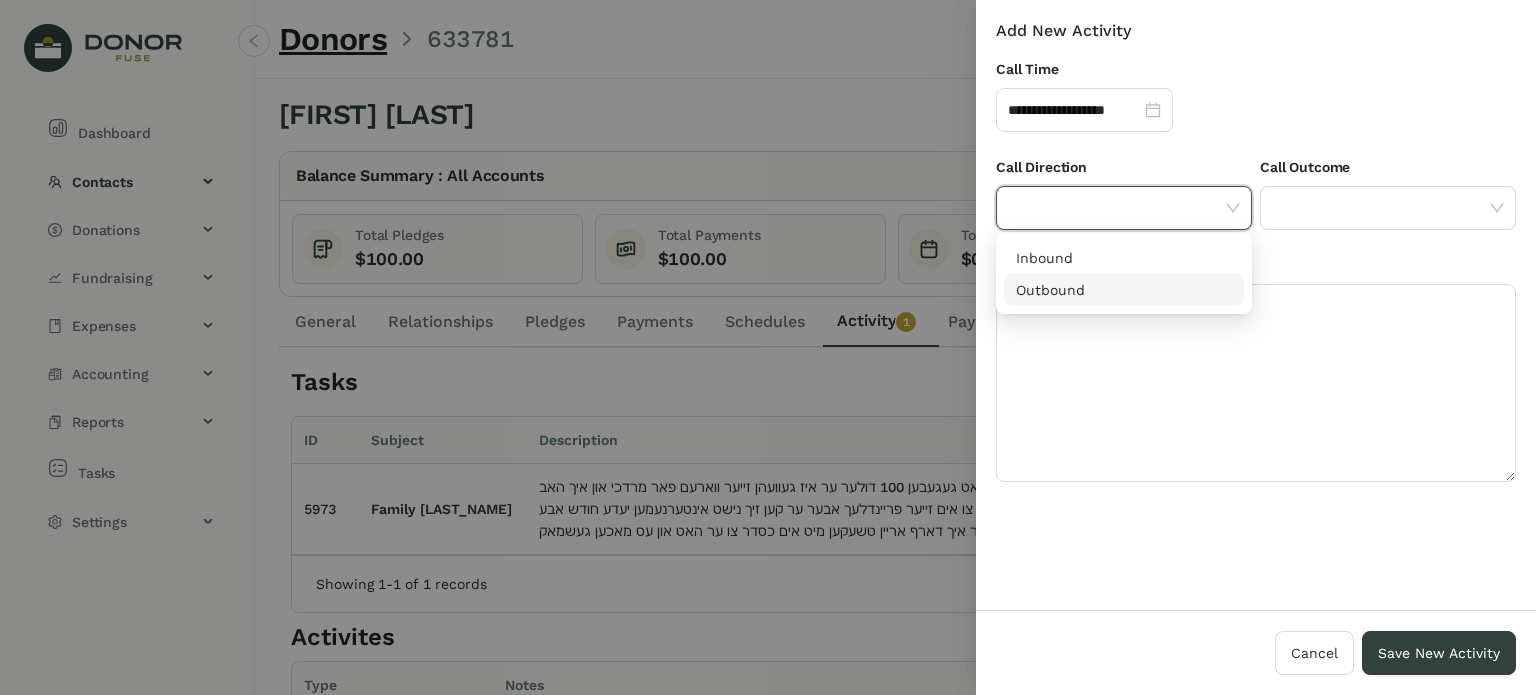 drag, startPoint x: 1177, startPoint y: 292, endPoint x: 1194, endPoint y: 273, distance: 25.495098 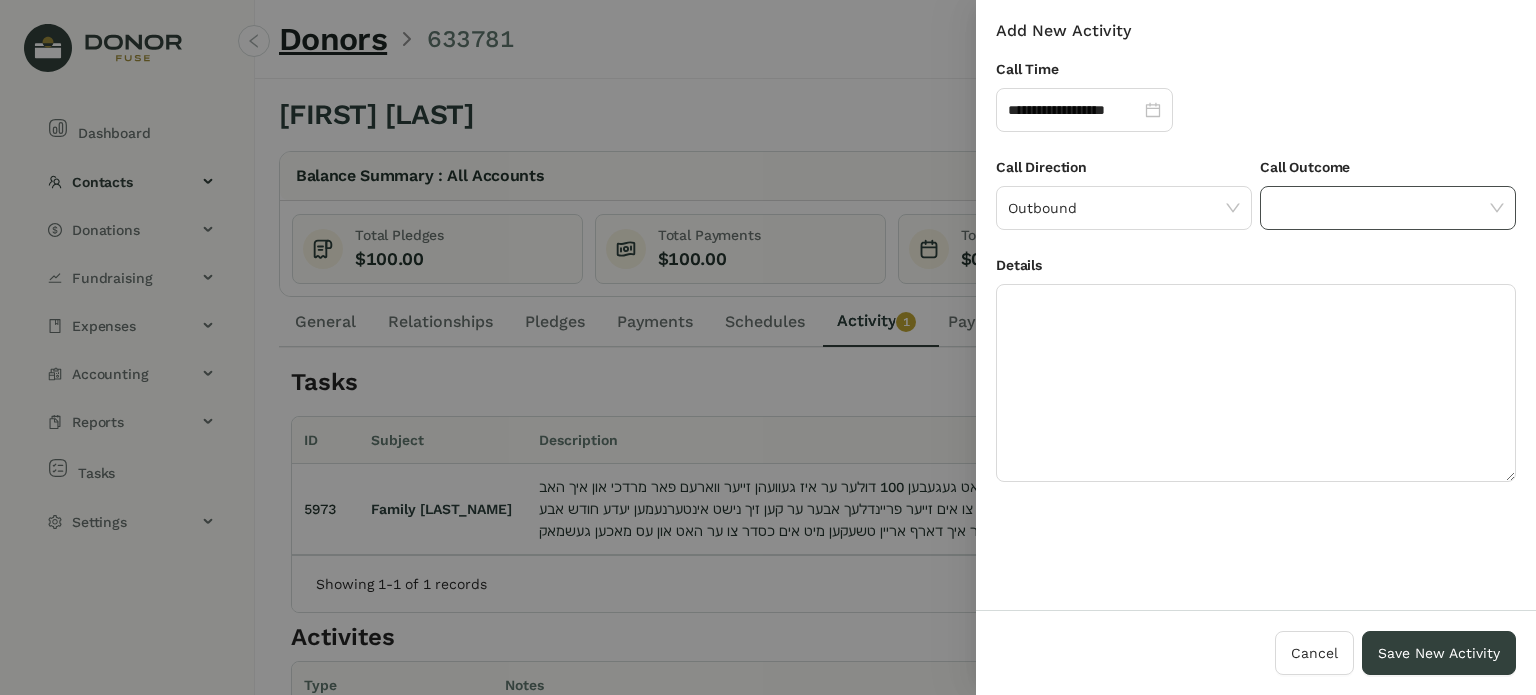 click 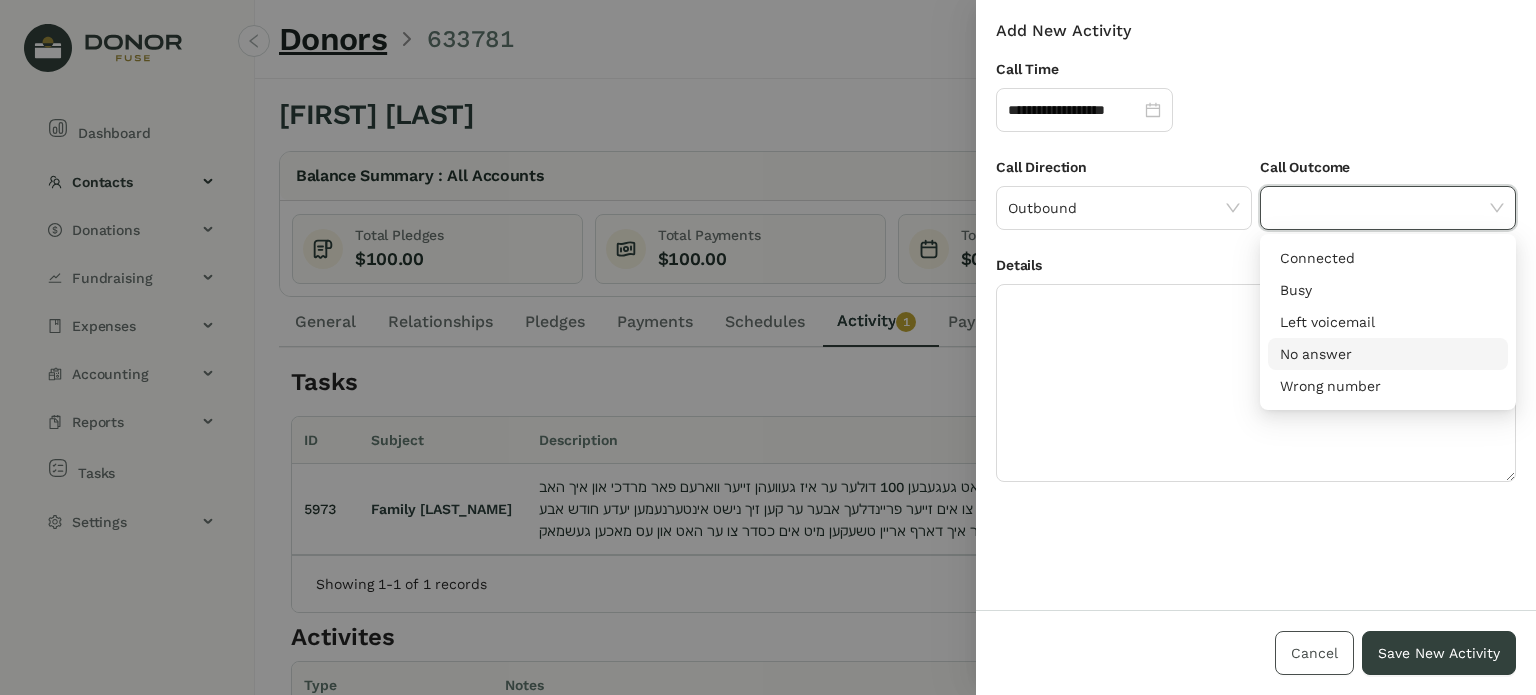 click on "Cancel" at bounding box center (1314, 653) 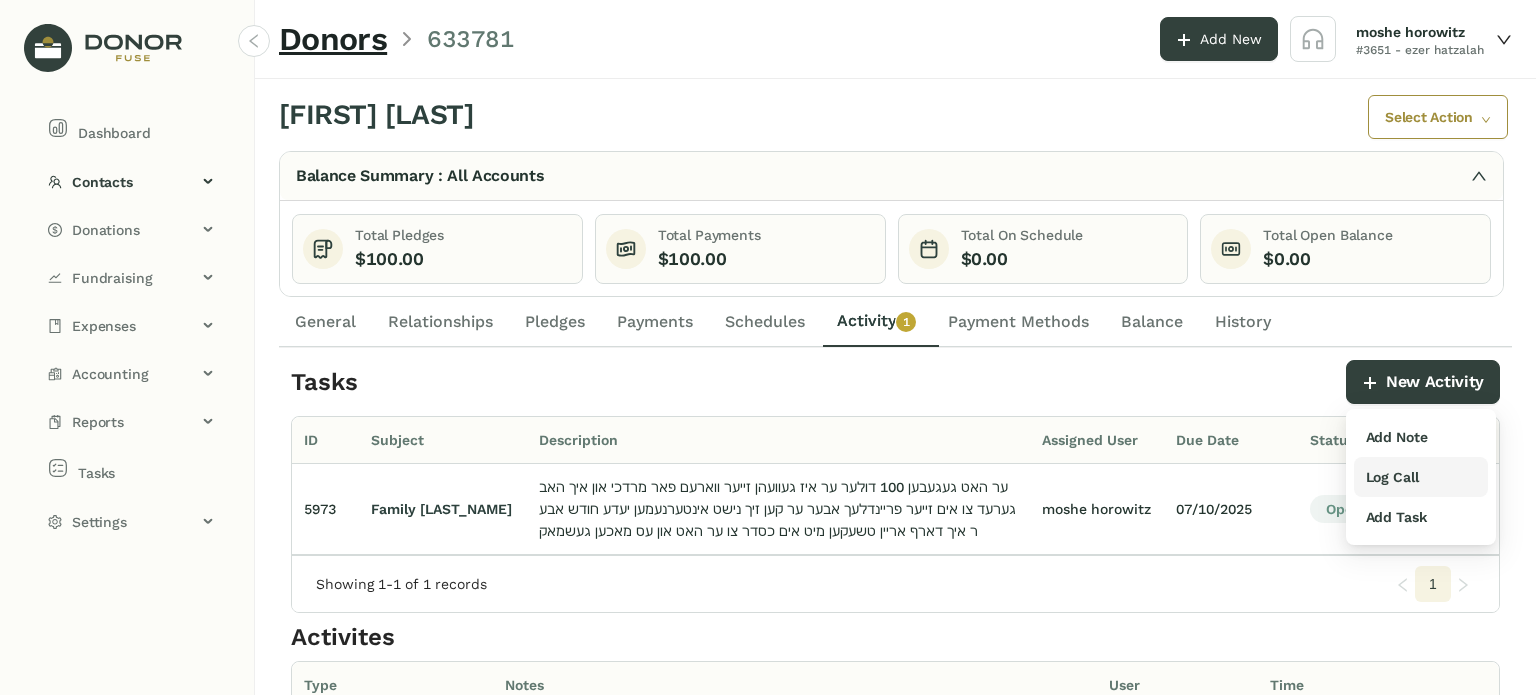 click on "Log Call" at bounding box center (1392, 477) 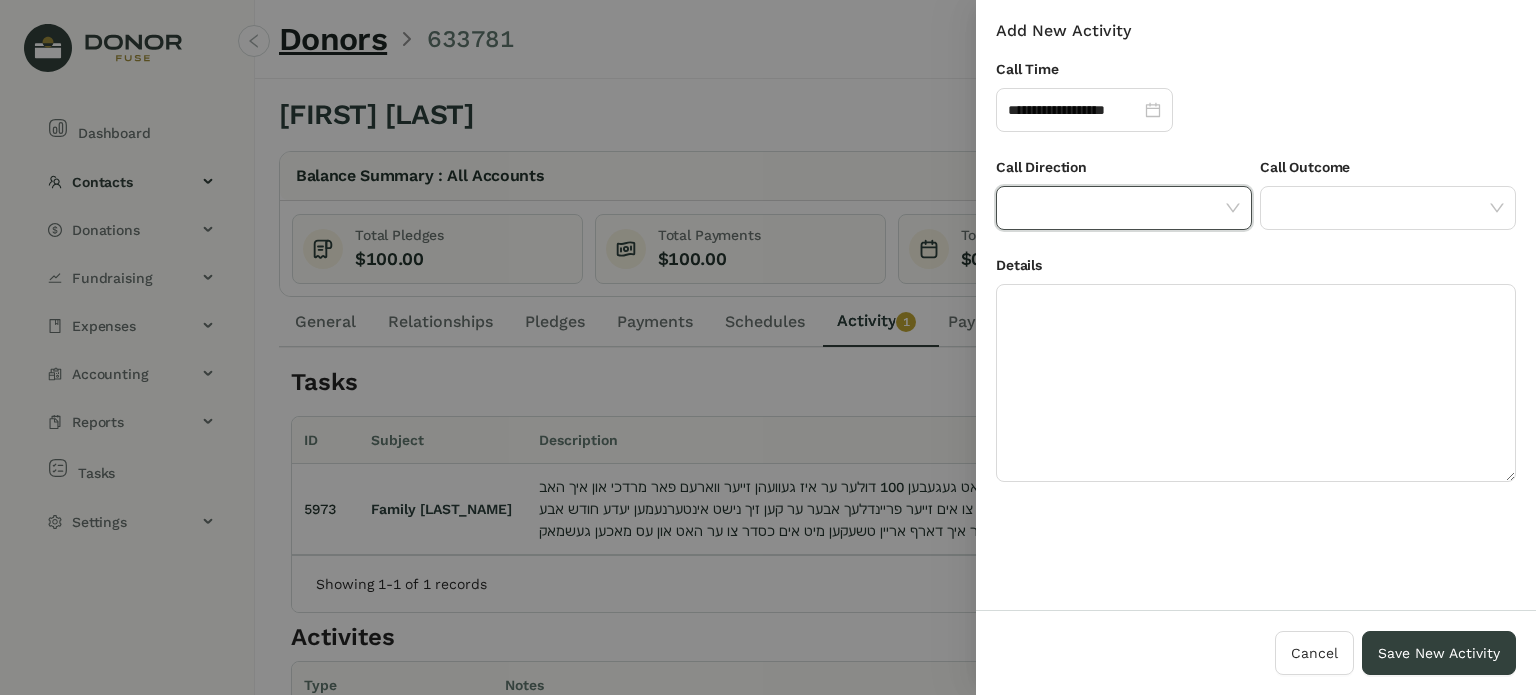 click 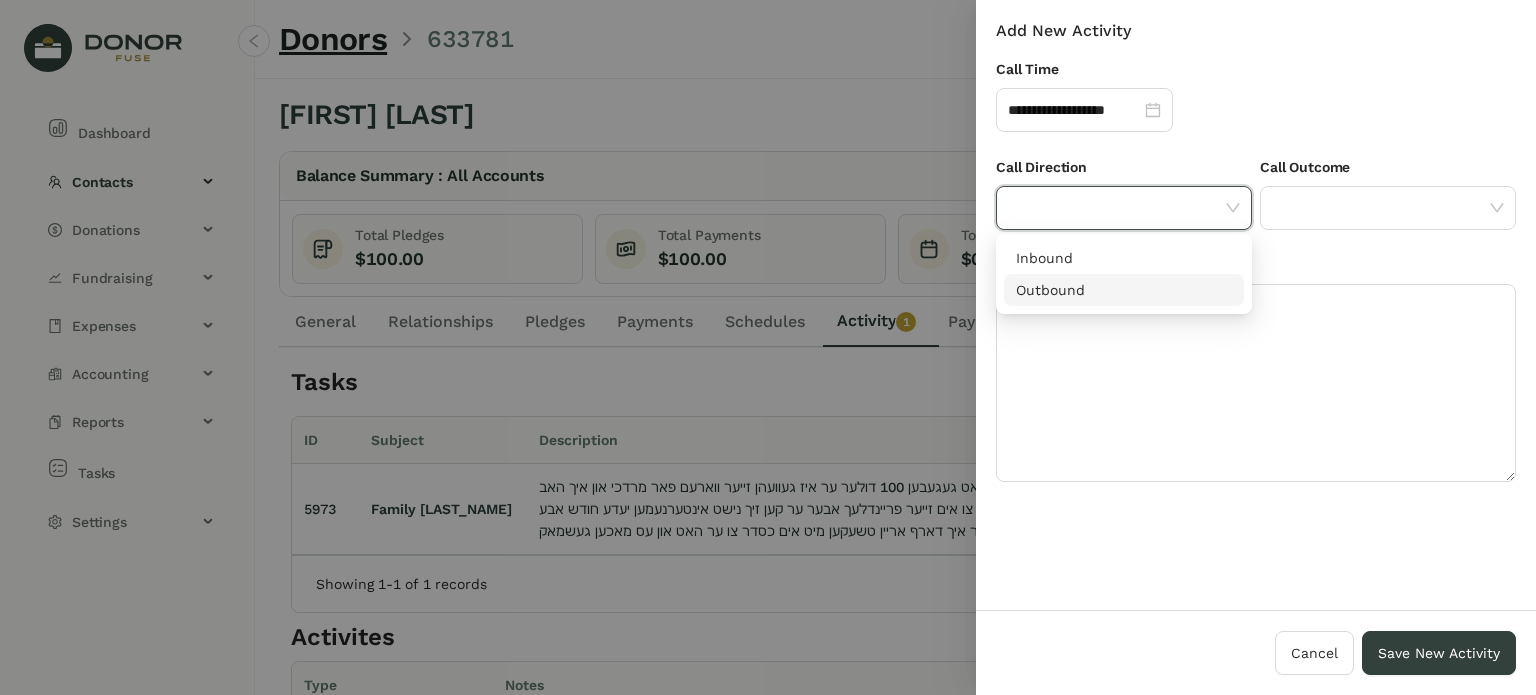 drag, startPoint x: 1186, startPoint y: 285, endPoint x: 1212, endPoint y: 271, distance: 29.529646 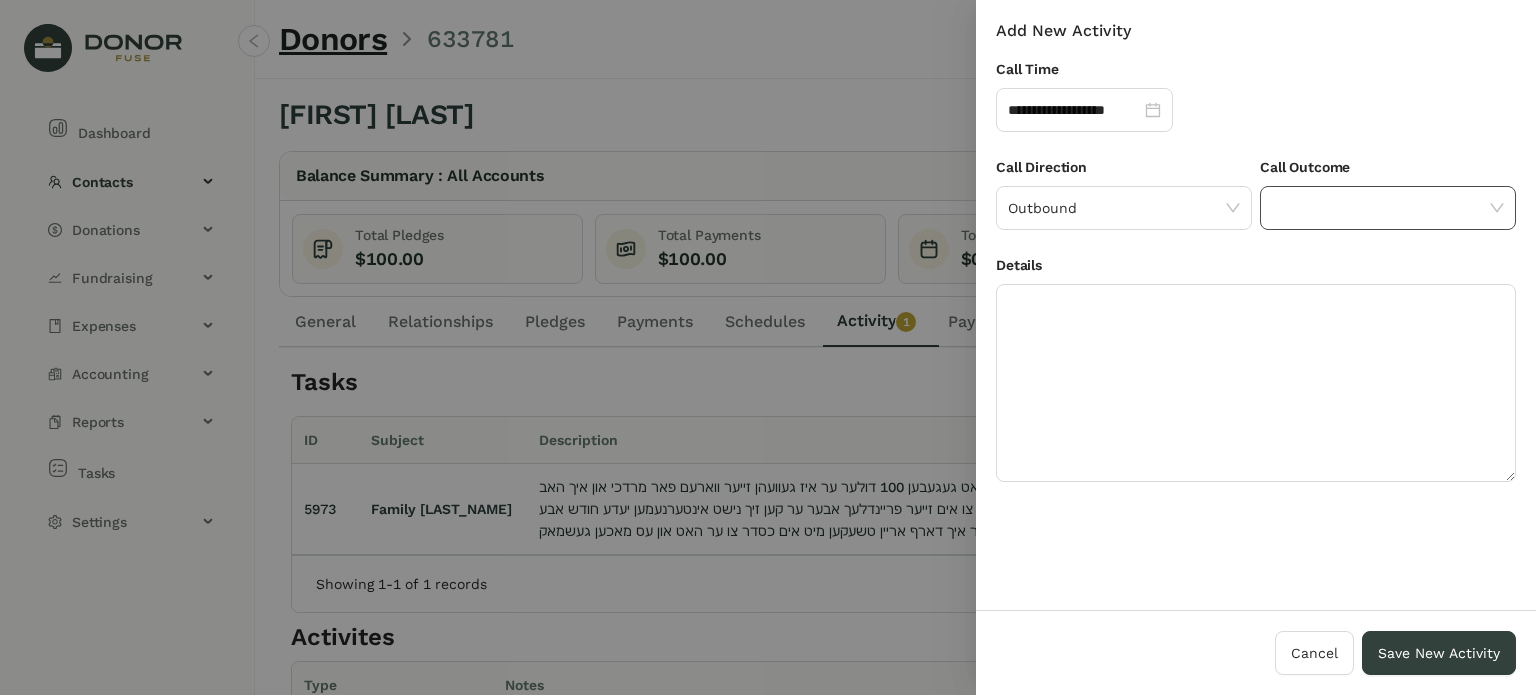drag, startPoint x: 1299, startPoint y: 208, endPoint x: 1290, endPoint y: 224, distance: 18.35756 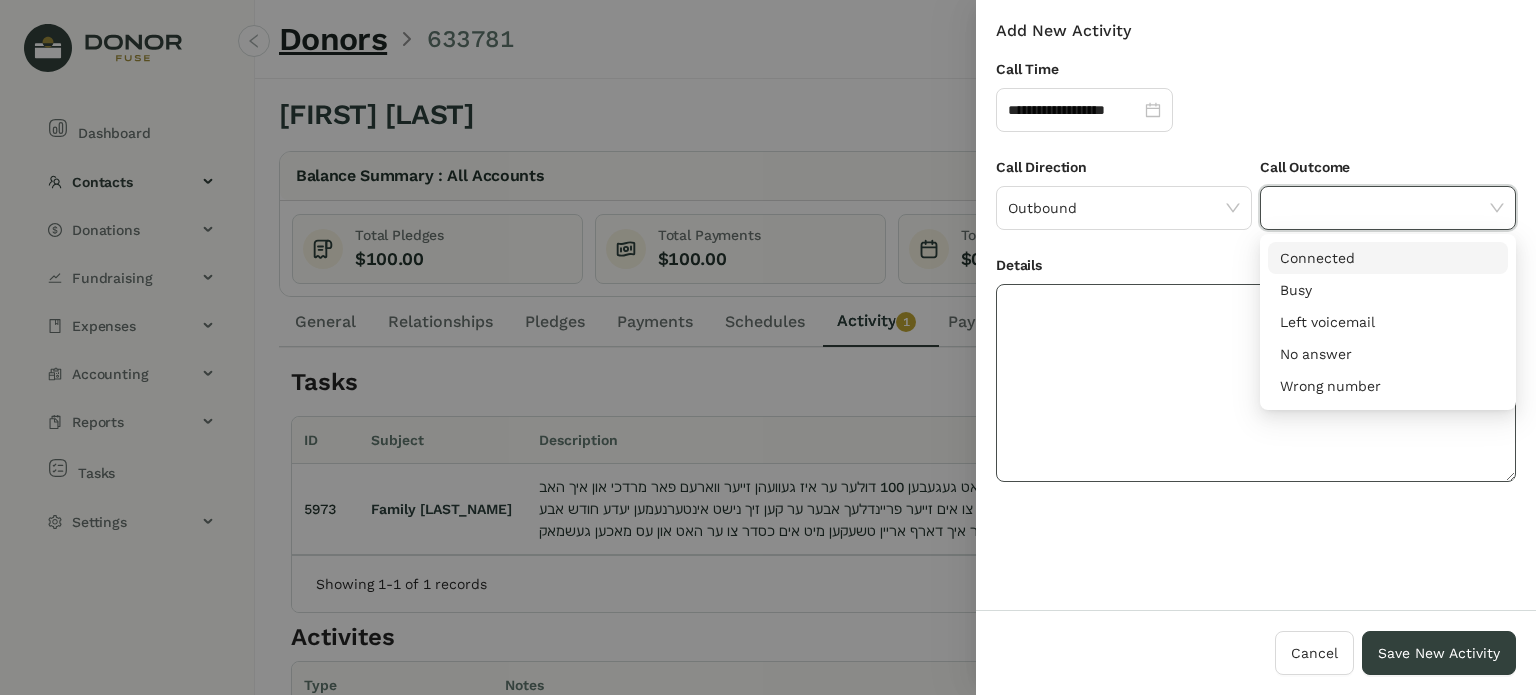drag, startPoint x: 1308, startPoint y: 252, endPoint x: 1267, endPoint y: 299, distance: 62.369865 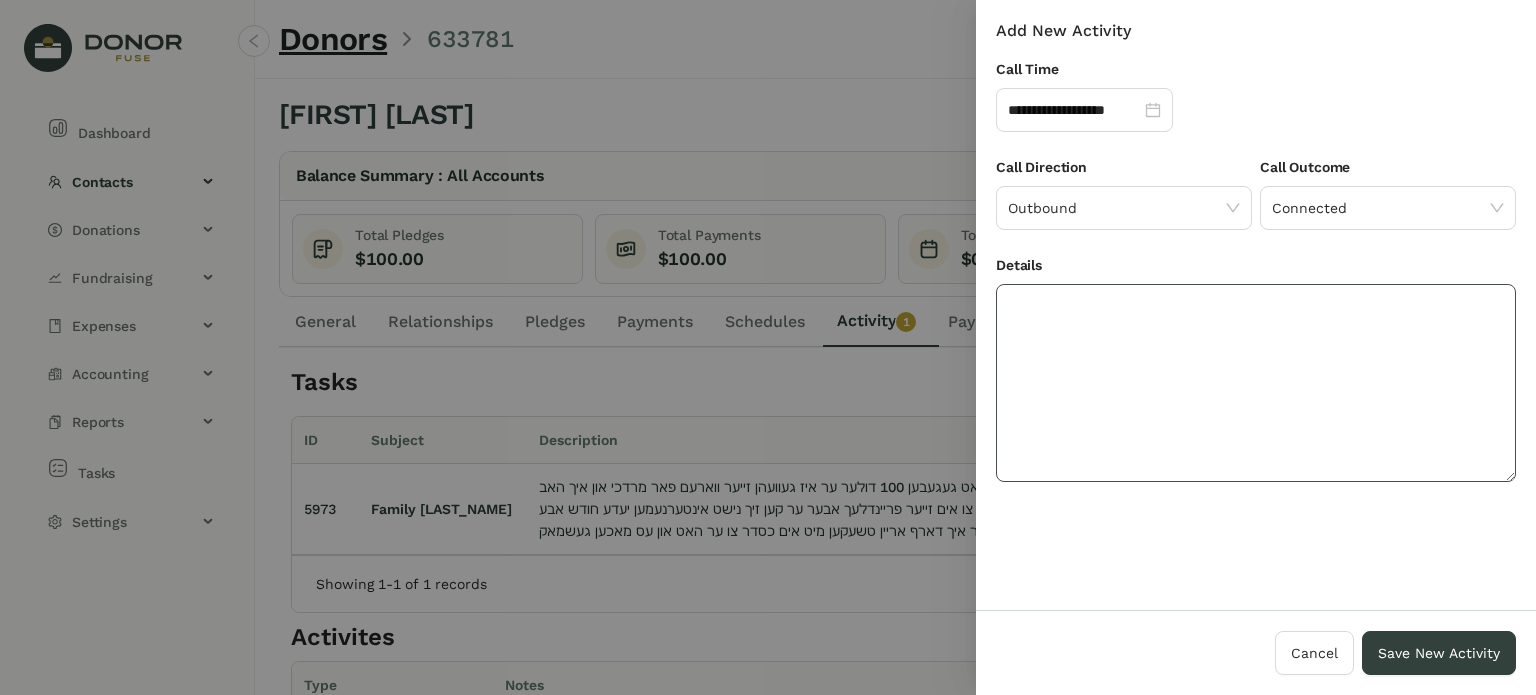 drag, startPoint x: 1257, startPoint y: 312, endPoint x: 1247, endPoint y: 315, distance: 10.440307 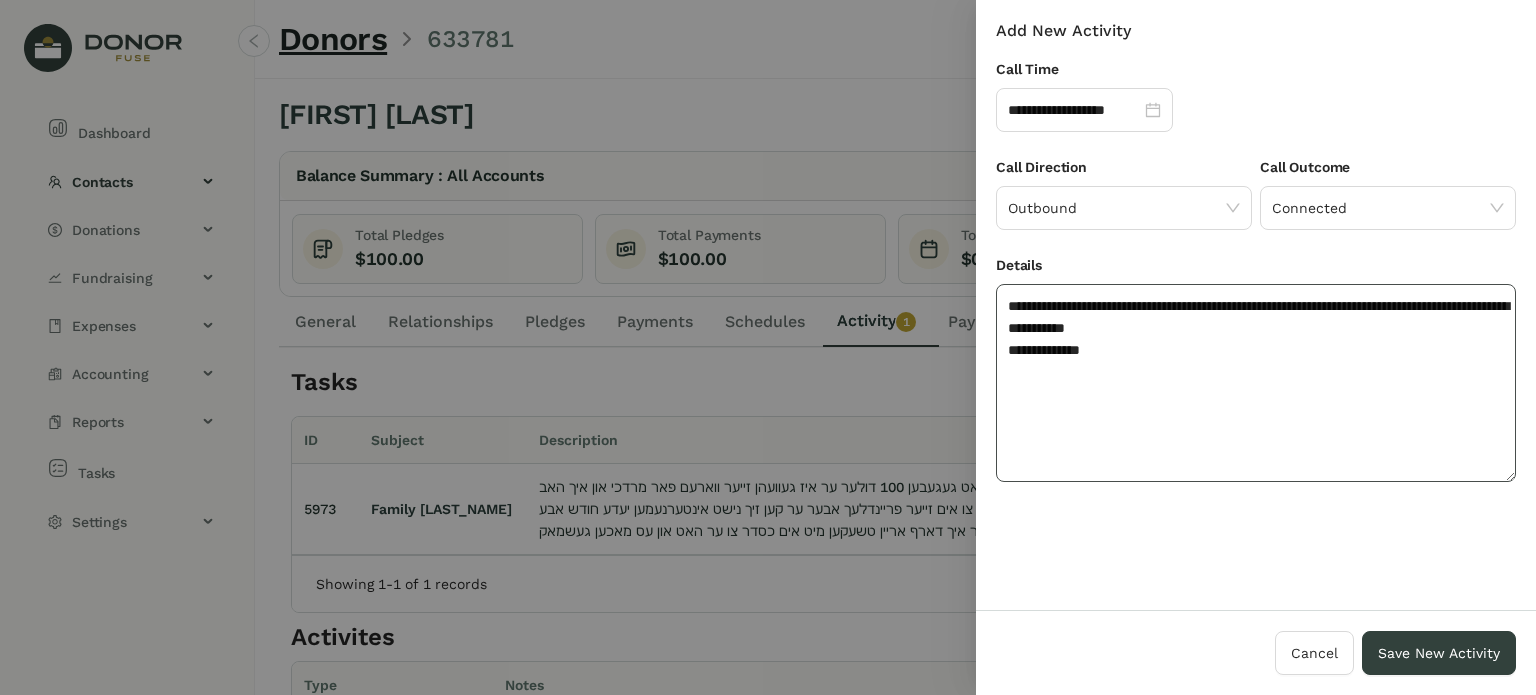 click on "**********" 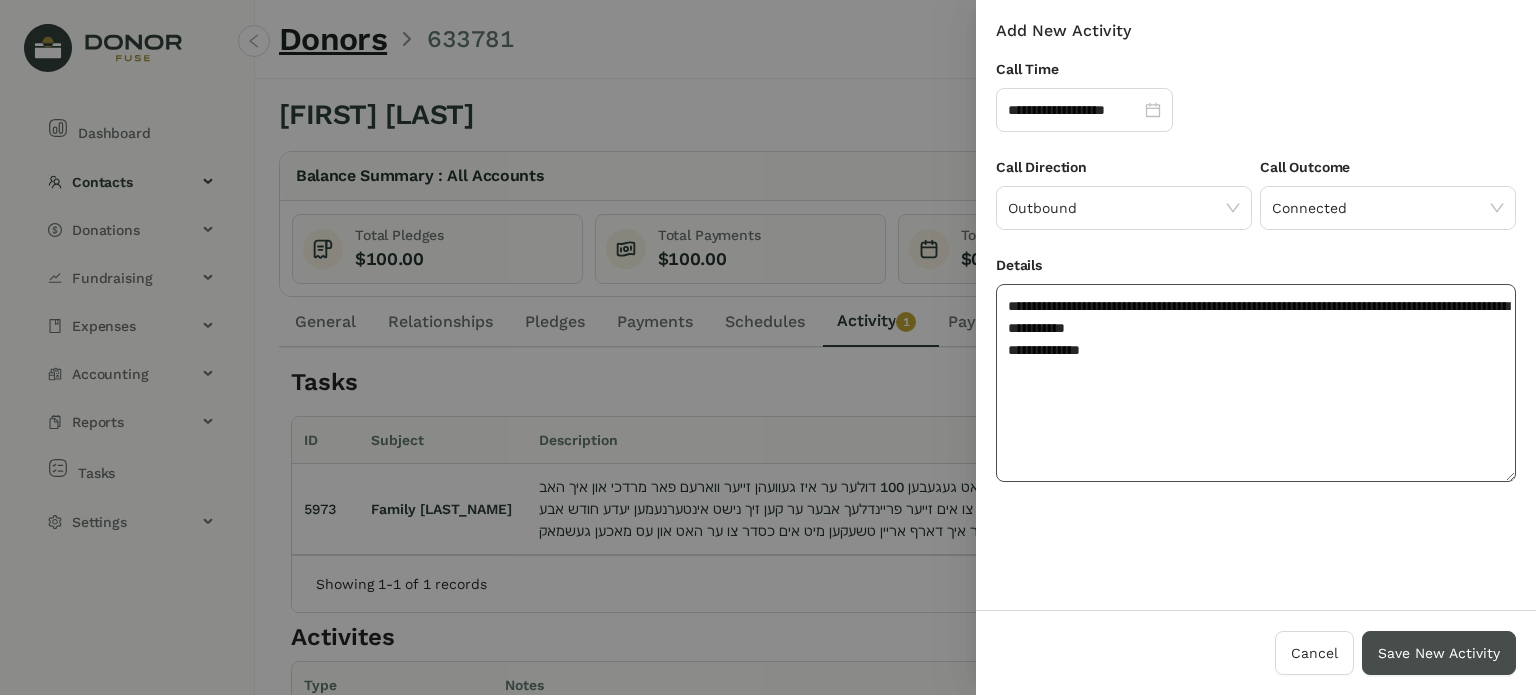 type on "**********" 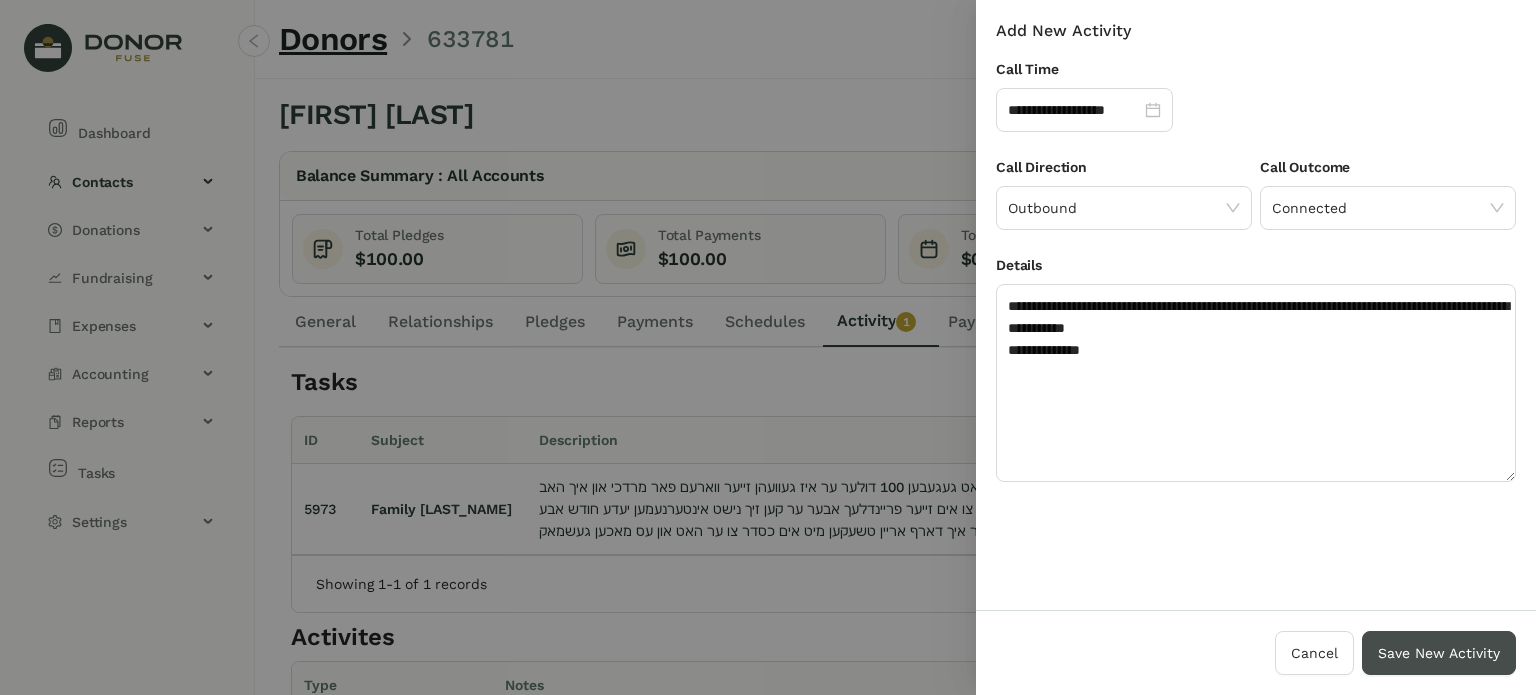 click on "Save New Activity" at bounding box center [1439, 653] 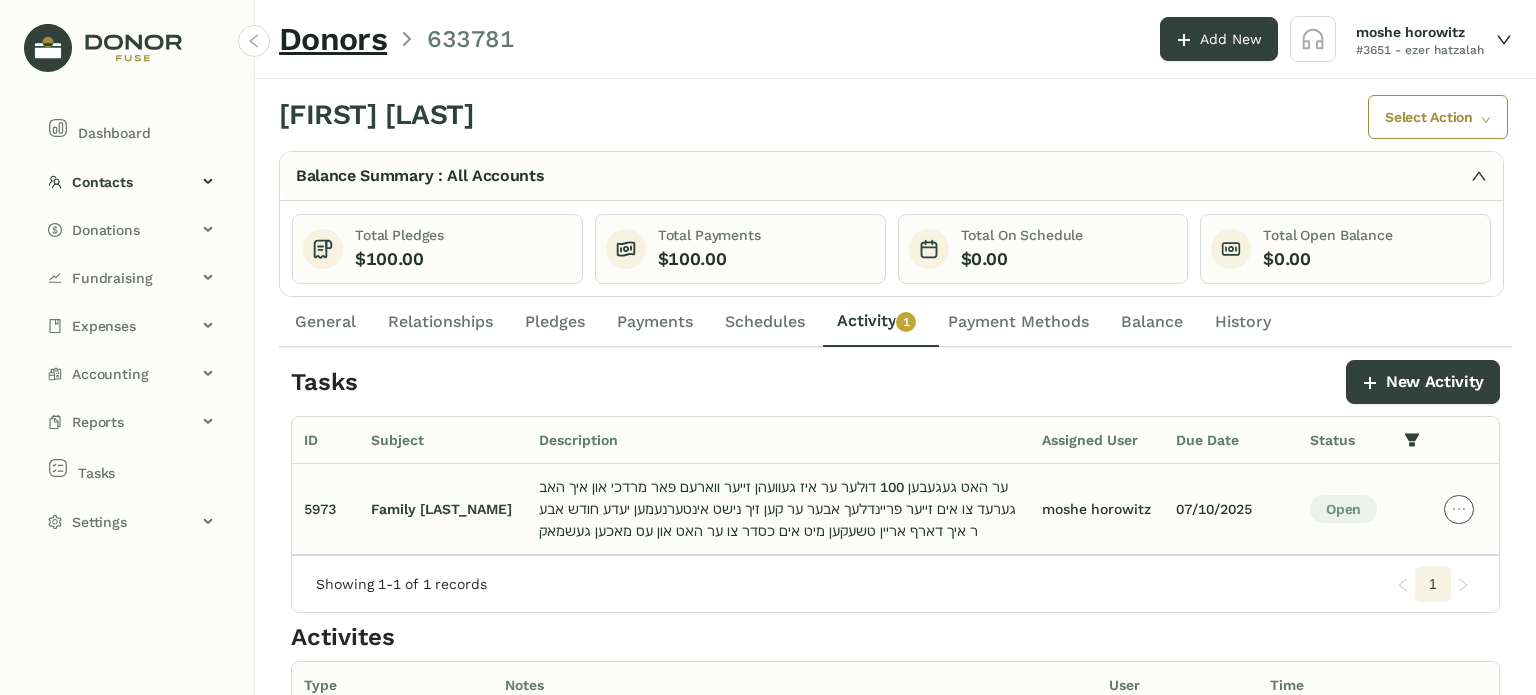 click 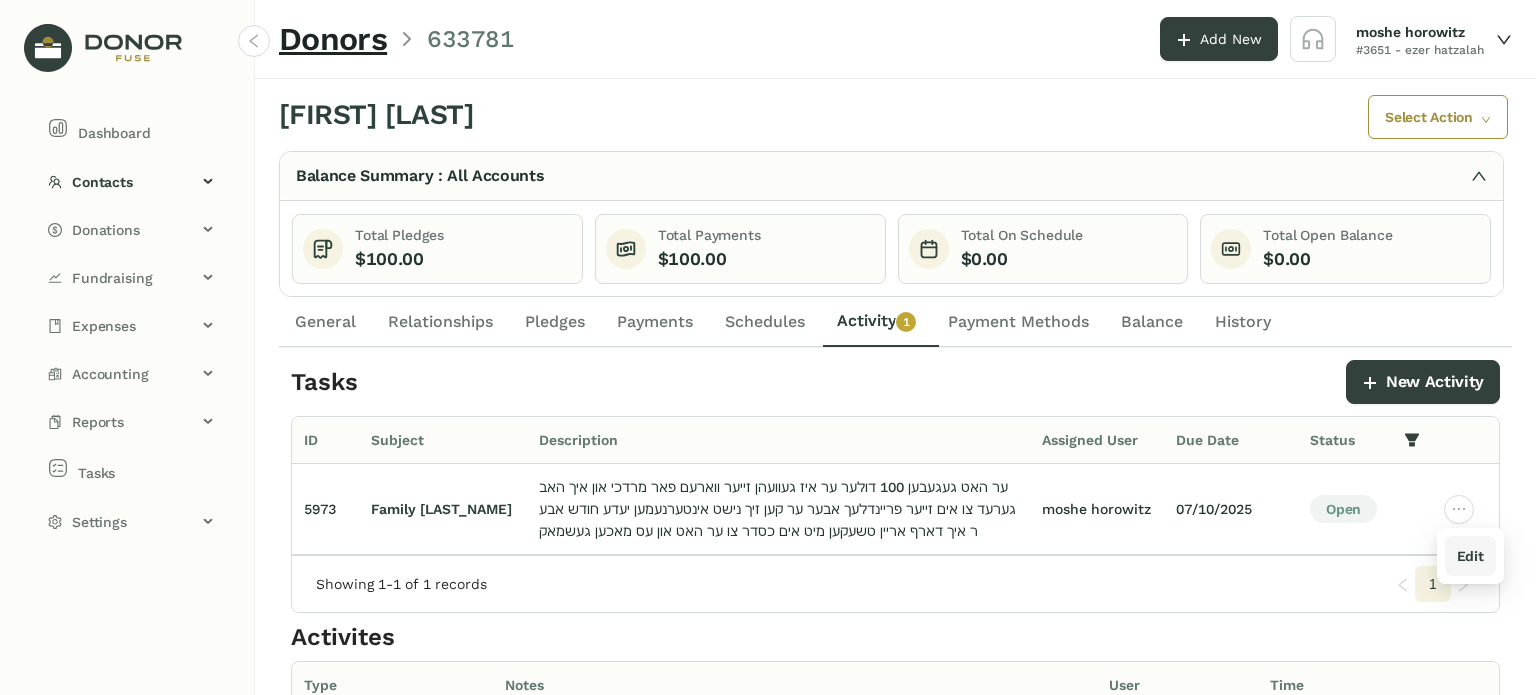click on "Edit" at bounding box center [1470, 556] 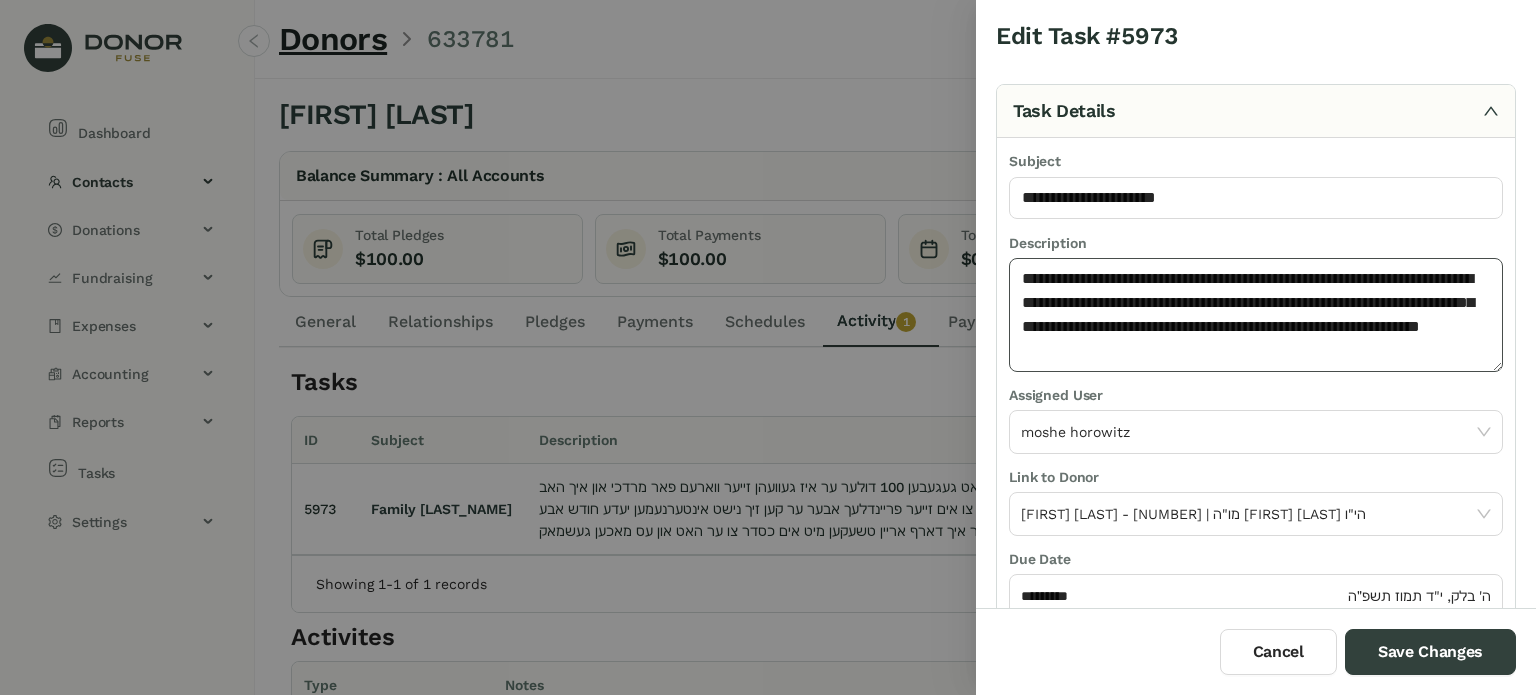 click on "**********" 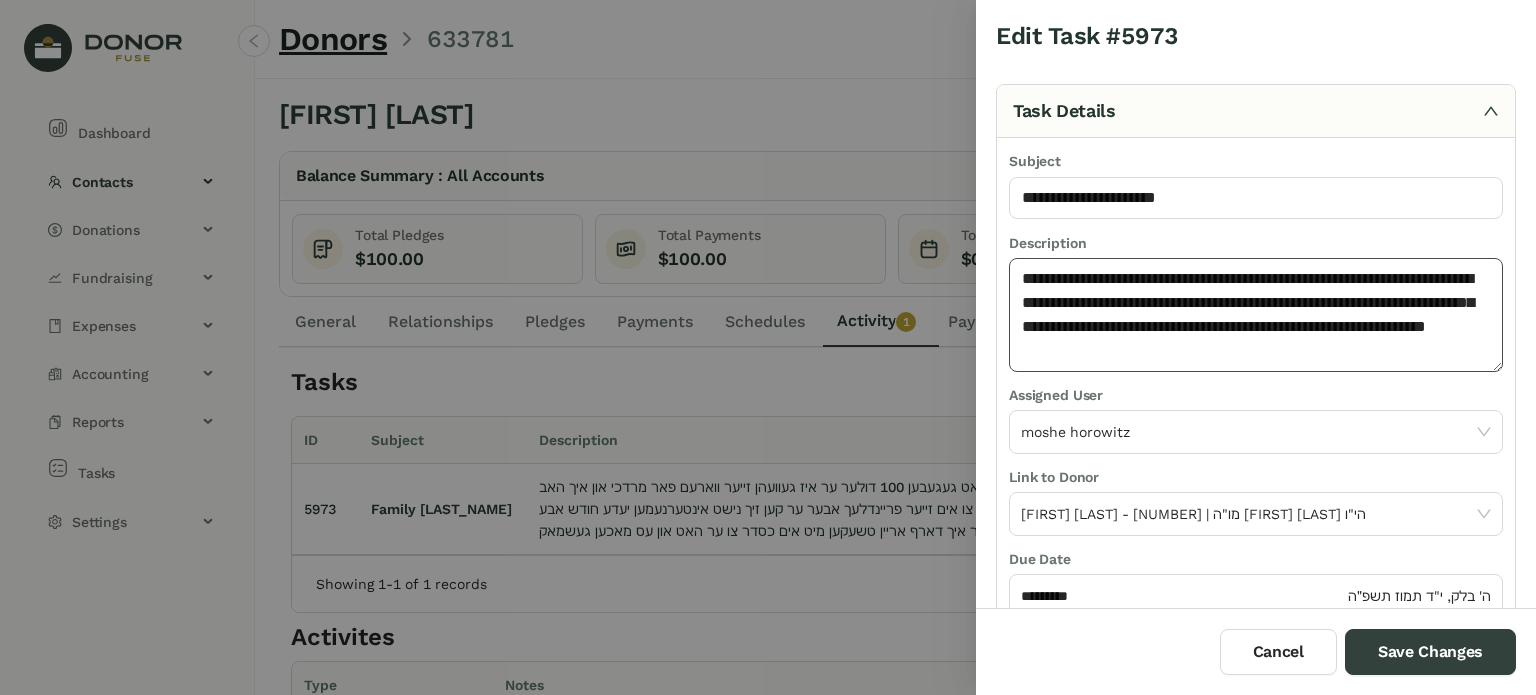 scroll, scrollTop: 13, scrollLeft: 0, axis: vertical 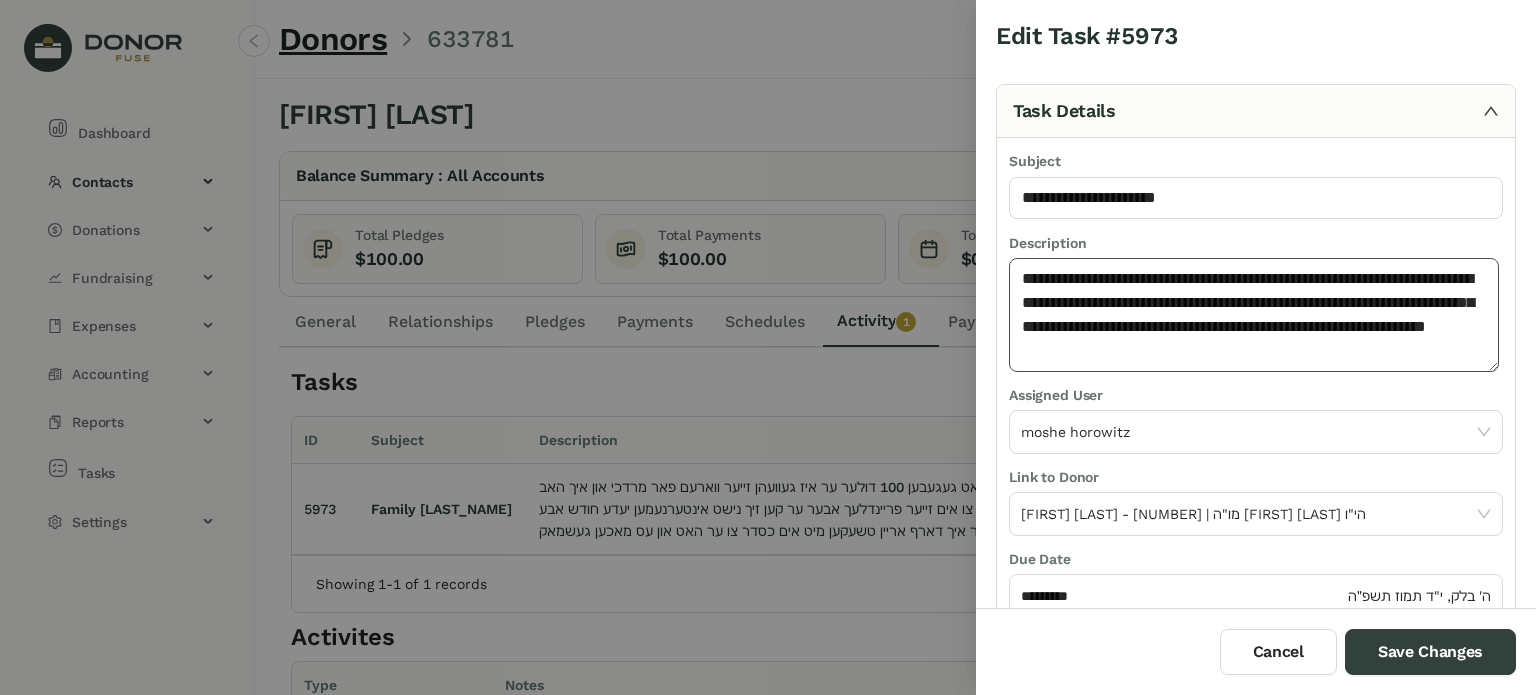 paste on "**********" 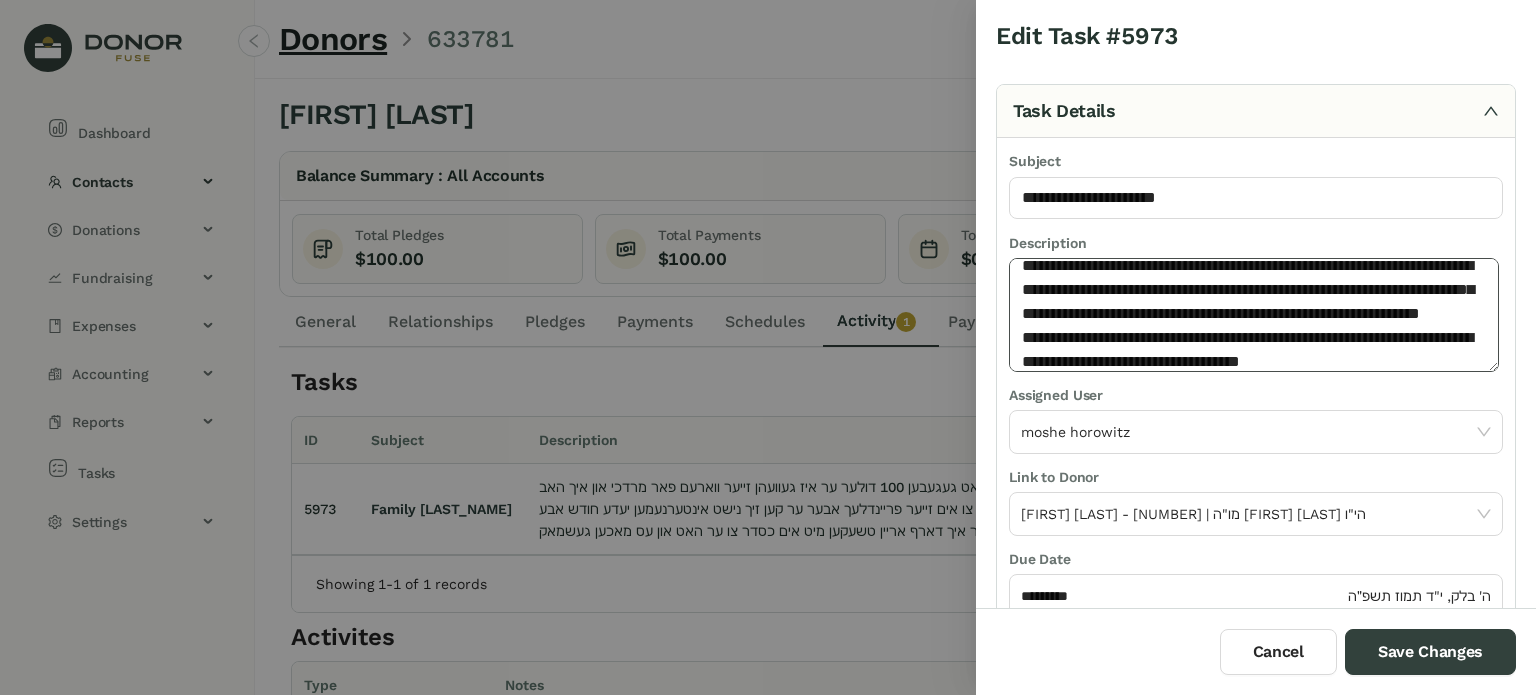 scroll, scrollTop: 61, scrollLeft: 0, axis: vertical 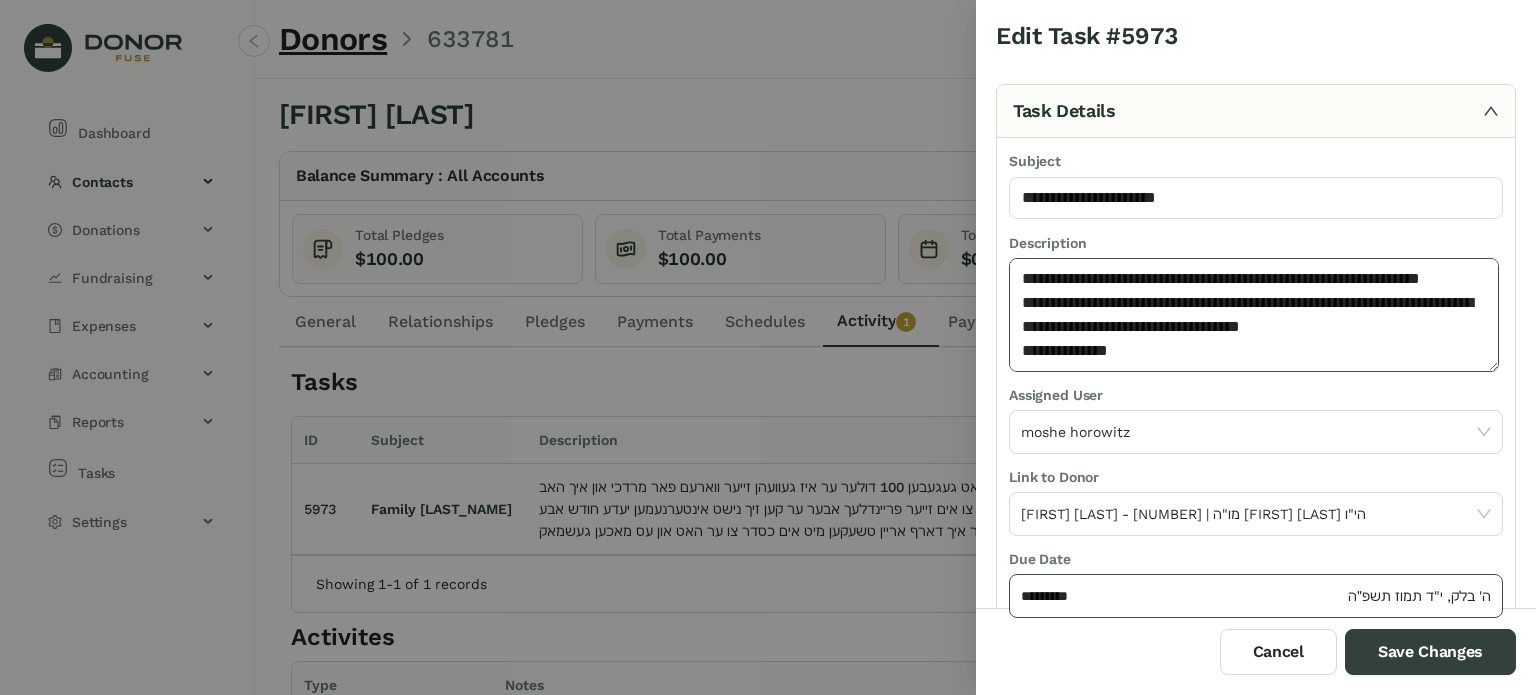 type on "**********" 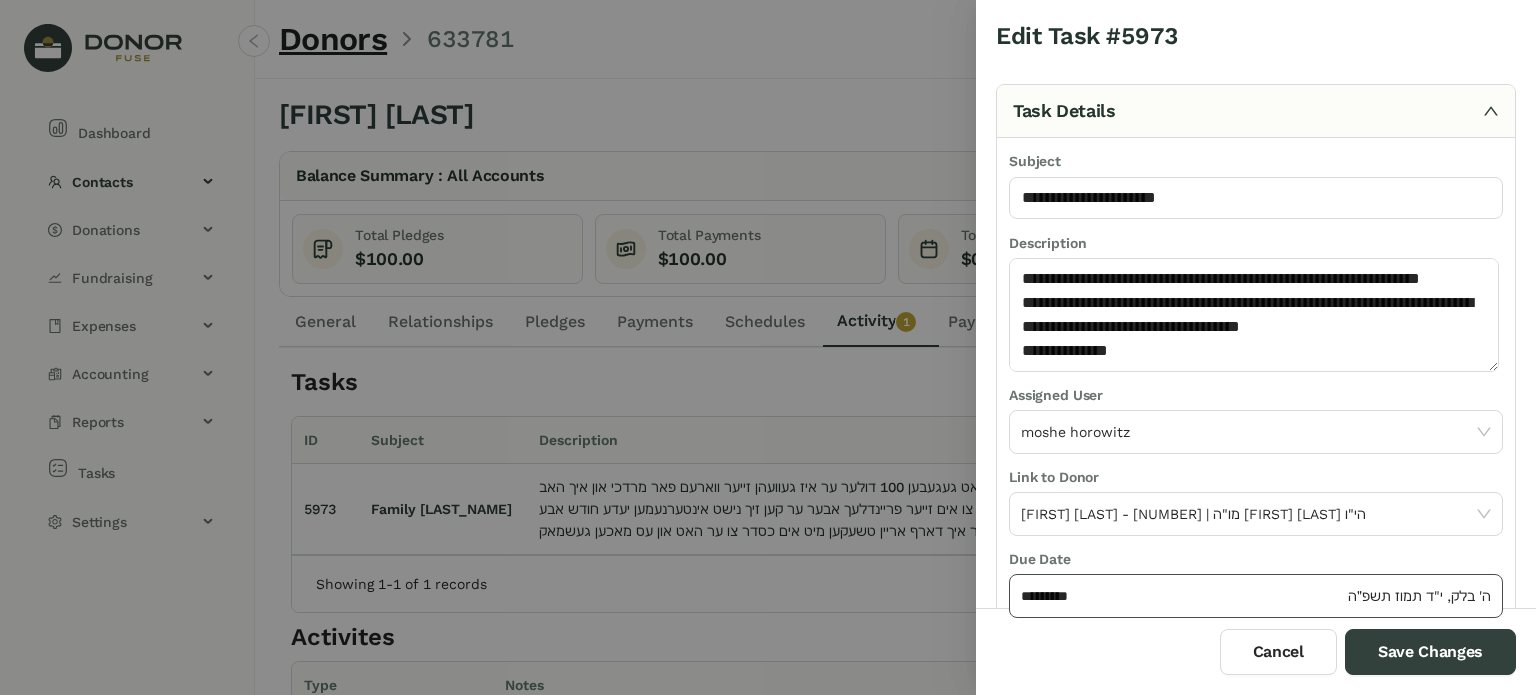 click on "*********" 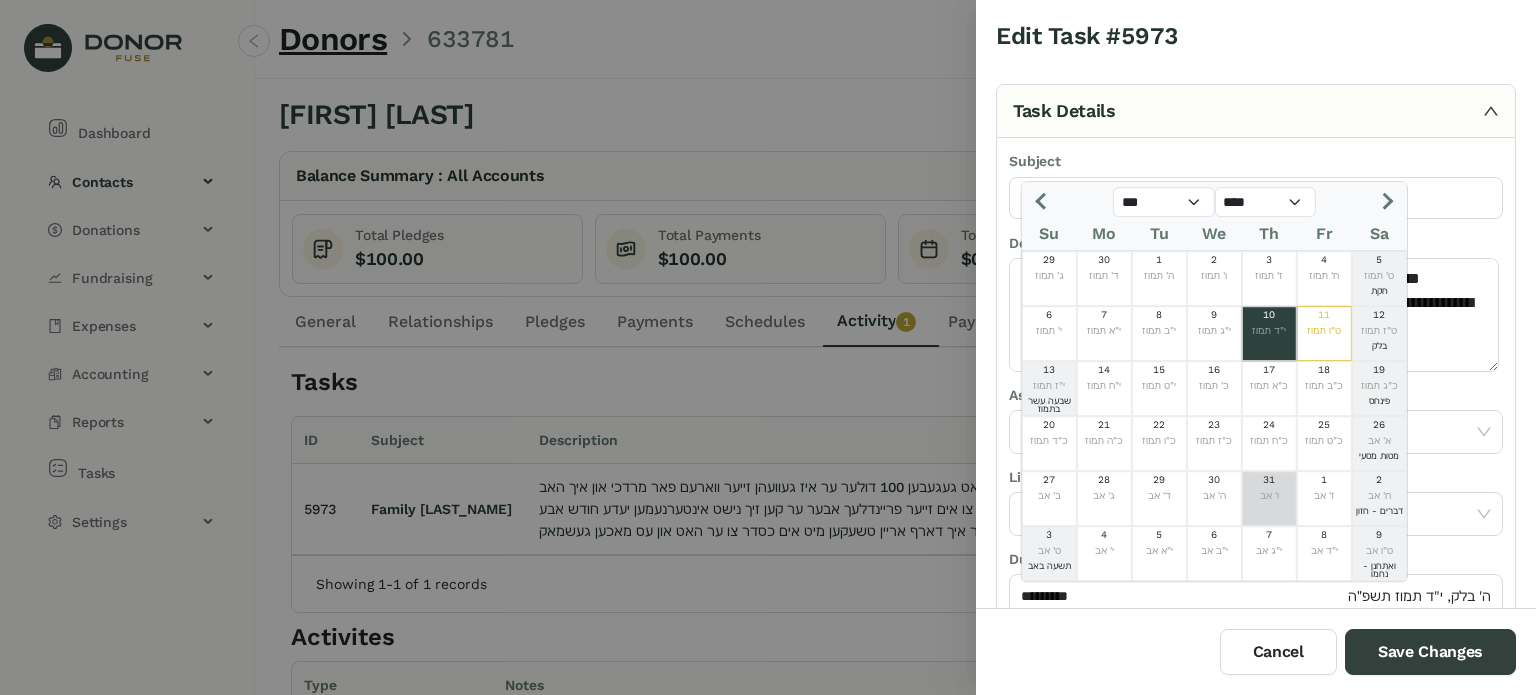 click on "ו' אב" 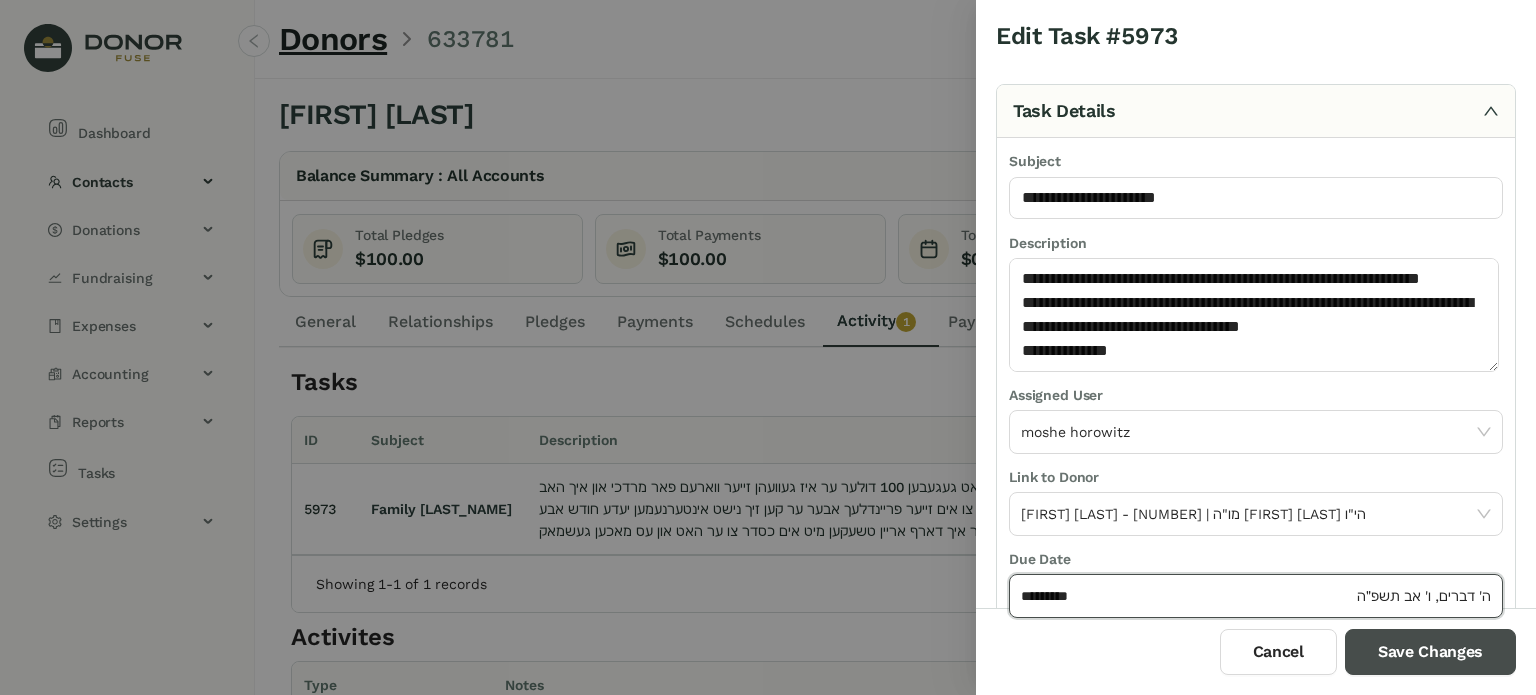 click on "Save Changes" at bounding box center [1430, 652] 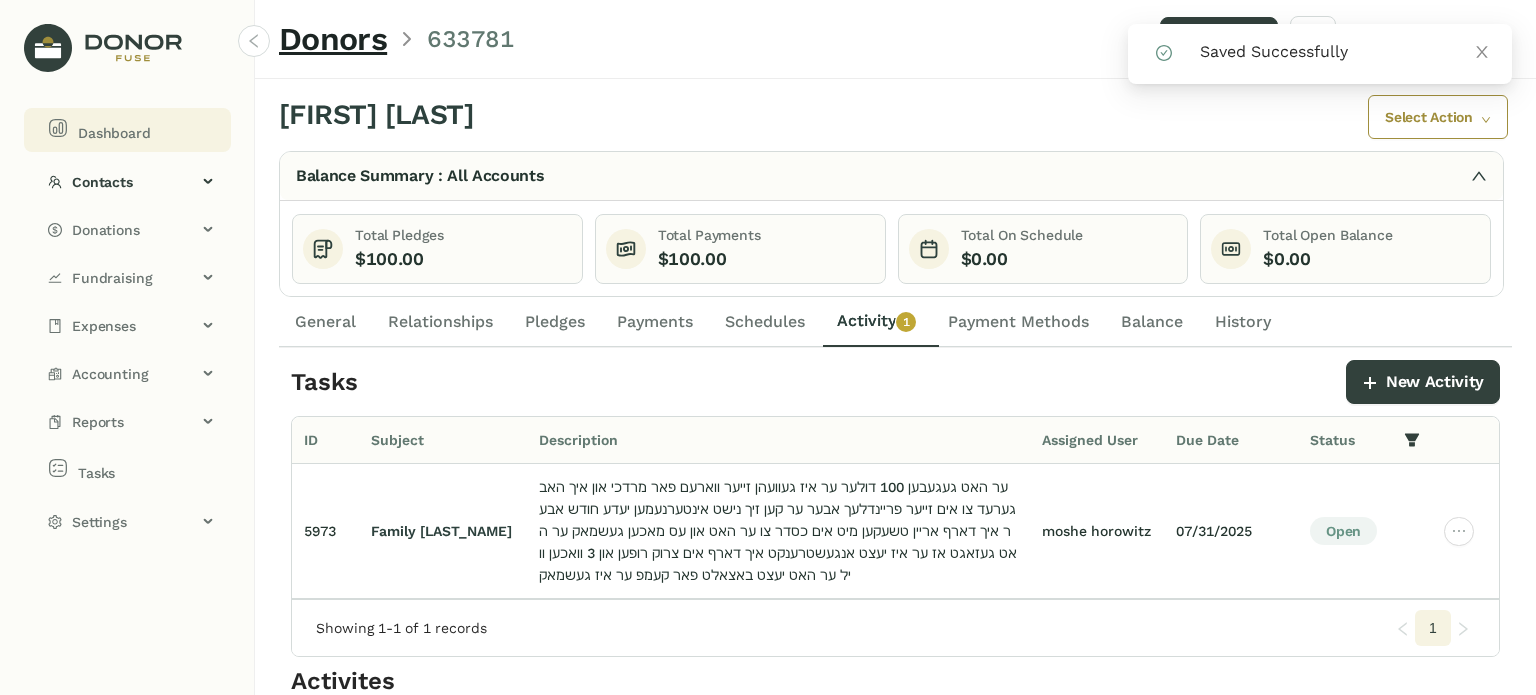 click on "Dashboard" 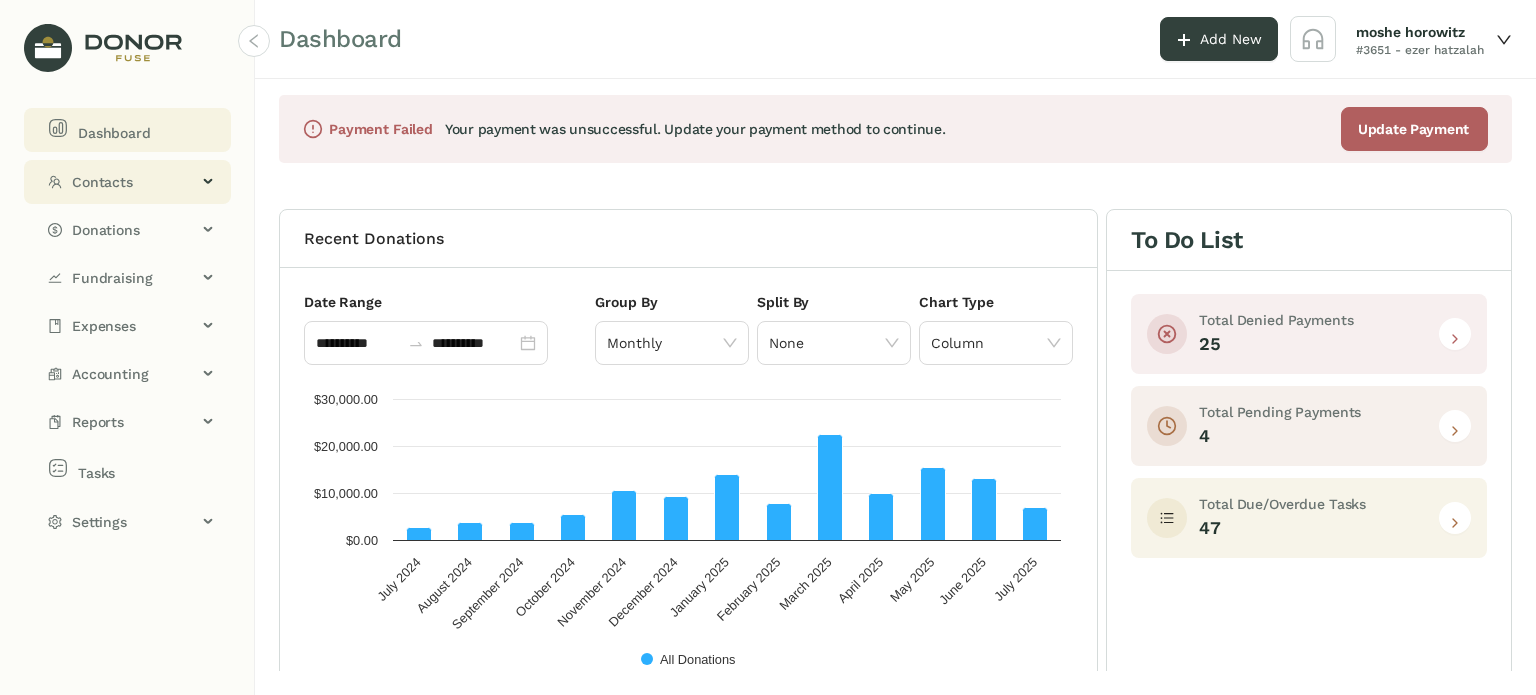 click on "Contacts" 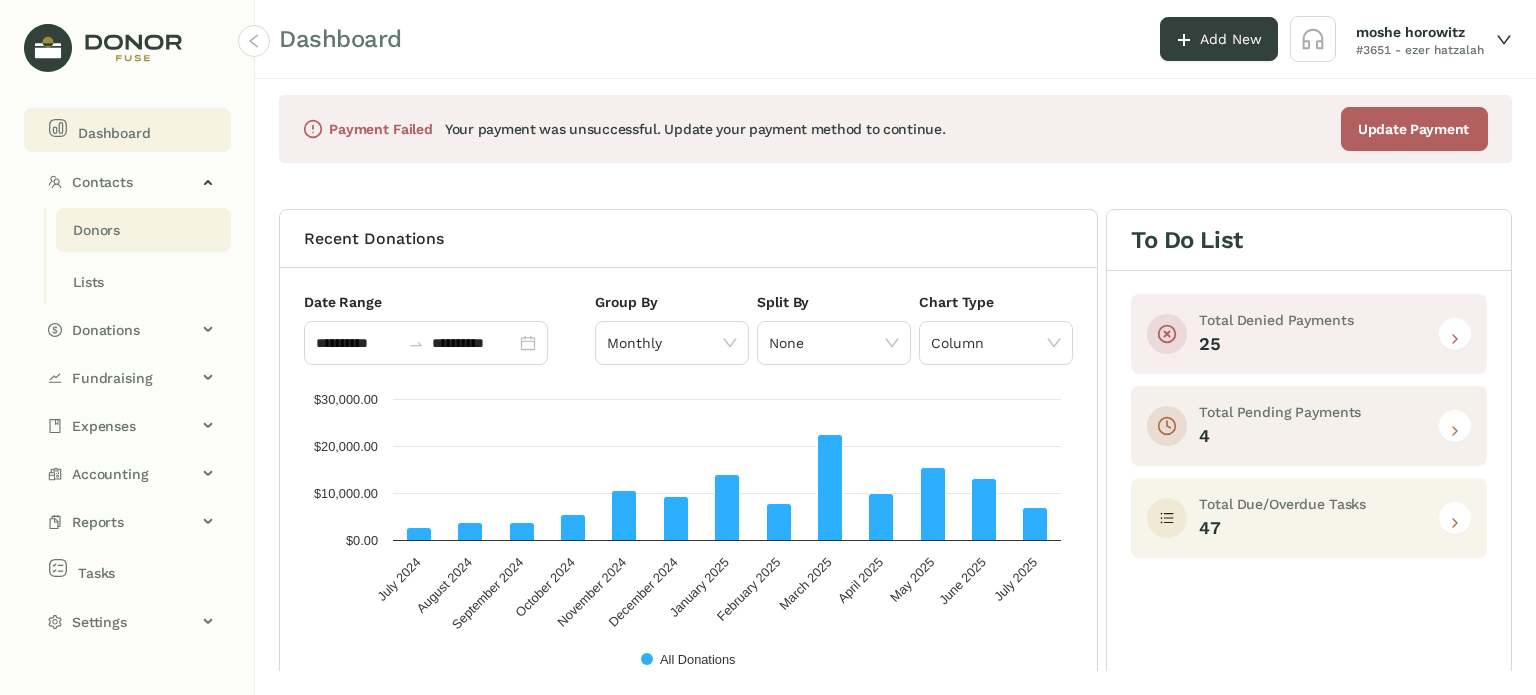 click on "Donors" 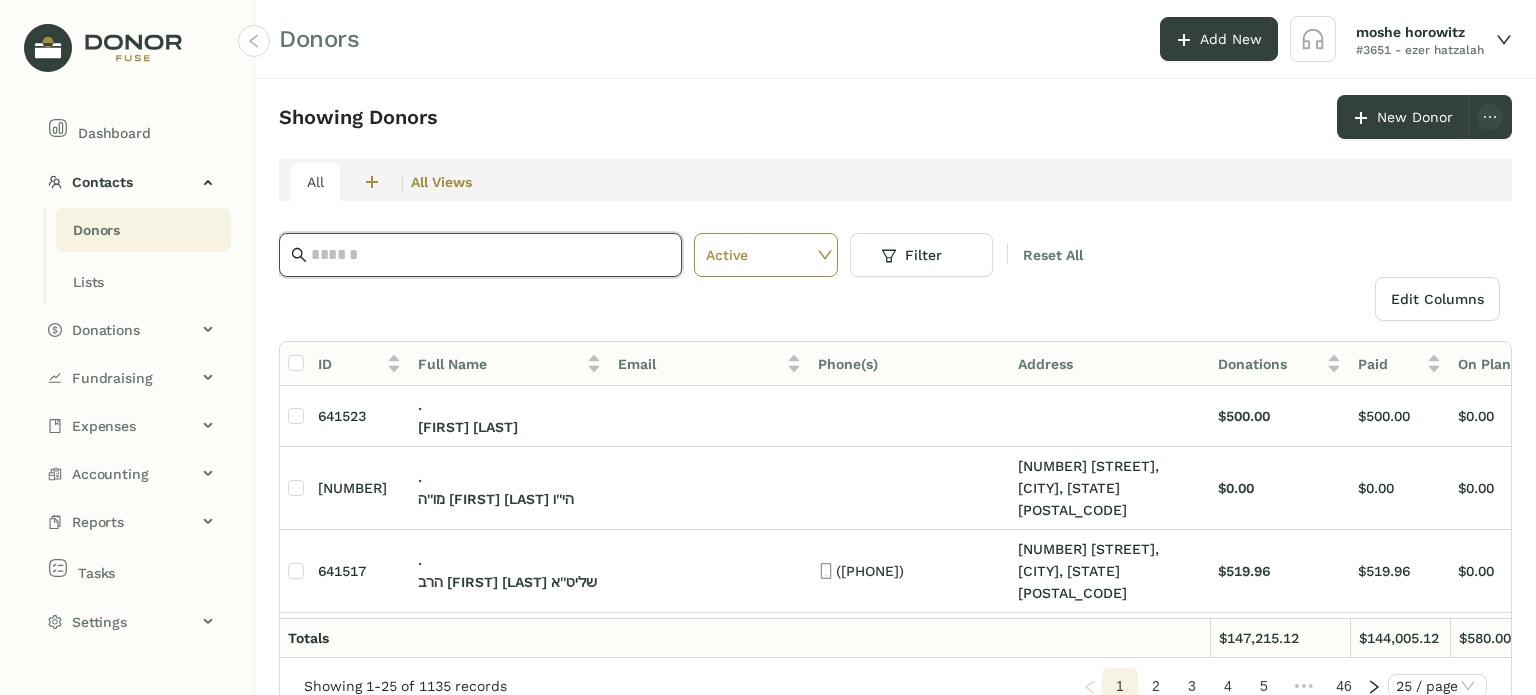 click 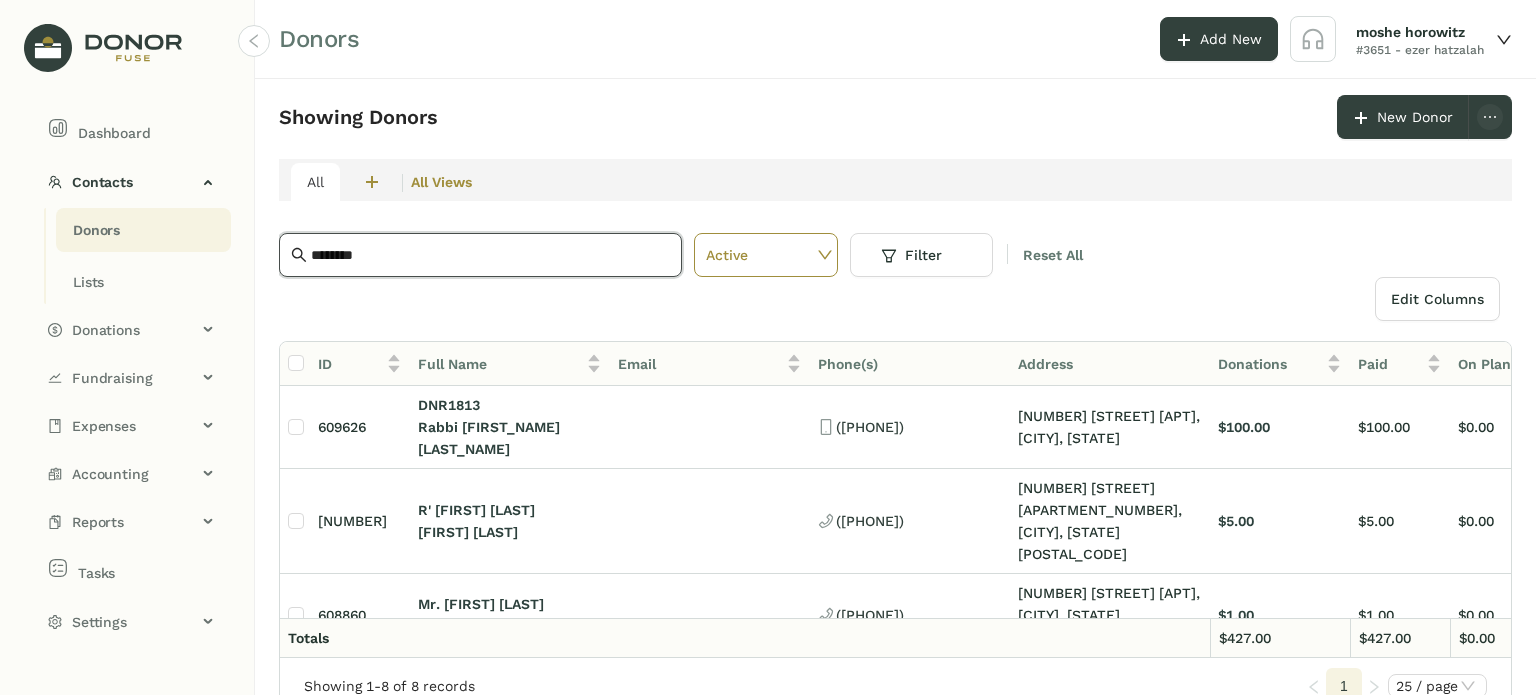 type on "*********" 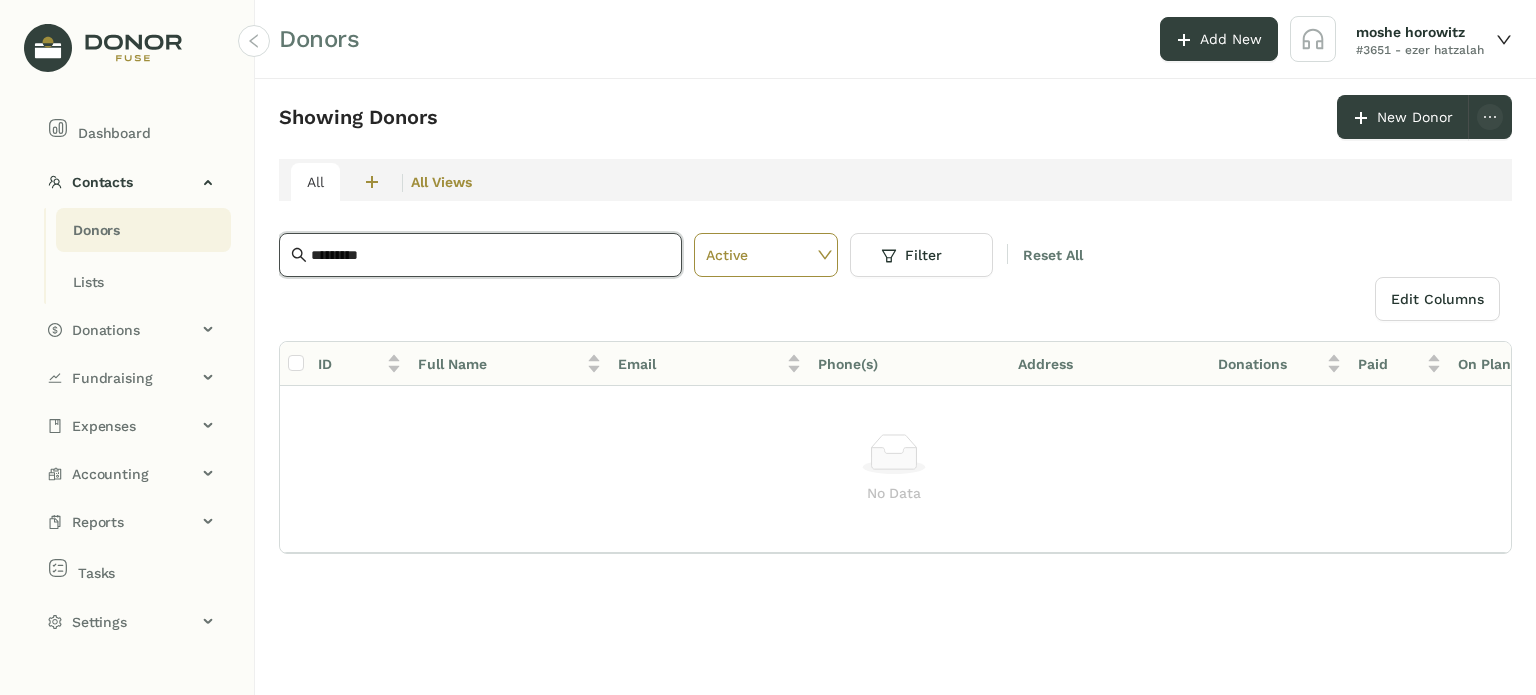 click on "*********" 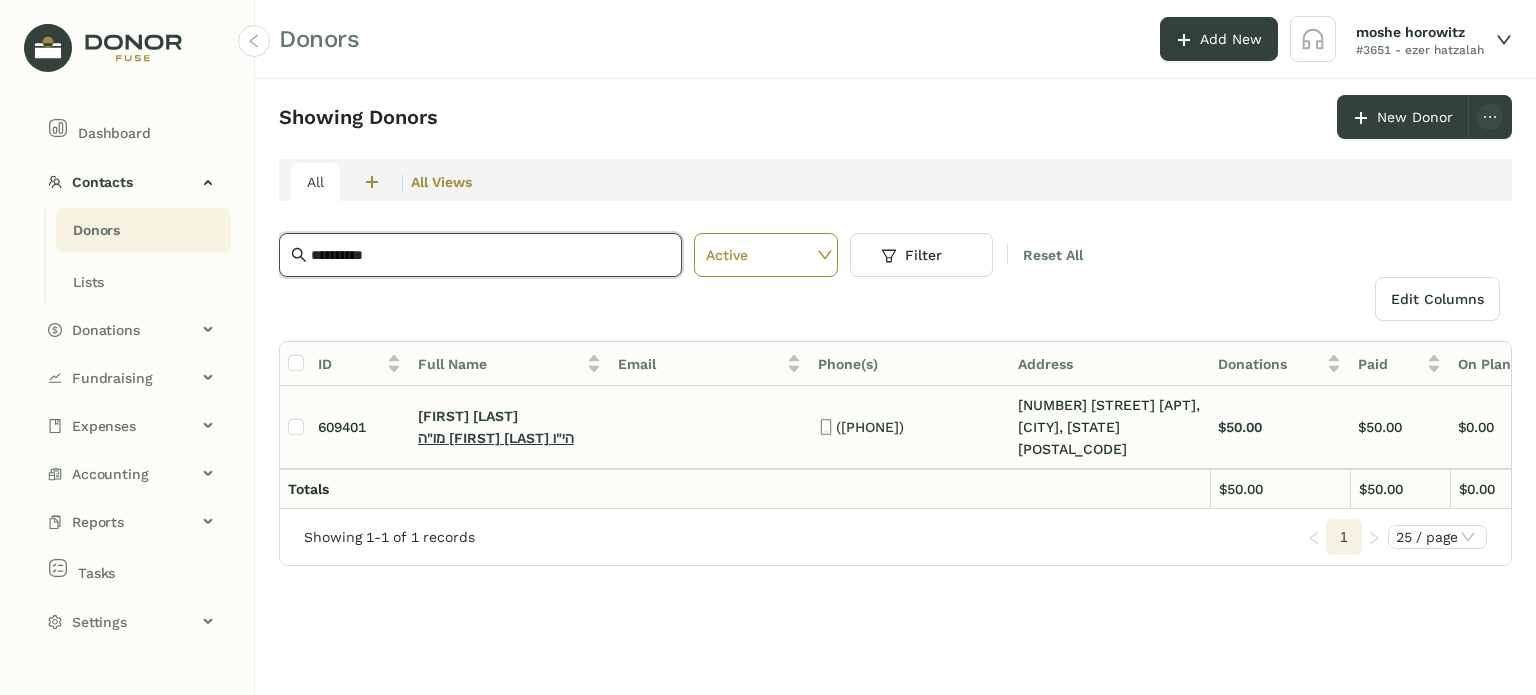 type on "**********" 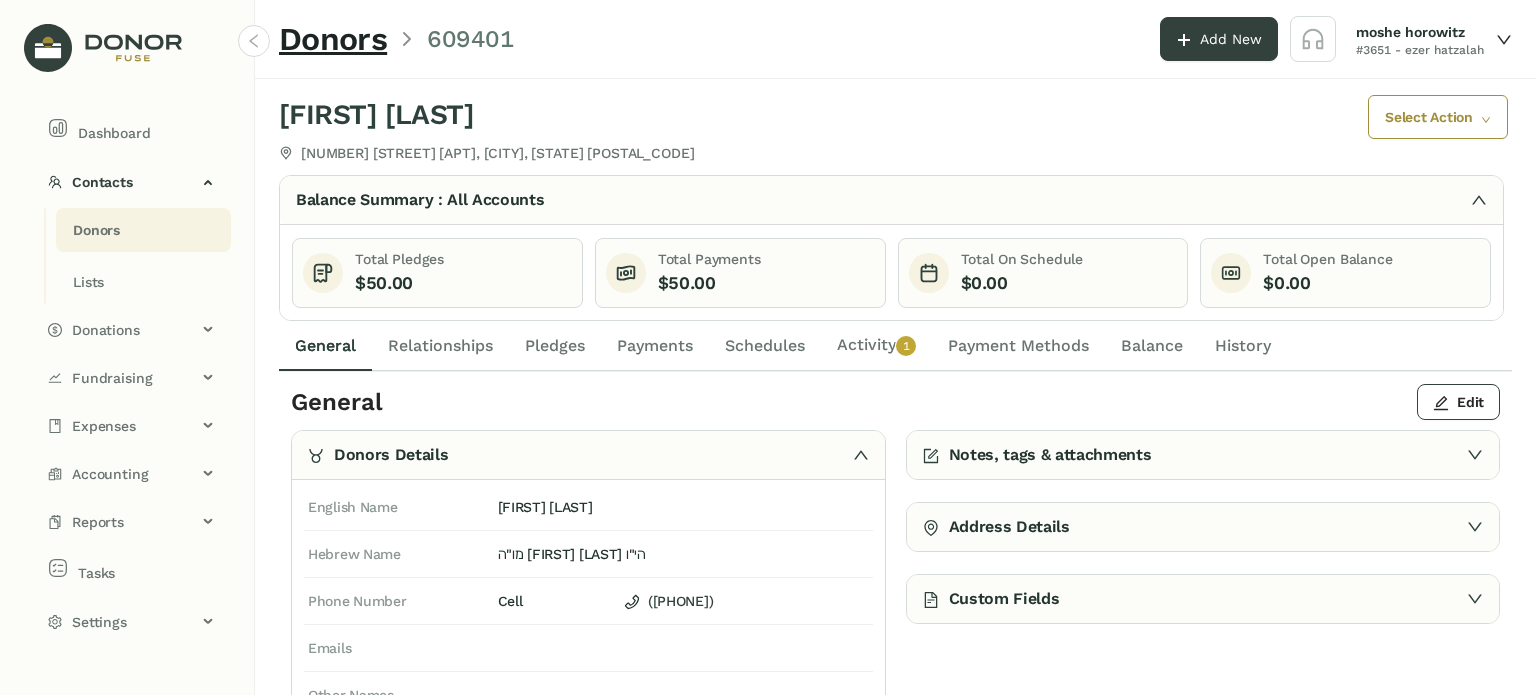 click on "Activity   0   1   2   3   4   5   6   7   8   9" 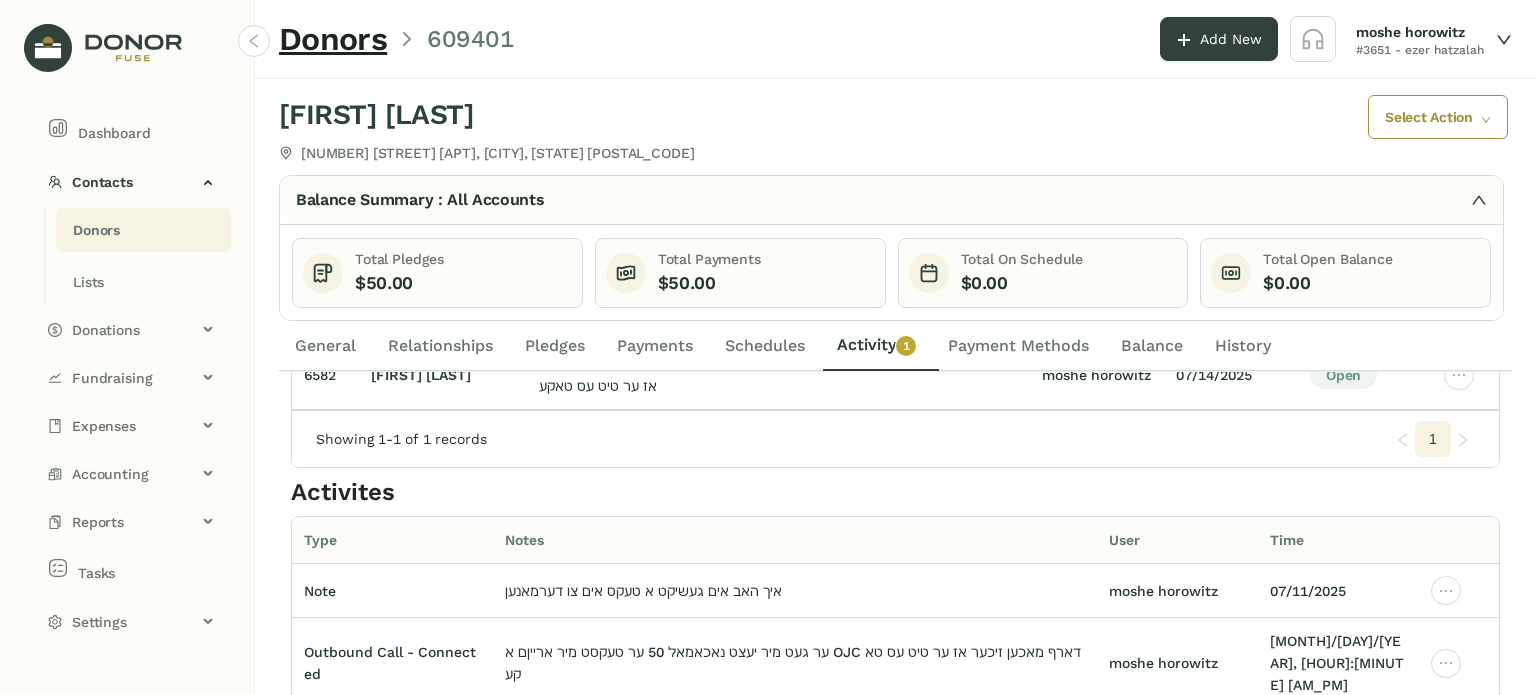 scroll, scrollTop: 0, scrollLeft: 0, axis: both 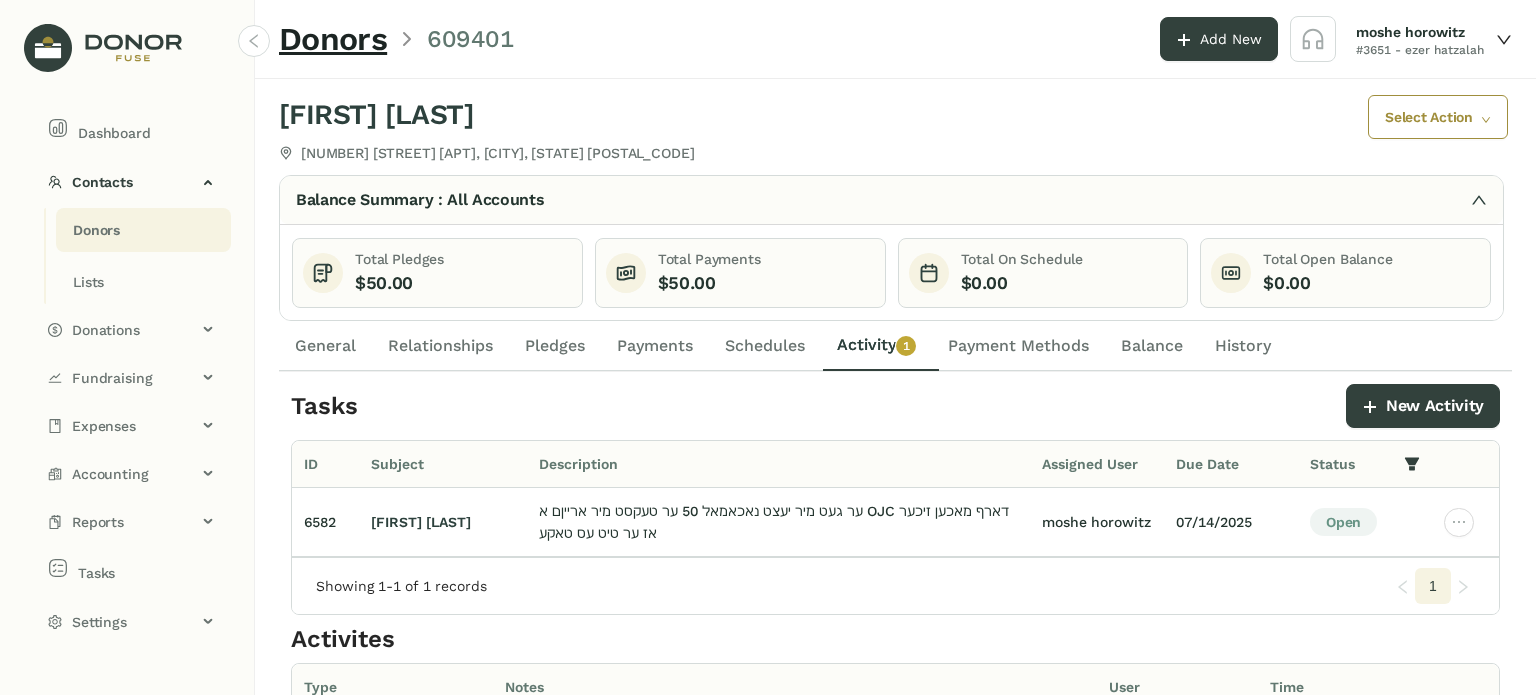 click on "Pledges" 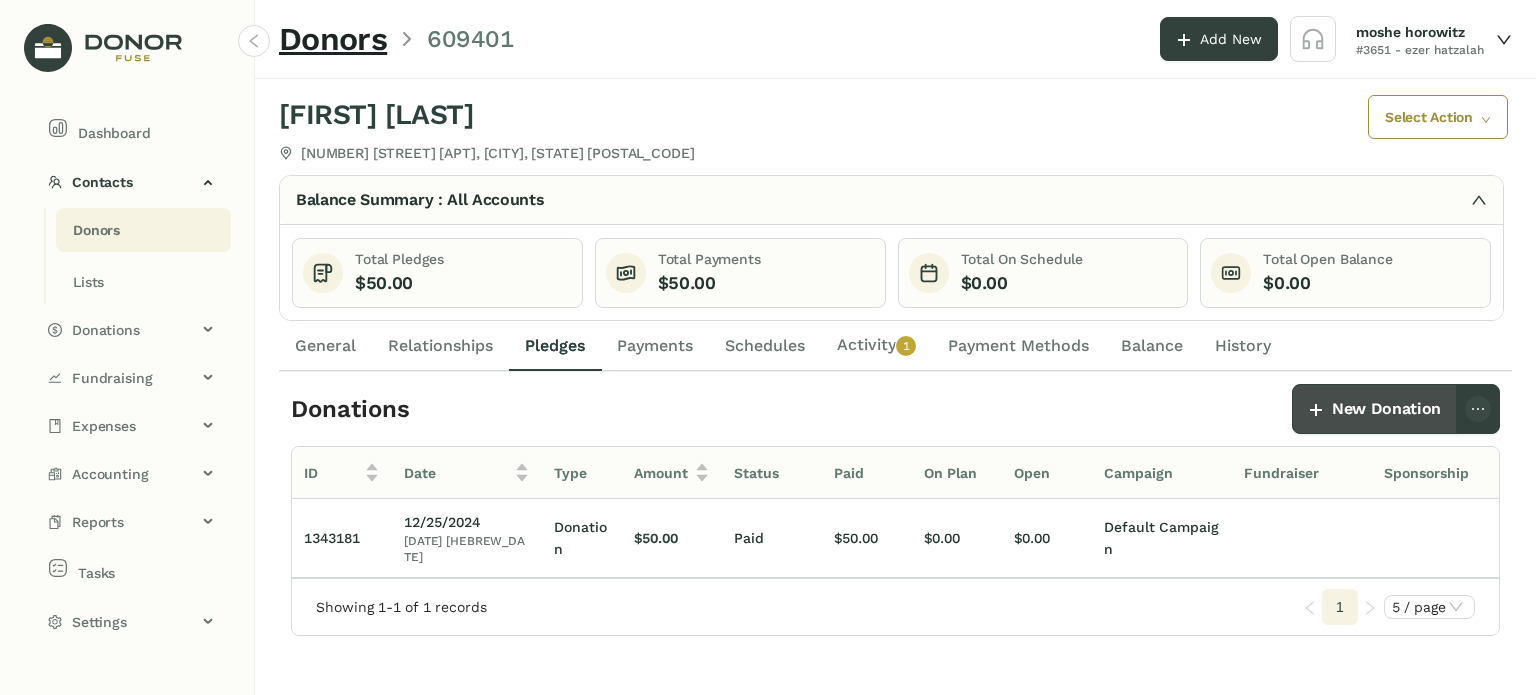 click on "New Donation" 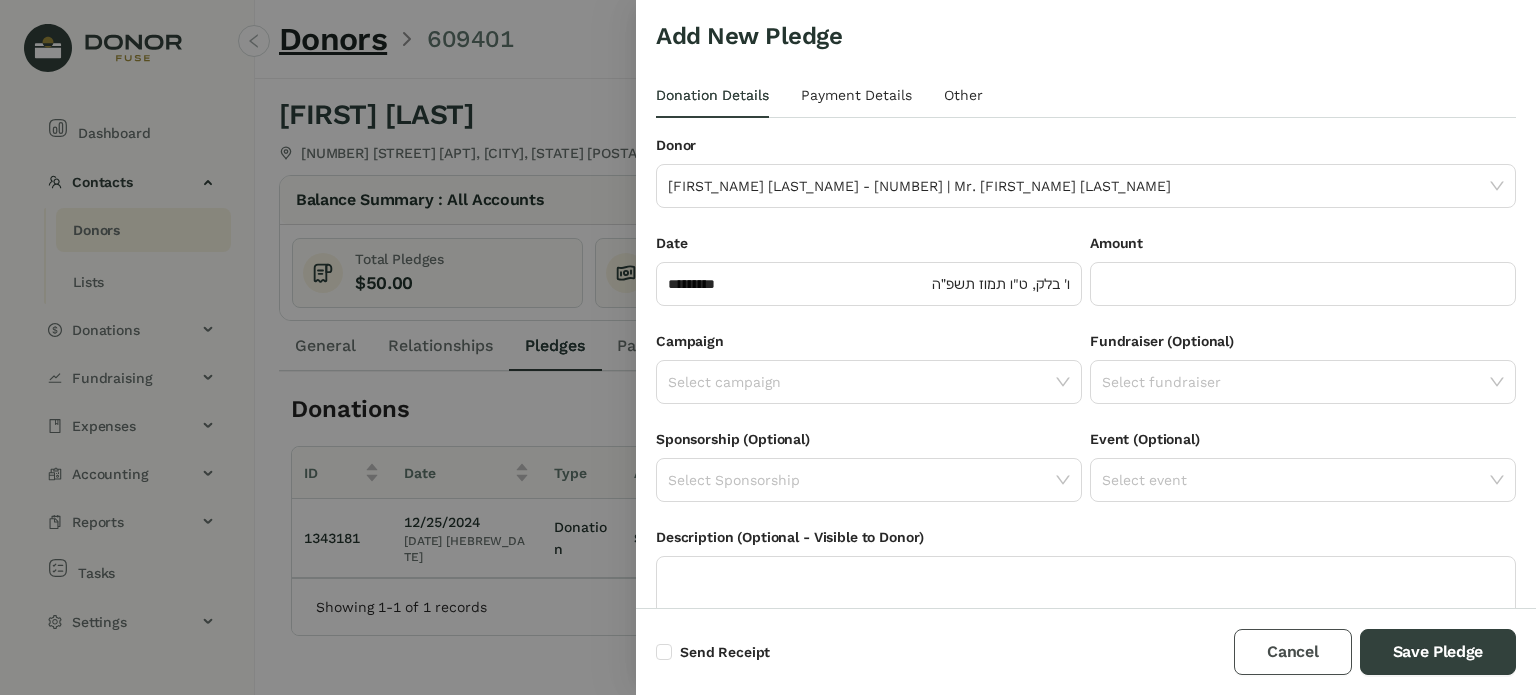 click on "Cancel" at bounding box center [1292, 652] 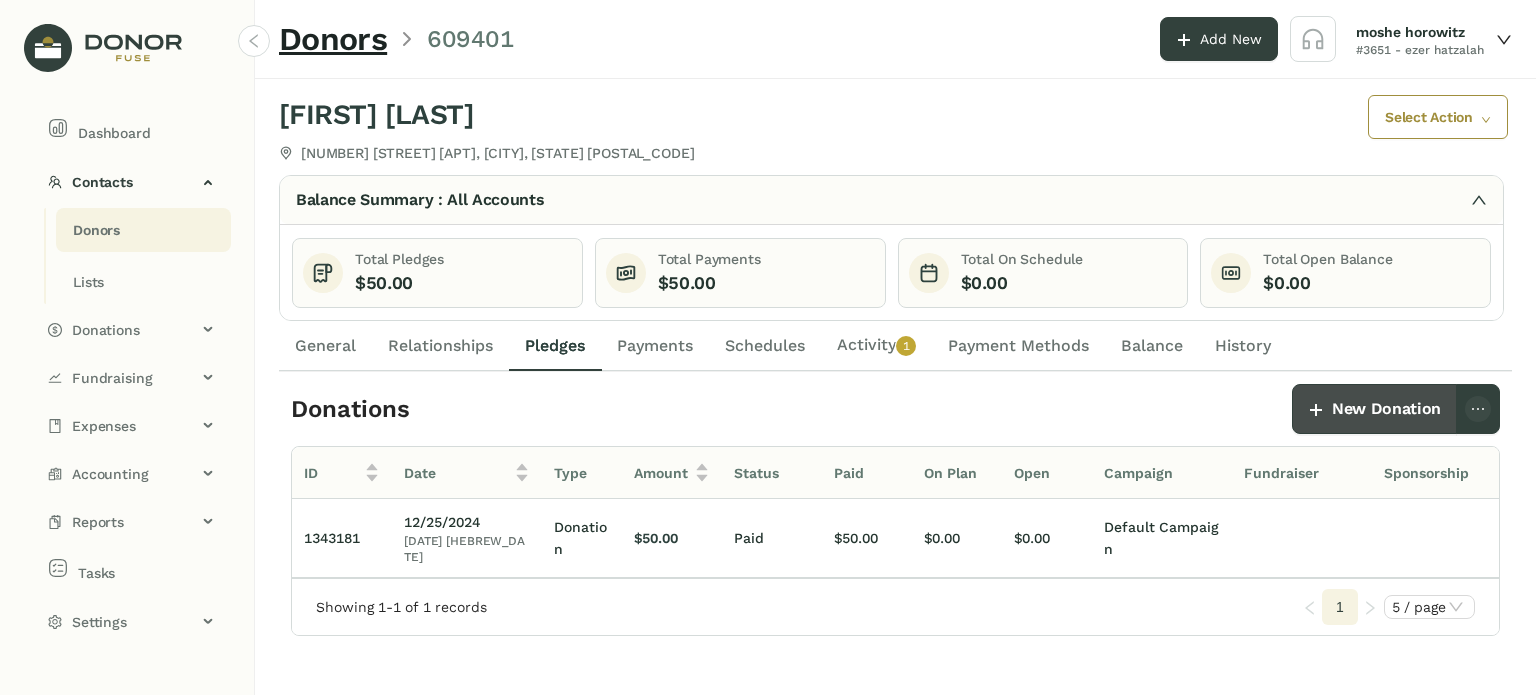 click on "New Donation" 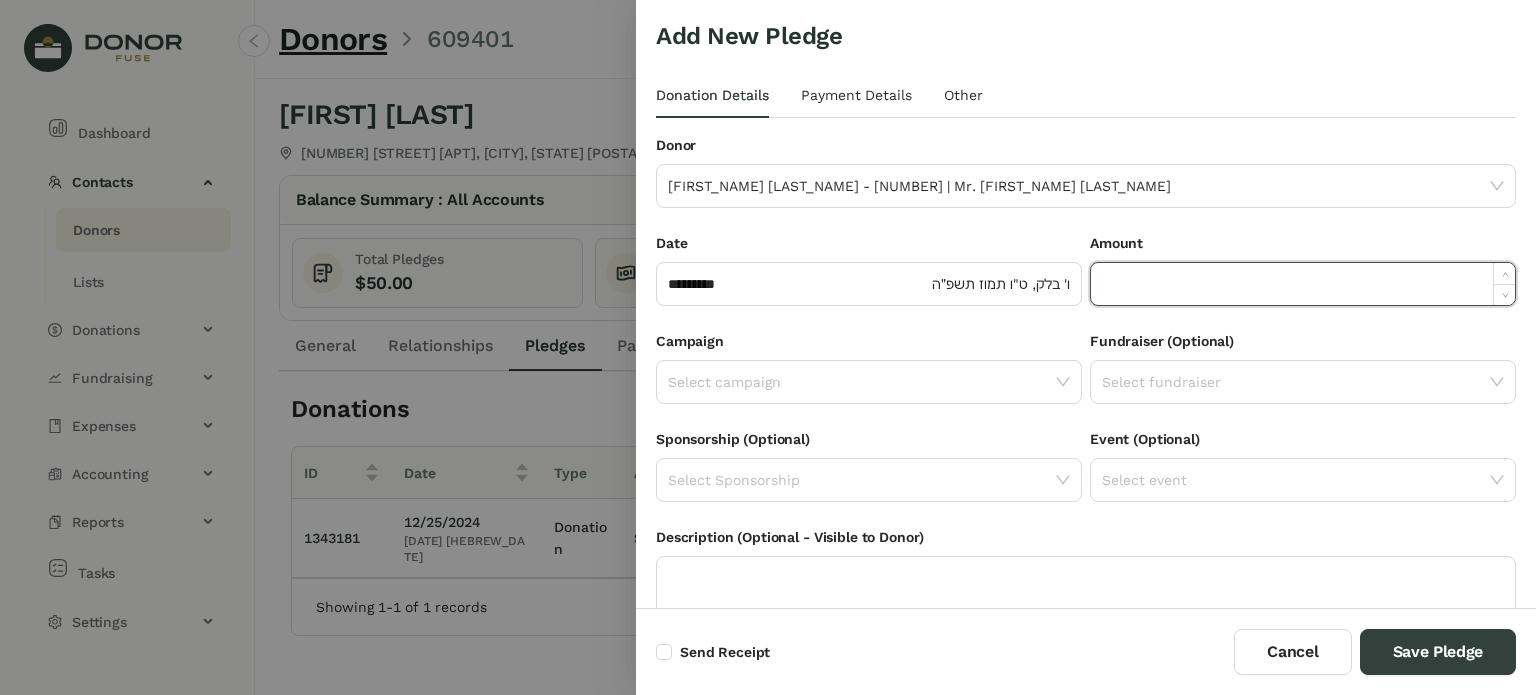 click 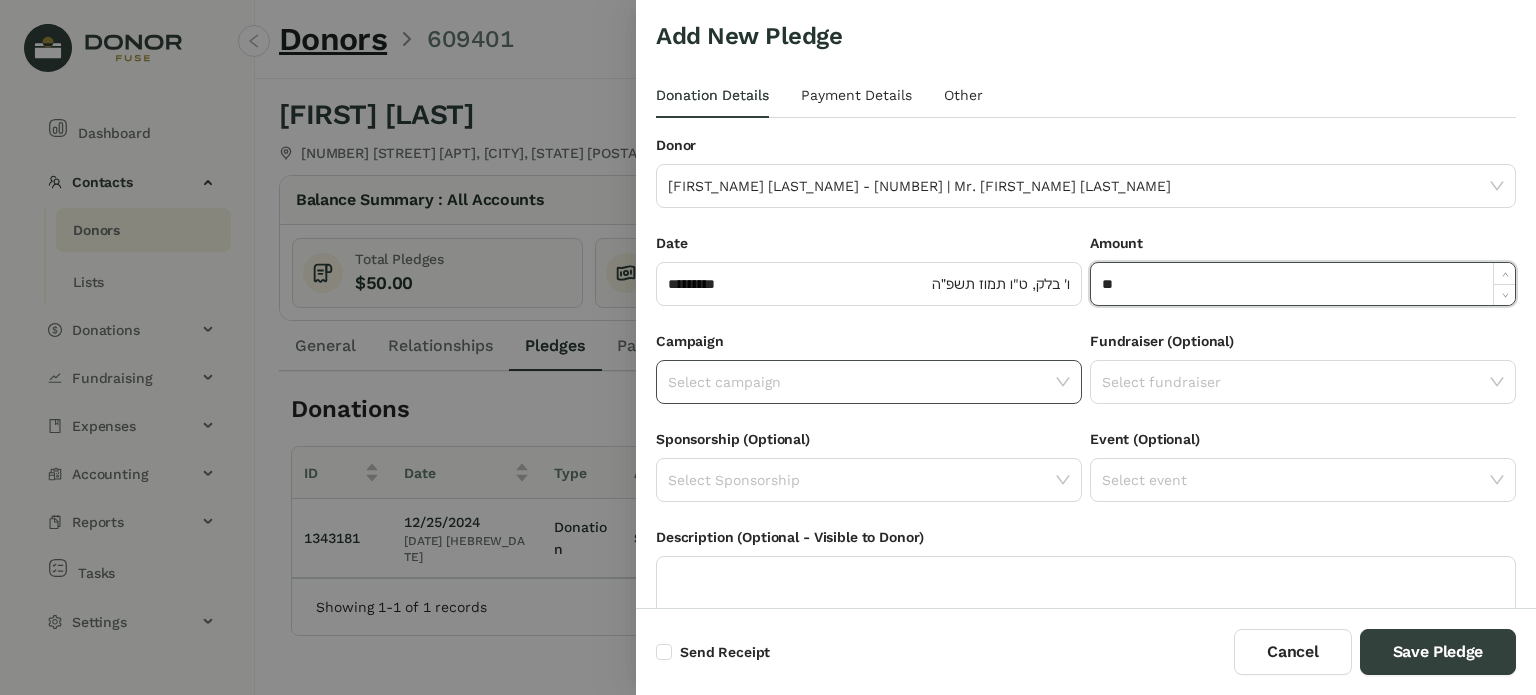 type on "******" 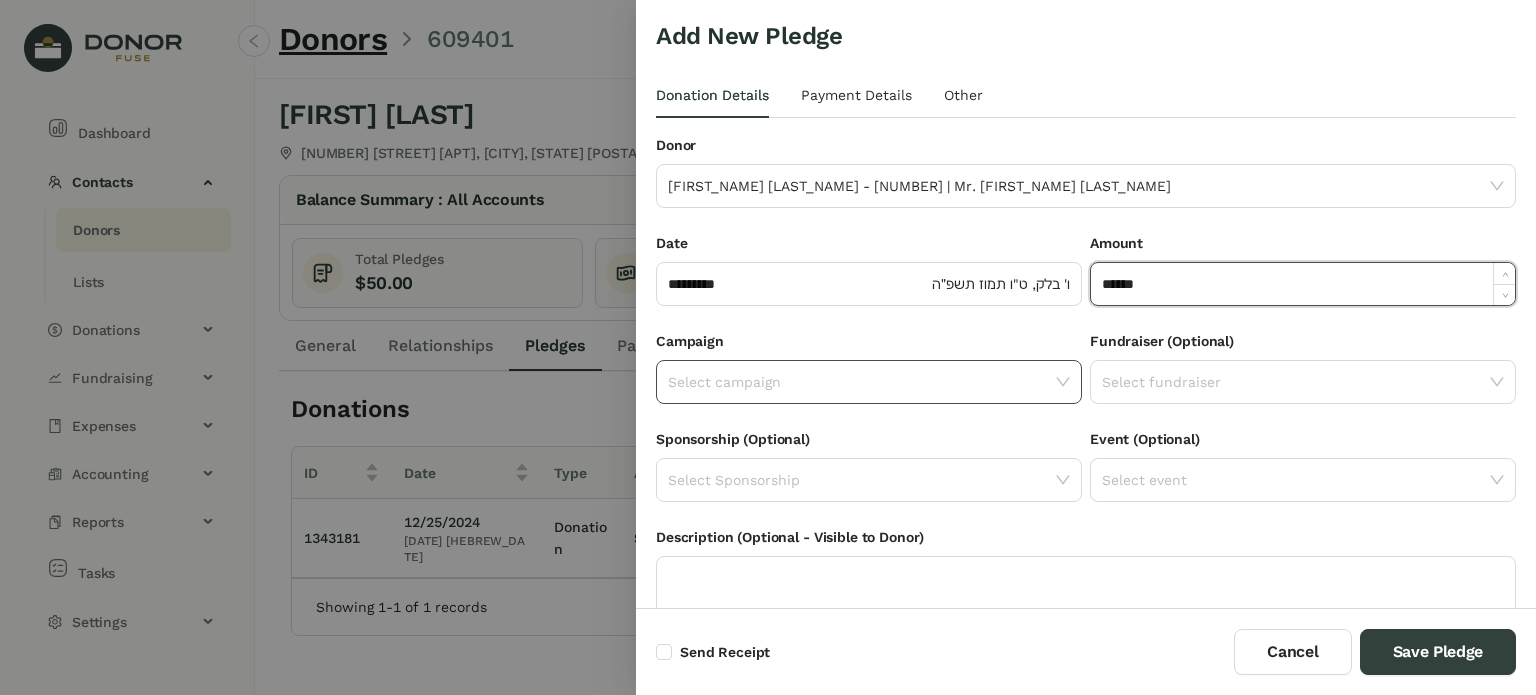 click 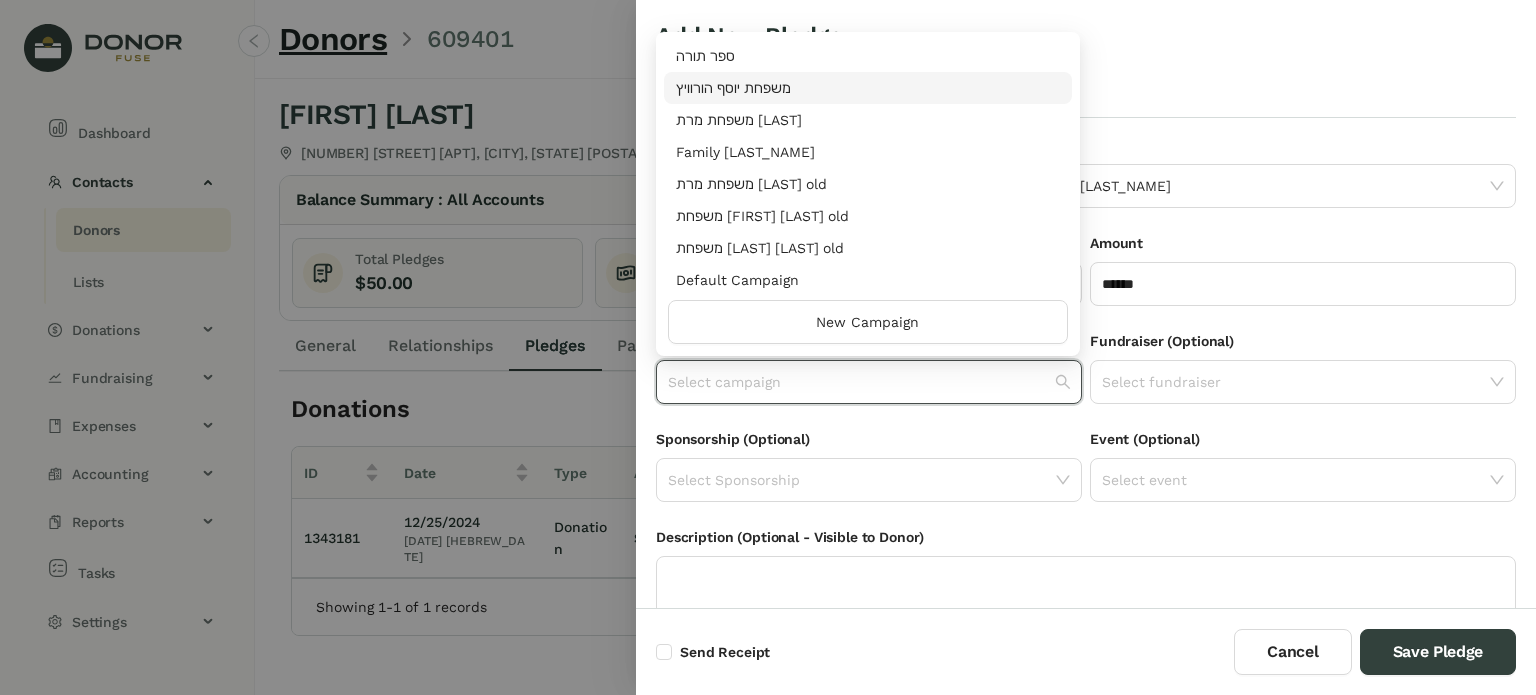 click on "משפחת יוסף הורוויץ" at bounding box center (868, 88) 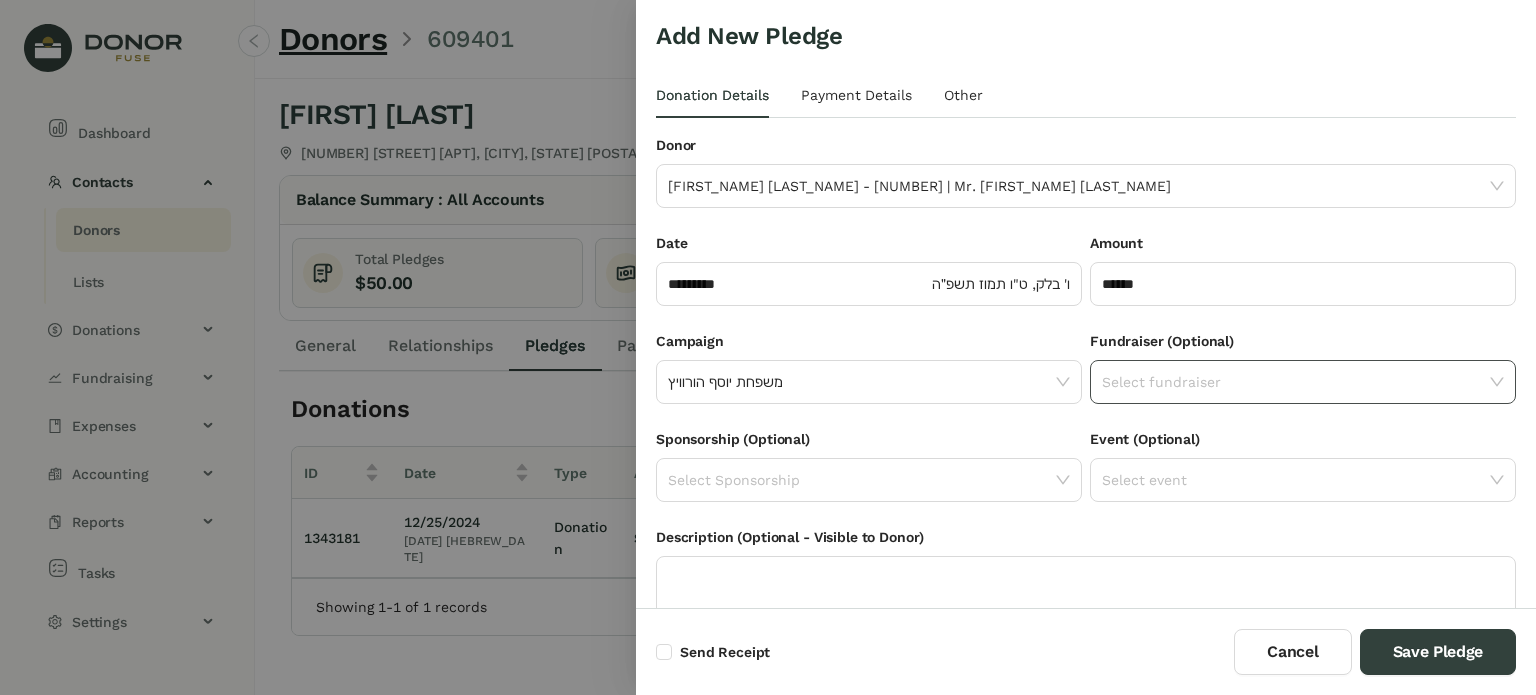 click 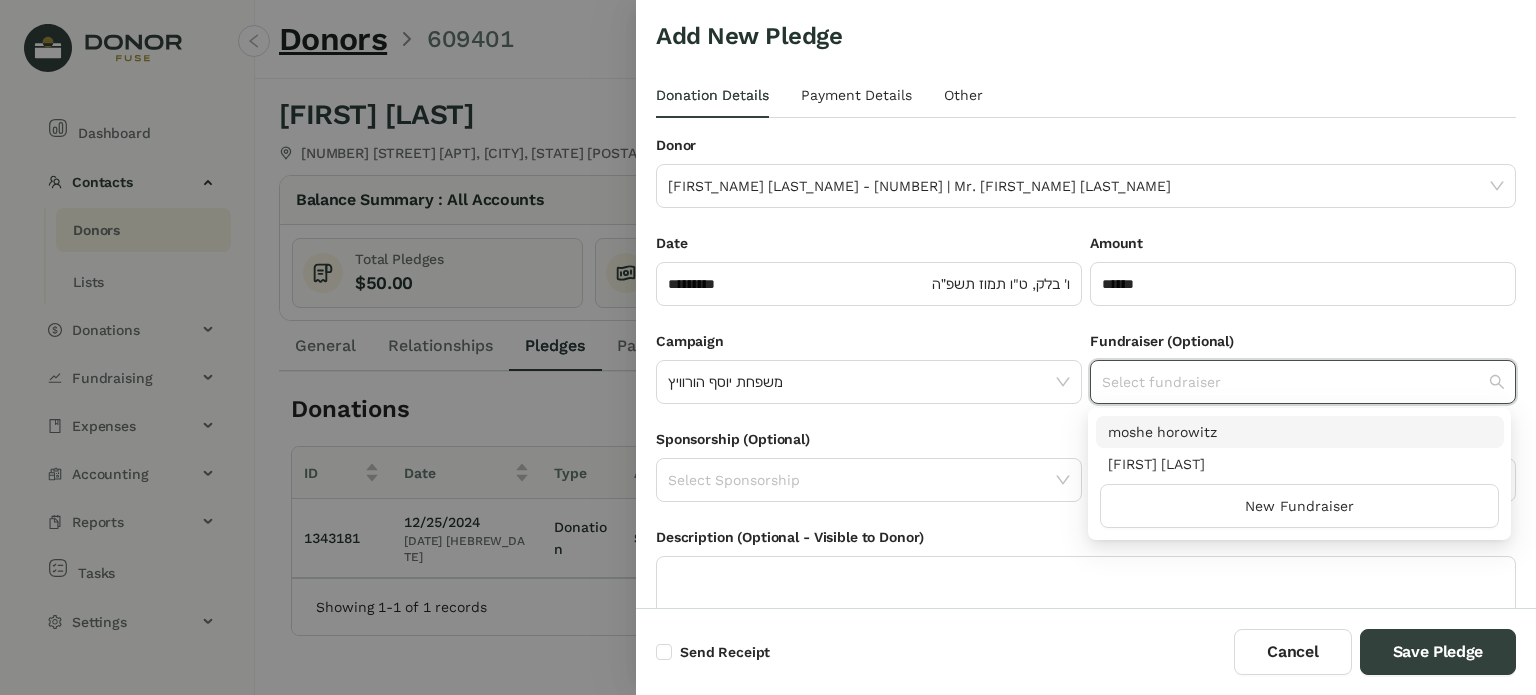 click on "moshe horowitz" at bounding box center (1300, 432) 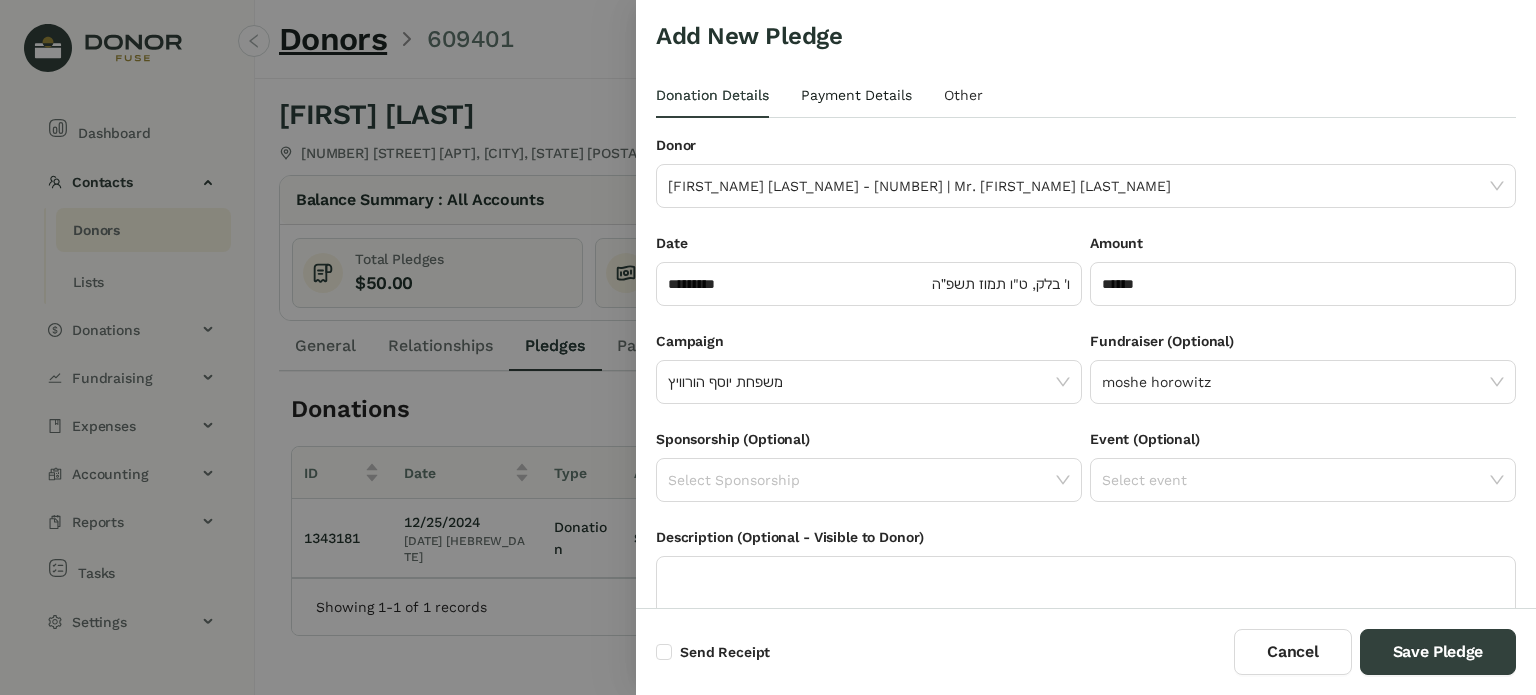 click on "Payment Details" at bounding box center [856, 95] 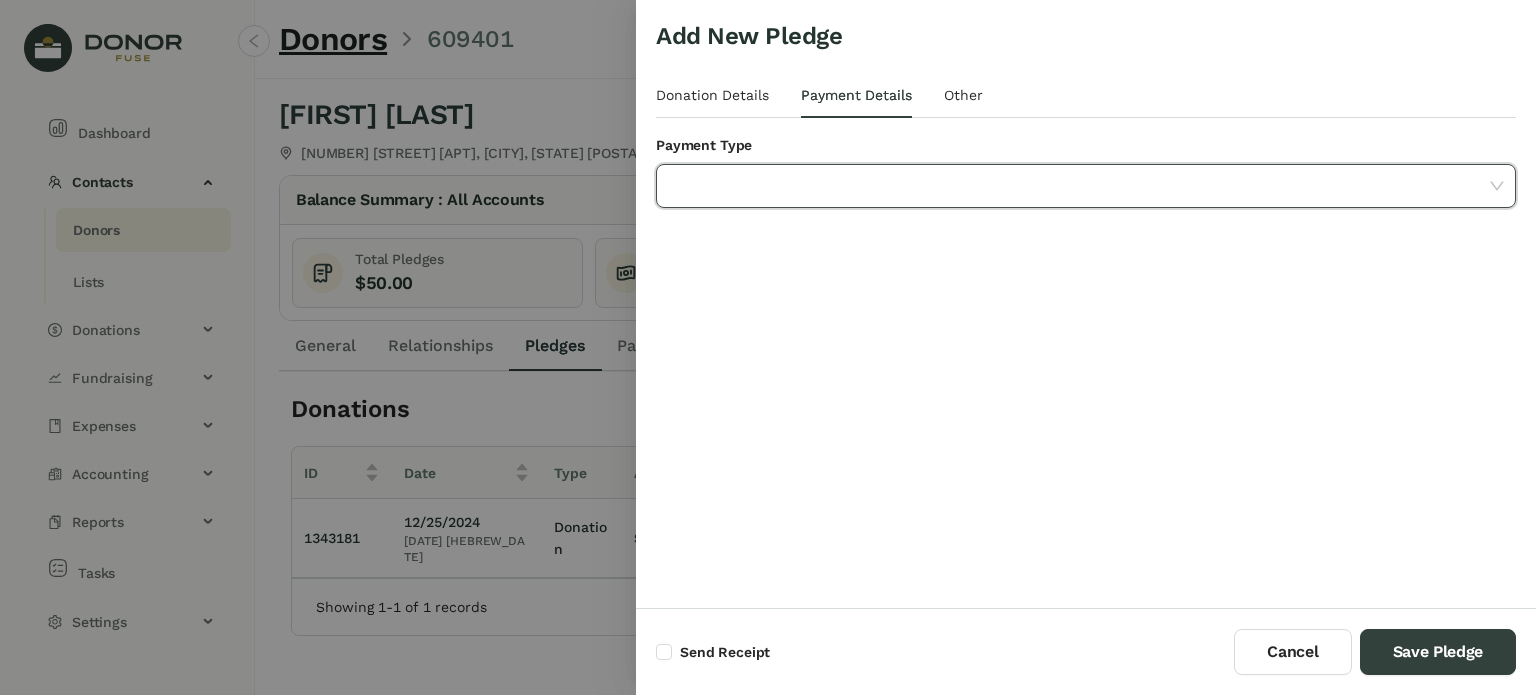 click 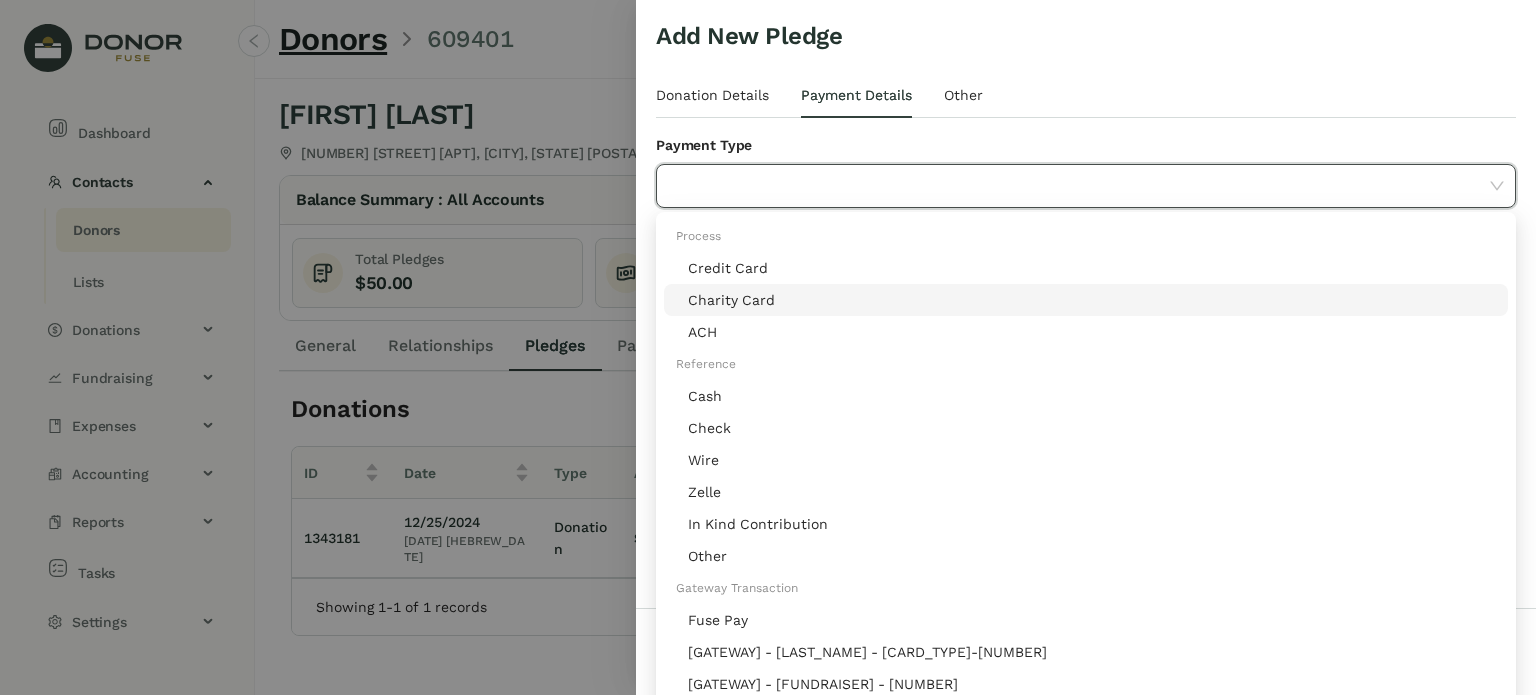 click on "Charity Card" 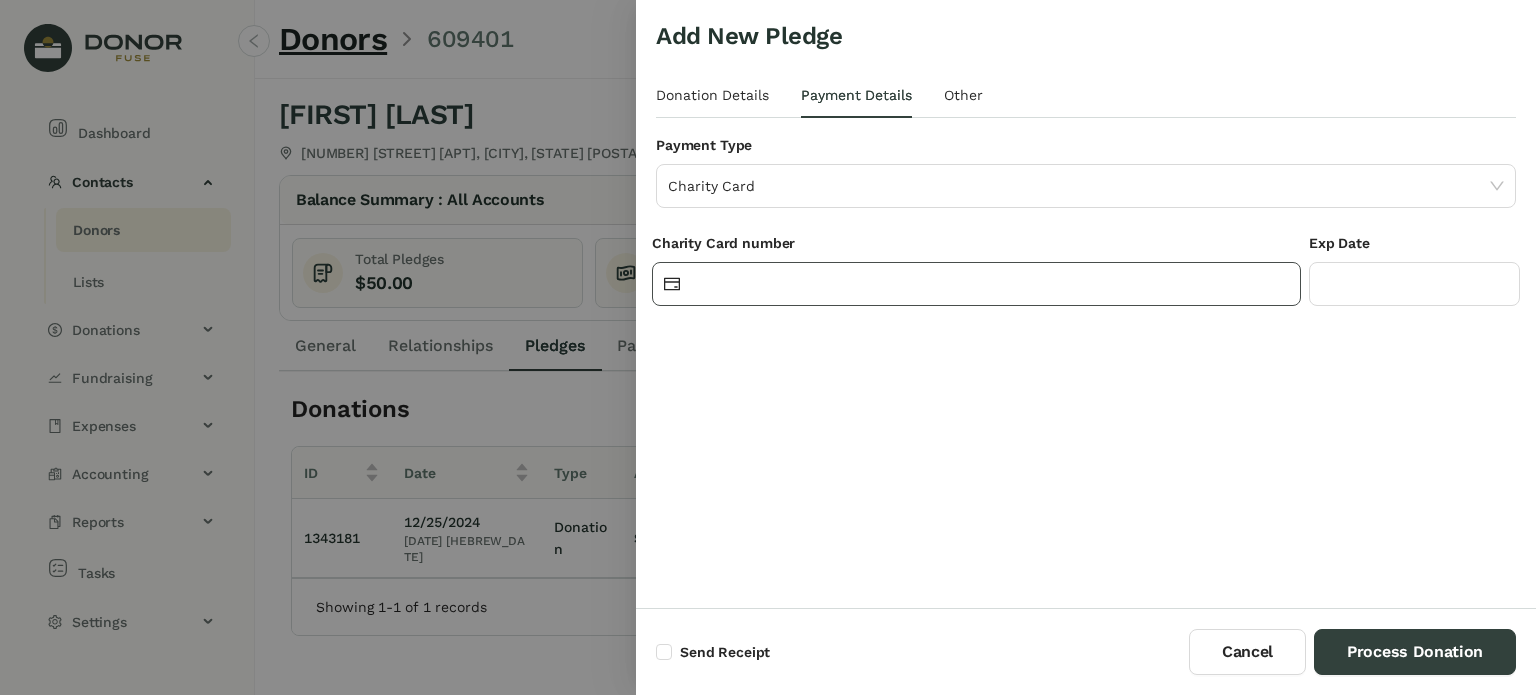 click 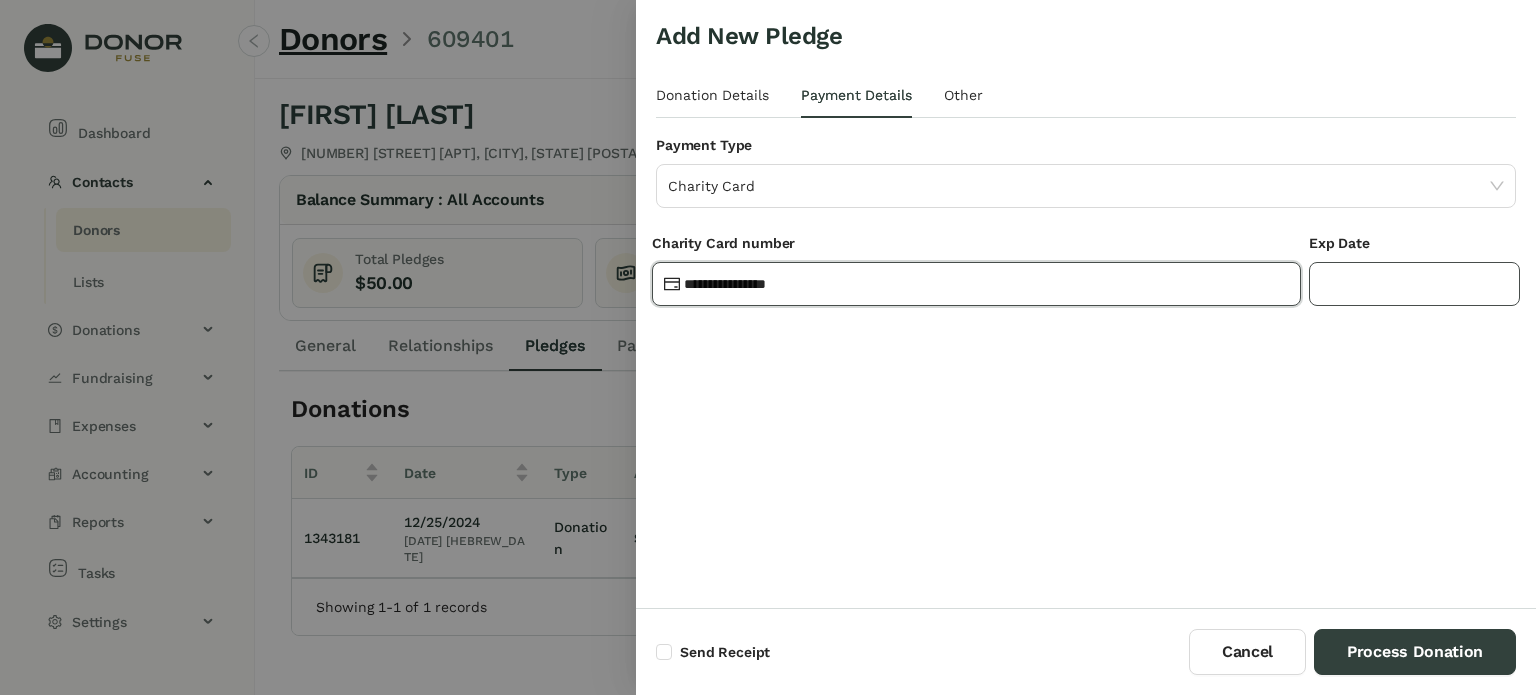 type on "**********" 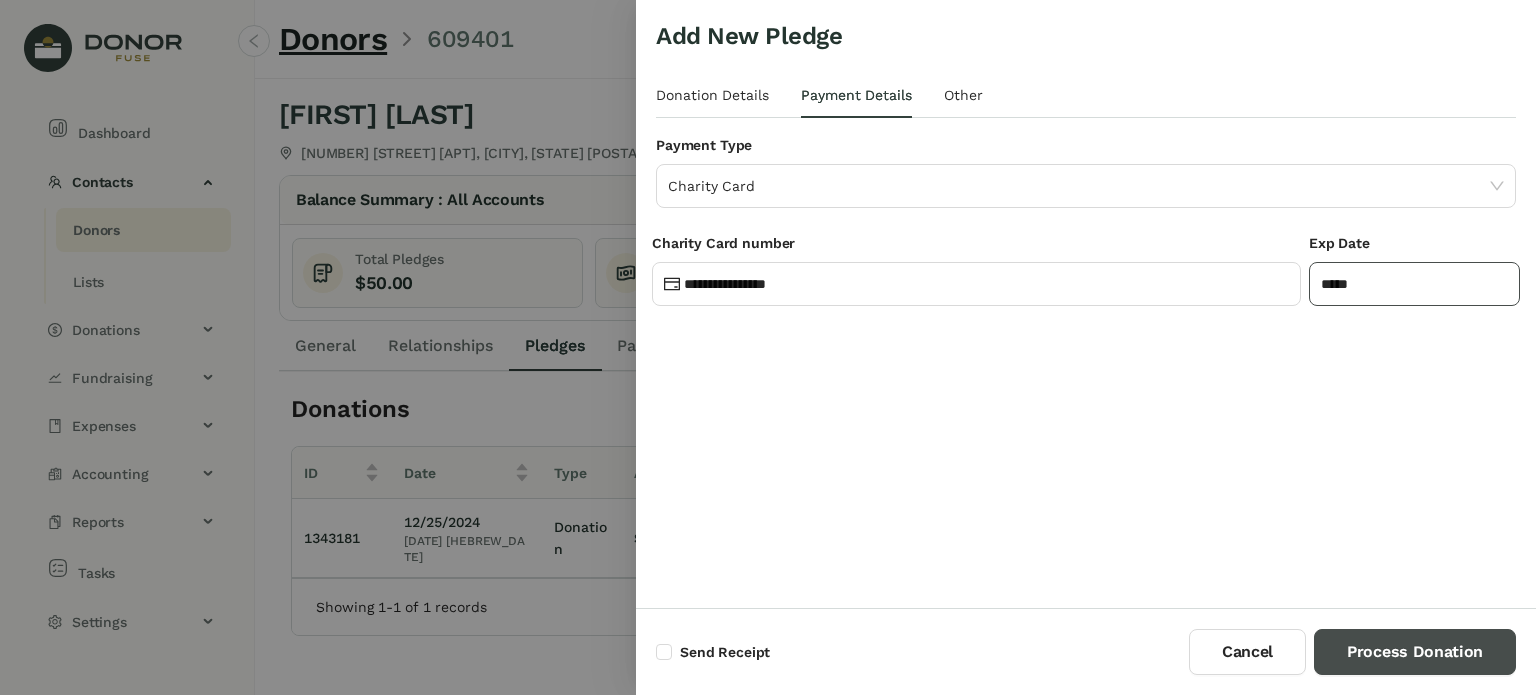 type on "*****" 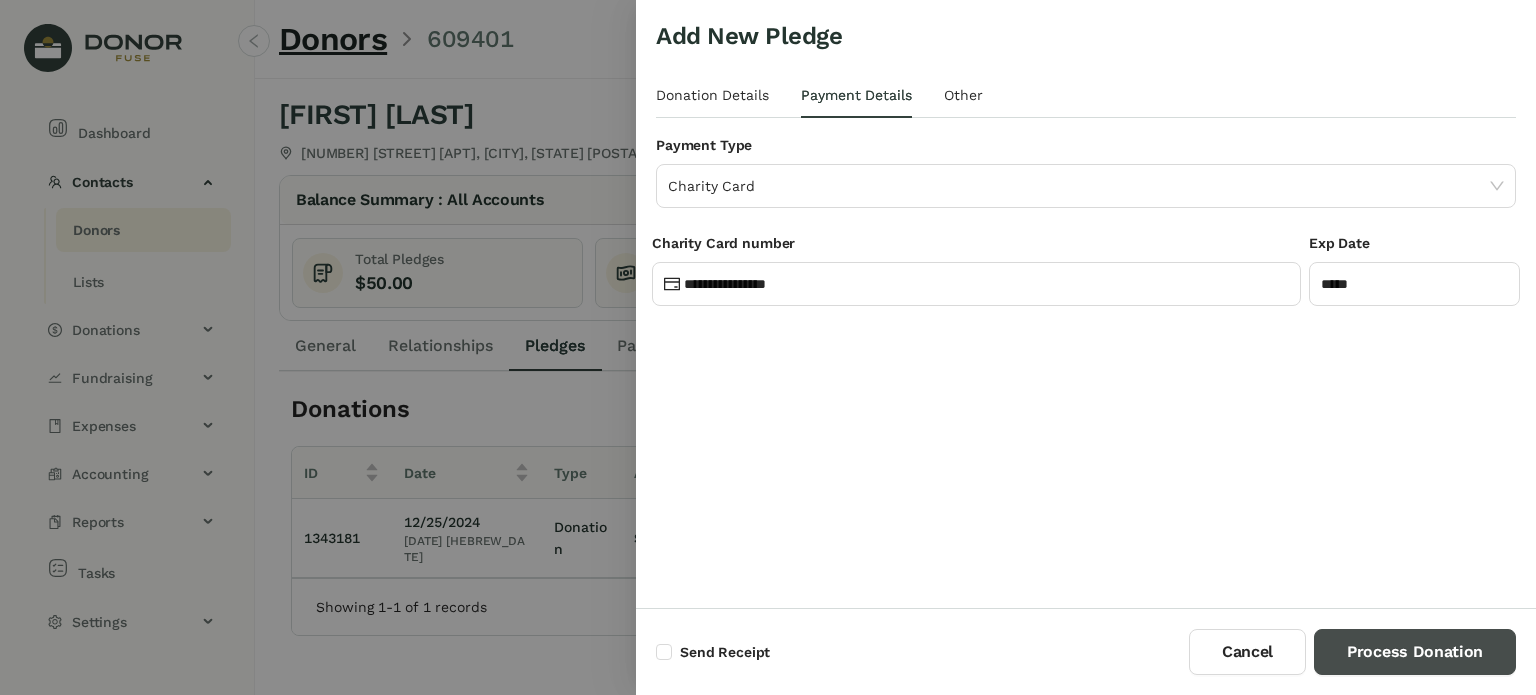 click on "Process Donation" at bounding box center (1415, 652) 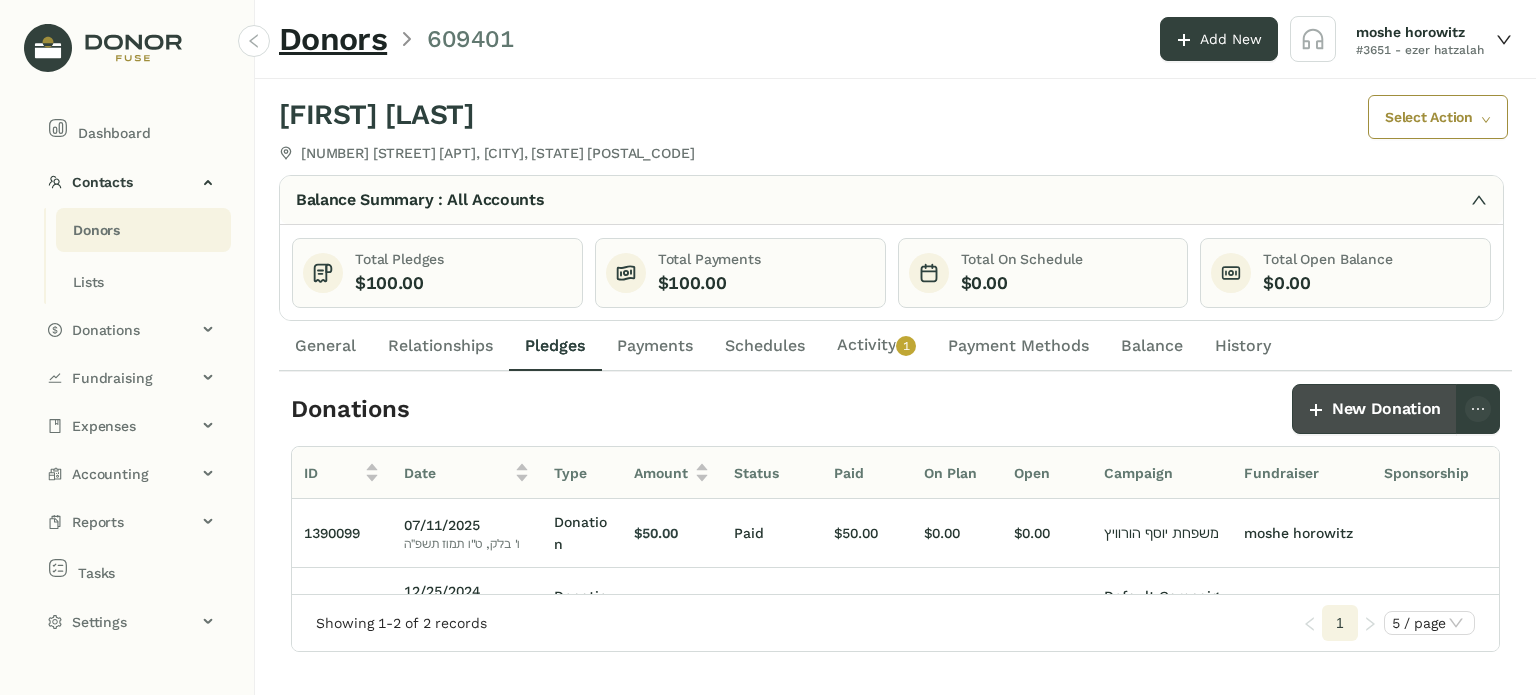 scroll, scrollTop: 0, scrollLeft: 241, axis: horizontal 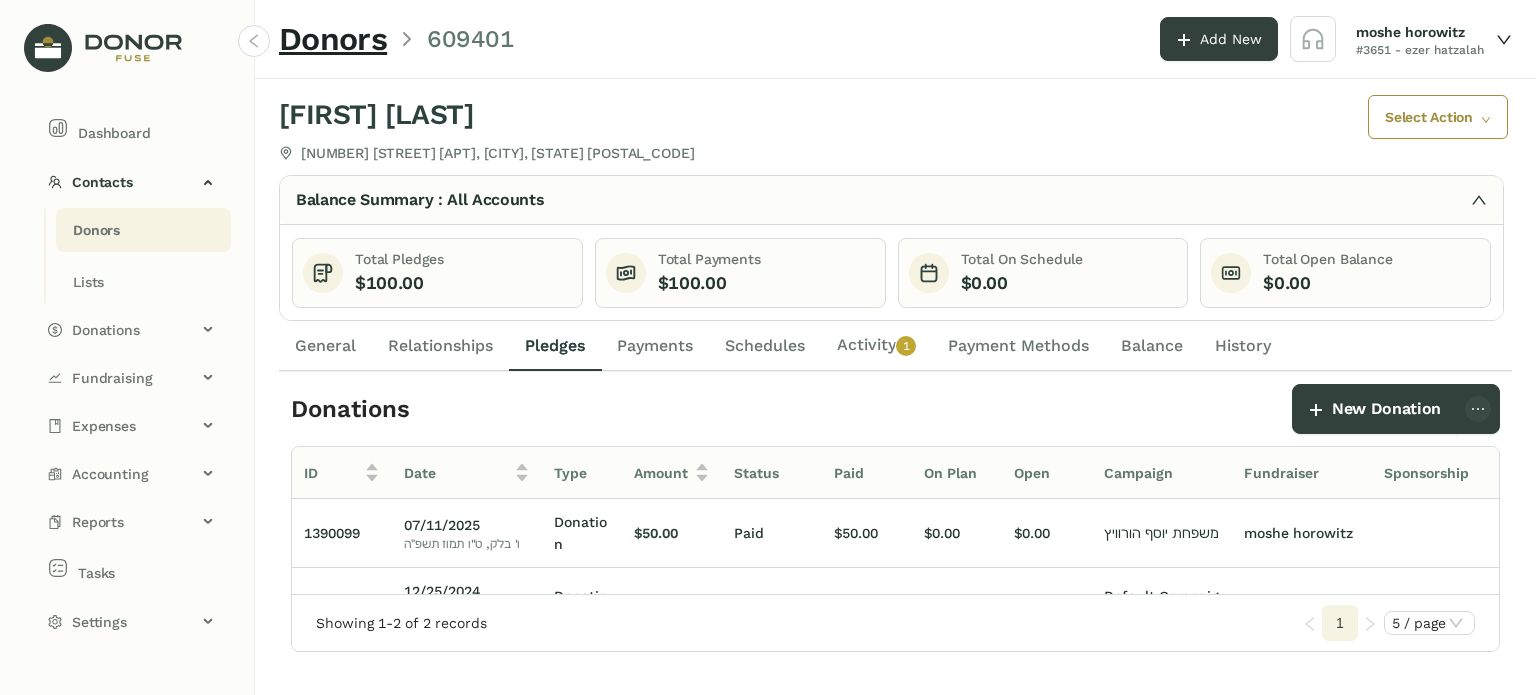 click on "Payments" 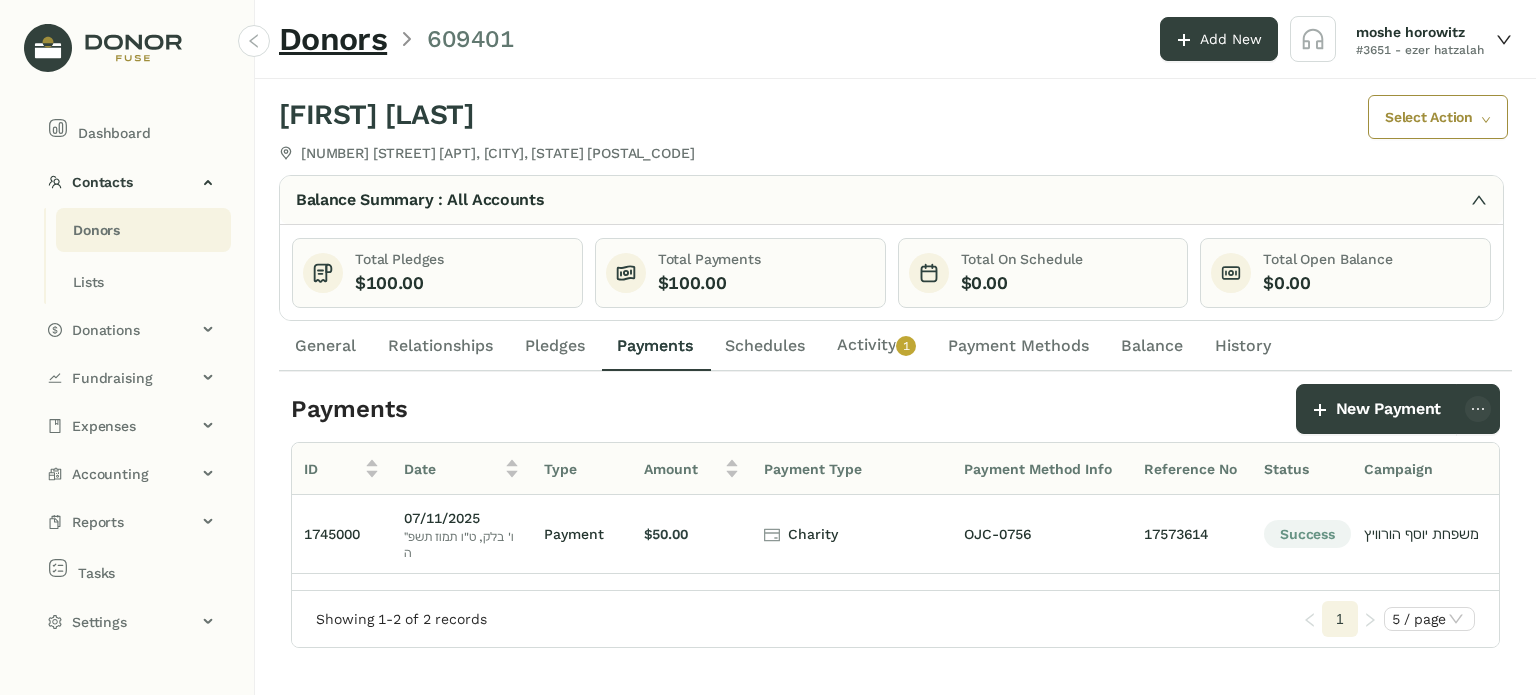 click on "Schedules" 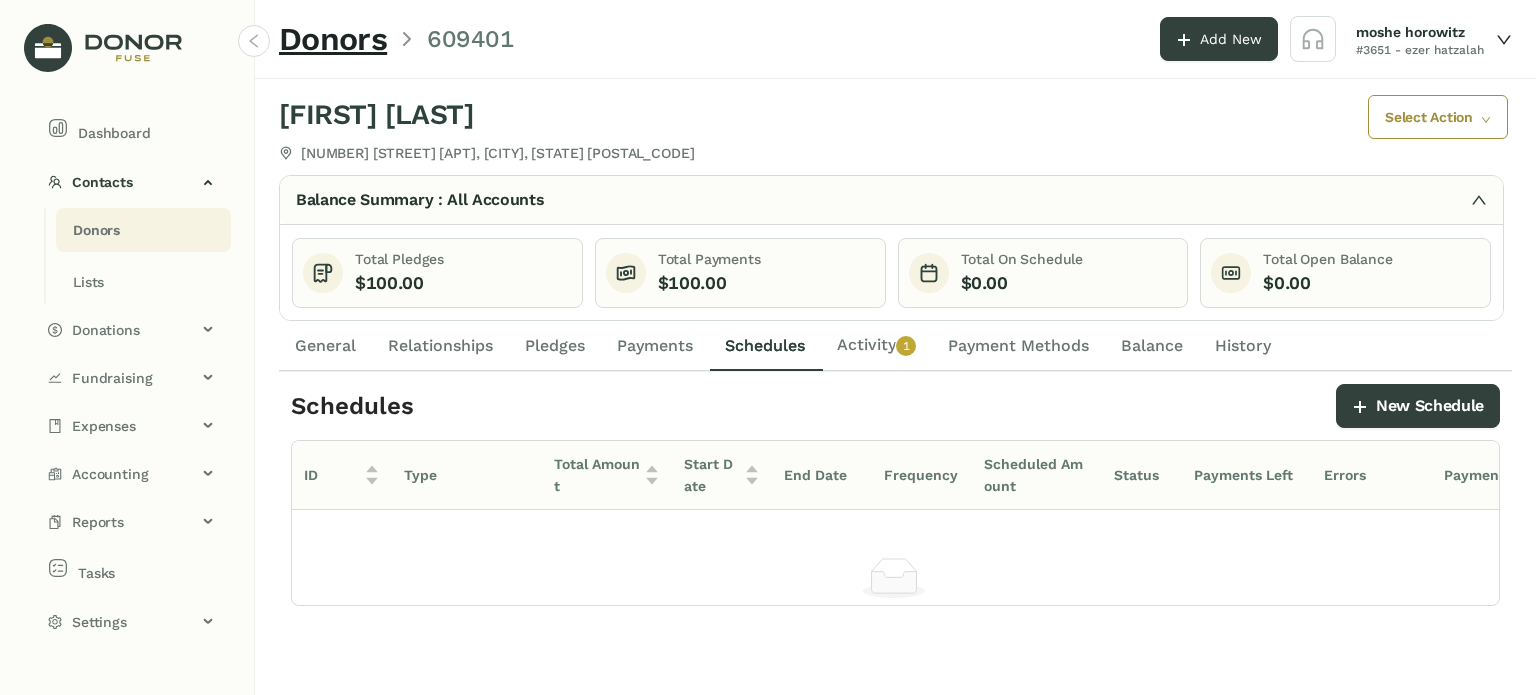 click on "Activity   0   1   2   3   4   5   6   7   8   9" 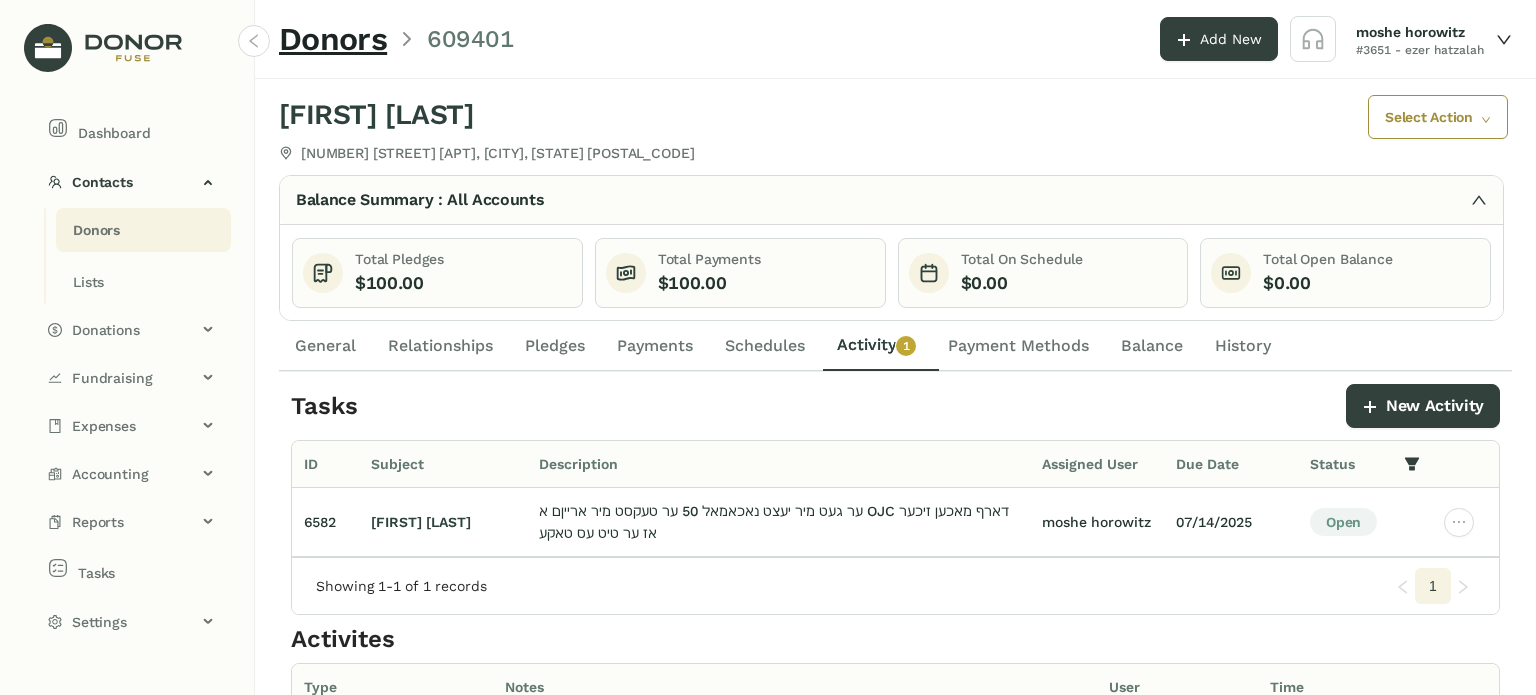 click on "General" 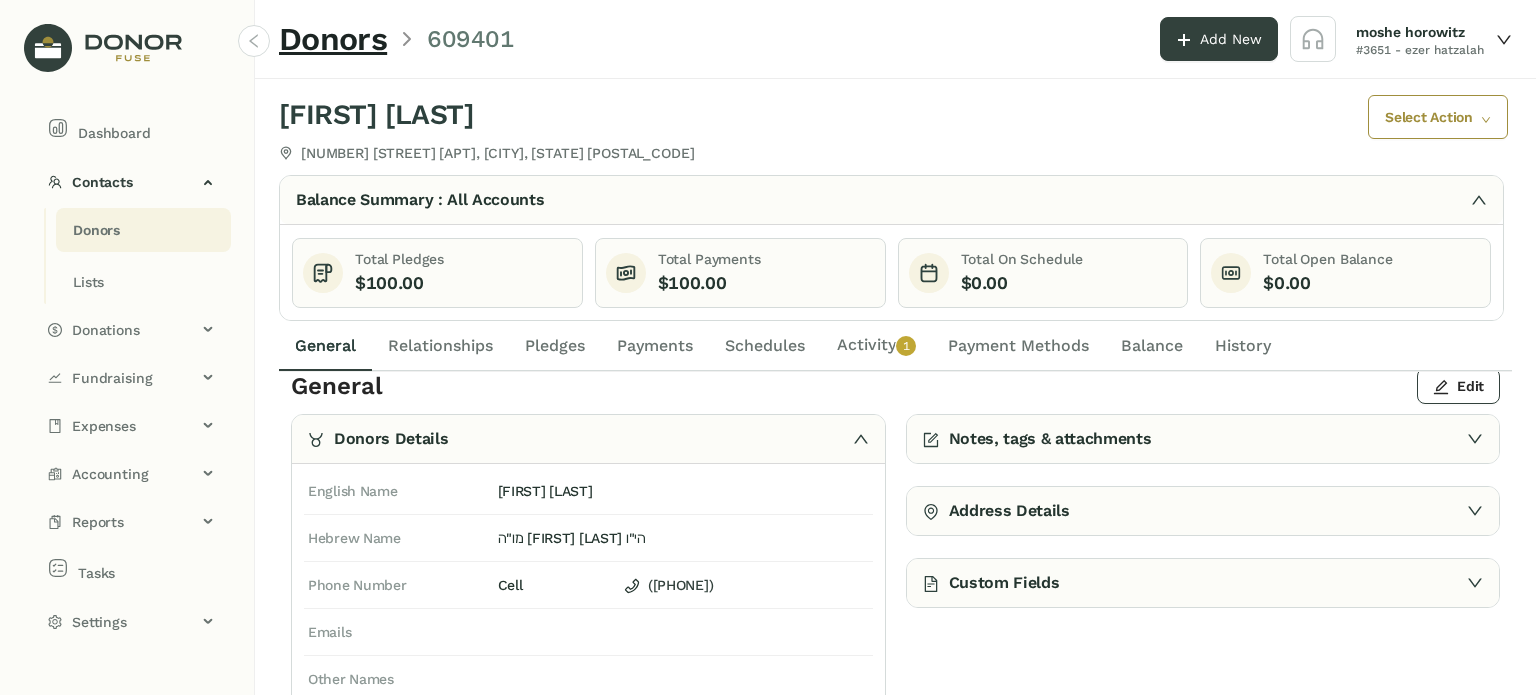 scroll, scrollTop: 0, scrollLeft: 0, axis: both 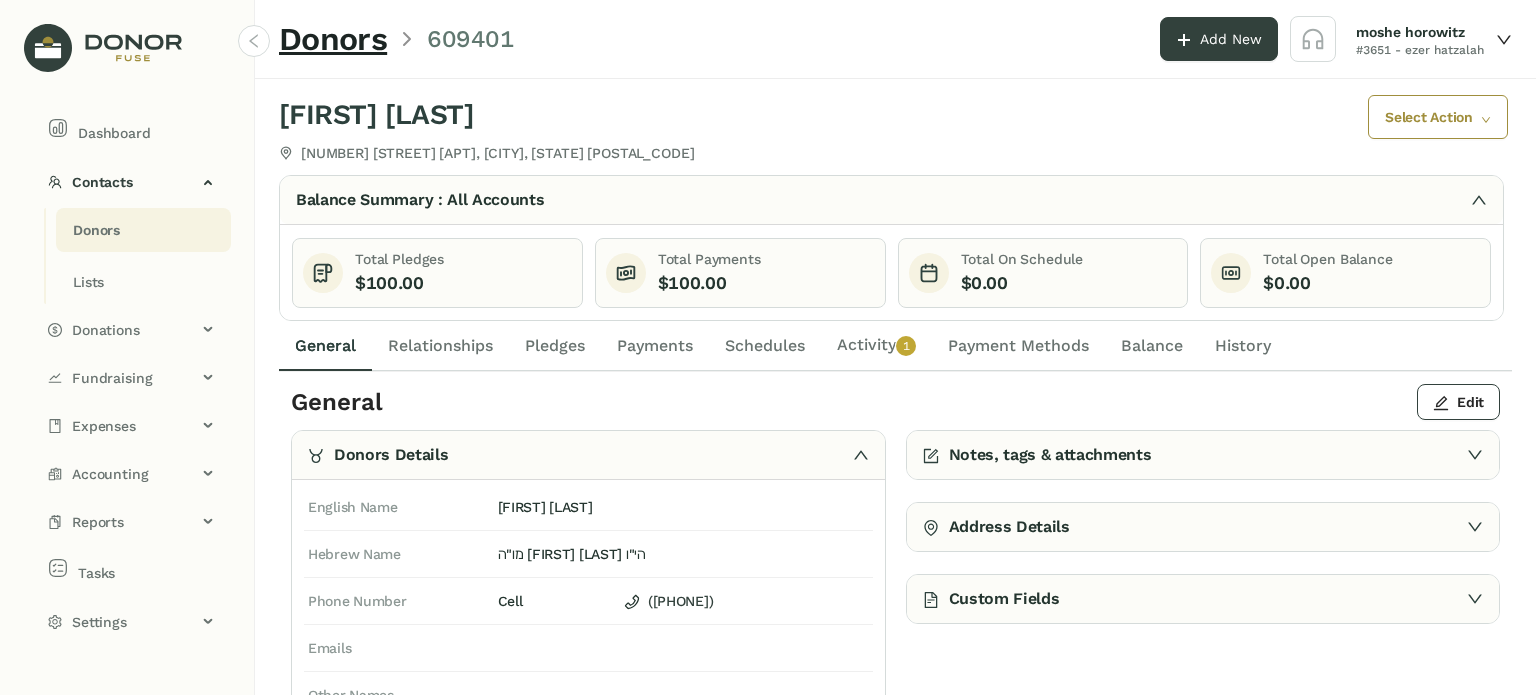 click on "Schedules" 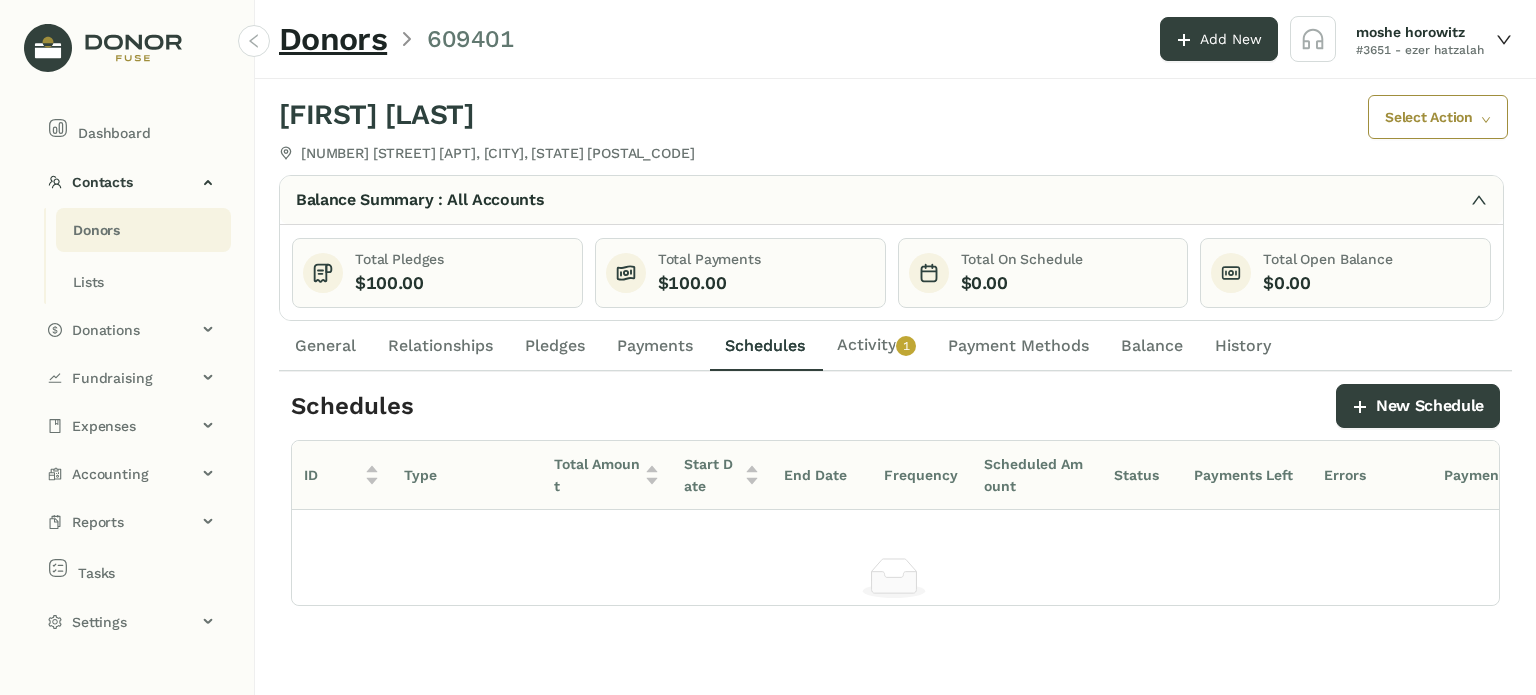 click on "Payments" 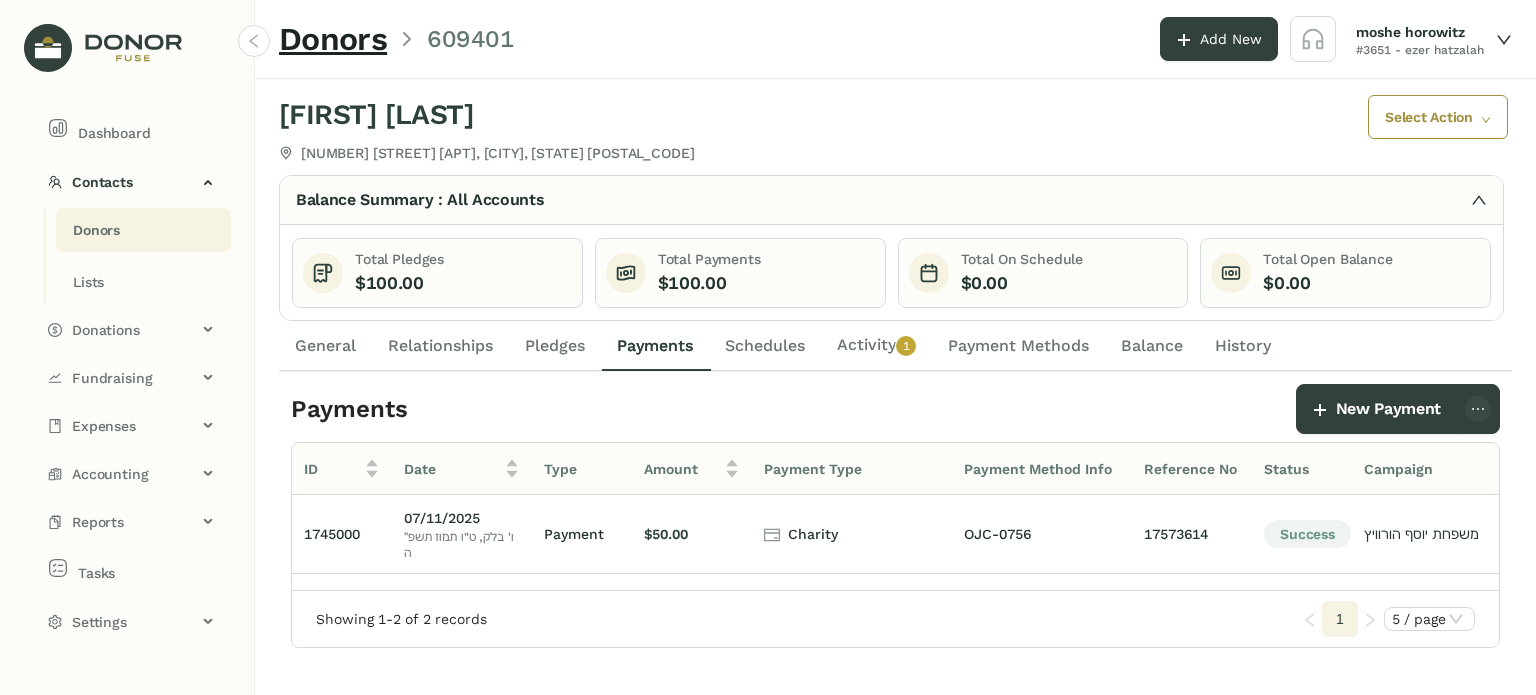 click on "Pledges" 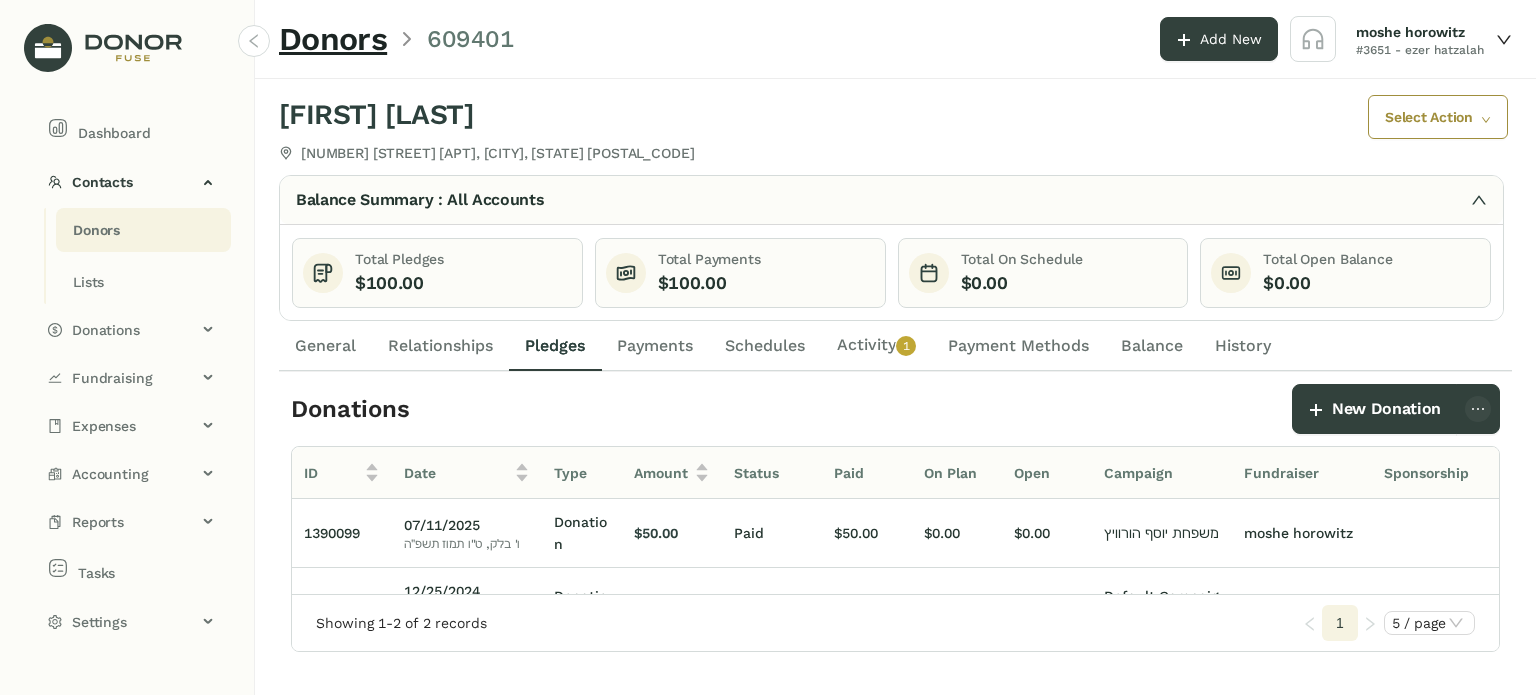 drag, startPoint x: 440, startPoint y: 342, endPoint x: 375, endPoint y: 342, distance: 65 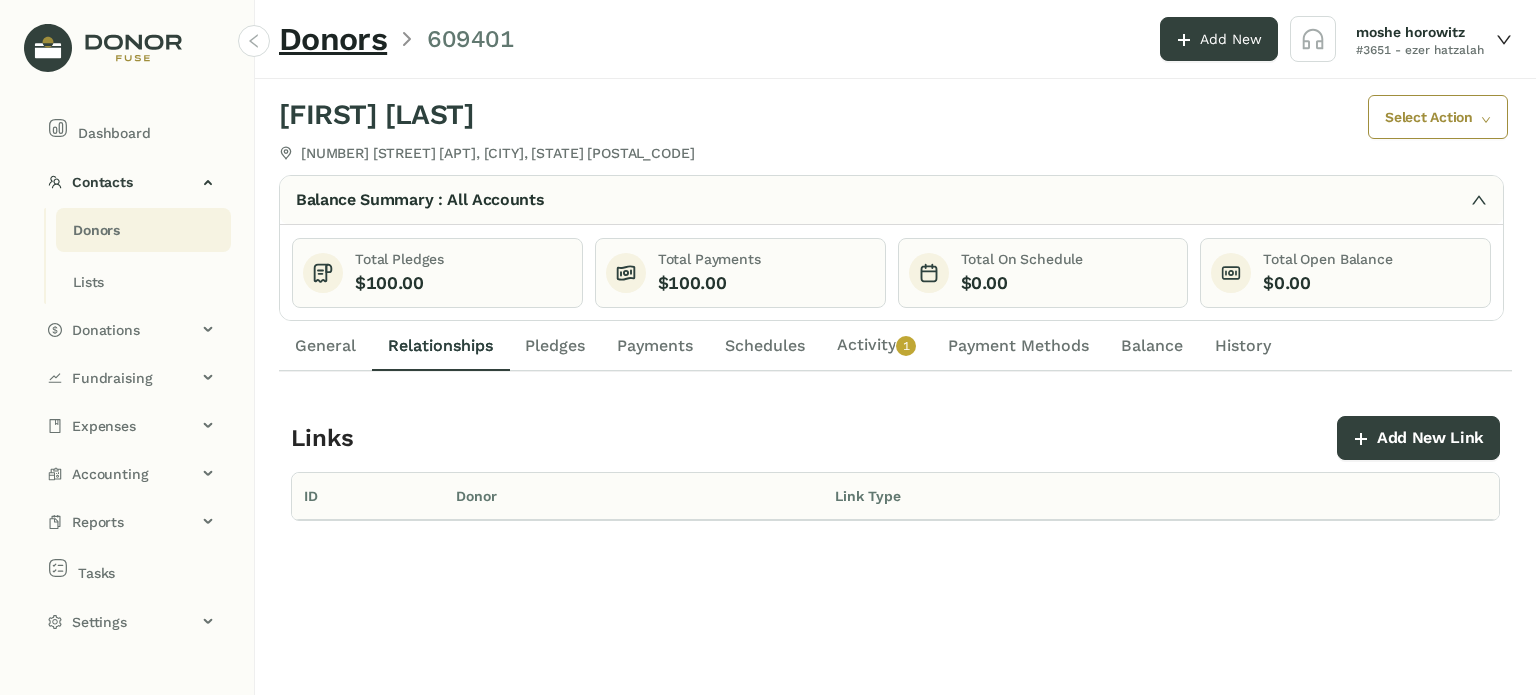click on "General" 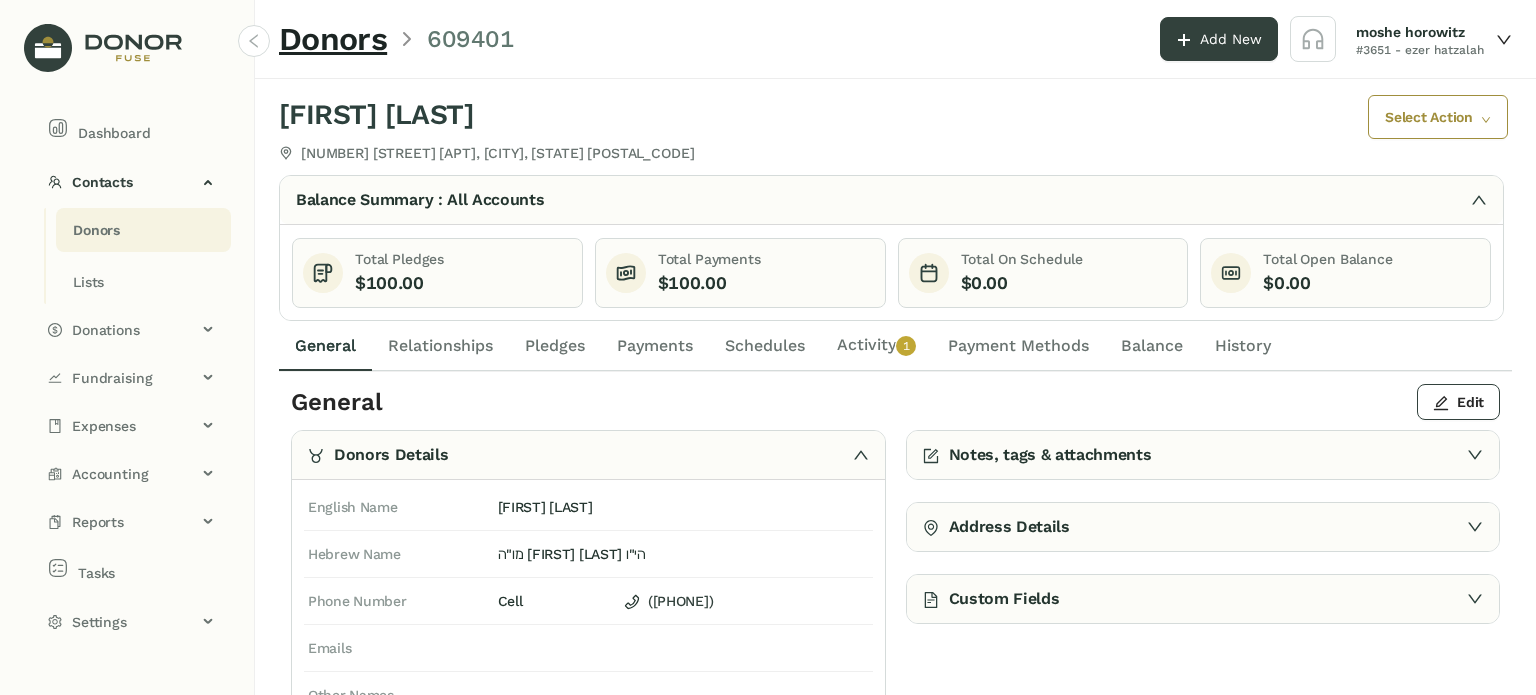 click on "Activity   0   1   2   3   4   5   6   7   8   9" 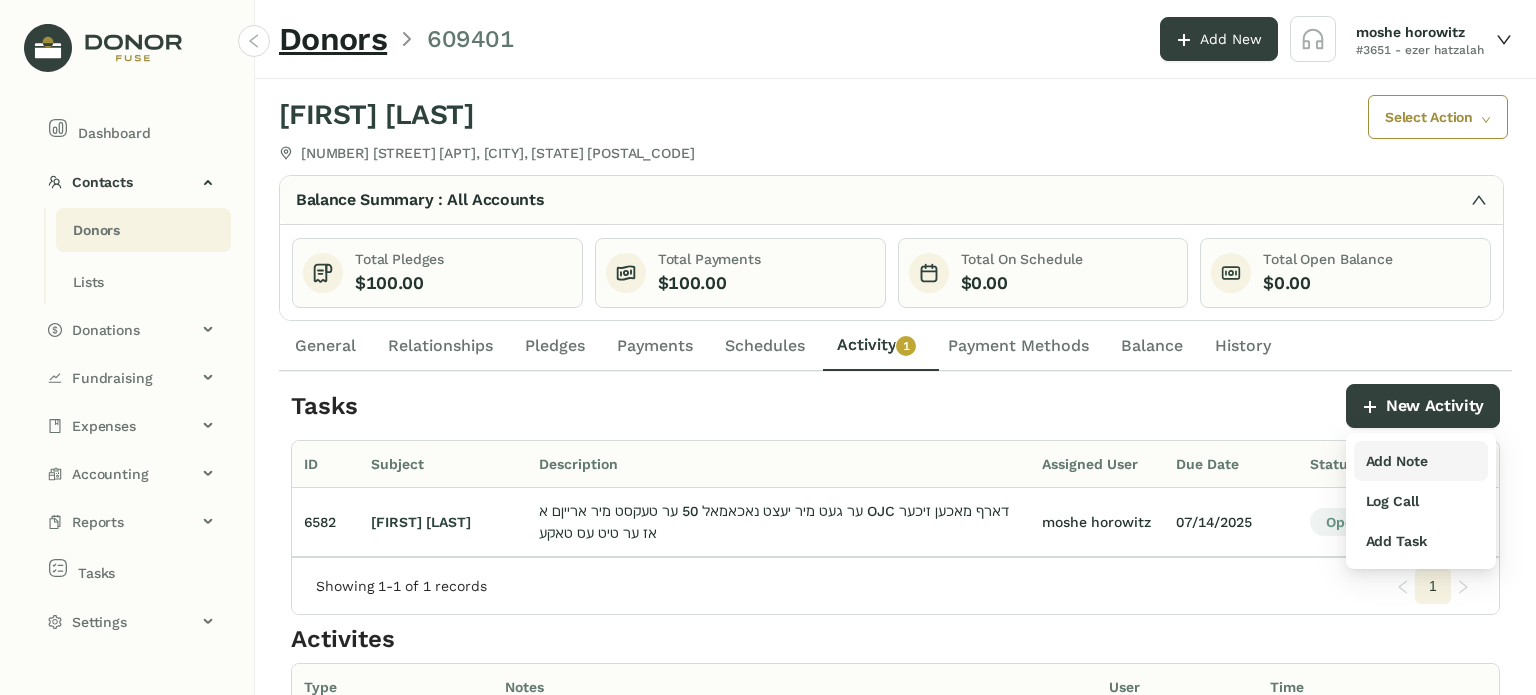 click on "Add another name" at bounding box center [1397, 461] 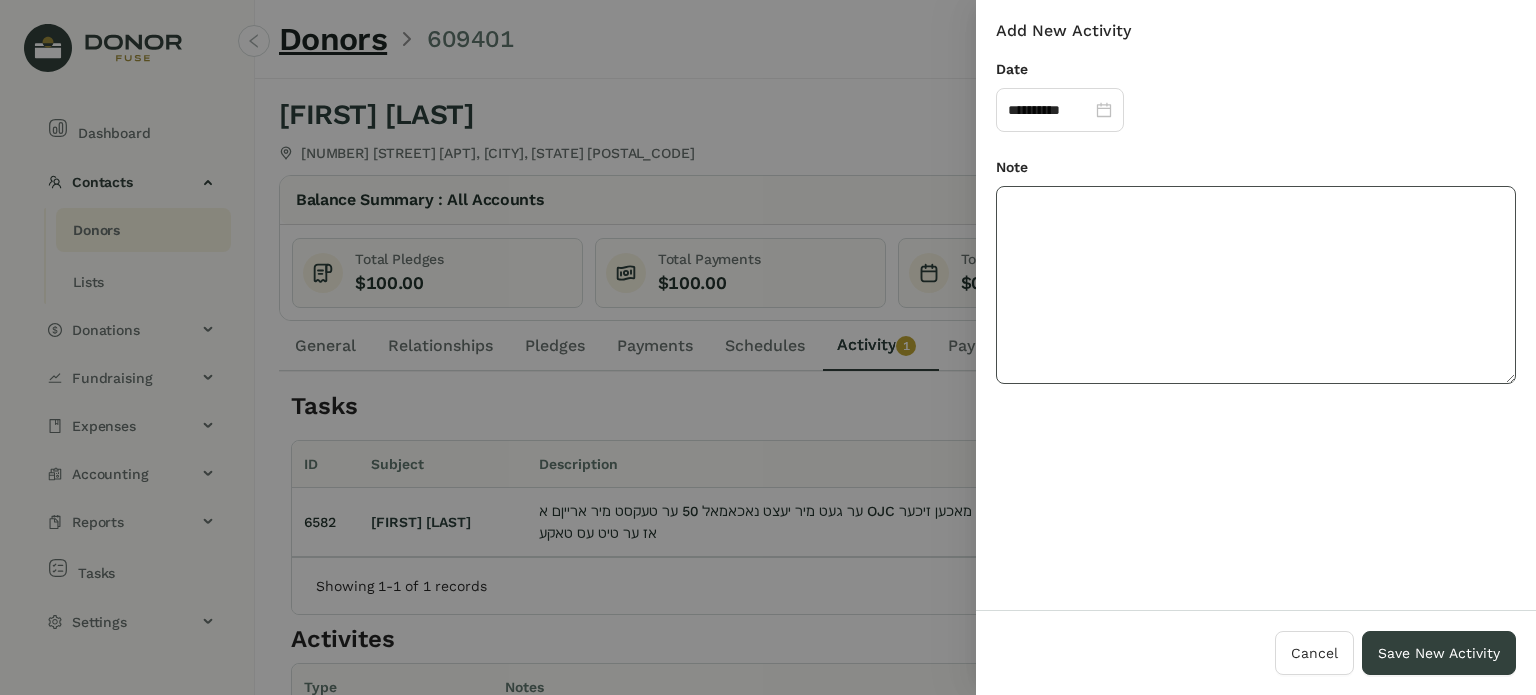 click 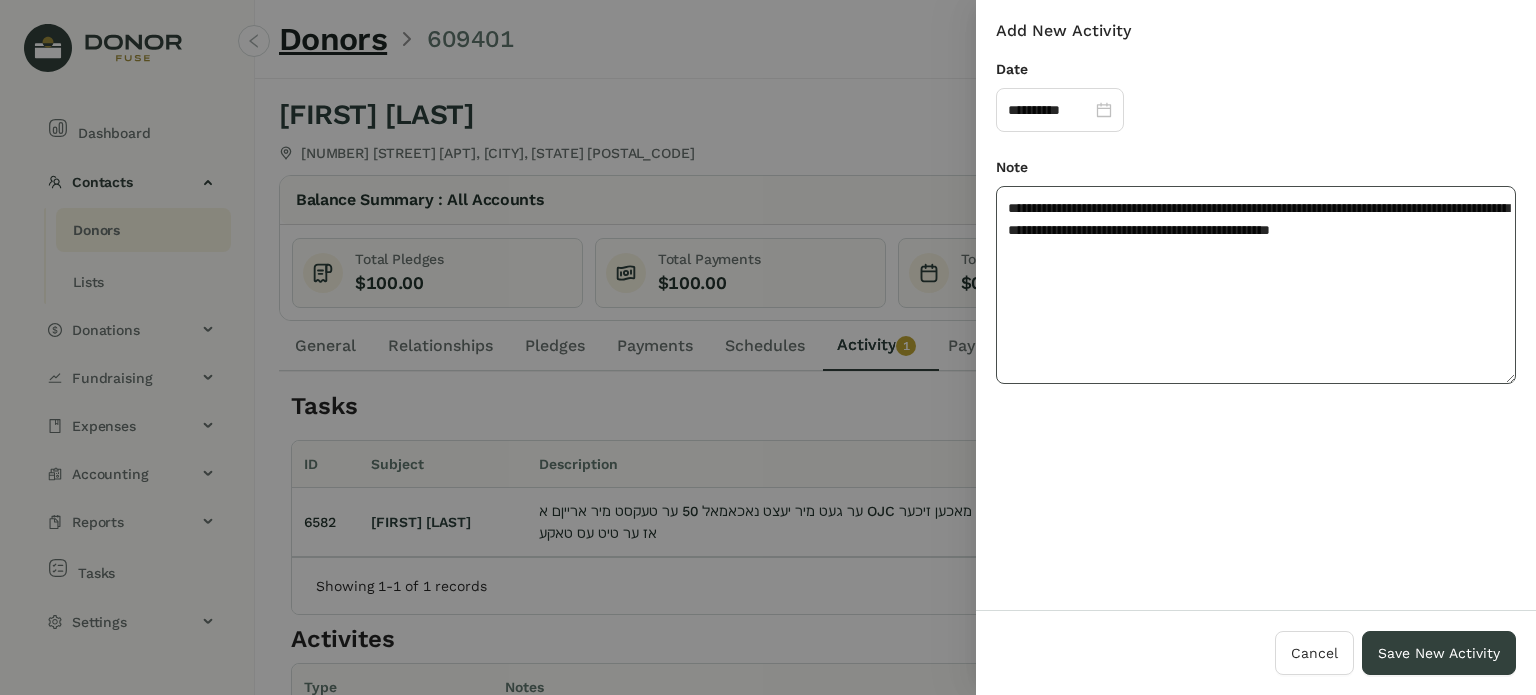 click on "**********" 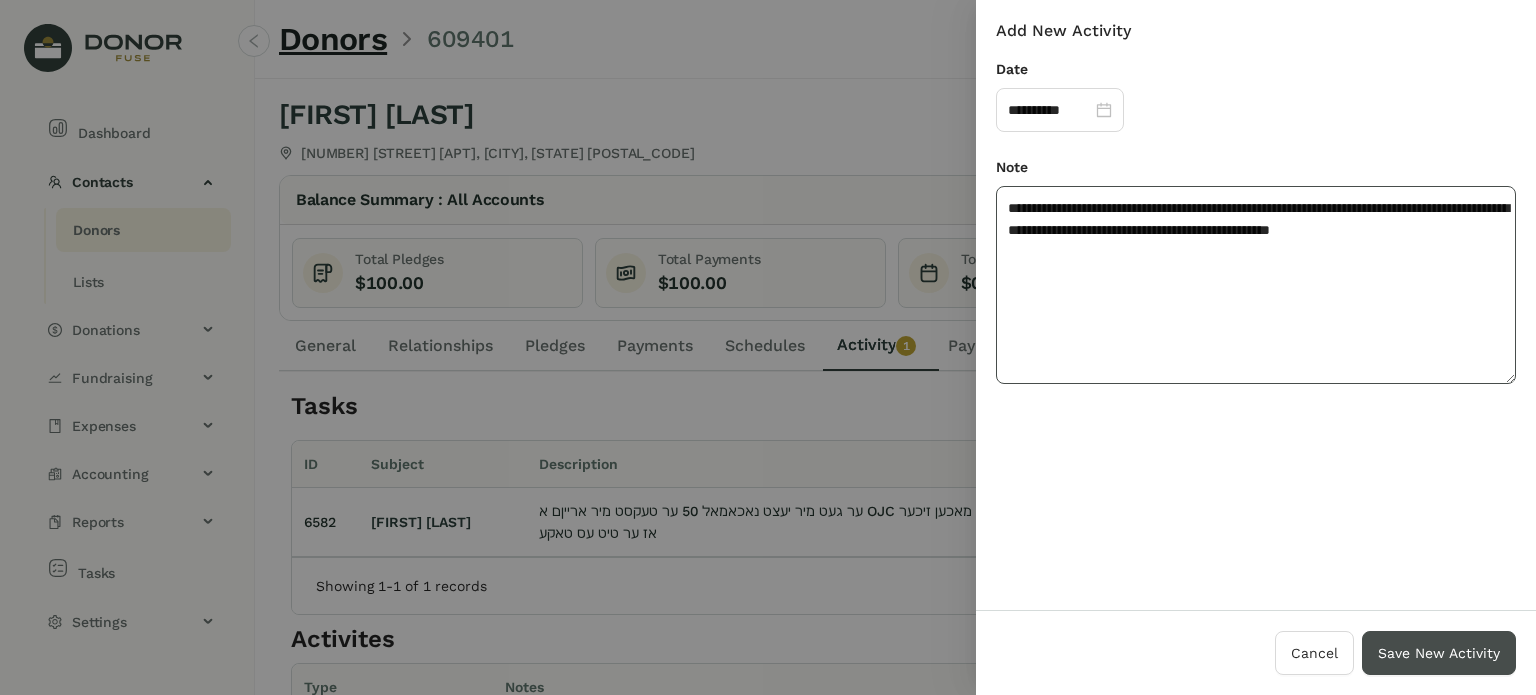 type on "**********" 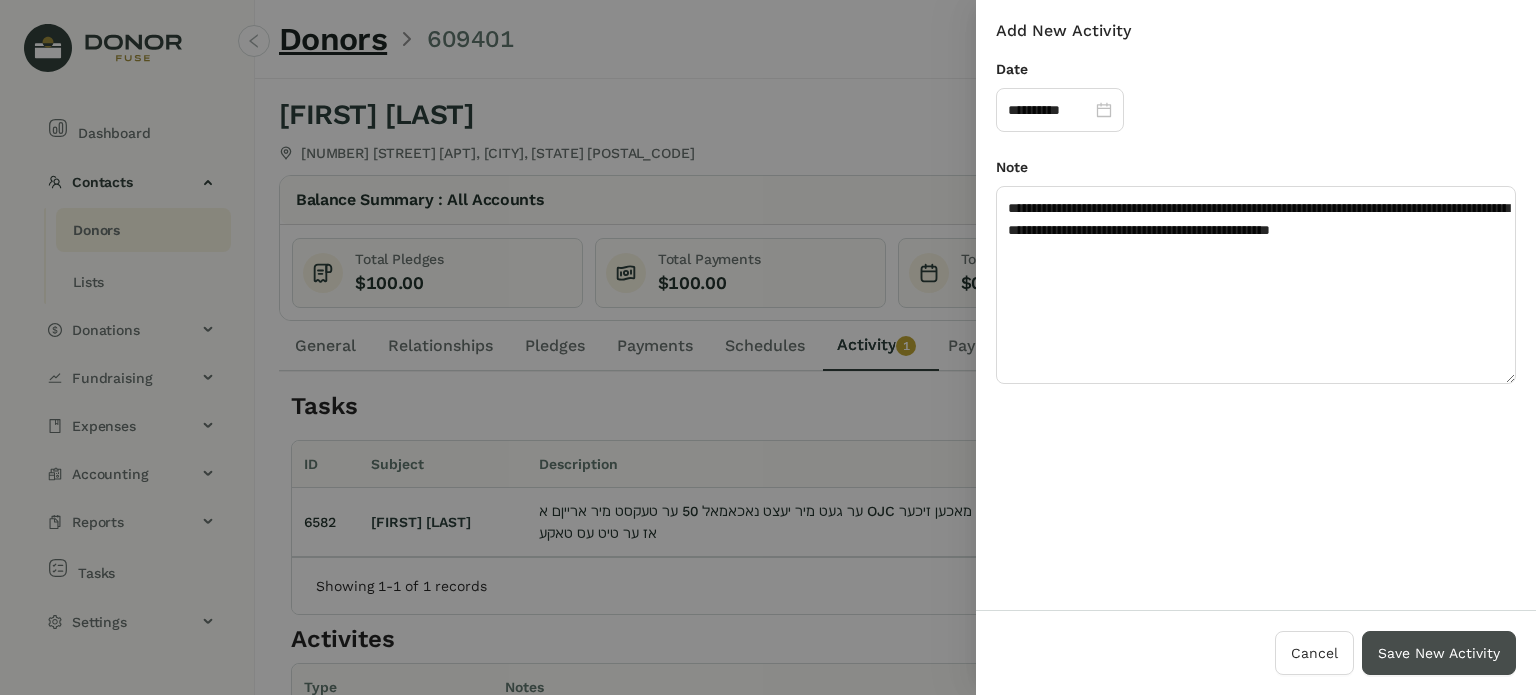 drag, startPoint x: 1417, startPoint y: 636, endPoint x: 1413, endPoint y: 624, distance: 12.649111 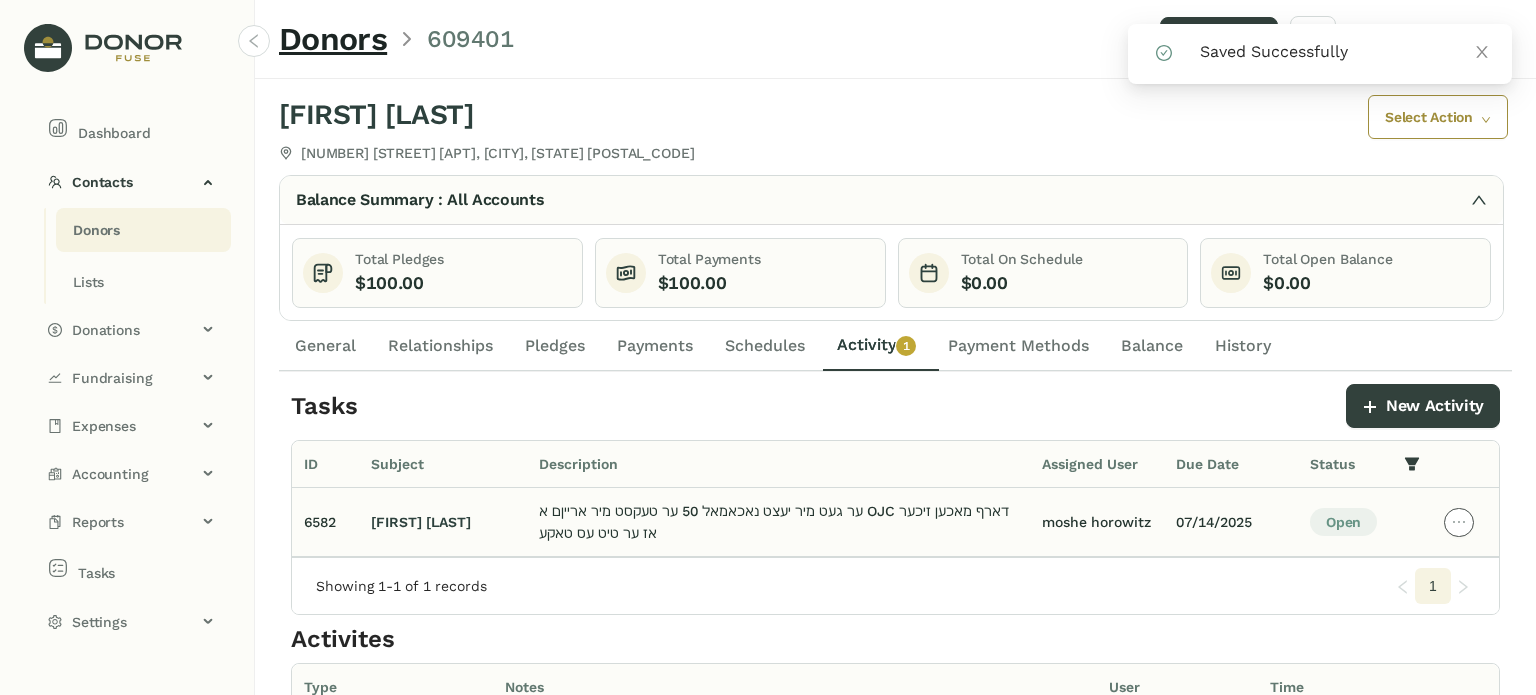 click 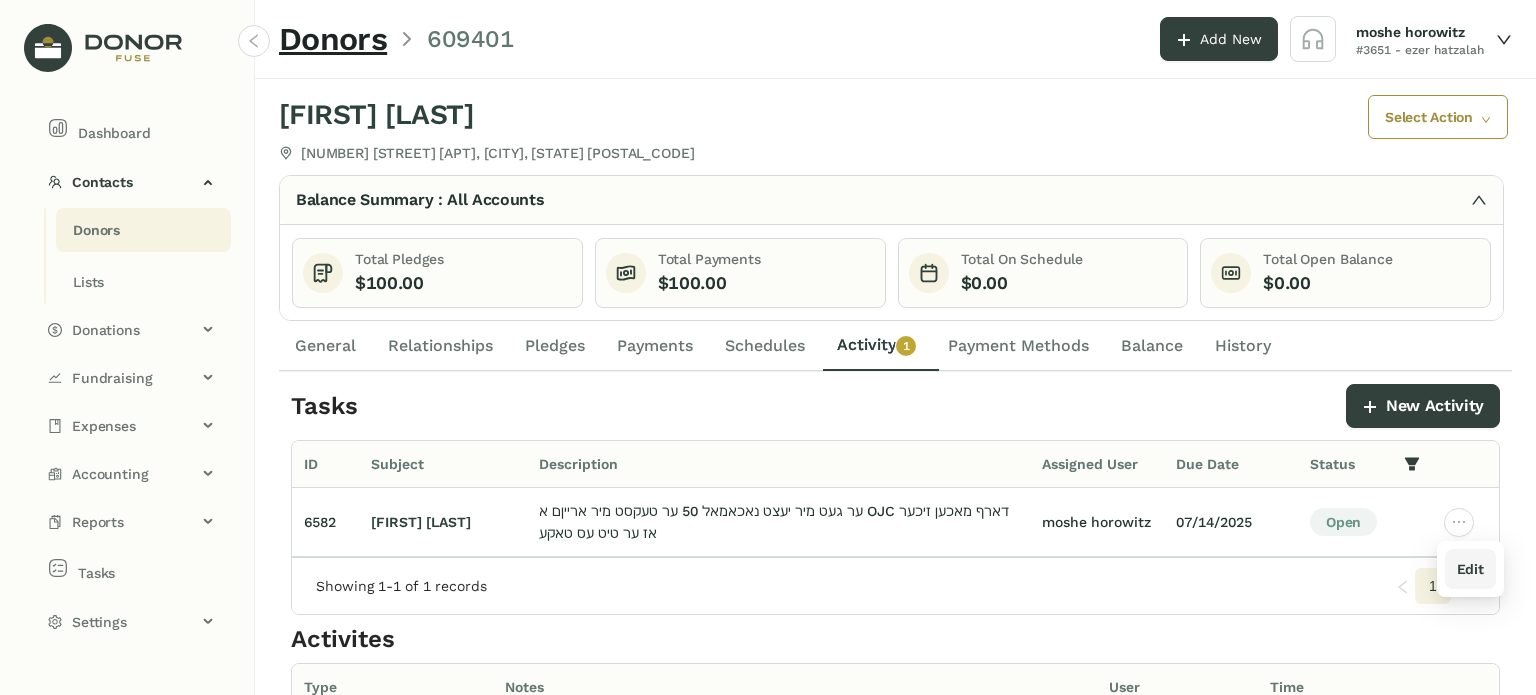 click on "Edit" at bounding box center (1470, 569) 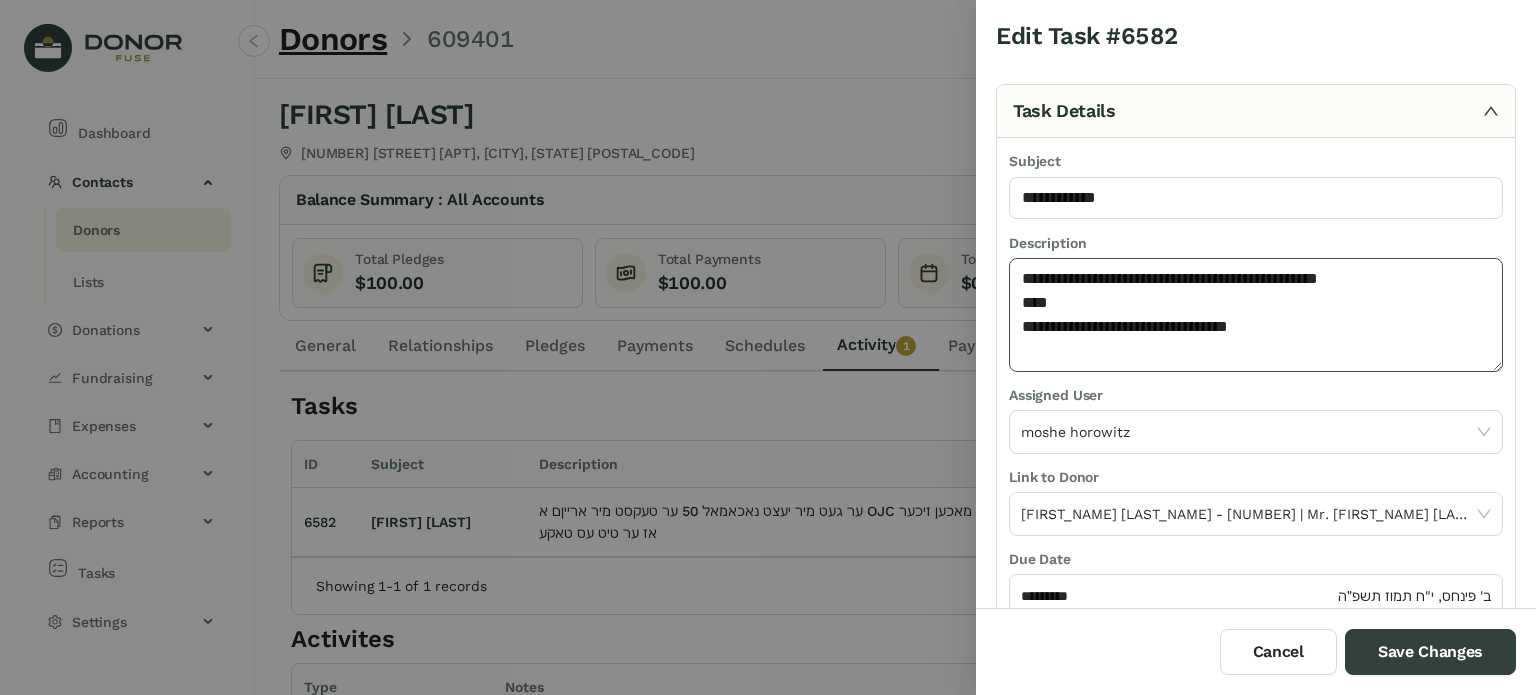 click on "**********" 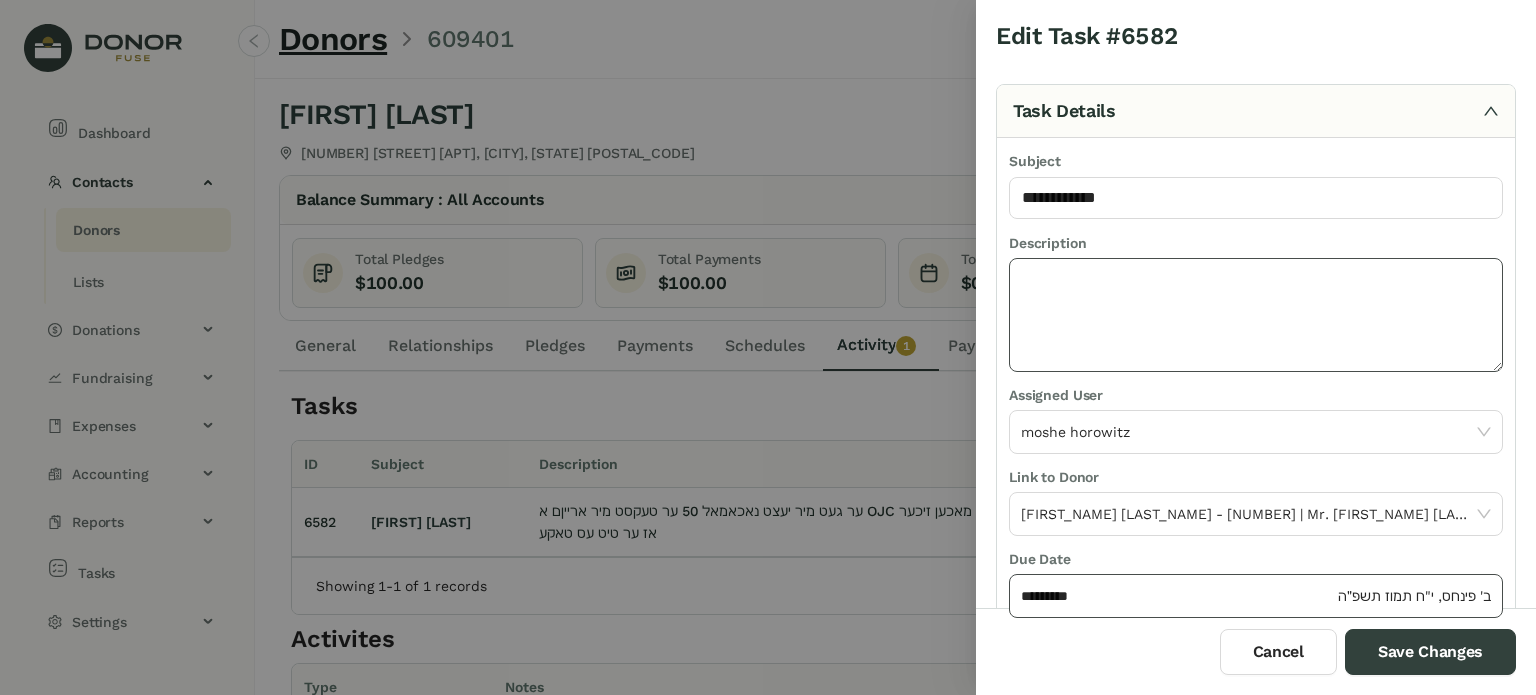 type 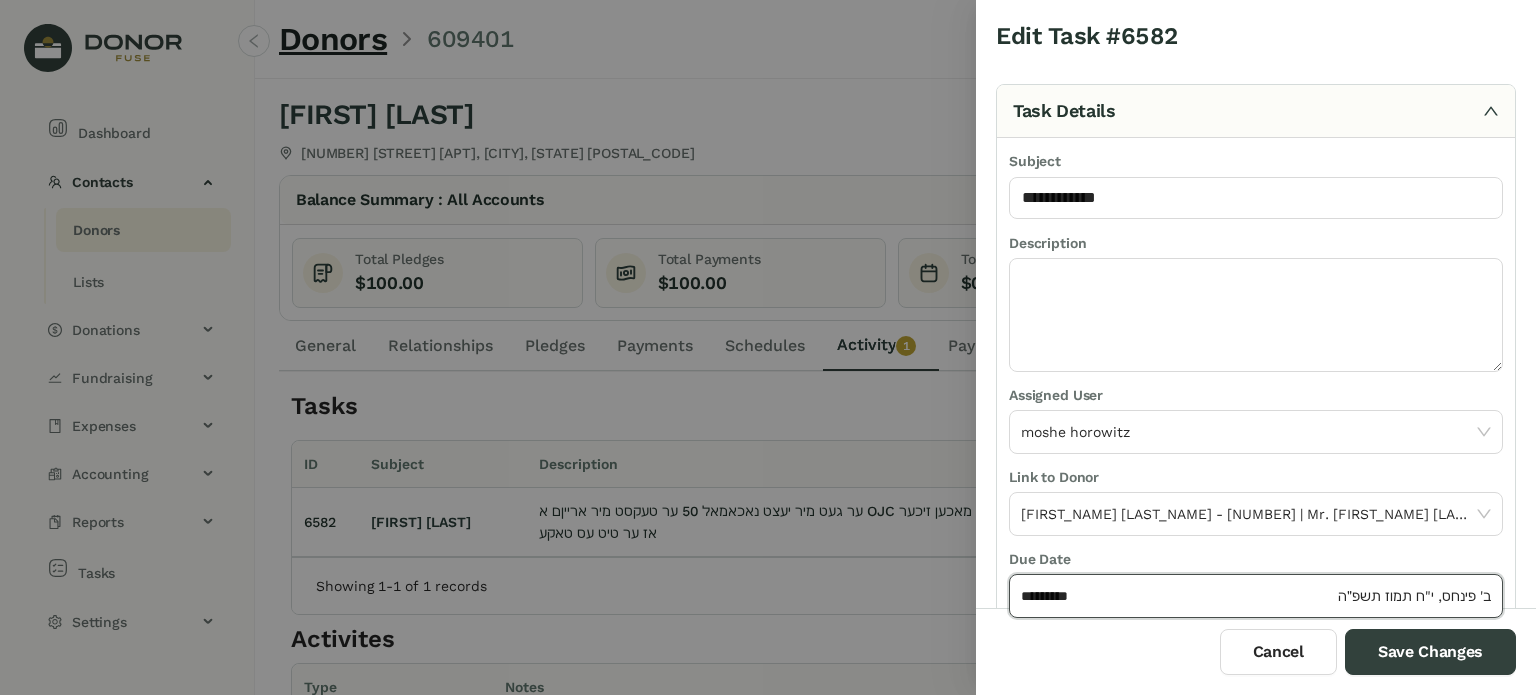 click on "*********" 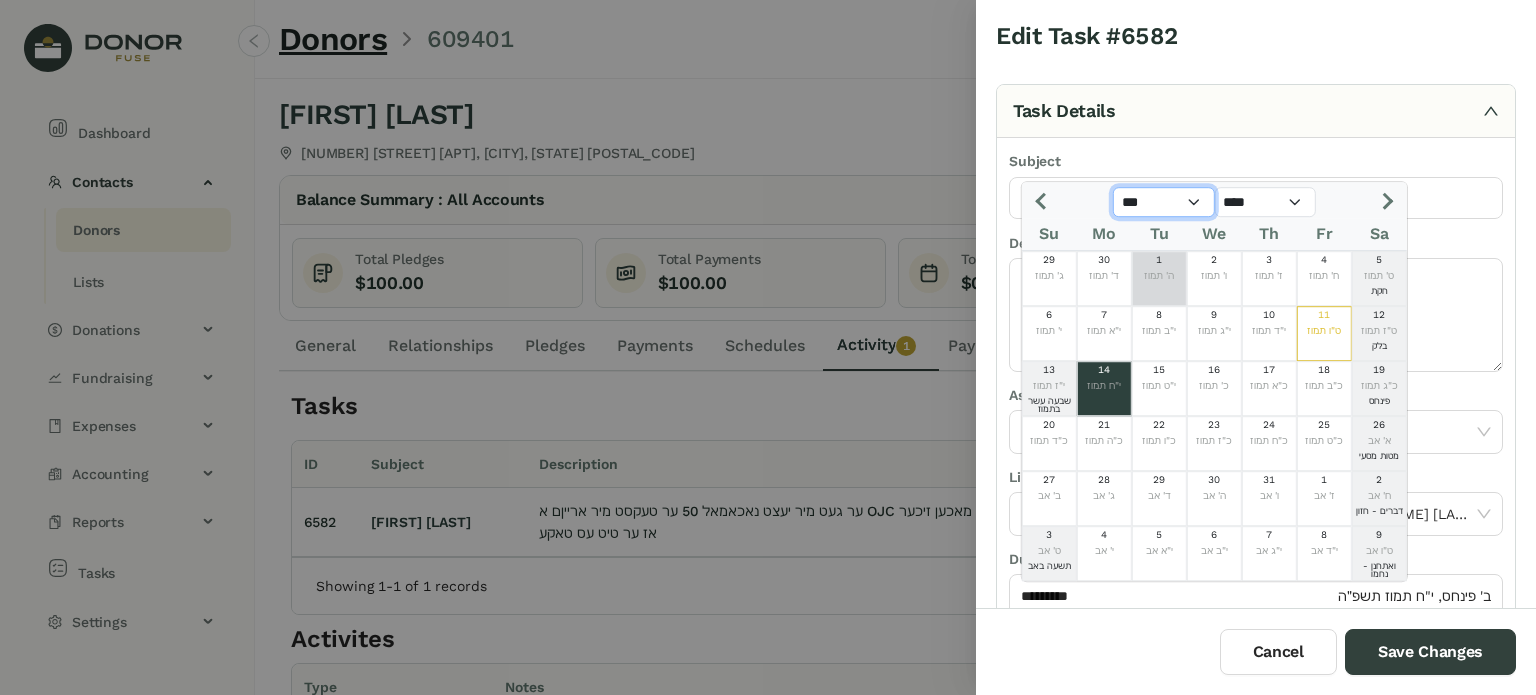 click on "*** *** *** *** *** *** *** *** *** *** *** ***" 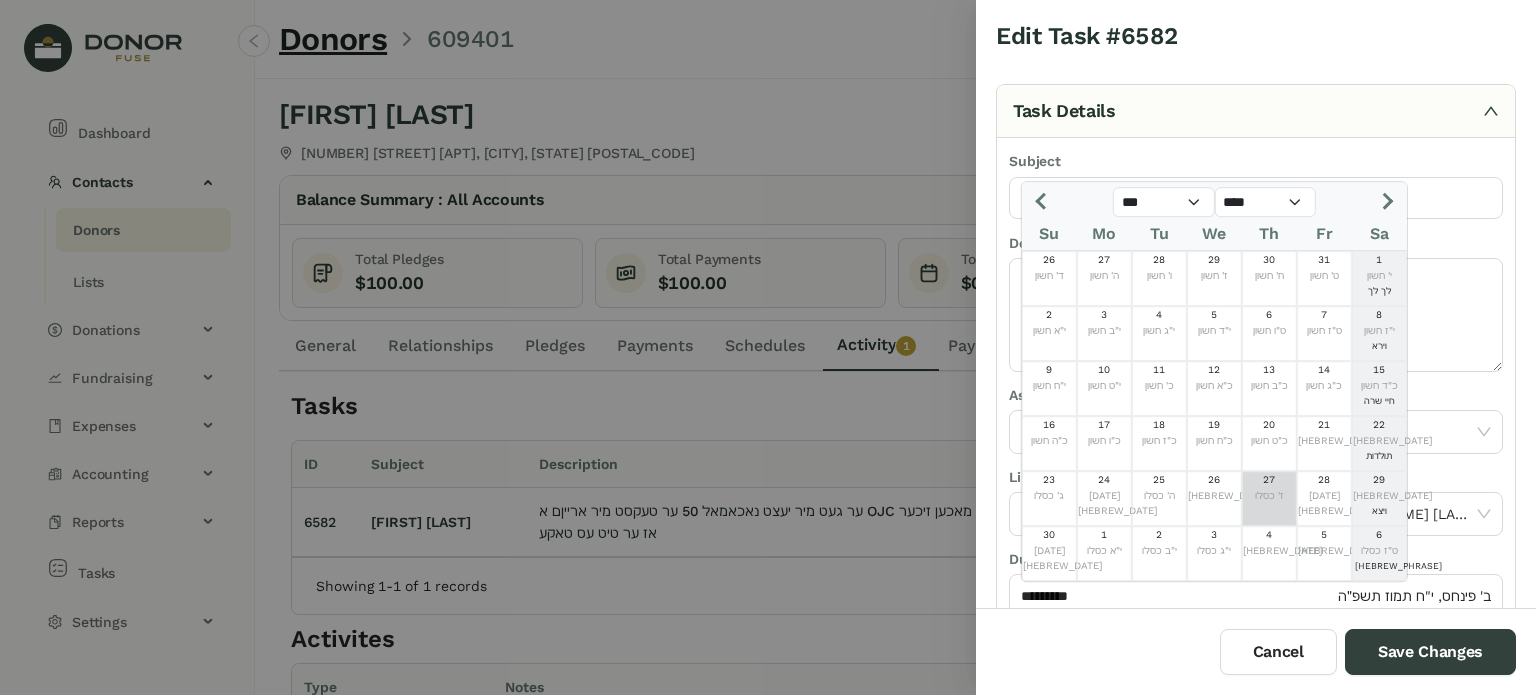 click on "ז' כסלו" 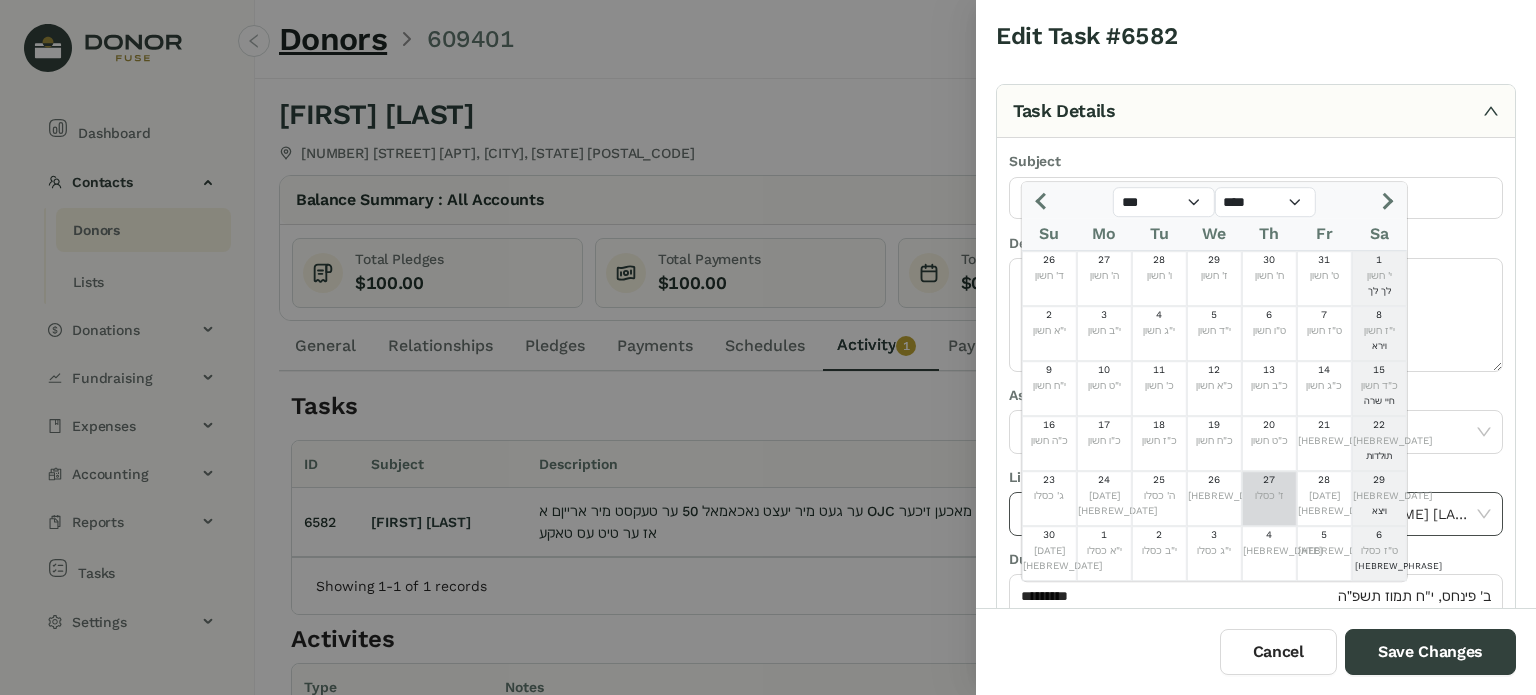 type on "**********" 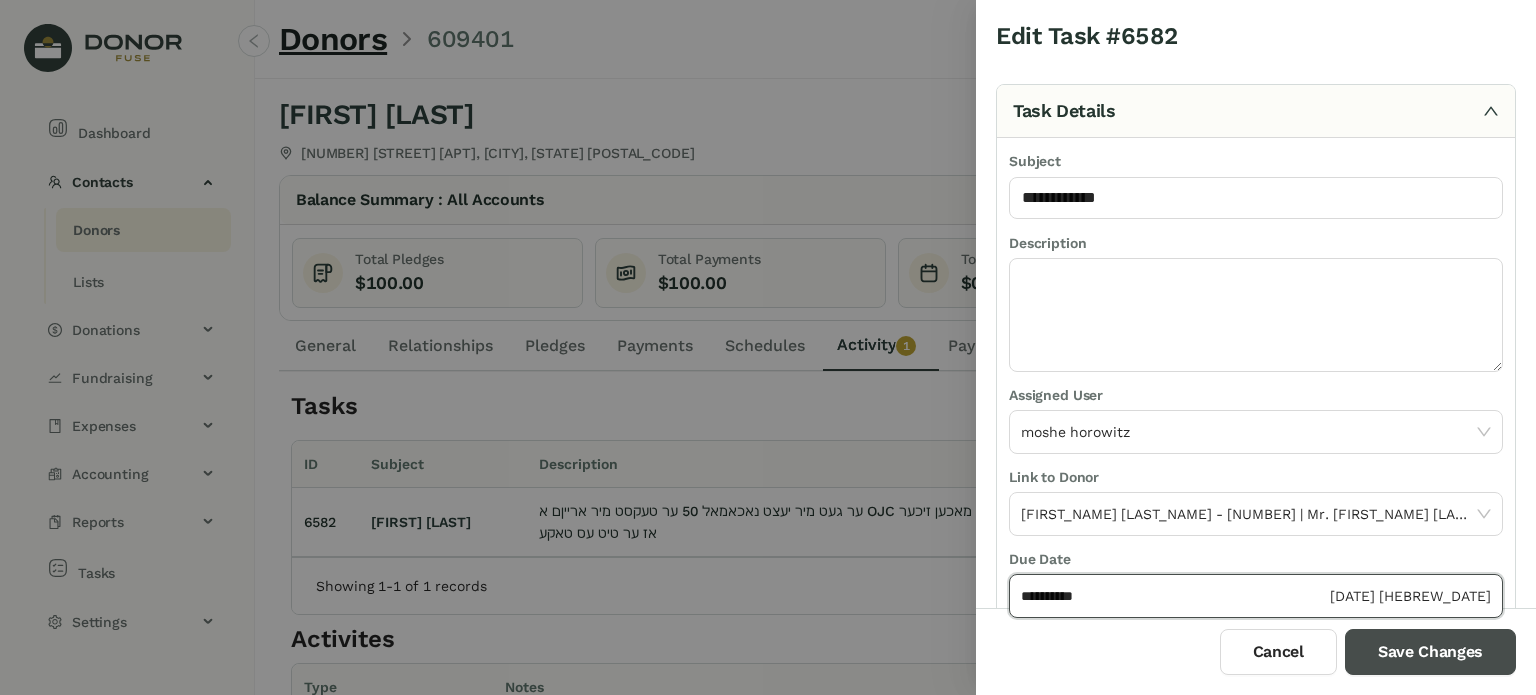 drag, startPoint x: 1427, startPoint y: 655, endPoint x: 1407, endPoint y: 633, distance: 29.732138 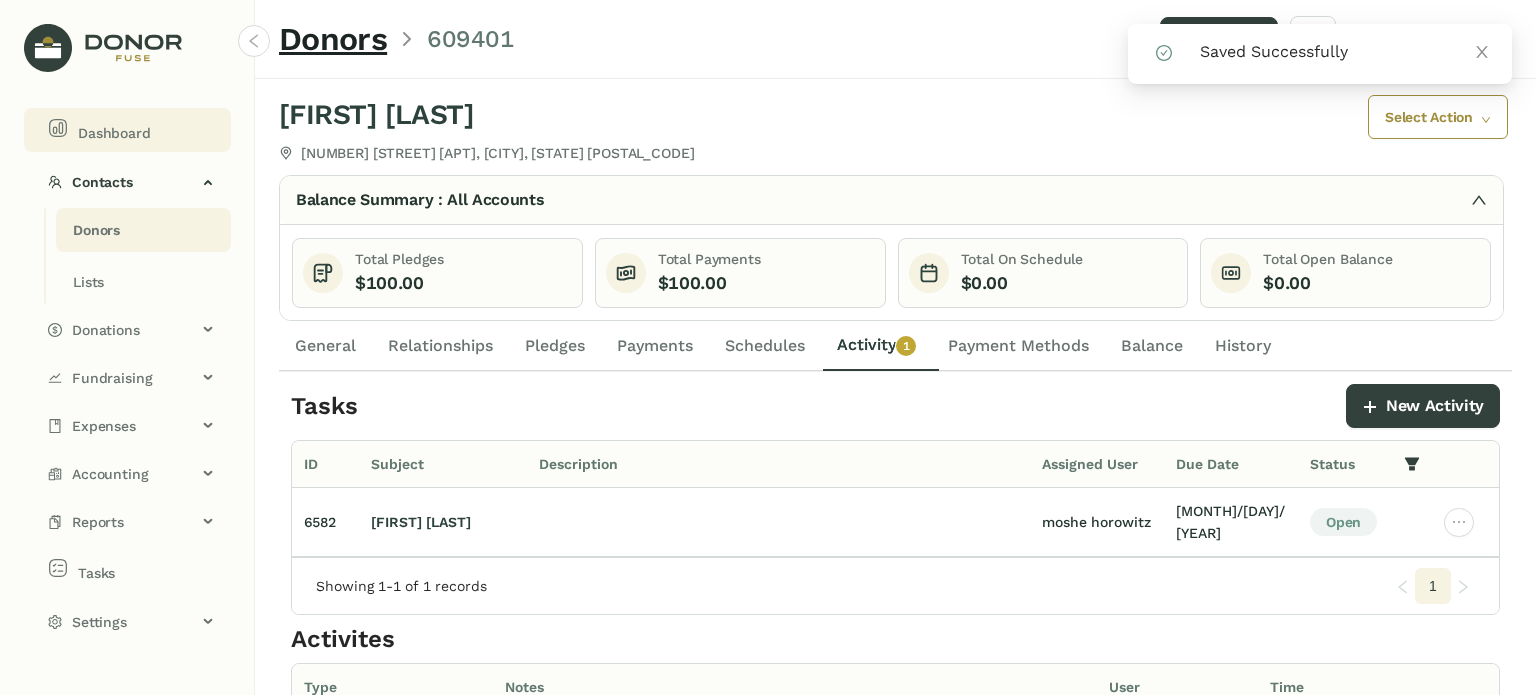 click on "Dashboard" 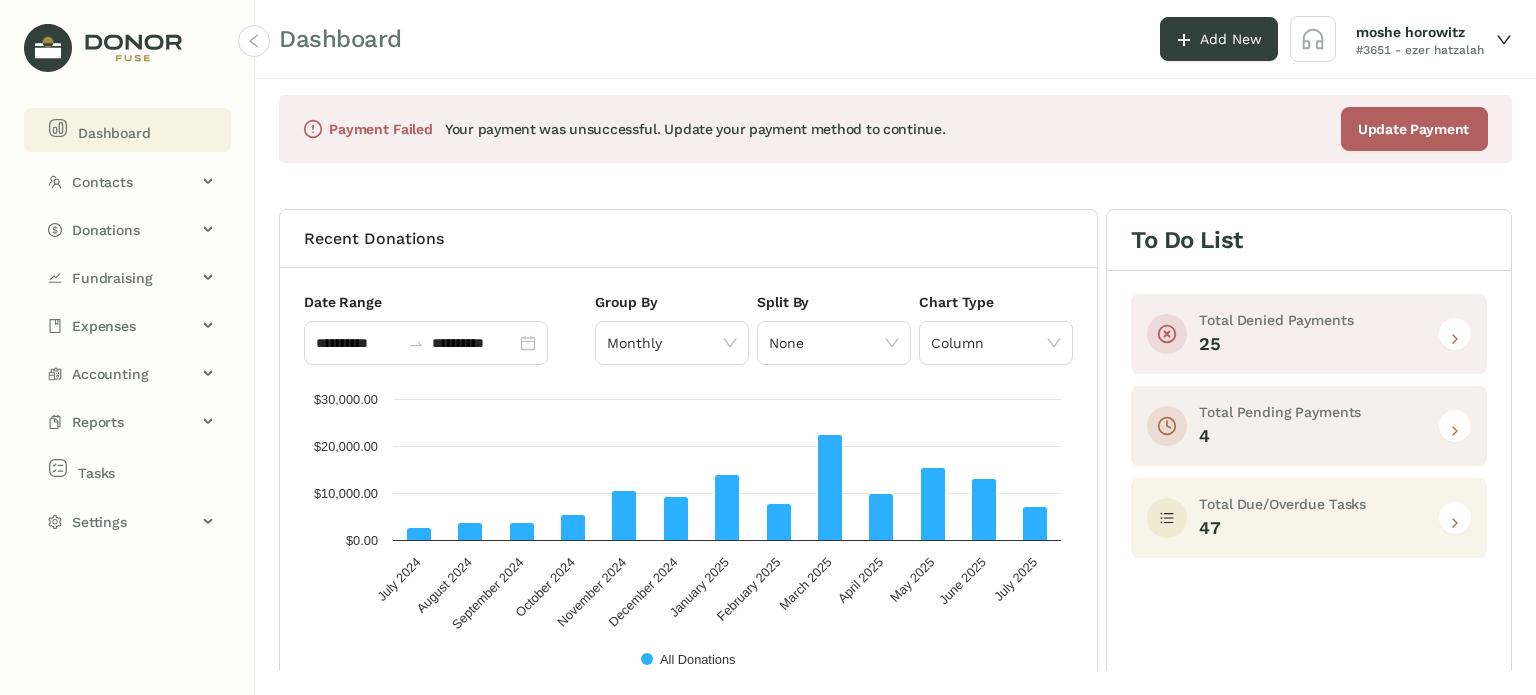 click 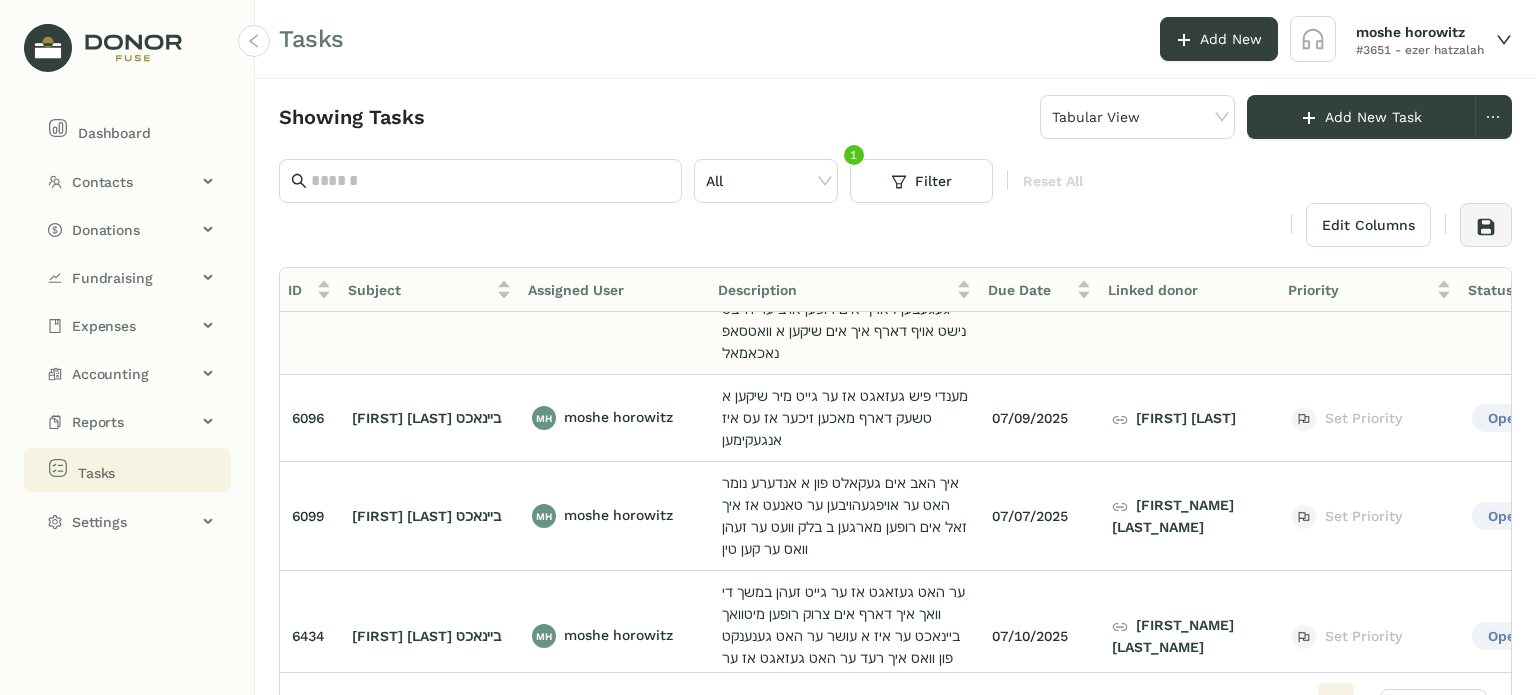 scroll, scrollTop: 1413, scrollLeft: 0, axis: vertical 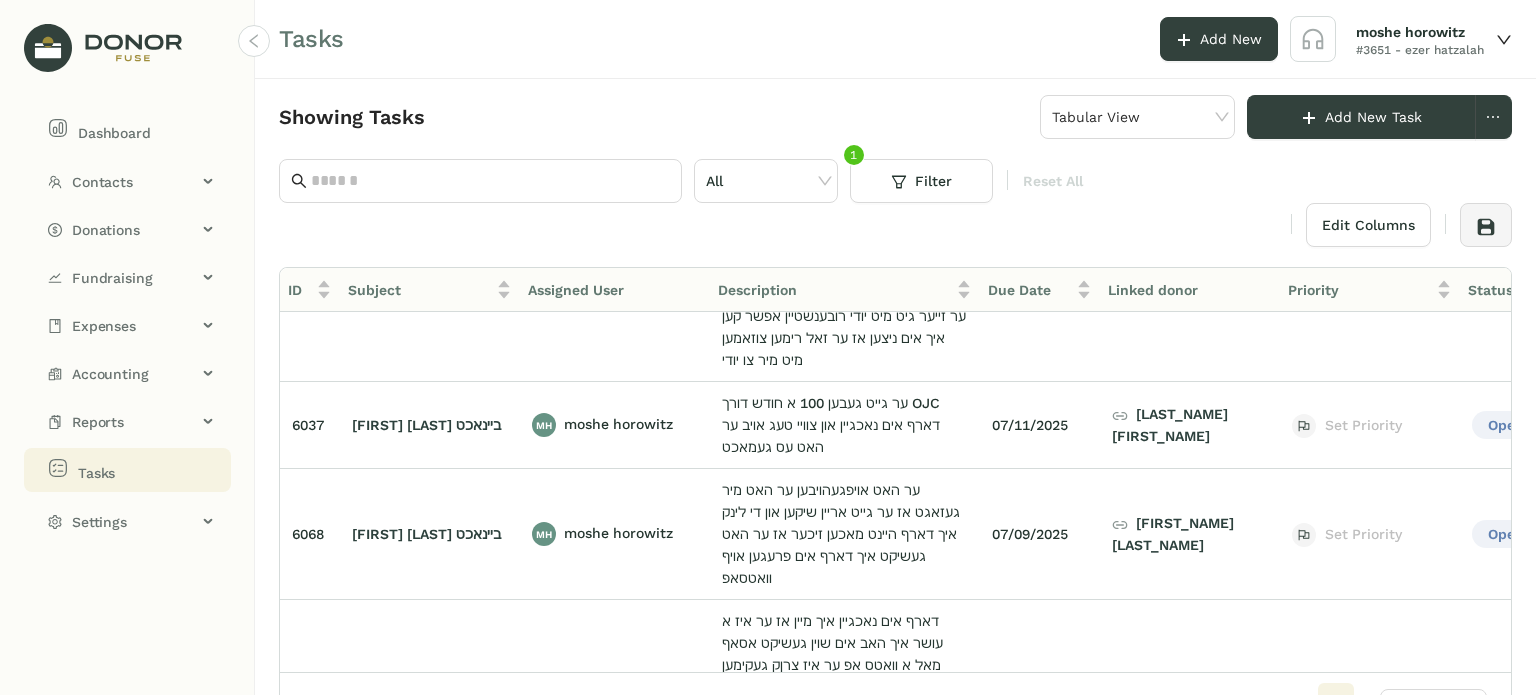 click on "[FIRST] [LAST]" 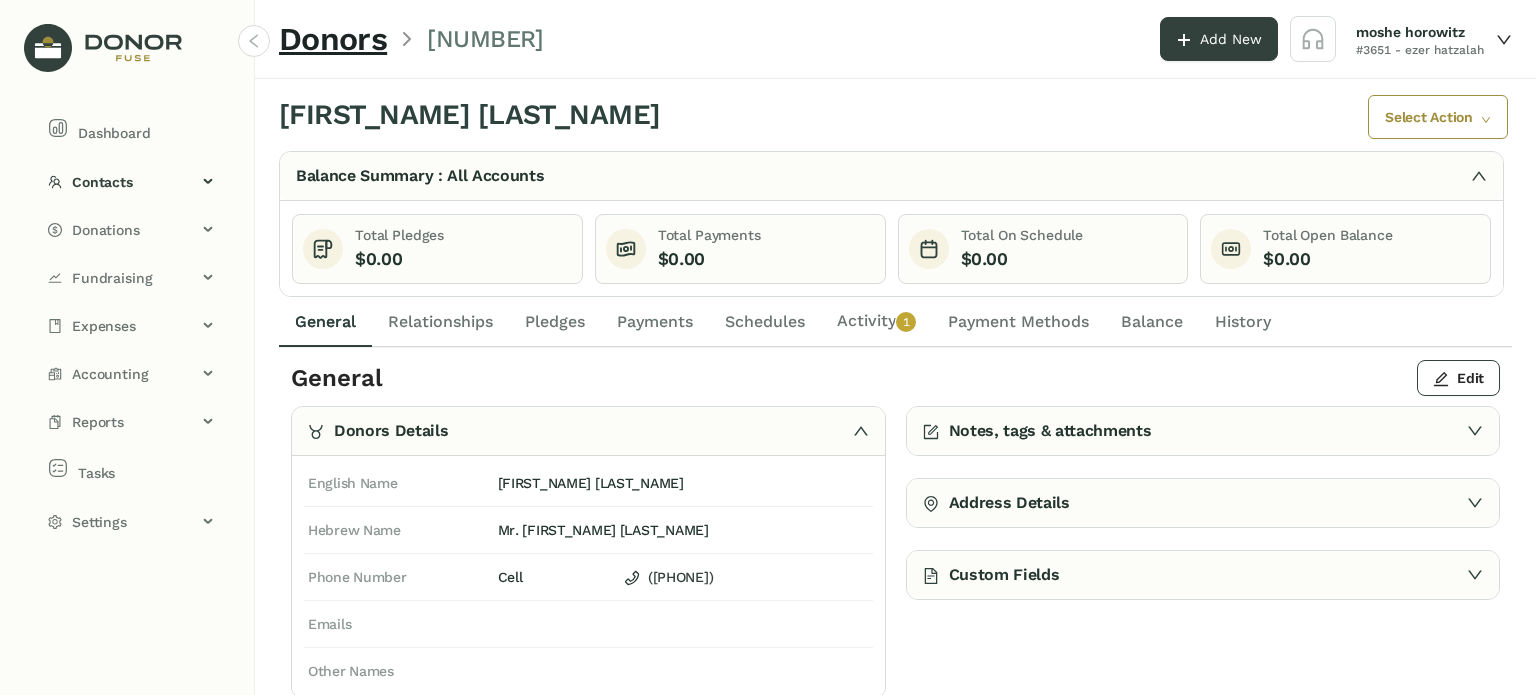 click on "Relationships" 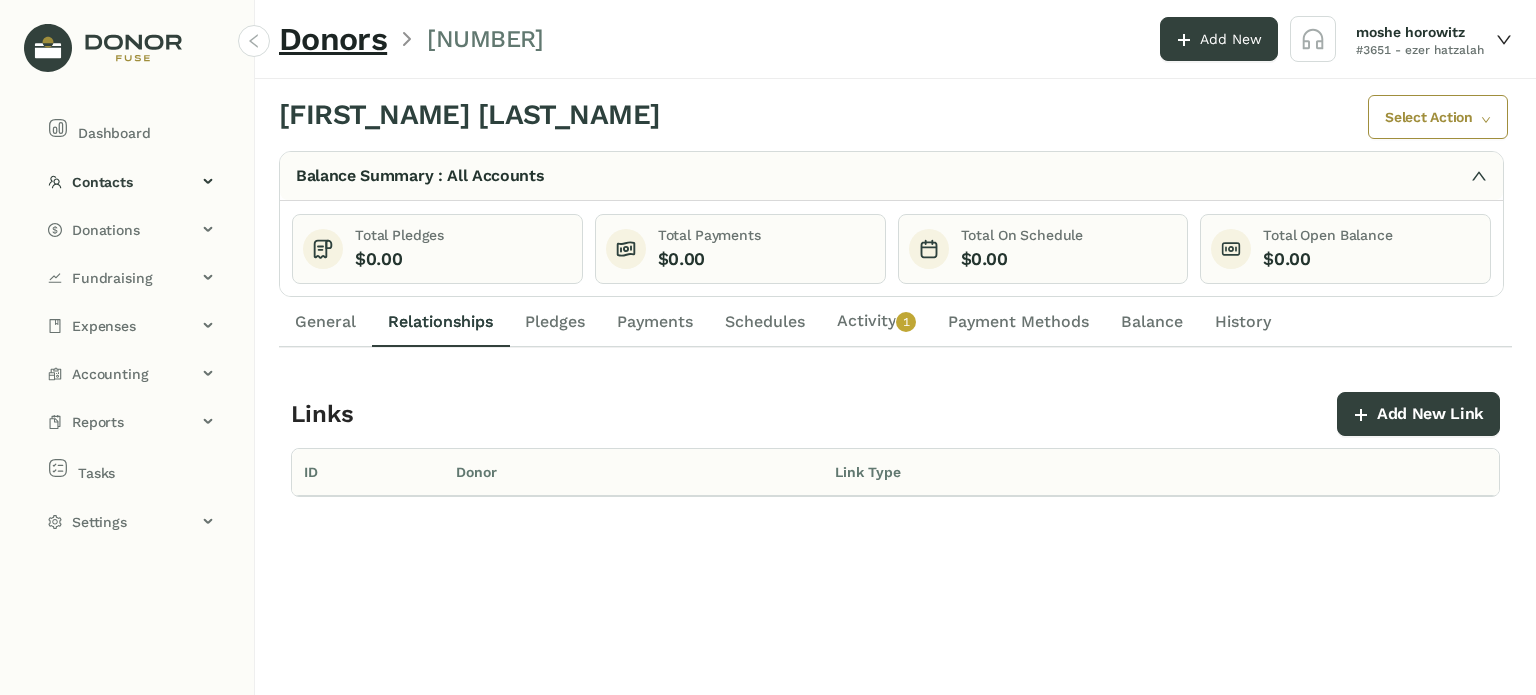 click on "Pledges" 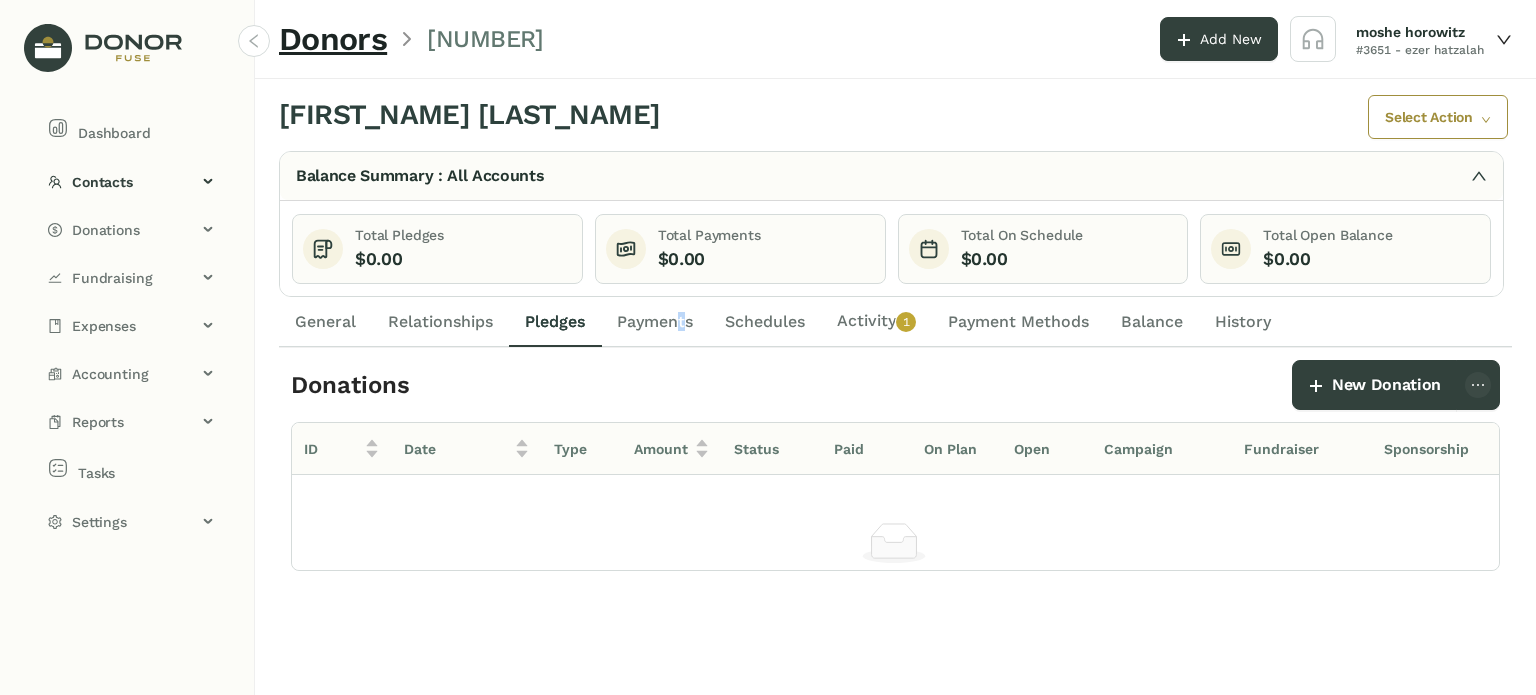 click on "Payments" 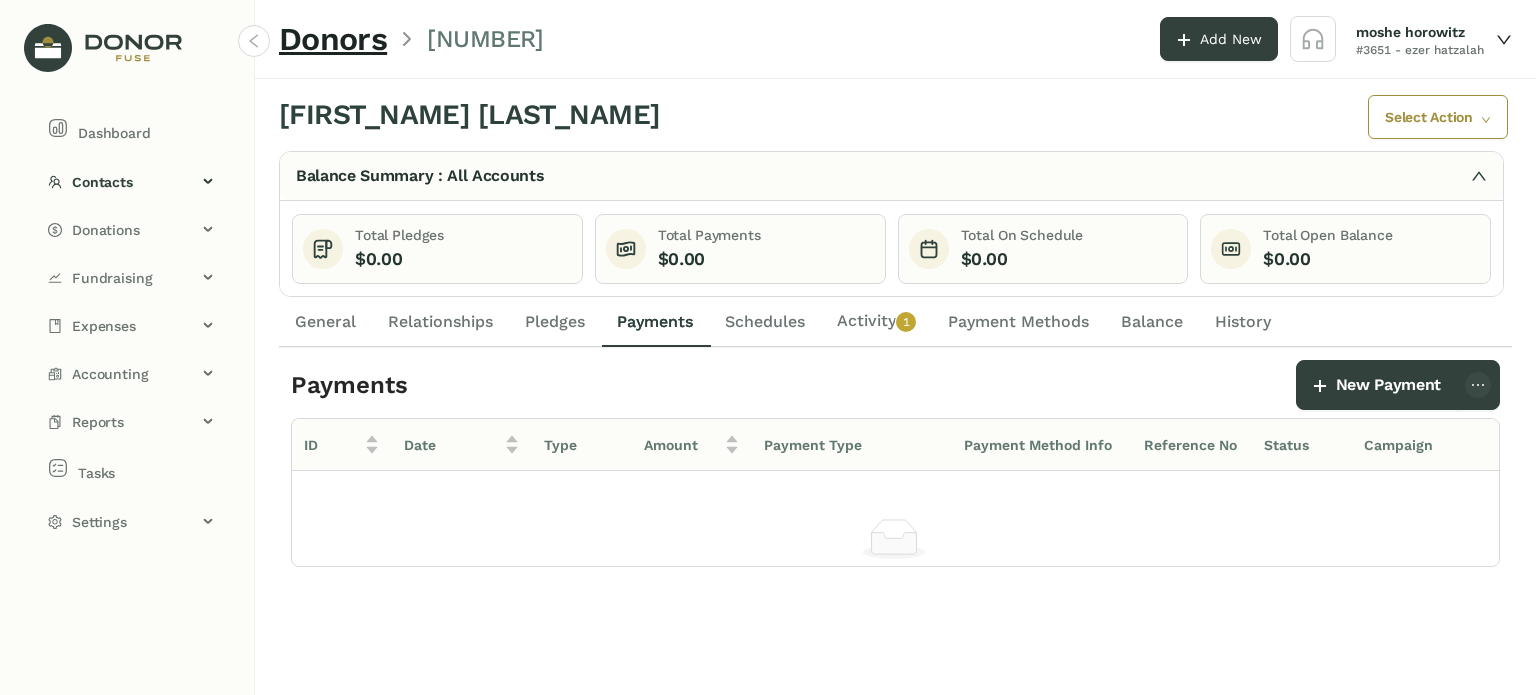 click on "Schedules" 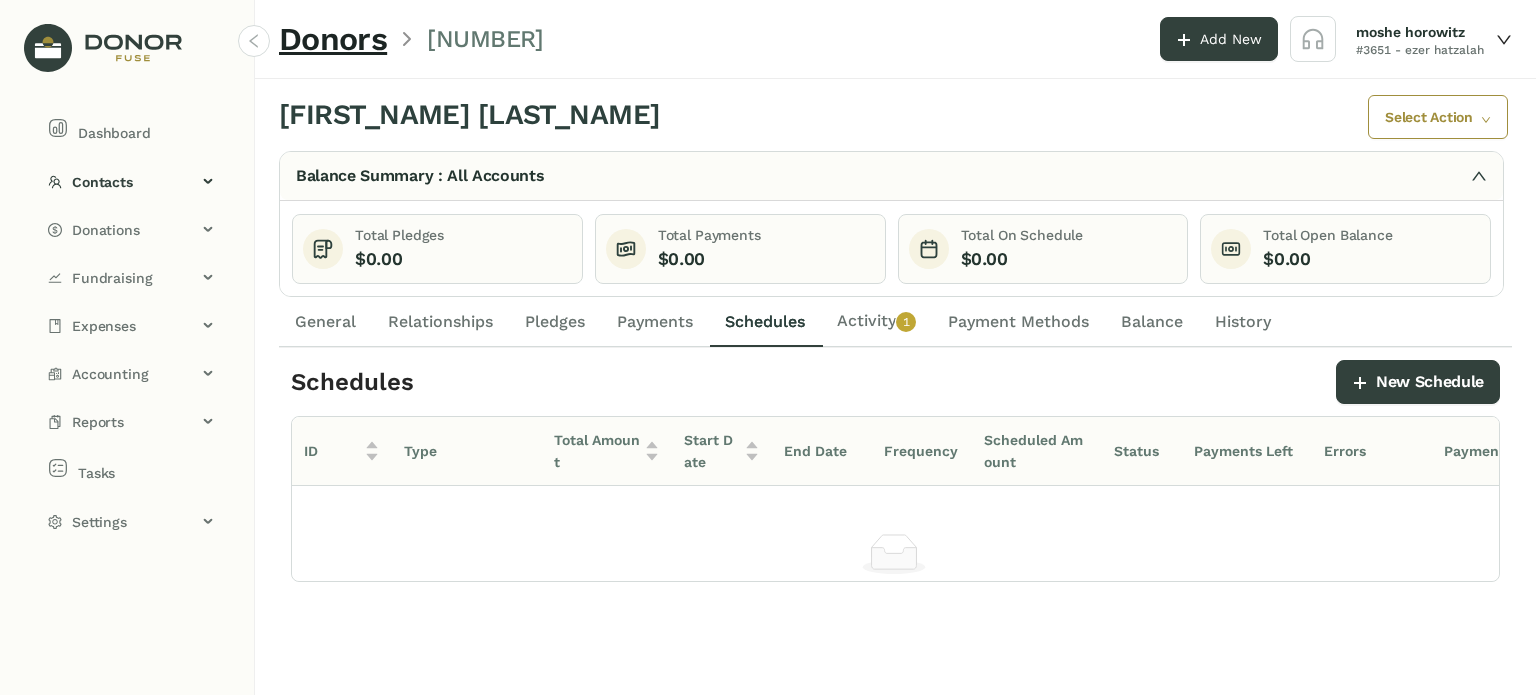 click on "Activity   0   1   2   3   4   5   6   7   8   9" 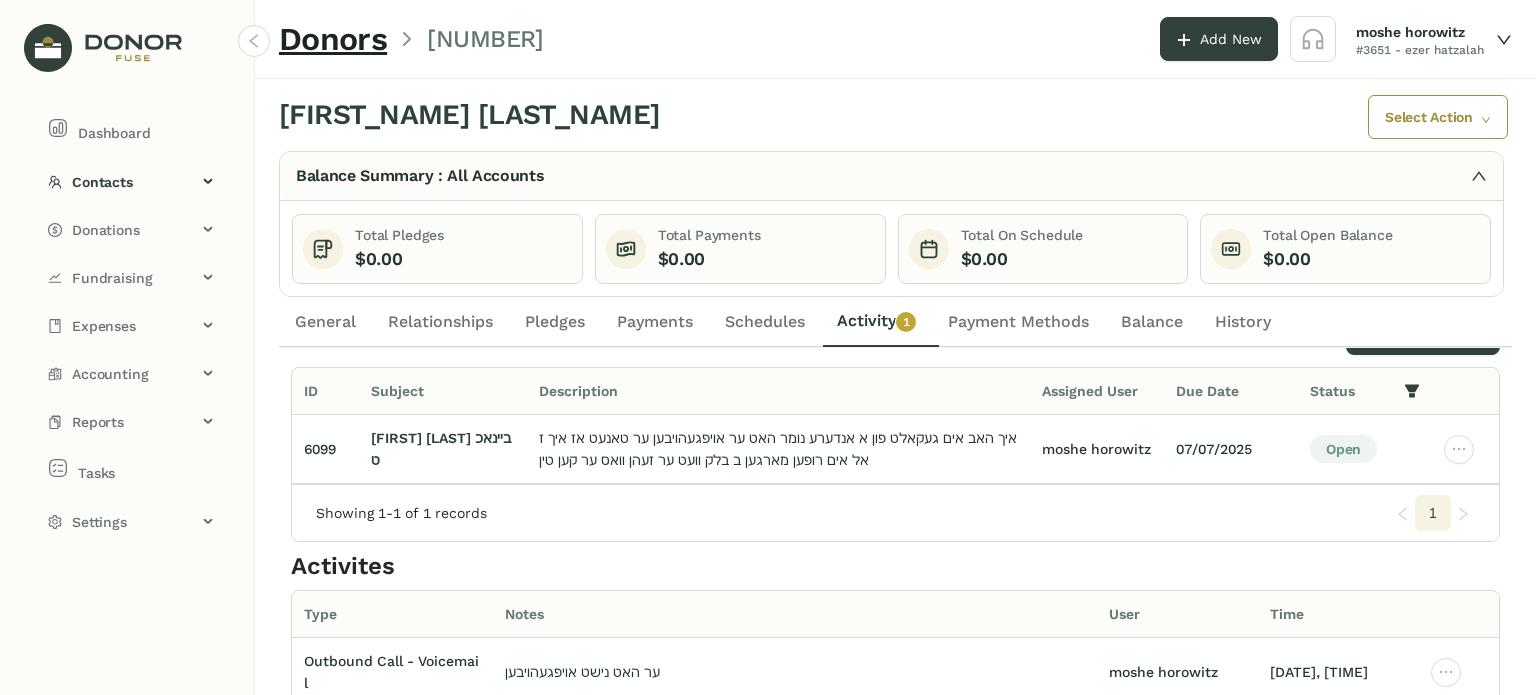 scroll, scrollTop: 0, scrollLeft: 0, axis: both 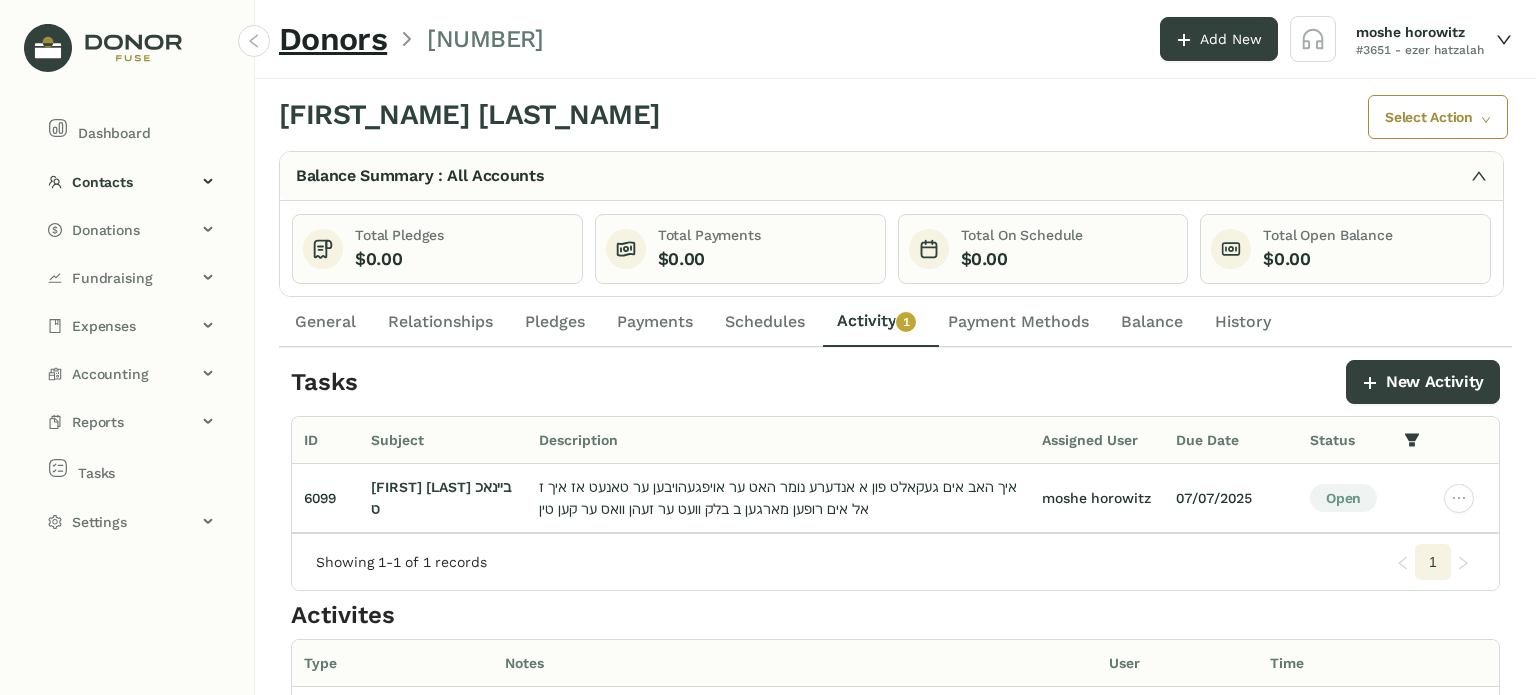 click on "Payment Methods" 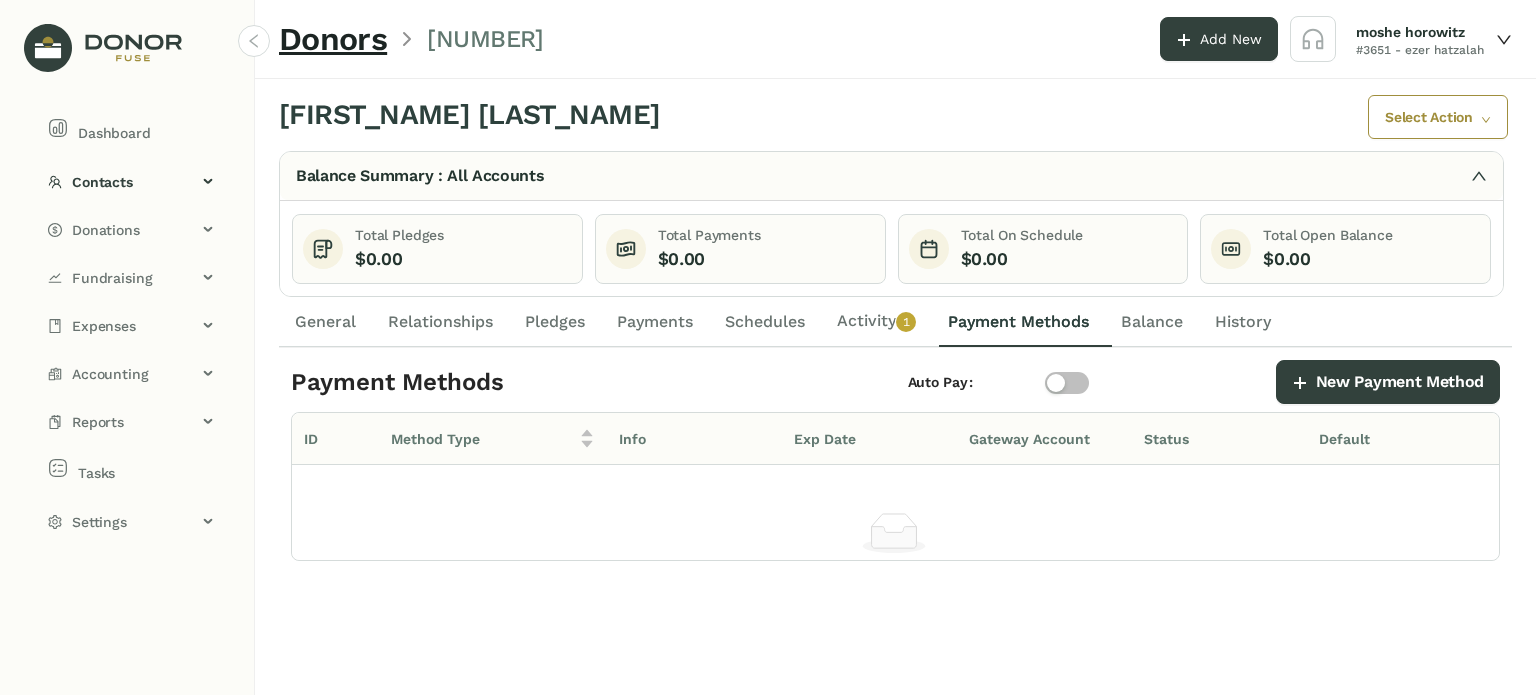 click on "Activity   0   1   2   3   4   5   6   7   8   9" 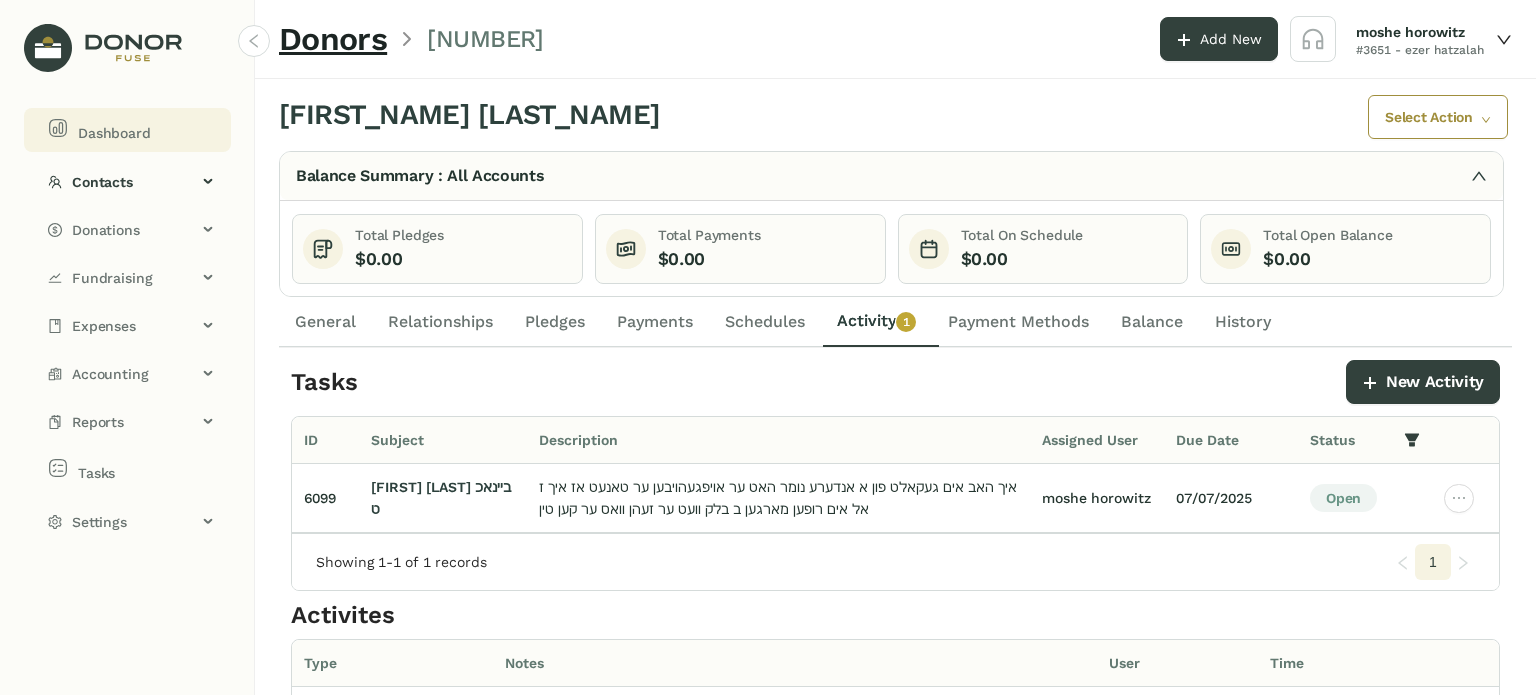 click on "Dashboard" 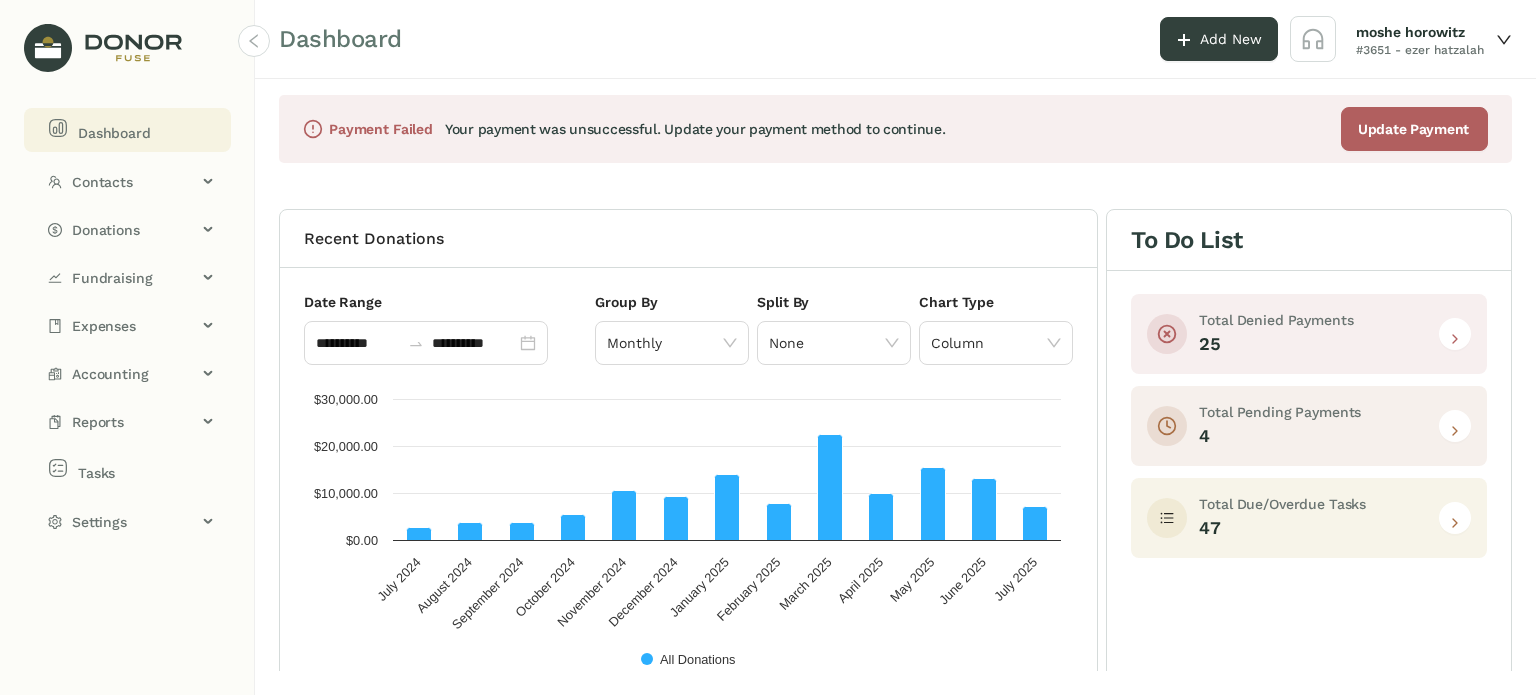 click 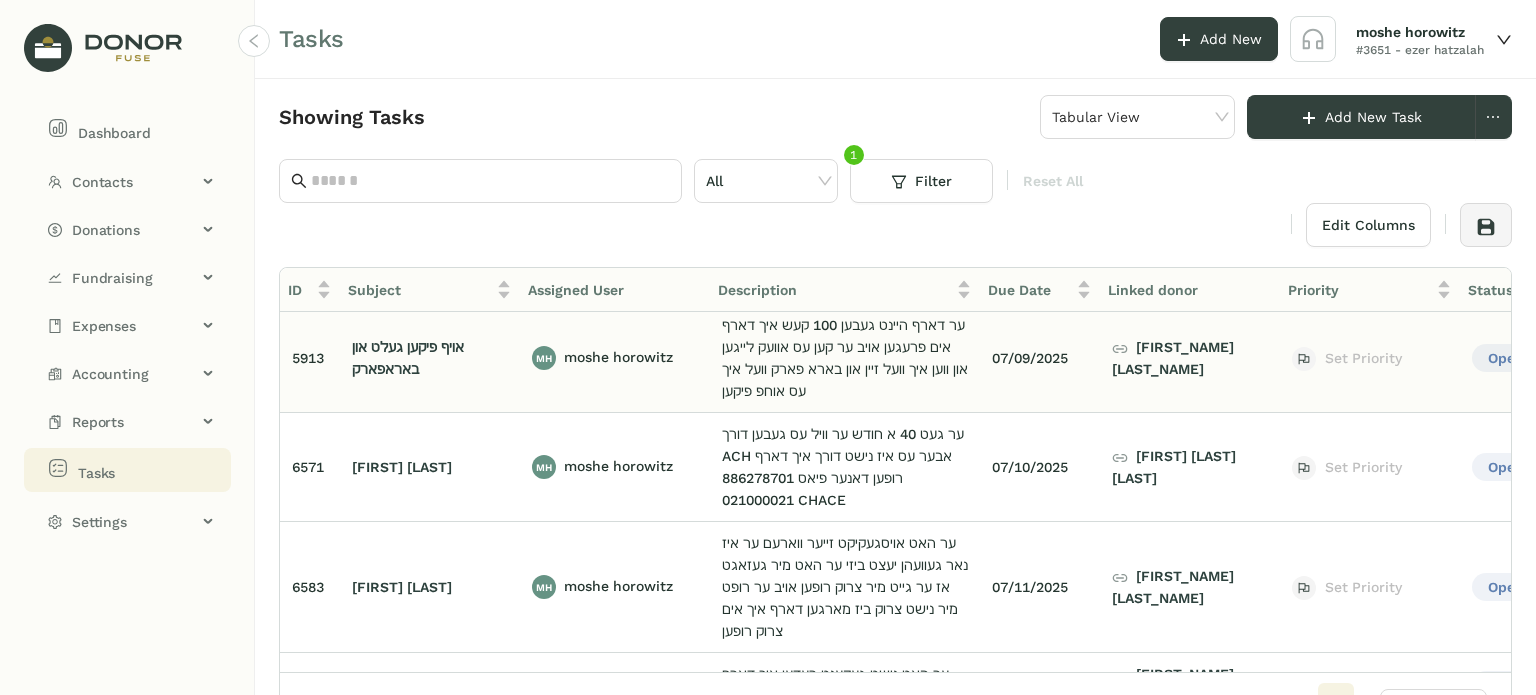 scroll, scrollTop: 0, scrollLeft: 0, axis: both 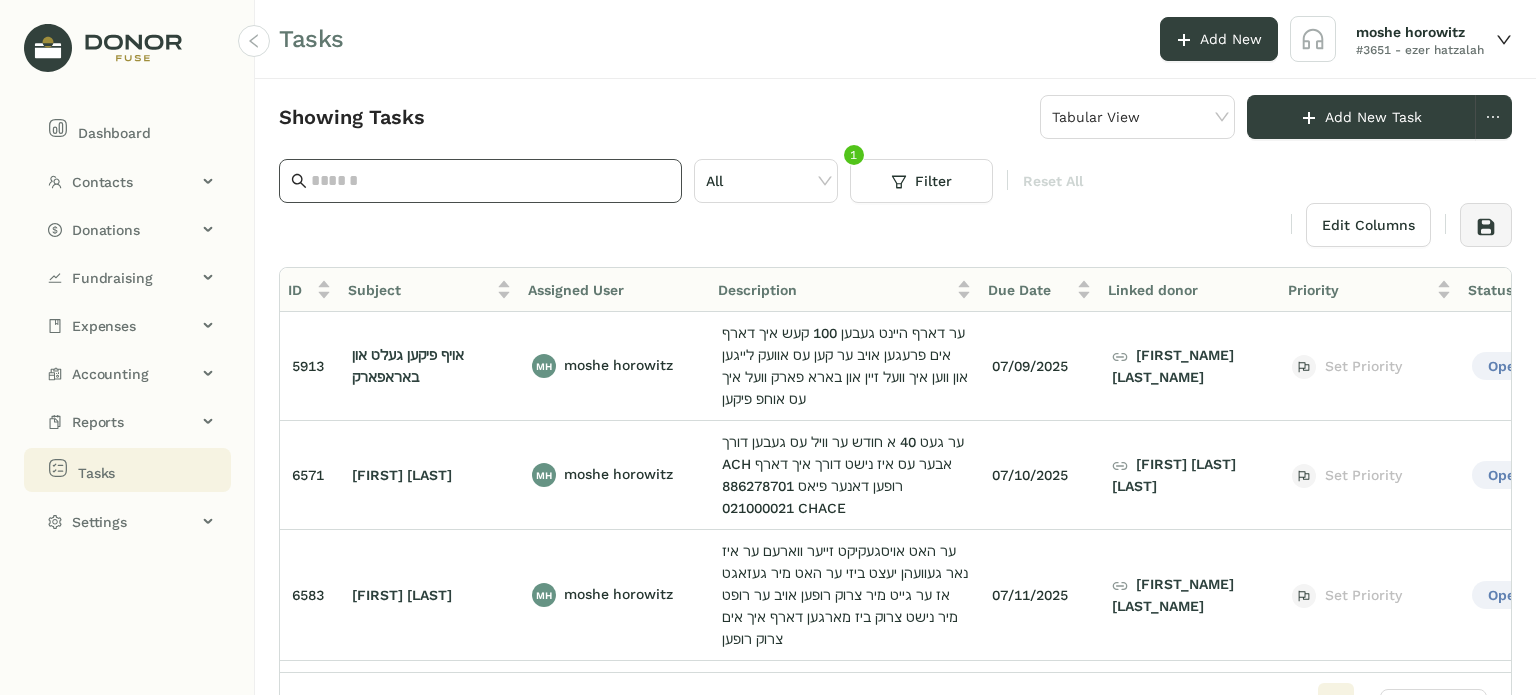click 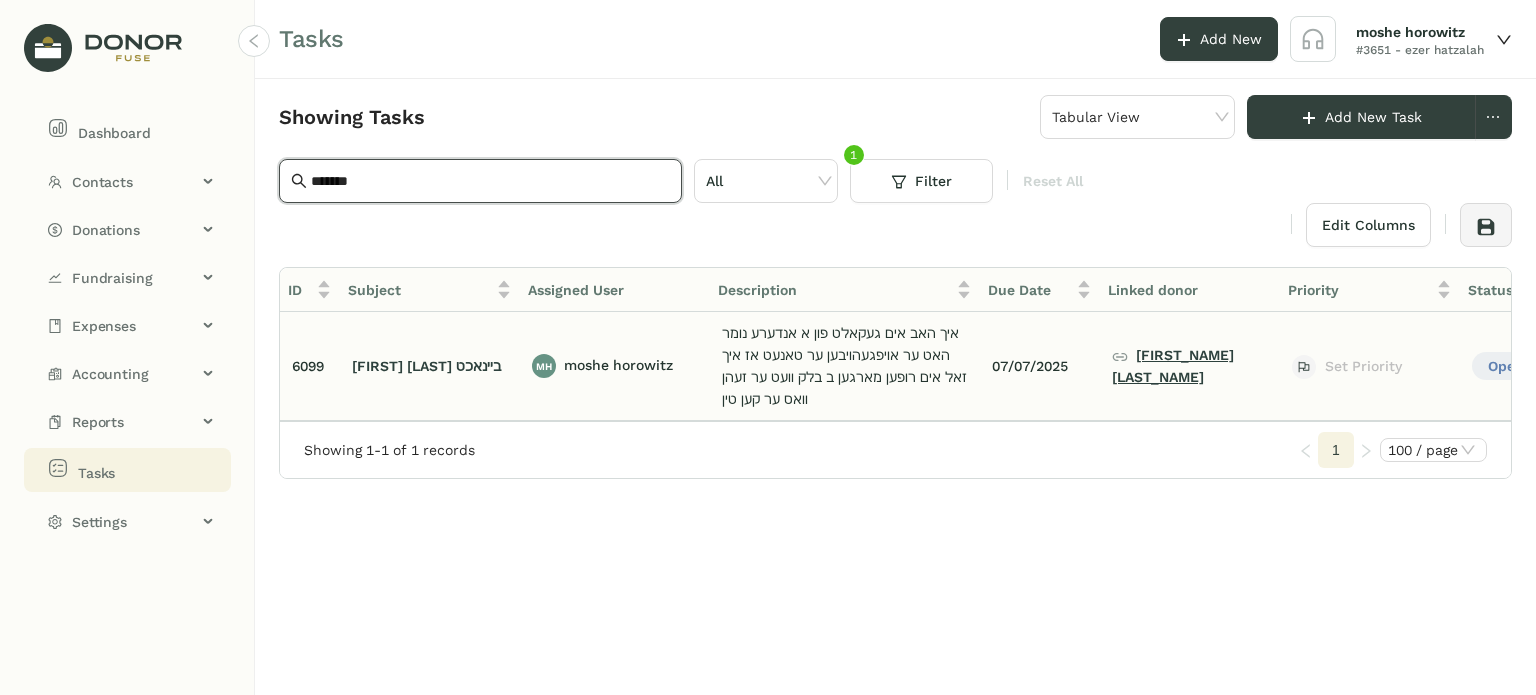 type on "*******" 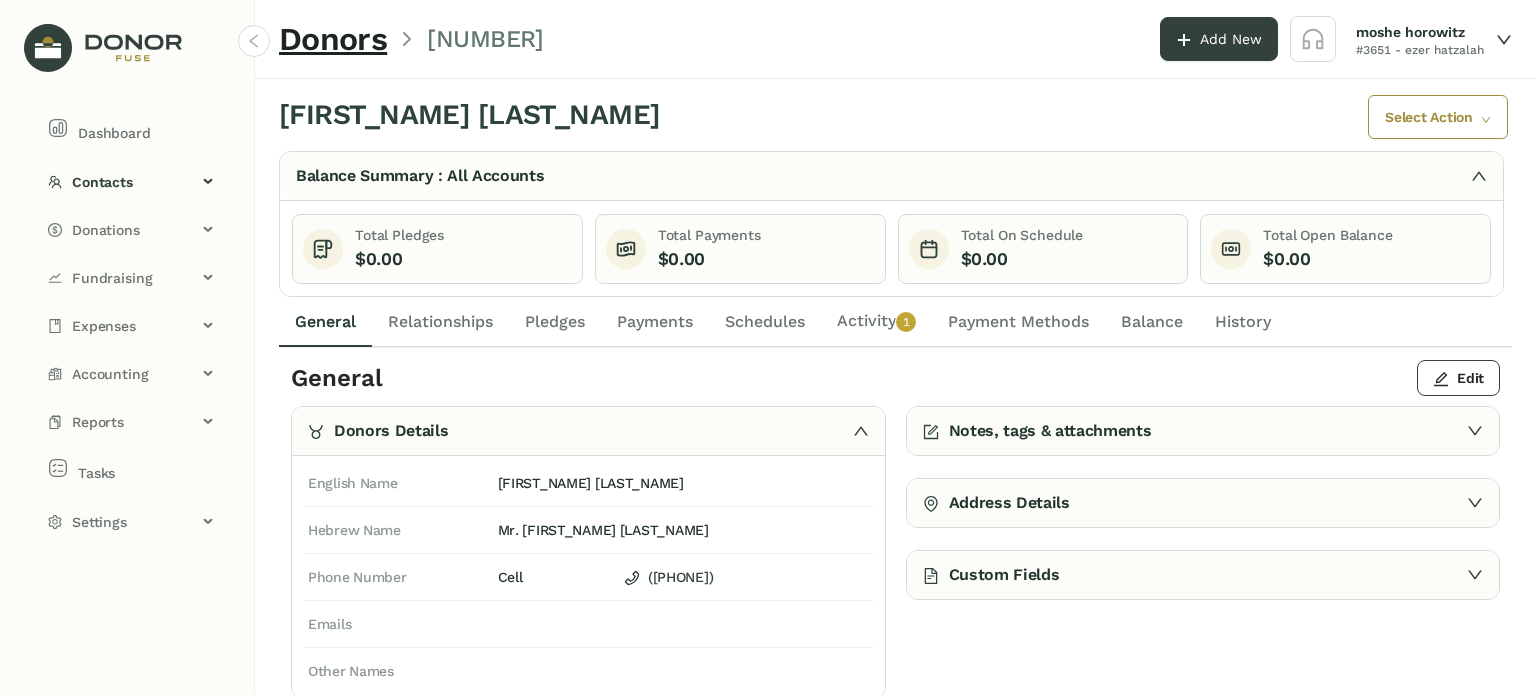 click on "Activity   0   1   2   3   4   5   6   7   8   9" 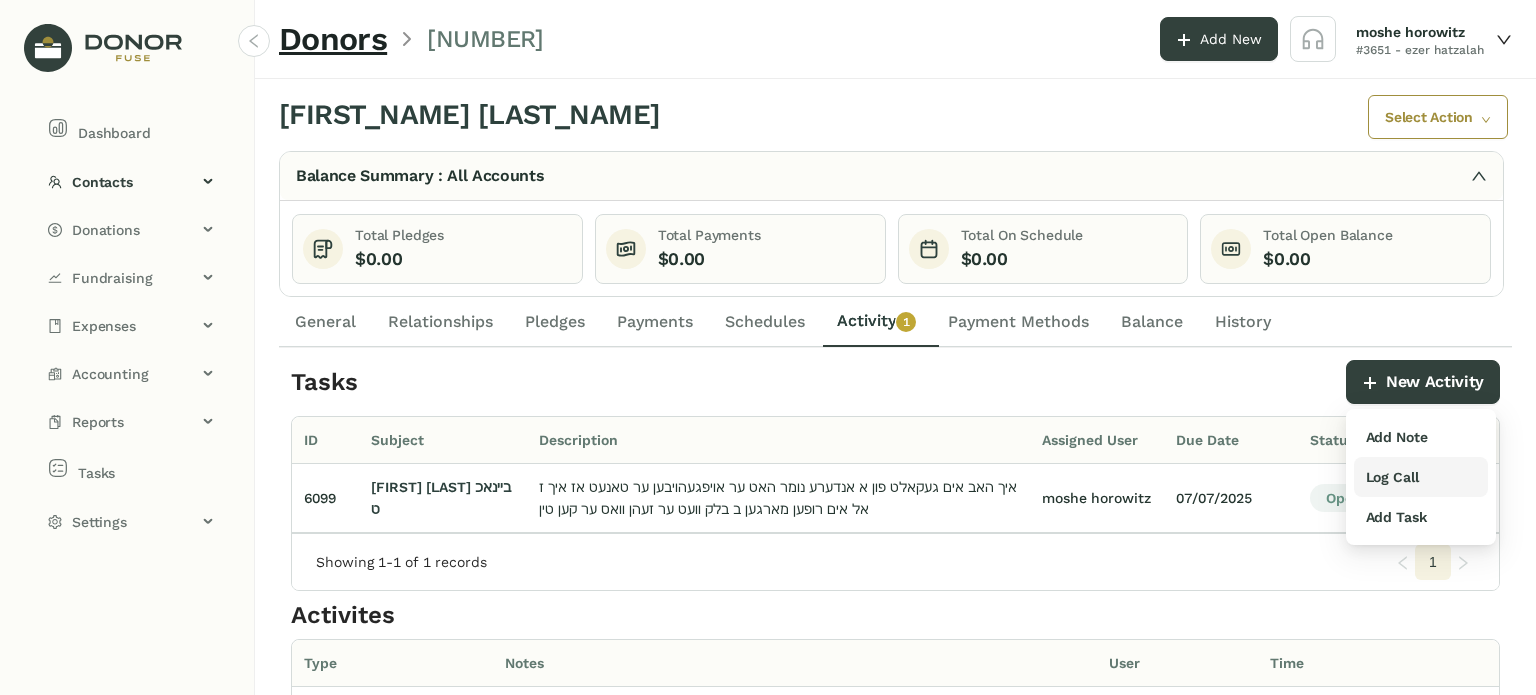 click on "Log Call" at bounding box center [1392, 477] 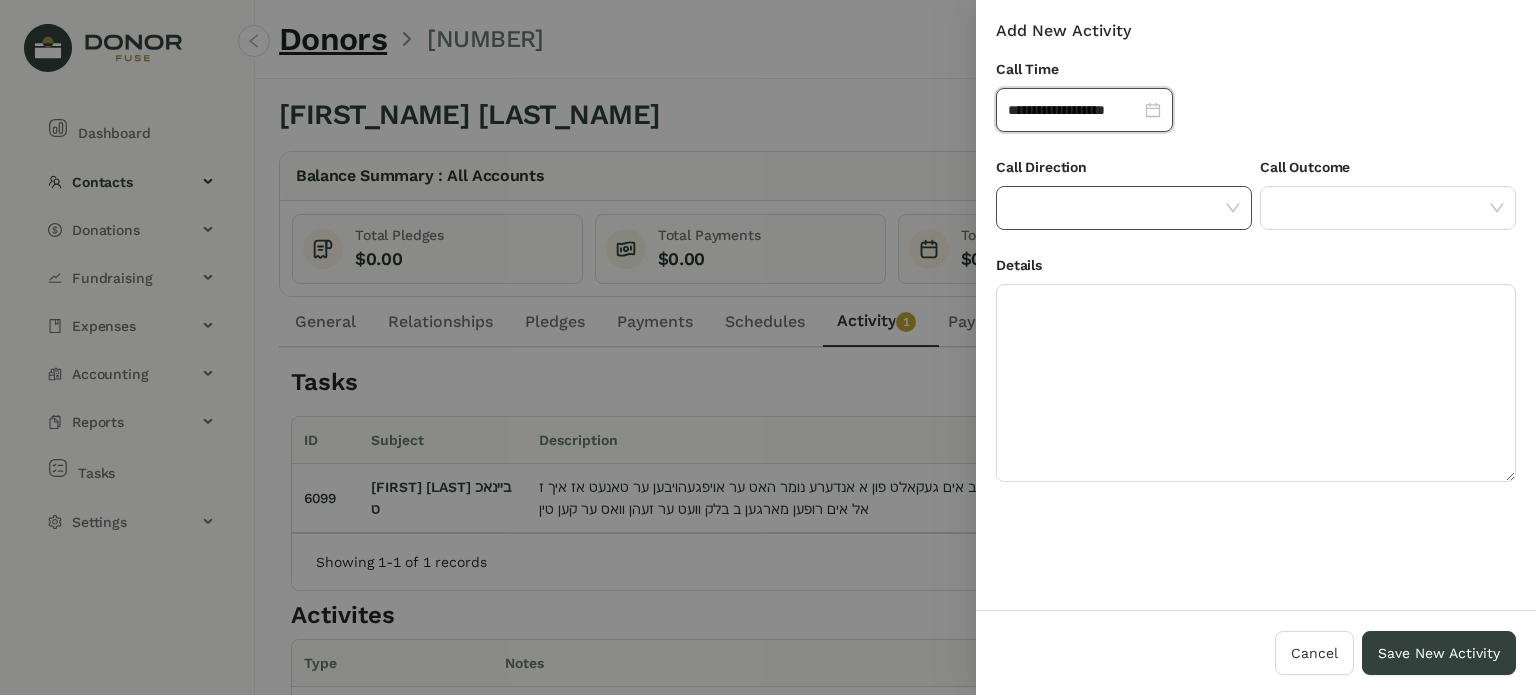 drag, startPoint x: 1206, startPoint y: 201, endPoint x: 1201, endPoint y: 210, distance: 10.29563 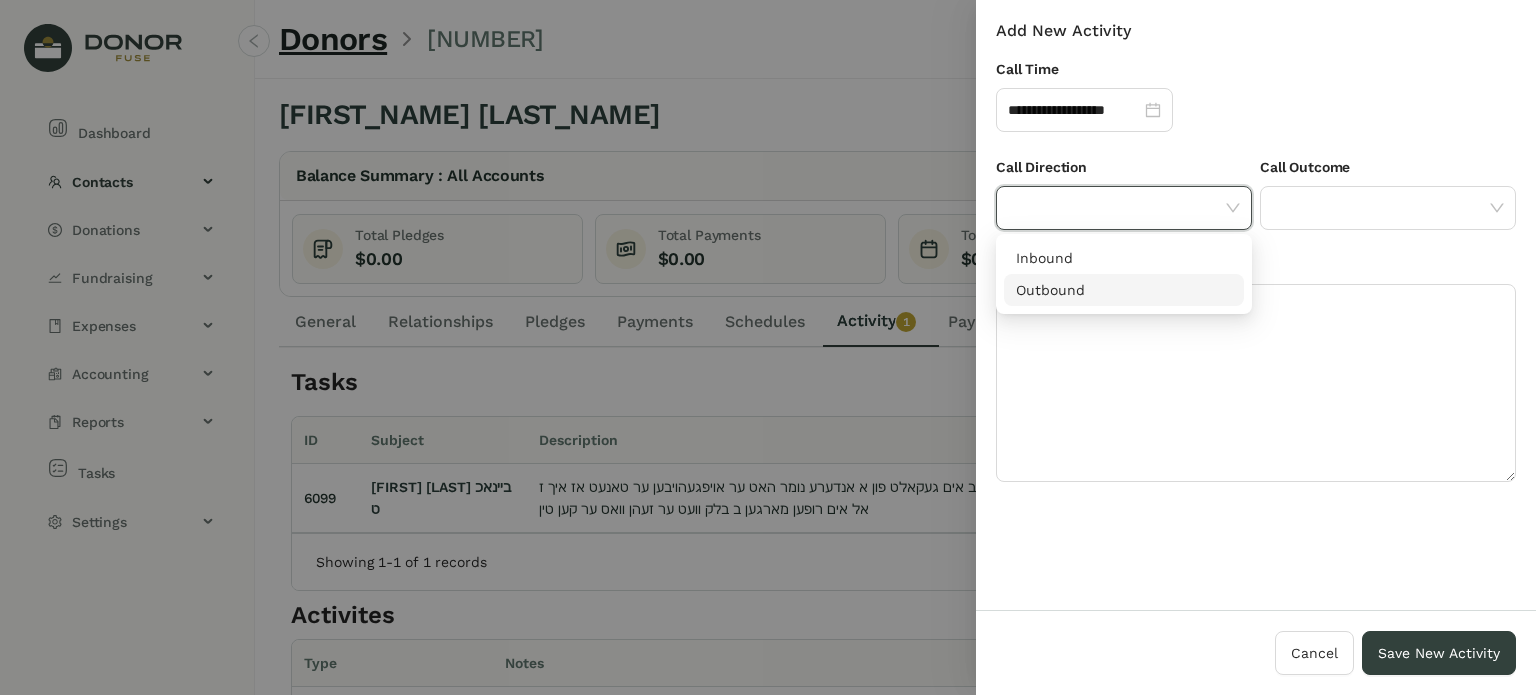 click on "Outbound" at bounding box center (1124, 290) 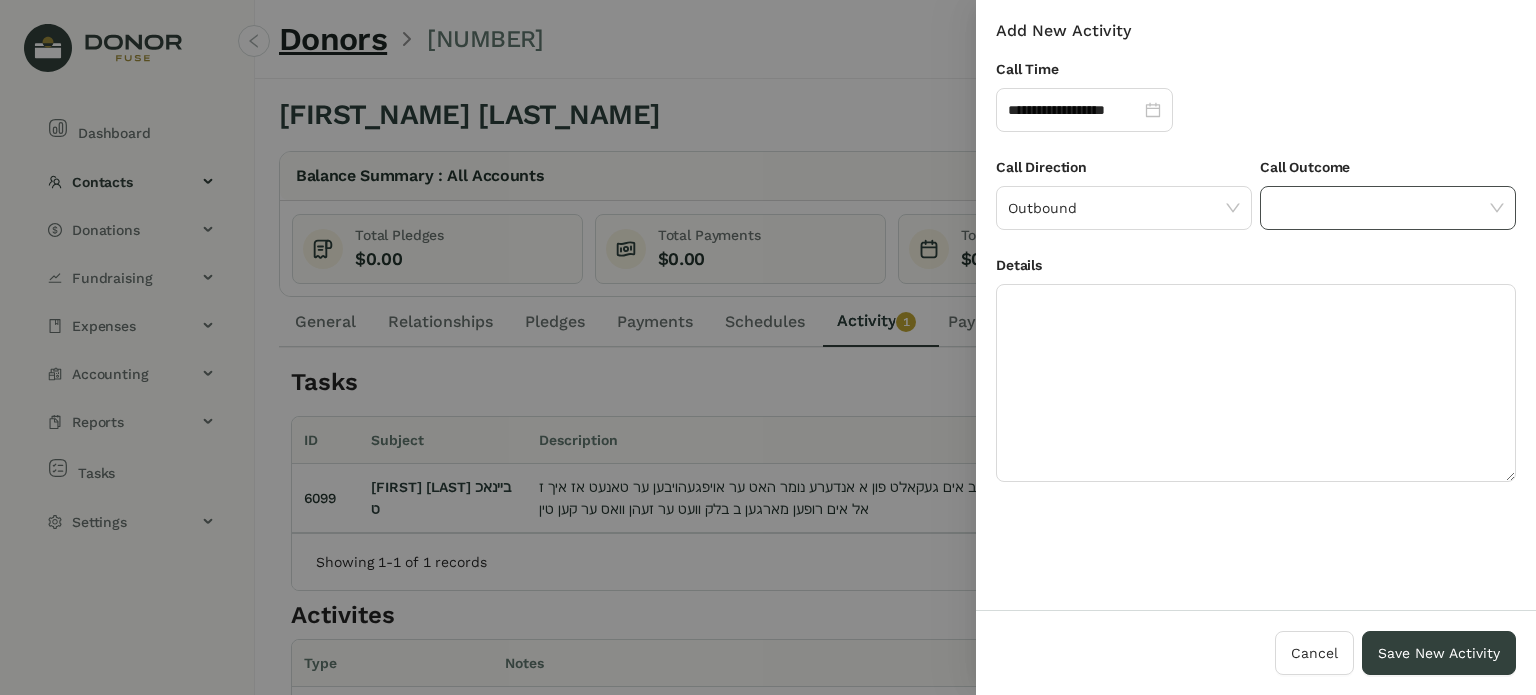 click 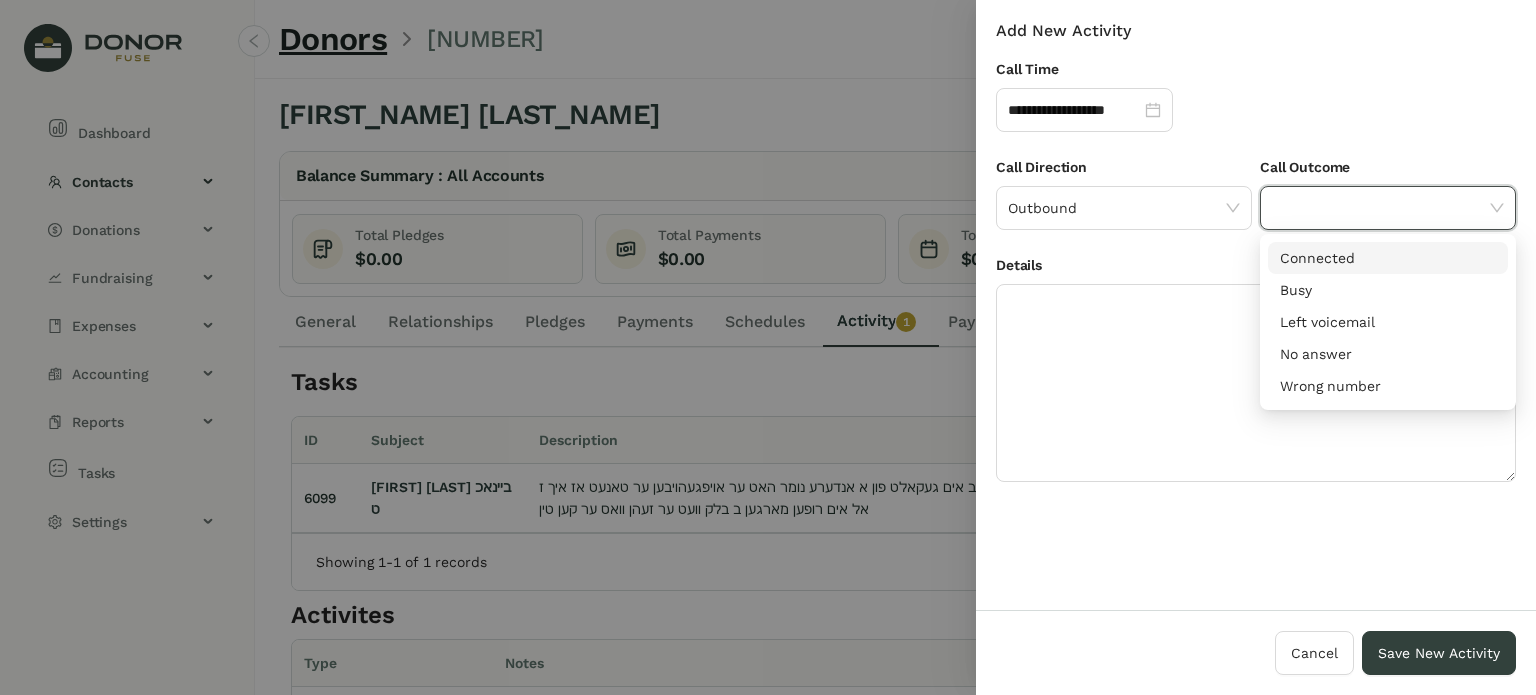 click on "Connected" at bounding box center (1388, 258) 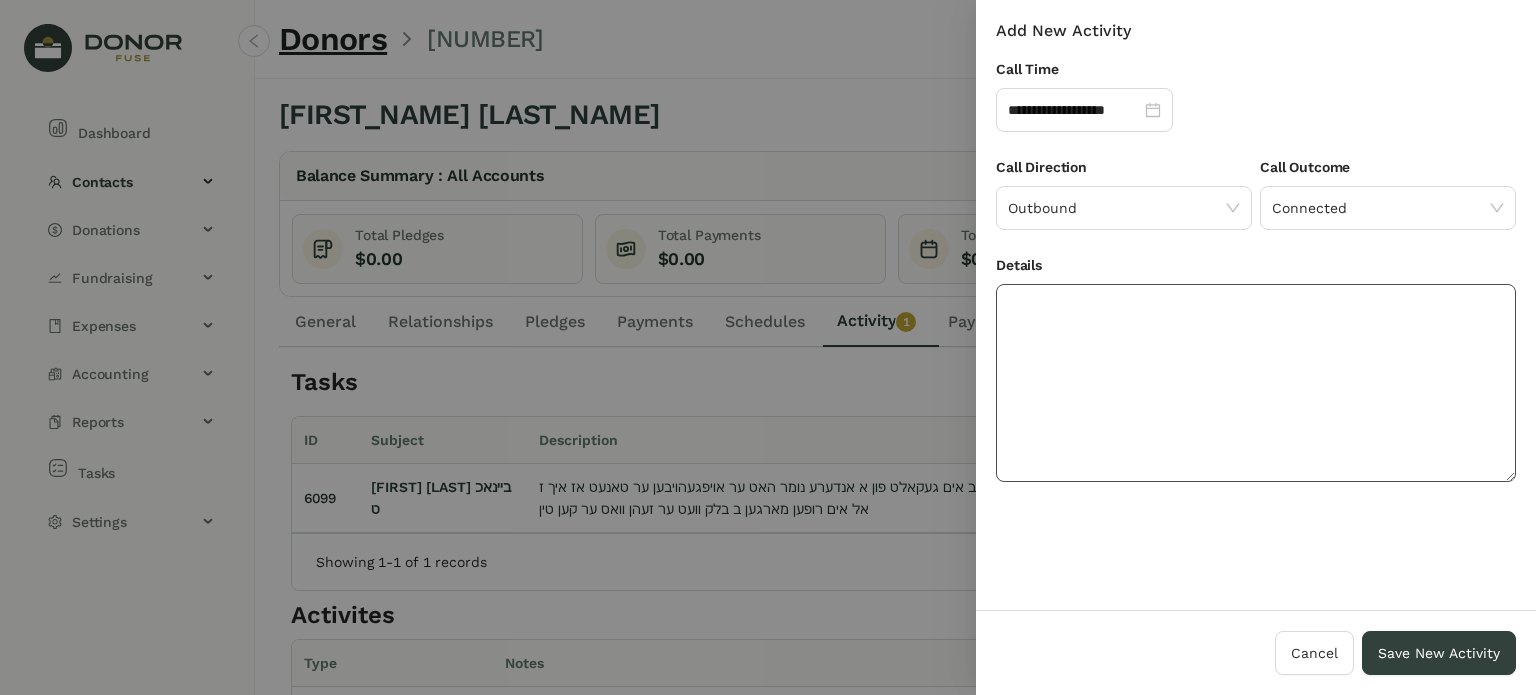 click 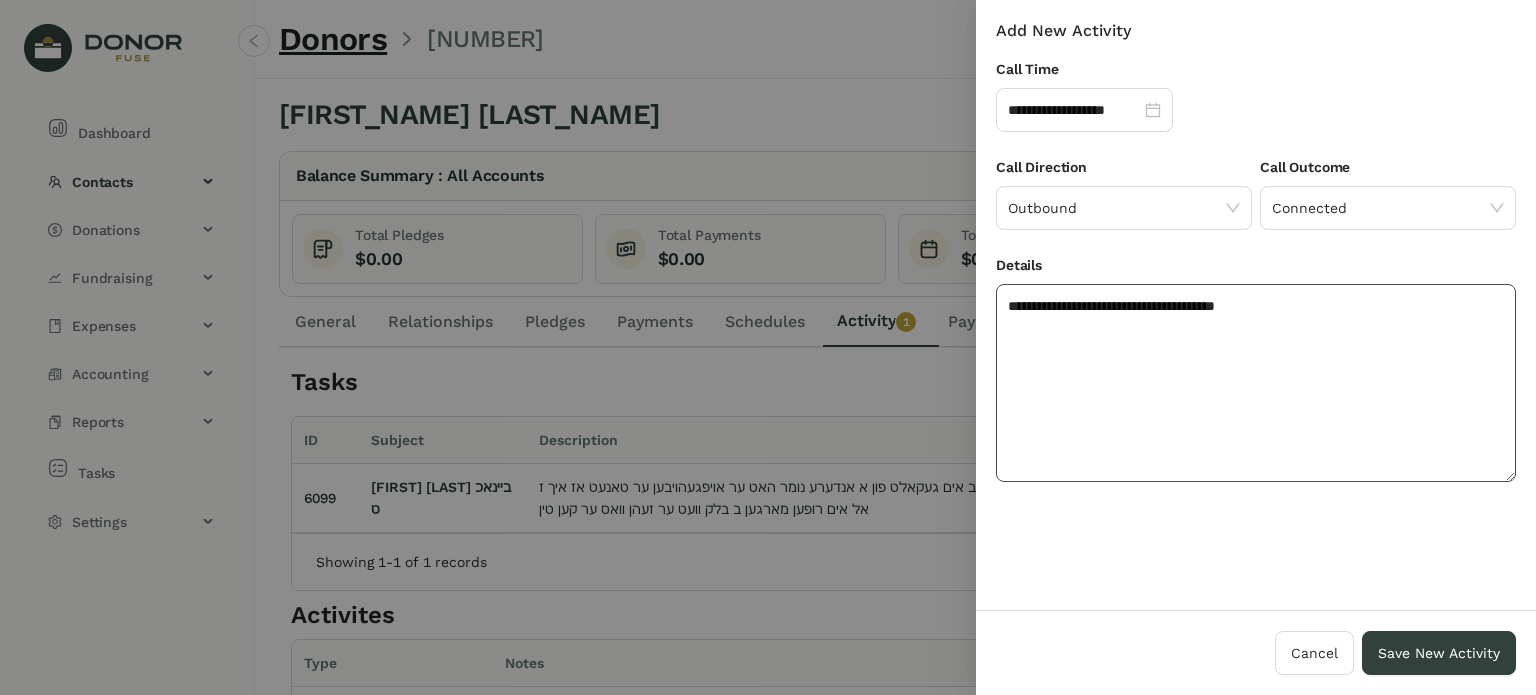 click on "**********" 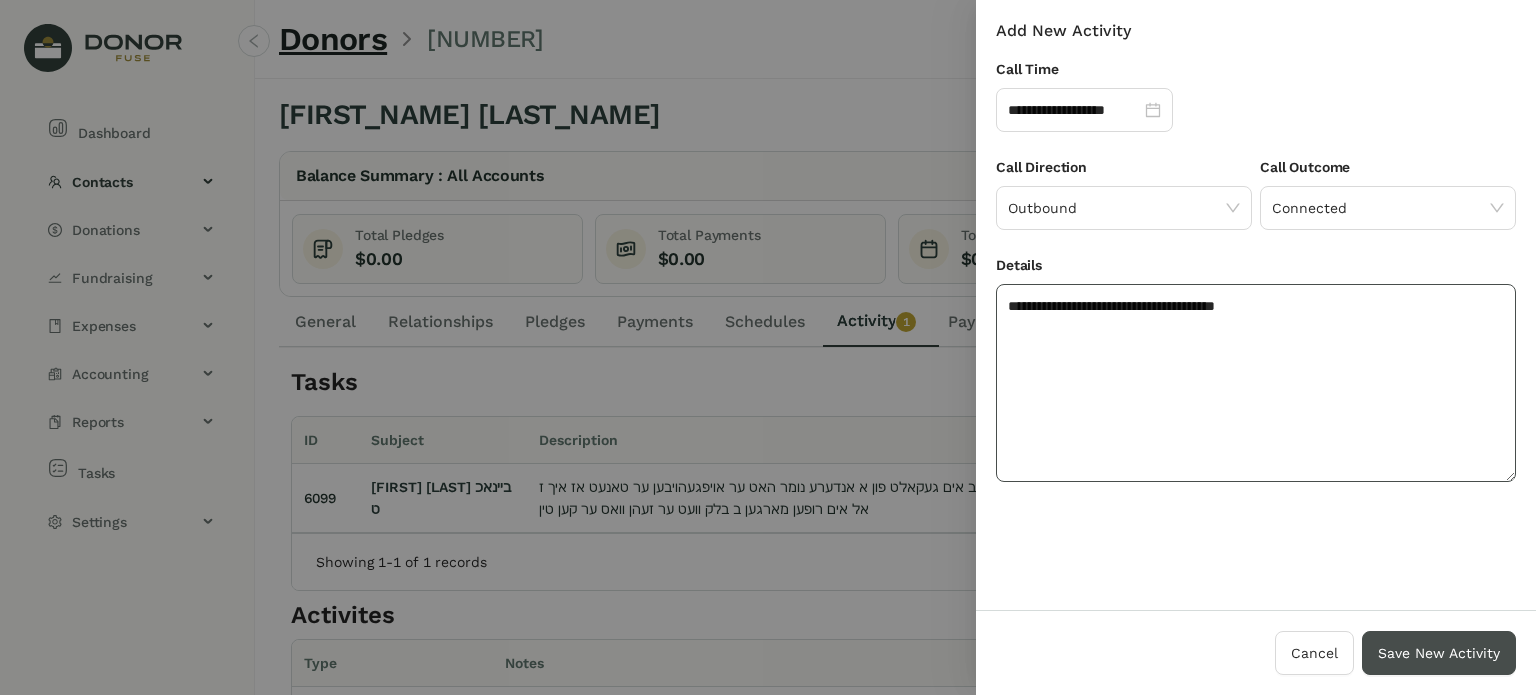 type on "**********" 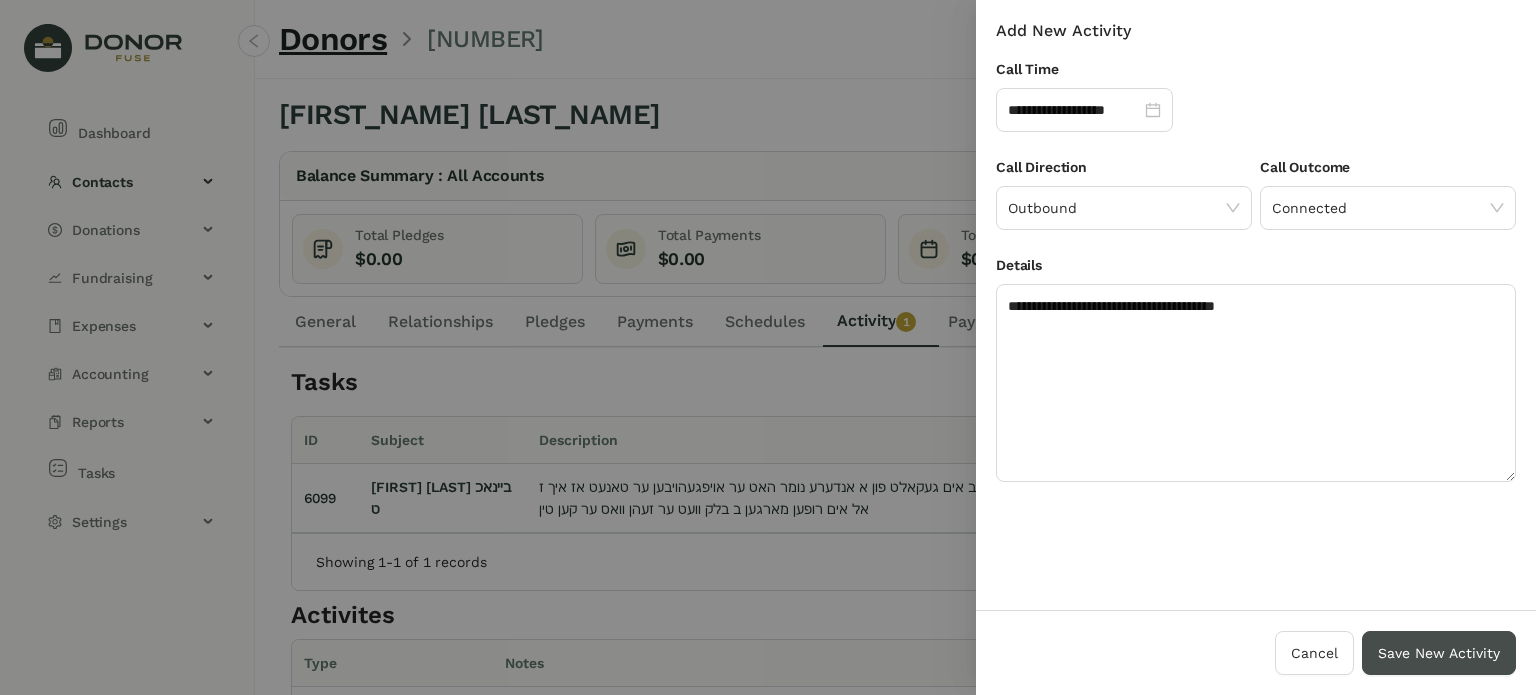 click on "Save New Activity" at bounding box center (1439, 653) 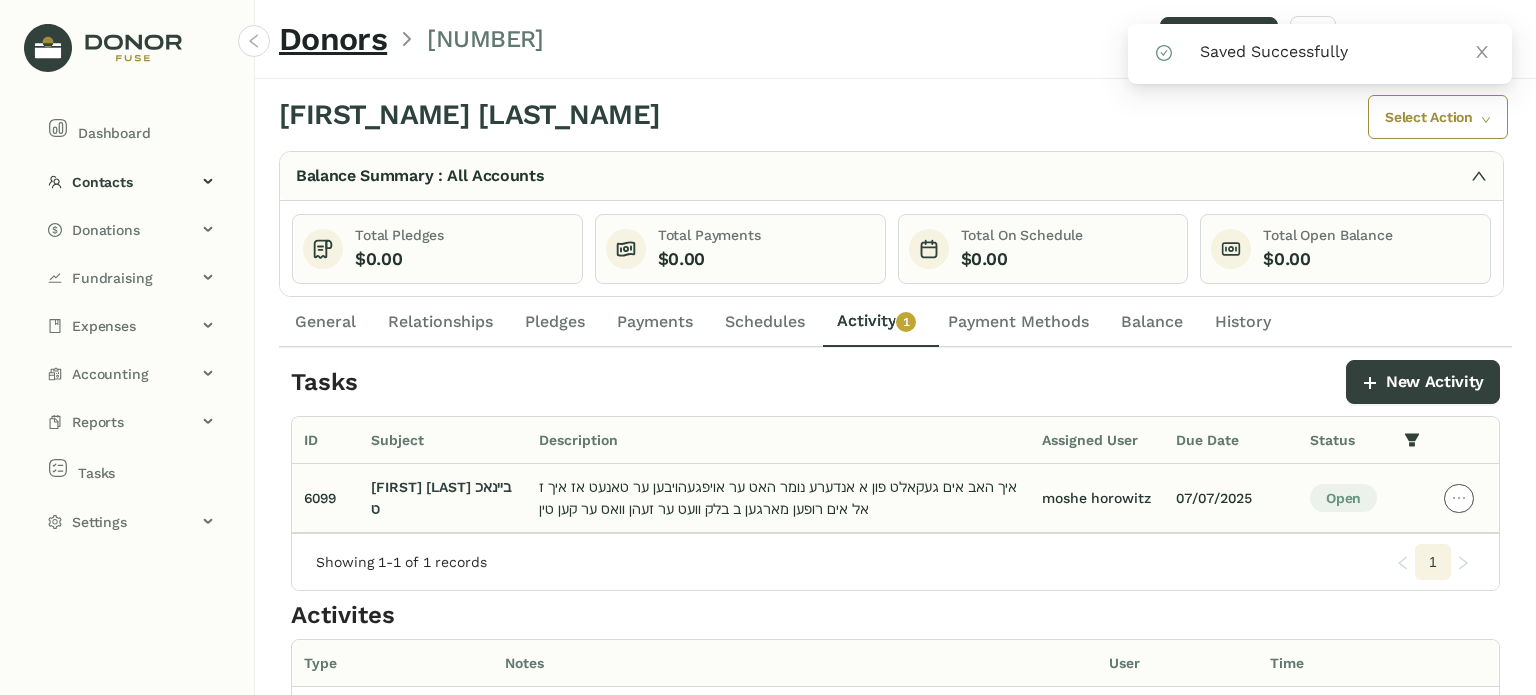 click 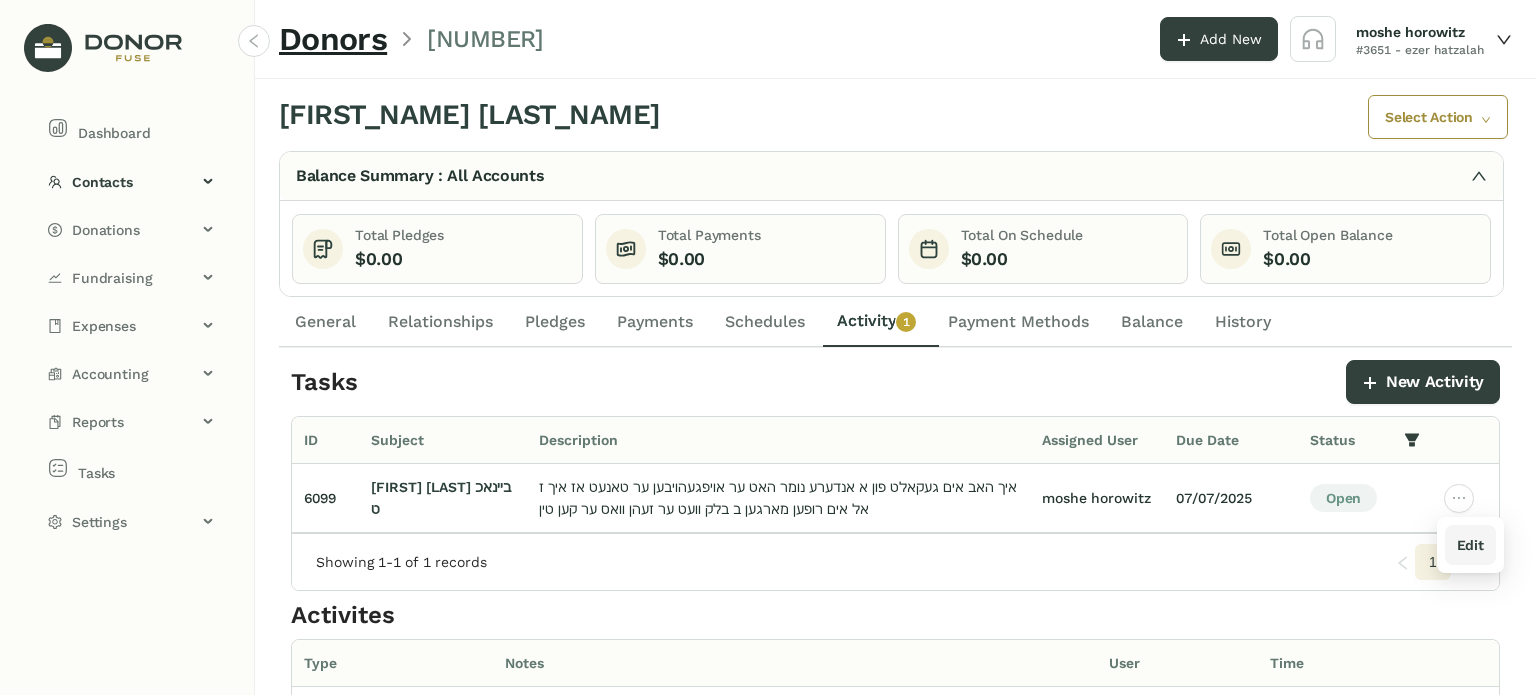 click on "Edit" at bounding box center (1470, 545) 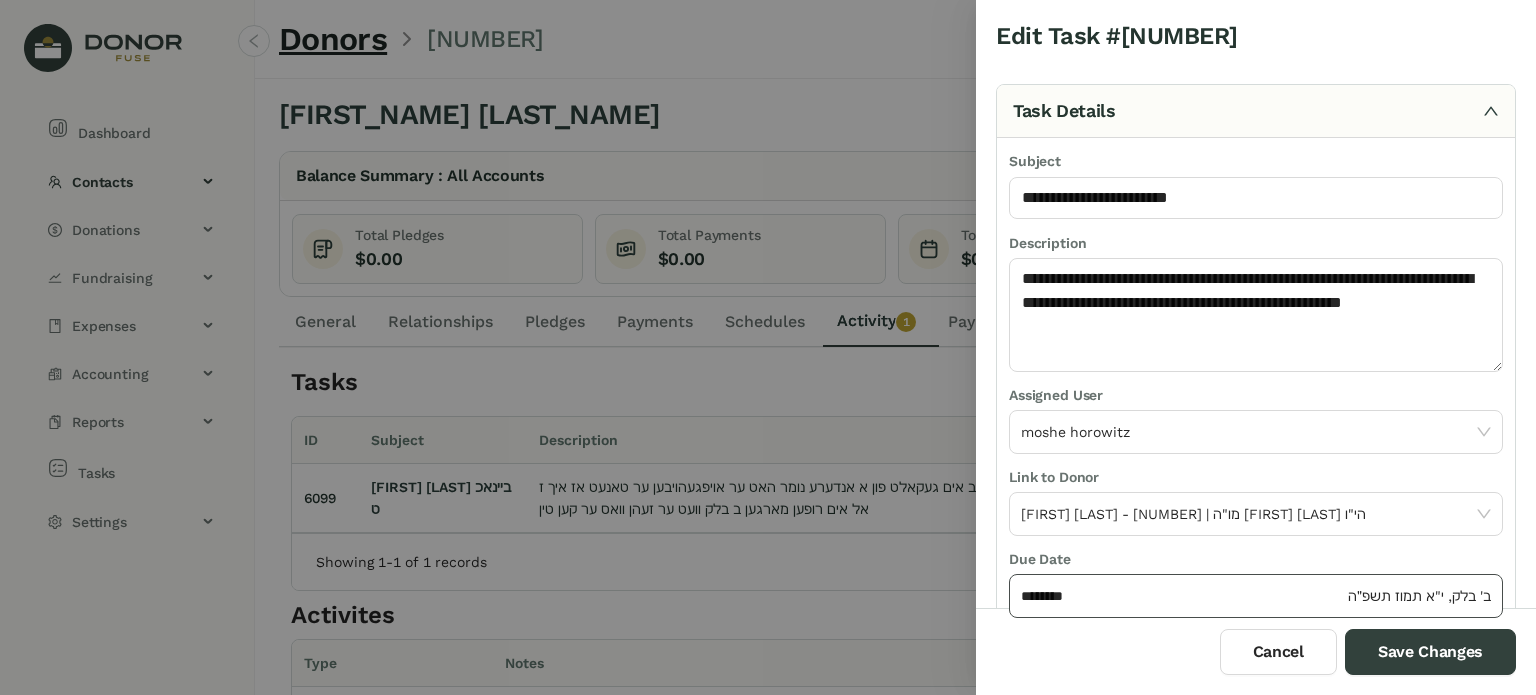 click on "********" 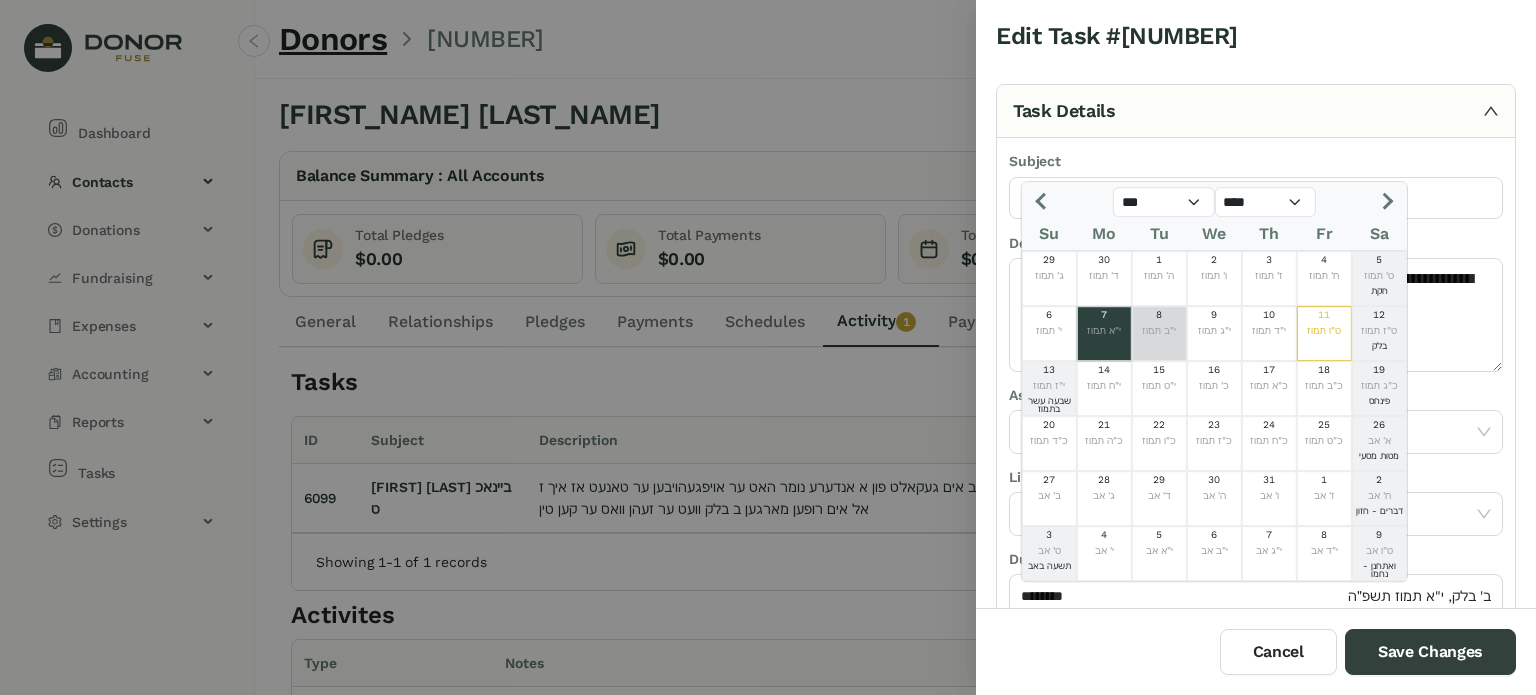 click on "8" 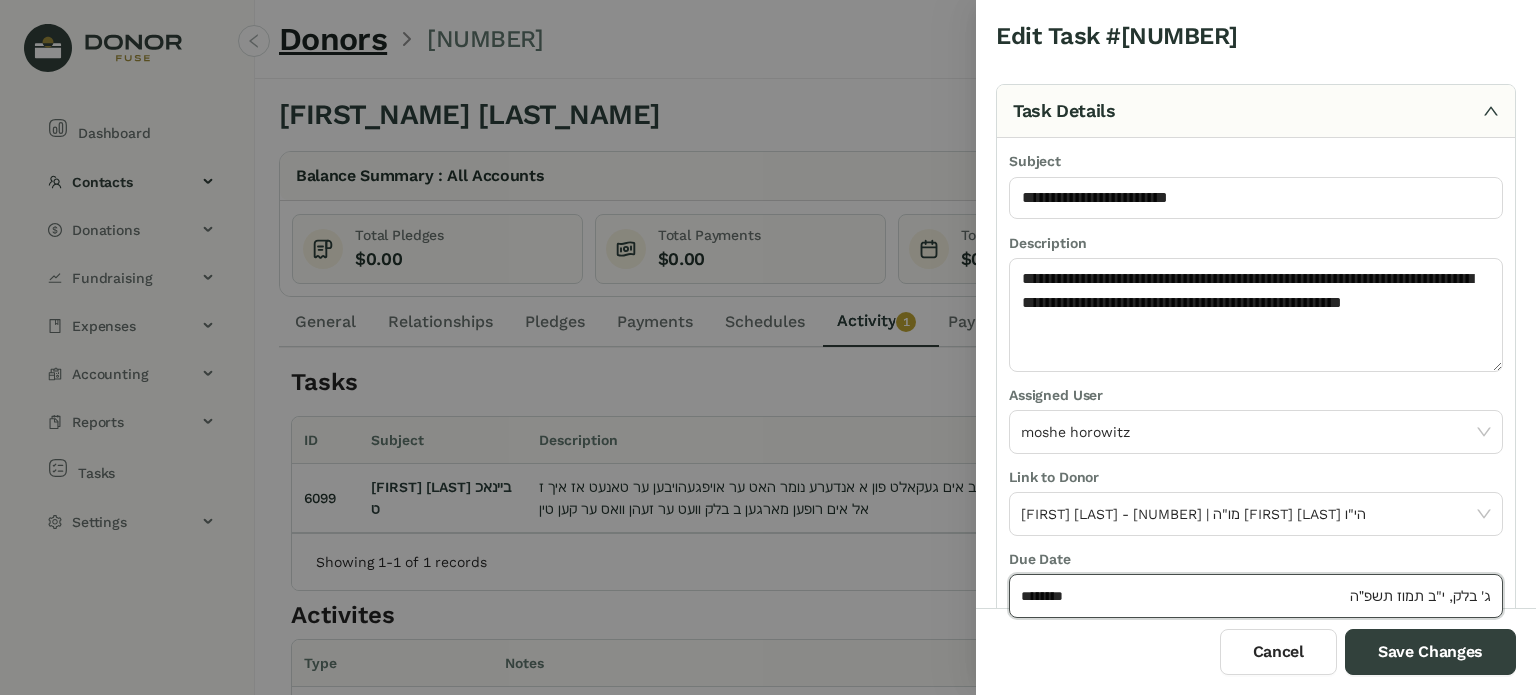 click on "******** ג' בלק, י"ב תמוז תשפ״ה" 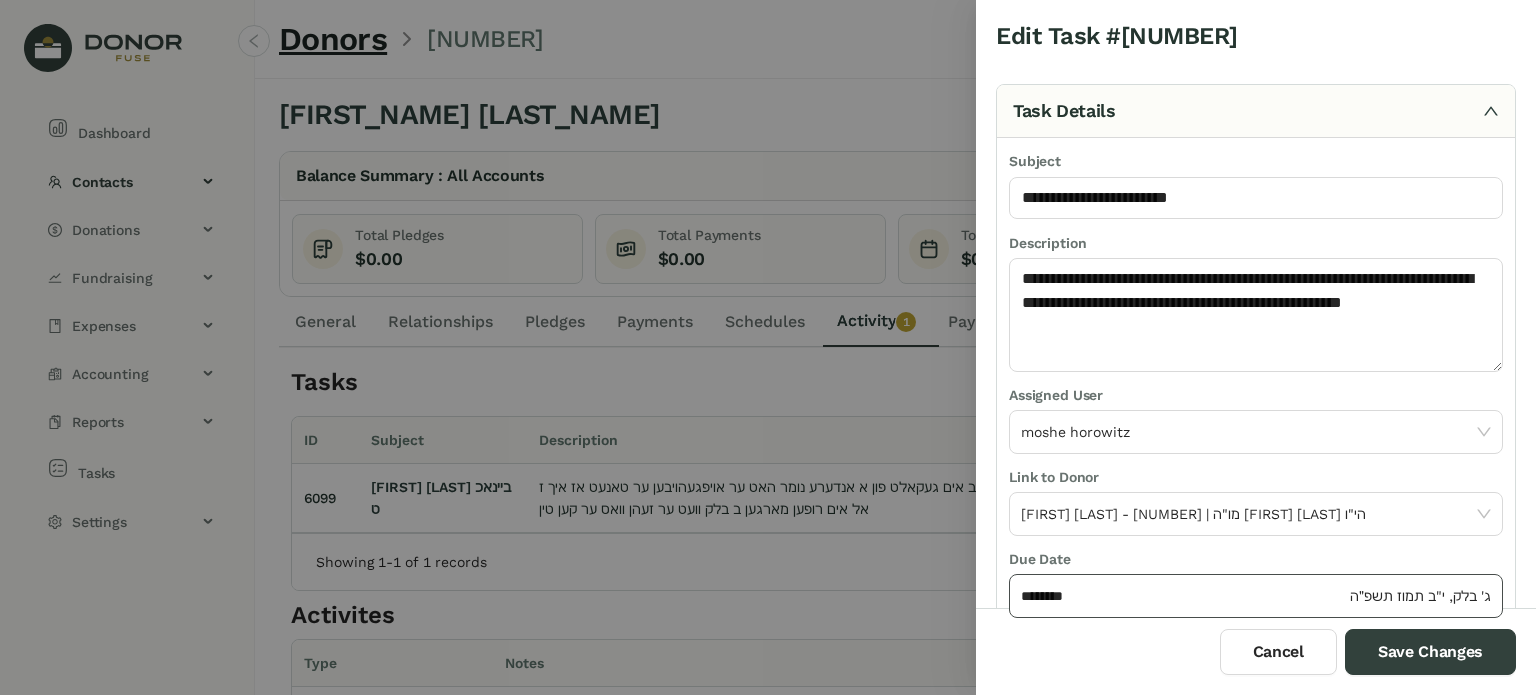 click on "********" 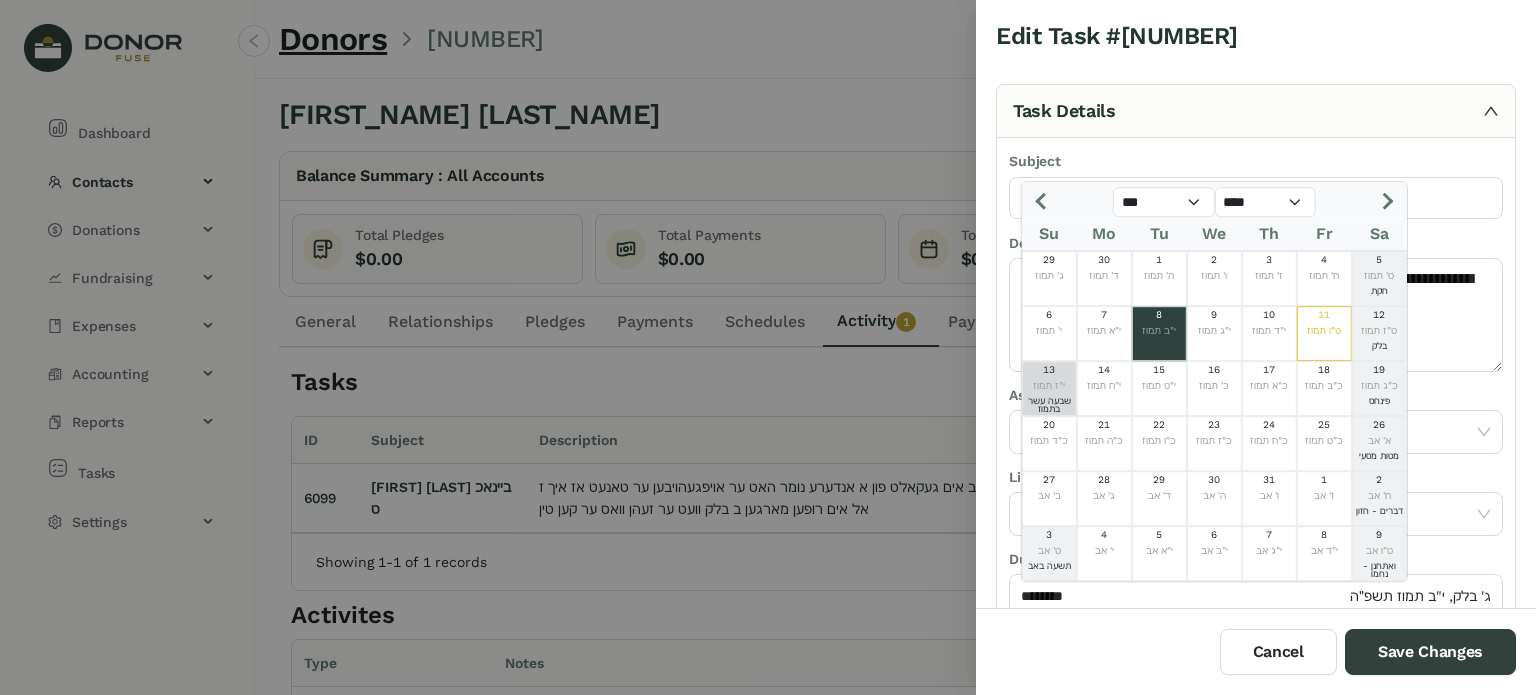 click on "י"ז תמוז" 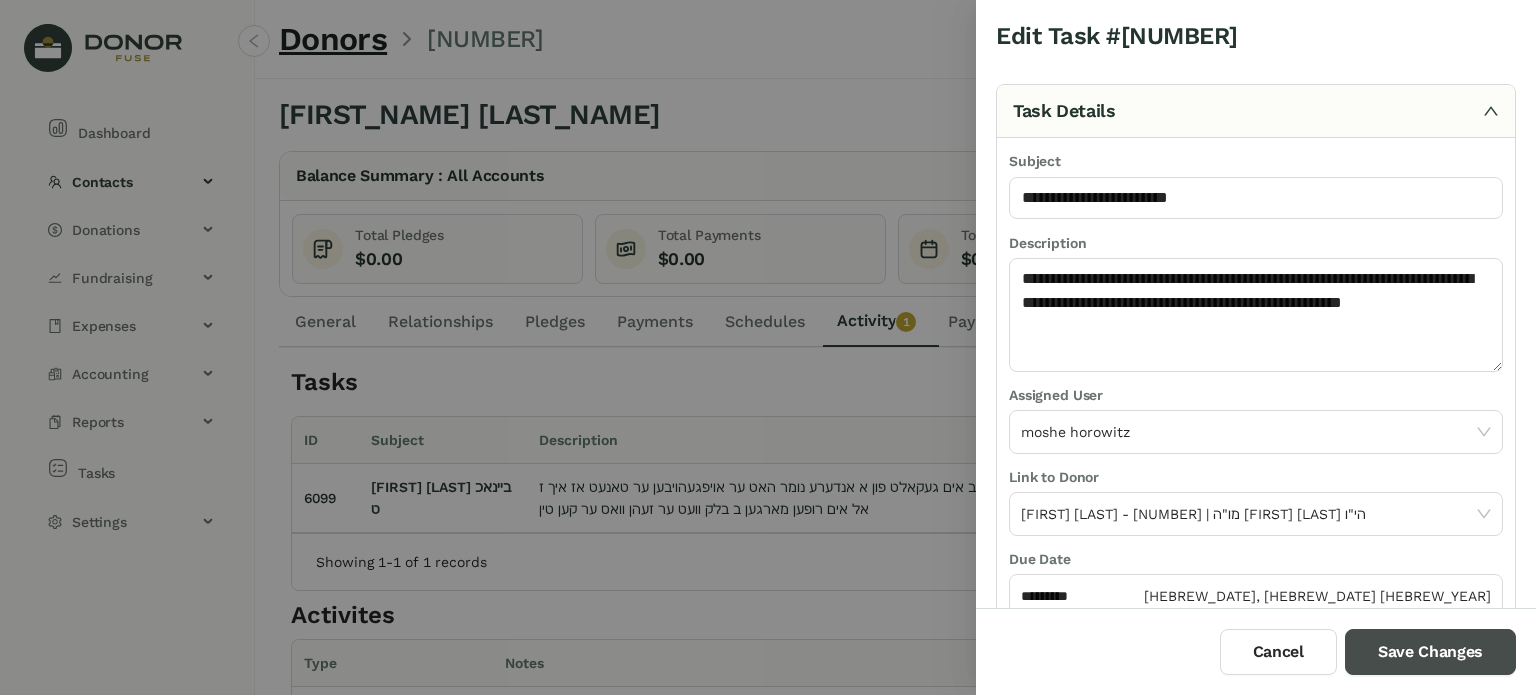 click on "Save Changes" at bounding box center [1430, 652] 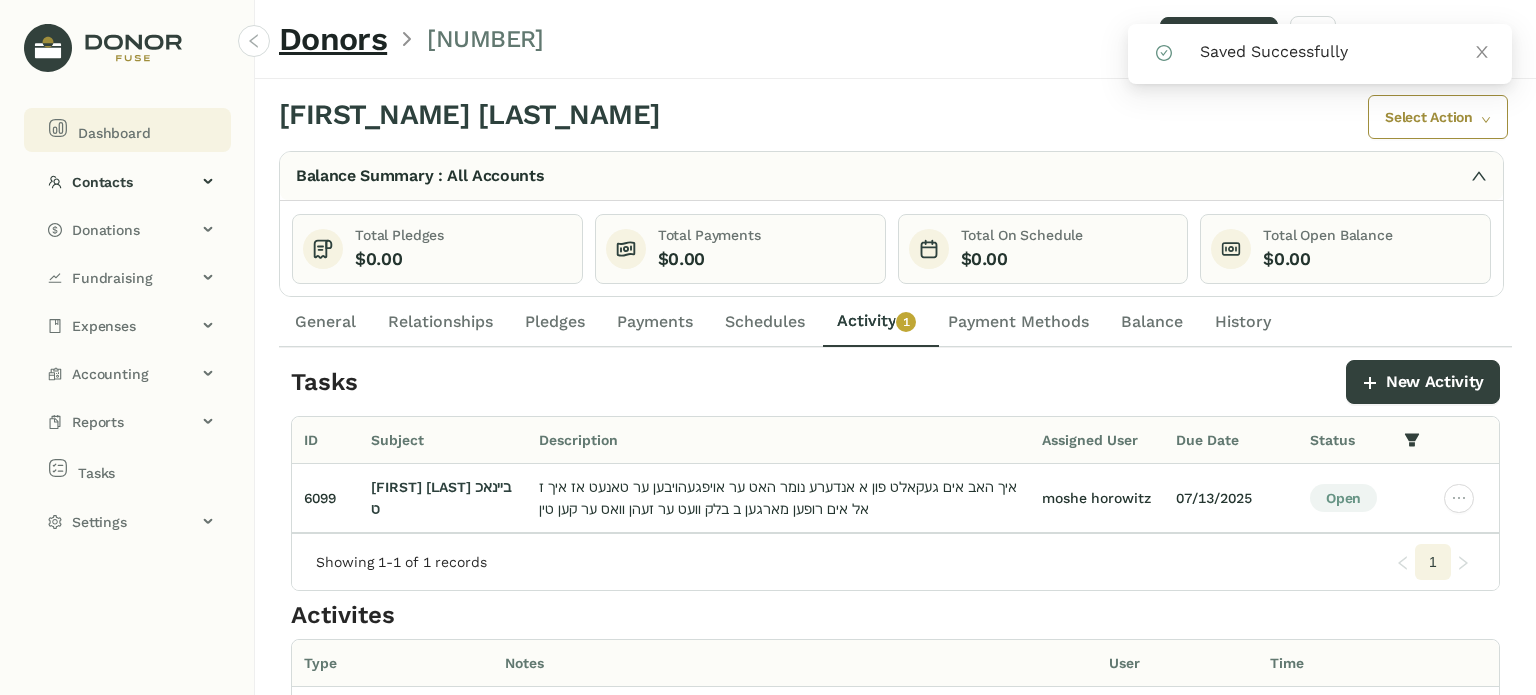 click on "Dashboard" 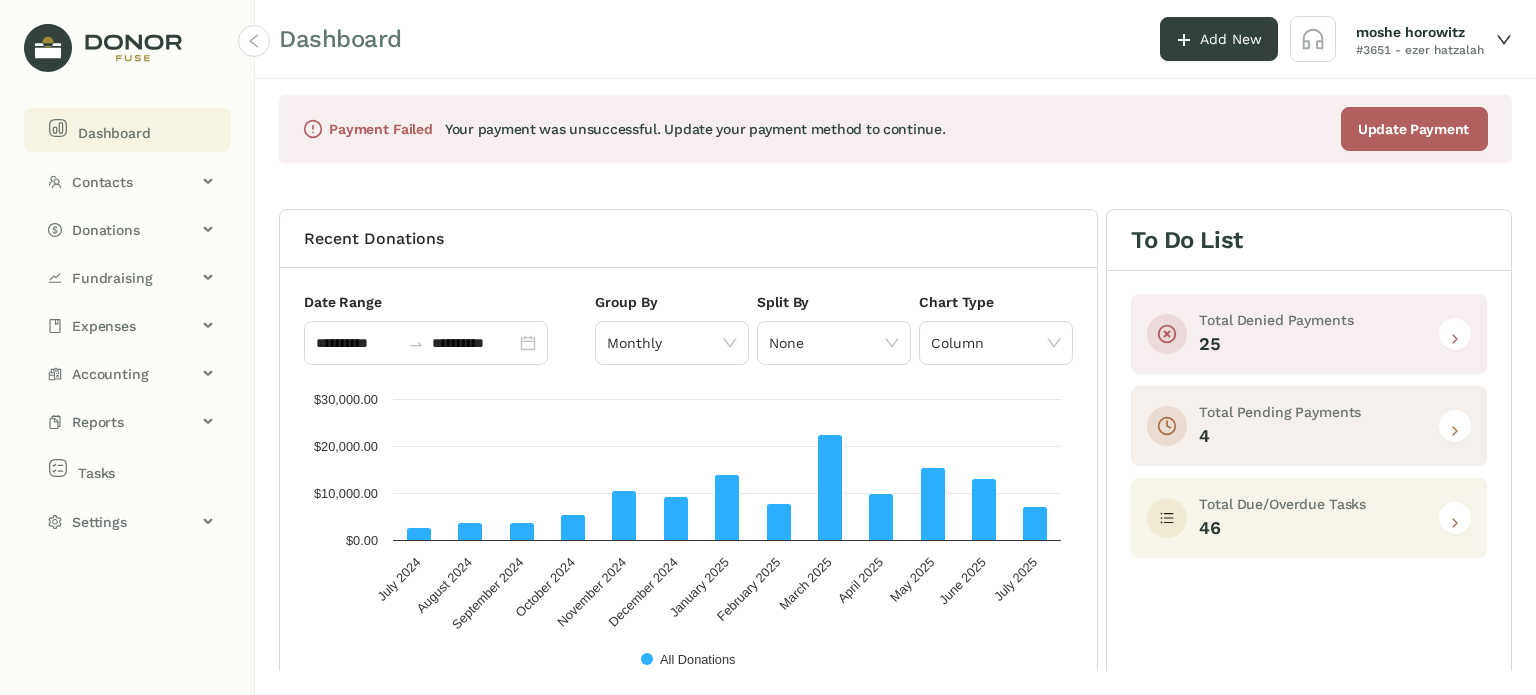 click 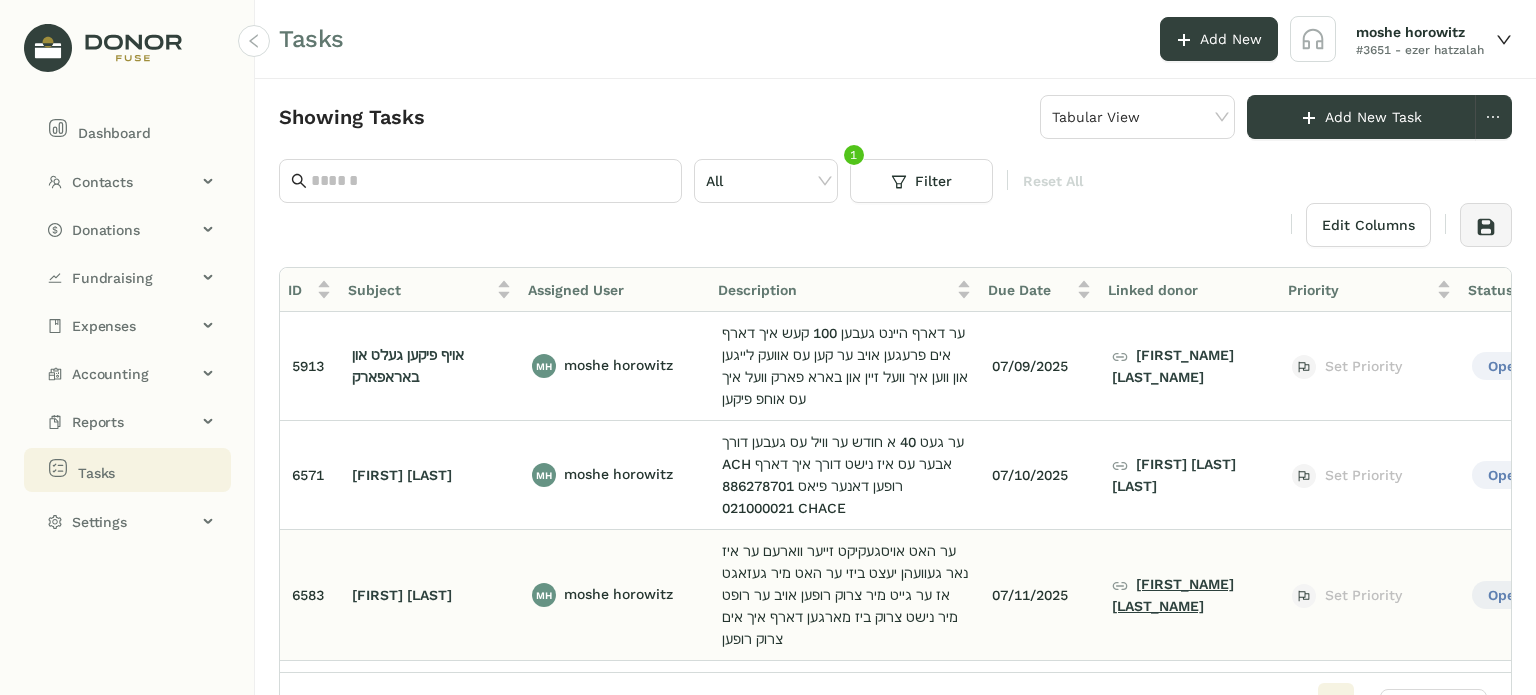 click on "[FIRST] [LAST]" 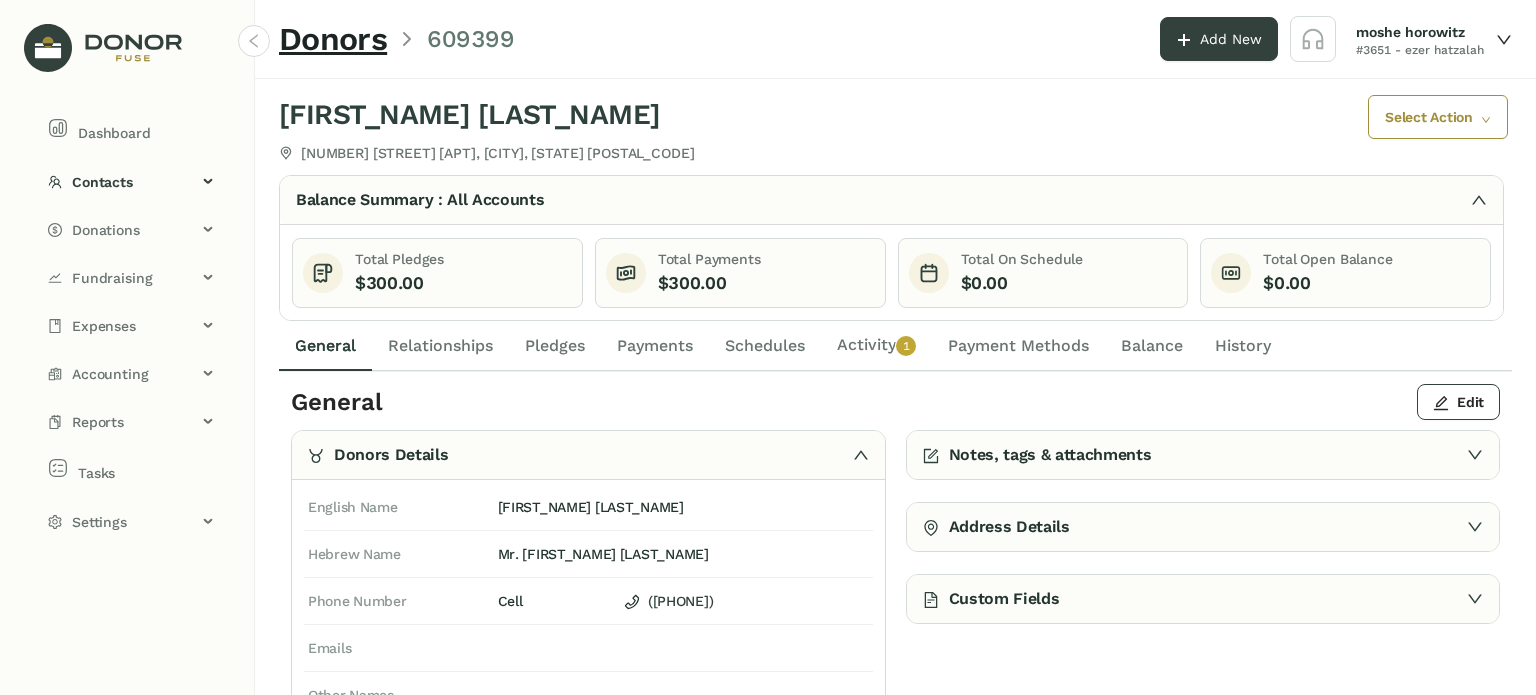 click on "Activity   0   1   2   3   4   5   6   7   8   9" 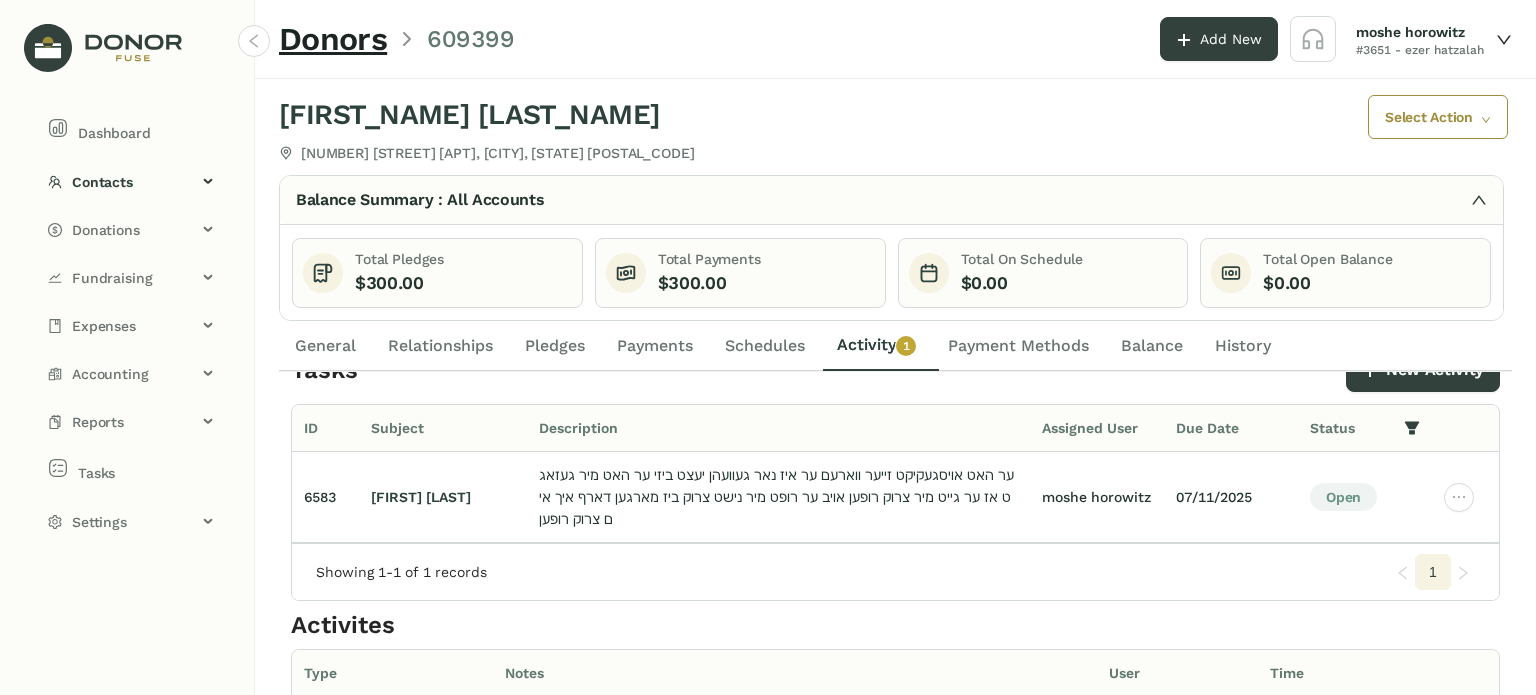 scroll, scrollTop: 0, scrollLeft: 0, axis: both 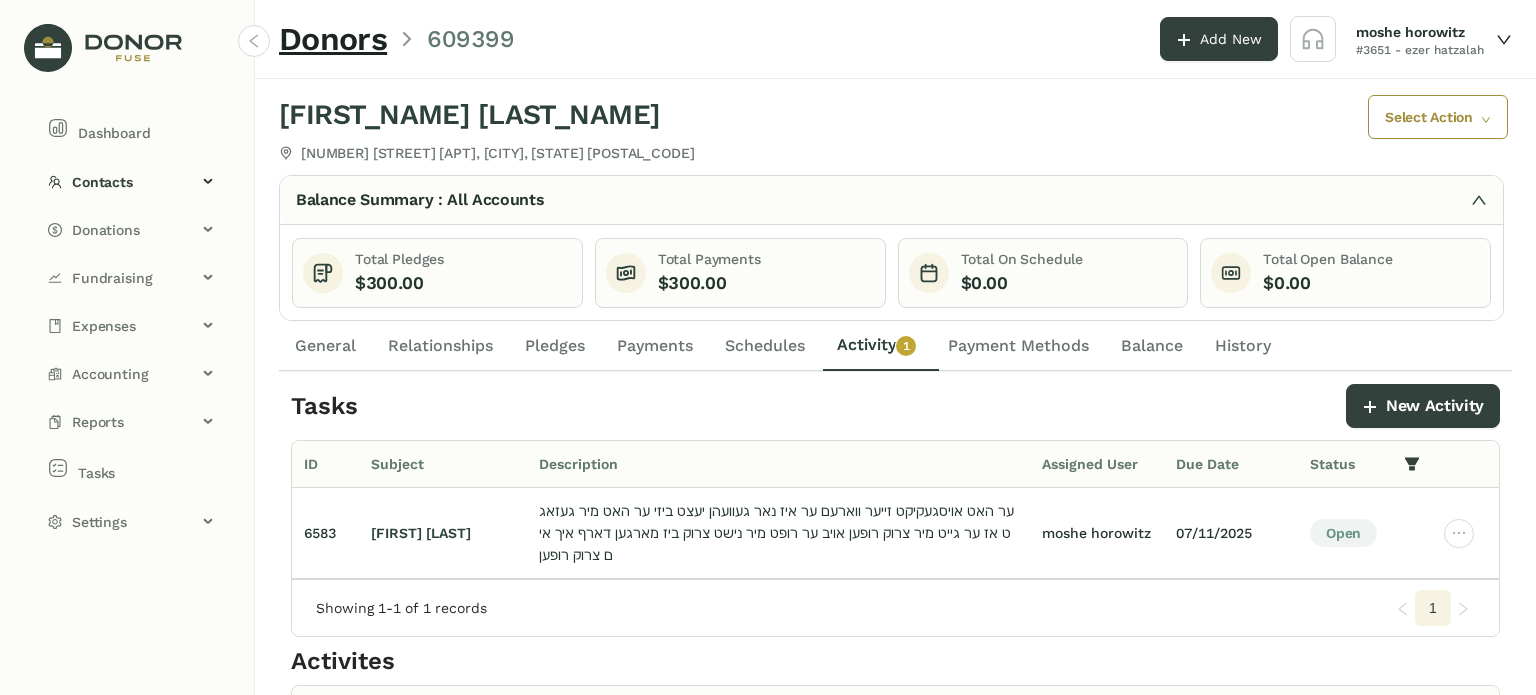 click on "General" 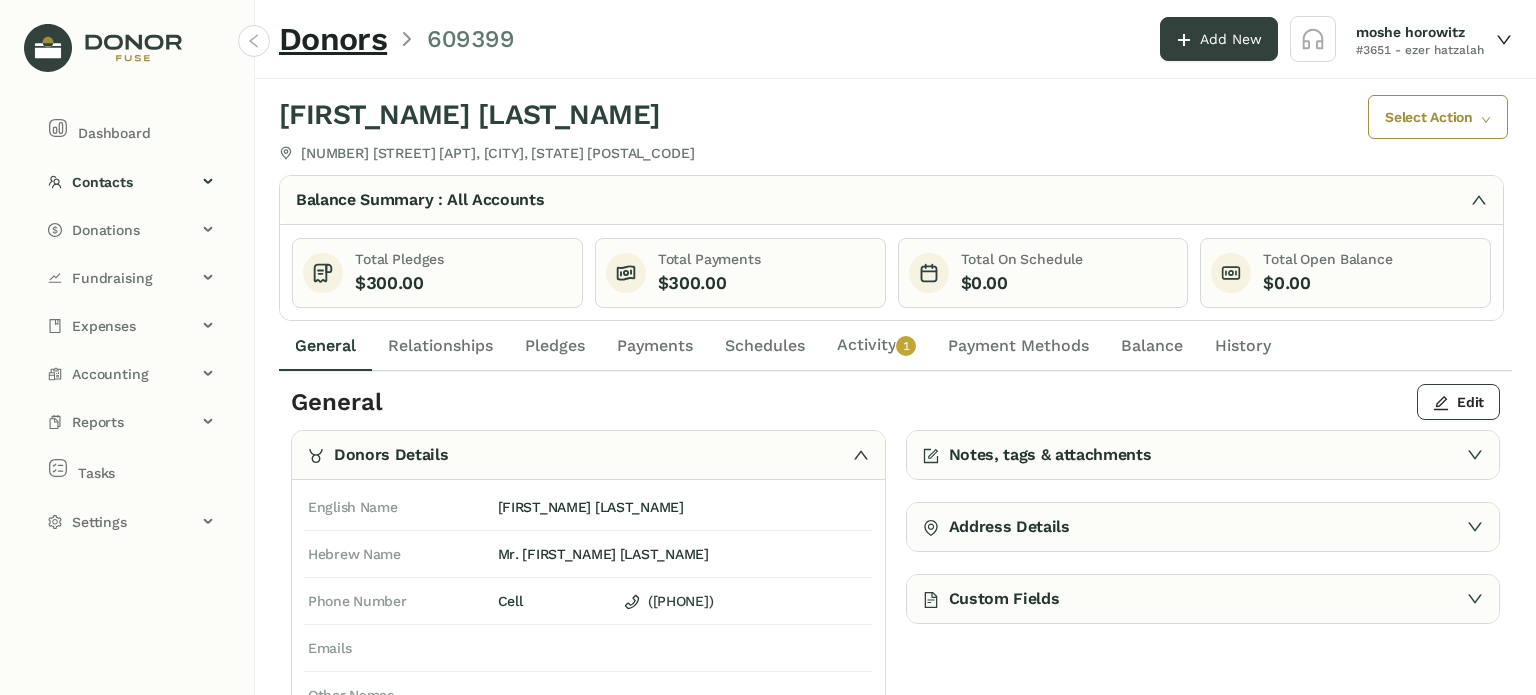 click on "Schedules" 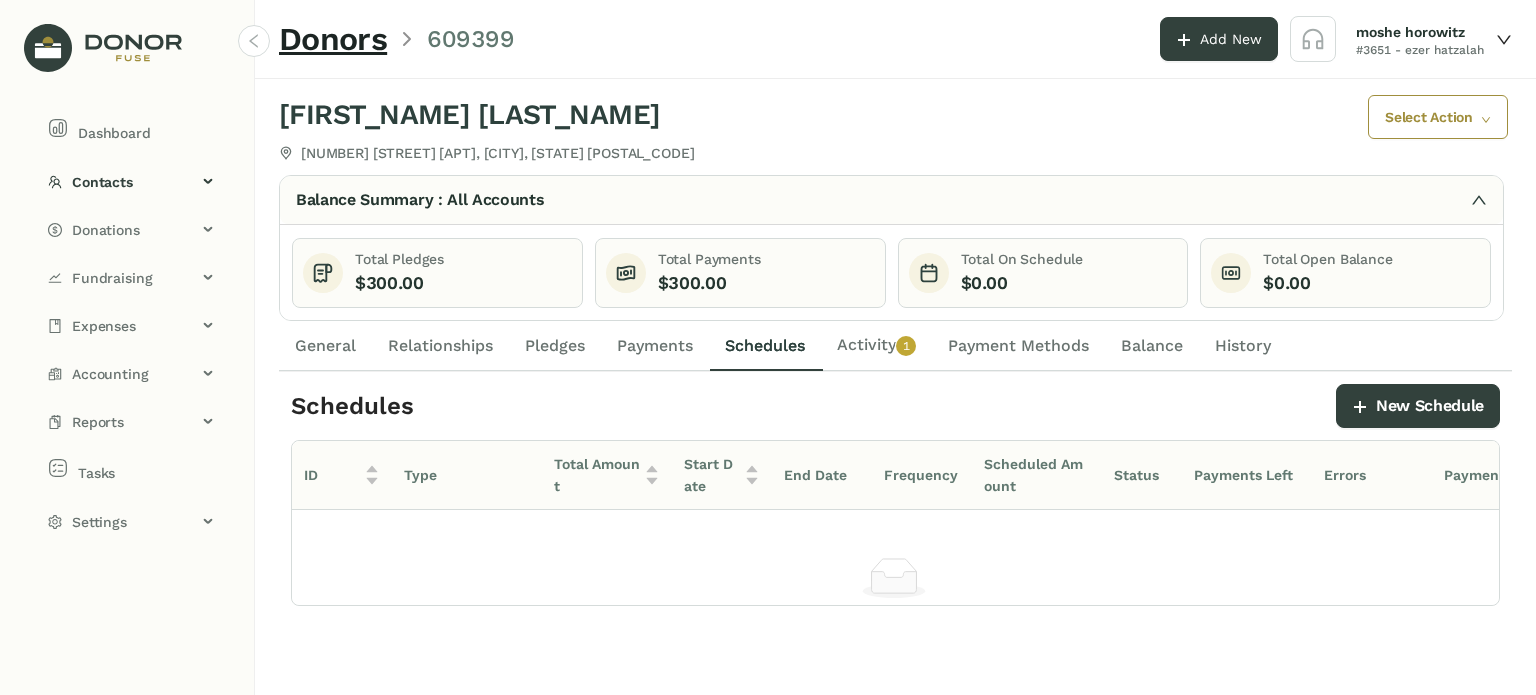 click on "General" 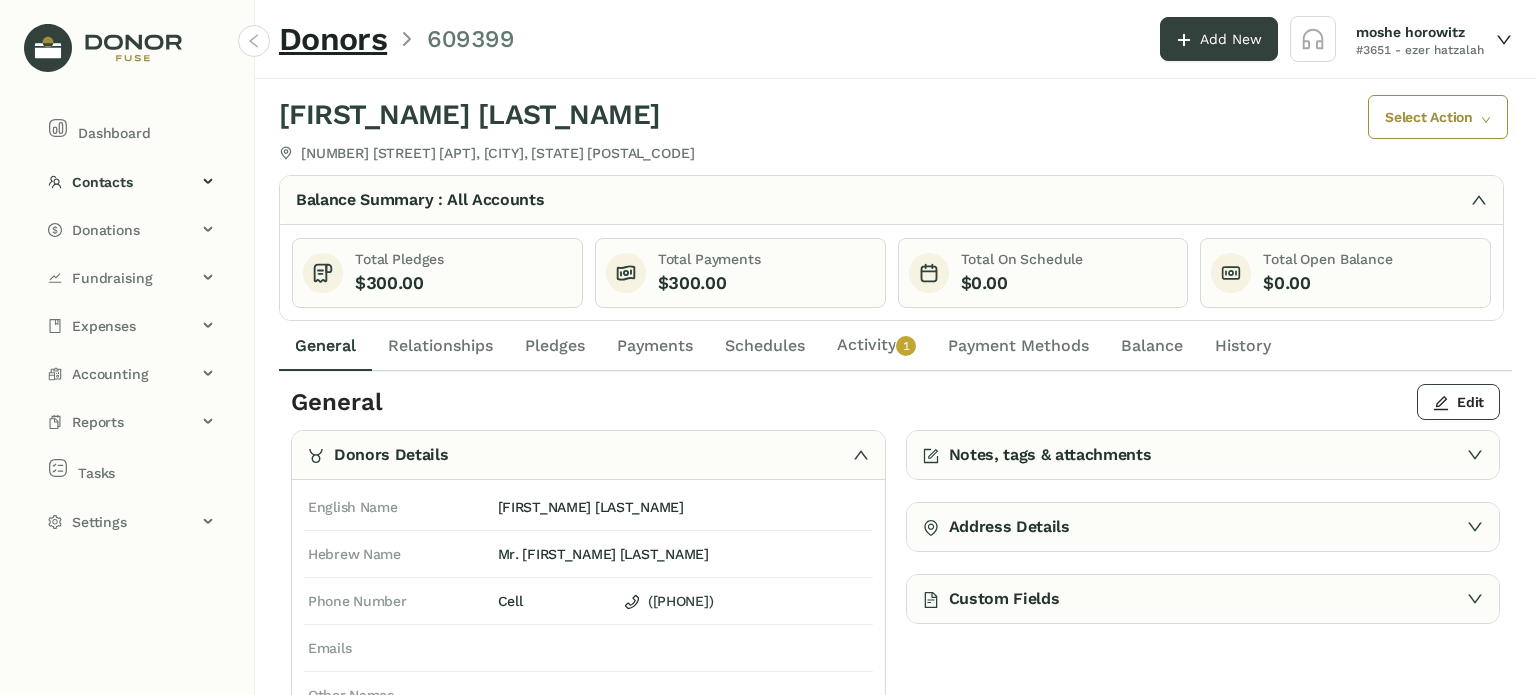 click on "Schedules" 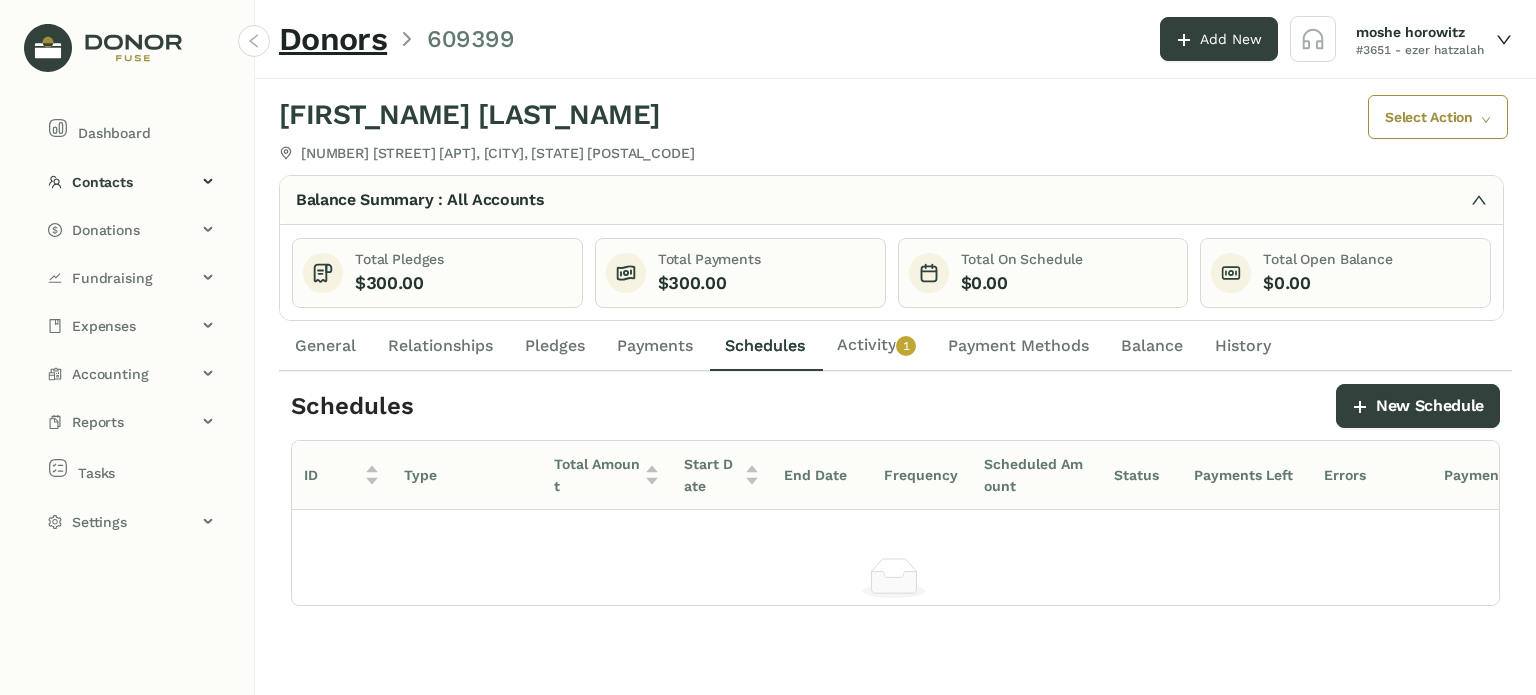 click on "Activity   0   1   2   3   4   5   6   7   8   9" 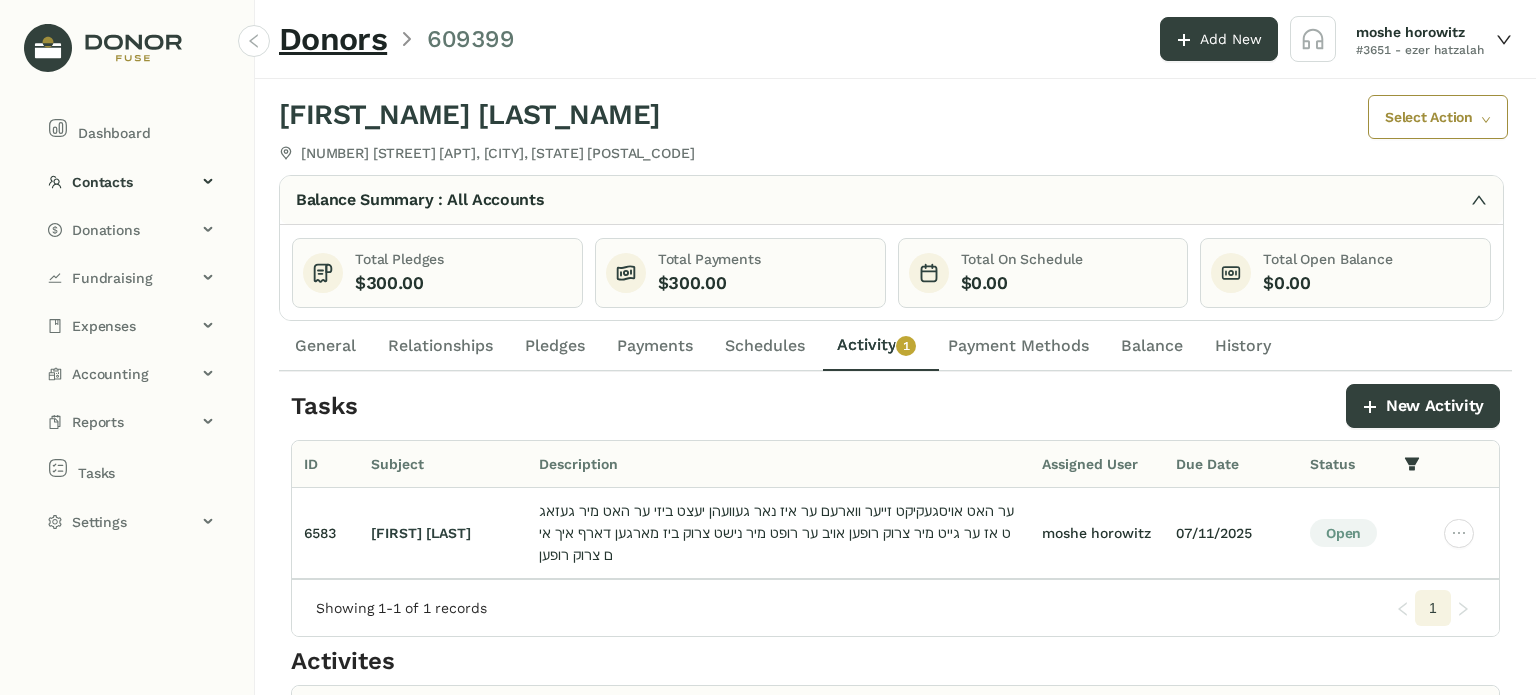 click on "Schedules" 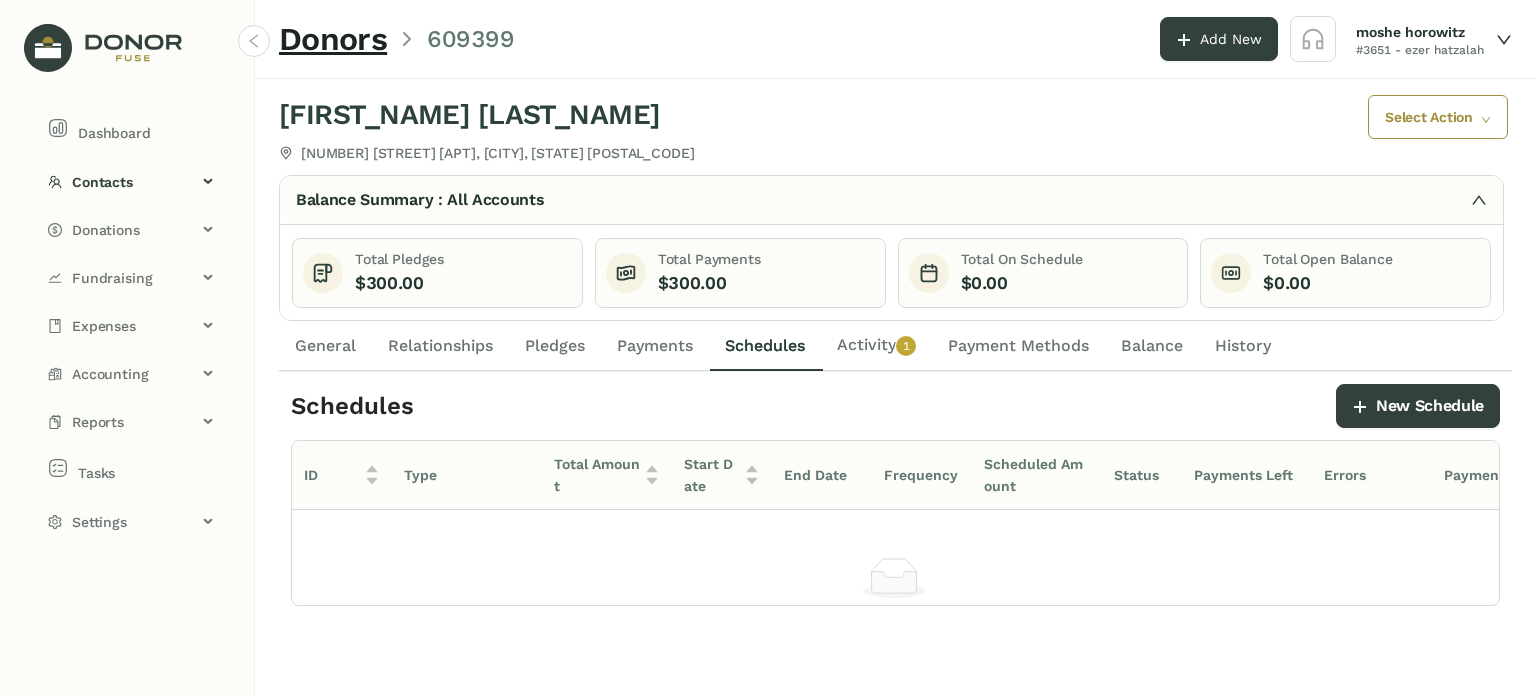 click on "Payments" 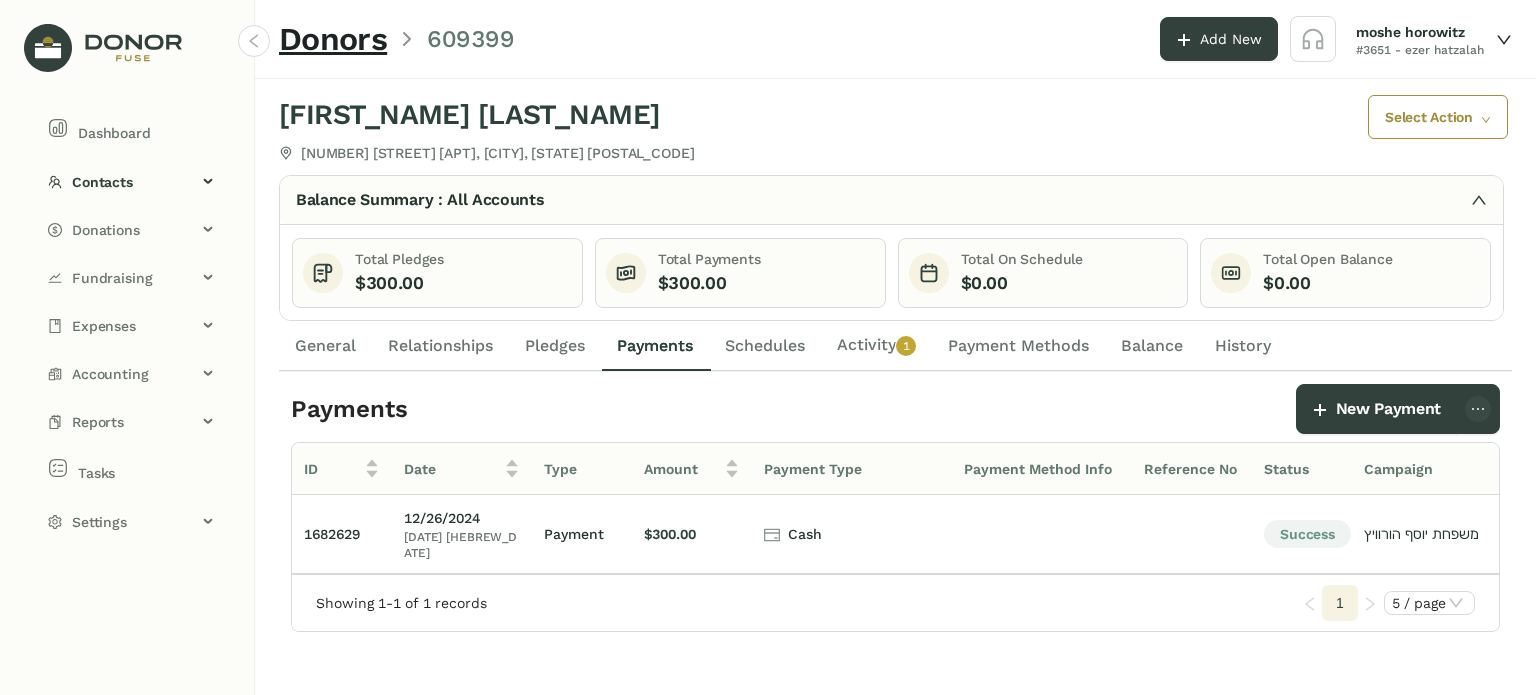 click on "General" 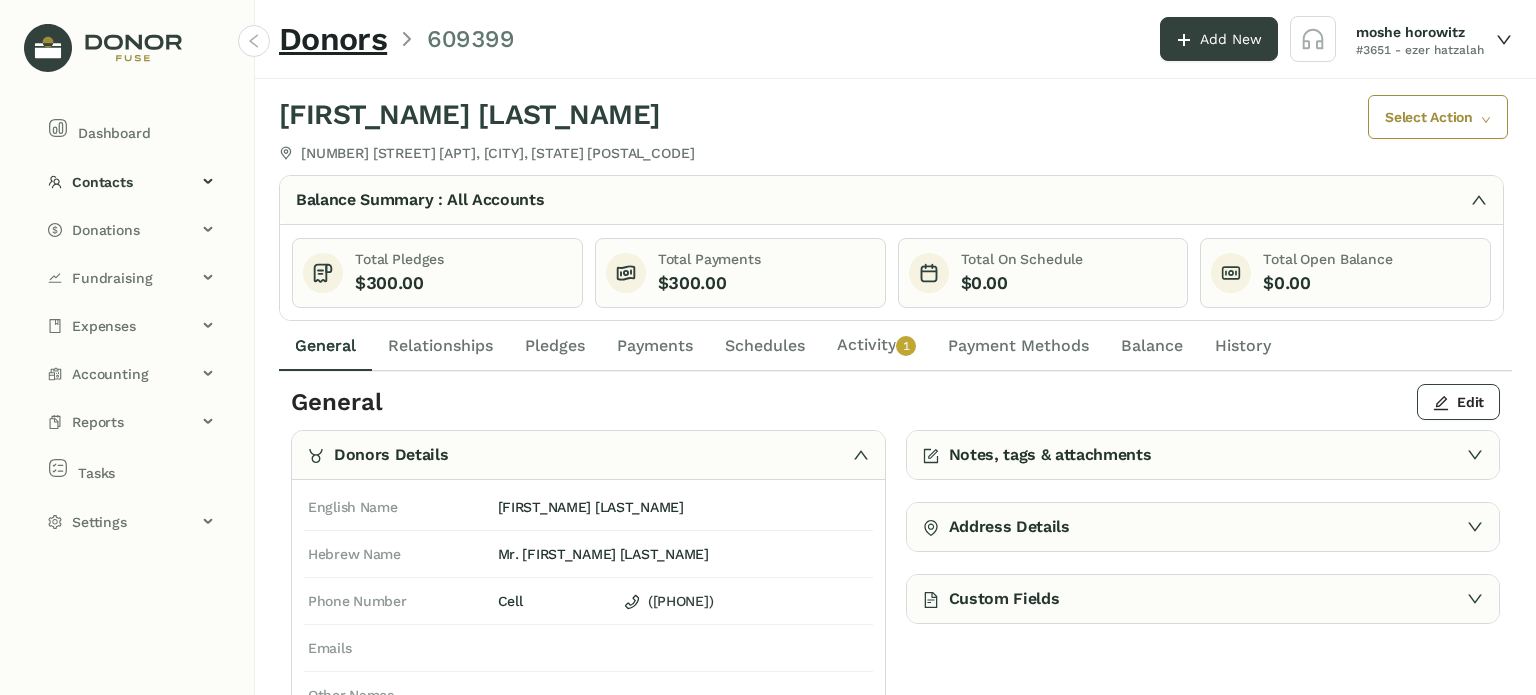 click on "Schedules" 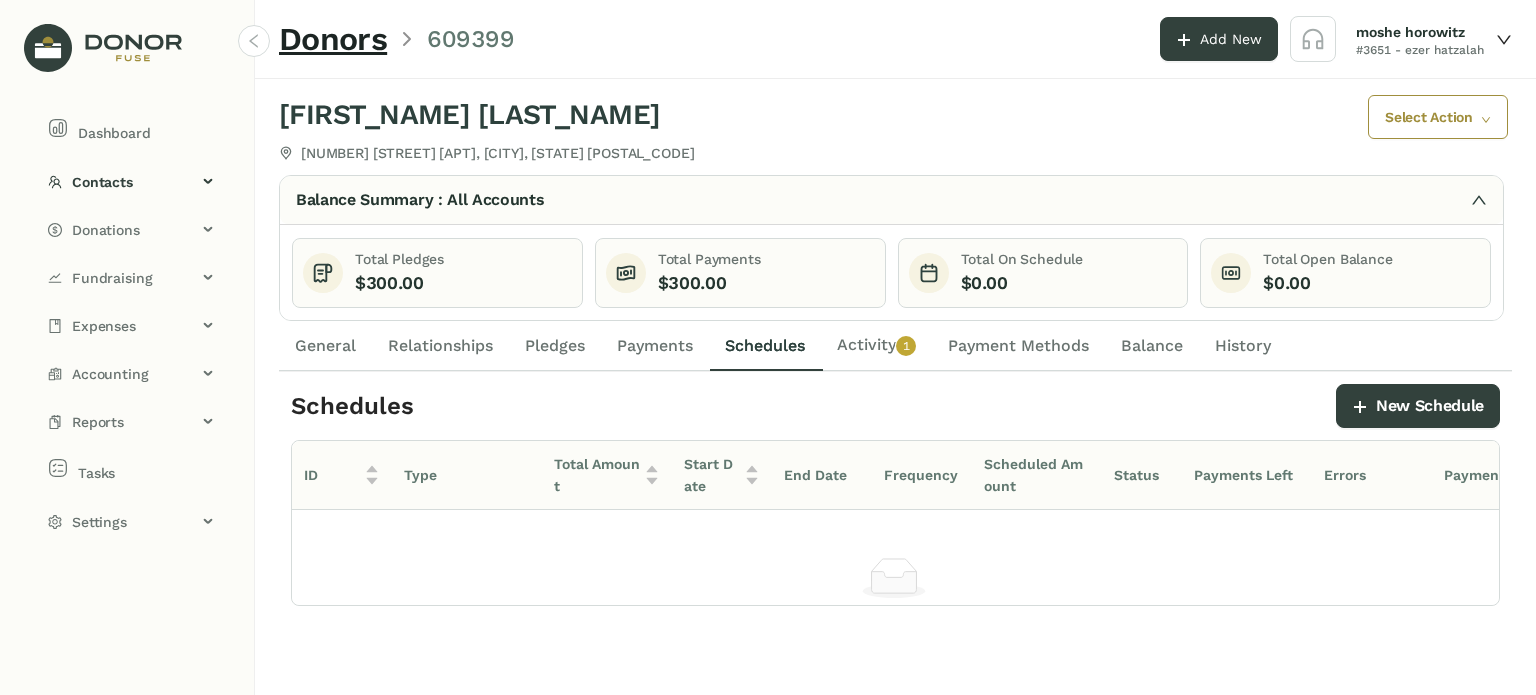 click on "General" 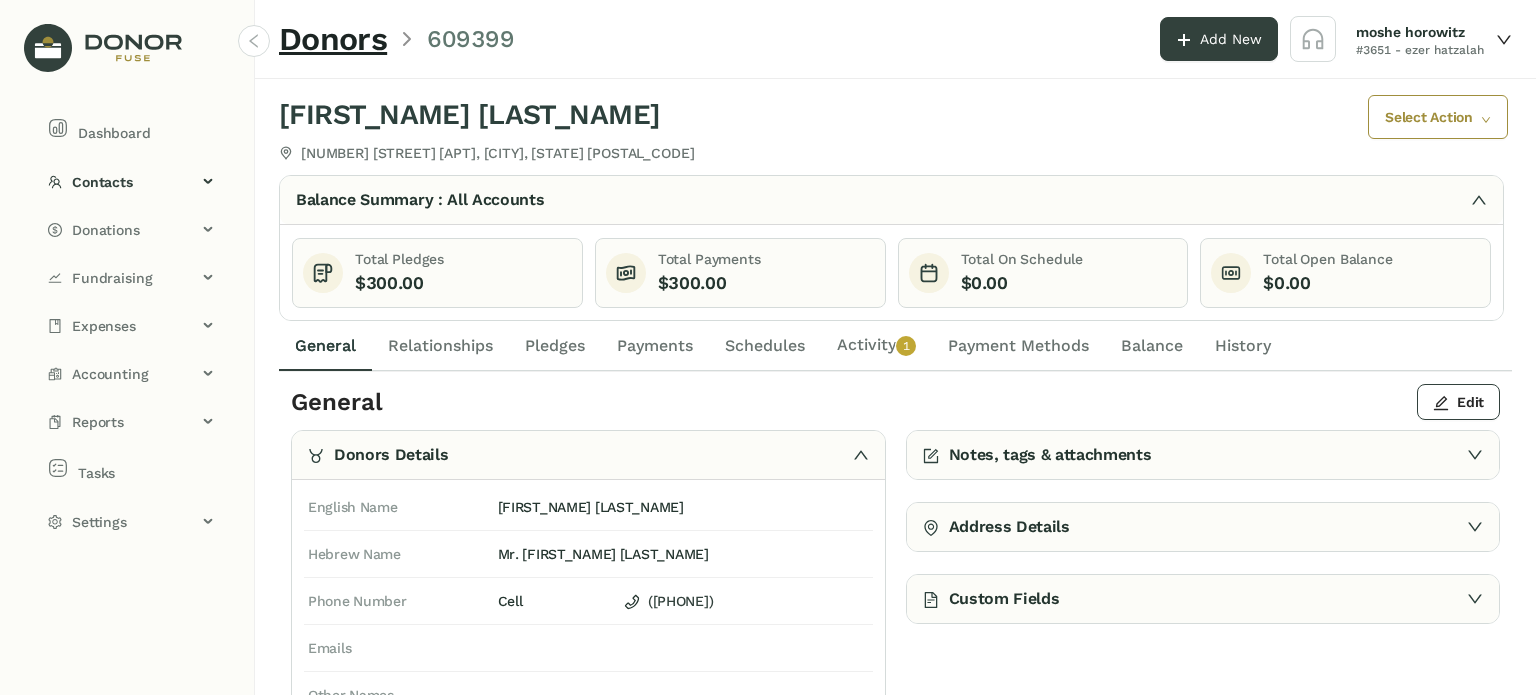 click on "Relationships" 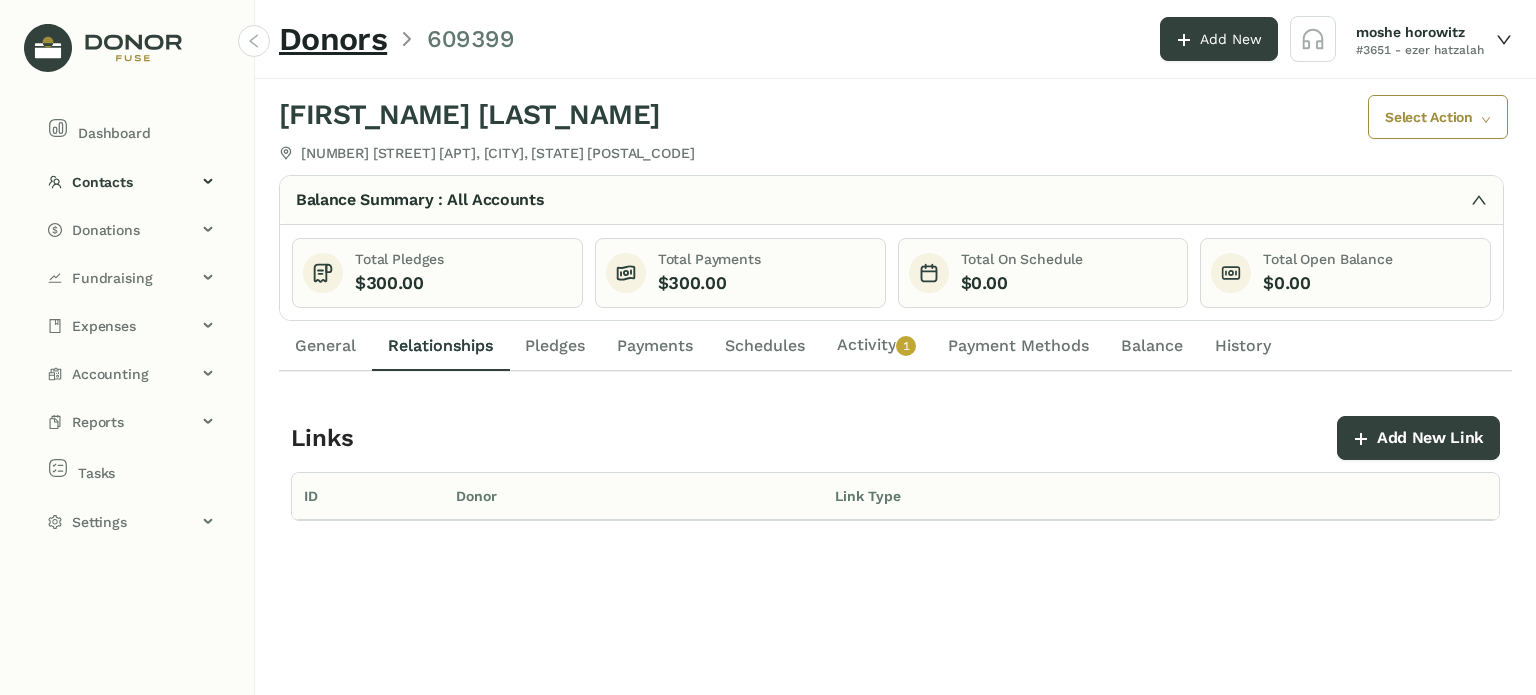 click on "Pledges" 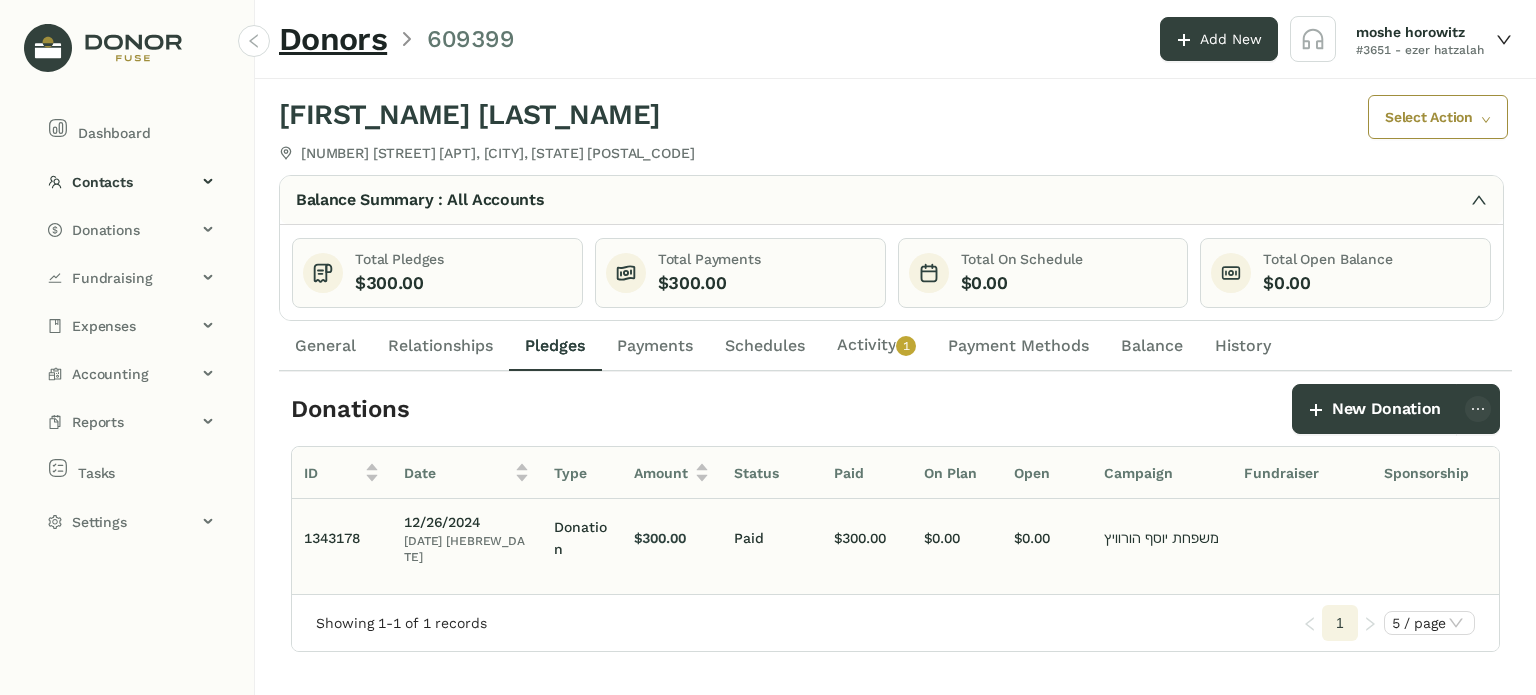 scroll, scrollTop: 0, scrollLeft: 0, axis: both 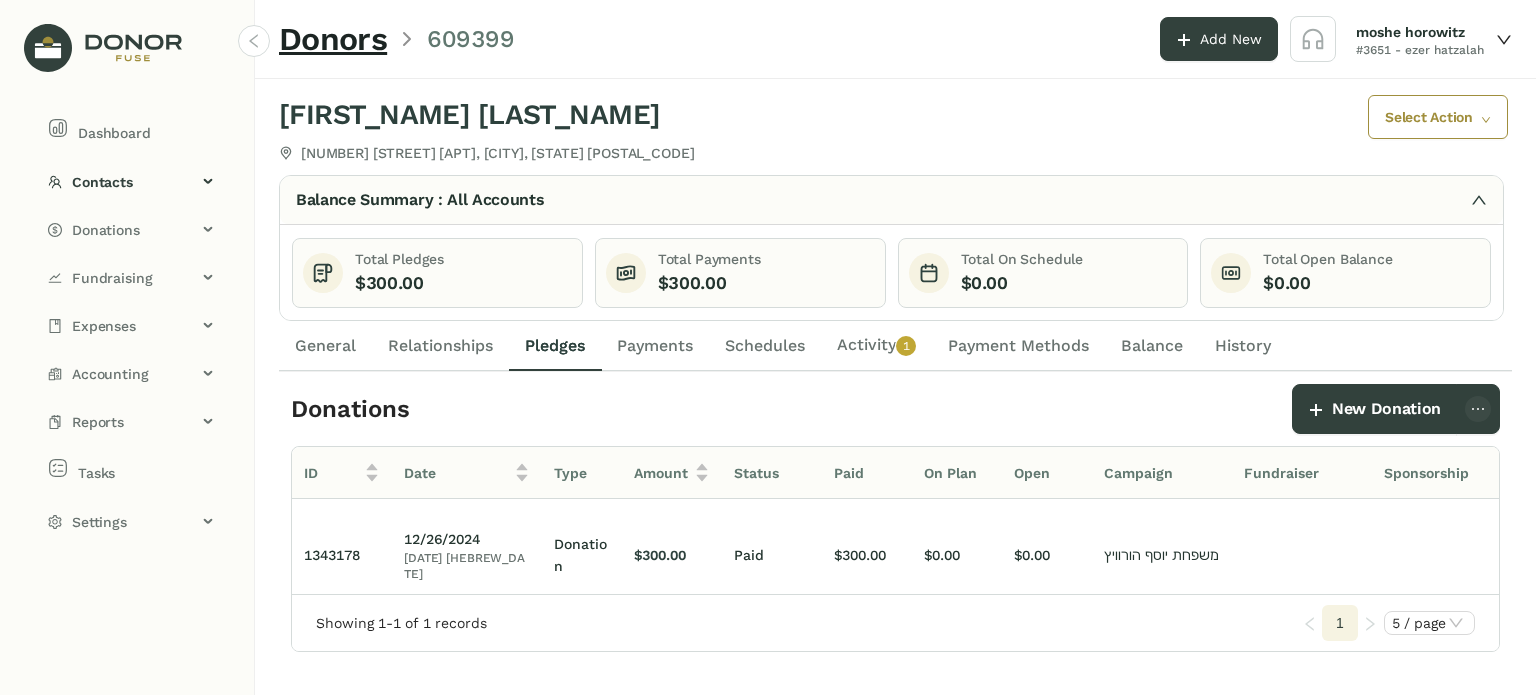 click on "General" 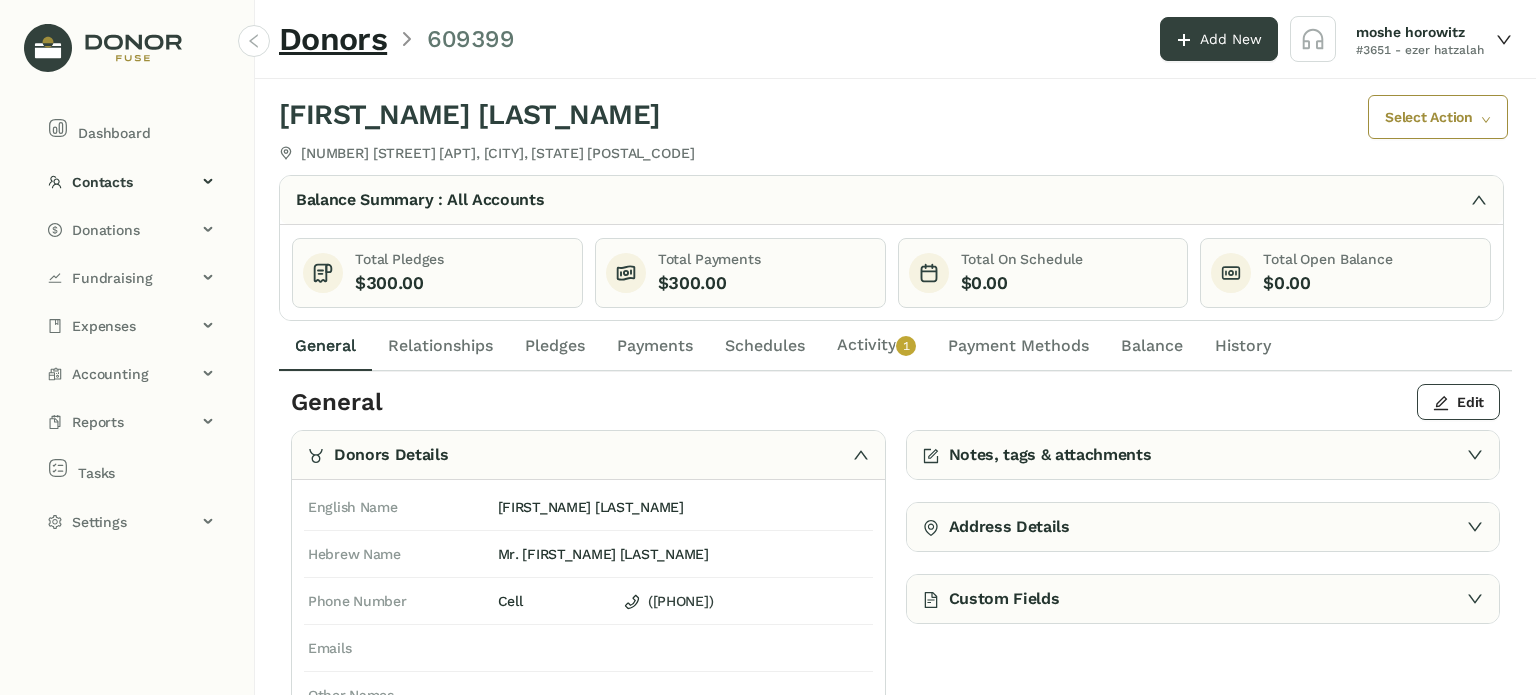click on "Activity   0   1   2   3   4   5   6   7   8   9" 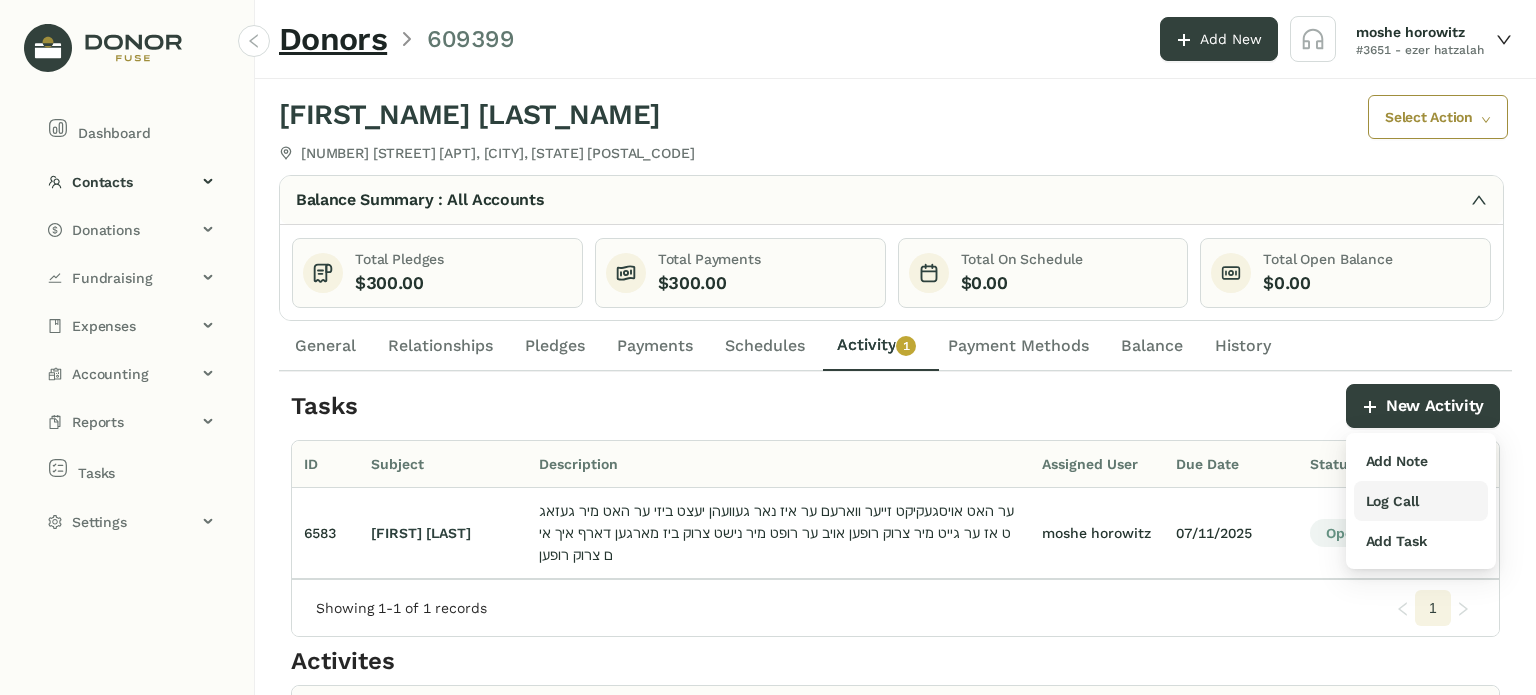 click on "Log Call" at bounding box center (1392, 501) 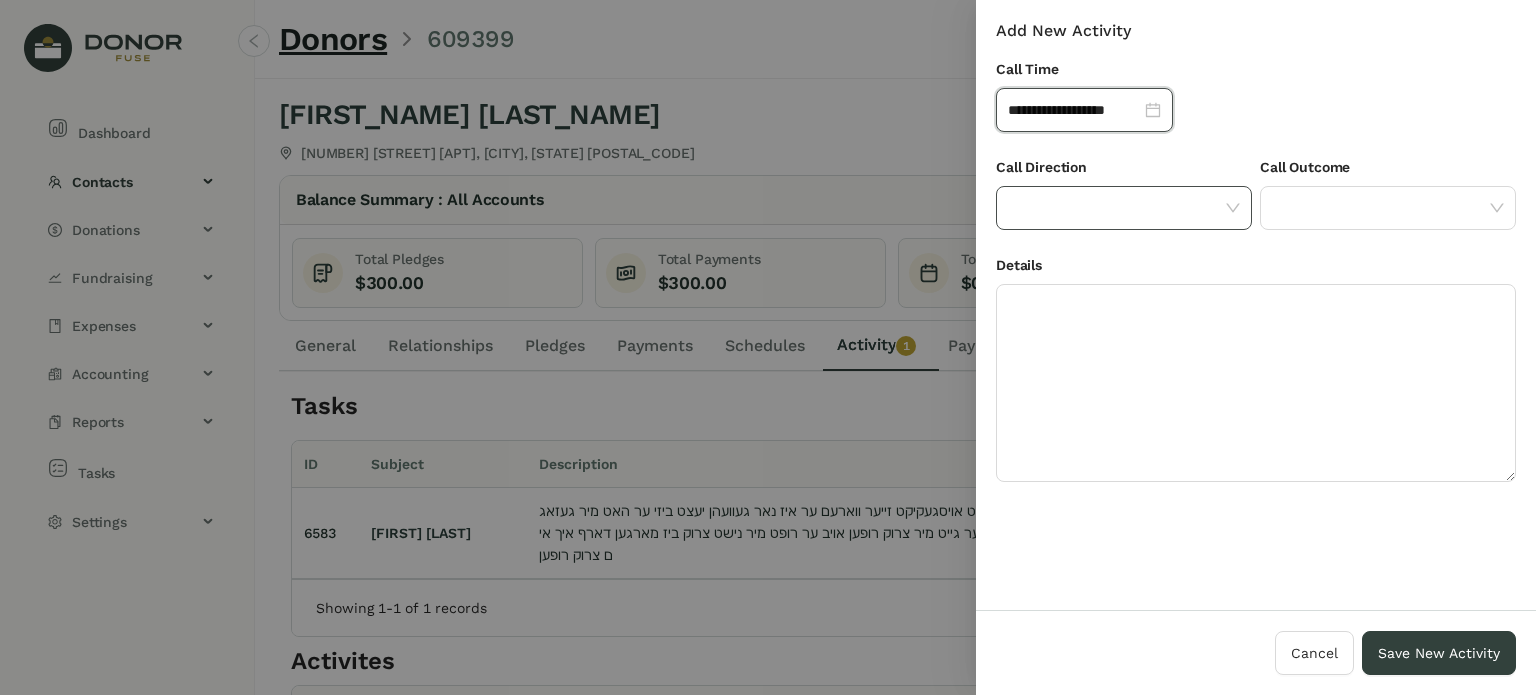drag, startPoint x: 1188, startPoint y: 207, endPoint x: 1184, endPoint y: 219, distance: 12.649111 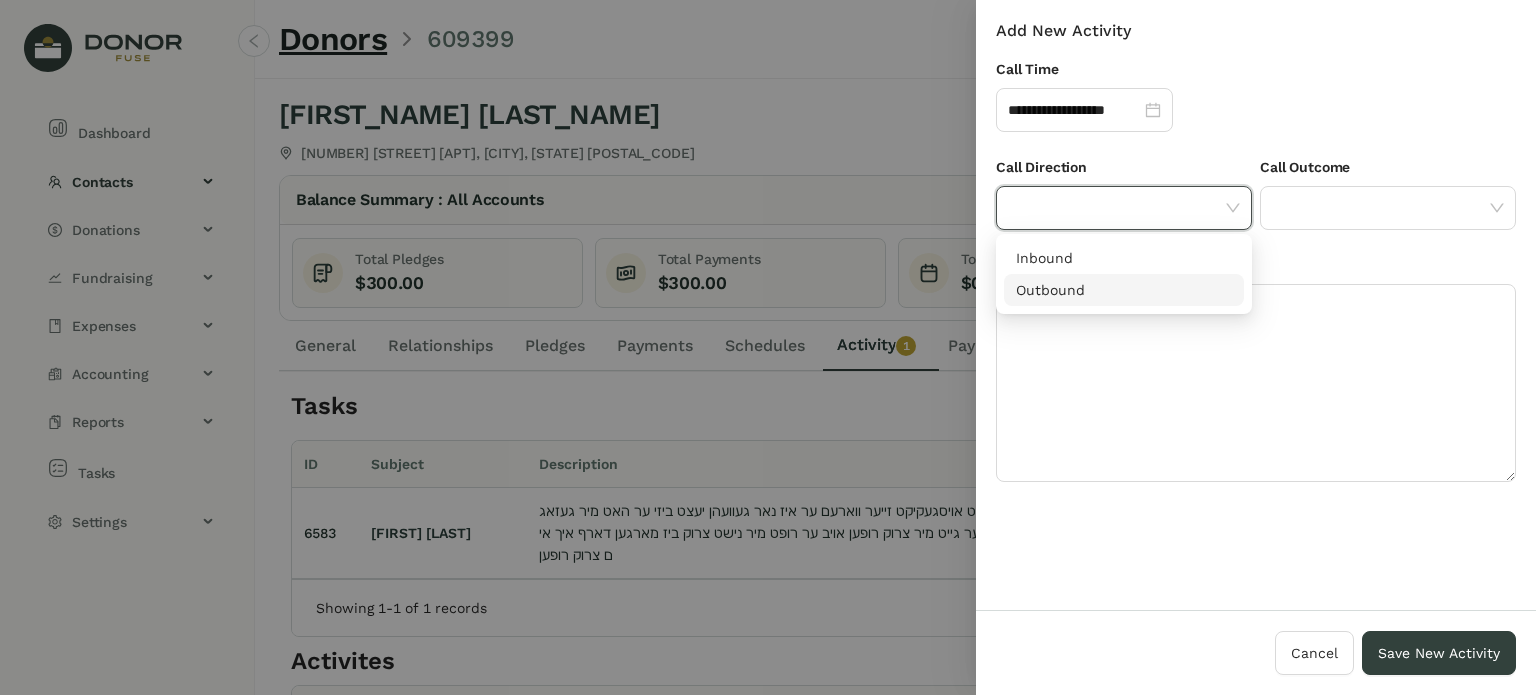 click on "Outbound" at bounding box center (1124, 290) 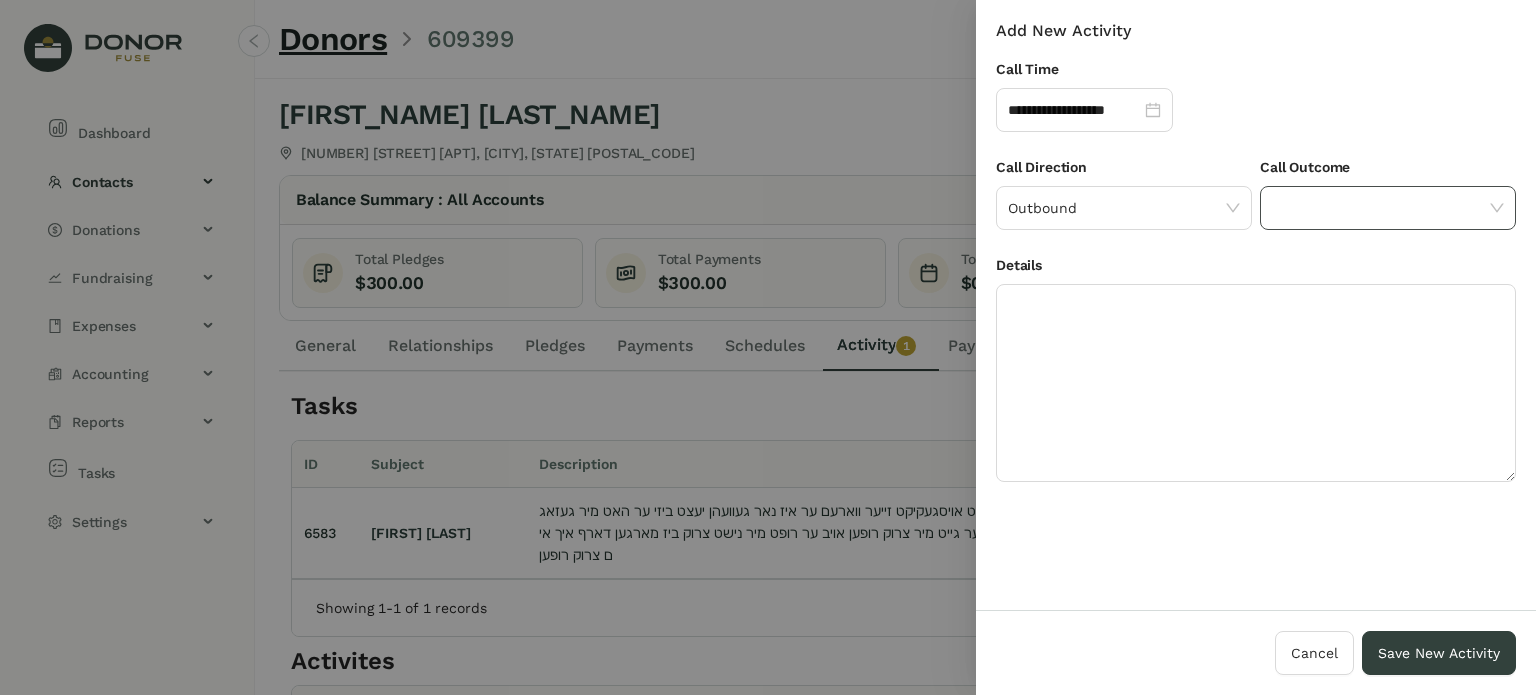 drag, startPoint x: 1323, startPoint y: 187, endPoint x: 1322, endPoint y: 211, distance: 24.020824 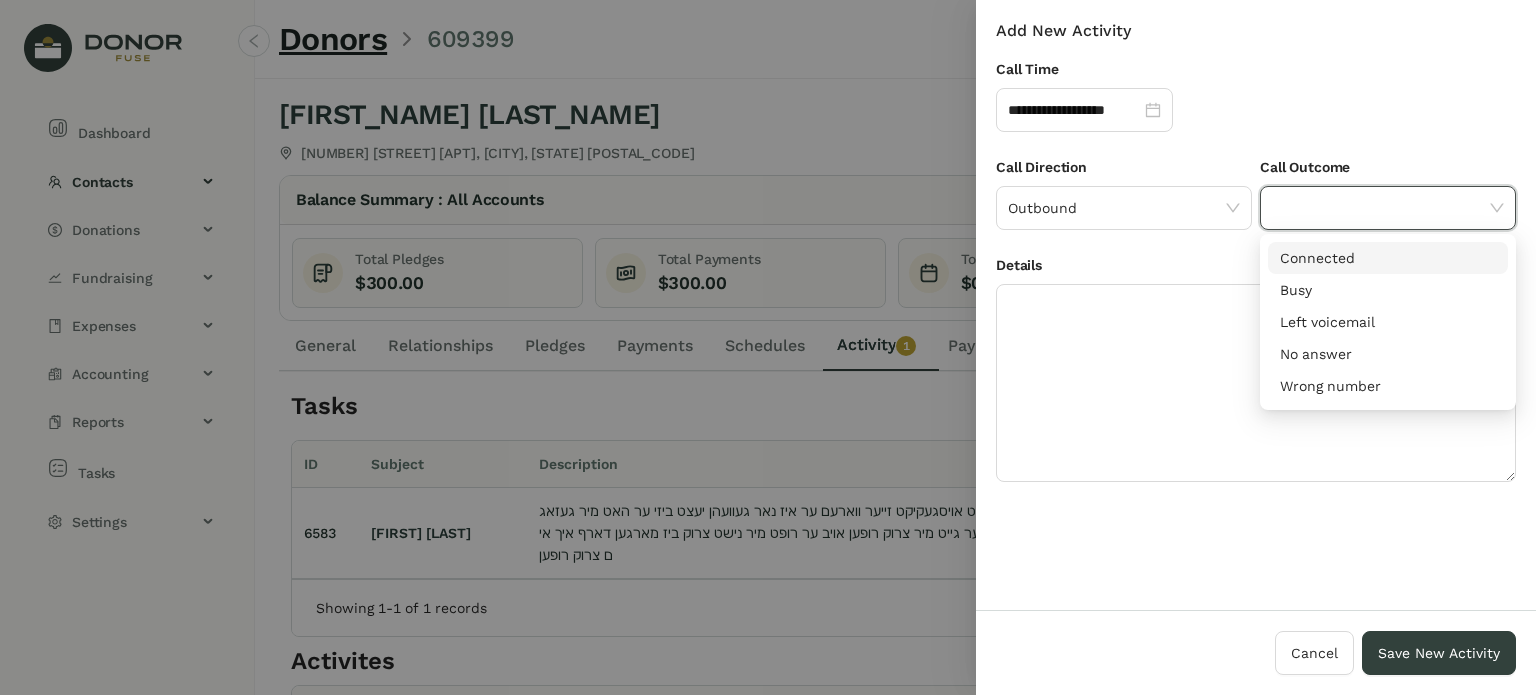 click on "Connected" at bounding box center [1388, 258] 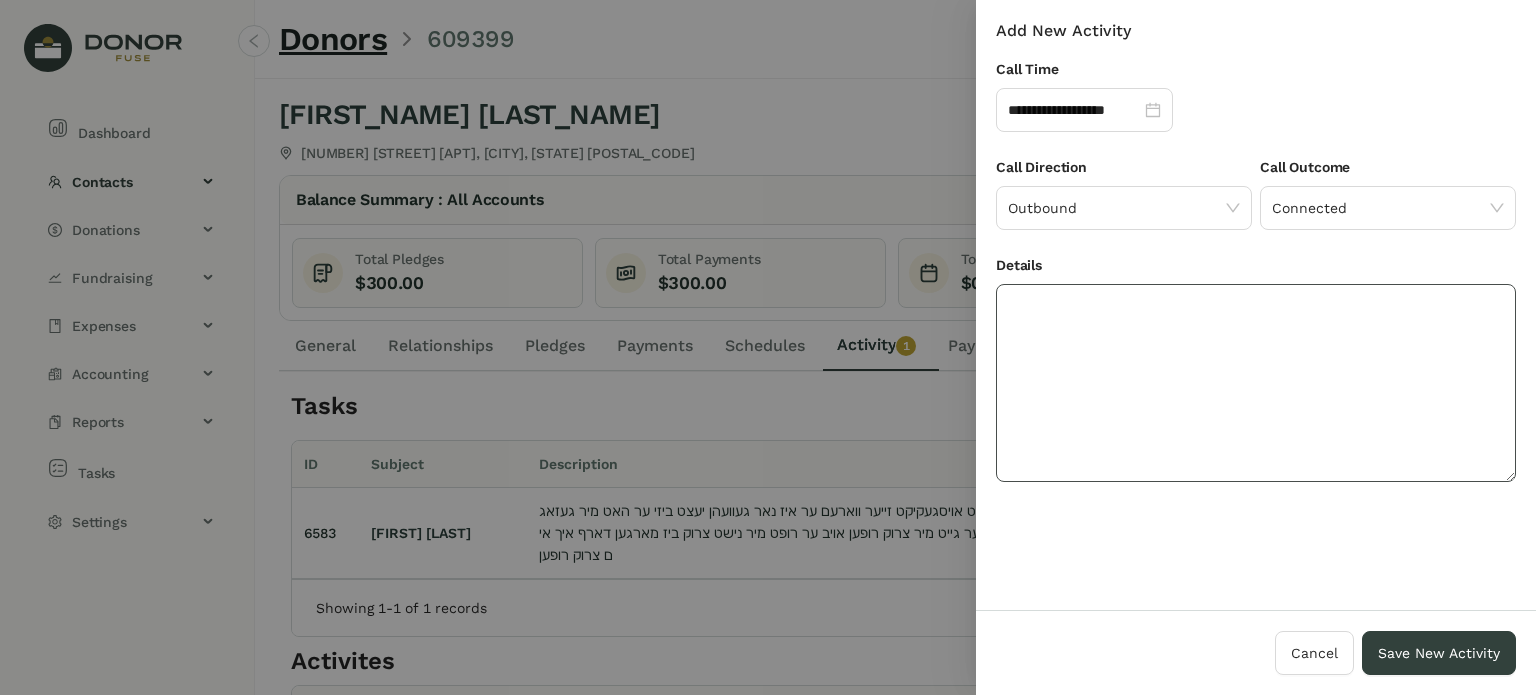 drag, startPoint x: 1197, startPoint y: 394, endPoint x: 1160, endPoint y: 386, distance: 37.85499 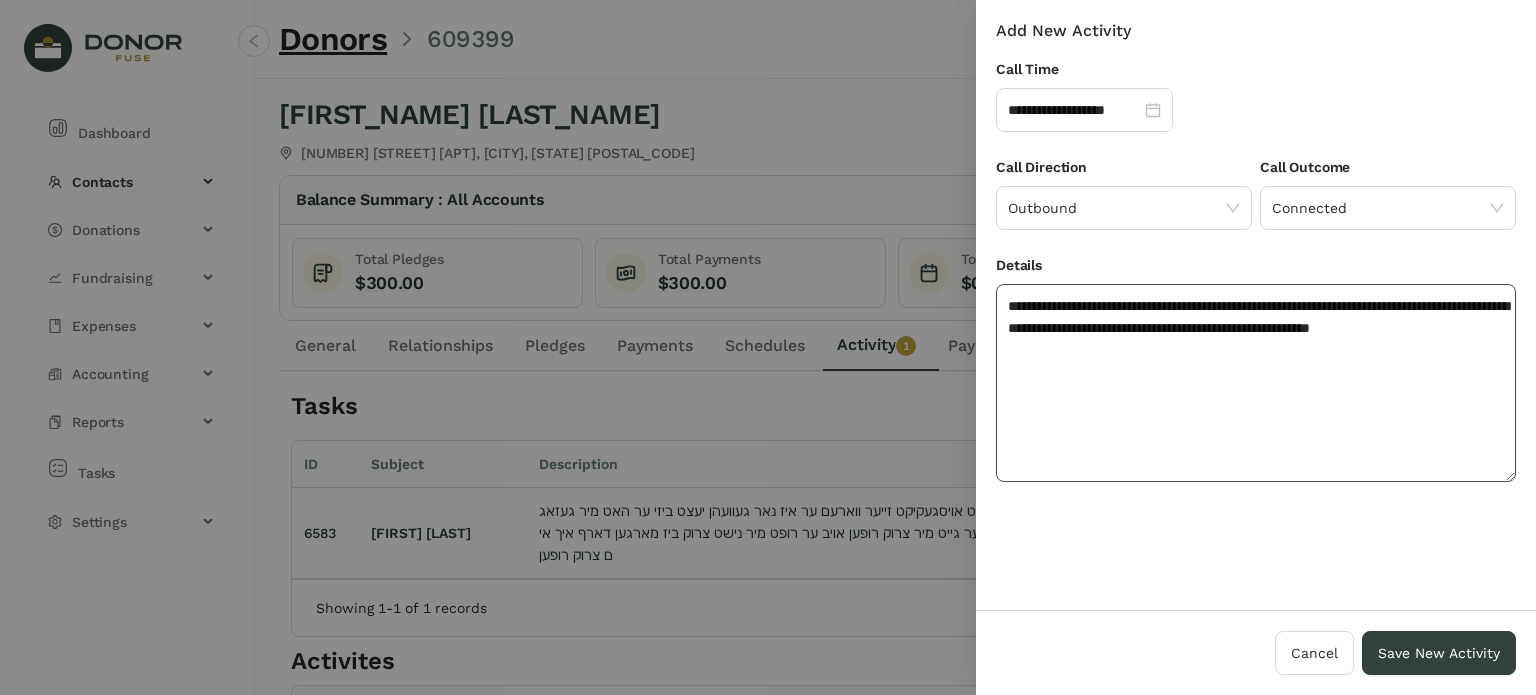 click on "**********" 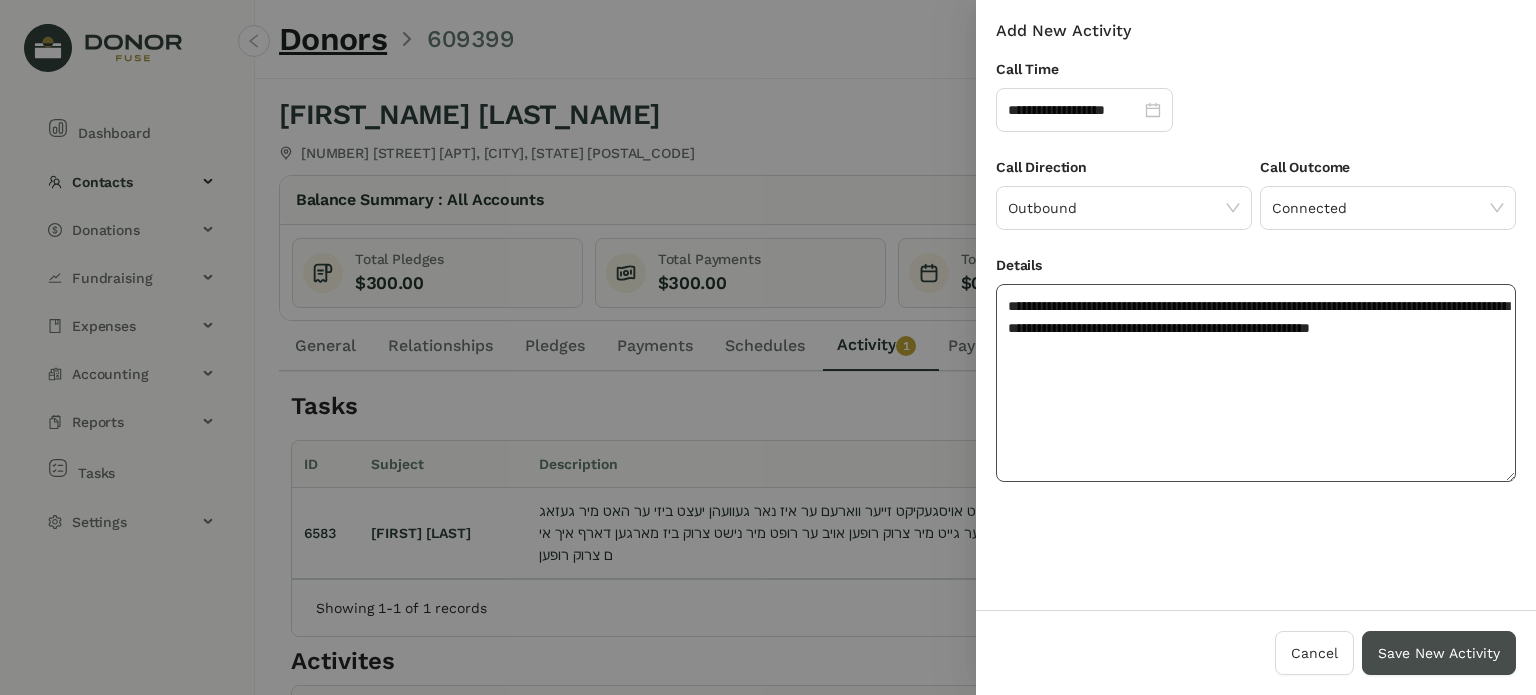 type on "**********" 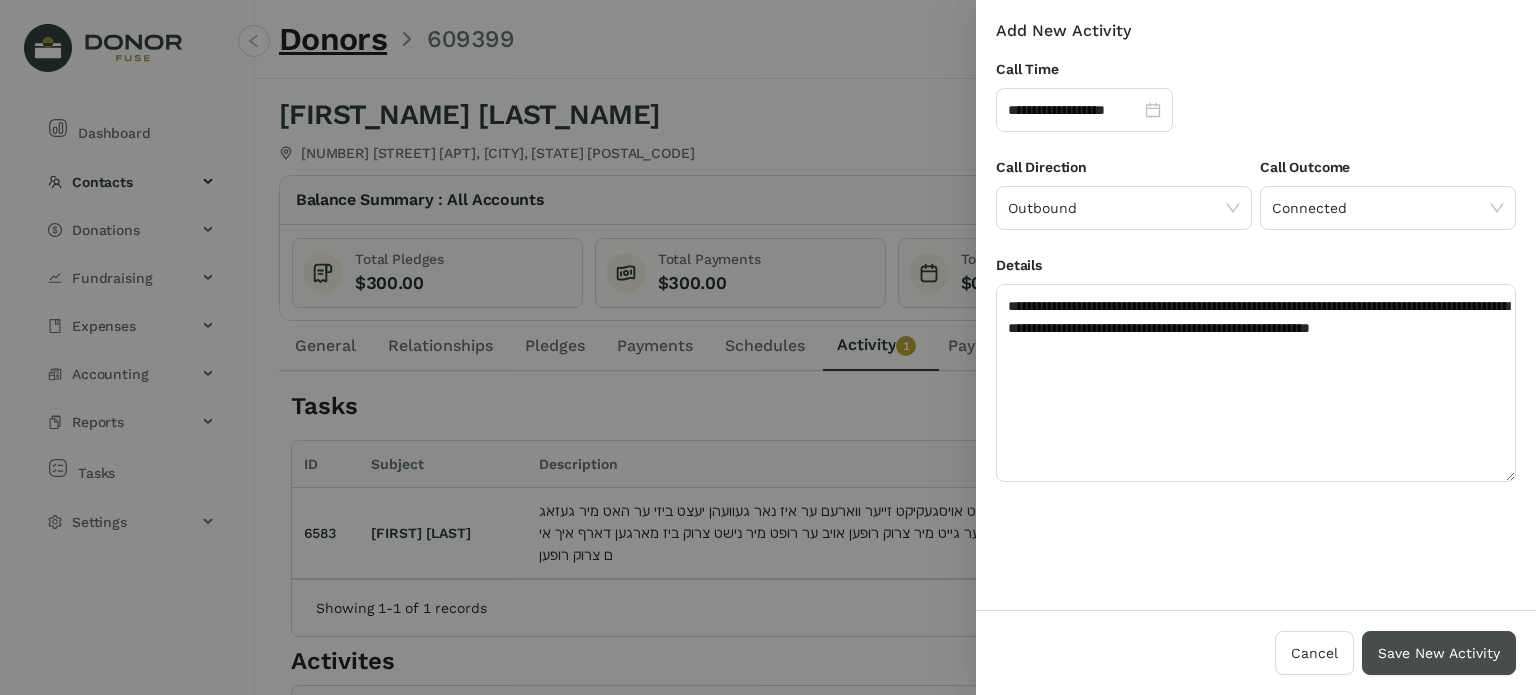 click on "Save New Activity" at bounding box center (1439, 653) 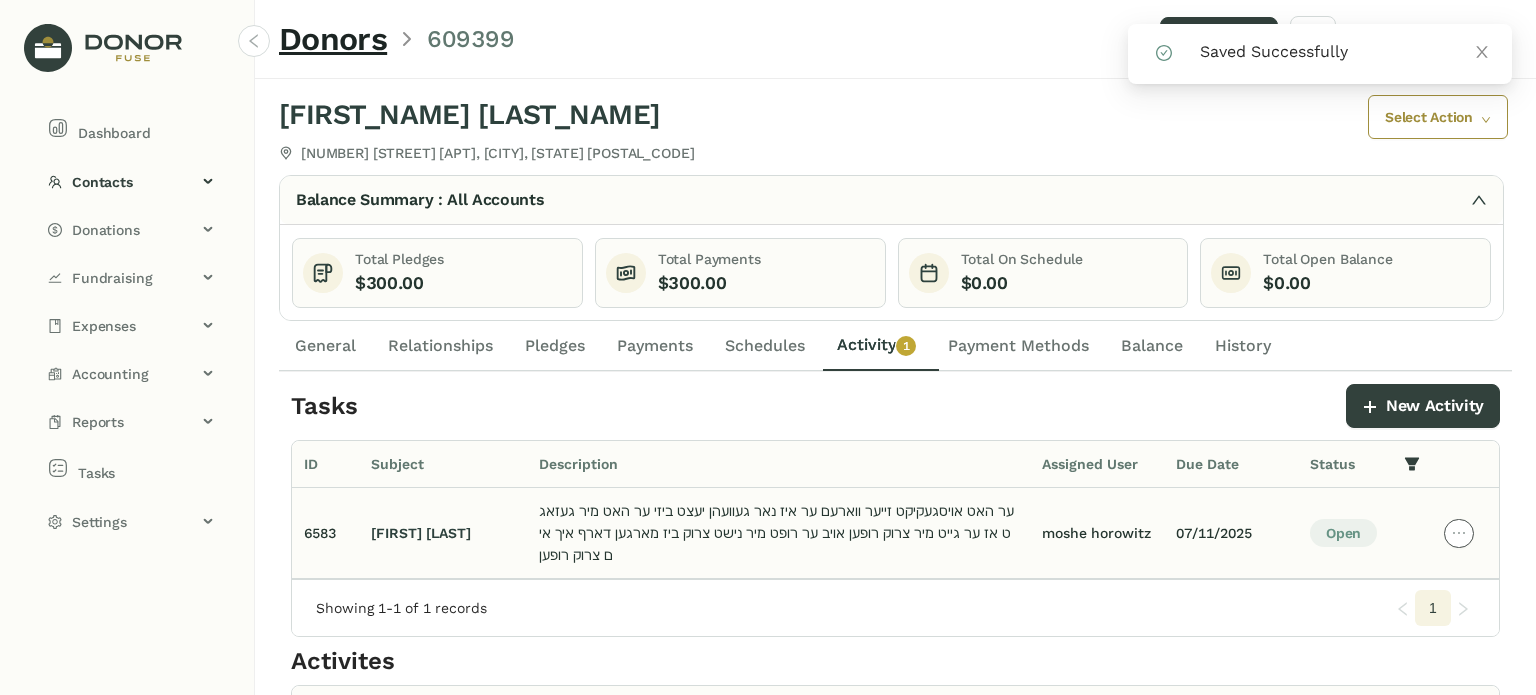 click 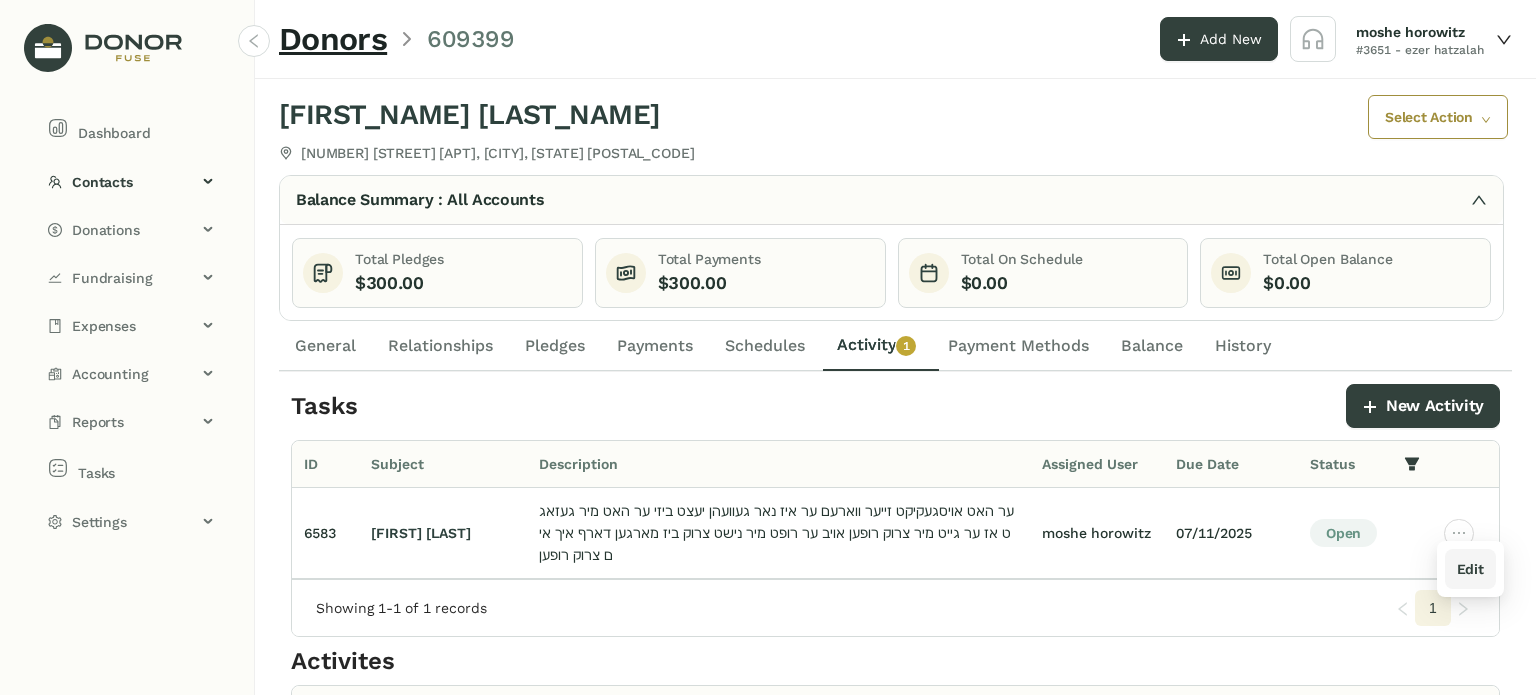 click on "Edit" at bounding box center (1470, 569) 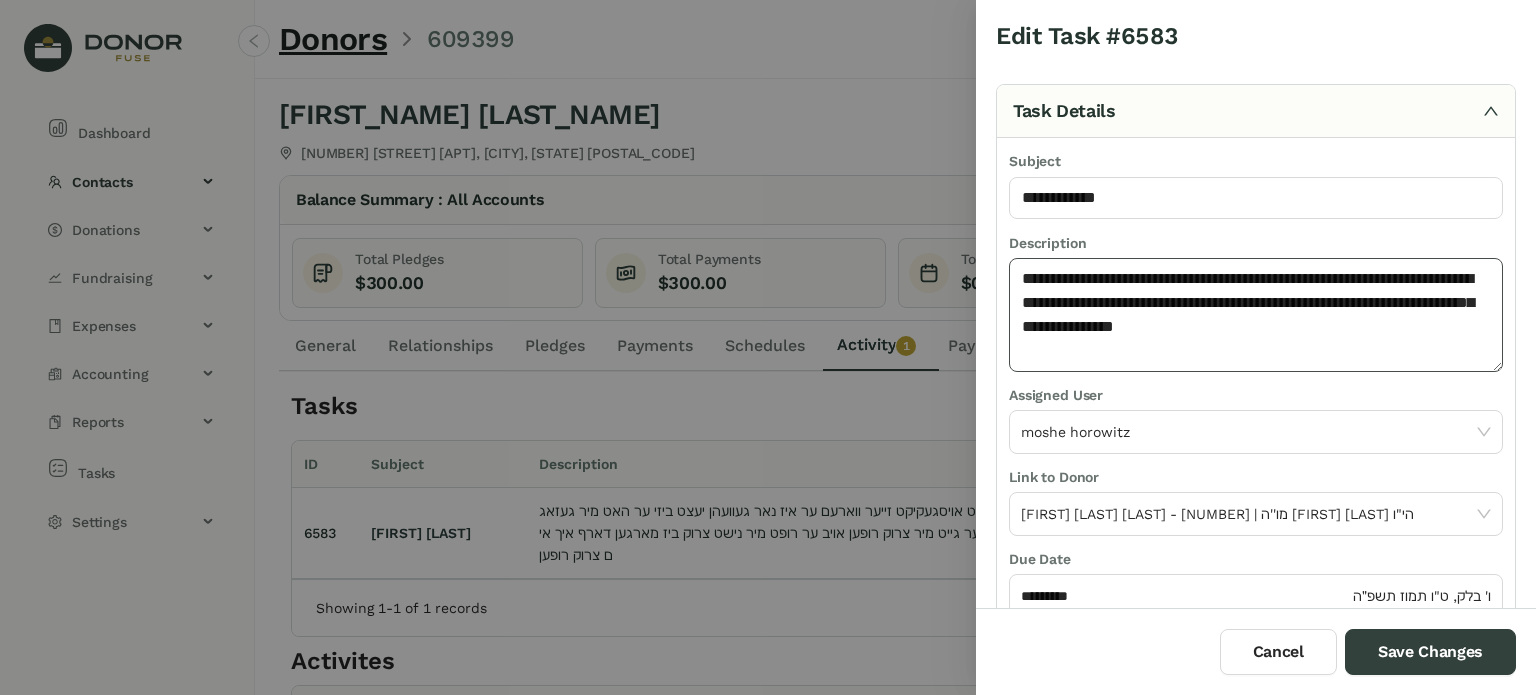 click on "**********" 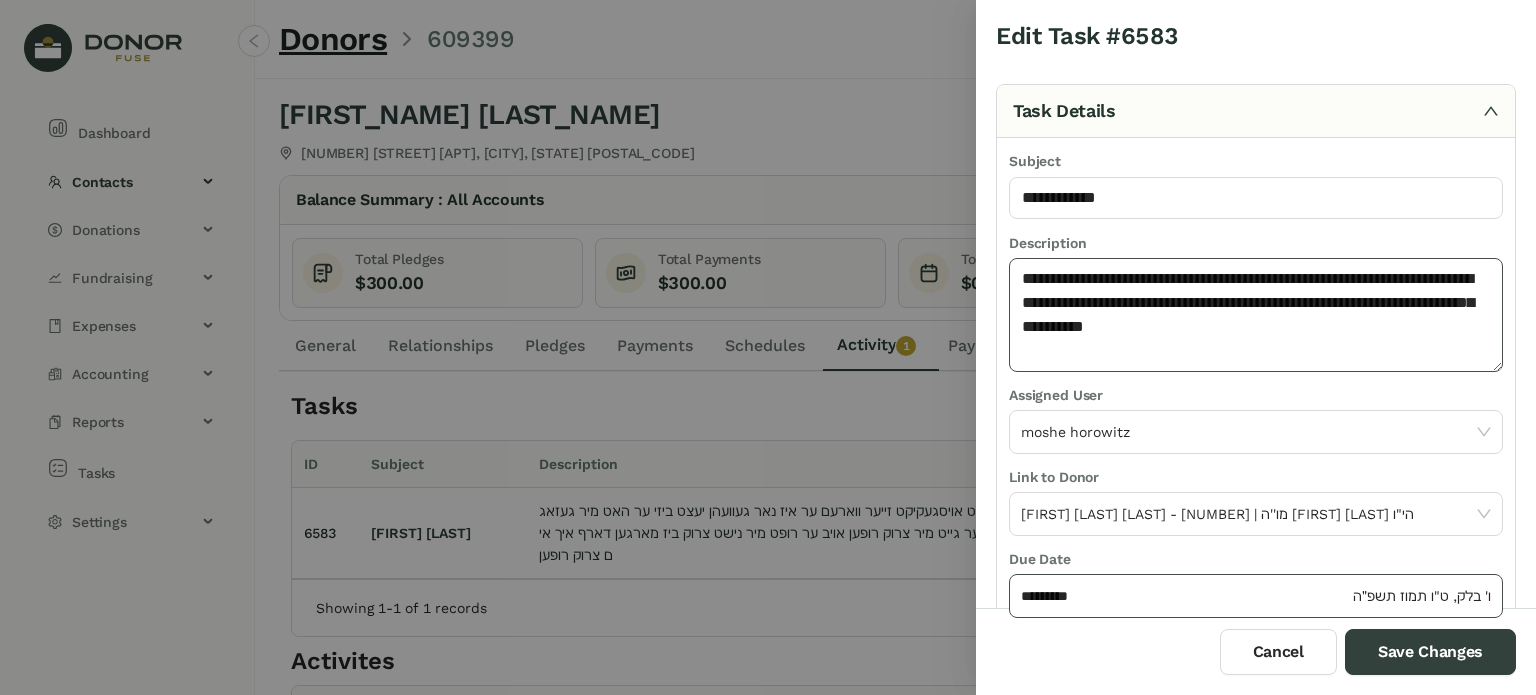 type on "**********" 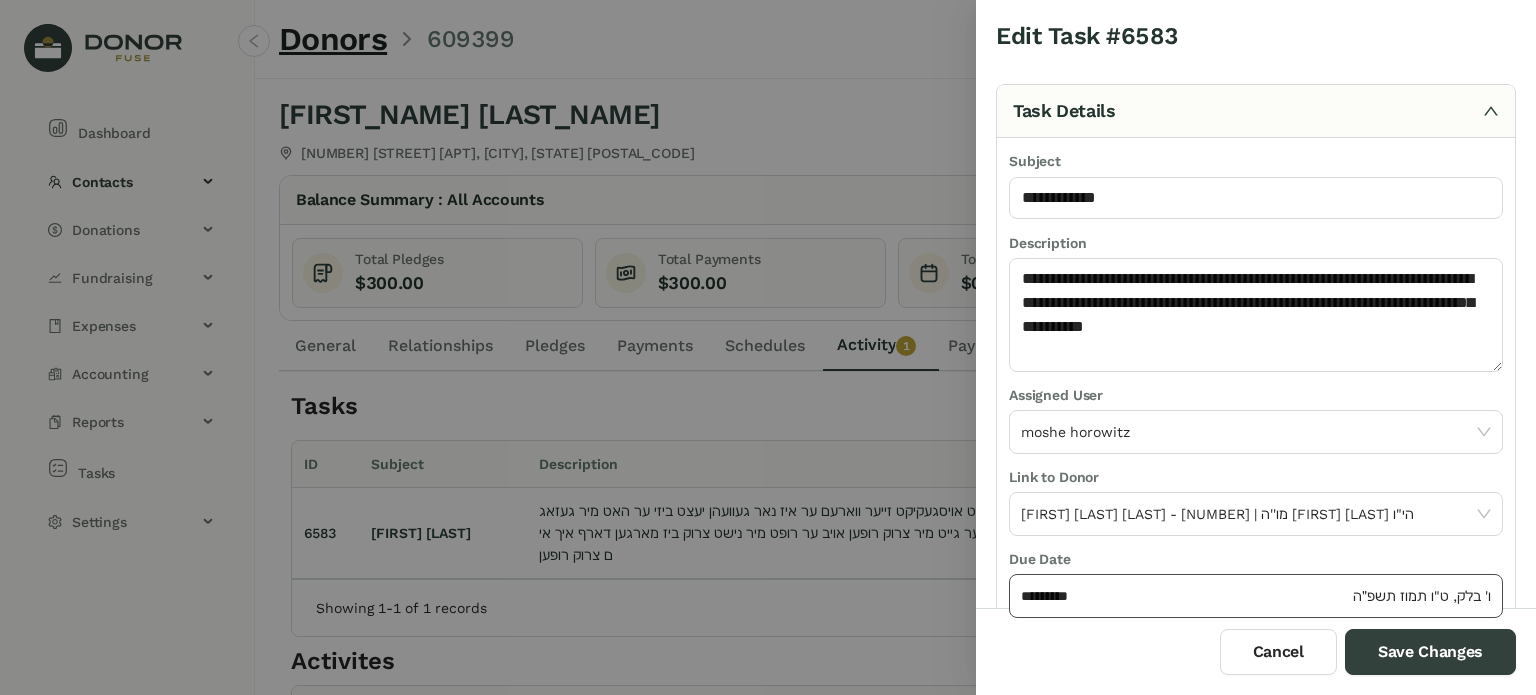 click on "*********" 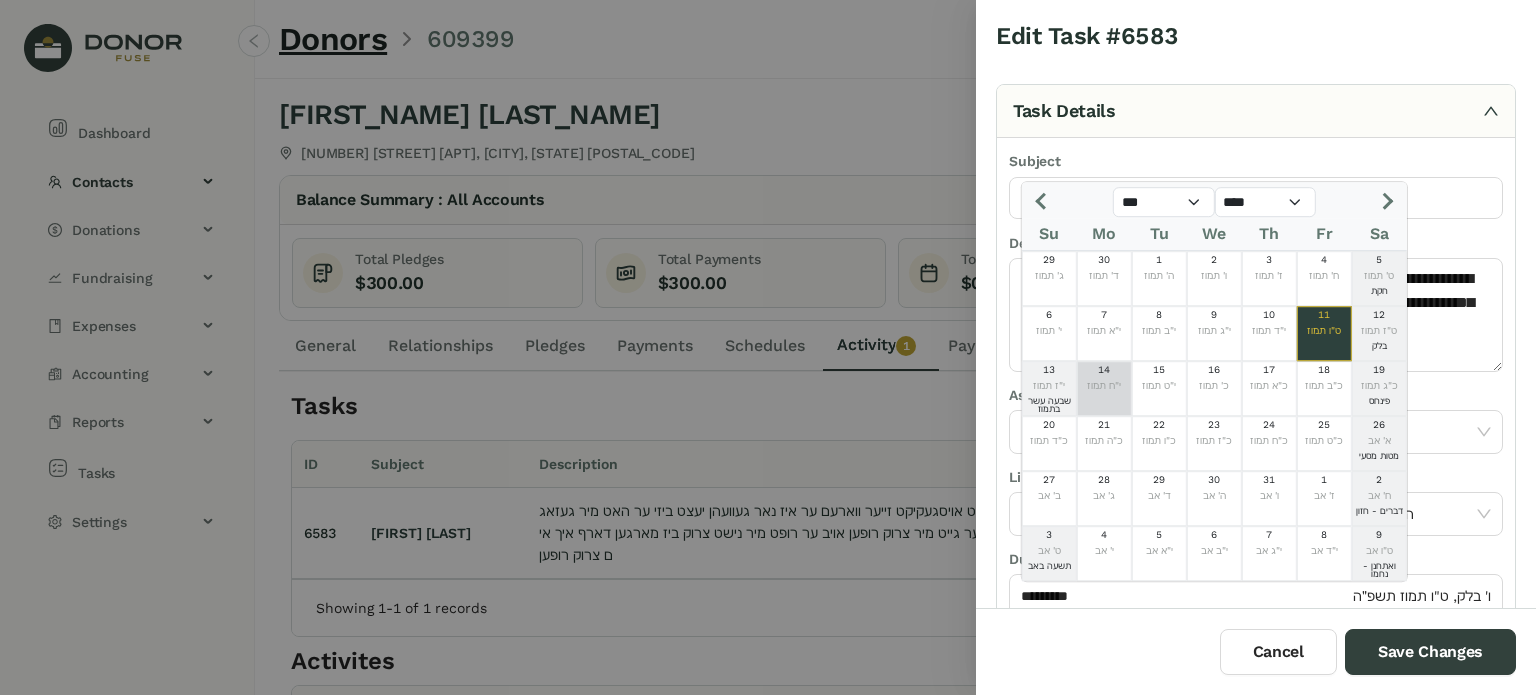click on "י"ח תמוז" 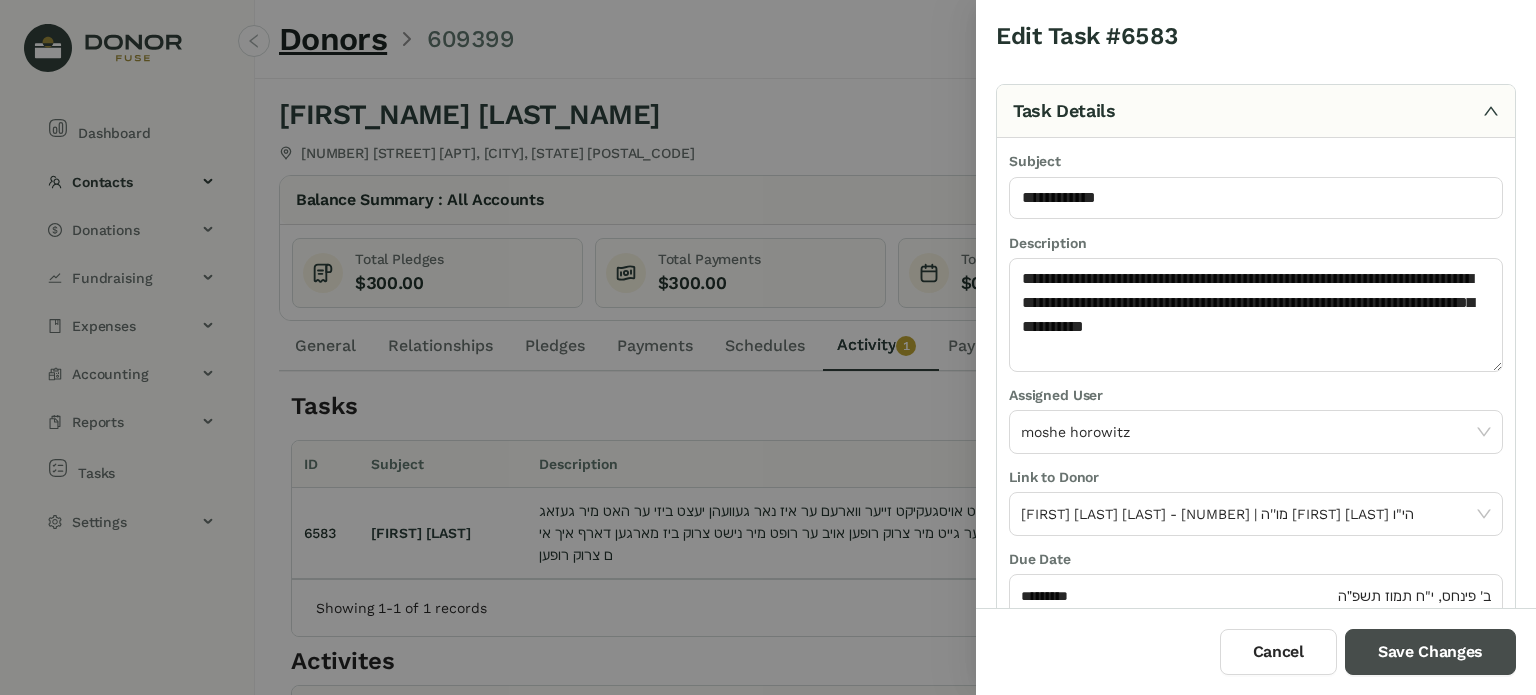 click on "Save Changes" at bounding box center (1430, 652) 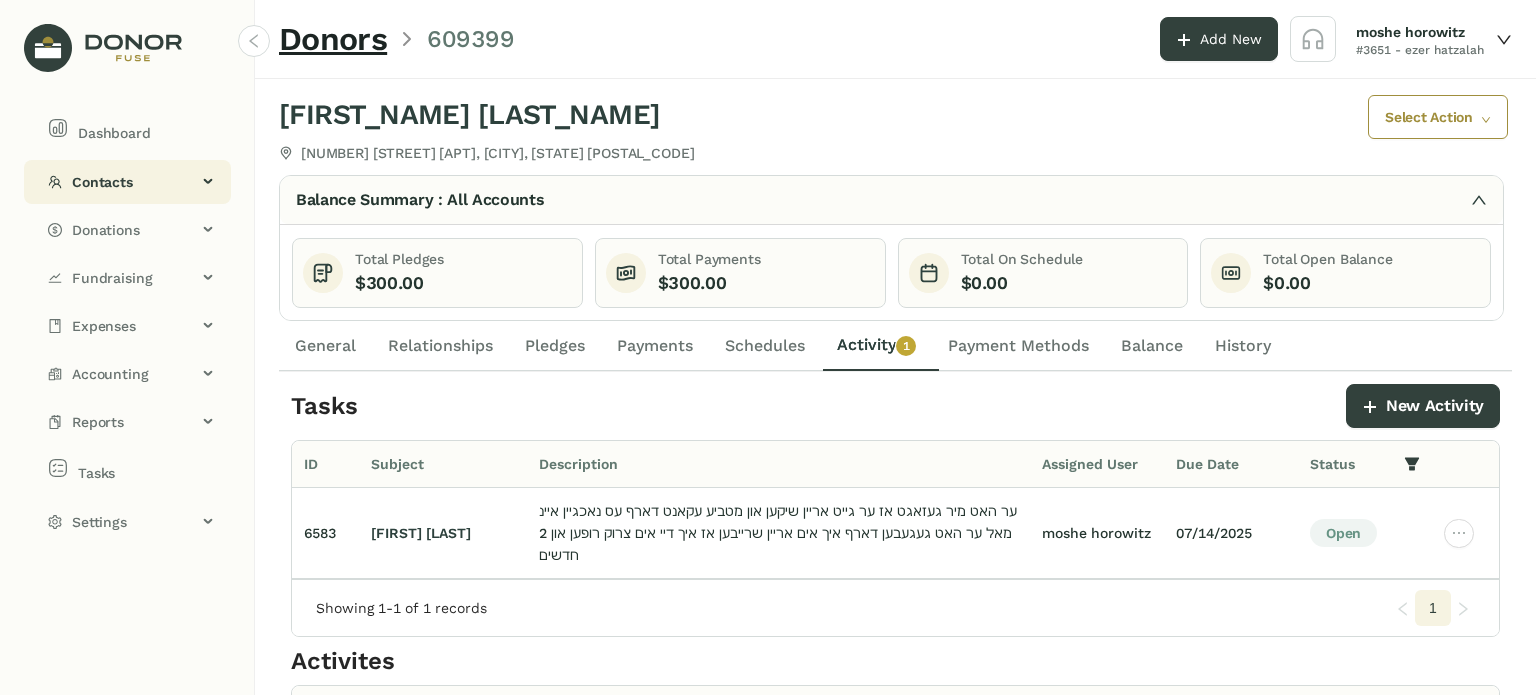 click on "Contacts" 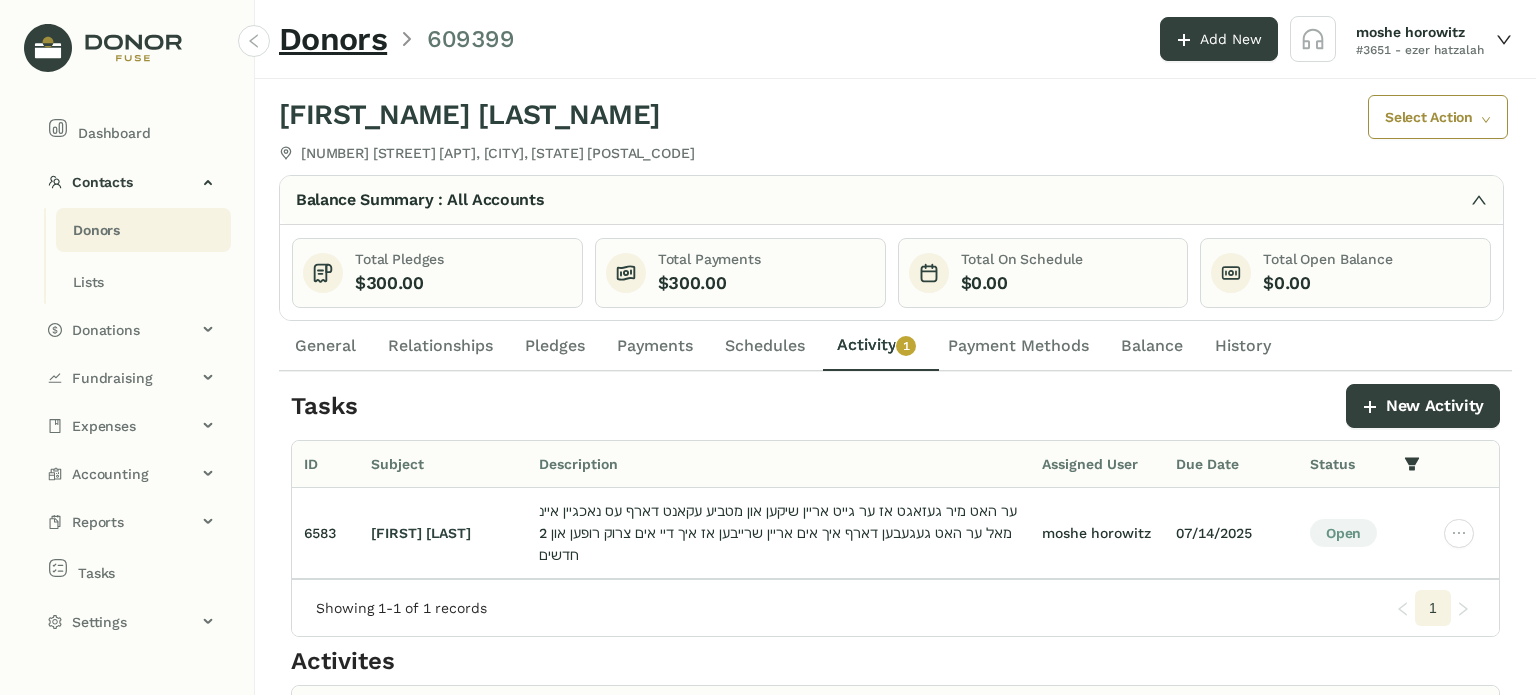 drag, startPoint x: 124, startPoint y: 224, endPoint x: 135, endPoint y: 235, distance: 15.556349 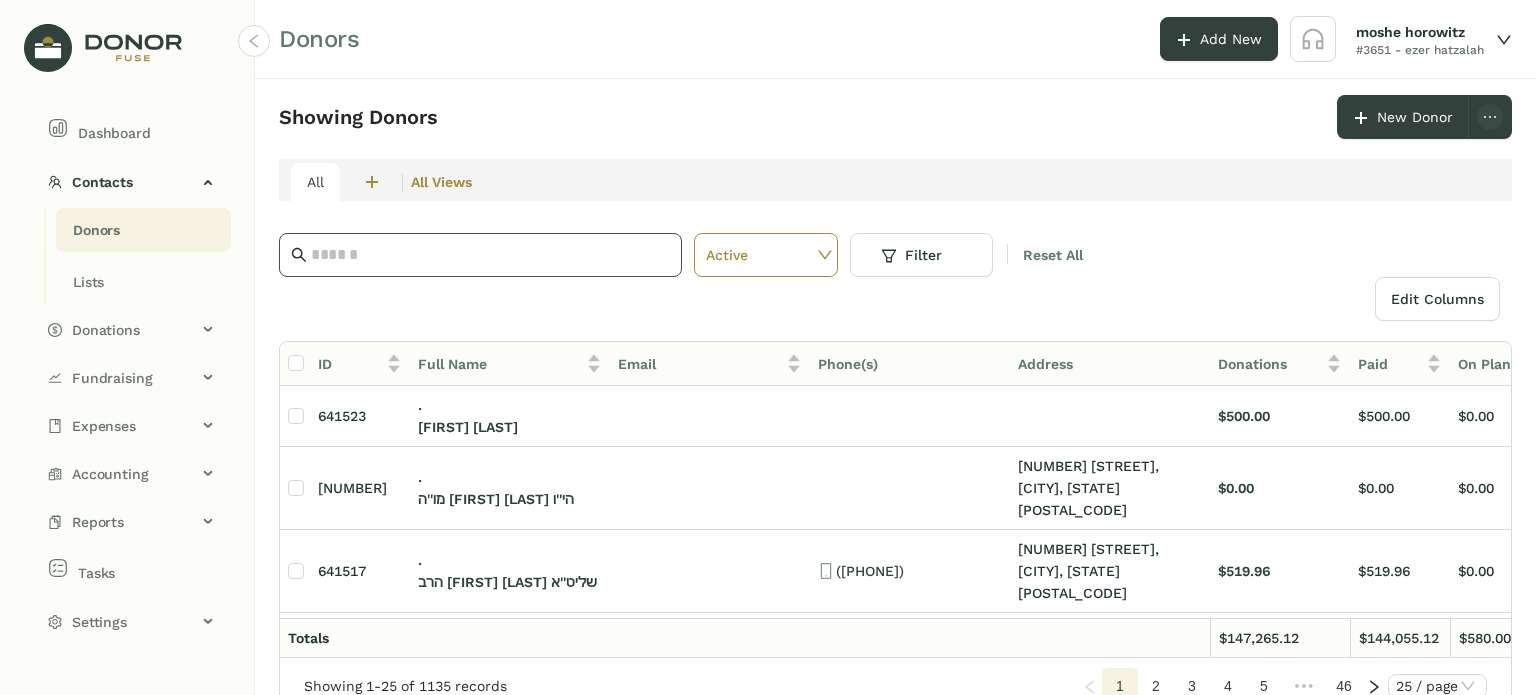 click 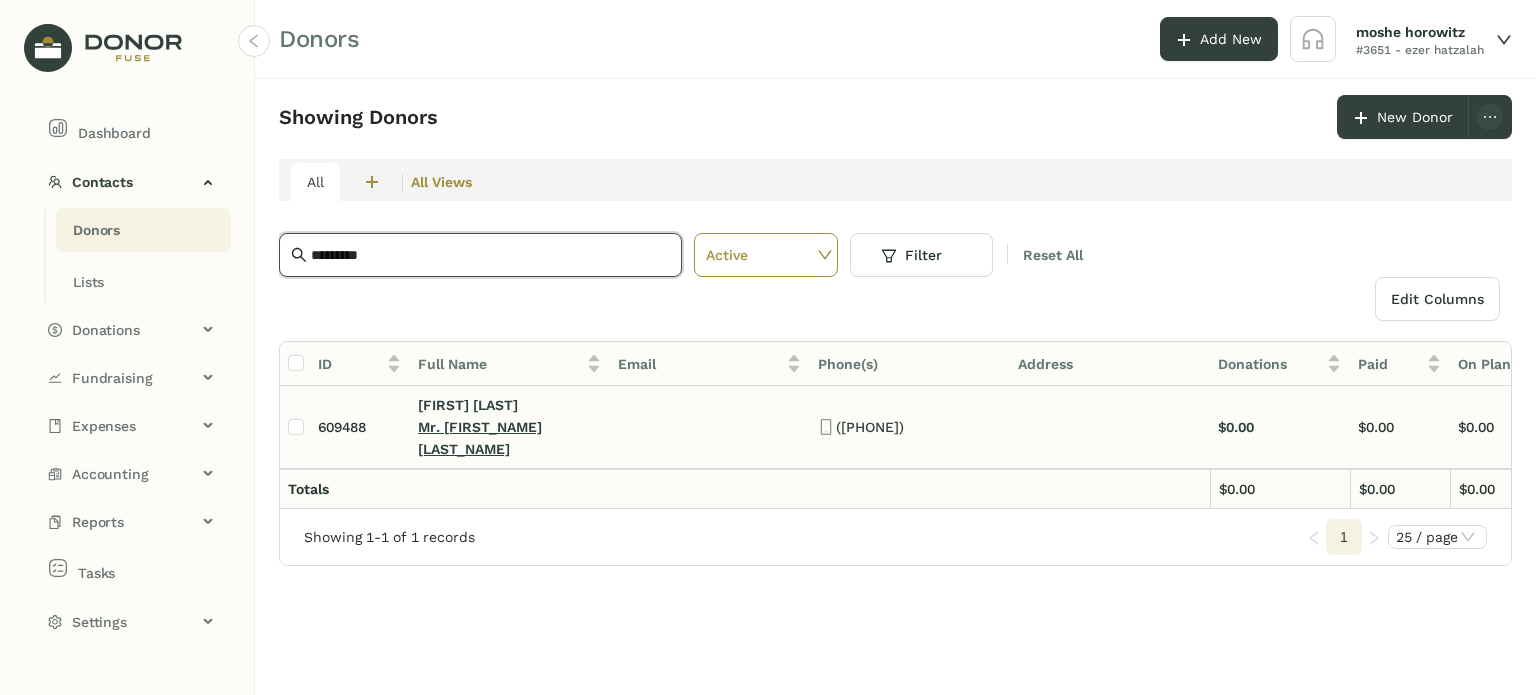 type on "*********" 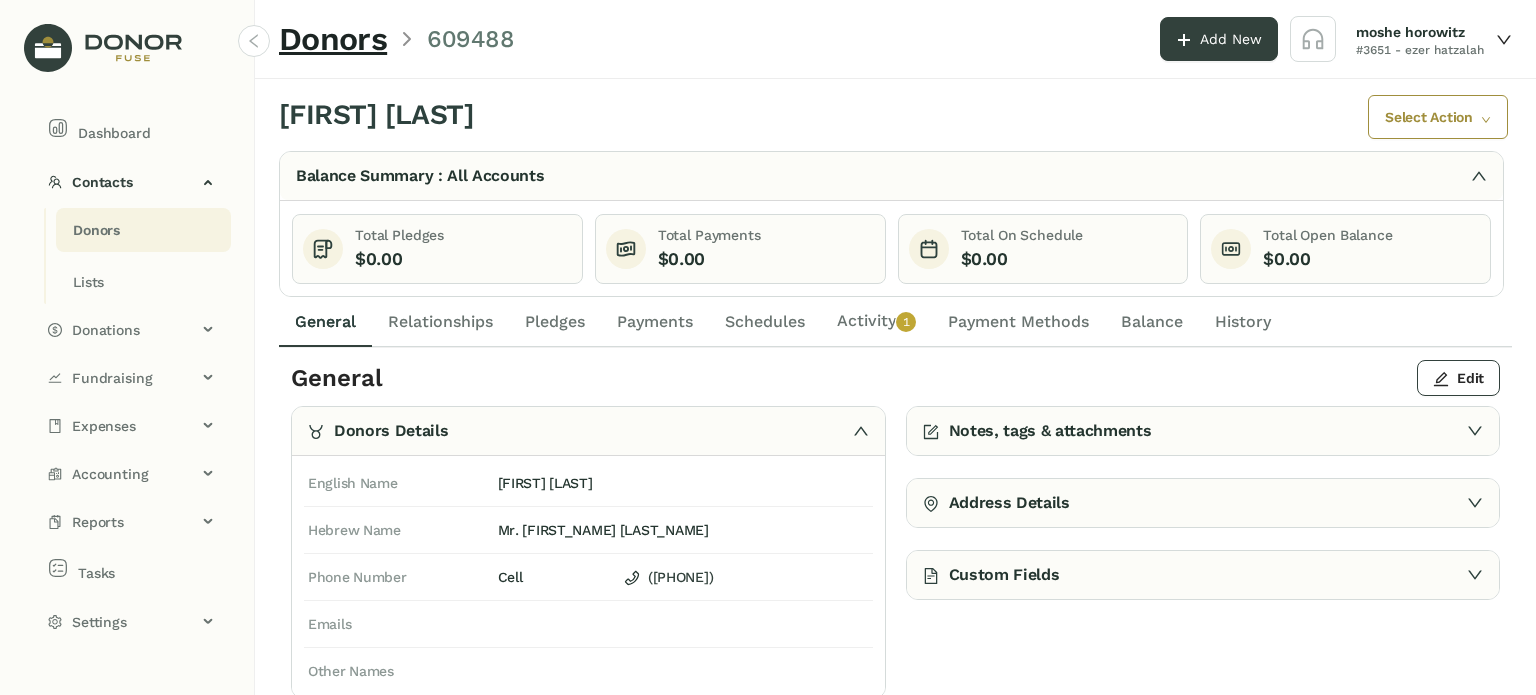 click on "Activity   0   1   2   3   4   5   6   7   8   9" 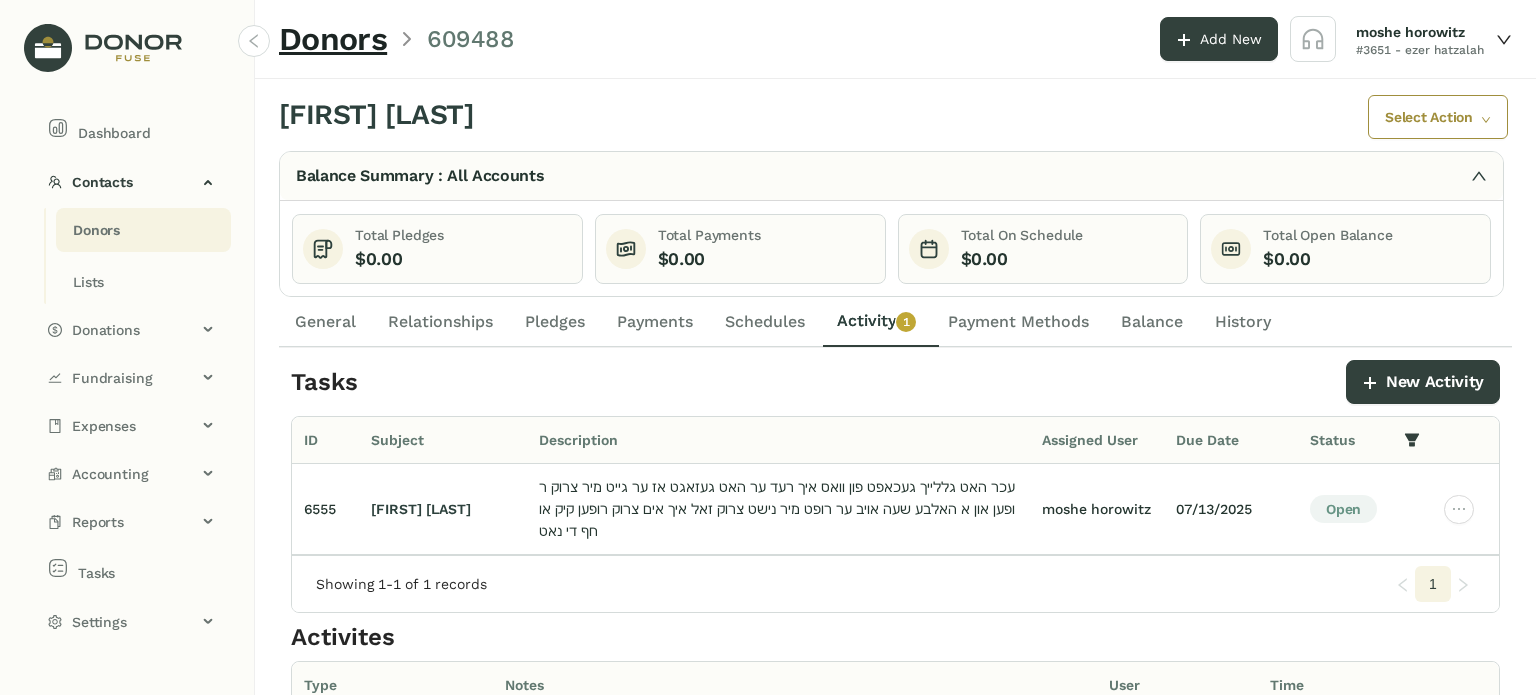 click on "General" 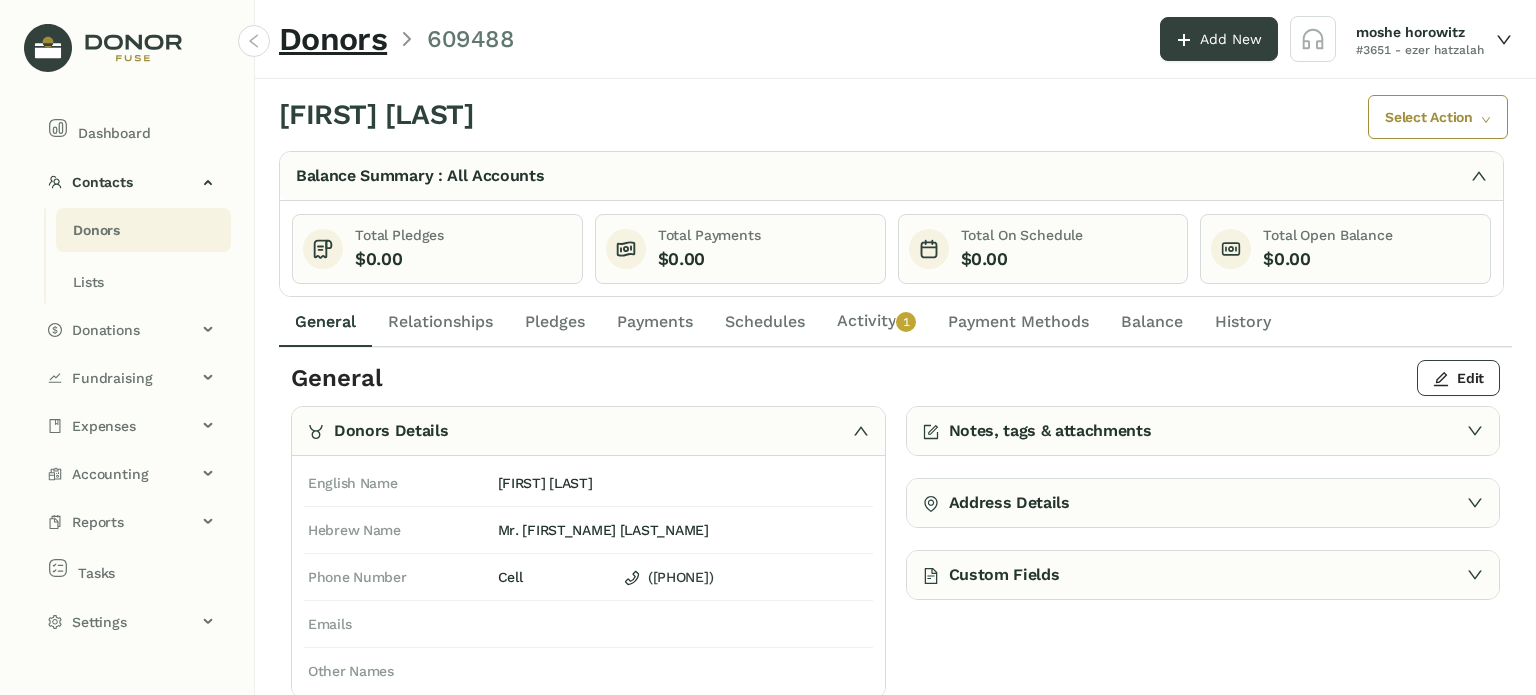 click on "Payments" 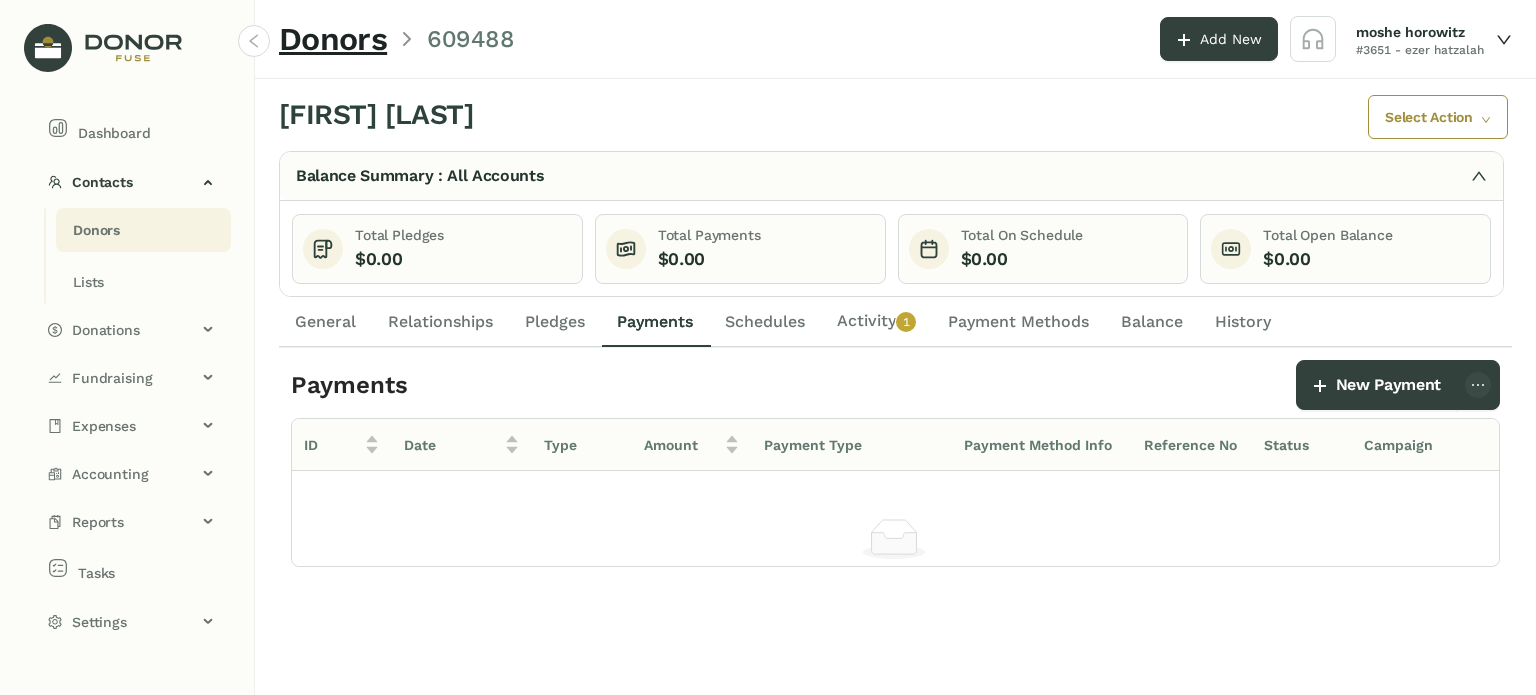 click on "1" 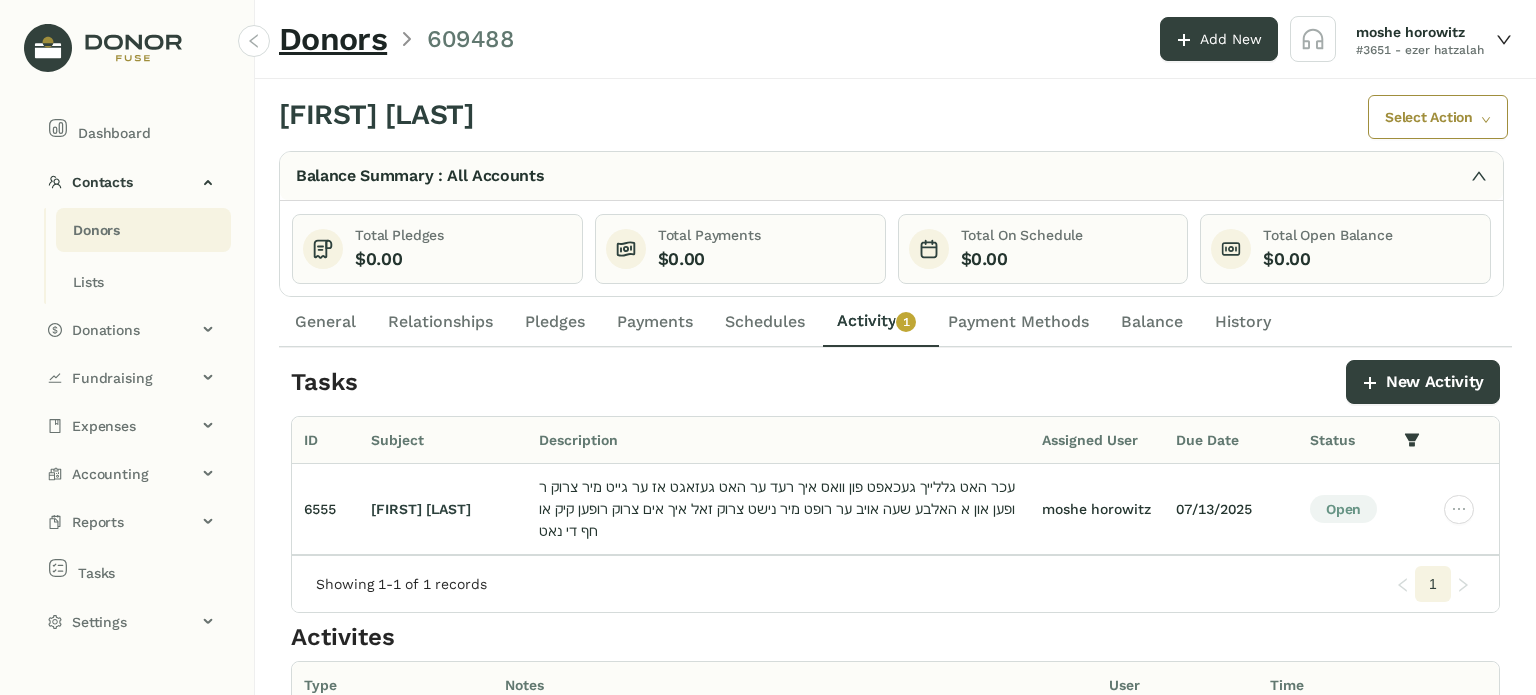 click on "Schedules" 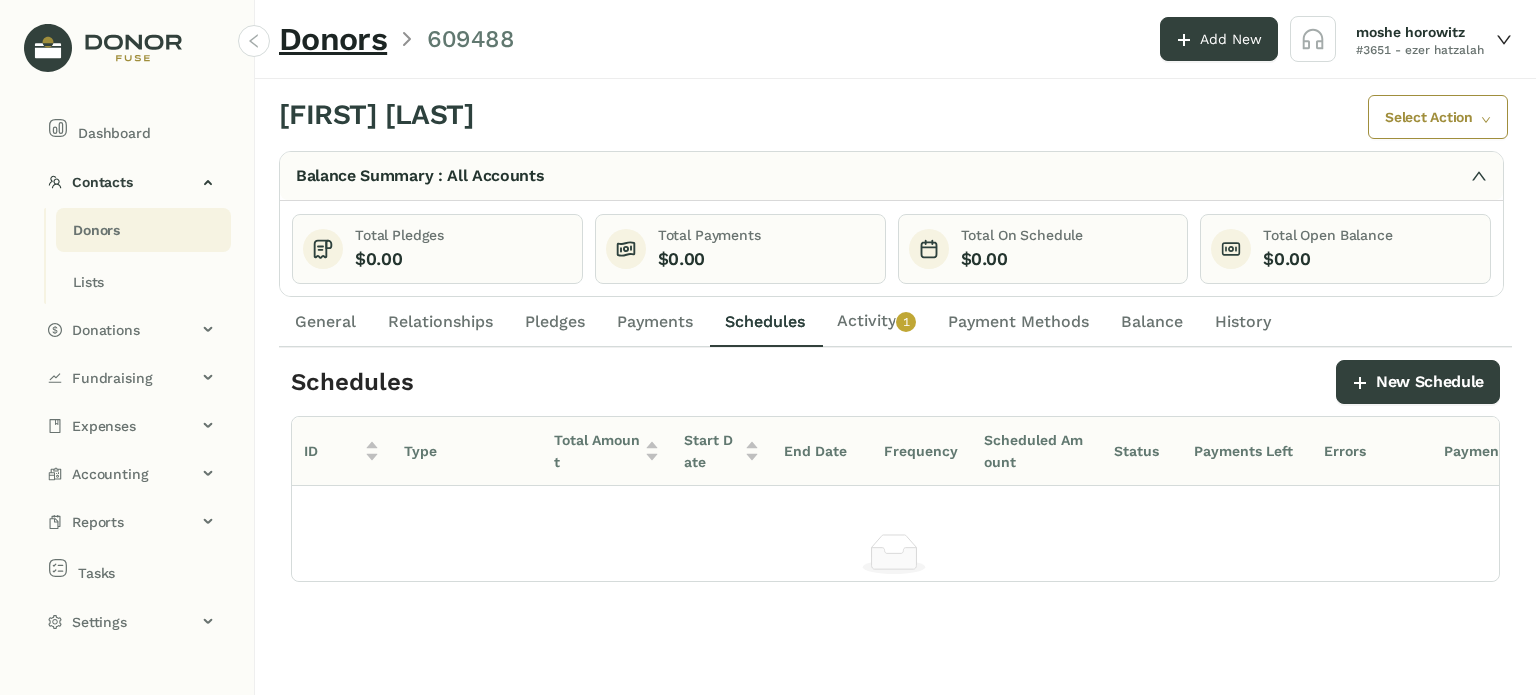 click on "Activity   0   1   2   3   4   5   6   7   8   9" 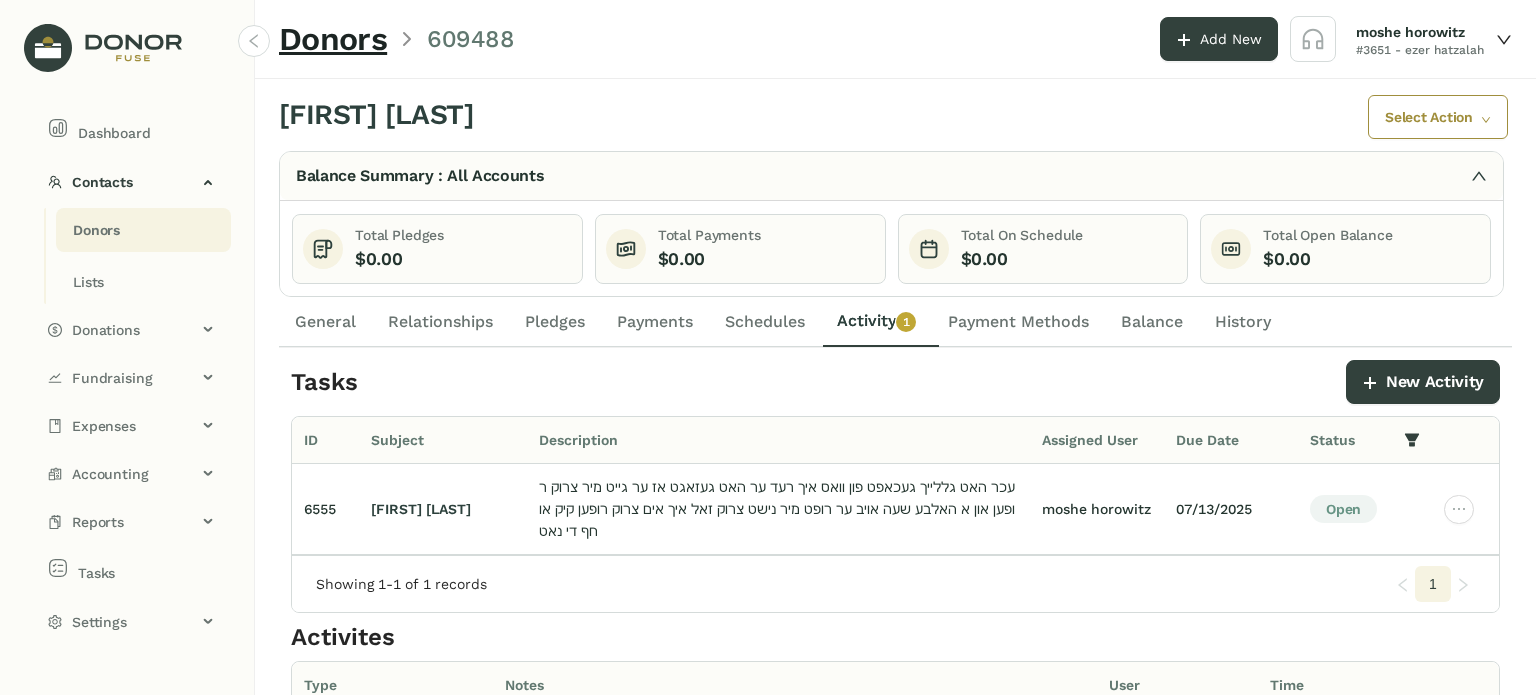 click on "Payments" 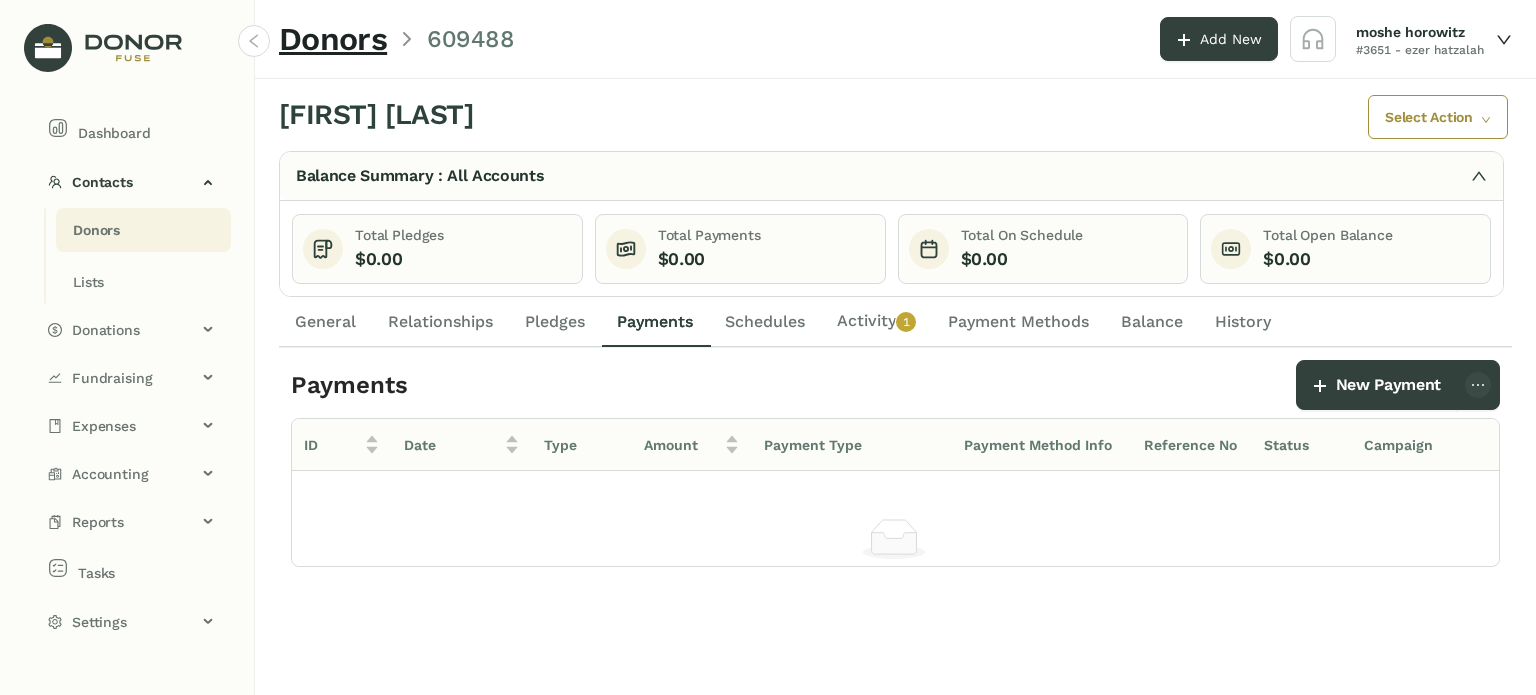 click on "Pledges" 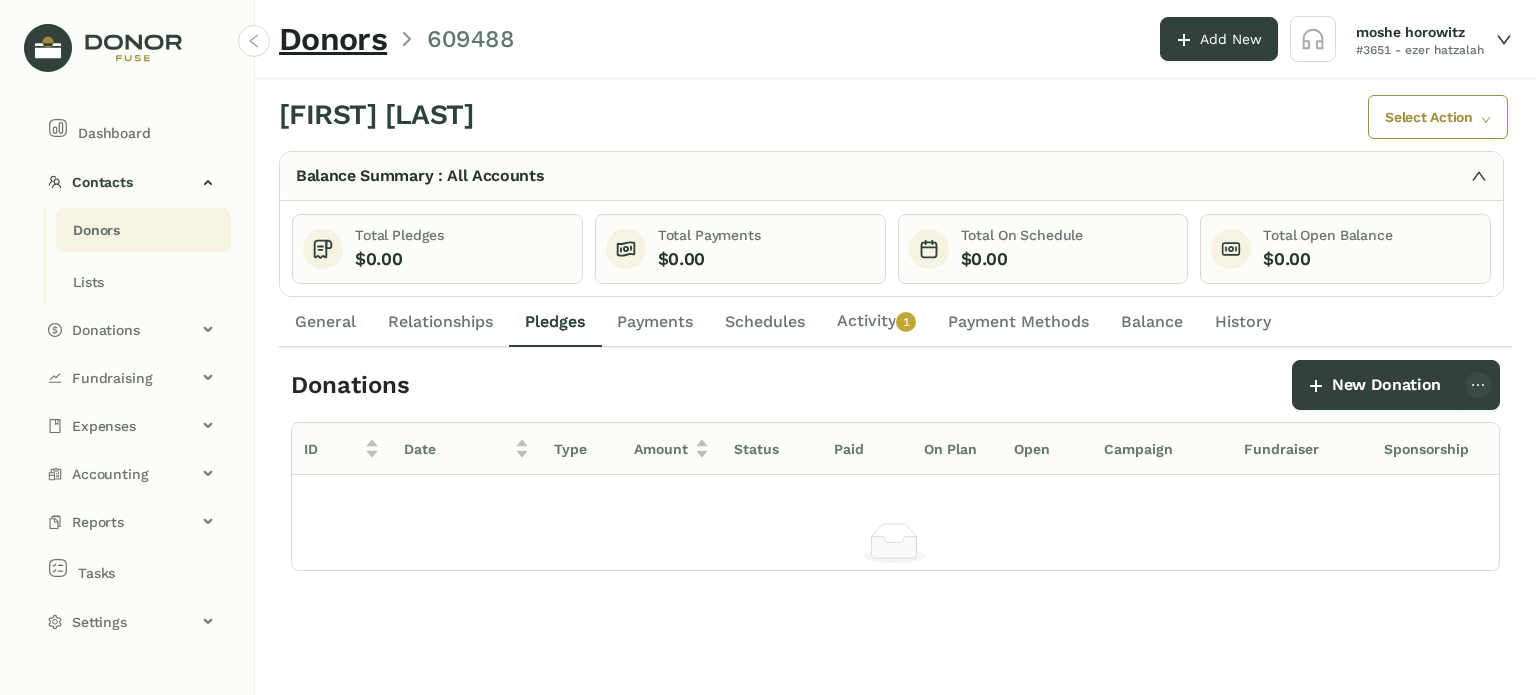 click on "Relationships" 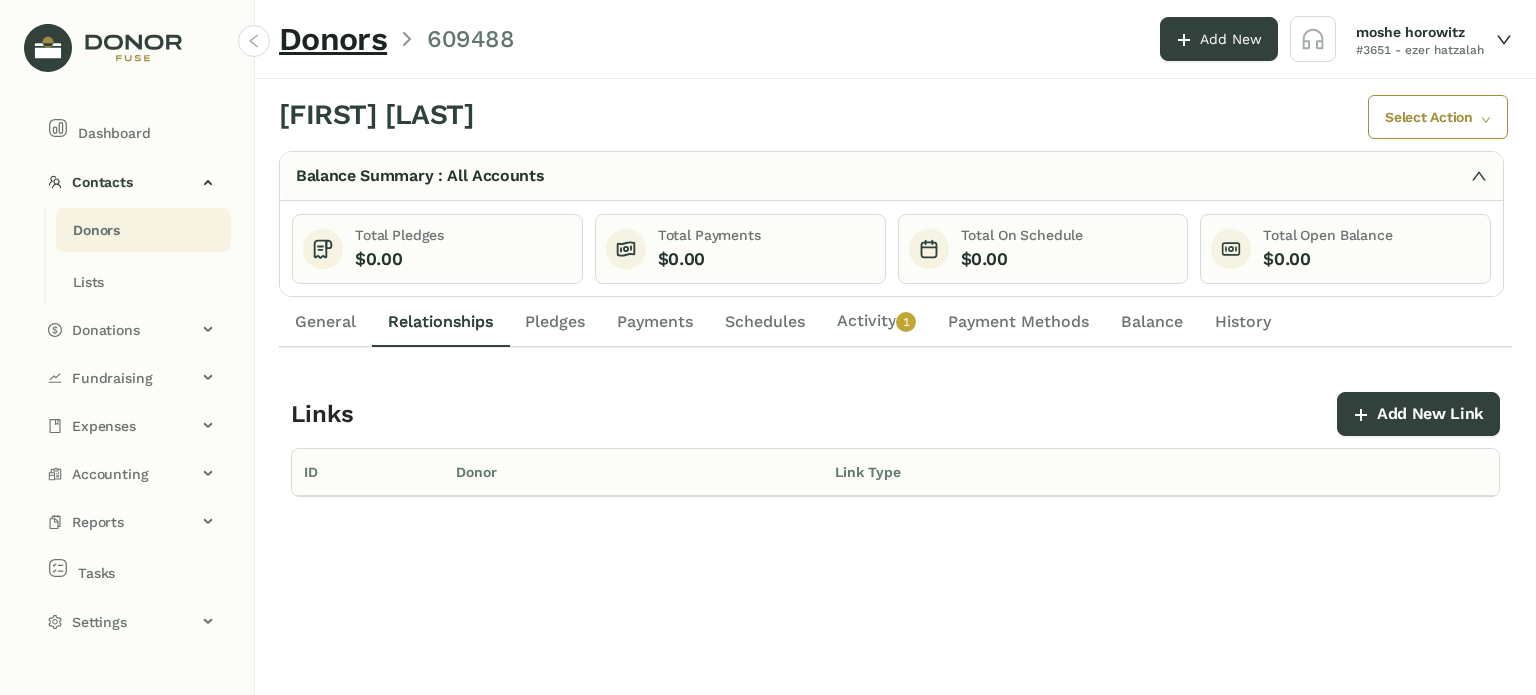 click on "General" 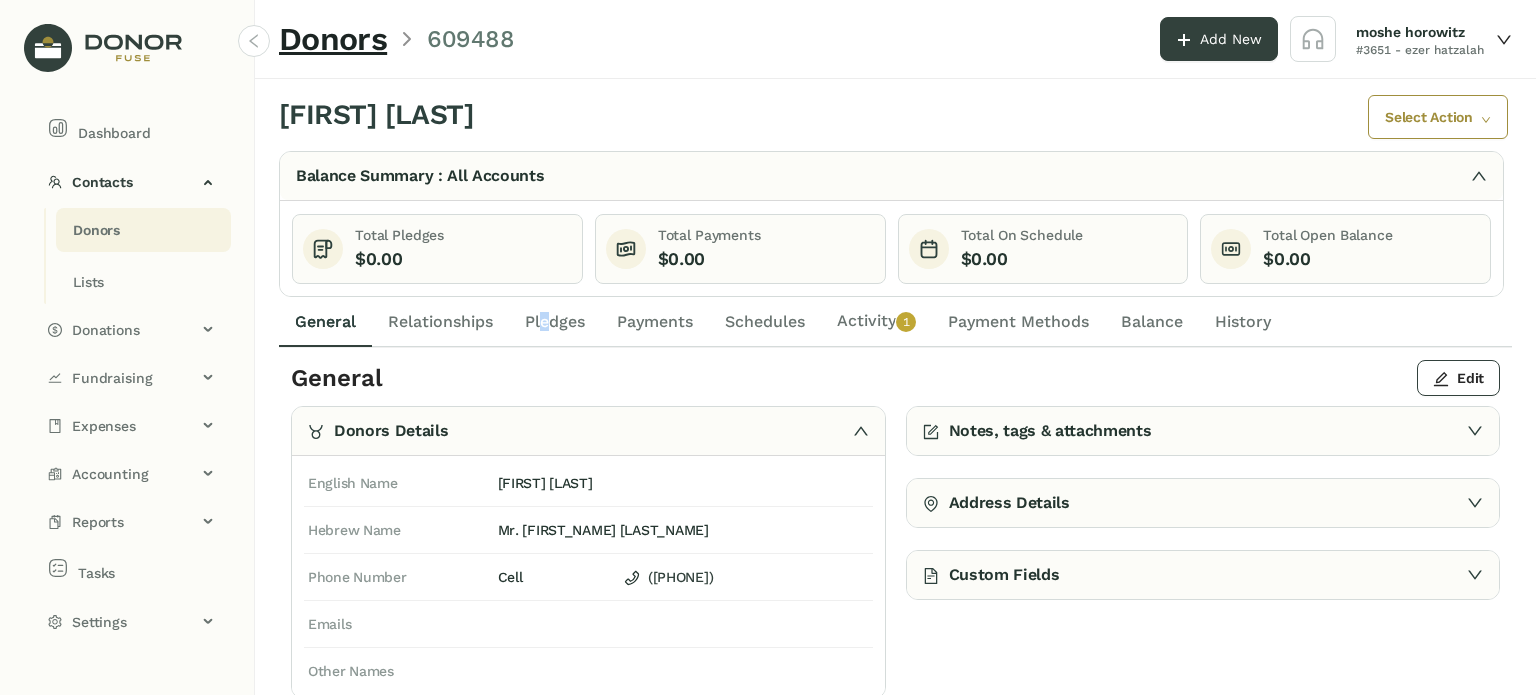 click on "Pledges" 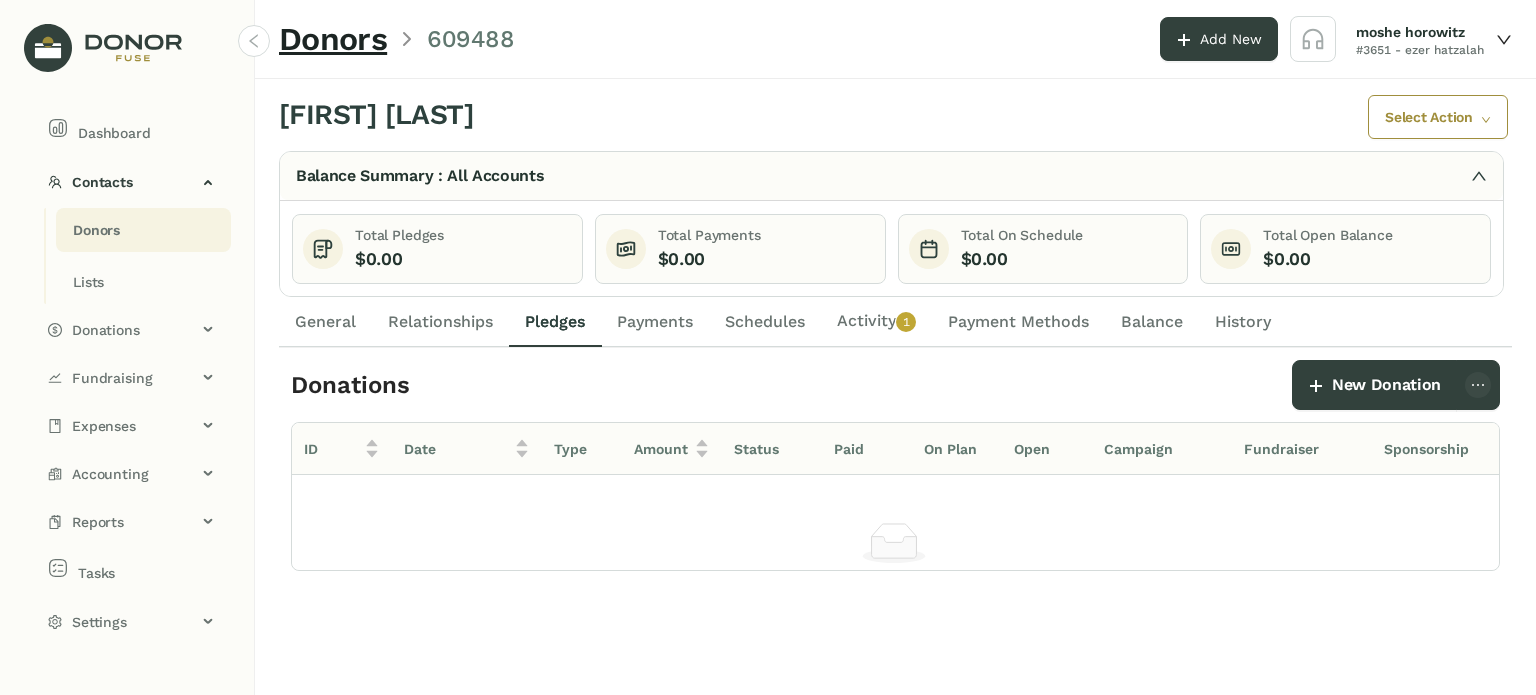 drag, startPoint x: 1260, startPoint y: 317, endPoint x: 1180, endPoint y: 307, distance: 80.622574 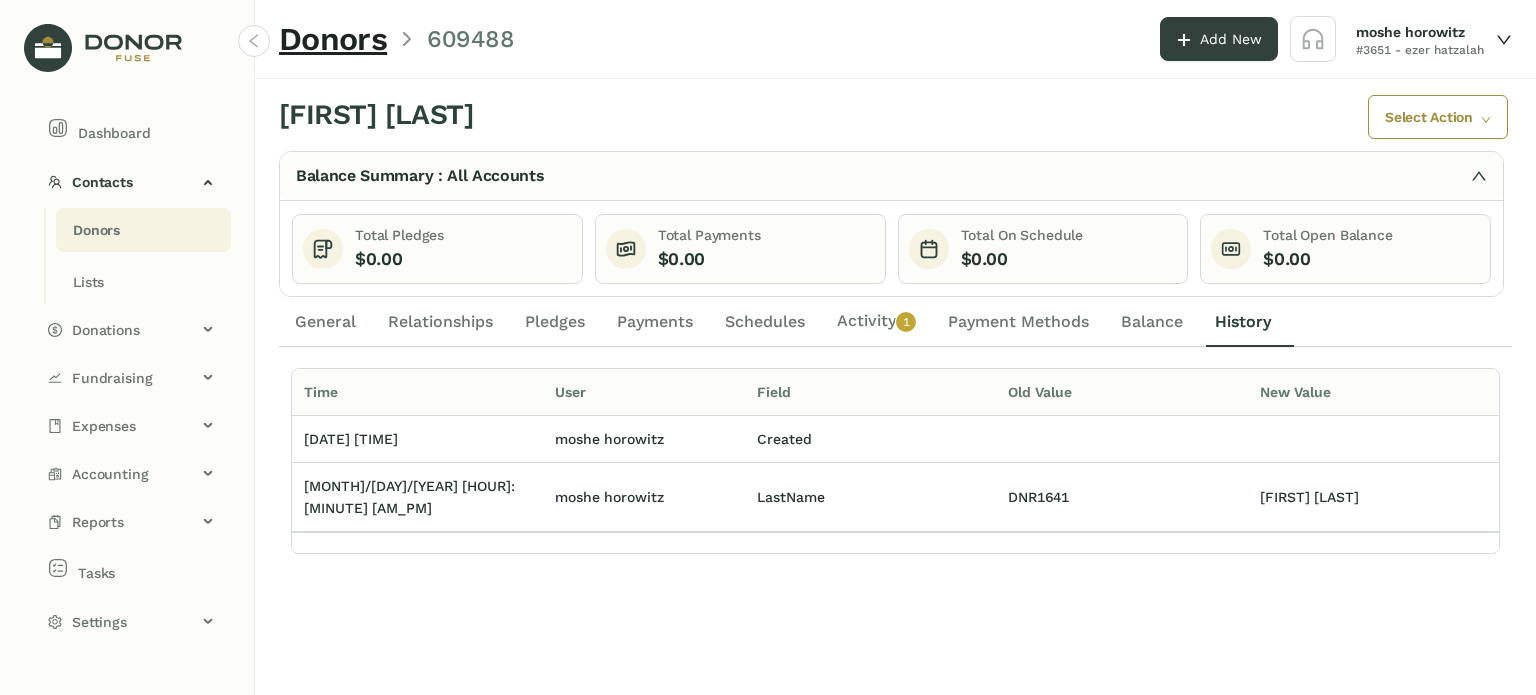 click on "0   1   2   3   4   5   6   7   8   9" 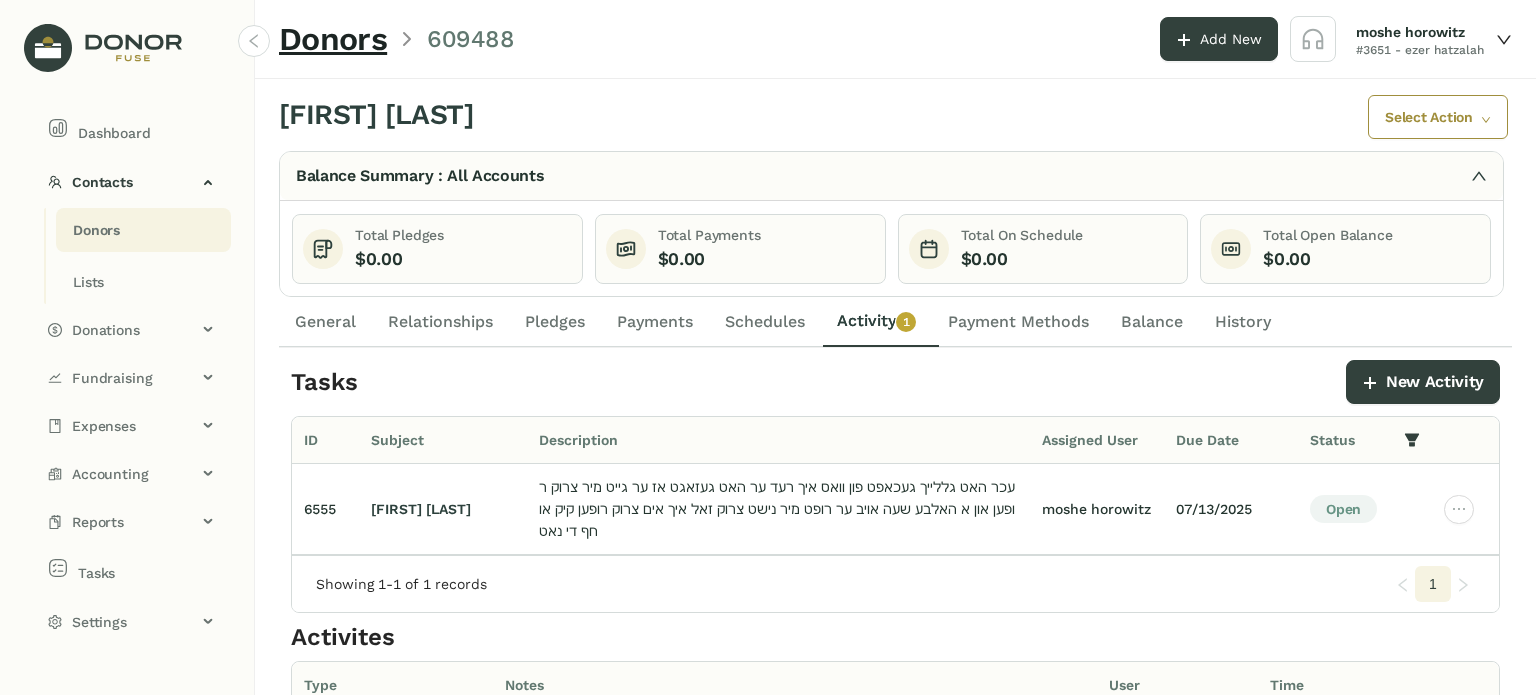 click on "General" 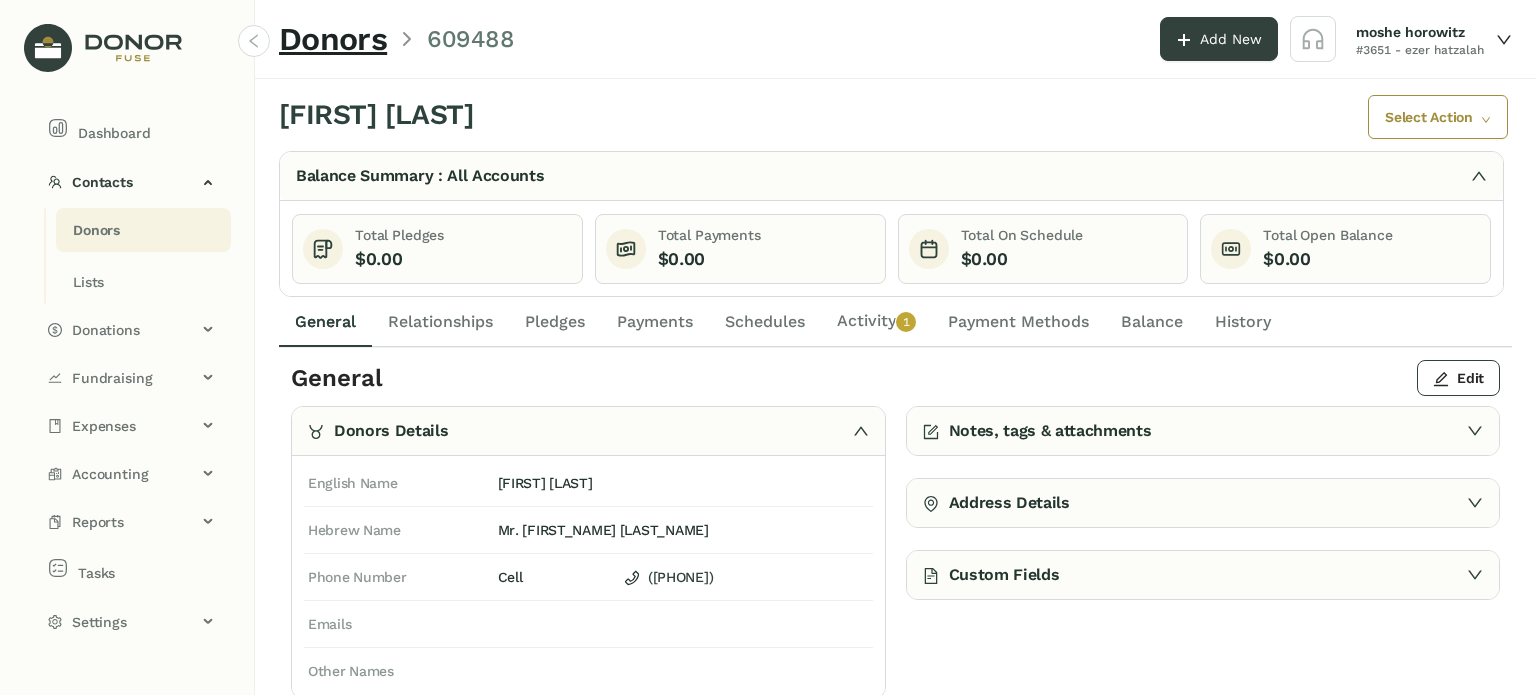 click on "Pledges" 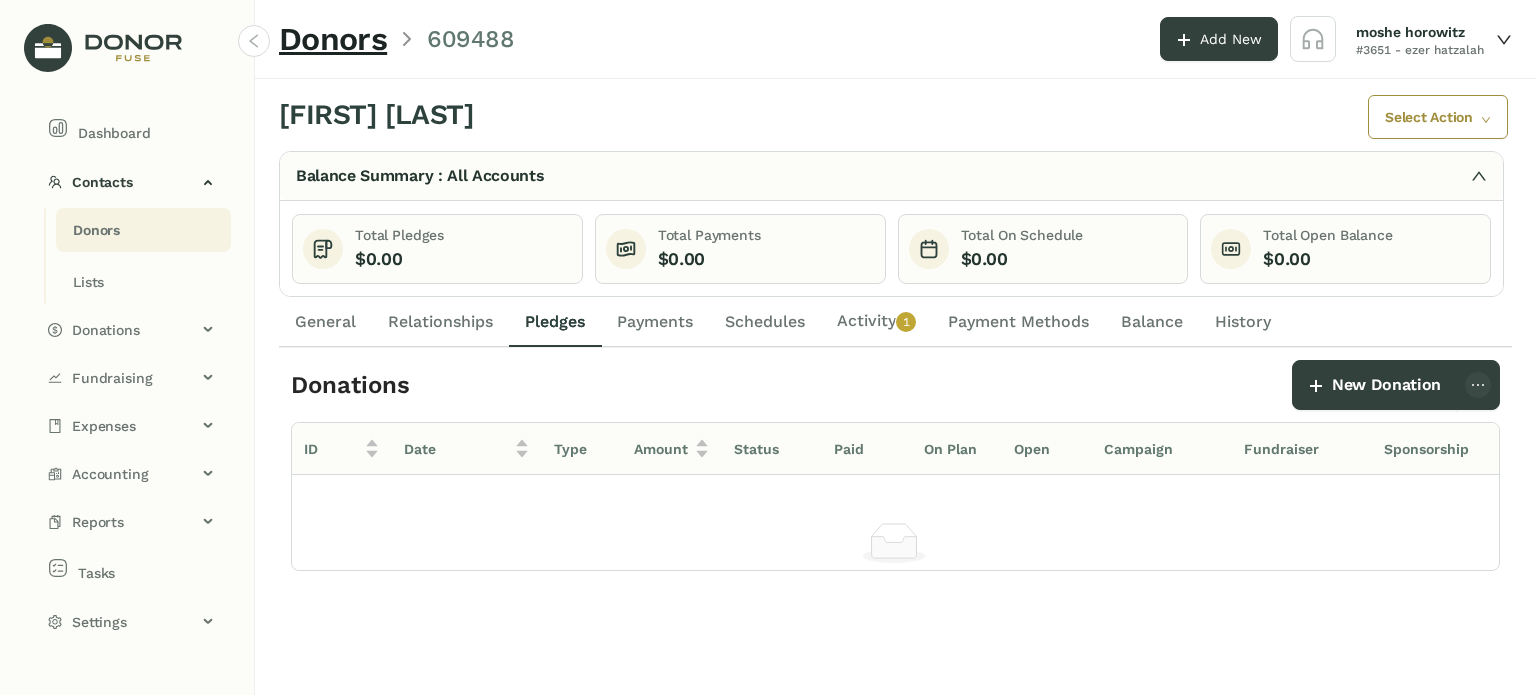 click on "Schedules" 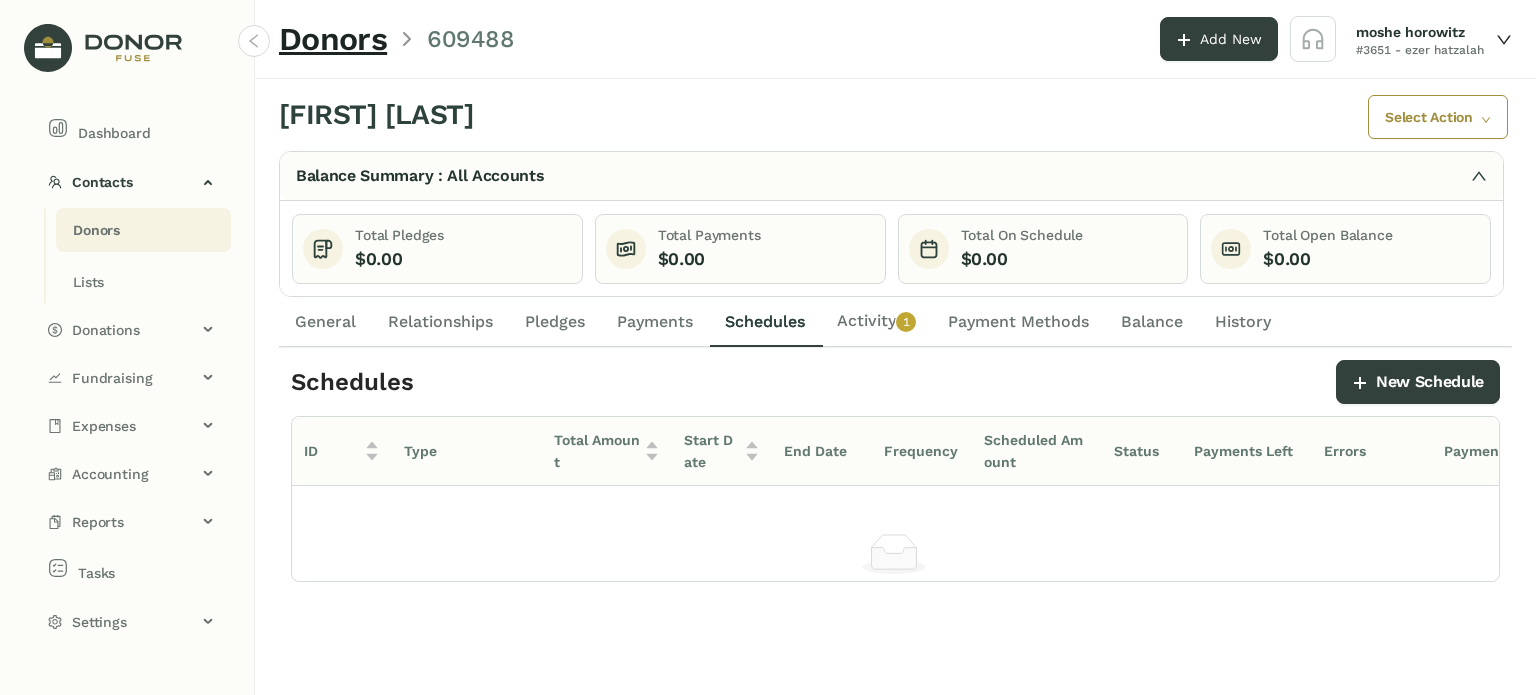 click on "0   1   2   3   4   5   6   7   8   9" 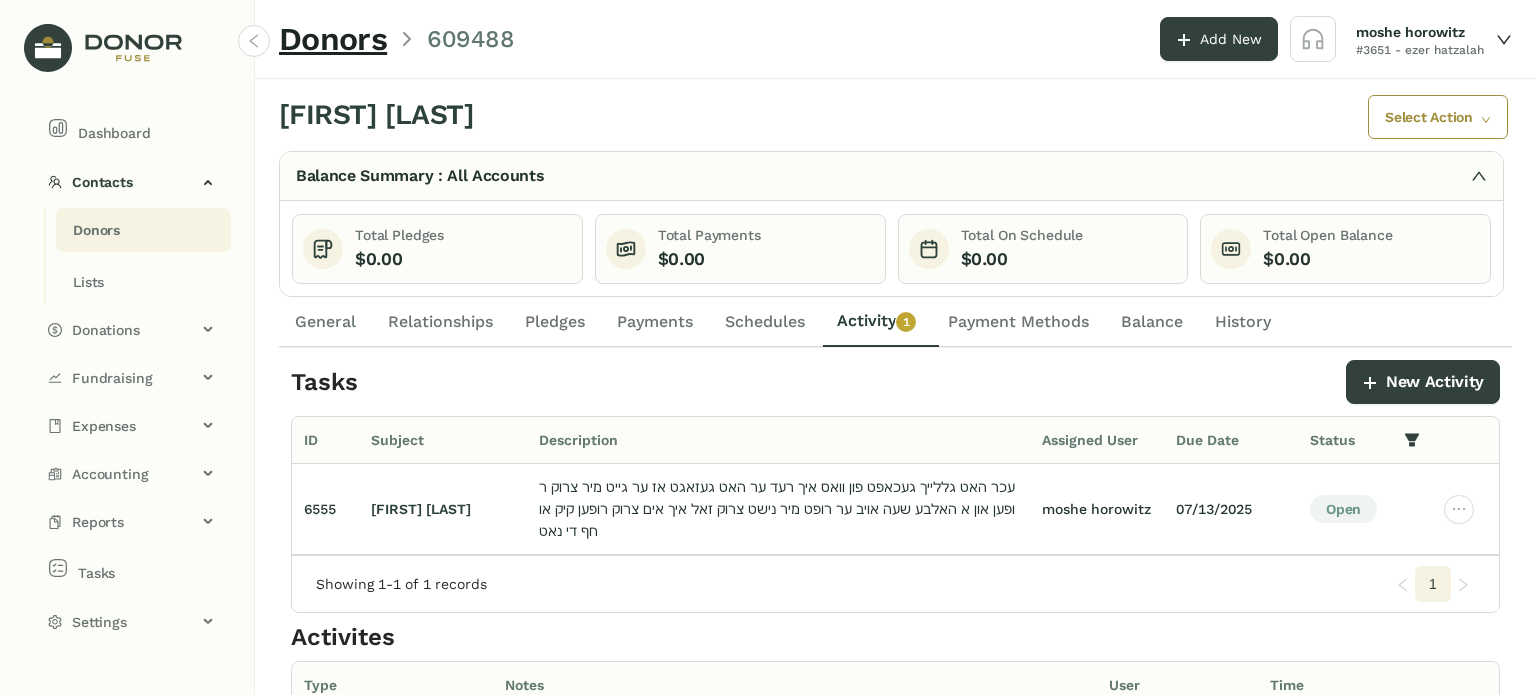 click on "$0.00" 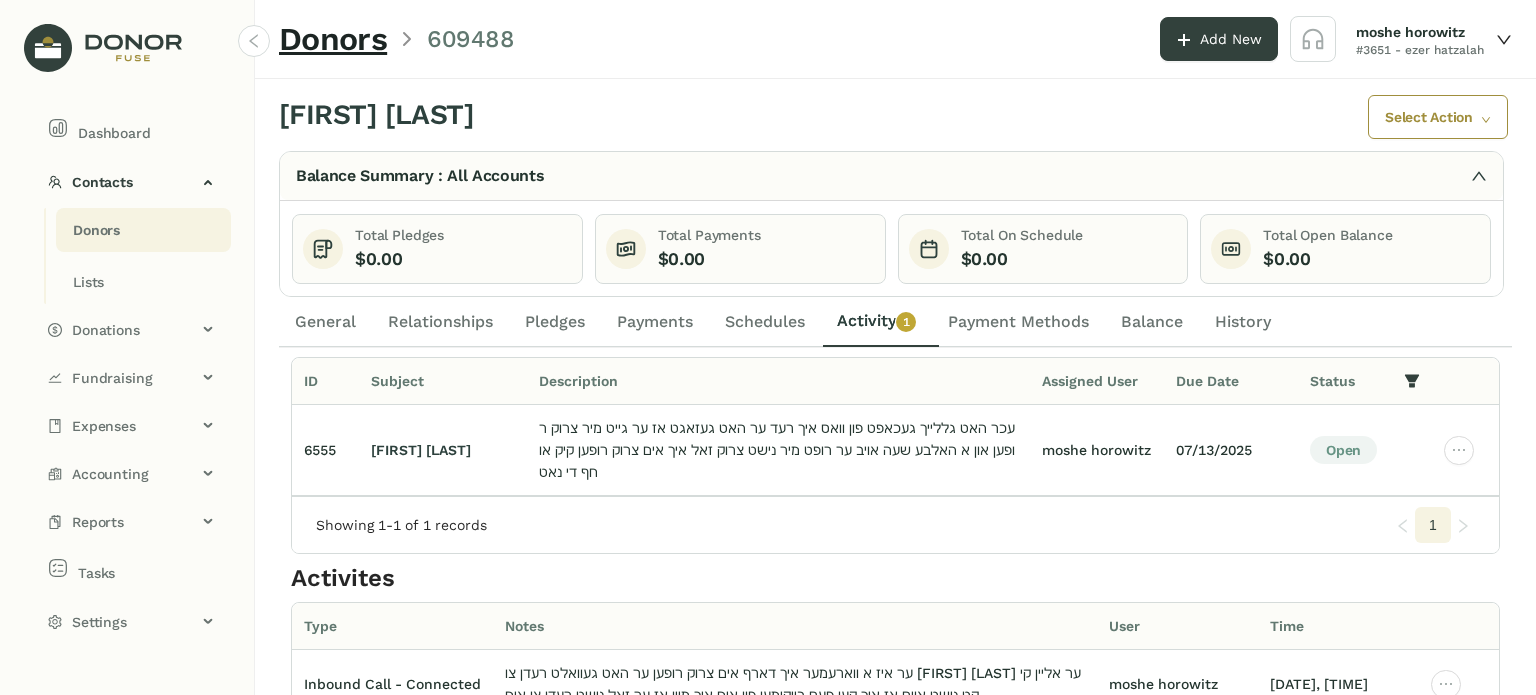 scroll, scrollTop: 0, scrollLeft: 0, axis: both 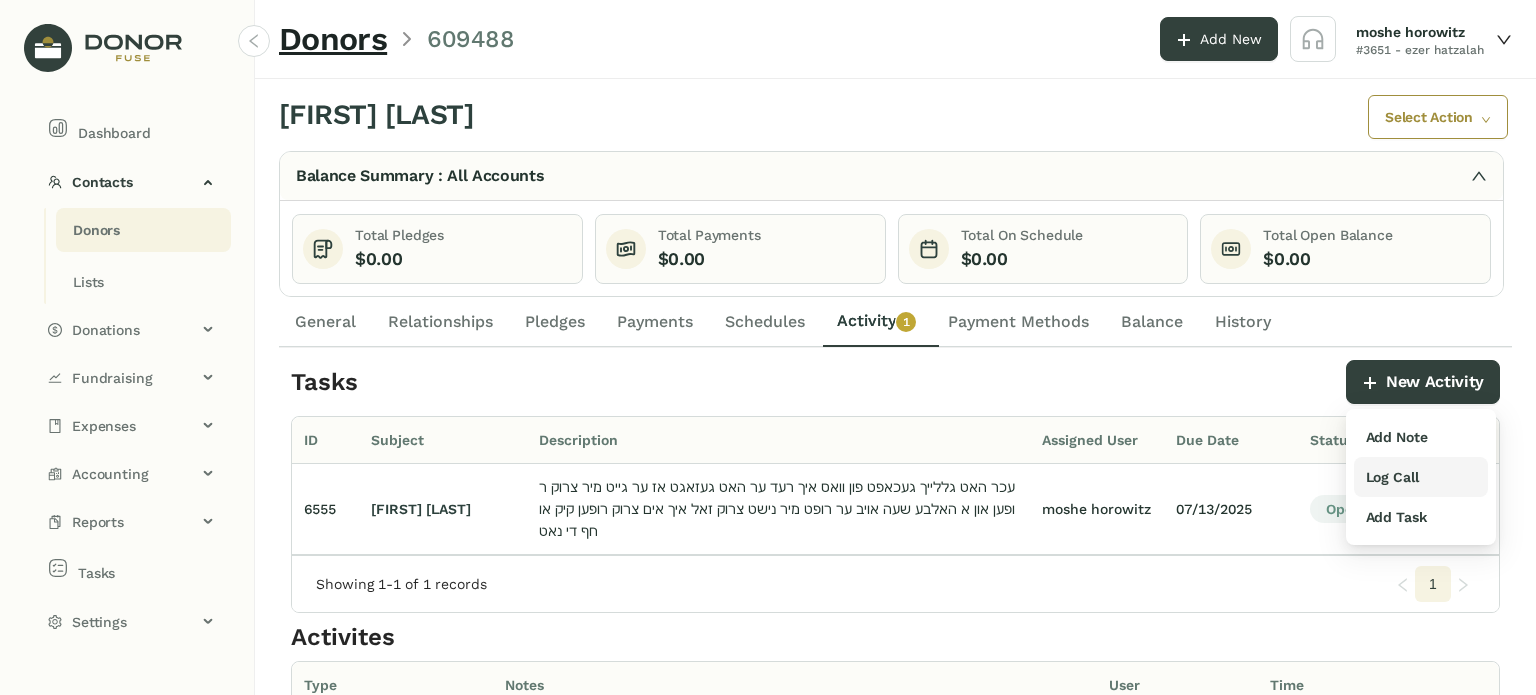 click on "Log Call" at bounding box center [1392, 477] 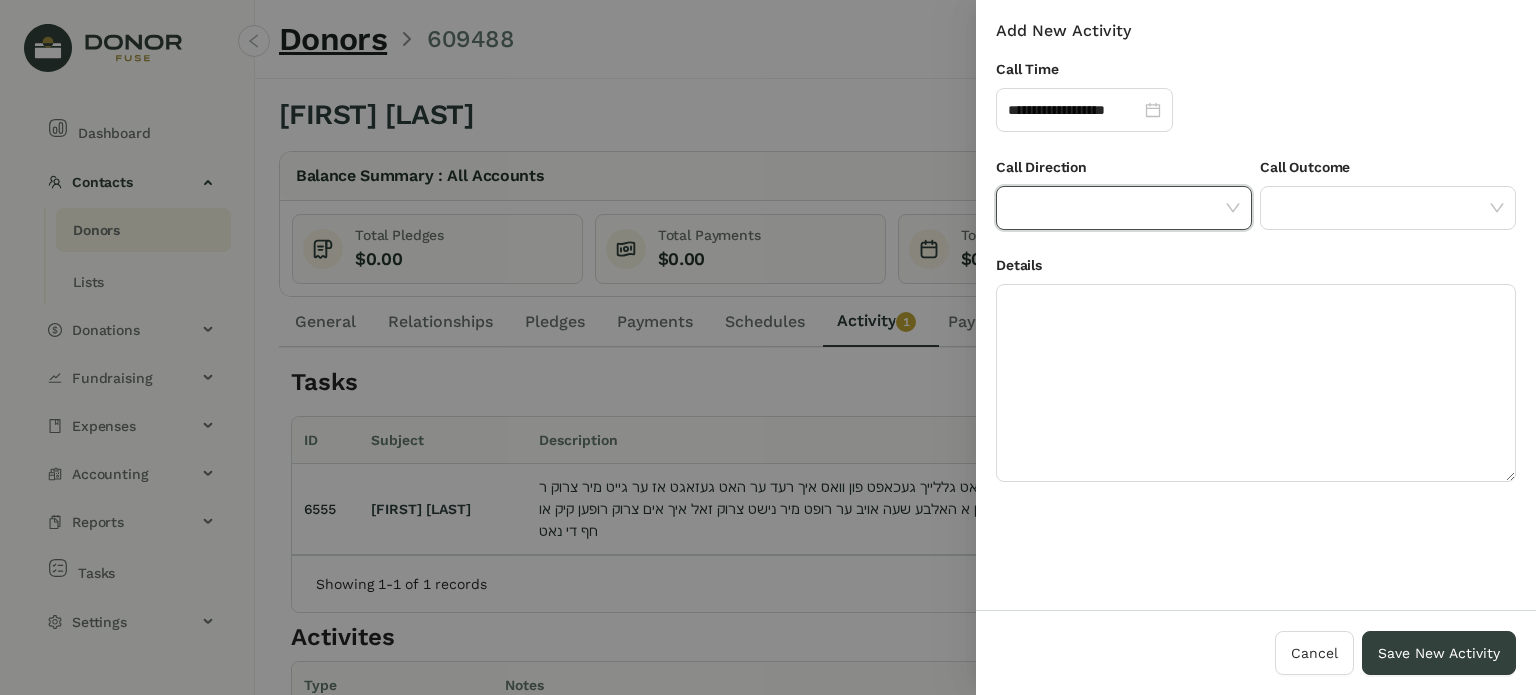 click 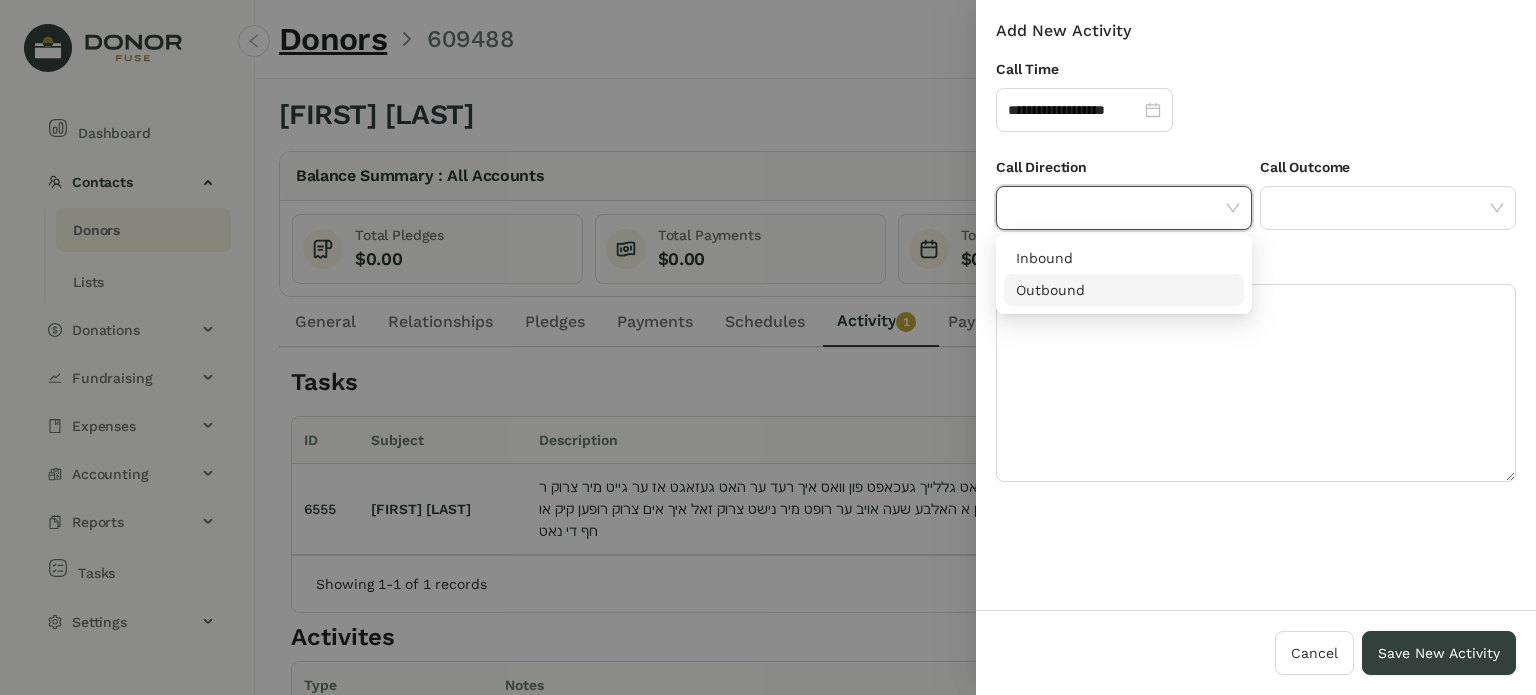 click on "Outbound" at bounding box center [1124, 290] 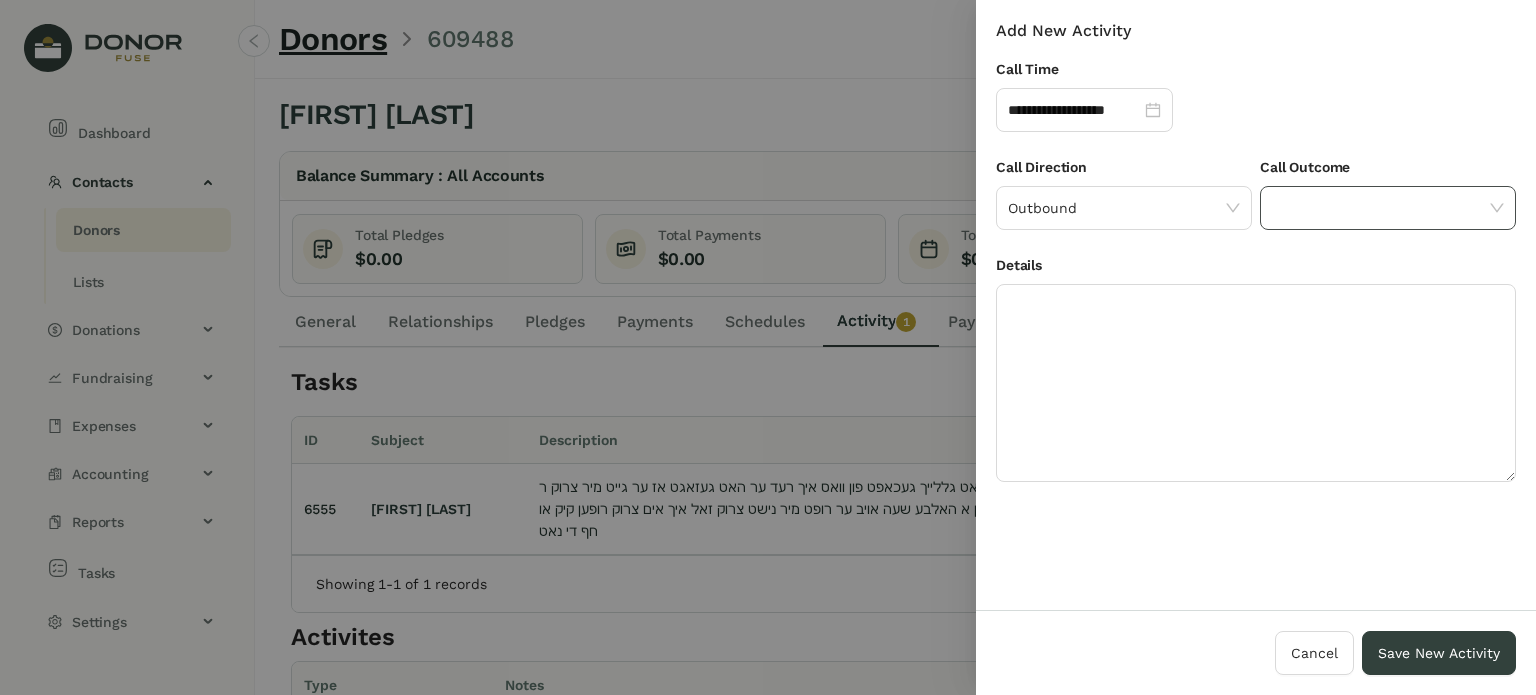 click 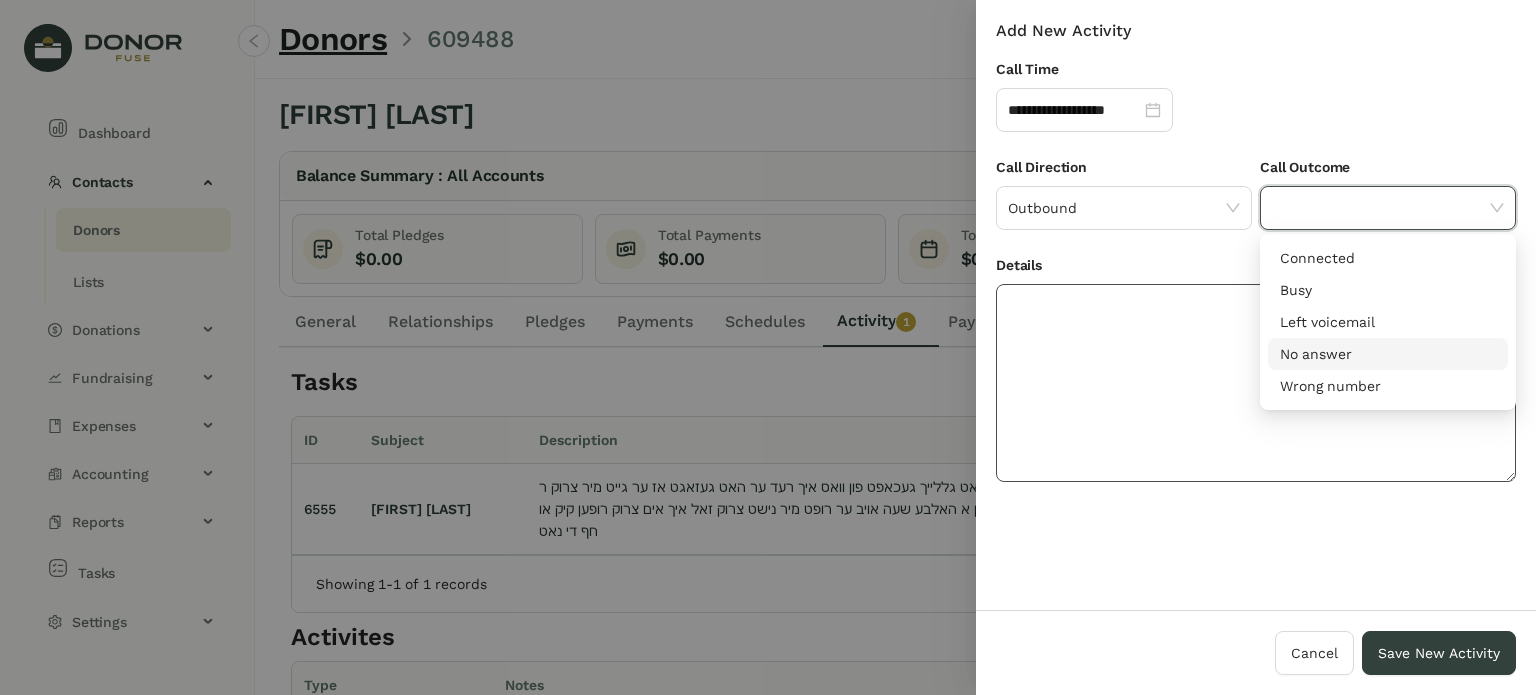 click on "No answer" at bounding box center (1388, 354) 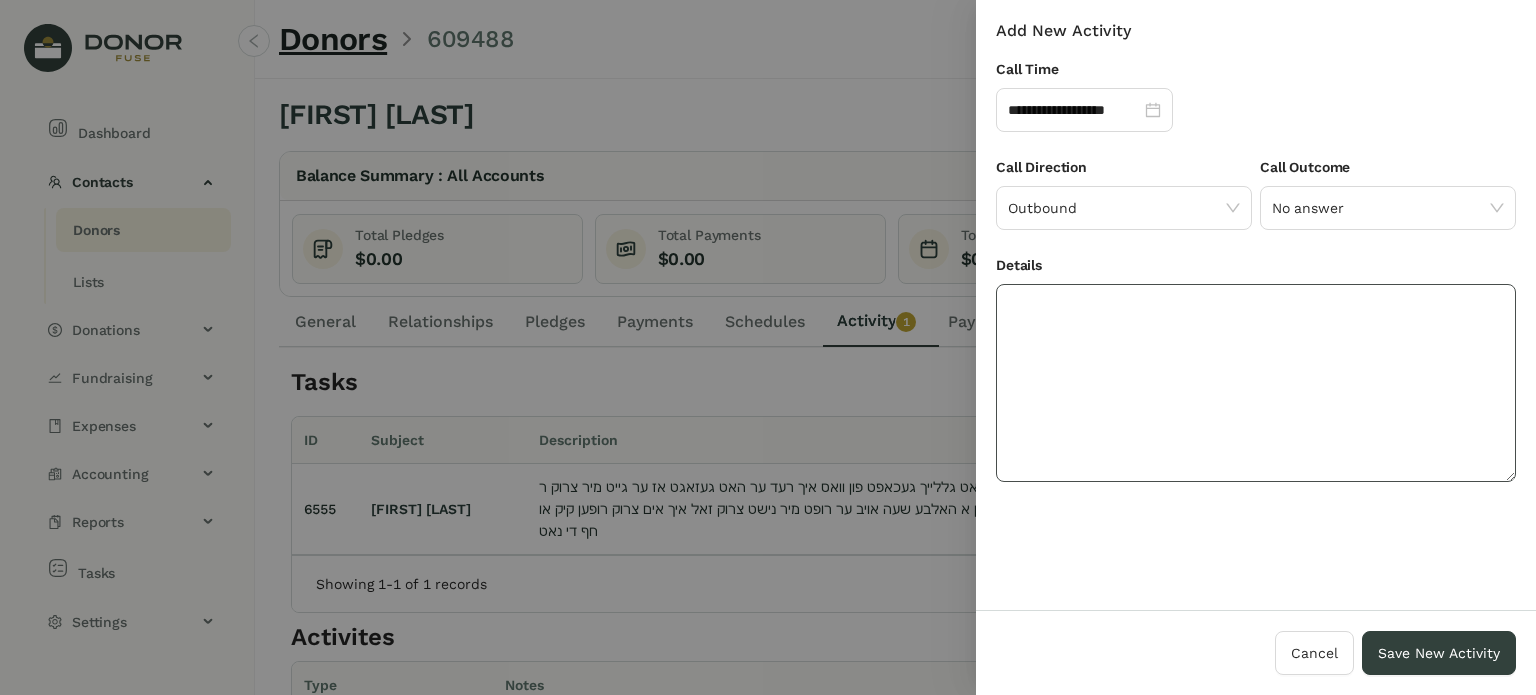 click 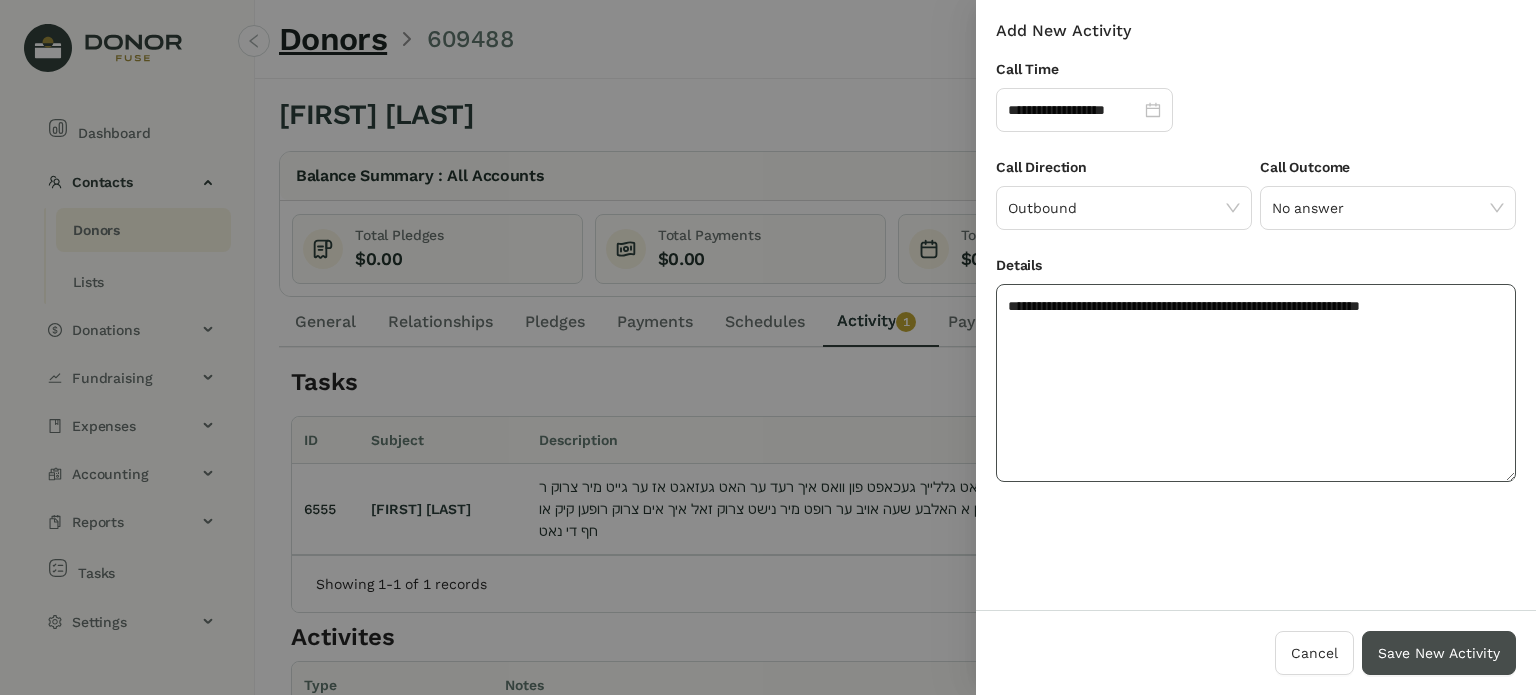 type on "**********" 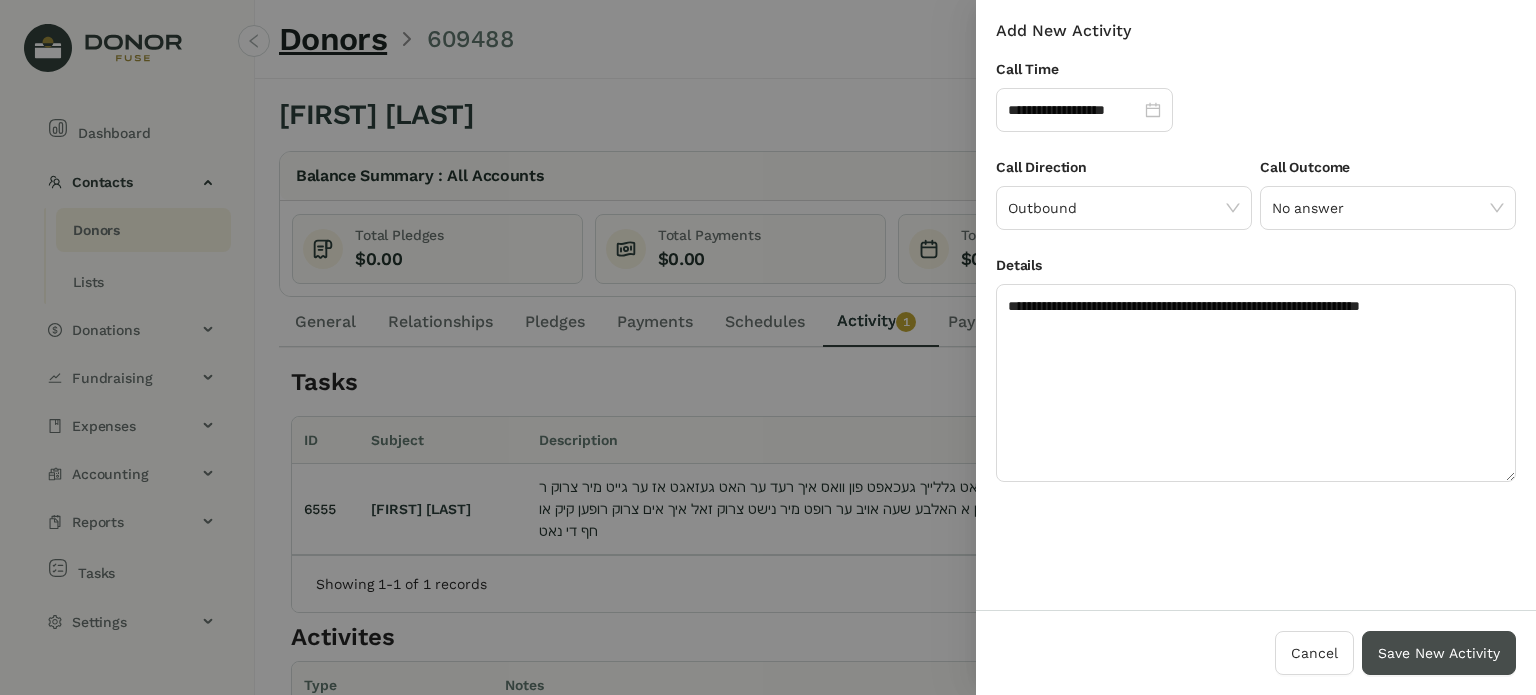 click on "Save New Activity" at bounding box center [1439, 653] 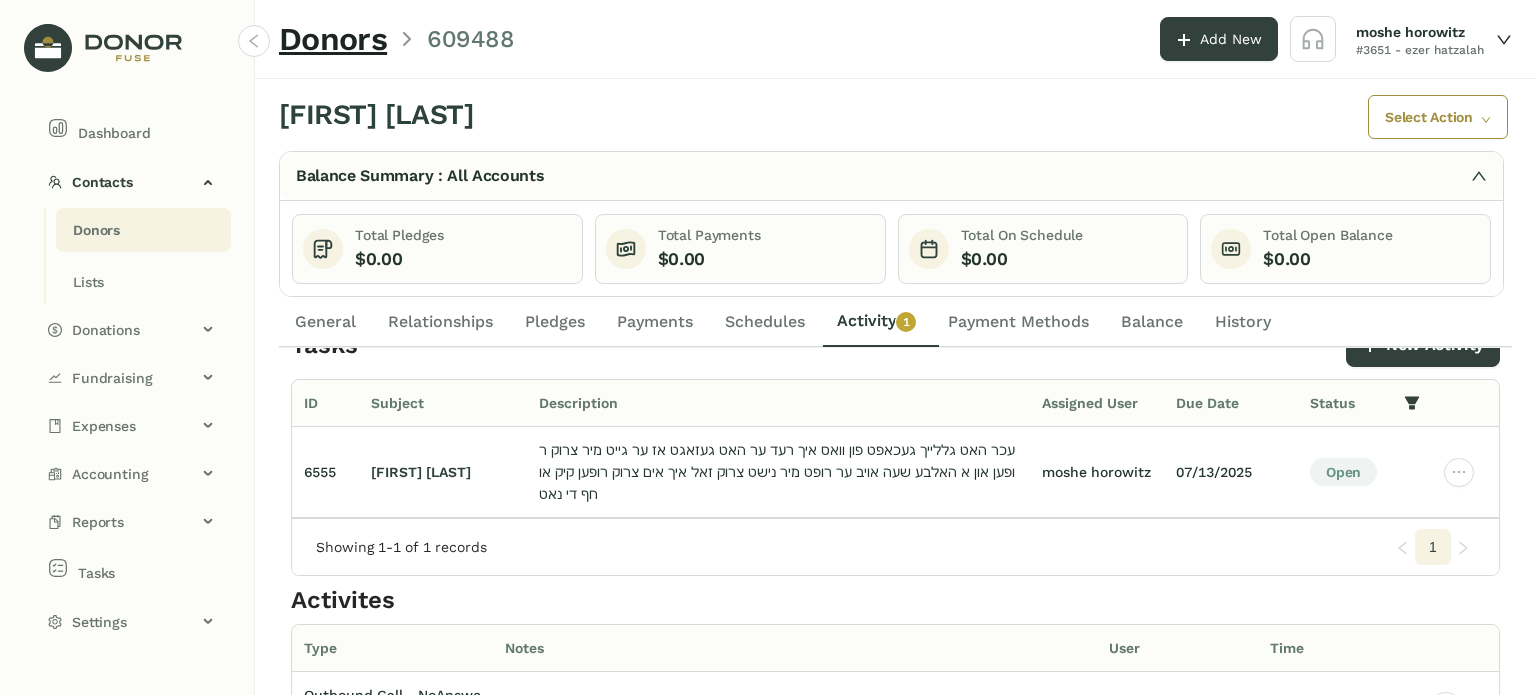 scroll, scrollTop: 0, scrollLeft: 0, axis: both 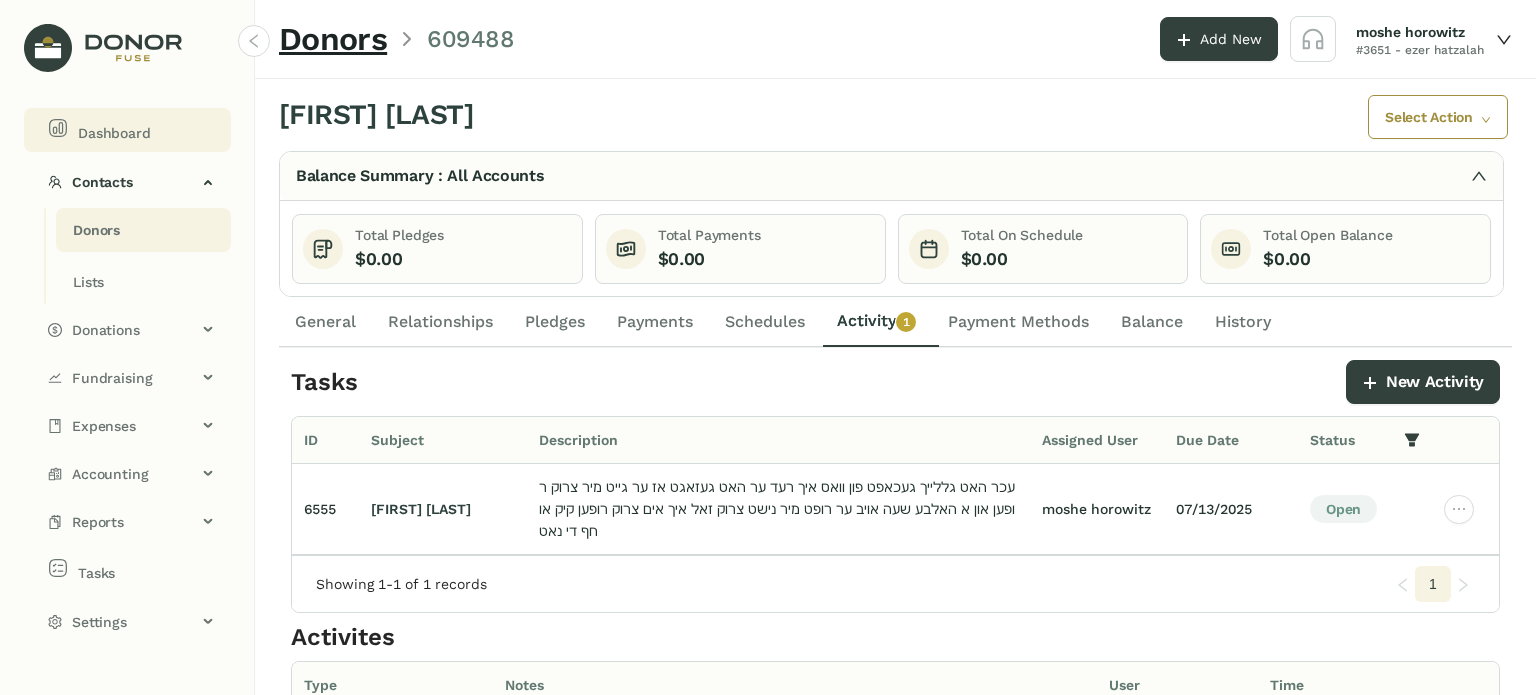 click on "Dashboard" 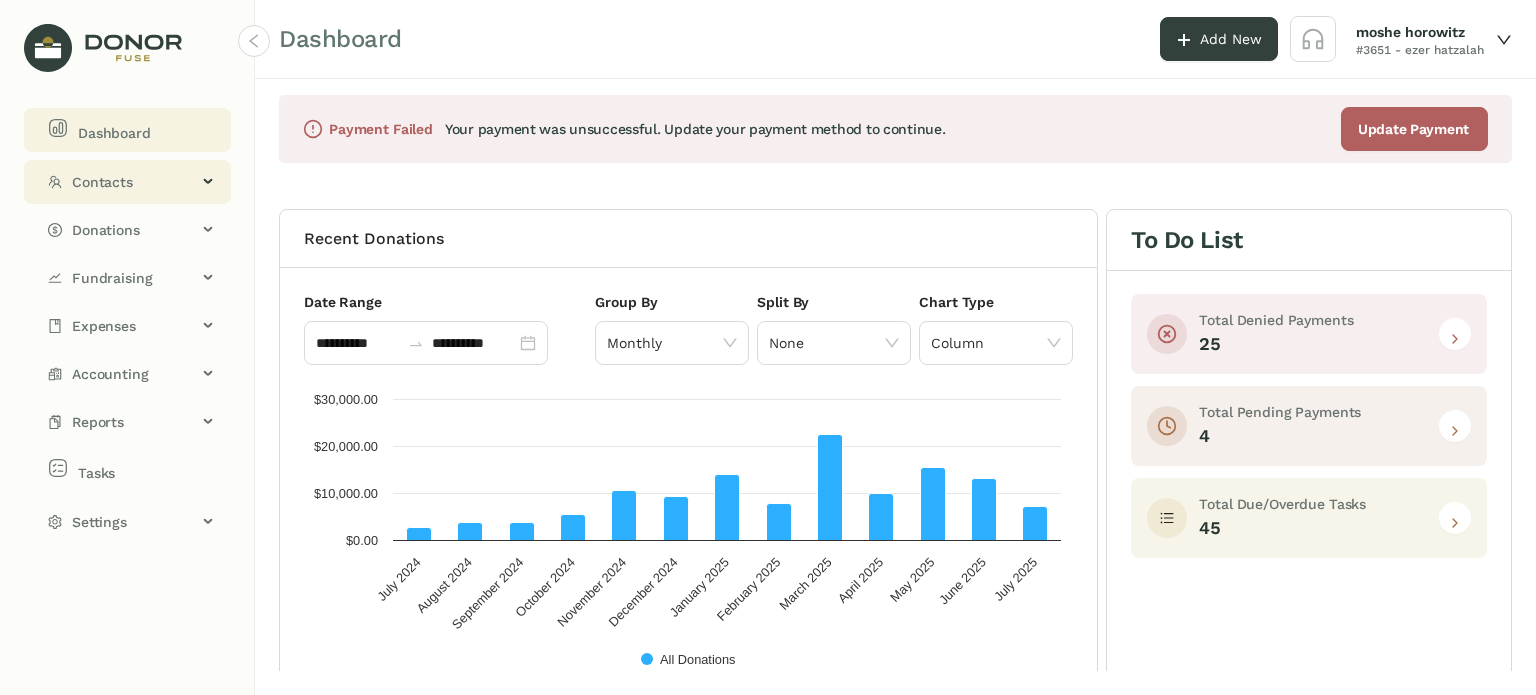 click on "Contacts" 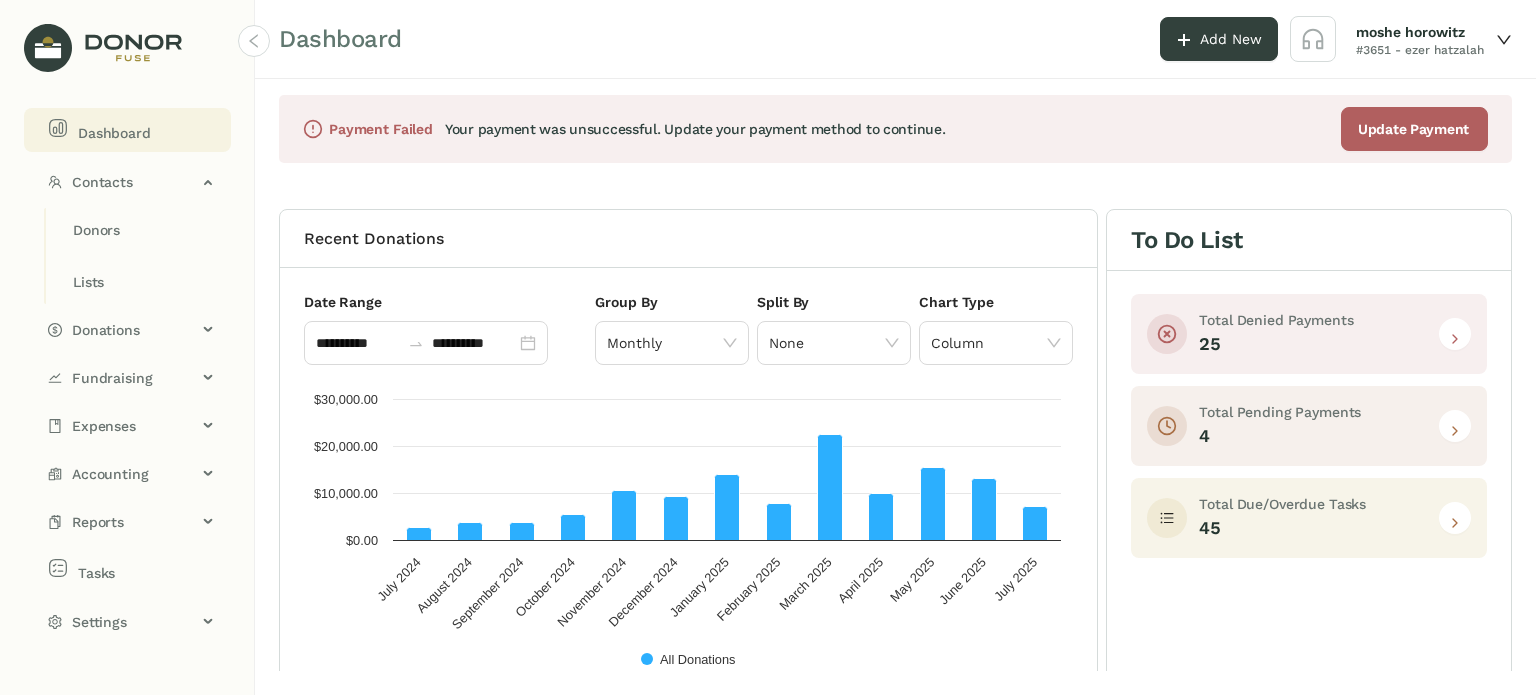 click 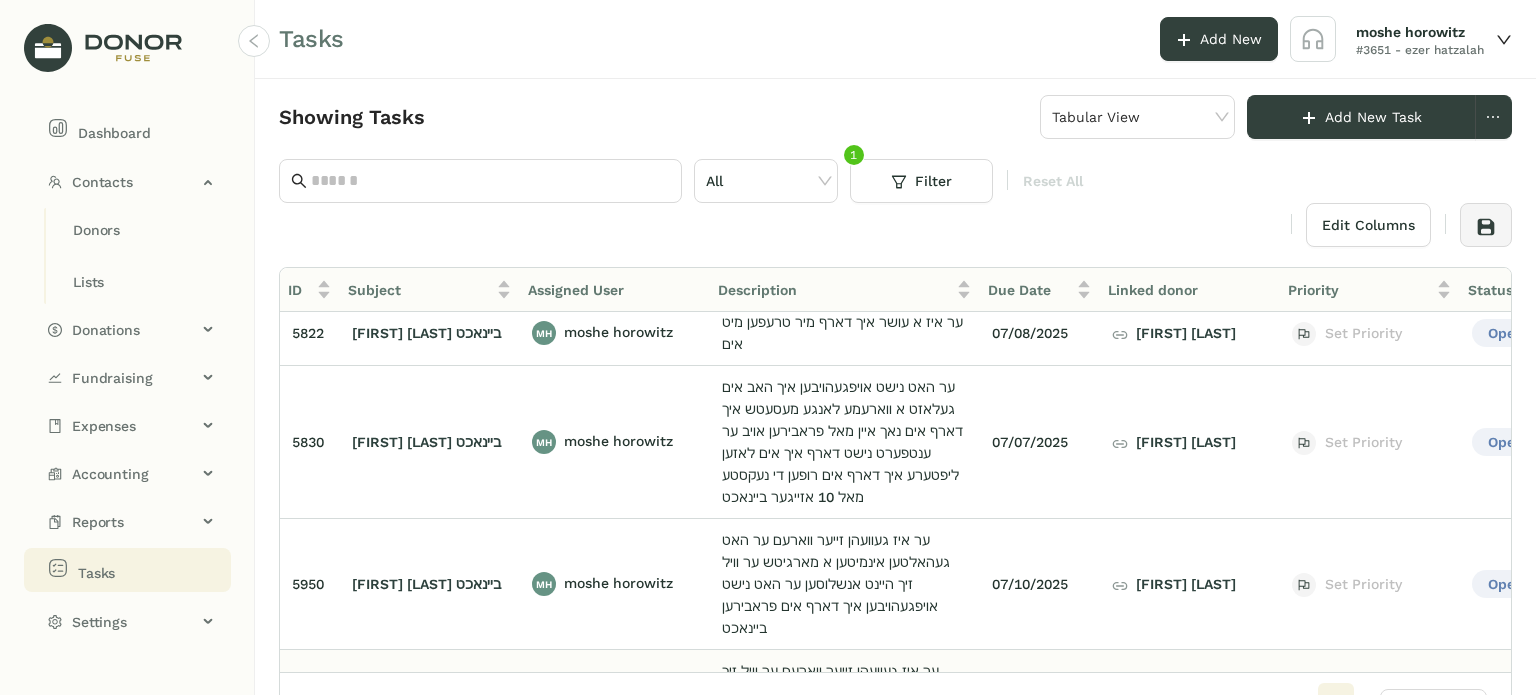 scroll, scrollTop: 0, scrollLeft: 0, axis: both 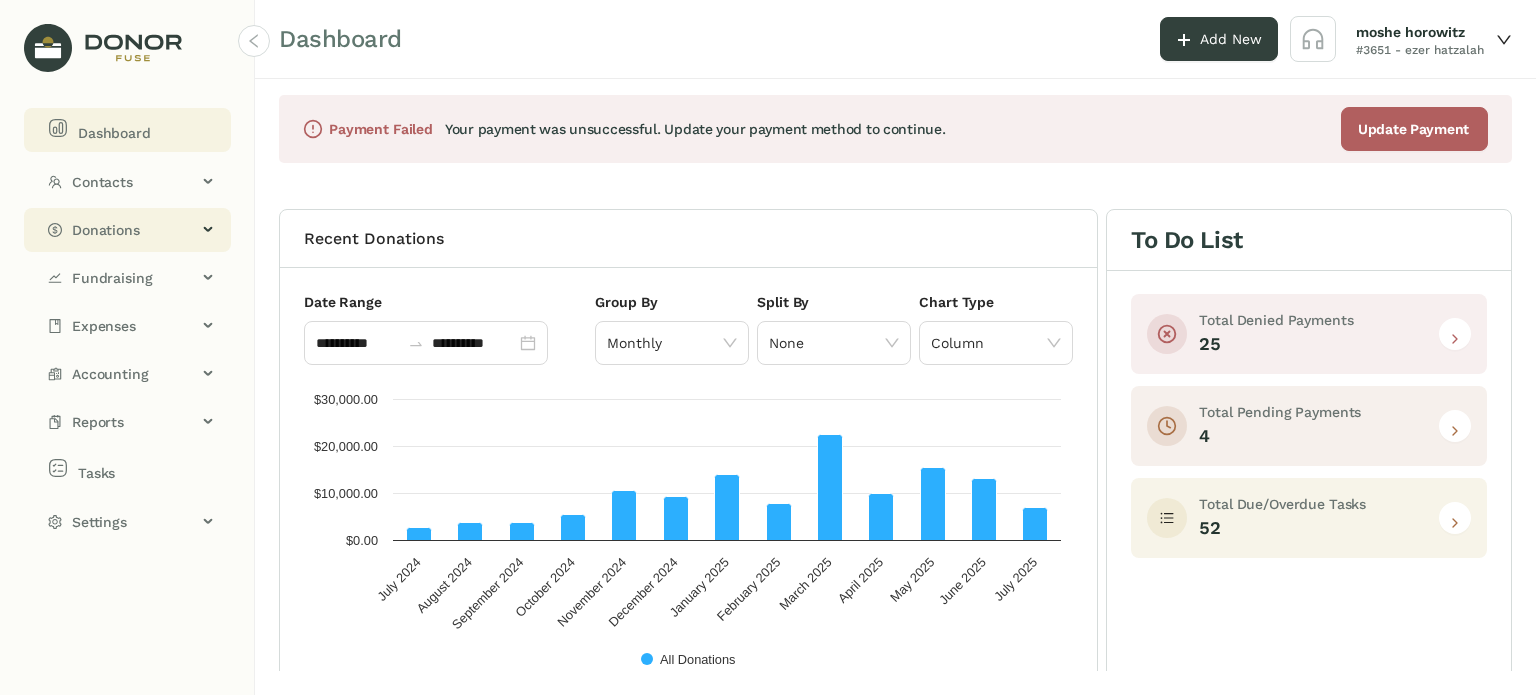 click on "Donations" 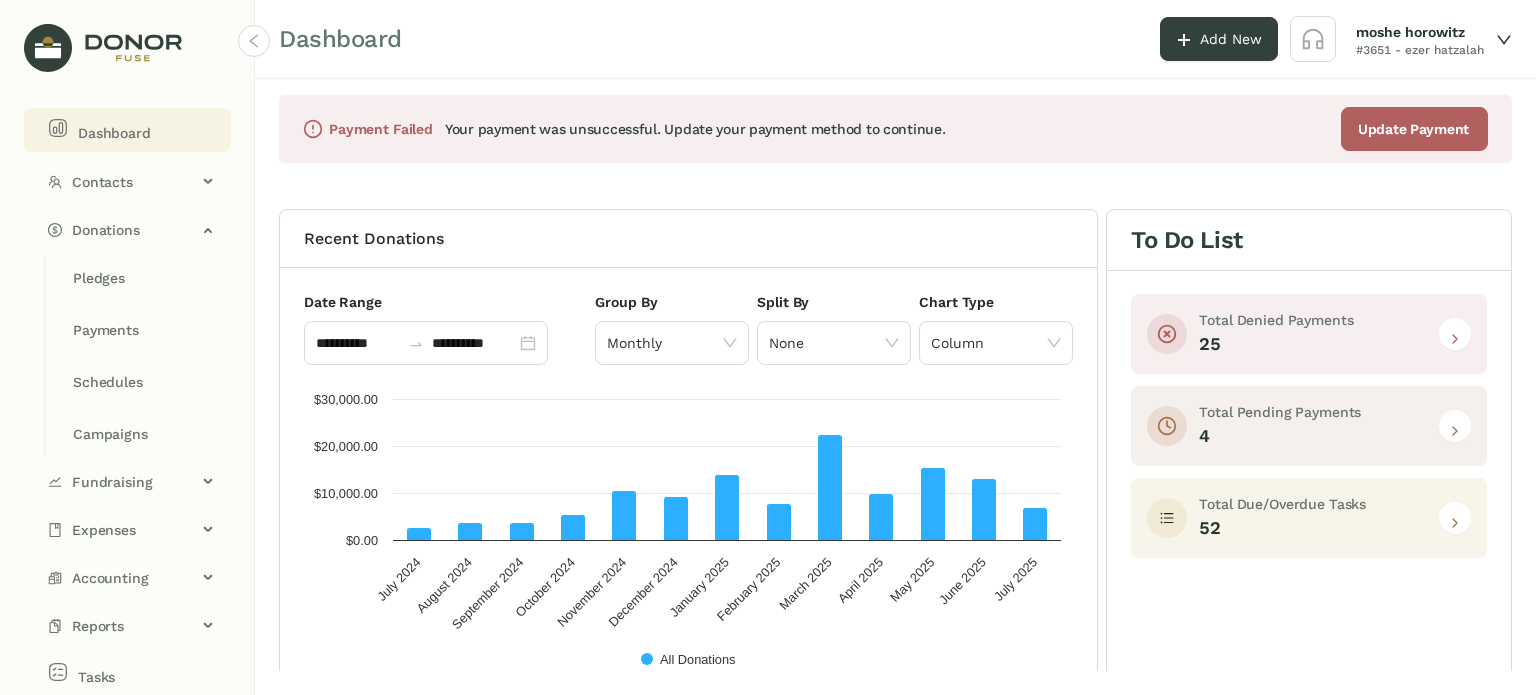 click 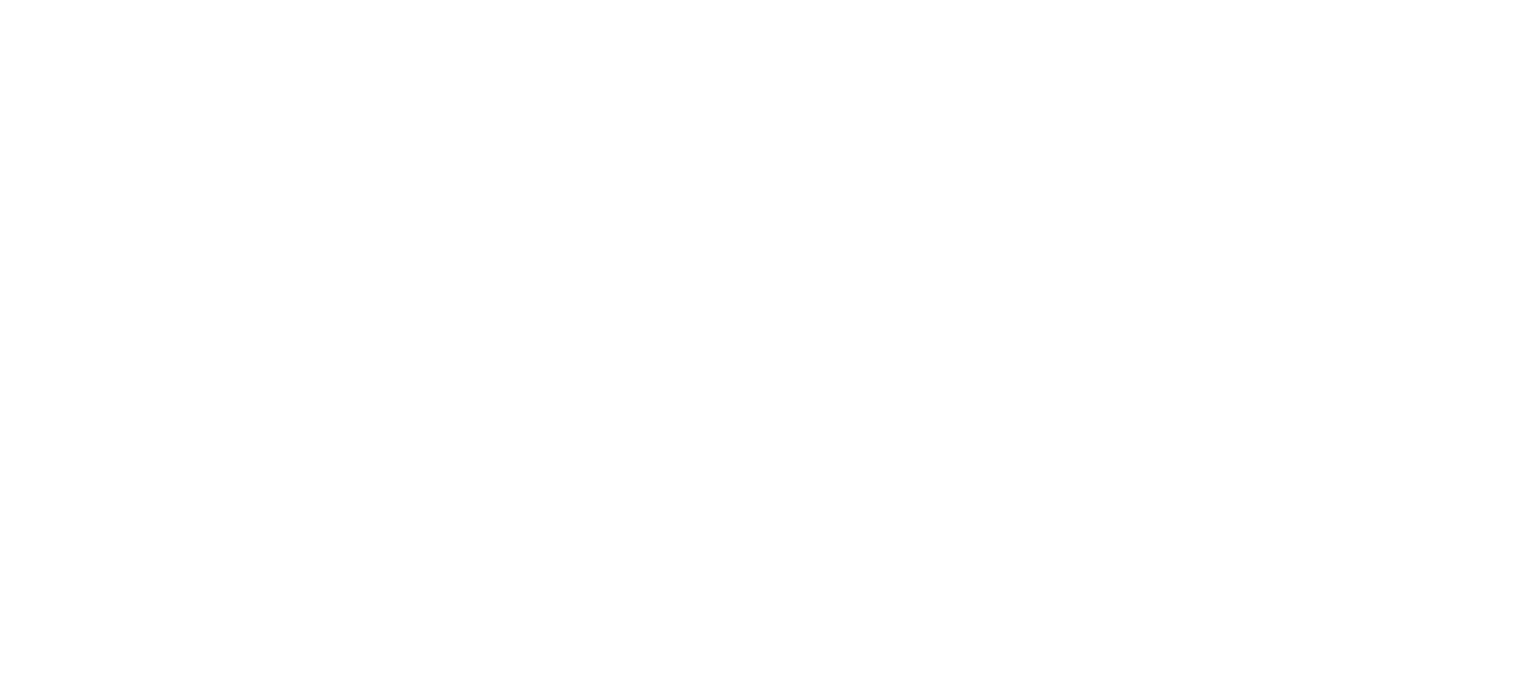 scroll, scrollTop: 0, scrollLeft: 0, axis: both 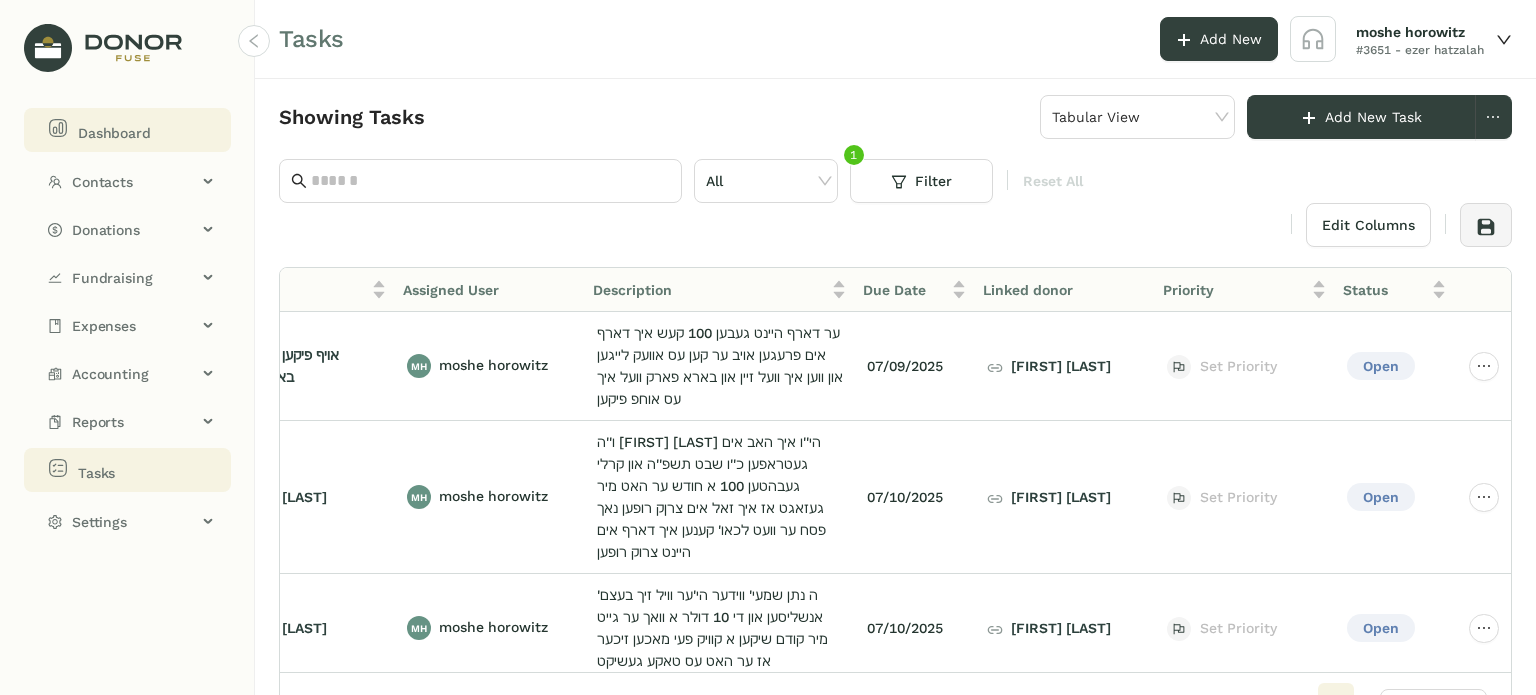 click on "Dashboard" 